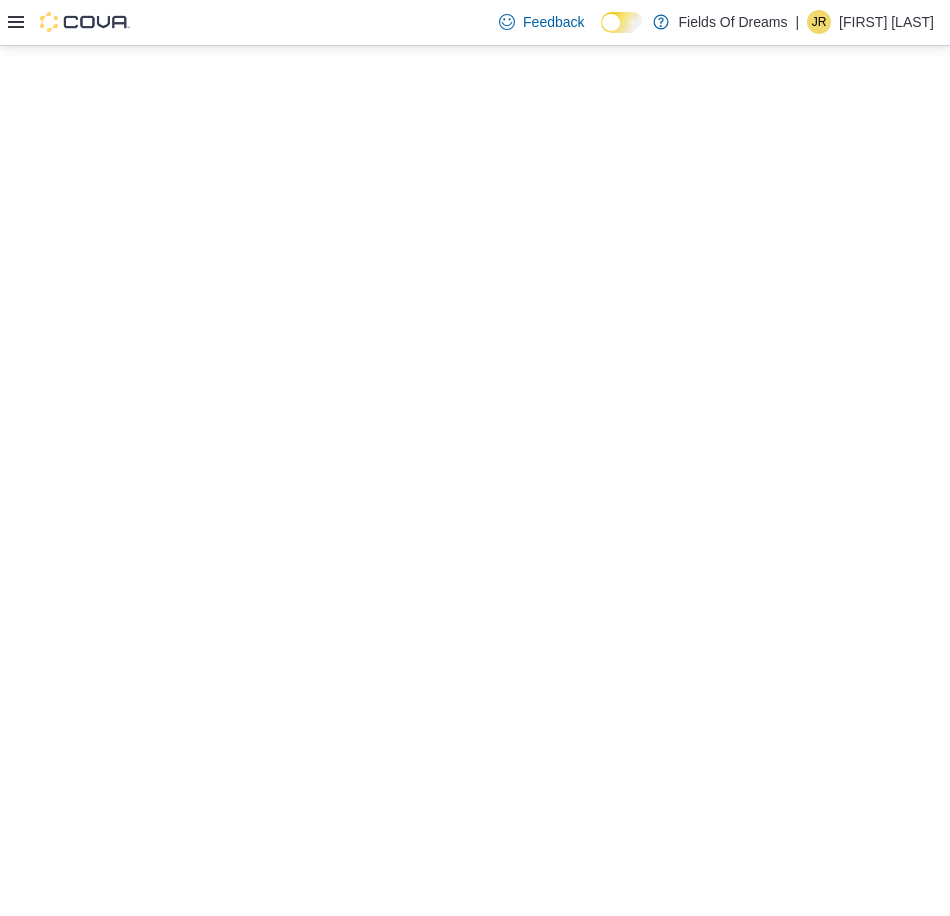 scroll, scrollTop: 0, scrollLeft: 0, axis: both 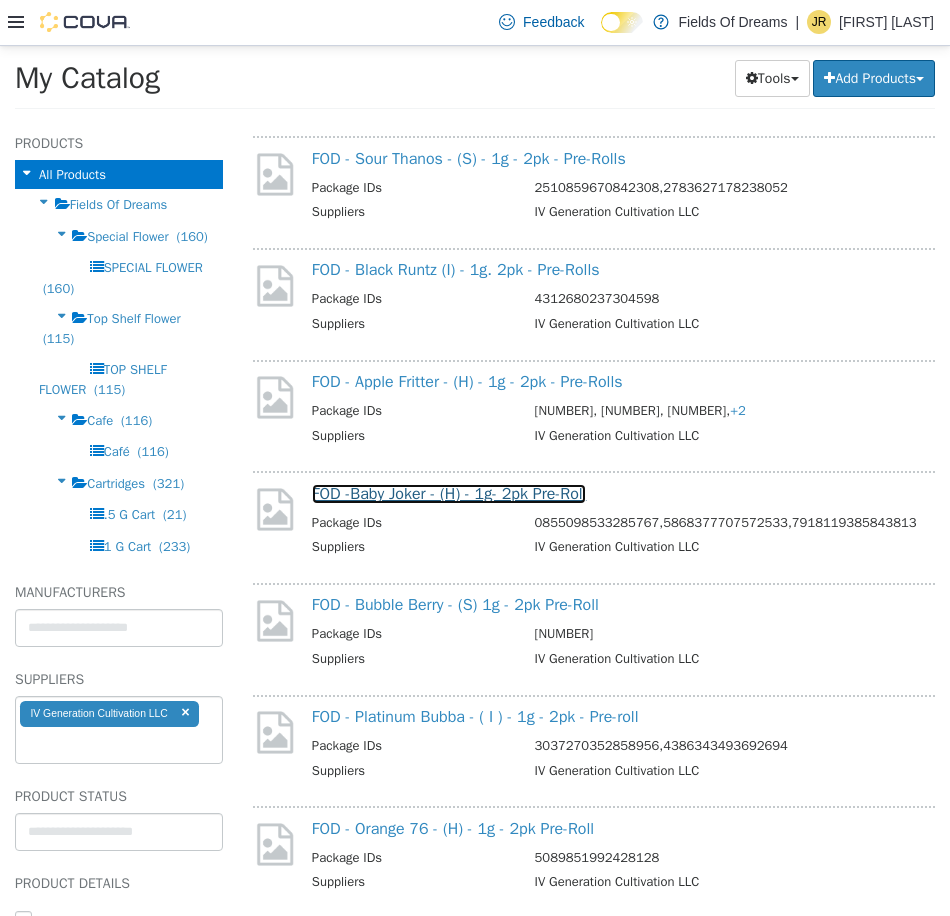 click on "FOD -Baby Joker - (H) - 1g- 2pk Pre-Roll" at bounding box center [449, 493] 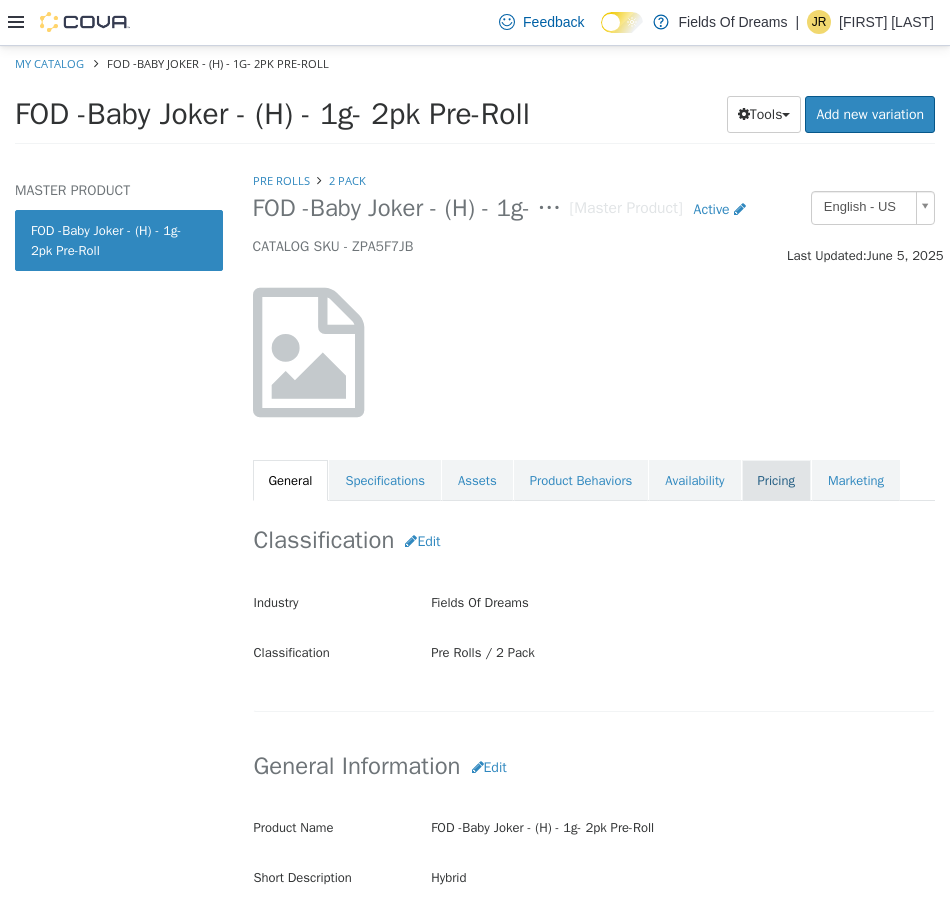click on "Pricing" at bounding box center (776, 480) 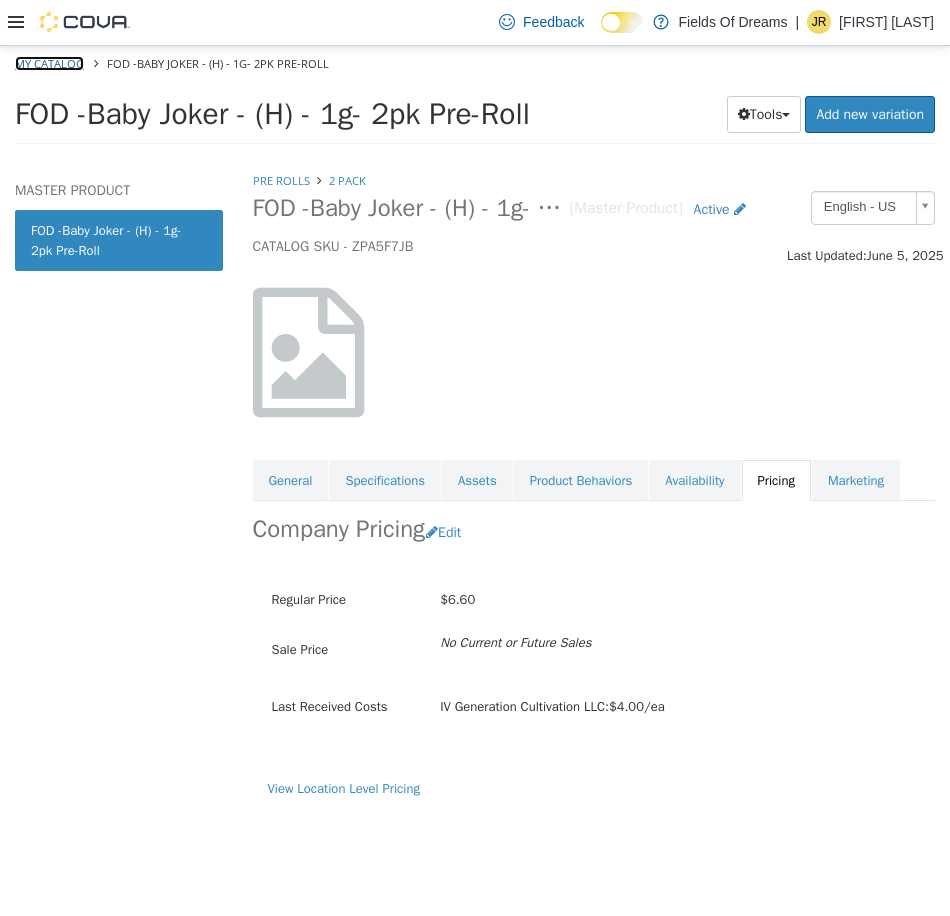 click on "My Catalog" at bounding box center (49, 62) 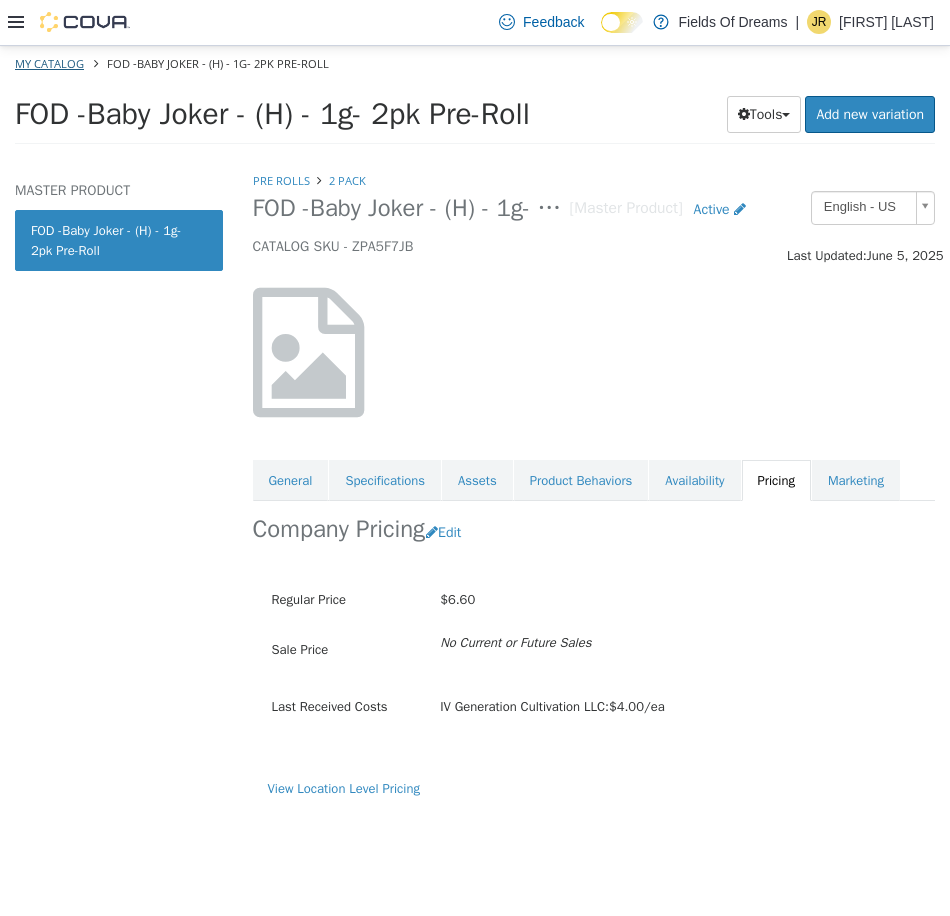 select on "**********" 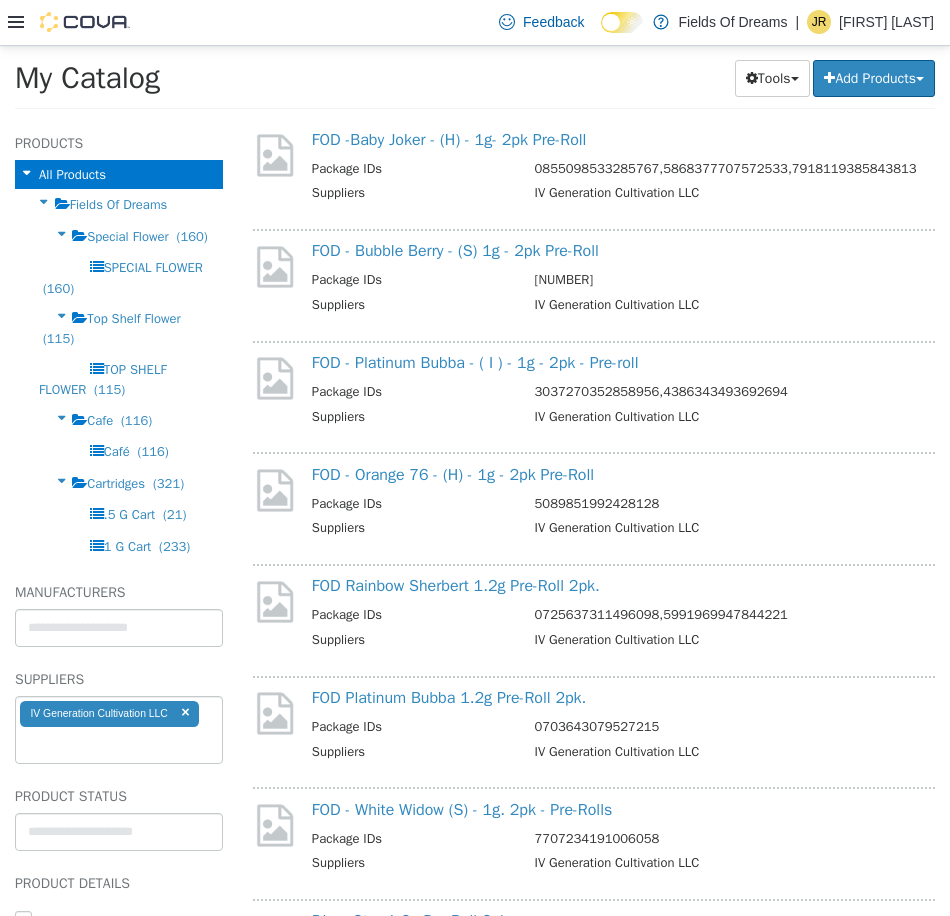 scroll, scrollTop: 2667, scrollLeft: 0, axis: vertical 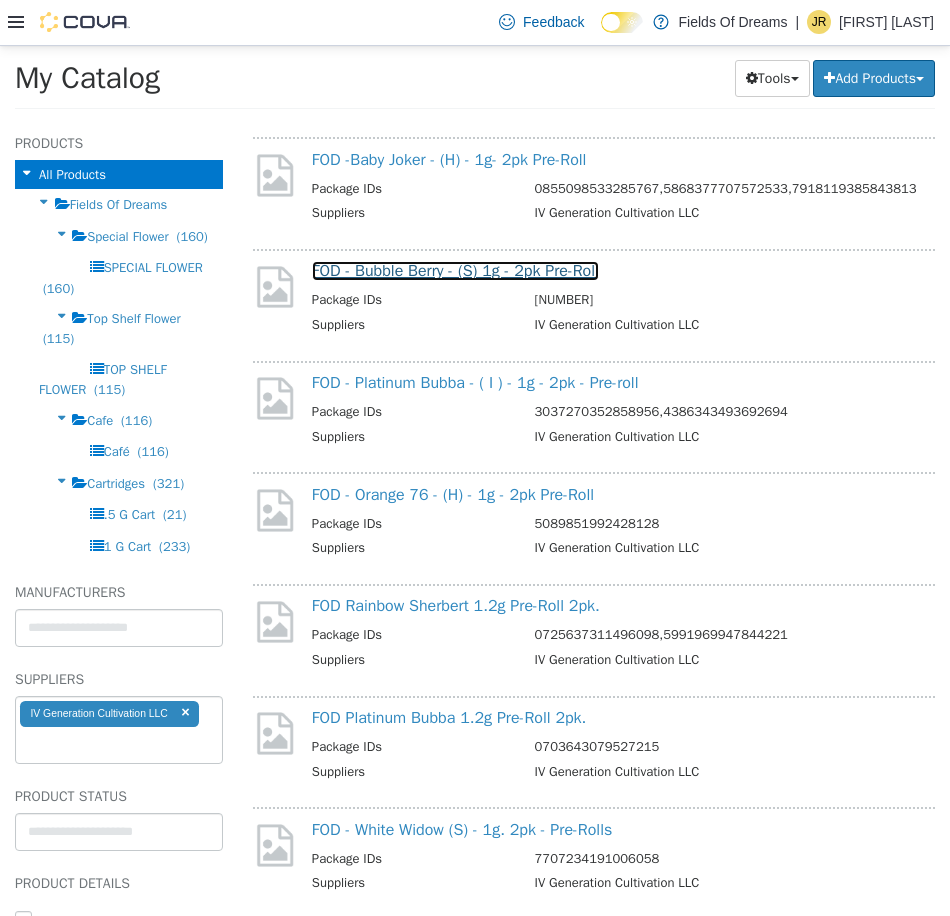 click on "FOD - Bubble Berry - (S) 1g - 2pk Pre-Roll" at bounding box center [455, 270] 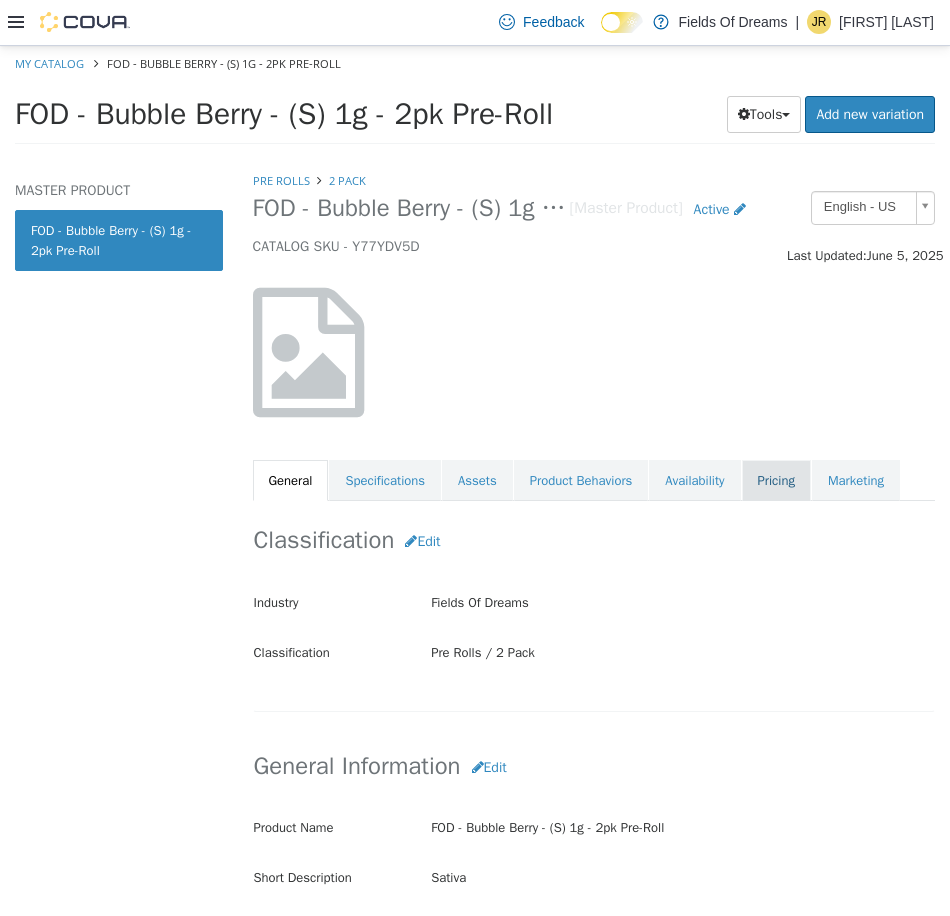 click on "Pricing" at bounding box center [776, 480] 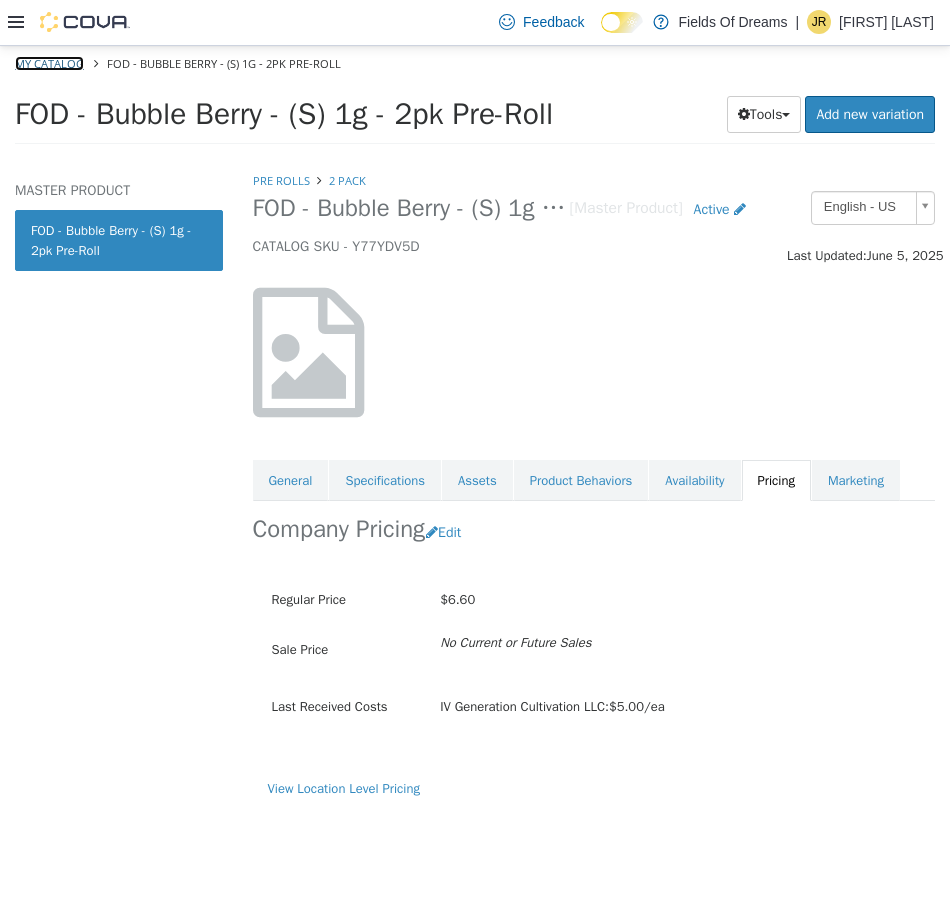 click on "My Catalog" at bounding box center (49, 62) 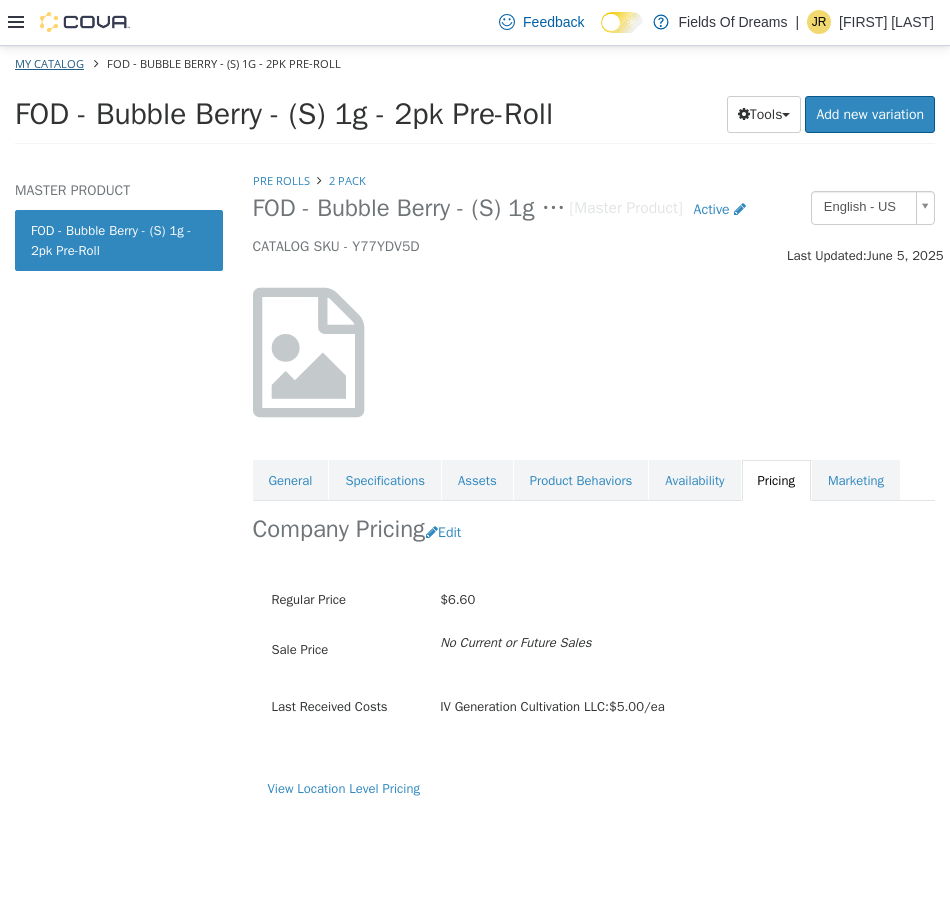 select on "**********" 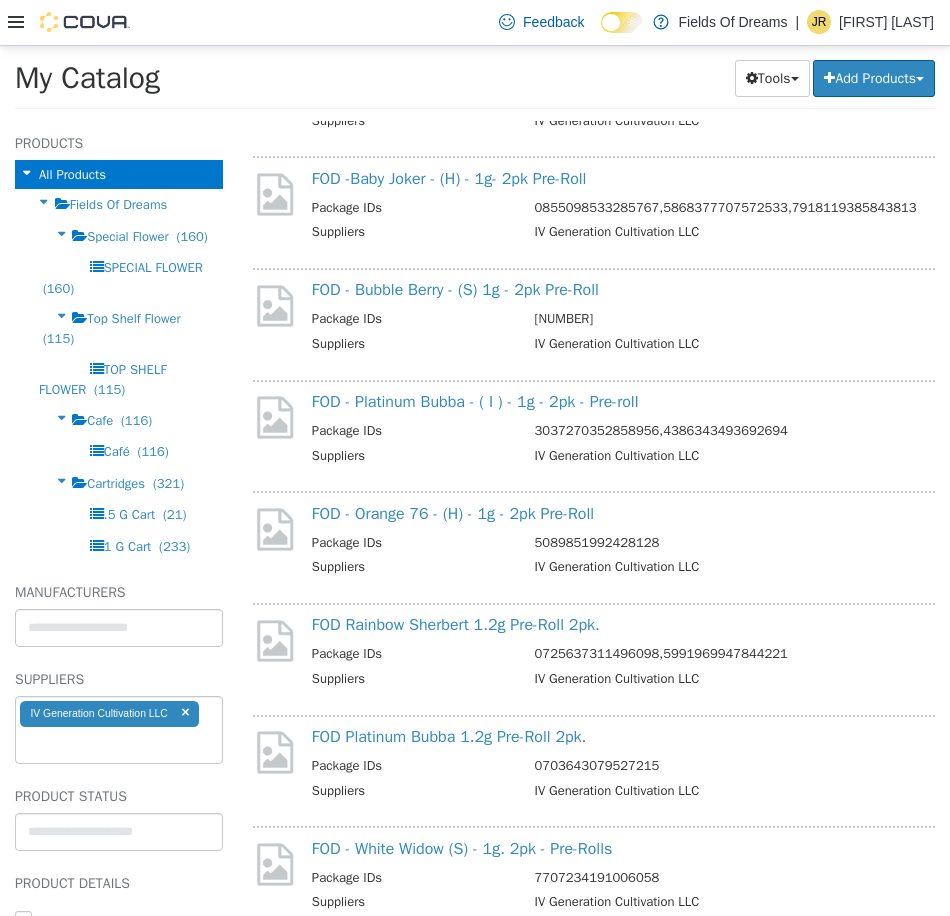 scroll, scrollTop: 2667, scrollLeft: 0, axis: vertical 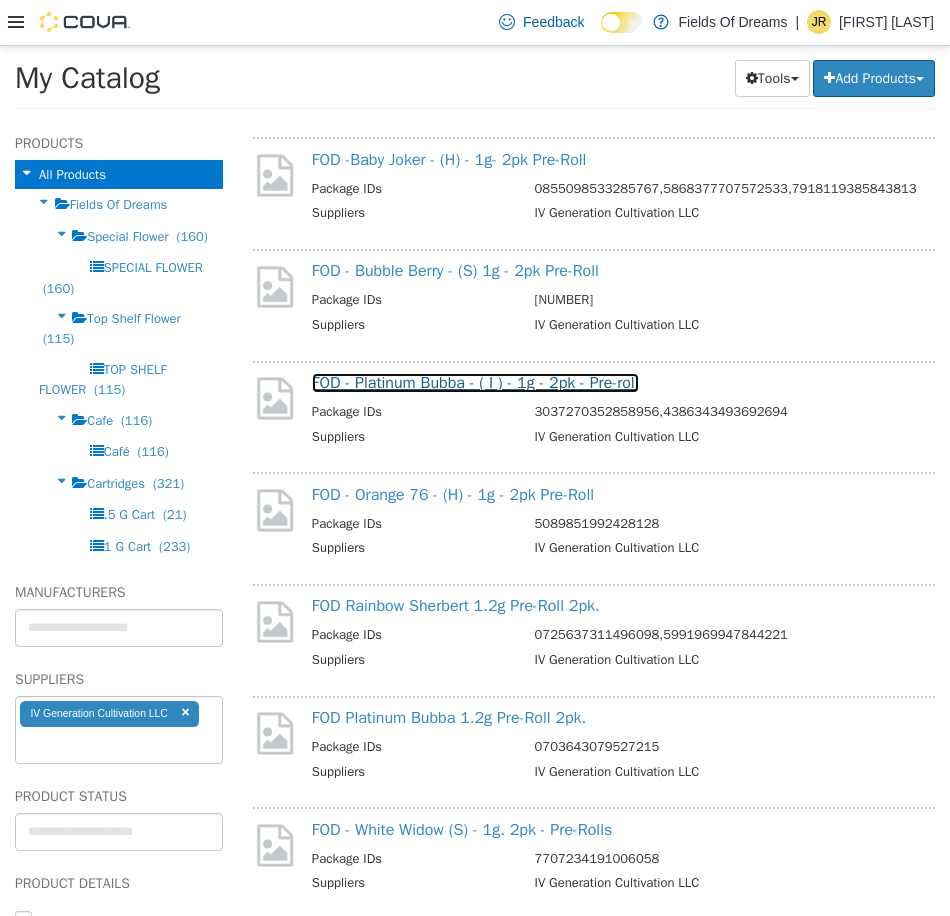 click on "FOD - Platinum Bubba - ( I ) - 1g - 2pk - Pre-roll" at bounding box center (475, 382) 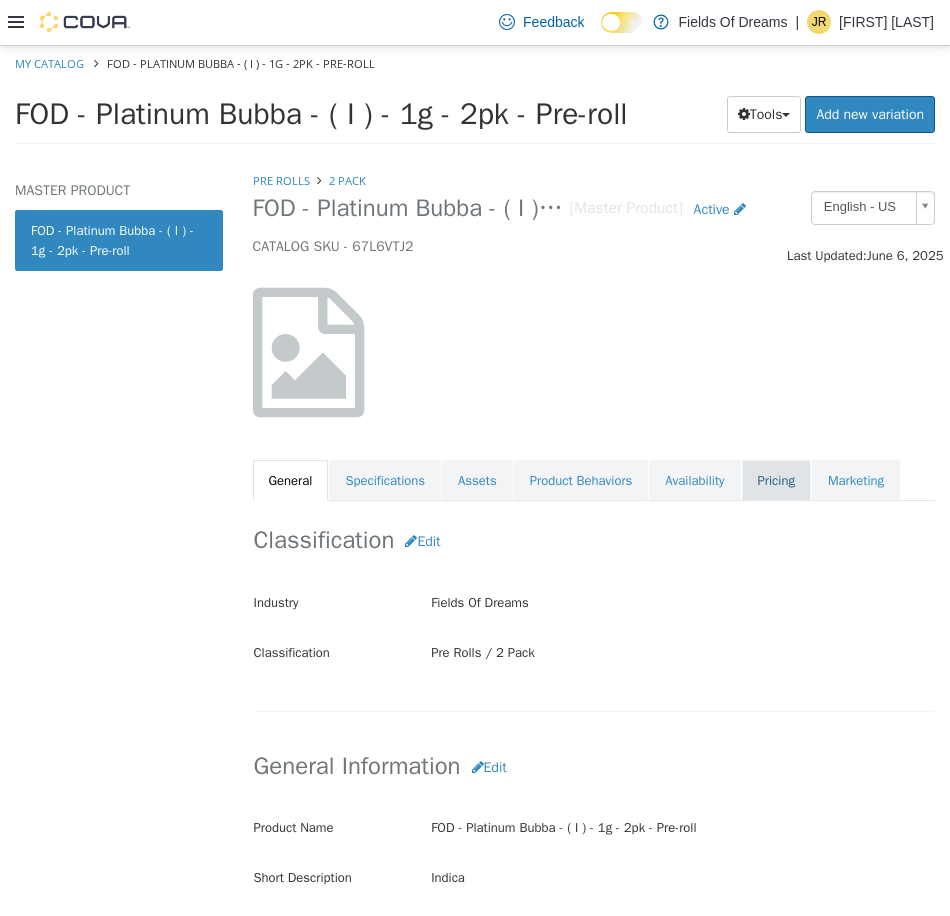 click on "Pricing" at bounding box center (776, 480) 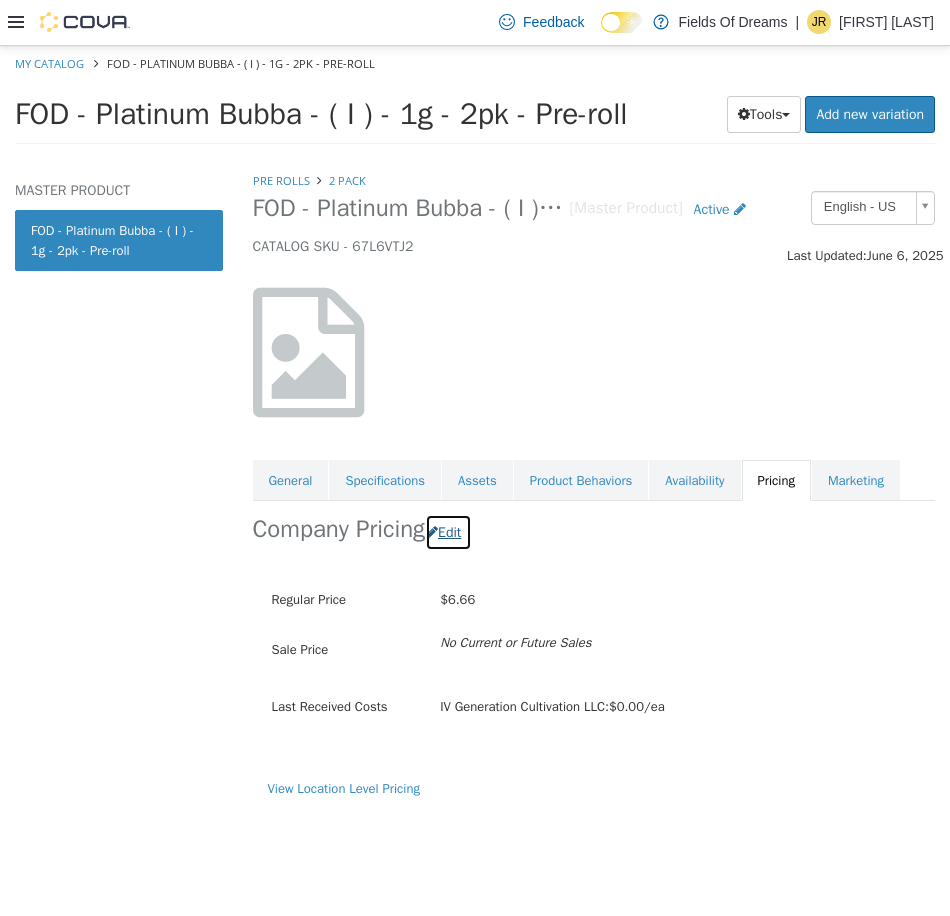 click on "Edit" at bounding box center (448, 531) 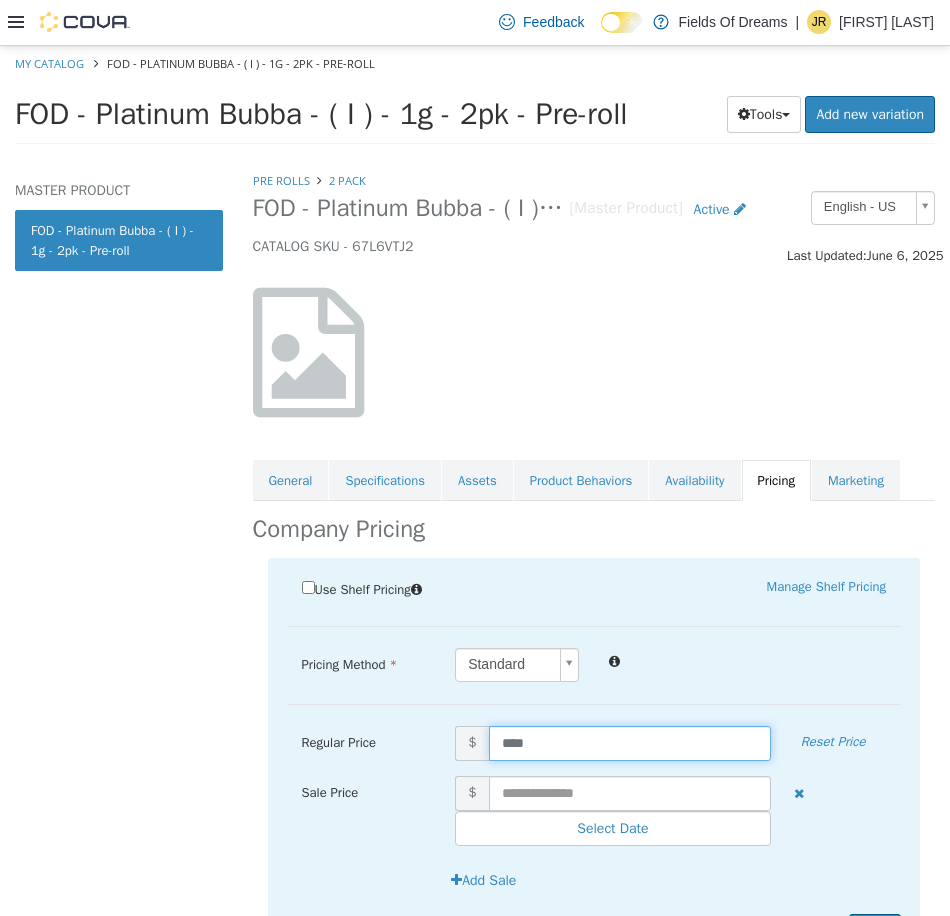 click on "****" at bounding box center (630, 742) 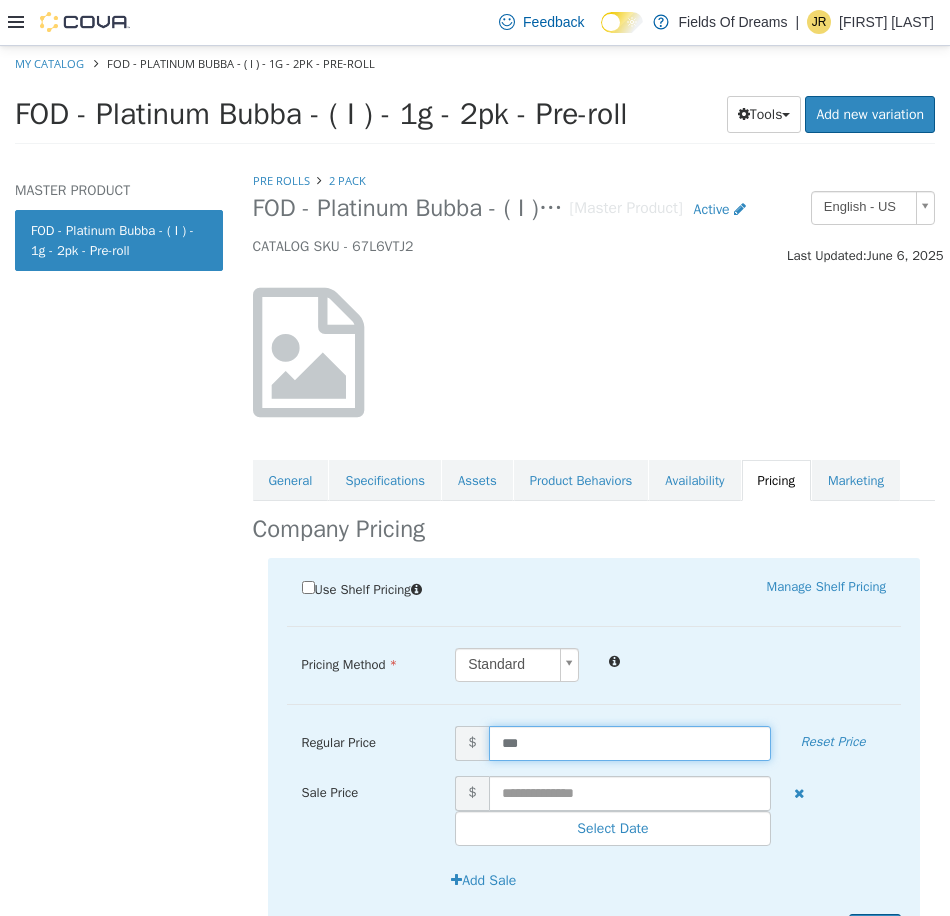 type on "****" 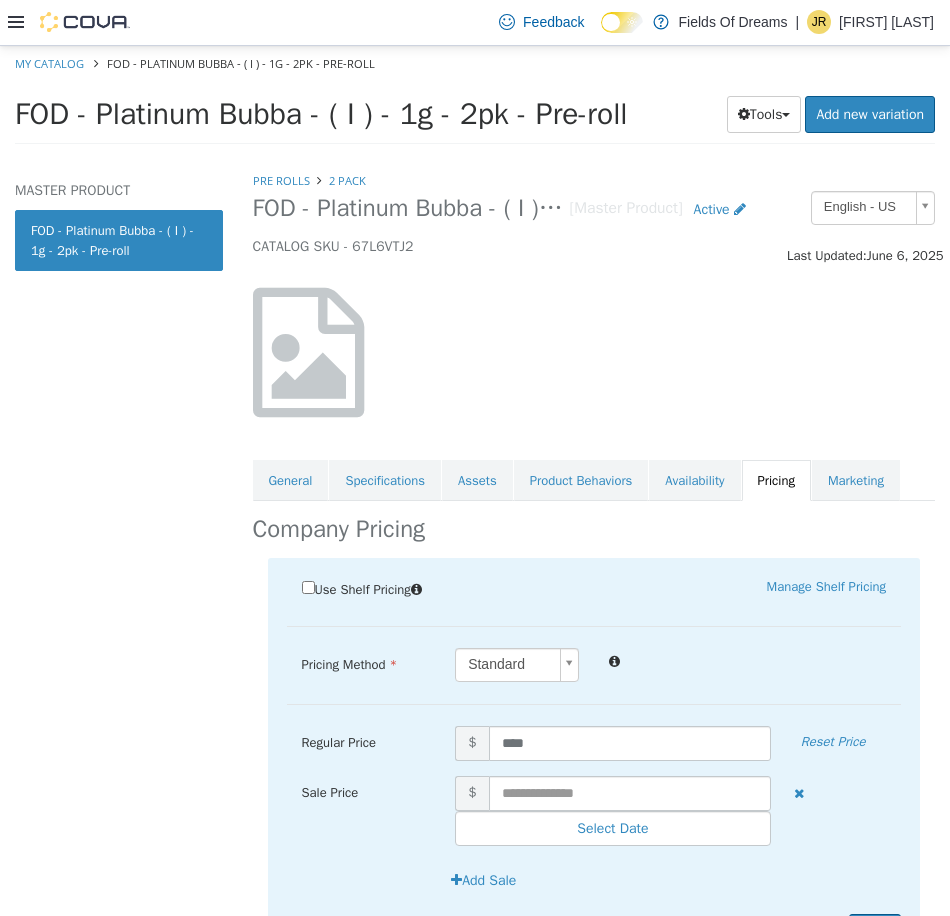 scroll, scrollTop: 108, scrollLeft: 0, axis: vertical 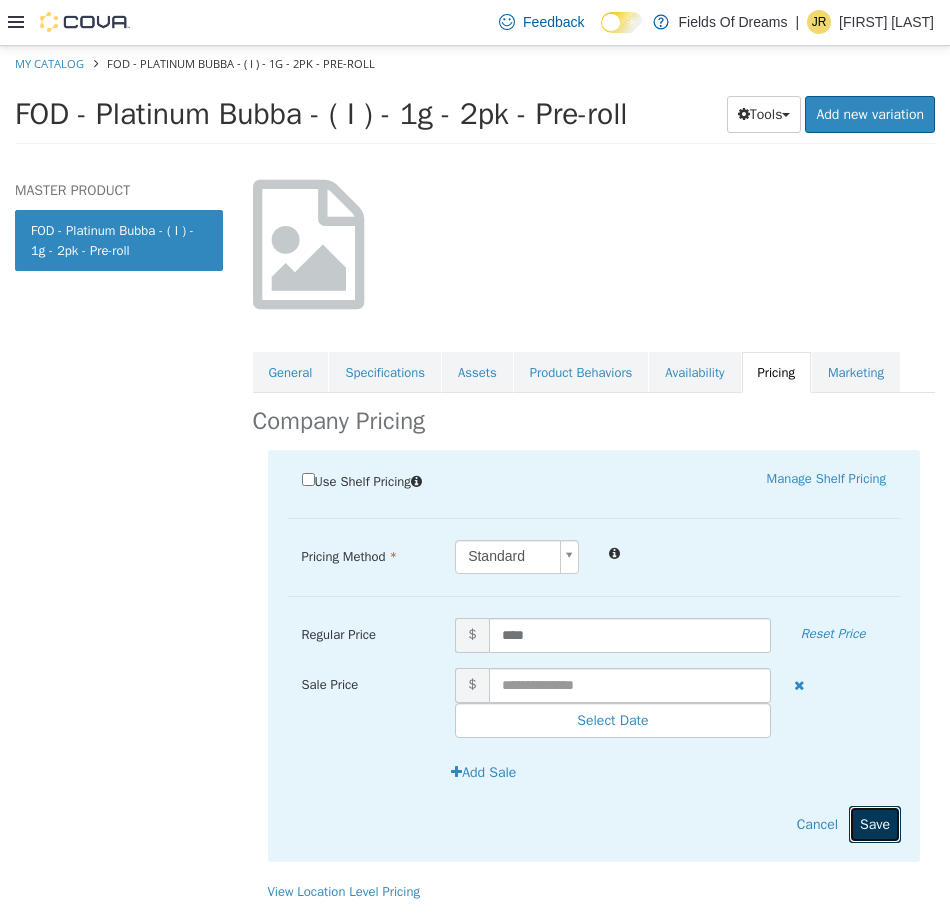 click on "Save" at bounding box center [875, 823] 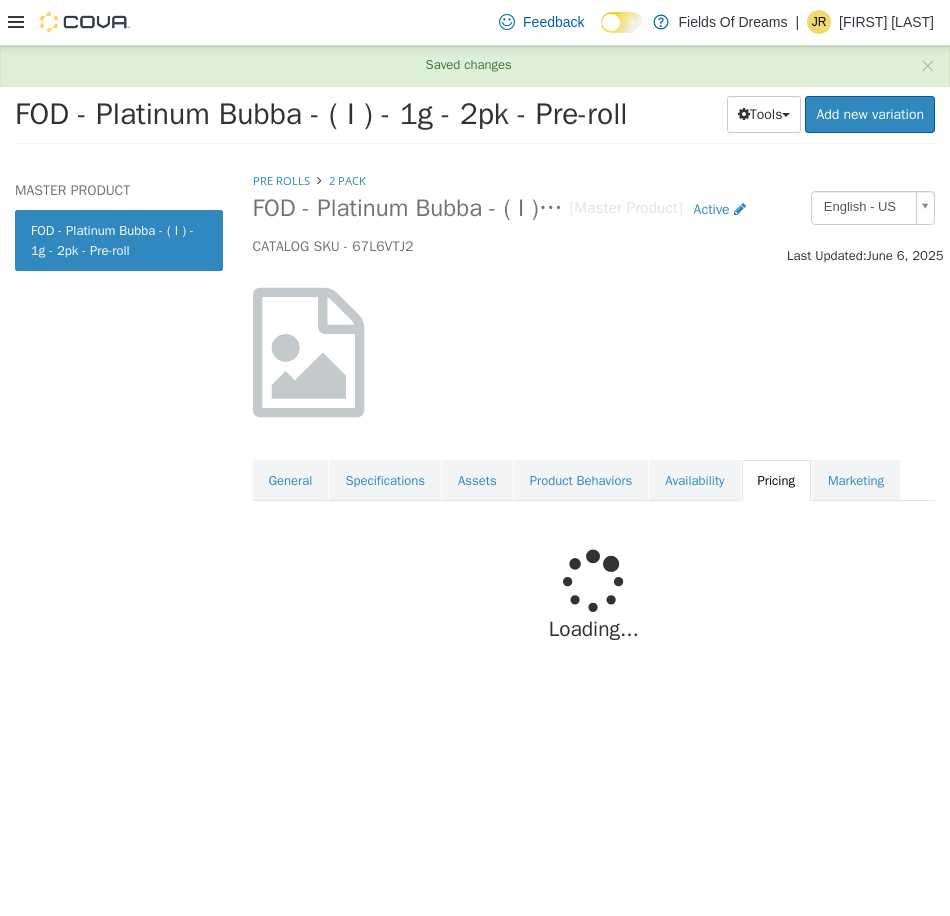 scroll, scrollTop: 0, scrollLeft: 0, axis: both 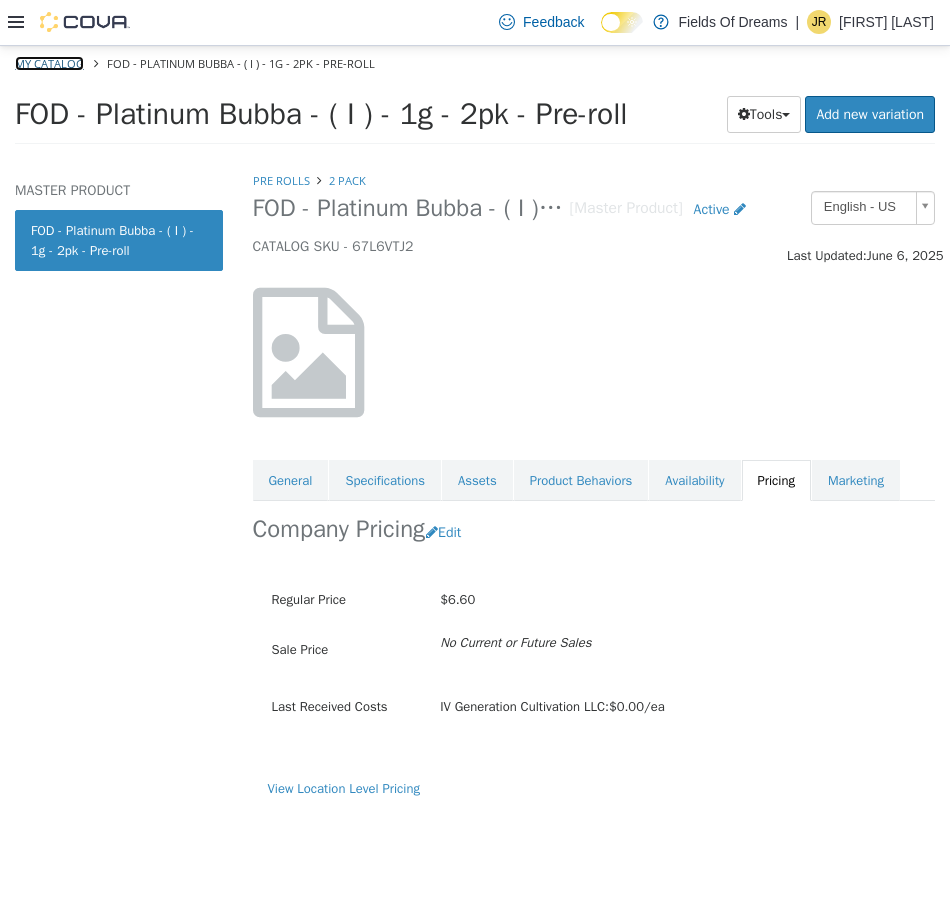 click on "My Catalog" at bounding box center [49, 62] 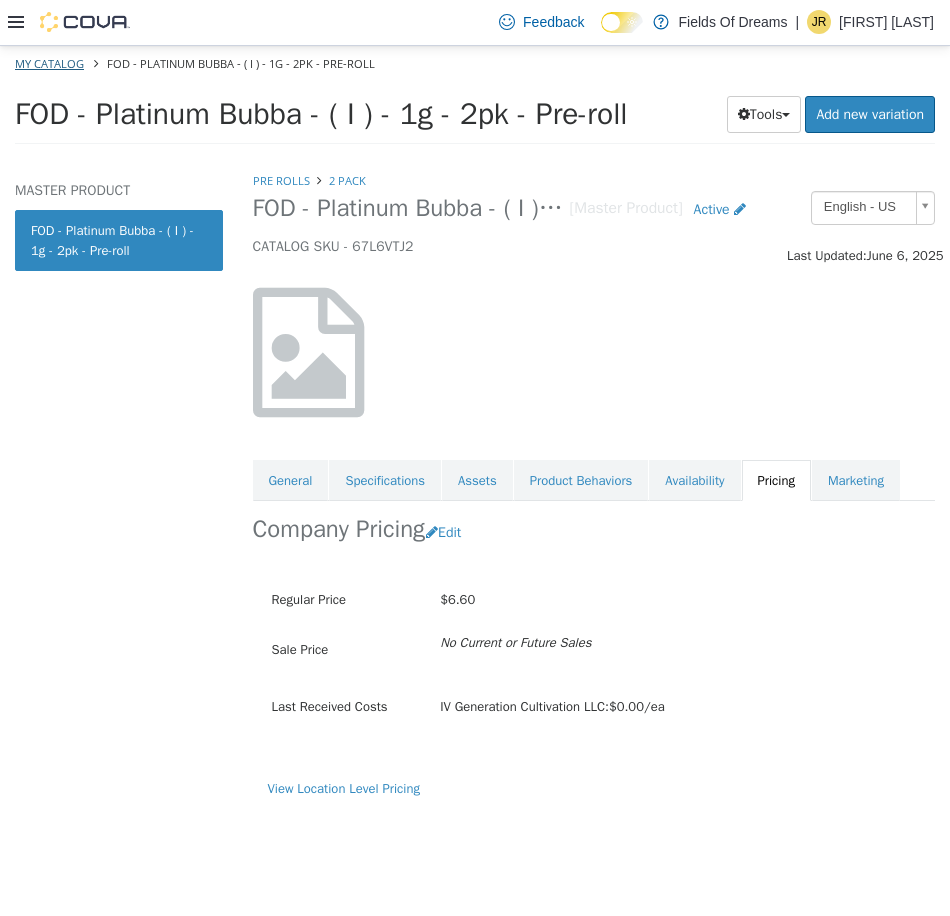 select on "**********" 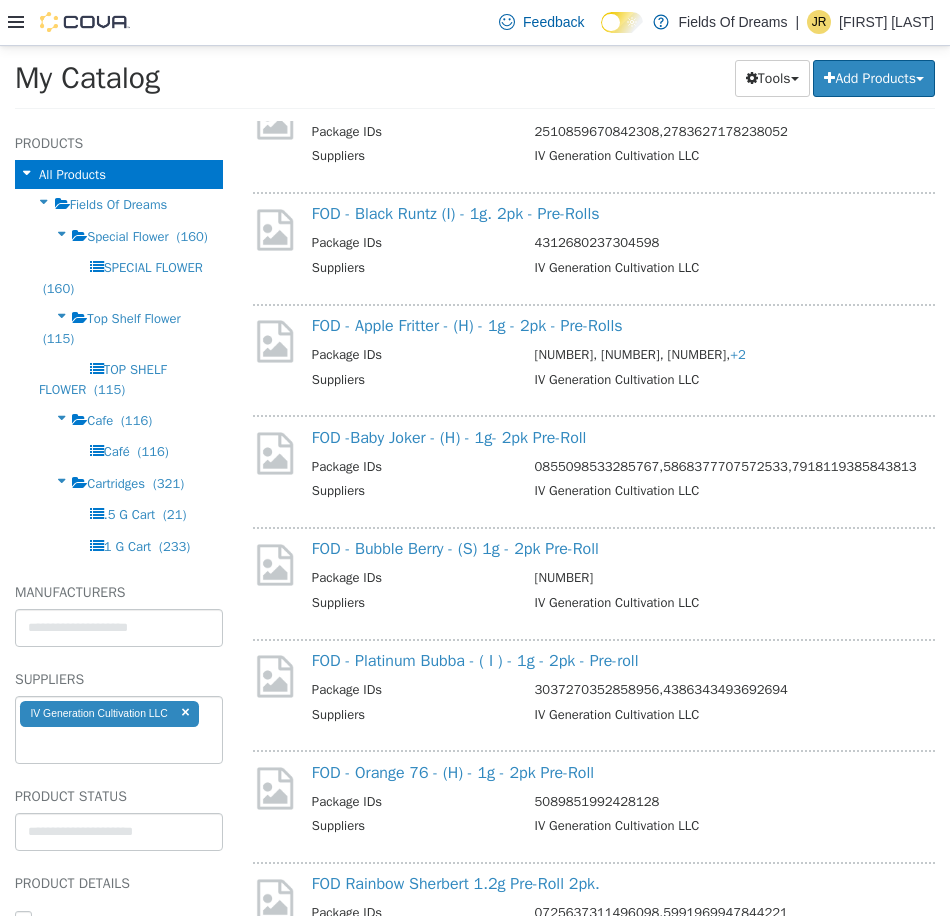 scroll, scrollTop: 2667, scrollLeft: 0, axis: vertical 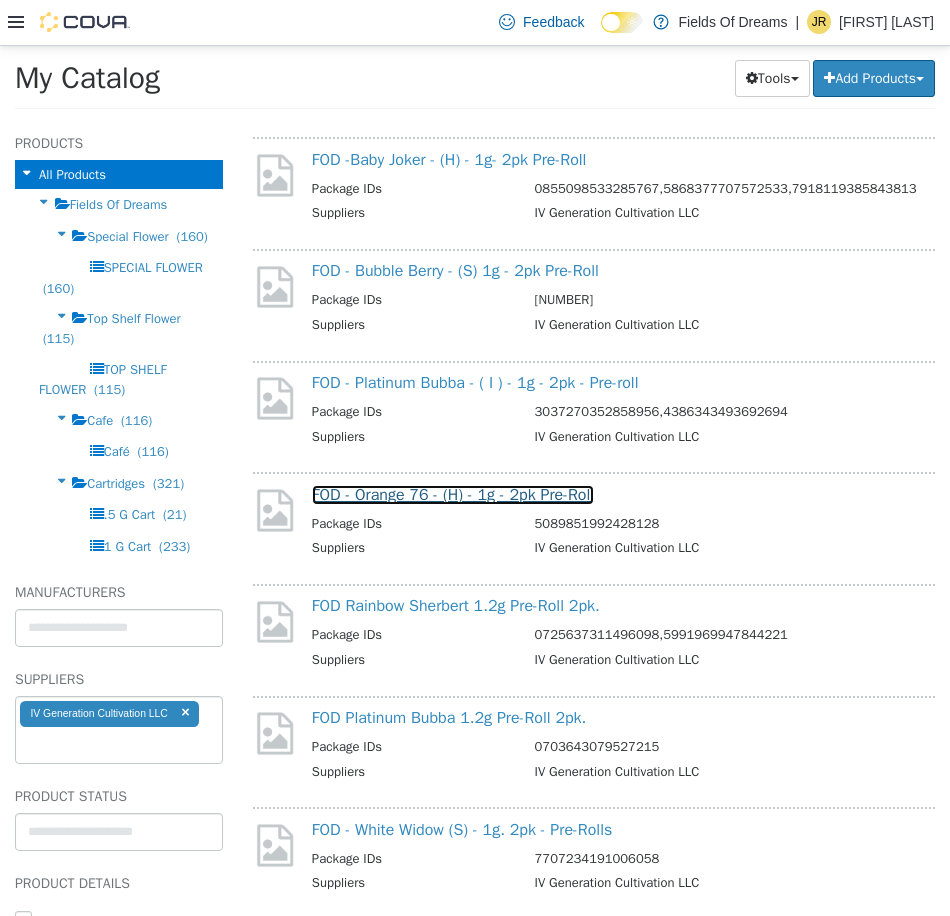 click on "FOD - Orange 76 - (H) - 1g - 2pk Pre-Roll" at bounding box center (453, 494) 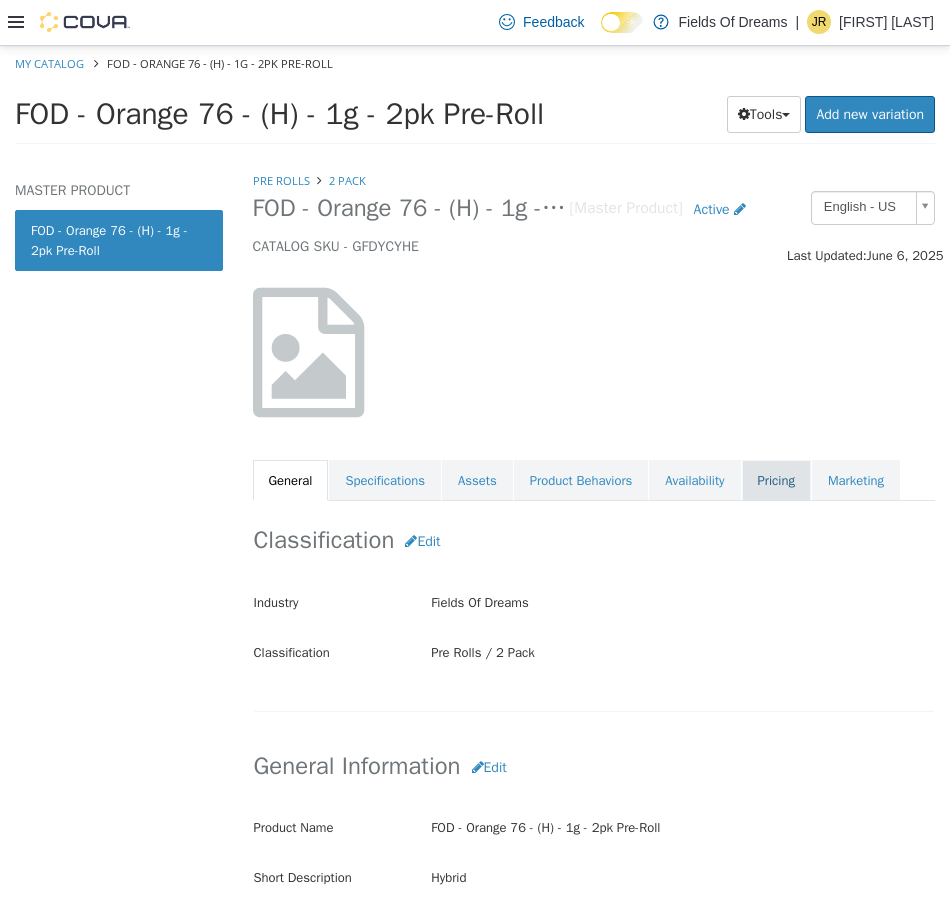 click on "Pricing" at bounding box center (776, 480) 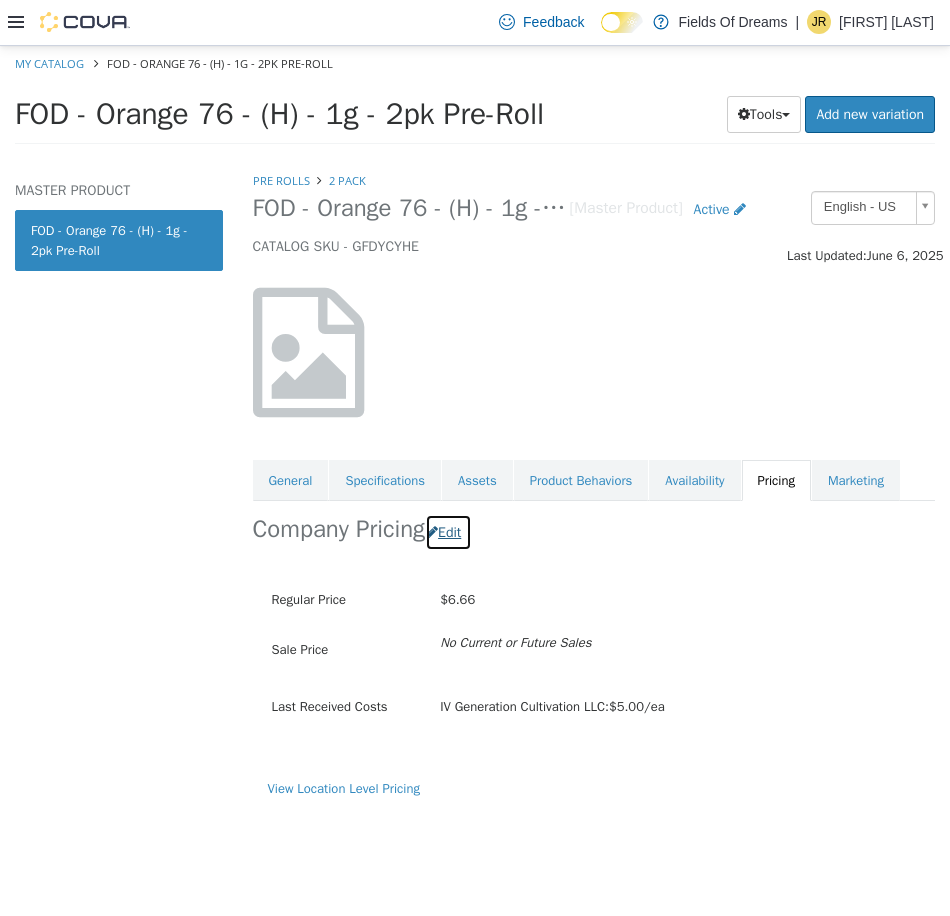 click on "Edit" at bounding box center [448, 531] 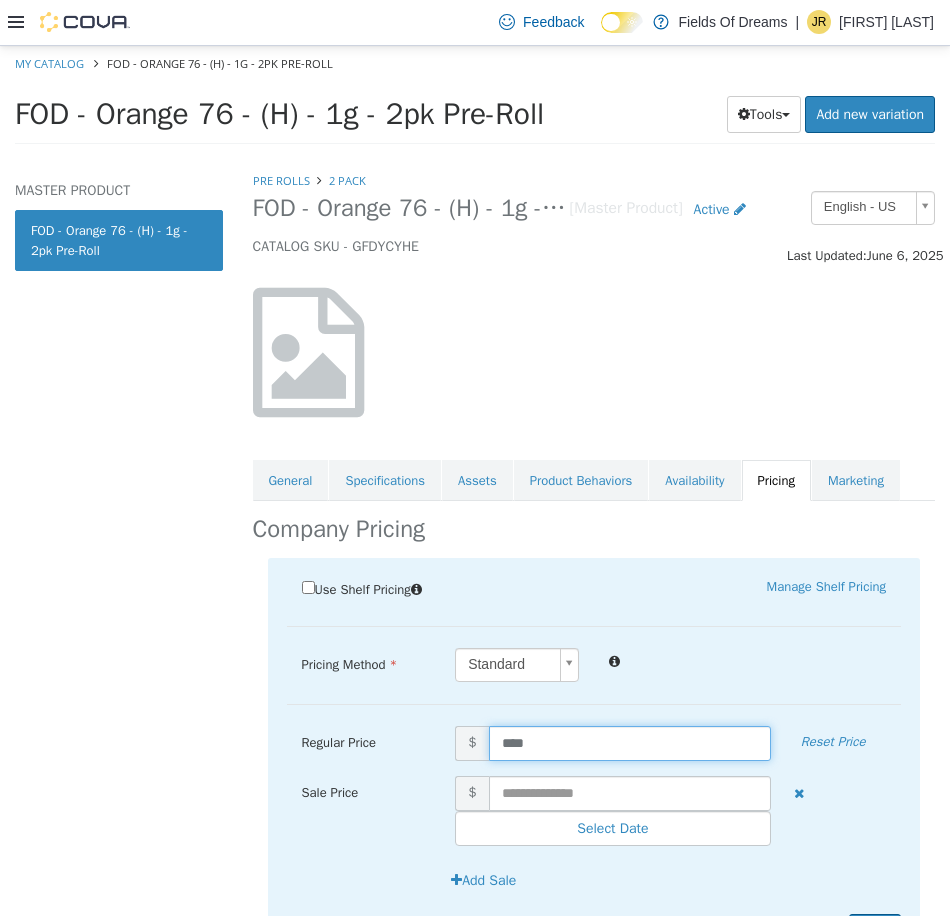 click on "****" at bounding box center (630, 742) 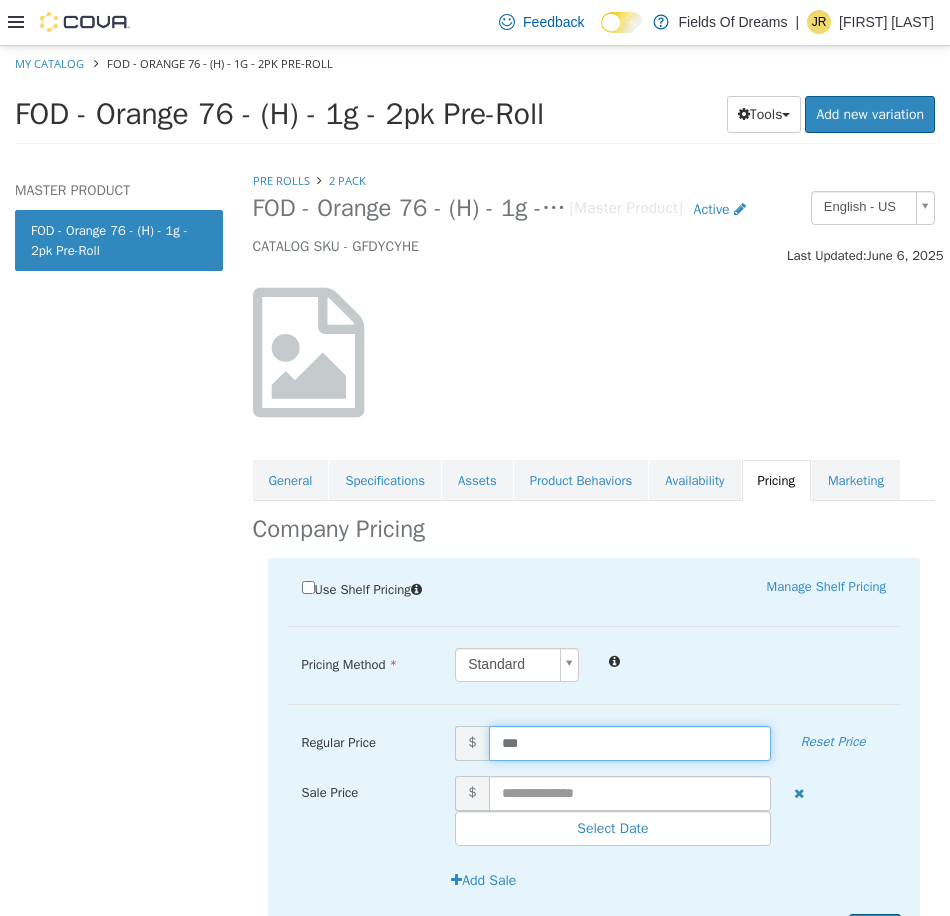 type on "****" 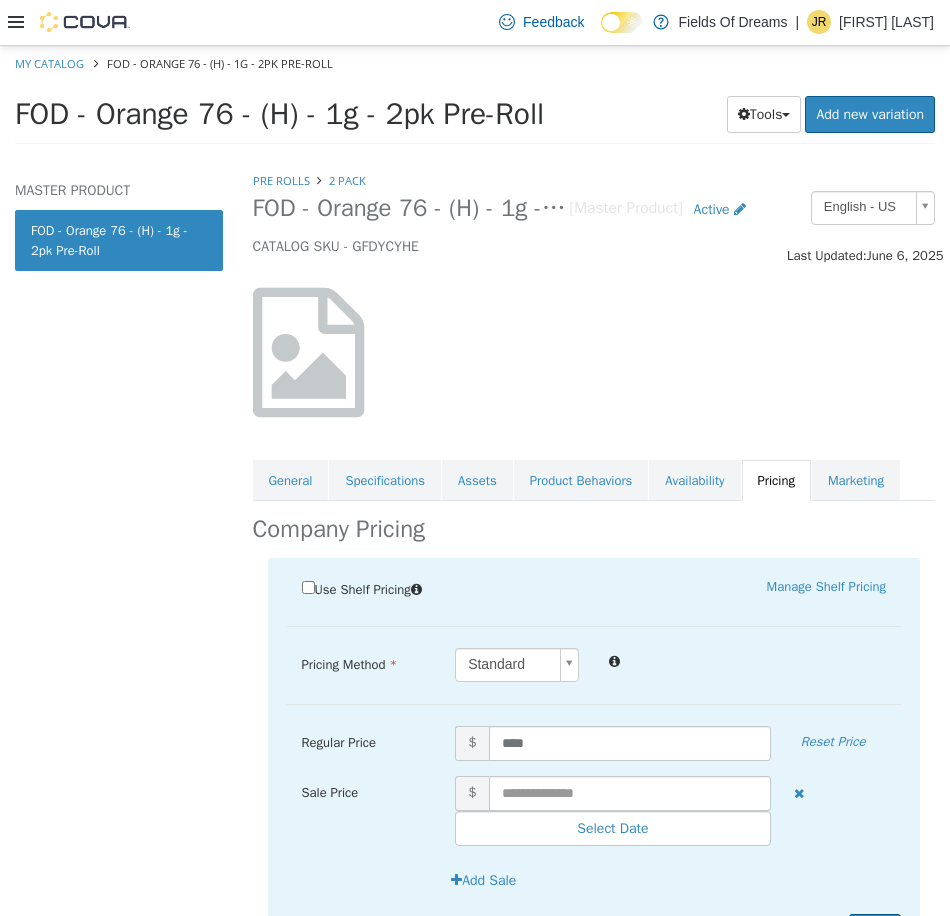 scroll, scrollTop: 108, scrollLeft: 0, axis: vertical 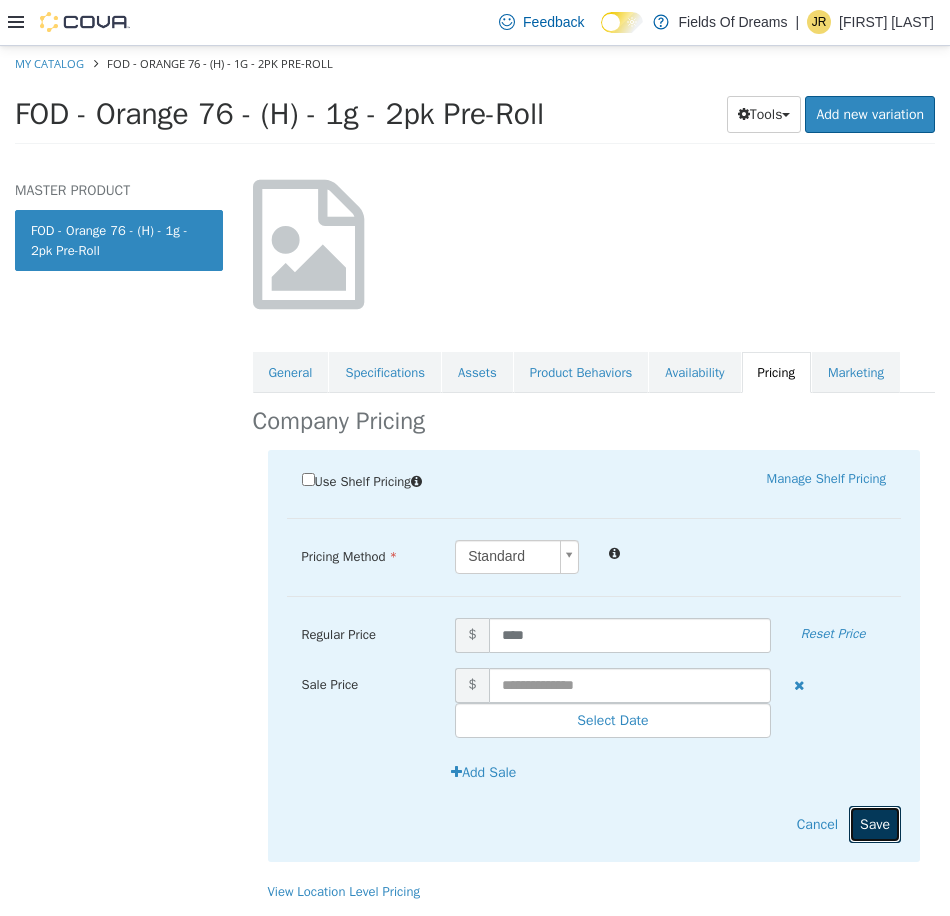 click on "Save" at bounding box center [875, 823] 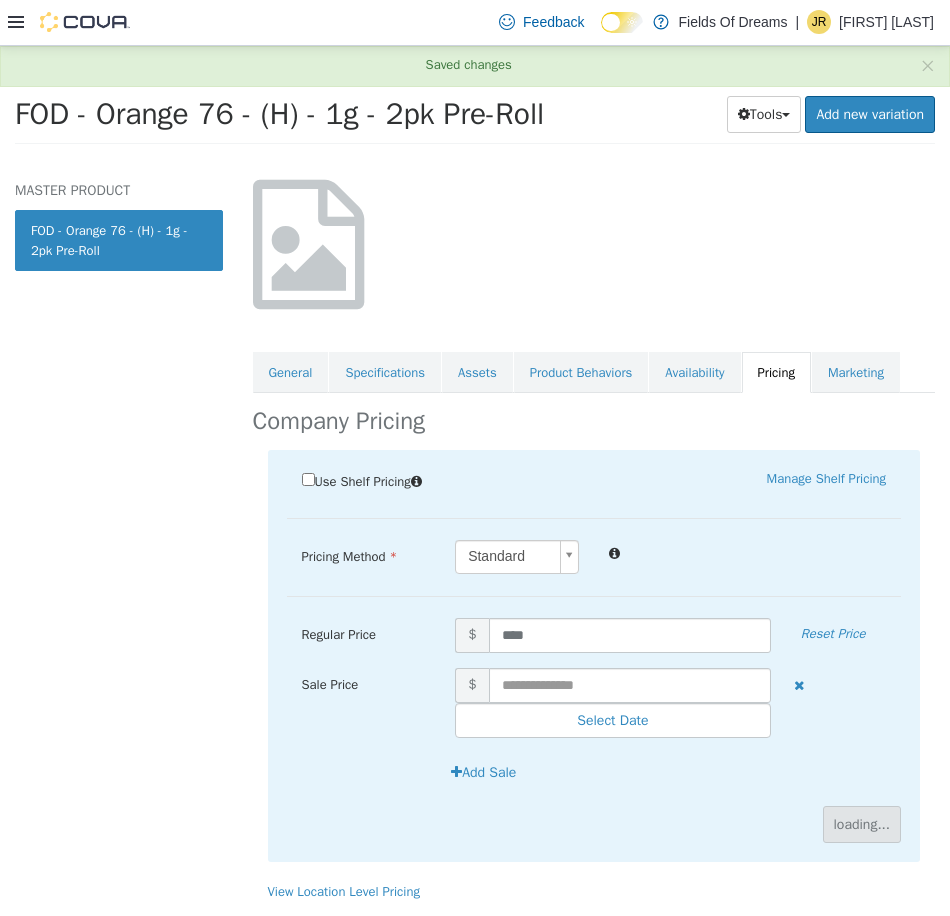 scroll, scrollTop: 0, scrollLeft: 0, axis: both 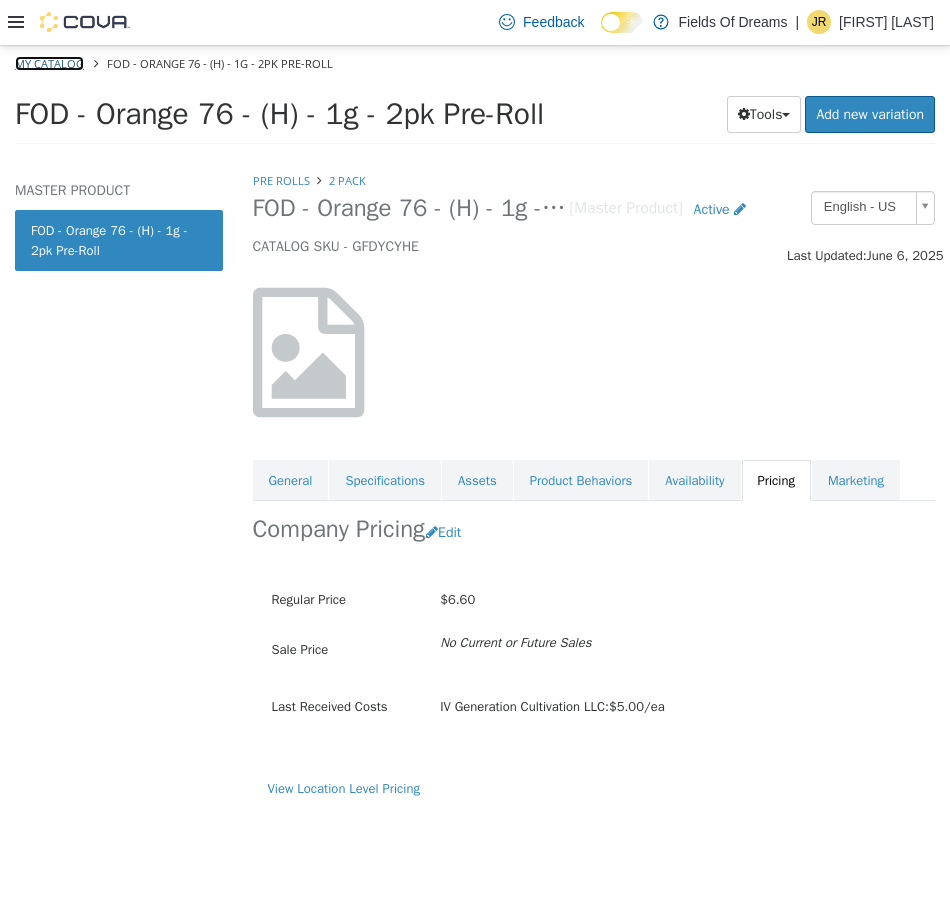 click on "My Catalog" at bounding box center (49, 62) 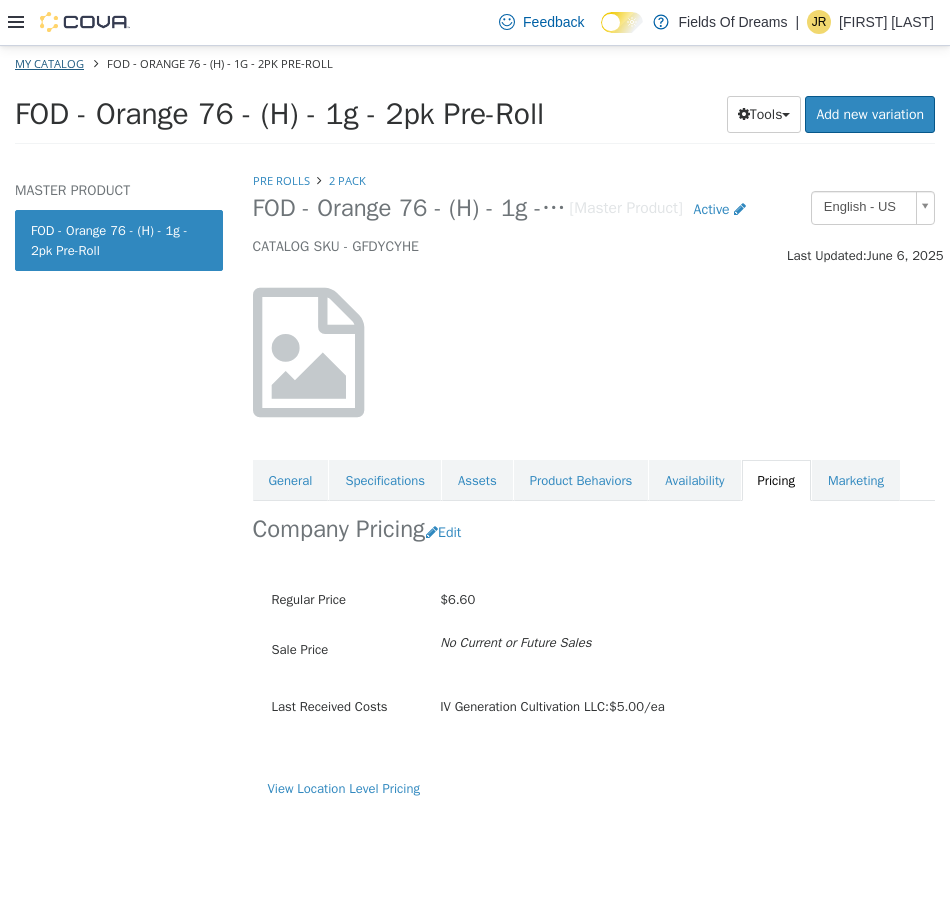 select on "**********" 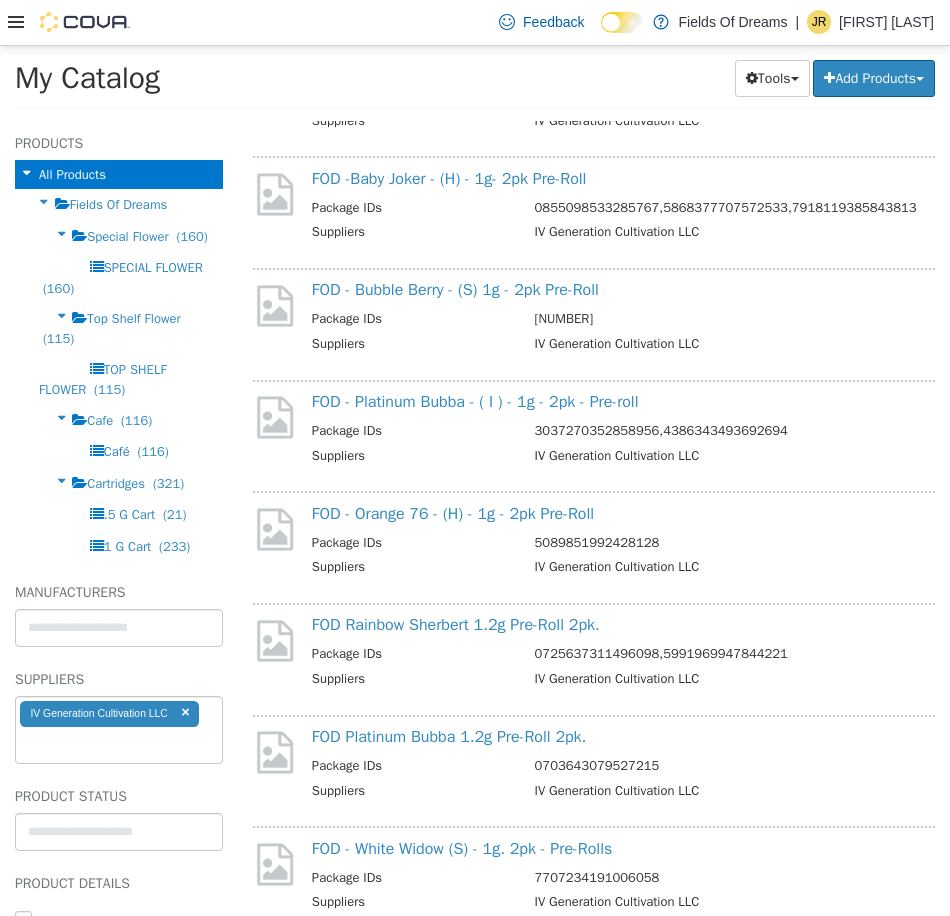 scroll, scrollTop: 2667, scrollLeft: 0, axis: vertical 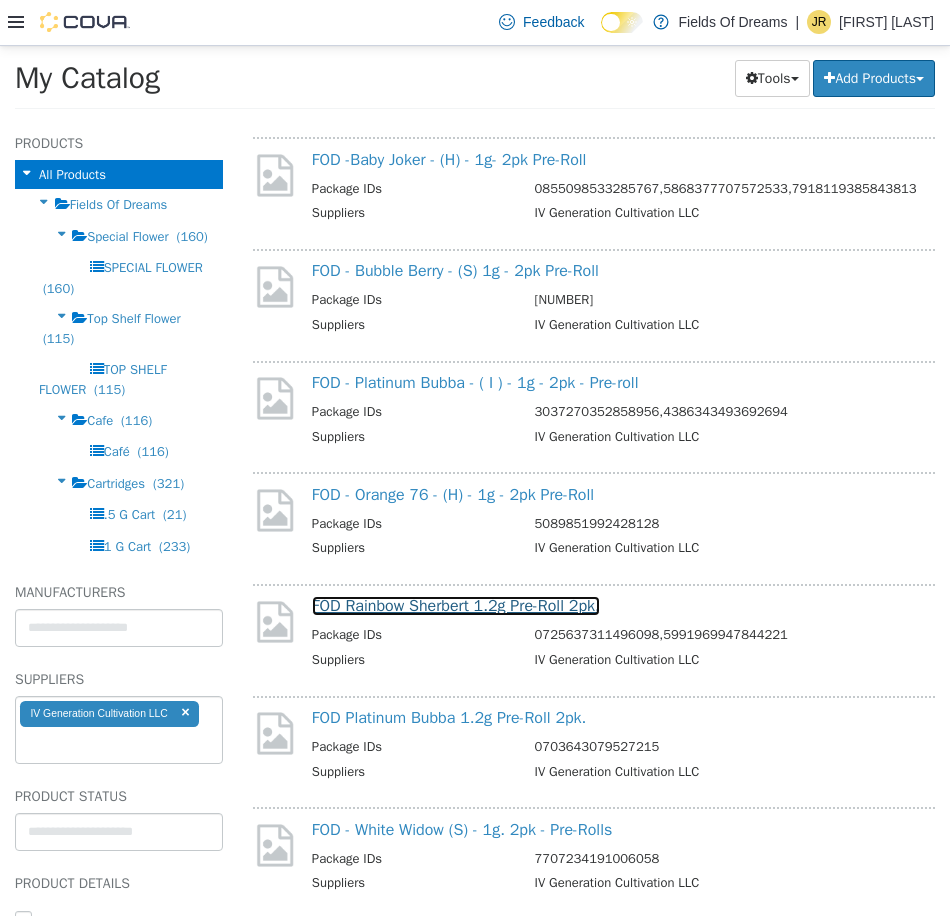 click on "FOD Rainbow Sherbert 1.2g Pre-Roll 2pk." at bounding box center [456, 605] 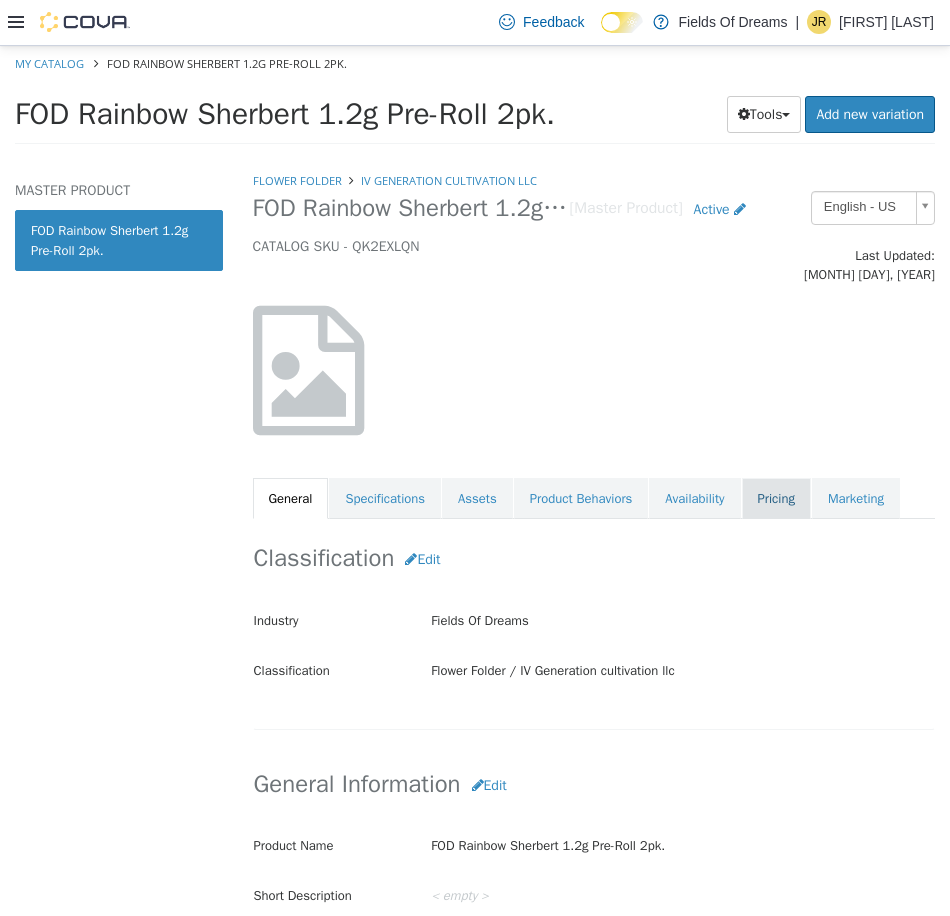 click on "Pricing" at bounding box center (776, 498) 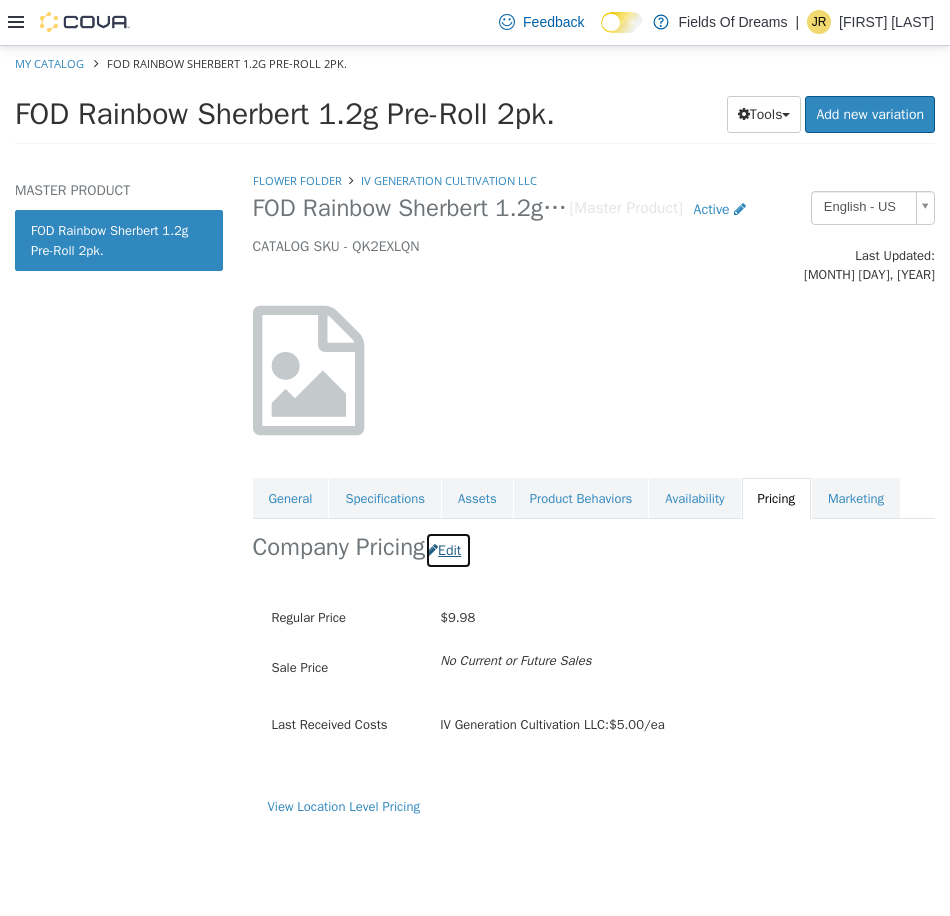 click at bounding box center (432, 549) 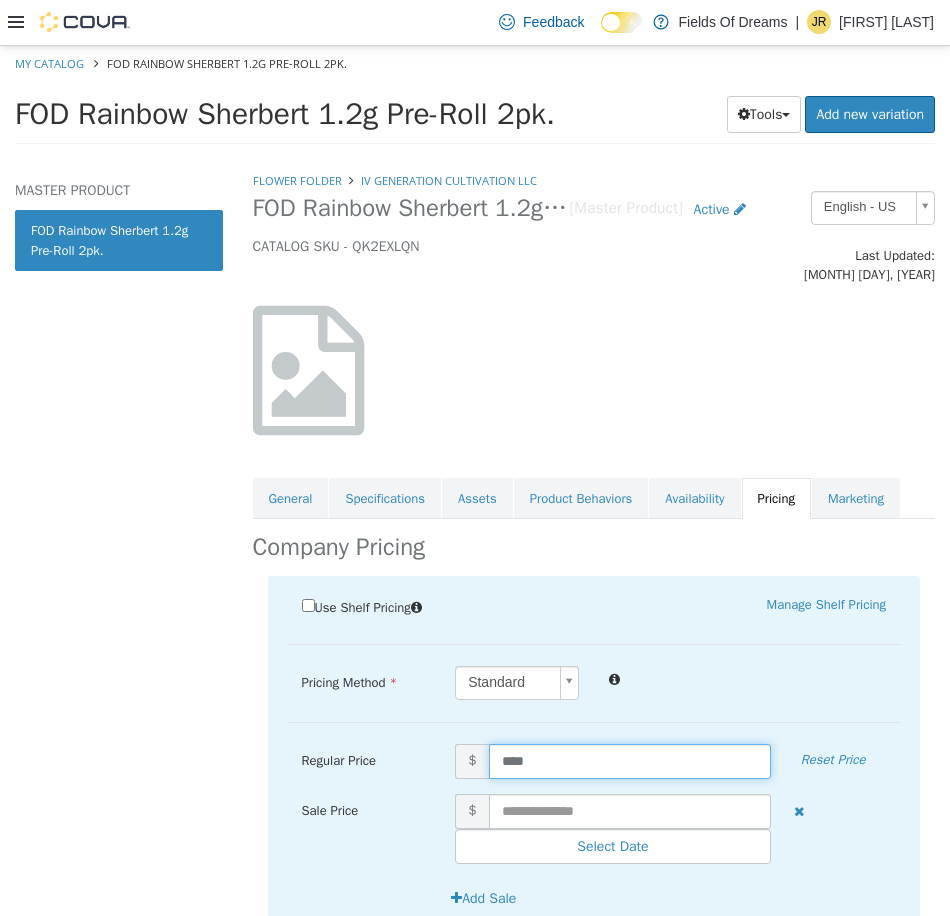 drag, startPoint x: 558, startPoint y: 733, endPoint x: 435, endPoint y: 717, distance: 124.036285 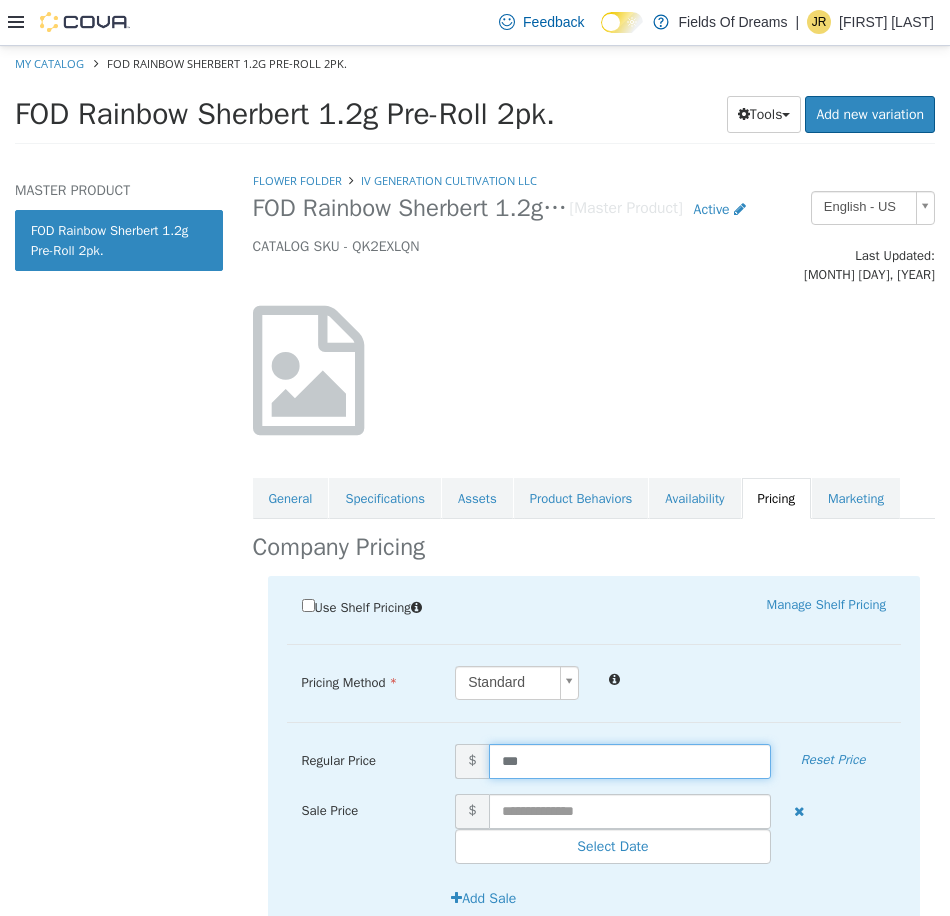 type on "****" 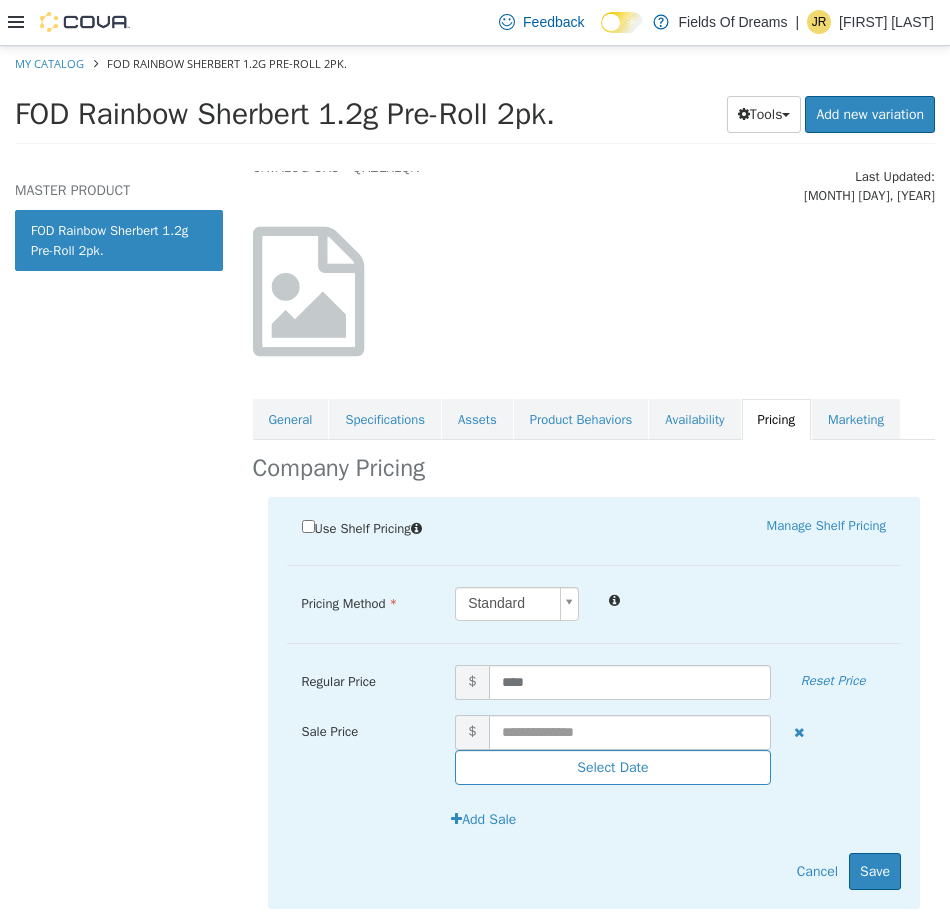 scroll, scrollTop: 123, scrollLeft: 0, axis: vertical 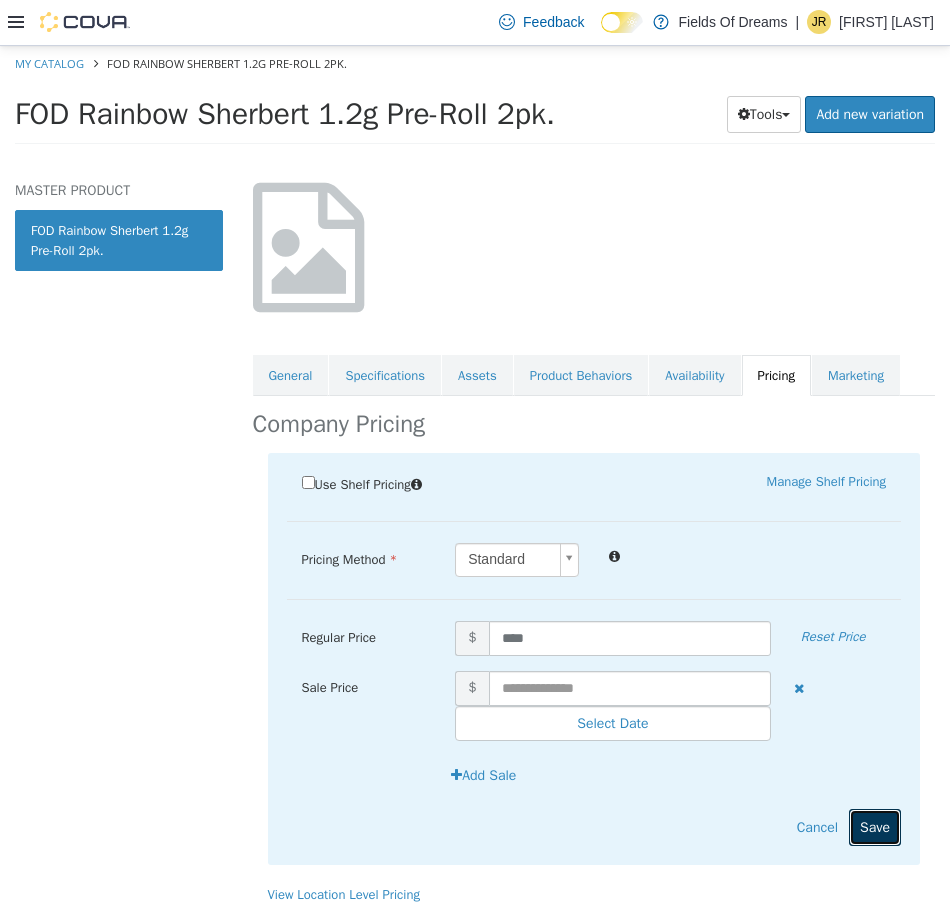 click on "Save" at bounding box center (875, 826) 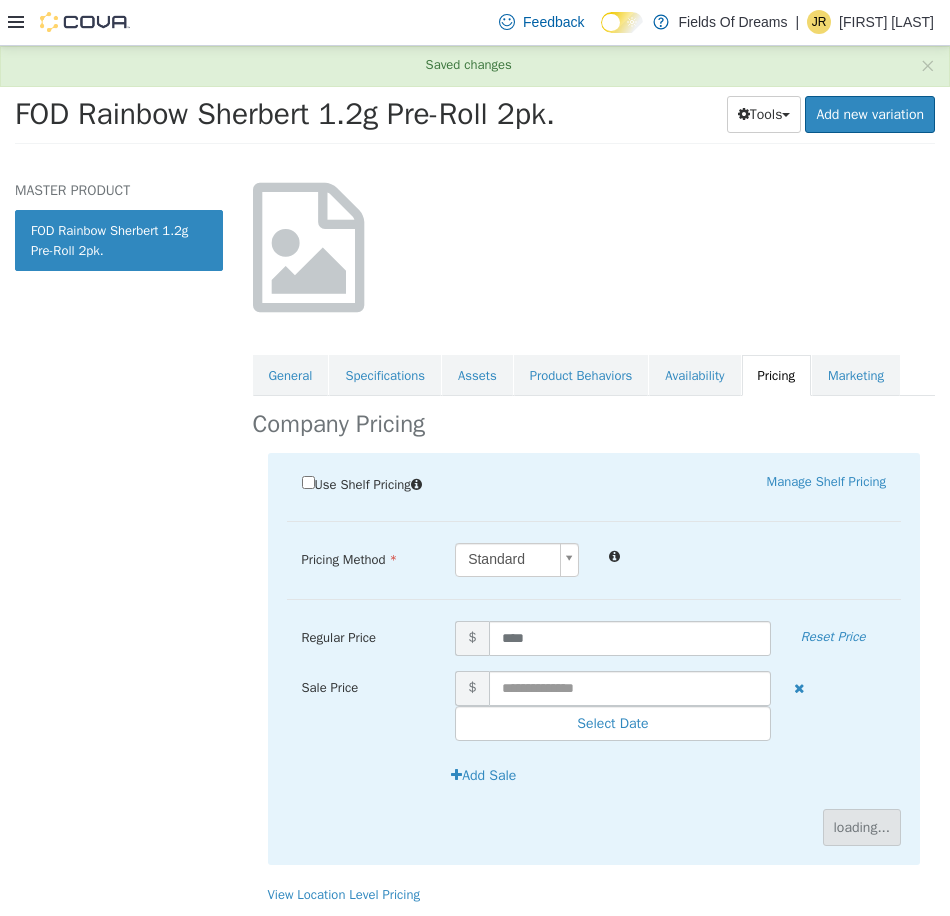 scroll, scrollTop: 0, scrollLeft: 0, axis: both 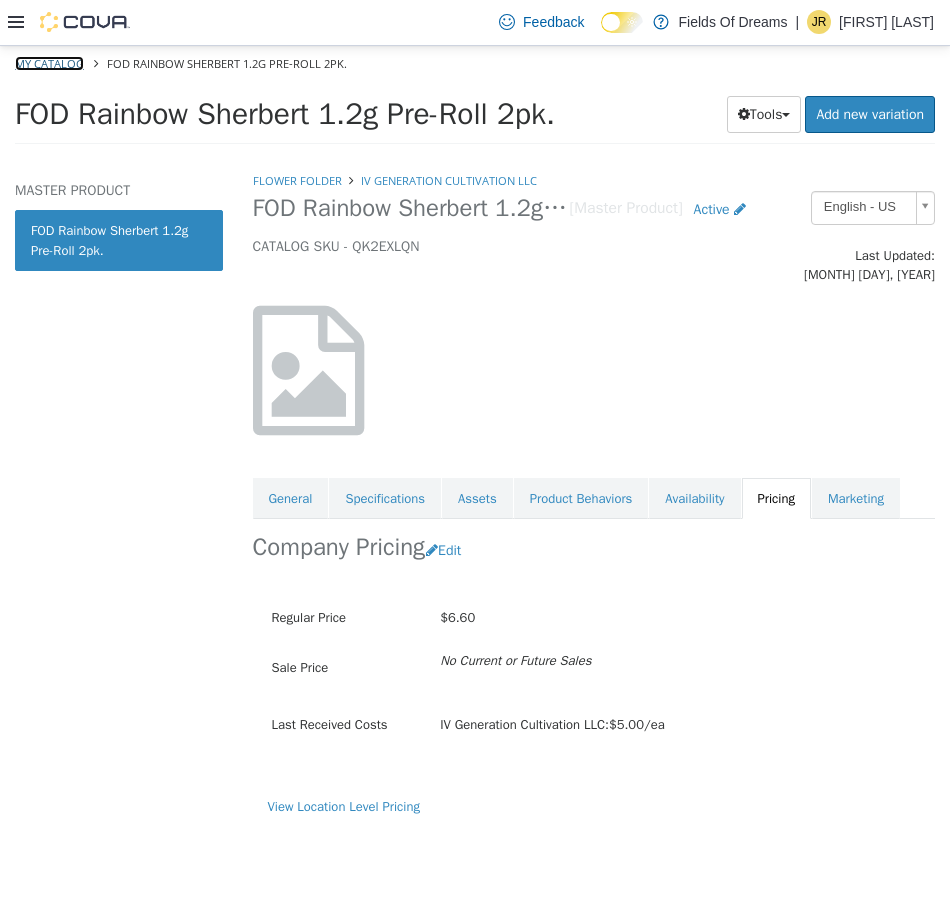 click on "My Catalog" at bounding box center (49, 62) 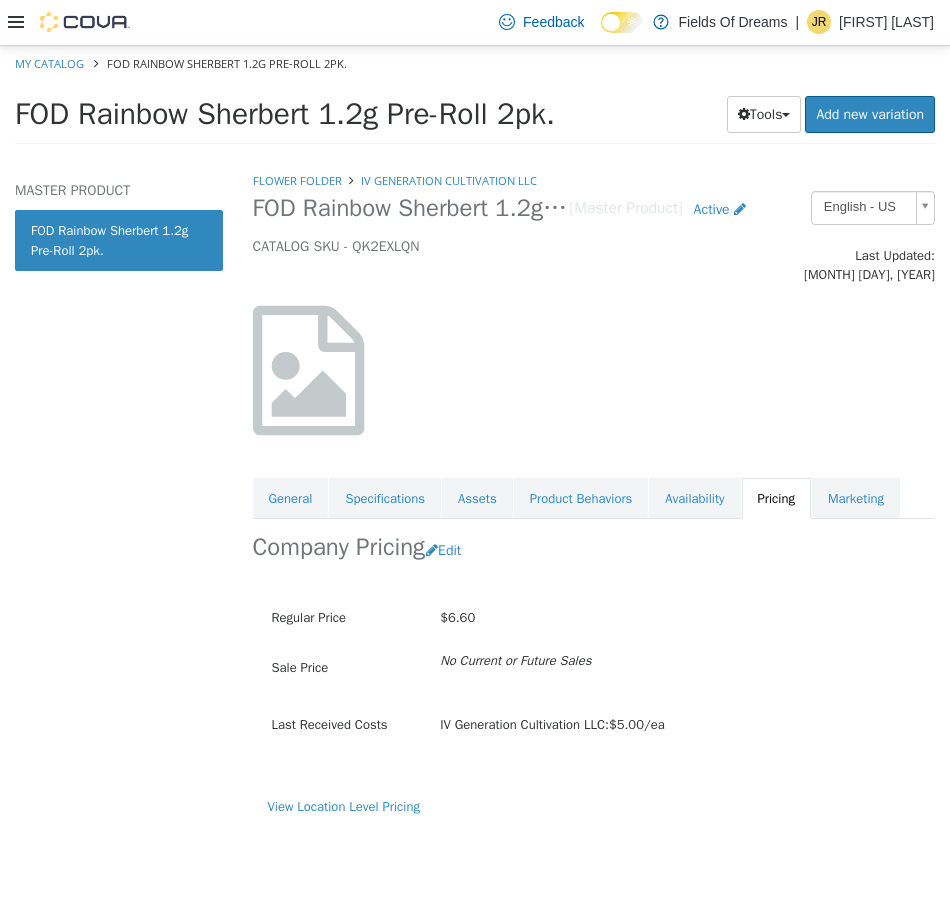 select on "**********" 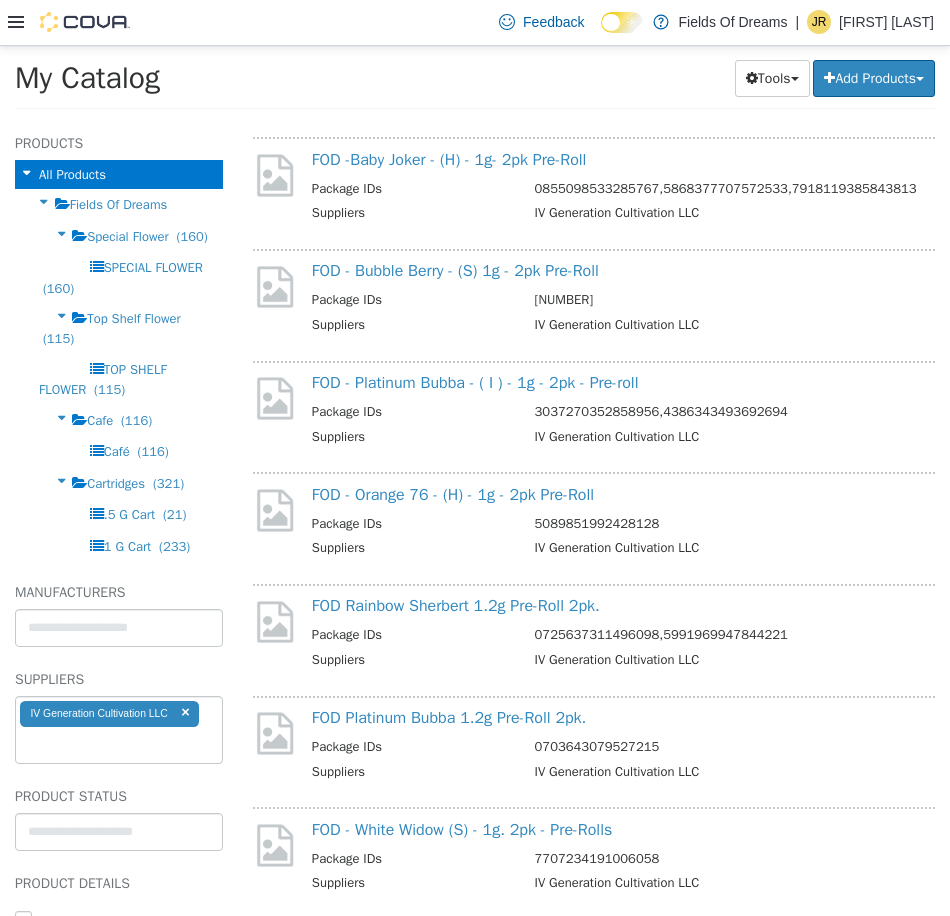 scroll, scrollTop: 3000, scrollLeft: 0, axis: vertical 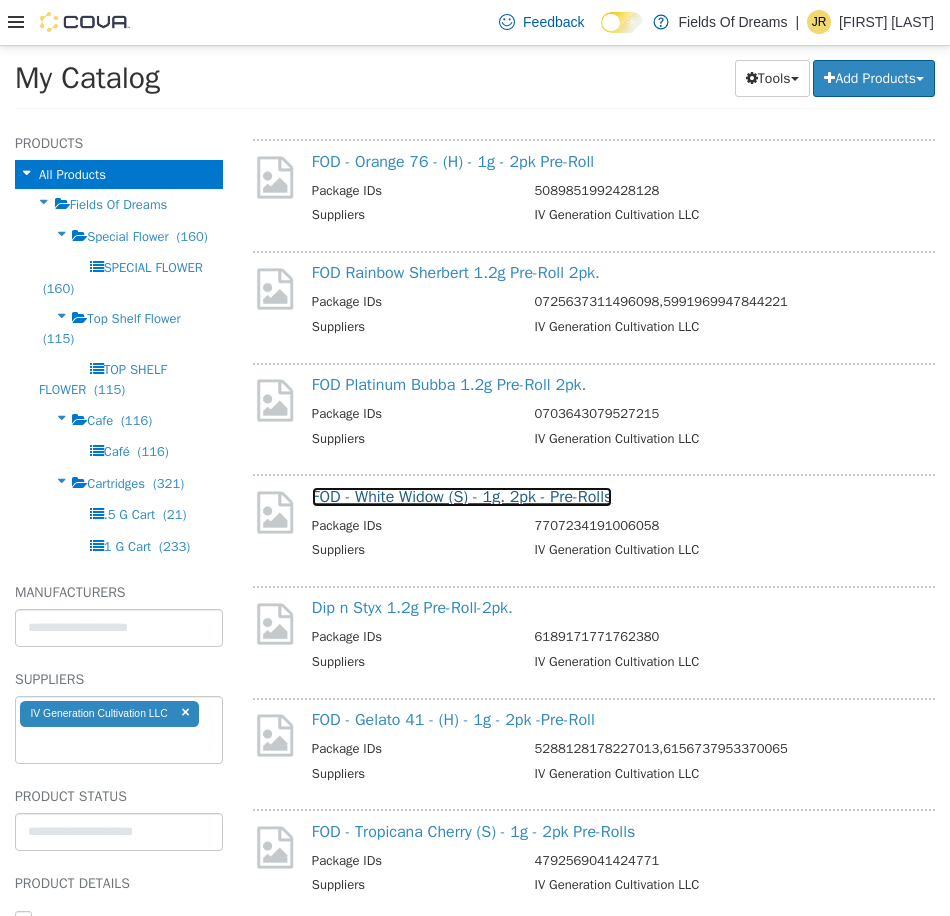 click on "FOD - White Widow (S) - 1g. 2pk - Pre-Rolls" at bounding box center (462, 496) 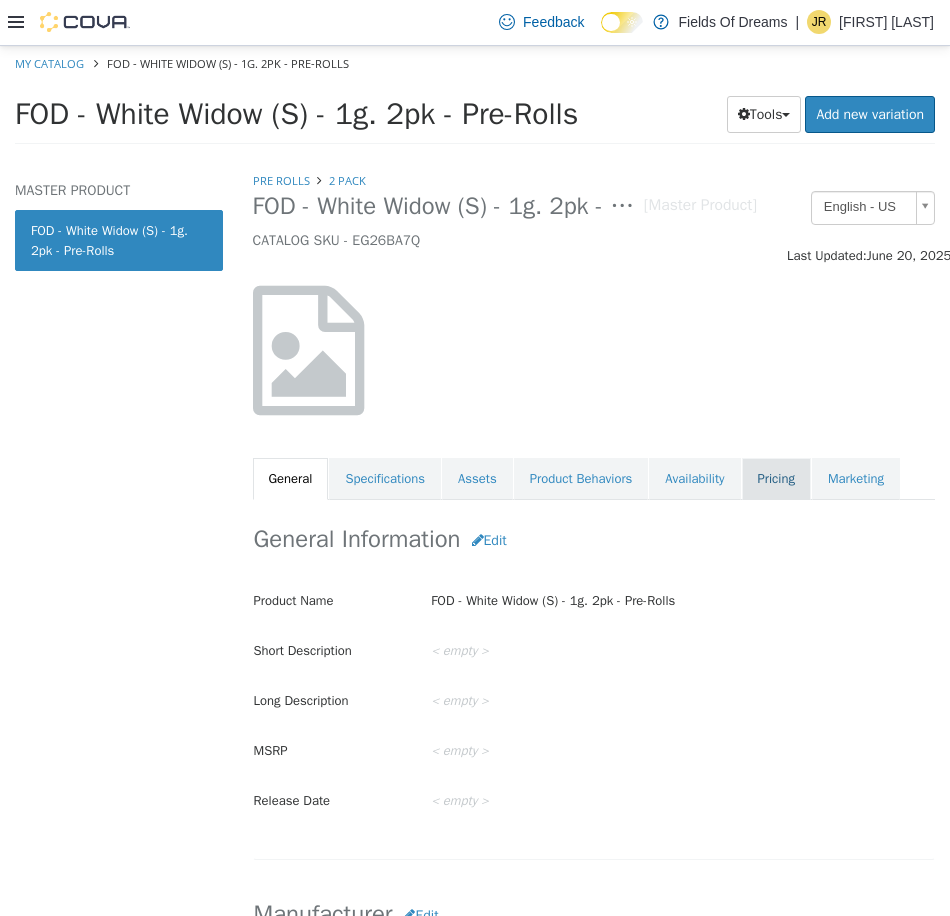 click on "Pricing" at bounding box center (776, 478) 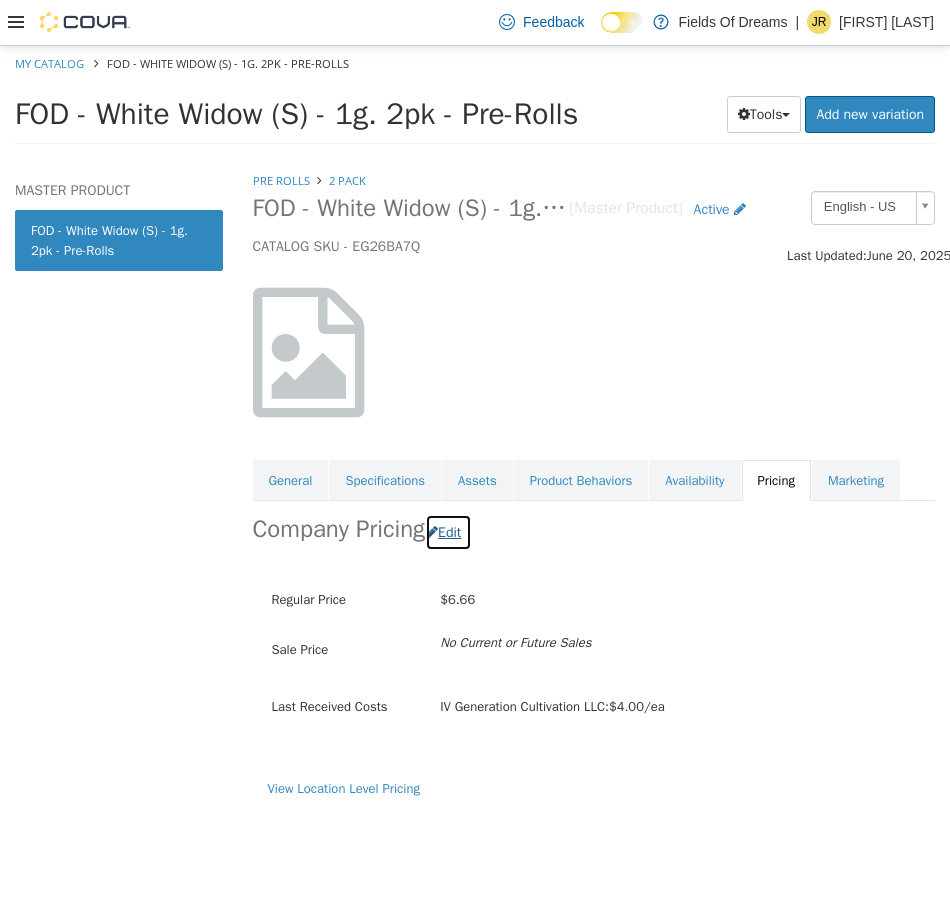 click on "Edit" at bounding box center [448, 531] 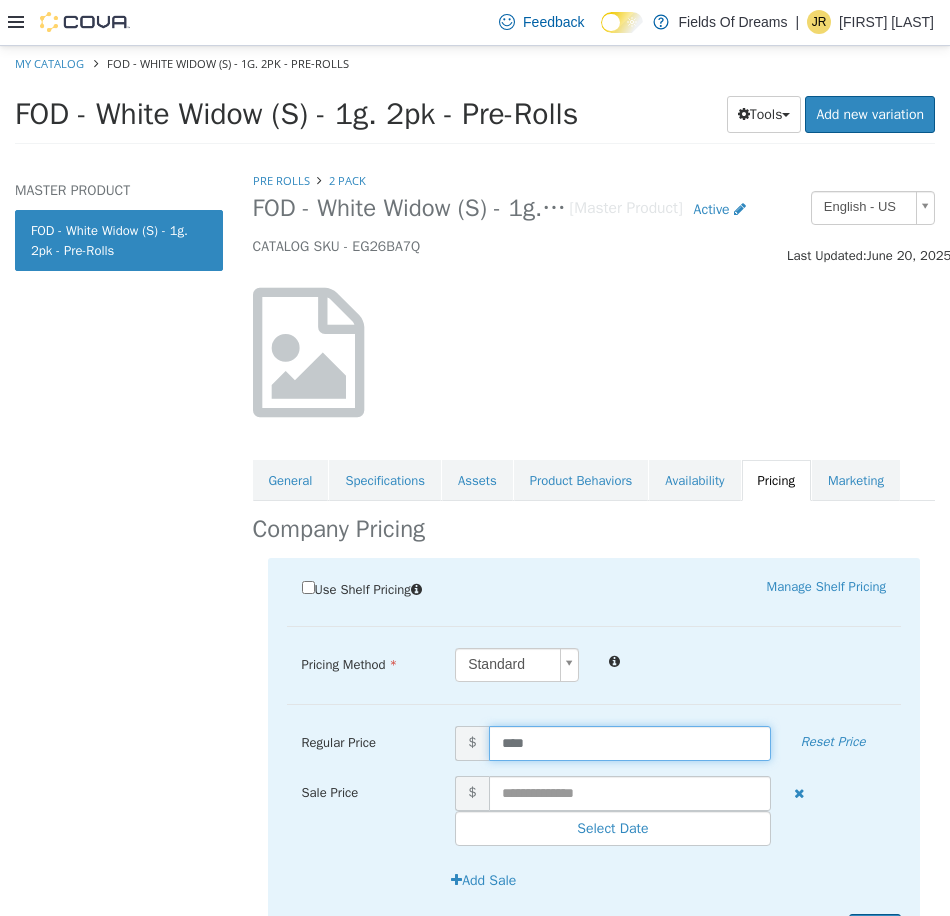 click on "****" at bounding box center (630, 742) 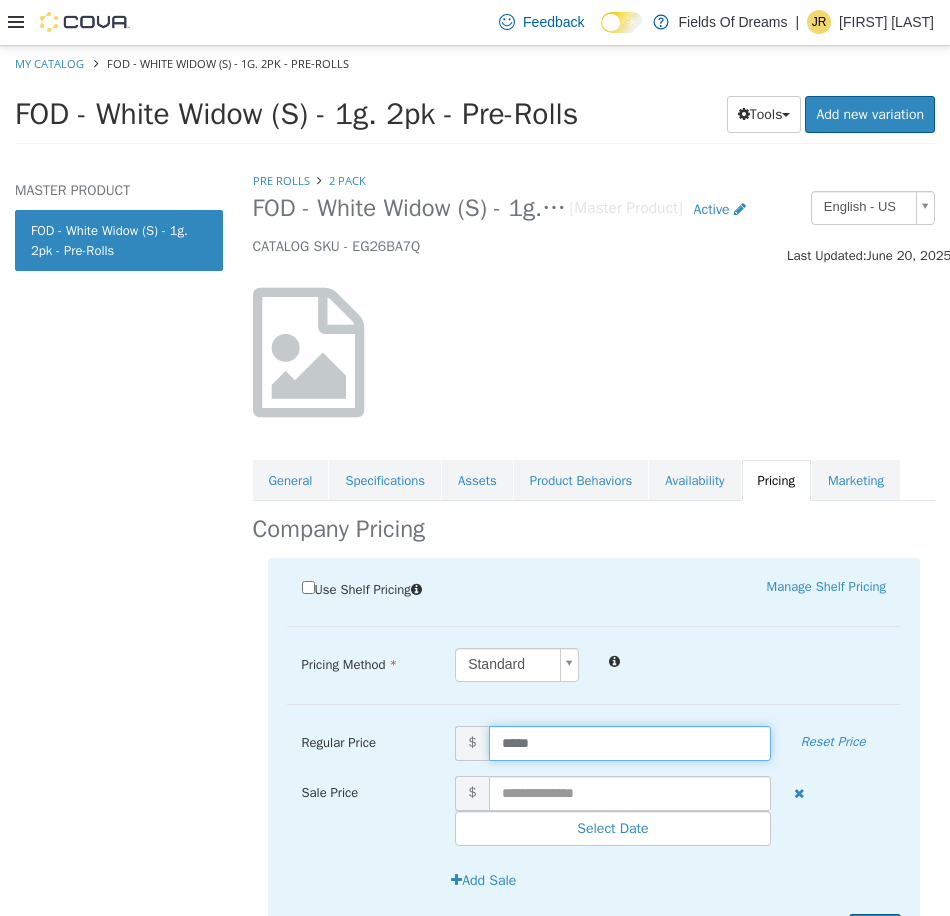 click on "*****" at bounding box center (630, 742) 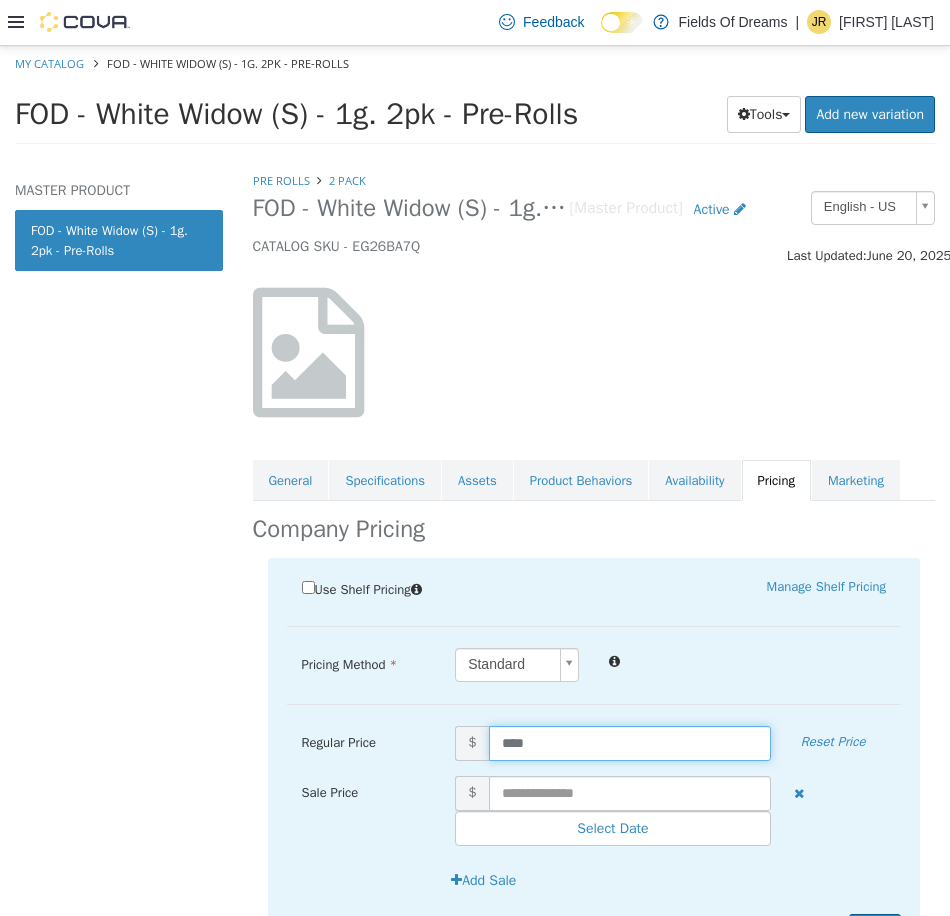 type on "****" 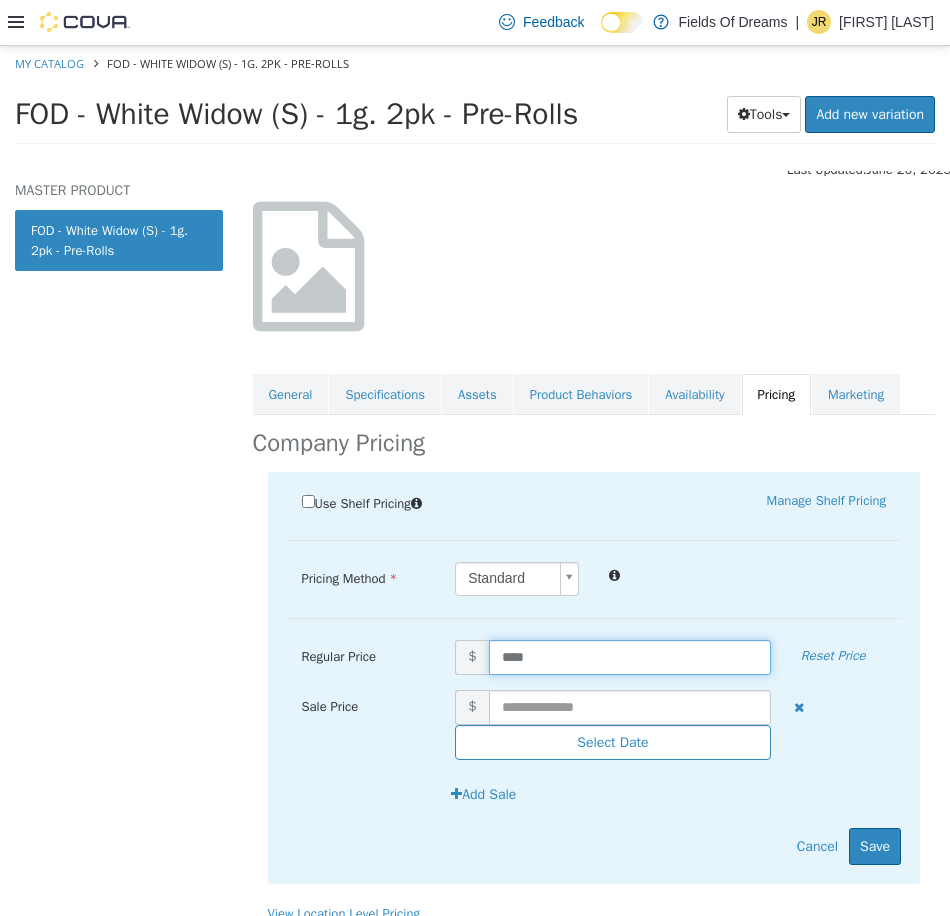 scroll, scrollTop: 123, scrollLeft: 0, axis: vertical 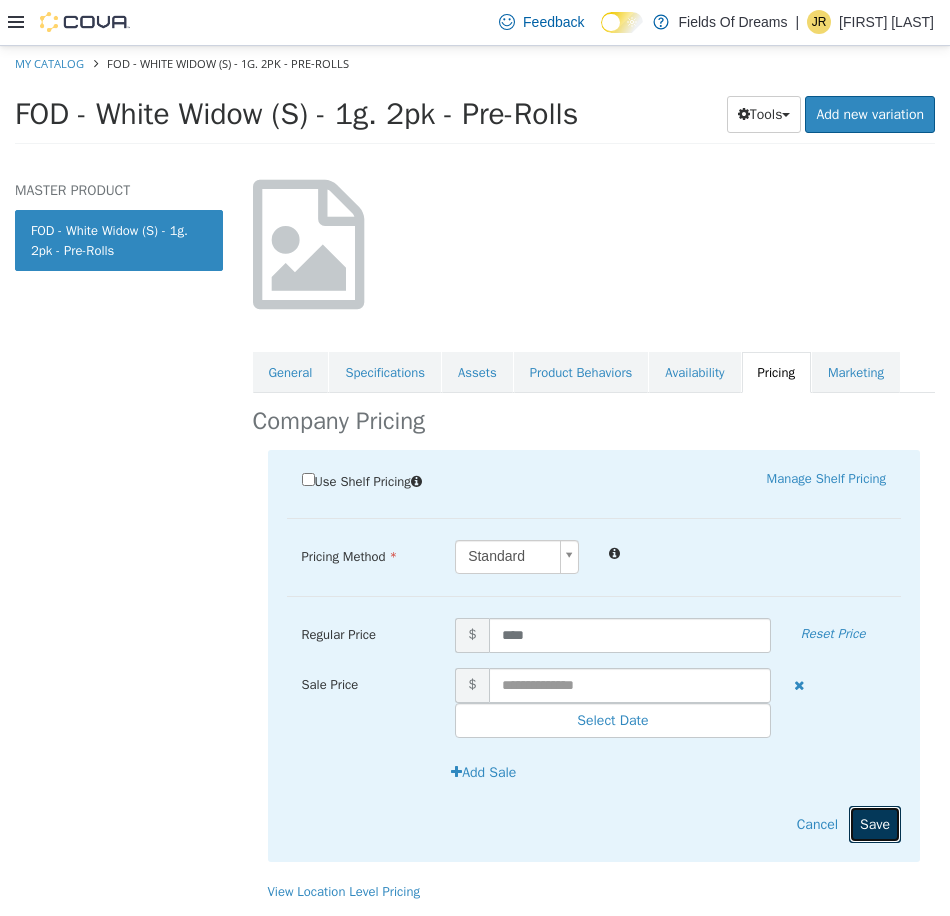 click on "Save" at bounding box center (875, 823) 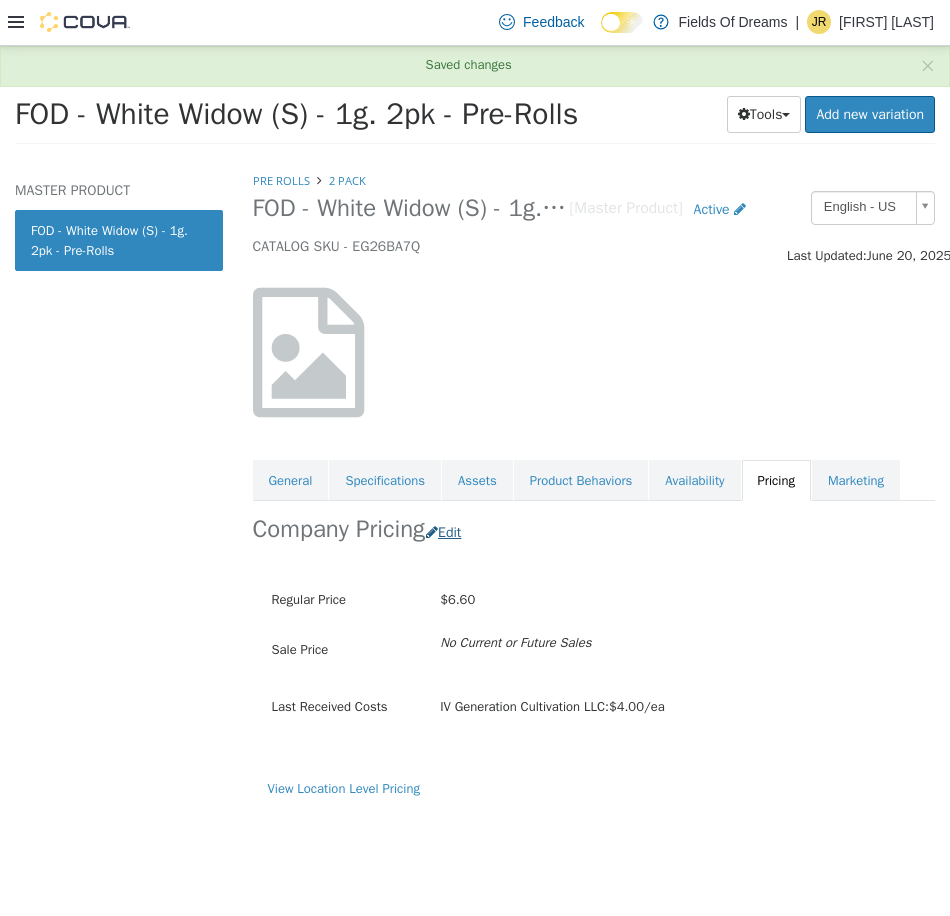 scroll, scrollTop: 0, scrollLeft: 0, axis: both 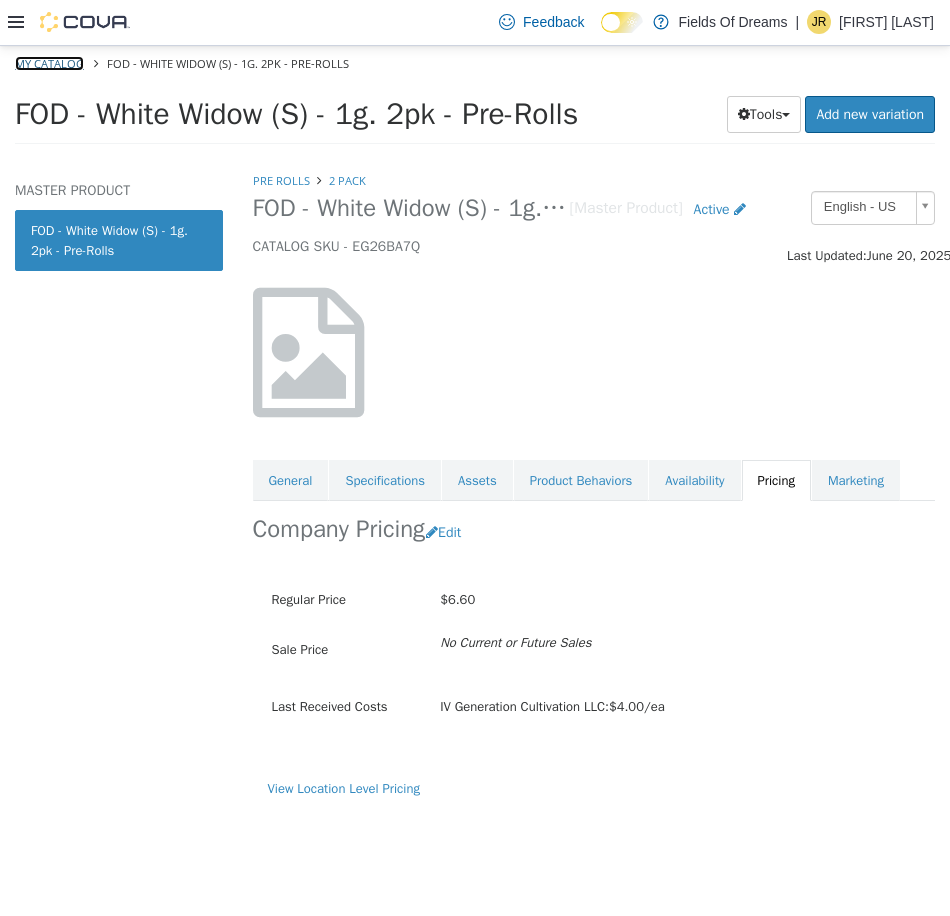 click on "My Catalog" at bounding box center [49, 62] 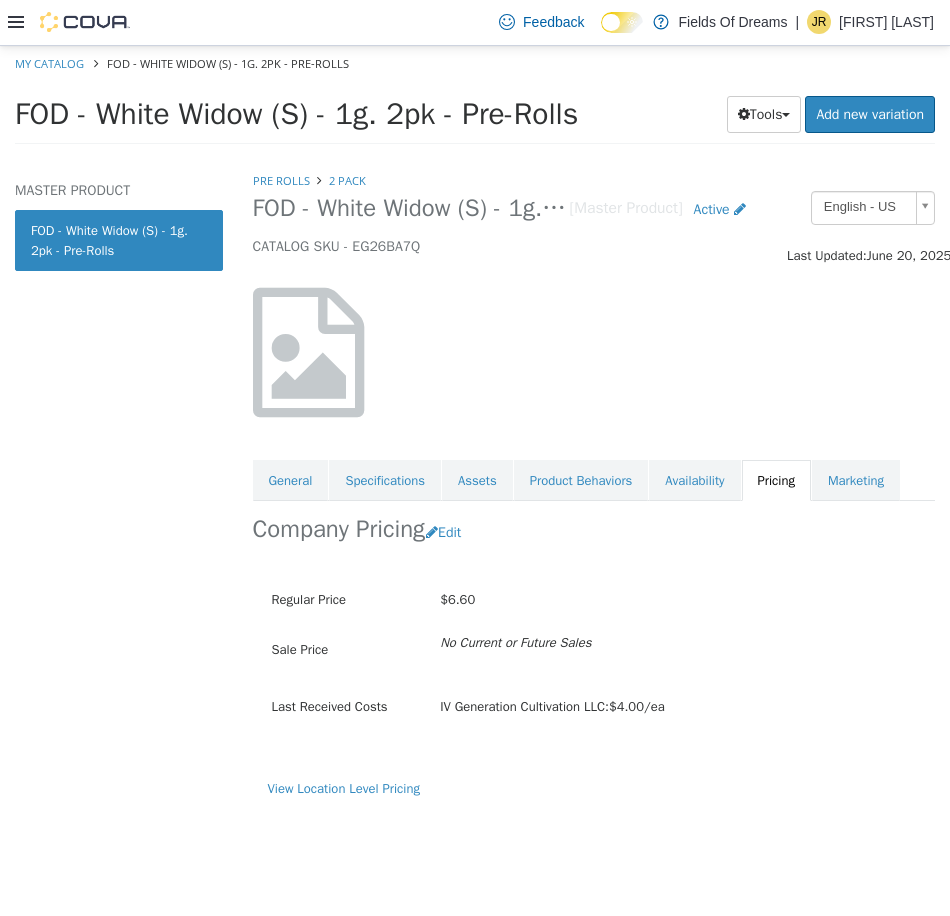 select on "**********" 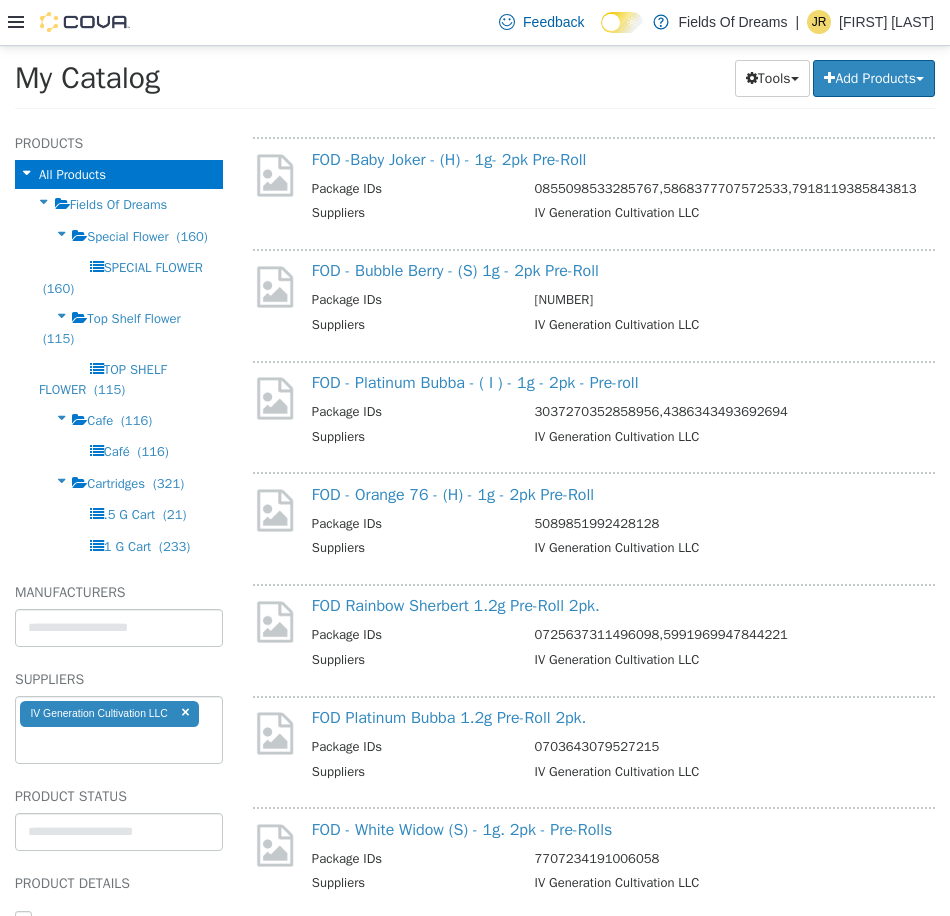 scroll, scrollTop: 3000, scrollLeft: 0, axis: vertical 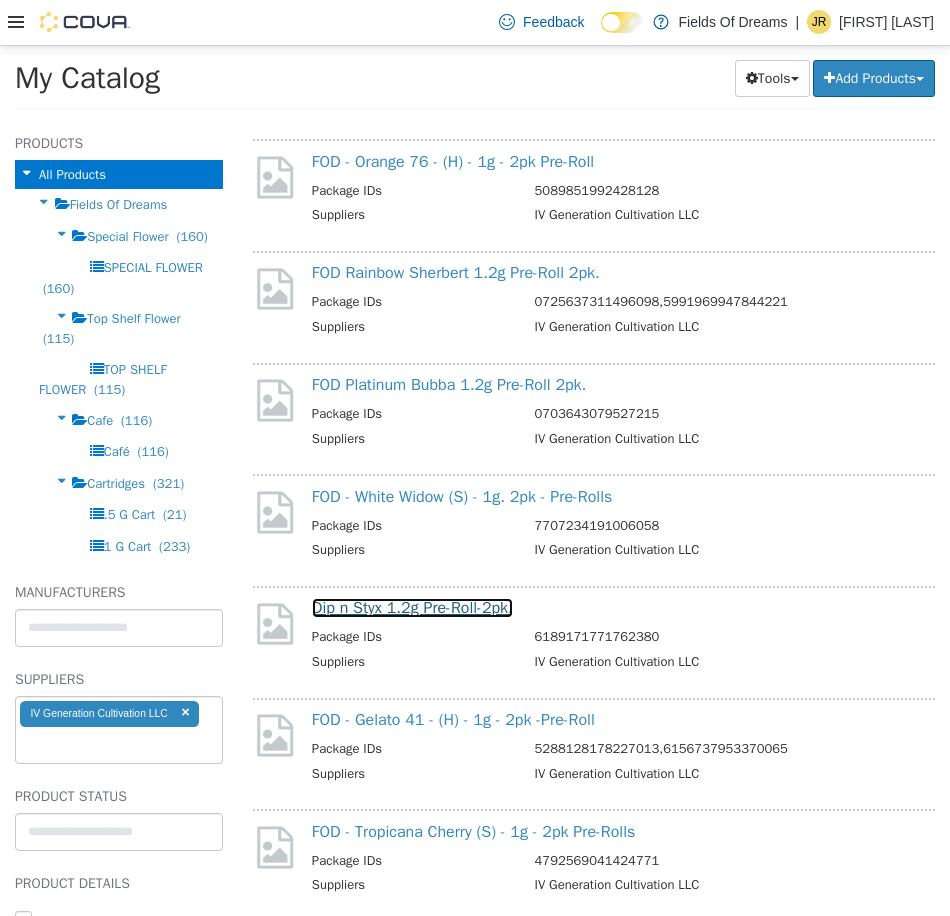 click on "Dip n Styx 1.2g Pre-Roll-2pk." at bounding box center [412, 607] 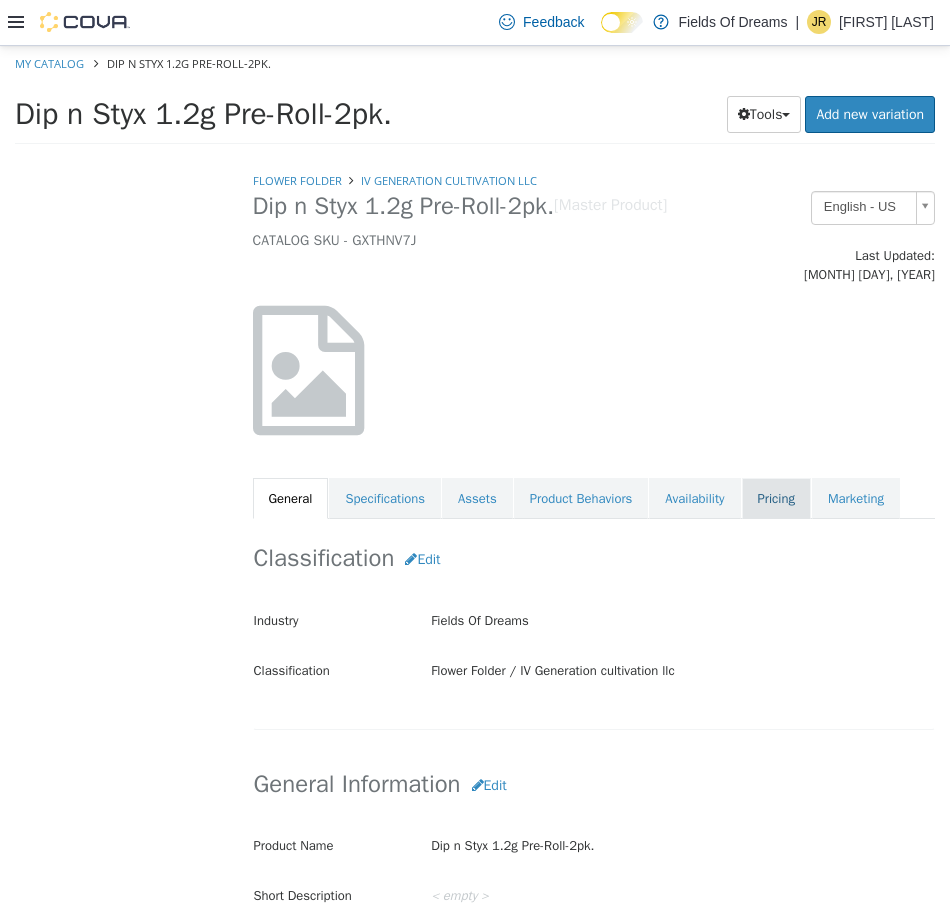 click on "Pricing" at bounding box center [776, 498] 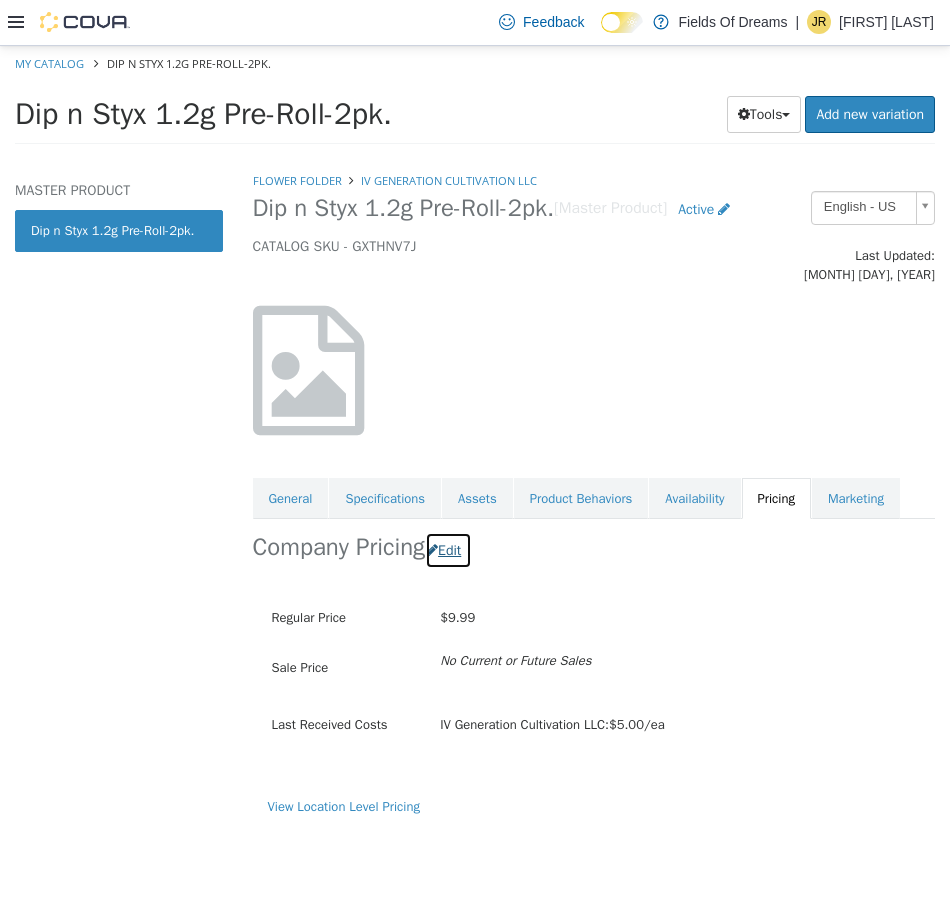 click on "Edit" at bounding box center [448, 549] 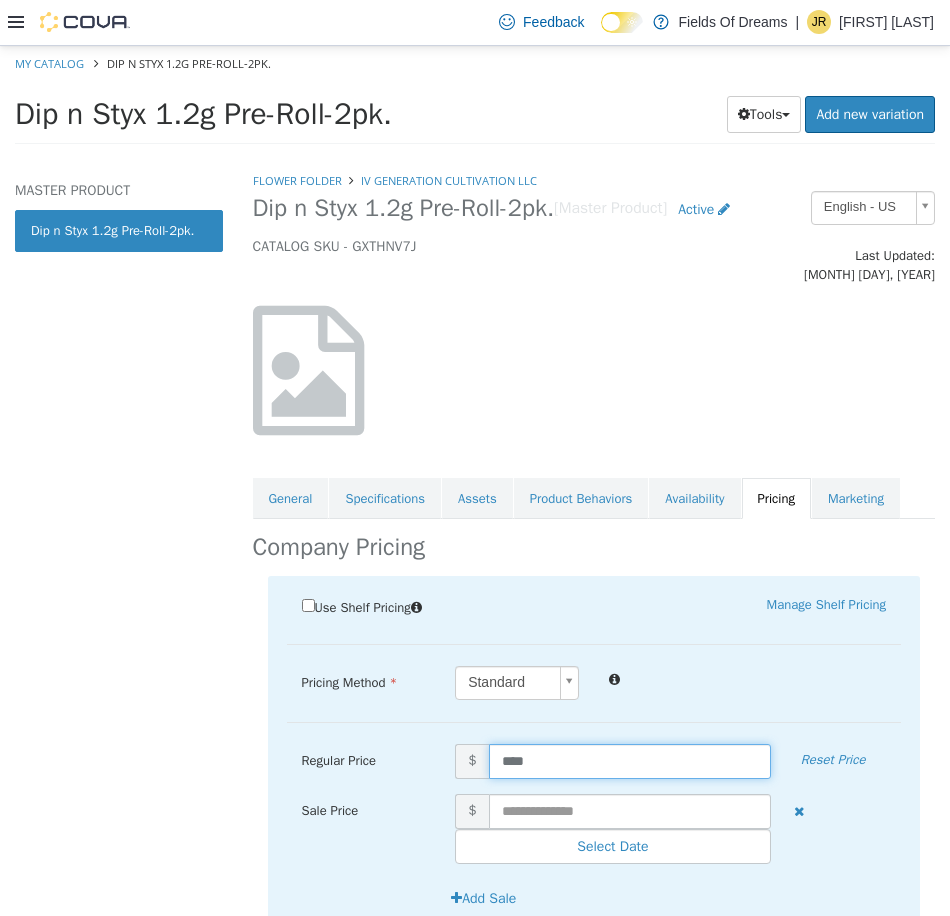 drag, startPoint x: 511, startPoint y: 730, endPoint x: 398, endPoint y: 734, distance: 113.07078 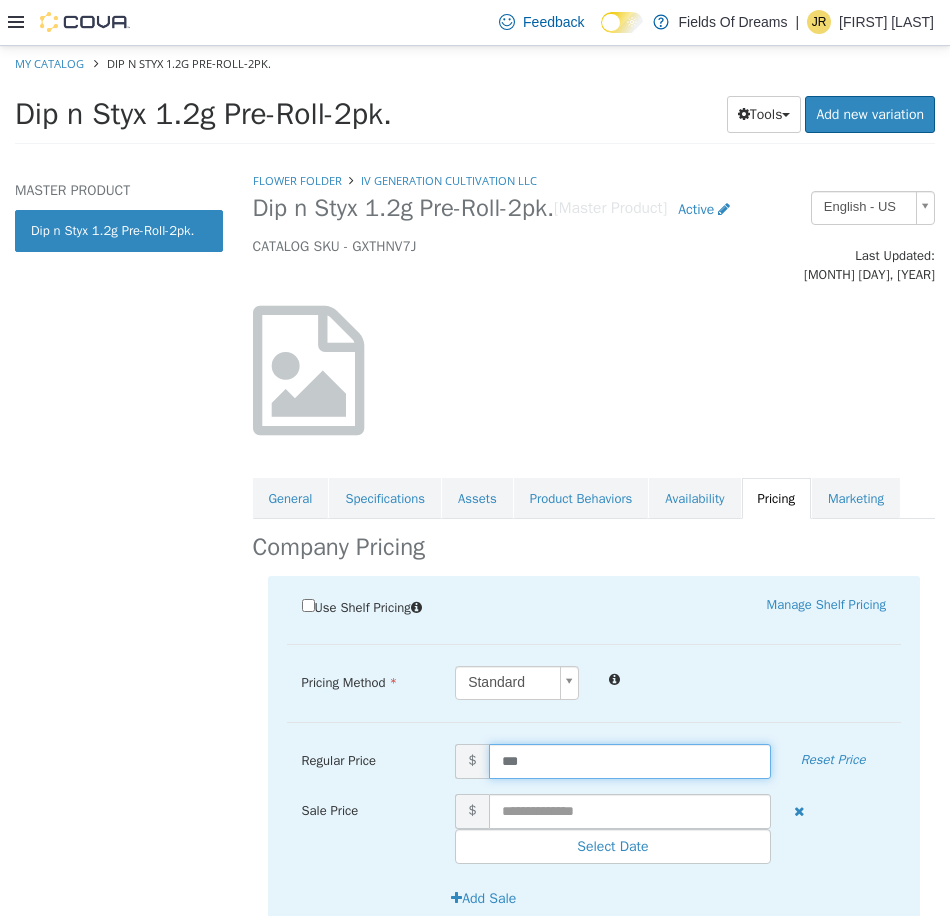 type on "****" 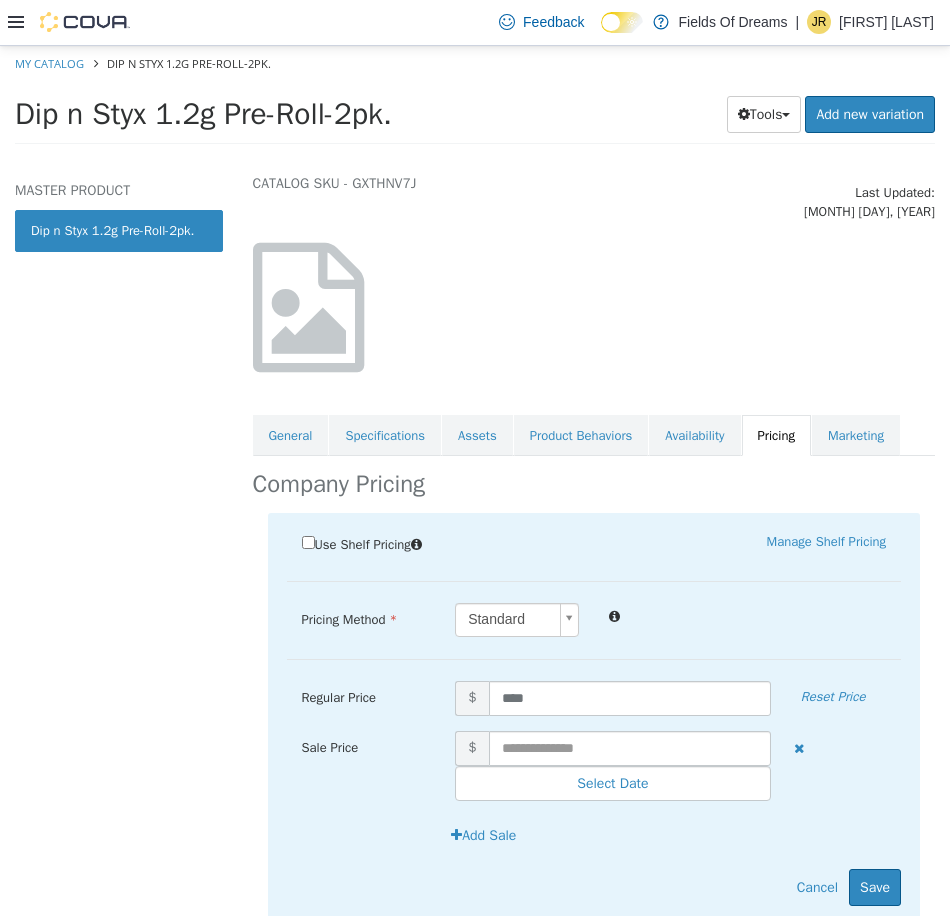 scroll, scrollTop: 123, scrollLeft: 0, axis: vertical 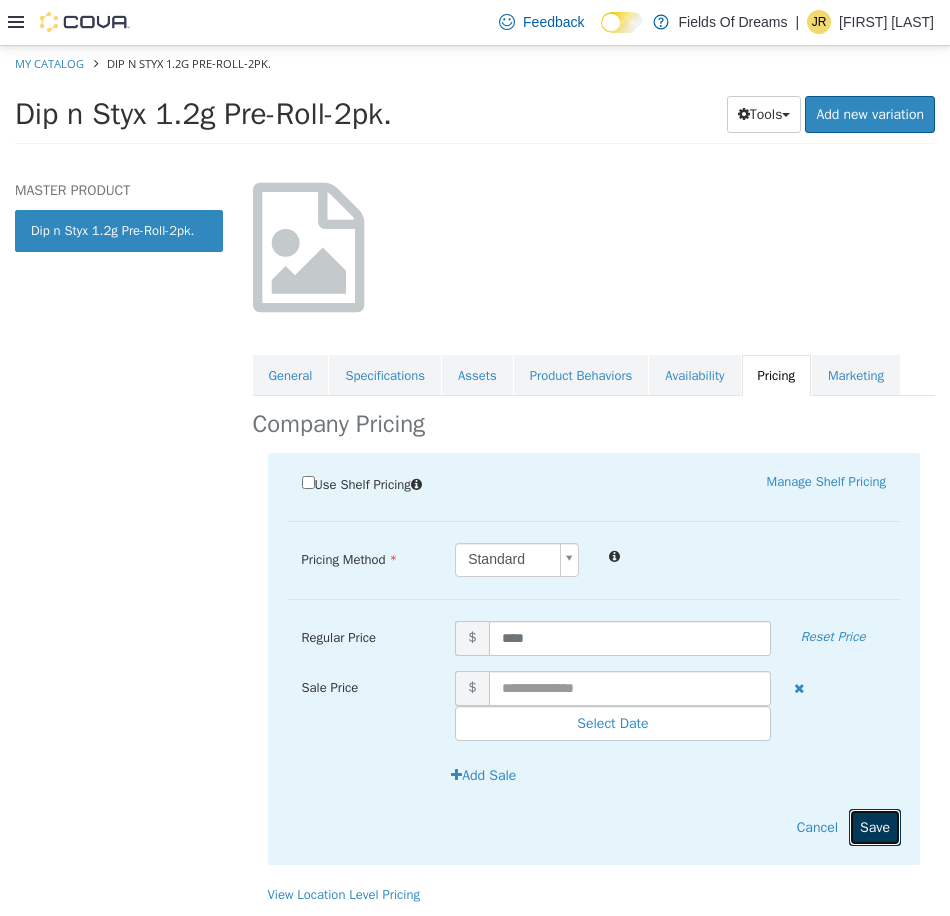 click on "Save" at bounding box center [875, 826] 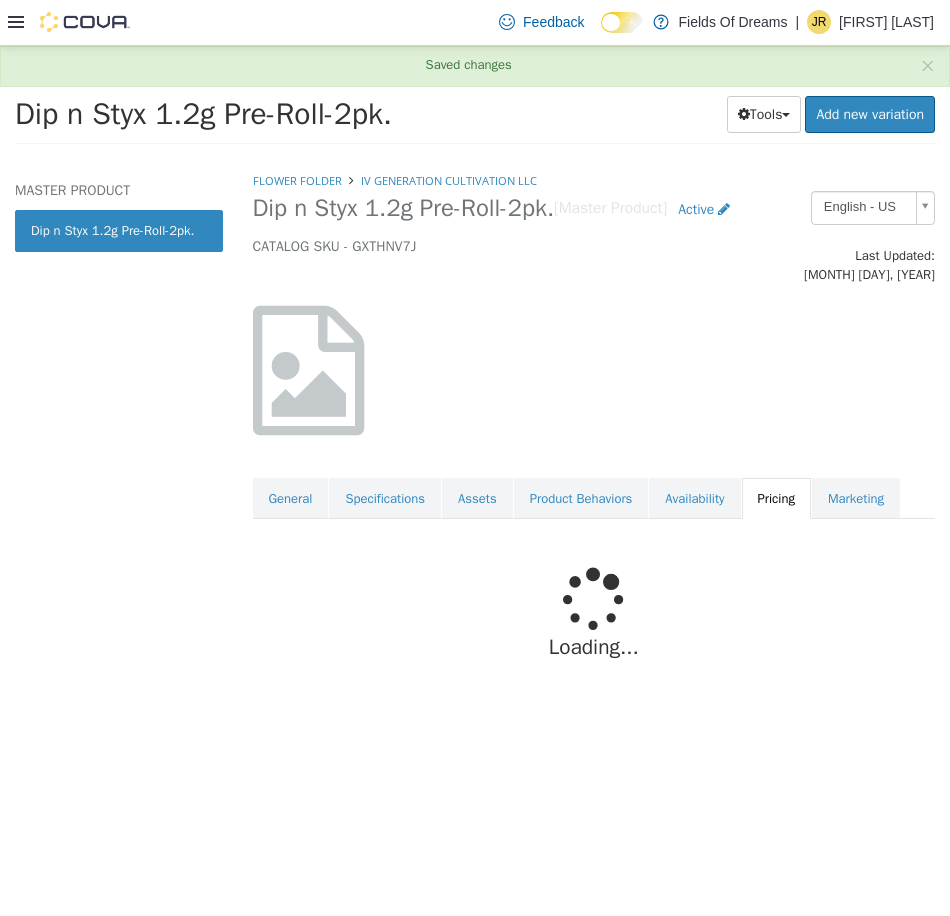 scroll, scrollTop: 0, scrollLeft: 0, axis: both 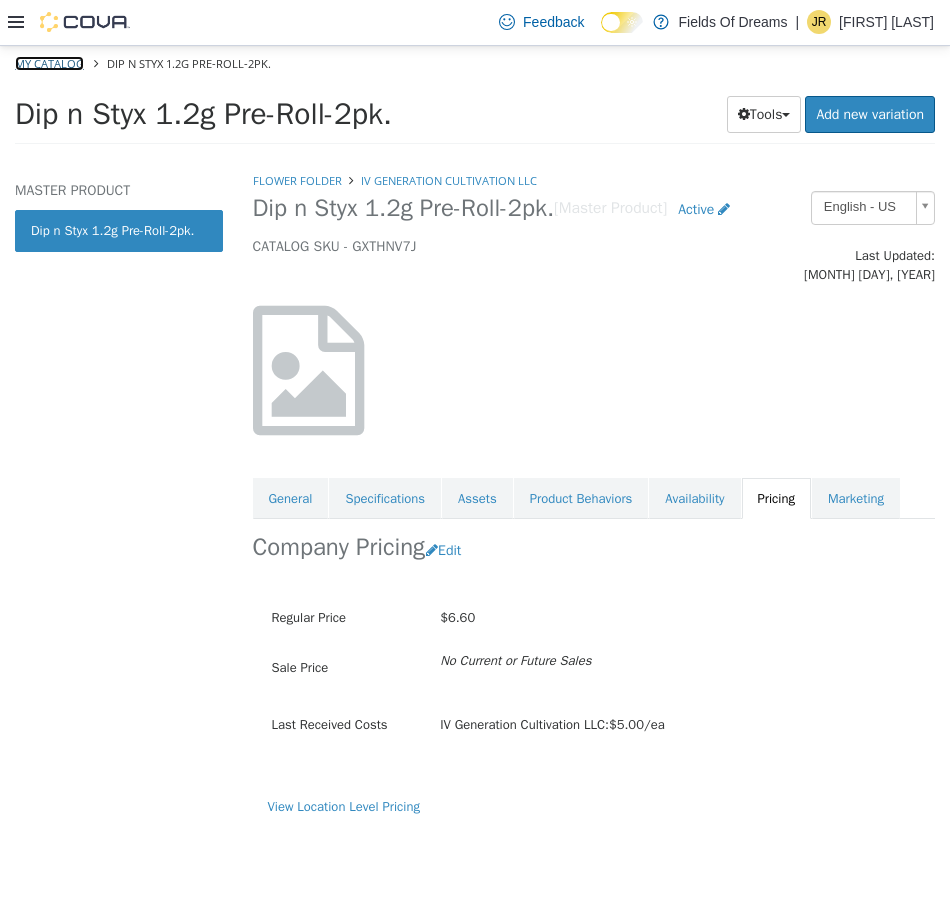 click on "My Catalog" at bounding box center [49, 62] 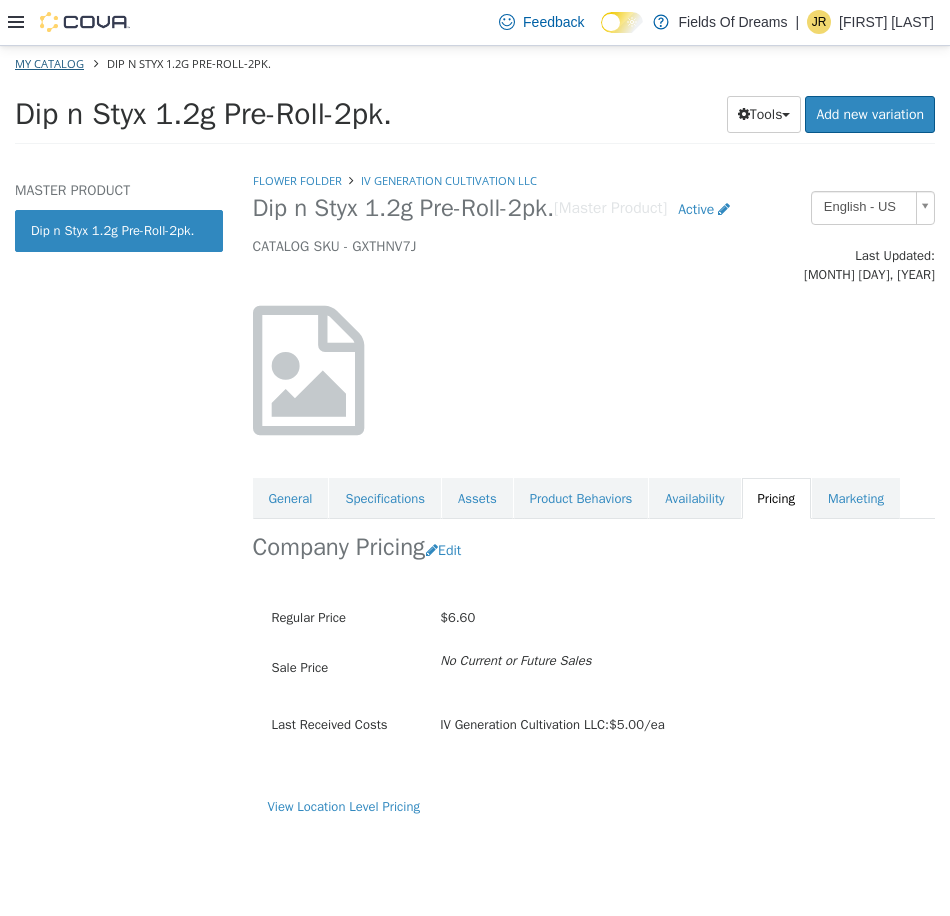 select on "**********" 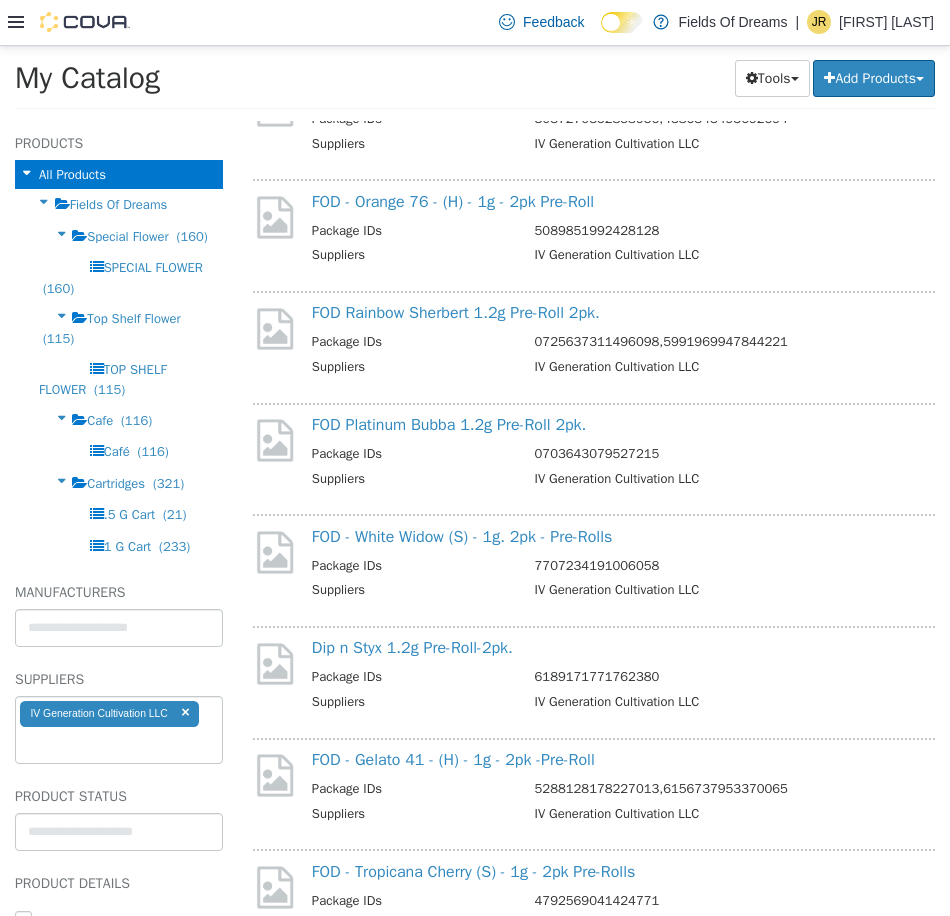 scroll, scrollTop: 3000, scrollLeft: 0, axis: vertical 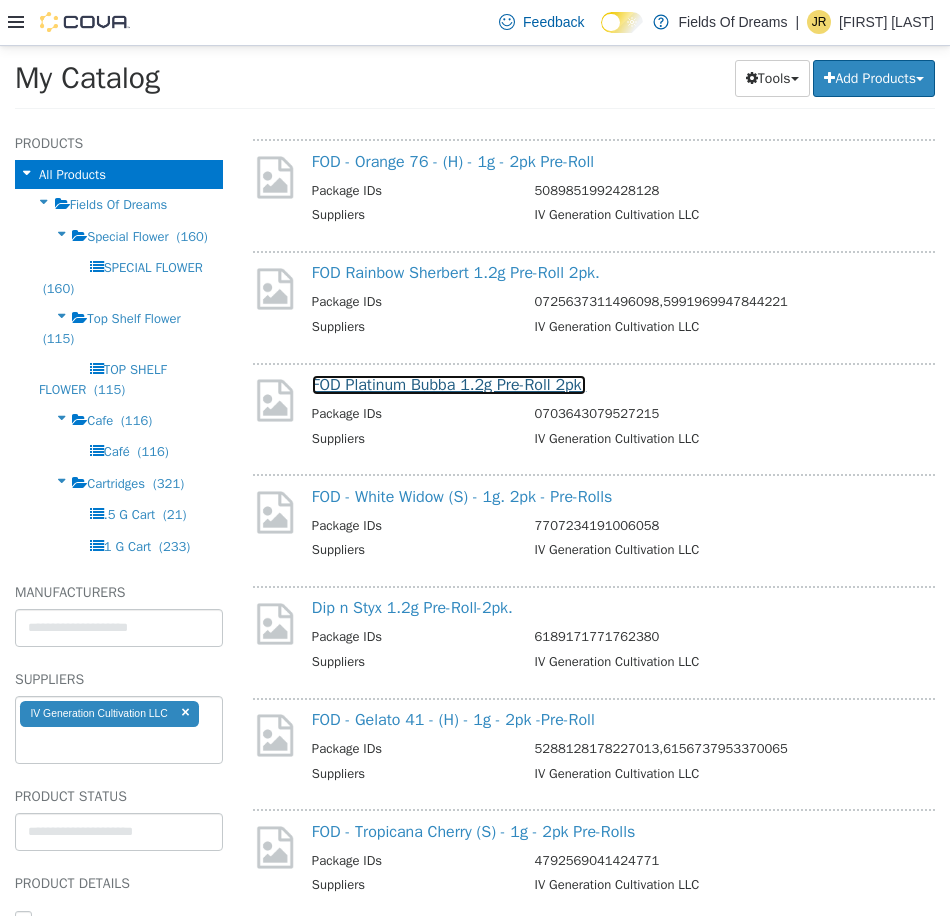 click on "FOD Platinum Bubba 1.2g Pre-Roll 2pk." at bounding box center [449, 384] 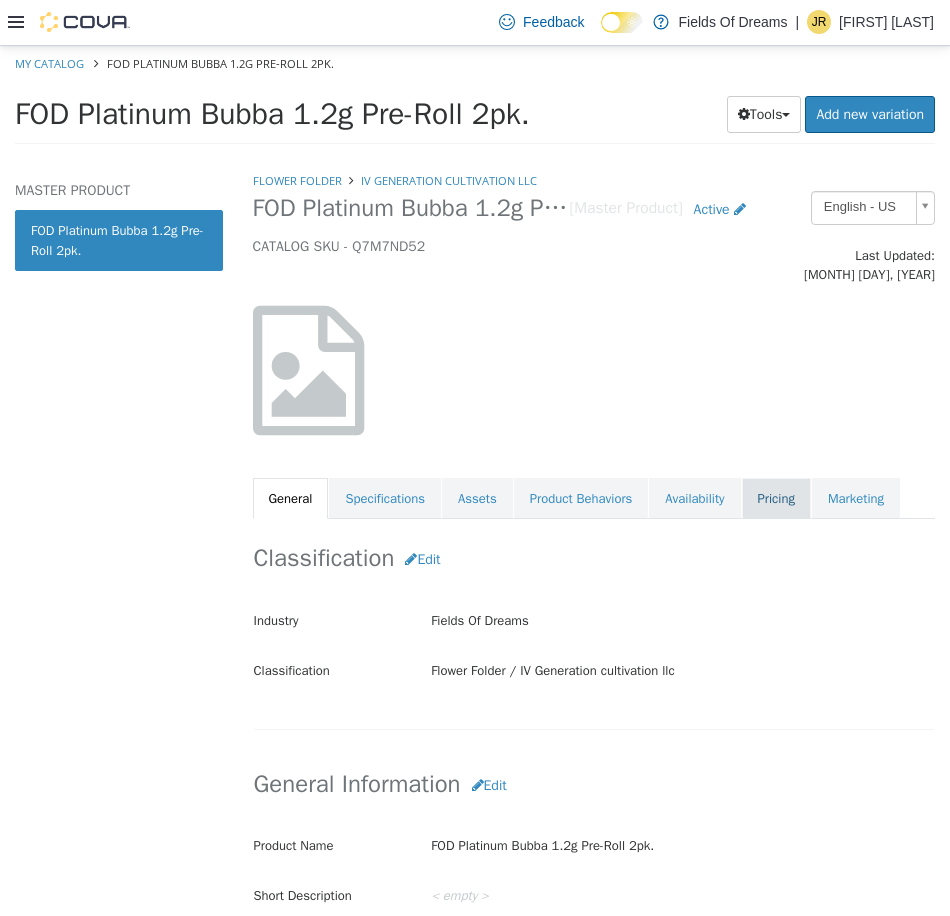 click on "Pricing" at bounding box center (776, 498) 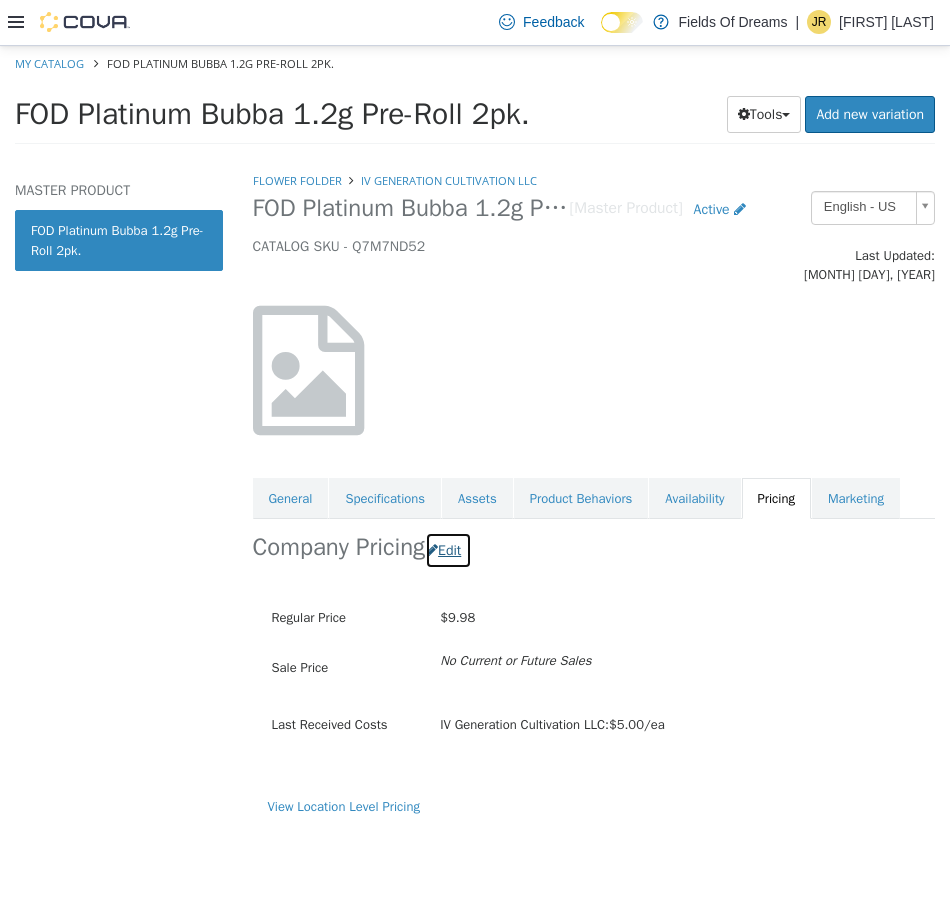 click on "Edit" at bounding box center [448, 549] 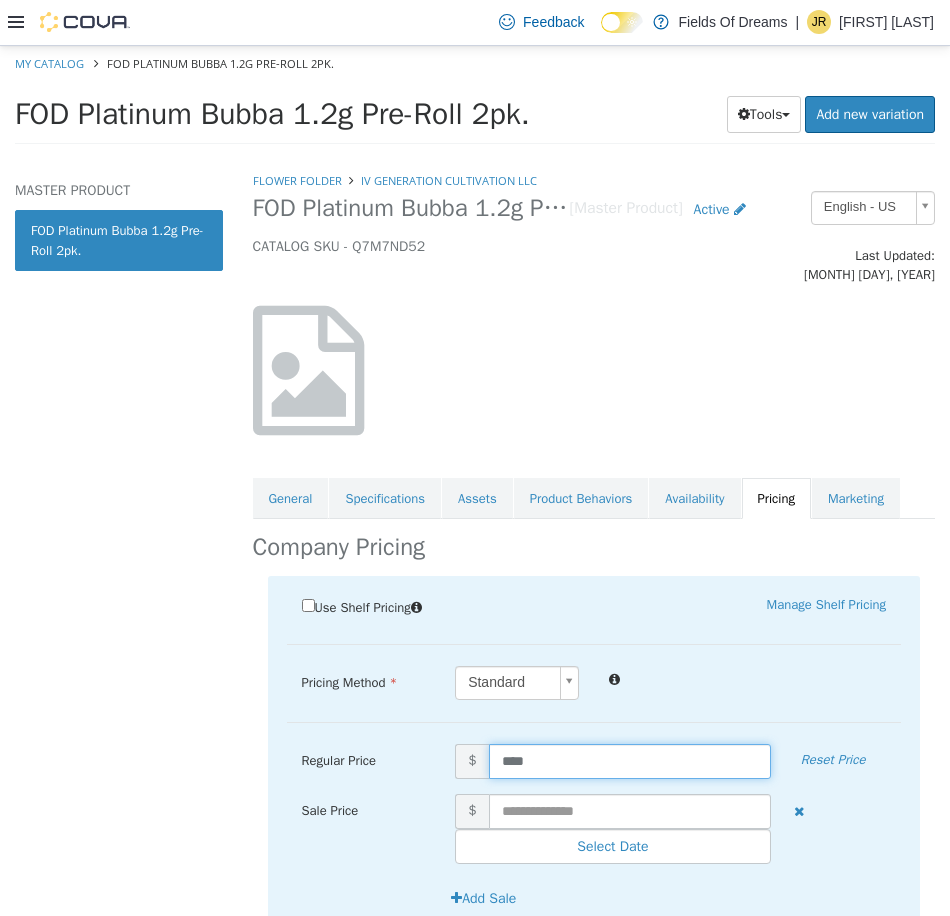 drag, startPoint x: 561, startPoint y: 753, endPoint x: 479, endPoint y: 734, distance: 84.17244 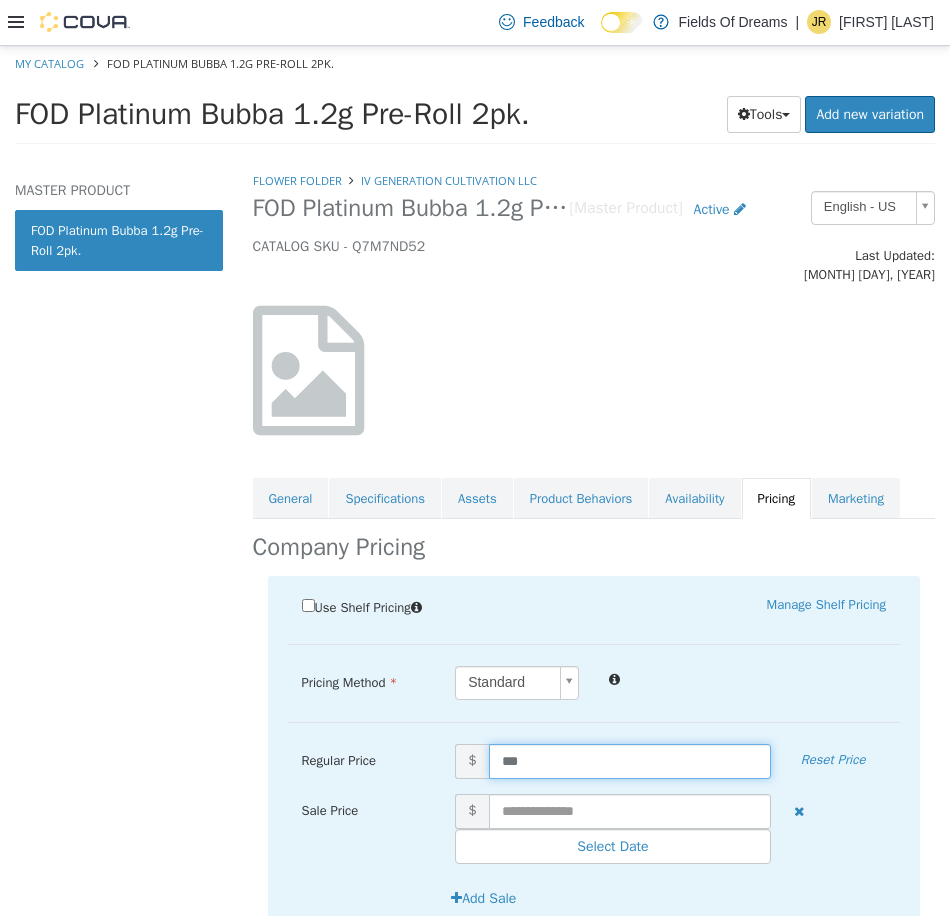 type on "****" 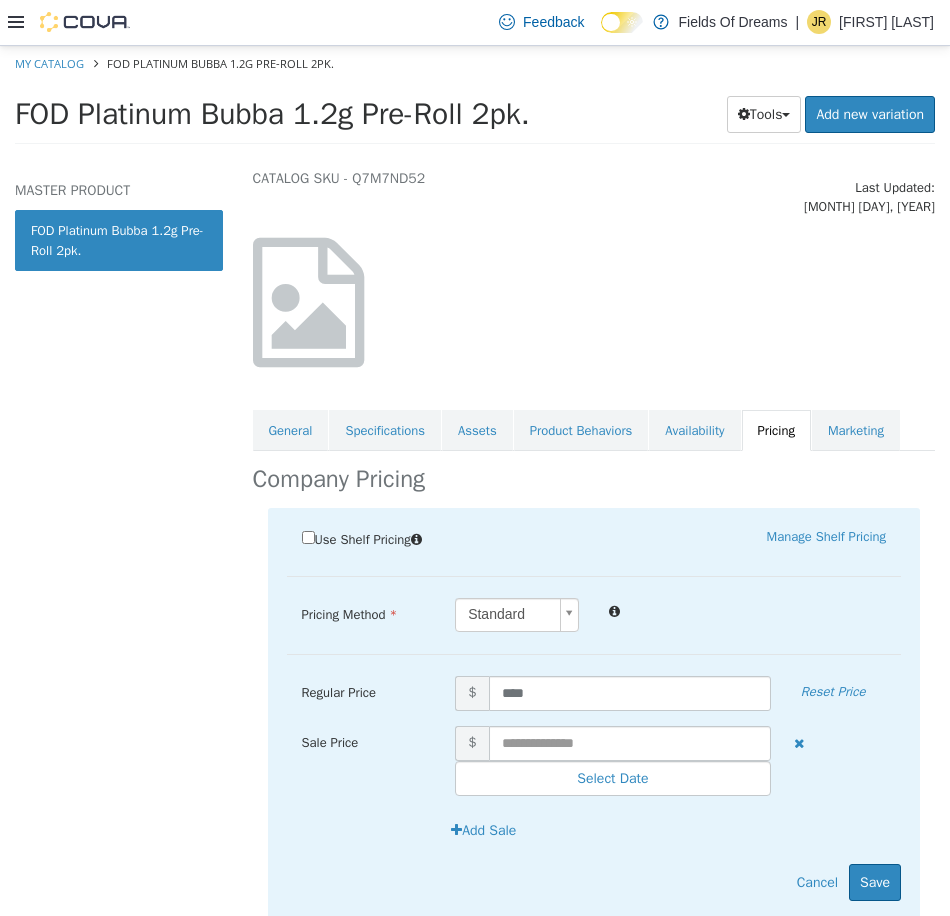 scroll, scrollTop: 123, scrollLeft: 0, axis: vertical 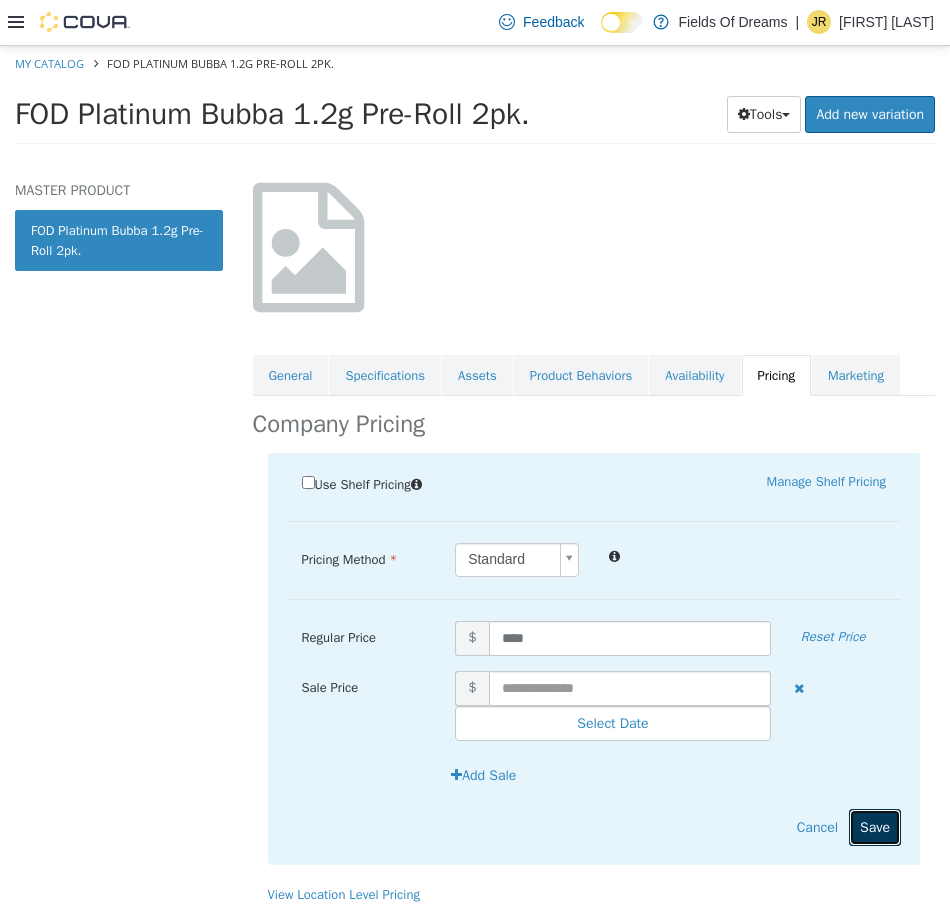 click on "Save" at bounding box center (875, 826) 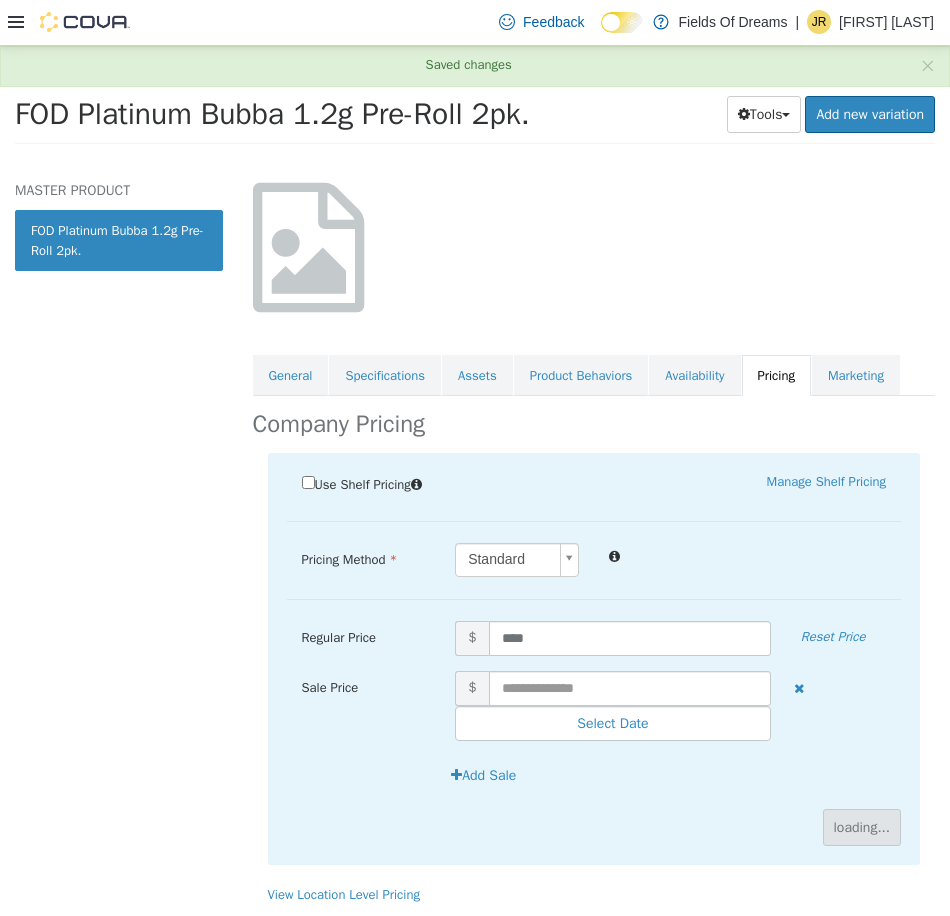 scroll, scrollTop: 0, scrollLeft: 0, axis: both 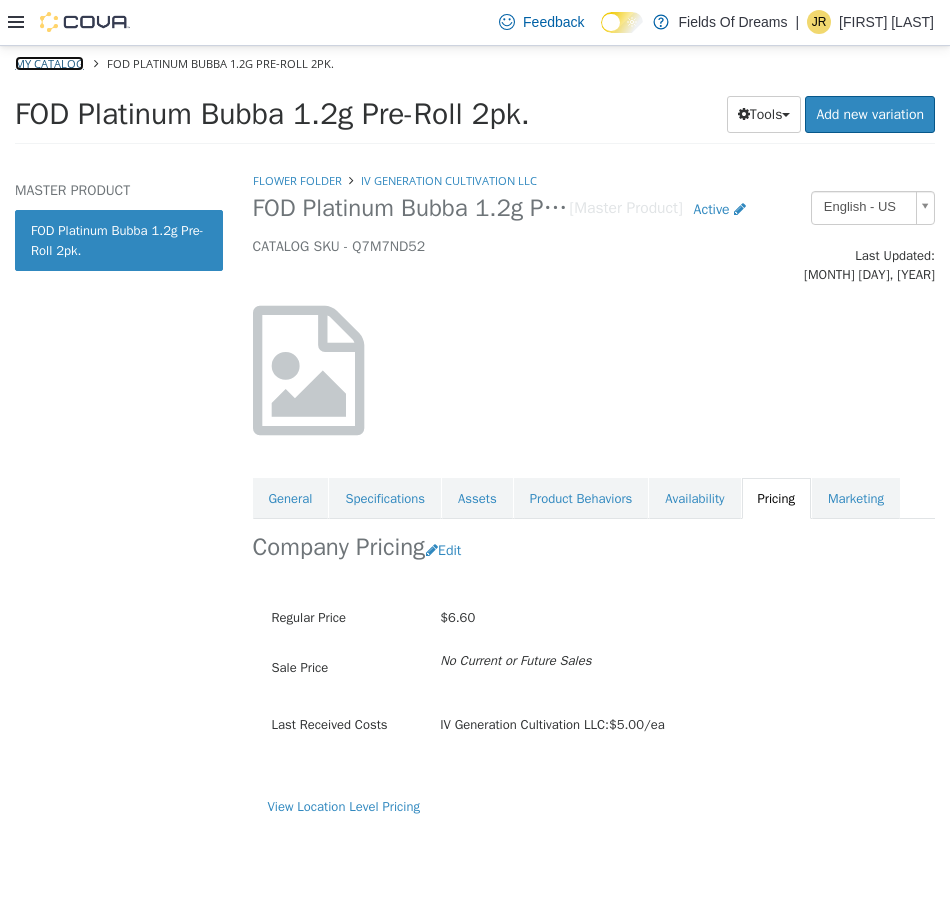 click on "My Catalog" at bounding box center [49, 62] 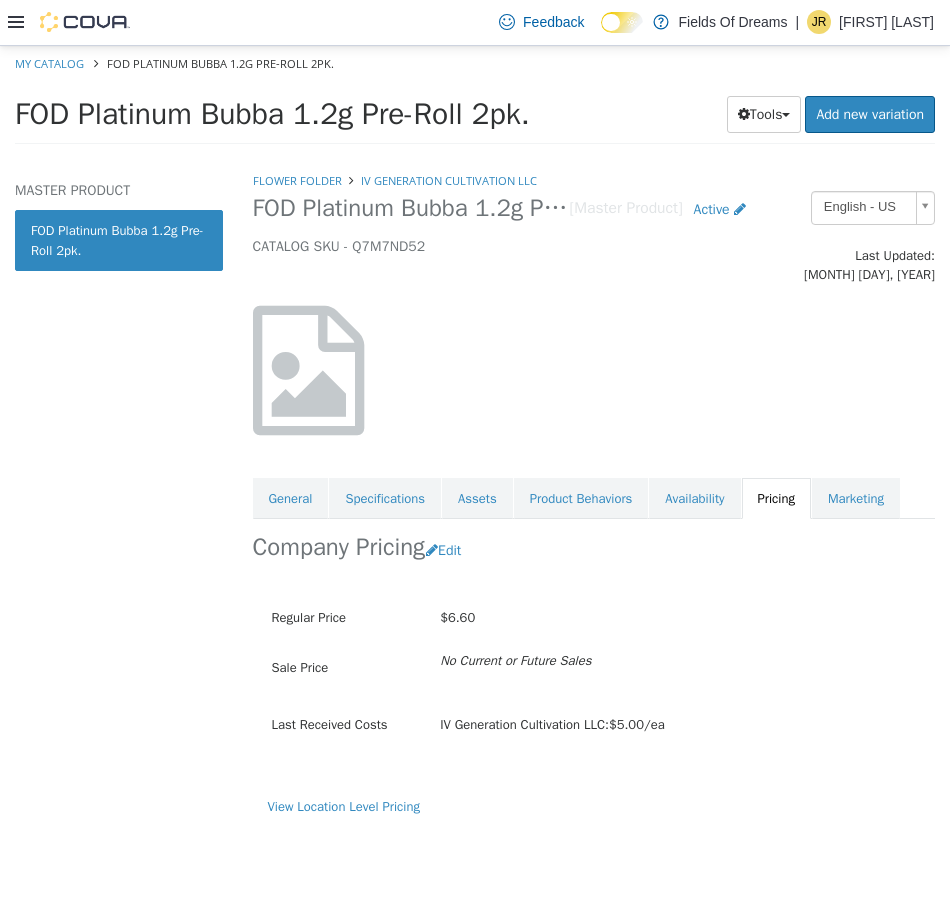 select on "**********" 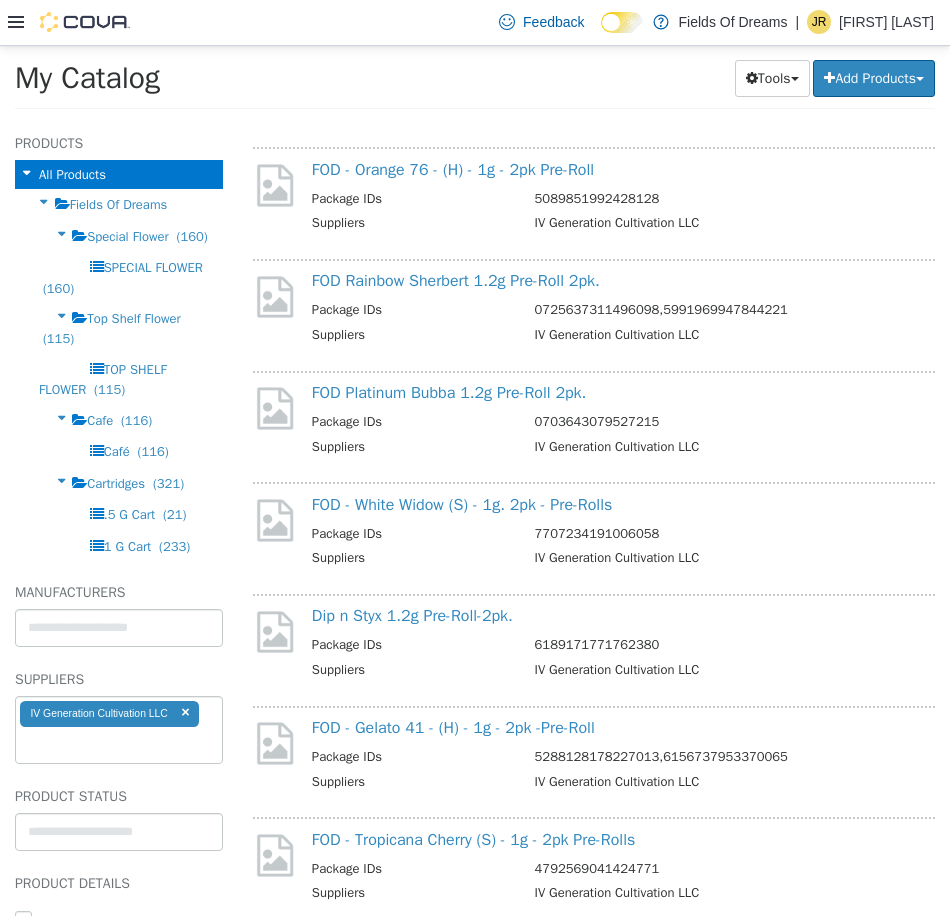 scroll, scrollTop: 3000, scrollLeft: 0, axis: vertical 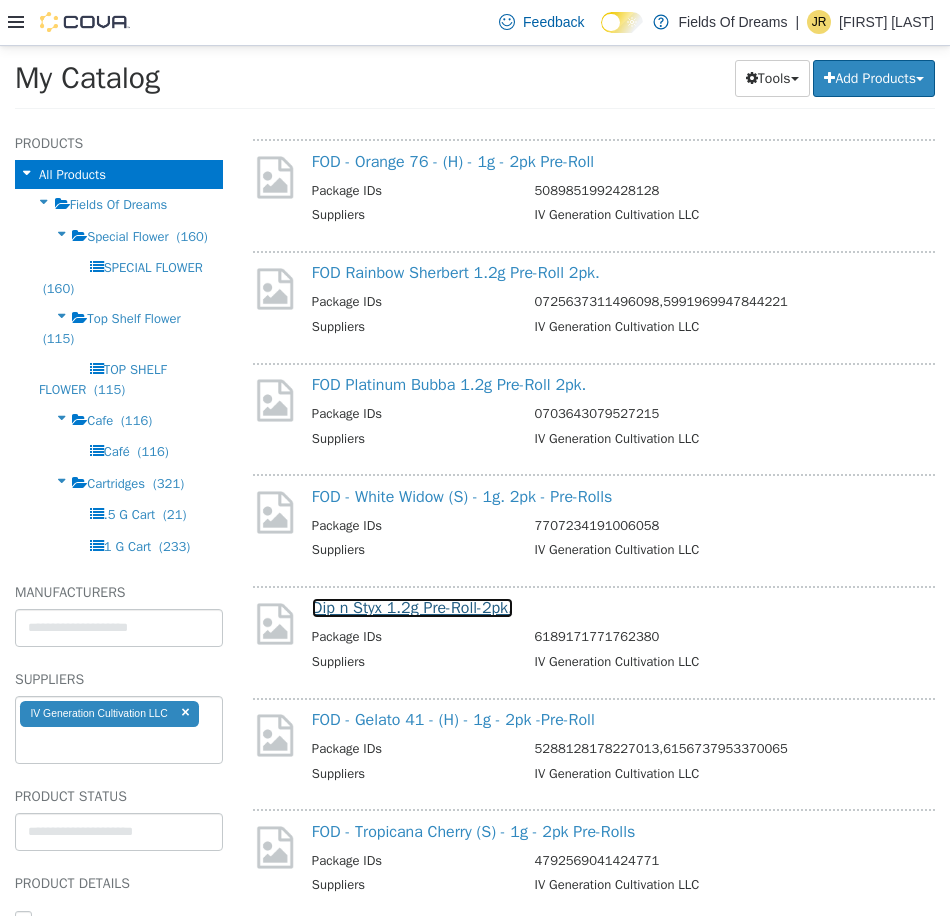 click on "Dip n Styx 1.2g Pre-Roll-2pk." at bounding box center (412, 607) 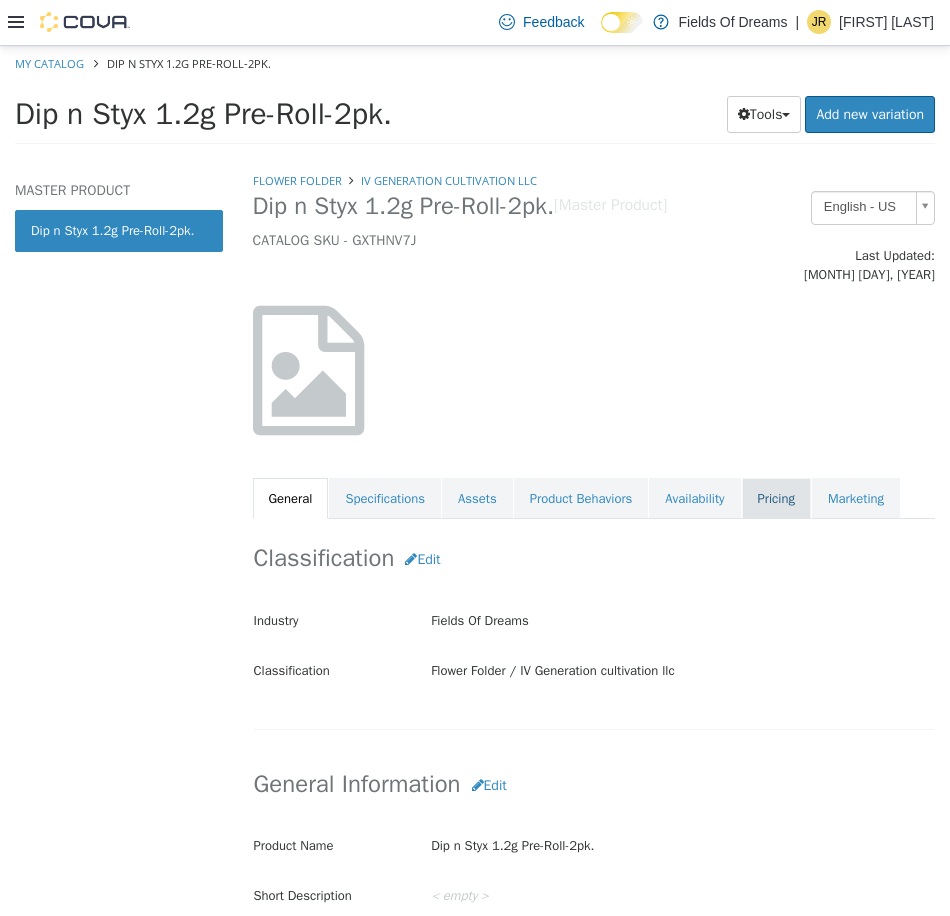 click on "Pricing" at bounding box center (776, 498) 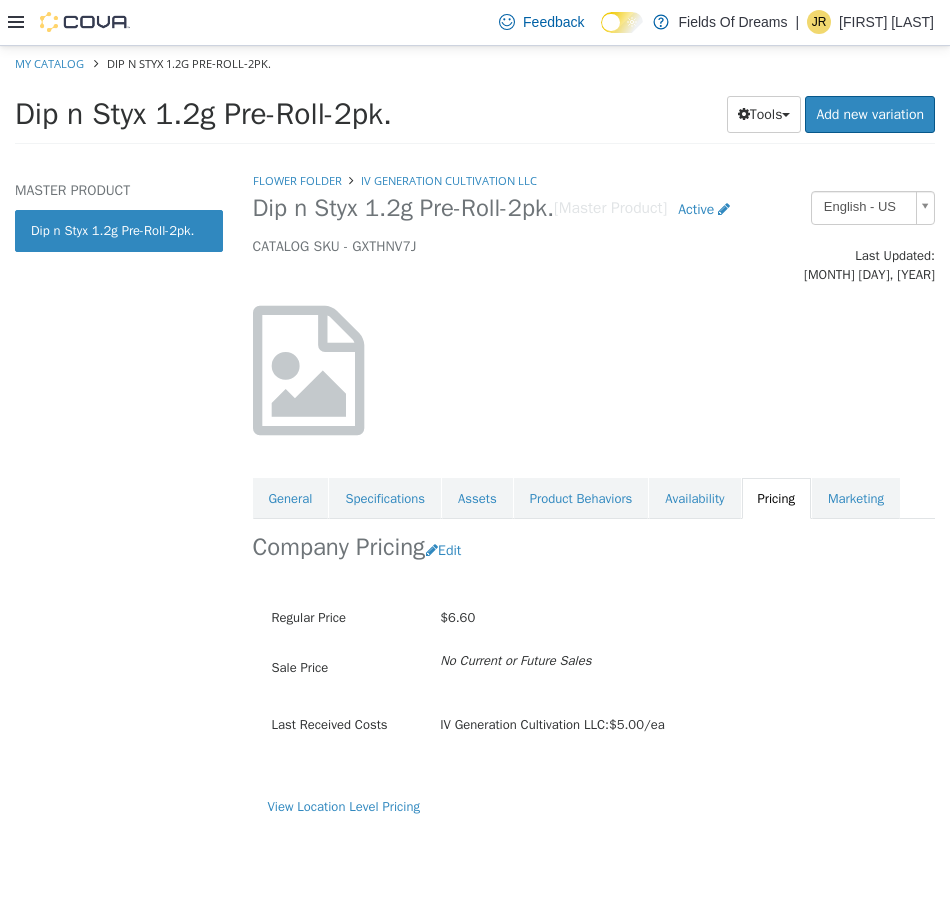 click on "My Catalog
Dip n Styx 1.2g Pre-Roll-2pk." at bounding box center (475, 63) 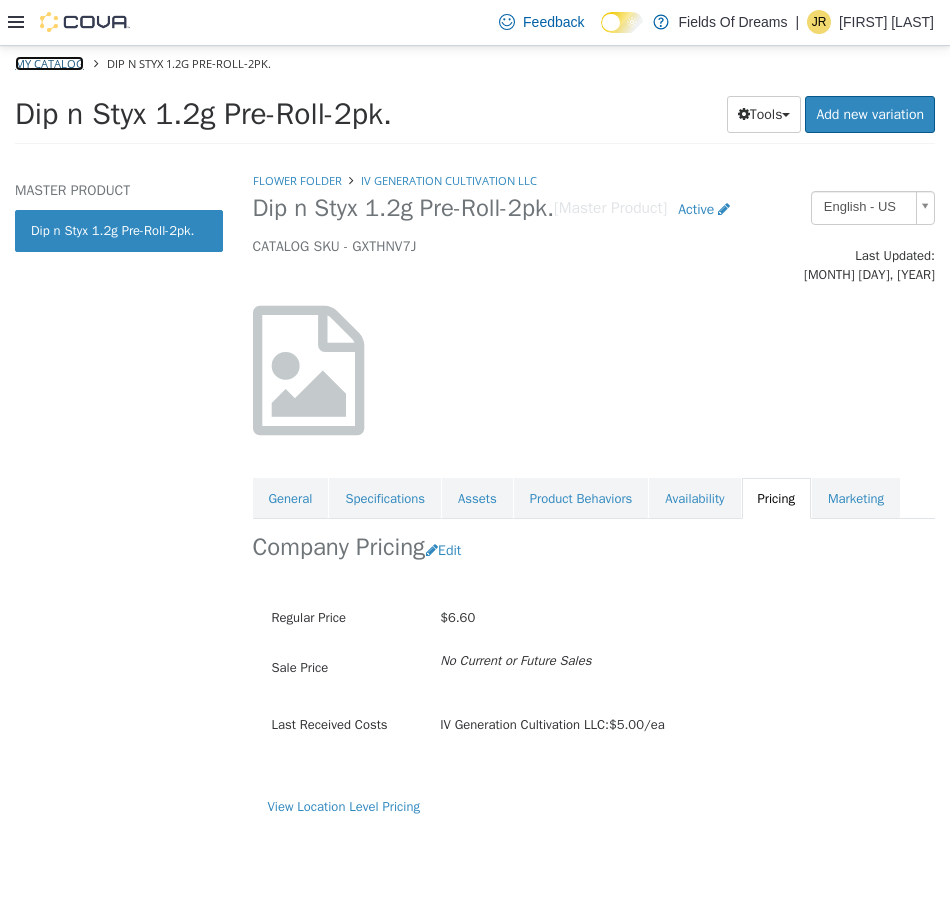 click on "My Catalog" at bounding box center (49, 62) 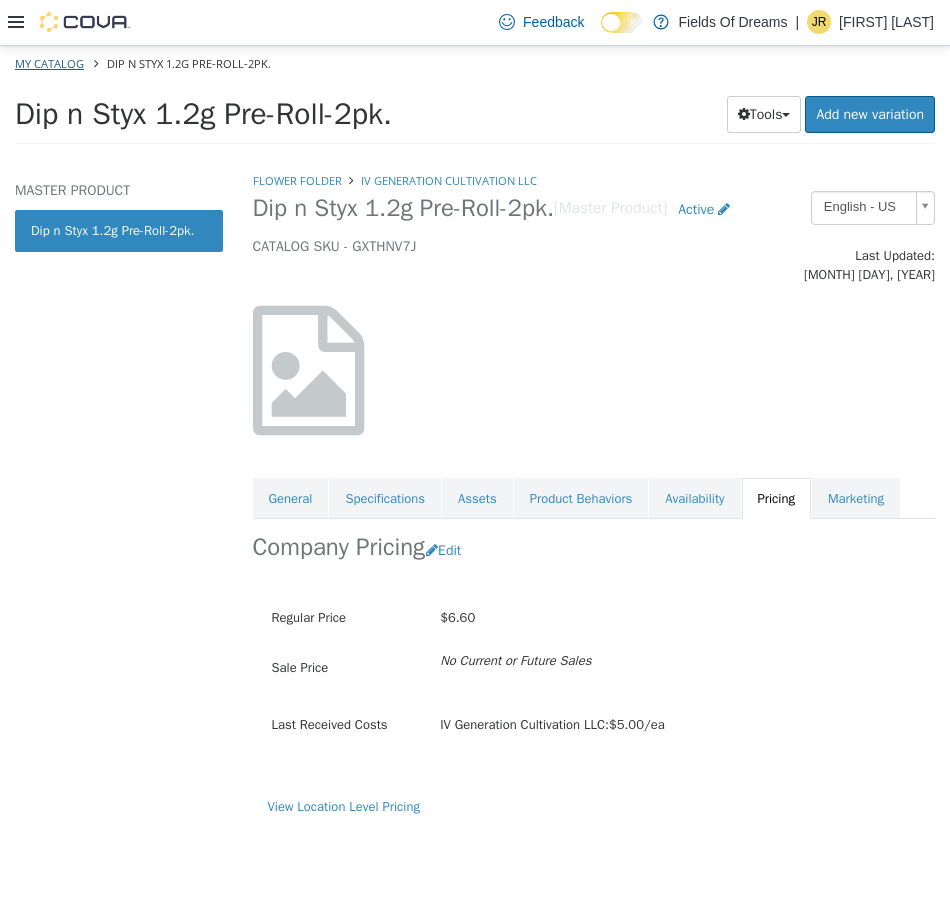 select on "**********" 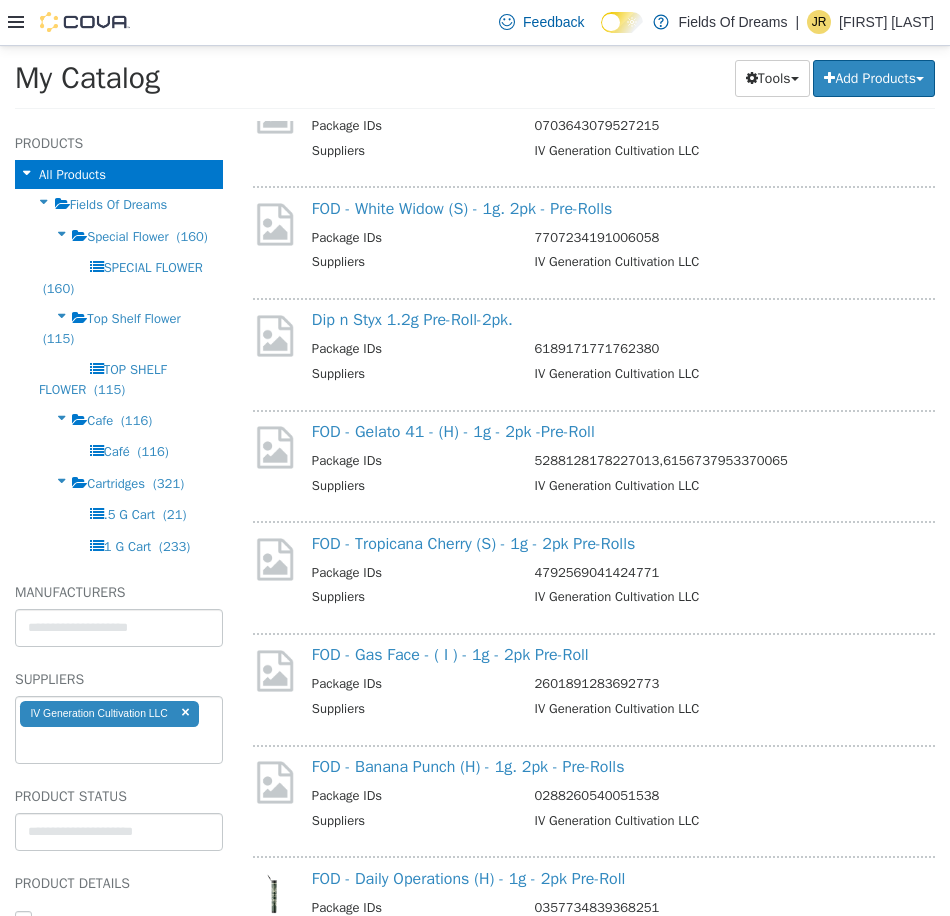 scroll, scrollTop: 3333, scrollLeft: 0, axis: vertical 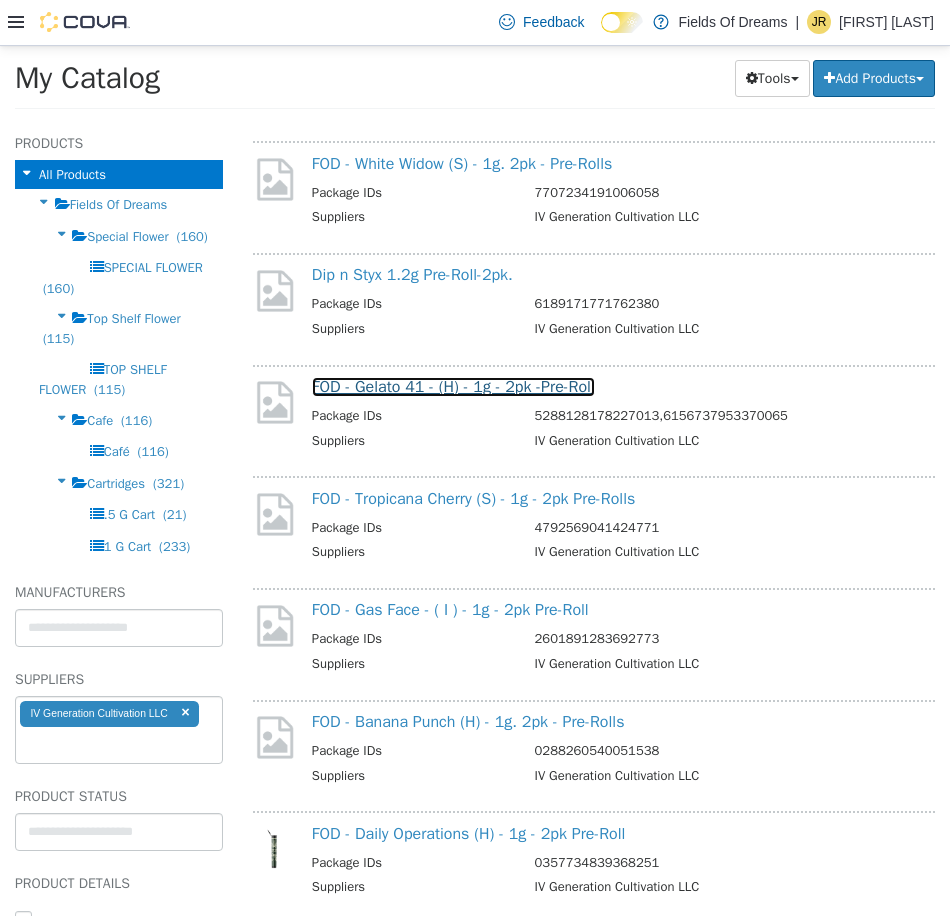 click on "FOD - Gelato 41 - (H) - 1g - 2pk -Pre-Roll" at bounding box center (453, 386) 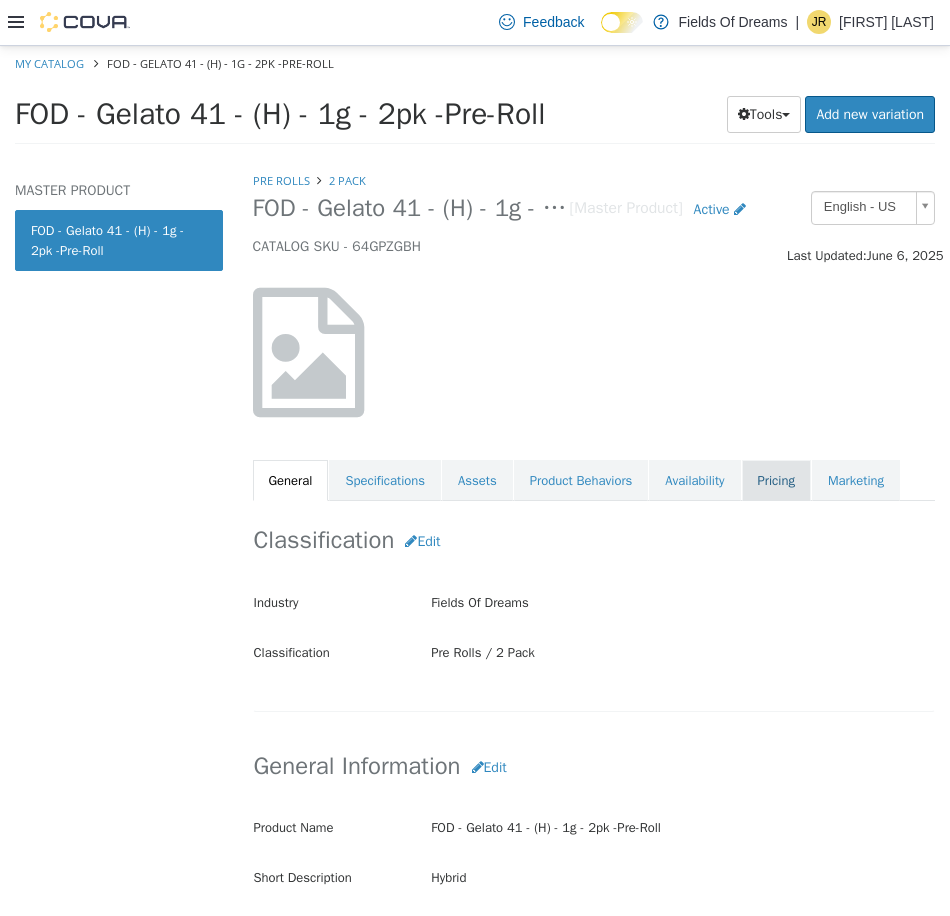 click on "Pricing" at bounding box center (776, 480) 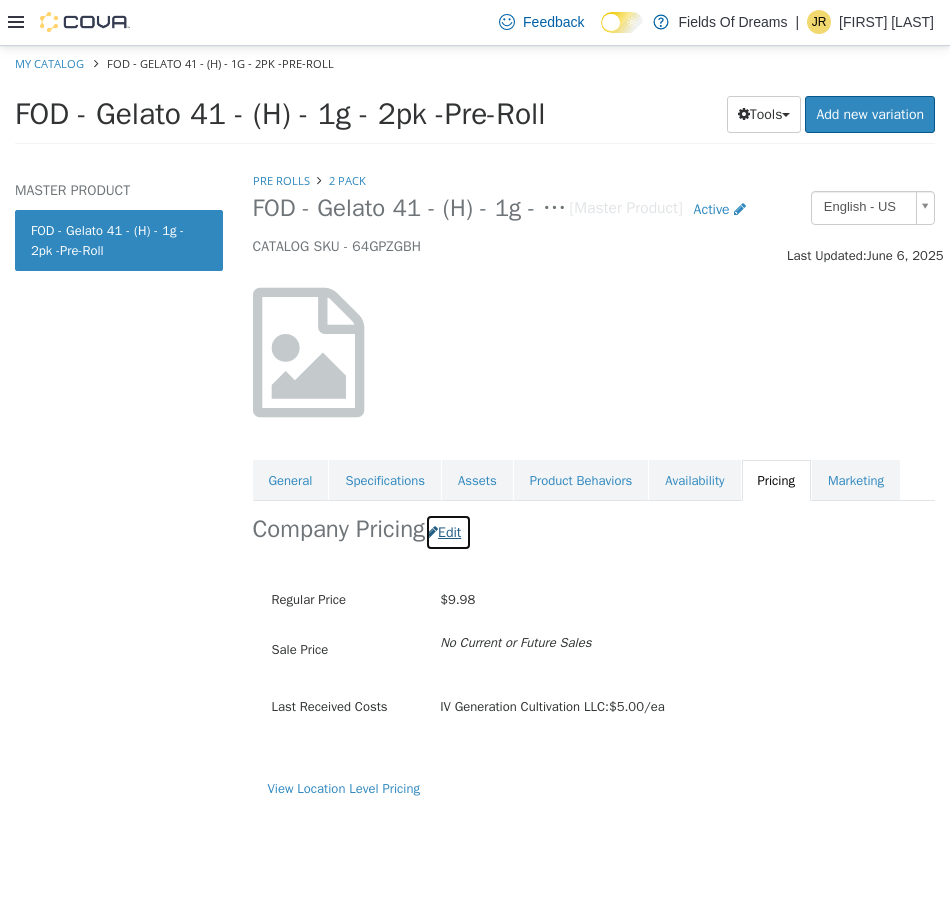click on "Edit" at bounding box center (448, 531) 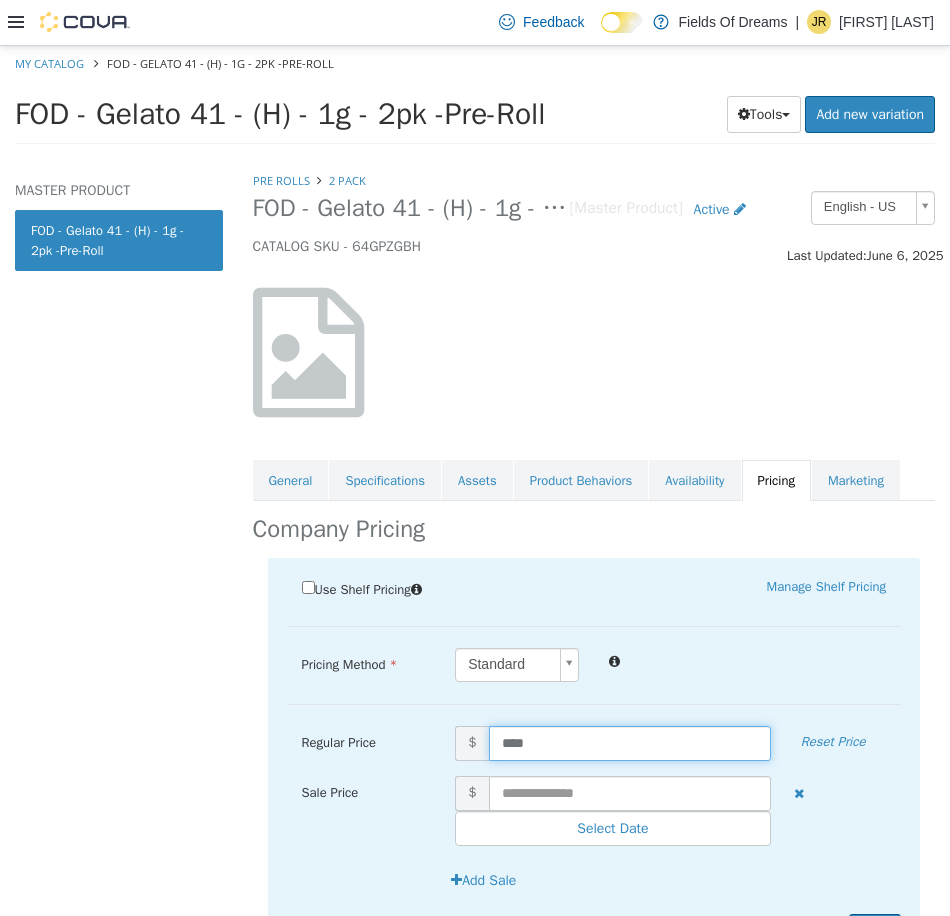 drag, startPoint x: 683, startPoint y: 737, endPoint x: 468, endPoint y: 725, distance: 215.33463 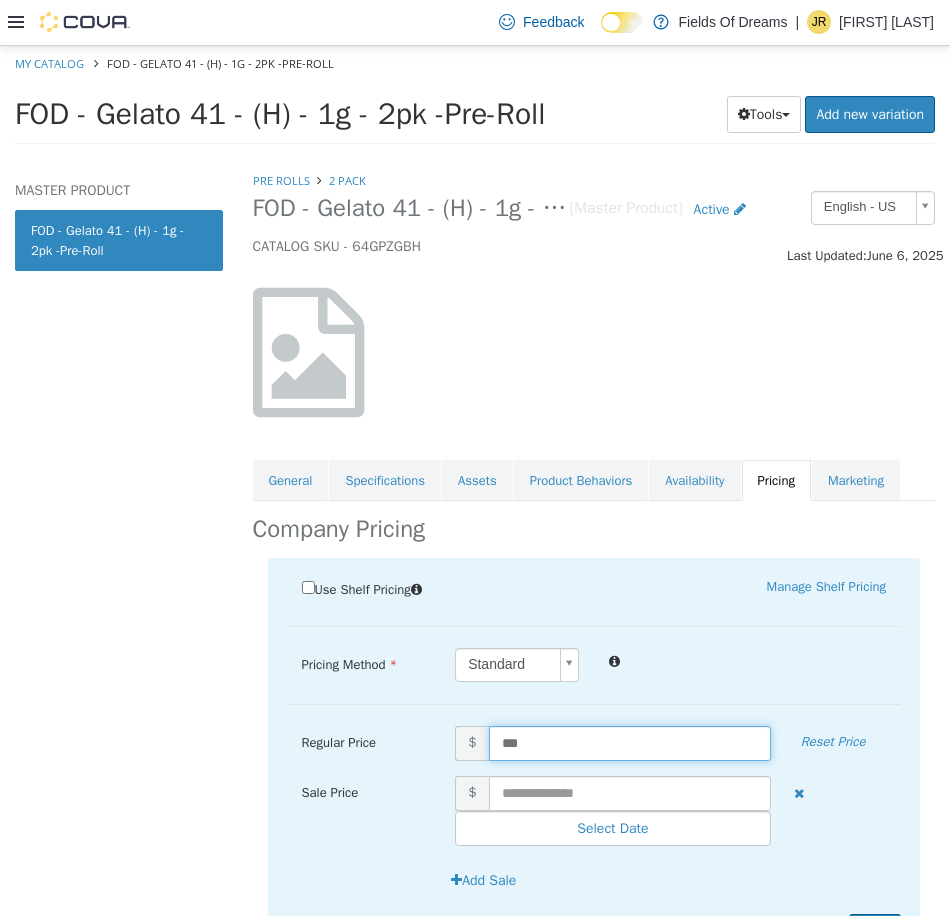 type on "****" 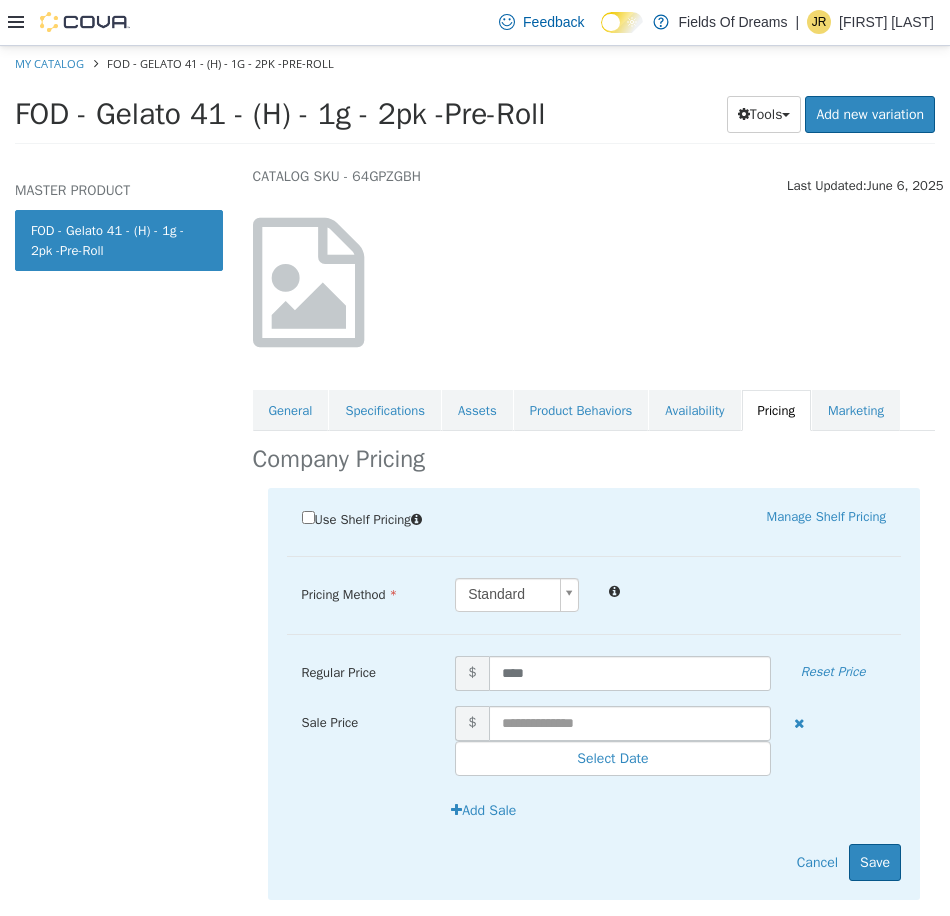 scroll, scrollTop: 108, scrollLeft: 0, axis: vertical 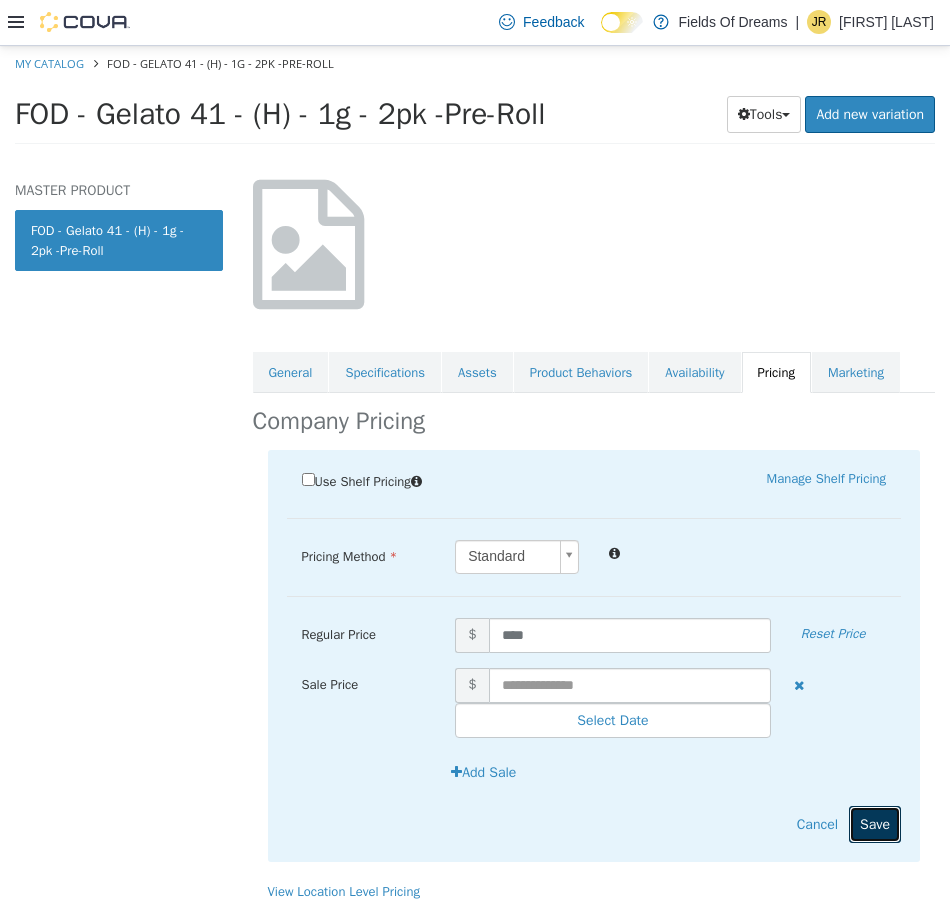 click on "Save" at bounding box center (875, 823) 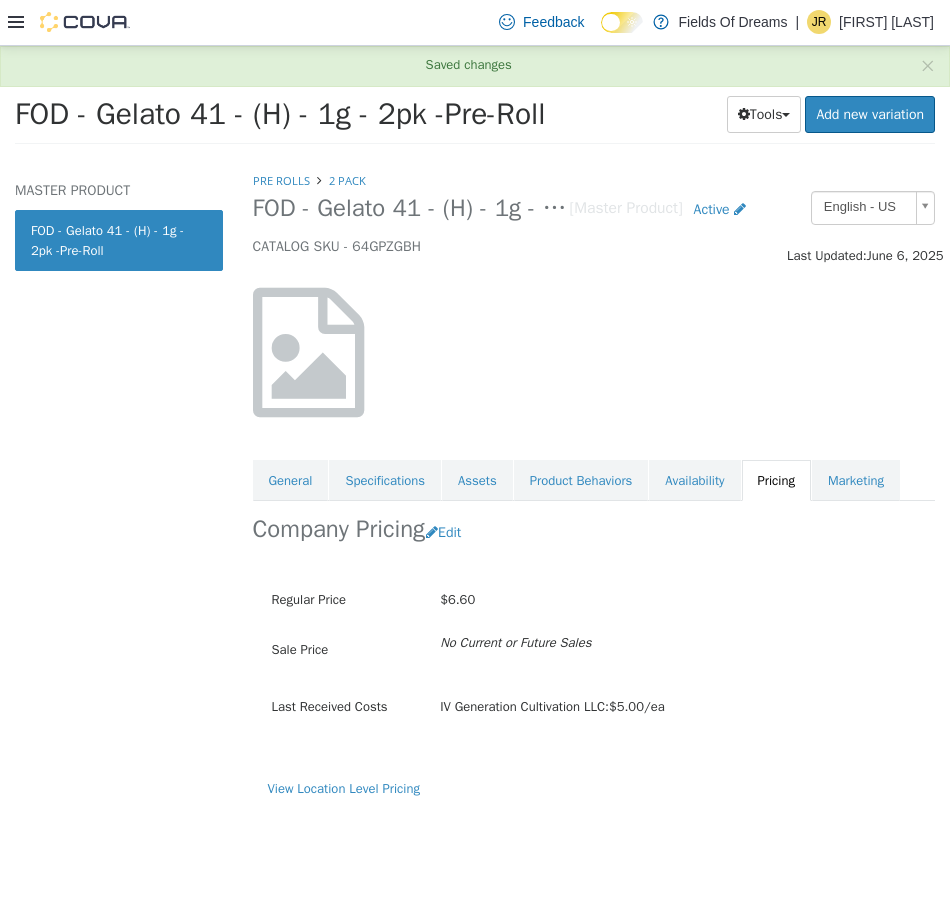 scroll, scrollTop: 0, scrollLeft: 0, axis: both 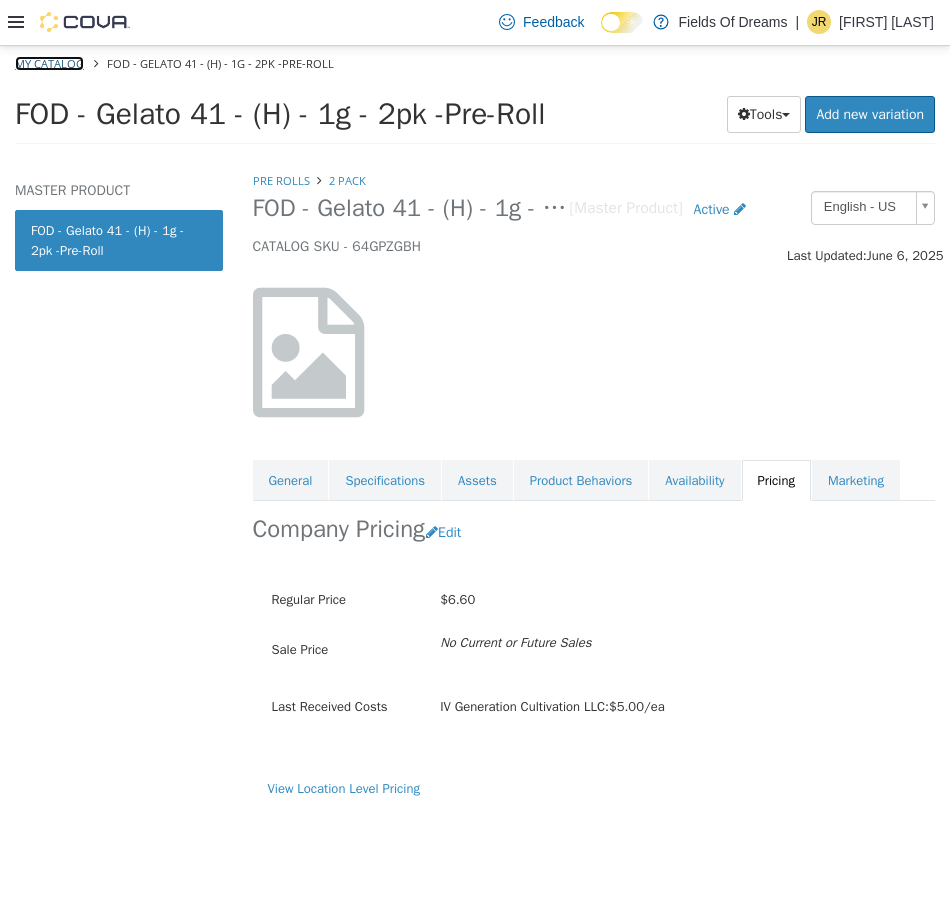 click on "My Catalog" at bounding box center (49, 62) 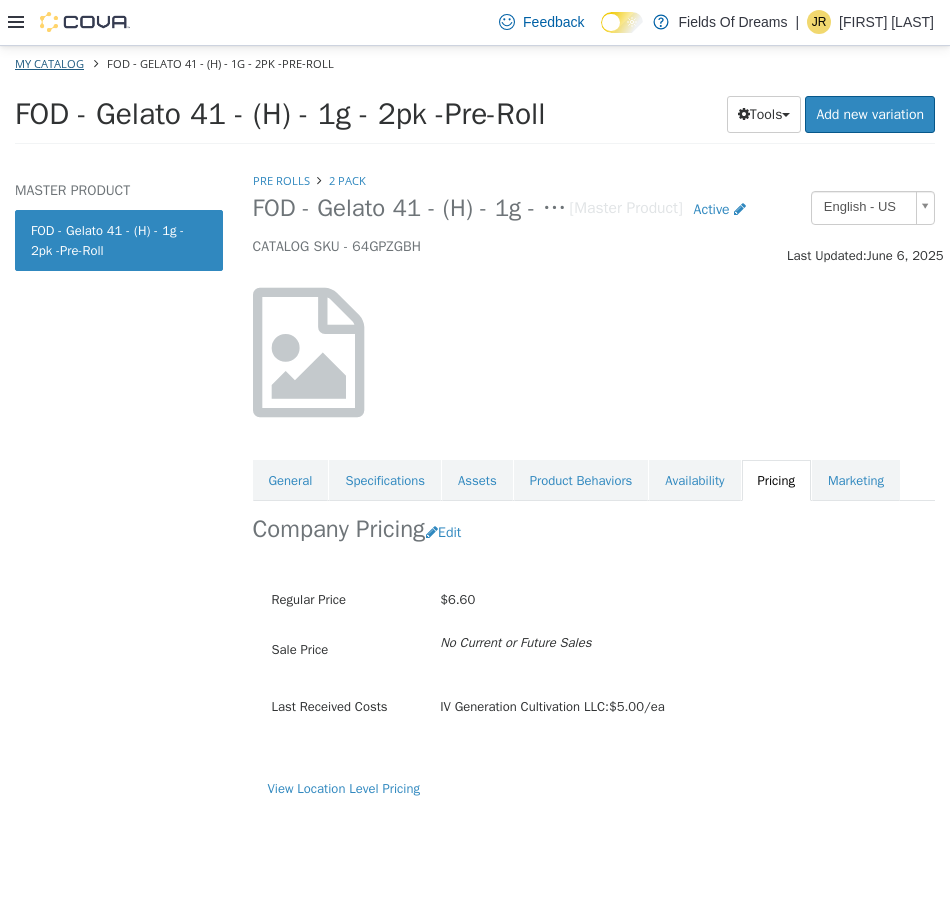 select on "**********" 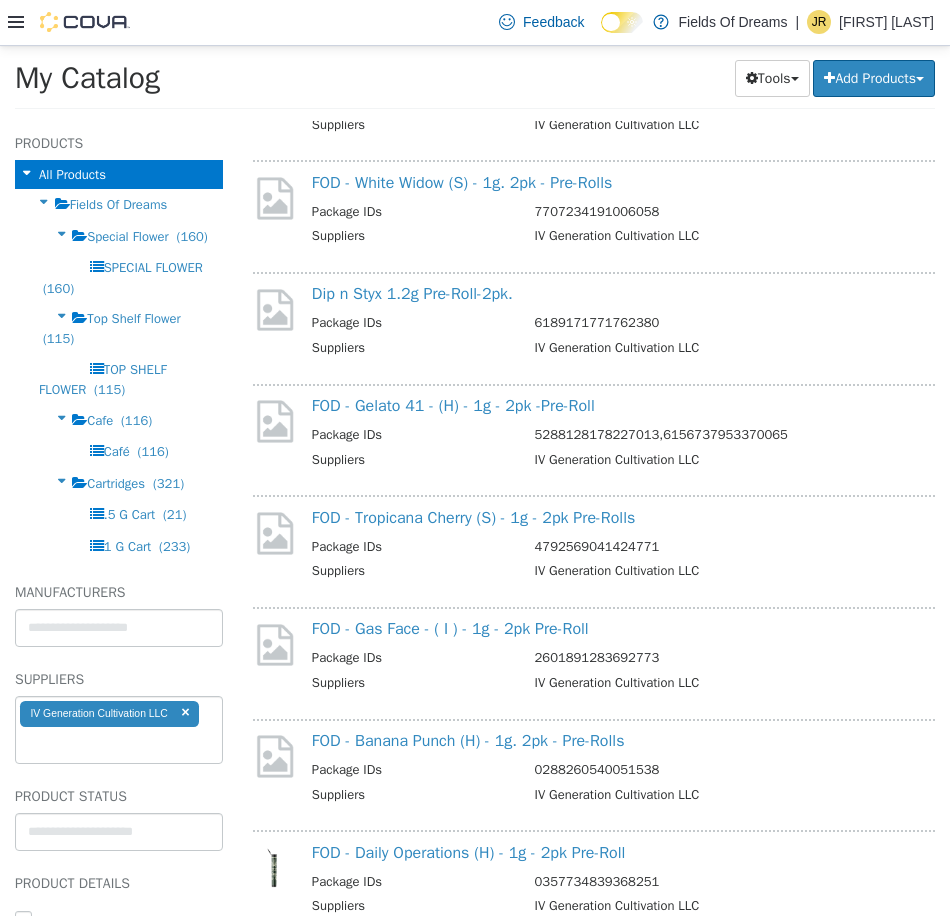 scroll, scrollTop: 3333, scrollLeft: 0, axis: vertical 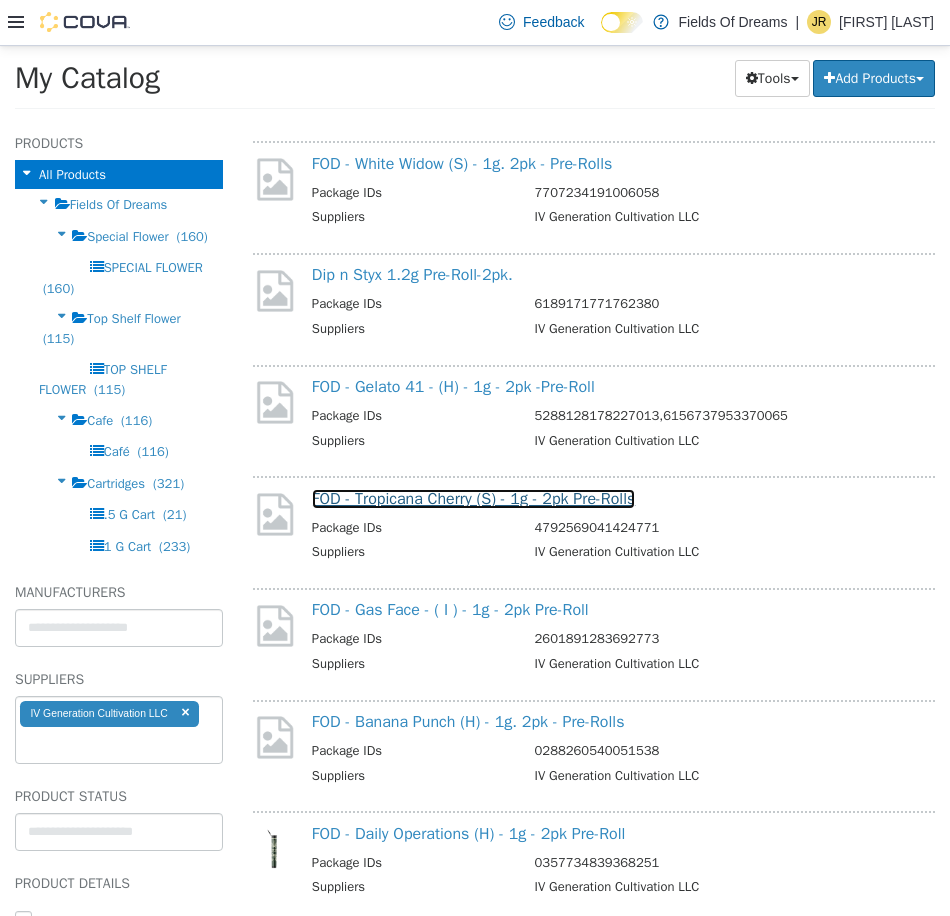 click on "FOD - Tropicana Cherry (S) - 1g - 2pk Pre-Rolls" at bounding box center [473, 498] 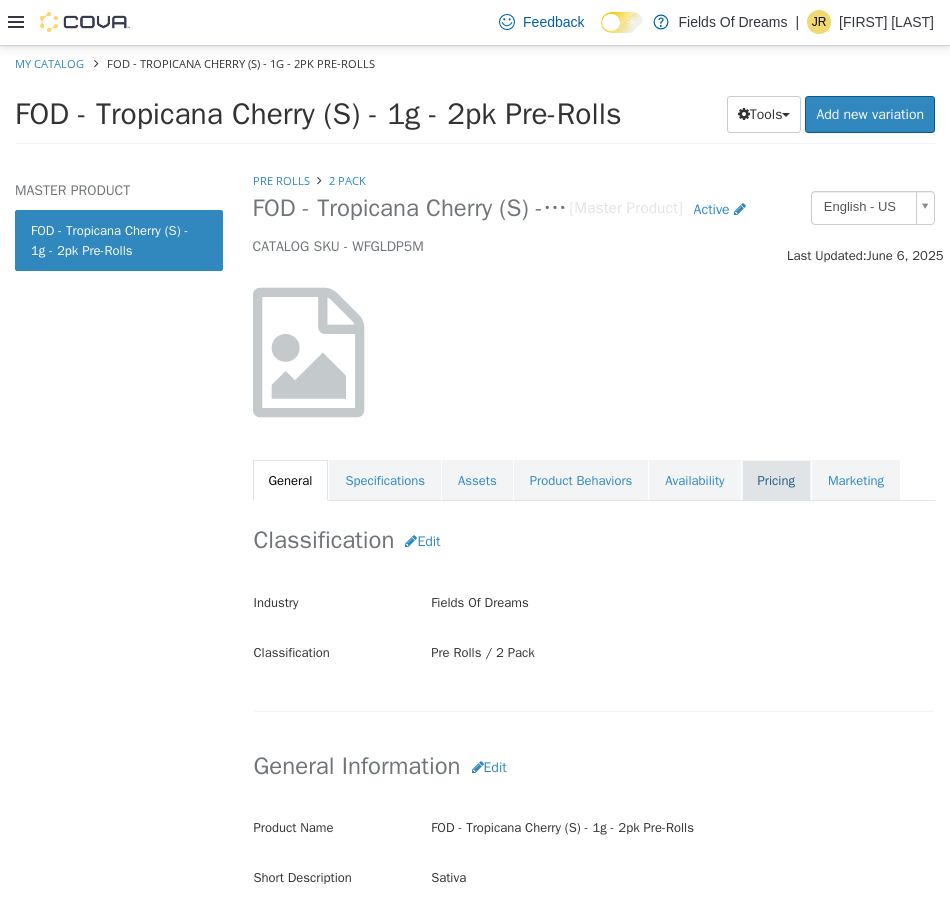 click on "Pricing" at bounding box center (776, 480) 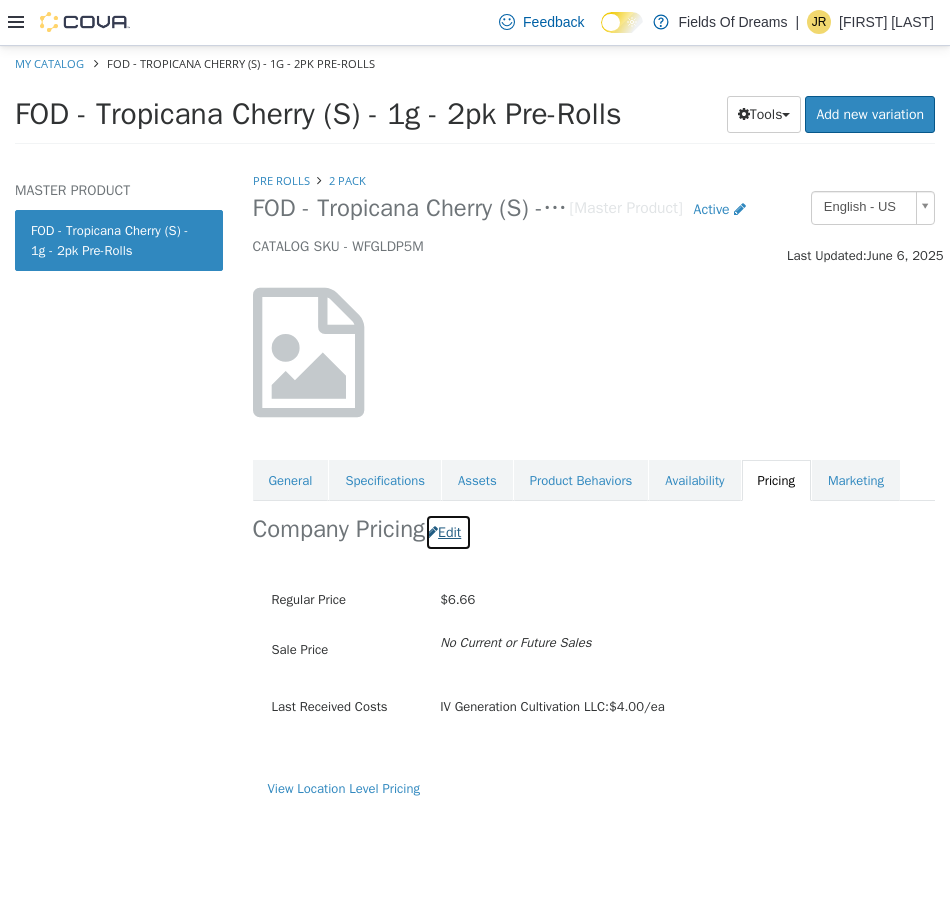 click on "Edit" at bounding box center (448, 531) 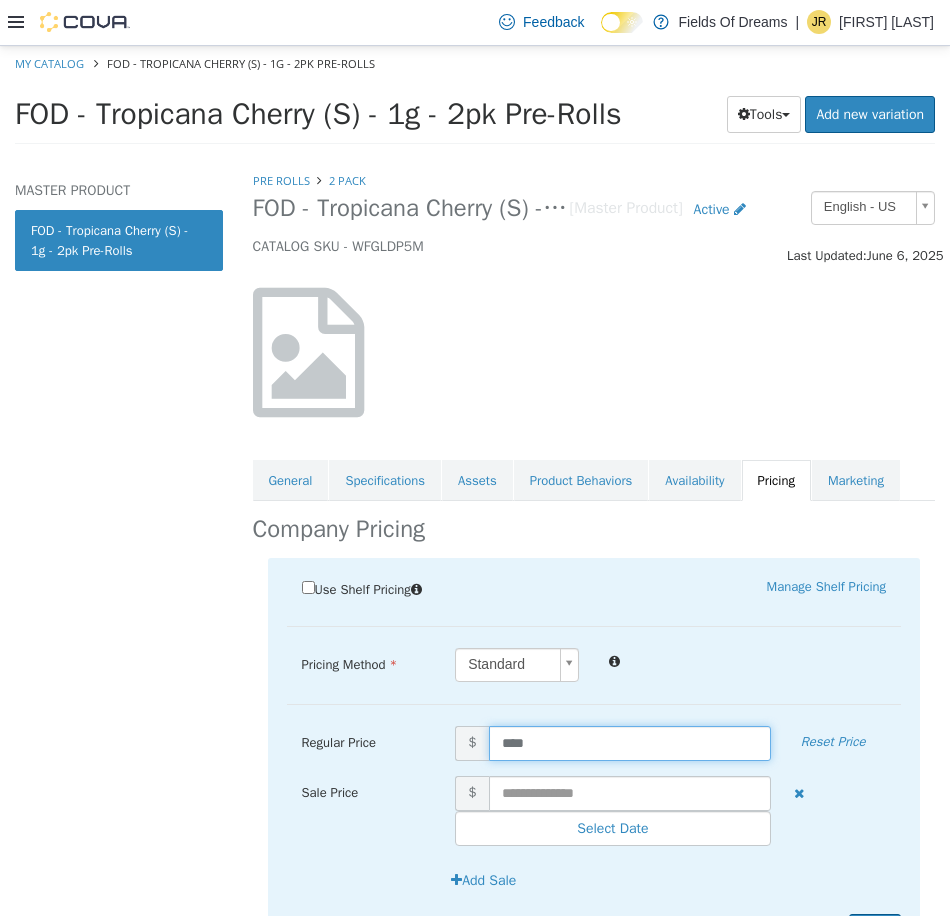 click on "****" at bounding box center (630, 742) 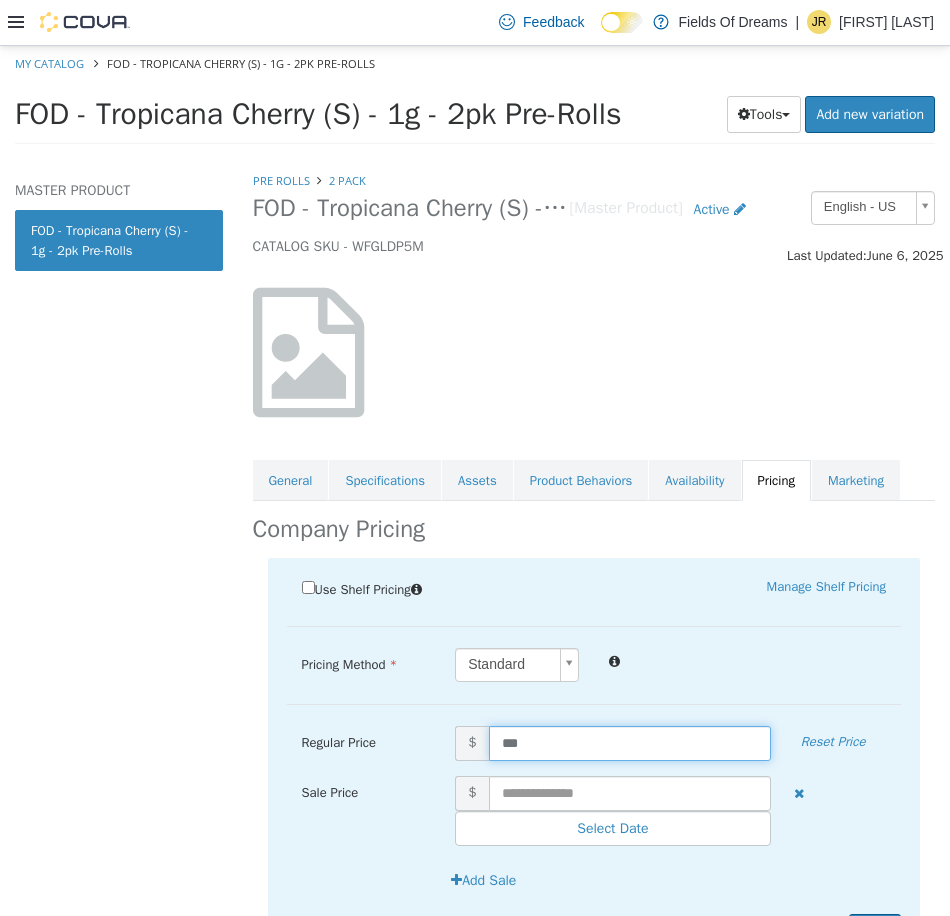 type on "****" 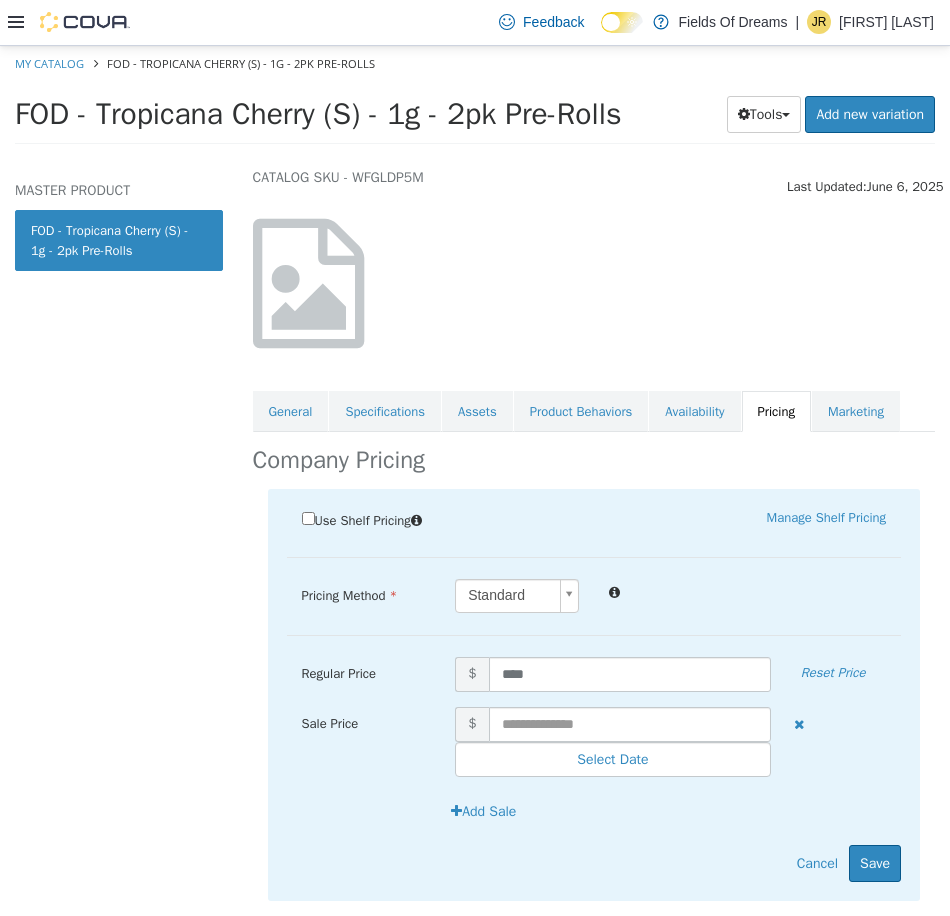 scroll, scrollTop: 108, scrollLeft: 0, axis: vertical 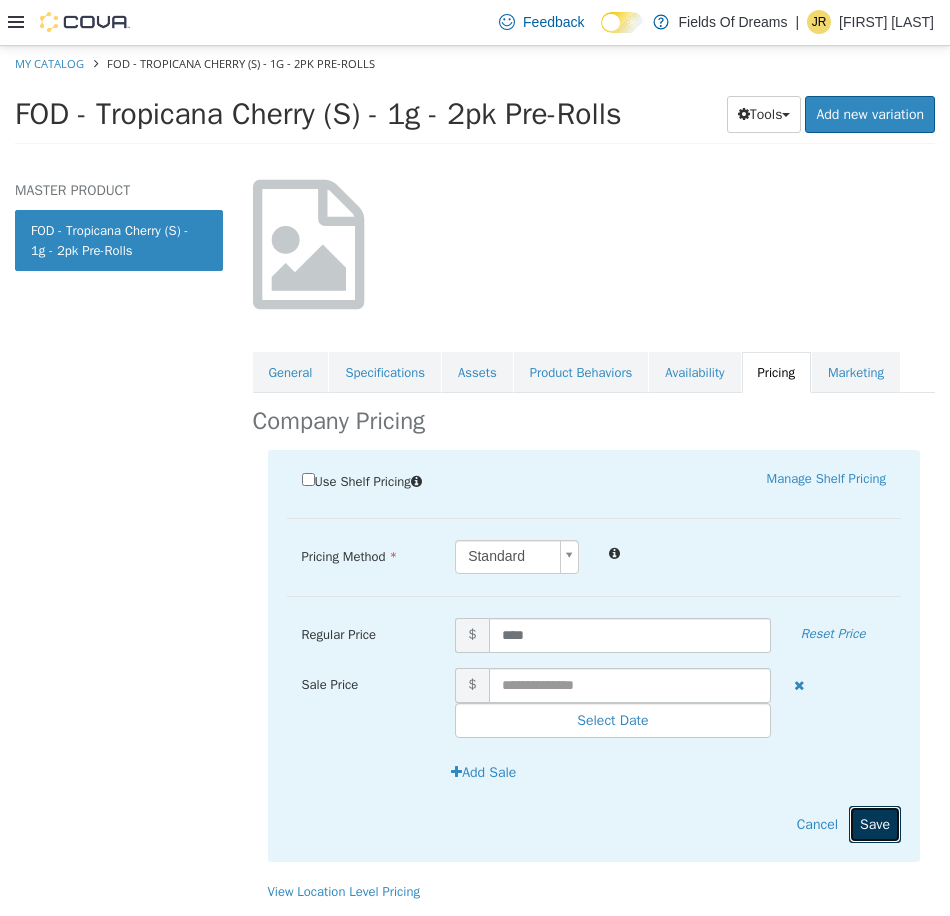 click on "Save" at bounding box center (875, 823) 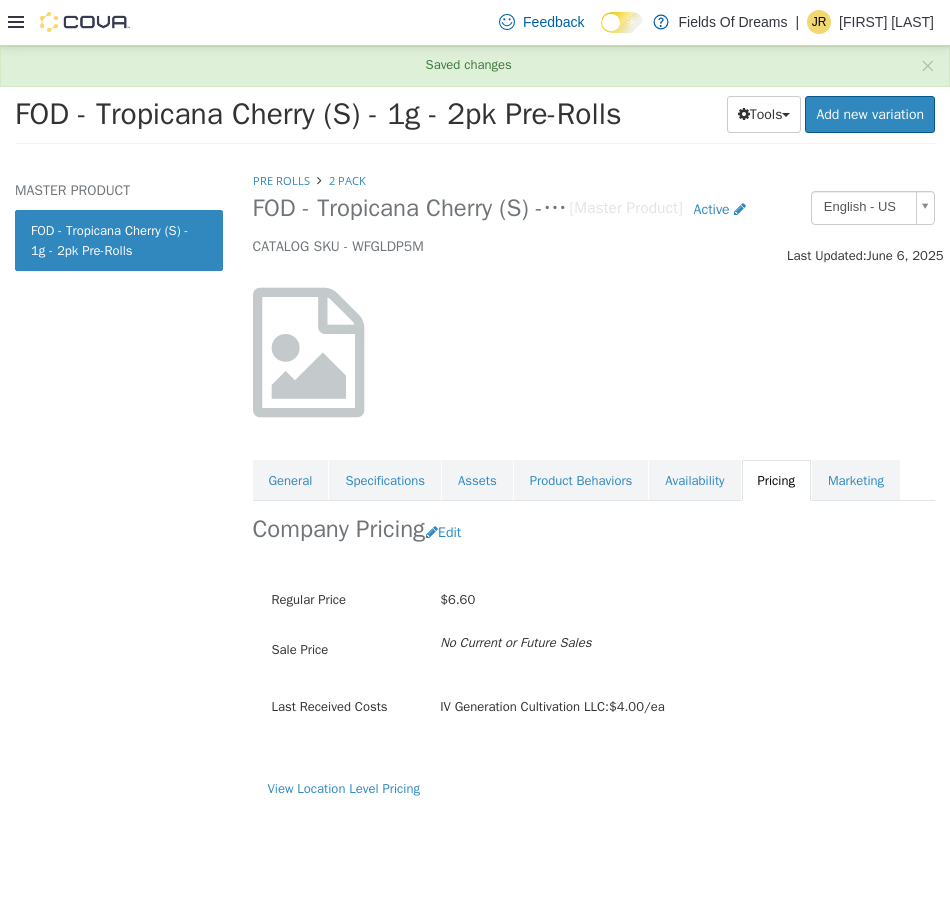 scroll, scrollTop: 0, scrollLeft: 0, axis: both 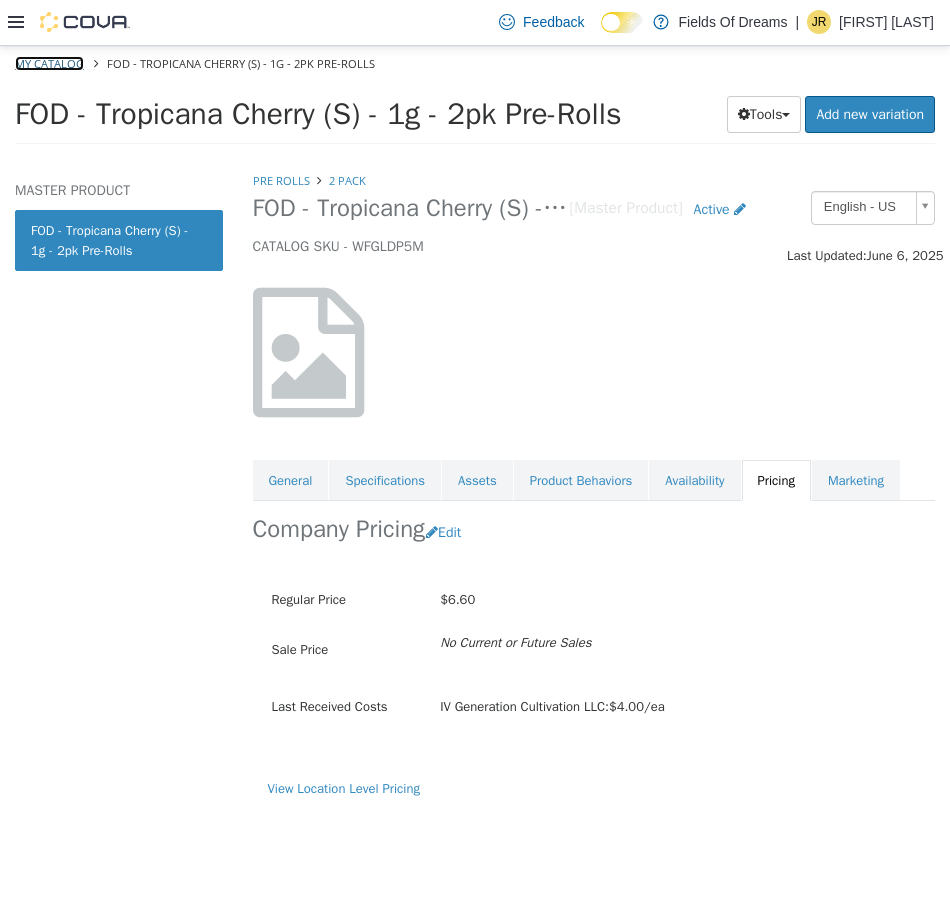 click on "My Catalog" at bounding box center (49, 62) 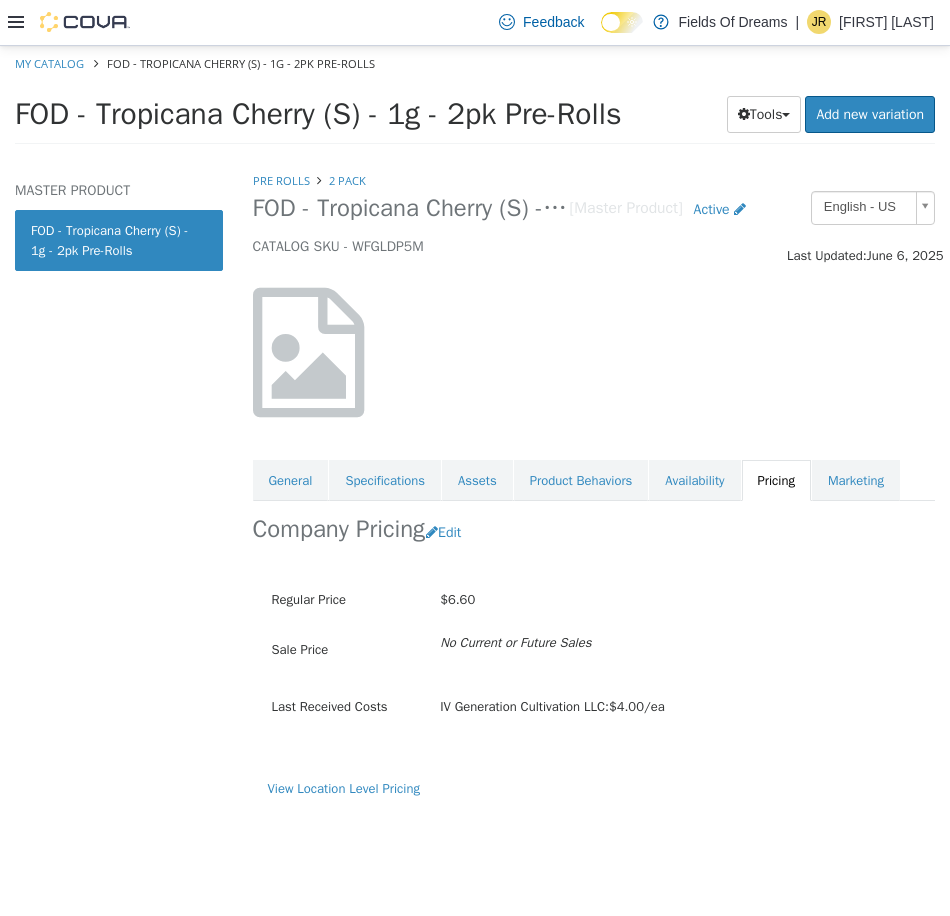 select on "**********" 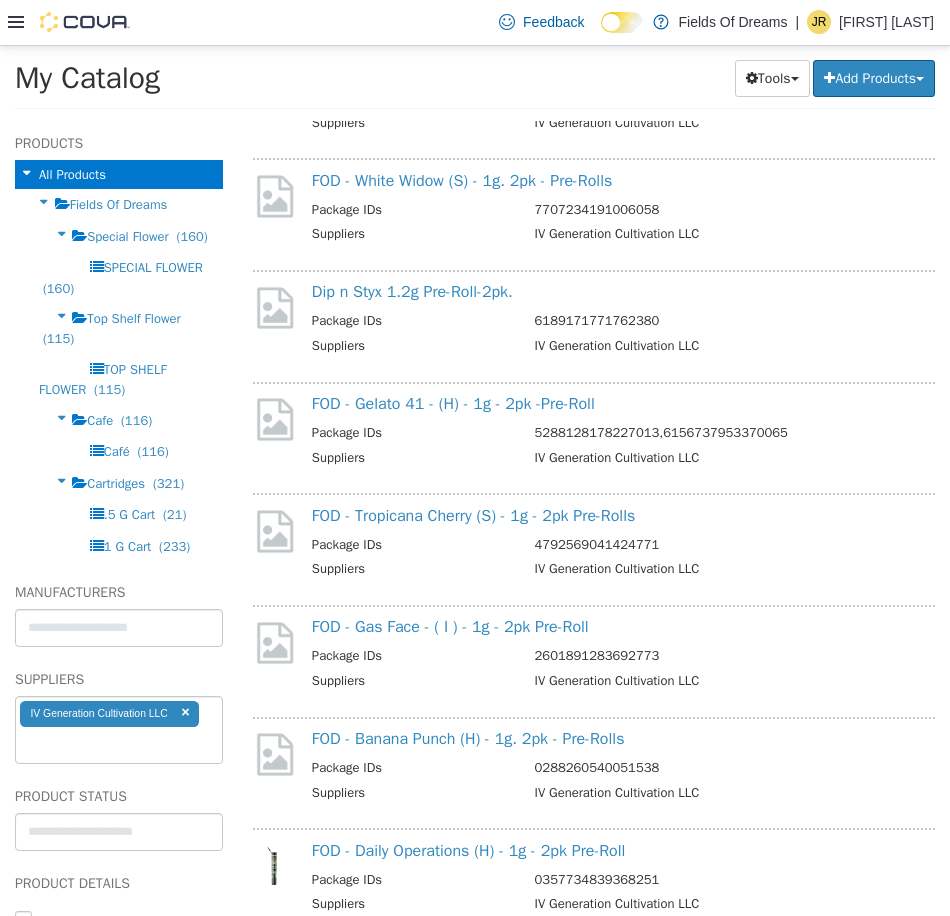 scroll, scrollTop: 3333, scrollLeft: 0, axis: vertical 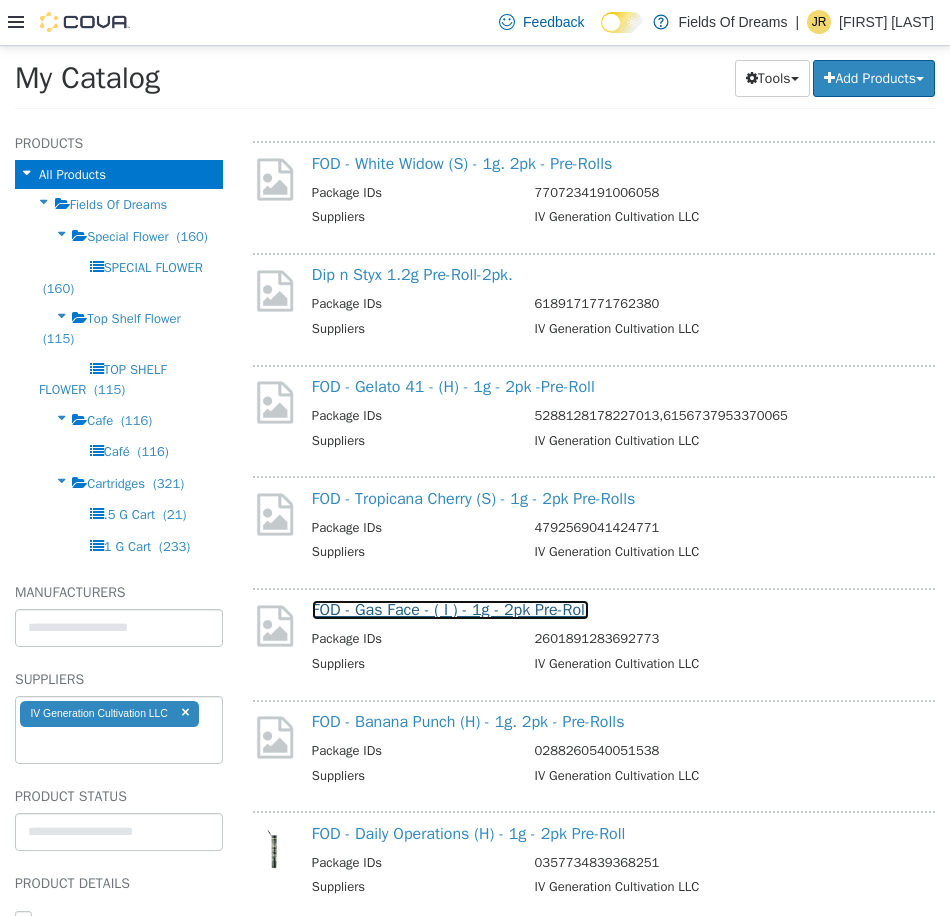click on "FOD - Gas Face - ( I ) - 1g - 2pk Pre-Roll" at bounding box center [450, 609] 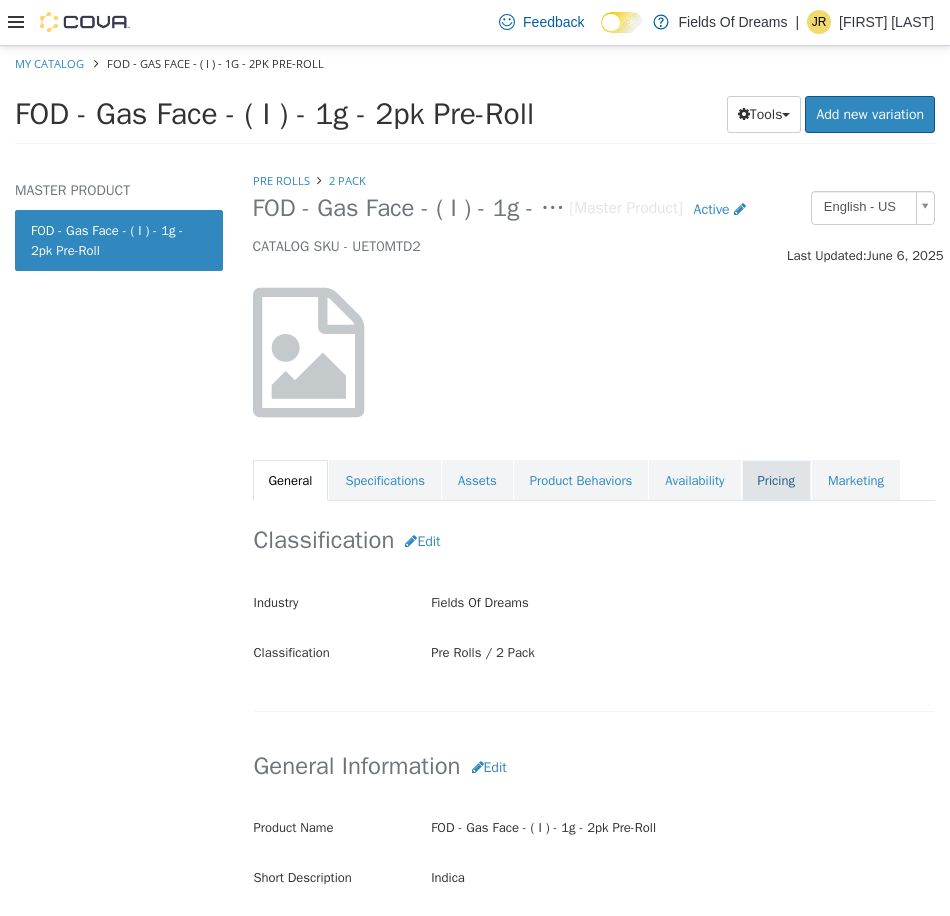 click on "Pricing" at bounding box center (776, 480) 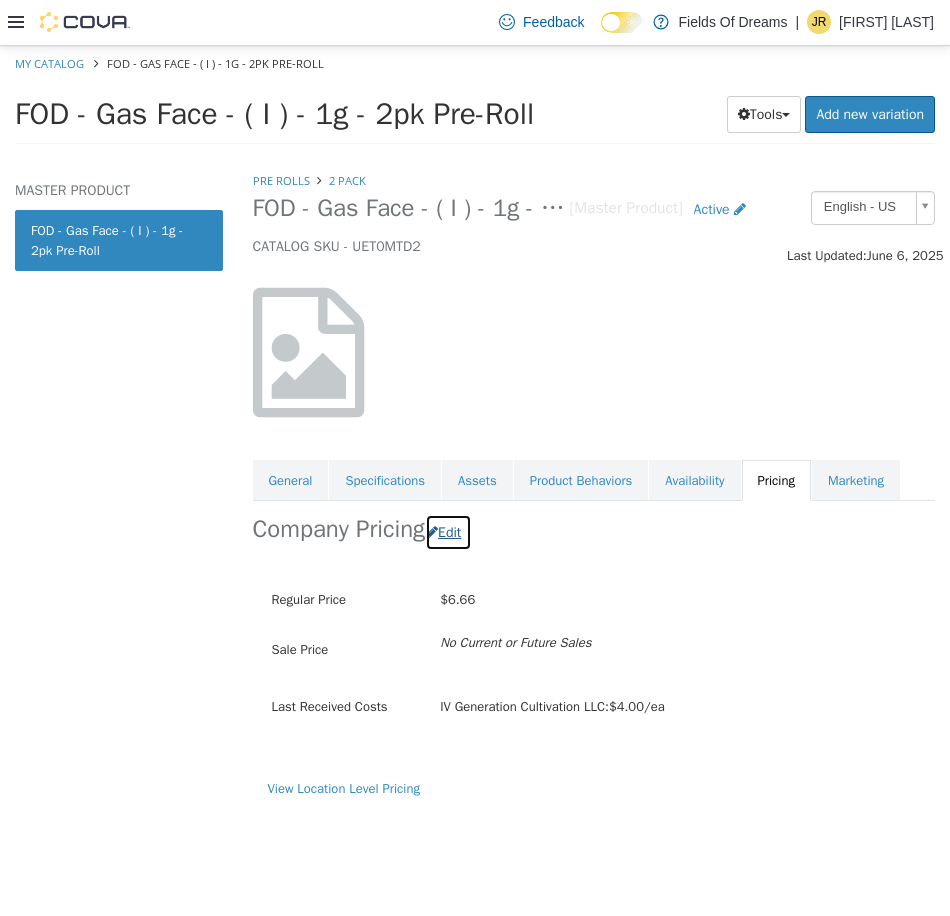 click on "Edit" at bounding box center (448, 531) 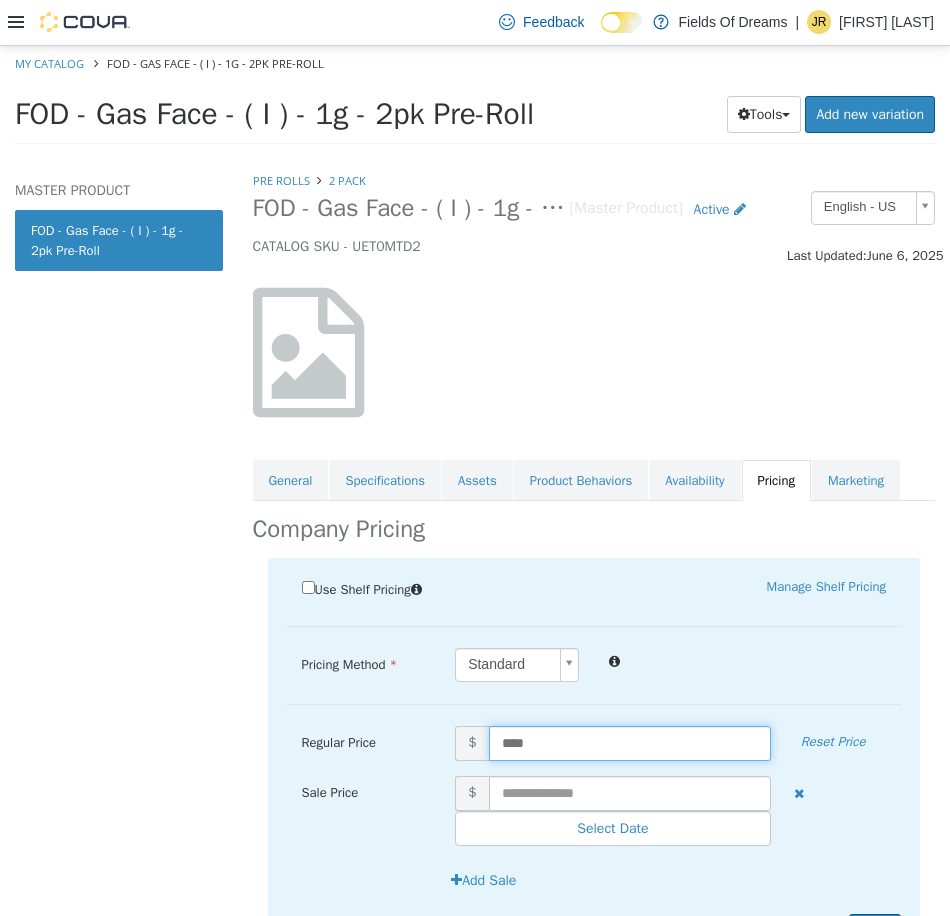 click on "****" at bounding box center [630, 742] 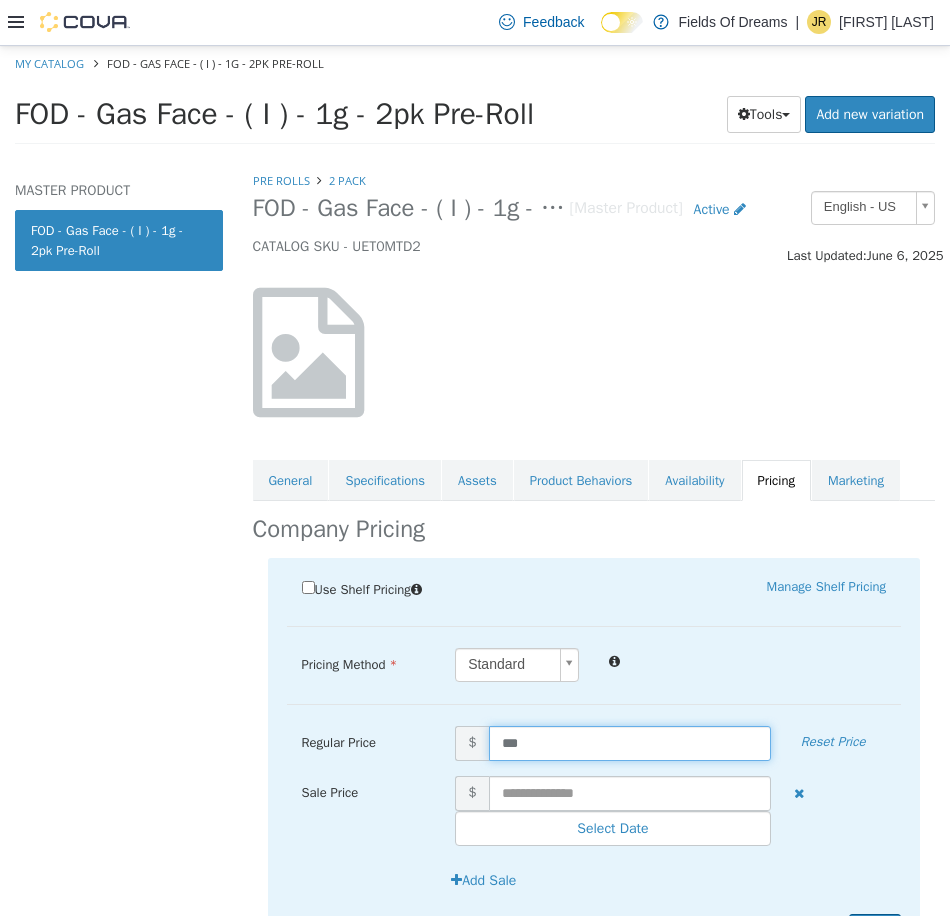type on "****" 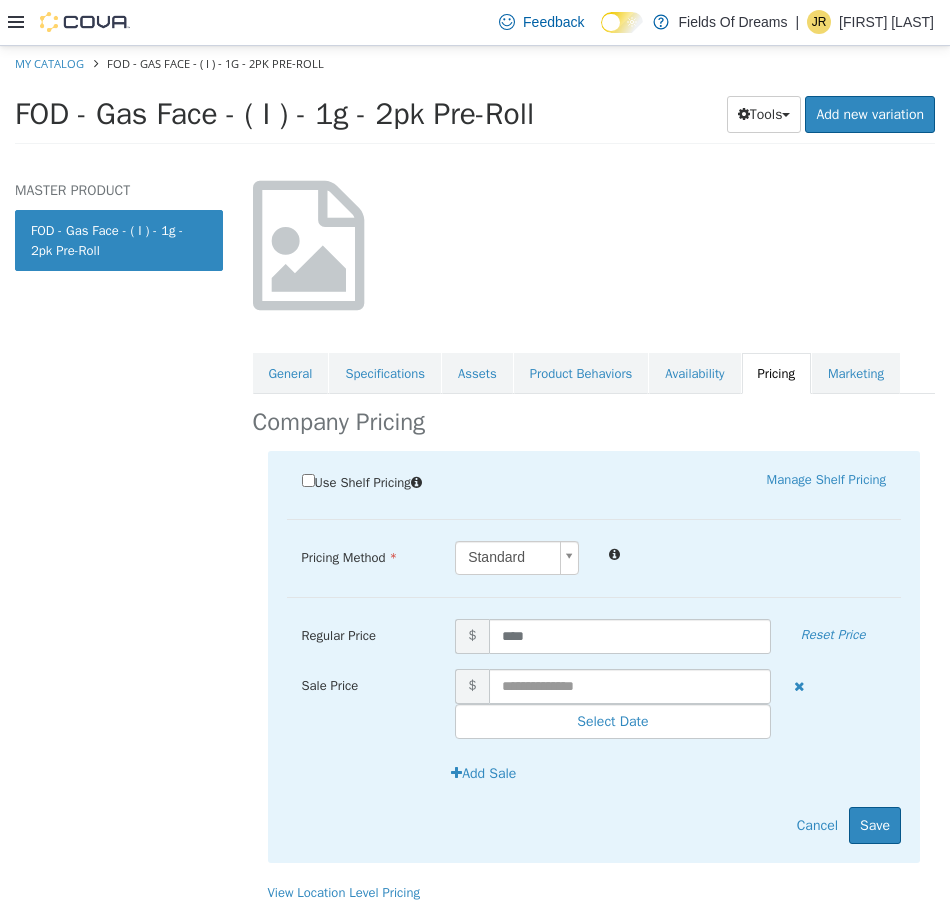 scroll, scrollTop: 108, scrollLeft: 0, axis: vertical 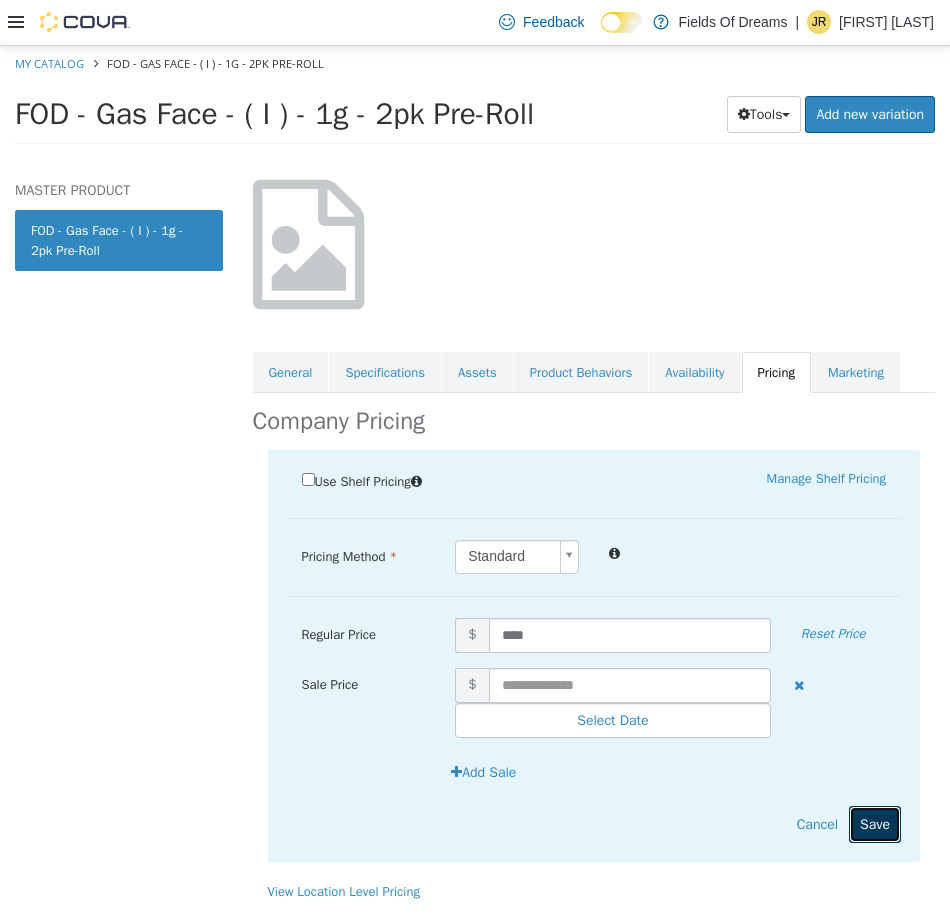 click on "Save" at bounding box center [875, 823] 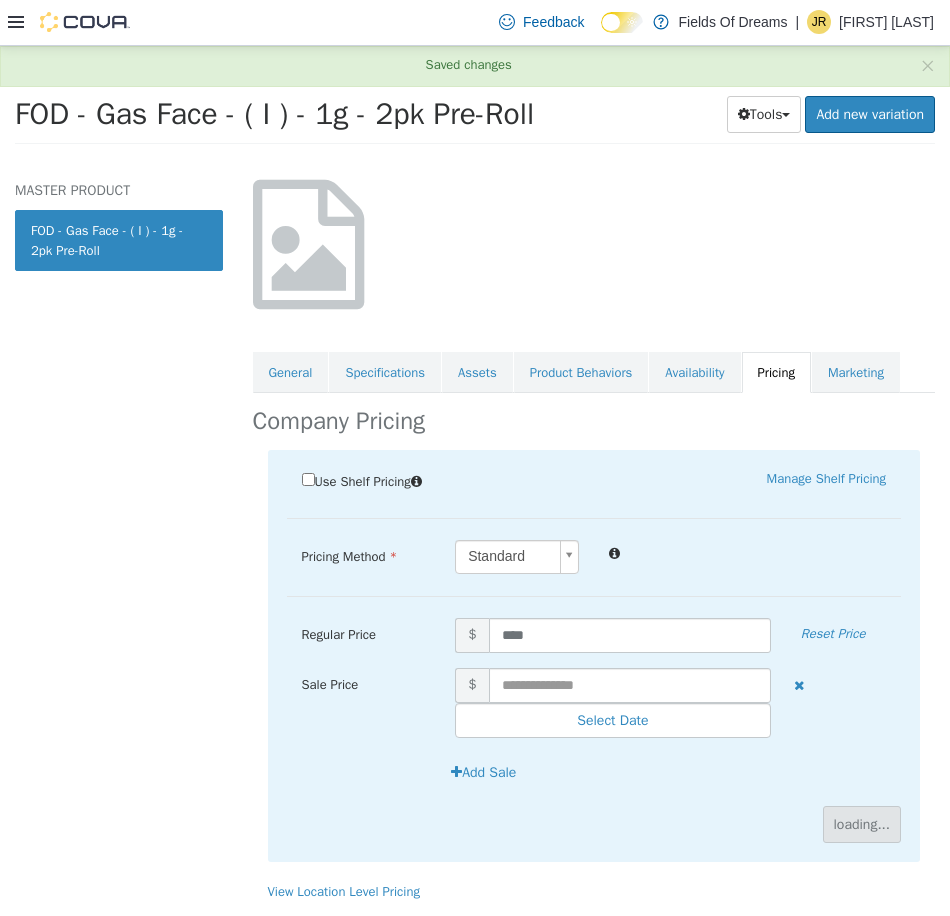 scroll, scrollTop: 0, scrollLeft: 0, axis: both 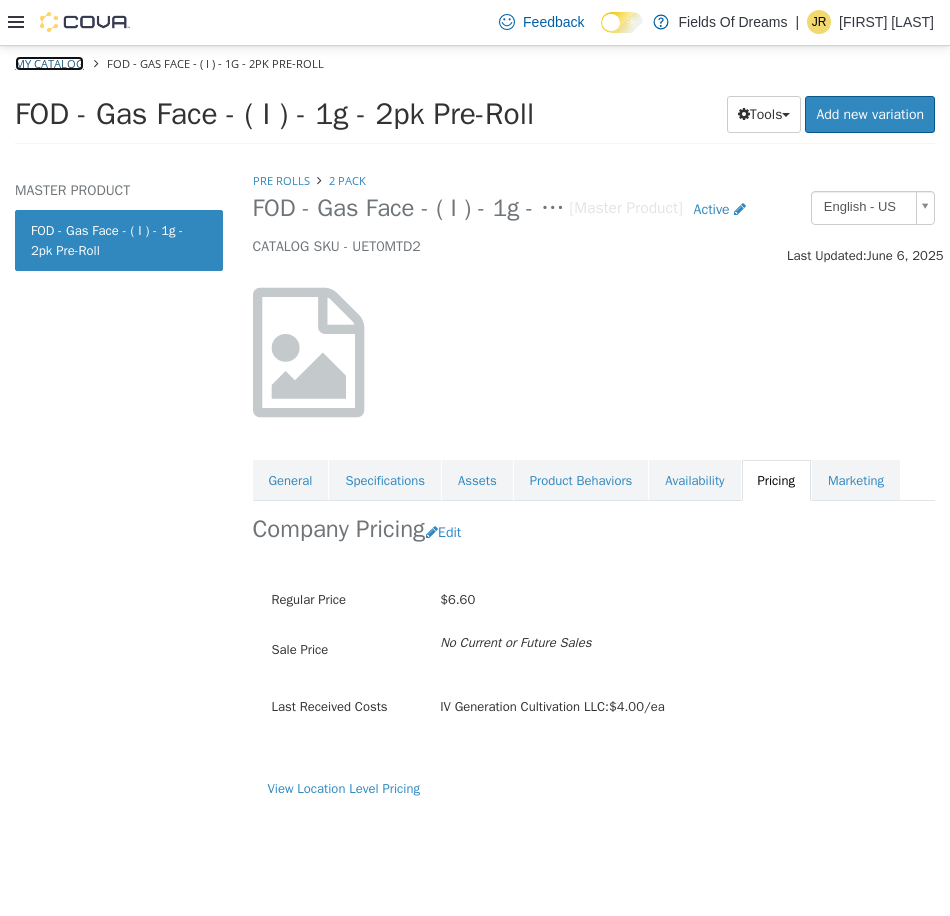 click on "My Catalog" at bounding box center (49, 62) 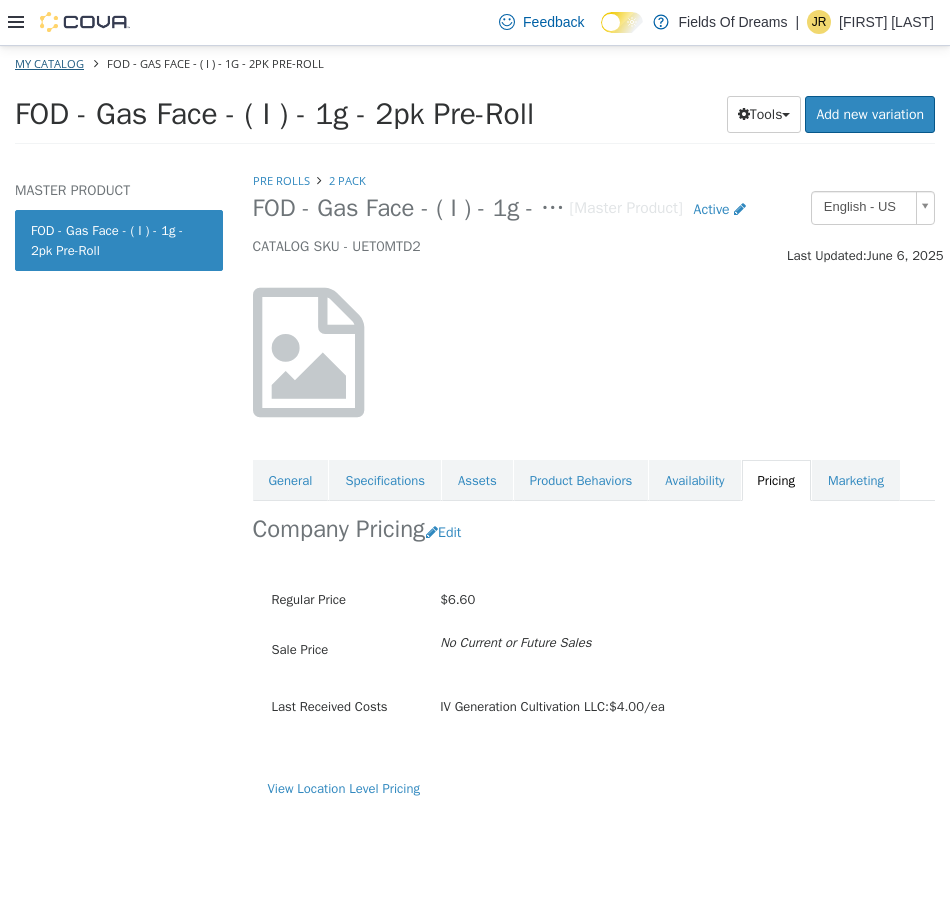 select on "**********" 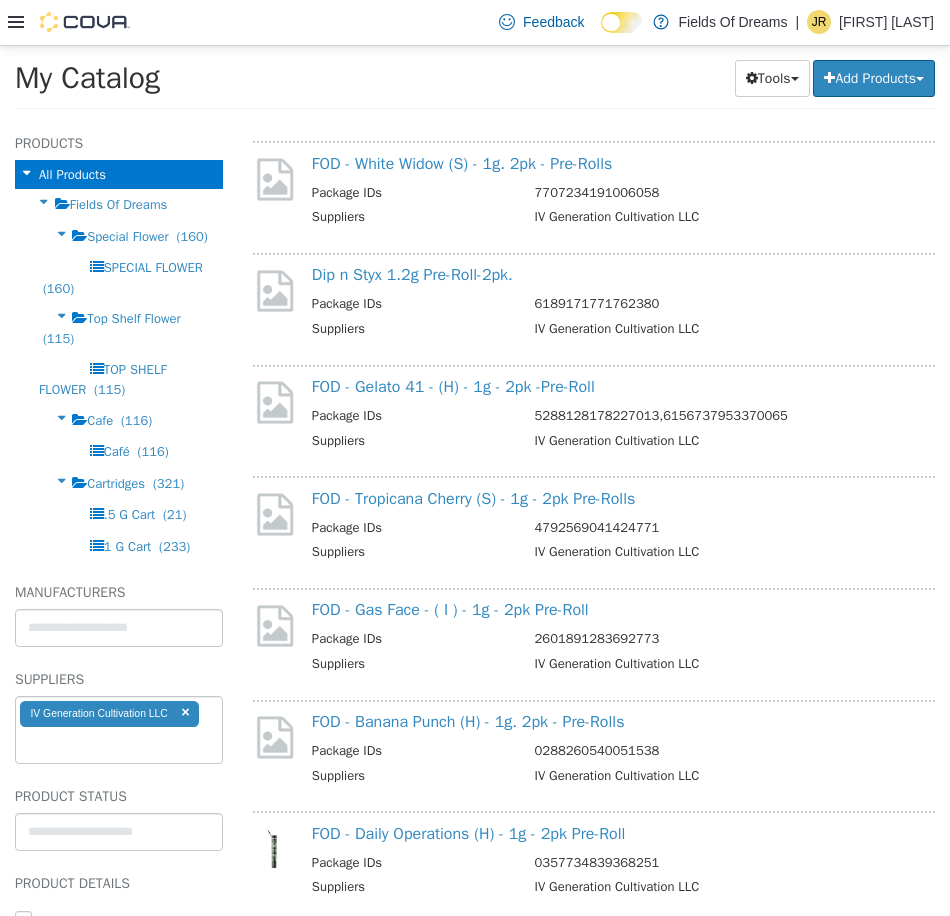 scroll, scrollTop: 3667, scrollLeft: 0, axis: vertical 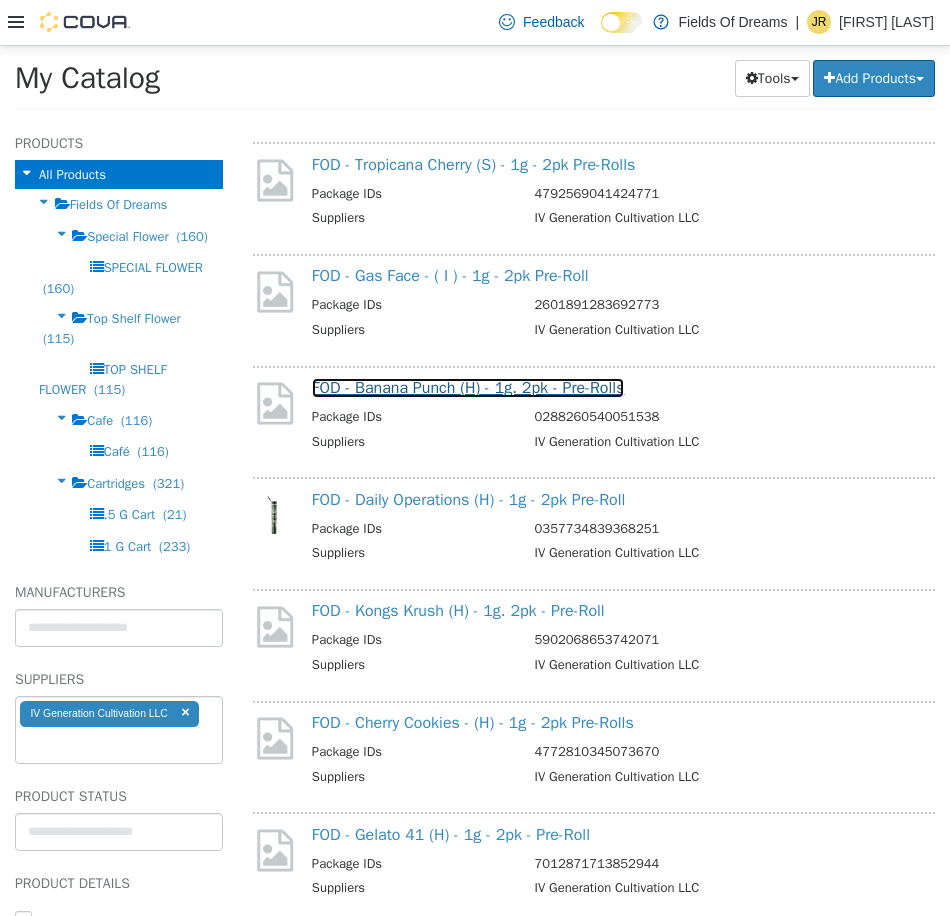 click on "FOD - Banana Punch (H) - 1g. 2pk - Pre-Rolls" at bounding box center (468, 387) 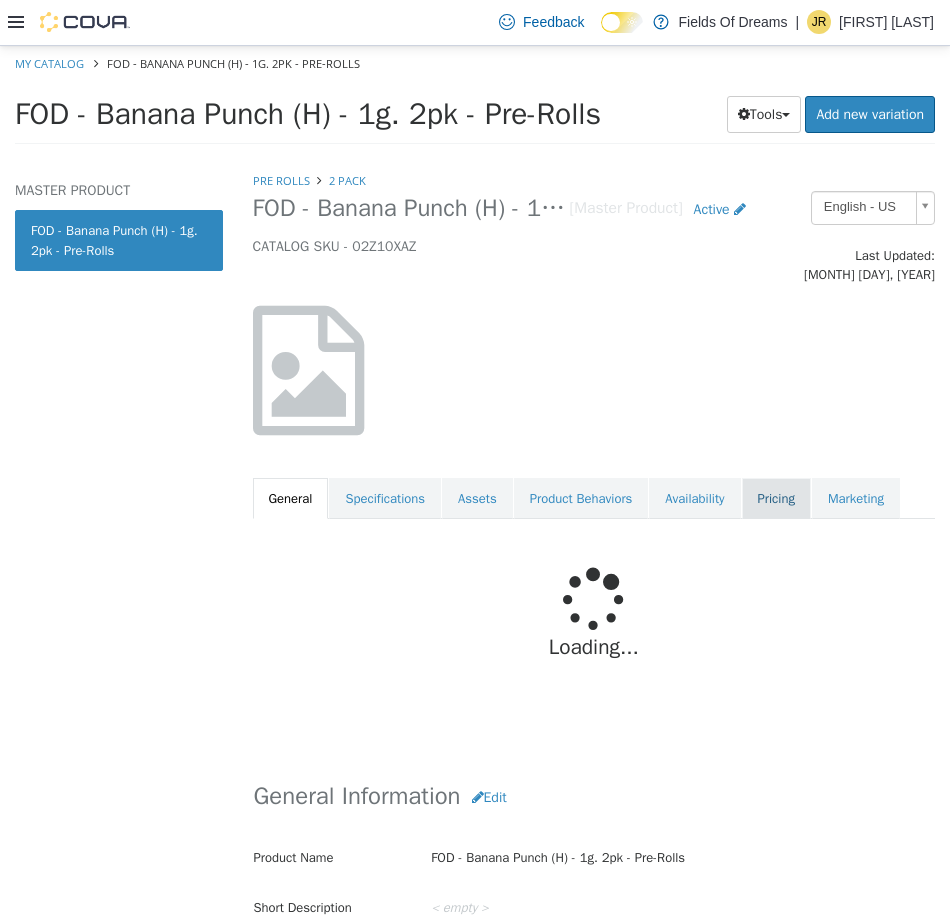 click on "Pricing" at bounding box center (776, 498) 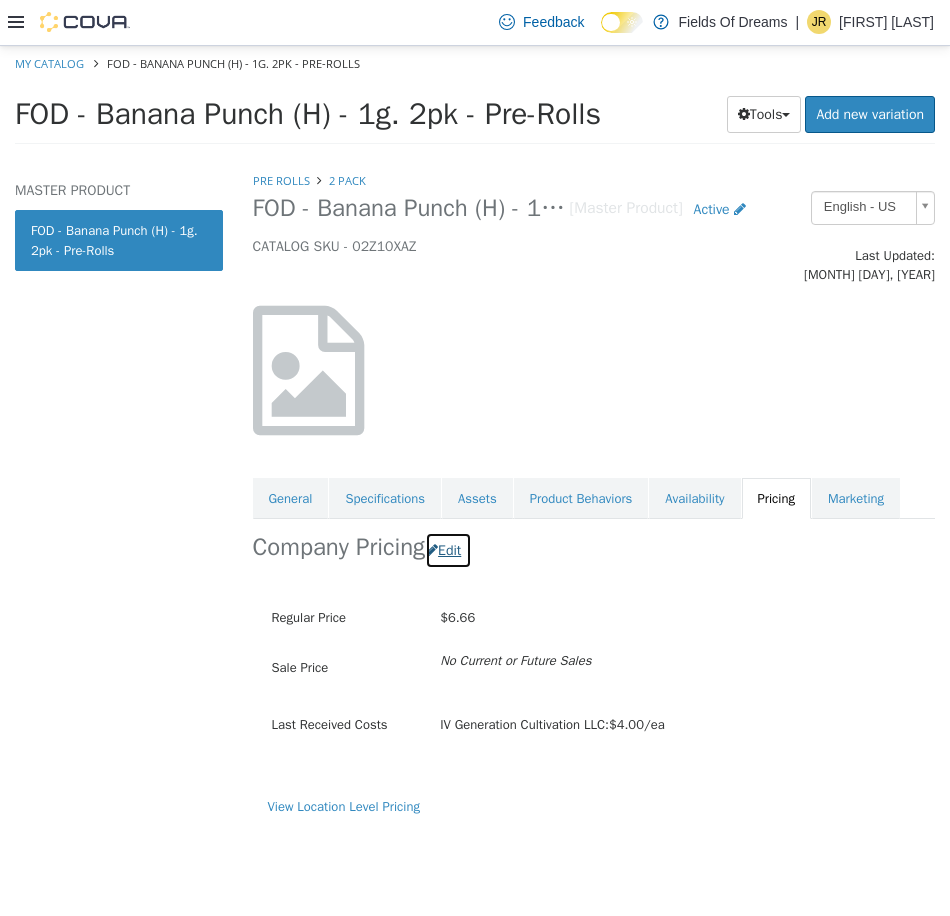 click on "Edit" at bounding box center (448, 549) 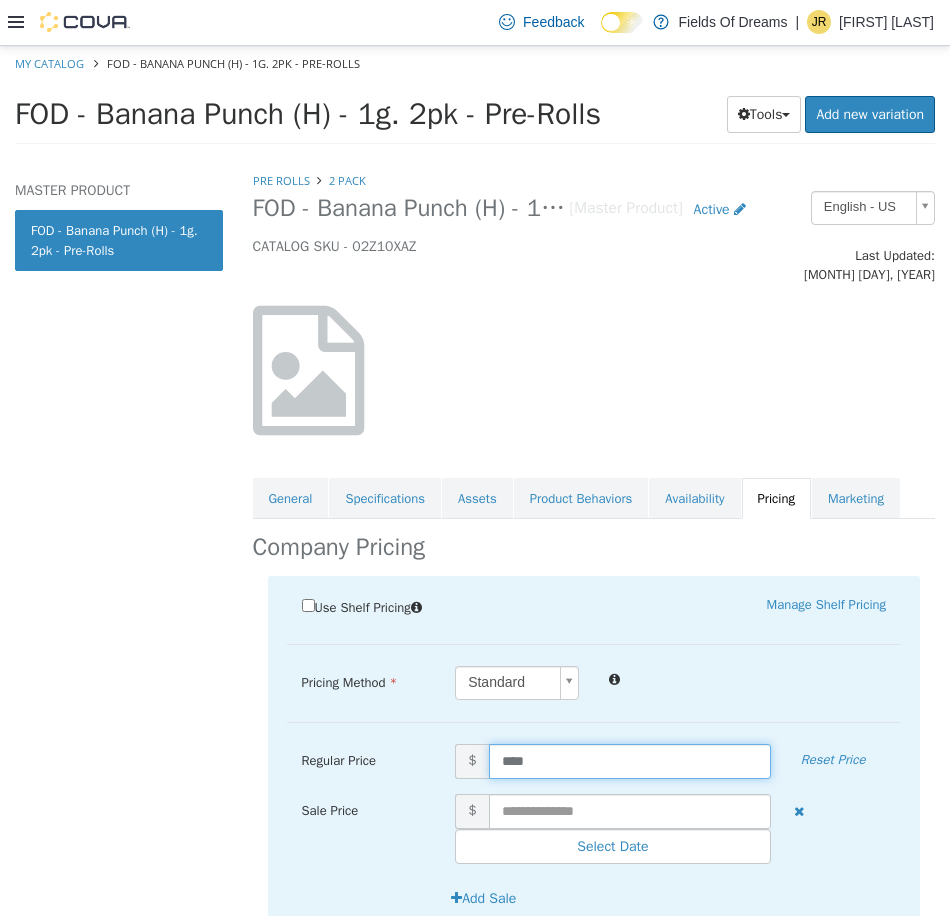 click on "****" at bounding box center (630, 760) 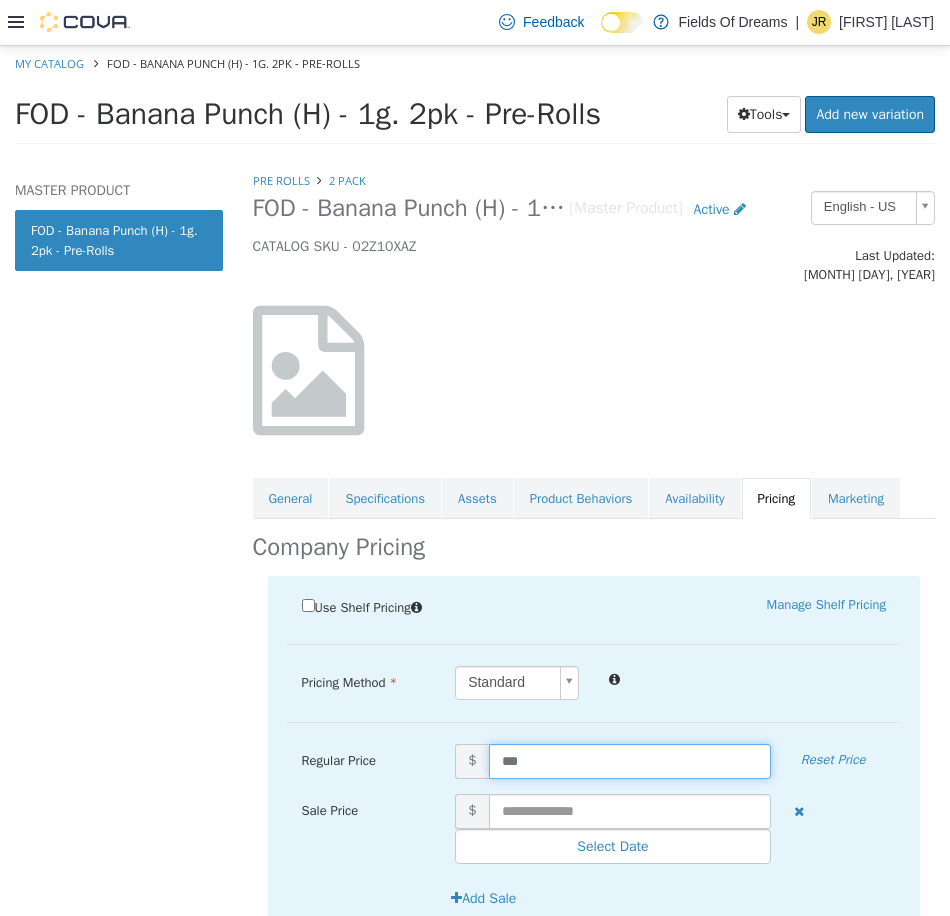 type on "****" 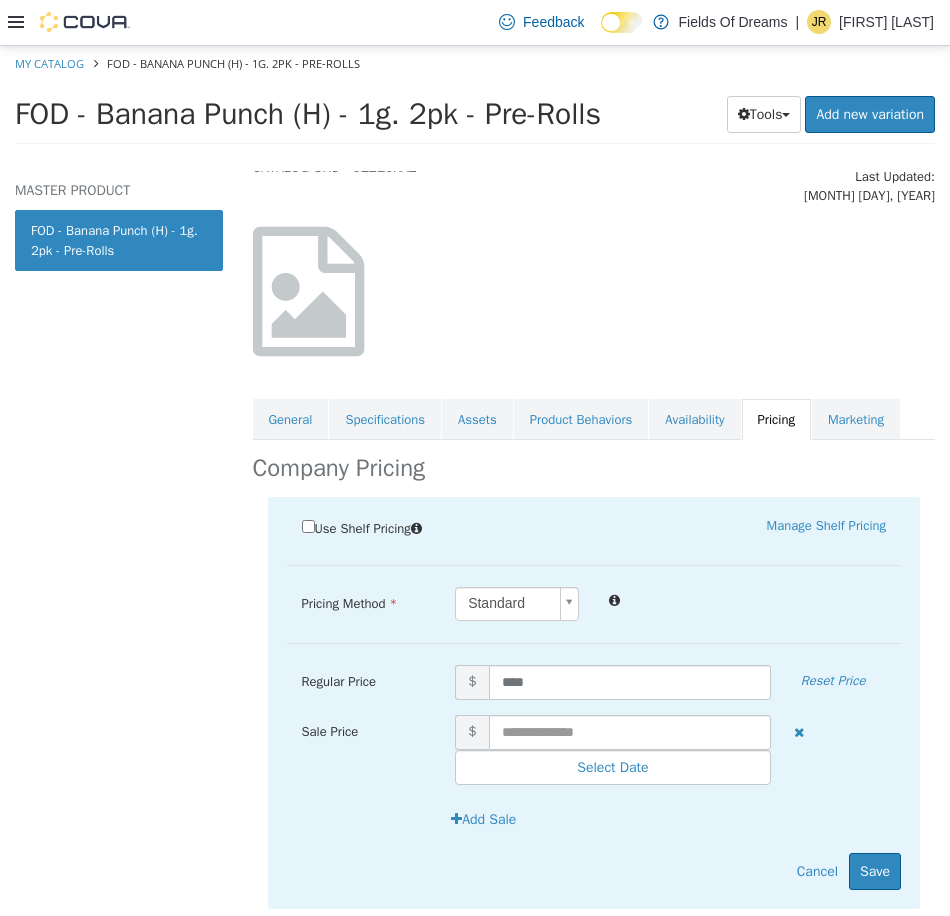 scroll, scrollTop: 123, scrollLeft: 0, axis: vertical 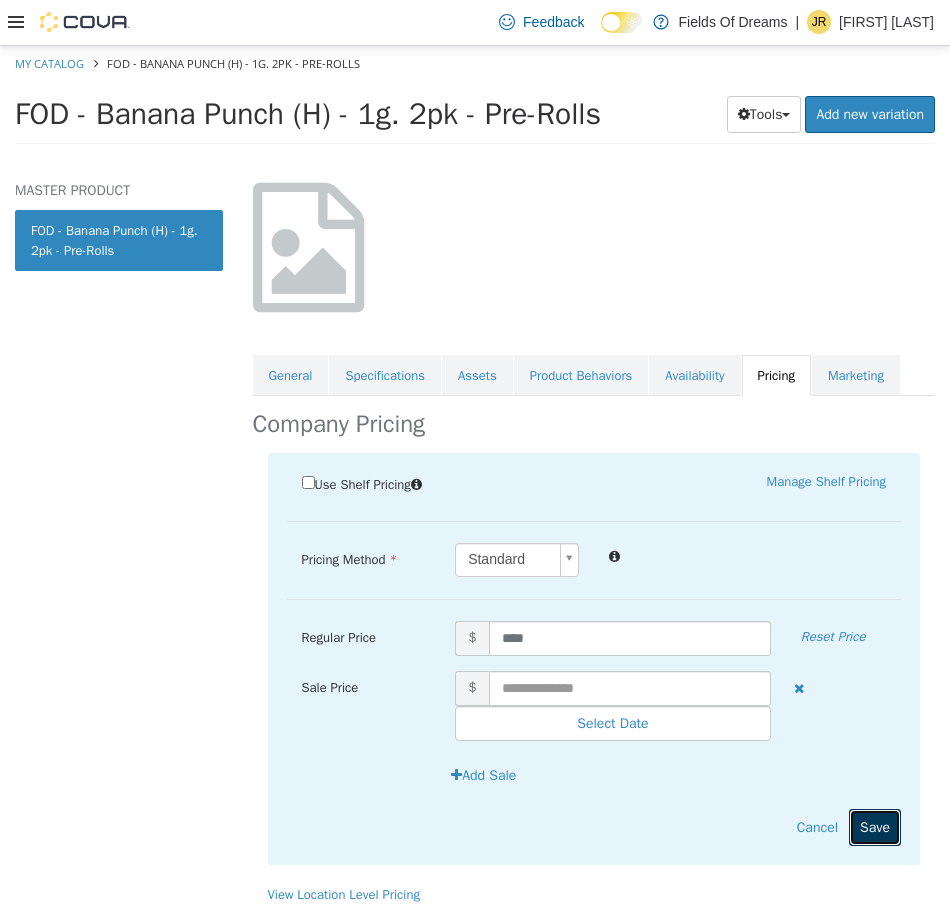 click on "Save" at bounding box center [875, 826] 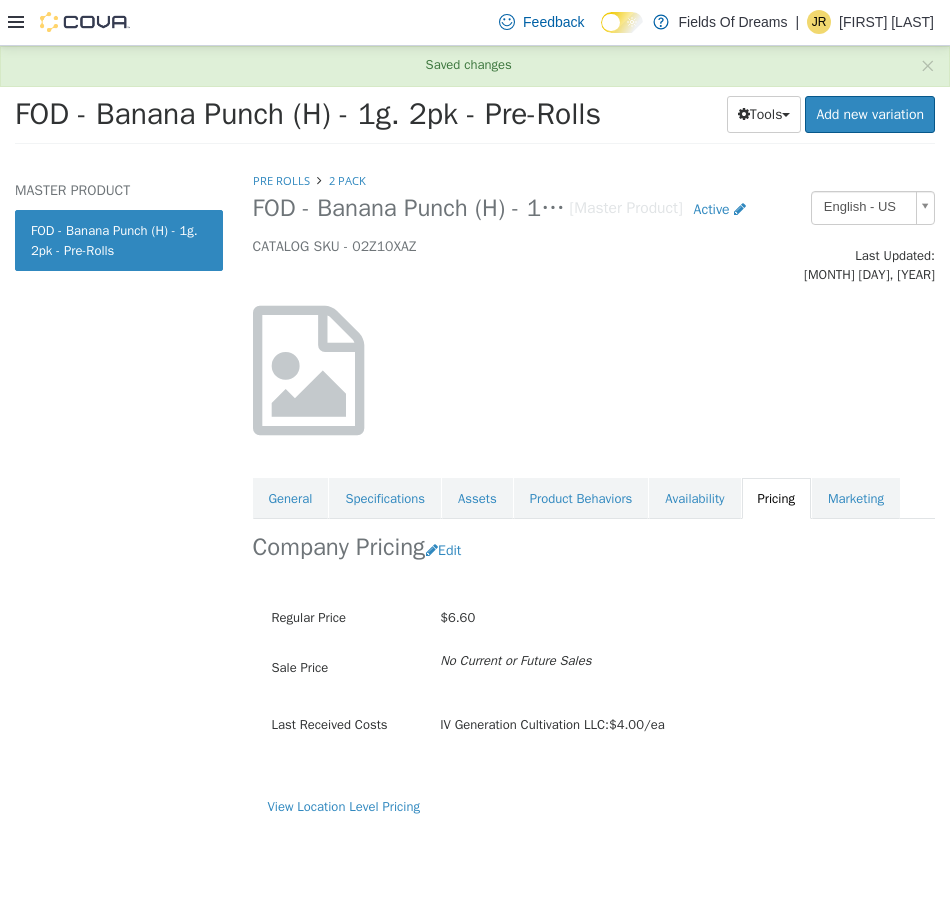 scroll, scrollTop: 0, scrollLeft: 0, axis: both 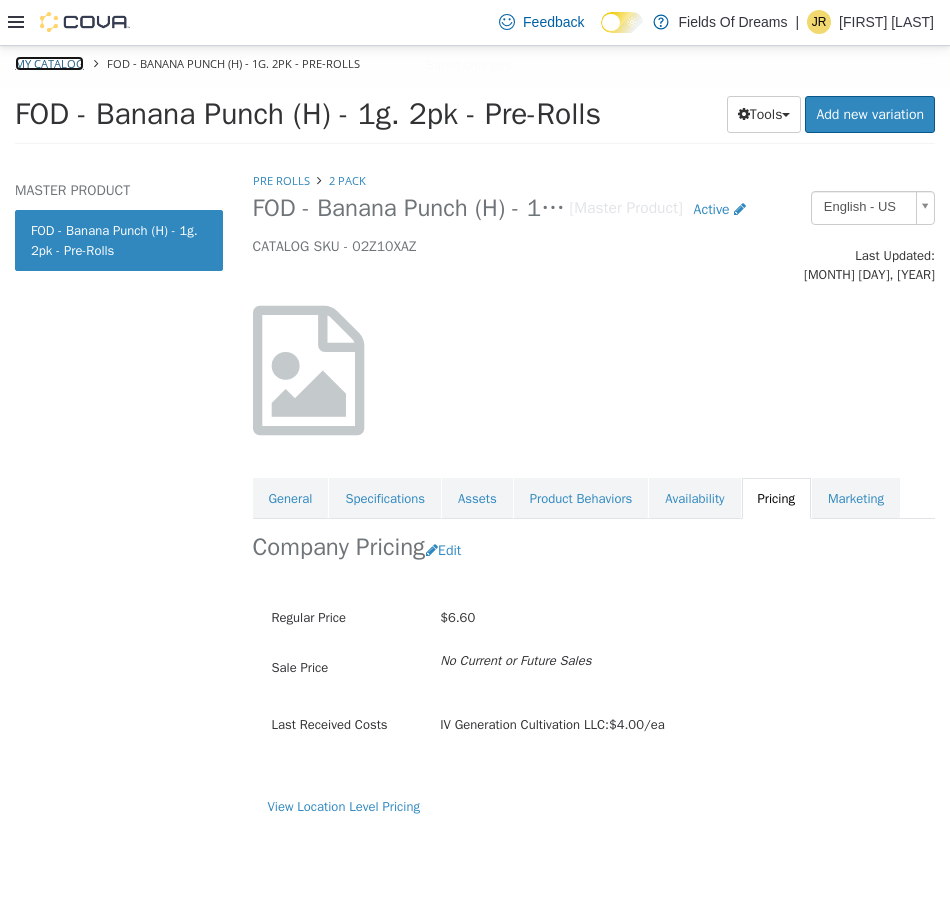 click on "My Catalog" at bounding box center [49, 62] 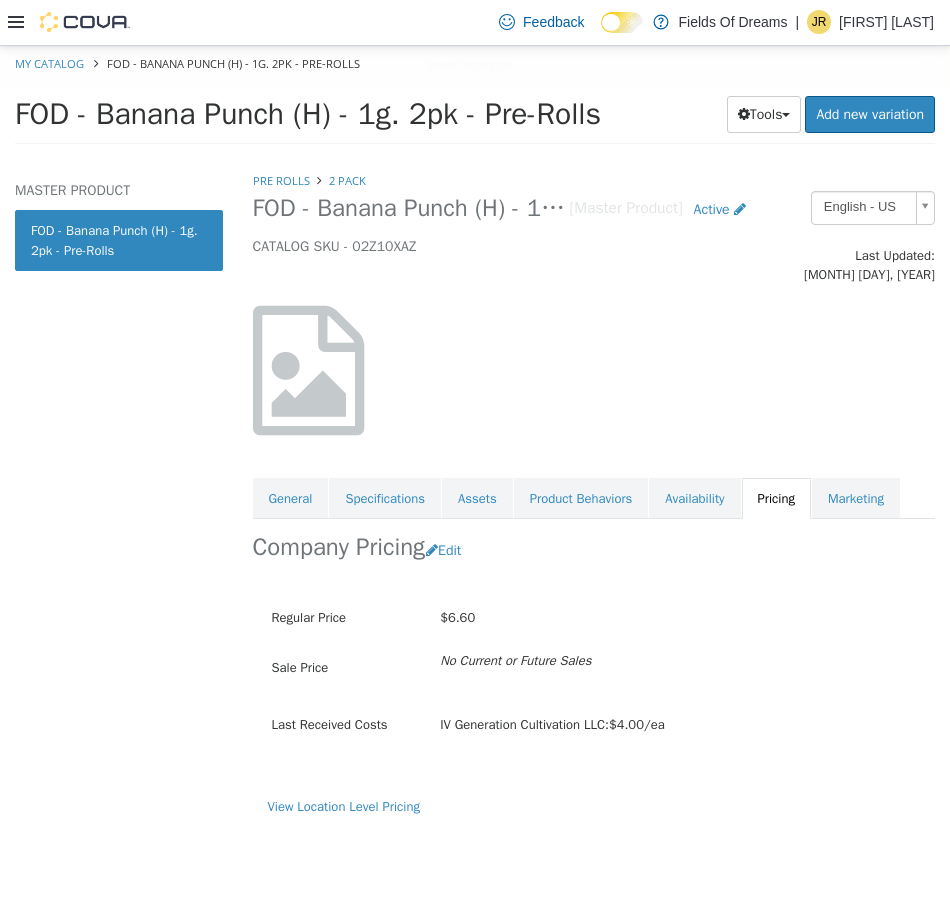 select on "**********" 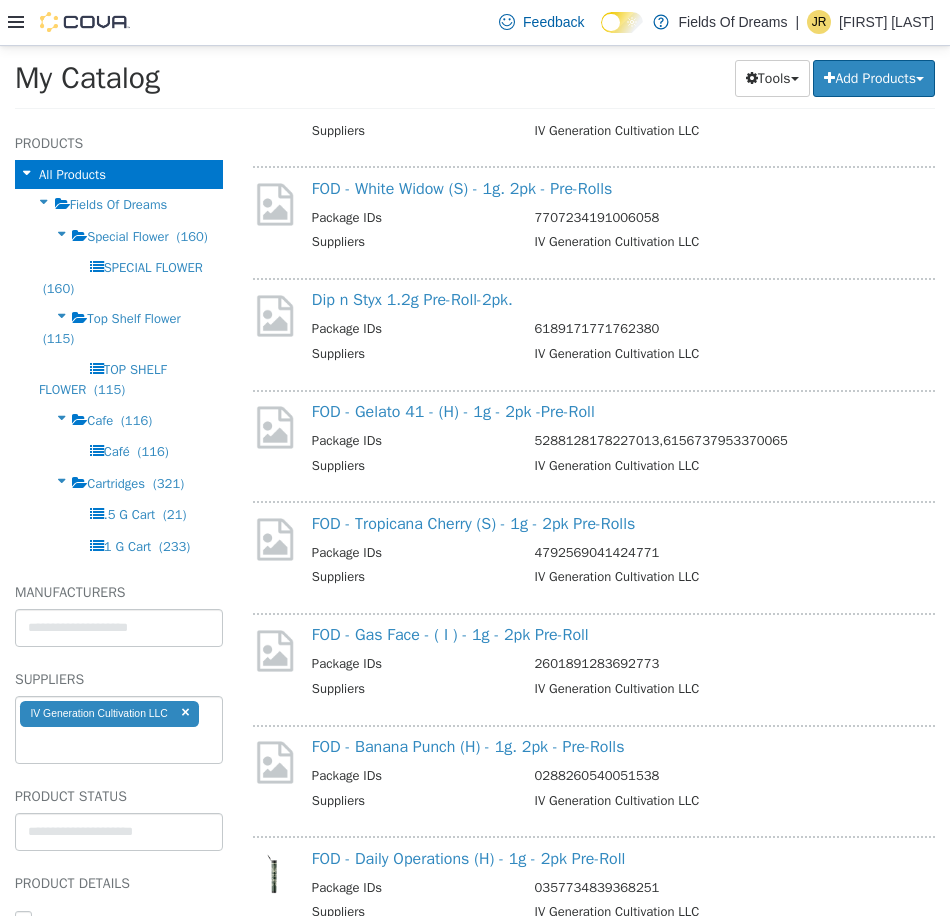 scroll, scrollTop: 3333, scrollLeft: 0, axis: vertical 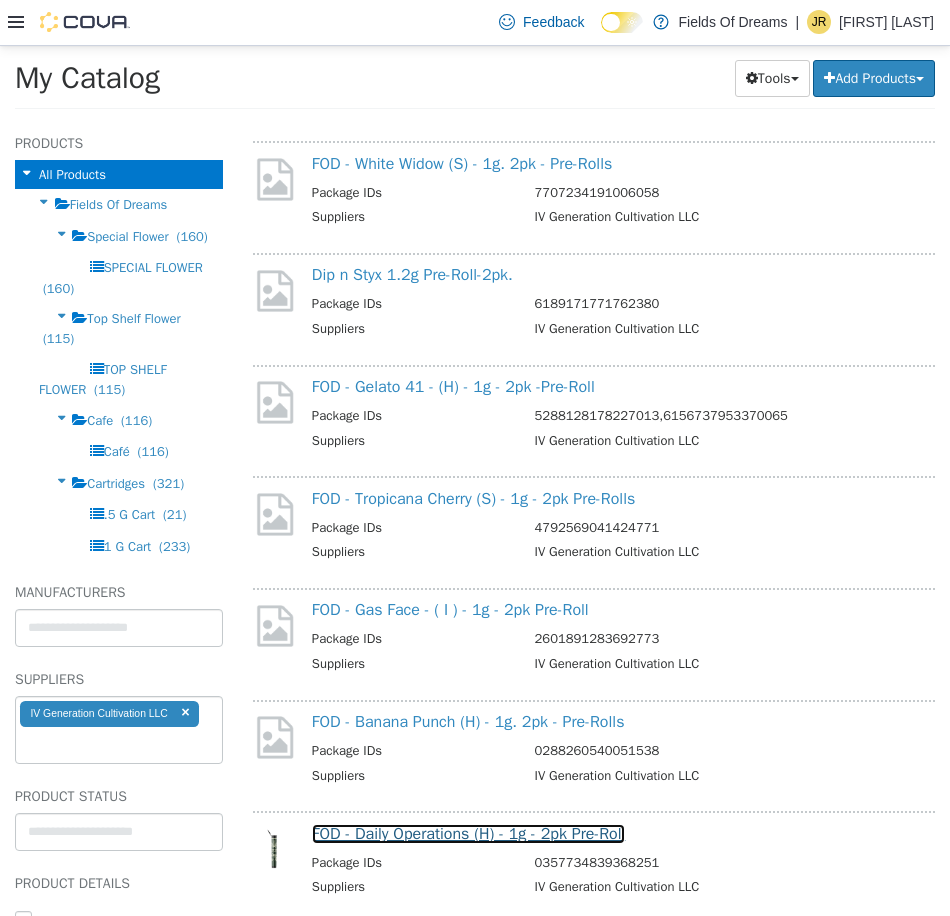 click on "FOD - Daily Operations (H) - 1g - 2pk Pre-Roll" at bounding box center (469, 833) 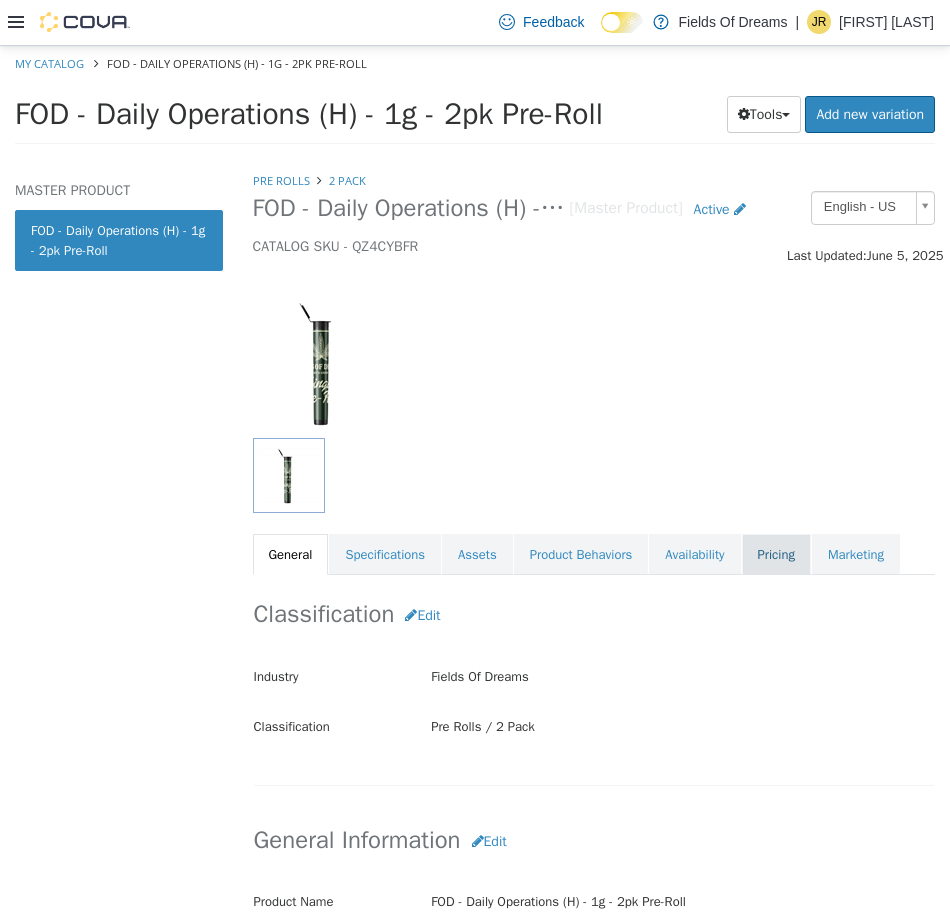 click on "Pricing" at bounding box center (776, 554) 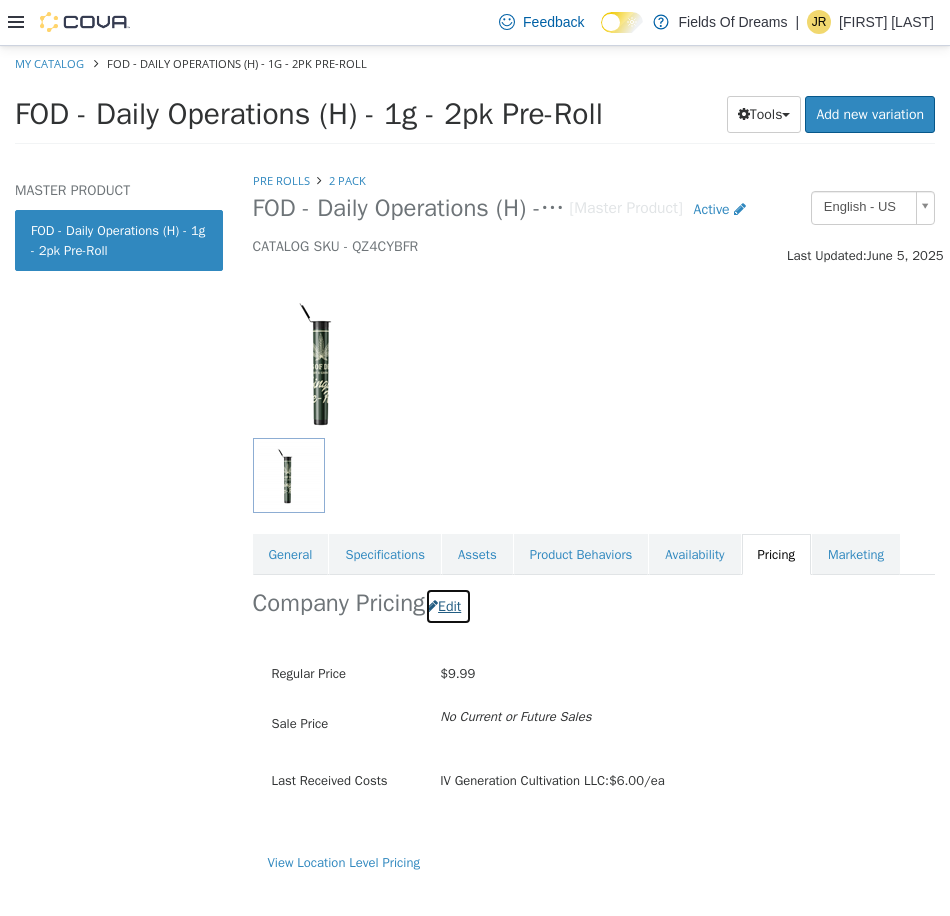 click on "Edit" at bounding box center [448, 605] 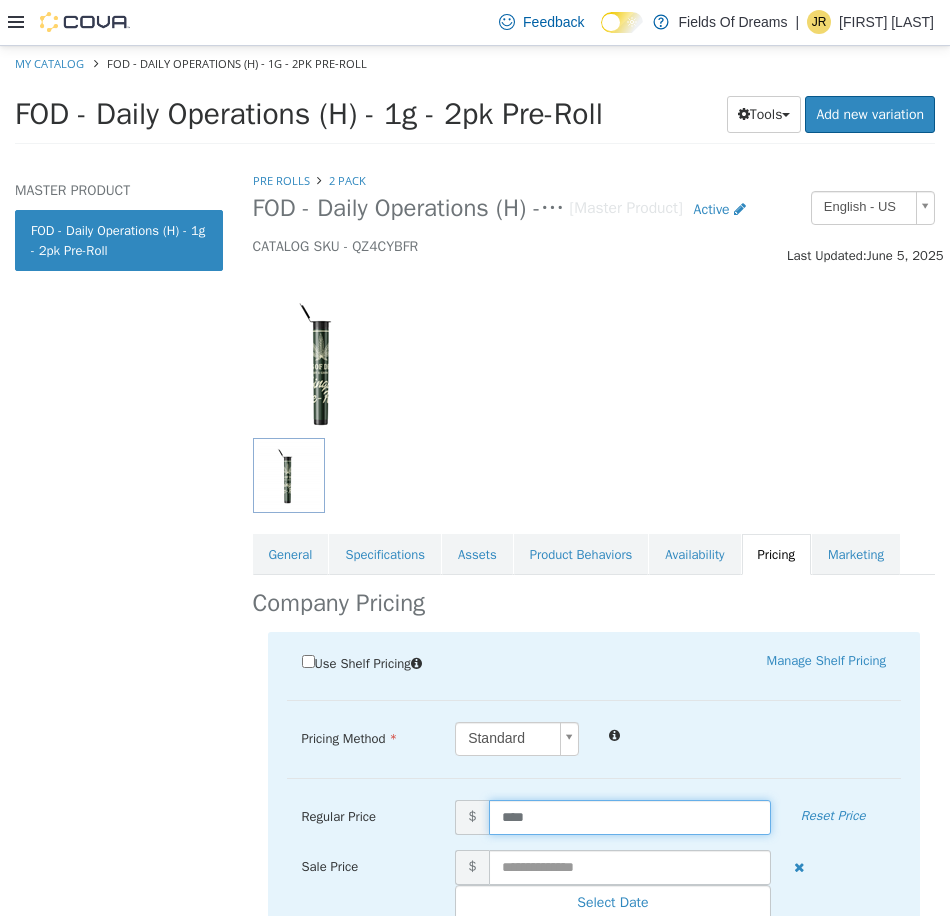 drag, startPoint x: 538, startPoint y: 817, endPoint x: 439, endPoint y: 805, distance: 99.724625 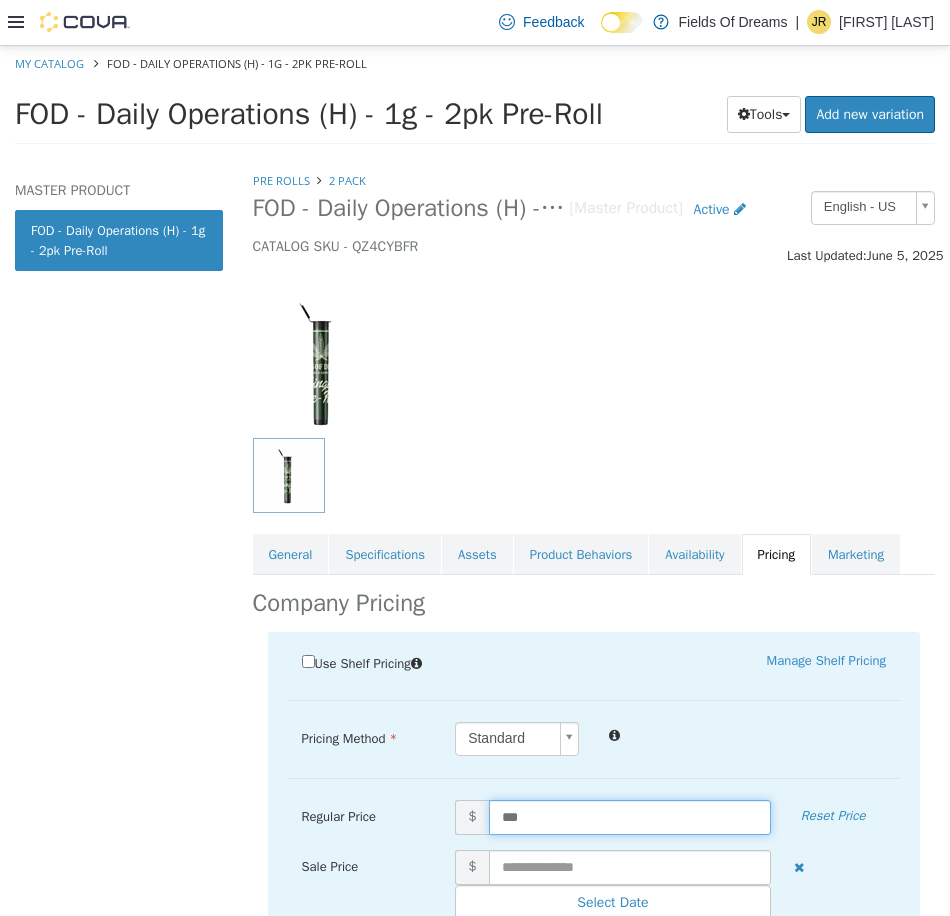 type on "****" 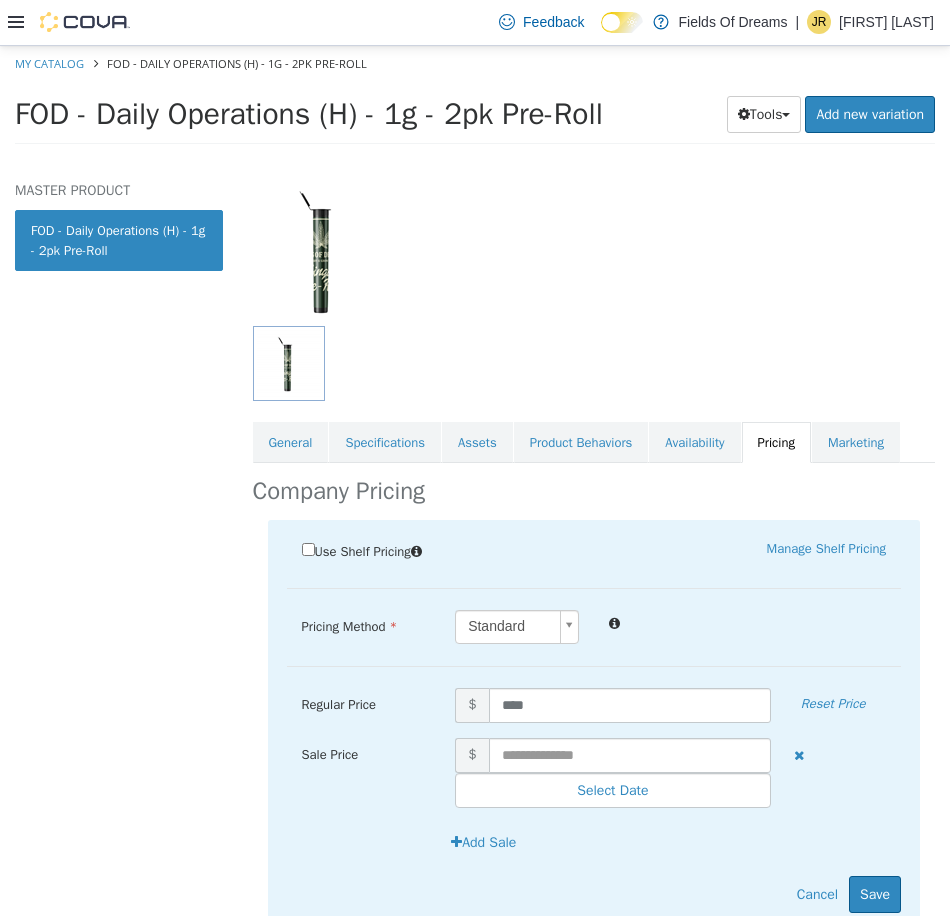 scroll, scrollTop: 182, scrollLeft: 0, axis: vertical 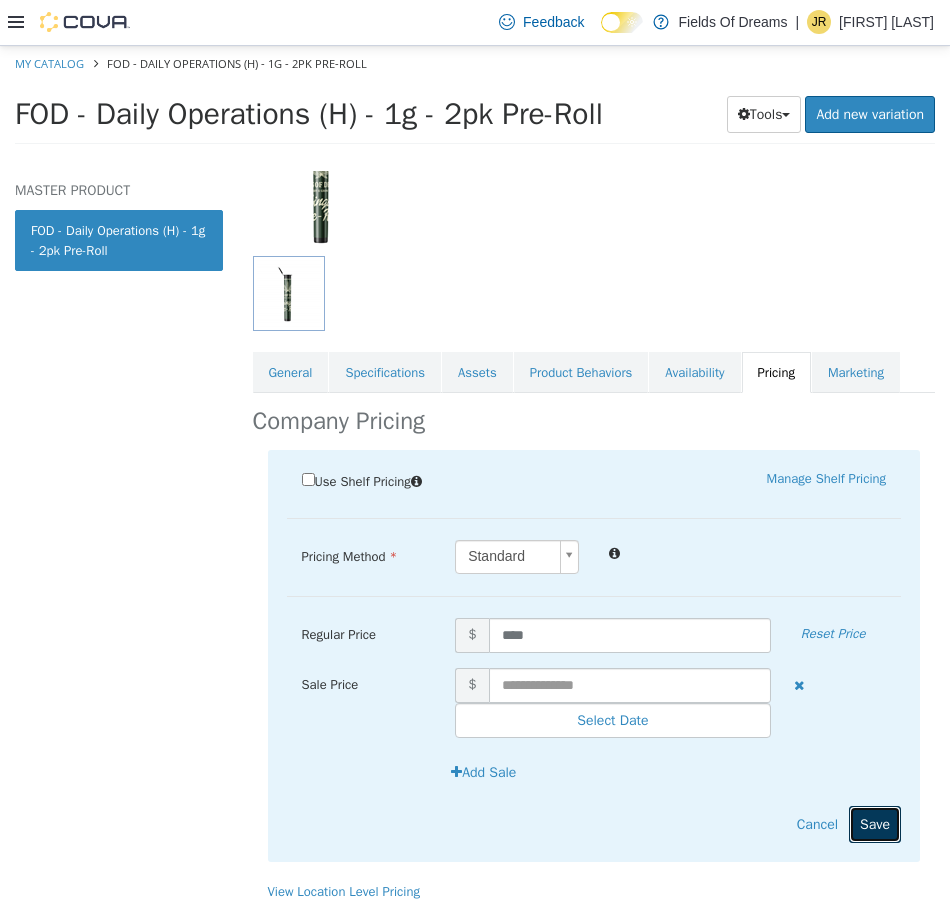 click on "Save" at bounding box center [875, 823] 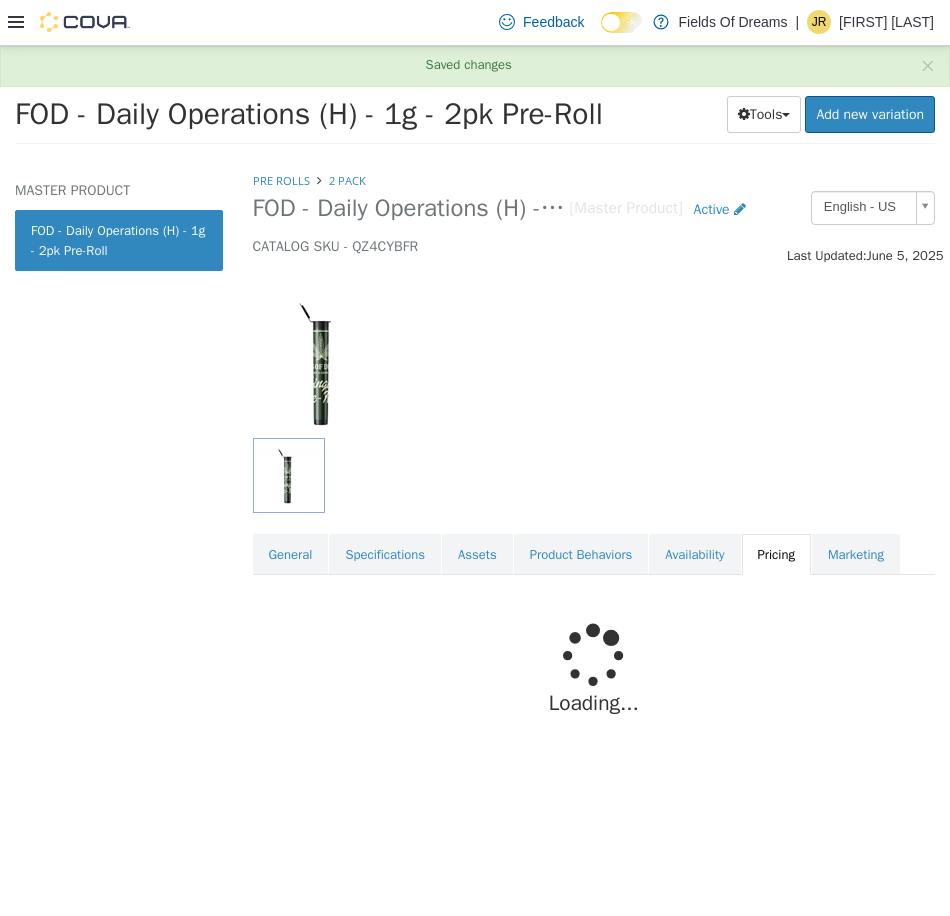 scroll, scrollTop: 0, scrollLeft: 0, axis: both 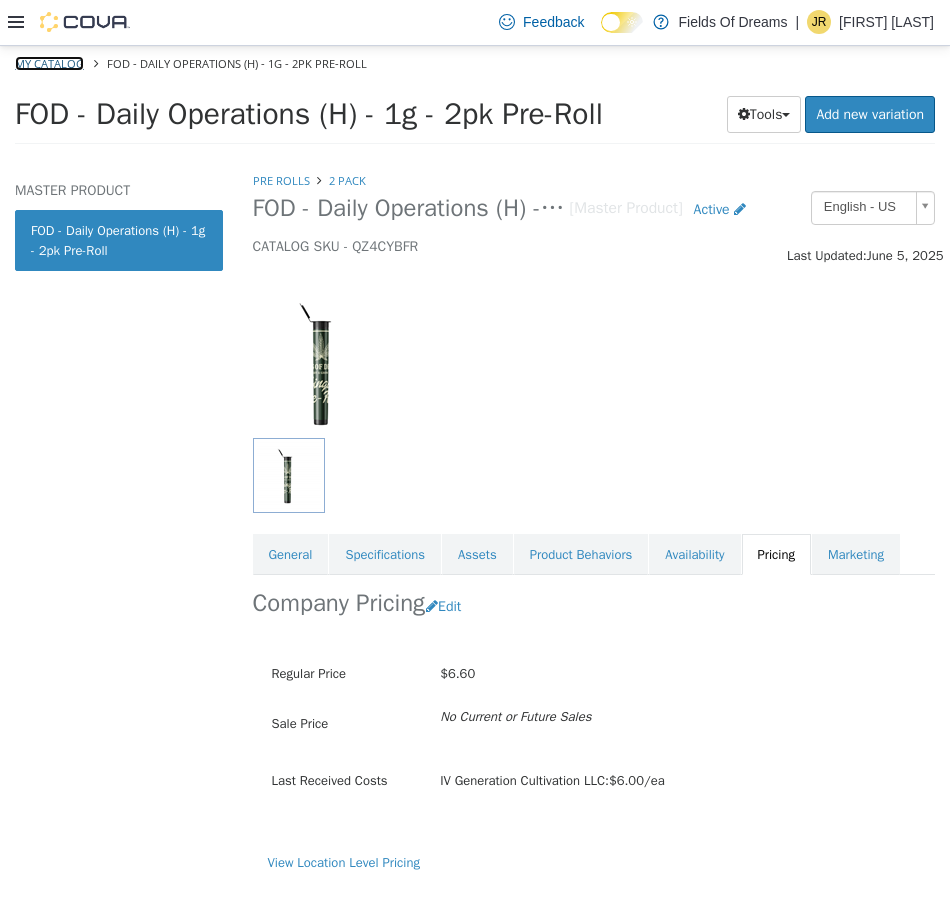 click on "My Catalog" at bounding box center (49, 62) 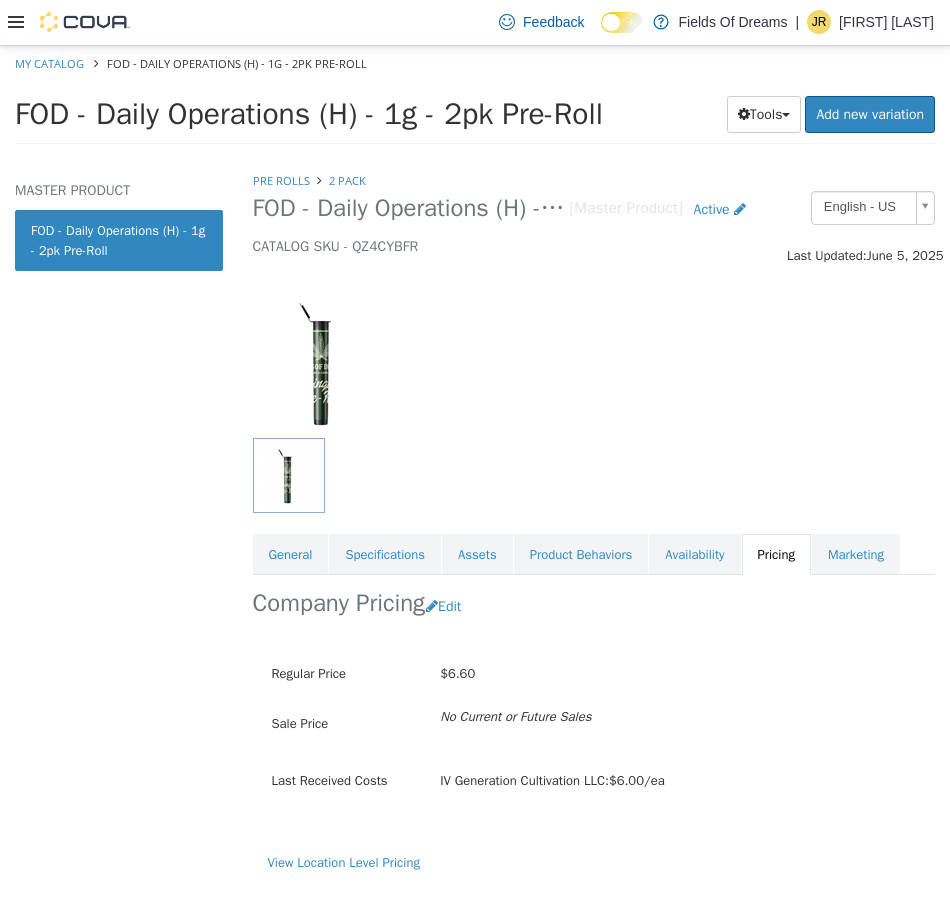 select on "**********" 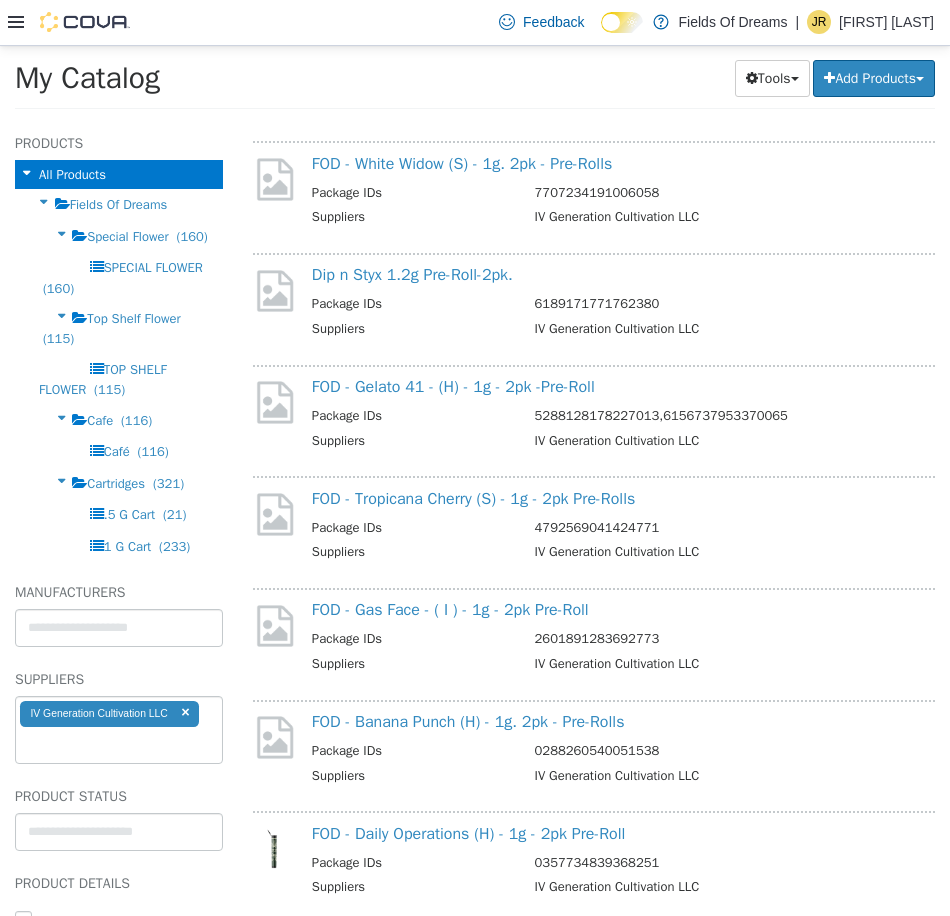 scroll, scrollTop: 3667, scrollLeft: 0, axis: vertical 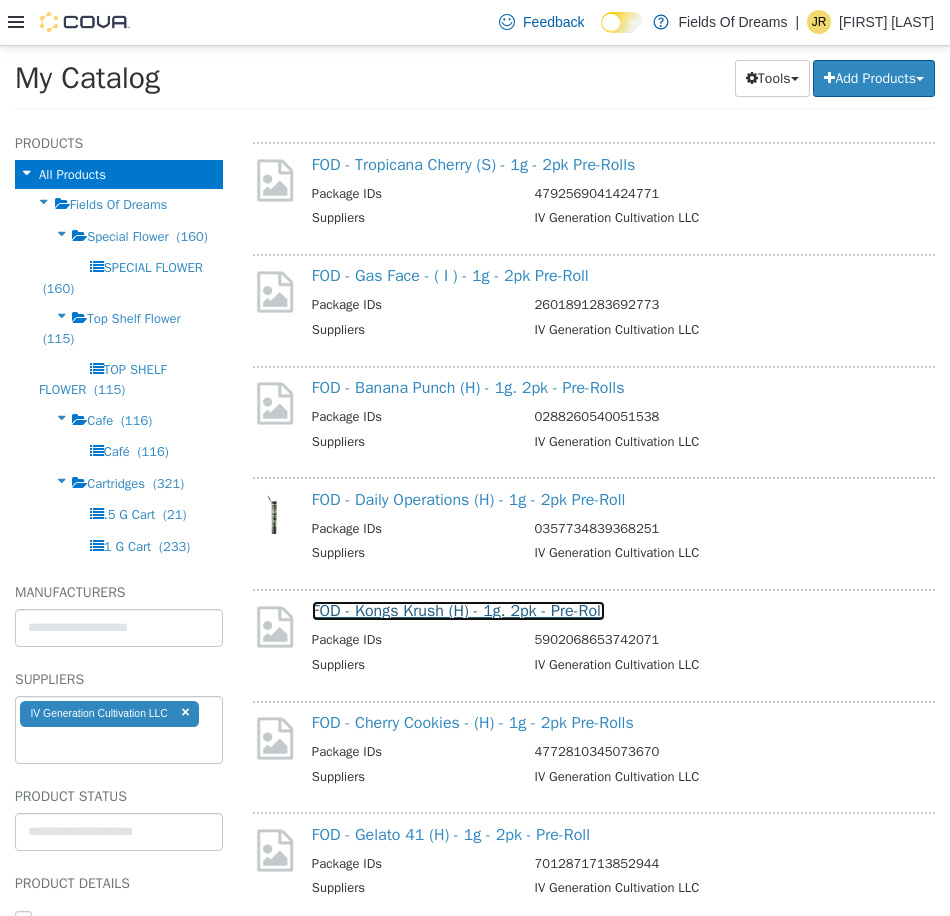 click on "FOD - Kongs Krush (H) - 1g. 2pk - Pre-Roll" at bounding box center [458, 610] 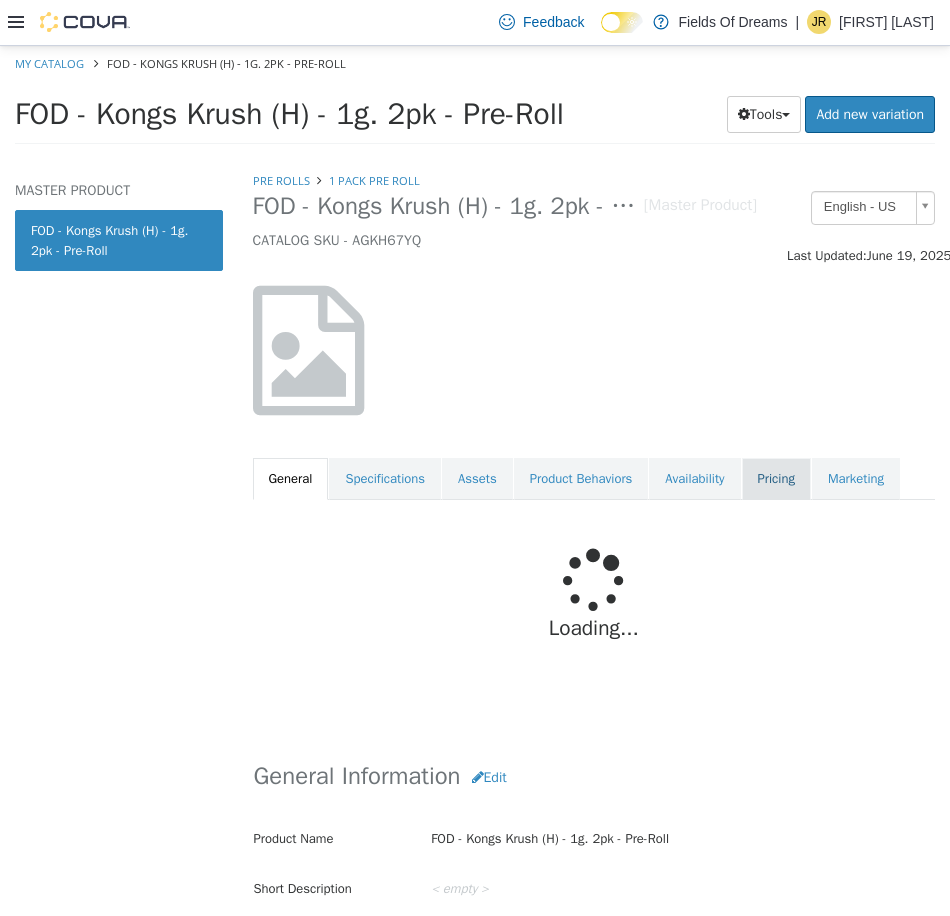click on "Pricing" at bounding box center (776, 478) 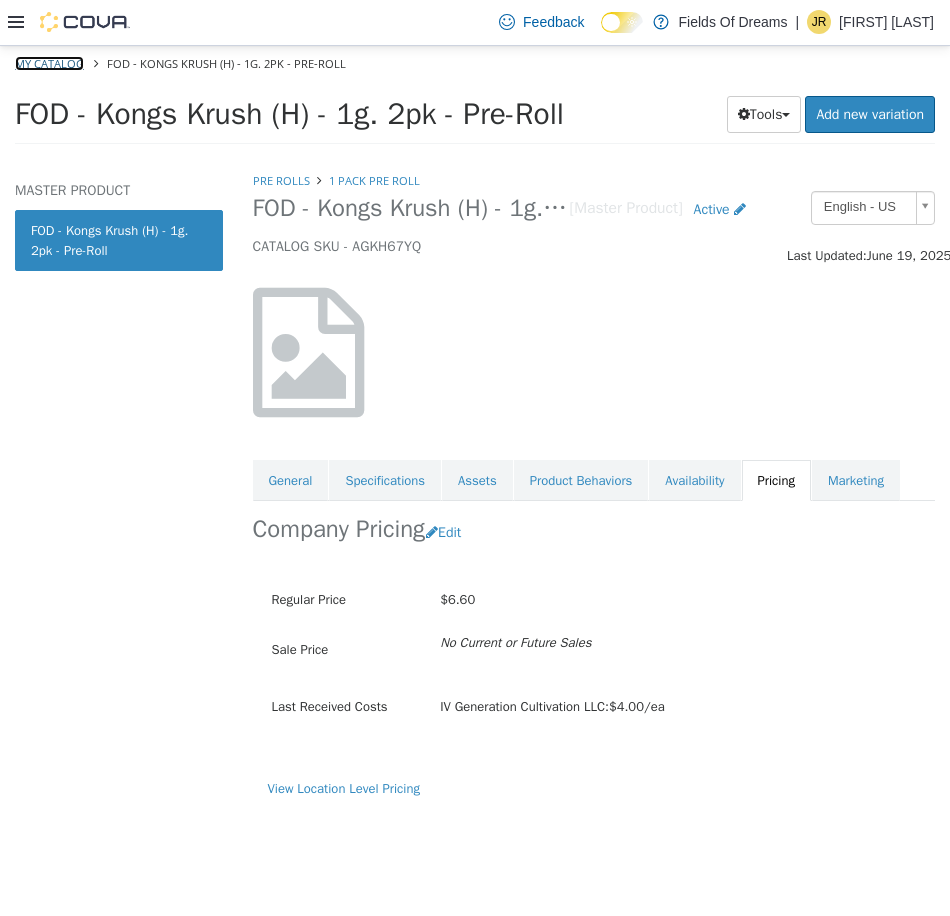 click on "My Catalog" at bounding box center (49, 62) 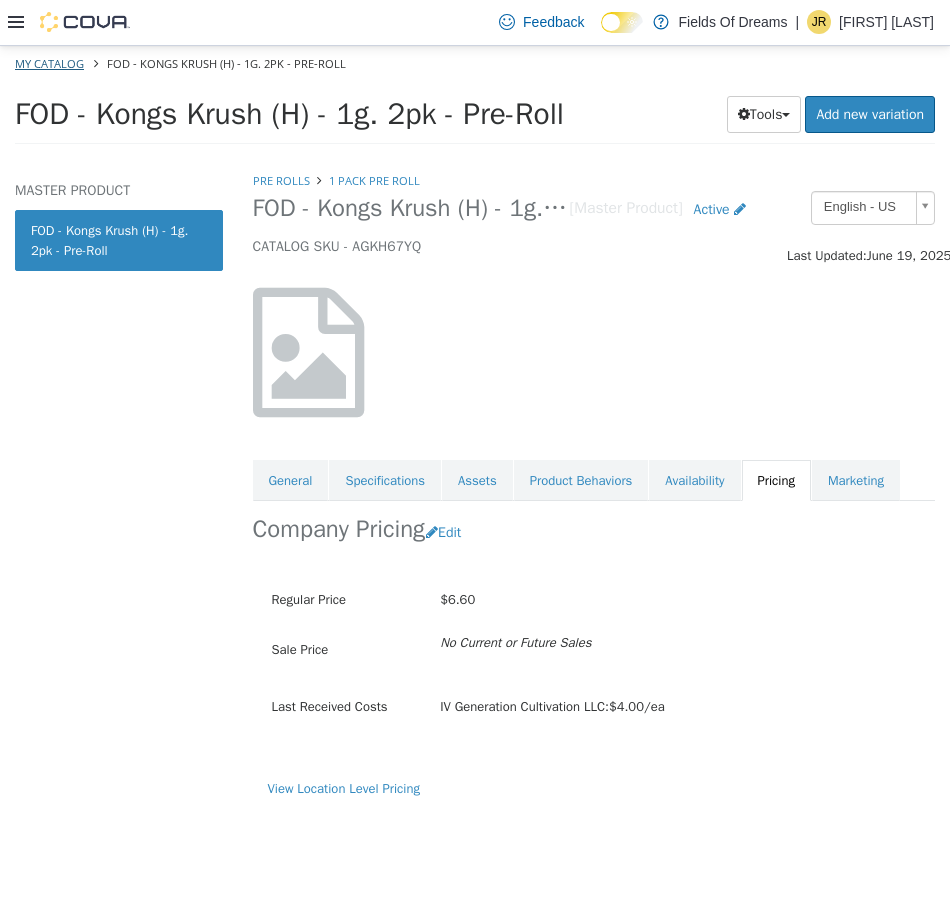 select on "**********" 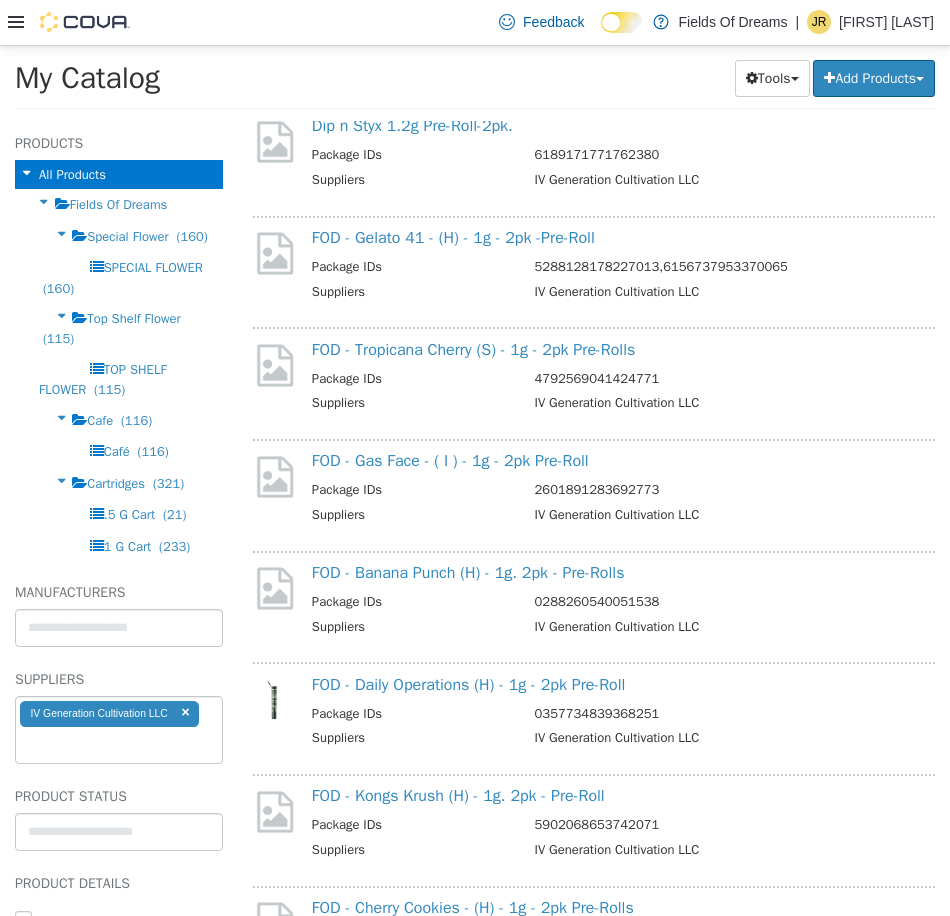 scroll, scrollTop: 3667, scrollLeft: 0, axis: vertical 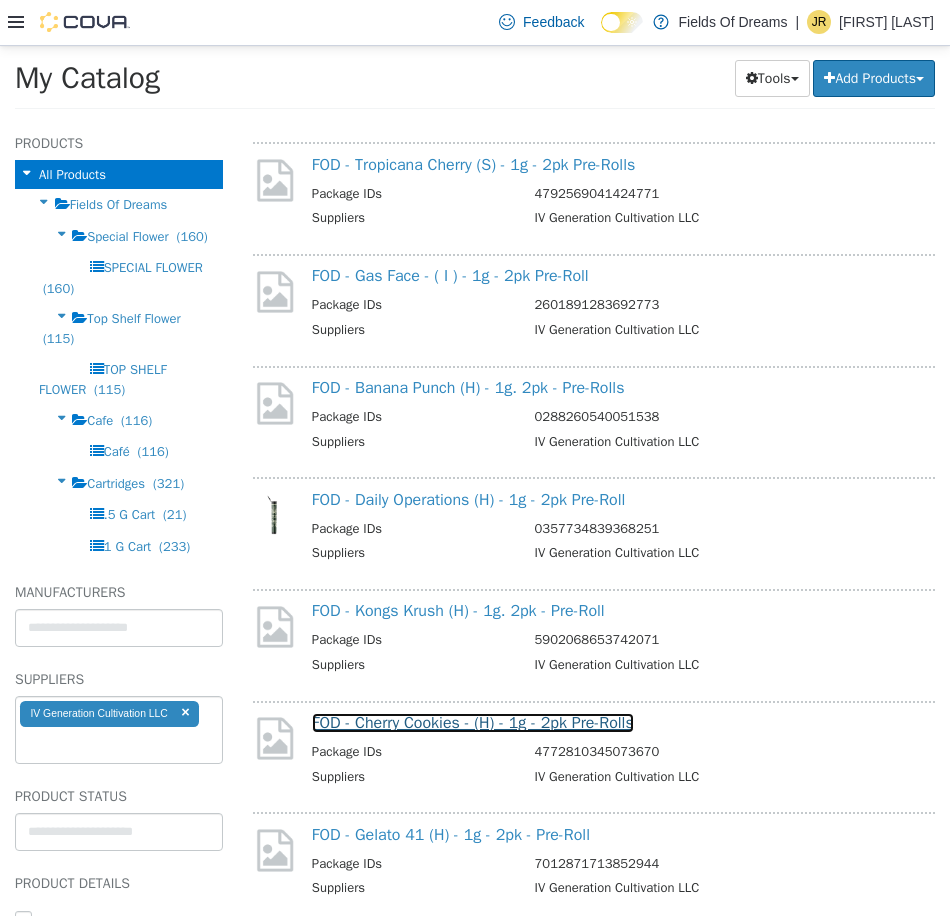 click on "FOD - Cherry Cookies - (H) - 1g - 2pk Pre-Rolls" at bounding box center (473, 722) 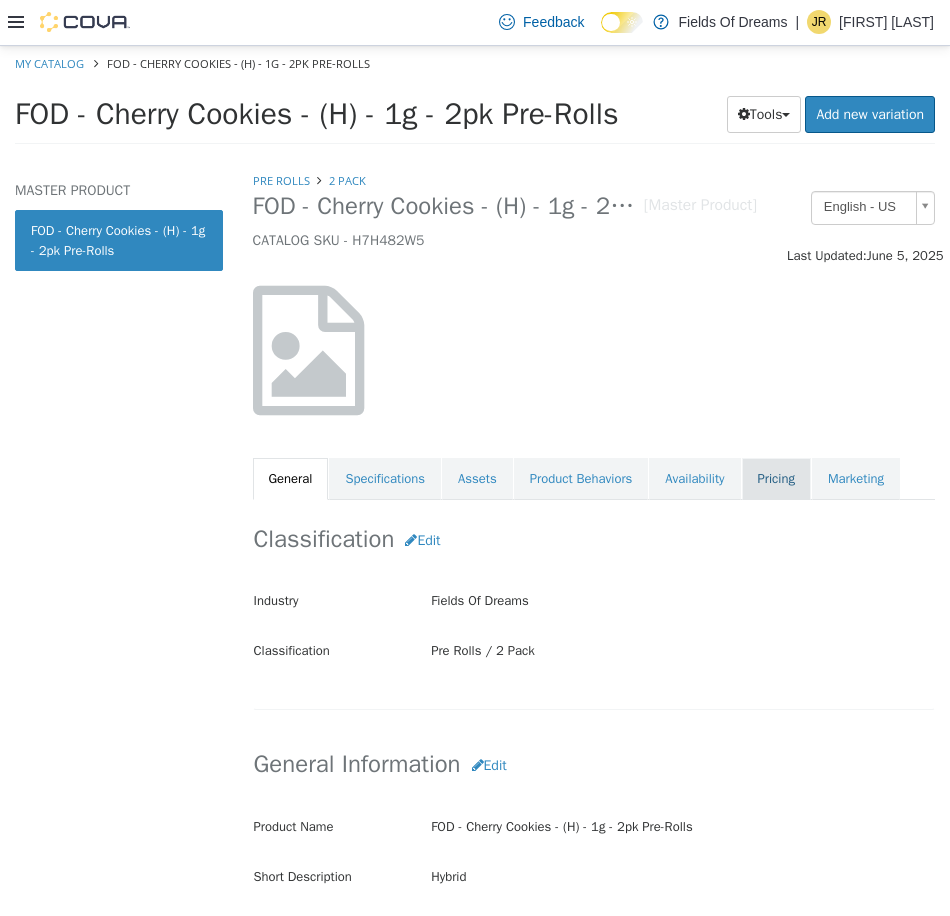 click on "Pricing" at bounding box center (776, 478) 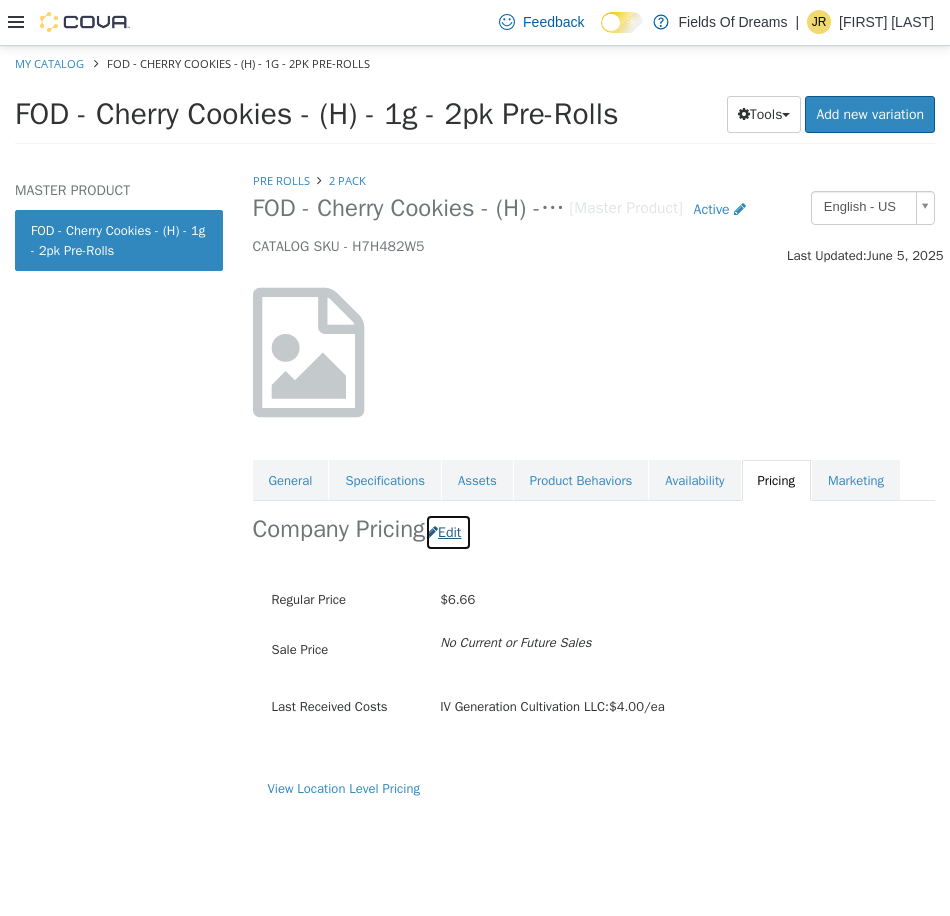 click on "Edit" at bounding box center [448, 531] 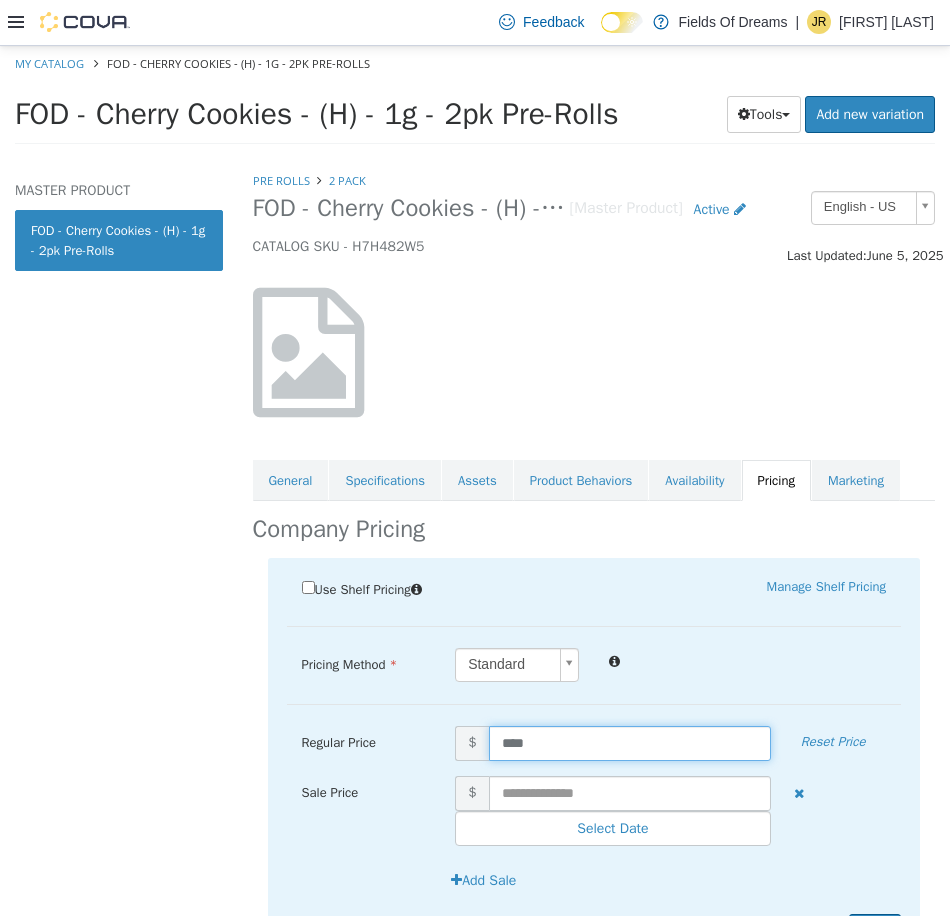 click on "****" at bounding box center (630, 742) 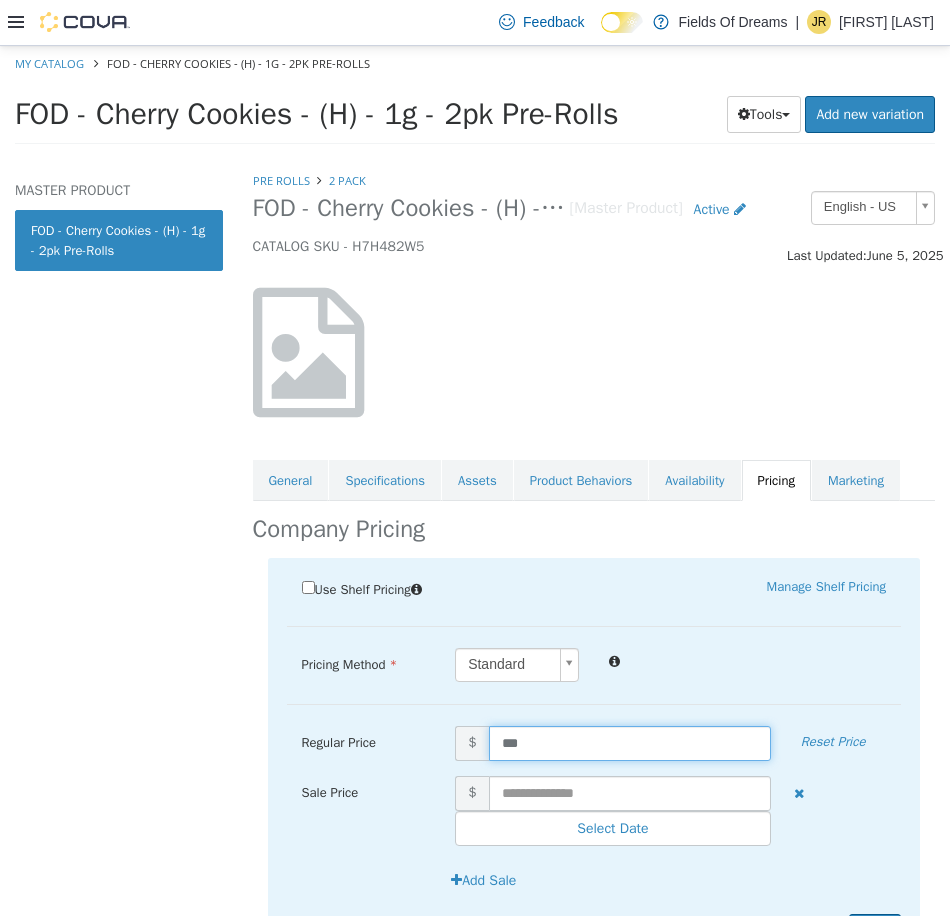 type on "****" 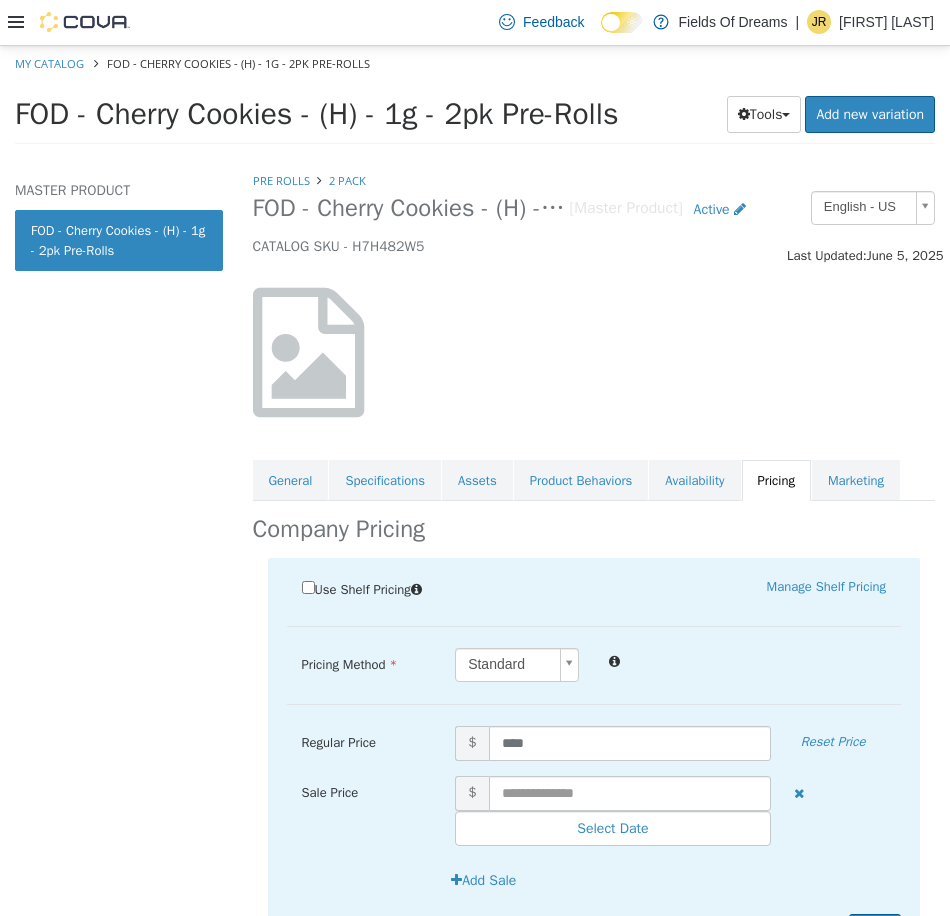 scroll, scrollTop: 108, scrollLeft: 0, axis: vertical 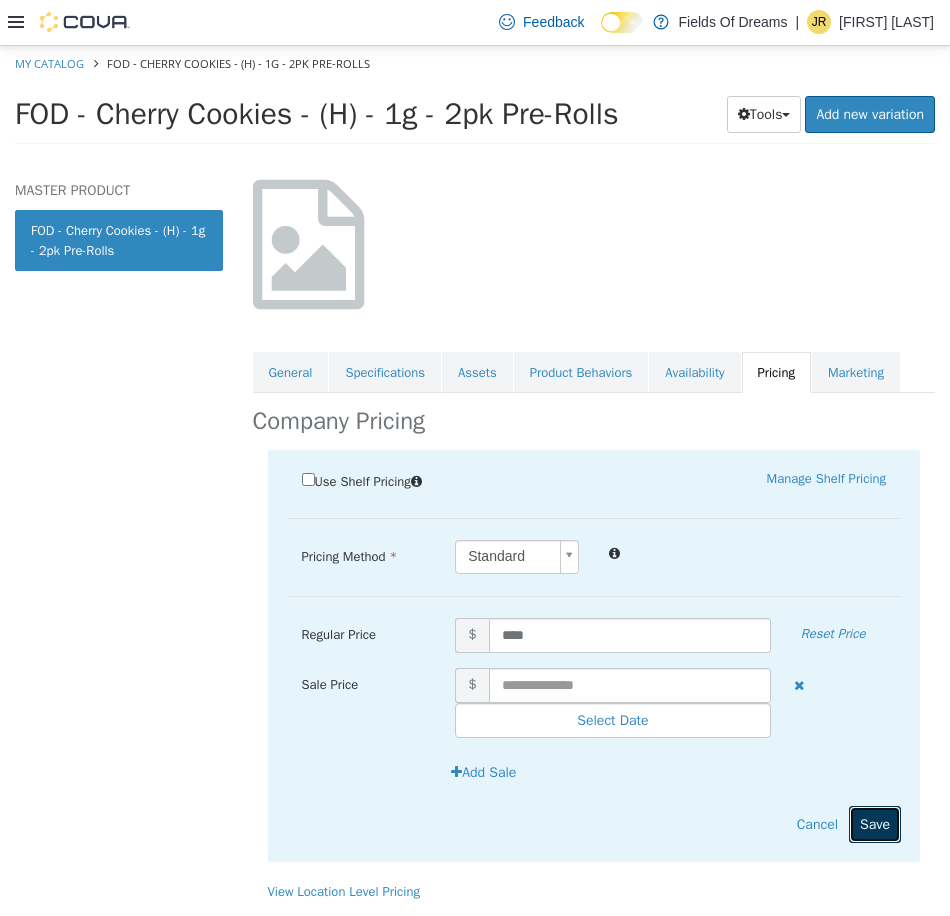 click on "Save" at bounding box center [875, 823] 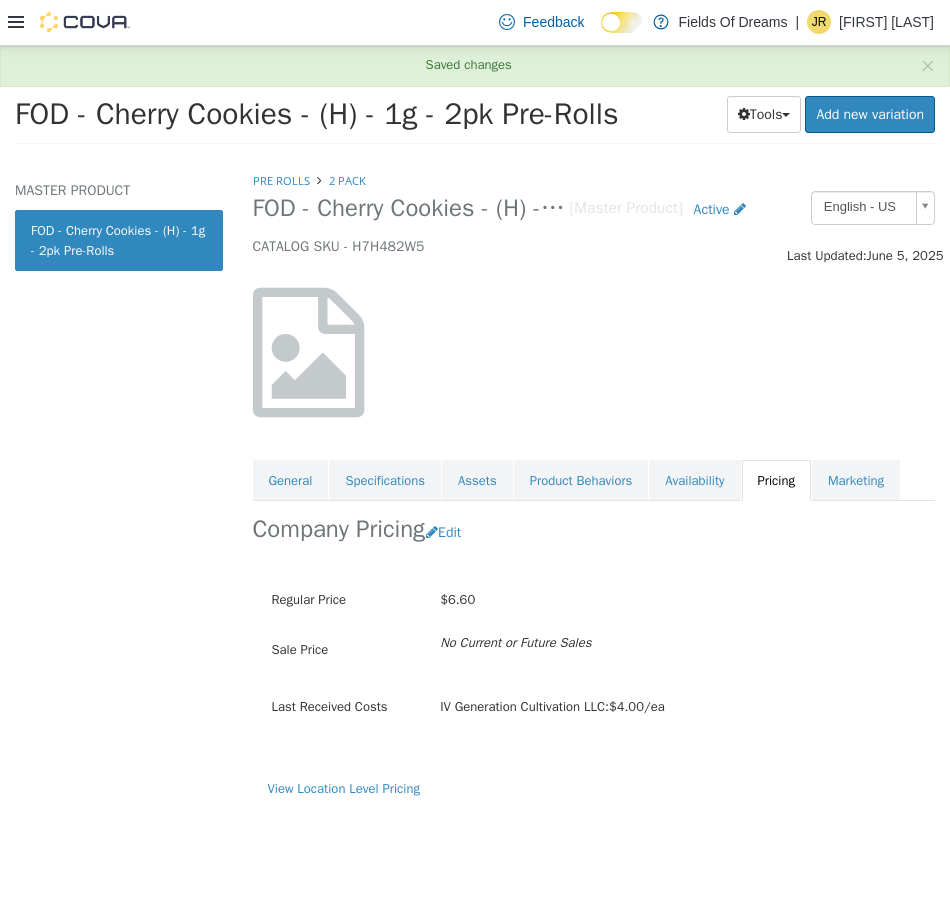 scroll, scrollTop: 0, scrollLeft: 0, axis: both 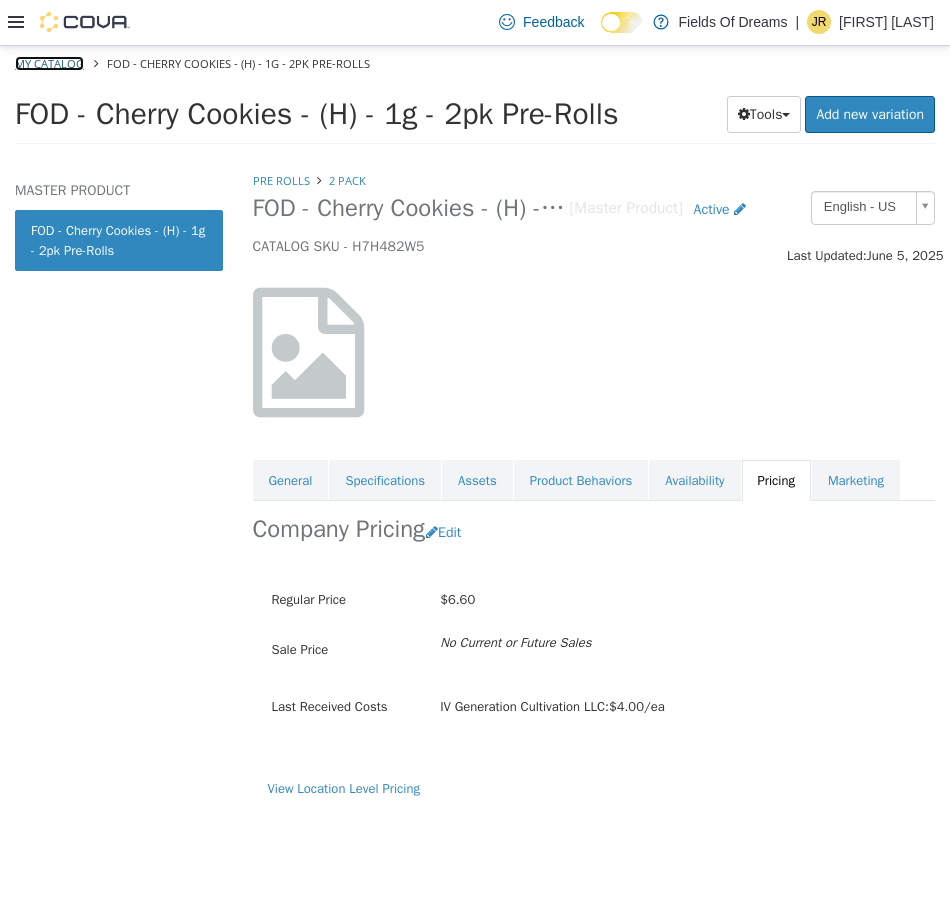 click on "My Catalog" at bounding box center (49, 62) 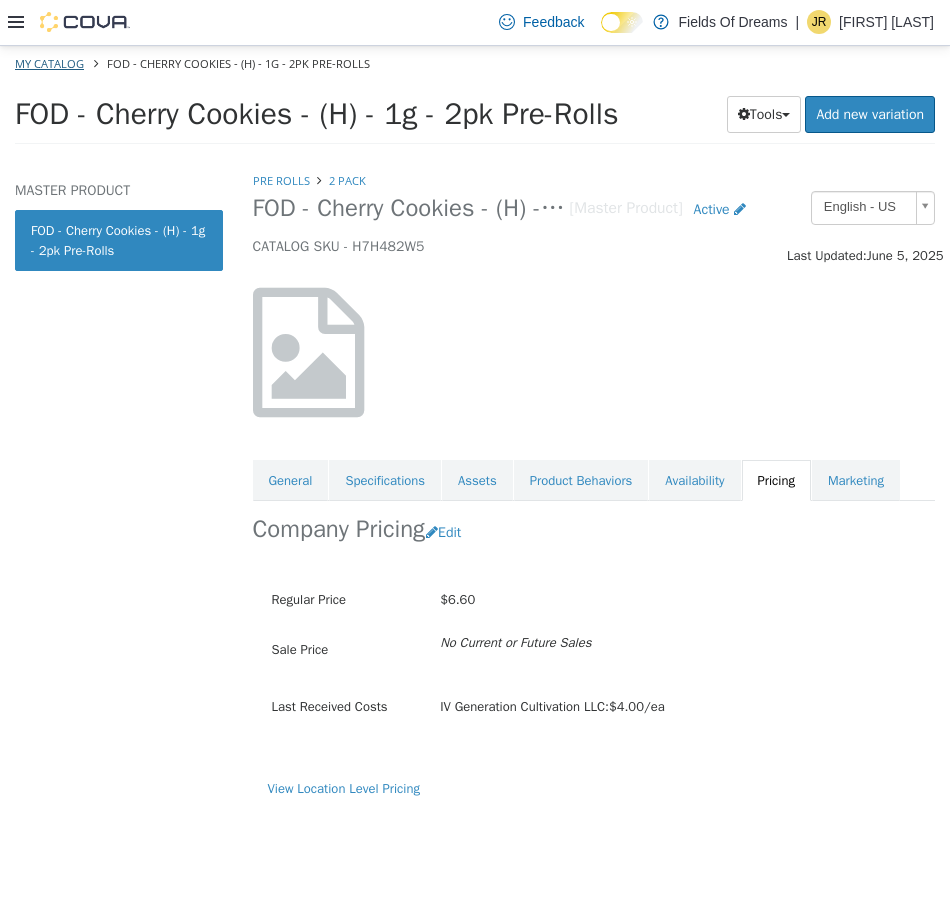 select on "**********" 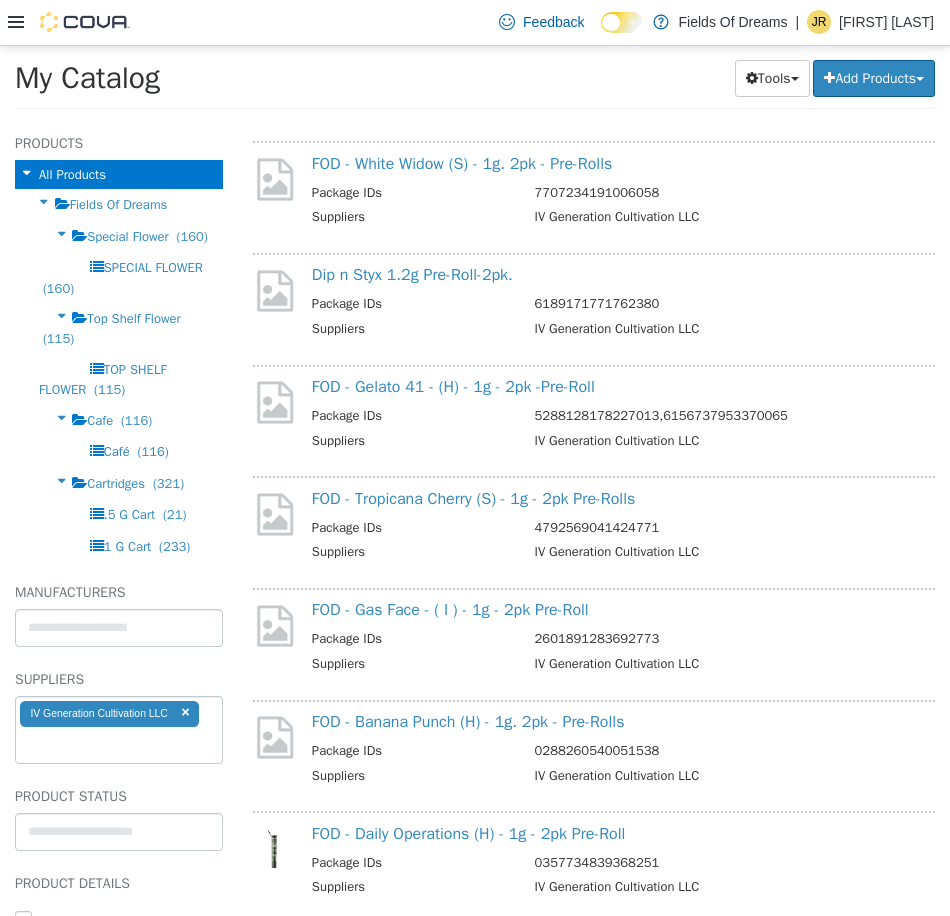 scroll, scrollTop: 3993, scrollLeft: 0, axis: vertical 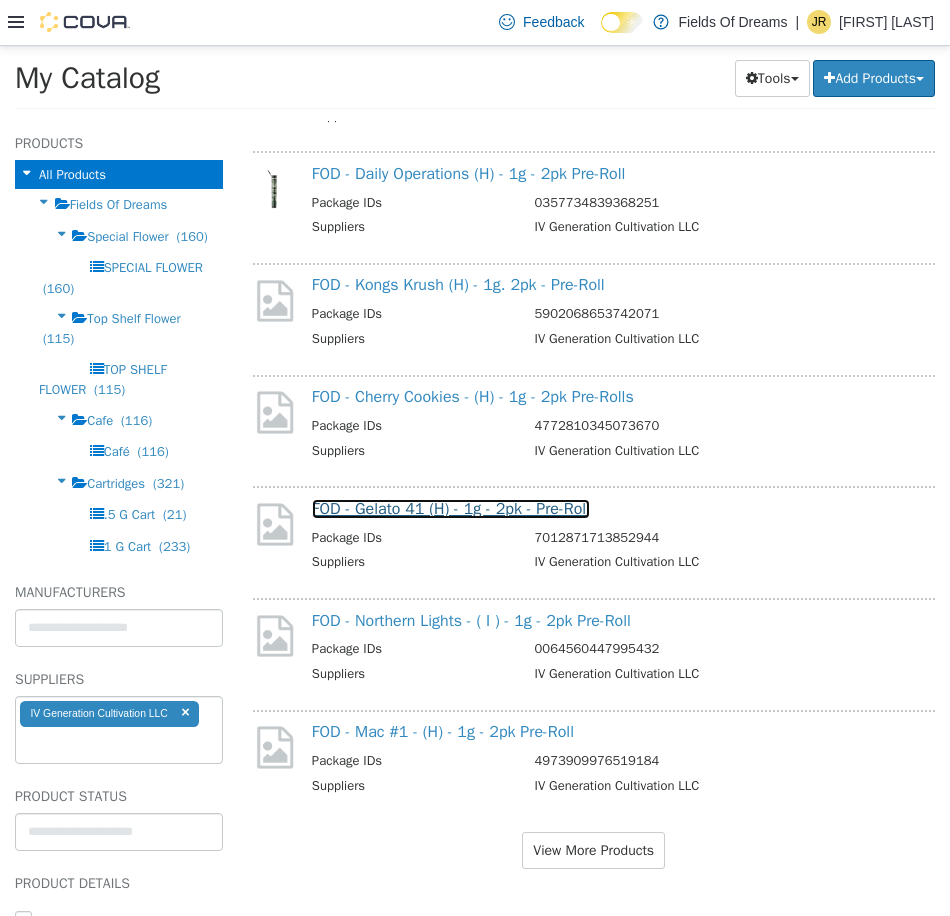 click on "FOD - Gelato 41 (H) - 1g - 2pk - Pre-Roll" at bounding box center [451, 508] 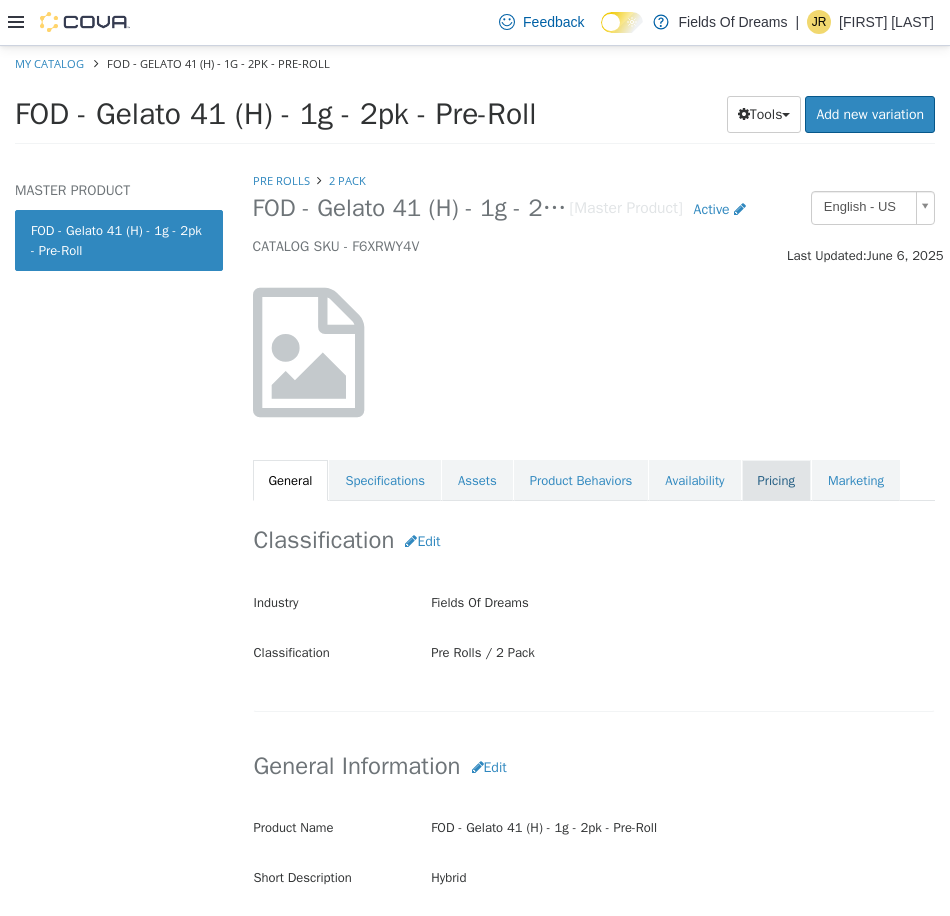 click on "Pricing" at bounding box center (776, 480) 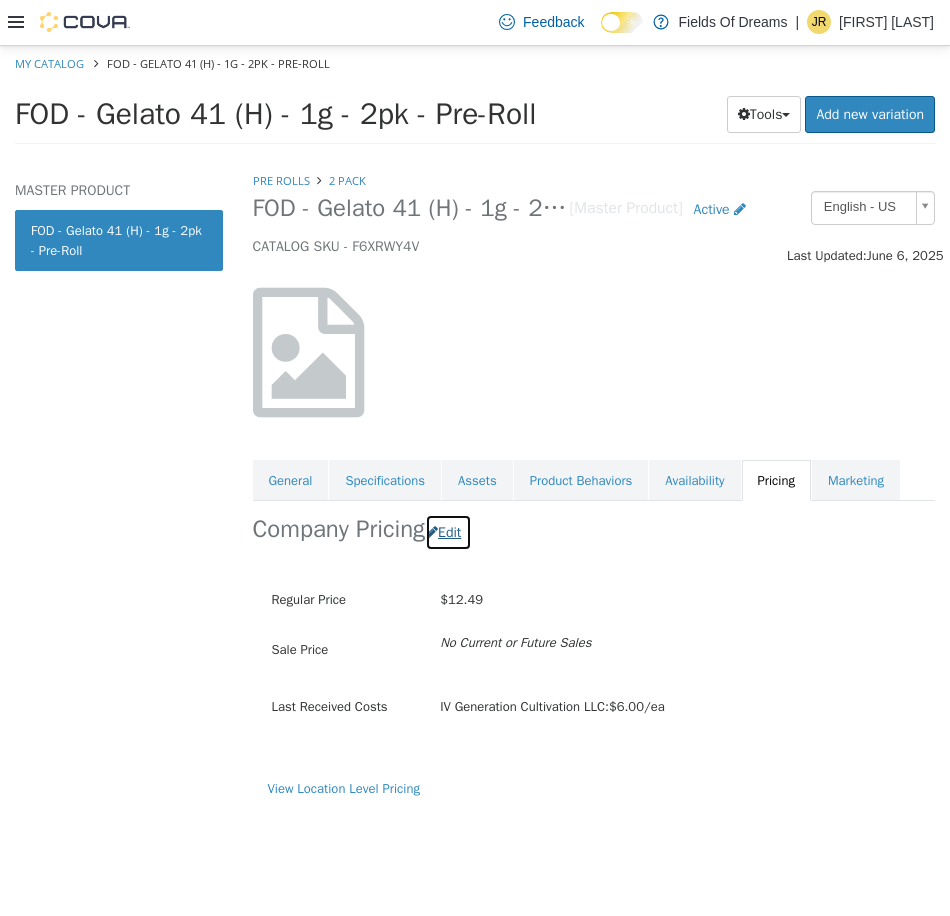 click on "Edit" at bounding box center (448, 531) 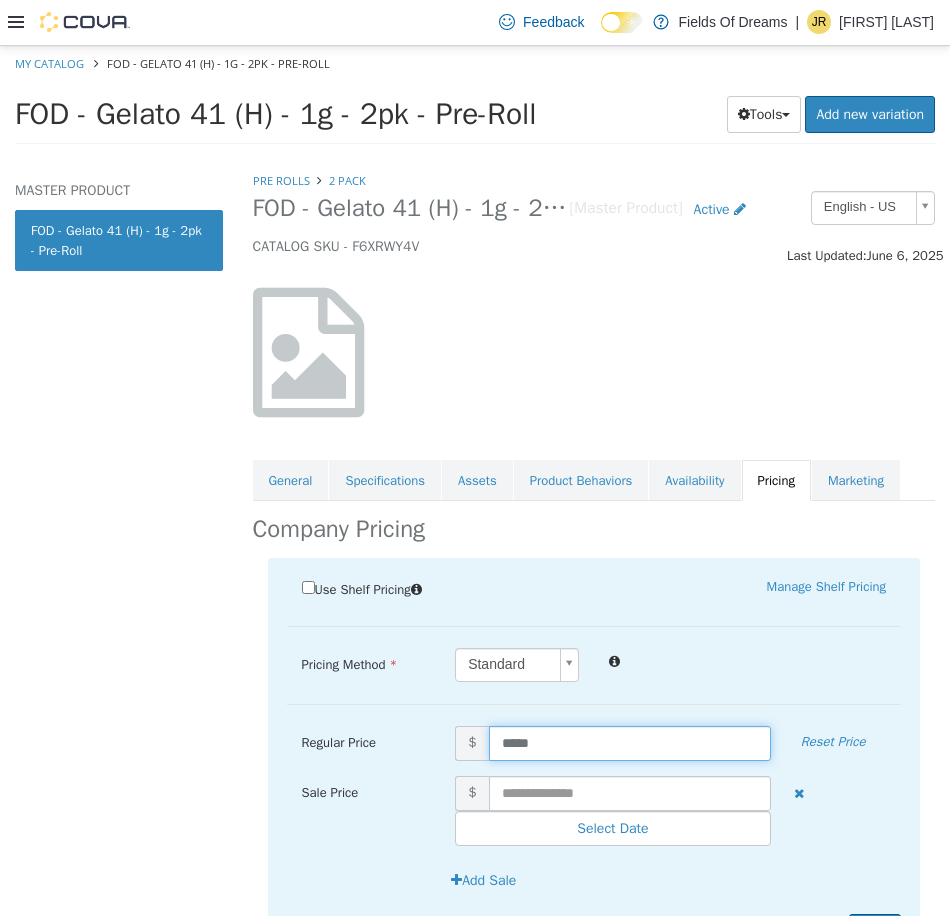 drag, startPoint x: 527, startPoint y: 749, endPoint x: 408, endPoint y: 751, distance: 119.01681 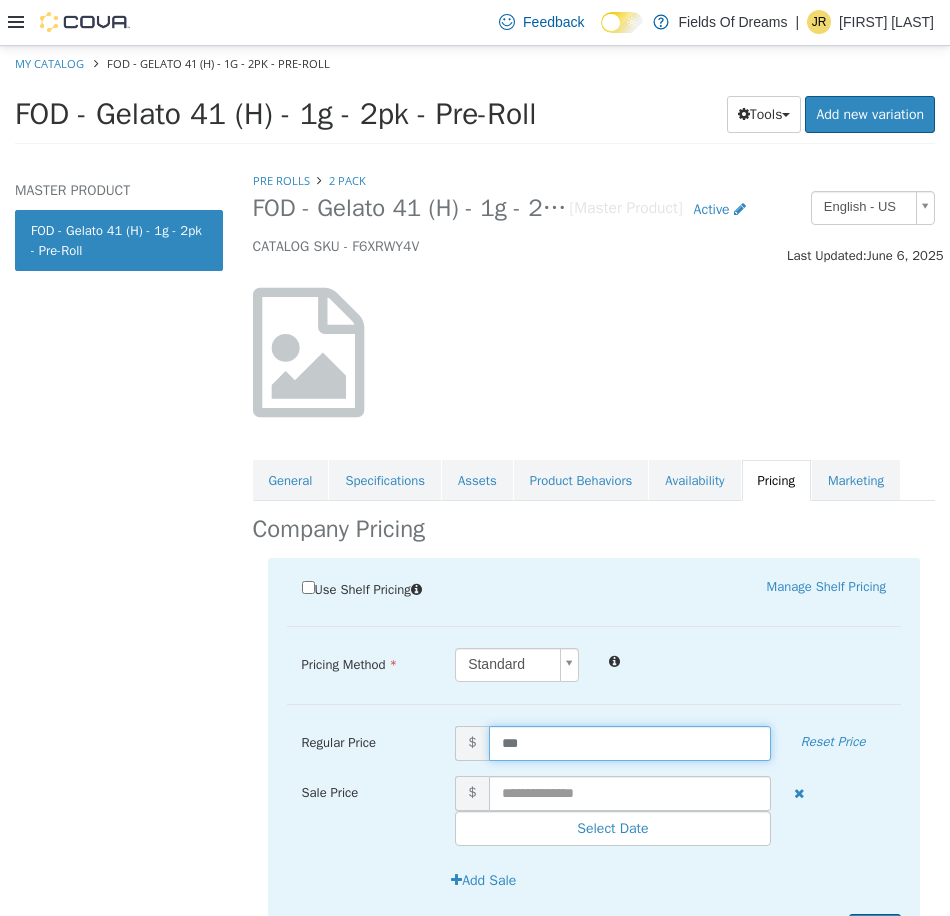 type on "****" 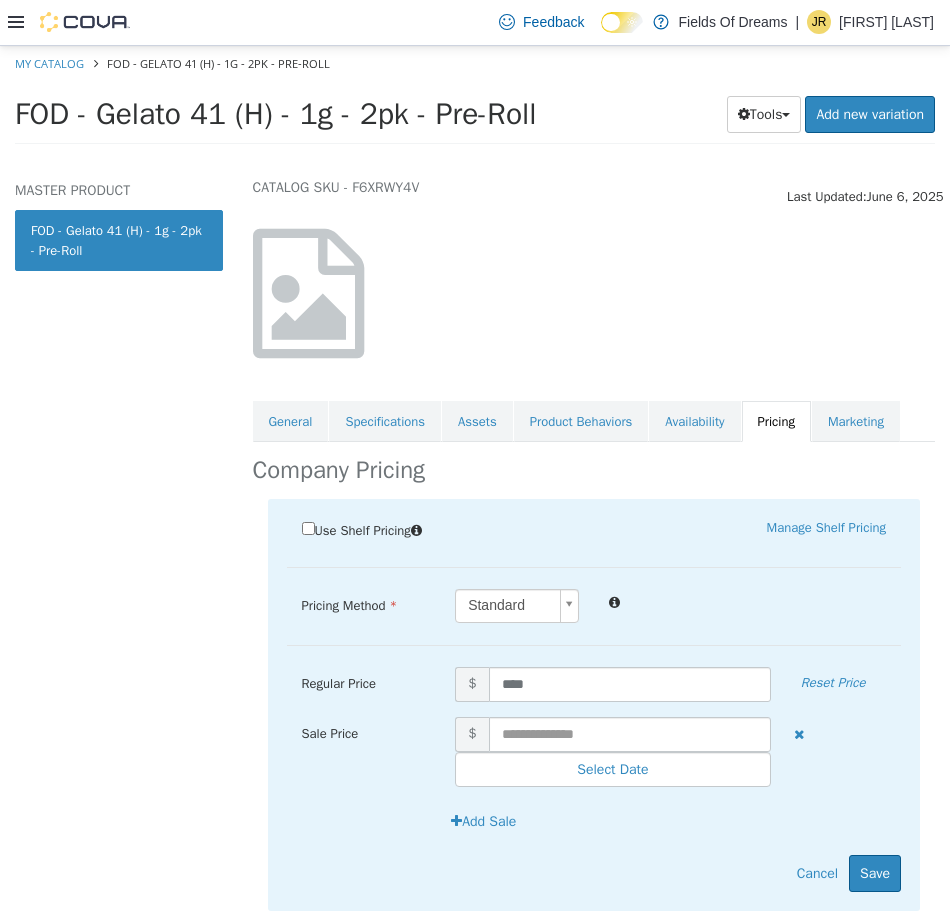 scroll, scrollTop: 108, scrollLeft: 0, axis: vertical 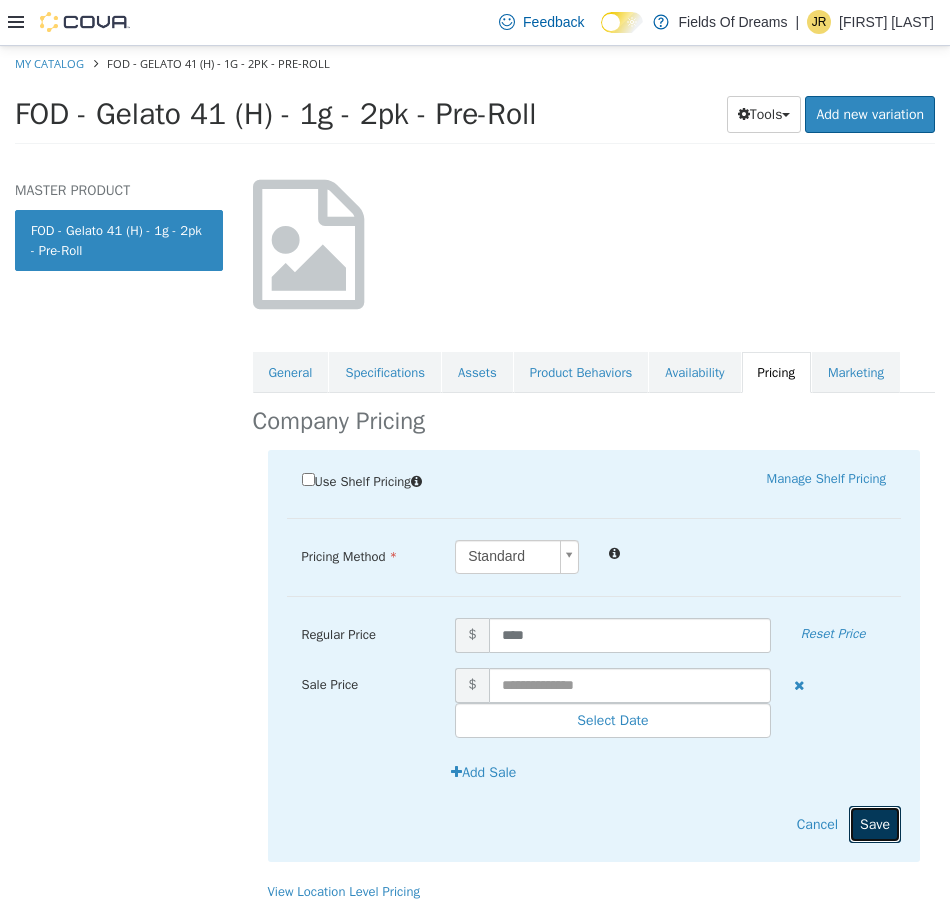 click on "Save" at bounding box center (875, 823) 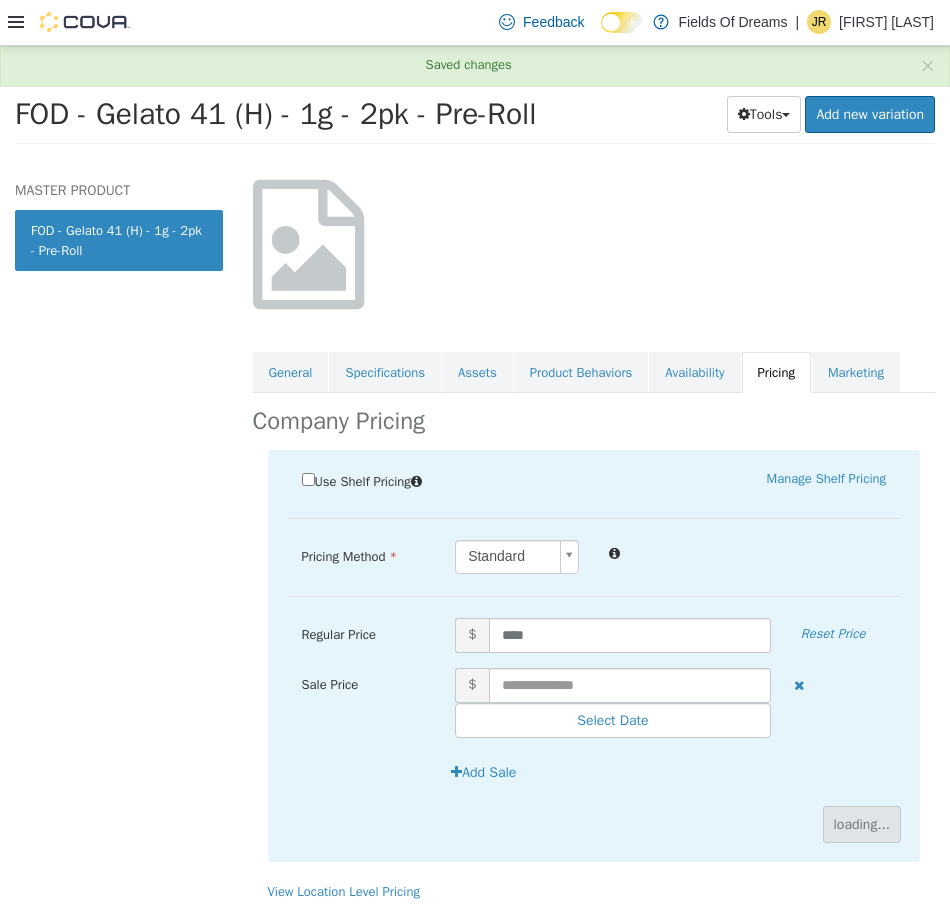 scroll, scrollTop: 0, scrollLeft: 0, axis: both 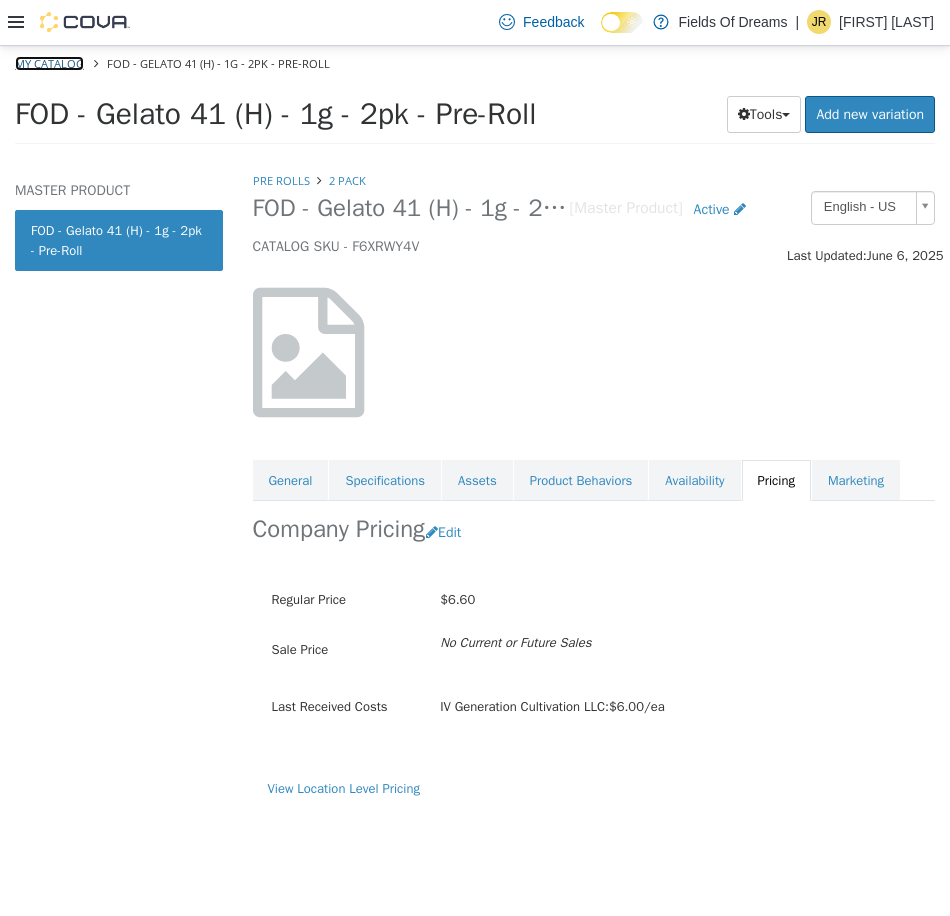 click on "My Catalog" at bounding box center [49, 62] 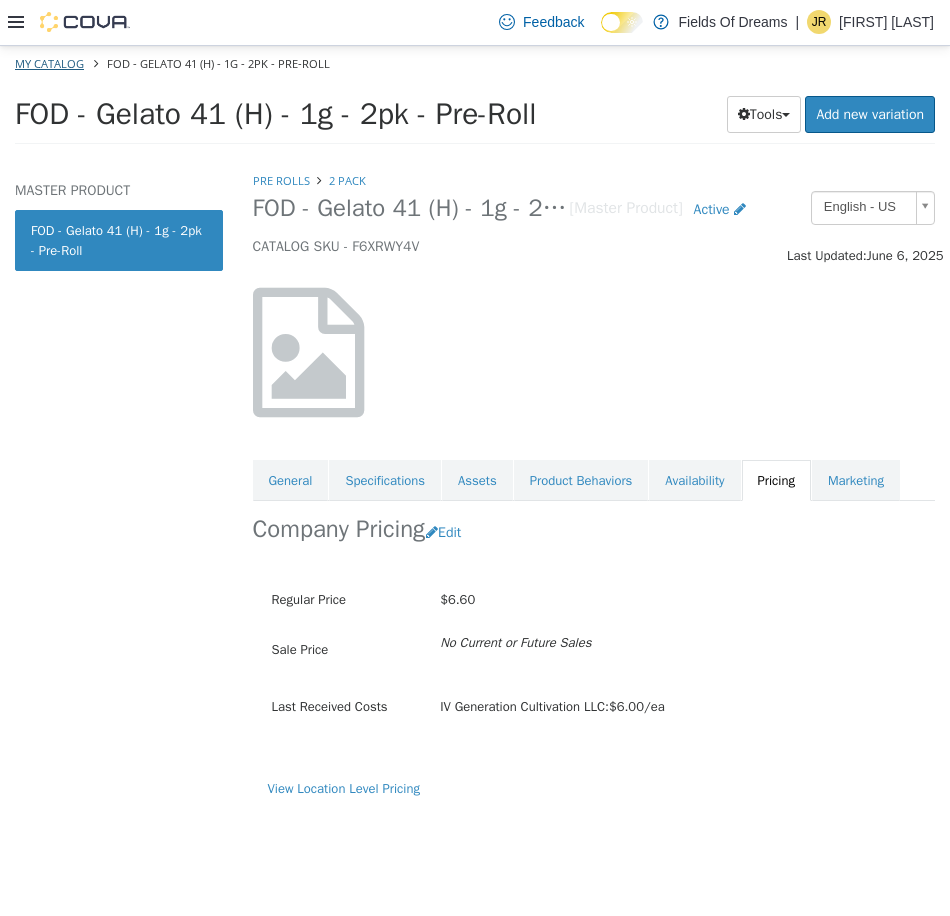 select on "**********" 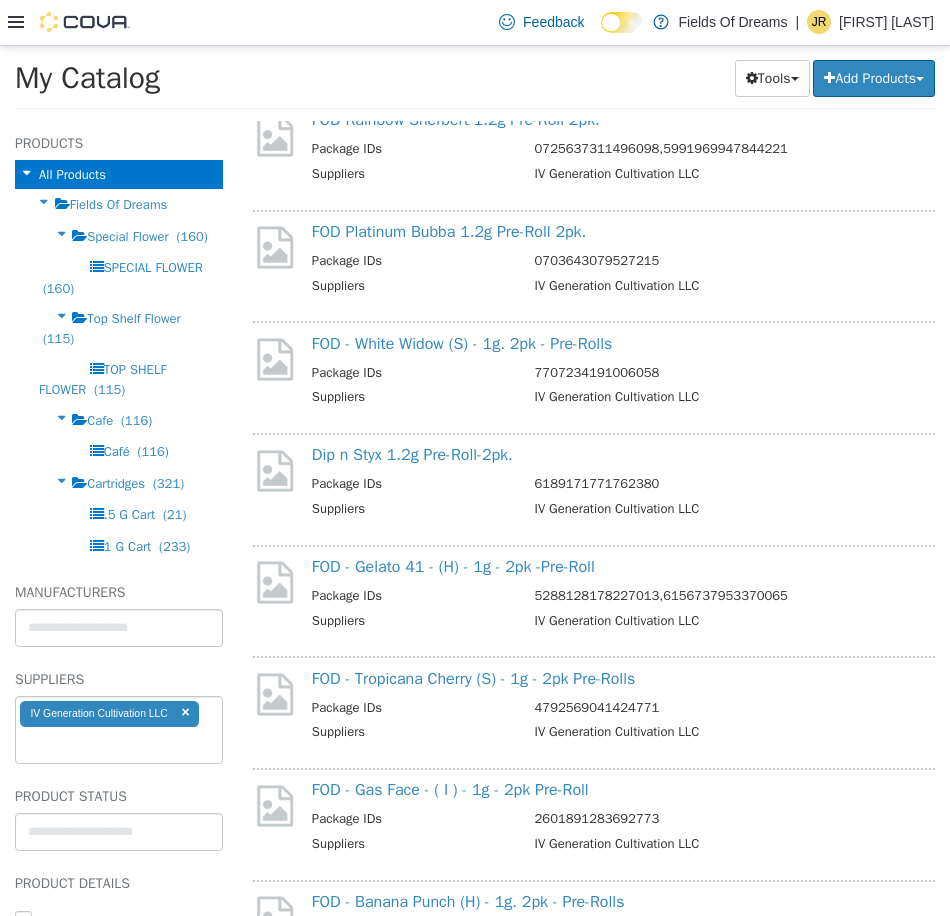 scroll, scrollTop: 3993, scrollLeft: 0, axis: vertical 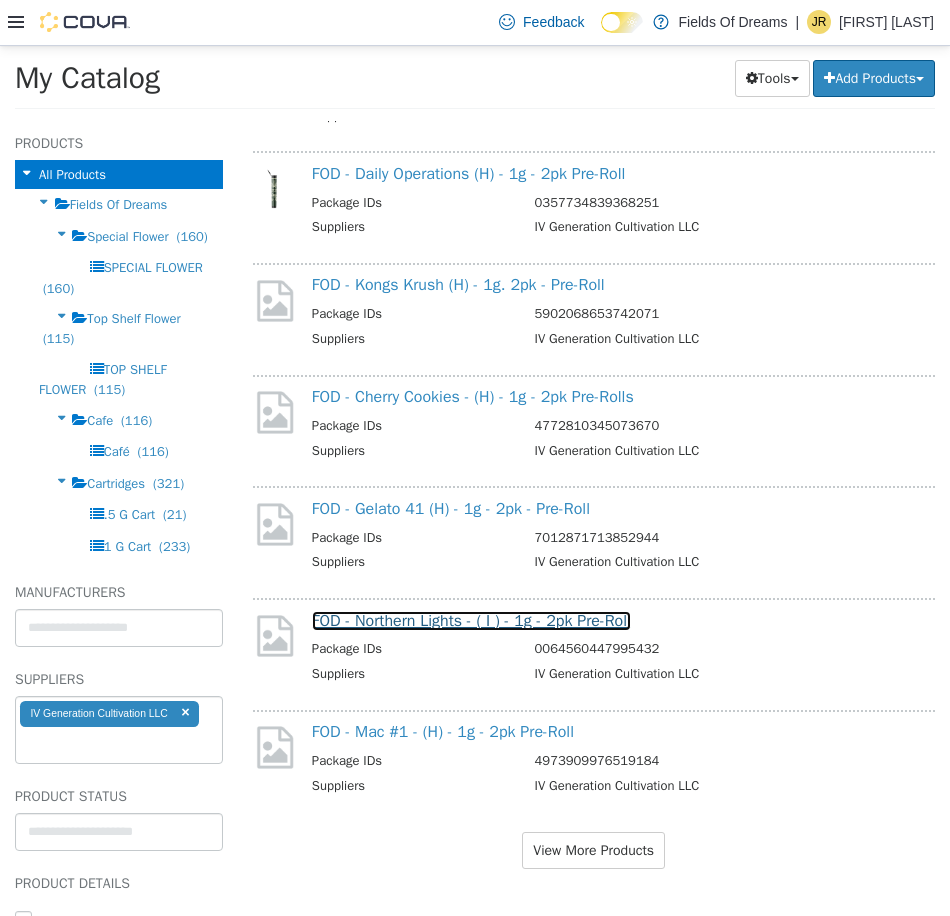 click on "FOD - Northern Lights - ( I ) - 1g - 2pk Pre-Roll" at bounding box center [471, 620] 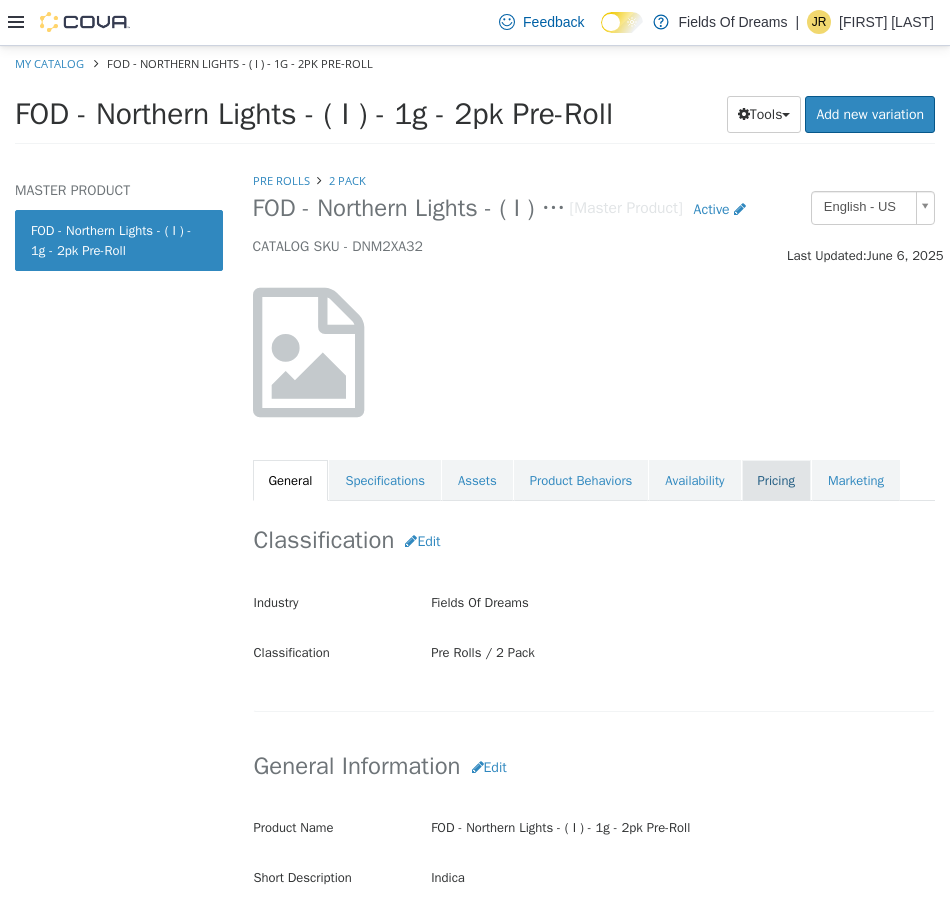 click on "Pricing" at bounding box center (776, 480) 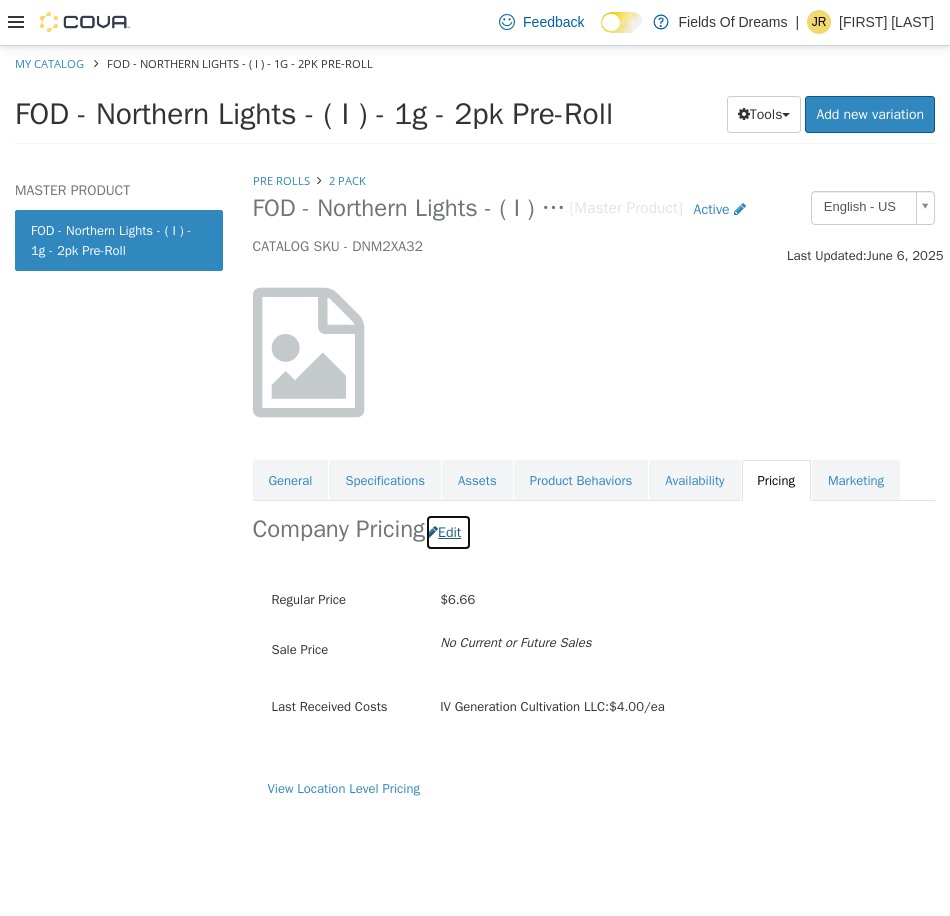 click at bounding box center [432, 531] 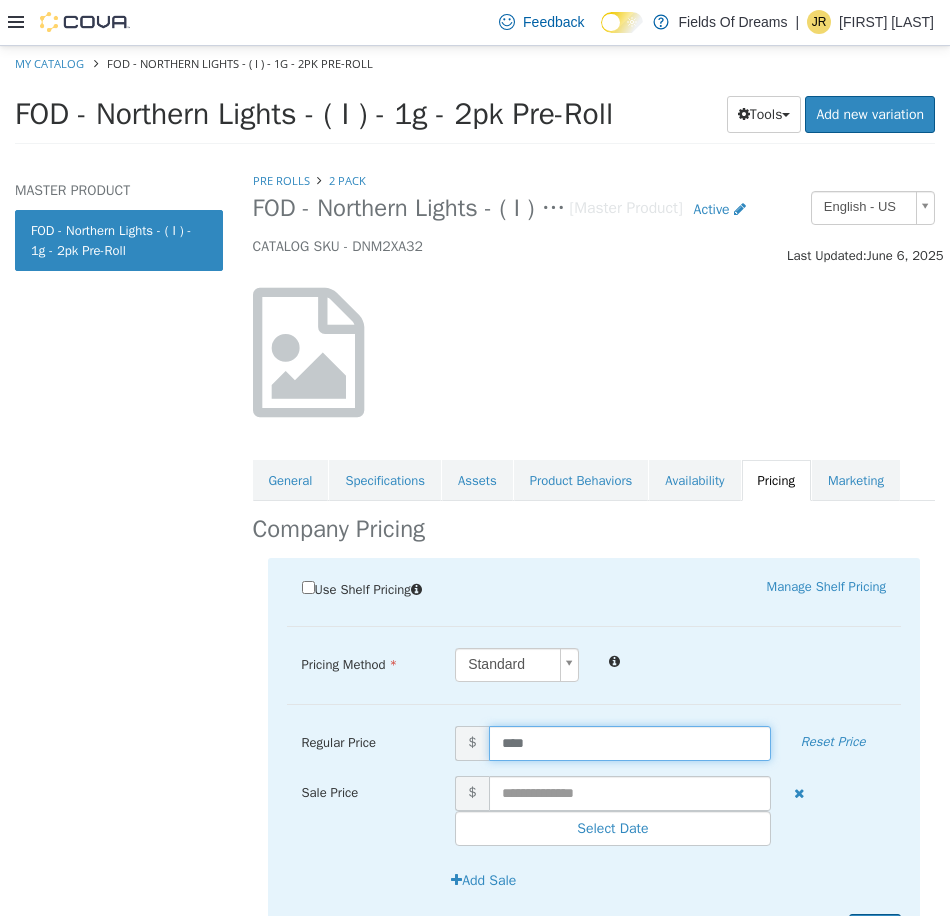click on "****" at bounding box center (630, 742) 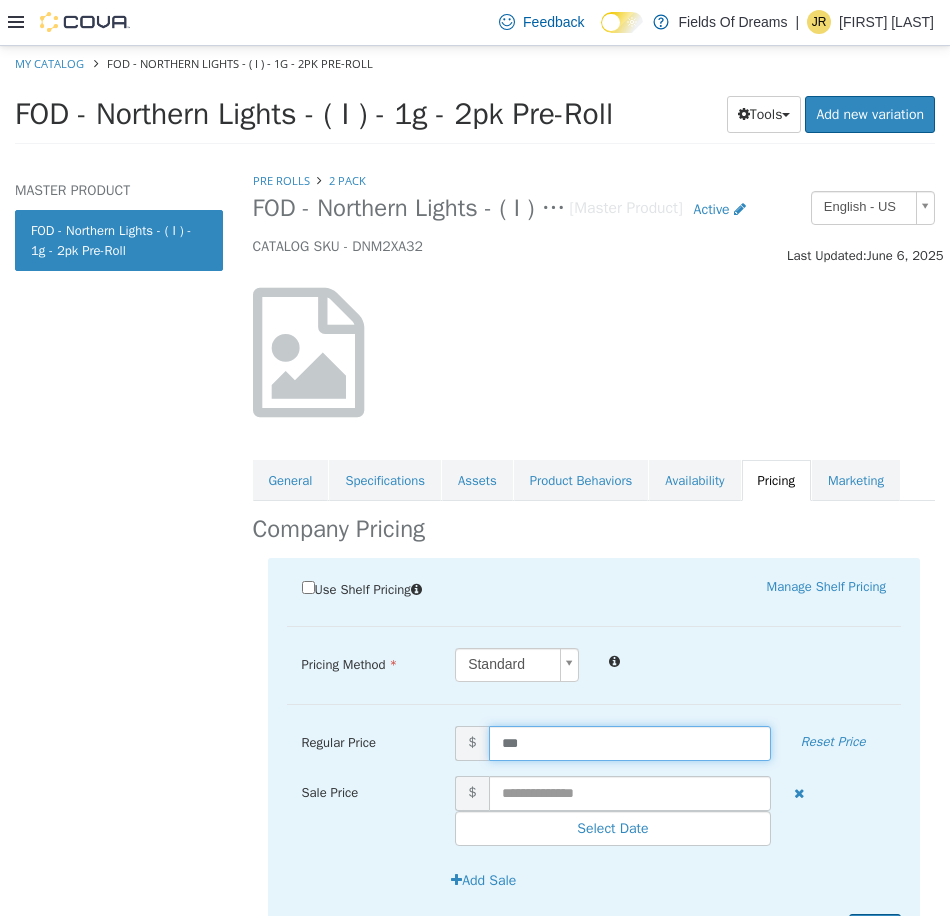 type on "****" 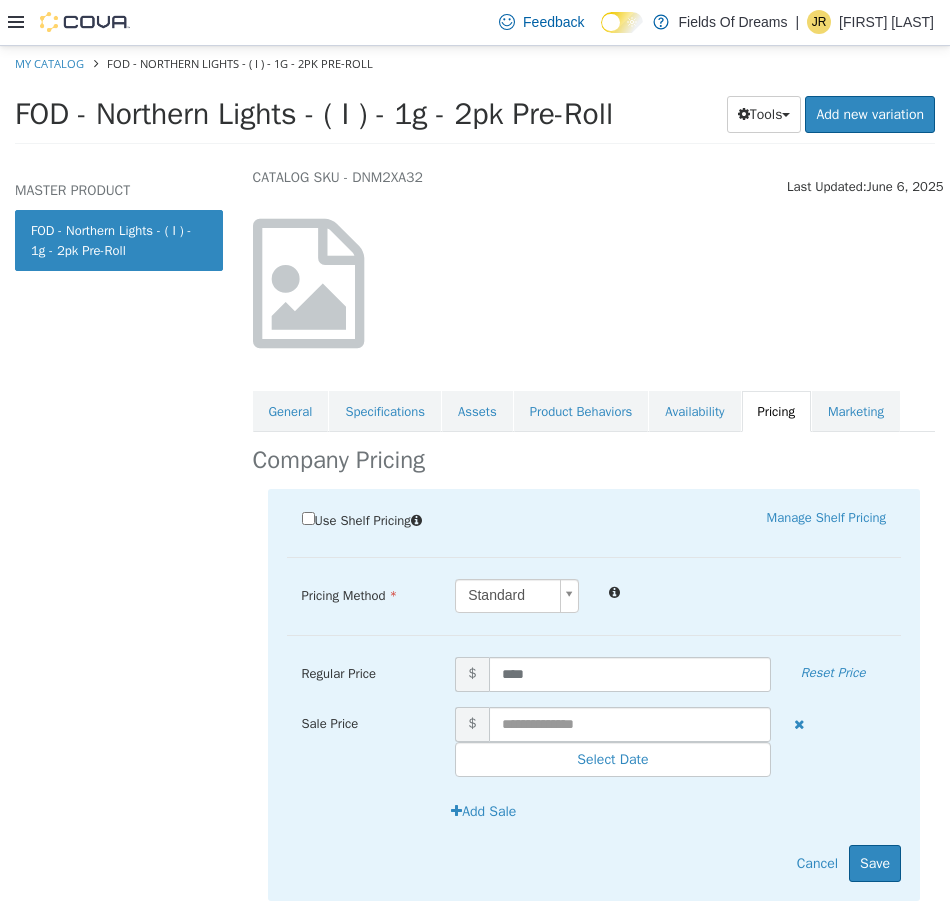 scroll, scrollTop: 108, scrollLeft: 0, axis: vertical 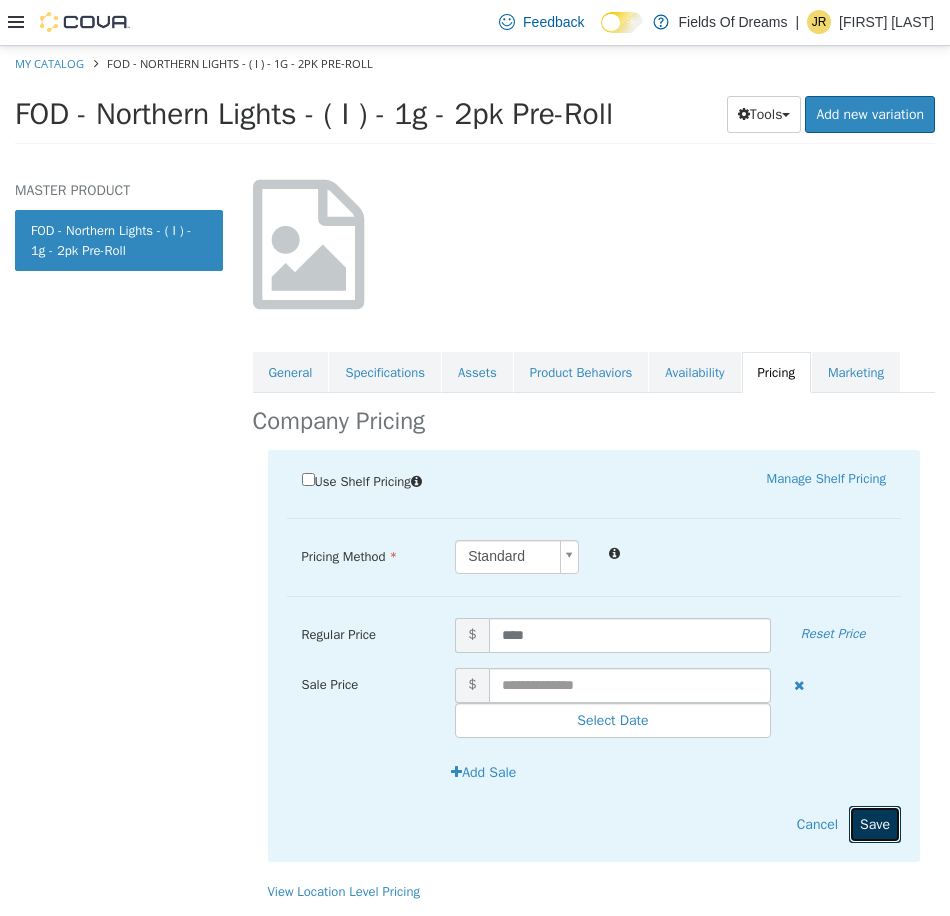 click on "Save" at bounding box center (875, 823) 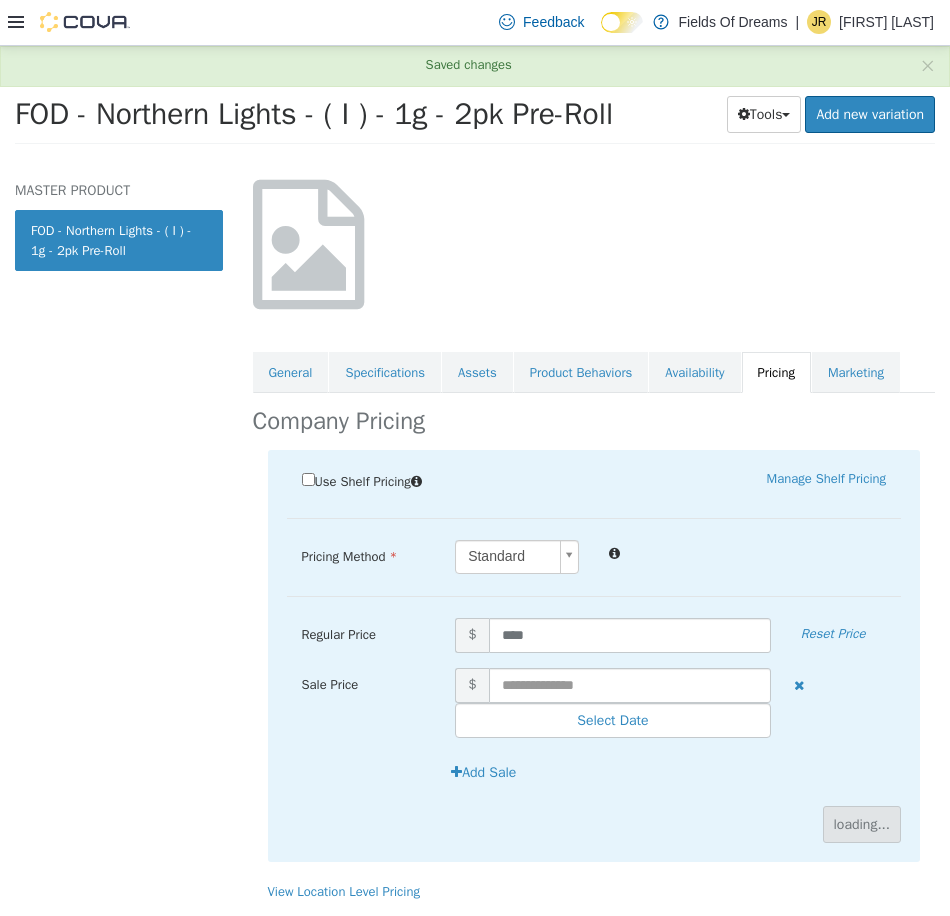scroll, scrollTop: 0, scrollLeft: 0, axis: both 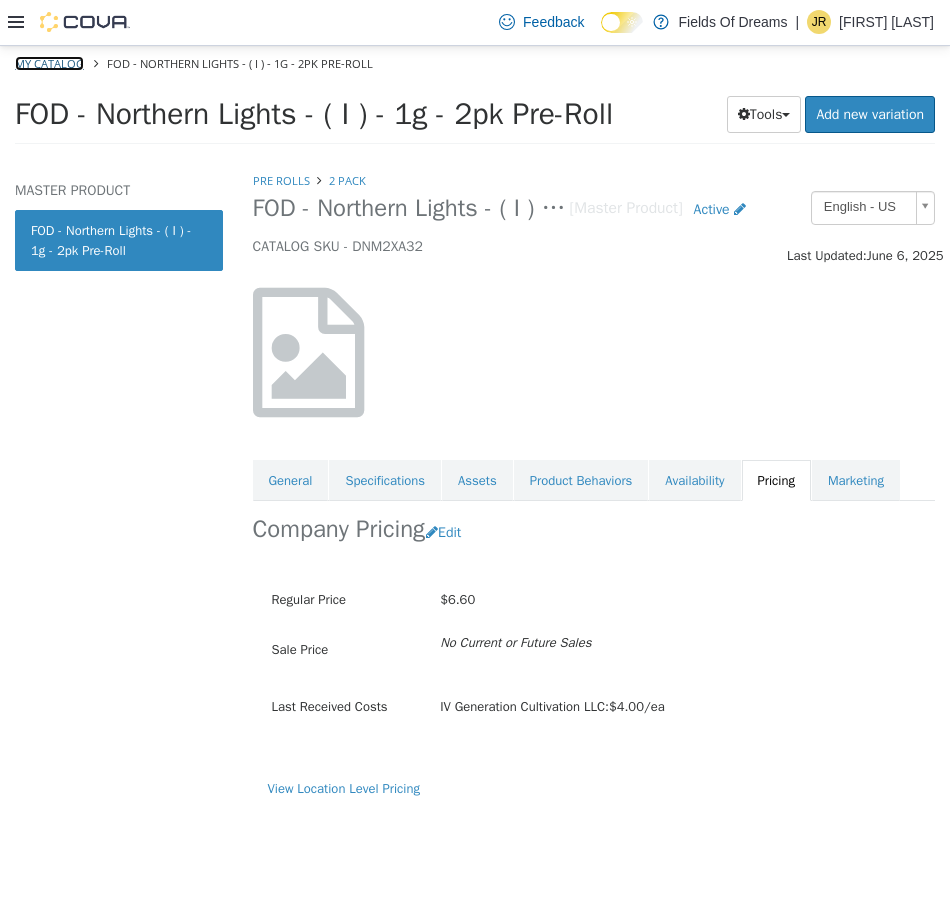 click on "My Catalog" at bounding box center (49, 62) 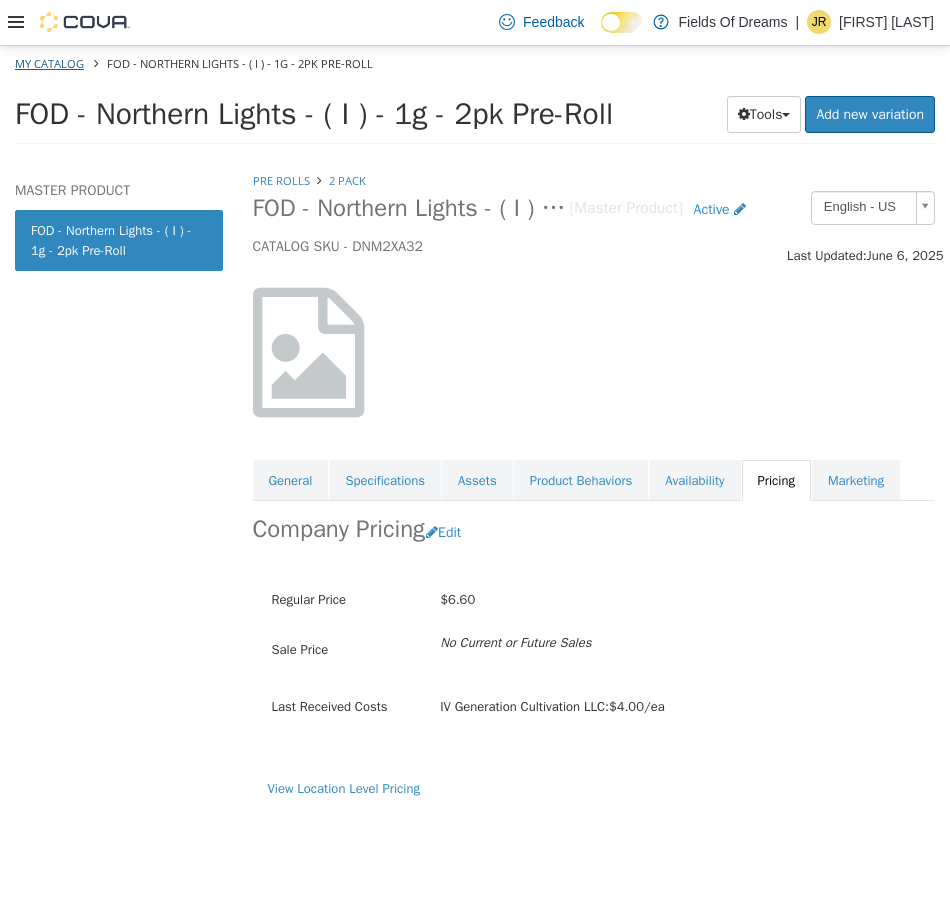 select on "**********" 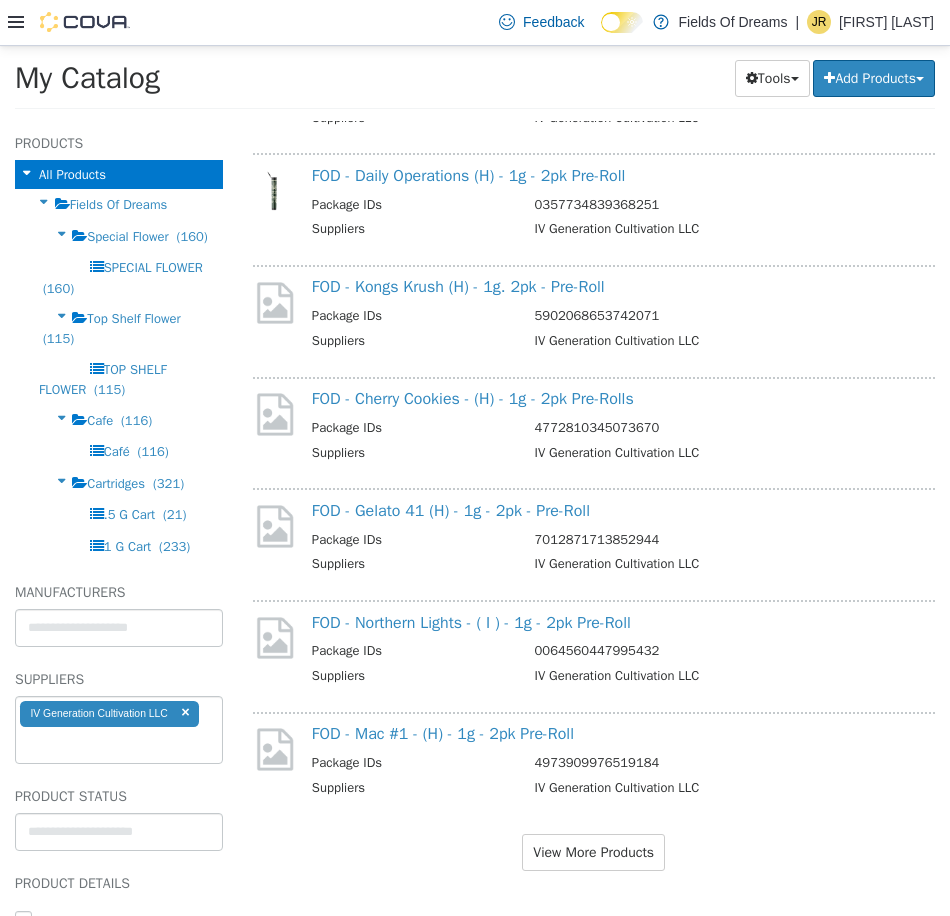 scroll, scrollTop: 3993, scrollLeft: 0, axis: vertical 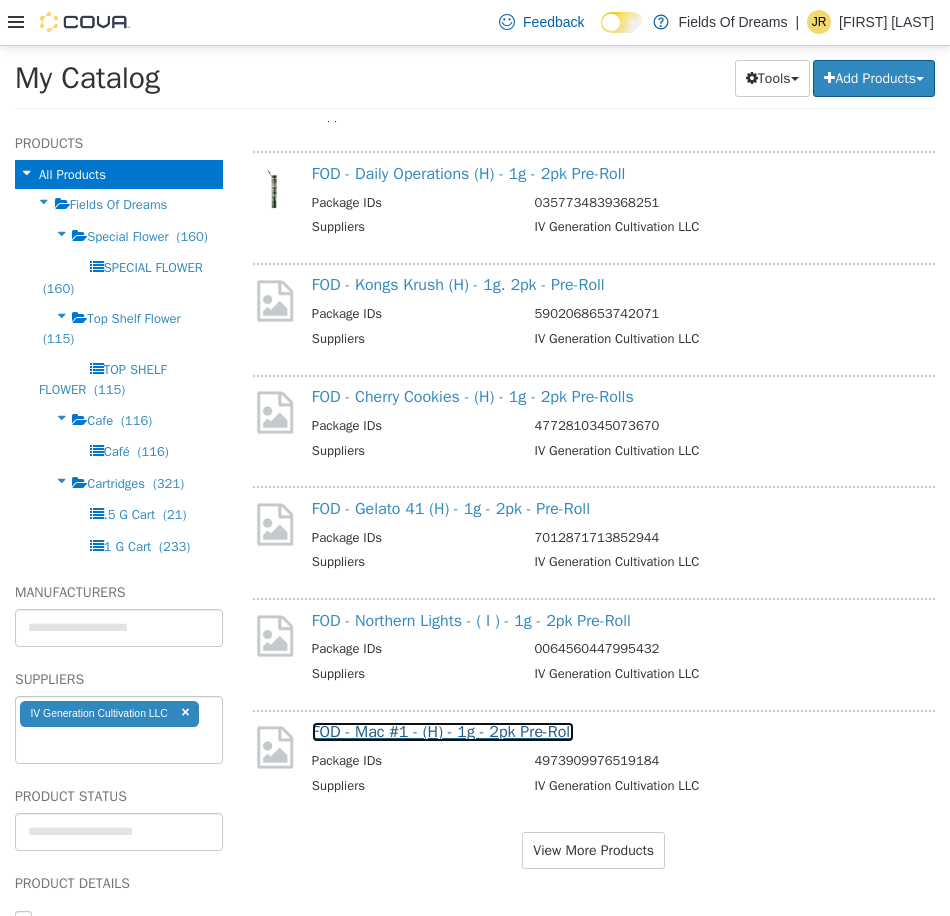 click on "FOD - Mac #1 - (H) - 1g - 2pk Pre-Roll" at bounding box center (443, 731) 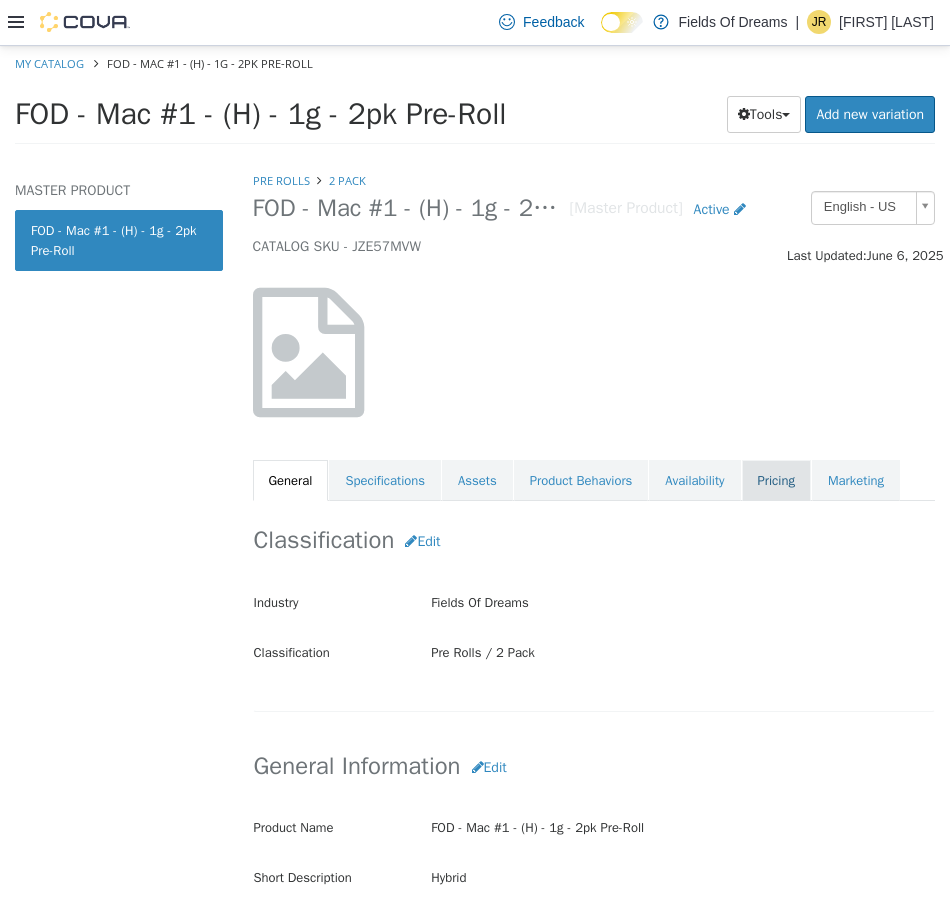 click on "Pricing" at bounding box center [776, 480] 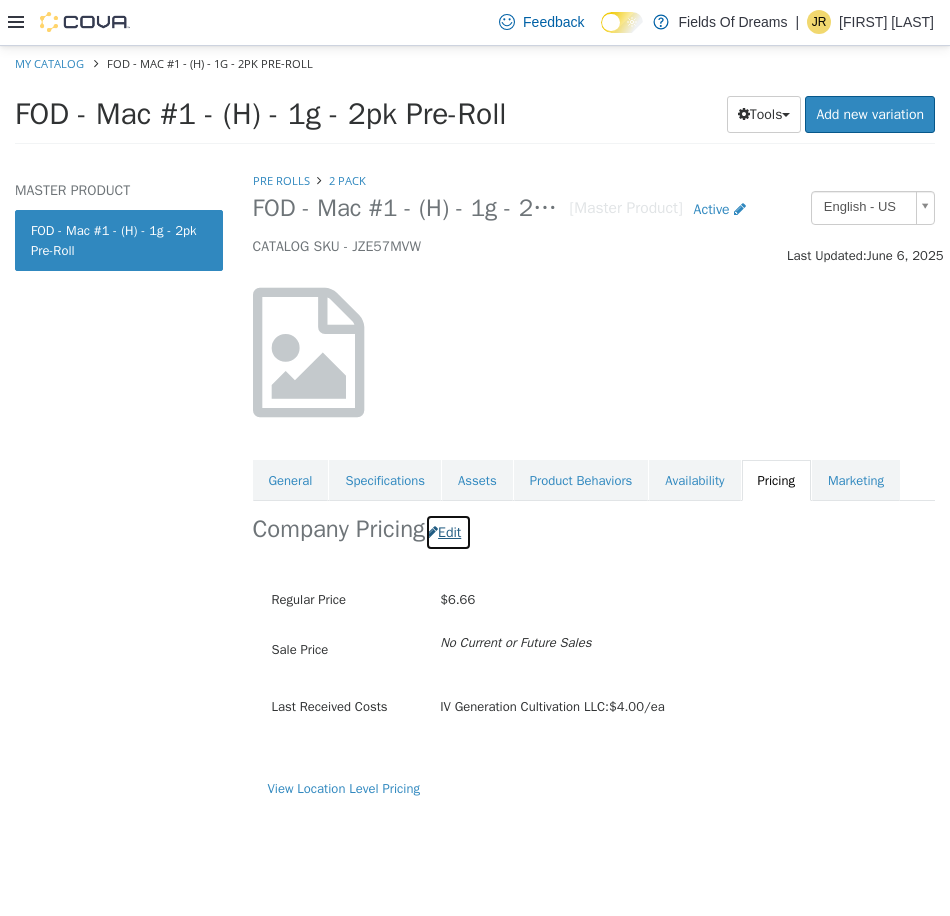 click on "Edit" at bounding box center [448, 531] 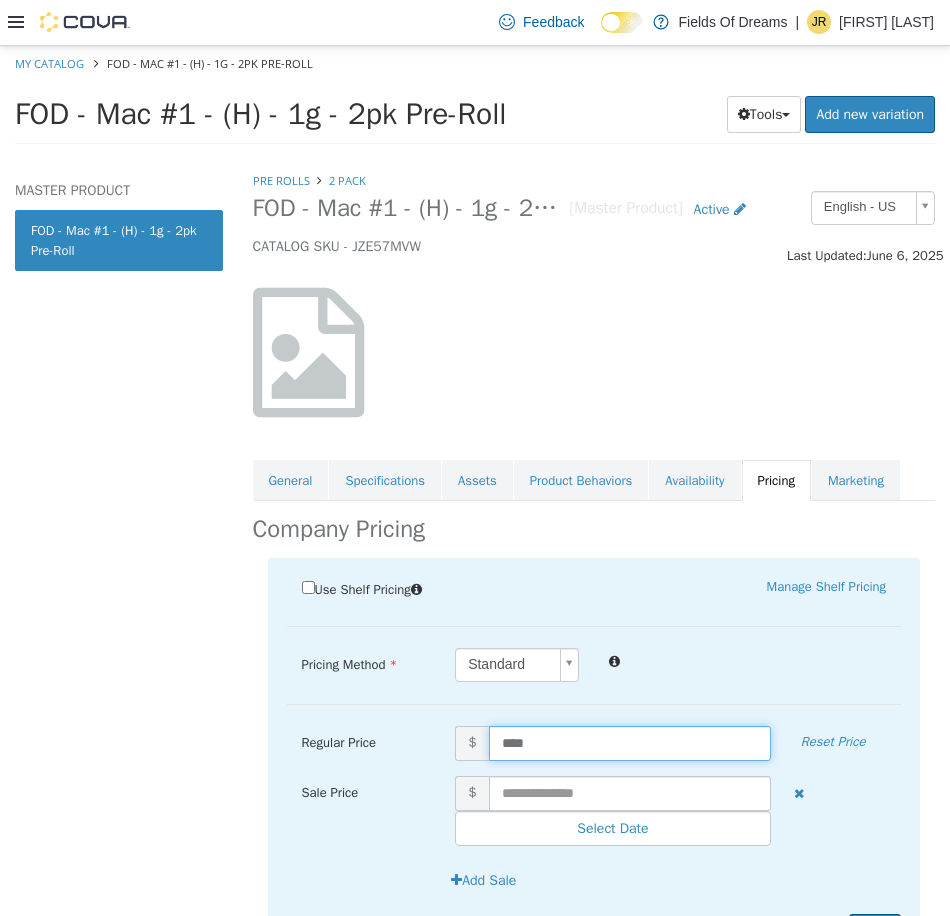 click on "****" at bounding box center (630, 742) 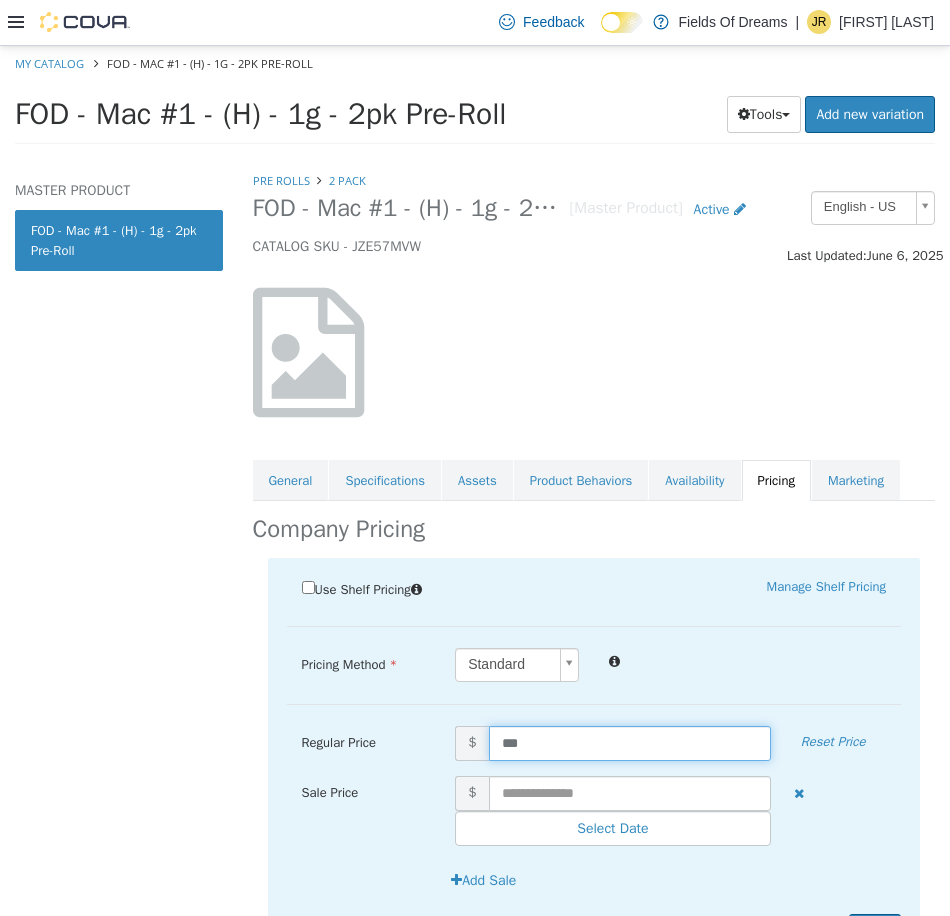 type on "****" 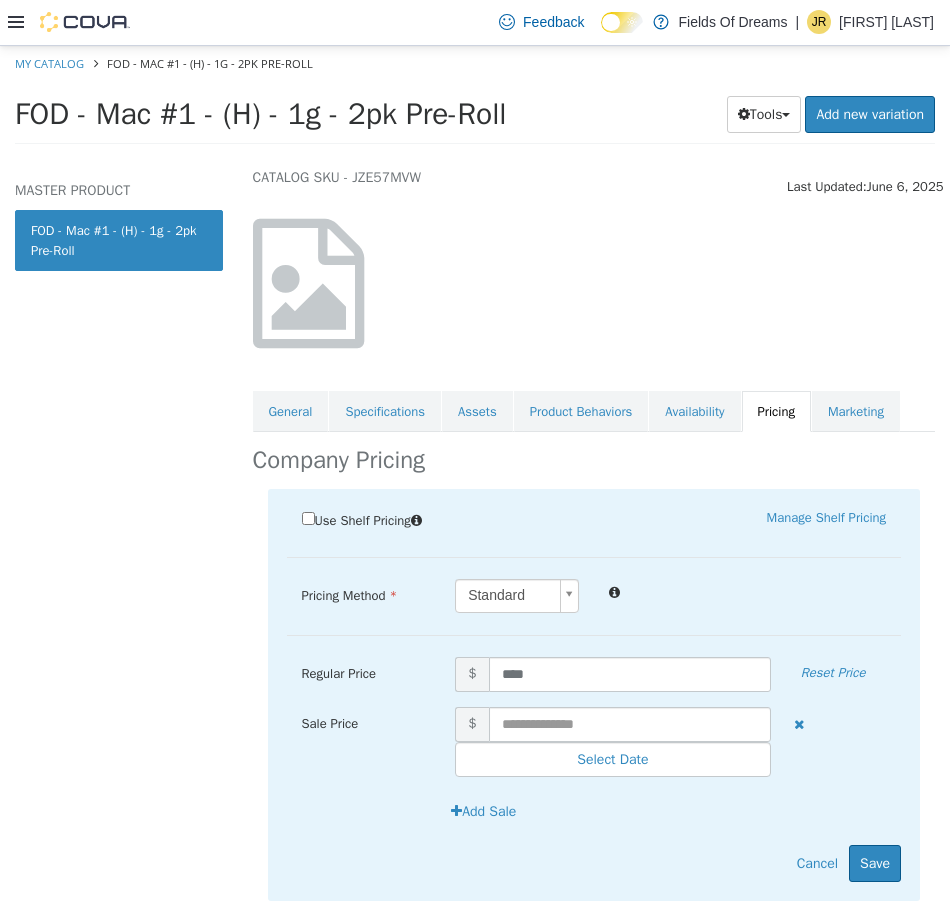 scroll, scrollTop: 108, scrollLeft: 0, axis: vertical 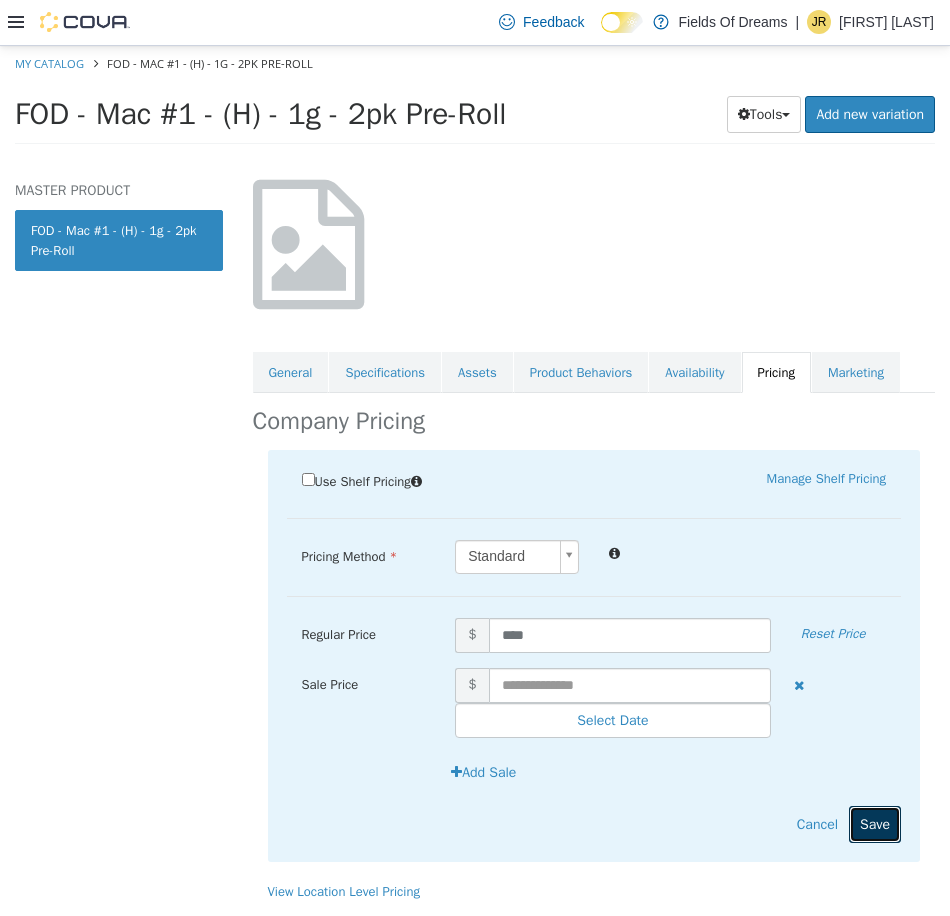 click on "Save" at bounding box center [875, 823] 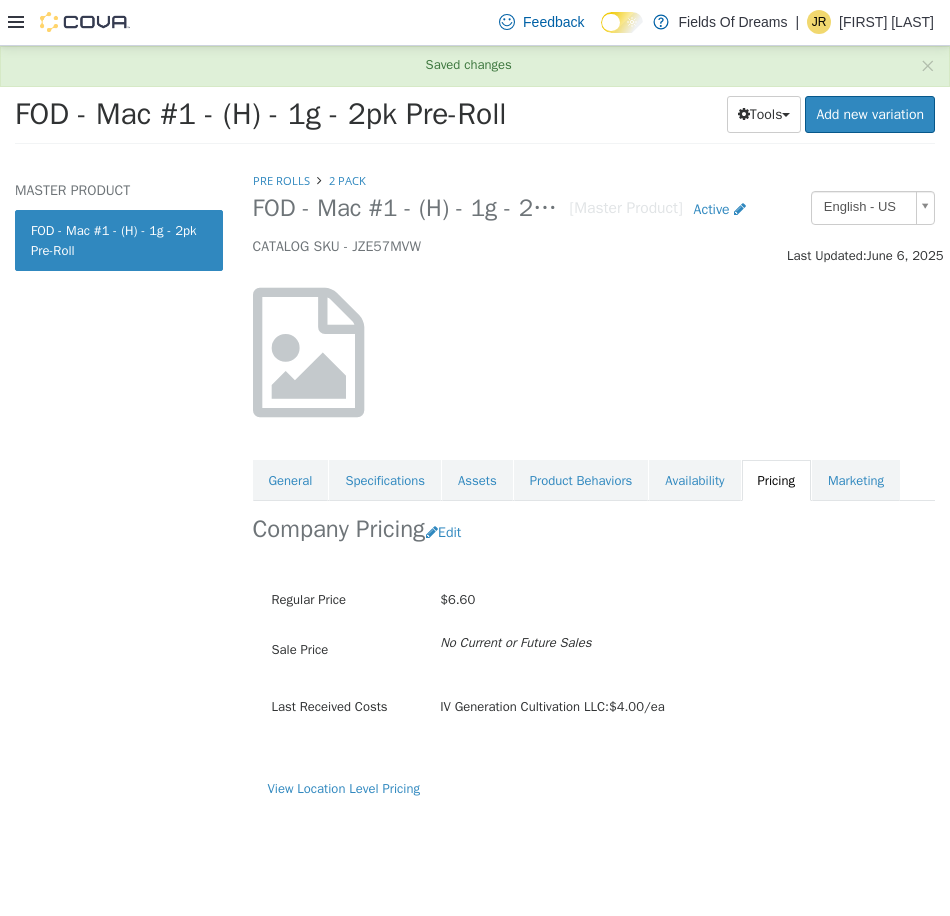 scroll, scrollTop: 0, scrollLeft: 0, axis: both 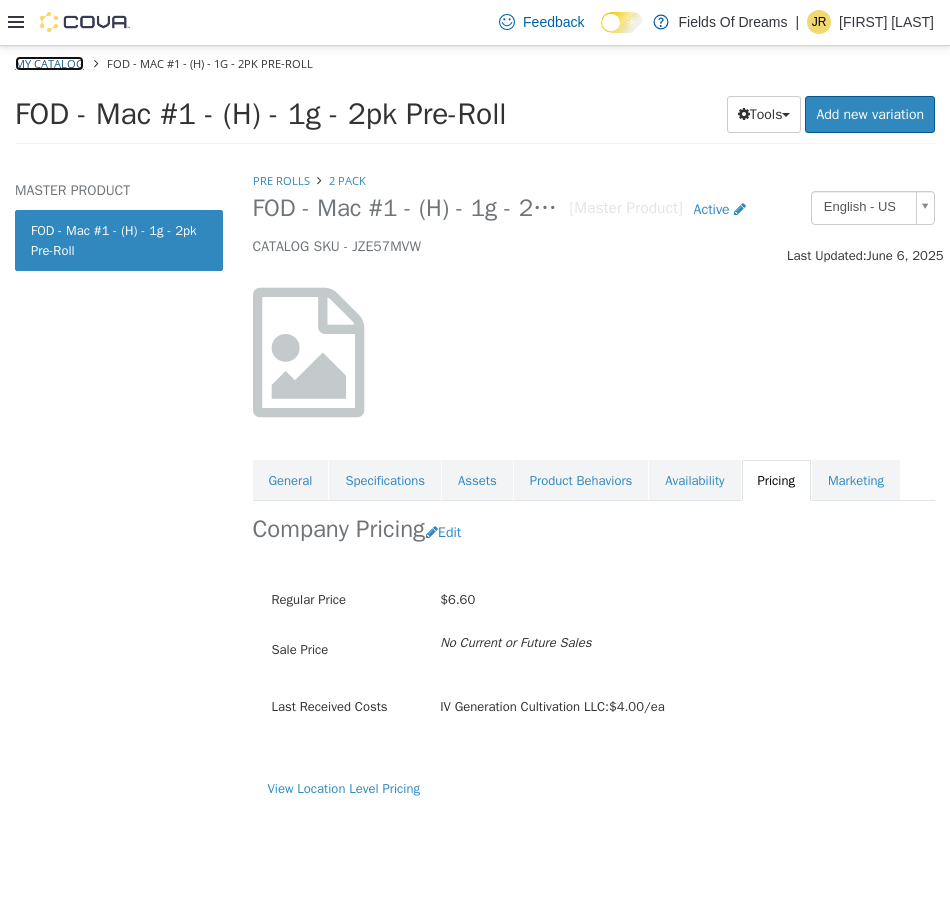 click on "My Catalog" at bounding box center [49, 62] 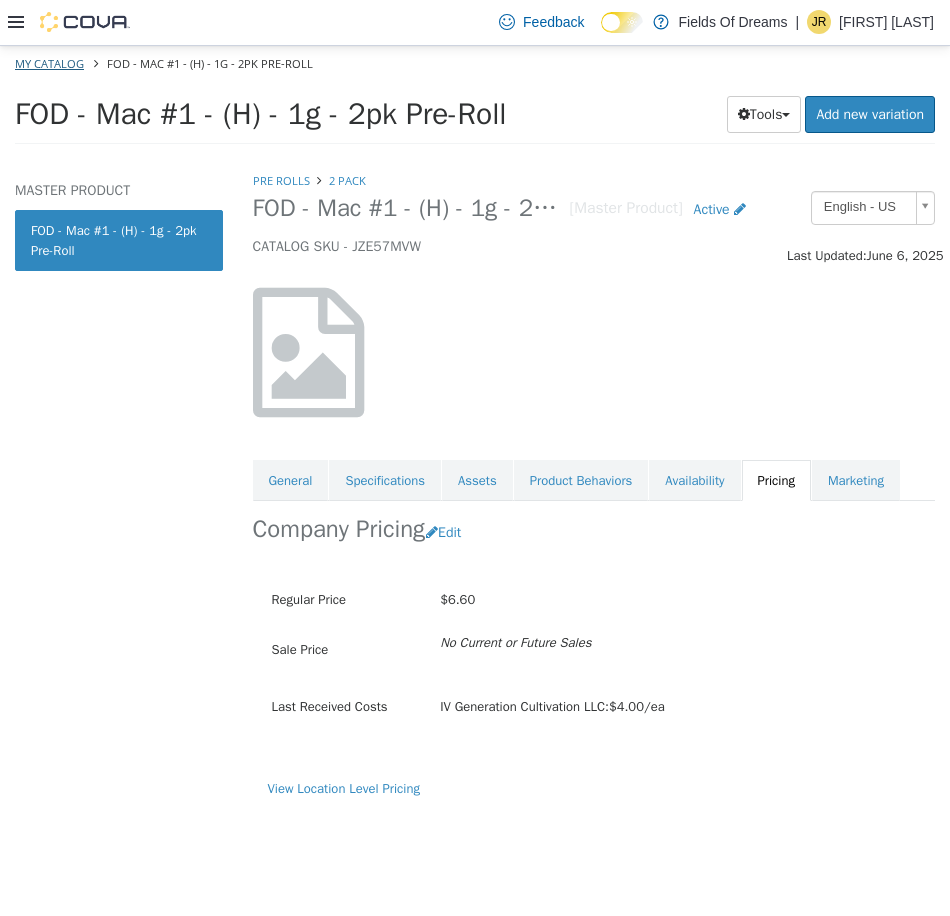 select on "**********" 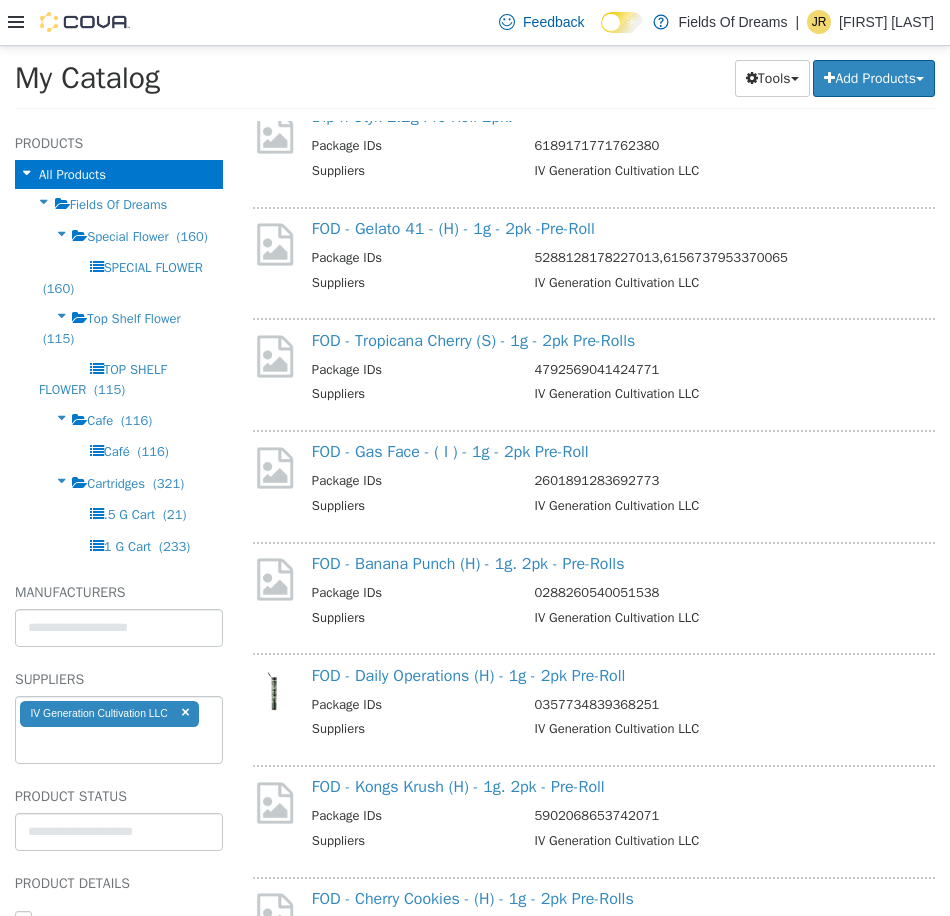 scroll, scrollTop: 3993, scrollLeft: 0, axis: vertical 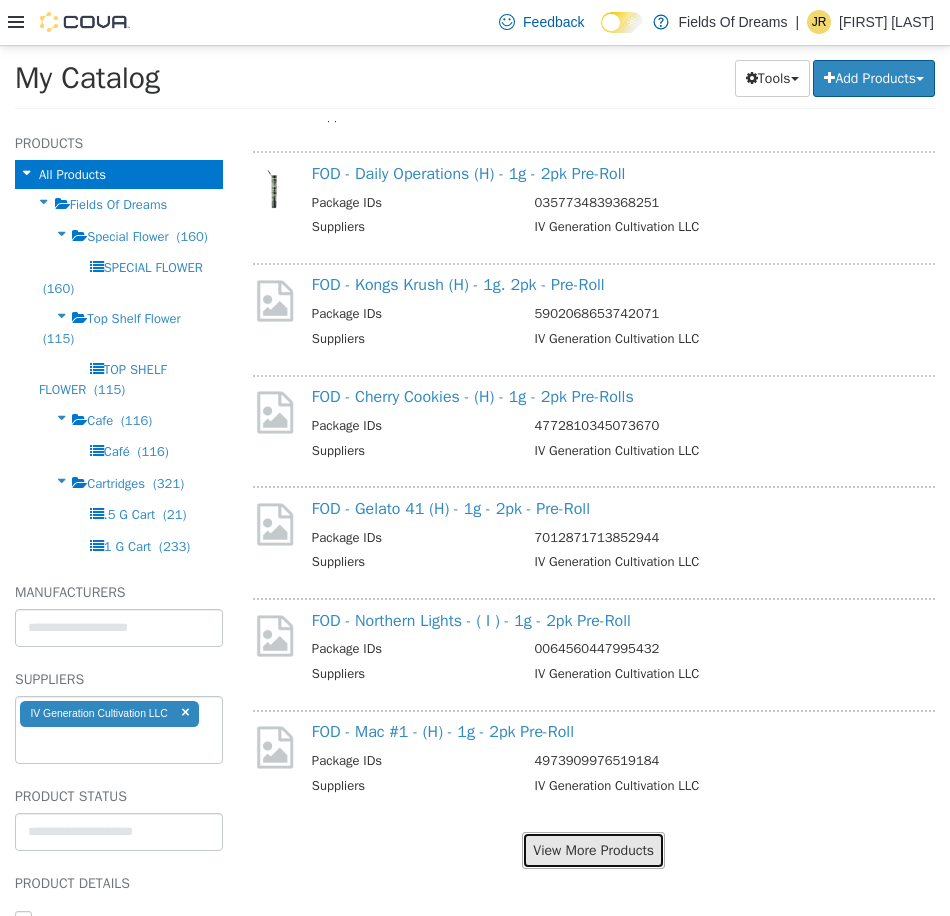 click on "View More Products" at bounding box center [593, 849] 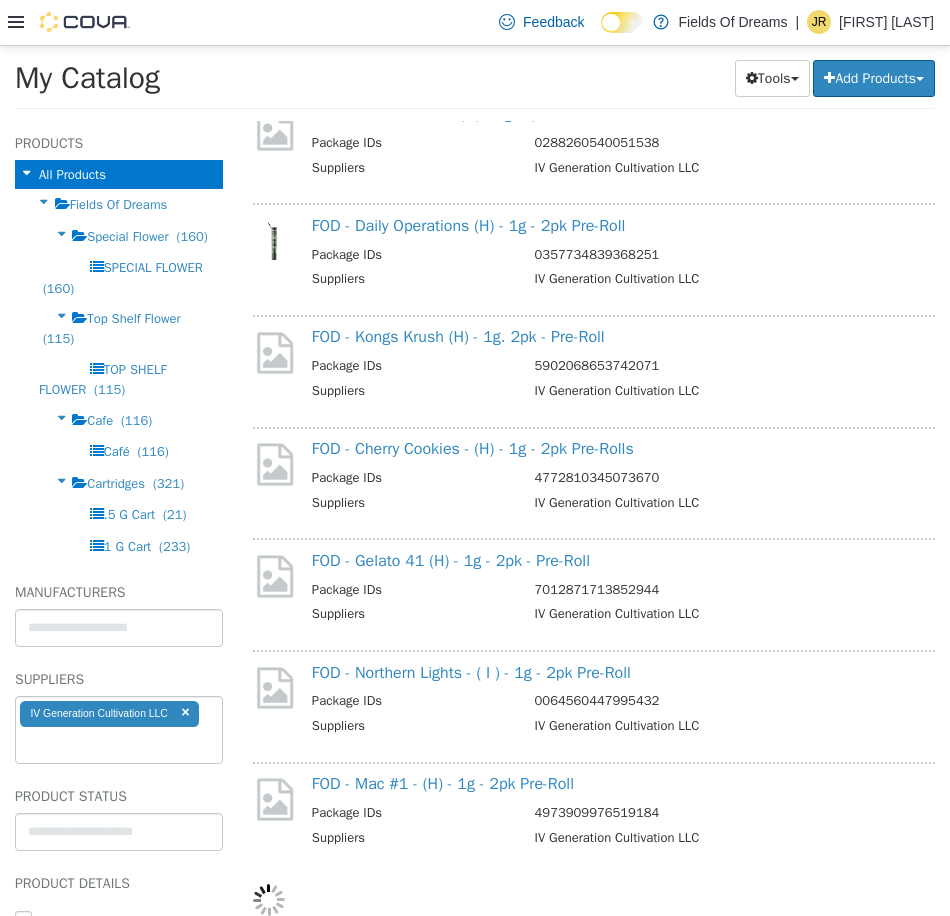 select on "**********" 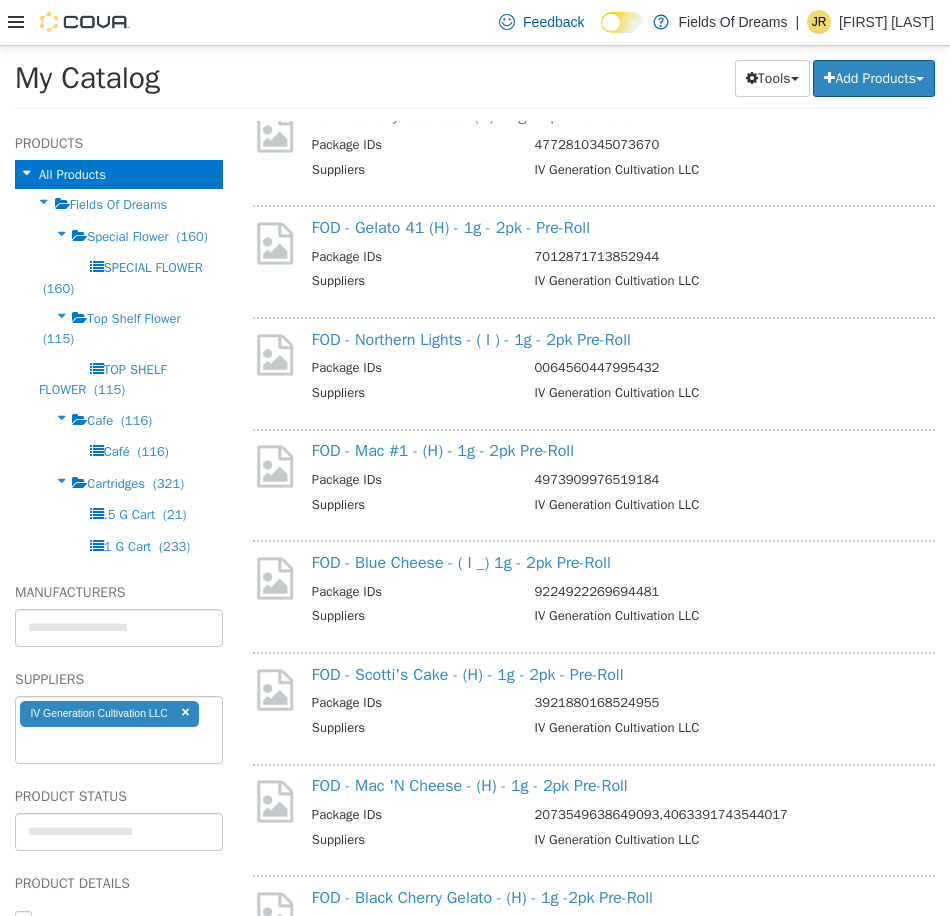 scroll, scrollTop: 4493, scrollLeft: 0, axis: vertical 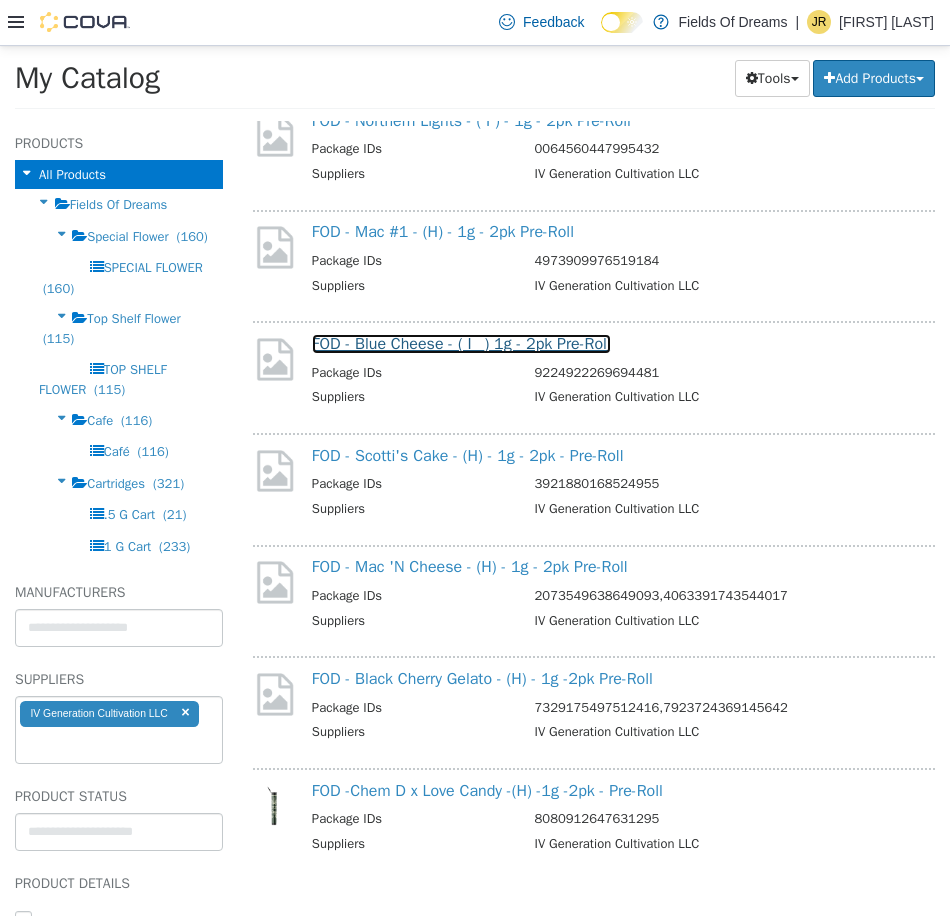 click on "FOD - Blue Cheese - ( I _) 1g - 2pk Pre-Roll" at bounding box center (461, 343) 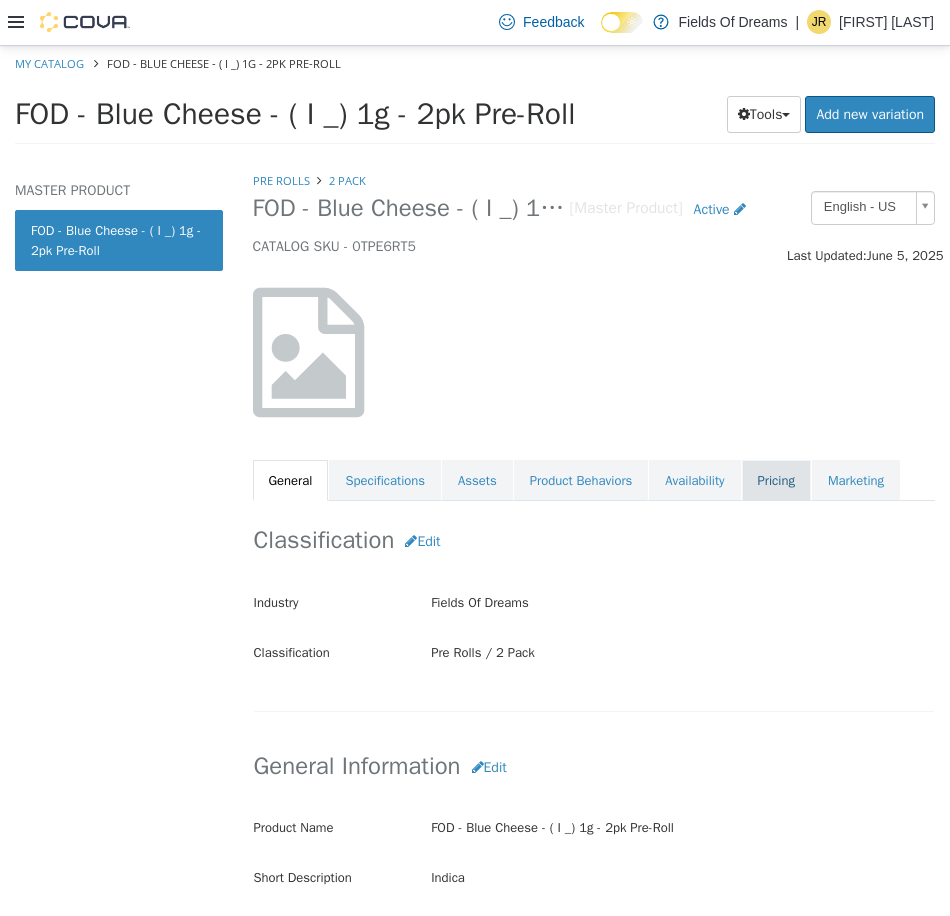 click on "Pricing" at bounding box center (776, 480) 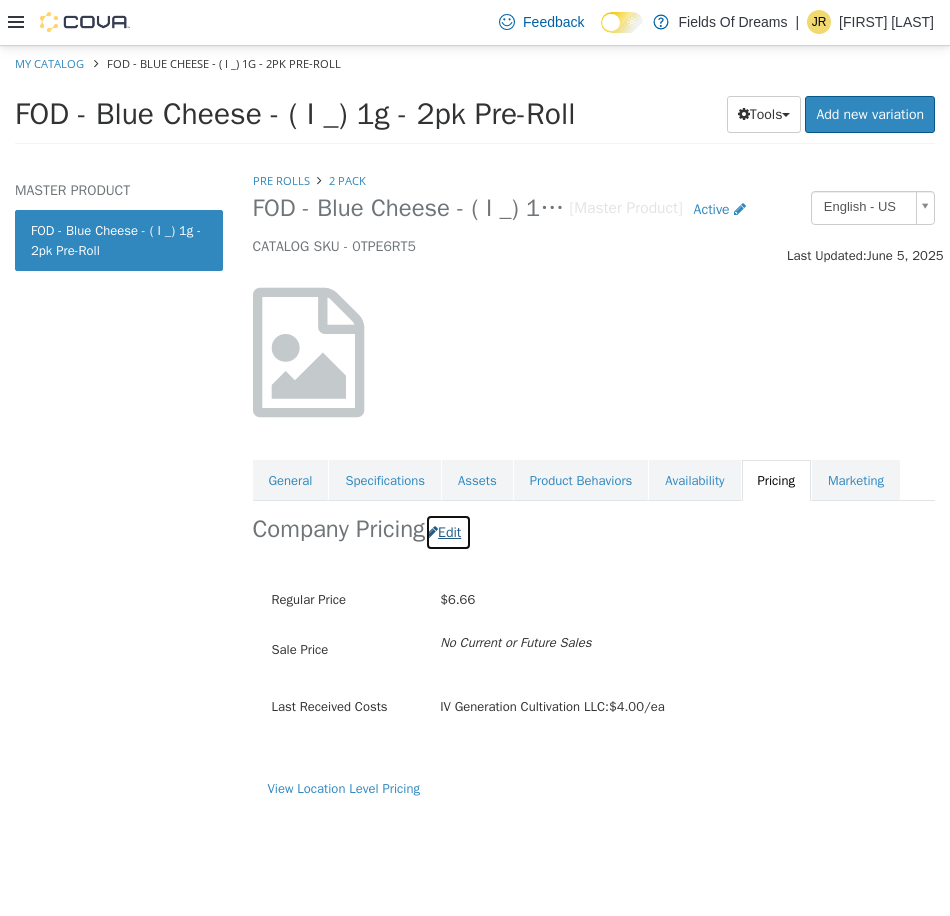 click on "Edit" at bounding box center [448, 531] 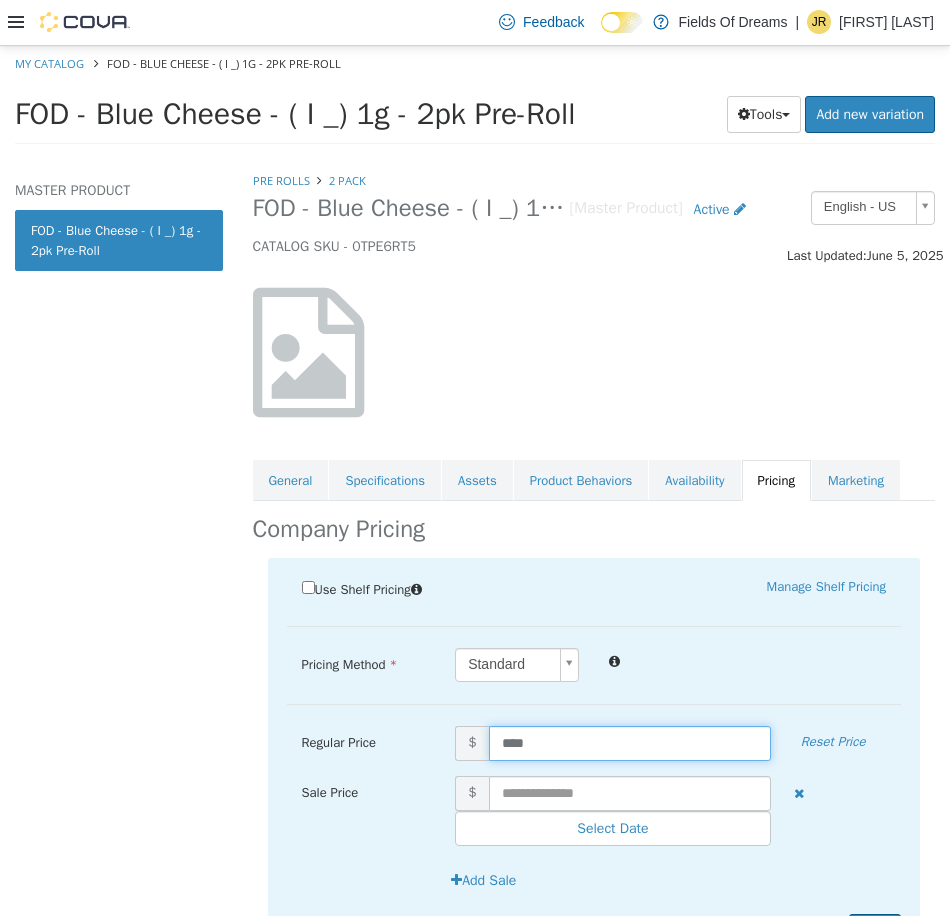 click on "****" at bounding box center [630, 742] 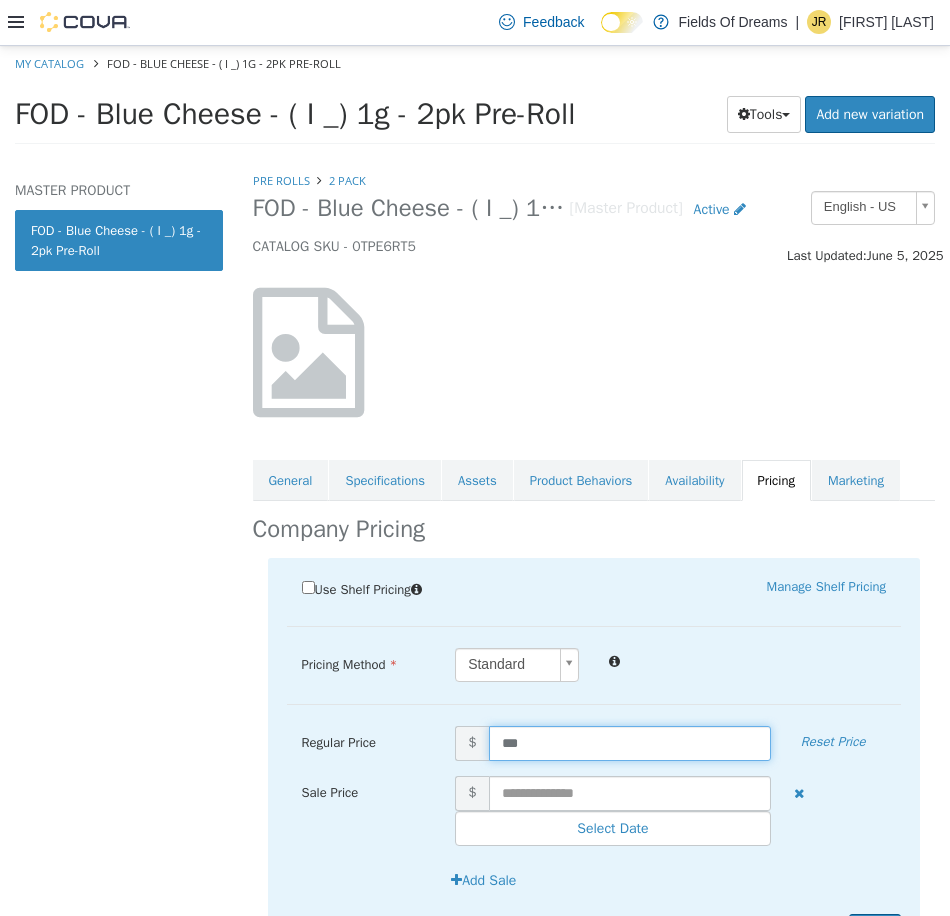 type on "****" 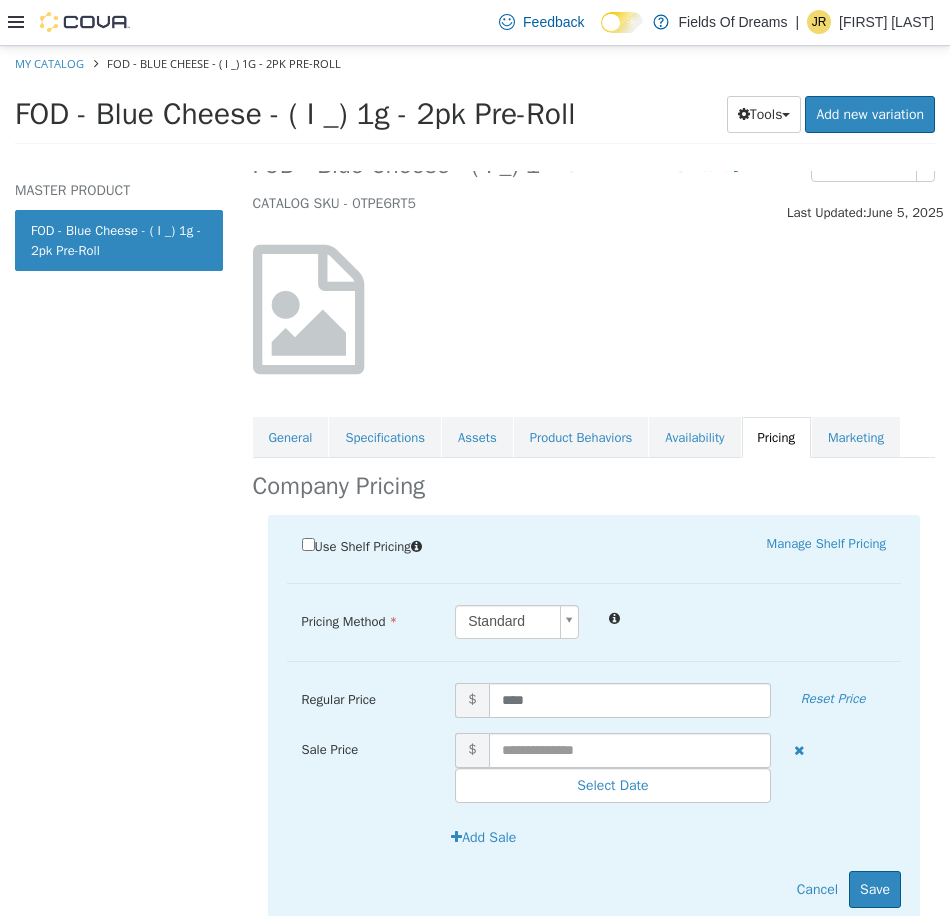 scroll, scrollTop: 108, scrollLeft: 0, axis: vertical 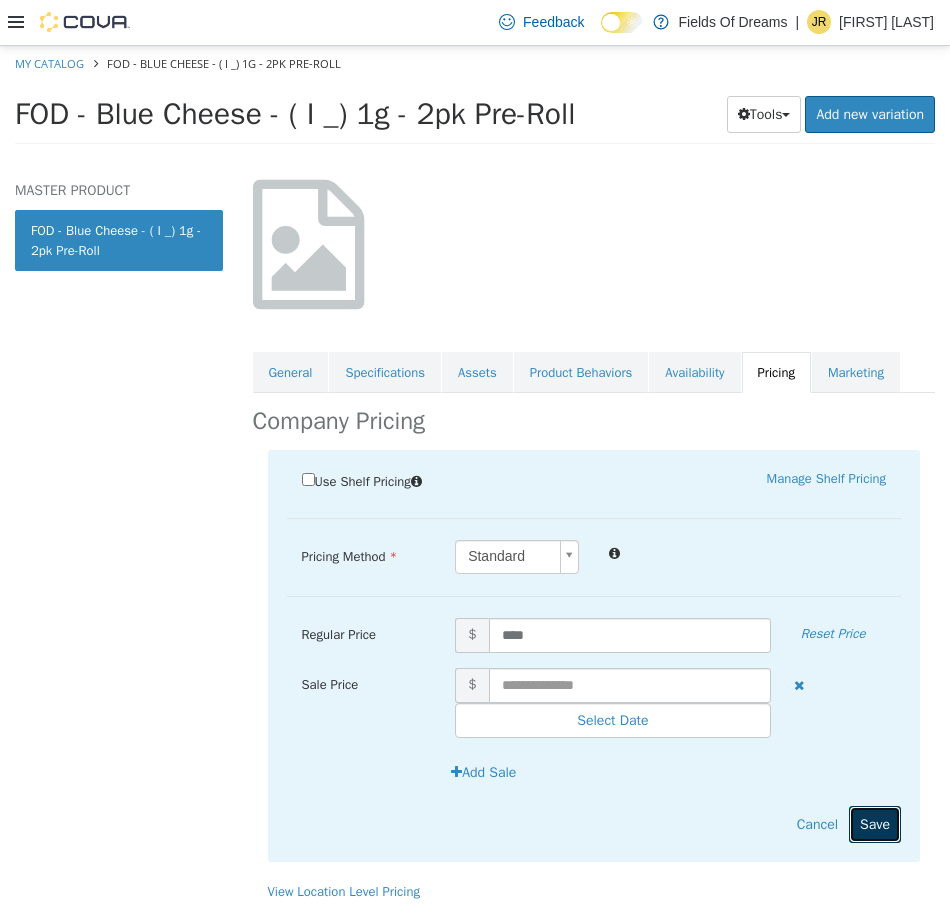 click on "Save" at bounding box center [875, 823] 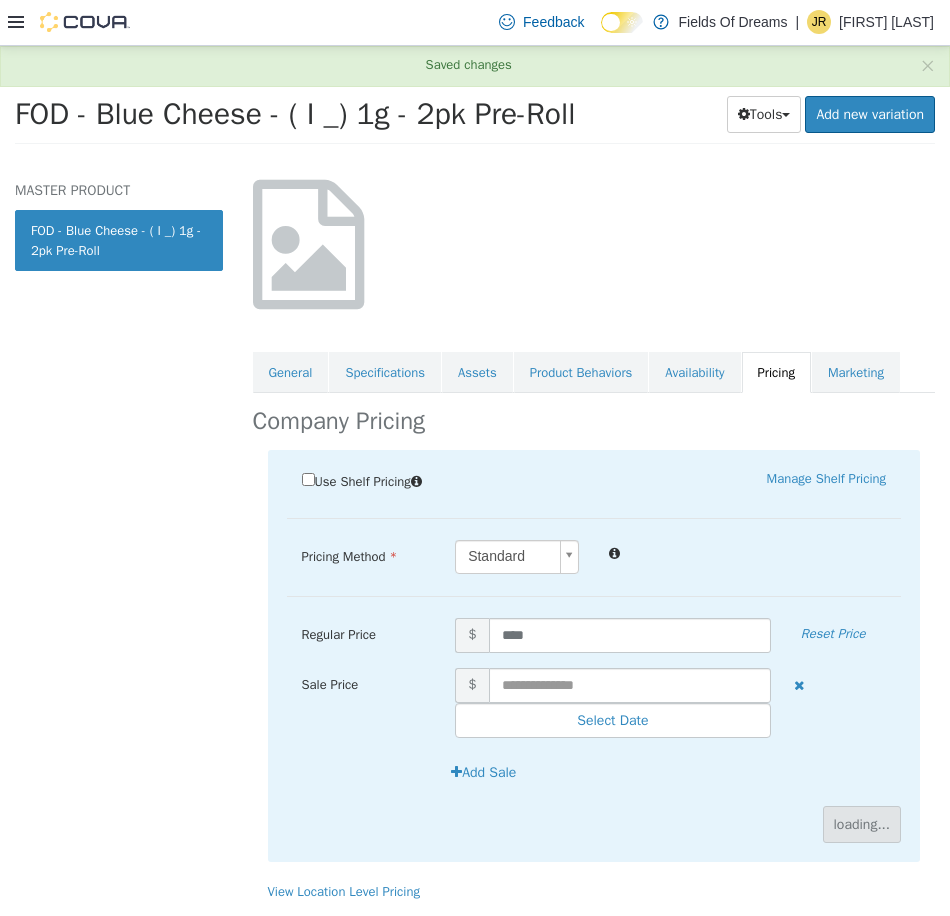 scroll, scrollTop: 0, scrollLeft: 0, axis: both 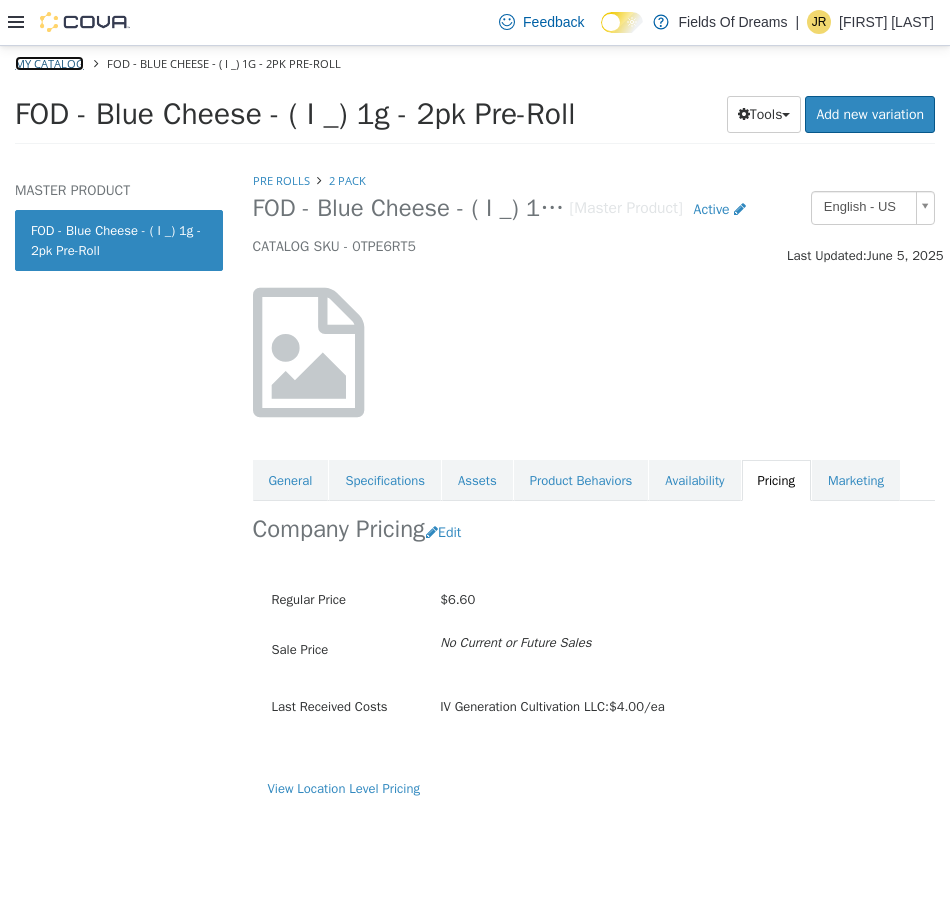 click on "My Catalog" at bounding box center (49, 62) 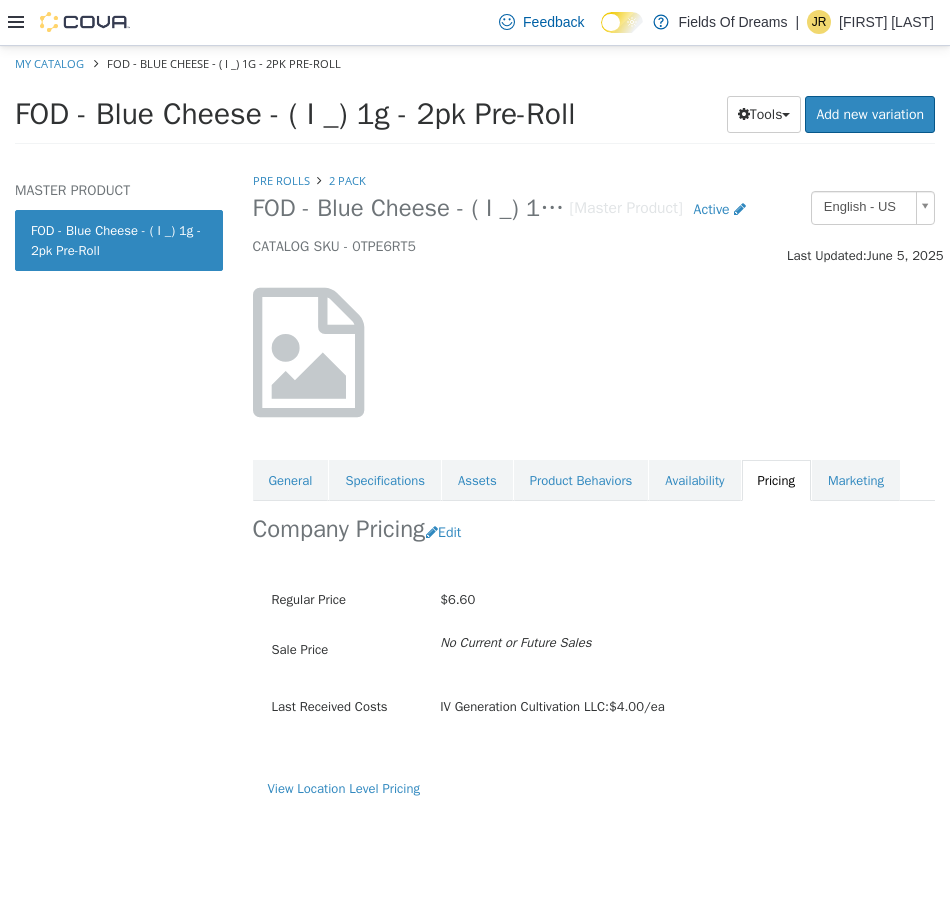 select on "**********" 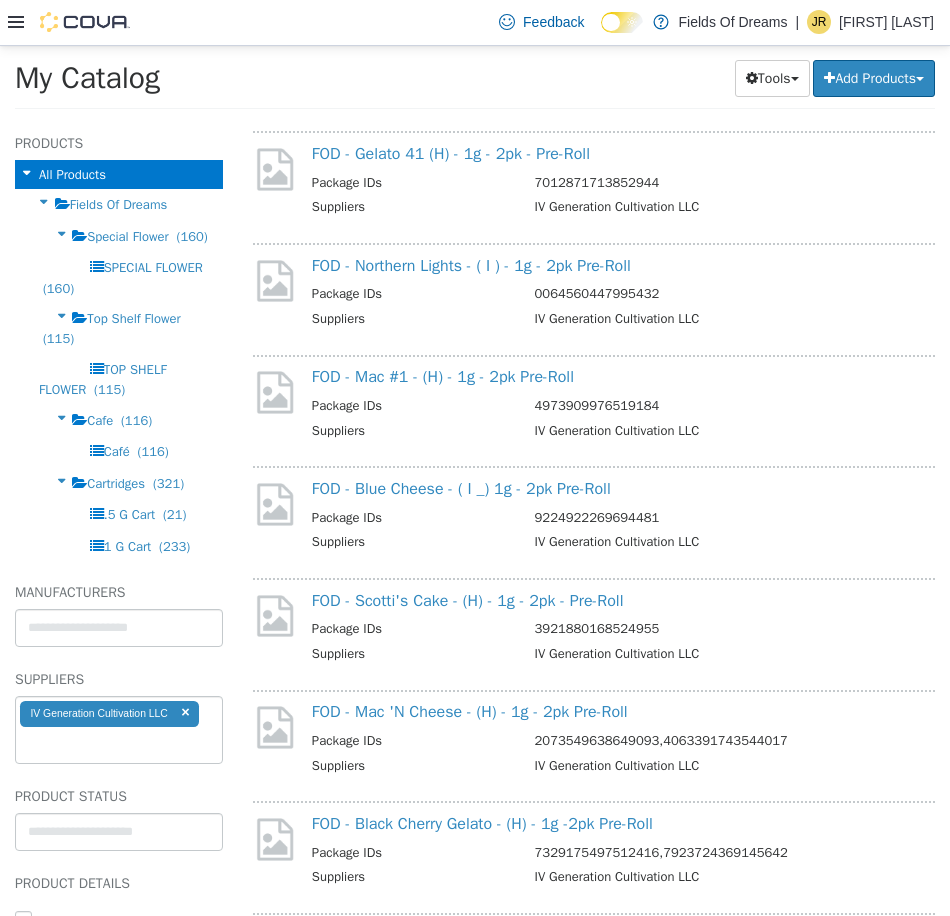 scroll, scrollTop: 4493, scrollLeft: 0, axis: vertical 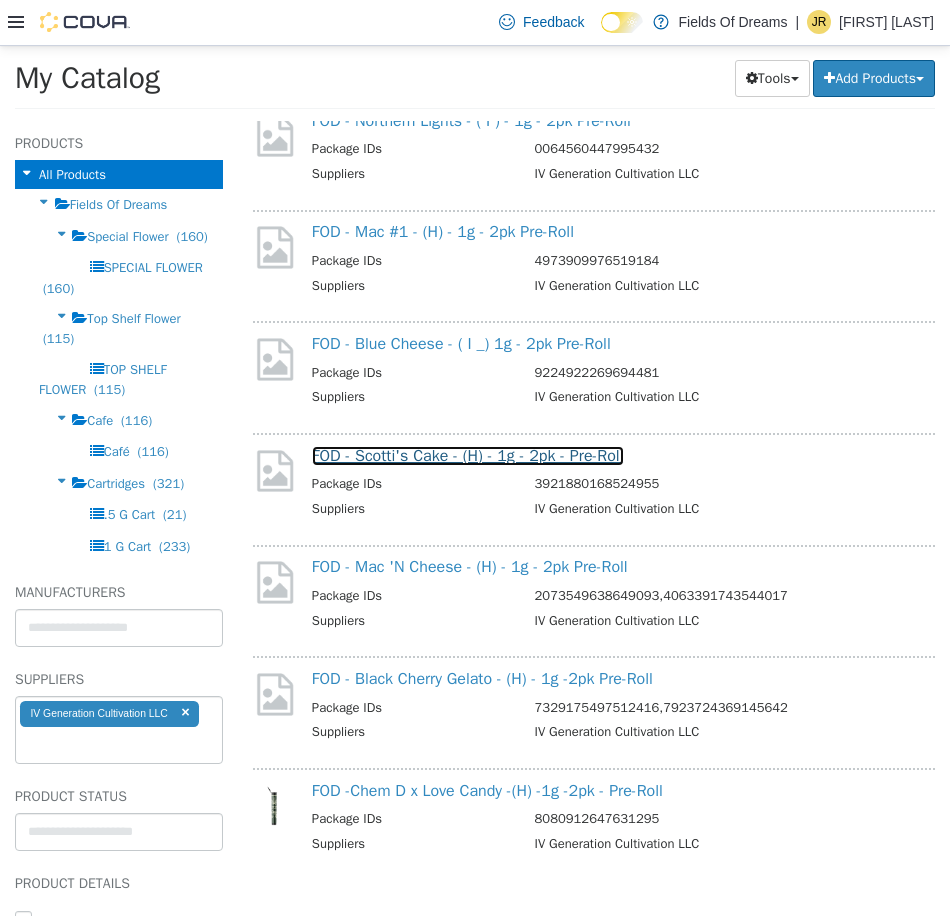 click on "FOD - Scotti's Cake - (H) - 1g - 2pk - Pre-Roll" at bounding box center (468, 455) 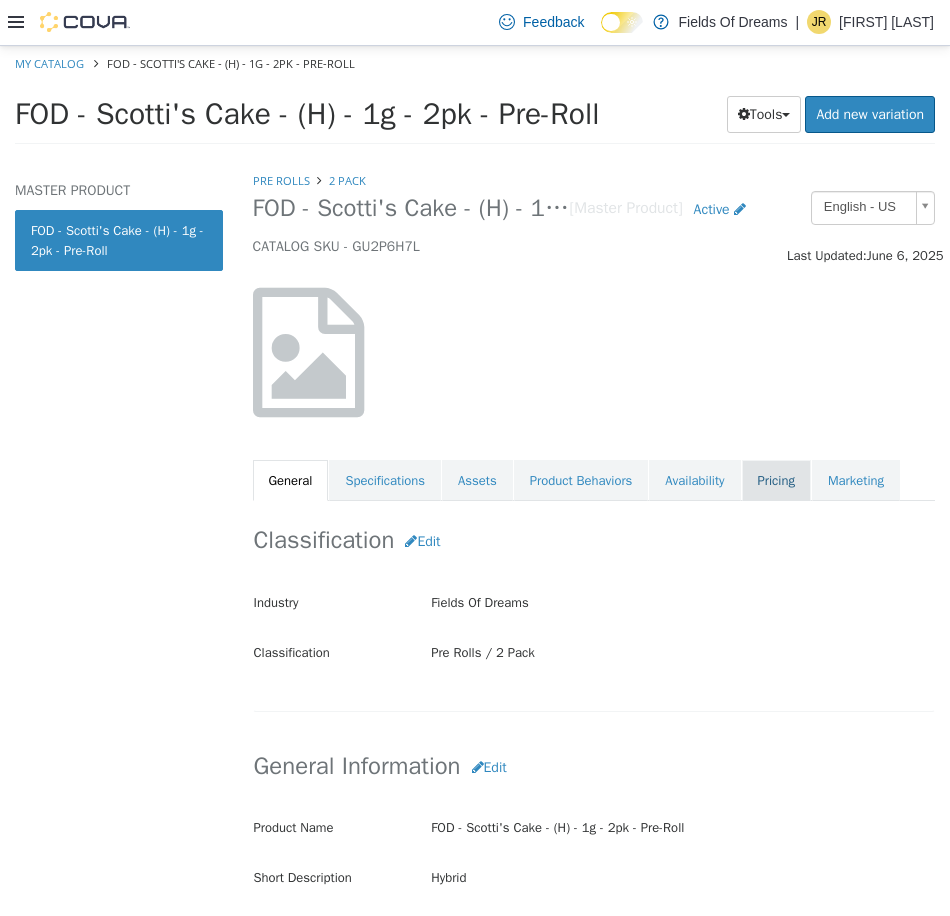 click on "Pricing" at bounding box center [776, 480] 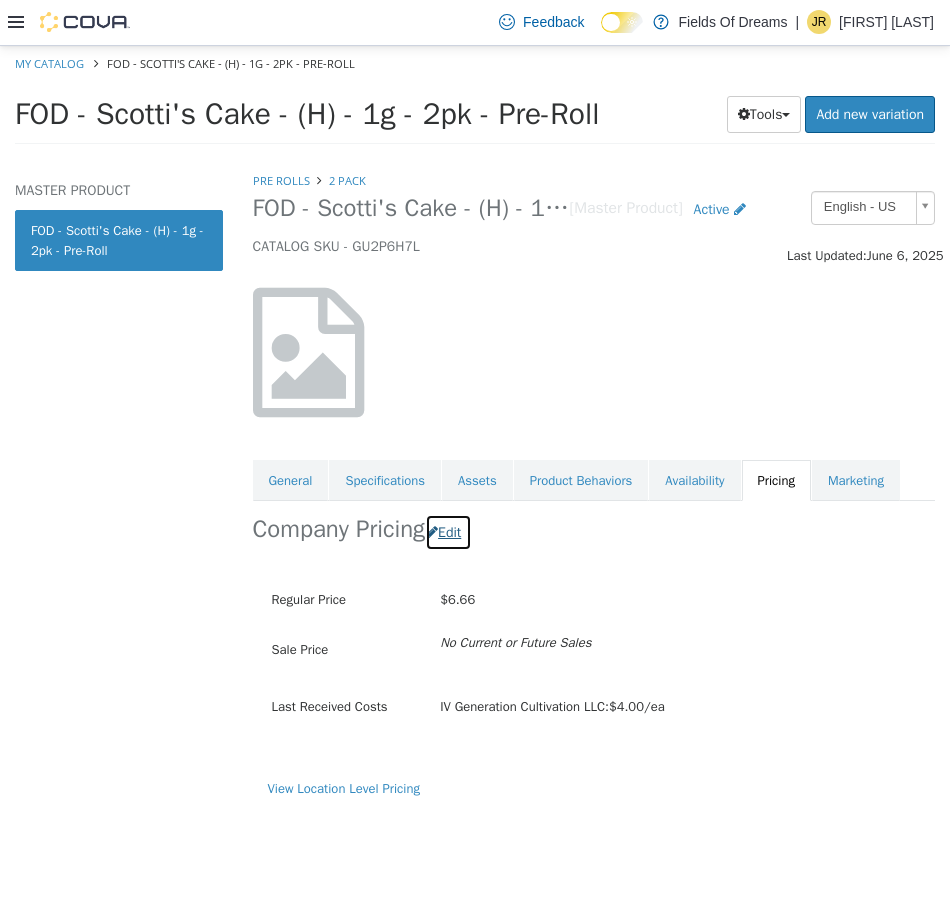 click at bounding box center [432, 531] 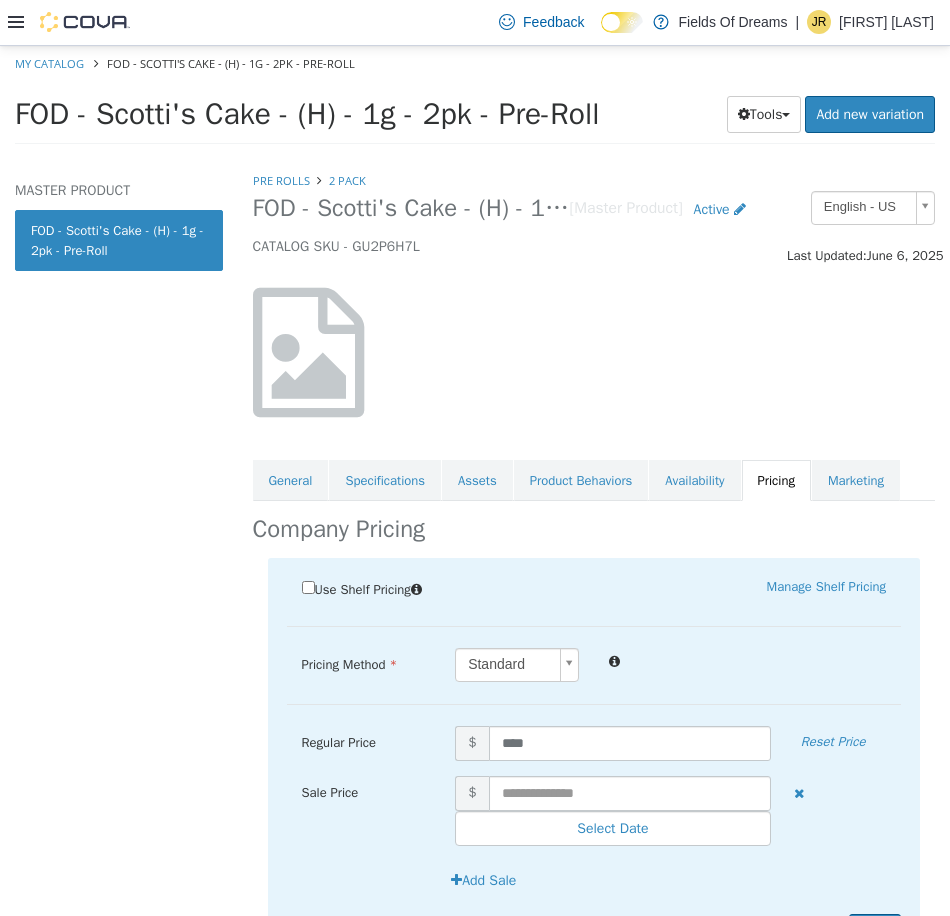 click on "Use Shelf Pricing    Manage Shelf Pricing Shelf Price     Select a Shelf Price                             Shelf Price is required Pricing Method     Standard                             * Regular Price $ **** Reset Price Sale Price $ Select Date     (UTC-6) Denver                                Add Sale Cancel Save" at bounding box center (594, 763) 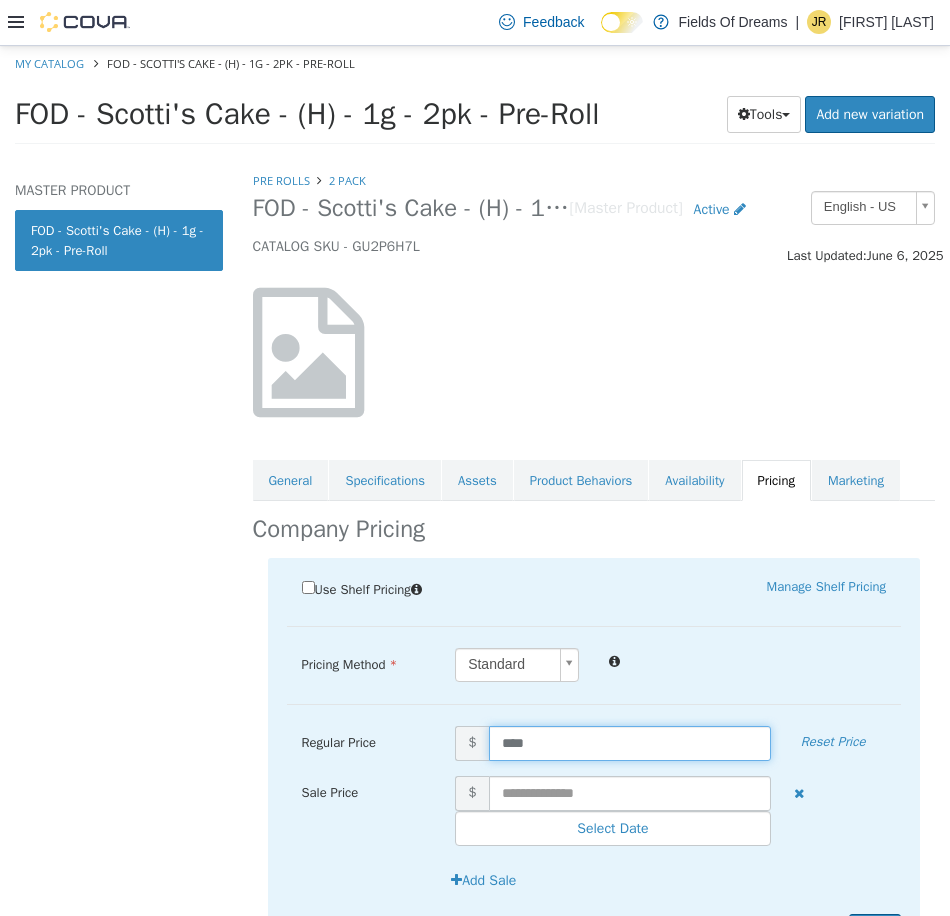 click on "****" at bounding box center (630, 742) 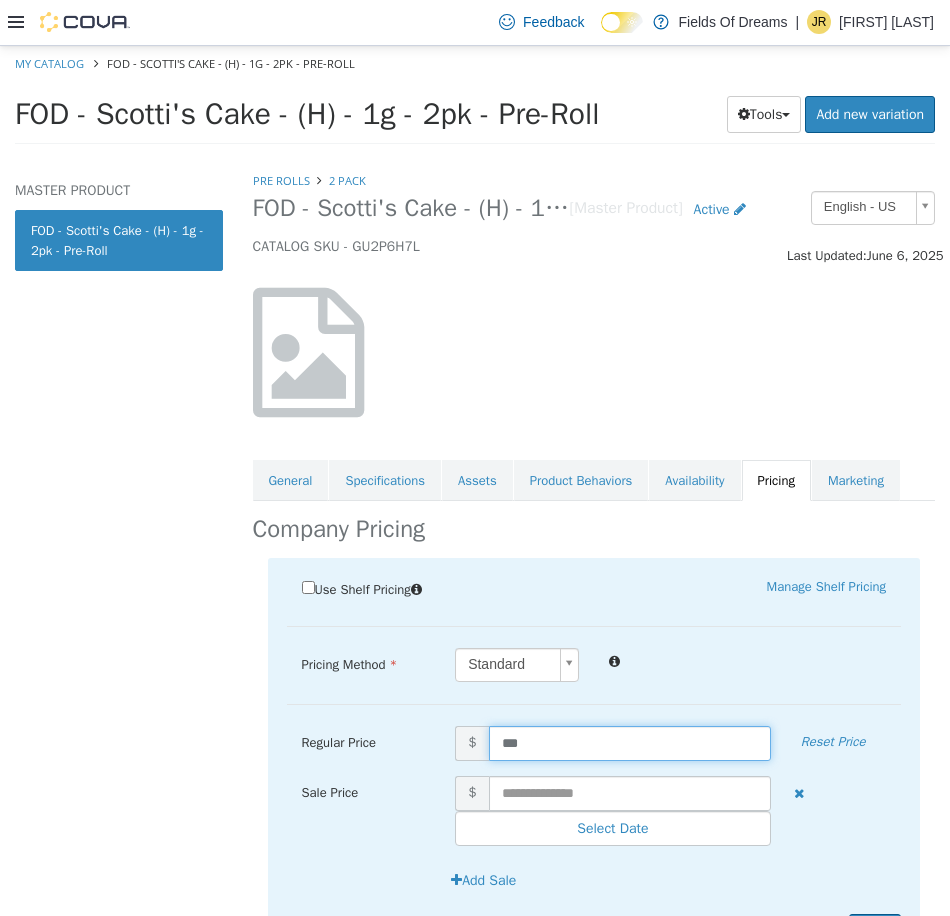 type on "****" 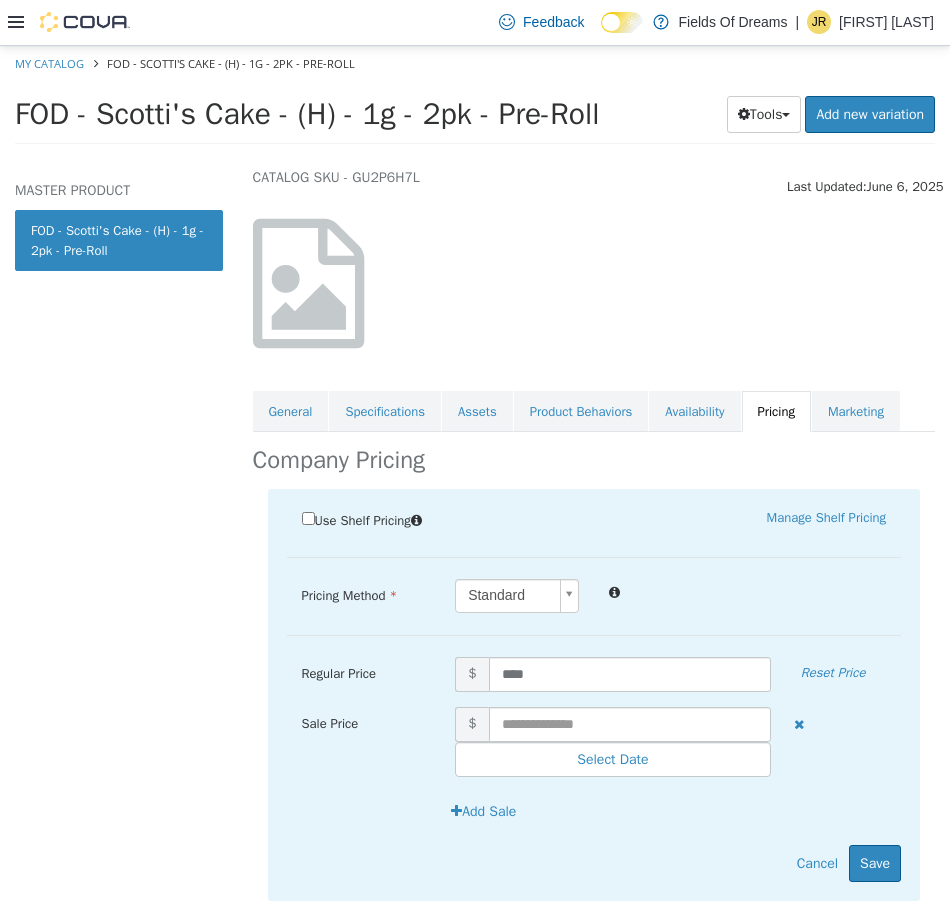 scroll, scrollTop: 108, scrollLeft: 0, axis: vertical 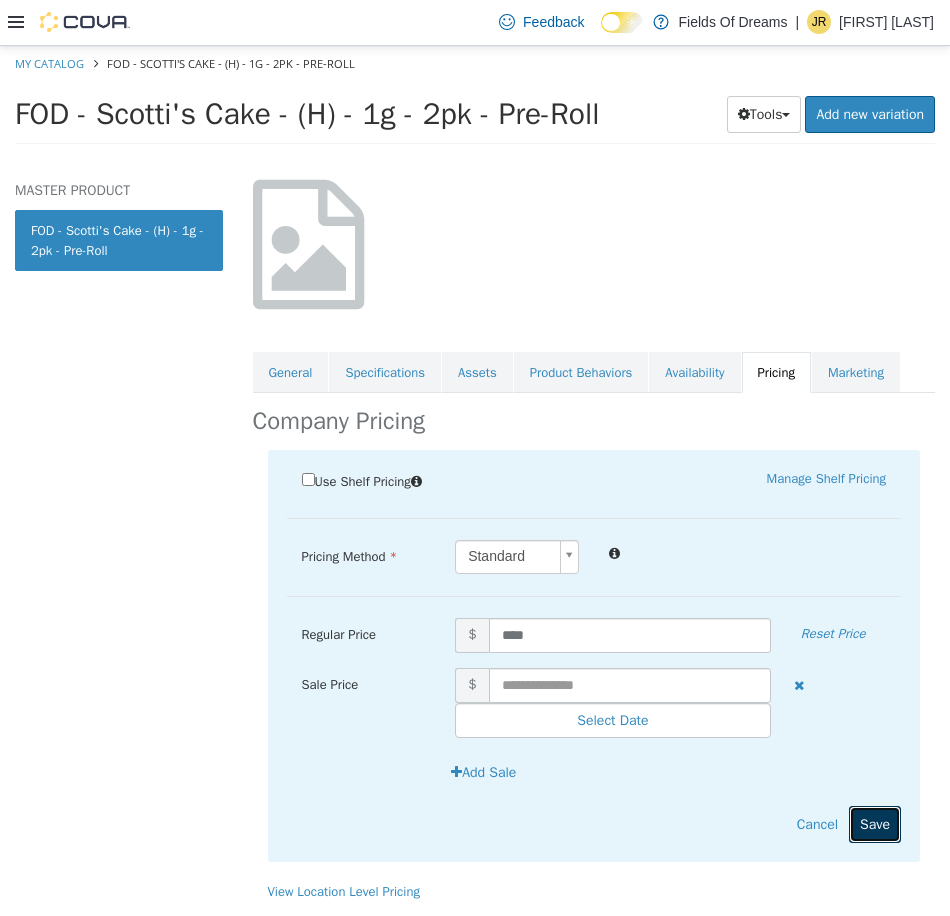 click on "Save" at bounding box center [875, 823] 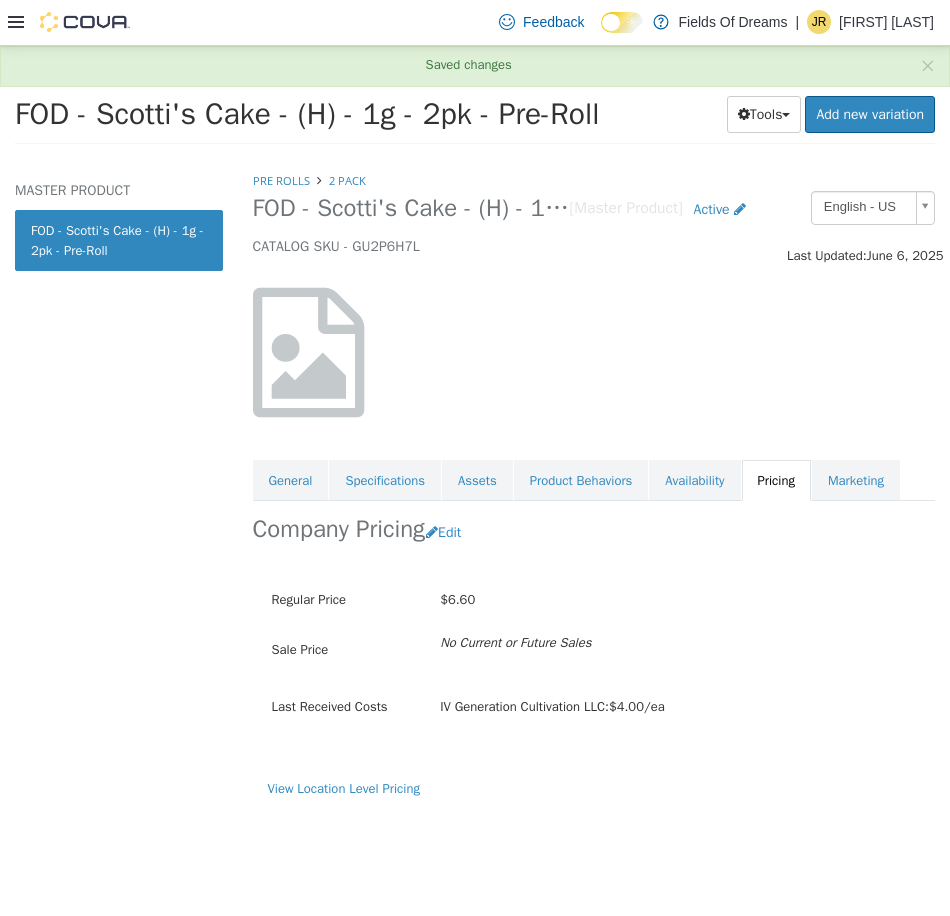 scroll, scrollTop: 0, scrollLeft: 0, axis: both 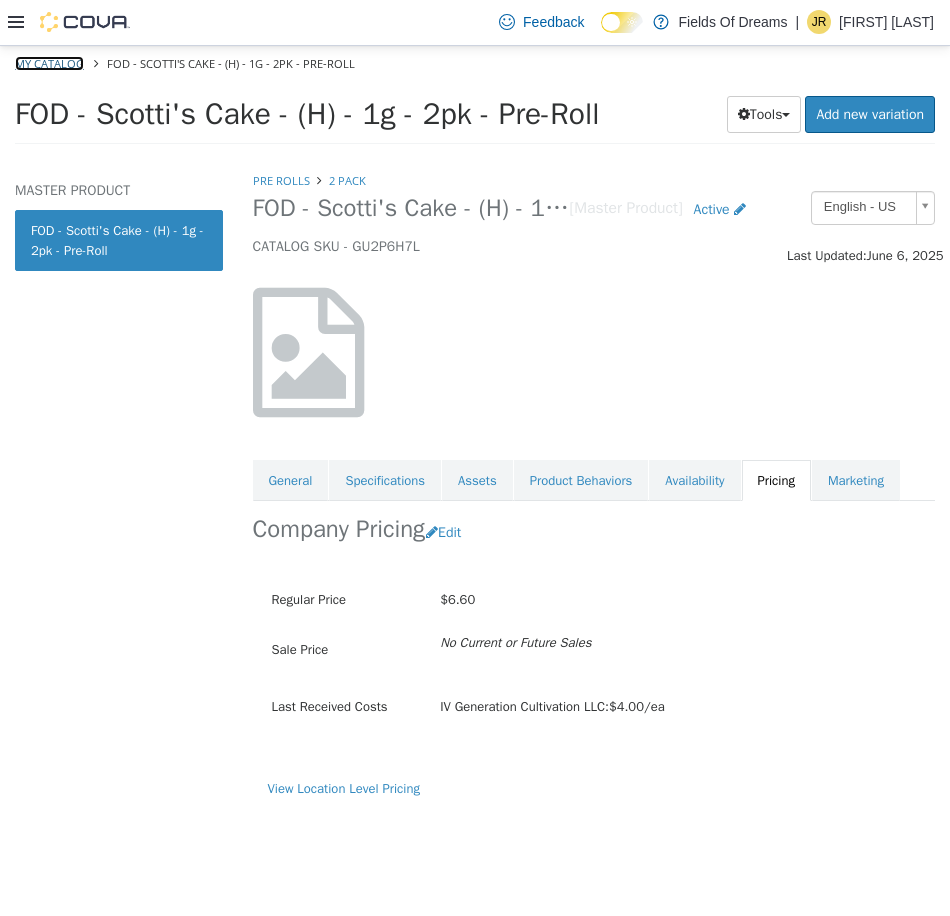 click on "My Catalog" at bounding box center (49, 62) 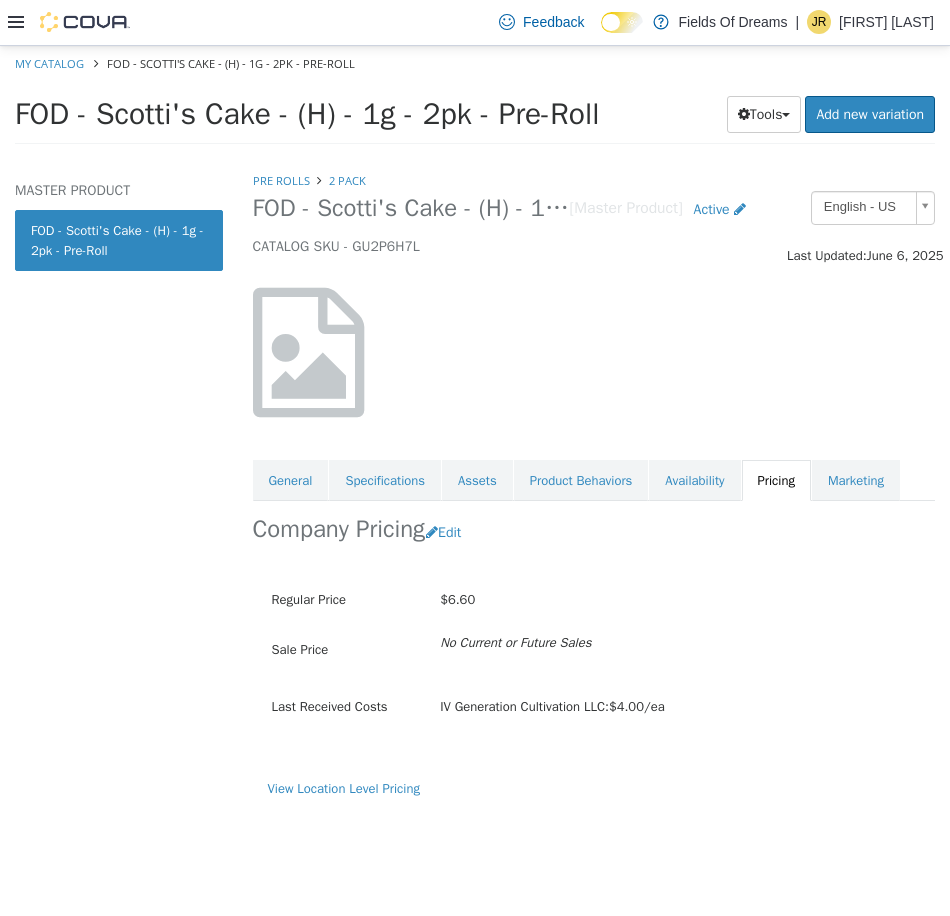select on "**********" 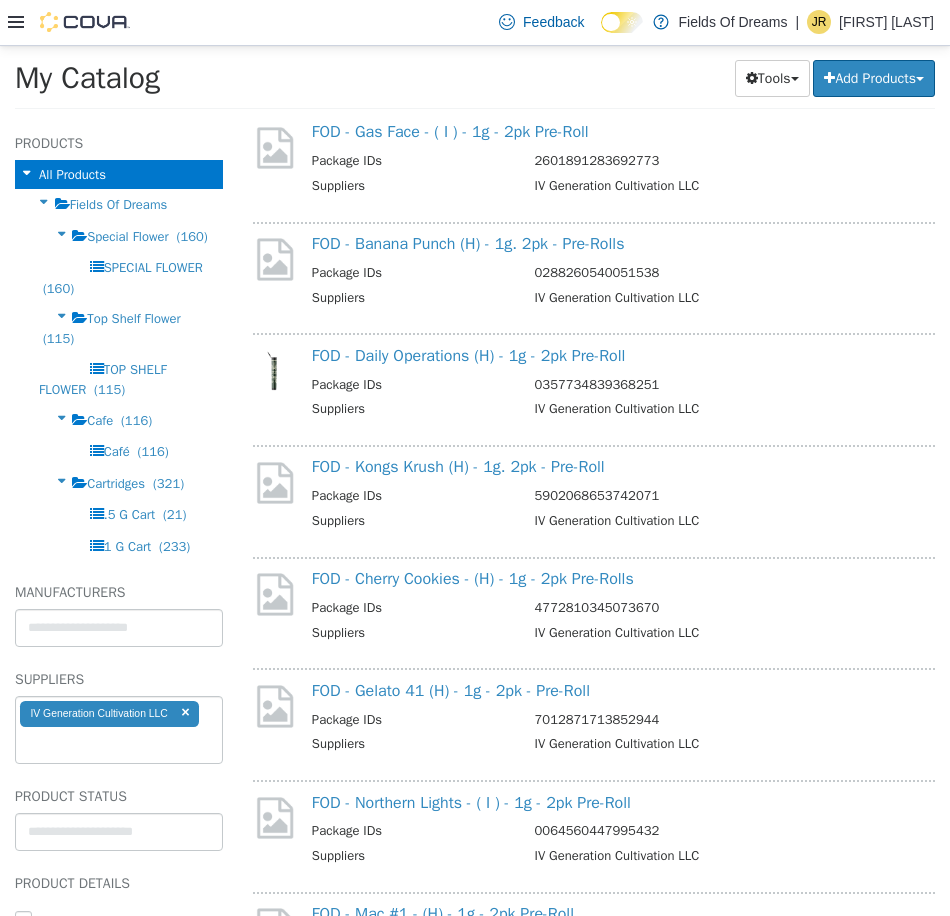 scroll, scrollTop: 4493, scrollLeft: 0, axis: vertical 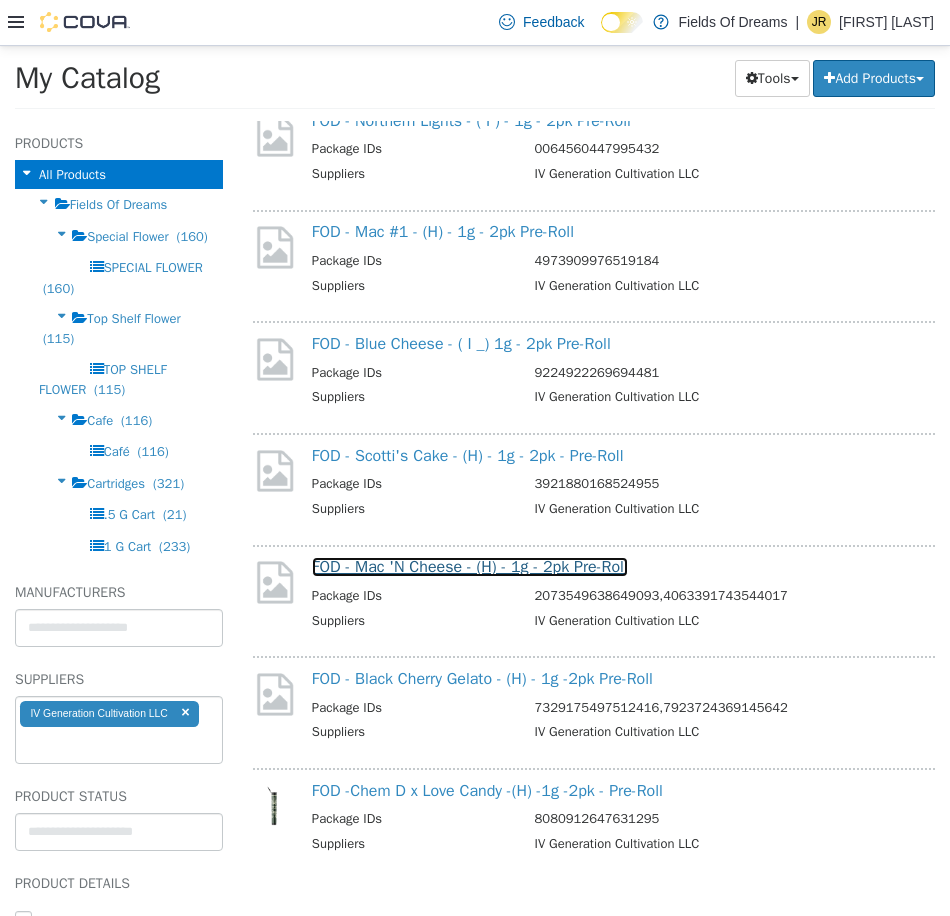 click on "FOD - Mac 'N Cheese - (H) - 1g - 2pk Pre-Roll" at bounding box center (470, 566) 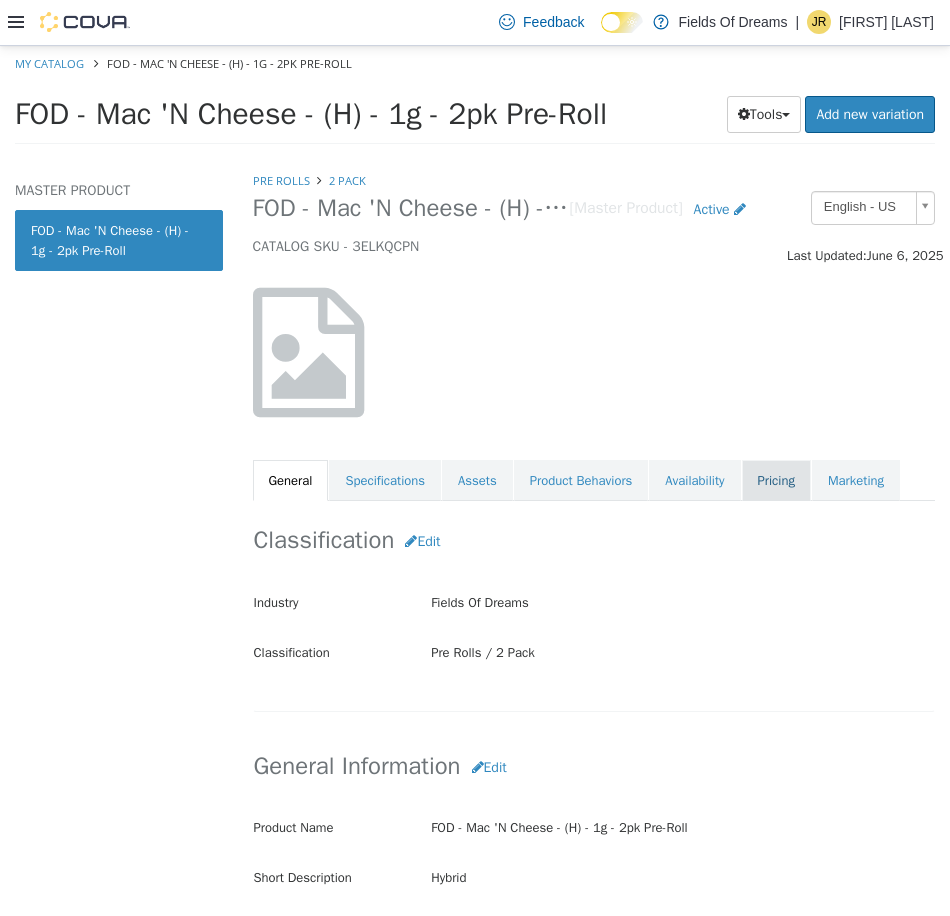 click on "Pricing" at bounding box center (776, 480) 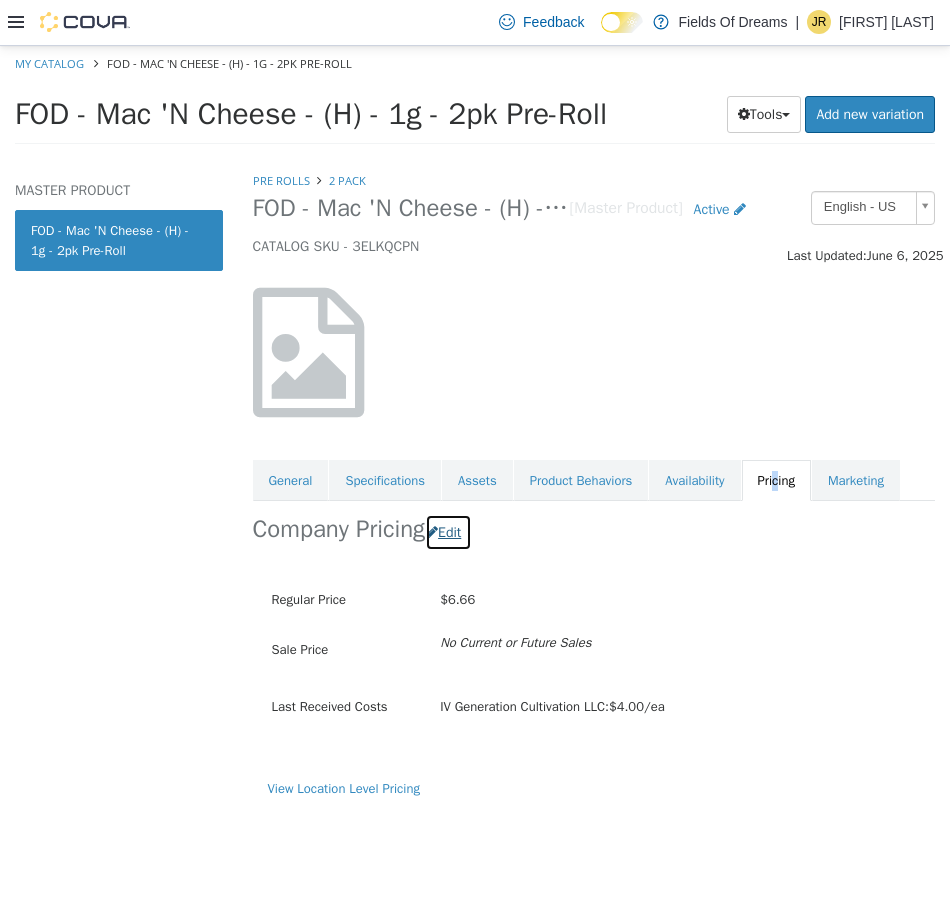 click on "Edit" at bounding box center [448, 531] 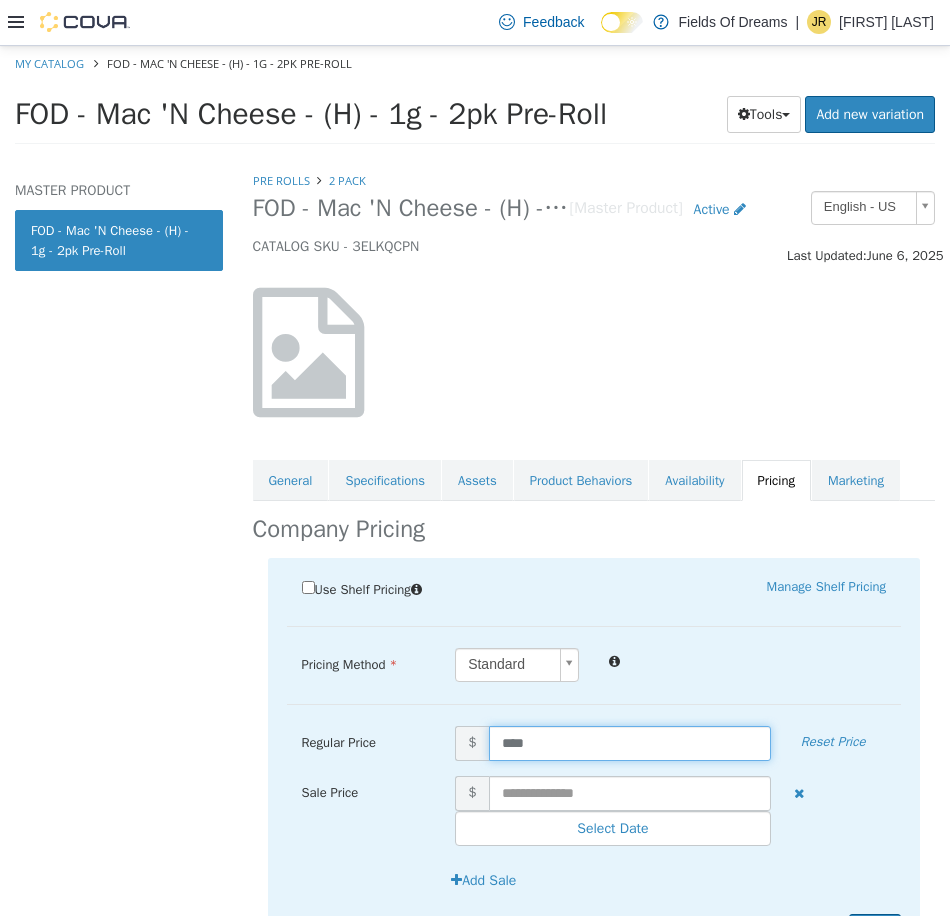 click on "****" at bounding box center [630, 742] 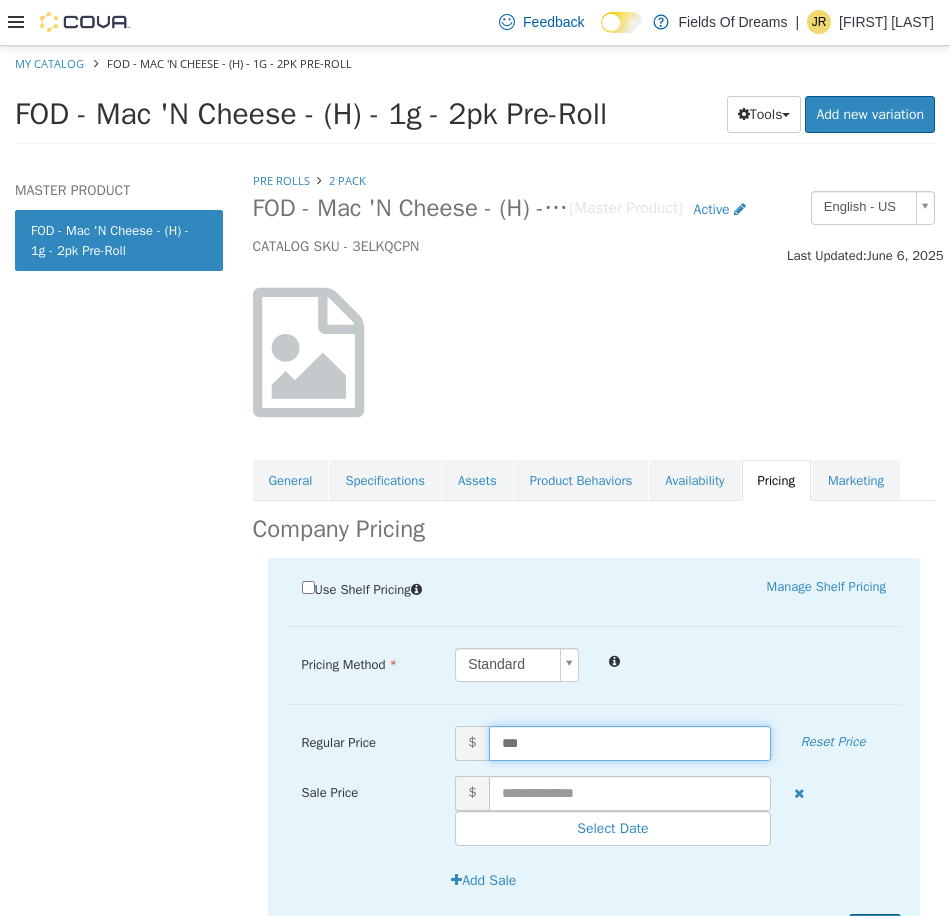 type on "****" 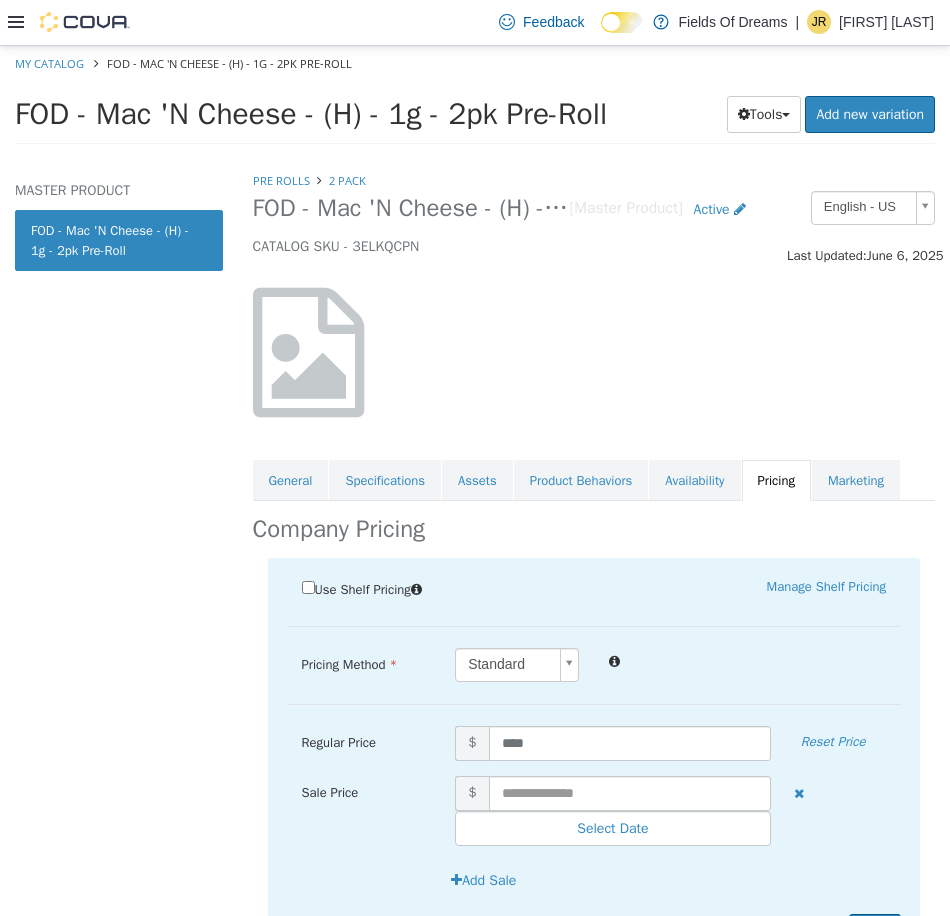 scroll, scrollTop: 108, scrollLeft: 0, axis: vertical 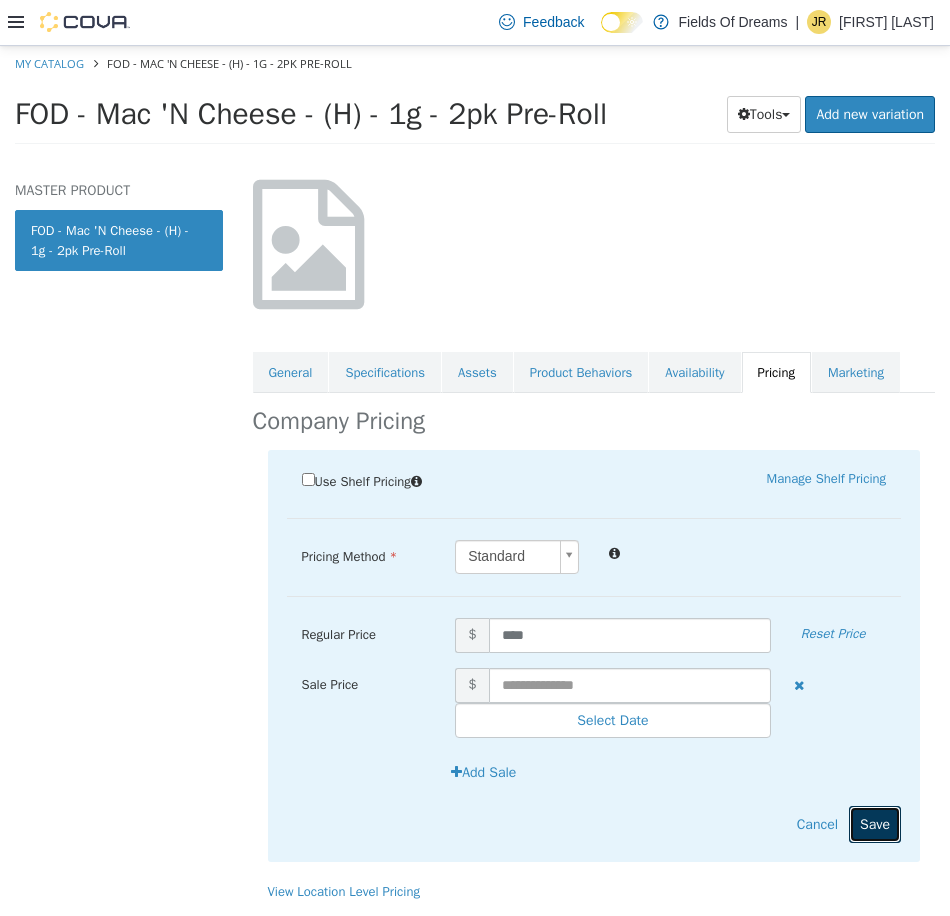 click on "Save" at bounding box center [875, 823] 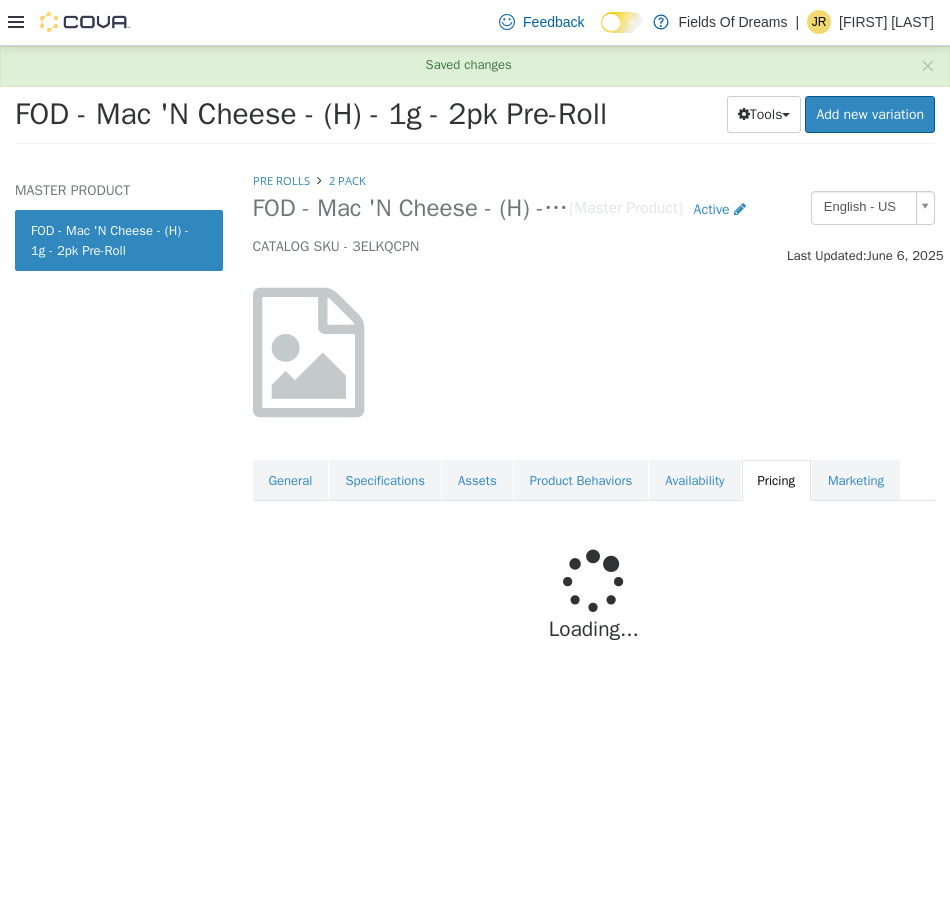 scroll, scrollTop: 0, scrollLeft: 0, axis: both 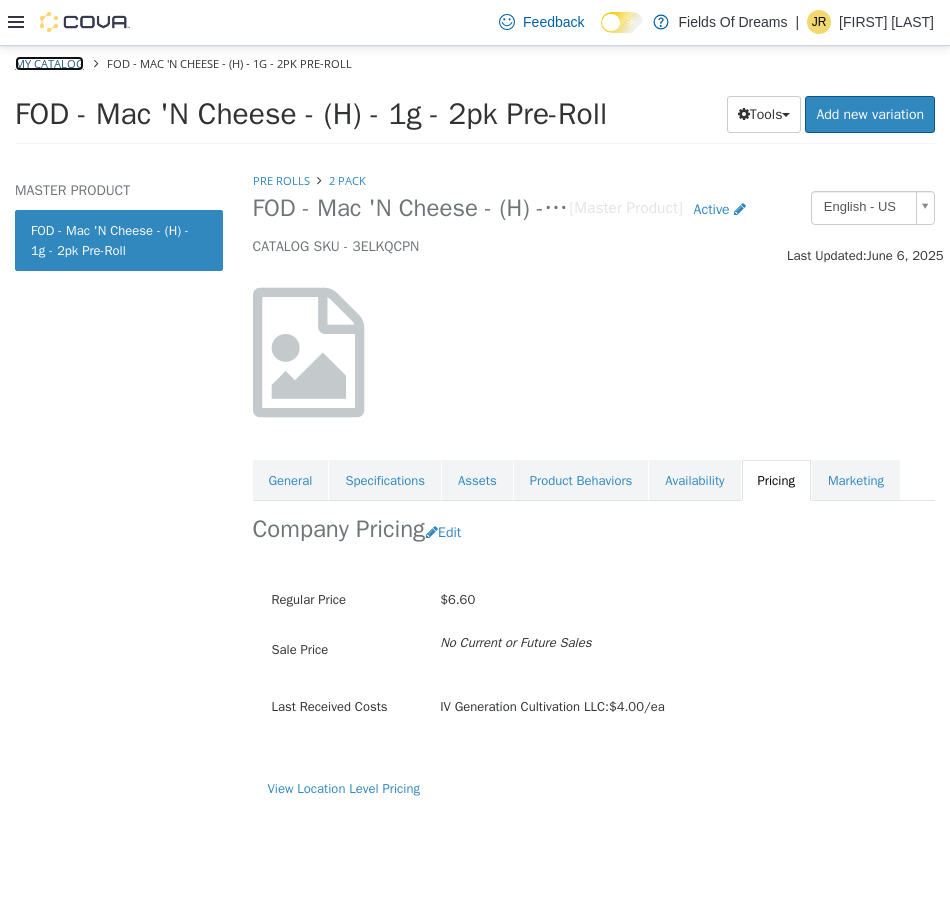 click on "My Catalog" at bounding box center (49, 62) 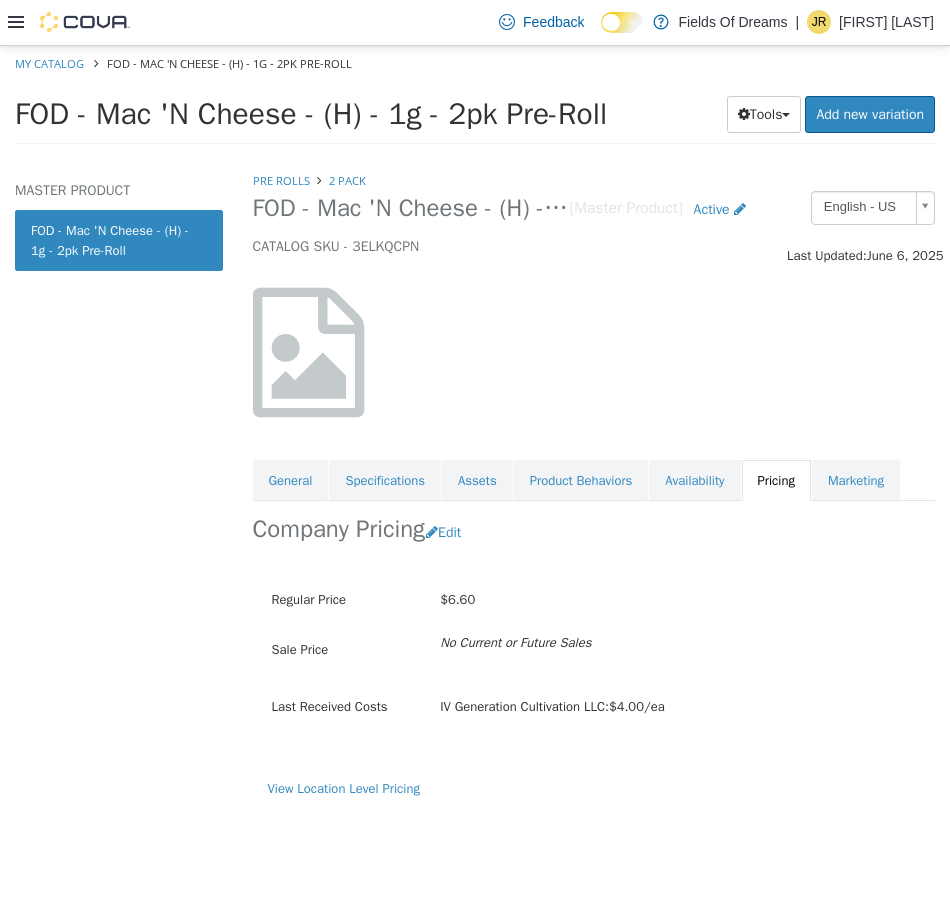 select on "**********" 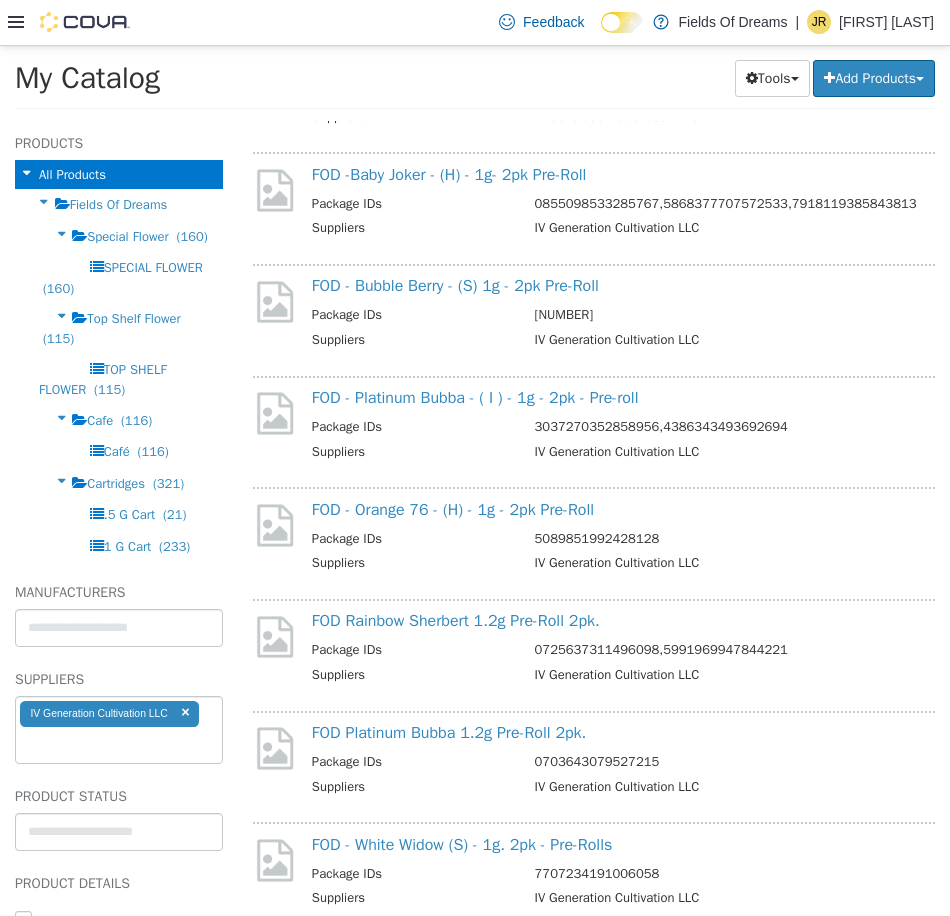 scroll, scrollTop: 4493, scrollLeft: 0, axis: vertical 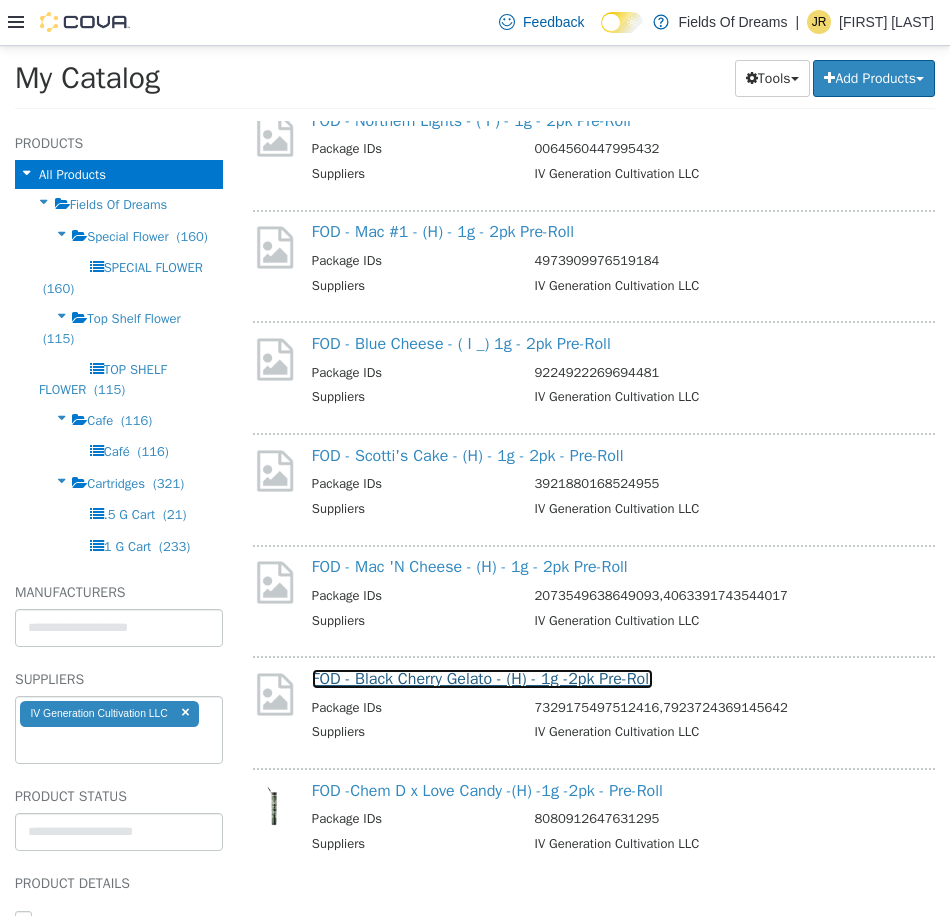 click on "FOD - Black Cherry Gelato - (H) - 1g -2pk Pre-Roll" at bounding box center (482, 678) 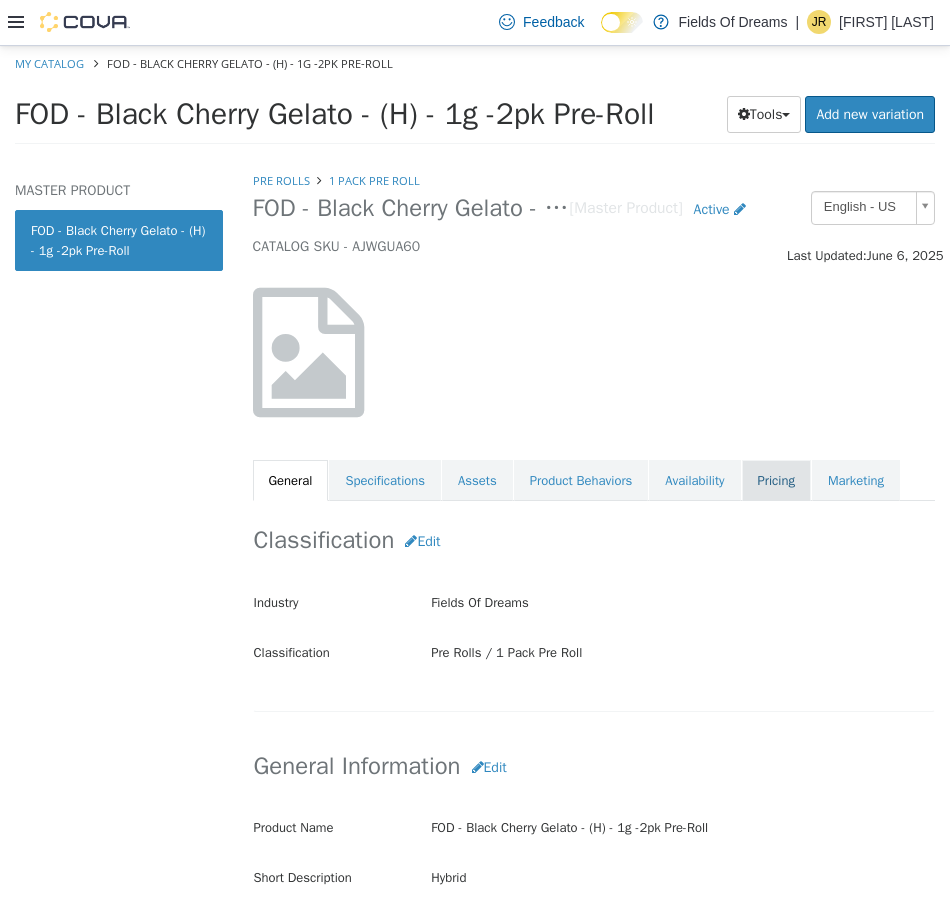 click on "Pricing" at bounding box center [776, 480] 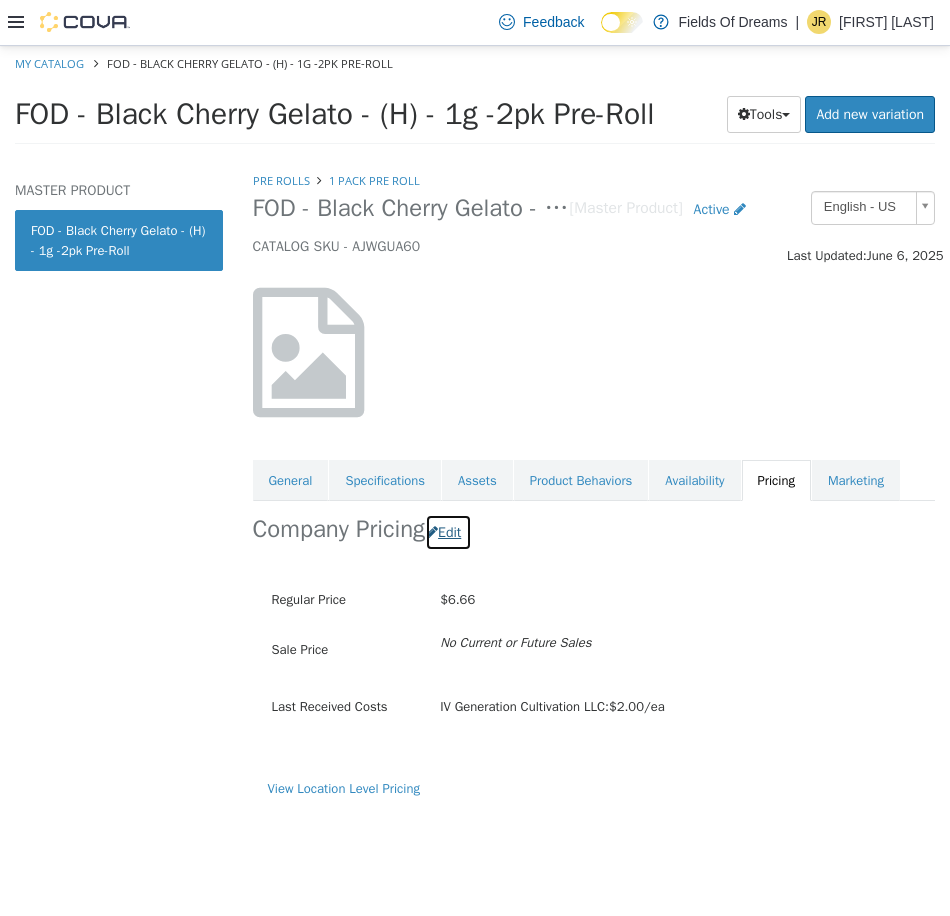 click on "Edit" at bounding box center [448, 531] 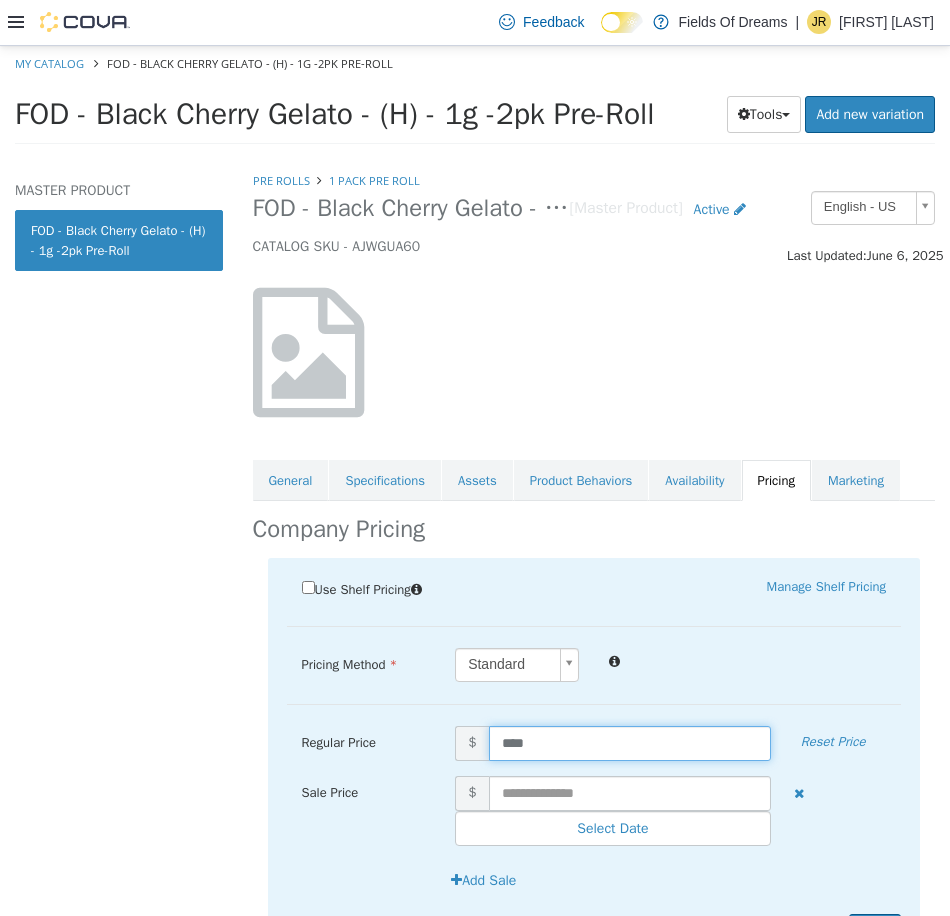 click on "****" at bounding box center [630, 742] 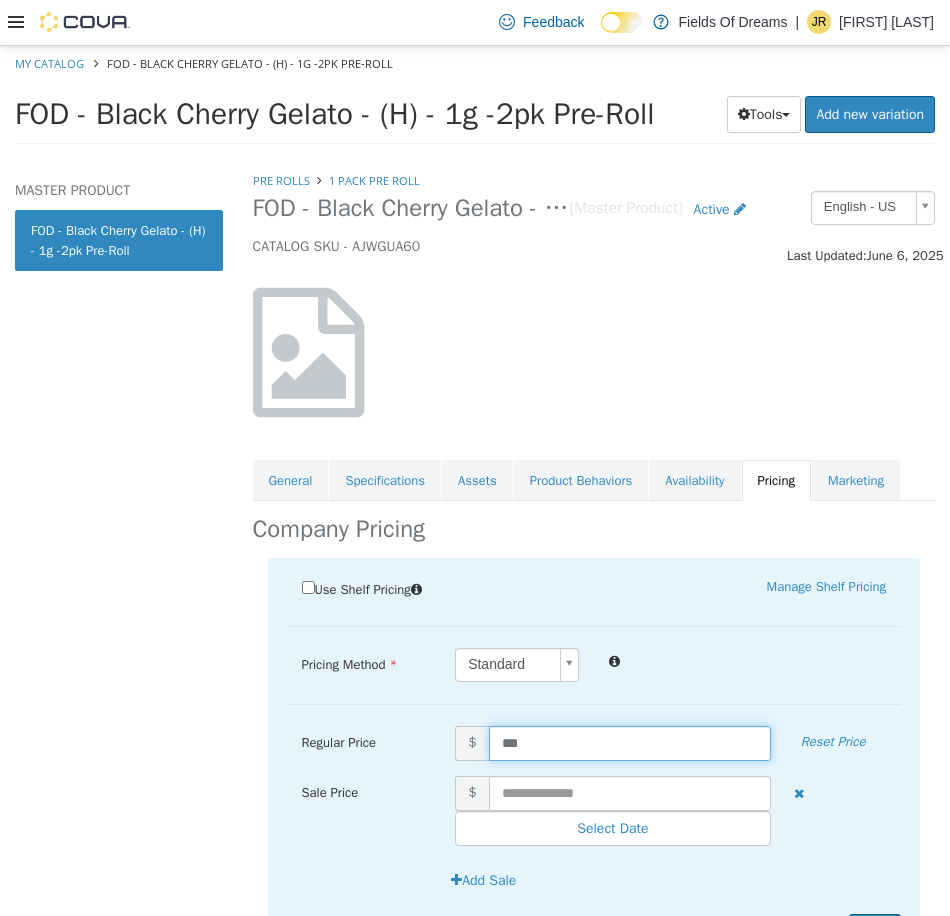 type on "****" 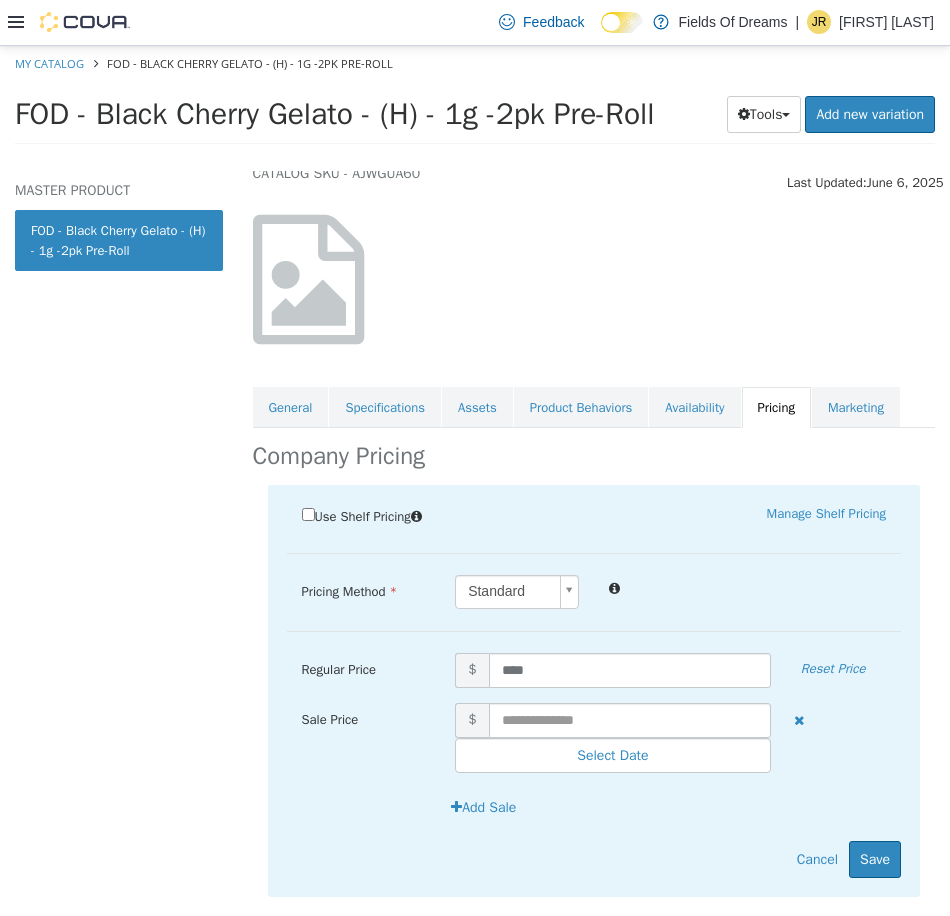 scroll, scrollTop: 108, scrollLeft: 0, axis: vertical 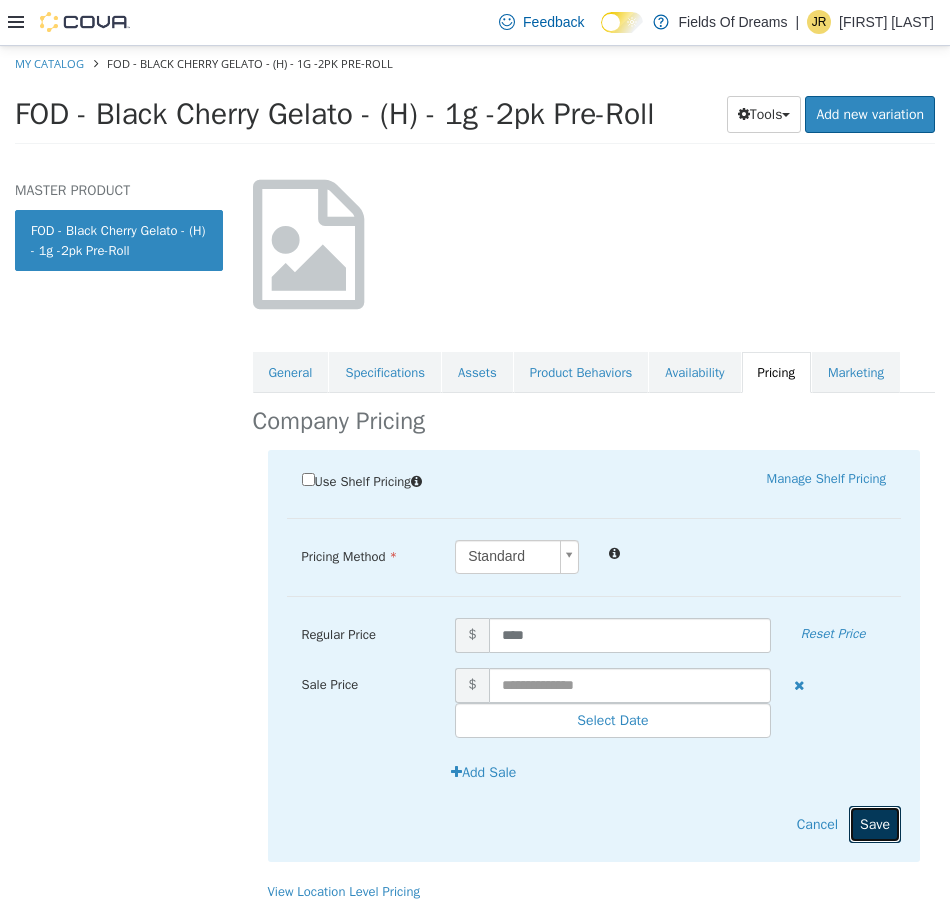 click on "Save" at bounding box center [875, 823] 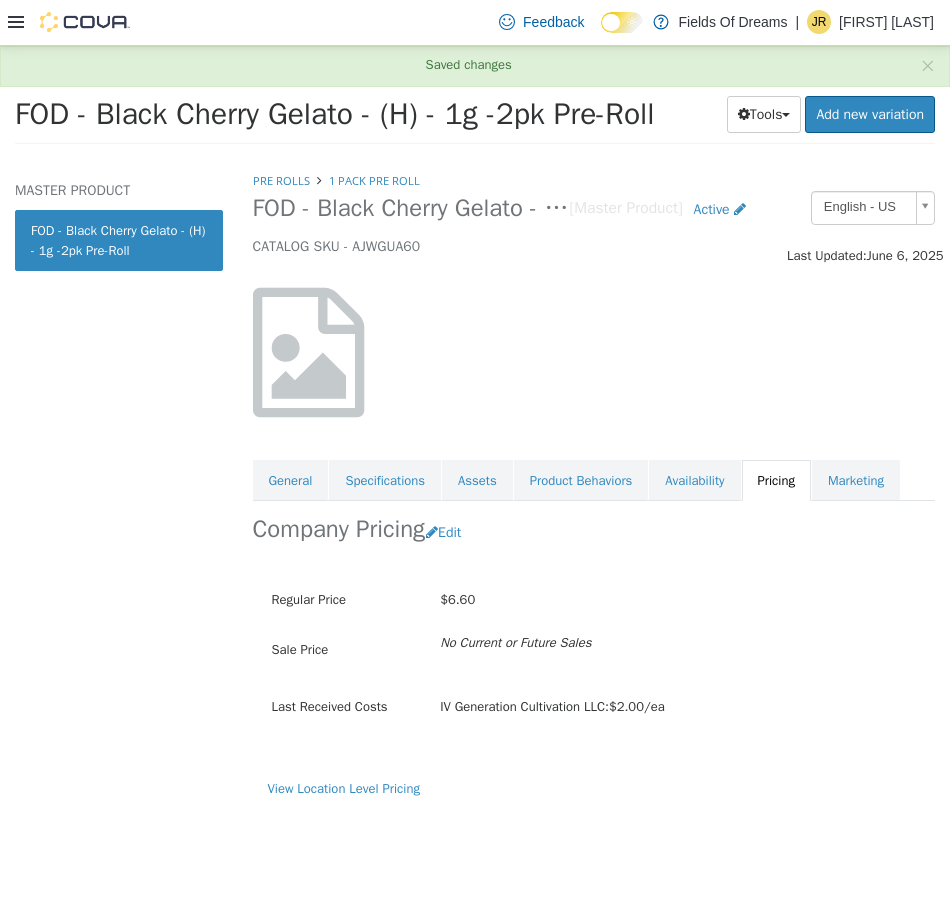 scroll, scrollTop: 0, scrollLeft: 0, axis: both 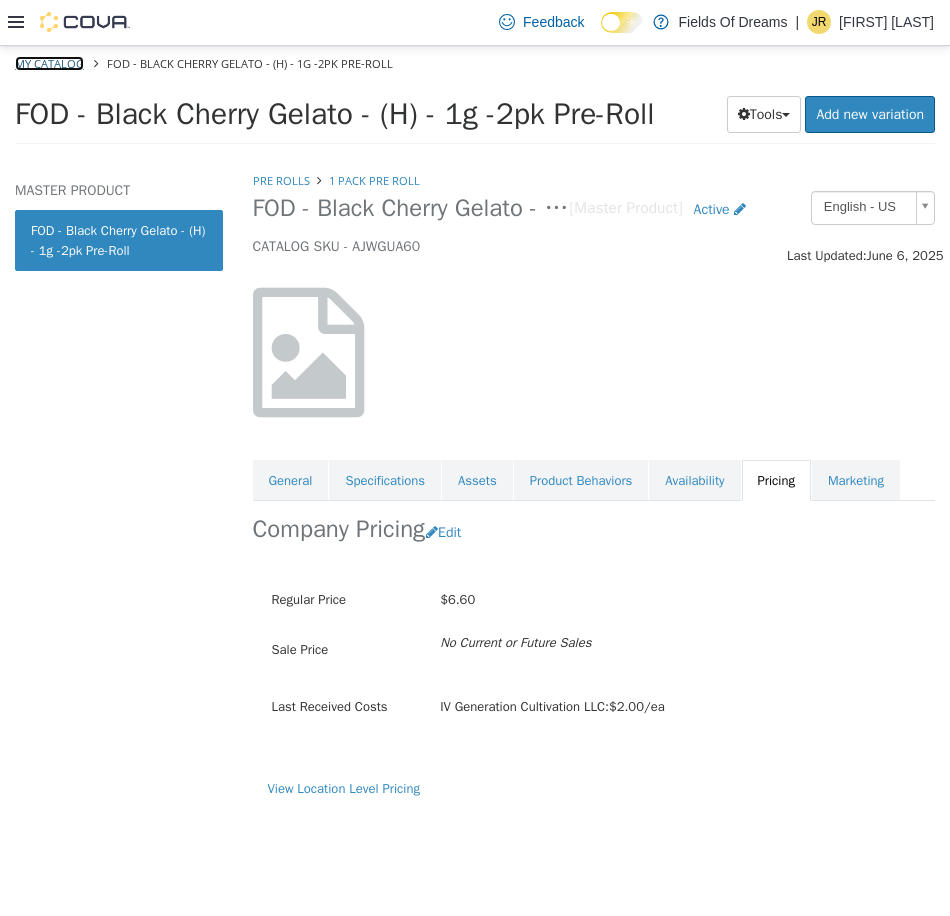 click on "My Catalog" at bounding box center (49, 62) 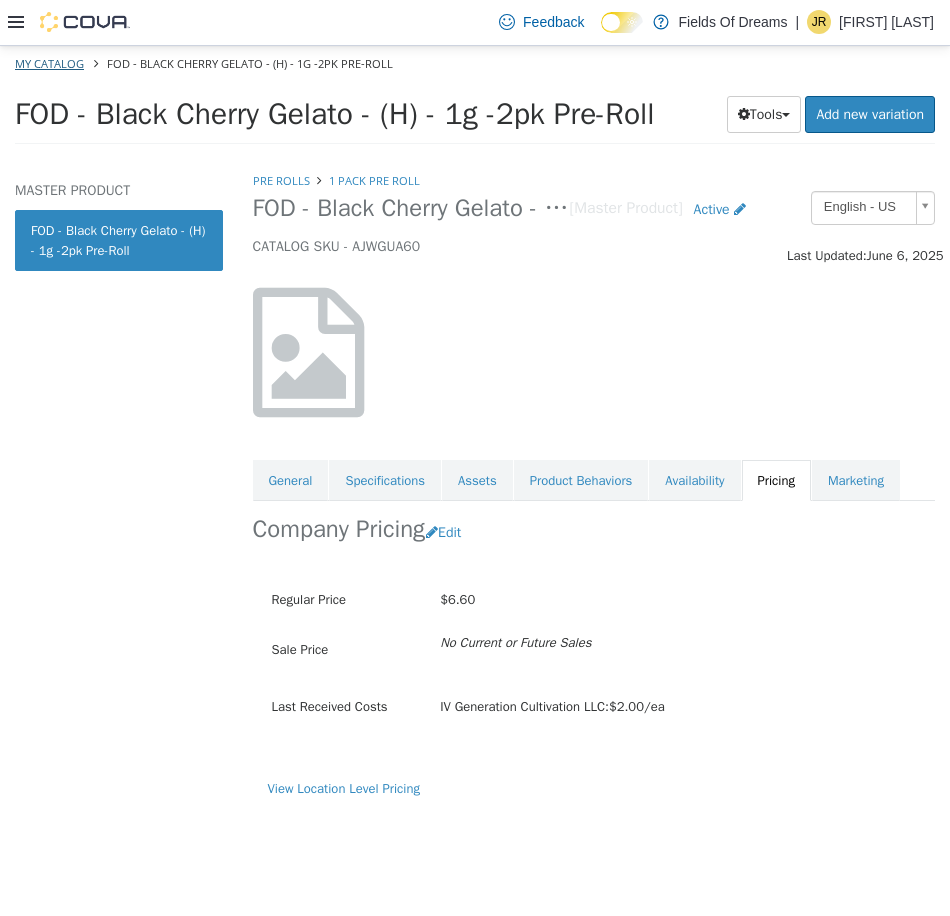 select on "**********" 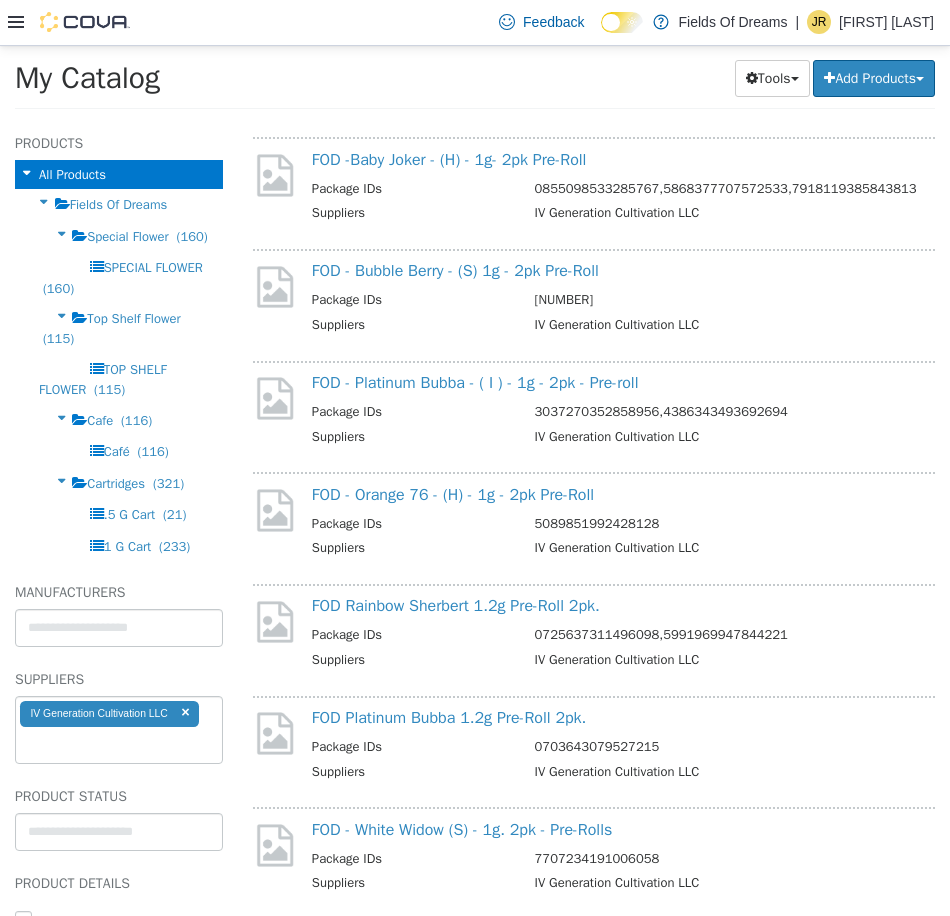 scroll, scrollTop: 4493, scrollLeft: 0, axis: vertical 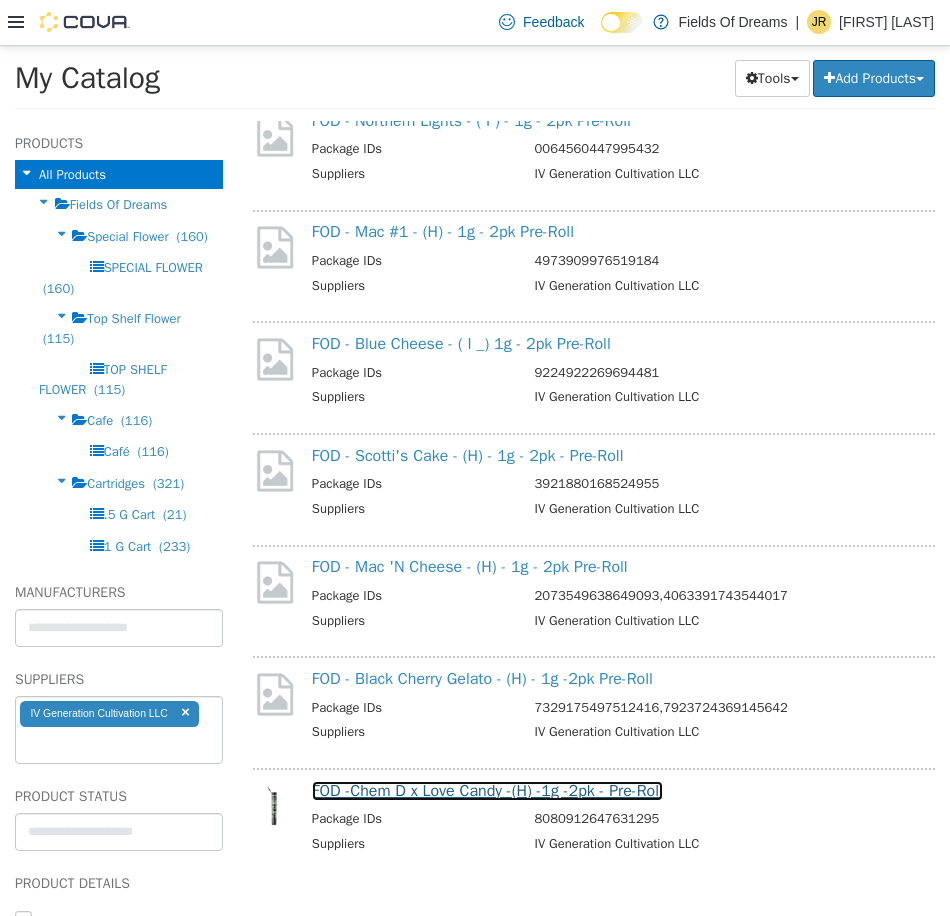 click on "FOD -Chem D x Love Candy -(H) -1g -2pk - Pre-Roll" at bounding box center (487, 790) 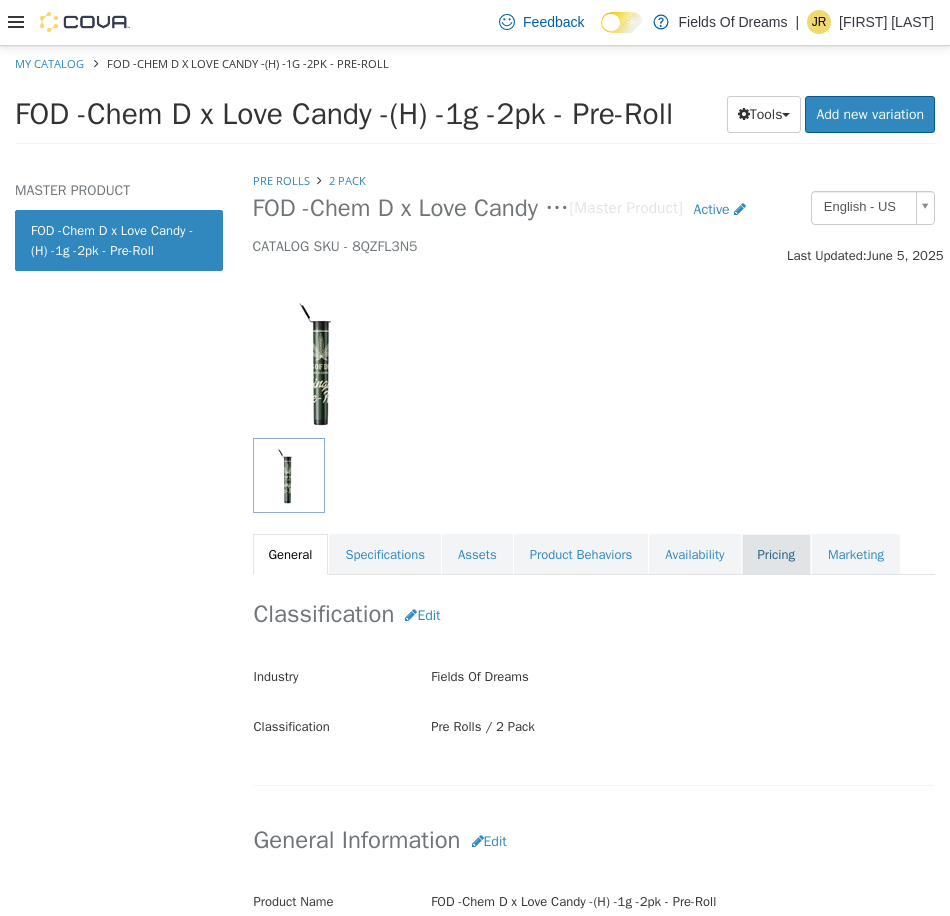 click on "Pricing" at bounding box center (776, 554) 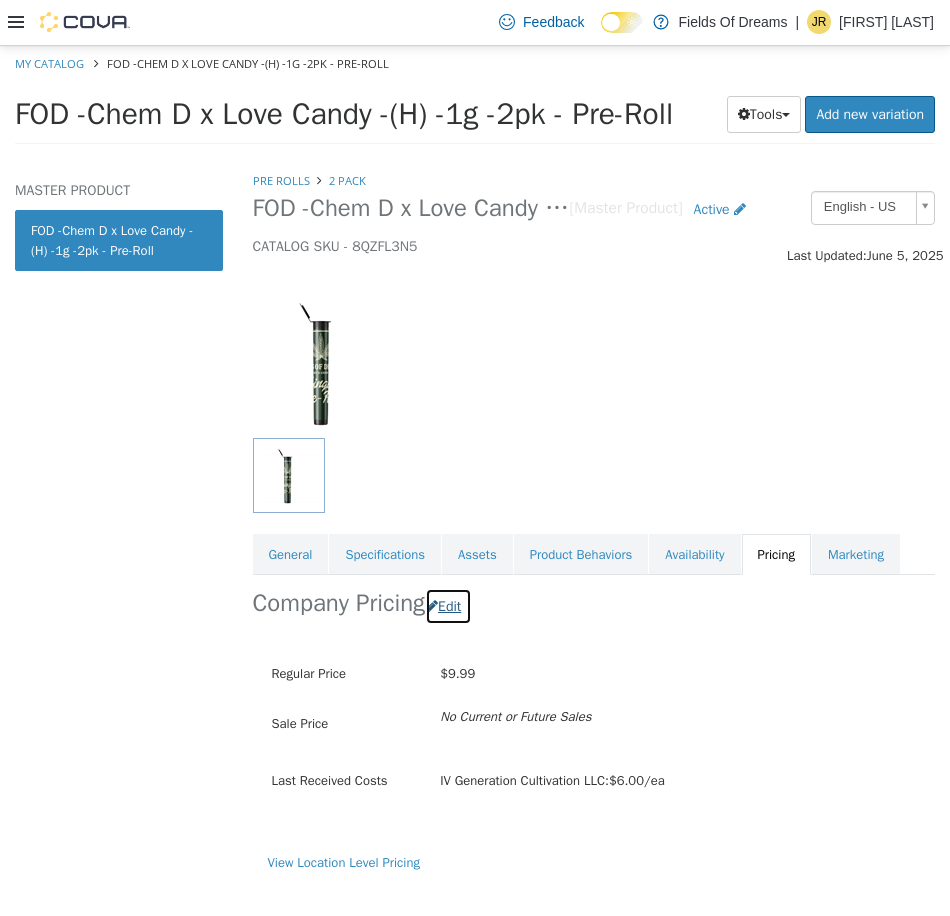 click on "Edit" at bounding box center (448, 605) 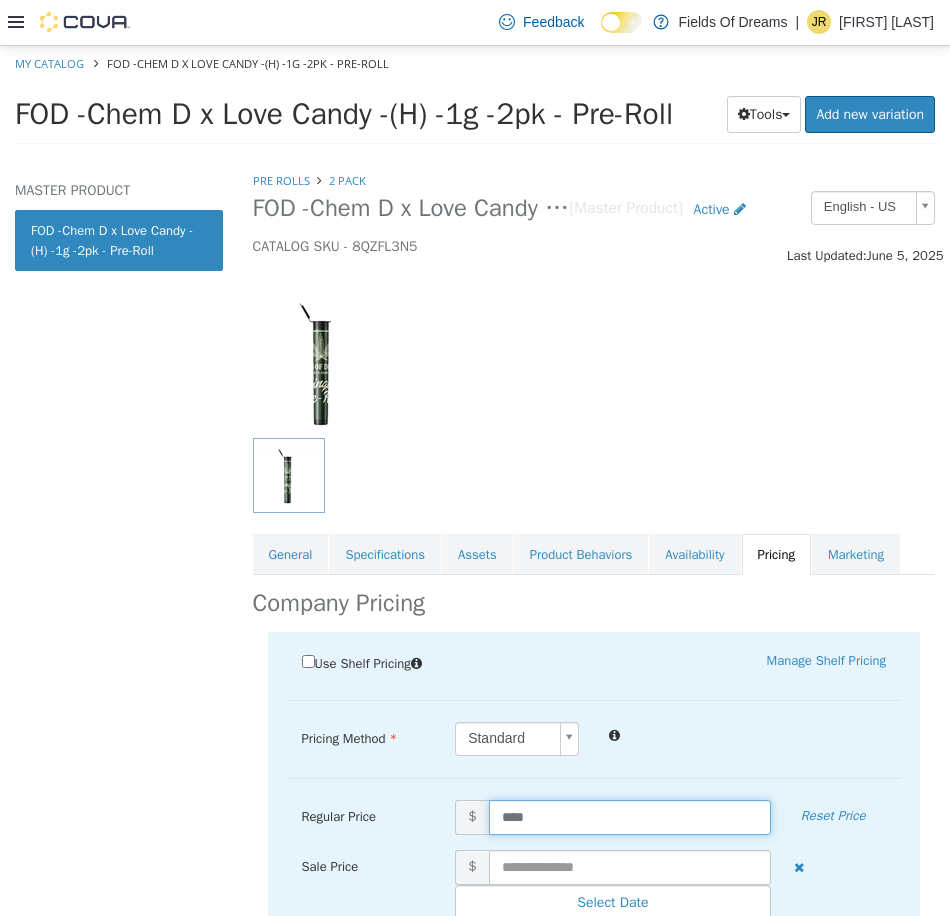 drag, startPoint x: 585, startPoint y: 816, endPoint x: 424, endPoint y: 838, distance: 162.49615 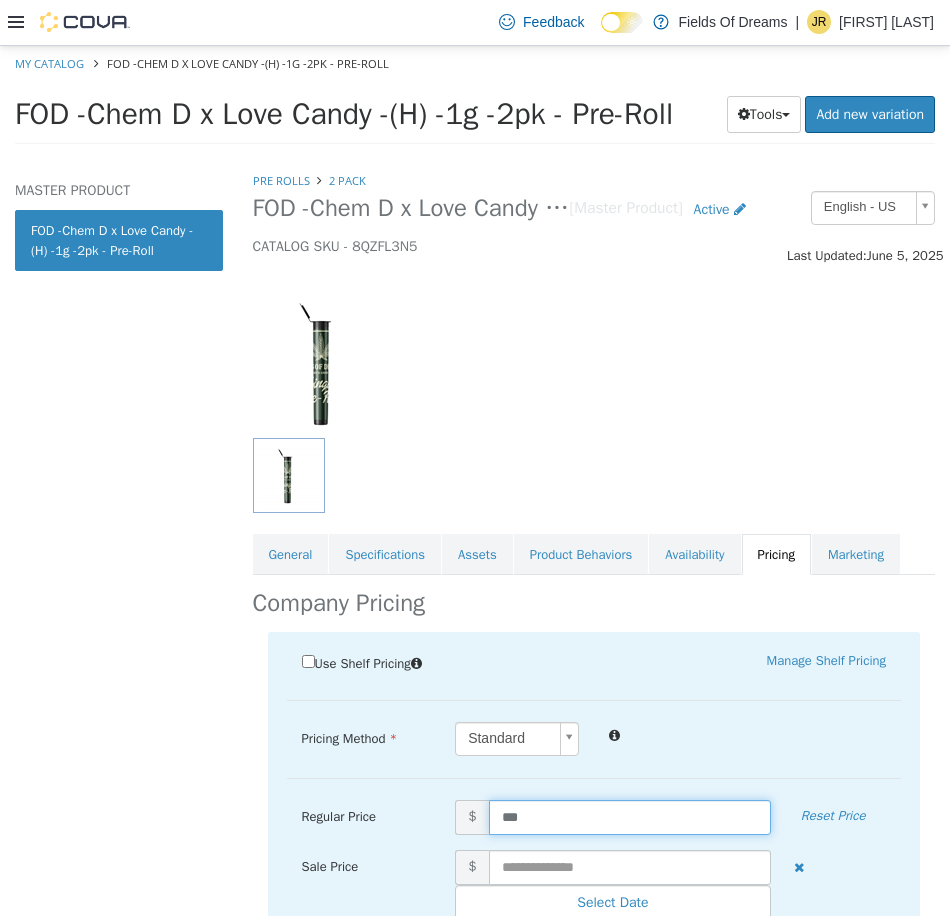 type on "****" 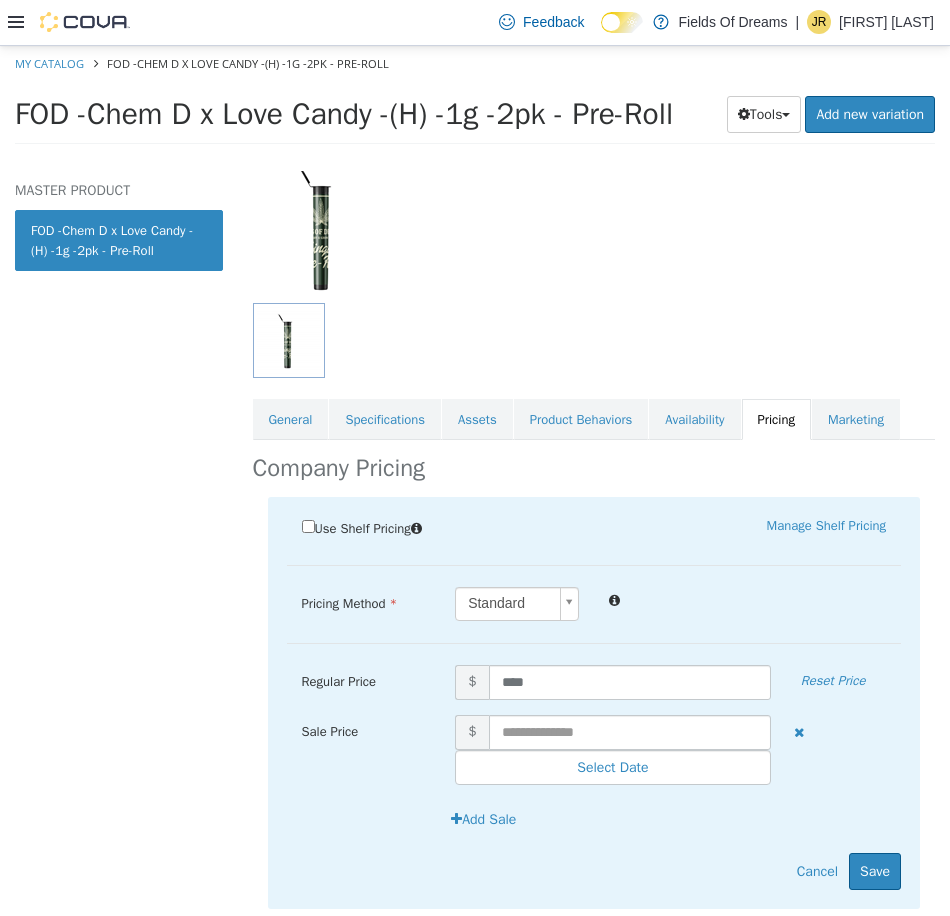 scroll, scrollTop: 182, scrollLeft: 0, axis: vertical 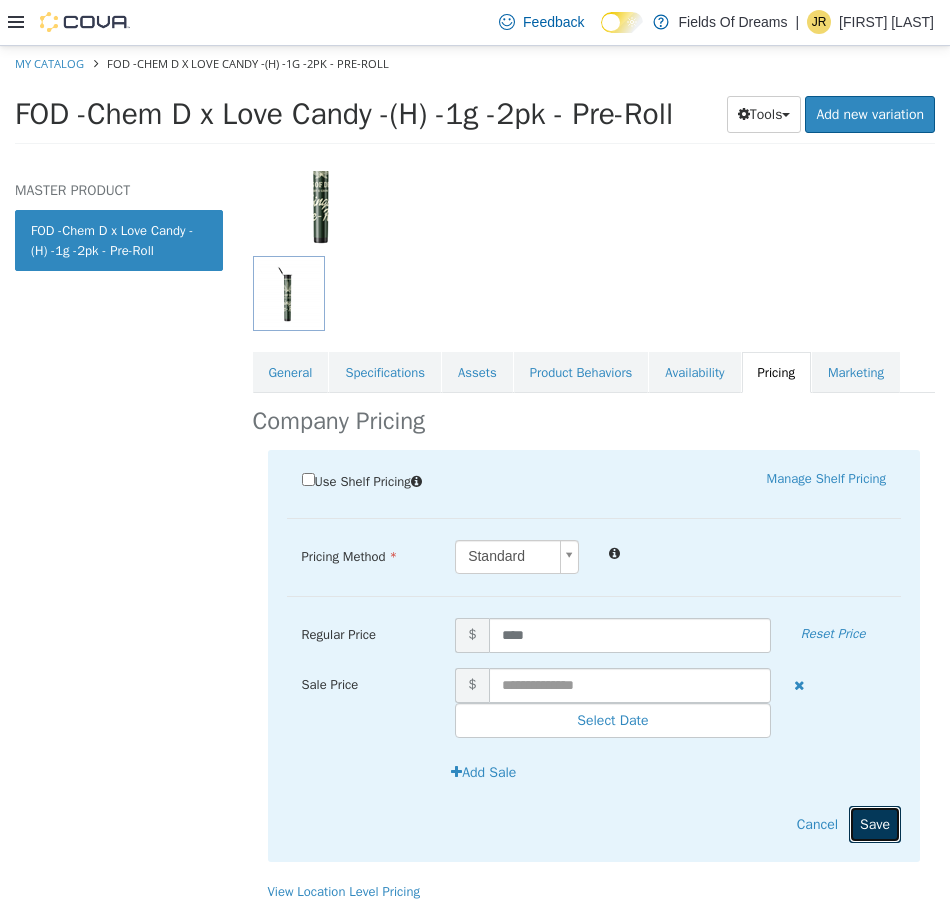 click on "Save" at bounding box center (875, 823) 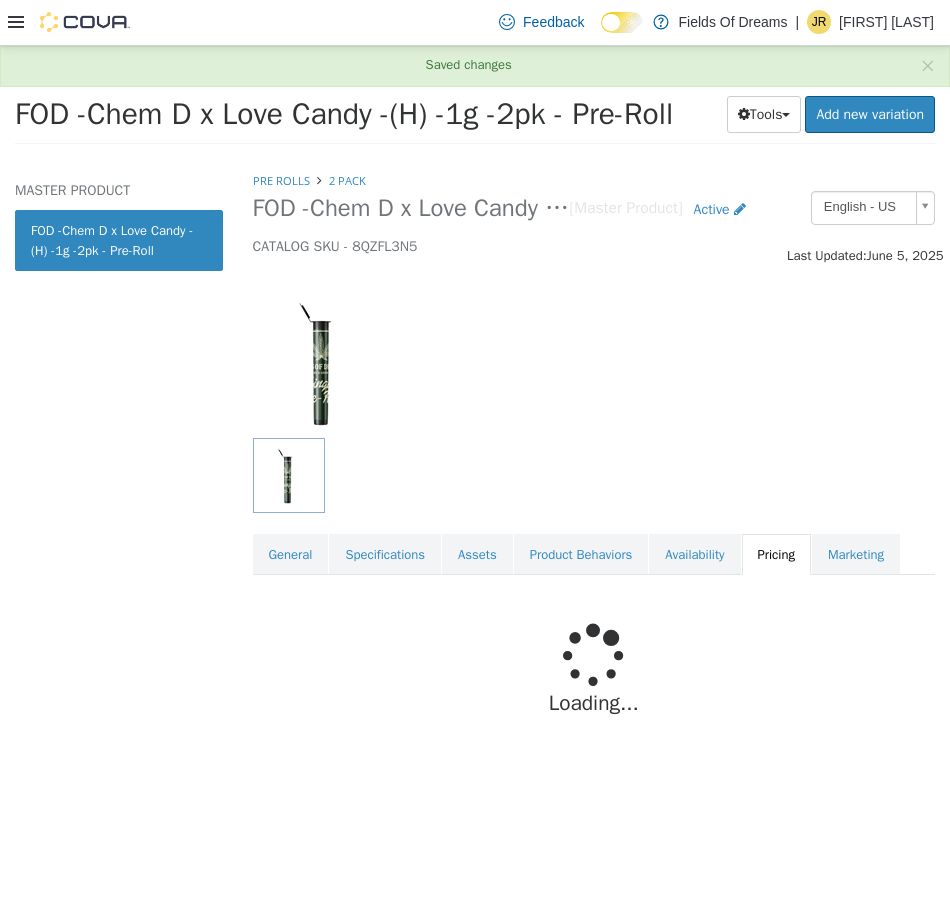 scroll, scrollTop: 0, scrollLeft: 0, axis: both 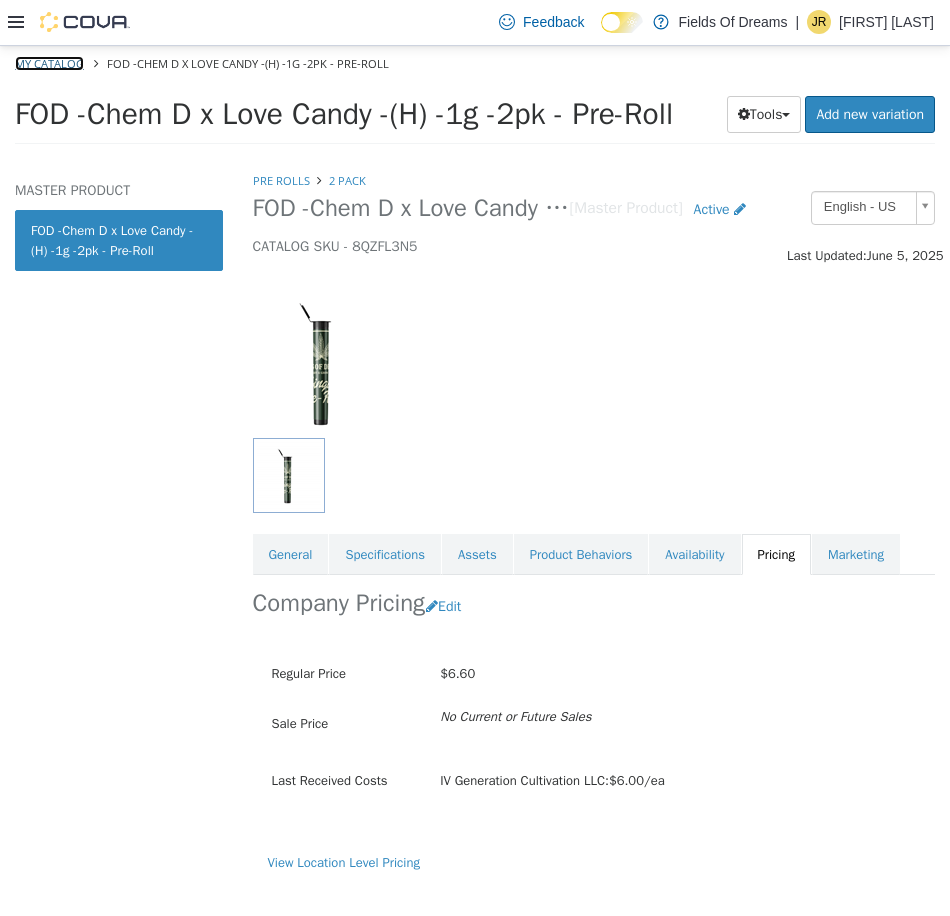 click on "My Catalog" at bounding box center (49, 62) 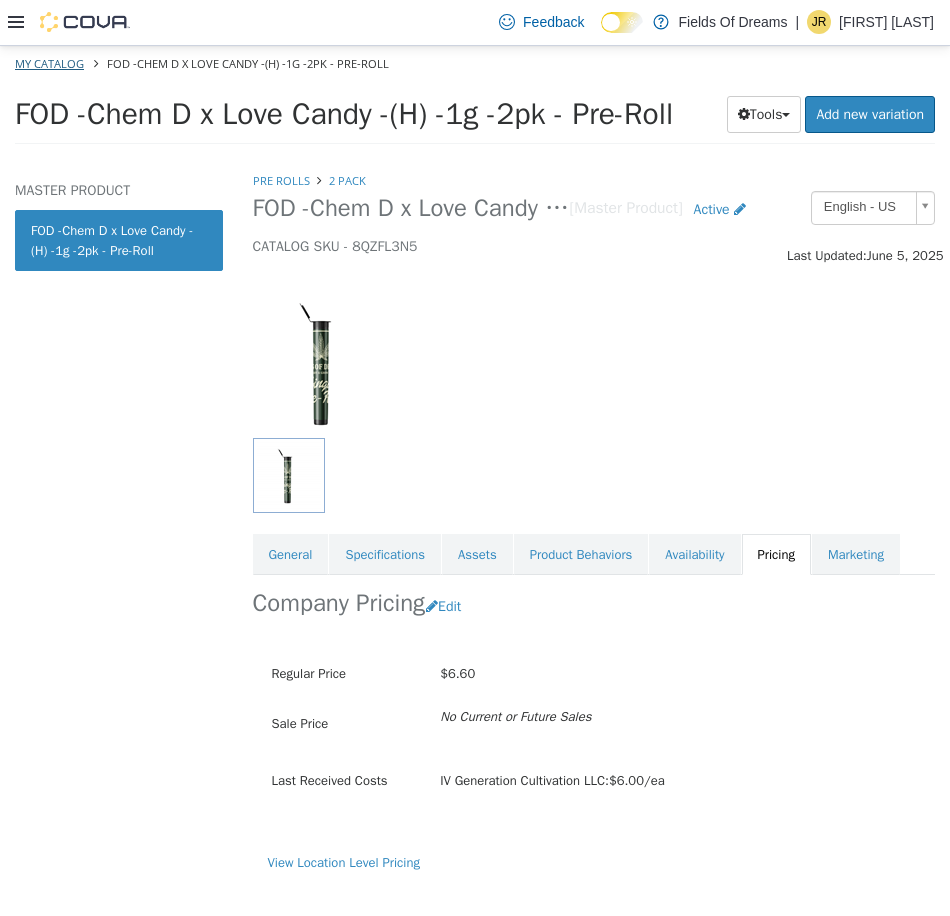 select on "**********" 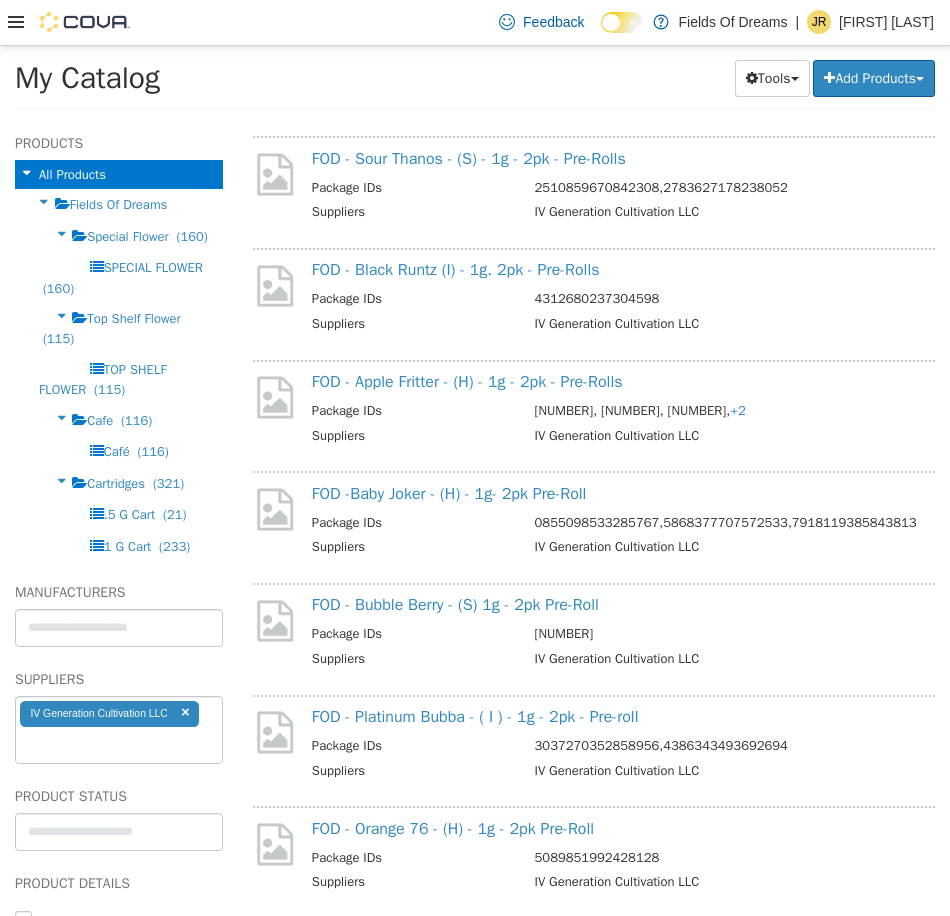 scroll, scrollTop: 0, scrollLeft: 0, axis: both 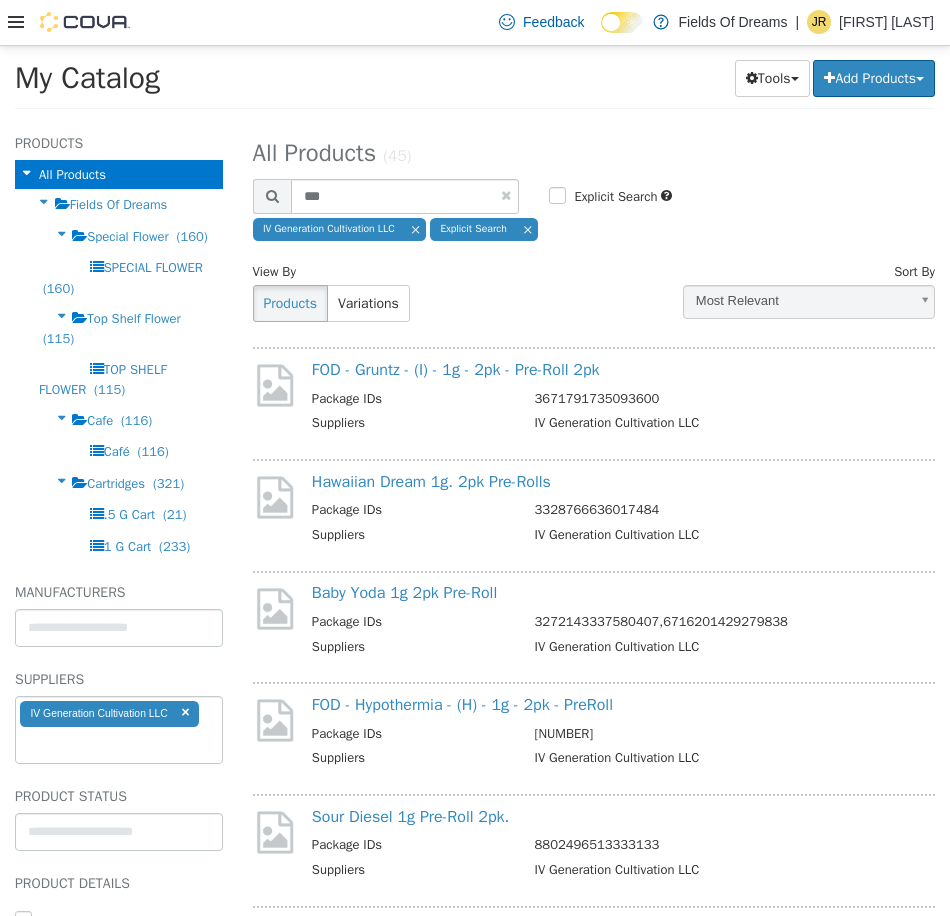 click on "Most Relevant" at bounding box center (796, 300) 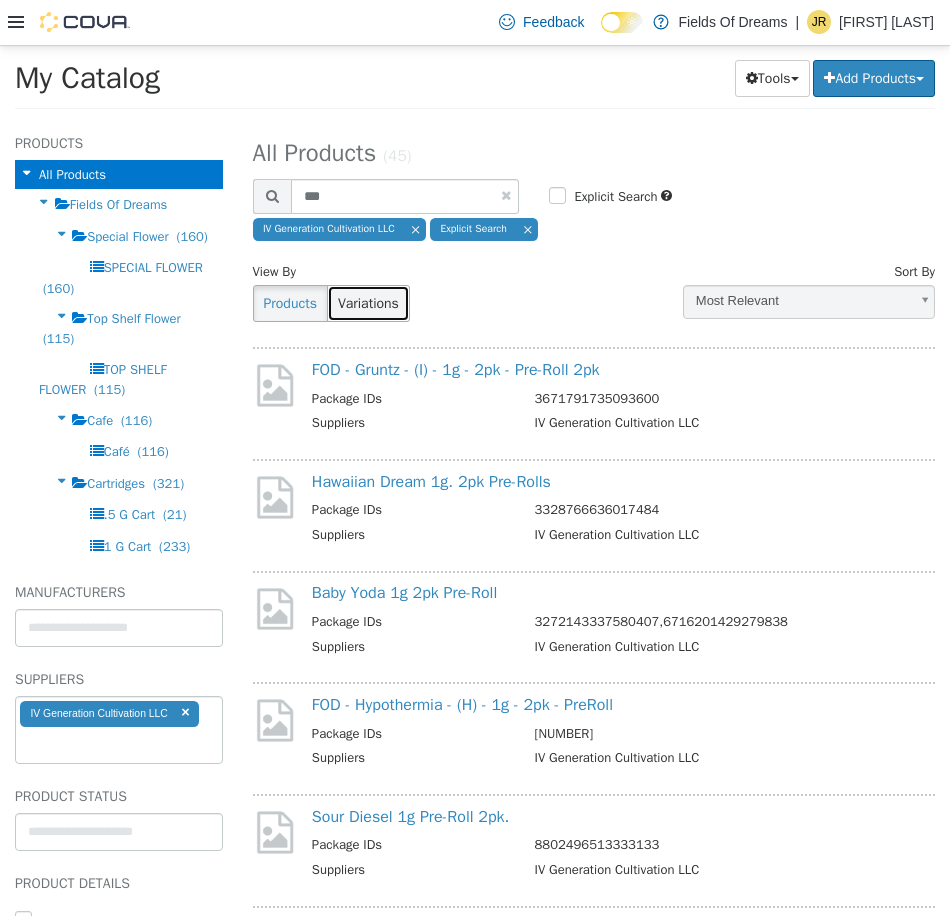 click on "Variations" at bounding box center (368, 302) 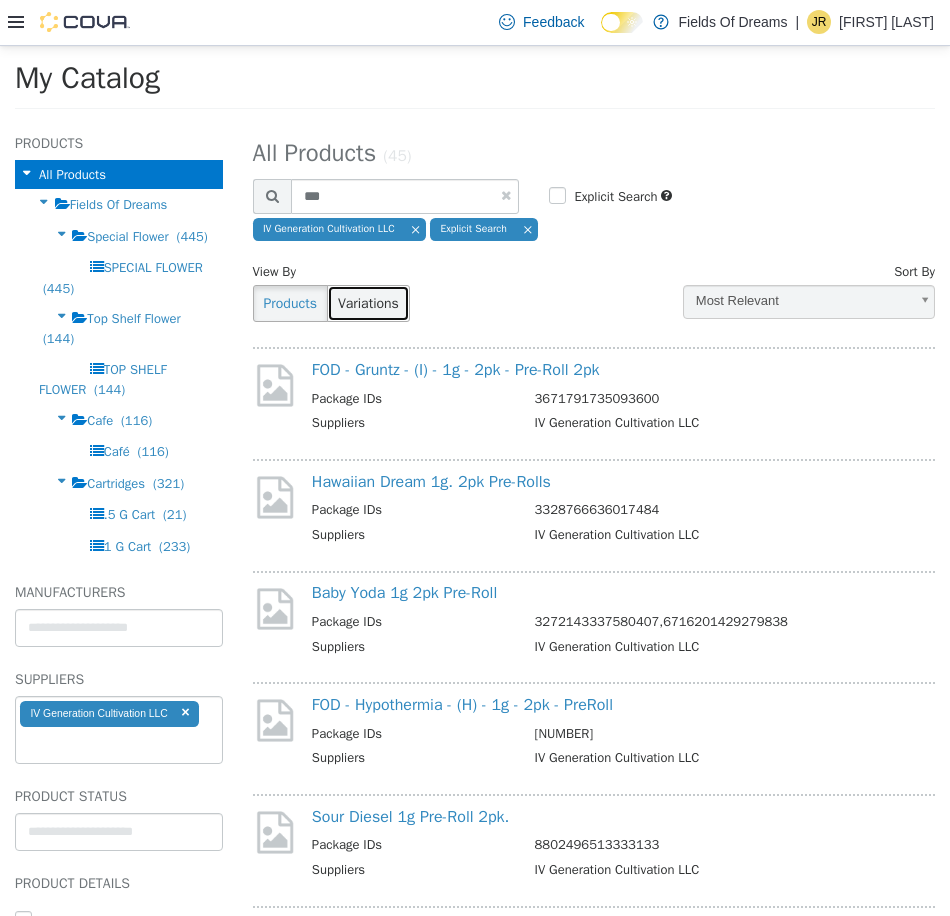 click on "Variations" at bounding box center (368, 302) 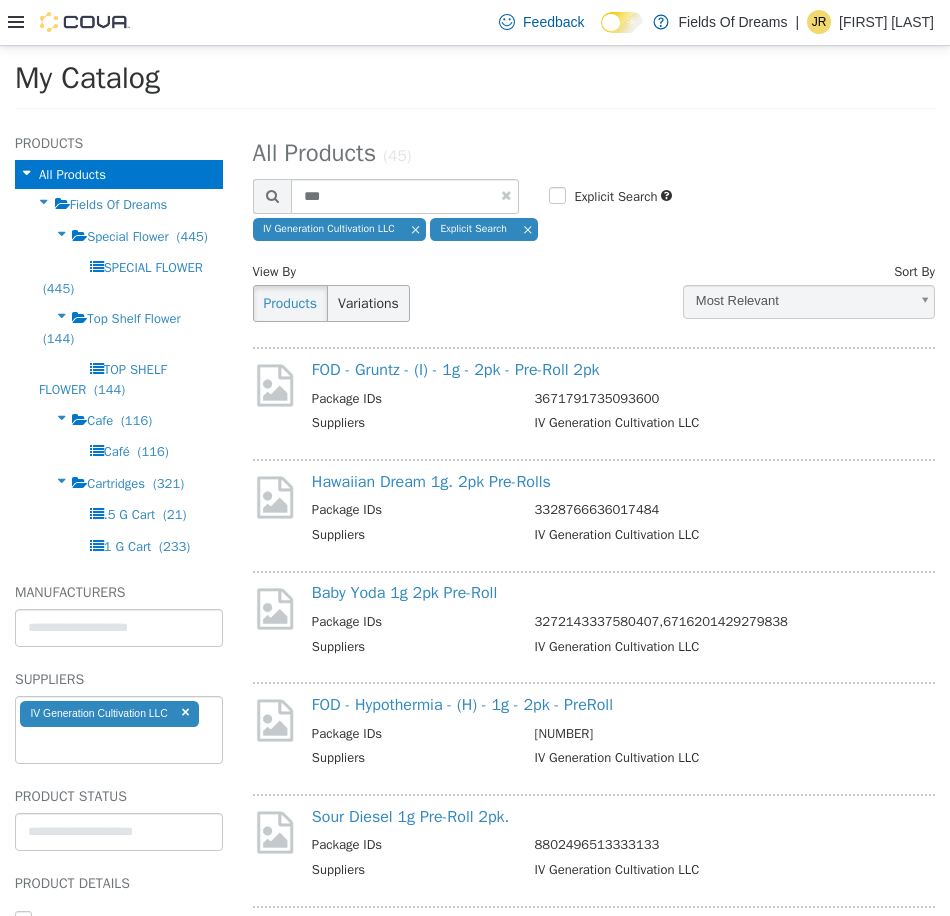 select on "**********" 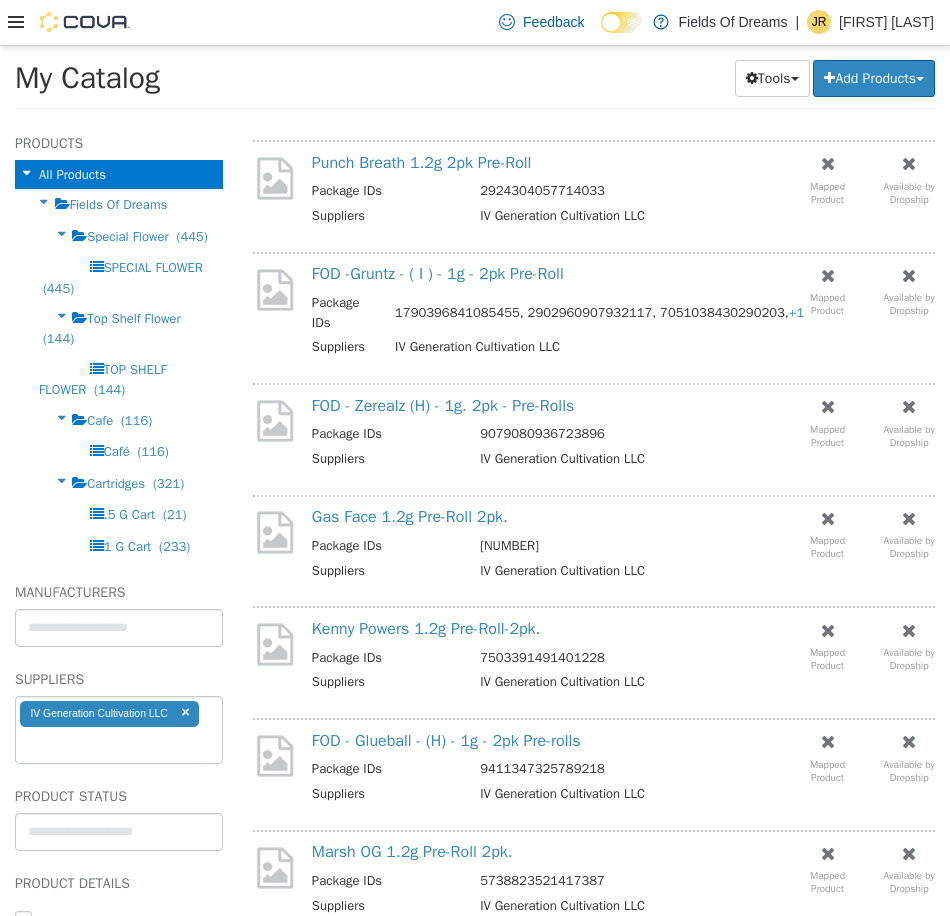 scroll, scrollTop: 1779, scrollLeft: 0, axis: vertical 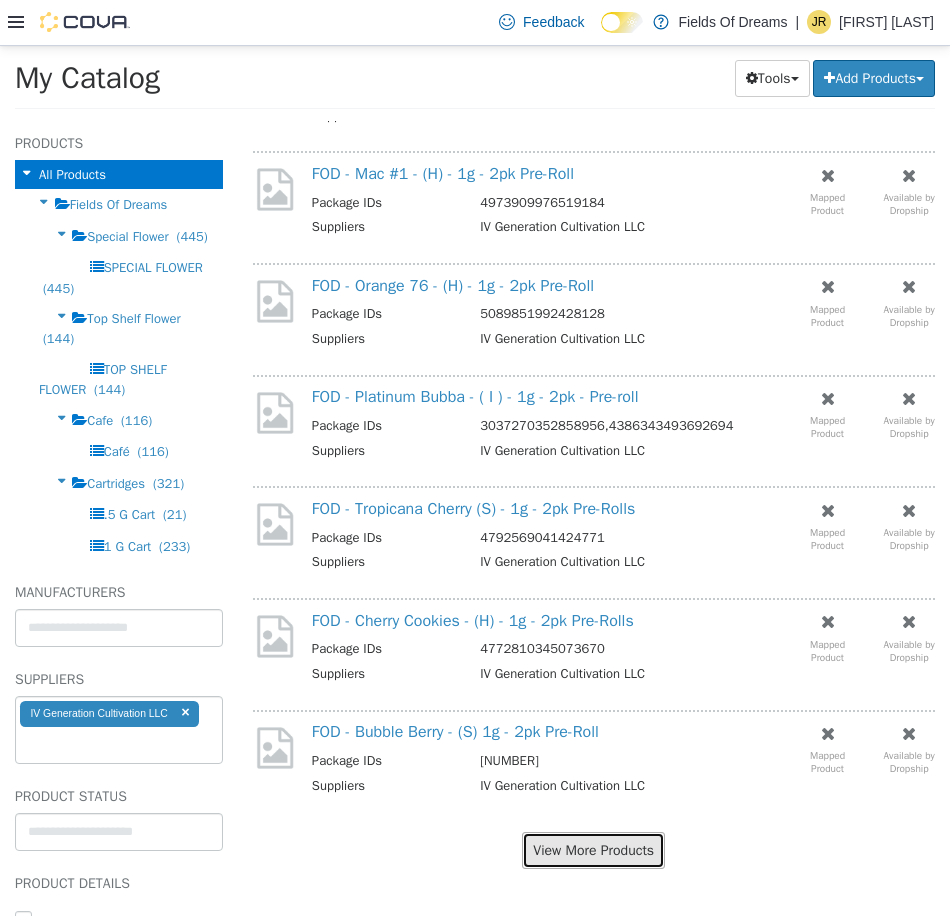 click on "View More Products" at bounding box center [593, 849] 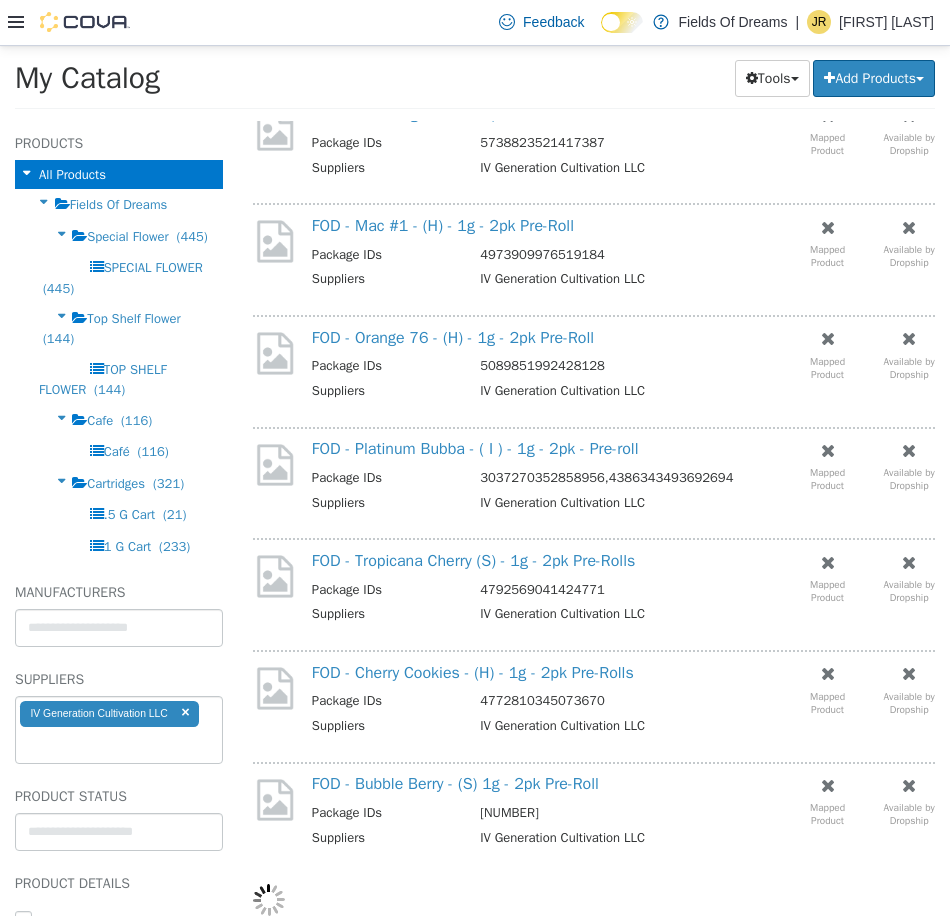 select on "**********" 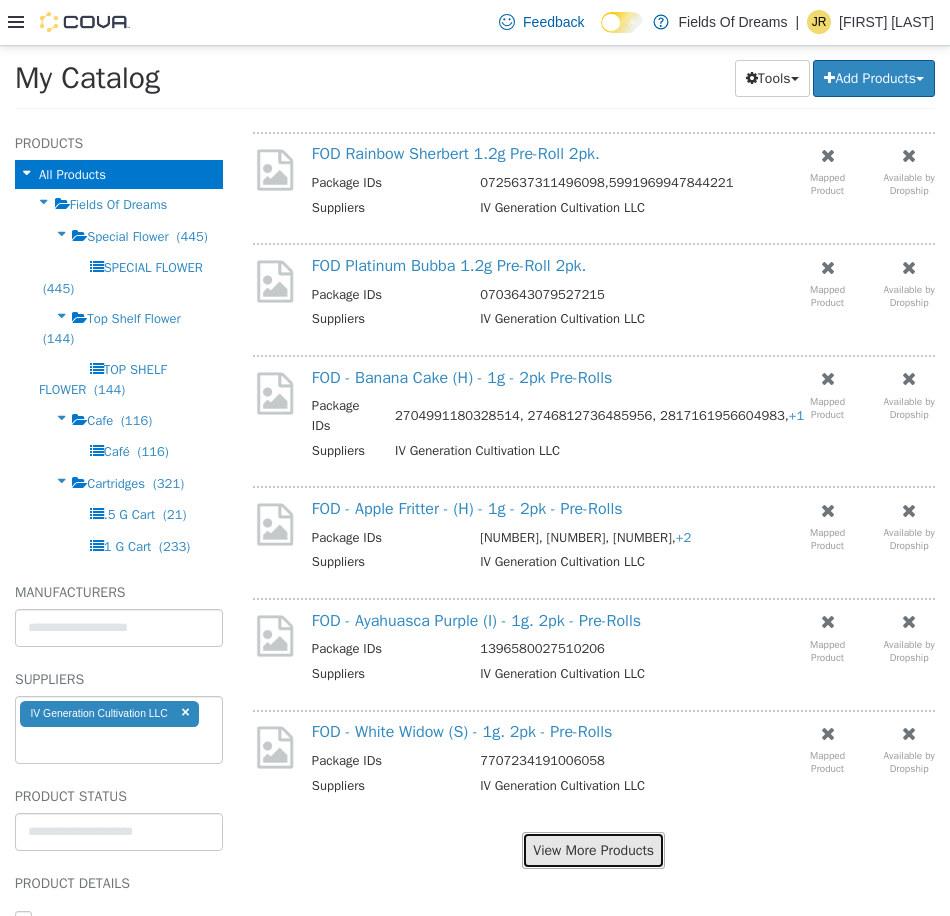 click on "View More Products" at bounding box center [593, 849] 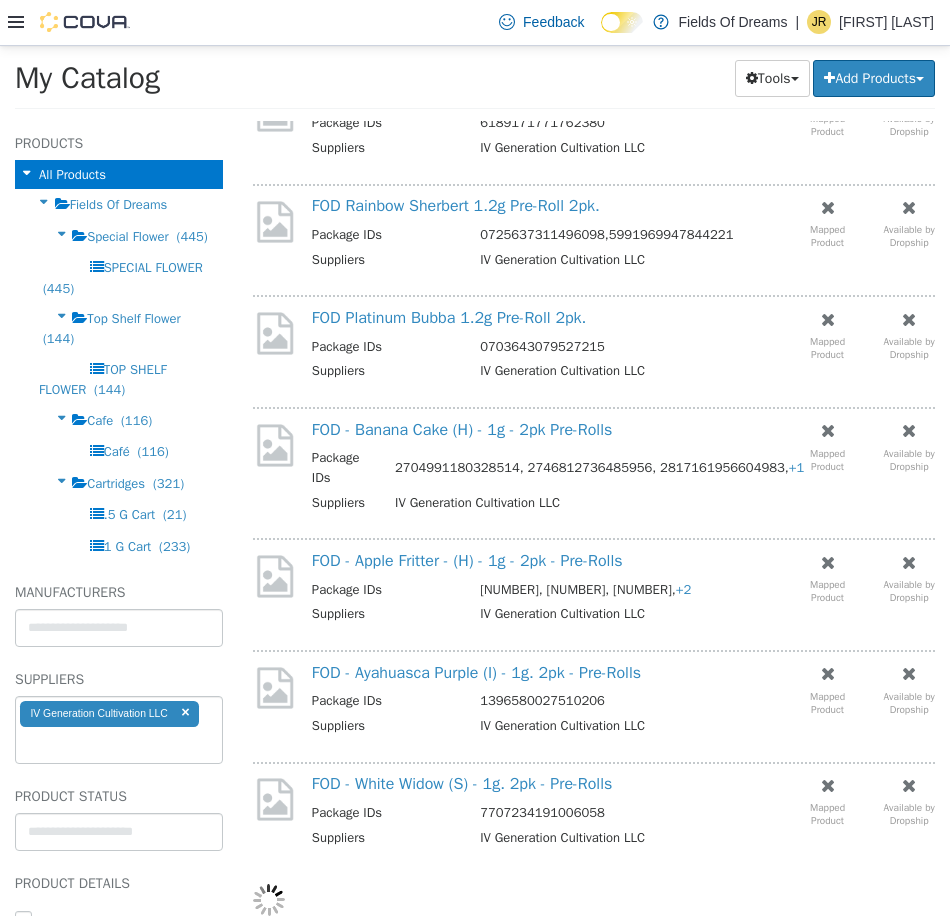 select on "**********" 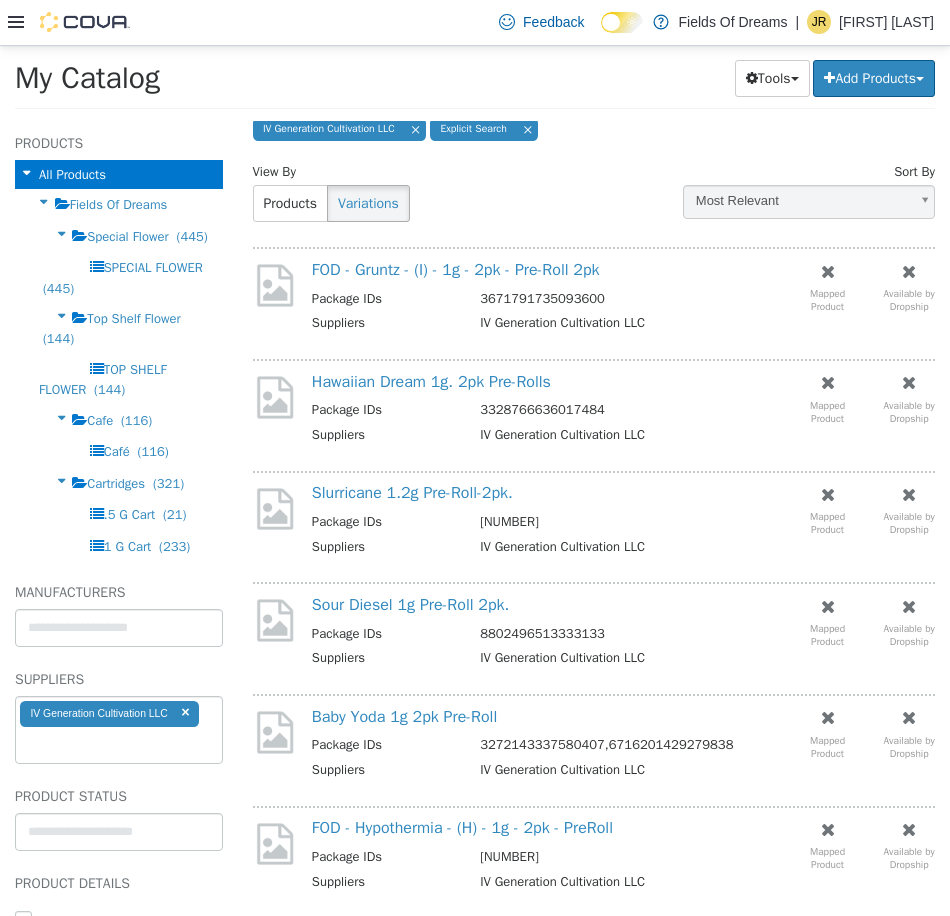 scroll, scrollTop: 0, scrollLeft: 0, axis: both 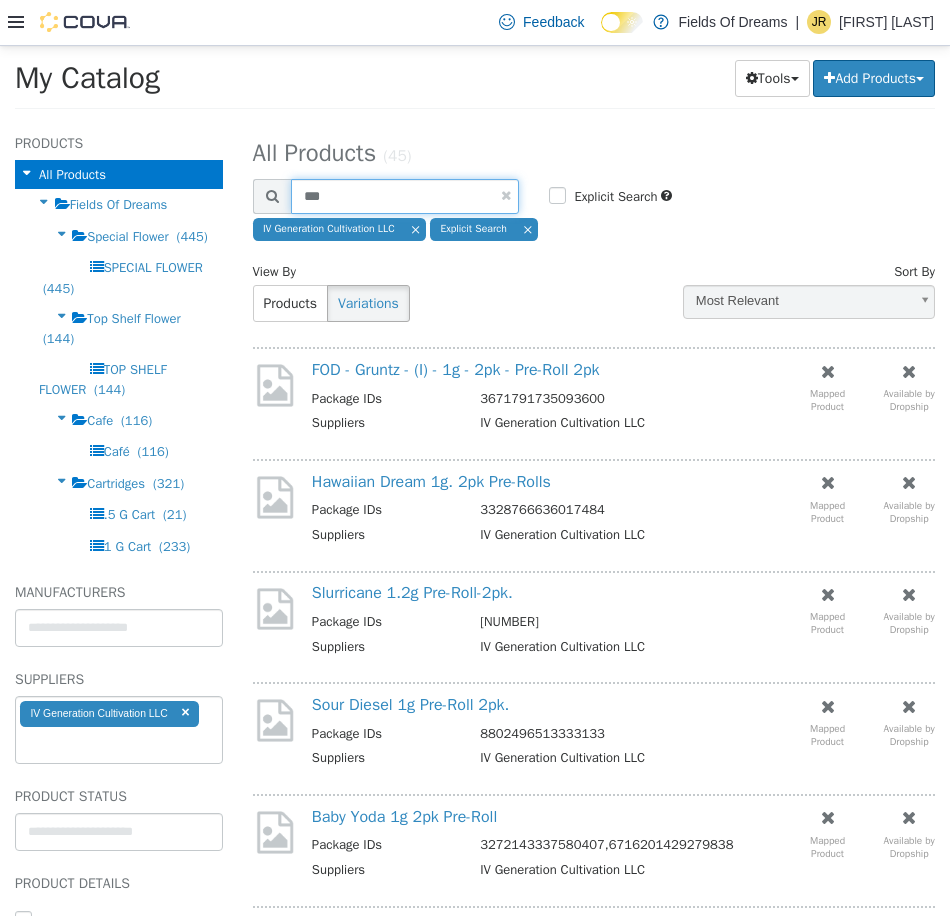 click on "***" at bounding box center (405, 195) 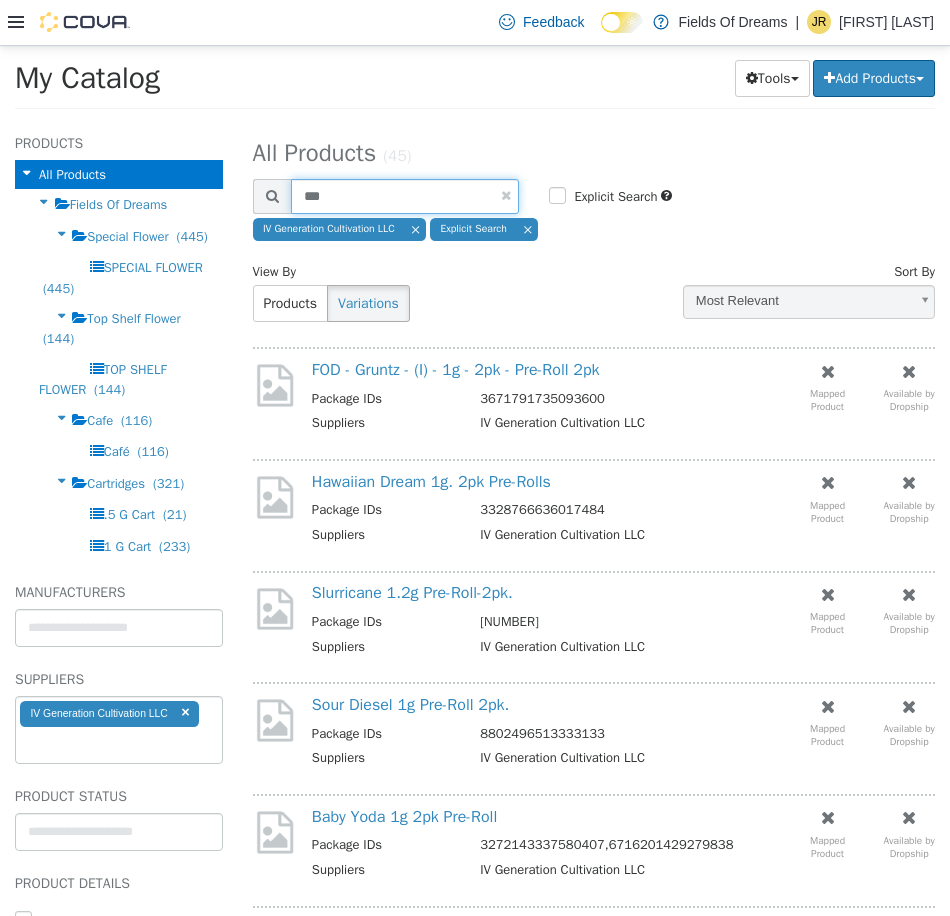 type on "***" 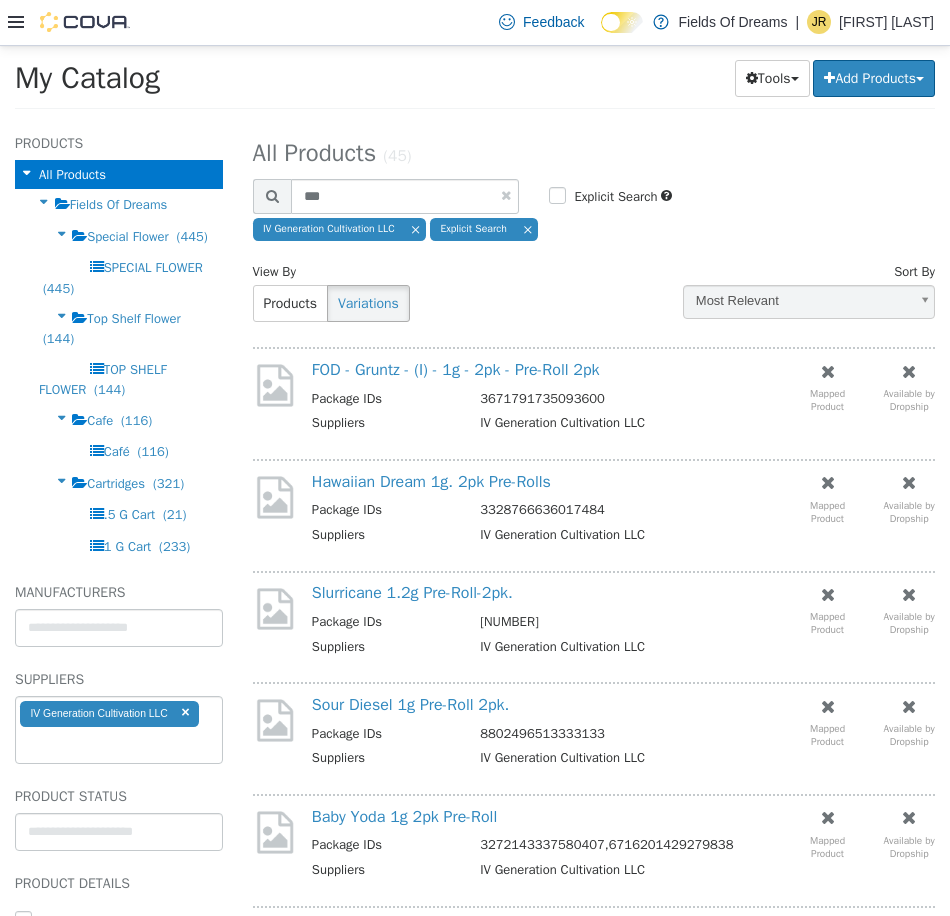 select on "**********" 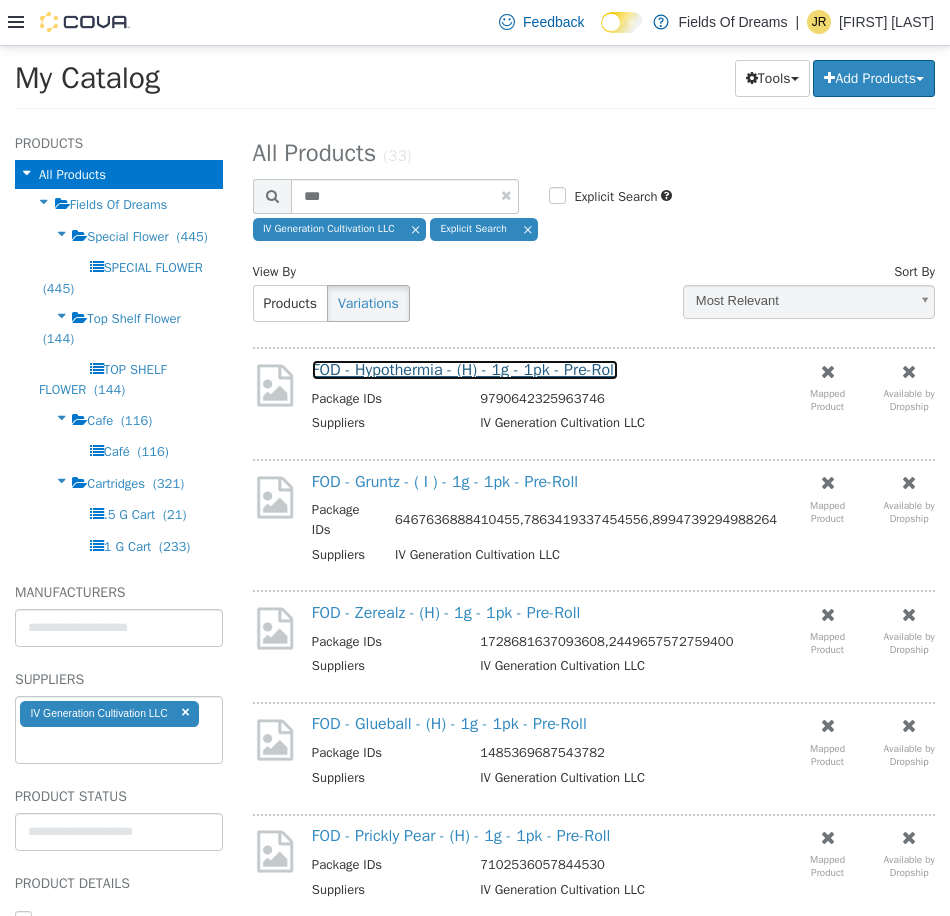 click on "FOD - Hypothermia - (H) - 1g - 1pk - Pre-Roll" at bounding box center (465, 369) 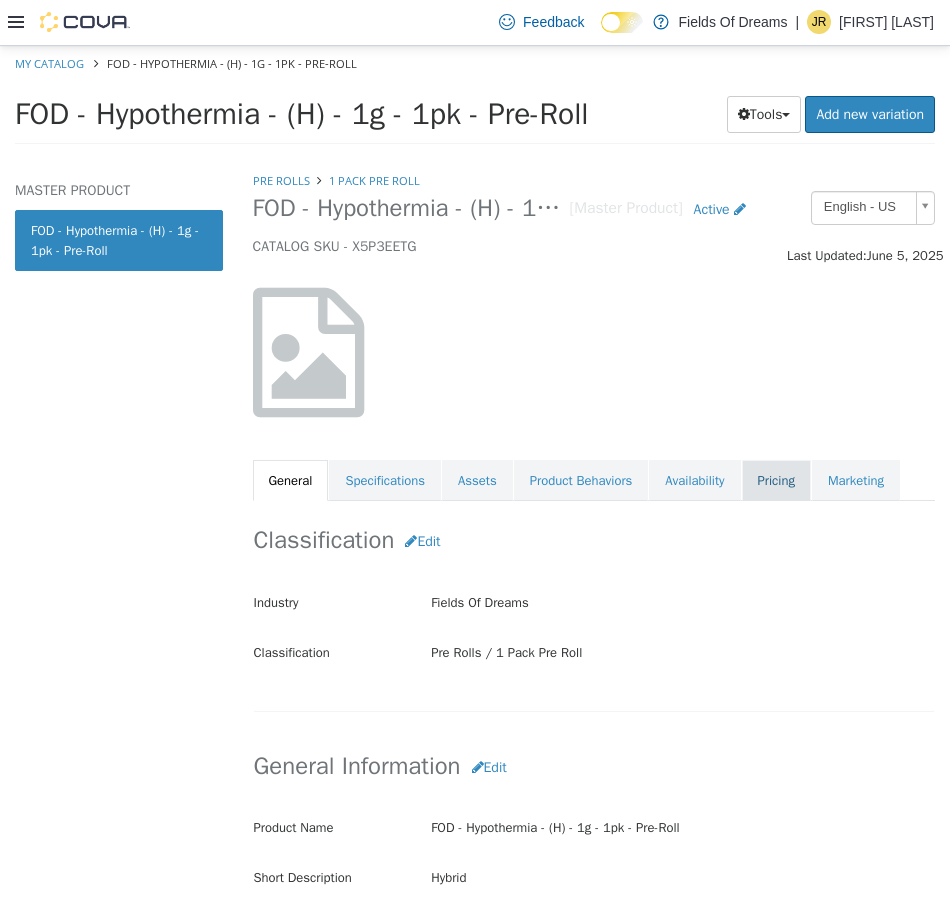 click on "Pricing" at bounding box center [776, 480] 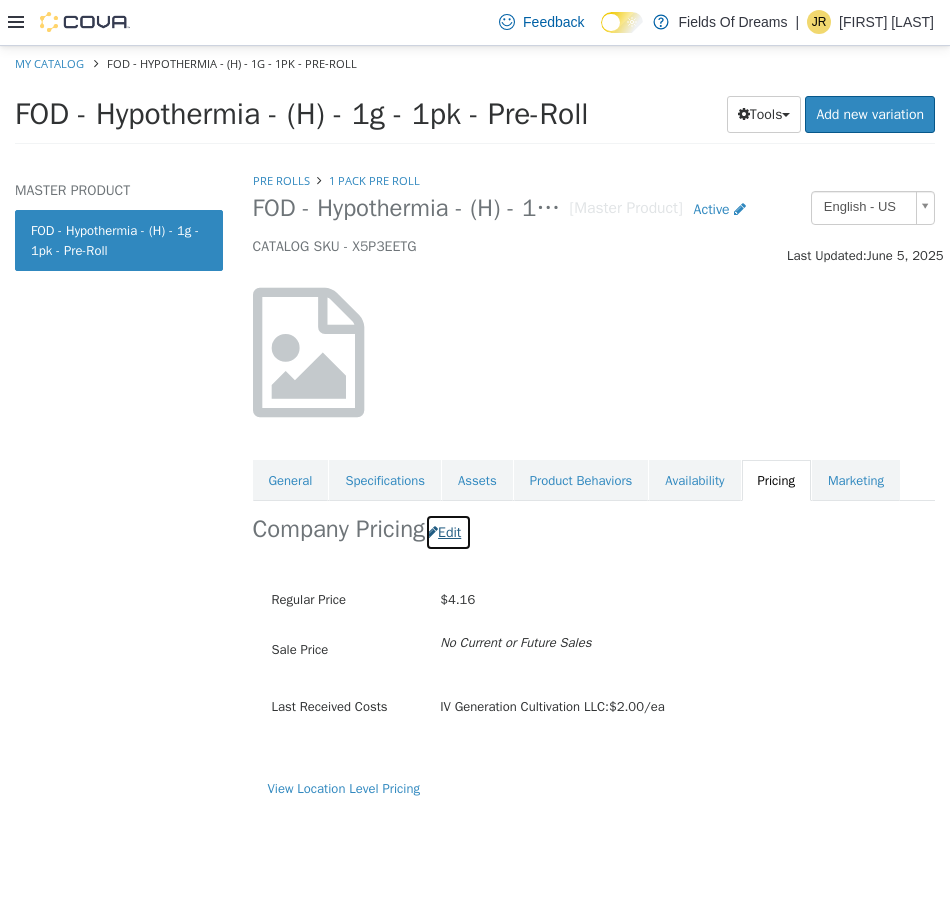 click on "Edit" at bounding box center [448, 531] 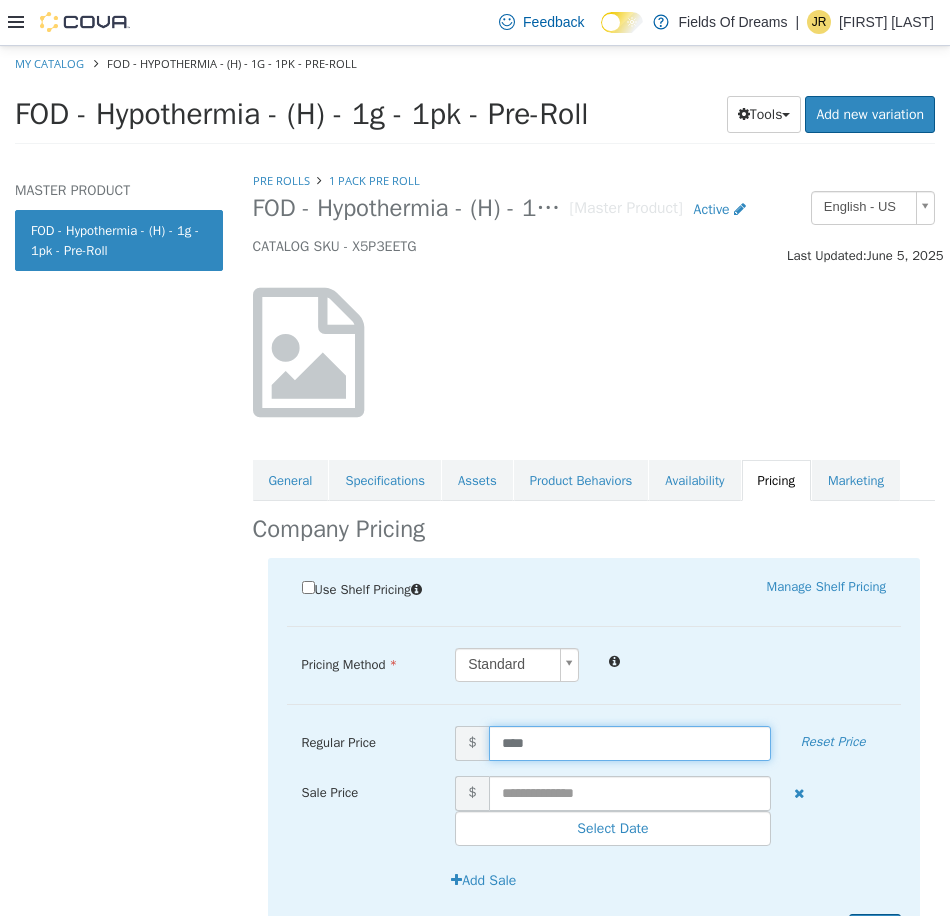 click on "****" at bounding box center [630, 742] 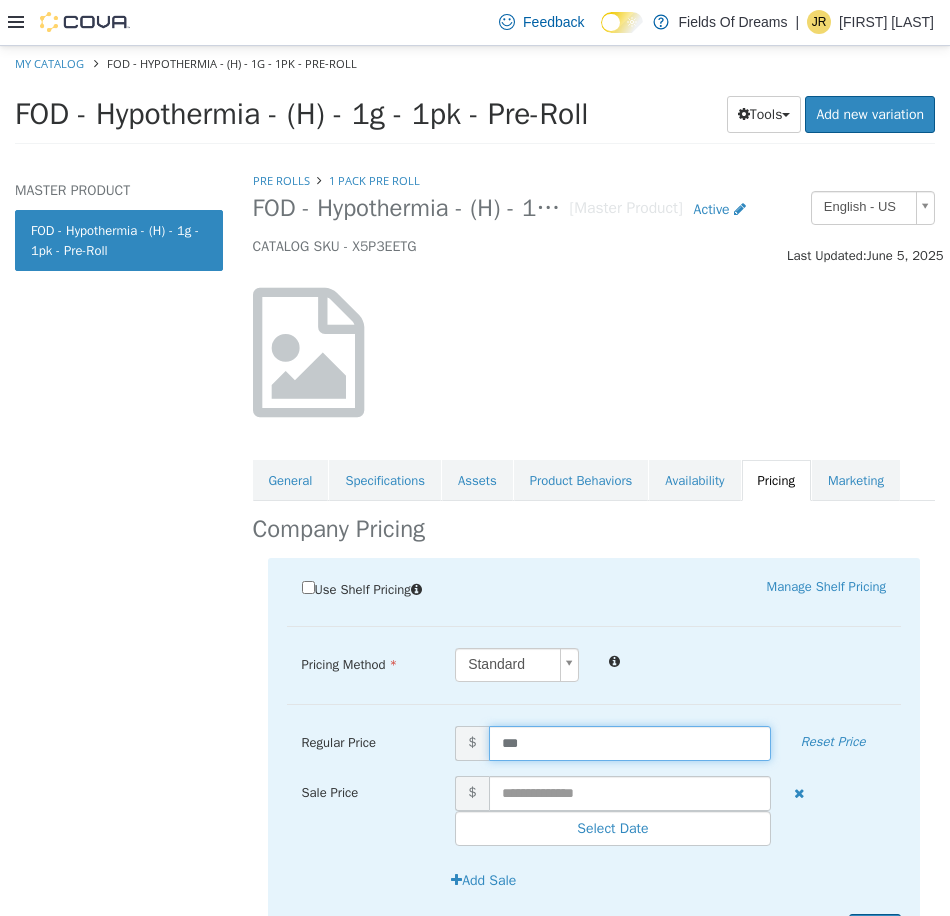 type on "****" 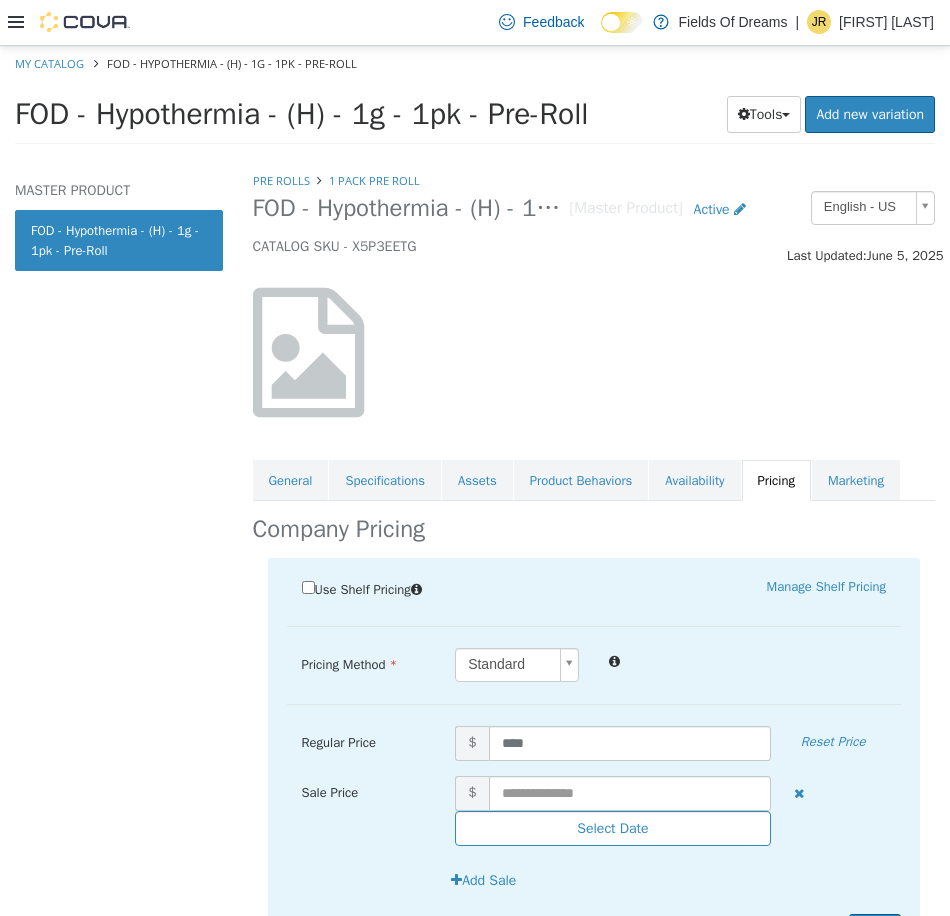 scroll, scrollTop: 108, scrollLeft: 0, axis: vertical 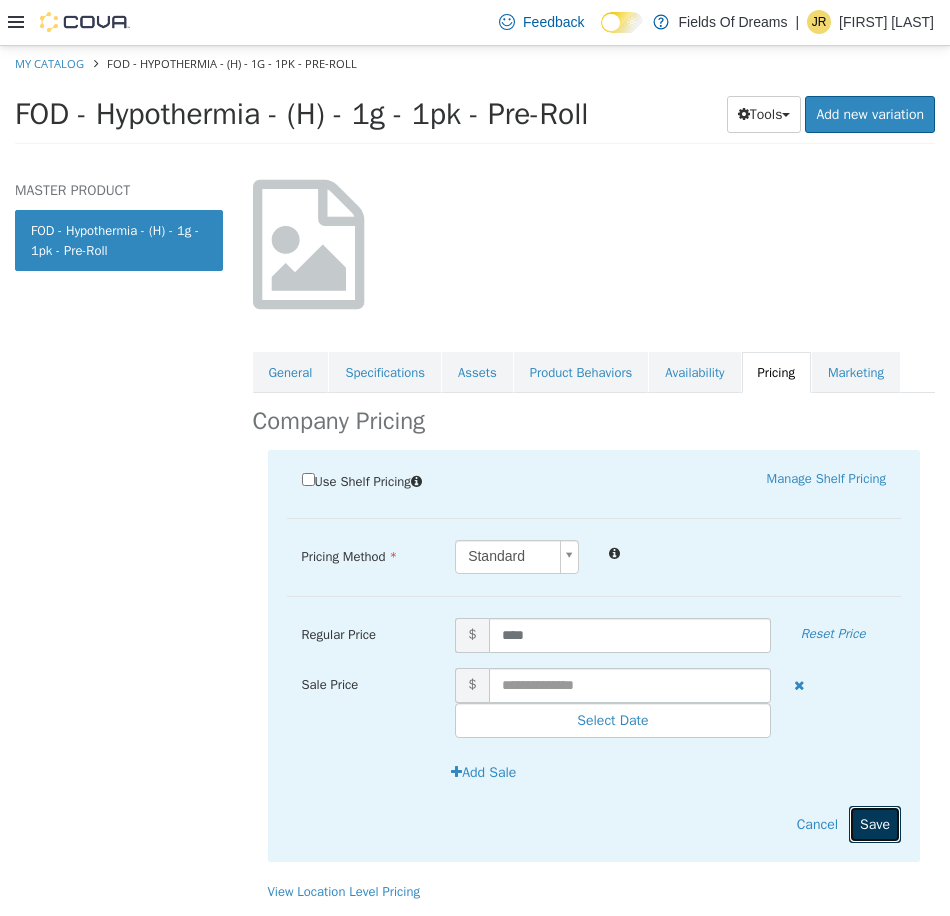 click on "Save" at bounding box center (875, 823) 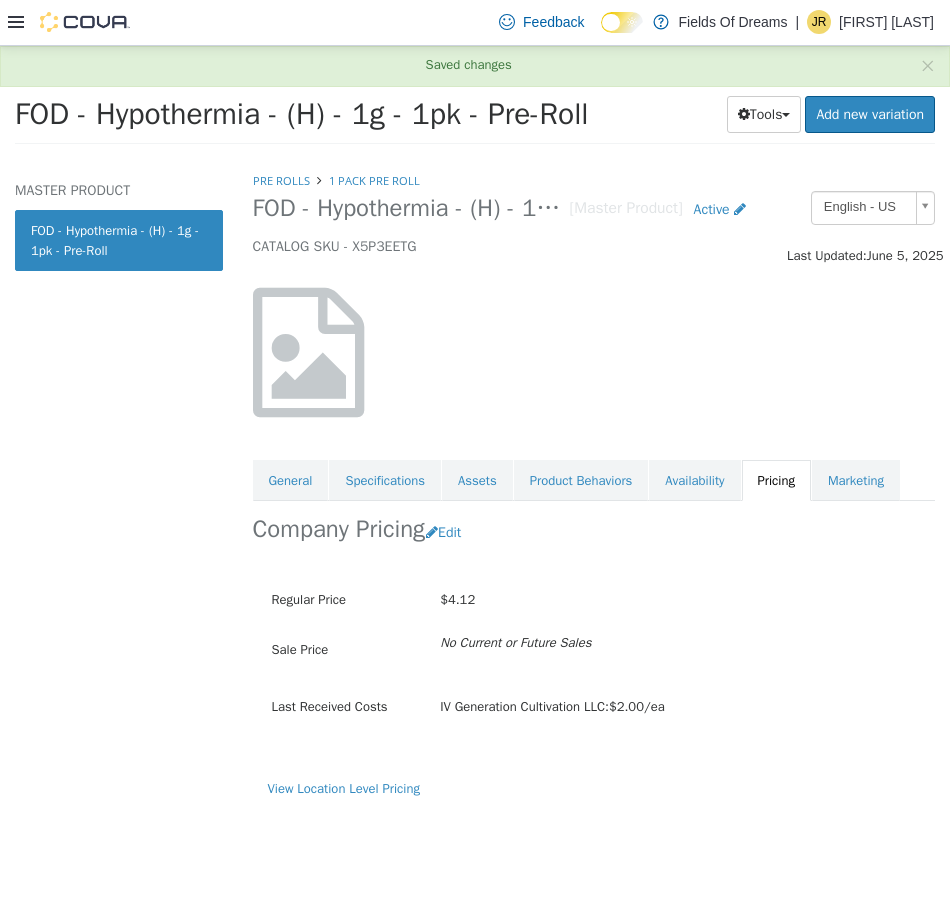 scroll, scrollTop: 0, scrollLeft: 0, axis: both 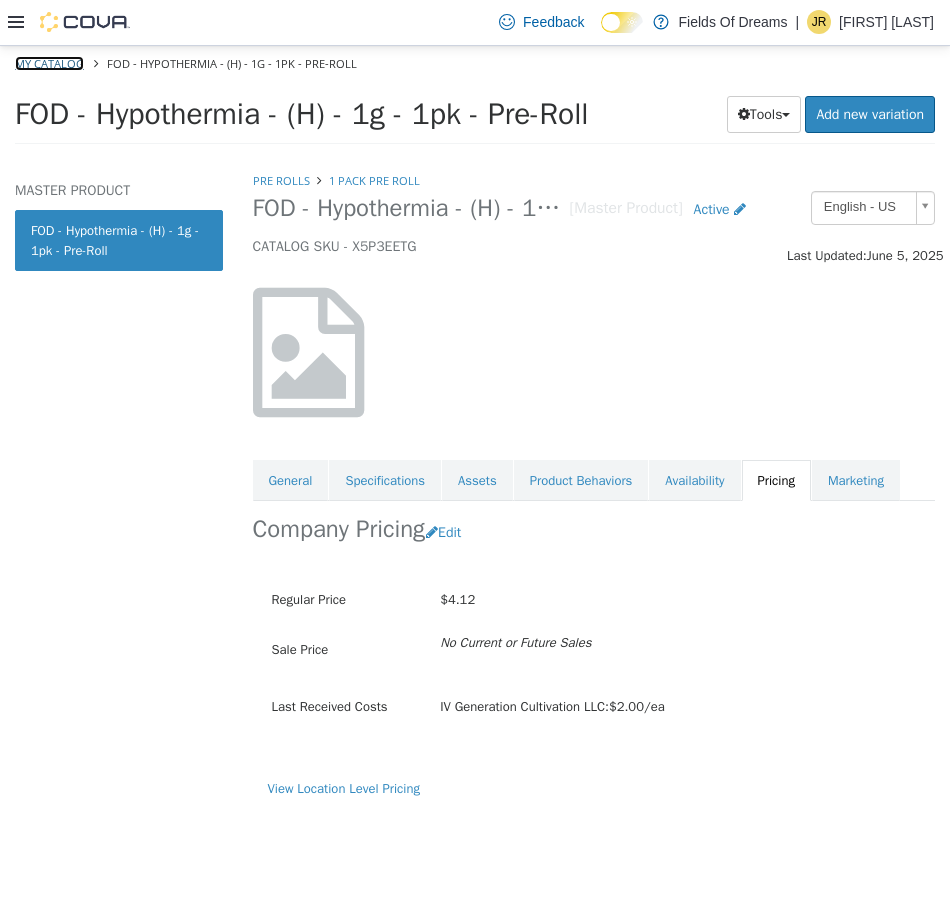 click on "My Catalog" at bounding box center (49, 62) 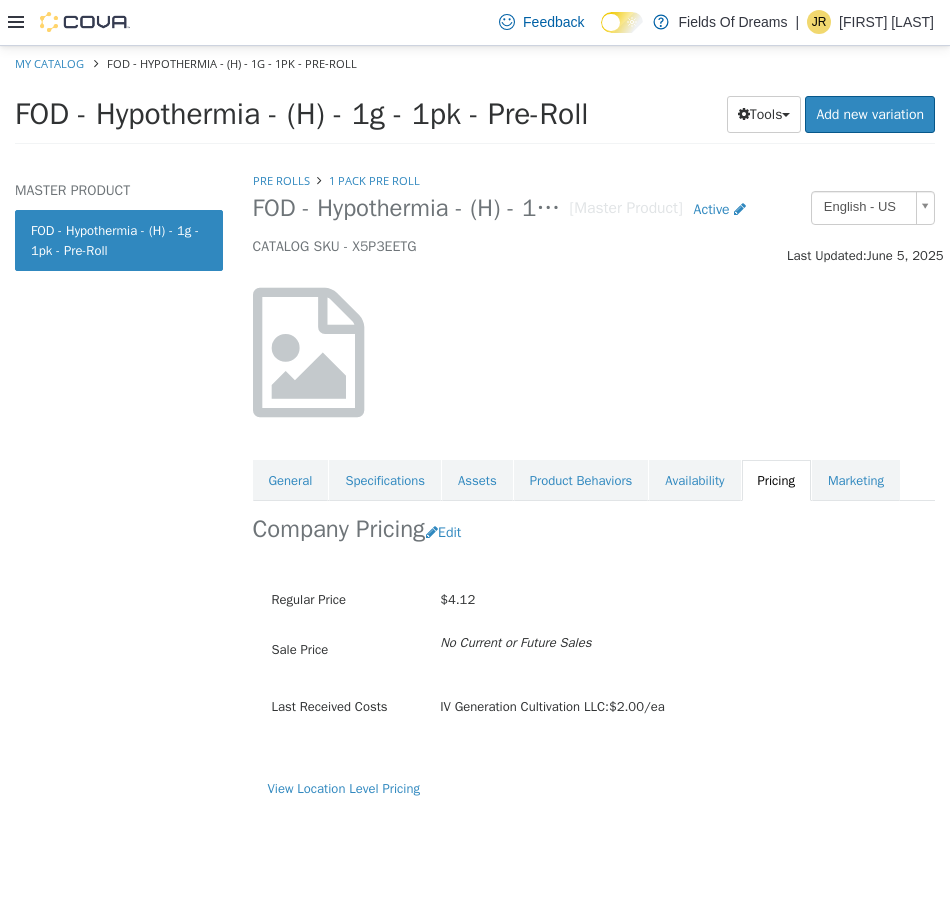 select on "**********" 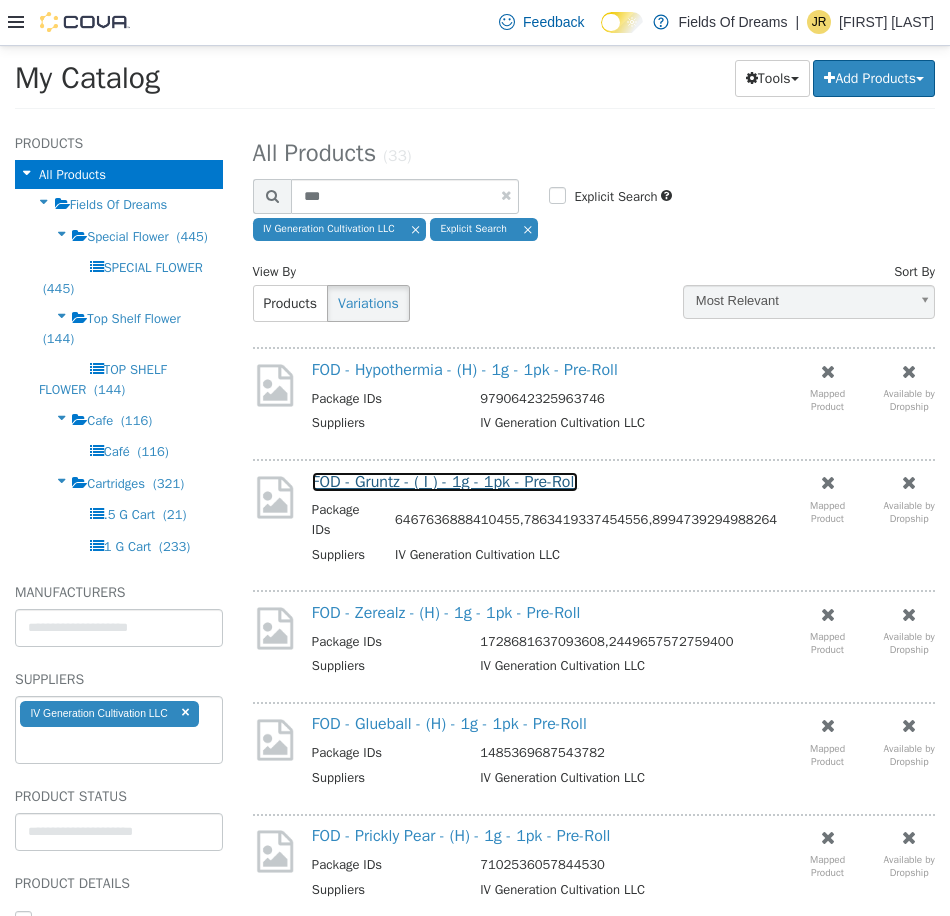 click on "FOD - Gruntz - ( I ) - 1g - 1pk - Pre-Roll" at bounding box center [445, 481] 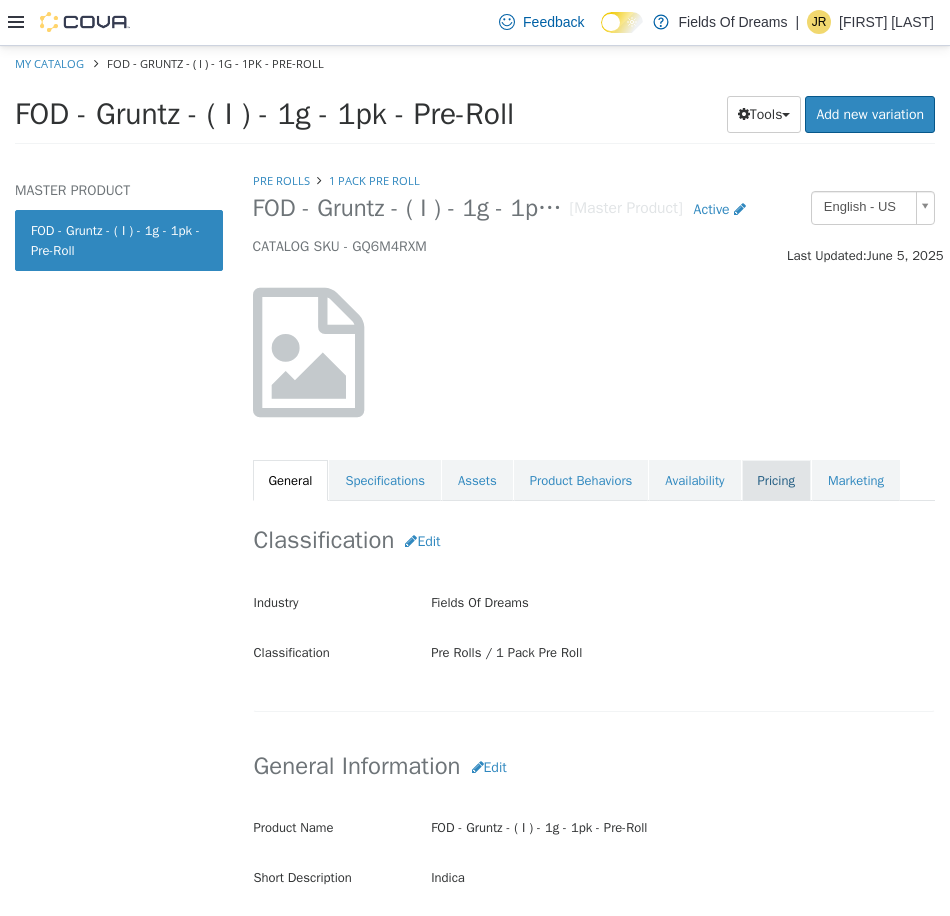 click on "Pricing" at bounding box center (776, 480) 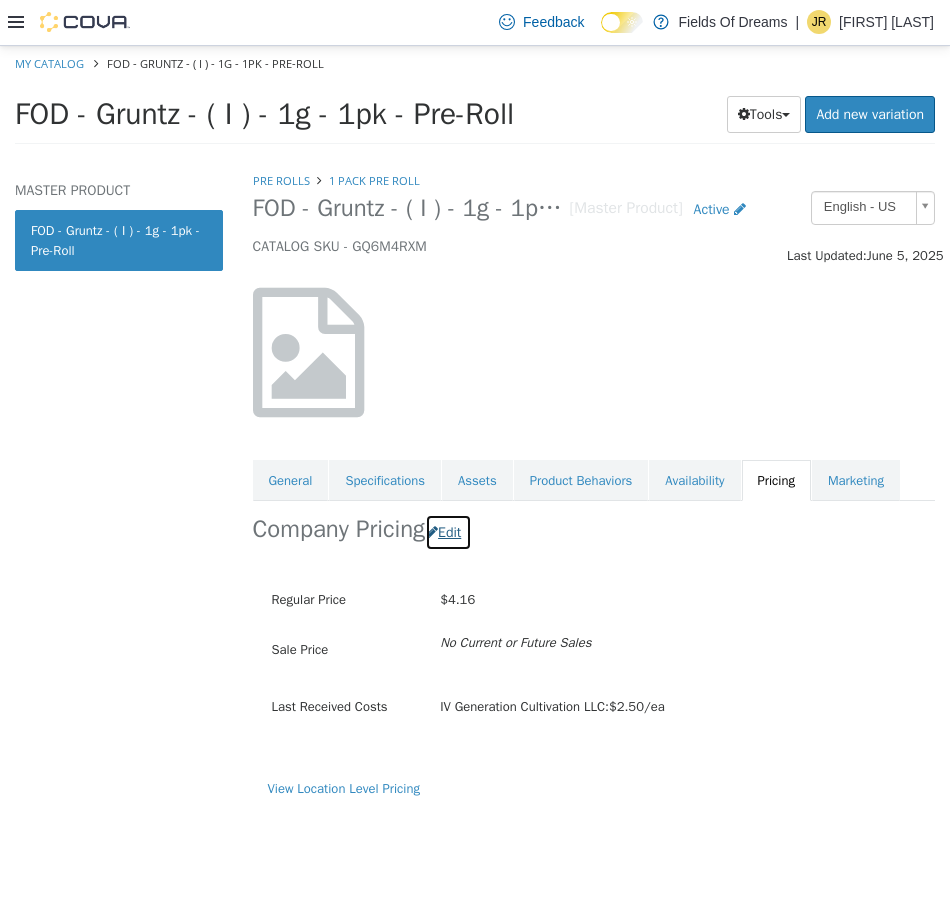 click on "Edit" at bounding box center (448, 531) 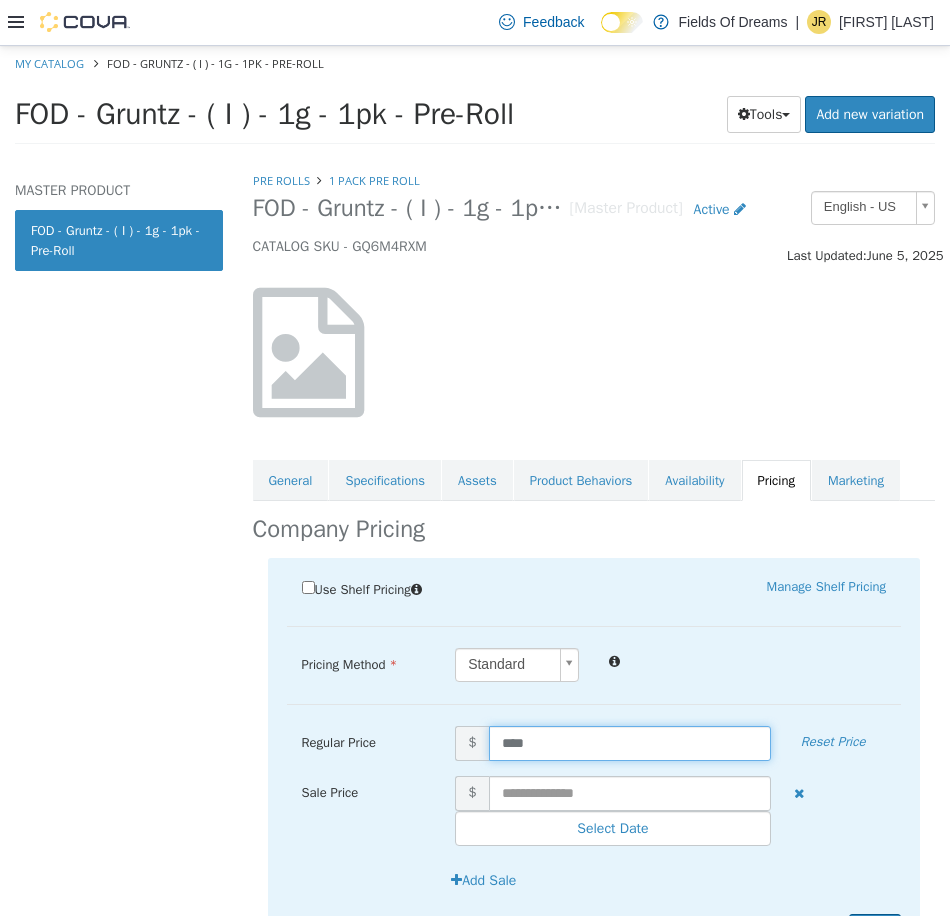 click on "****" at bounding box center [630, 742] 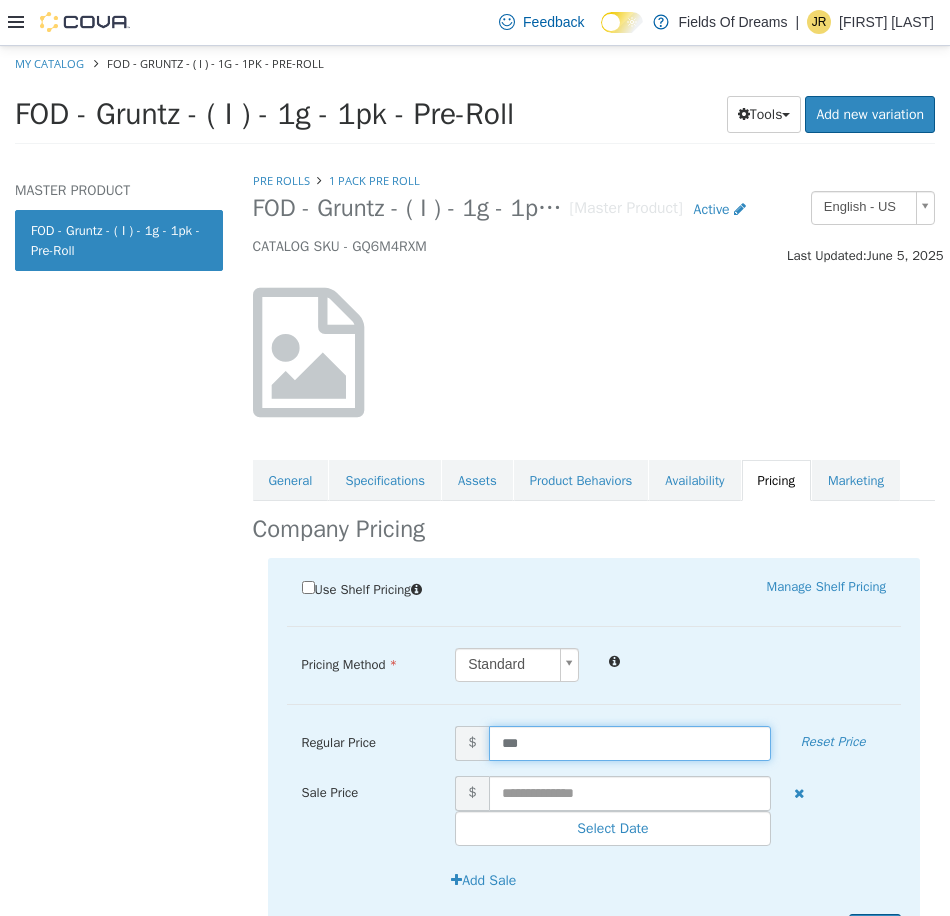 type on "****" 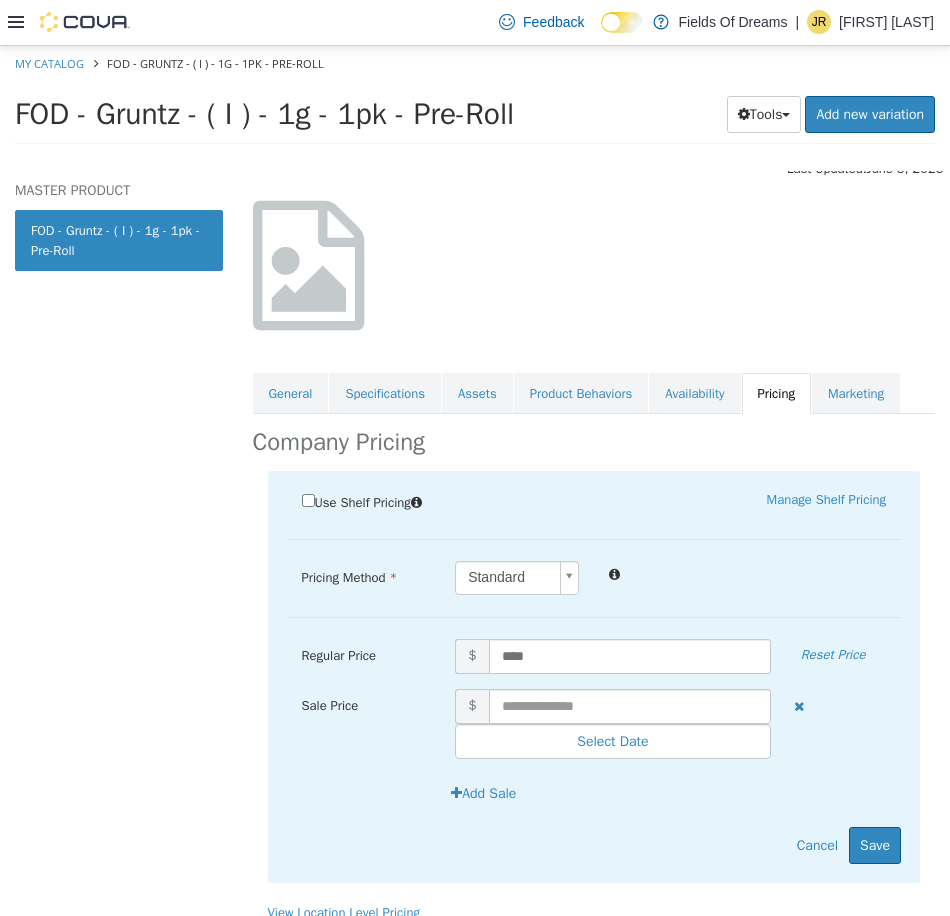 scroll, scrollTop: 108, scrollLeft: 0, axis: vertical 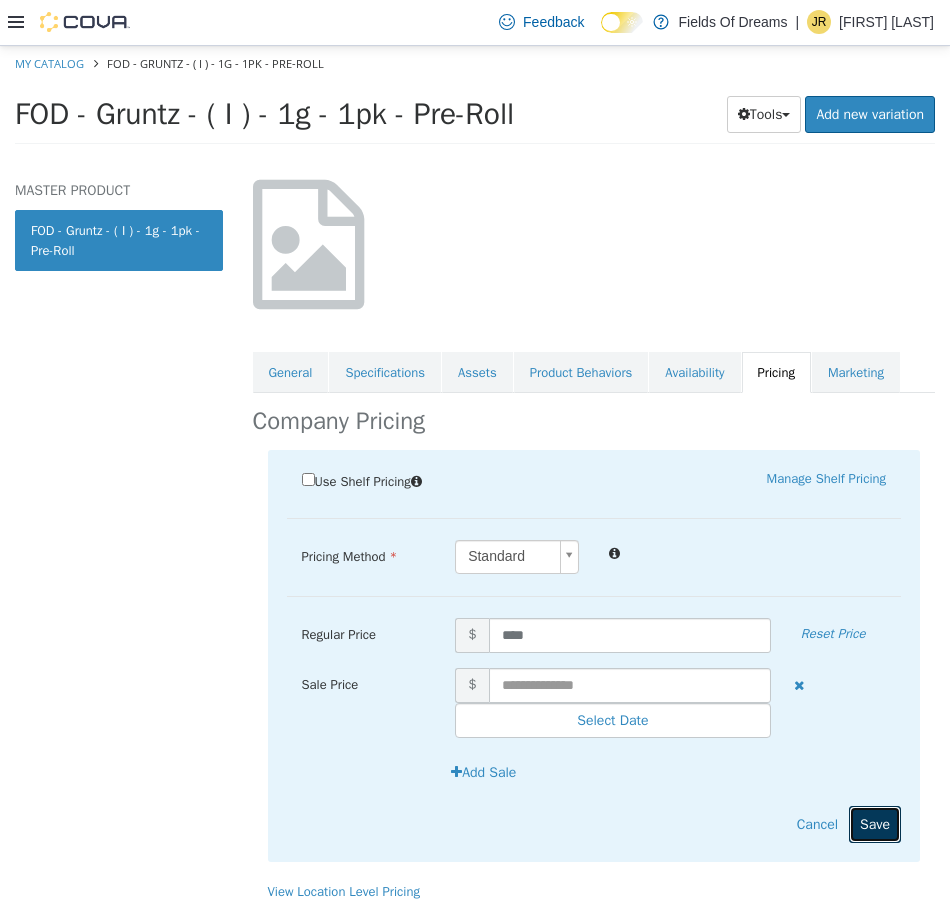 click on "Save" at bounding box center [875, 823] 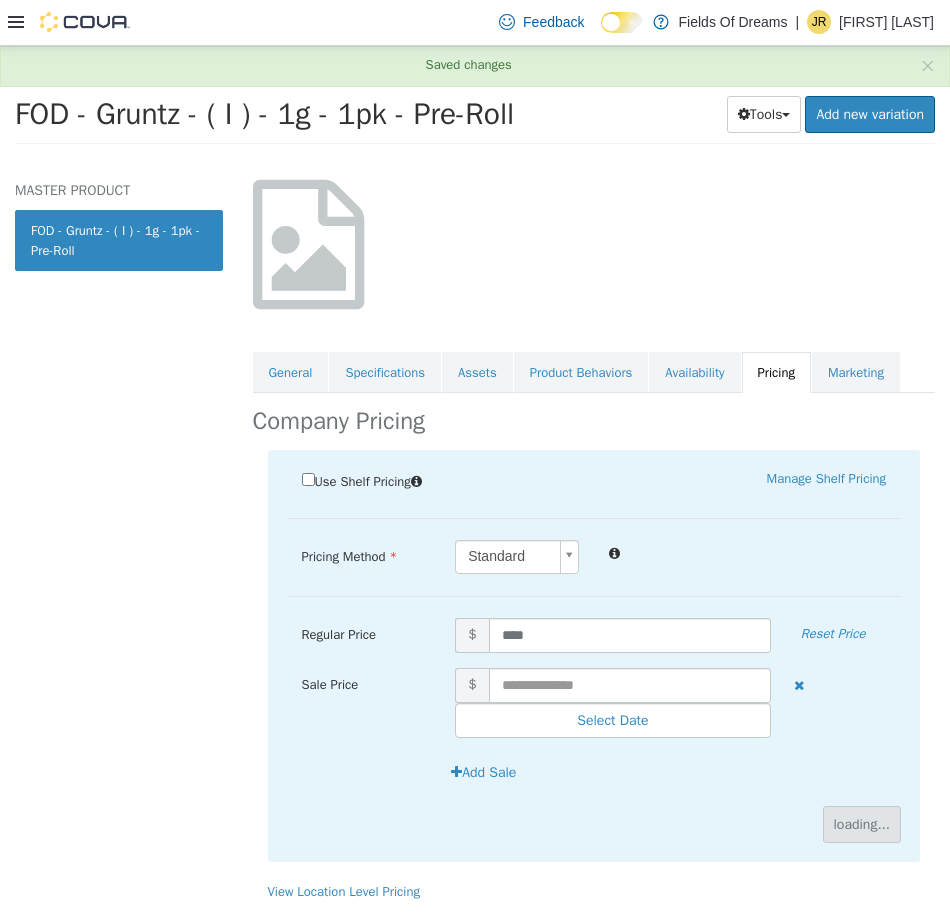 scroll, scrollTop: 0, scrollLeft: 0, axis: both 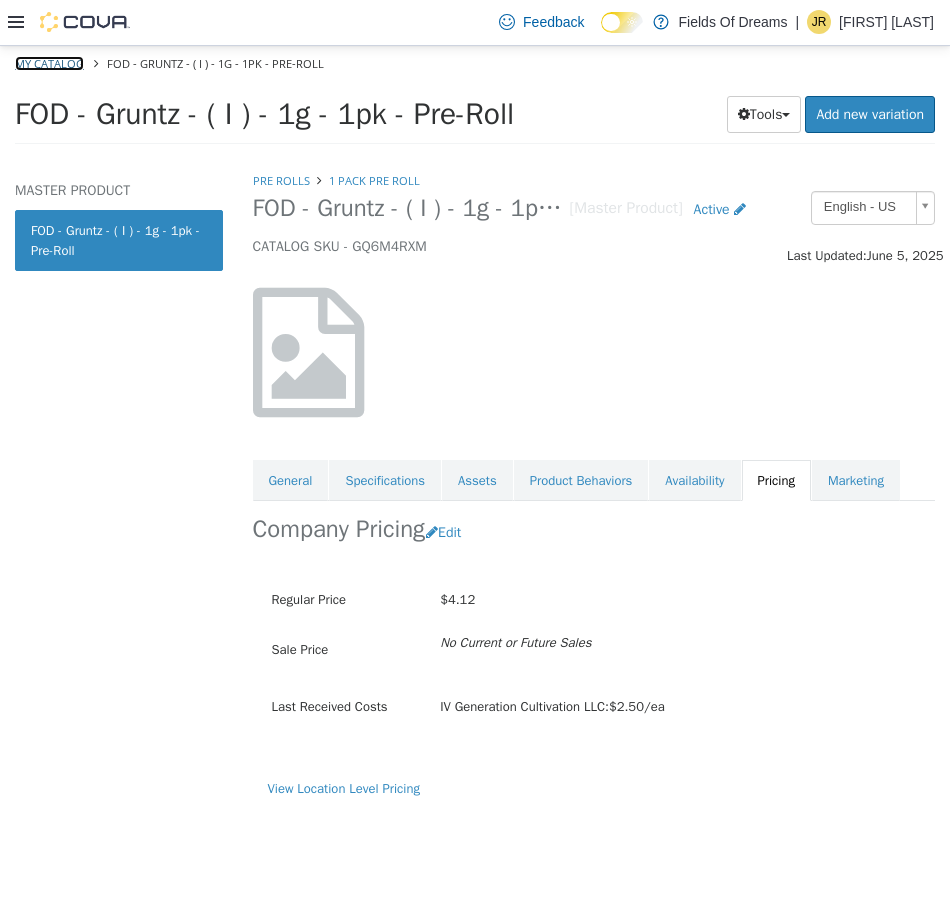 click on "My Catalog" at bounding box center (49, 62) 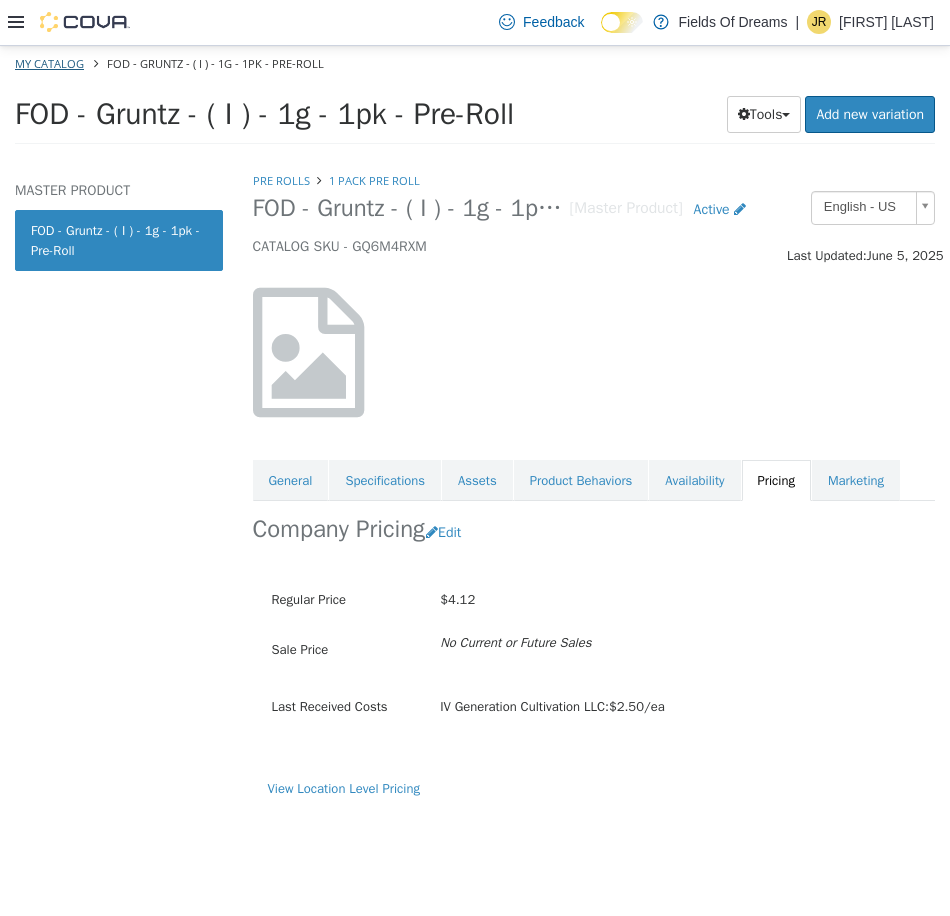 select on "**********" 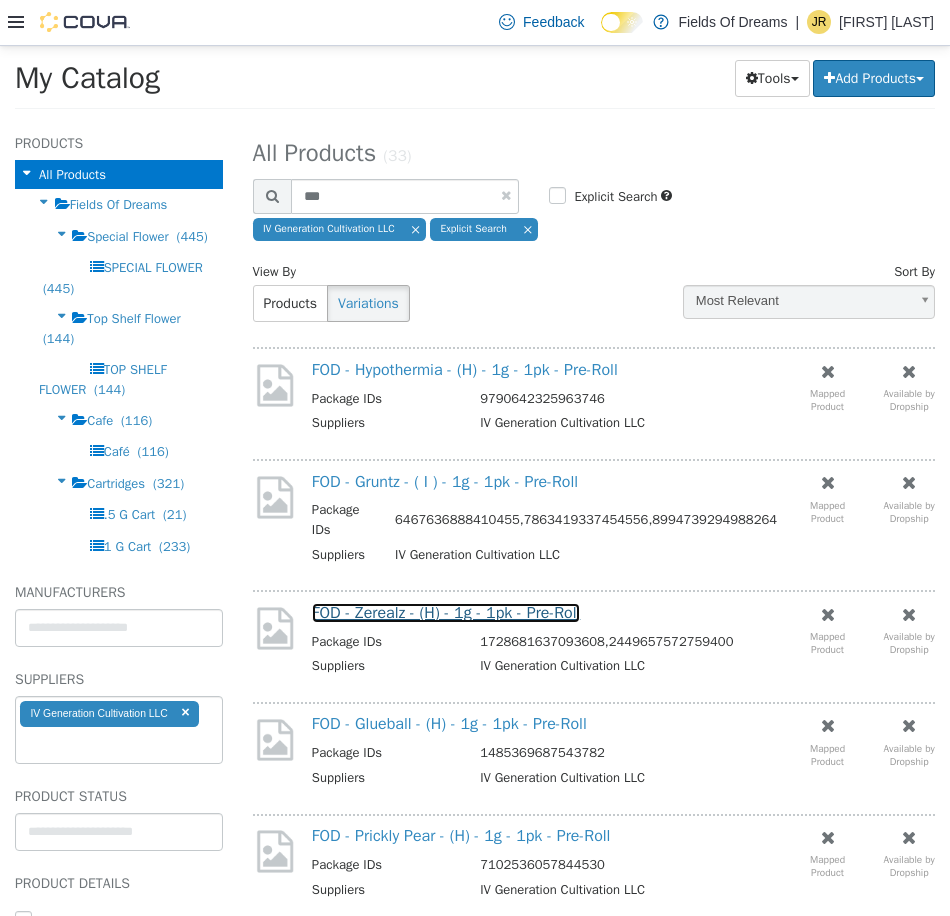 click on "FOD - Zerealz - (H) - 1g - 1pk - Pre-Roll" at bounding box center (446, 612) 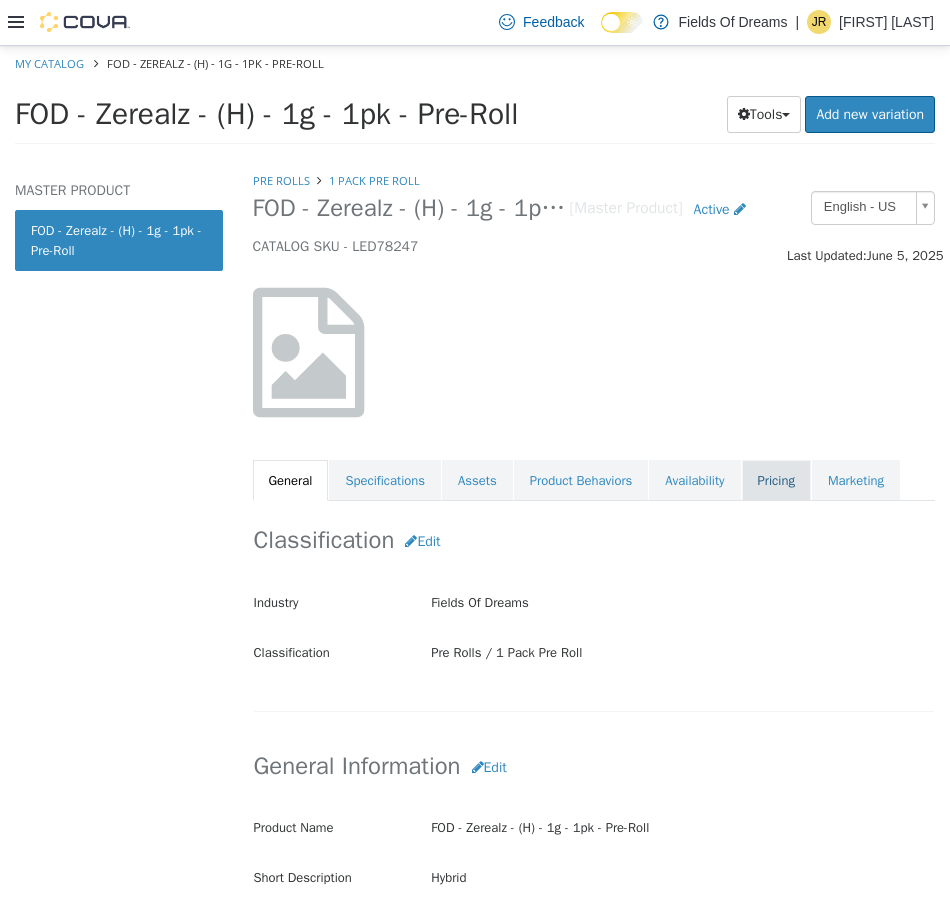 click on "Pricing" at bounding box center (776, 480) 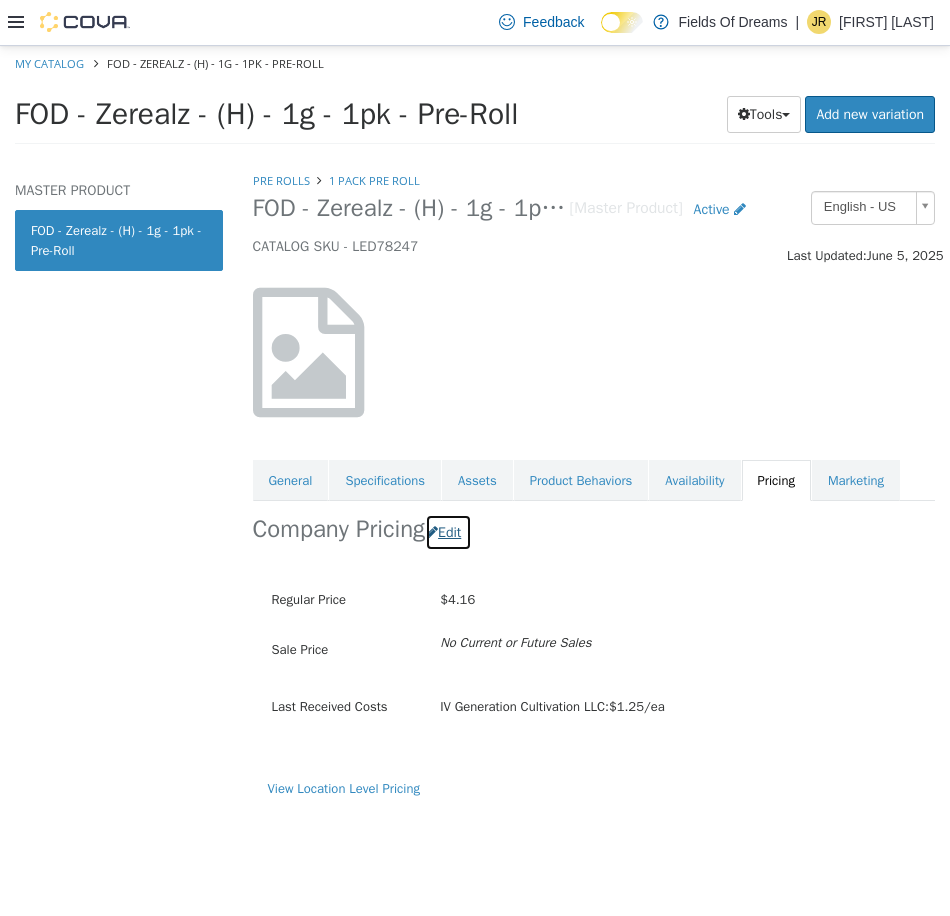 click on "Edit" at bounding box center (448, 531) 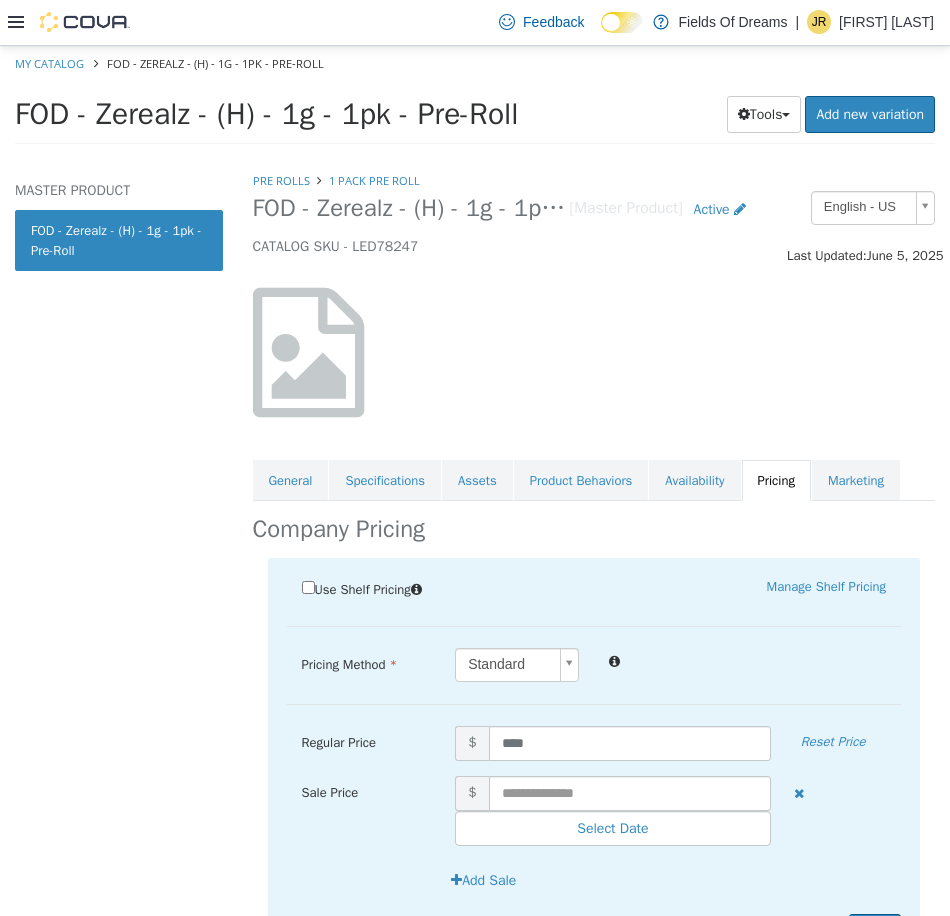 click on "Use Shelf Pricing    Manage Shelf Pricing Shelf Price     Select a Shelf Price                             Shelf Price is required Pricing Method     Standard                             * Regular Price $ **** Reset Price Sale Price $ Select Date     (UTC-6) Denver                                Add Sale Cancel Save" at bounding box center (594, 763) 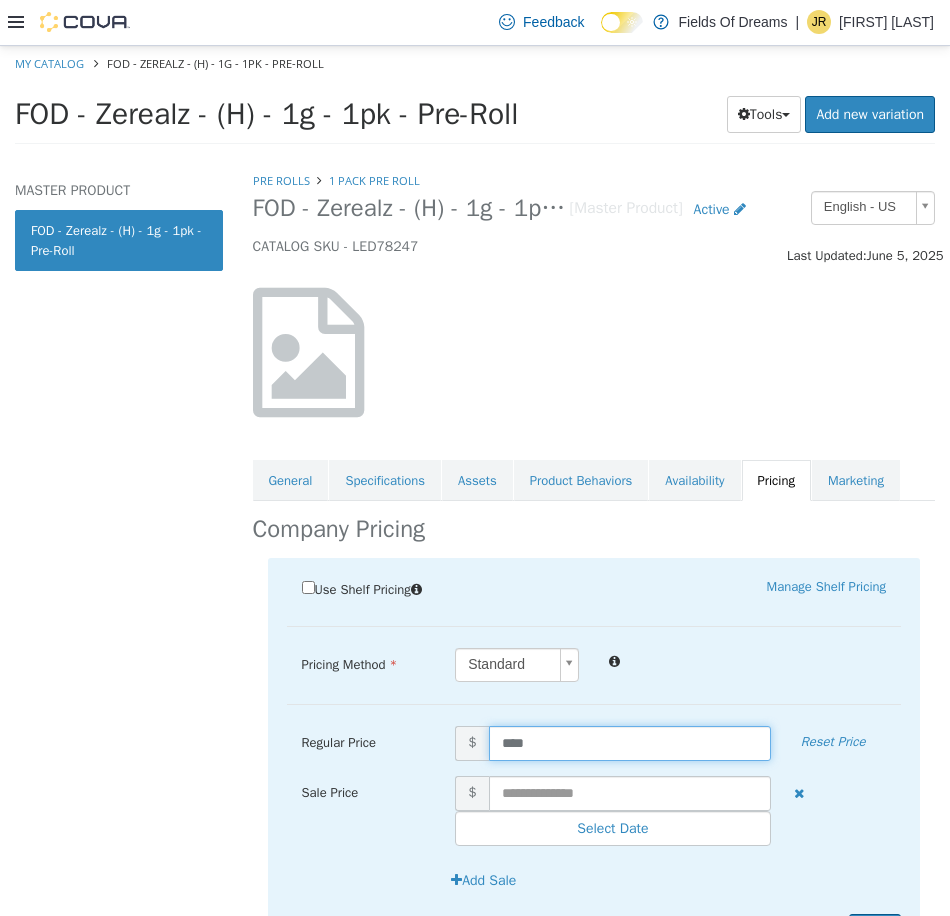 click on "****" at bounding box center (630, 742) 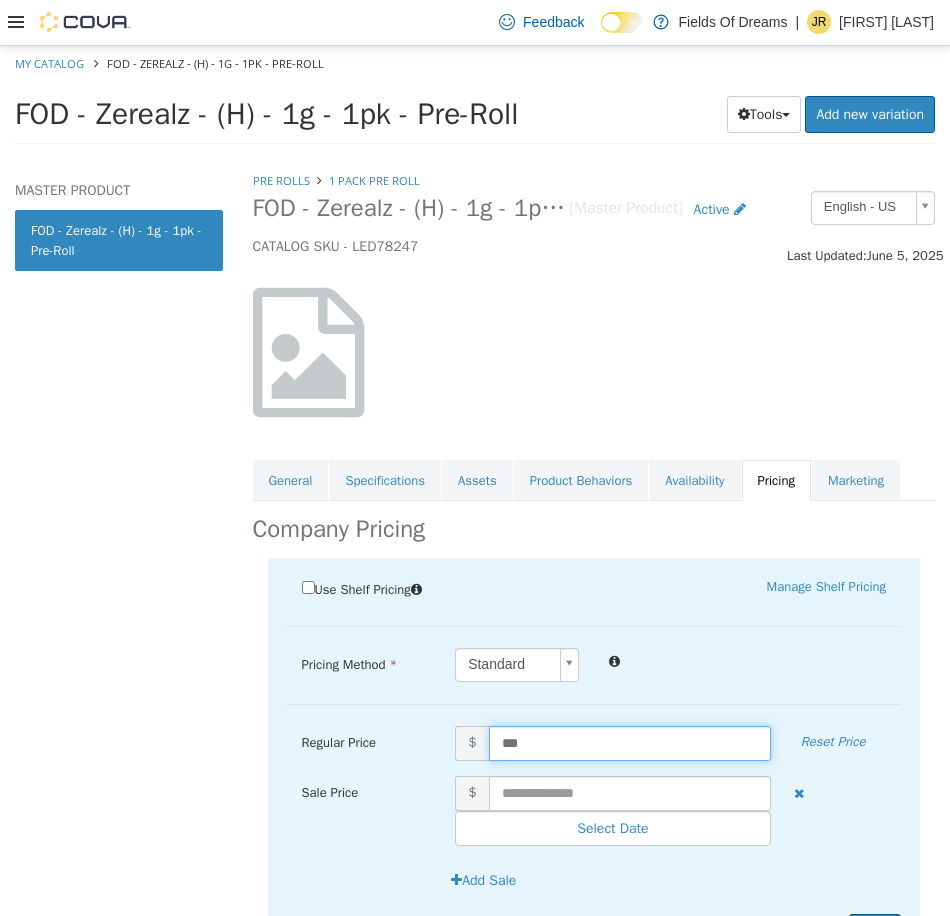 type on "****" 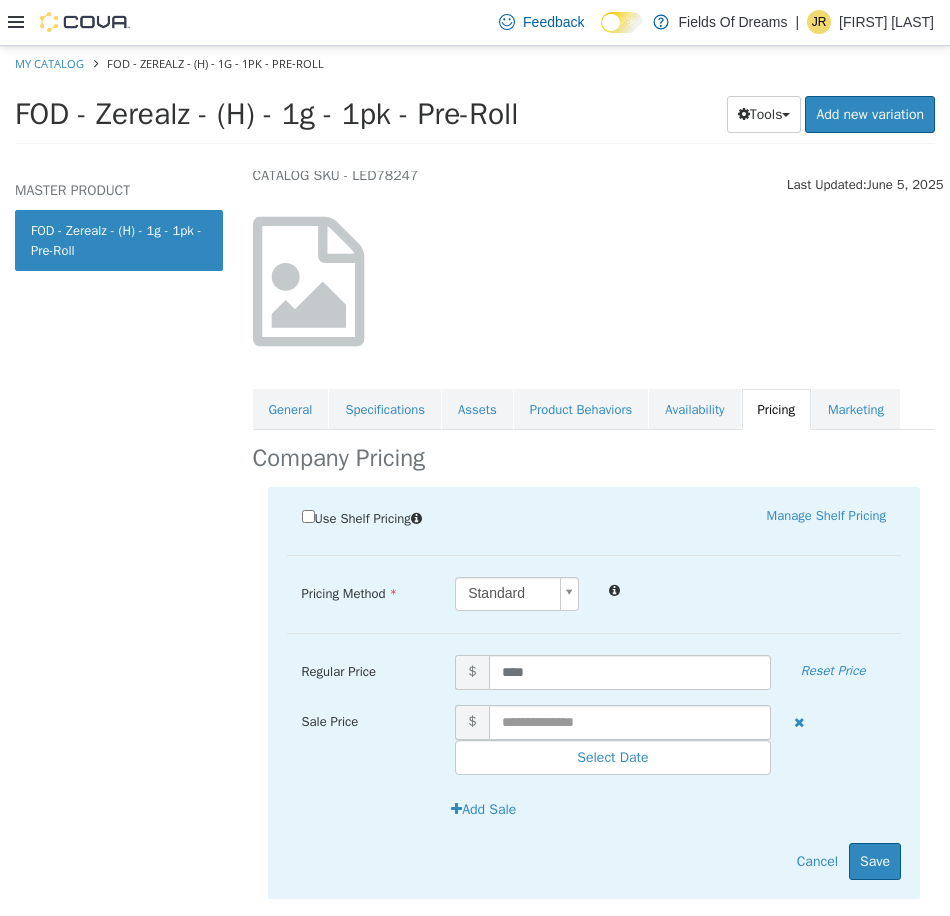 scroll, scrollTop: 108, scrollLeft: 0, axis: vertical 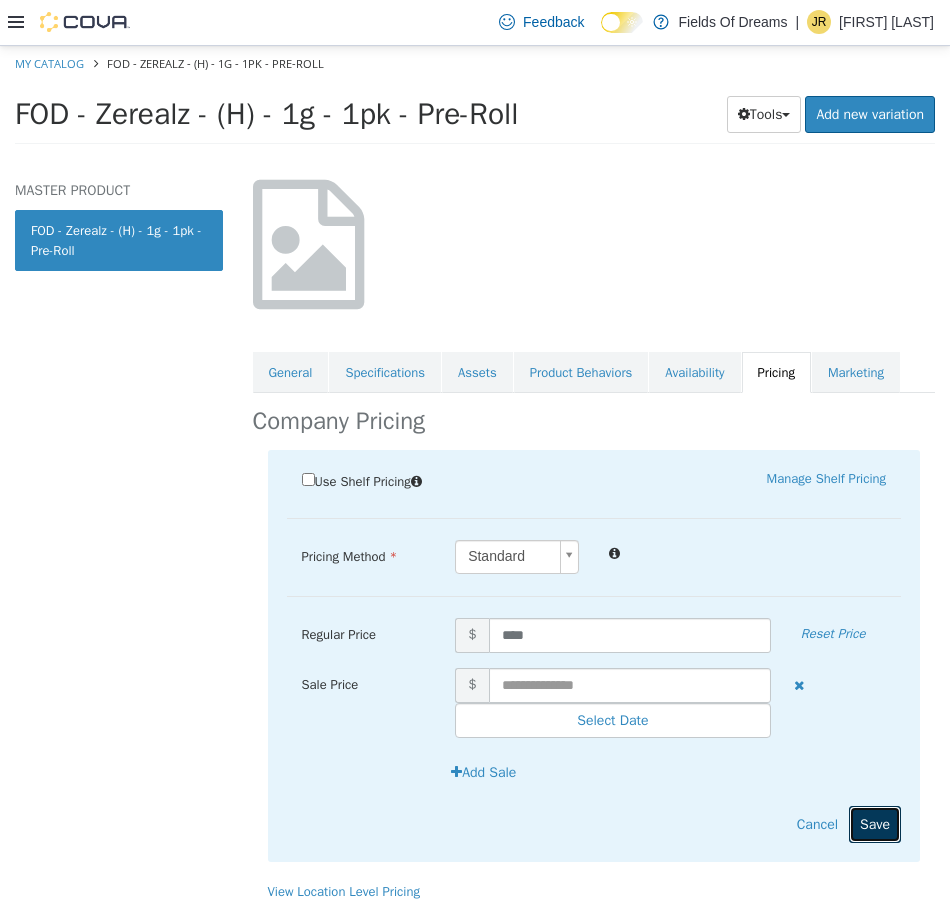click on "Save" at bounding box center (875, 823) 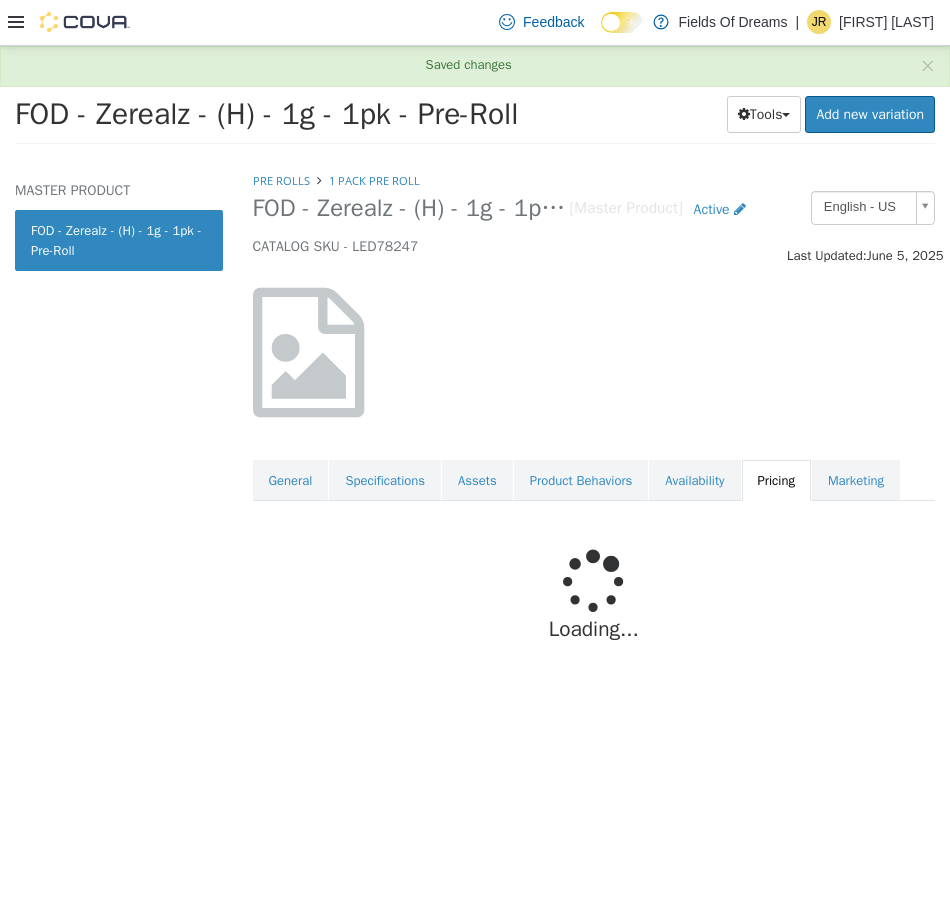 scroll, scrollTop: 0, scrollLeft: 0, axis: both 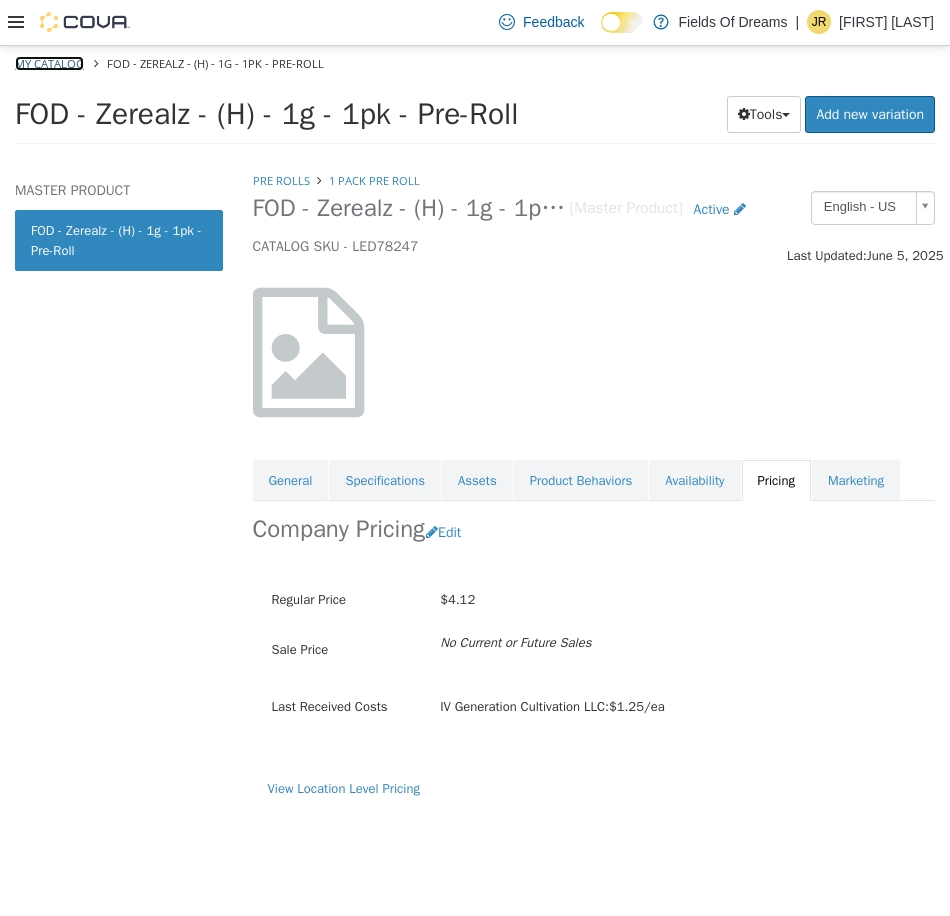 click on "My Catalog" at bounding box center (49, 62) 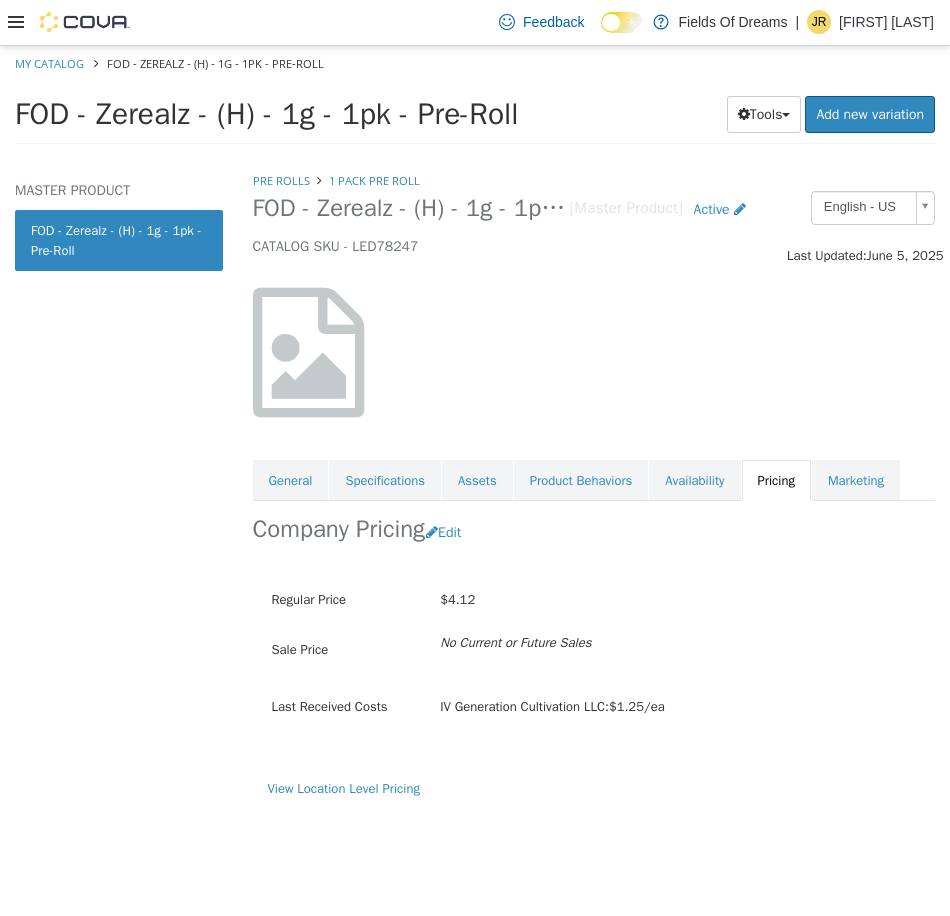 select on "**********" 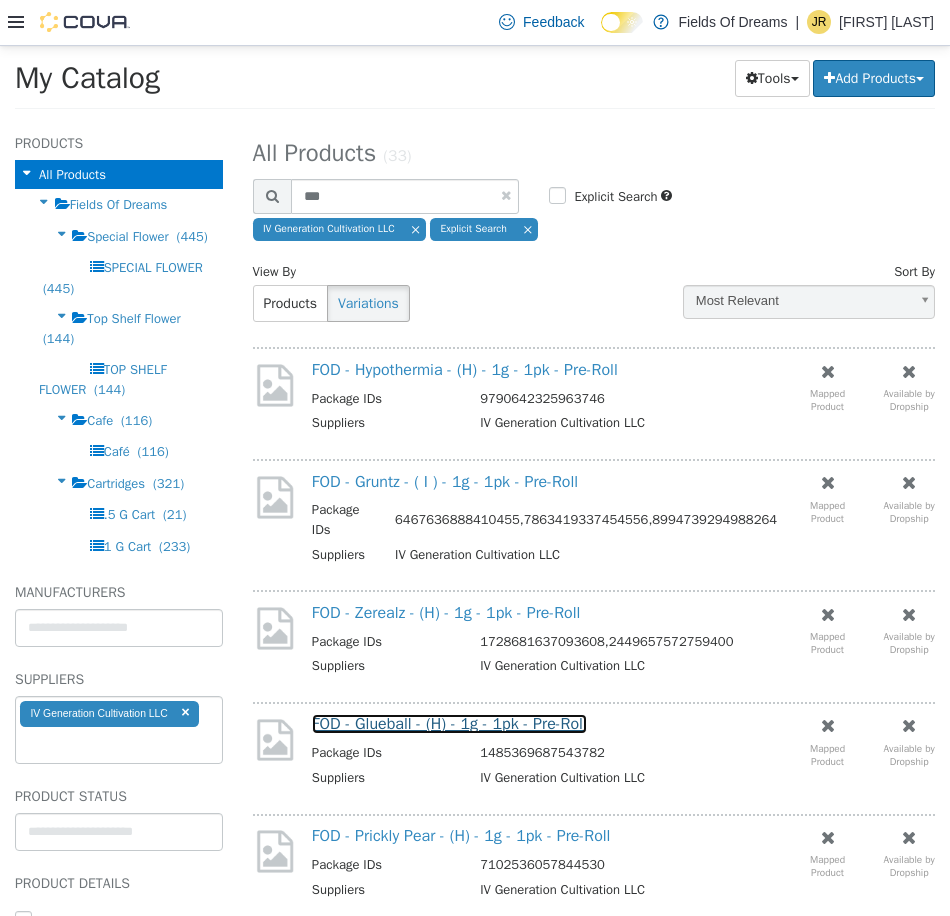 click on "FOD - Glueball - (H) - 1g - 1pk - Pre-Roll" at bounding box center (449, 723) 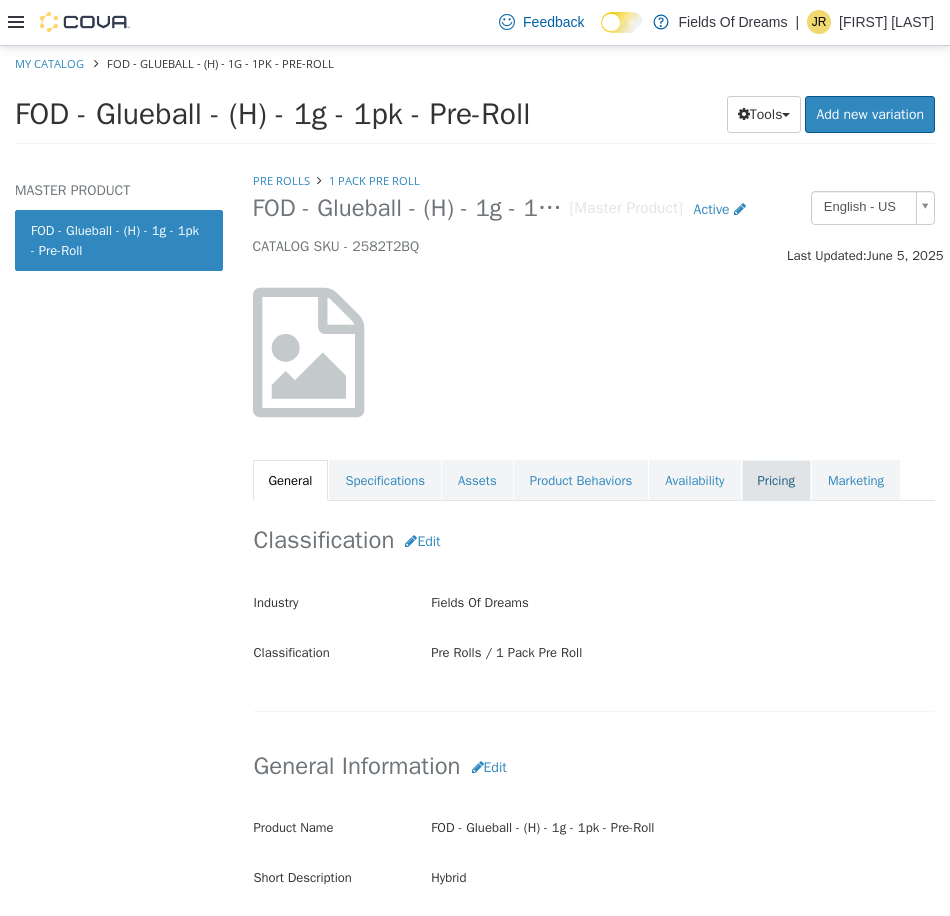 click on "Pricing" at bounding box center (776, 480) 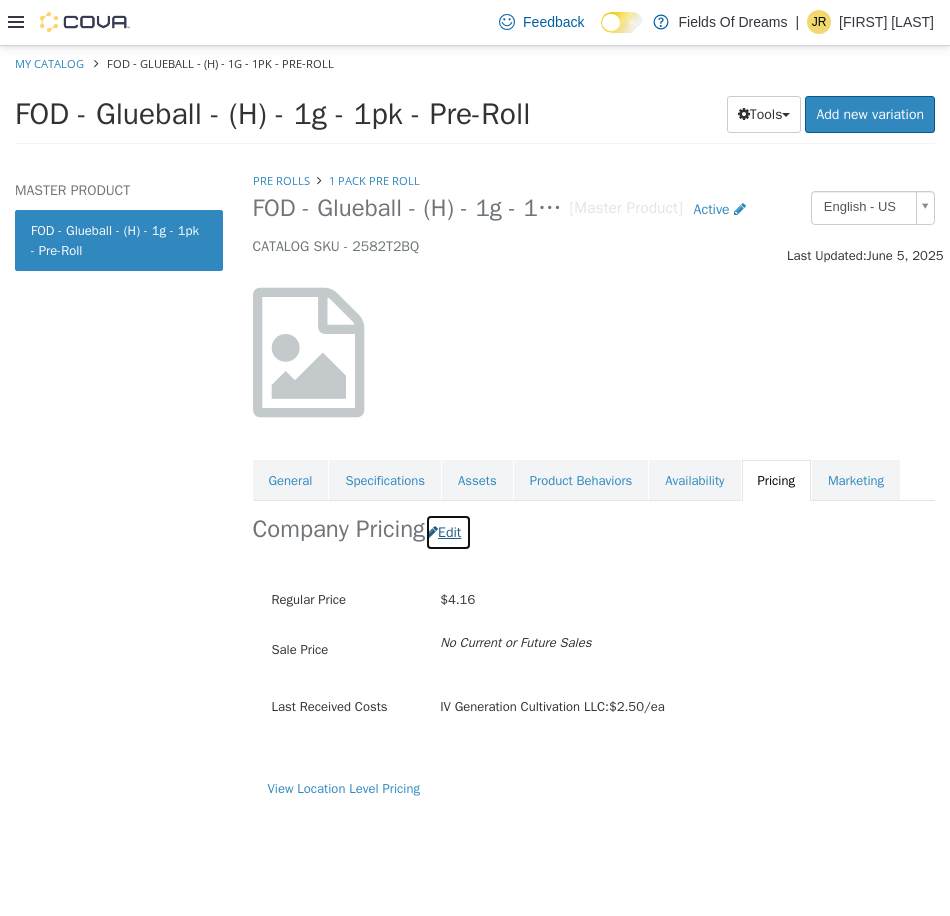 click on "Edit" at bounding box center (448, 531) 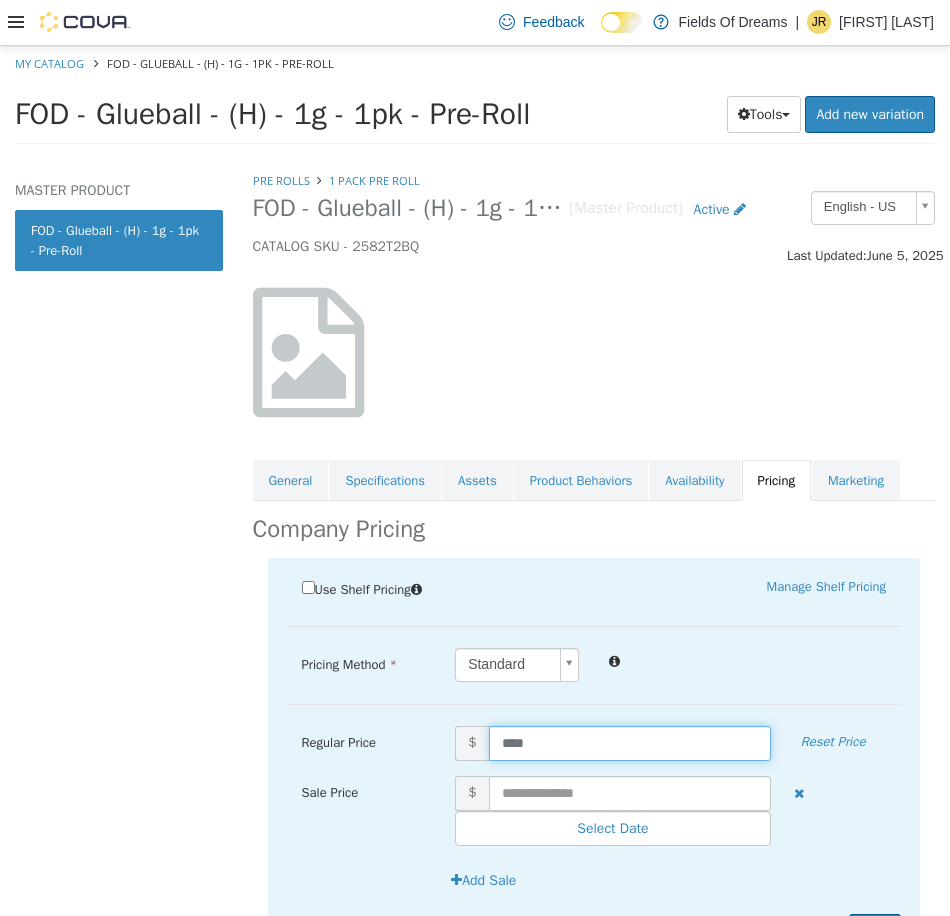 click on "****" at bounding box center (630, 742) 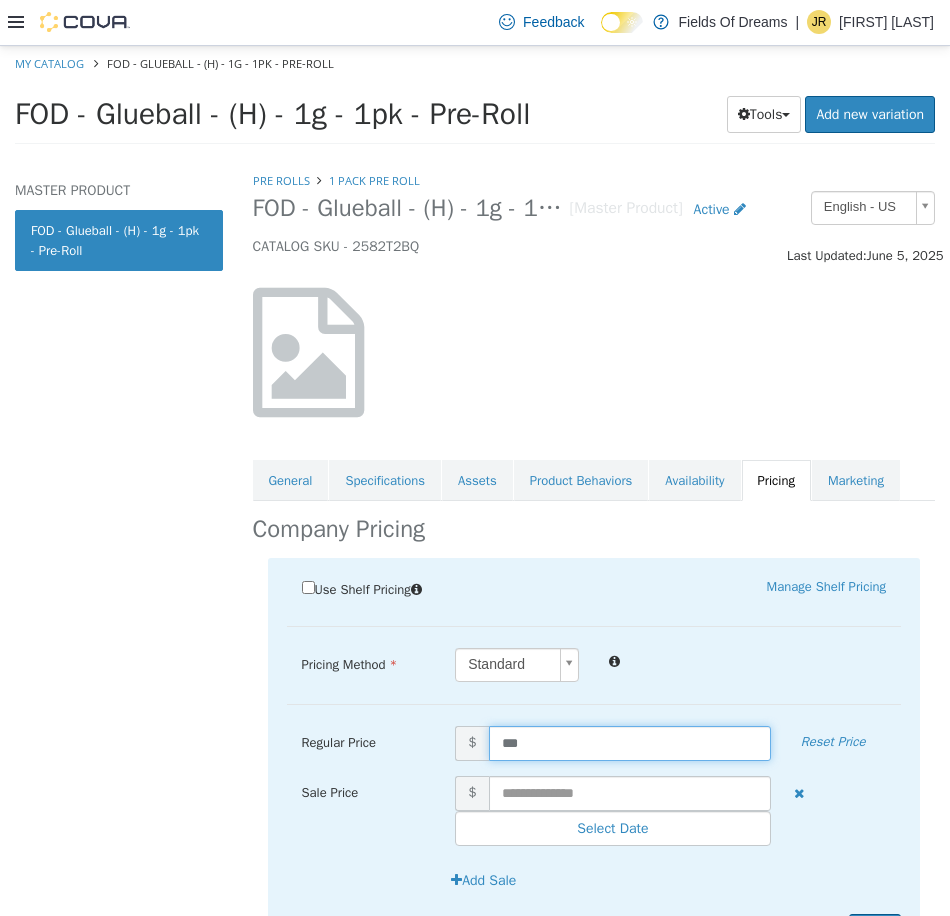 type on "****" 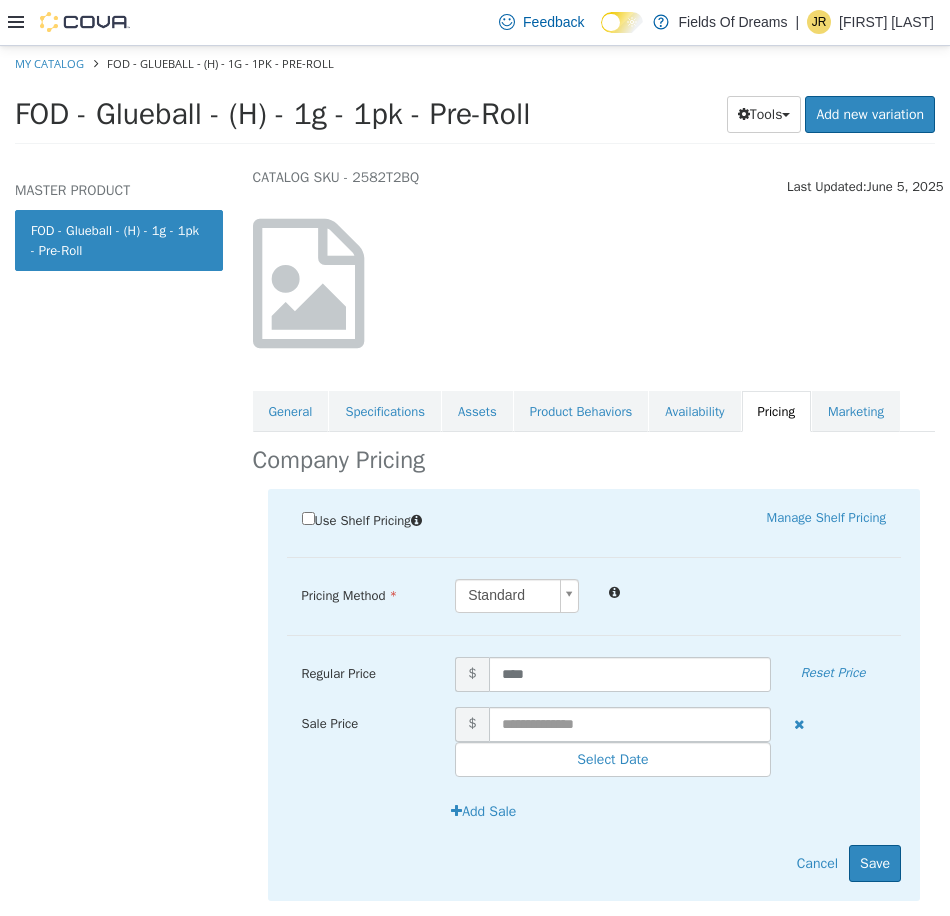 scroll, scrollTop: 108, scrollLeft: 0, axis: vertical 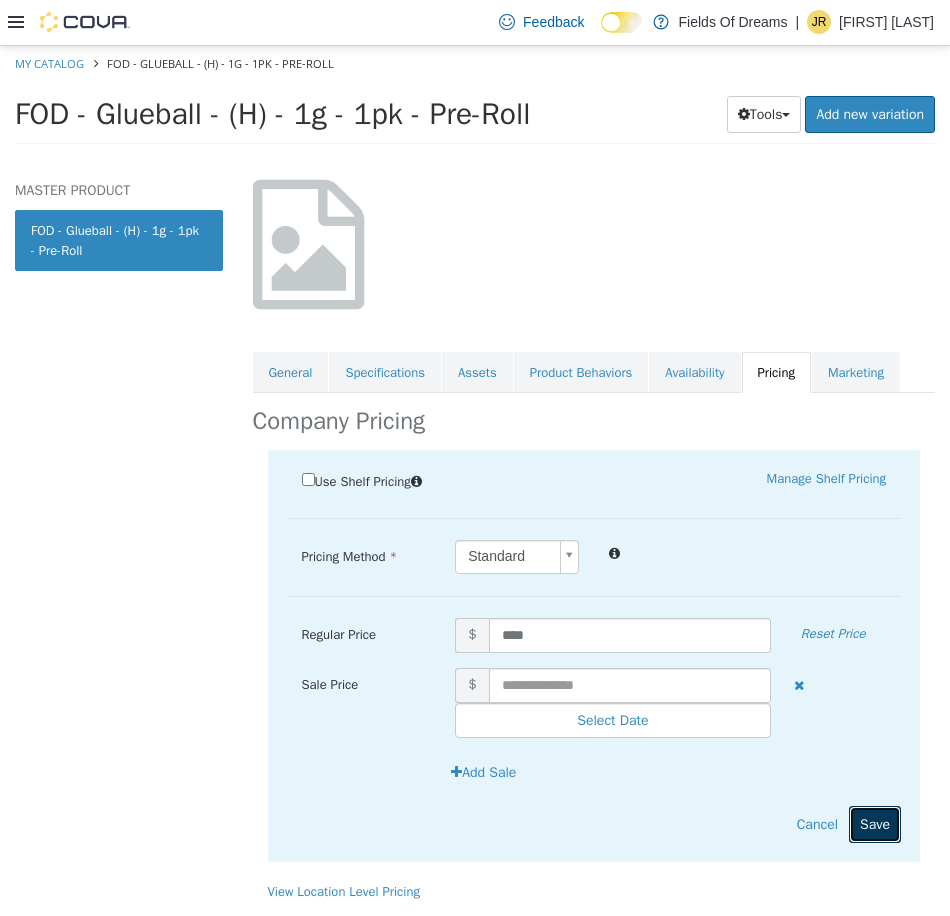 click on "Save" at bounding box center (875, 823) 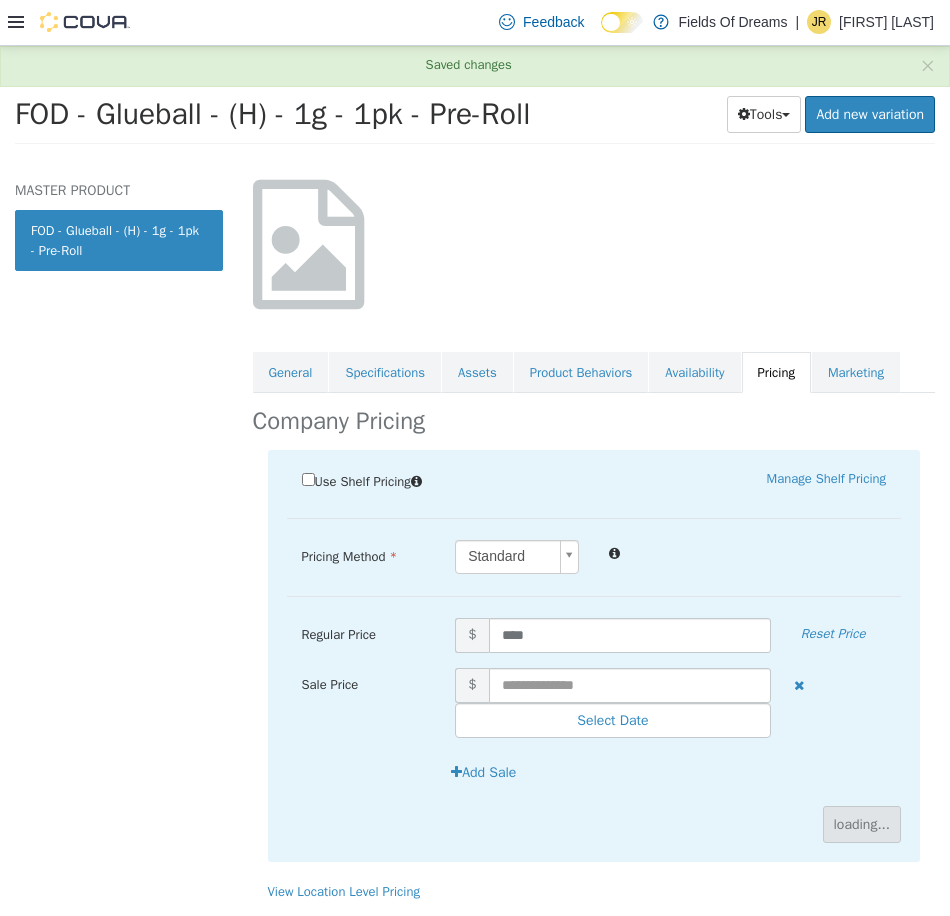 scroll, scrollTop: 0, scrollLeft: 0, axis: both 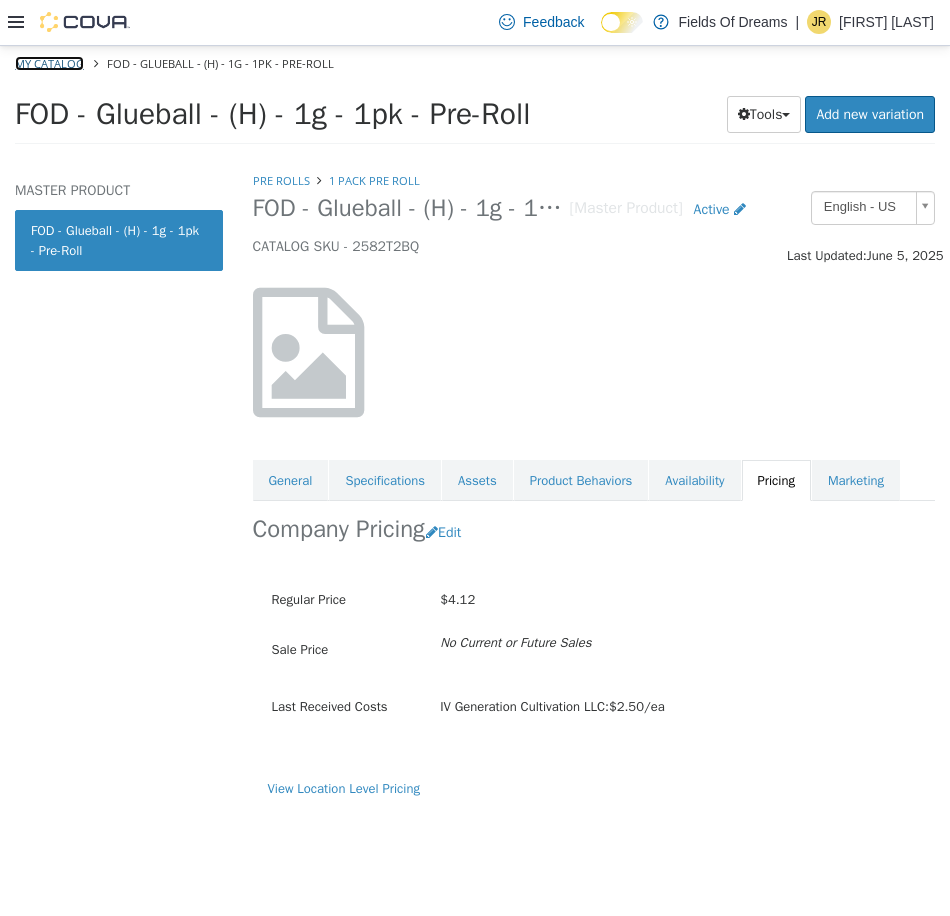 click on "My Catalog" at bounding box center (49, 62) 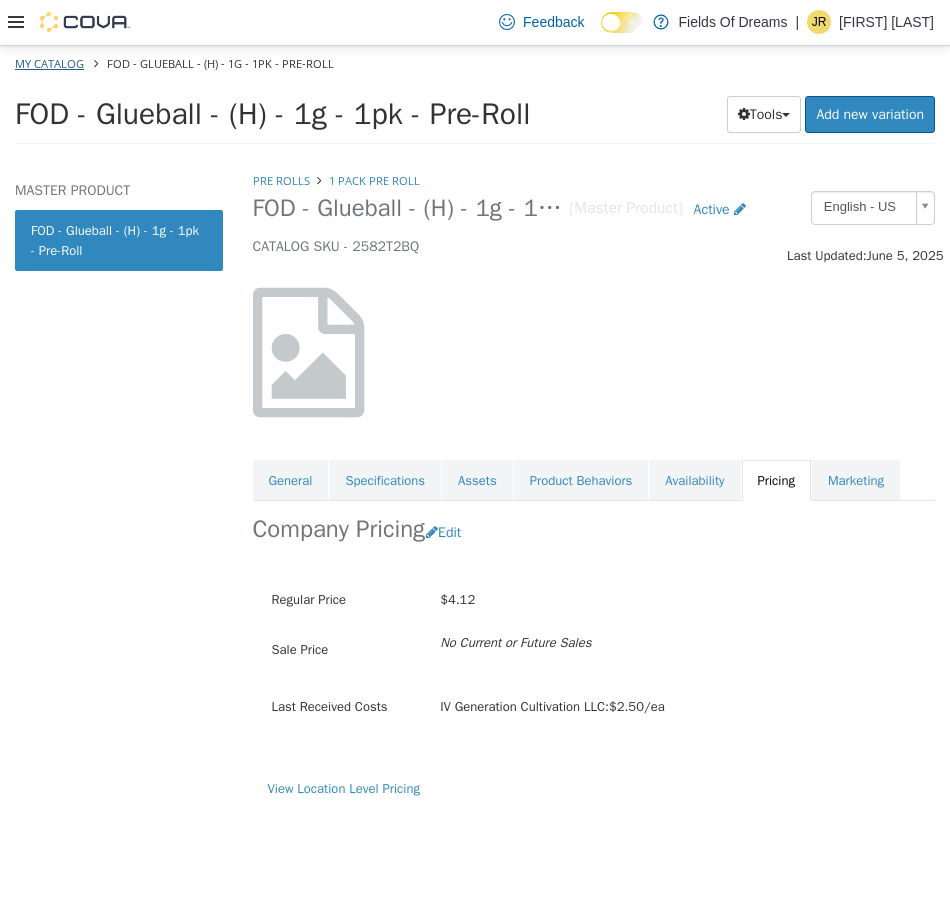select on "**********" 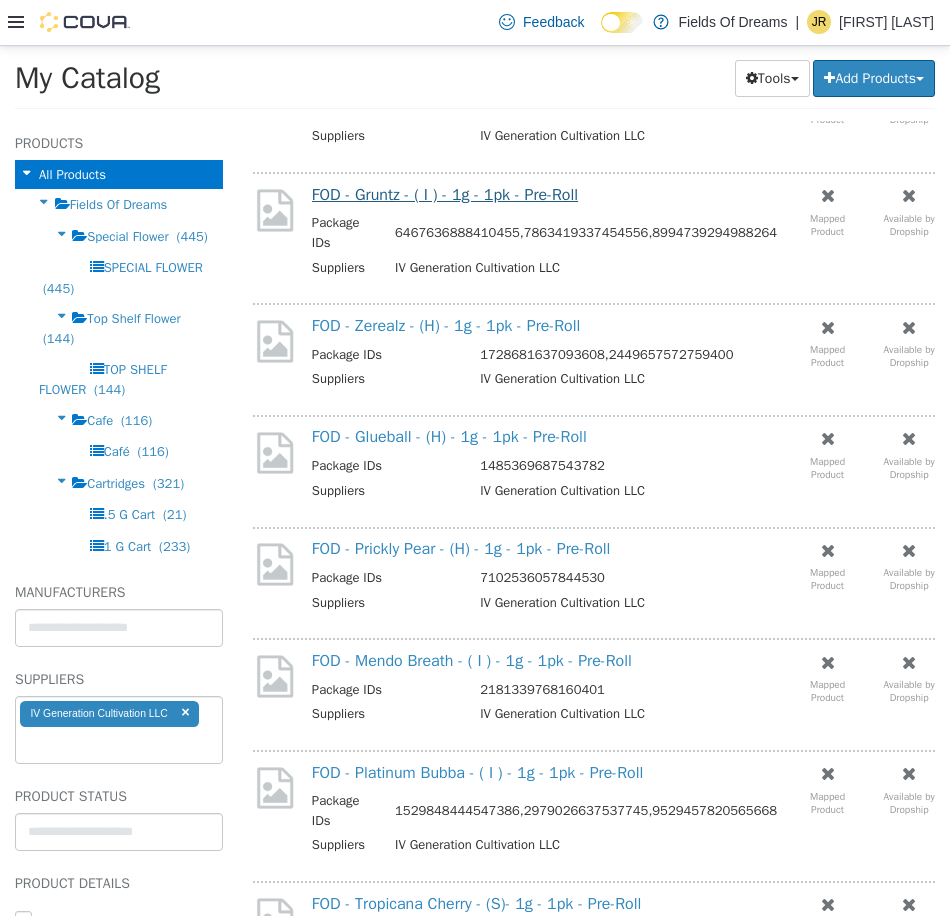scroll, scrollTop: 333, scrollLeft: 0, axis: vertical 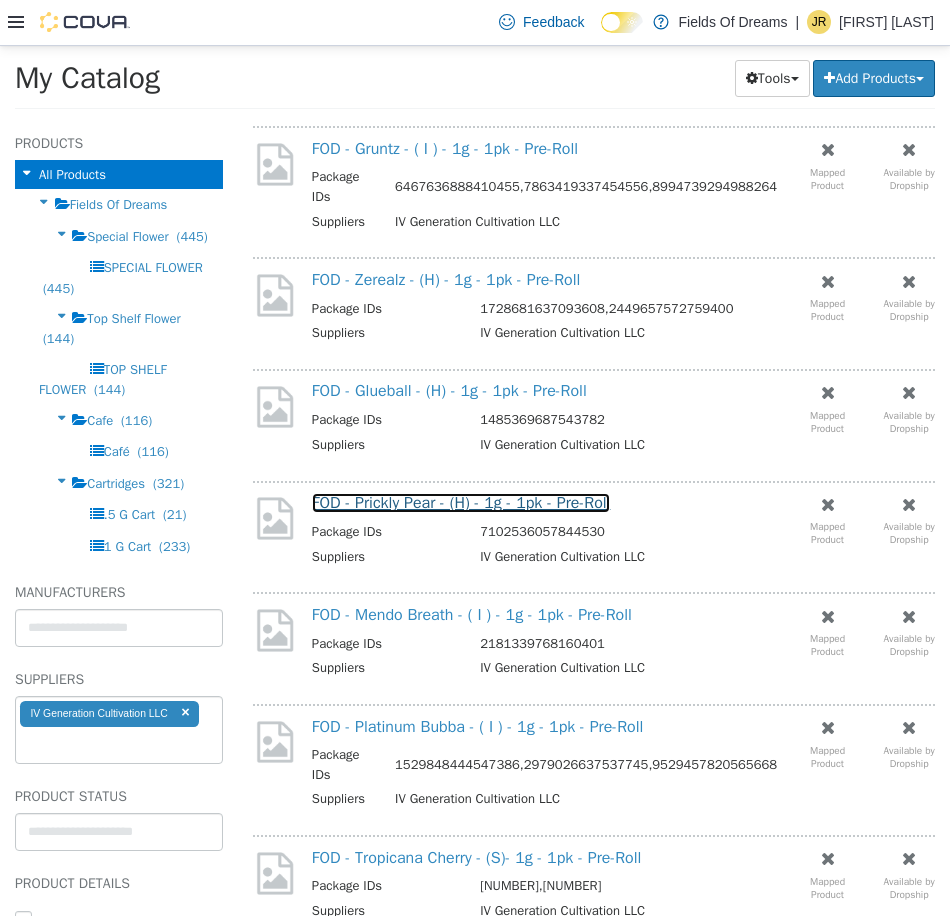 click on "FOD - Prickly Pear - (H) - 1g - 1pk - Pre-Roll" at bounding box center (461, 502) 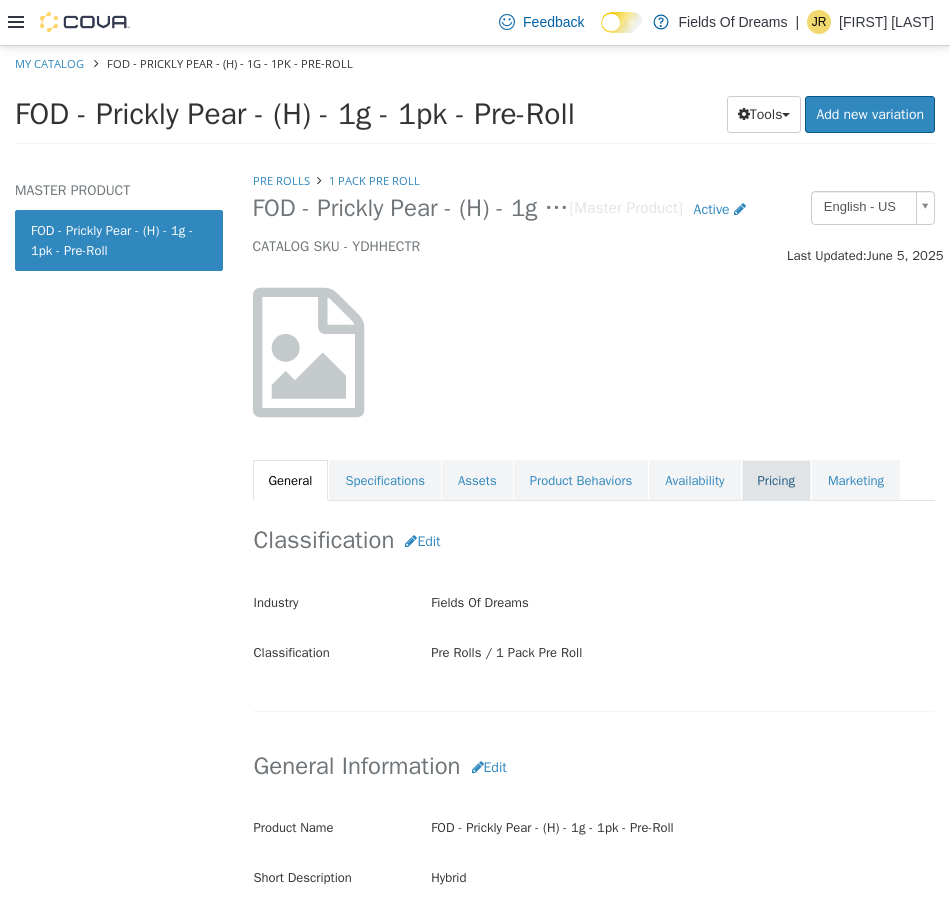 click on "Pricing" at bounding box center [776, 480] 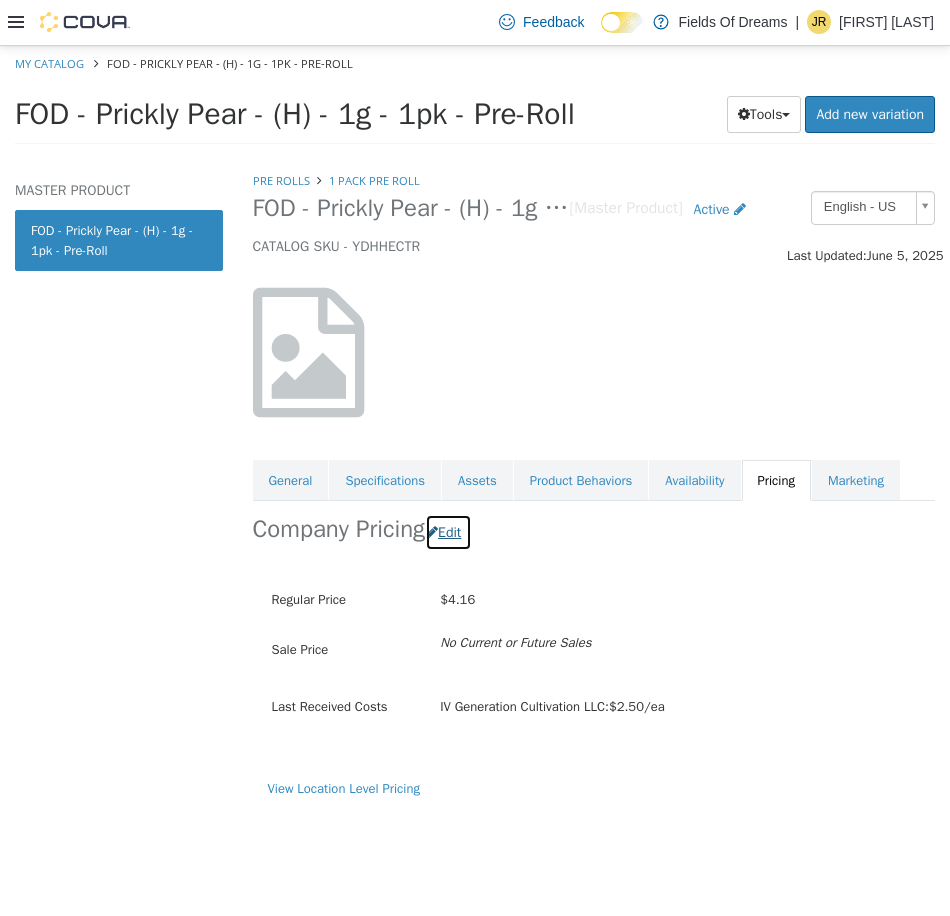 click on "Edit" at bounding box center (448, 531) 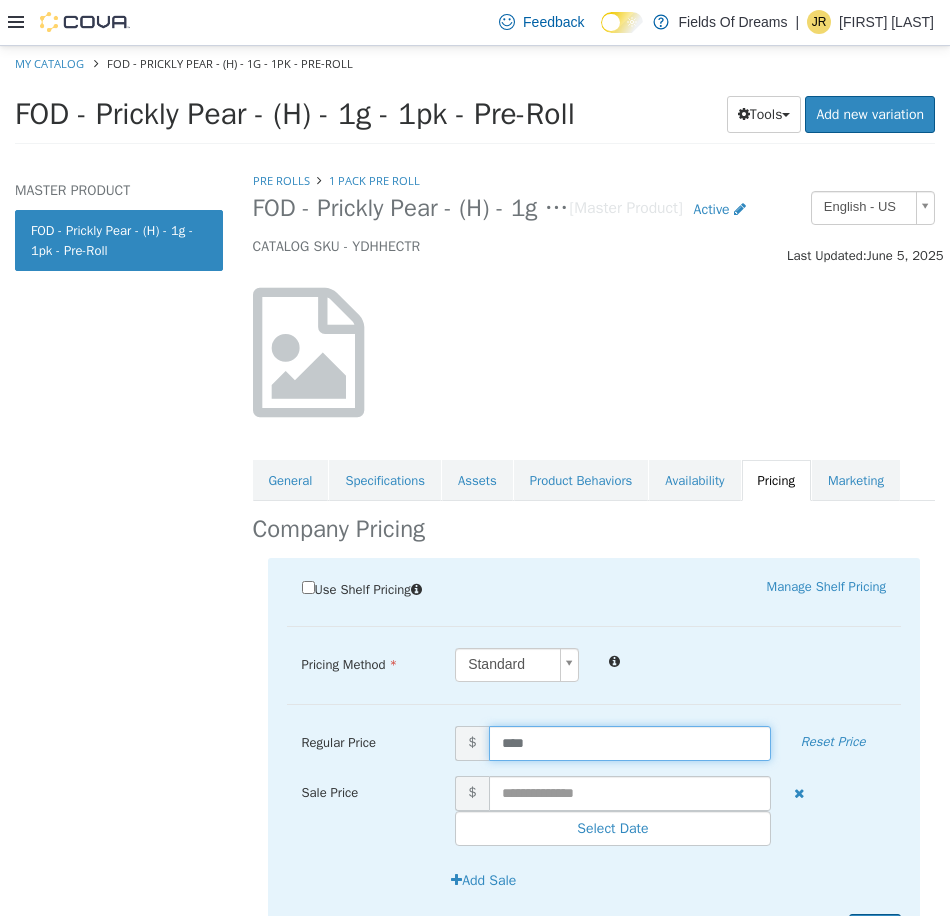 click on "****" at bounding box center (630, 742) 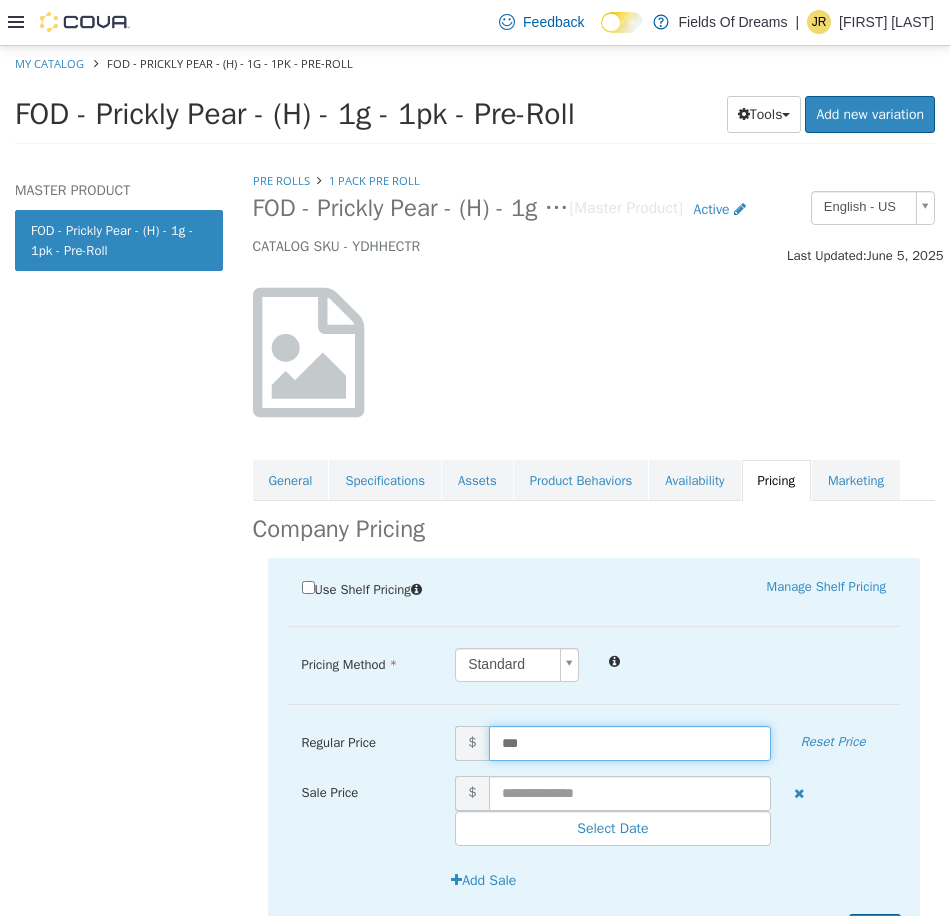 type on "****" 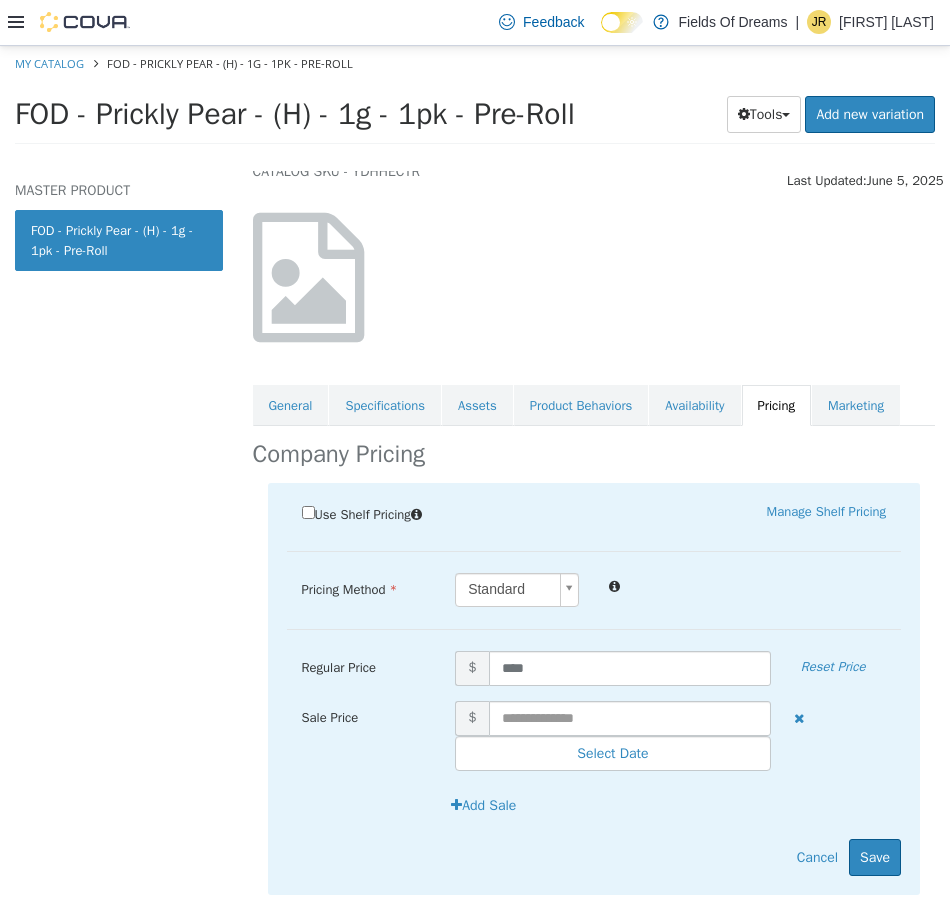 scroll, scrollTop: 108, scrollLeft: 0, axis: vertical 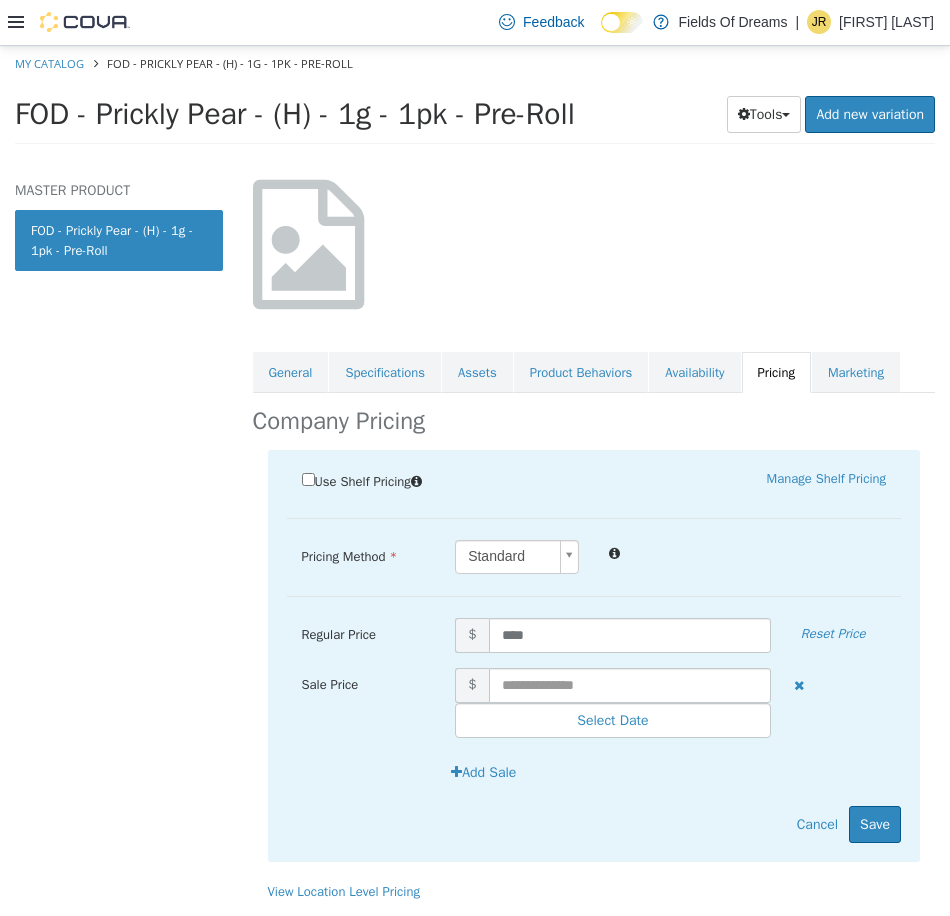 click on "Use Shelf Pricing    Manage Shelf Pricing Shelf Price     Select a Shelf Price                             Shelf Price is required Pricing Method     Standard                             * Regular Price $ **** Reset Price Sale Price $ Select Date     (UTC-6) Denver                                Add Sale Cancel Save" at bounding box center (594, 655) 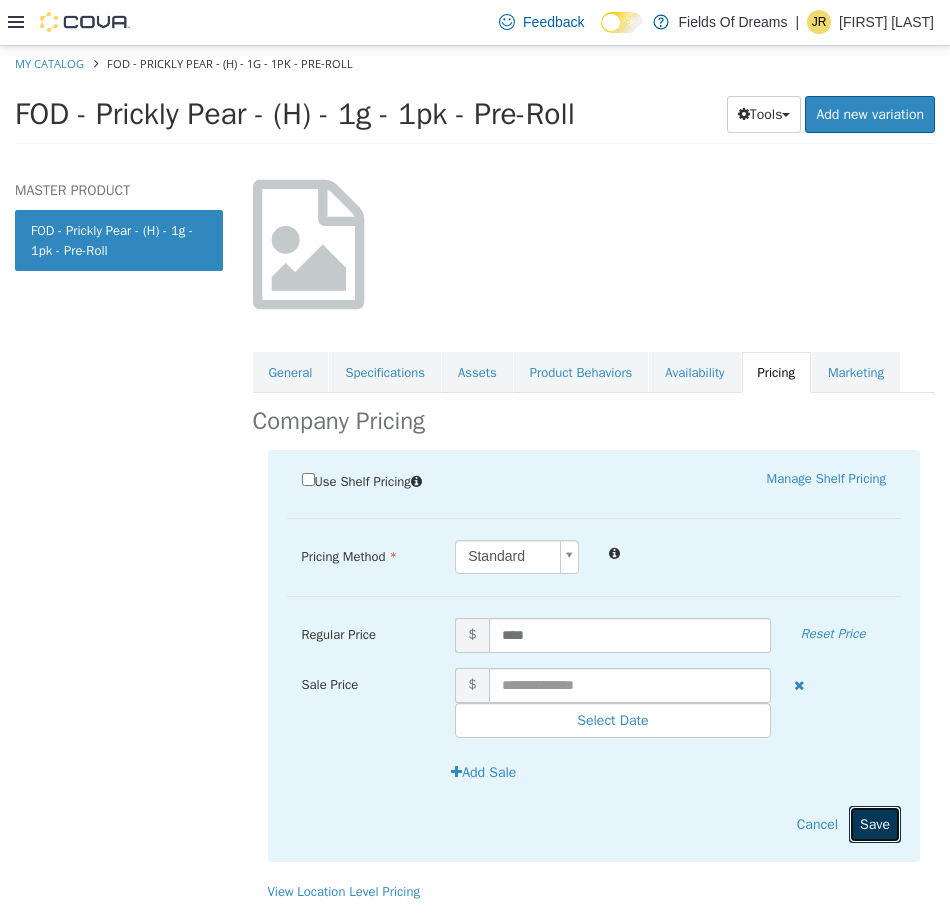 click on "Save" at bounding box center [875, 823] 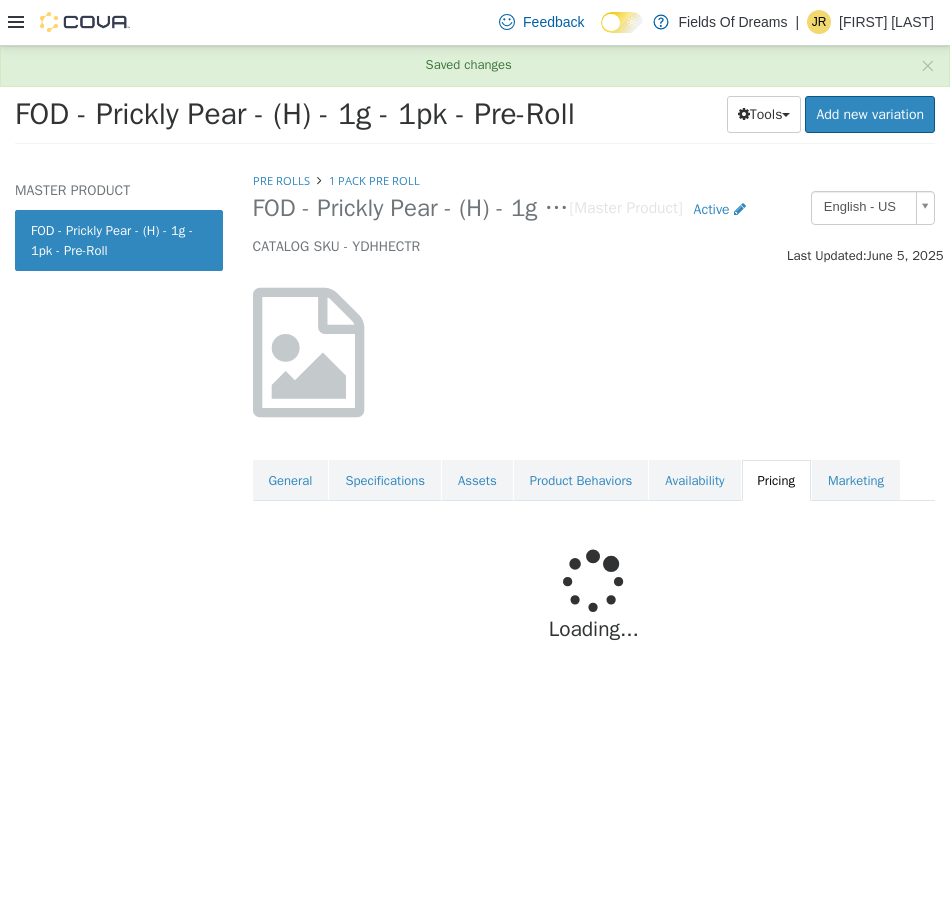 scroll, scrollTop: 0, scrollLeft: 0, axis: both 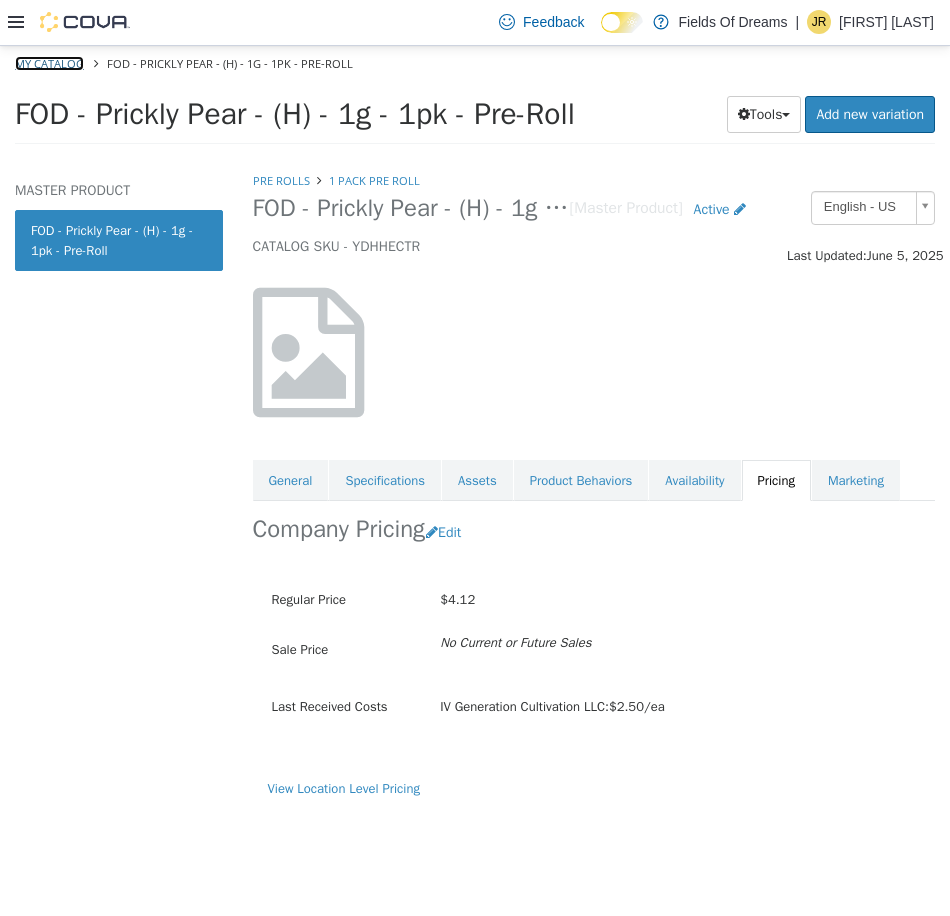 click on "My Catalog" at bounding box center [49, 62] 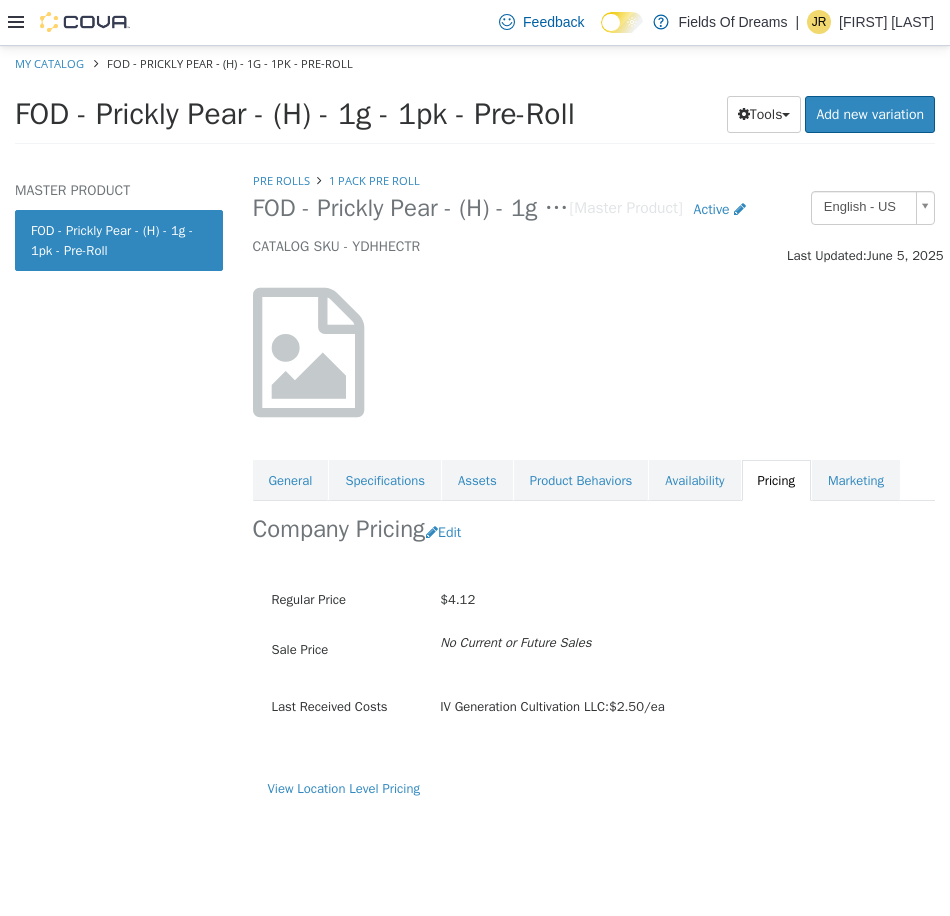 select on "**********" 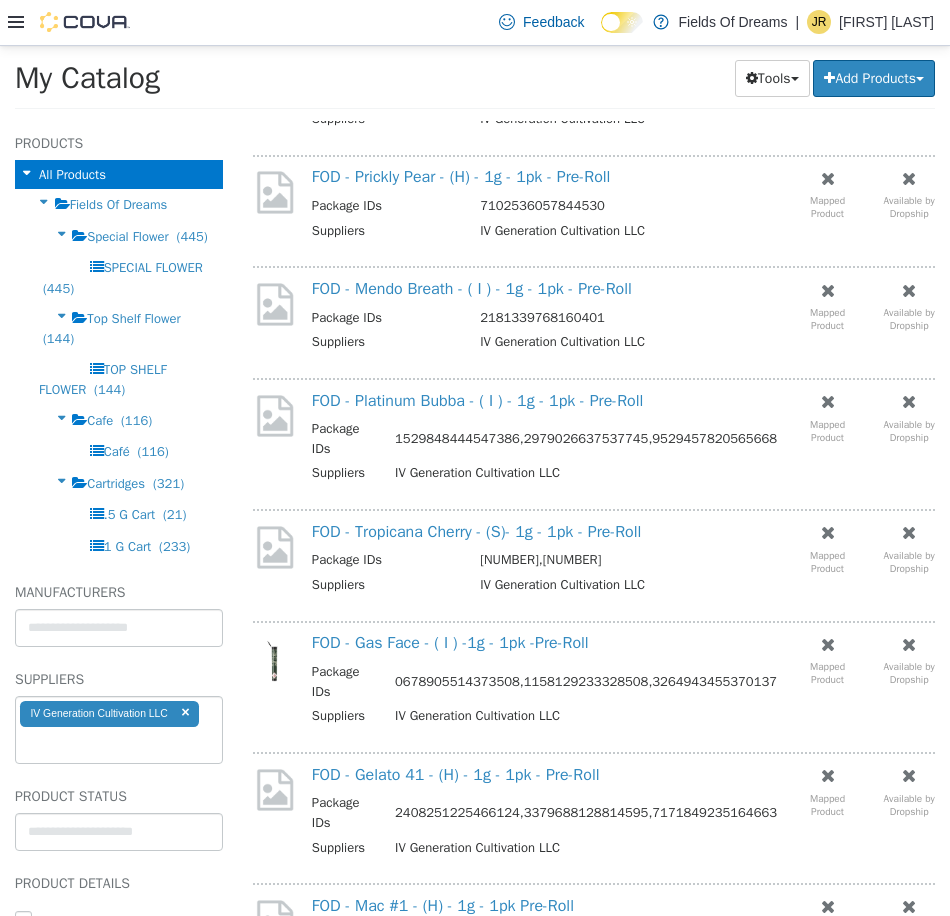 scroll, scrollTop: 667, scrollLeft: 0, axis: vertical 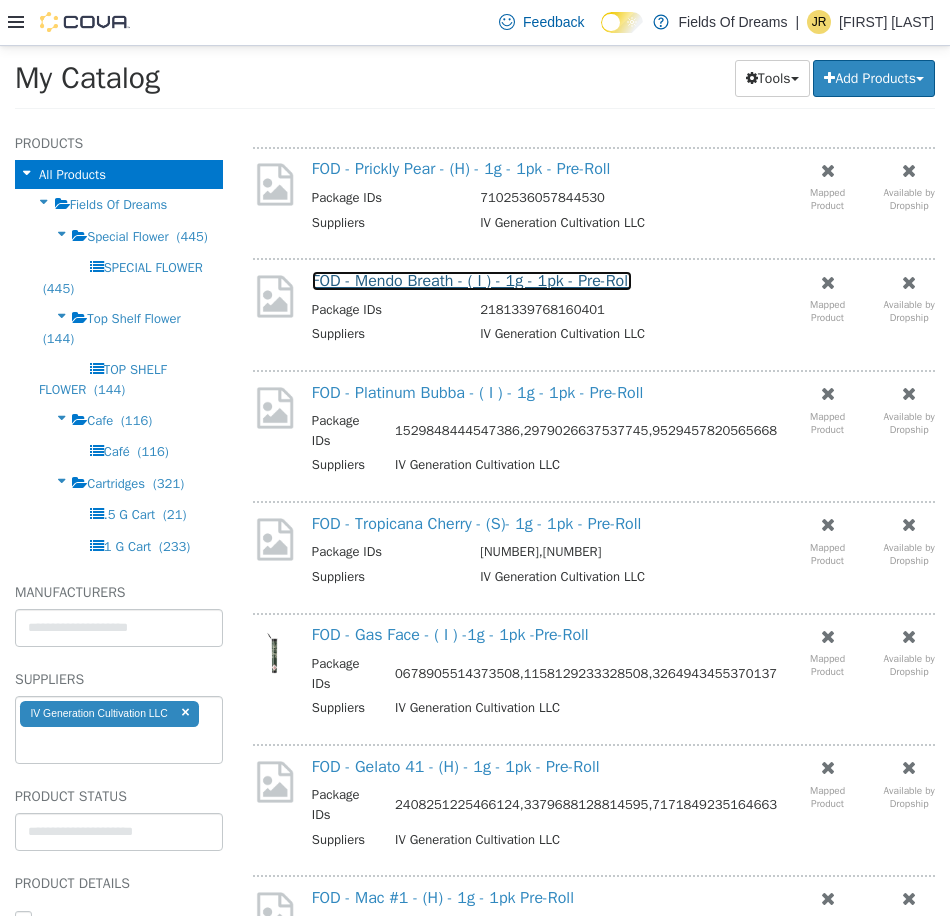 click on "FOD - Mendo Breath - ( I ) - 1g - 1pk - Pre-Roll" at bounding box center (472, 280) 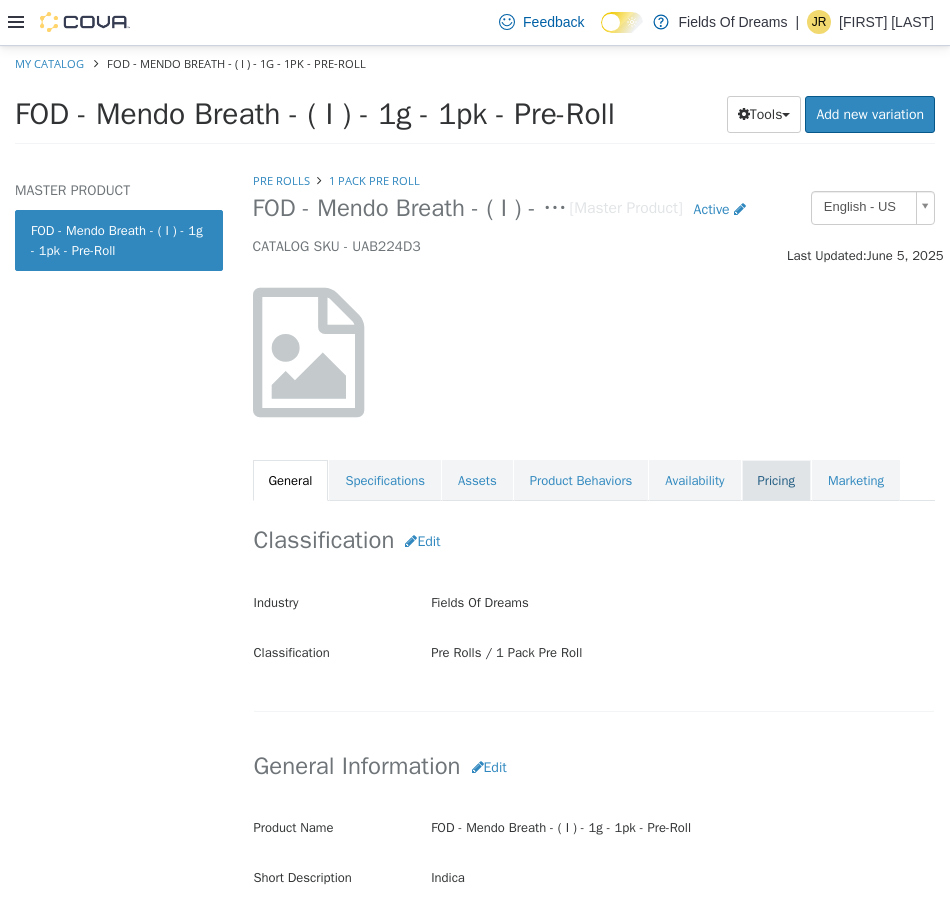 click on "Pricing" at bounding box center (776, 480) 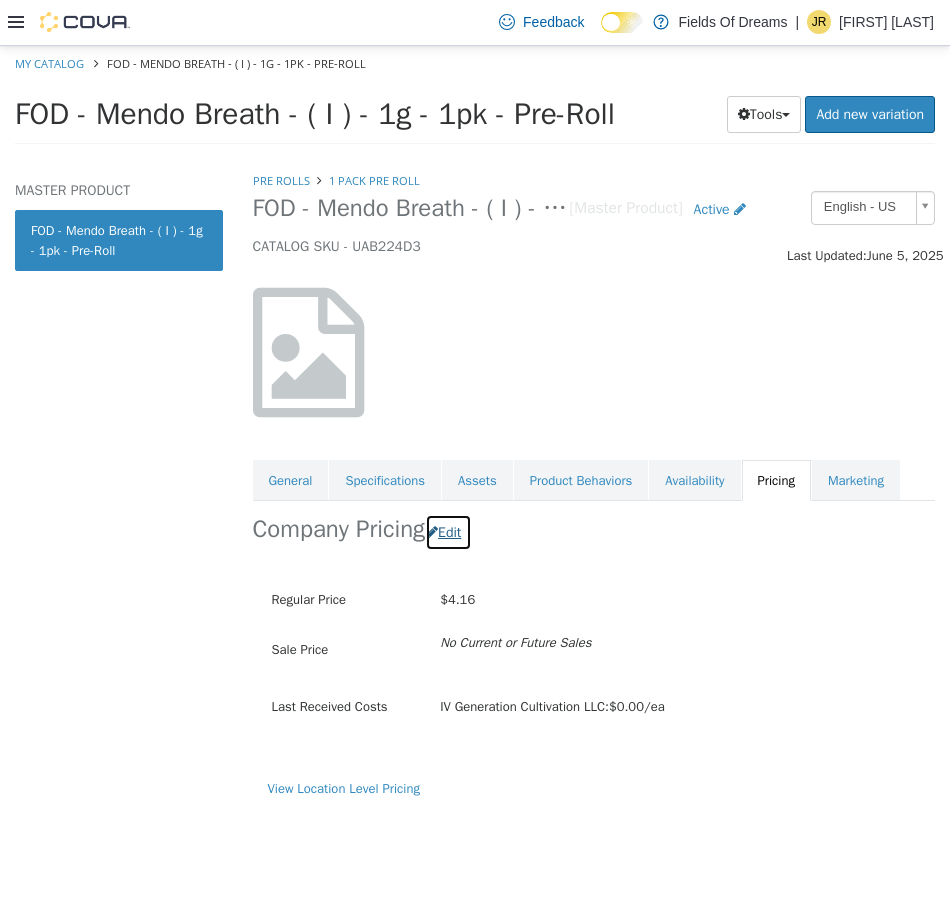click on "Edit" at bounding box center (448, 531) 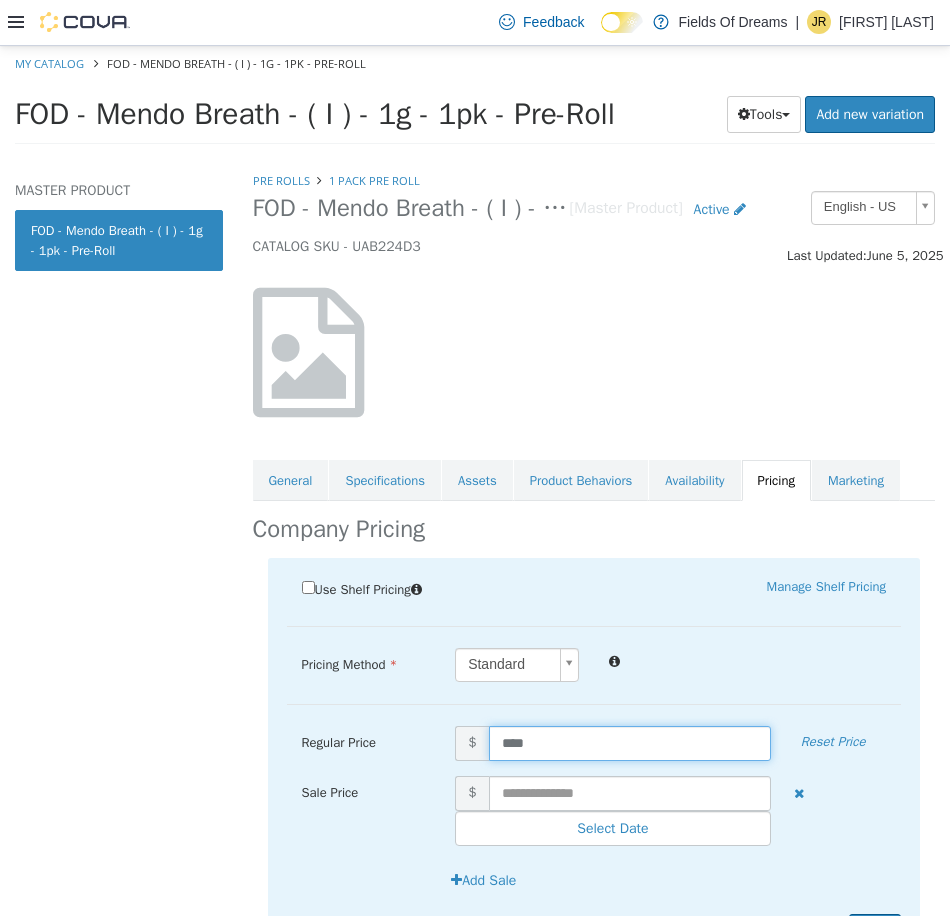 click on "****" at bounding box center (630, 742) 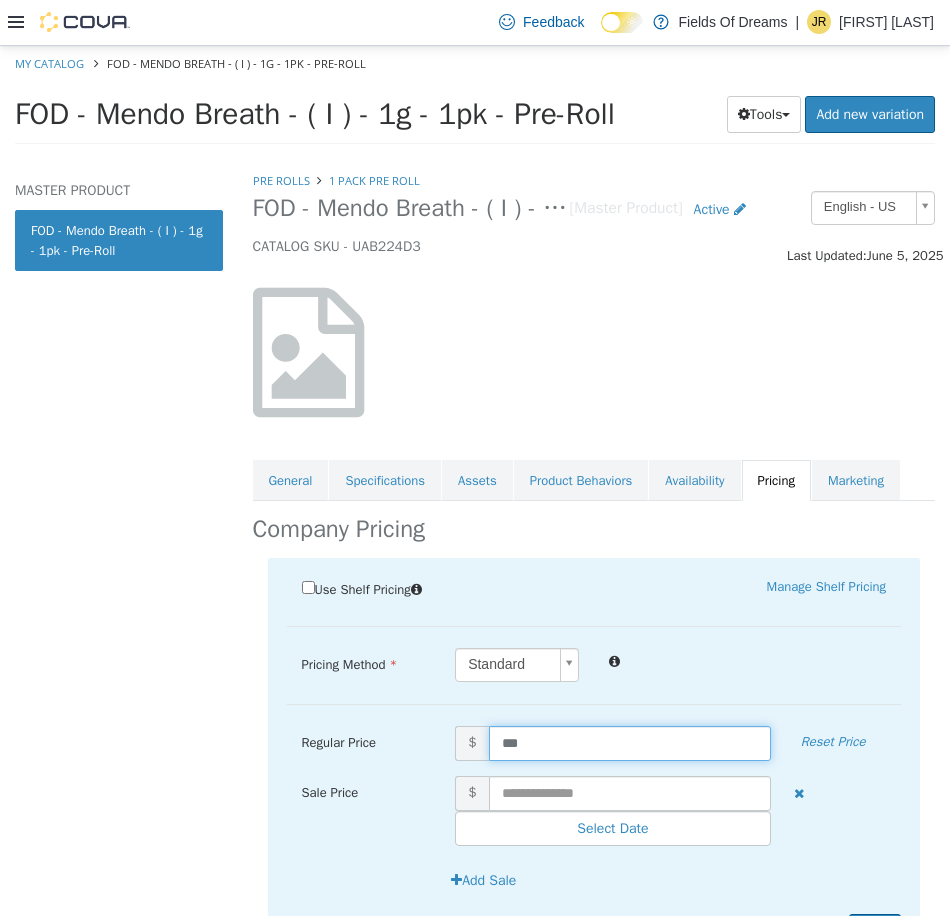 type on "****" 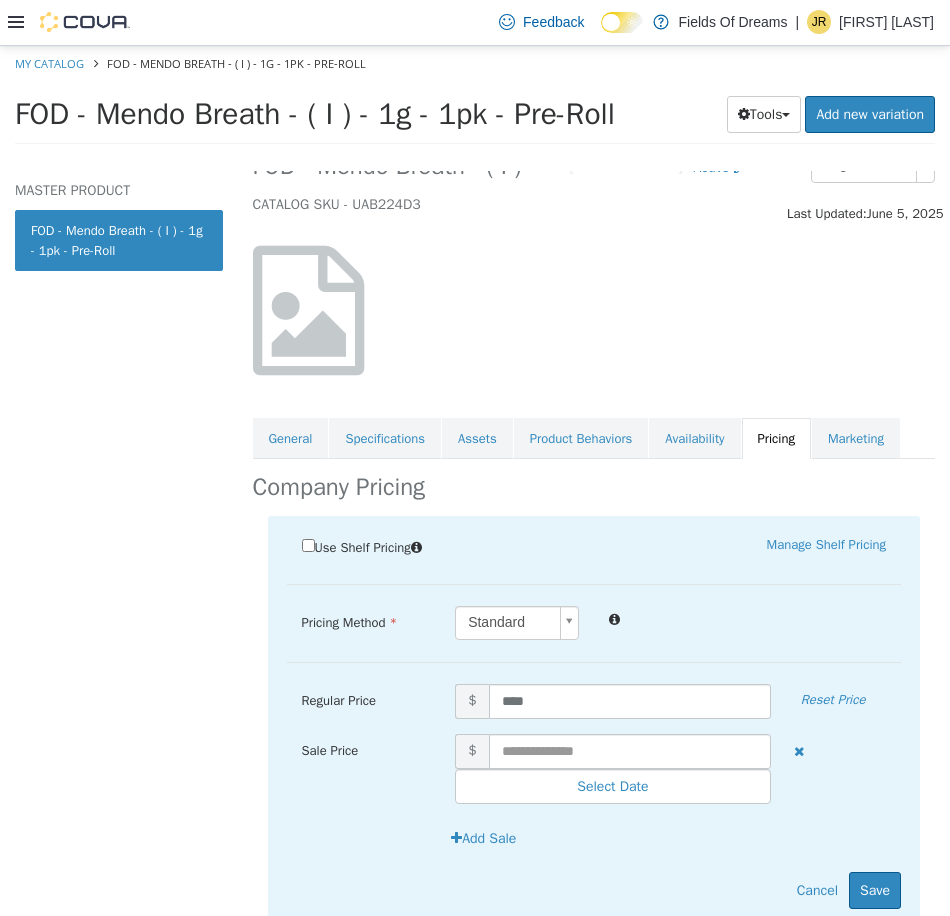 scroll, scrollTop: 108, scrollLeft: 0, axis: vertical 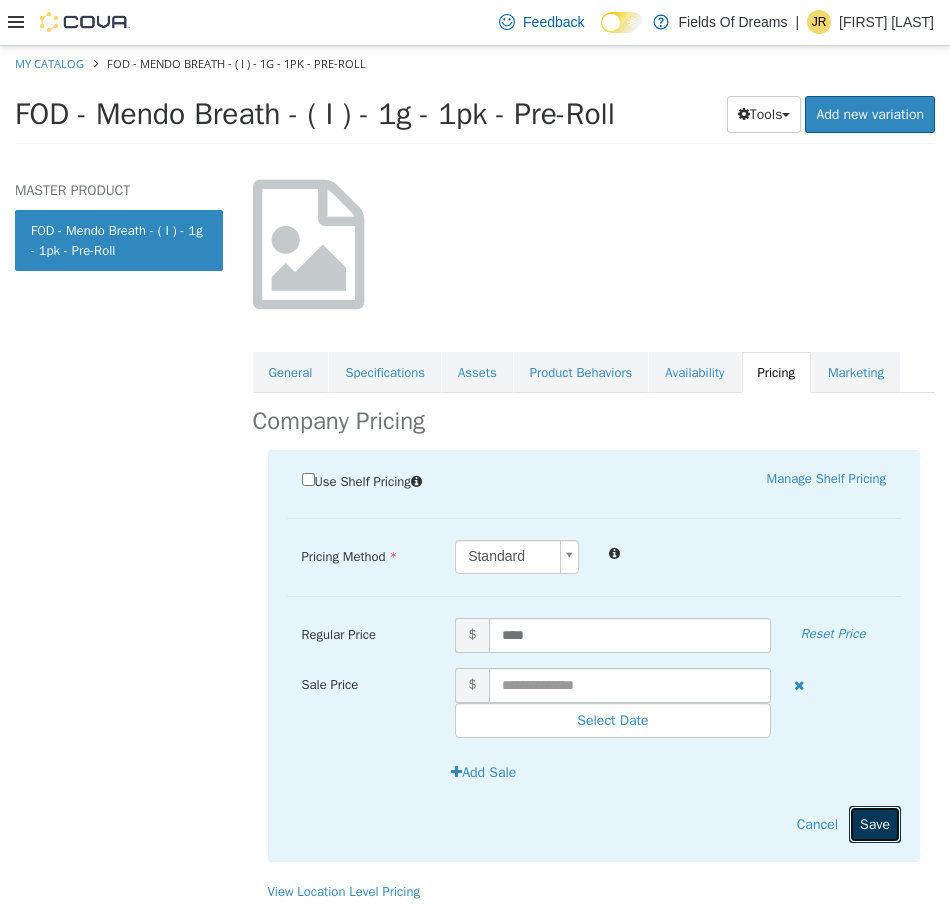 click on "Save" at bounding box center [875, 823] 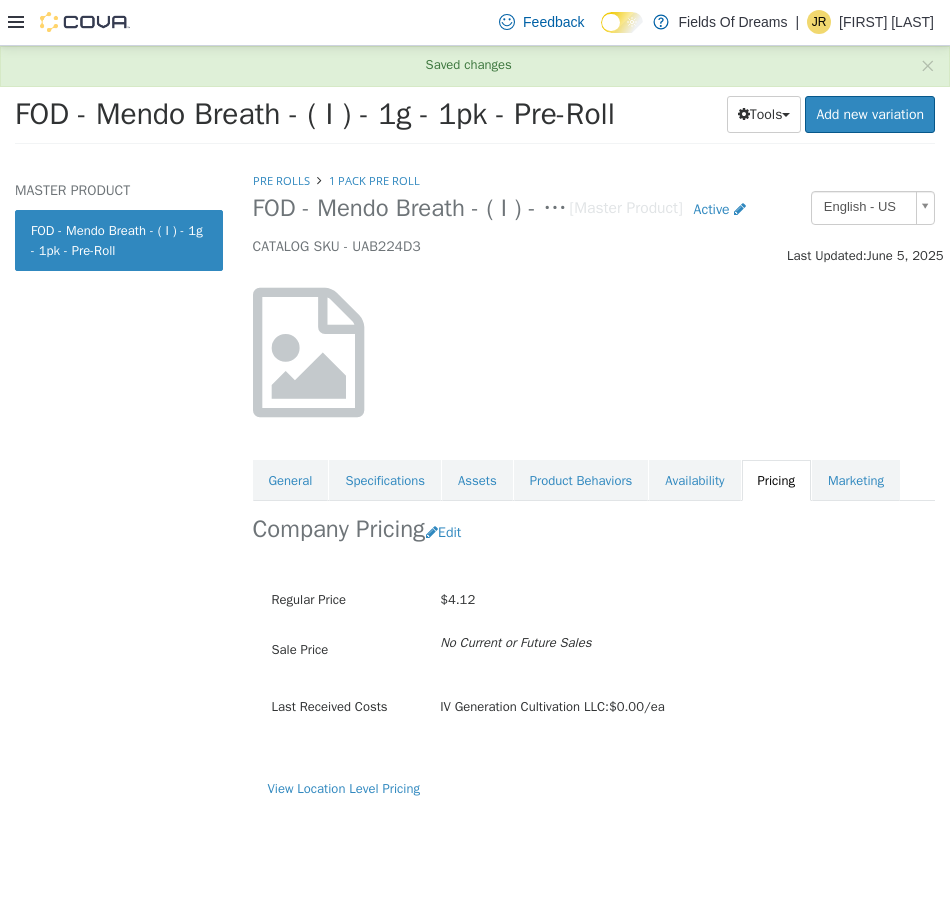 scroll, scrollTop: 0, scrollLeft: 0, axis: both 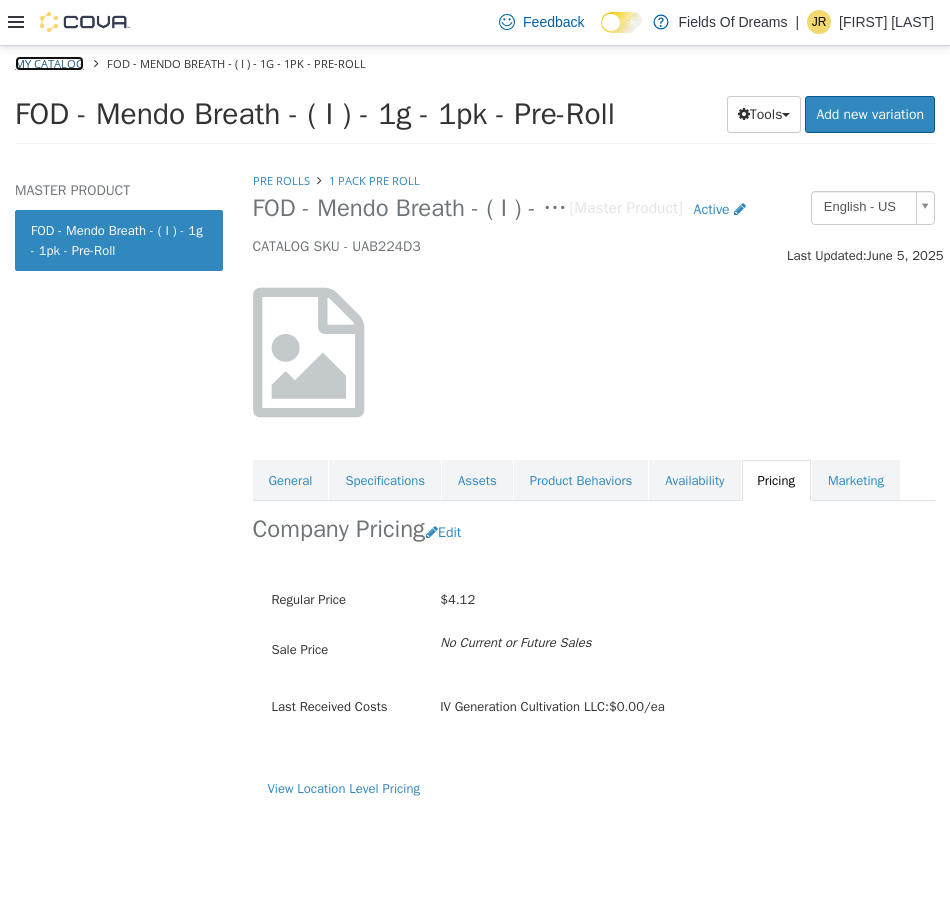 click on "My Catalog" at bounding box center [49, 62] 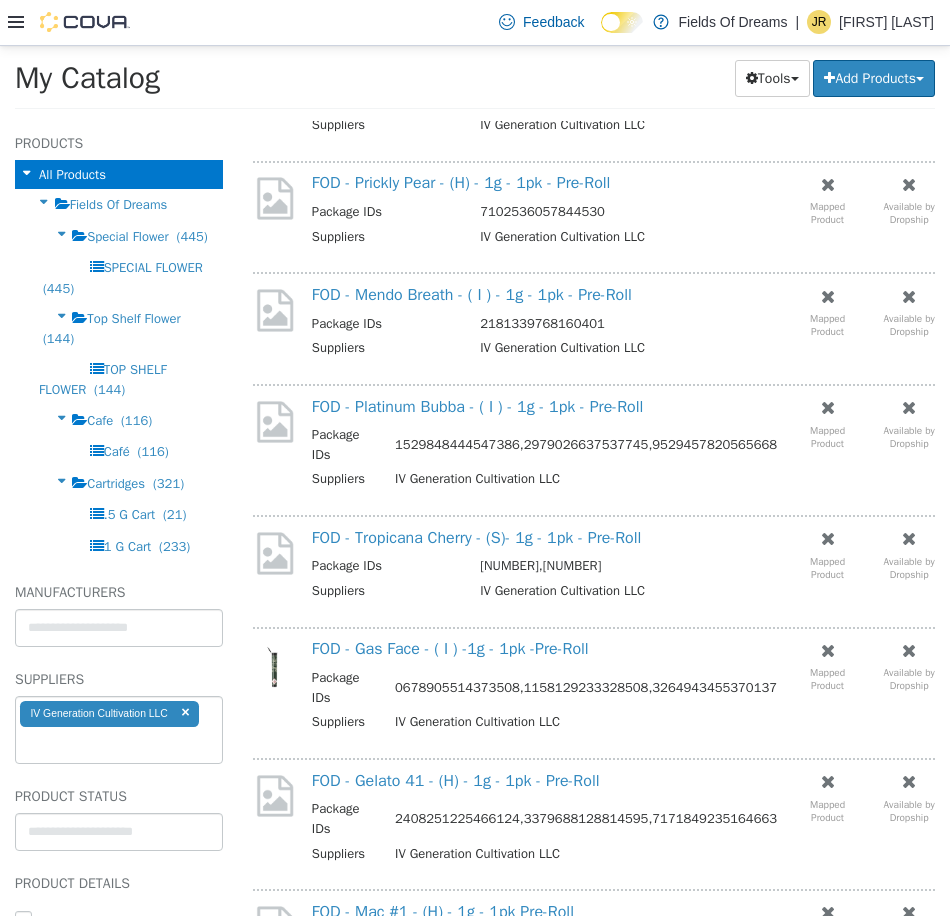 scroll, scrollTop: 667, scrollLeft: 0, axis: vertical 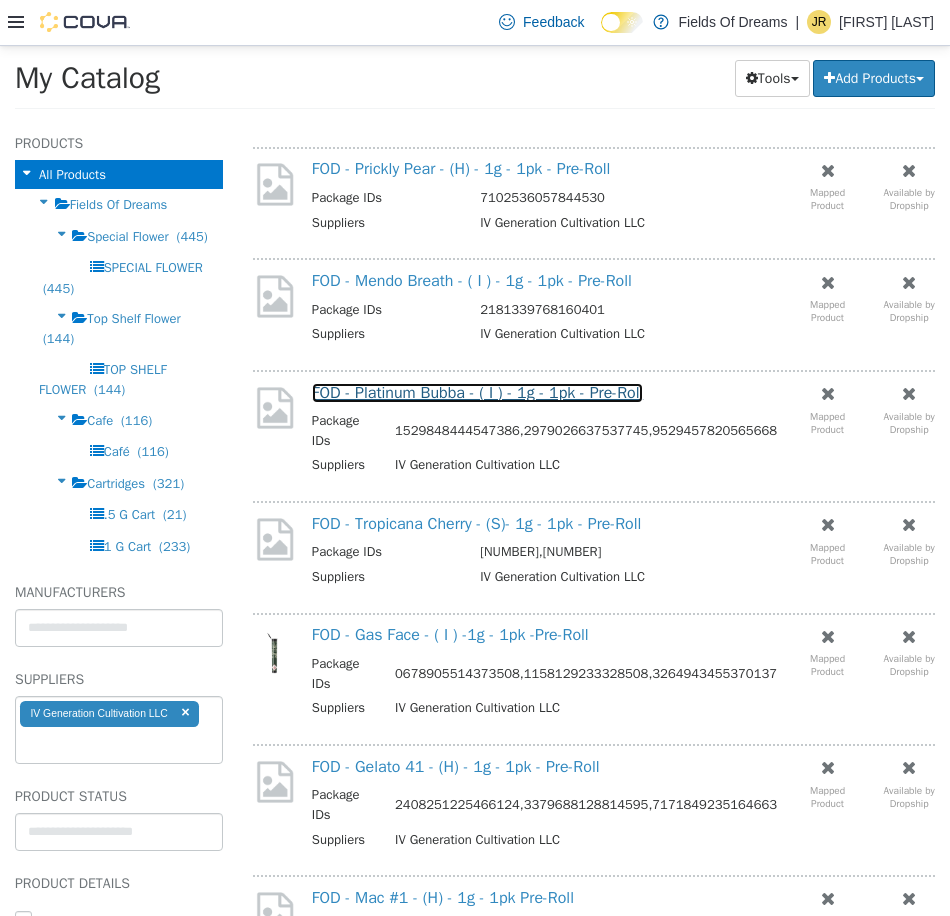 click on "FOD - Platinum Bubba - ( I ) - 1g - 1pk - Pre-Roll" at bounding box center [477, 392] 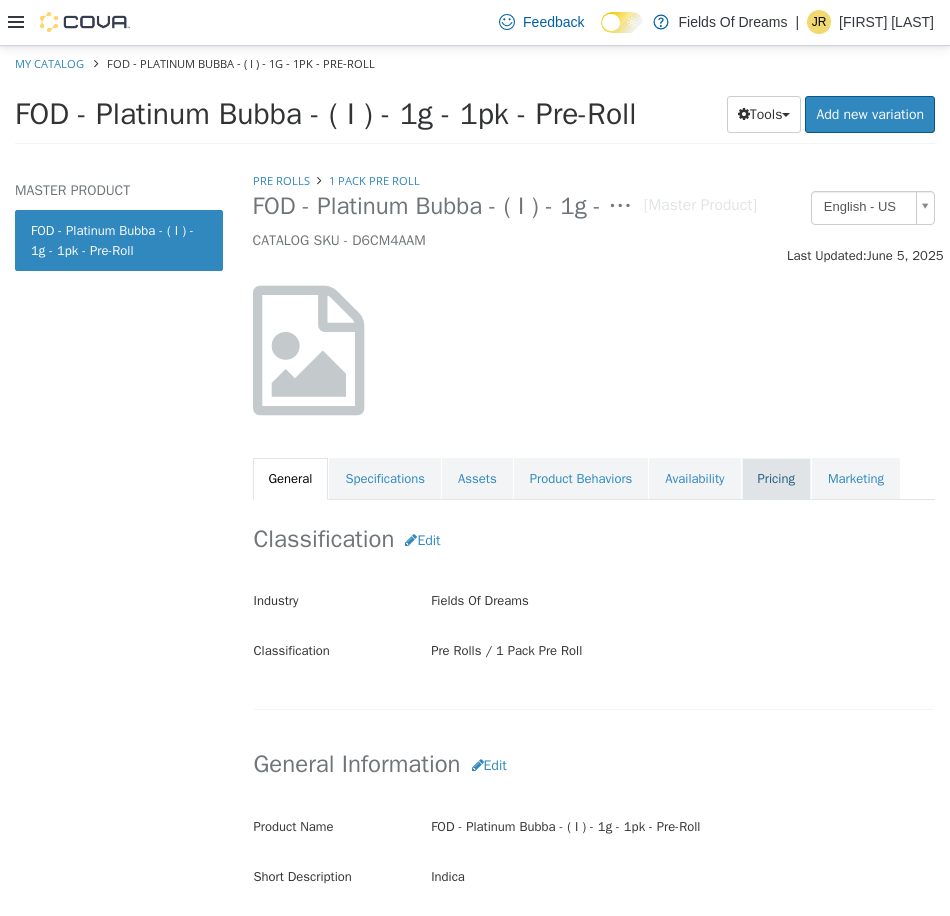 click on "Pricing" at bounding box center (776, 478) 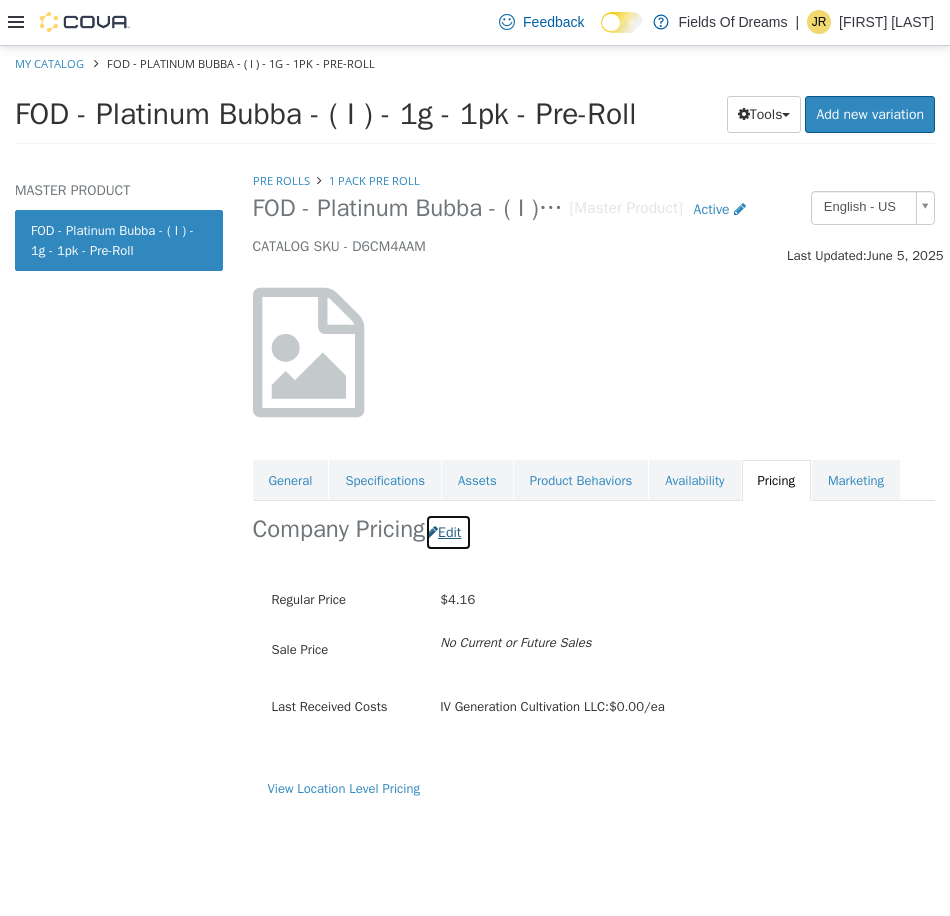click on "Edit" at bounding box center (448, 531) 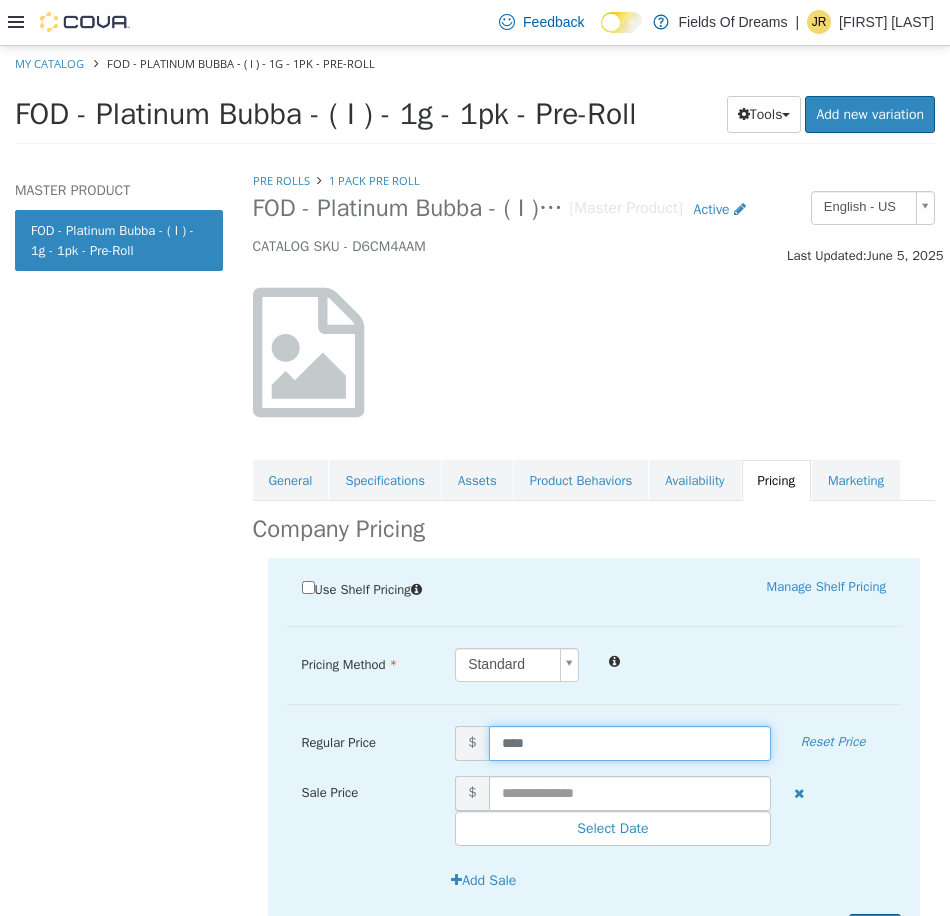 click on "****" at bounding box center [630, 742] 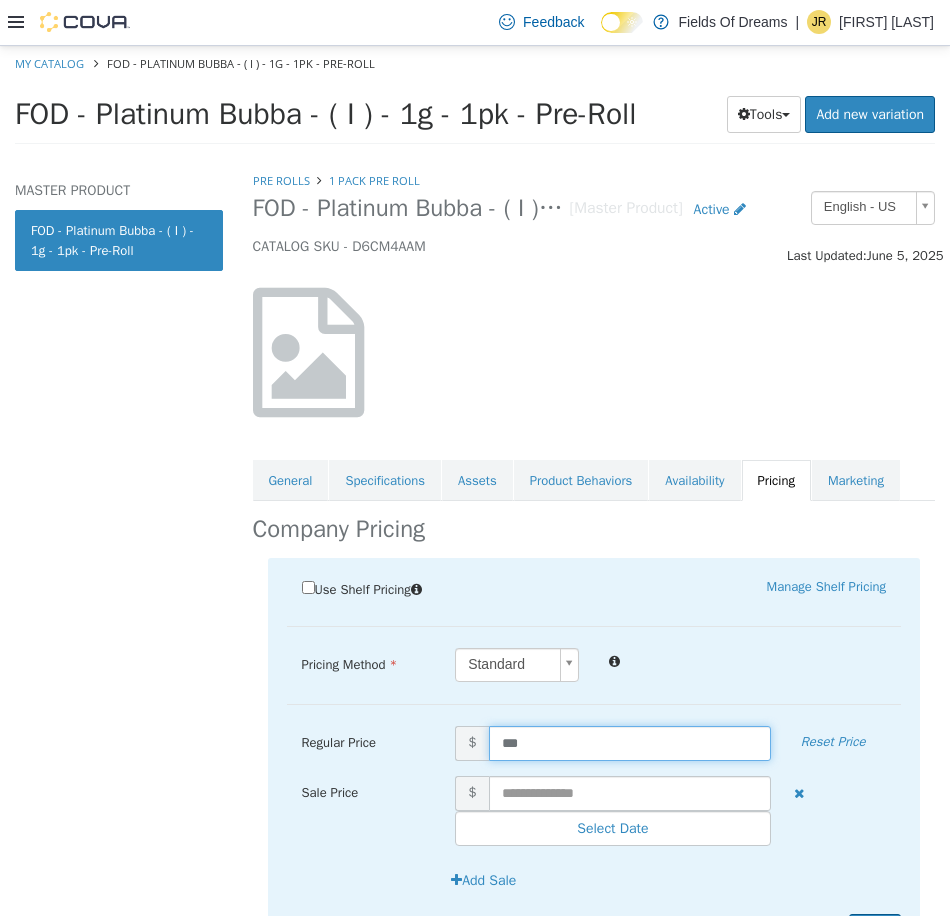 type on "****" 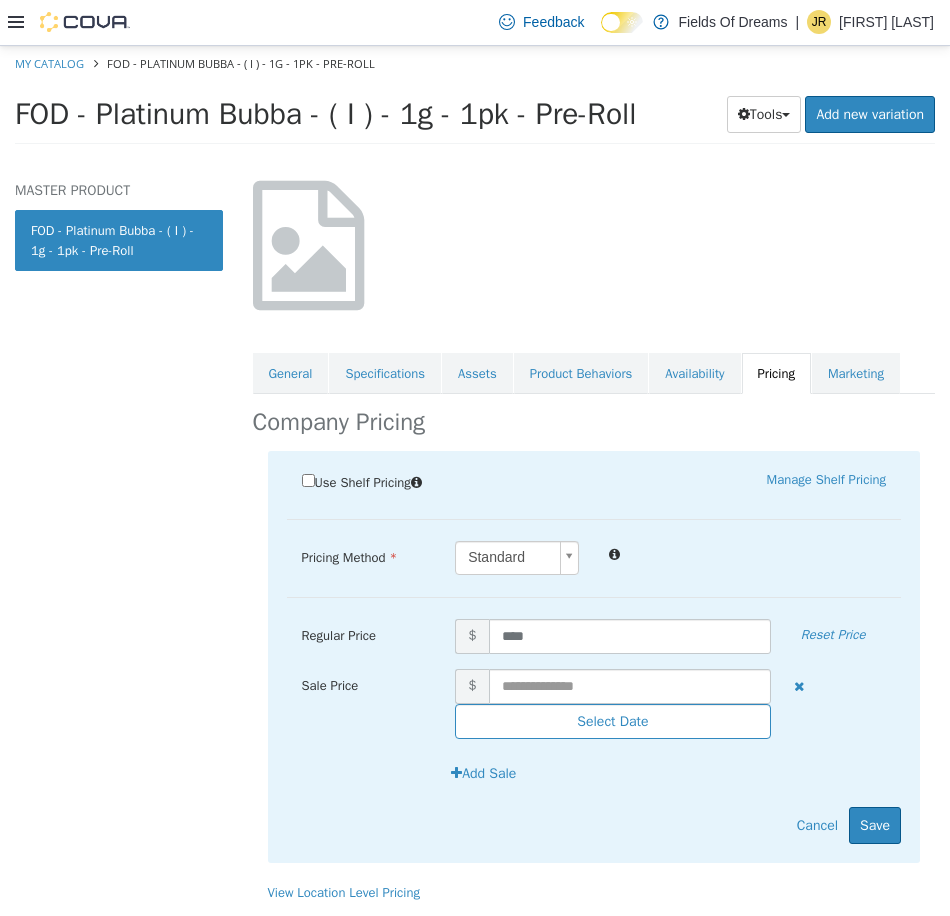 scroll, scrollTop: 108, scrollLeft: 0, axis: vertical 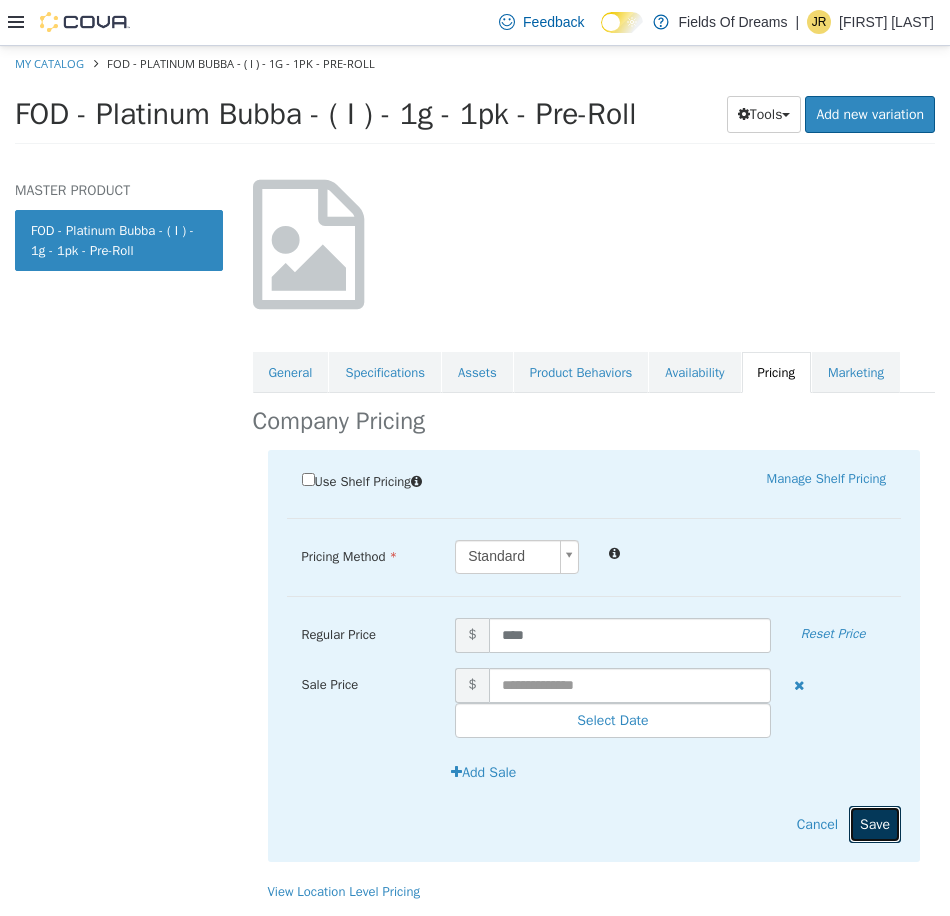 click on "Save" at bounding box center (875, 823) 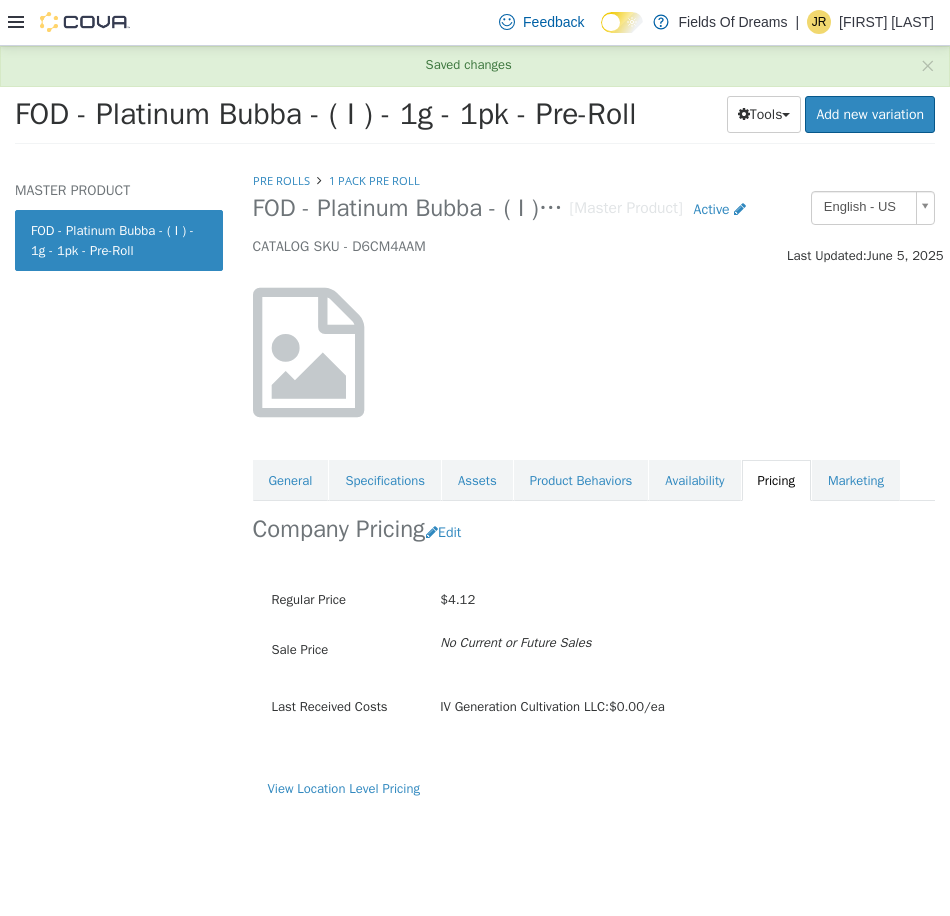 scroll, scrollTop: 0, scrollLeft: 0, axis: both 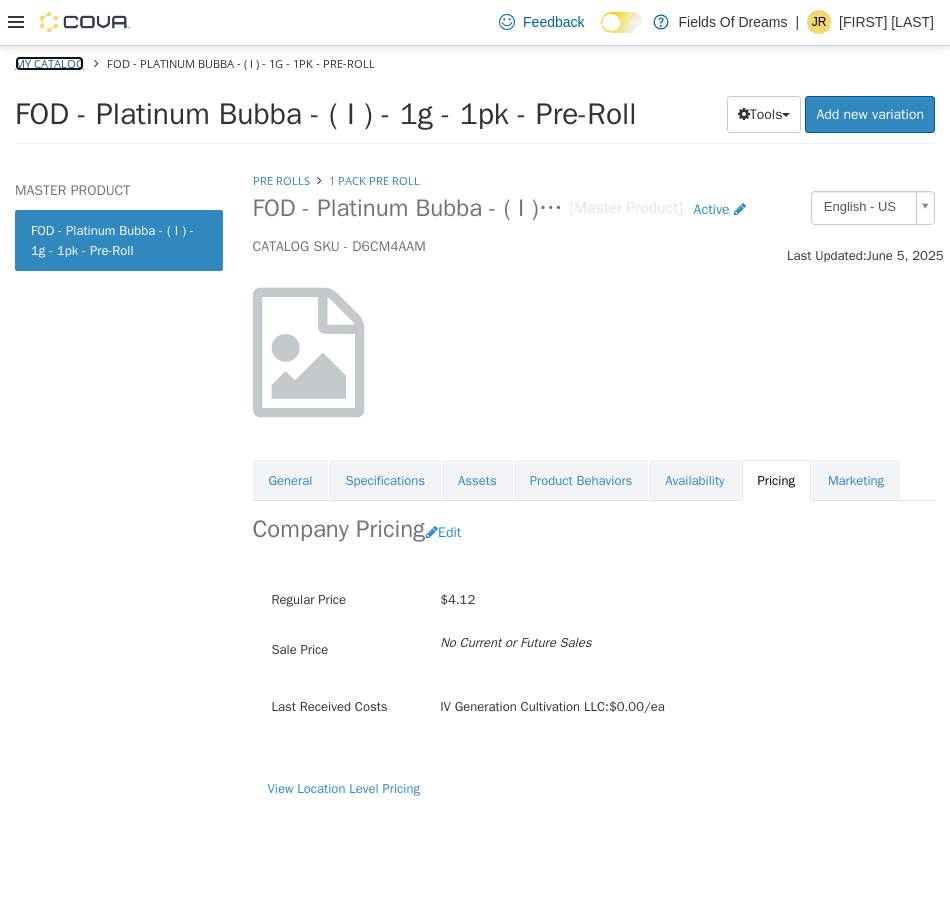 click on "My Catalog" at bounding box center (49, 62) 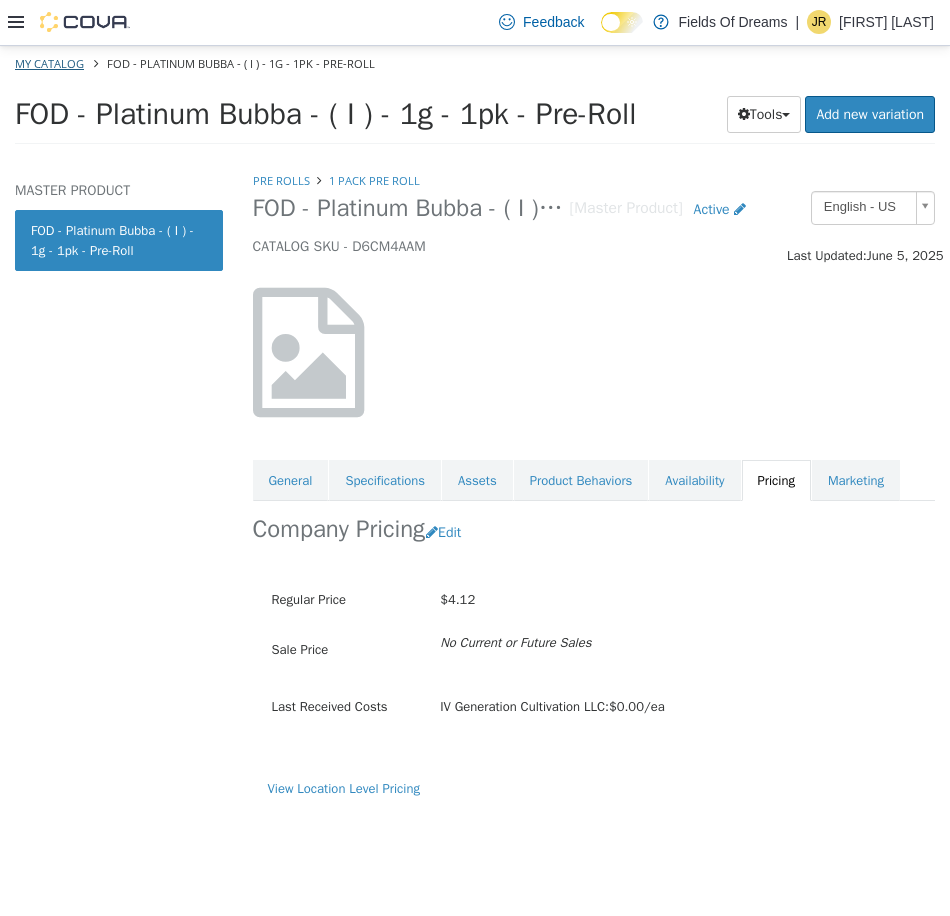 select on "**********" 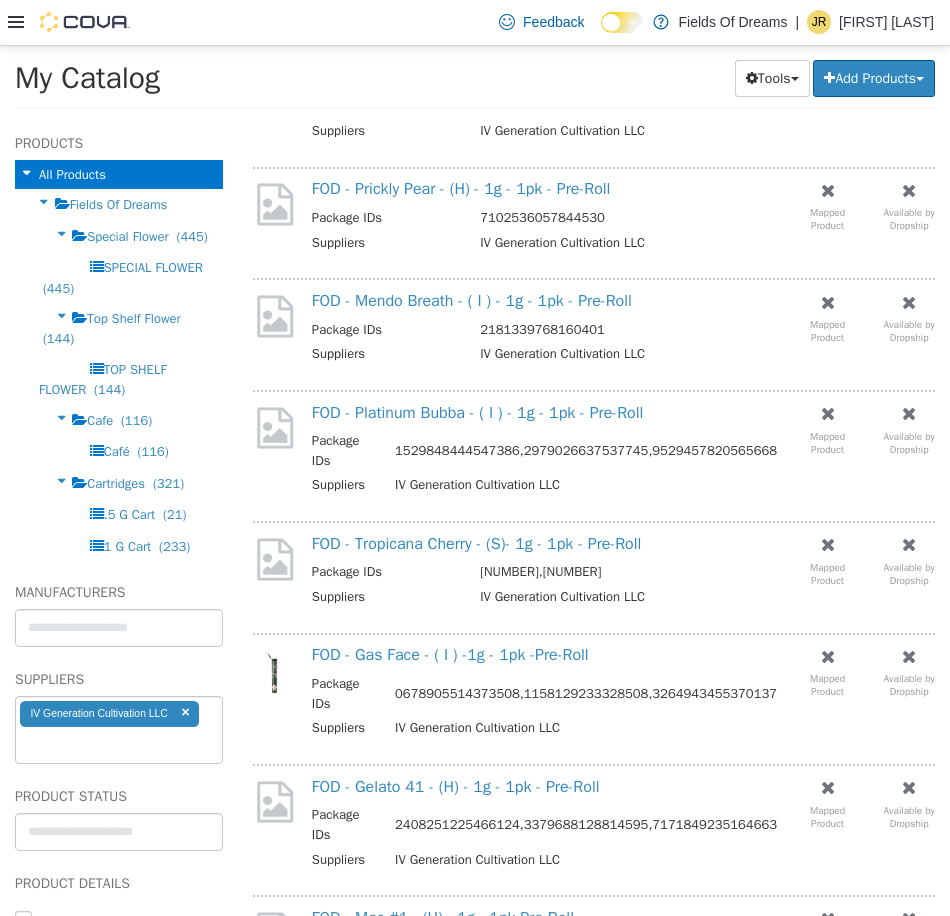 scroll, scrollTop: 667, scrollLeft: 0, axis: vertical 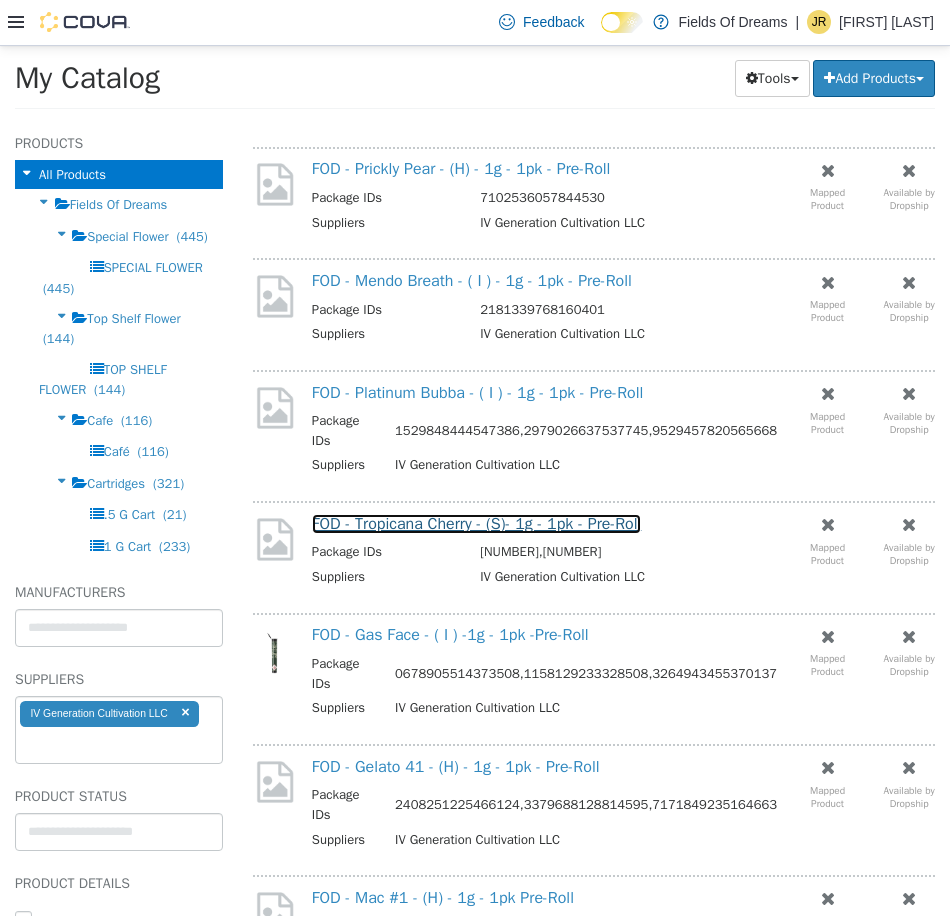 click on "FOD - Tropicana Cherry - (S)- 1g - 1pk - Pre-Roll" at bounding box center [477, 523] 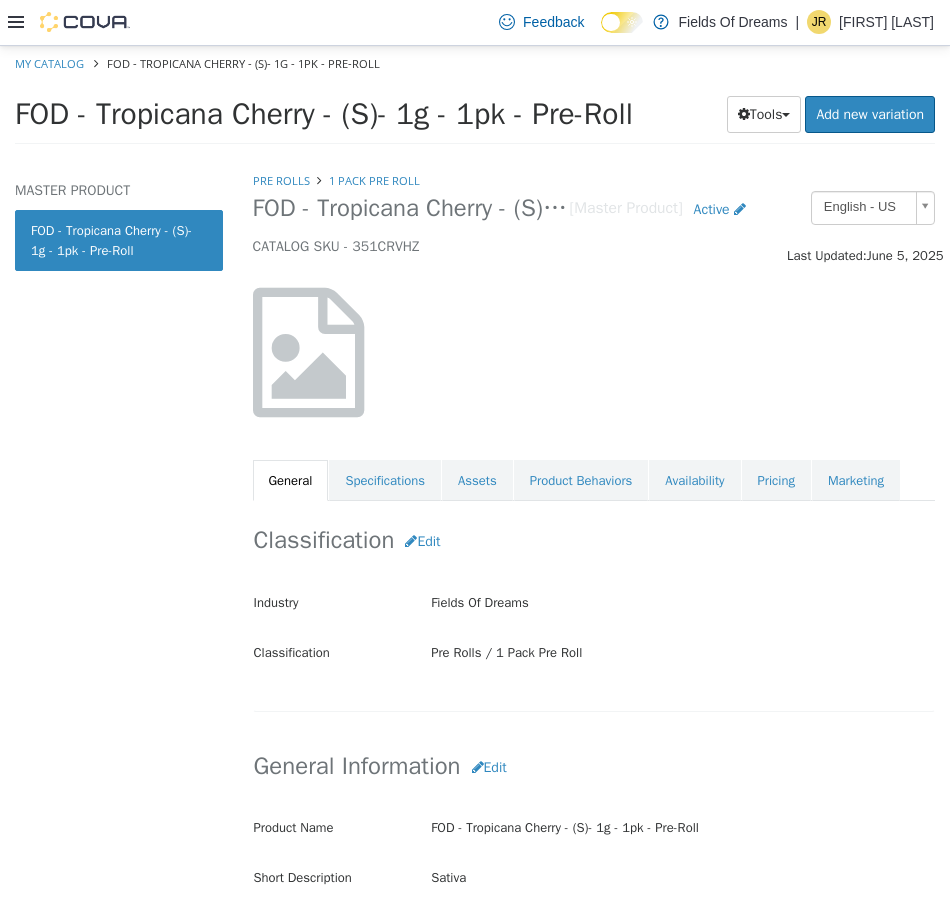 click on "Pre Rolls
1 Pack Pre Roll
FOD - Tropicana Cherry - (S)- 1g - 1pk - Pre-Roll
[Master Product] Active   CATALOG SKU - 351CRVHZ     English - US                             Last Updated:  June 5, 2025
General Specifications Assets Product Behaviors Availability Pricing
Marketing Classification  Edit Industry
Fields Of Dreams
Classification
Pre Rolls / 1 Pack Pre Roll
Cancel Save Changes General Information  Edit Product Name
FOD - Tropicana Cherry - (S)- 1g - 1pk - Pre-Roll
Short Description
Sativa
Long Description
< empty >
MSRP
< empty >
Release Date
< empty >
Cancel Save Changes Manufacturer  Edit Manufacturer
< empty >
Cancel Save Manufacturer SKUs  Edit SKU Description Cancel Save Supplier SKUs  Edit SKU Supplier Description
IV Generation Cultivation LLC
Cancel Save UPCs  Edit UPC Description Cancel Save Additional SKUs Retail Management SKU (RMS) < empty >" at bounding box center (594, 335) 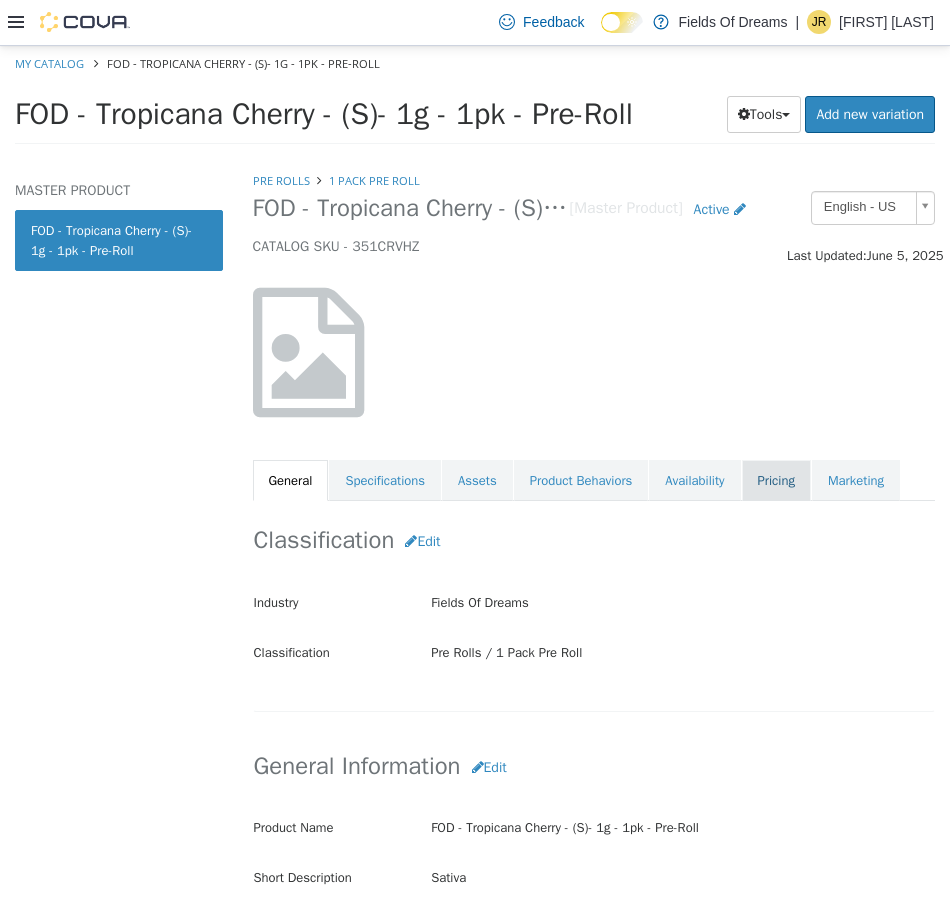 click on "Pricing" at bounding box center (776, 480) 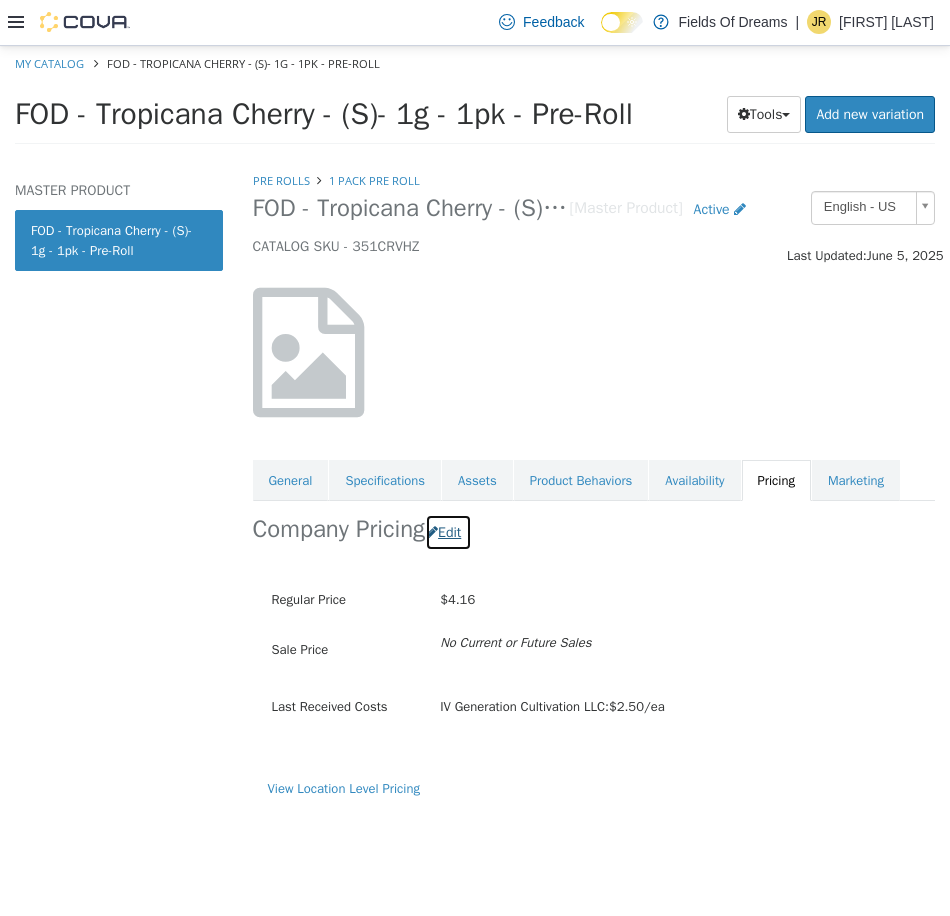 click on "Edit" at bounding box center [448, 531] 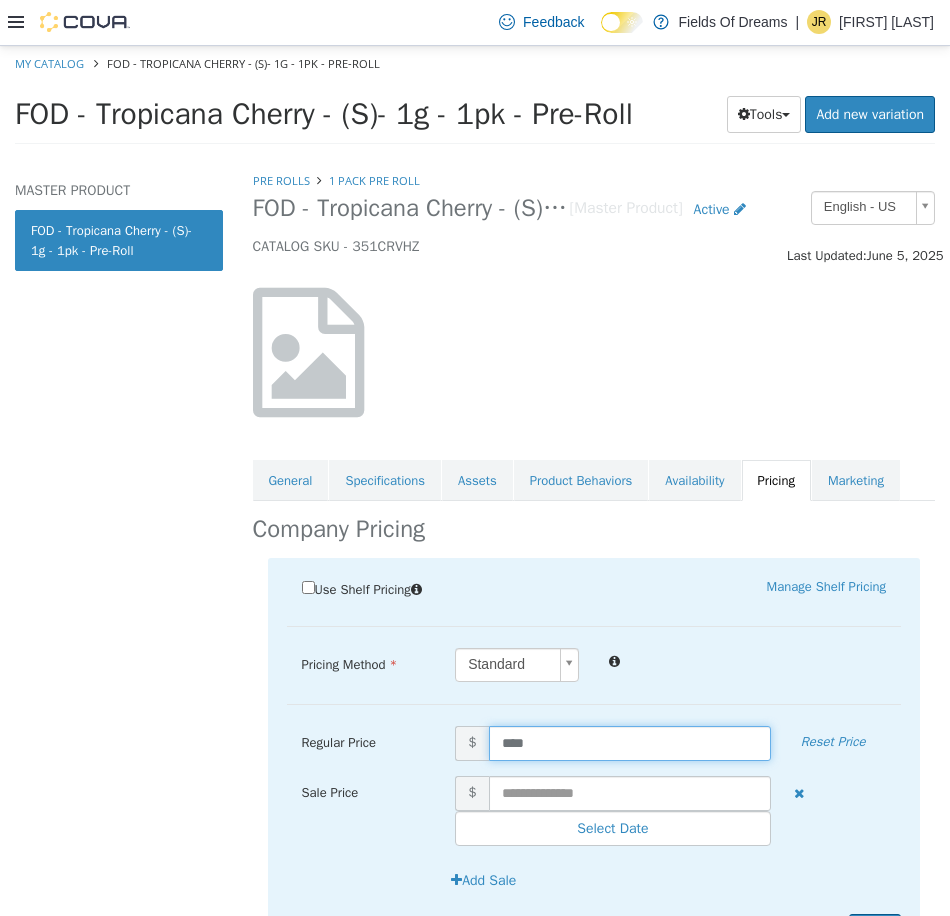 click on "****" at bounding box center (630, 742) 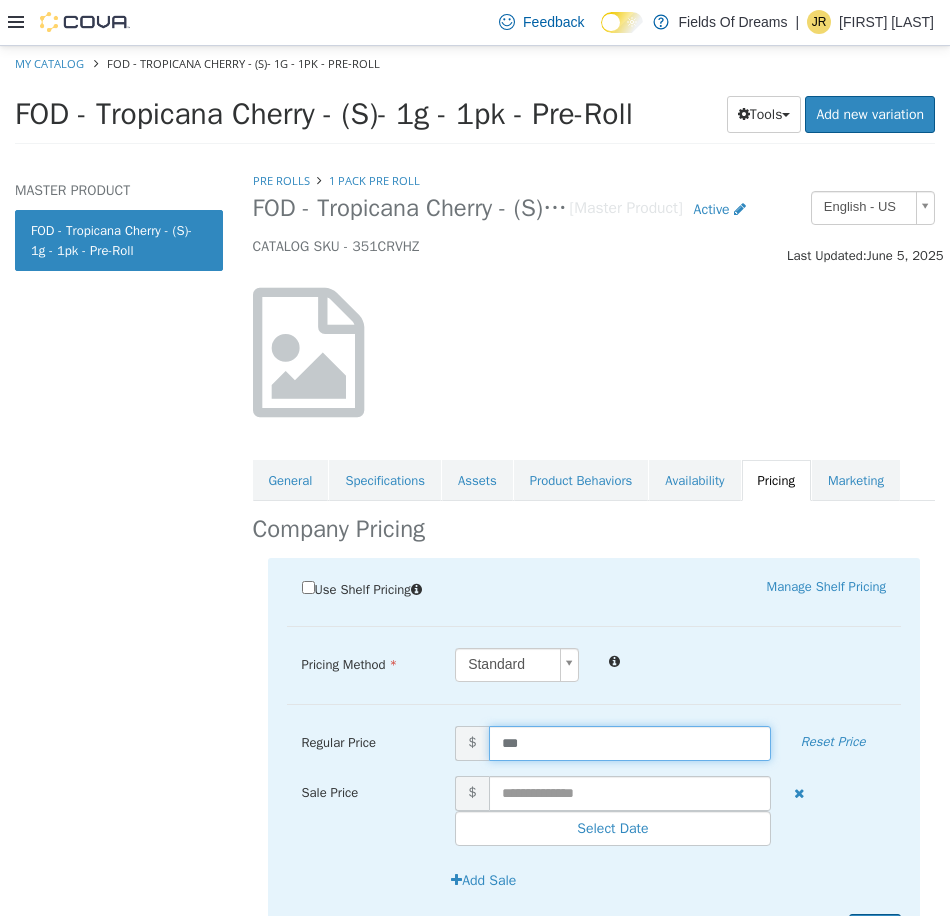 type on "****" 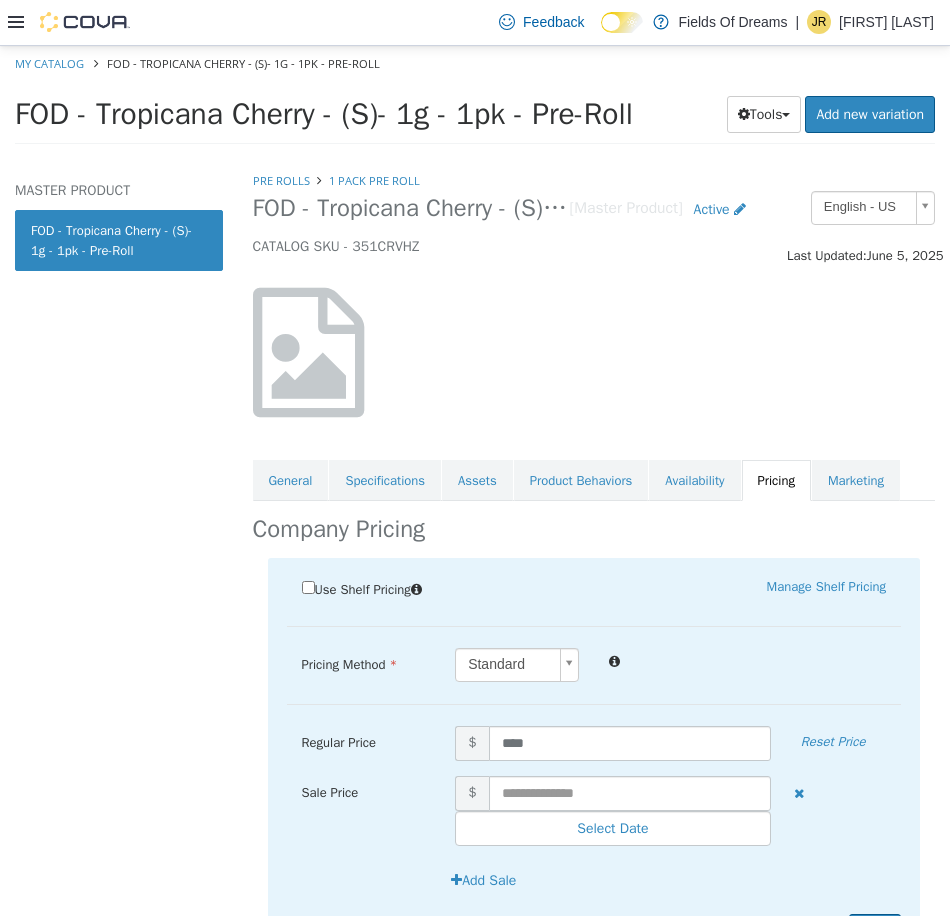 scroll, scrollTop: 108, scrollLeft: 0, axis: vertical 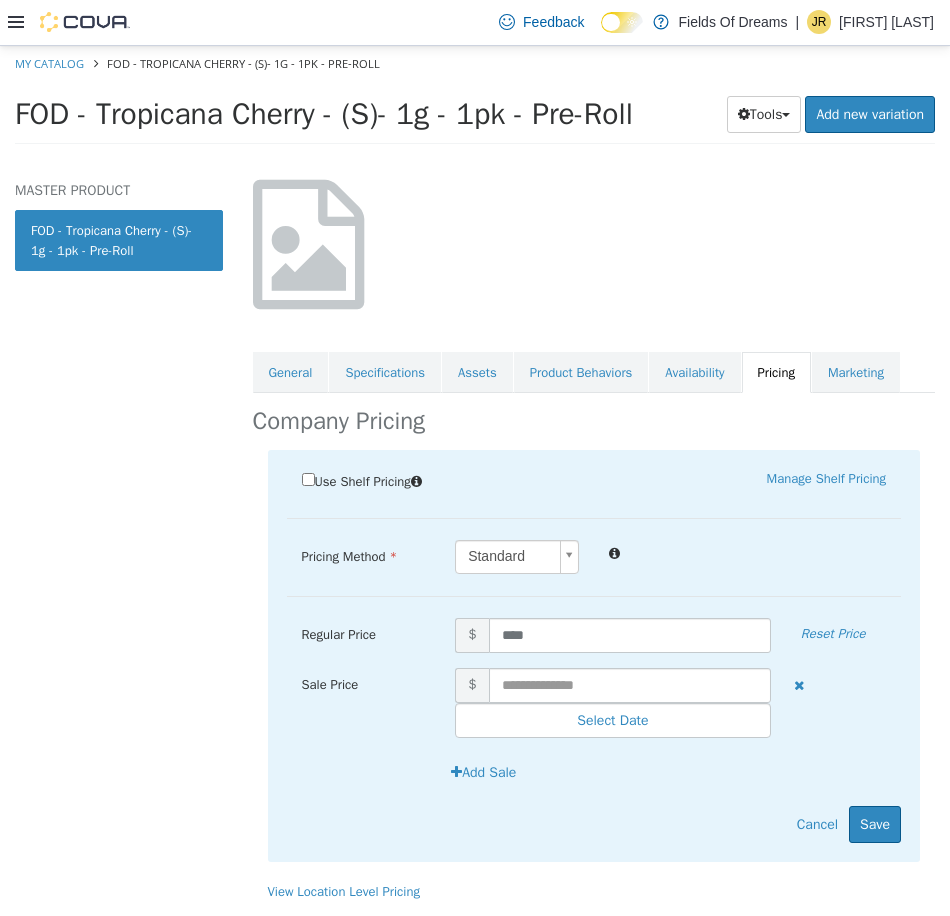 click on "Use Shelf Pricing    Manage Shelf Pricing Shelf Price     Select a Shelf Price                             Shelf Price is required Pricing Method     Standard                             * Regular Price $ **** Reset Price Sale Price $ Select Date     (UTC-6) Denver                                Add Sale Cancel Save" at bounding box center (594, 655) 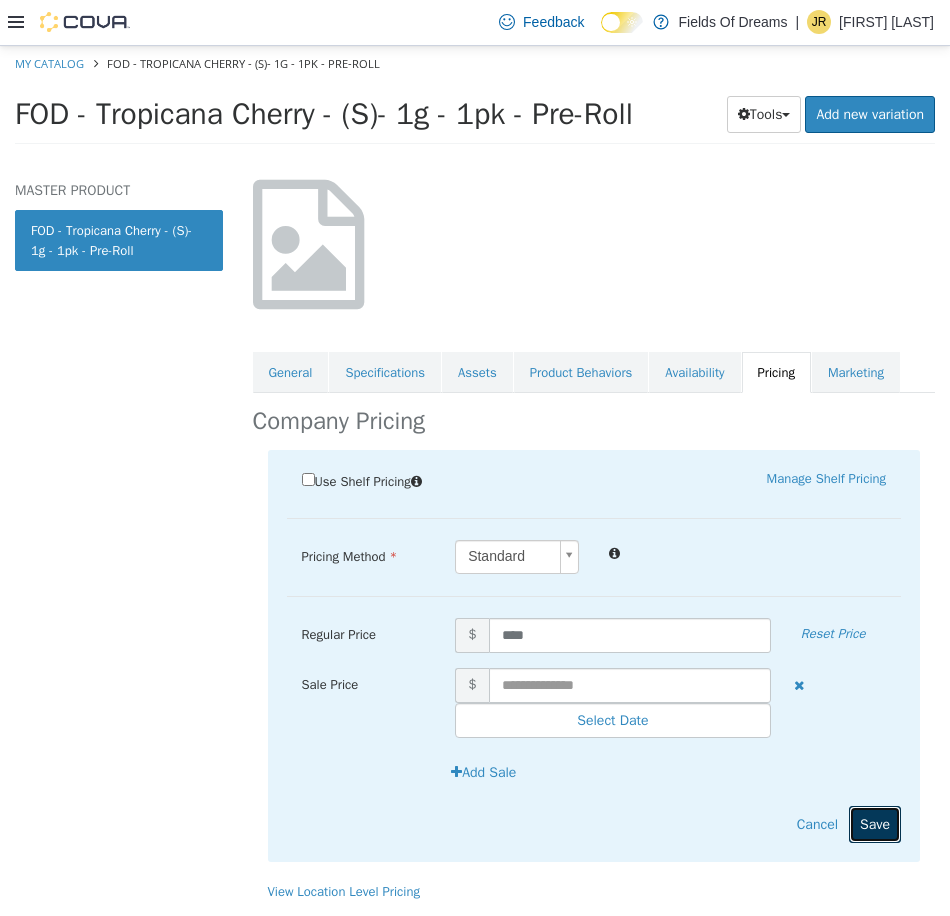 click on "Save" at bounding box center [875, 823] 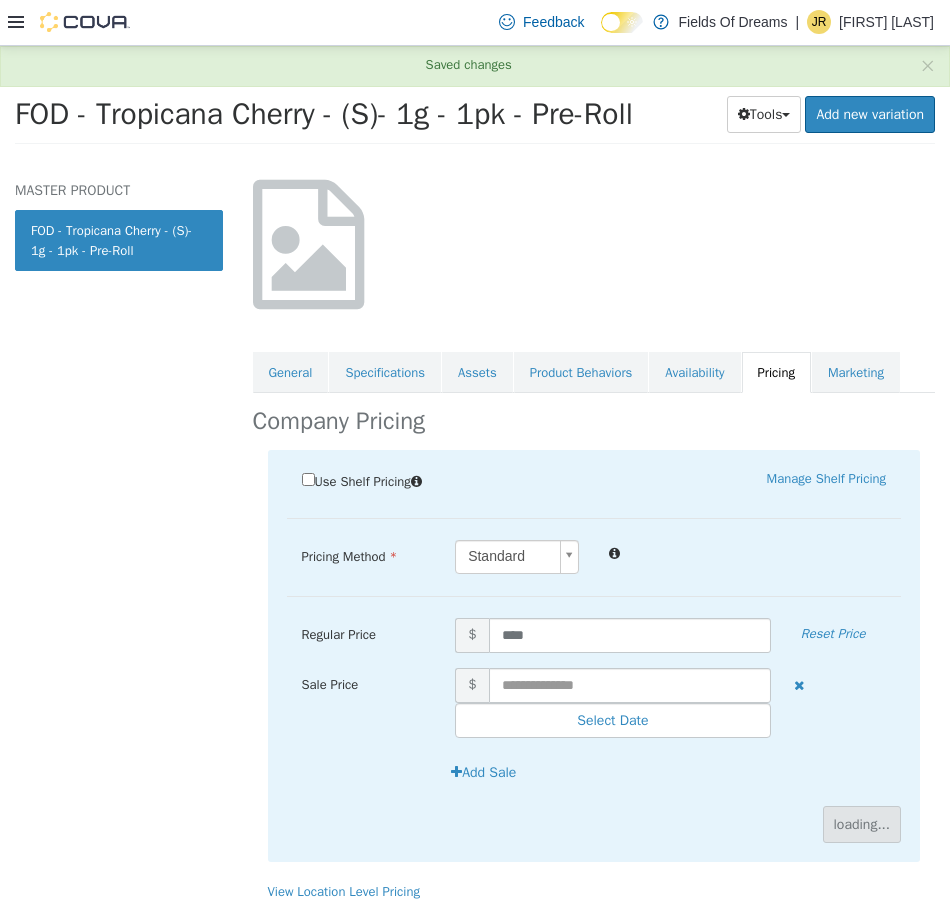 scroll, scrollTop: 0, scrollLeft: 0, axis: both 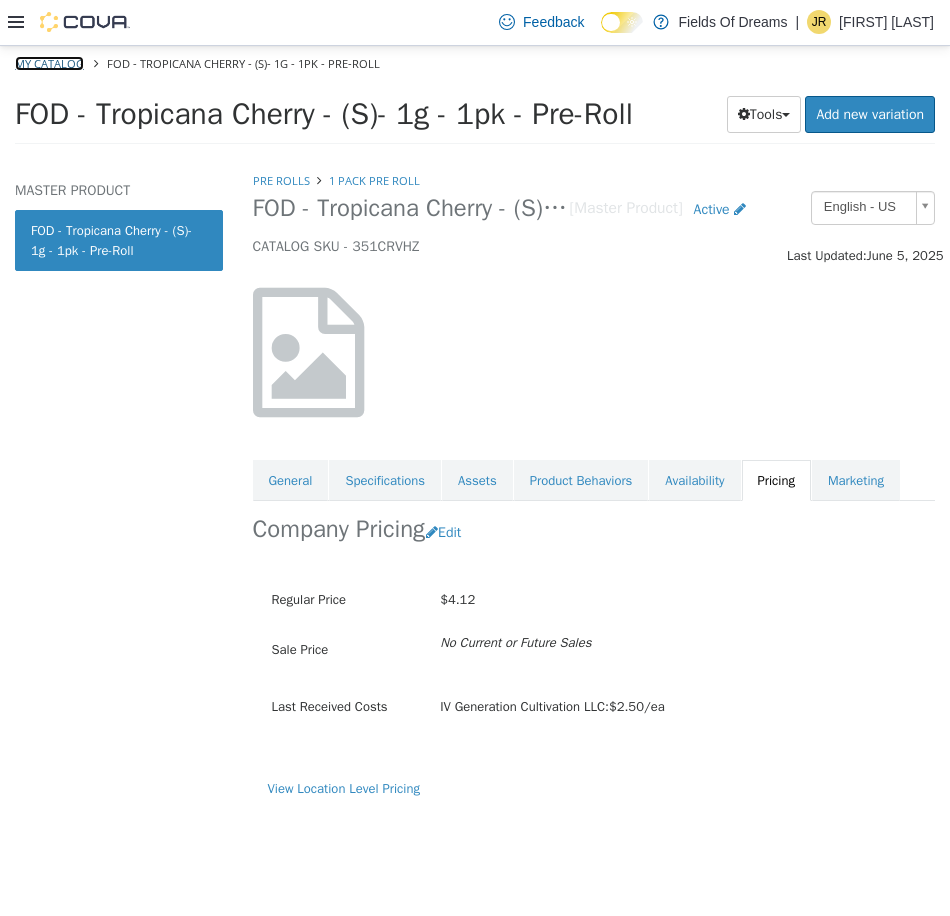 click on "My Catalog" at bounding box center (49, 62) 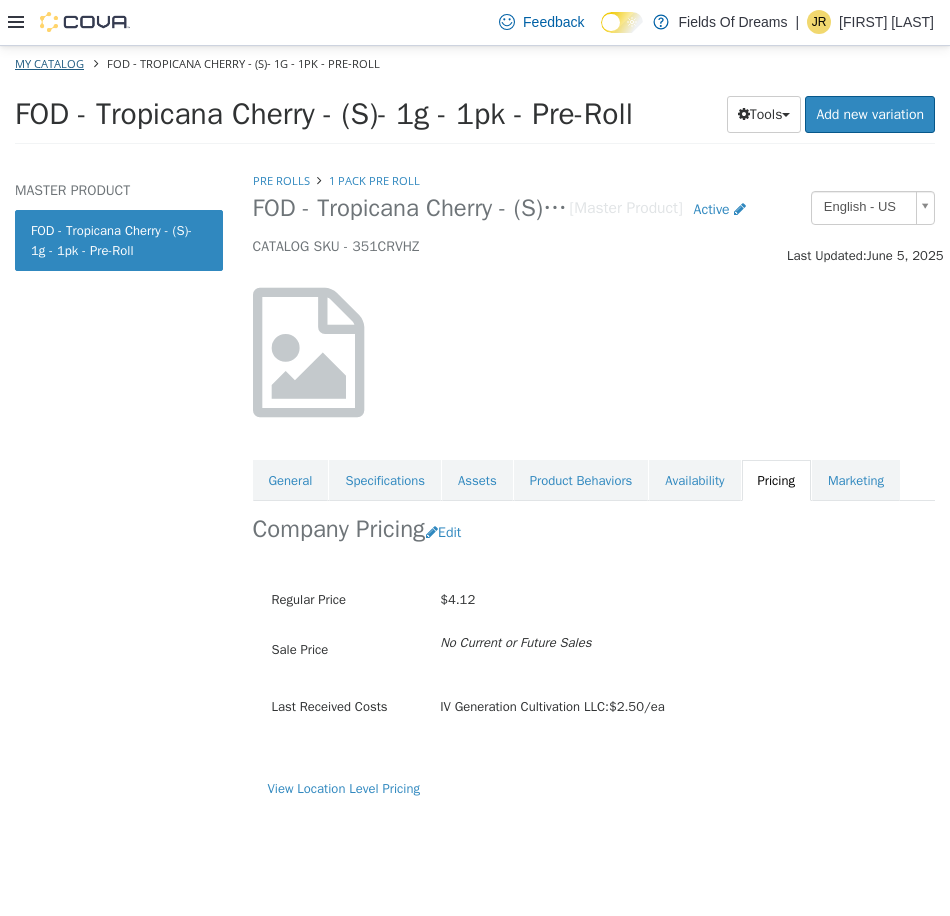 select on "**********" 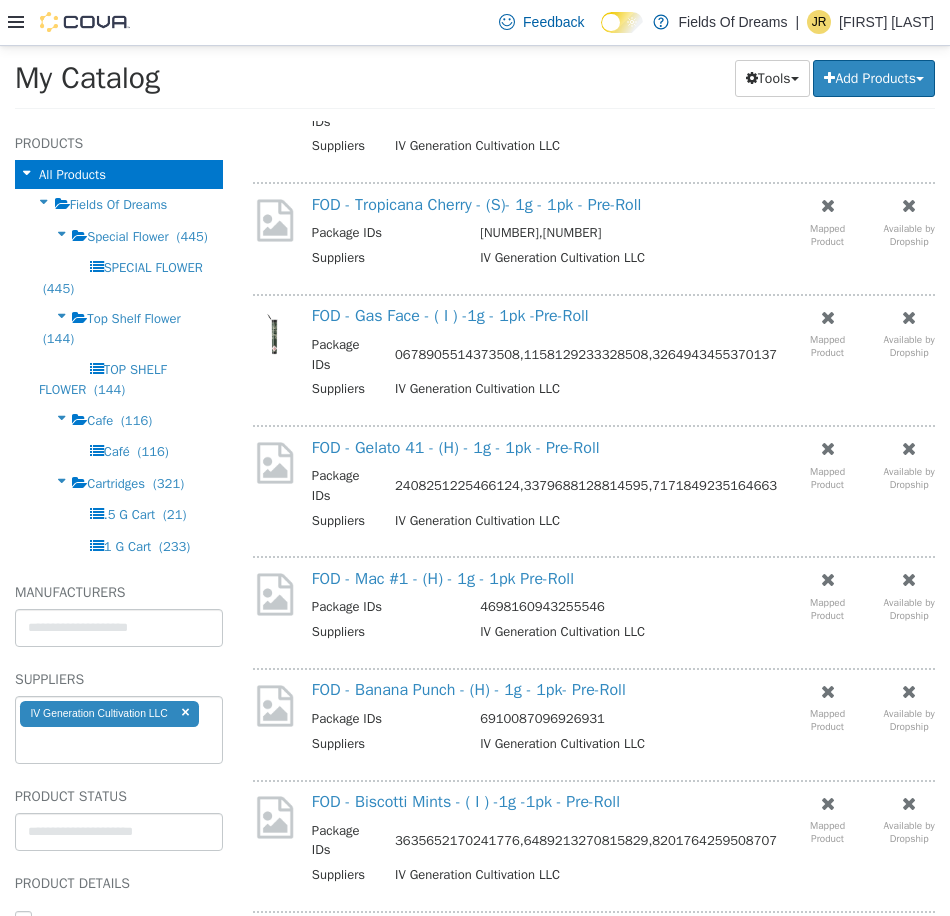 scroll, scrollTop: 1000, scrollLeft: 0, axis: vertical 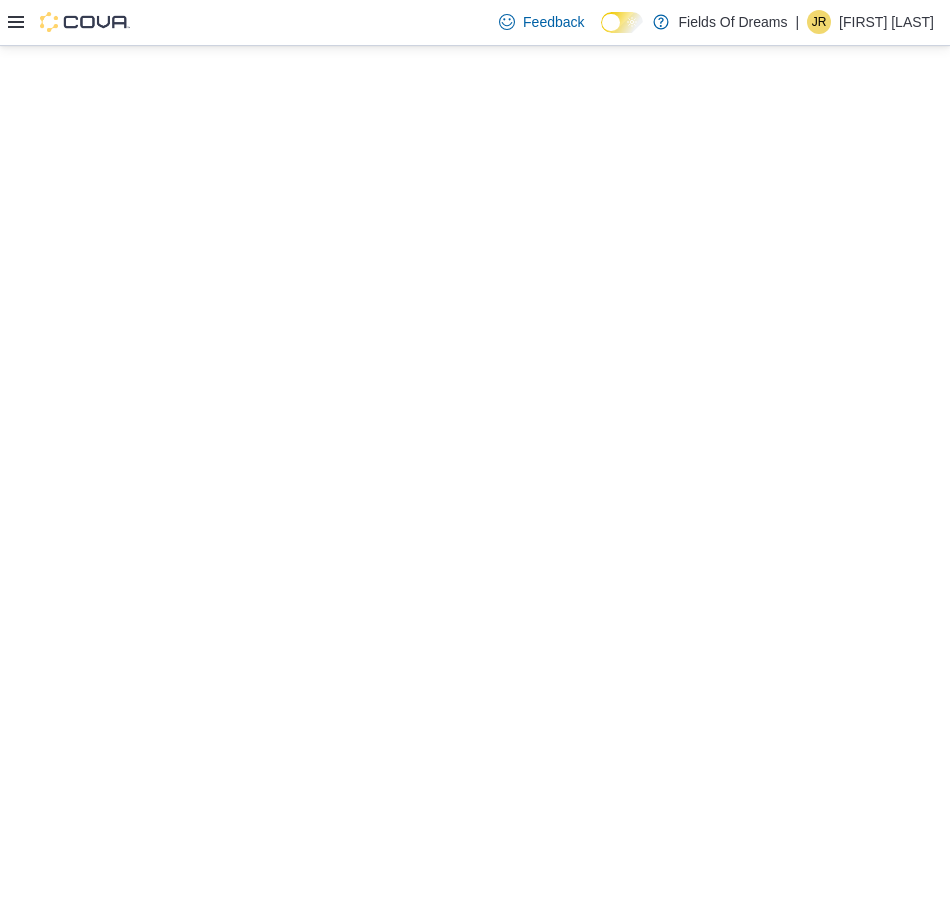 select on "**********" 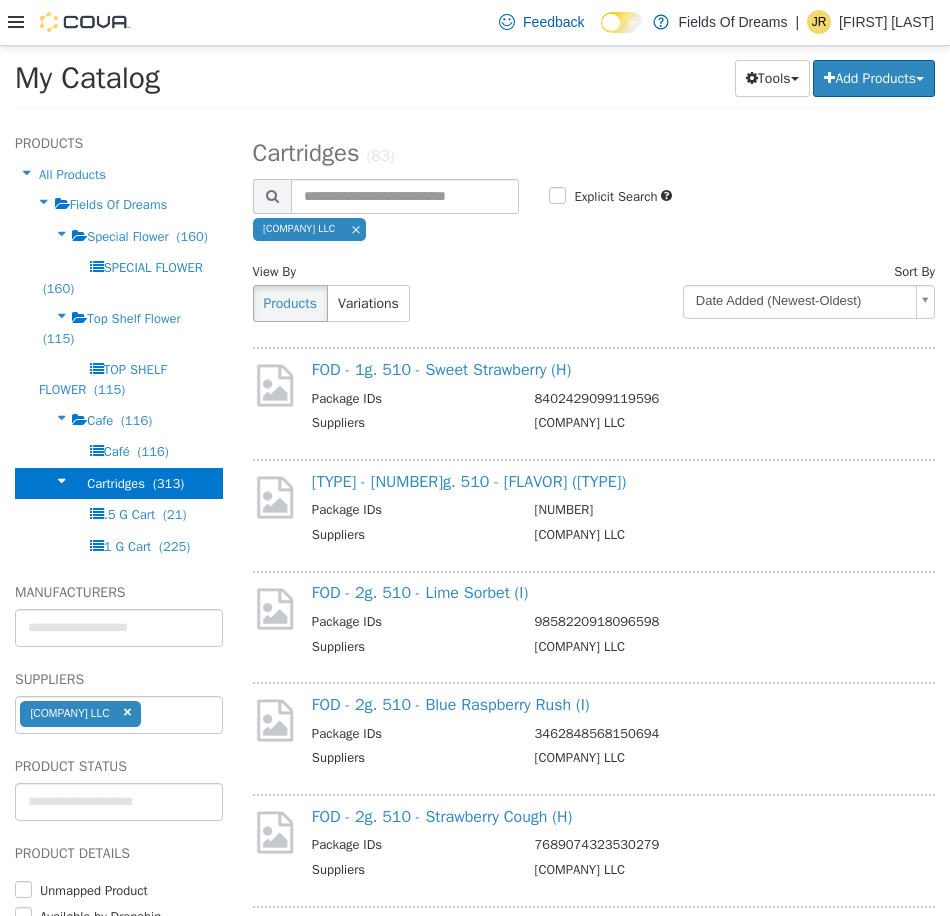 scroll, scrollTop: 0, scrollLeft: 0, axis: both 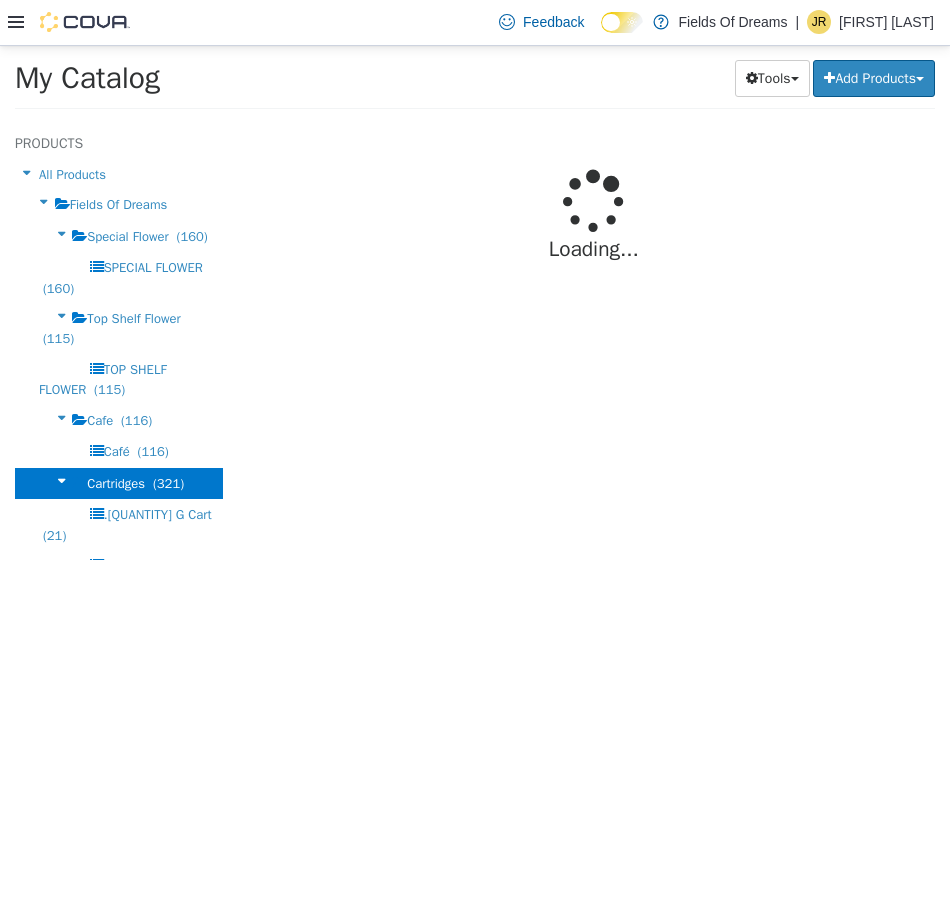 select on "**********" 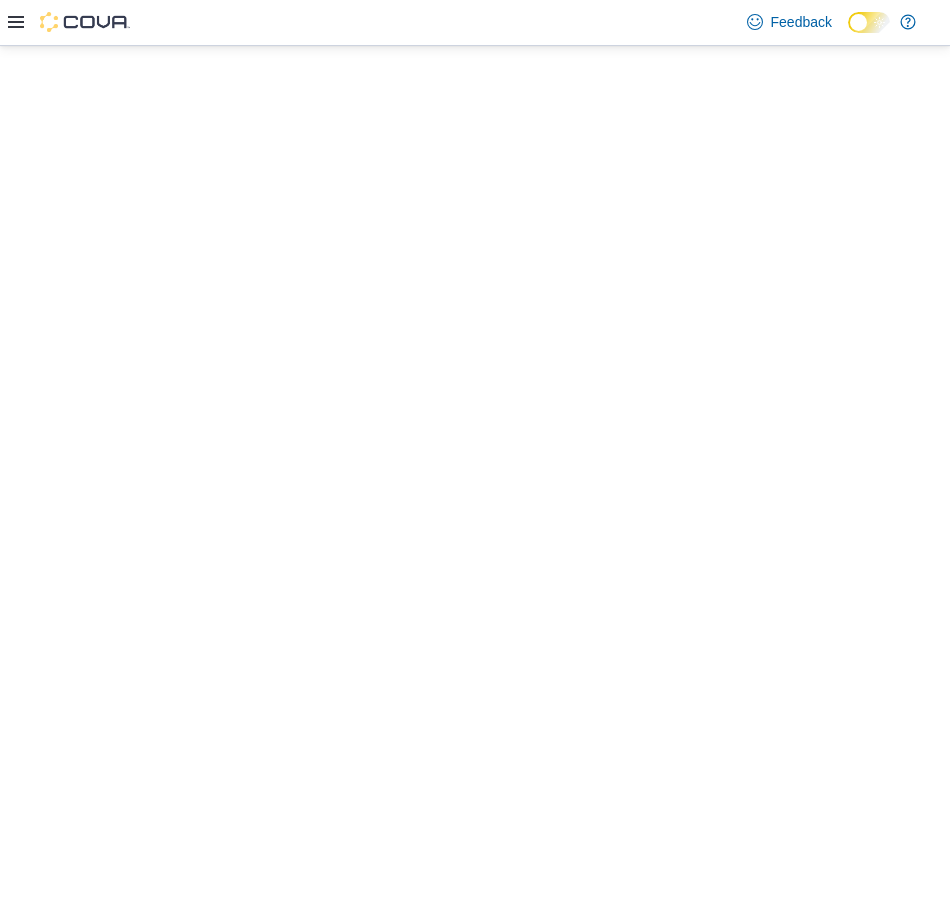 scroll, scrollTop: 0, scrollLeft: 0, axis: both 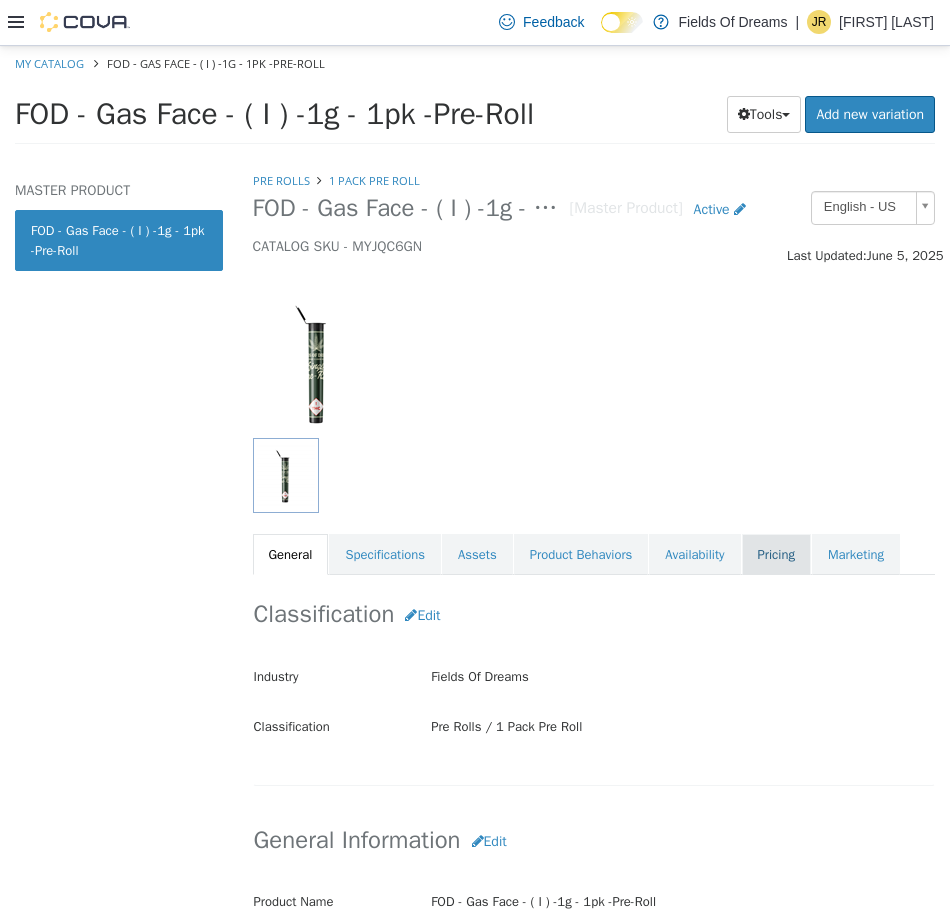click on "Pricing" at bounding box center [776, 554] 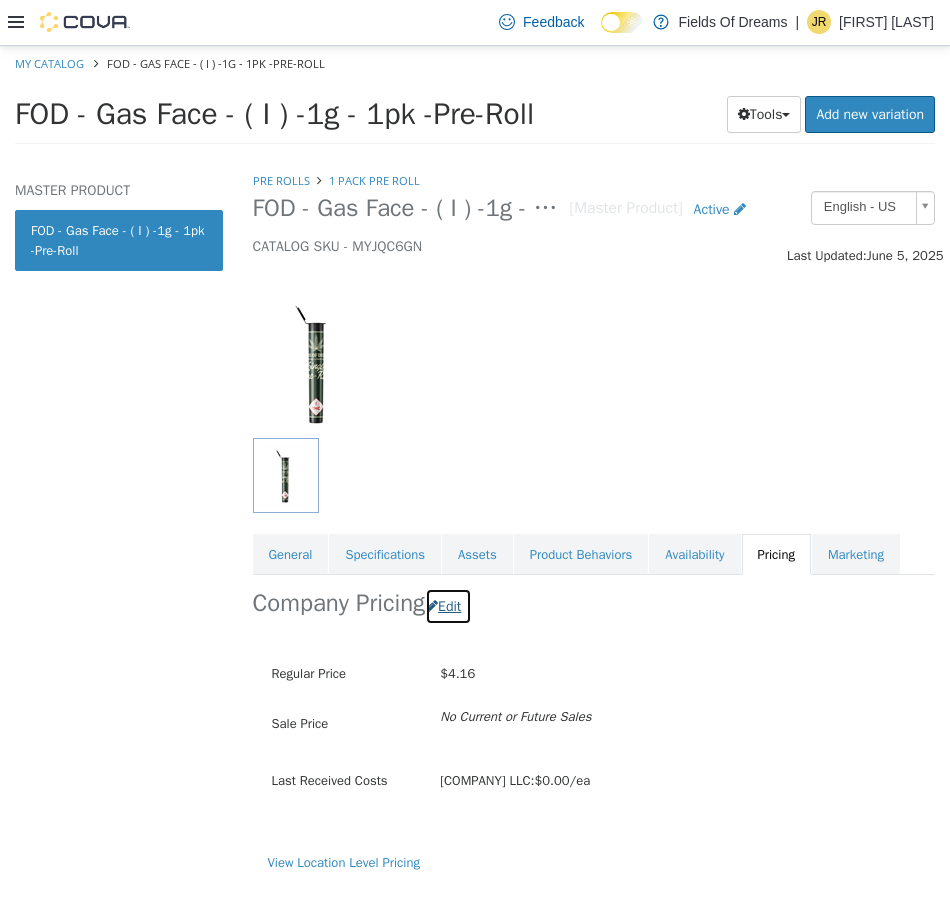 click on "Edit" at bounding box center [448, 605] 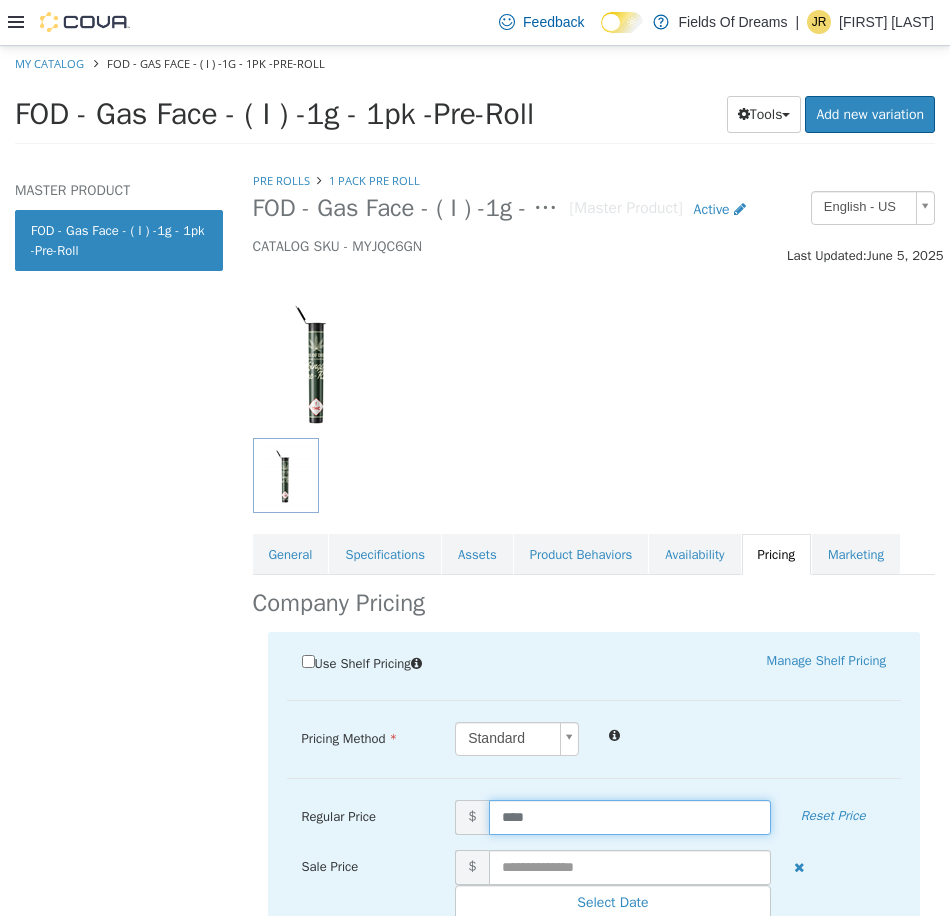 click on "****" at bounding box center [630, 816] 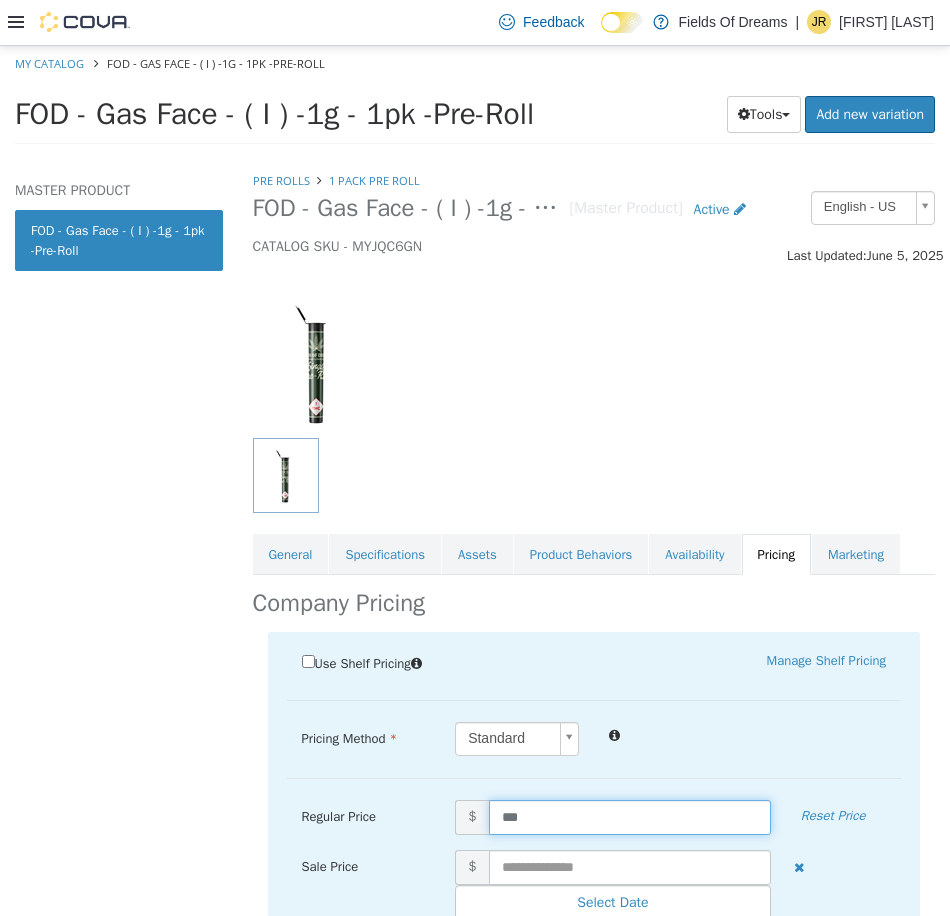 type on "****" 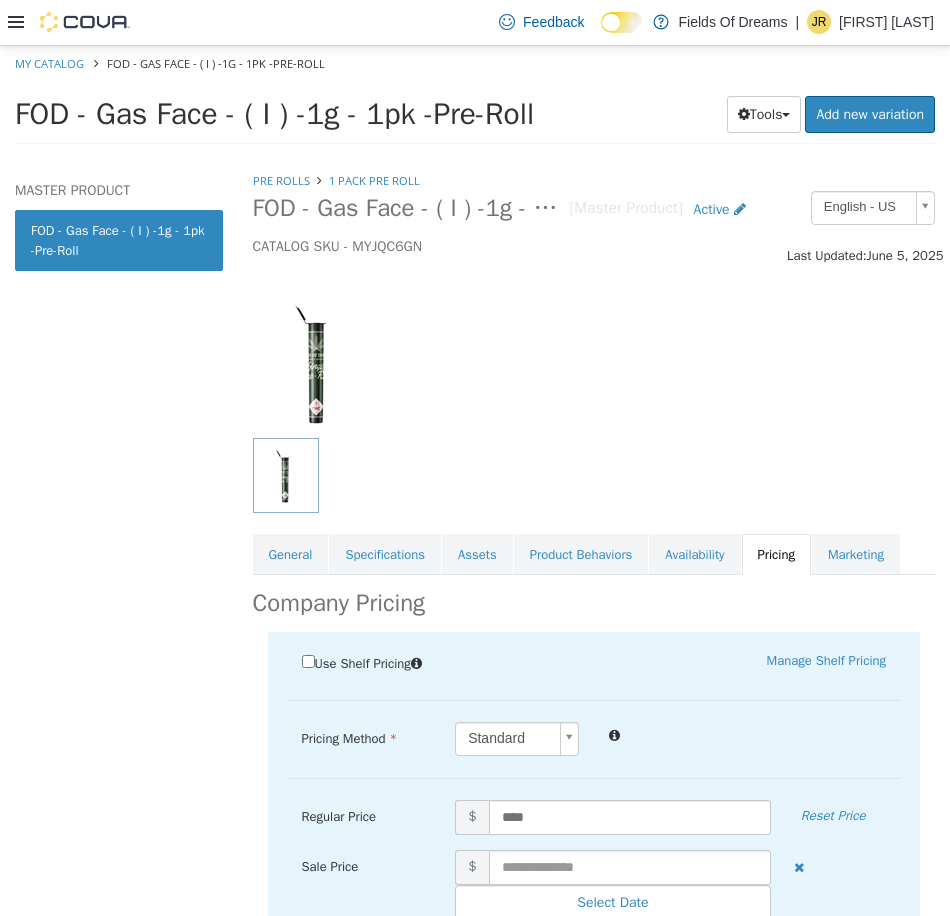 scroll, scrollTop: 182, scrollLeft: 0, axis: vertical 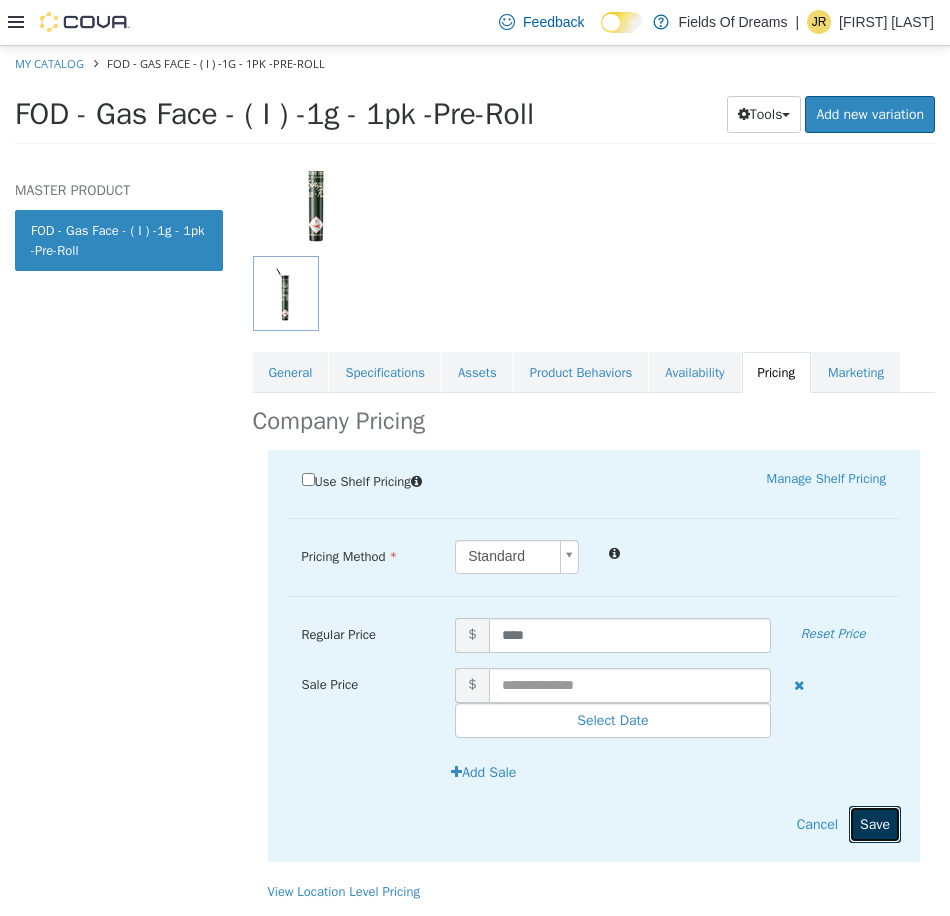 click on "Save" at bounding box center (875, 823) 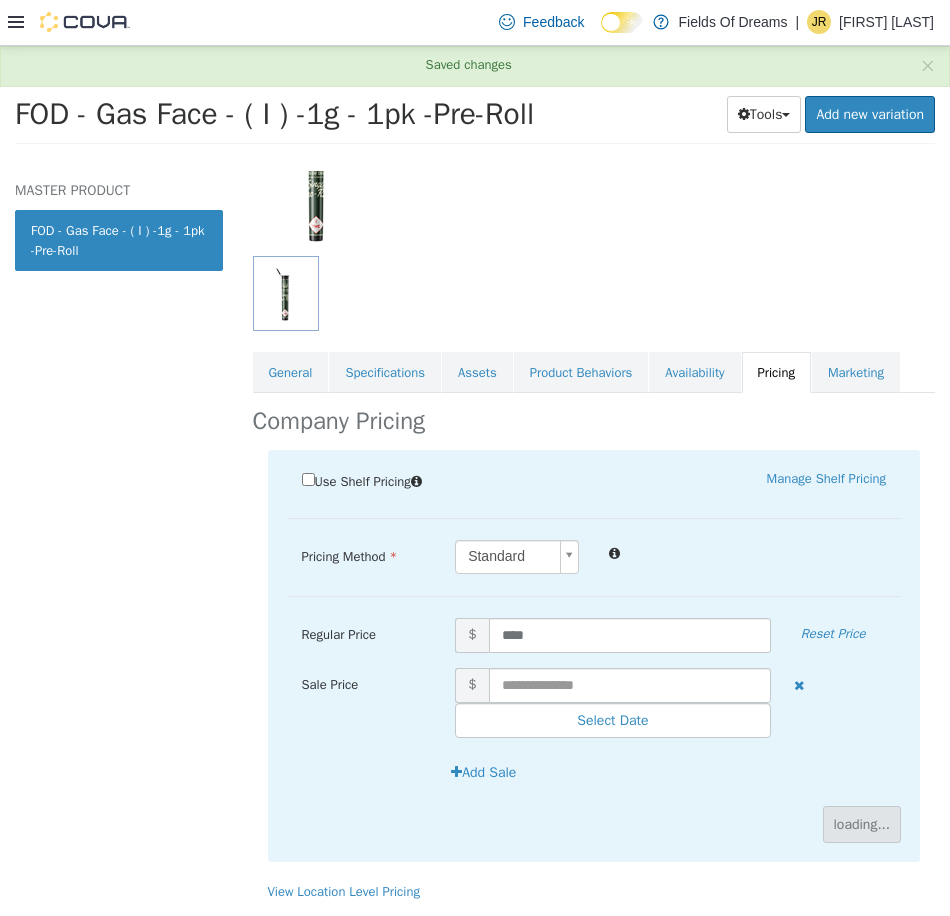 scroll, scrollTop: 0, scrollLeft: 0, axis: both 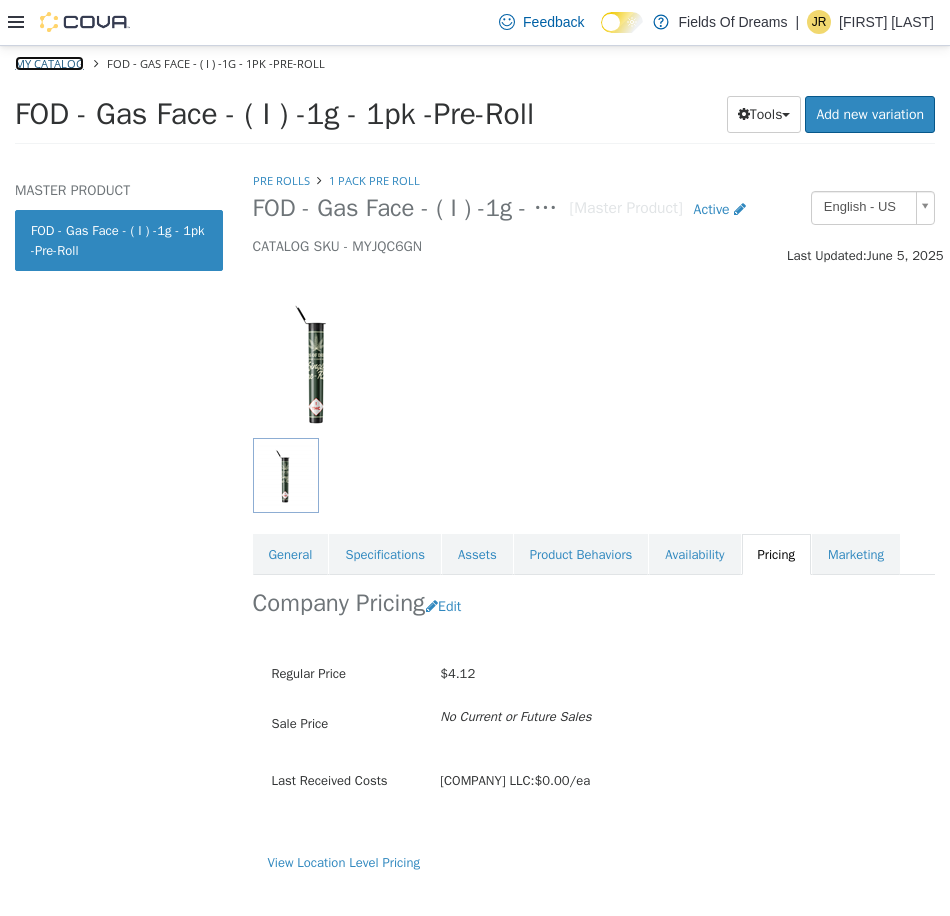 click on "My Catalog" at bounding box center [49, 62] 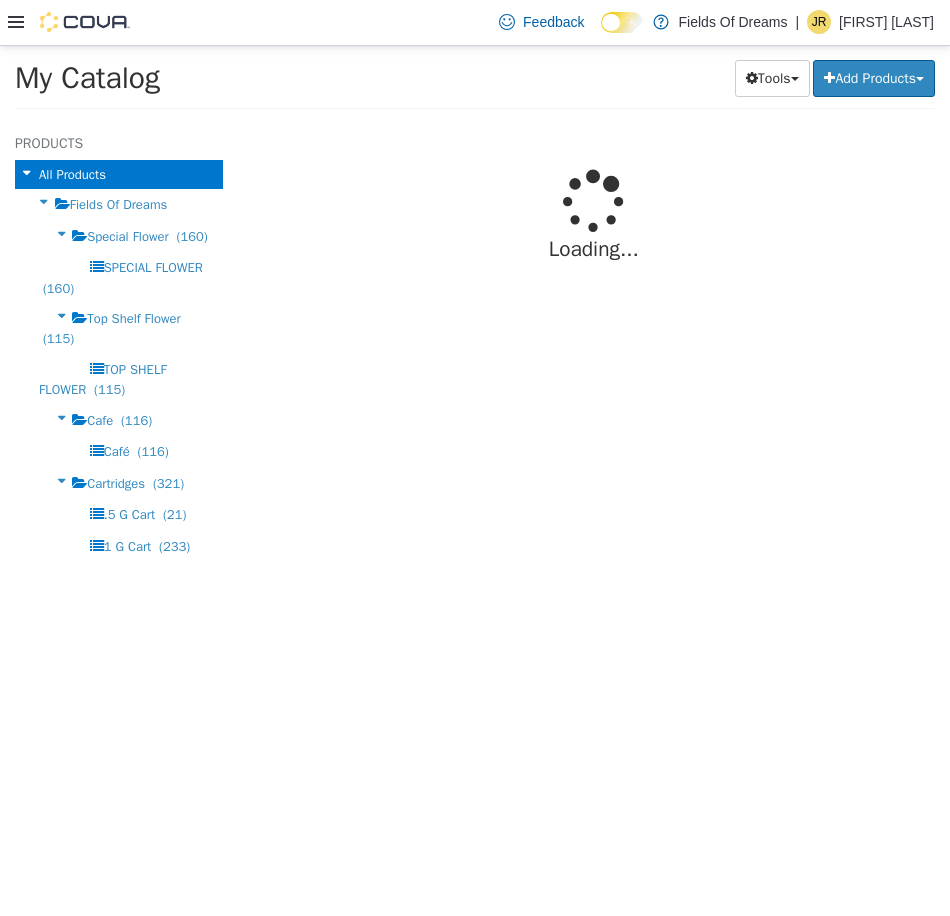 select on "**********" 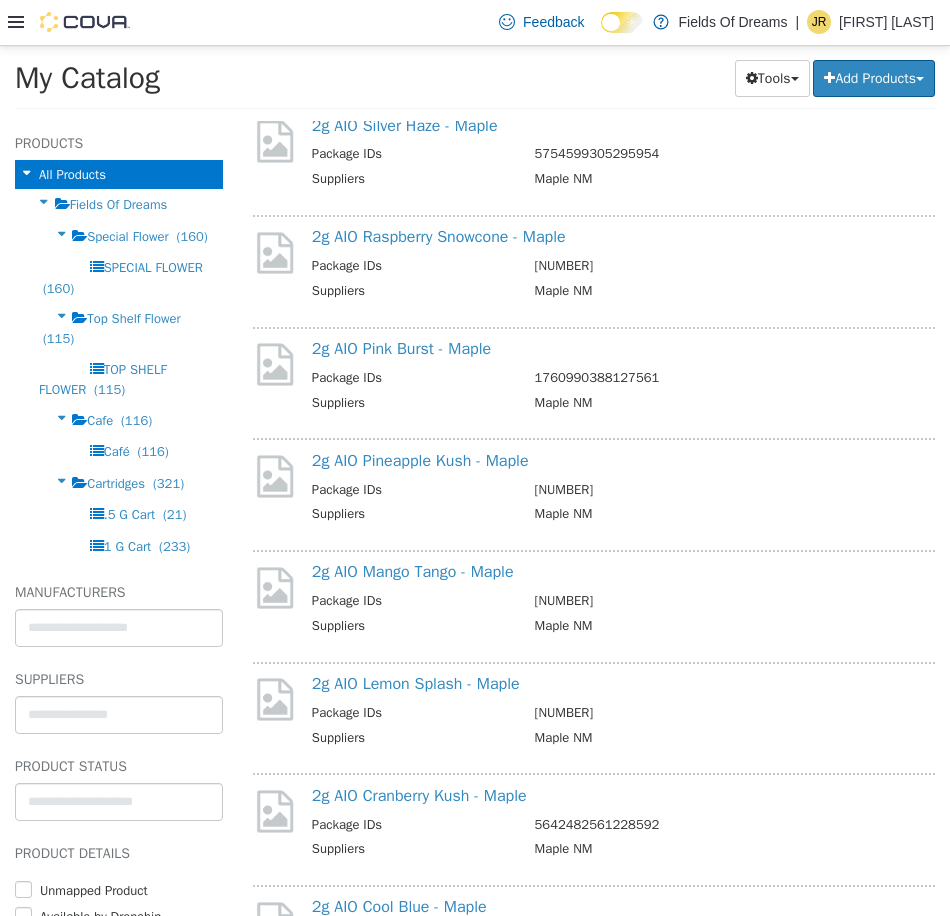 scroll, scrollTop: 0, scrollLeft: 0, axis: both 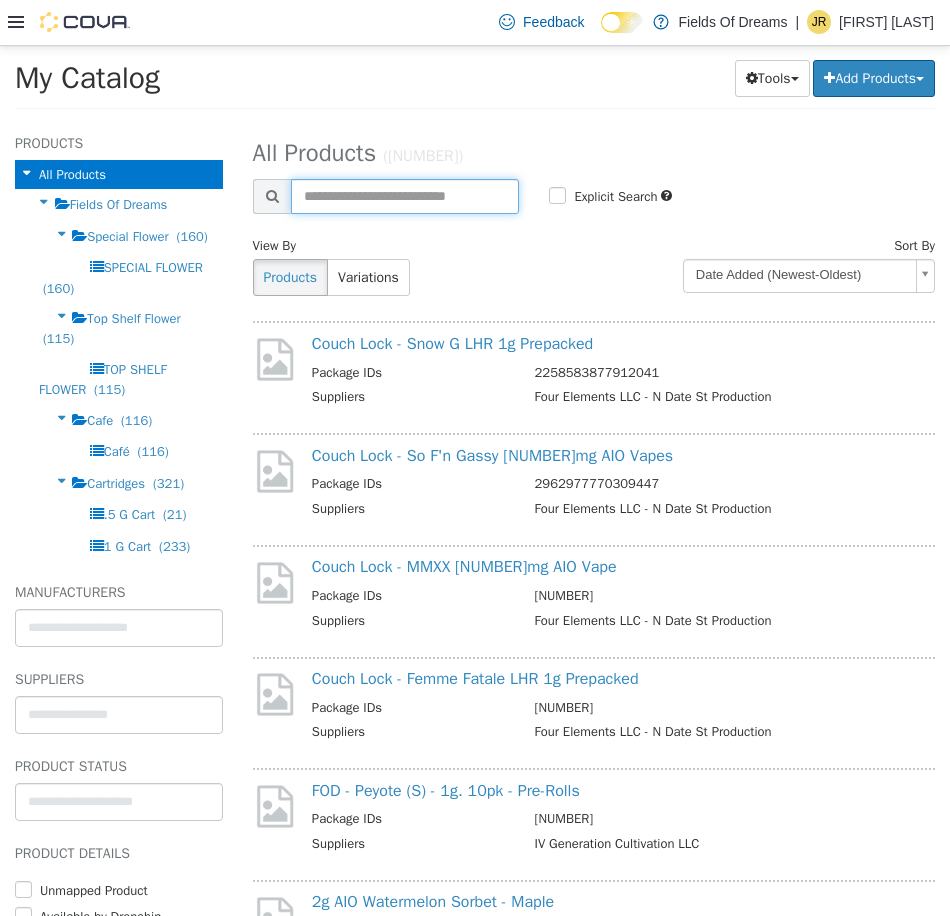 click at bounding box center (405, 195) 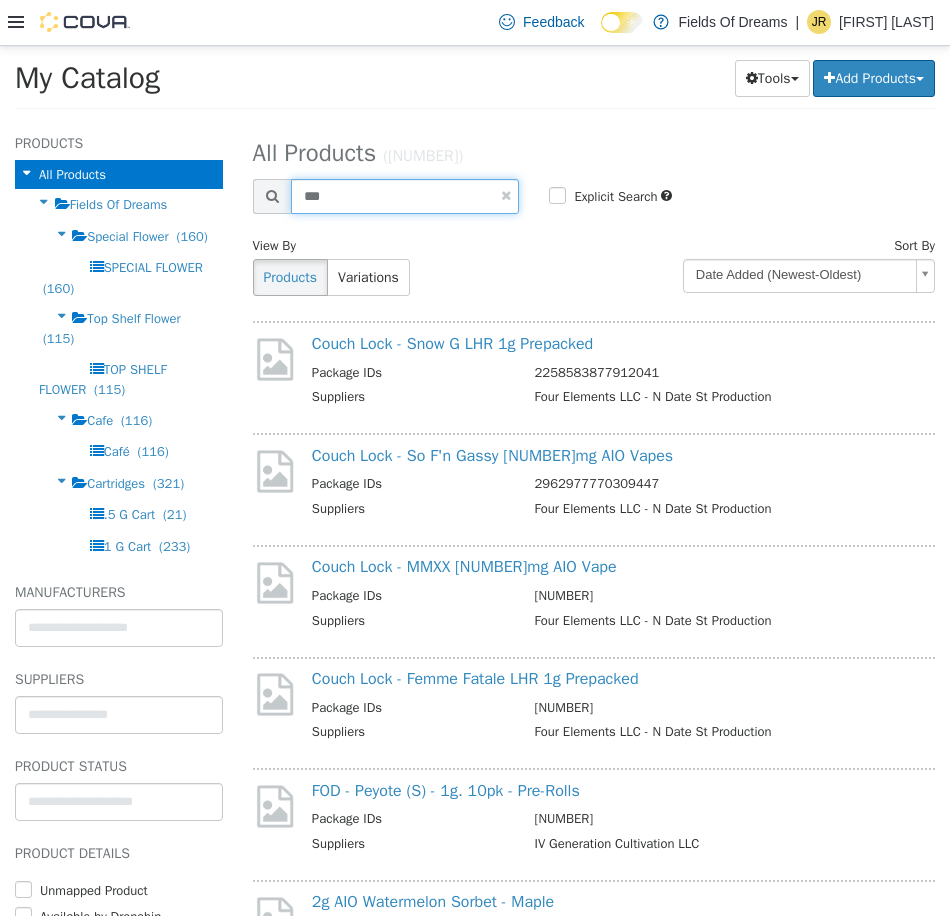 type on "***" 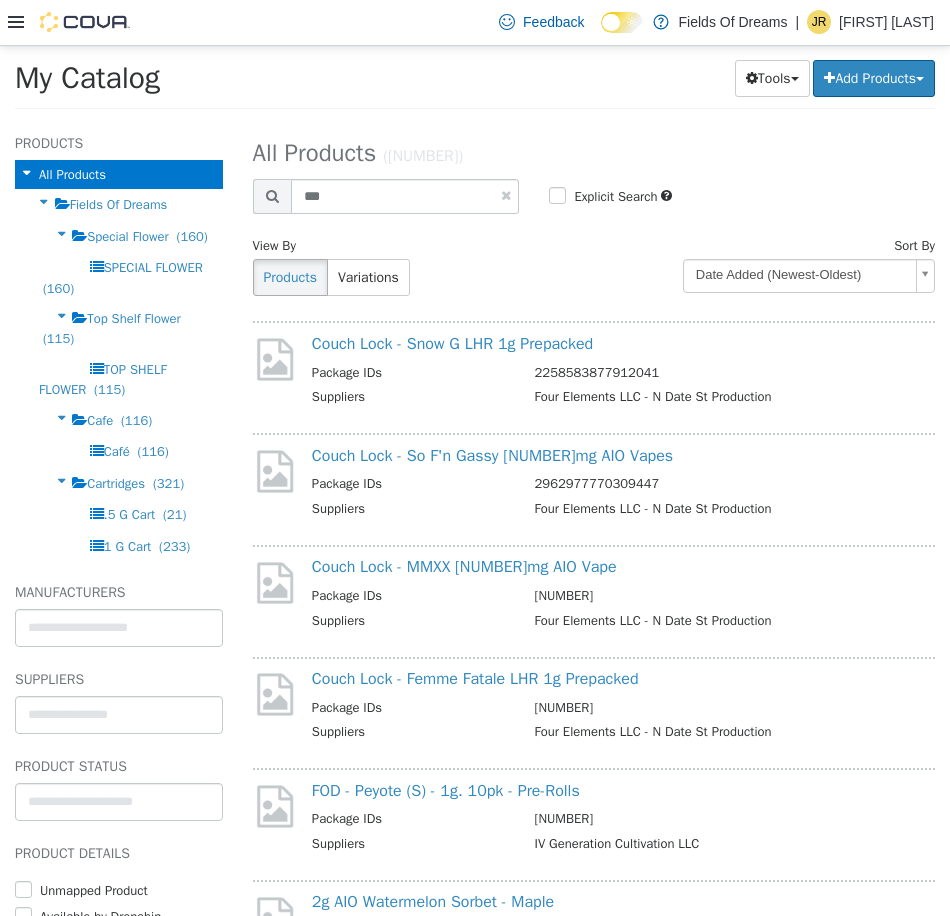 select on "**********" 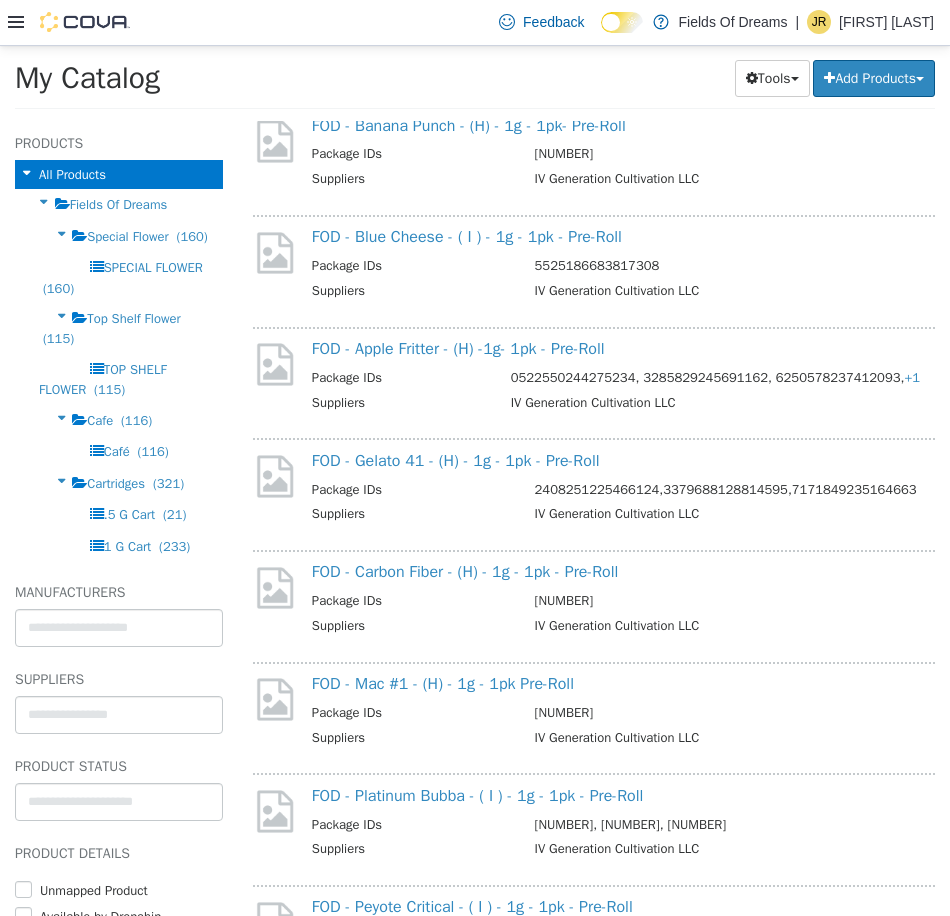 scroll, scrollTop: 667, scrollLeft: 0, axis: vertical 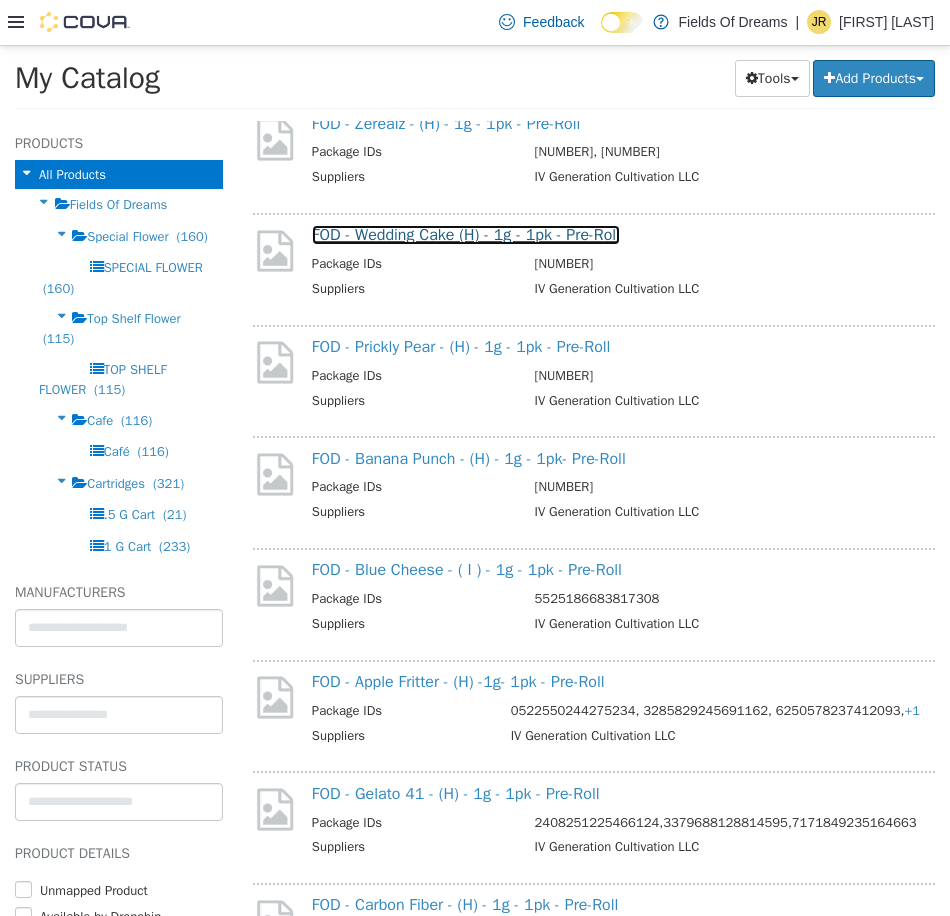 click on "FOD - Wedding Cake (H) - 1g - 1pk - Pre-Roll" at bounding box center (466, 234) 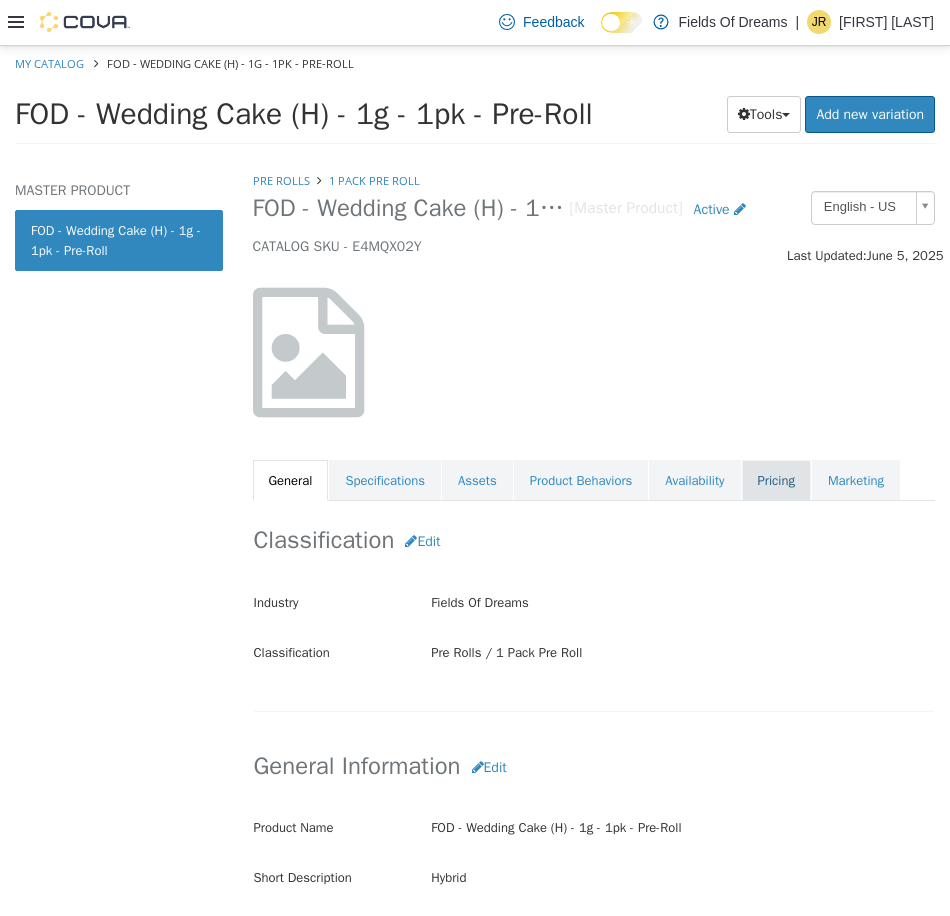 click on "Pricing" at bounding box center (776, 480) 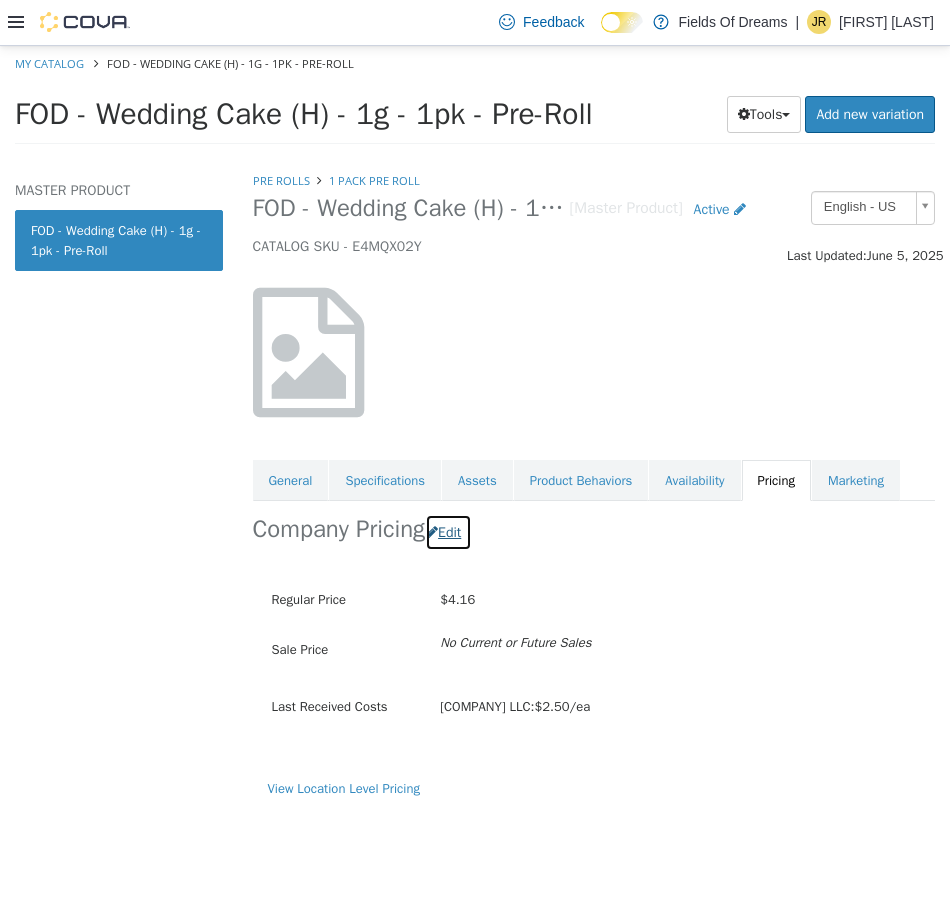 click on "Edit" at bounding box center [448, 531] 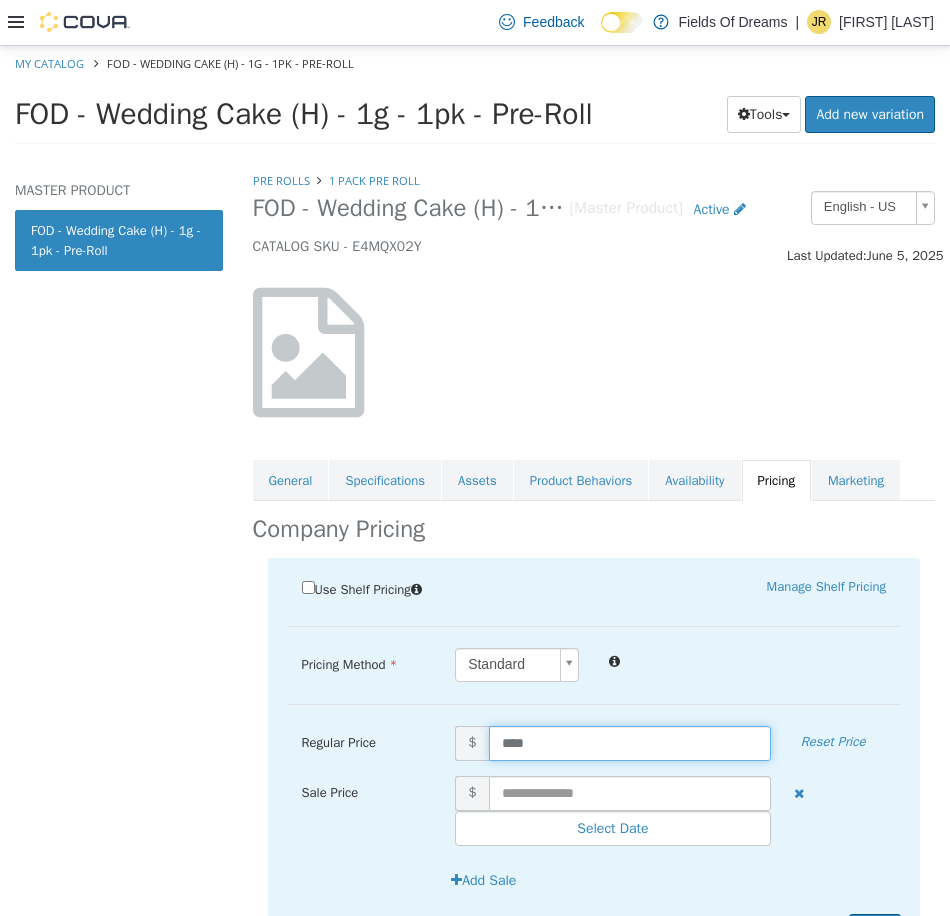 click on "****" at bounding box center (630, 742) 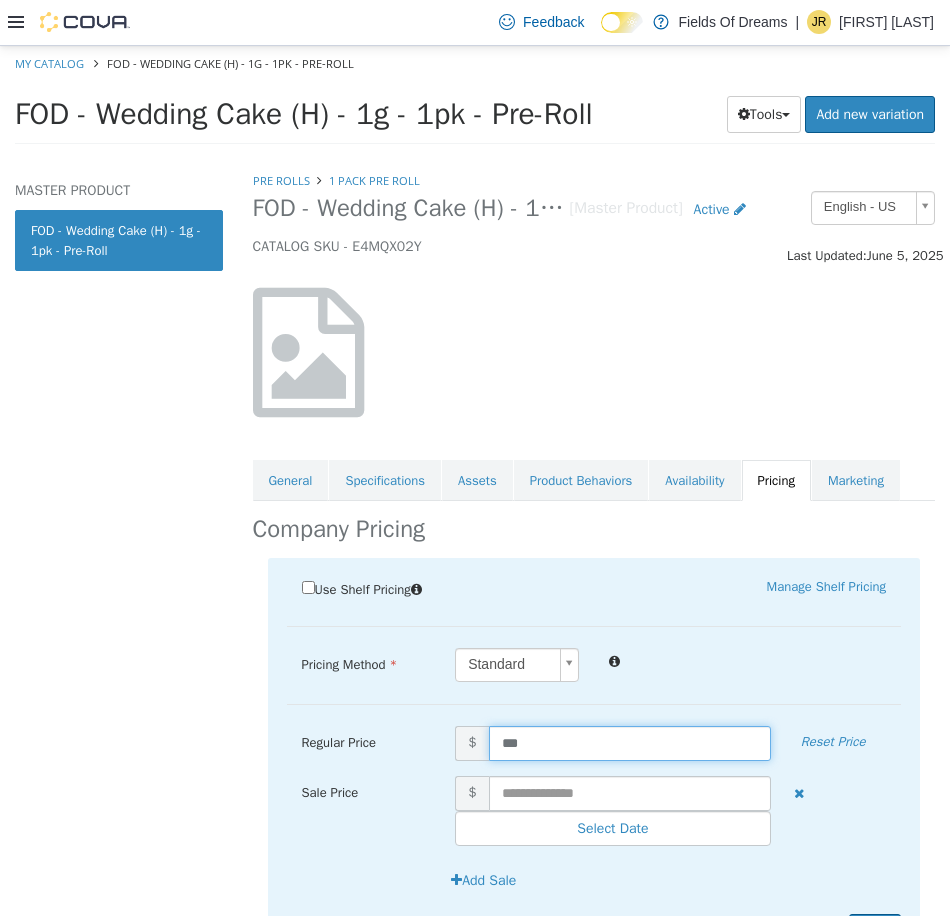 type on "****" 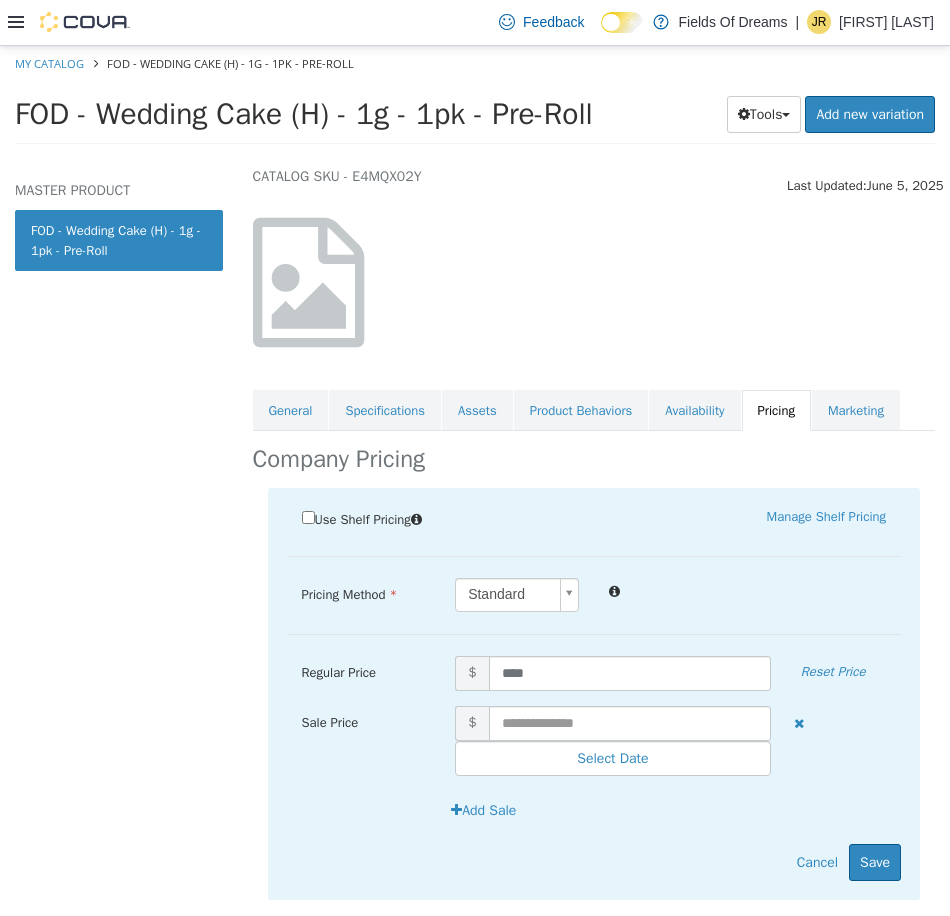 scroll, scrollTop: 108, scrollLeft: 0, axis: vertical 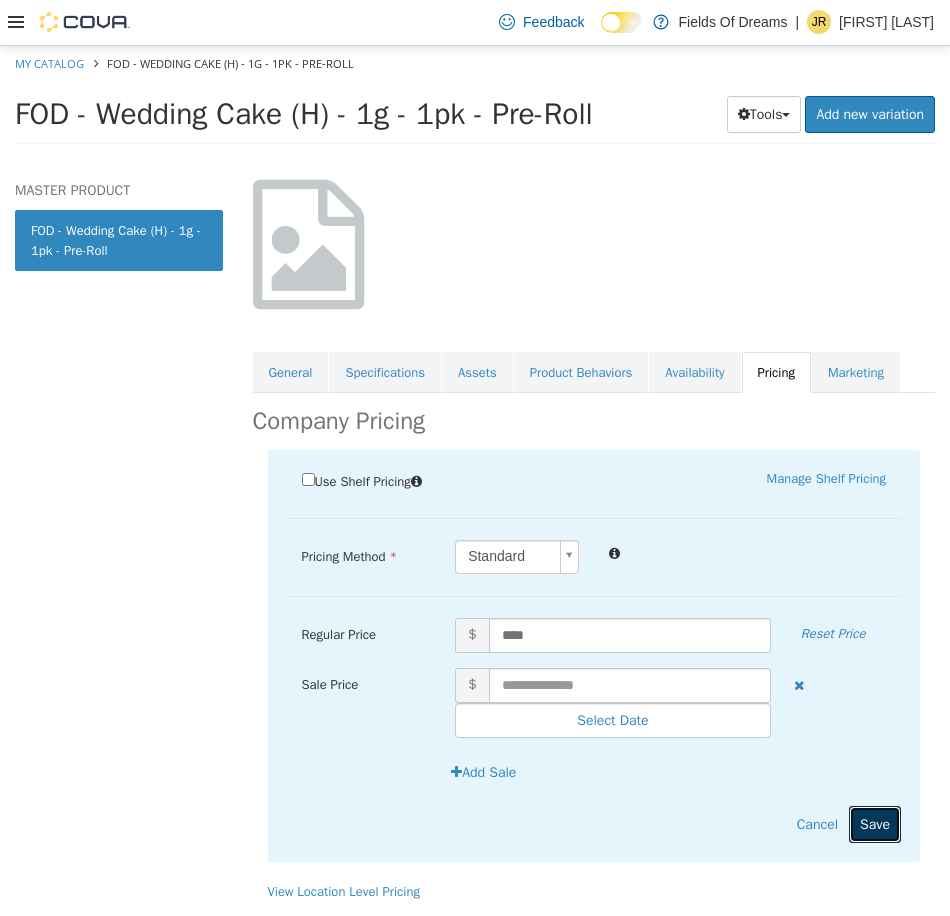 click on "Save" at bounding box center (875, 823) 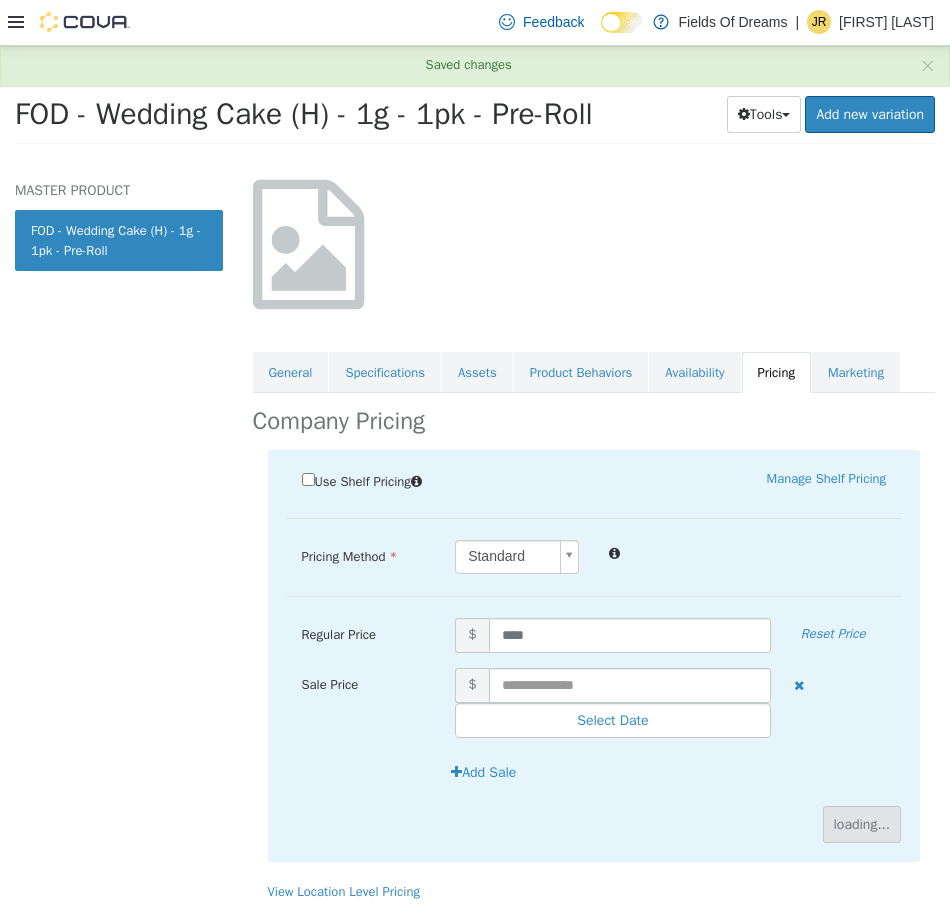 scroll, scrollTop: 0, scrollLeft: 0, axis: both 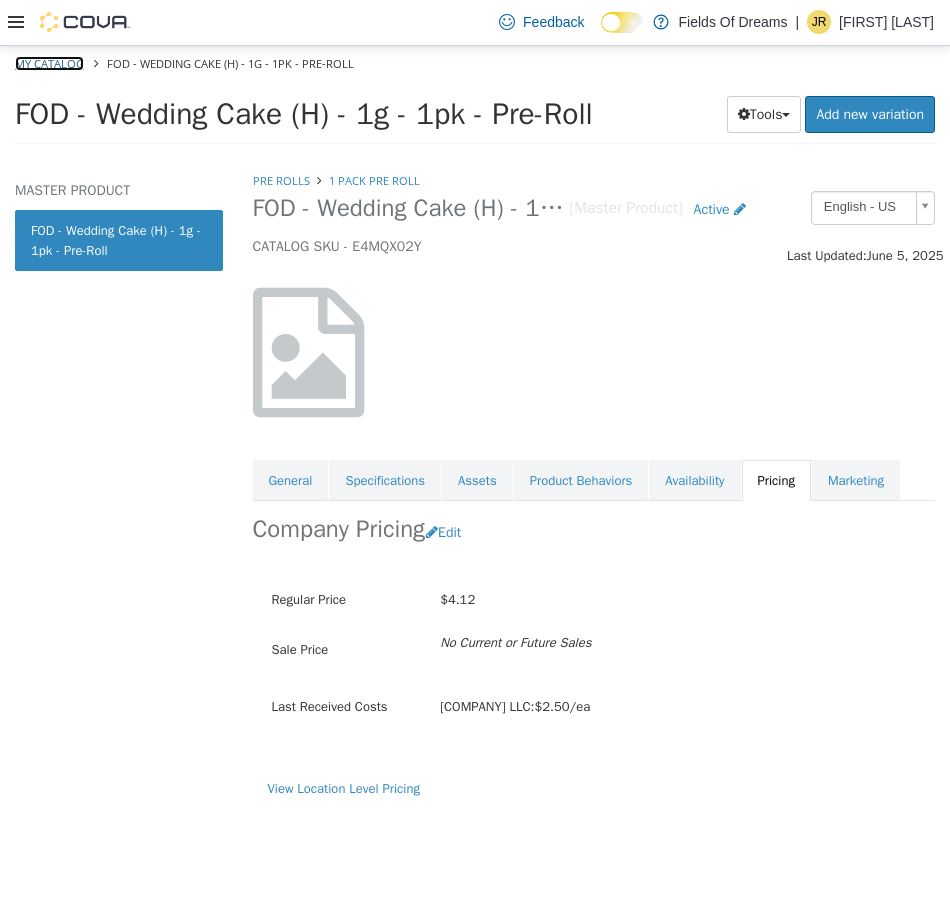 click on "My Catalog" at bounding box center [49, 62] 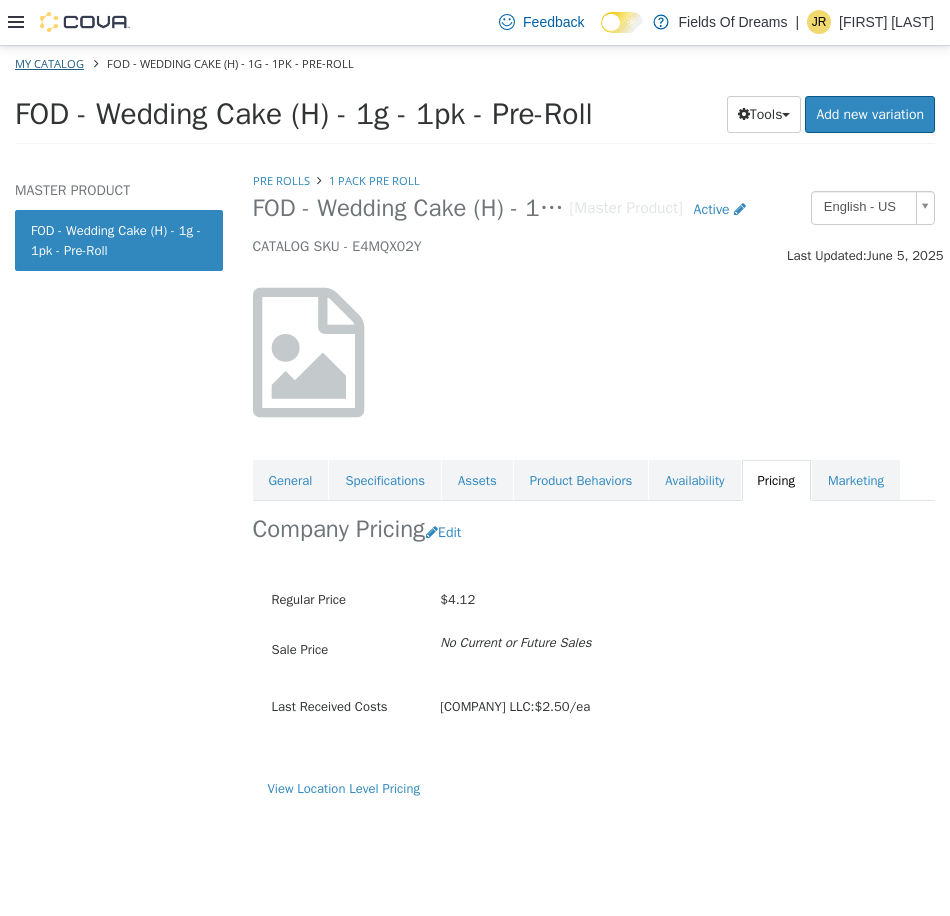 select on "**********" 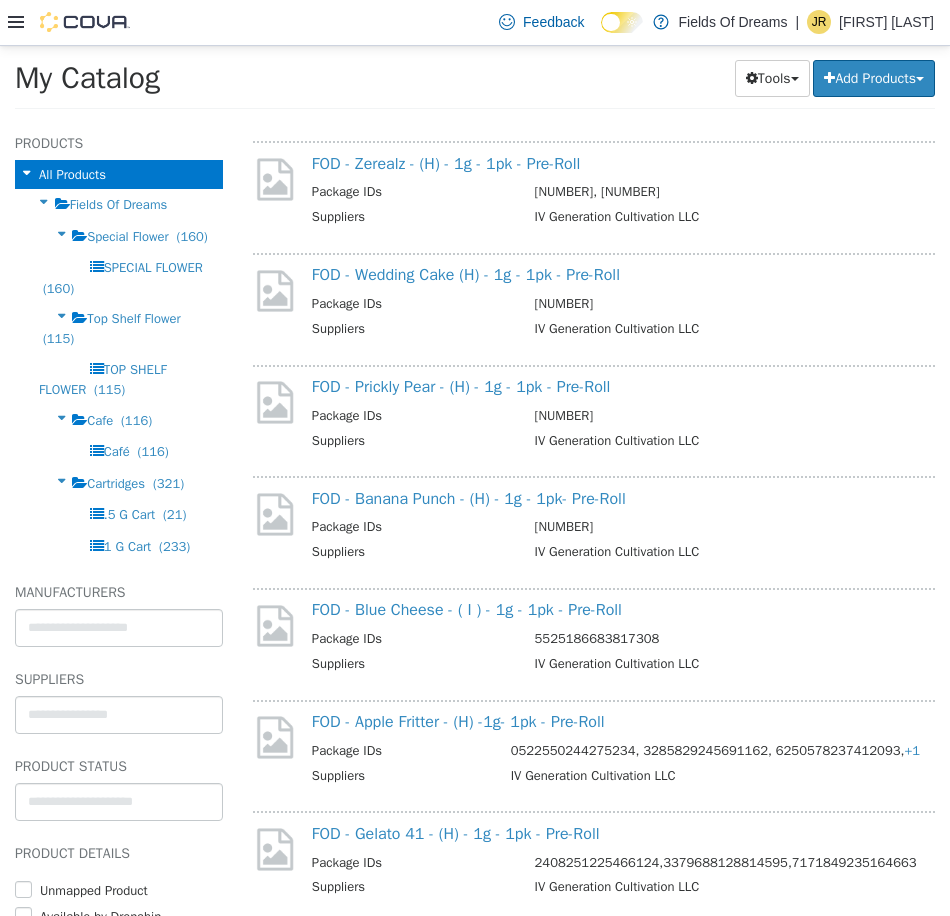 scroll, scrollTop: 667, scrollLeft: 0, axis: vertical 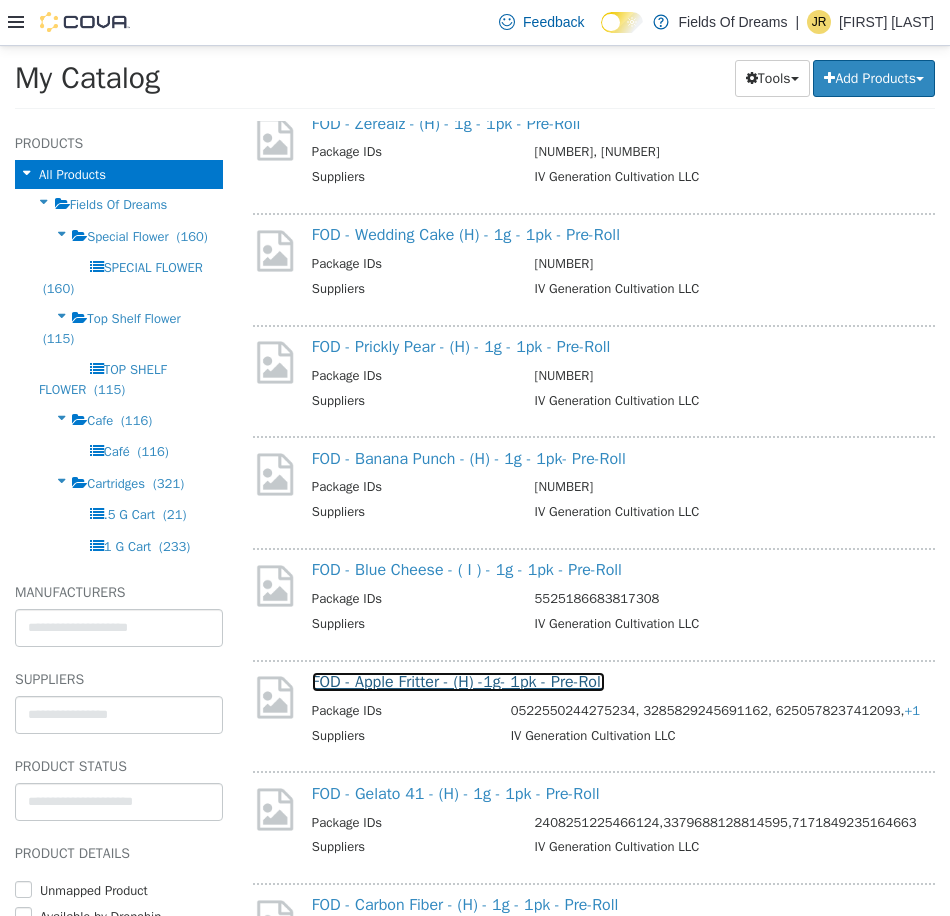 click on "FOD - Apple Fritter - (H) -1g- 1pk - Pre-Roll" at bounding box center [458, 681] 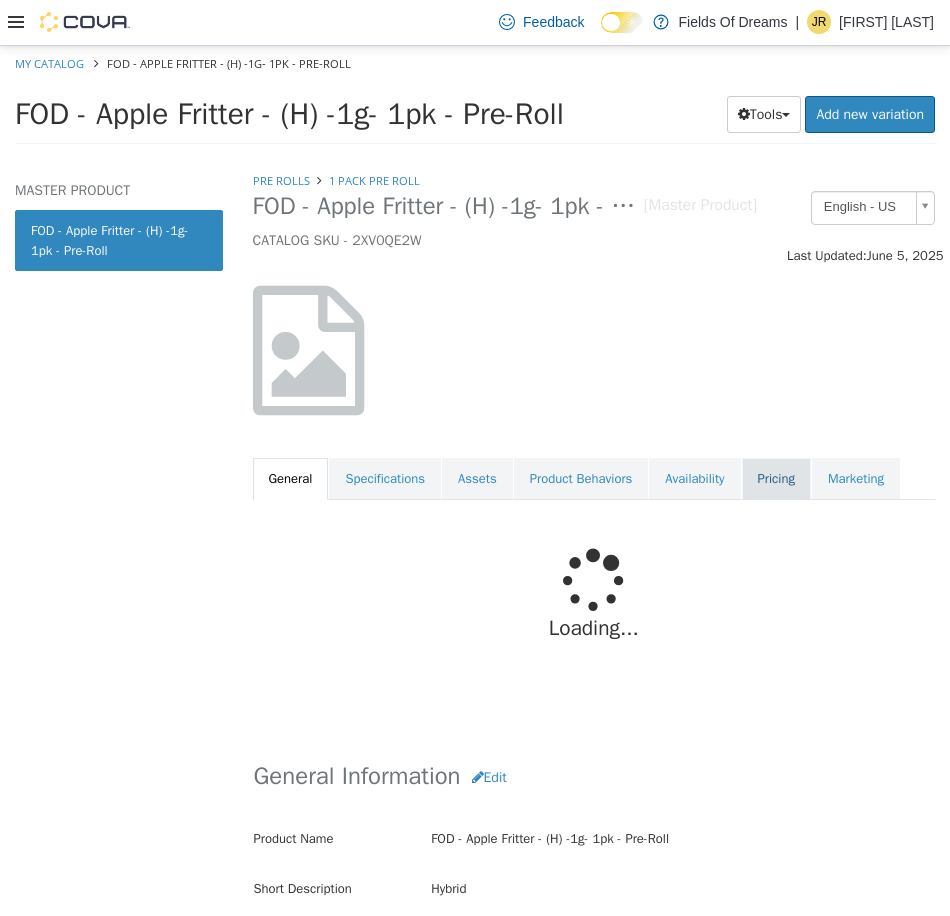 click on "Pricing" at bounding box center (776, 478) 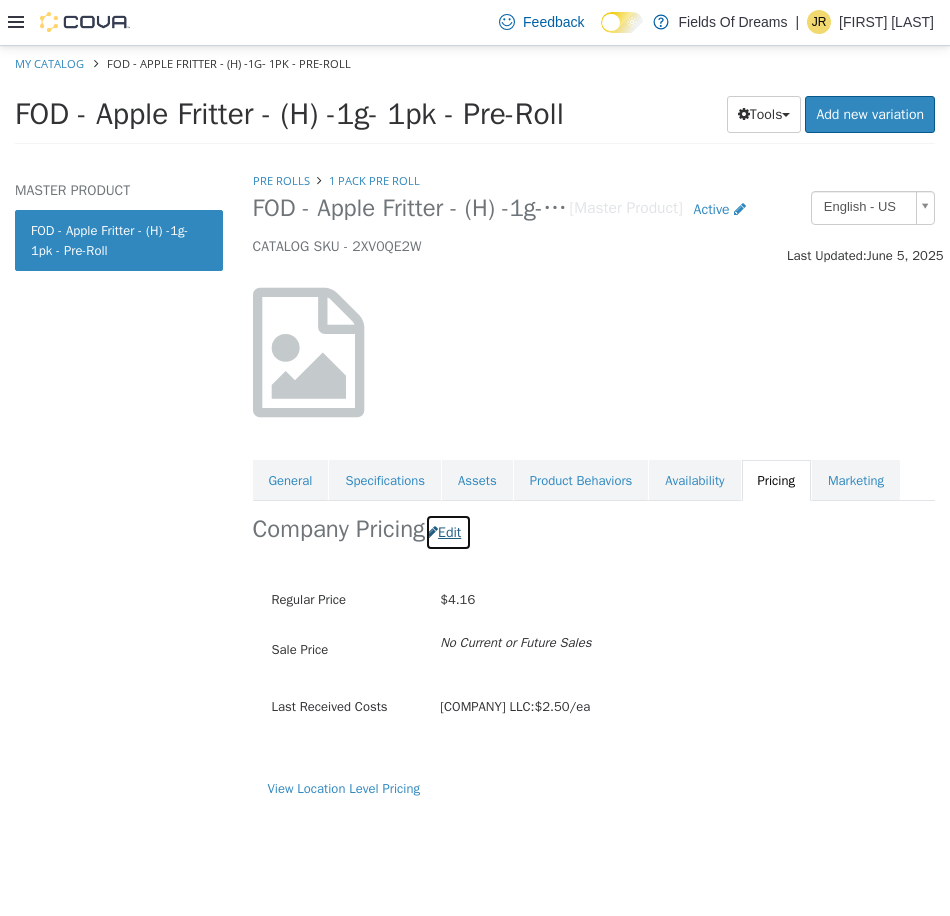 click on "Edit" at bounding box center [448, 531] 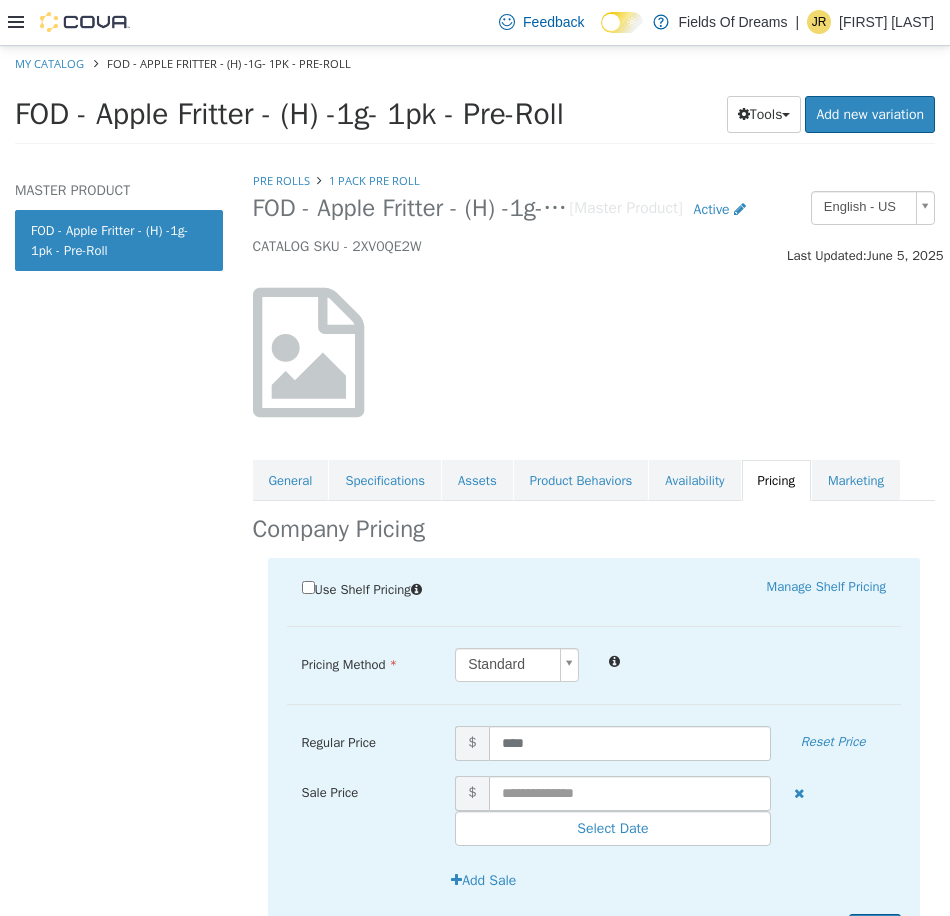 click on "Regular Price $ **** Reset Price" at bounding box center [594, 750] 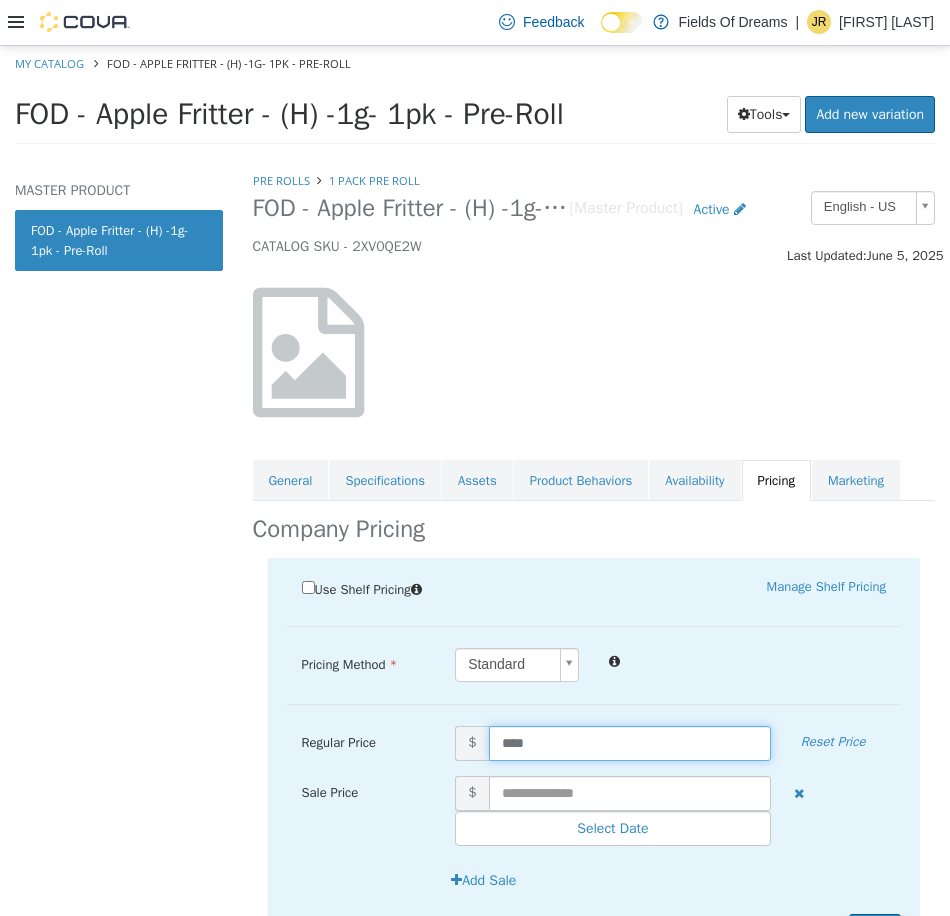 click on "****" at bounding box center (630, 742) 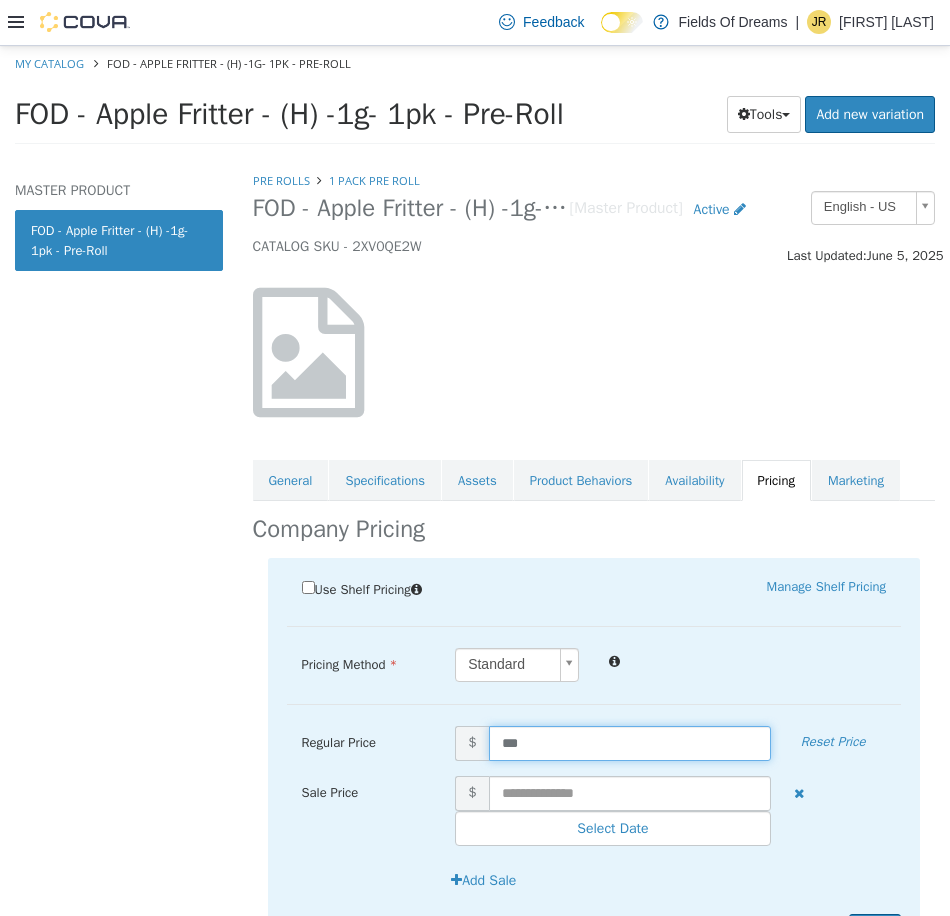 type on "****" 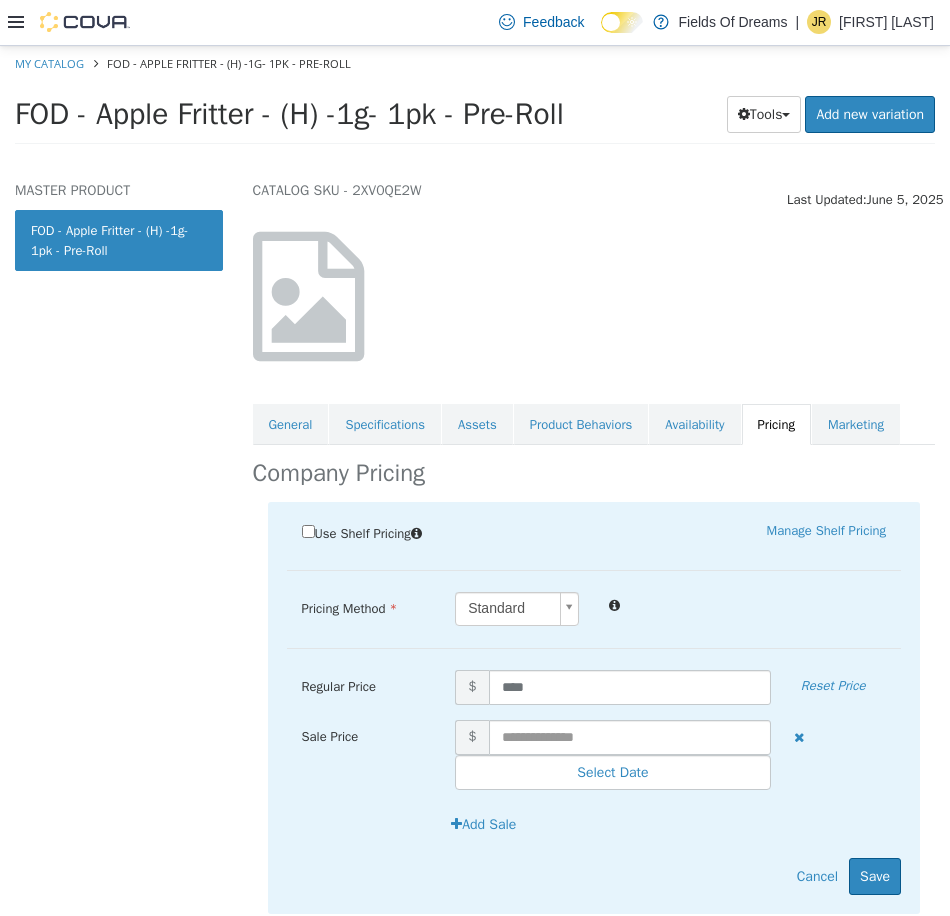 scroll, scrollTop: 108, scrollLeft: 0, axis: vertical 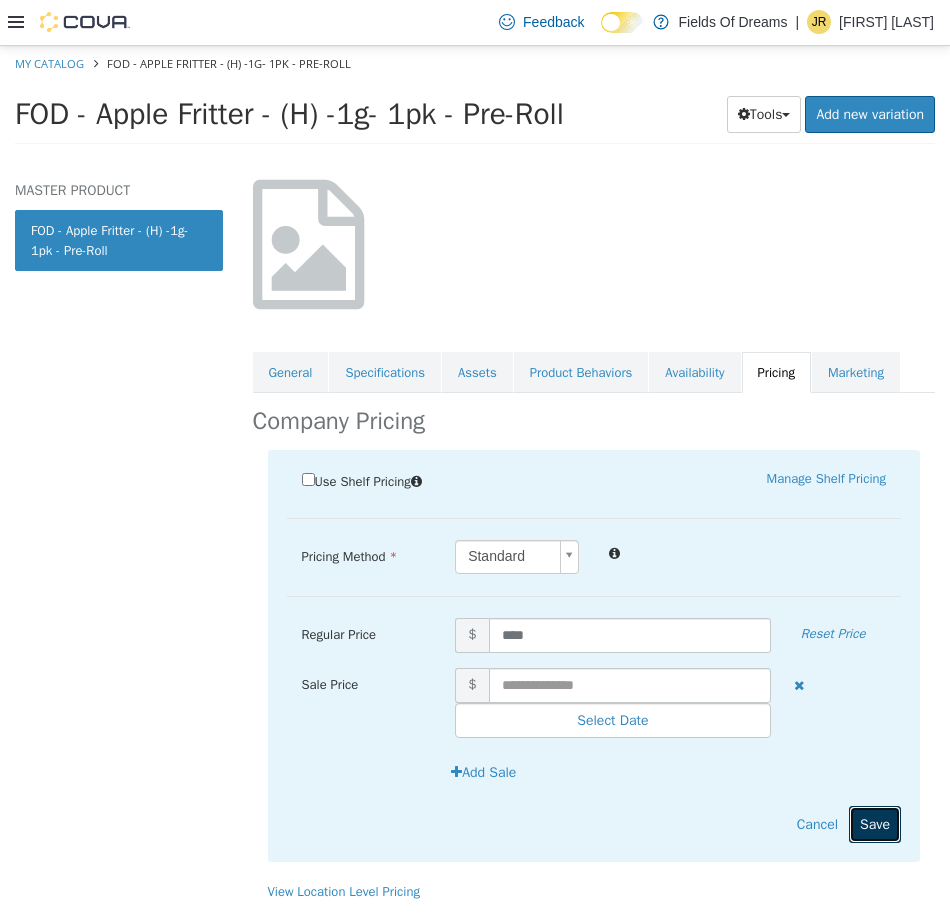 click on "Save" at bounding box center [875, 823] 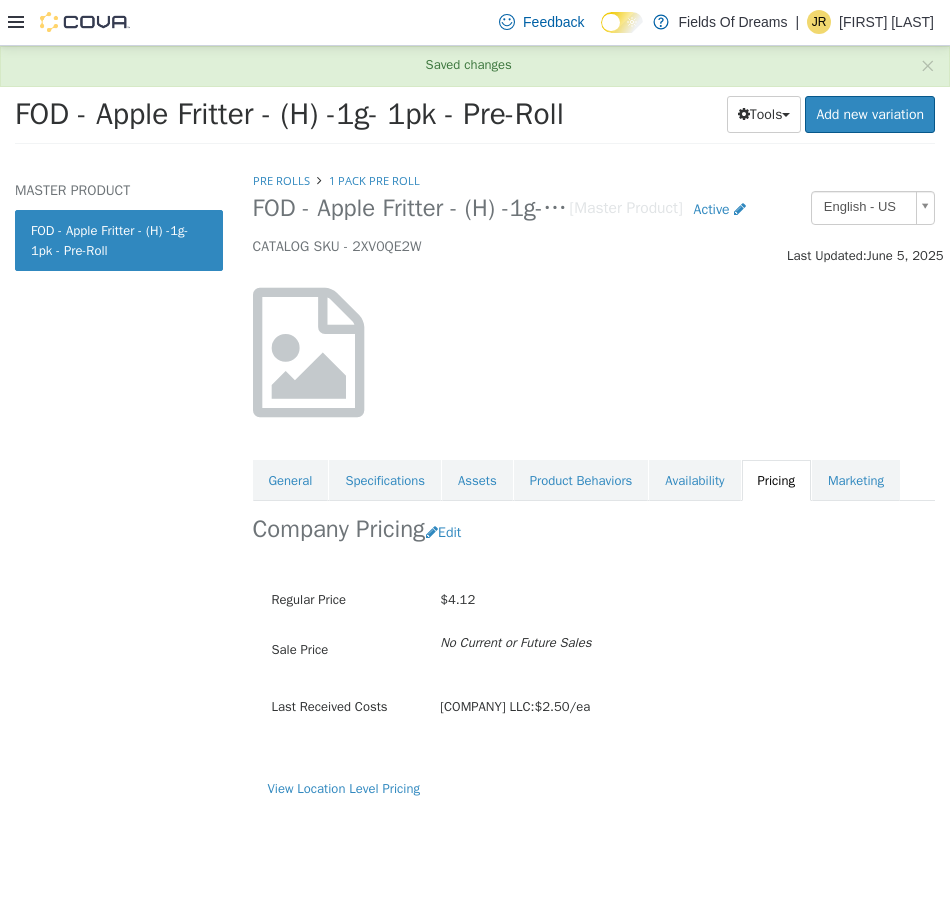 scroll, scrollTop: 0, scrollLeft: 0, axis: both 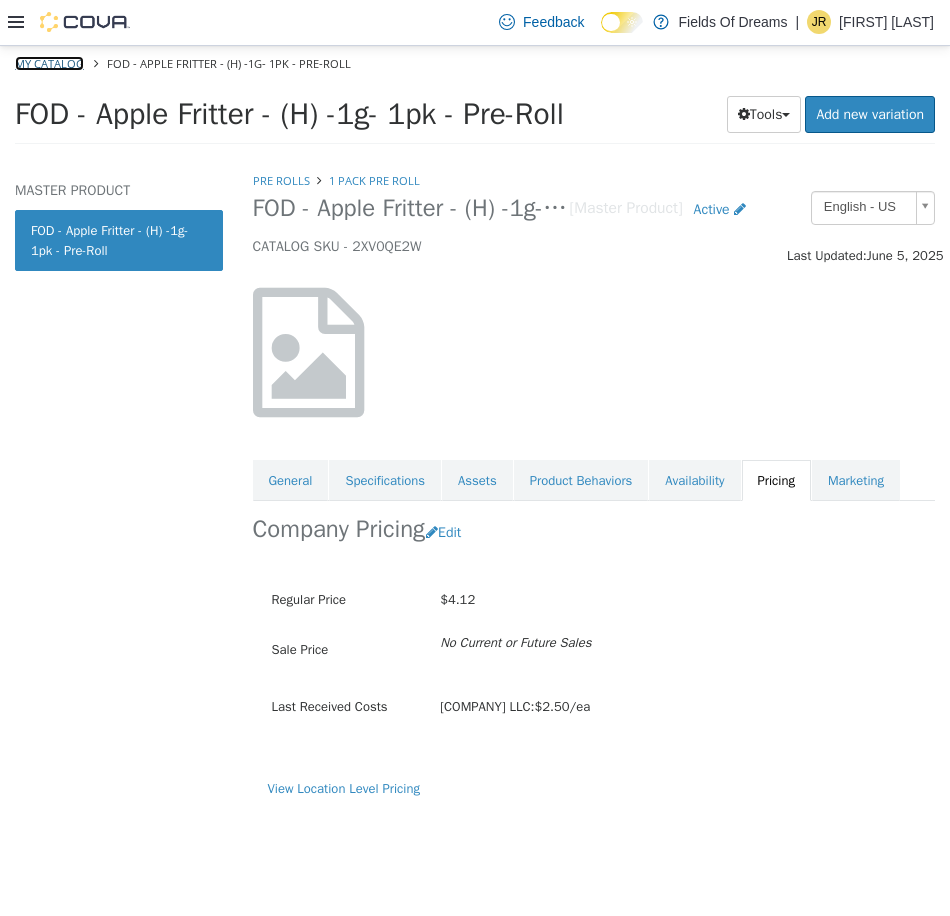 click on "My Catalog" at bounding box center [49, 62] 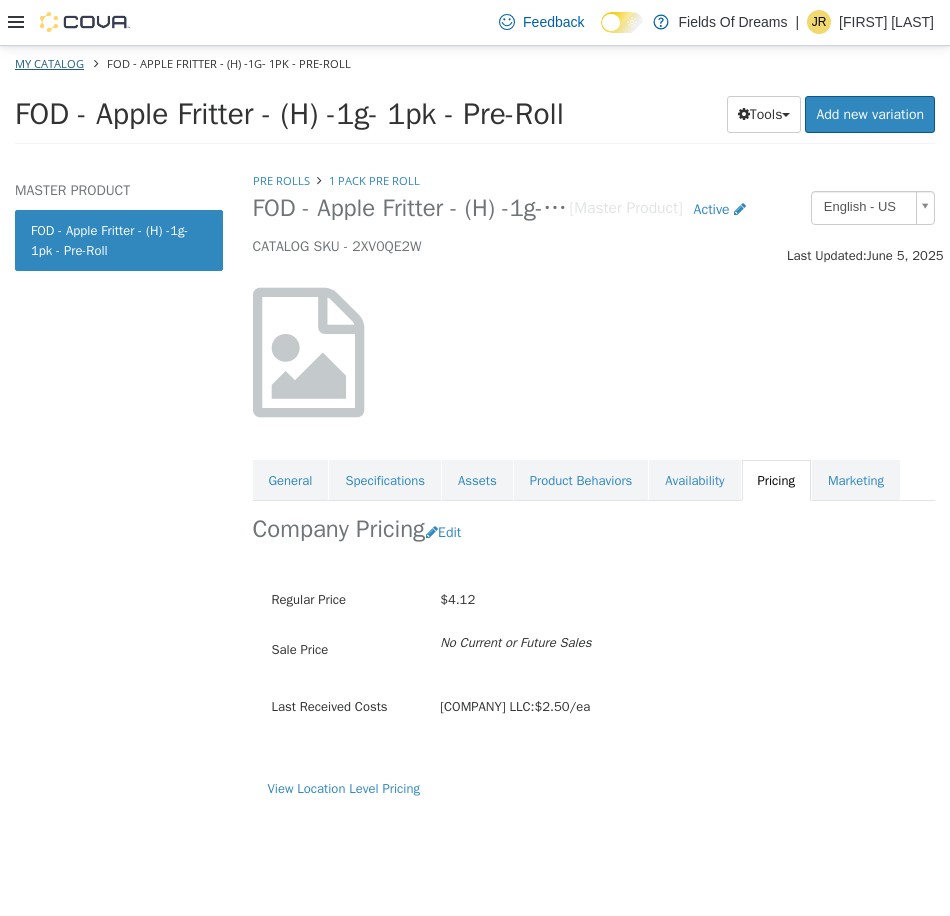 select on "**********" 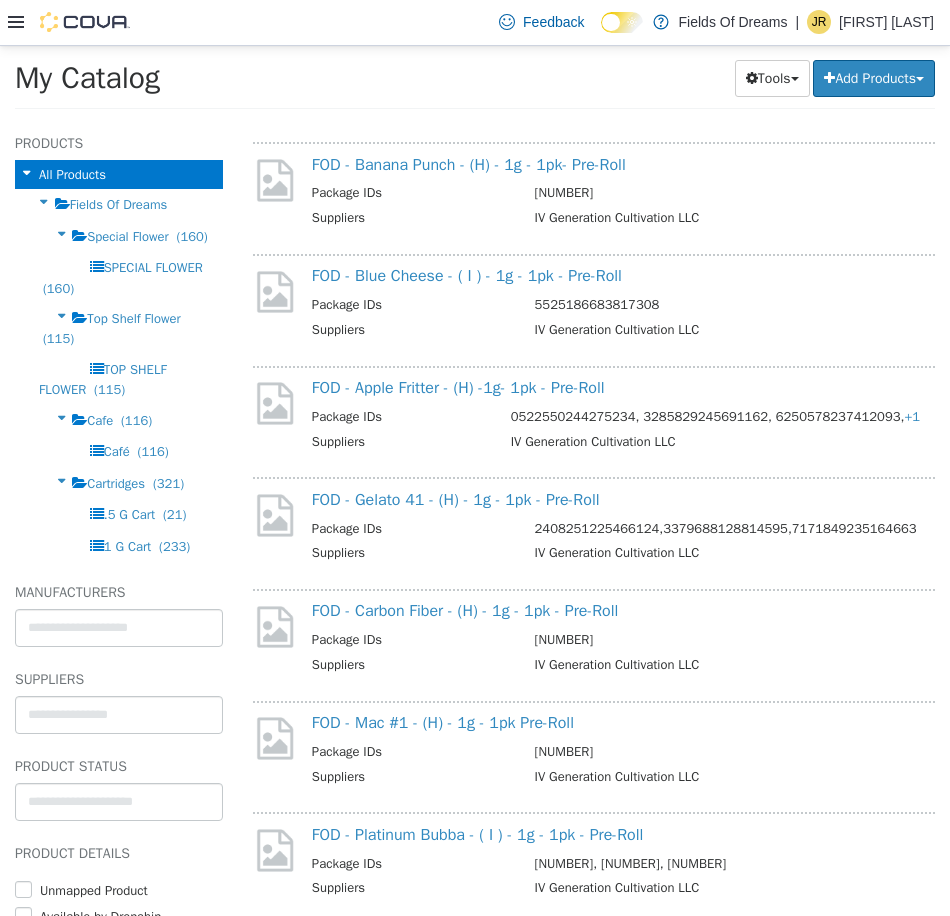 scroll, scrollTop: 1000, scrollLeft: 0, axis: vertical 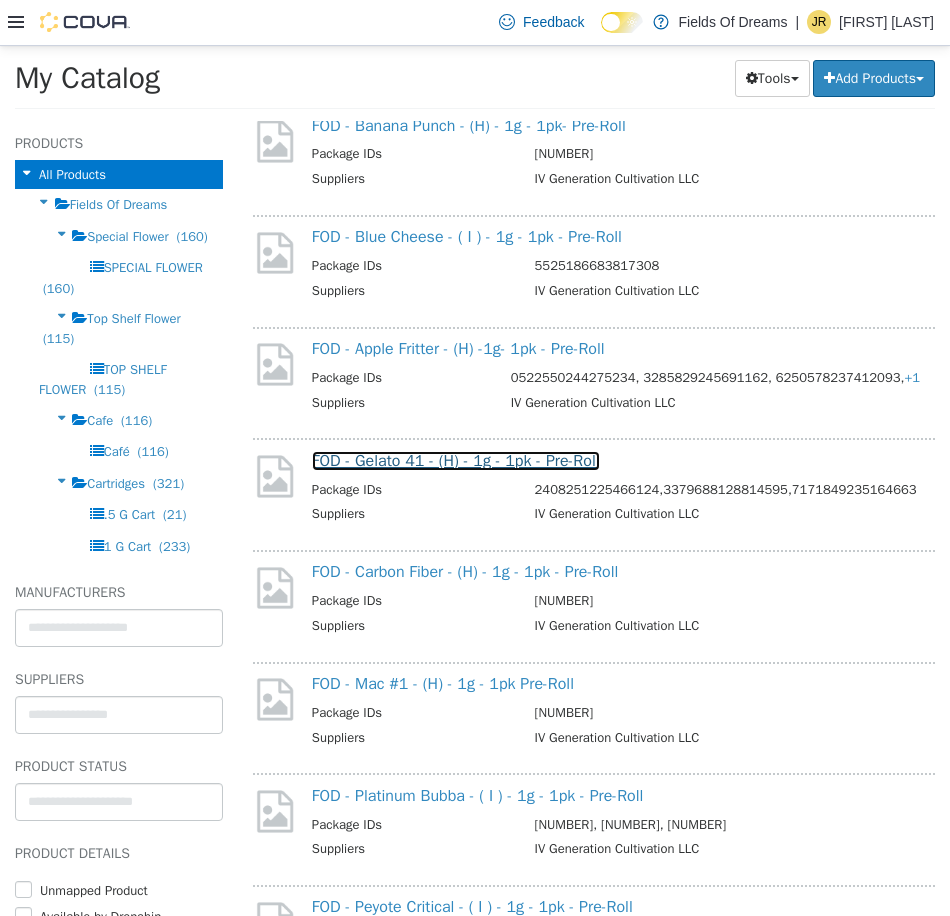 click on "FOD - Gelato 41 - (H) - 1g - 1pk - Pre-Roll" at bounding box center (456, 460) 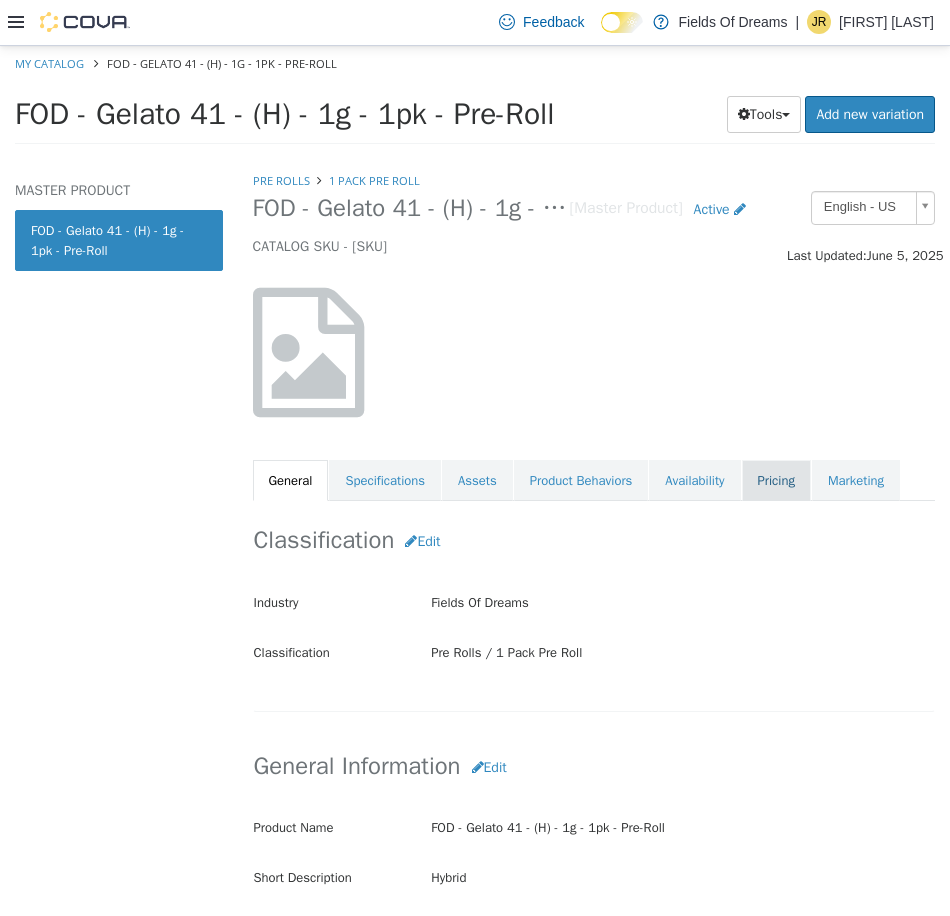 click on "Pricing" at bounding box center [776, 480] 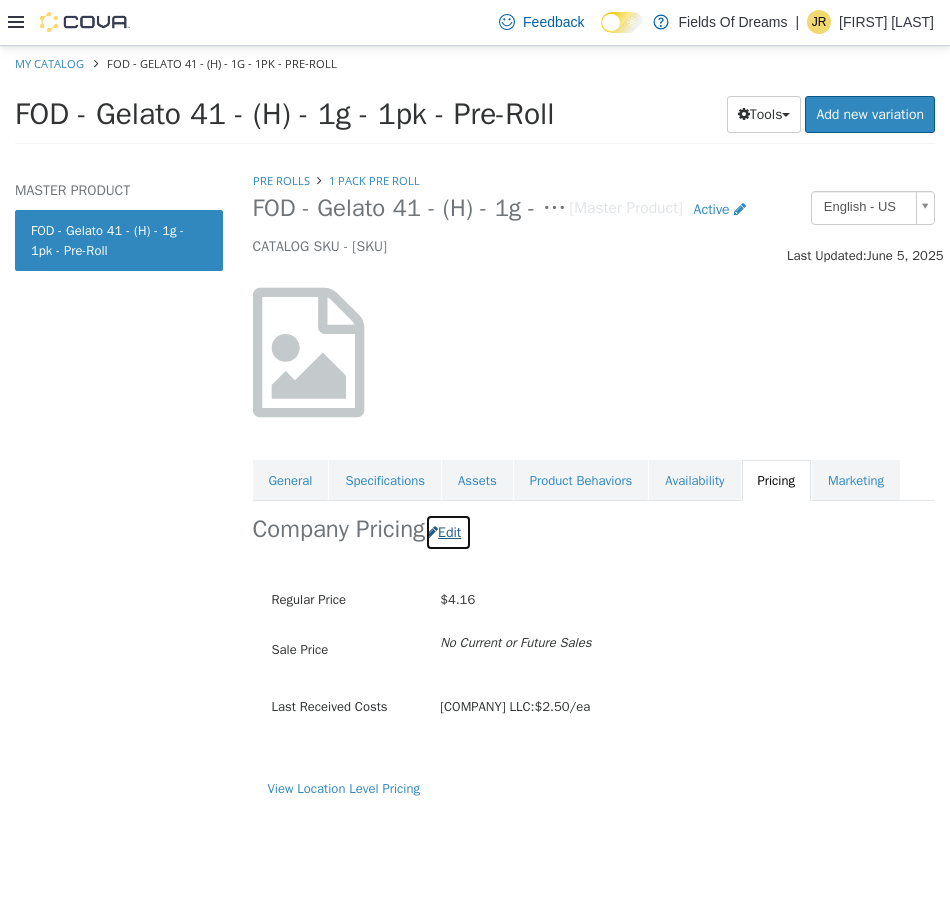 click on "Edit" at bounding box center [448, 531] 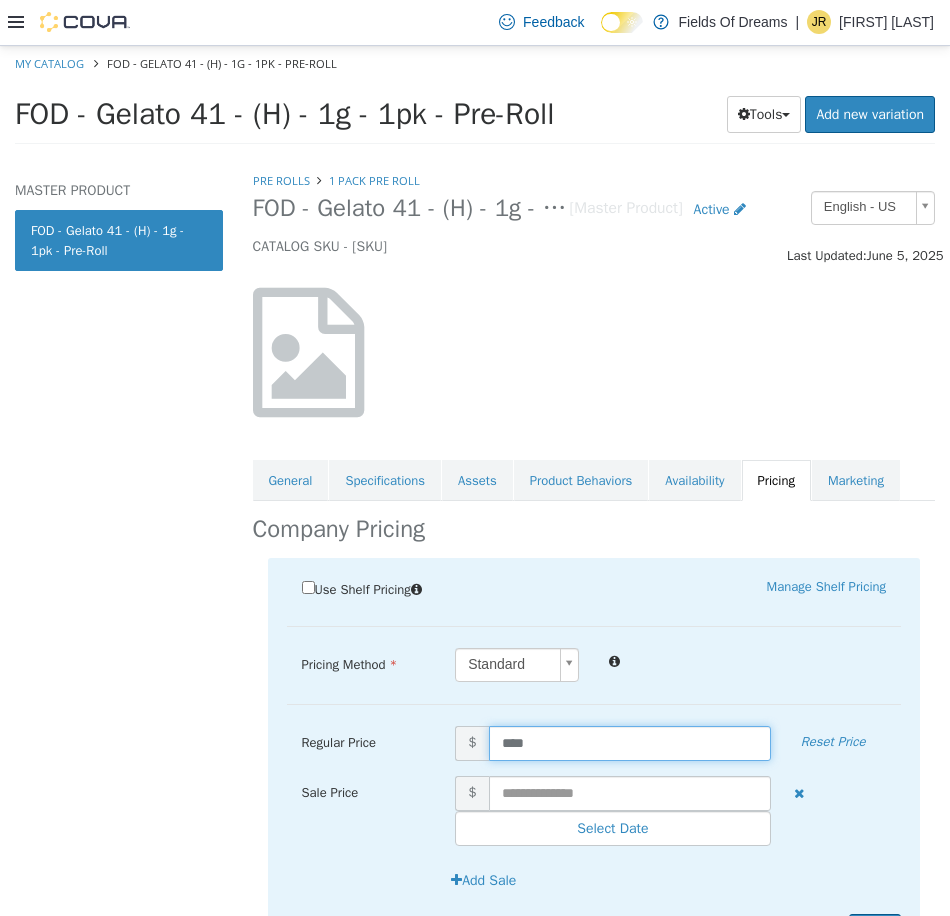 click on "****" at bounding box center (630, 742) 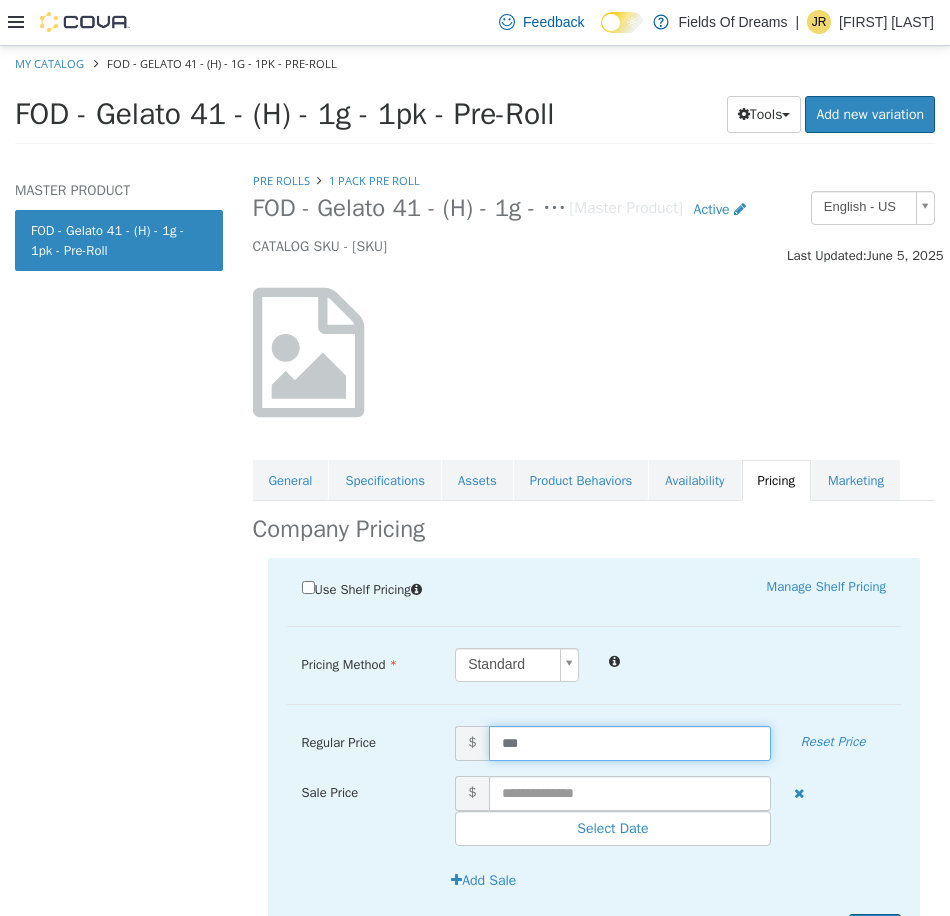 type on "****" 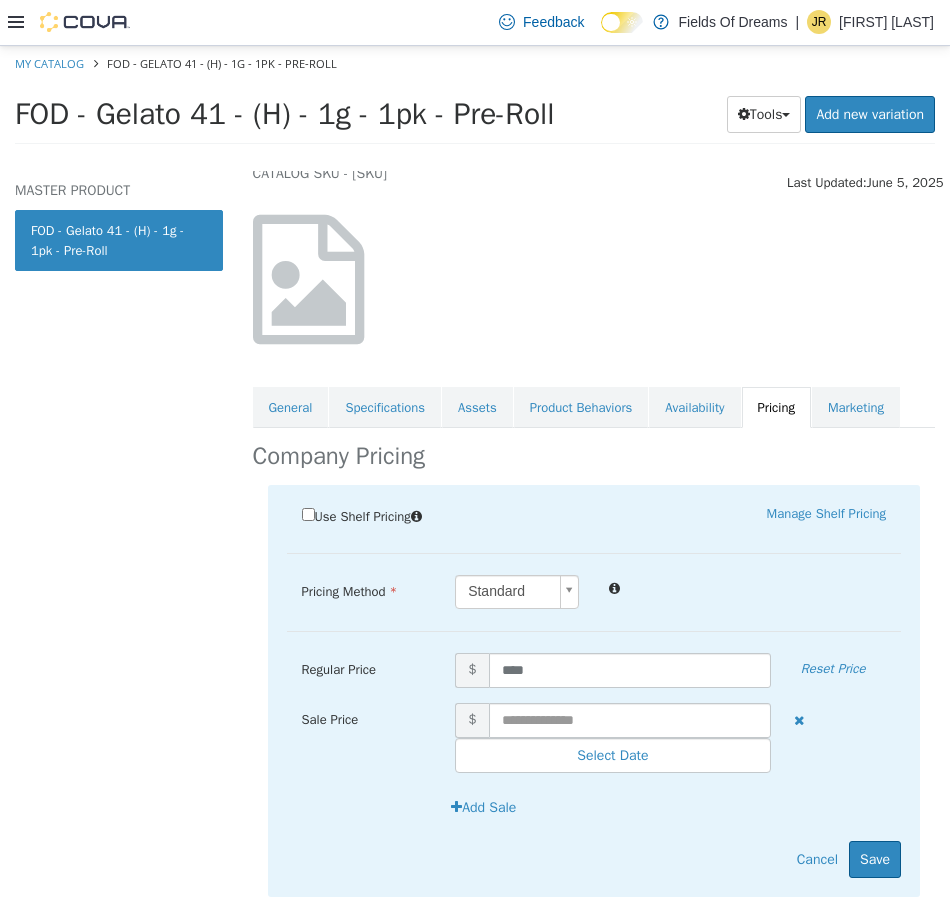 scroll, scrollTop: 108, scrollLeft: 0, axis: vertical 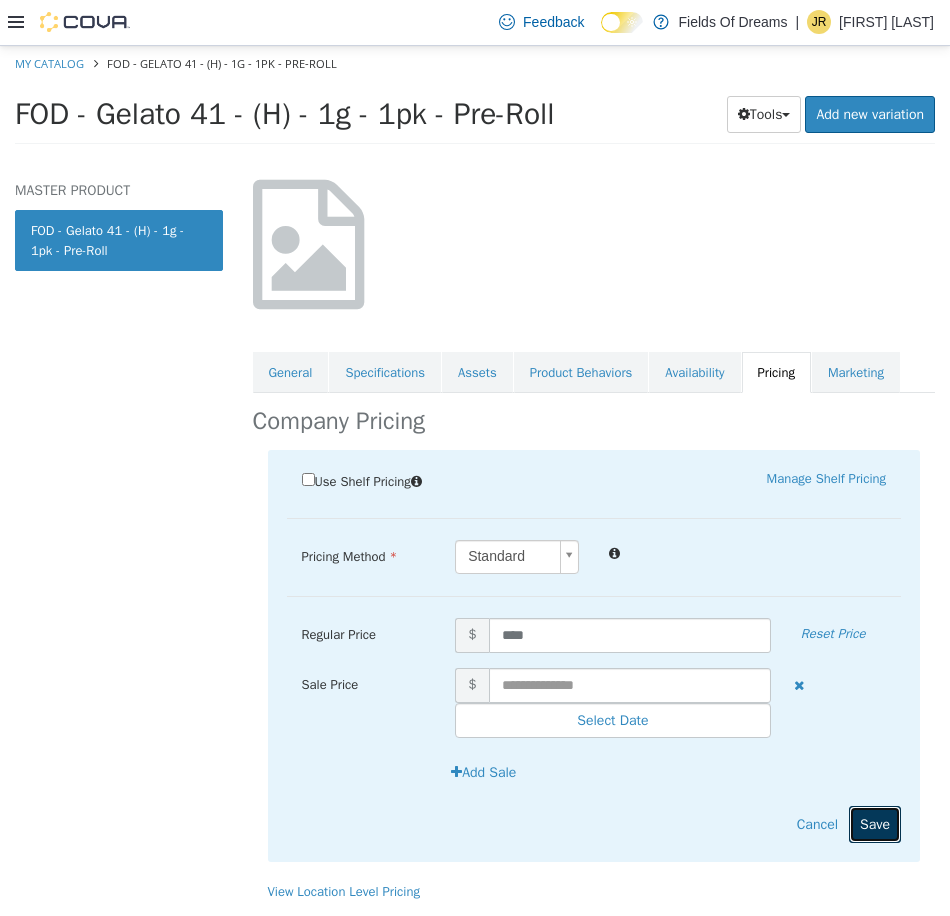 click on "Save" at bounding box center (875, 823) 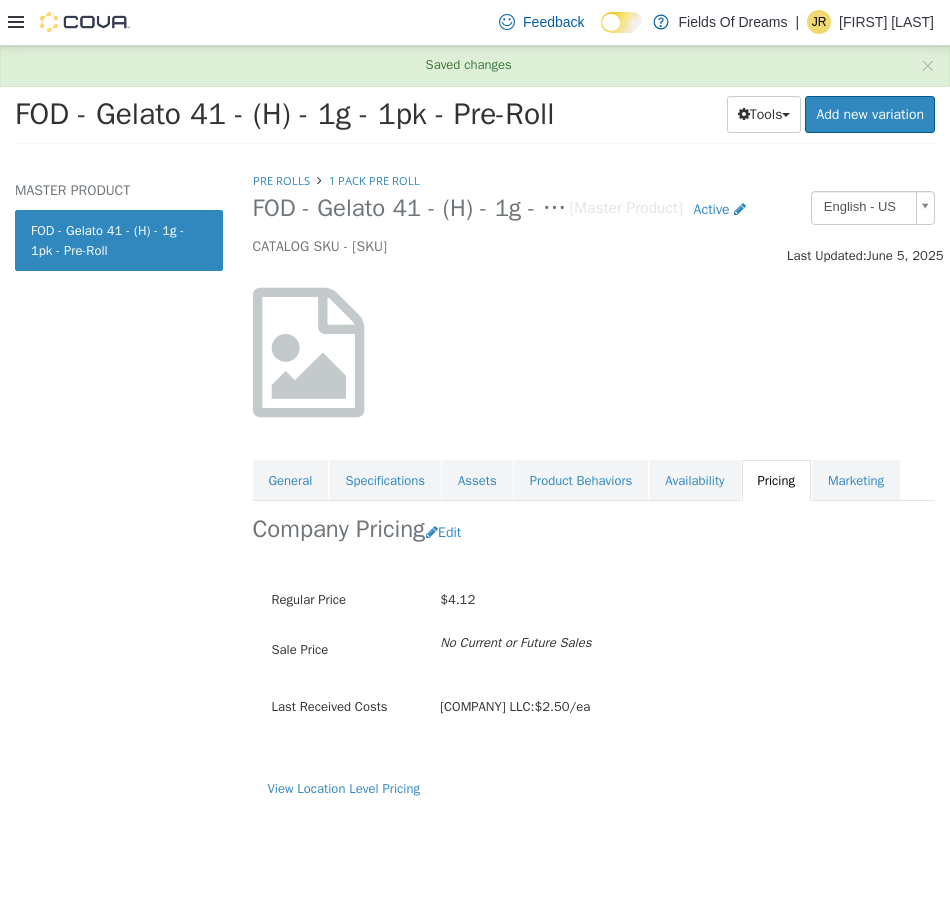 scroll, scrollTop: 0, scrollLeft: 0, axis: both 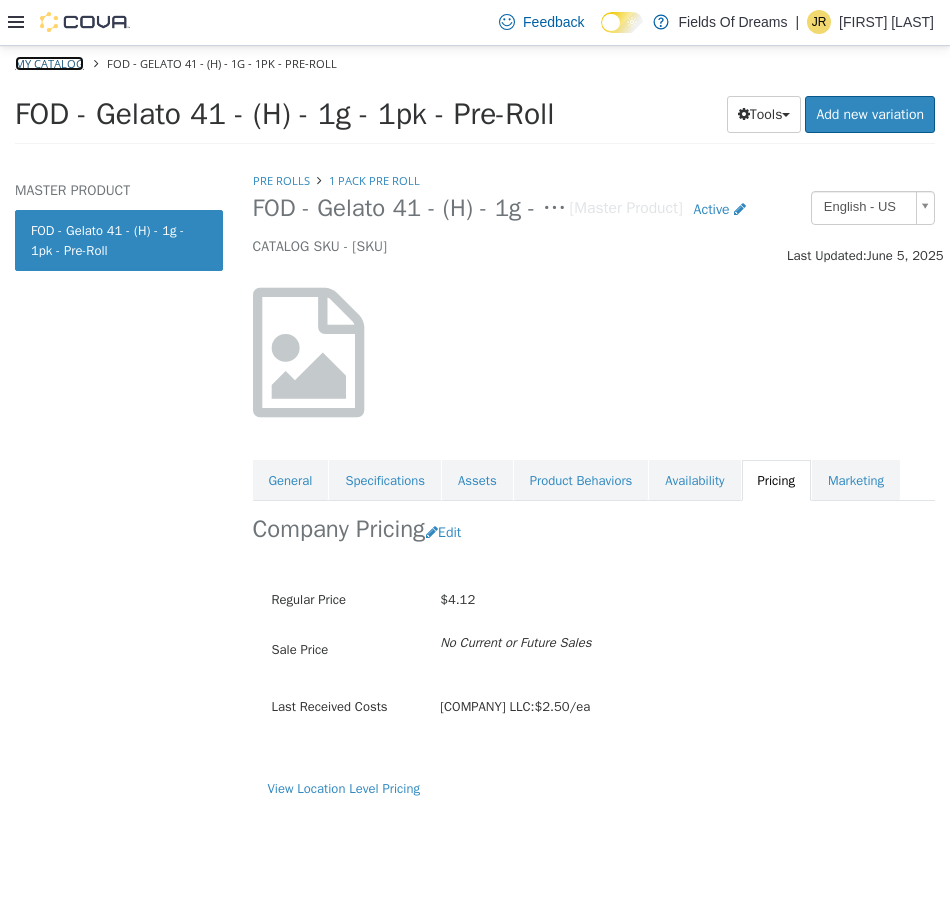 click on "My Catalog" at bounding box center [49, 62] 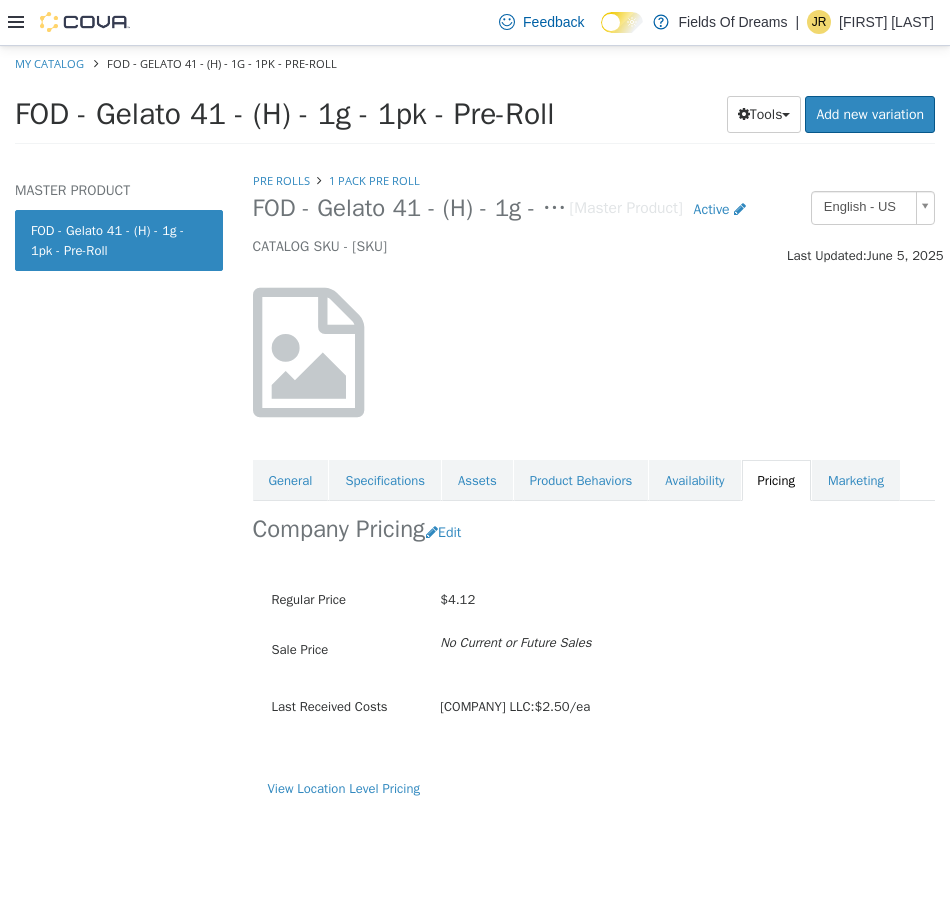 select on "**********" 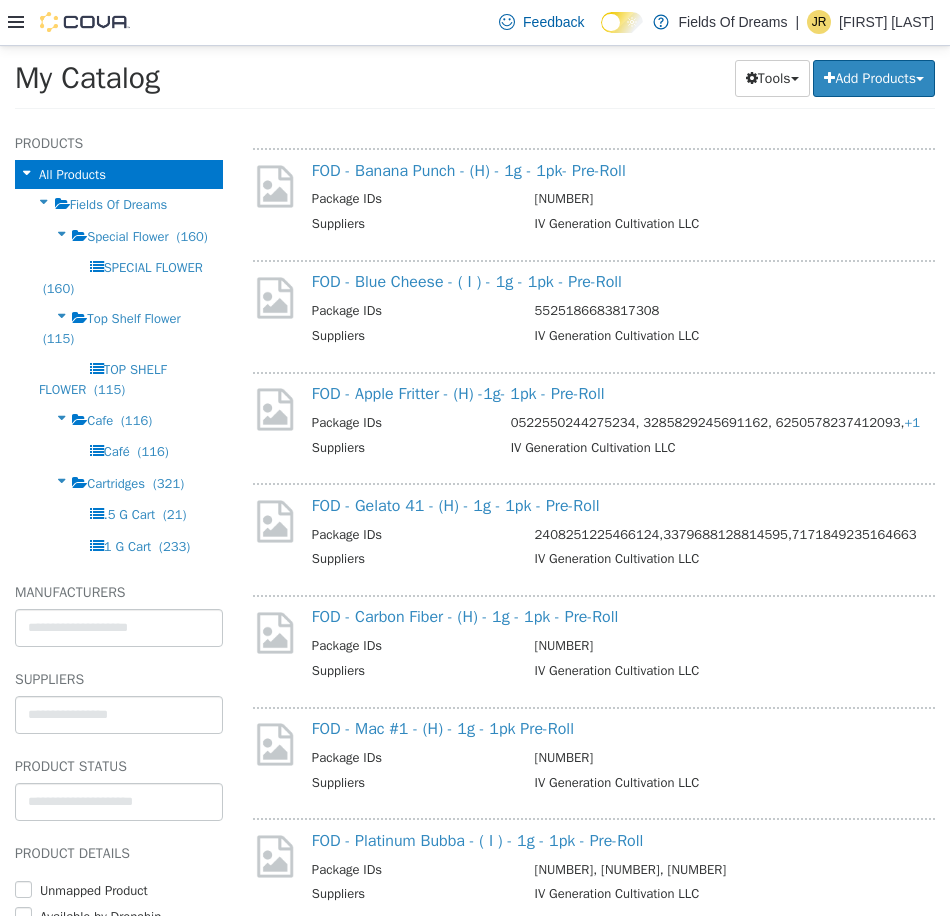 scroll, scrollTop: 1000, scrollLeft: 0, axis: vertical 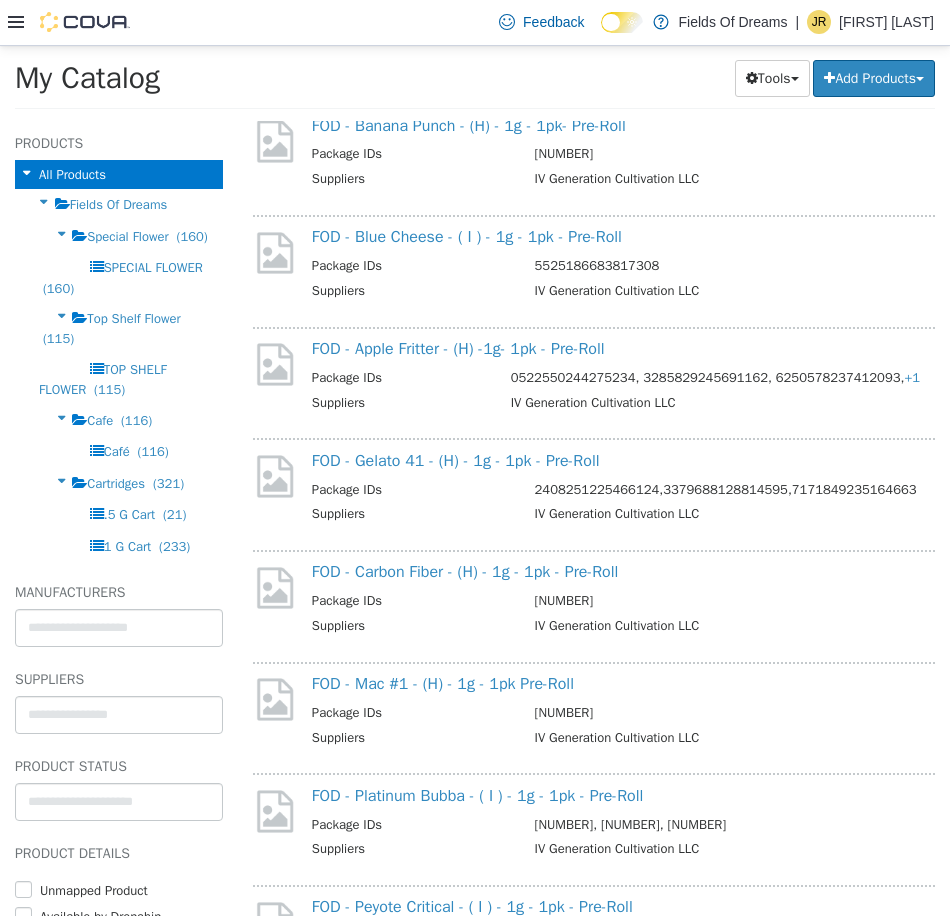 click on "FOD - Carbon Fiber - (H) - 1g - 1pk - Pre-Roll
Package IDs [NUMBER]
Suppliers IV Generation Cultivation LLC" at bounding box center (623, 600) 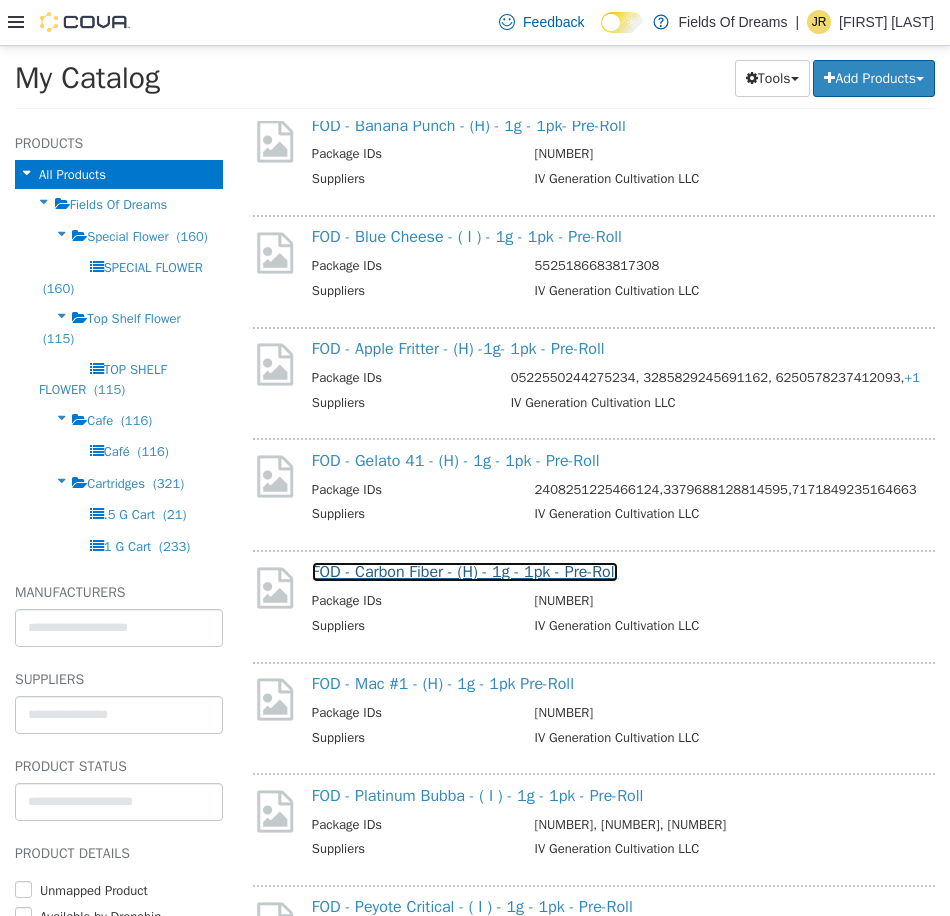 click on "FOD - Carbon Fiber - (H) - 1g - 1pk - Pre-Roll" at bounding box center [465, 571] 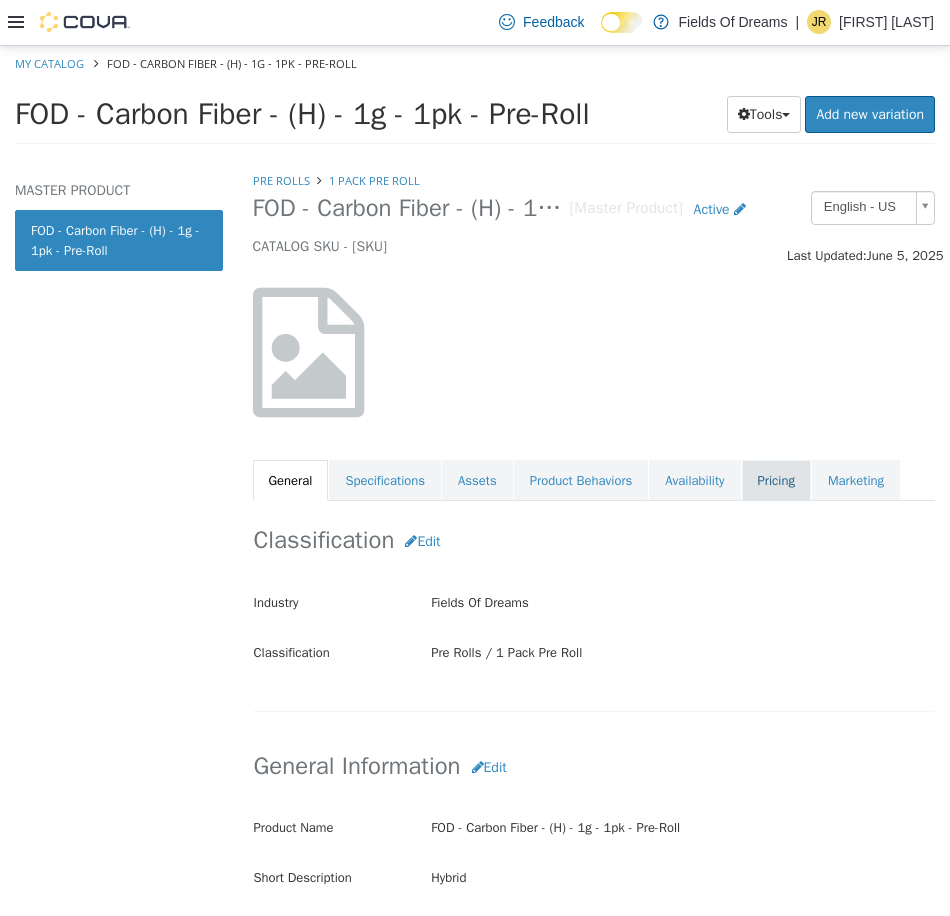 click on "Pricing" at bounding box center [776, 480] 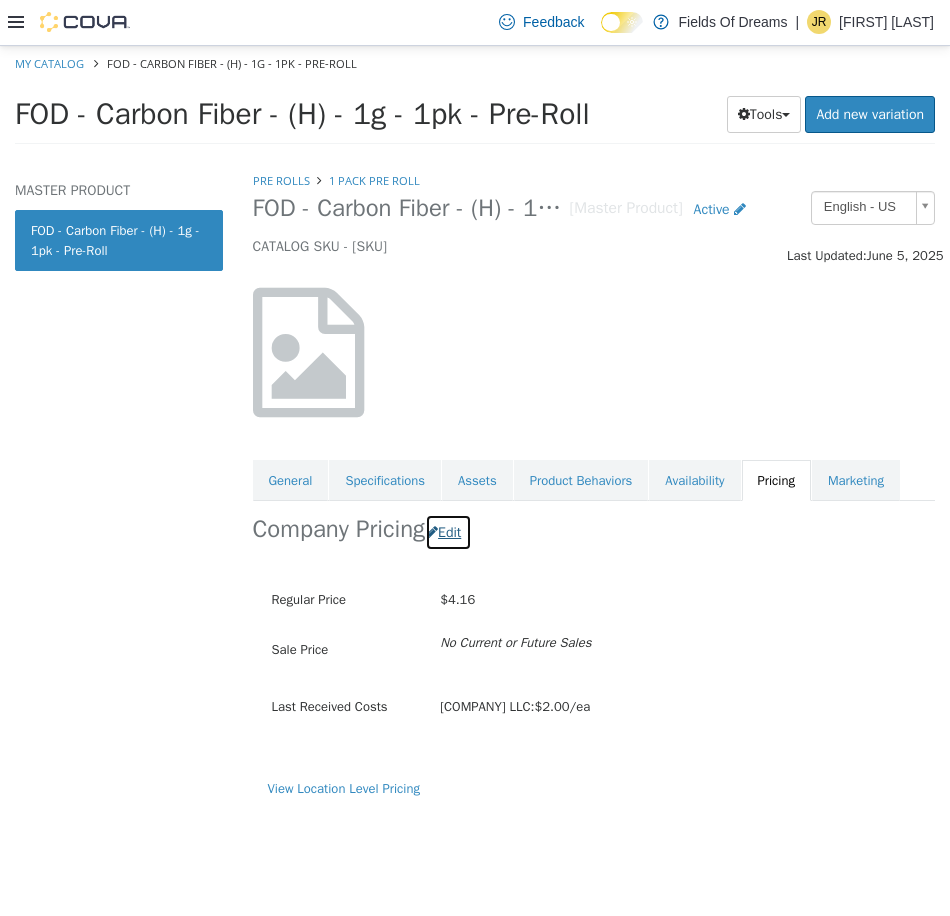 click on "Edit" at bounding box center (448, 531) 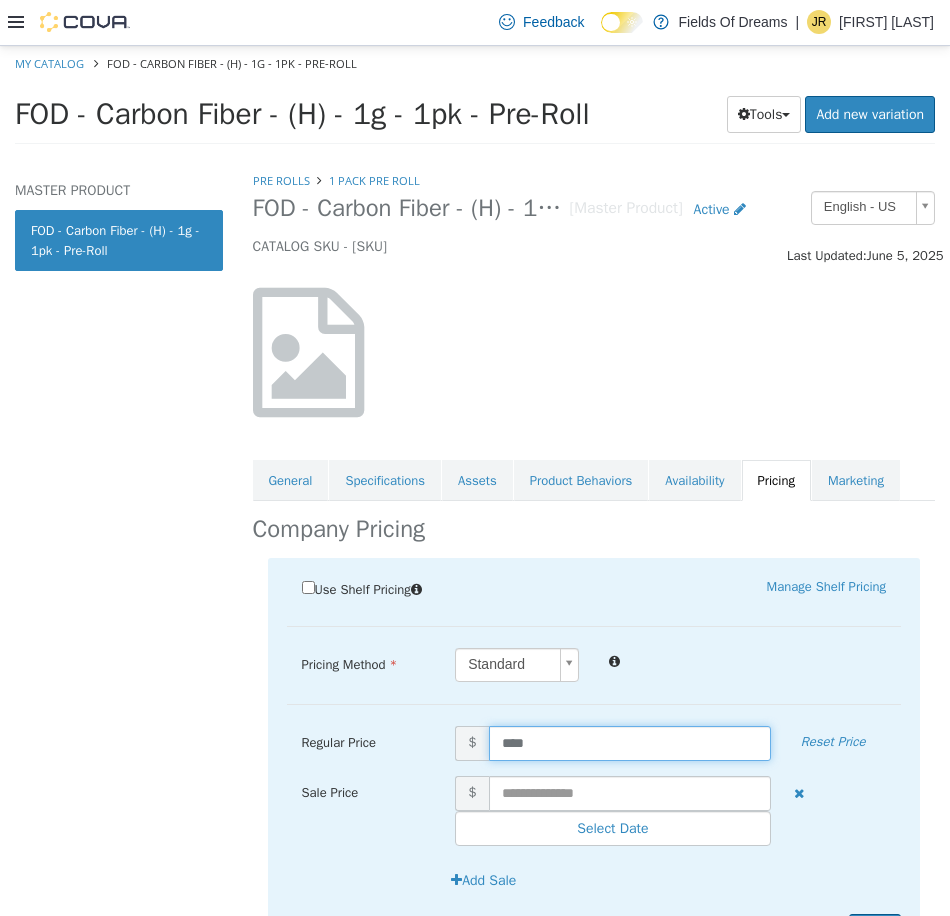 click on "****" at bounding box center [630, 742] 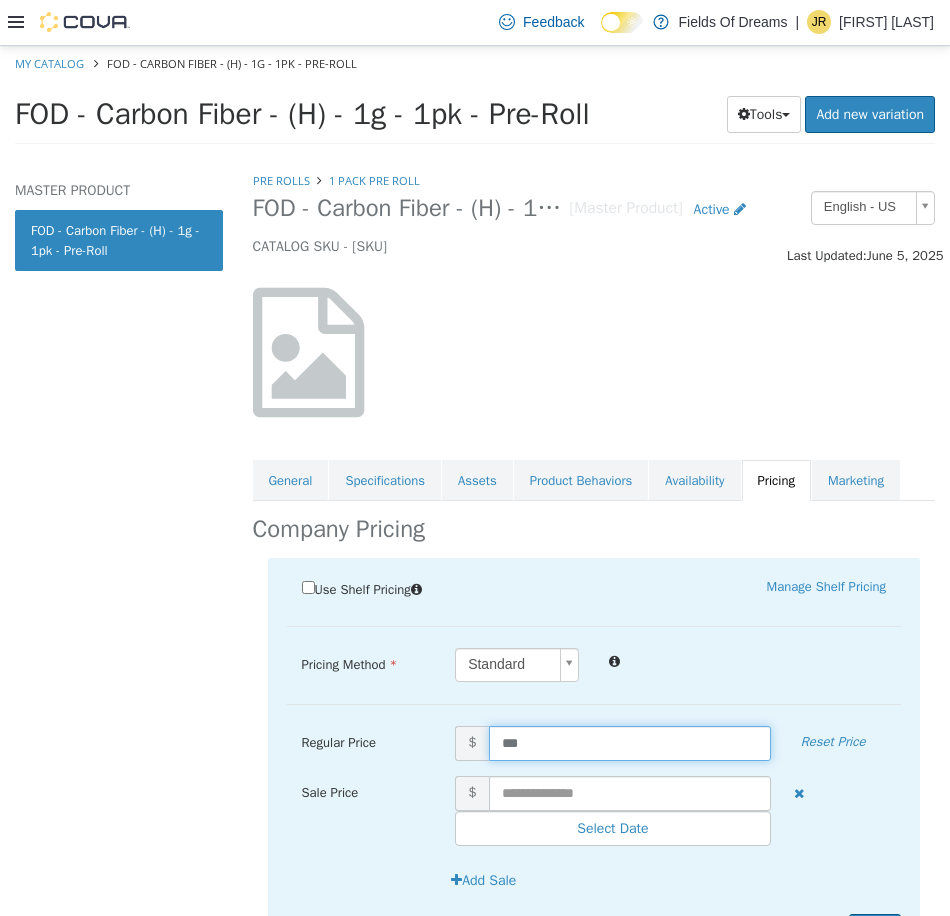 type on "****" 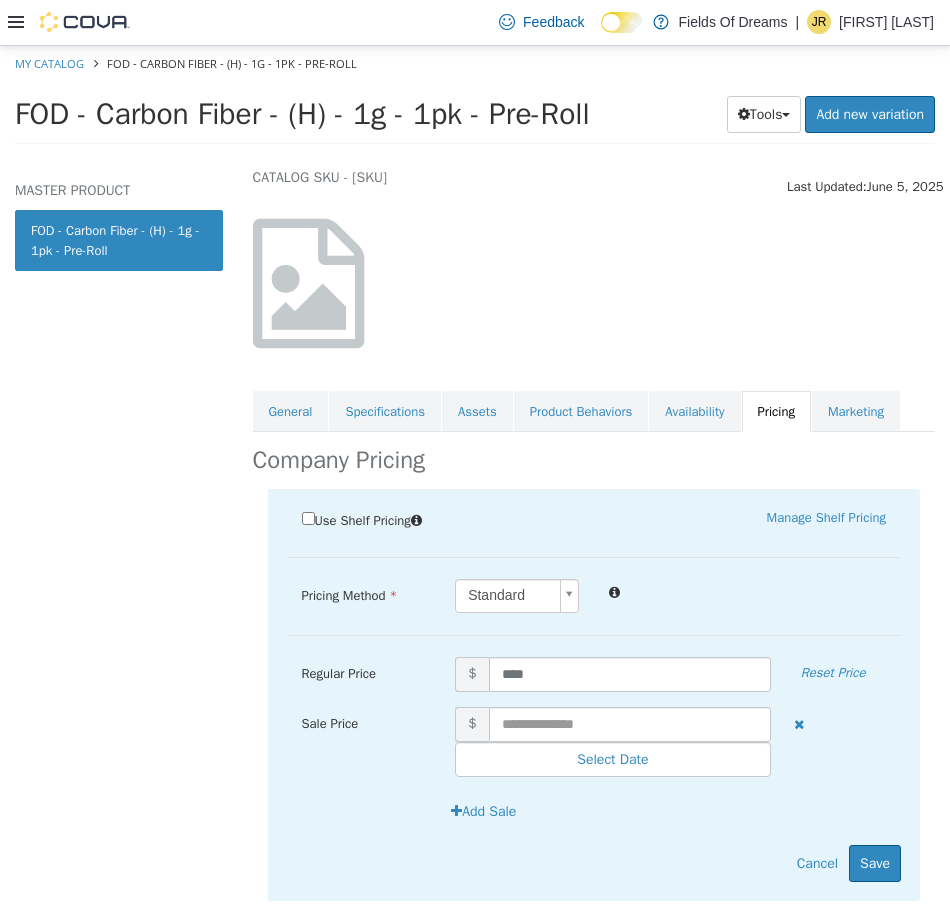 scroll, scrollTop: 108, scrollLeft: 0, axis: vertical 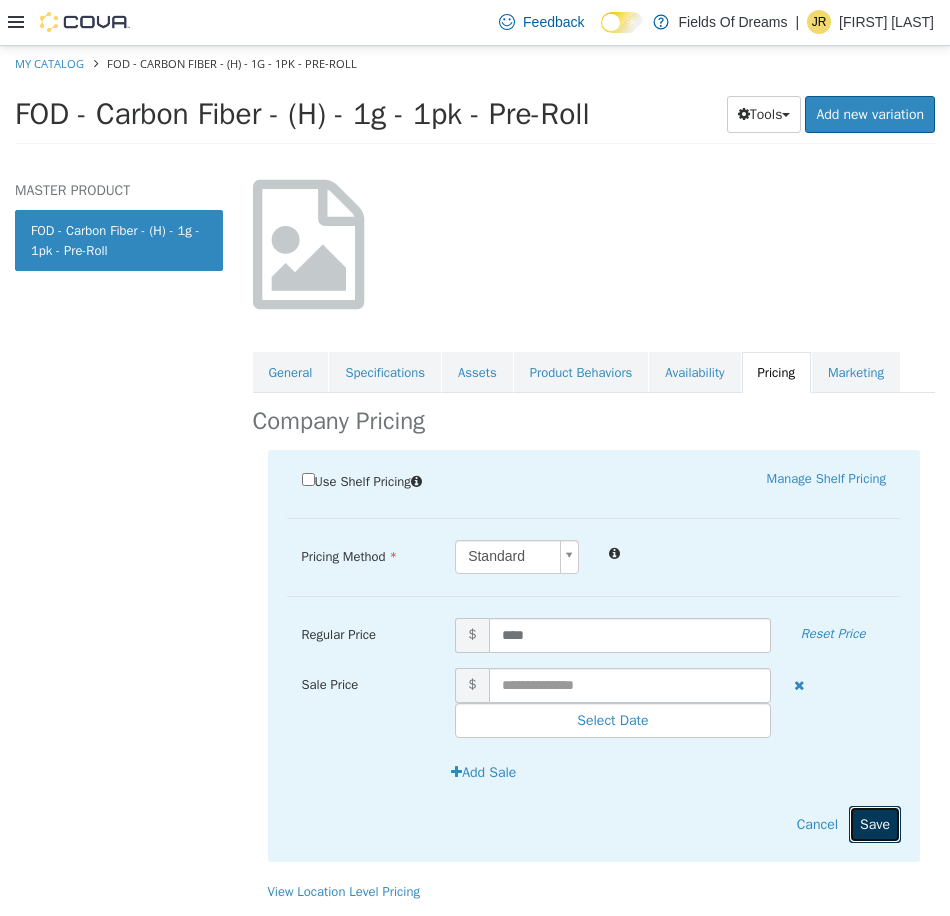 click on "Save" at bounding box center [875, 823] 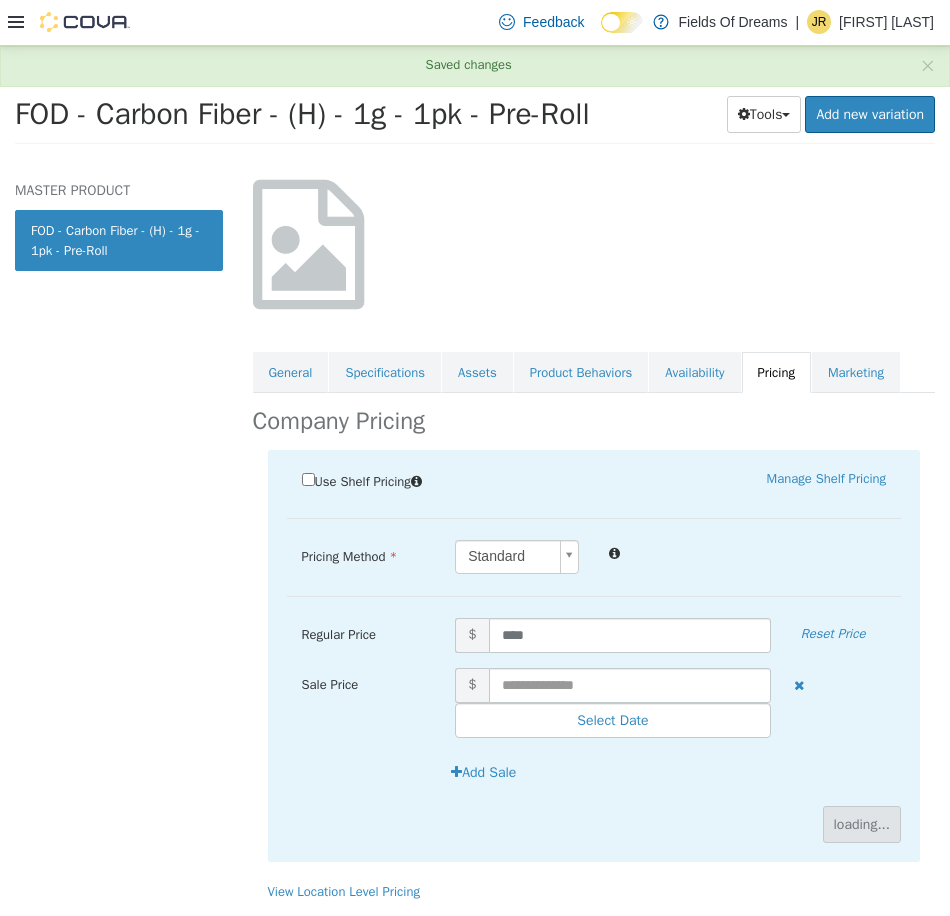 scroll, scrollTop: 0, scrollLeft: 0, axis: both 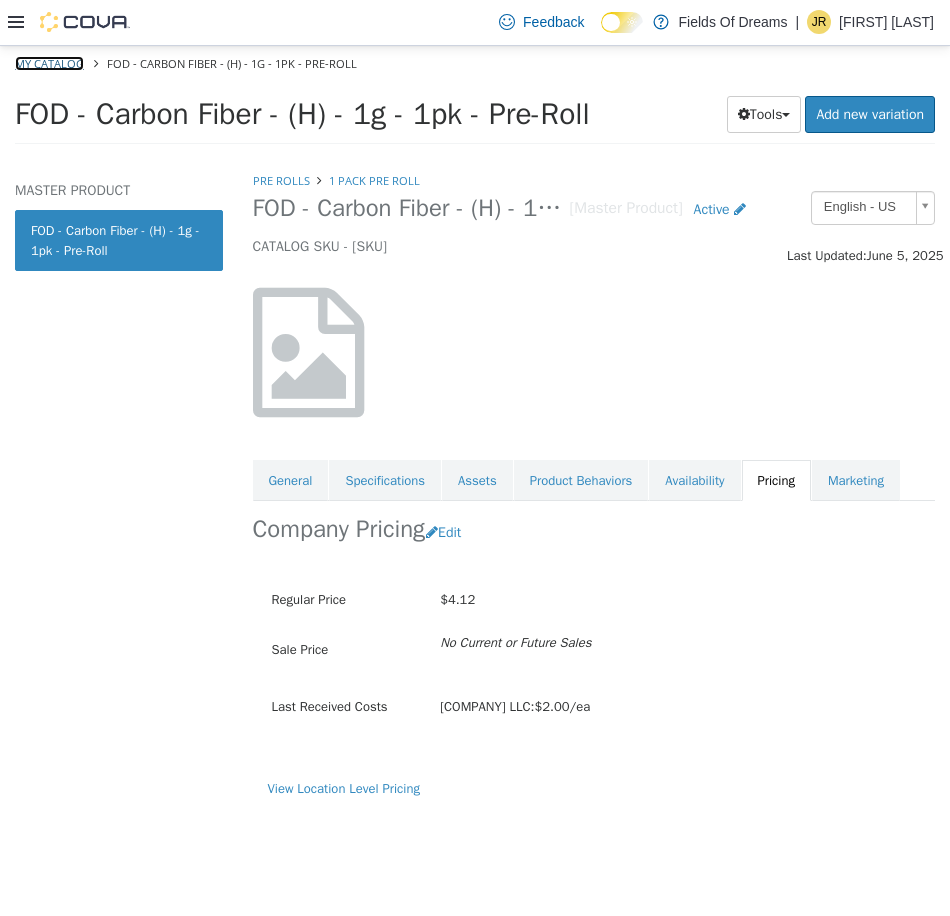 click on "My Catalog" at bounding box center (49, 62) 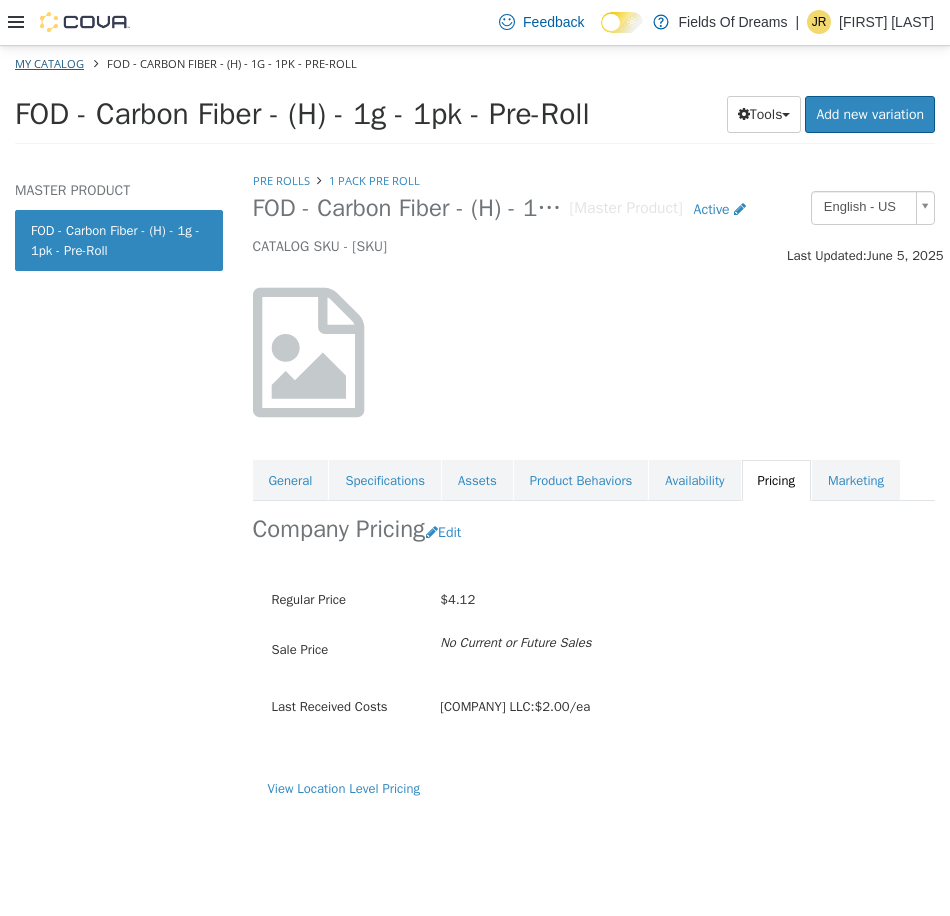 select on "**********" 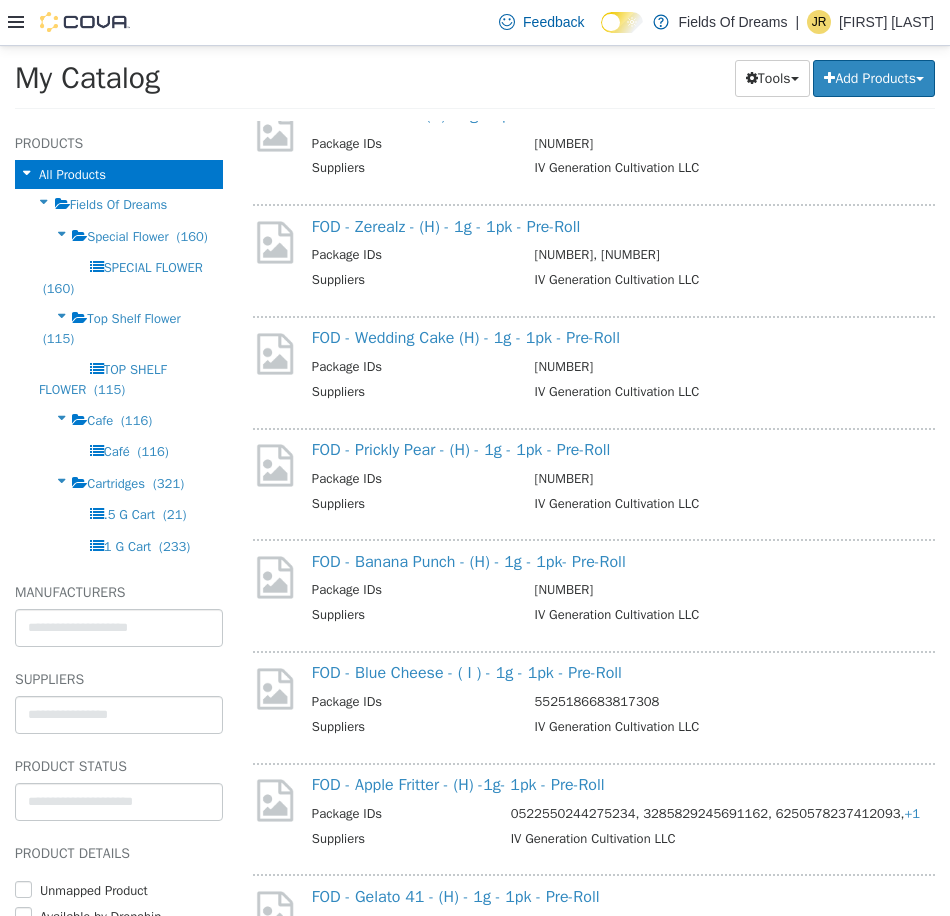 scroll, scrollTop: 1000, scrollLeft: 0, axis: vertical 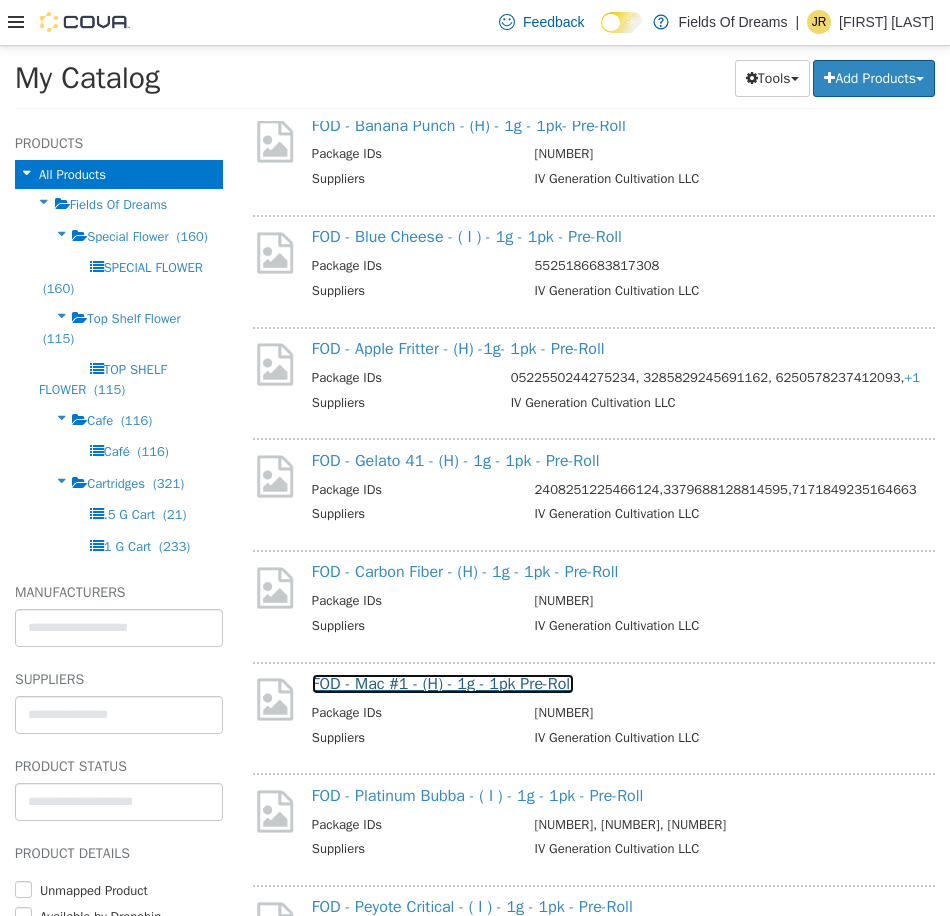 click on "FOD - Mac #1 - (H) - 1g - 1pk  Pre-Roll" at bounding box center [443, 683] 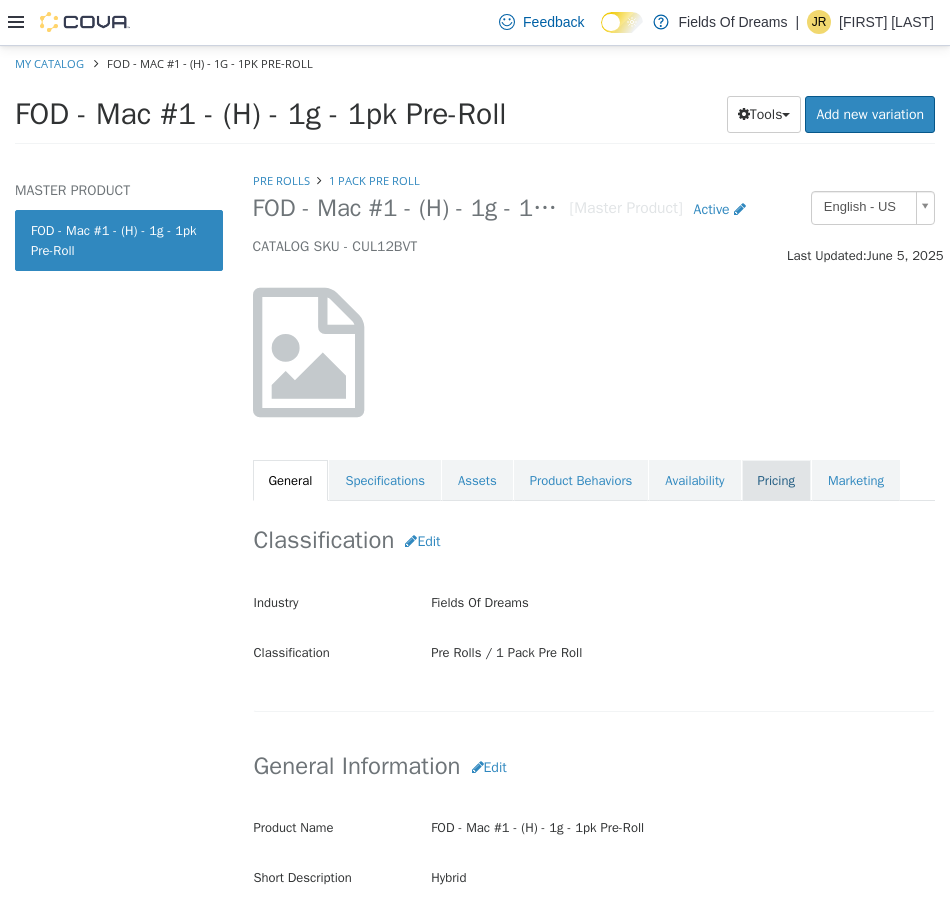 click on "Pricing" at bounding box center (776, 480) 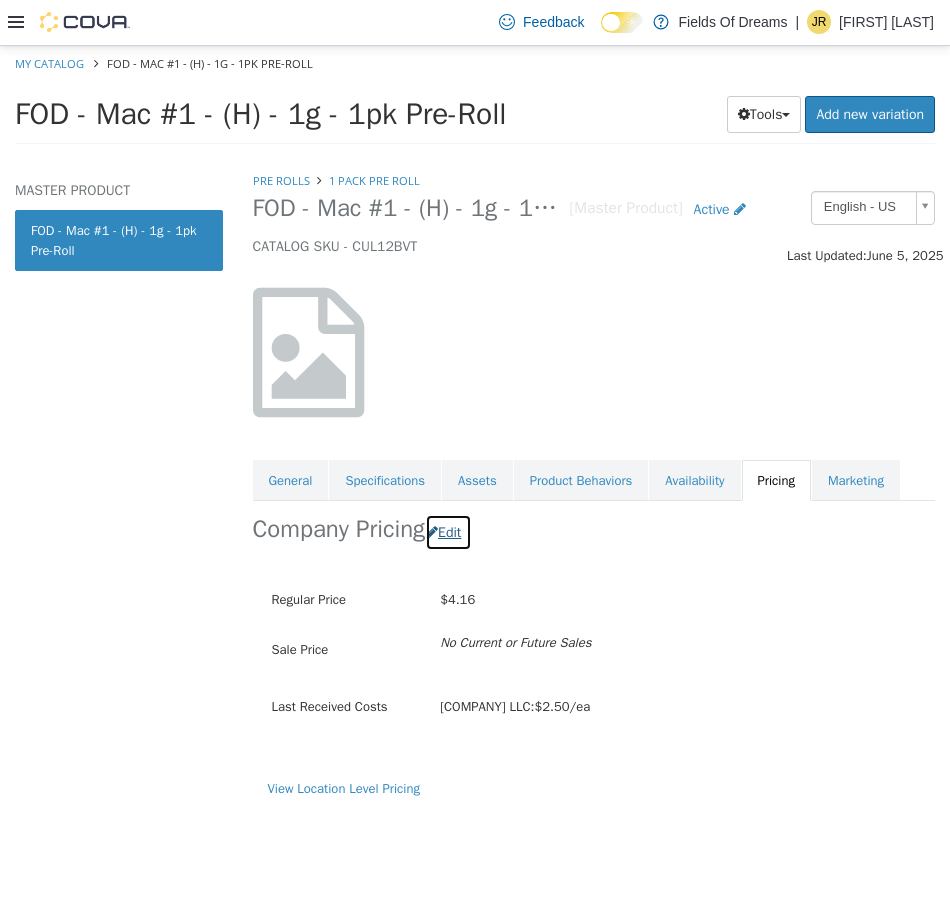 click on "Edit" at bounding box center [448, 531] 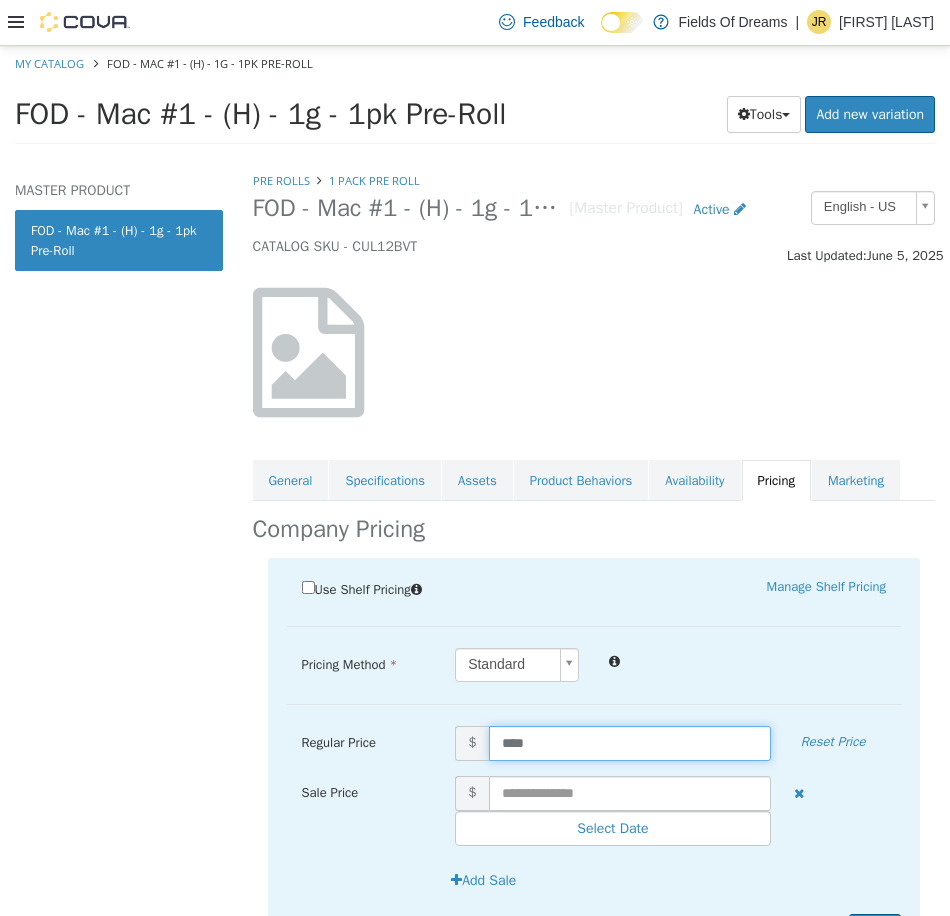 click on "****" at bounding box center (630, 742) 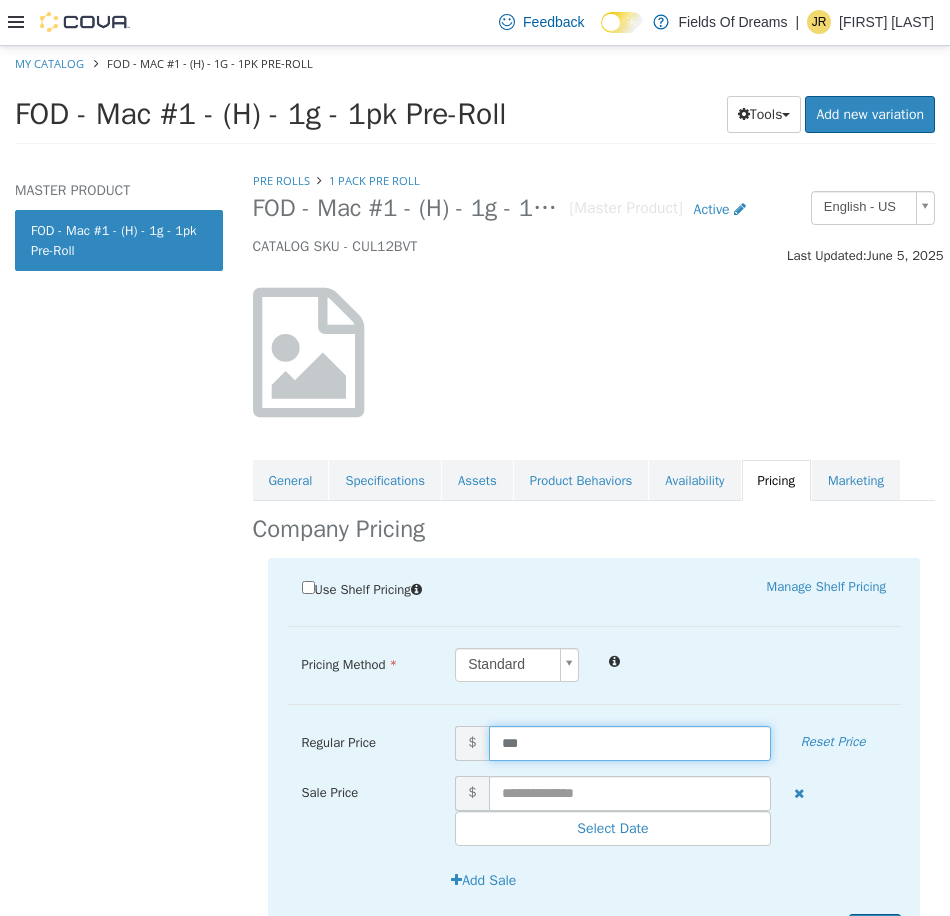 type on "****" 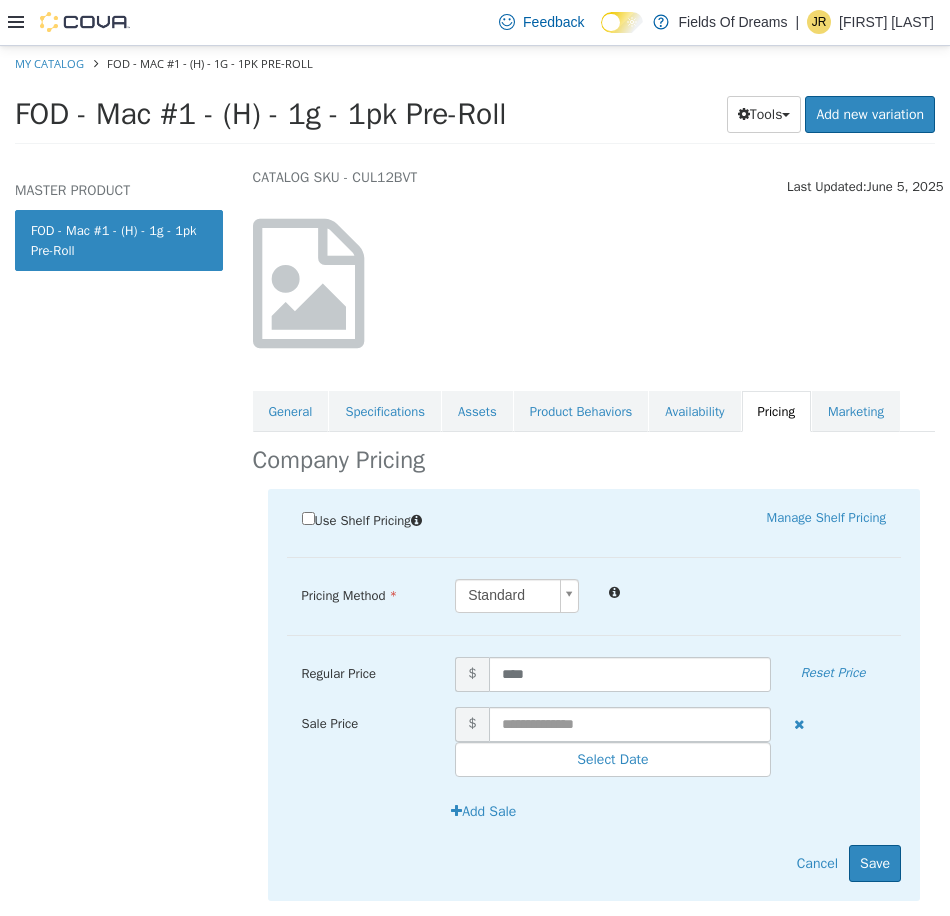 scroll, scrollTop: 108, scrollLeft: 0, axis: vertical 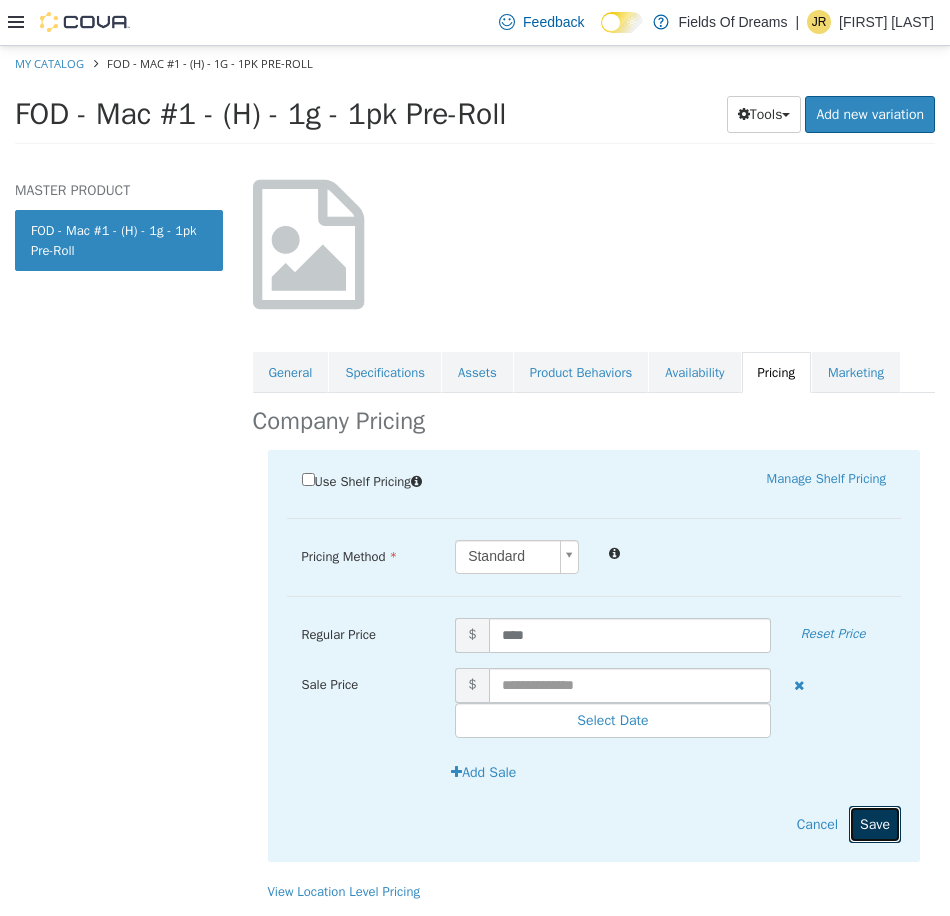 click on "Save" at bounding box center [875, 823] 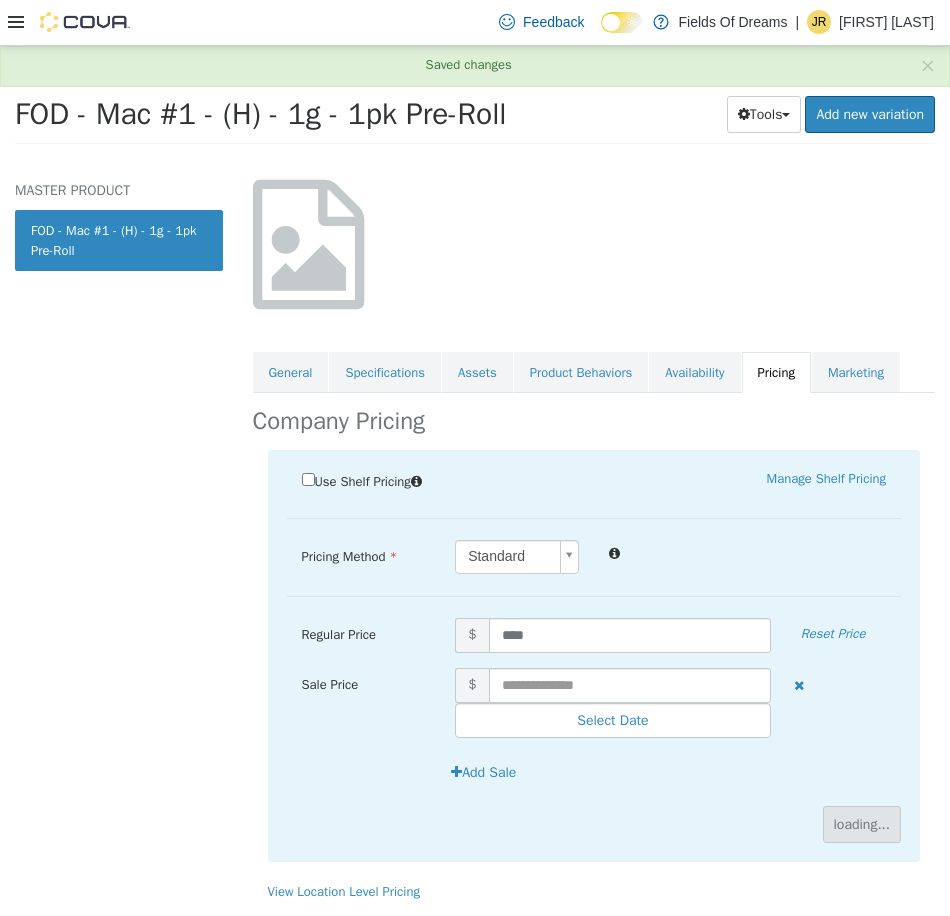 scroll, scrollTop: 0, scrollLeft: 0, axis: both 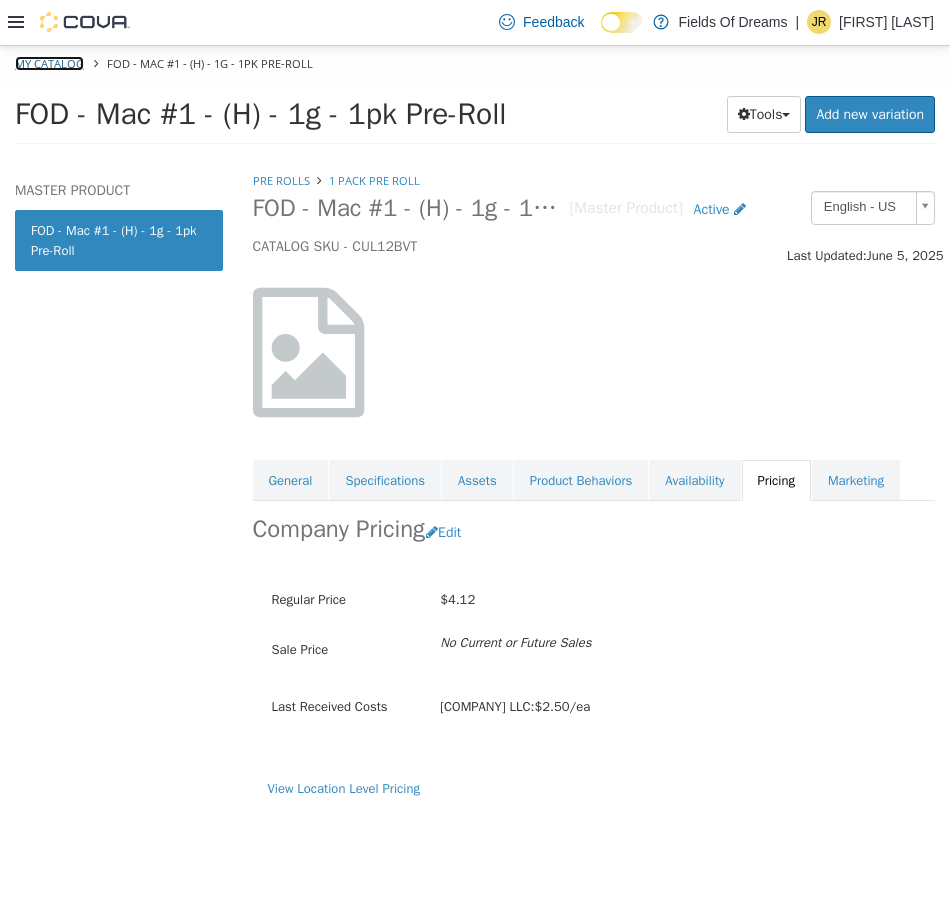 click on "My Catalog" at bounding box center [49, 62] 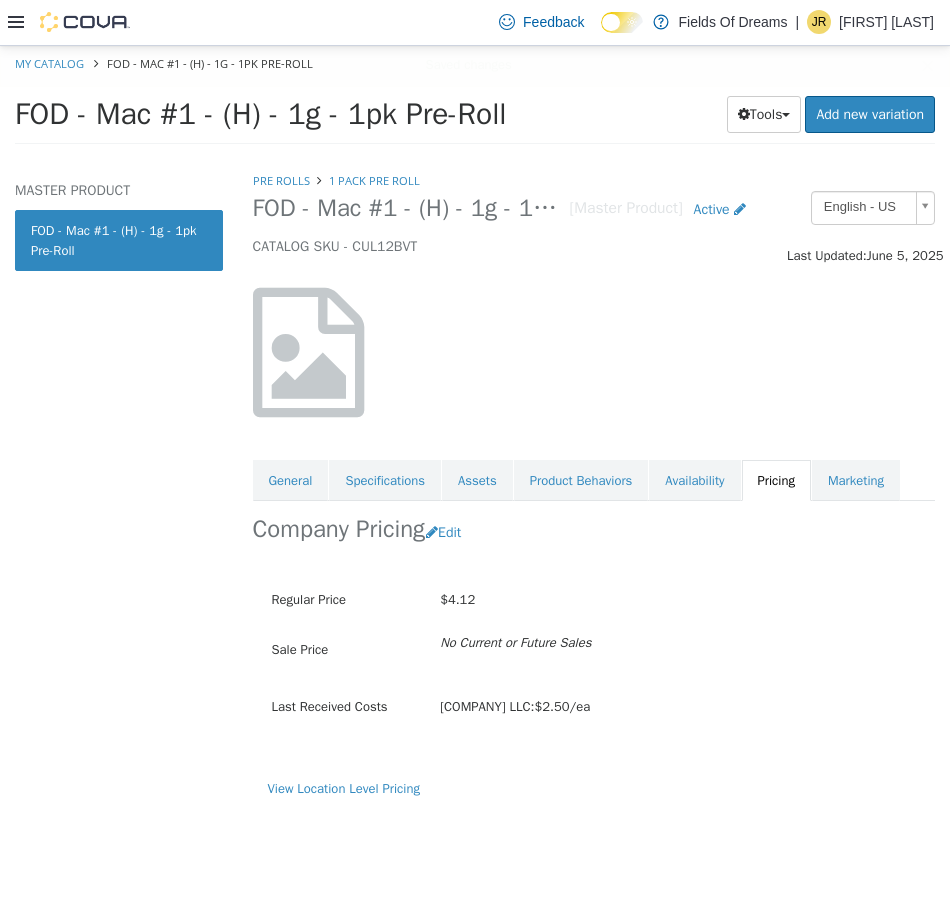select on "**********" 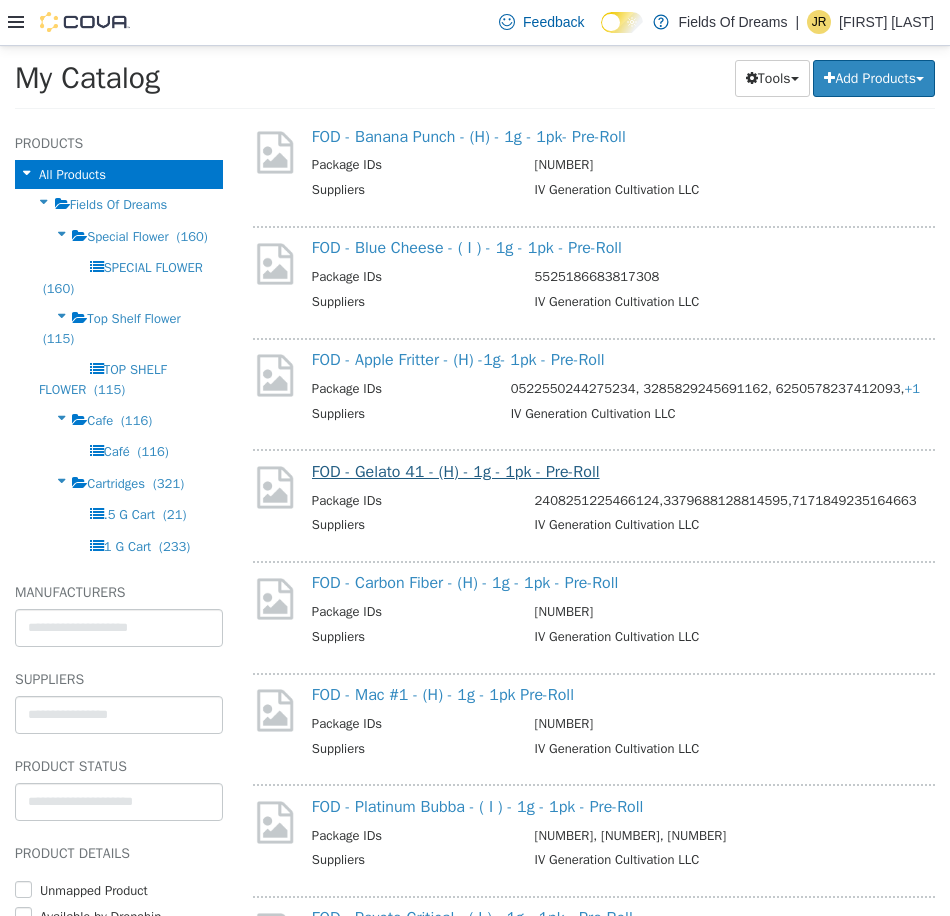 scroll, scrollTop: 1000, scrollLeft: 0, axis: vertical 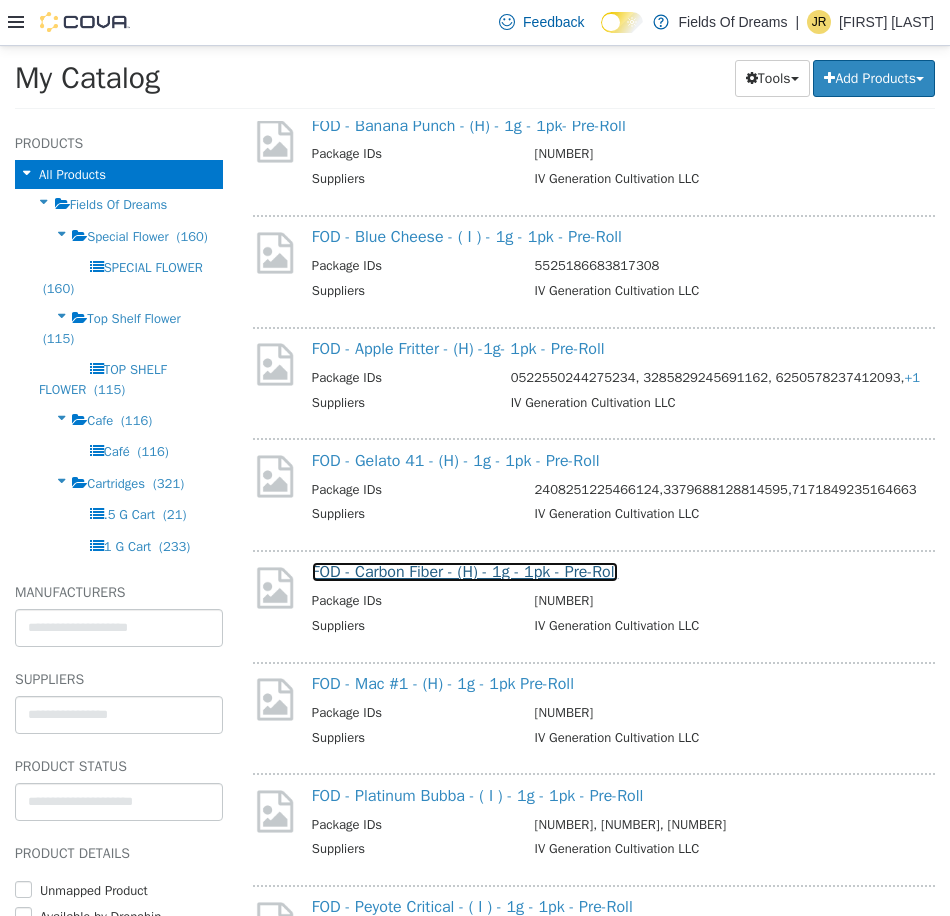 click on "FOD - Carbon Fiber - (H) - 1g - 1pk - Pre-Roll" at bounding box center (465, 571) 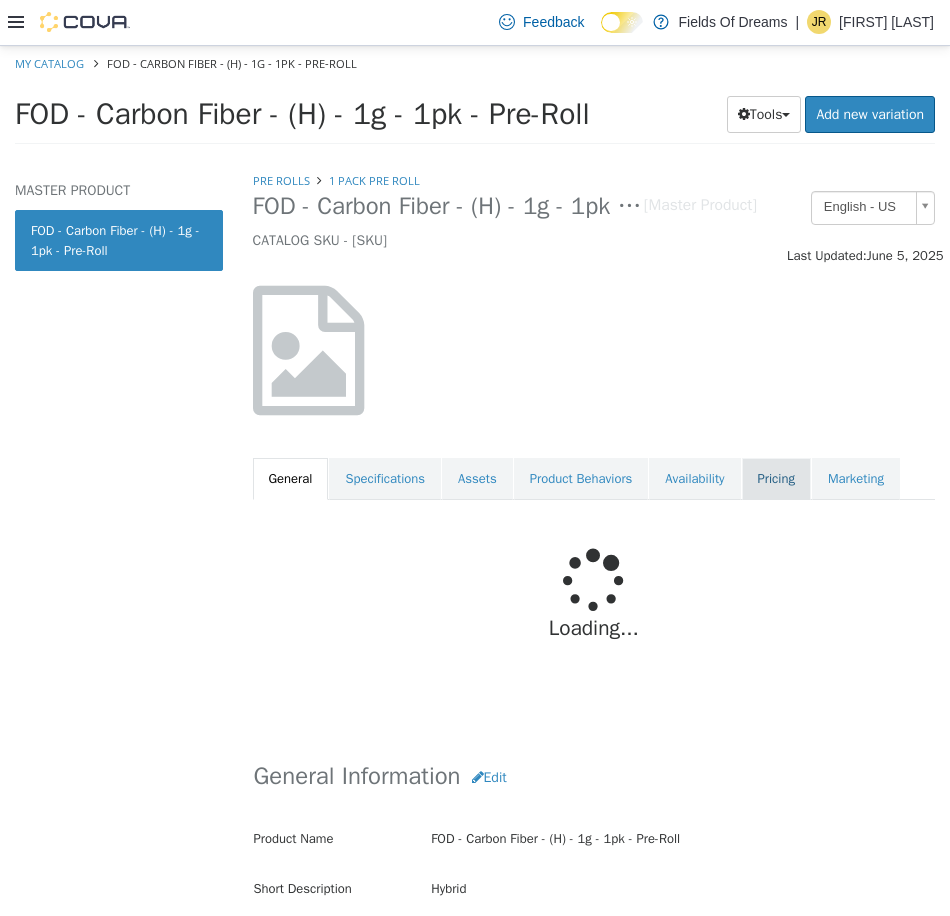 click on "Pricing" at bounding box center (776, 478) 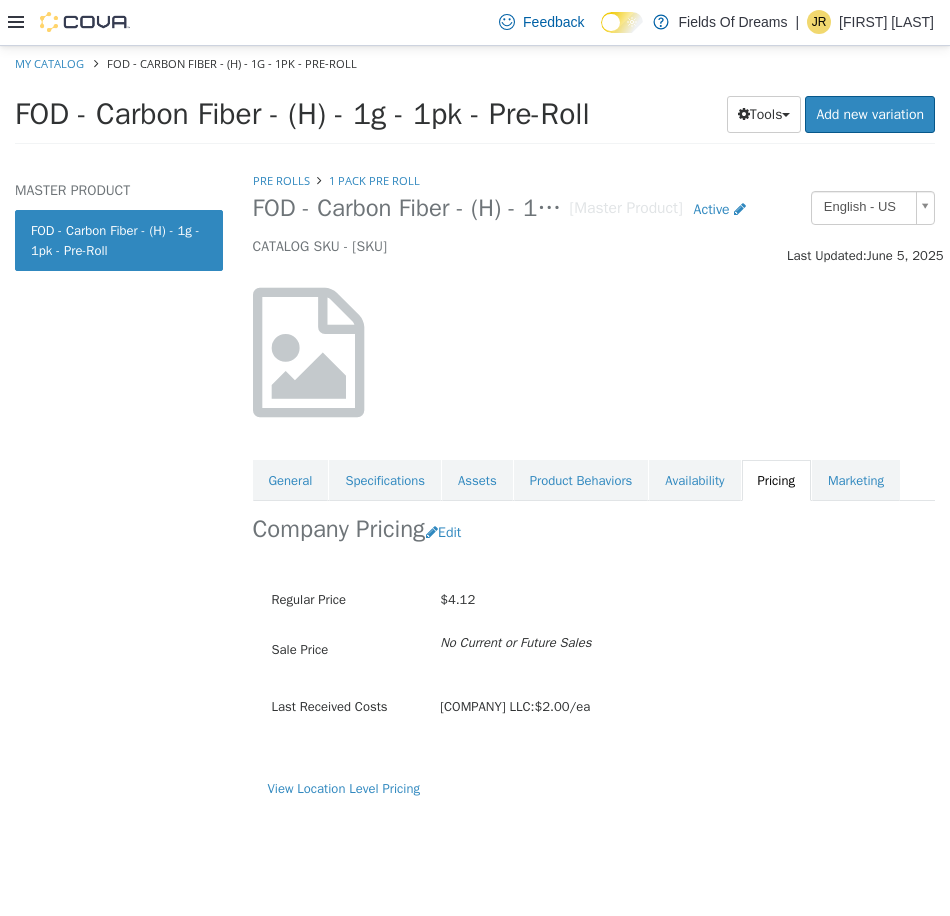 click on "My Catalog
FOD - Carbon Fiber - (H) - 1g - 1pk - Pre-Roll" at bounding box center [475, 63] 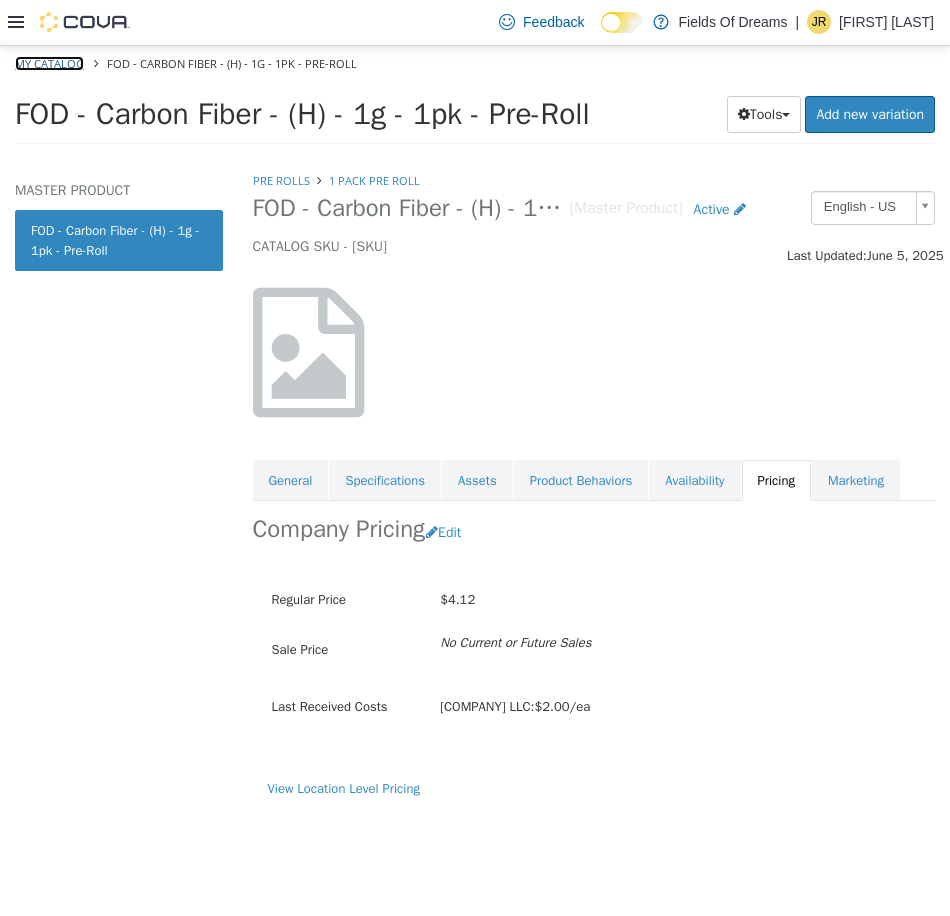 click on "My Catalog" at bounding box center [49, 62] 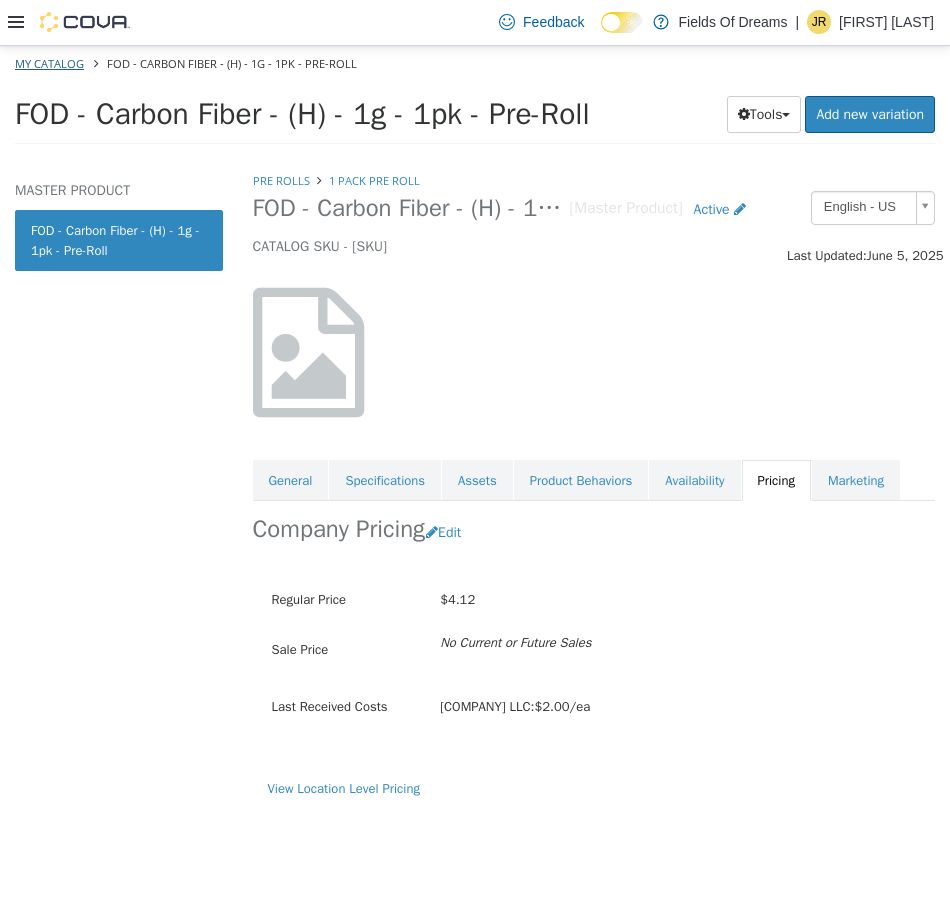 select on "**********" 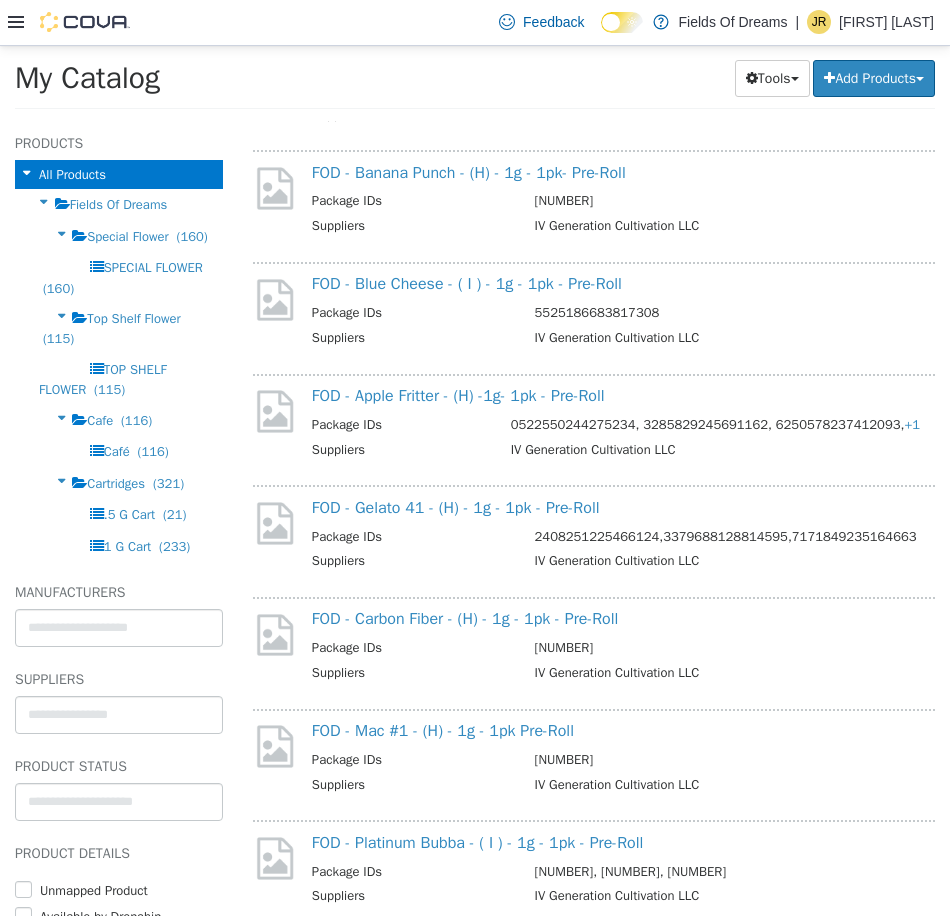 scroll, scrollTop: 1000, scrollLeft: 0, axis: vertical 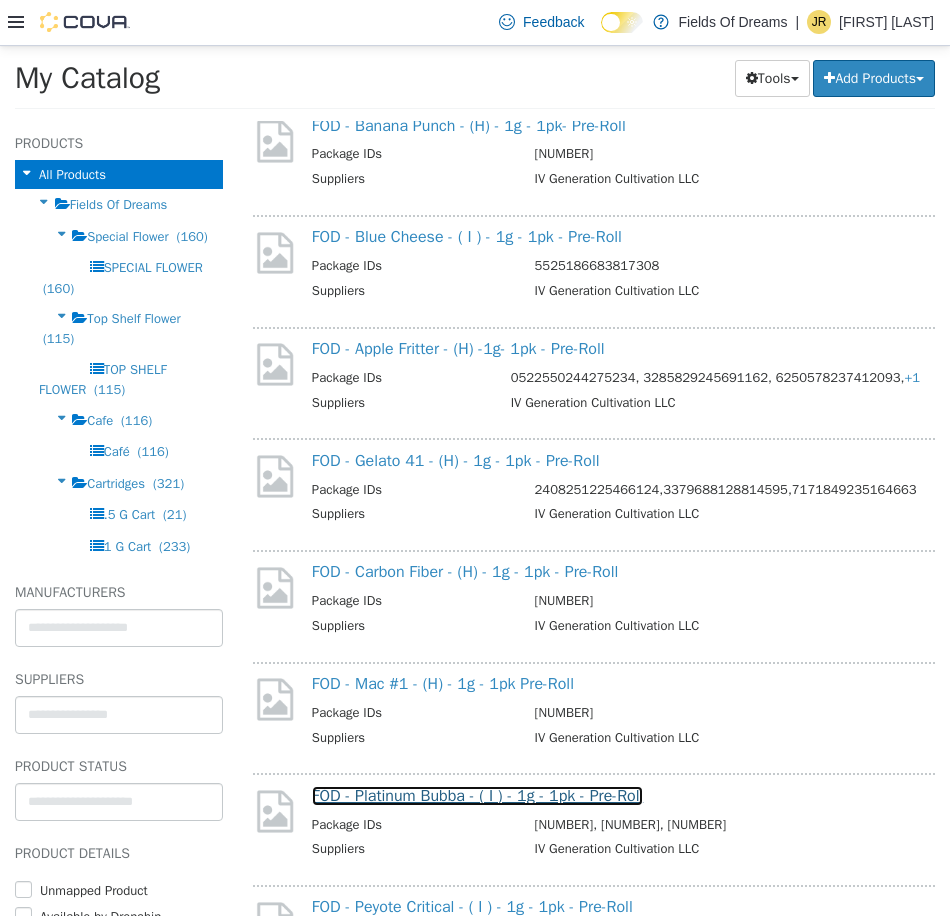 click on "FOD - Platinum Bubba - ( I ) - 1g - 1pk - Pre-Roll" at bounding box center [477, 795] 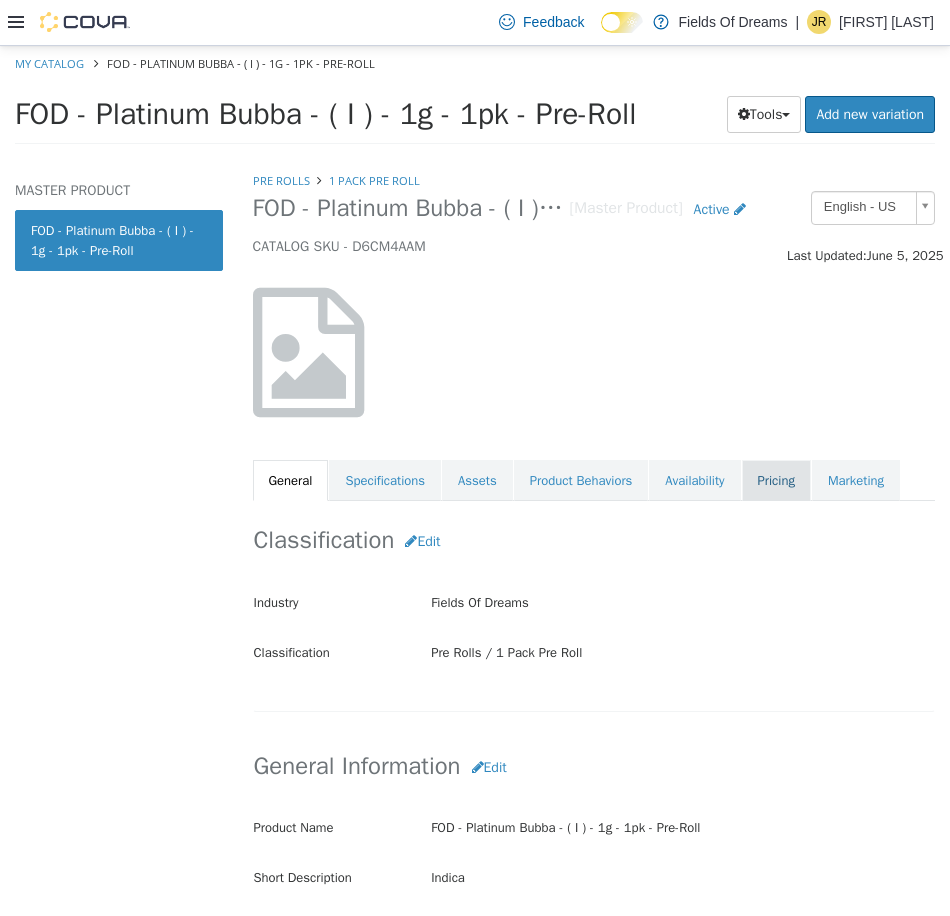 click on "Pricing" at bounding box center (776, 480) 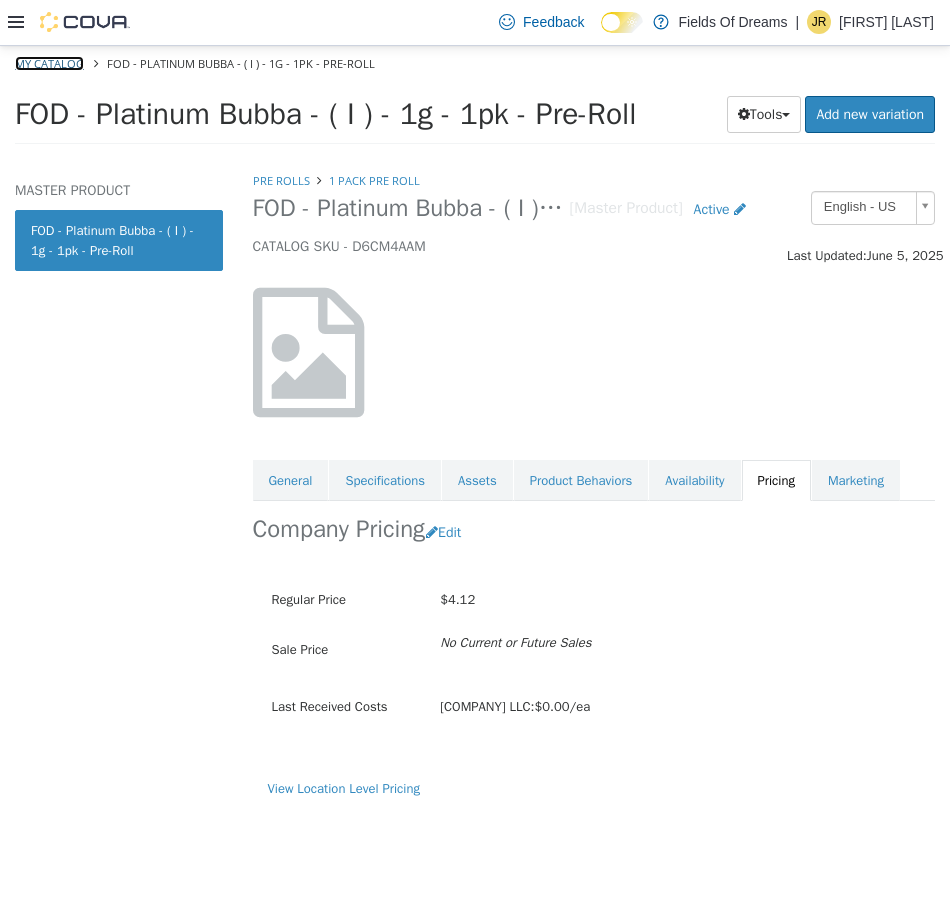 click on "My Catalog" at bounding box center (49, 62) 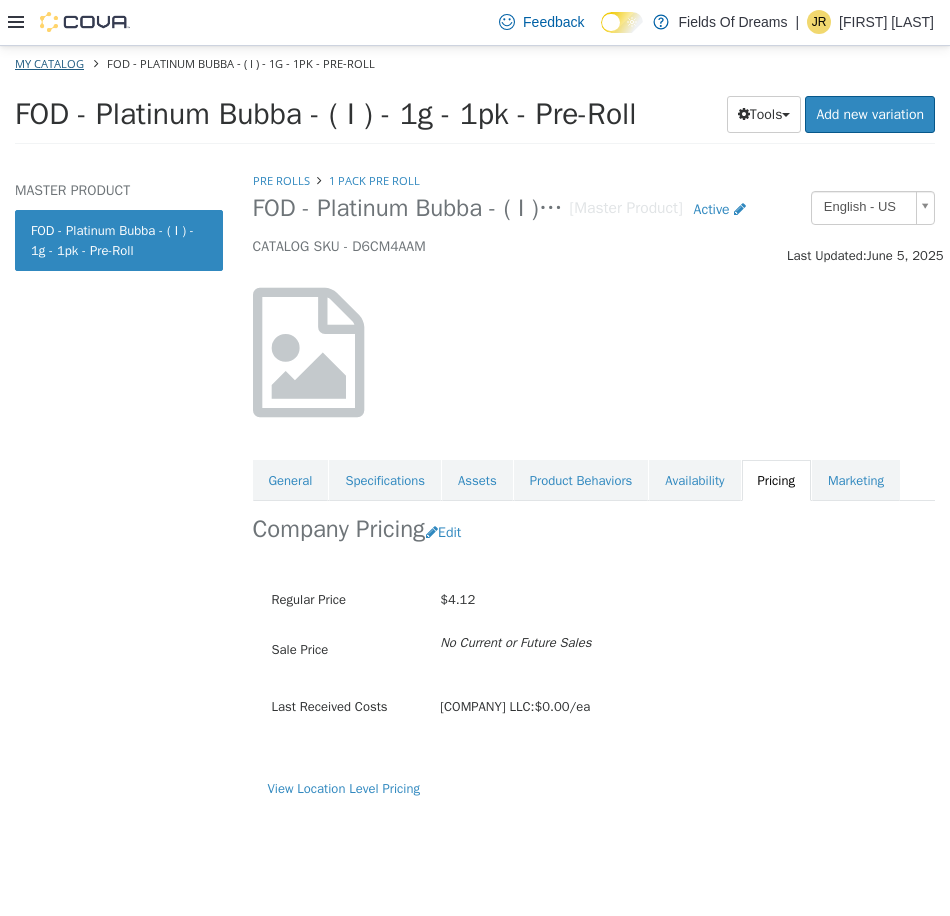 select on "**********" 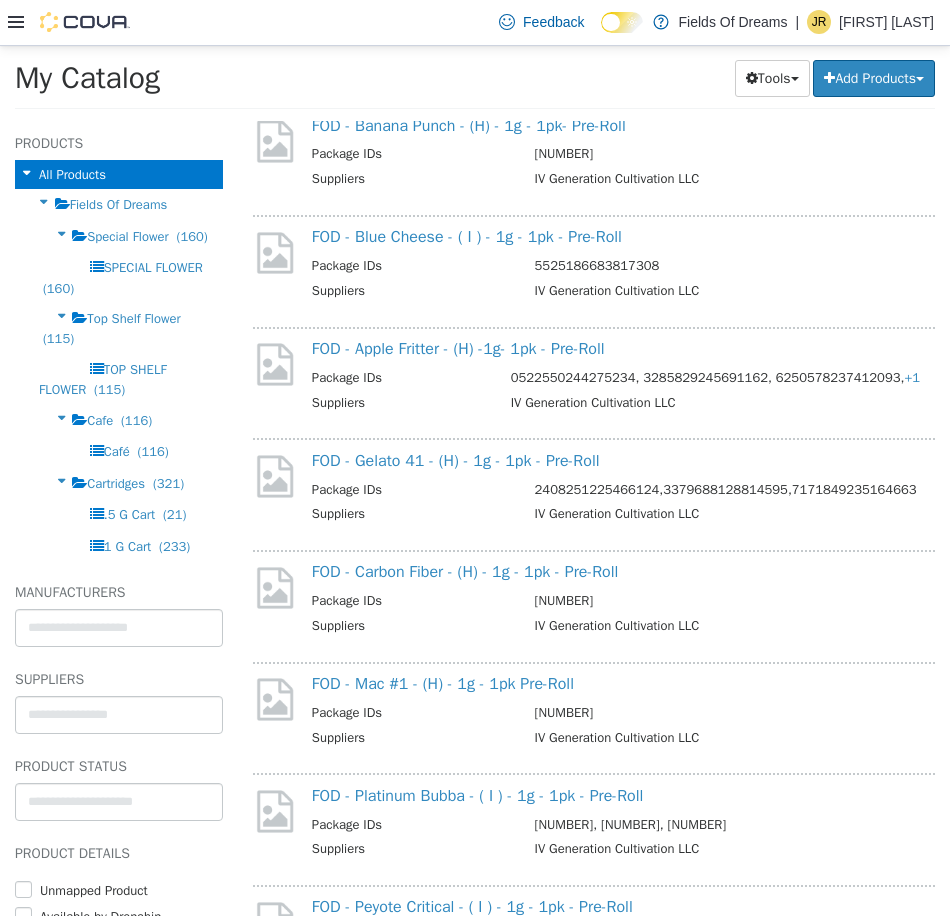 scroll, scrollTop: 1333, scrollLeft: 0, axis: vertical 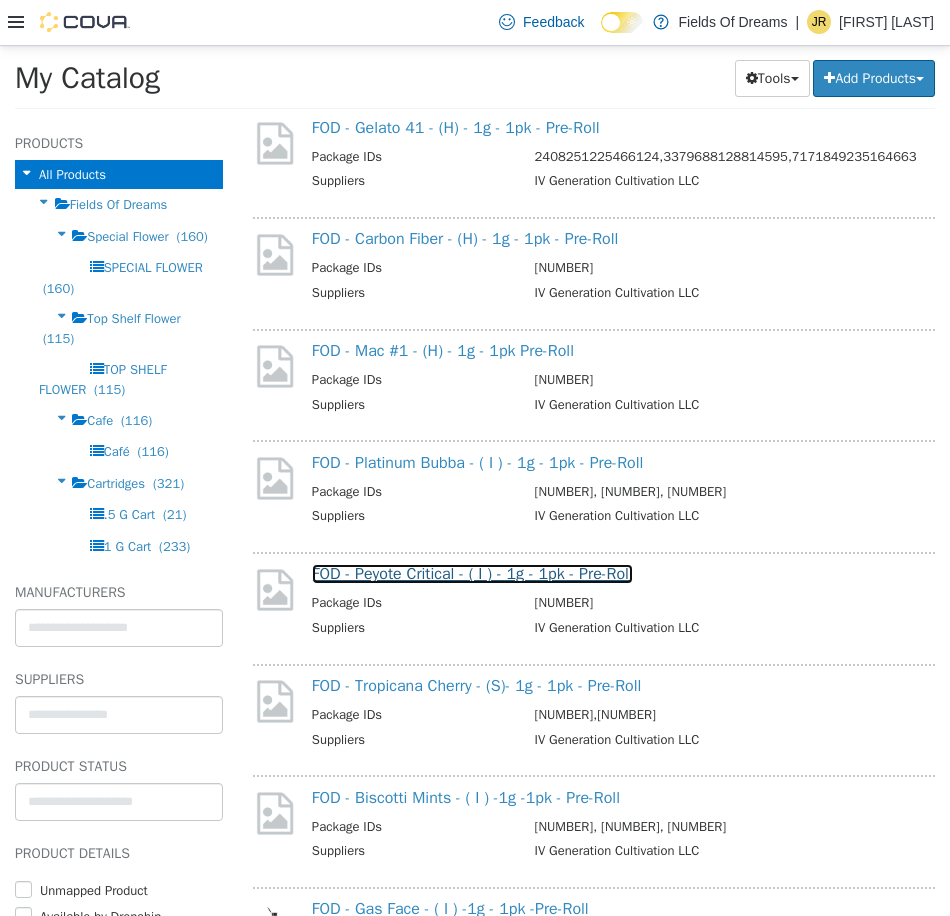 click on "FOD - Peyote Critical - ( I ) - 1g - 1pk - Pre-Roll" at bounding box center [472, 573] 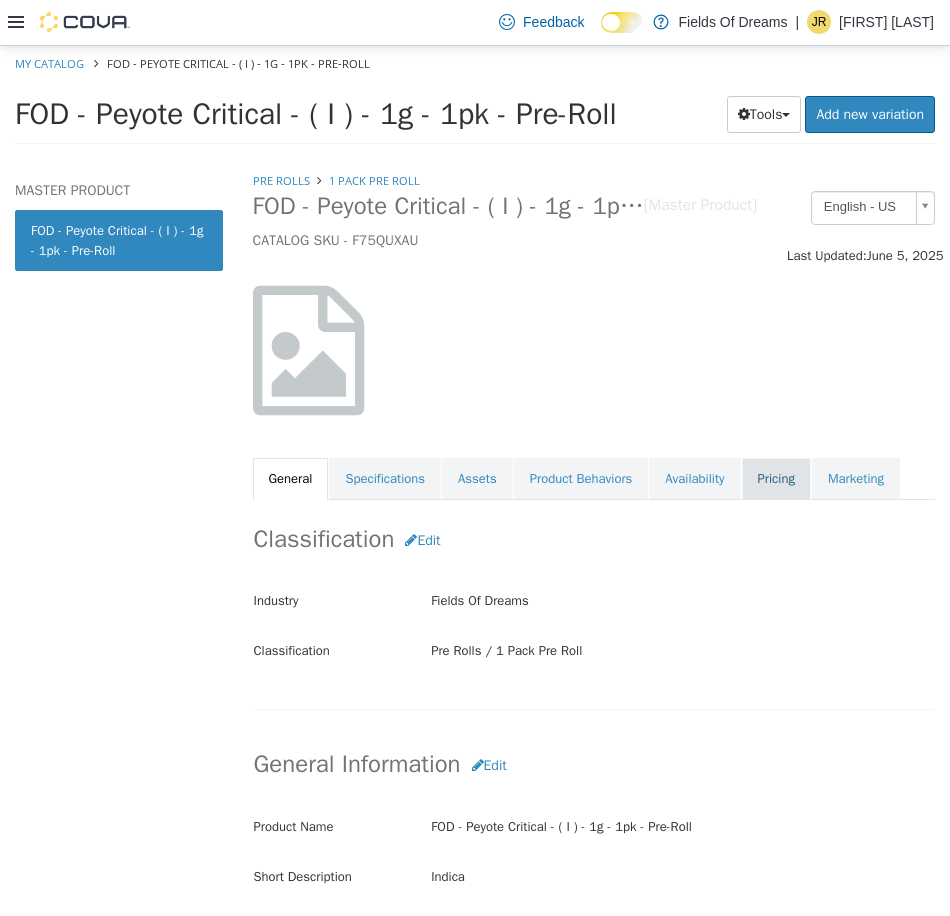 click on "Pricing" at bounding box center (776, 478) 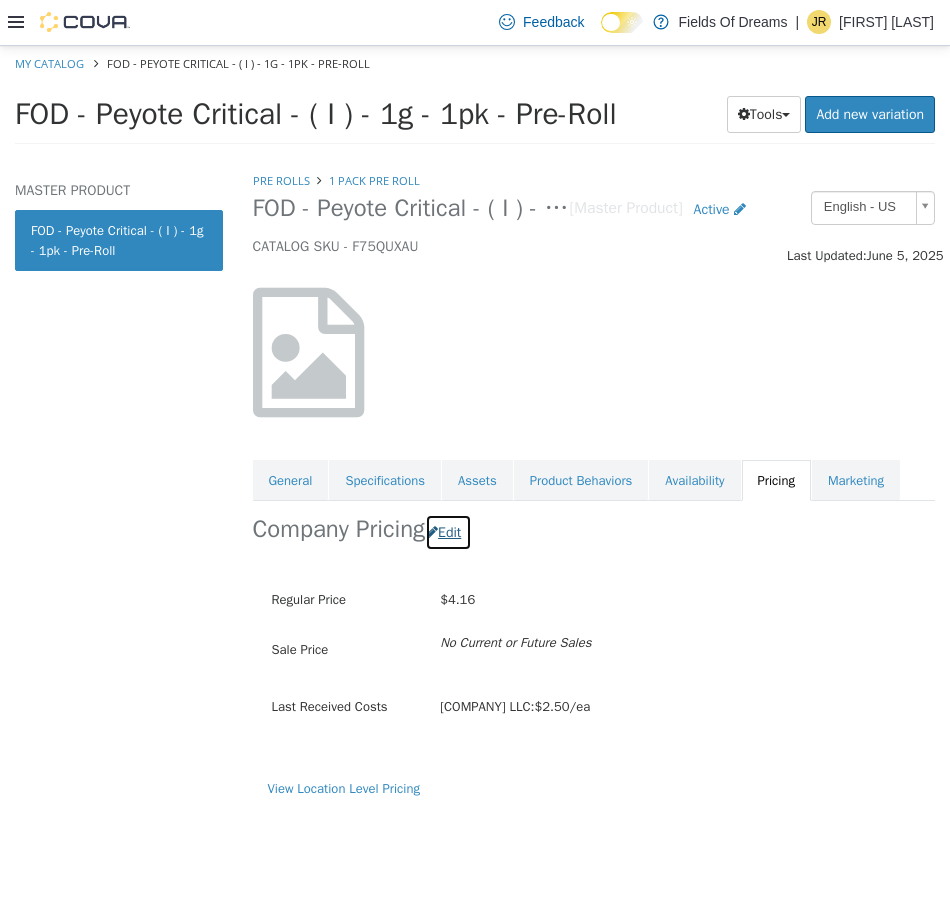 click at bounding box center (432, 531) 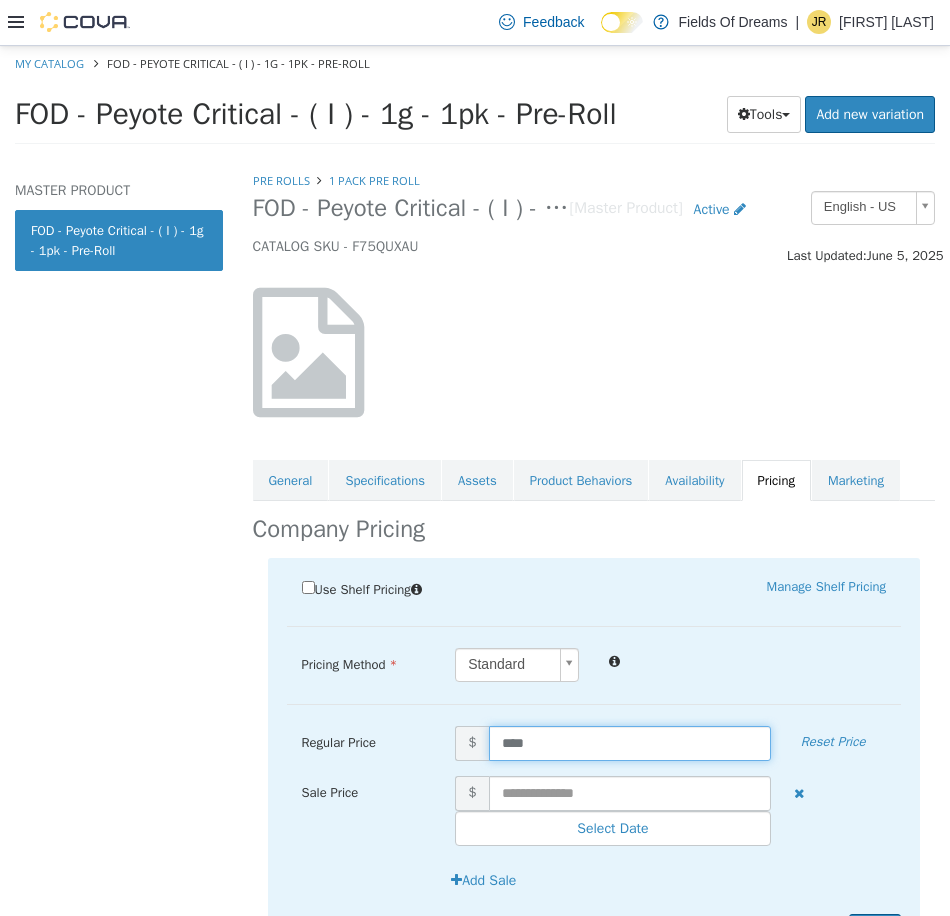 click on "****" at bounding box center [630, 742] 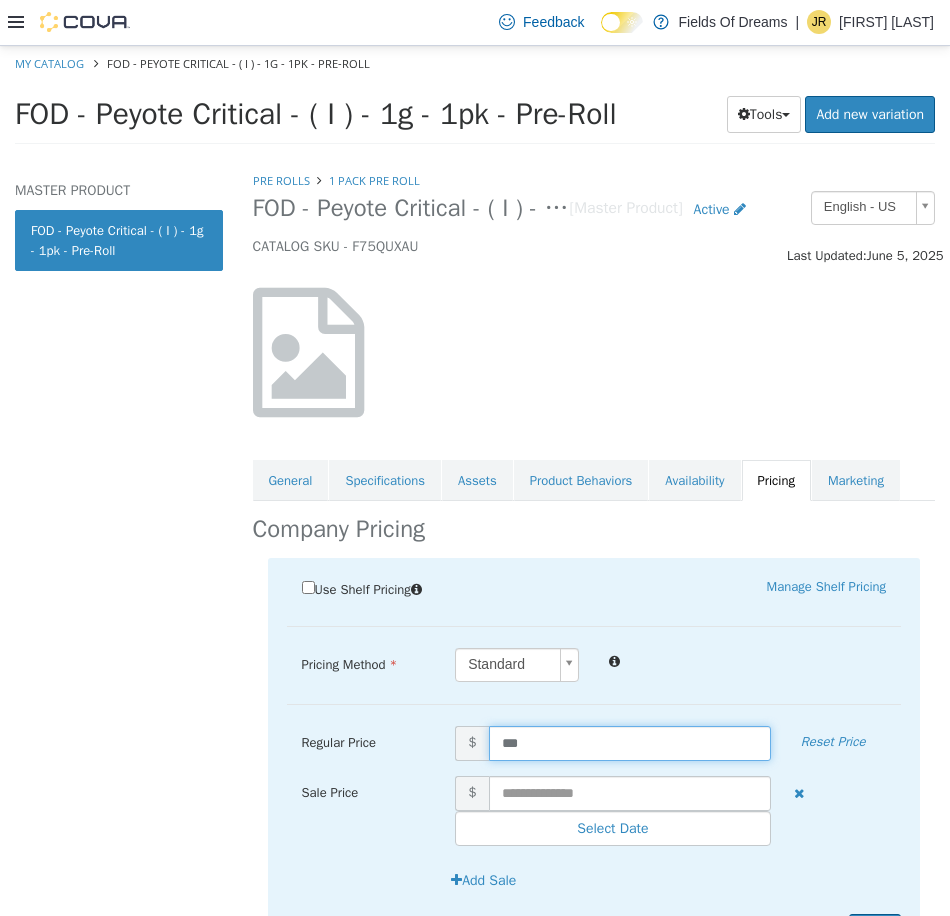 type on "****" 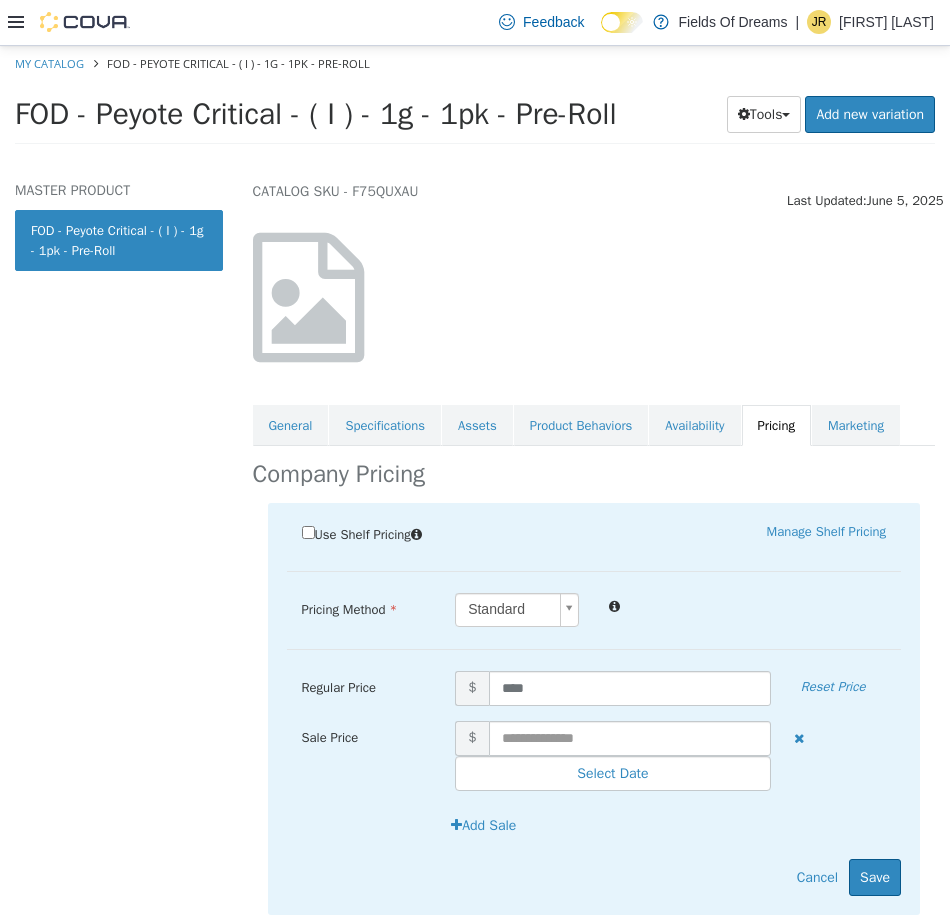 scroll, scrollTop: 108, scrollLeft: 0, axis: vertical 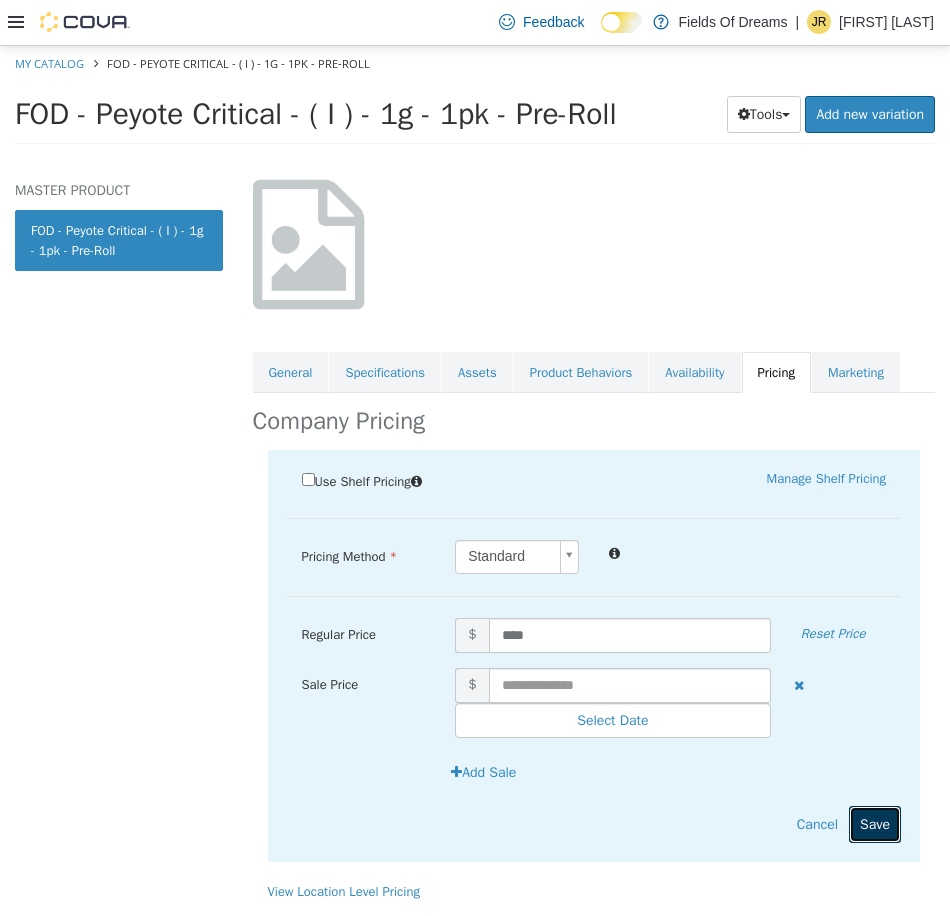 click on "Save" at bounding box center (875, 823) 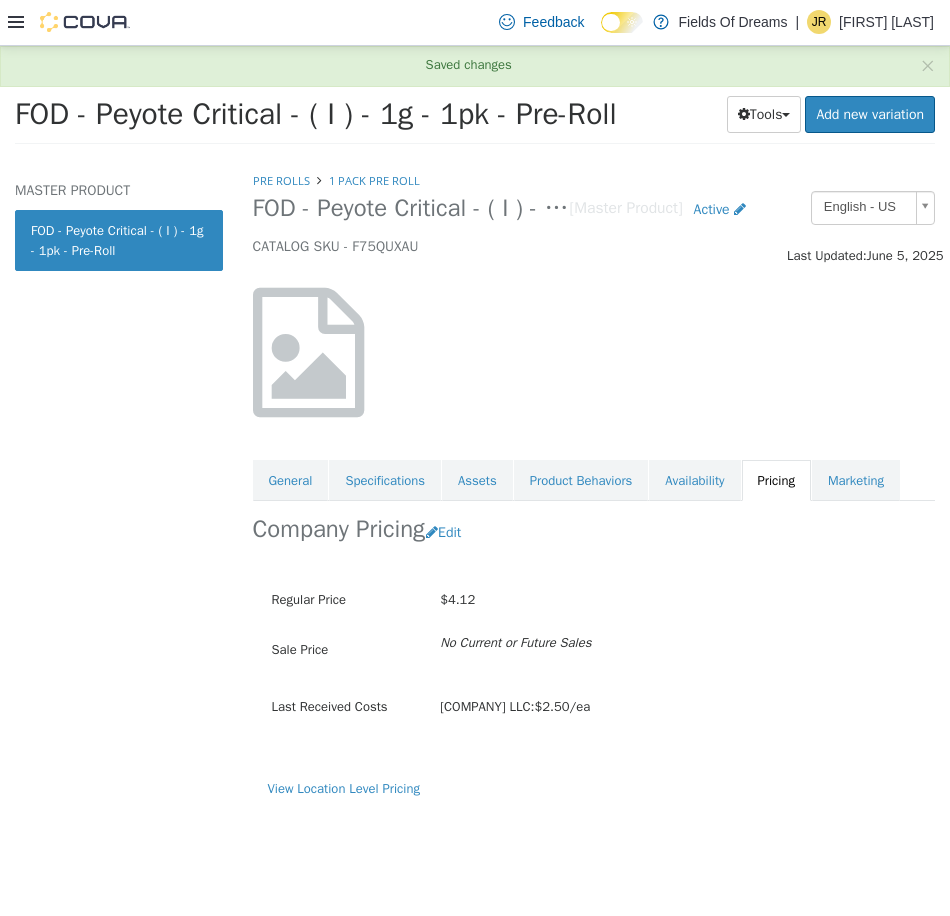 scroll, scrollTop: 0, scrollLeft: 0, axis: both 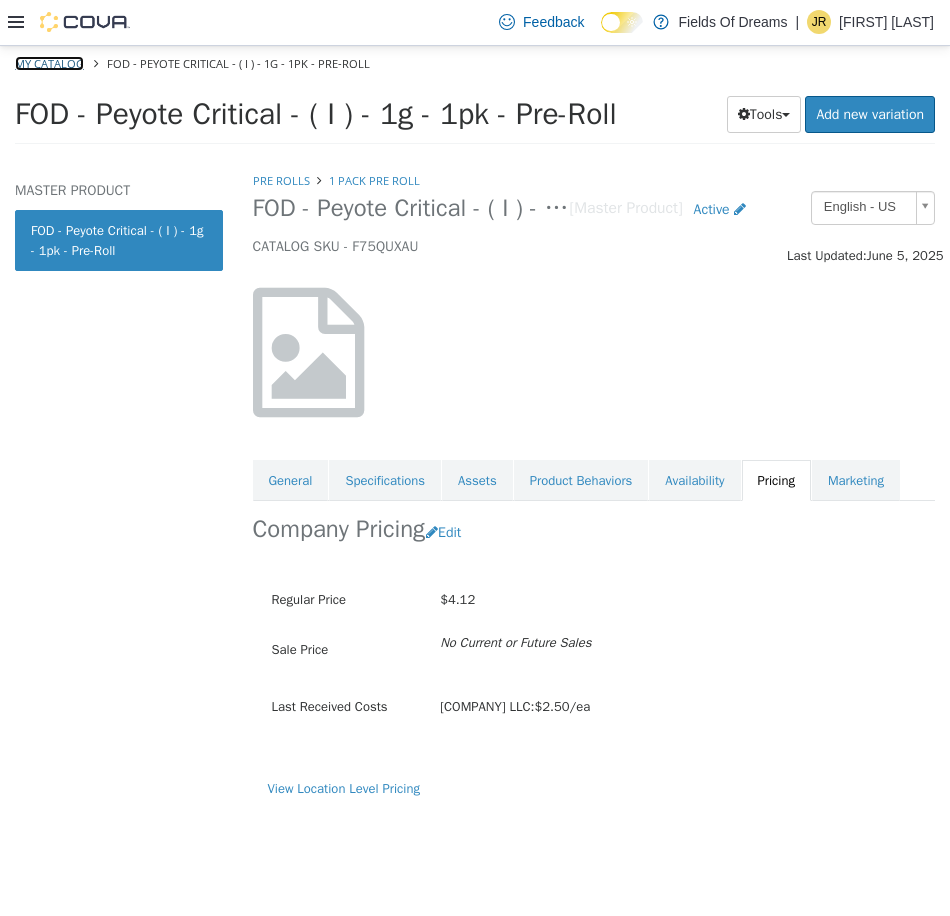 click on "My Catalog" at bounding box center [49, 62] 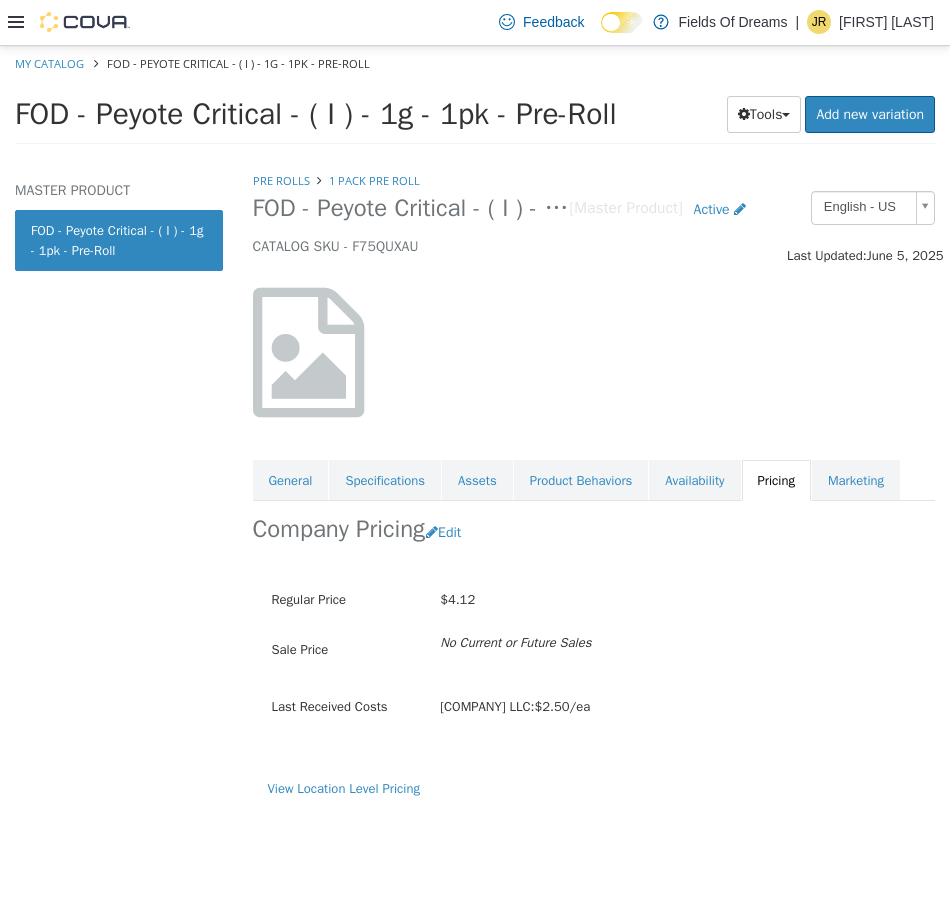 select on "**********" 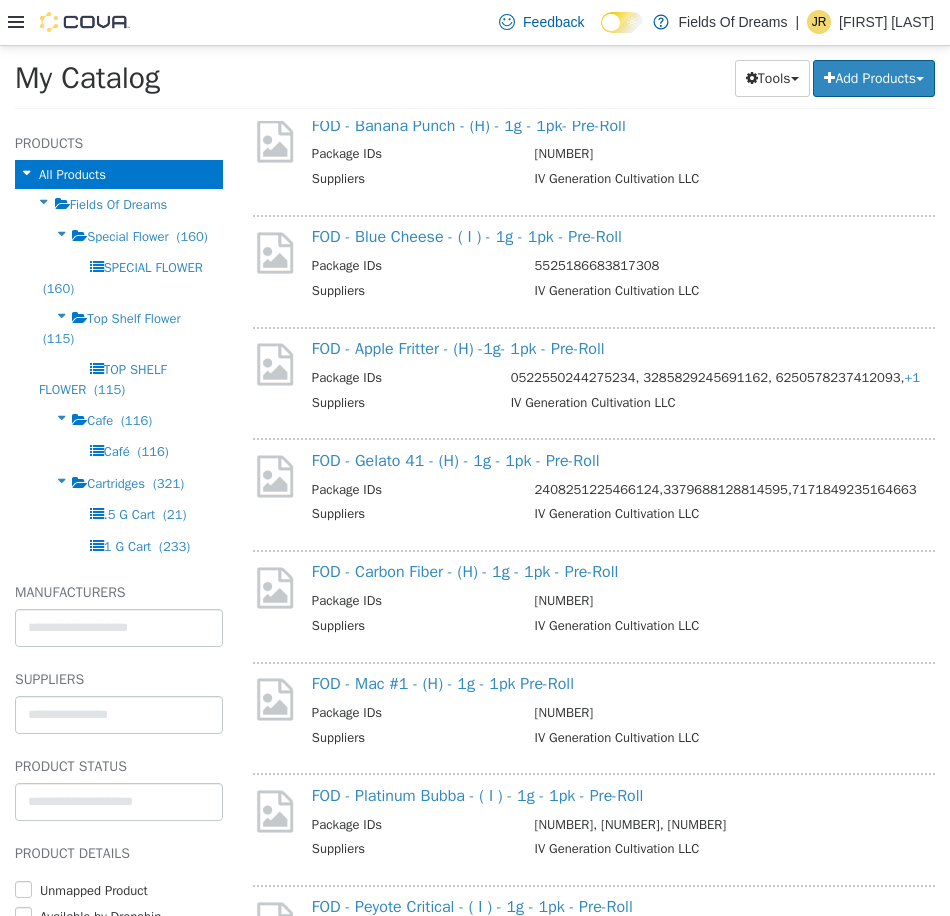 scroll, scrollTop: 1333, scrollLeft: 0, axis: vertical 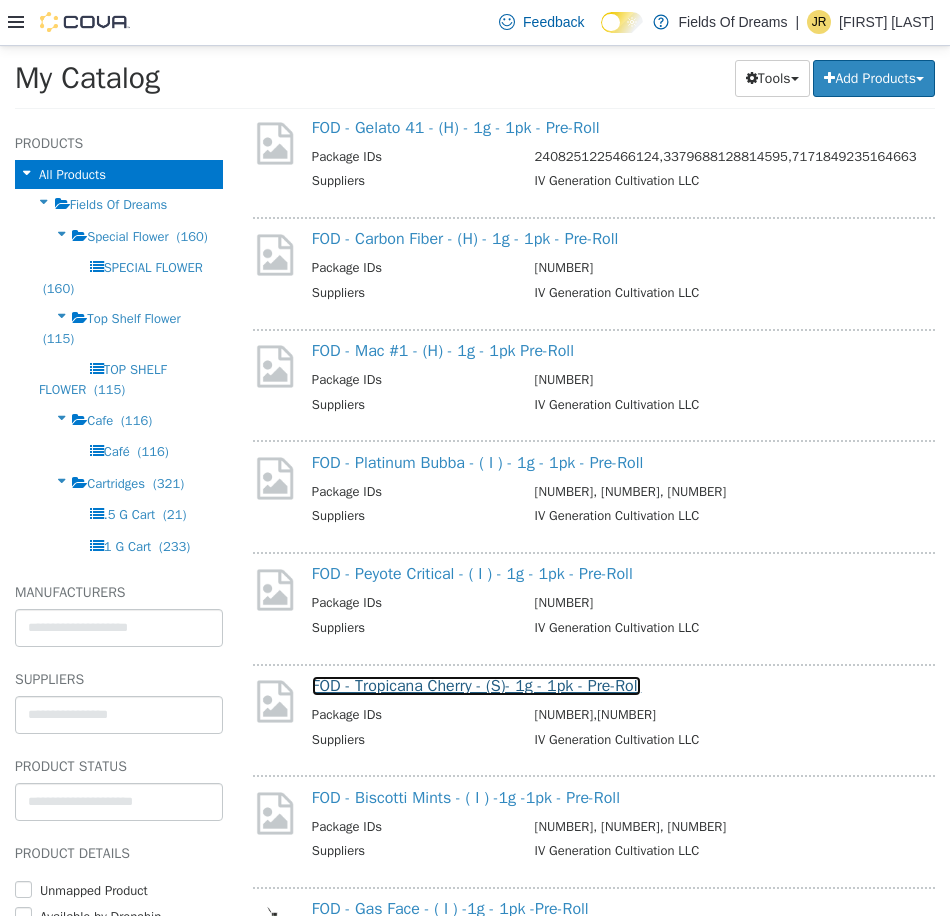 click on "FOD - Tropicana Cherry - (S)- 1g - 1pk - Pre-Roll" at bounding box center [477, 685] 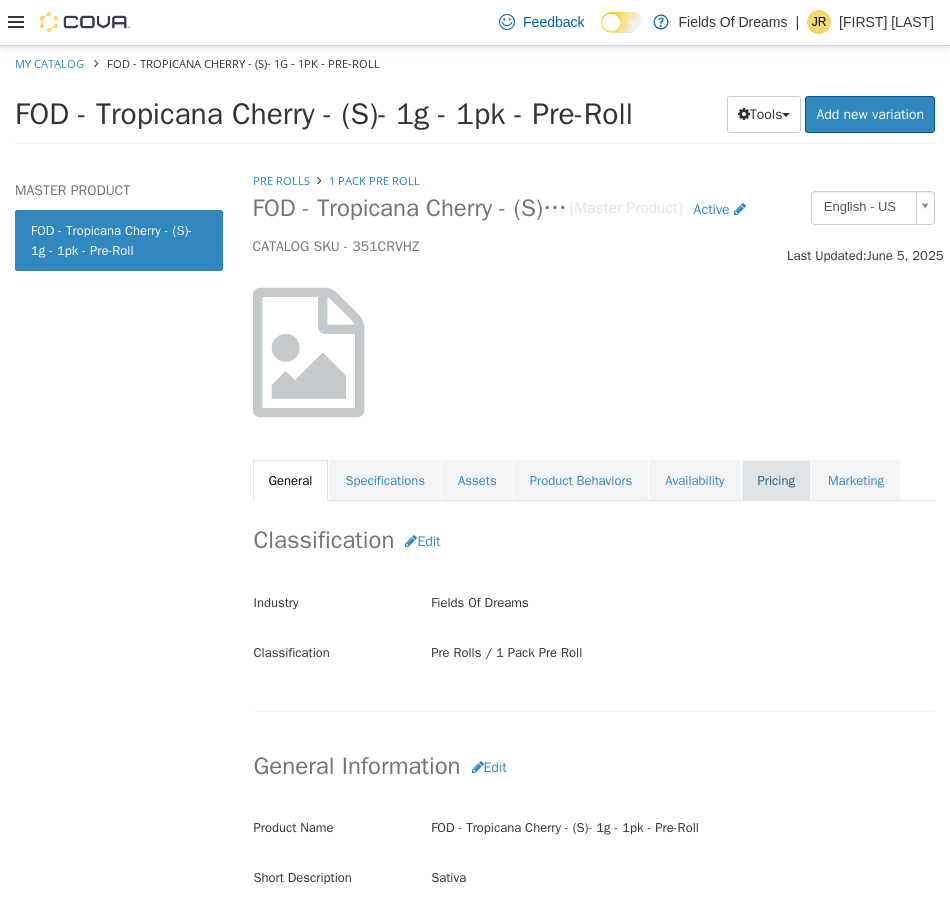 click on "Pricing" at bounding box center [776, 480] 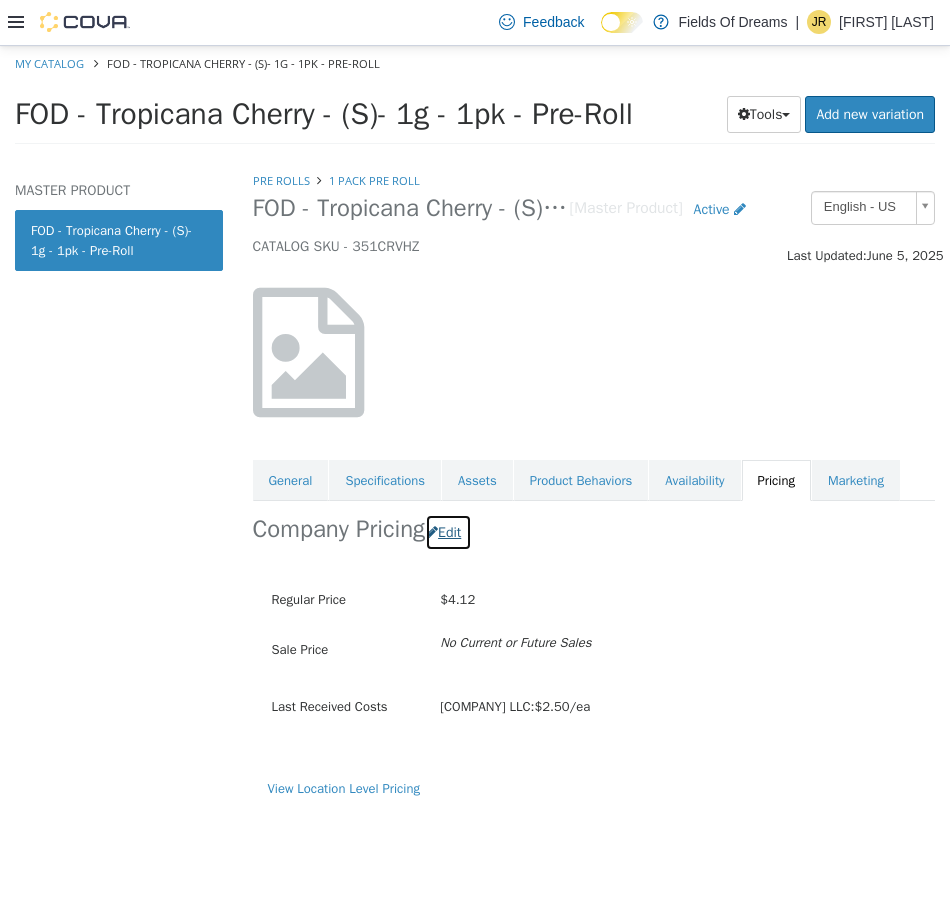 click on "Edit" at bounding box center [448, 531] 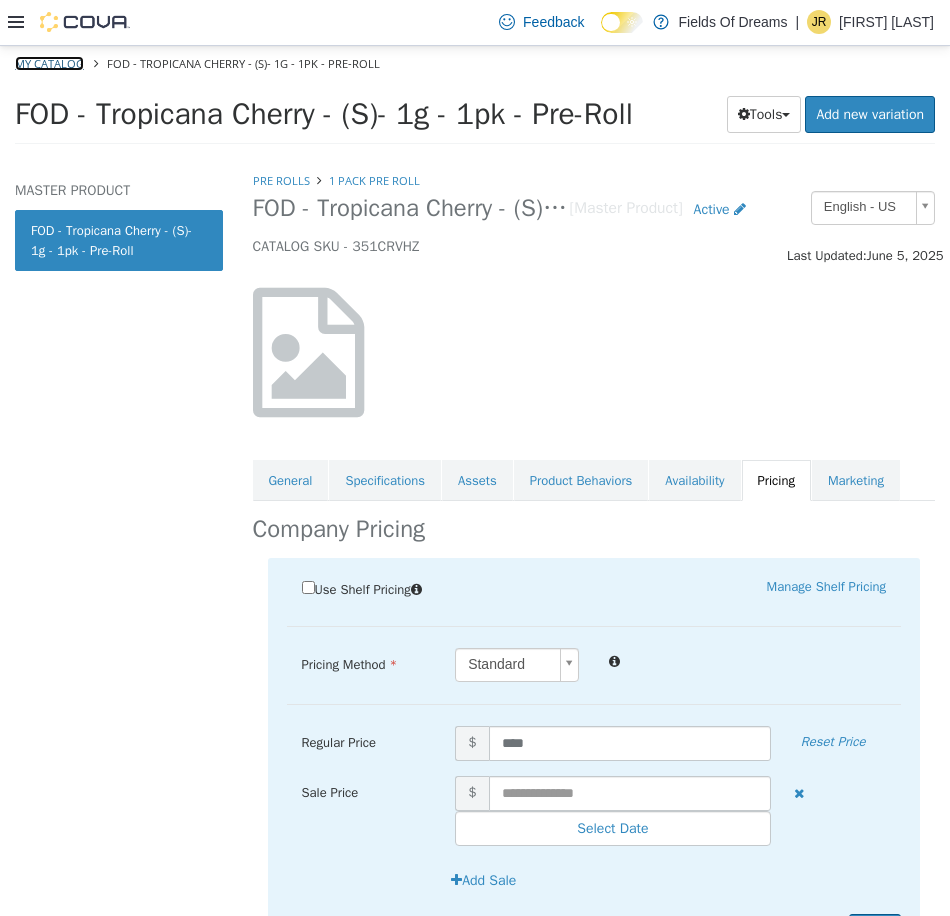 click on "My Catalog" at bounding box center (49, 62) 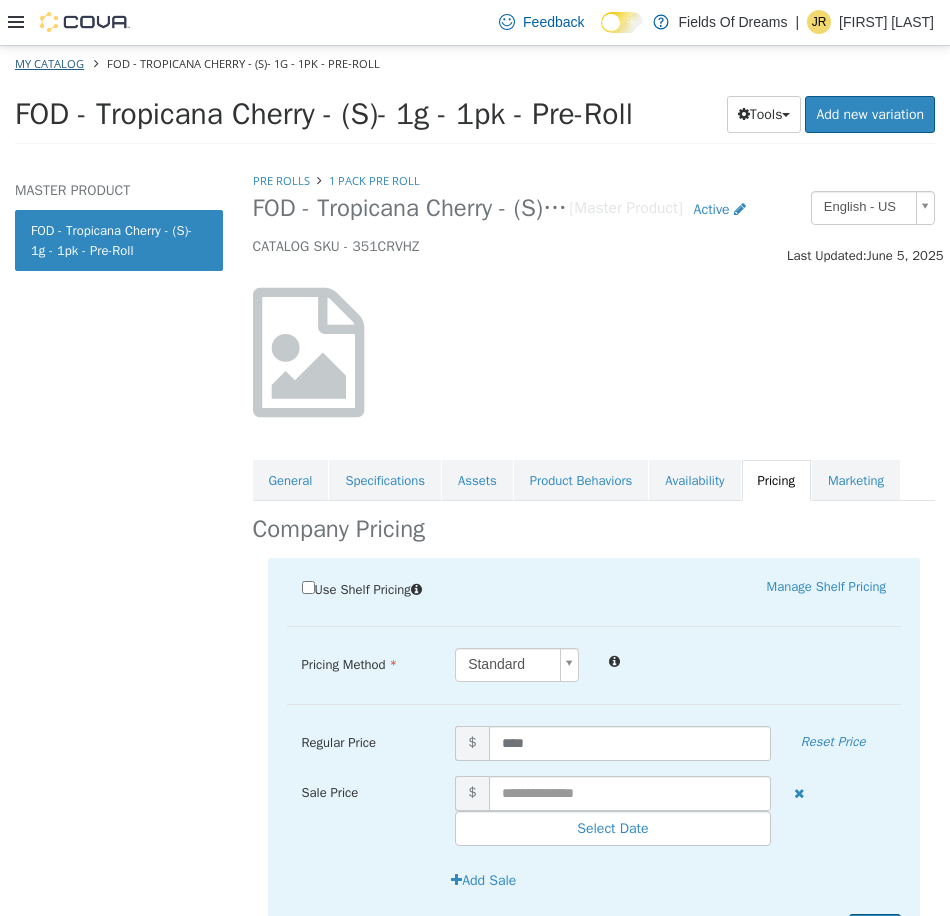 select on "**********" 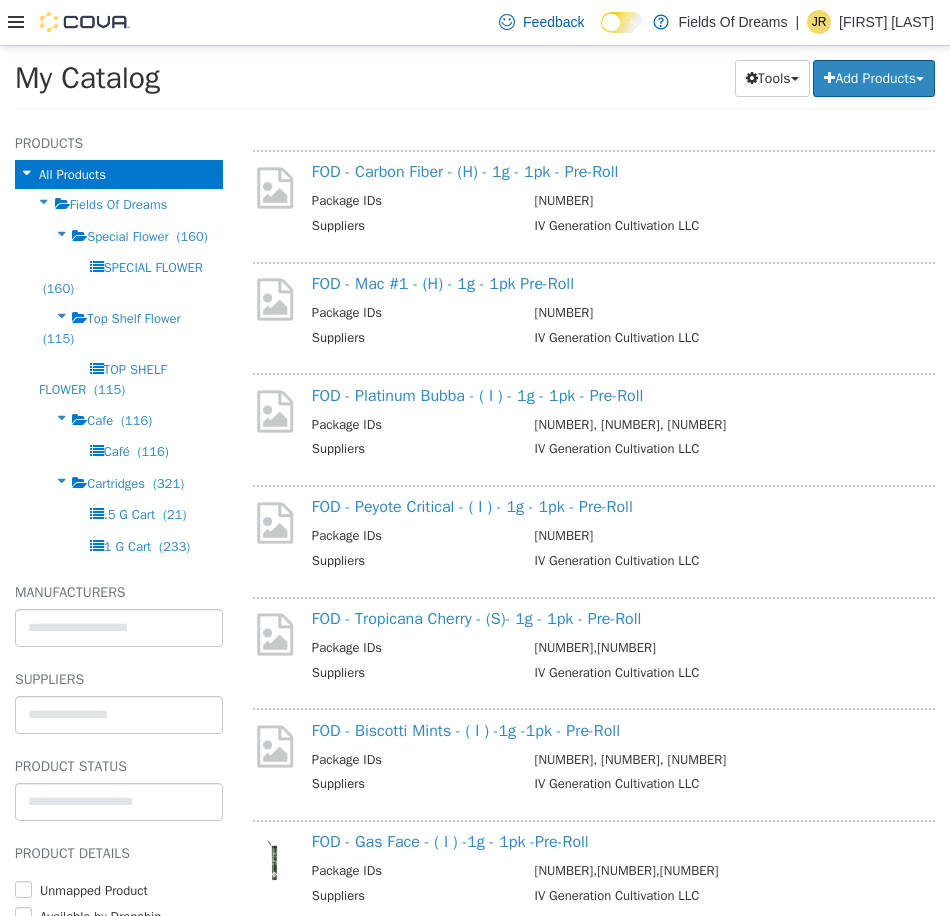 scroll, scrollTop: 1733, scrollLeft: 0, axis: vertical 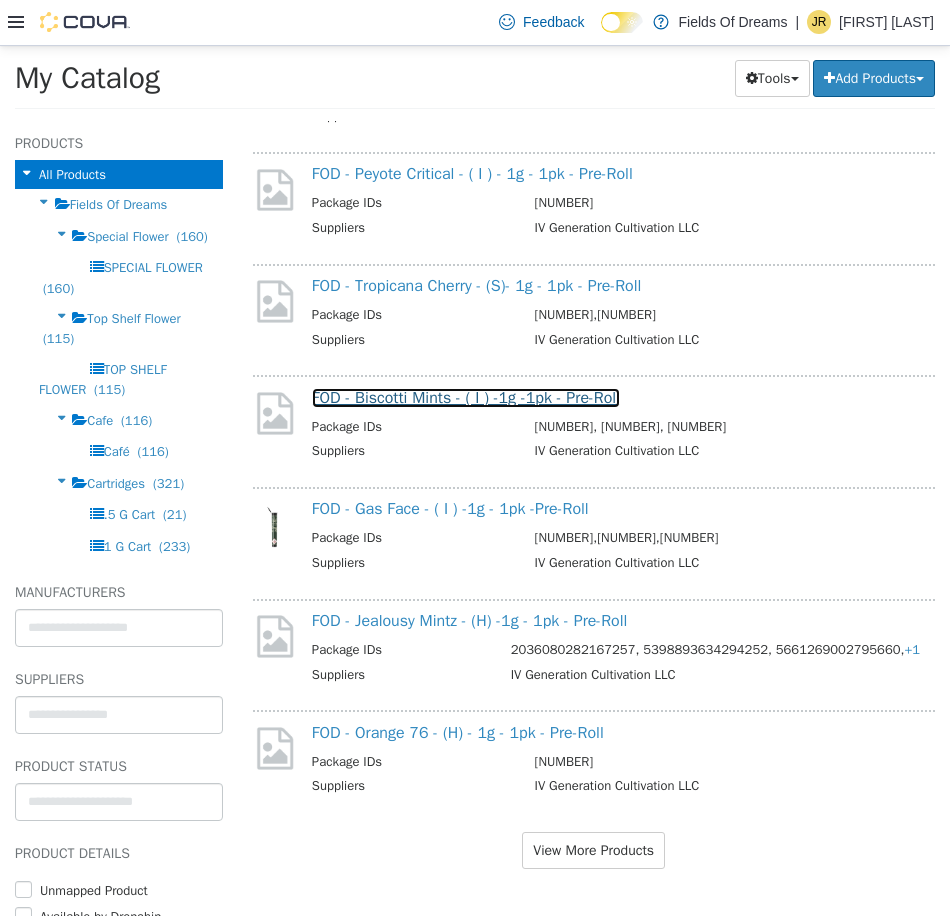click on "FOD - Biscotti Mints - ( I ) -1g -1pk - Pre-Roll" at bounding box center (466, 397) 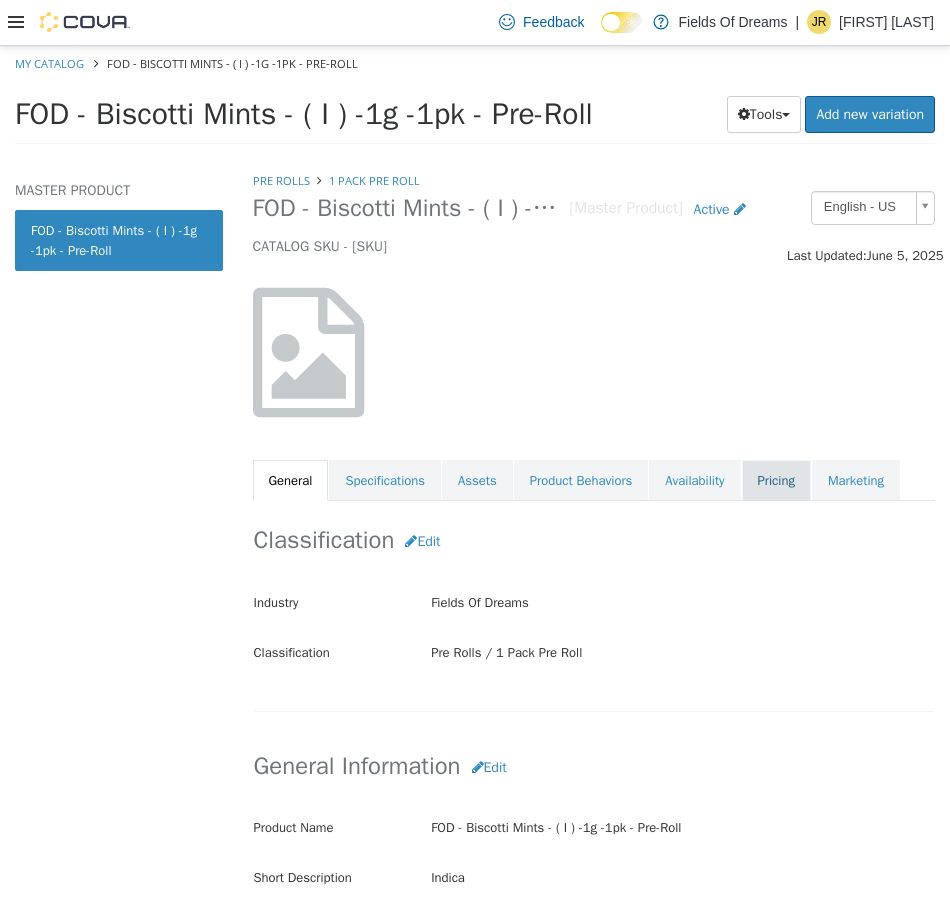 click on "Pricing" at bounding box center (776, 480) 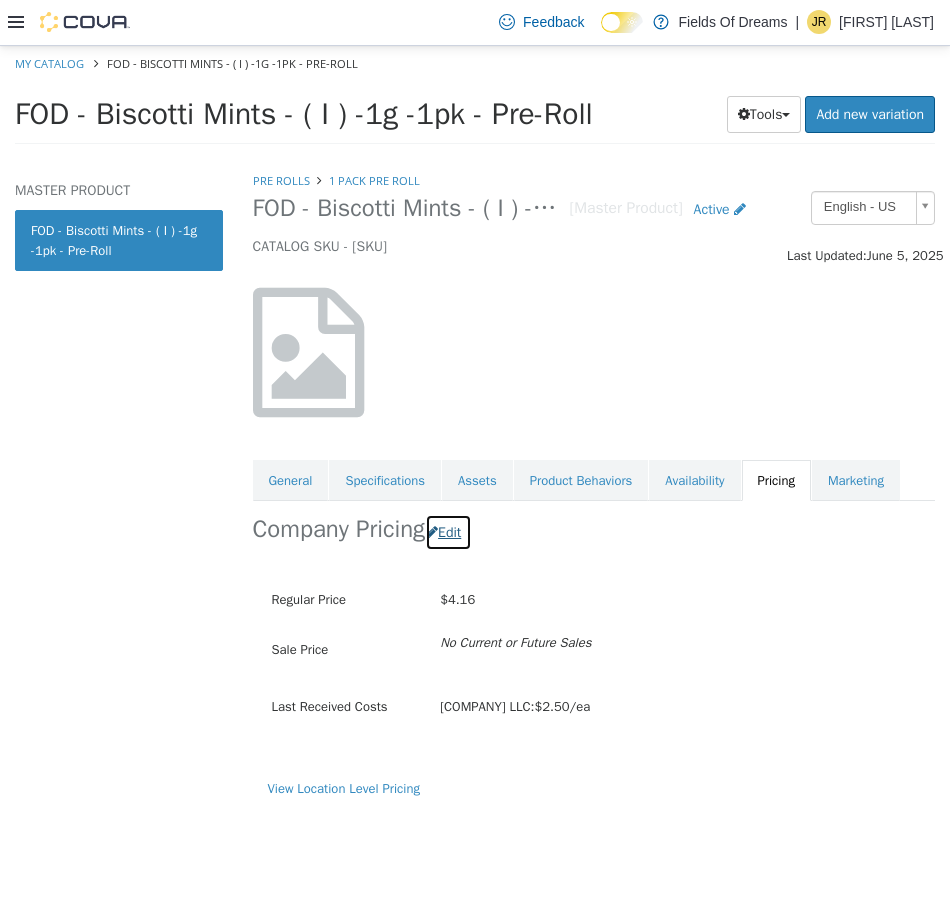 click on "Edit" at bounding box center [448, 531] 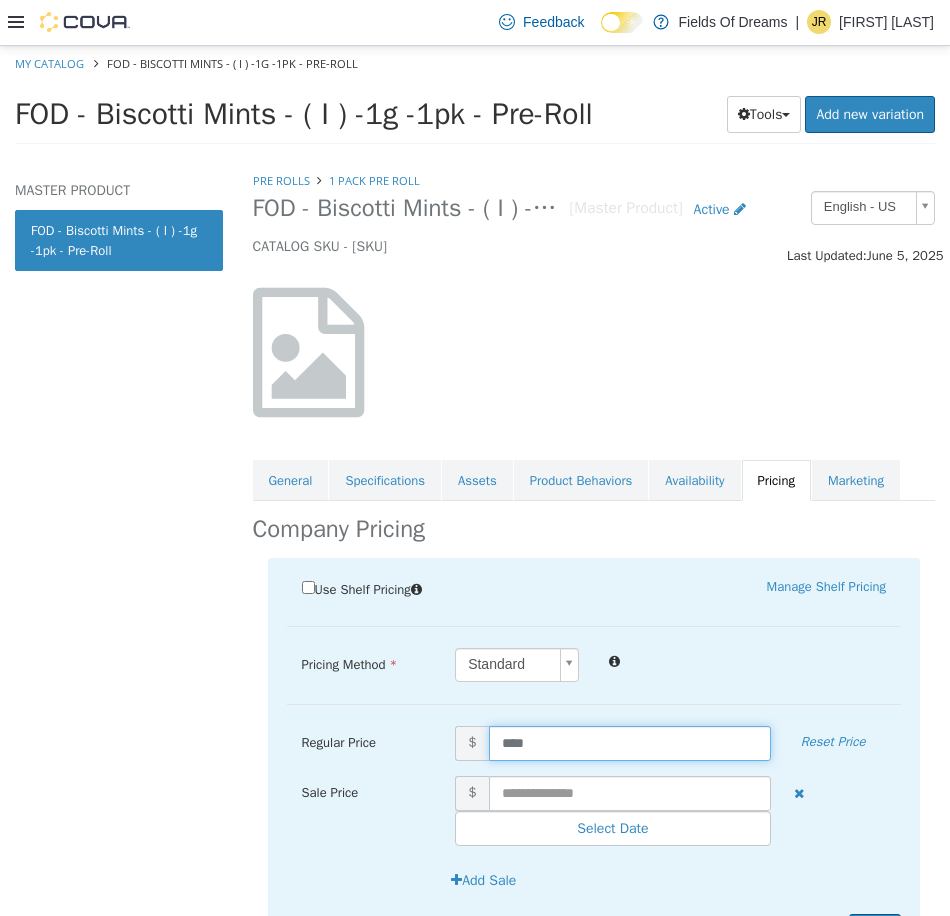 click on "****" at bounding box center (630, 742) 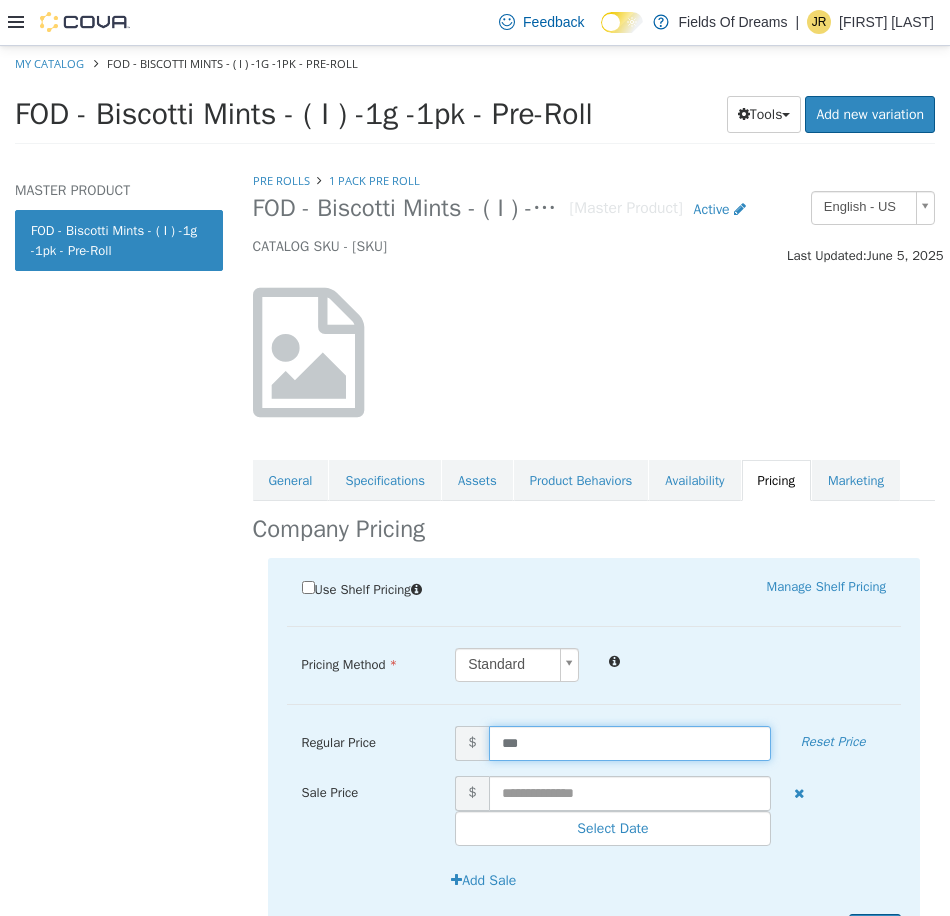 type on "****" 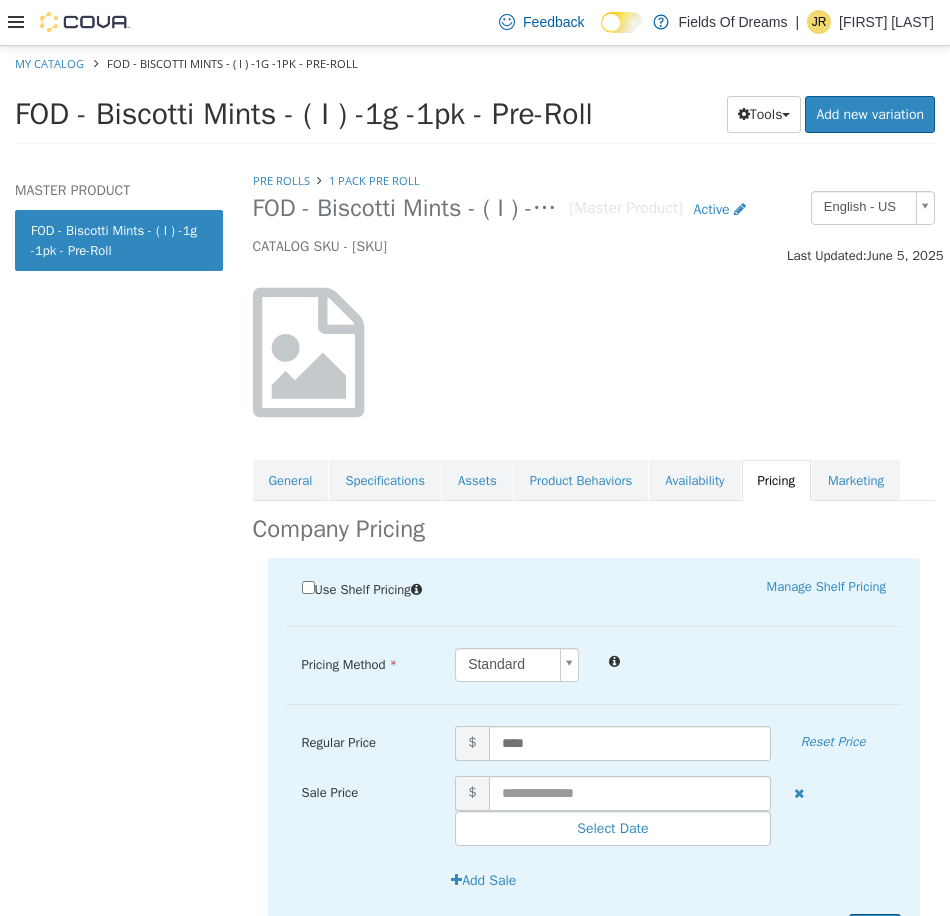 scroll, scrollTop: 108, scrollLeft: 0, axis: vertical 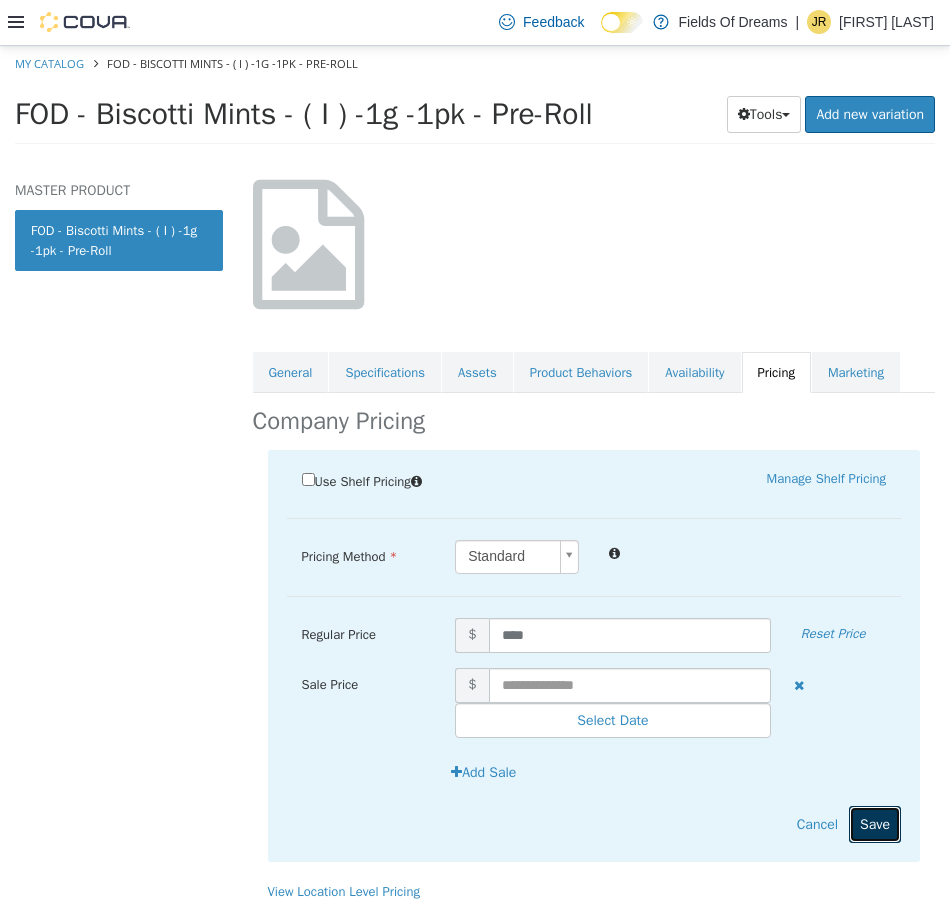 click on "Save" at bounding box center [875, 823] 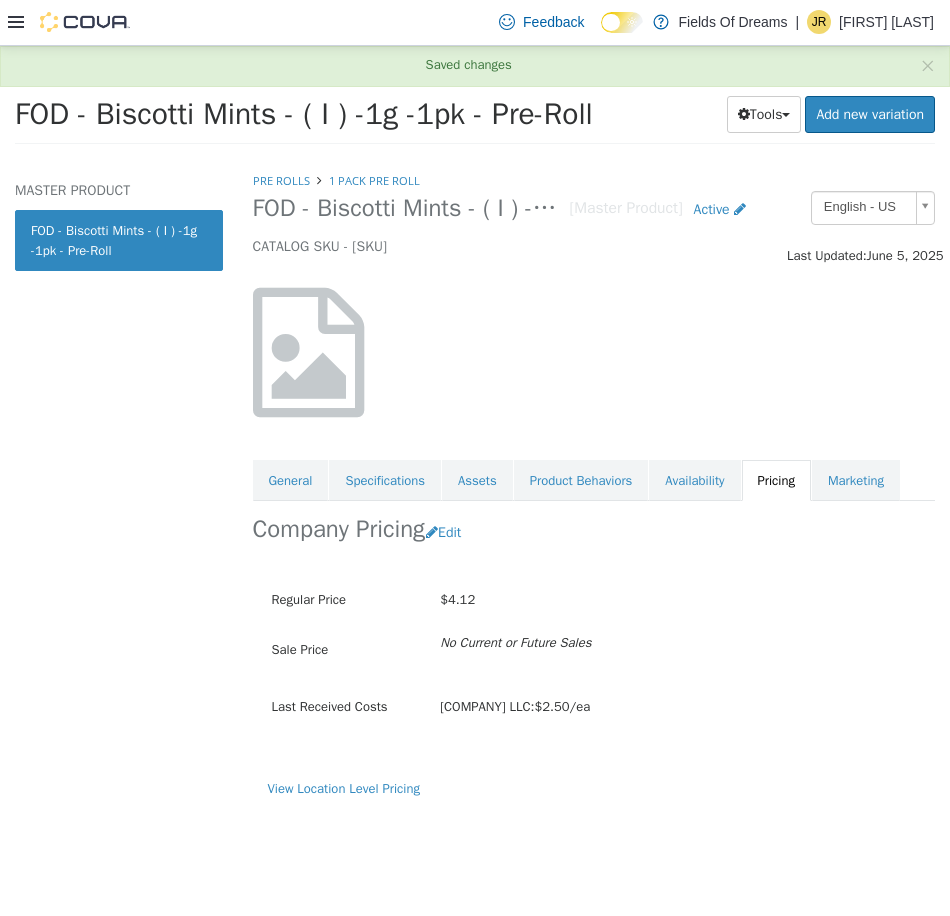 scroll, scrollTop: 0, scrollLeft: 0, axis: both 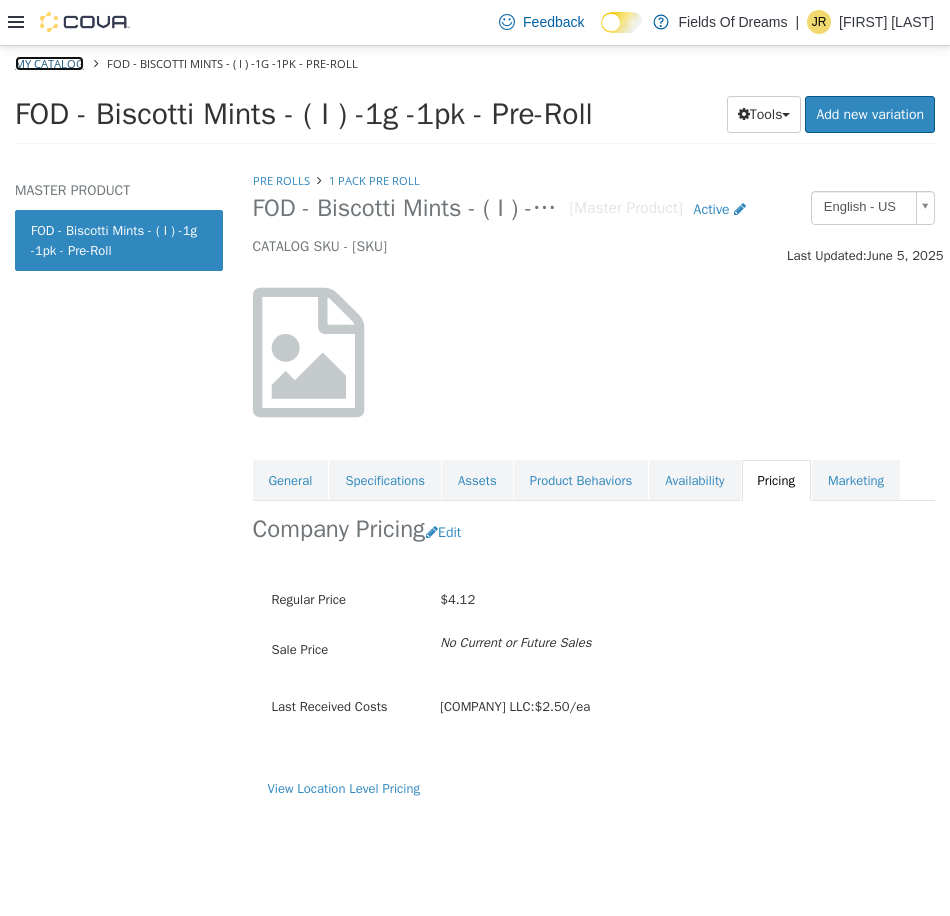 click on "My Catalog" at bounding box center [49, 62] 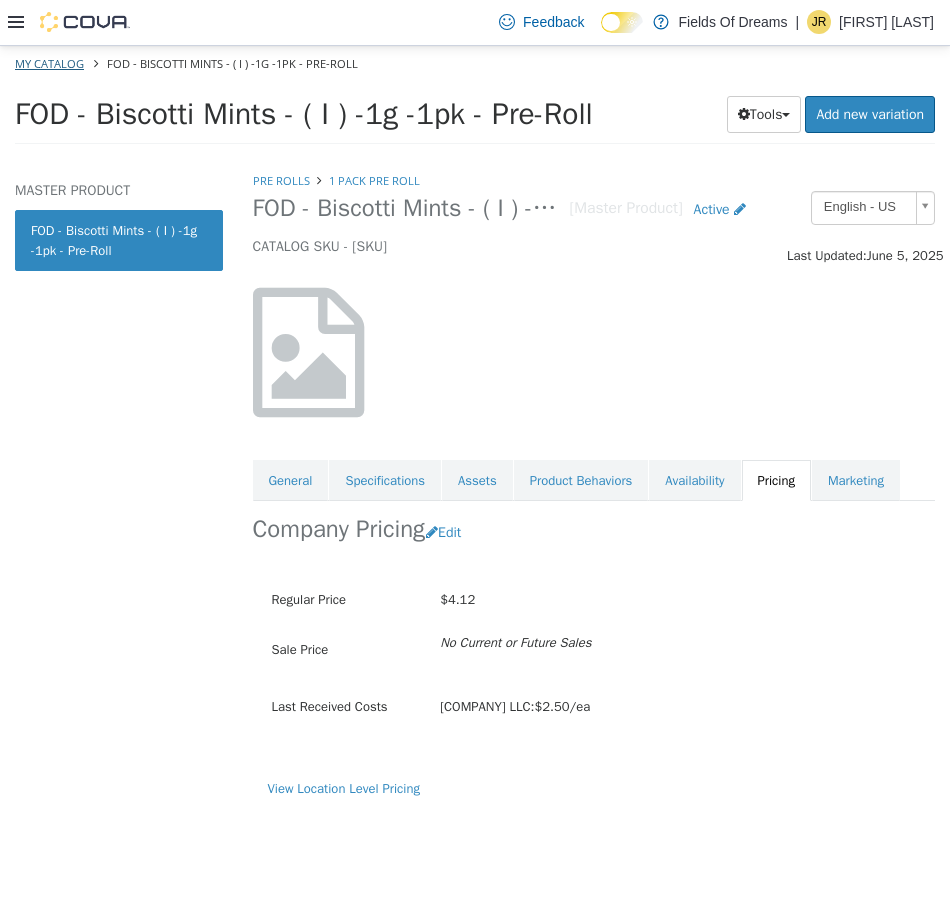 select on "**********" 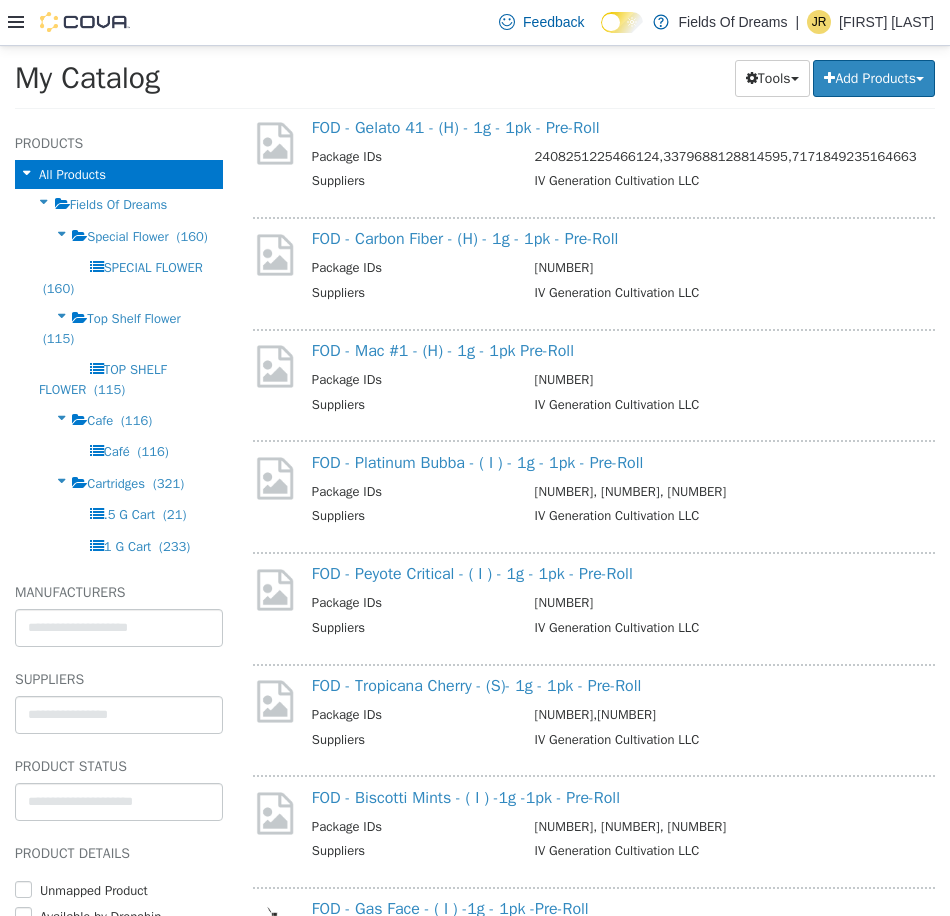 scroll, scrollTop: 1667, scrollLeft: 0, axis: vertical 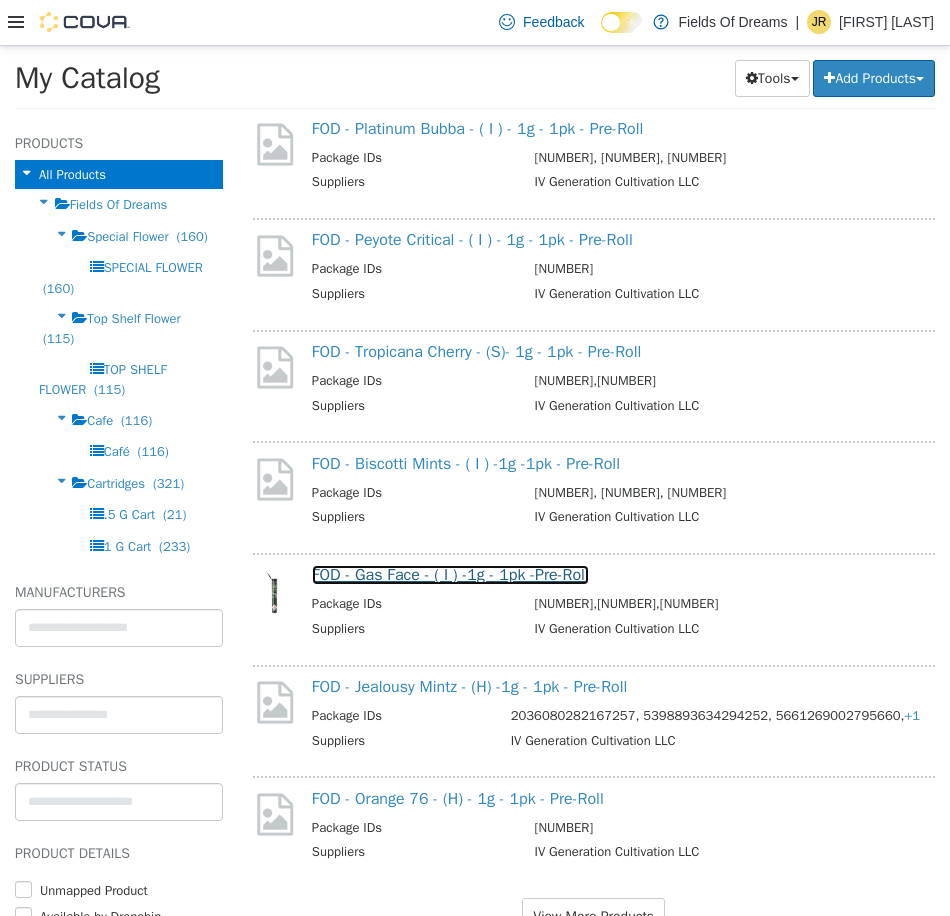 click on "FOD - Gas Face - ( I ) -1g - 1pk -Pre-Roll" at bounding box center [450, 574] 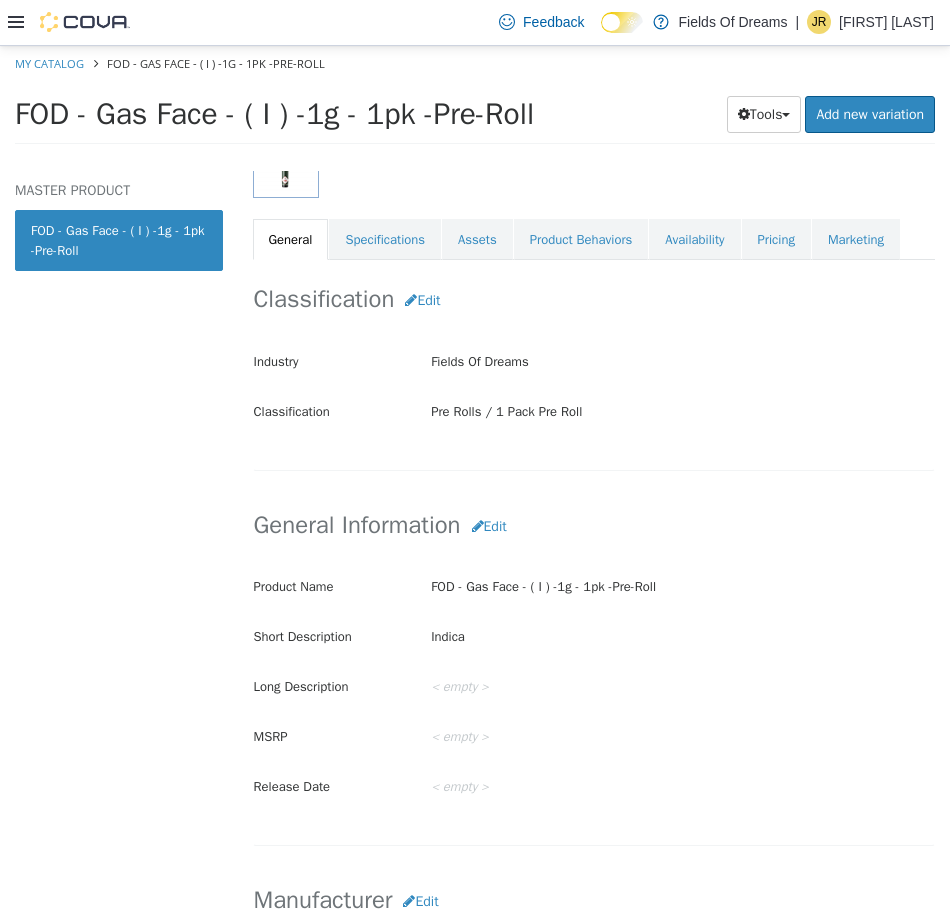 scroll, scrollTop: 333, scrollLeft: 0, axis: vertical 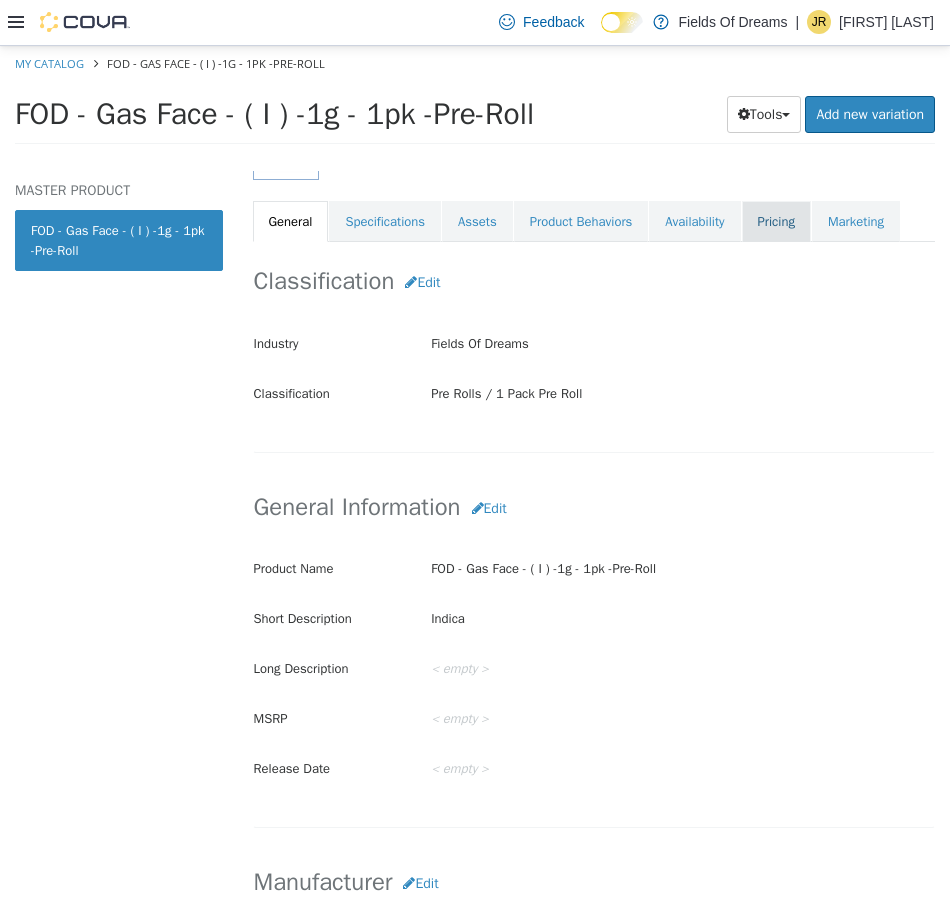 click on "Pricing" at bounding box center [776, 221] 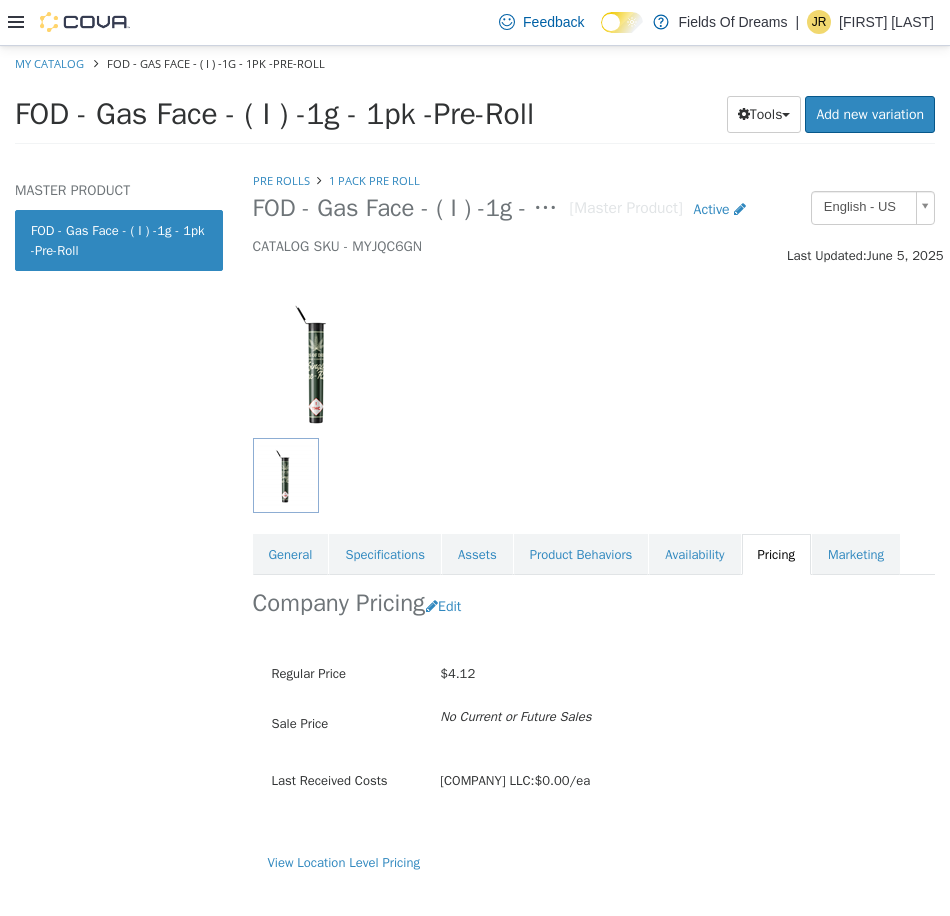 scroll, scrollTop: 0, scrollLeft: 0, axis: both 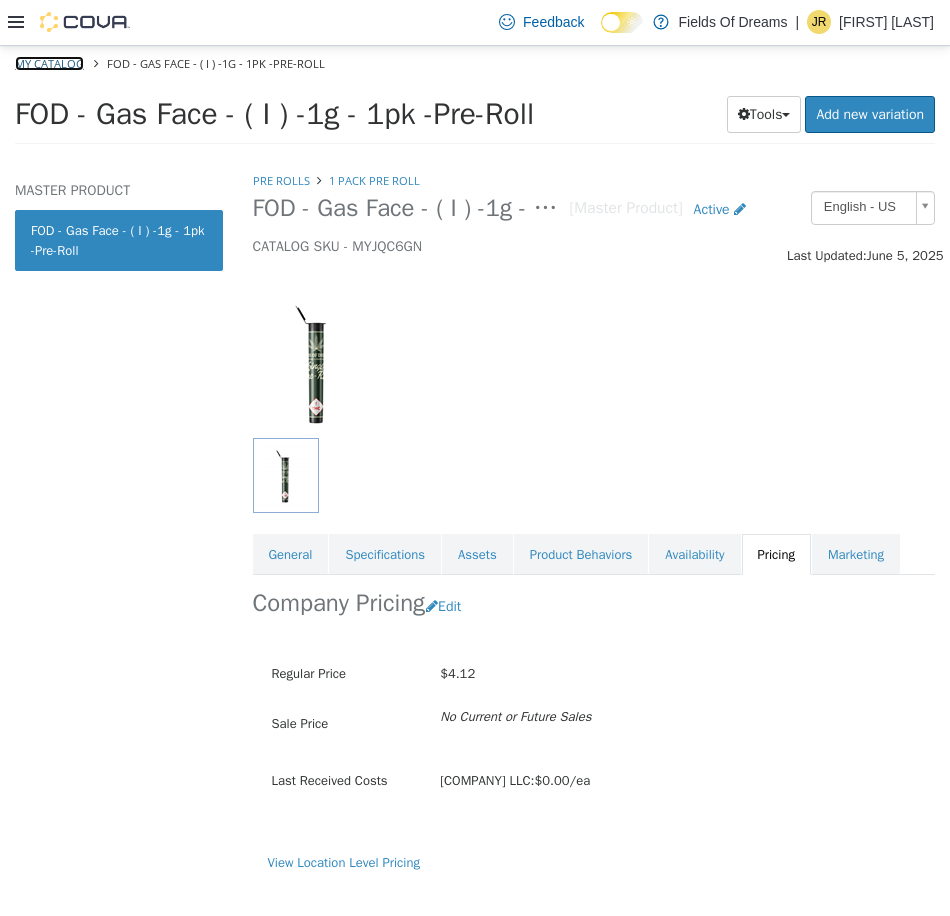 click on "My Catalog" at bounding box center (49, 62) 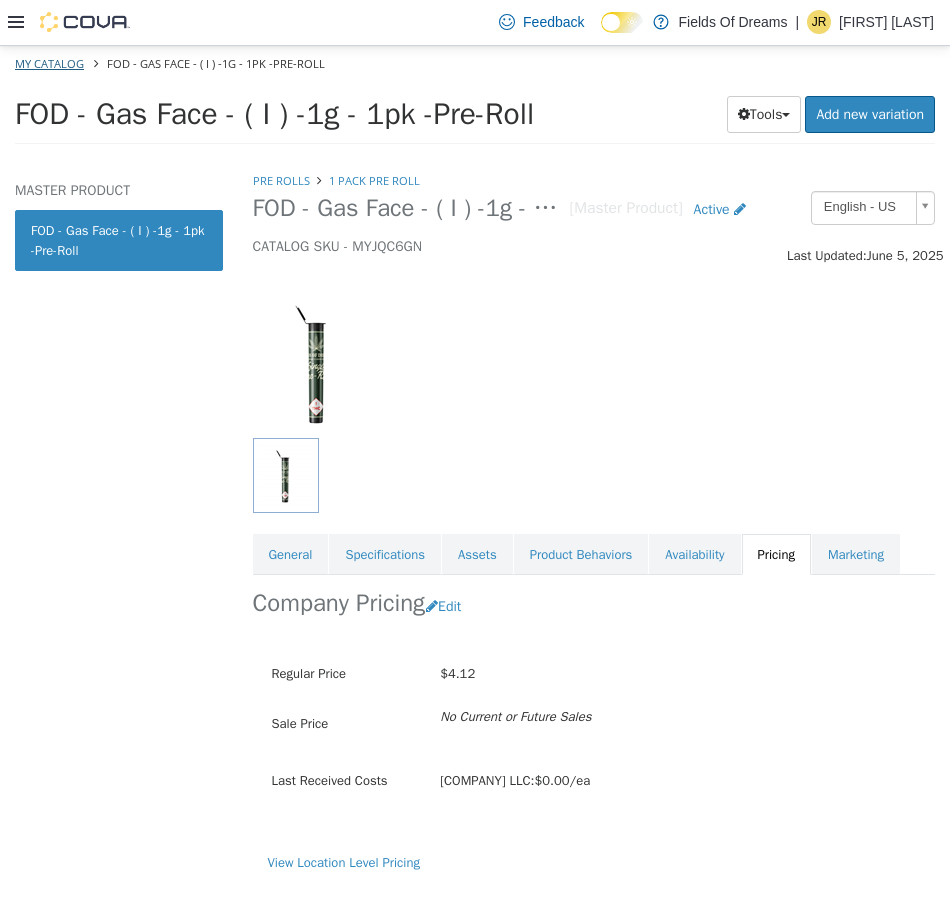 select on "**********" 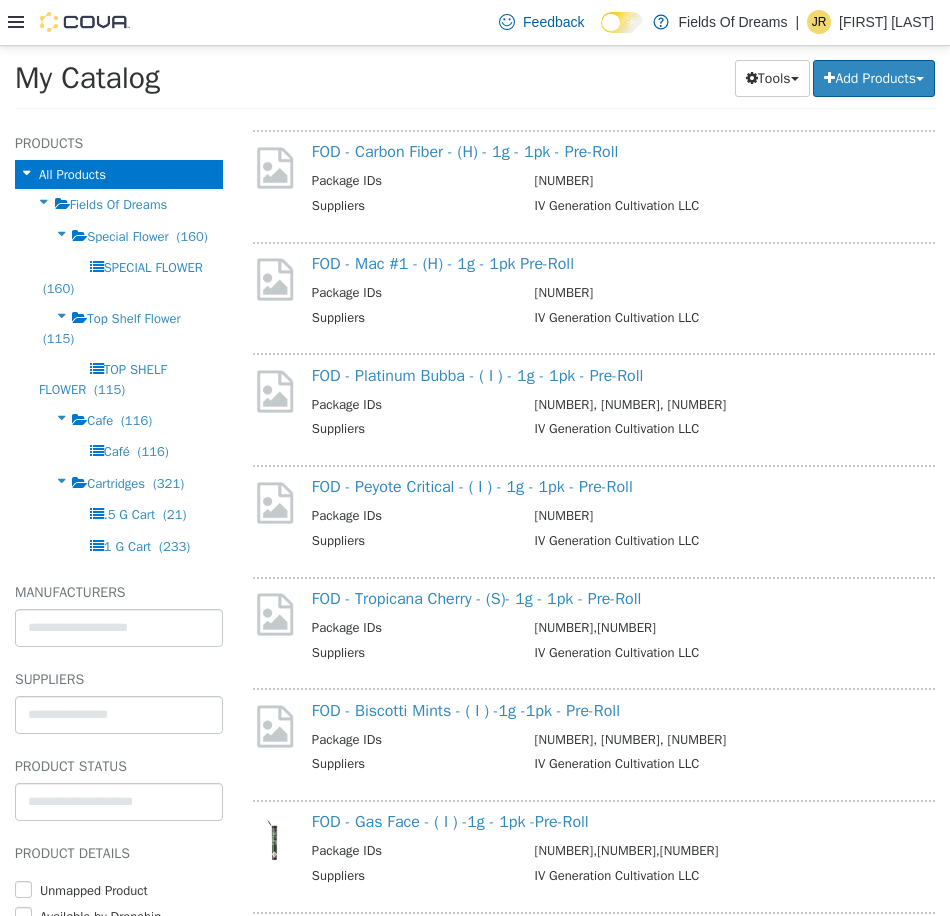 scroll, scrollTop: 1733, scrollLeft: 0, axis: vertical 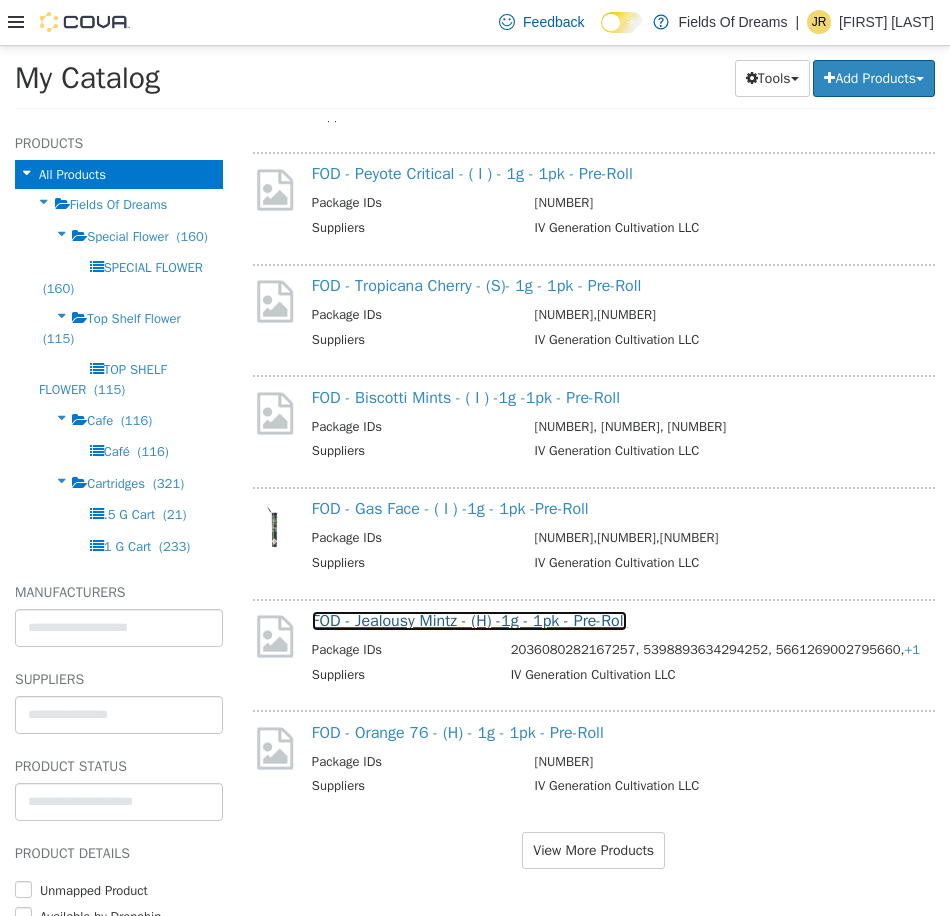 click on "FOD - Jealousy Mintz - (H) -1g - 1pk - Pre-Roll" at bounding box center [469, 620] 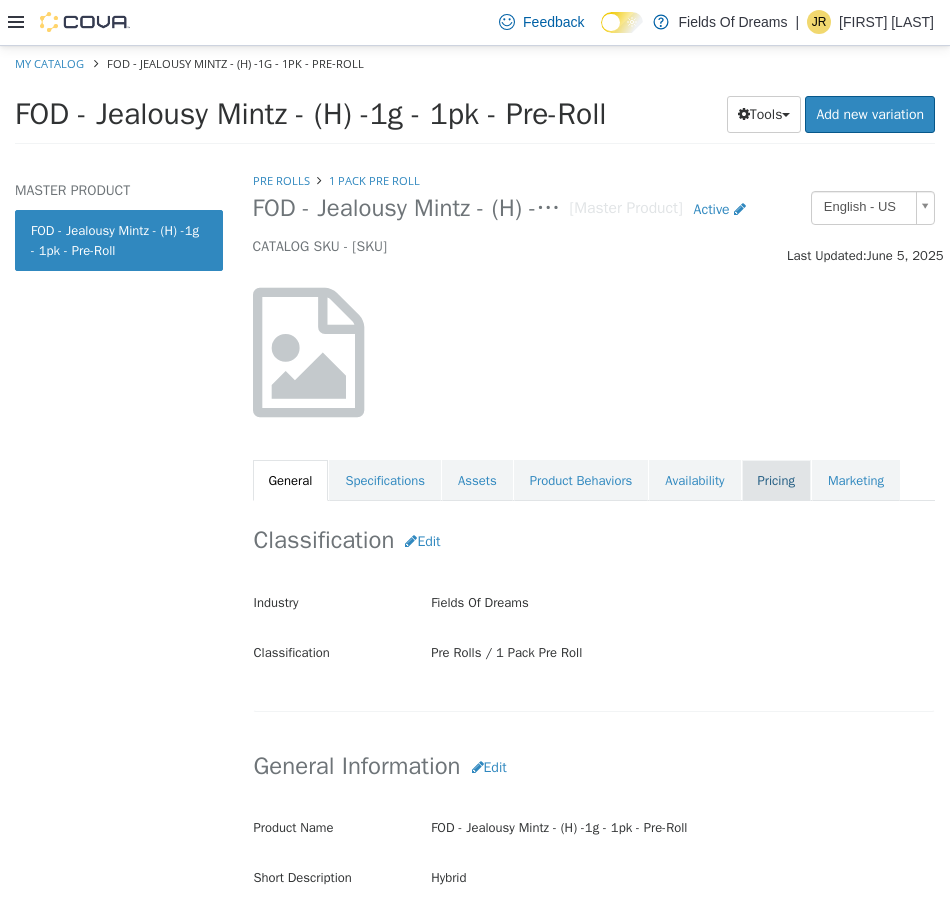 click on "Pricing" at bounding box center (776, 480) 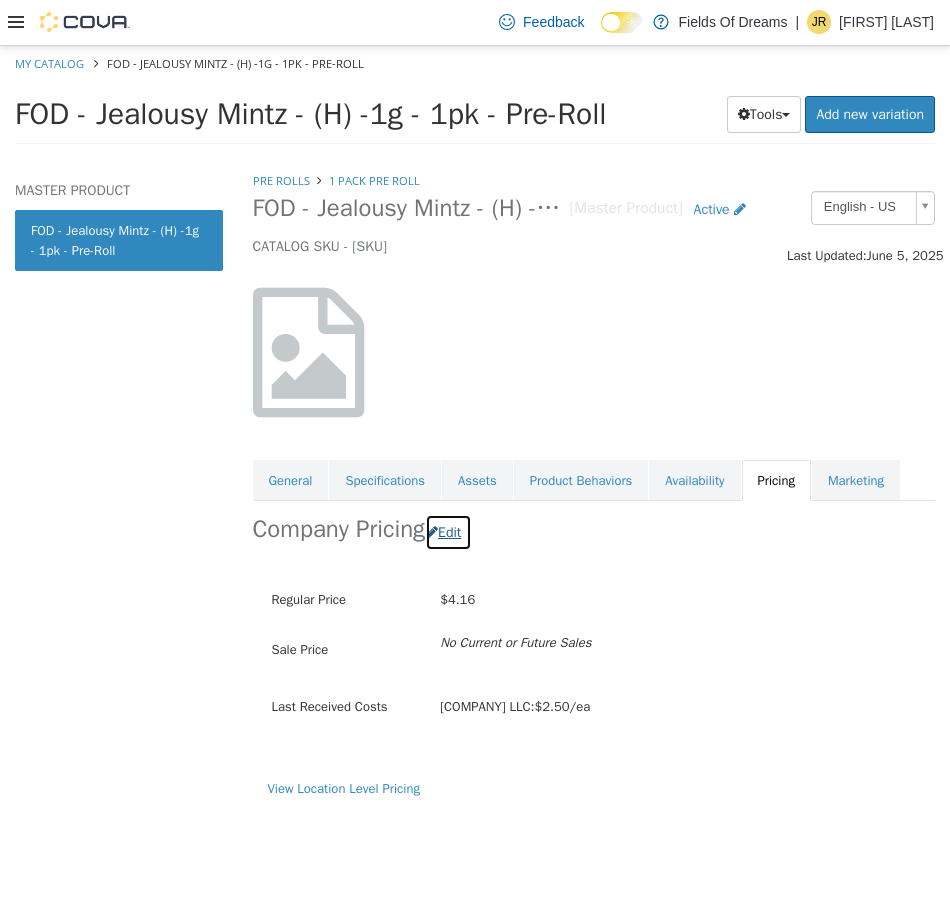 click on "Edit" at bounding box center [448, 531] 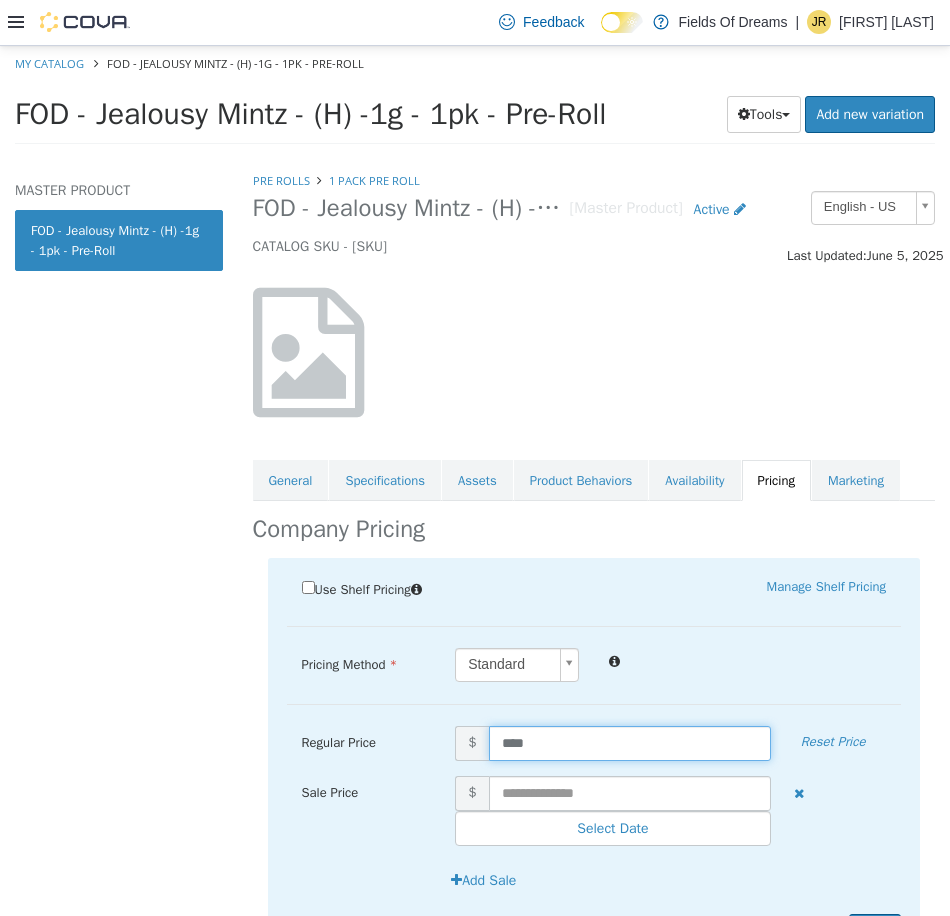 click on "****" at bounding box center [630, 742] 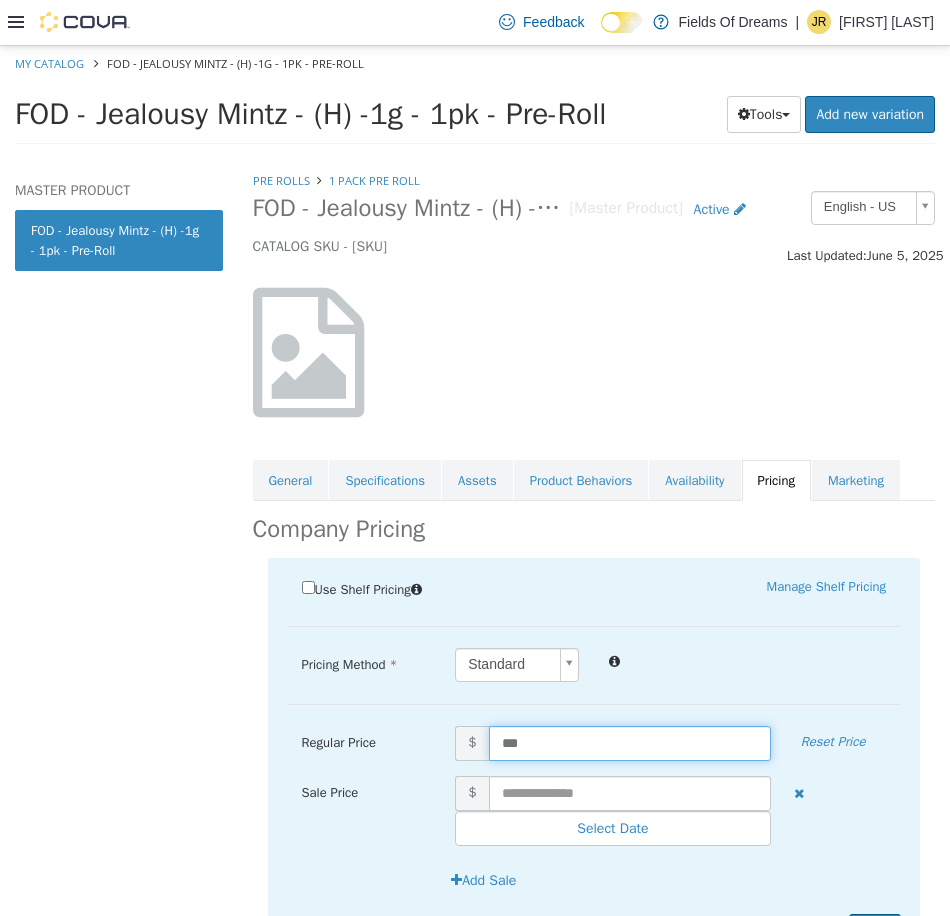 type on "****" 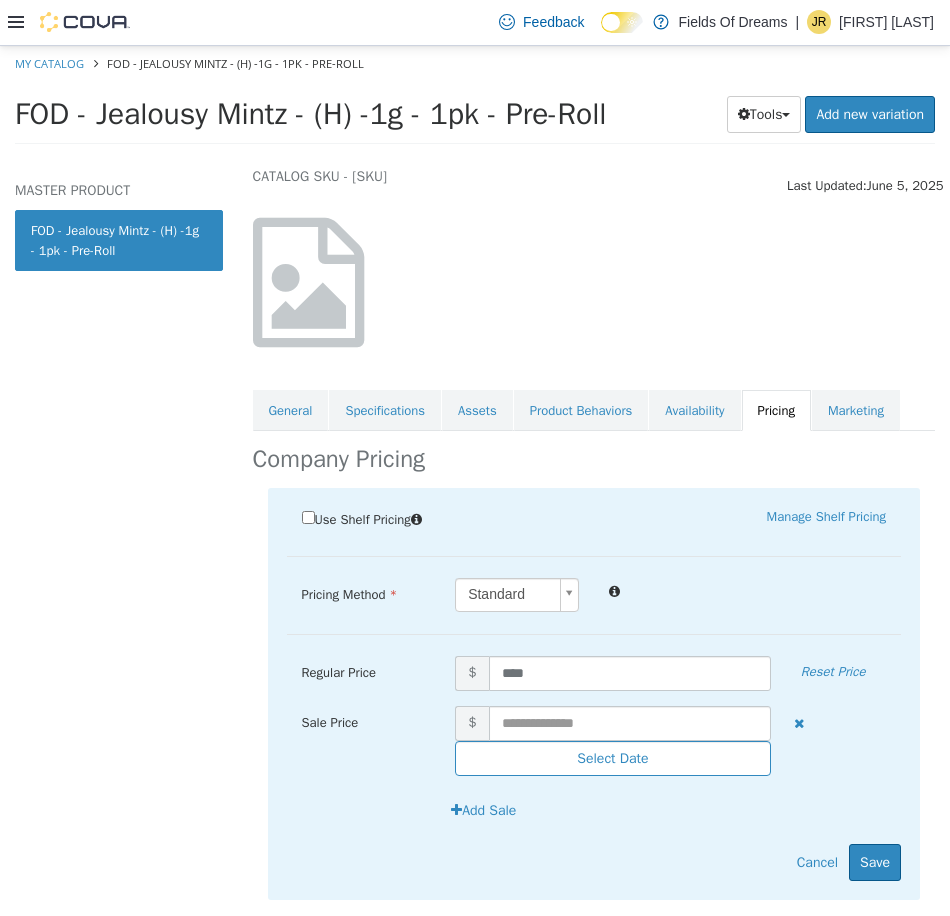 scroll, scrollTop: 108, scrollLeft: 0, axis: vertical 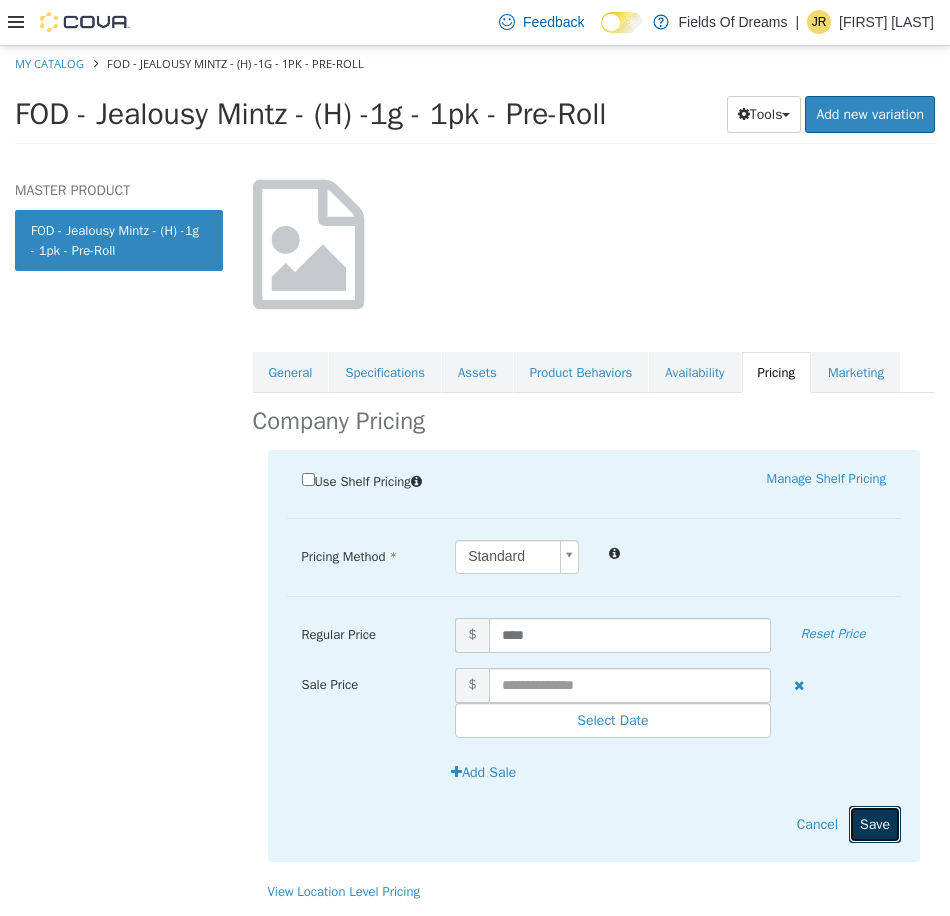 click on "Save" at bounding box center [875, 823] 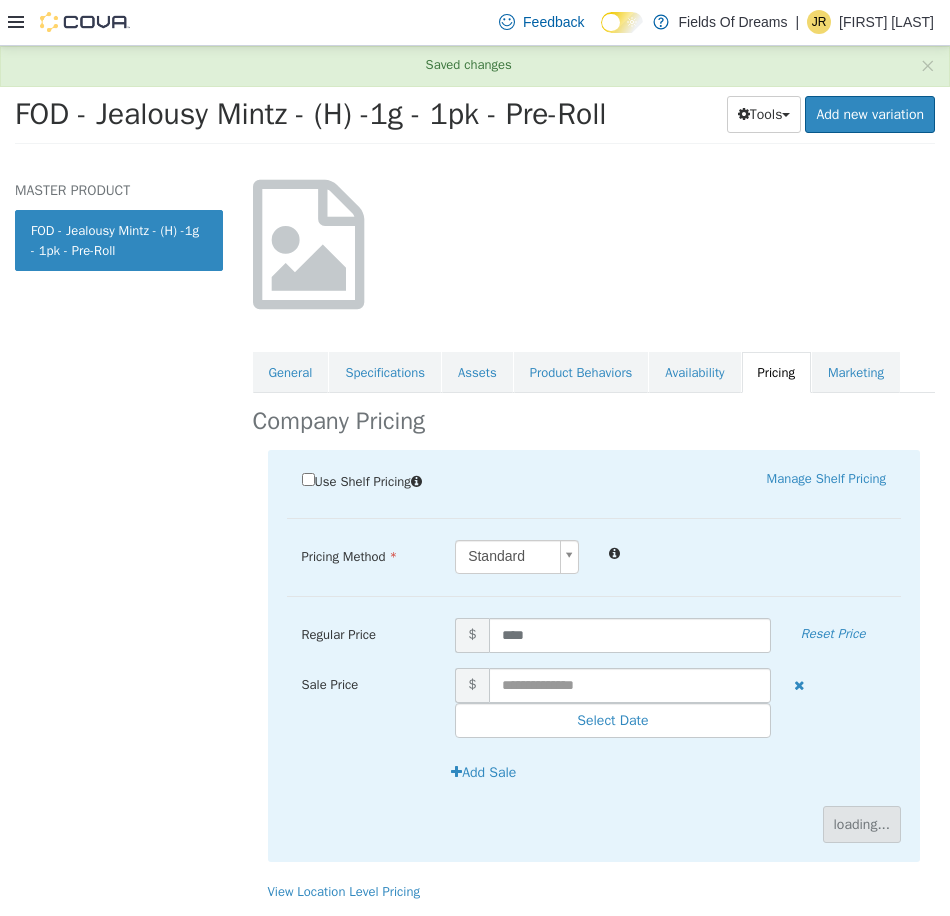 scroll, scrollTop: 0, scrollLeft: 0, axis: both 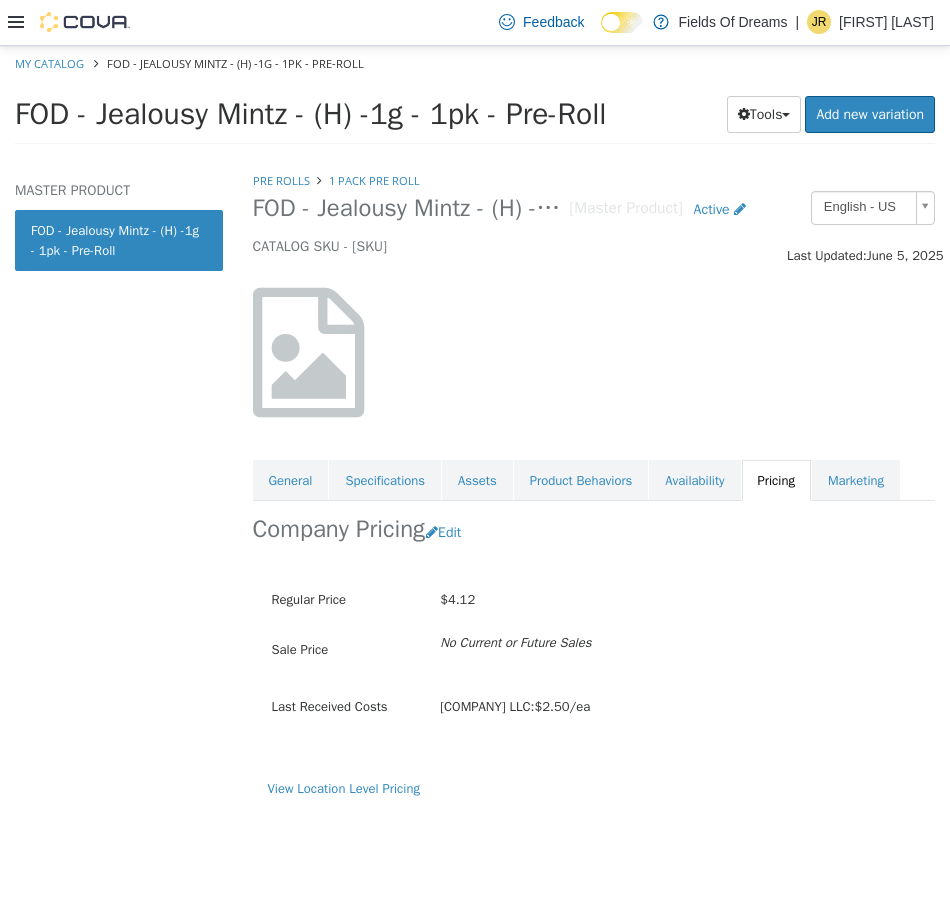 click on "My Catalog" at bounding box center [51, 62] 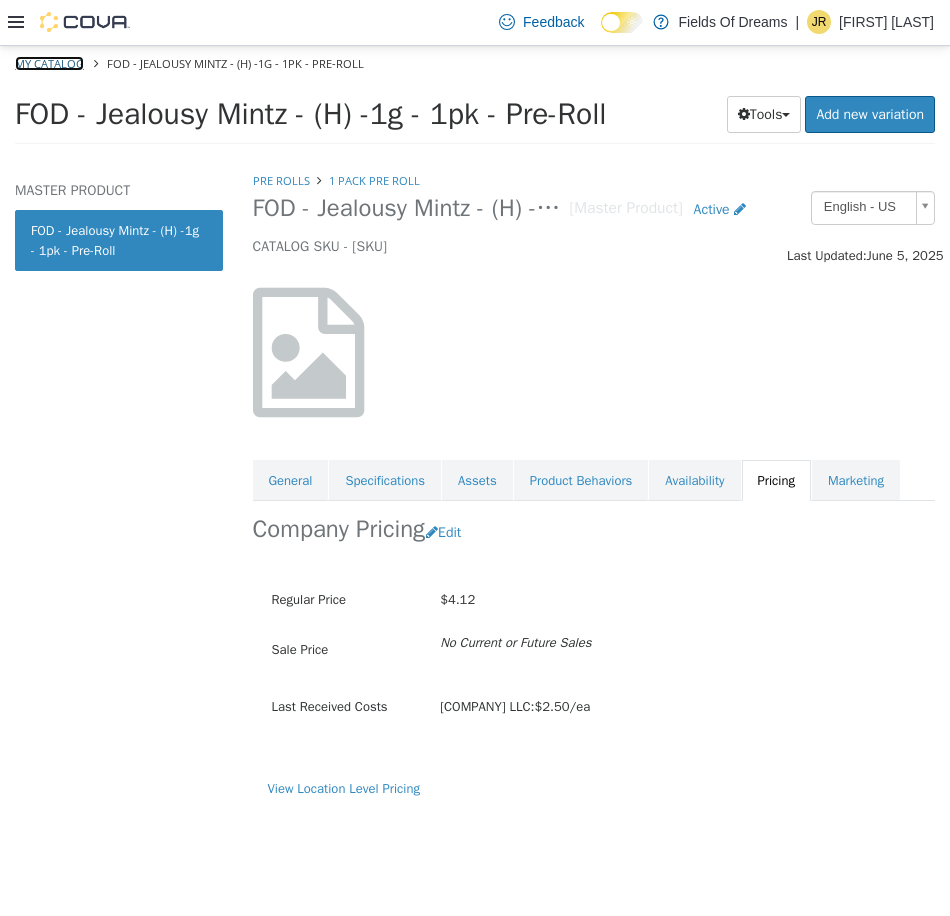 click on "My Catalog" at bounding box center [49, 62] 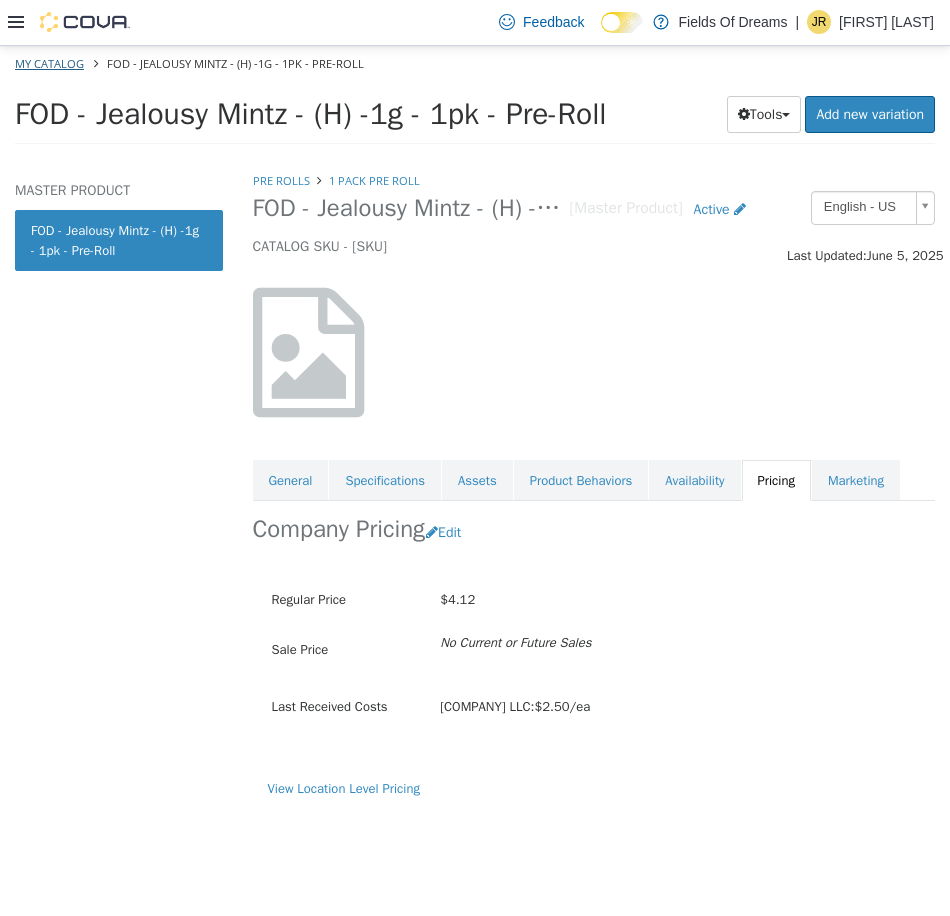 select on "**********" 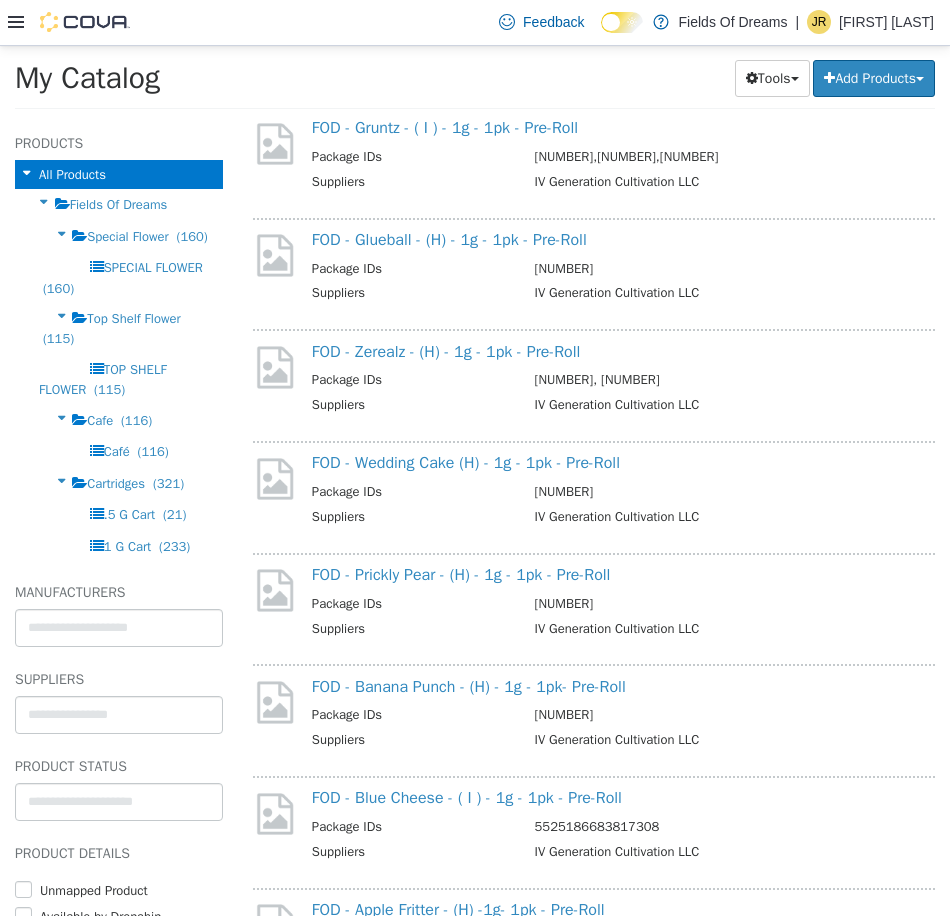 scroll, scrollTop: 1733, scrollLeft: 0, axis: vertical 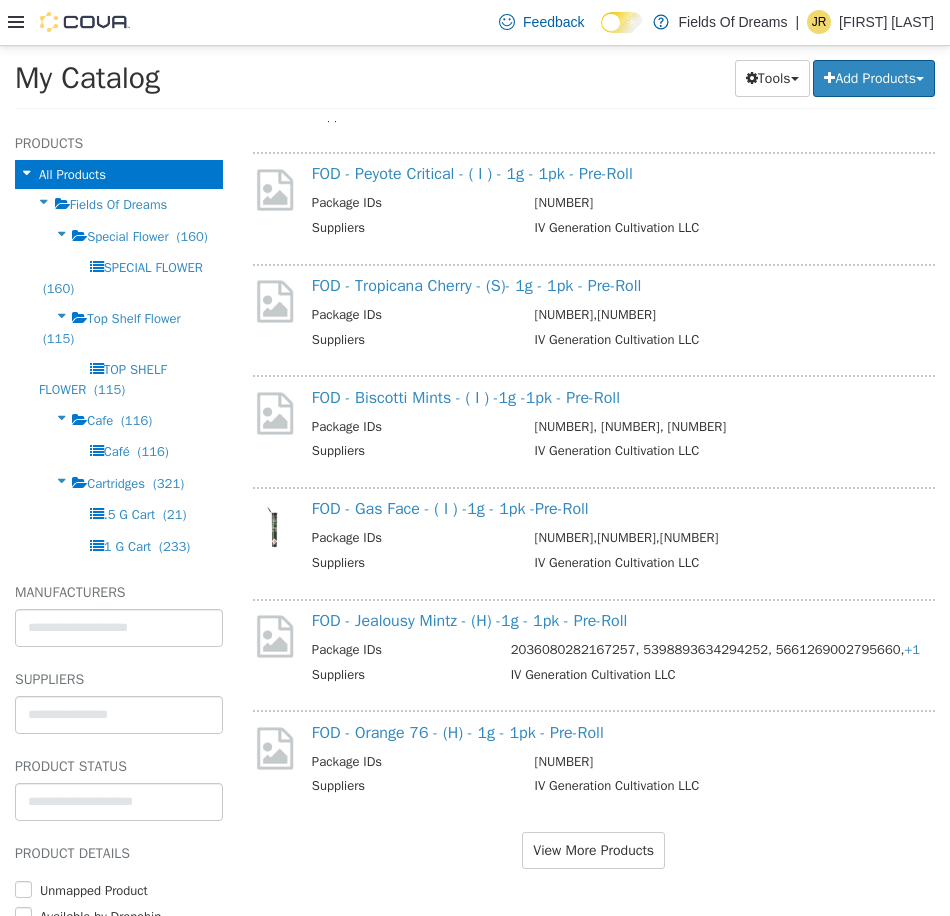 click on "FOD - Orange 76 - (H) - 1g - 1pk - Pre-Roll
Package IDs [NUMBER]
Suppliers IV Generation Cultivation LLC" at bounding box center (594, 759) 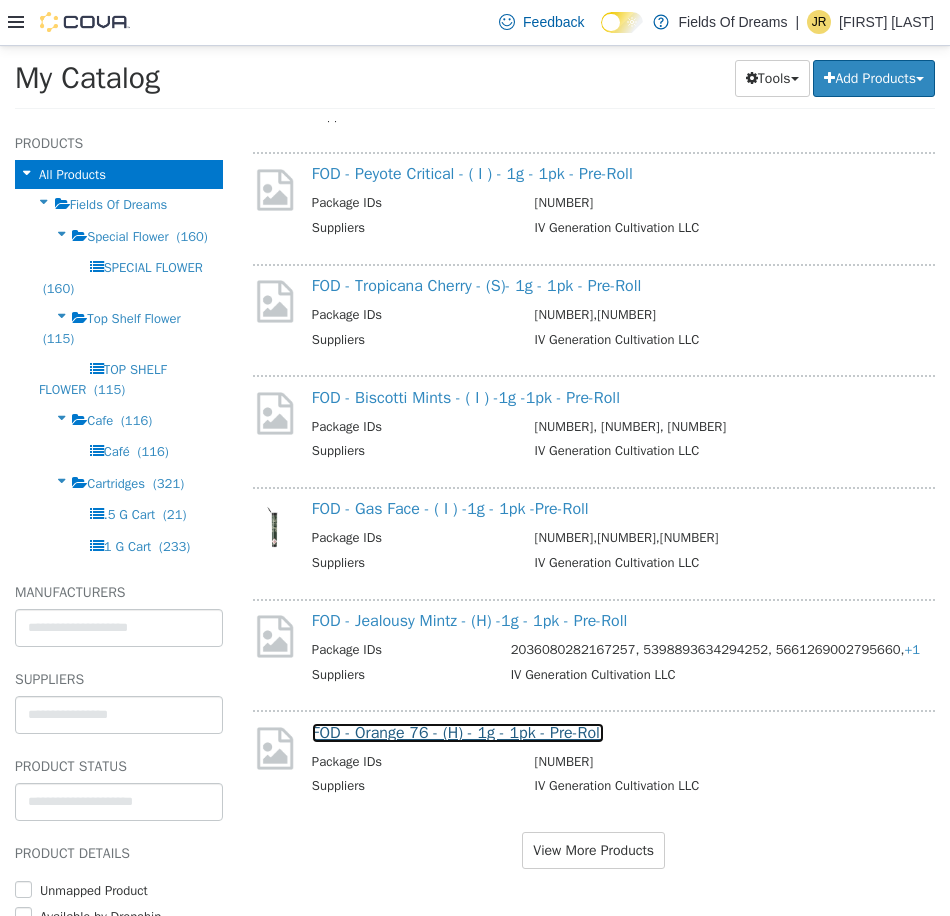 click on "FOD - Orange 76 - (H) - 1g - 1pk - Pre-Roll" at bounding box center [458, 732] 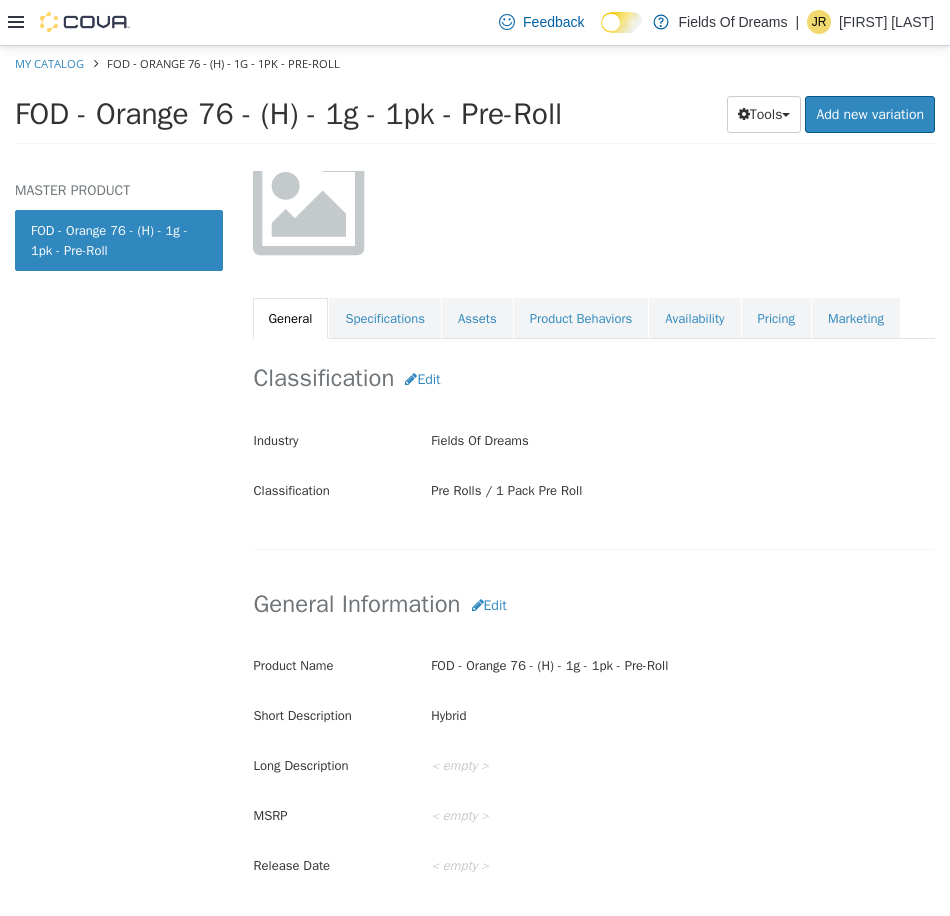 scroll, scrollTop: 0, scrollLeft: 0, axis: both 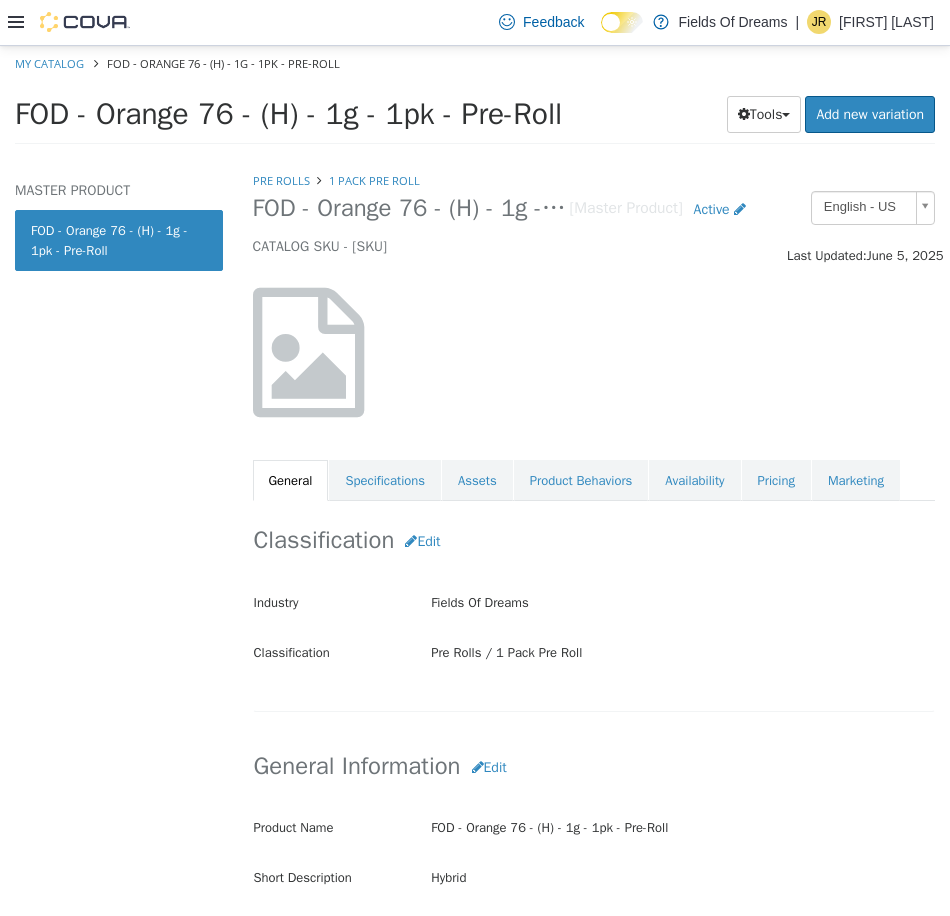 click on "Pre Rolls
1 Pack Pre Roll
FOD - Orange 76 - (H) - 1g - 1pk - Pre-Roll
[Master Product] Active  CATALOG SKU - U5KFX5KJ     English - US                             Last Updated:  [DATE]
General Specifications Assets Product Behaviors Availability Pricing
Marketing Classification  Edit Industry
Fields Of Dreams
Classification
Pre Rolls / 1 Pack Pre Roll
Cancel Save Changes General Information  Edit Product Name
FOD - Orange 76 - (H) - 1g - 1pk - Pre-Roll
Short Description
Hybrid
Long Description
< empty >
MSRP
< empty >
Release Date
< empty >
Cancel Save Changes Manufacturer  Edit Manufacturer
< empty >
Cancel Save Manufacturer SKUs  Edit SKU Supplier Description
IV Generation Cultivation LLC
Cancel Save UPCs  Edit UPC Description Cancel Save Additional SKUs Retail Management SKU (RMS) < empty >" at bounding box center (594, 335) 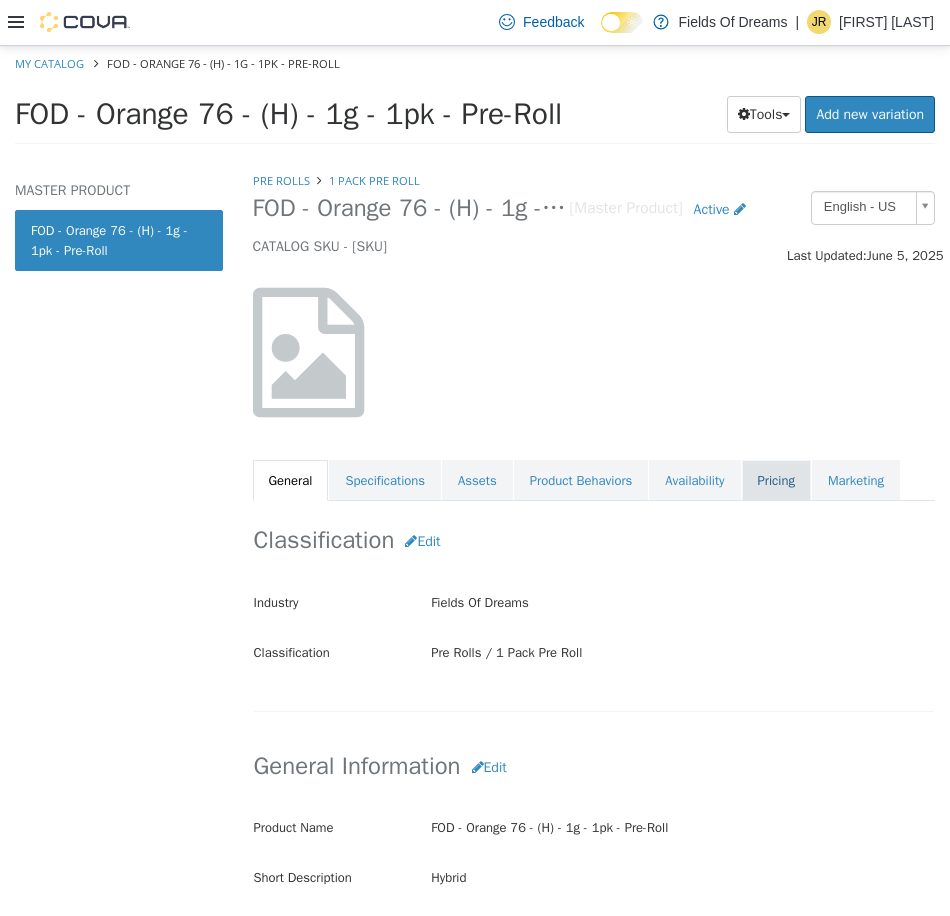 click on "Pricing" at bounding box center [776, 480] 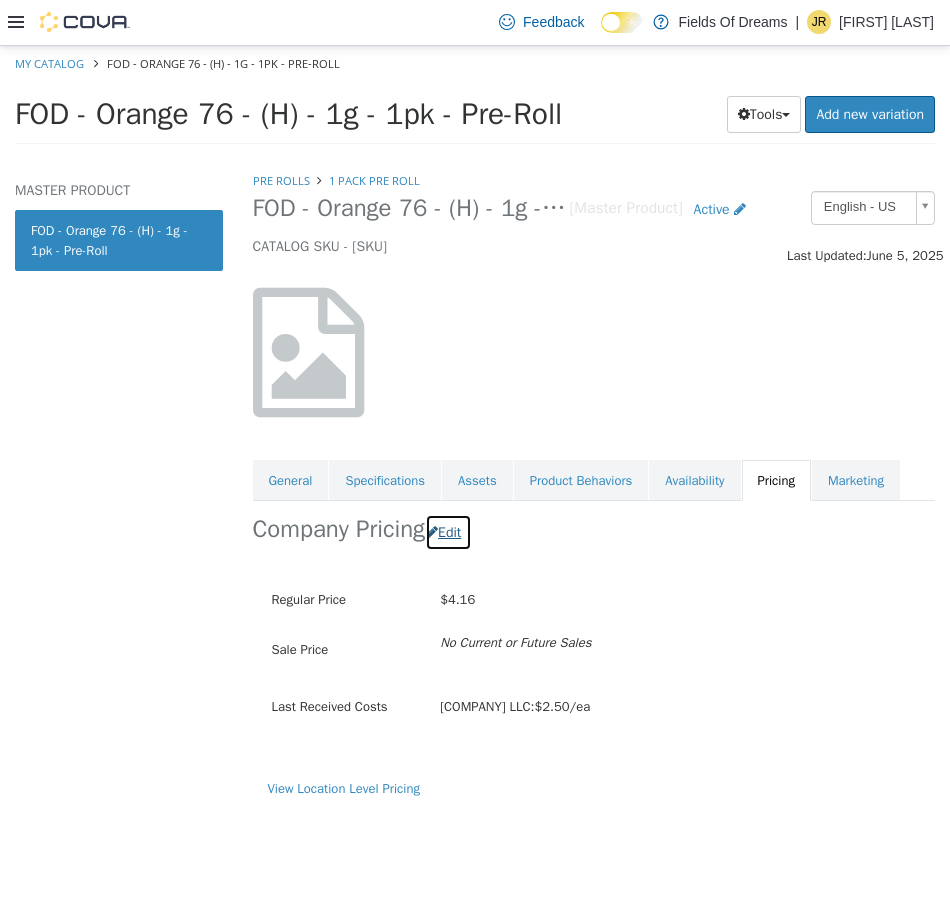 click on "Edit" at bounding box center [448, 531] 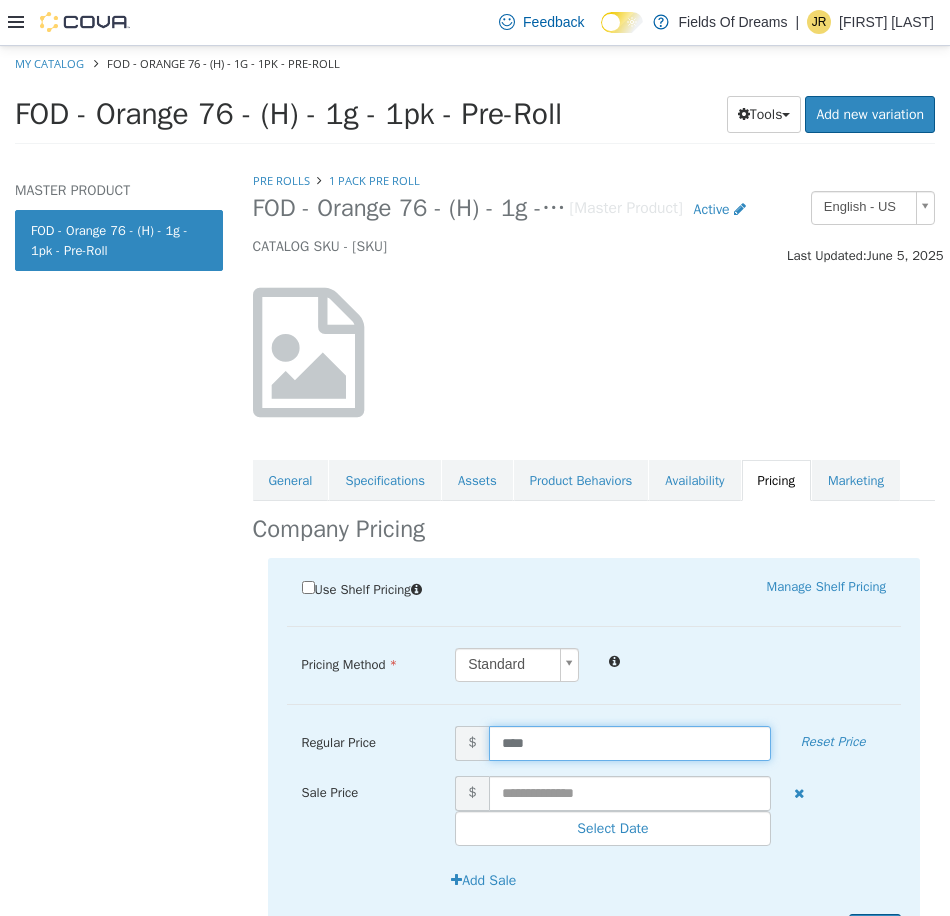 click on "****" at bounding box center [630, 742] 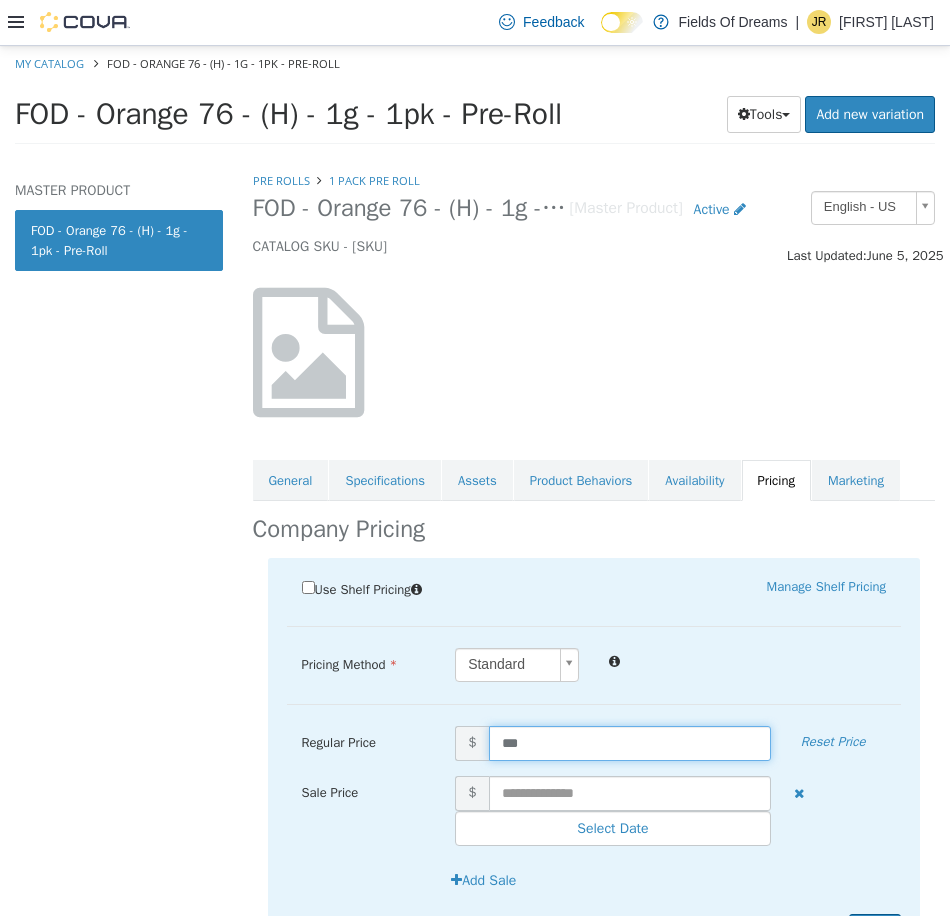 type on "****" 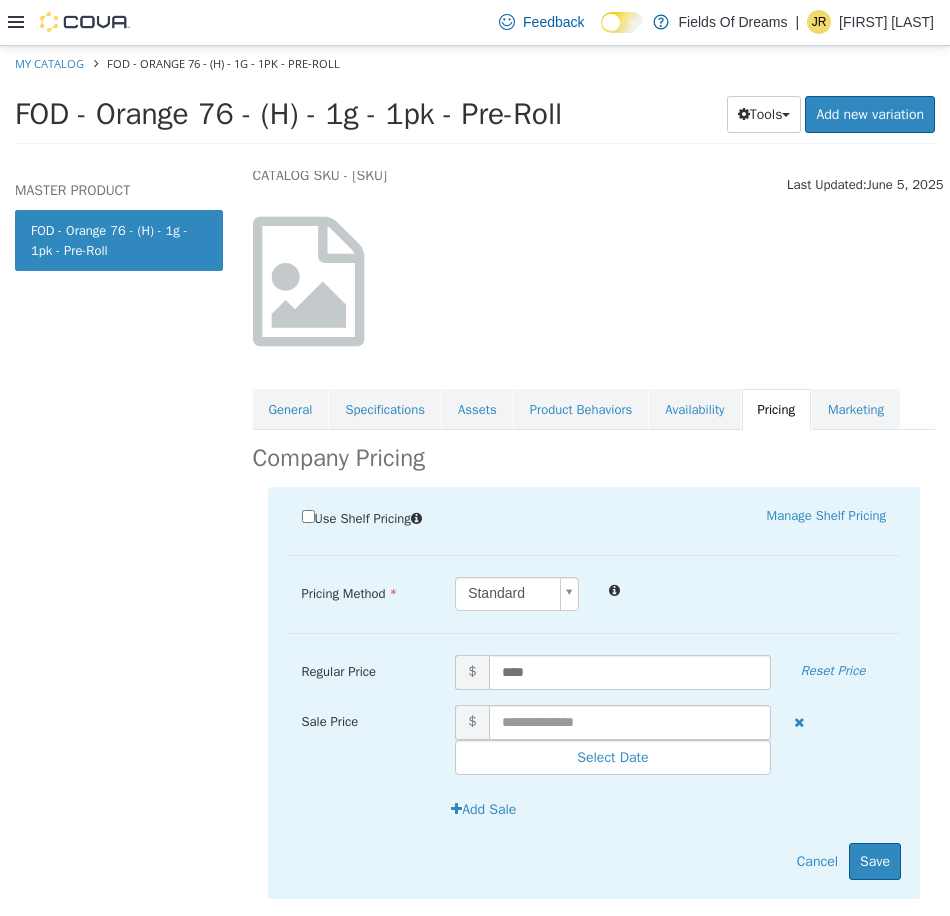 scroll, scrollTop: 108, scrollLeft: 0, axis: vertical 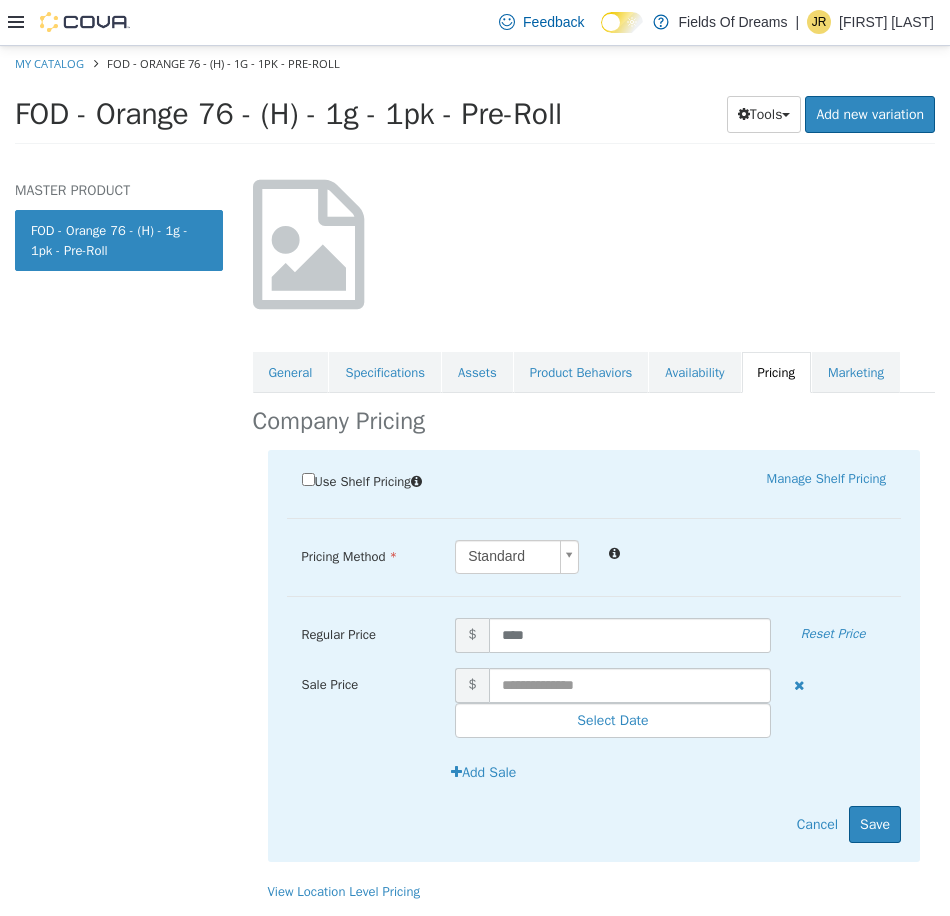 click on "Use Shelf Pricing    Manage Shelf Pricing Shelf Price     Select a Shelf Price                             Shelf Price is required Pricing Method     Standard                             * Regular Price $ **** Reset Price Sale Price $ Select Date     (UTC-6) Denver                                Add Sale Cancel Save" at bounding box center (594, 655) 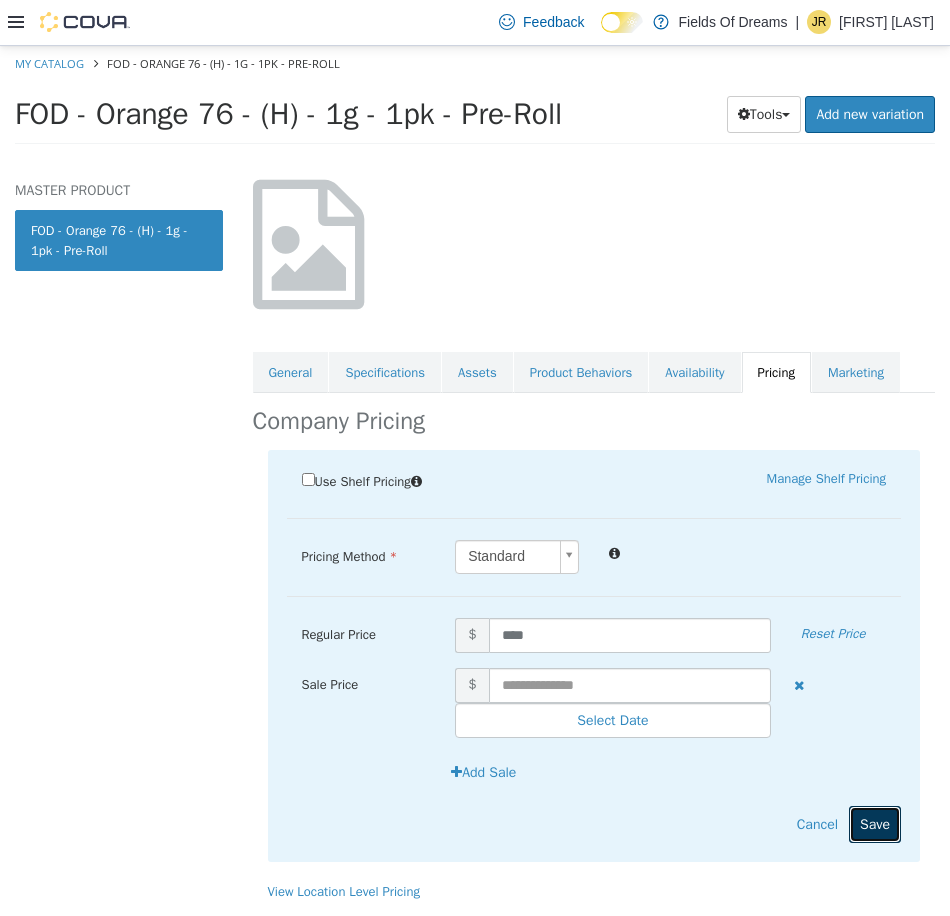click on "Save" at bounding box center (875, 823) 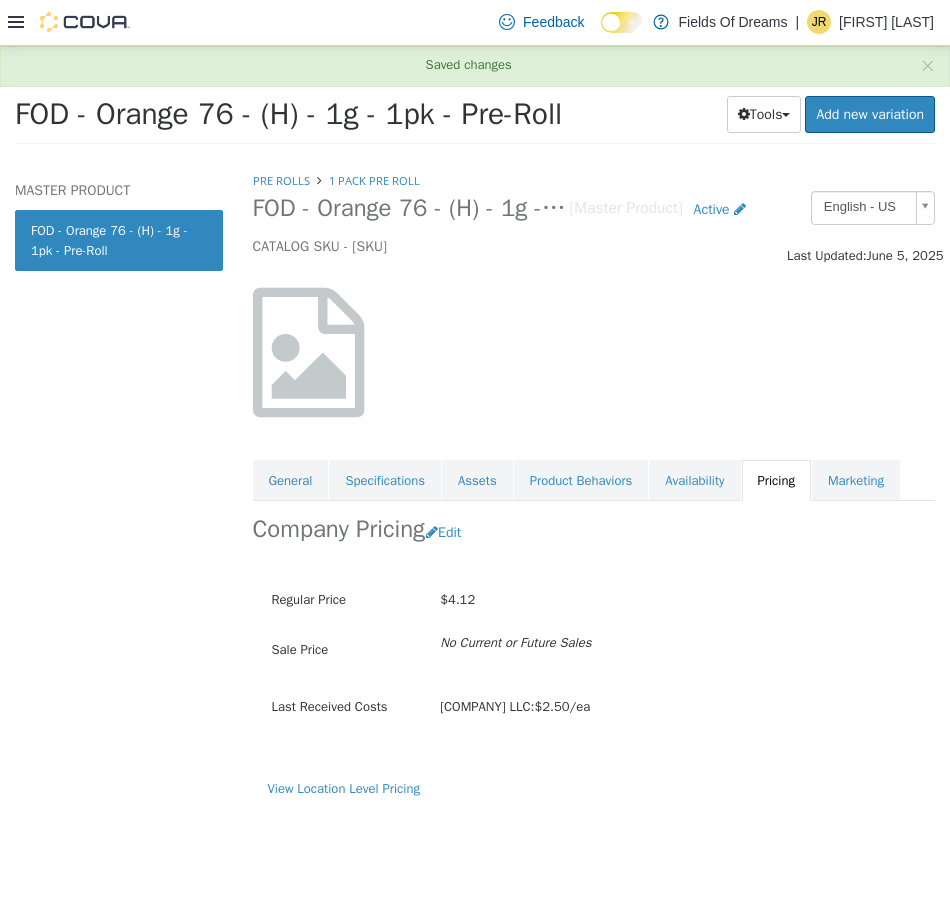 scroll, scrollTop: 0, scrollLeft: 0, axis: both 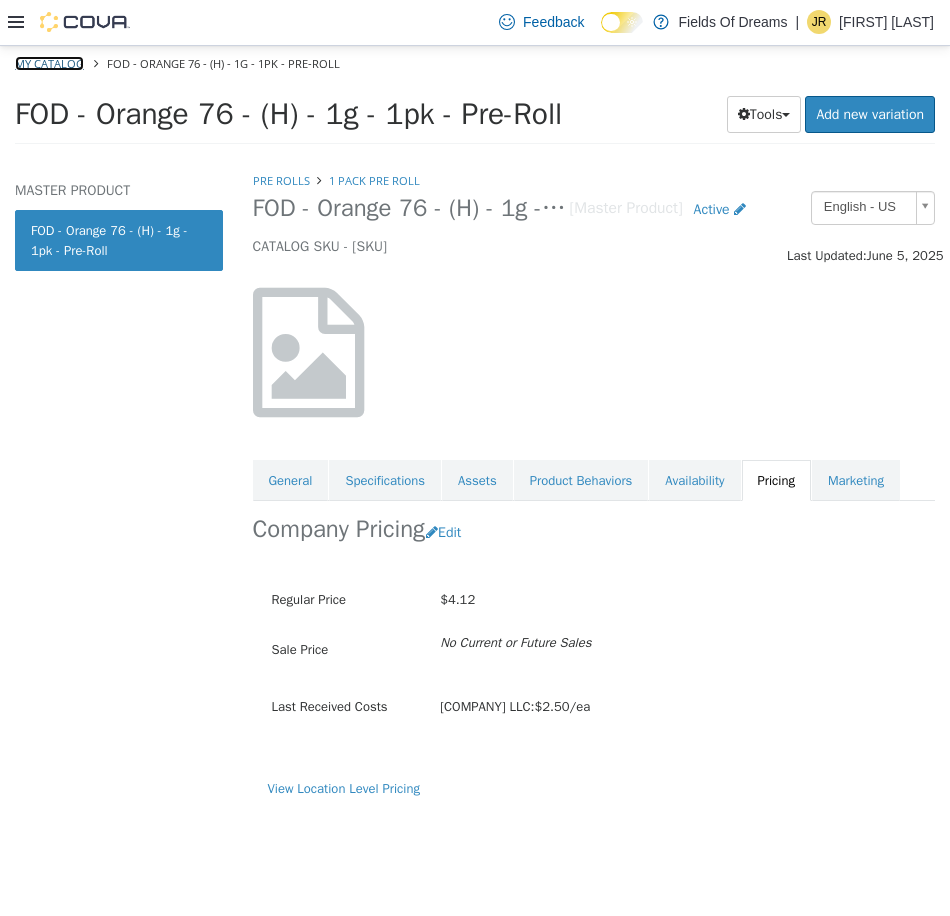 click on "My Catalog" at bounding box center [49, 62] 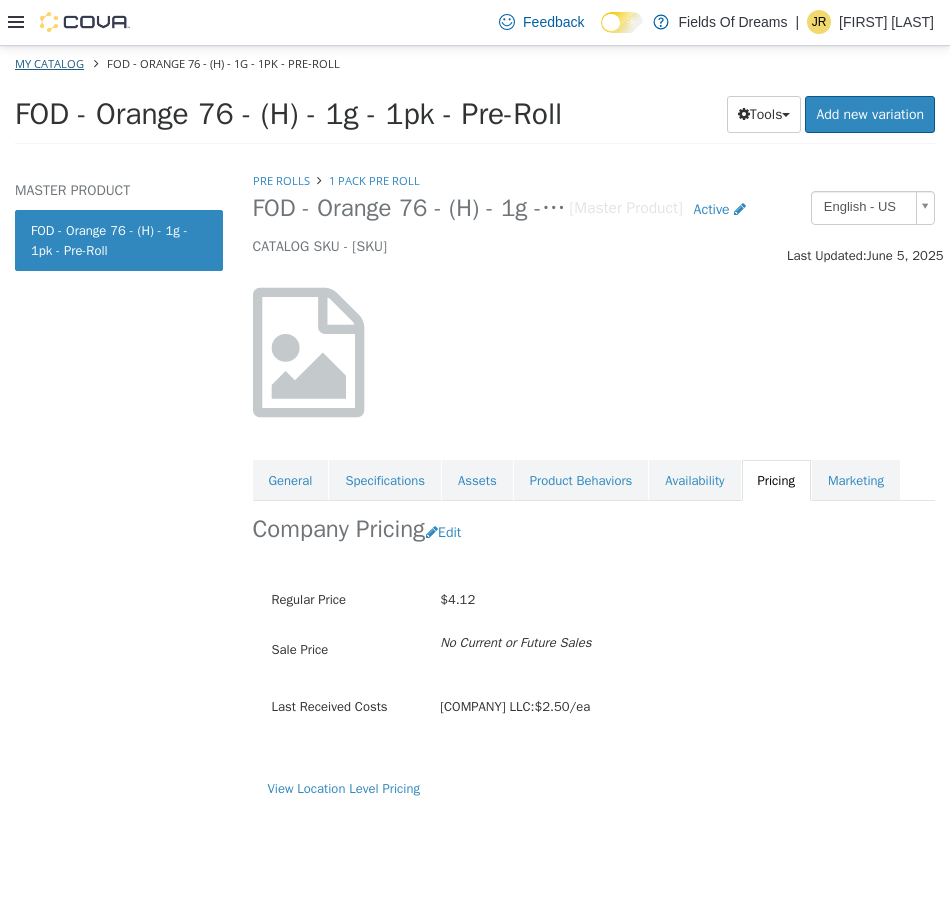 select on "**********" 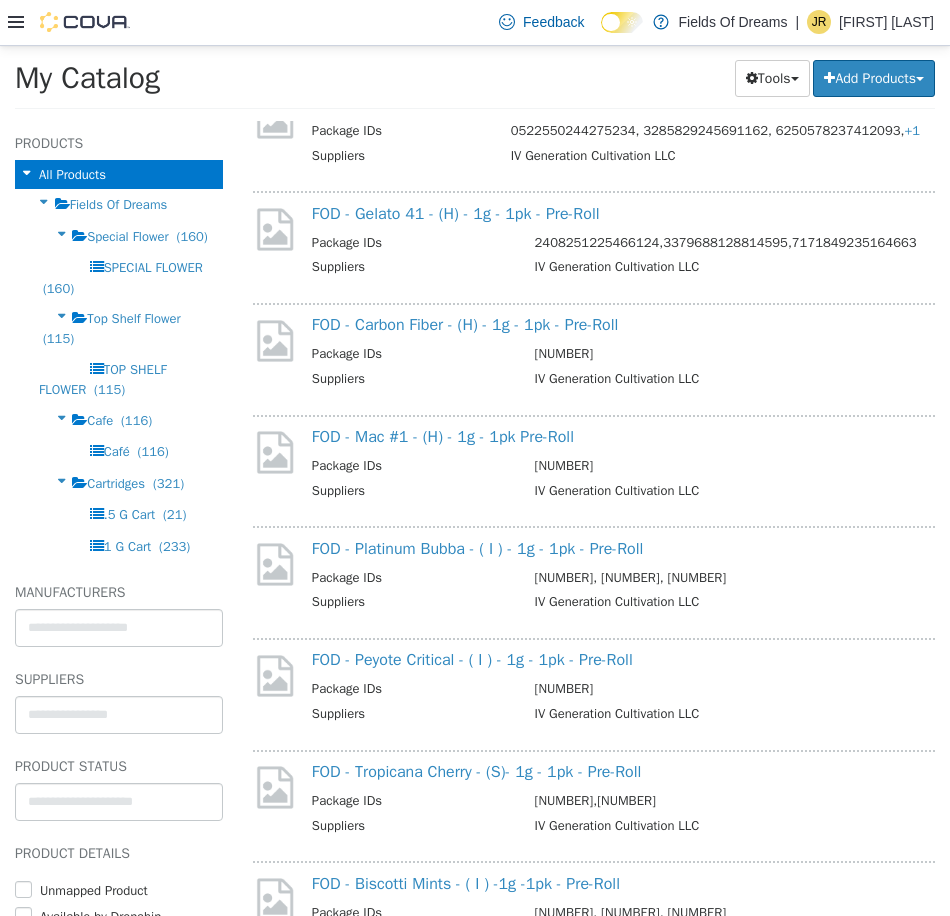 scroll, scrollTop: 1733, scrollLeft: 0, axis: vertical 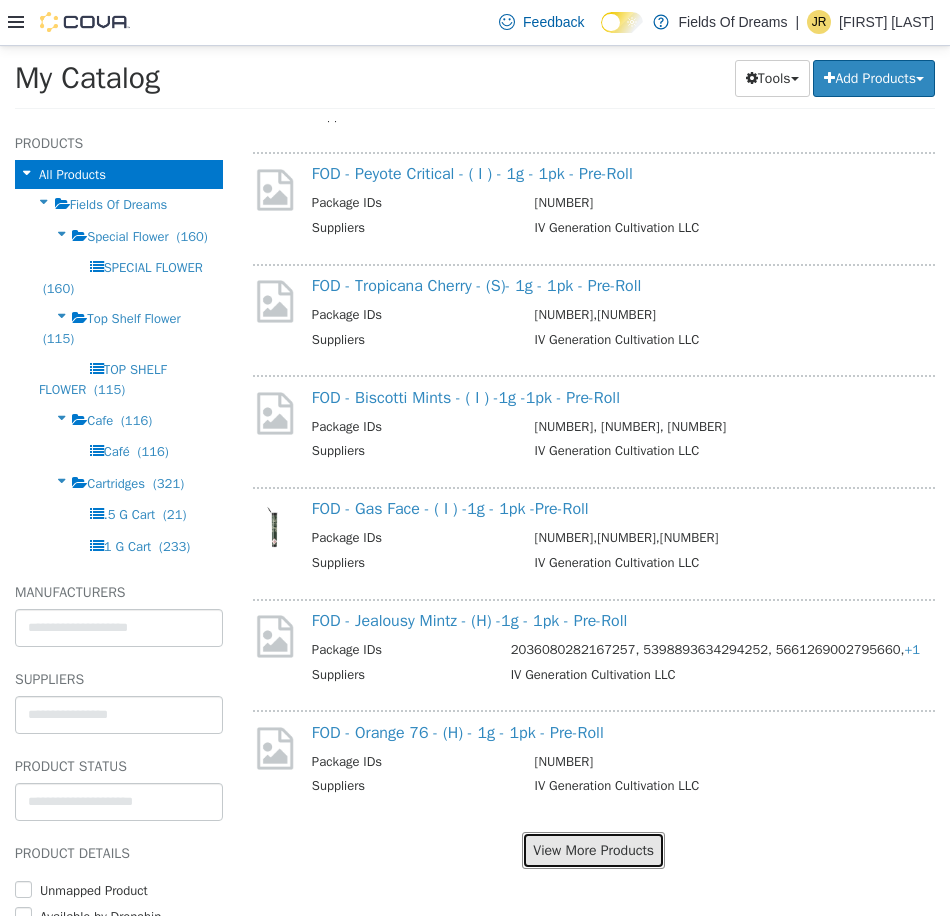 click on "View More Products" at bounding box center [593, 849] 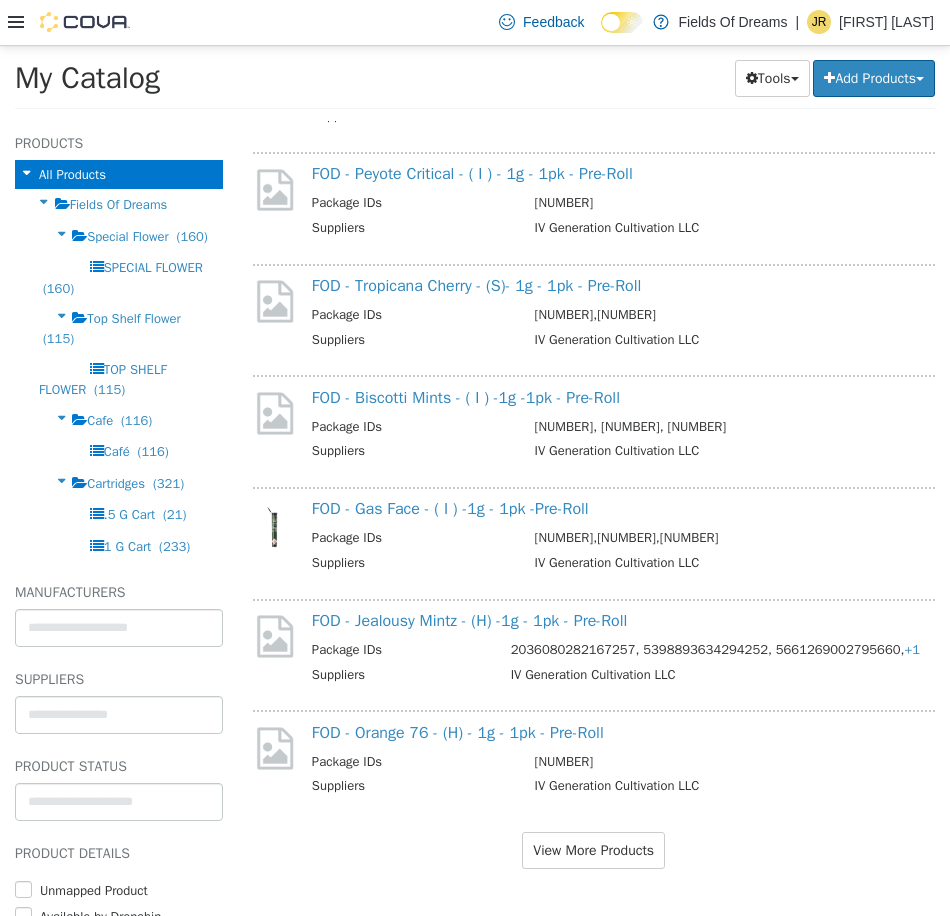 scroll, scrollTop: 1681, scrollLeft: 0, axis: vertical 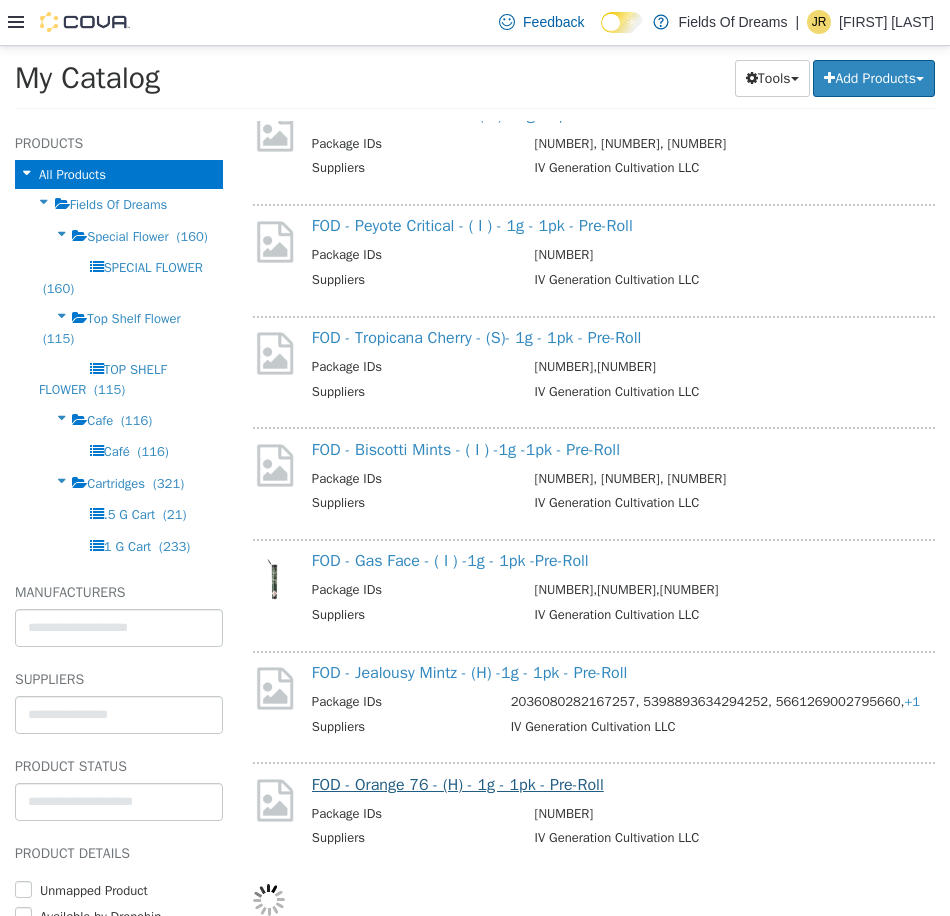 select on "**********" 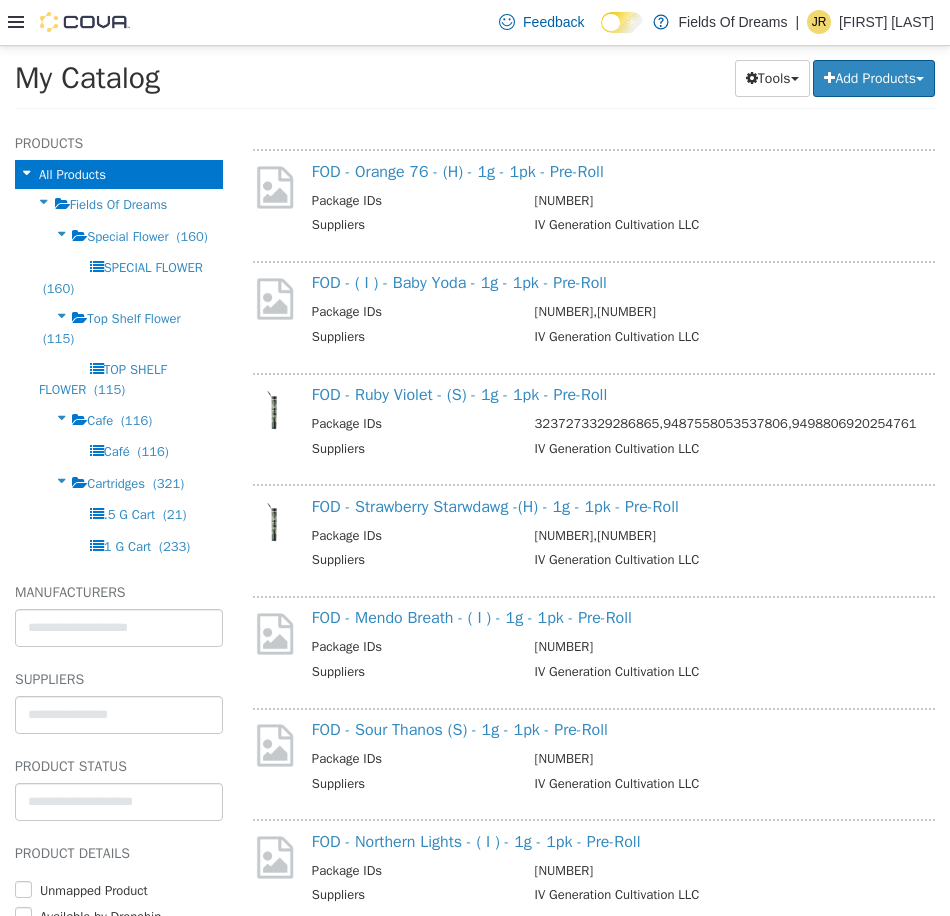 scroll, scrollTop: 2348, scrollLeft: 0, axis: vertical 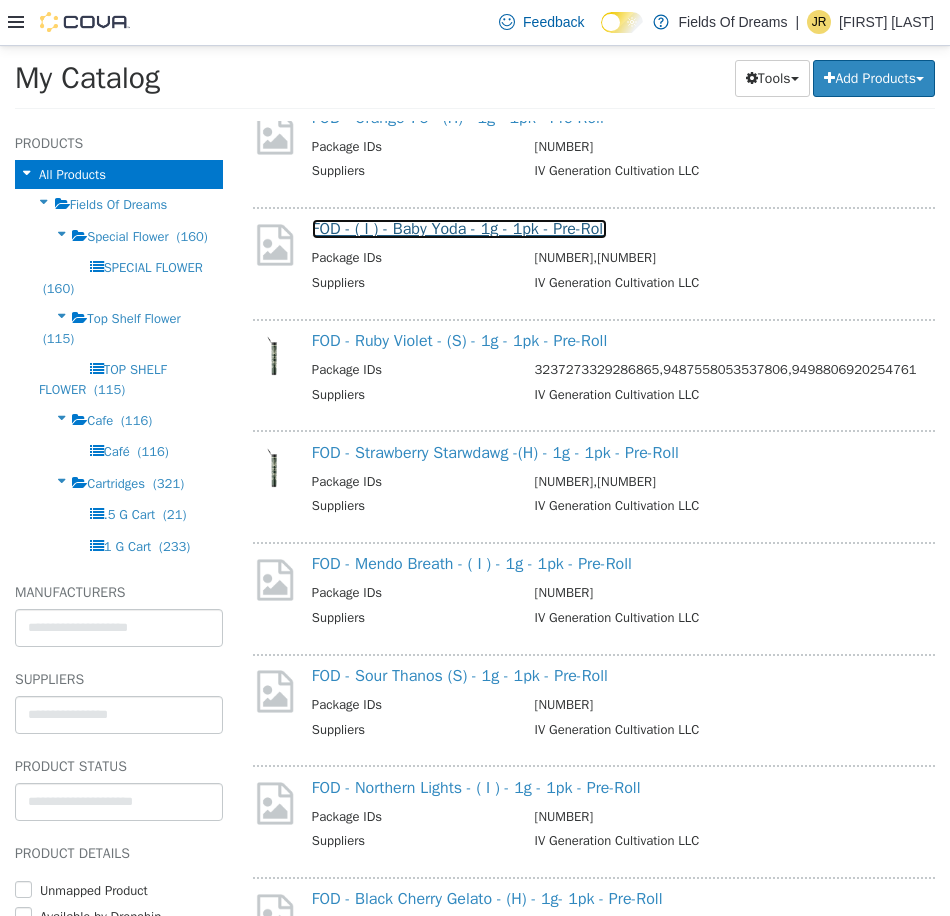 click on "FOD - ( I ) - Baby Yoda - 1g - 1pk - Pre-Roll" at bounding box center [459, 228] 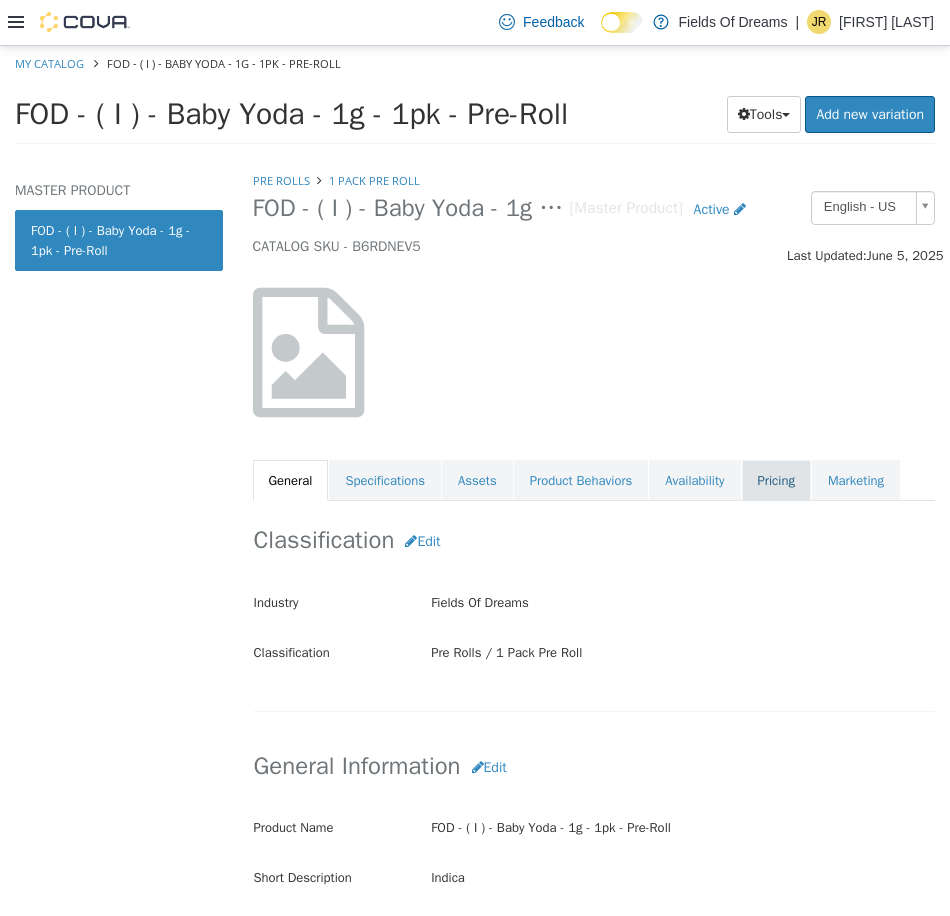 click on "Pricing" at bounding box center (776, 480) 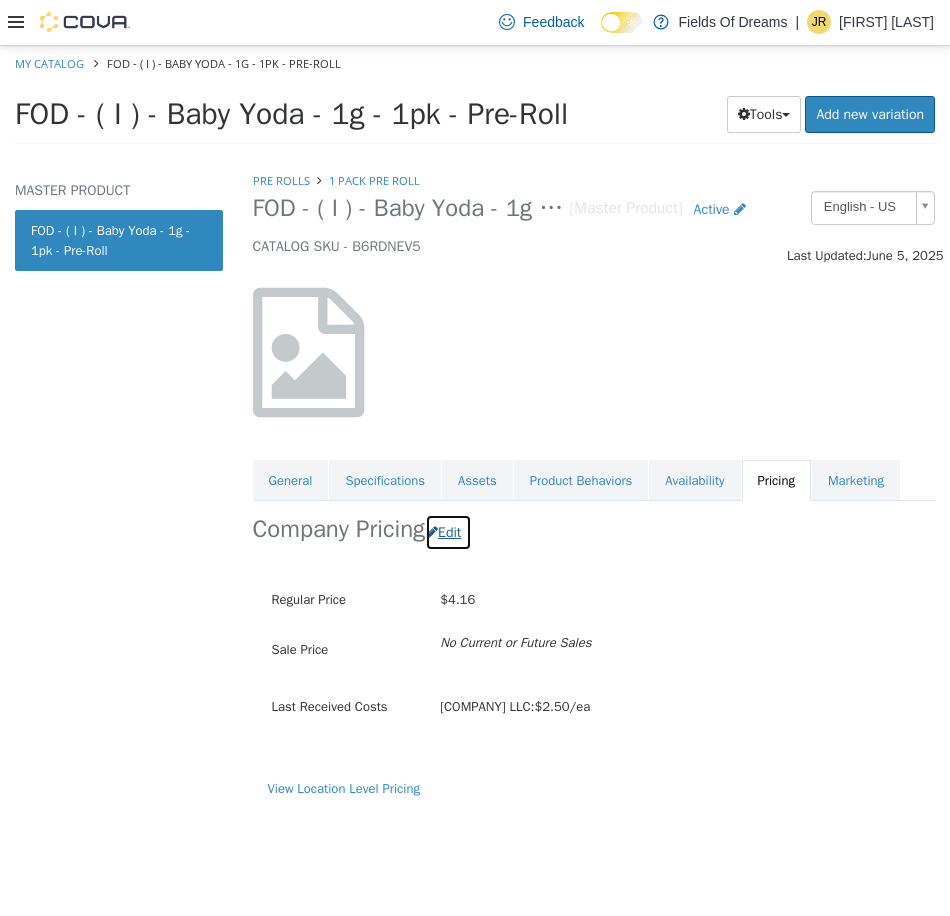 click on "Edit" at bounding box center (448, 531) 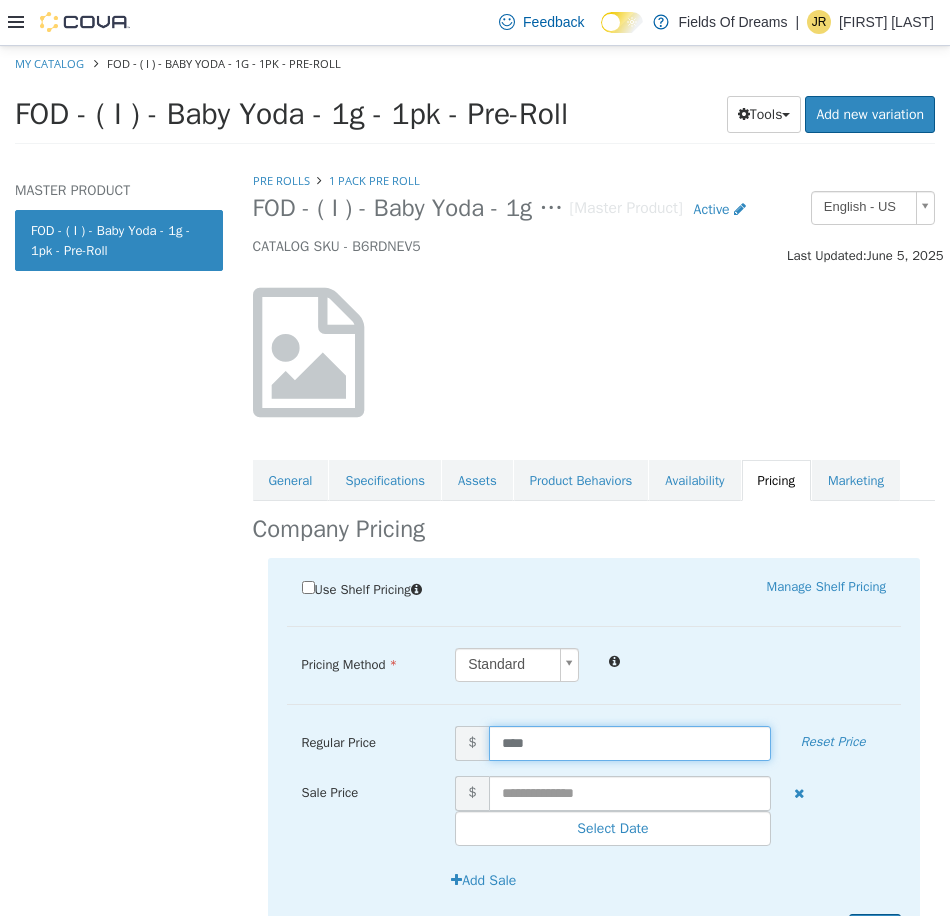 click on "****" at bounding box center (630, 742) 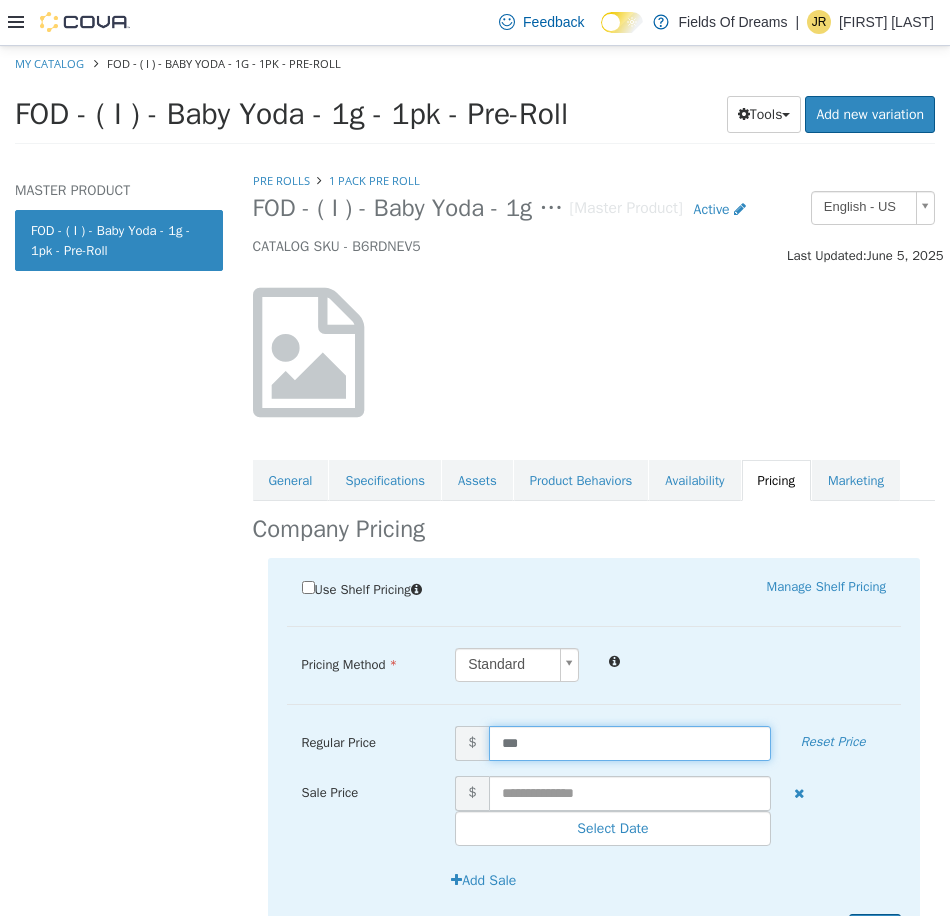 type on "****" 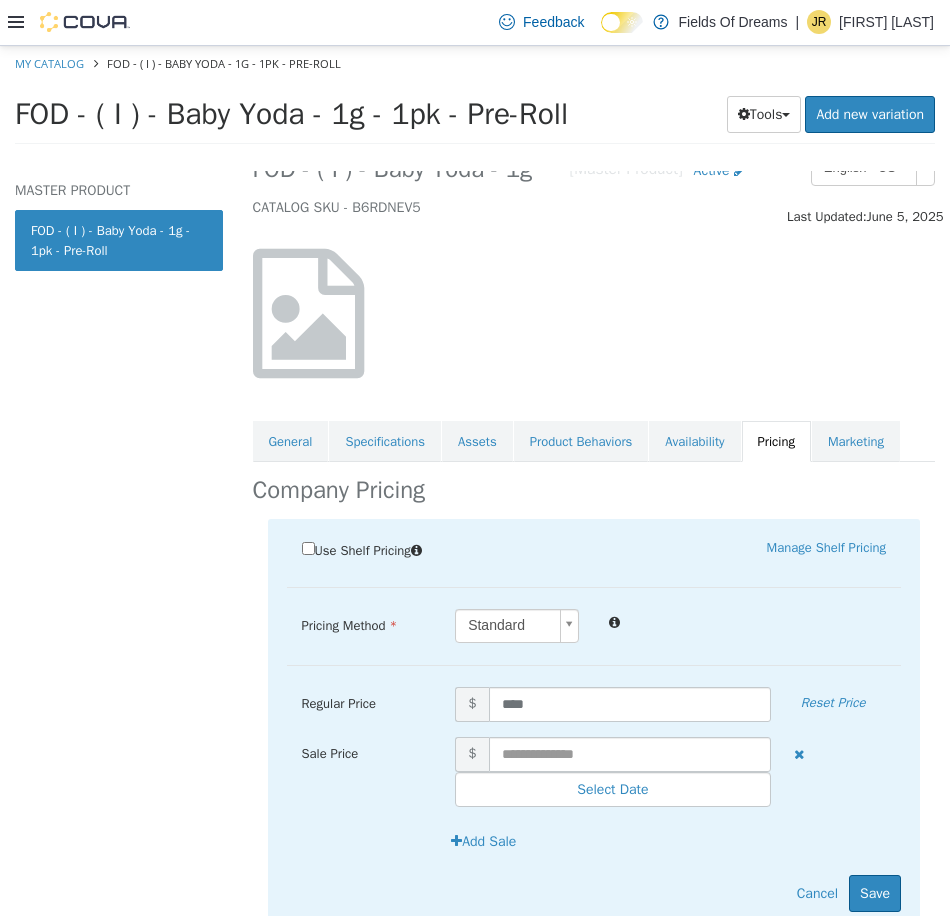 scroll, scrollTop: 108, scrollLeft: 0, axis: vertical 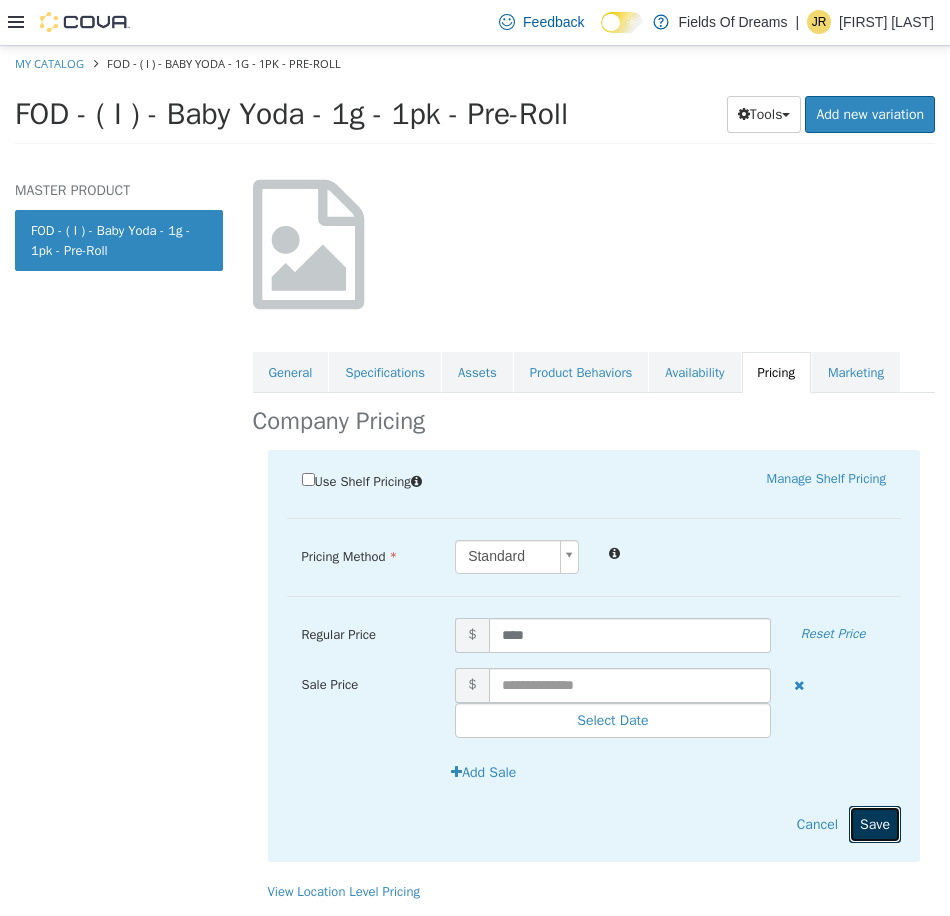 click on "Save" at bounding box center (875, 823) 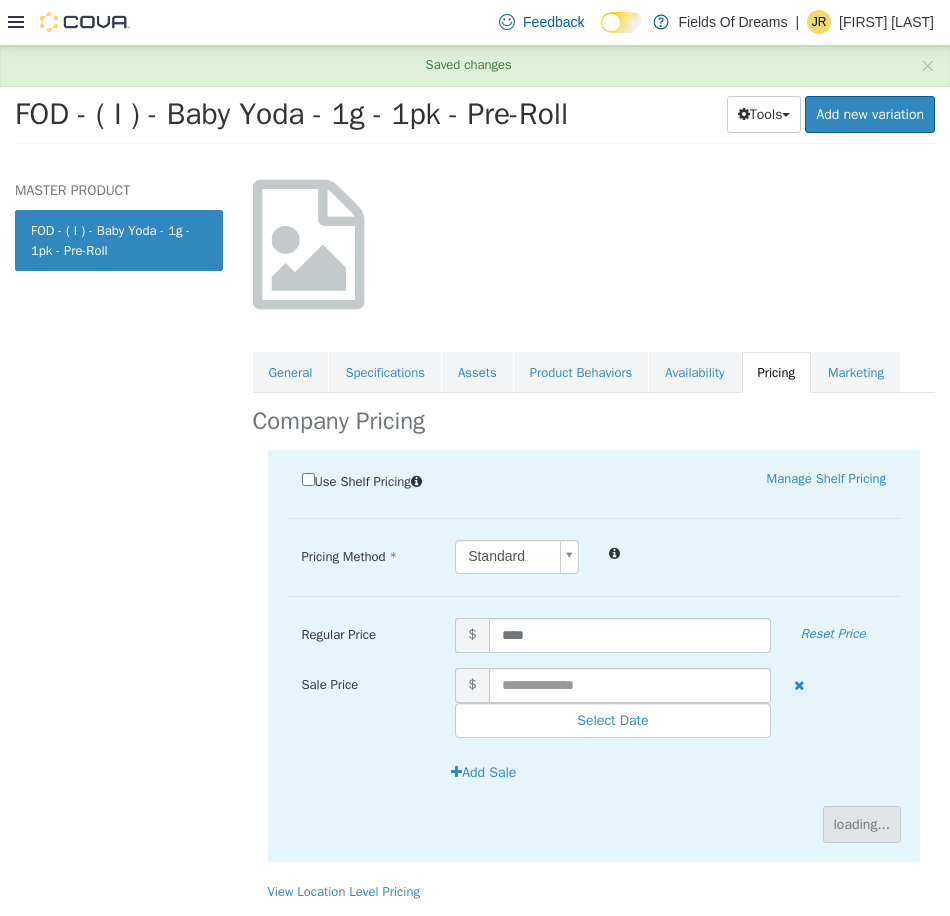 scroll, scrollTop: 0, scrollLeft: 0, axis: both 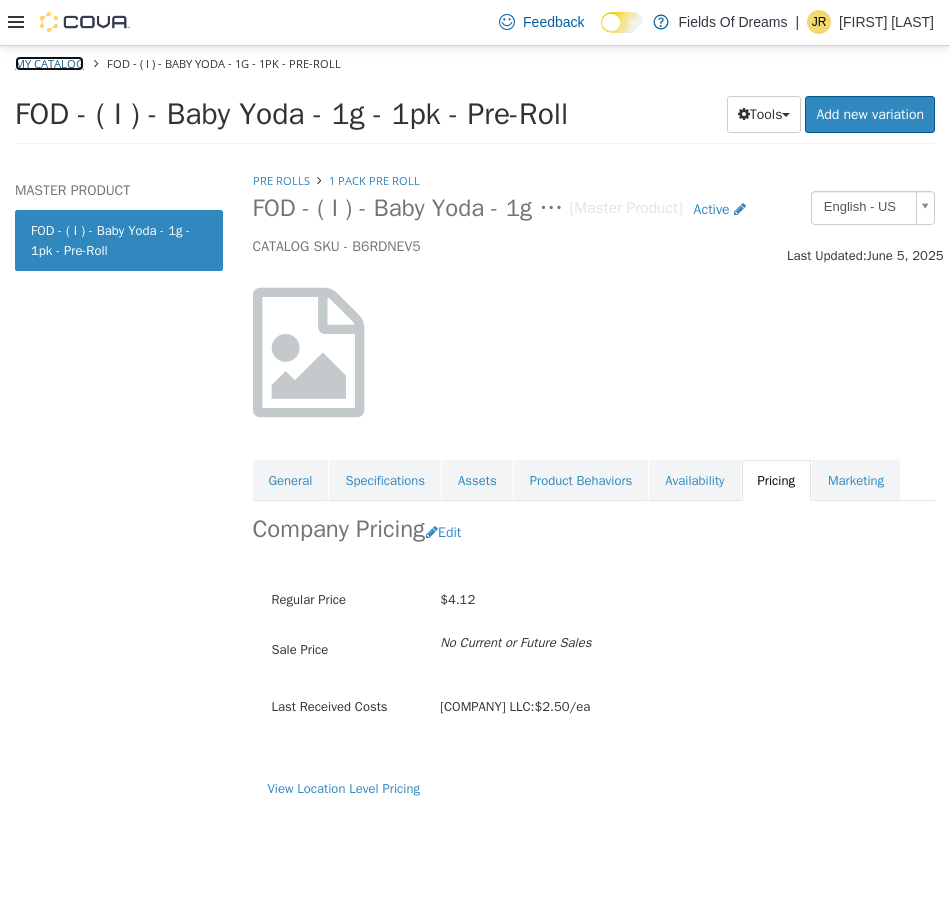 click on "My Catalog" at bounding box center [49, 62] 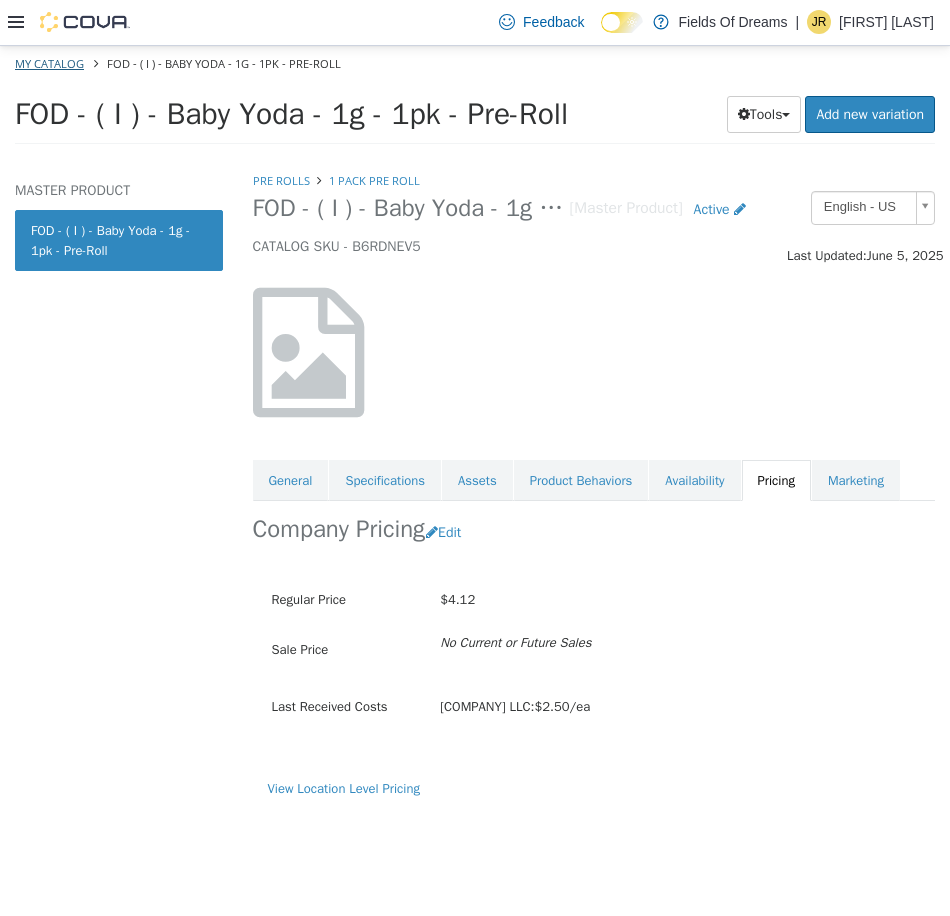 select on "**********" 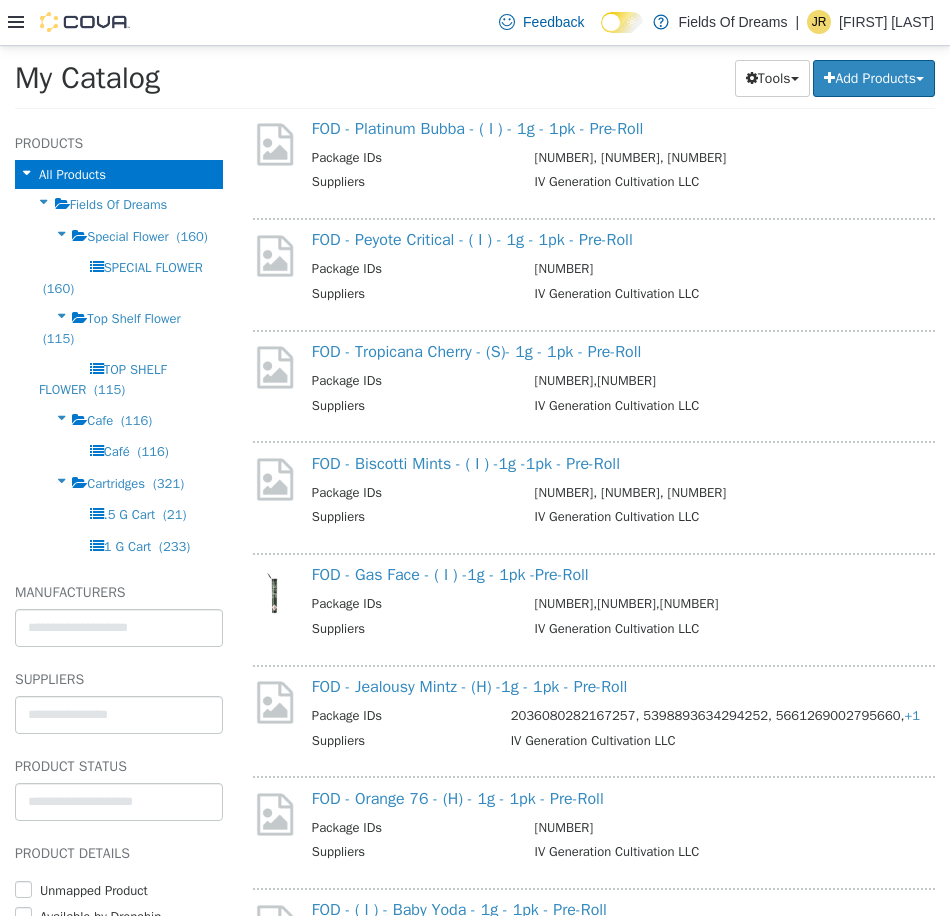 scroll, scrollTop: 2000, scrollLeft: 0, axis: vertical 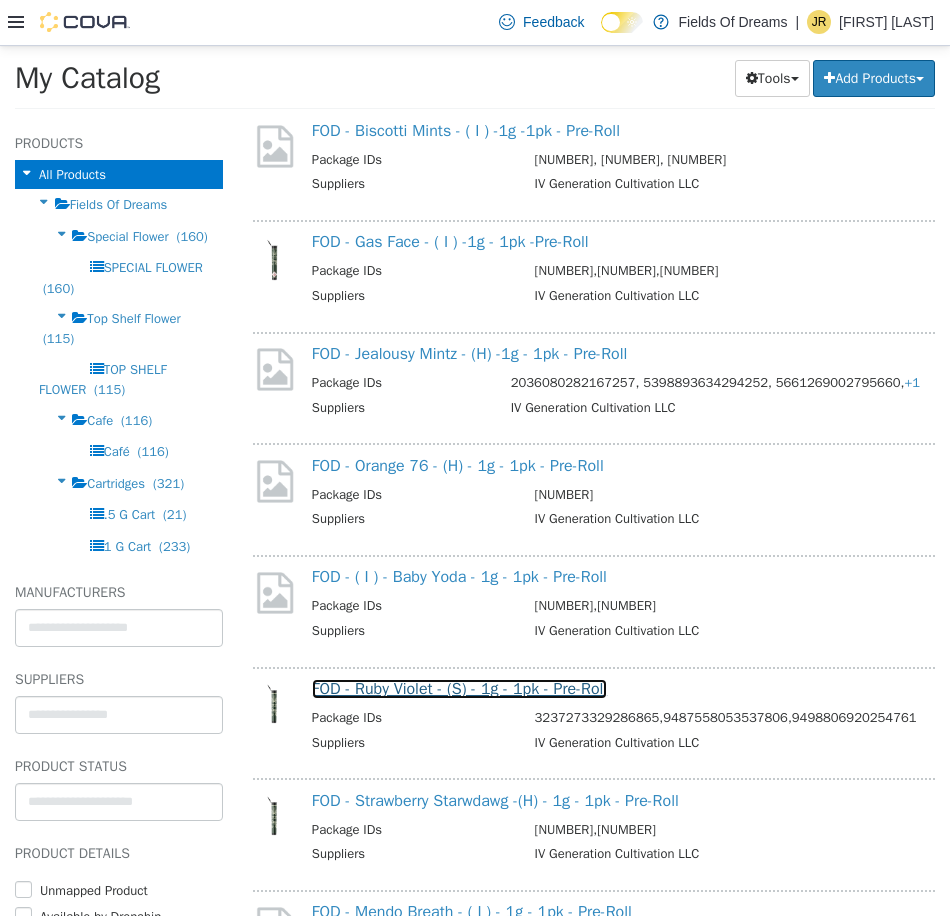 click on "FOD - Ruby Violet - (S) - 1g - 1pk - Pre-Roll" at bounding box center [459, 688] 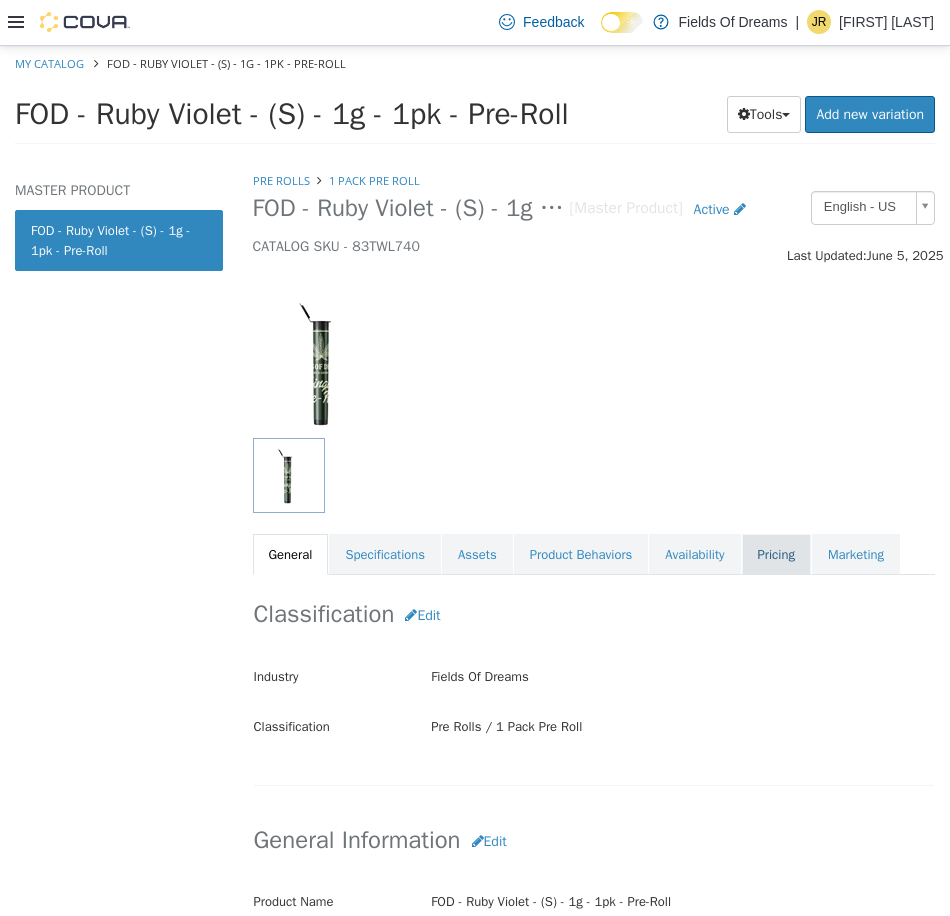 click on "Pricing" at bounding box center [776, 554] 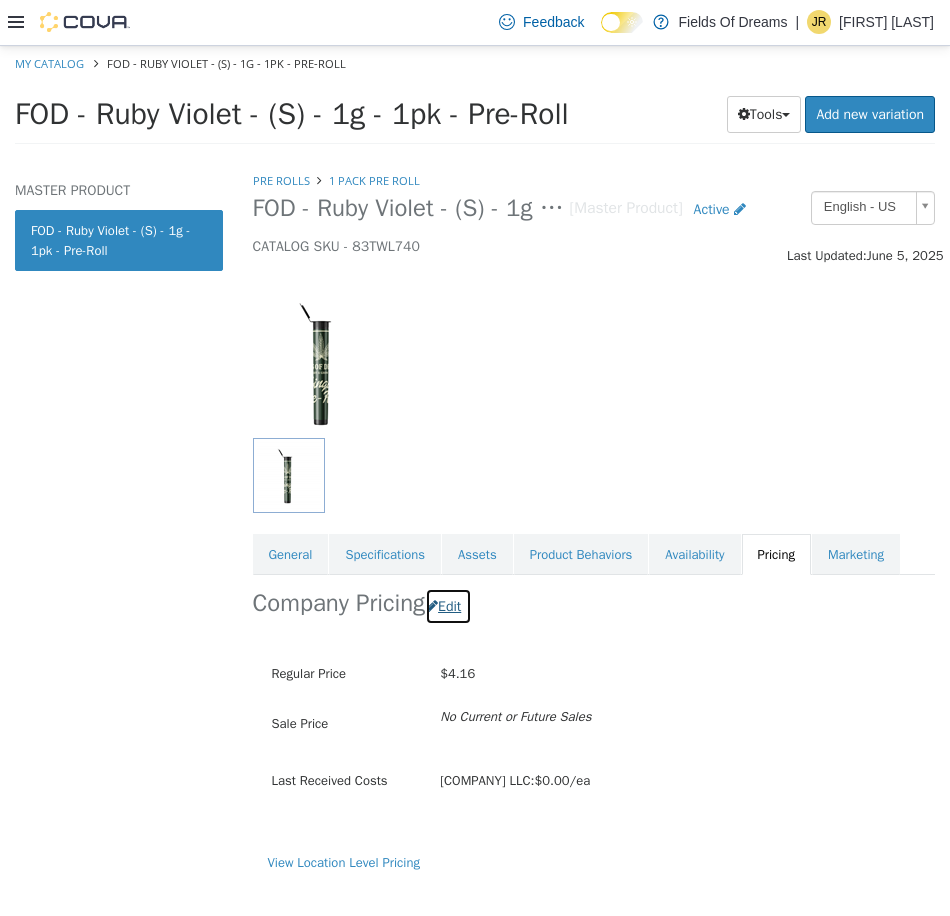 click at bounding box center [432, 605] 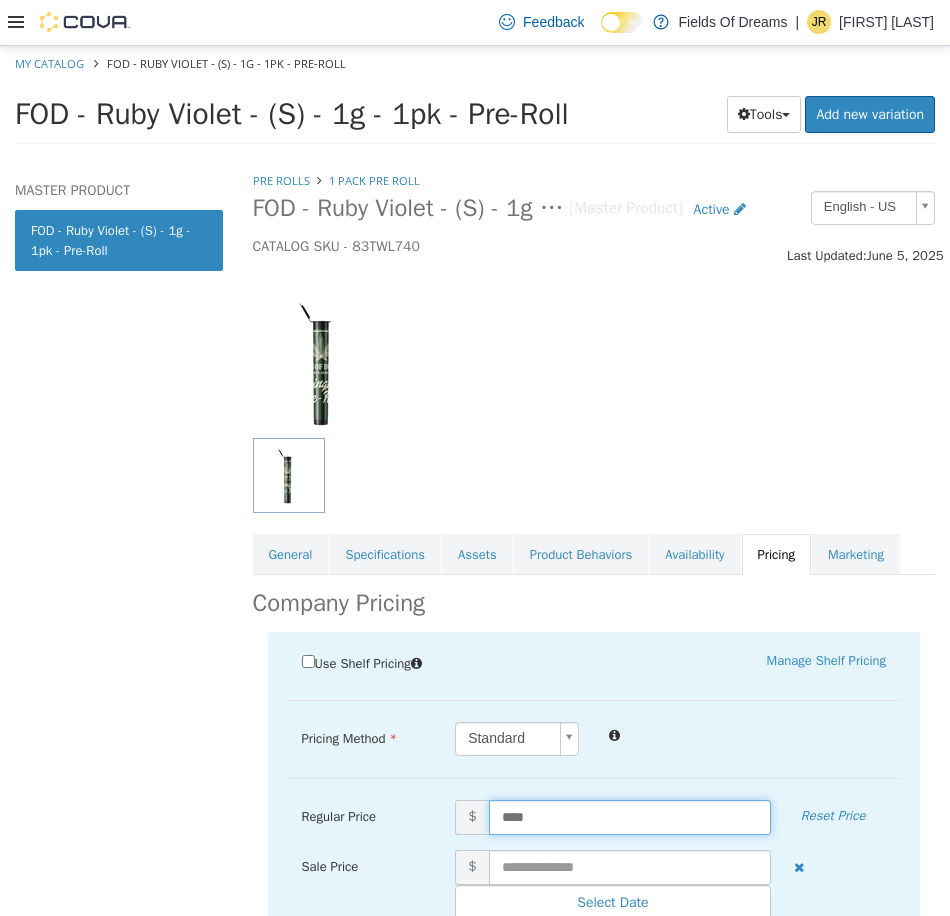 click on "****" at bounding box center (630, 816) 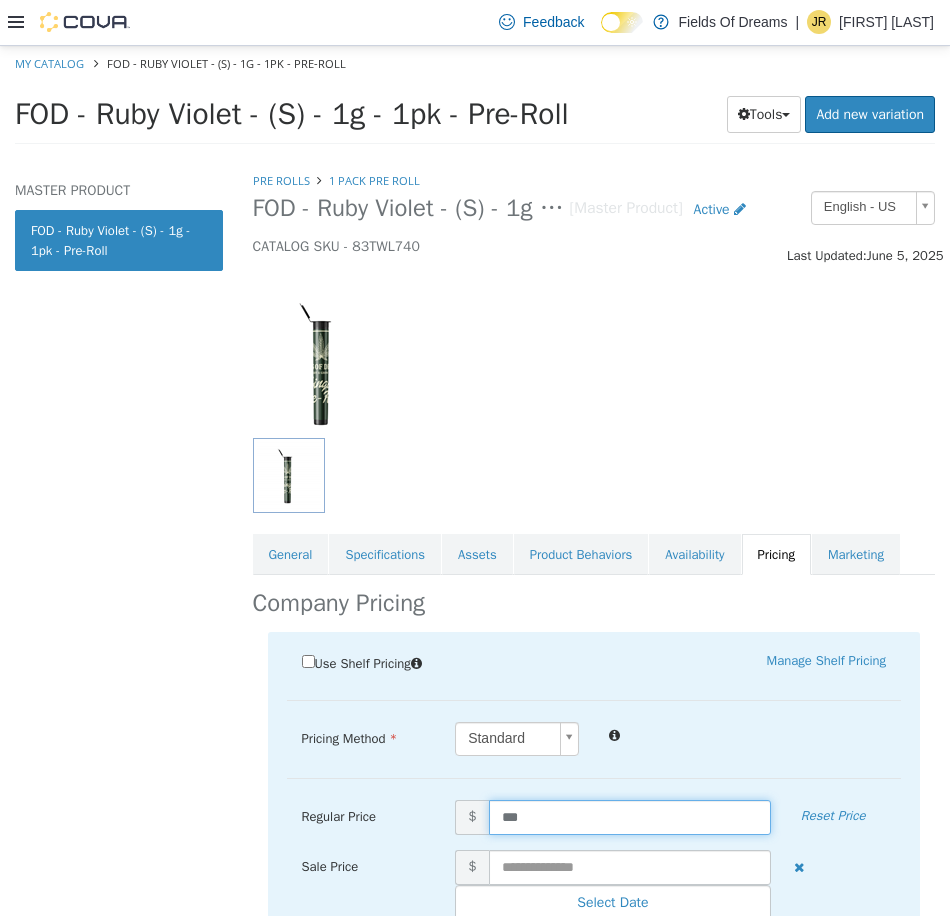 type on "****" 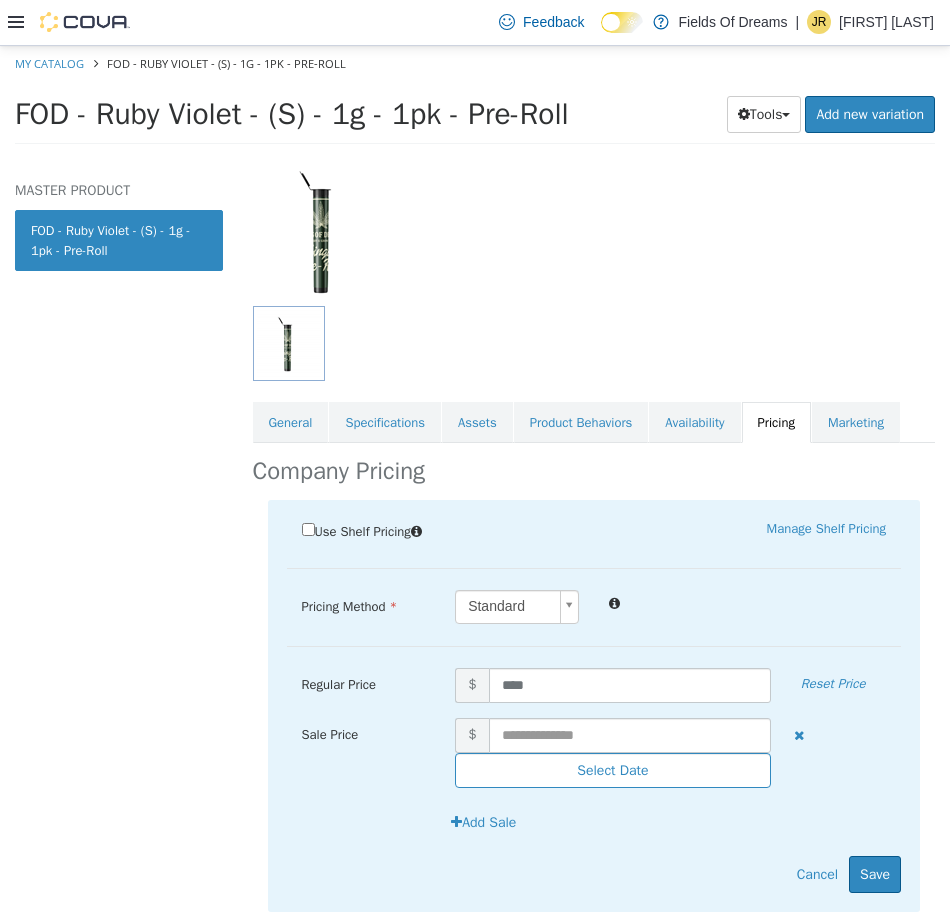 scroll, scrollTop: 182, scrollLeft: 0, axis: vertical 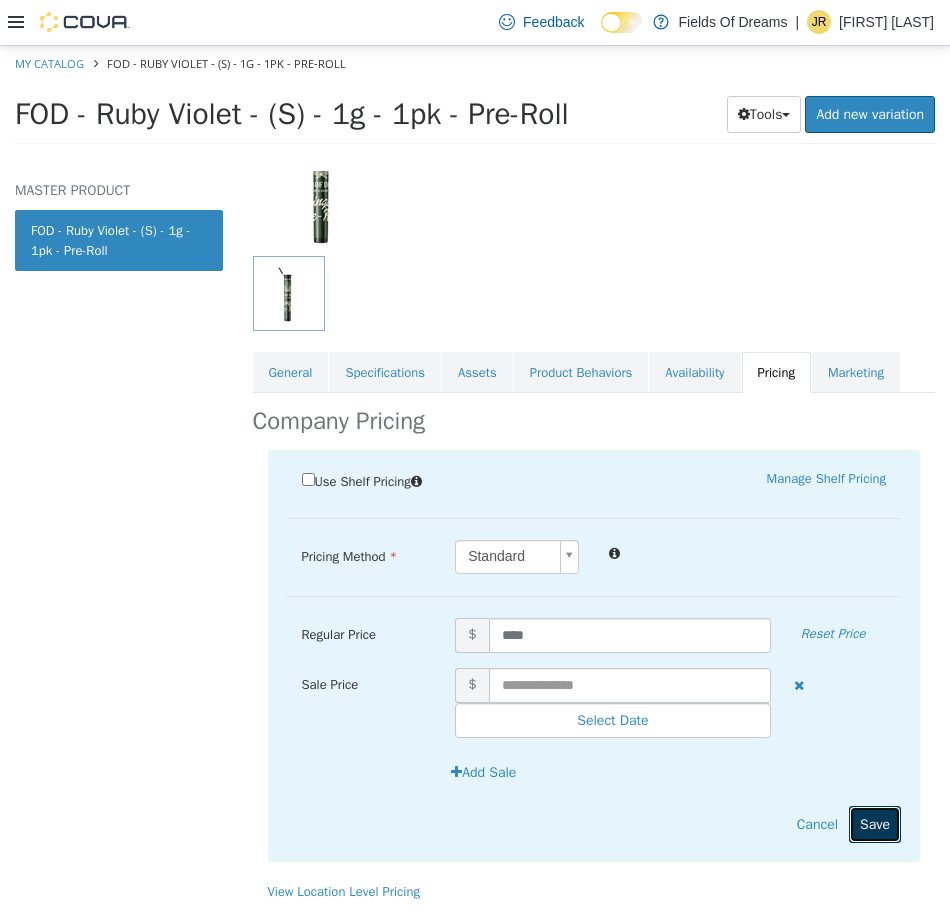 click on "Save" at bounding box center [875, 823] 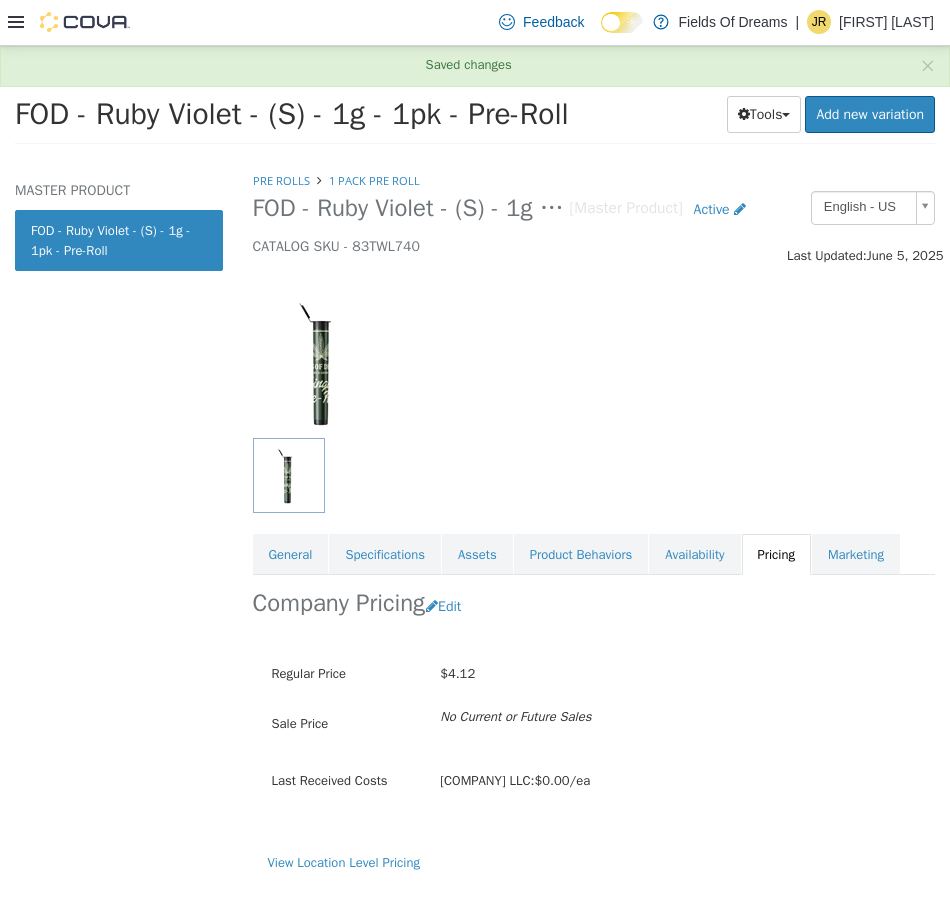 scroll, scrollTop: 0, scrollLeft: 0, axis: both 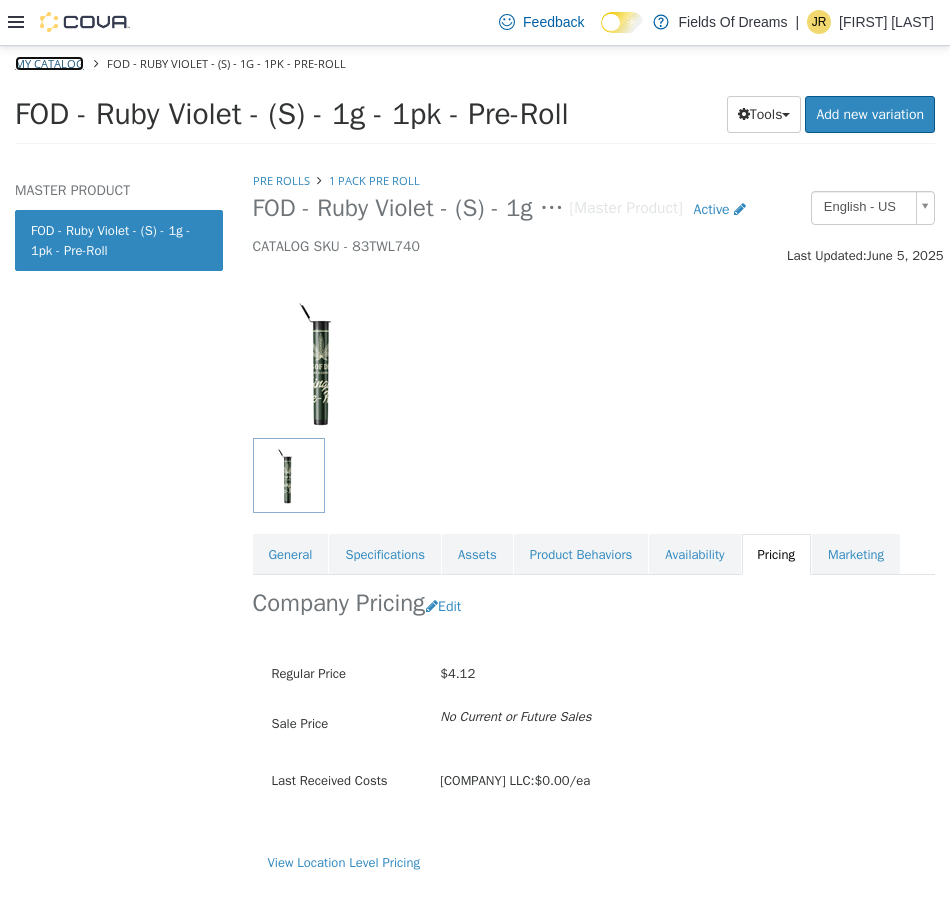 click on "My Catalog" at bounding box center [49, 62] 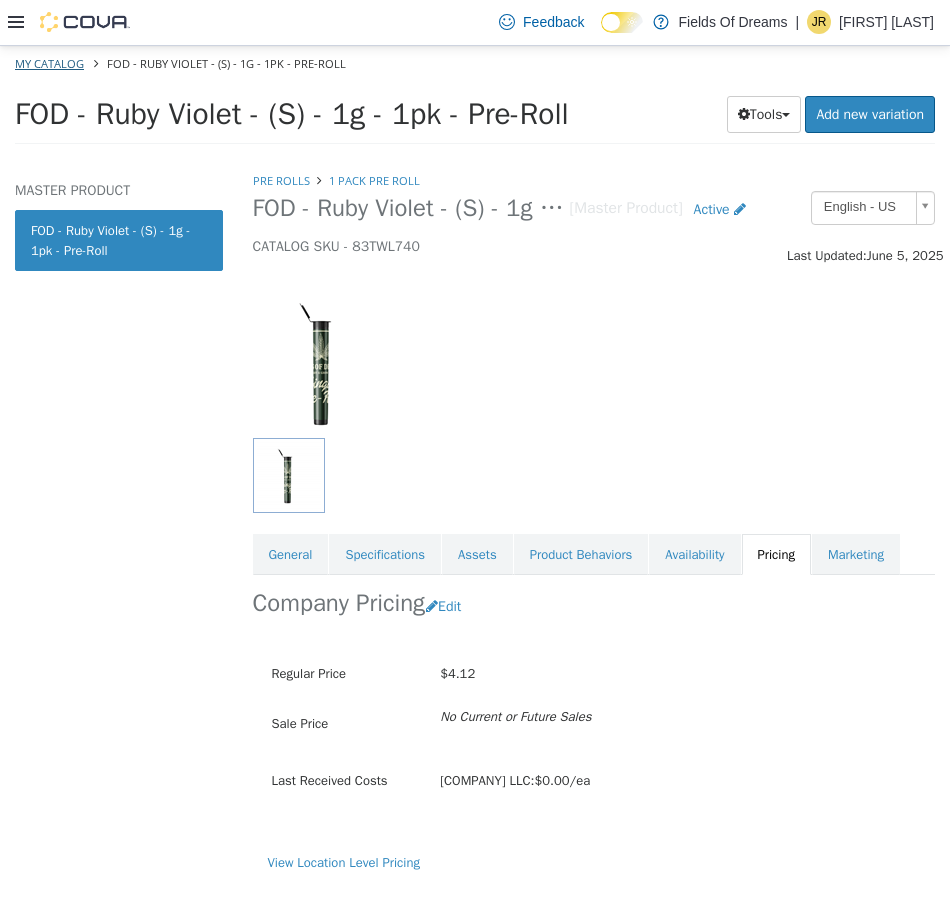 select on "**********" 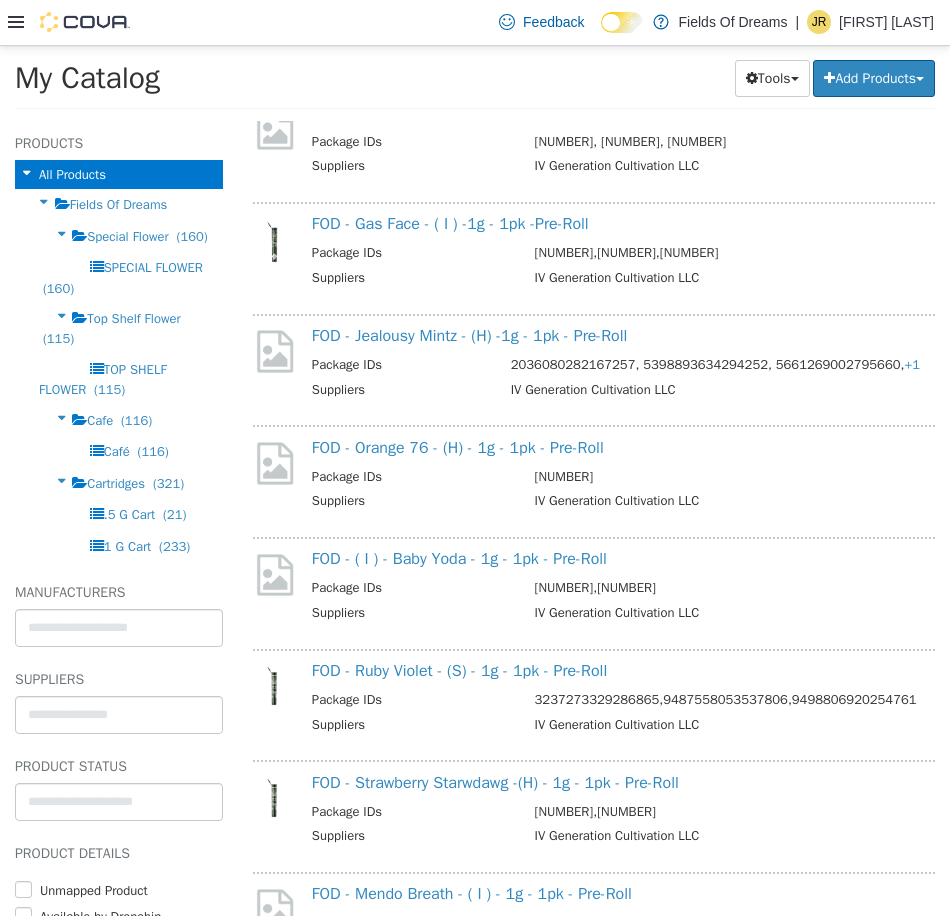 scroll, scrollTop: 2351, scrollLeft: 0, axis: vertical 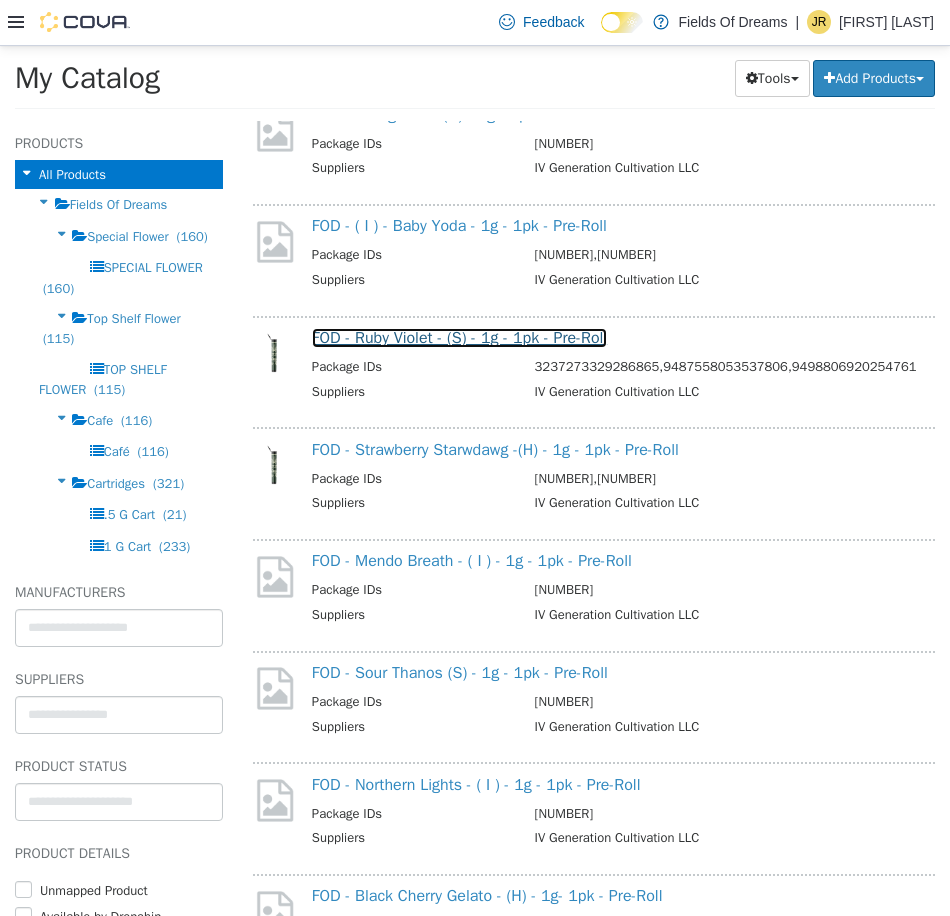 click on "FOD - Ruby Violet - (S) - 1g - 1pk - Pre-Roll" at bounding box center (459, 337) 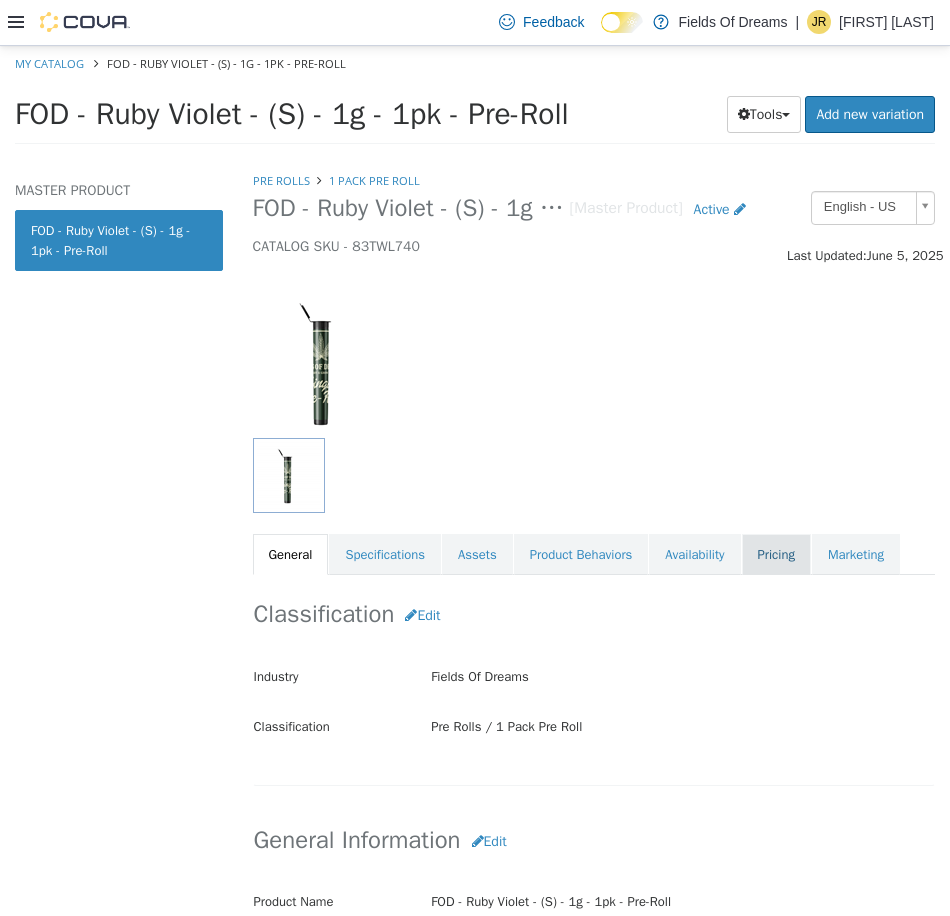 click on "Pricing" at bounding box center [776, 554] 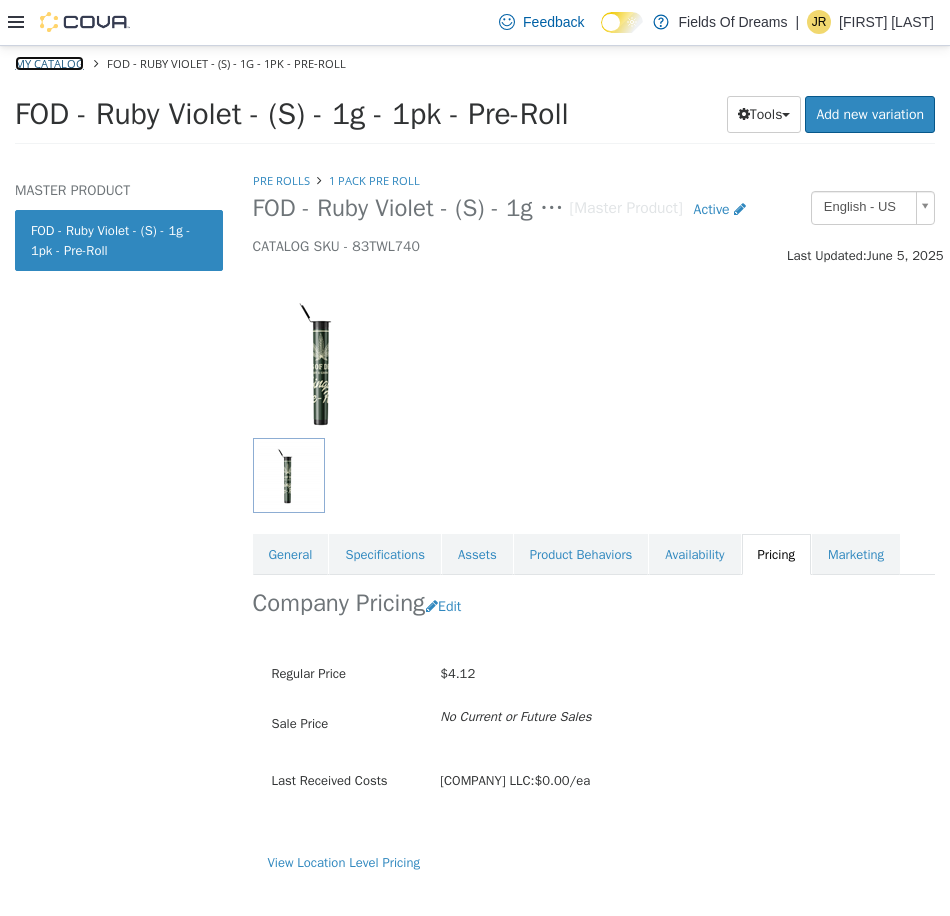 click on "My Catalog" at bounding box center (49, 62) 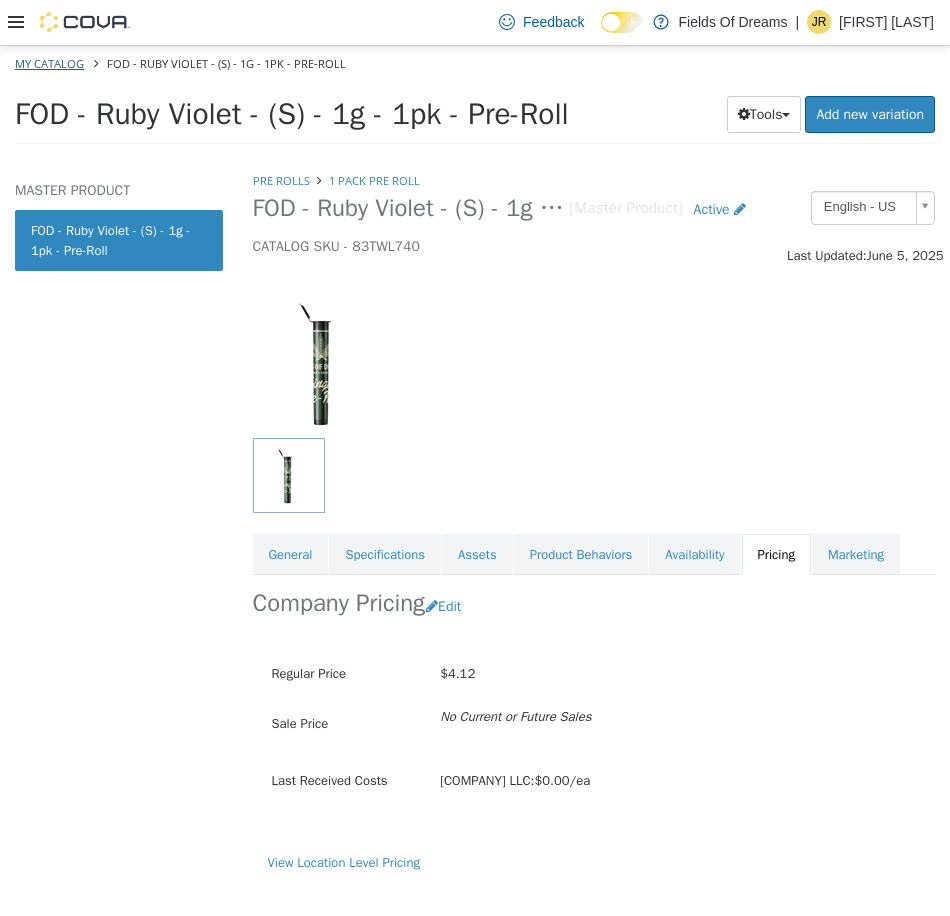 select on "**********" 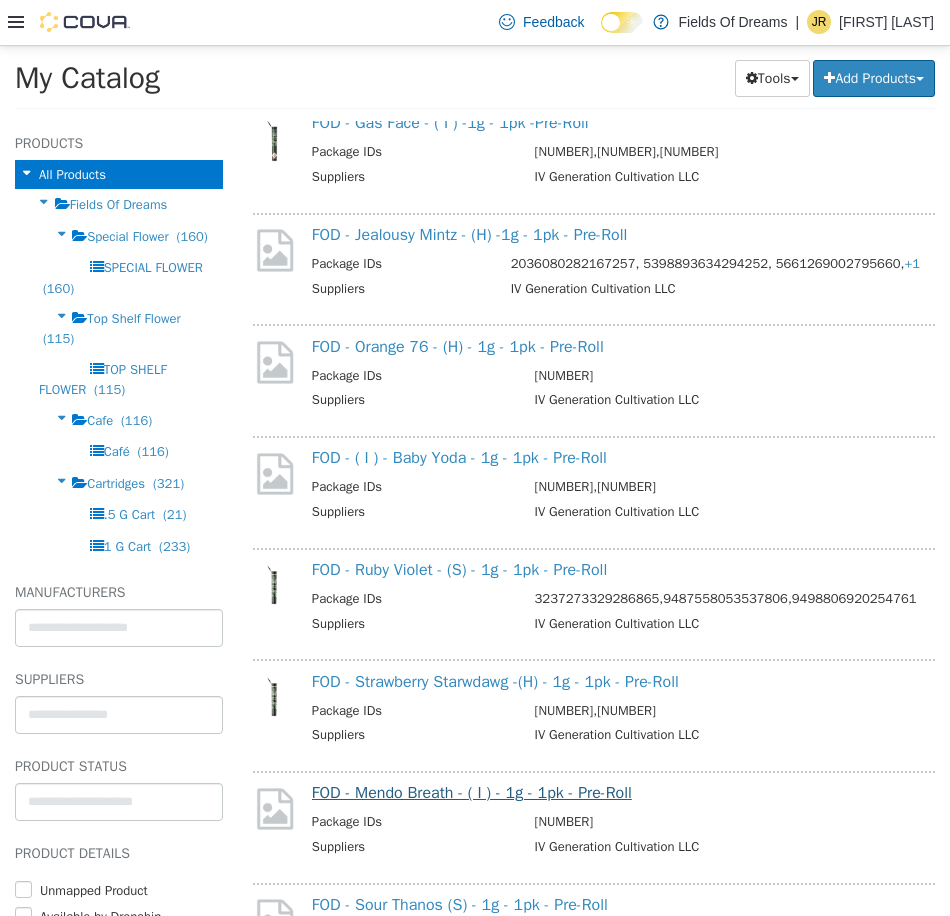 scroll, scrollTop: 2333, scrollLeft: 0, axis: vertical 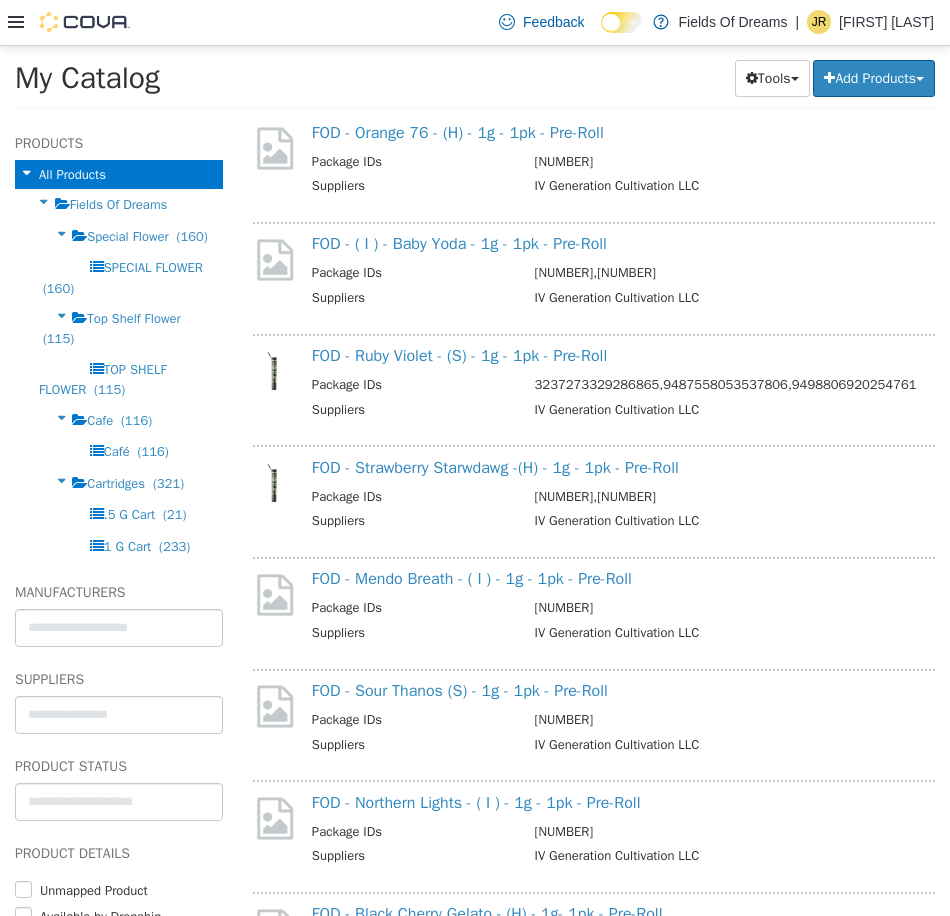 click on "FOD - Strawberry Starwdawg -(H) - 1g - 1pk - Pre-Roll
Package IDs [NUMBER], [NUMBER]
Suppliers IV Generation Cultivation LLC" at bounding box center (594, 494) 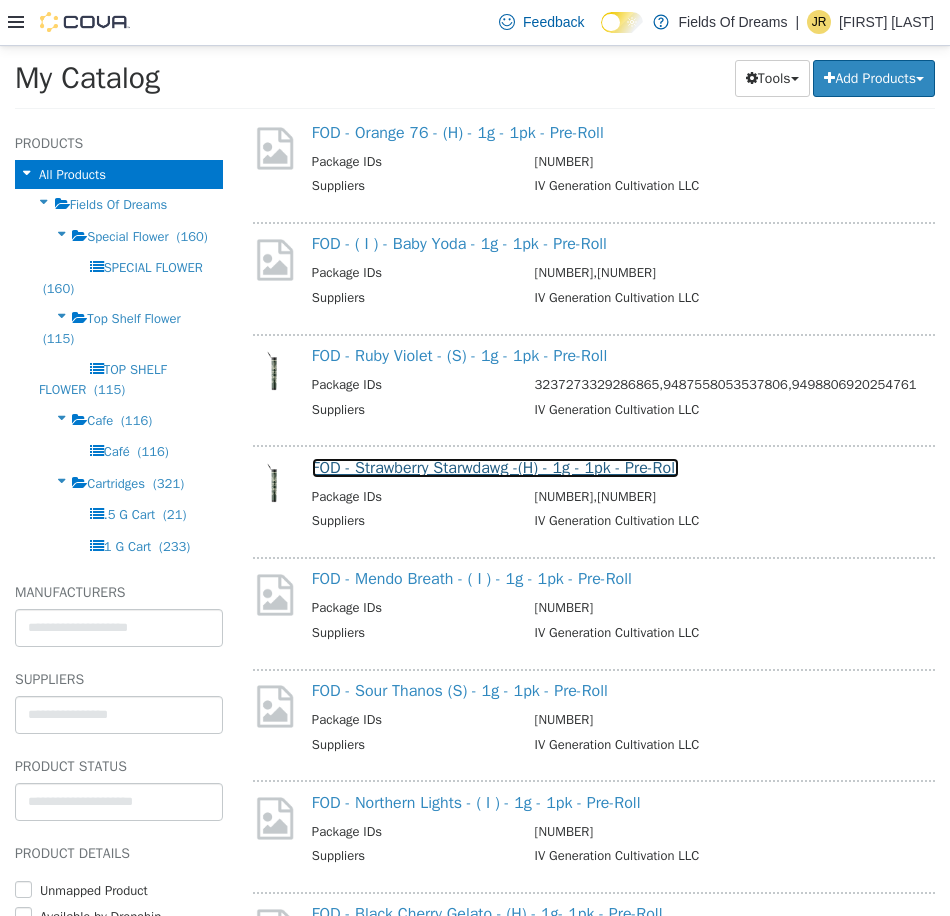click on "FOD - Strawberry Starwdawg -(H) - 1g - 1pk - Pre-Roll" at bounding box center [495, 467] 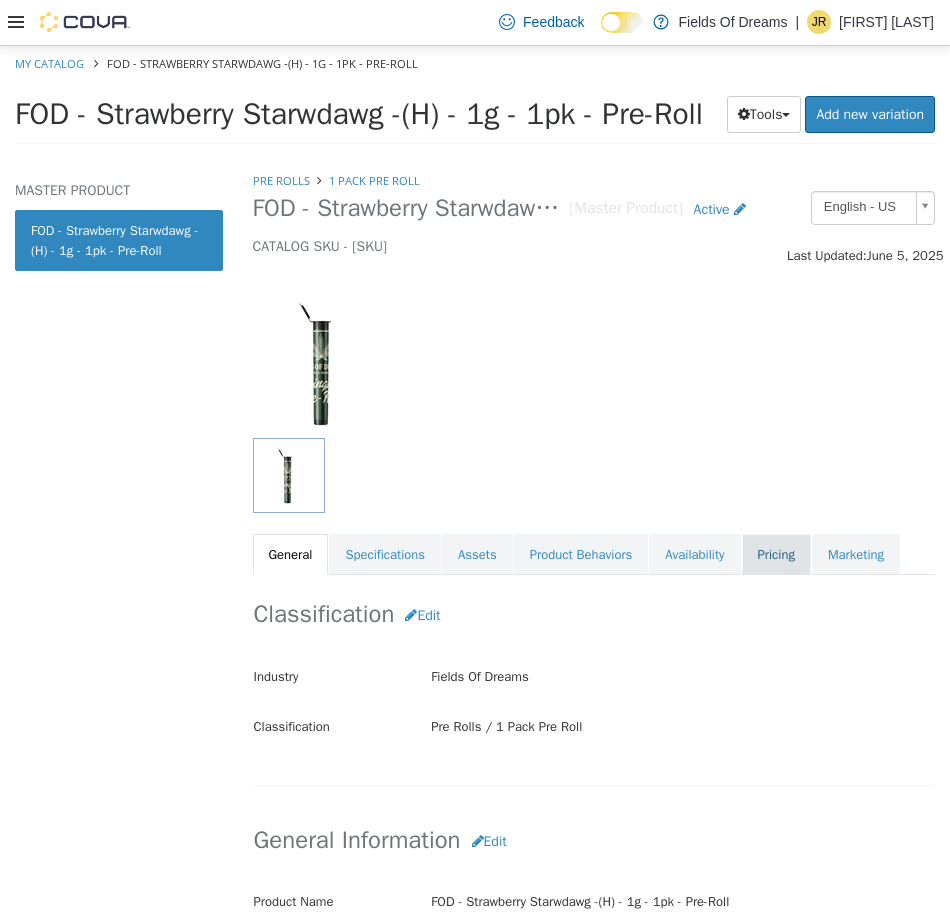 click on "Pricing" at bounding box center (776, 554) 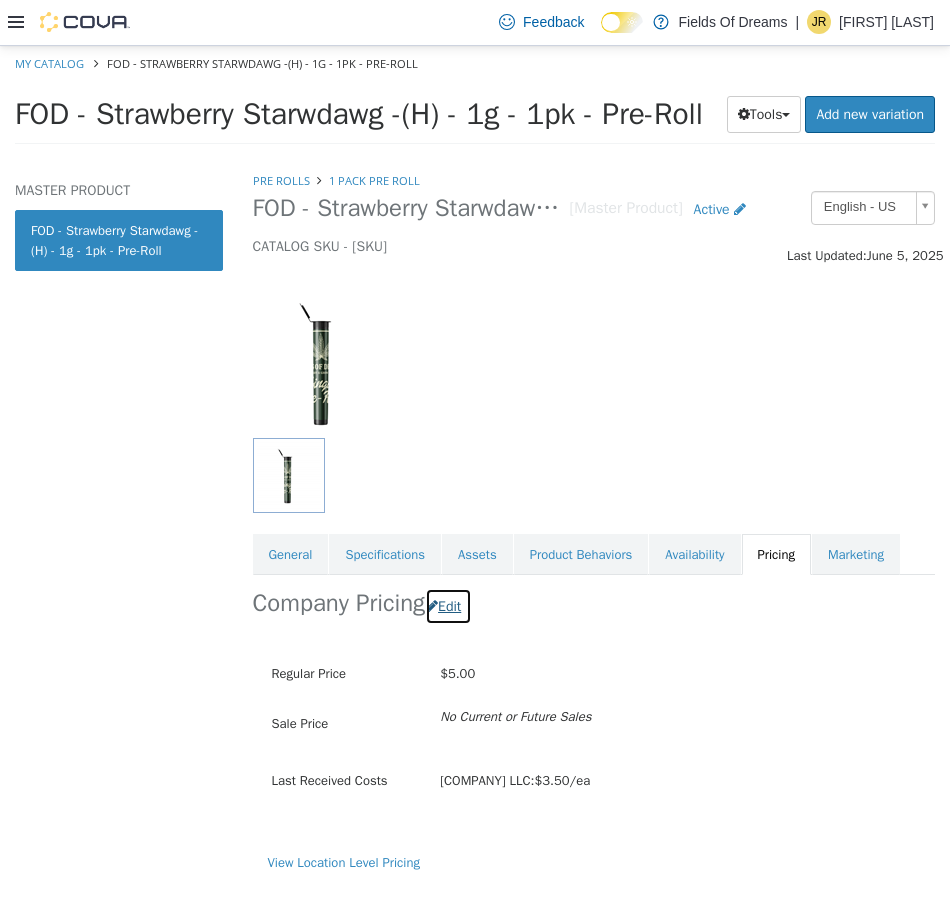 click on "Edit" at bounding box center [448, 605] 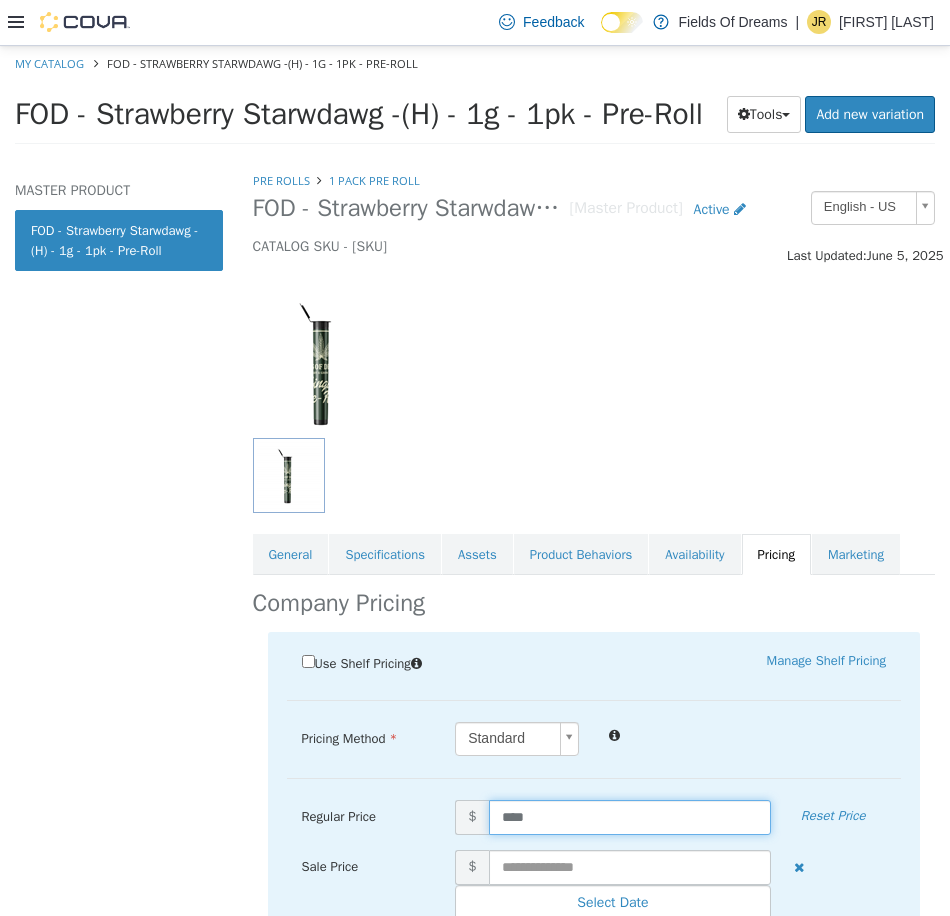 click on "****" at bounding box center (630, 816) 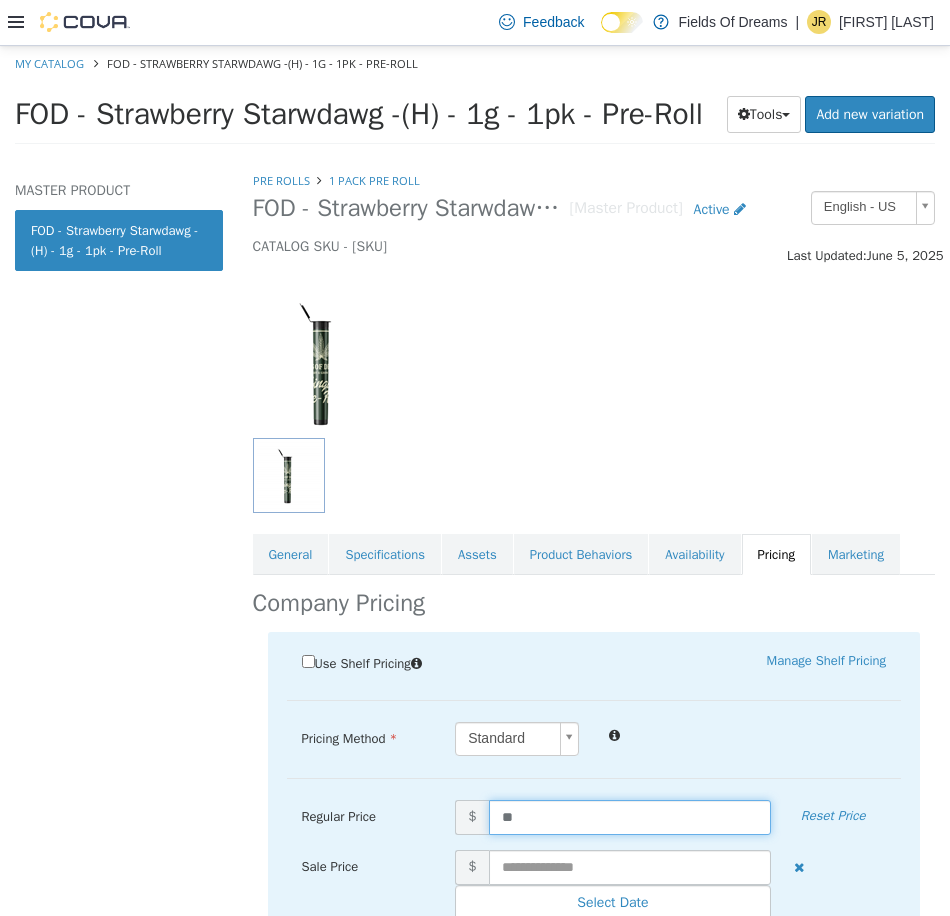 type on "*" 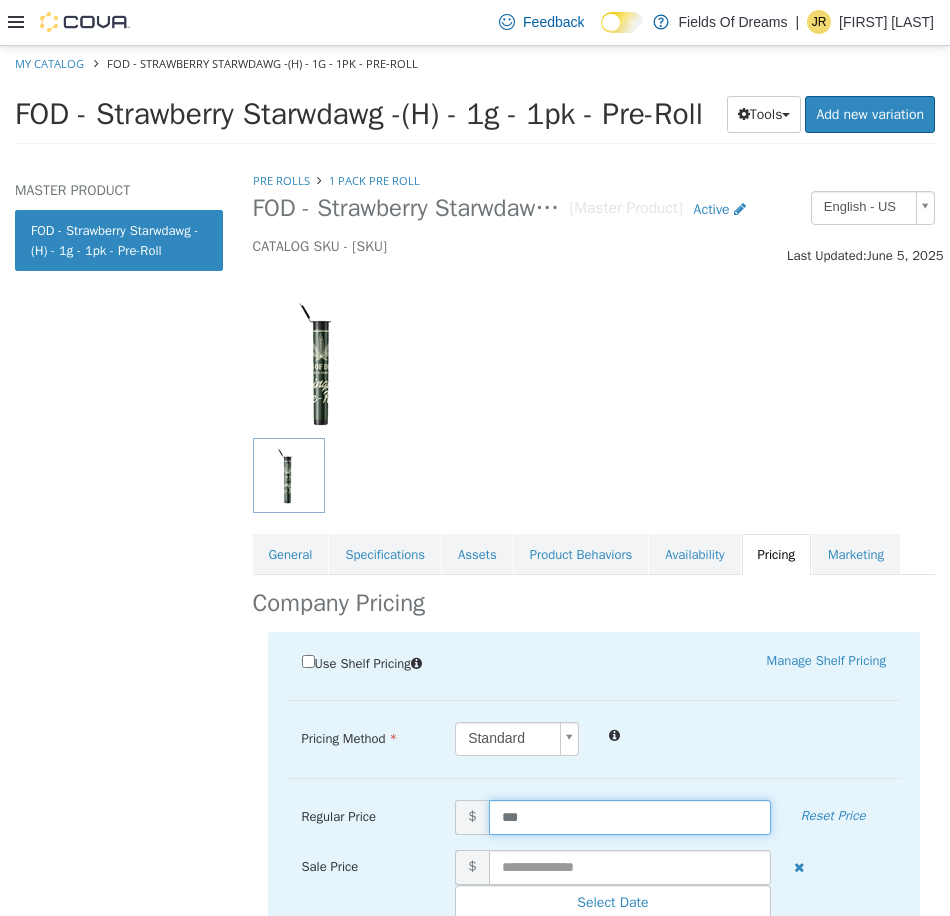 type on "****" 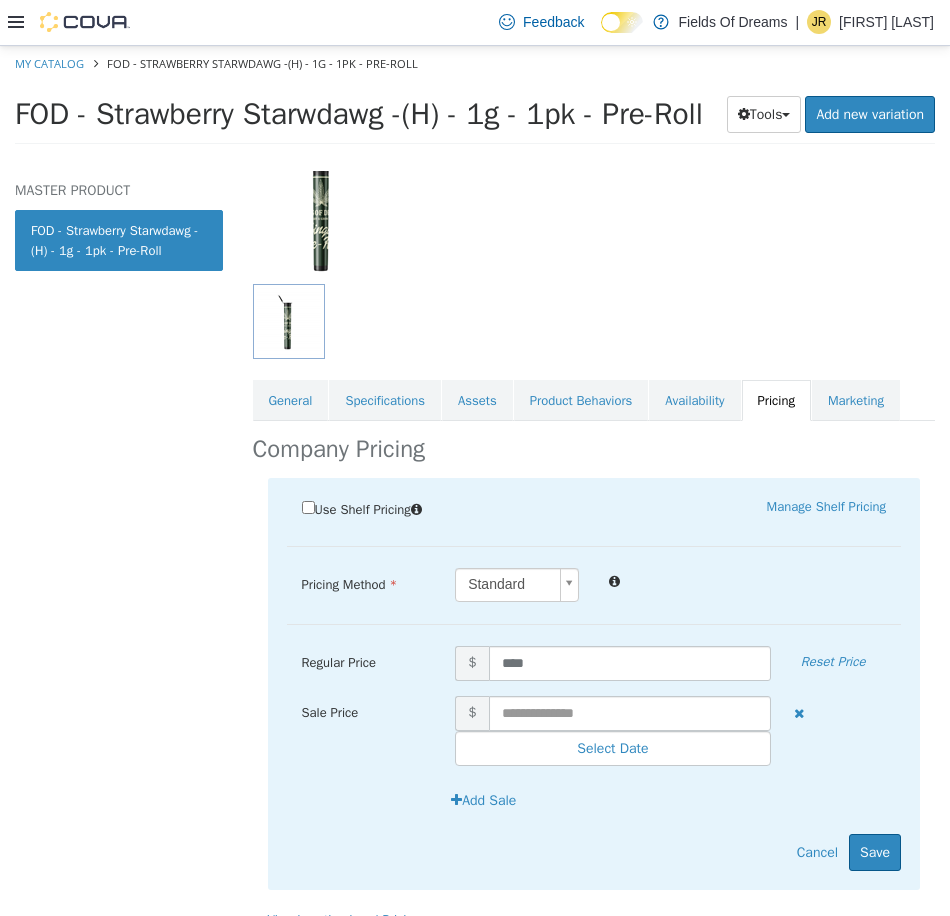 scroll, scrollTop: 197, scrollLeft: 0, axis: vertical 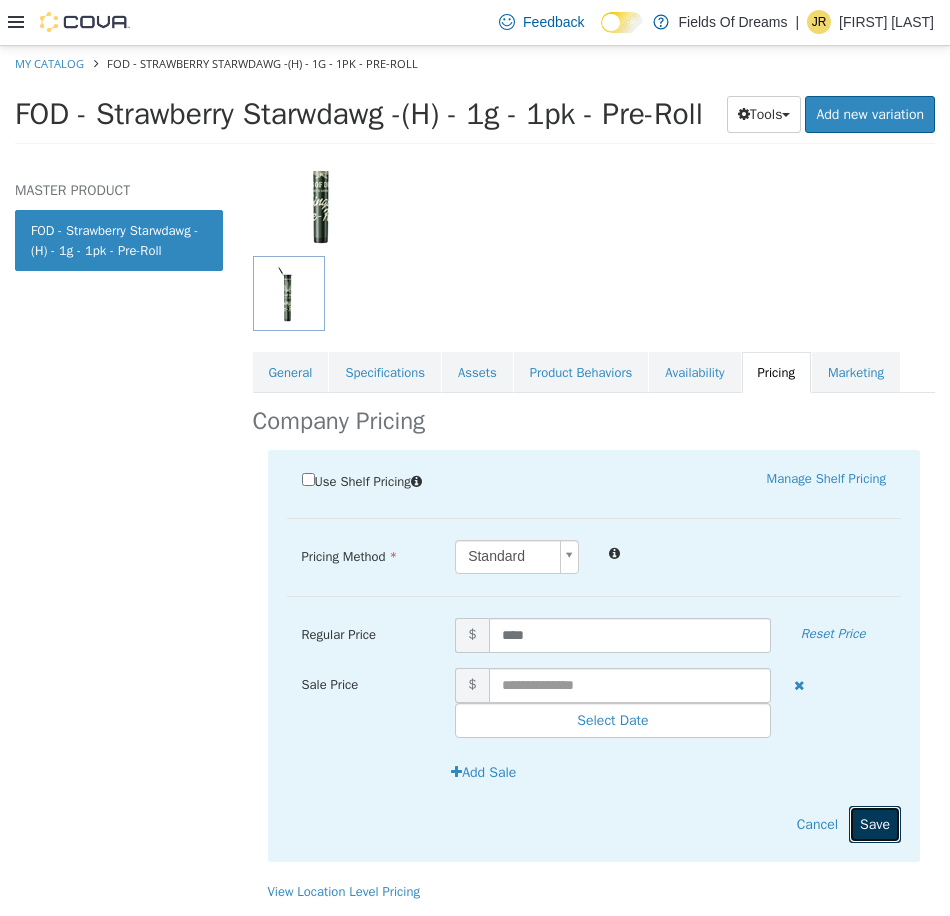 click on "Save" at bounding box center [875, 823] 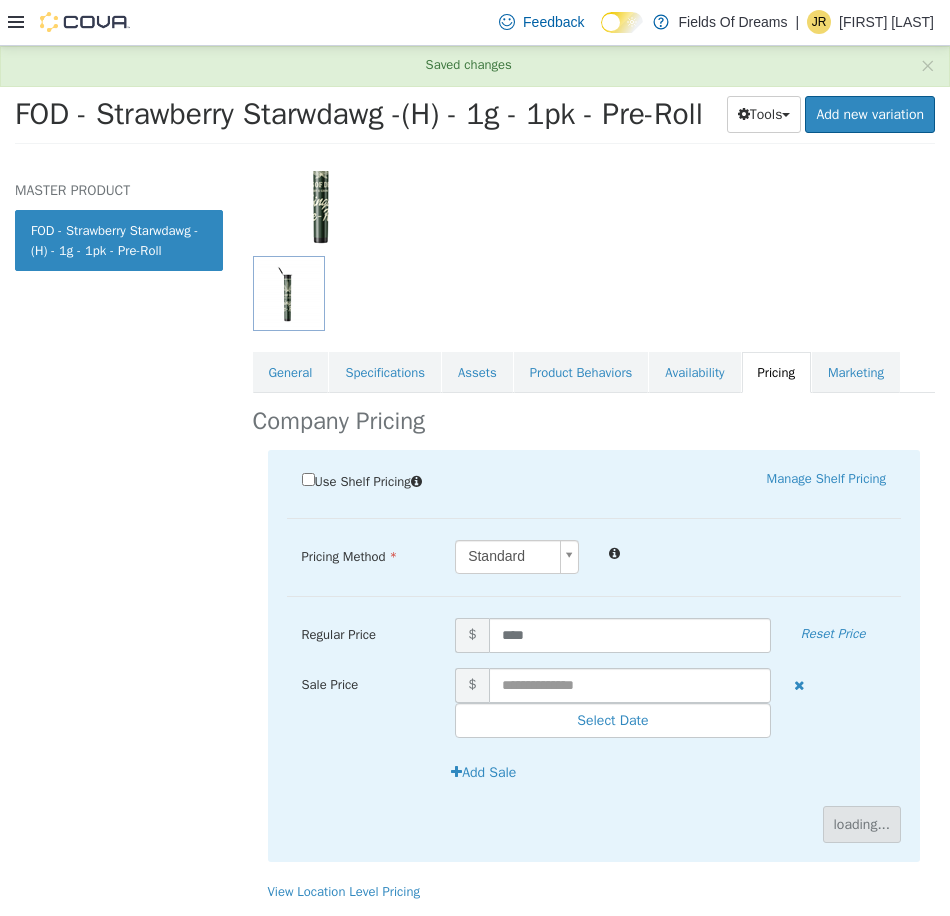 scroll, scrollTop: 0, scrollLeft: 0, axis: both 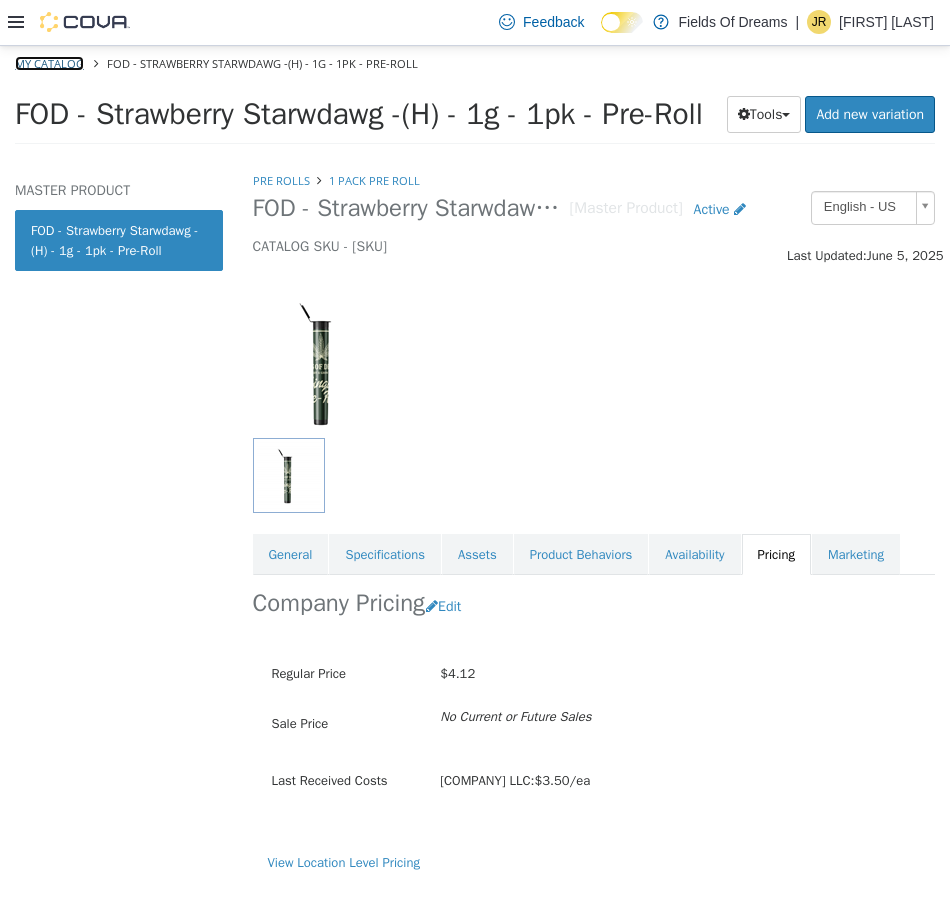 click on "My Catalog" at bounding box center [49, 62] 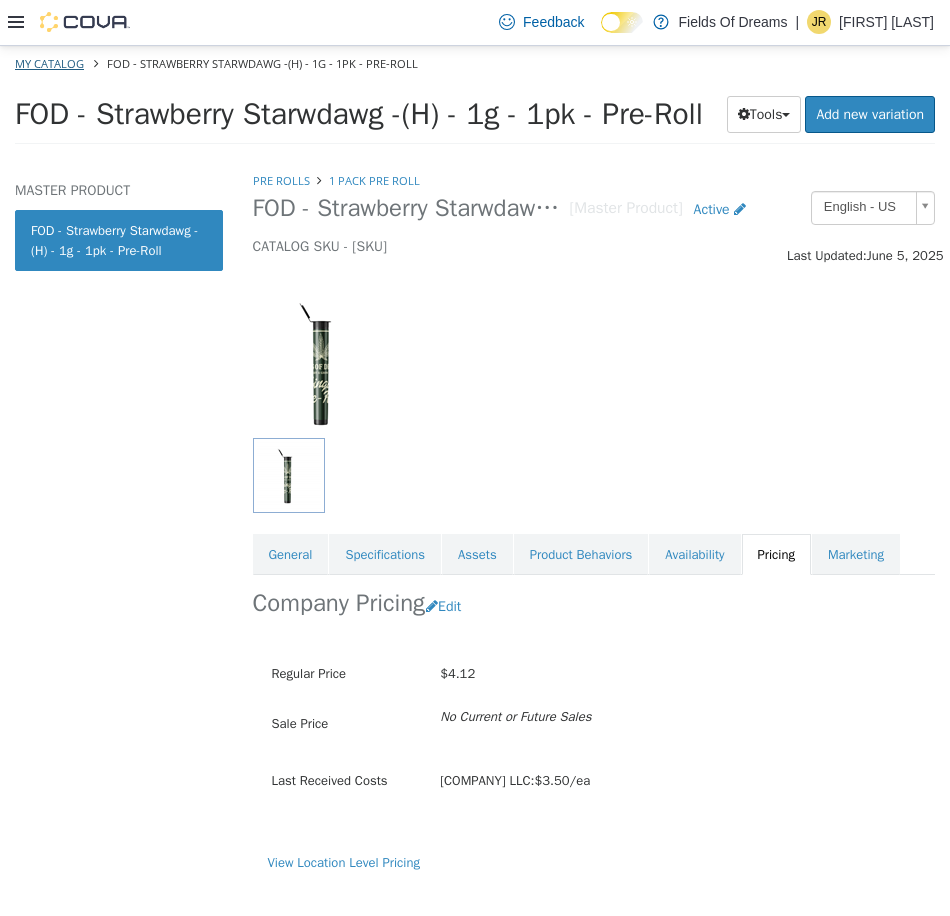 select on "**********" 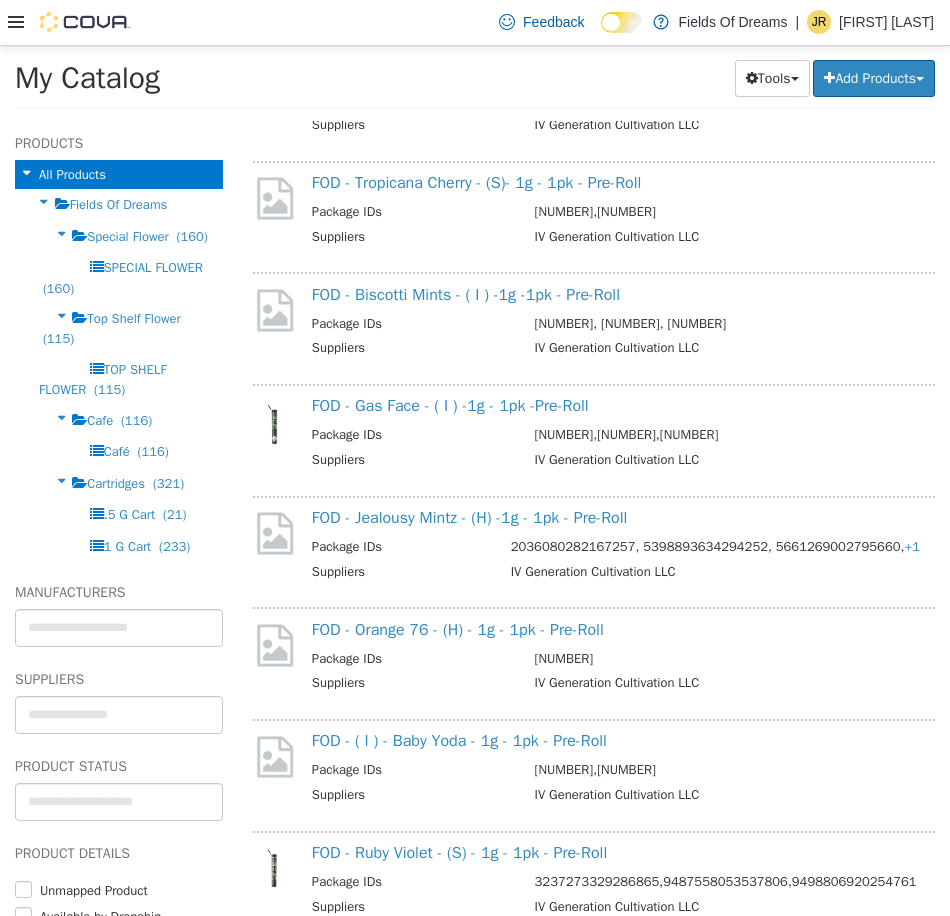 scroll, scrollTop: 2333, scrollLeft: 0, axis: vertical 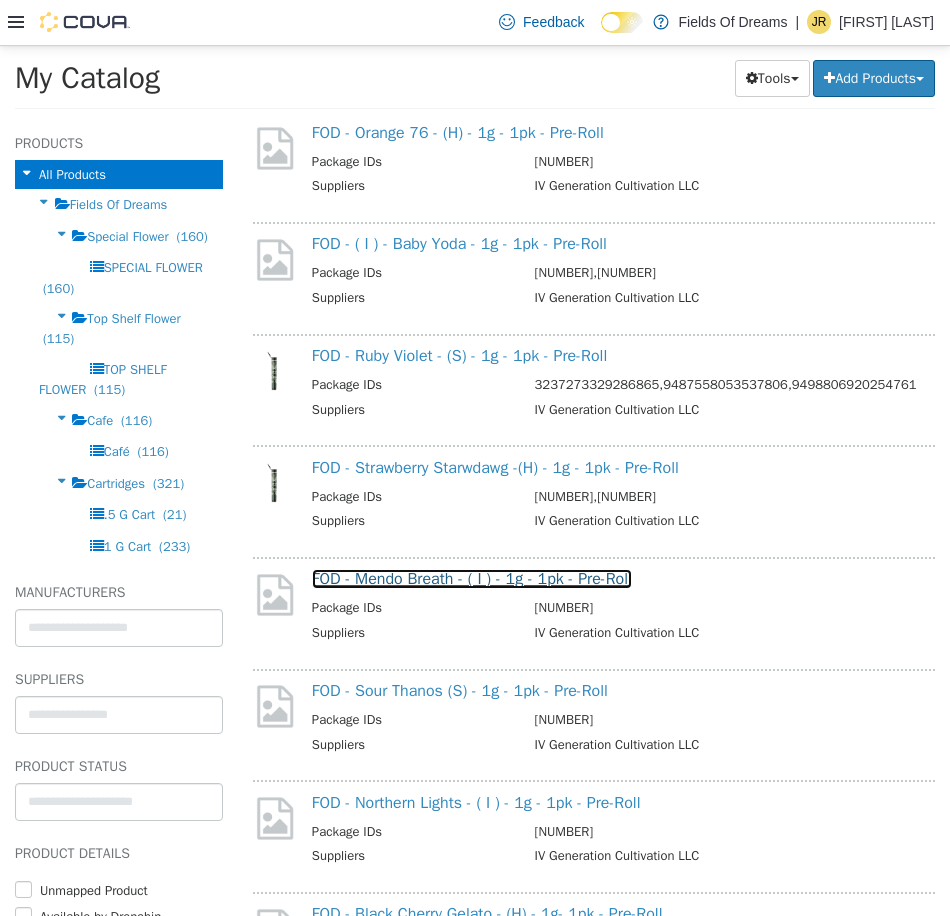 click on "FOD - Mendo Breath - ( I ) - 1g - 1pk - Pre-Roll" at bounding box center (472, 578) 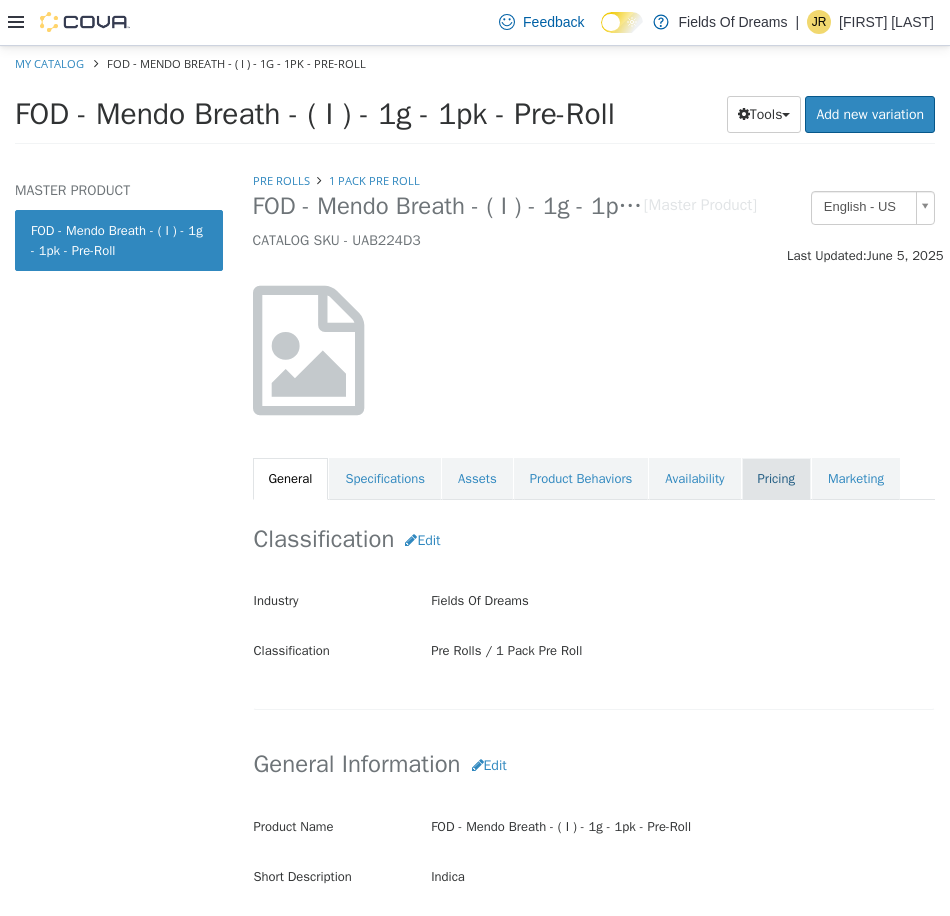 click on "Pricing" at bounding box center (776, 478) 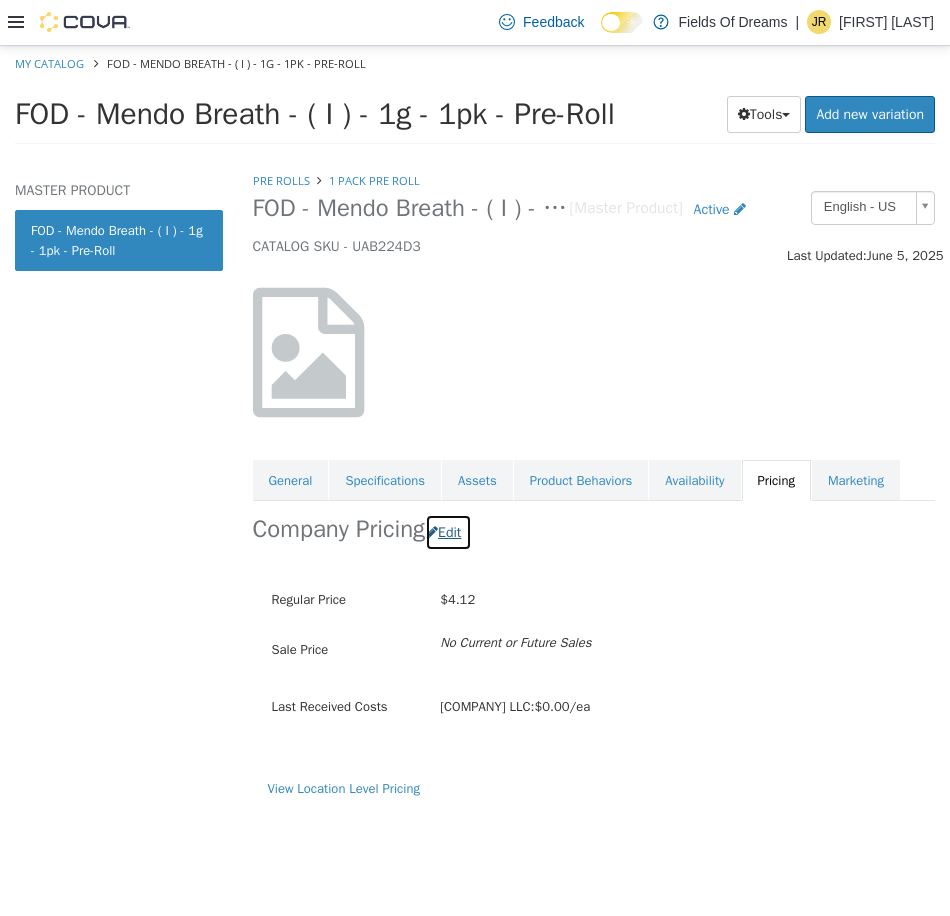 click on "Edit" at bounding box center (448, 531) 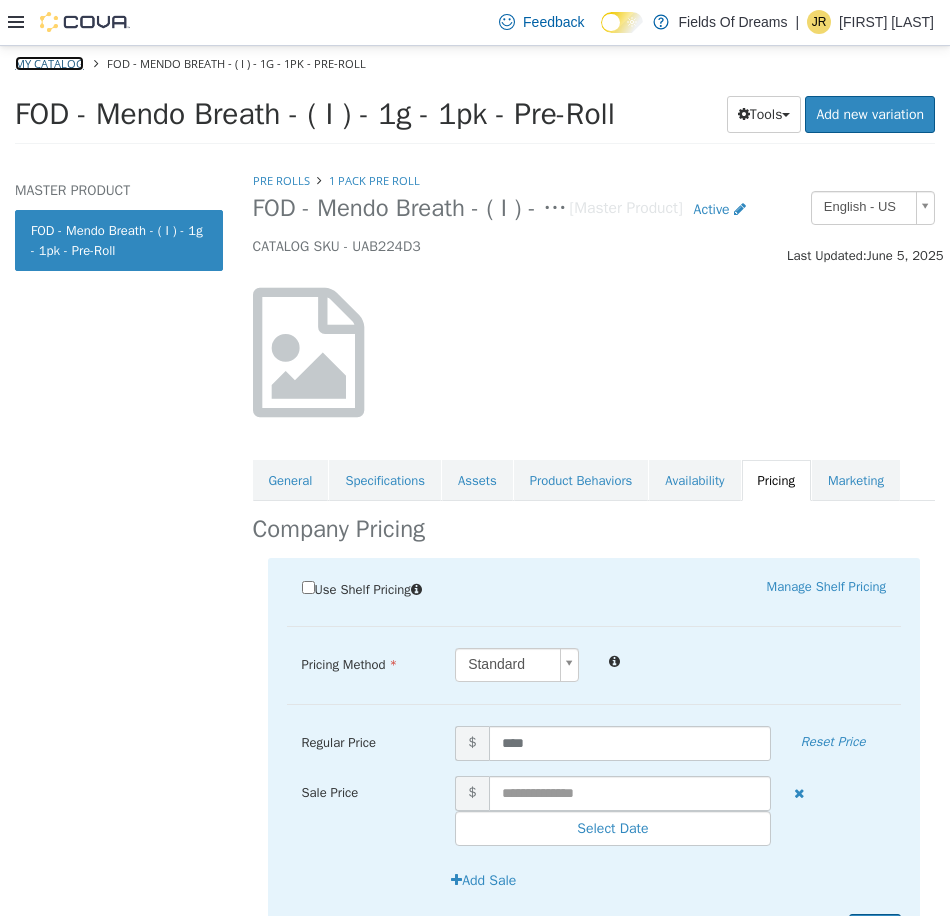 click on "My Catalog" at bounding box center (49, 62) 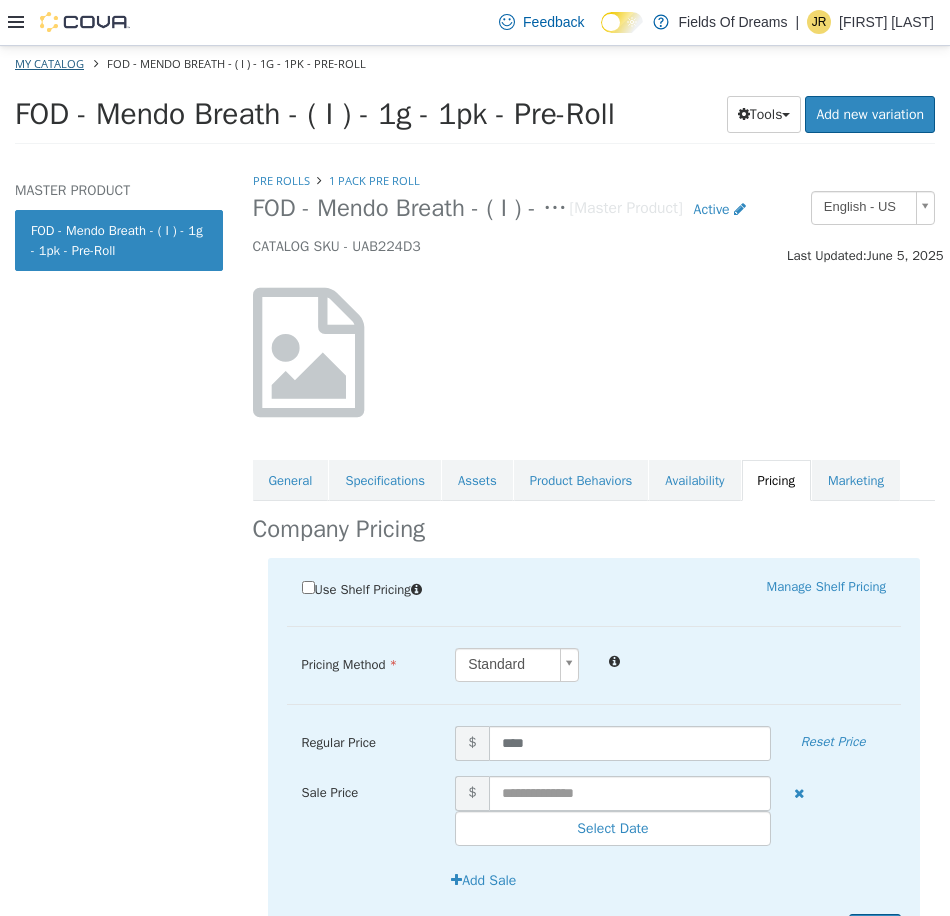 select on "**********" 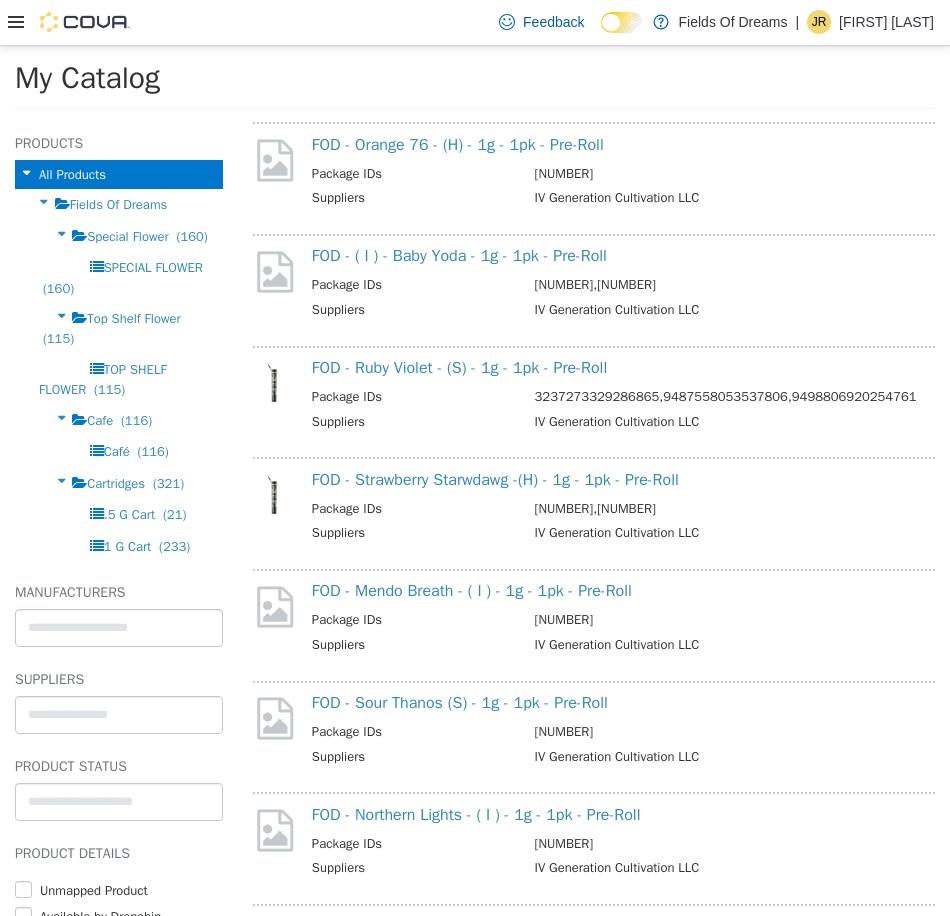 scroll, scrollTop: 2333, scrollLeft: 0, axis: vertical 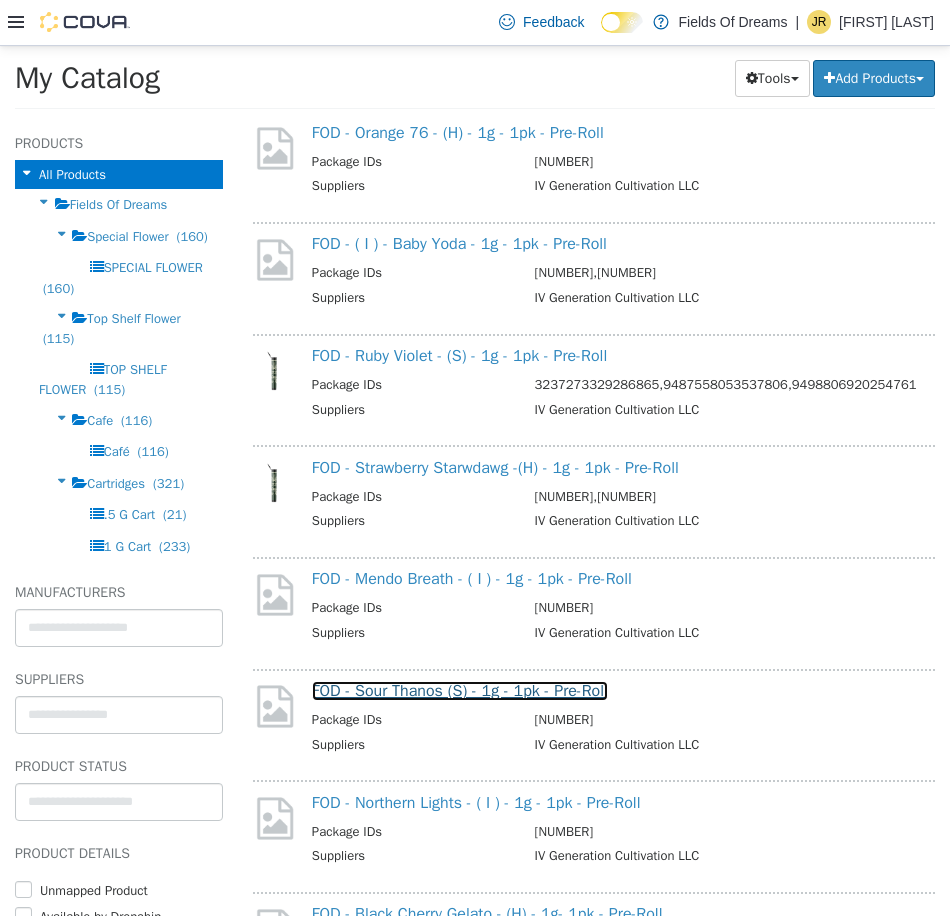 click on "FOD - Sour Thanos (S) - 1g - 1pk - Pre-Roll" at bounding box center [460, 690] 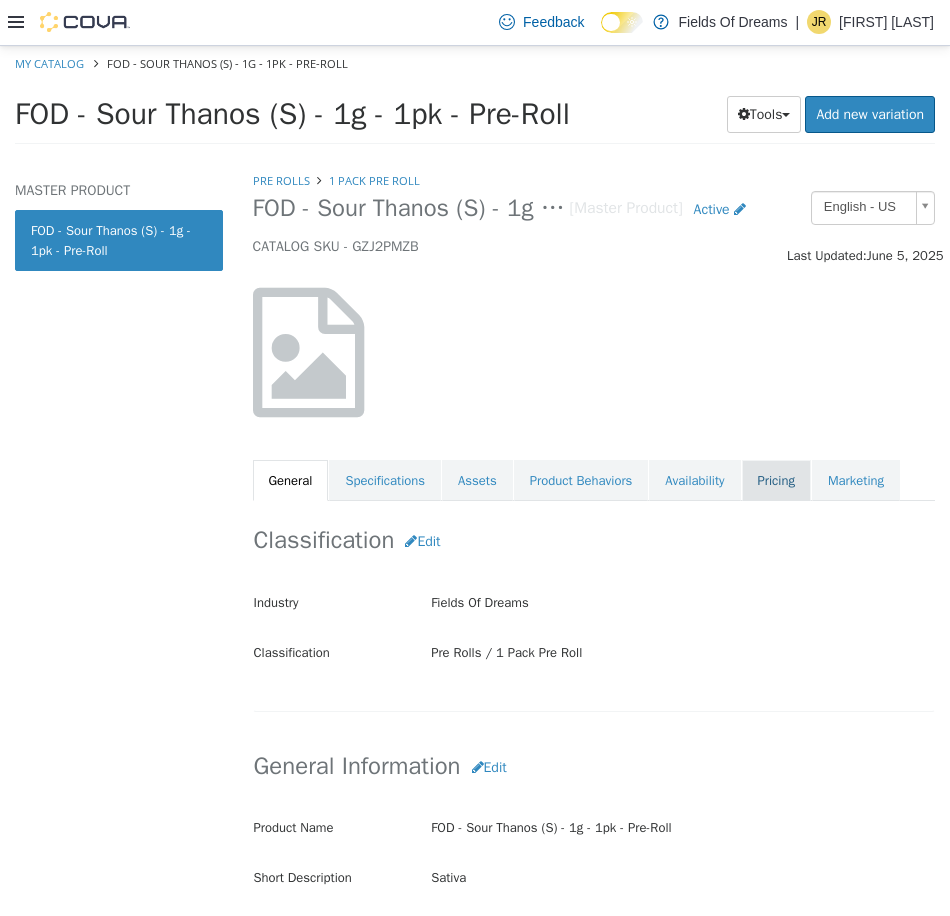 click on "Pricing" at bounding box center [776, 480] 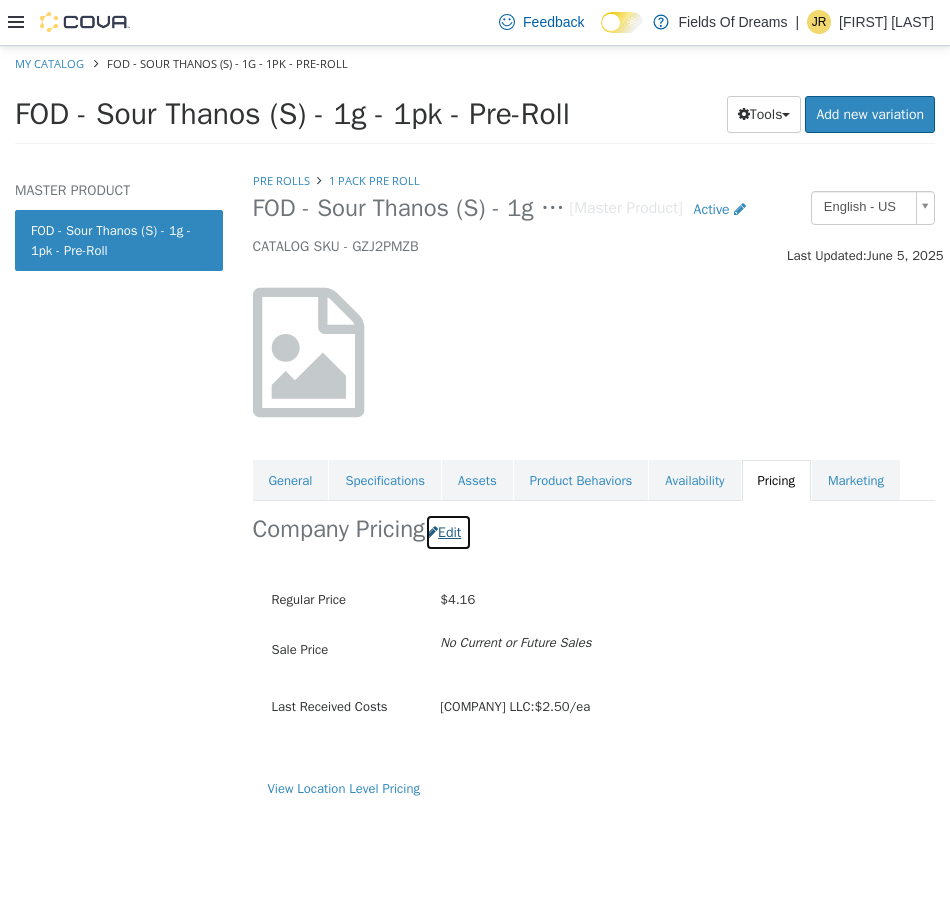 click on "Edit" at bounding box center [448, 531] 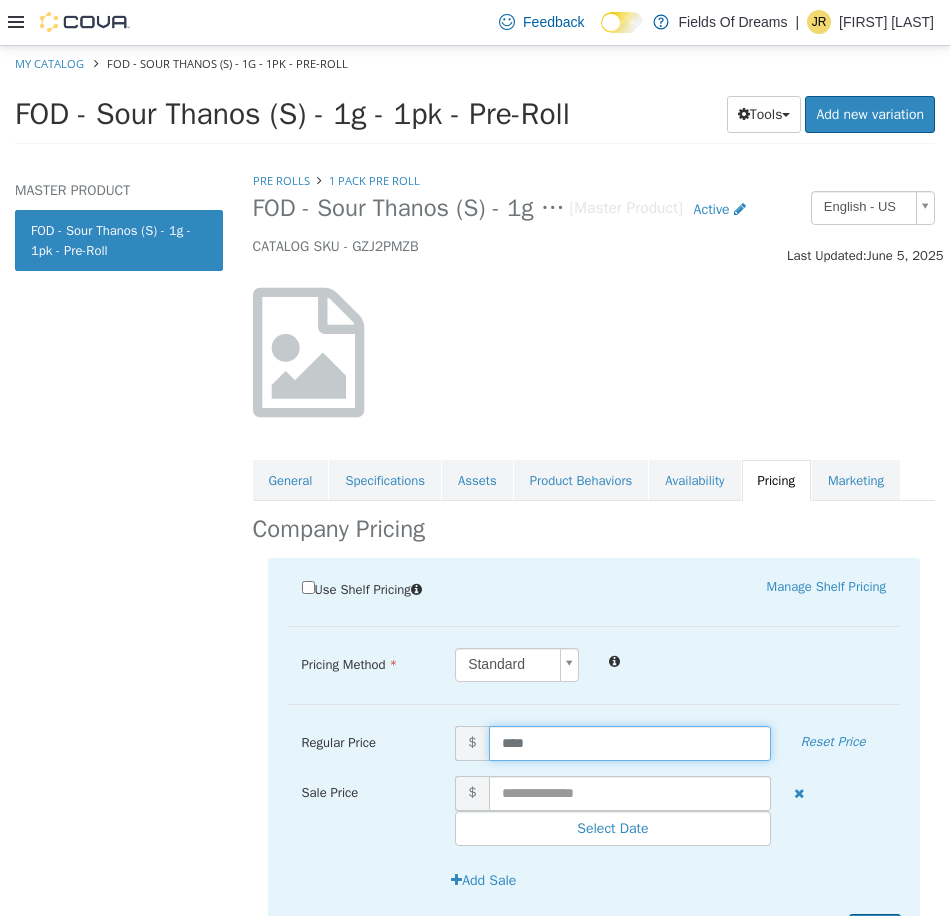click on "****" at bounding box center (630, 742) 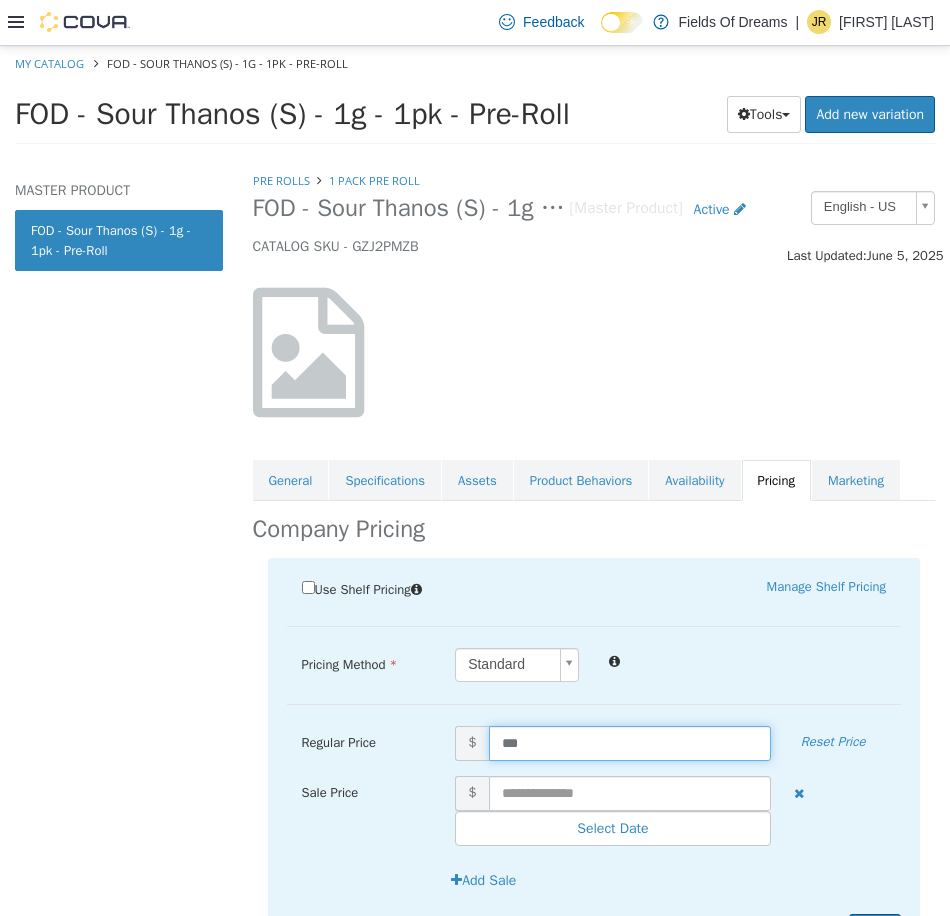 type on "****" 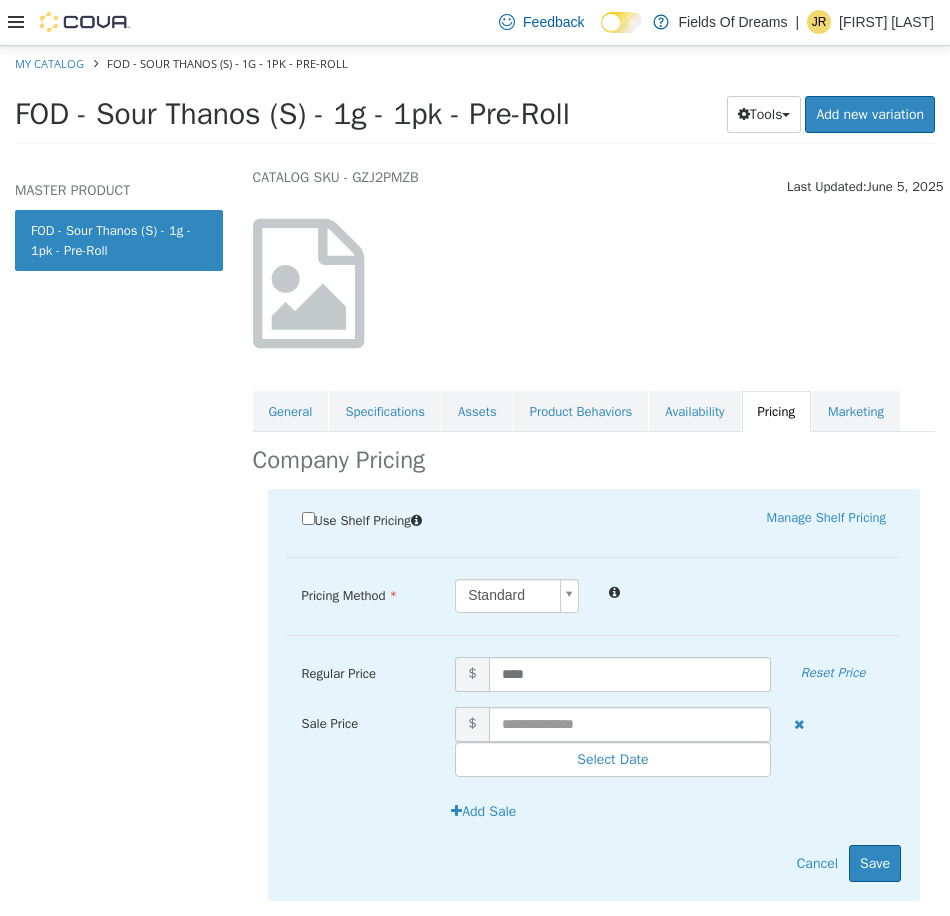 scroll, scrollTop: 108, scrollLeft: 0, axis: vertical 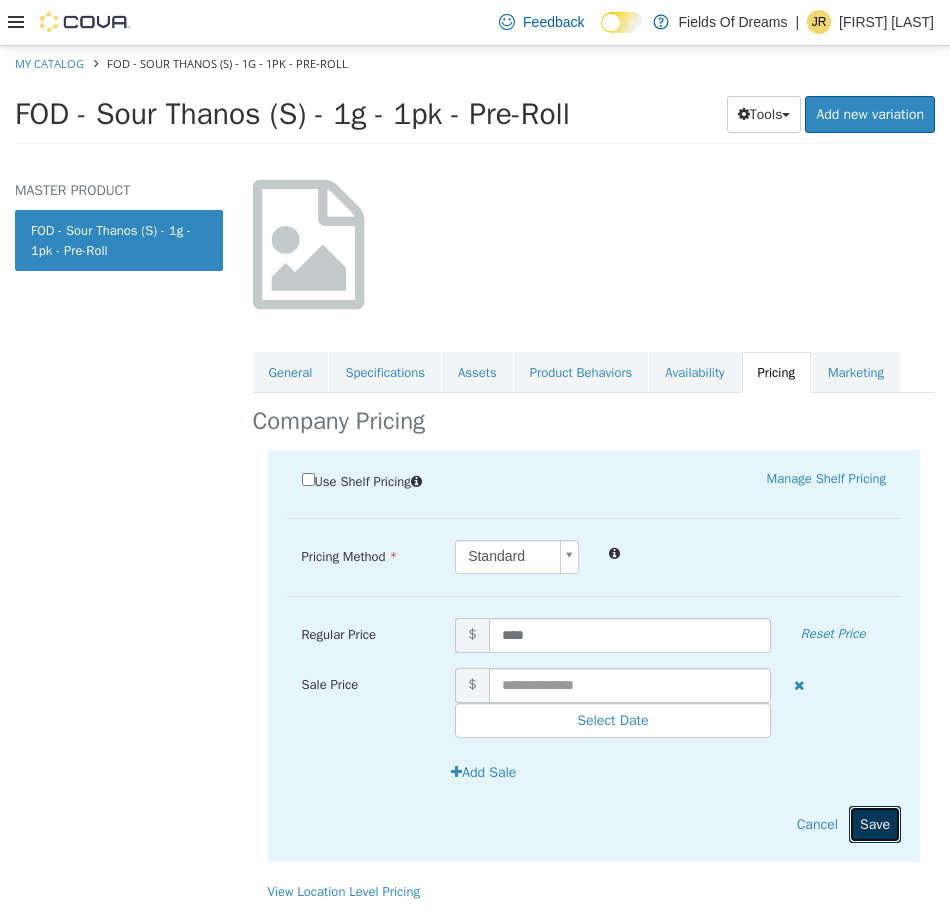 click on "Save" at bounding box center (875, 823) 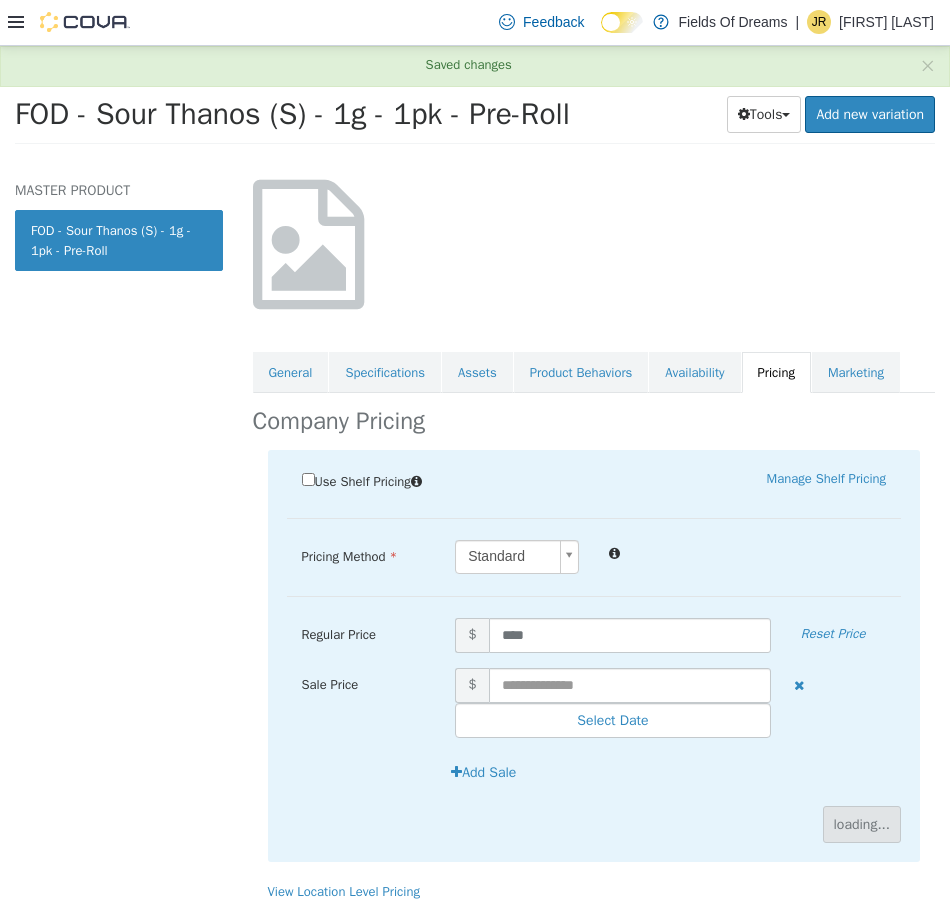 scroll, scrollTop: 0, scrollLeft: 0, axis: both 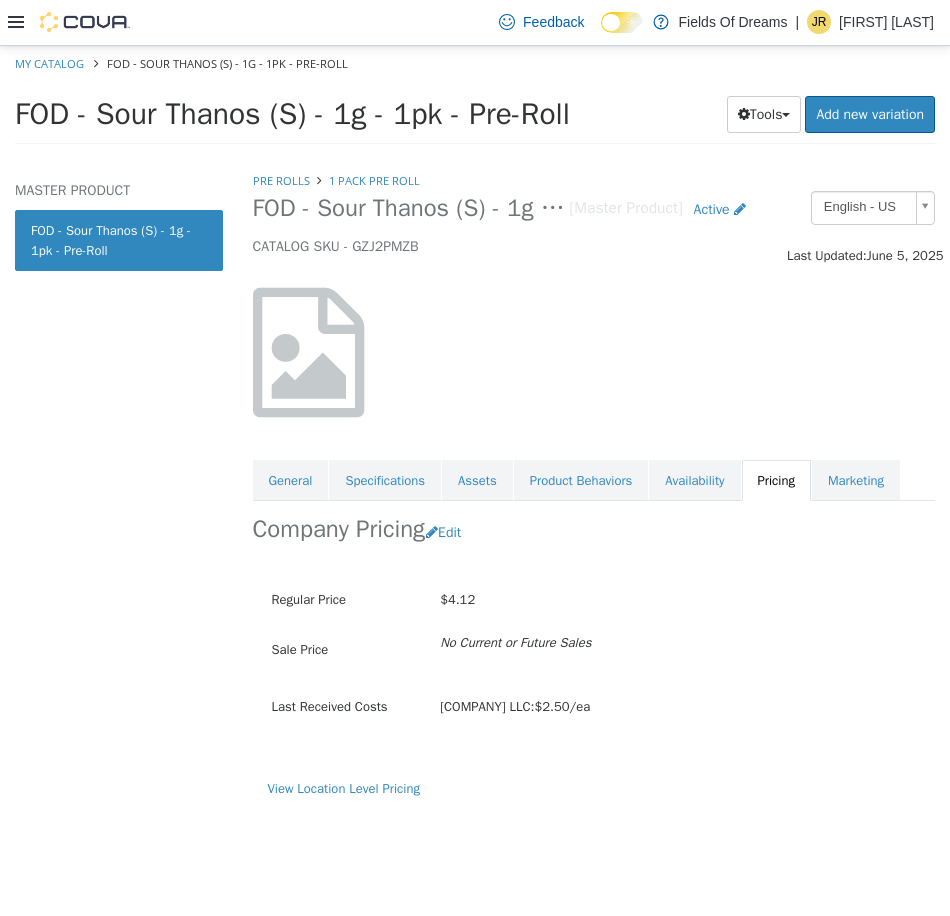 click on "My Catalog" at bounding box center (51, 62) 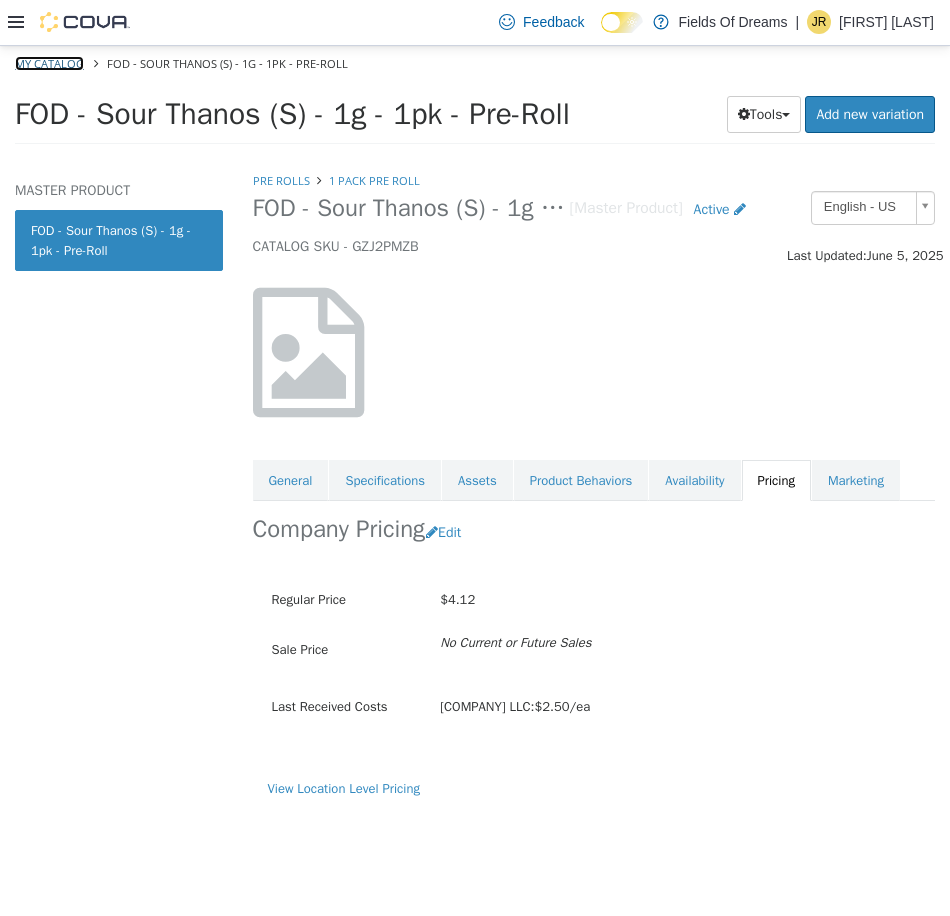 click on "My Catalog" at bounding box center [49, 62] 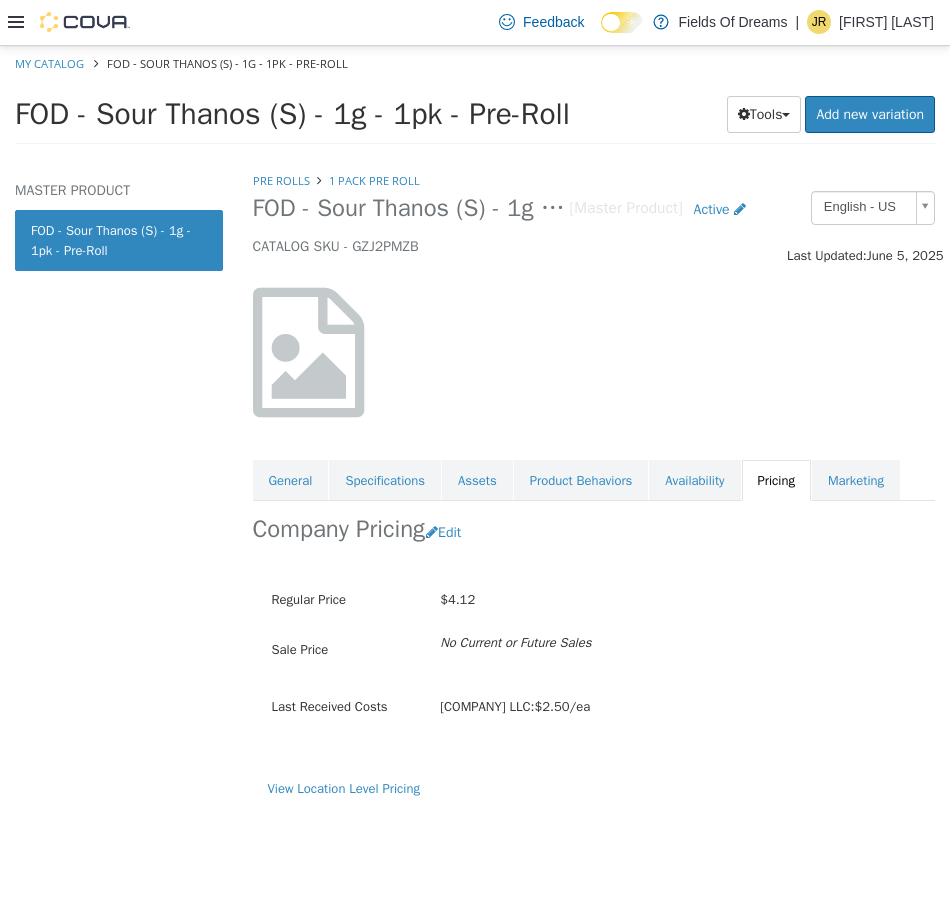 select on "**********" 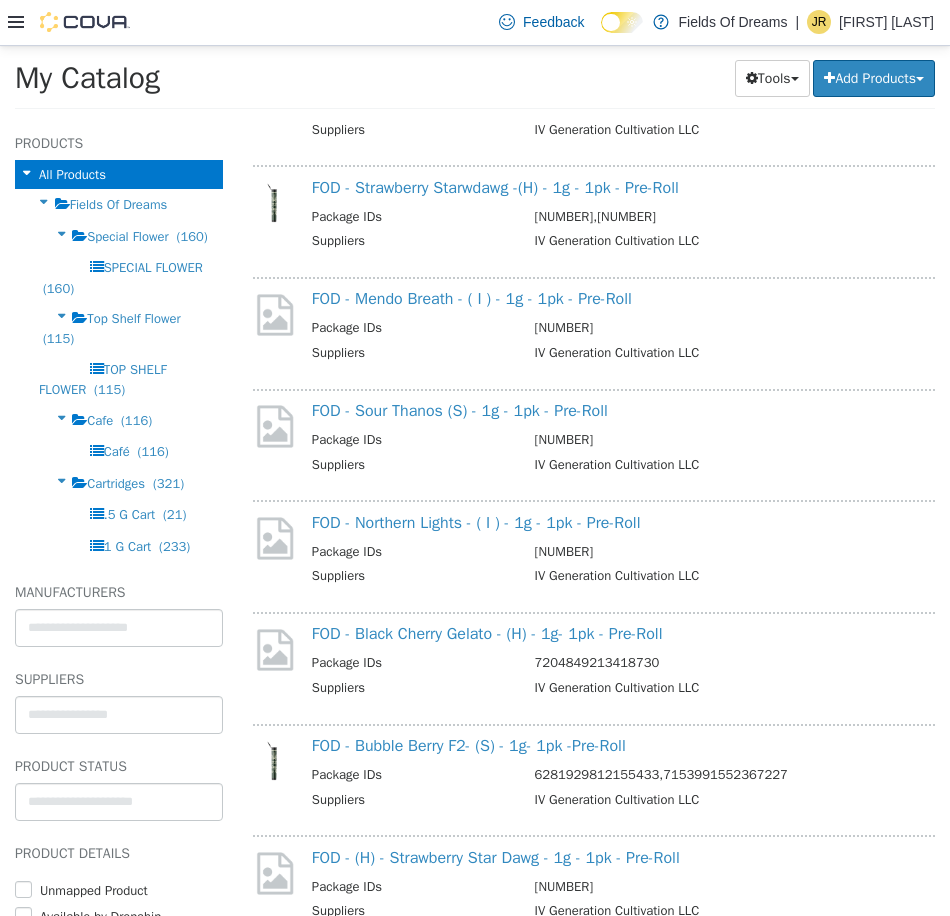 scroll, scrollTop: 2667, scrollLeft: 0, axis: vertical 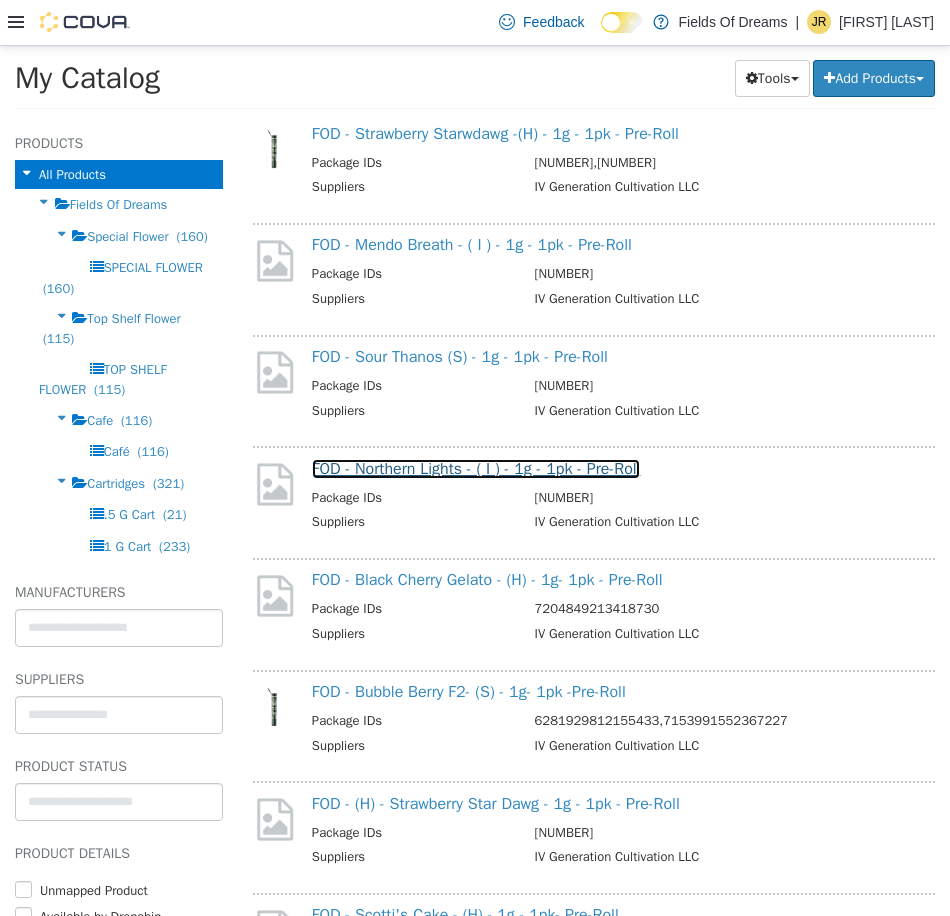 click on "FOD - Northern Lights - ( I ) - 1g - 1pk - Pre-Roll" at bounding box center (476, 468) 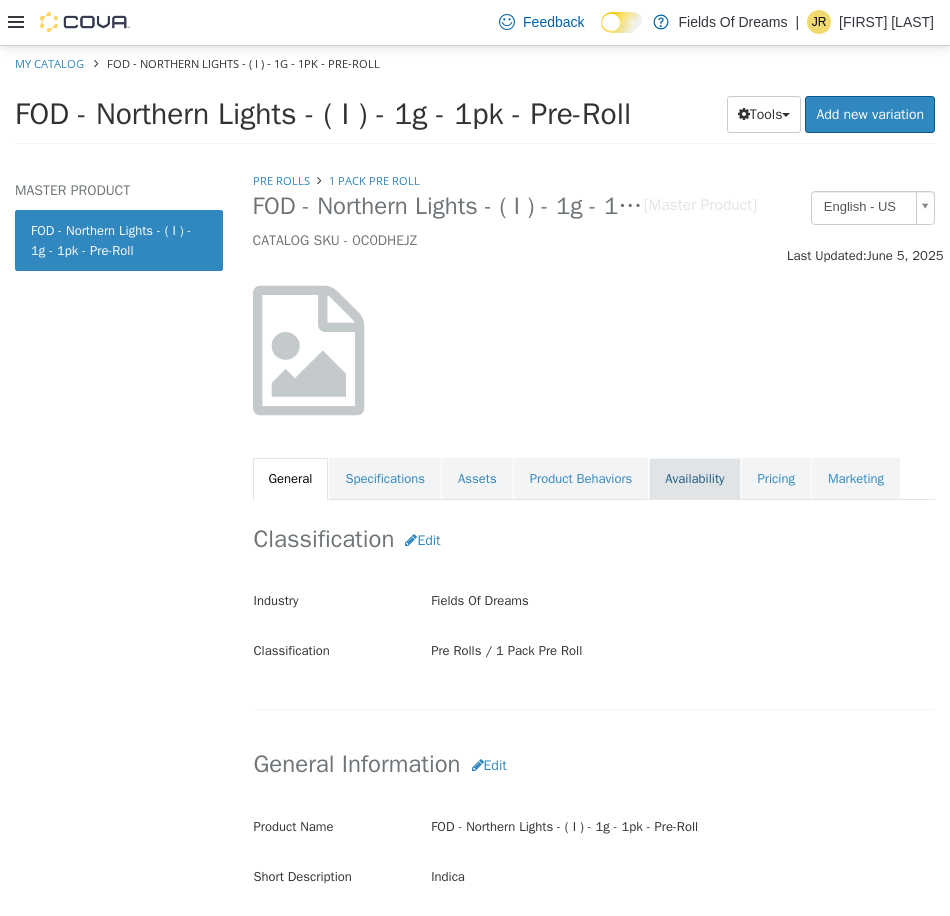 click on "Availability" at bounding box center (694, 478) 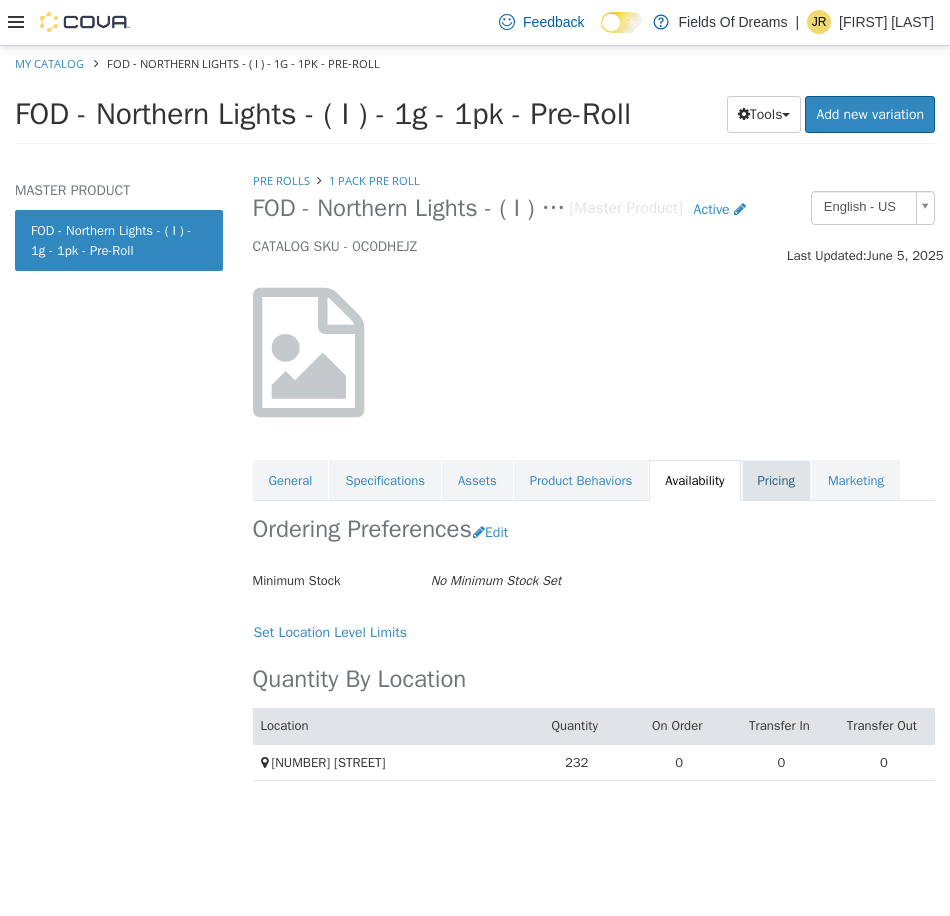 click on "Pricing" at bounding box center (776, 480) 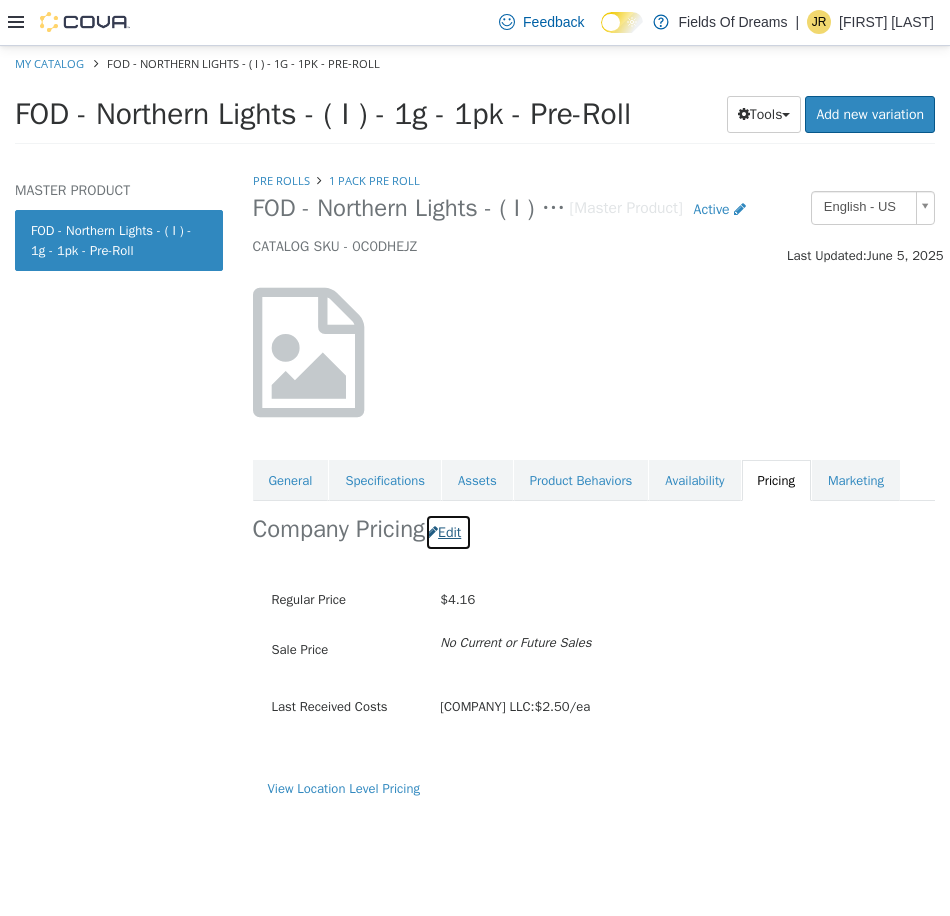 click on "Edit" at bounding box center (448, 531) 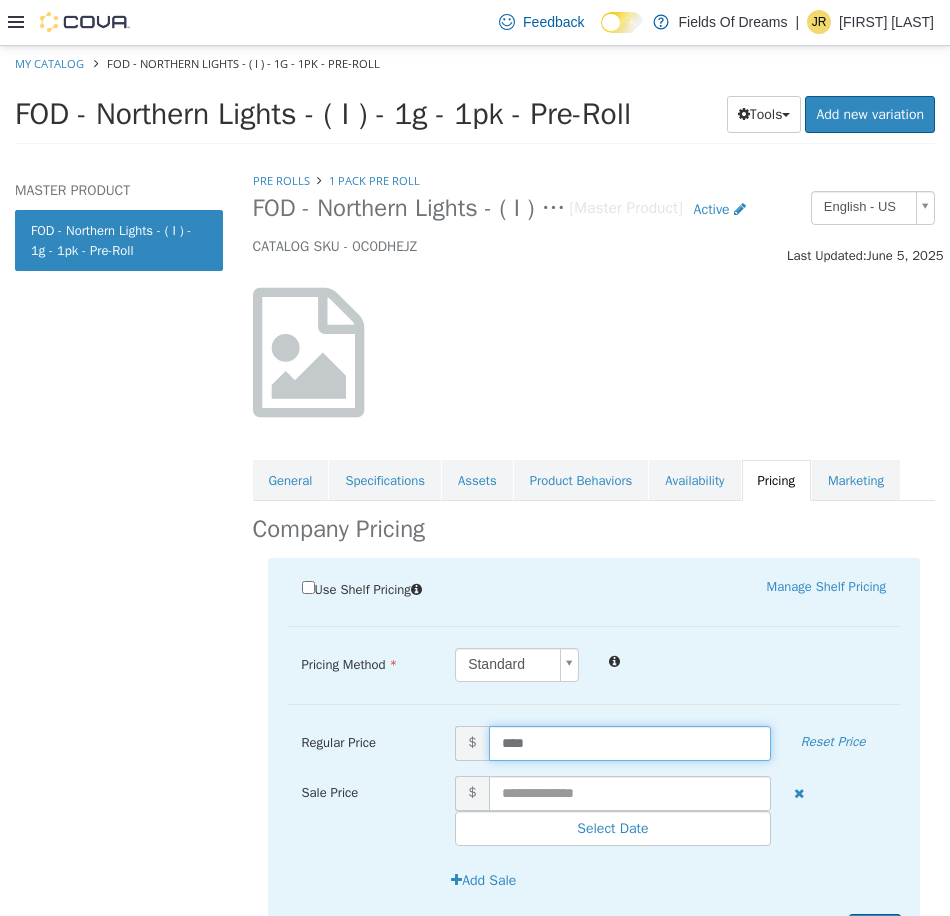 click on "****" at bounding box center [630, 742] 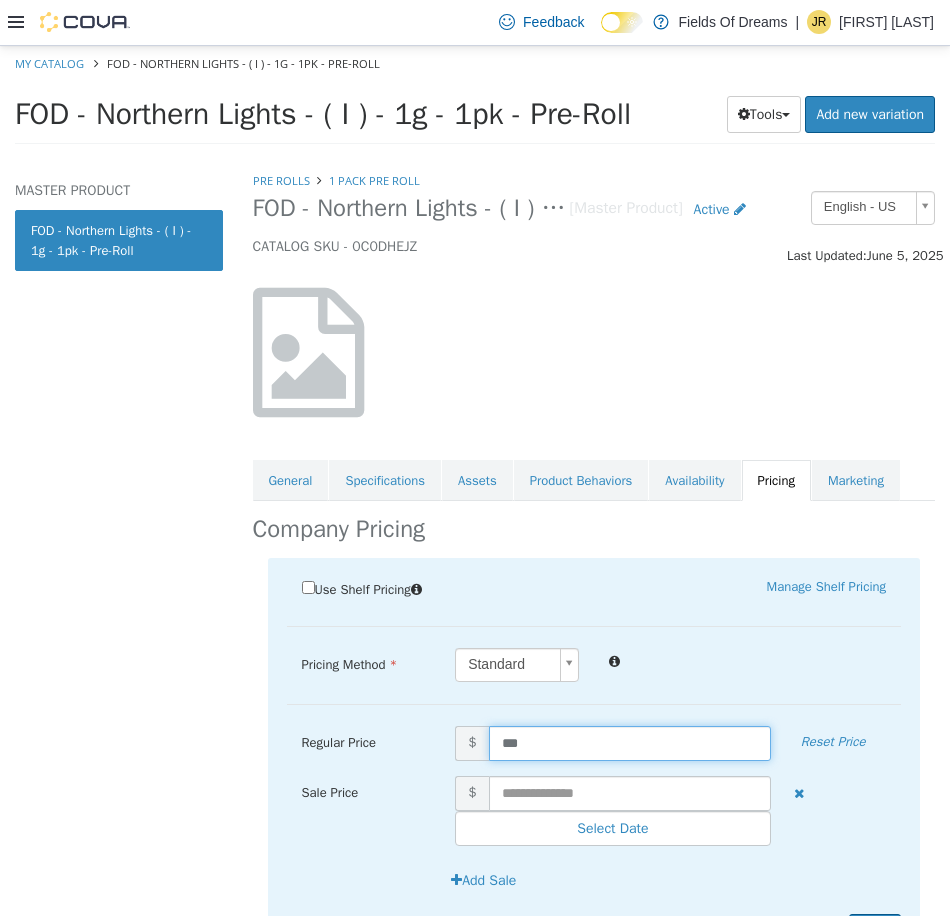 type on "****" 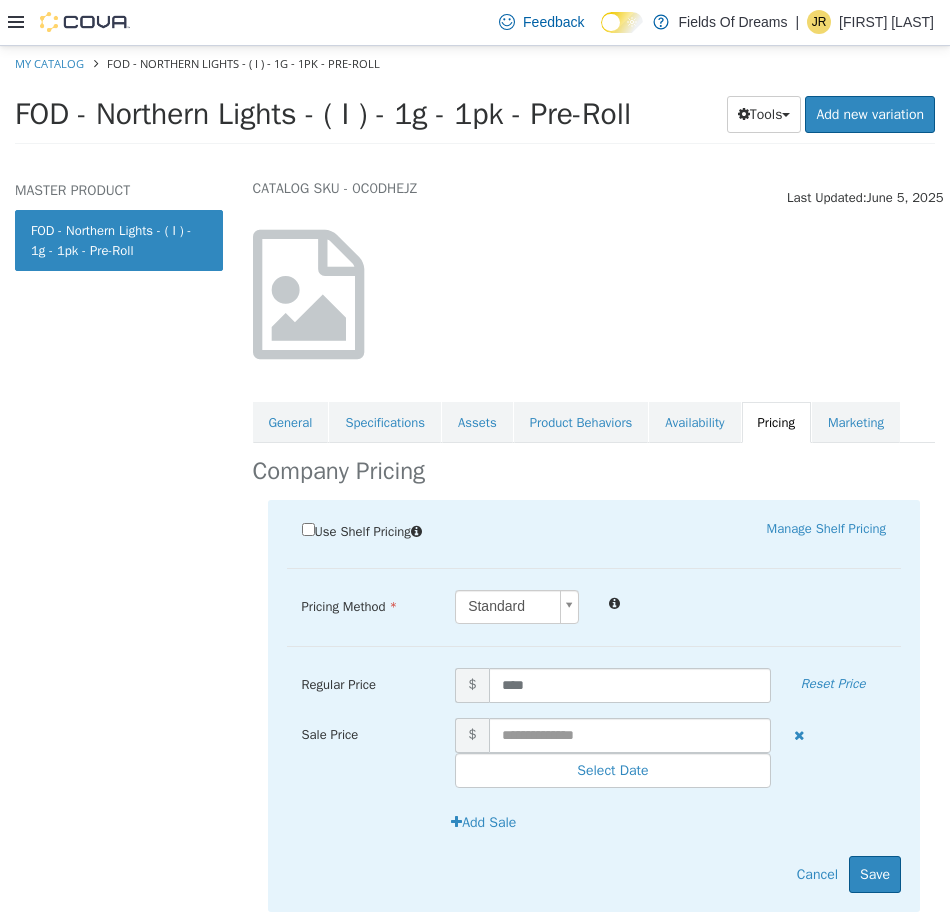 scroll, scrollTop: 108, scrollLeft: 0, axis: vertical 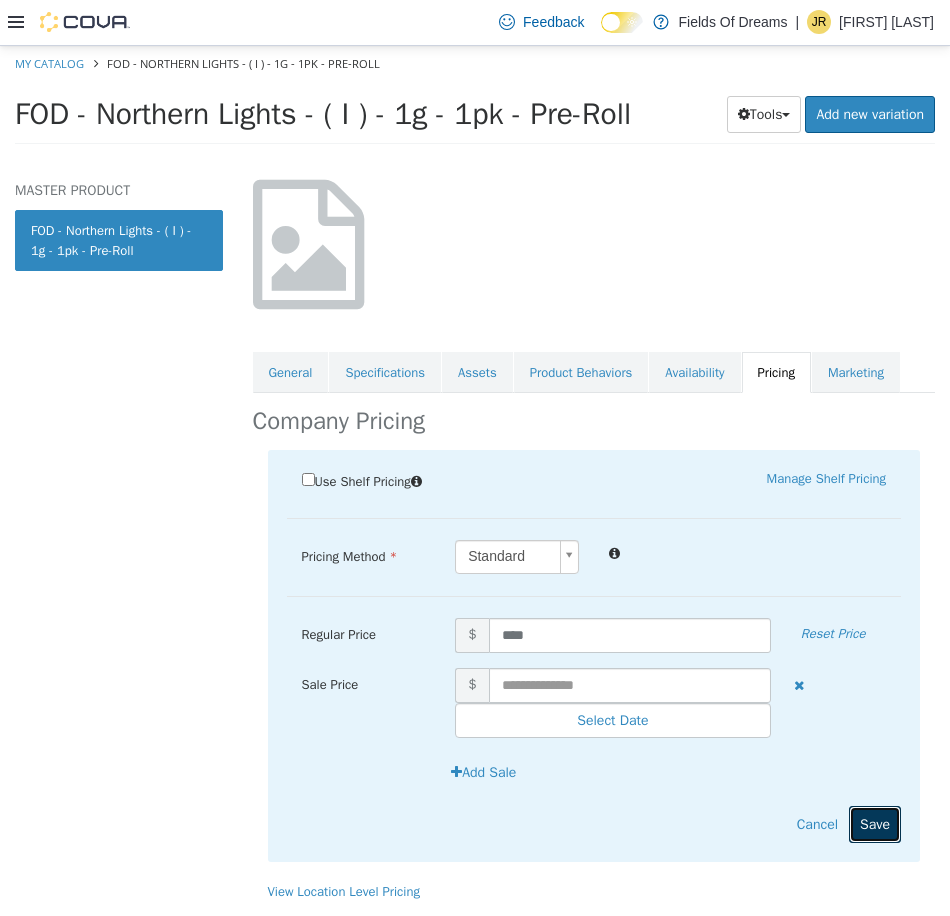 click on "Save" at bounding box center [875, 823] 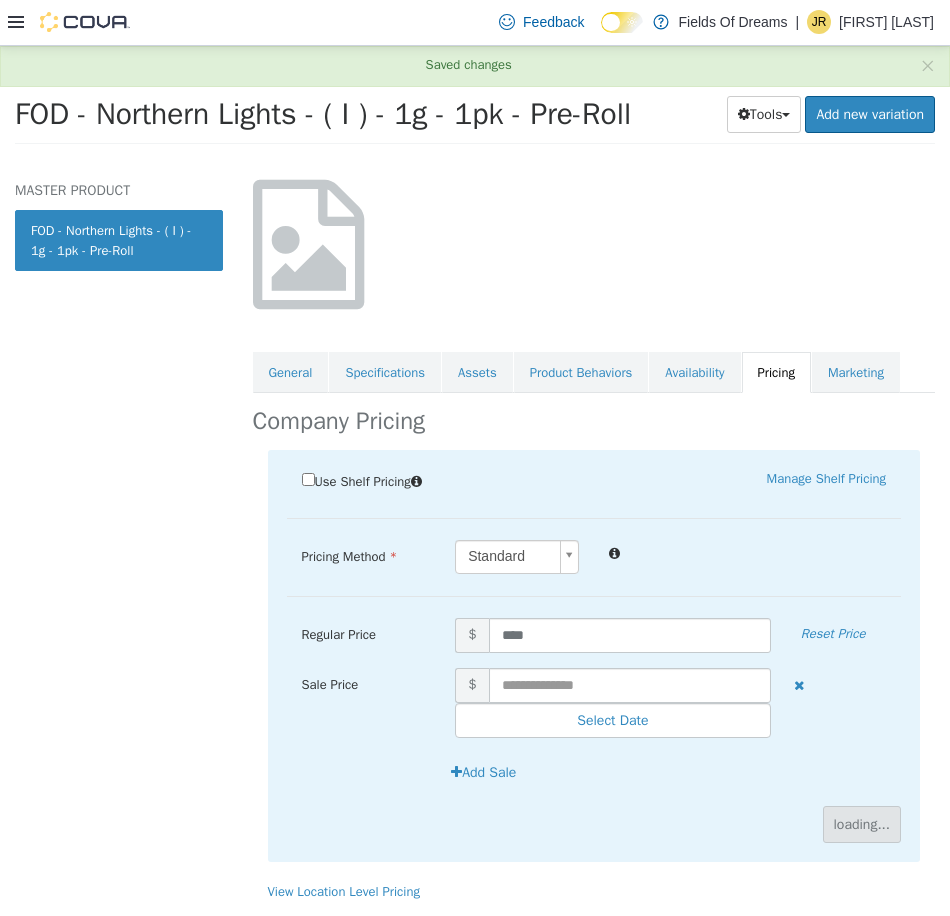 scroll, scrollTop: 0, scrollLeft: 0, axis: both 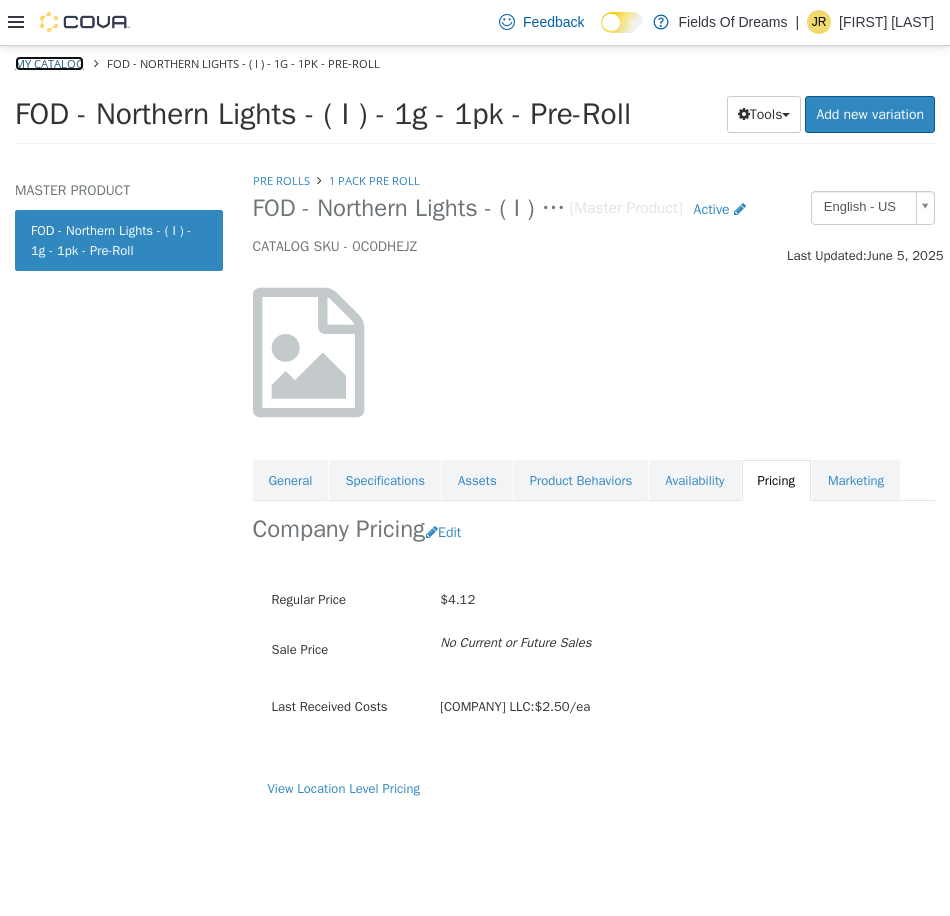 click on "My Catalog" at bounding box center (49, 62) 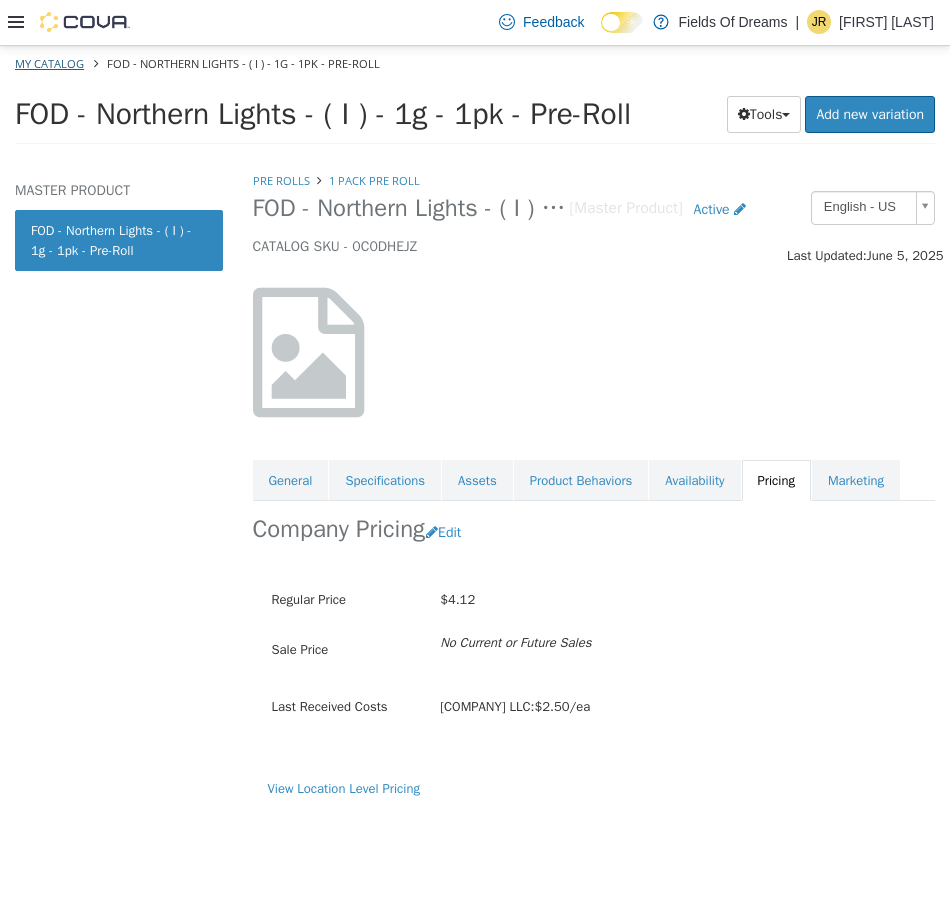 select on "**********" 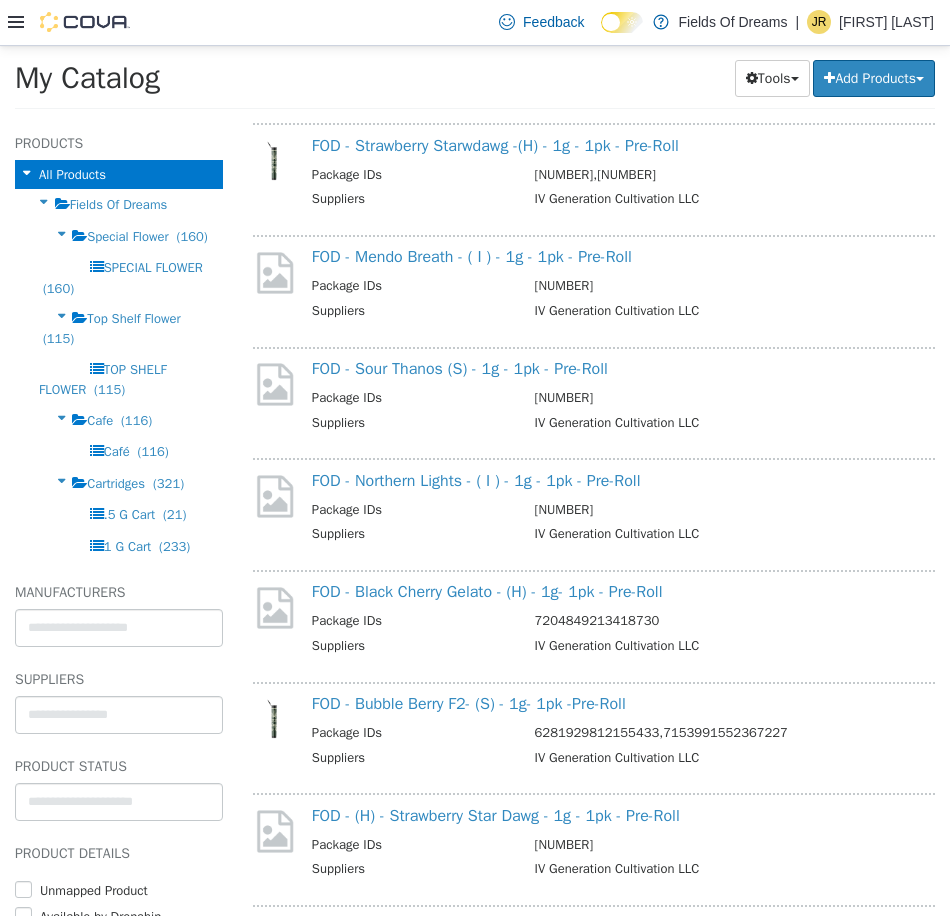 scroll, scrollTop: 2667, scrollLeft: 0, axis: vertical 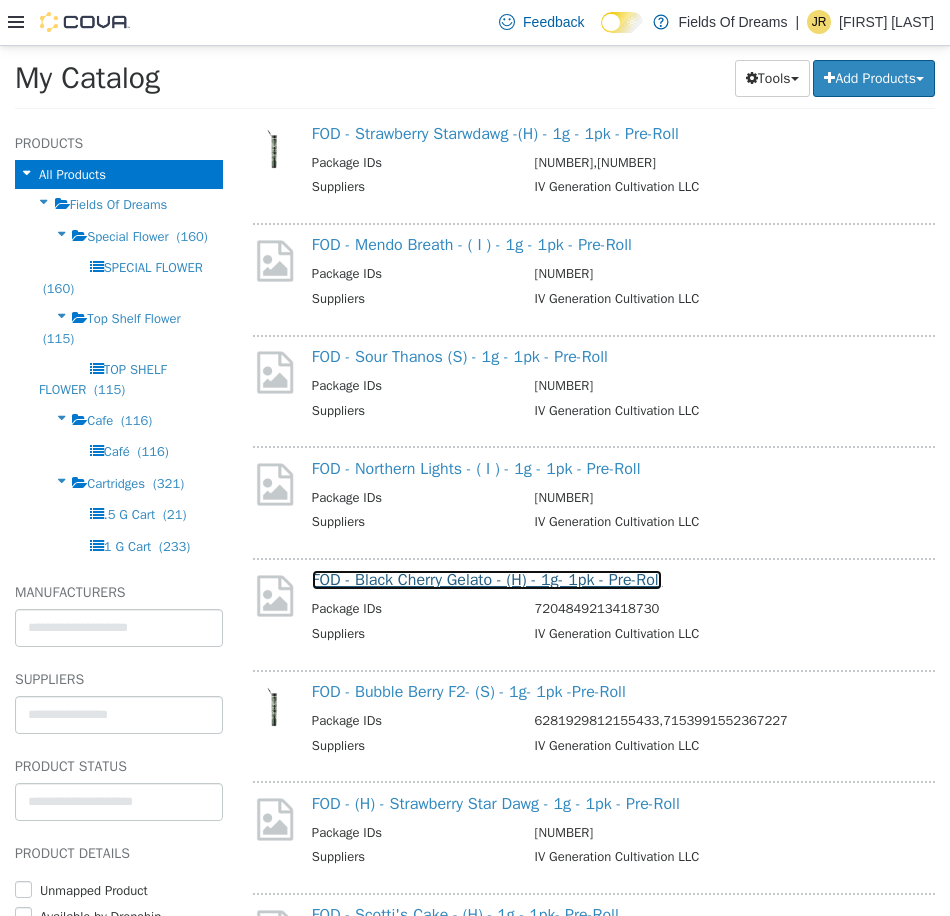 click on "FOD - Black Cherry Gelato - (H) - 1g- 1pk - Pre-Roll" at bounding box center (487, 579) 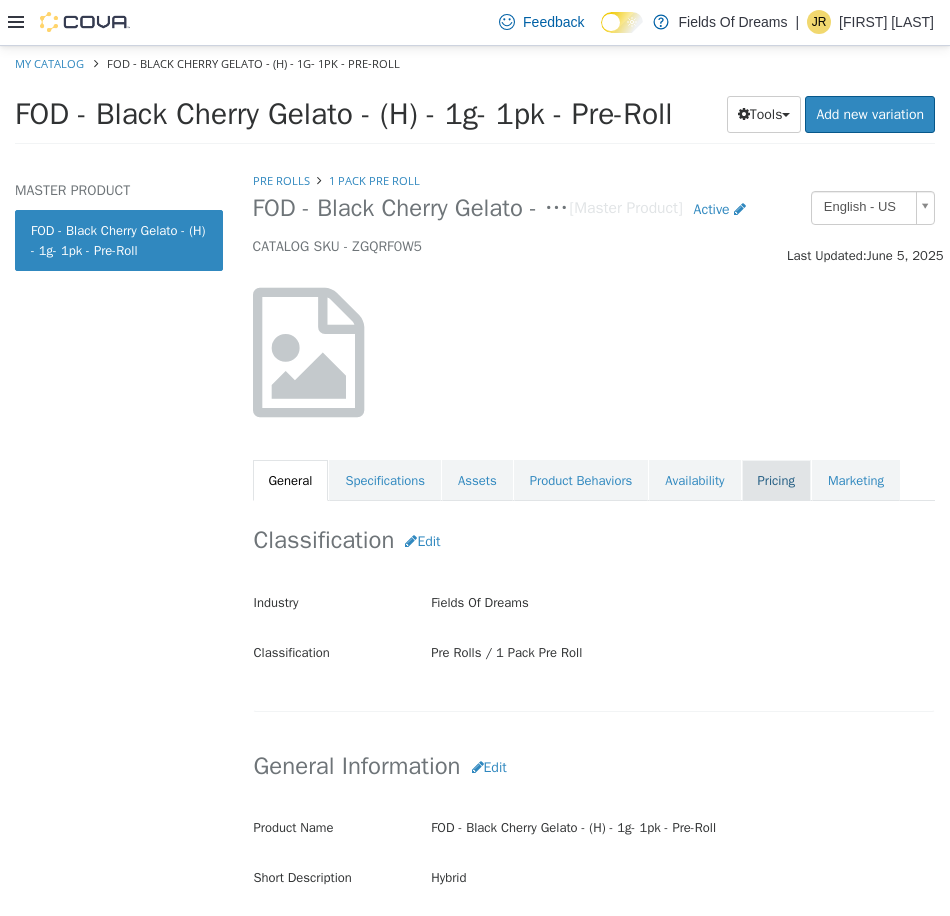 click on "Pricing" at bounding box center (776, 480) 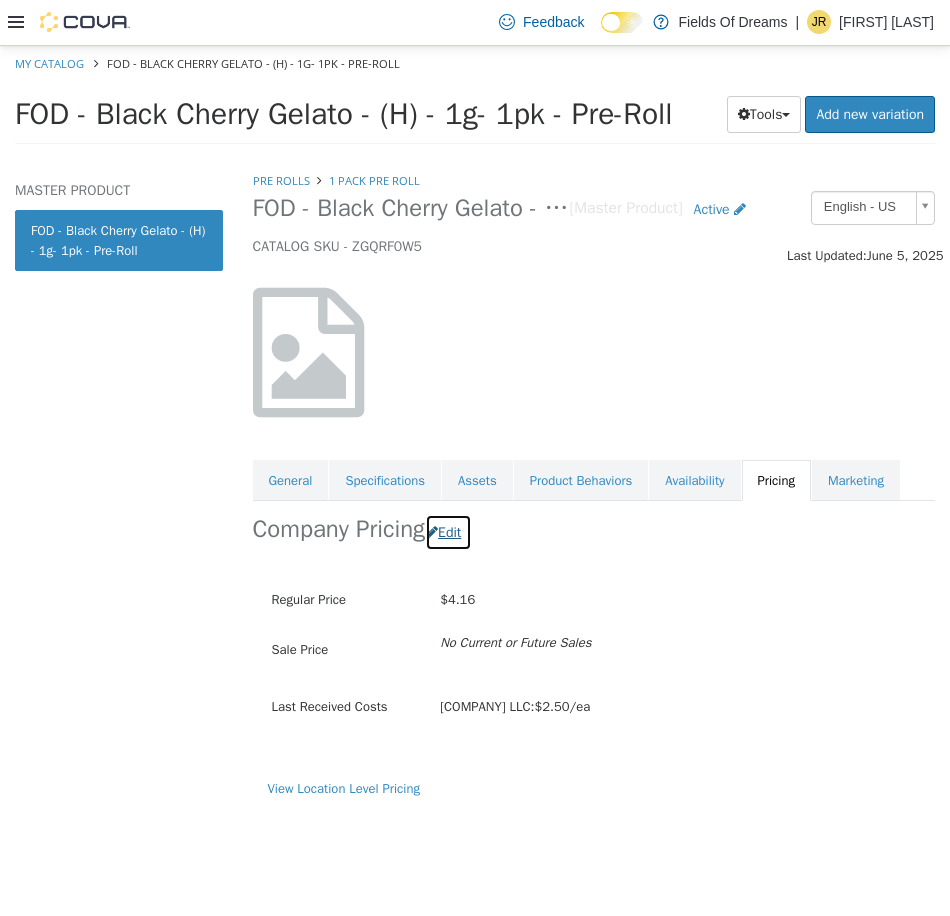 click on "Edit" at bounding box center (448, 531) 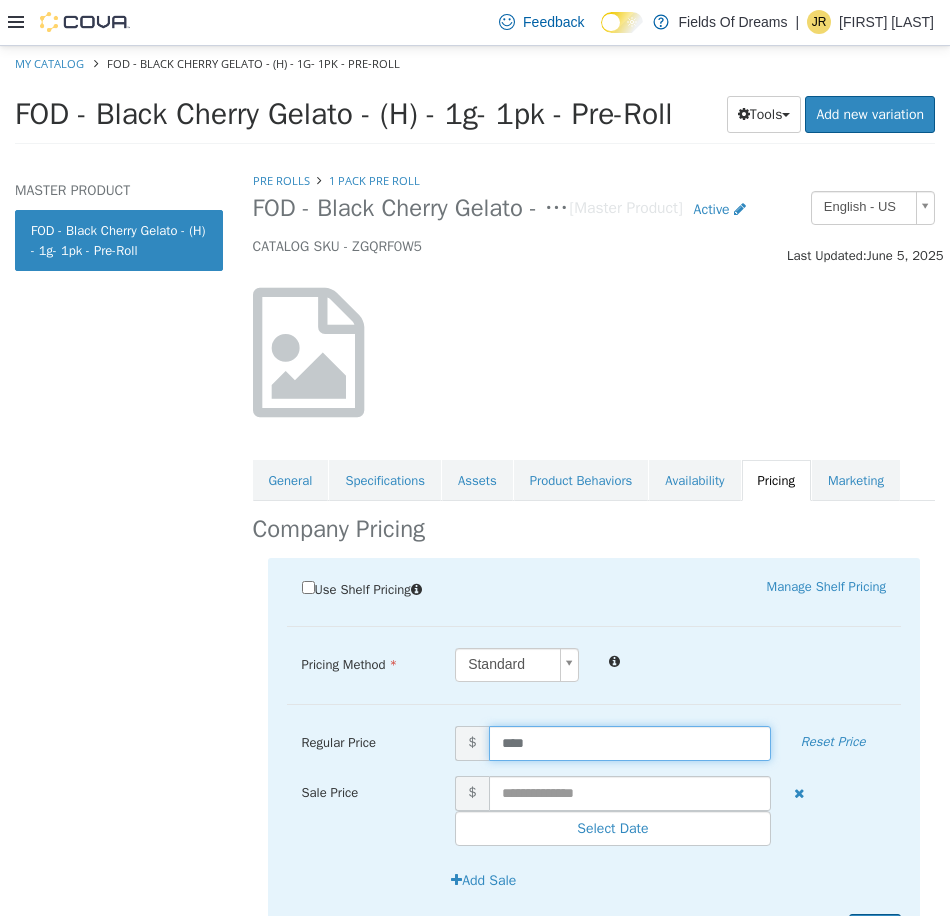 click on "****" at bounding box center [630, 742] 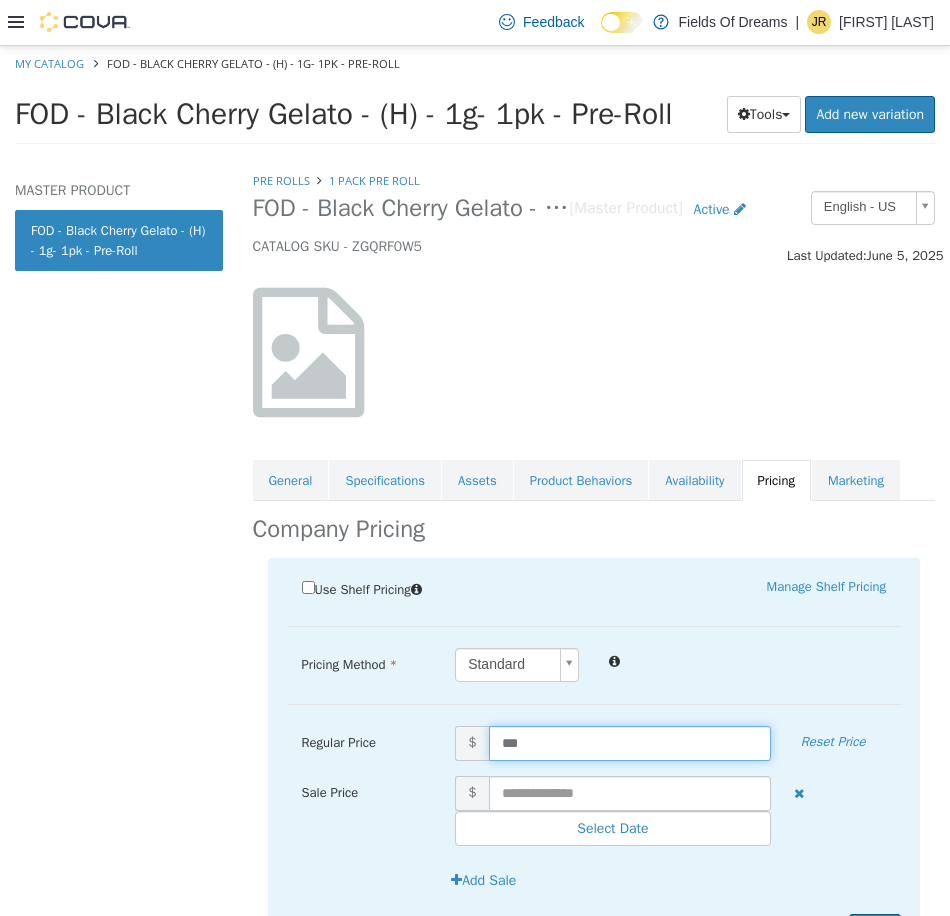 type on "****" 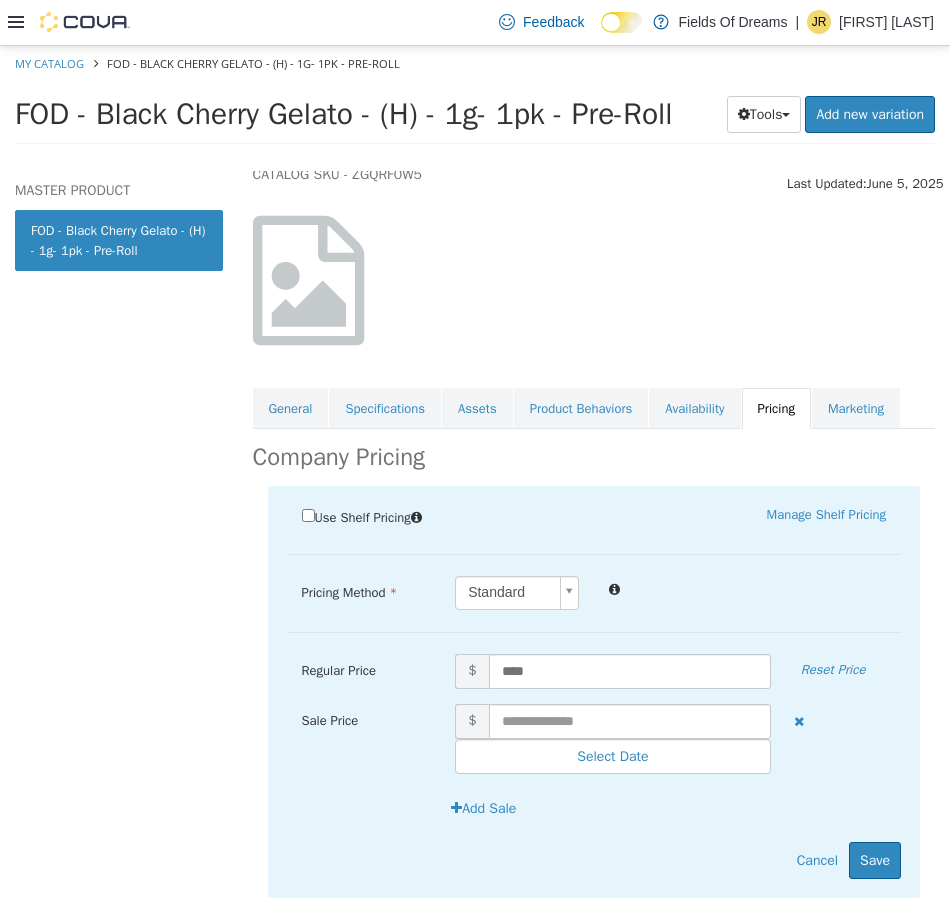 scroll, scrollTop: 108, scrollLeft: 0, axis: vertical 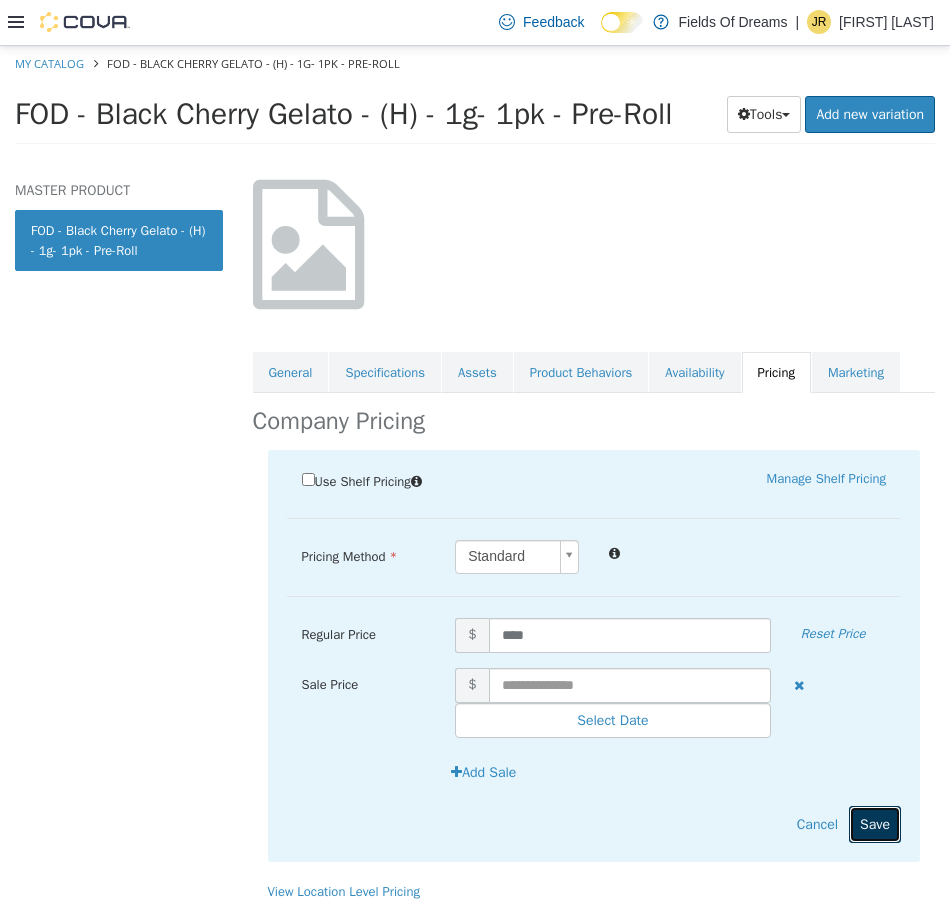 click on "Save" at bounding box center (875, 823) 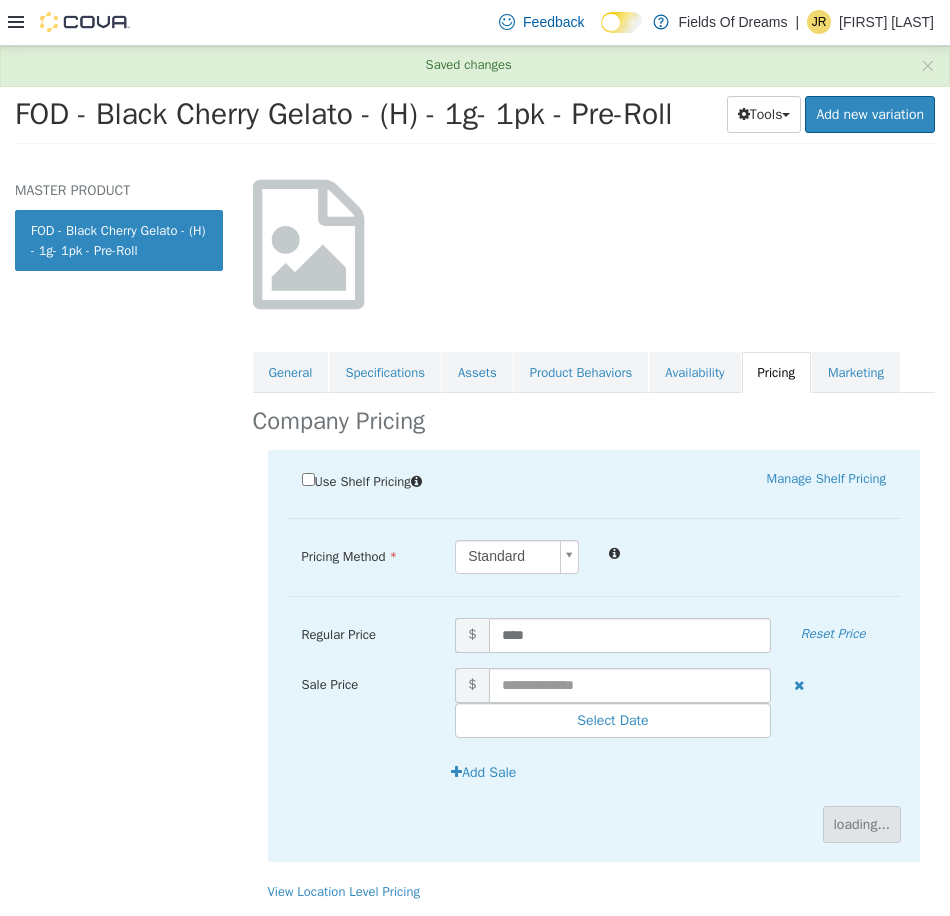 scroll, scrollTop: 0, scrollLeft: 0, axis: both 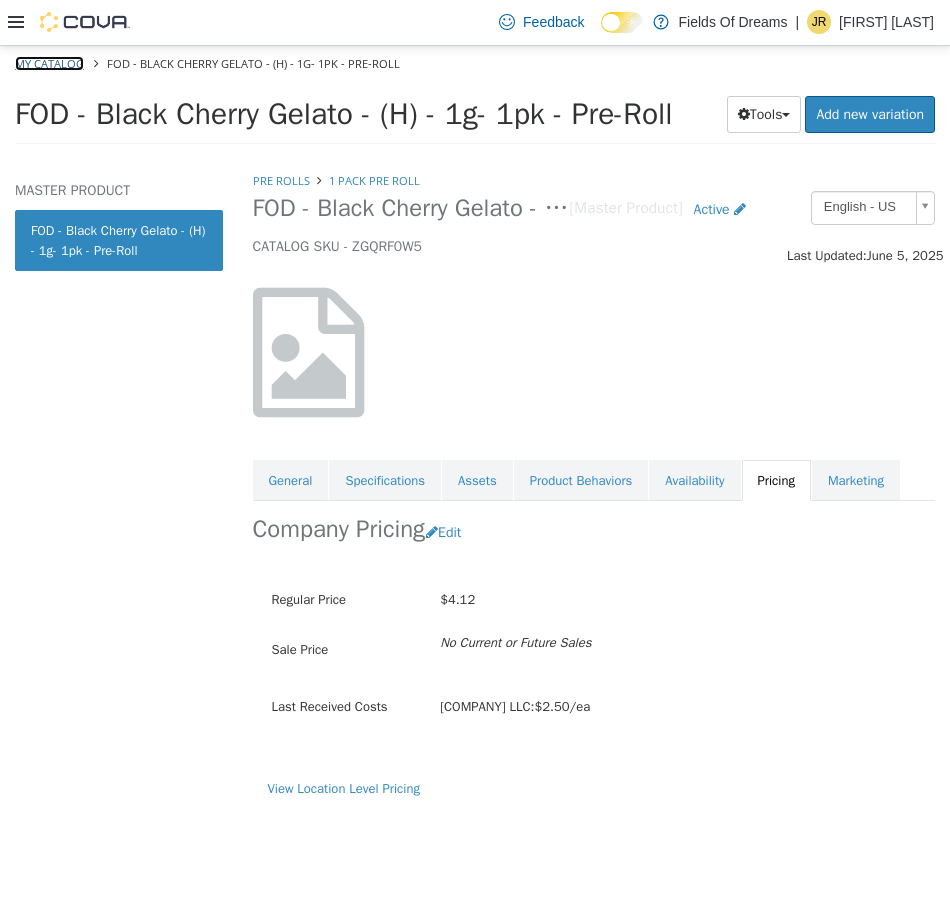 click on "My Catalog" at bounding box center (49, 62) 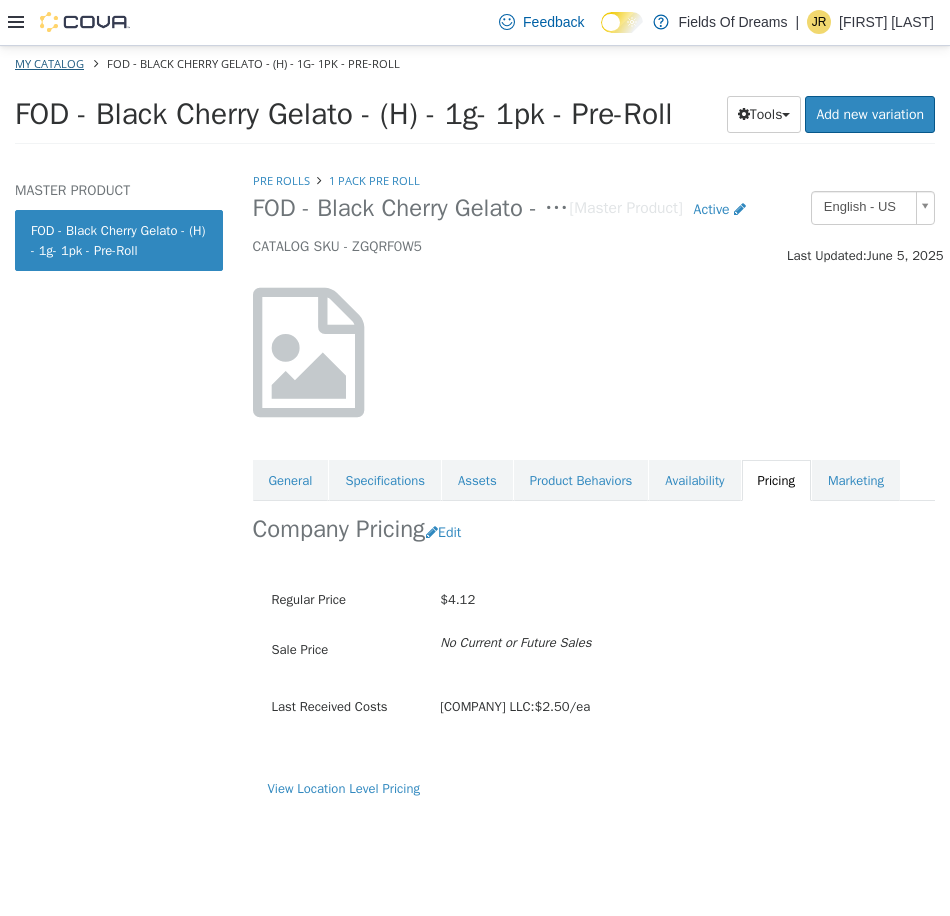 select on "**********" 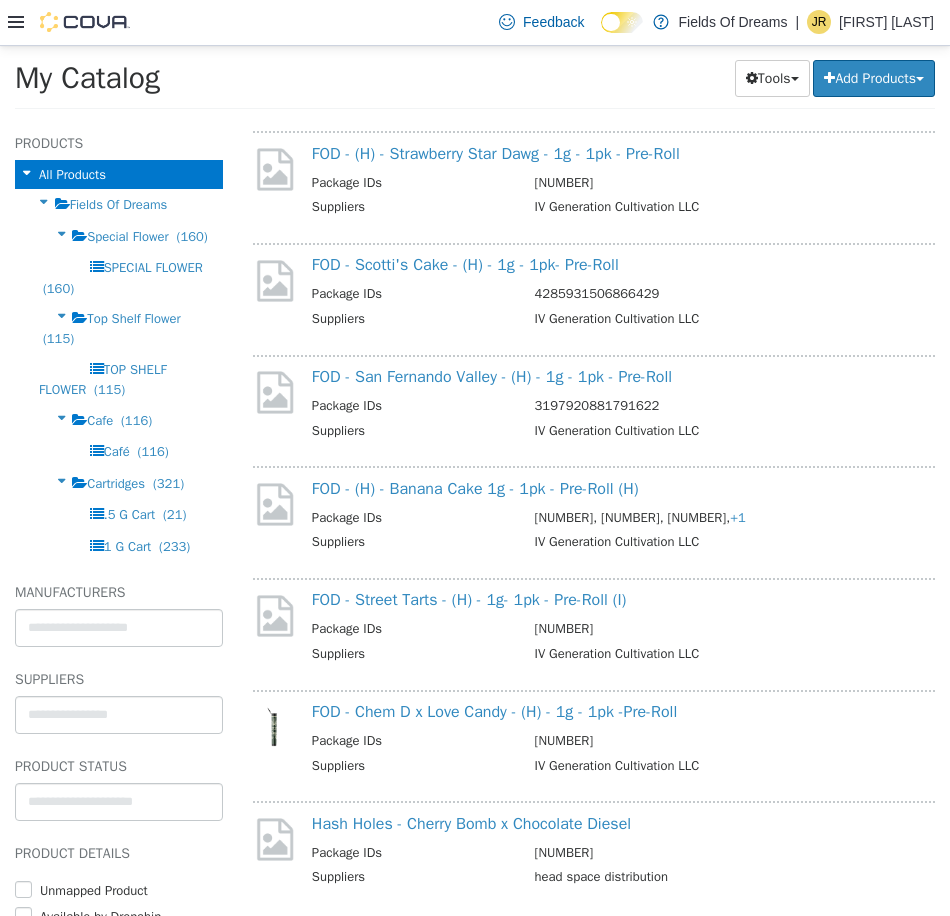 scroll, scrollTop: 3333, scrollLeft: 0, axis: vertical 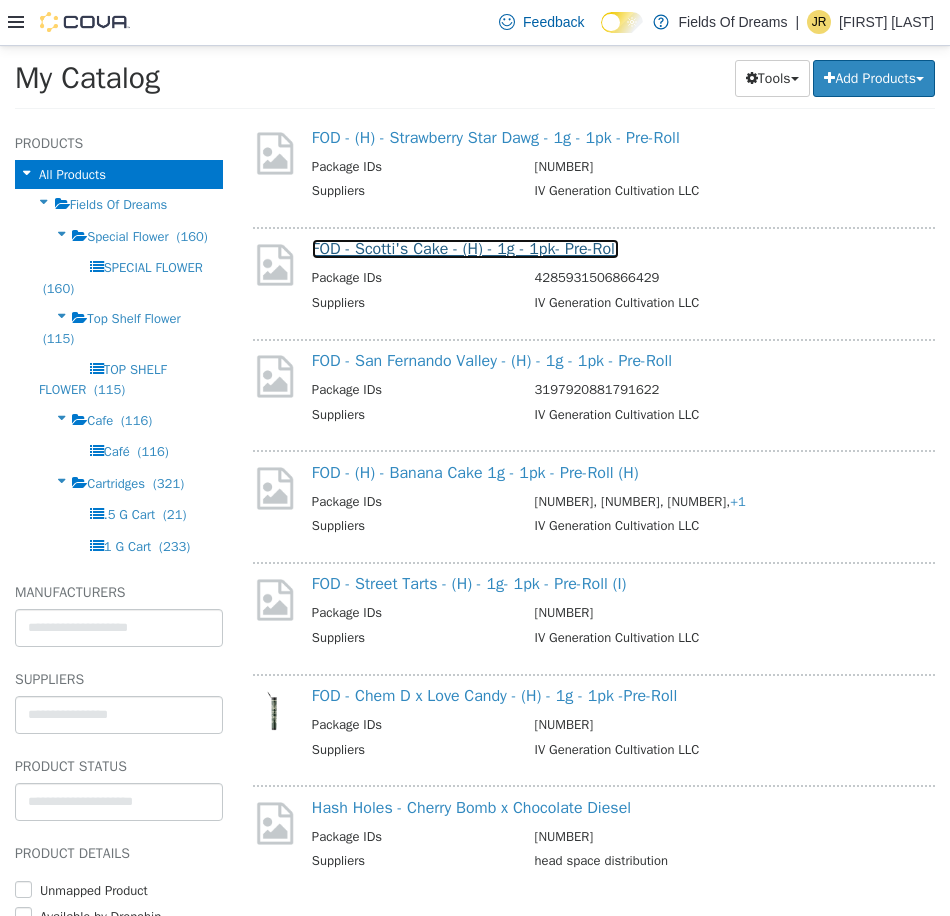 click on "FOD - Scotti's Cake - (H) - 1g - 1pk- Pre-Roll" at bounding box center (465, 248) 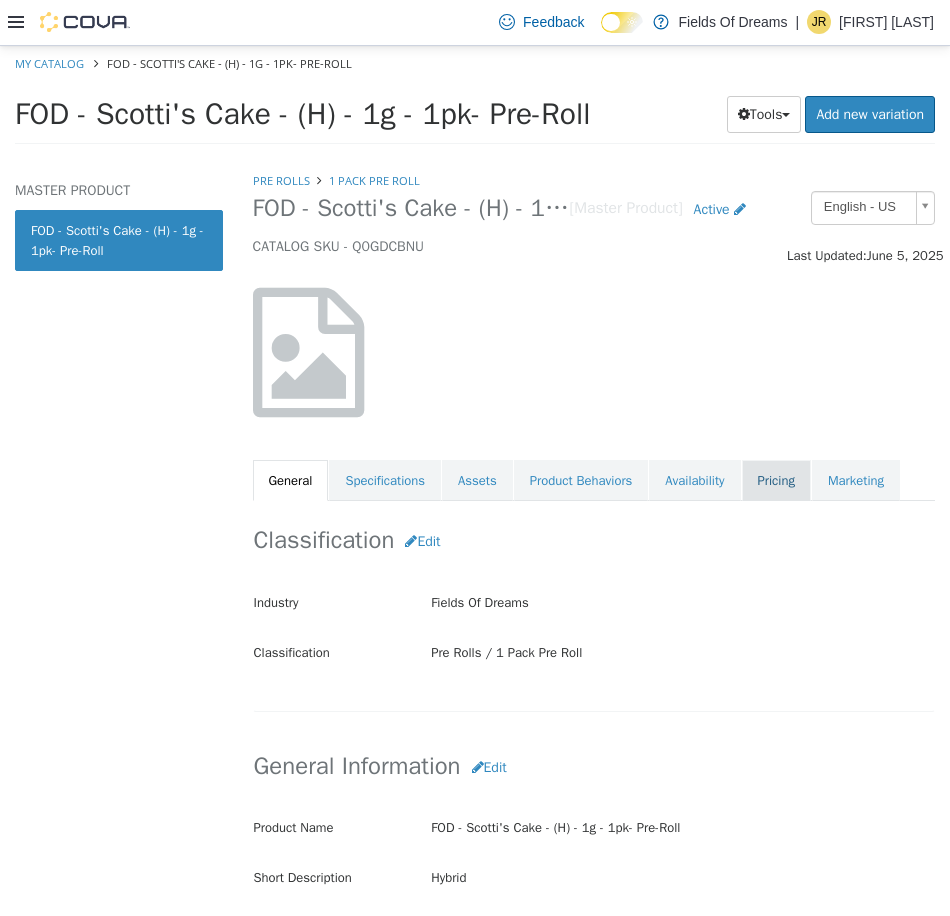 click on "Pricing" at bounding box center (776, 480) 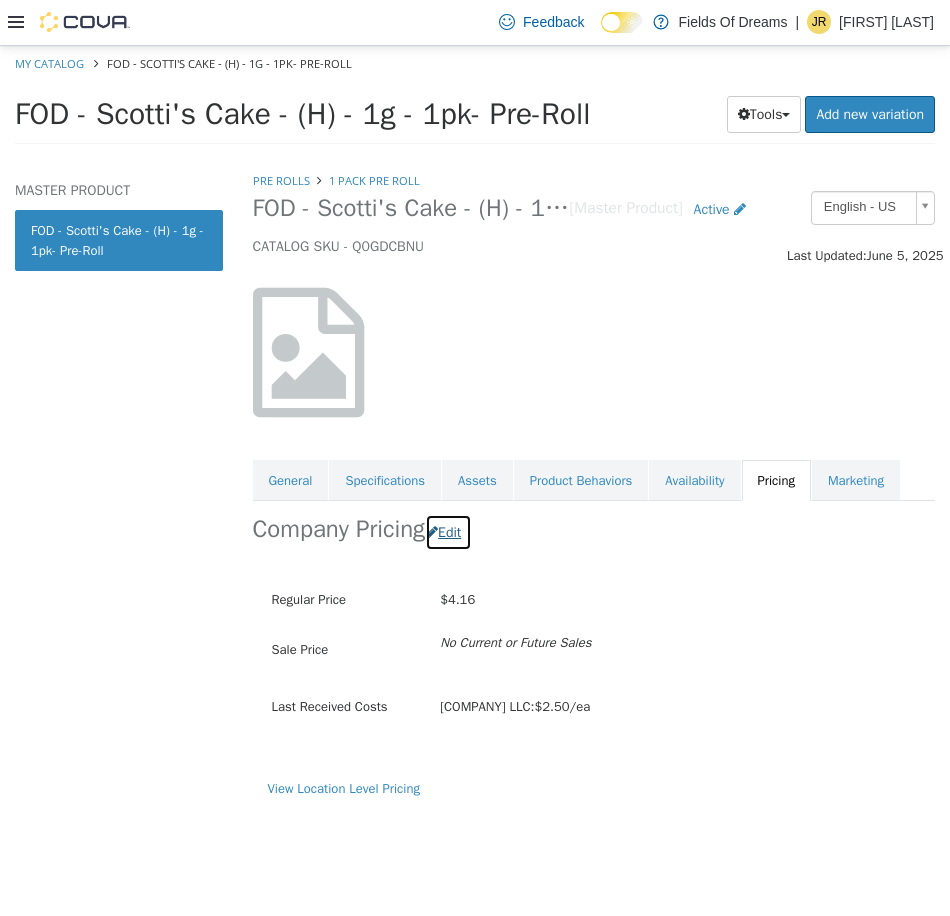 click on "Edit" at bounding box center [448, 531] 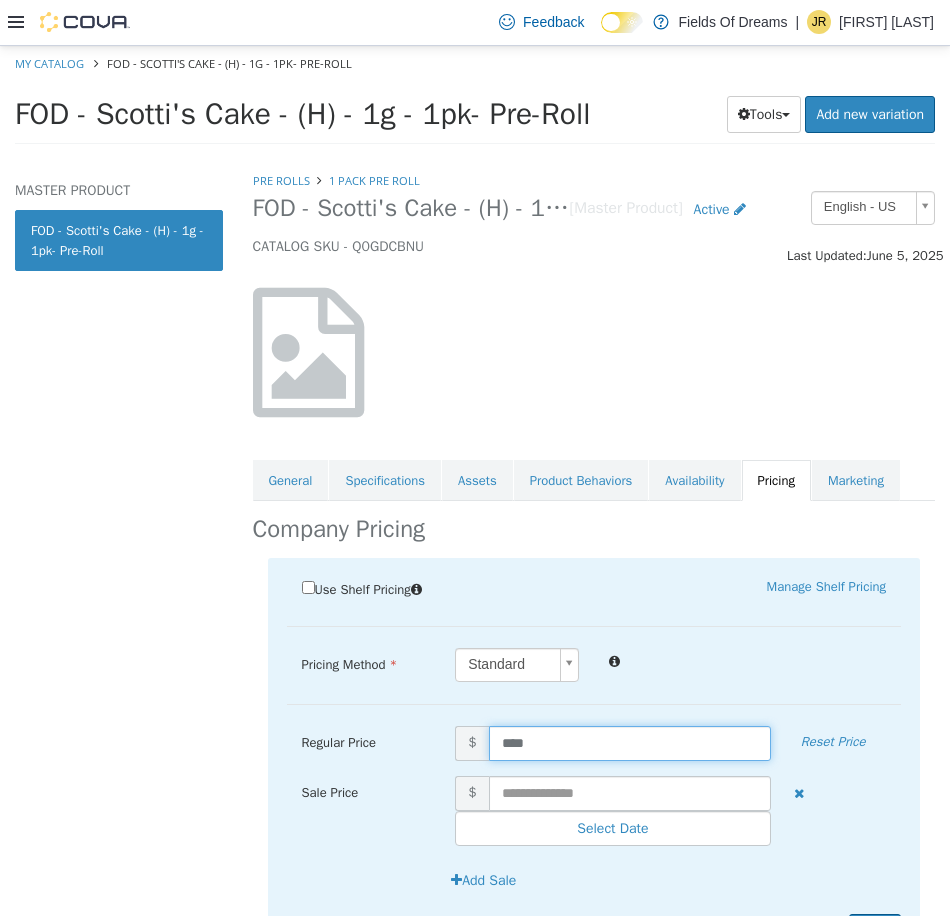 click on "****" at bounding box center [630, 742] 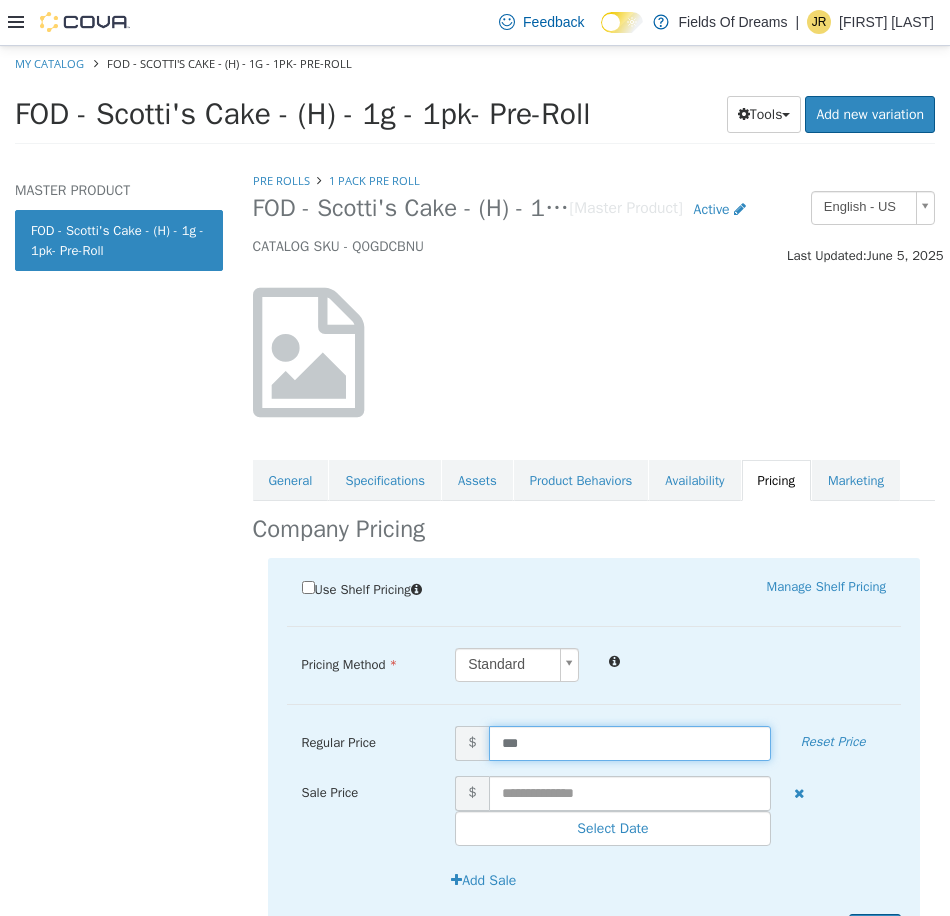 type on "****" 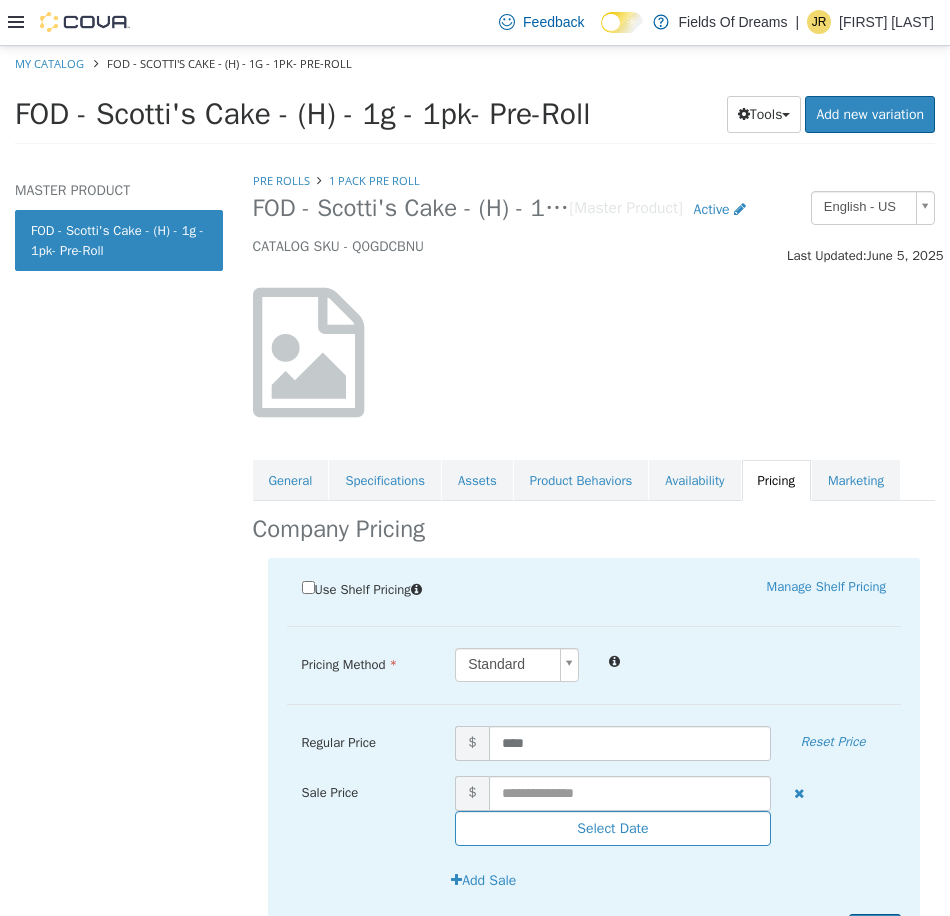 scroll, scrollTop: 108, scrollLeft: 0, axis: vertical 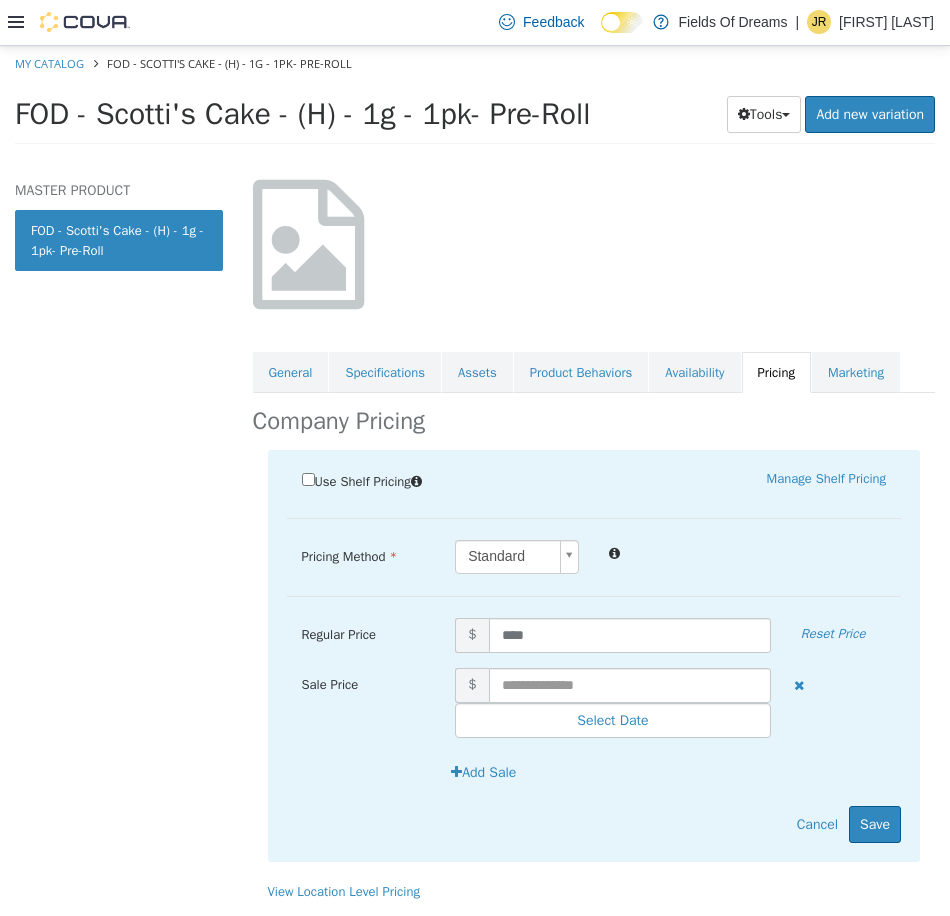 click on "Use Shelf Pricing    Manage Shelf Pricing Shelf Price     Select a Shelf Price                             Shelf Price is required Pricing Method     Standard                             * Regular Price $ **** Reset Price Sale Price $ Select Date     (UTC-6) Denver                                Add Sale Cancel Save" at bounding box center (594, 655) 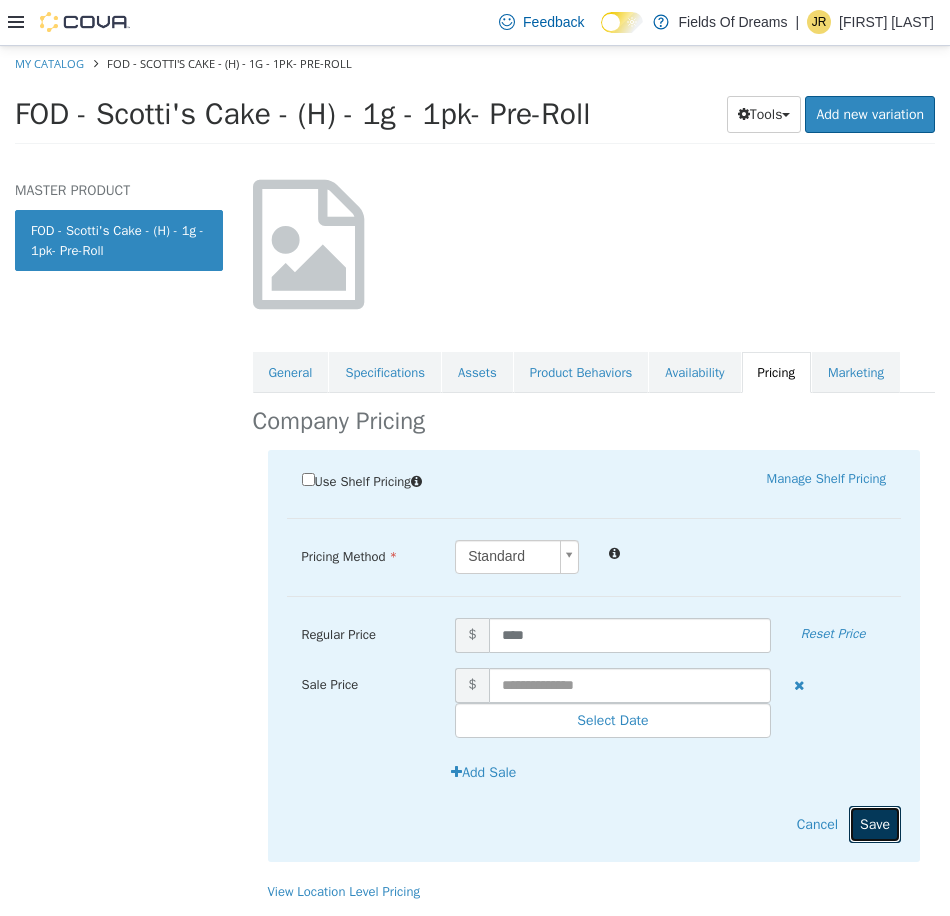 click on "Save" at bounding box center (875, 823) 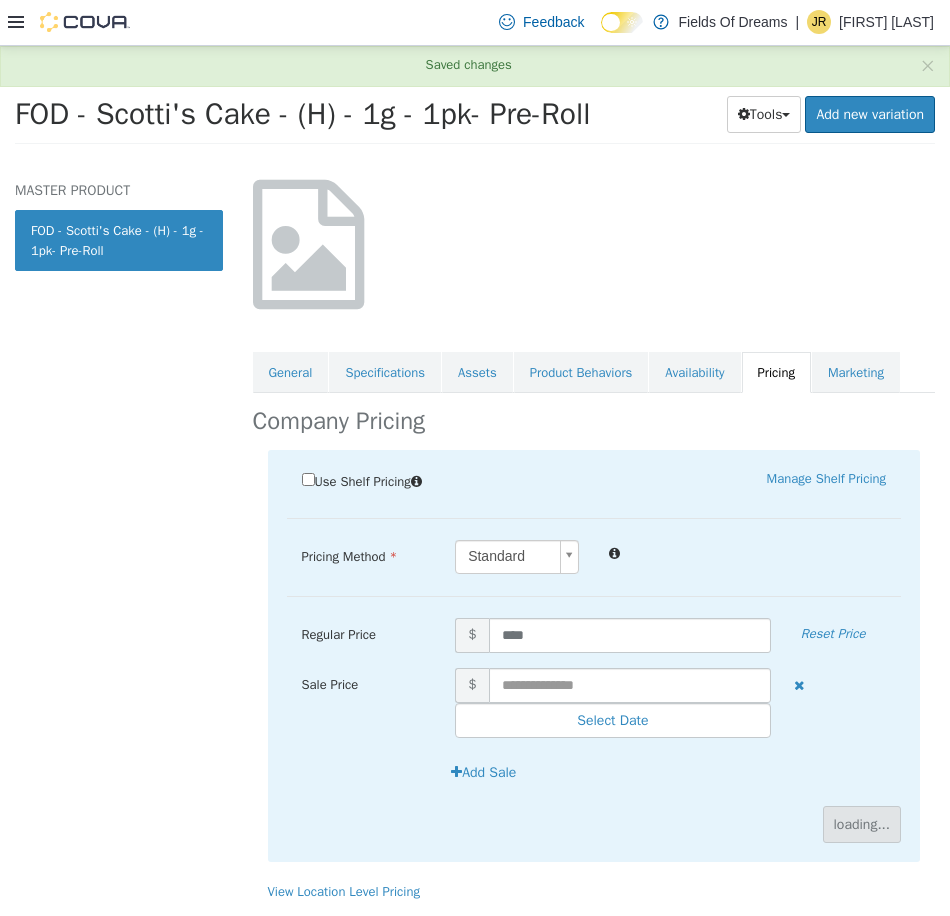 scroll, scrollTop: 0, scrollLeft: 0, axis: both 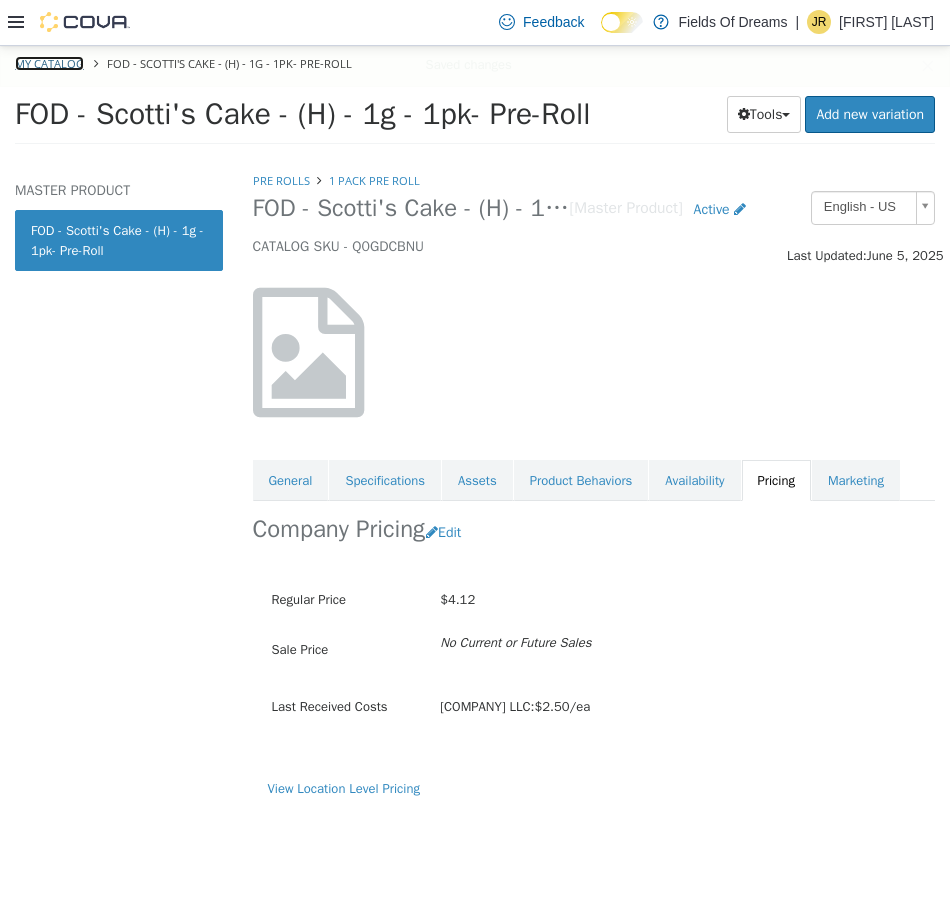 click on "My Catalog" at bounding box center (49, 62) 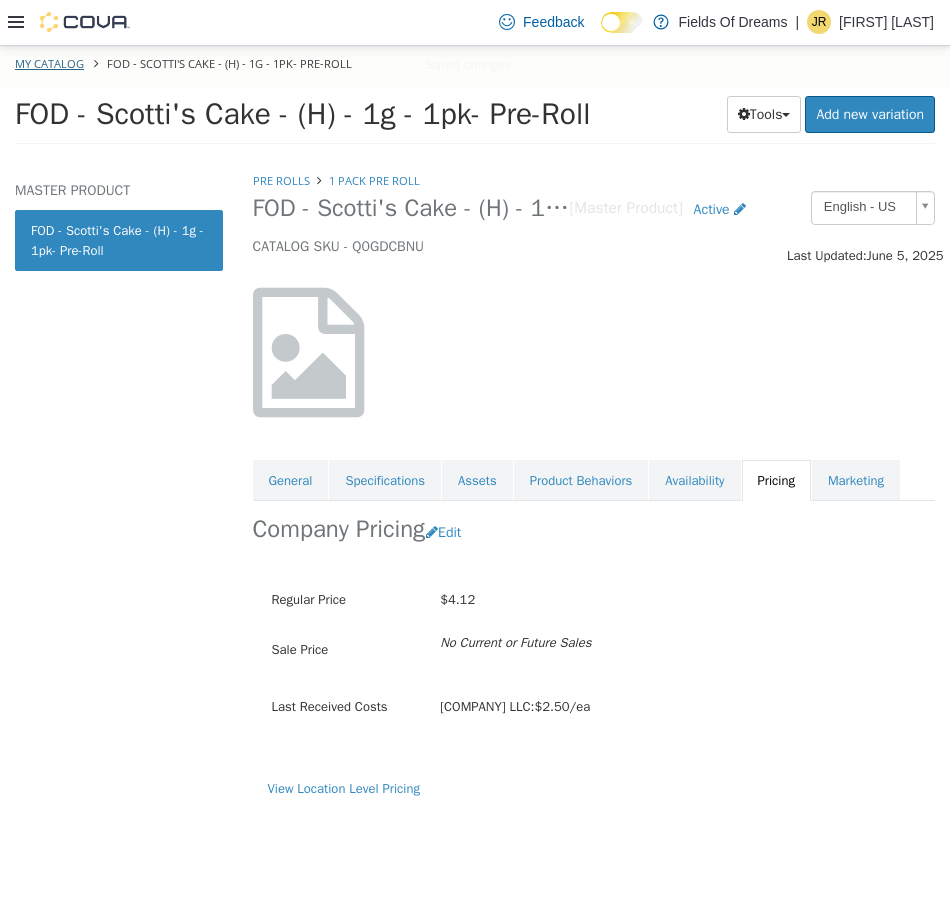 select on "**********" 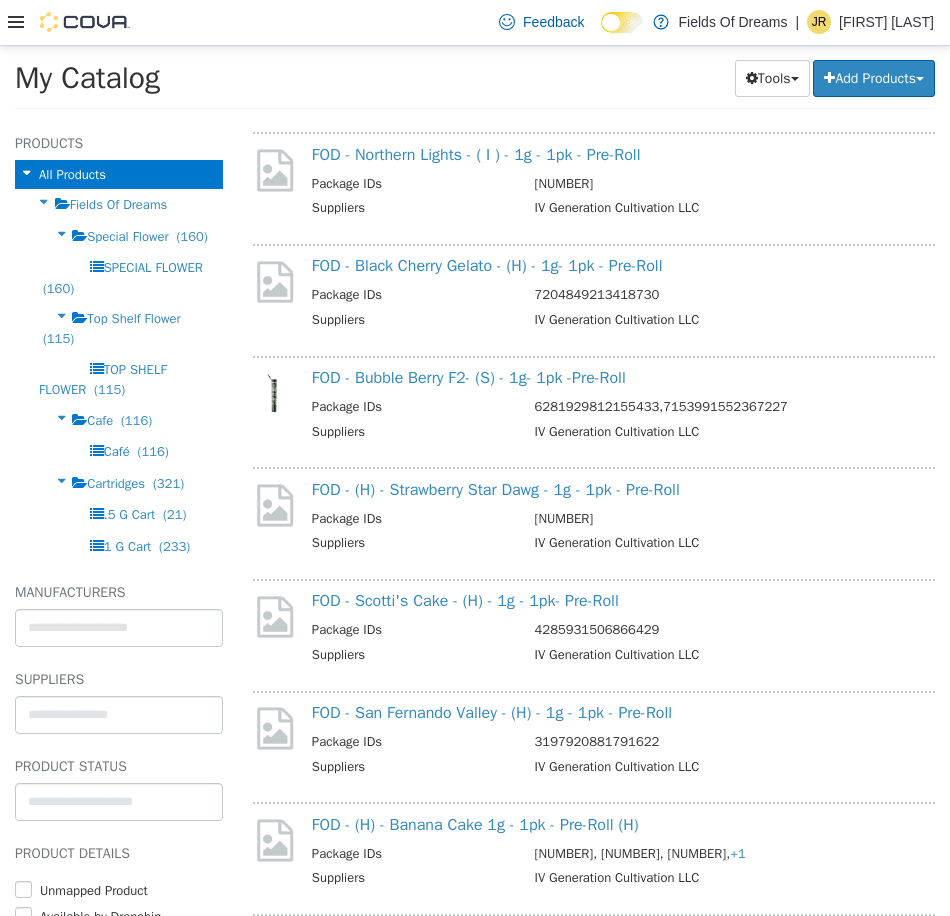 scroll, scrollTop: 3000, scrollLeft: 0, axis: vertical 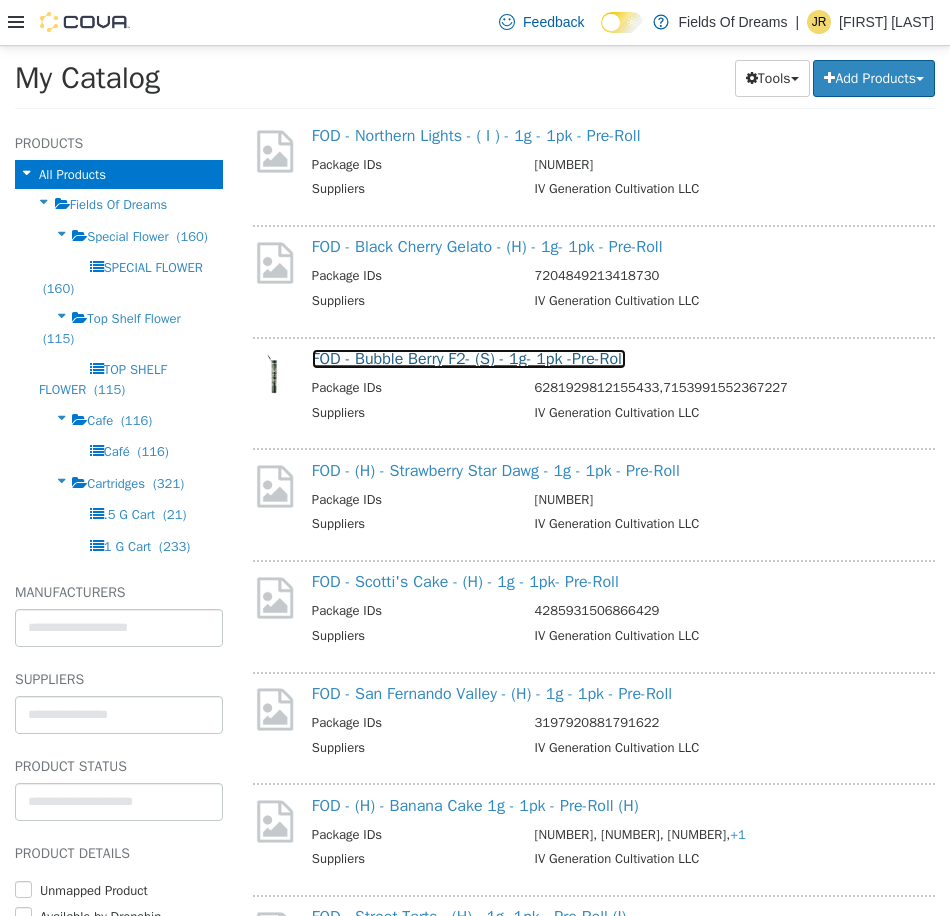 click on "FOD - Bubble Berry F2- (S) - 1g- 1pk -Pre-Roll" at bounding box center (469, 358) 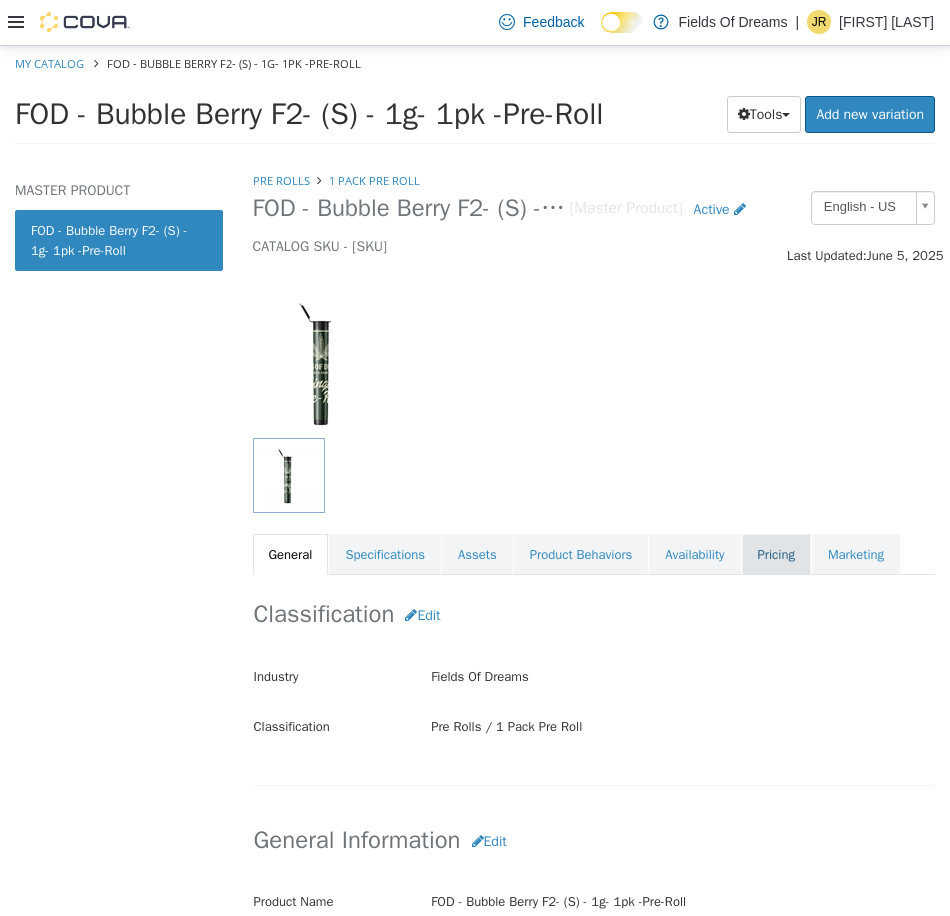 click on "Pricing" at bounding box center (776, 554) 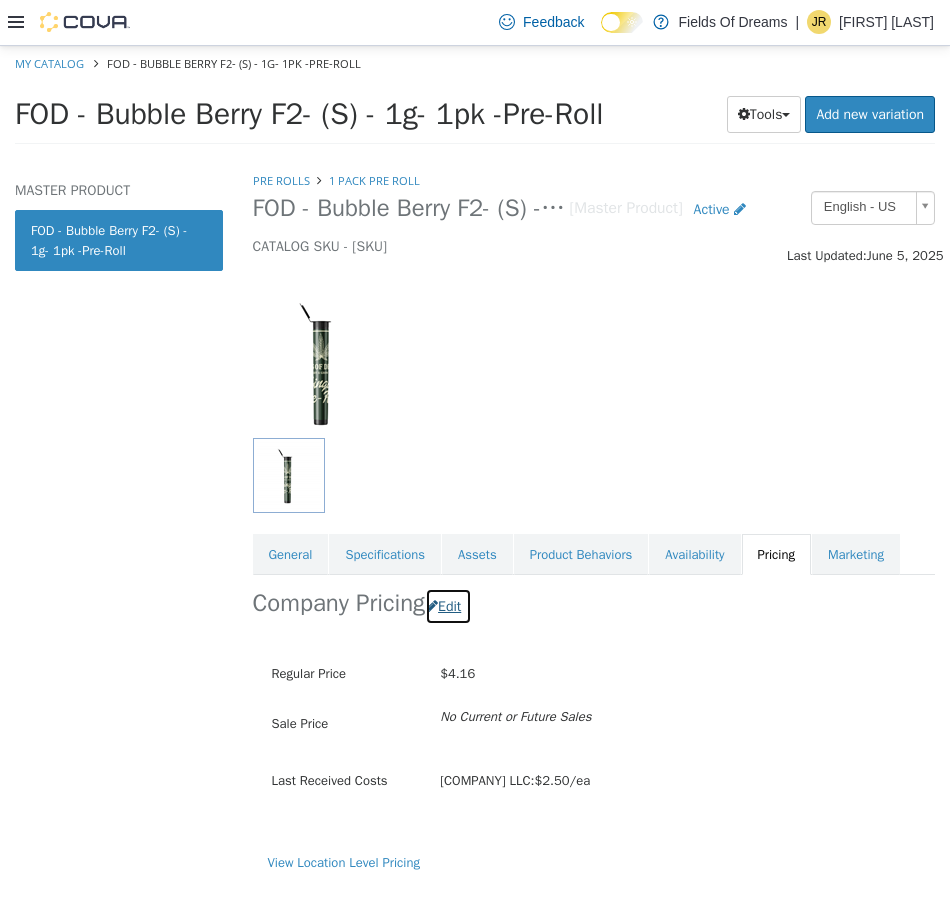 click on "Edit" at bounding box center [448, 605] 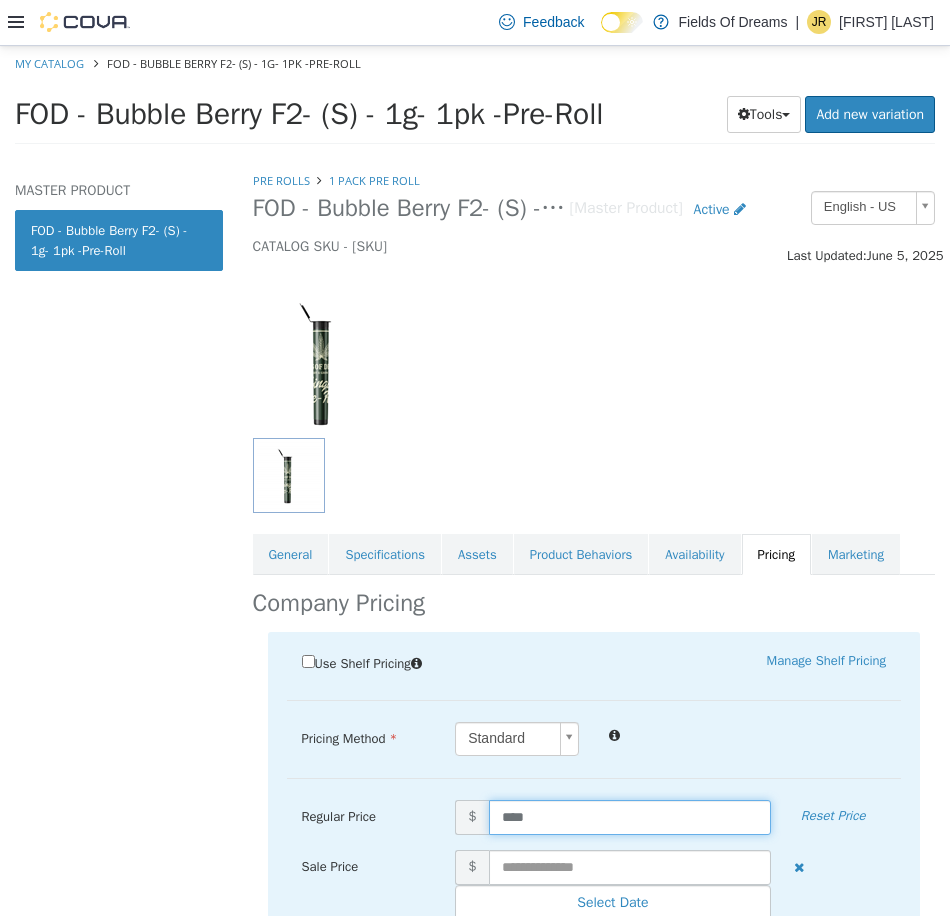 click on "****" at bounding box center (630, 816) 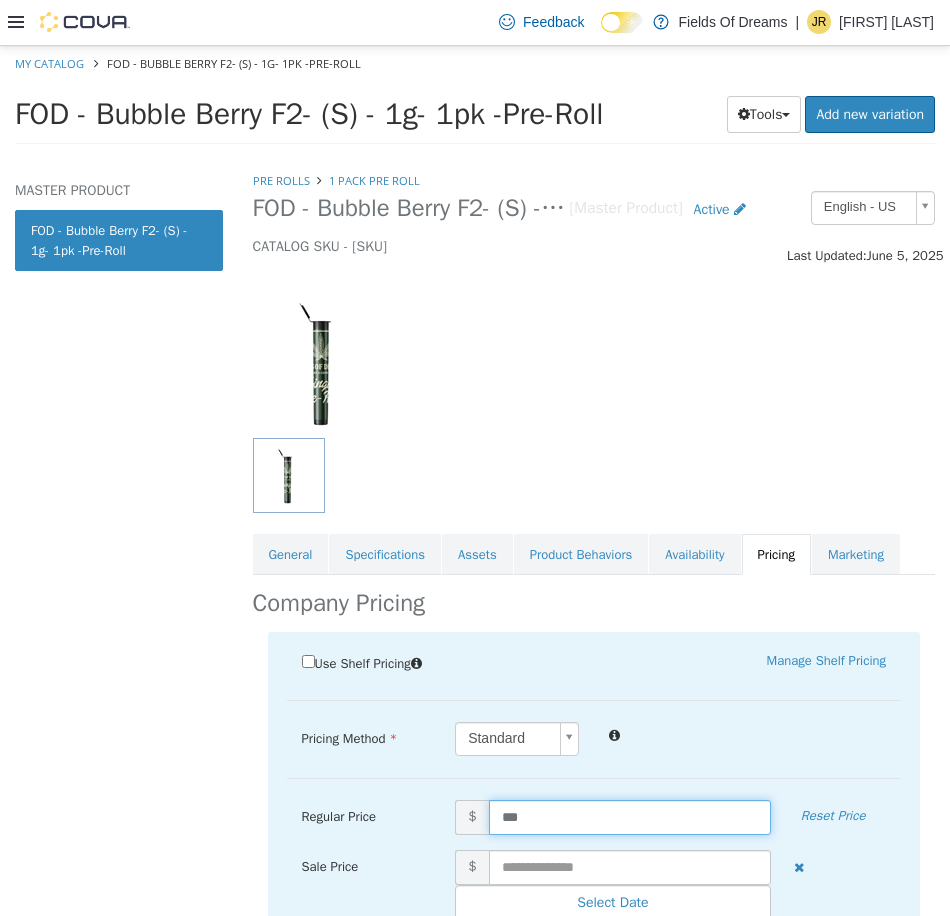 type on "****" 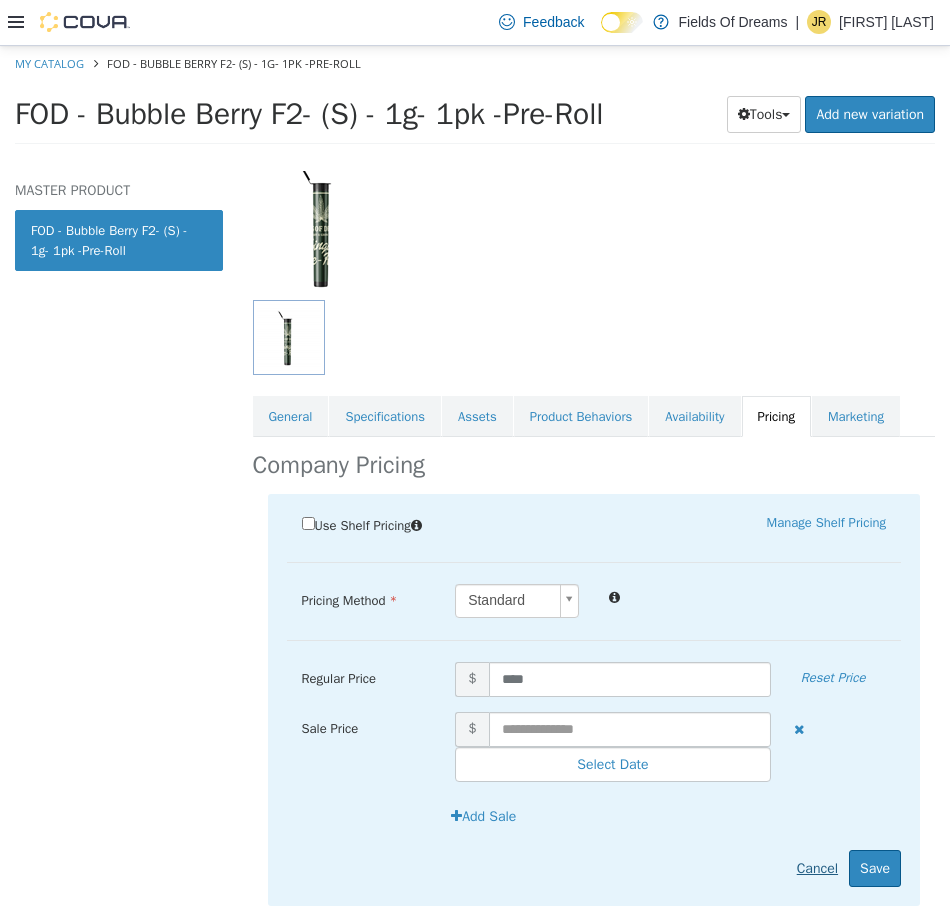 scroll, scrollTop: 182, scrollLeft: 0, axis: vertical 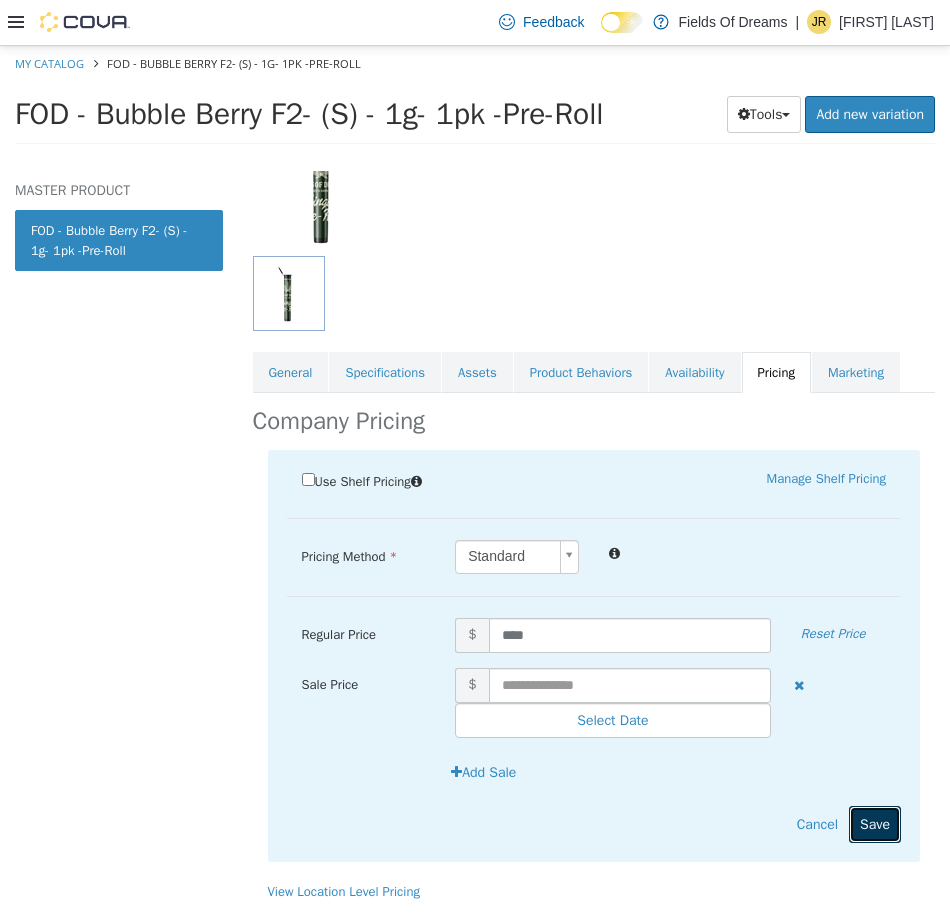 click on "Save" at bounding box center [875, 823] 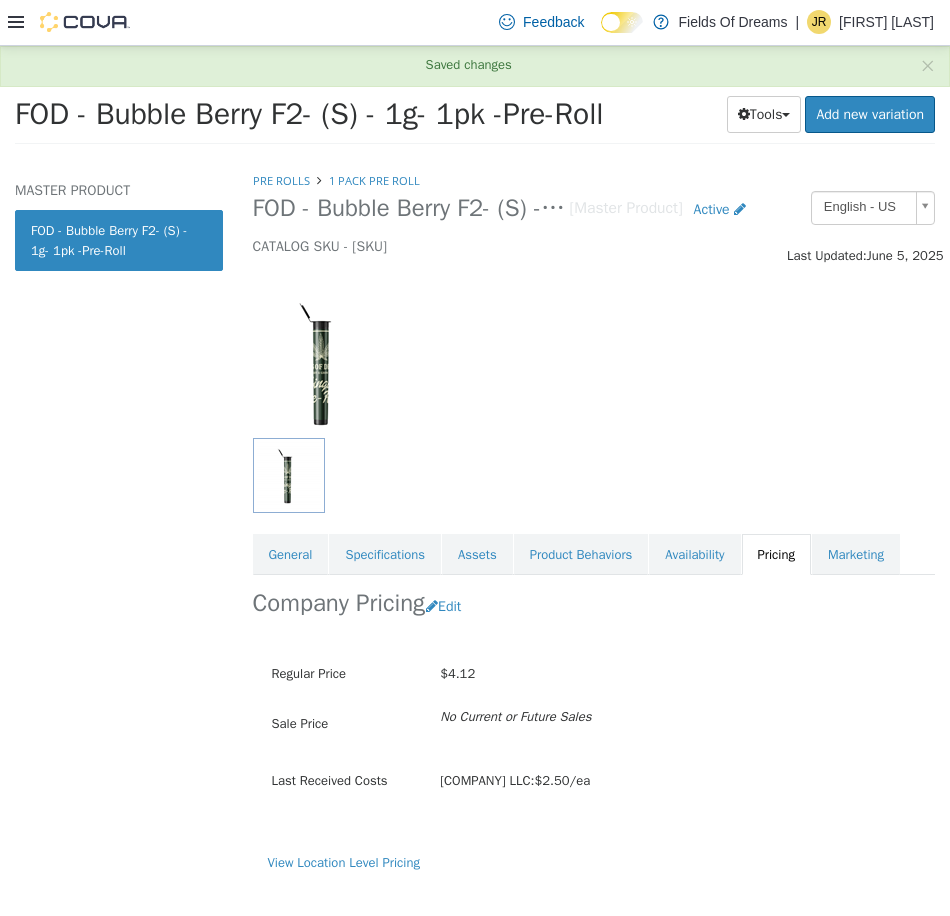 scroll, scrollTop: 0, scrollLeft: 0, axis: both 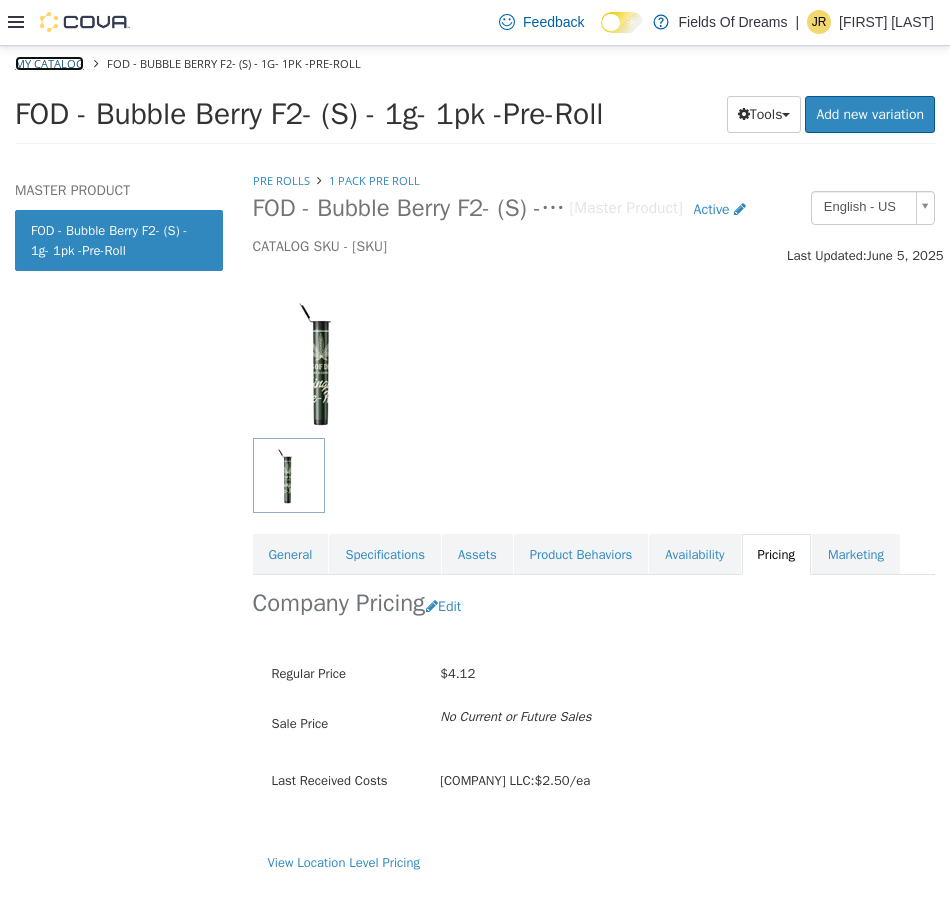 click on "My Catalog" at bounding box center [49, 62] 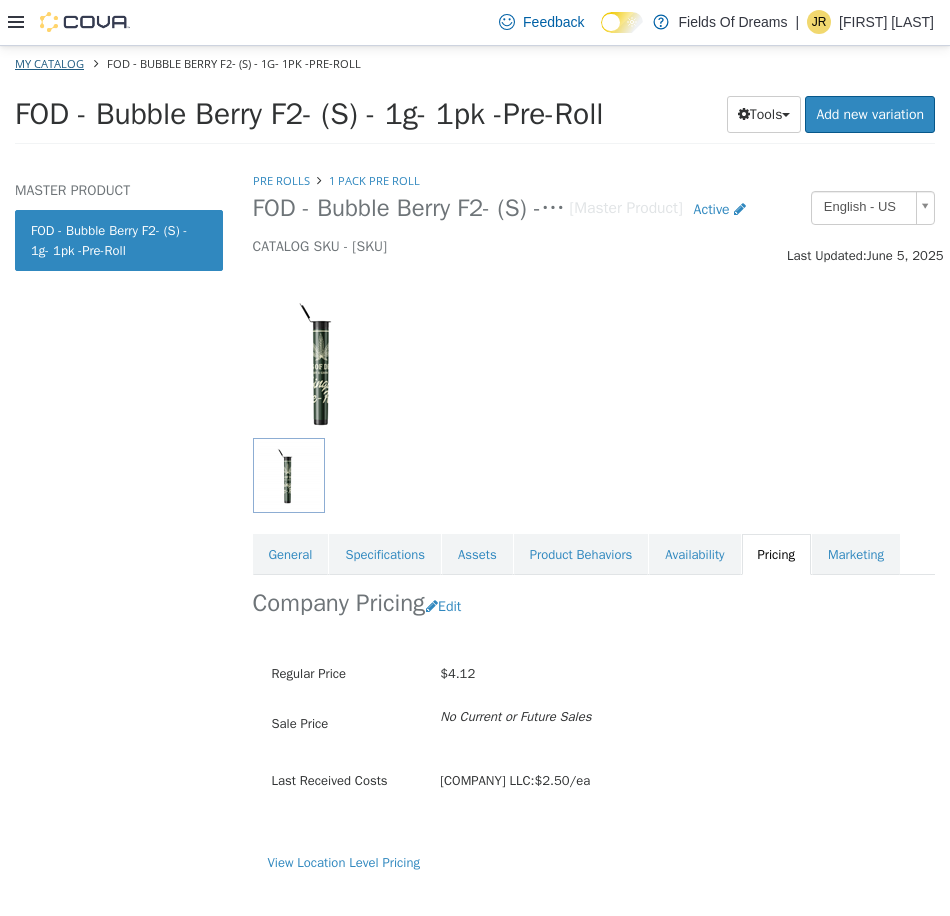 select on "**********" 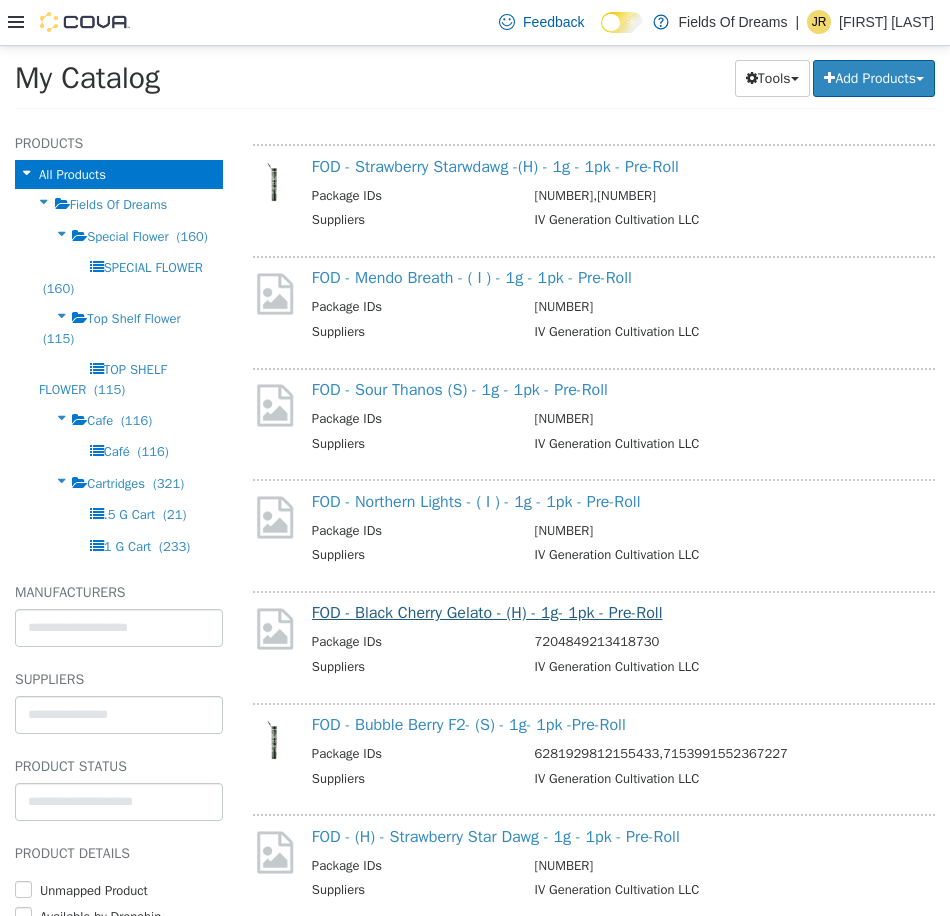scroll, scrollTop: 2667, scrollLeft: 0, axis: vertical 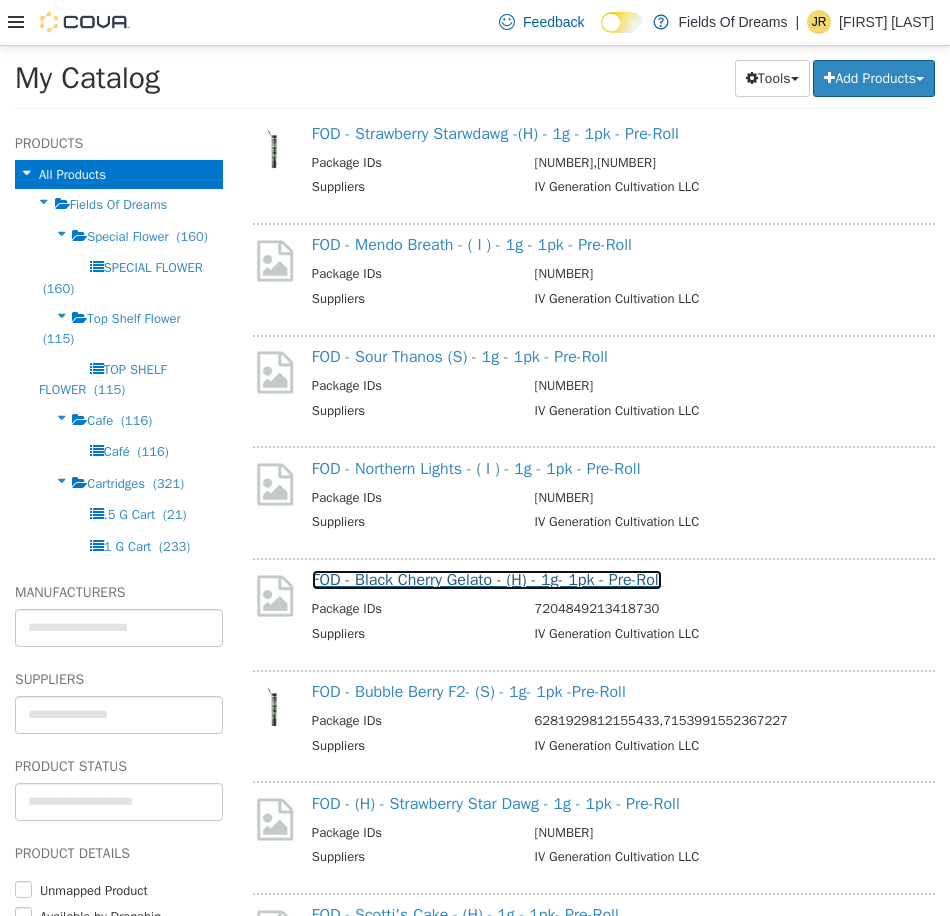 click on "FOD - Black Cherry Gelato - (H) - 1g- 1pk - Pre-Roll" at bounding box center [487, 579] 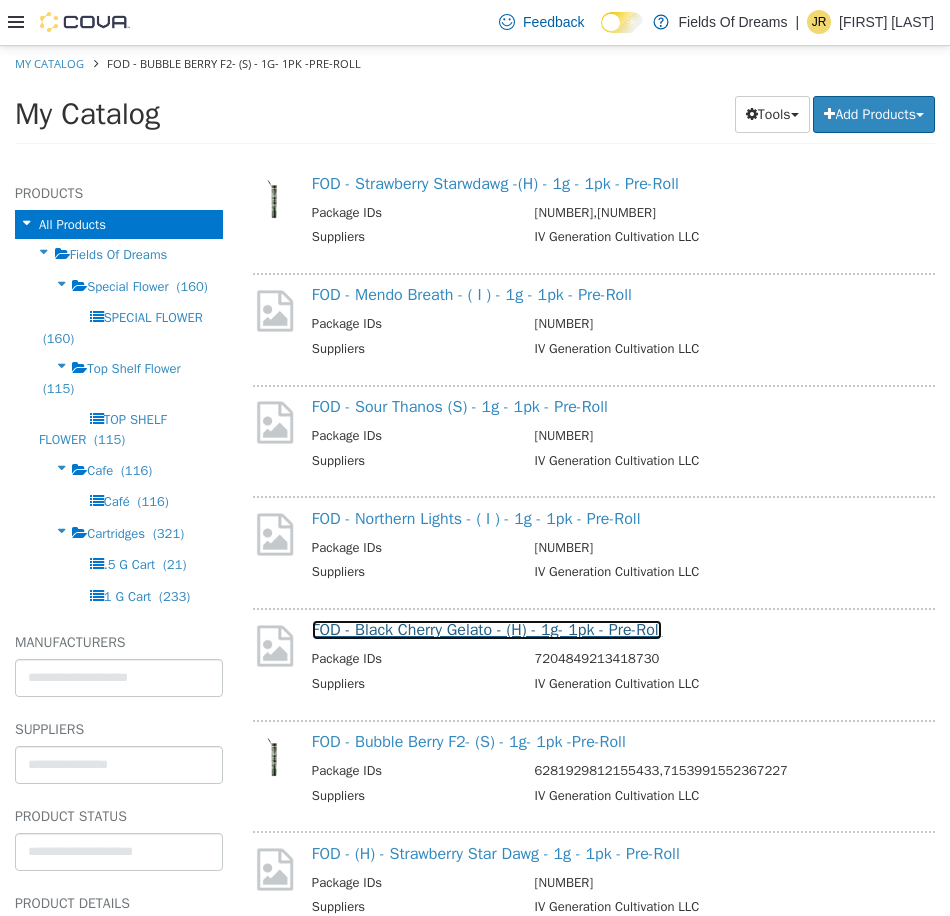 click on "FOD - Black Cherry Gelato - (H) - 1g- 1pk - Pre-Roll" at bounding box center [487, 629] 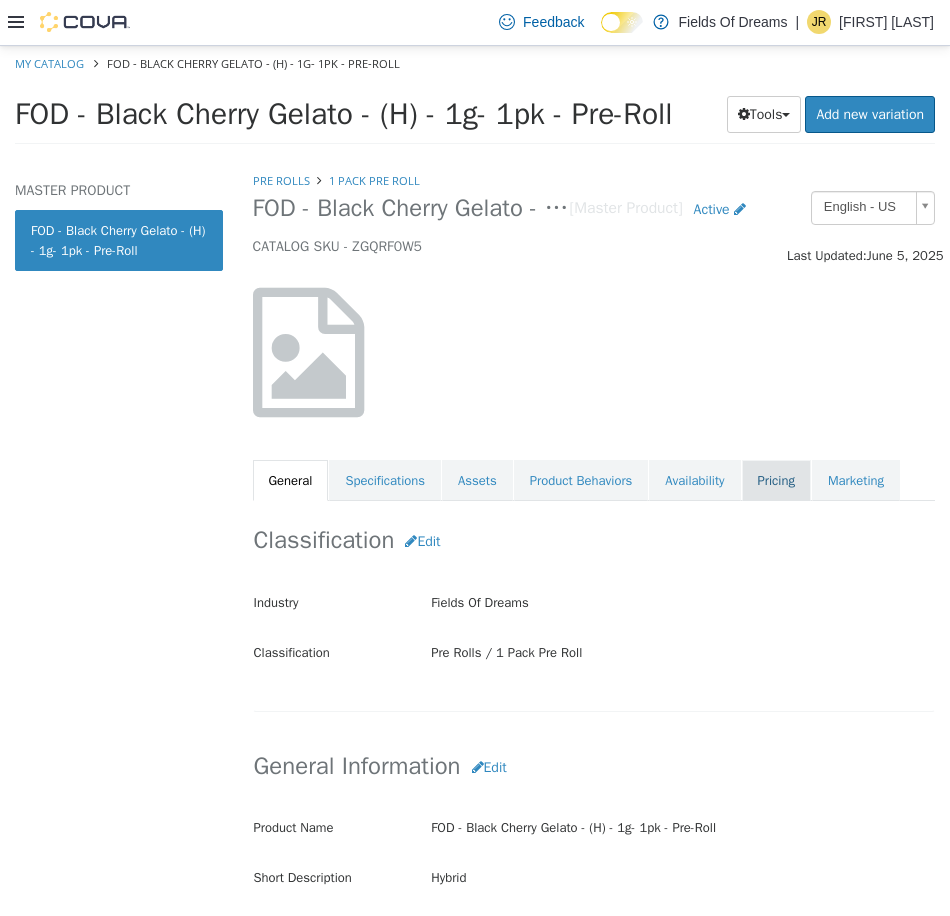 click on "Pricing" at bounding box center (776, 480) 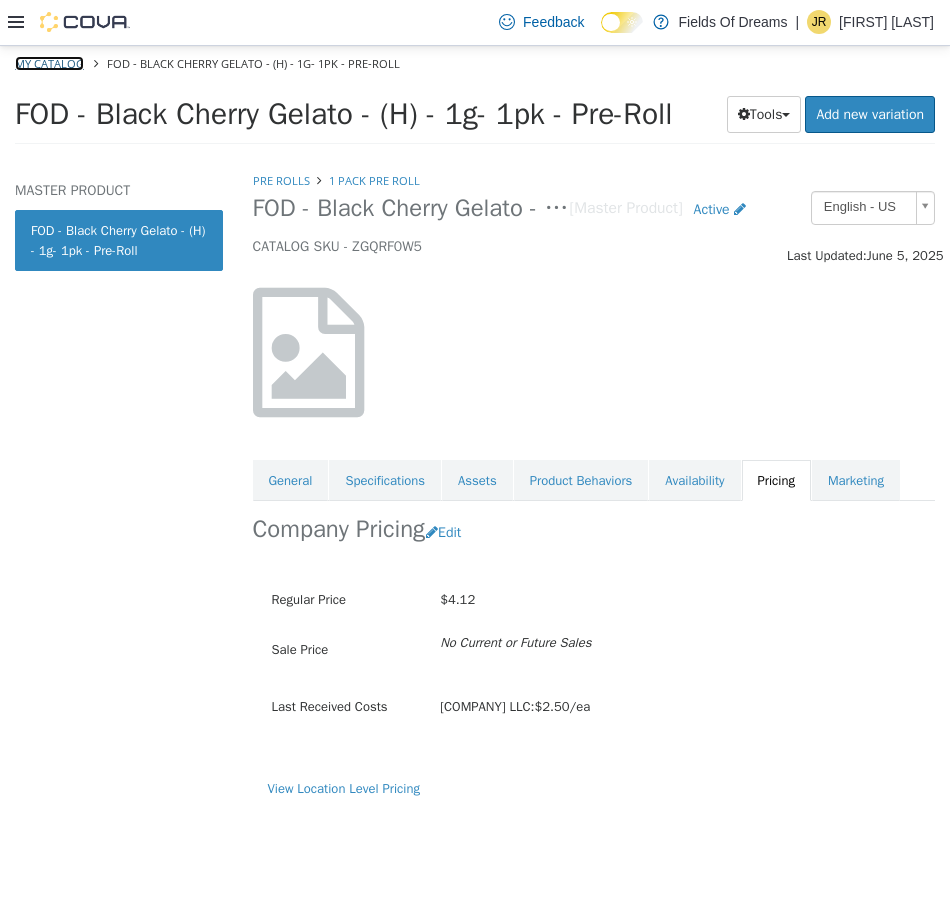 click on "My Catalog" at bounding box center [49, 62] 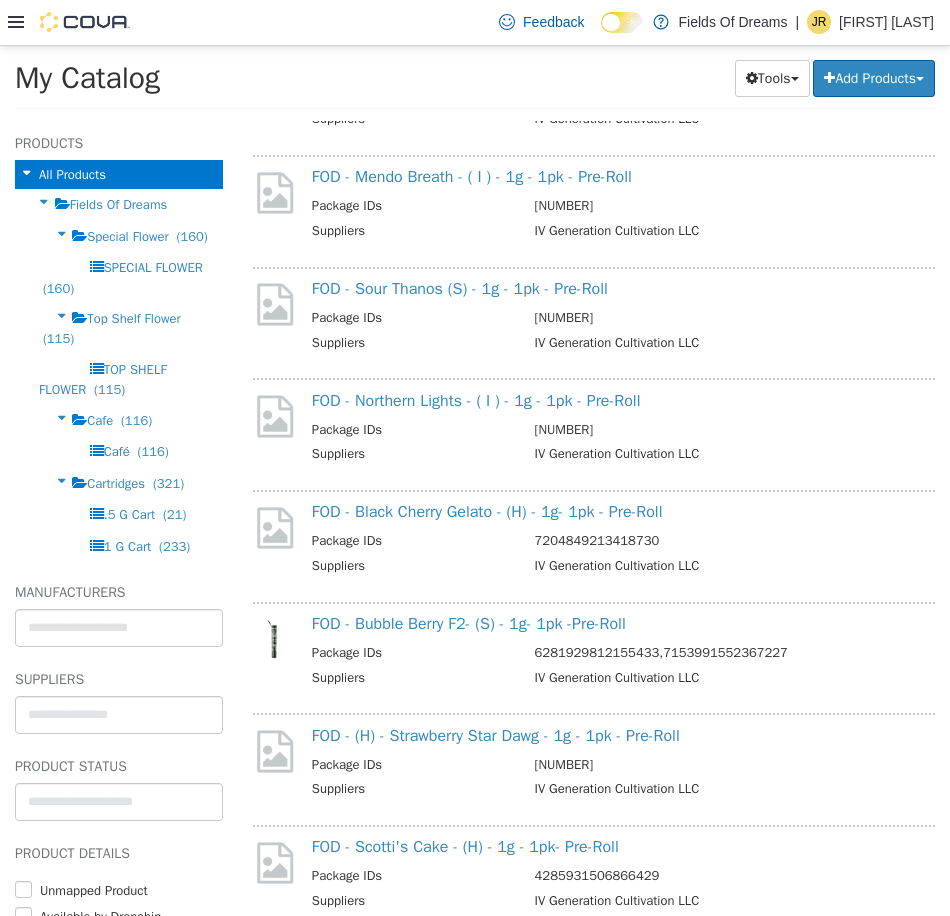 scroll, scrollTop: 3000, scrollLeft: 0, axis: vertical 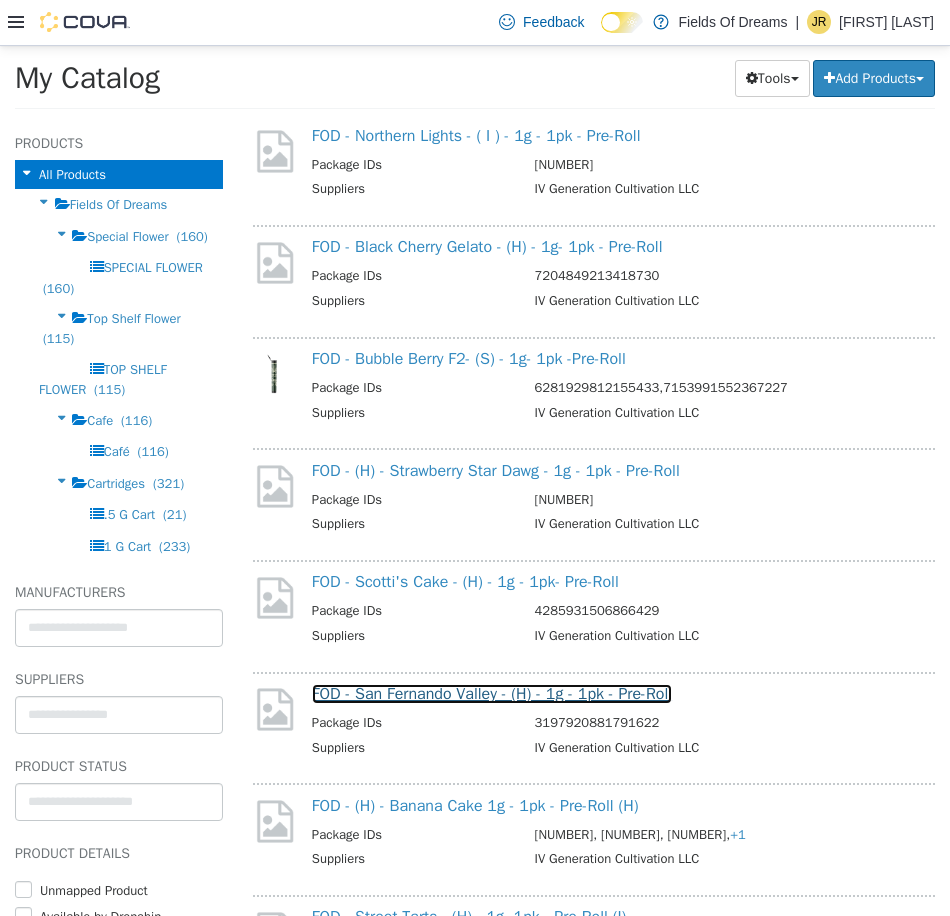 click on "FOD - San Fernando Valley - (H) - 1g - 1pk - Pre-Roll" at bounding box center [492, 693] 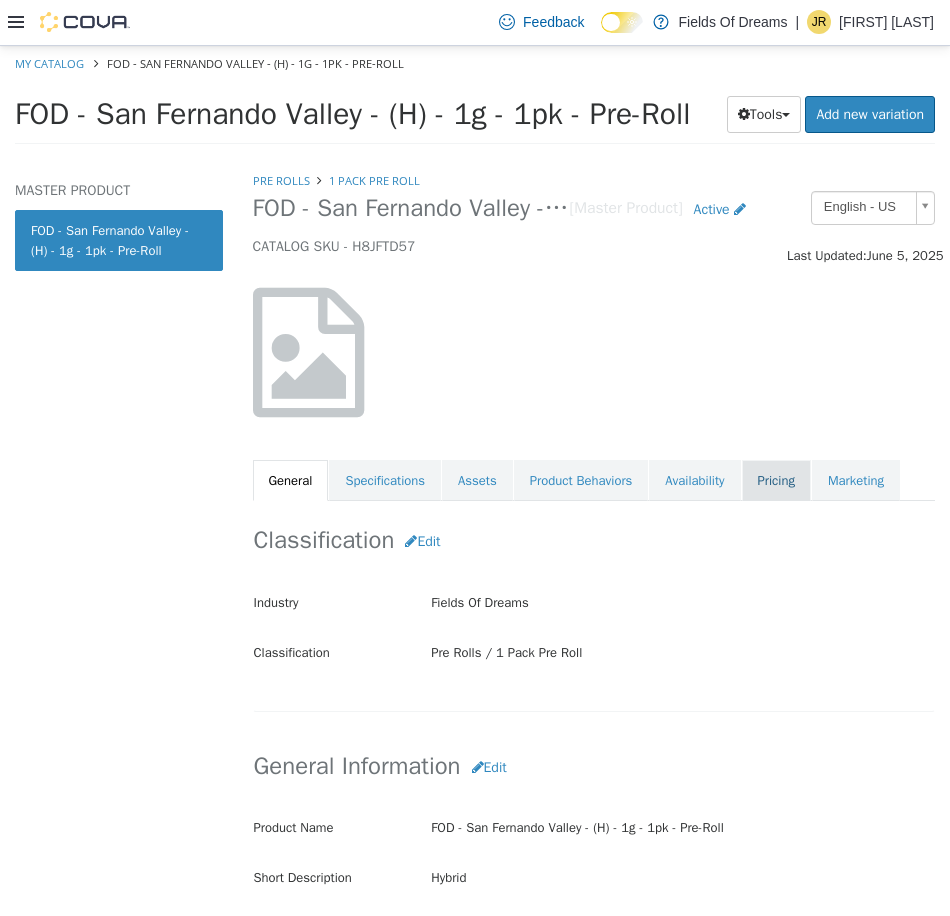 click on "Pricing" at bounding box center [776, 480] 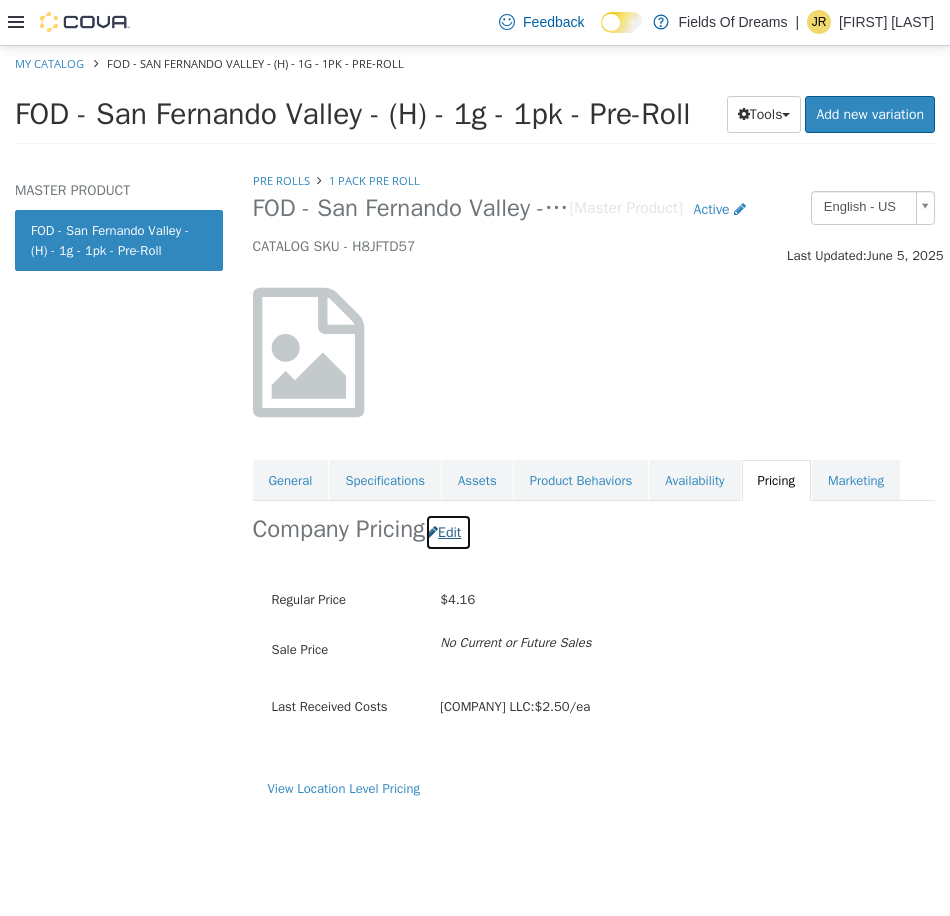click on "Edit" at bounding box center (448, 531) 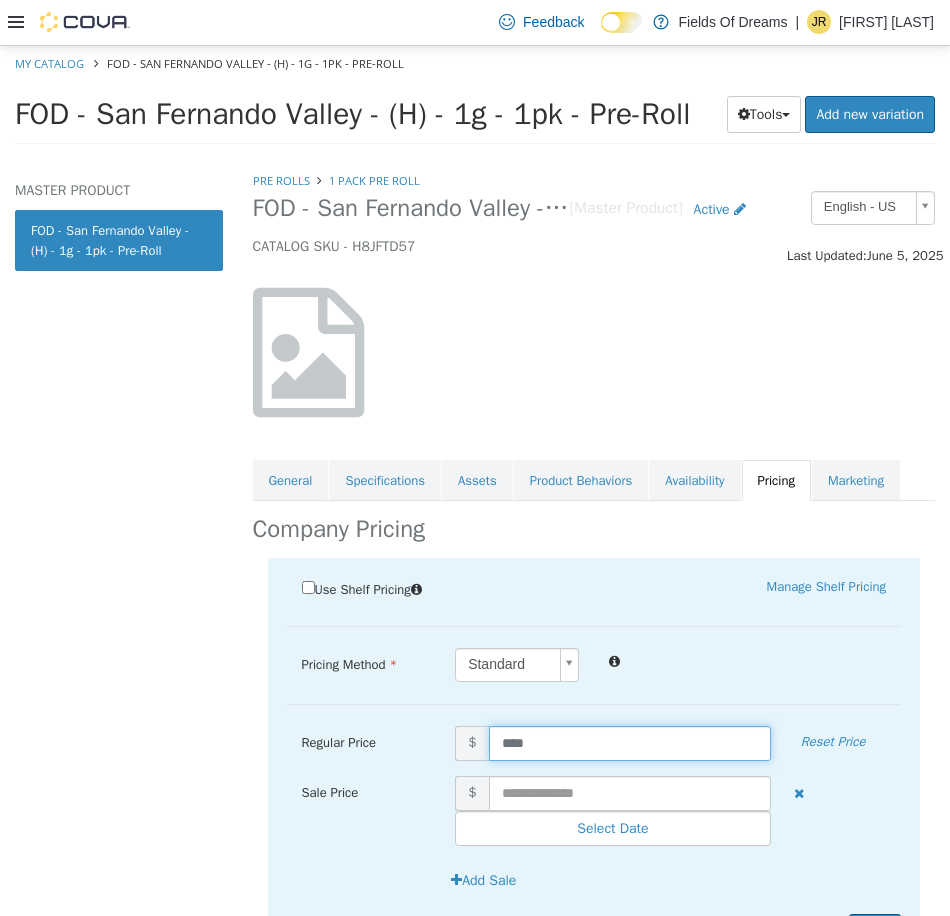 click on "****" at bounding box center (630, 742) 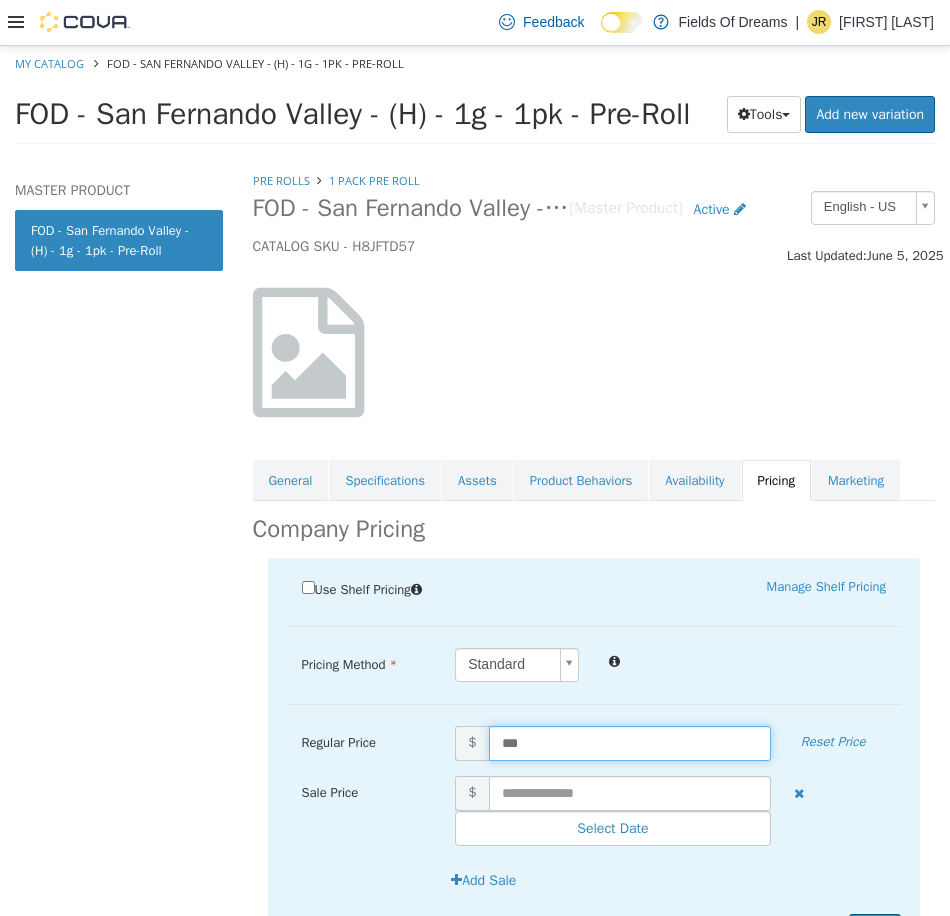 type on "****" 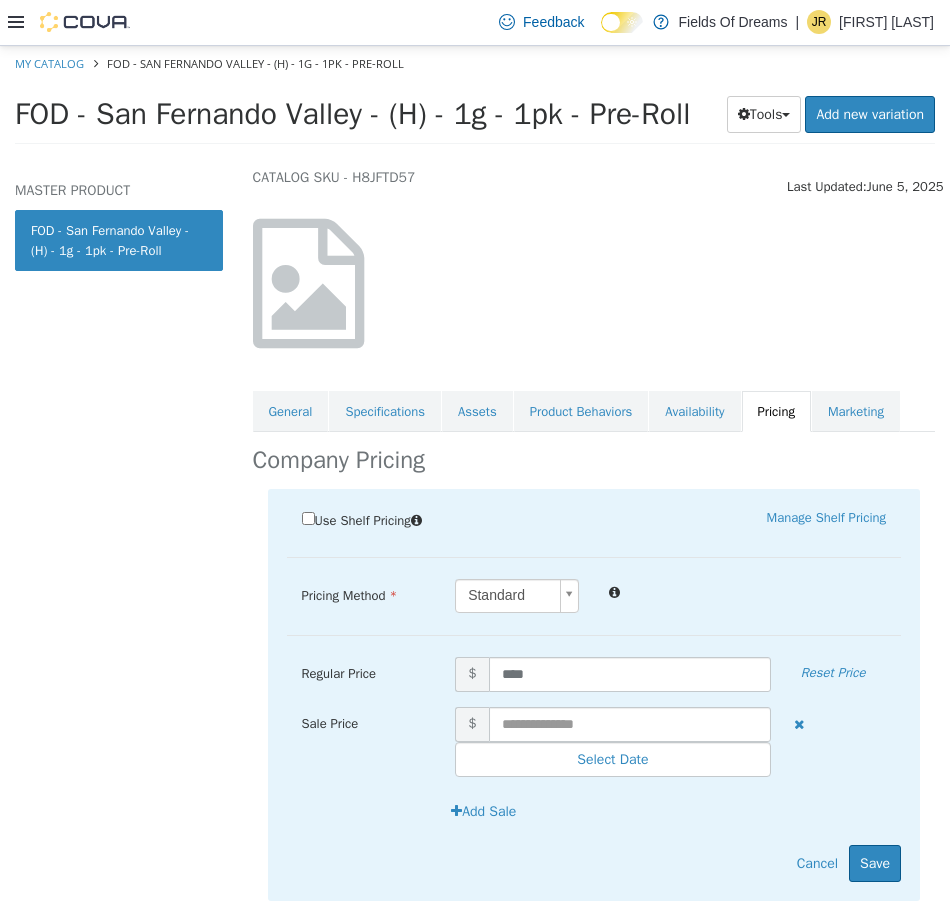 scroll, scrollTop: 108, scrollLeft: 0, axis: vertical 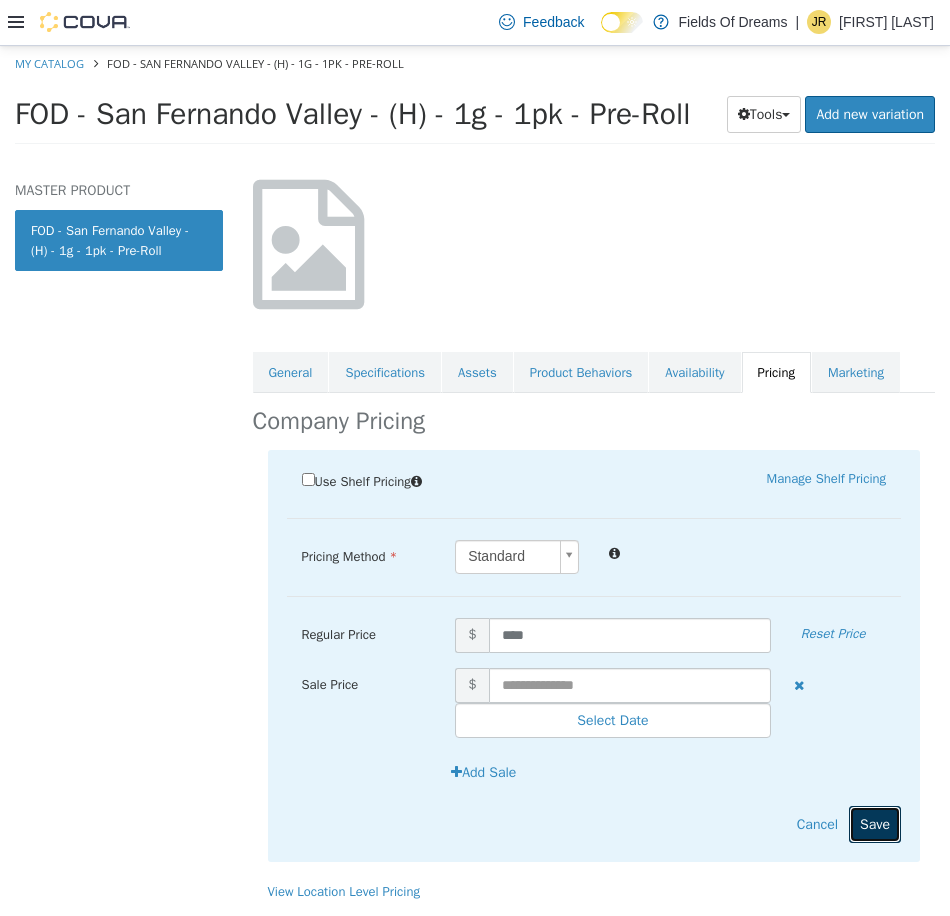 click on "Save" at bounding box center [875, 823] 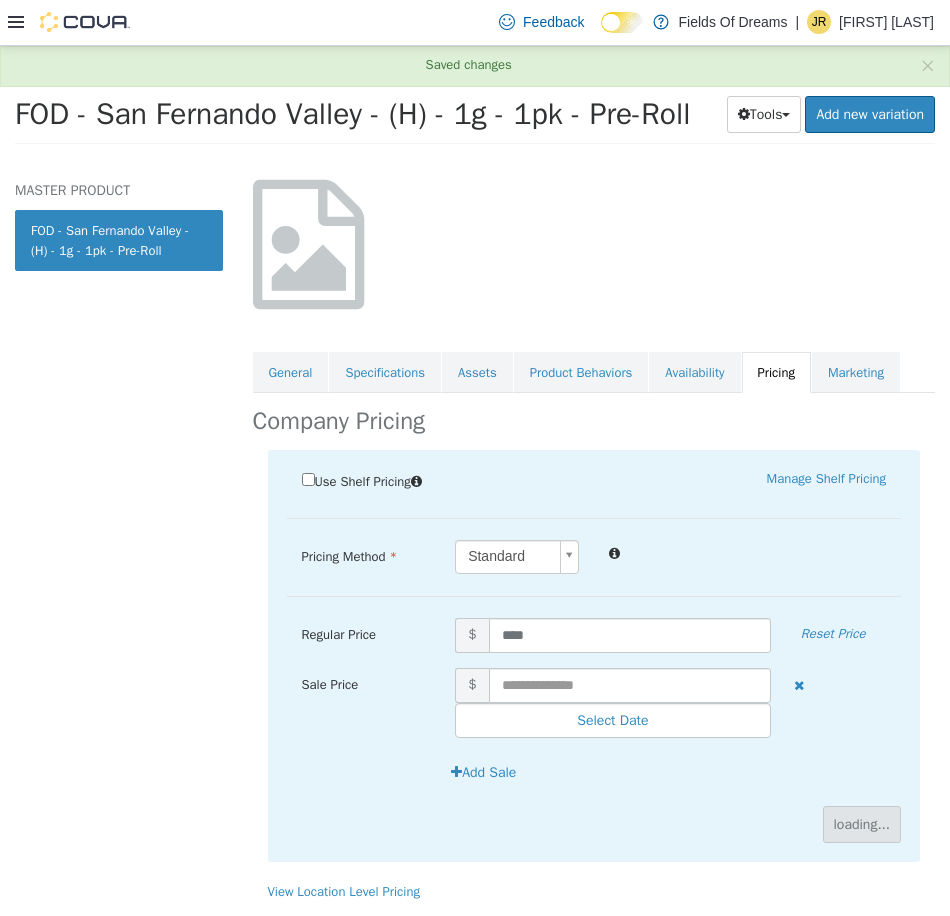 scroll, scrollTop: 0, scrollLeft: 0, axis: both 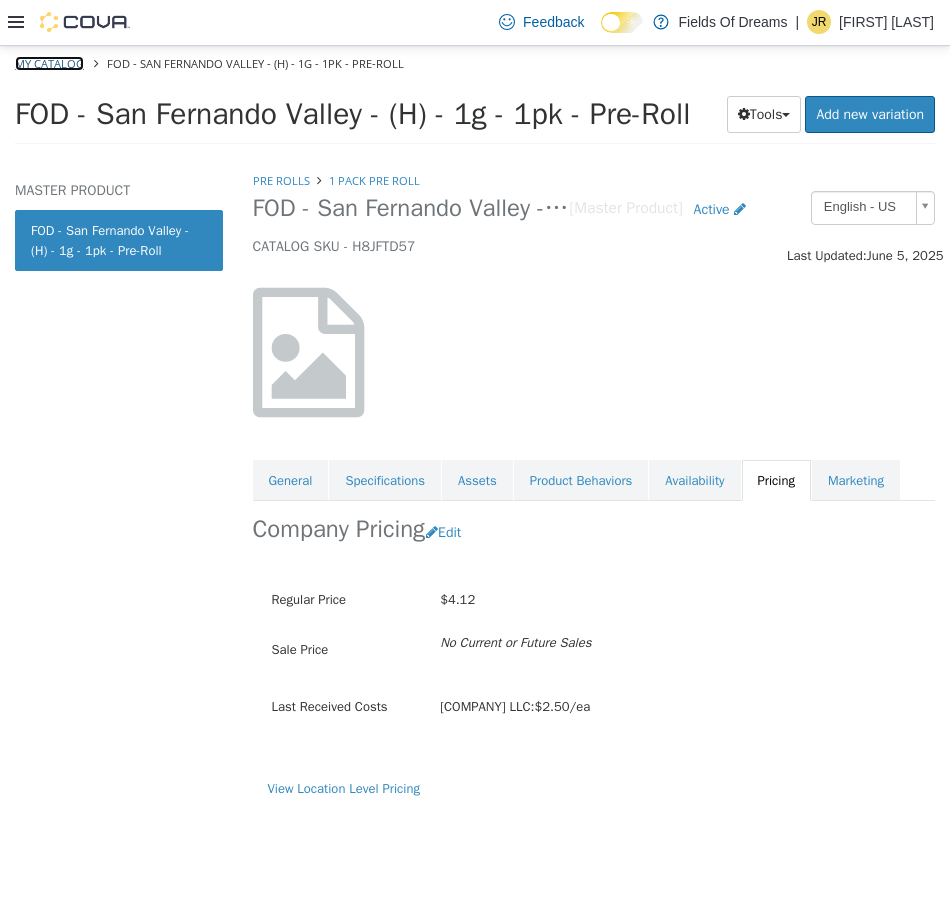 click on "My Catalog" at bounding box center (49, 62) 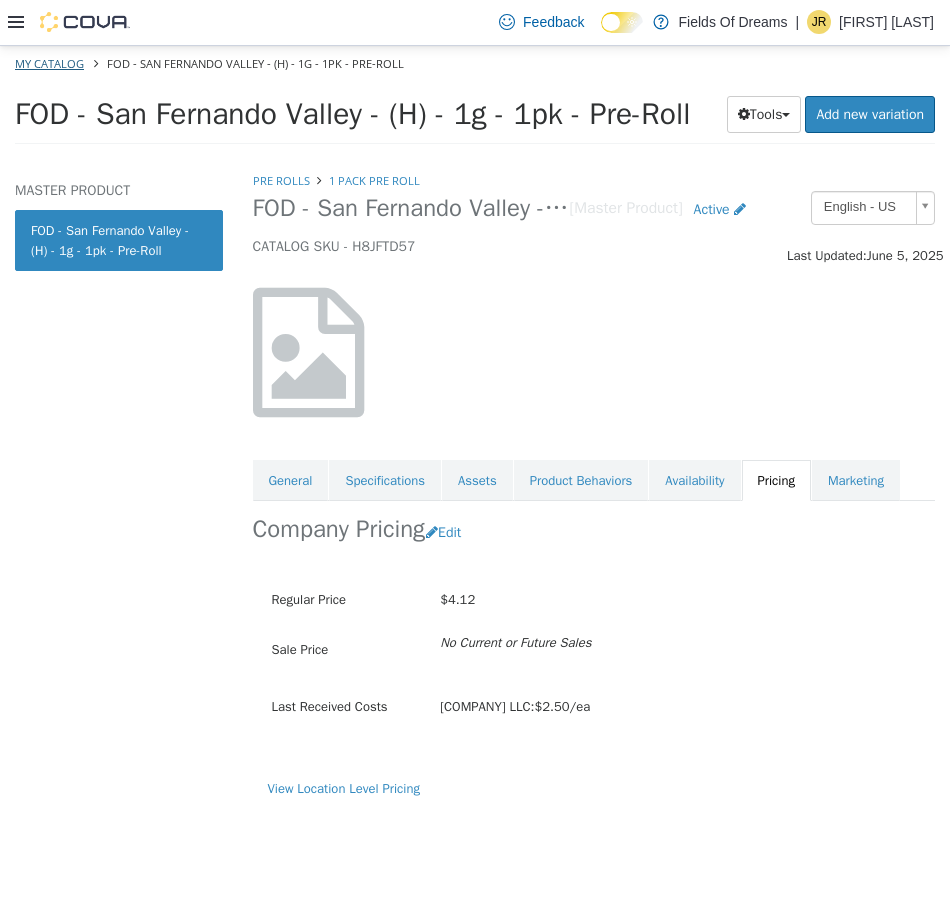select on "**********" 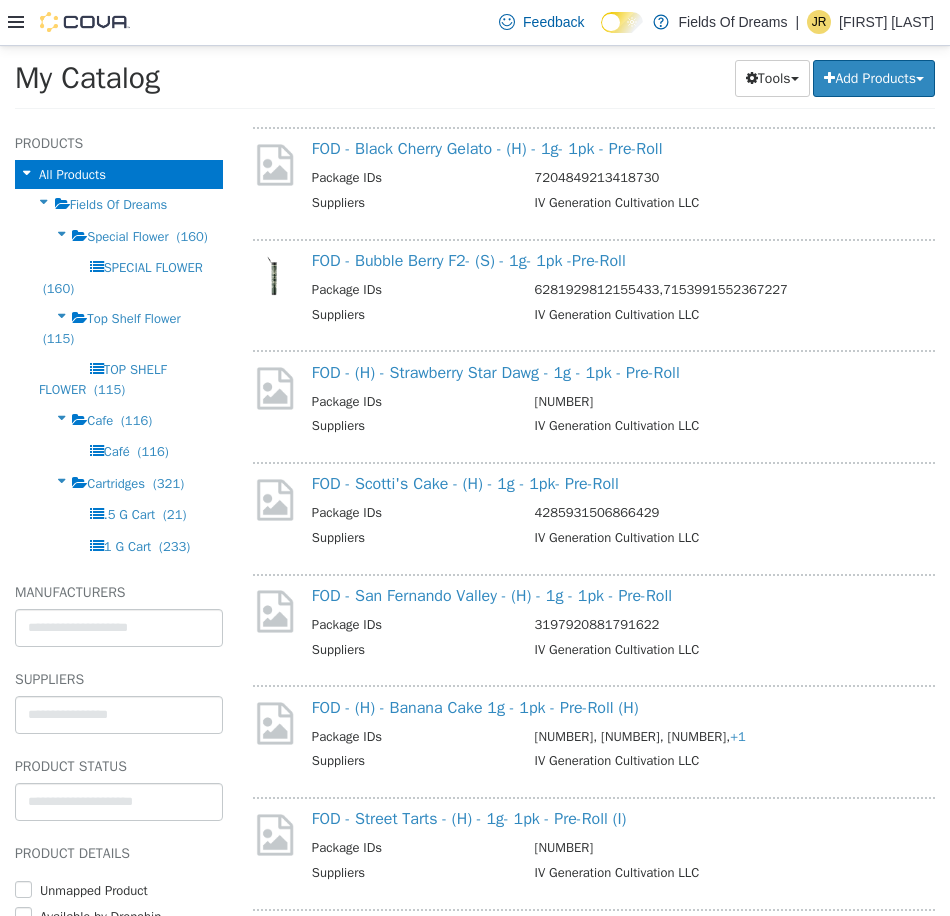 scroll, scrollTop: 3333, scrollLeft: 0, axis: vertical 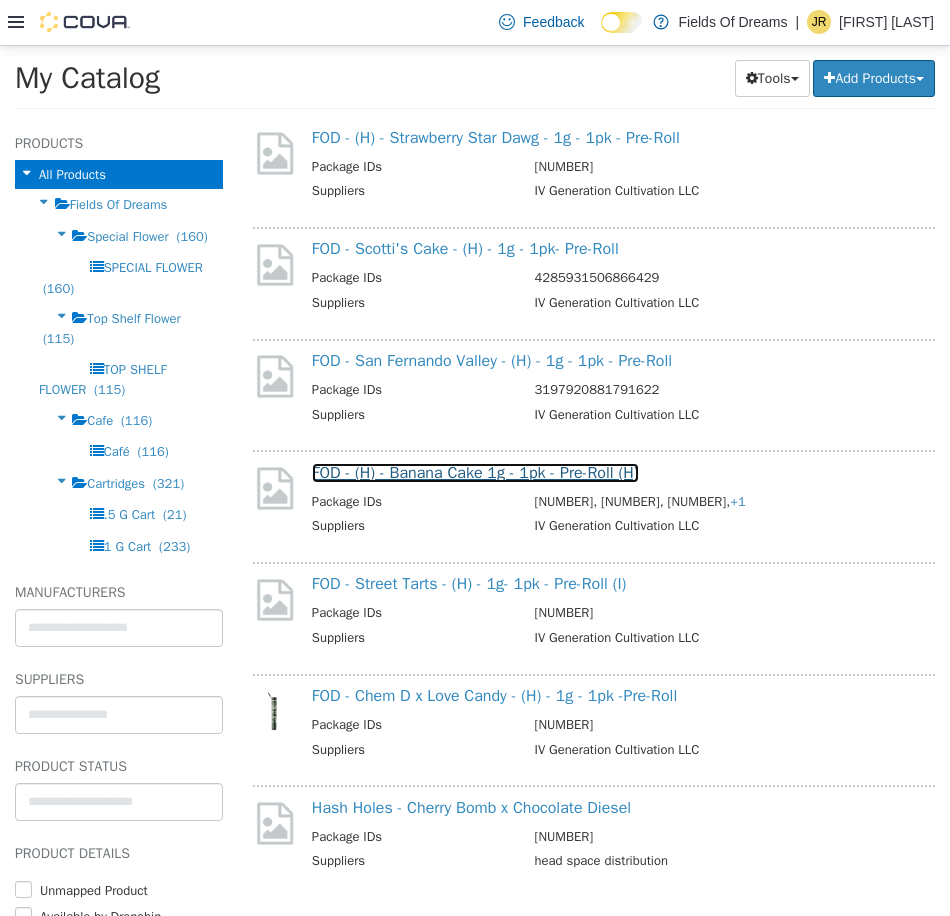 click on "FOD - (H) - Banana Cake 1g - 1pk - Pre-Roll (H)" at bounding box center [475, 472] 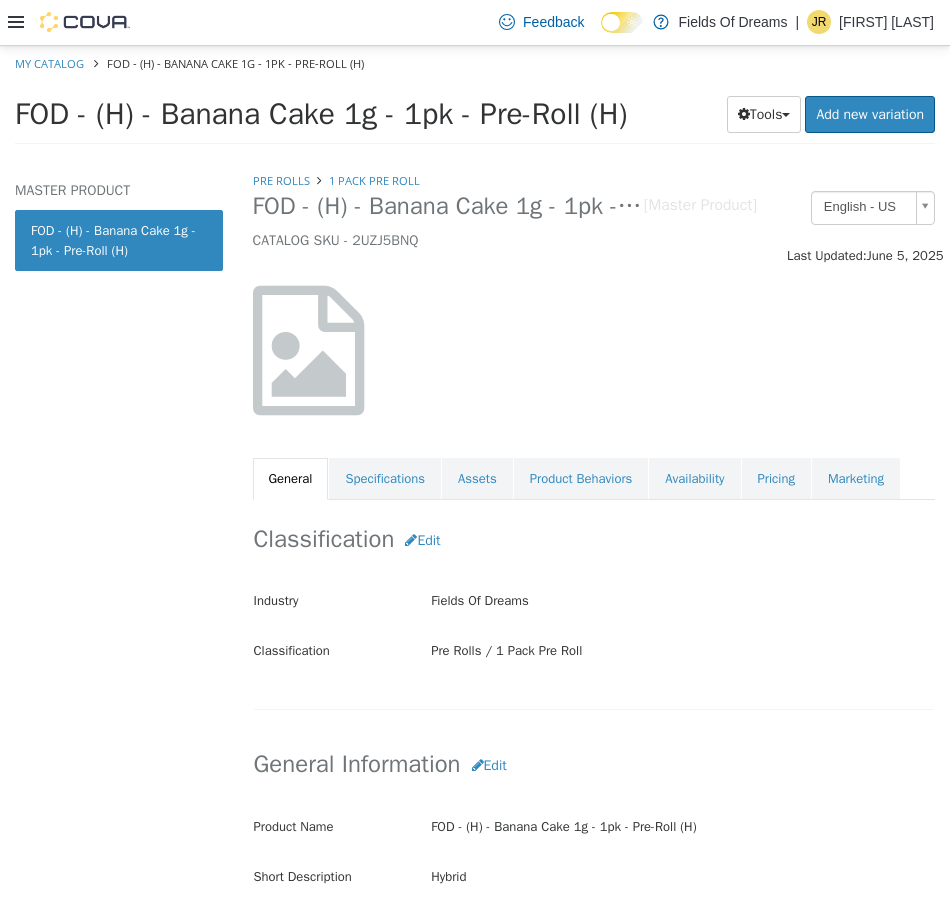 click on "Classification  Edit Industry
Fields Of Dreams
Classification
Pre Rolls / 1 Pack Pre Roll
Cancel Save Changes" at bounding box center (594, 604) 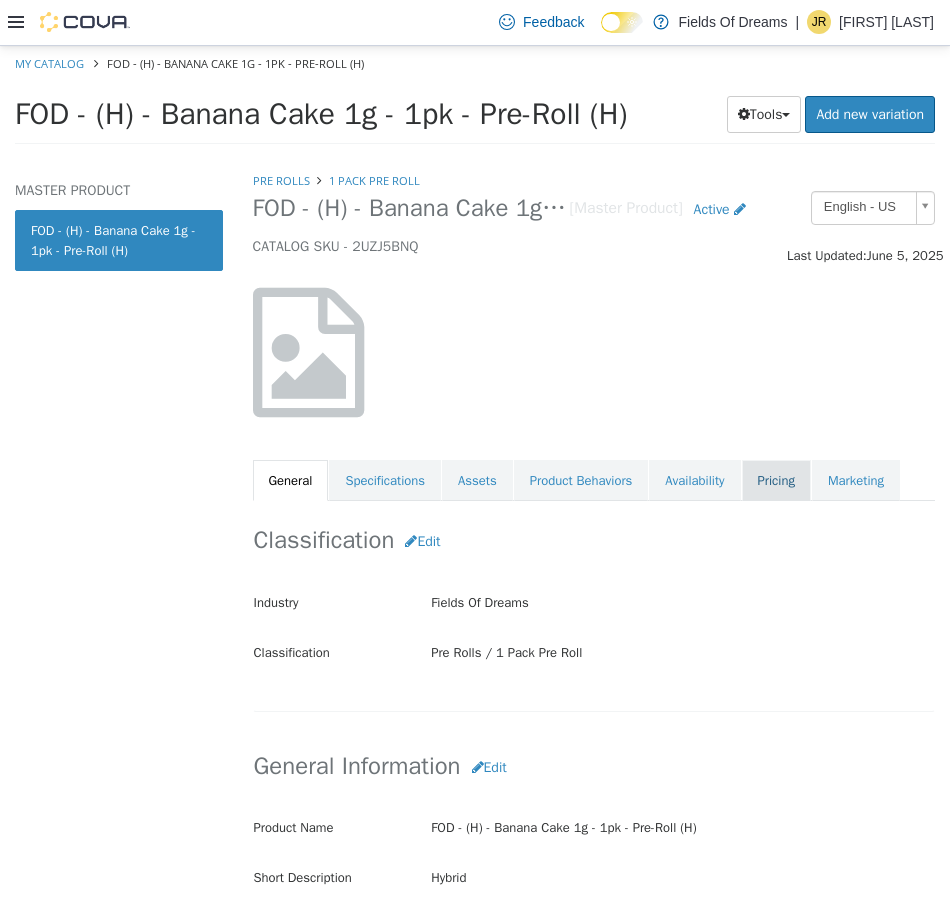 click on "Pricing" at bounding box center (776, 480) 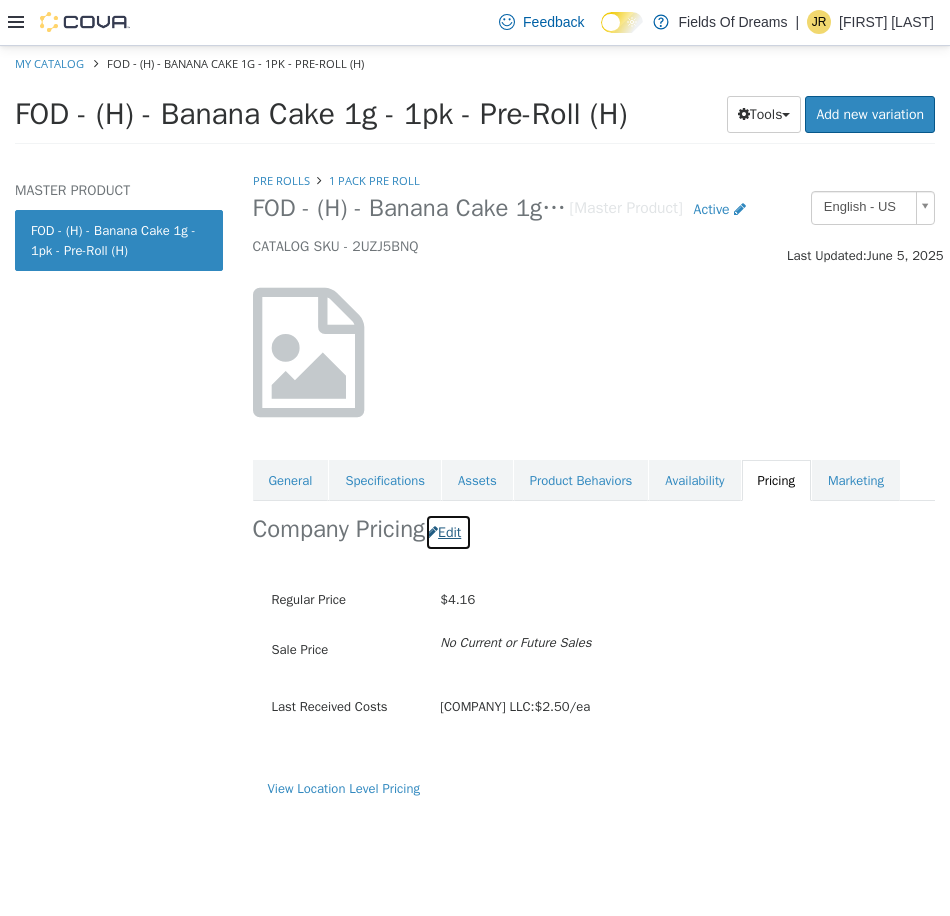 click on "Edit" at bounding box center [448, 531] 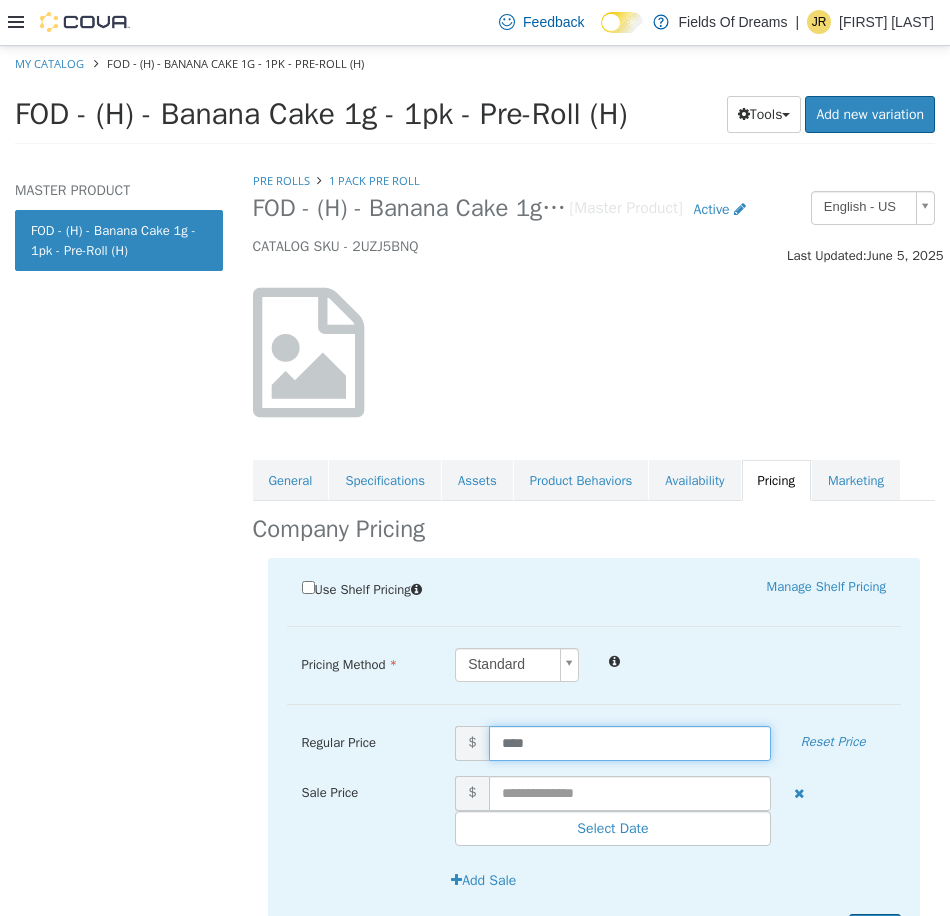 click on "****" at bounding box center (630, 742) 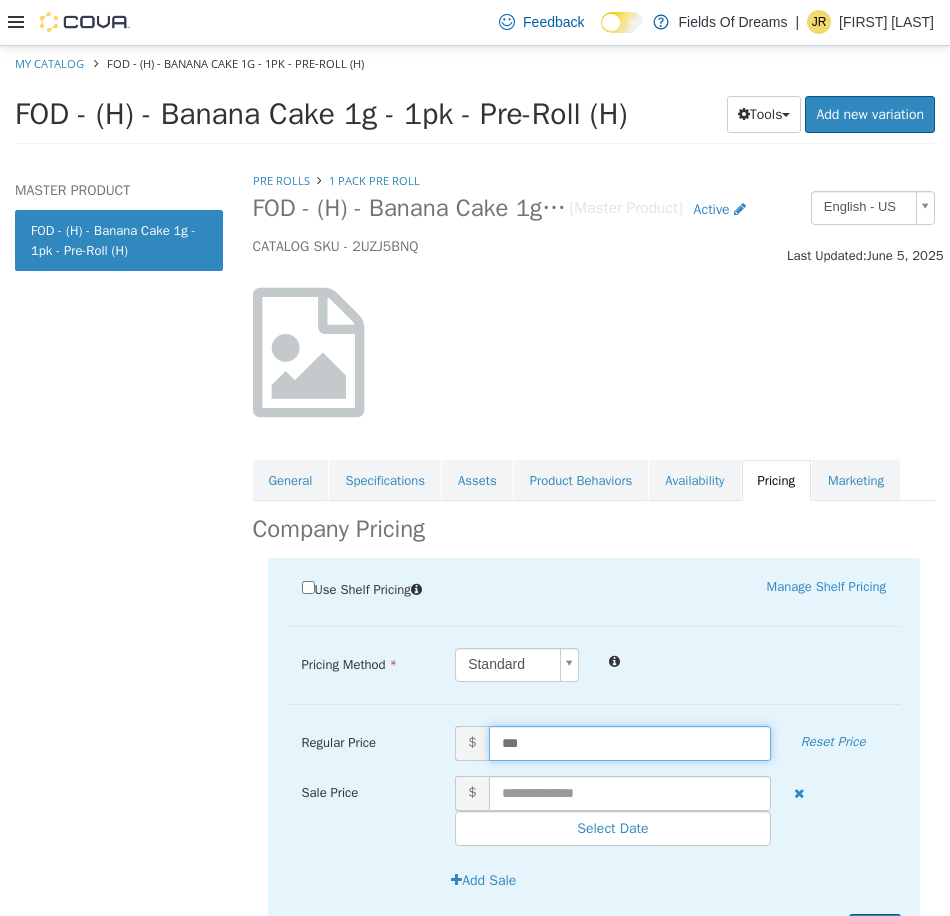 type on "****" 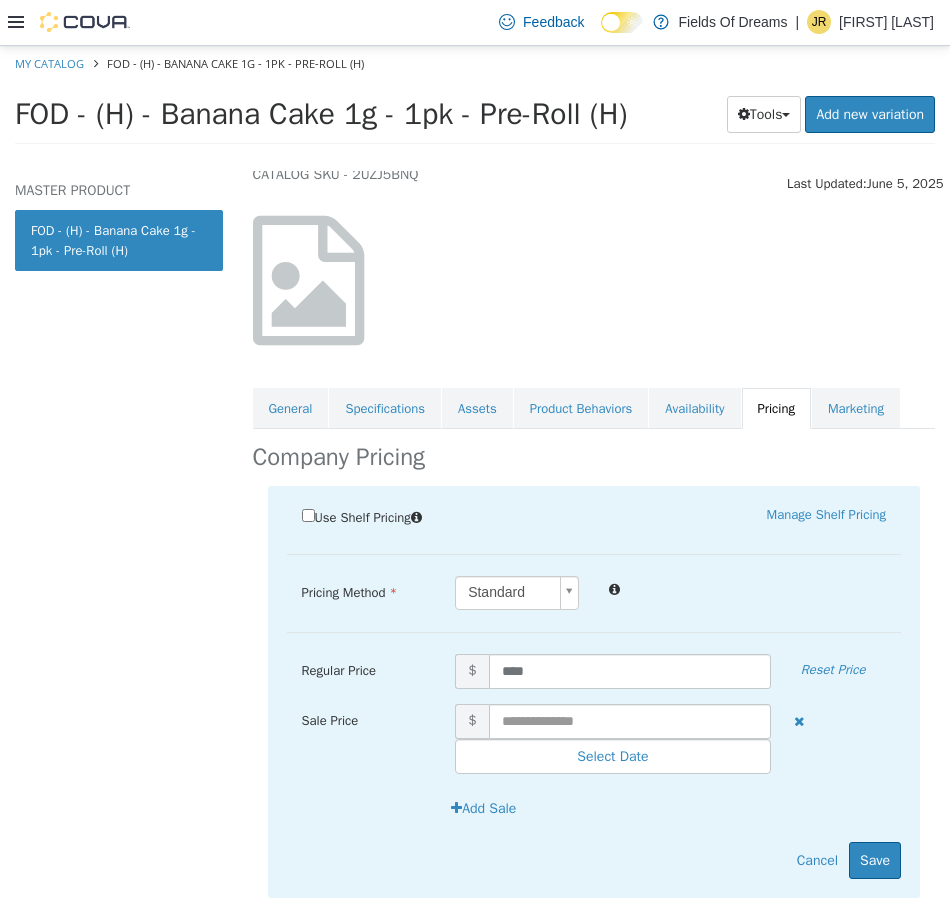 scroll, scrollTop: 108, scrollLeft: 0, axis: vertical 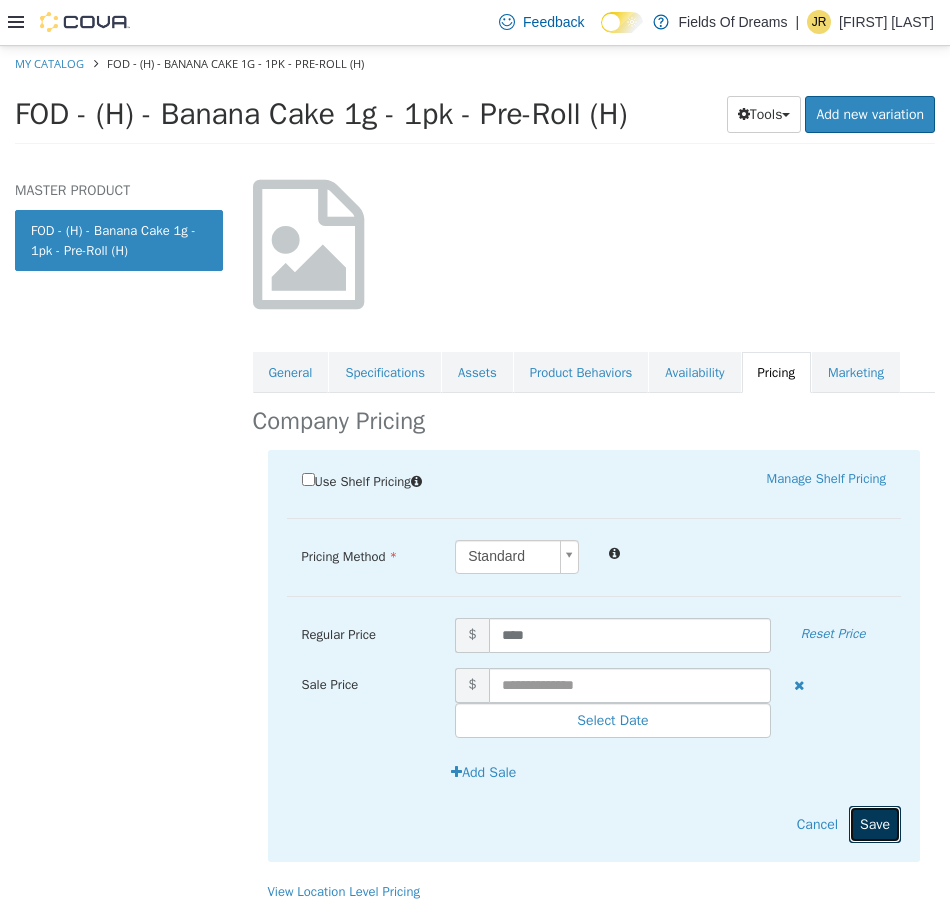 click on "Save" at bounding box center (875, 823) 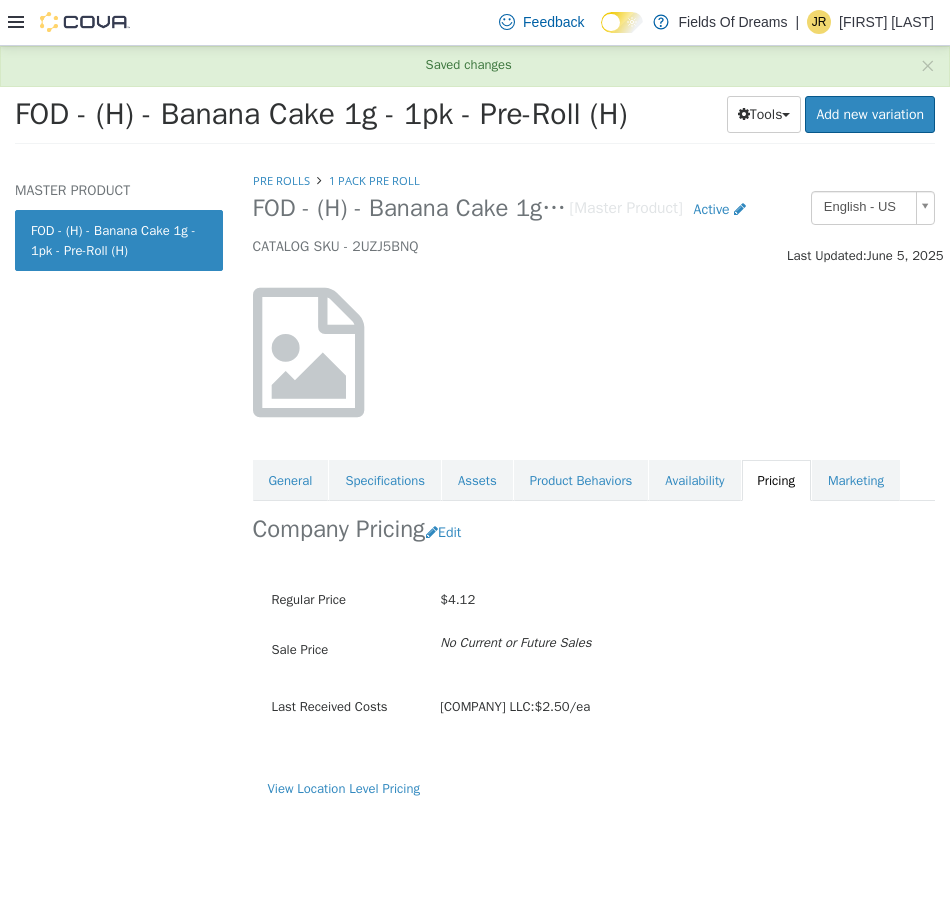 scroll, scrollTop: 0, scrollLeft: 0, axis: both 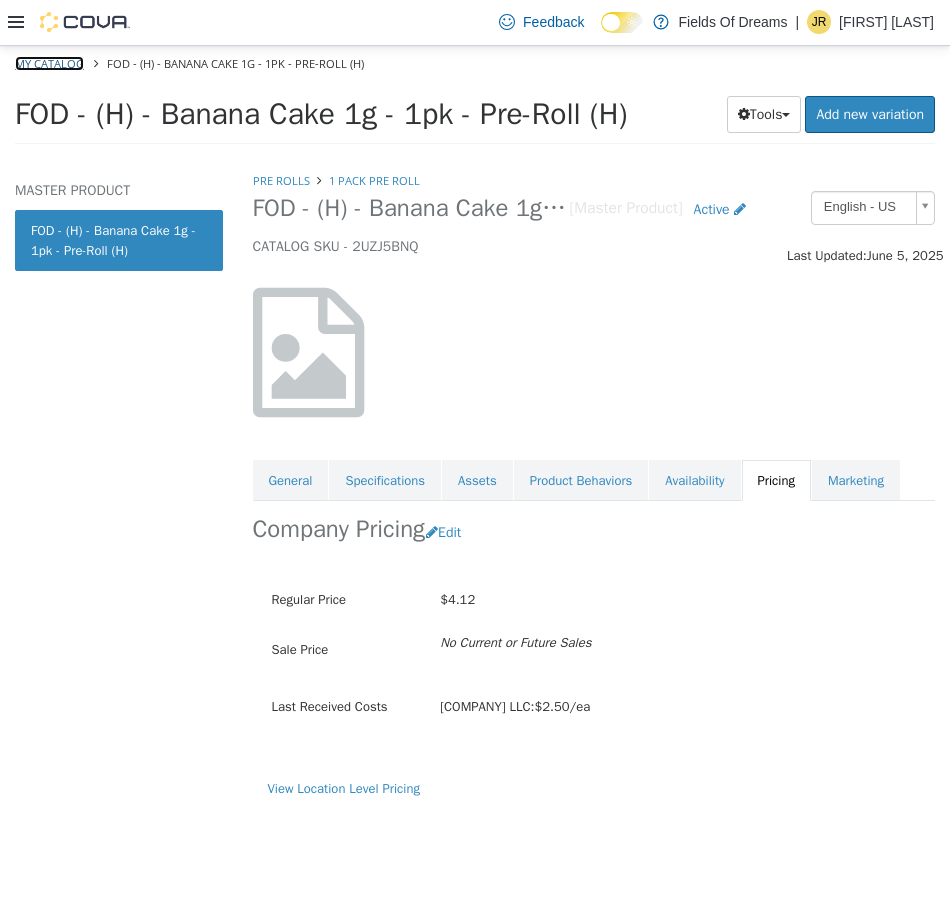 click on "My Catalog" at bounding box center [49, 62] 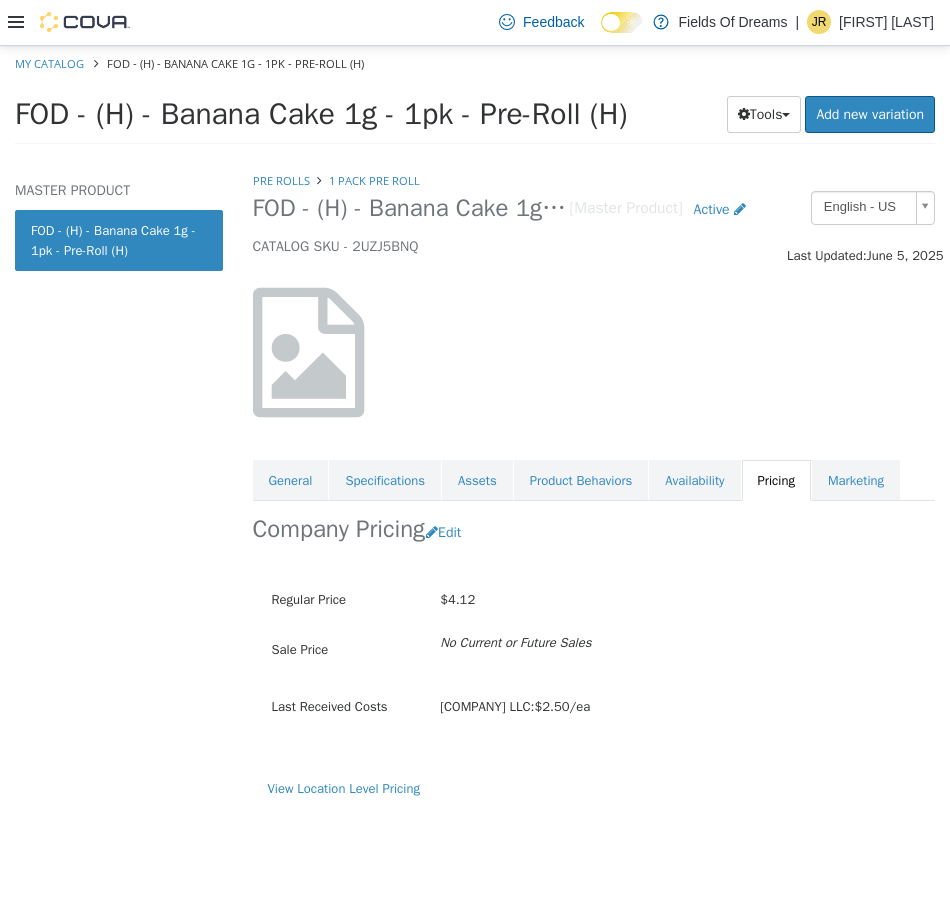 select on "**********" 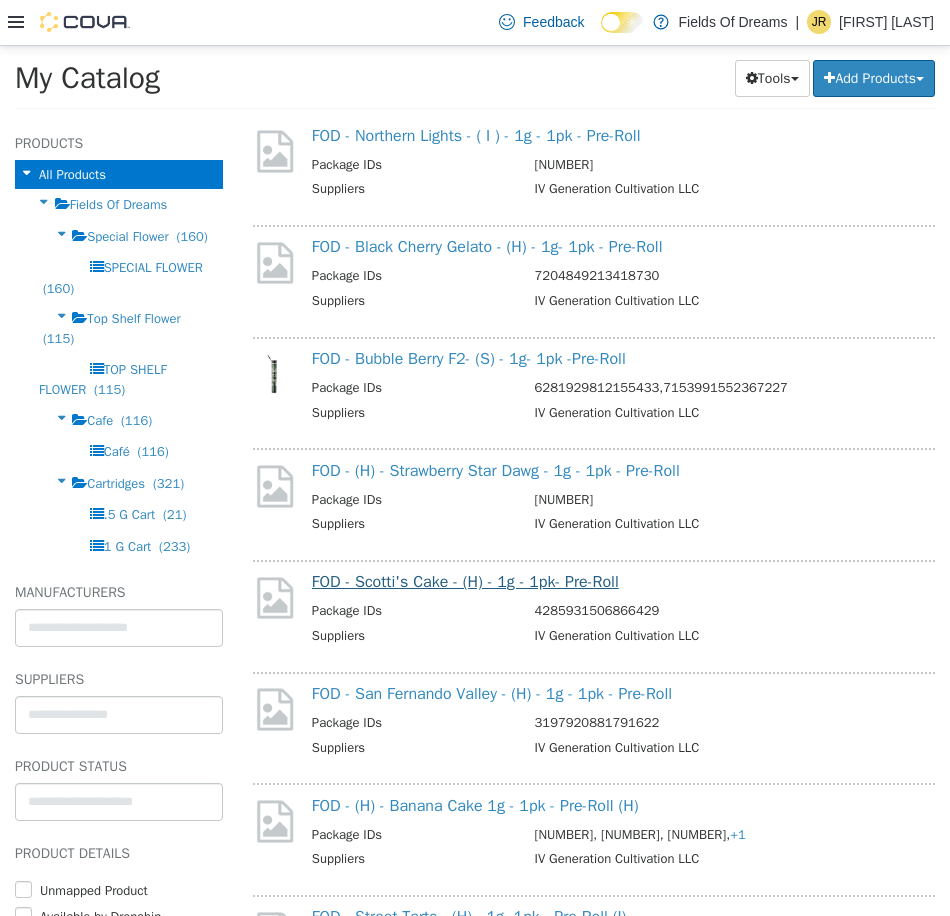 scroll, scrollTop: 3351, scrollLeft: 0, axis: vertical 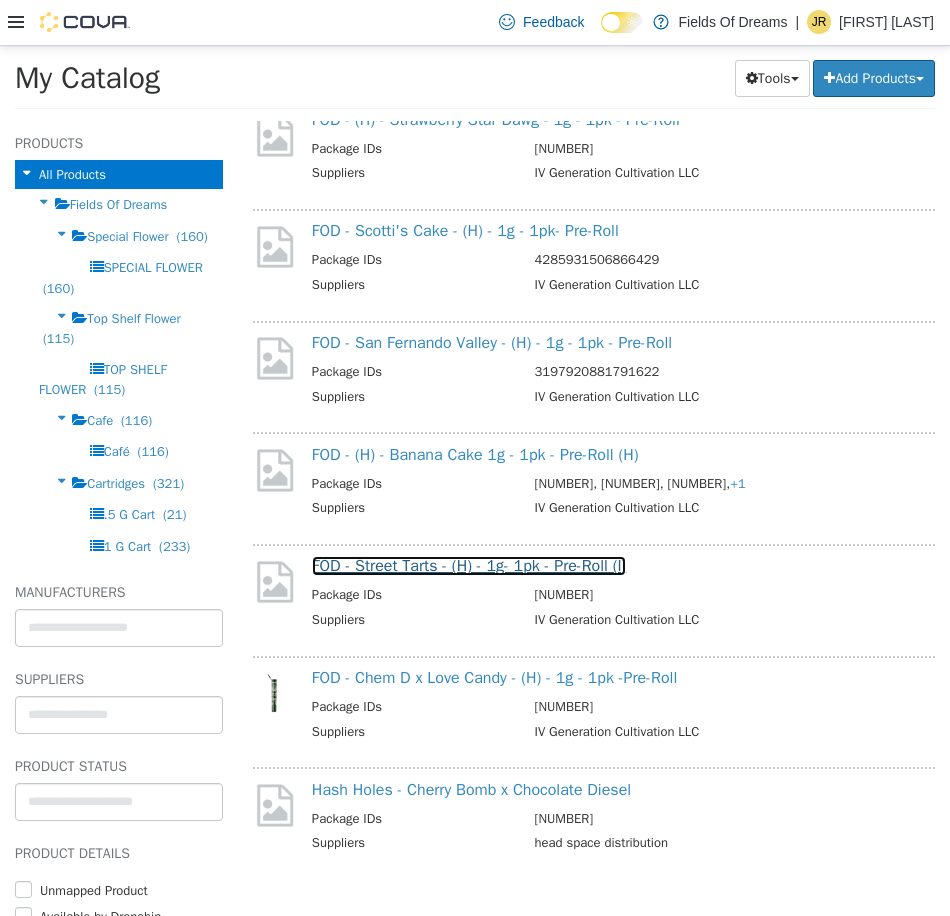 click on "FOD - Street Tarts - (H) - 1g- 1pk - Pre-Roll (I)" at bounding box center (469, 565) 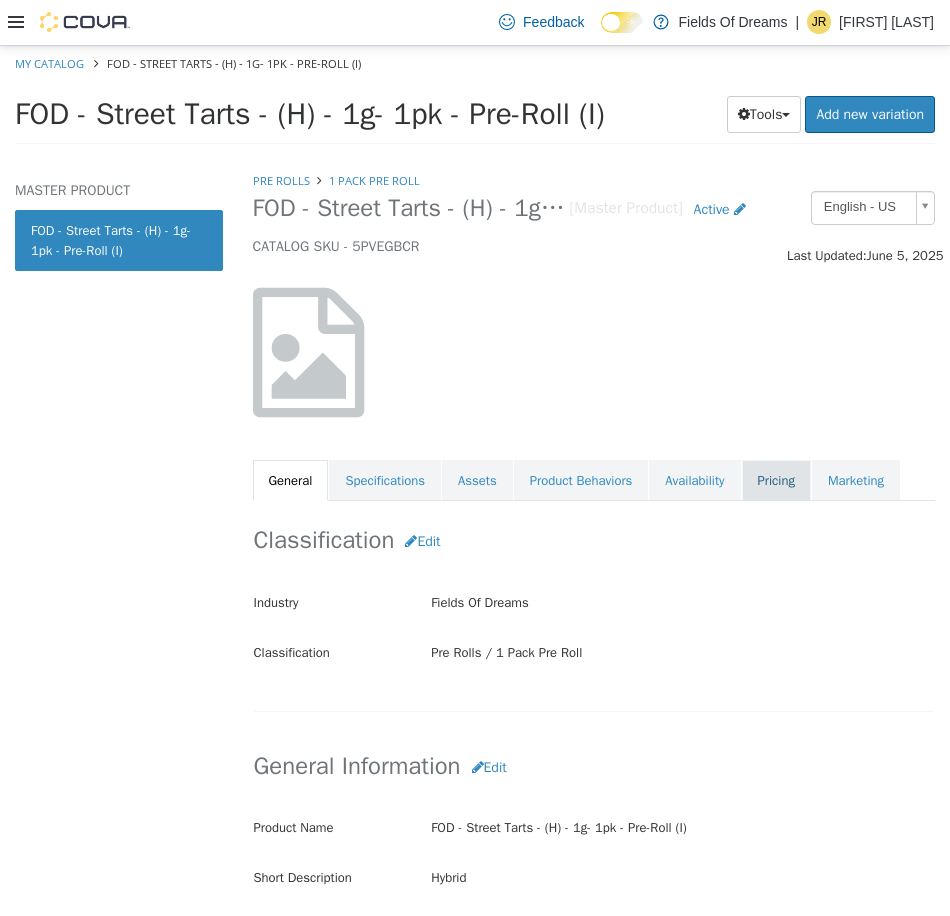 click on "Pricing" at bounding box center [776, 480] 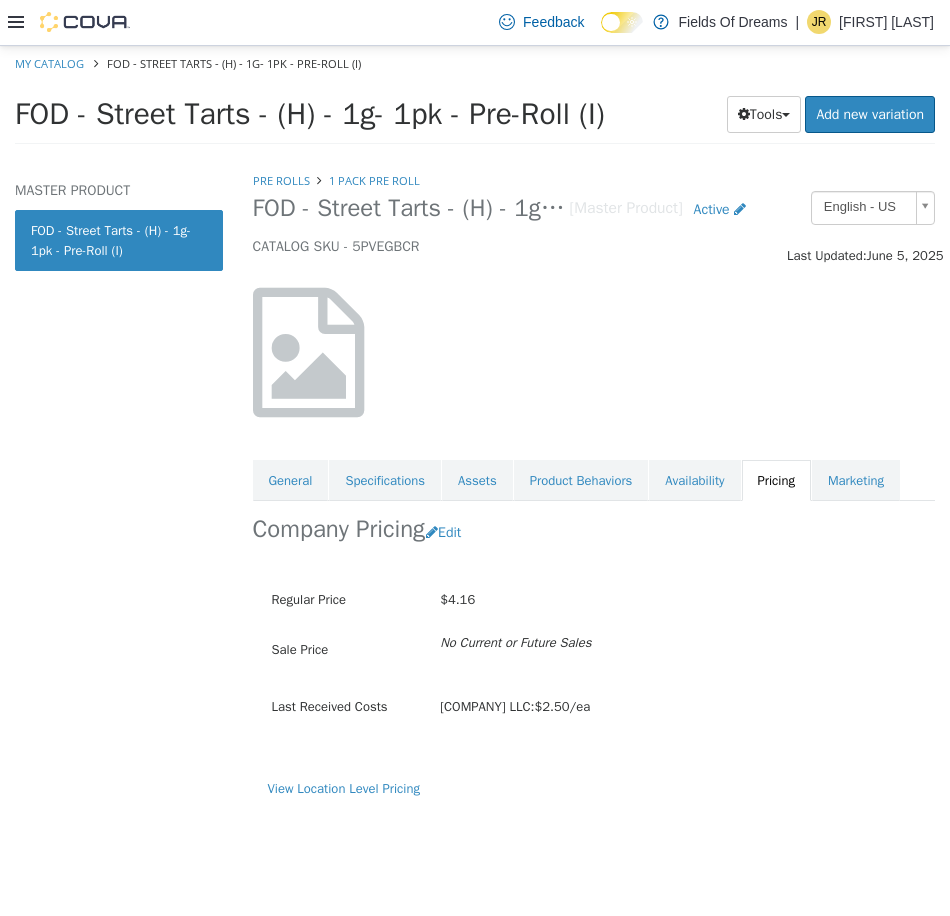 click on "Company Pricing" at bounding box center [339, 528] 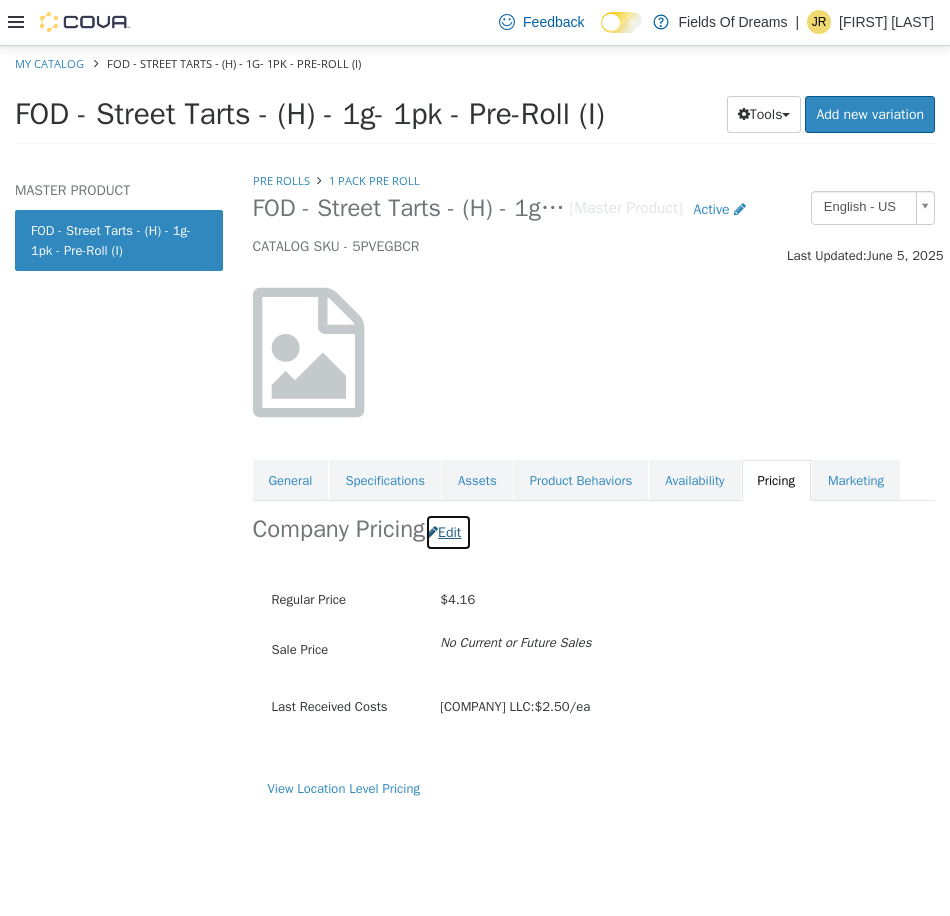click on "Edit" at bounding box center (448, 531) 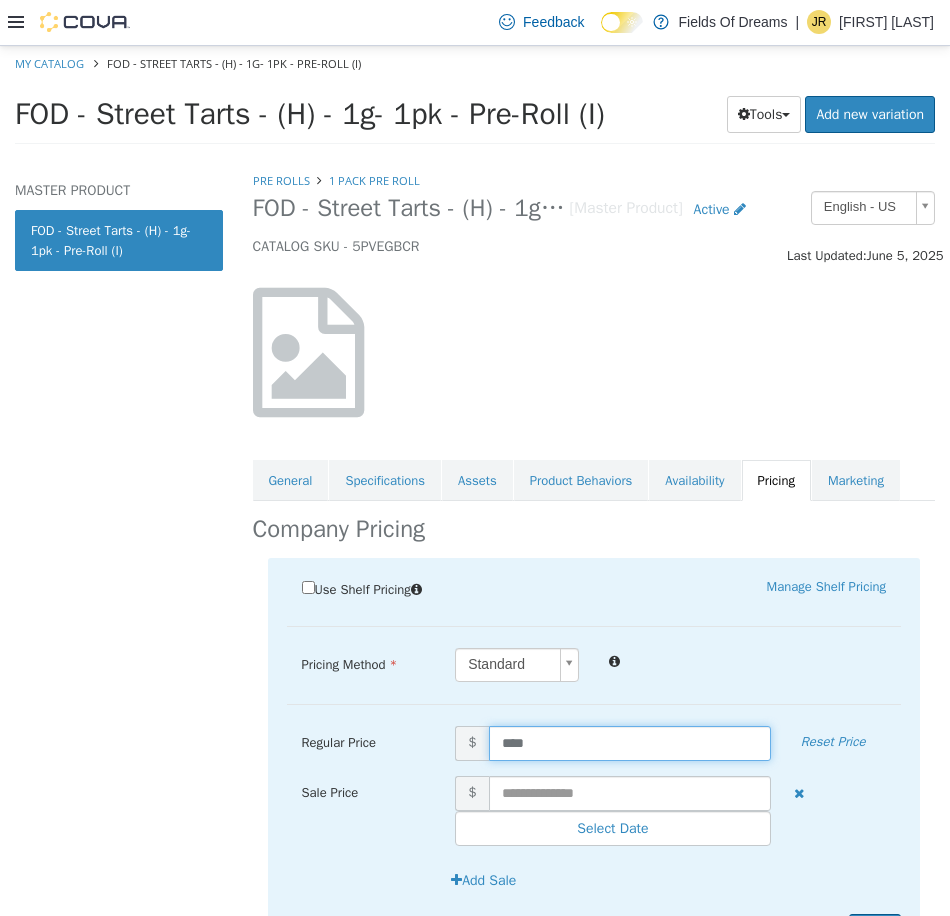 click on "****" at bounding box center [630, 742] 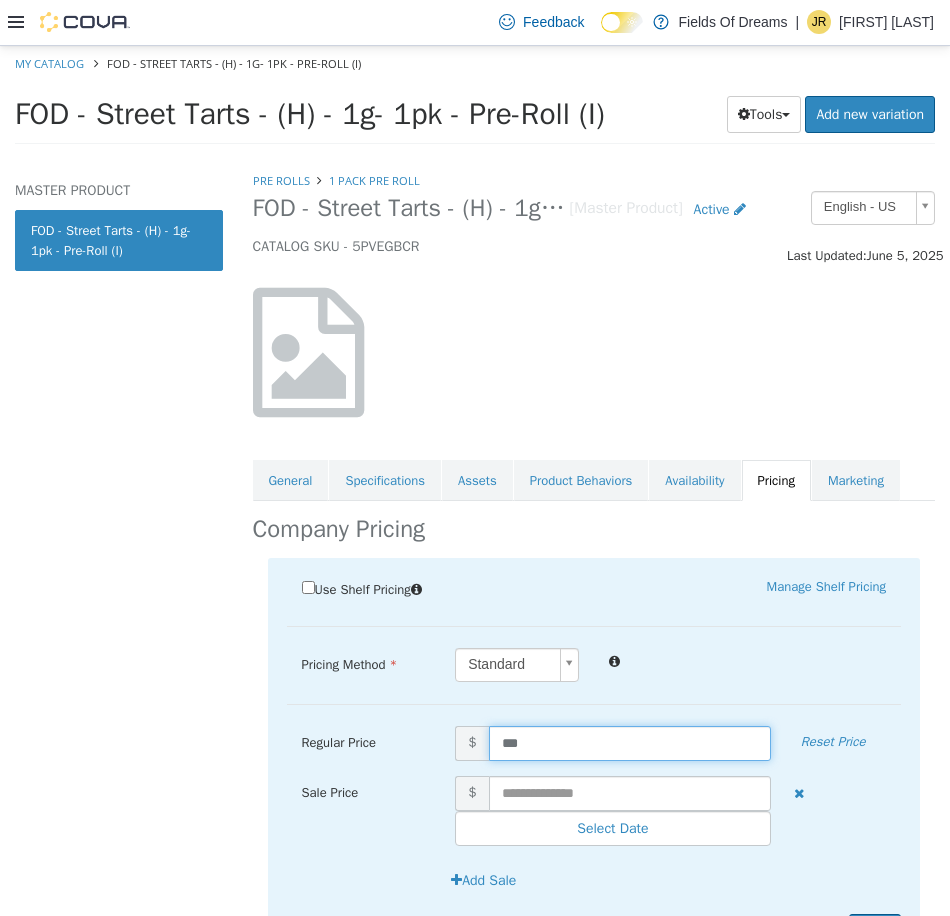 type on "****" 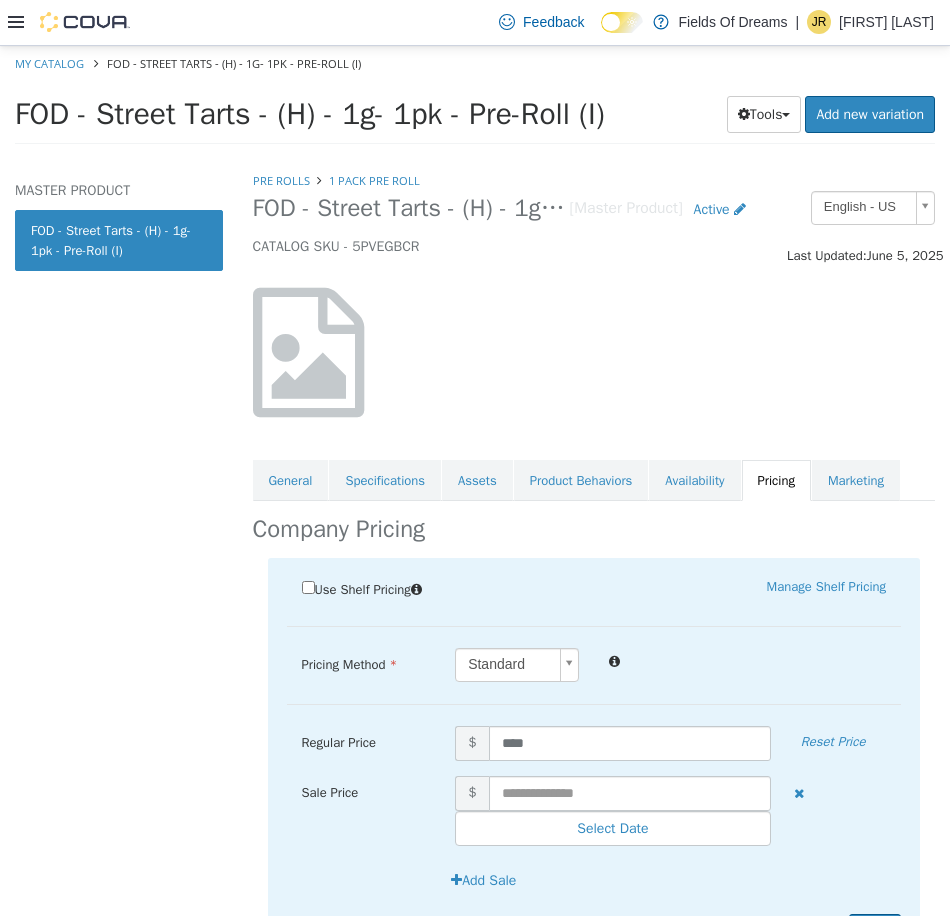 scroll, scrollTop: 108, scrollLeft: 0, axis: vertical 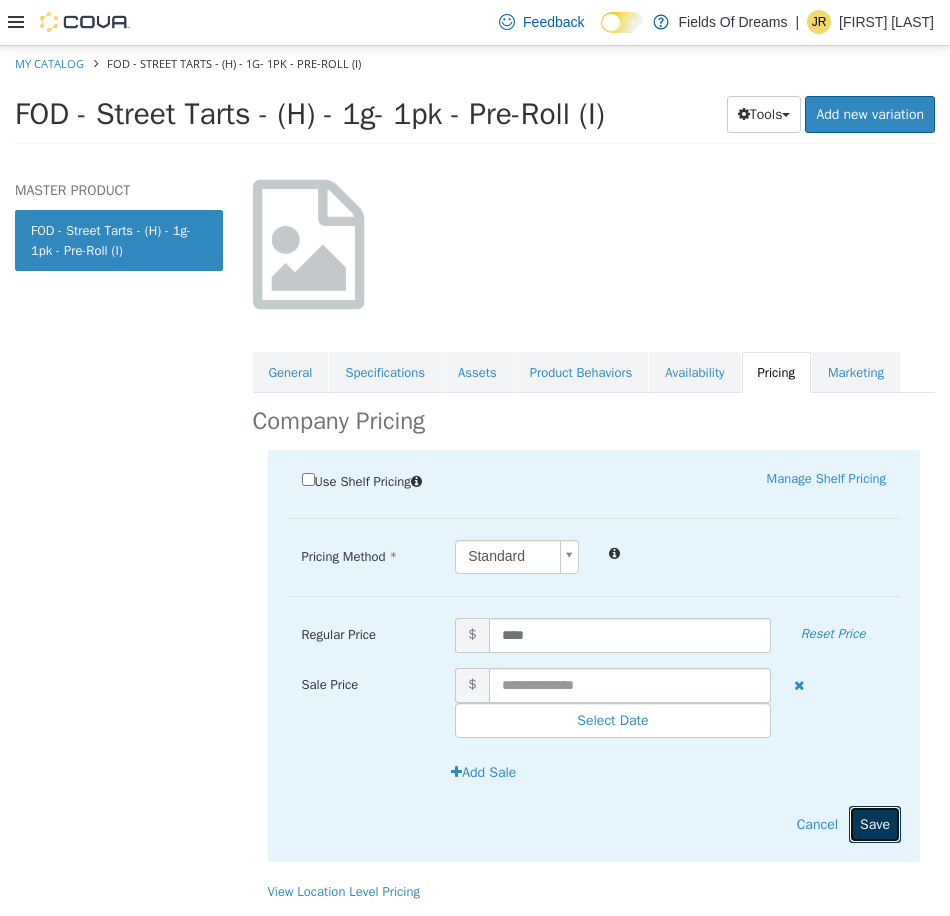click on "Save" at bounding box center (875, 823) 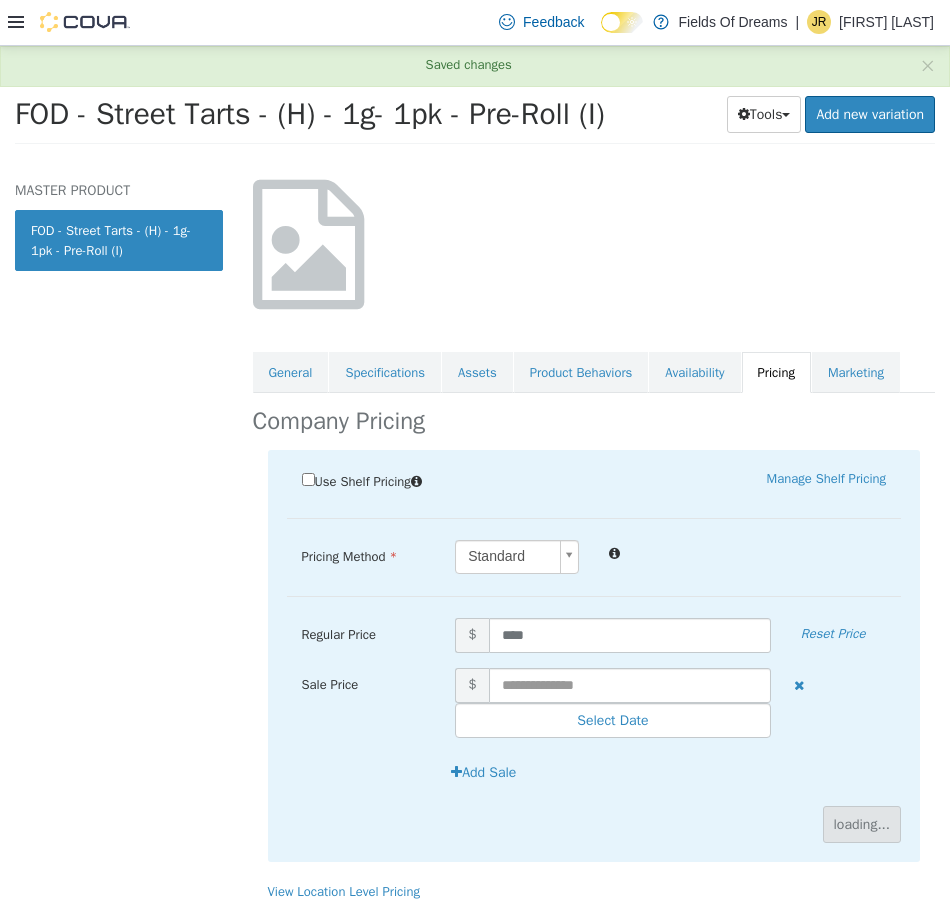 scroll, scrollTop: 0, scrollLeft: 0, axis: both 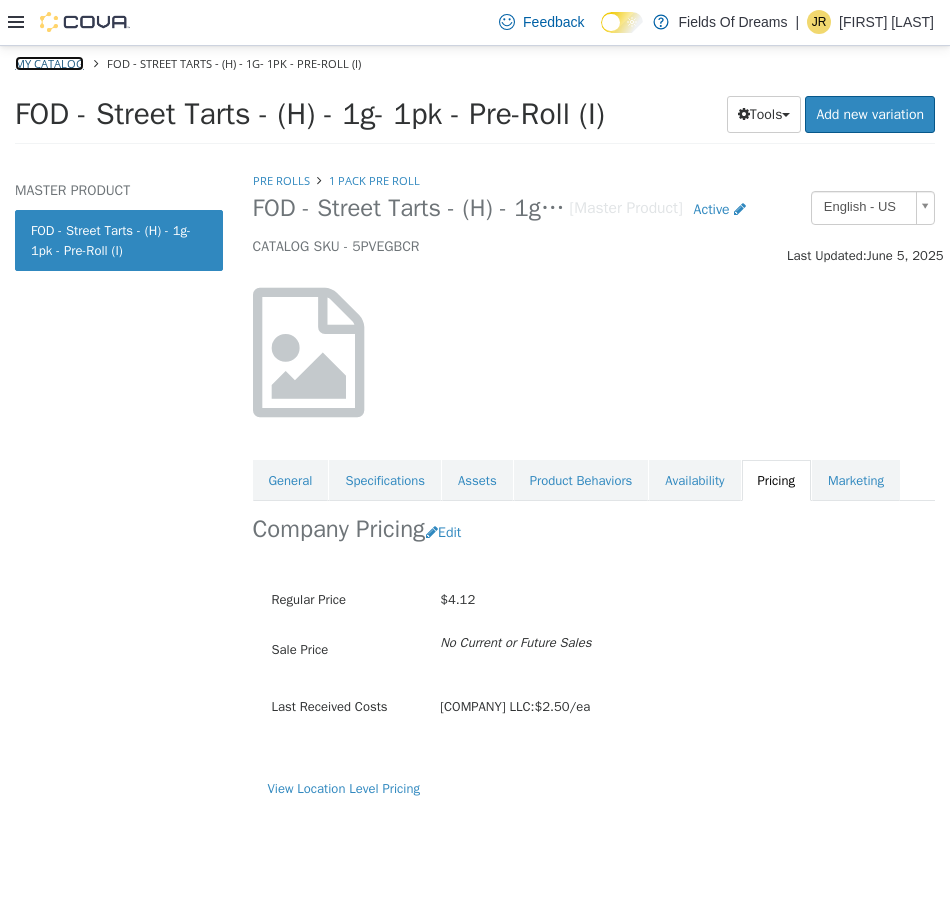 click on "My Catalog" at bounding box center [49, 62] 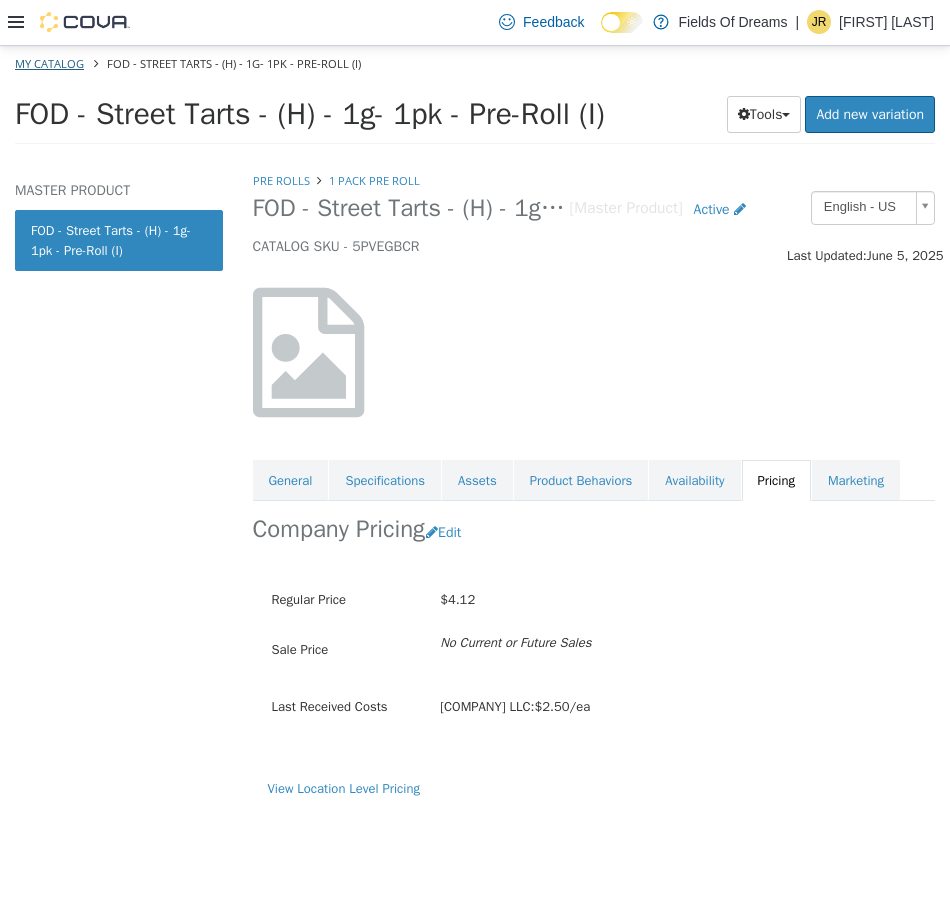 select on "**********" 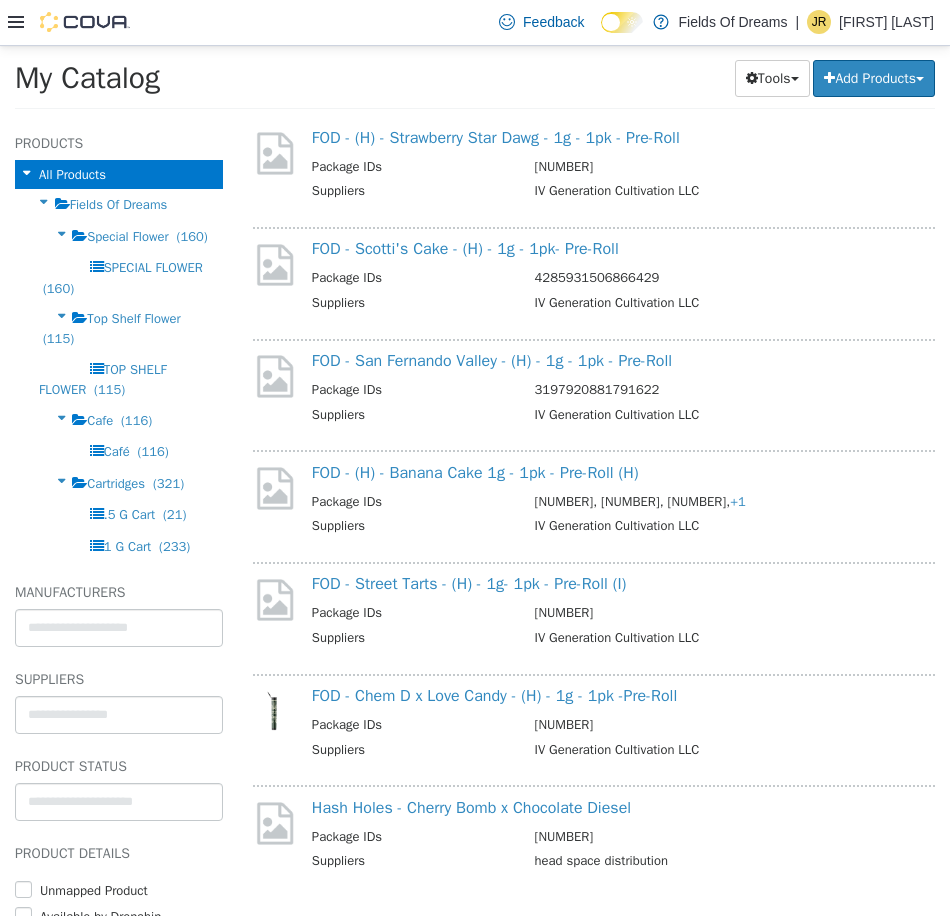scroll, scrollTop: 3351, scrollLeft: 0, axis: vertical 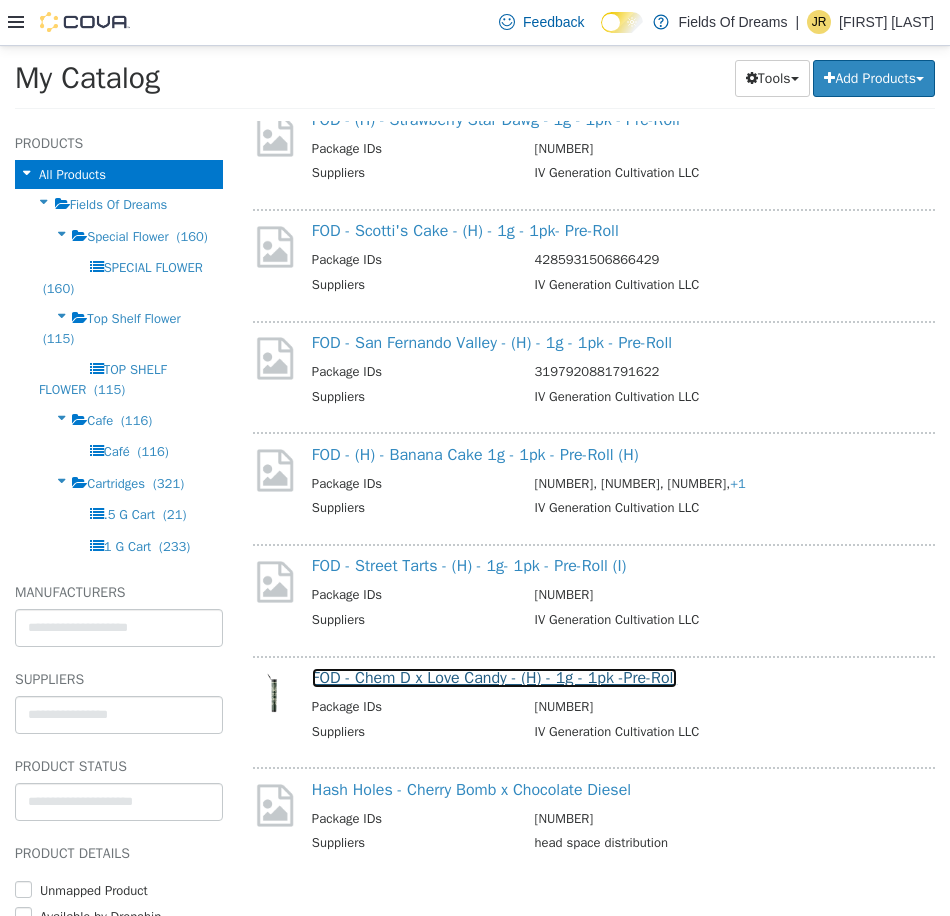 click on "FOD - Chem D x Love Candy - (H) - 1g - 1pk -Pre-Roll" at bounding box center (494, 677) 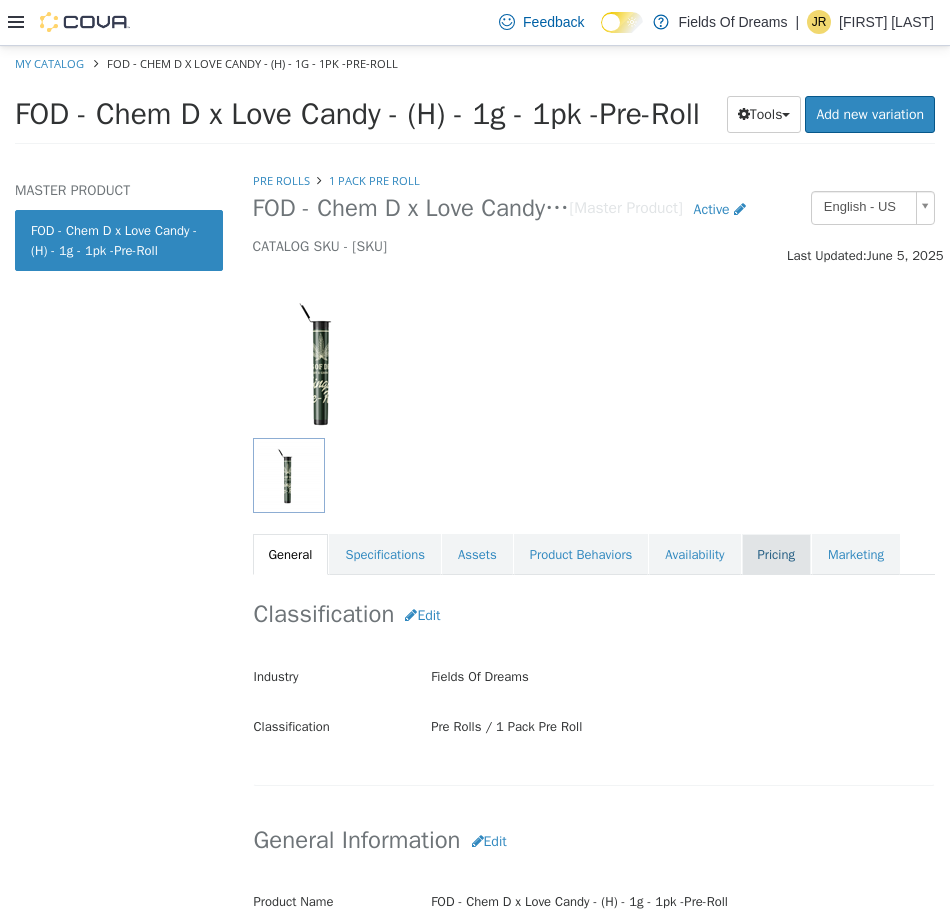 click on "Pricing" at bounding box center [776, 554] 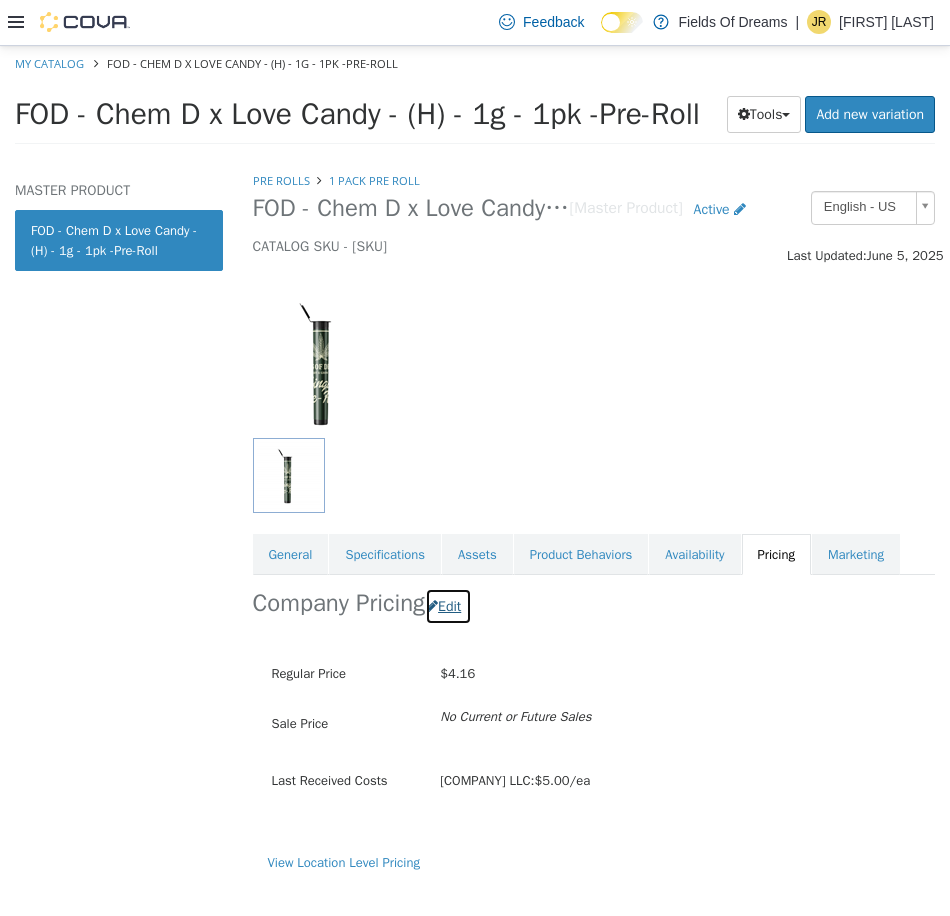 click on "Edit" at bounding box center (448, 605) 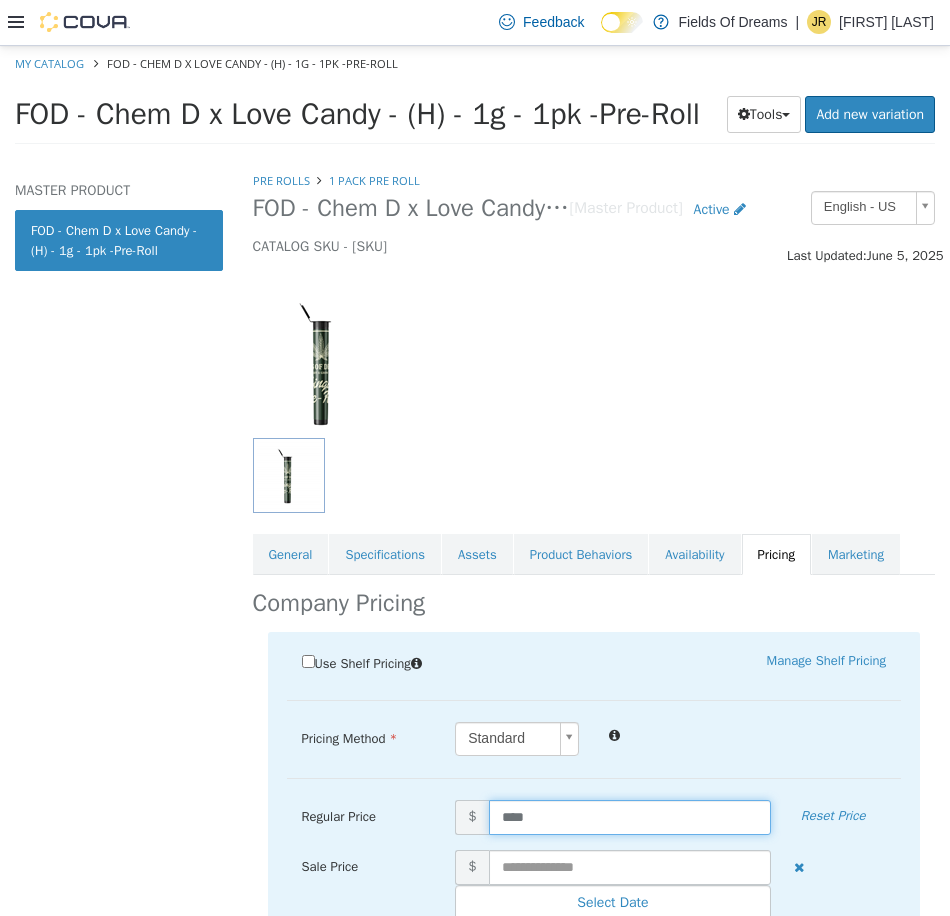 click on "****" at bounding box center (630, 816) 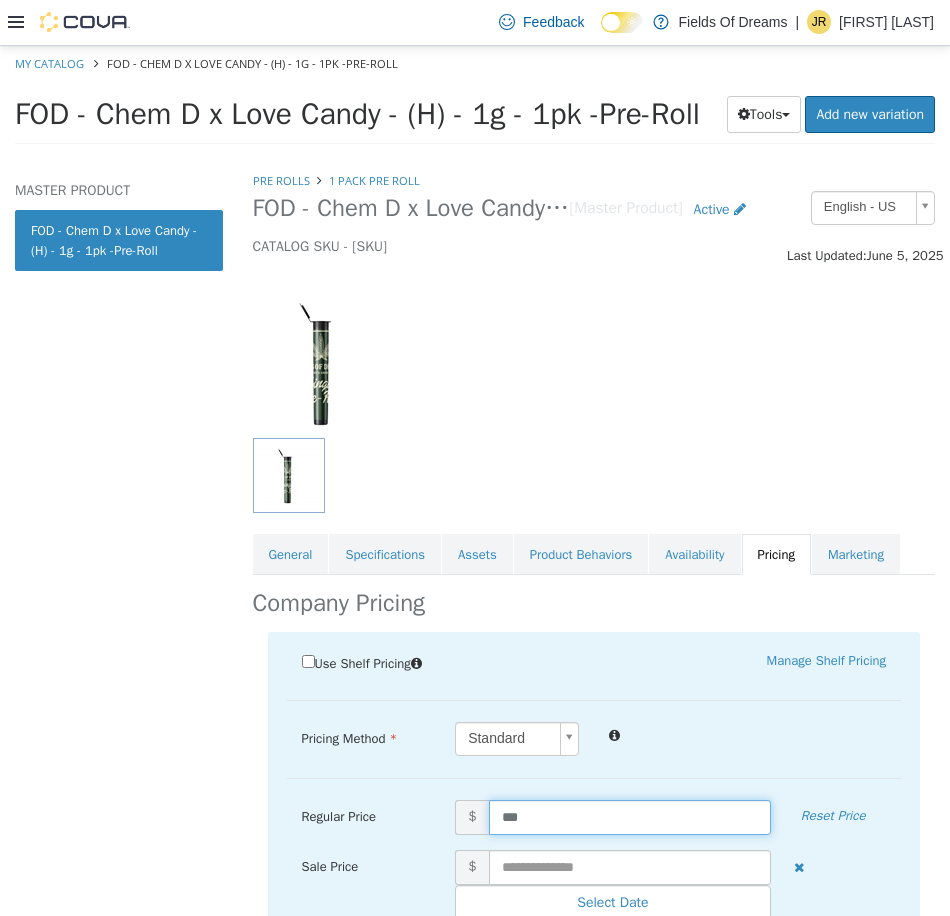 type on "****" 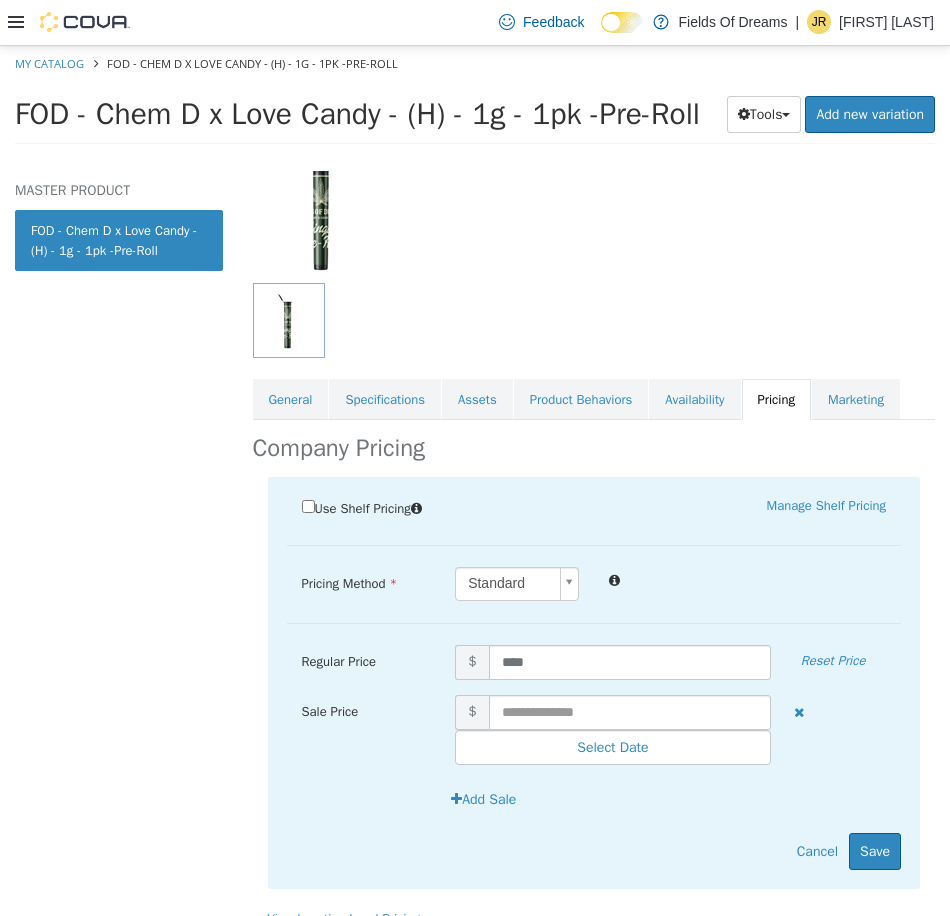 scroll, scrollTop: 197, scrollLeft: 0, axis: vertical 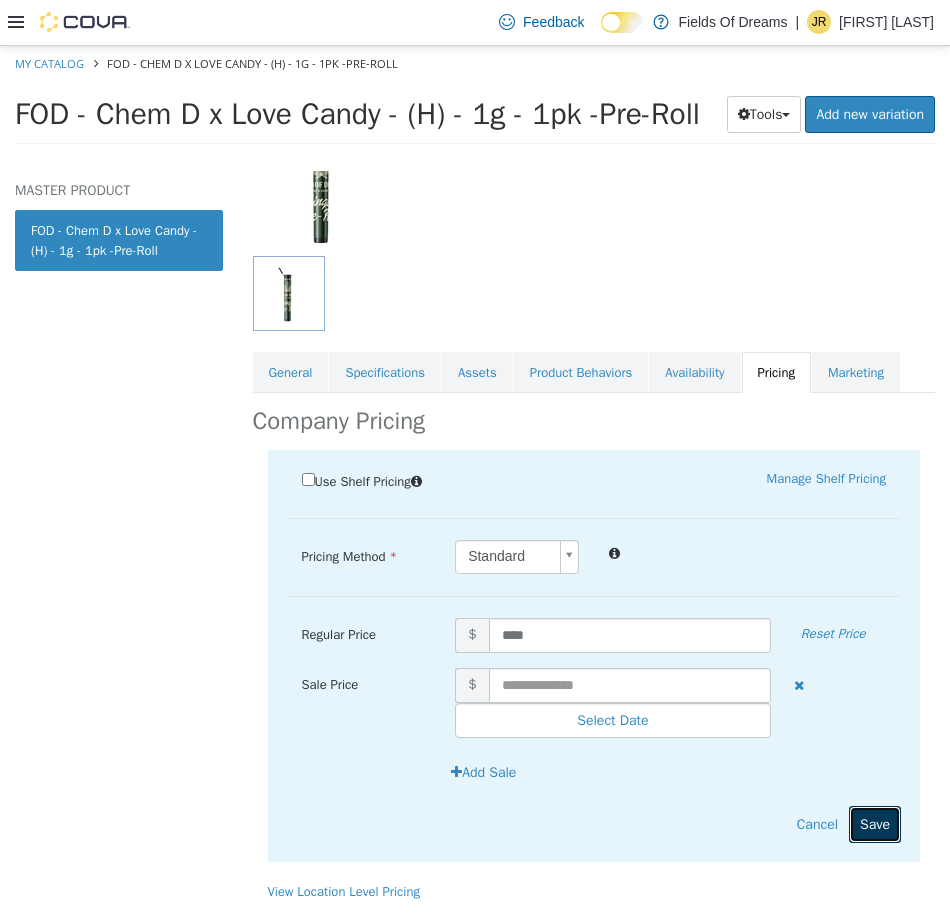 click on "Save" at bounding box center [875, 823] 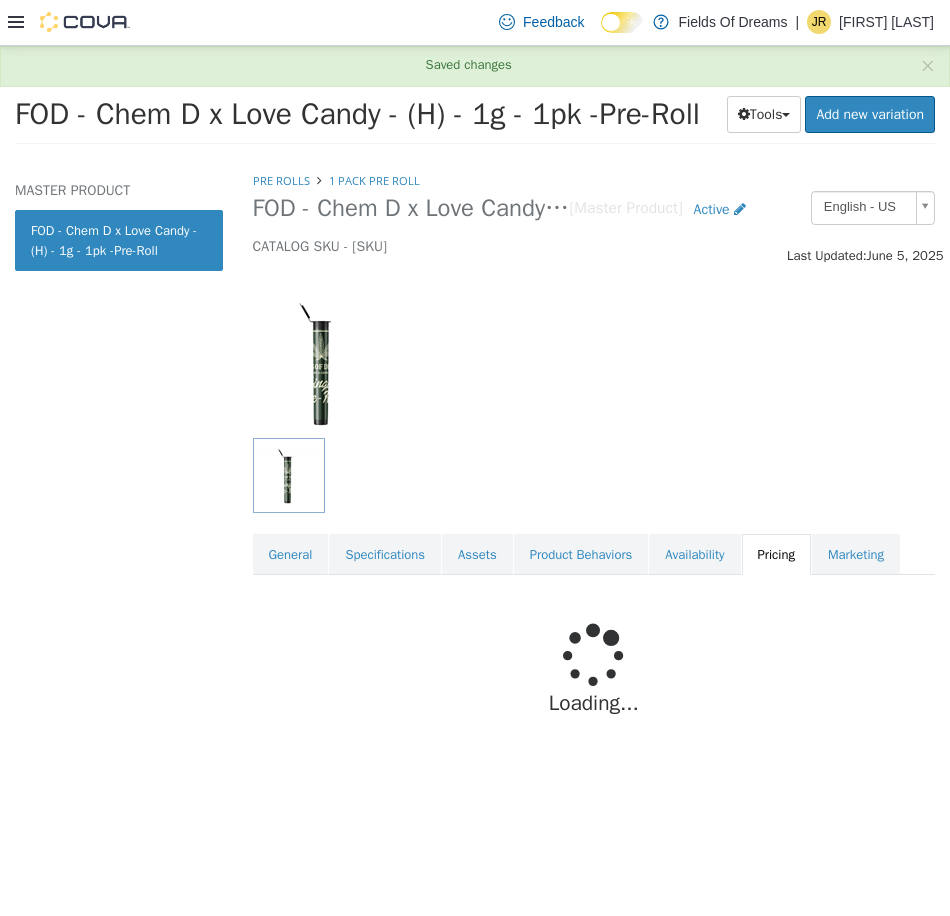 scroll, scrollTop: 0, scrollLeft: 0, axis: both 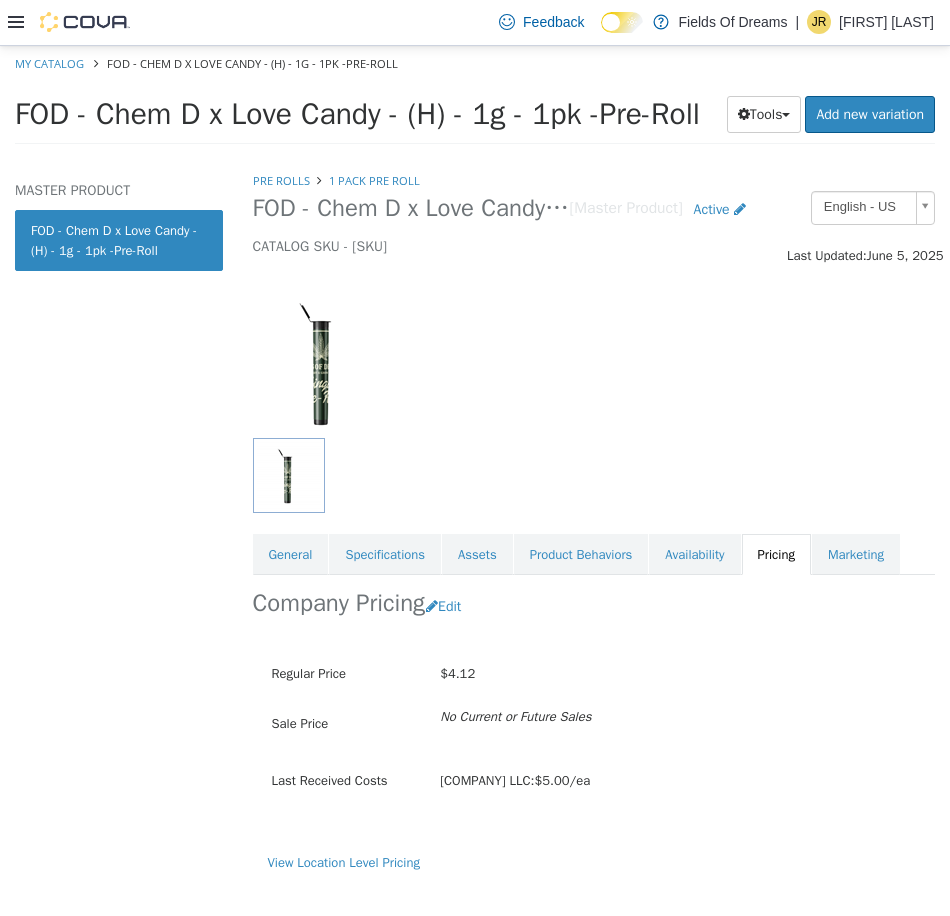 click on "My Catalog
FOD - Chem D x Love Candy - (H) - 1g - 1pk -Pre-Roll" at bounding box center [475, 63] 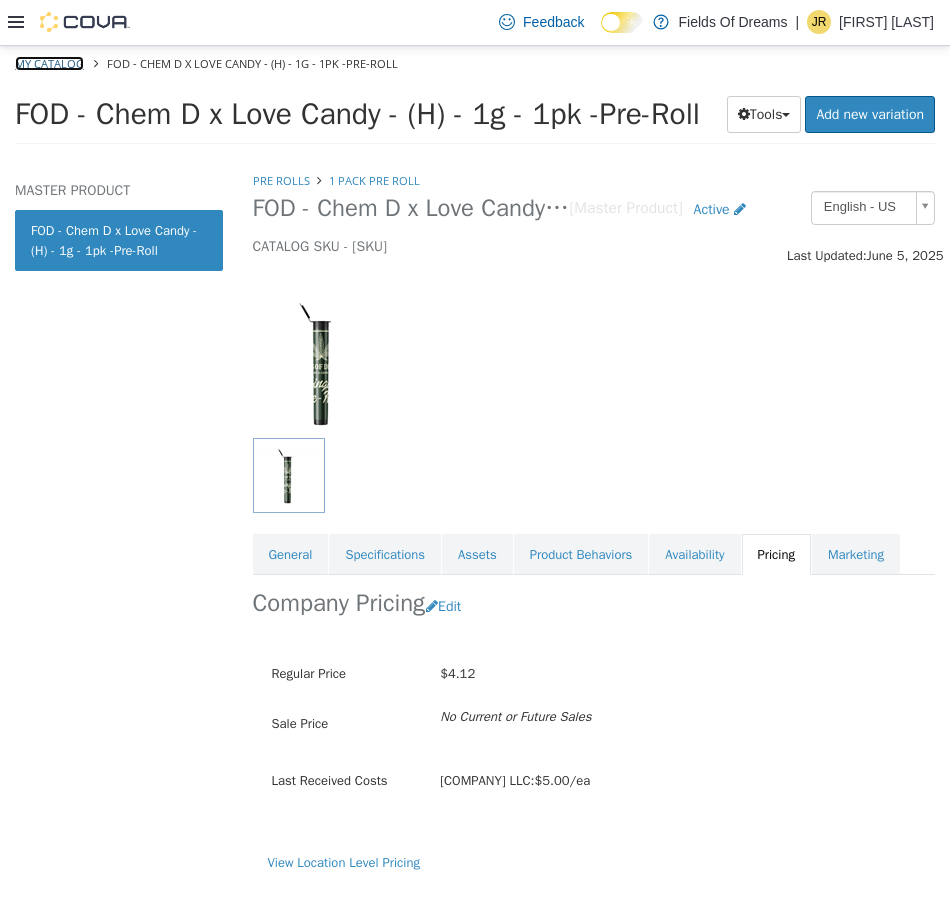 click on "My Catalog" at bounding box center [49, 62] 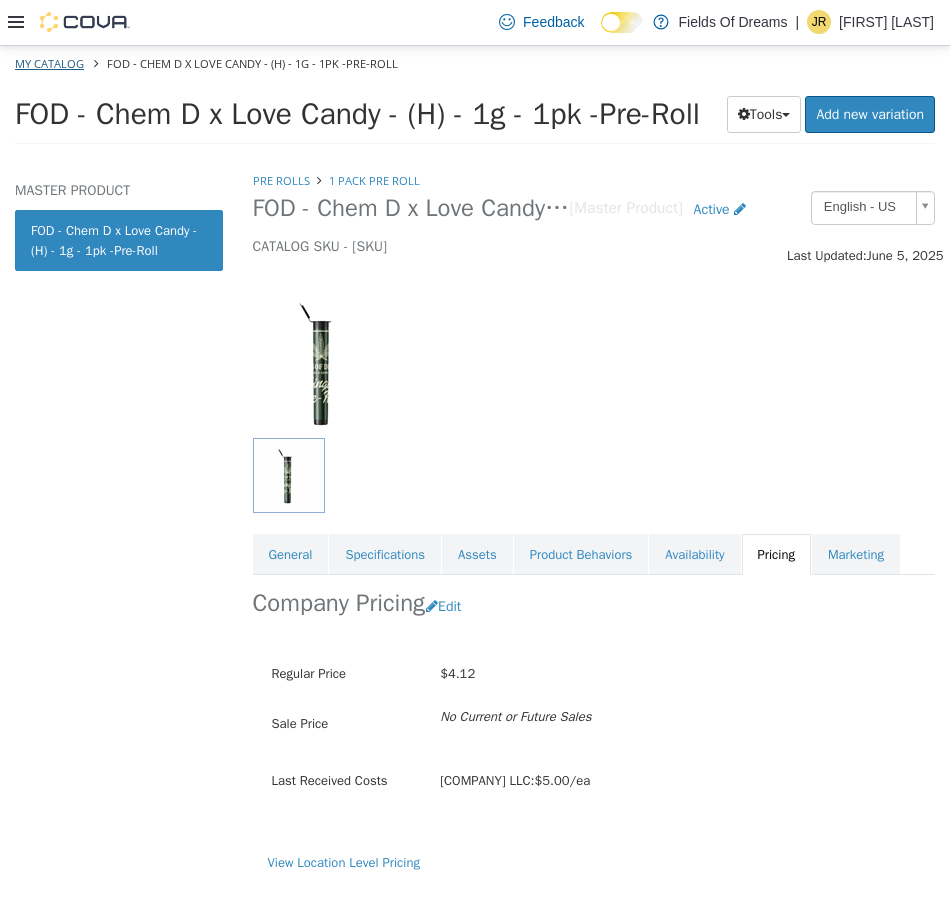 select on "**********" 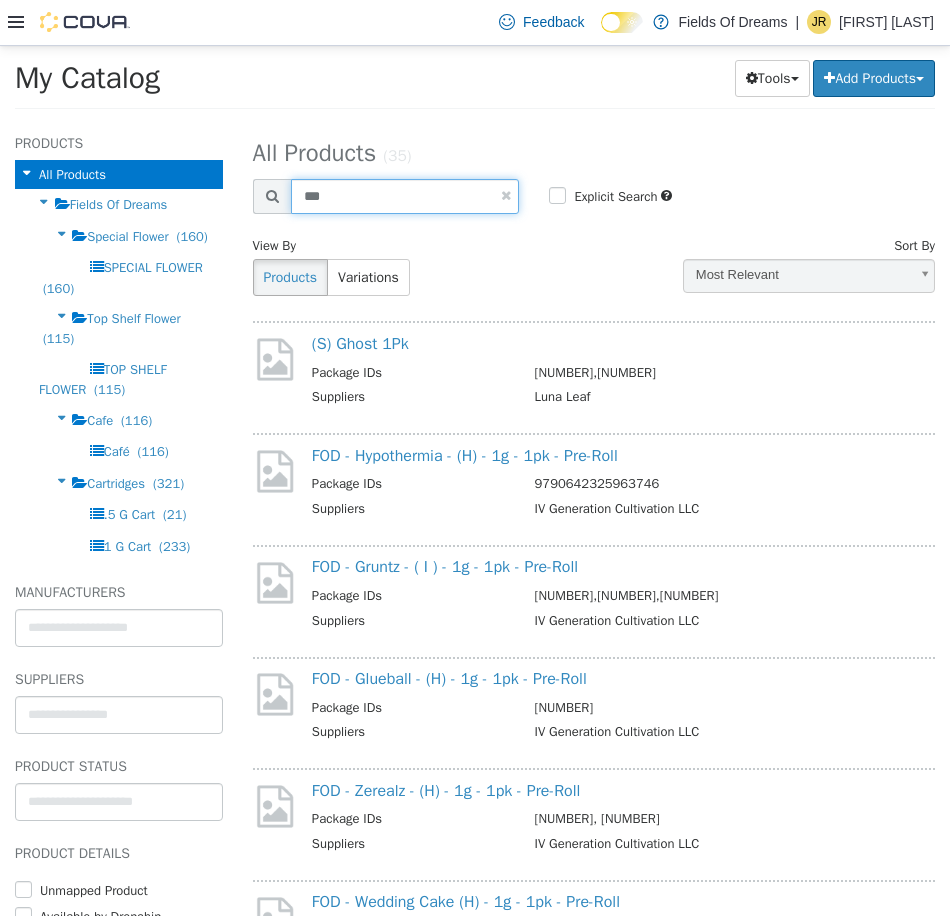 click on "***" at bounding box center [405, 195] 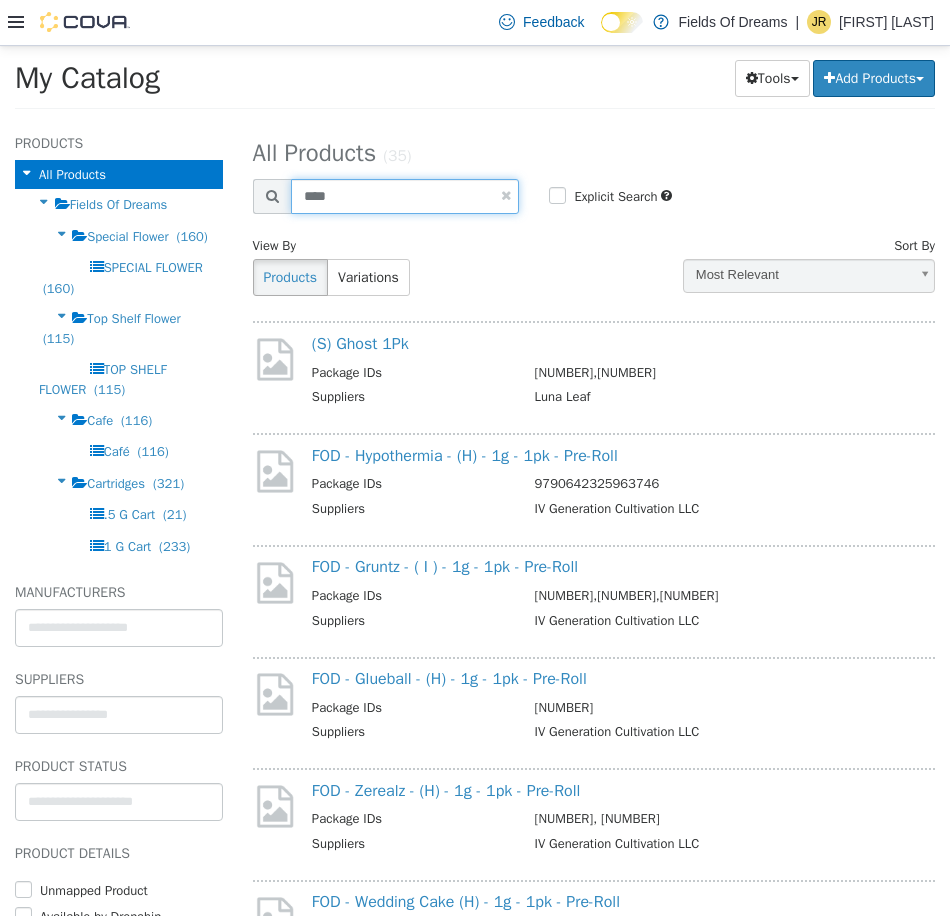 type on "****" 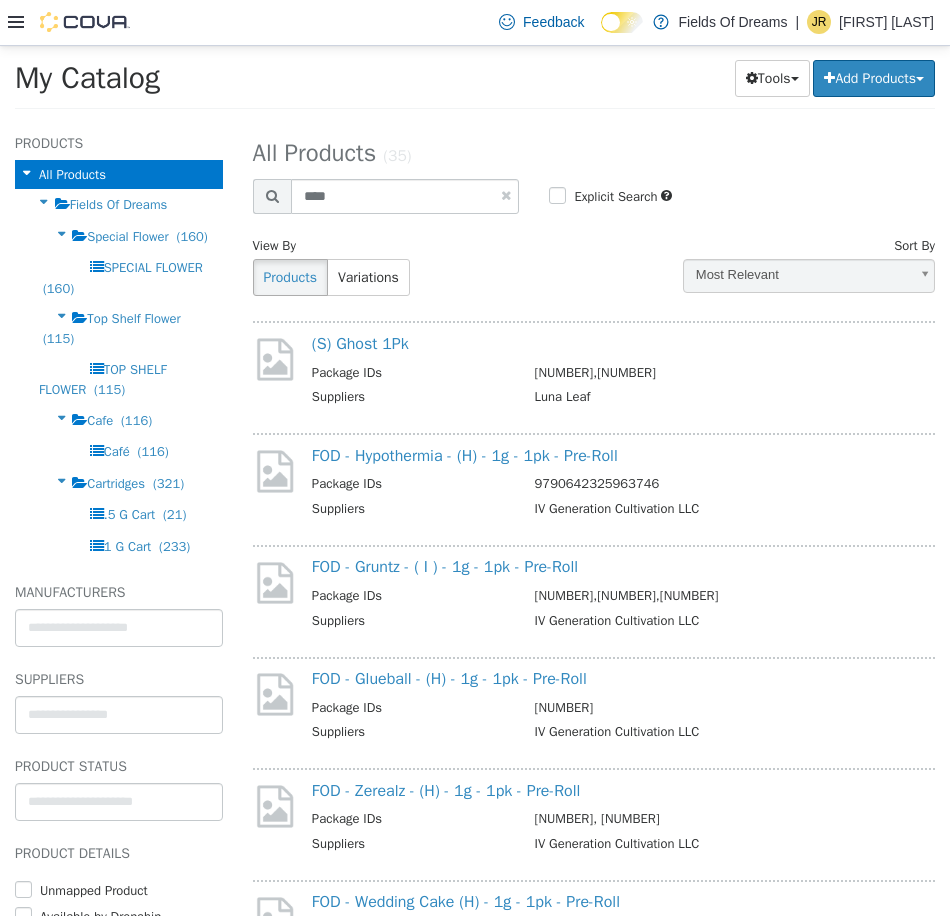 select on "**********" 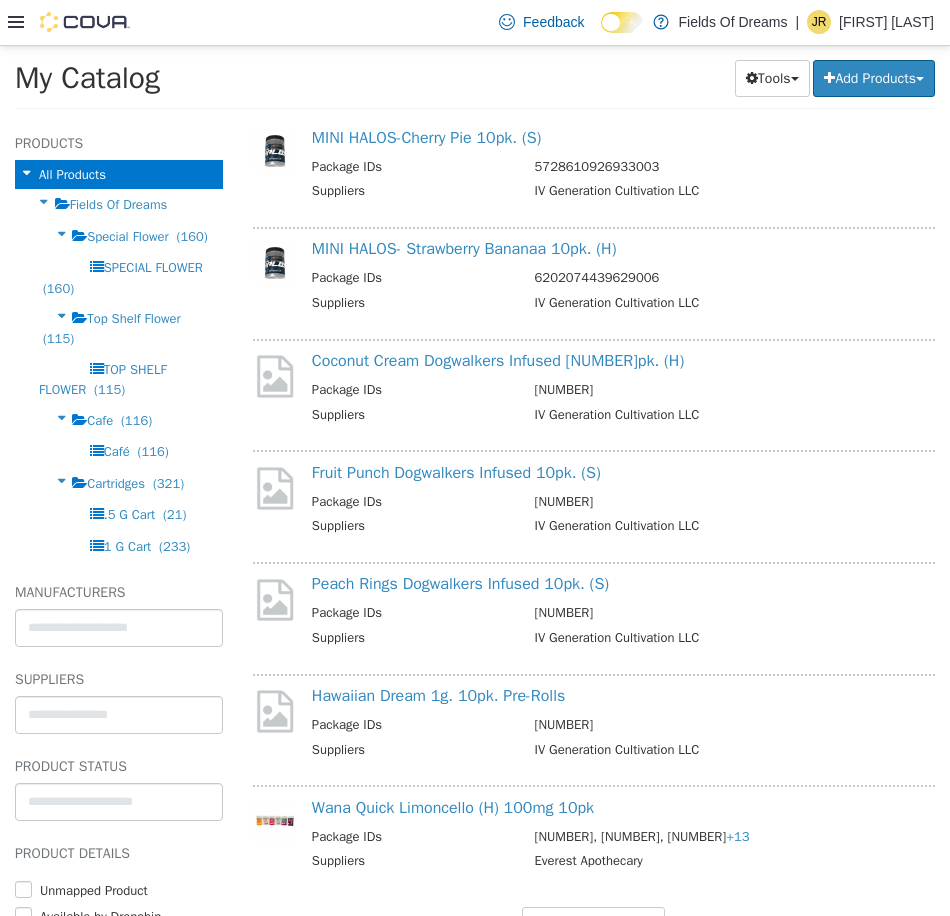 scroll, scrollTop: 1733, scrollLeft: 0, axis: vertical 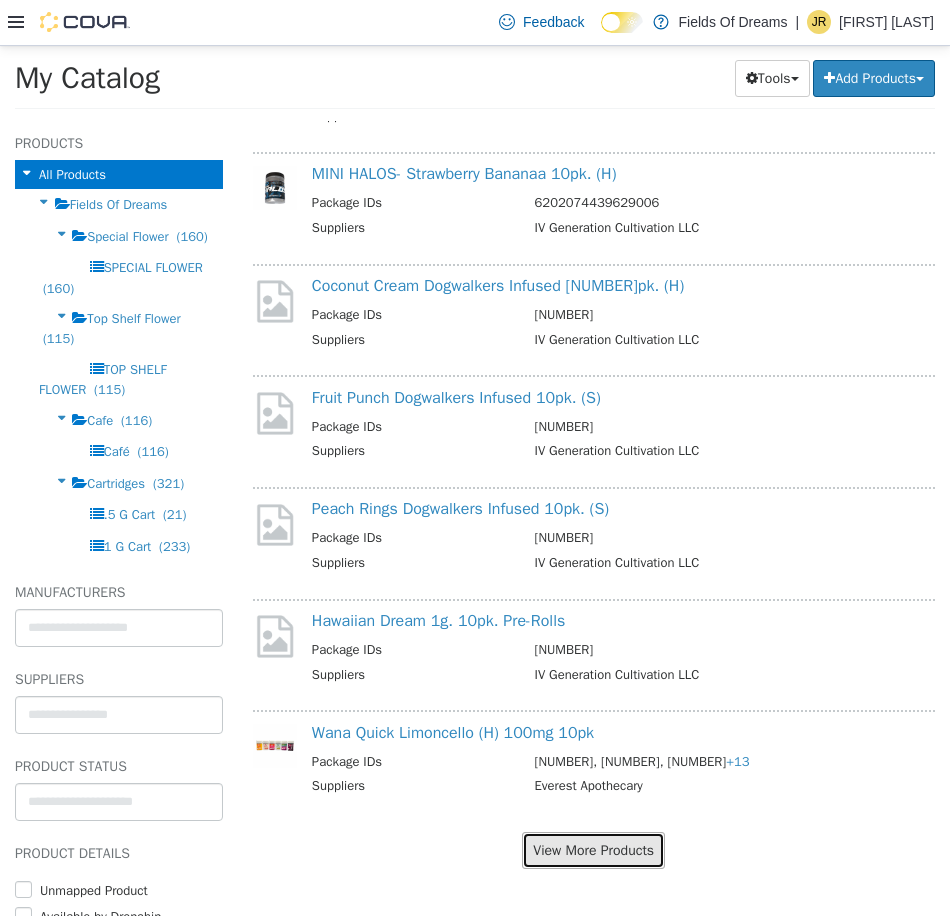 click on "View More Products" at bounding box center [593, 849] 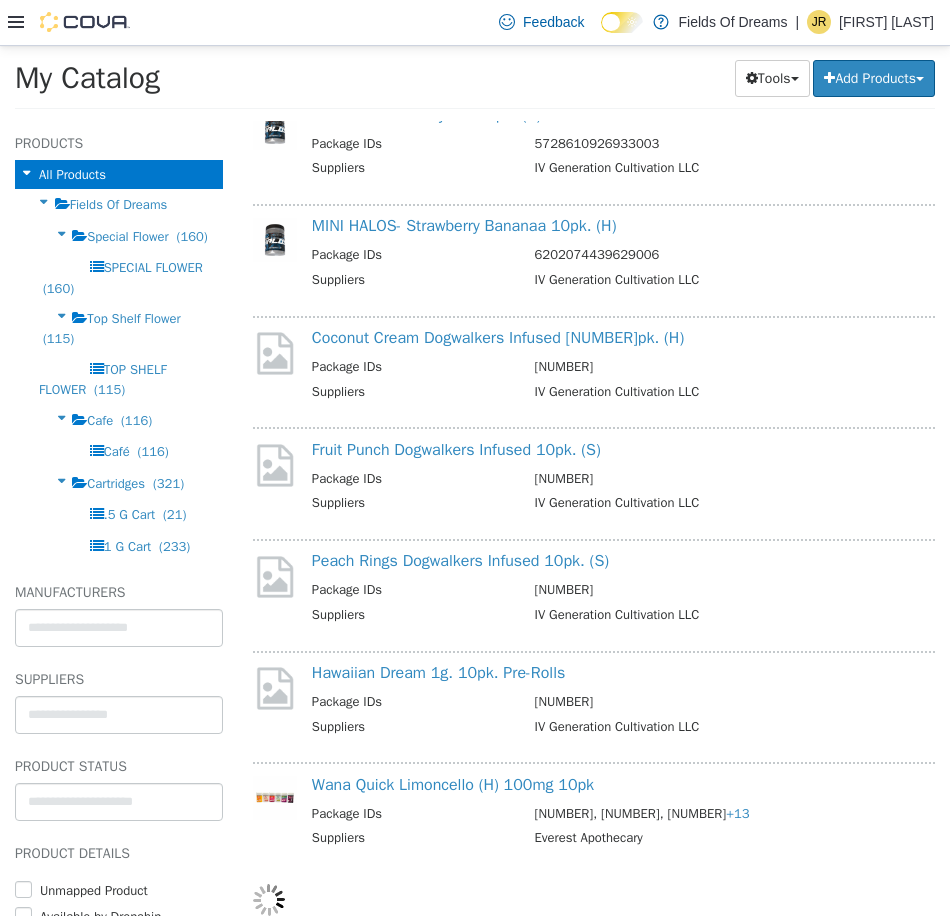 scroll, scrollTop: 1681, scrollLeft: 0, axis: vertical 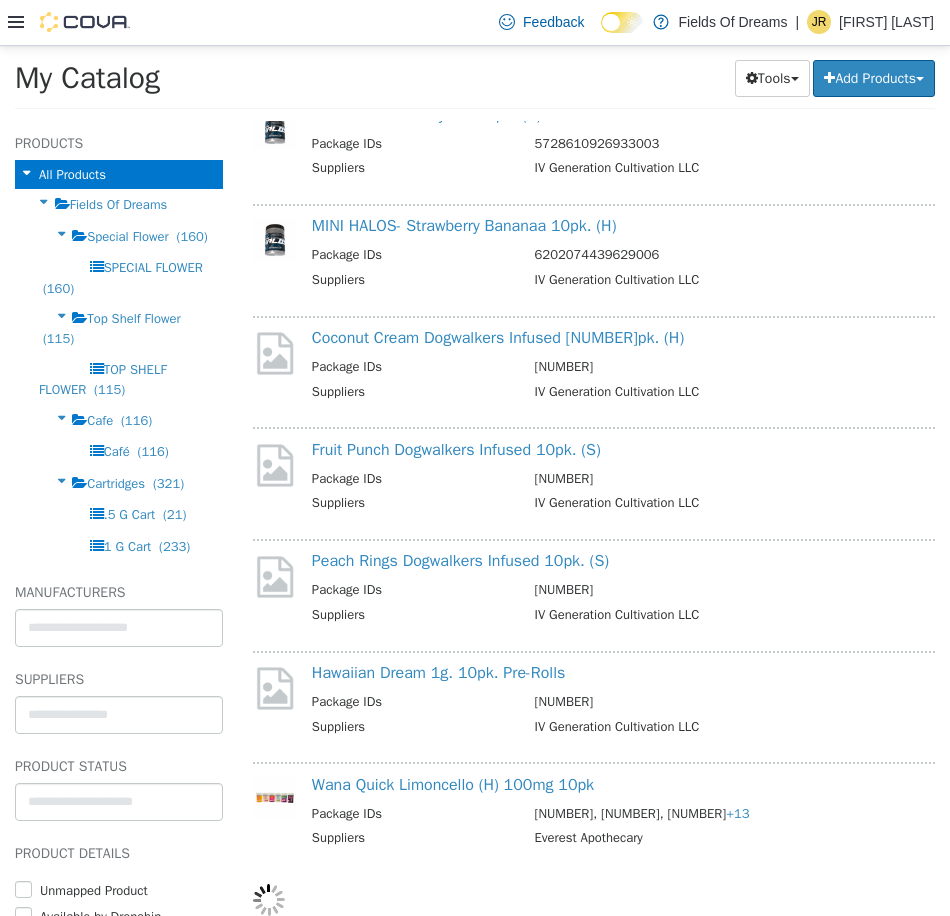 select on "**********" 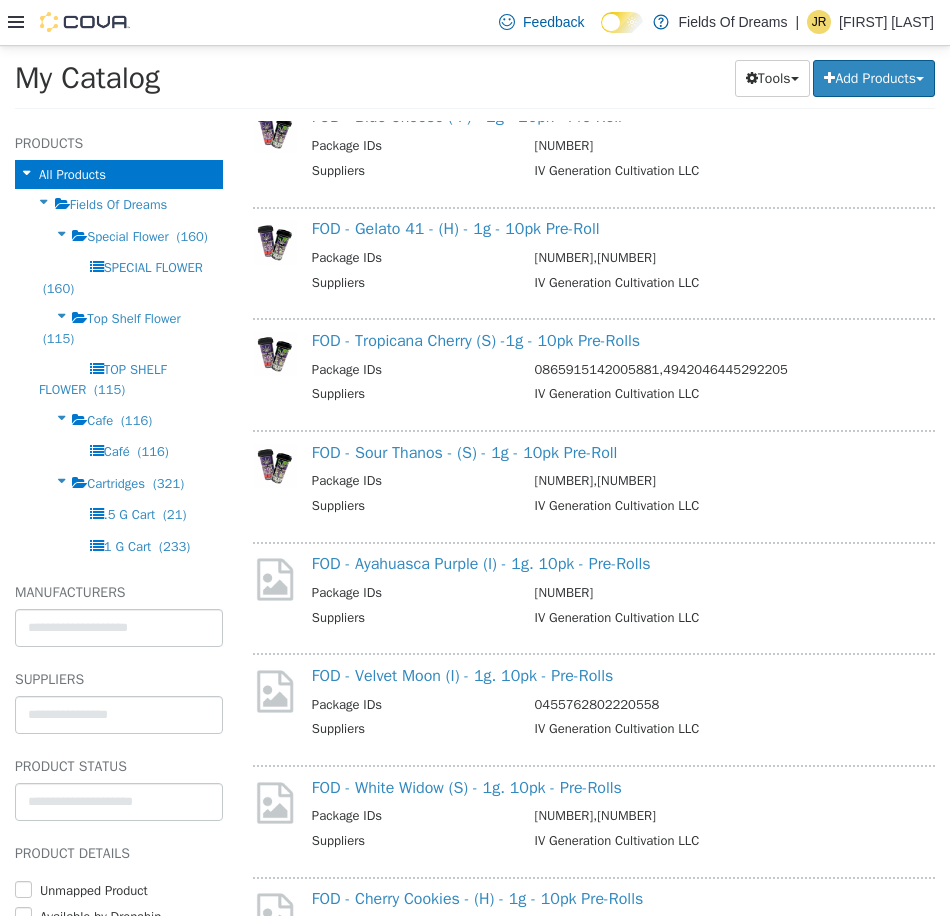 scroll, scrollTop: 3967, scrollLeft: 0, axis: vertical 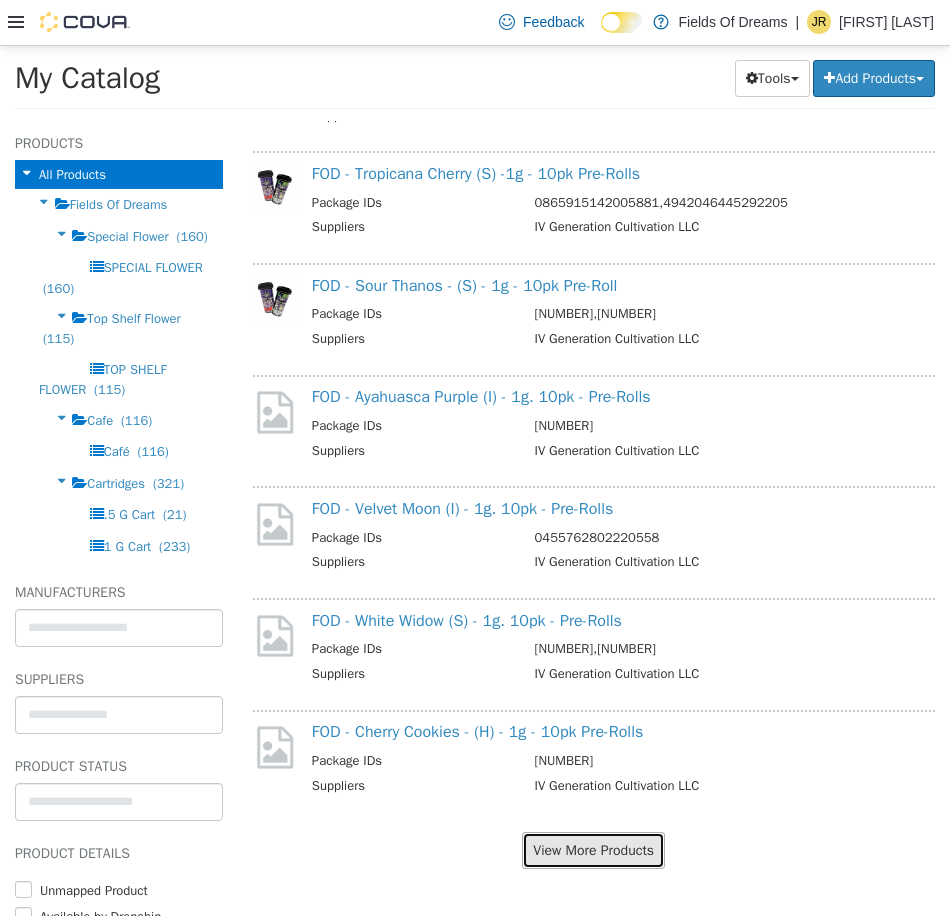 click on "View More Products" at bounding box center [593, 849] 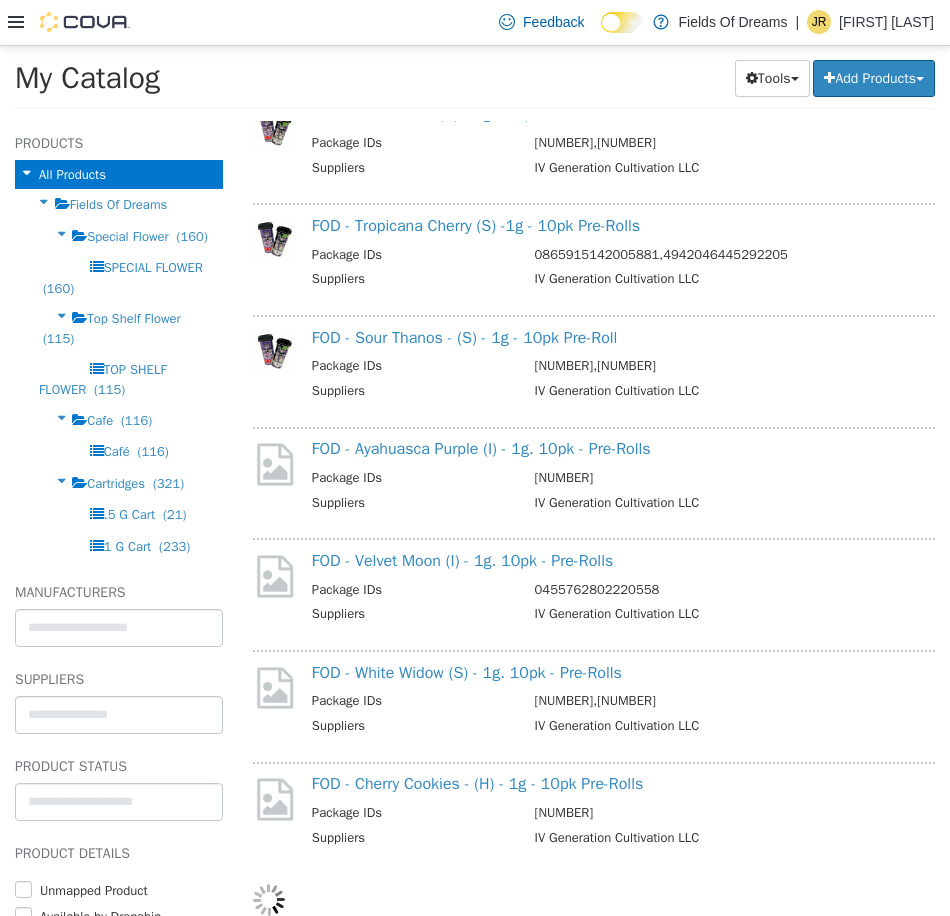 scroll, scrollTop: 3915, scrollLeft: 0, axis: vertical 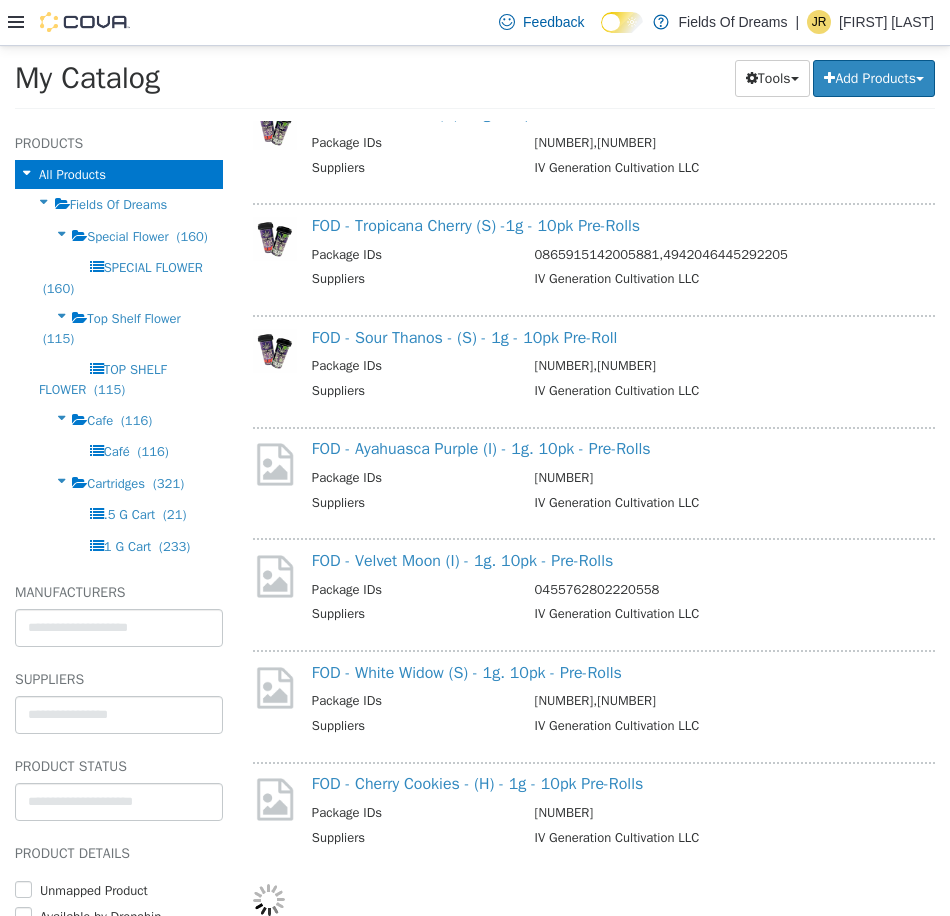 select on "**********" 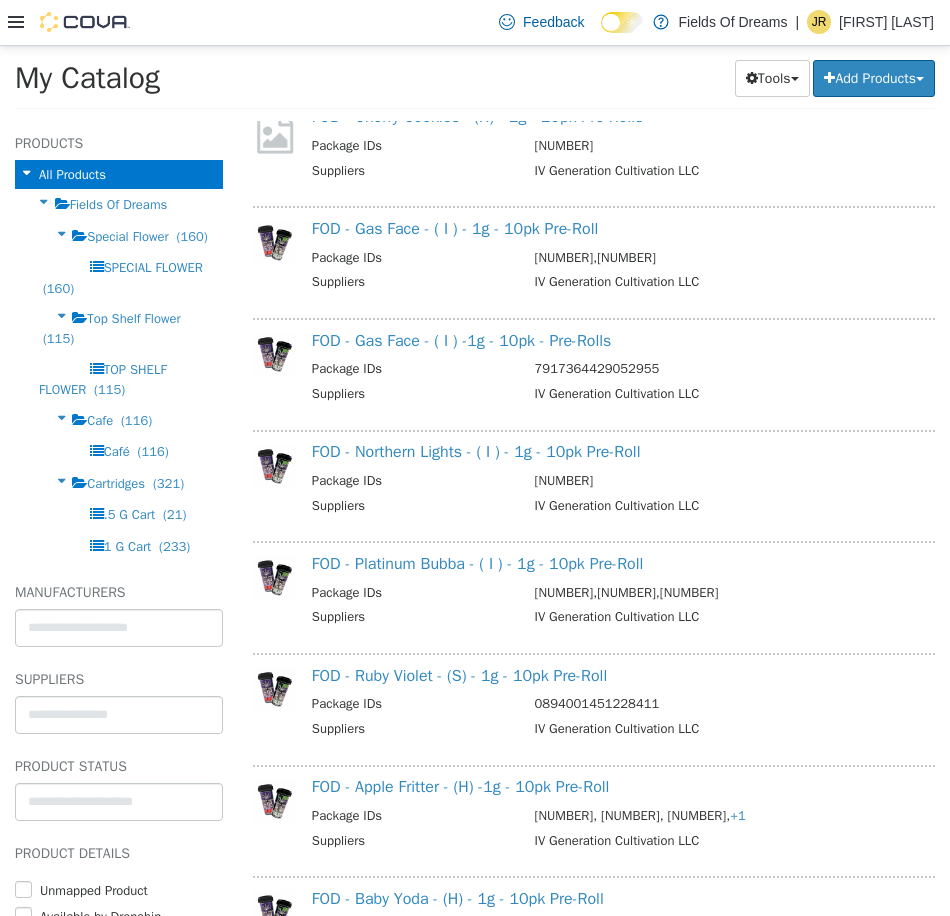 scroll, scrollTop: 4915, scrollLeft: 0, axis: vertical 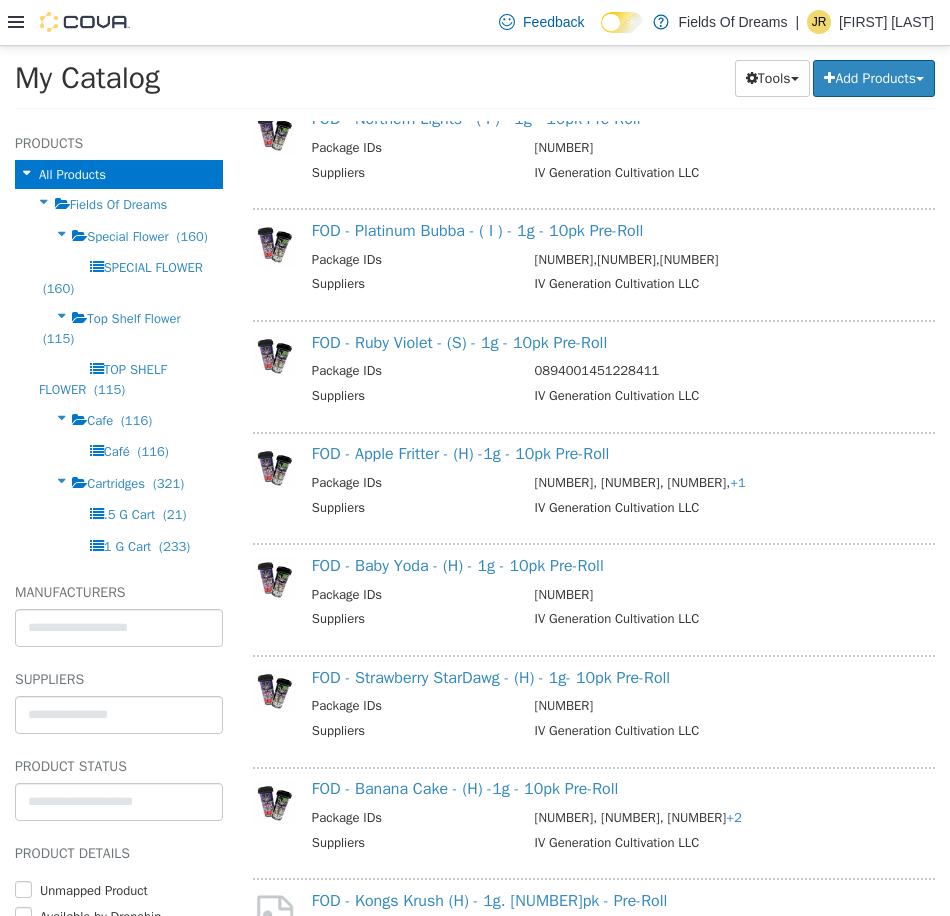 drag, startPoint x: 466, startPoint y: 742, endPoint x: 429, endPoint y: 735, distance: 37.65634 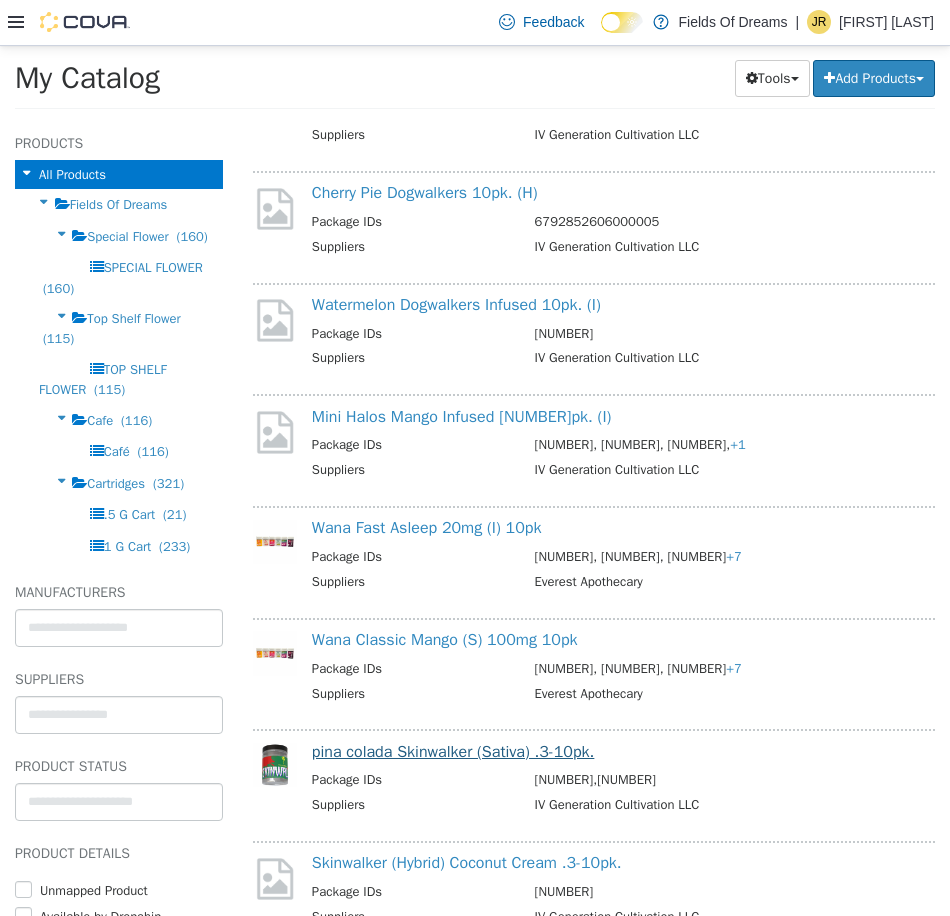 scroll, scrollTop: 0, scrollLeft: 0, axis: both 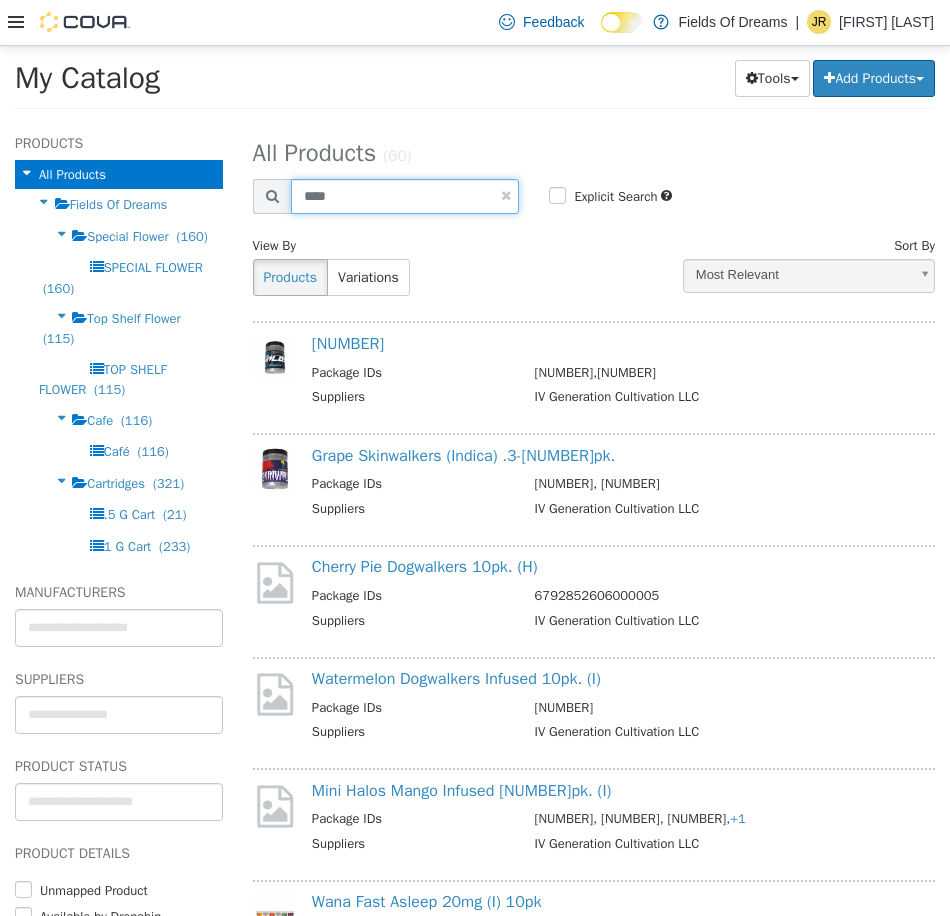 click on "****" at bounding box center (405, 195) 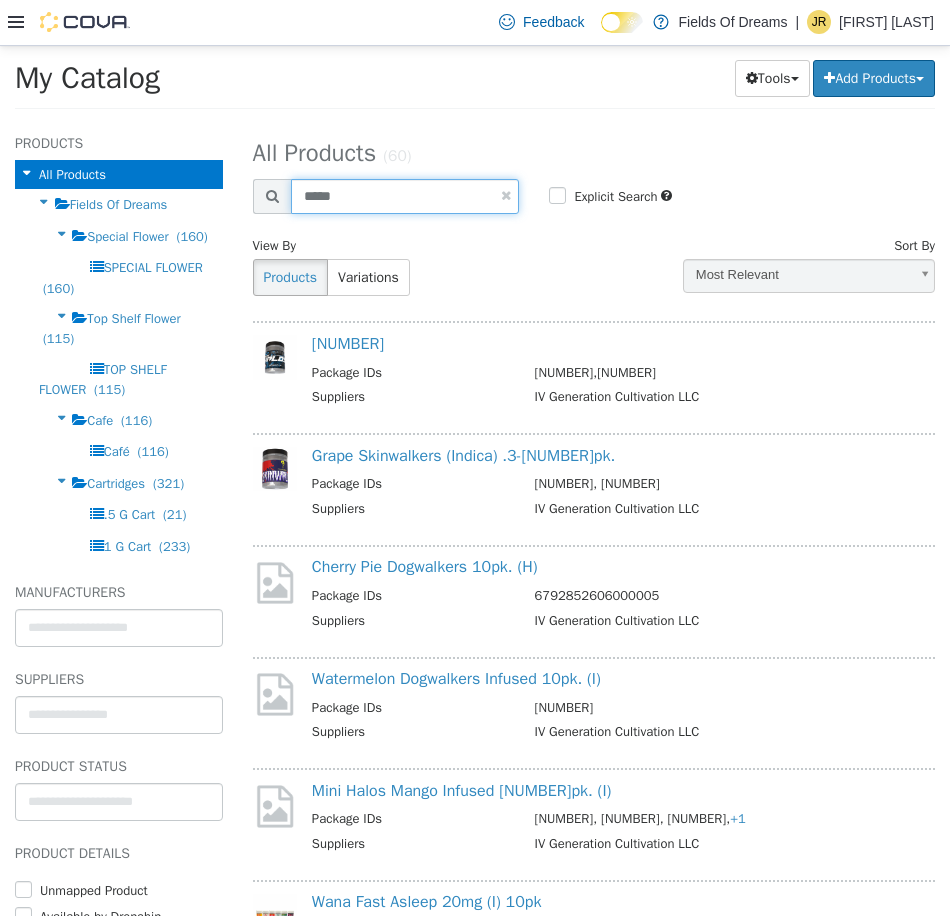 type on "*****" 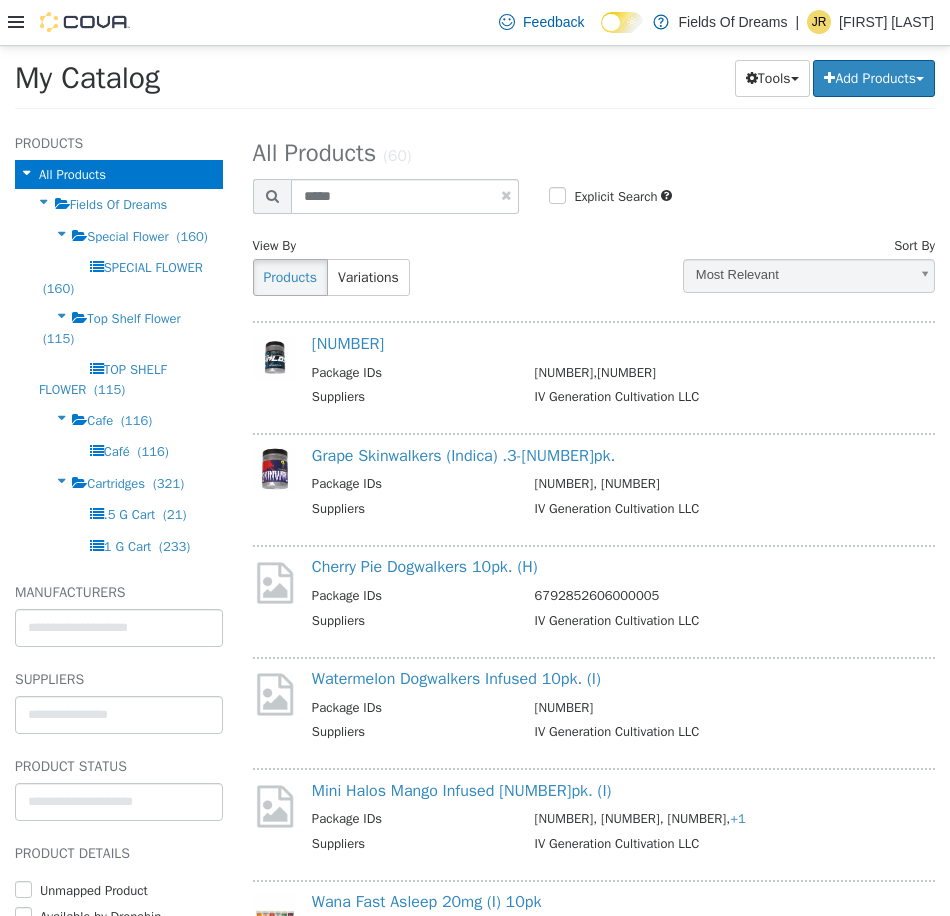 select on "**********" 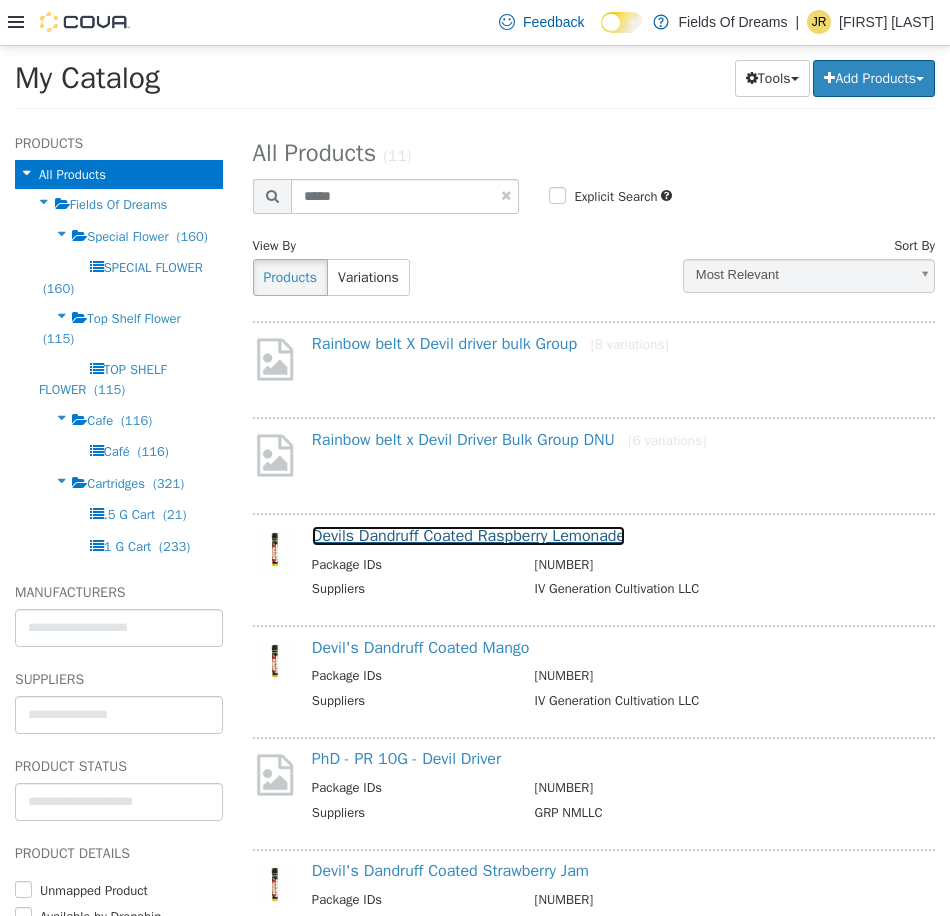 click on "Devils Dandruff Coated Raspberry Lemonade" at bounding box center (468, 535) 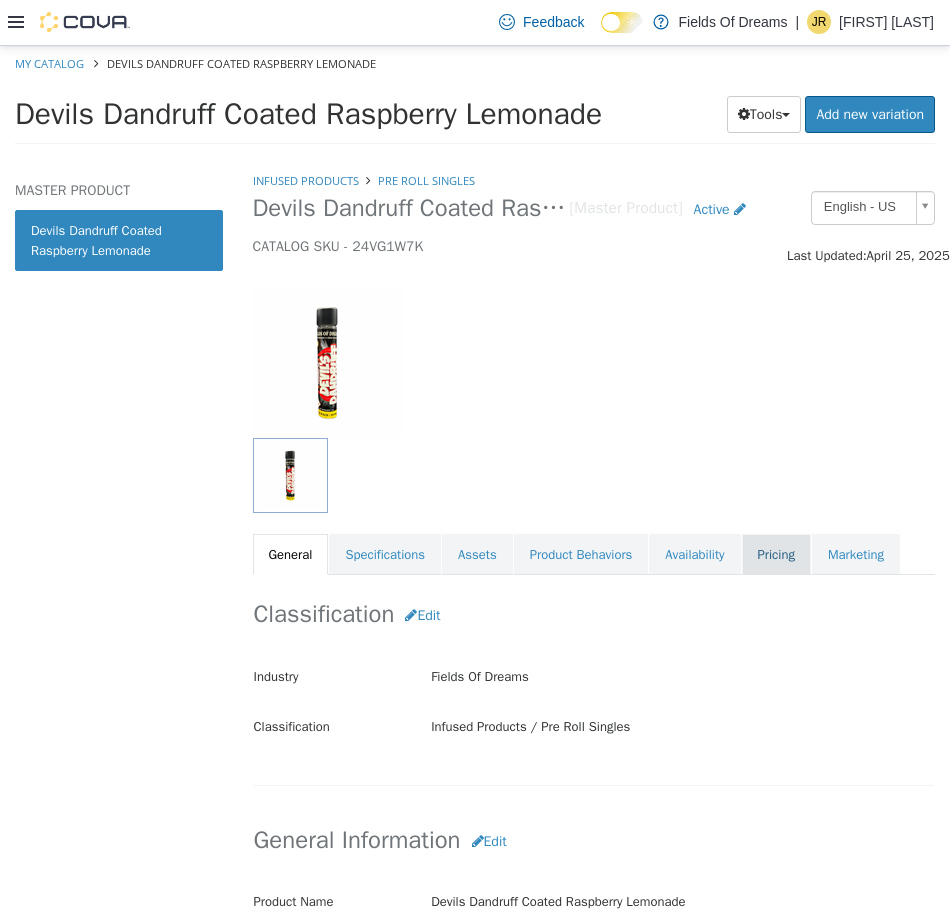 click on "Pricing" at bounding box center (776, 554) 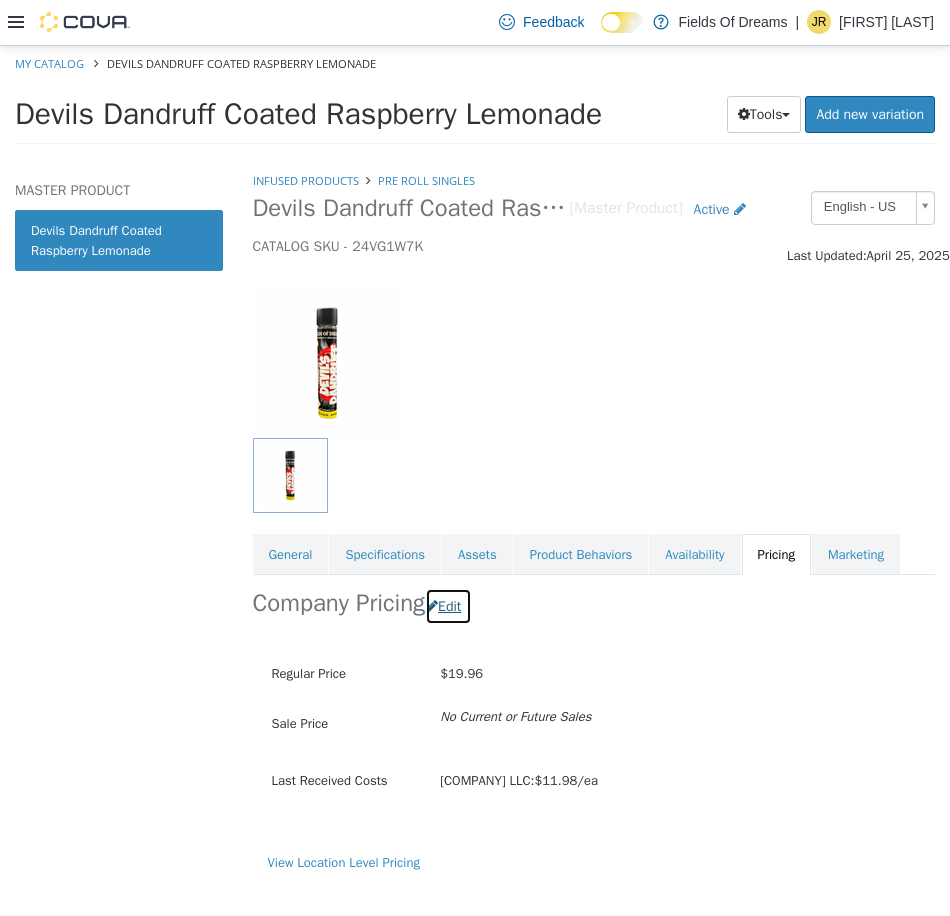 click on "Edit" at bounding box center [448, 605] 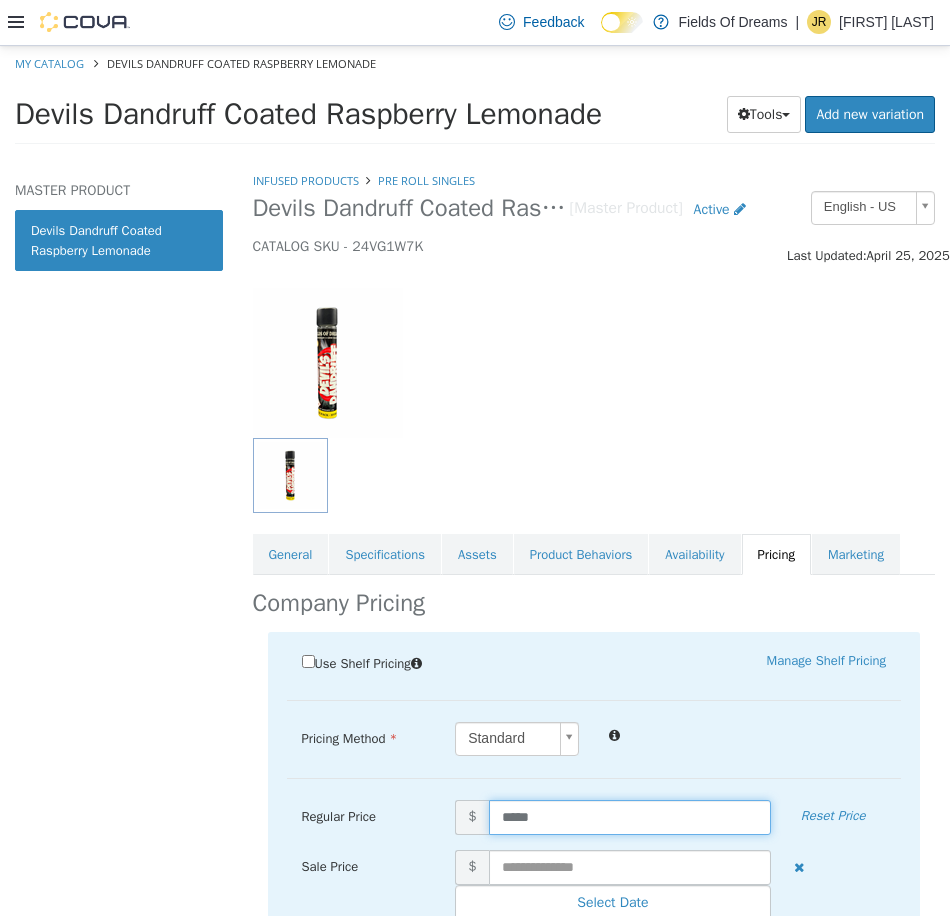 click on "*****" at bounding box center [630, 816] 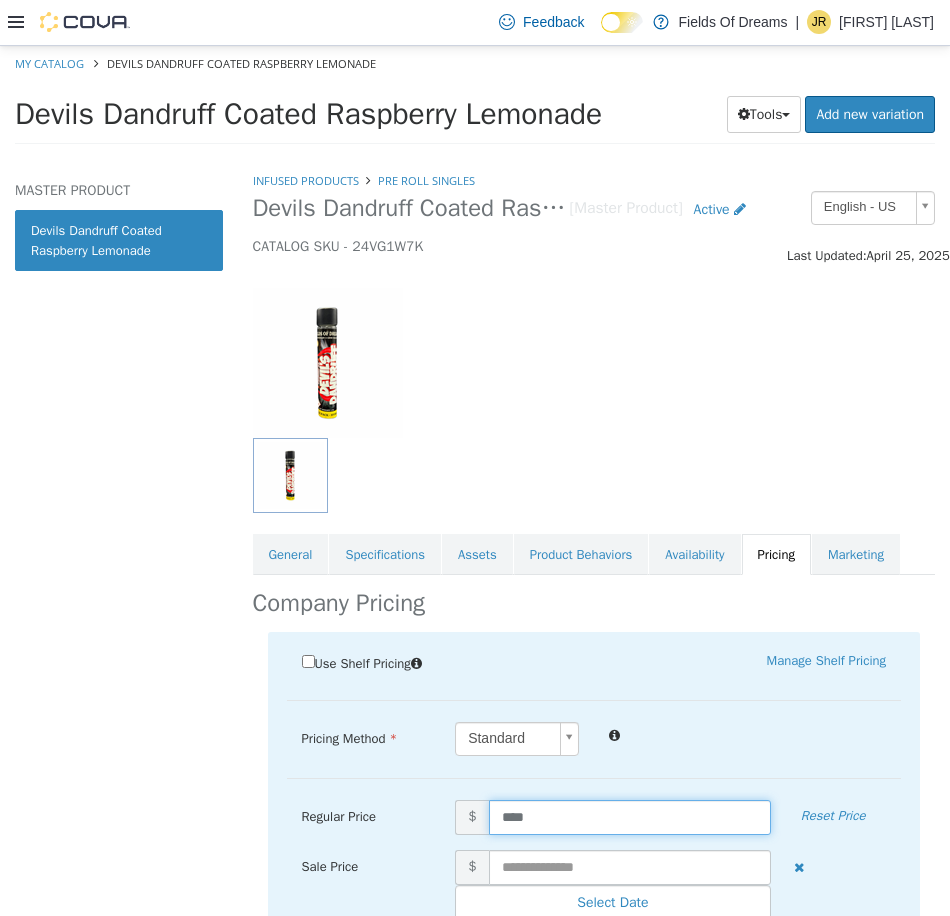 type on "*****" 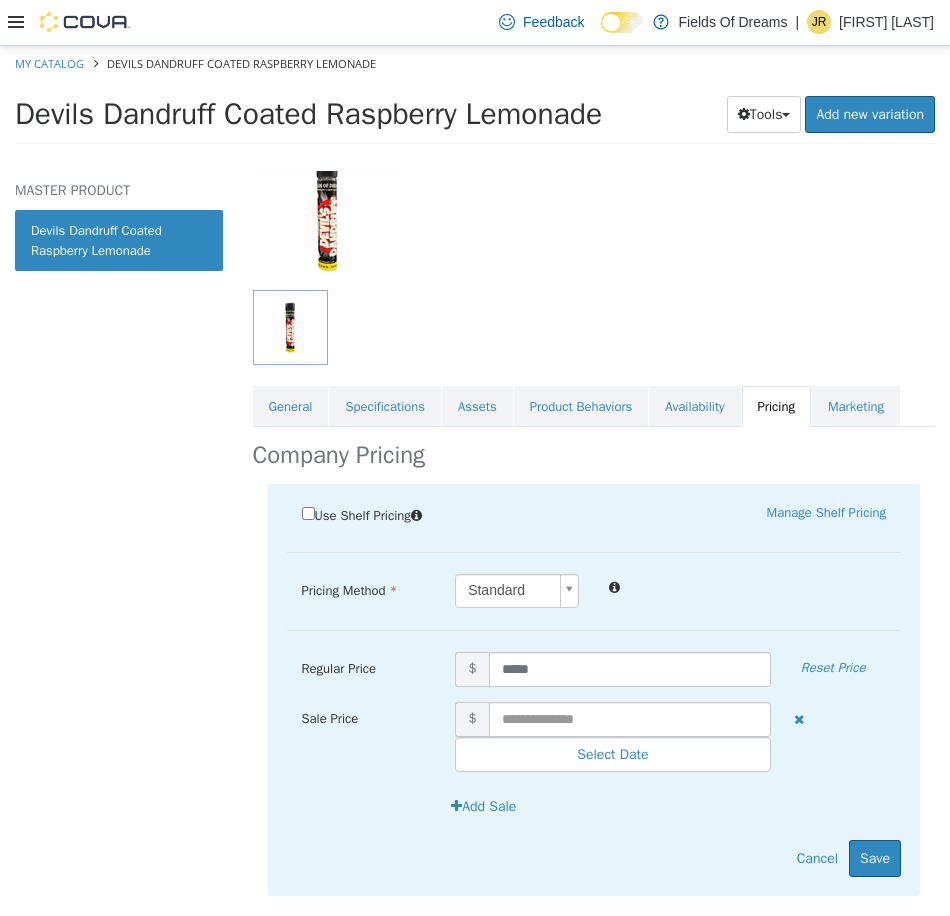 scroll, scrollTop: 197, scrollLeft: 0, axis: vertical 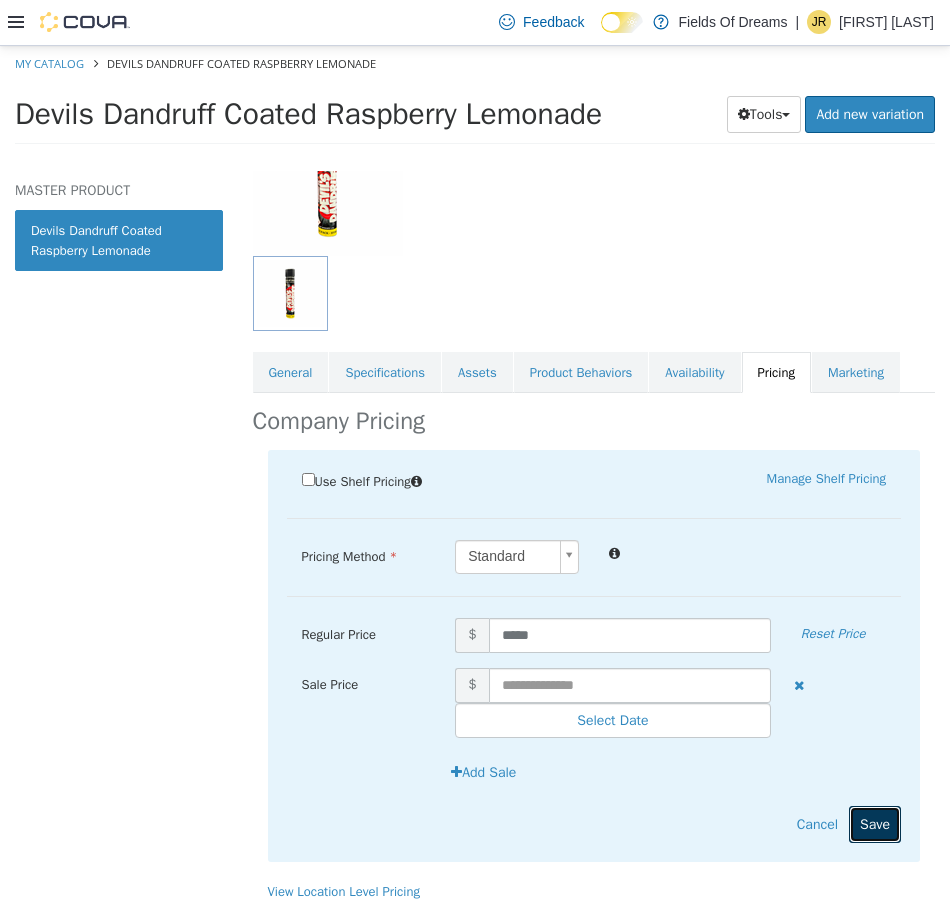 click on "Save" at bounding box center (875, 823) 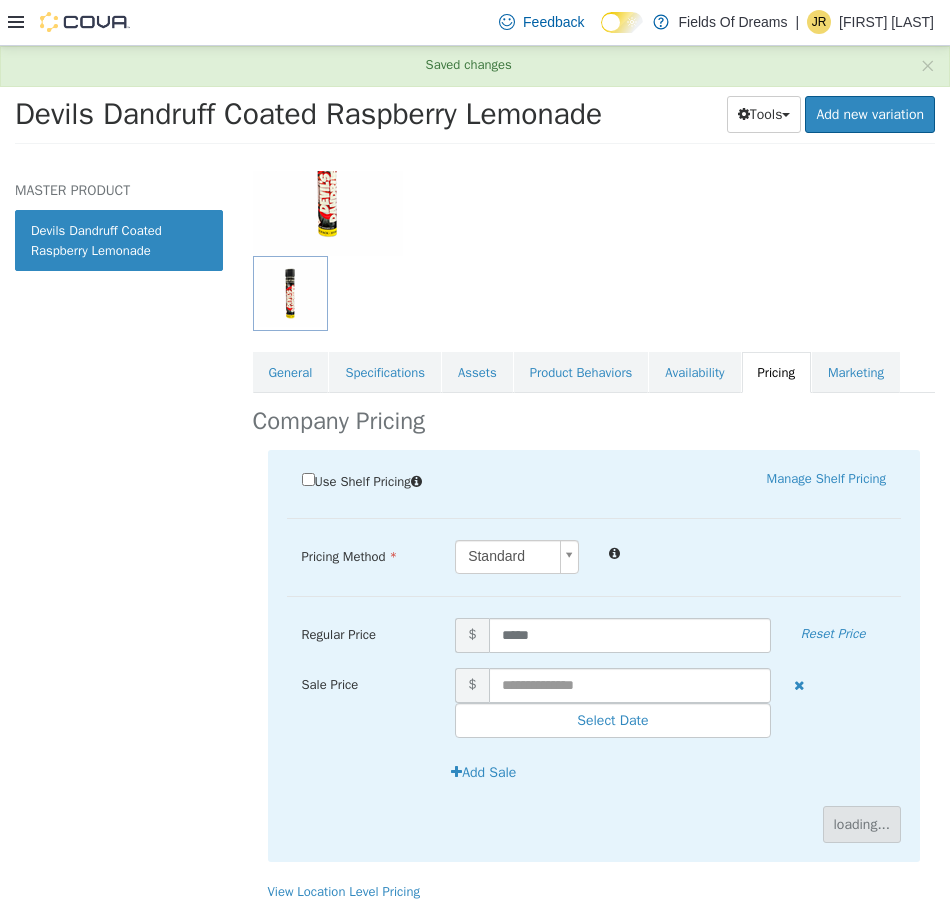 scroll, scrollTop: 0, scrollLeft: 0, axis: both 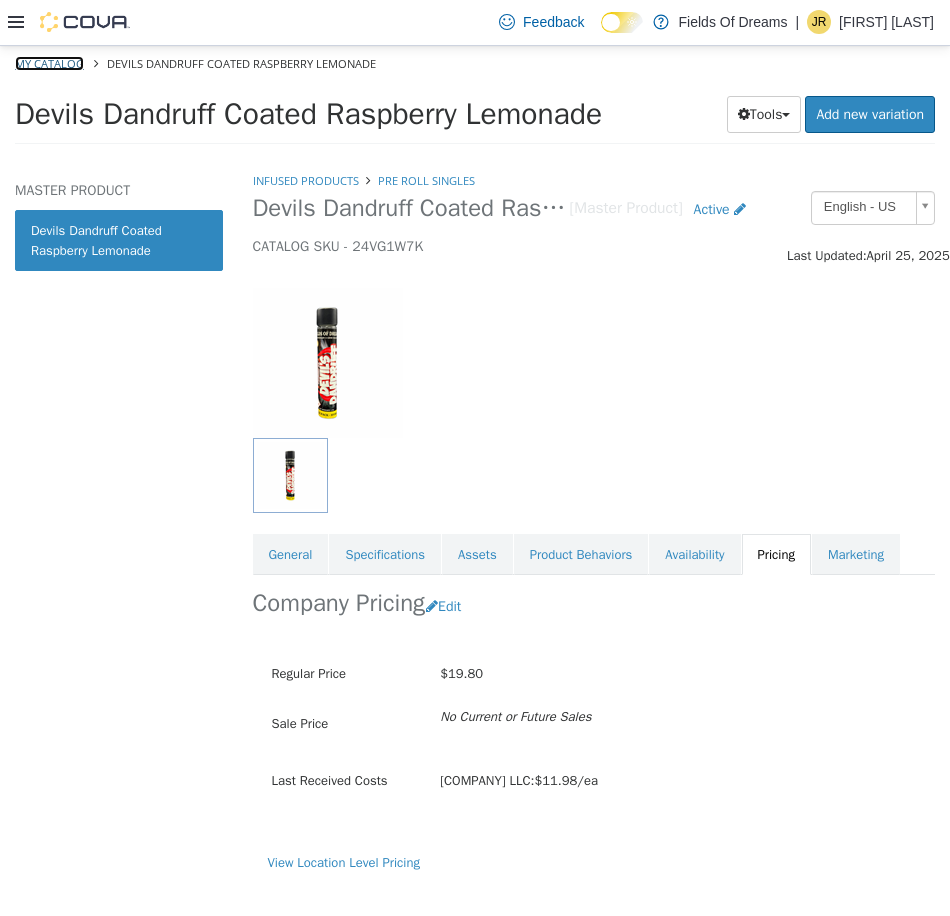 click on "My Catalog" at bounding box center [49, 62] 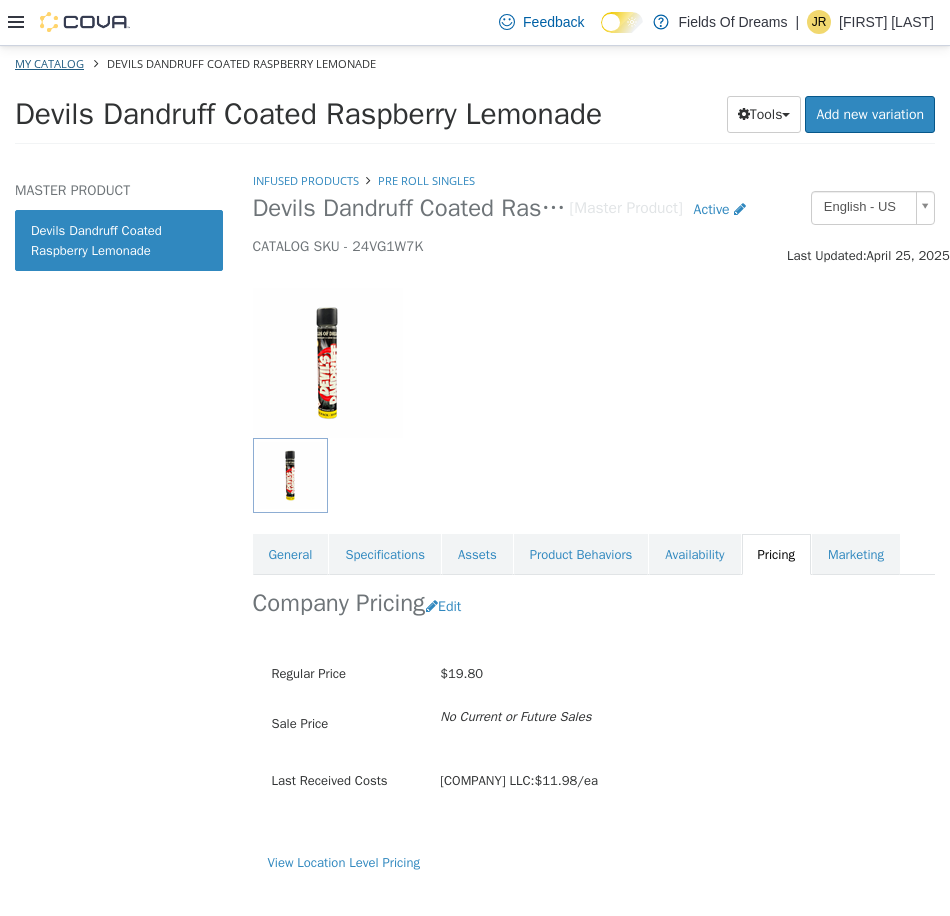 select on "**********" 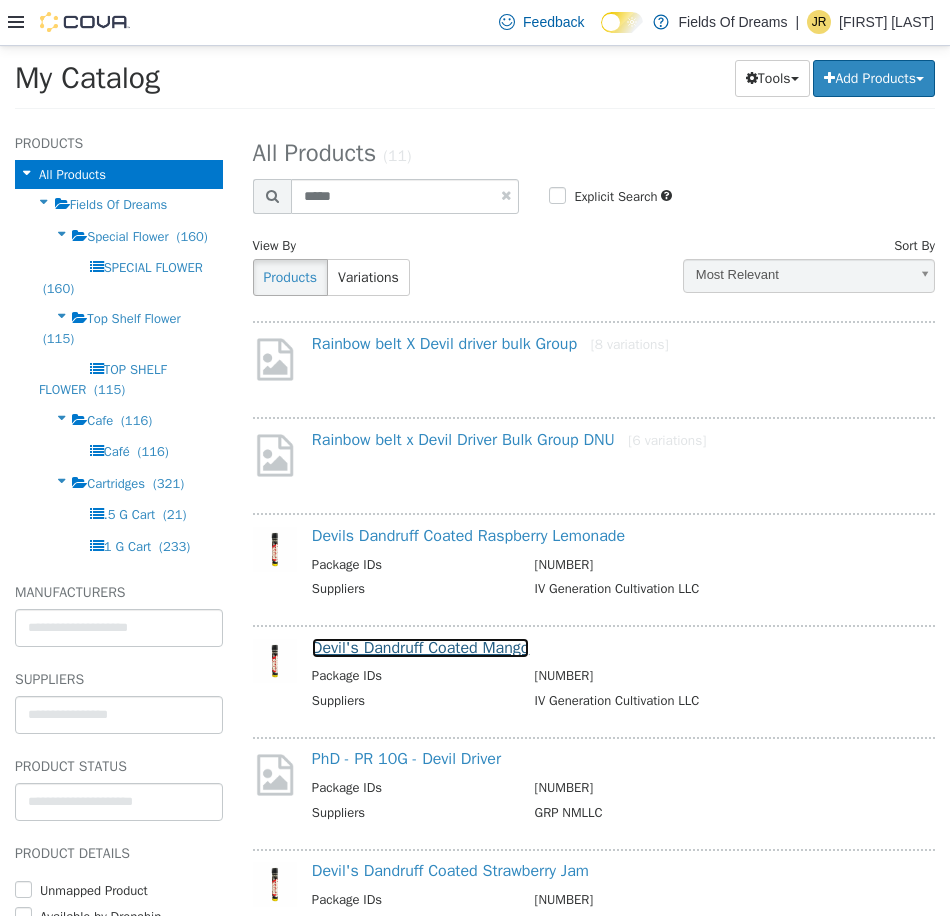 click on "Devil's Dandruff Coated Mango" at bounding box center [421, 647] 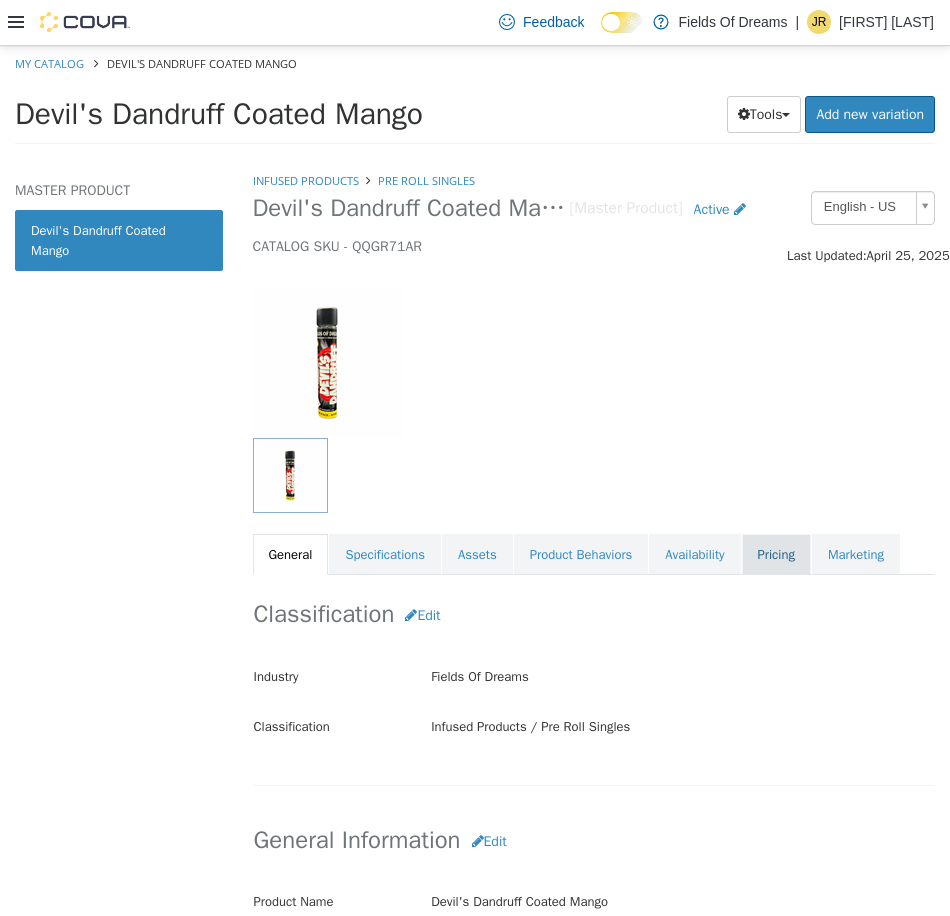 click on "Pricing" at bounding box center (776, 554) 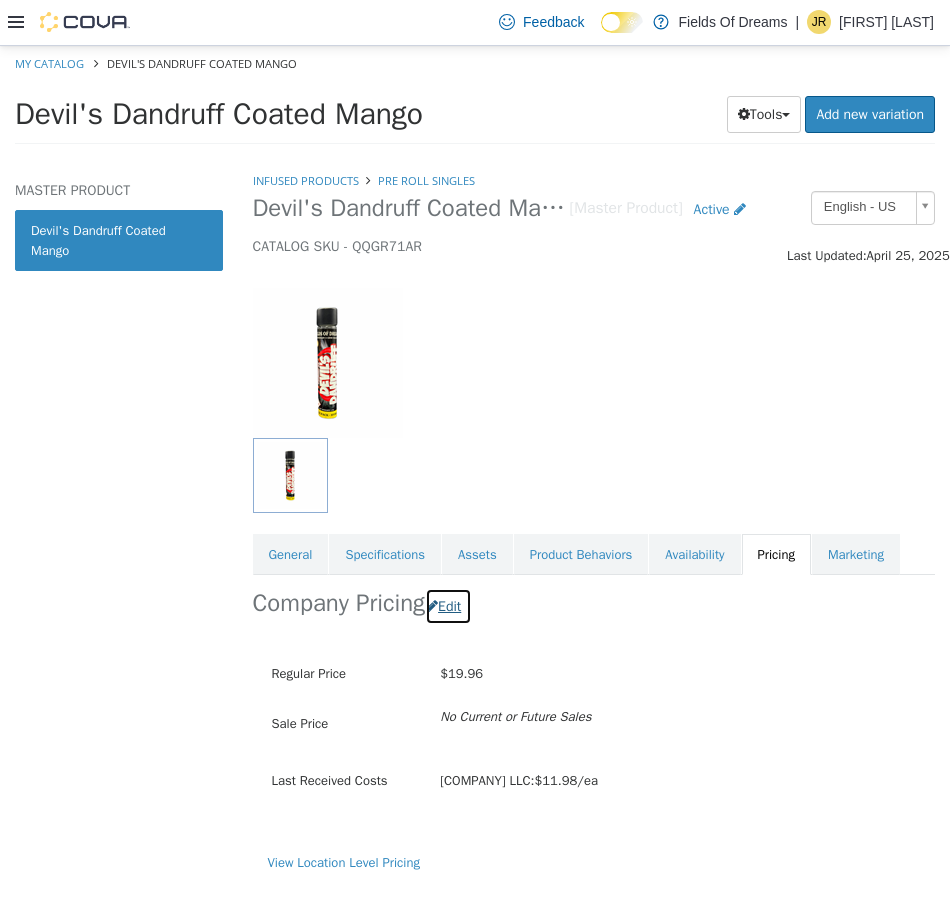 click on "Edit" at bounding box center [448, 605] 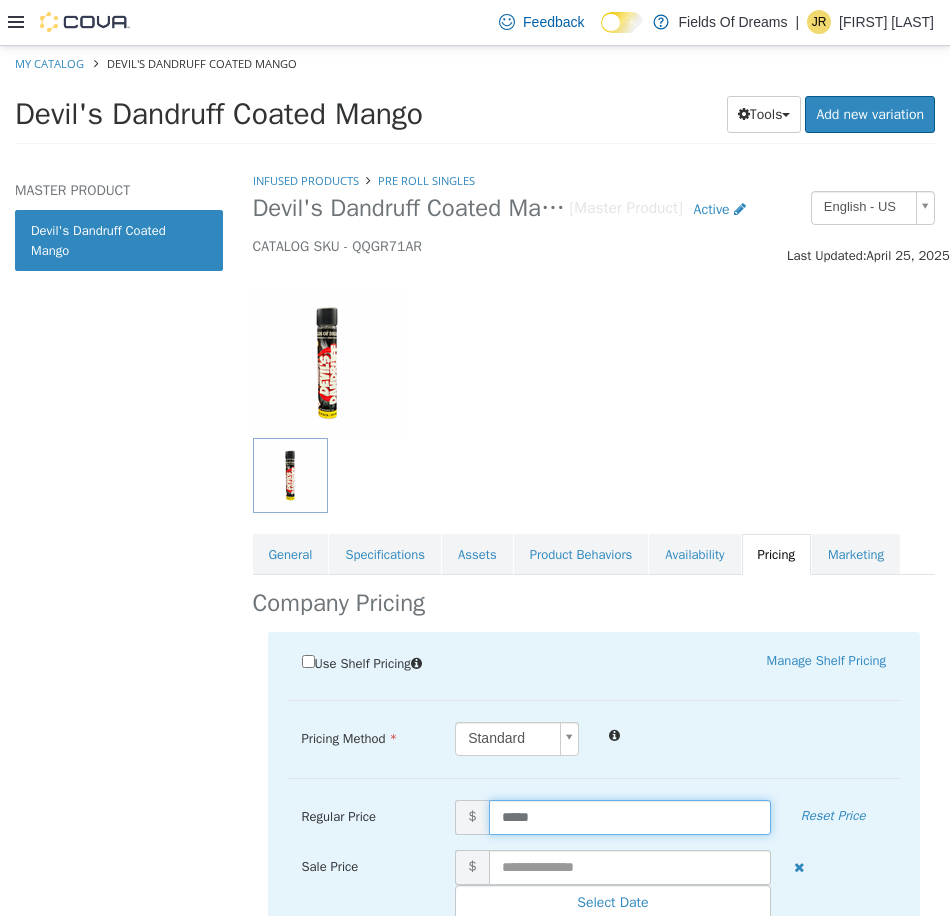 click on "*****" at bounding box center (630, 816) 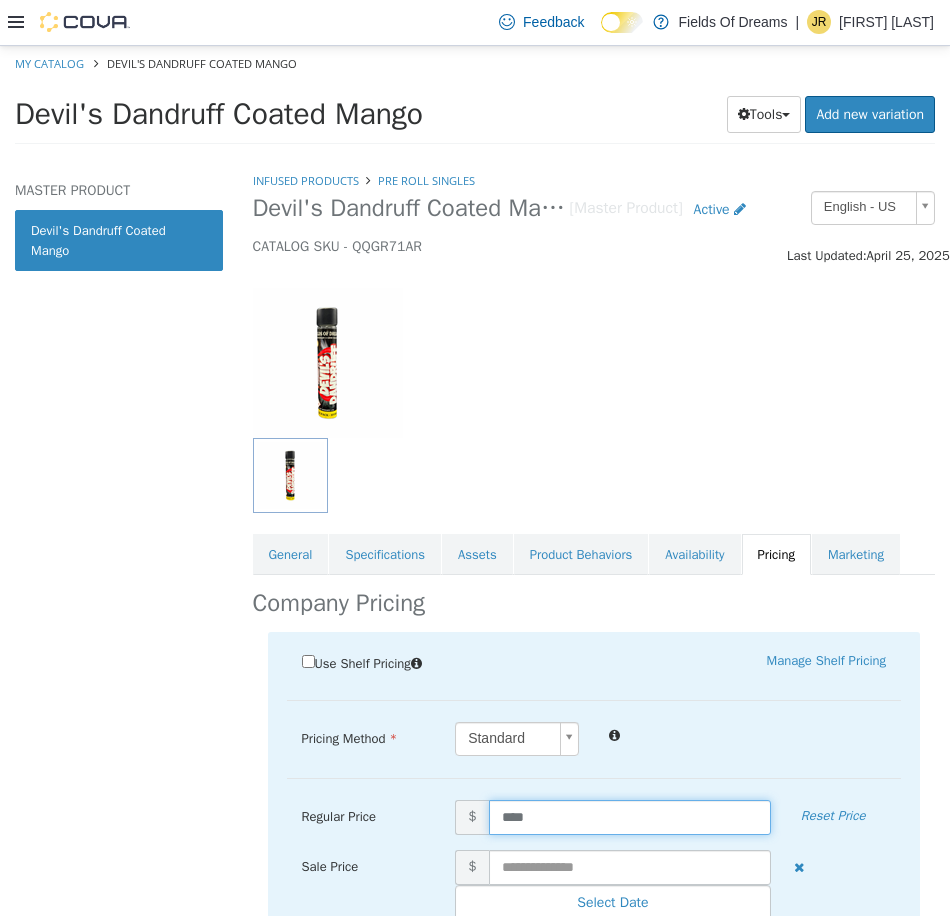 type on "*****" 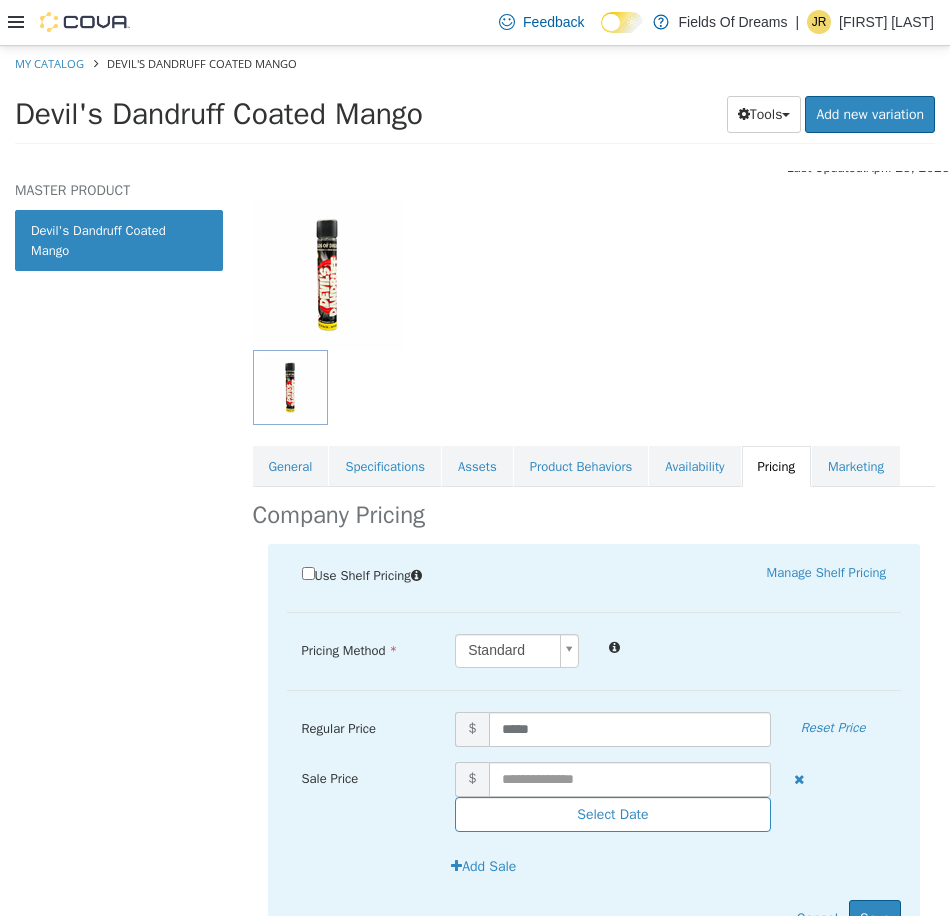 scroll, scrollTop: 197, scrollLeft: 0, axis: vertical 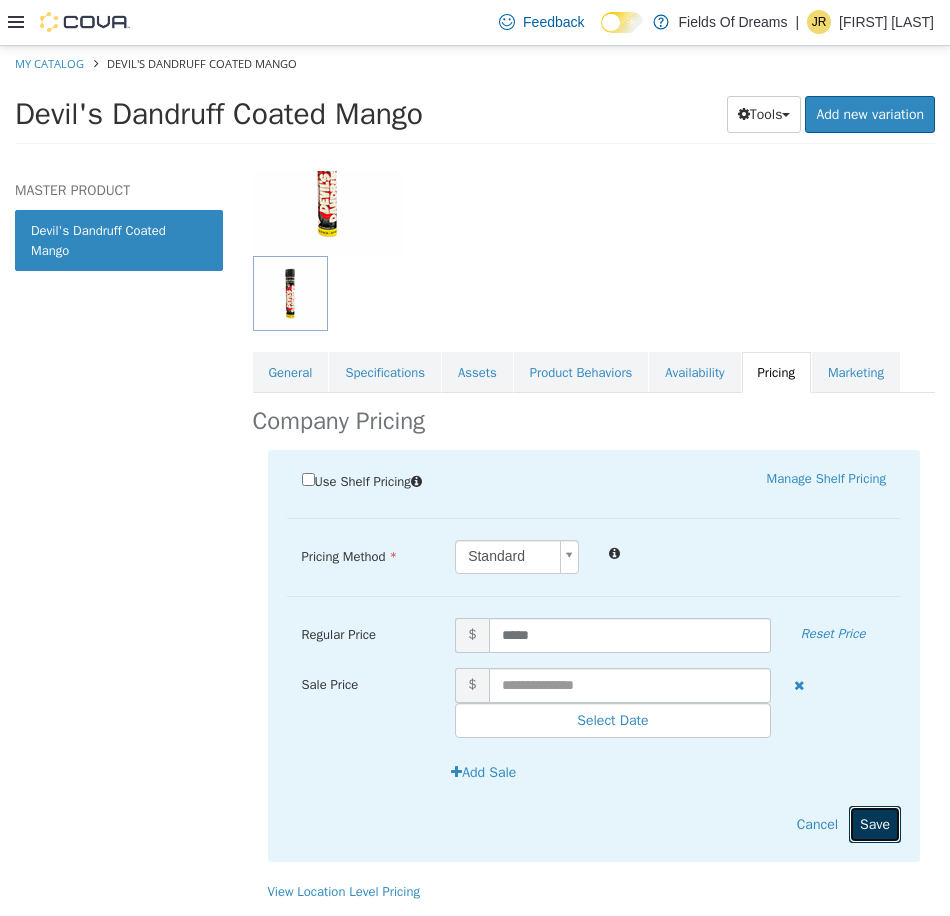 click on "Save" at bounding box center (875, 823) 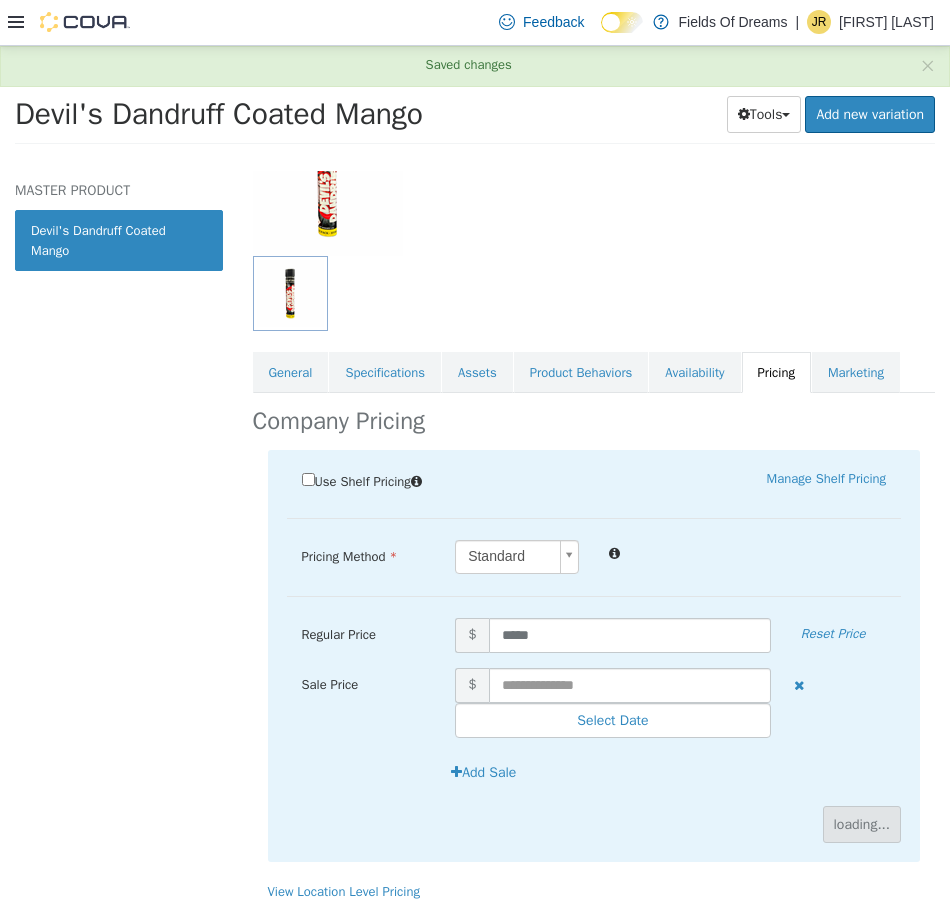 scroll, scrollTop: 0, scrollLeft: 0, axis: both 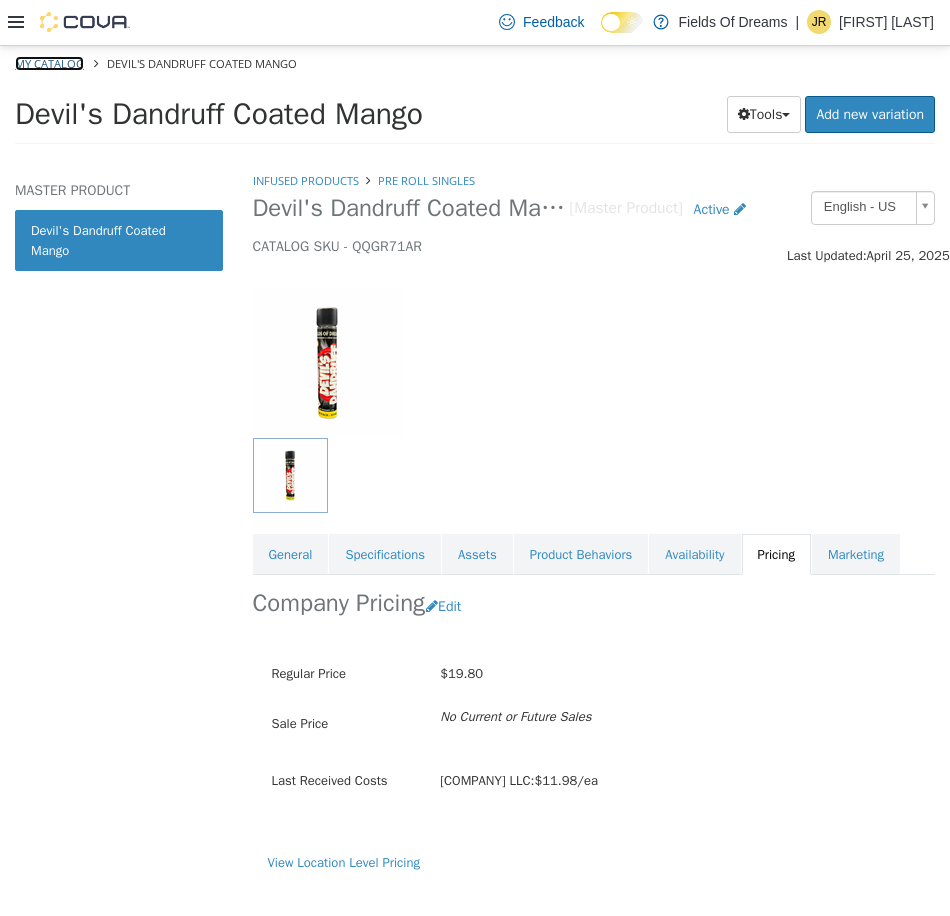 click on "My Catalog" at bounding box center [49, 62] 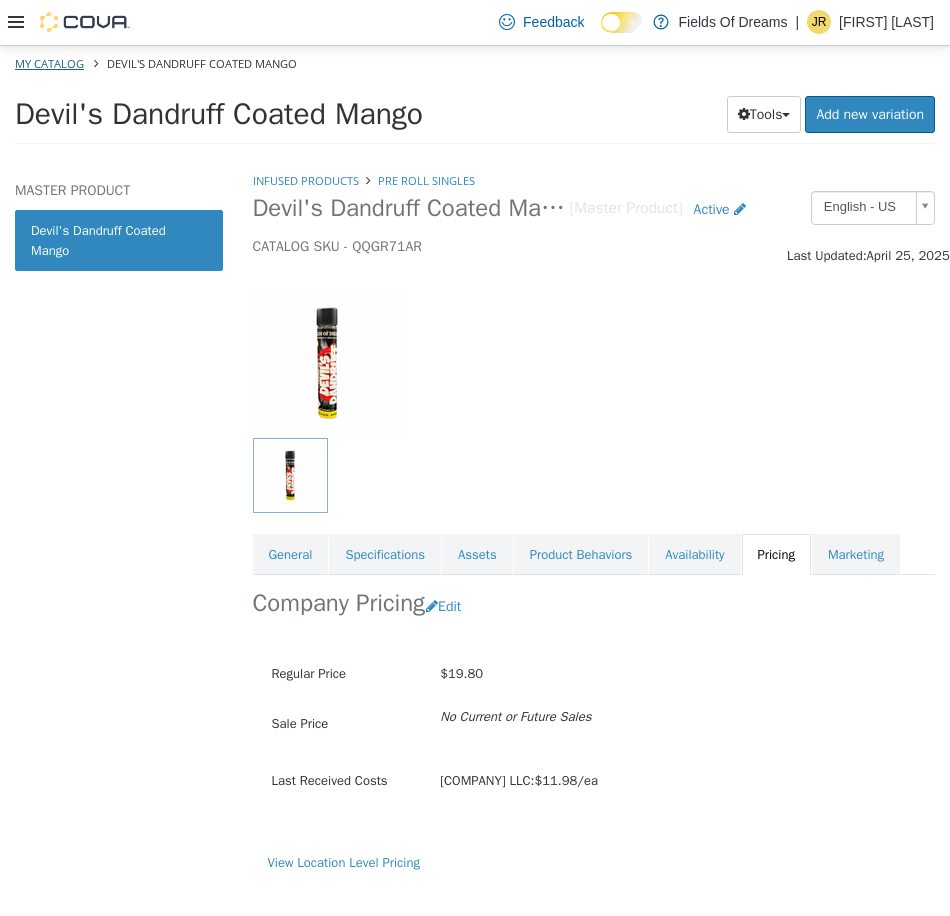 select on "**********" 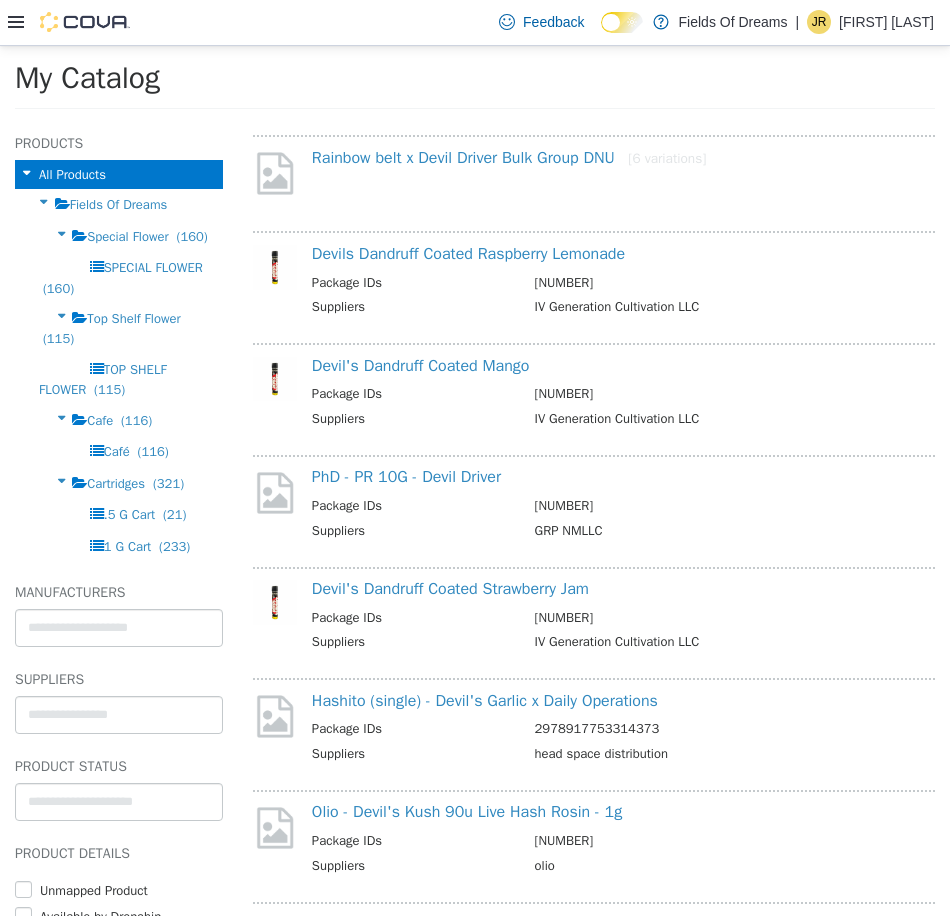 scroll, scrollTop: 333, scrollLeft: 0, axis: vertical 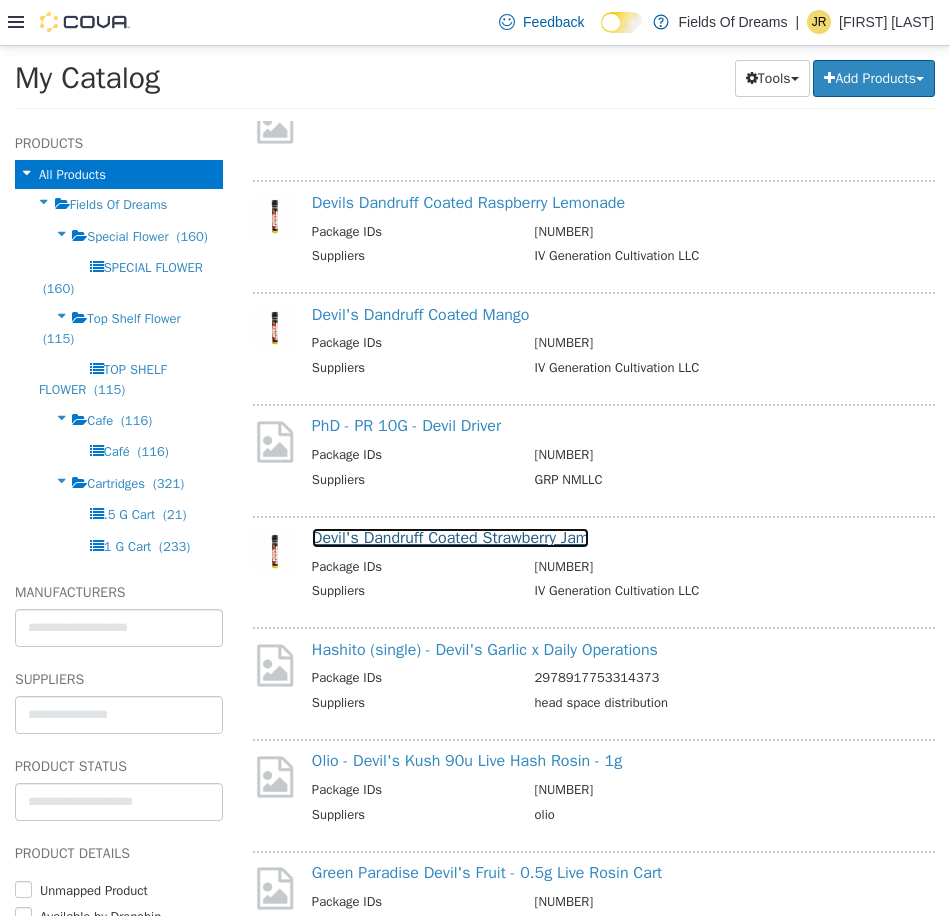 click on "Devil's Dandruff Coated Strawberry Jam" at bounding box center [450, 537] 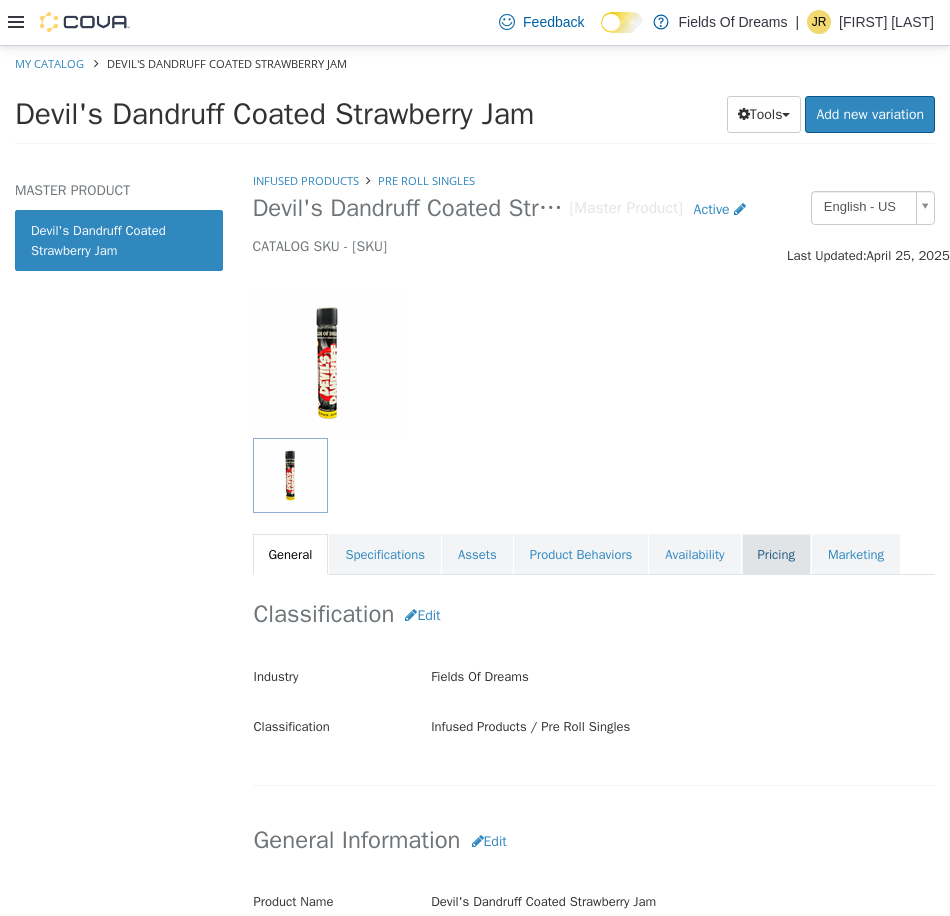 click on "Pricing" at bounding box center (776, 554) 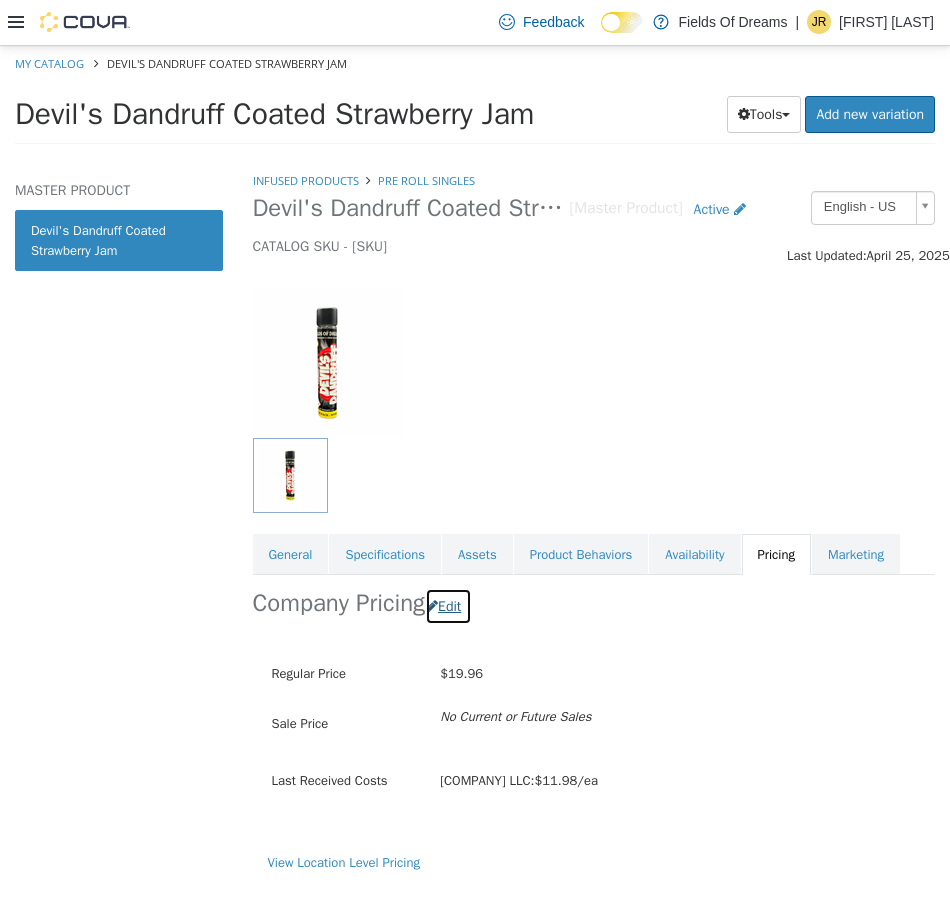 click on "Edit" at bounding box center (448, 605) 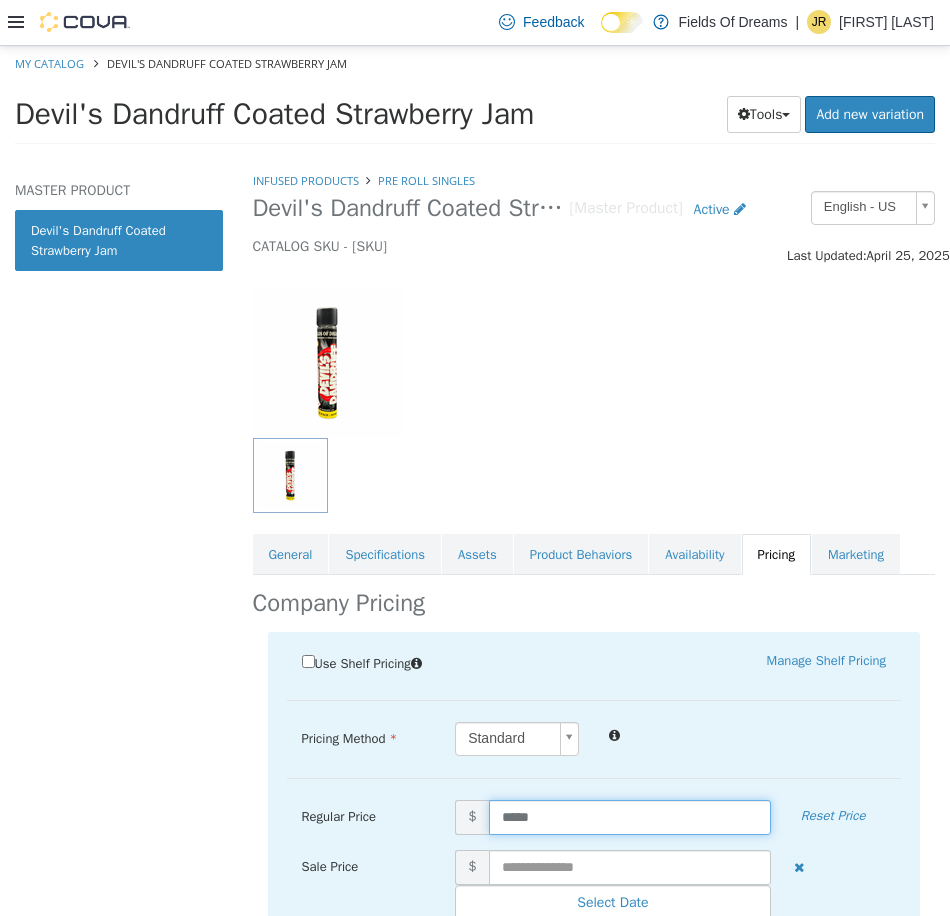 click on "*****" at bounding box center (630, 816) 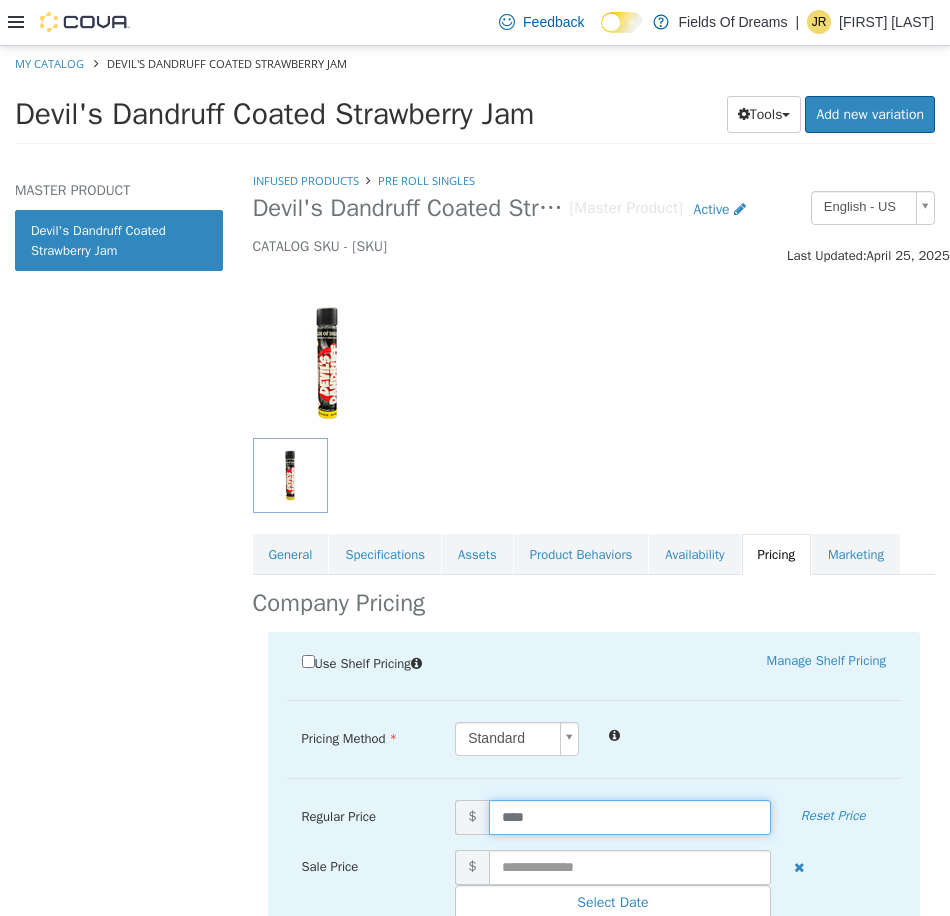 type on "*****" 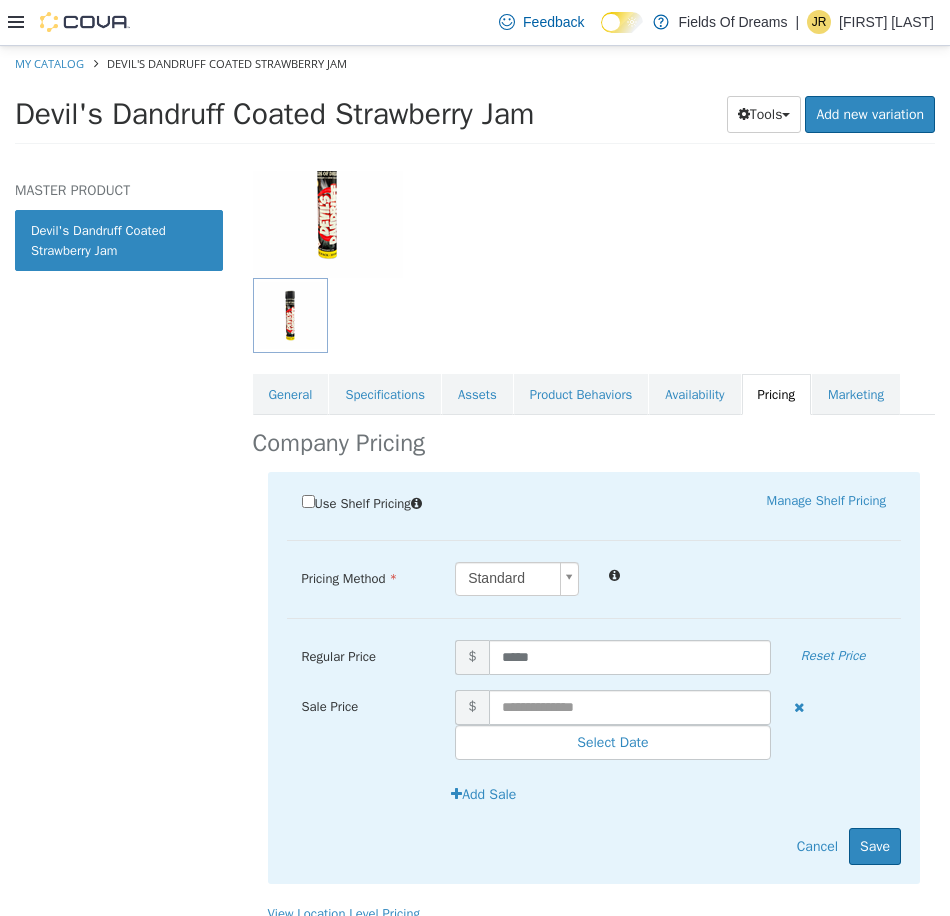 scroll, scrollTop: 197, scrollLeft: 0, axis: vertical 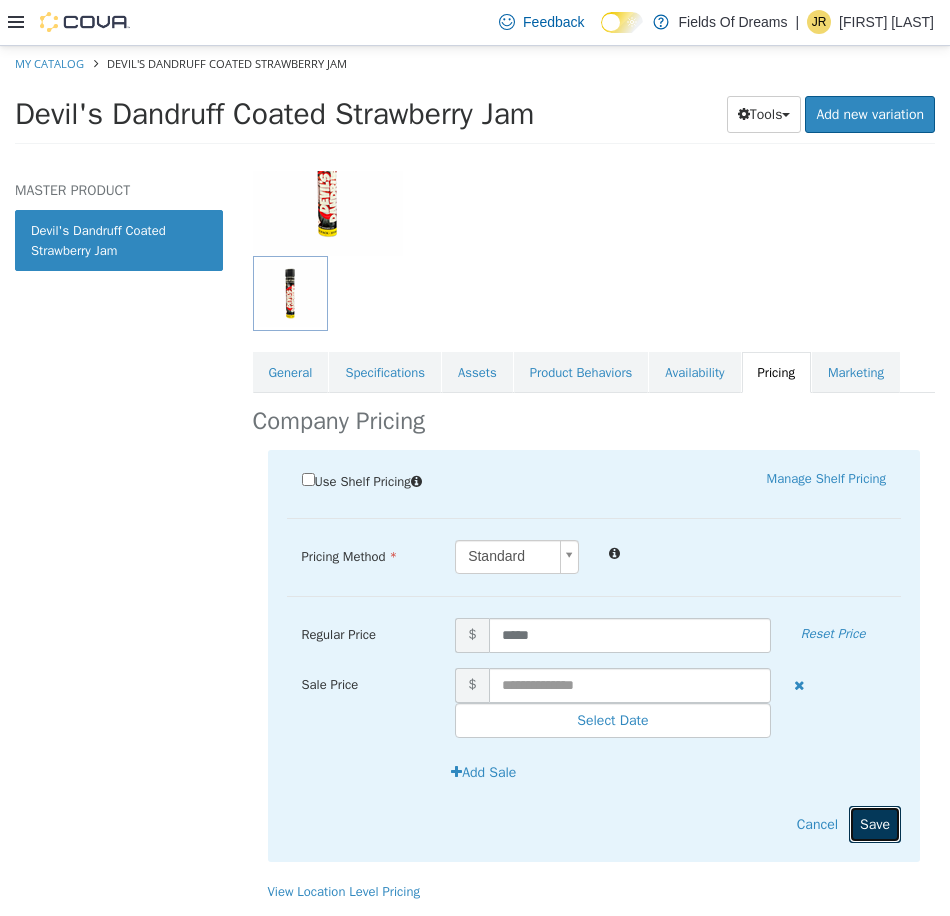 click on "Save" at bounding box center [875, 823] 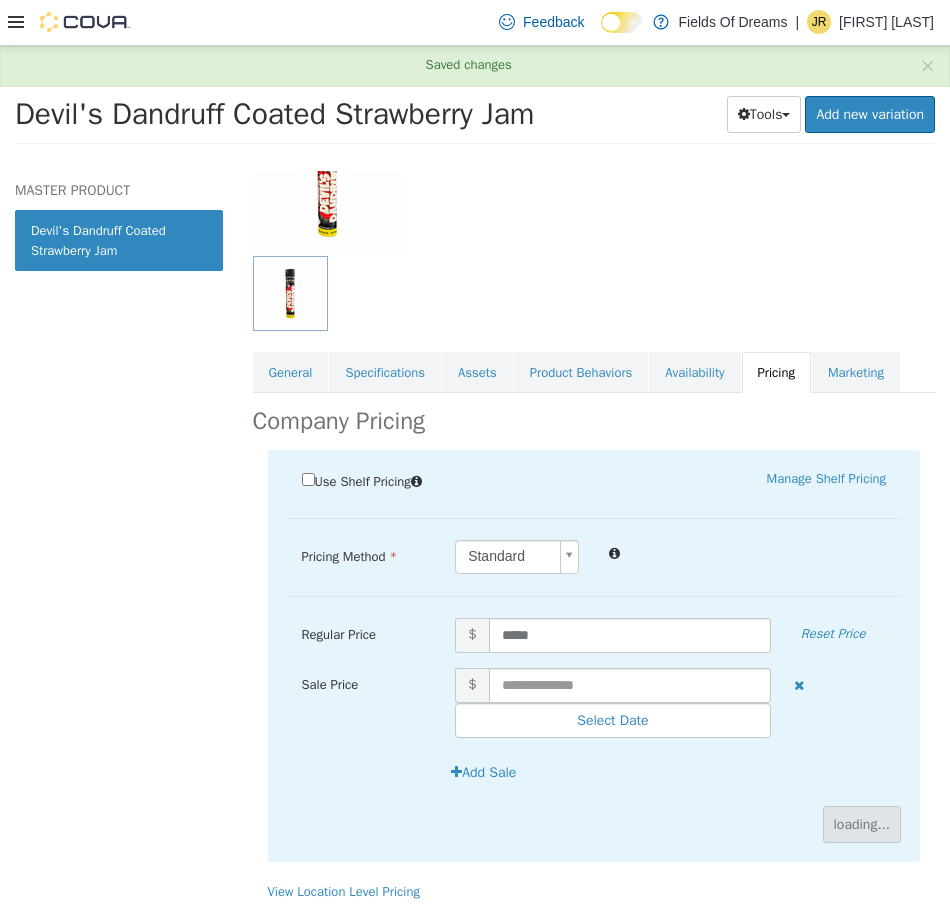 scroll, scrollTop: 0, scrollLeft: 0, axis: both 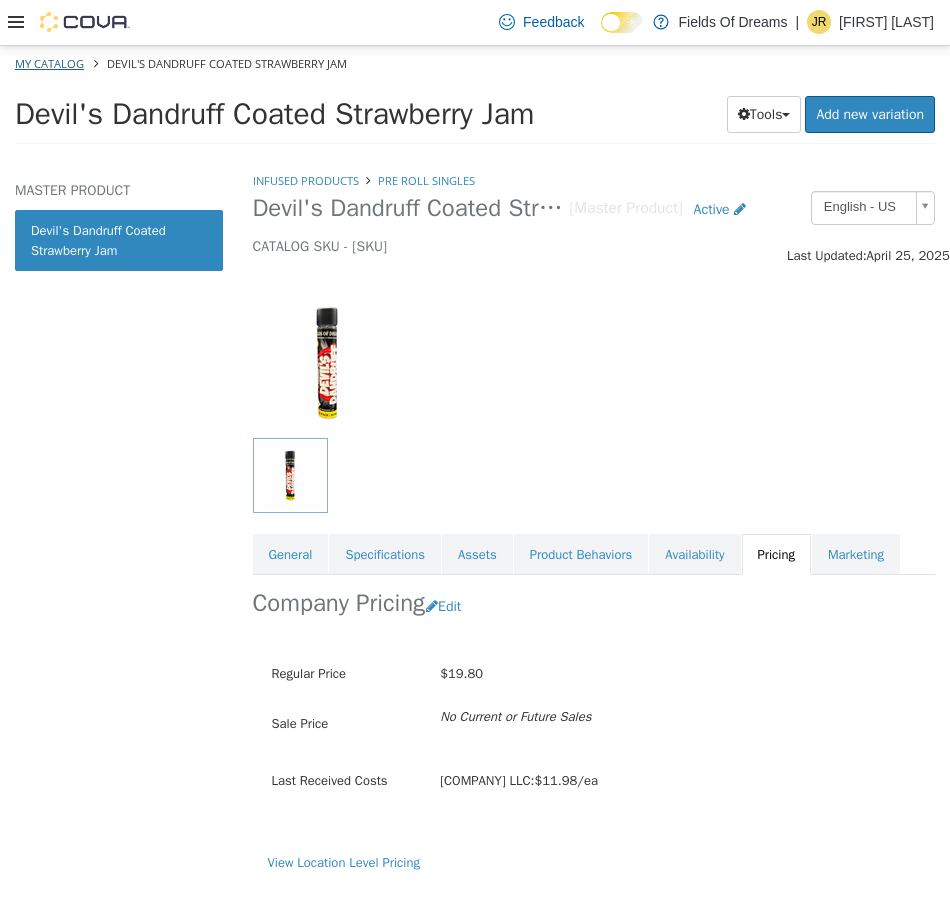 click on "Saving Bulk Changes...
×
Saved changes
My Catalog
Devil's Dandruff Coated Strawberry Jam
Devil's Dandruff Coated Strawberry Jam
Tools
Clone Print Labels   Add new variation
MASTER PRODUCT
Devil's Dandruff Coated Strawberry Jam
Infused Products
Pre Roll Singles
Devil's Dandruff Coated Strawberry Jam
[Master Product] Active  CATALOG SKU - TMG08W20     English - US                             Last Updated:  [DATE]
General Specifications Assets Product Behaviors Availability Pricing
Marketing Company Pricing   Edit
Regular Price $19.80
Sale Price No Current or Future Sales Last Received Costs IV Generation Cultivation LLC:   $11.98/ea View Location Level Pricing" at bounding box center (475, 100) 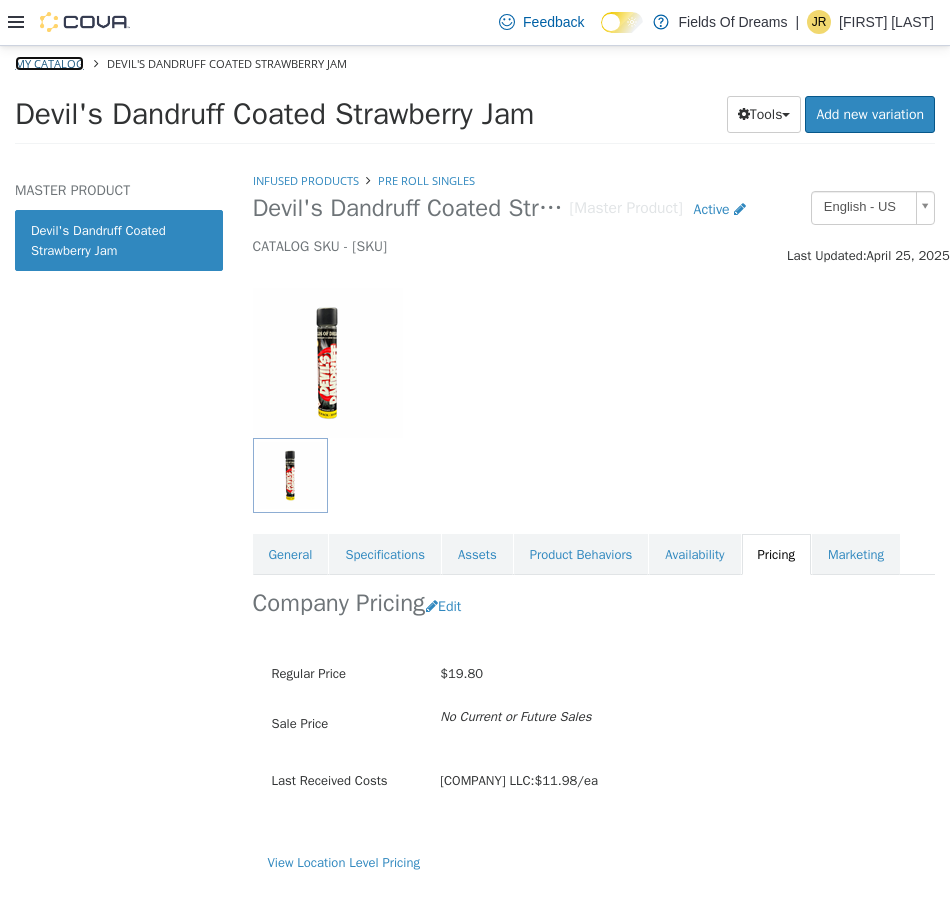 click on "My Catalog" at bounding box center (49, 62) 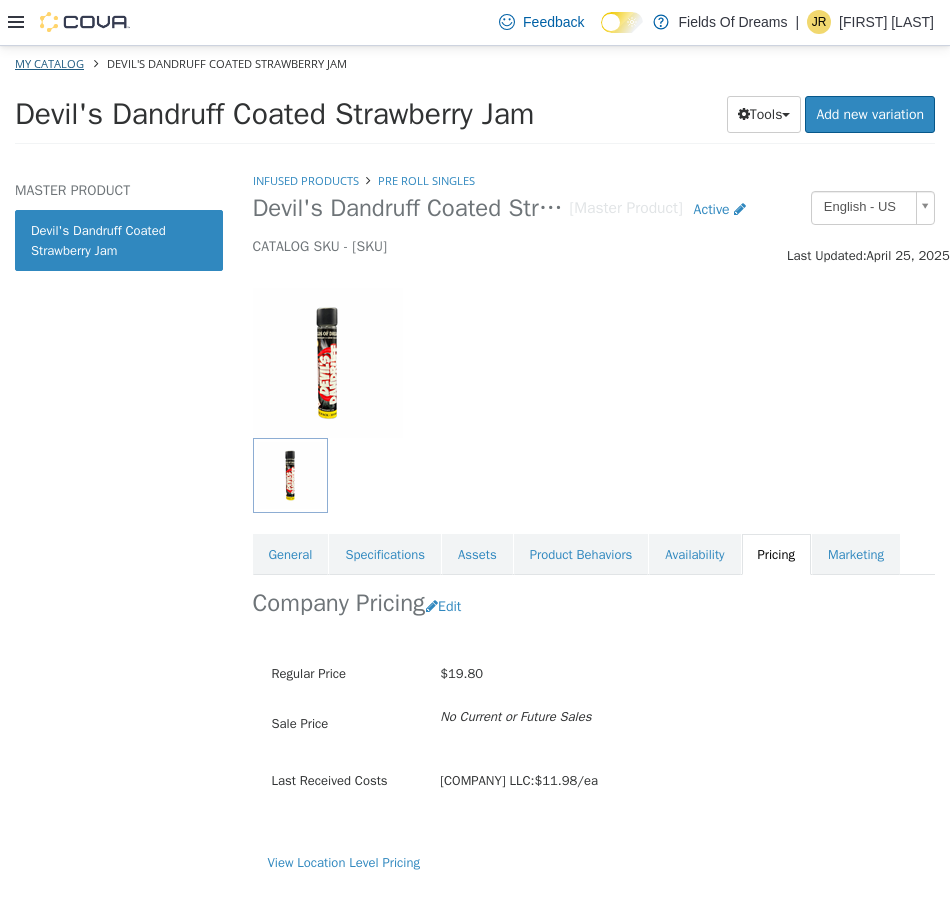 select on "**********" 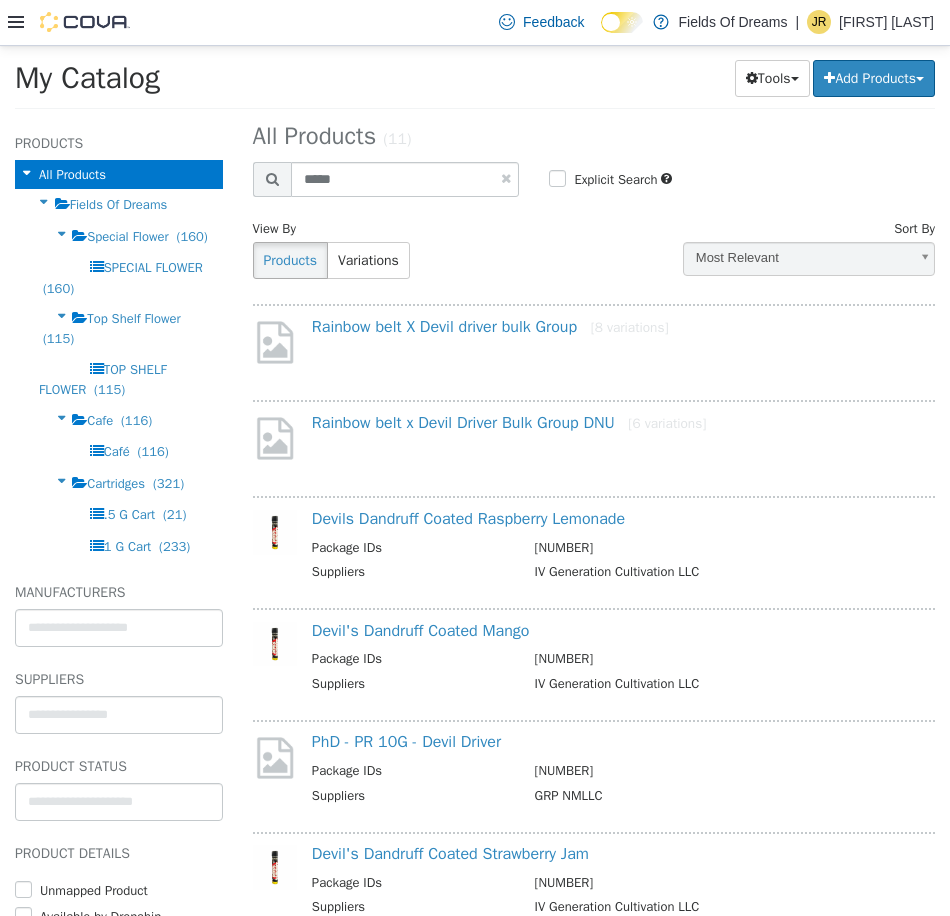 scroll, scrollTop: 0, scrollLeft: 0, axis: both 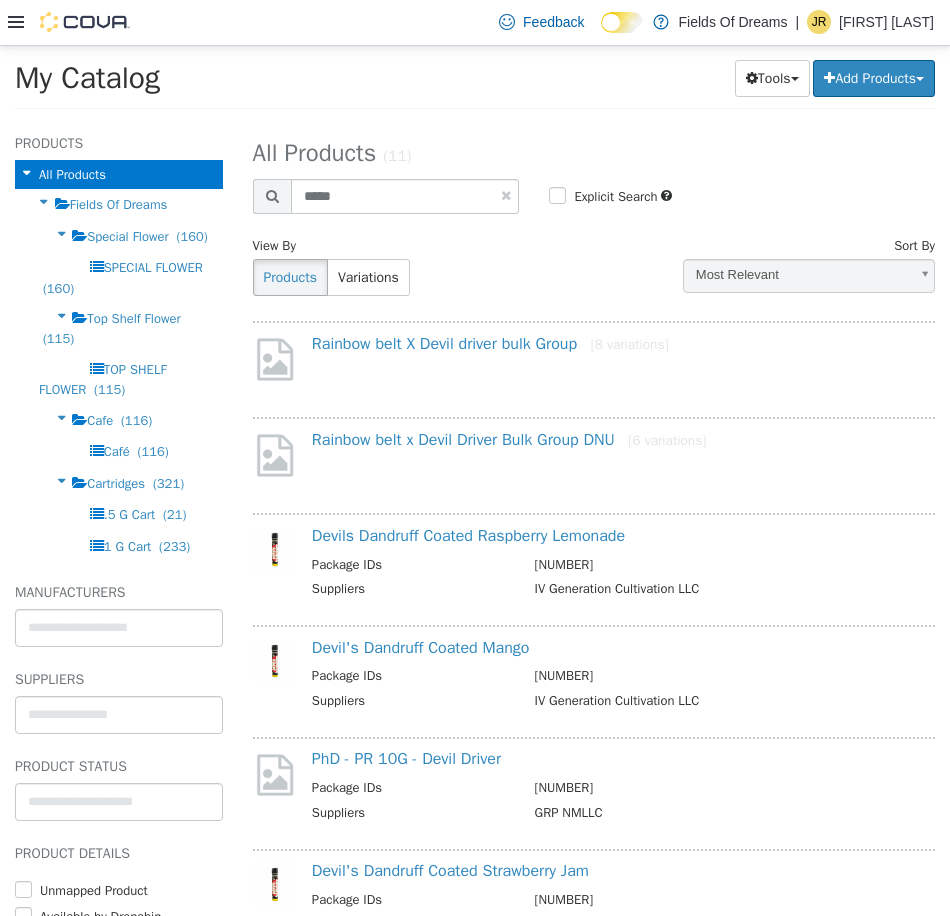 click at bounding box center (506, 194) 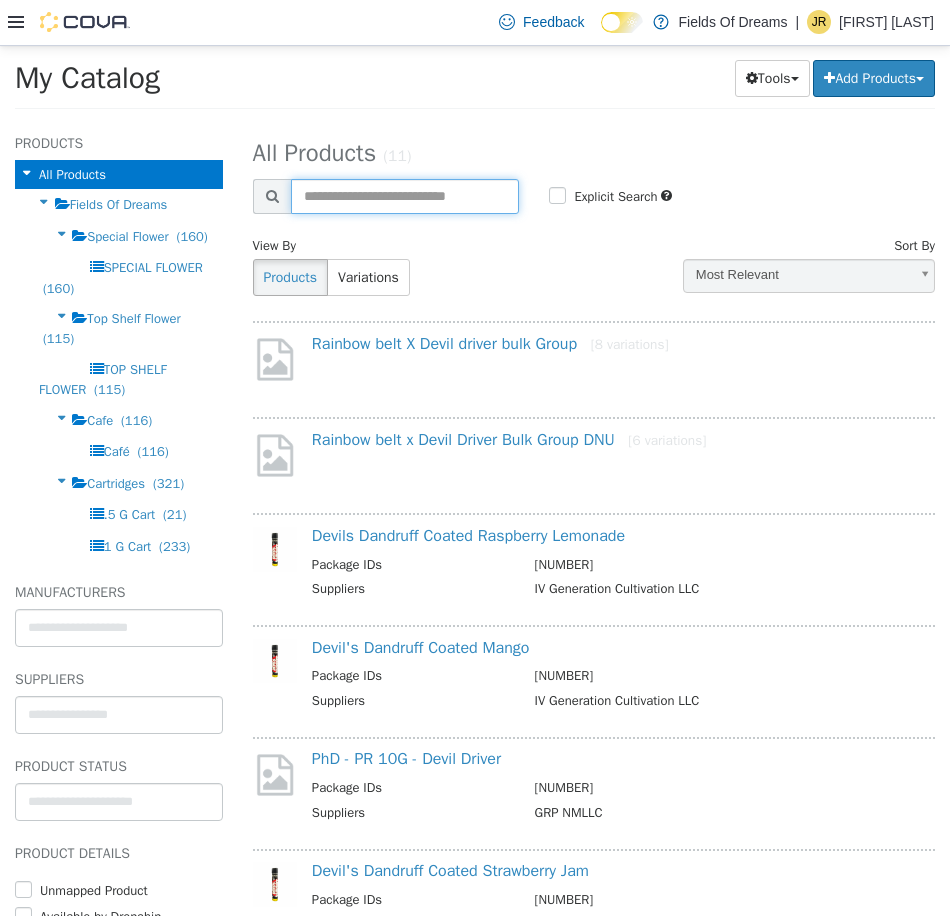 click at bounding box center (405, 195) 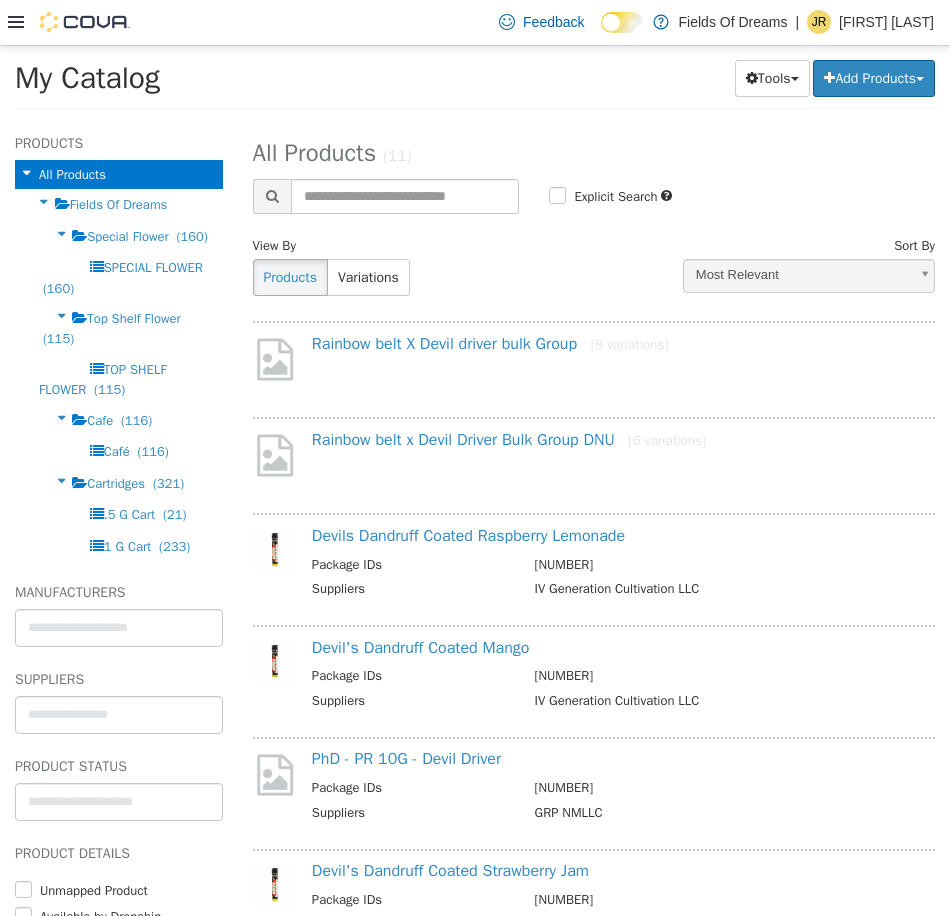 select on "**********" 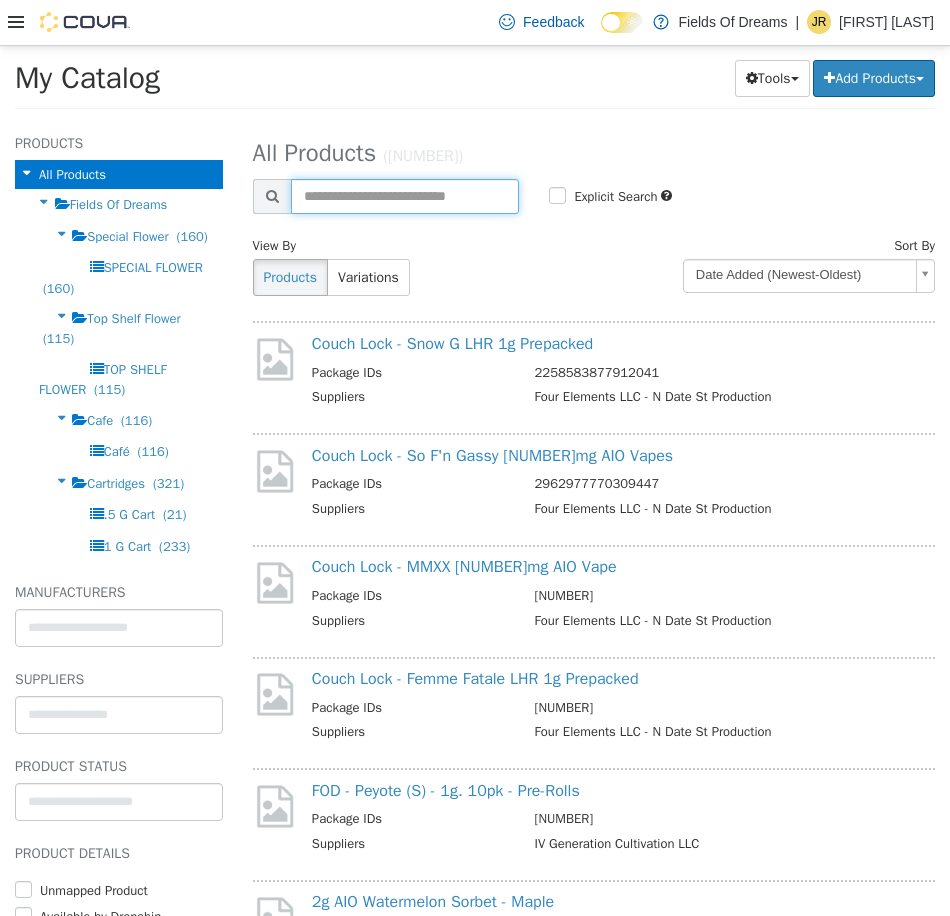 click at bounding box center [405, 195] 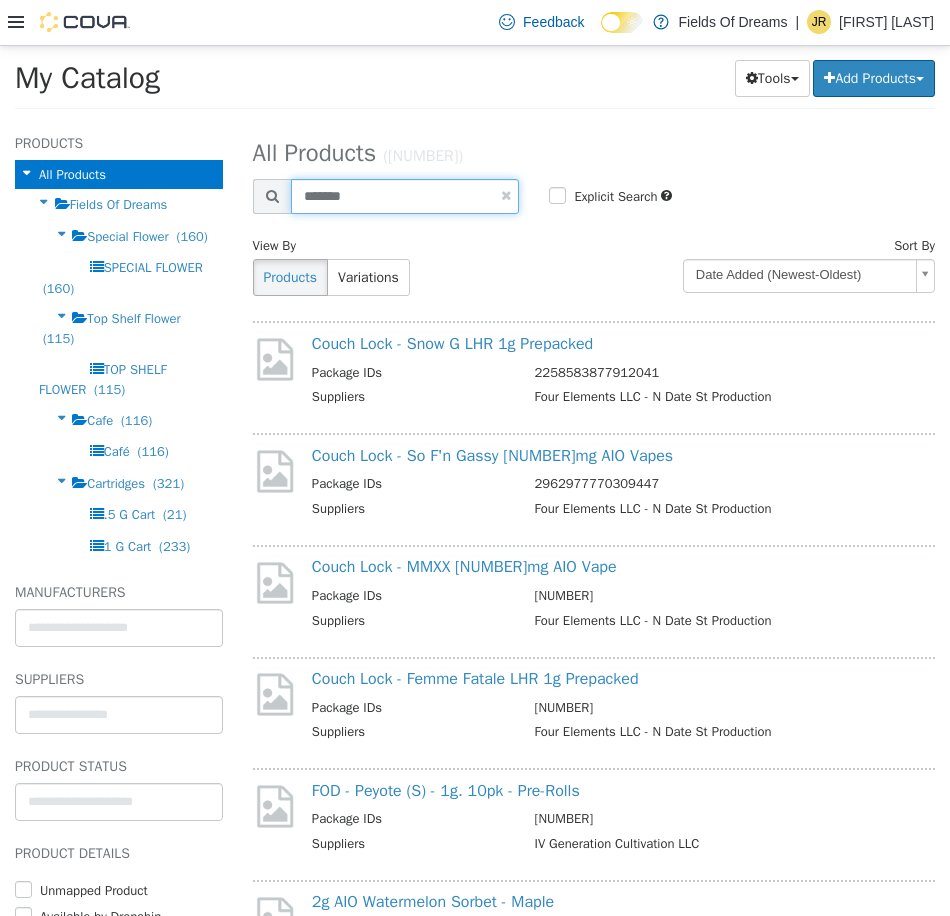 type on "*******" 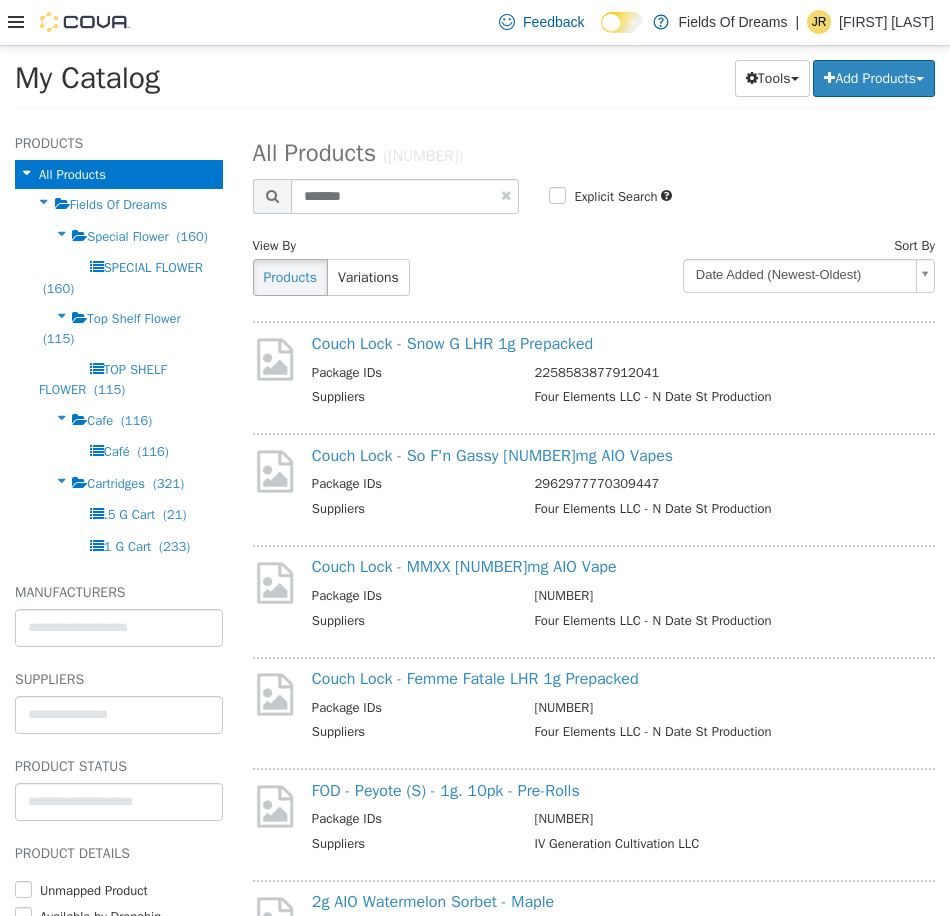 select on "**********" 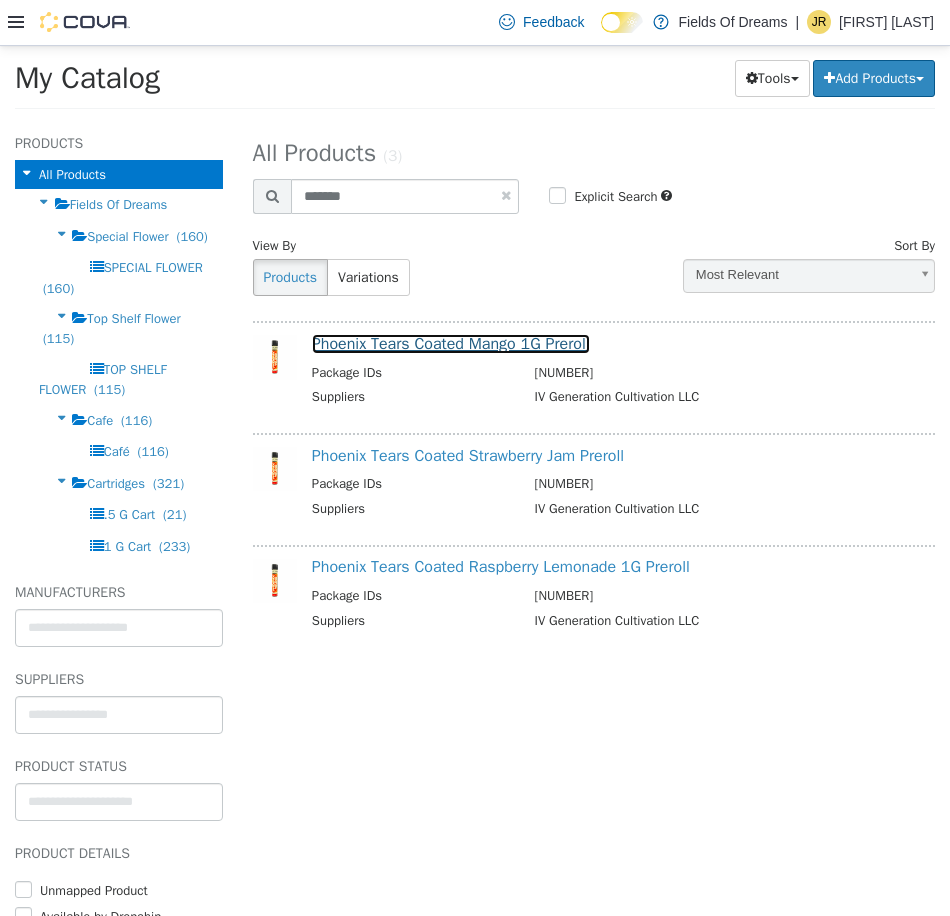 click on "Phoenix Tears Coated Mango 1G Preroll" at bounding box center [451, 343] 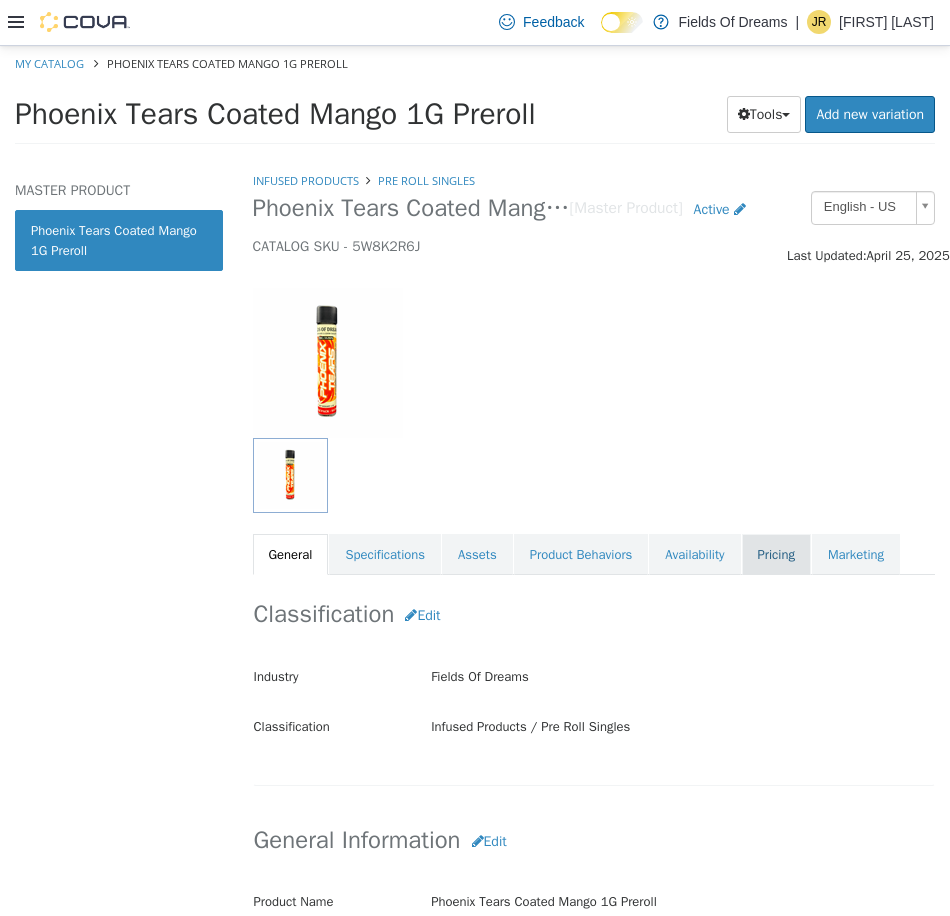 click on "Pricing" at bounding box center (776, 554) 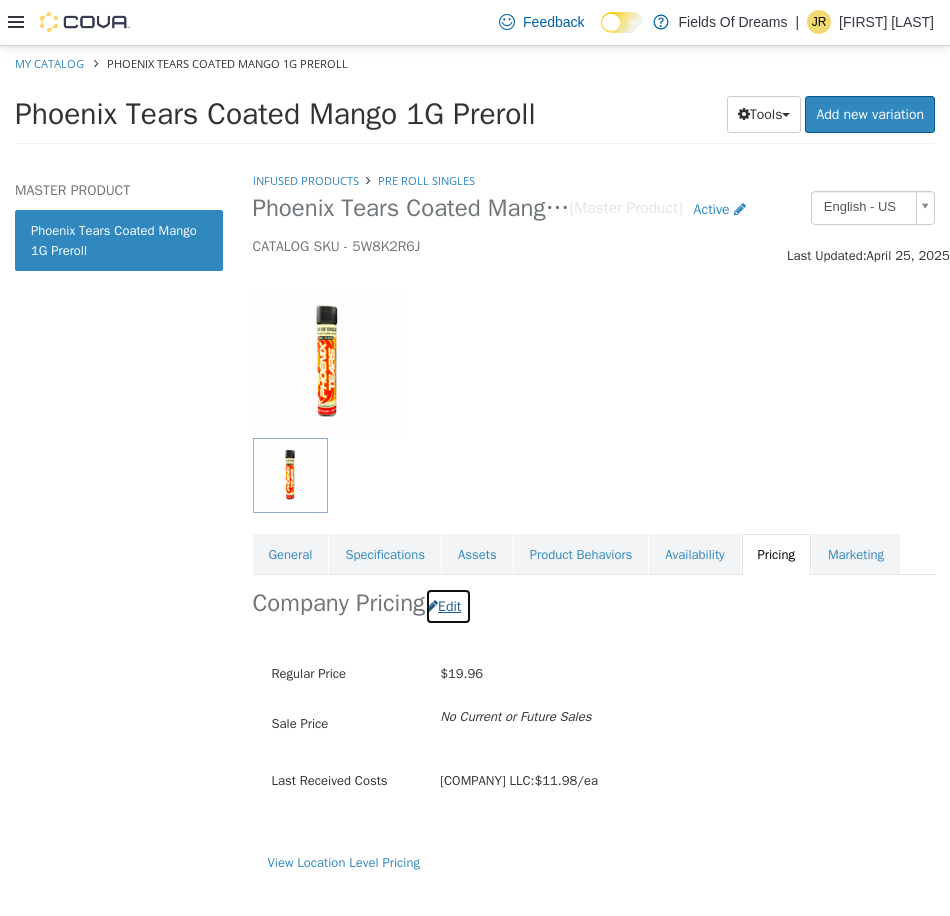 click on "Edit" at bounding box center [448, 605] 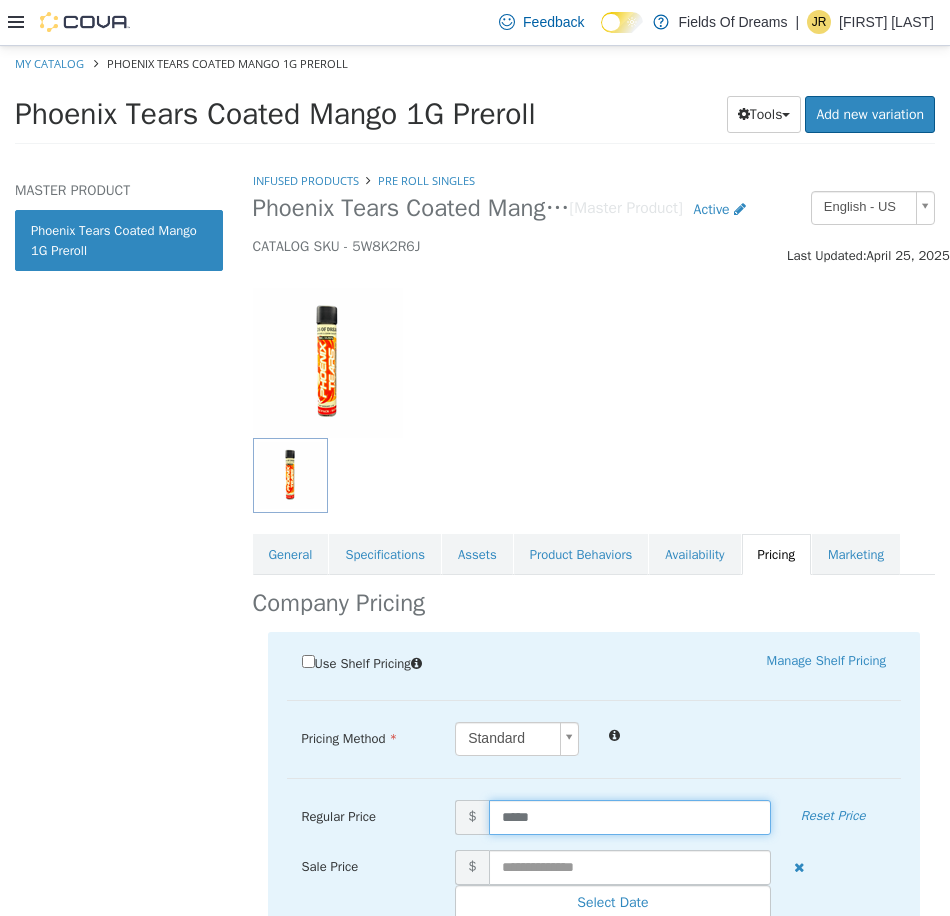 click on "*****" at bounding box center [630, 816] 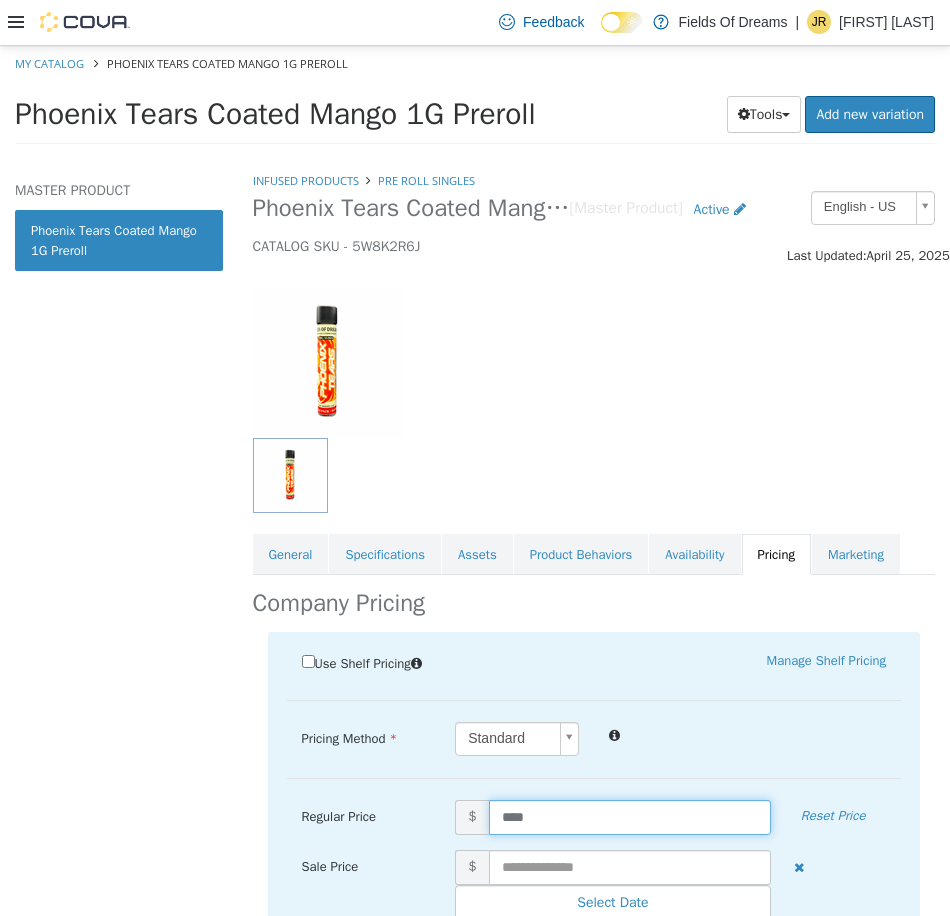 type on "*****" 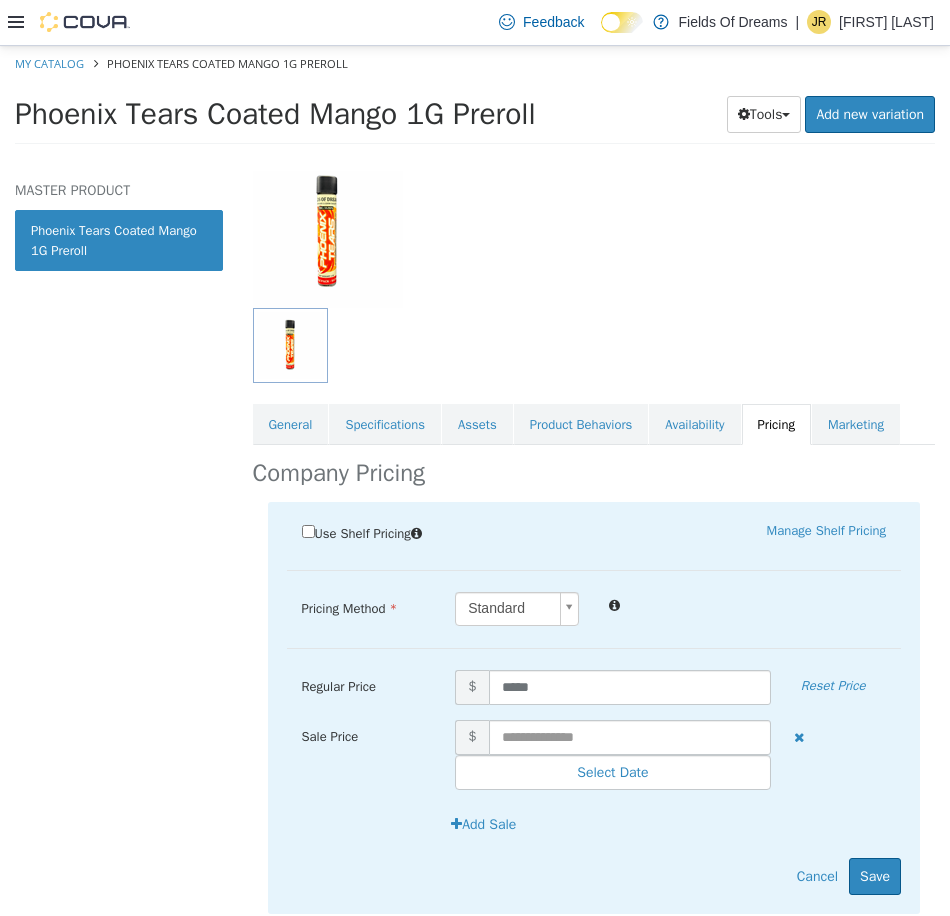 scroll, scrollTop: 197, scrollLeft: 0, axis: vertical 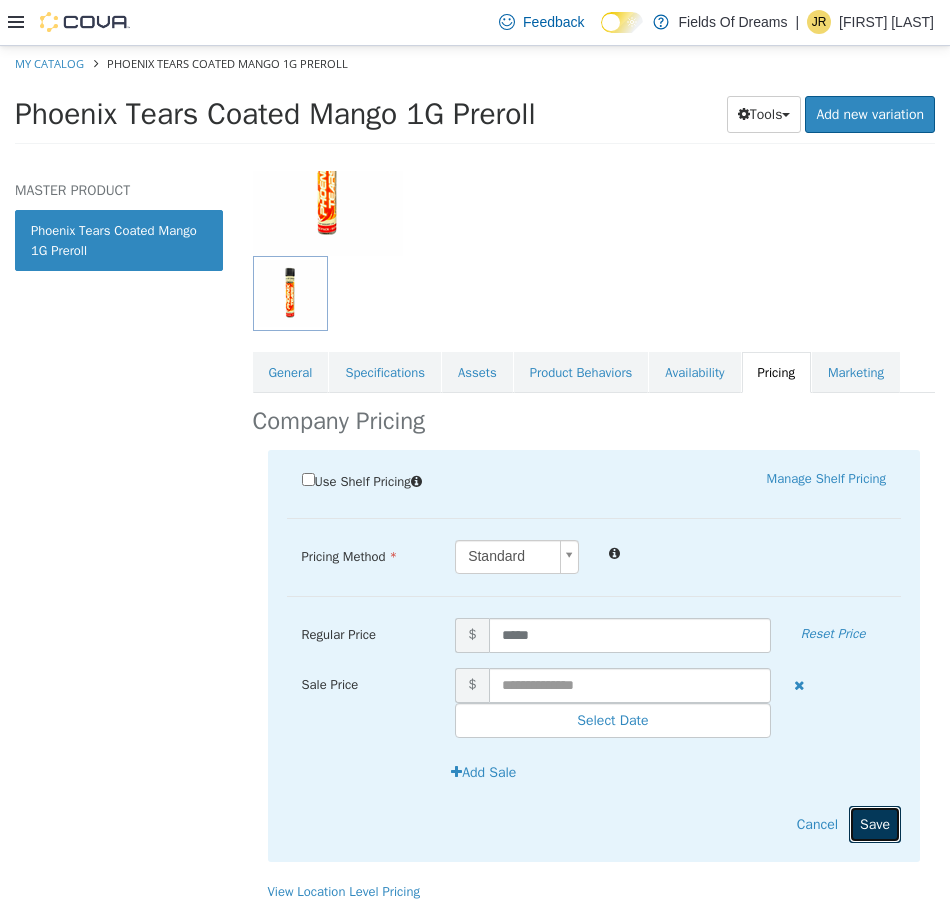 click on "Save" at bounding box center [875, 823] 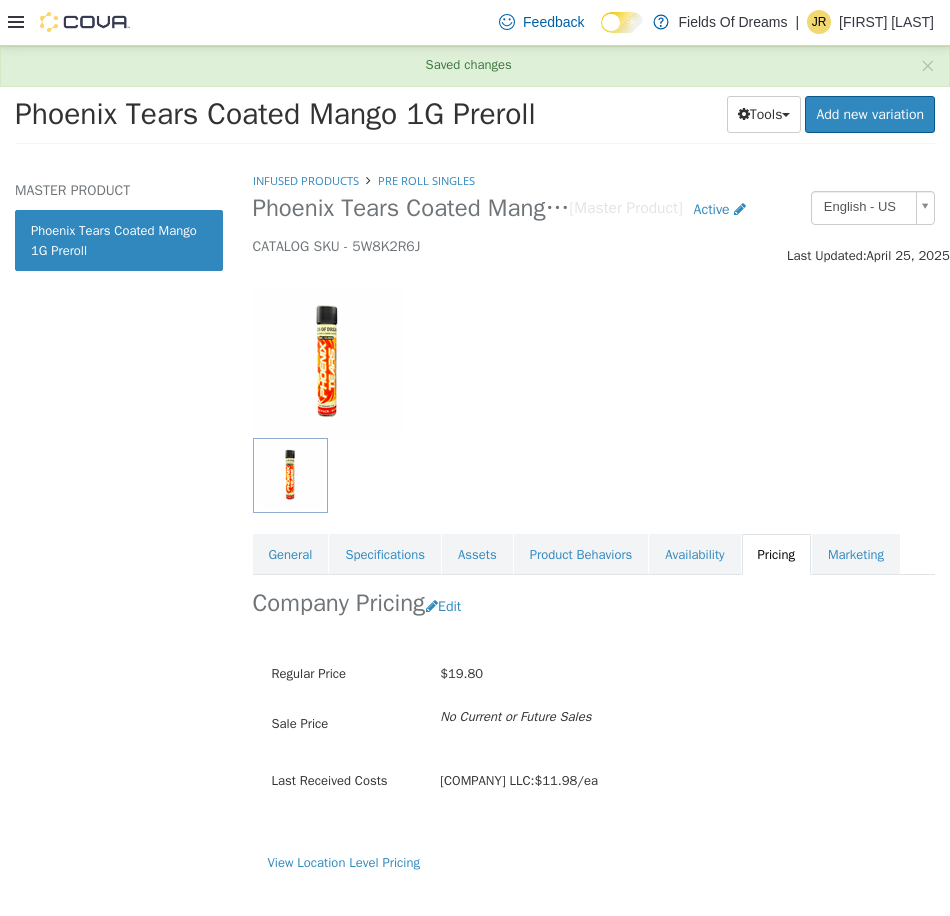 scroll, scrollTop: 0, scrollLeft: 0, axis: both 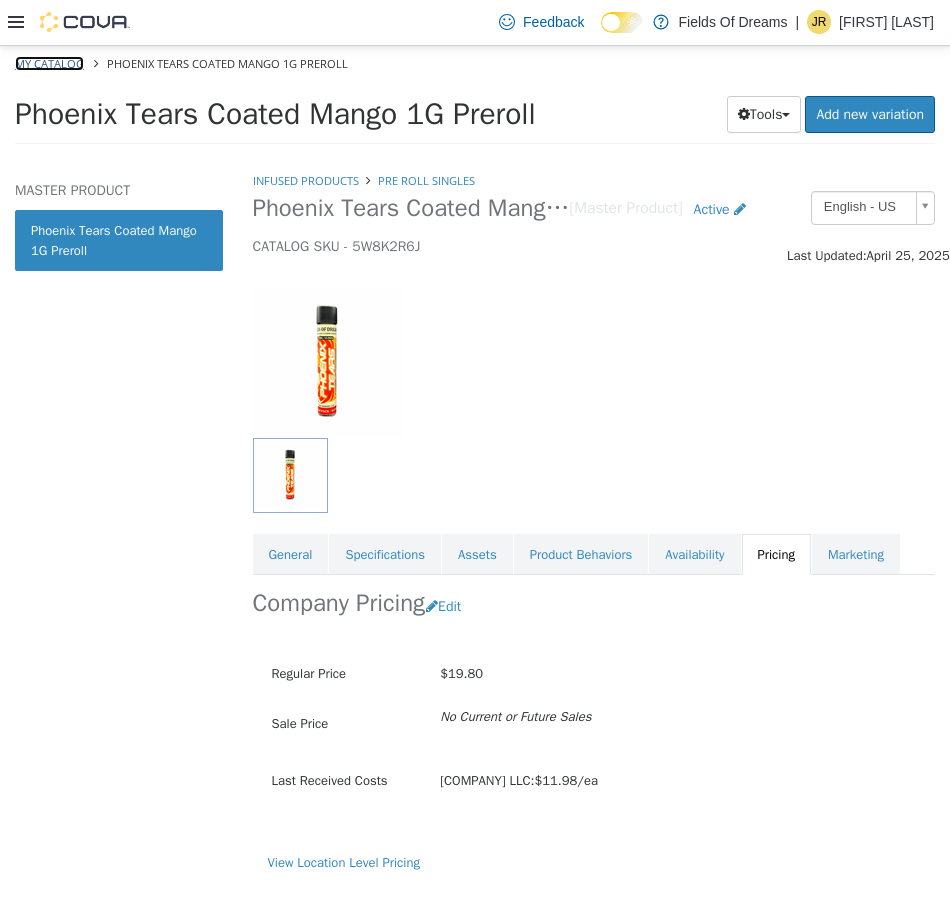 click on "My Catalog" at bounding box center (49, 62) 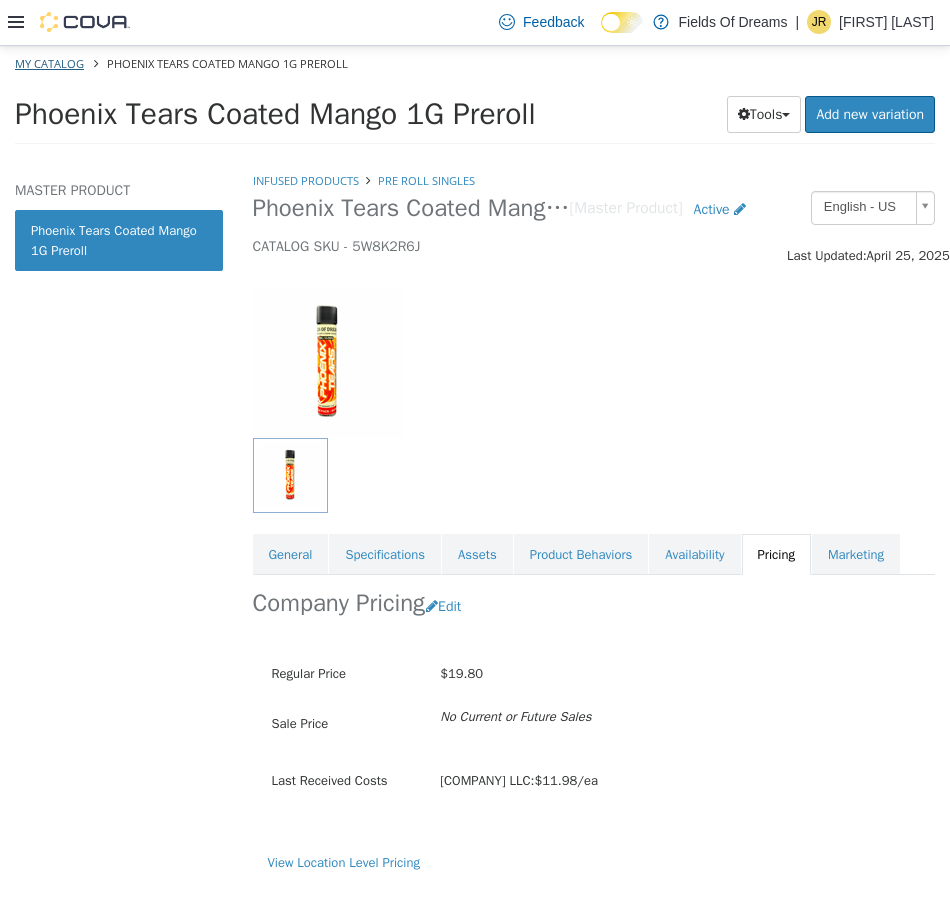 select on "**********" 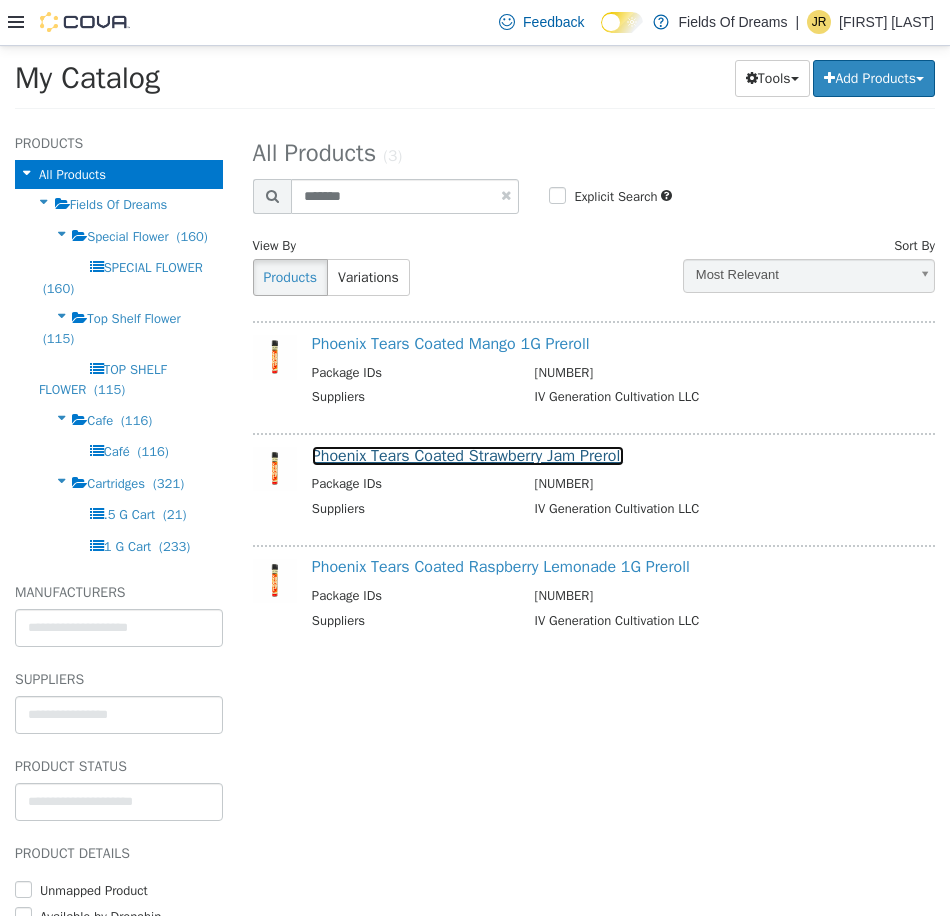 click on "Phoenix Tears Coated Strawberry Jam Preroll" at bounding box center (468, 455) 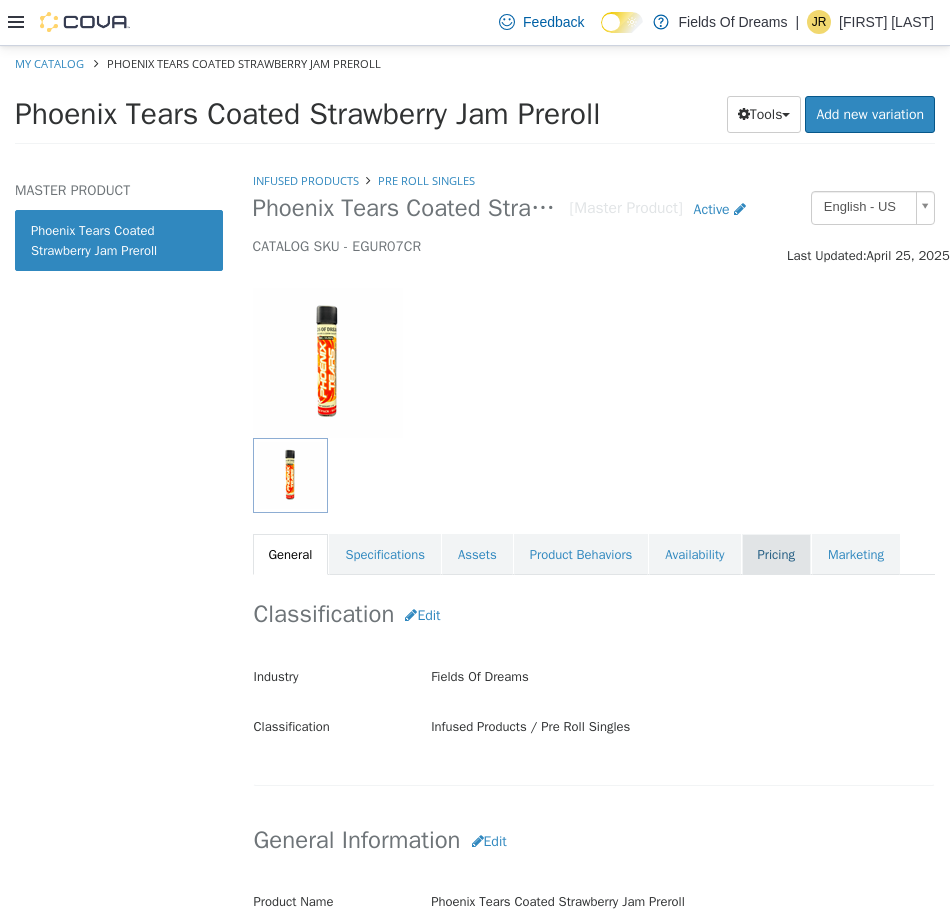 click on "Pricing" at bounding box center [776, 554] 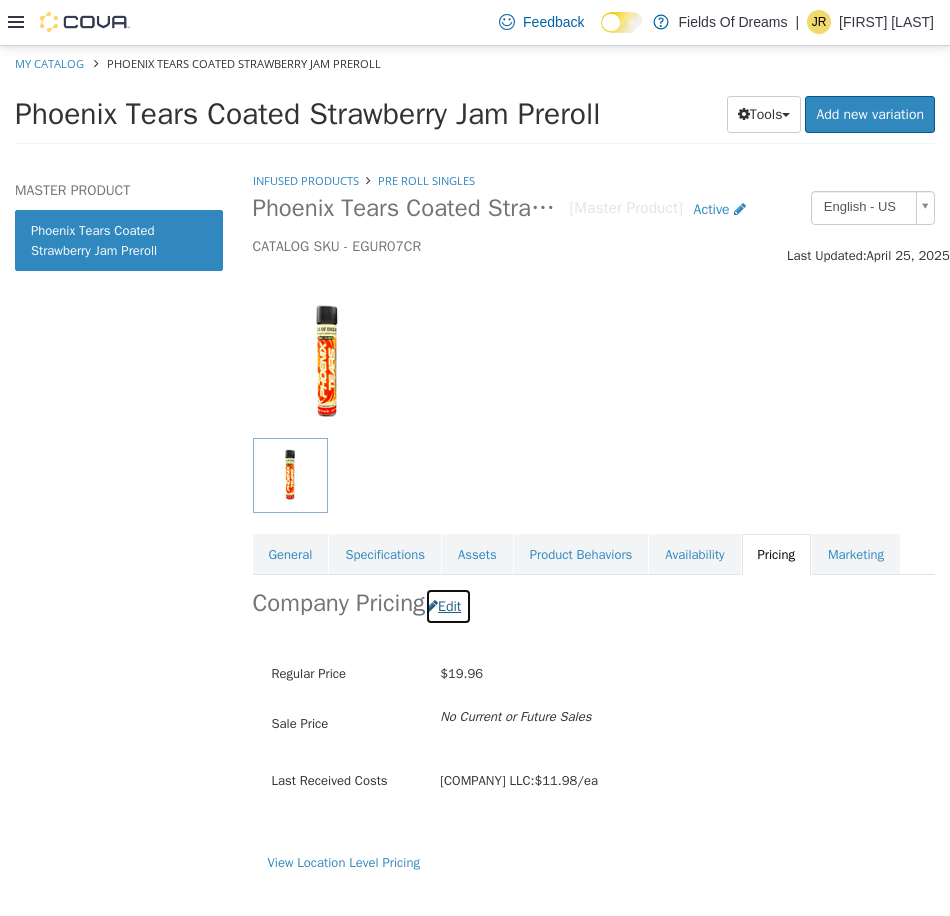 click on "Edit" at bounding box center [448, 605] 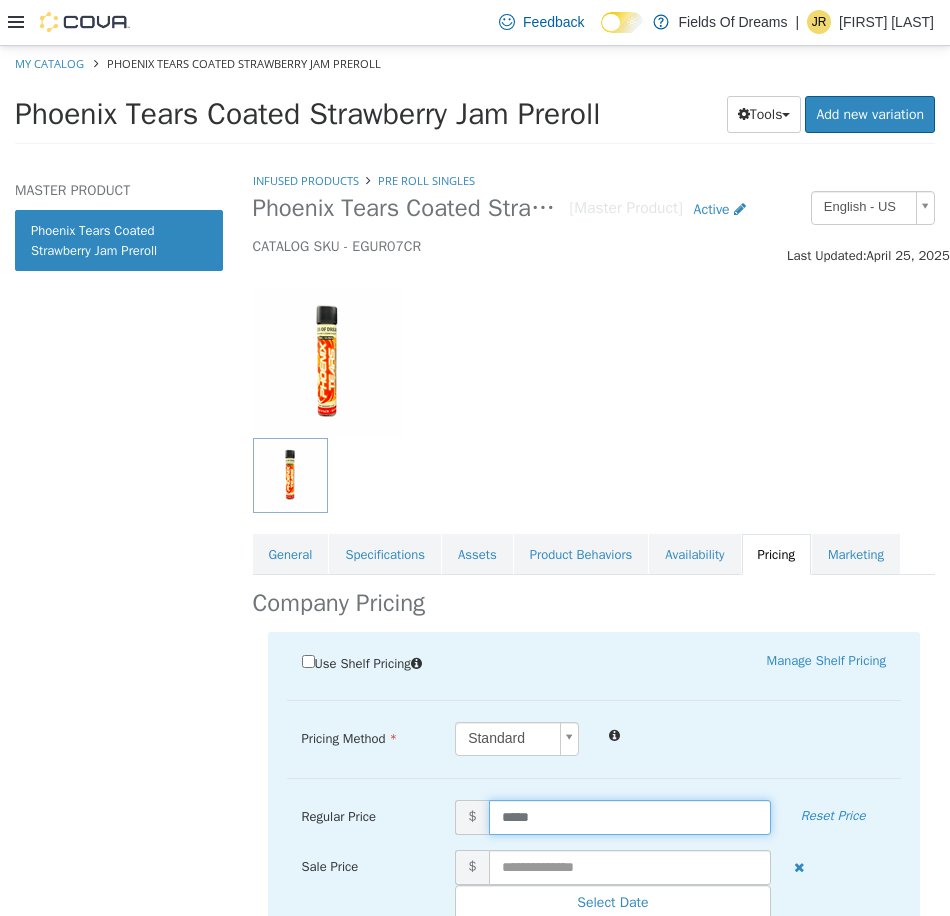 click on "*****" at bounding box center (630, 816) 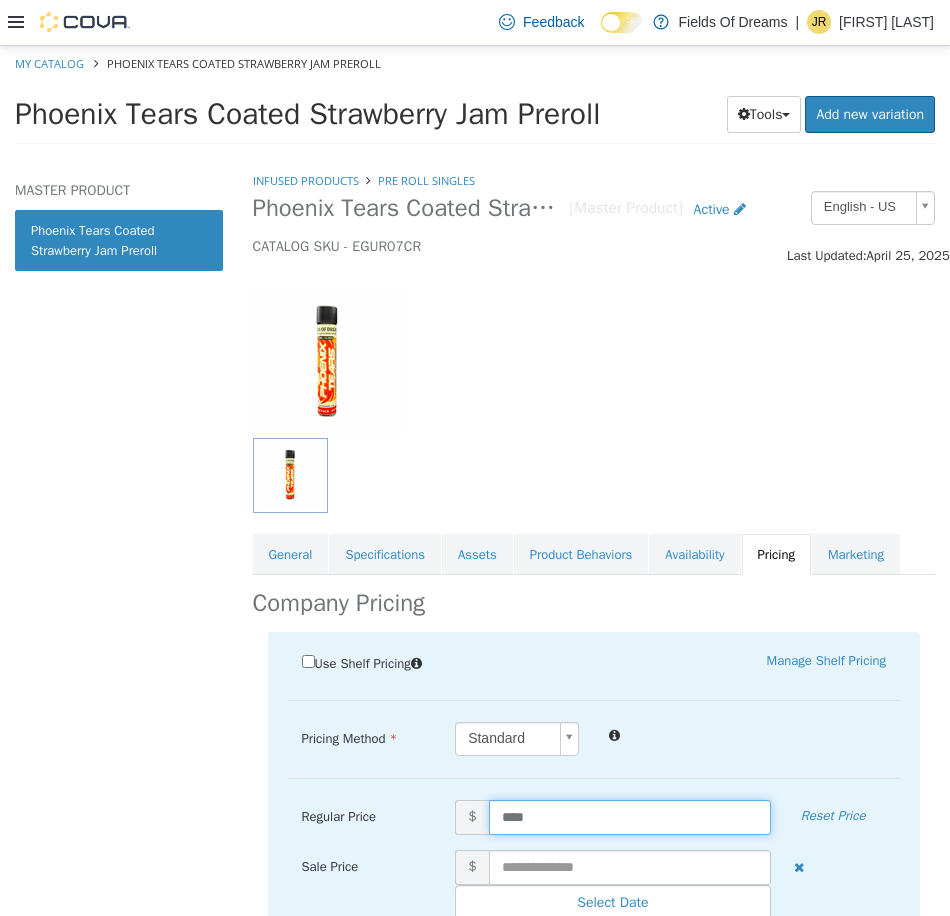 type on "*****" 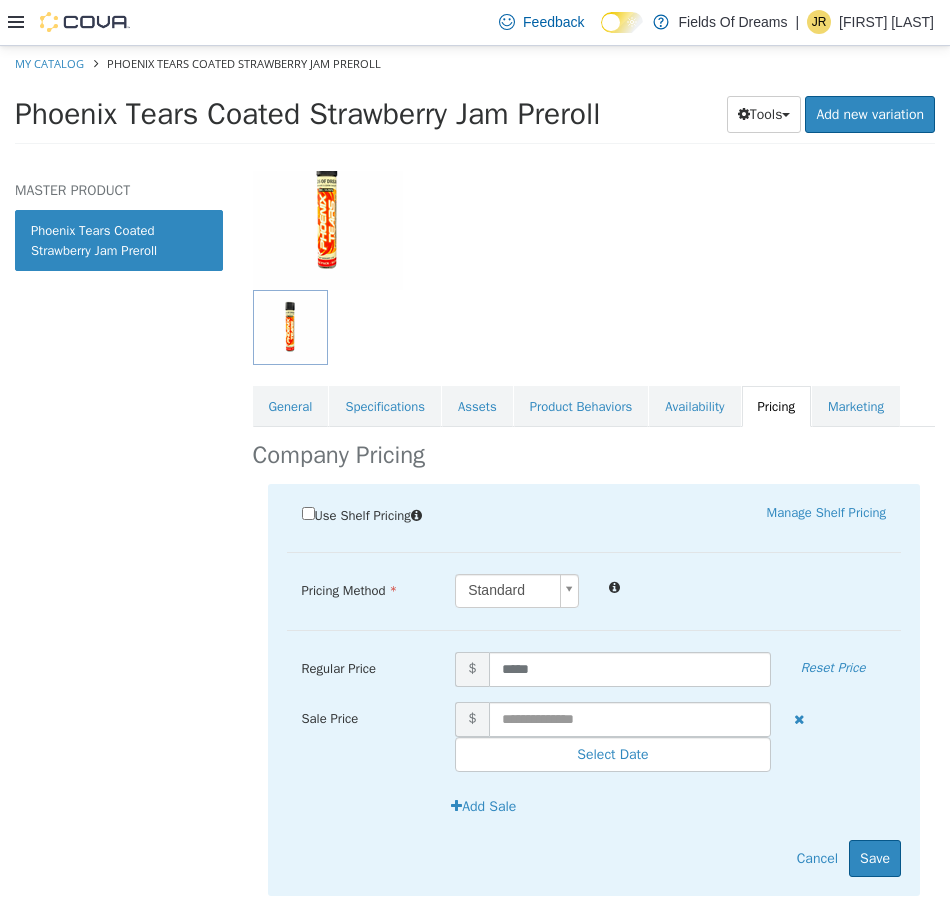 scroll, scrollTop: 197, scrollLeft: 0, axis: vertical 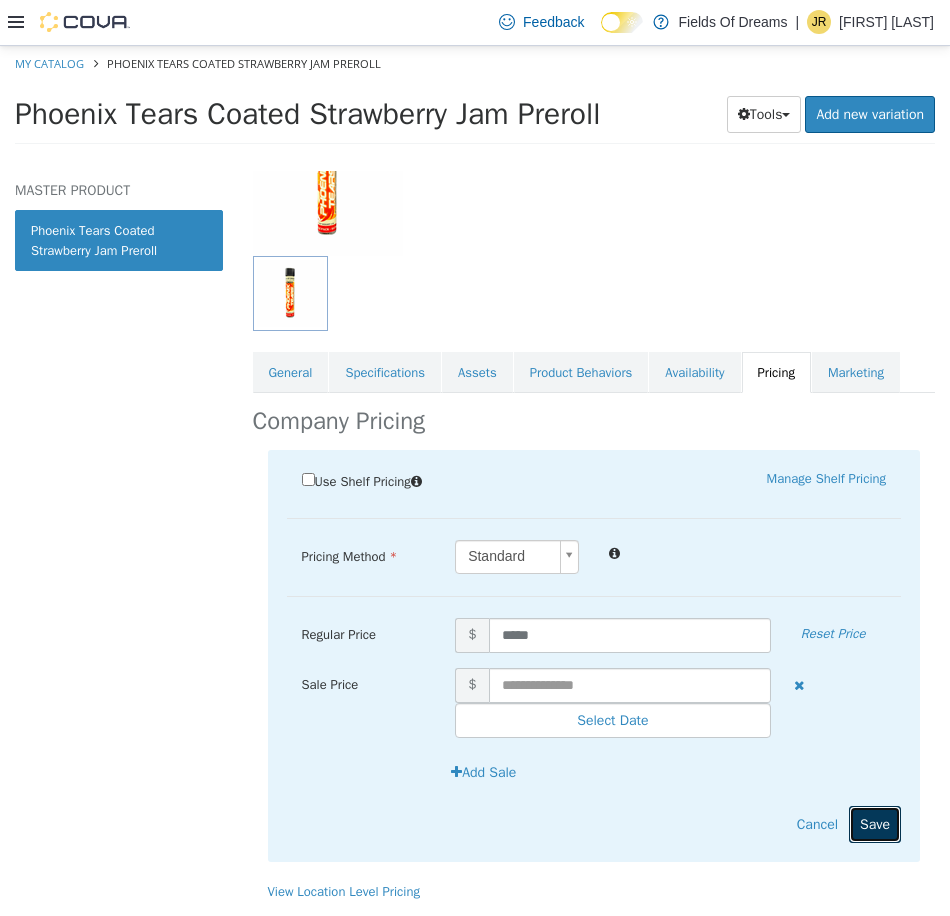 click on "Save" at bounding box center [875, 823] 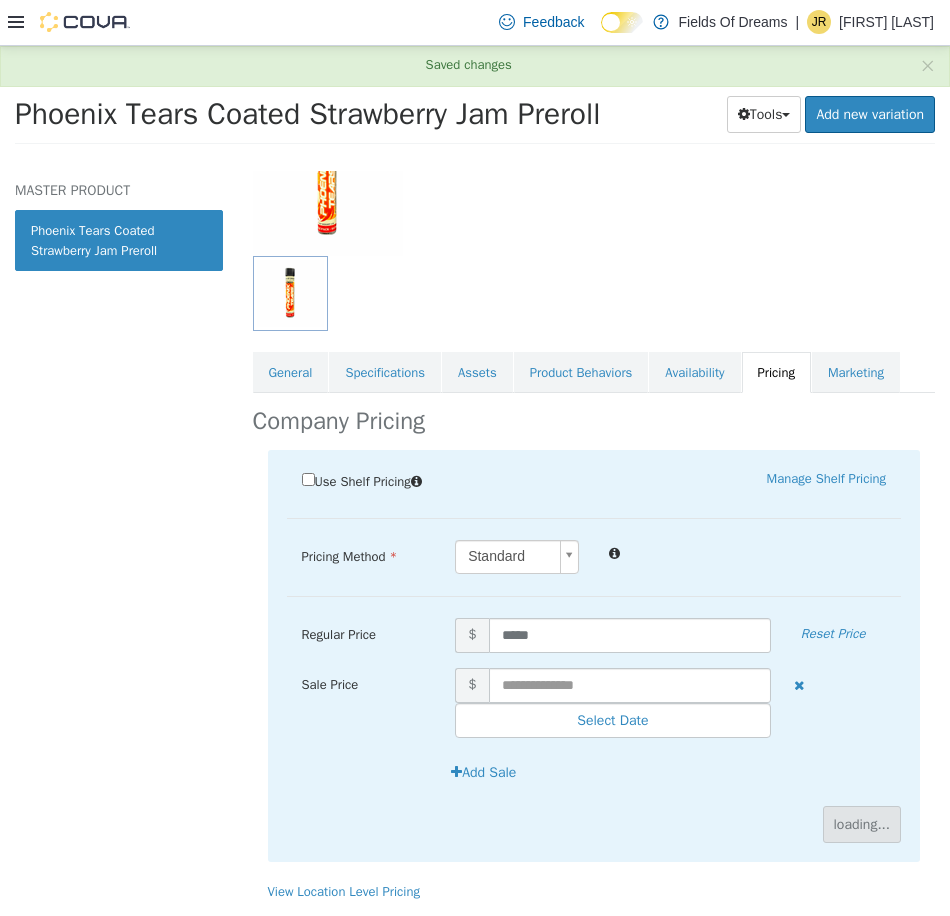 scroll, scrollTop: 0, scrollLeft: 0, axis: both 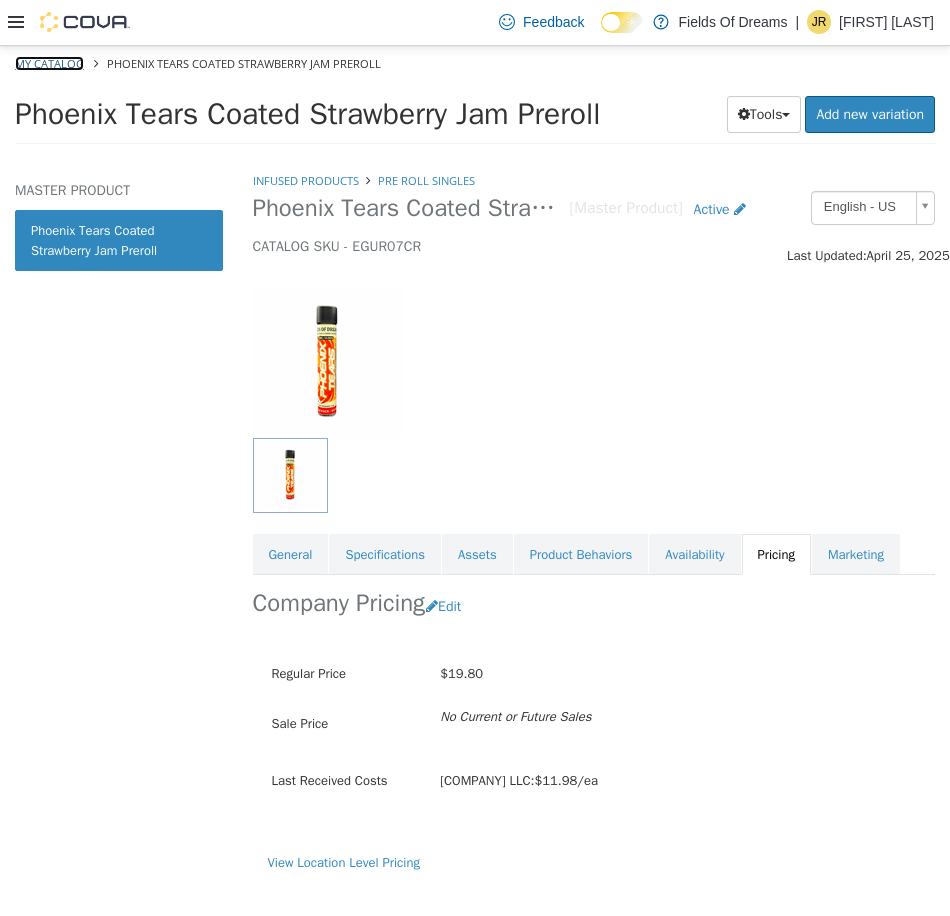 click on "My Catalog" at bounding box center [49, 62] 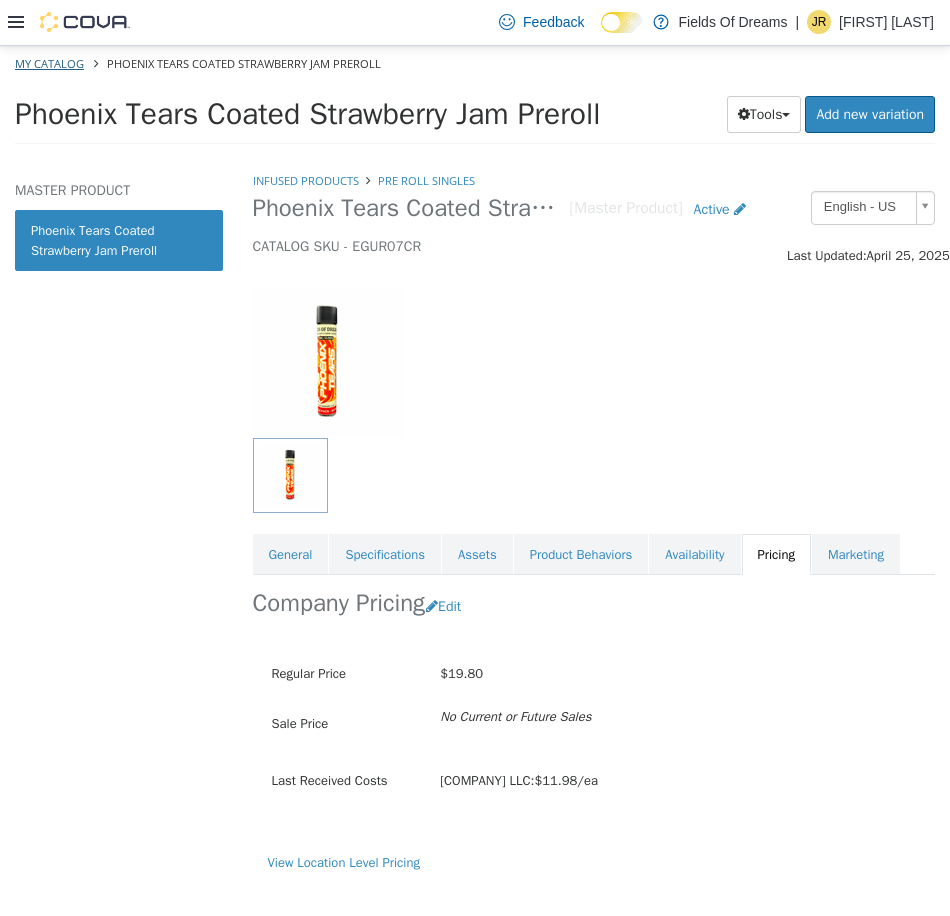 select on "**********" 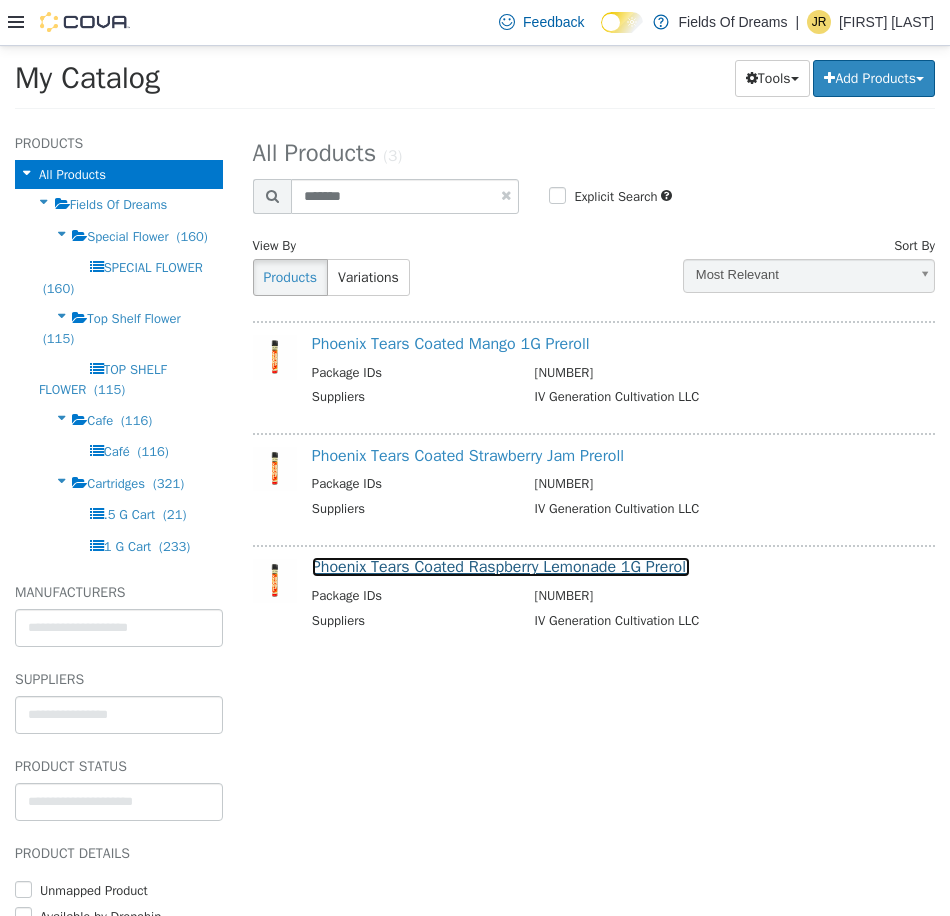 click on "Phoenix Tears Coated Raspberry Lemonade 1G Preroll" at bounding box center [501, 566] 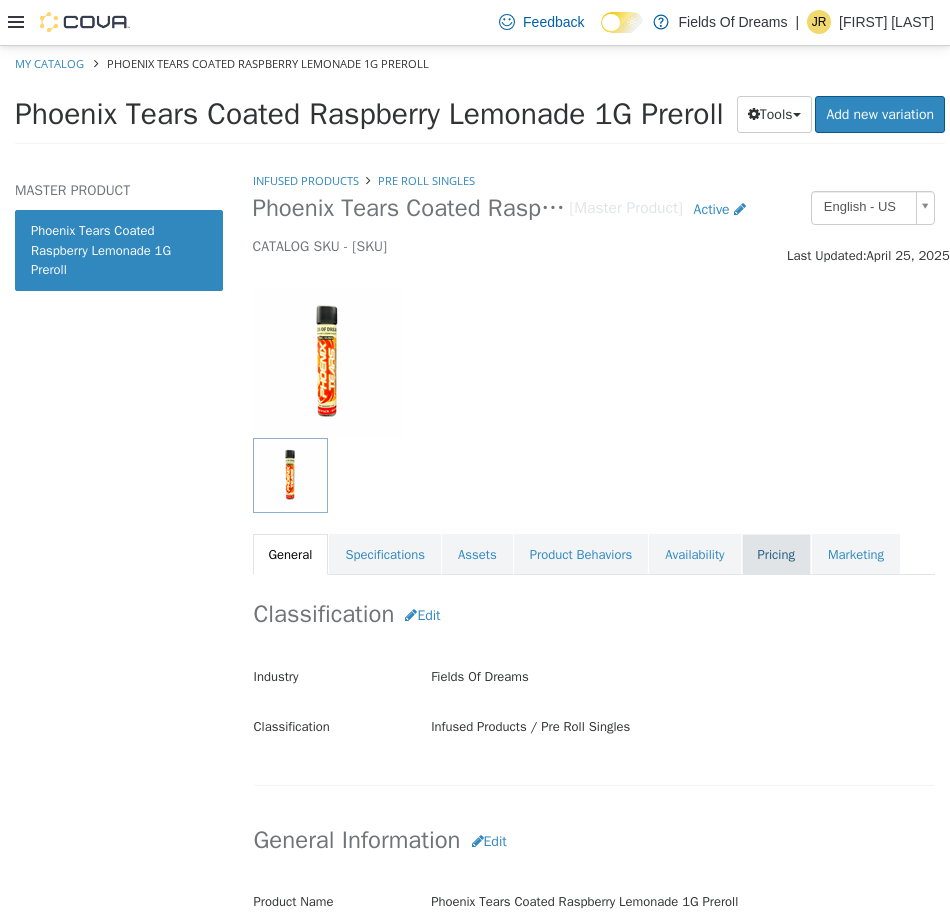 click on "Pricing" at bounding box center [776, 554] 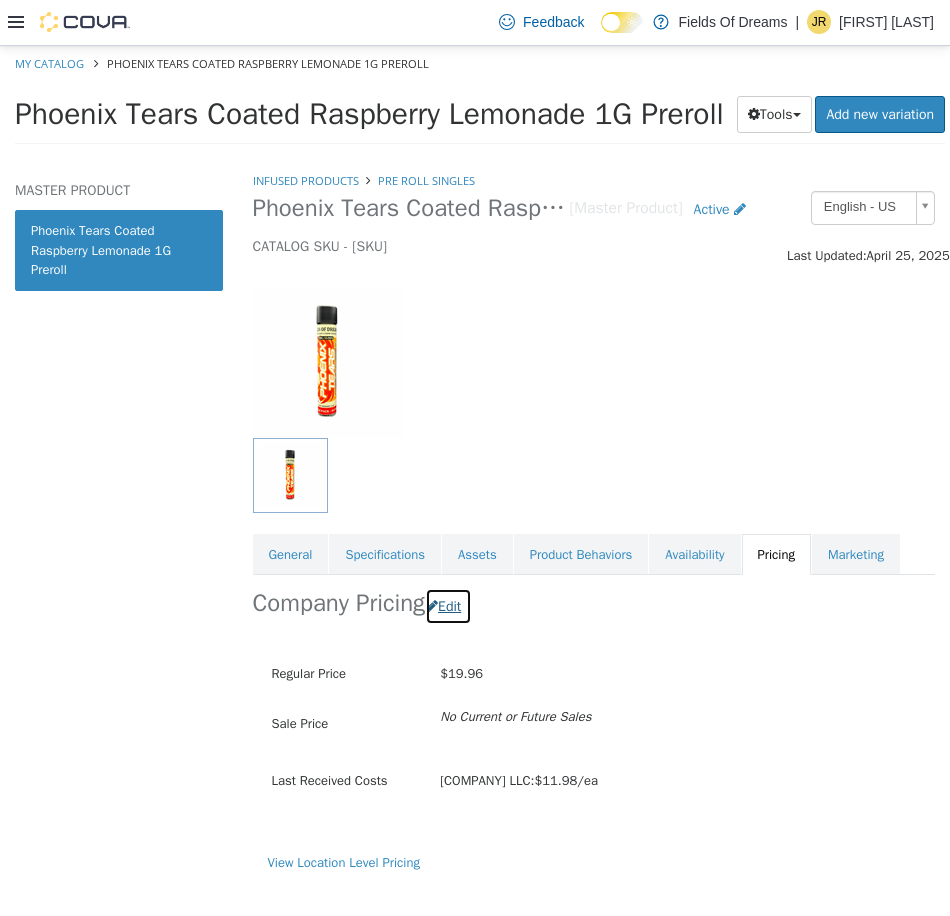 click on "Edit" at bounding box center (448, 605) 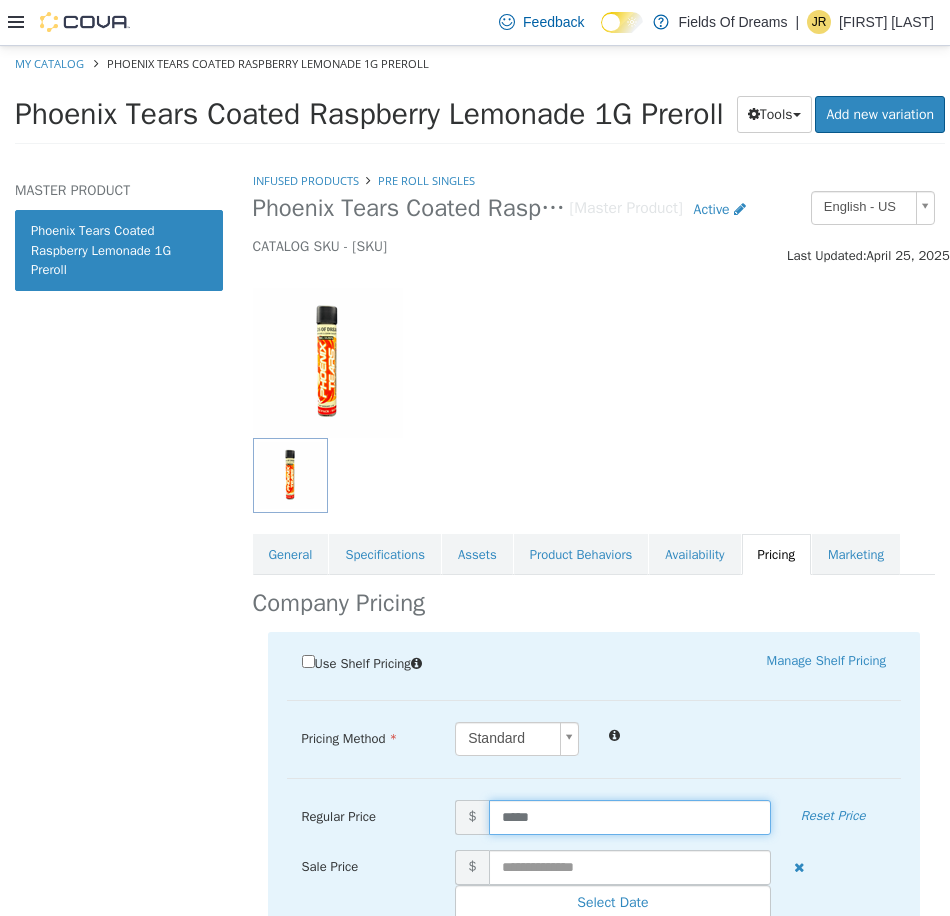 click on "*****" at bounding box center [630, 816] 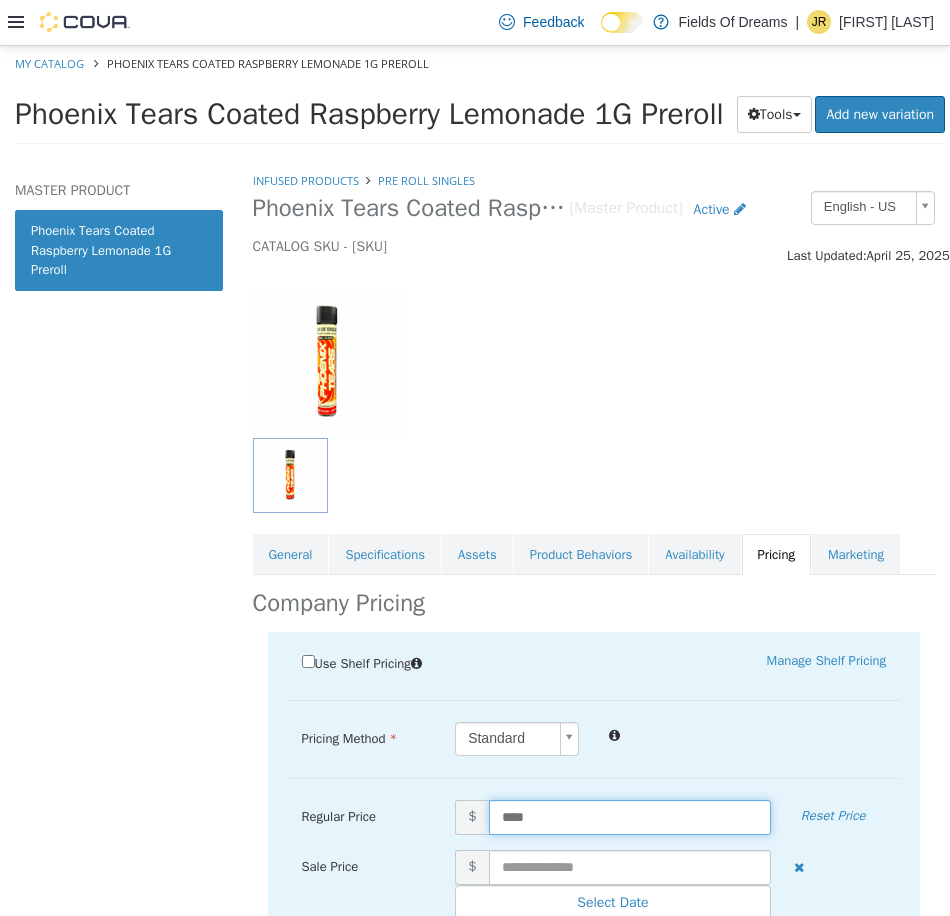 type on "*****" 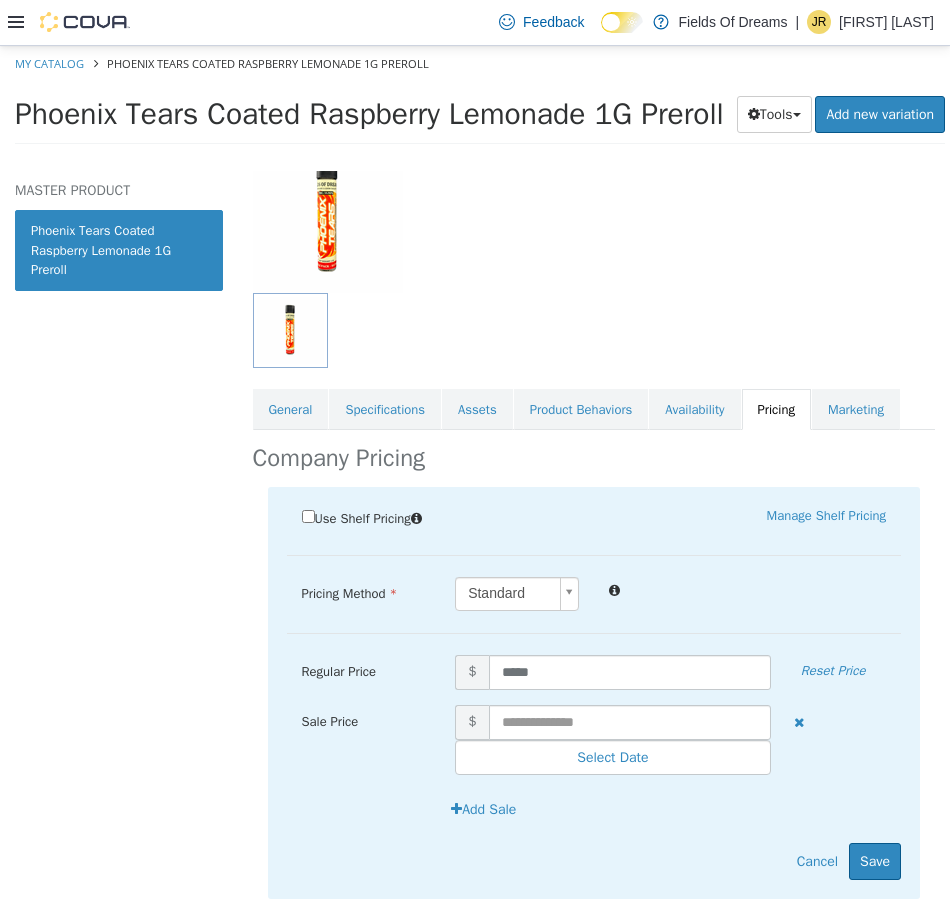 scroll, scrollTop: 212, scrollLeft: 0, axis: vertical 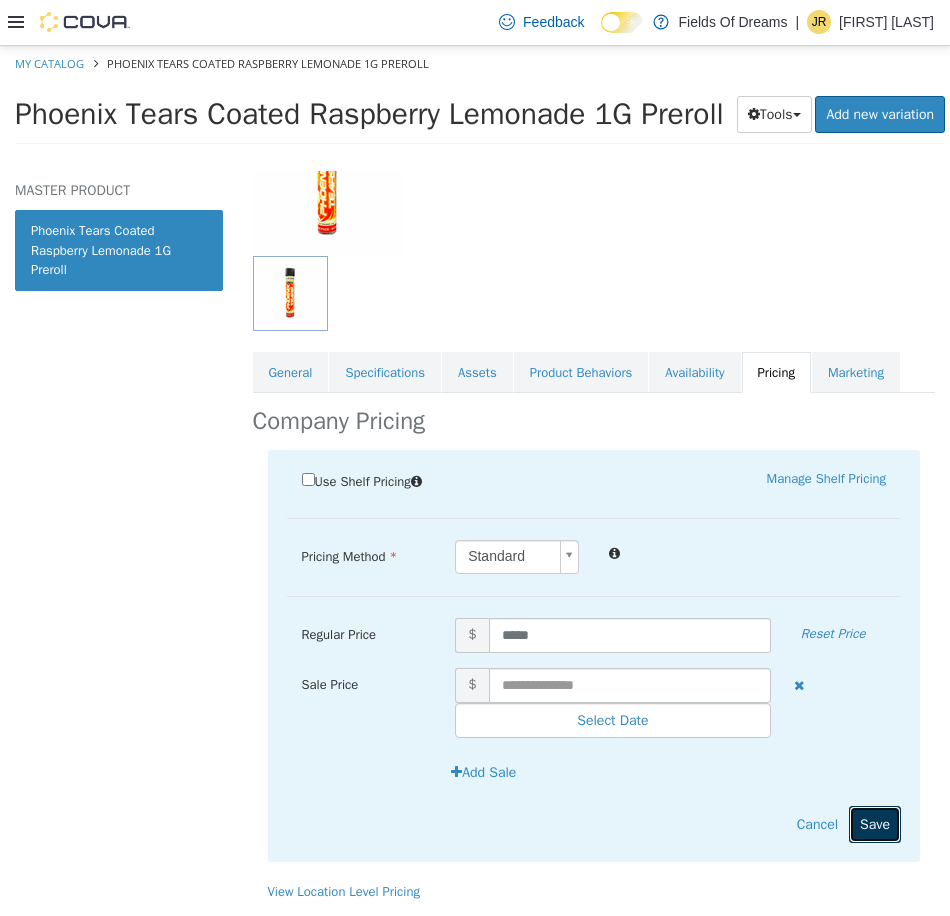 click on "Save" at bounding box center (875, 823) 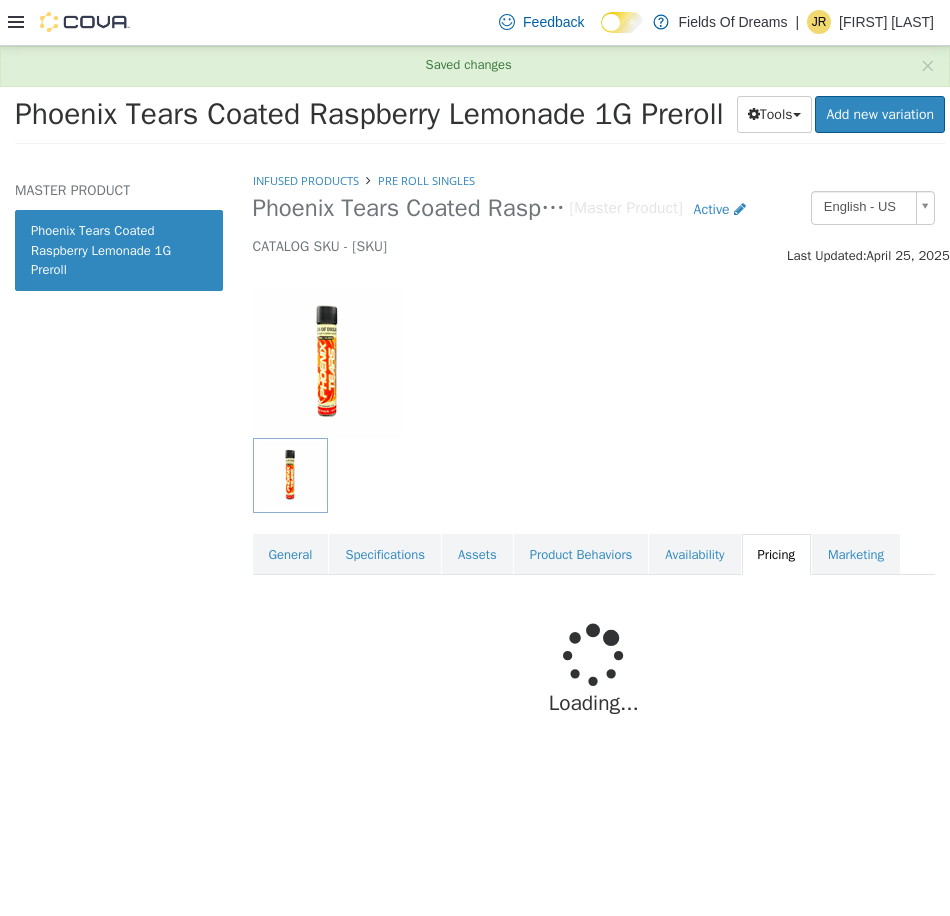 scroll, scrollTop: 0, scrollLeft: 0, axis: both 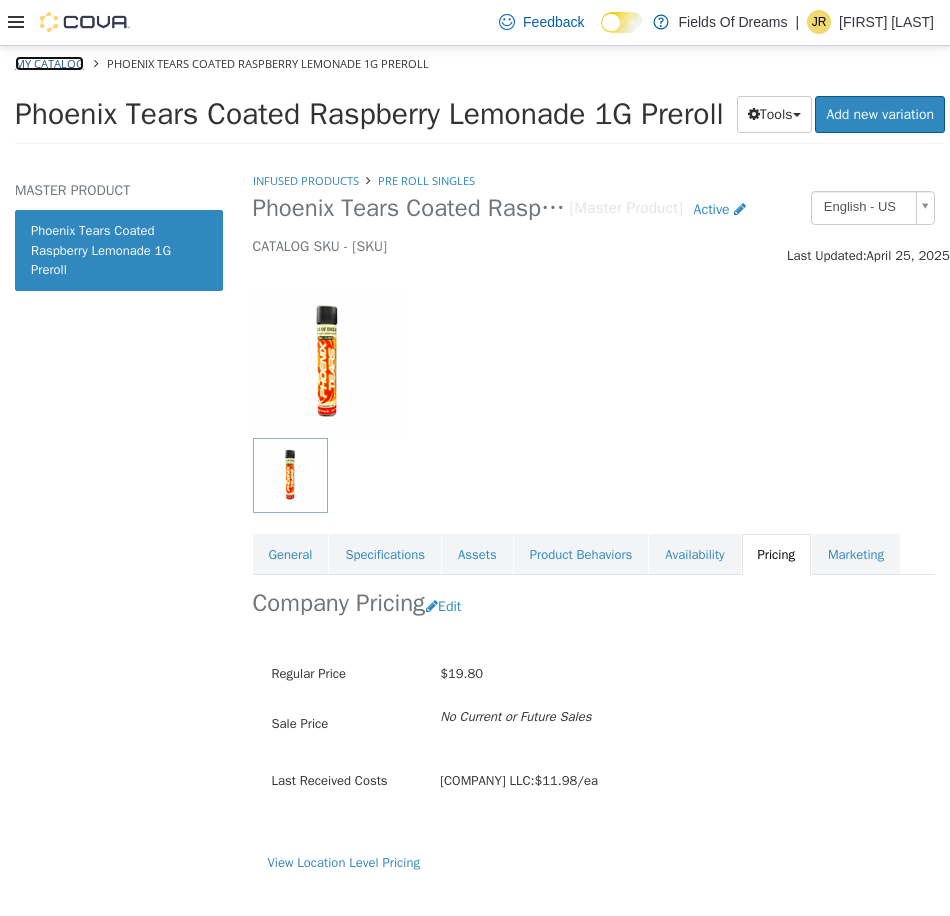 click on "My Catalog" at bounding box center [49, 62] 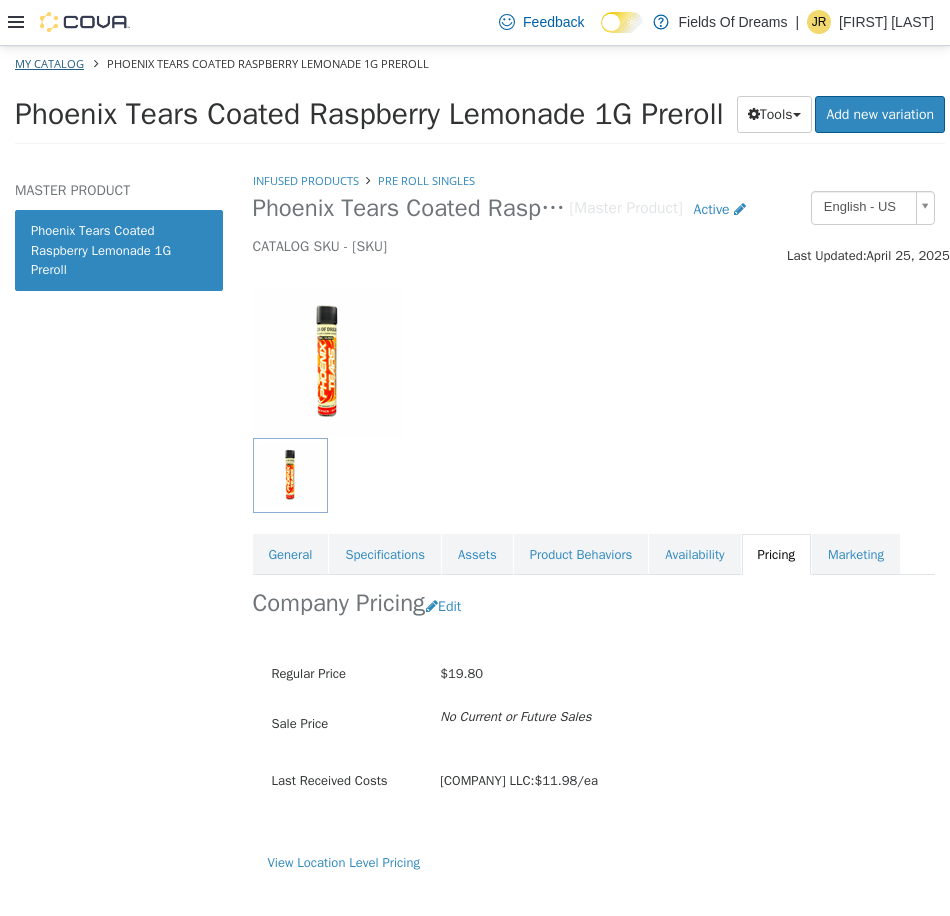 select on "**********" 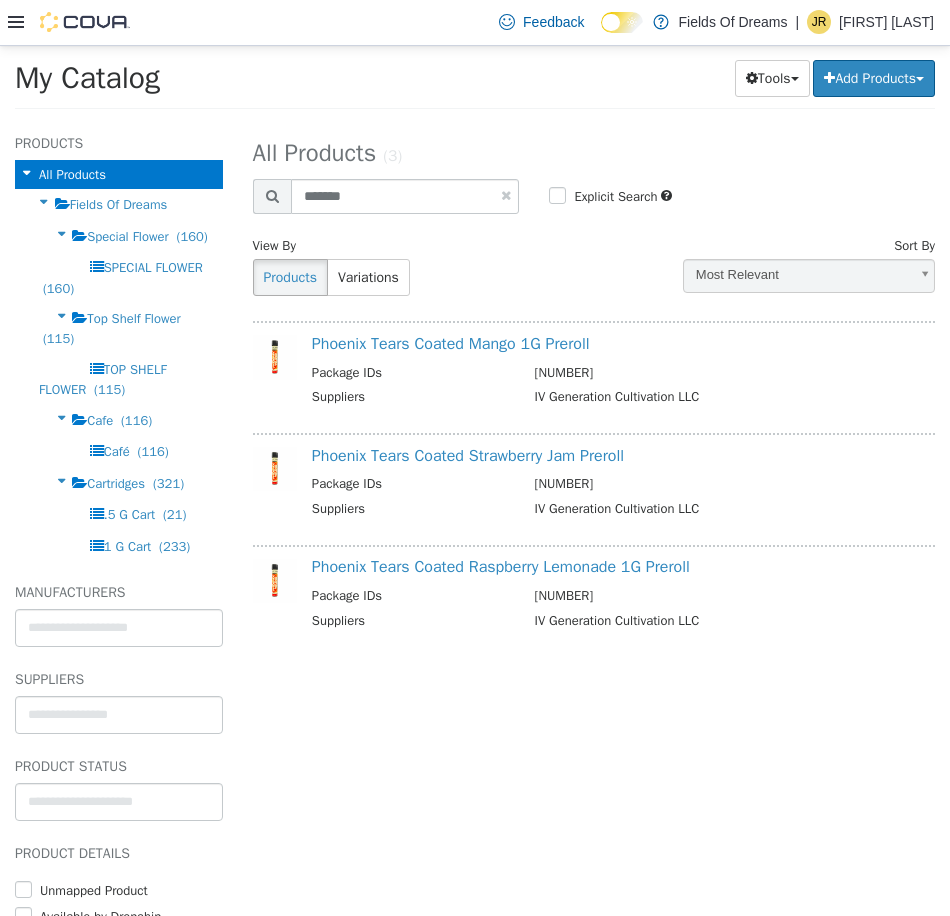 click at bounding box center (506, 194) 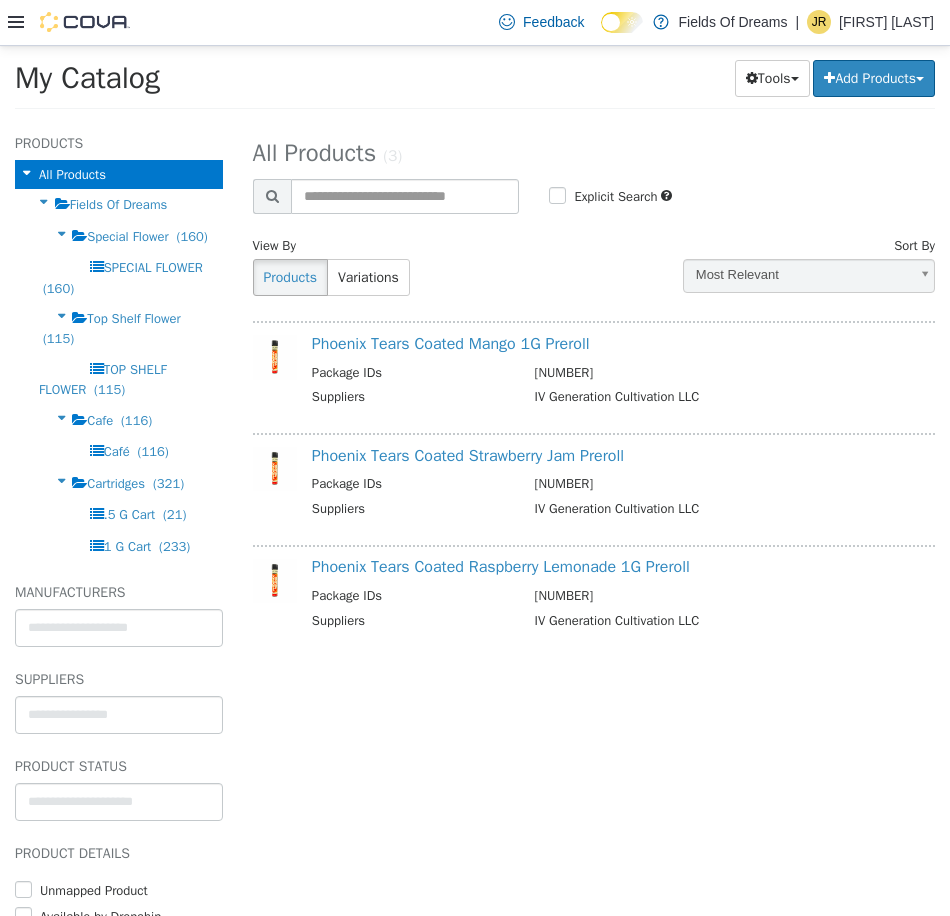 select on "**********" 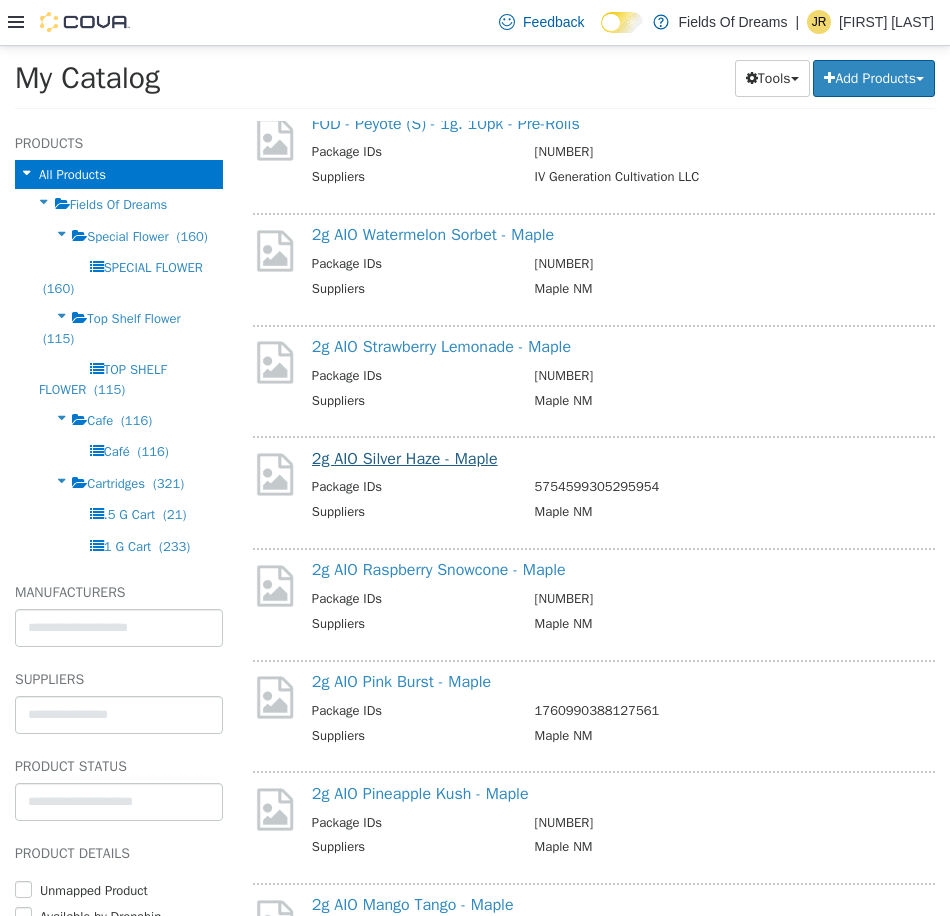 scroll, scrollTop: 0, scrollLeft: 0, axis: both 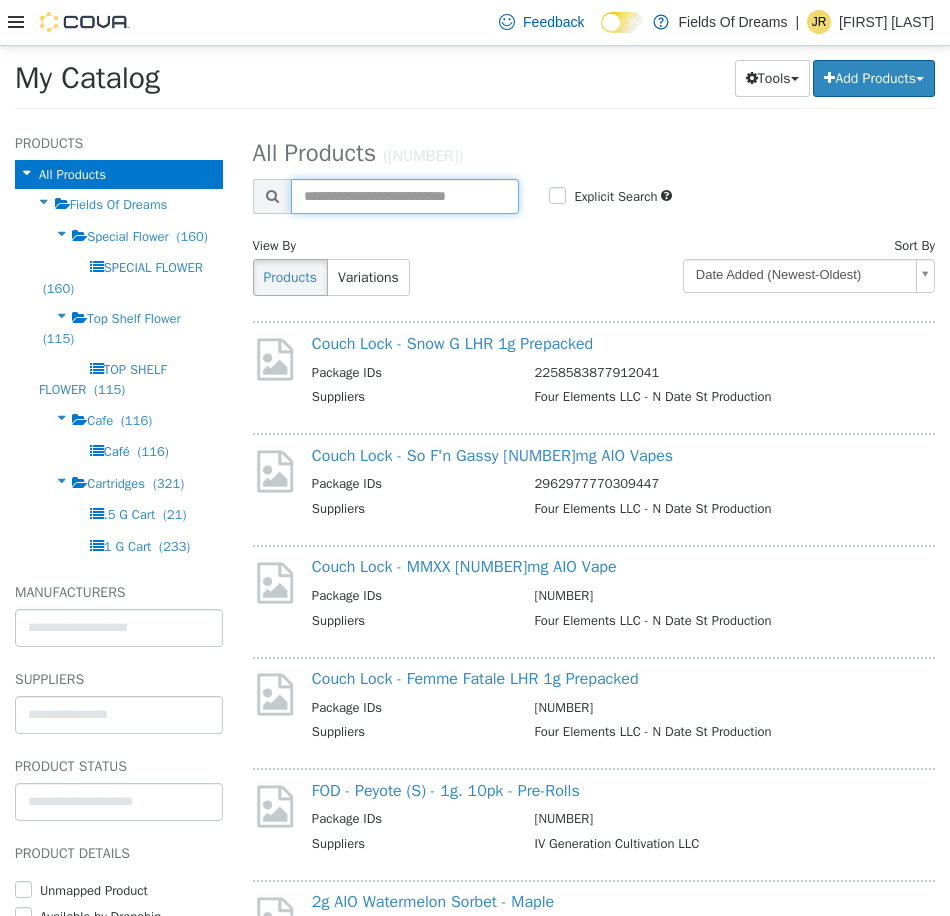click at bounding box center [405, 195] 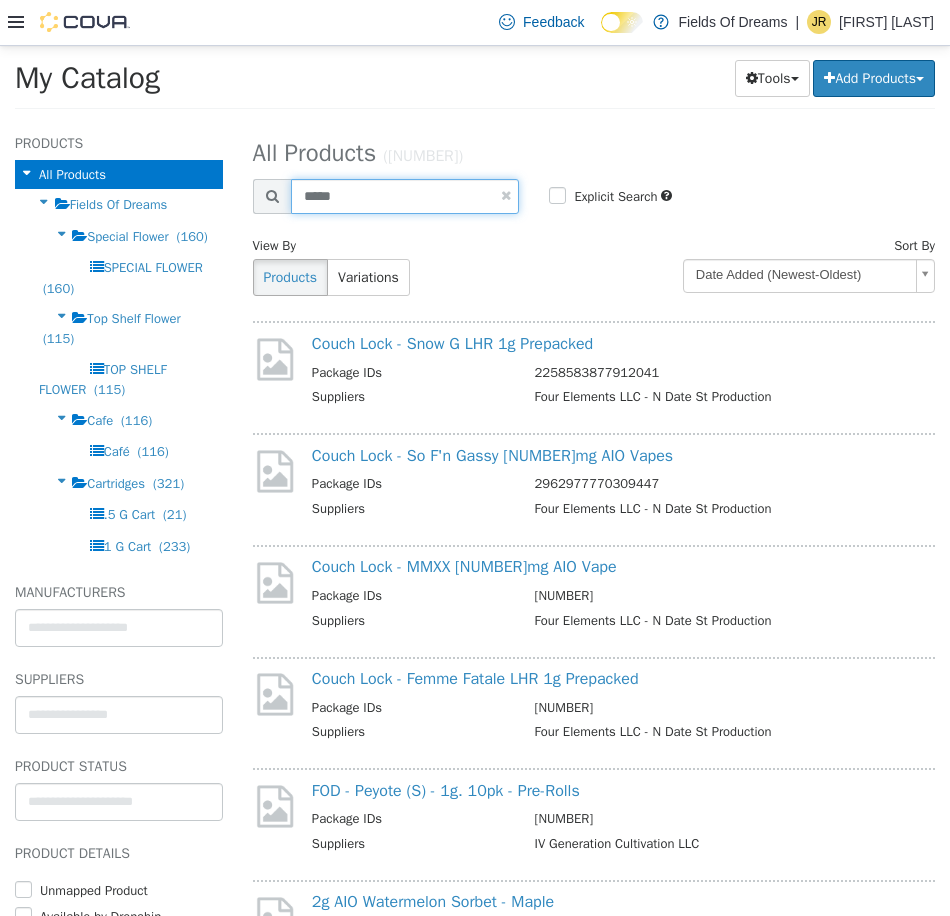type on "*****" 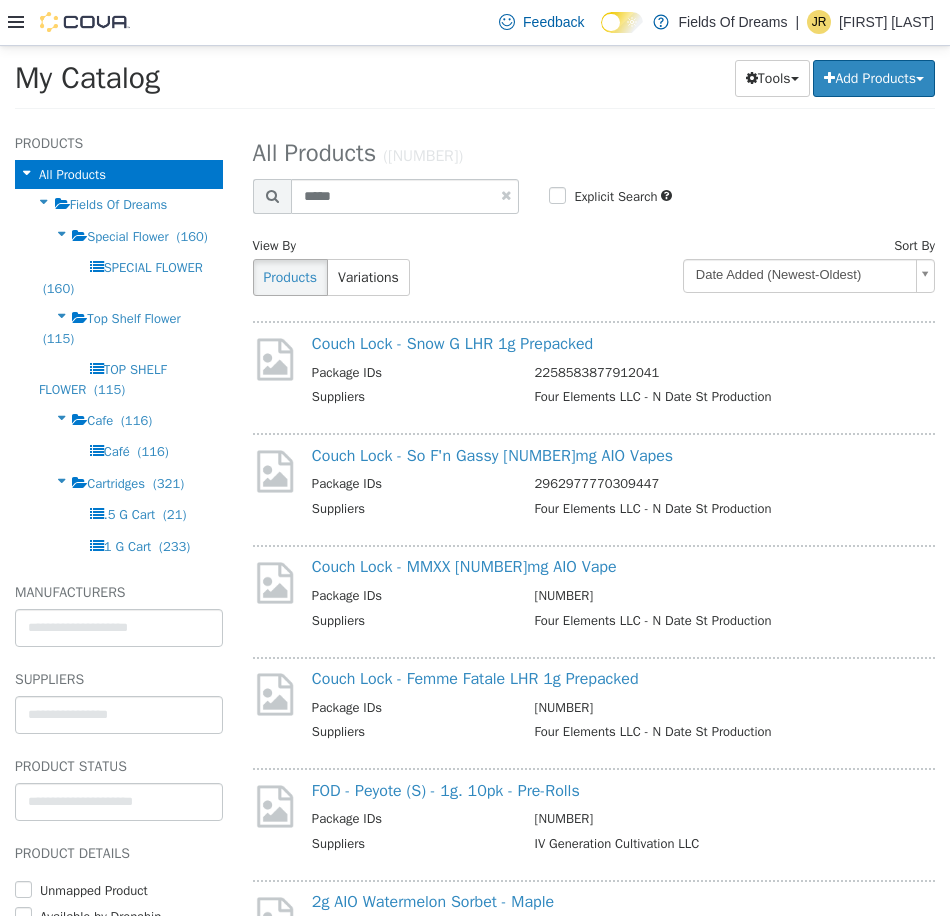 select on "**********" 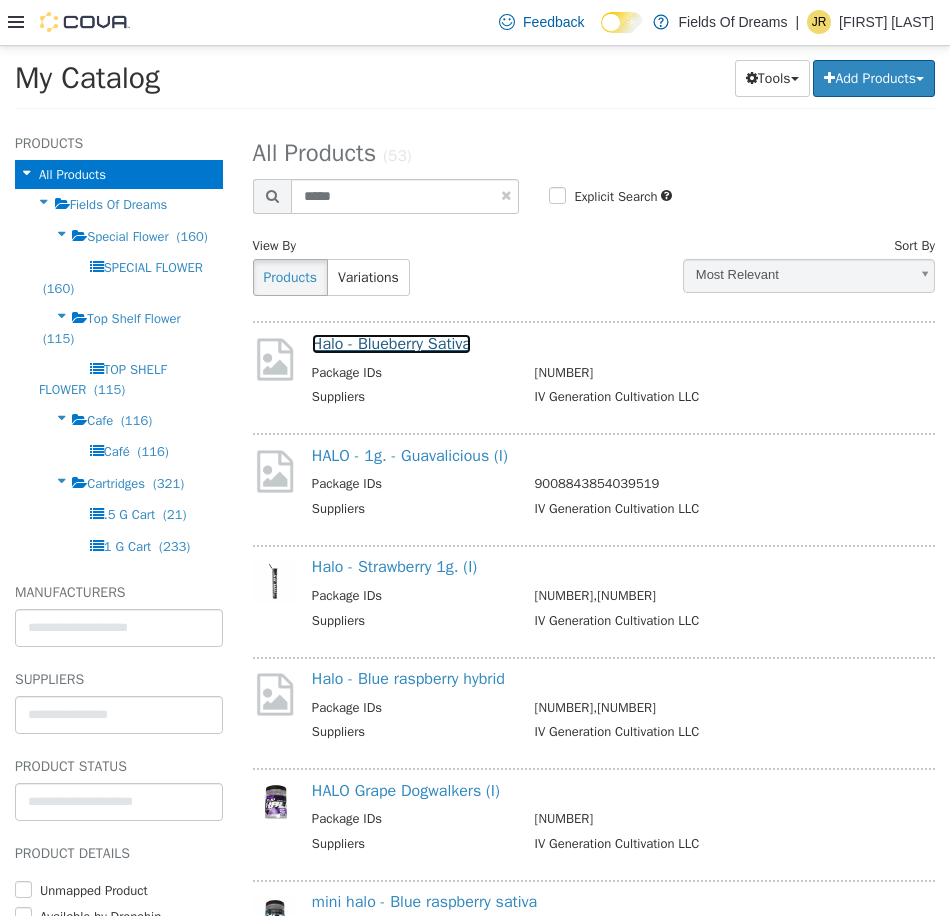 click on "Halo - Blueberry Sativa" at bounding box center (391, 343) 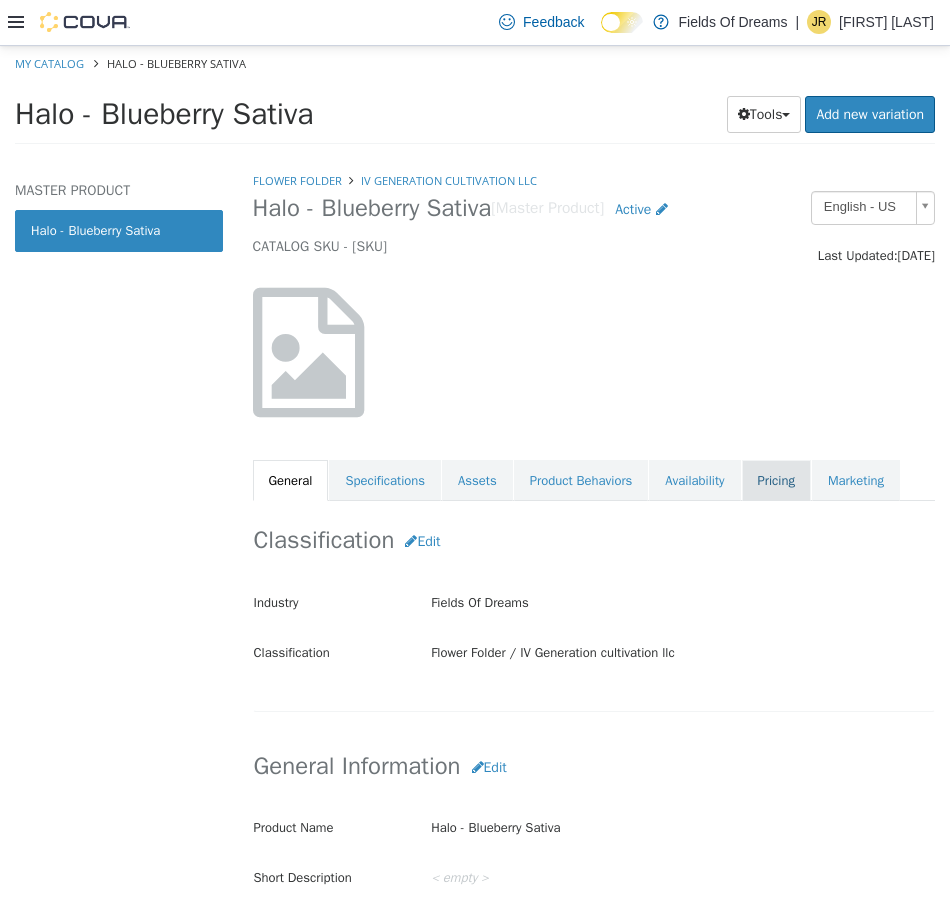 click on "Pricing" at bounding box center (776, 480) 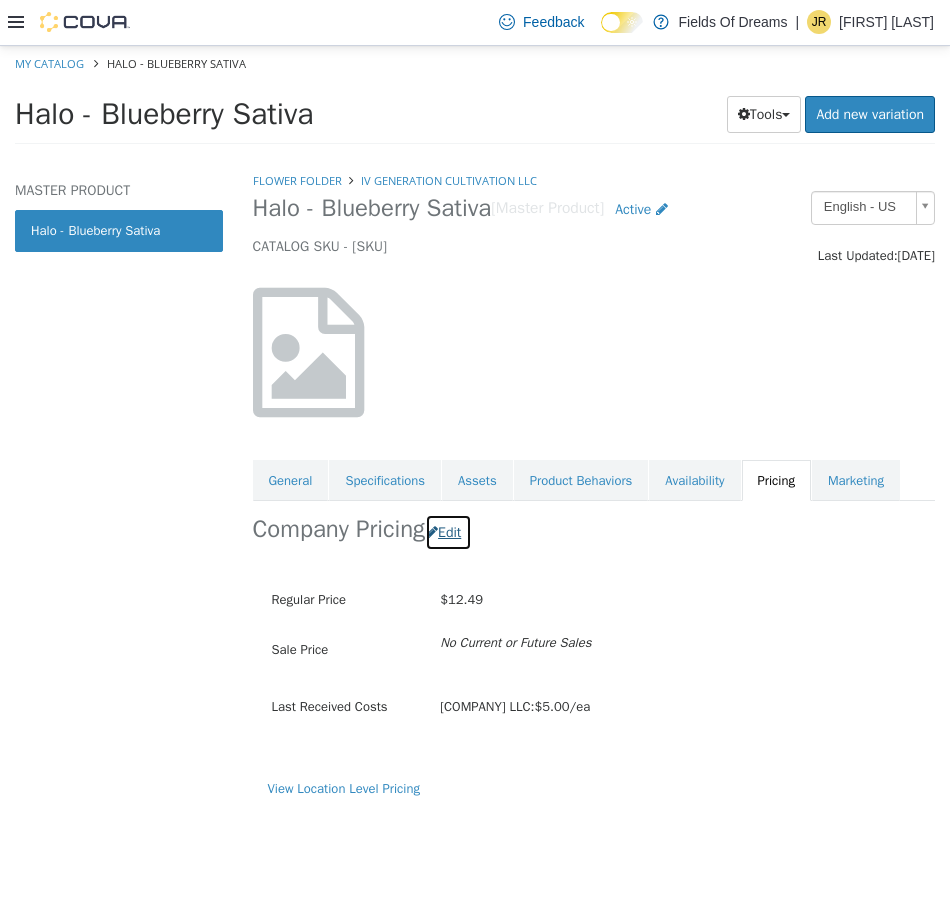 click on "Edit" at bounding box center (448, 531) 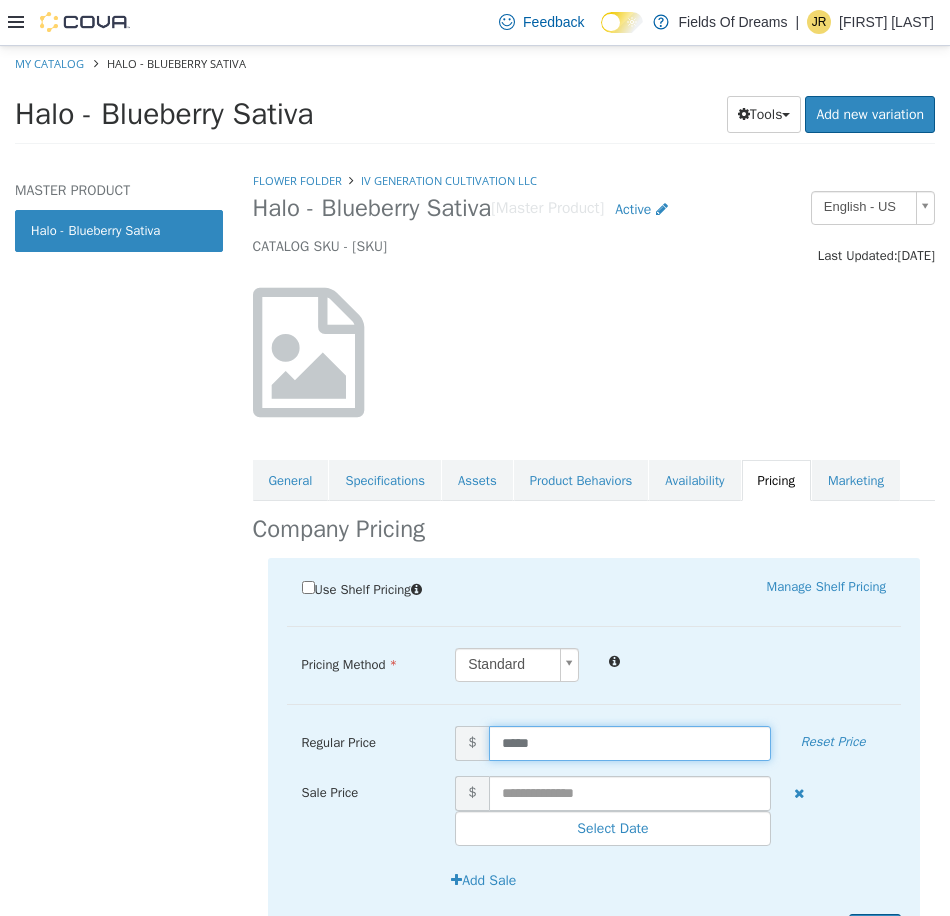 click on "*****" at bounding box center [630, 742] 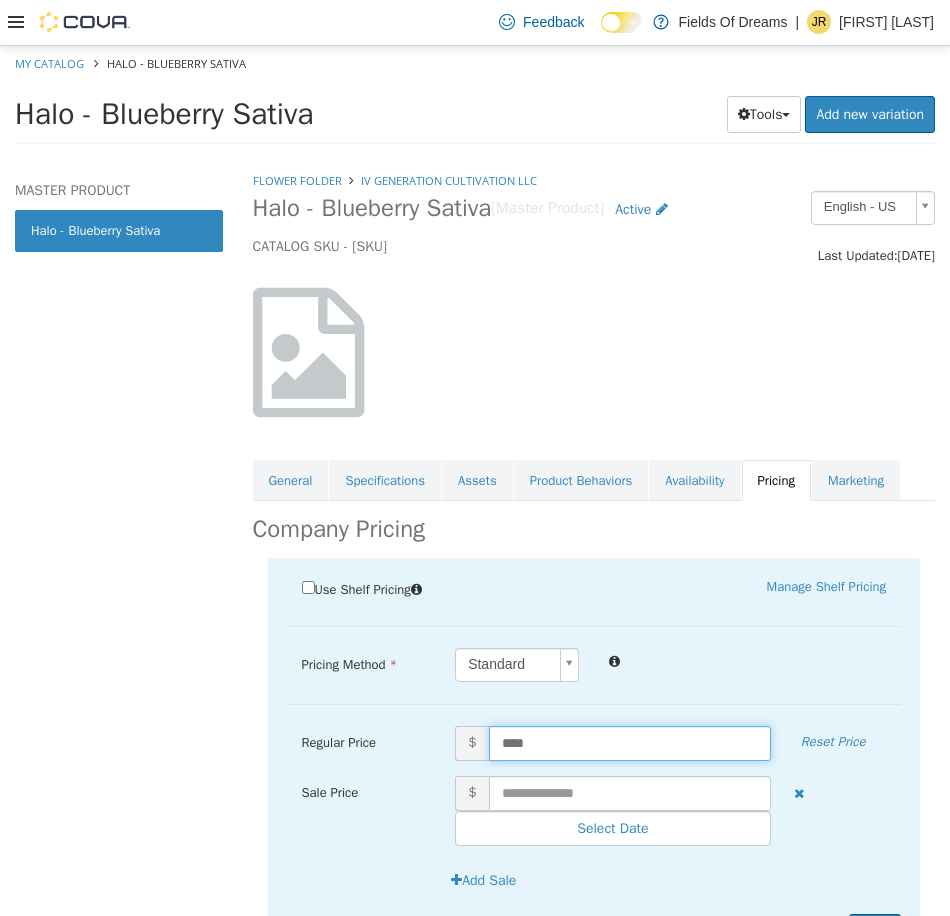 type on "*****" 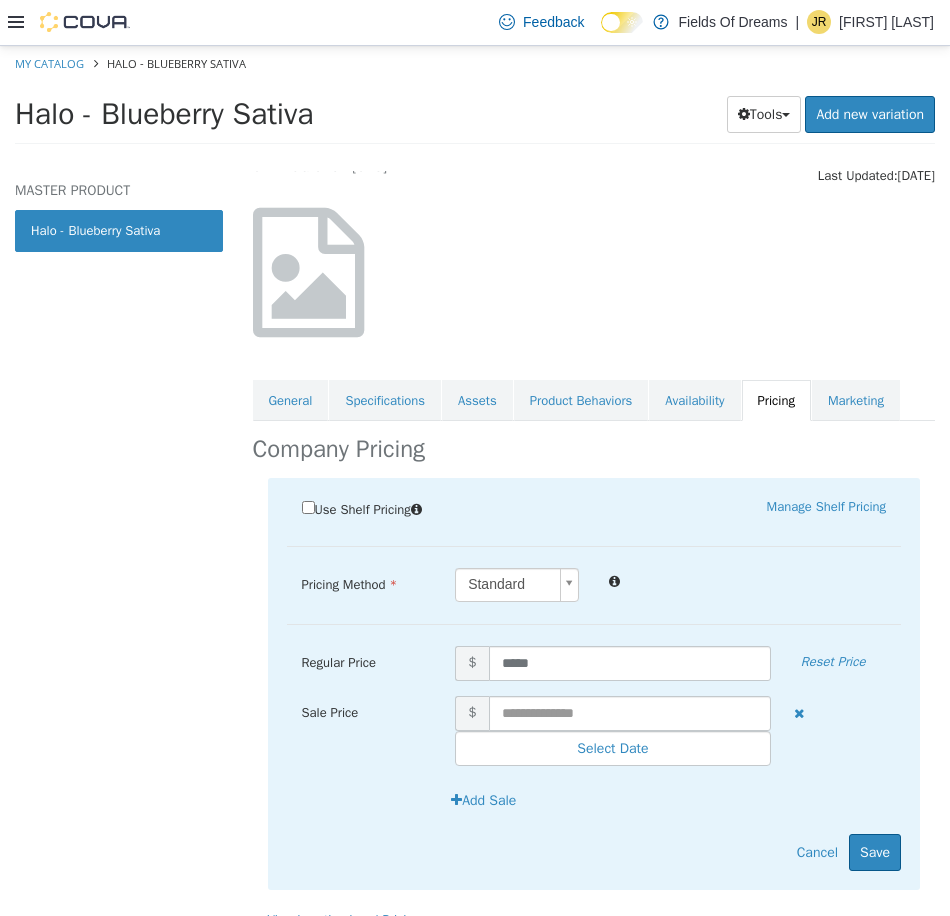 scroll, scrollTop: 123, scrollLeft: 0, axis: vertical 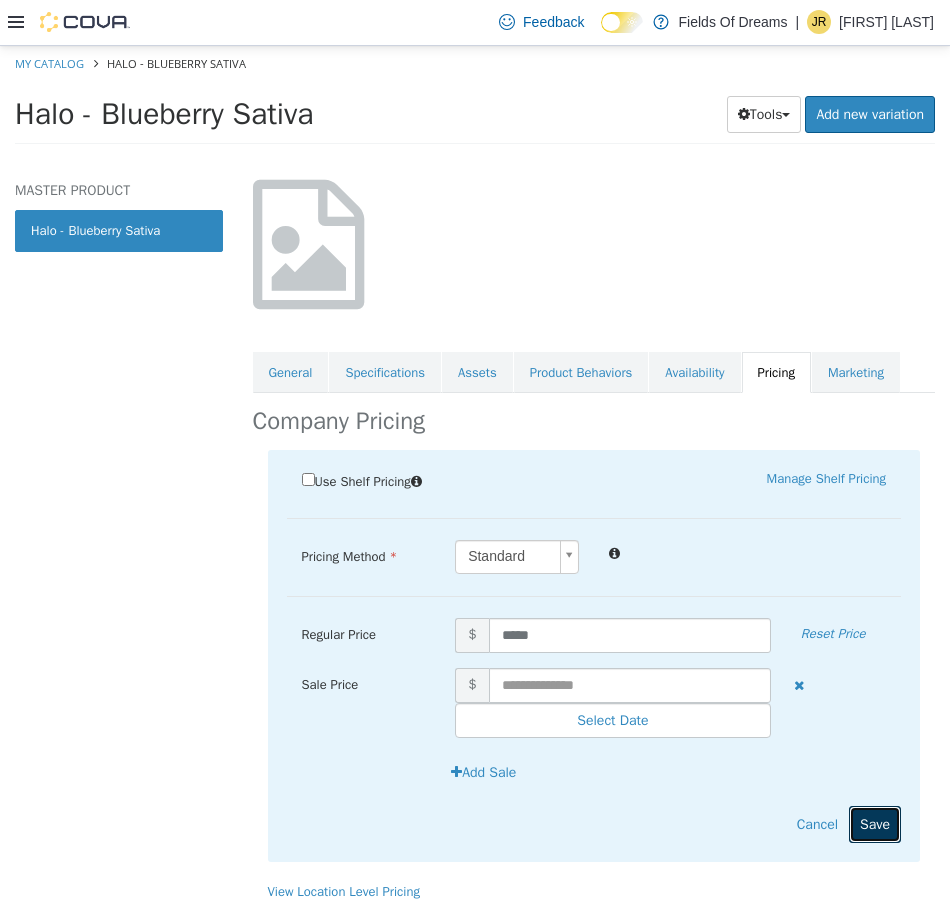 click on "Save" at bounding box center (875, 823) 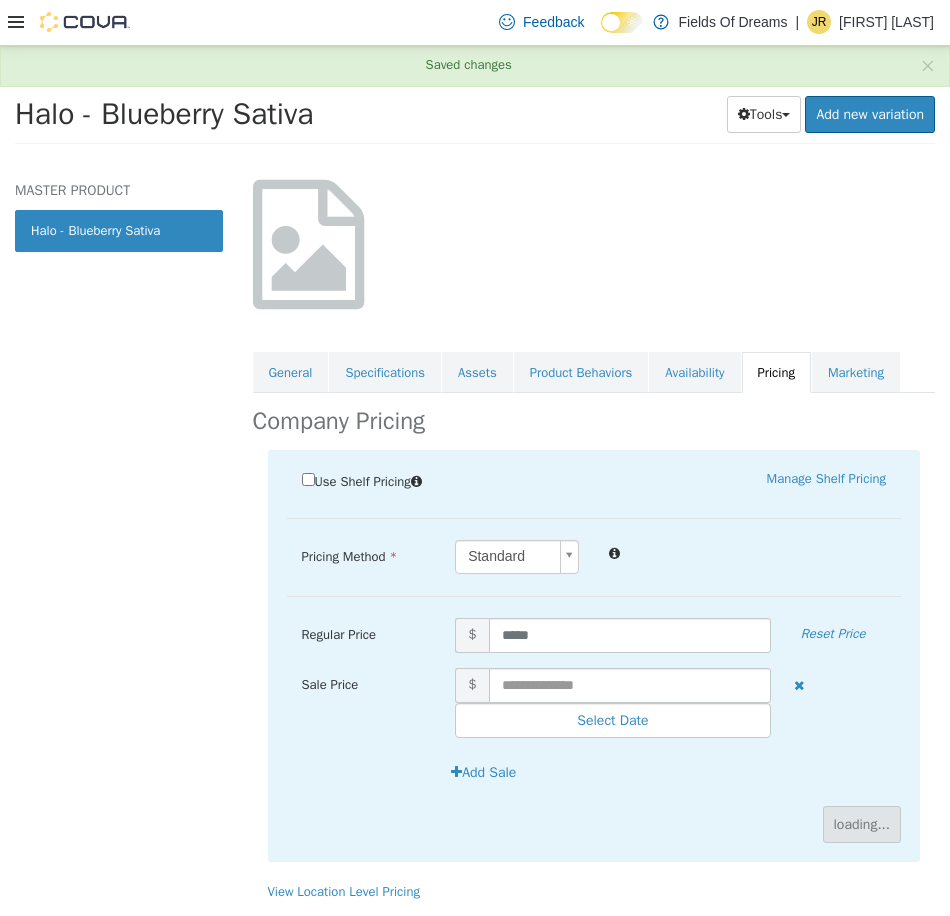 scroll, scrollTop: 0, scrollLeft: 0, axis: both 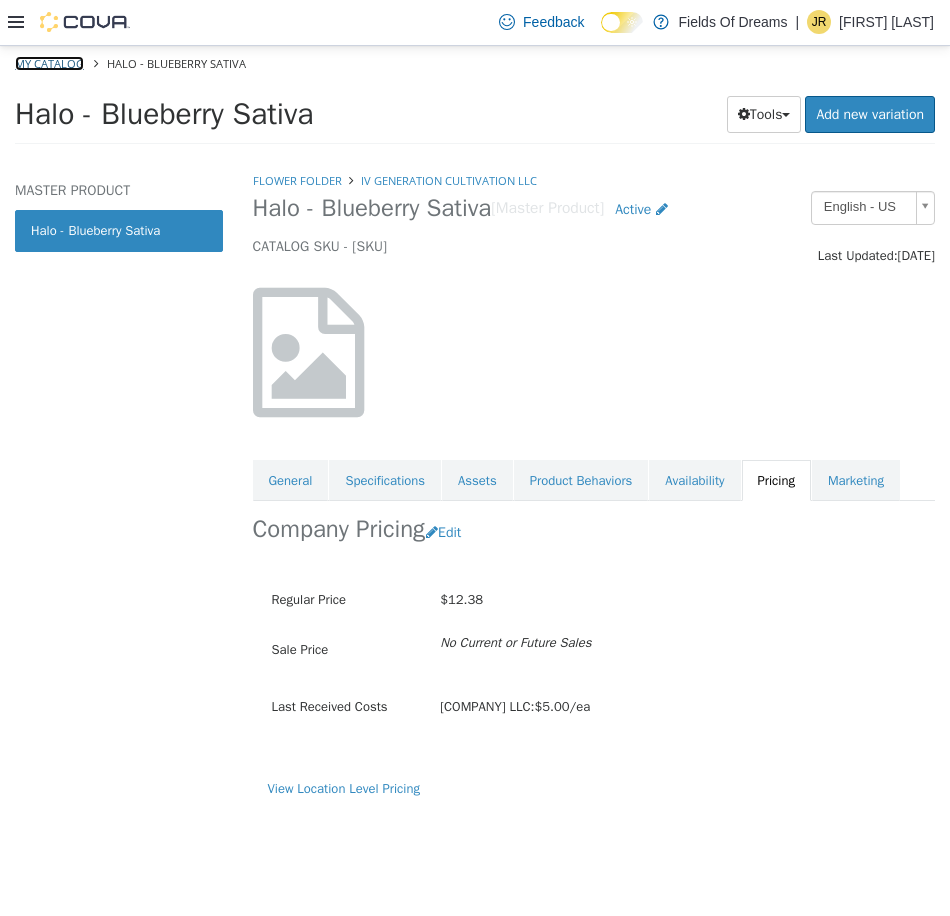 click on "My Catalog" at bounding box center [49, 62] 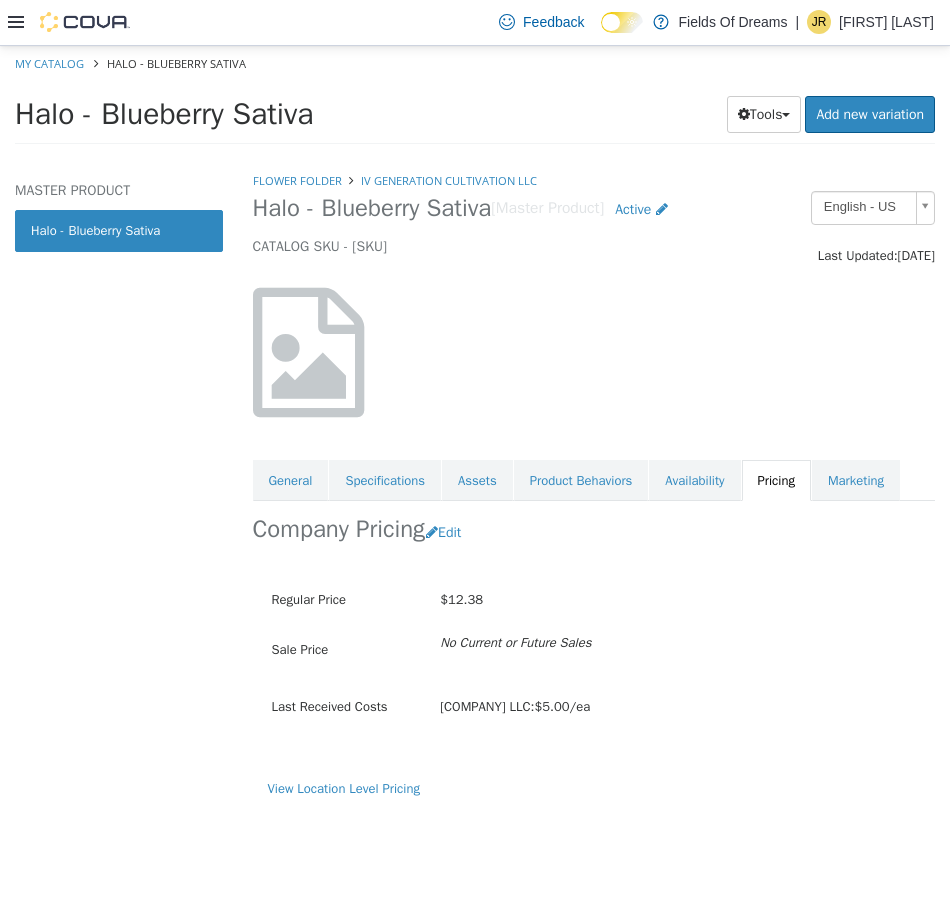 select on "**********" 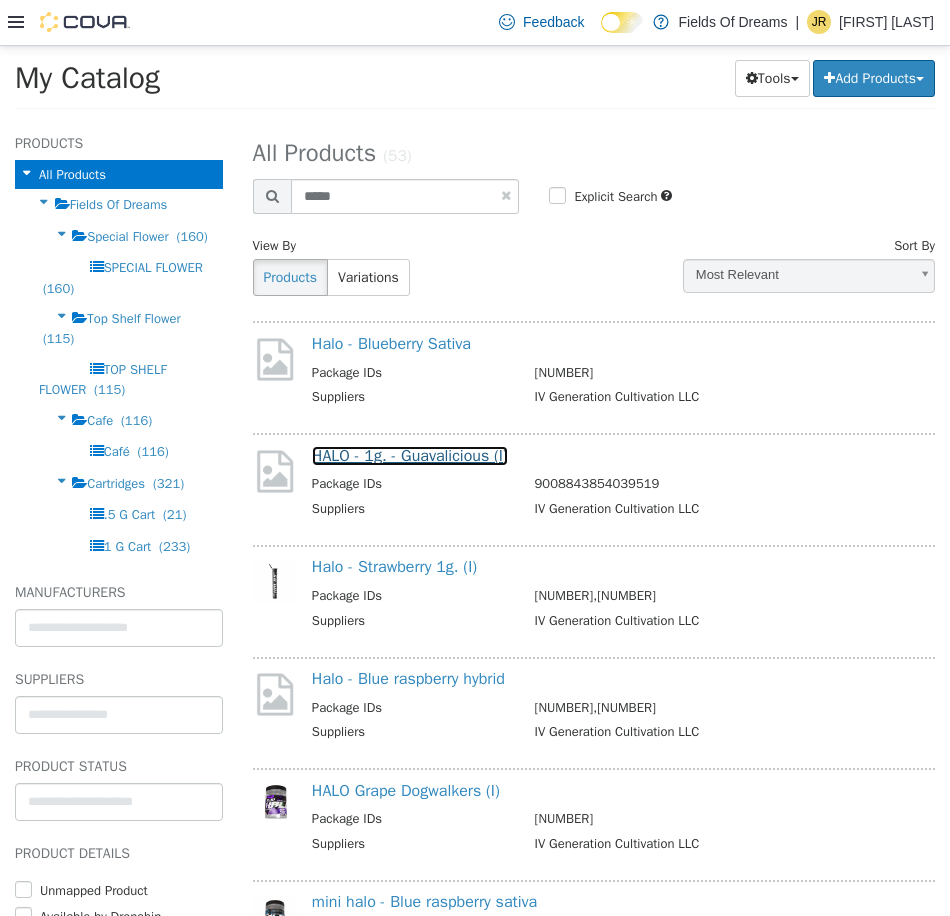click on "HALO - 1g. - Guavalicious (I)" at bounding box center (410, 455) 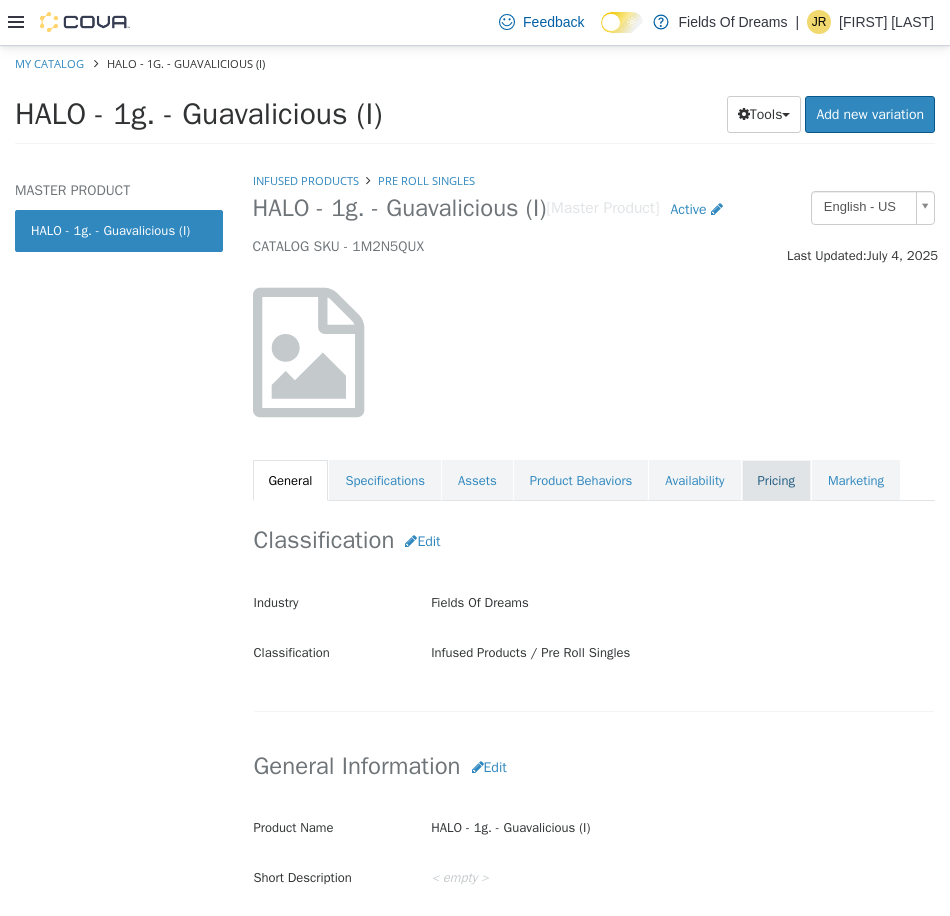 click on "Pricing" at bounding box center [776, 480] 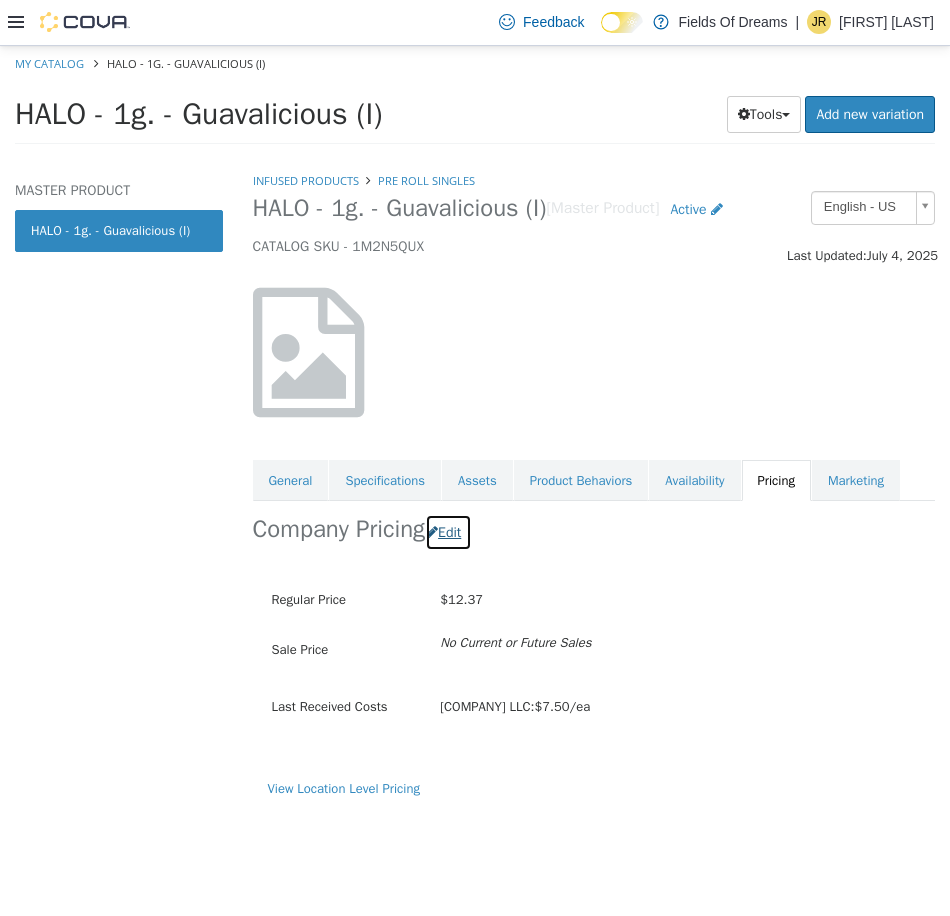 click on "Edit" at bounding box center [448, 531] 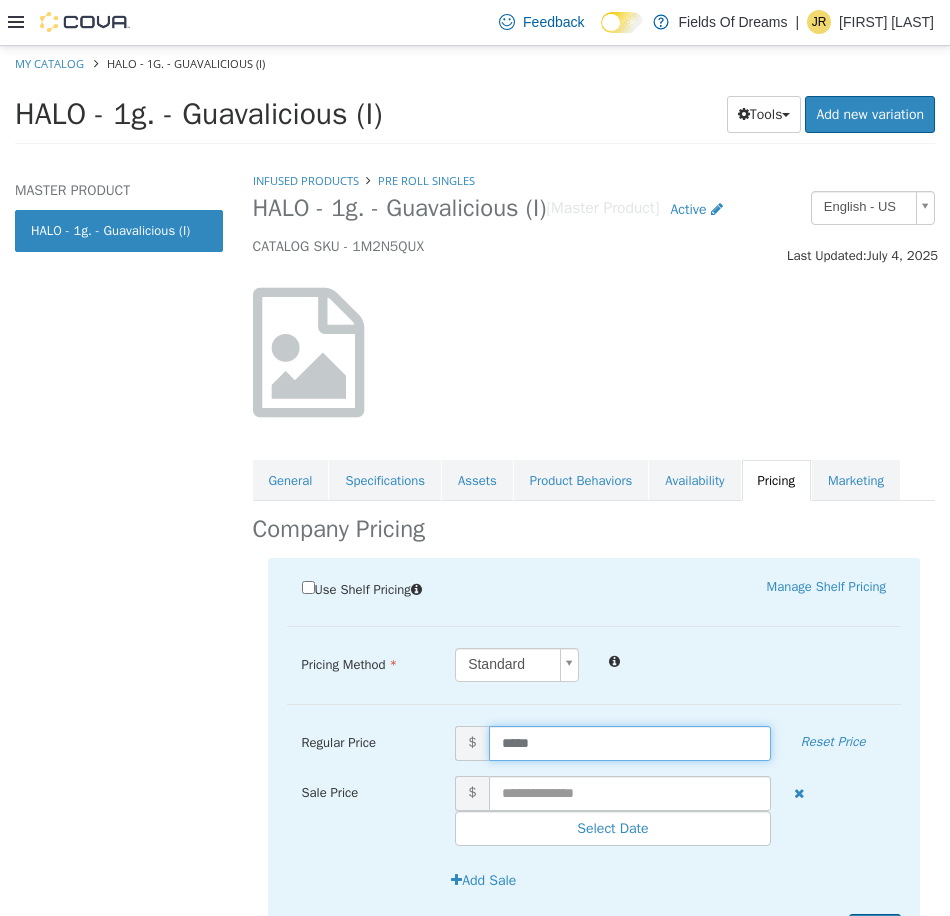 click on "*****" at bounding box center [630, 742] 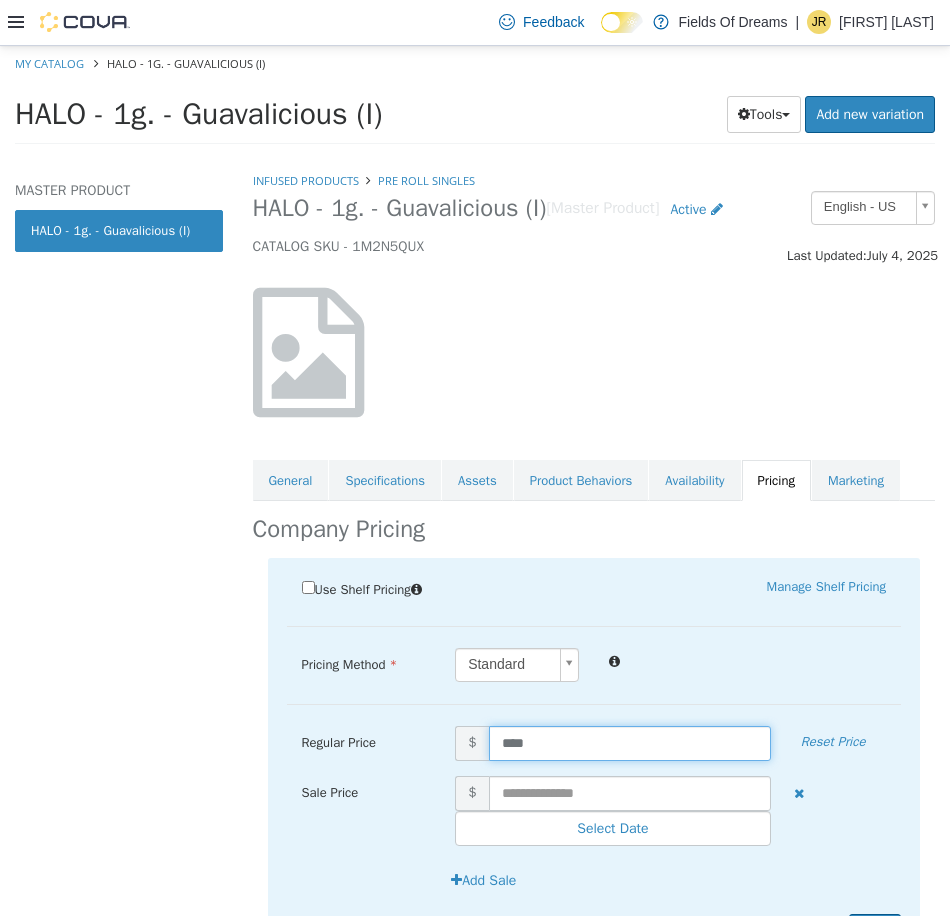 type on "*****" 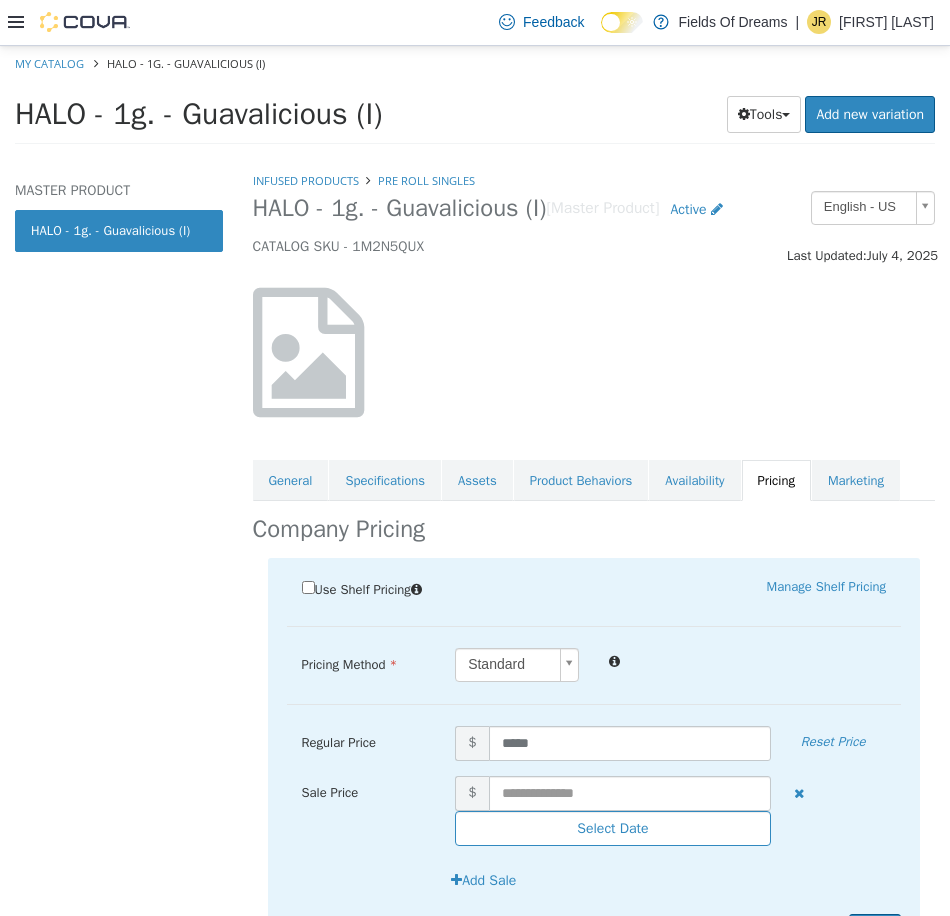 scroll, scrollTop: 108, scrollLeft: 0, axis: vertical 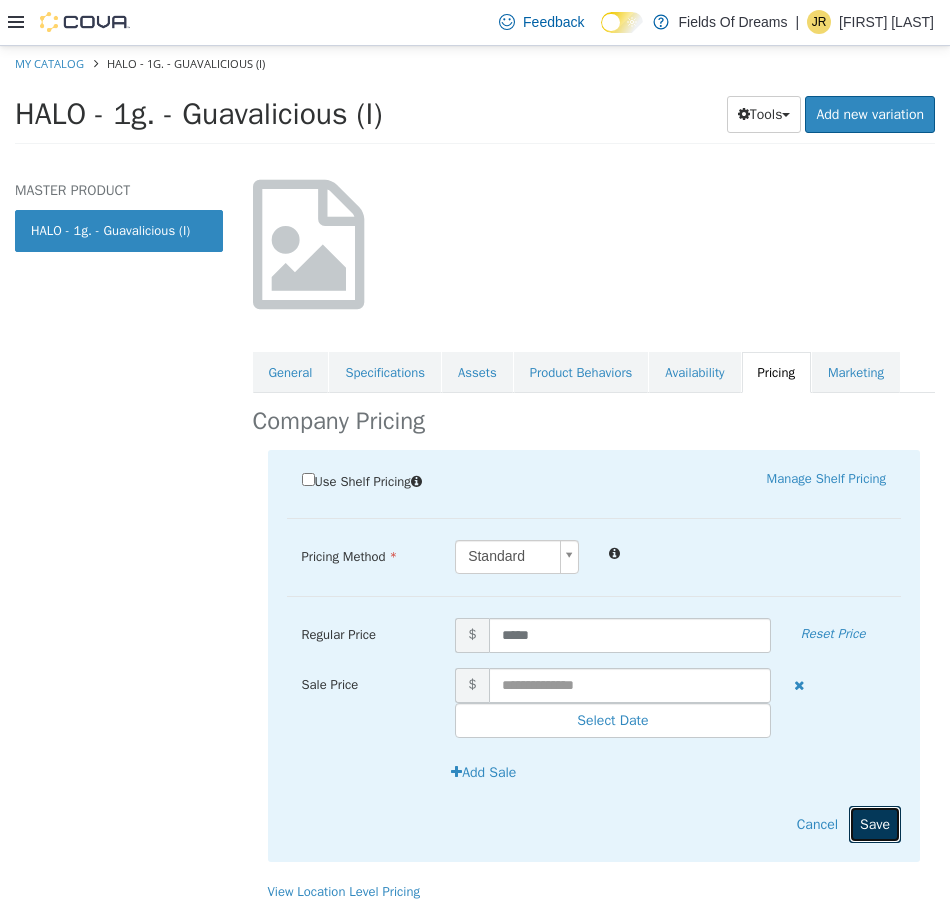 click on "Save" at bounding box center [875, 823] 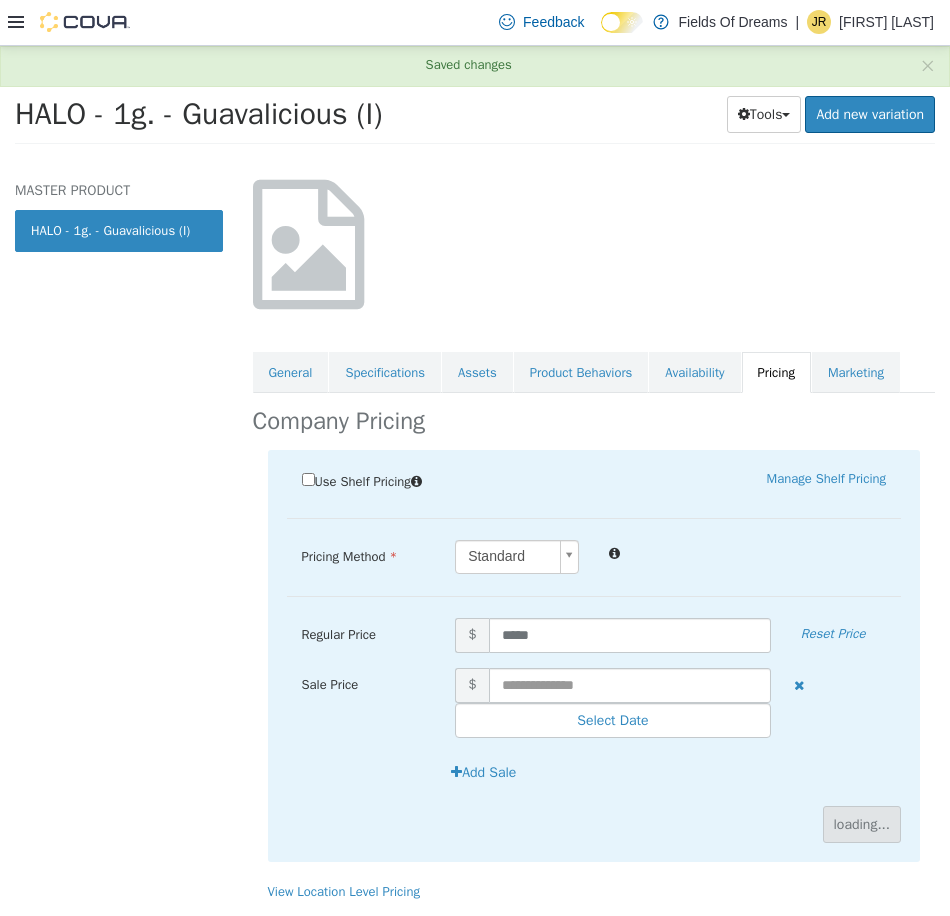 scroll, scrollTop: 0, scrollLeft: 0, axis: both 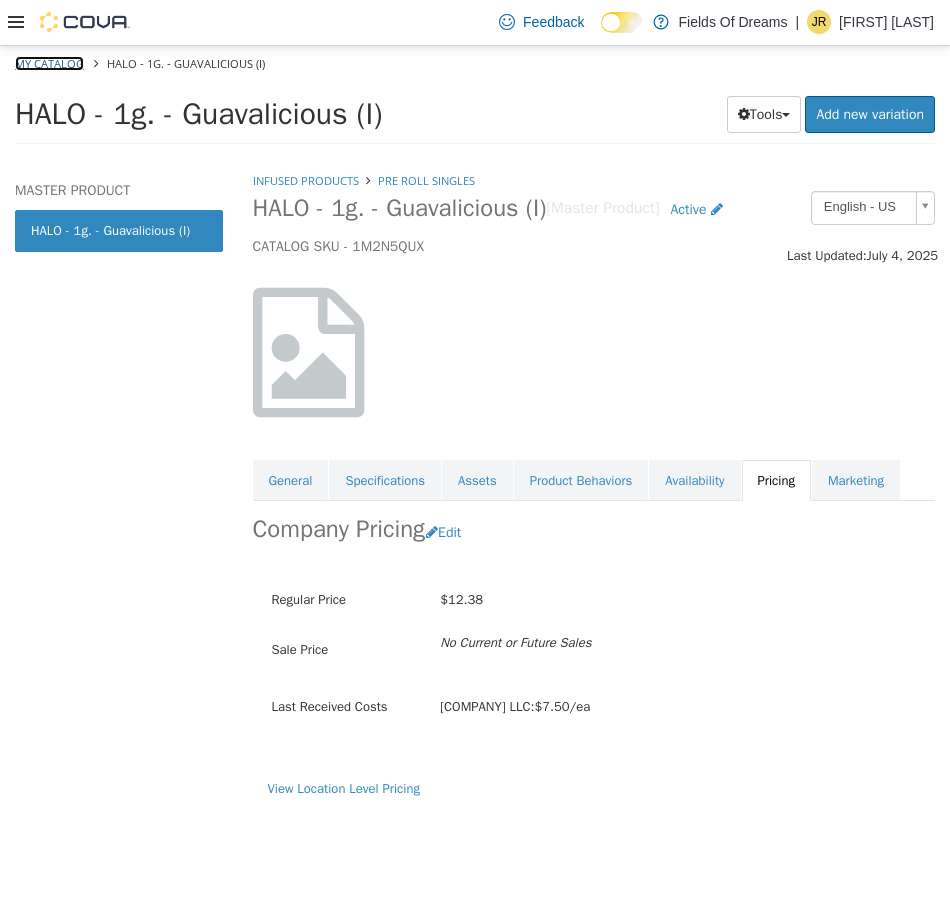 click on "My Catalog" at bounding box center (49, 62) 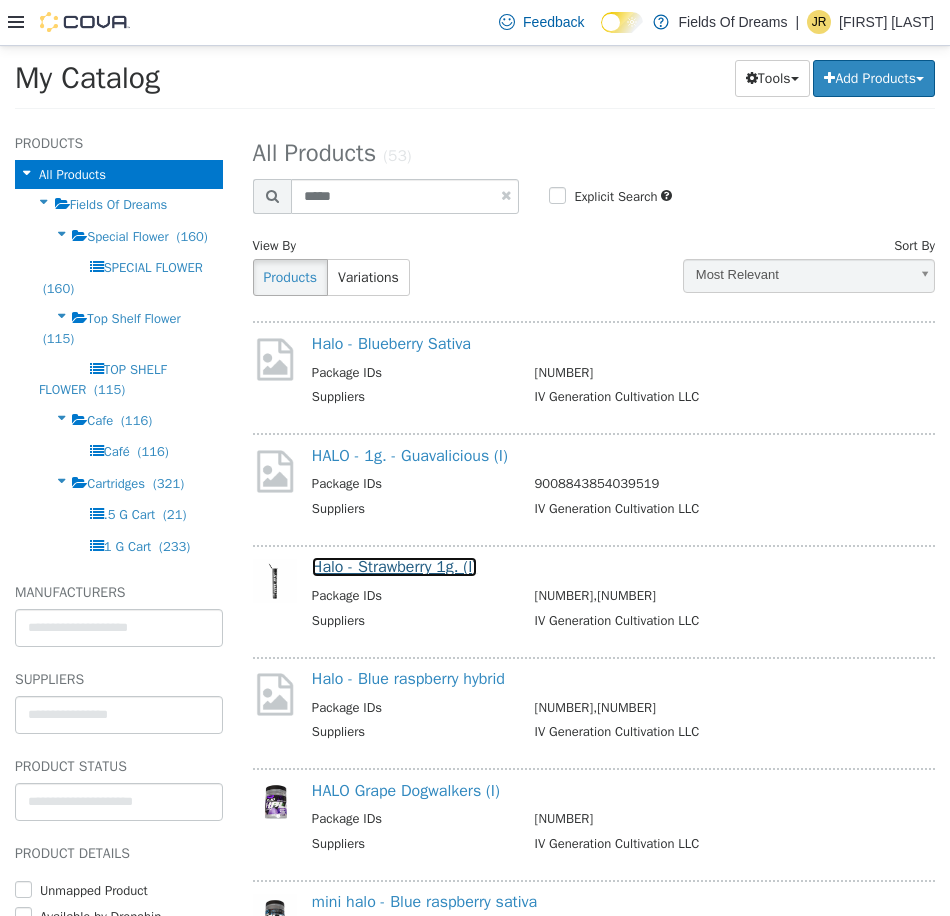click on "Halo - Strawberry 1g. (I)" at bounding box center [394, 566] 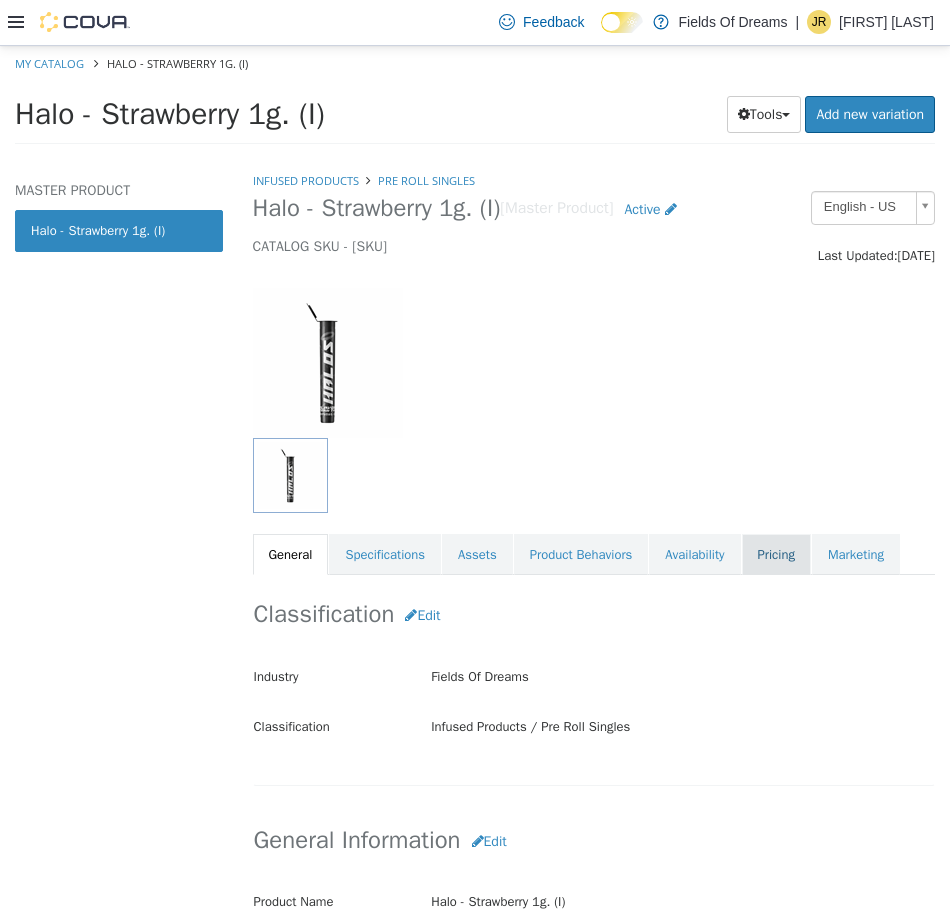 click on "Pricing" at bounding box center [776, 554] 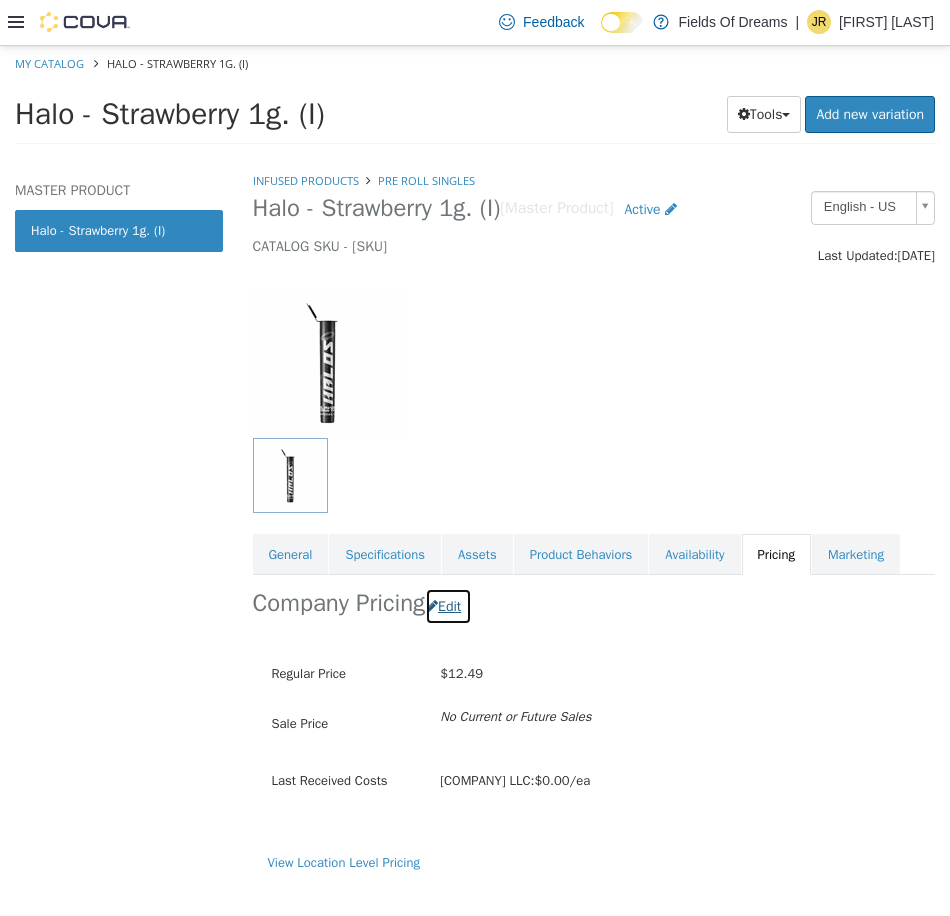click on "Edit" at bounding box center (448, 605) 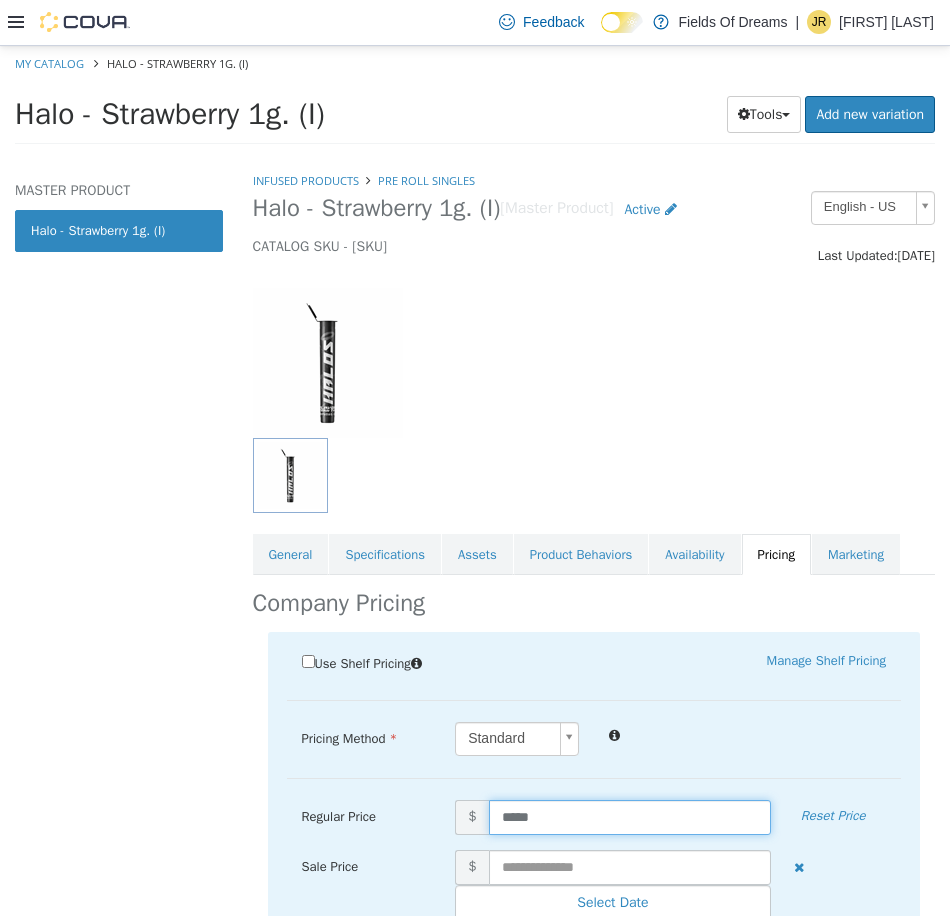 click on "*****" at bounding box center (630, 816) 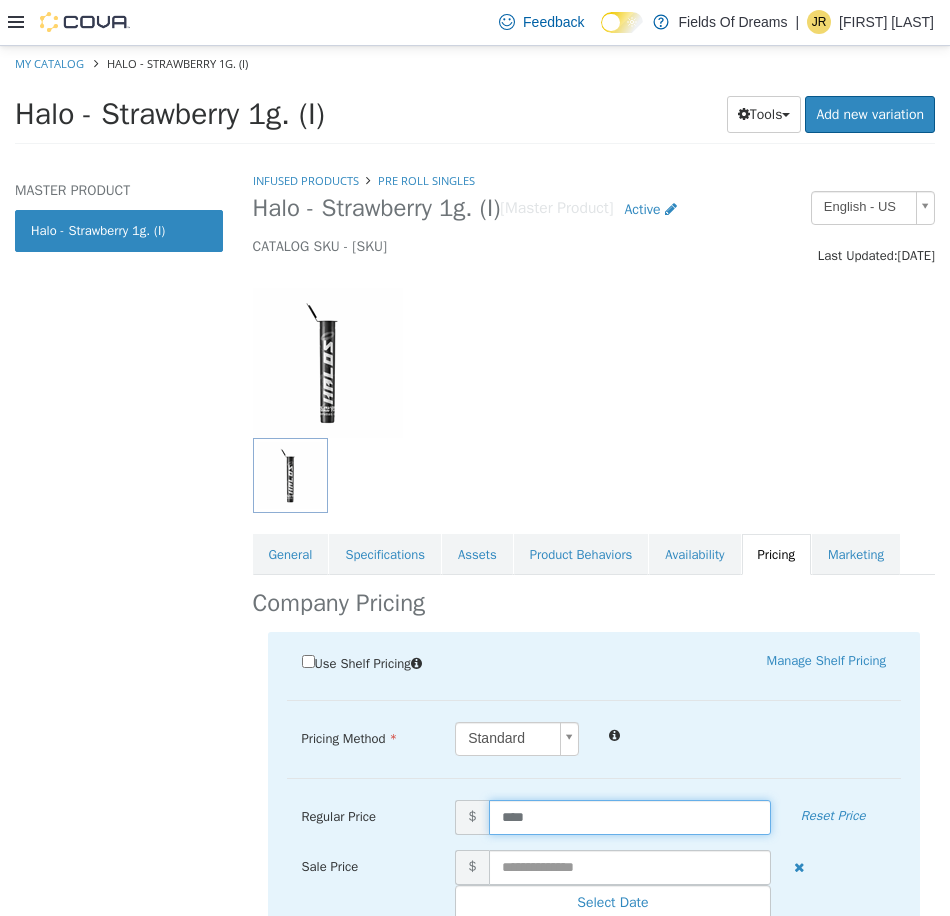type on "*****" 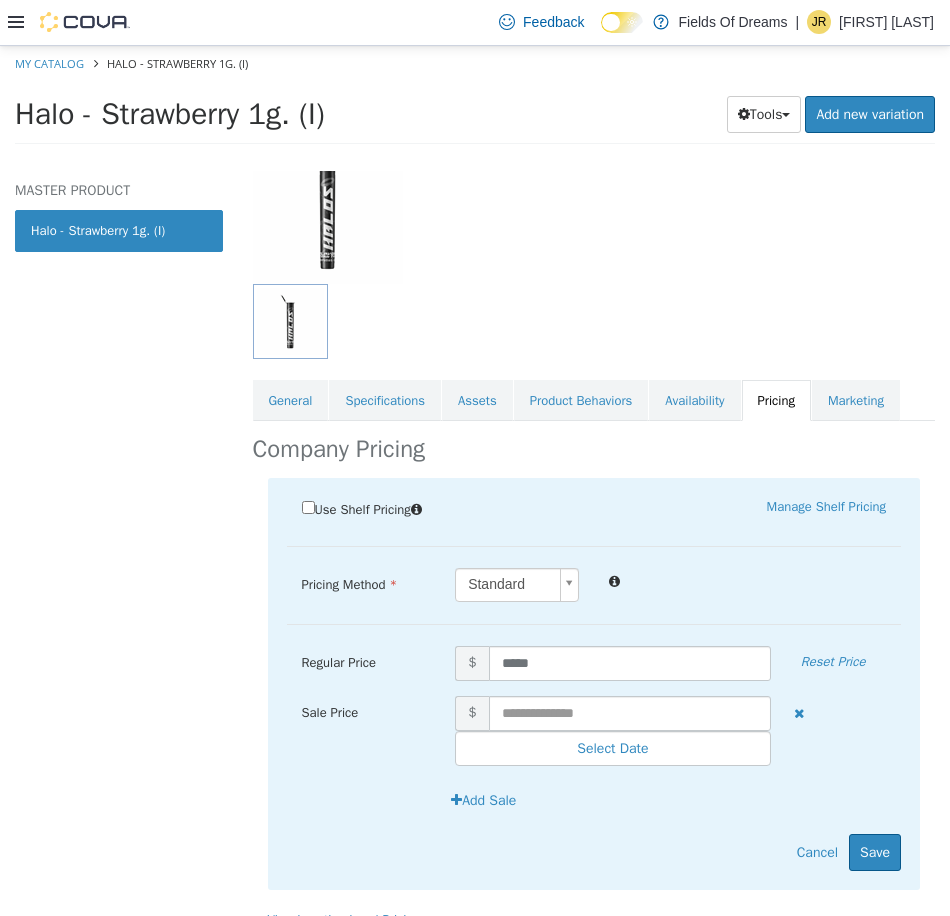 scroll, scrollTop: 197, scrollLeft: 0, axis: vertical 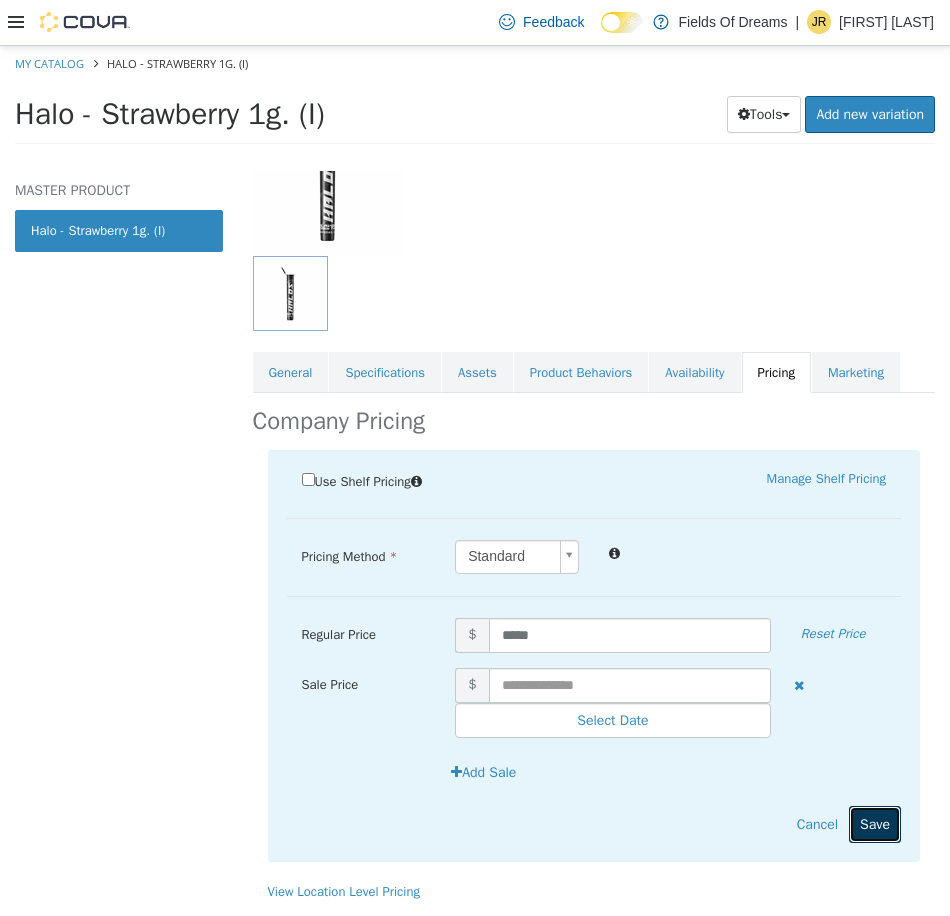 click on "Save" at bounding box center [875, 823] 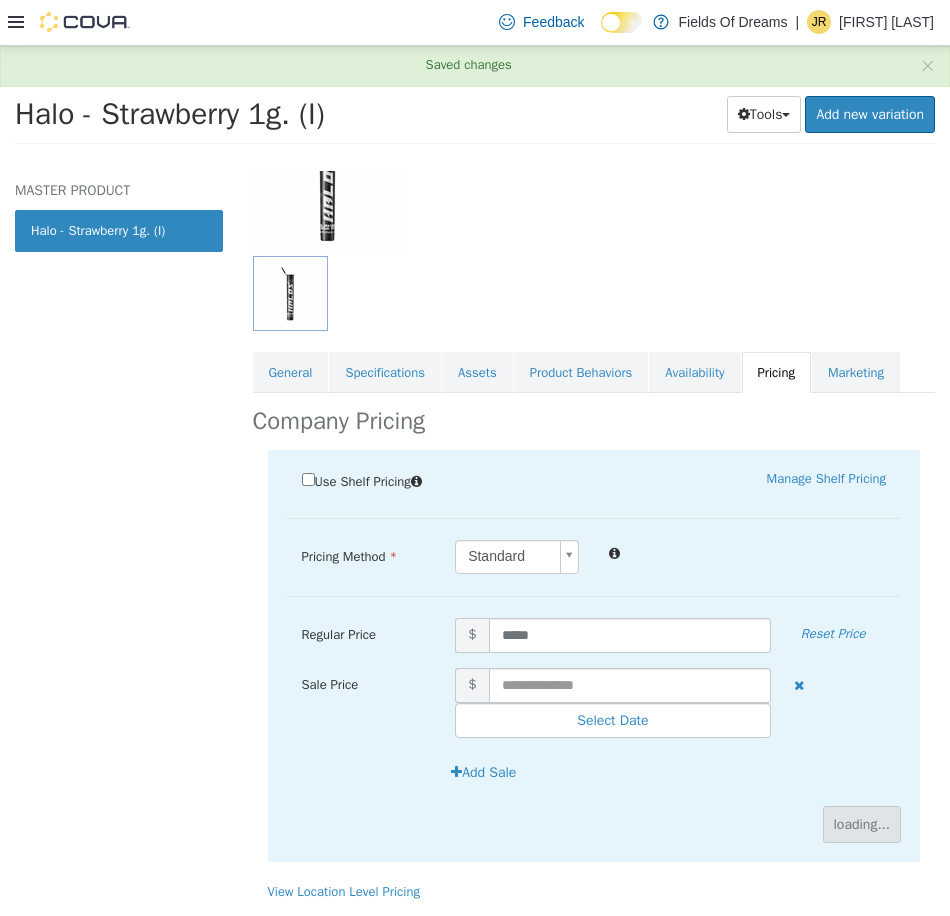 scroll, scrollTop: 0, scrollLeft: 0, axis: both 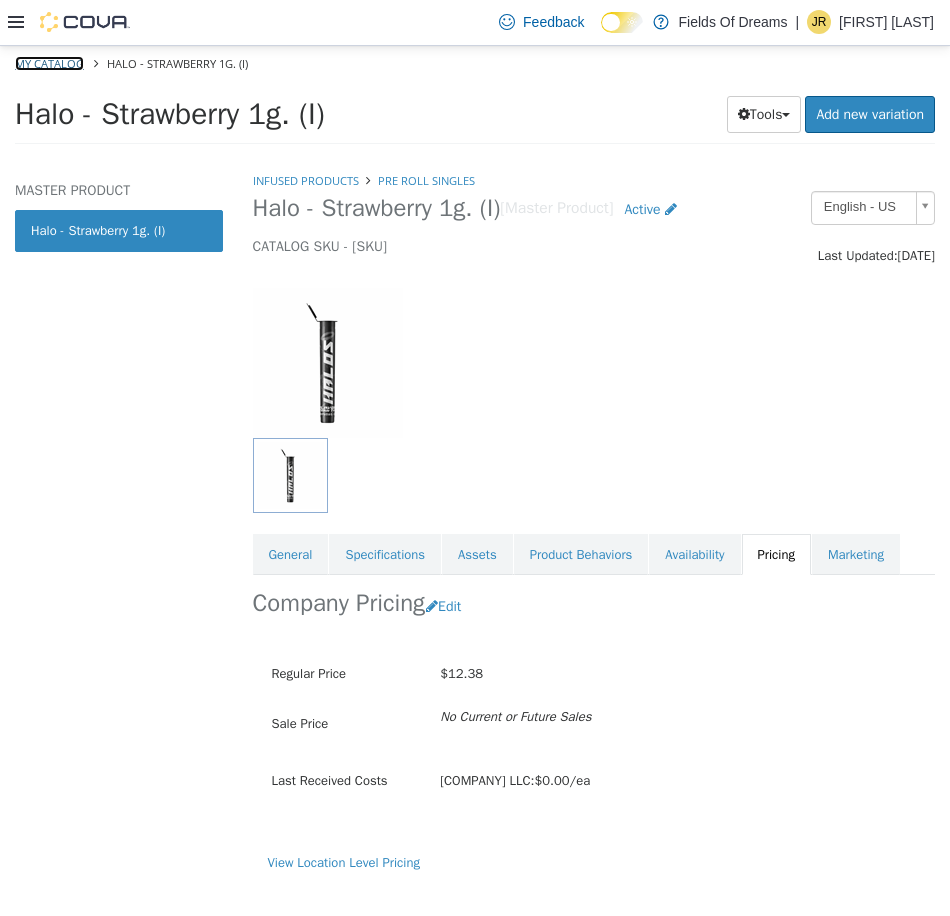 click on "My Catalog" at bounding box center (49, 62) 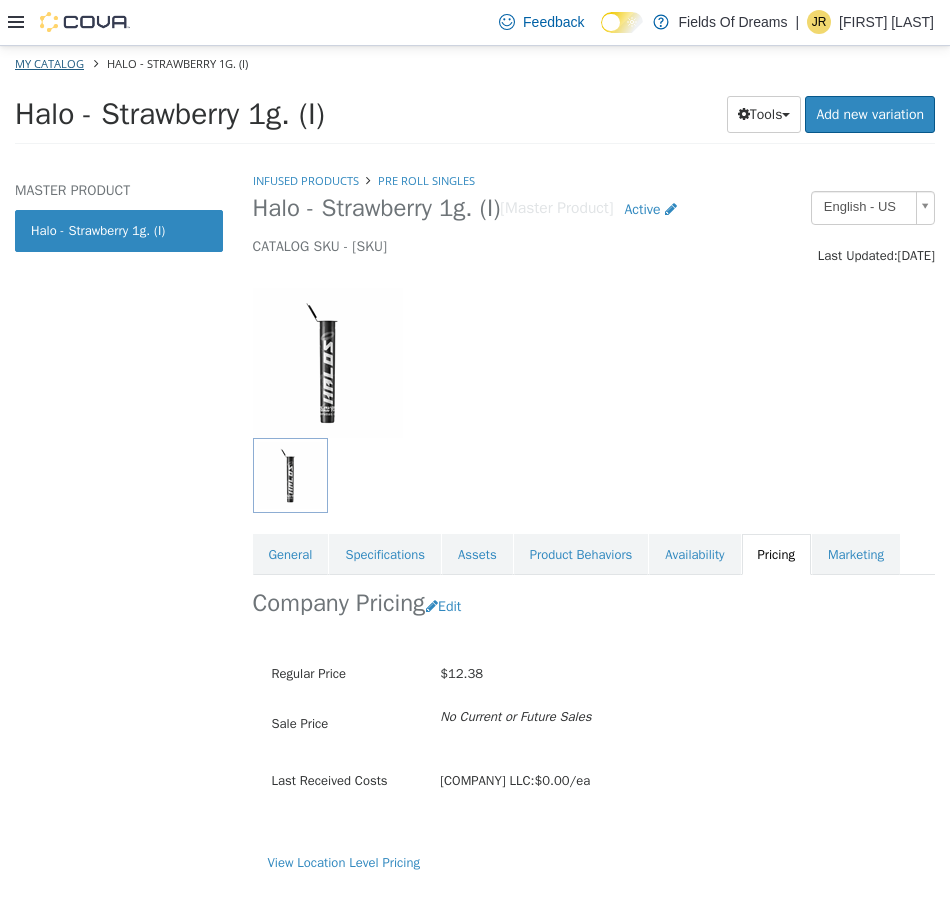 select on "**********" 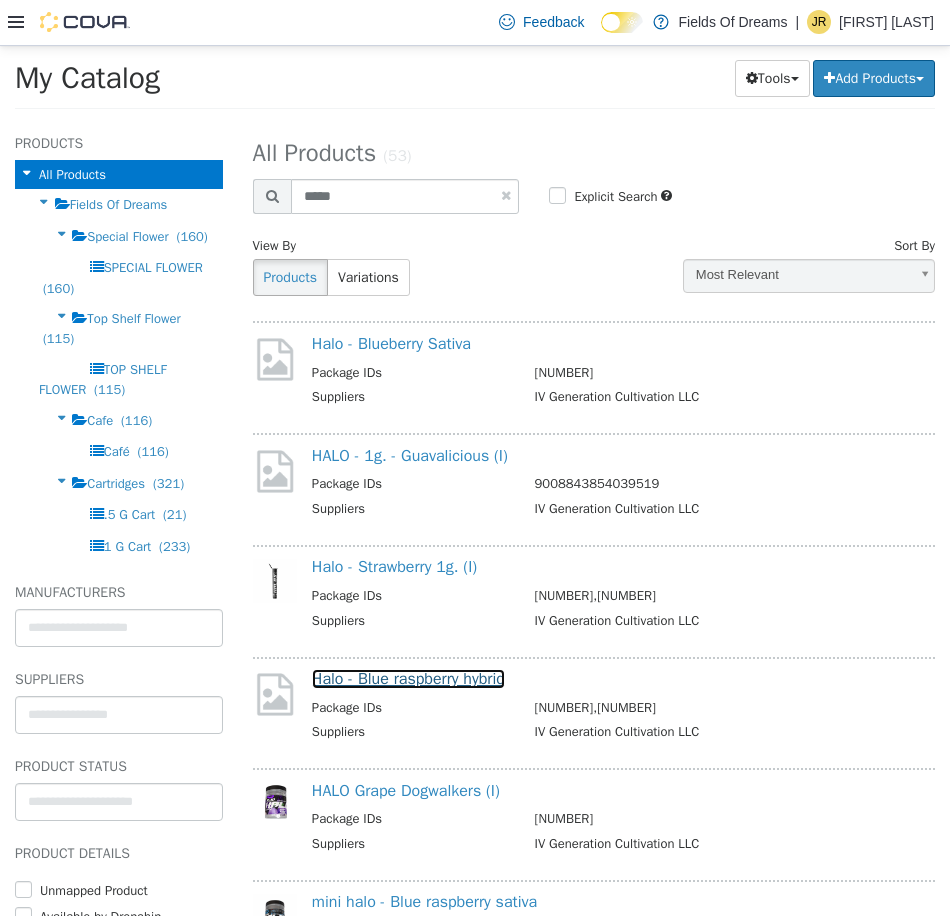 click on "Halo - Blue raspberry hybrid" at bounding box center [408, 678] 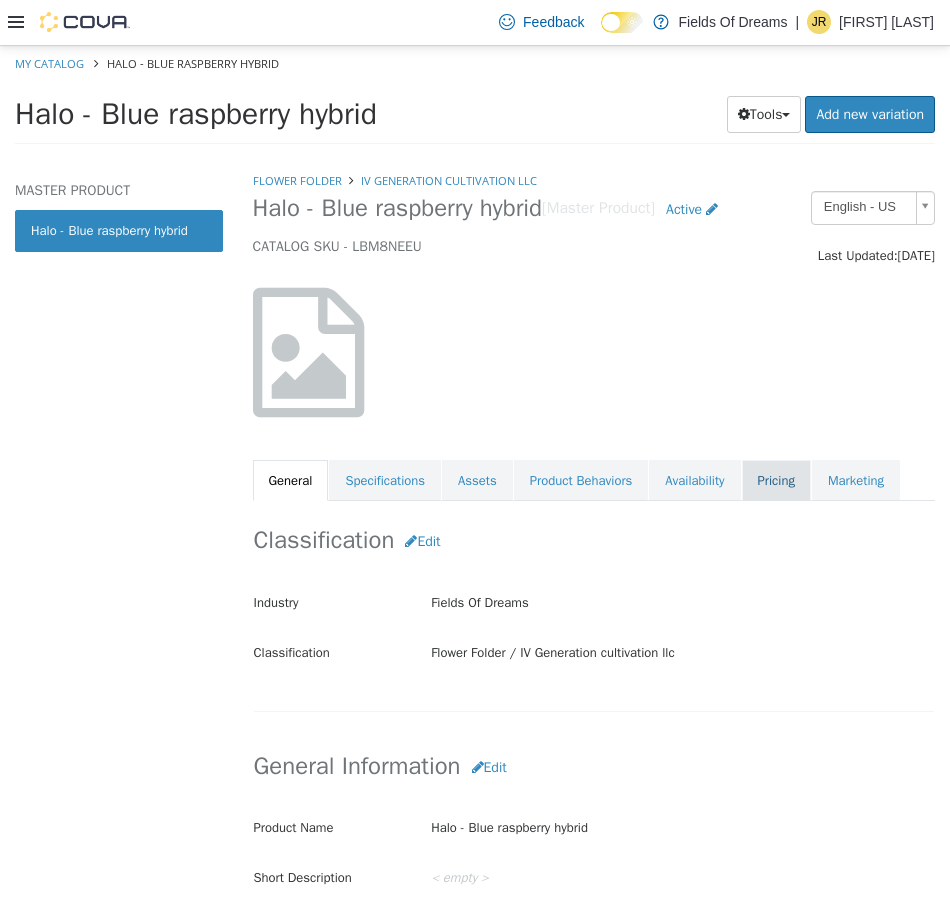 click on "Pricing" at bounding box center (776, 480) 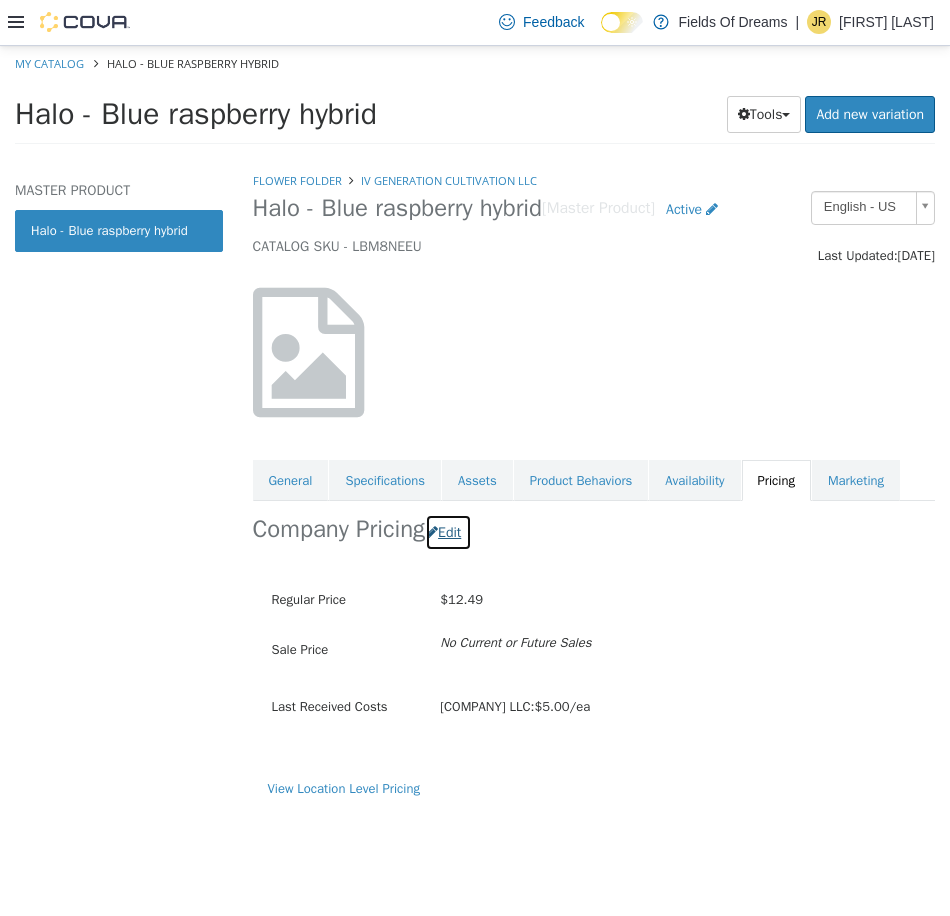 click on "Edit" at bounding box center (448, 531) 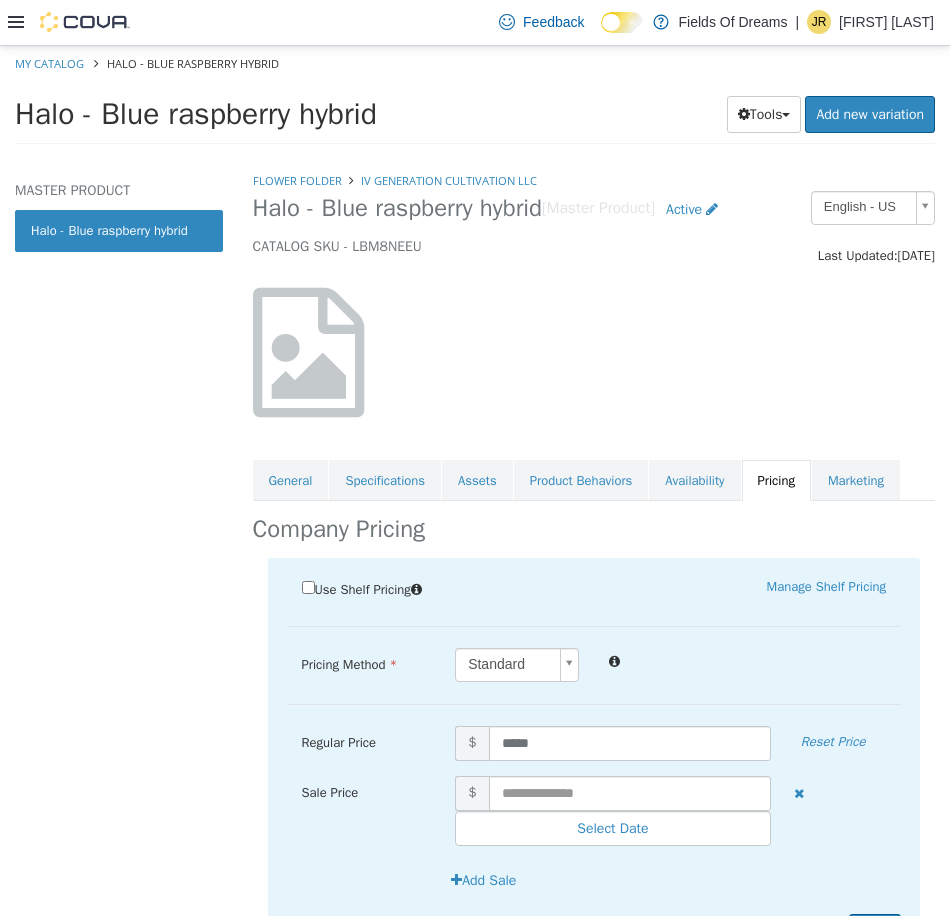click on "Regular Price $ ***** Reset Price" at bounding box center [594, 750] 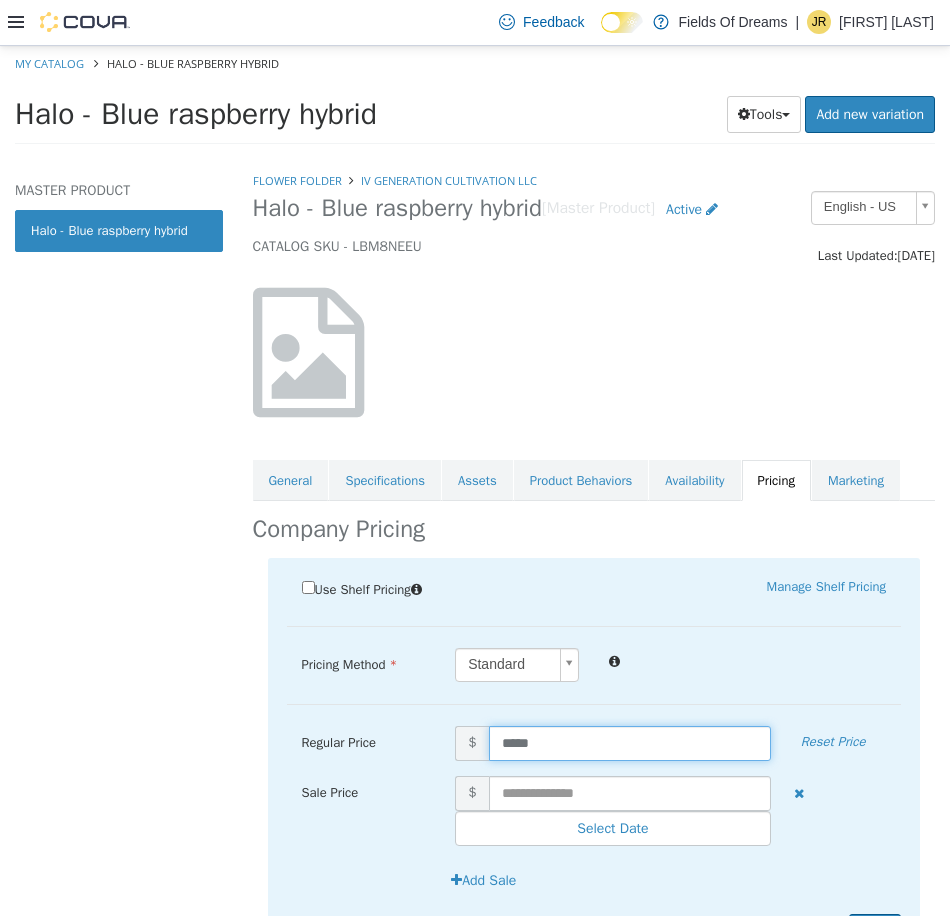 click on "*****" at bounding box center (630, 742) 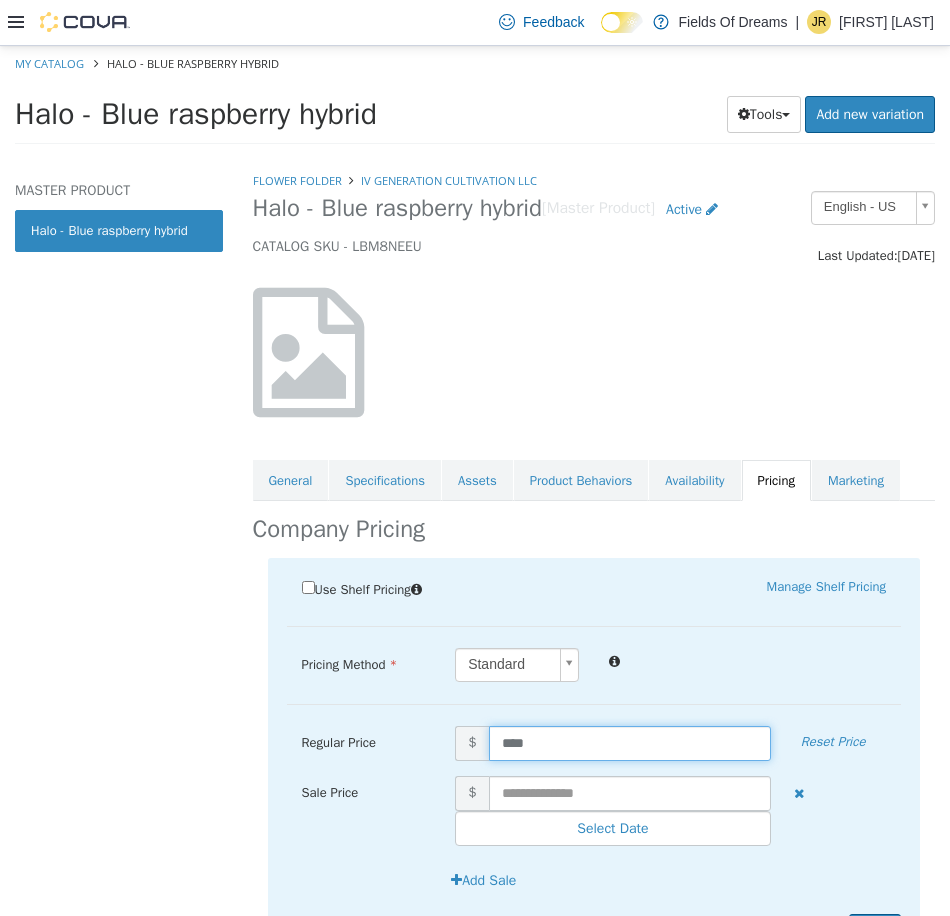 type on "*****" 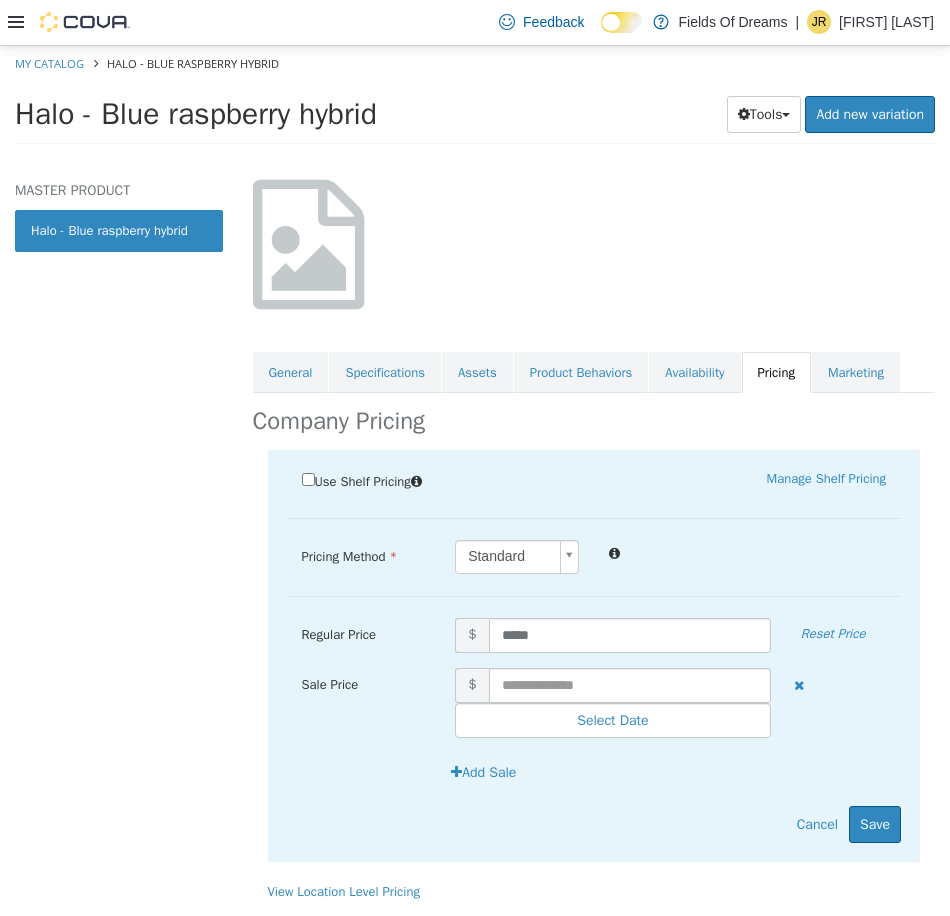 scroll, scrollTop: 123, scrollLeft: 0, axis: vertical 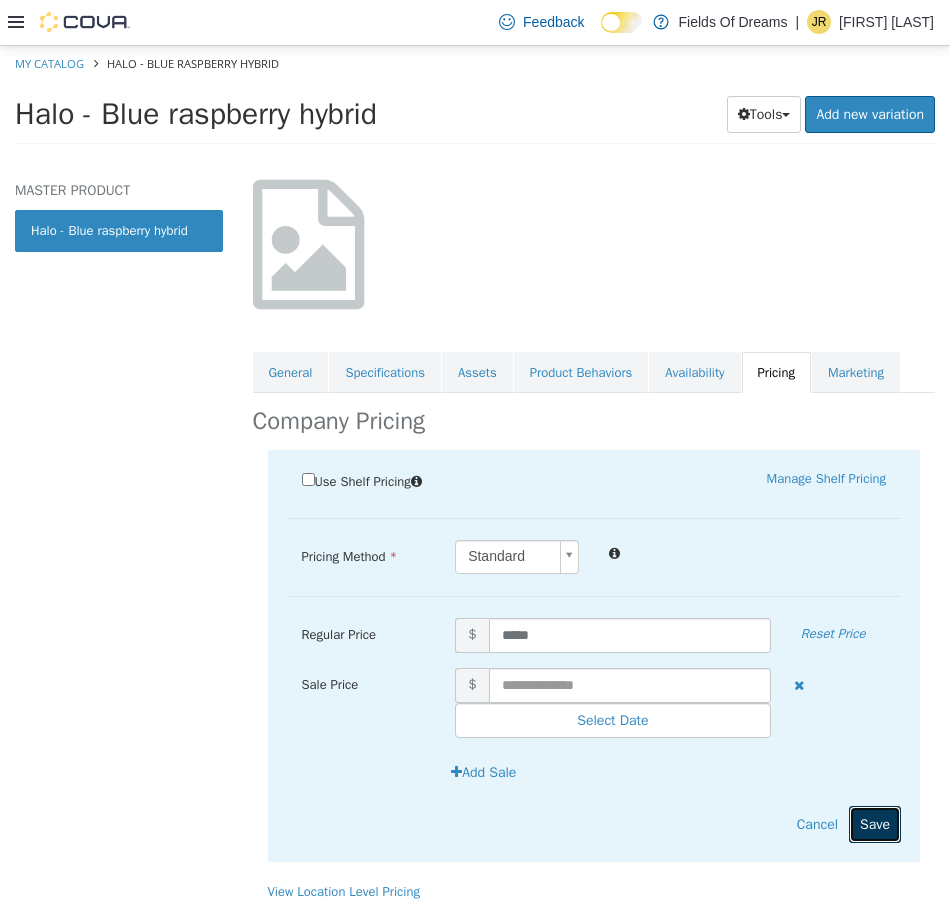 click on "Save" at bounding box center [875, 823] 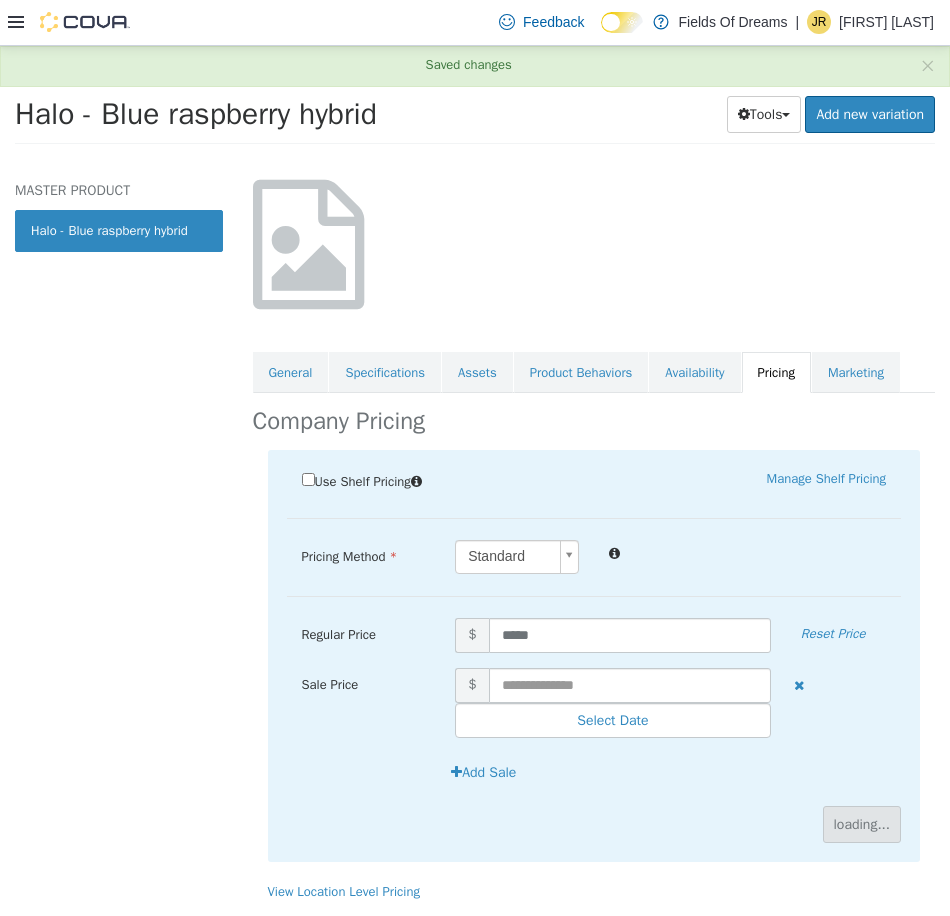 scroll, scrollTop: 0, scrollLeft: 0, axis: both 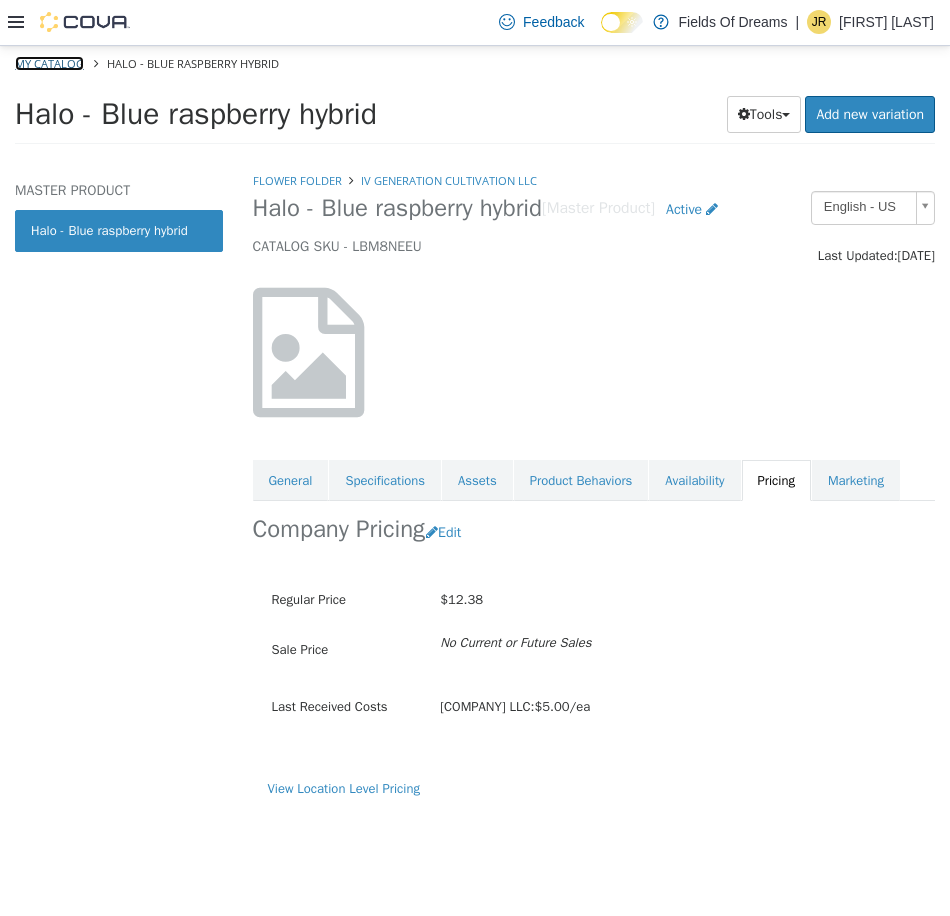 click on "My Catalog" at bounding box center (49, 62) 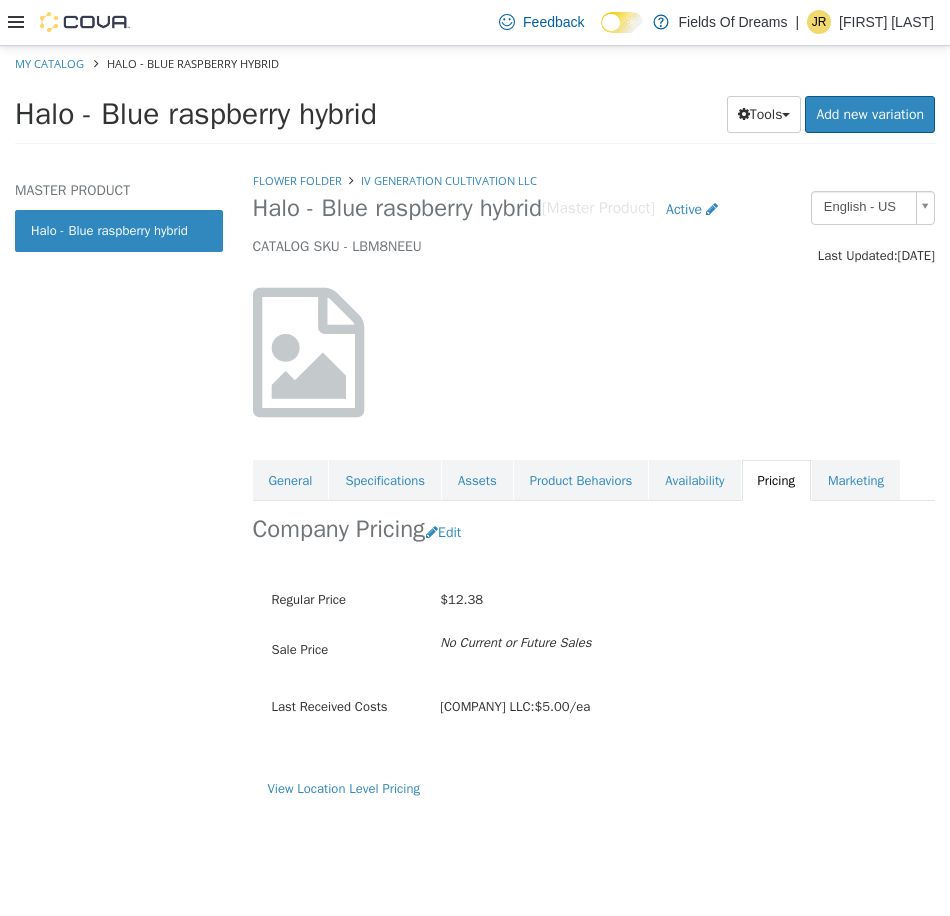 select on "**********" 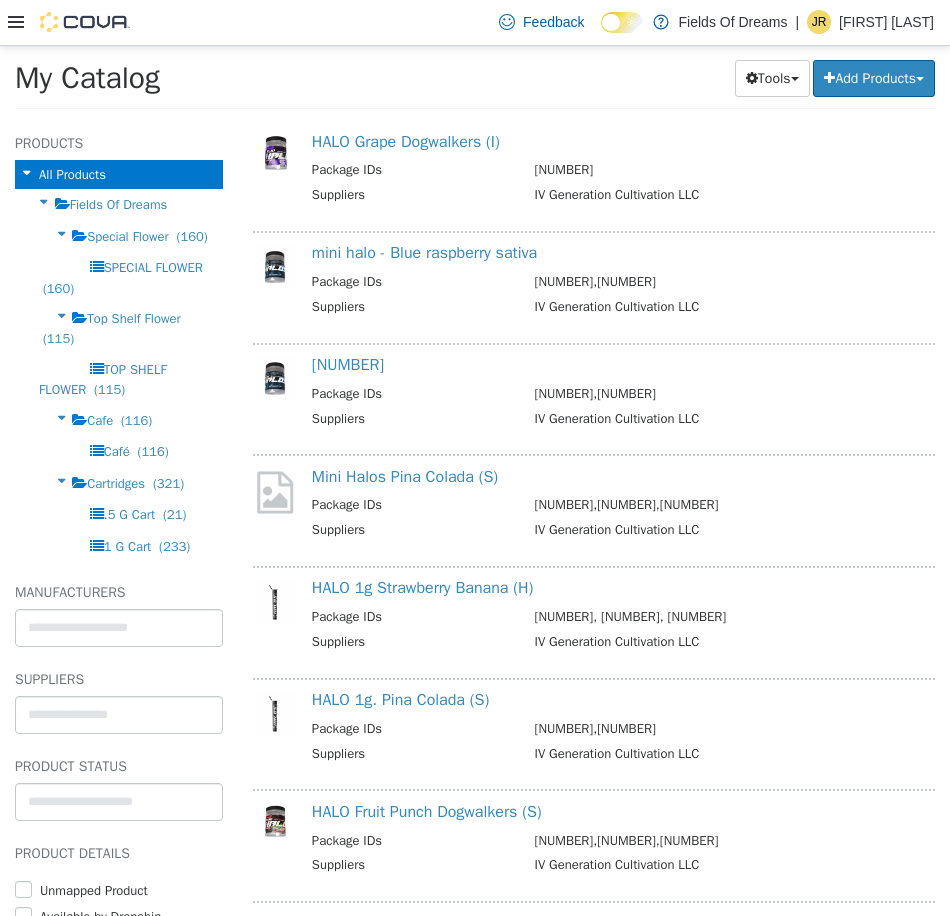 scroll, scrollTop: 667, scrollLeft: 0, axis: vertical 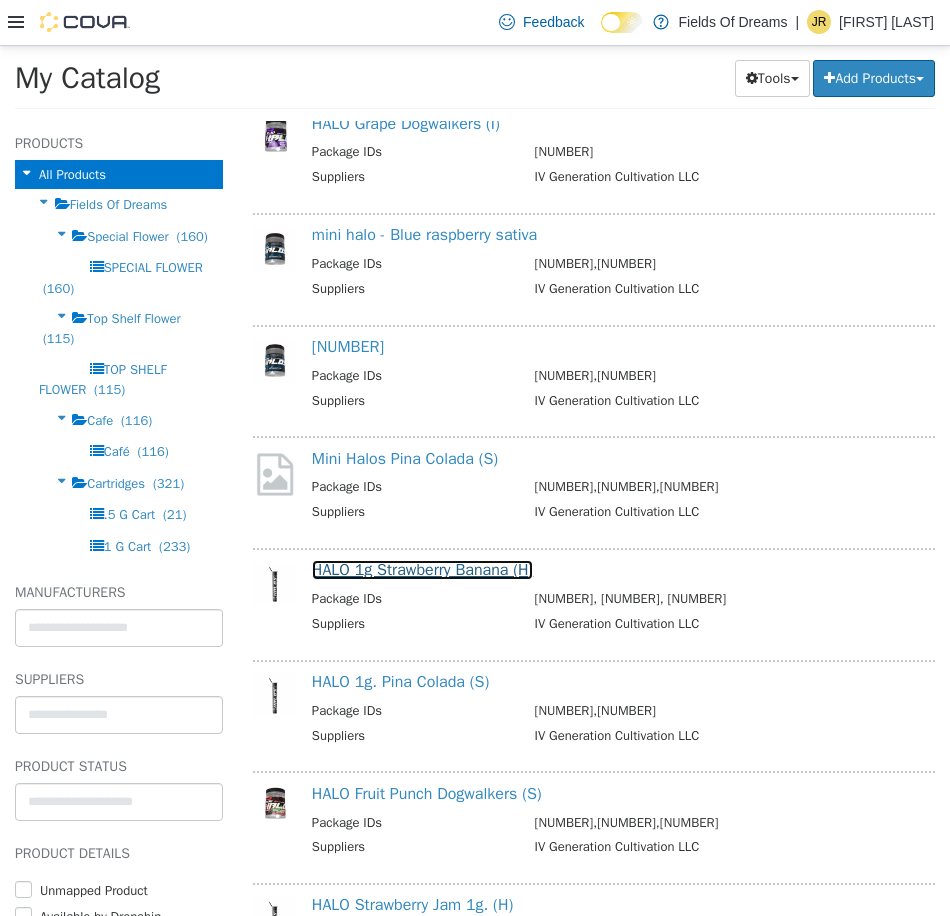 click on "HALO 1g Strawberry Banana (H)" at bounding box center [422, 569] 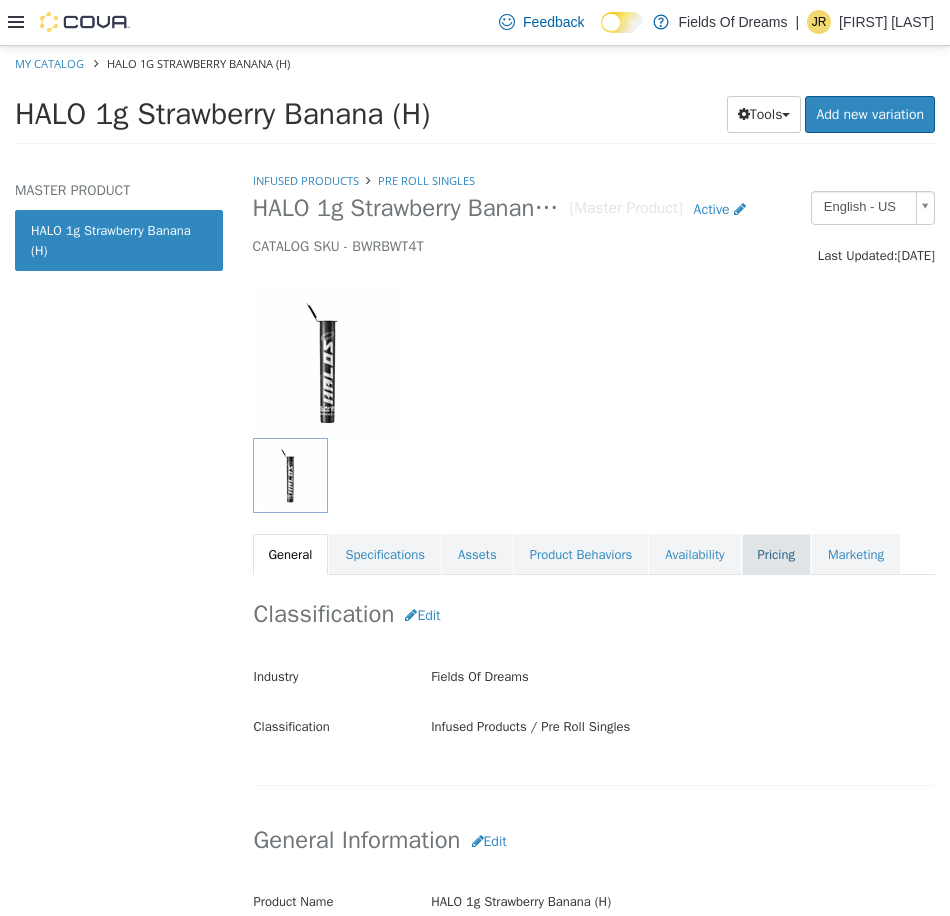 click on "Pricing" at bounding box center (776, 554) 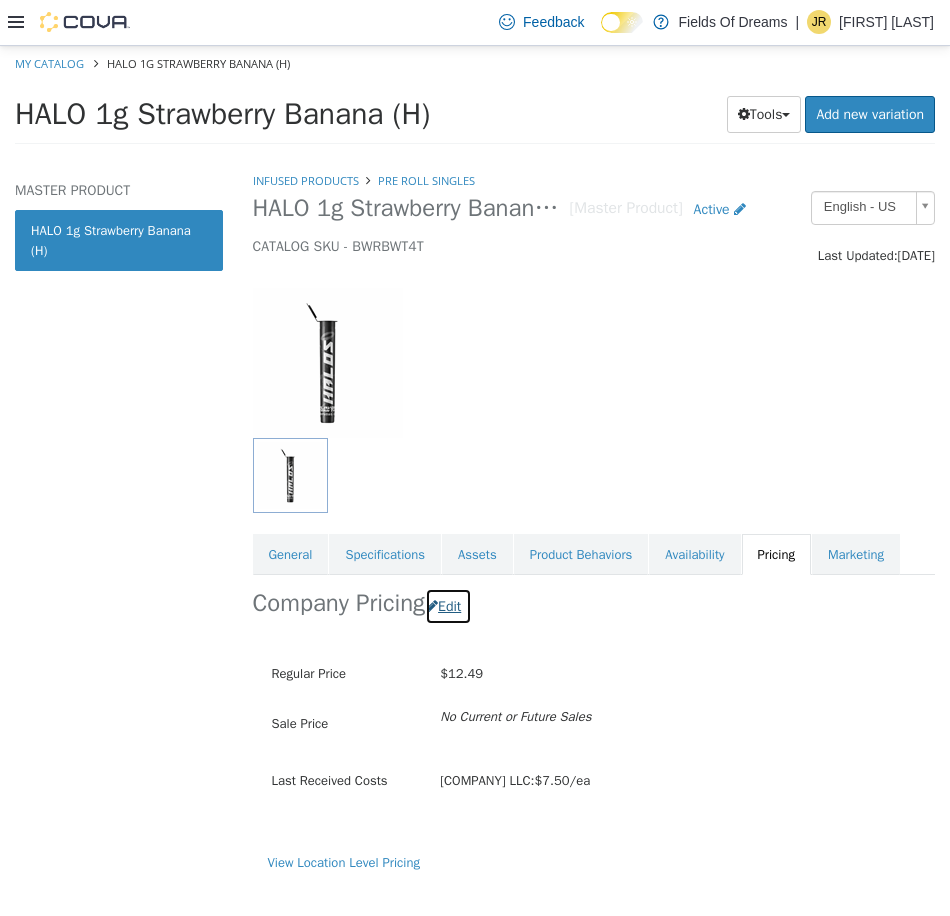 click on "Edit" at bounding box center [448, 605] 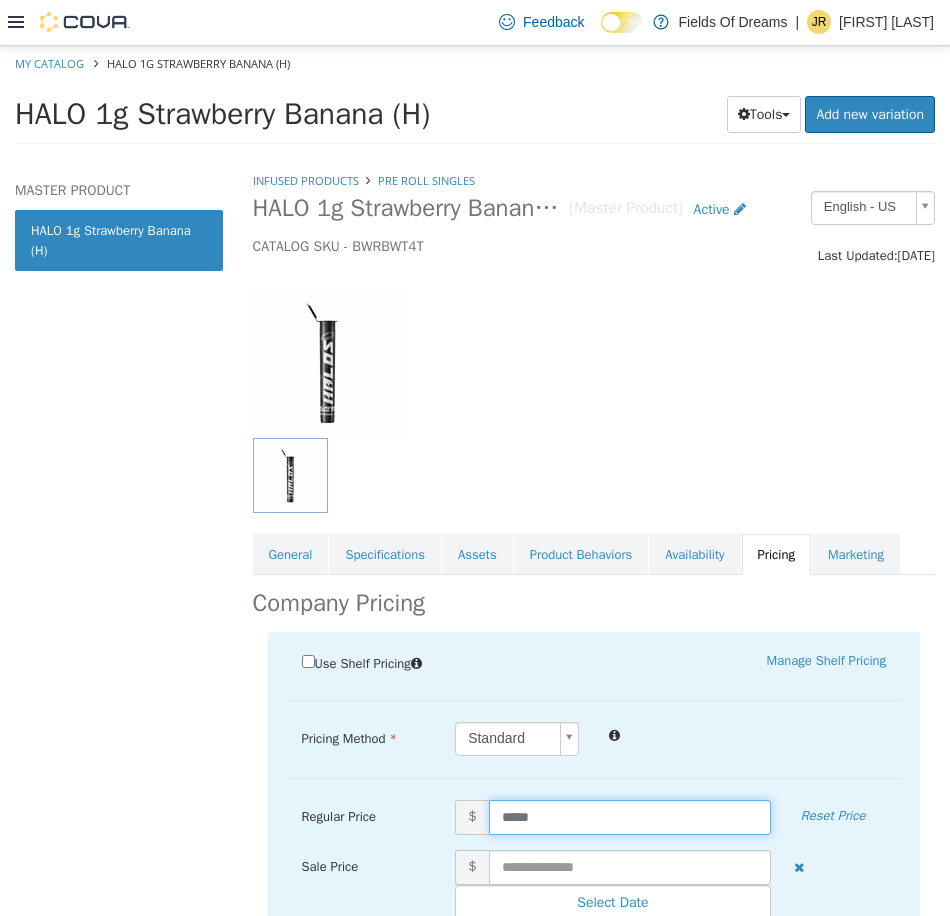 click on "*****" at bounding box center [630, 816] 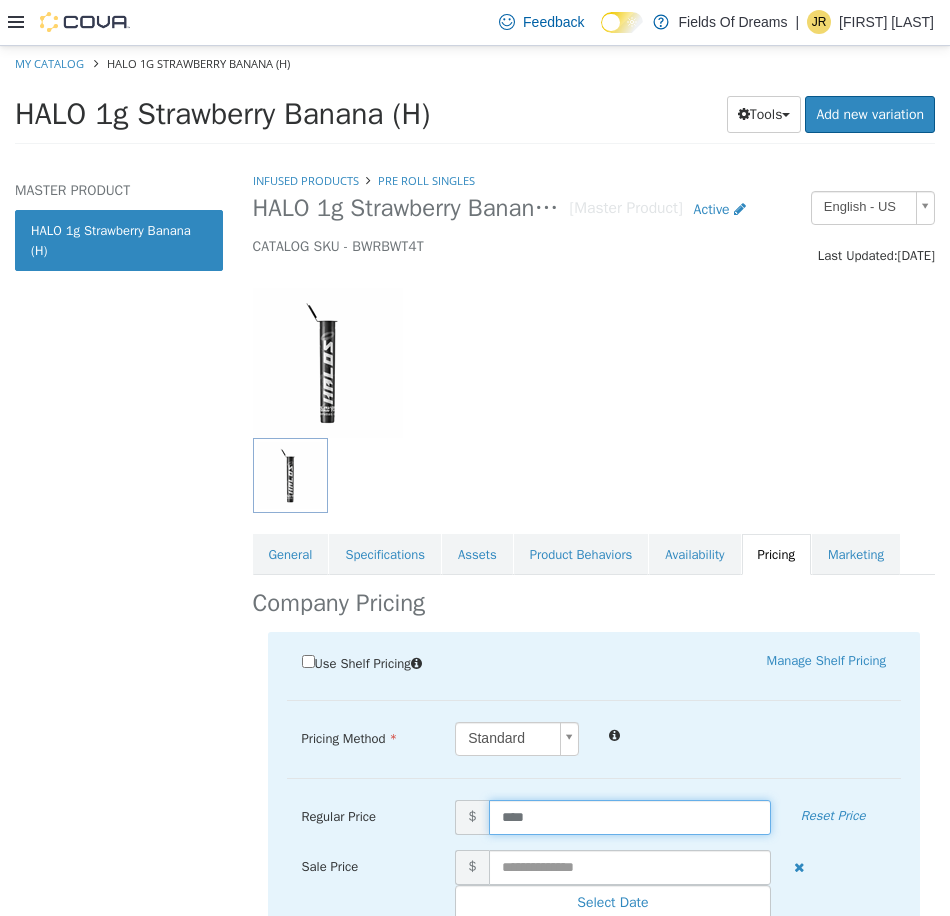 type on "*****" 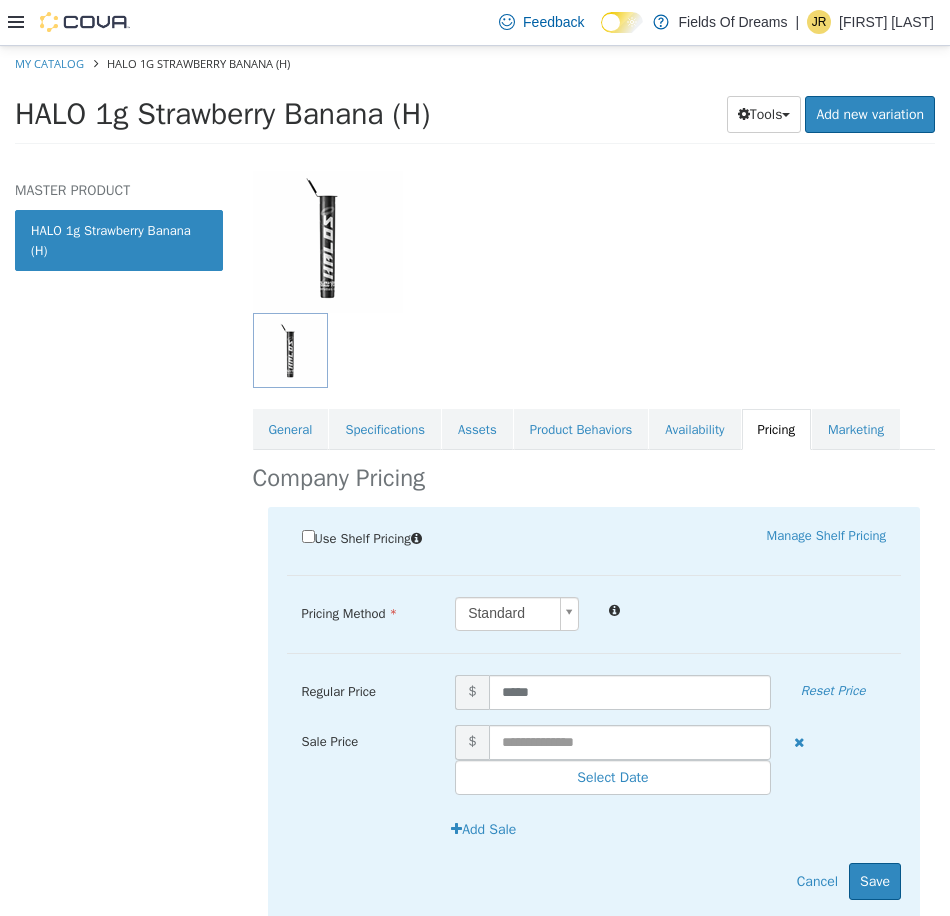 scroll, scrollTop: 197, scrollLeft: 0, axis: vertical 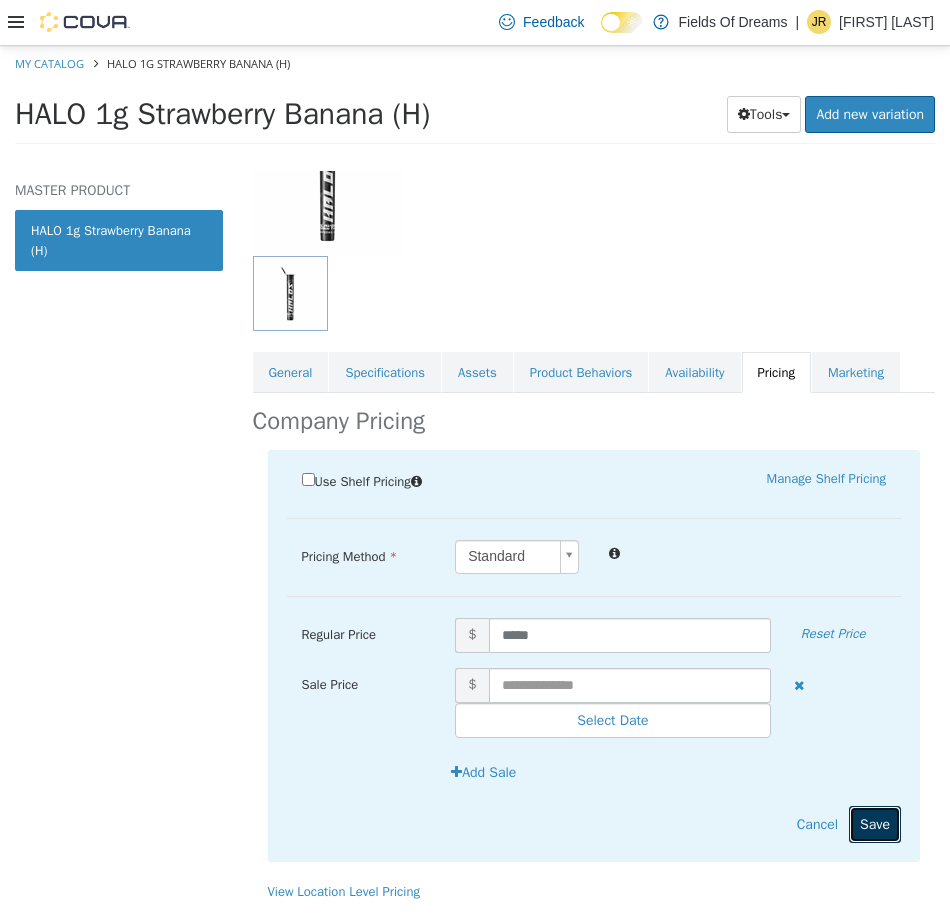 click on "Save" at bounding box center [875, 823] 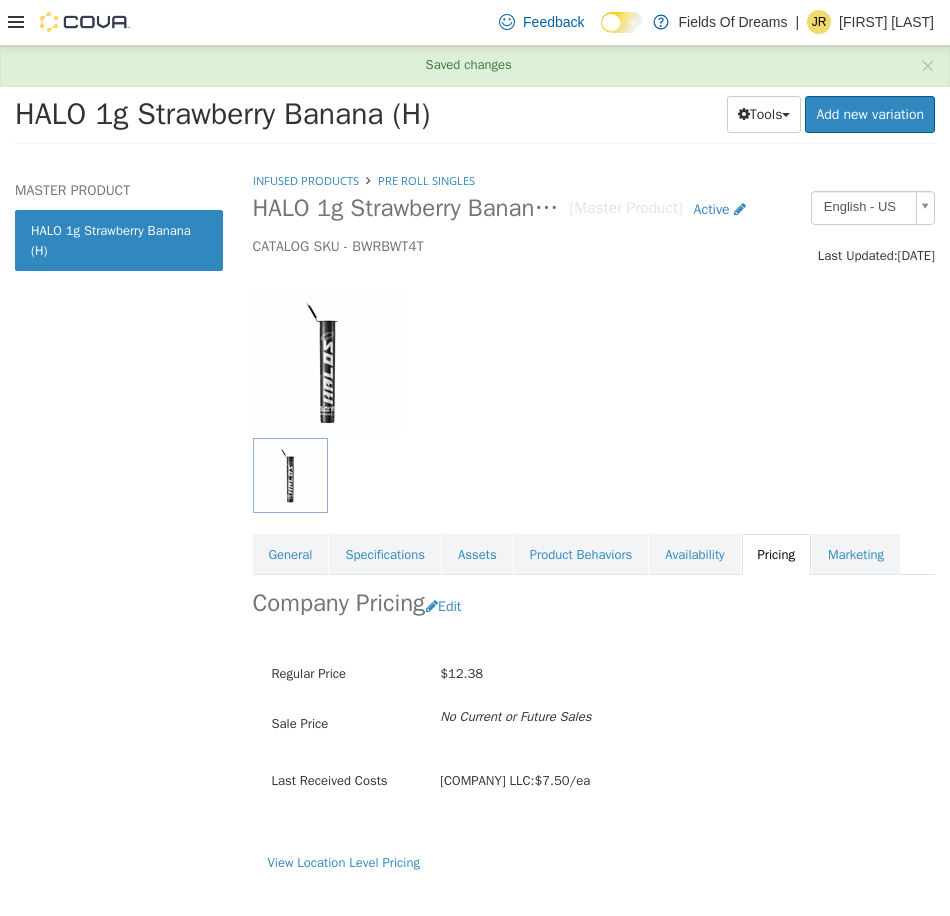 scroll, scrollTop: 0, scrollLeft: 0, axis: both 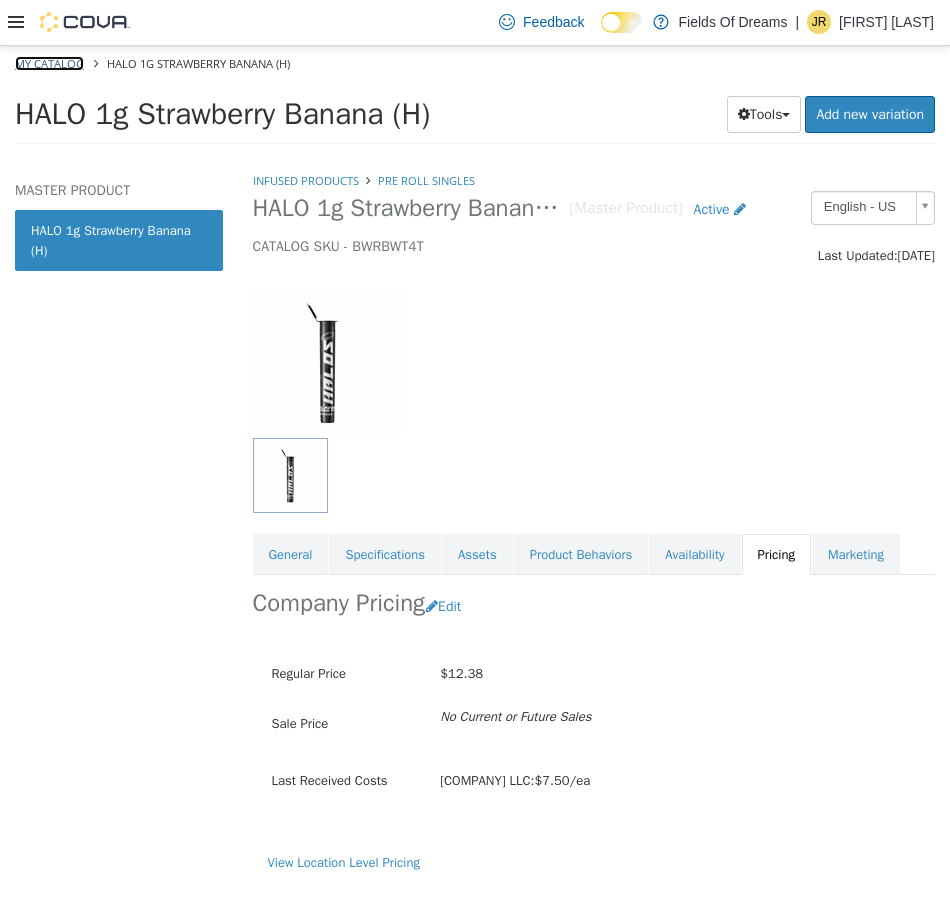 click on "My Catalog" at bounding box center (49, 62) 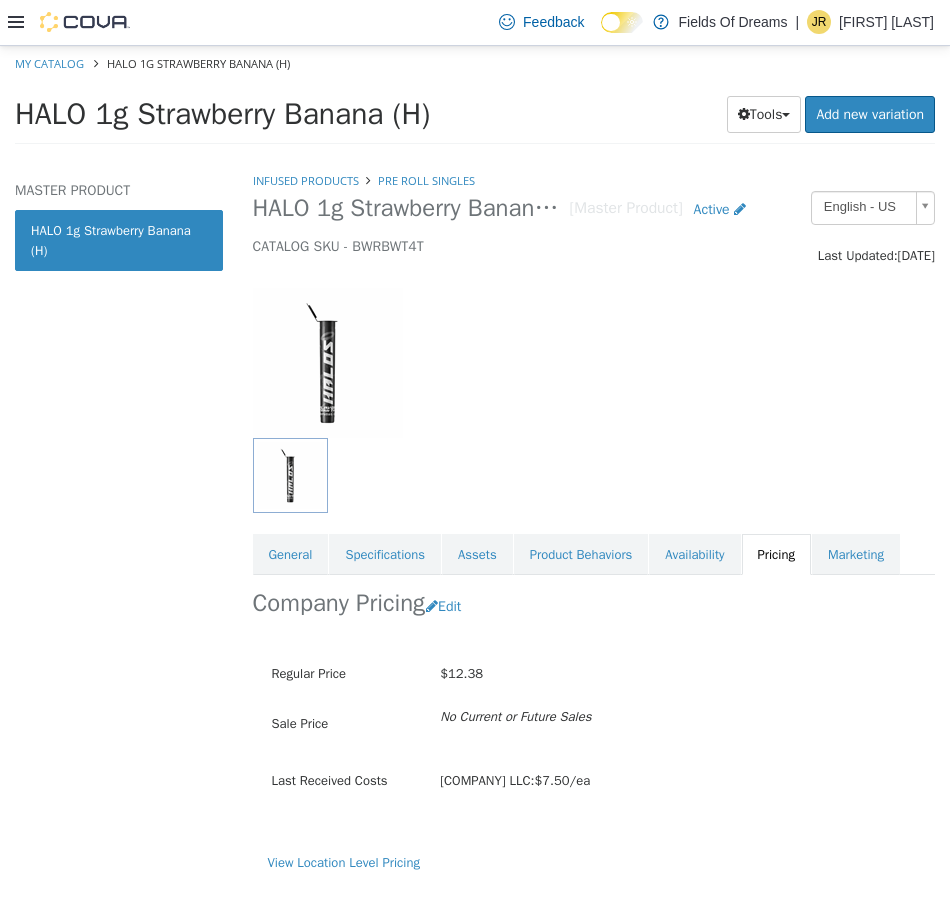 select on "**********" 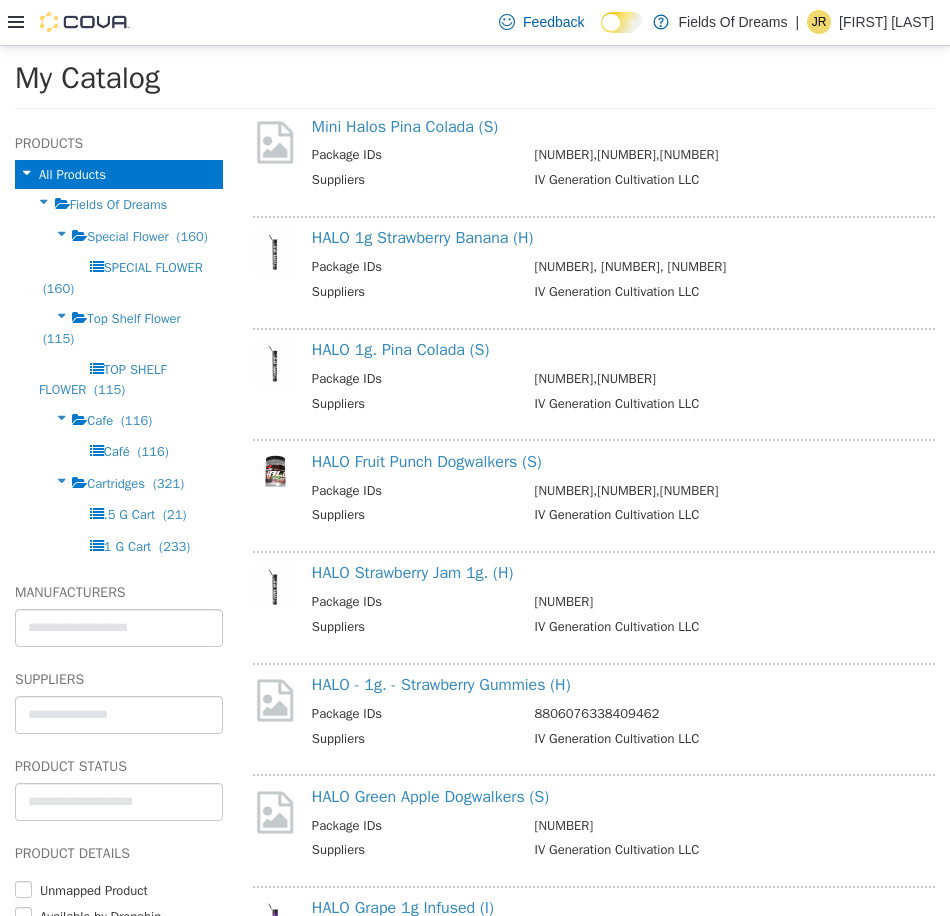 scroll, scrollTop: 1000, scrollLeft: 0, axis: vertical 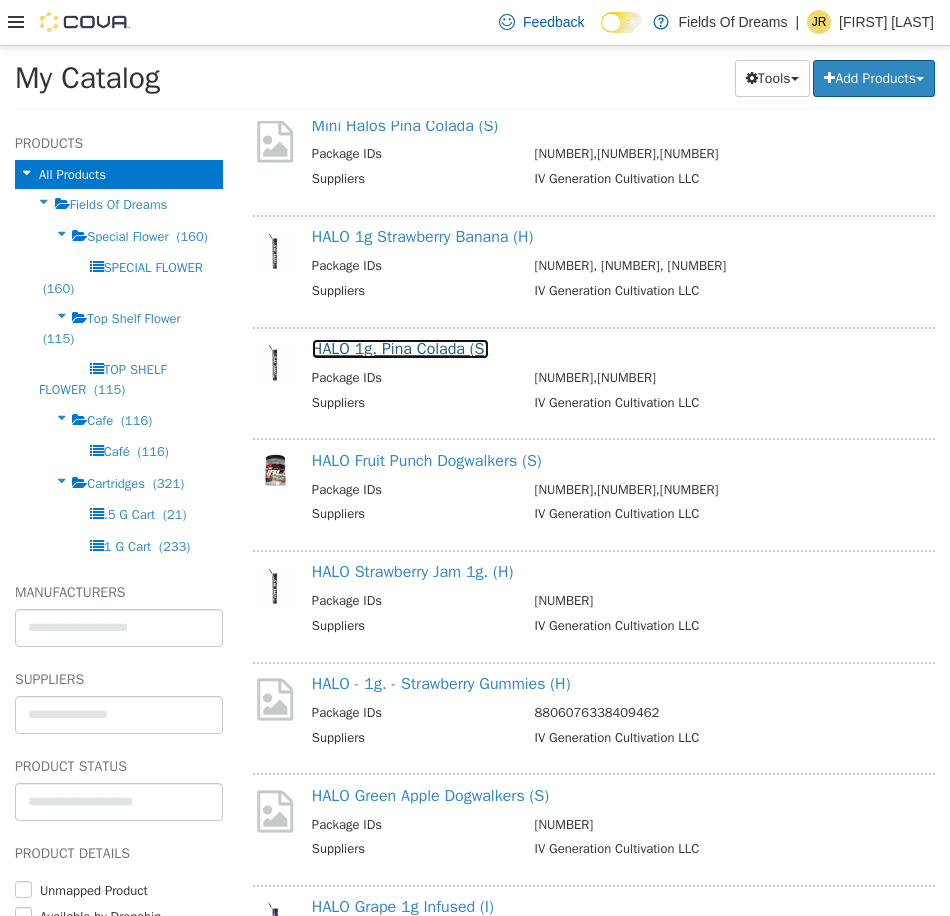 click on "HALO 1g. Pina Colada (S)" at bounding box center [400, 348] 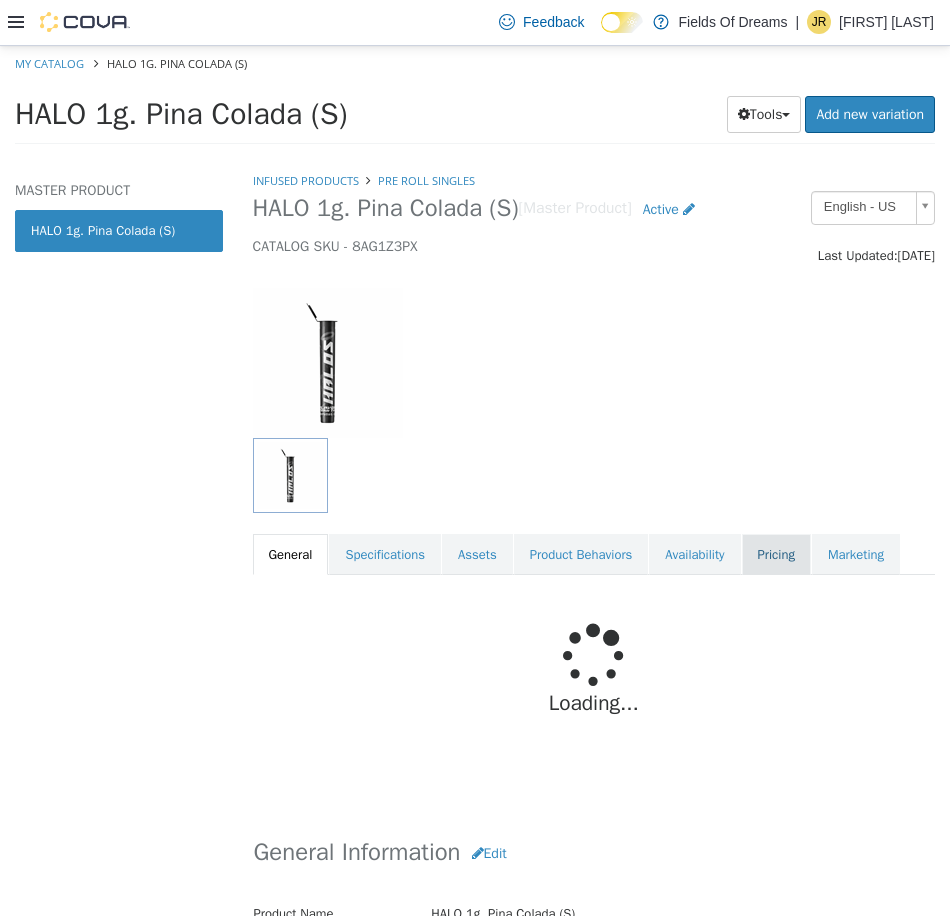 click on "Pricing" at bounding box center (776, 554) 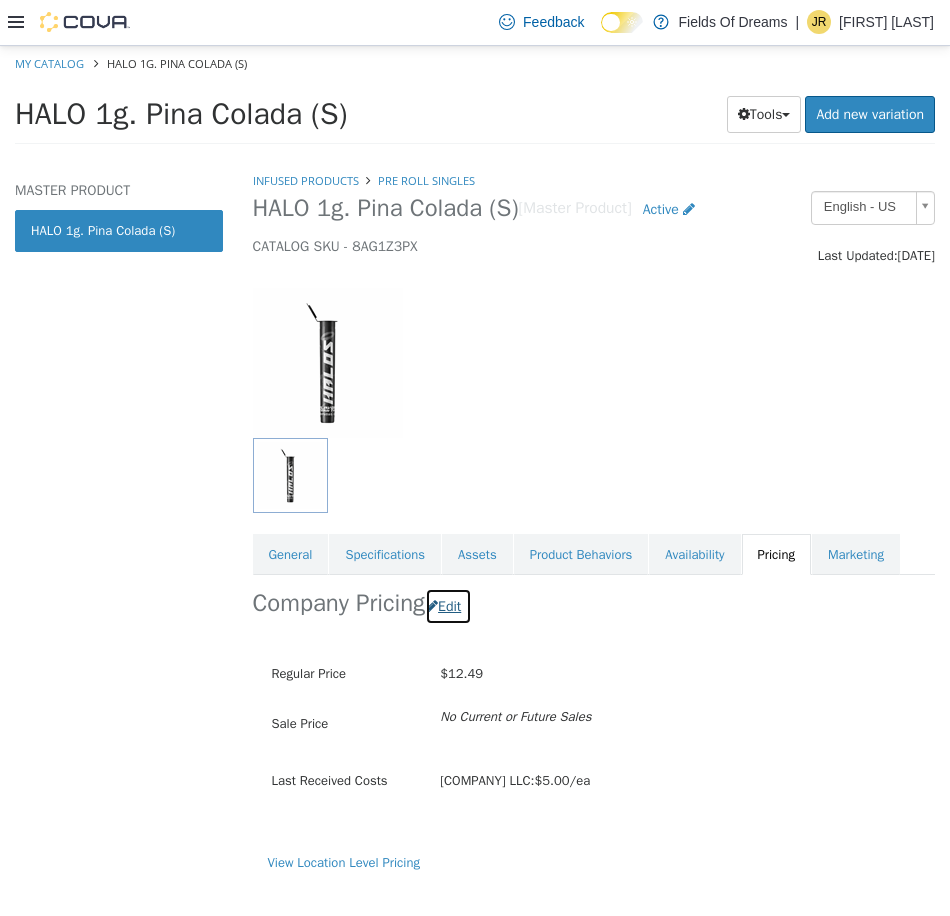click on "Edit" at bounding box center [448, 605] 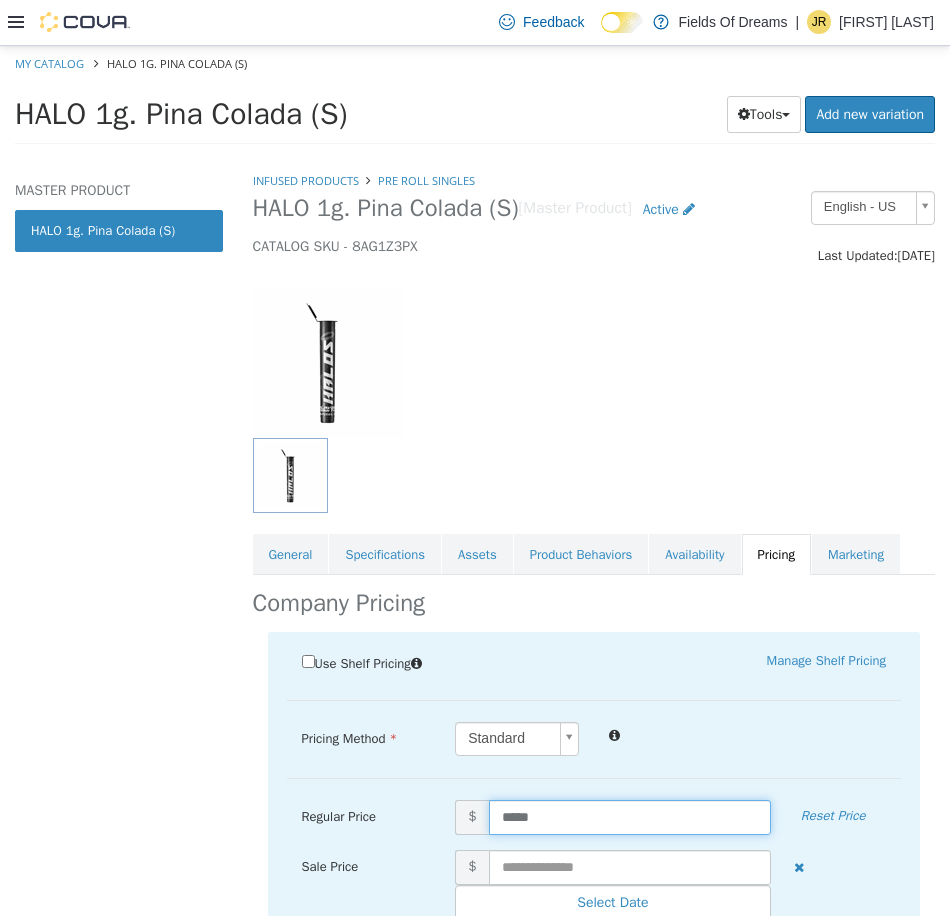 click on "*****" at bounding box center [630, 816] 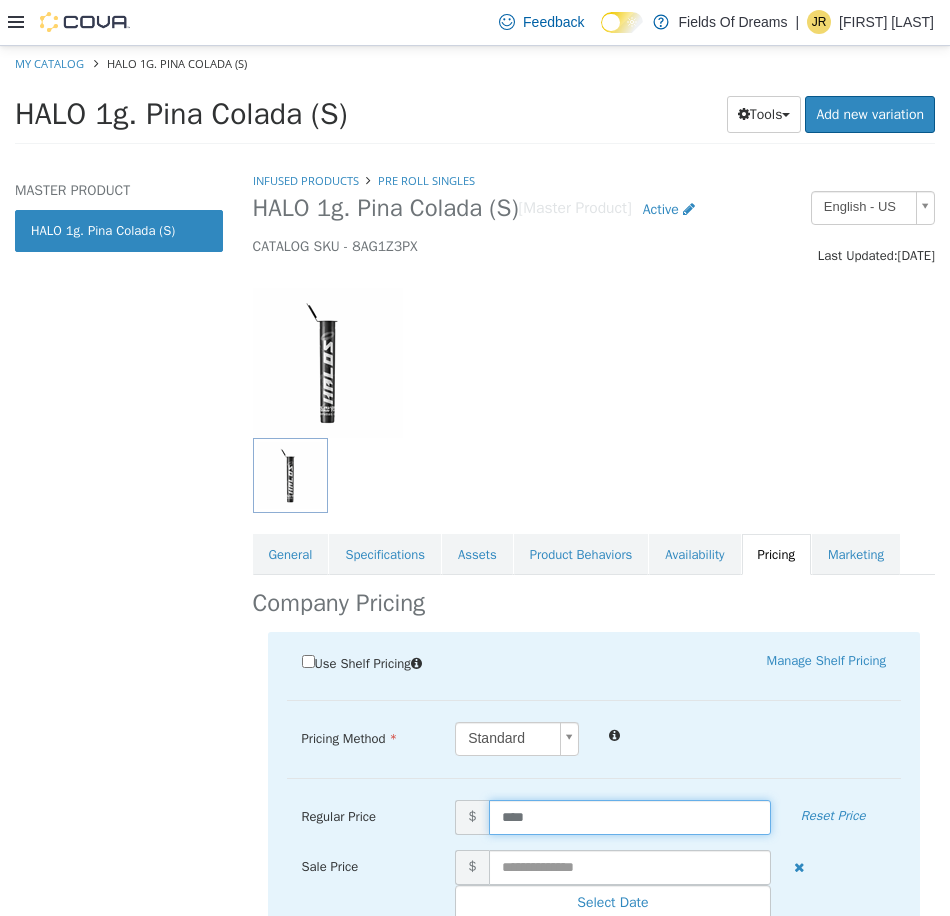 type on "*****" 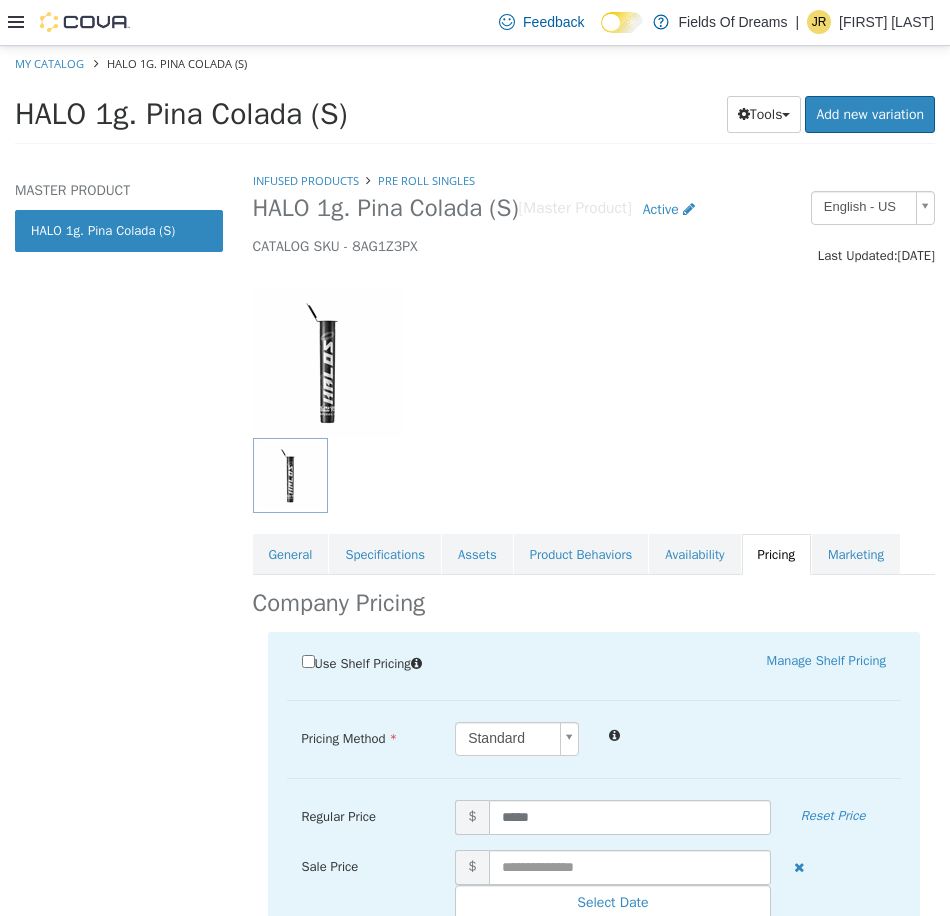 scroll, scrollTop: 197, scrollLeft: 0, axis: vertical 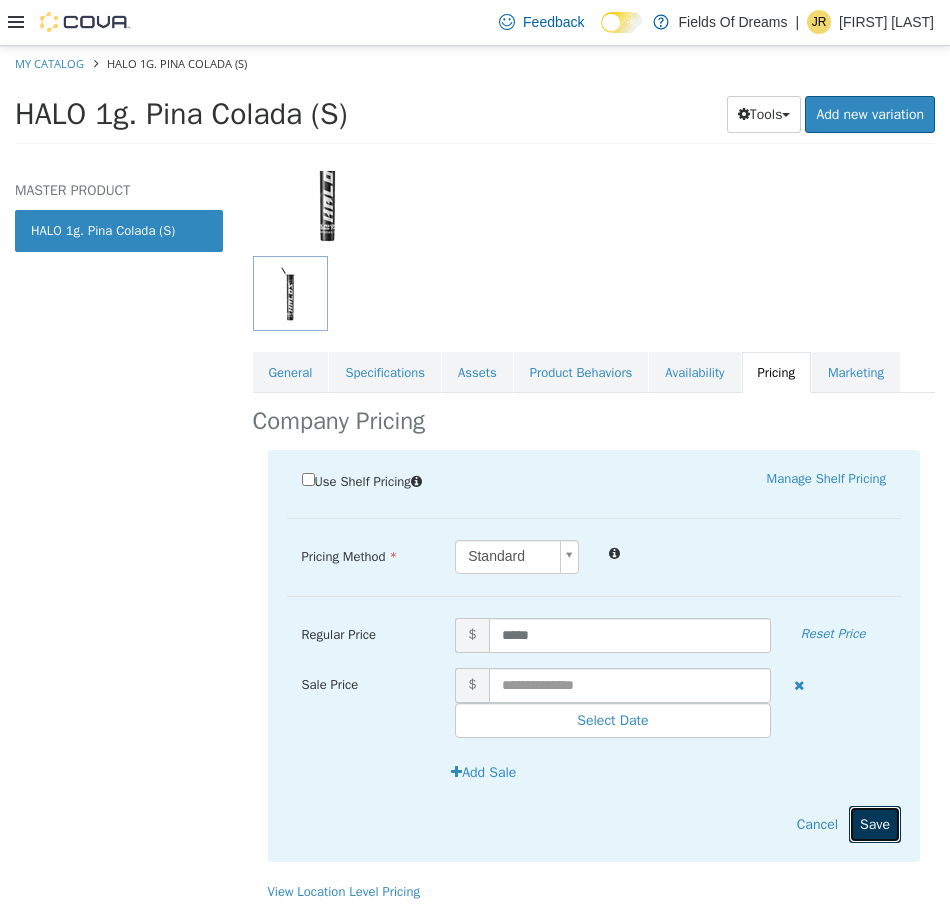click on "Save" at bounding box center (875, 823) 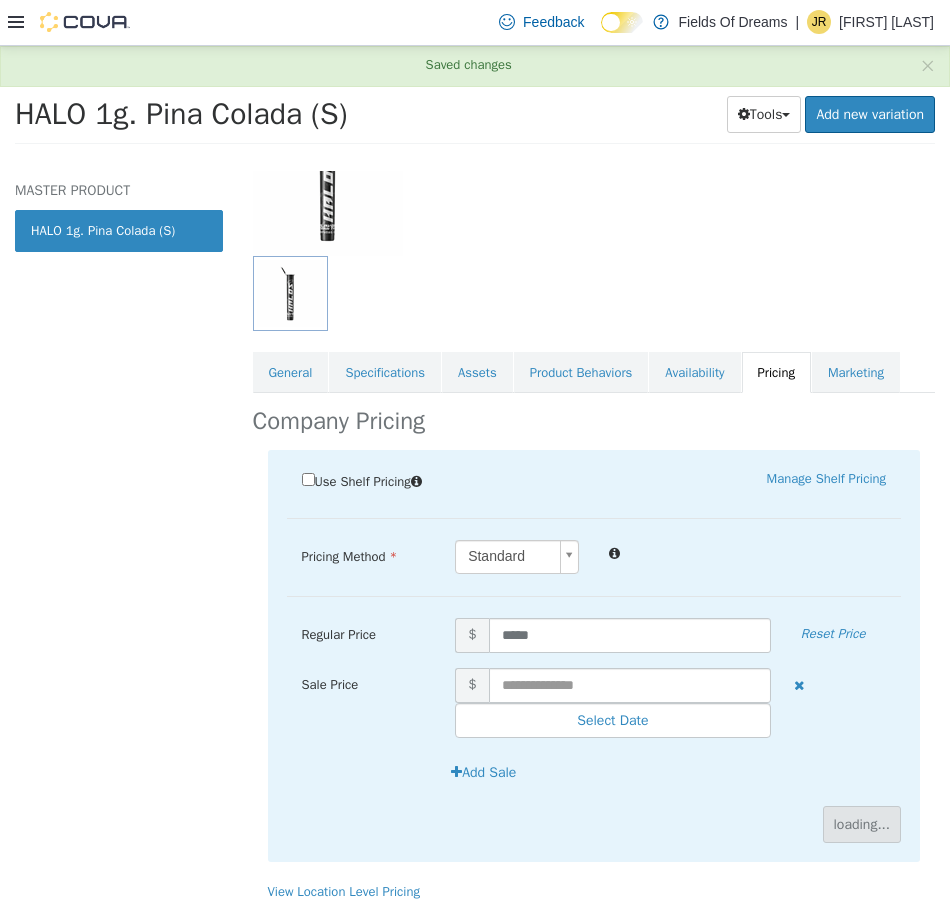 scroll, scrollTop: 0, scrollLeft: 0, axis: both 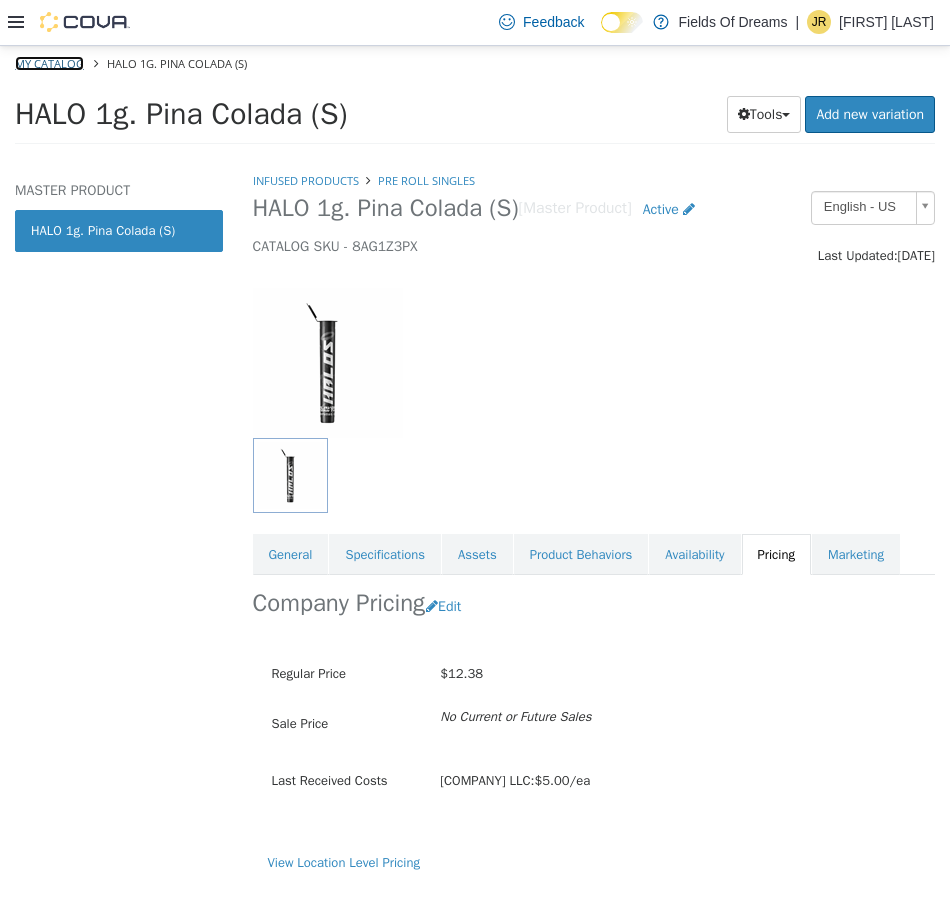 click on "My Catalog" at bounding box center [49, 62] 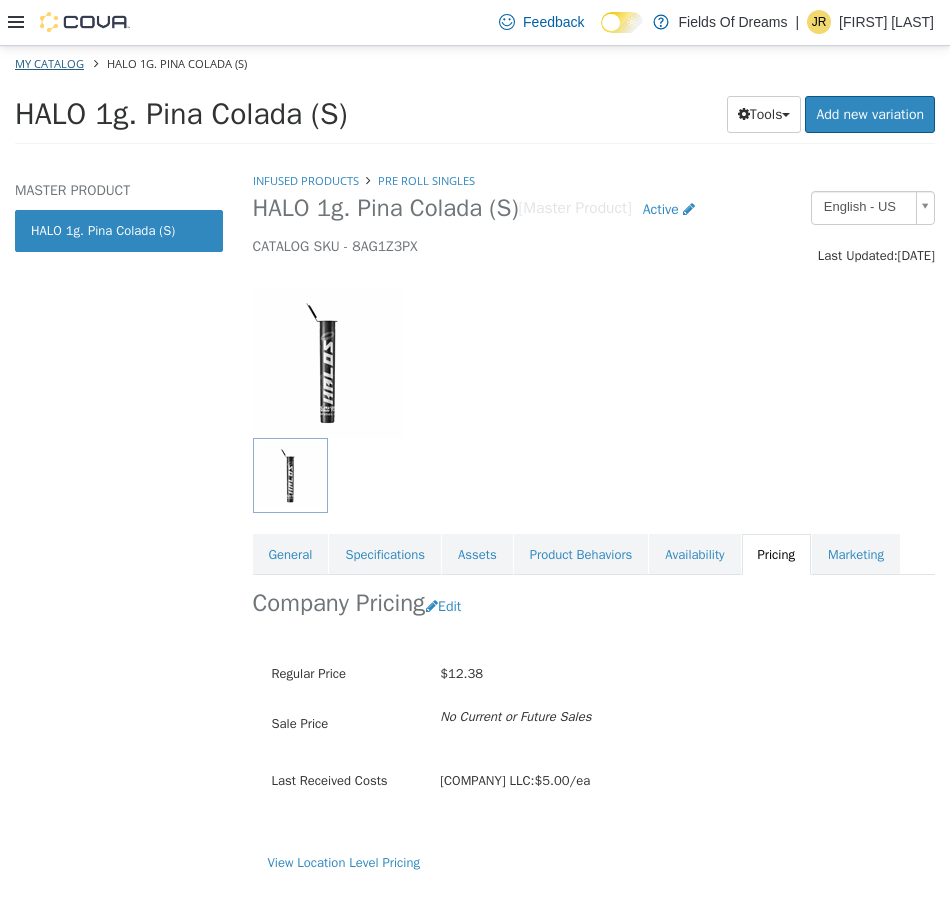 select on "**********" 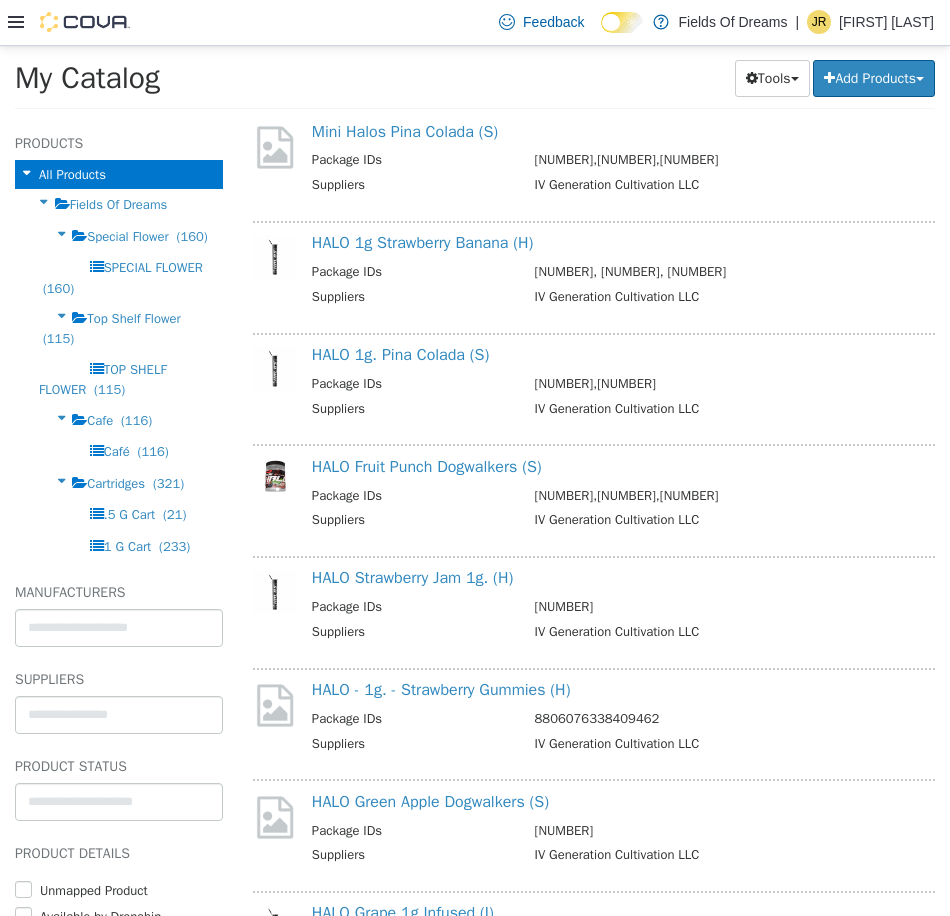 scroll, scrollTop: 1000, scrollLeft: 0, axis: vertical 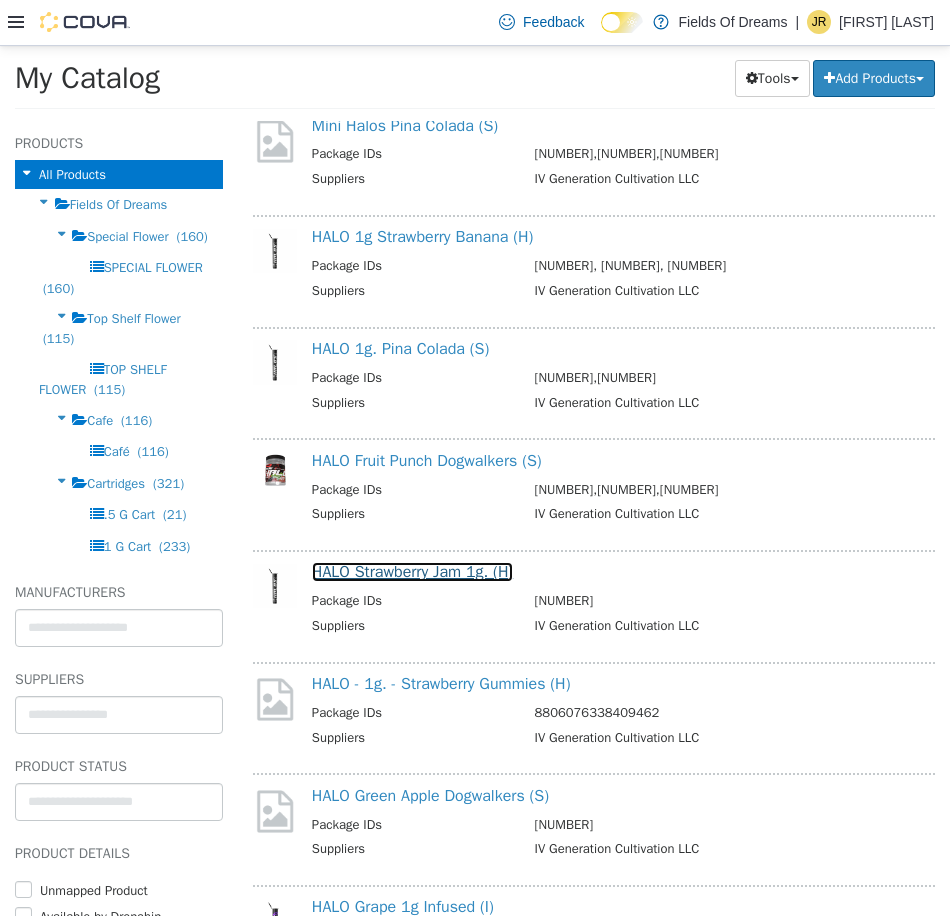 click on "HALO Strawberry Jam 1g. (H)" at bounding box center [412, 571] 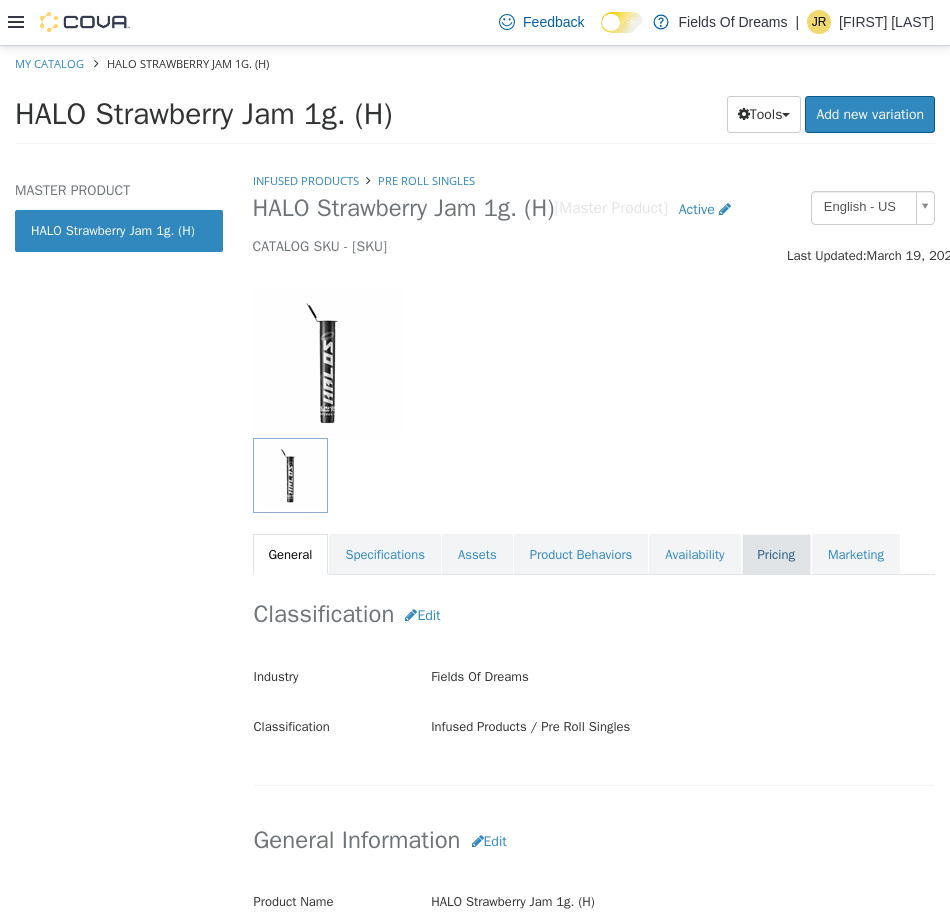 click on "Pricing" at bounding box center (776, 554) 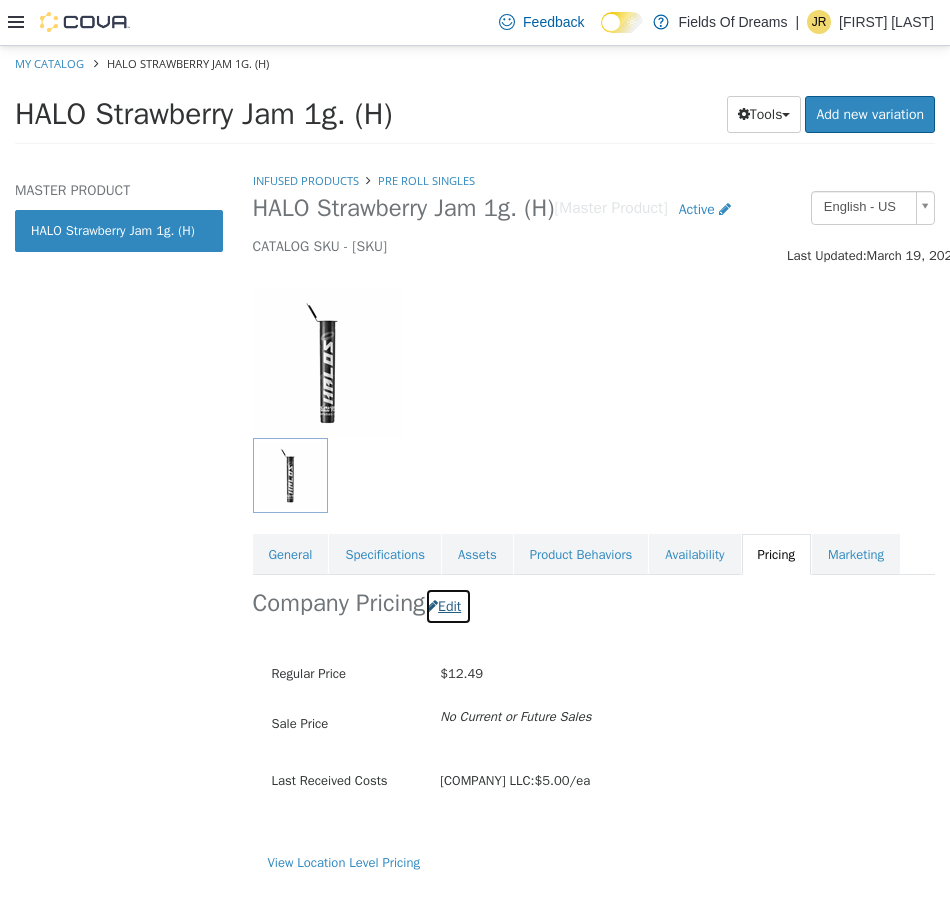 click on "Edit" at bounding box center (448, 605) 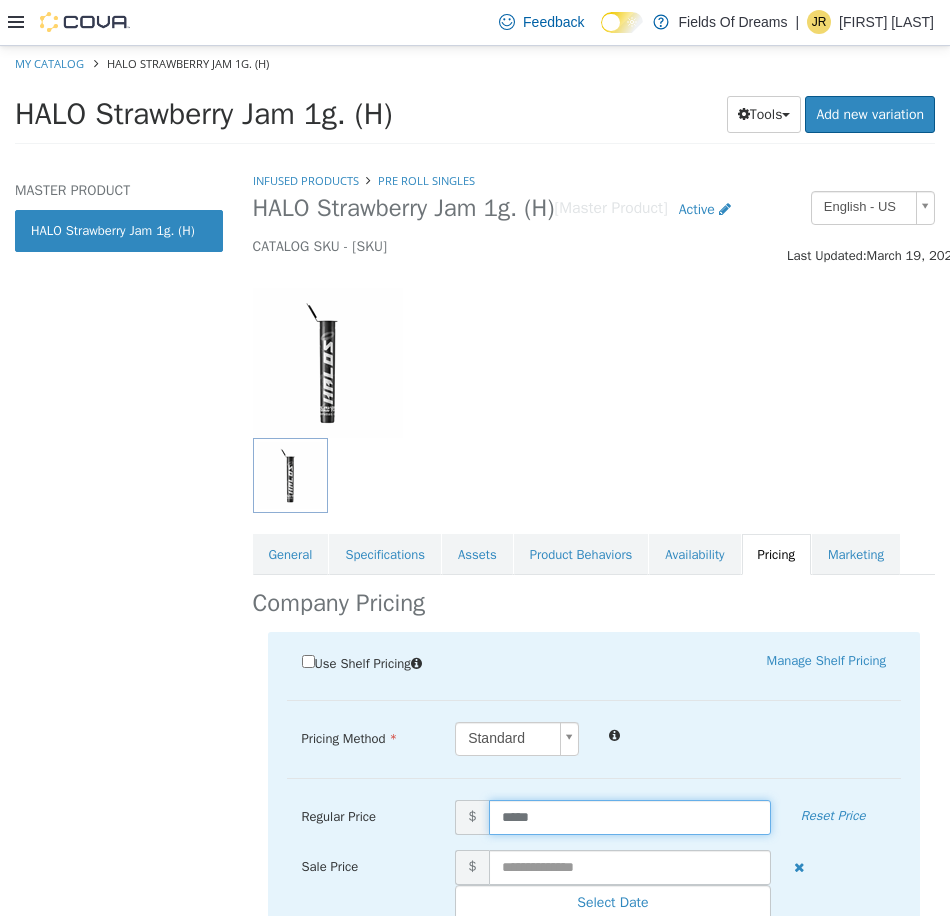 click on "*****" at bounding box center (630, 816) 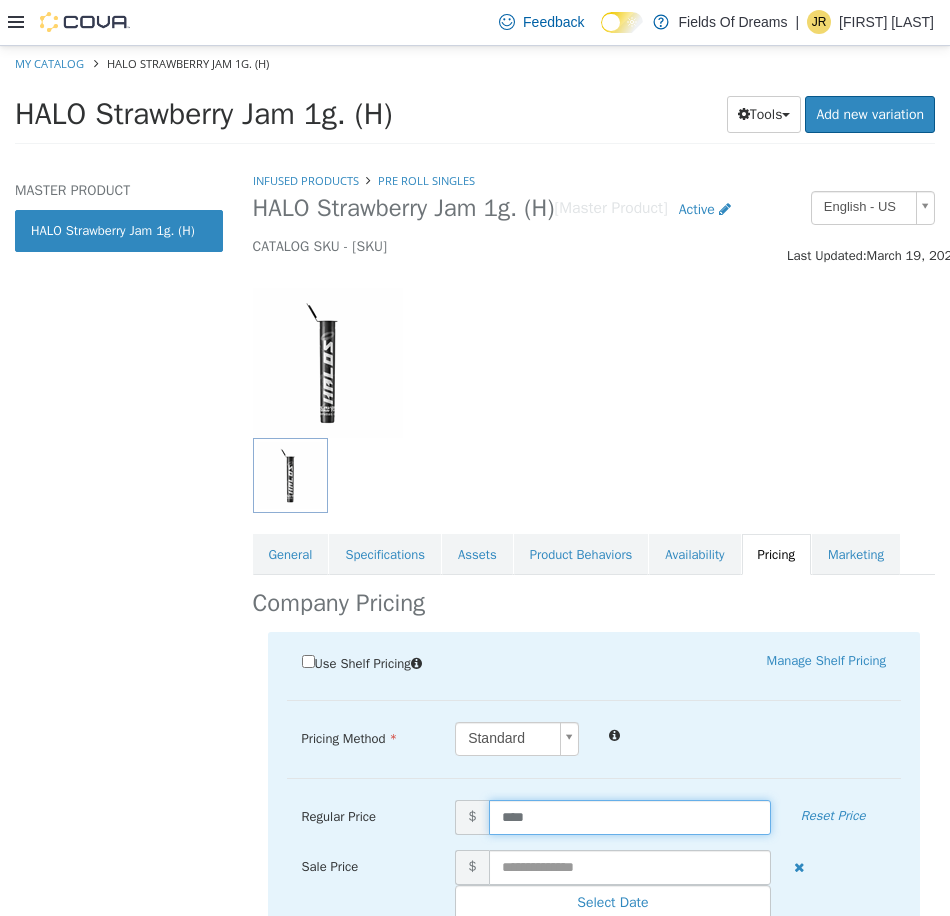 type on "*****" 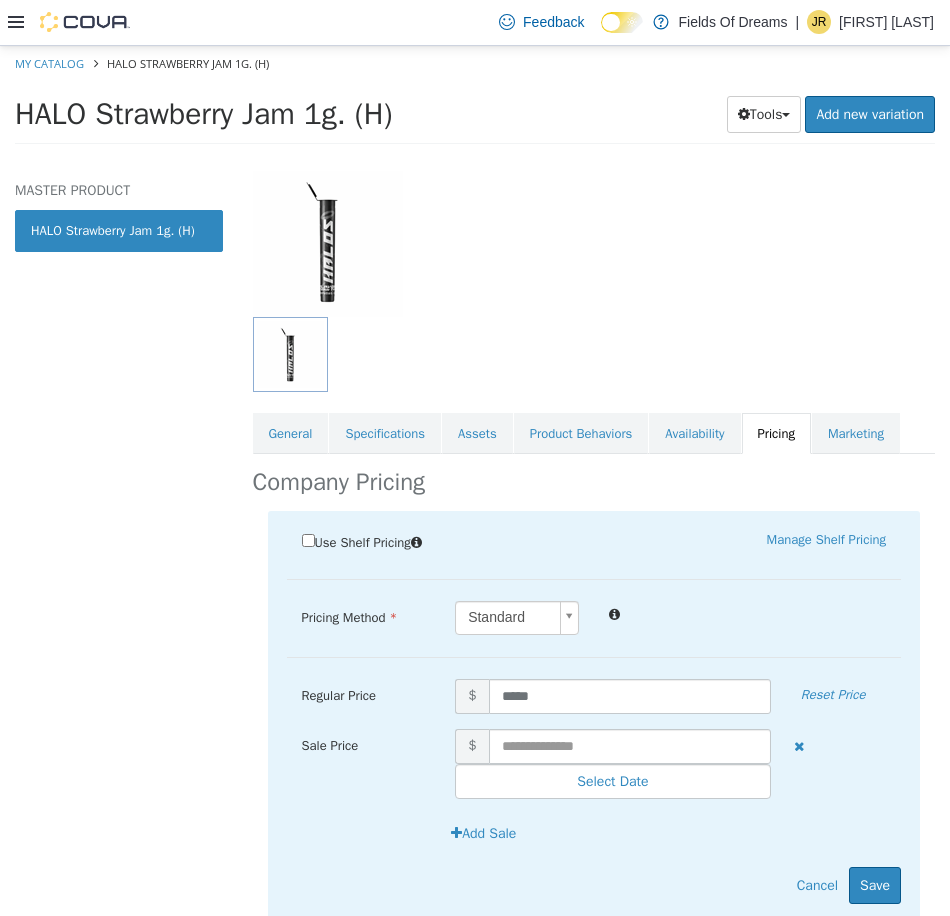 scroll, scrollTop: 197, scrollLeft: 0, axis: vertical 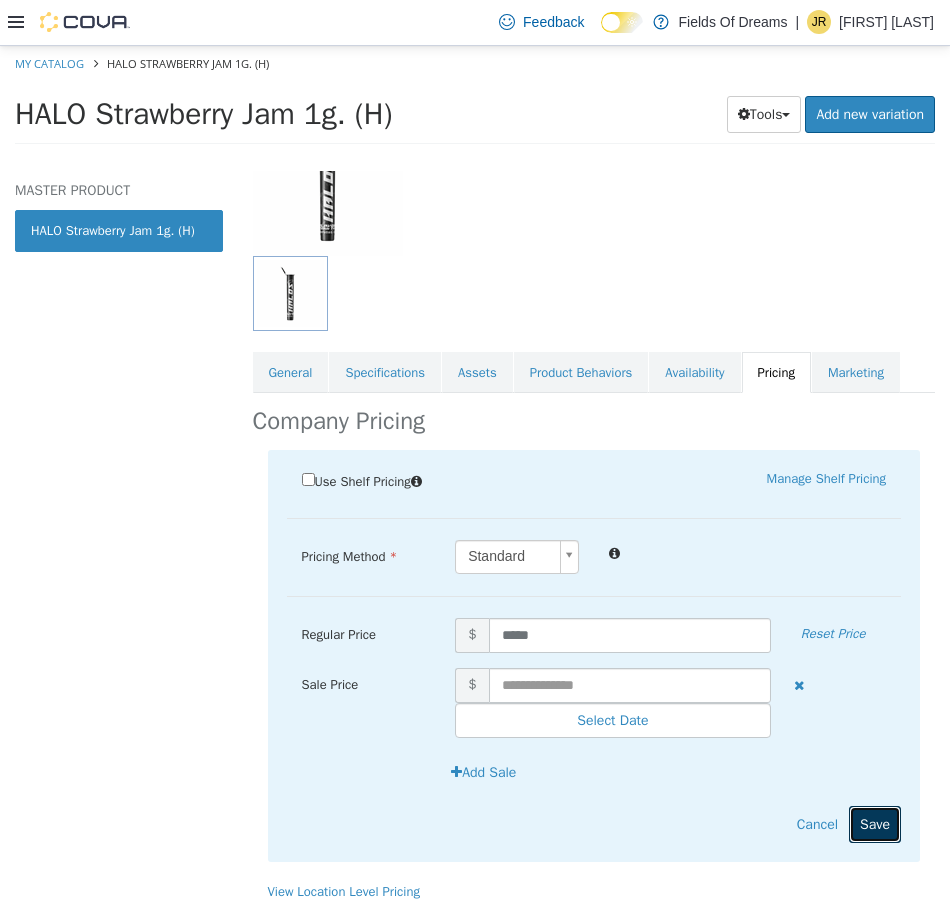 click on "Save" at bounding box center (875, 823) 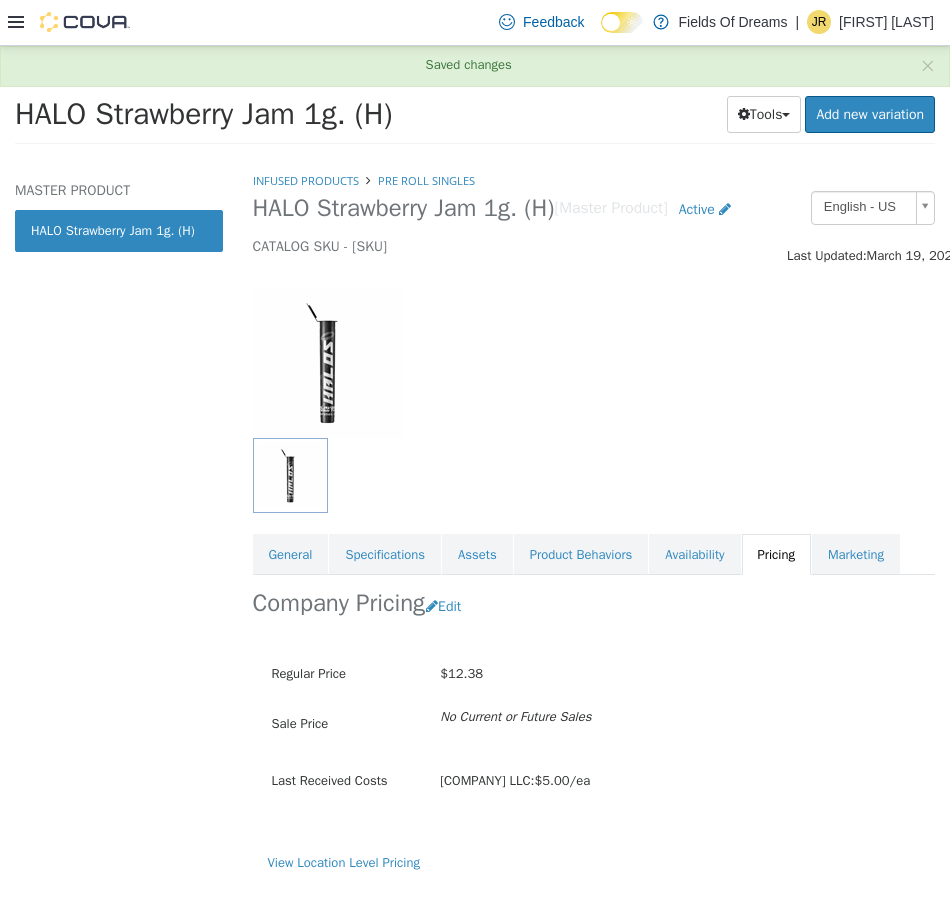 scroll, scrollTop: 0, scrollLeft: 0, axis: both 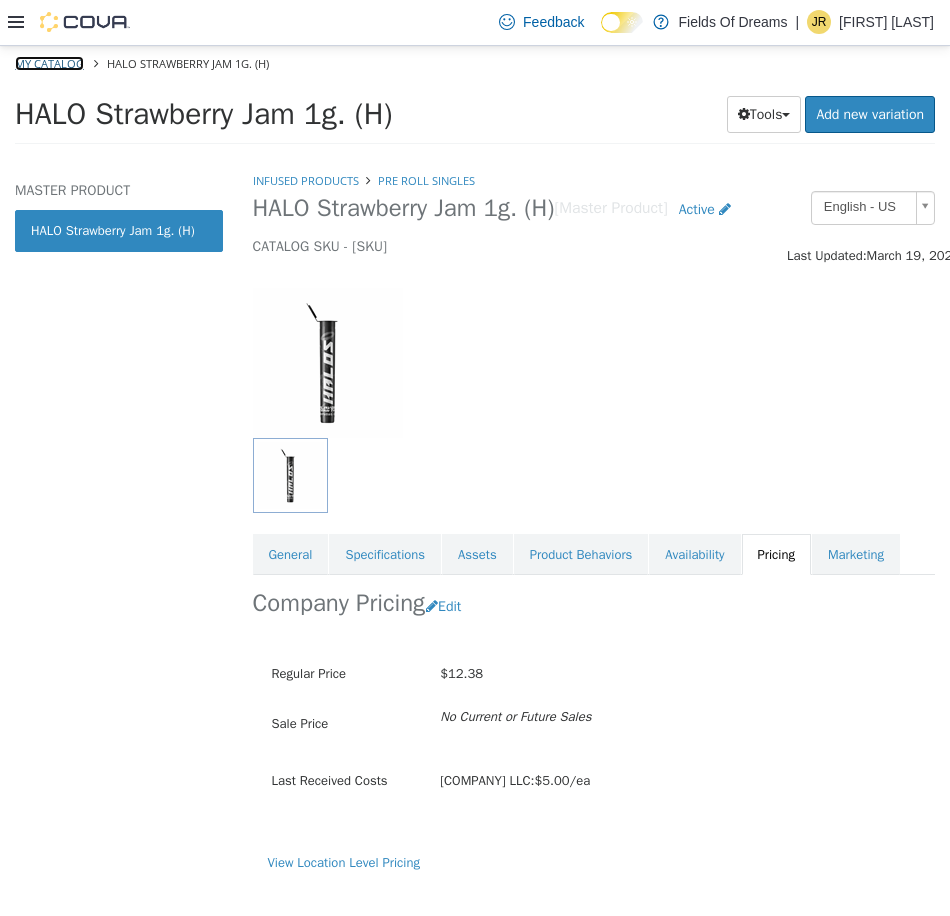 click on "My Catalog" at bounding box center (49, 62) 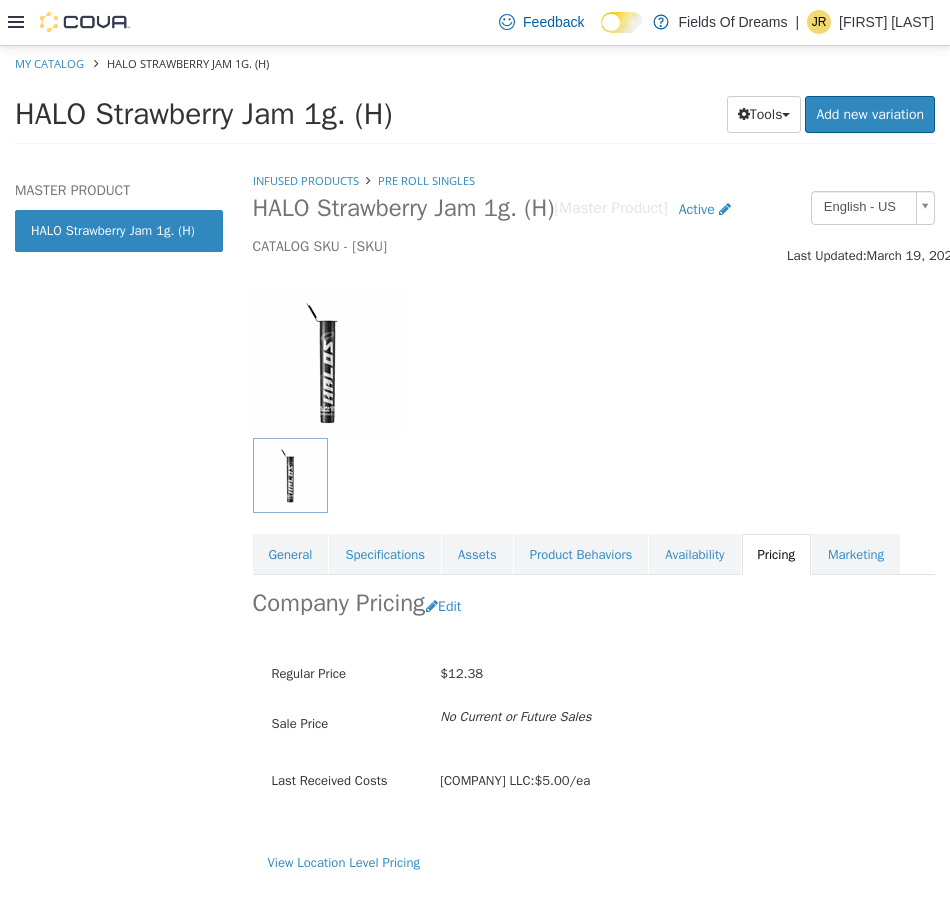 select on "**********" 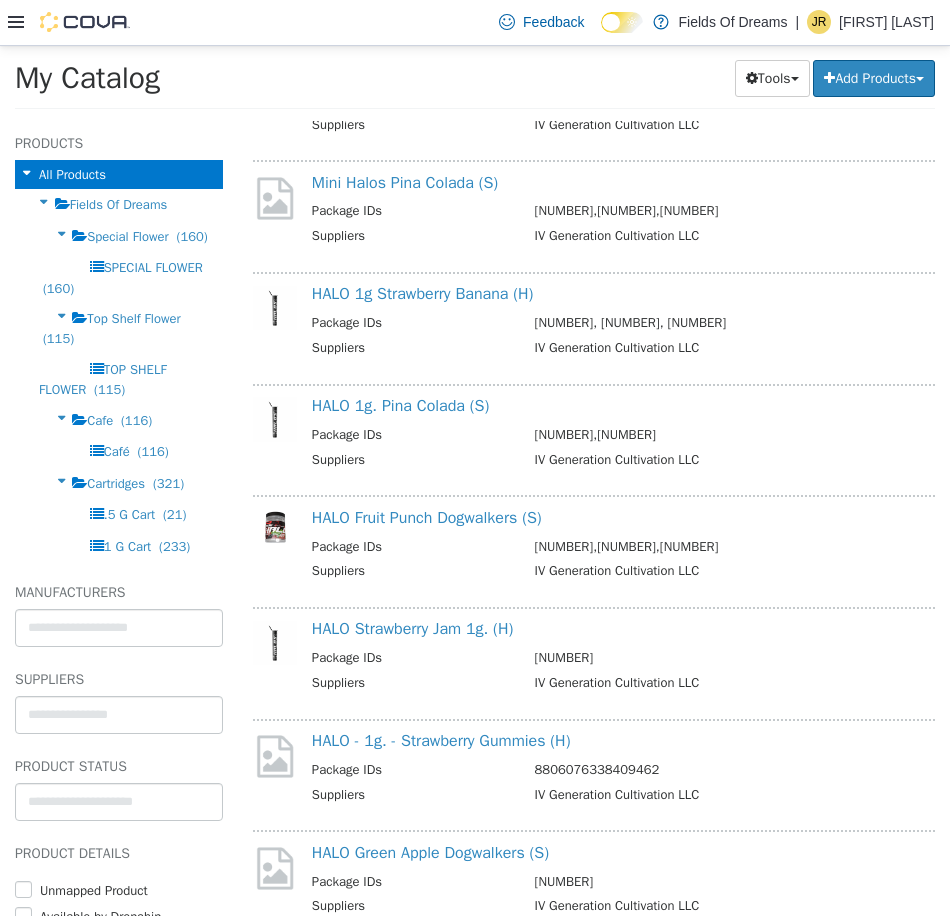 scroll, scrollTop: 1000, scrollLeft: 0, axis: vertical 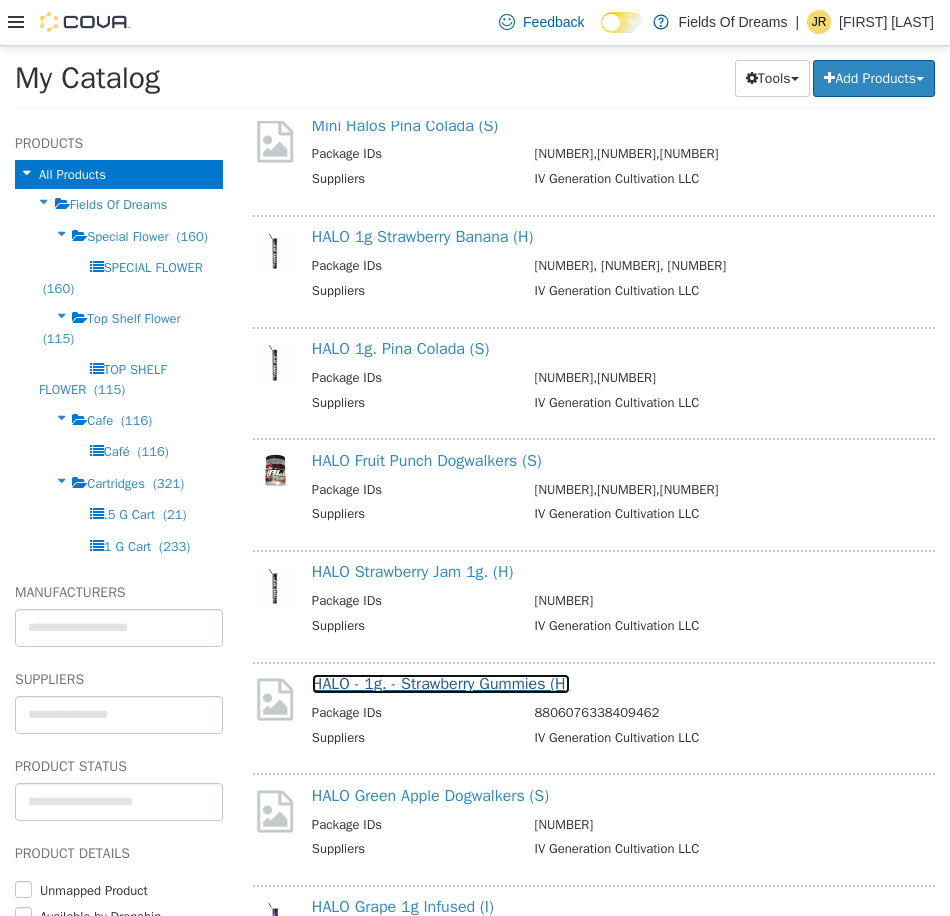 click on "HALO - 1g. - Strawberry Gummies (H)" at bounding box center [441, 683] 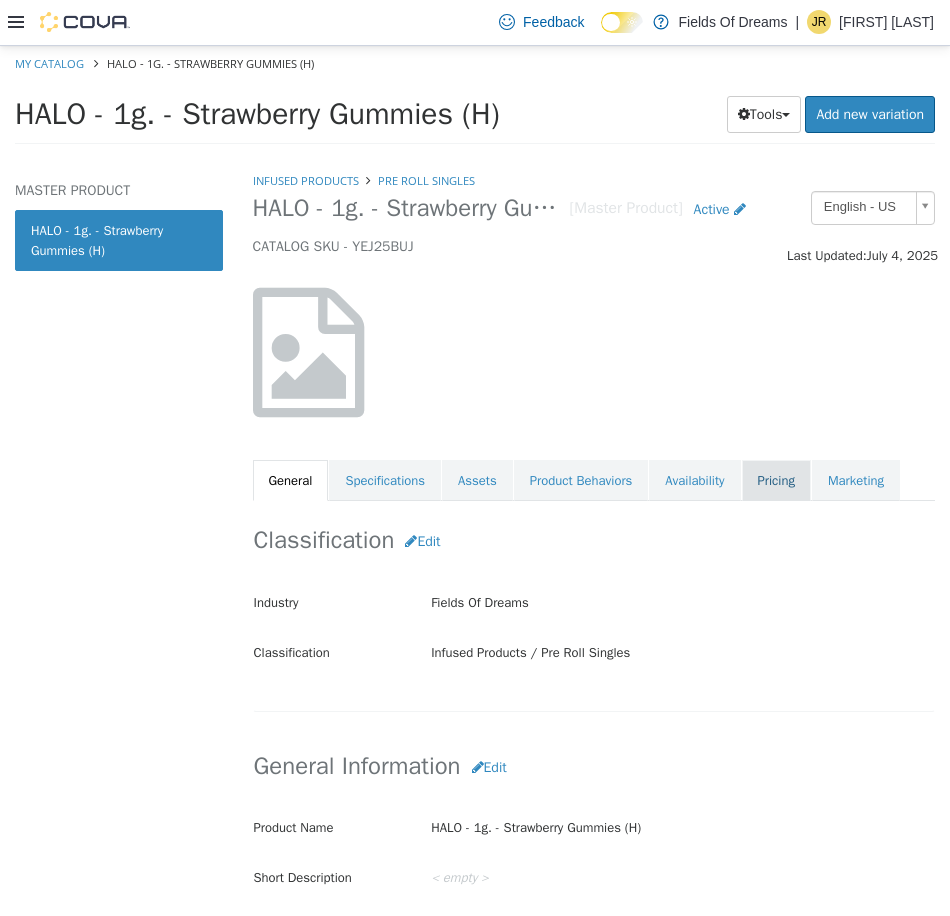 click on "Pricing" at bounding box center (776, 480) 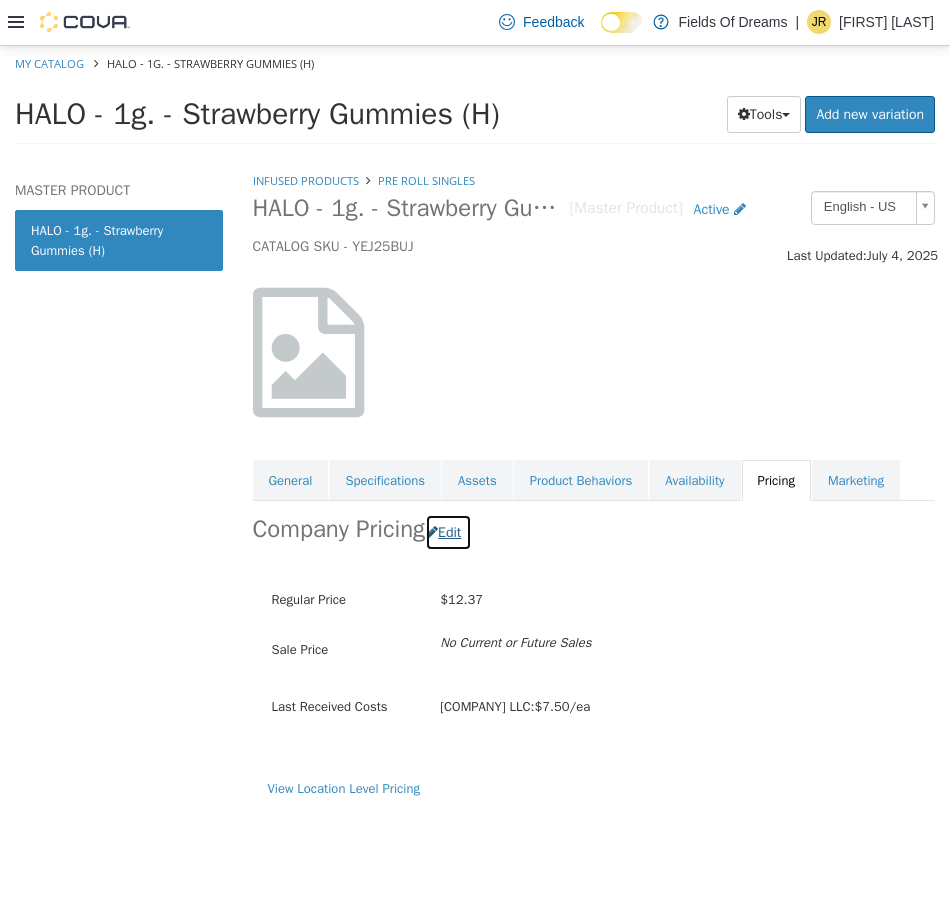 click on "Edit" at bounding box center [448, 531] 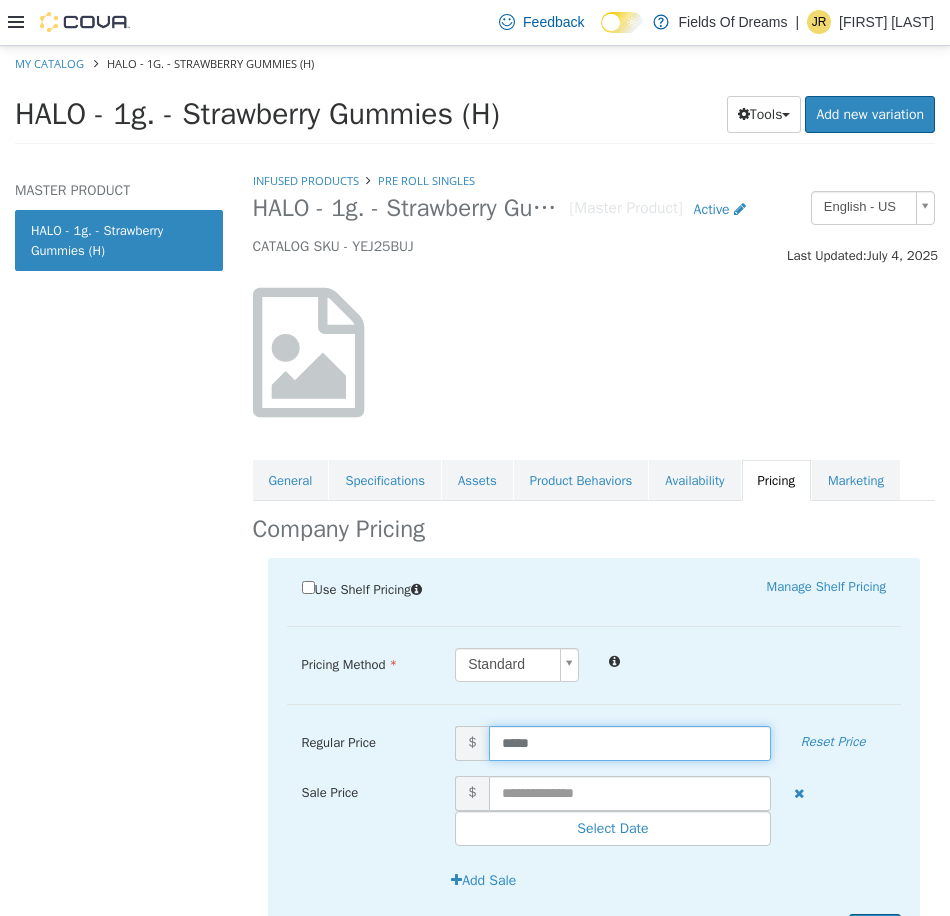 click on "*****" at bounding box center [630, 742] 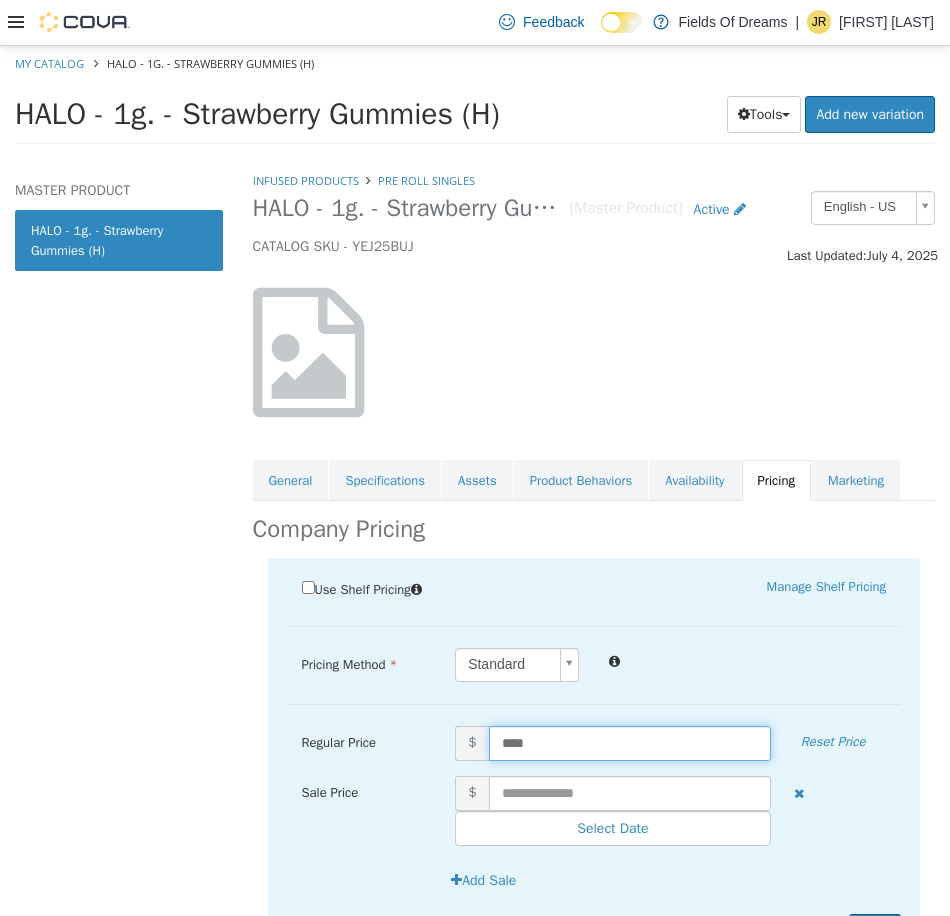 type on "*****" 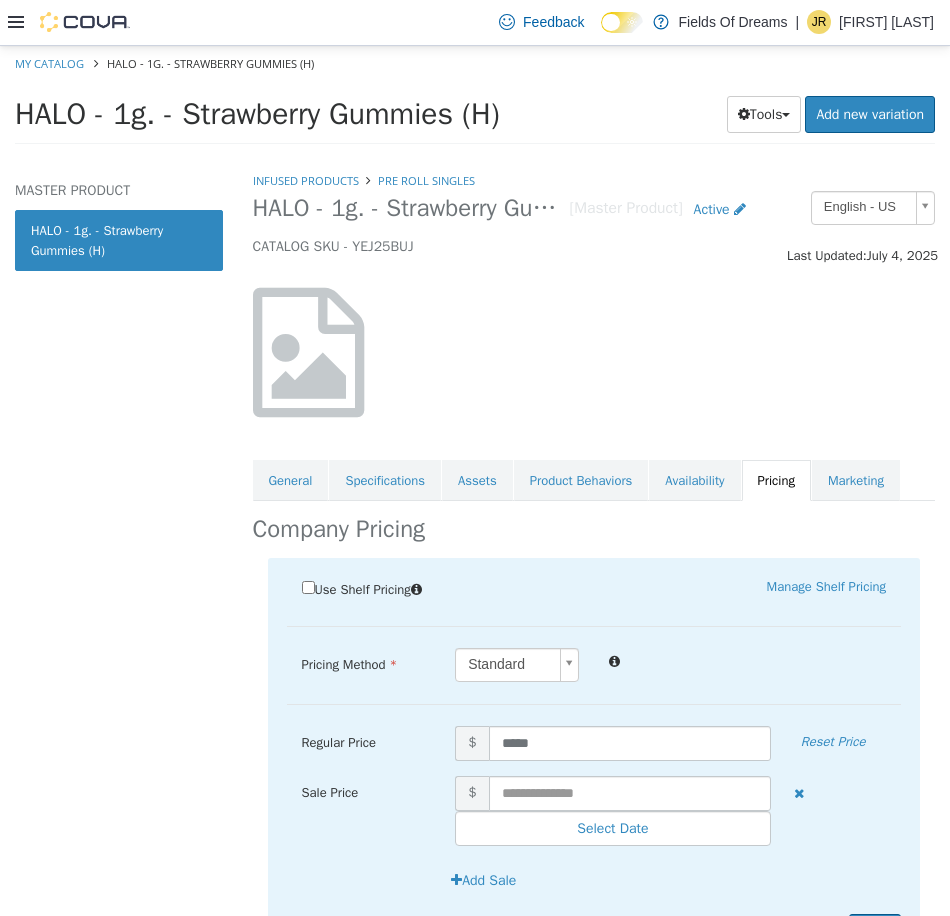 scroll, scrollTop: 108, scrollLeft: 0, axis: vertical 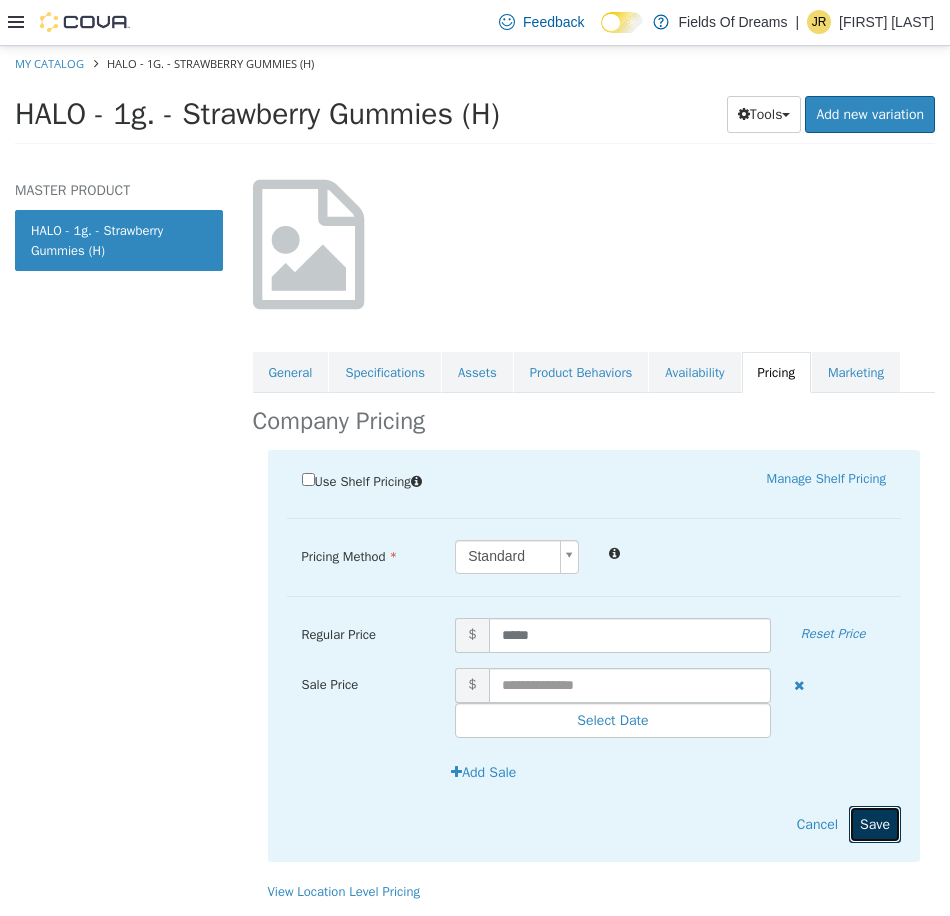 click on "Save" at bounding box center [875, 823] 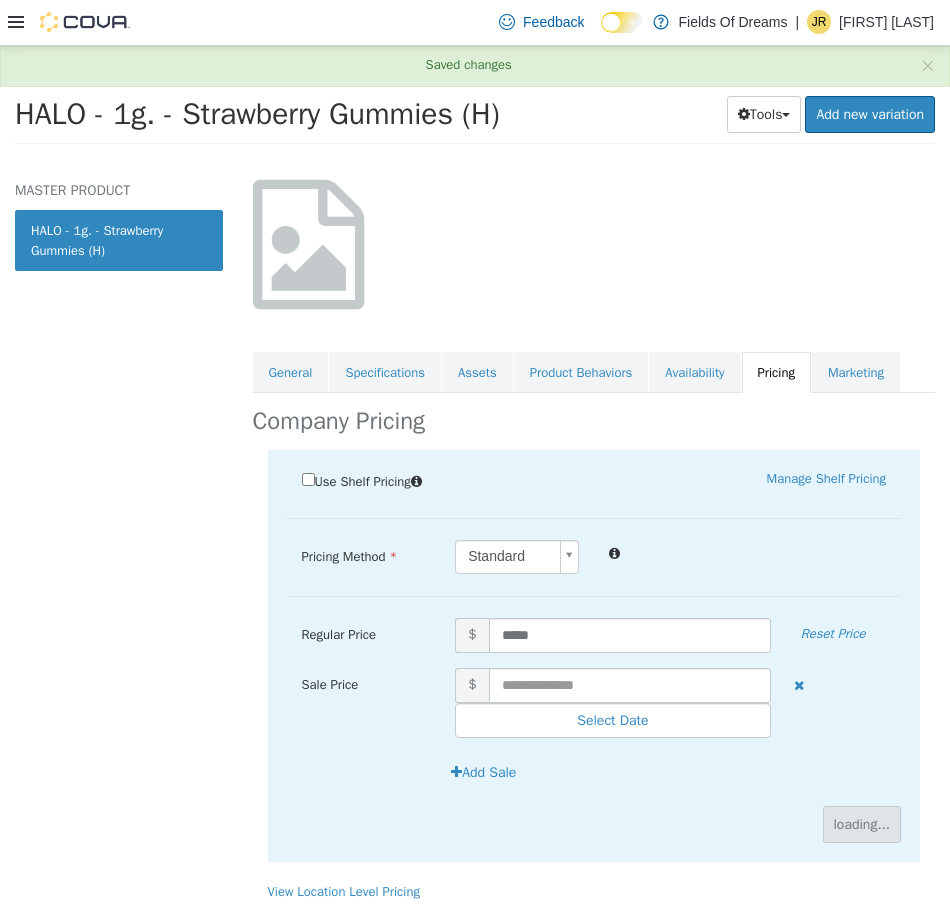 scroll, scrollTop: 0, scrollLeft: 0, axis: both 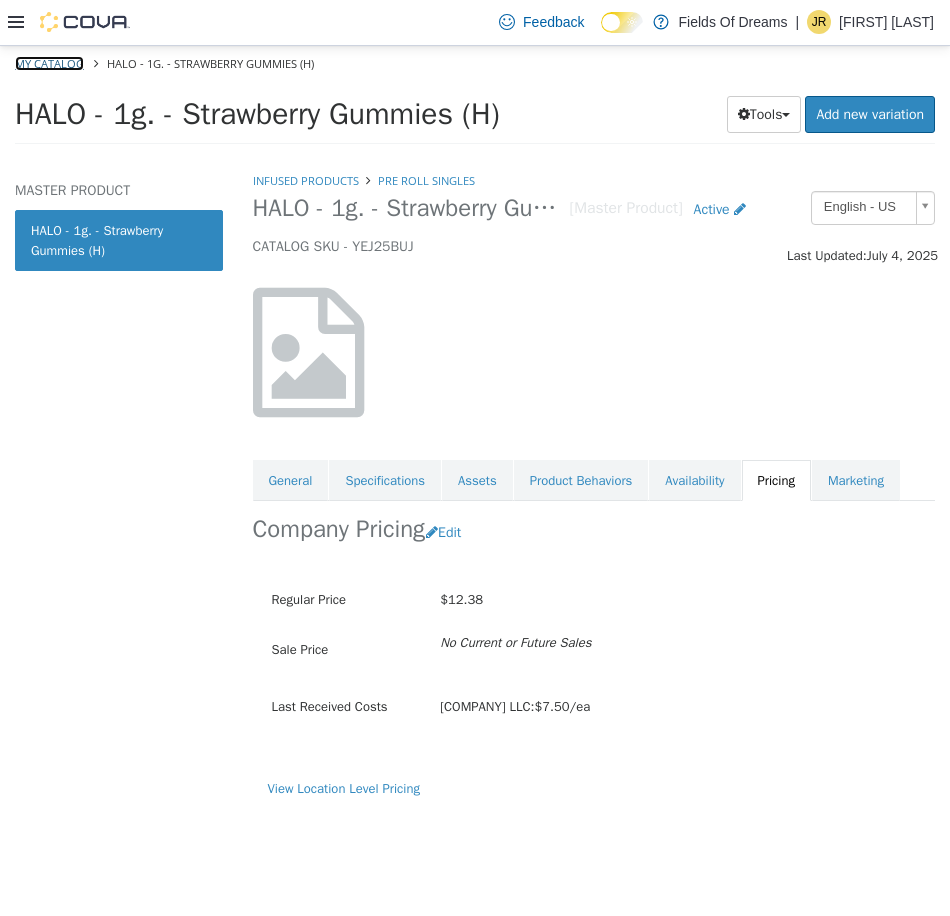 click on "My Catalog" at bounding box center [49, 62] 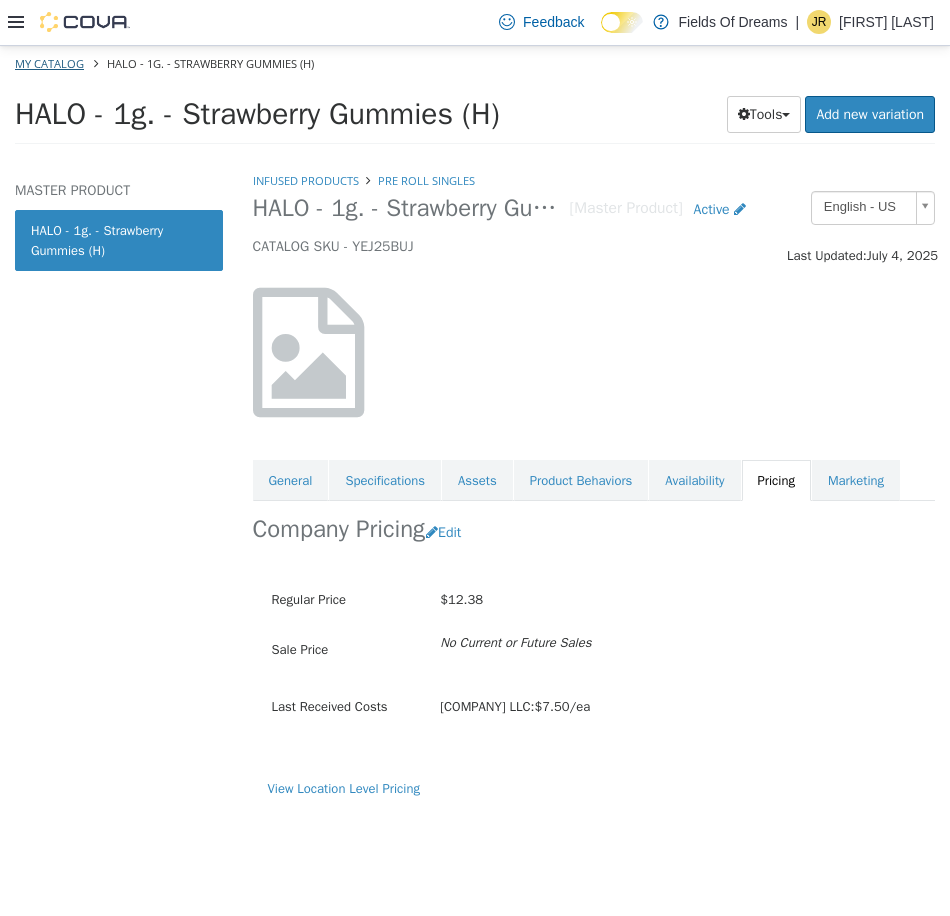 select on "**********" 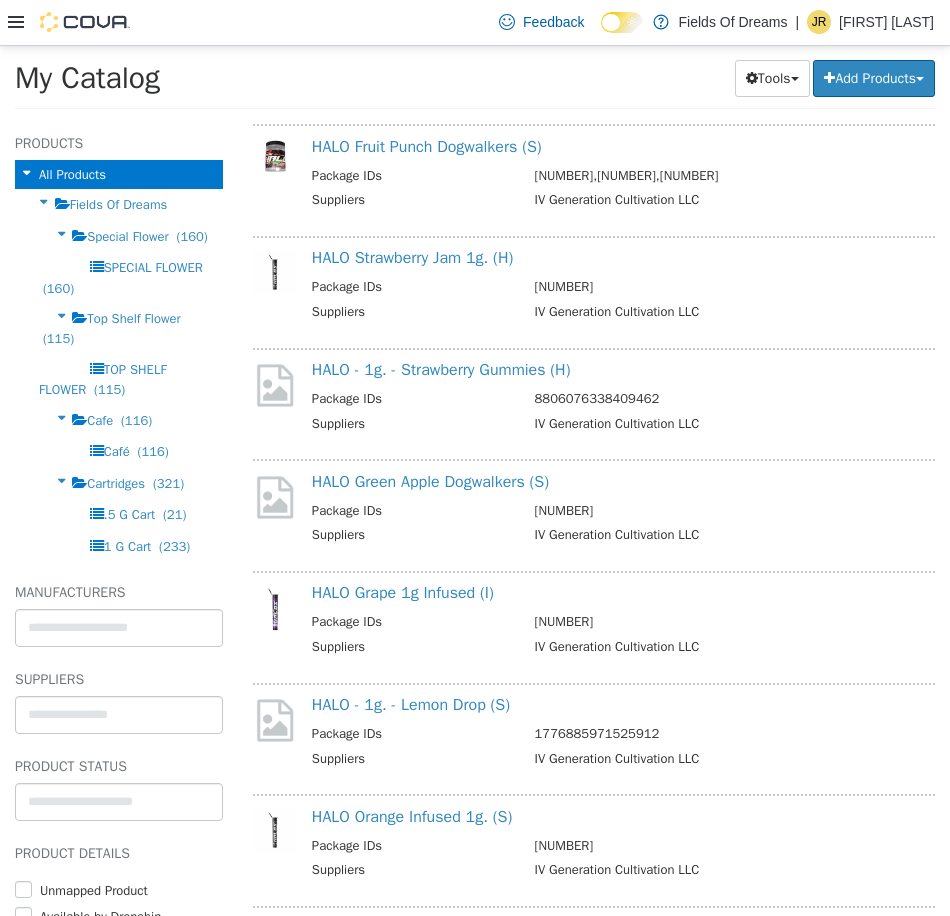 scroll, scrollTop: 1333, scrollLeft: 0, axis: vertical 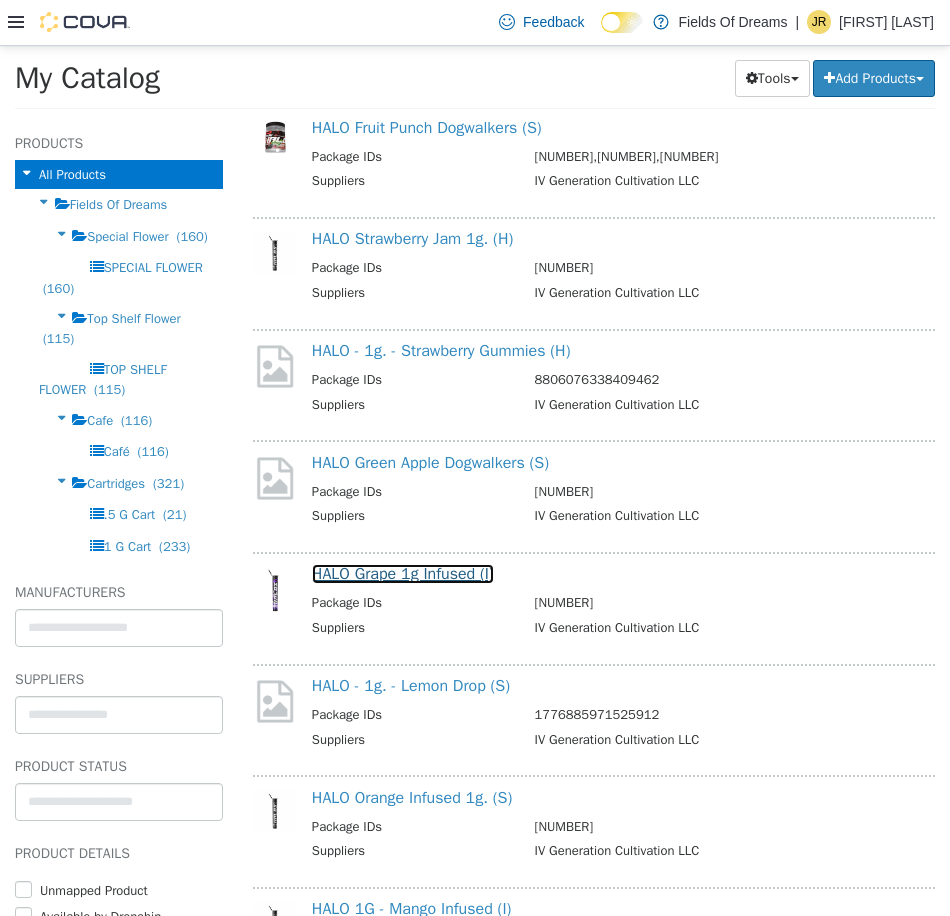 click on "HALO Grape 1g Infused (I)" at bounding box center (403, 573) 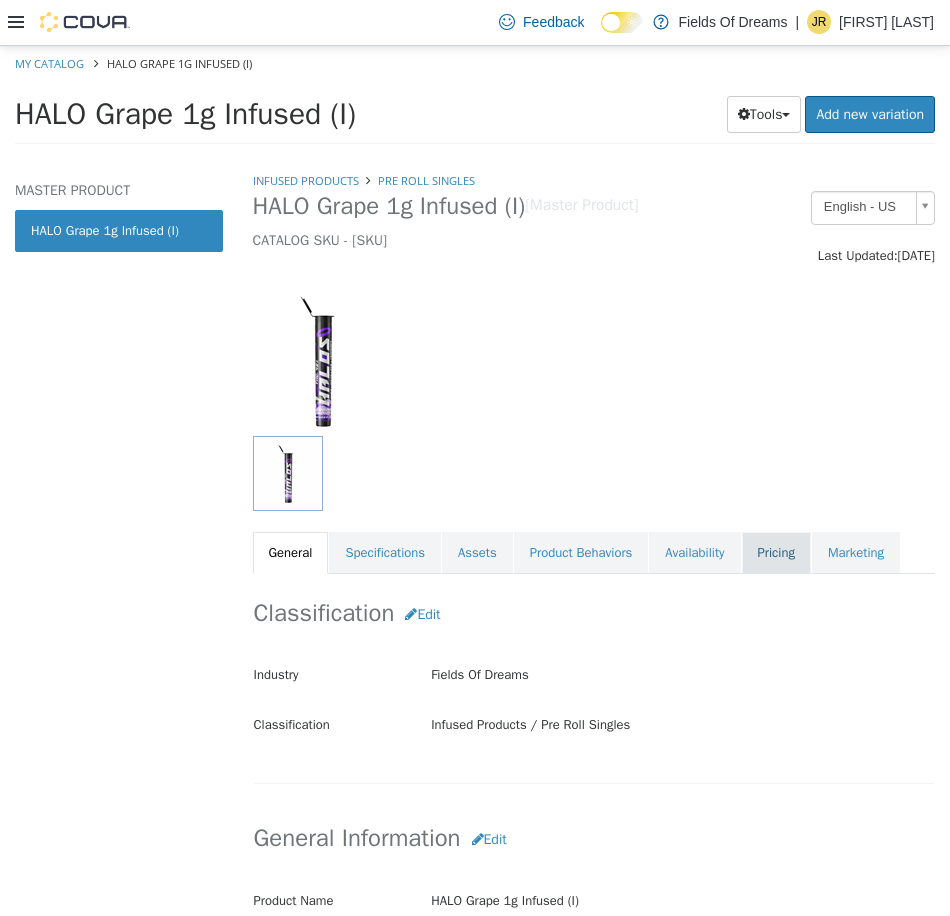 click on "Pricing" at bounding box center (776, 552) 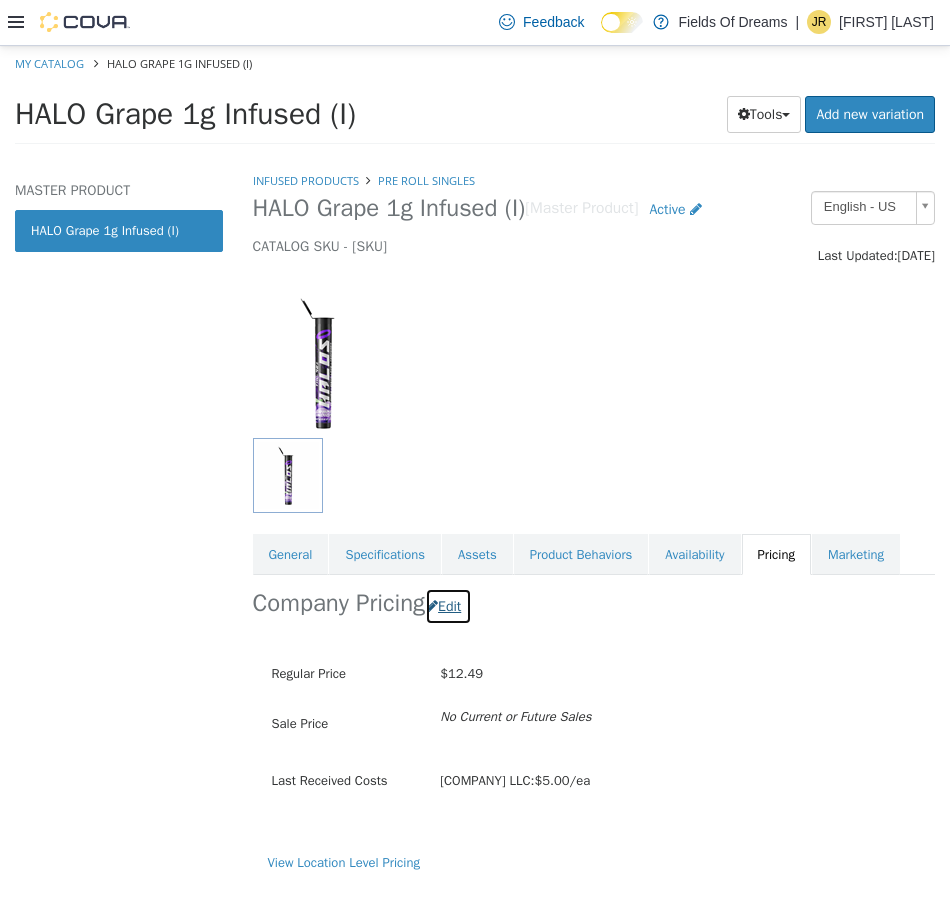 click on "Edit" at bounding box center [448, 605] 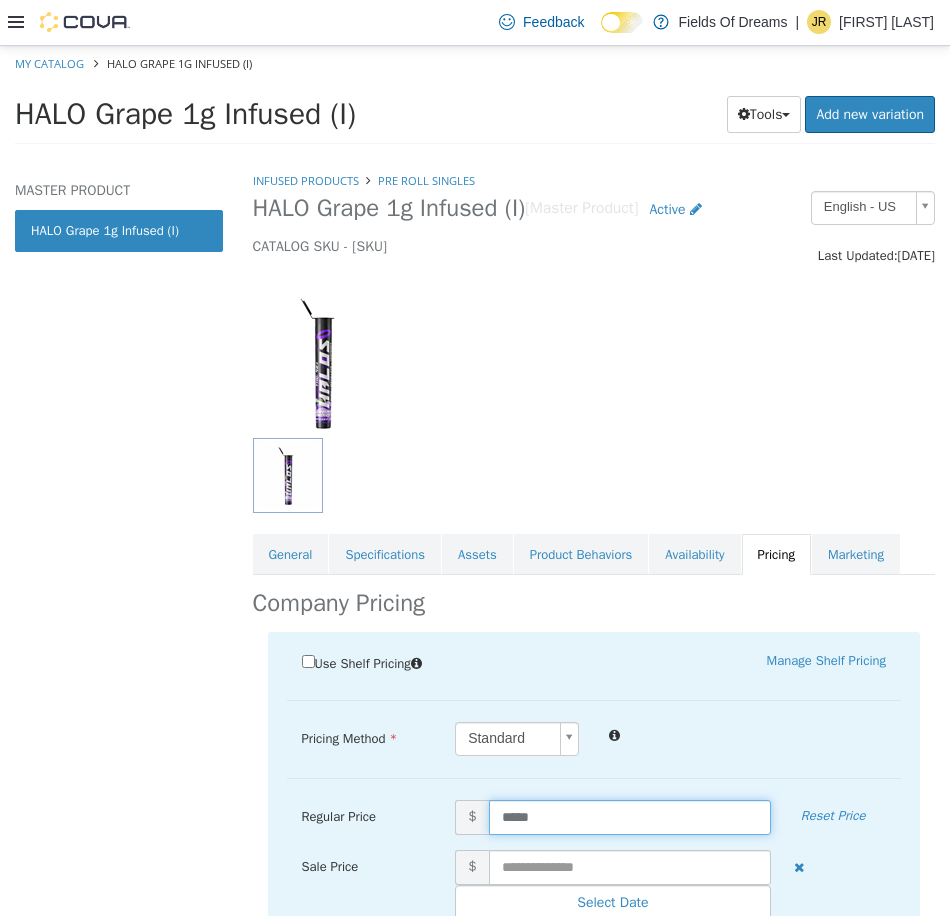 click on "*****" at bounding box center (630, 816) 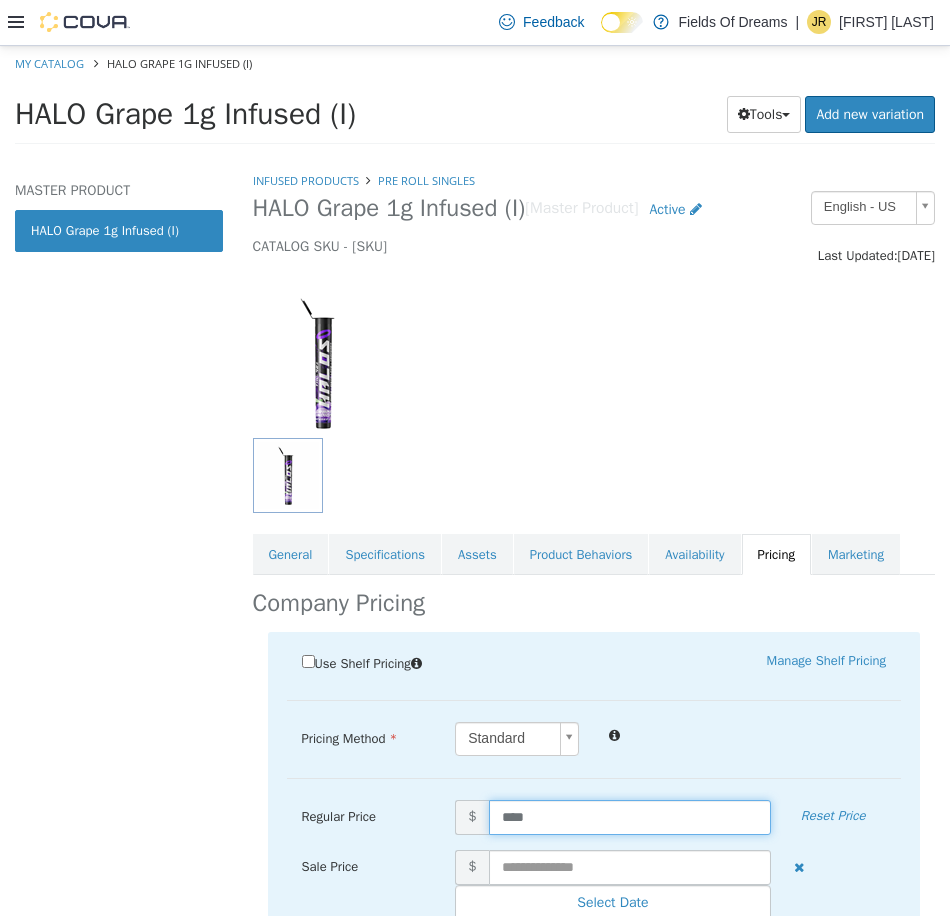 type on "*****" 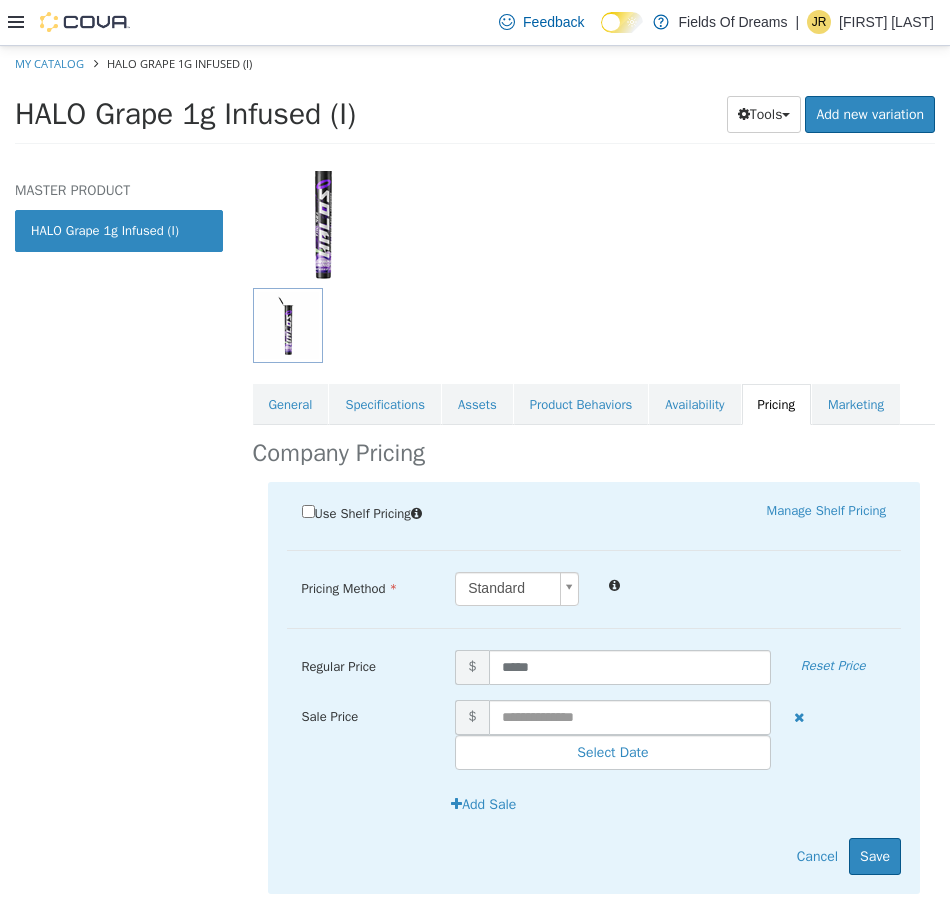 scroll, scrollTop: 197, scrollLeft: 0, axis: vertical 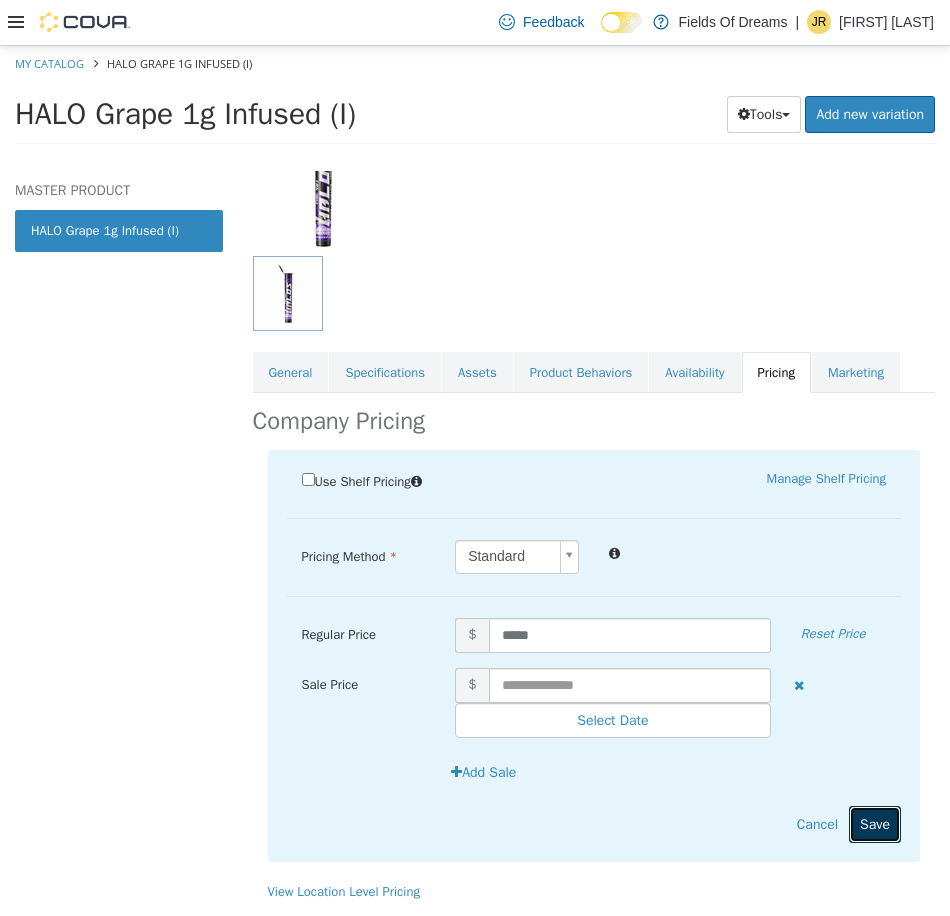 click on "Save" at bounding box center (875, 823) 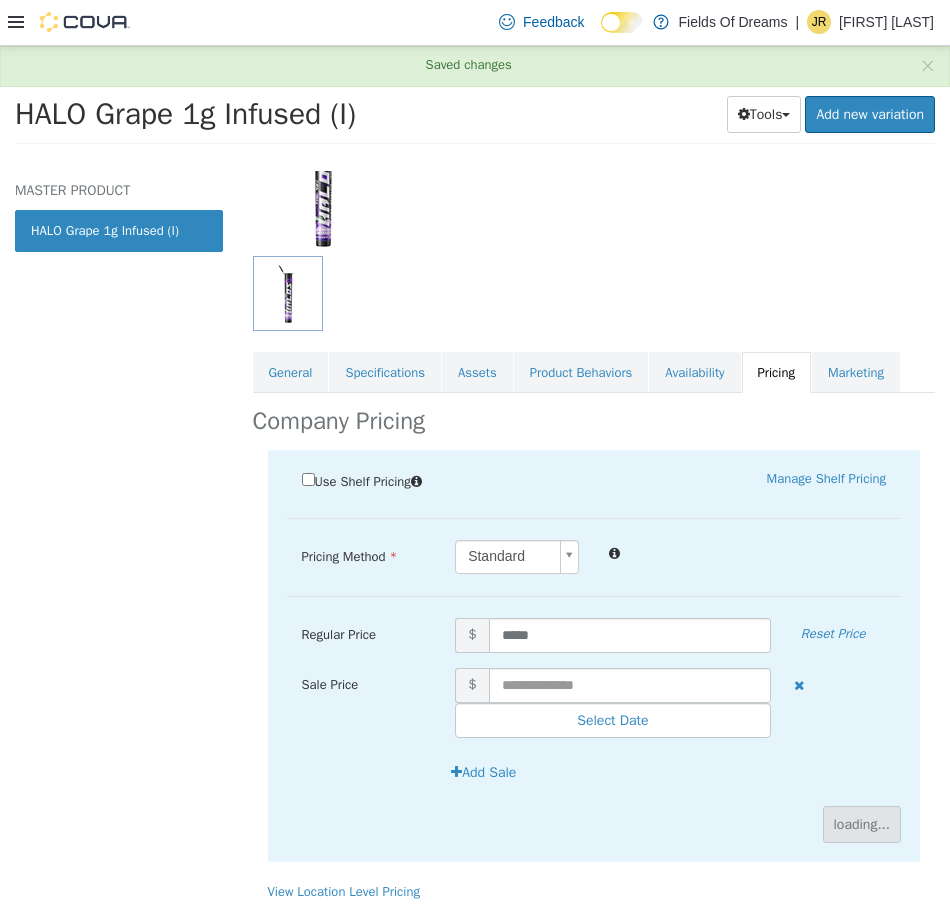 scroll, scrollTop: 0, scrollLeft: 0, axis: both 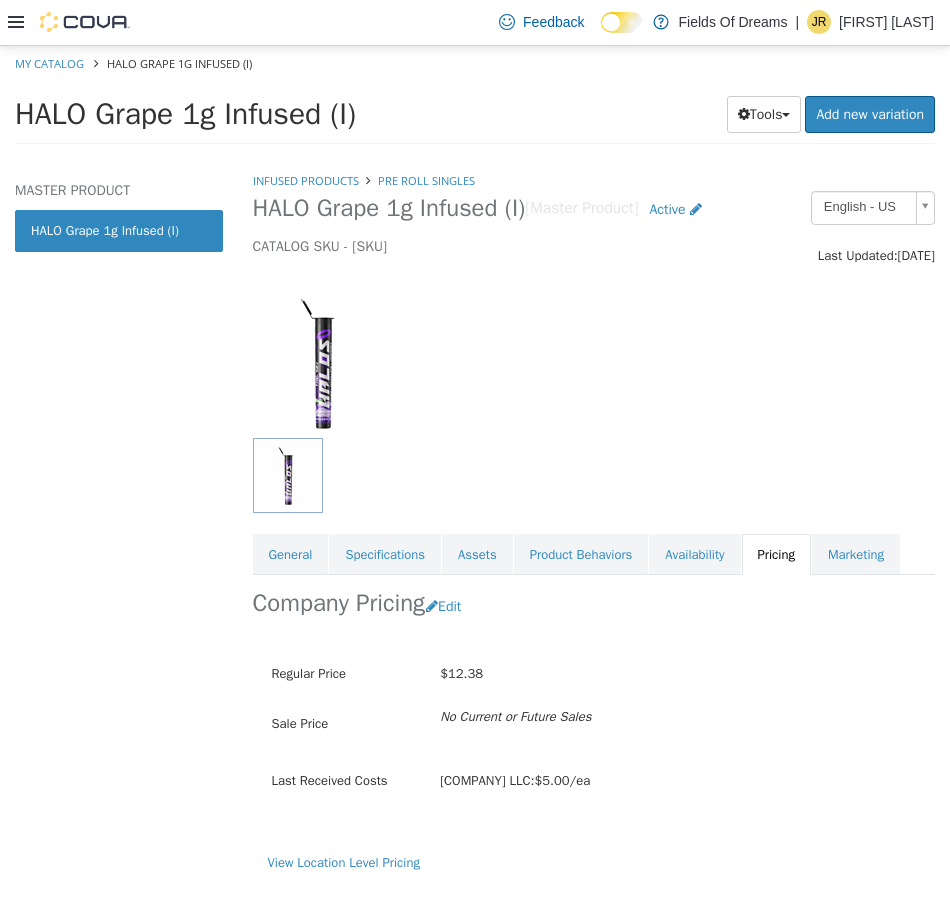 click on "My Catalog" at bounding box center [51, 62] 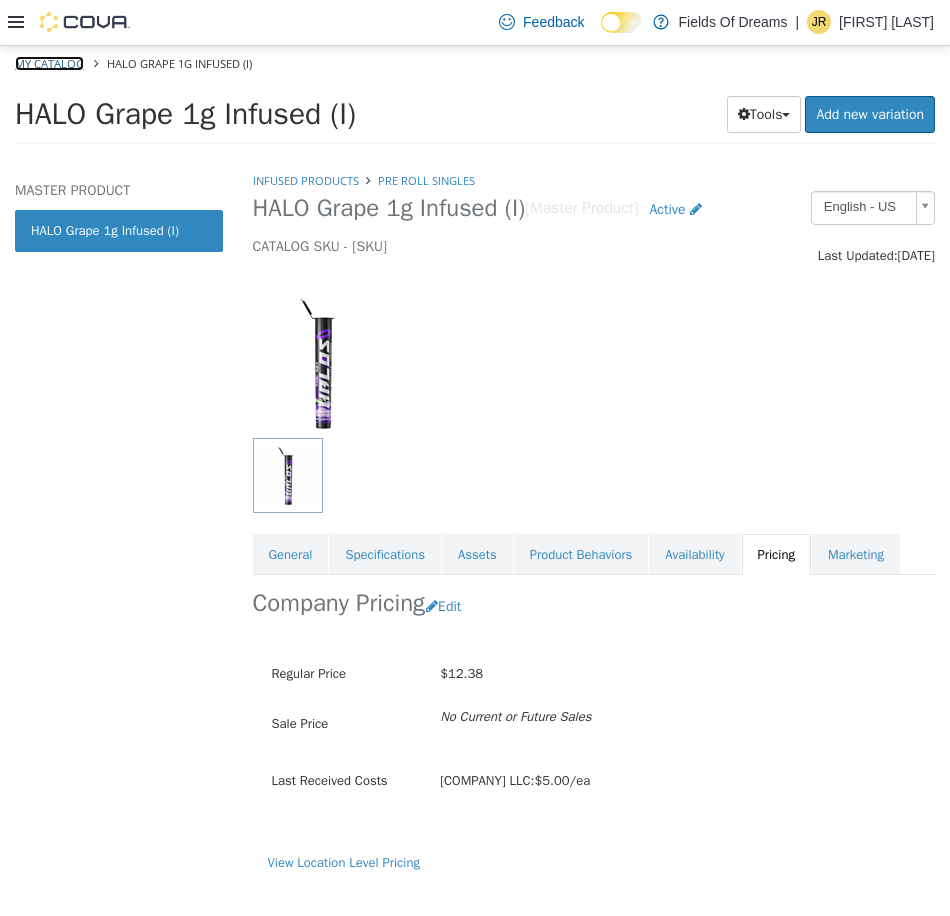click on "My Catalog" at bounding box center [49, 62] 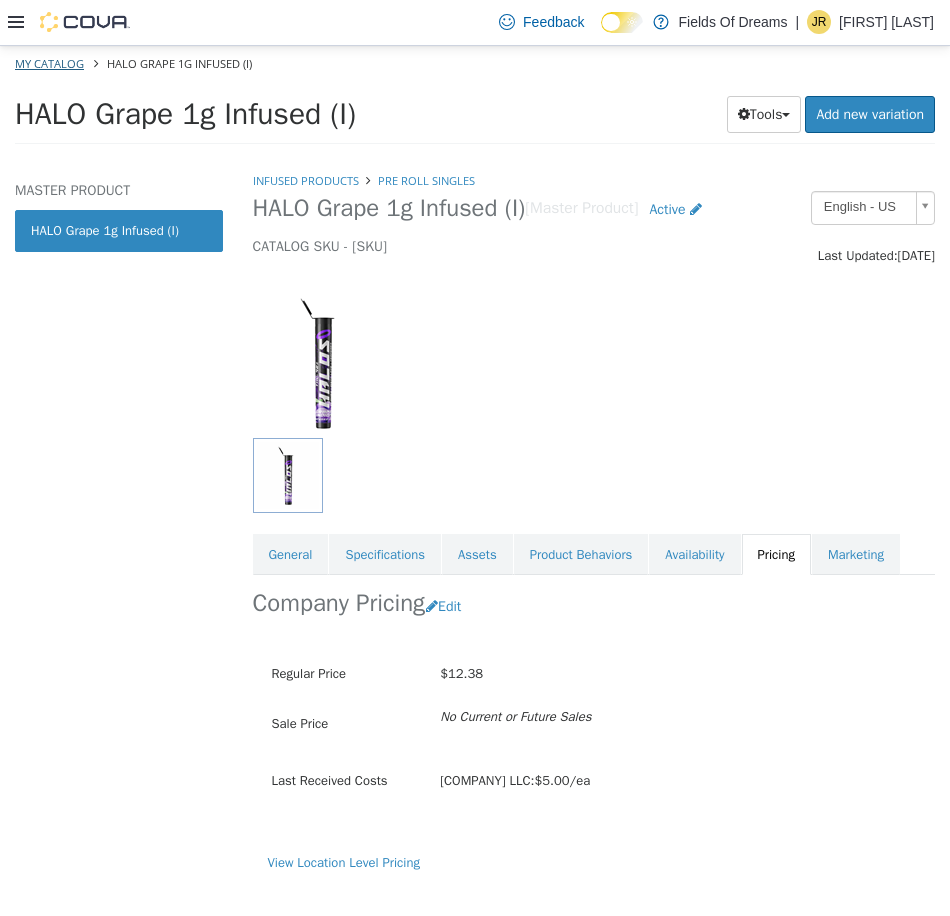 select on "**********" 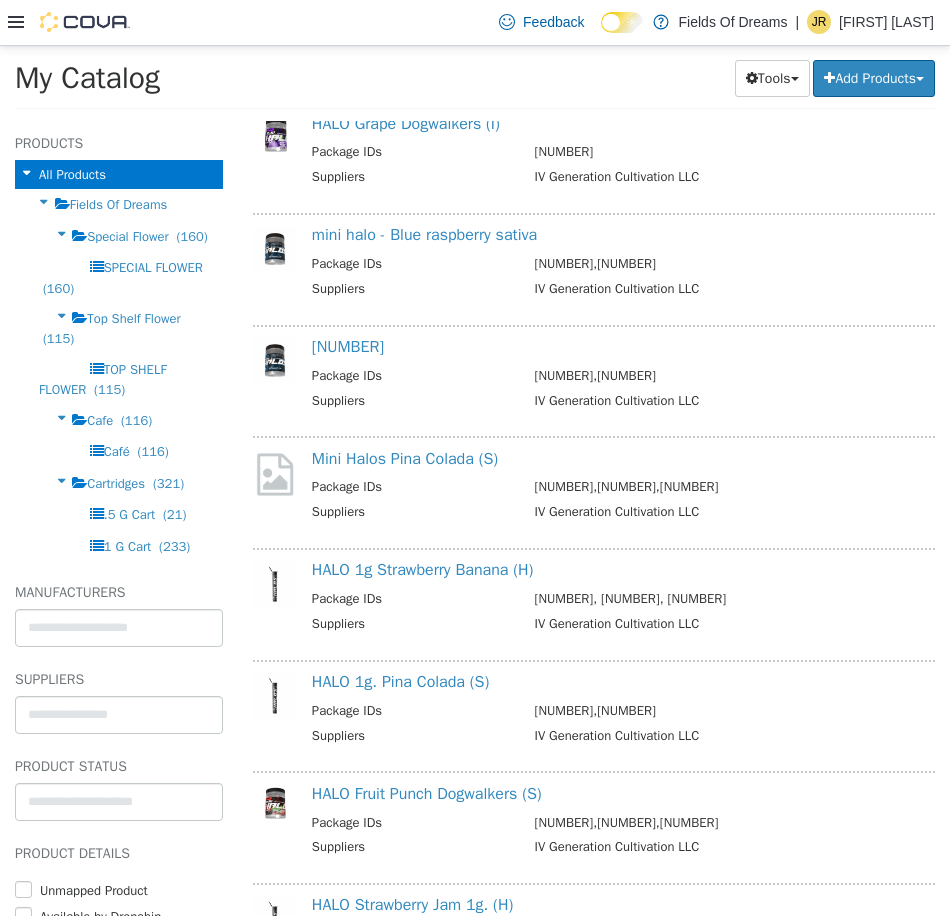 scroll, scrollTop: 1333, scrollLeft: 0, axis: vertical 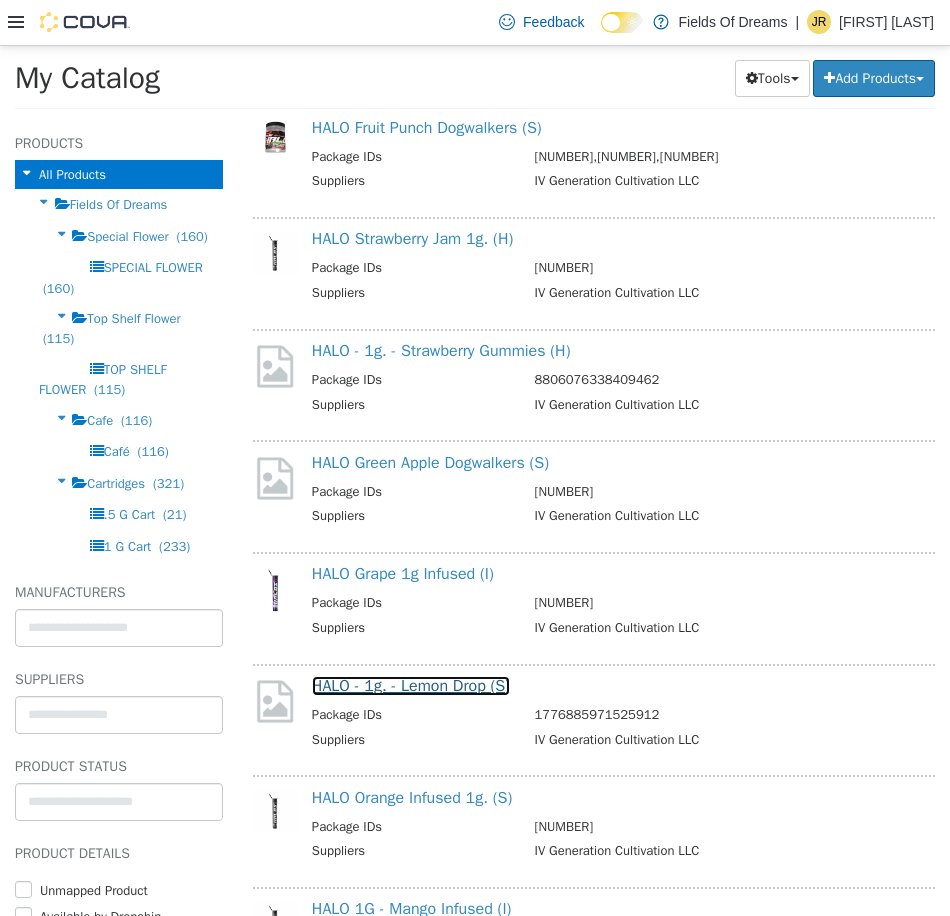 click on "HALO - 1g. - Lemon Drop (S)" at bounding box center [411, 685] 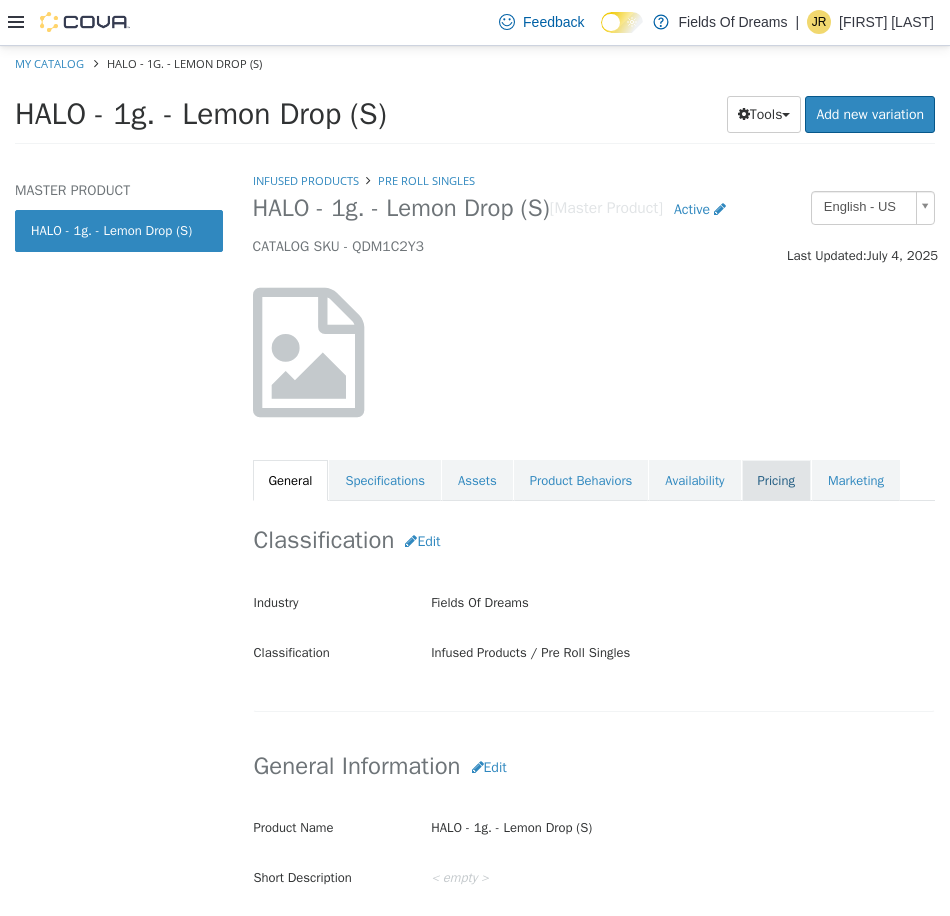 click on "Pricing" at bounding box center (776, 480) 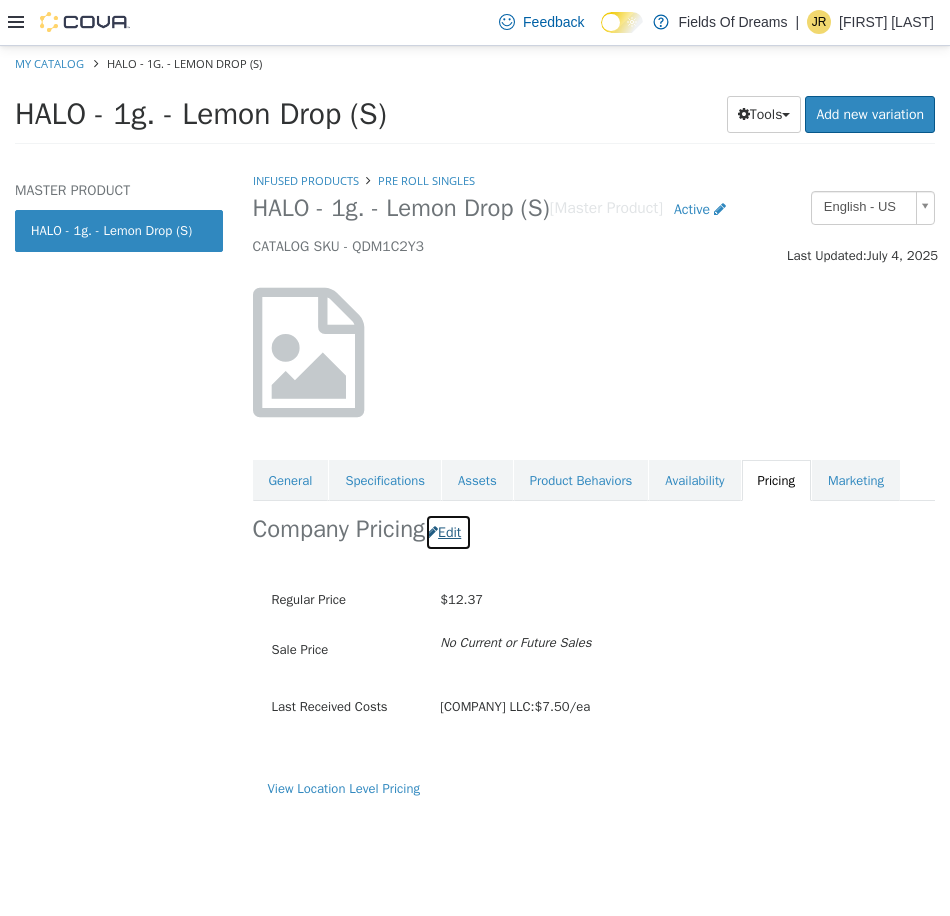 click on "Edit" at bounding box center (448, 531) 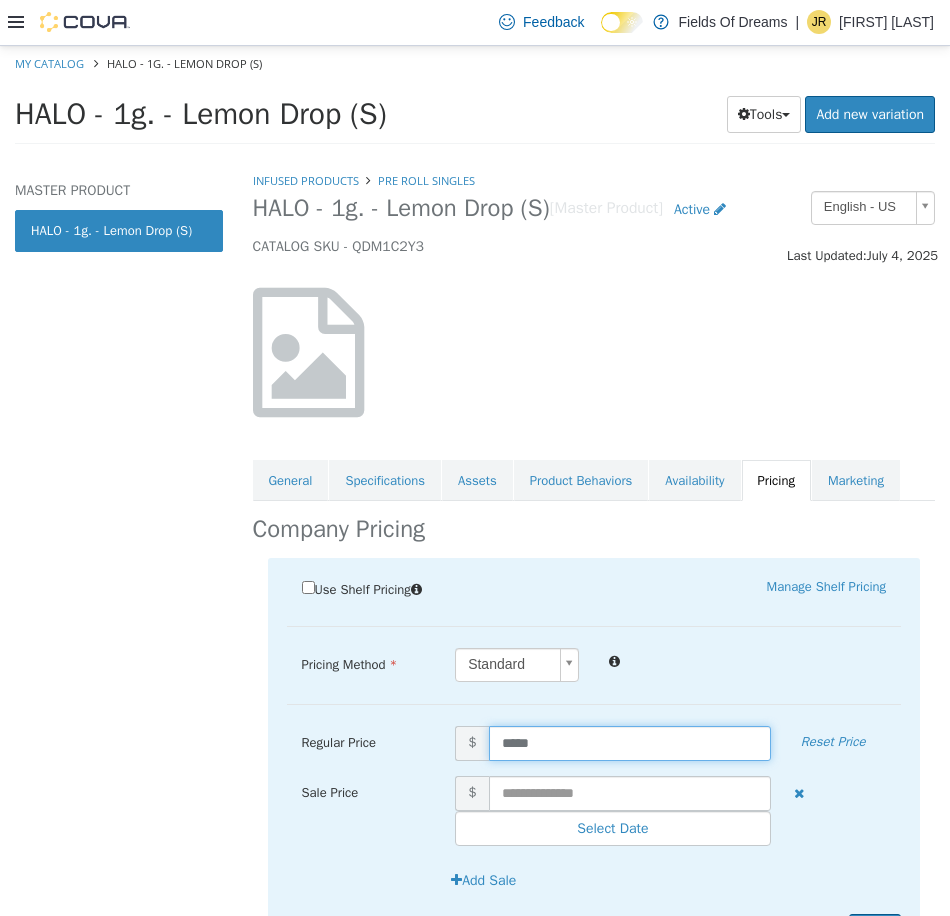 click on "*****" at bounding box center (630, 742) 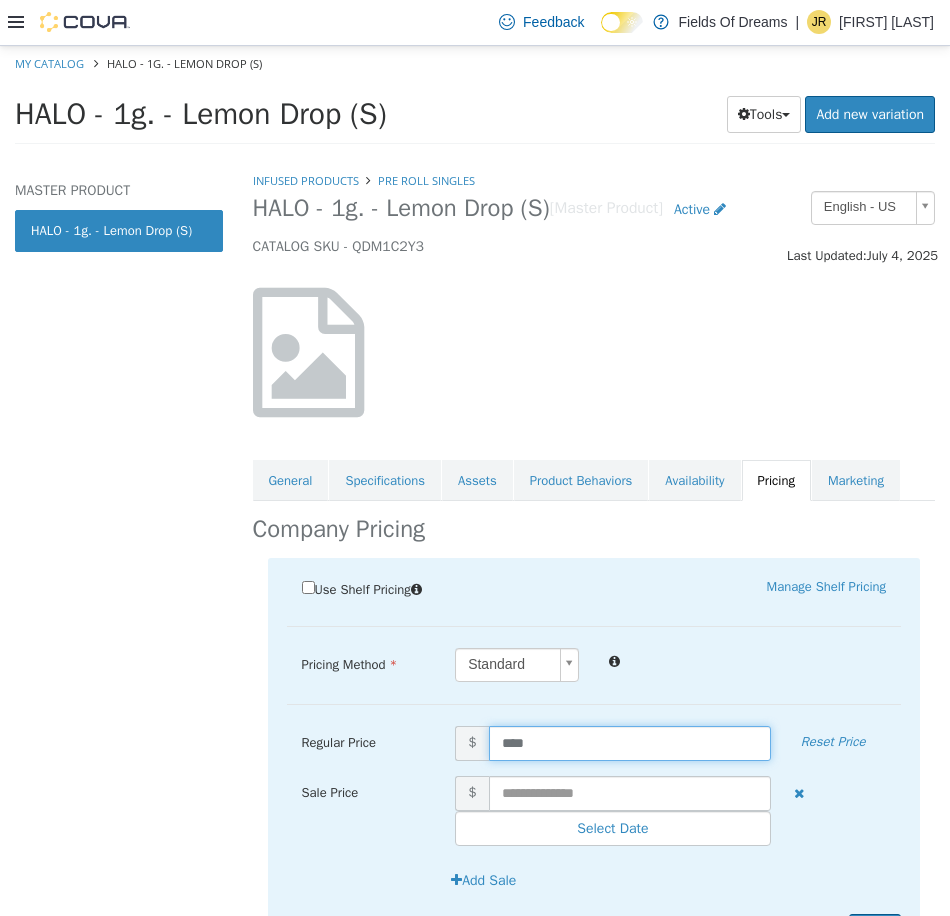 type on "*****" 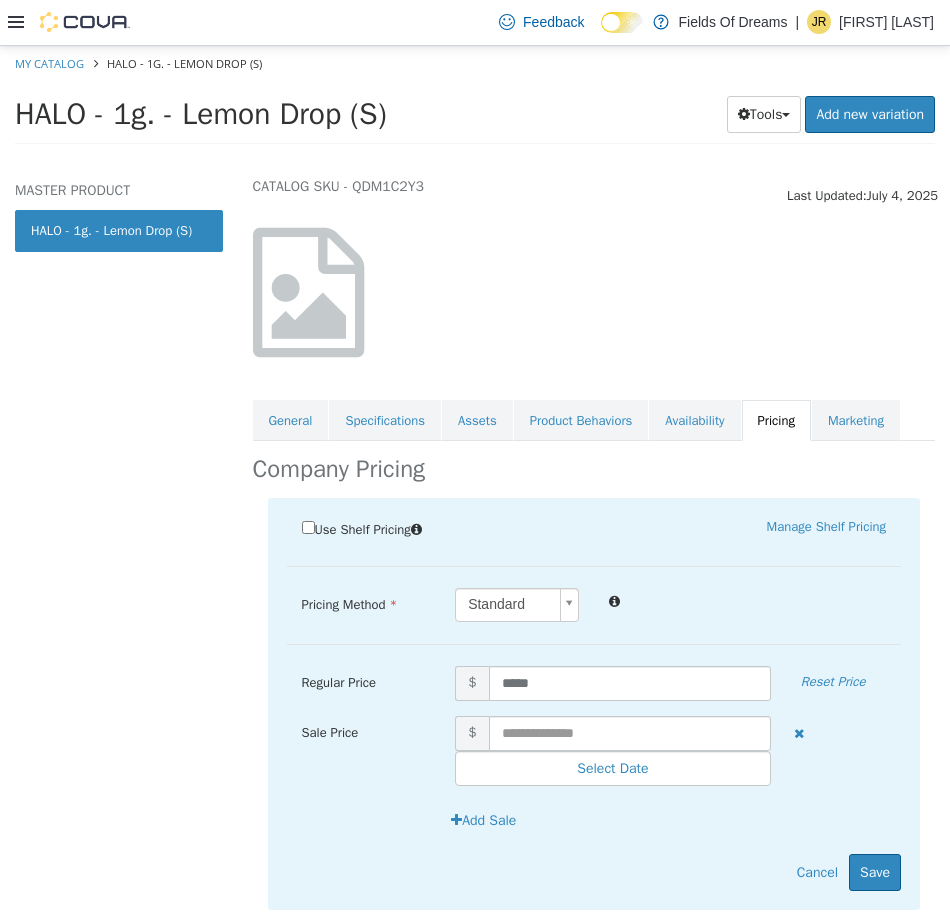 scroll, scrollTop: 108, scrollLeft: 0, axis: vertical 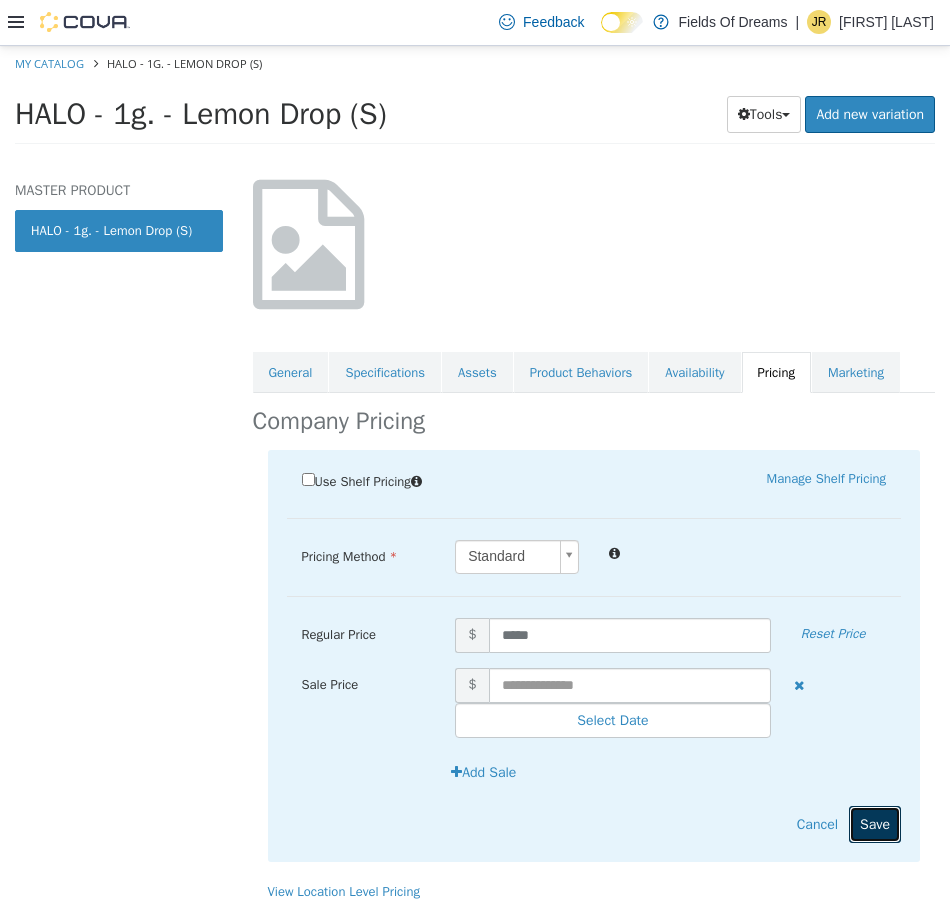 click on "Save" at bounding box center (875, 823) 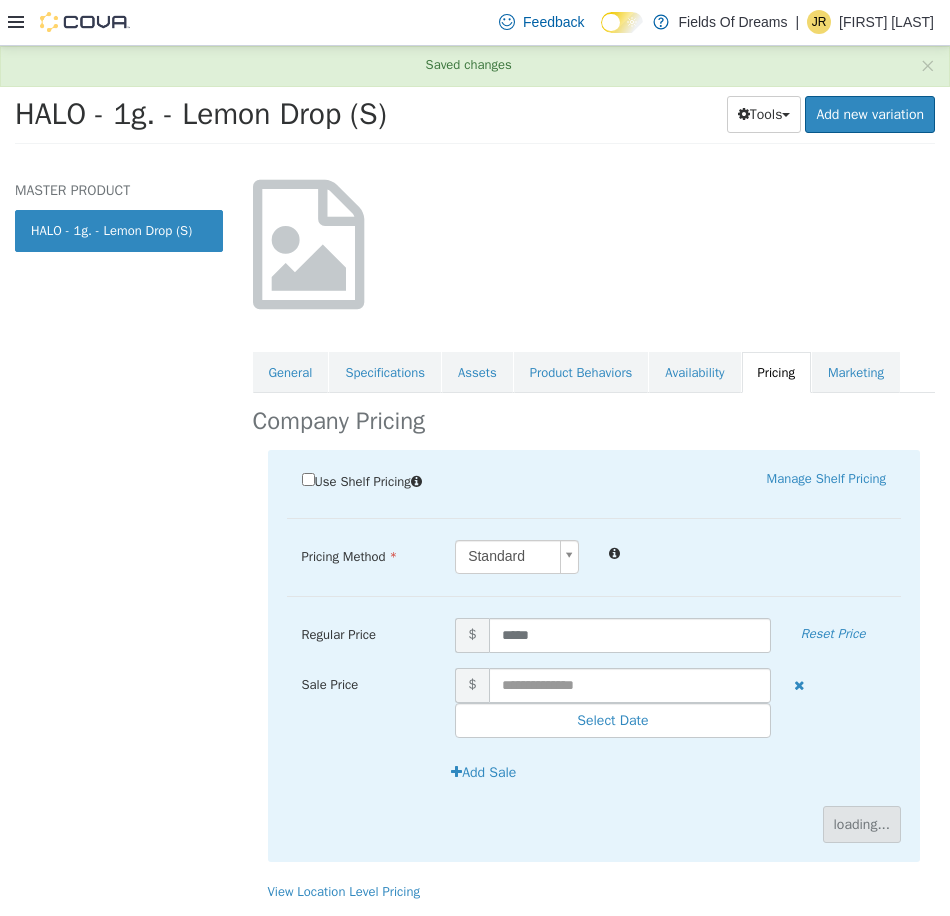 scroll, scrollTop: 0, scrollLeft: 0, axis: both 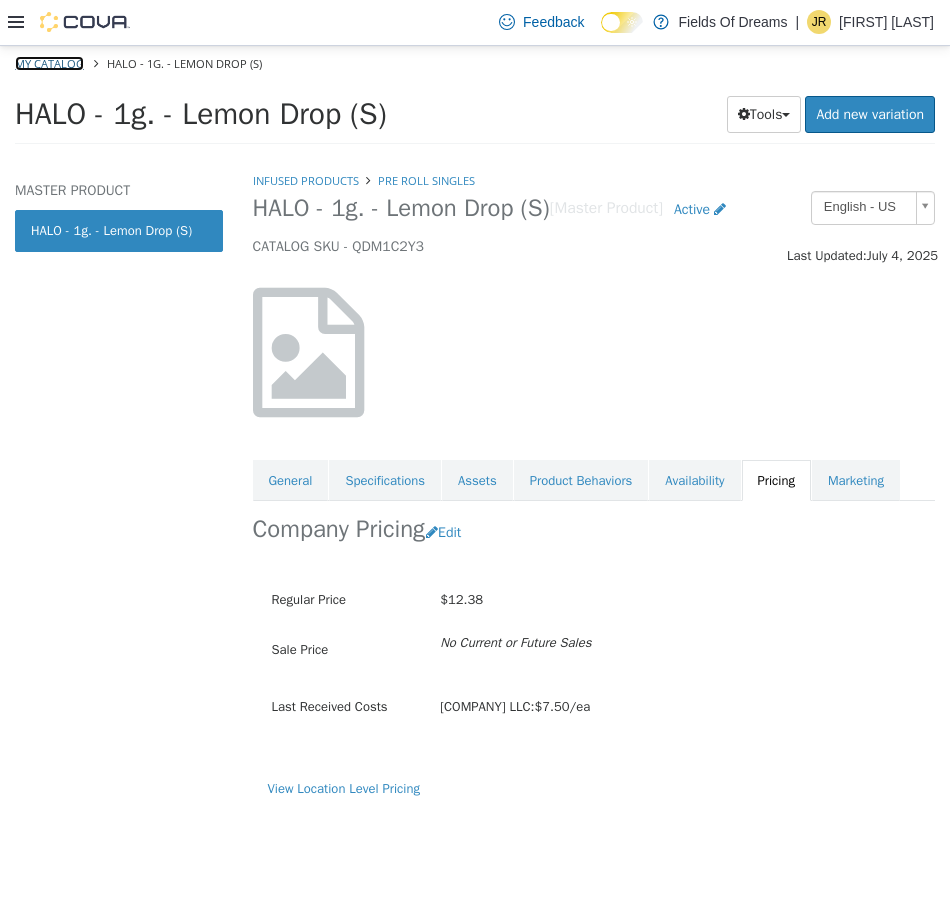 click on "My Catalog" at bounding box center [49, 62] 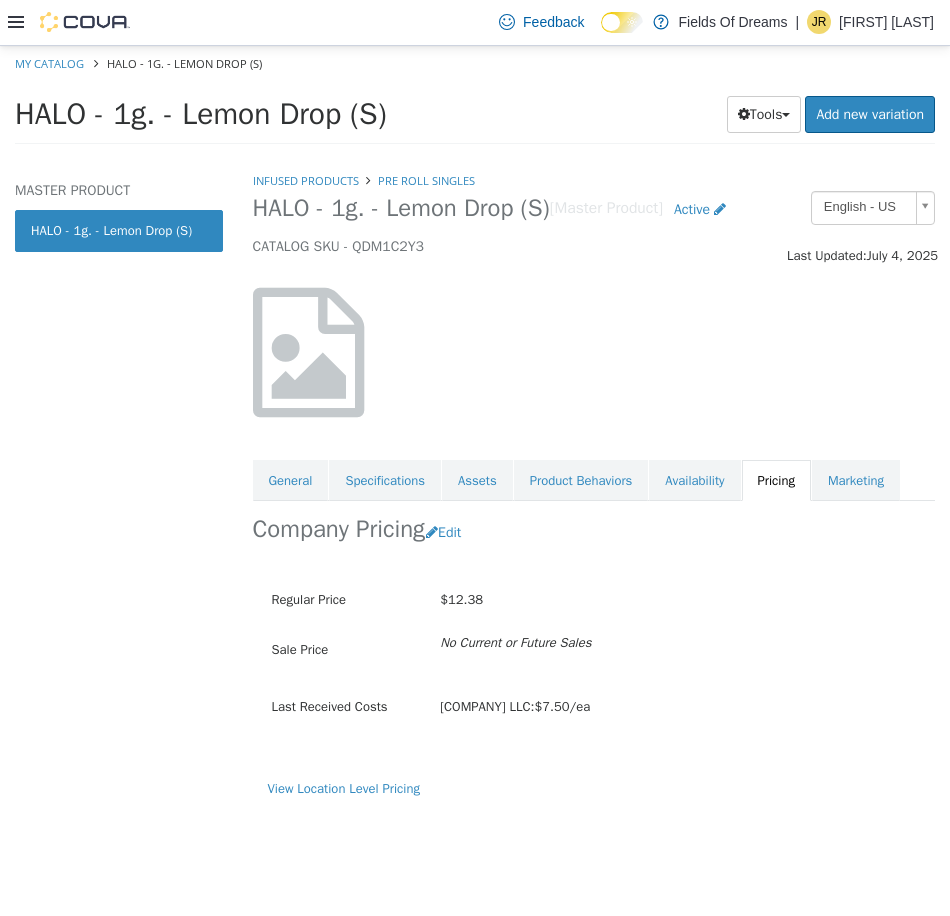 select on "**********" 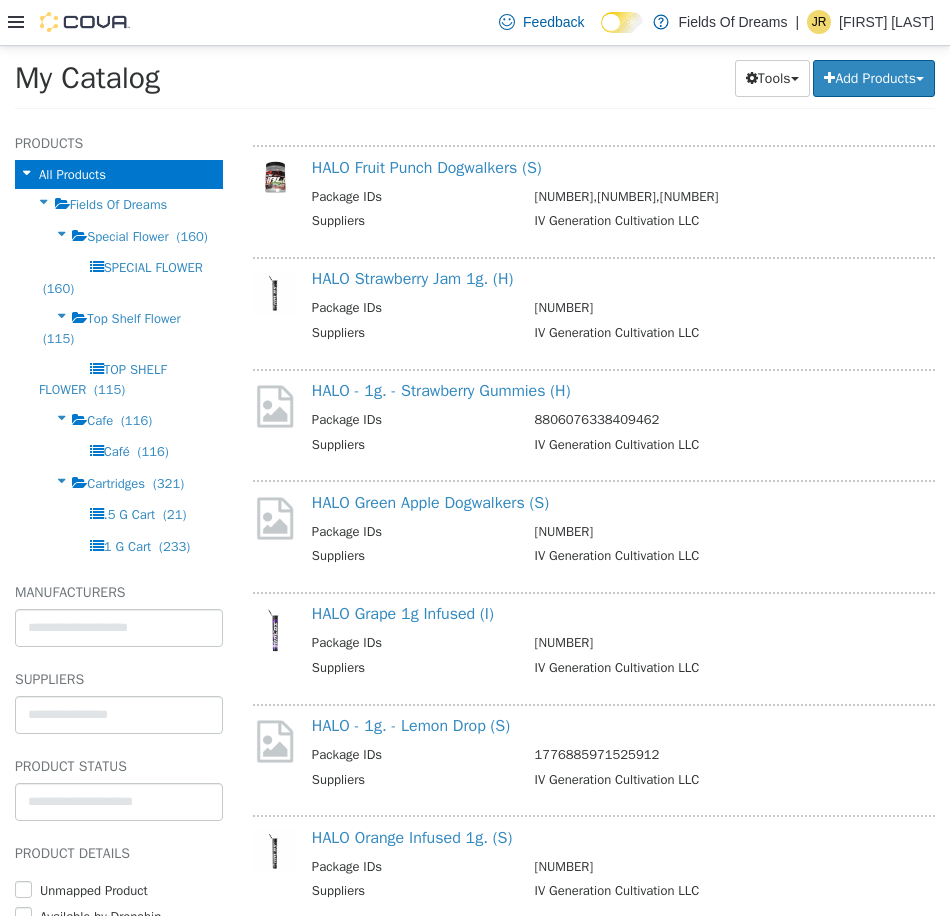 scroll, scrollTop: 1333, scrollLeft: 0, axis: vertical 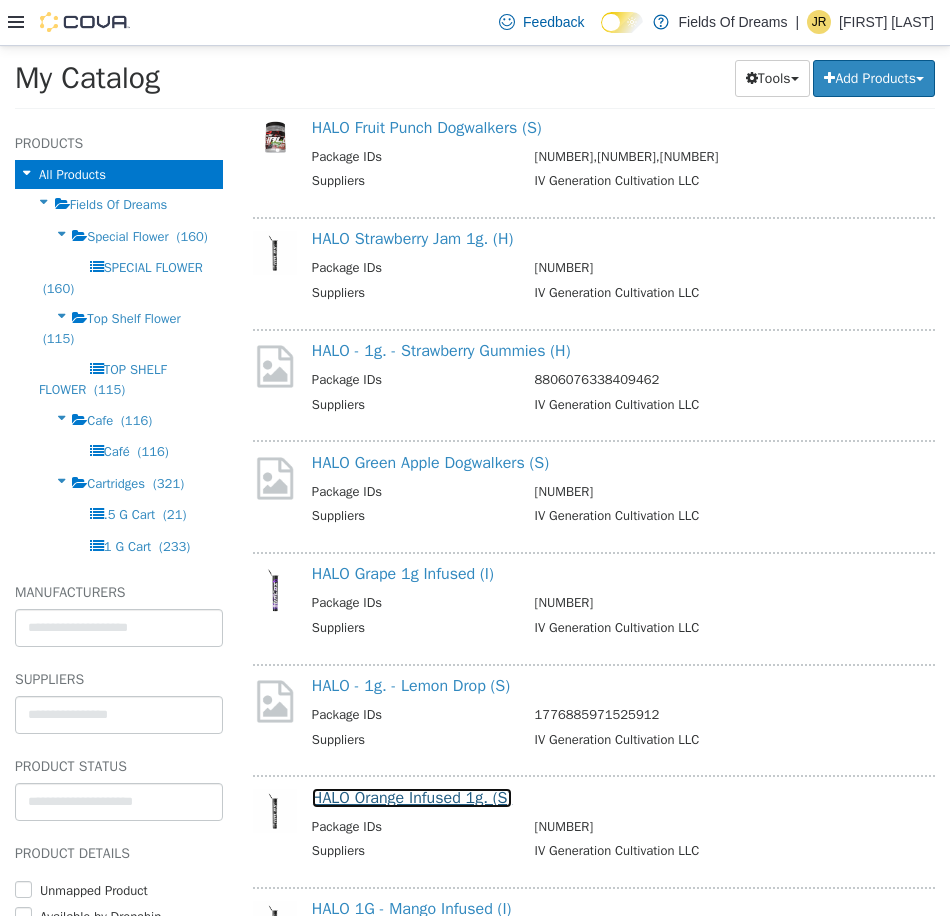 click on "HALO Orange Infused 1g. (S)" at bounding box center (412, 797) 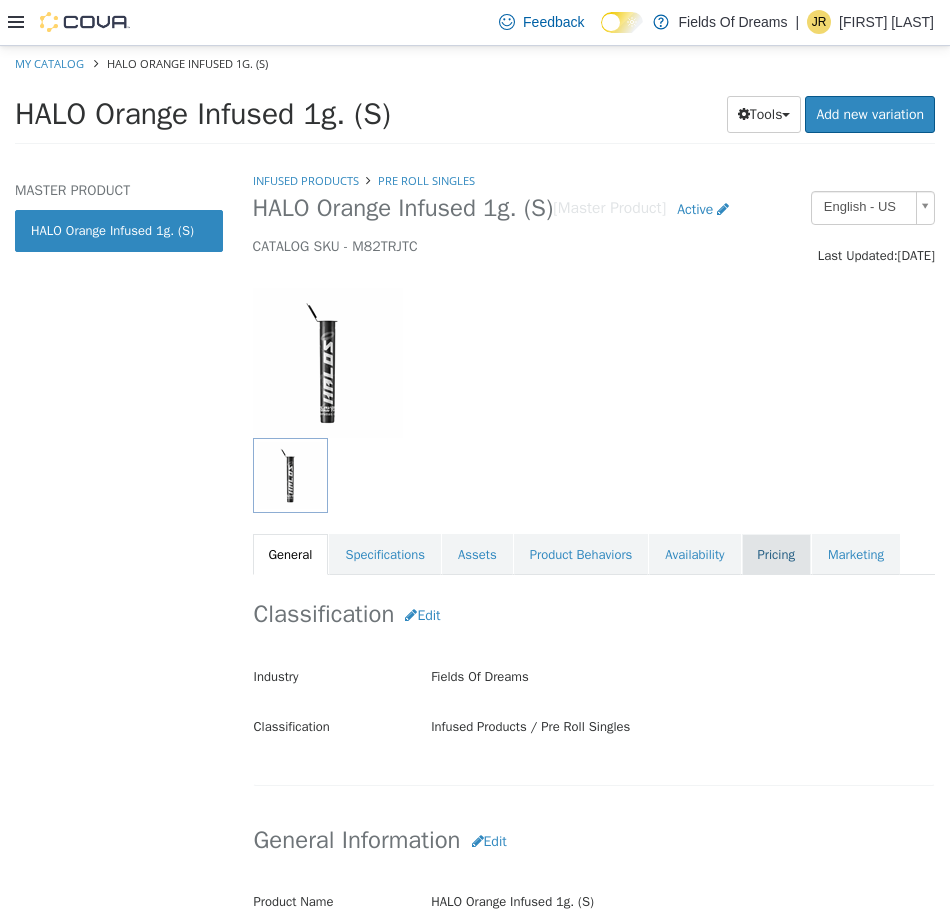 click on "Pricing" at bounding box center (776, 554) 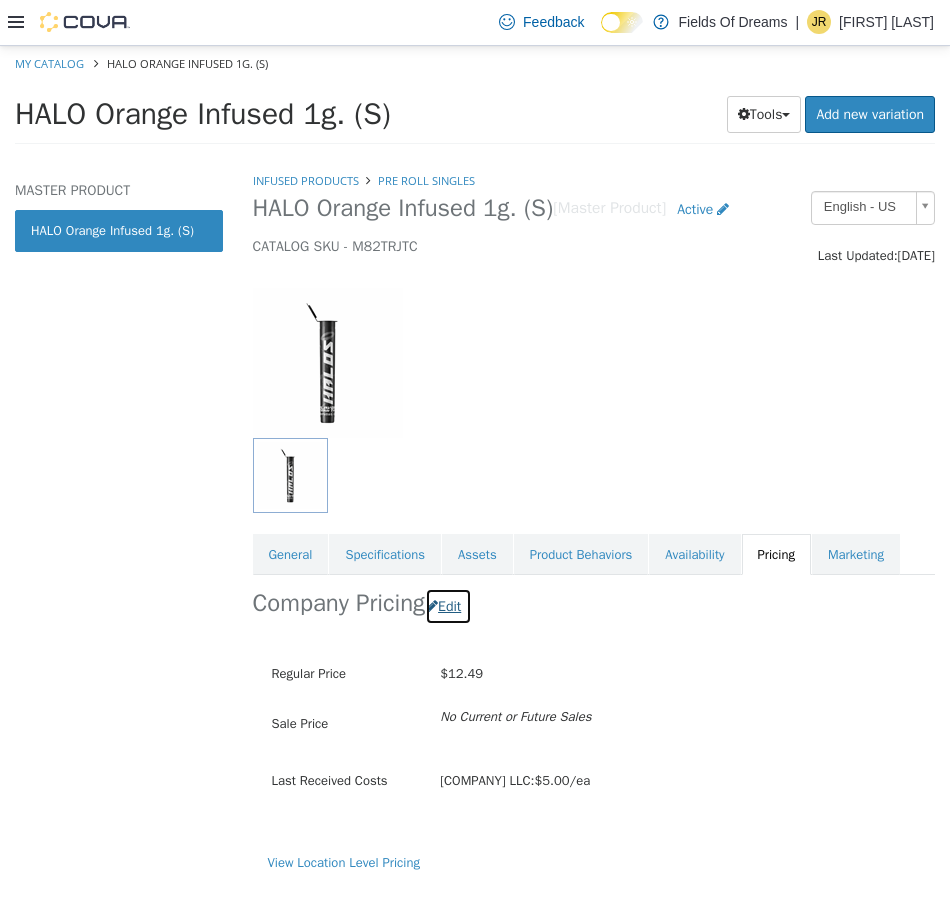 click on "Edit" at bounding box center [448, 605] 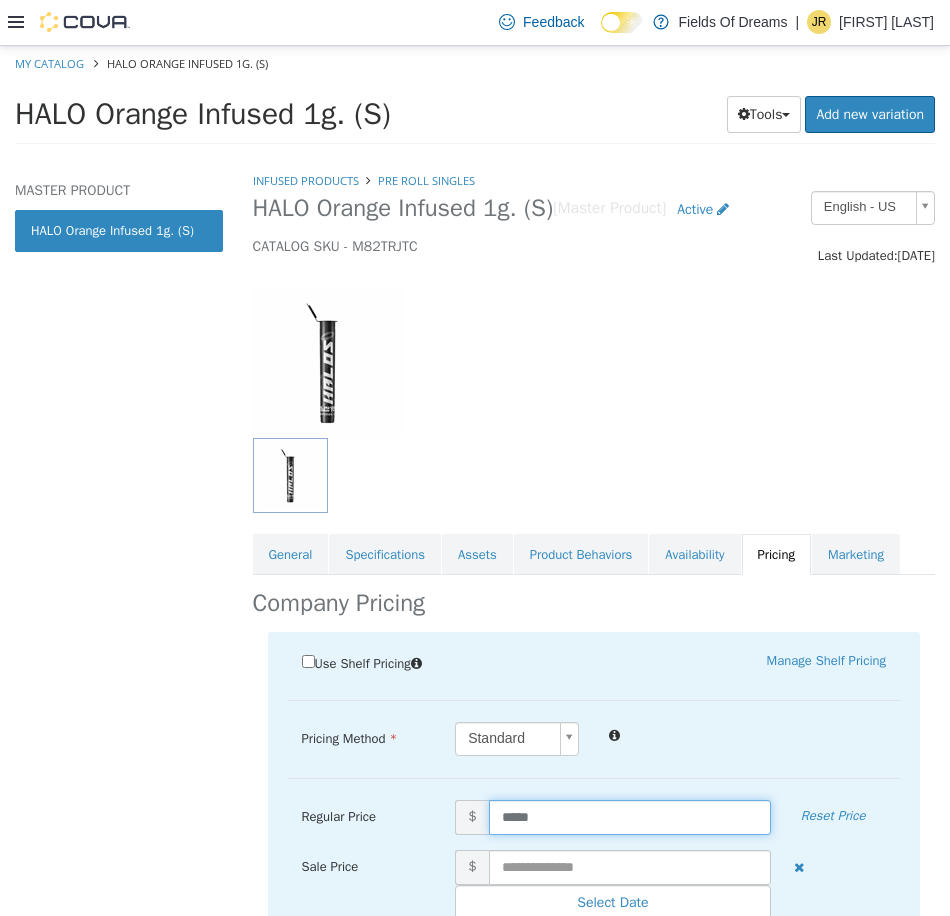click on "*****" at bounding box center (630, 816) 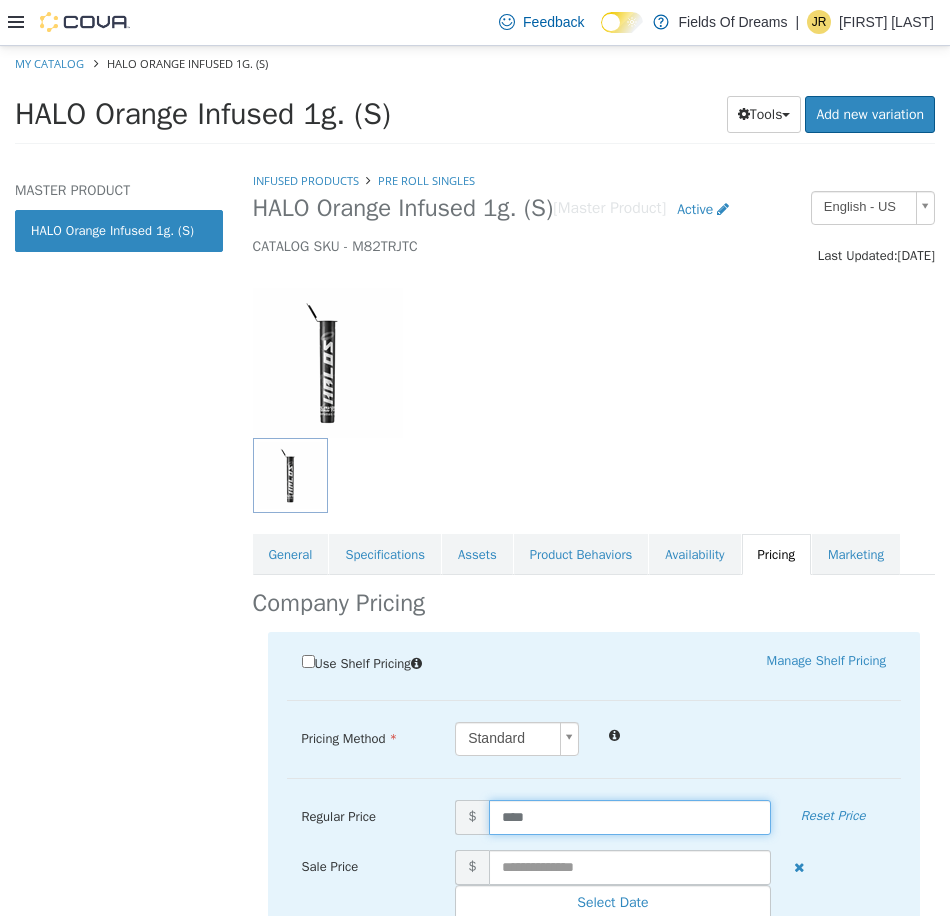 type on "*****" 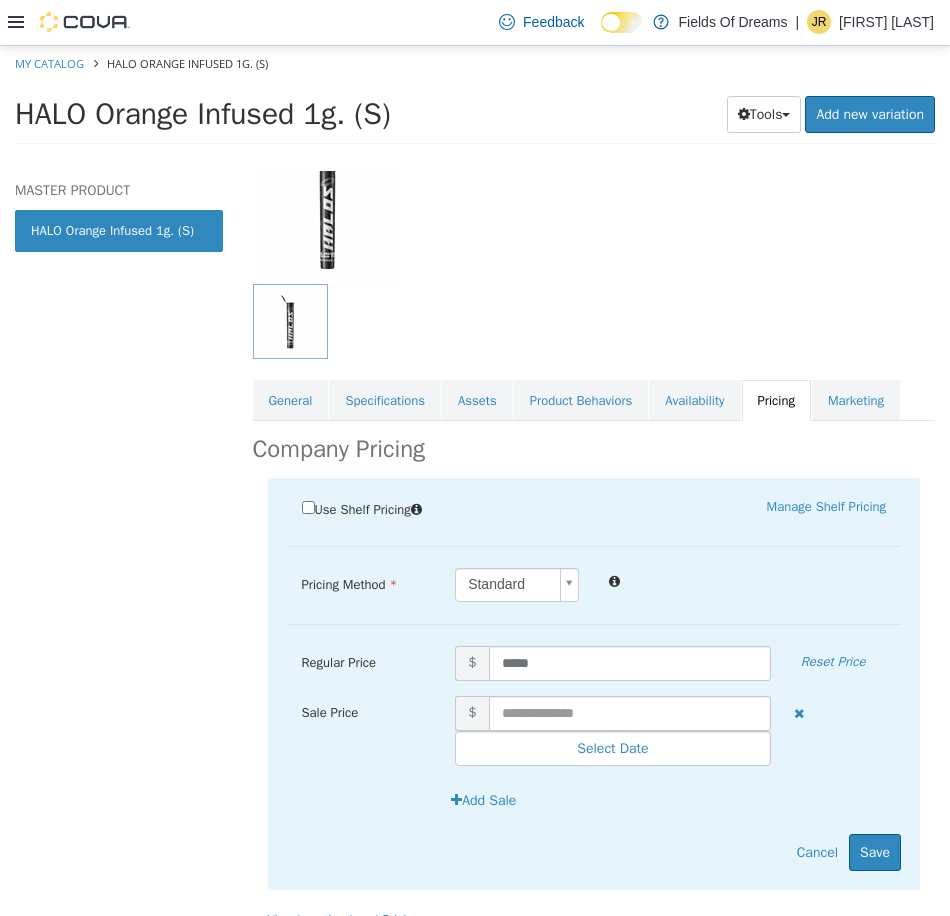 scroll, scrollTop: 197, scrollLeft: 0, axis: vertical 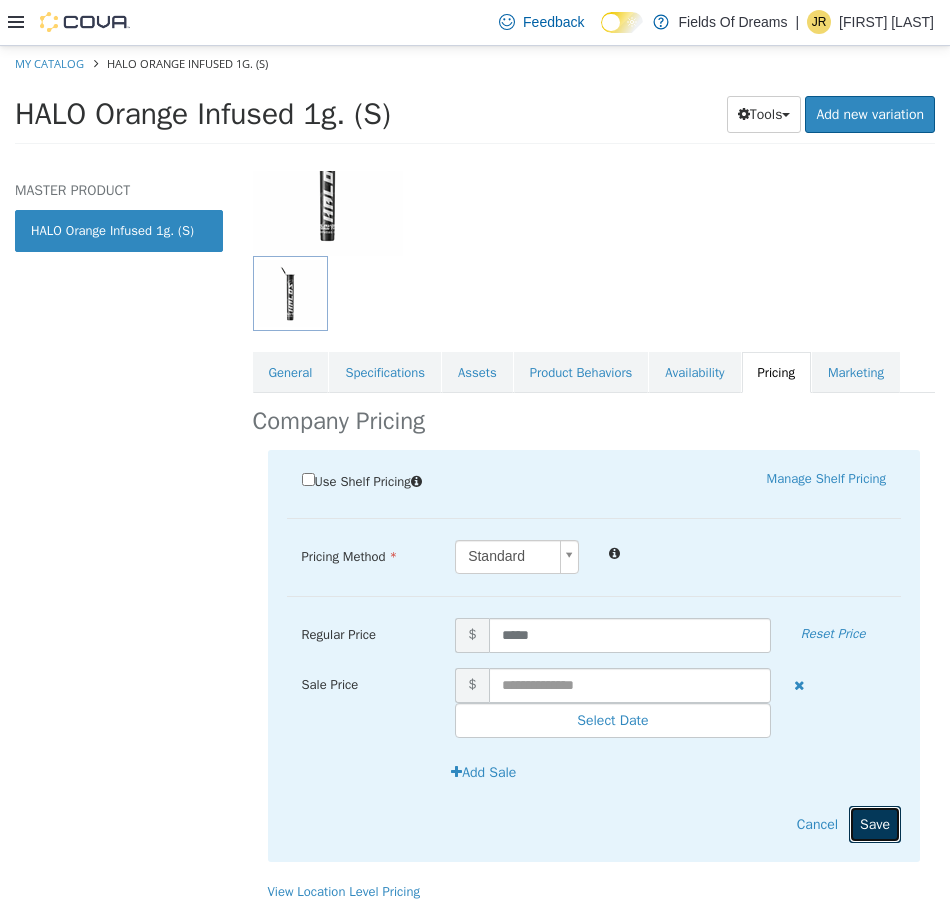 click on "Save" at bounding box center (875, 823) 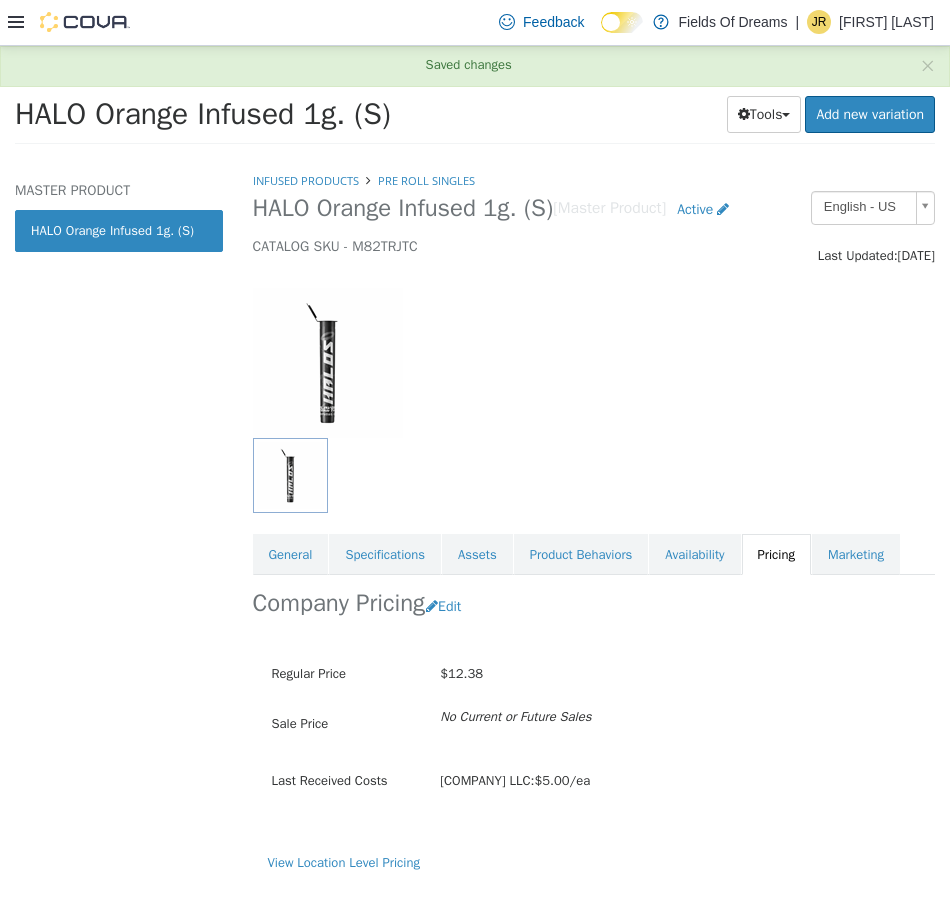 scroll, scrollTop: 0, scrollLeft: 0, axis: both 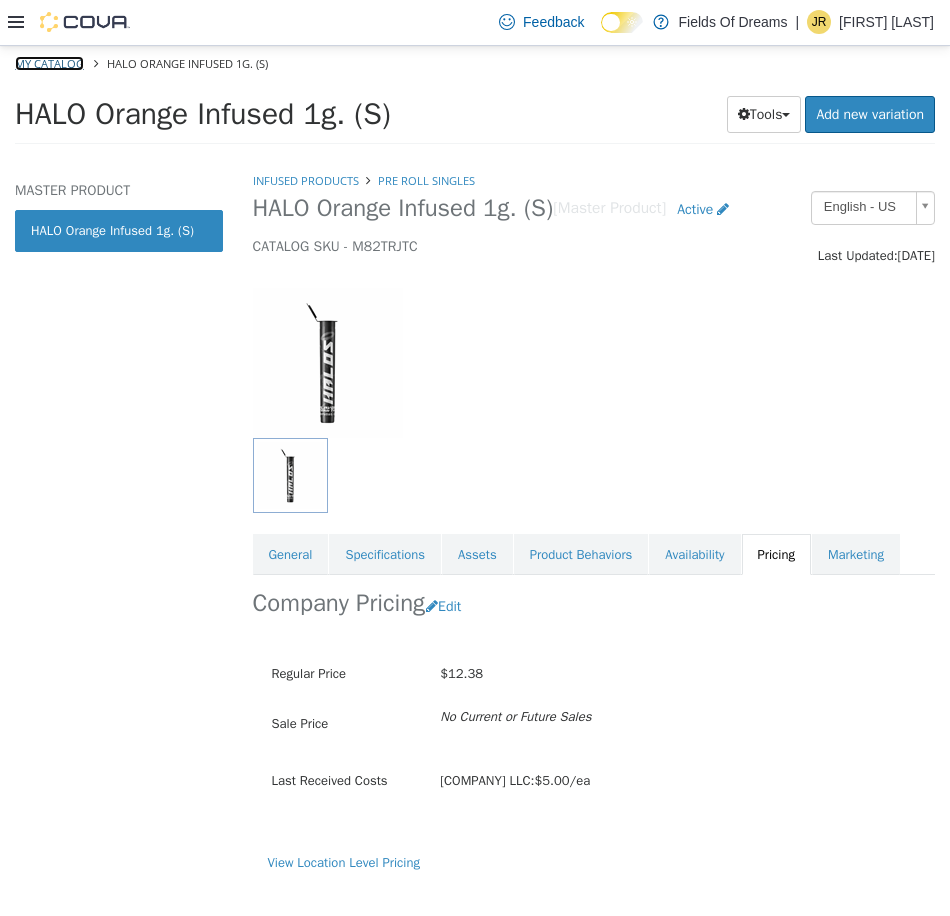 click on "My Catalog" at bounding box center (49, 62) 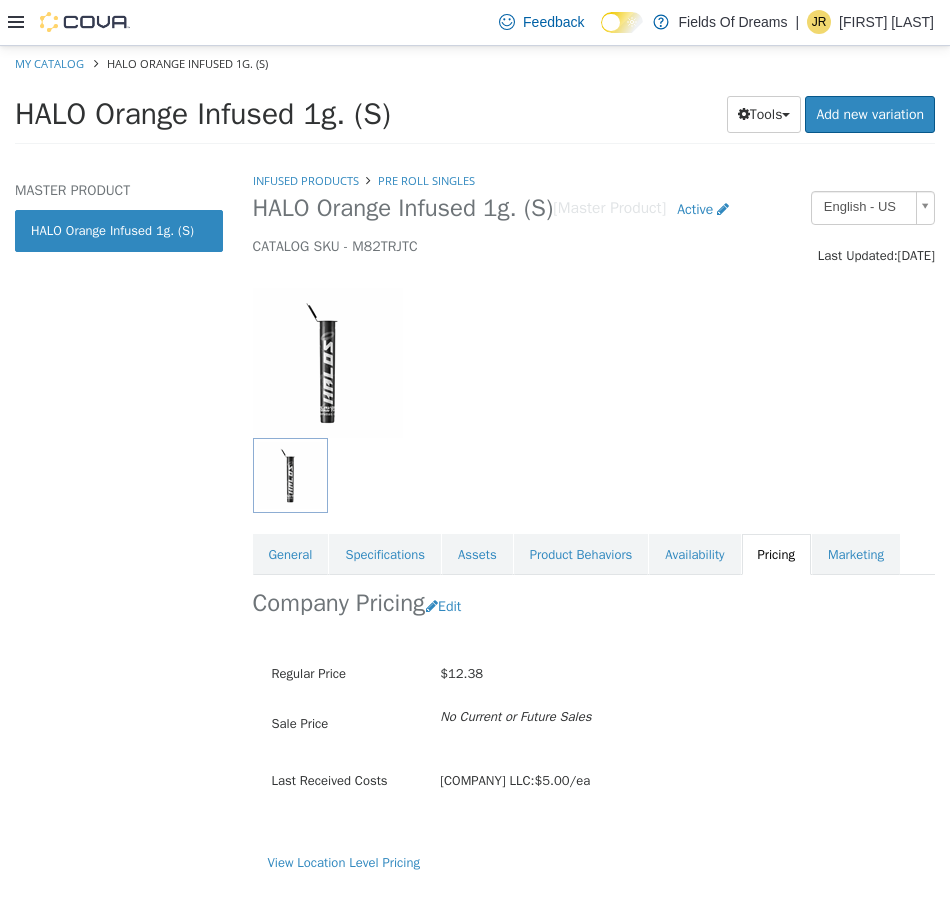 select on "**********" 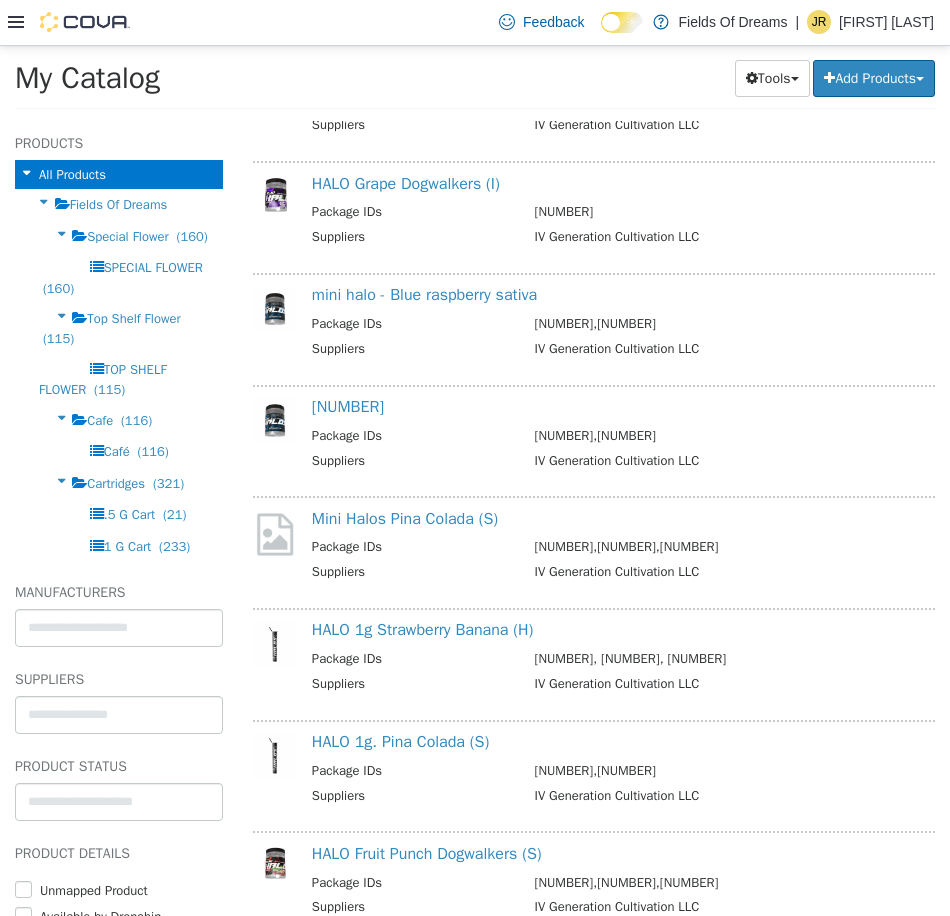 scroll, scrollTop: 1733, scrollLeft: 0, axis: vertical 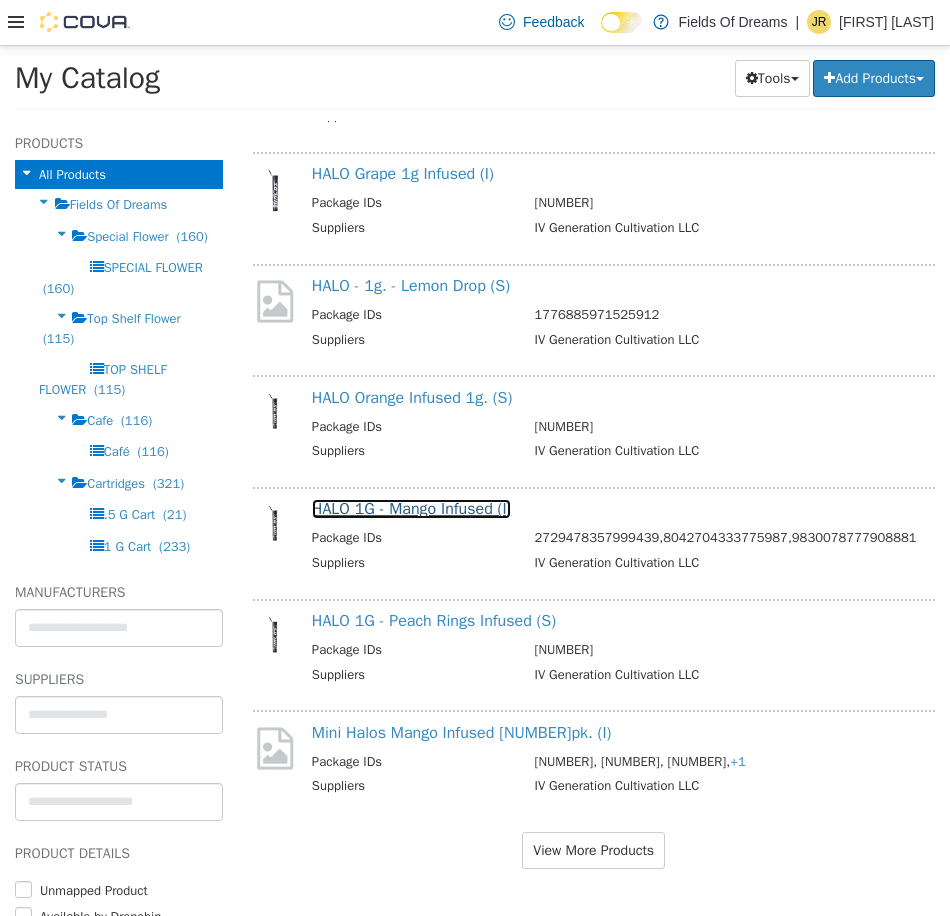click on "HALO 1G - Mango Infused (I)" at bounding box center [411, 508] 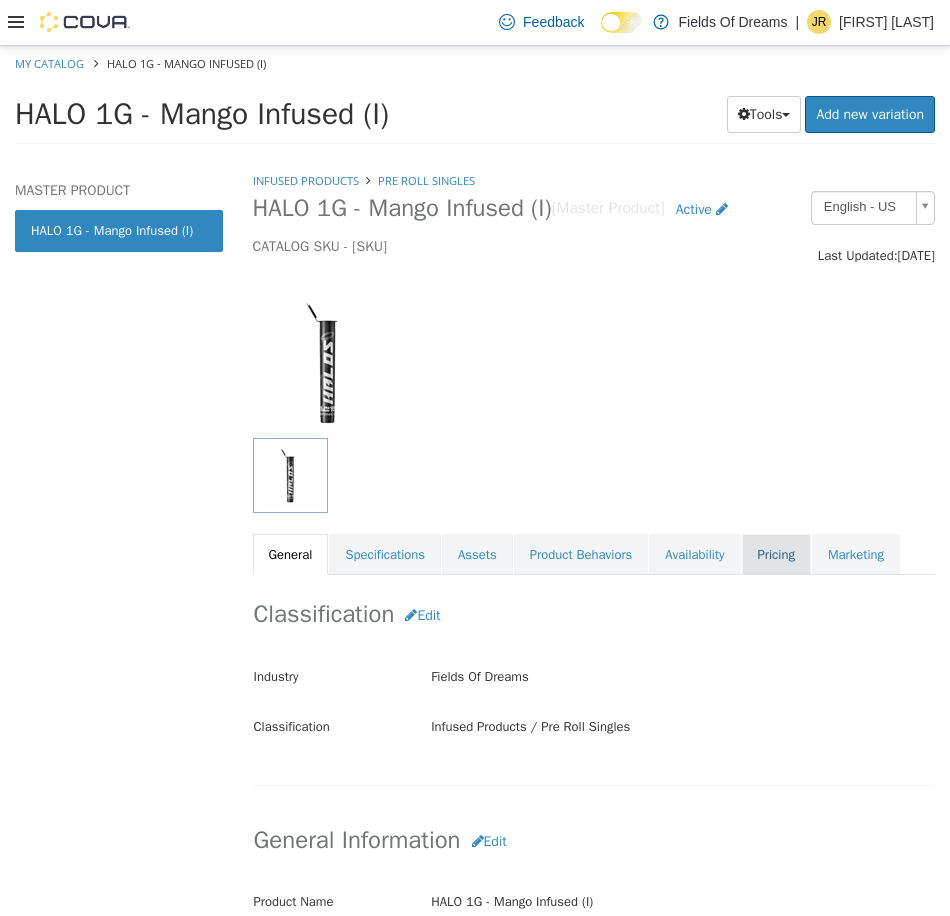click on "Pricing" at bounding box center (776, 554) 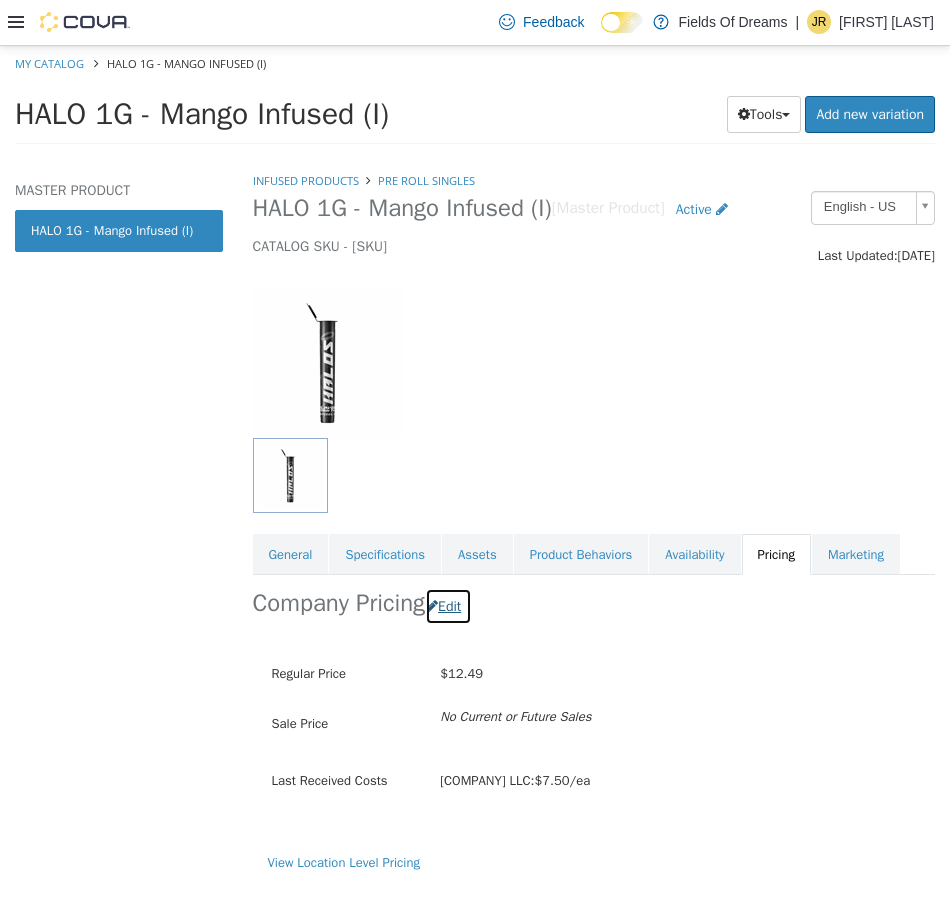 click on "Edit" at bounding box center (448, 605) 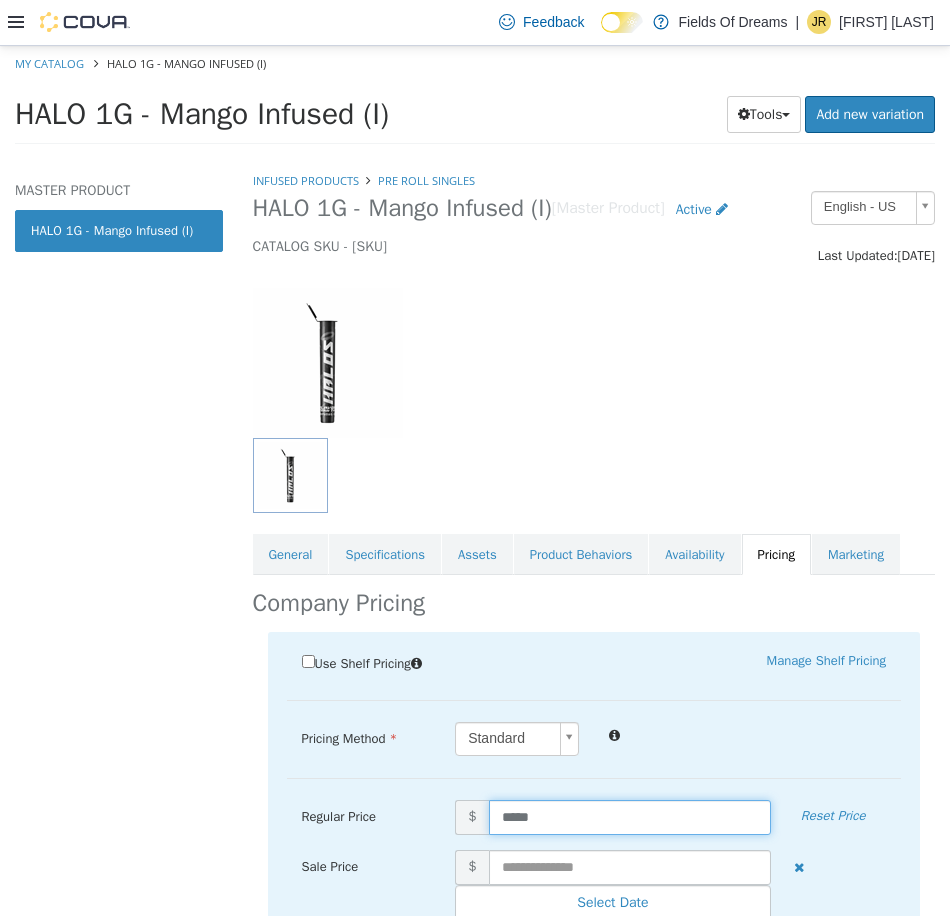 click on "*****" at bounding box center (630, 816) 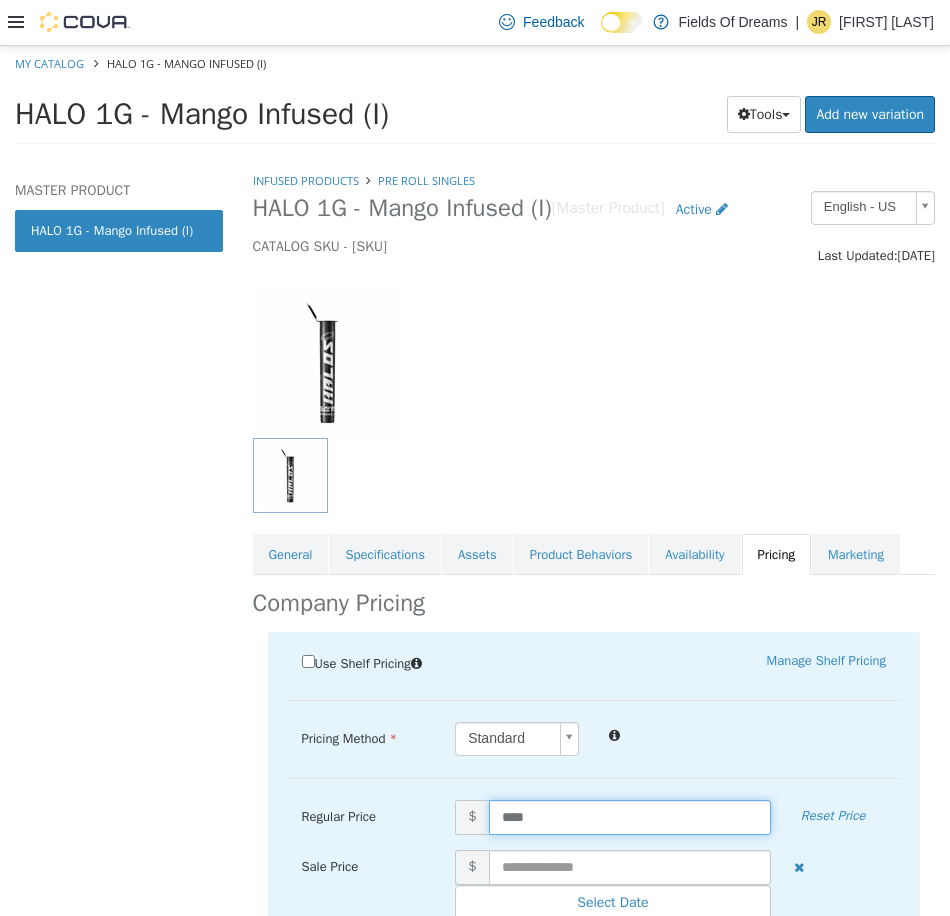 type on "*****" 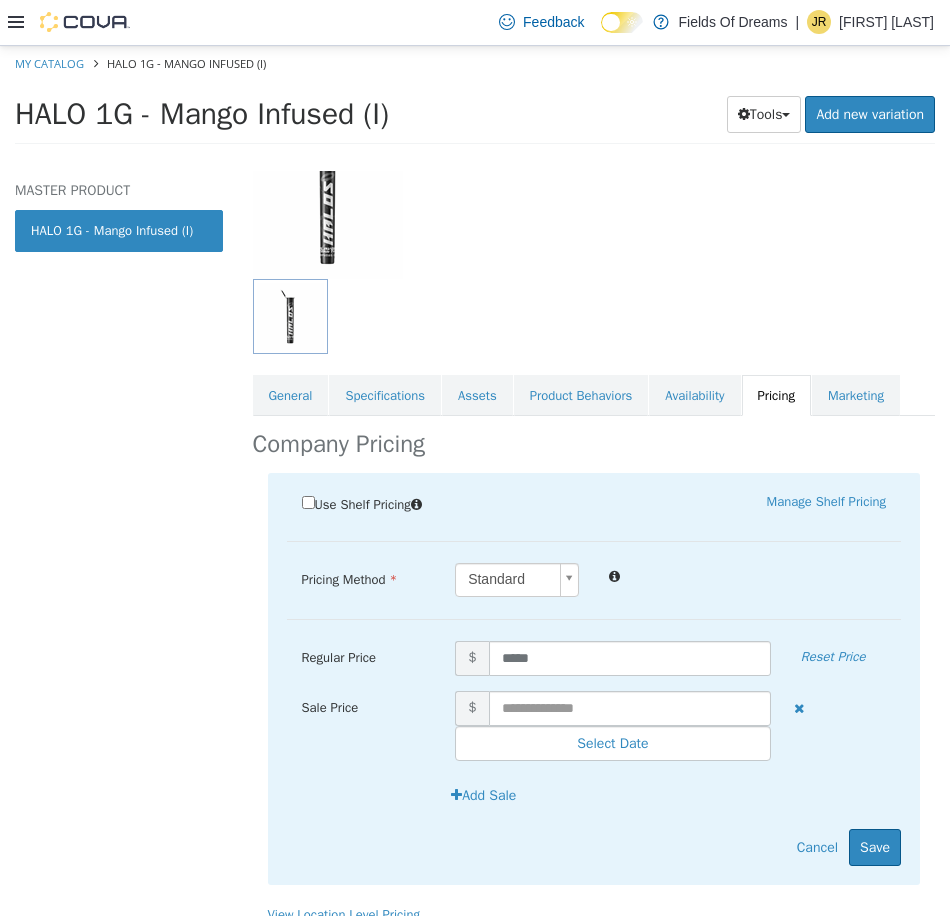 scroll, scrollTop: 197, scrollLeft: 0, axis: vertical 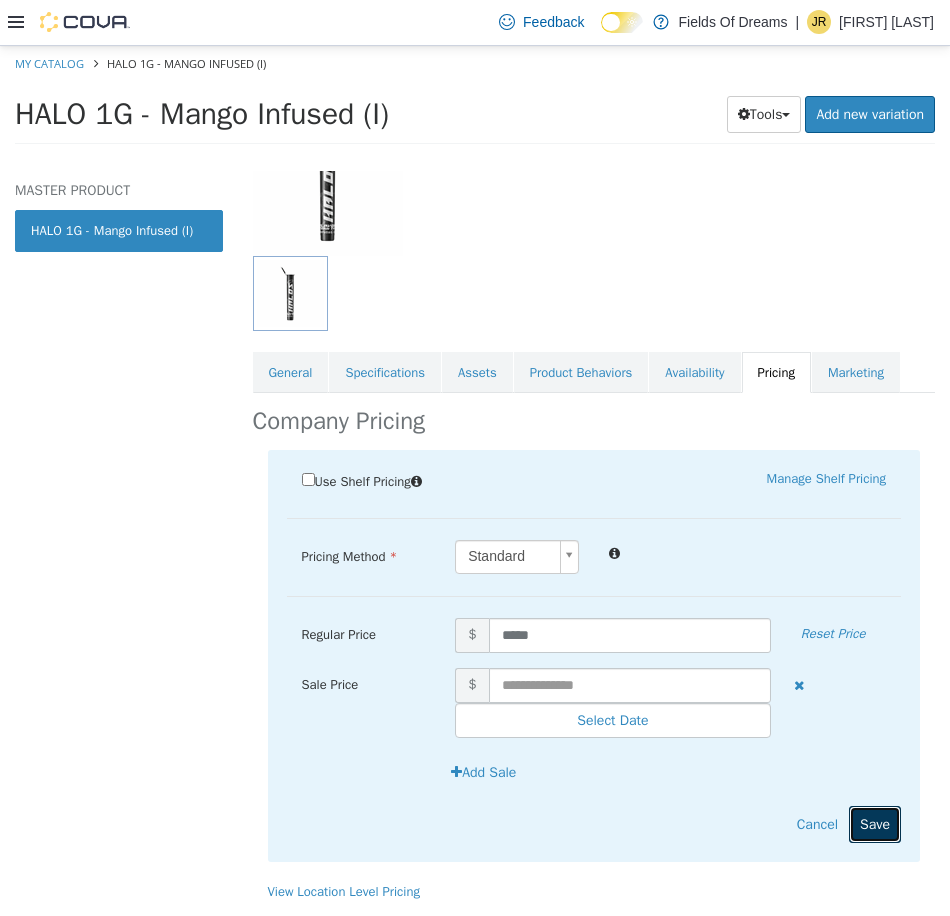 click on "Save" at bounding box center [875, 823] 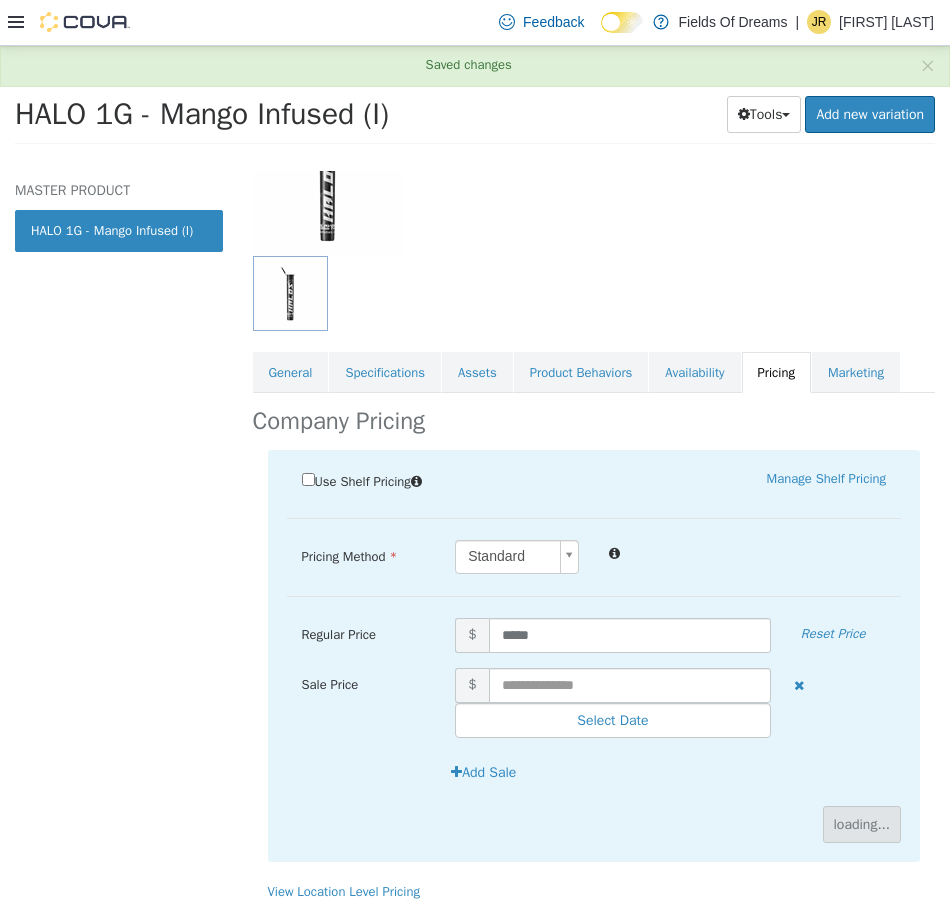 scroll, scrollTop: 0, scrollLeft: 0, axis: both 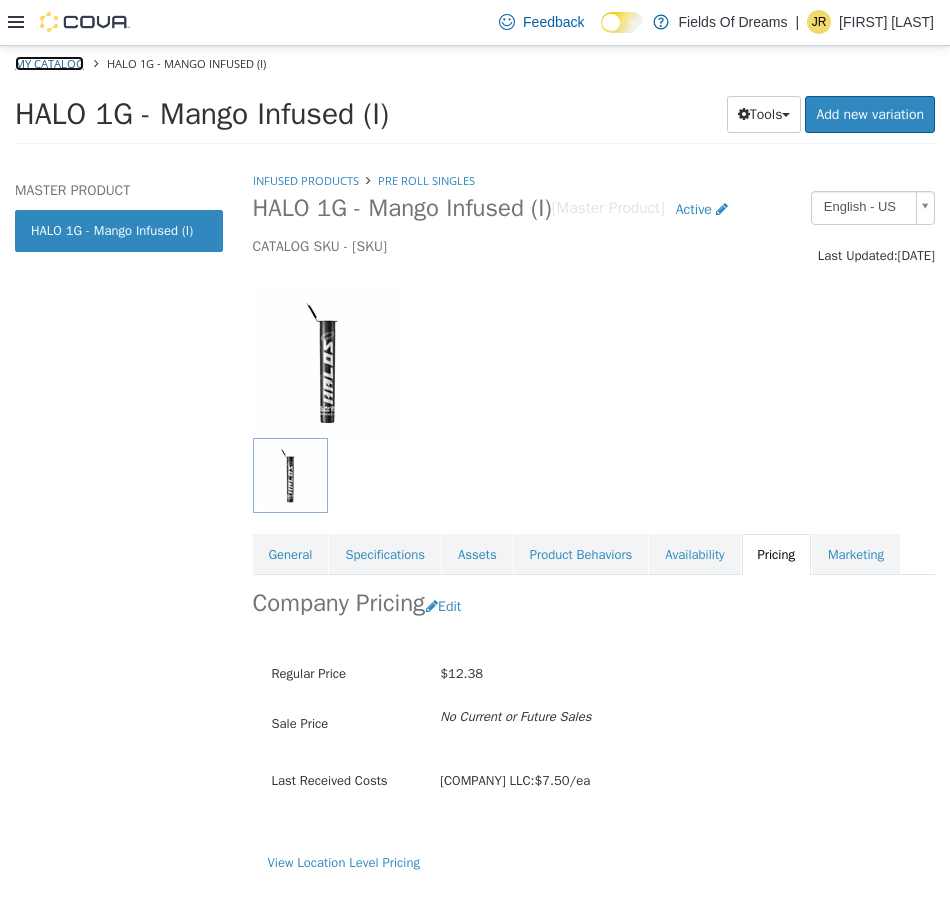 click on "My Catalog" at bounding box center (49, 62) 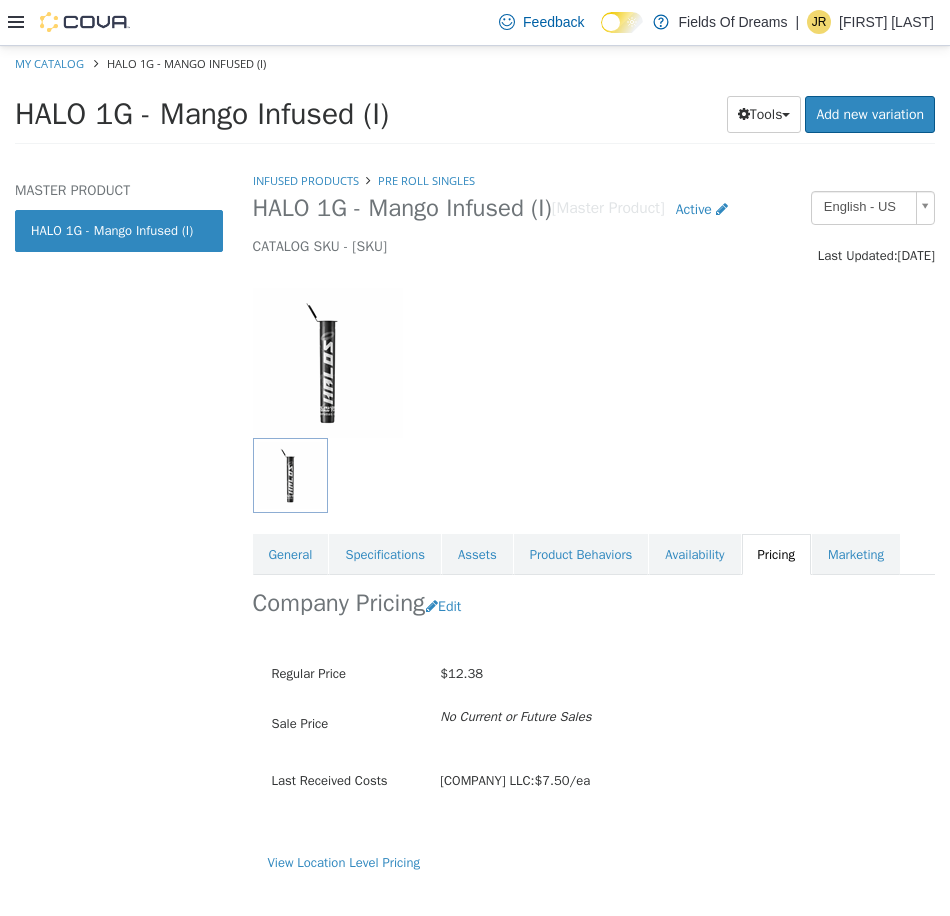 select on "**********" 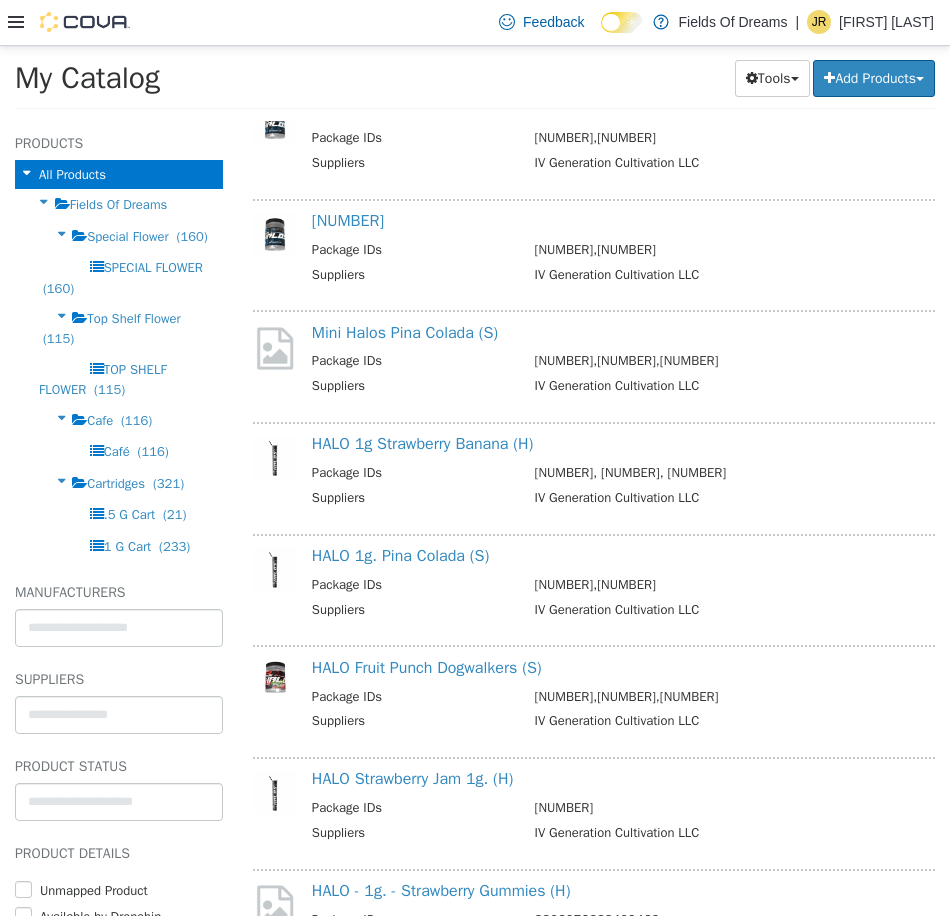 scroll, scrollTop: 1733, scrollLeft: 0, axis: vertical 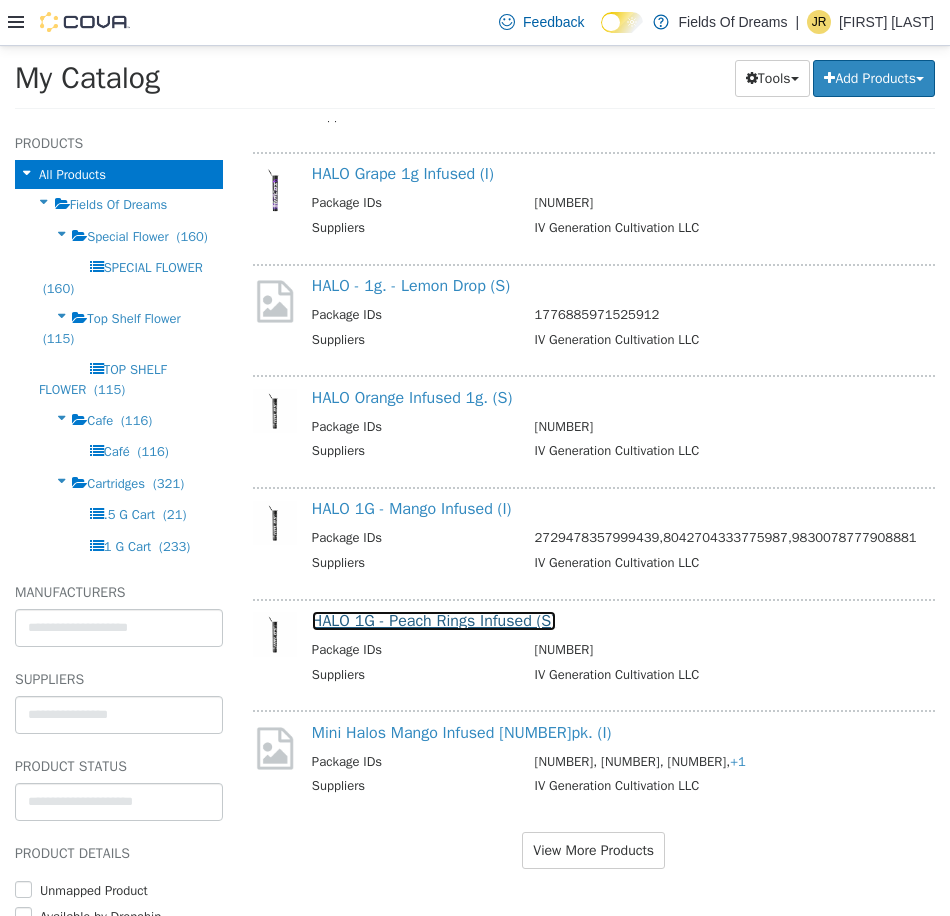 click on "HALO 1G - Peach Rings Infused (S)" at bounding box center [434, 620] 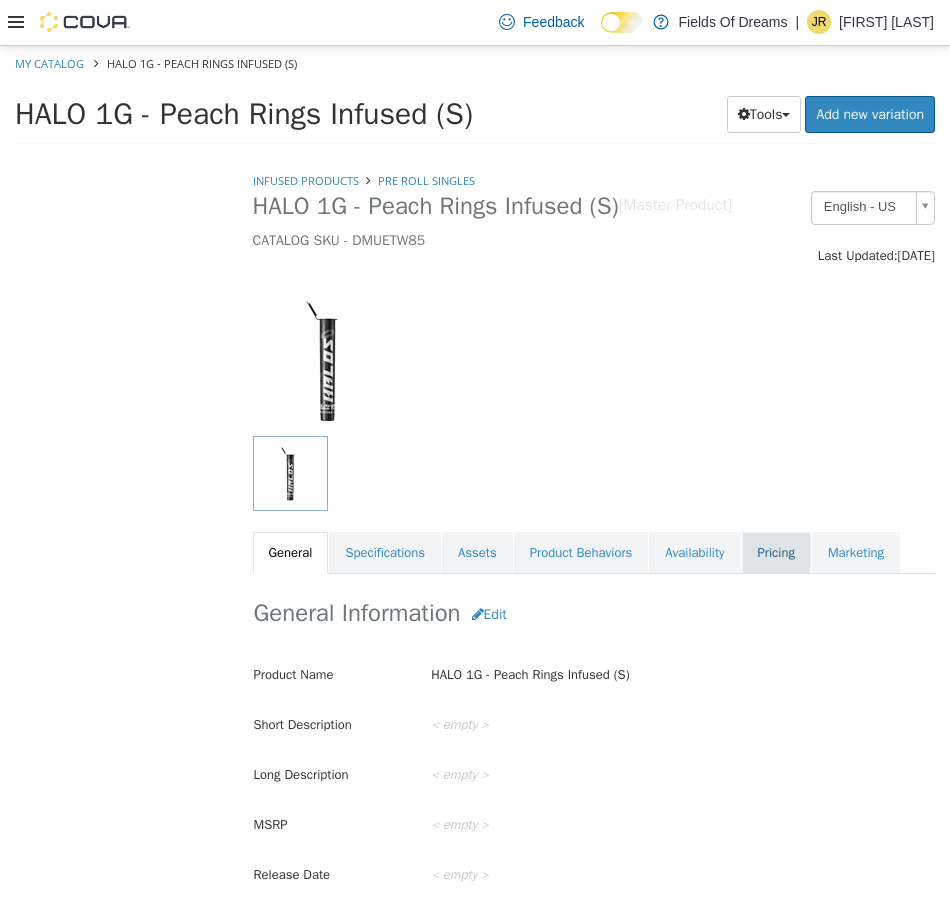 click on "Pricing" at bounding box center (776, 552) 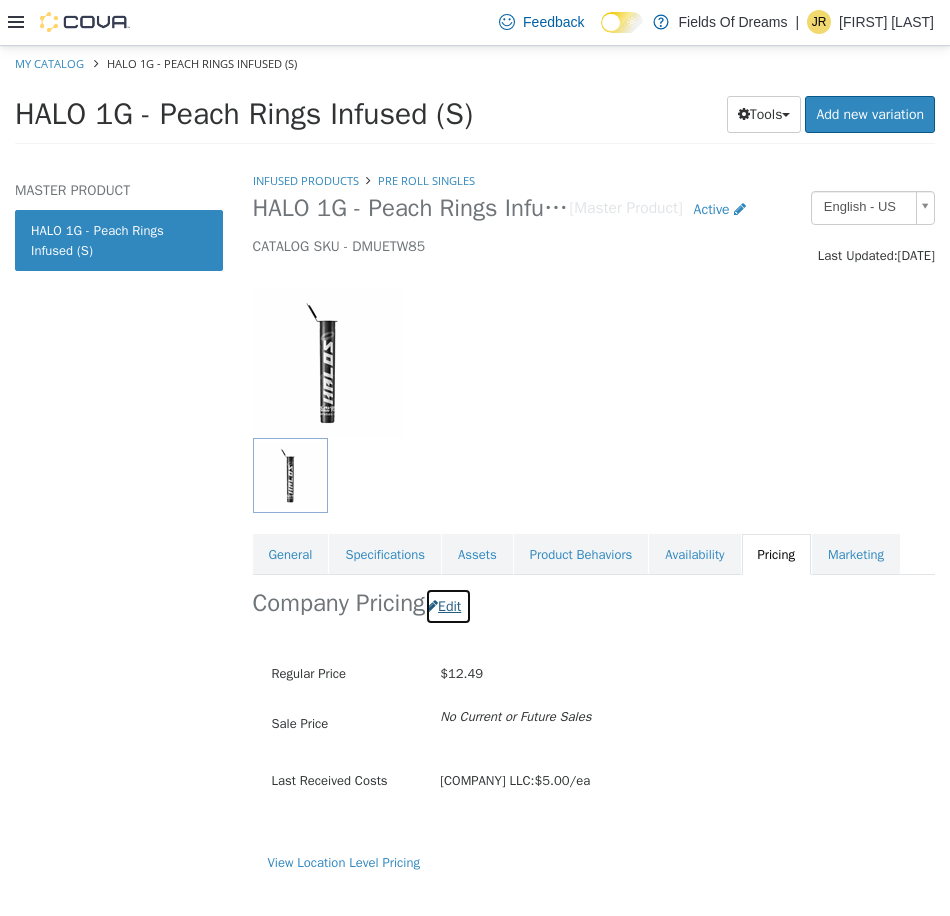 click at bounding box center [432, 605] 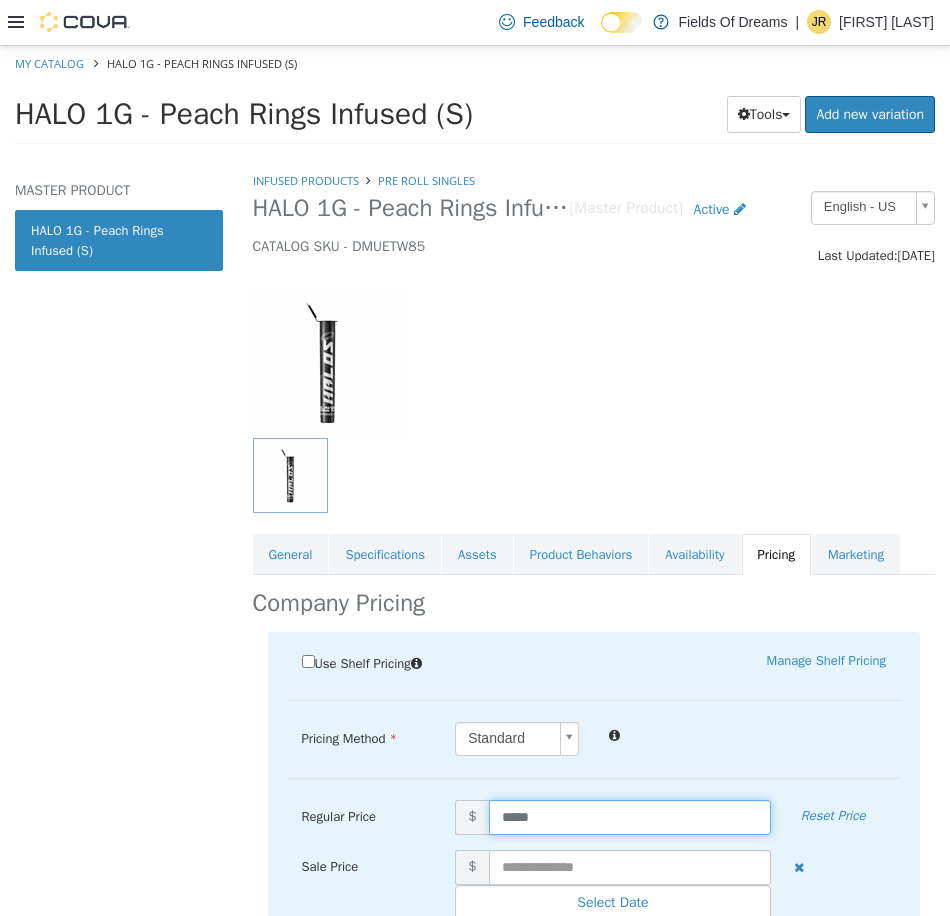 click on "*****" at bounding box center [630, 816] 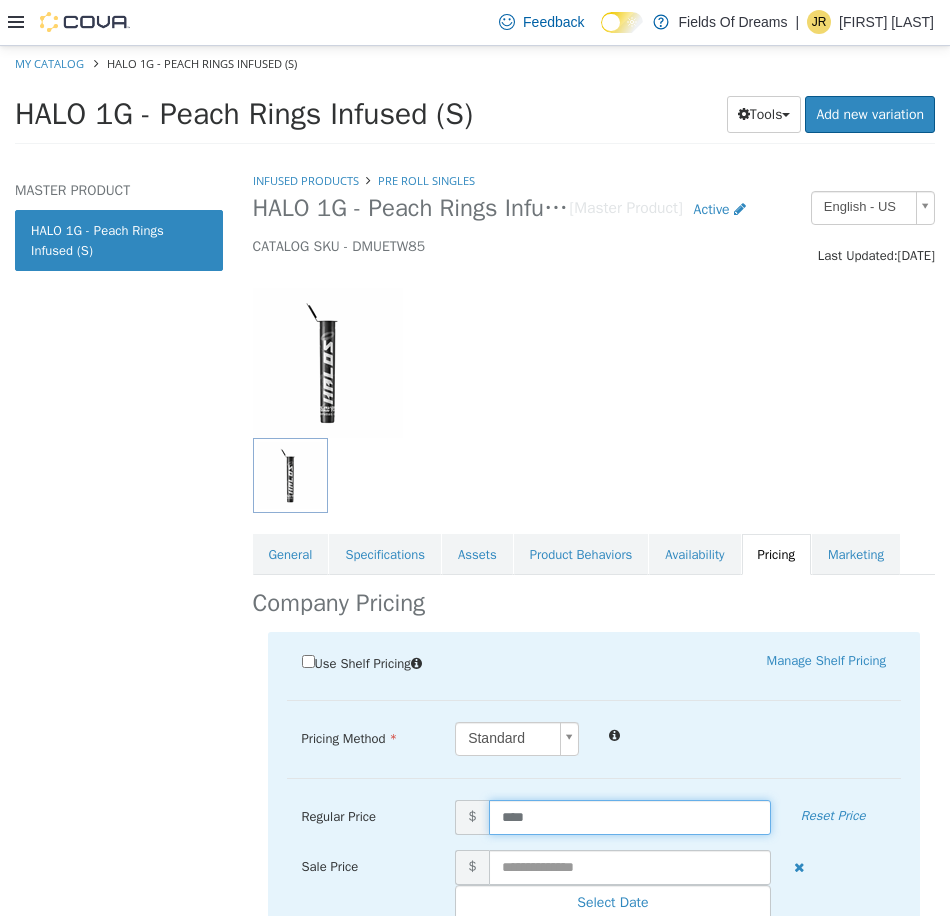 type on "*****" 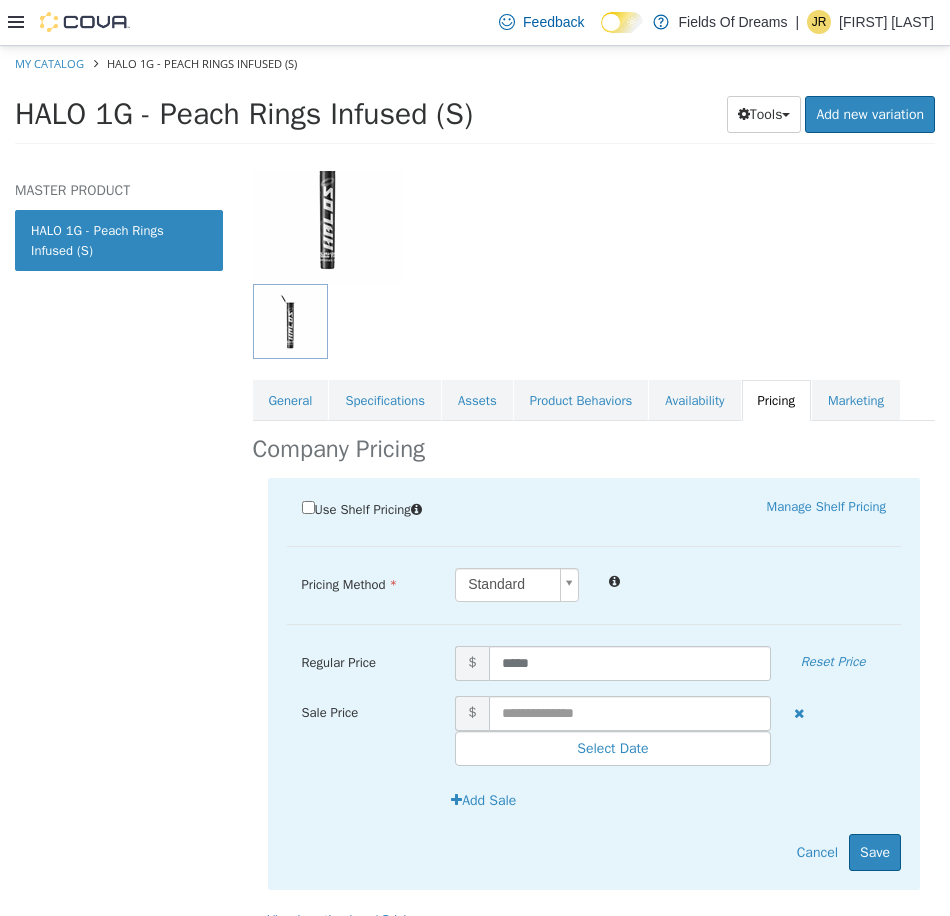 scroll, scrollTop: 197, scrollLeft: 0, axis: vertical 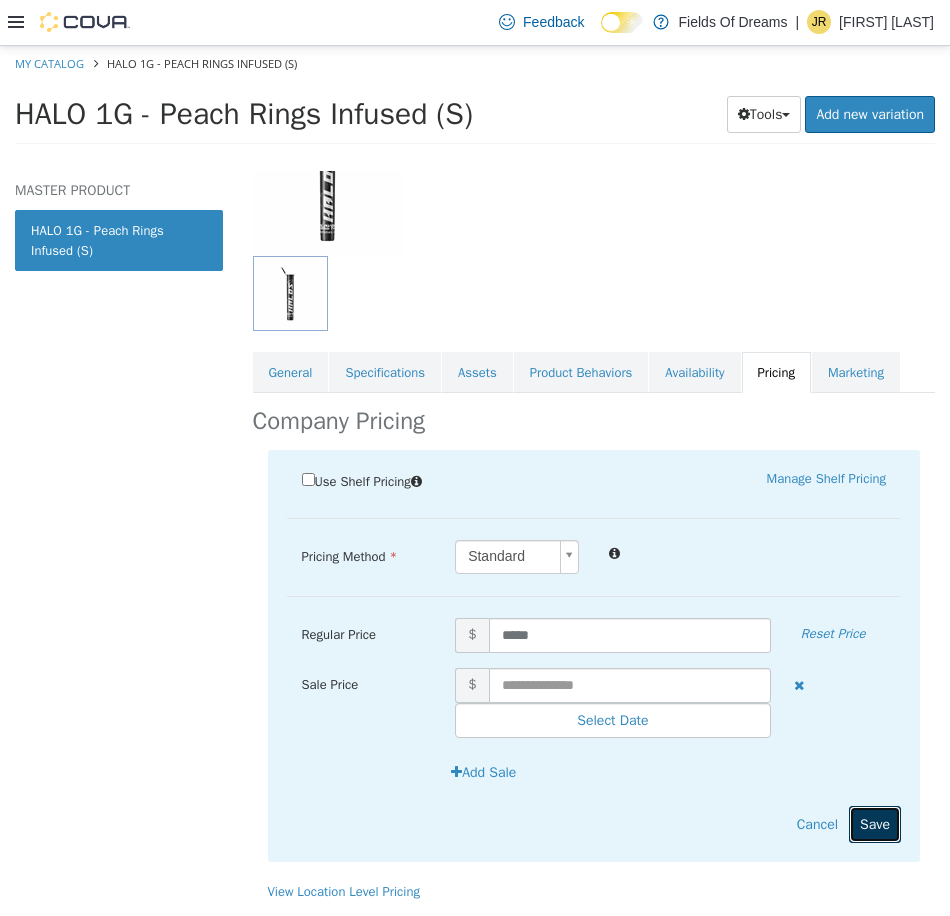 click on "Save" at bounding box center [875, 823] 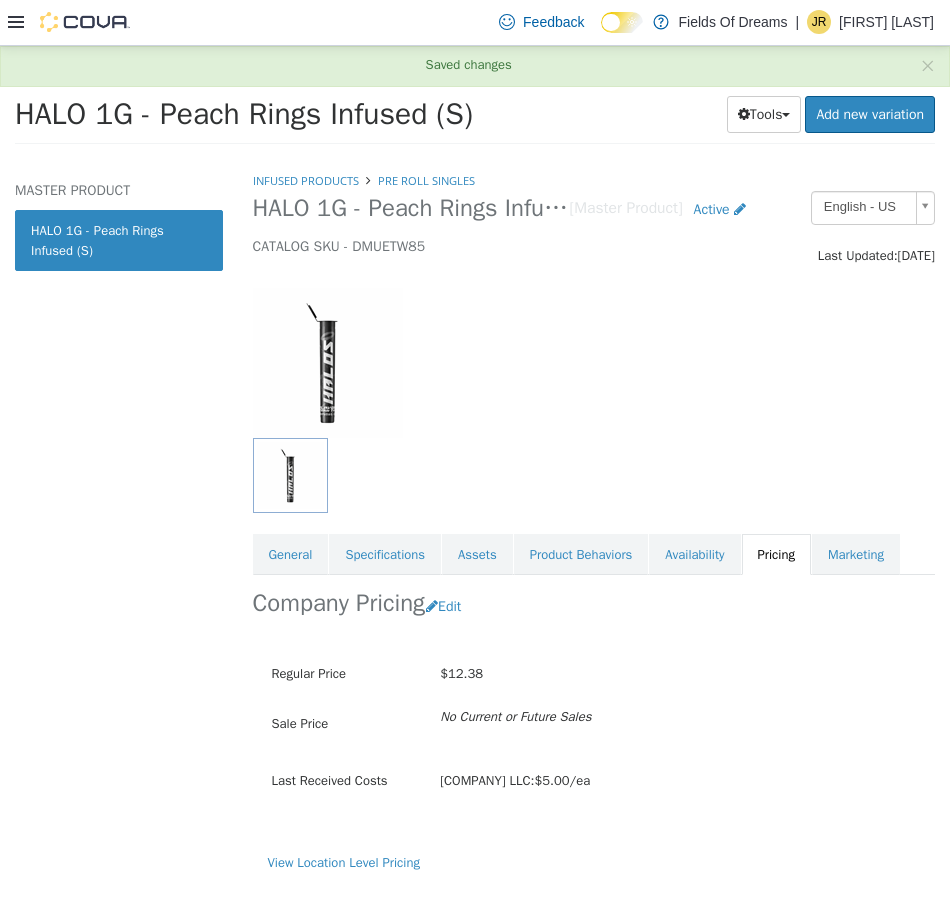 scroll, scrollTop: 0, scrollLeft: 0, axis: both 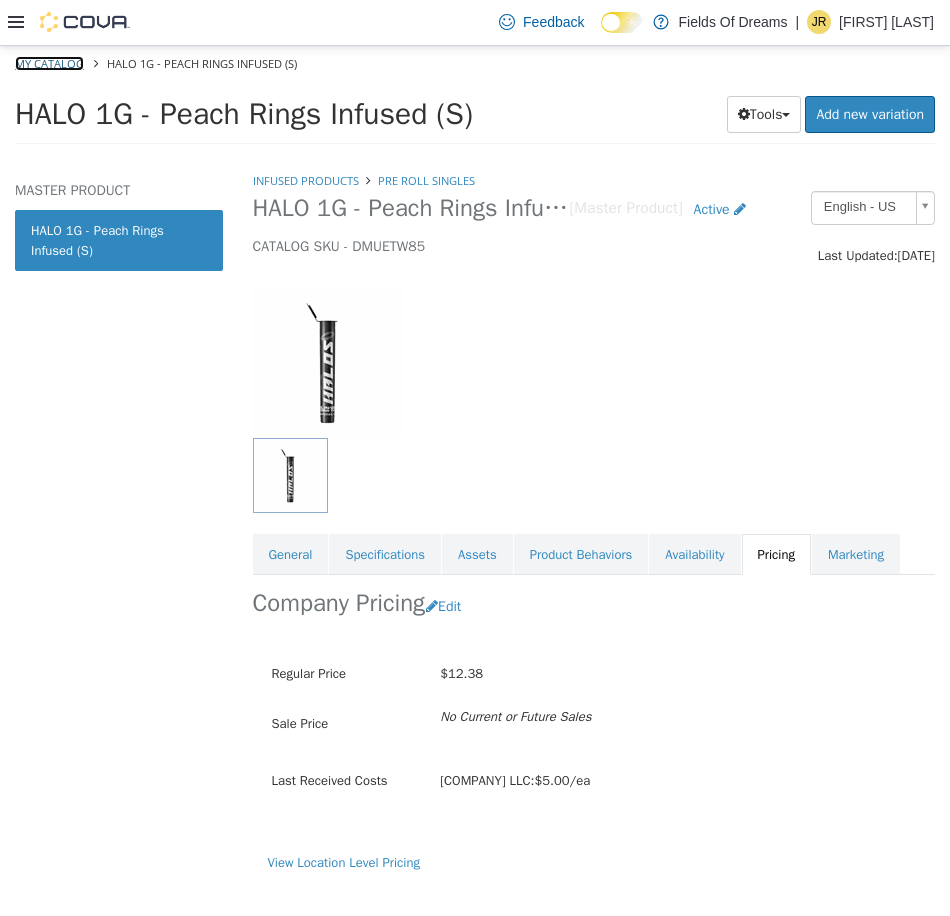 click on "My Catalog" at bounding box center (49, 62) 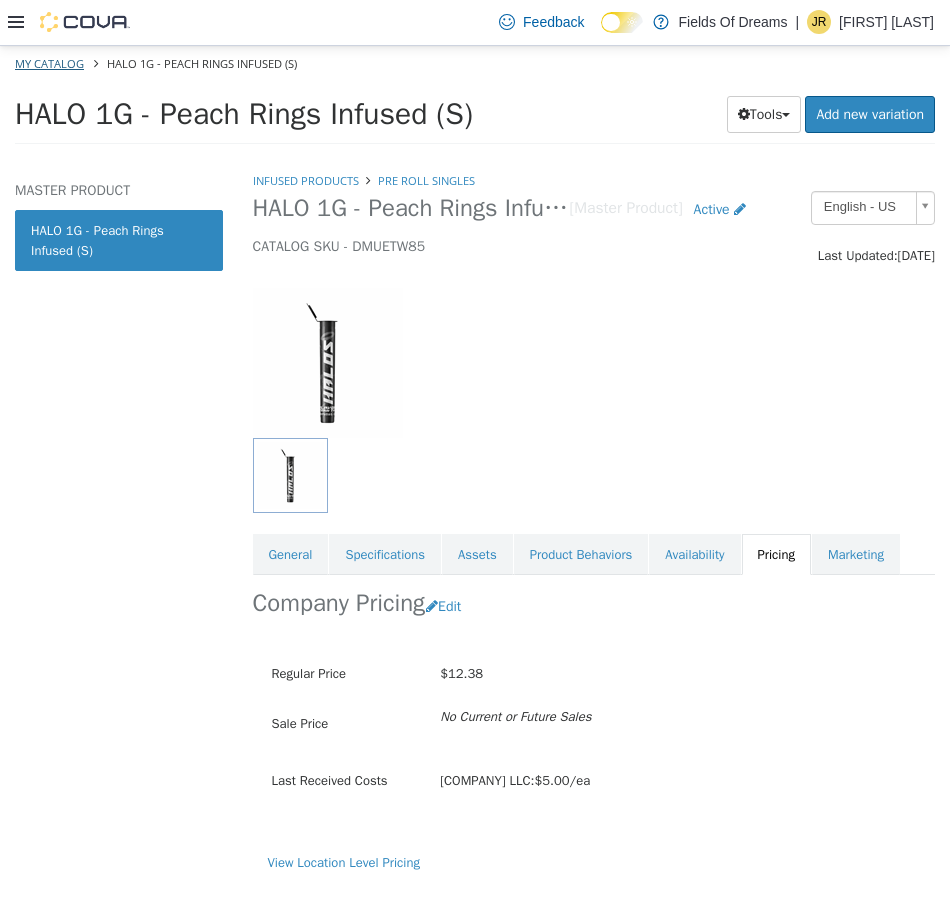 select on "**********" 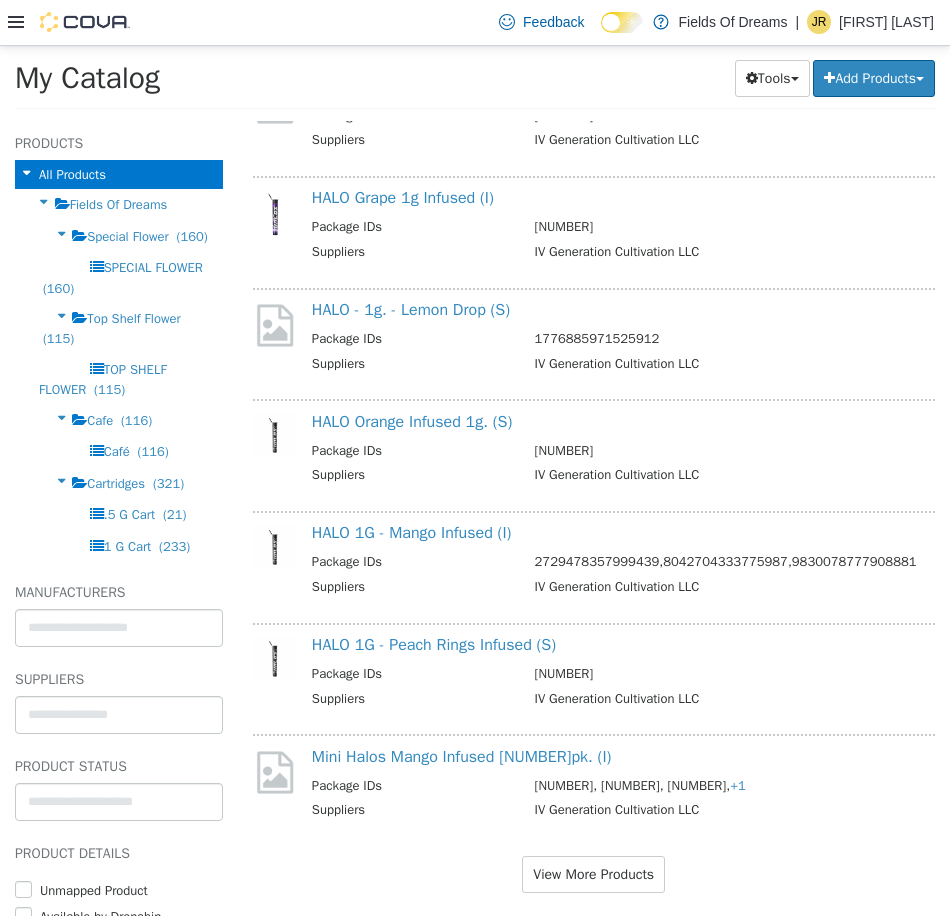 scroll, scrollTop: 1733, scrollLeft: 0, axis: vertical 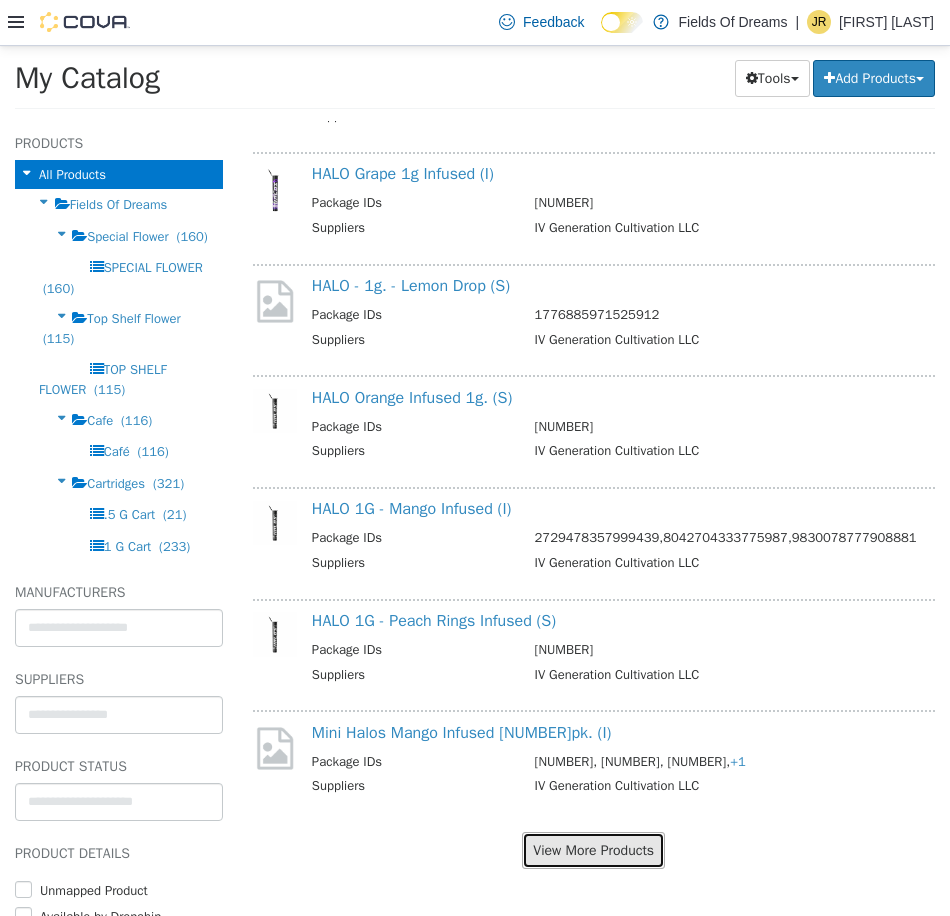 click on "View More Products" at bounding box center (593, 849) 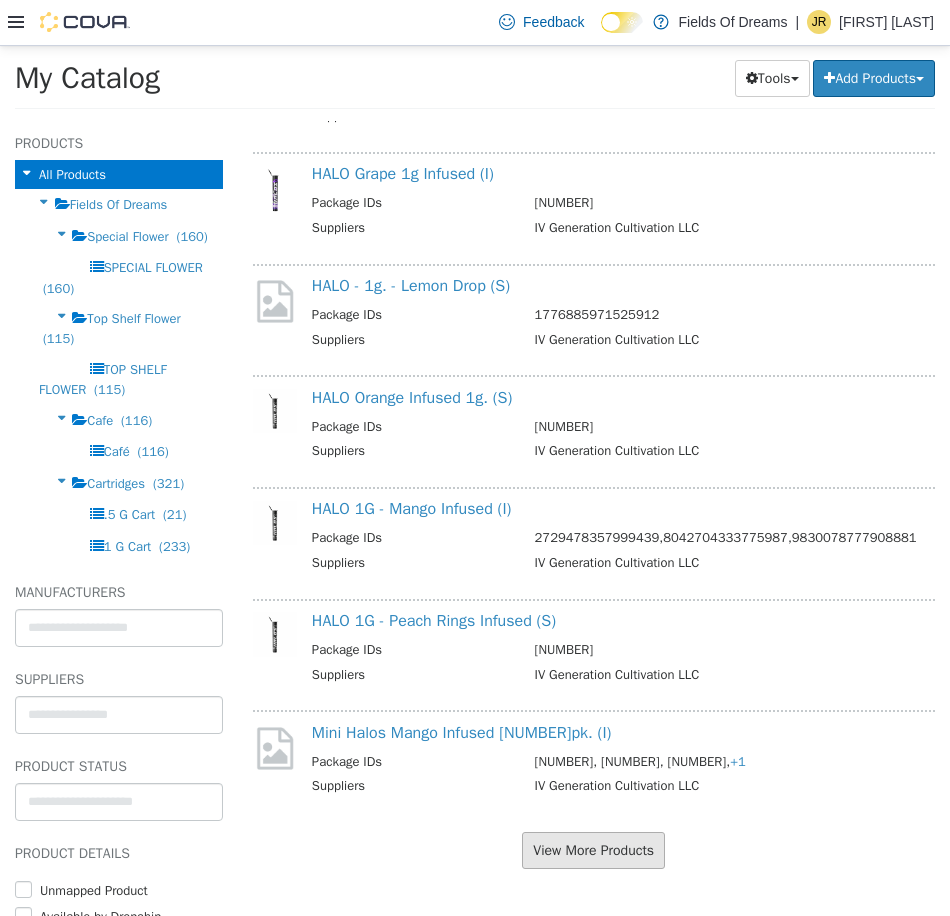 scroll, scrollTop: 1681, scrollLeft: 0, axis: vertical 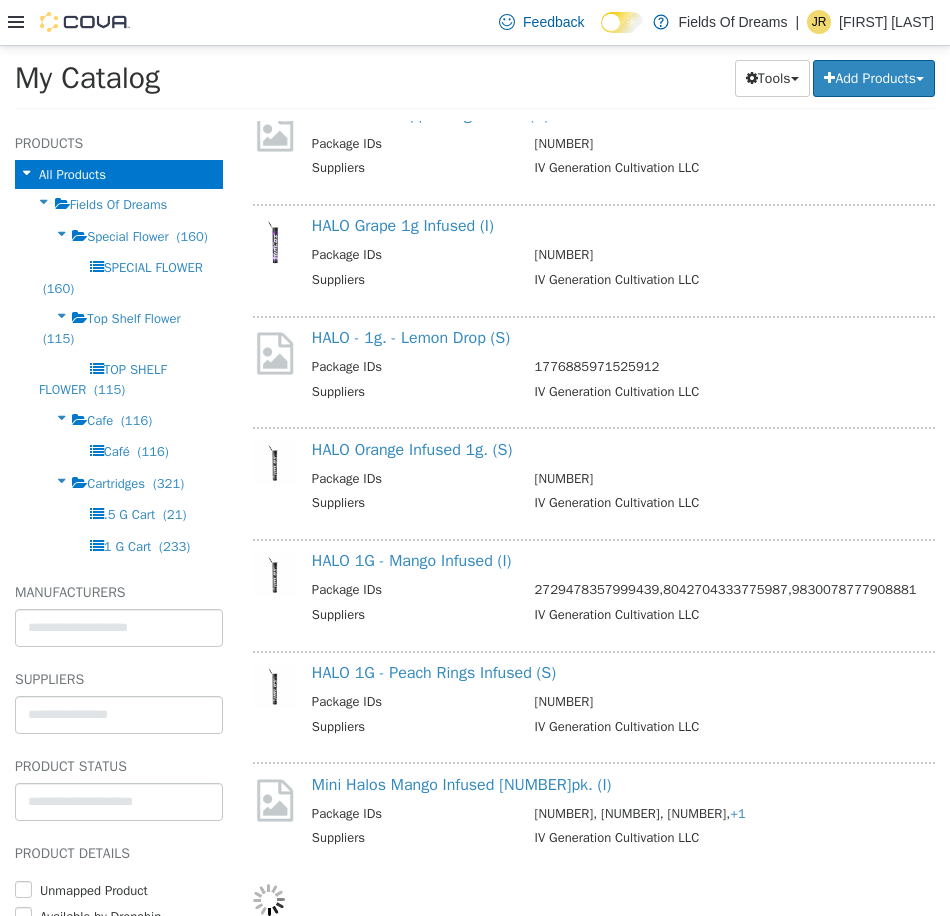 select on "**********" 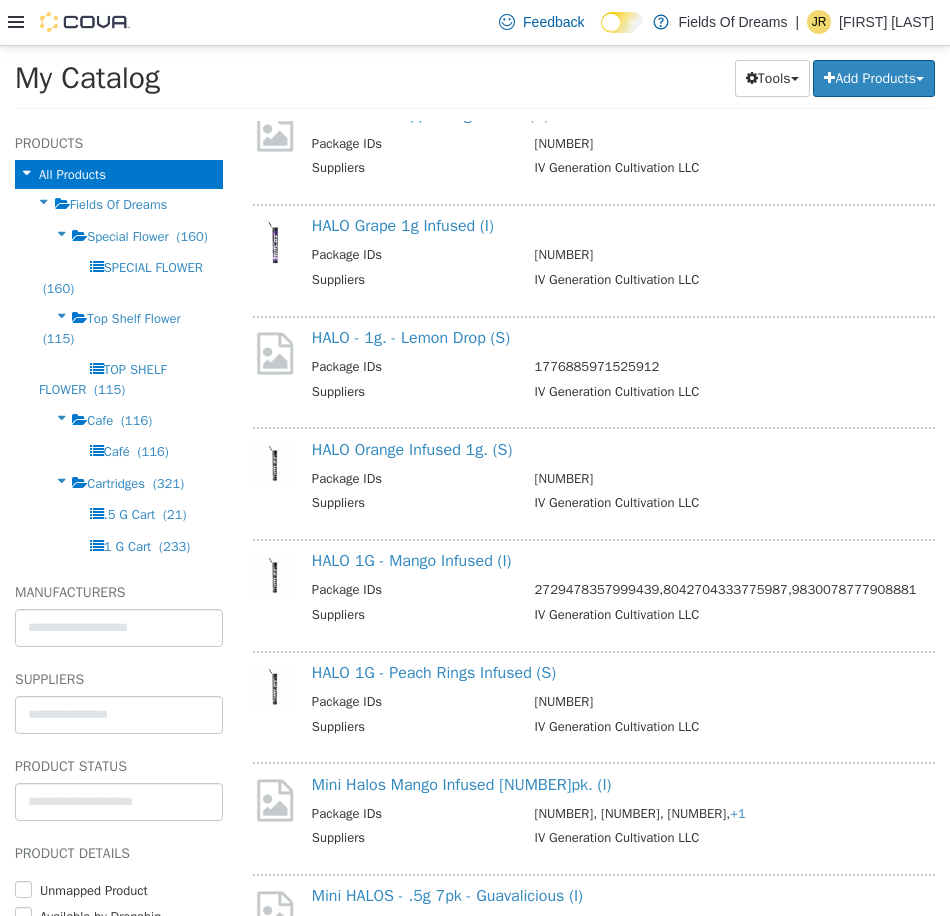 scroll, scrollTop: 2014, scrollLeft: 0, axis: vertical 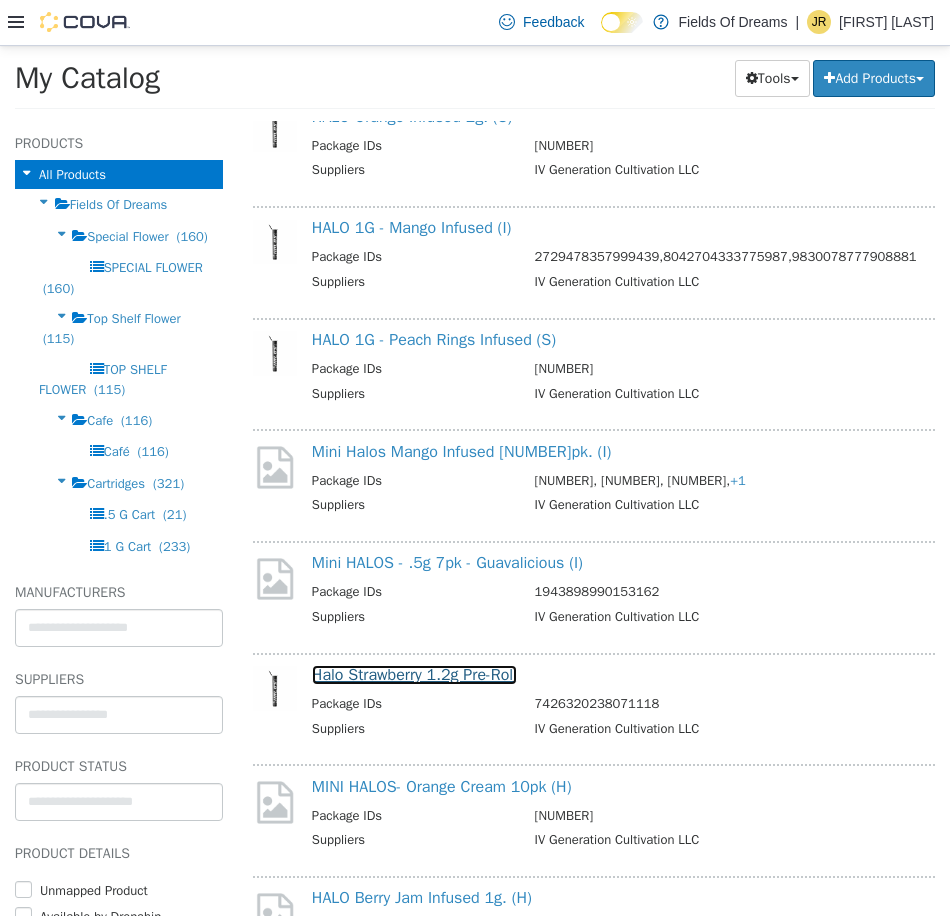 click on "Halo Strawberry 1.2g Pre-Roll" at bounding box center [414, 674] 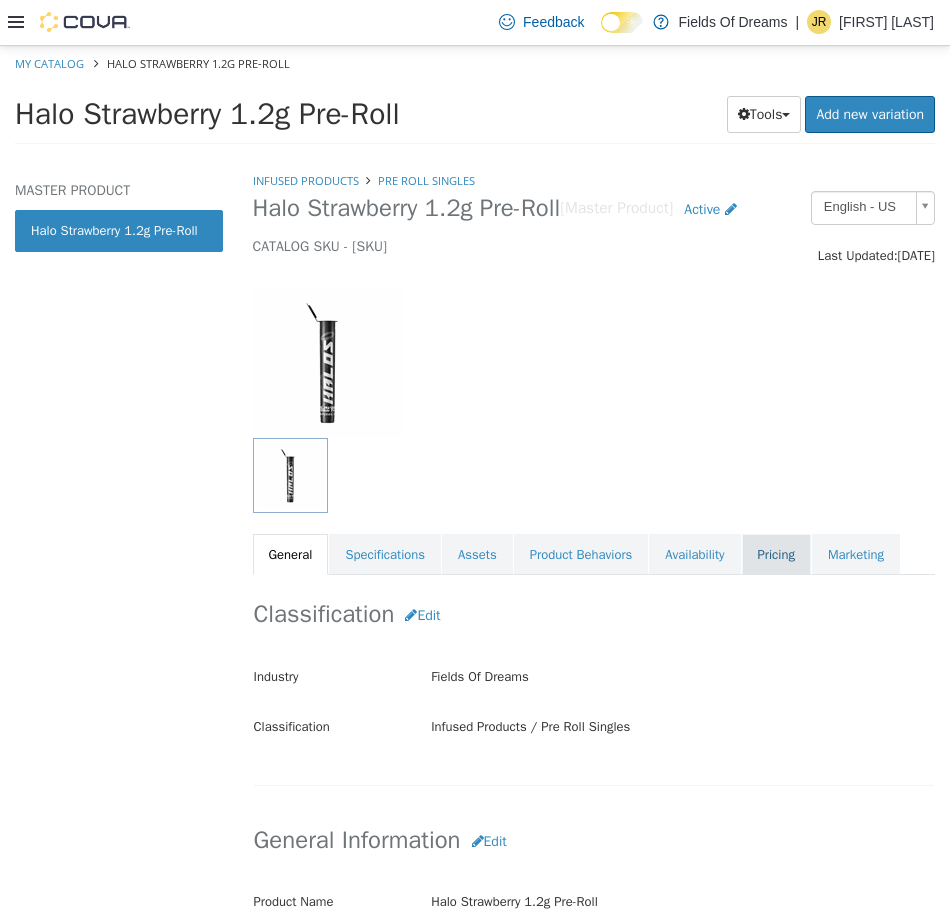 click on "Pricing" at bounding box center (776, 554) 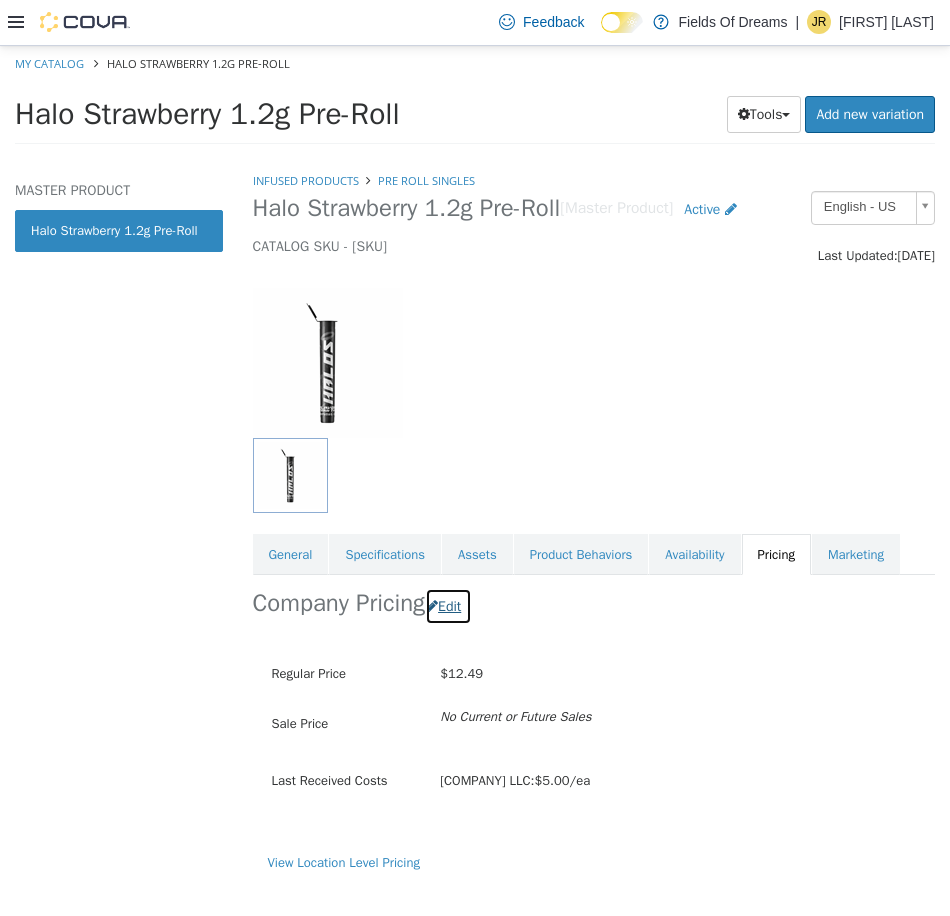 click on "Edit" at bounding box center [448, 605] 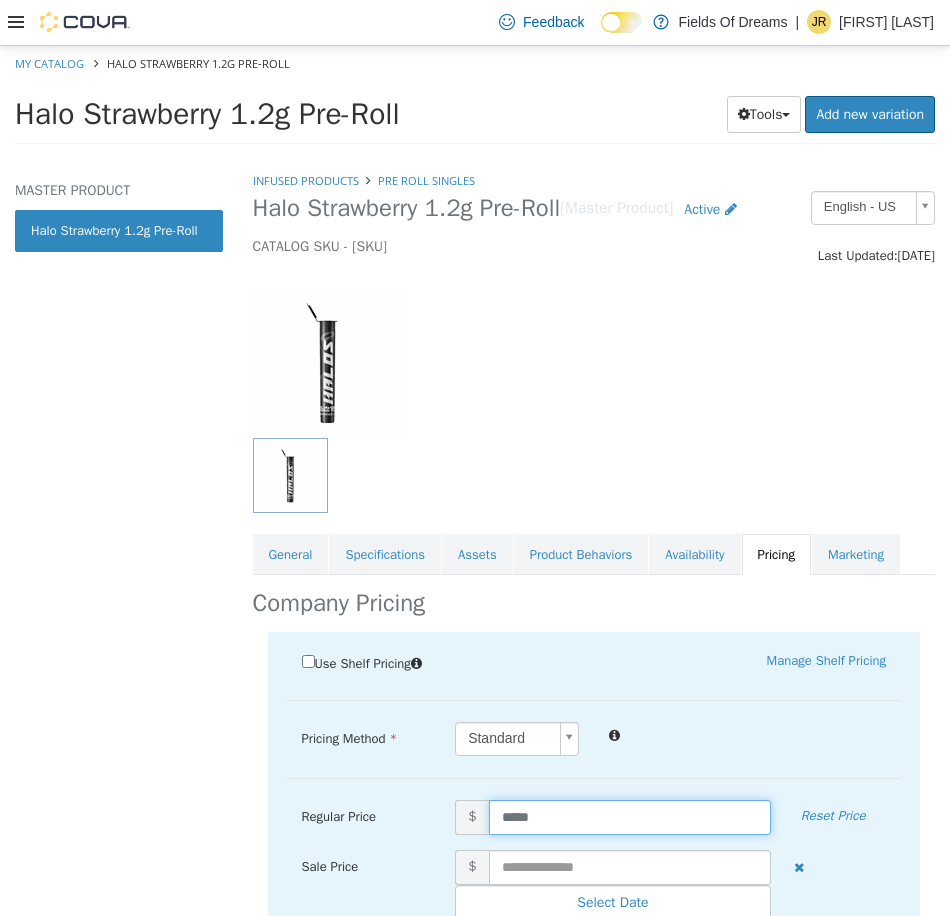 click on "*****" at bounding box center (630, 816) 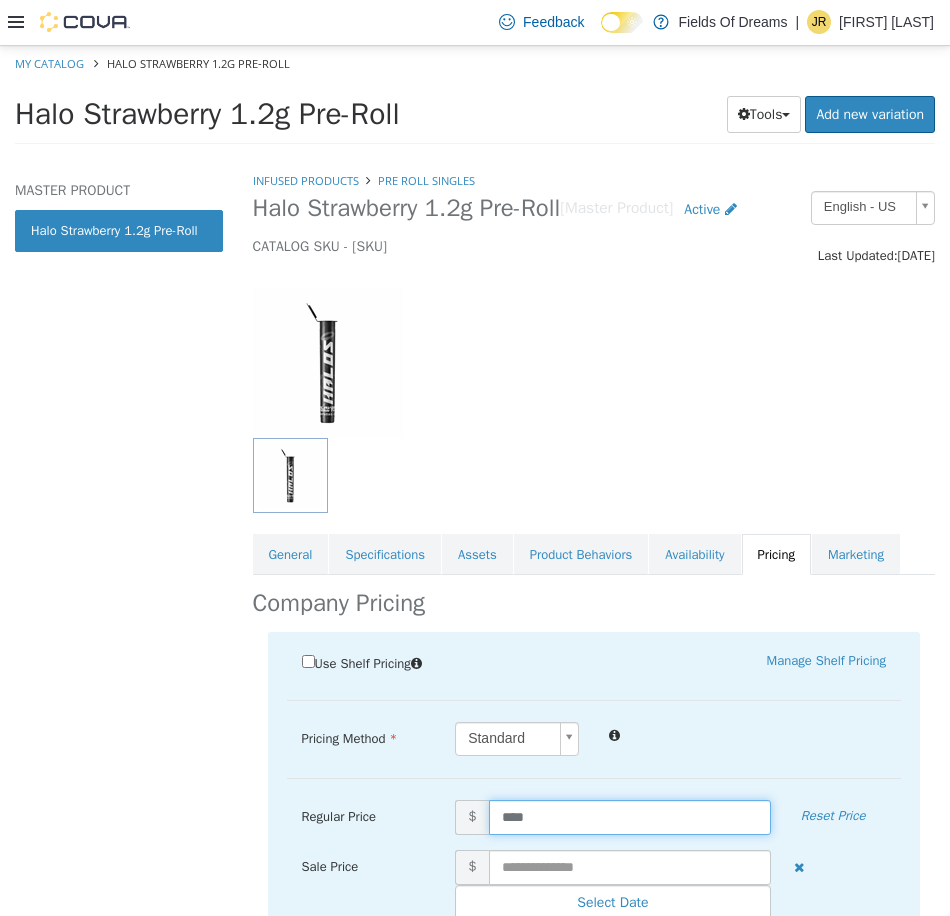 type on "*****" 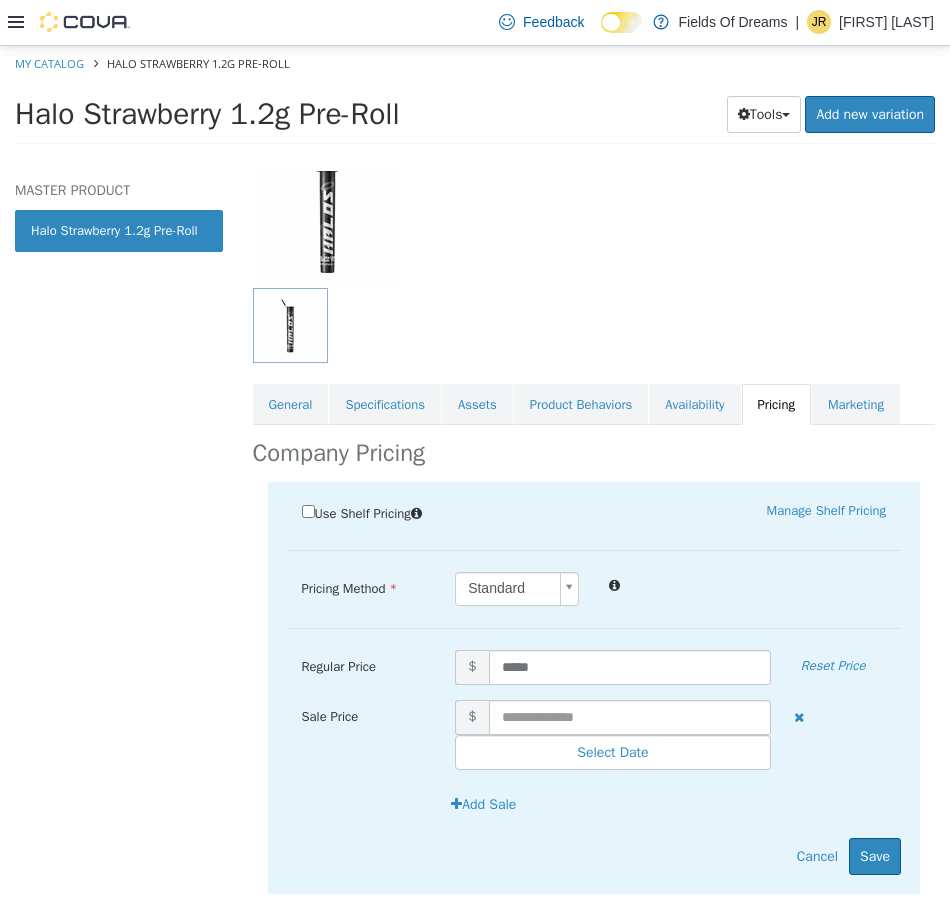 scroll, scrollTop: 197, scrollLeft: 0, axis: vertical 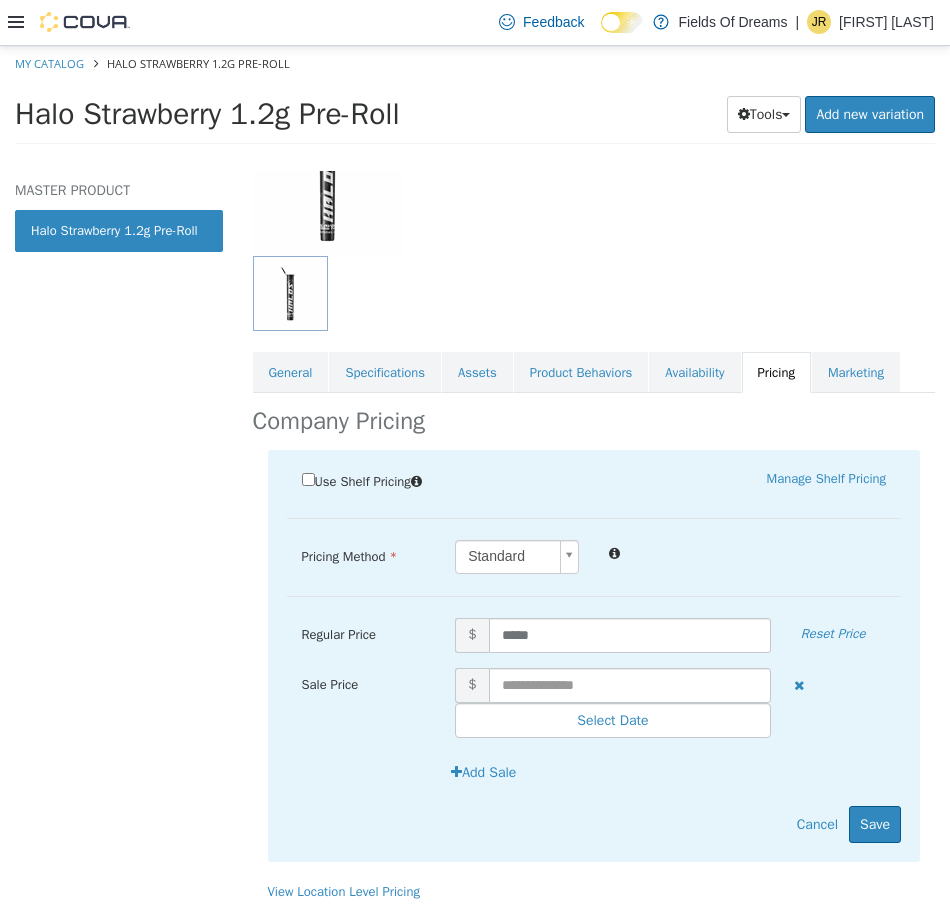 click on "[NUMBER] [NUMBER]" at bounding box center [594, 655] 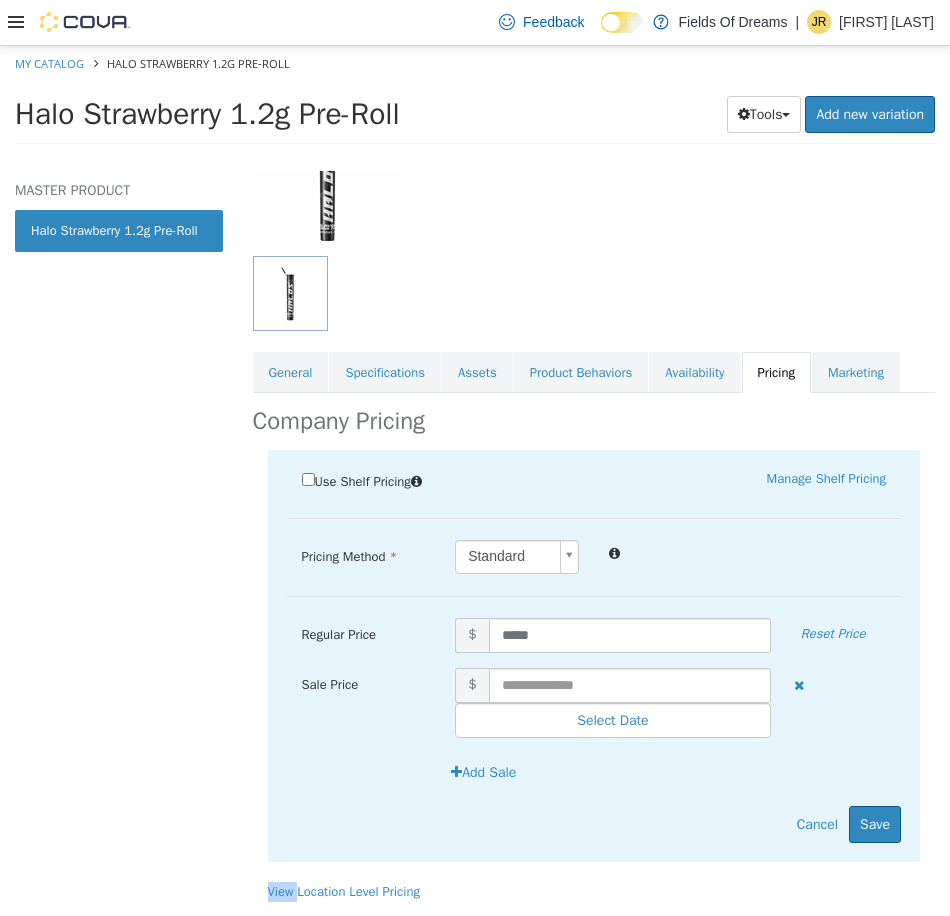 click on "[NUMBER] [NUMBER]" at bounding box center [594, 655] 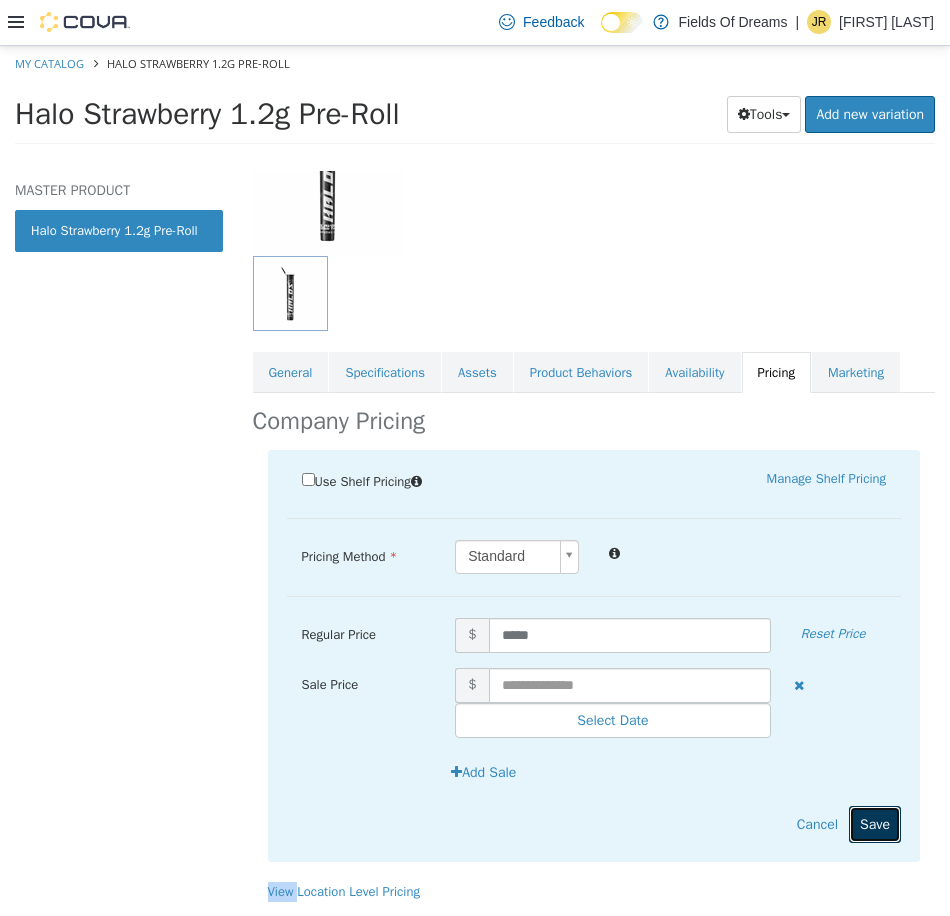 drag, startPoint x: 891, startPoint y: 811, endPoint x: 873, endPoint y: 812, distance: 18.027756 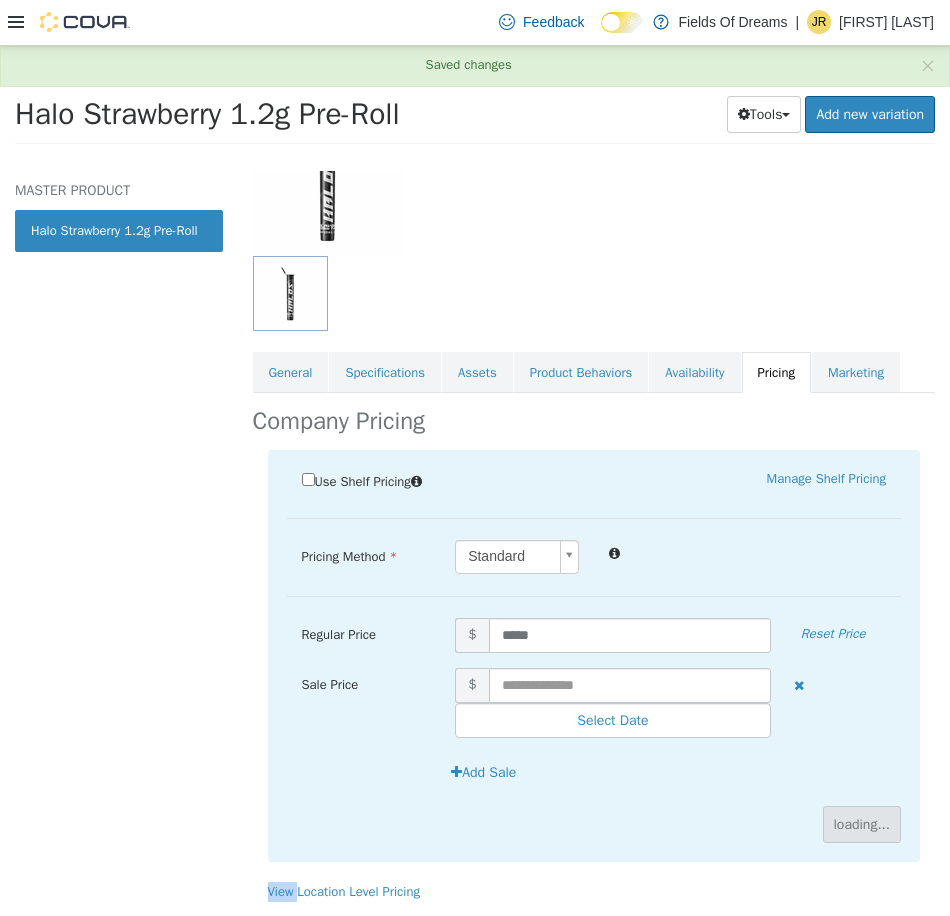 scroll, scrollTop: 0, scrollLeft: 0, axis: both 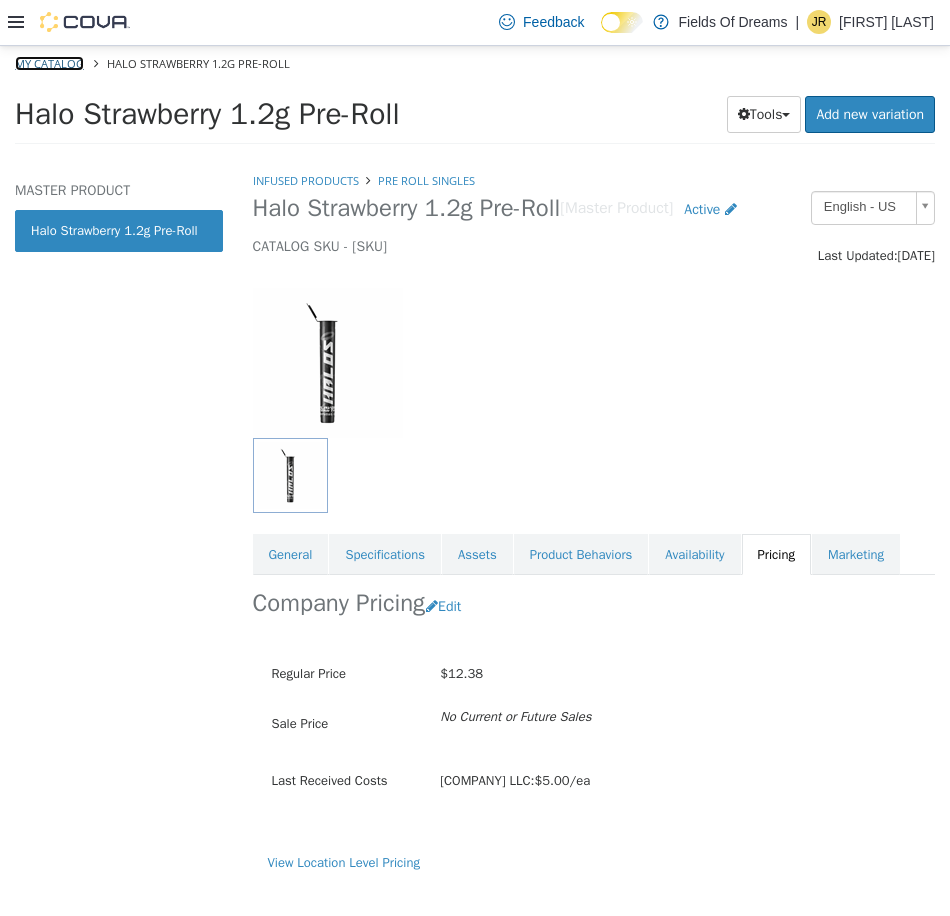 click on "My Catalog" at bounding box center [49, 62] 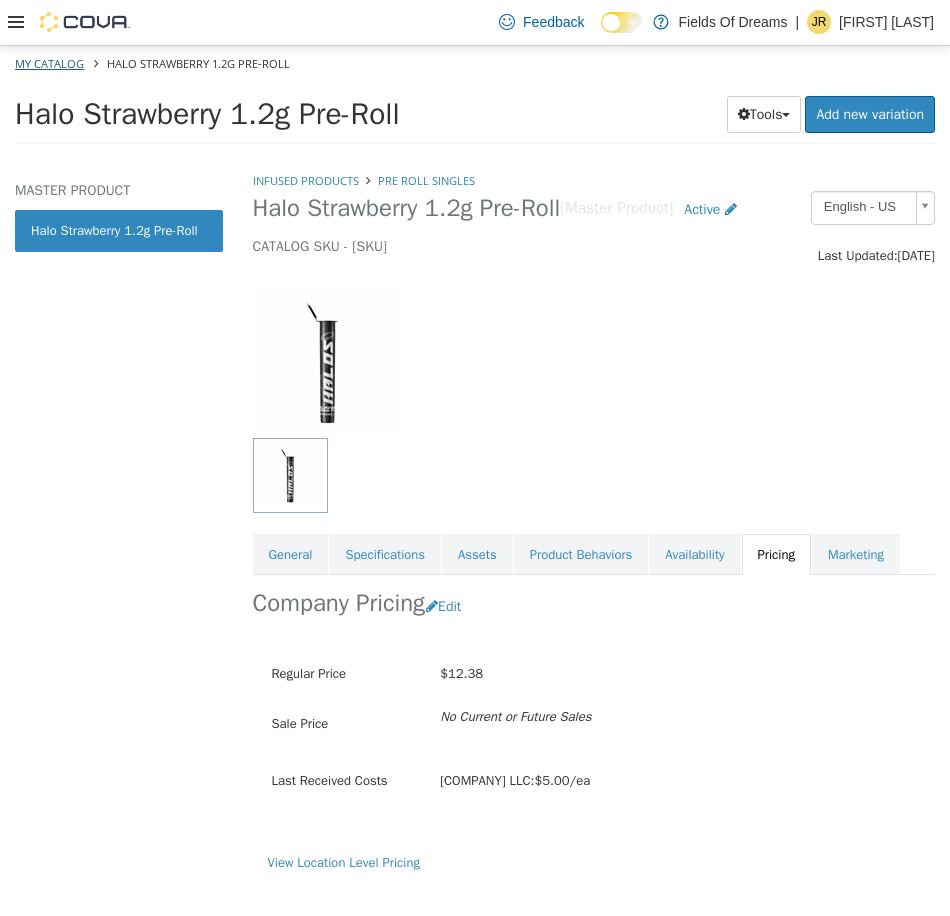 select on "**********" 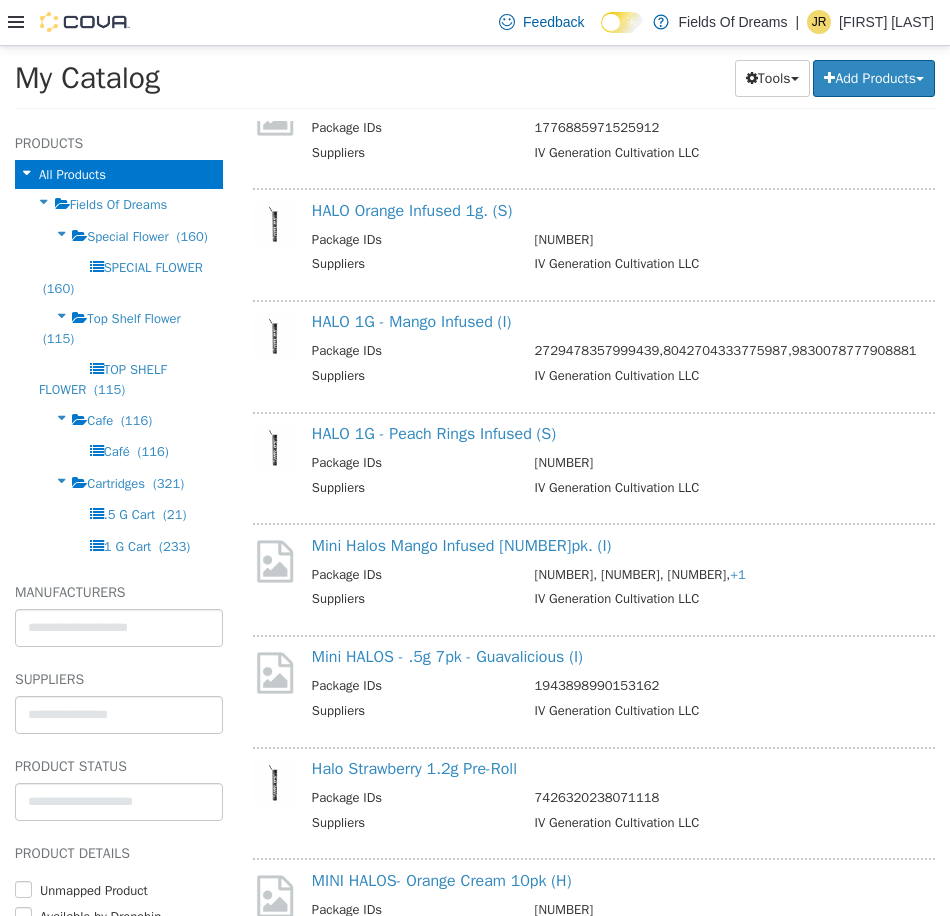 scroll, scrollTop: 2253, scrollLeft: 0, axis: vertical 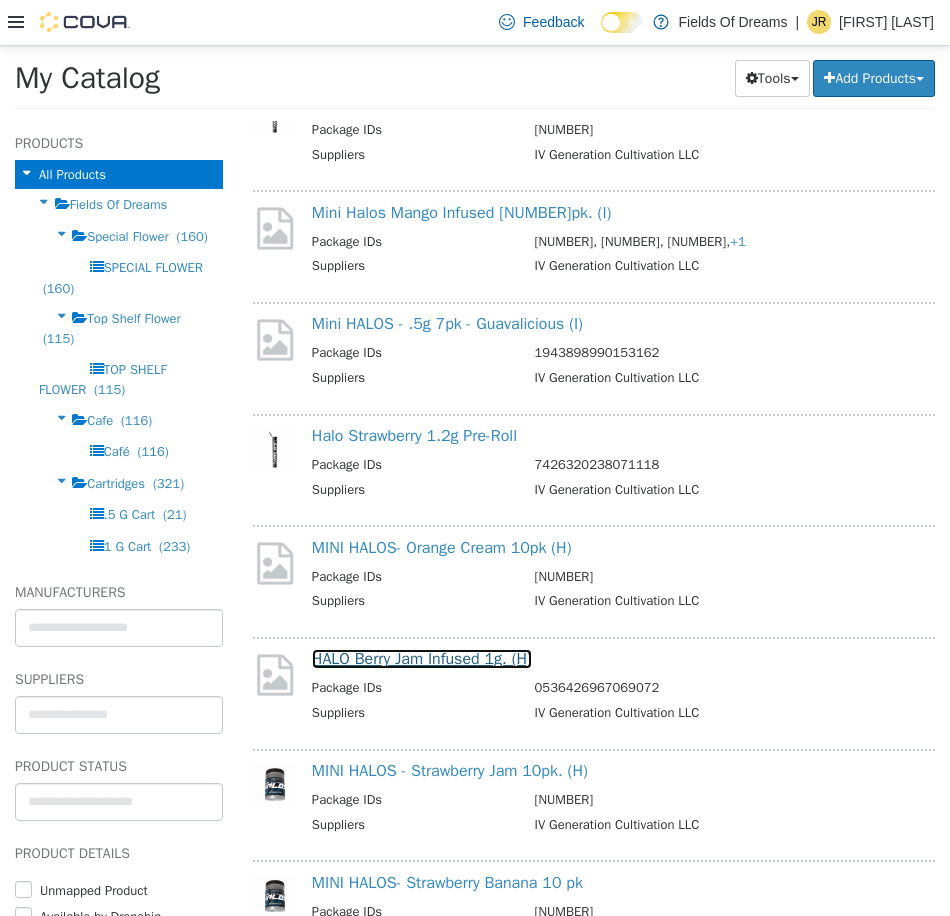 click on "HALO Berry Jam Infused 1g. (H)" at bounding box center [422, 658] 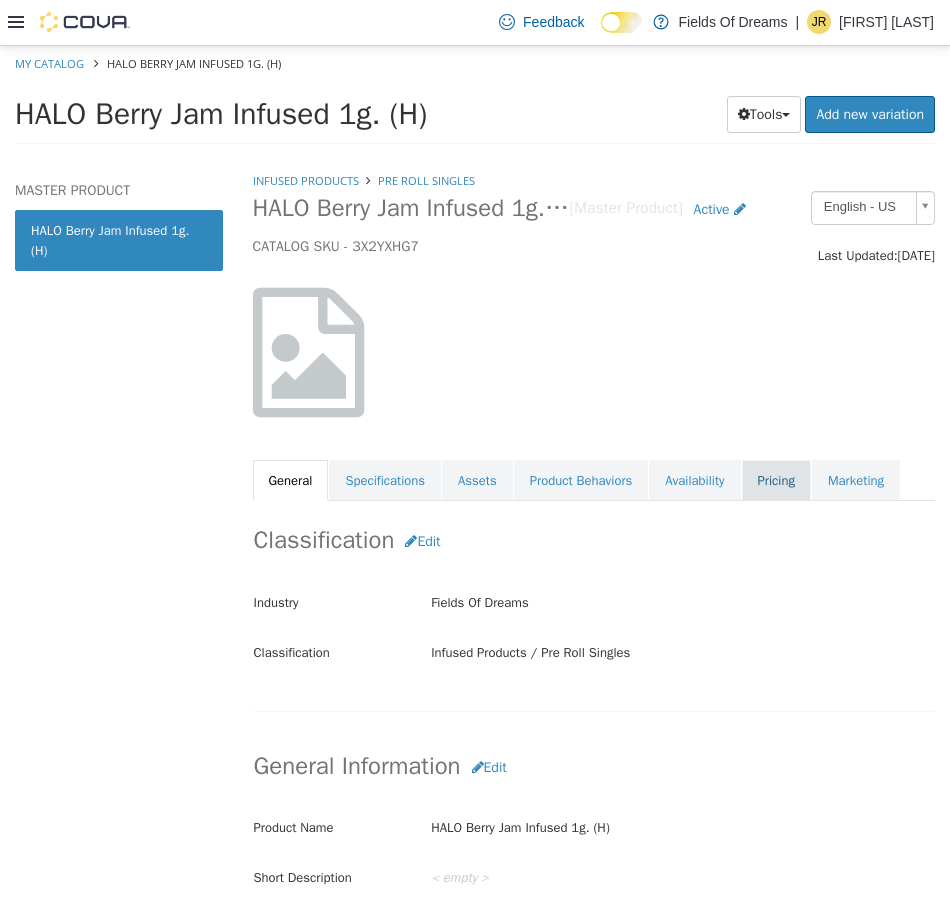 click on "Pricing" at bounding box center [776, 480] 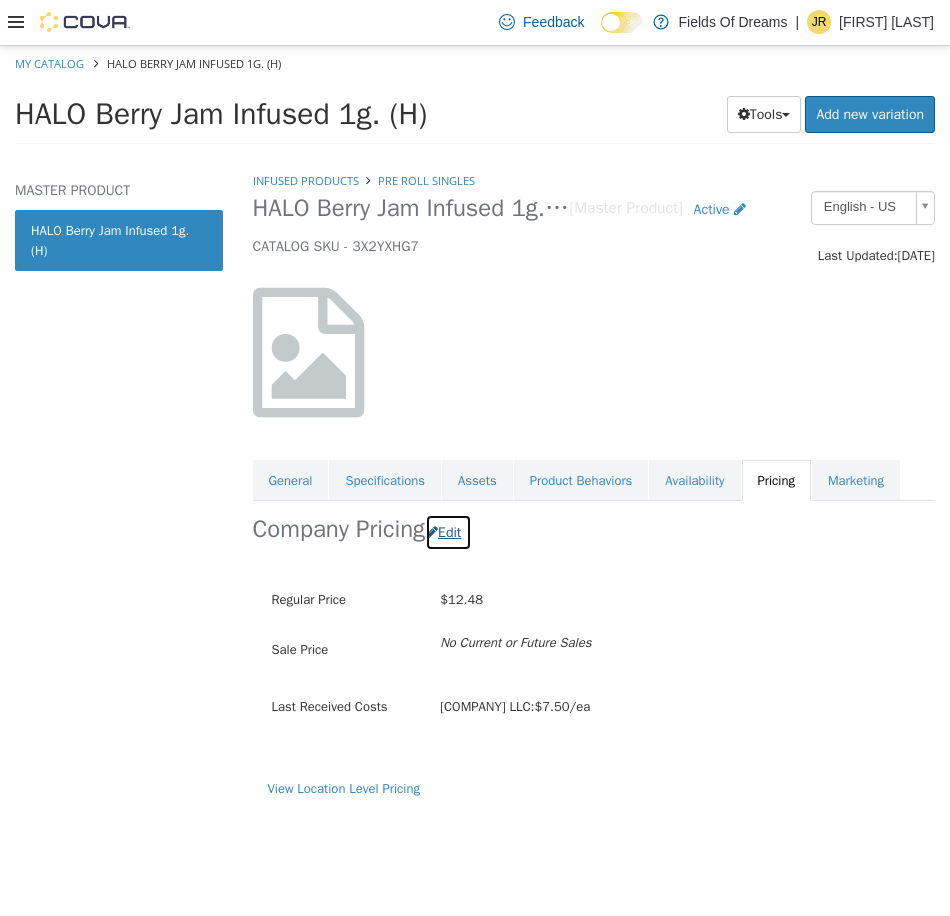 click on "Edit" at bounding box center (448, 531) 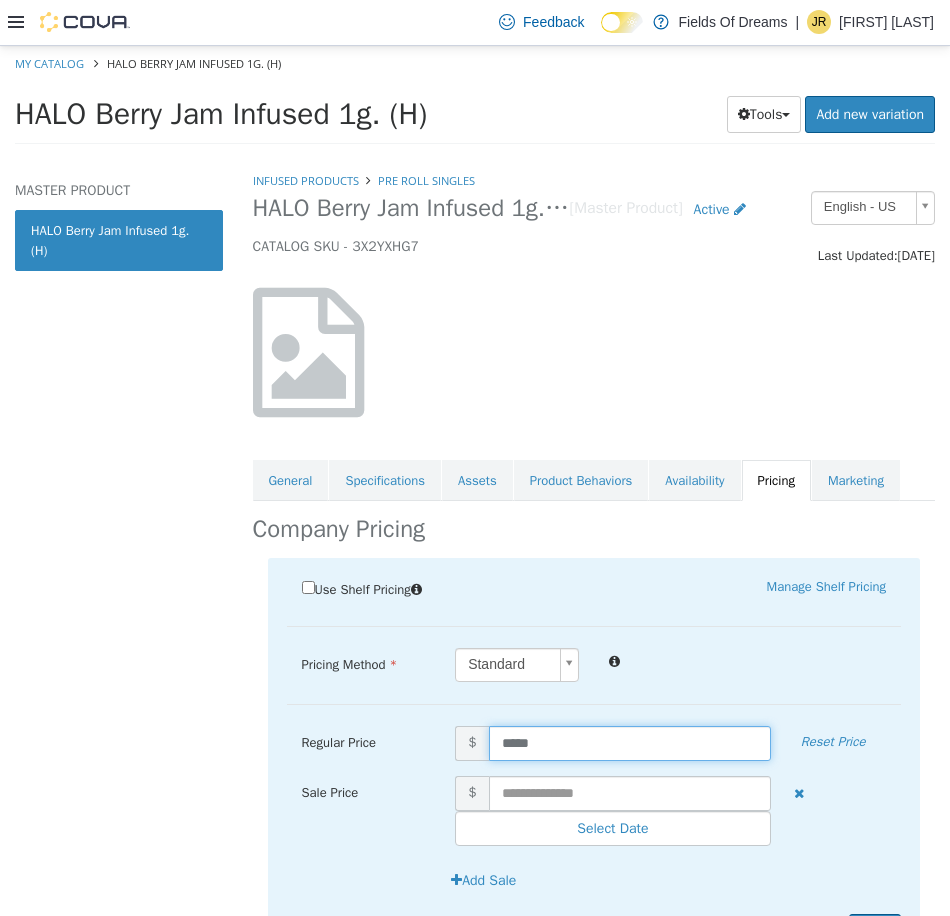 click on "*****" at bounding box center [630, 742] 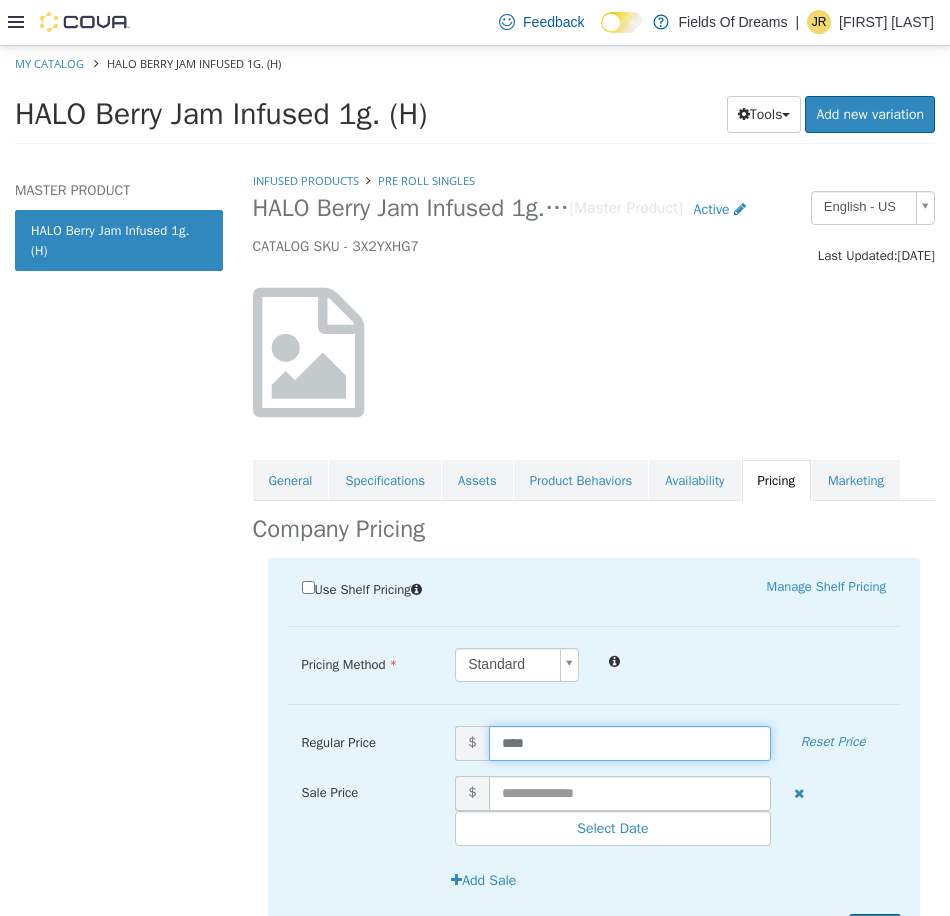 type on "*****" 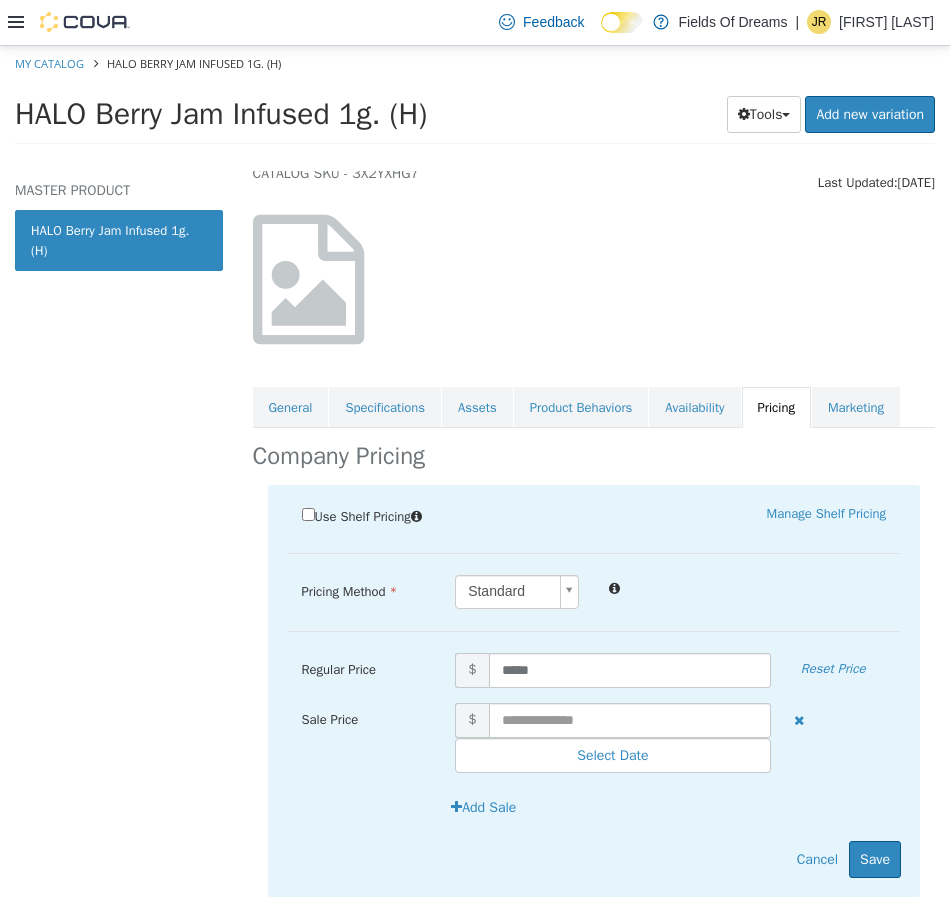 scroll, scrollTop: 108, scrollLeft: 0, axis: vertical 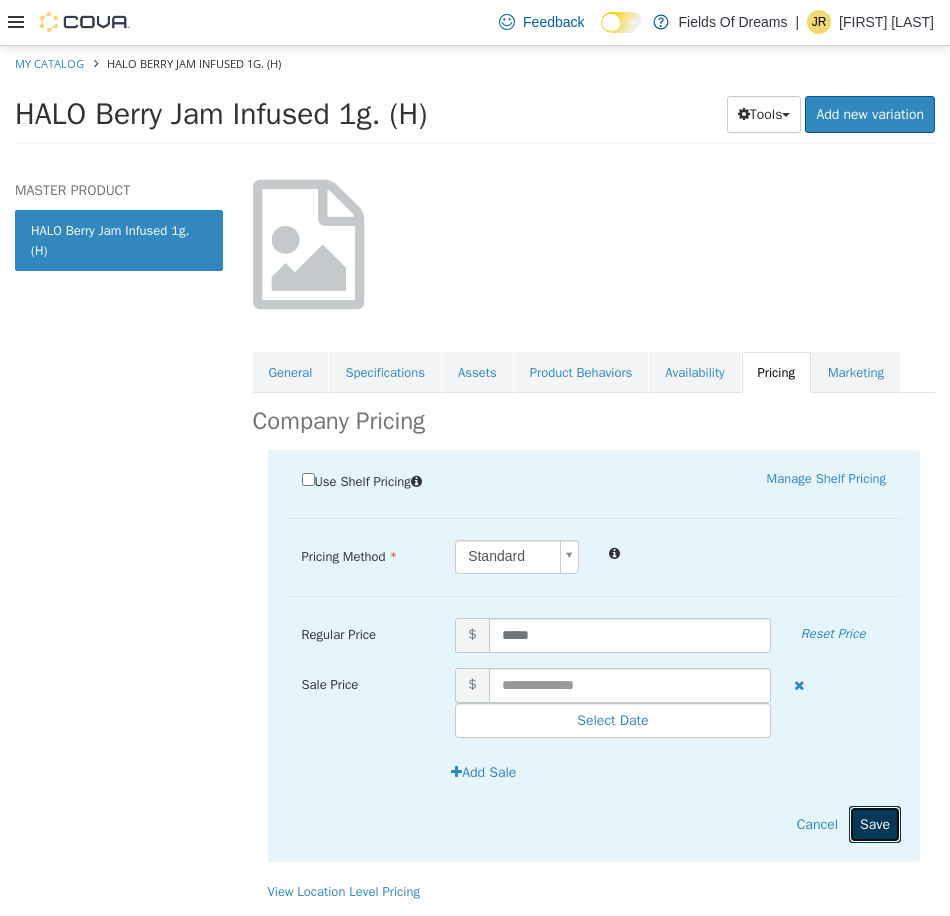 click on "Save" at bounding box center [875, 823] 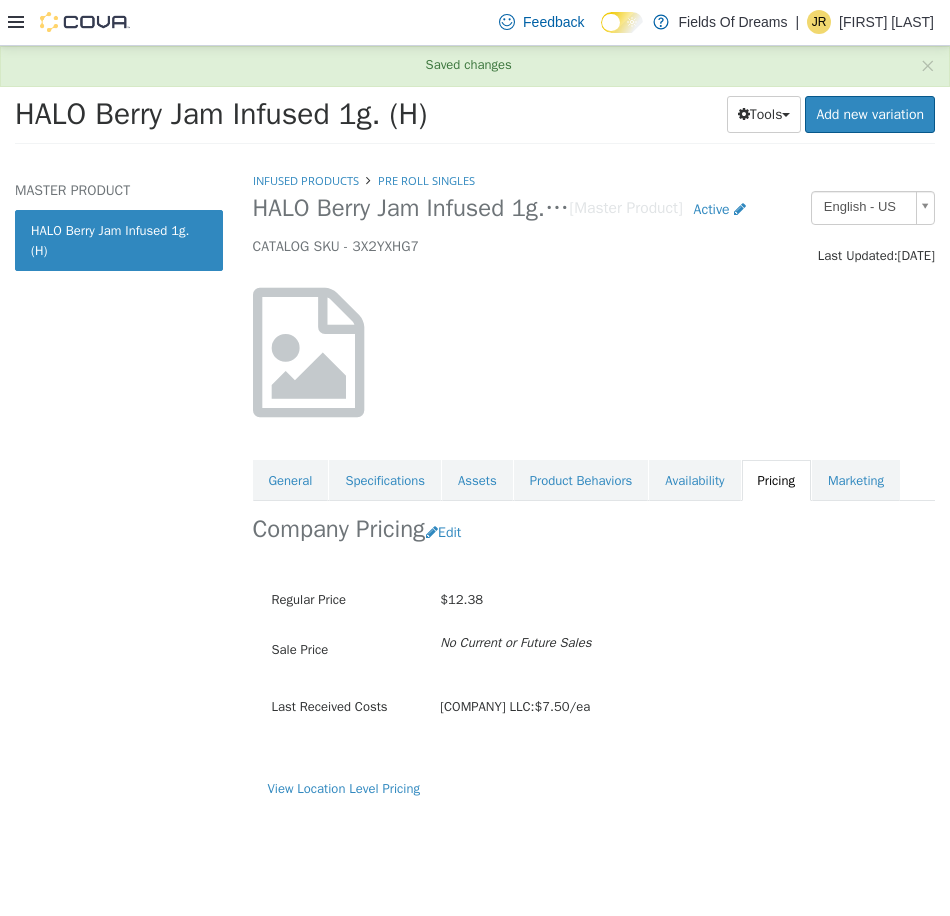 scroll, scrollTop: 0, scrollLeft: 0, axis: both 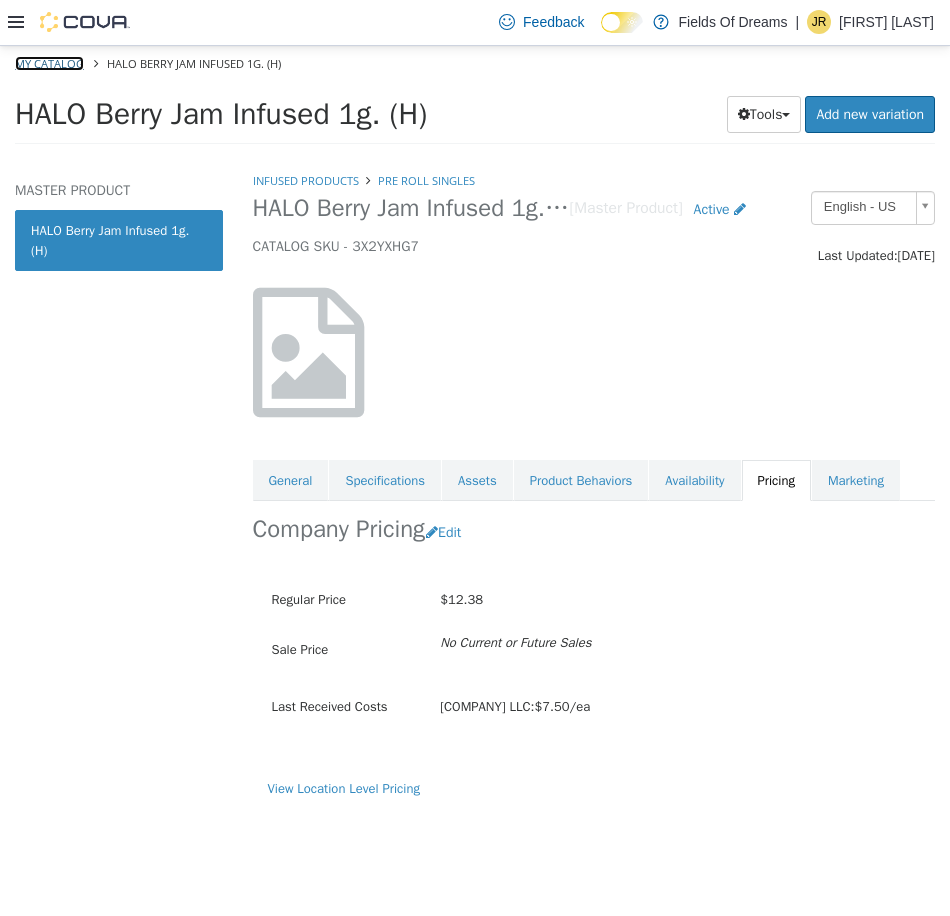 click on "My Catalog" at bounding box center (49, 62) 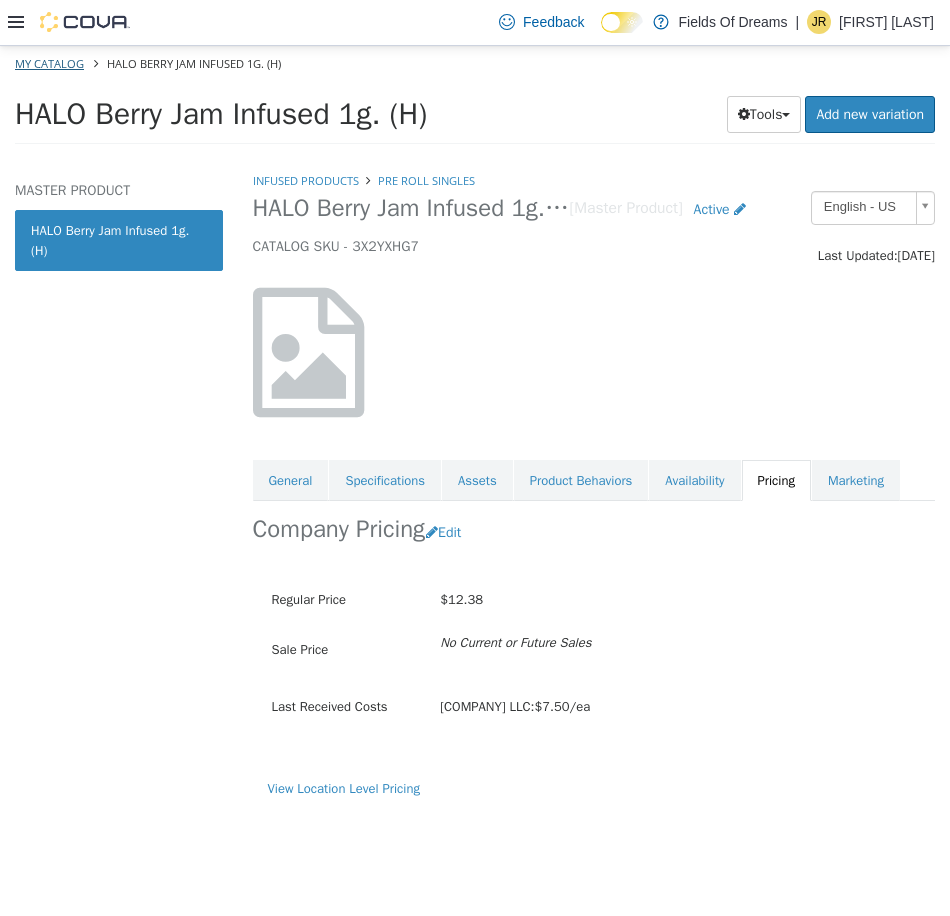 select on "**********" 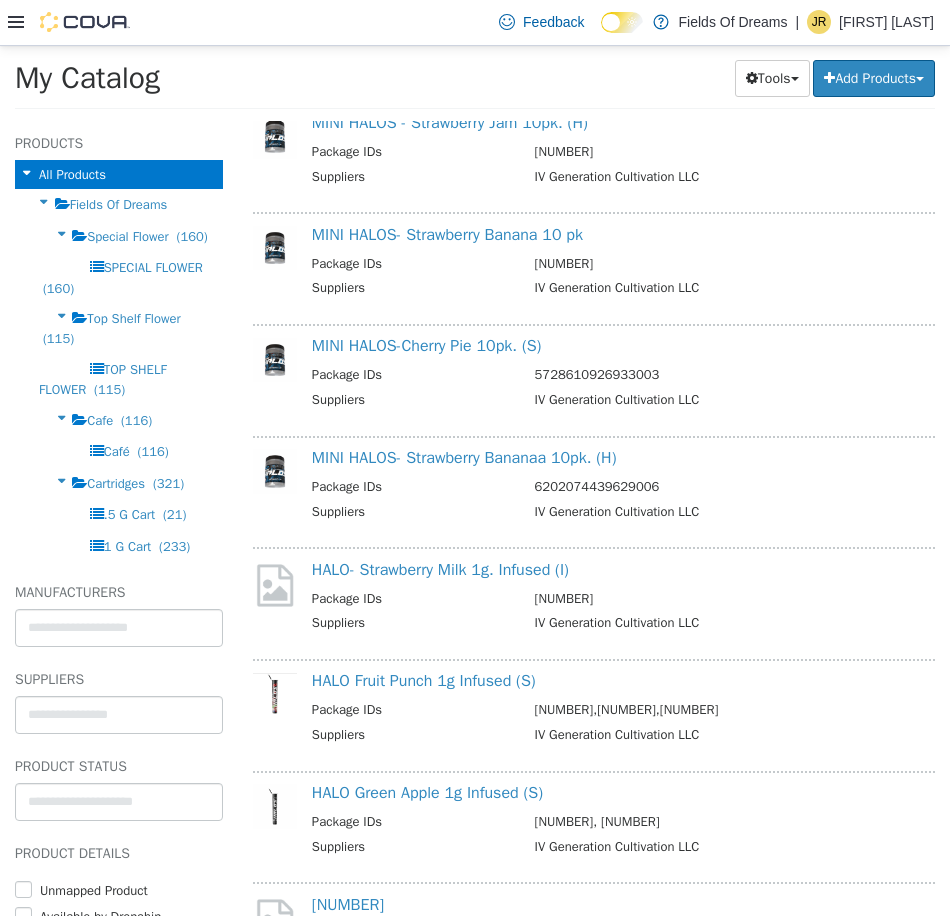 scroll, scrollTop: 2920, scrollLeft: 0, axis: vertical 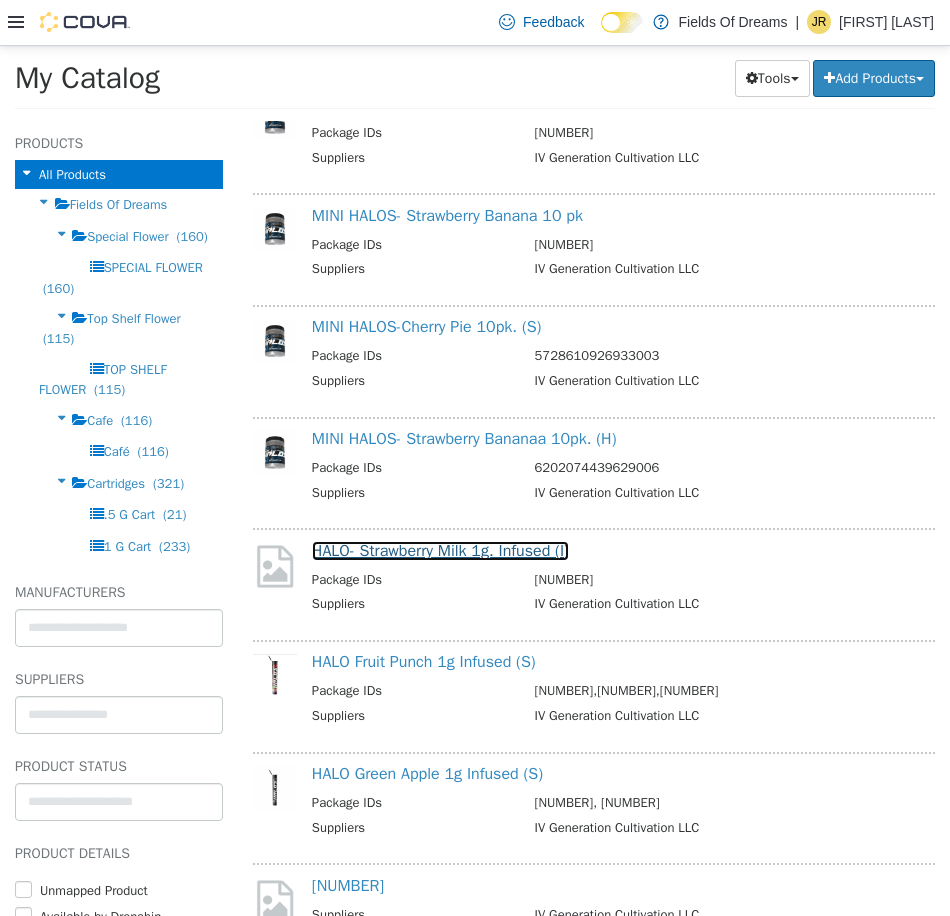 click on "HALO- Strawberry Milk 1g. Infused (I)" at bounding box center [440, 550] 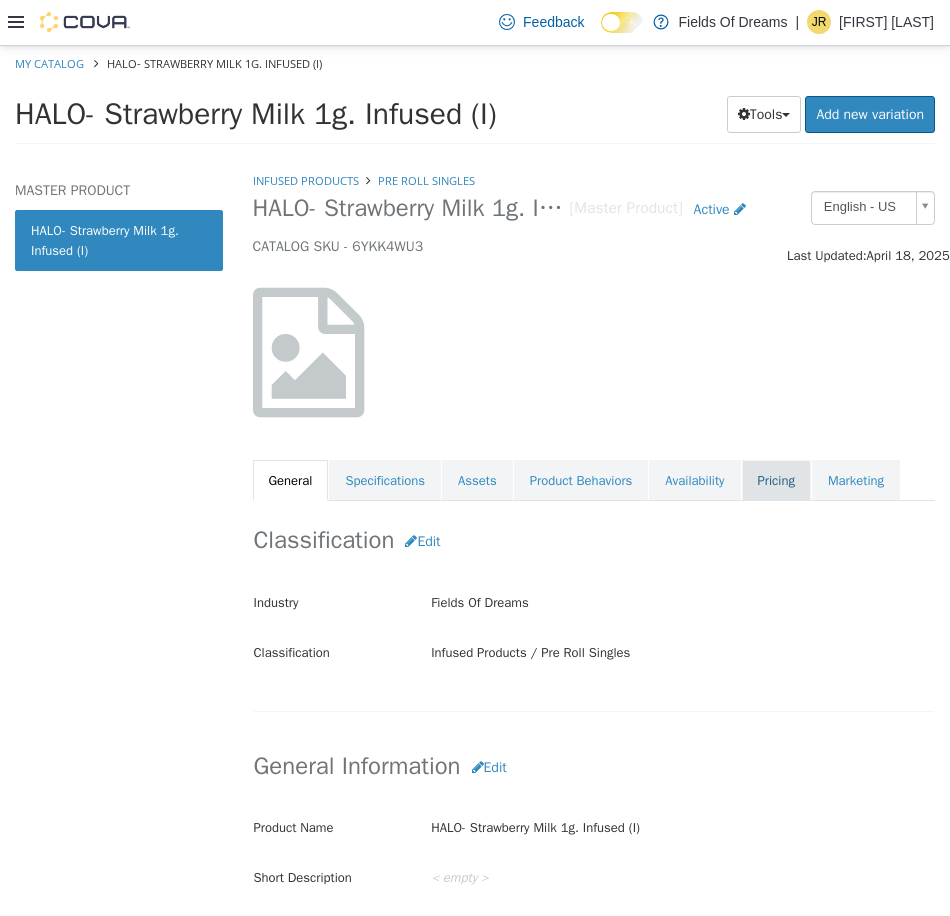 click on "Pricing" at bounding box center [776, 480] 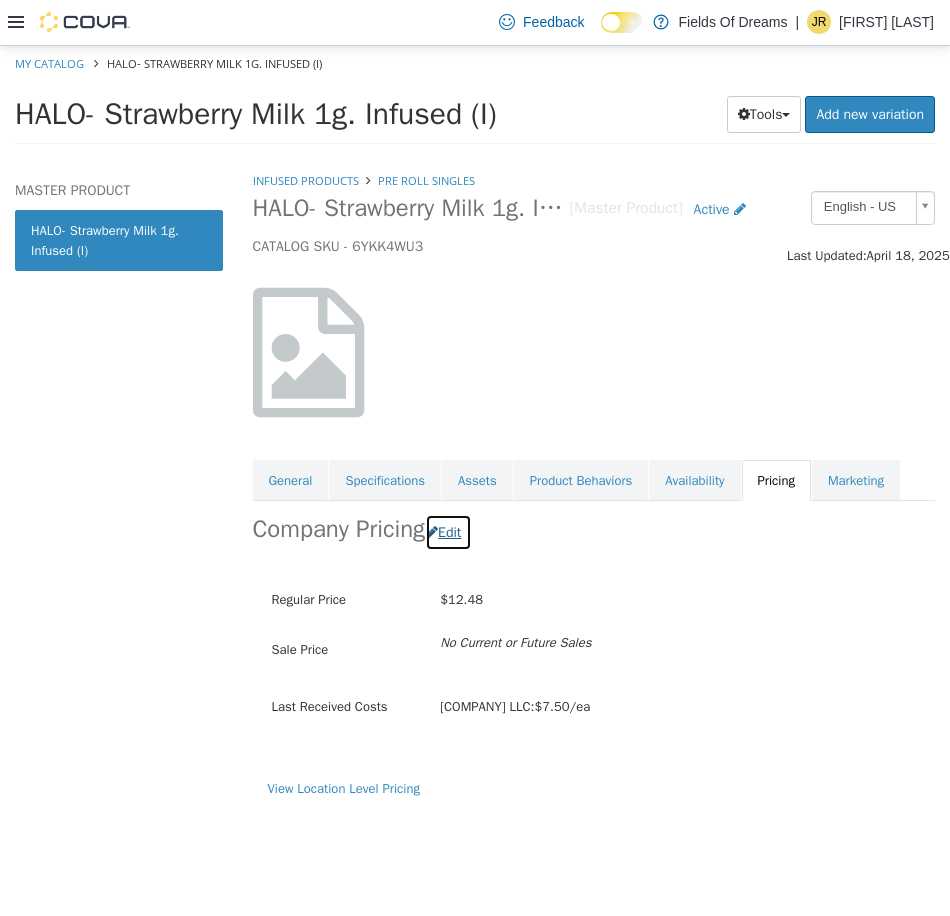 click on "Edit" at bounding box center (448, 531) 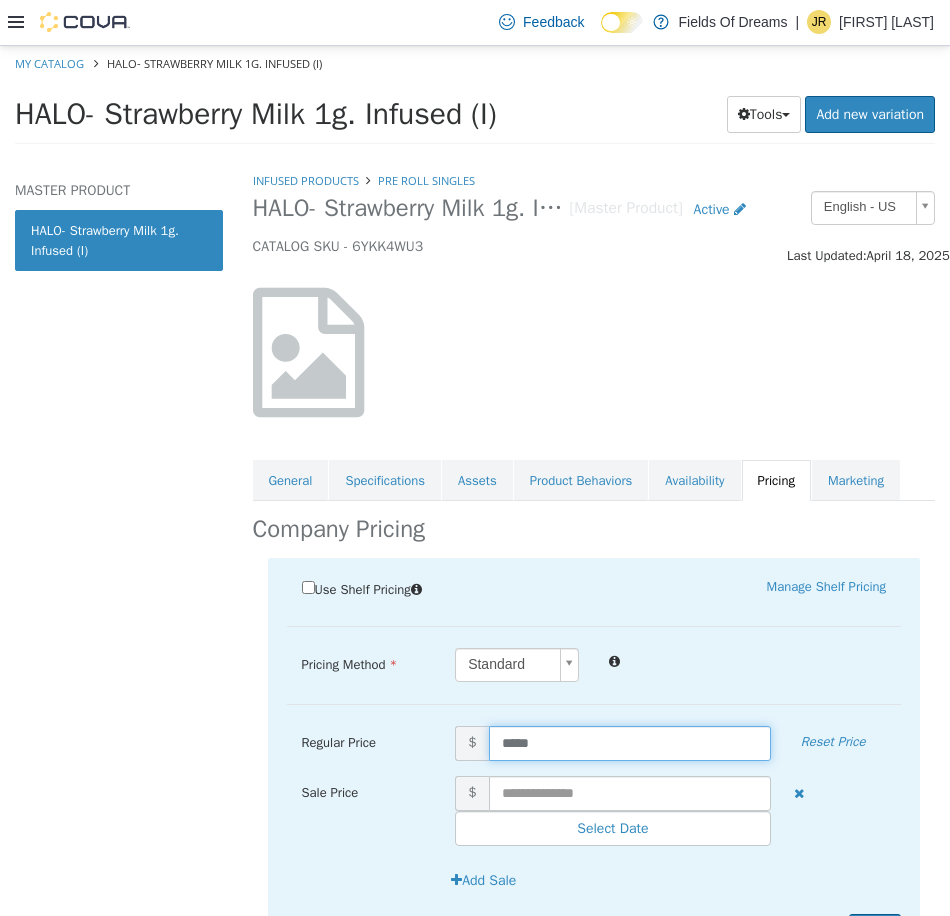 click on "*****" at bounding box center (630, 742) 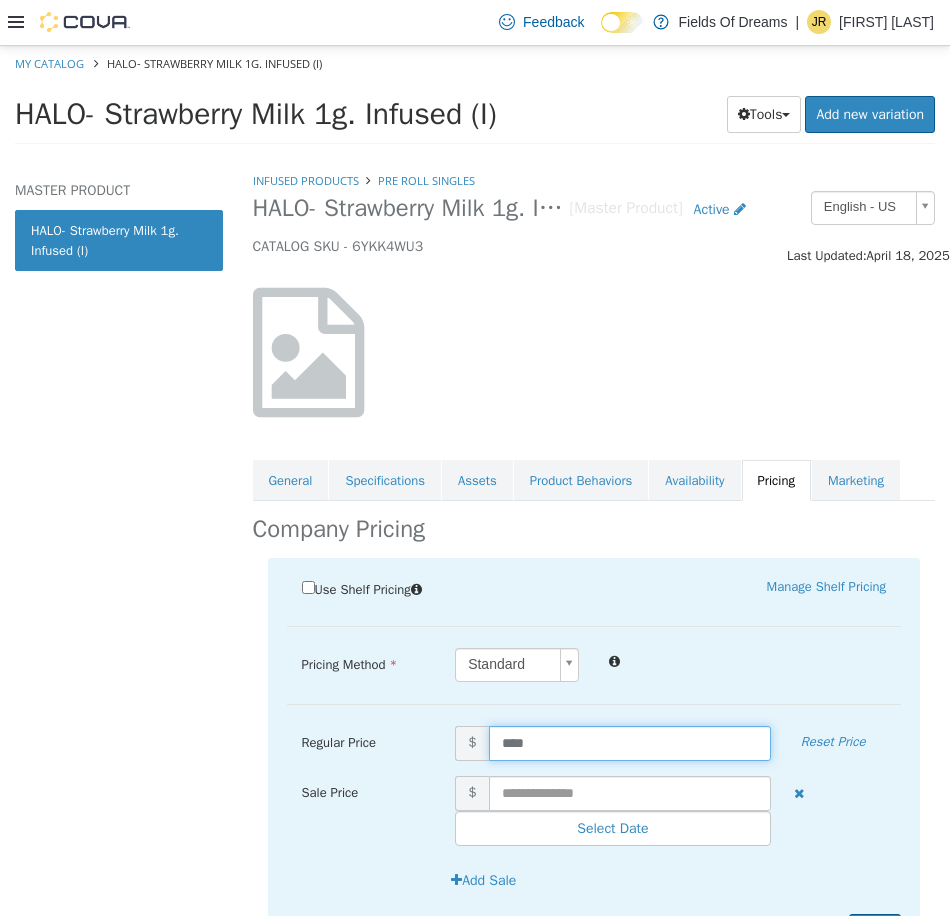 type on "*****" 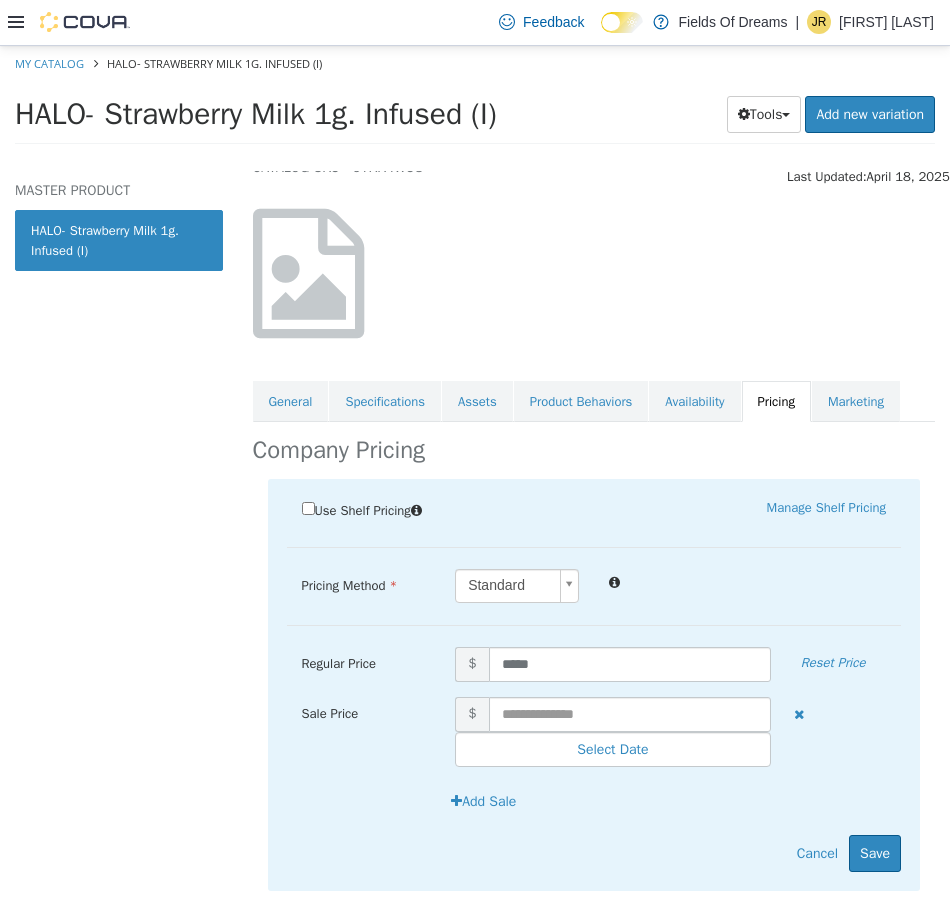 scroll, scrollTop: 123, scrollLeft: 0, axis: vertical 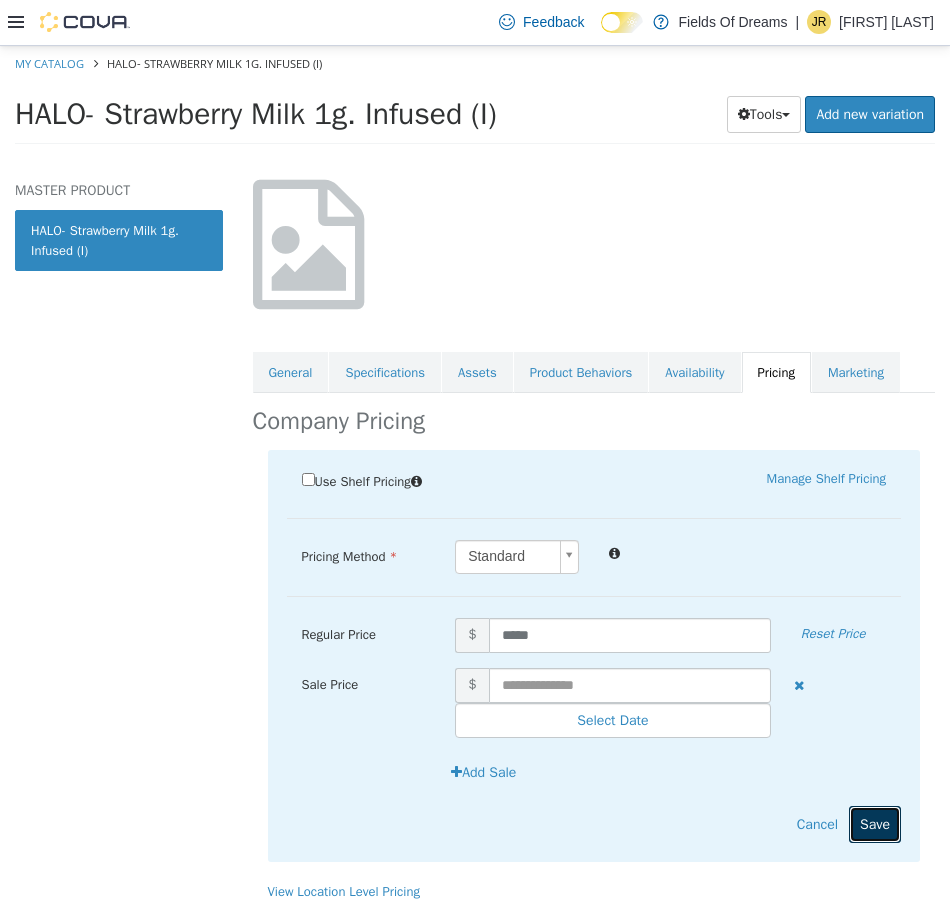 click on "Save" at bounding box center [875, 823] 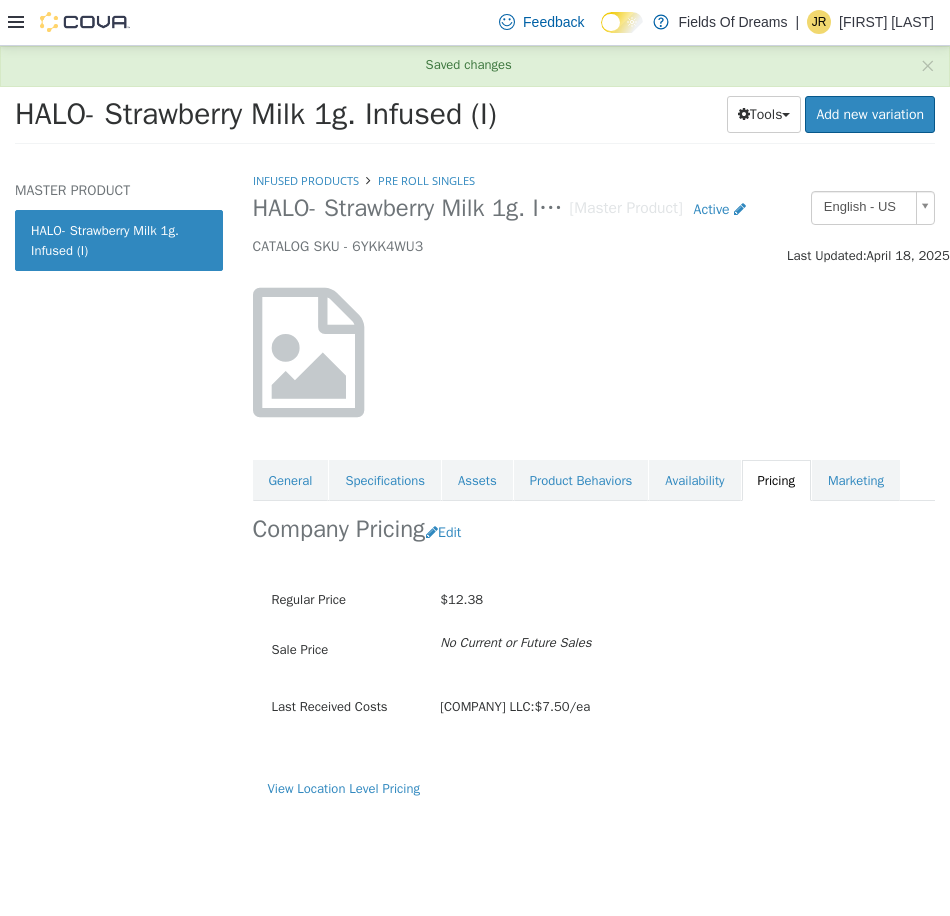 scroll, scrollTop: 0, scrollLeft: 0, axis: both 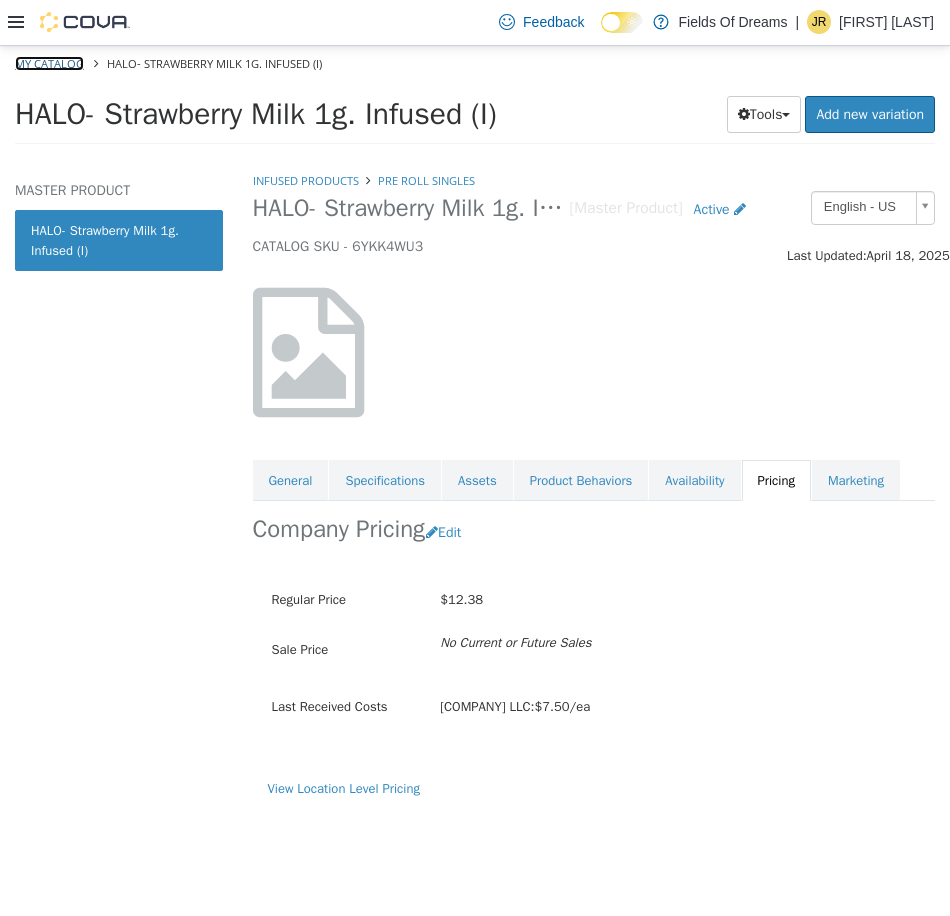 click on "My Catalog" at bounding box center [49, 62] 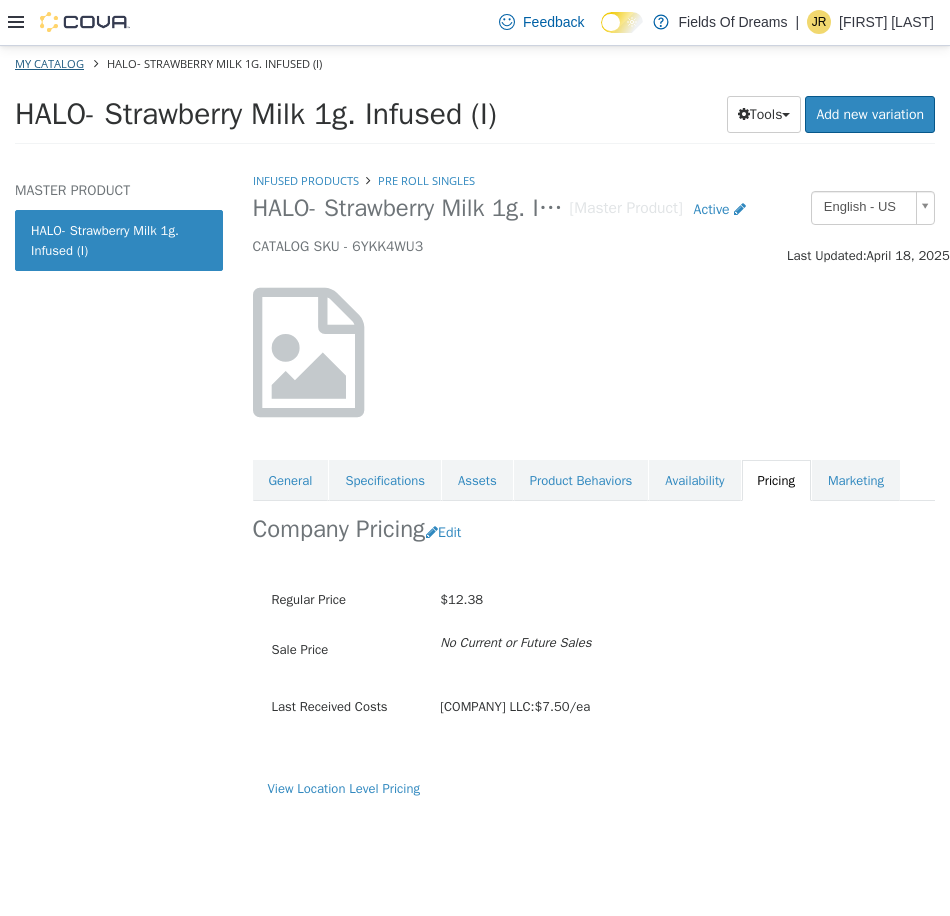 select on "**********" 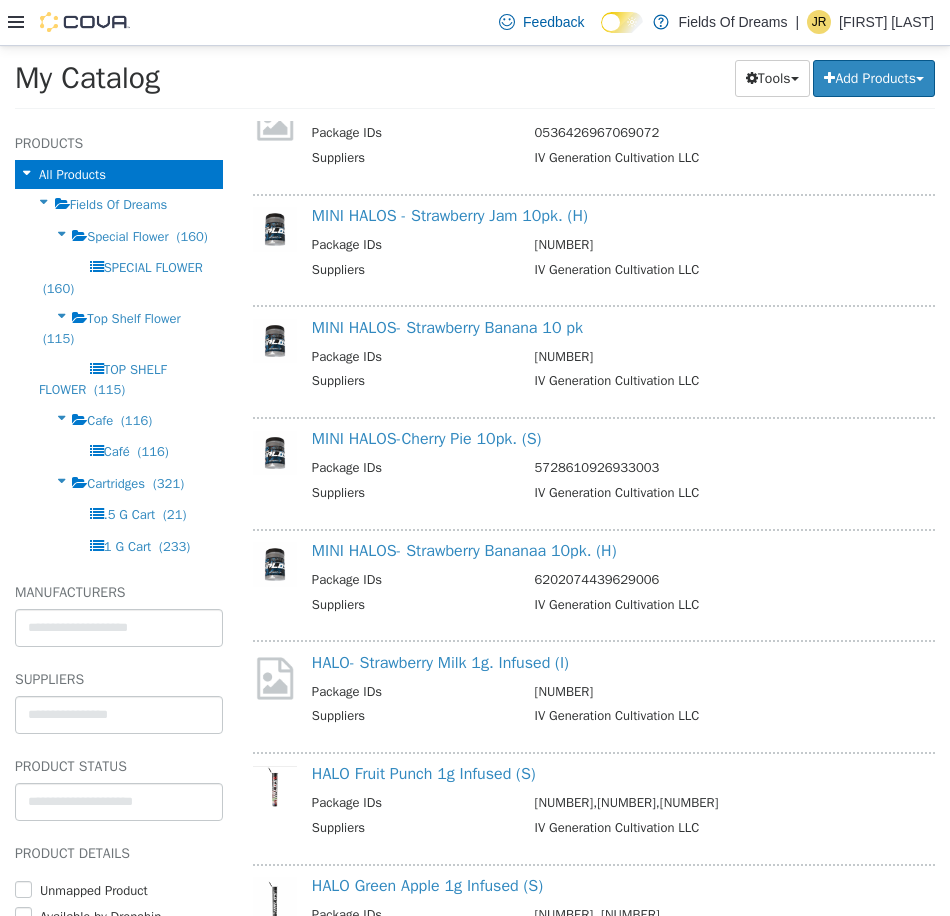 scroll, scrollTop: 3000, scrollLeft: 0, axis: vertical 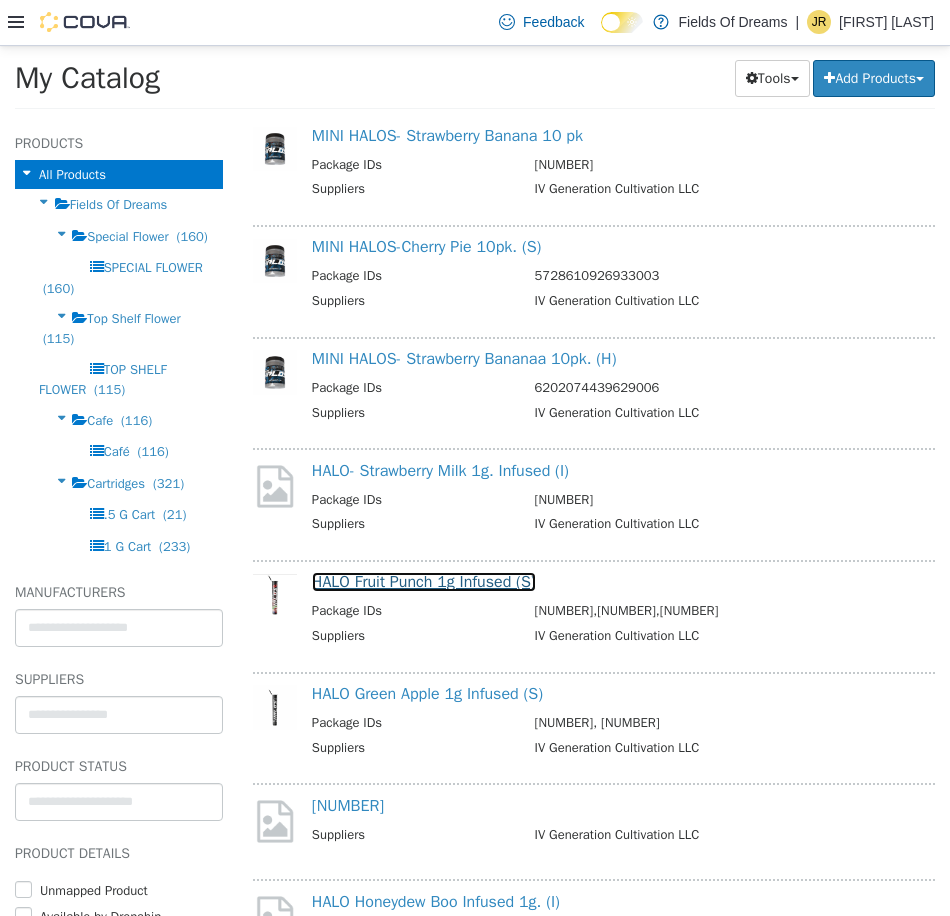 click on "HALO Fruit Punch 1g Infused (S)" at bounding box center (424, 581) 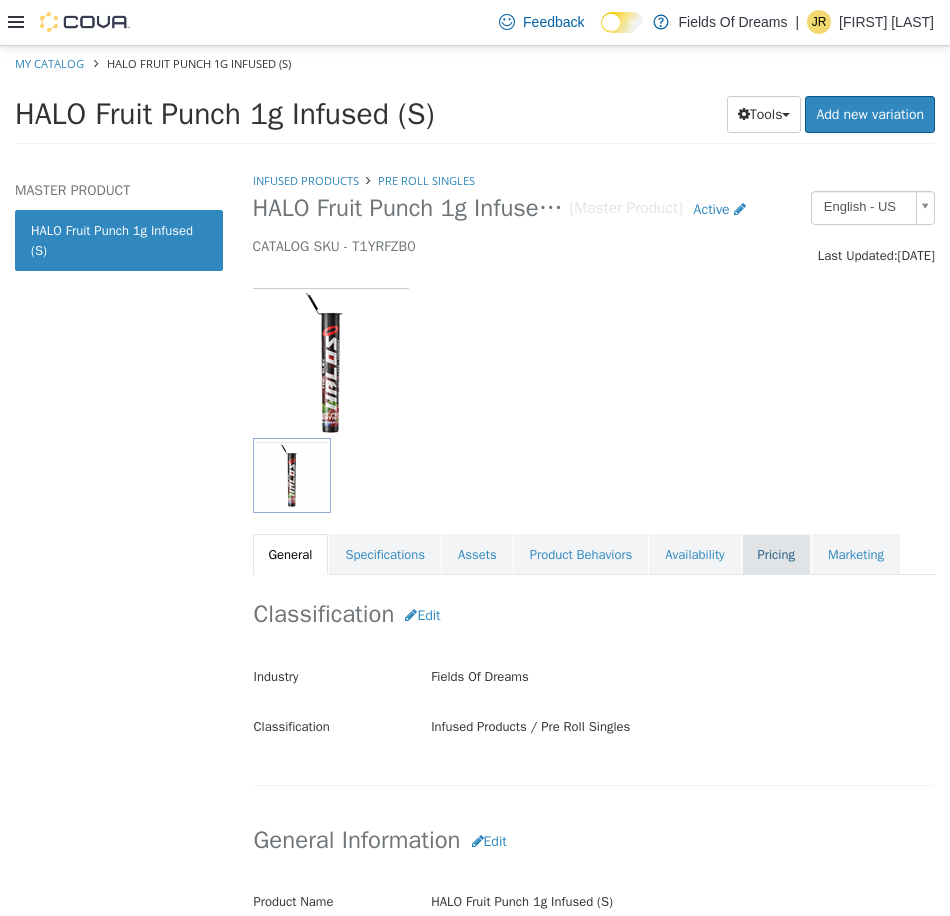 click on "Pricing" at bounding box center [776, 554] 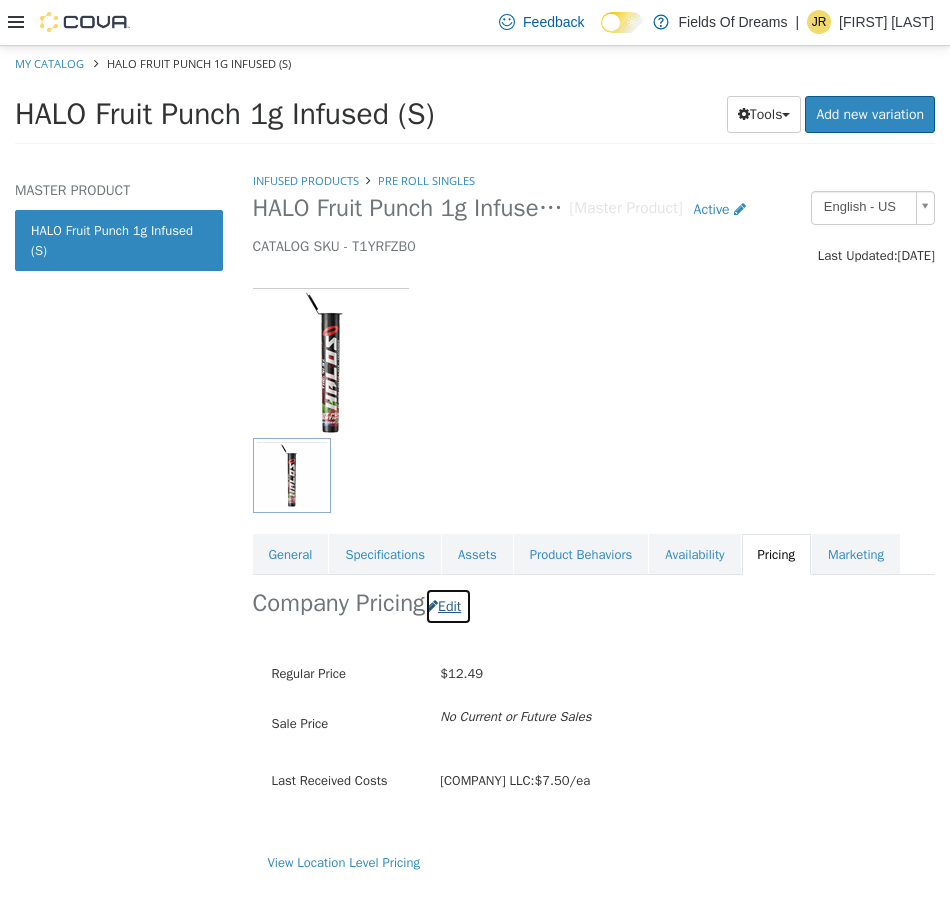 click on "Edit" at bounding box center (448, 605) 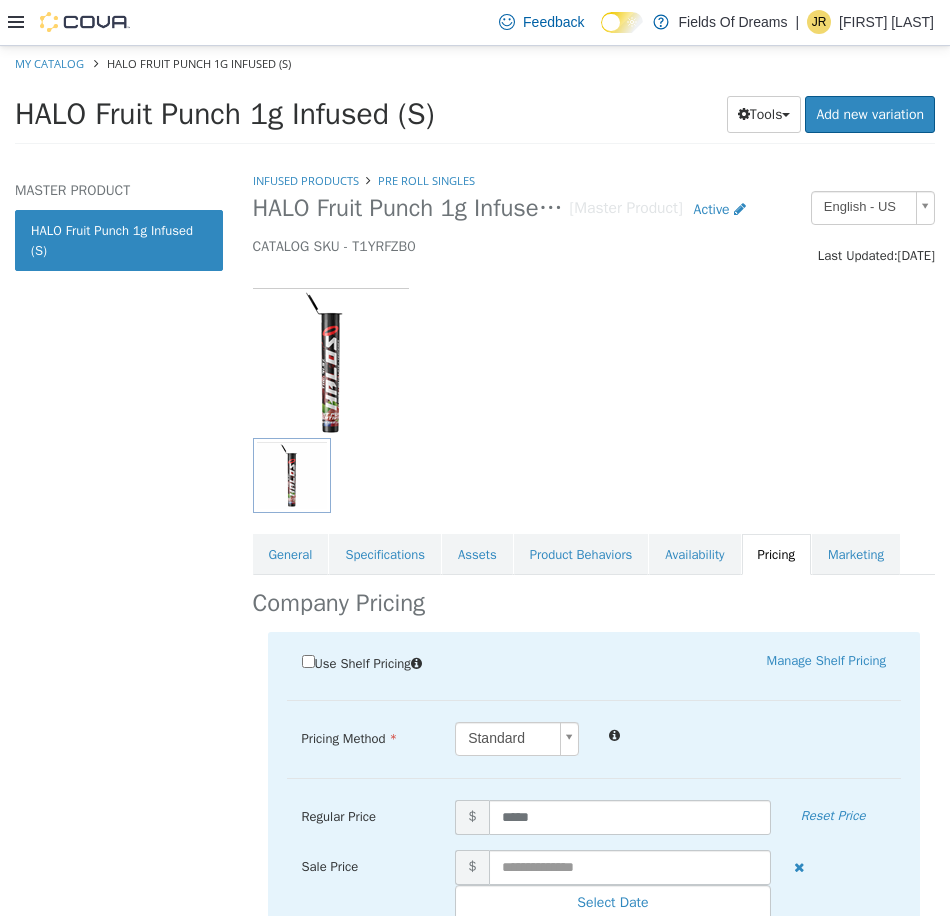click on "[NUMBER] [NUMBER]" at bounding box center (594, 837) 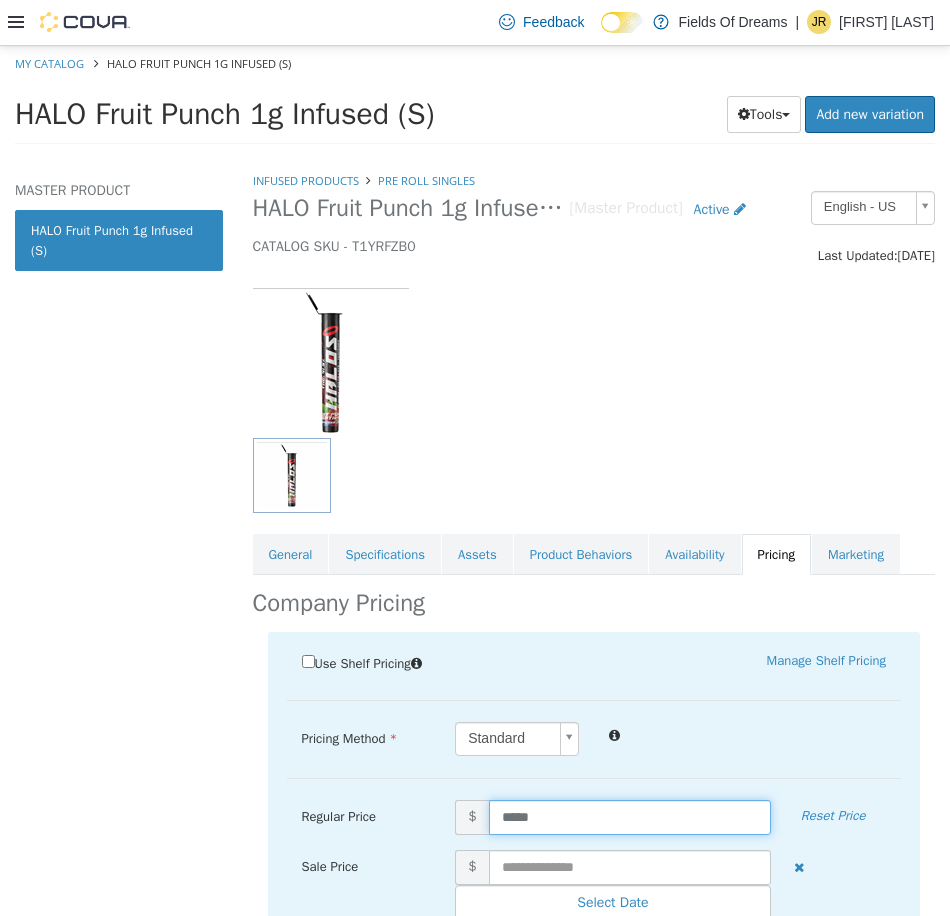 click on "*****" at bounding box center [630, 816] 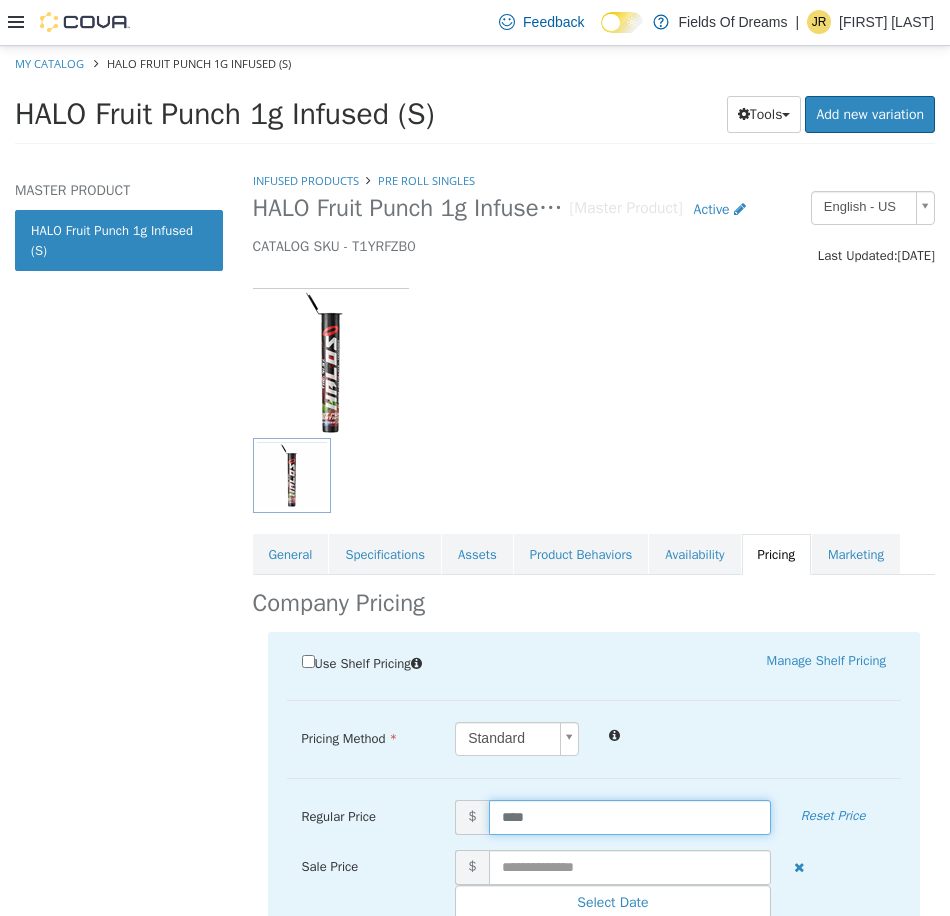 type on "*****" 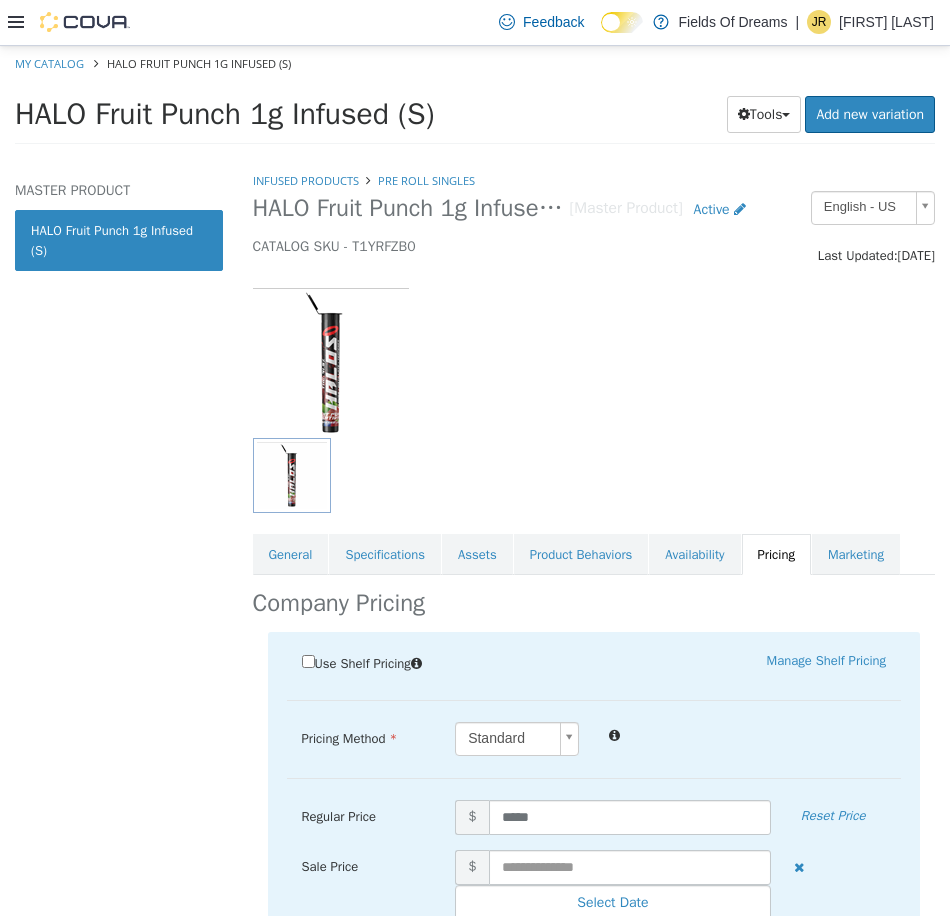 scroll, scrollTop: 197, scrollLeft: 0, axis: vertical 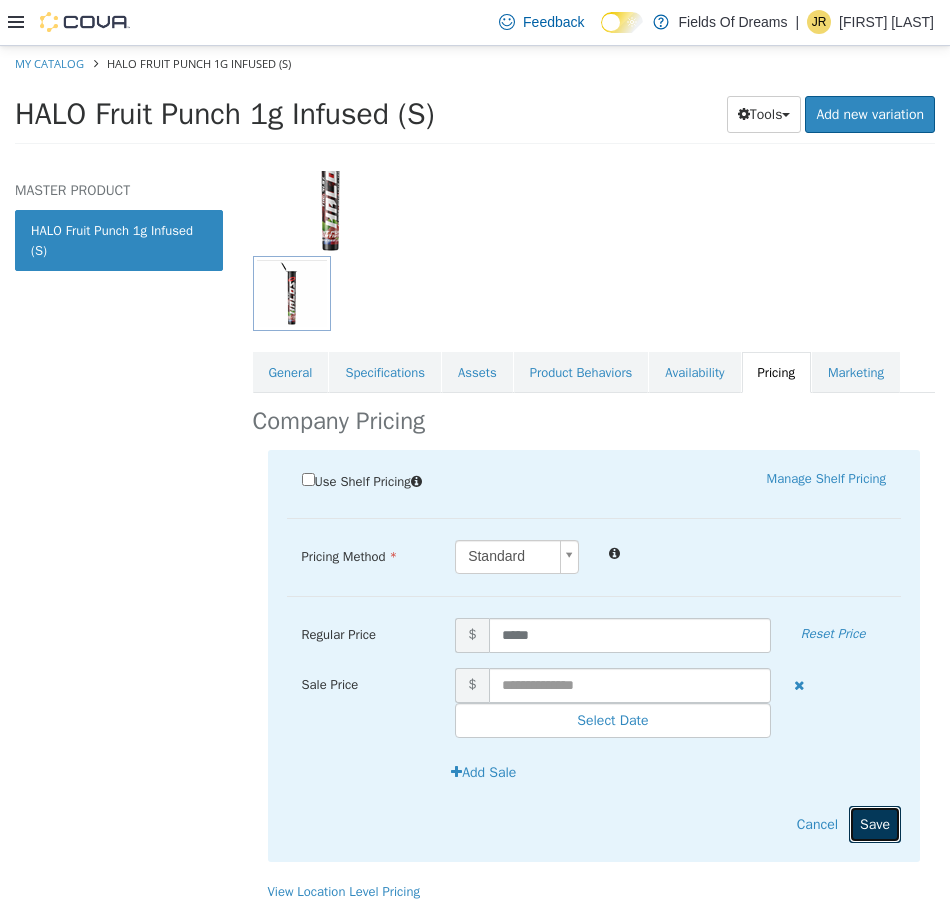 click on "Save" at bounding box center (875, 823) 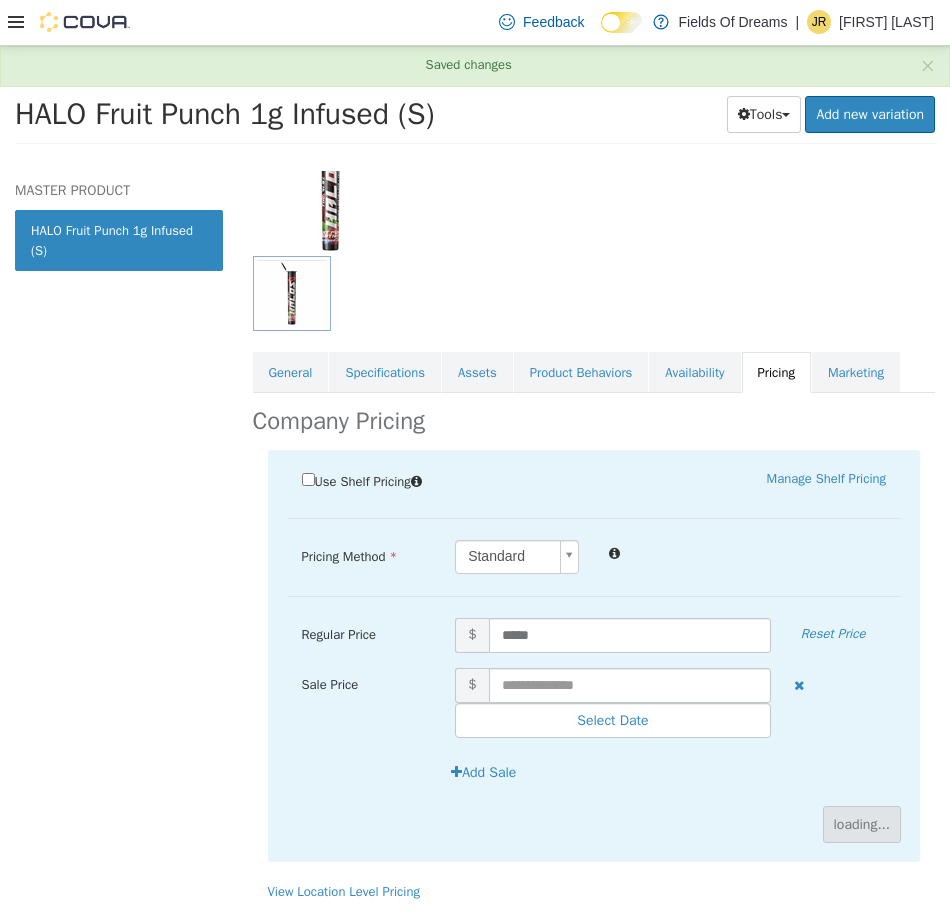 scroll, scrollTop: 0, scrollLeft: 0, axis: both 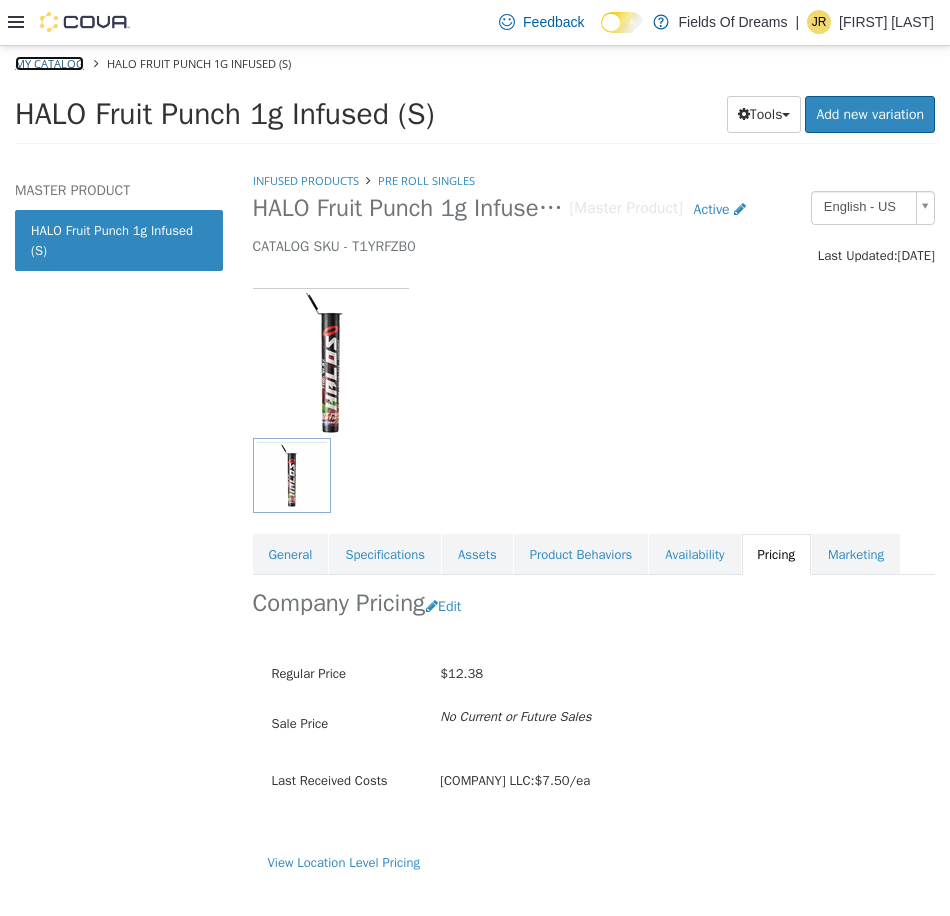 click on "My Catalog" at bounding box center (49, 62) 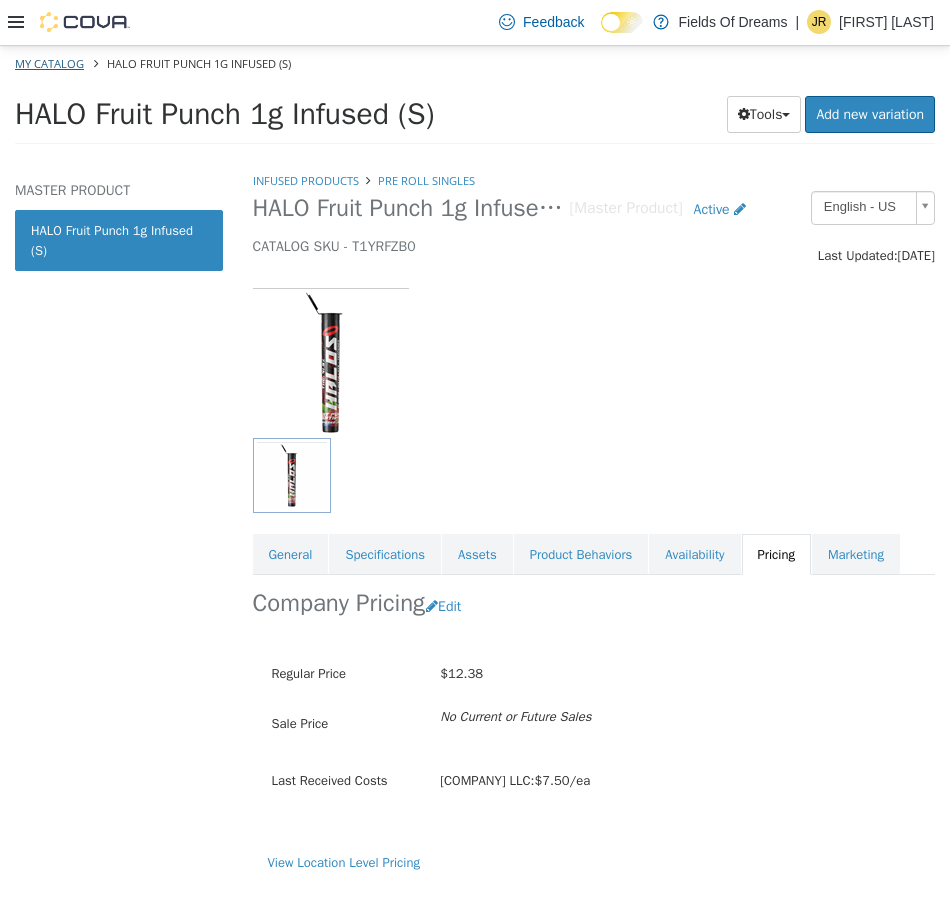 select on "**********" 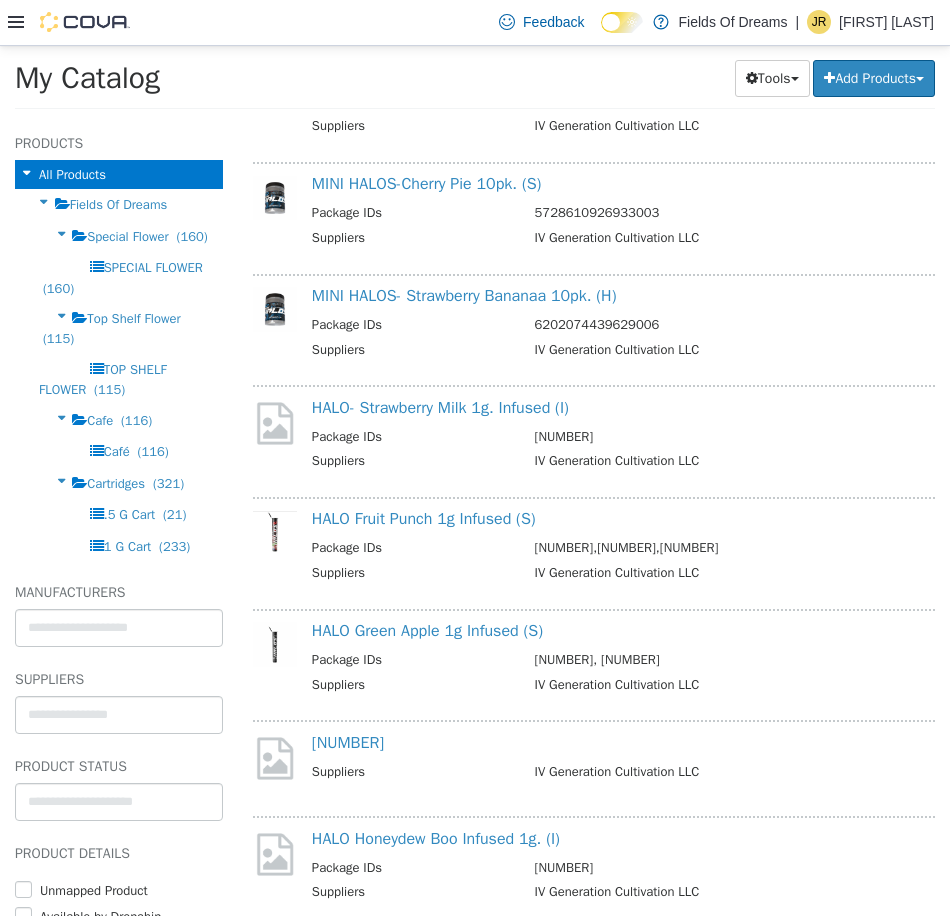 scroll, scrollTop: 3333, scrollLeft: 0, axis: vertical 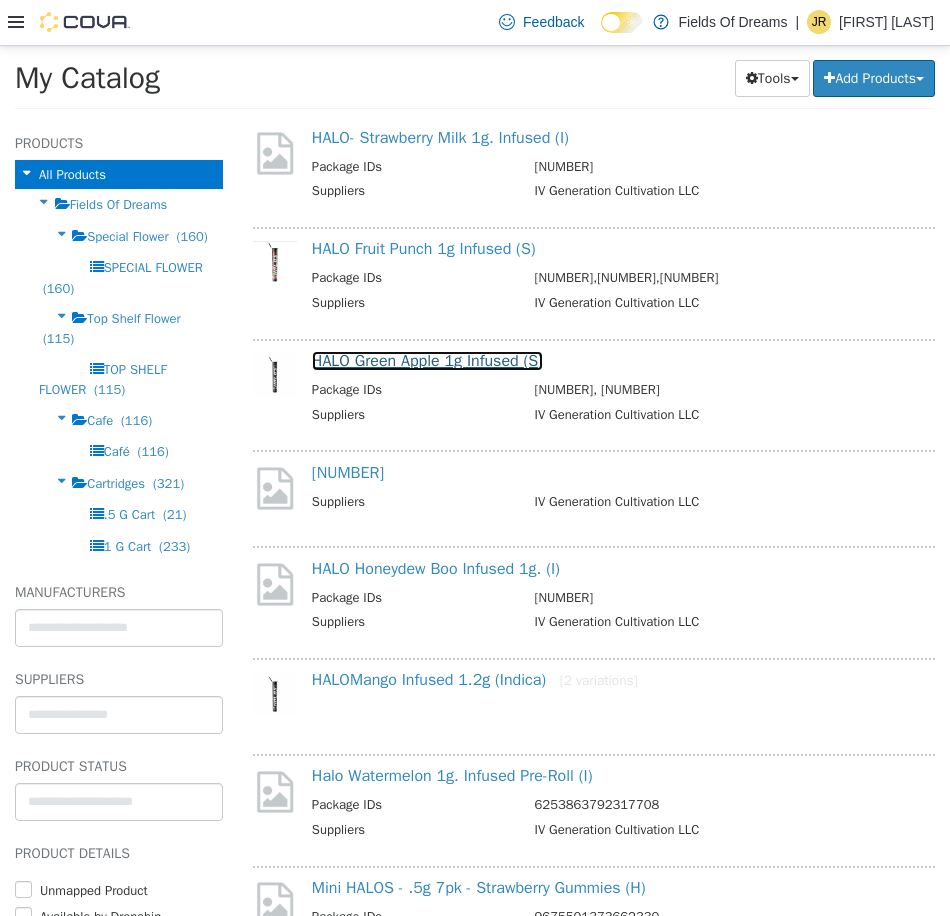 click on "HALO Green Apple 1g Infused (S)" at bounding box center [427, 360] 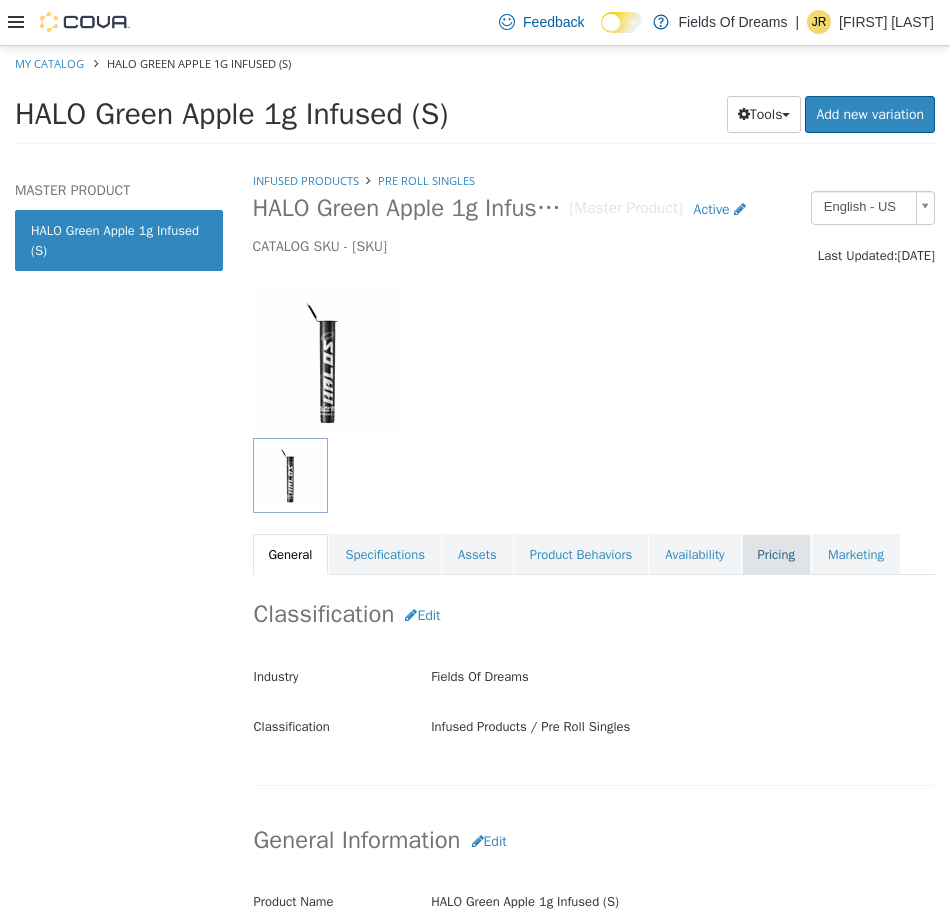 click on "Pricing" at bounding box center [776, 554] 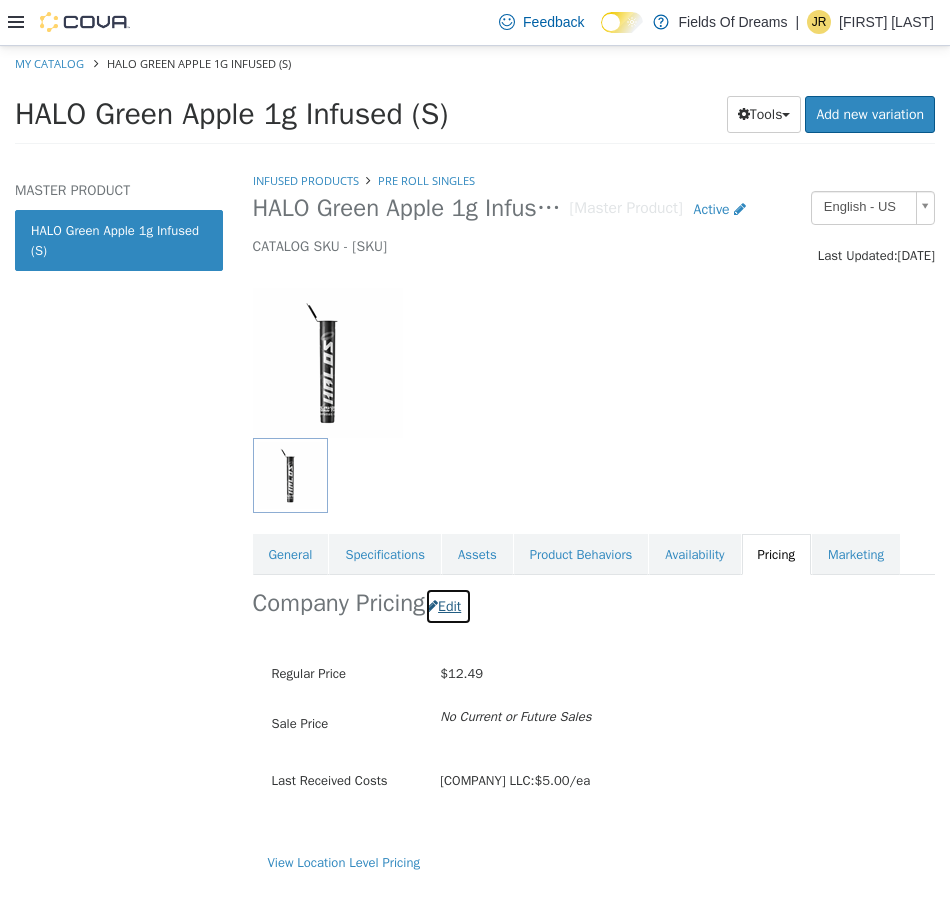 click on "Edit" at bounding box center (448, 605) 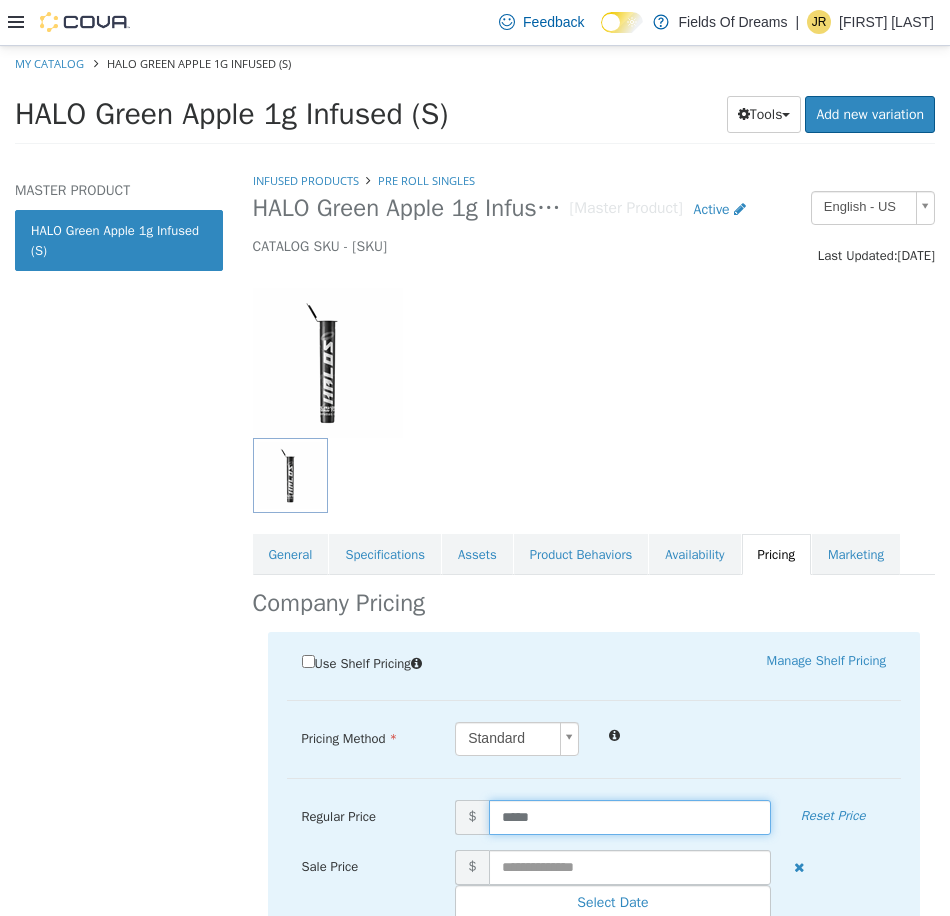 click on "*****" at bounding box center (630, 816) 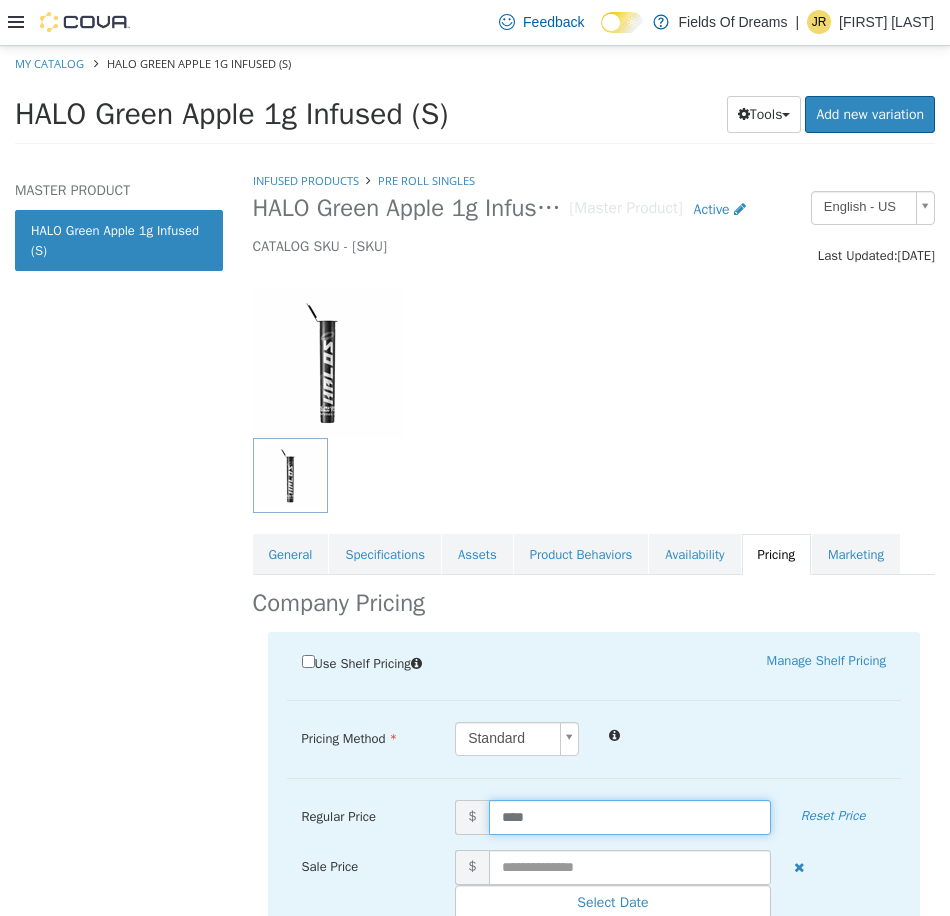 type on "*****" 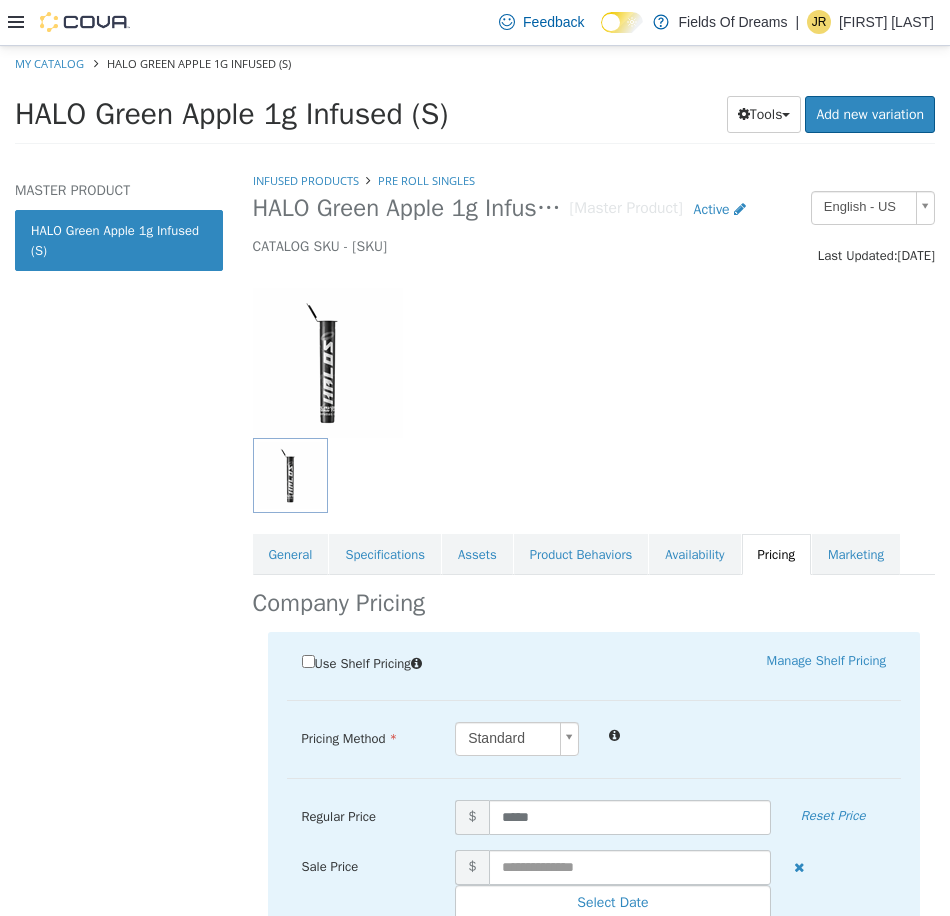 scroll, scrollTop: 197, scrollLeft: 0, axis: vertical 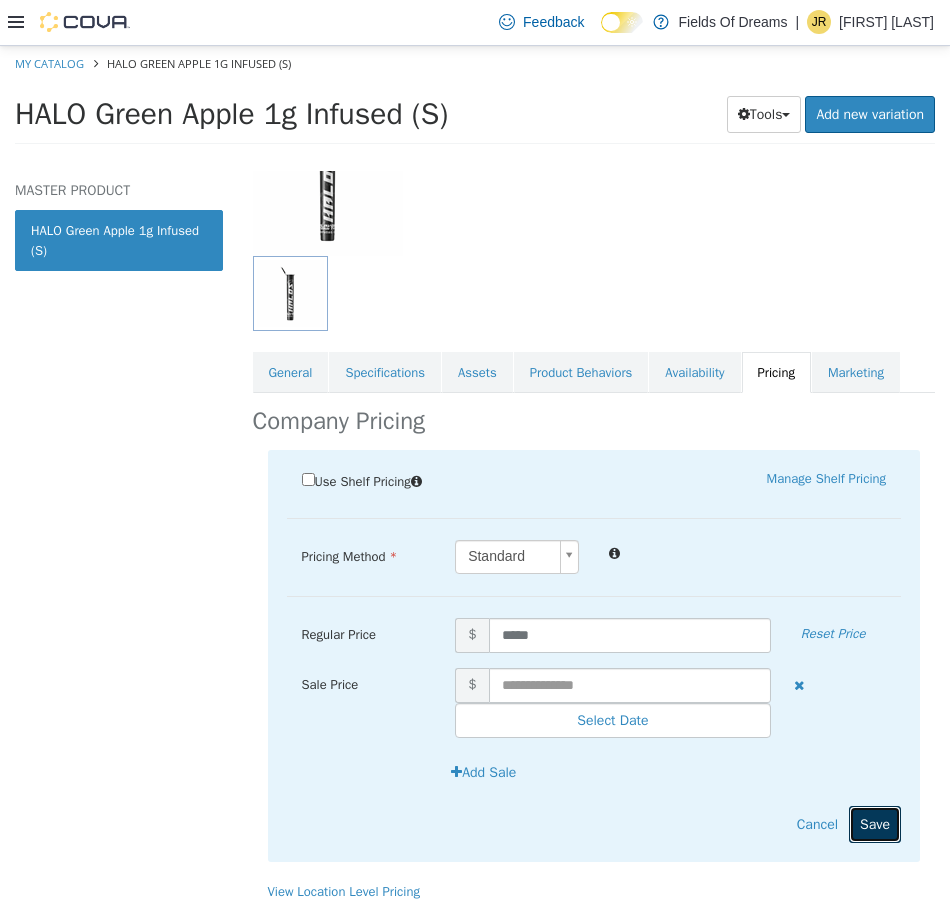 click on "Save" at bounding box center [875, 823] 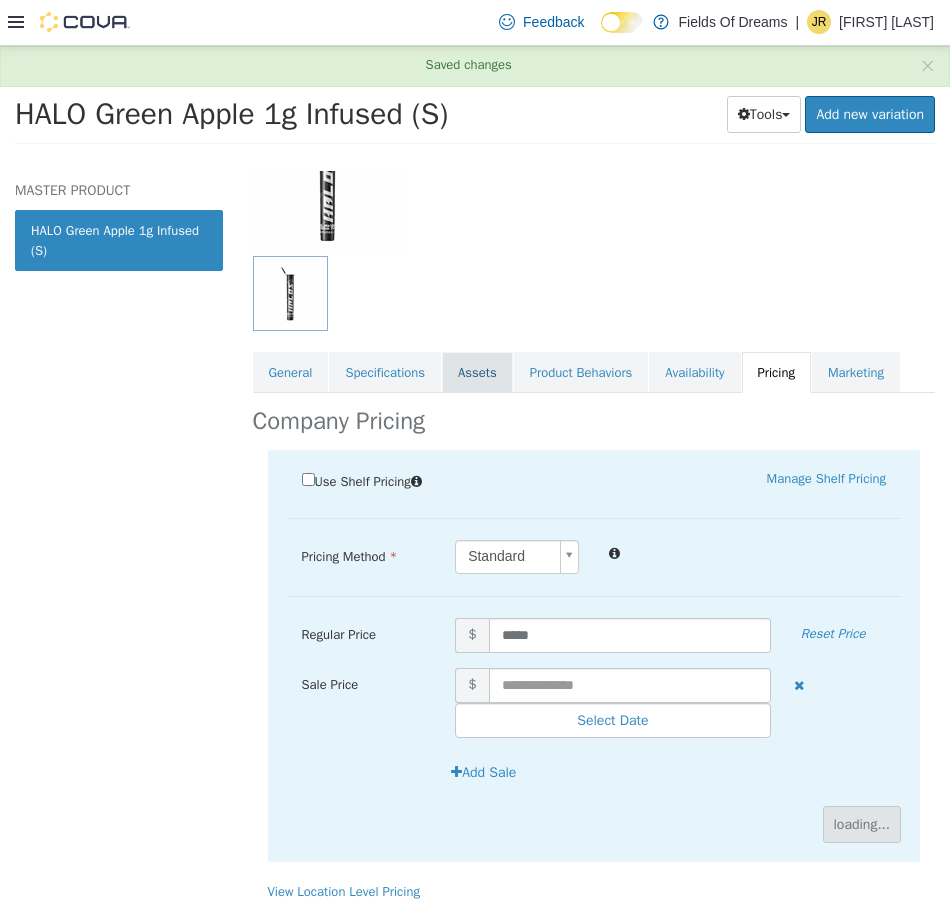 scroll, scrollTop: 0, scrollLeft: 0, axis: both 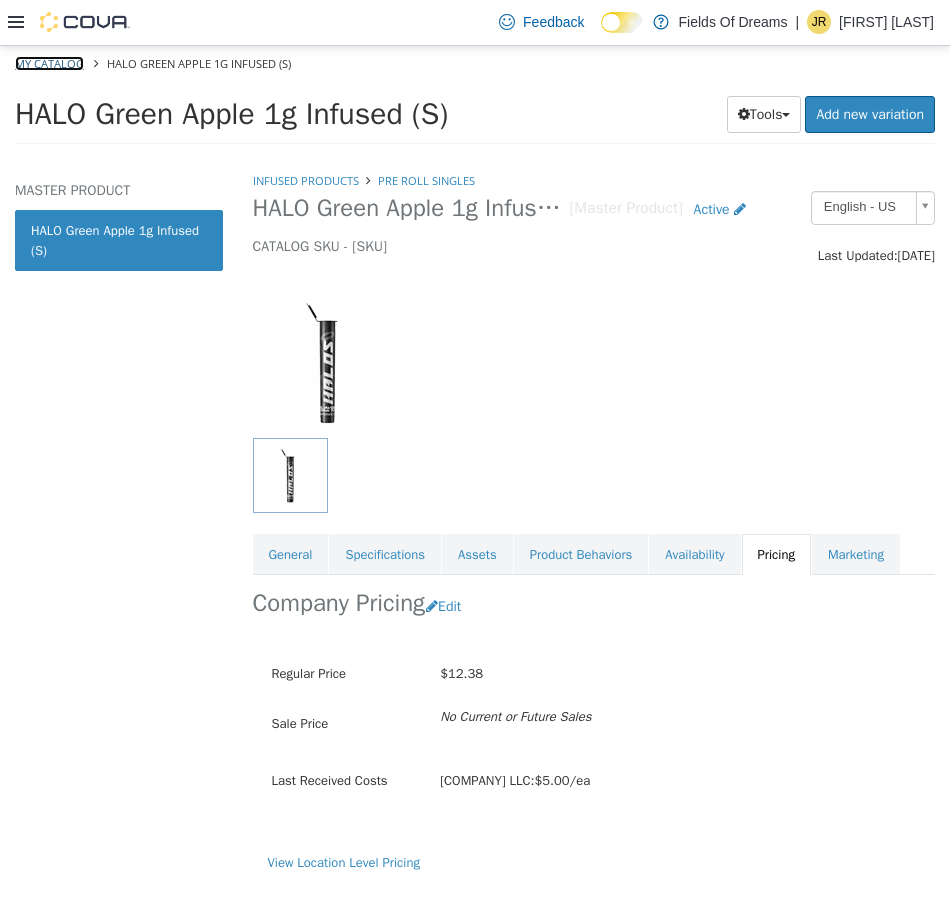 click on "My Catalog" at bounding box center (49, 62) 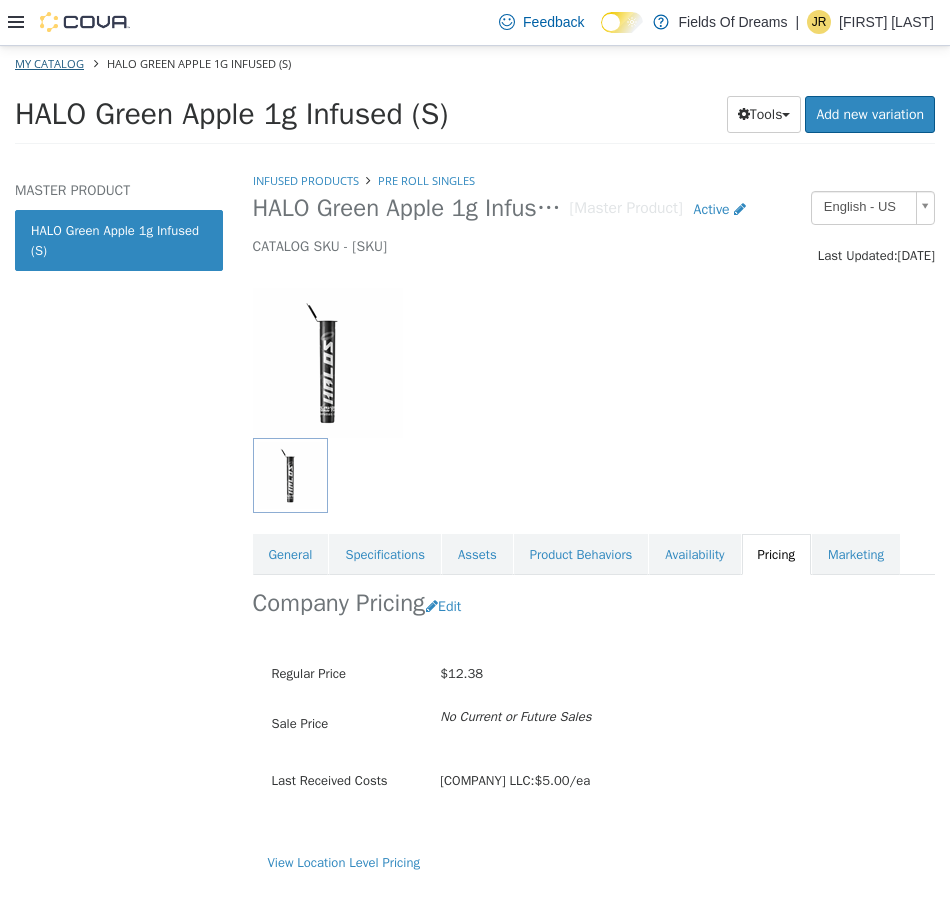 select on "**********" 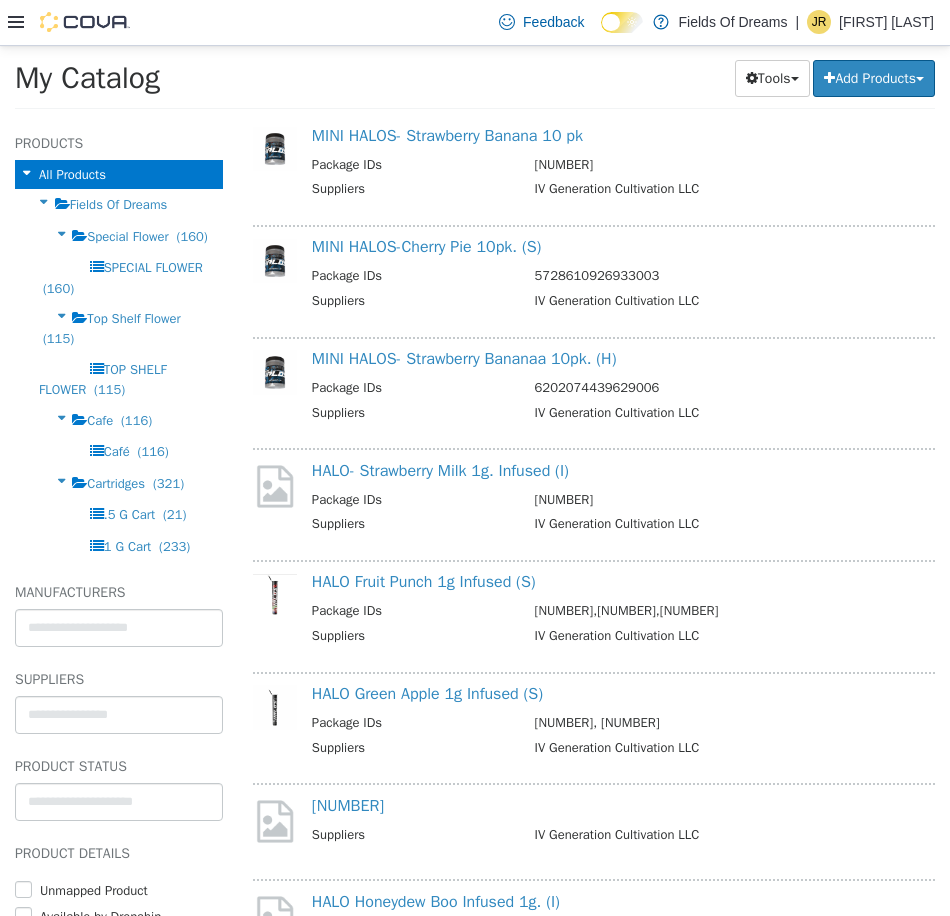 scroll, scrollTop: 3333, scrollLeft: 0, axis: vertical 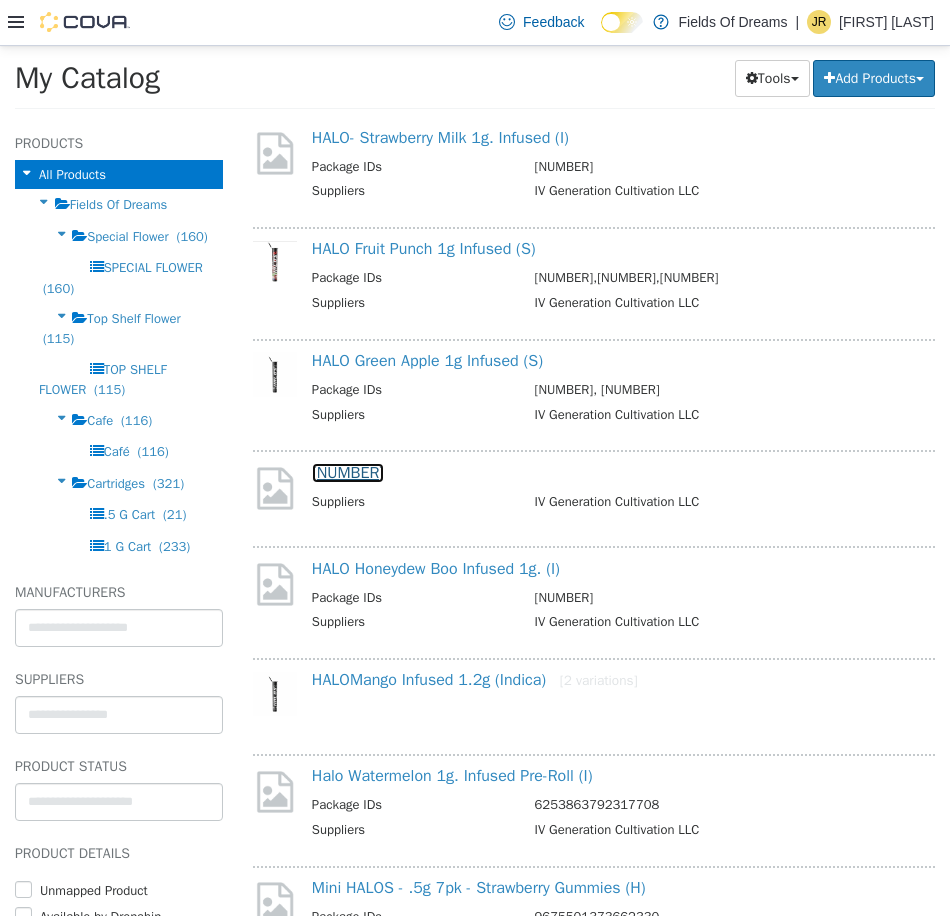 click on "[NUMBER]" at bounding box center (348, 472) 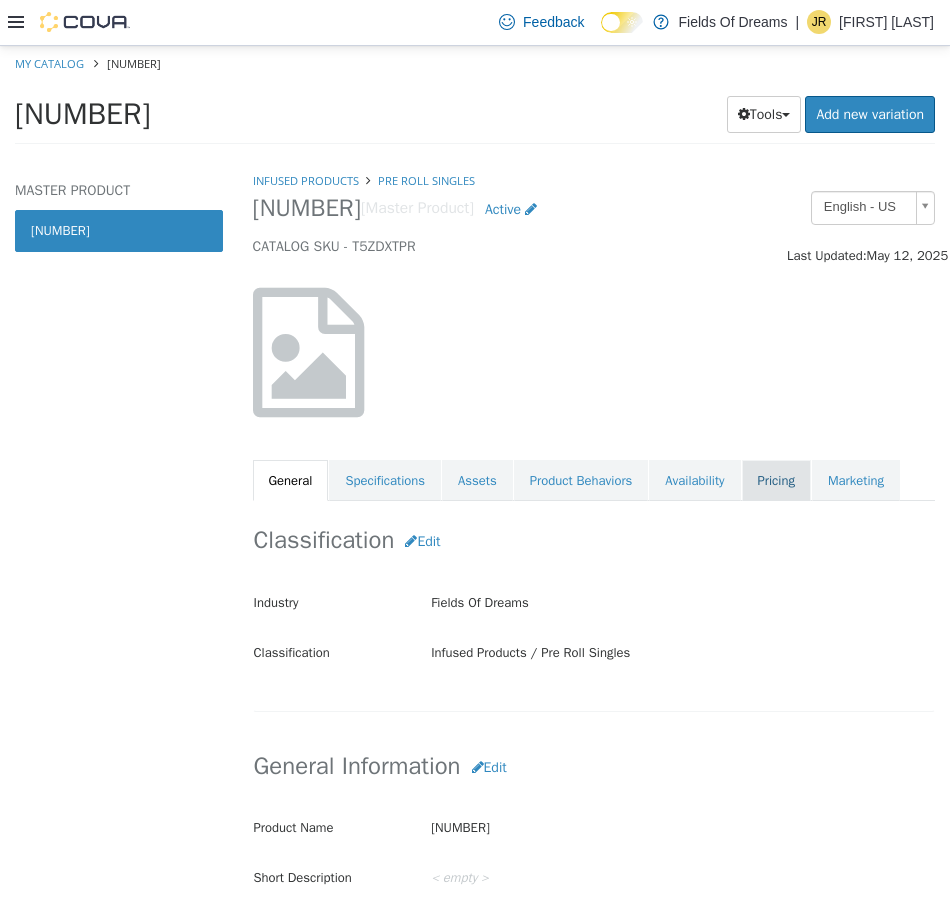 click on "Pricing" at bounding box center [776, 480] 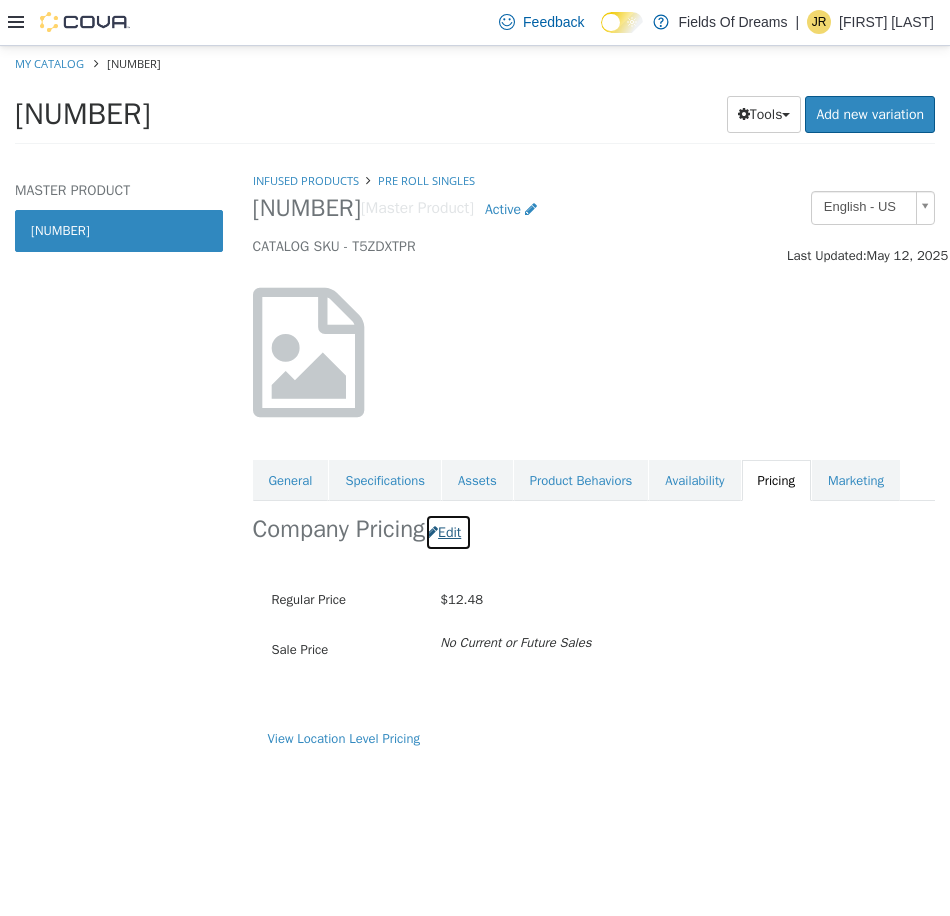 click on "Edit" at bounding box center [448, 531] 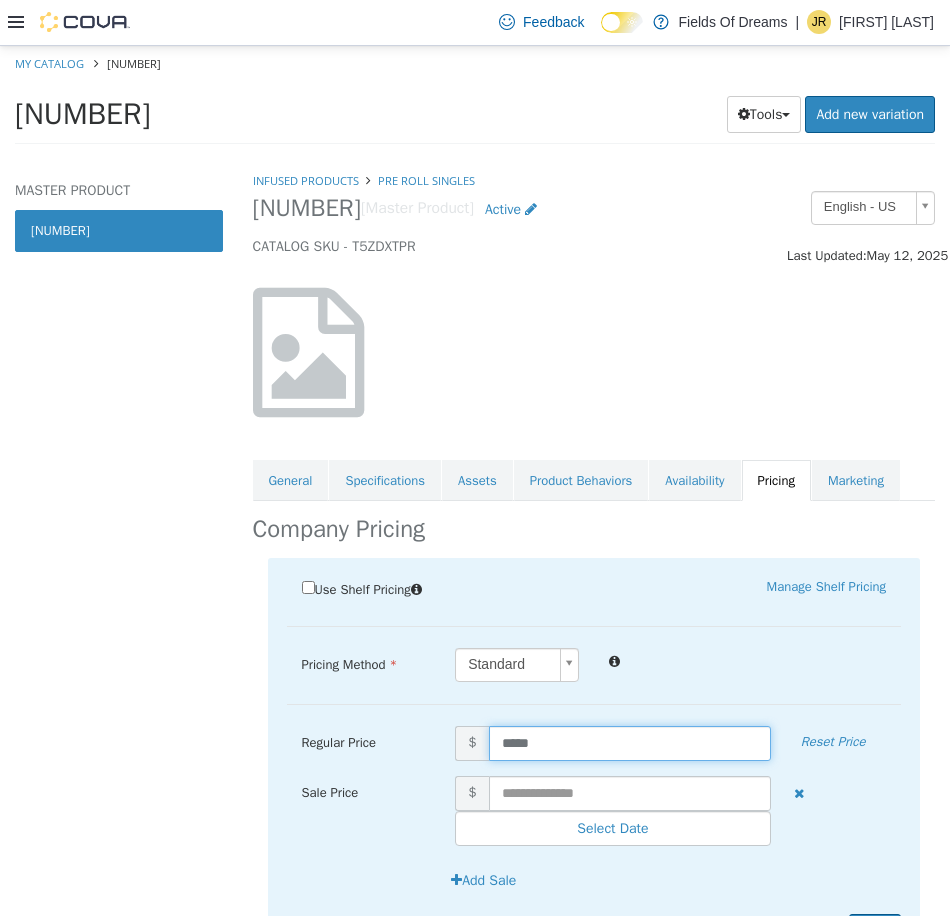 click on "*****" at bounding box center (630, 742) 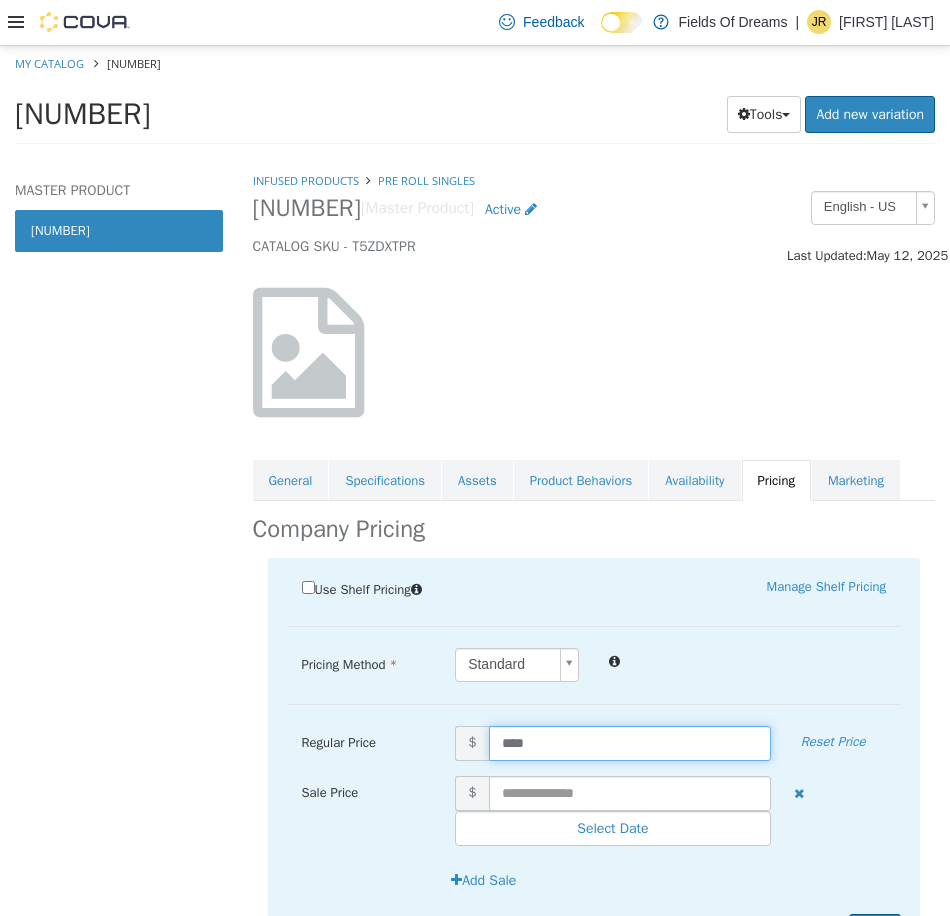 type on "*****" 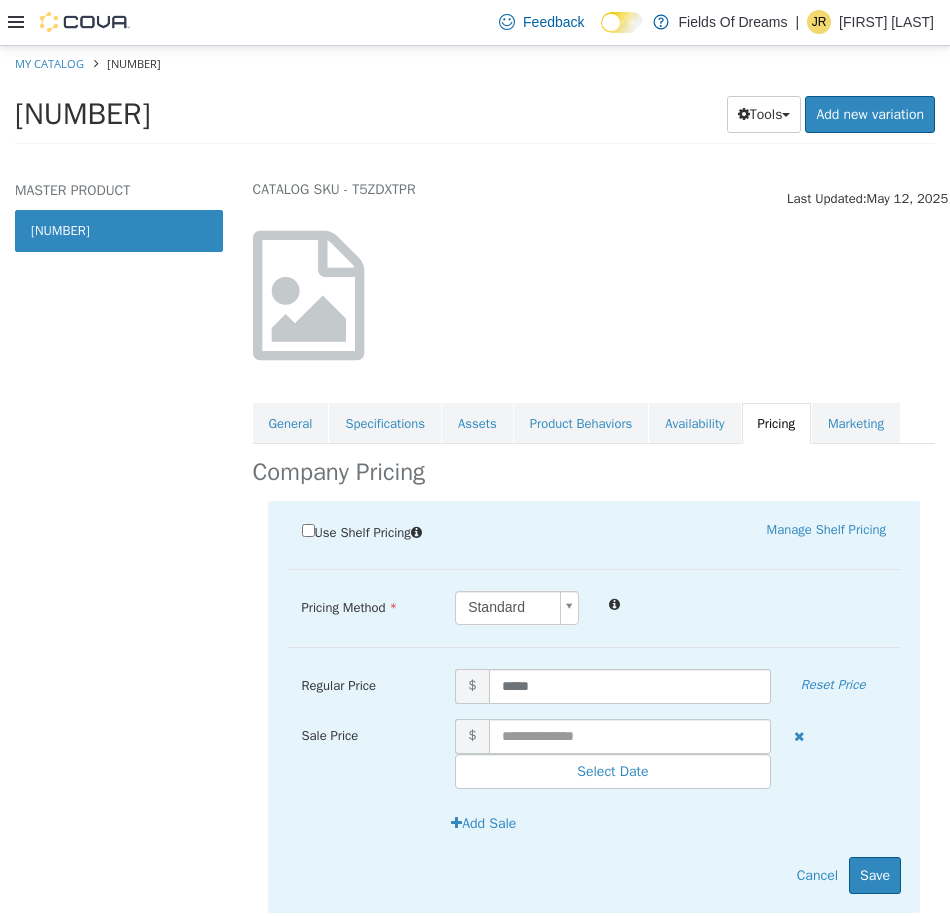 scroll, scrollTop: 108, scrollLeft: 0, axis: vertical 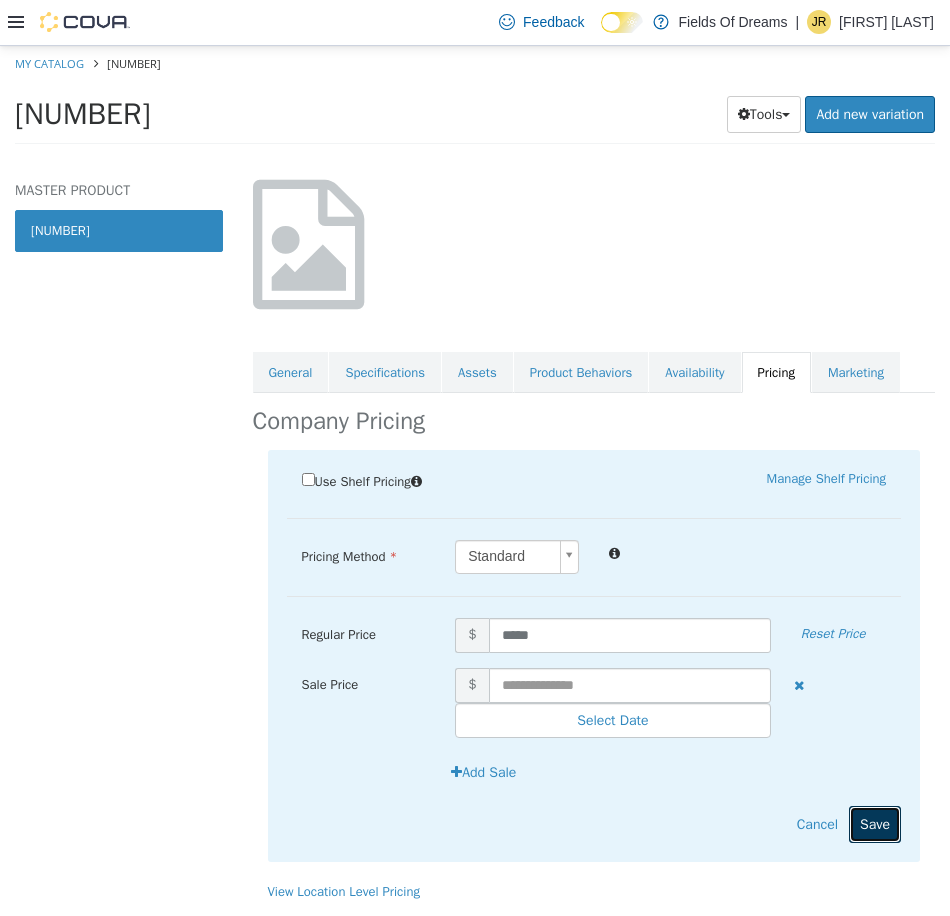 click on "Save" at bounding box center [875, 823] 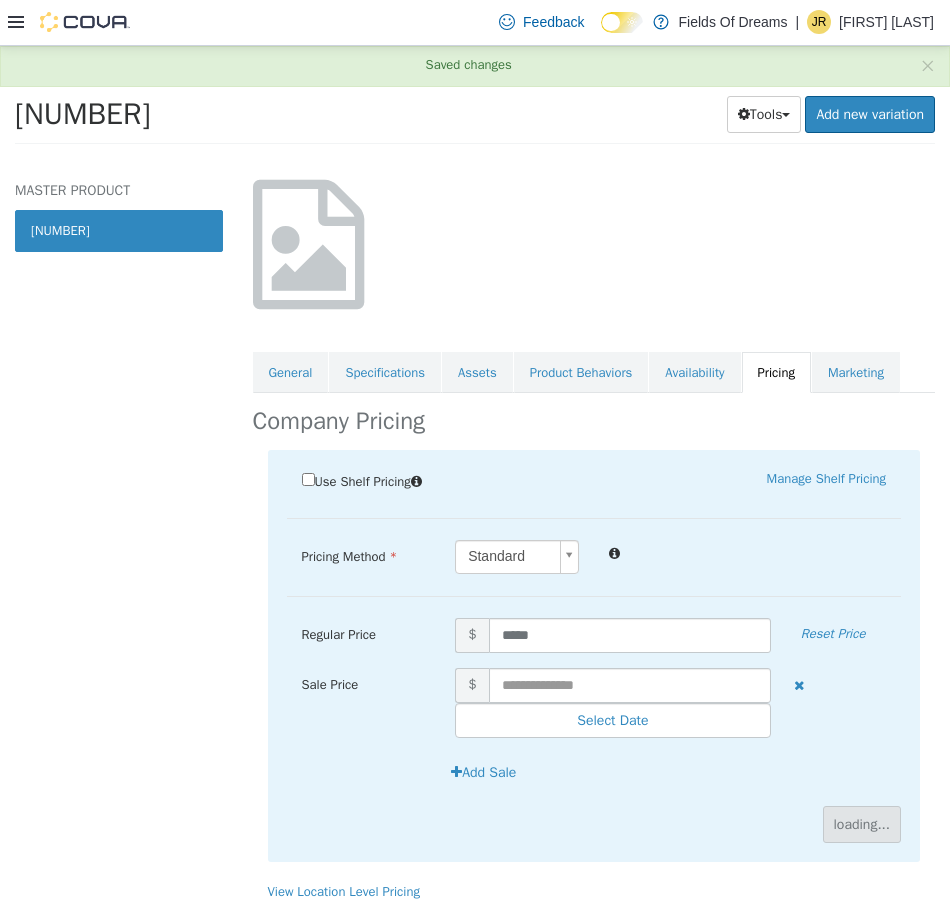 scroll, scrollTop: 0, scrollLeft: 0, axis: both 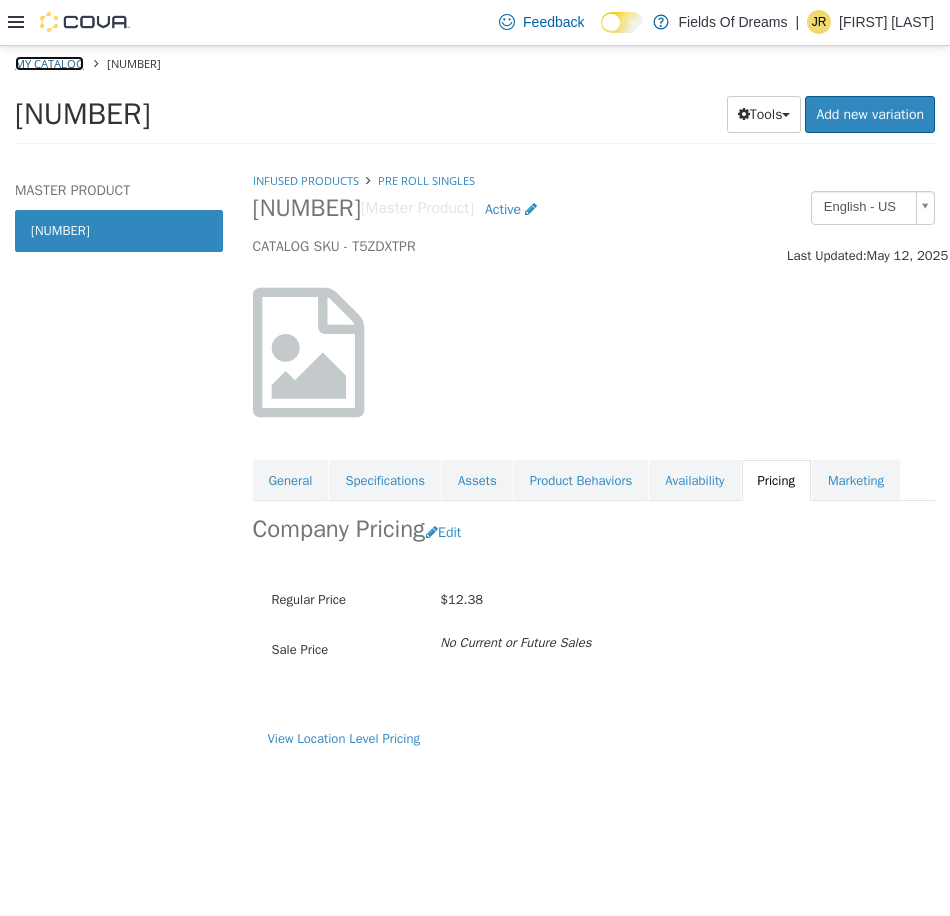 click on "My Catalog" at bounding box center [49, 62] 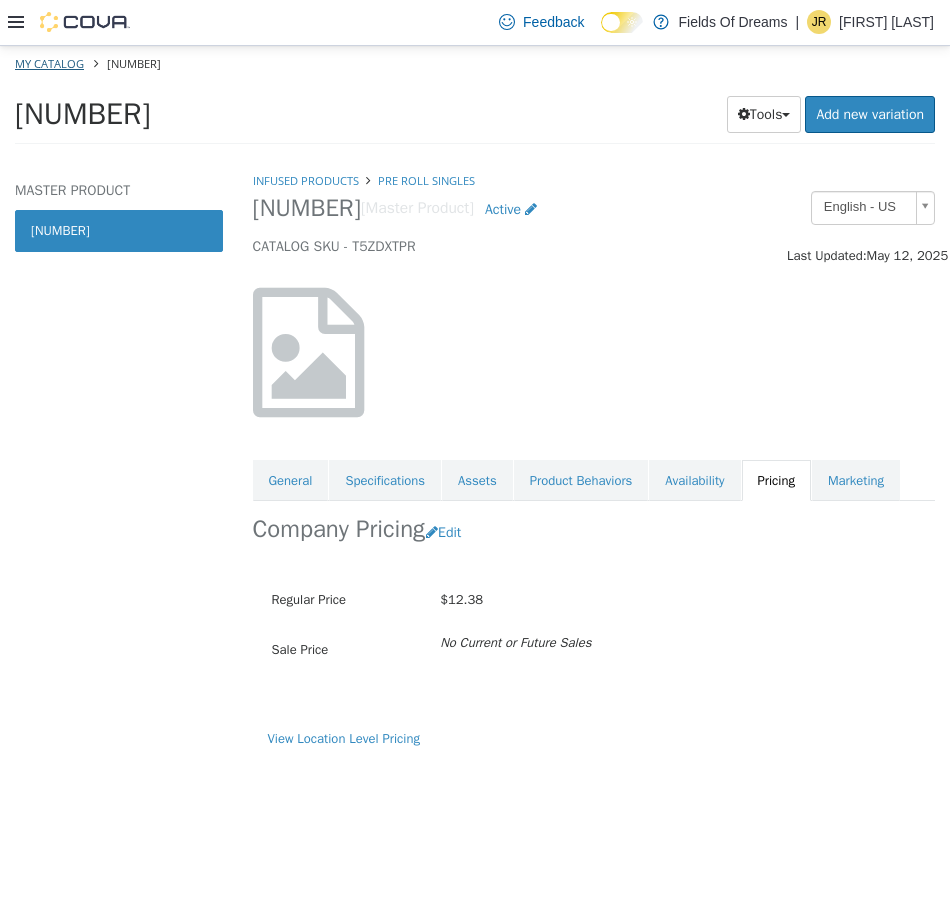 select on "**********" 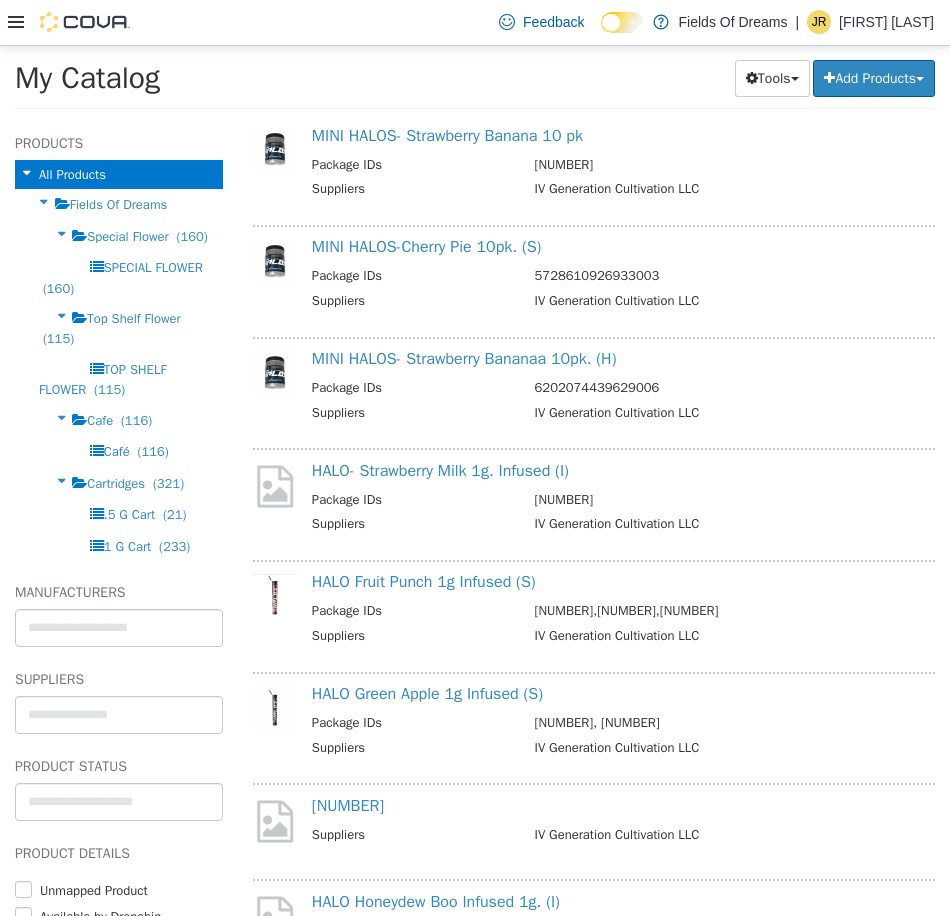 scroll, scrollTop: 3333, scrollLeft: 0, axis: vertical 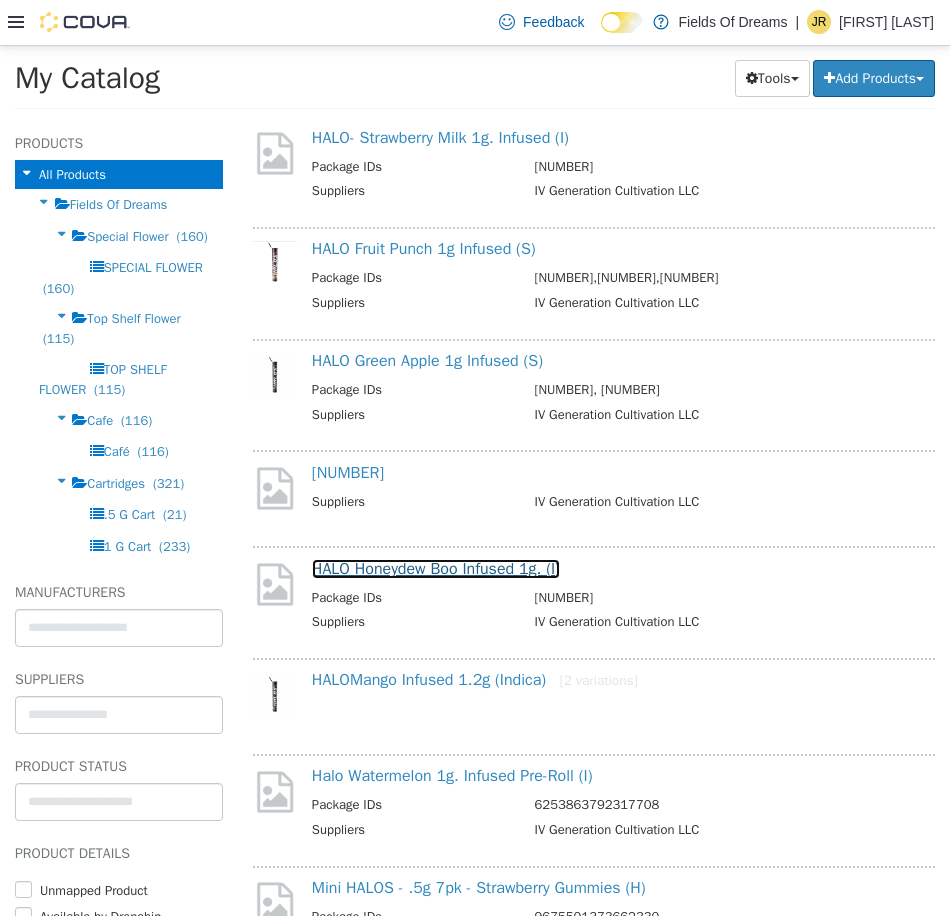 click on "HALO Honeydew Boo Infused 1g. (I)" at bounding box center [436, 568] 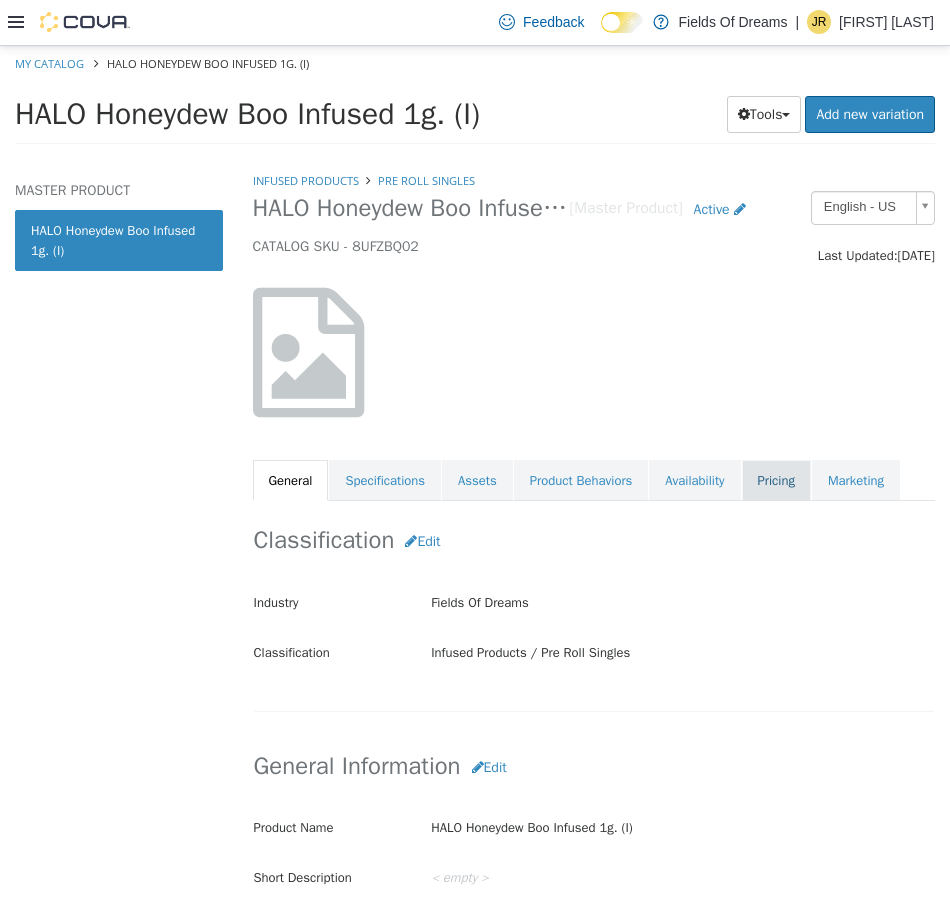 click on "Pricing" at bounding box center (776, 480) 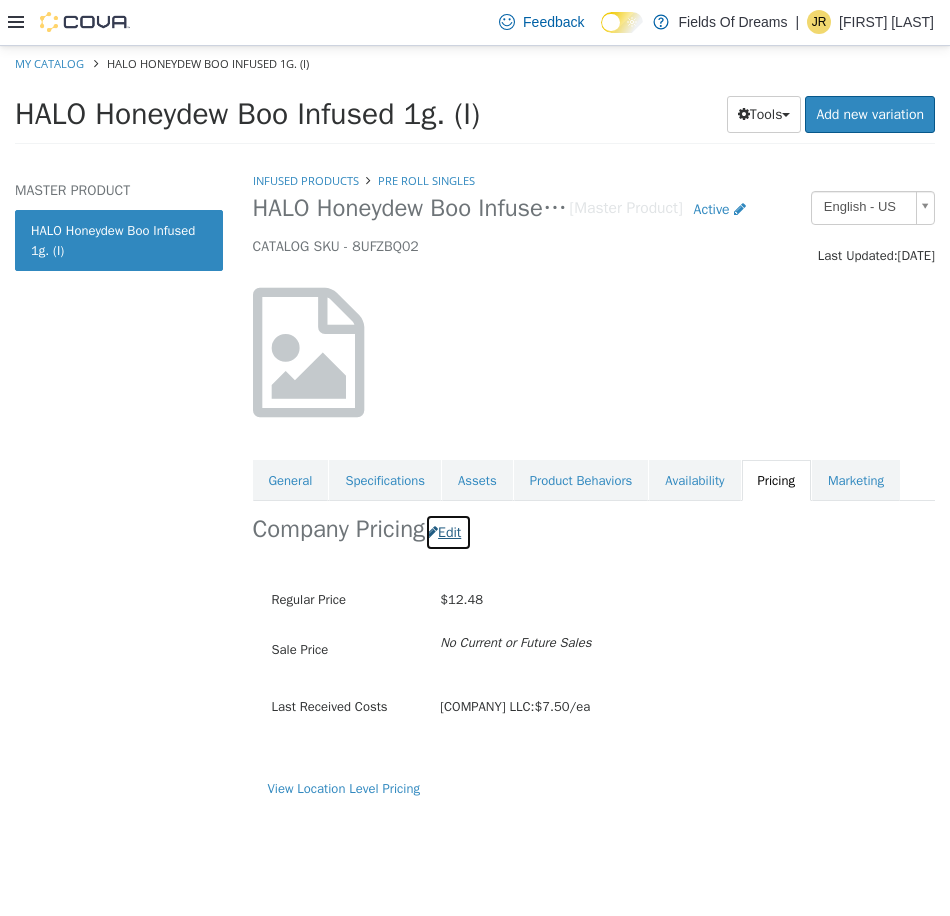 click at bounding box center [432, 531] 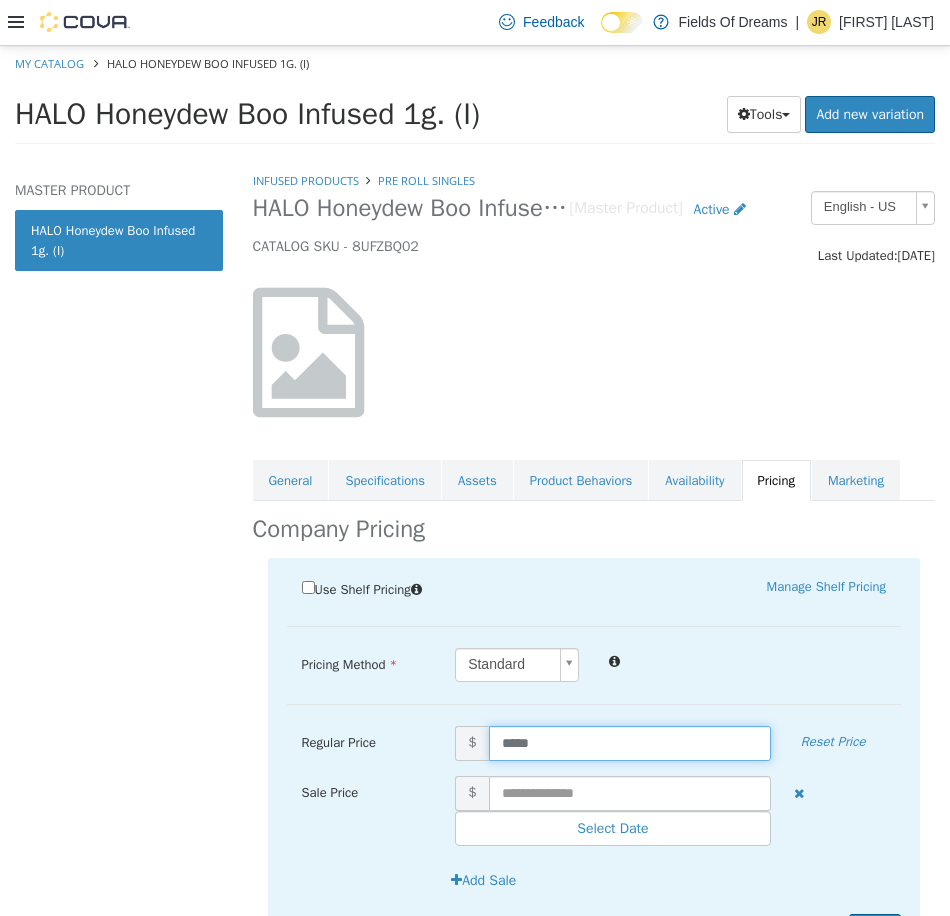 click on "*****" at bounding box center (630, 742) 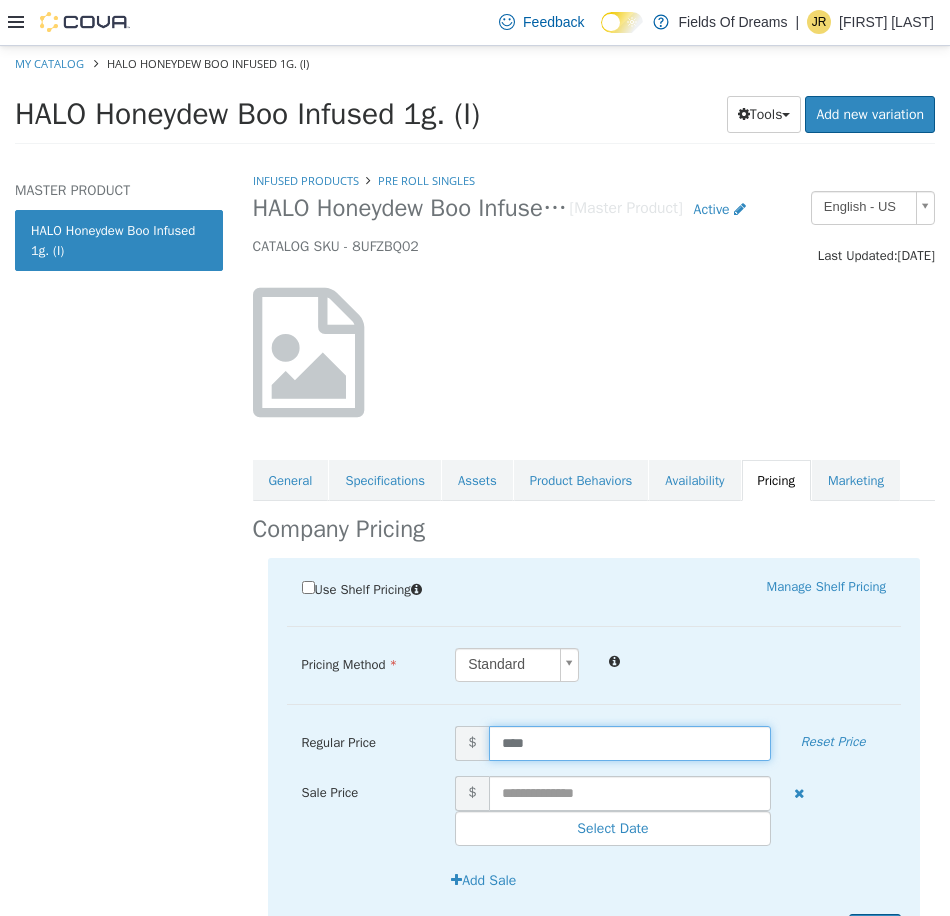 type on "*****" 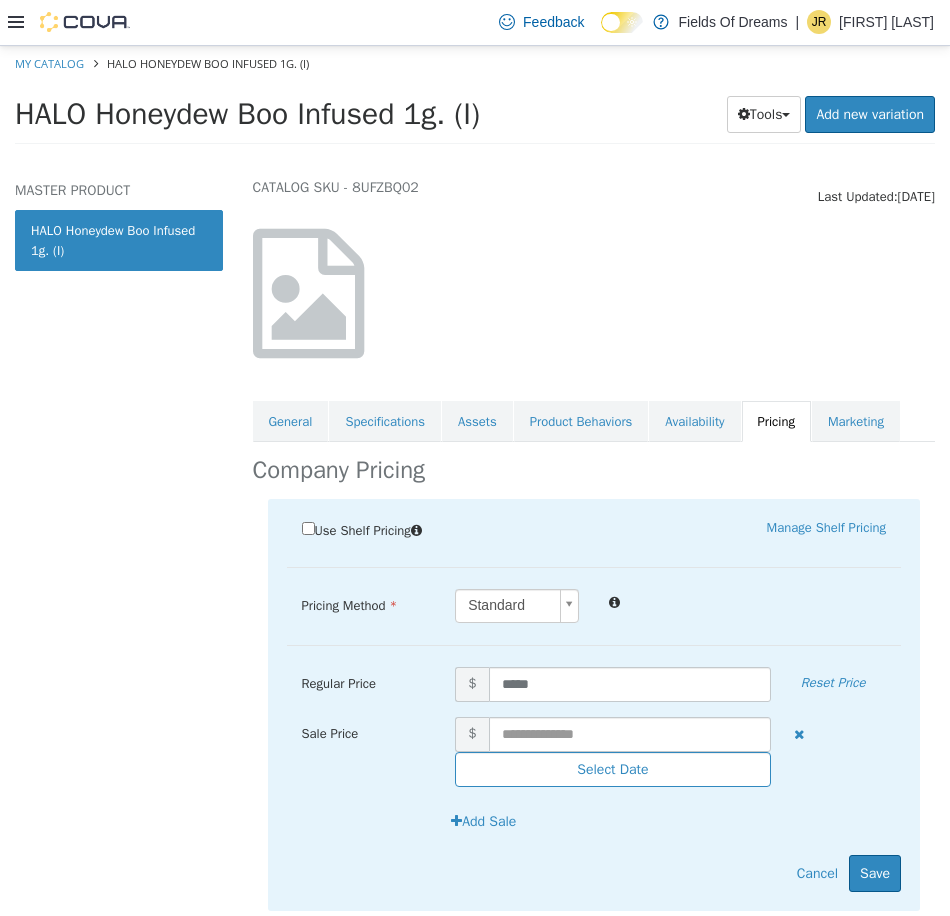 scroll, scrollTop: 108, scrollLeft: 0, axis: vertical 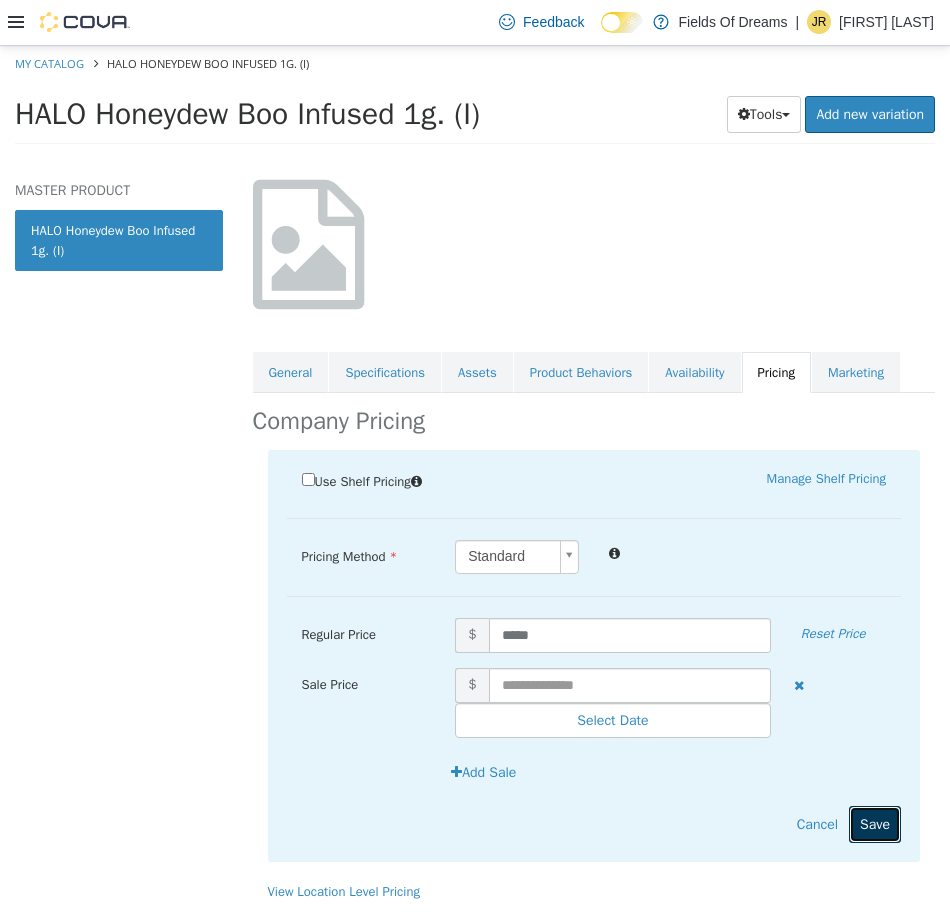 click on "Save" at bounding box center (875, 823) 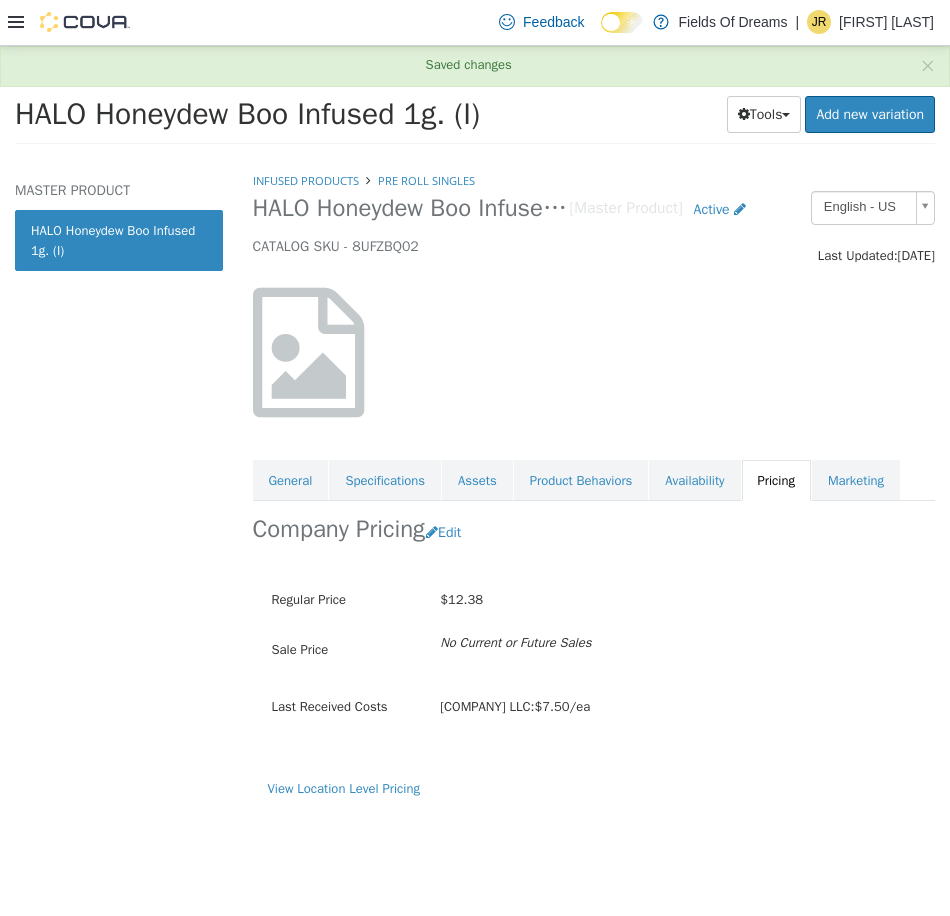 scroll, scrollTop: 0, scrollLeft: 0, axis: both 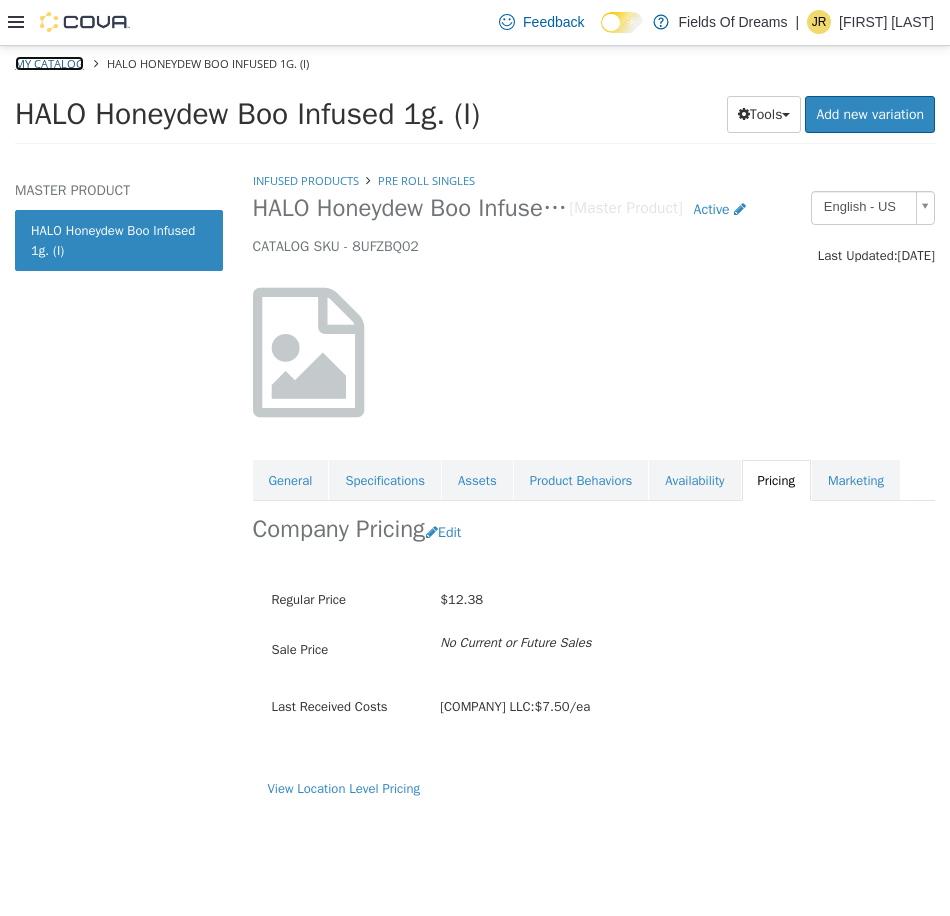 click on "My Catalog" at bounding box center (49, 62) 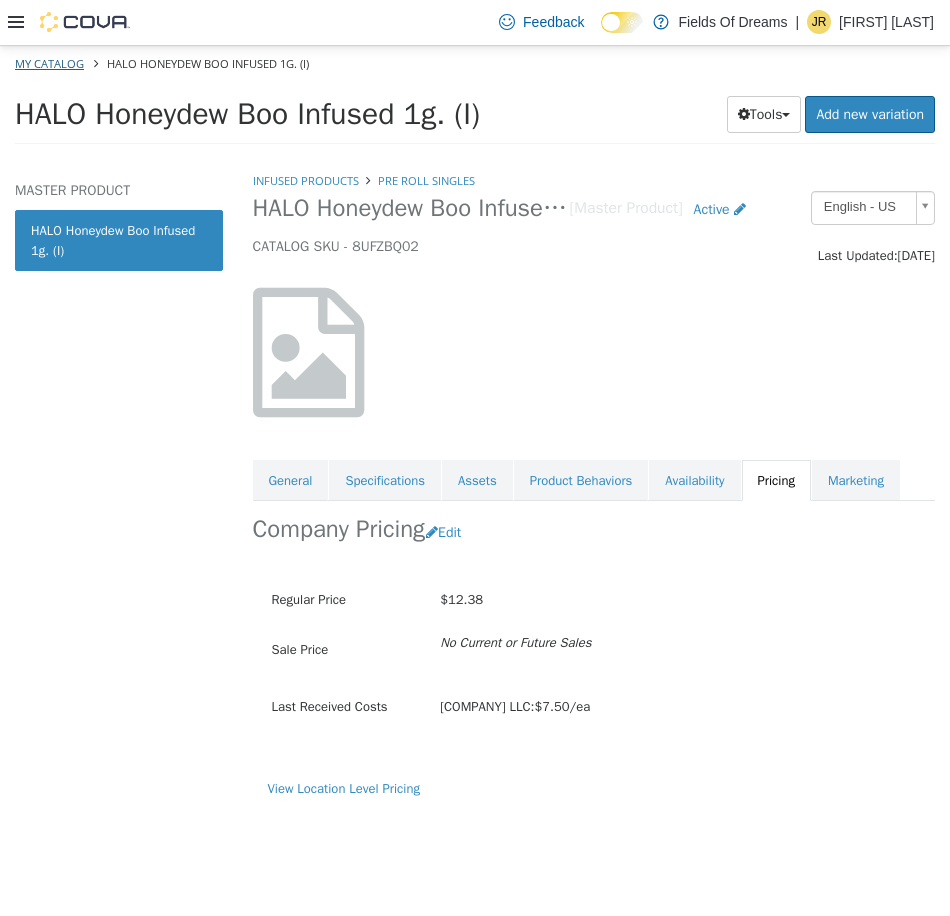 select on "**********" 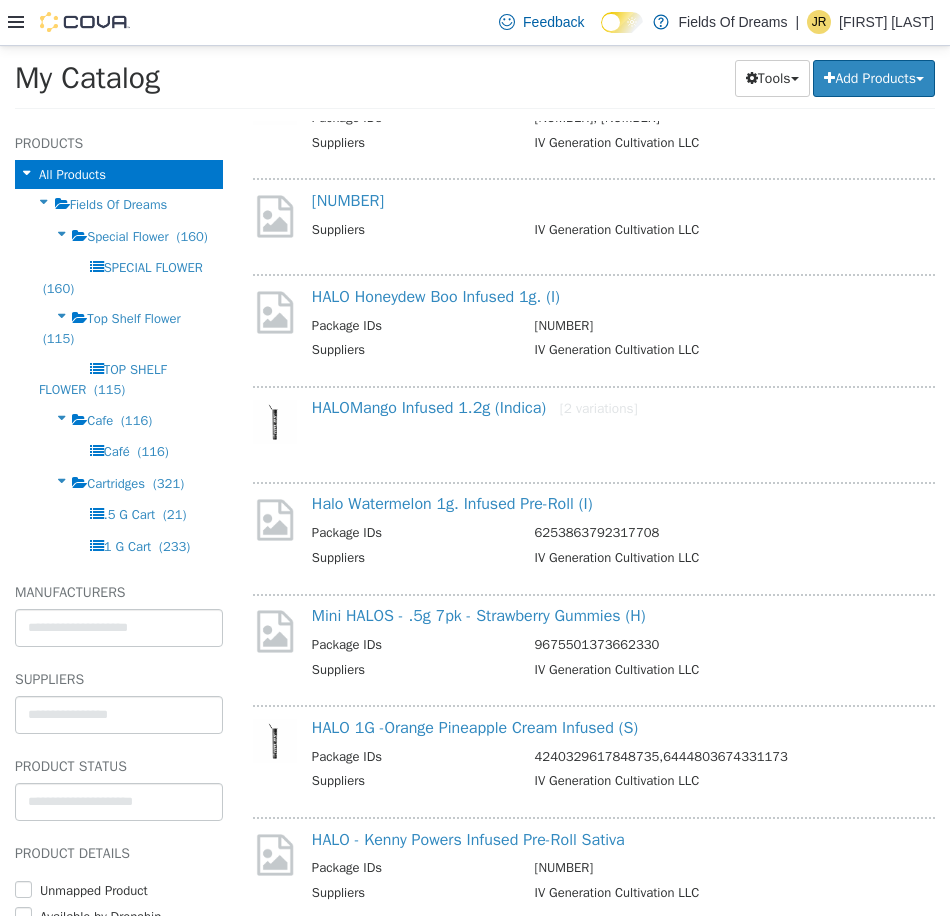 scroll, scrollTop: 3587, scrollLeft: 0, axis: vertical 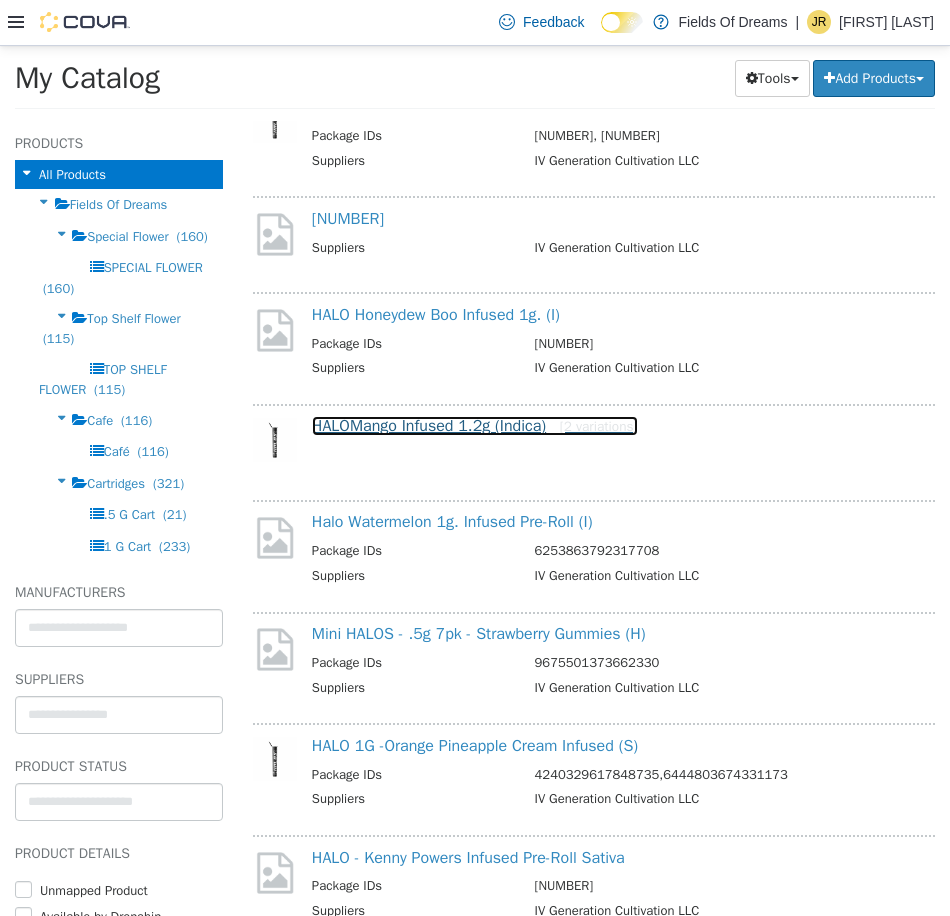 click on "HALOMango Infused 1.2g (Indica)
[2 variations]" at bounding box center [475, 425] 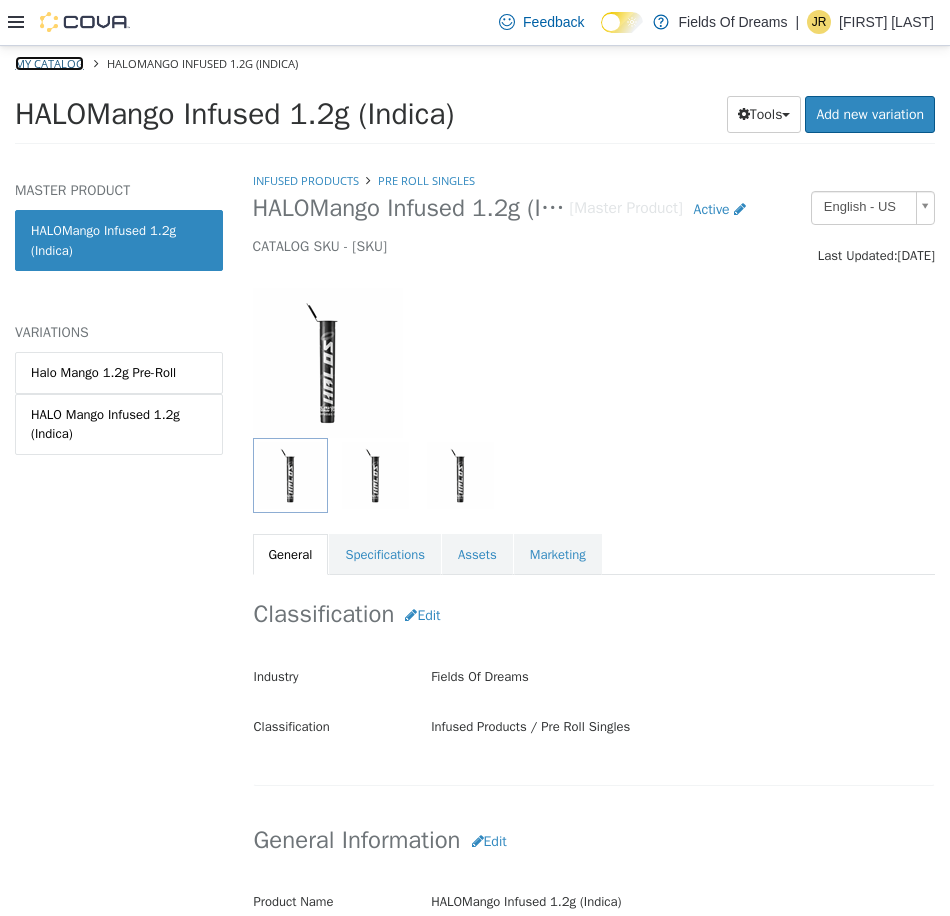 click on "My Catalog" at bounding box center [49, 62] 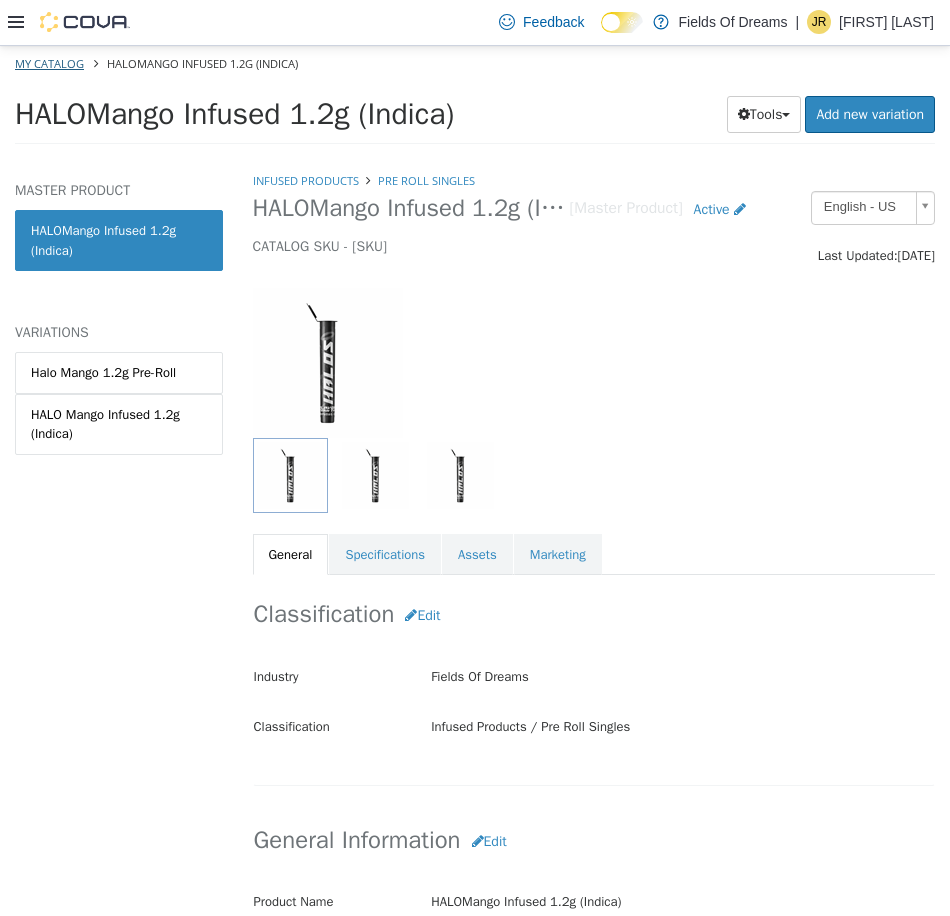 select on "**********" 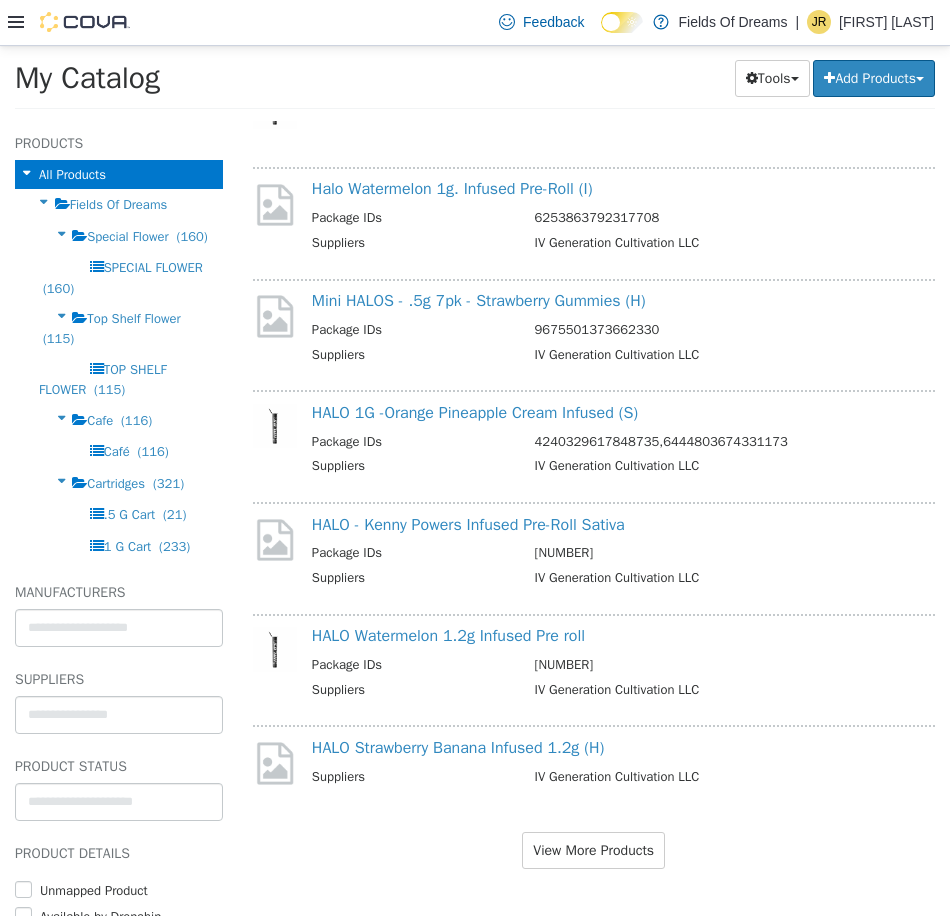 scroll, scrollTop: 3587, scrollLeft: 0, axis: vertical 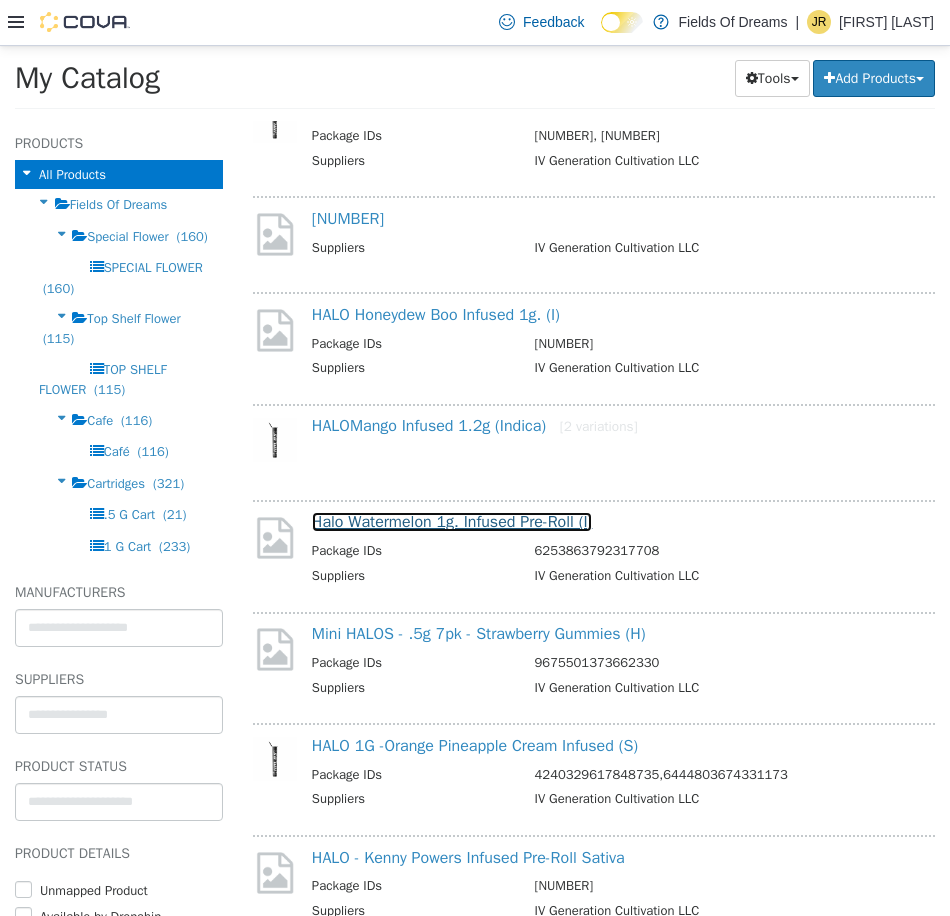 click on "Halo Watermelon 1g. Infused Pre-Roll (I)" at bounding box center [452, 521] 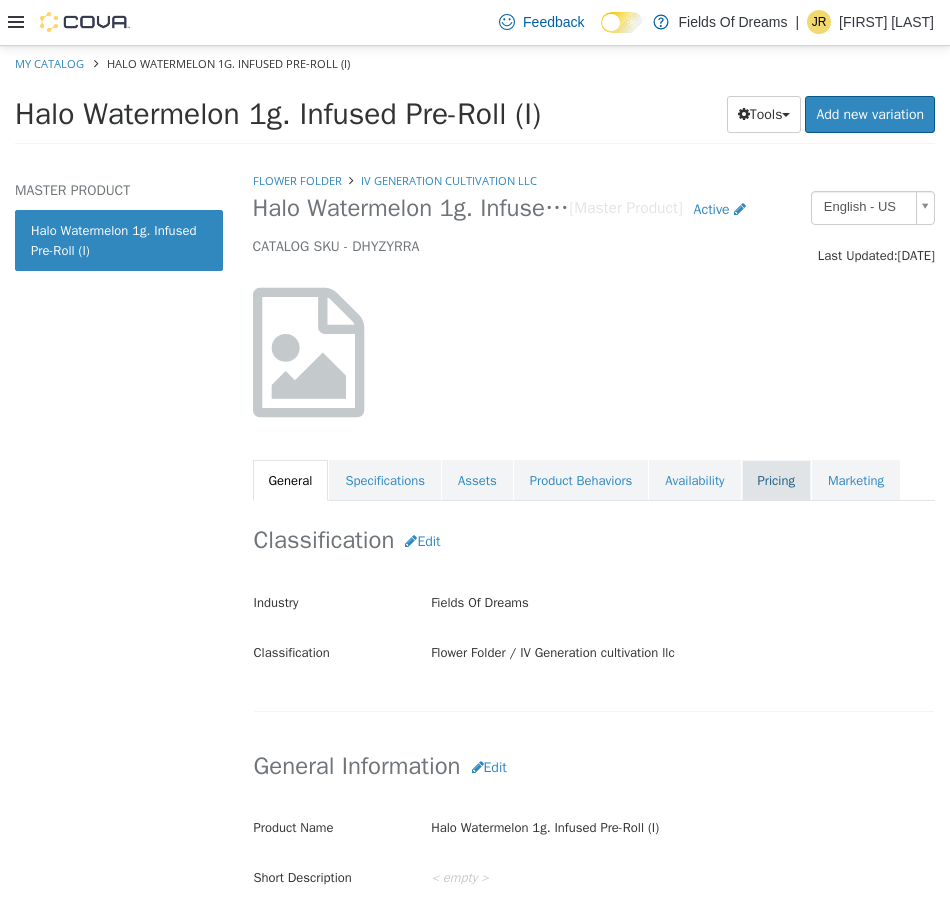 click on "Pricing" at bounding box center [776, 480] 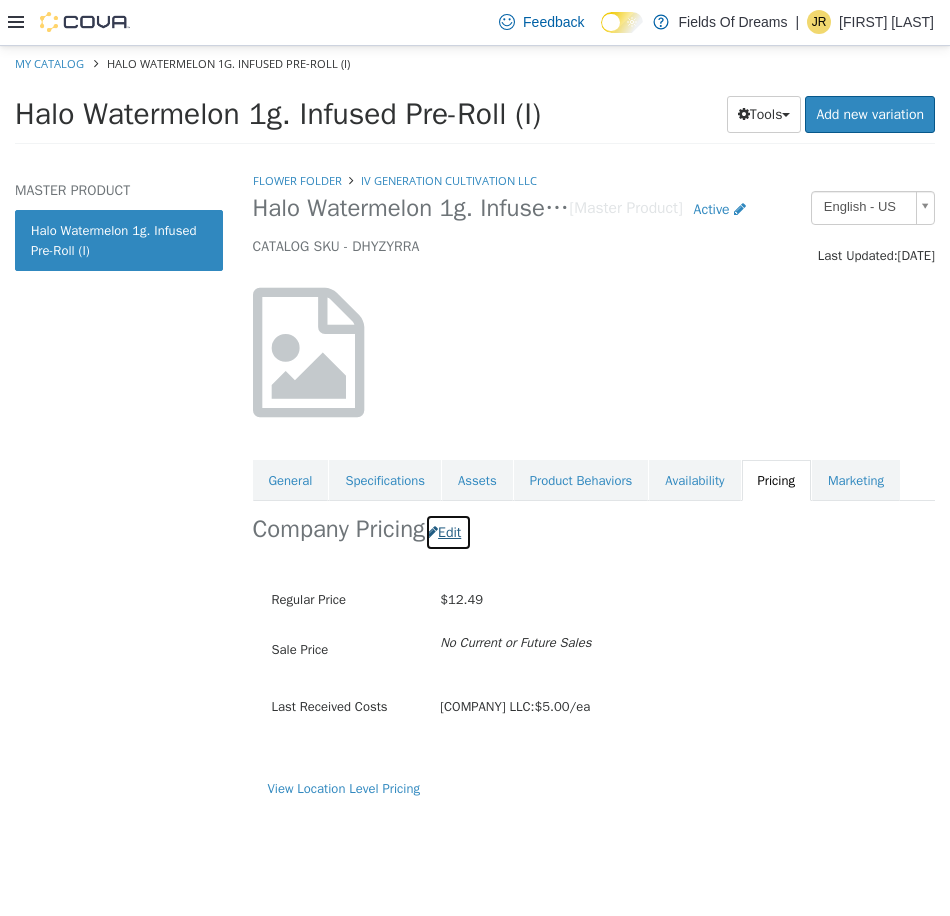 click on "Edit" at bounding box center (448, 531) 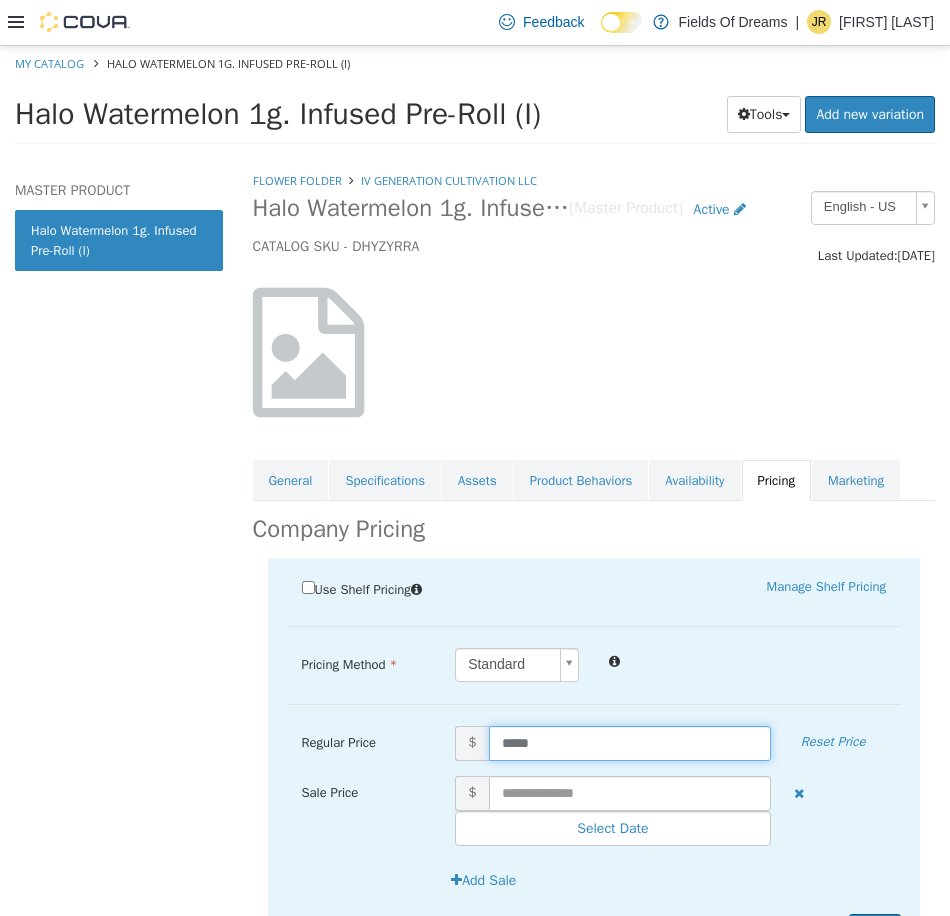 click on "*****" at bounding box center [630, 742] 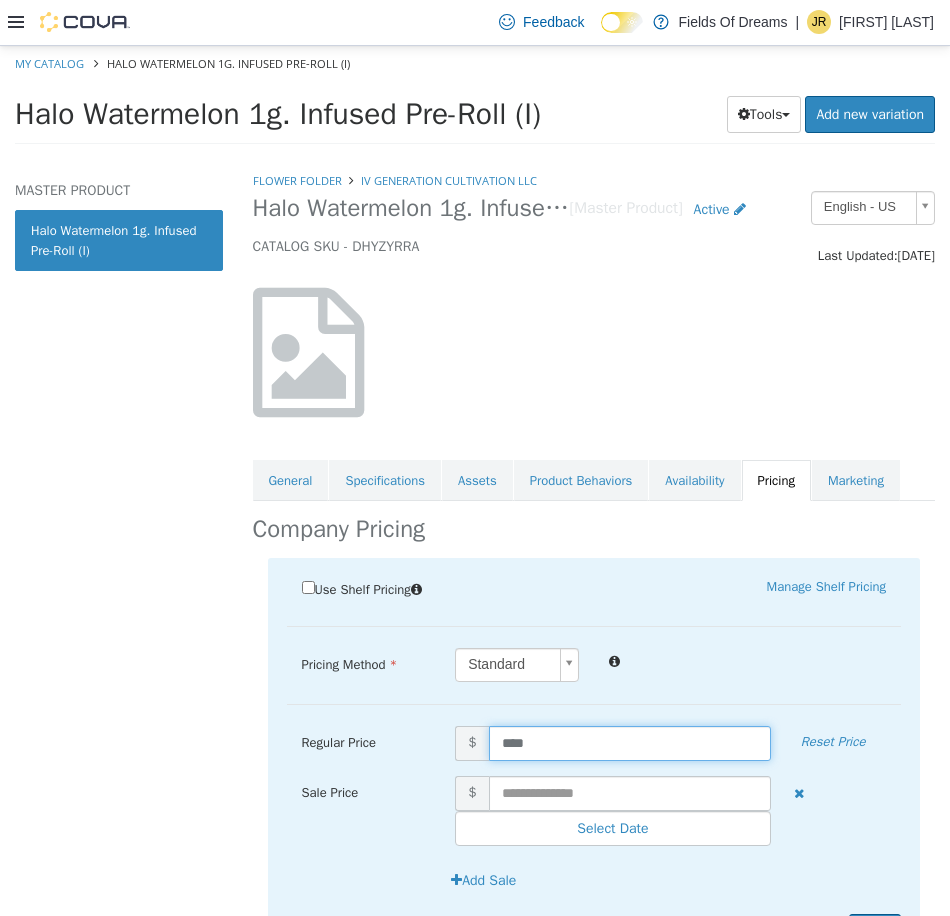 type on "*****" 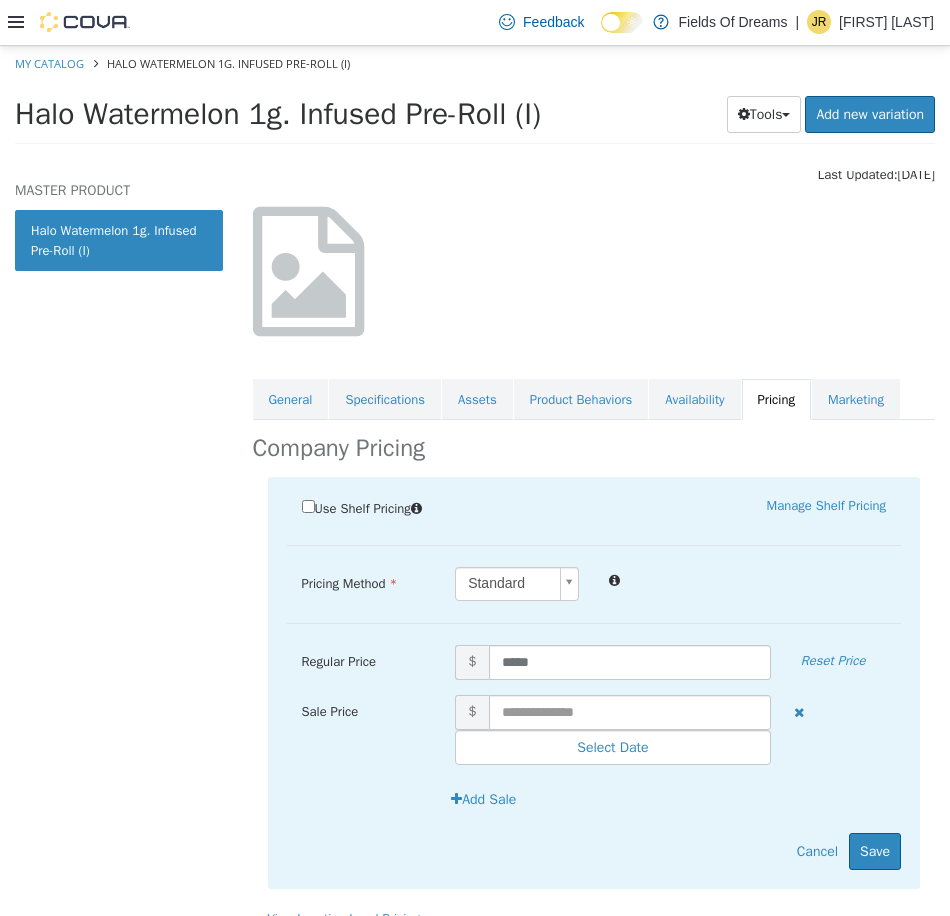 scroll, scrollTop: 123, scrollLeft: 0, axis: vertical 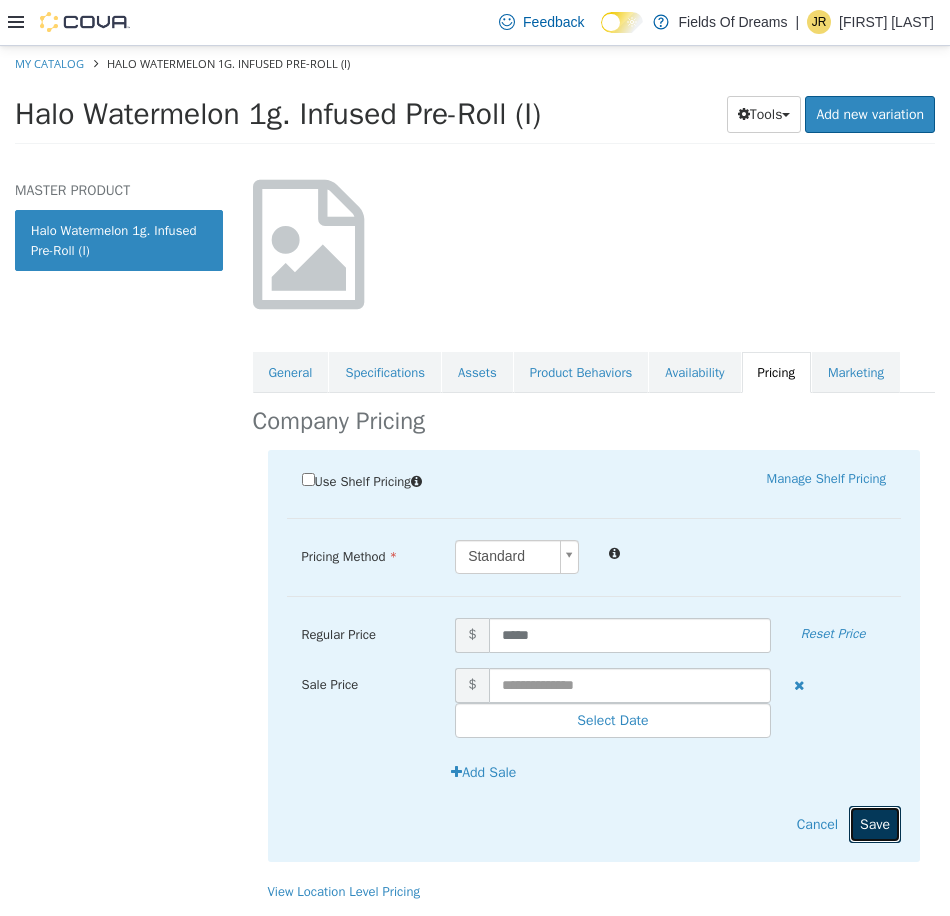 click on "Save" at bounding box center (875, 823) 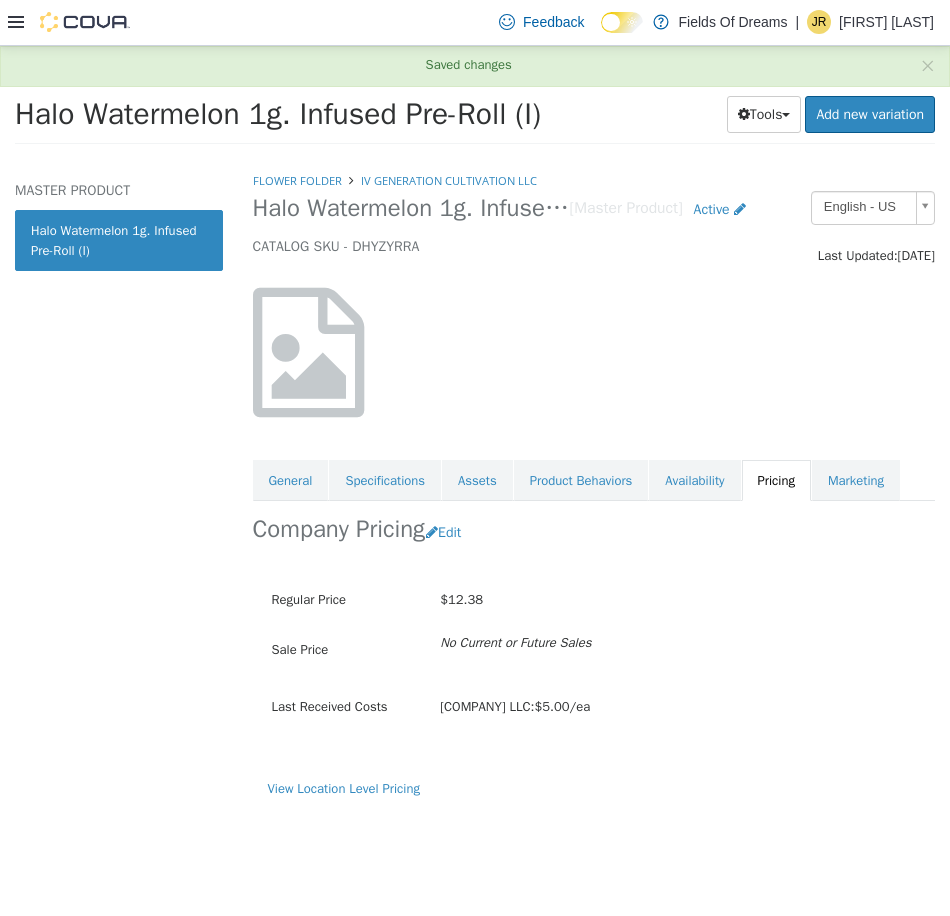 scroll, scrollTop: 0, scrollLeft: 0, axis: both 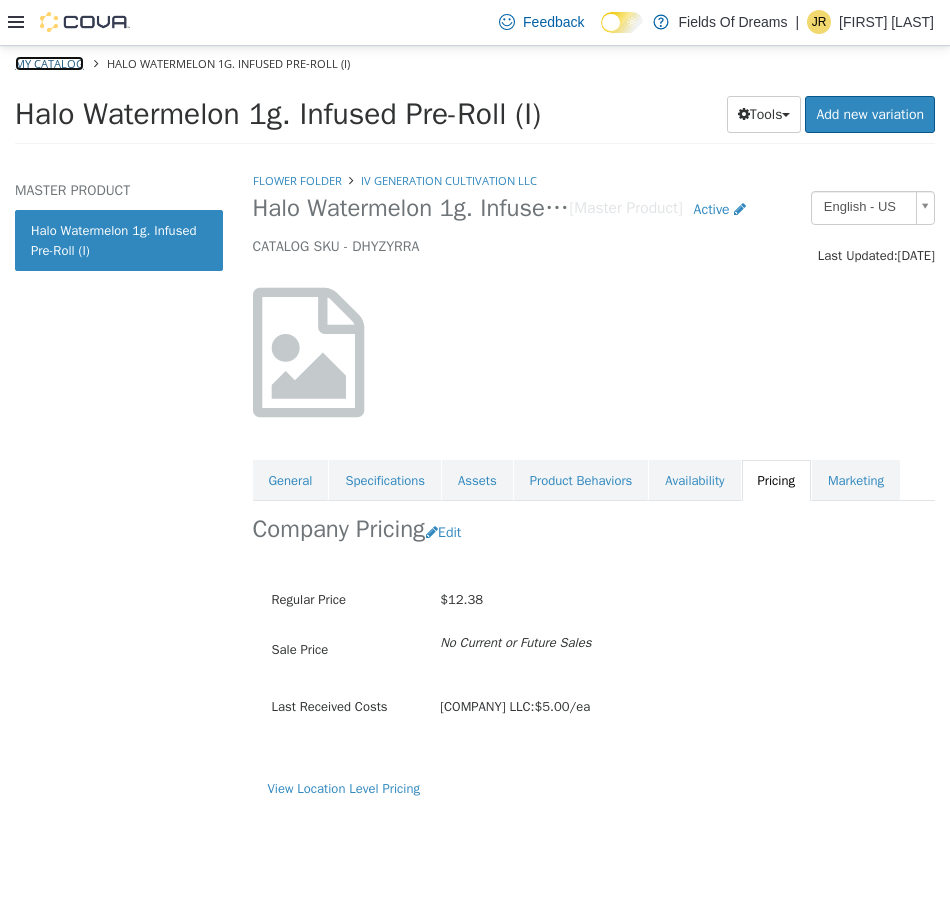 click on "My Catalog" at bounding box center (49, 62) 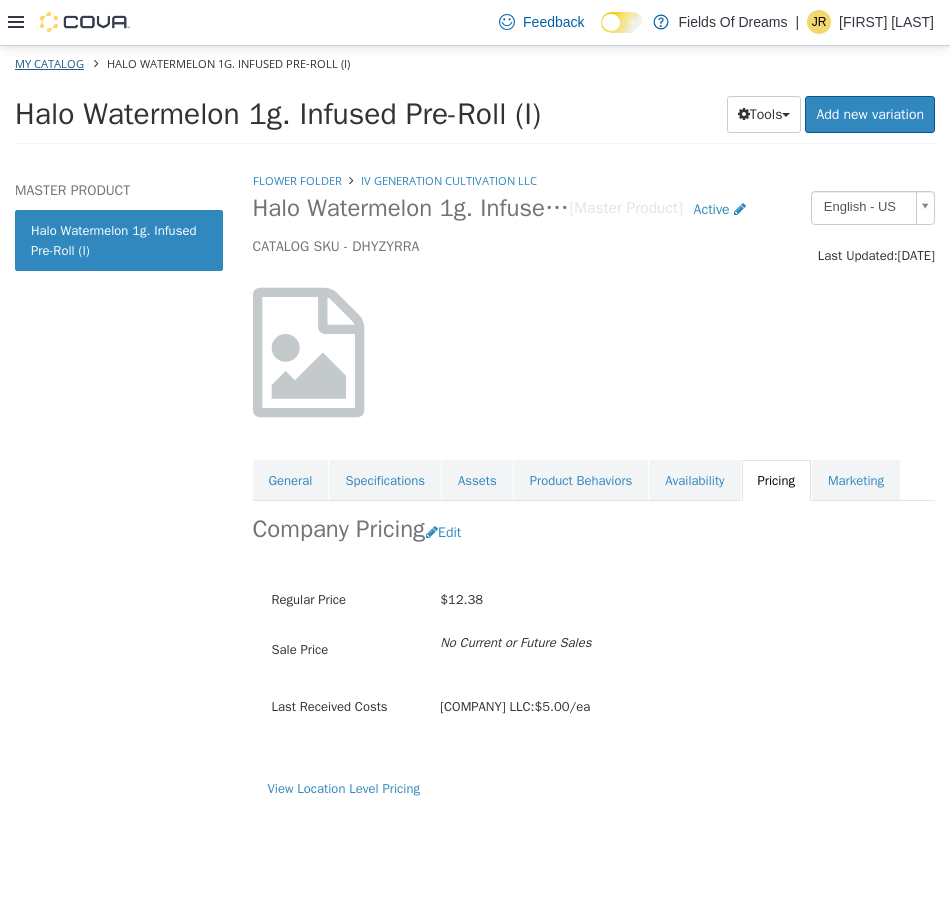 select on "**********" 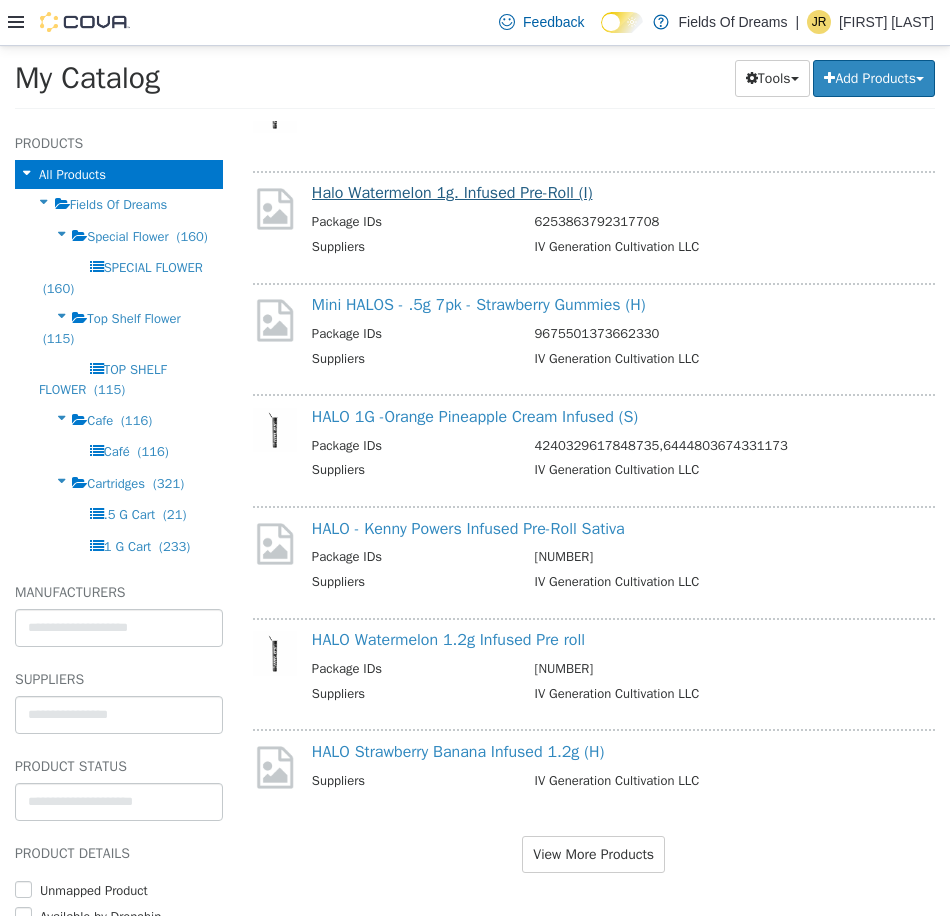 scroll, scrollTop: 3920, scrollLeft: 0, axis: vertical 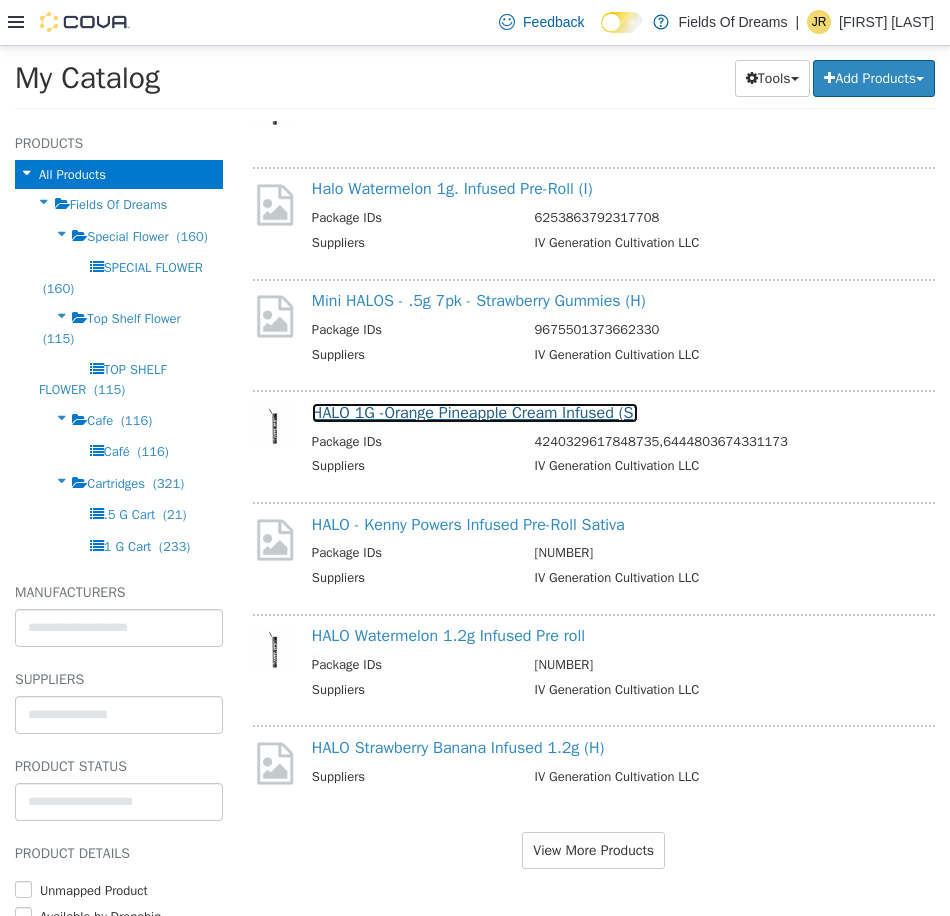 click on "HALO 1G -Orange Pineapple Cream Infused (S)" at bounding box center [475, 412] 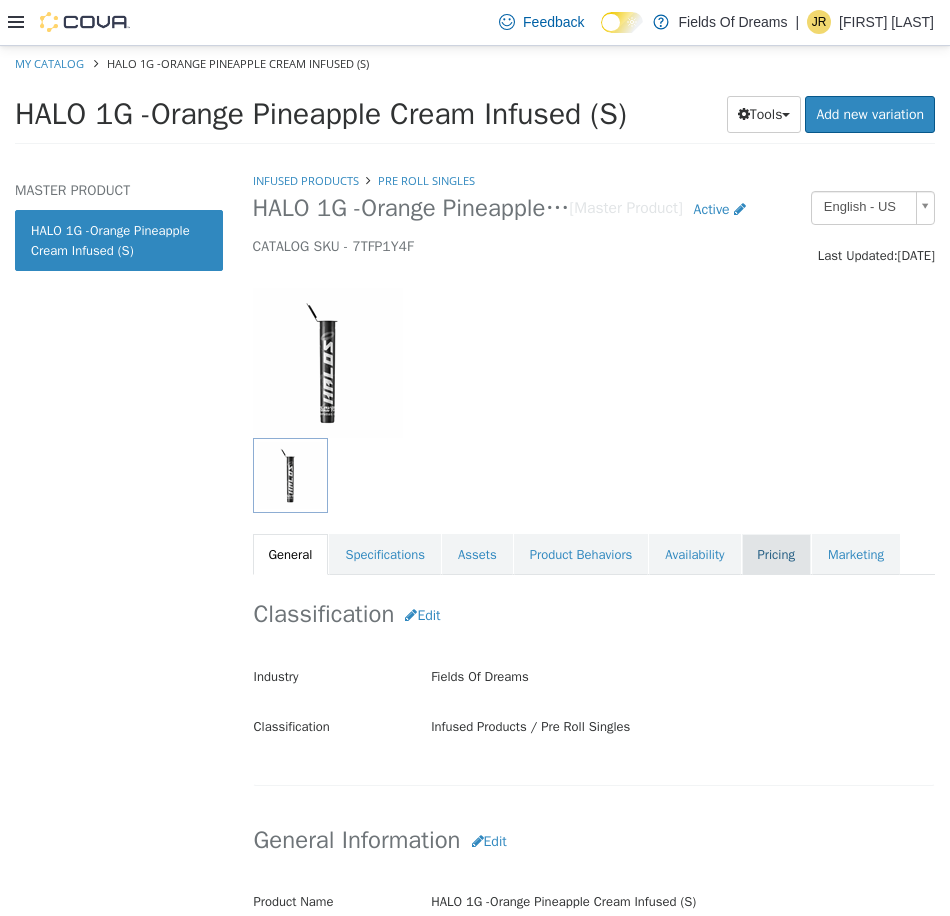 click on "Pricing" at bounding box center [776, 554] 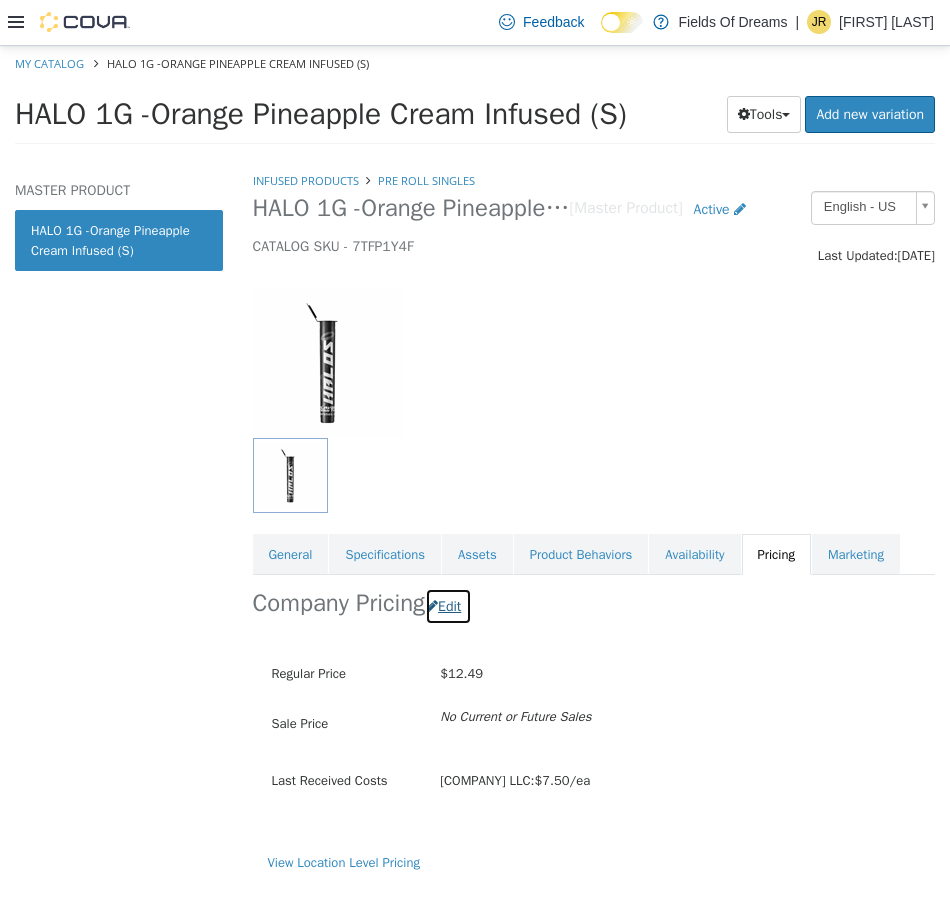 click at bounding box center [432, 605] 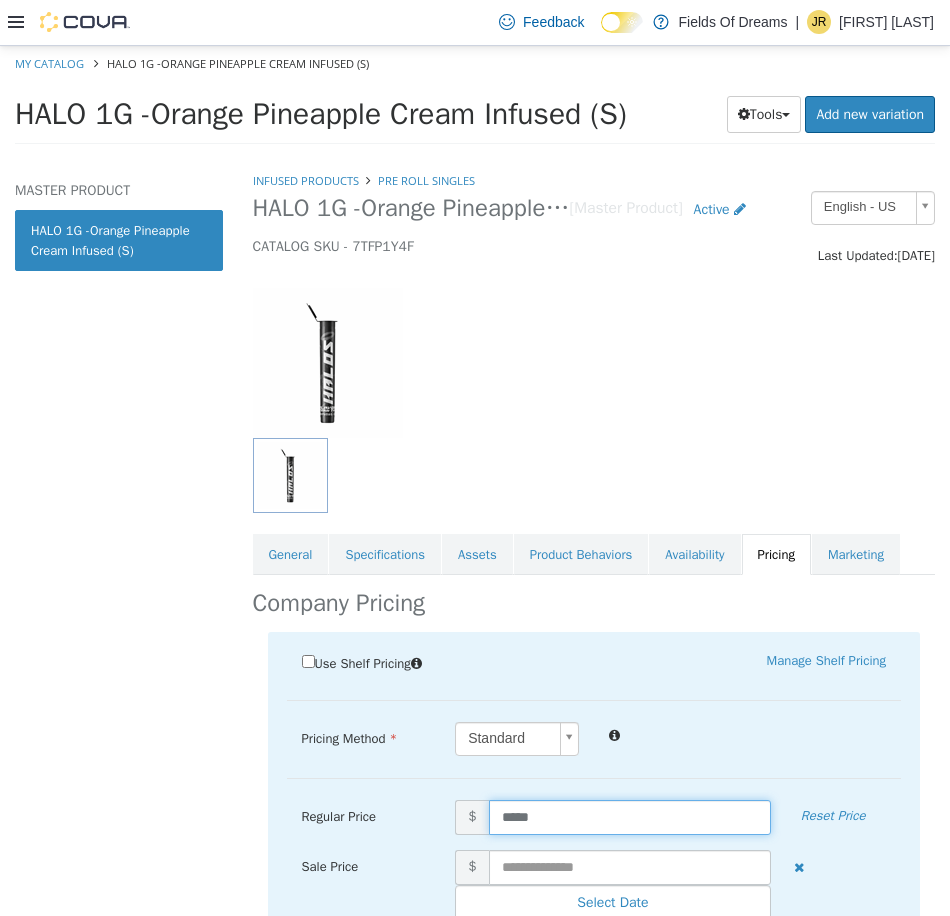 click on "*****" at bounding box center [630, 816] 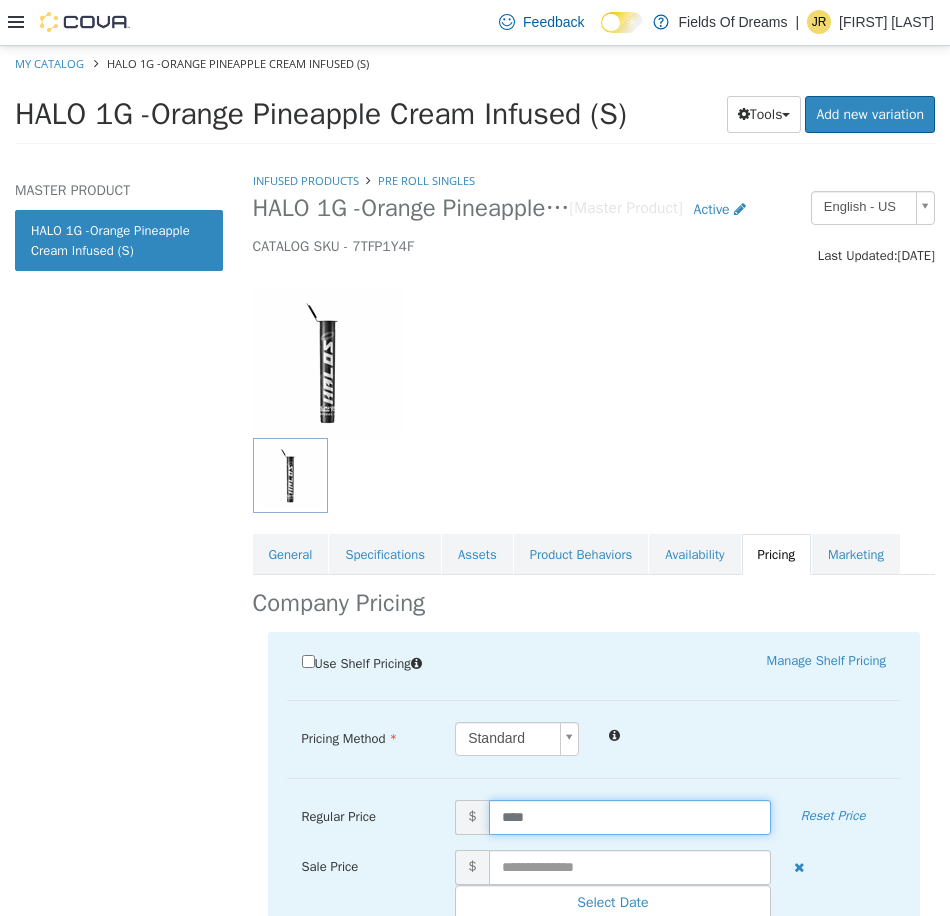 type on "*****" 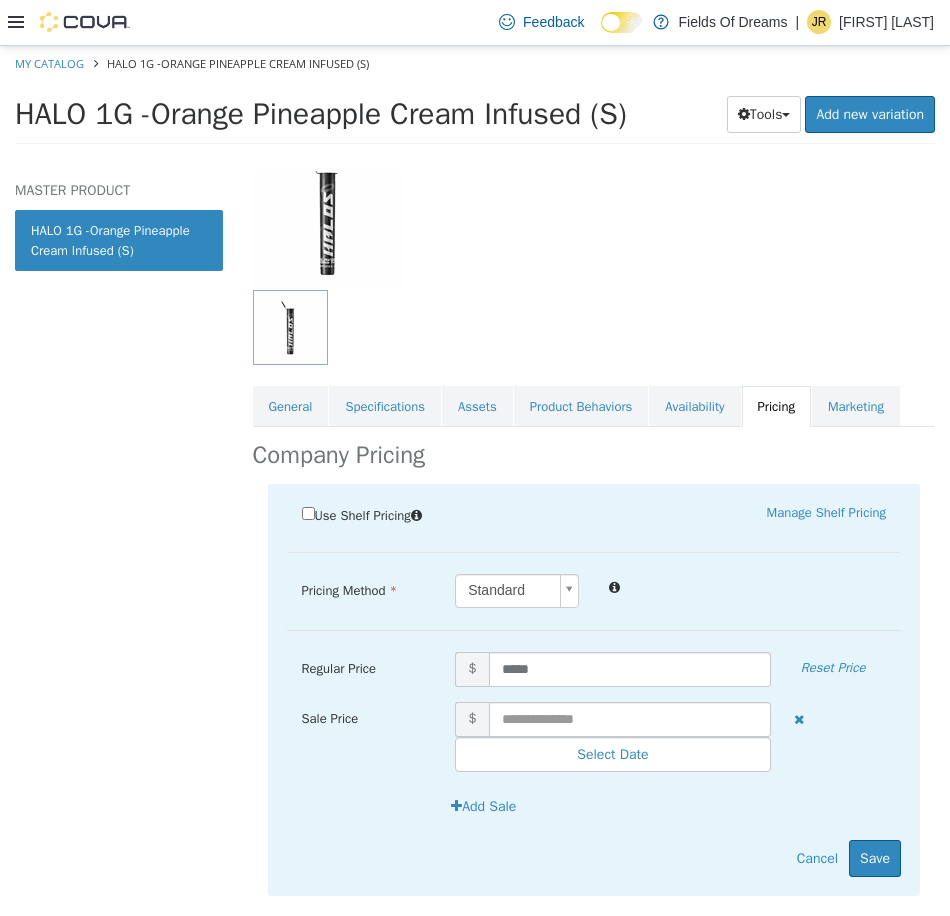 scroll, scrollTop: 197, scrollLeft: 0, axis: vertical 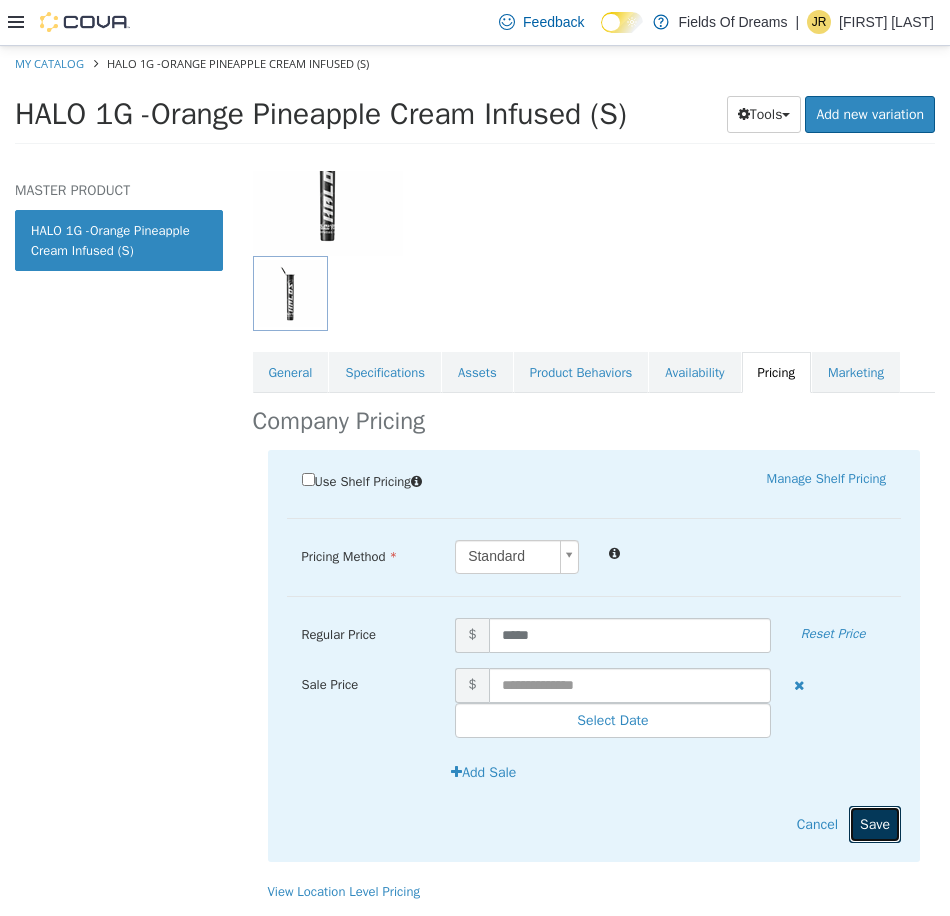 click on "Save" at bounding box center [875, 823] 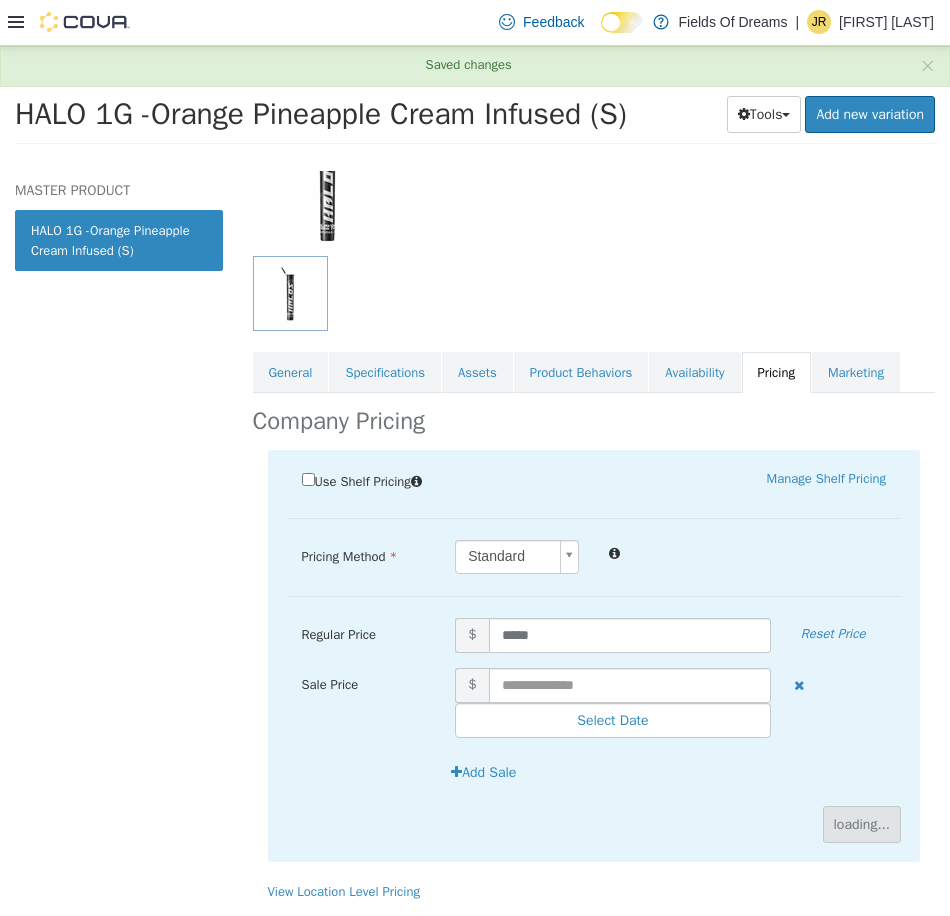 scroll, scrollTop: 0, scrollLeft: 0, axis: both 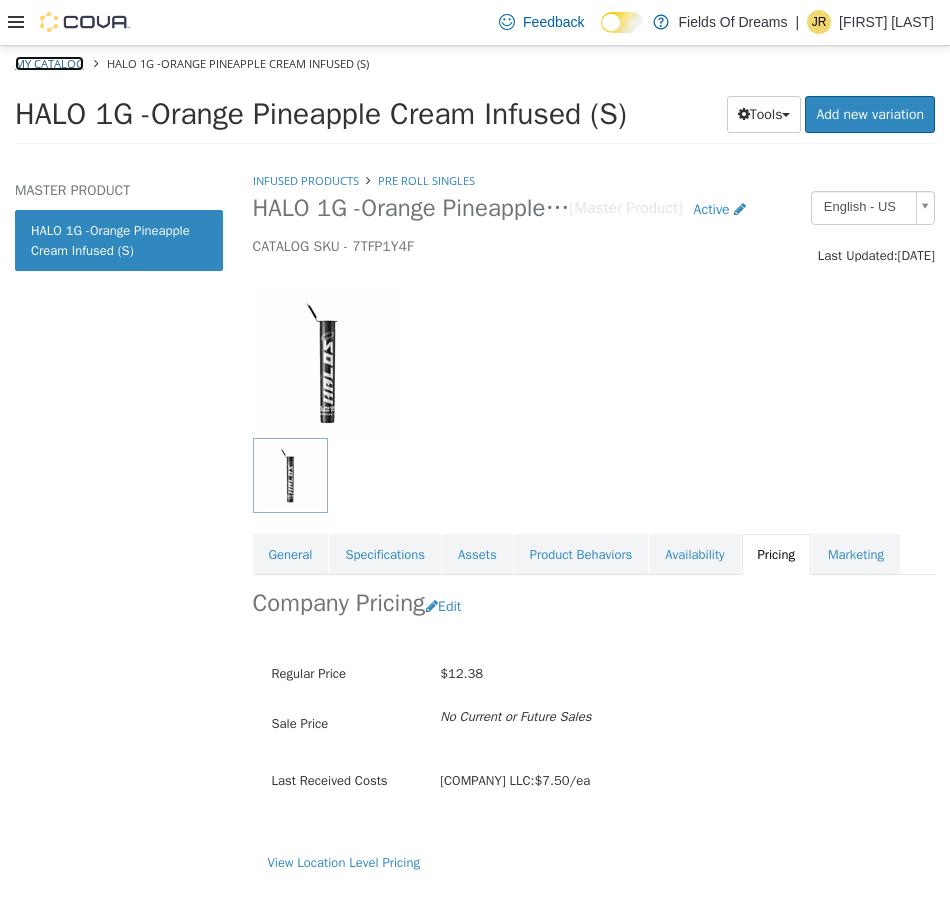 click on "My Catalog" at bounding box center (49, 62) 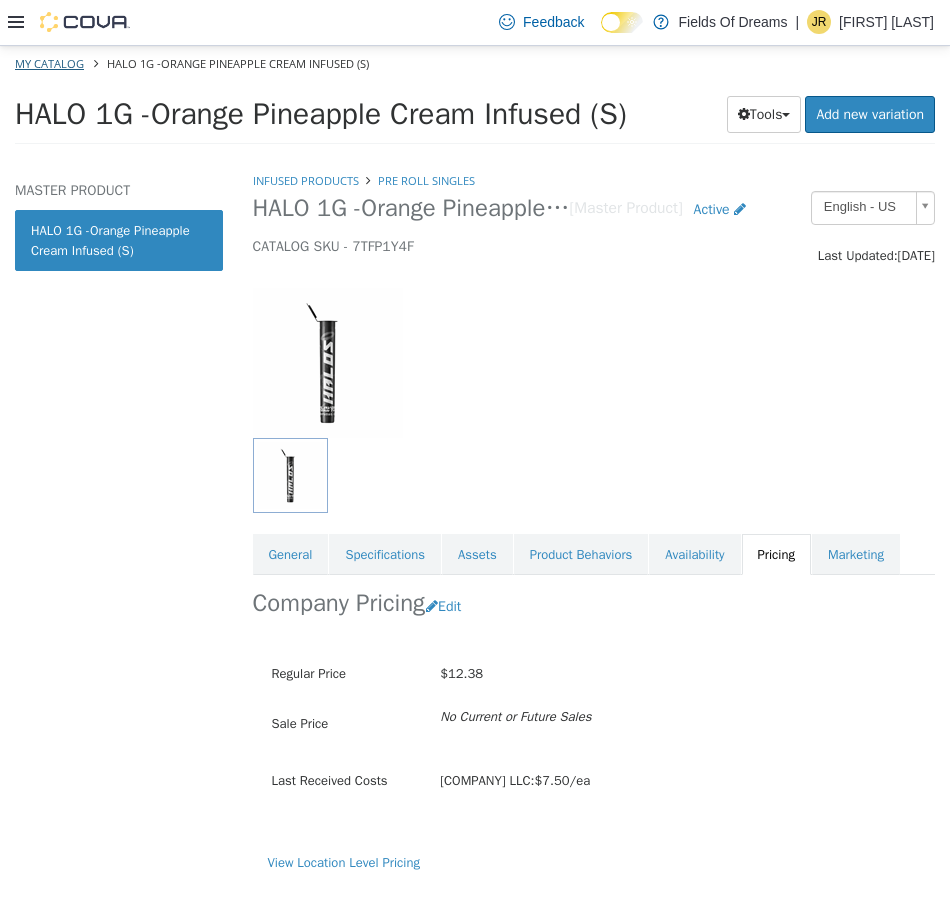 select on "**********" 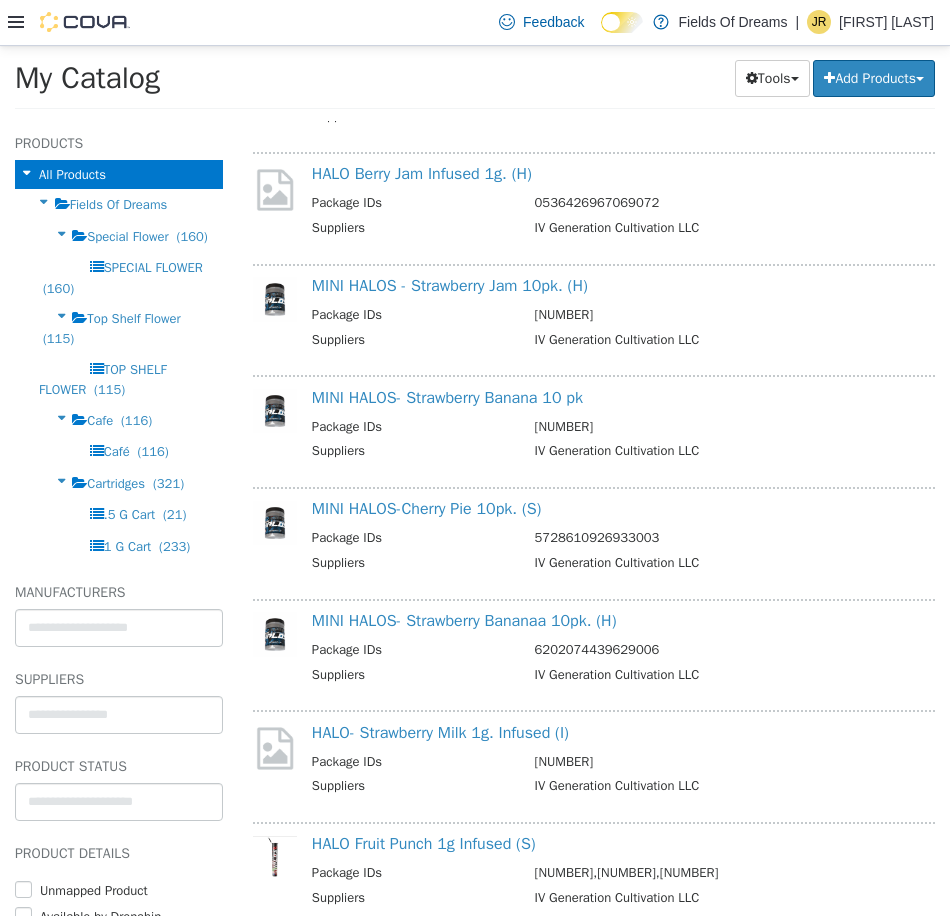 scroll, scrollTop: 3920, scrollLeft: 0, axis: vertical 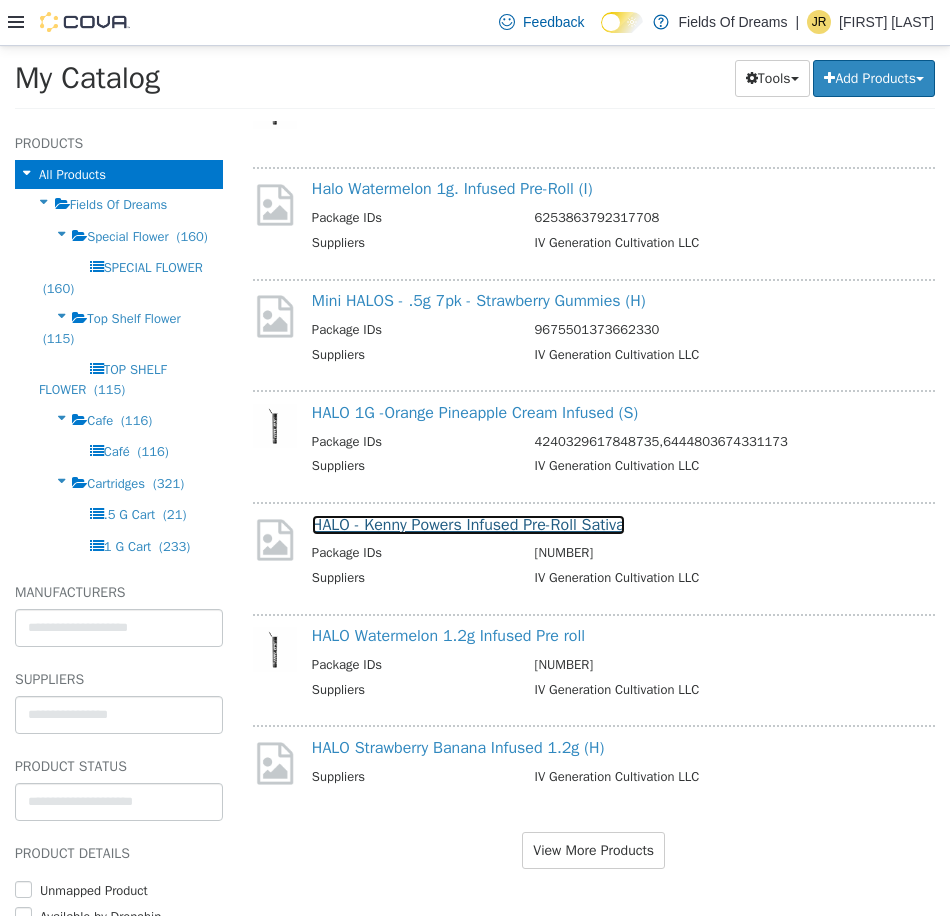 click on "HALO - Kenny Powers Infused Pre-Roll Sativa" at bounding box center [468, 524] 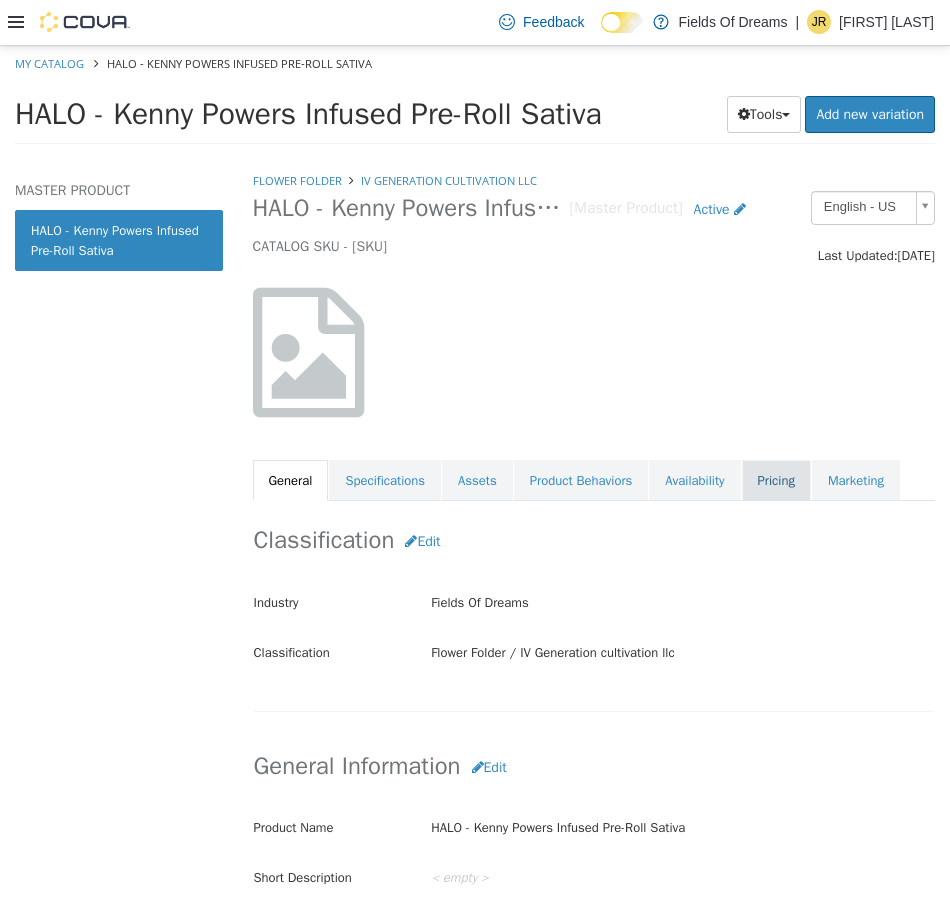click on "Pricing" at bounding box center (776, 480) 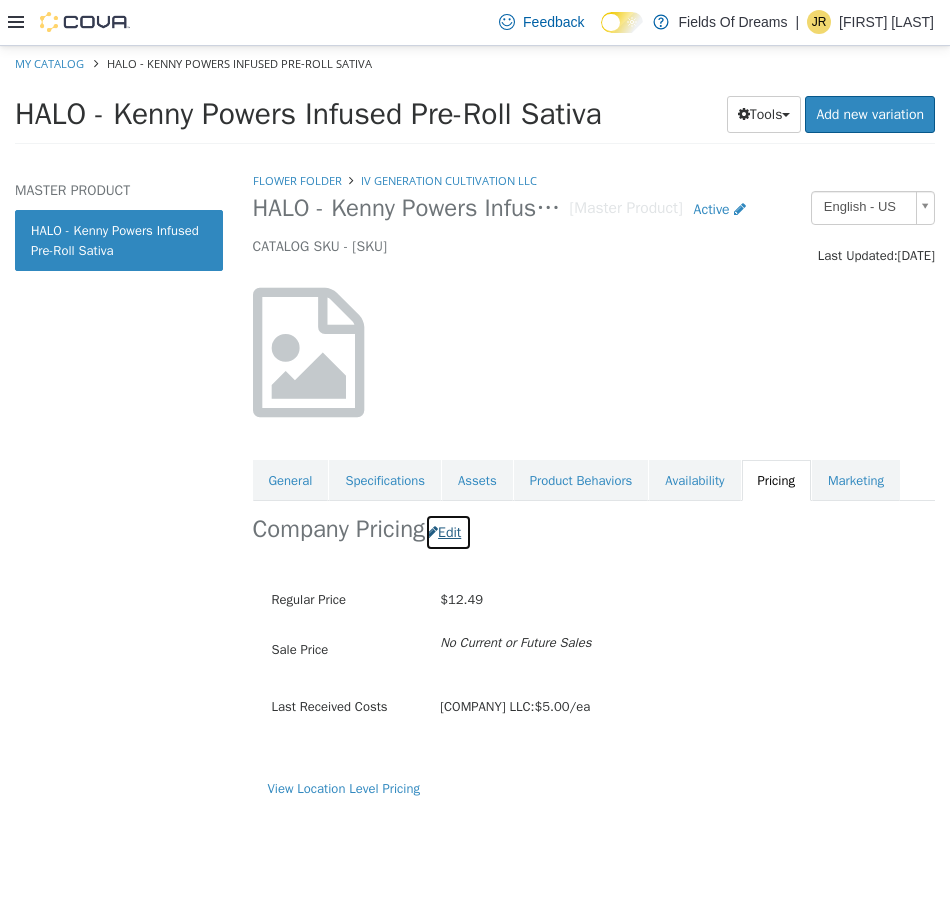 click on "Edit" at bounding box center [448, 531] 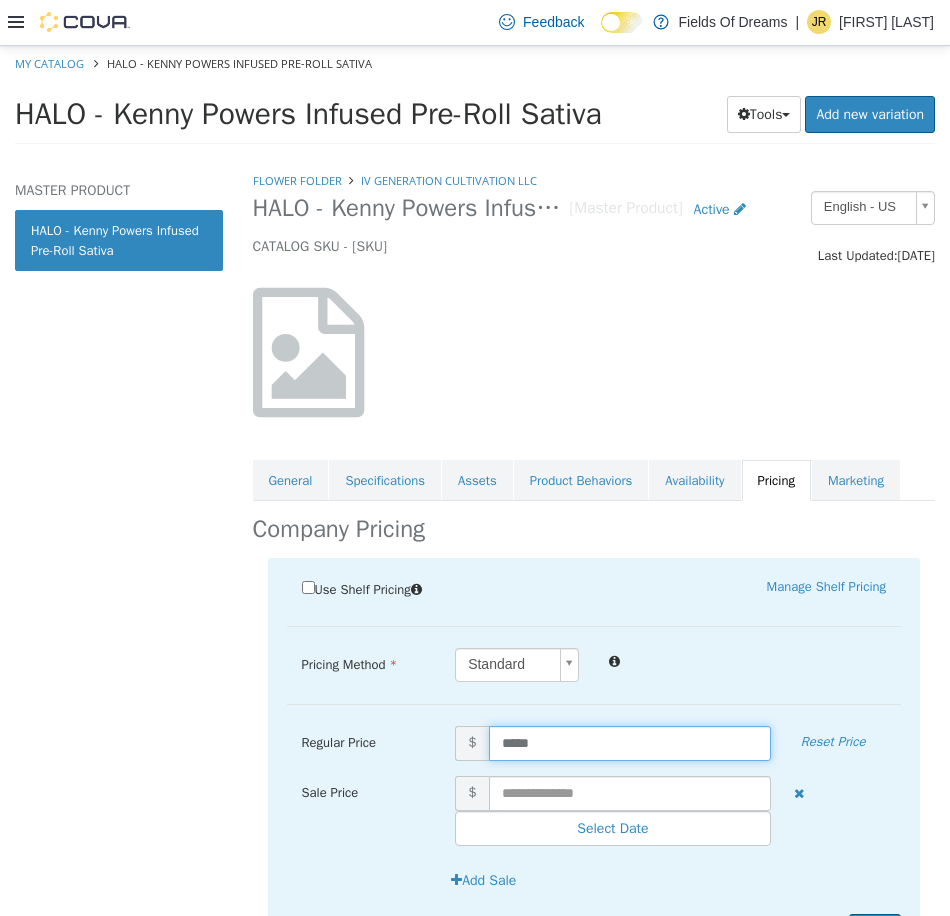 click on "*****" at bounding box center (630, 742) 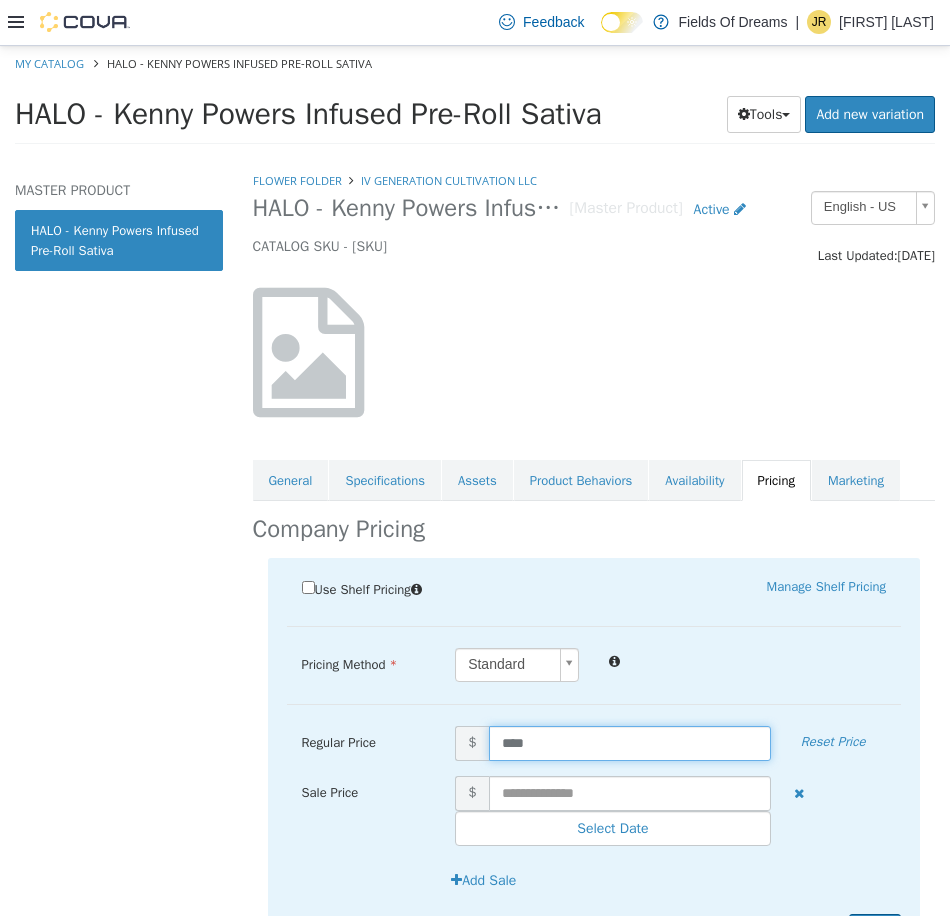 type on "*****" 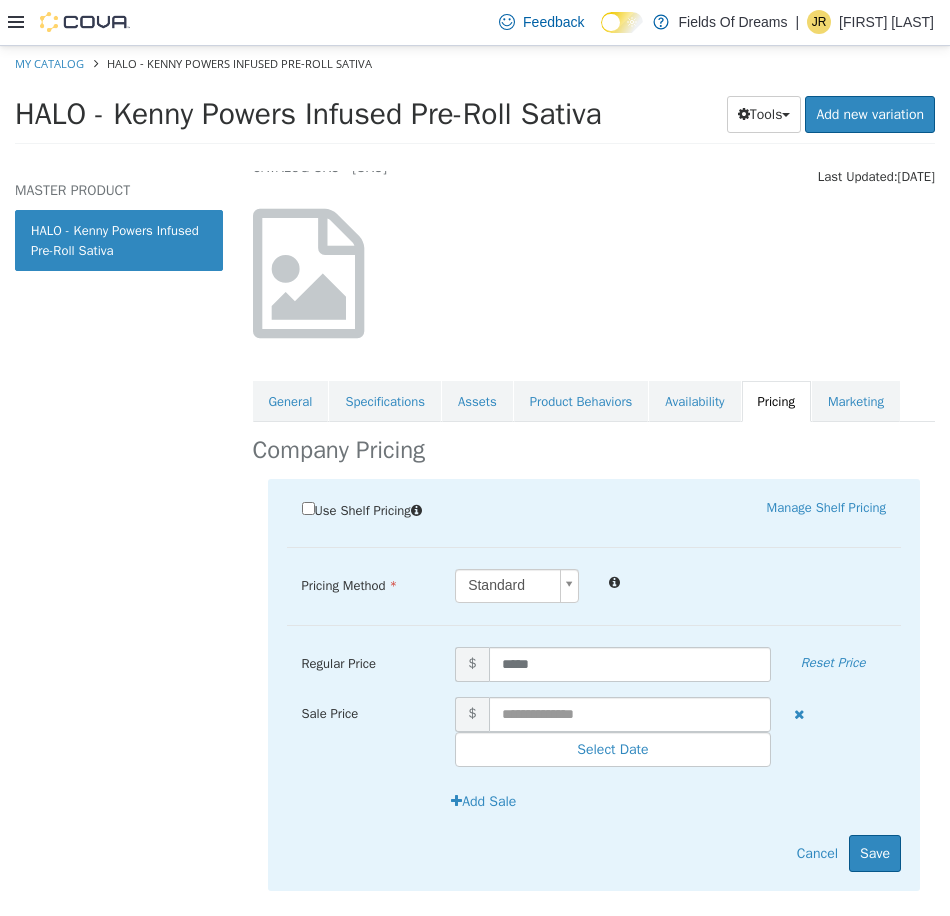 scroll, scrollTop: 123, scrollLeft: 0, axis: vertical 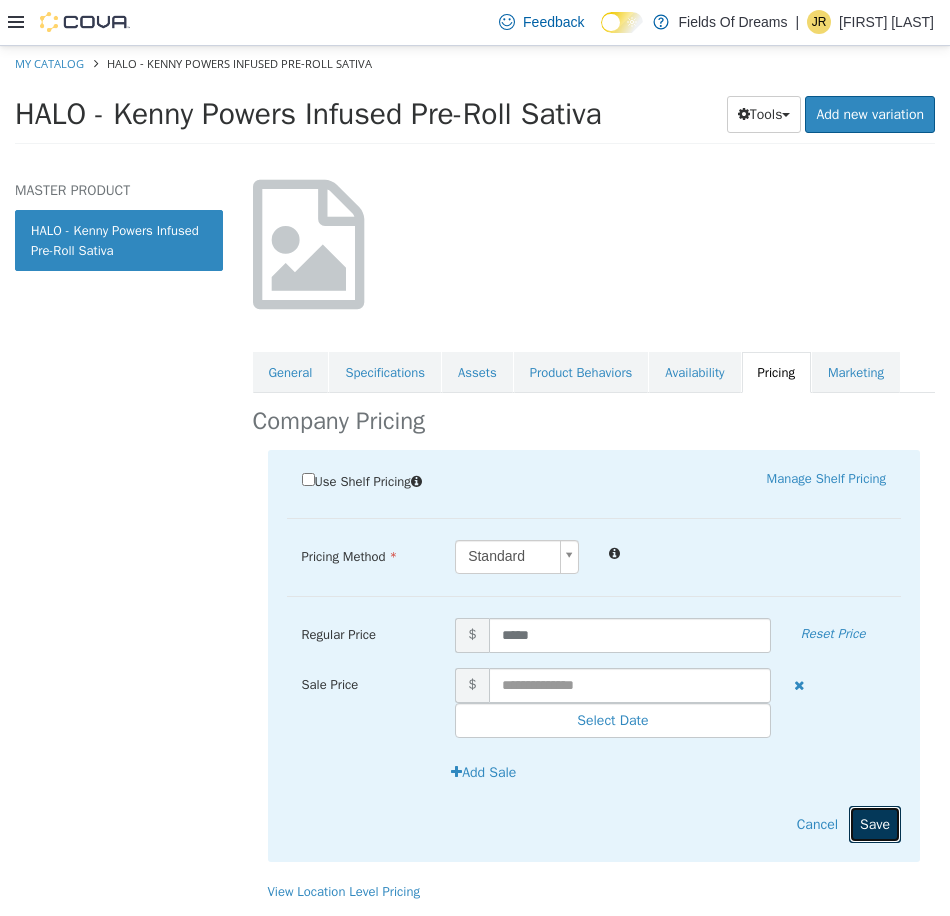click on "Save" at bounding box center (875, 823) 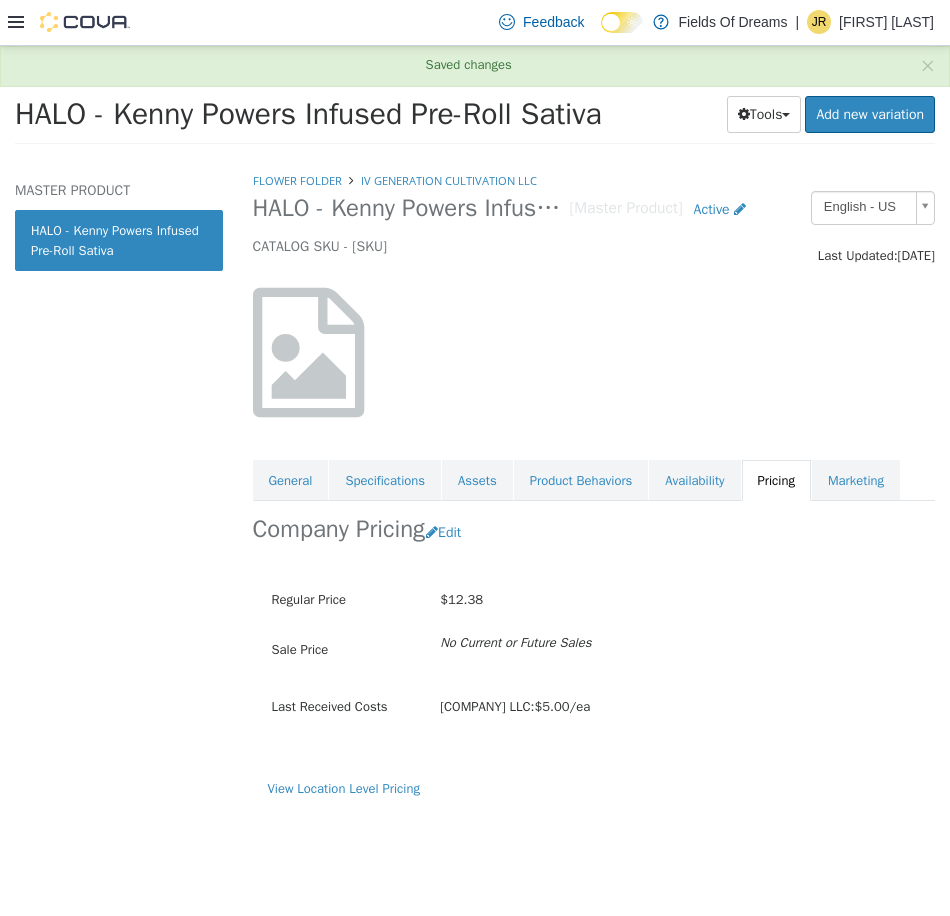 scroll, scrollTop: 0, scrollLeft: 0, axis: both 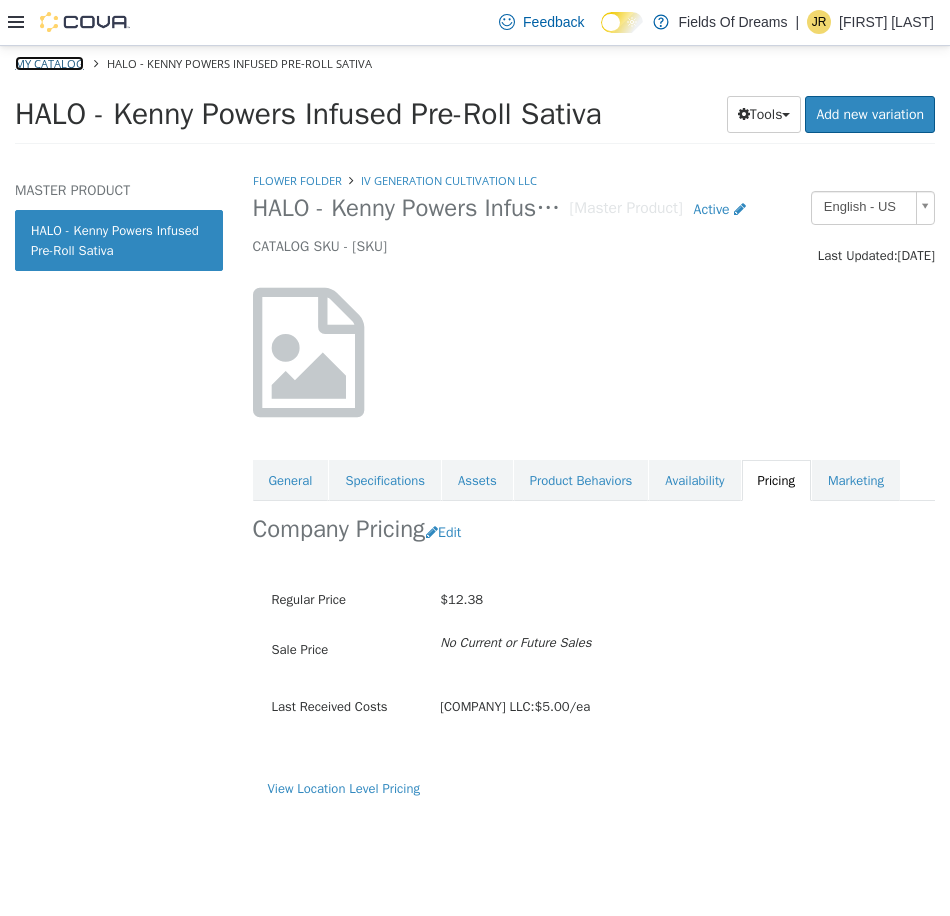 click on "My Catalog" at bounding box center [49, 62] 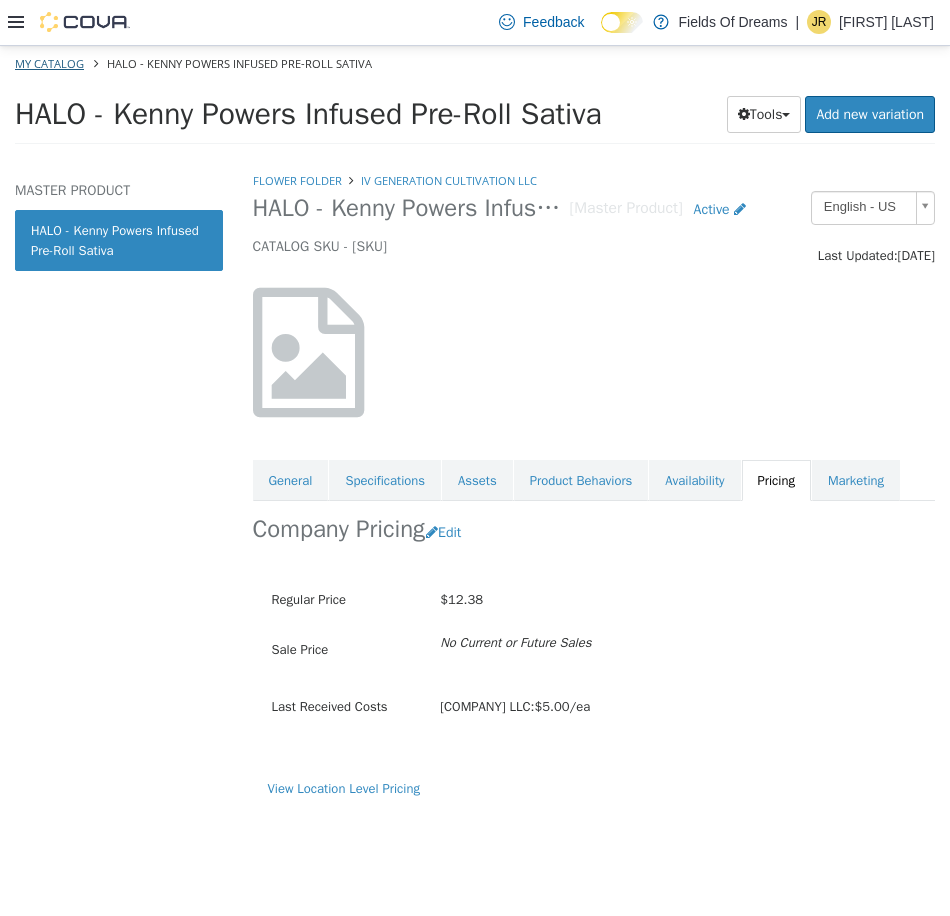 select on "**********" 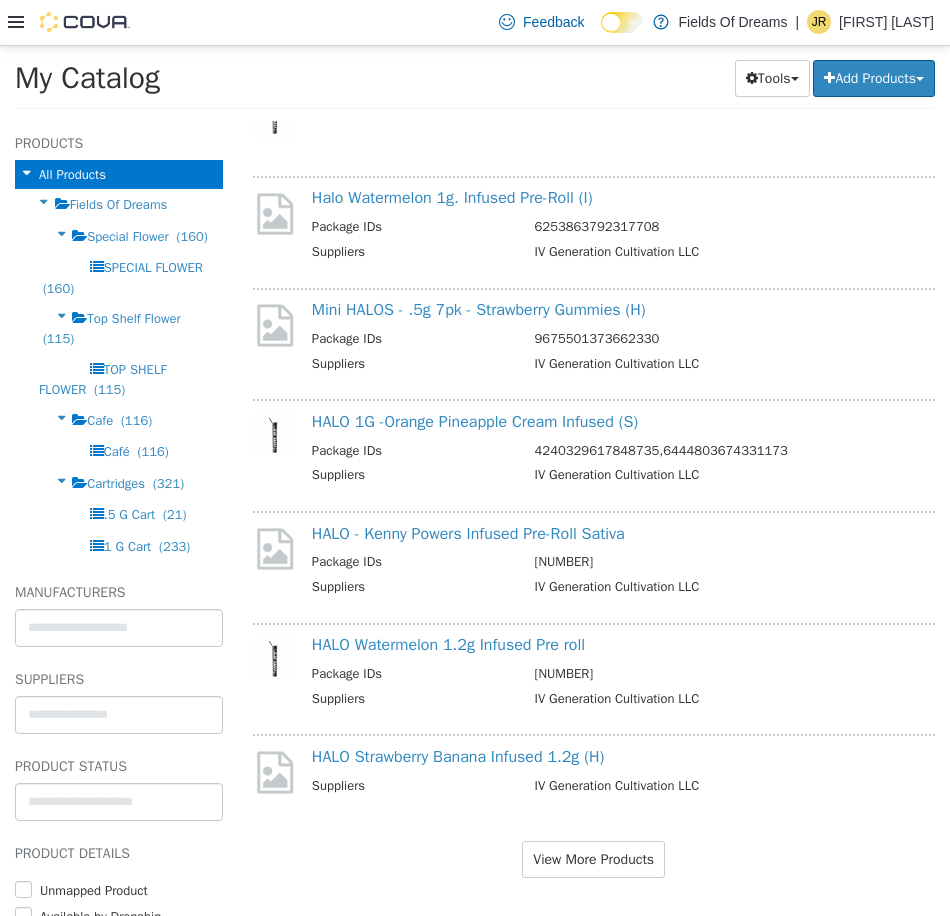 scroll, scrollTop: 3920, scrollLeft: 0, axis: vertical 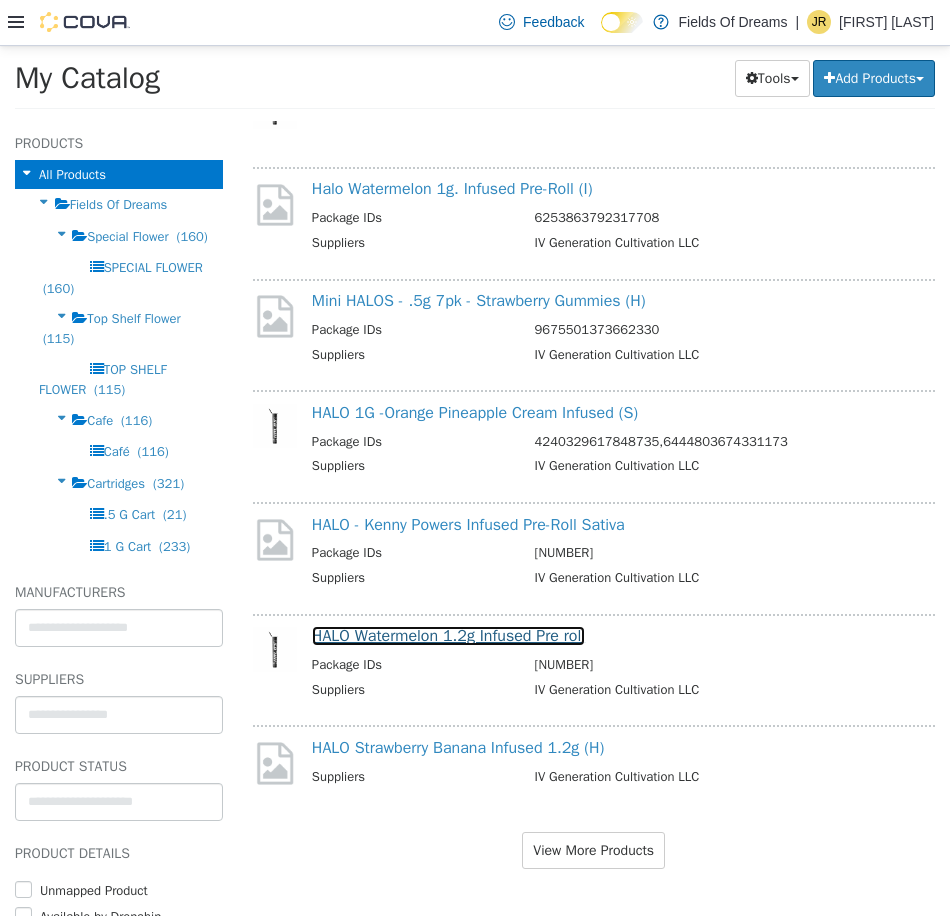click on "HALO Watermelon 1.2g Infused Pre roll" at bounding box center [448, 635] 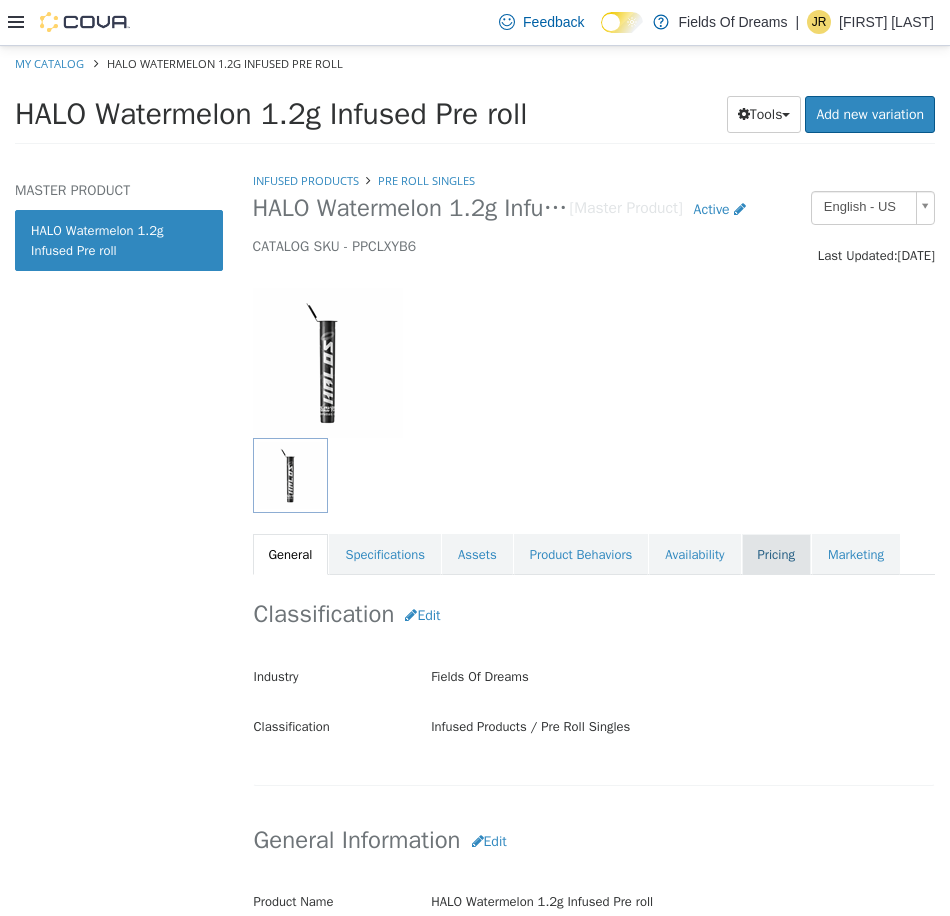 click on "Pricing" at bounding box center (776, 554) 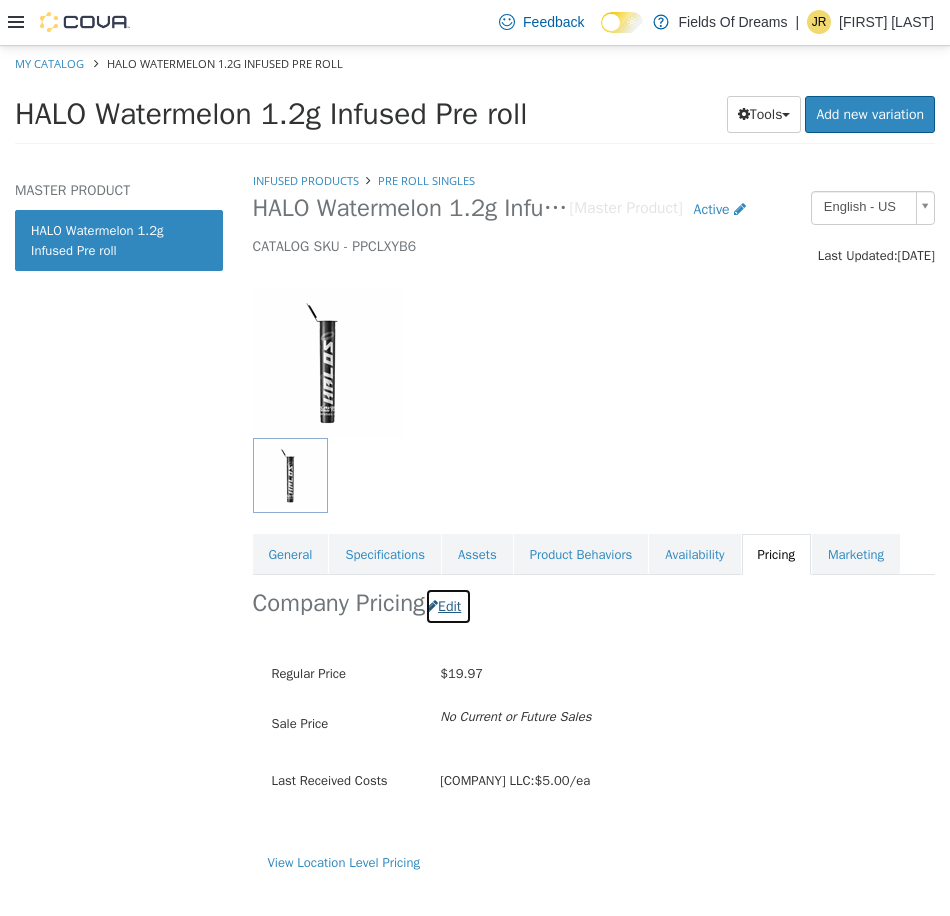 click on "Edit" at bounding box center [448, 605] 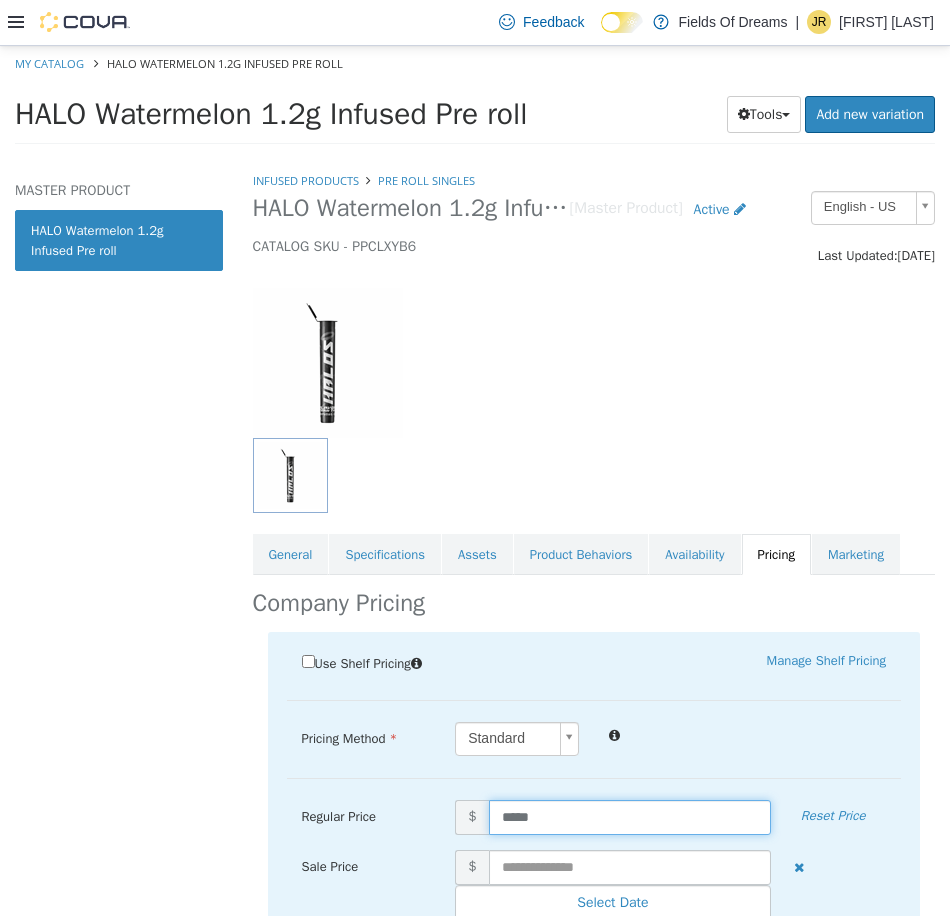 drag, startPoint x: 585, startPoint y: 824, endPoint x: 412, endPoint y: 826, distance: 173.01157 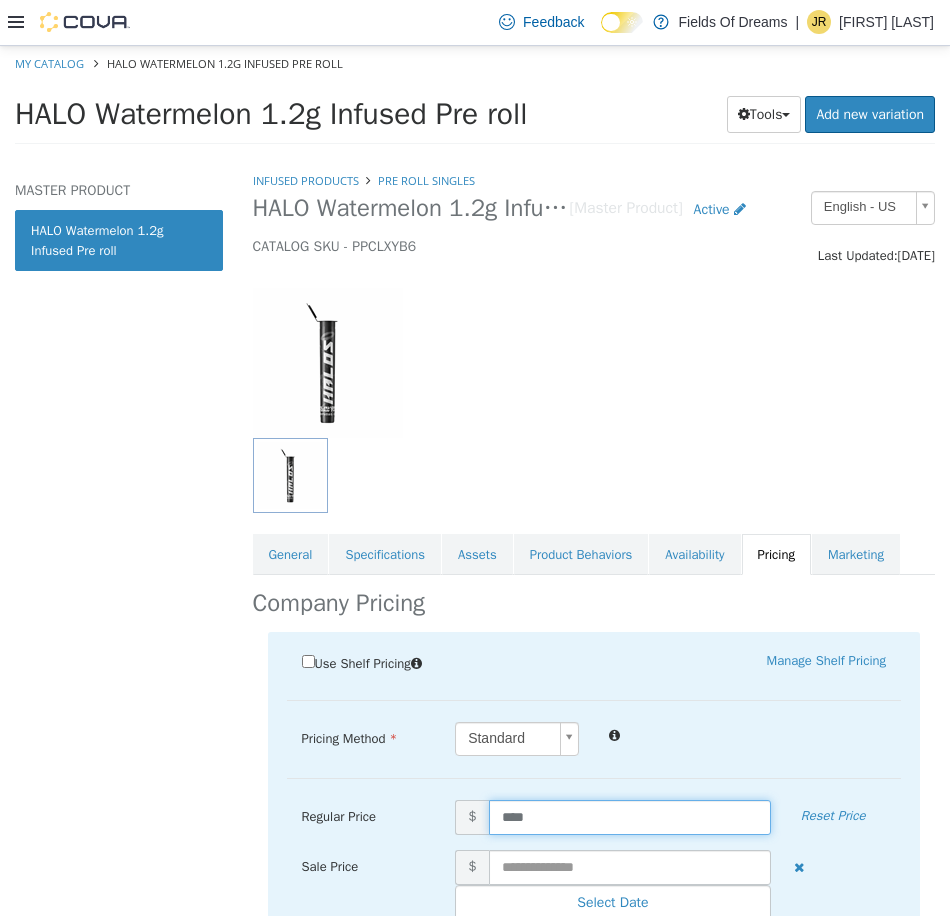 type on "*****" 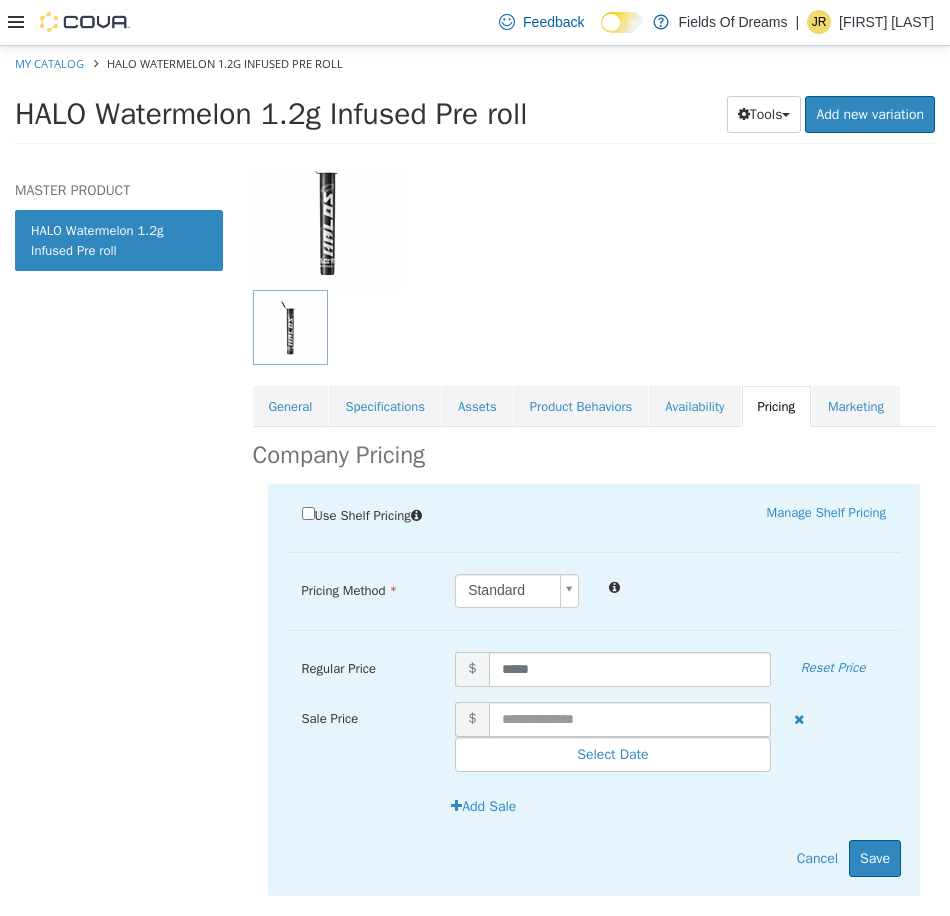 scroll, scrollTop: 197, scrollLeft: 0, axis: vertical 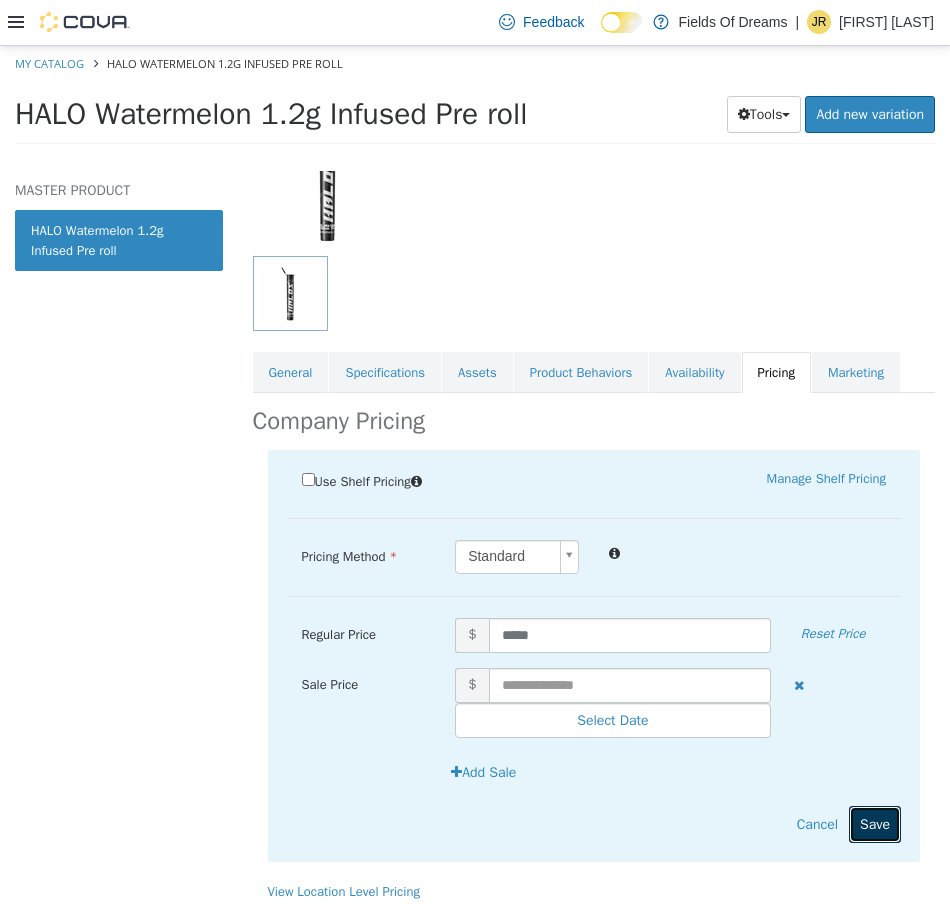 click on "Save" at bounding box center (875, 823) 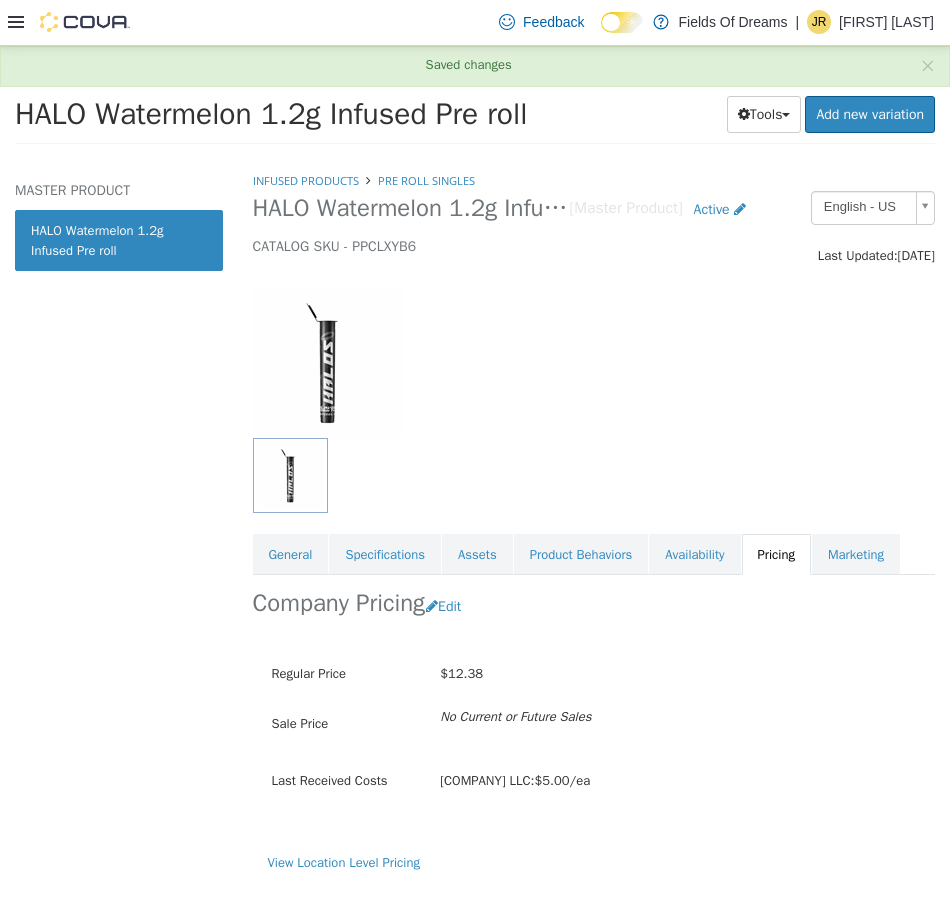 scroll, scrollTop: 0, scrollLeft: 0, axis: both 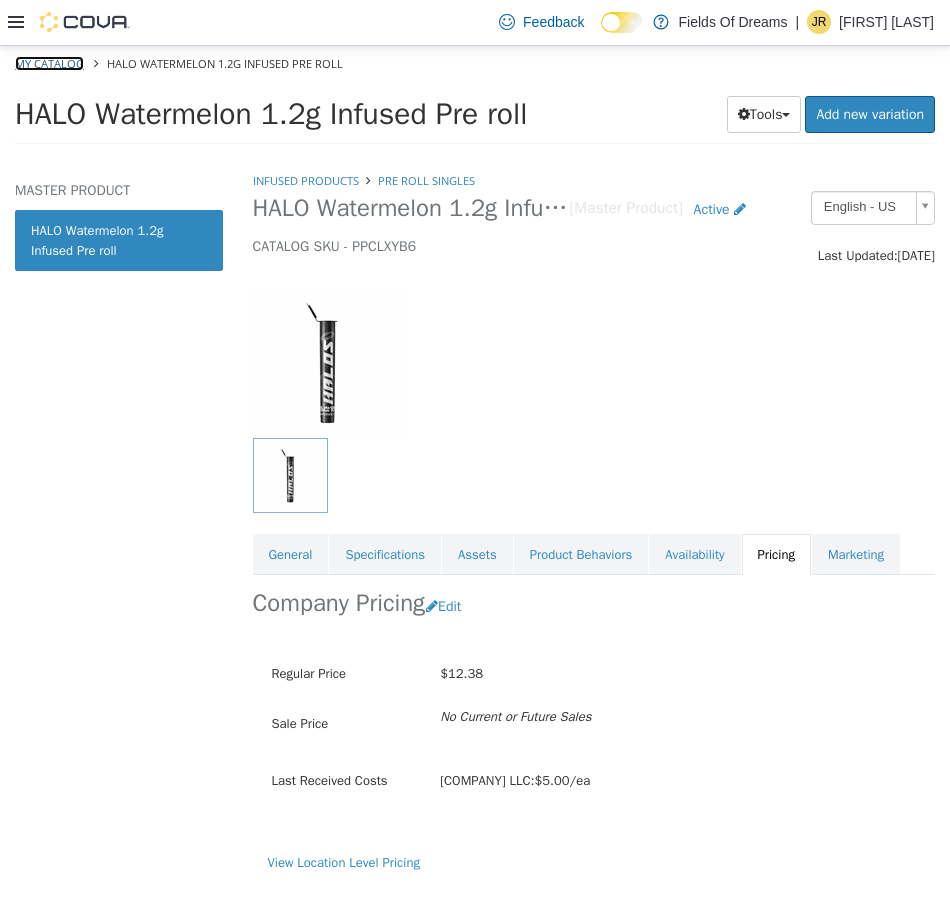 click on "My Catalog" at bounding box center (49, 62) 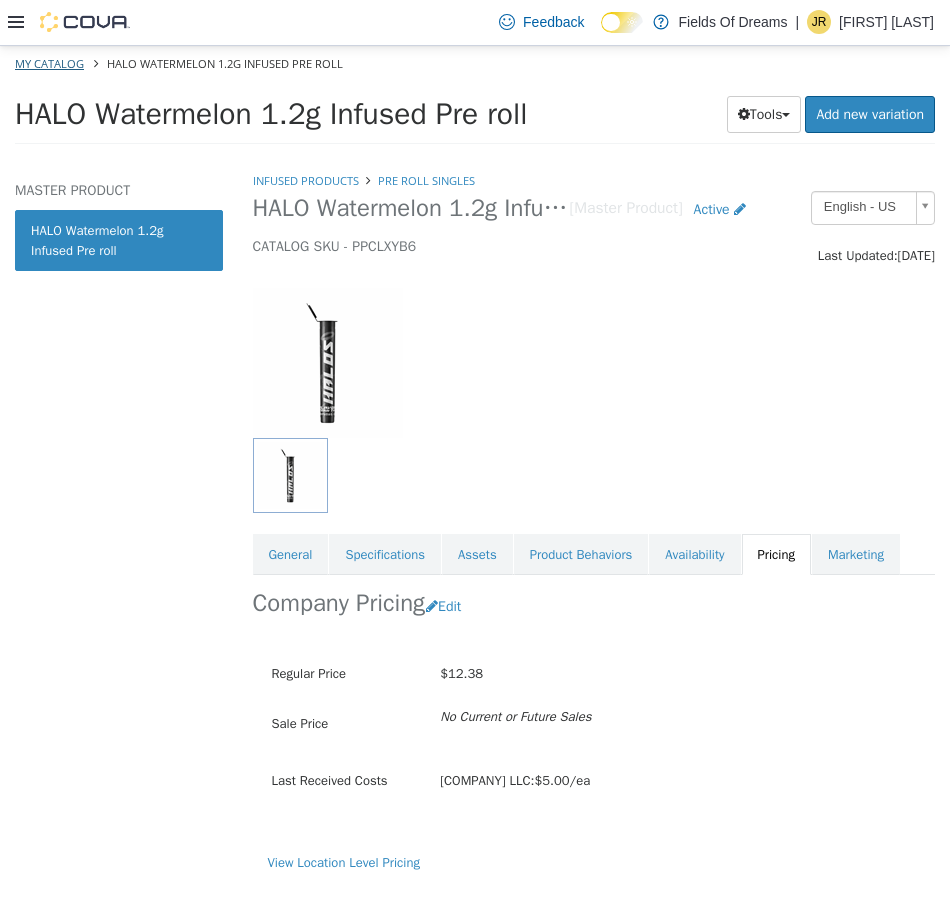 select on "**********" 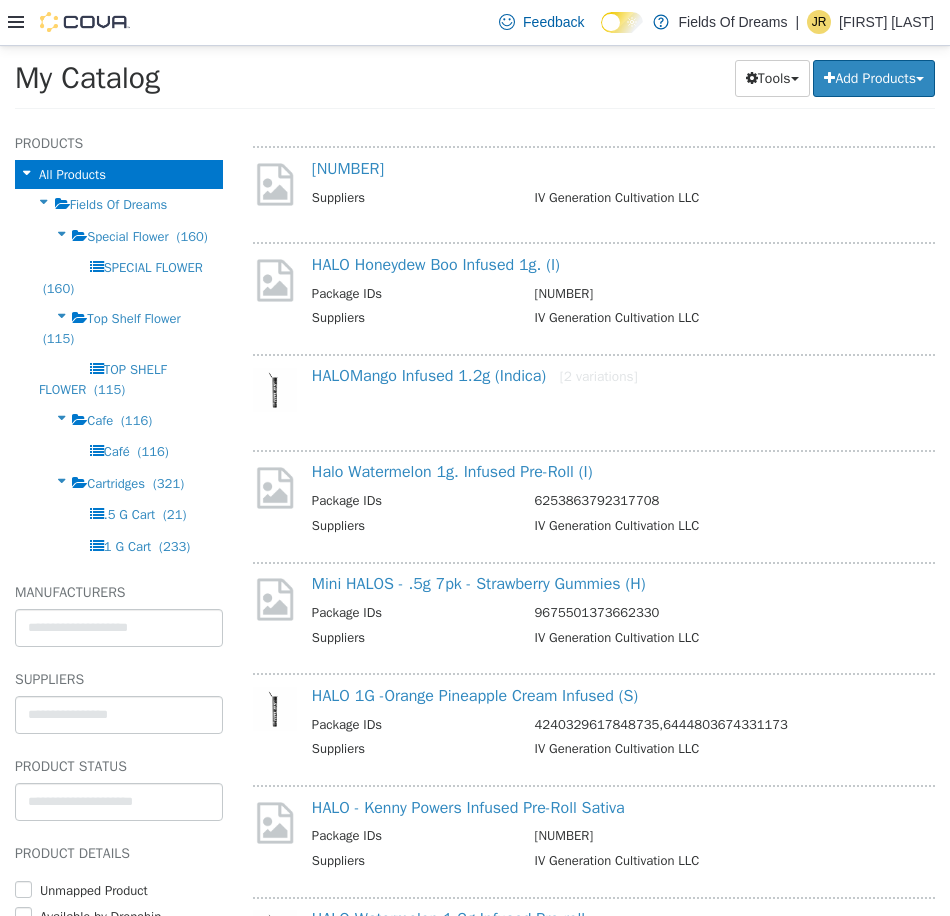 scroll, scrollTop: 3920, scrollLeft: 0, axis: vertical 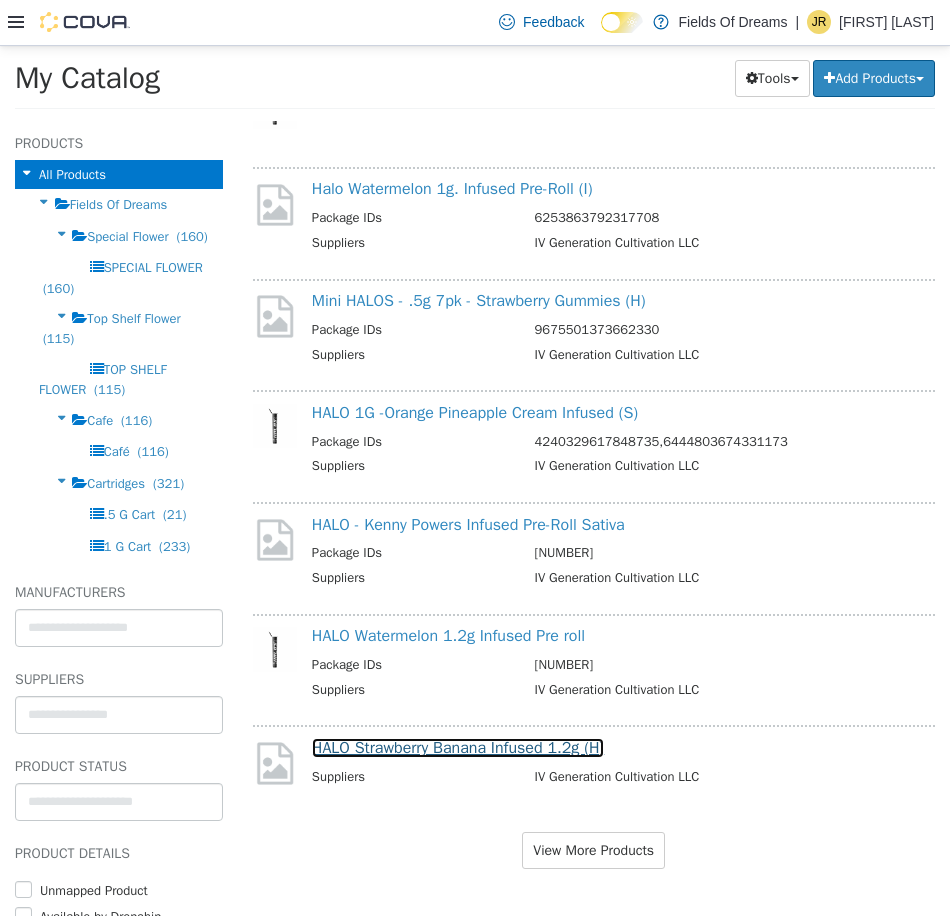 click on "HALO Strawberry Banana Infused 1.2g (H)" at bounding box center (458, 747) 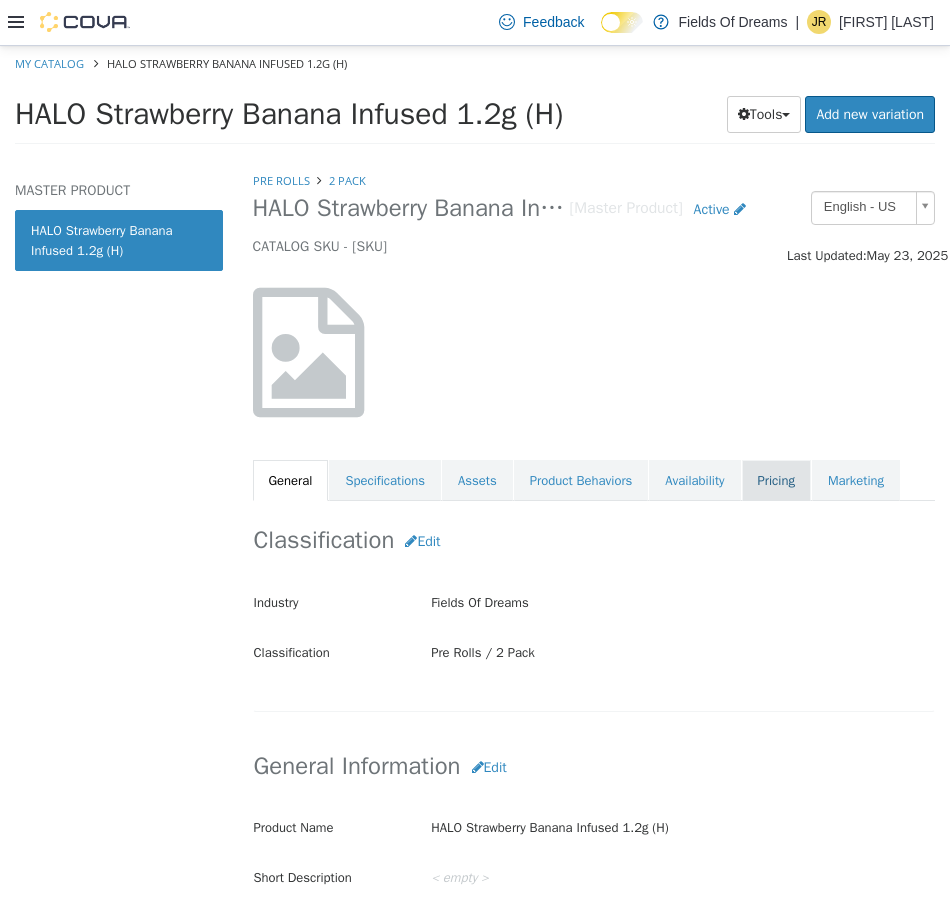 click on "Pricing" at bounding box center (776, 480) 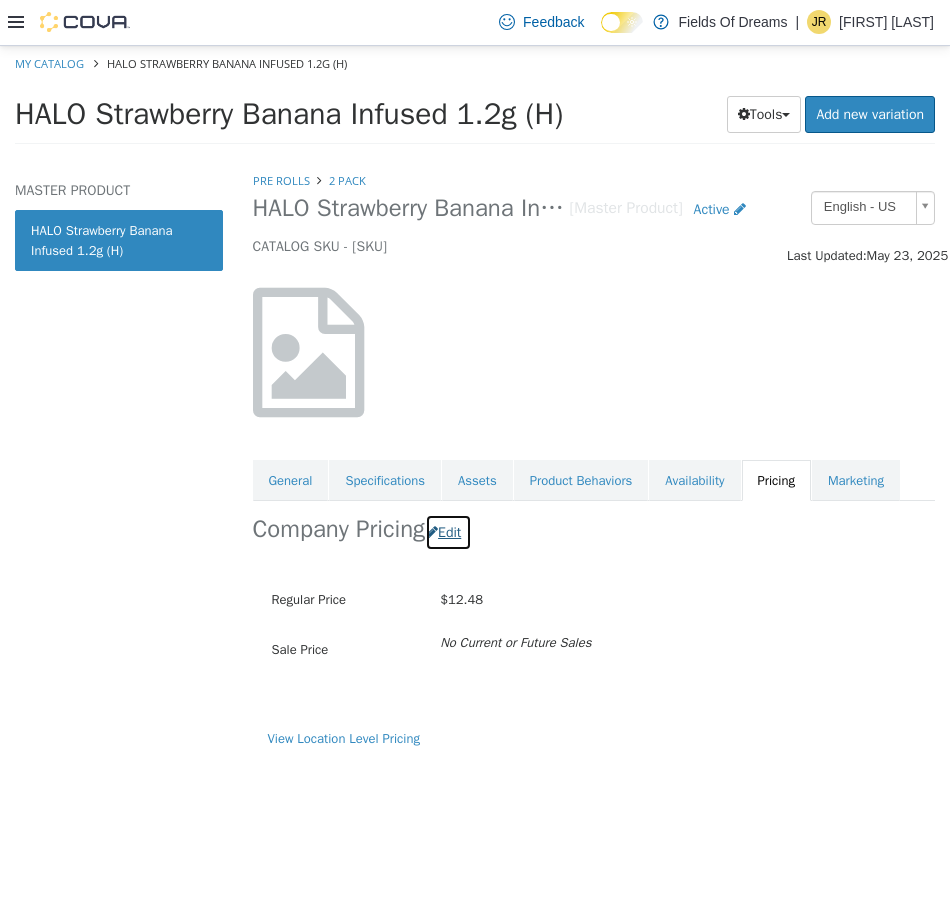 click on "Edit" at bounding box center [448, 531] 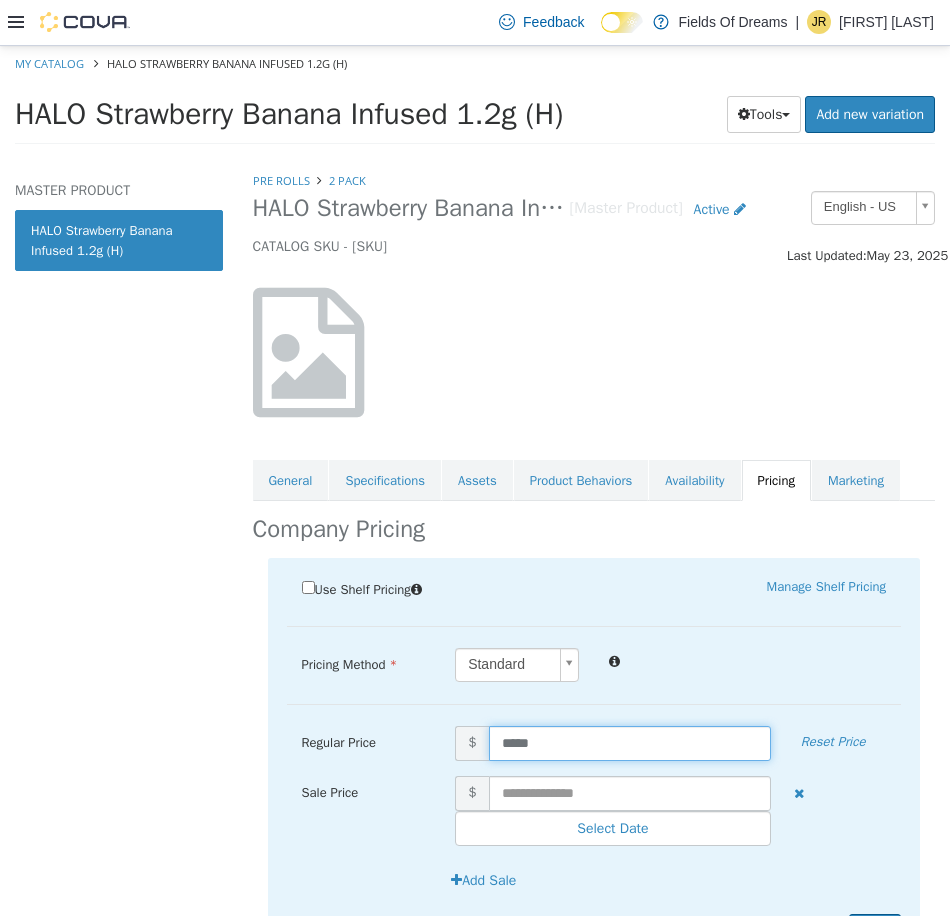 click on "*****" at bounding box center (630, 742) 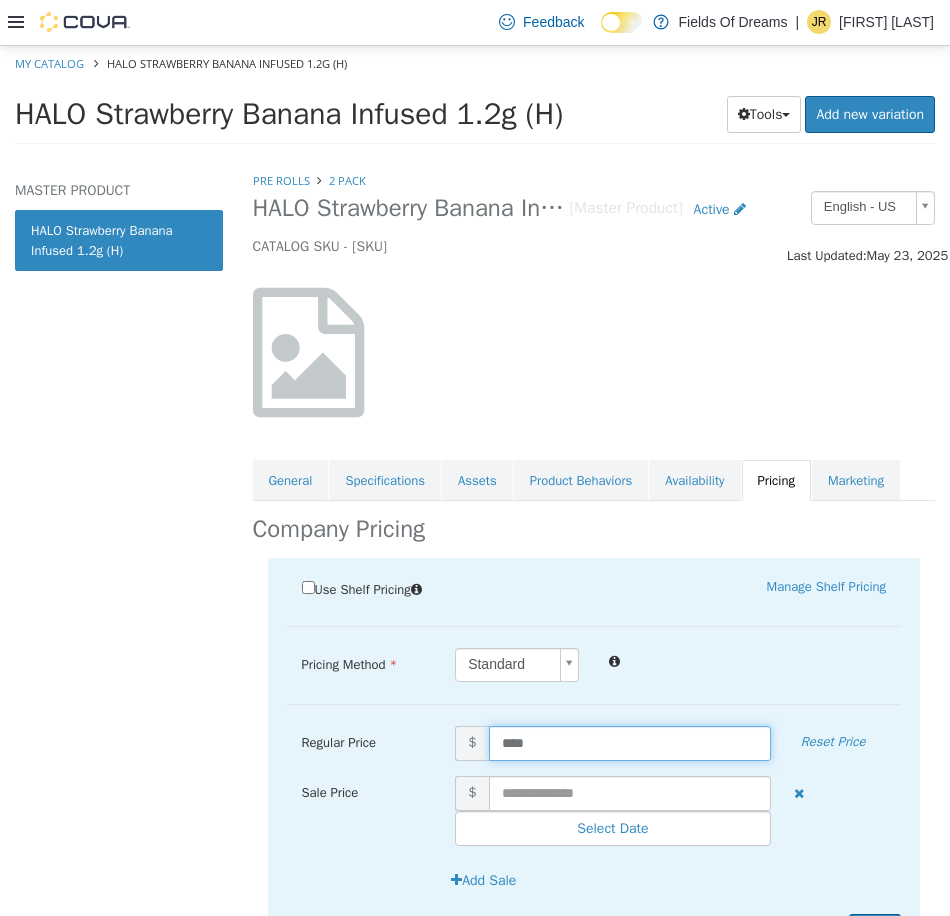 type on "*****" 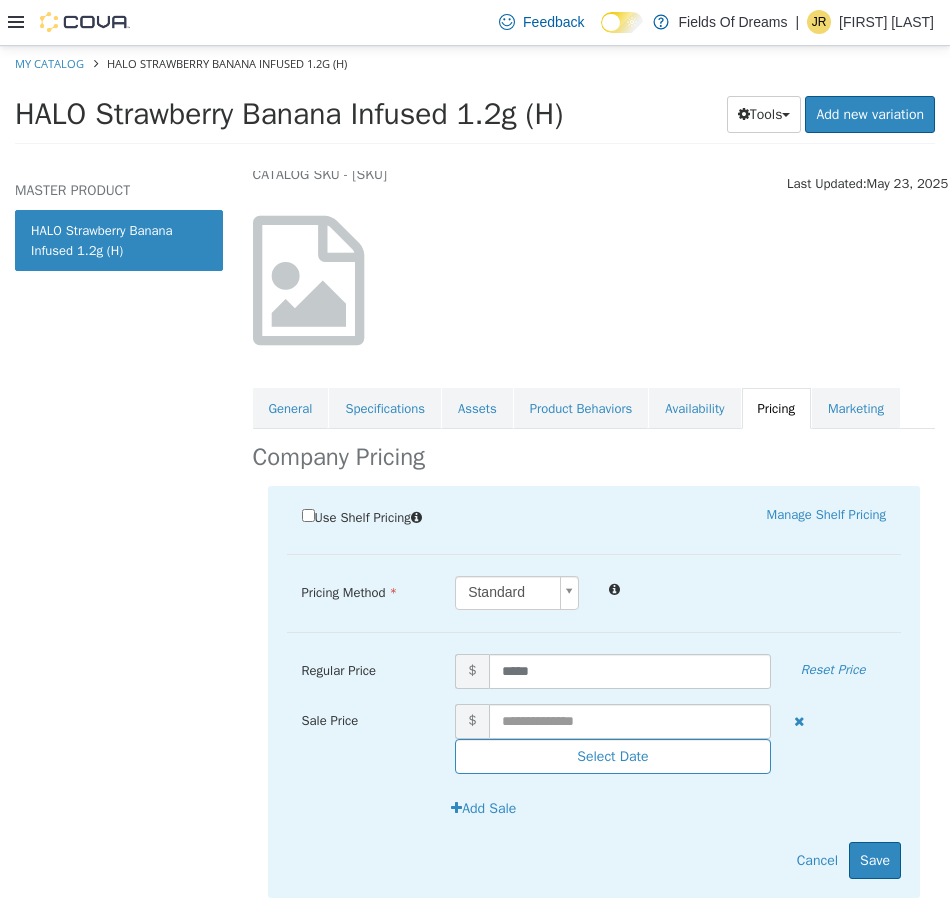 scroll, scrollTop: 108, scrollLeft: 0, axis: vertical 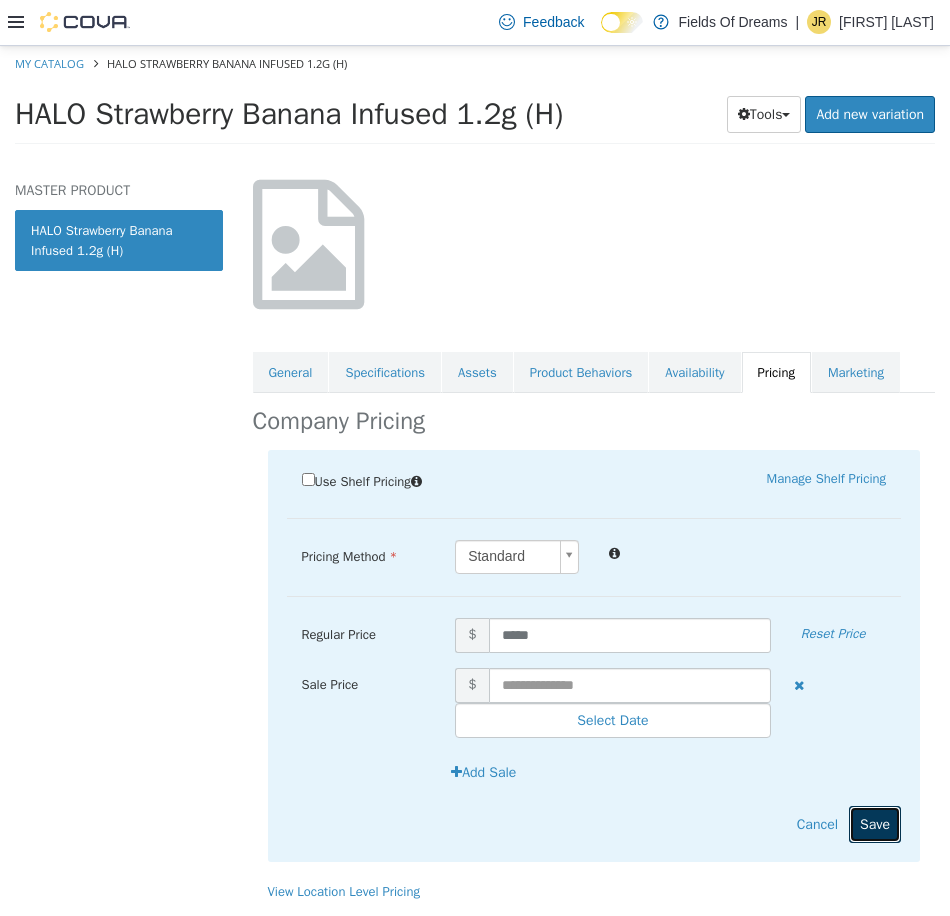 click on "Save" at bounding box center [875, 823] 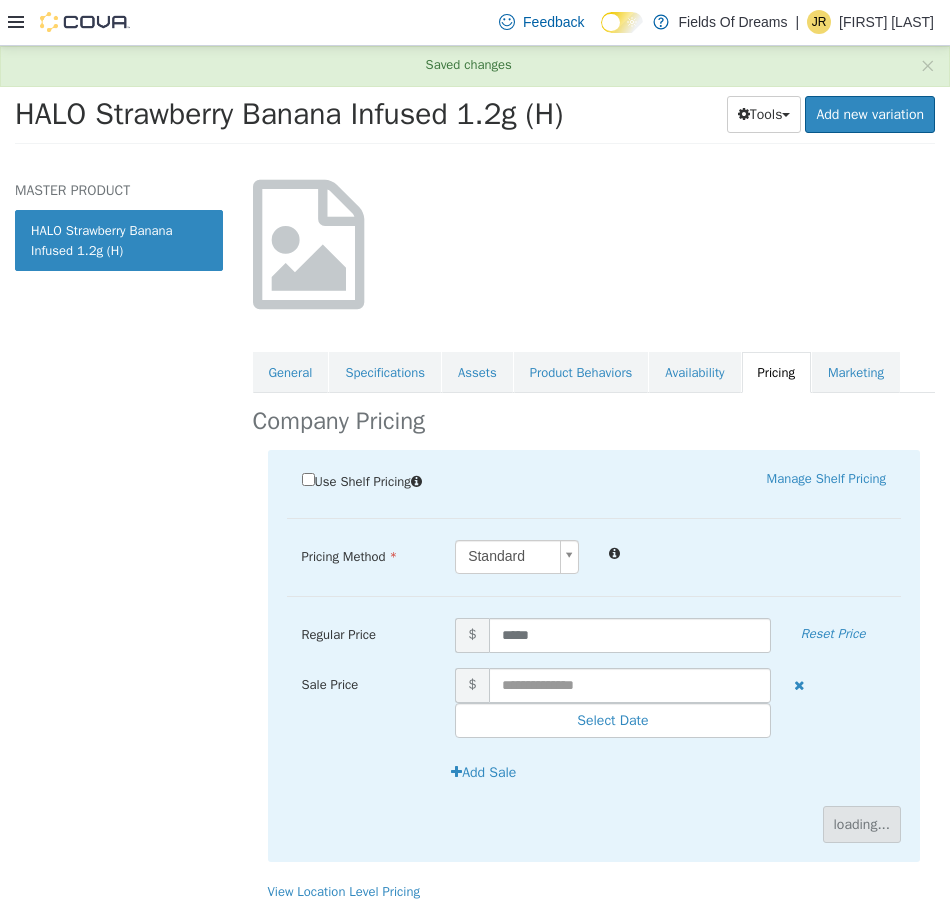 scroll, scrollTop: 0, scrollLeft: 0, axis: both 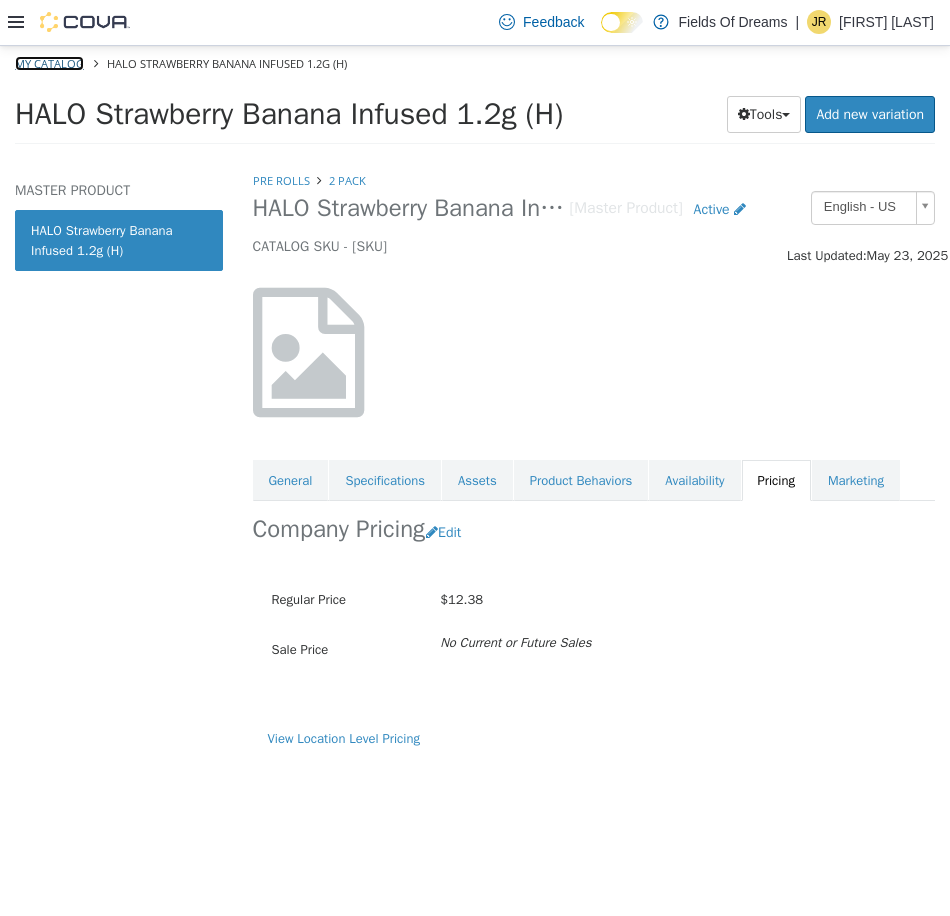 click on "My Catalog" at bounding box center (49, 62) 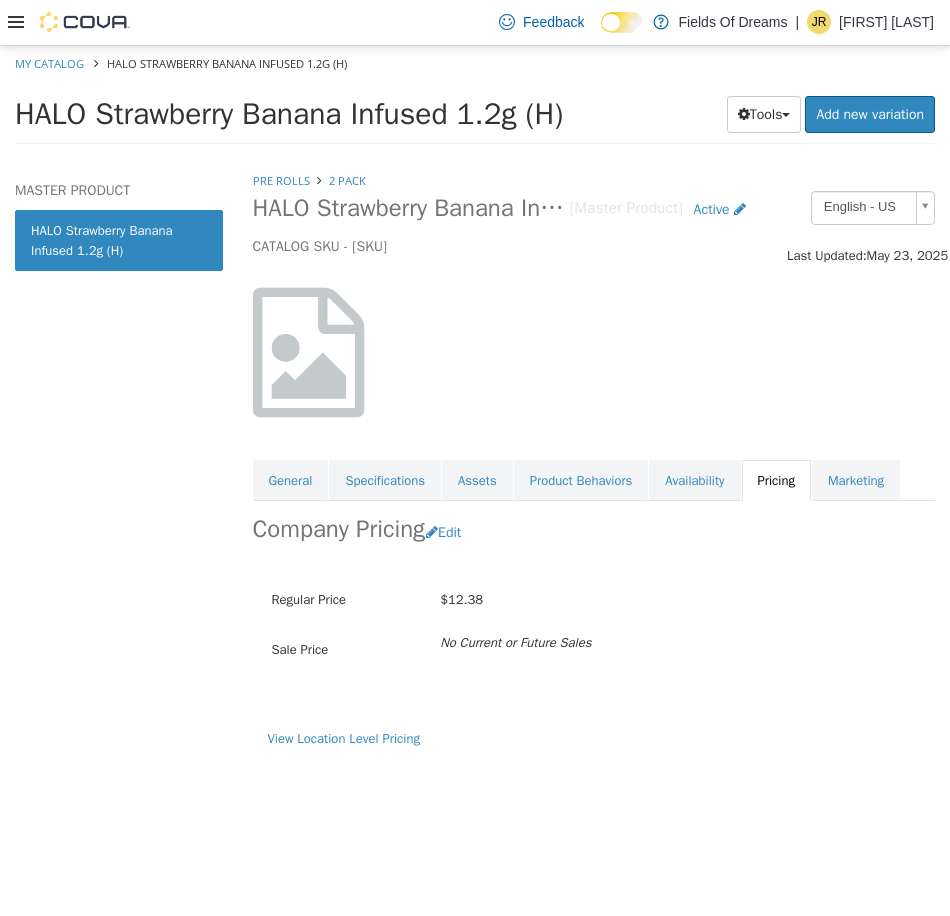 select on "**********" 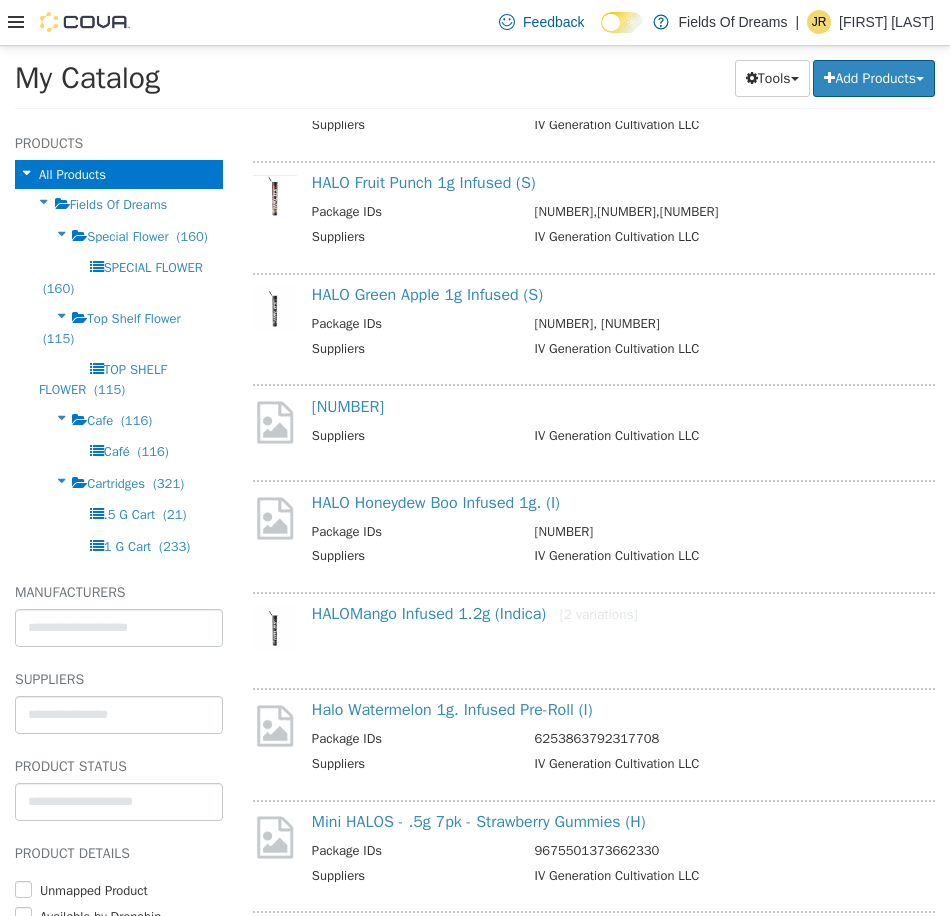 scroll, scrollTop: 3920, scrollLeft: 0, axis: vertical 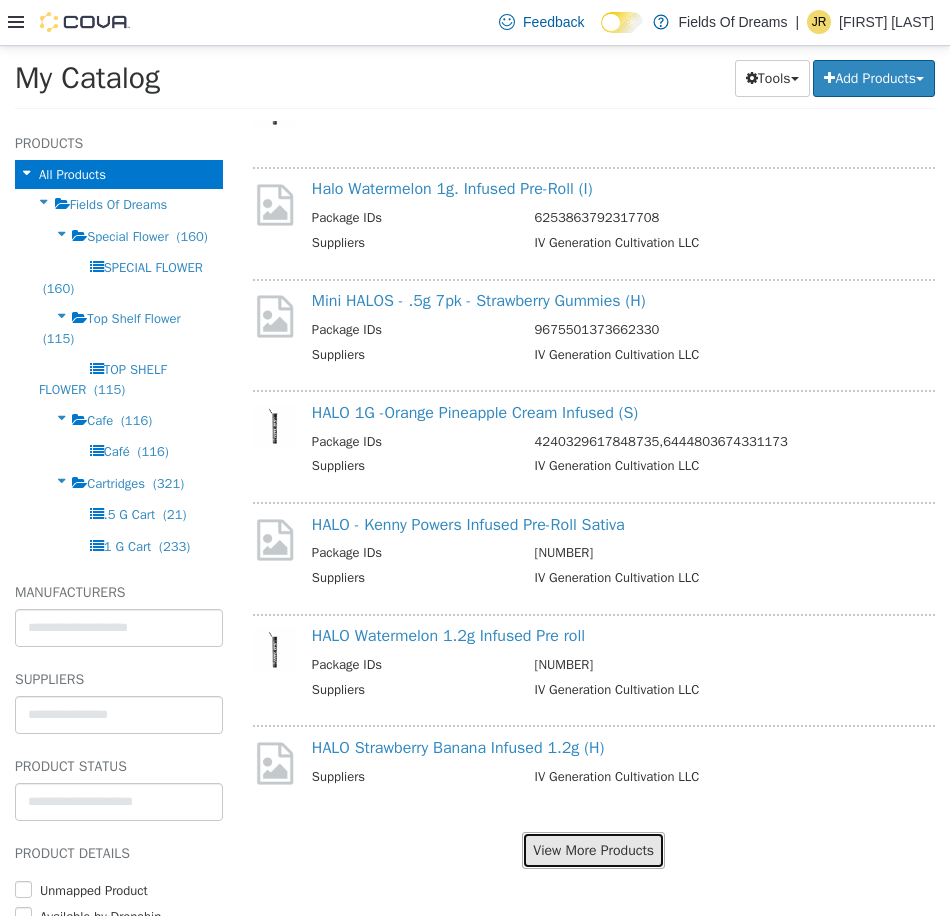 click on "View More Products" at bounding box center [593, 849] 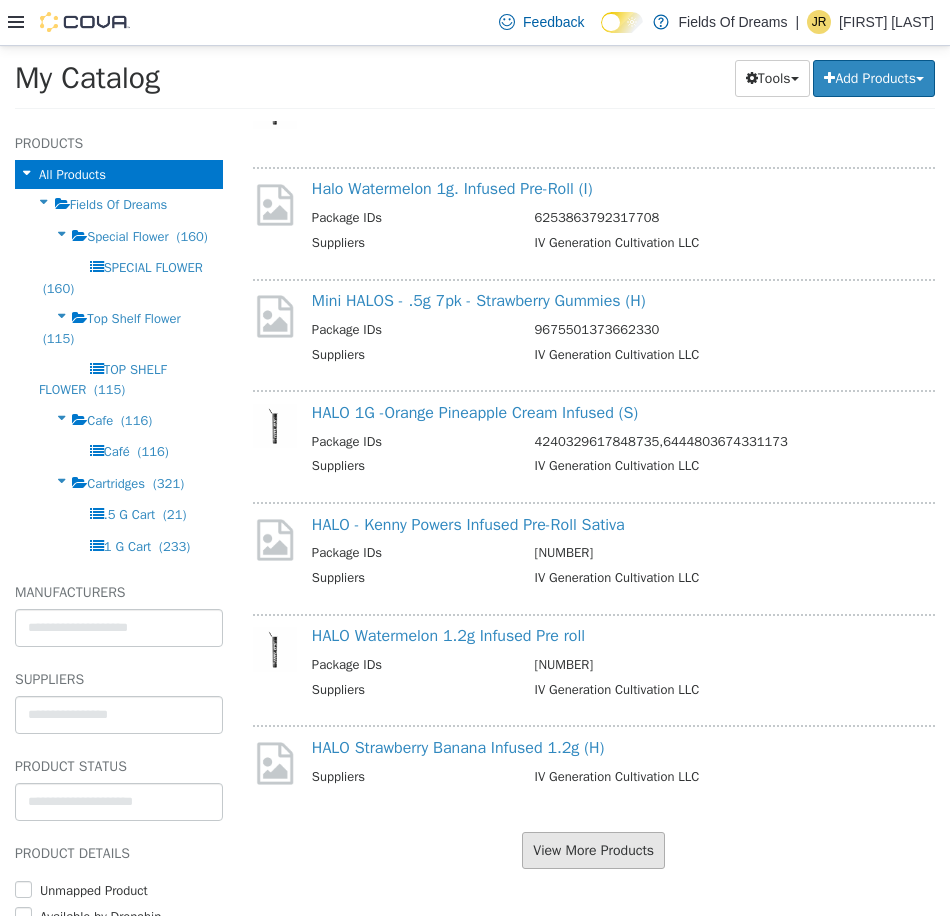 scroll, scrollTop: 3868, scrollLeft: 0, axis: vertical 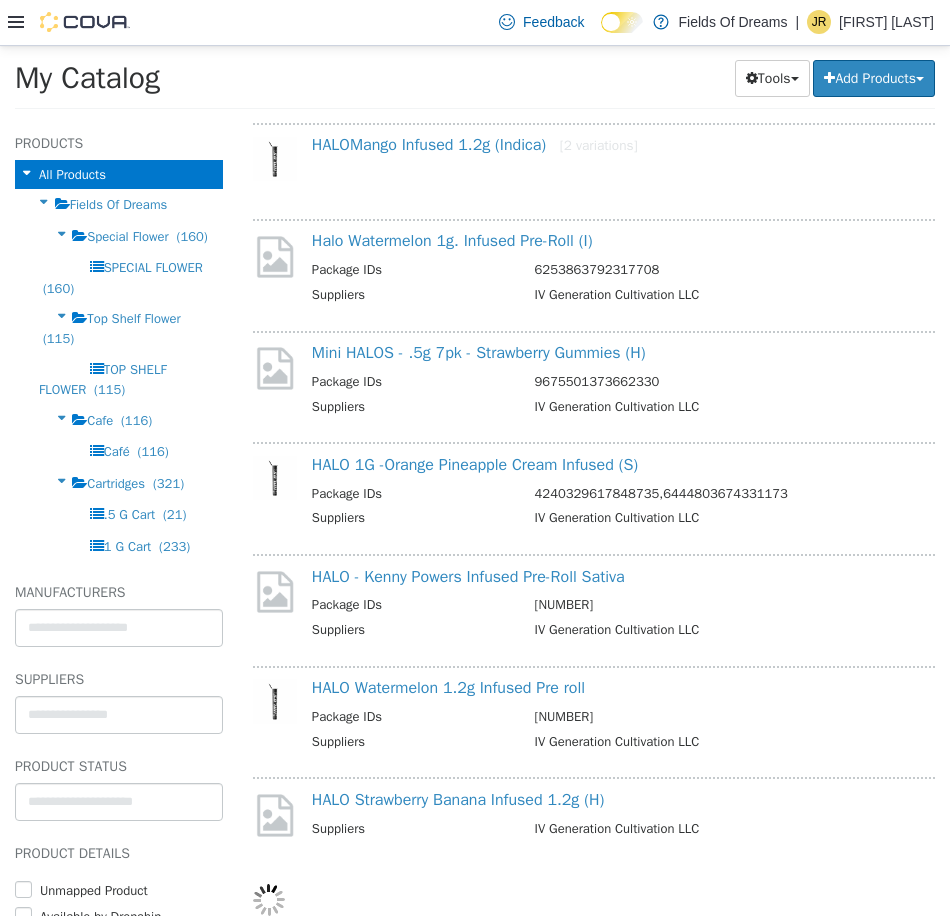 select on "**********" 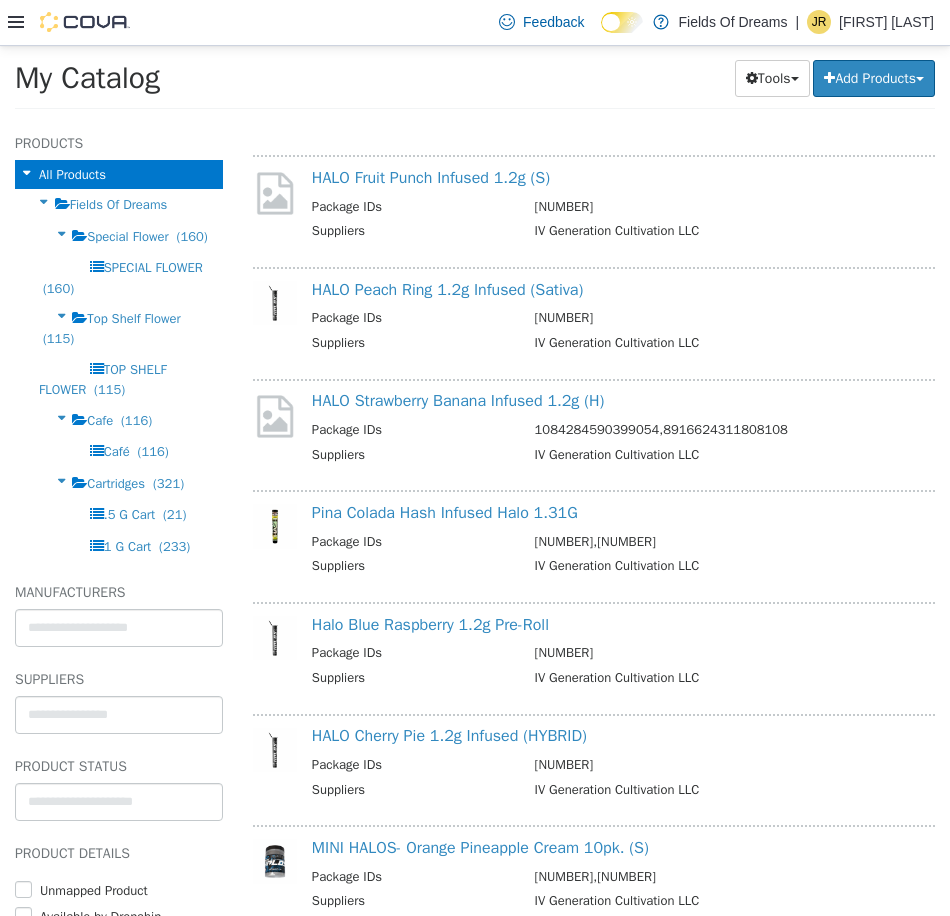 scroll, scrollTop: 4535, scrollLeft: 0, axis: vertical 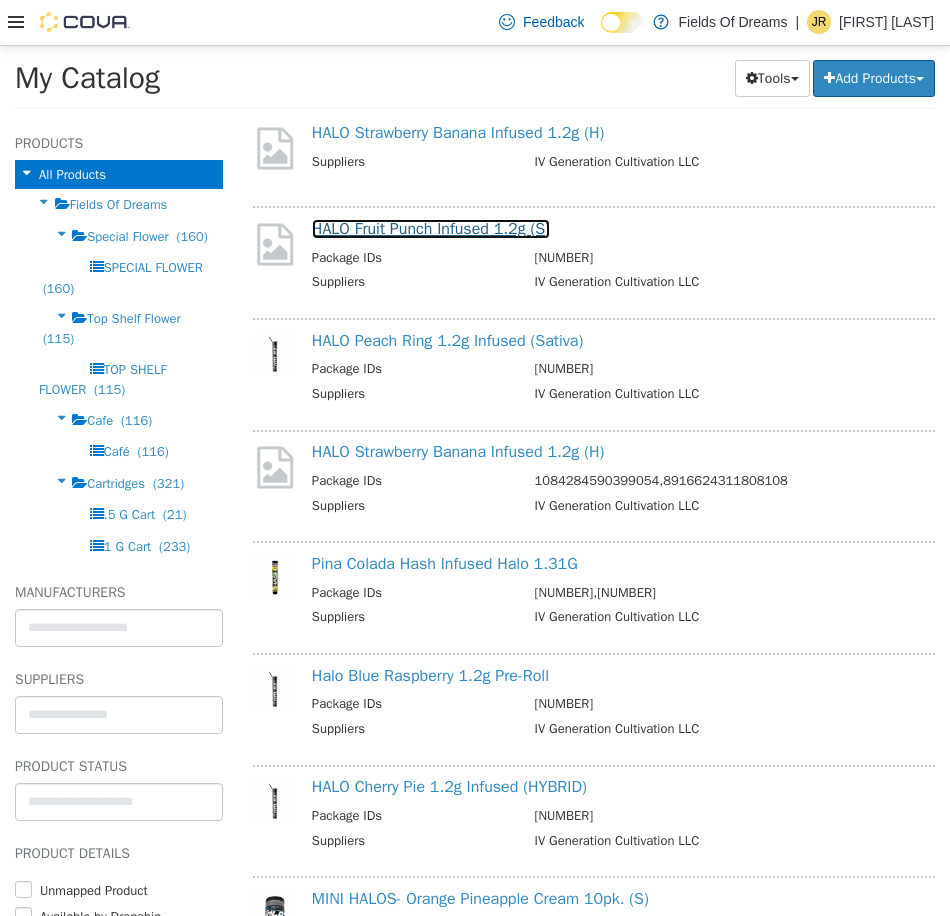 click on "HALO Fruit Punch Infused 1.2g (S)" at bounding box center (431, 228) 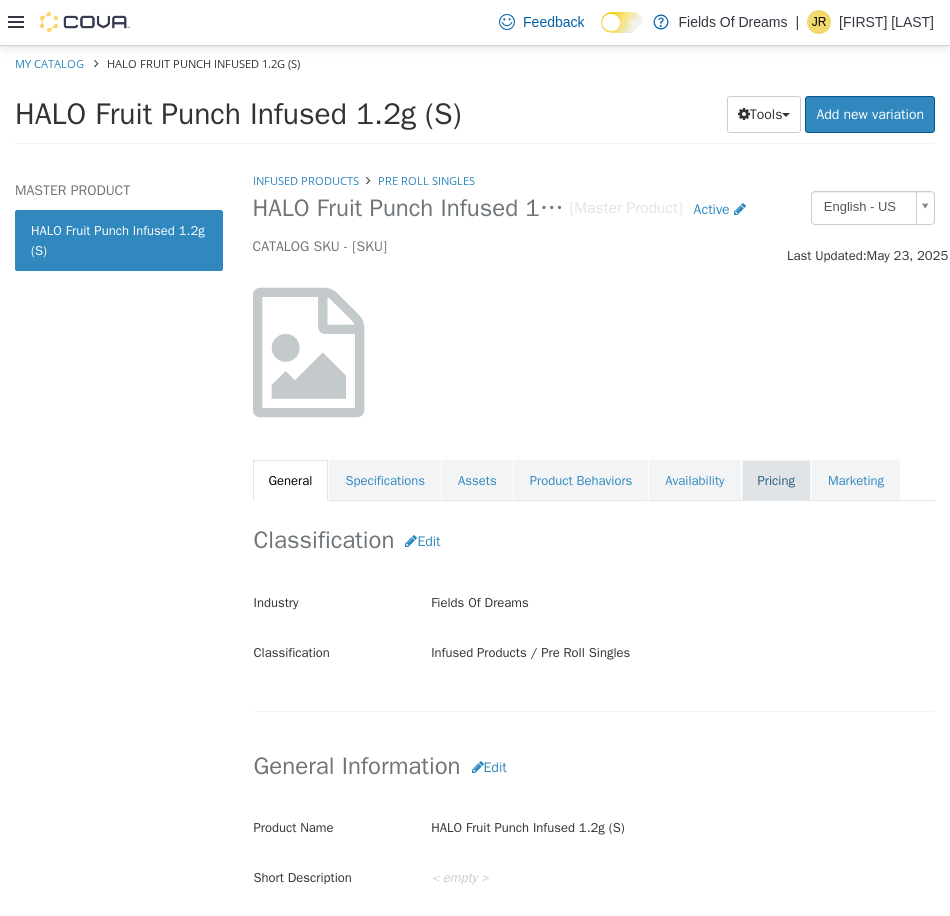 click on "Pricing" at bounding box center (776, 480) 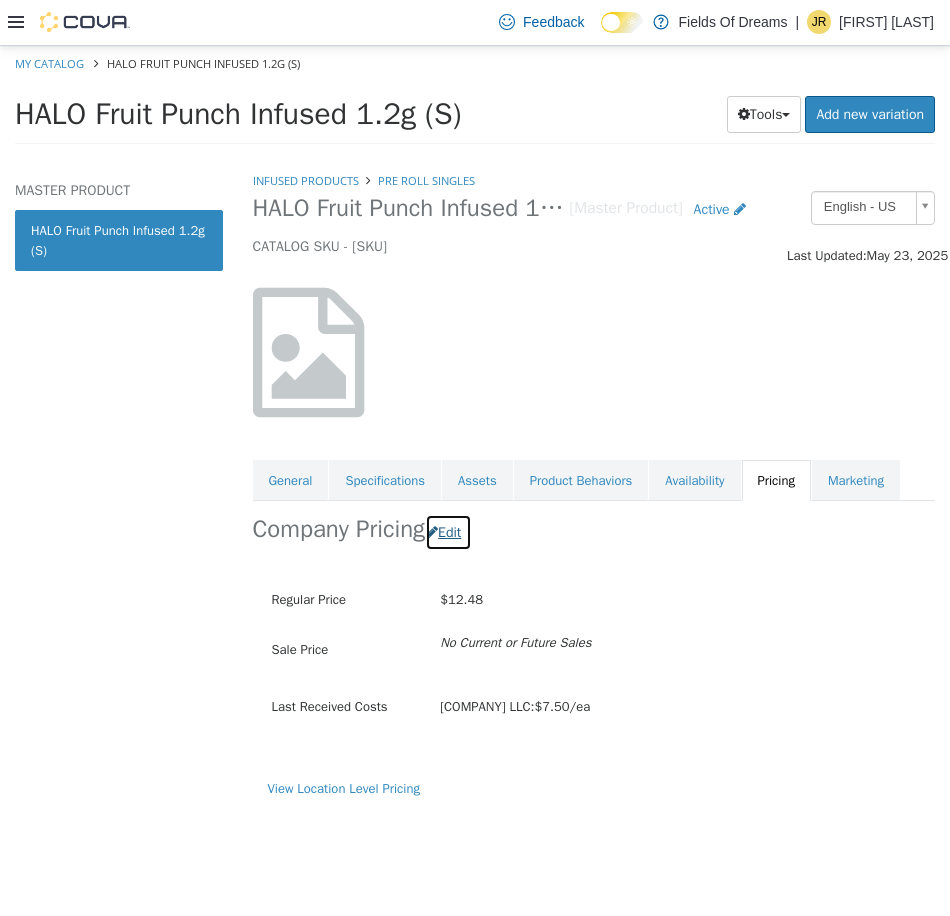 click at bounding box center (432, 531) 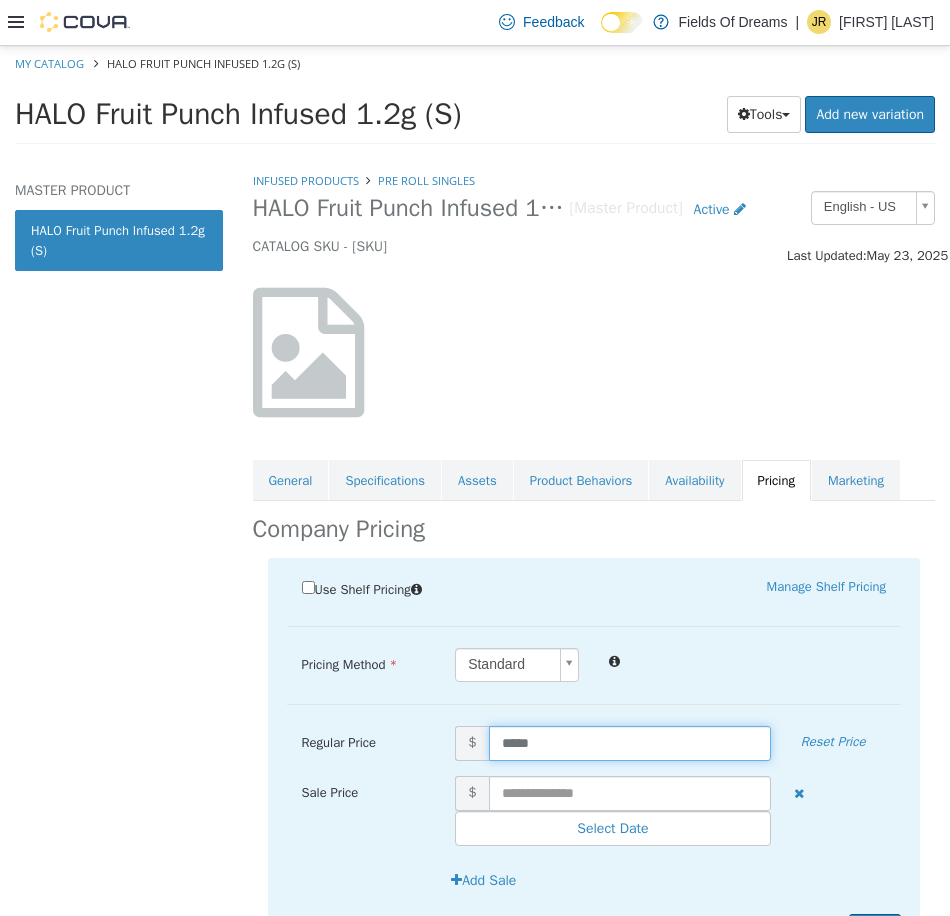 click on "*****" at bounding box center [630, 742] 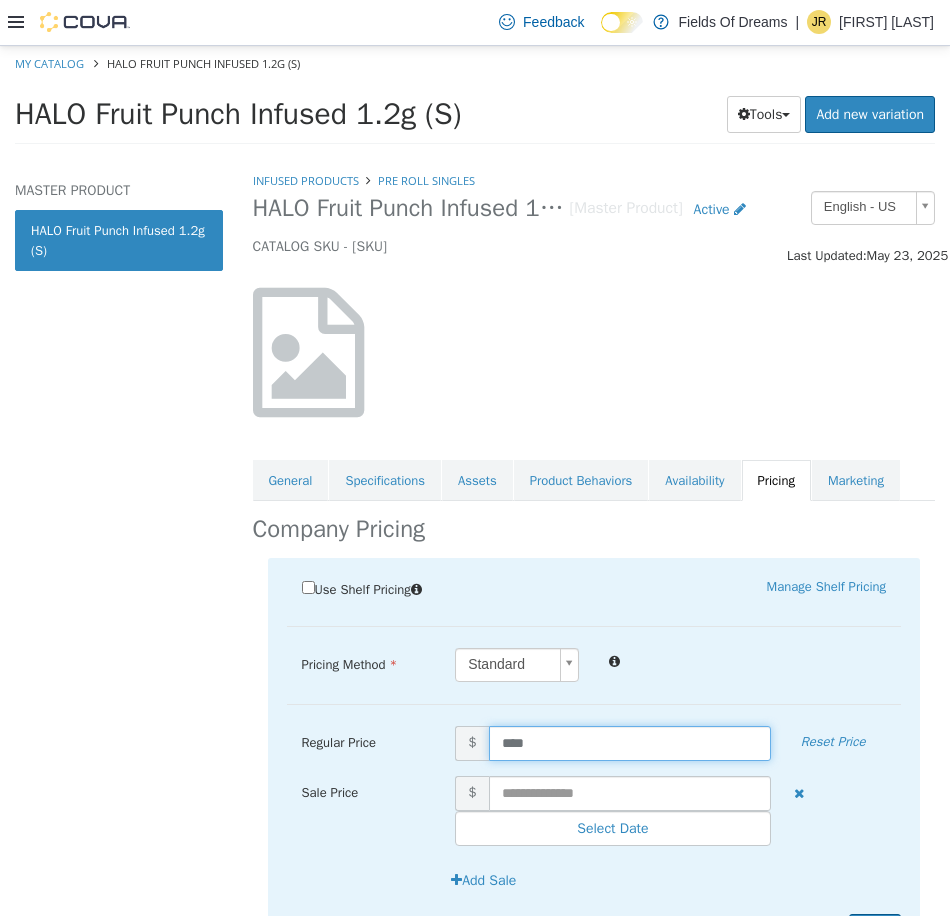 type on "*****" 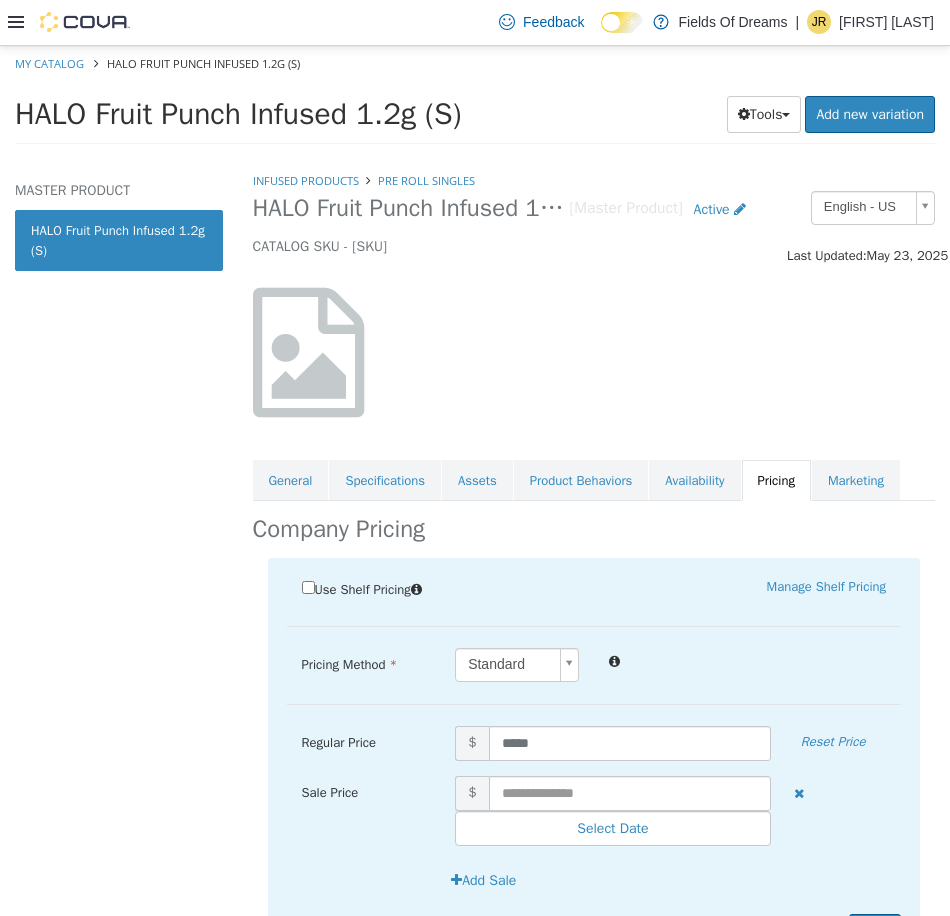 scroll, scrollTop: 108, scrollLeft: 0, axis: vertical 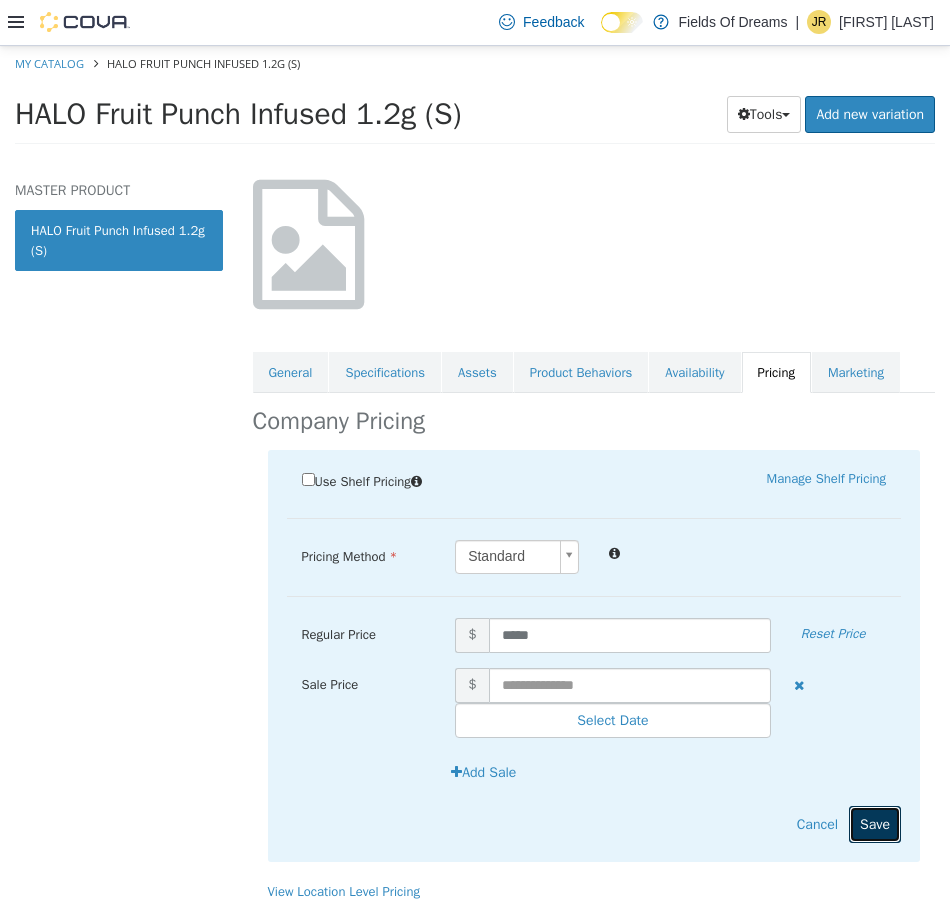 click on "Save" at bounding box center [875, 823] 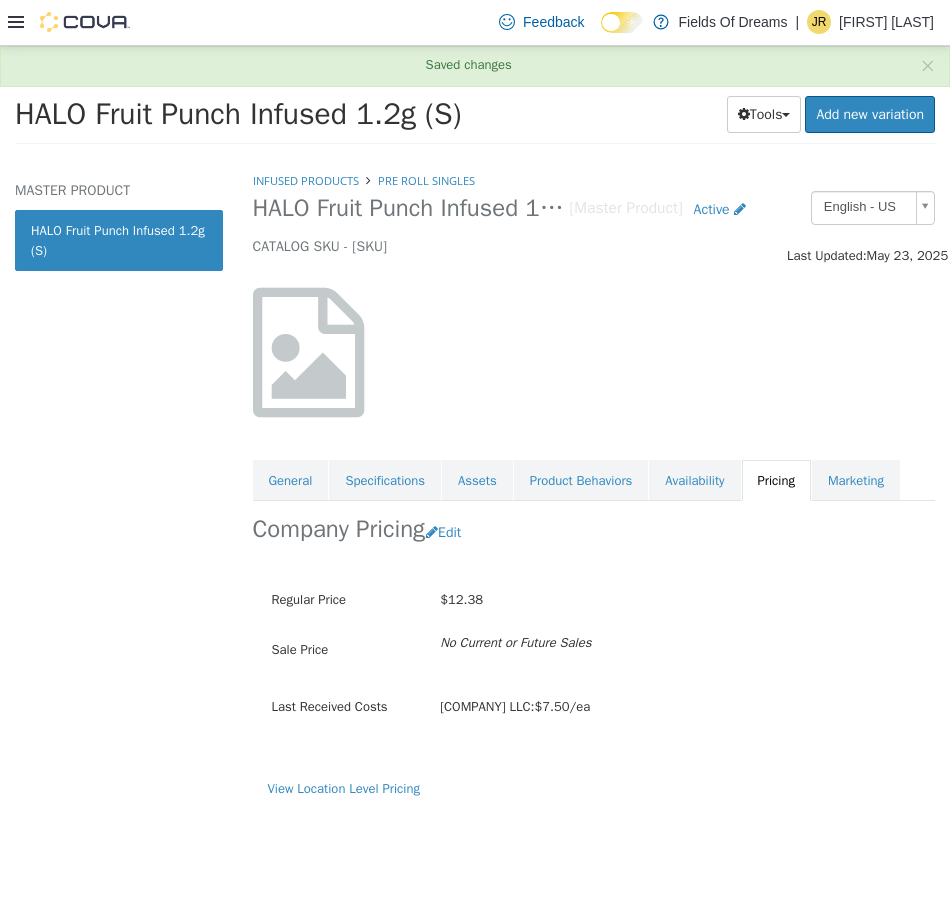 scroll, scrollTop: 0, scrollLeft: 0, axis: both 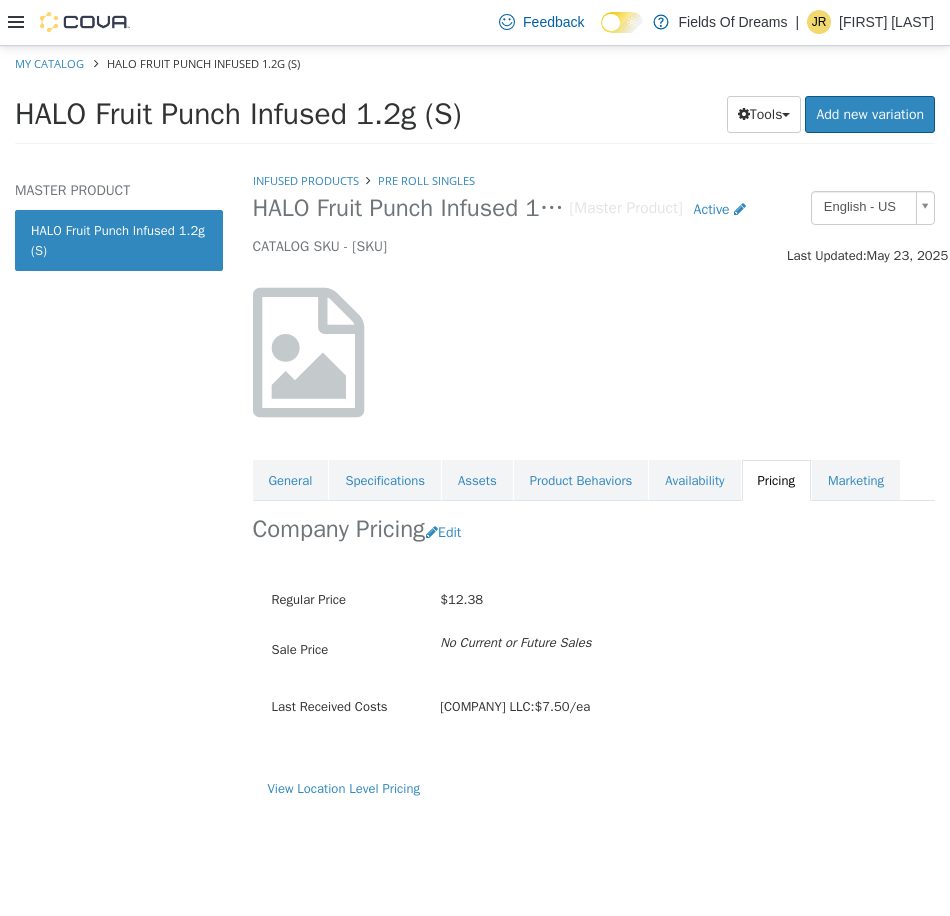 click on "My Catalog
HALO Fruit Punch Infused 1.2g (S)" at bounding box center (475, 63) 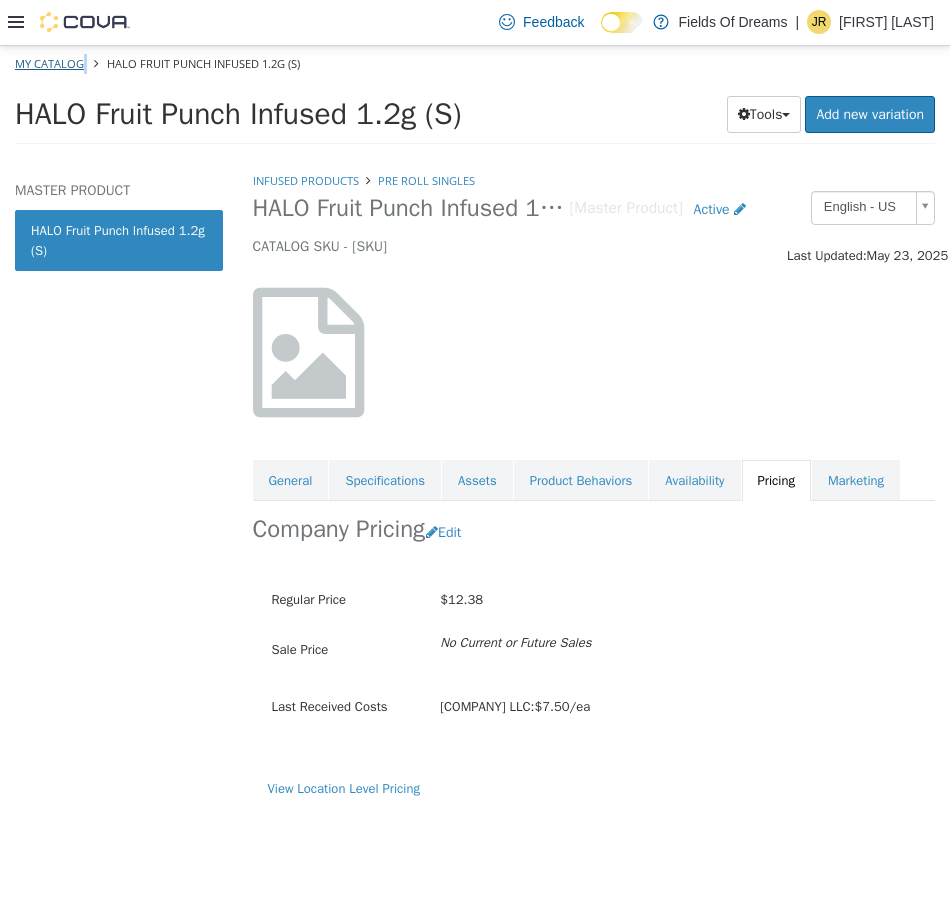 click on "My Catalog
HALO Fruit Punch Infused 1.2g (S)" at bounding box center [475, 63] 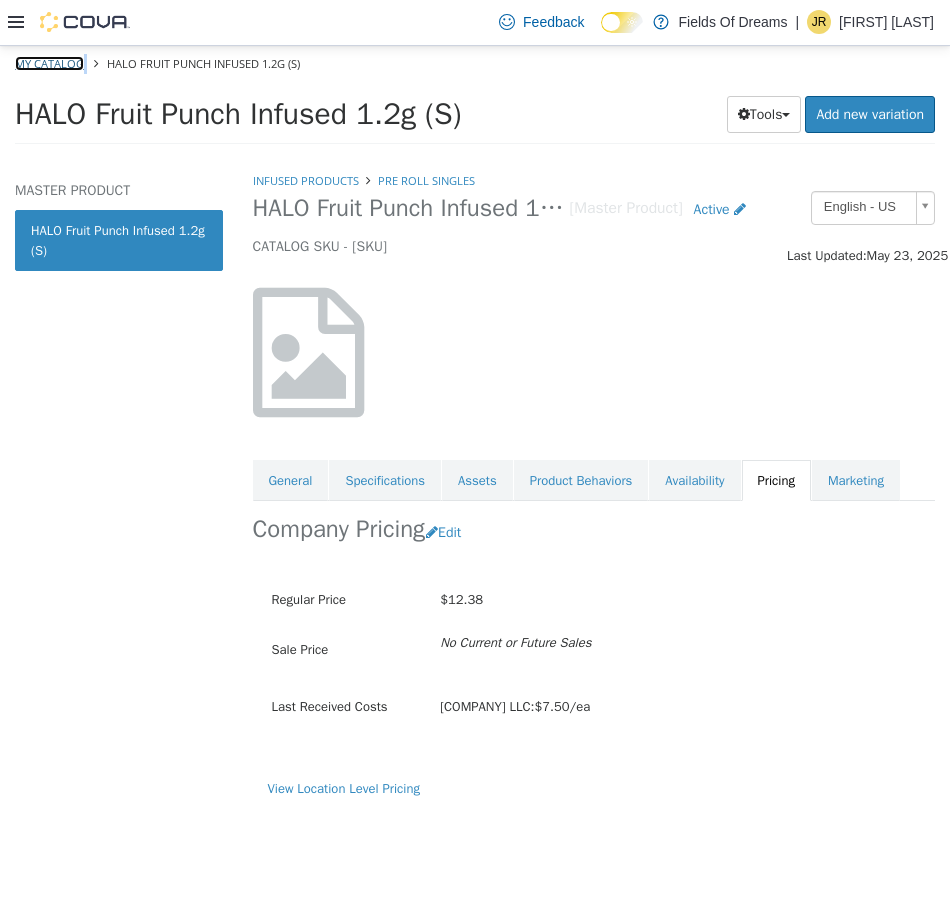 click on "My Catalog" at bounding box center [49, 62] 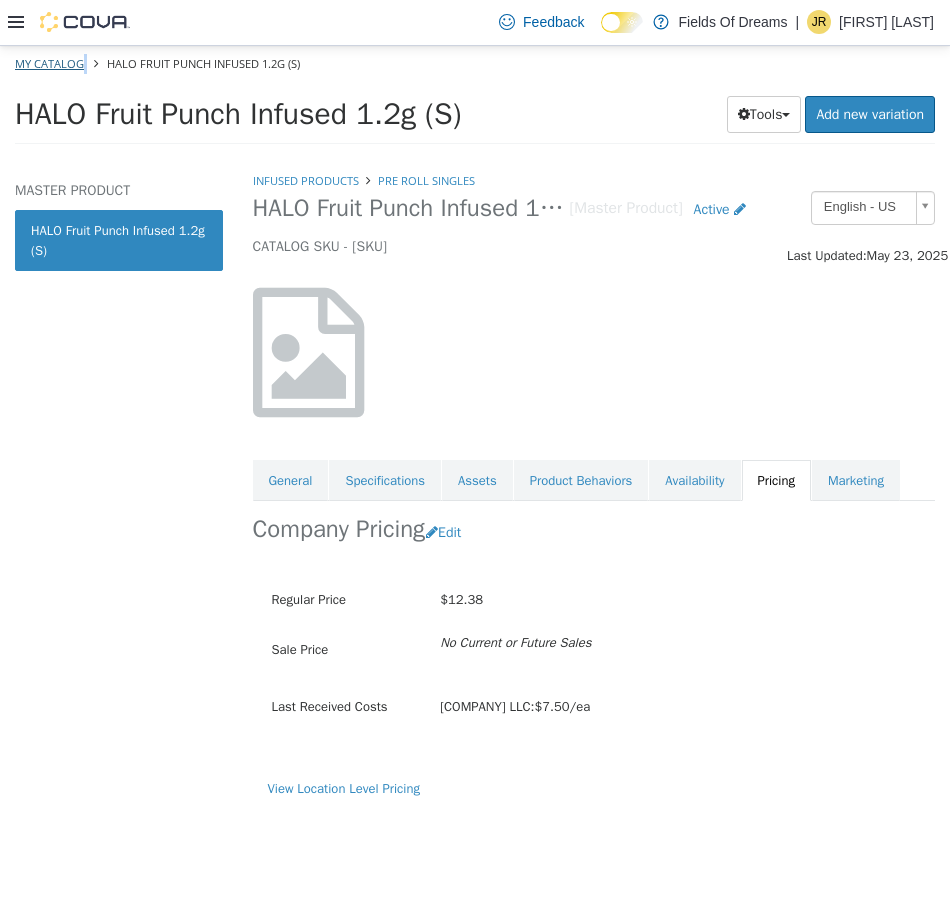 select on "**********" 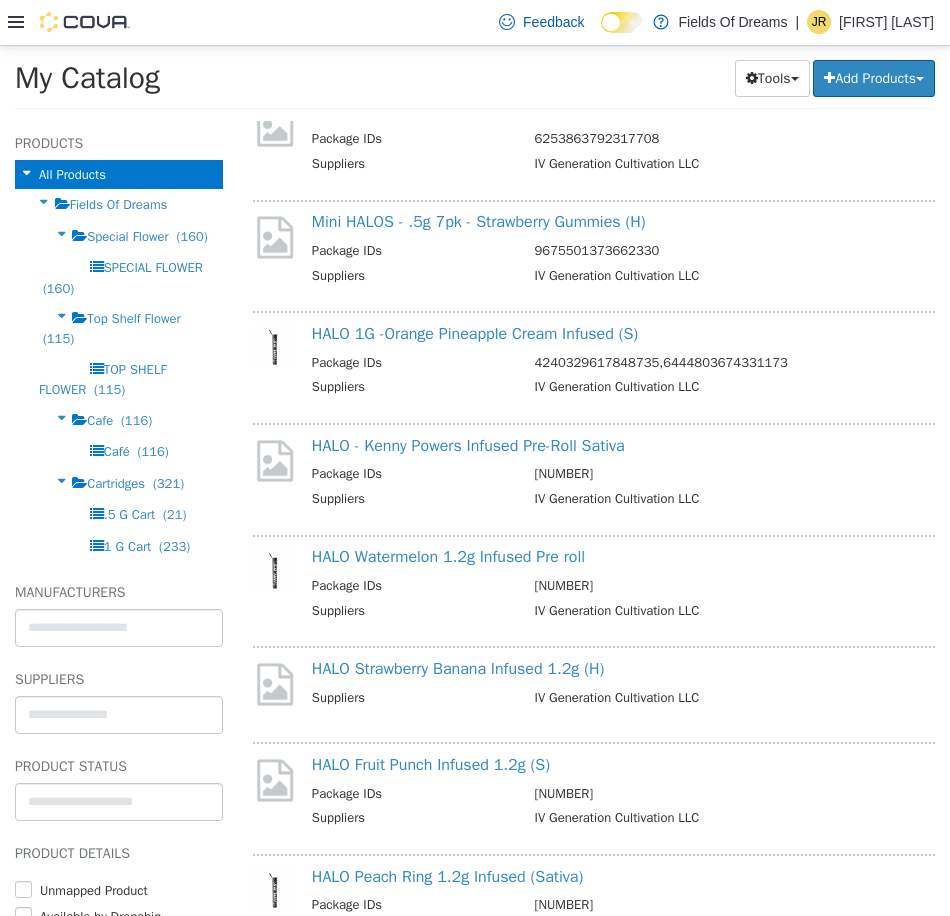 scroll, scrollTop: 3981, scrollLeft: 0, axis: vertical 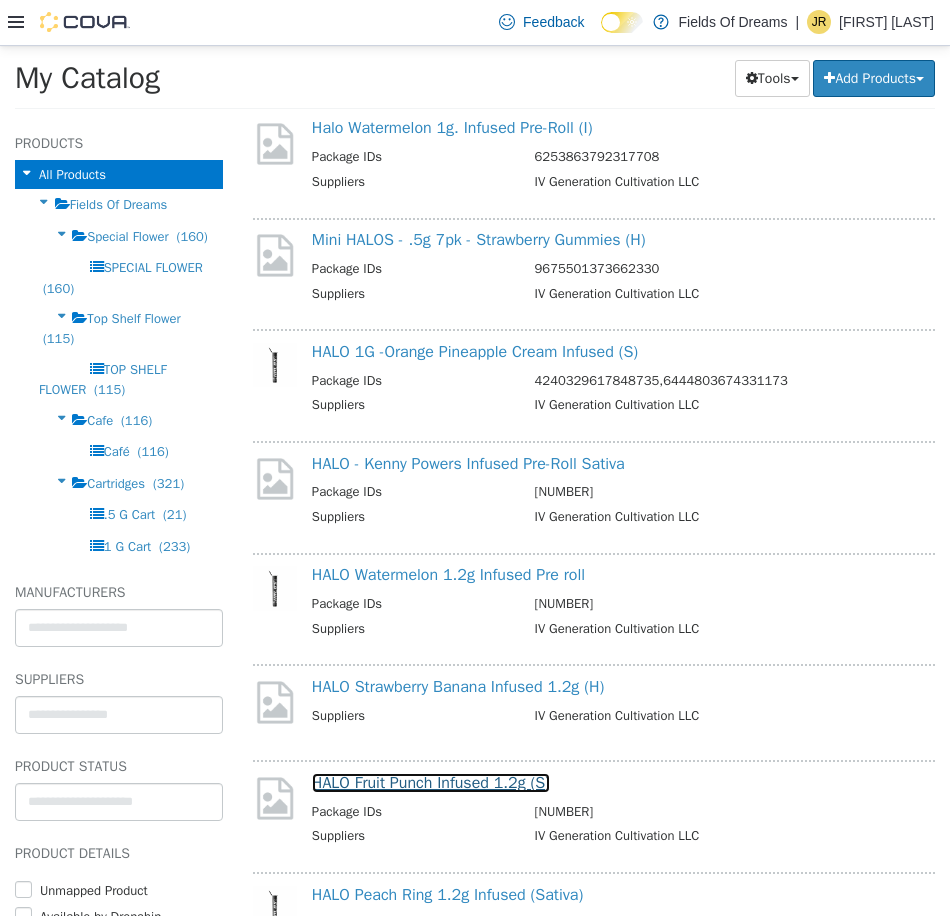 click on "HALO Fruit Punch Infused 1.2g (S)" at bounding box center (431, 782) 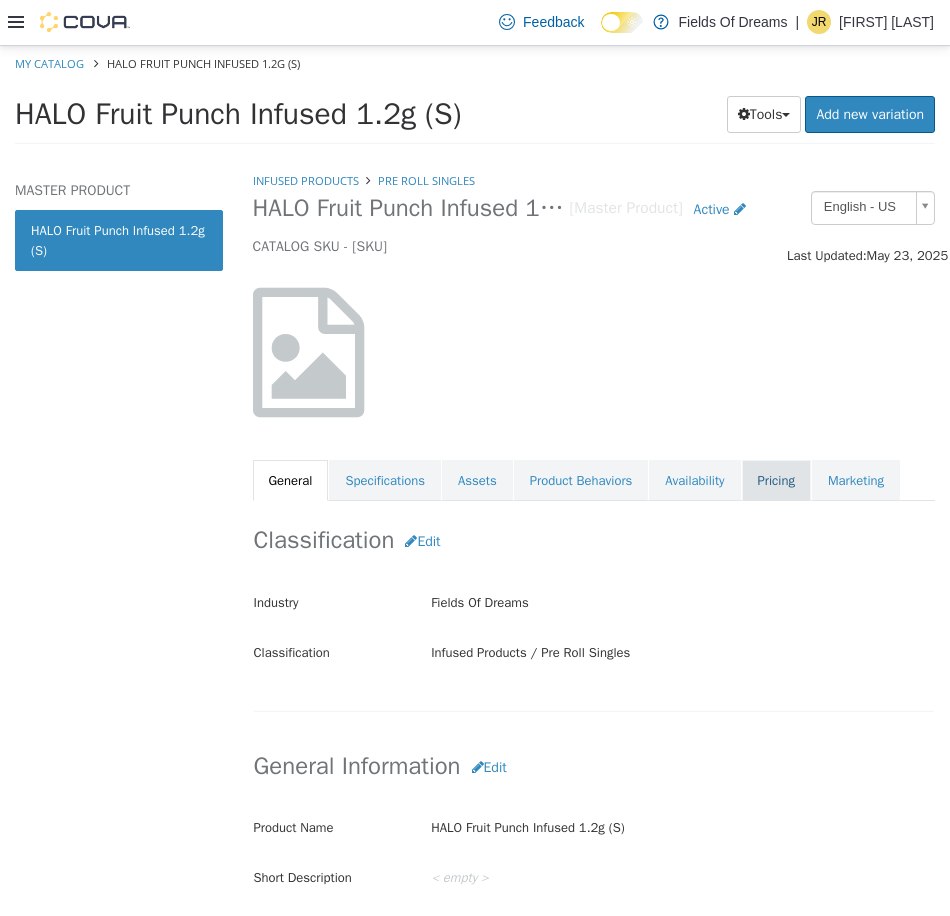 click on "Pricing" at bounding box center [776, 480] 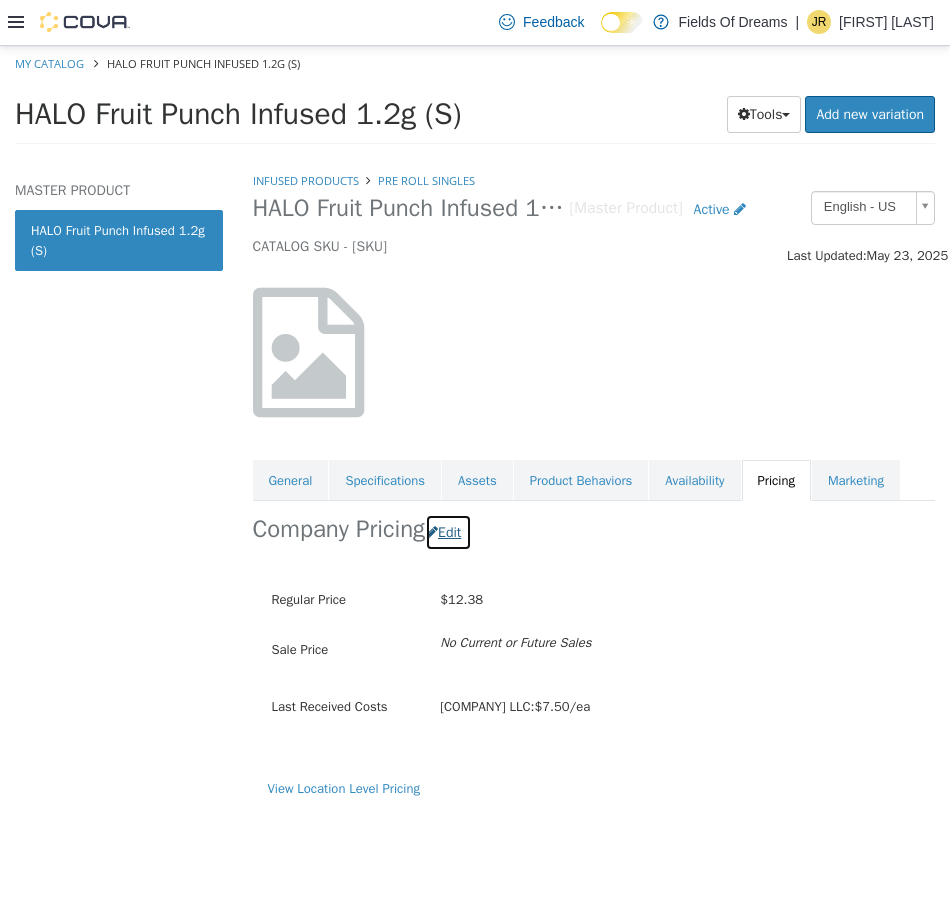 click on "Edit" at bounding box center (448, 531) 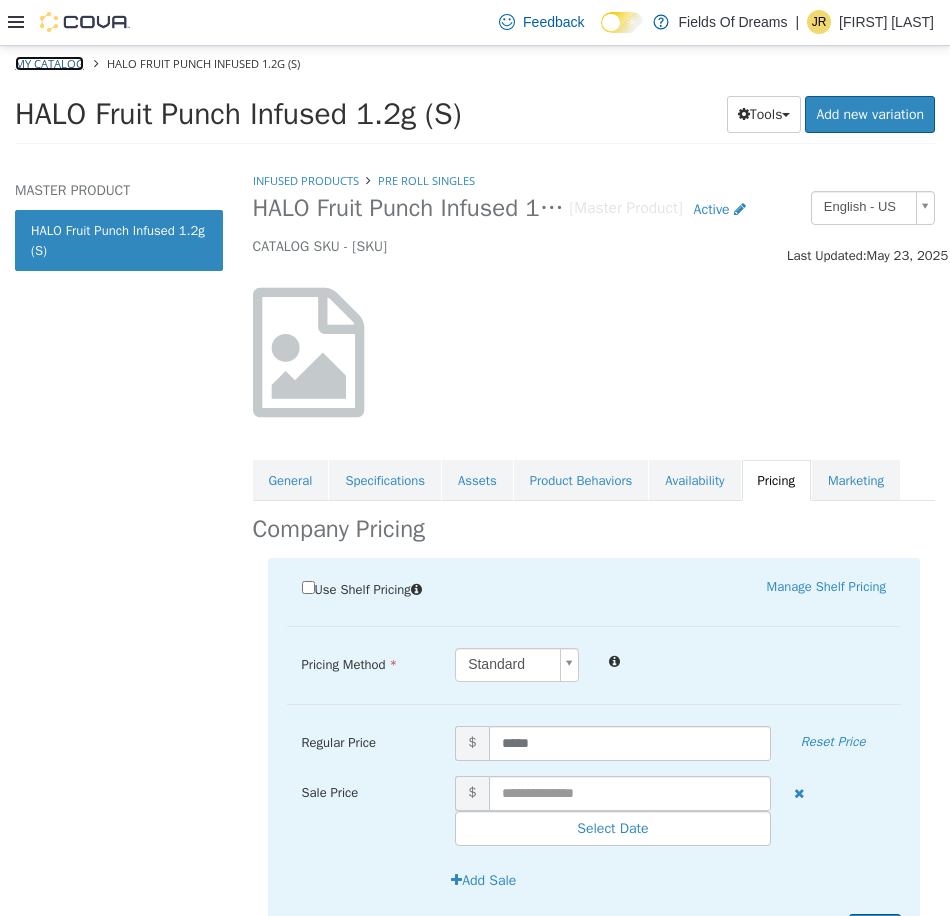 click on "My Catalog" at bounding box center [49, 62] 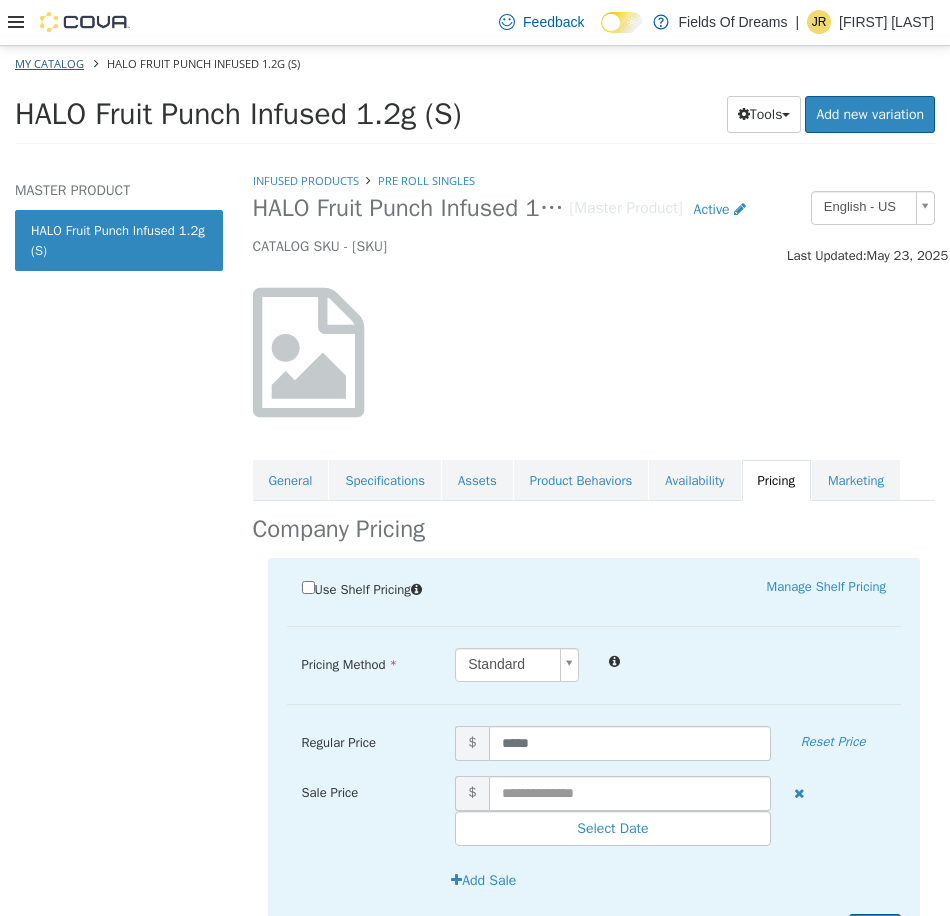 select on "**********" 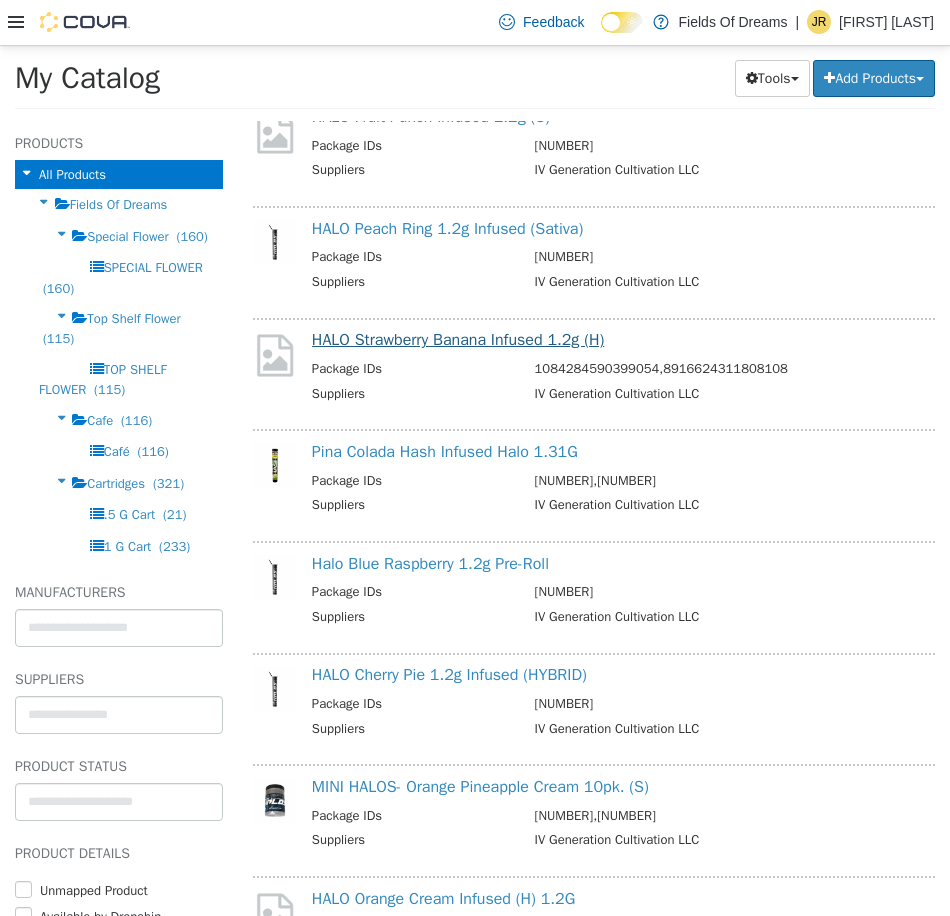 scroll, scrollTop: 4314, scrollLeft: 0, axis: vertical 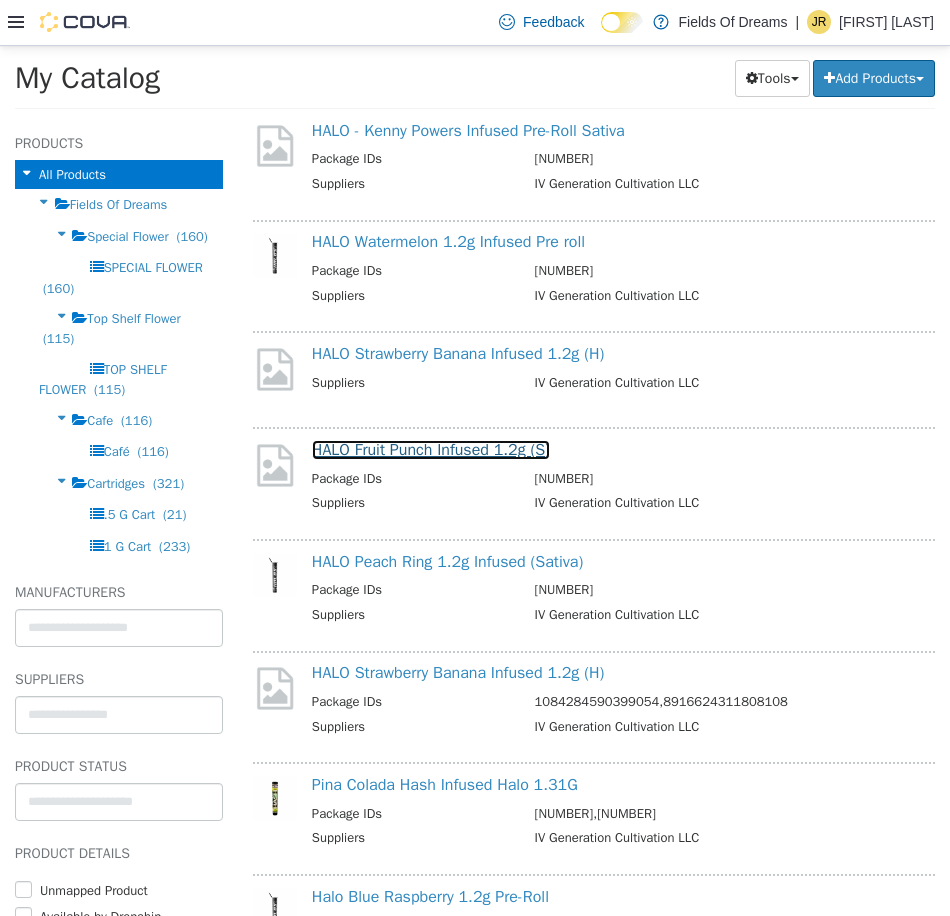 click on "HALO Fruit Punch Infused 1.2g (S)" at bounding box center [431, 449] 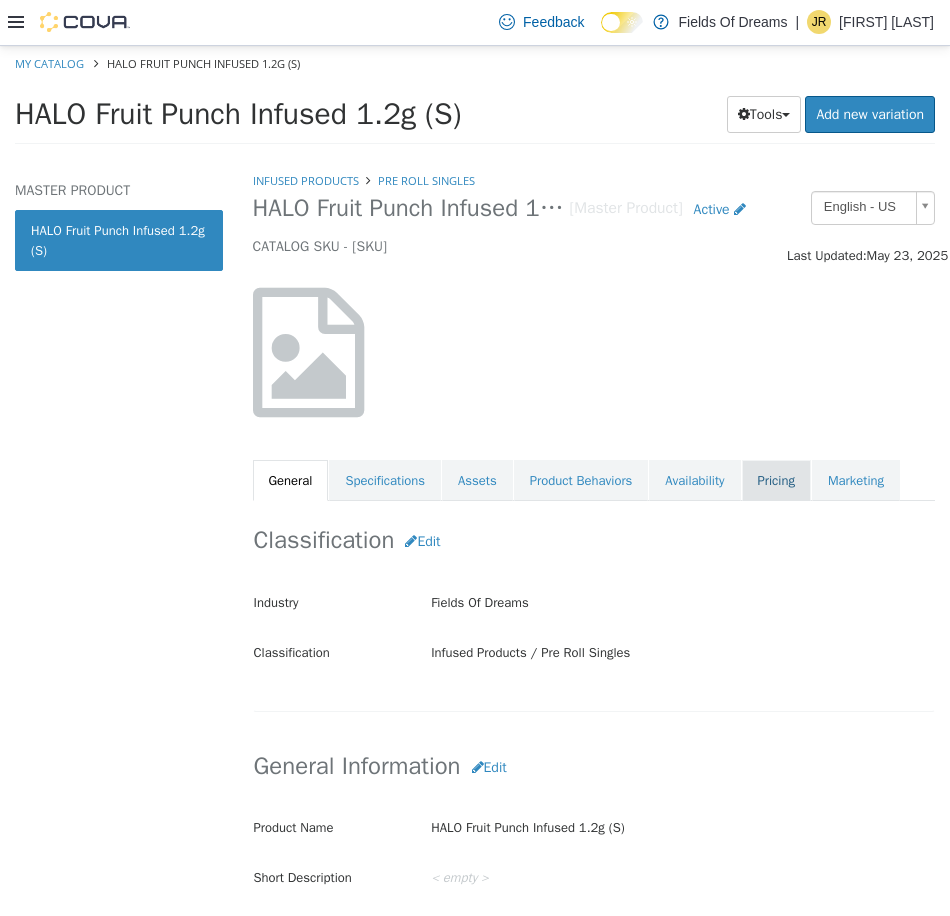 click on "Pricing" at bounding box center [776, 480] 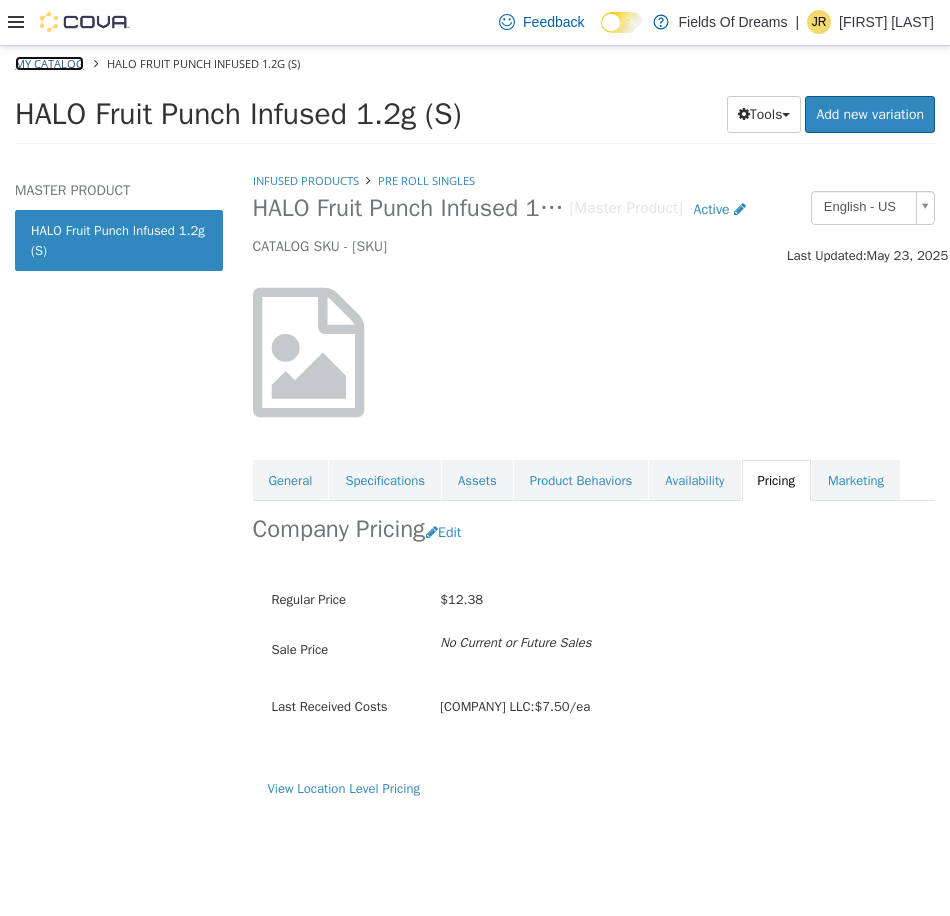 click on "My Catalog" at bounding box center (49, 62) 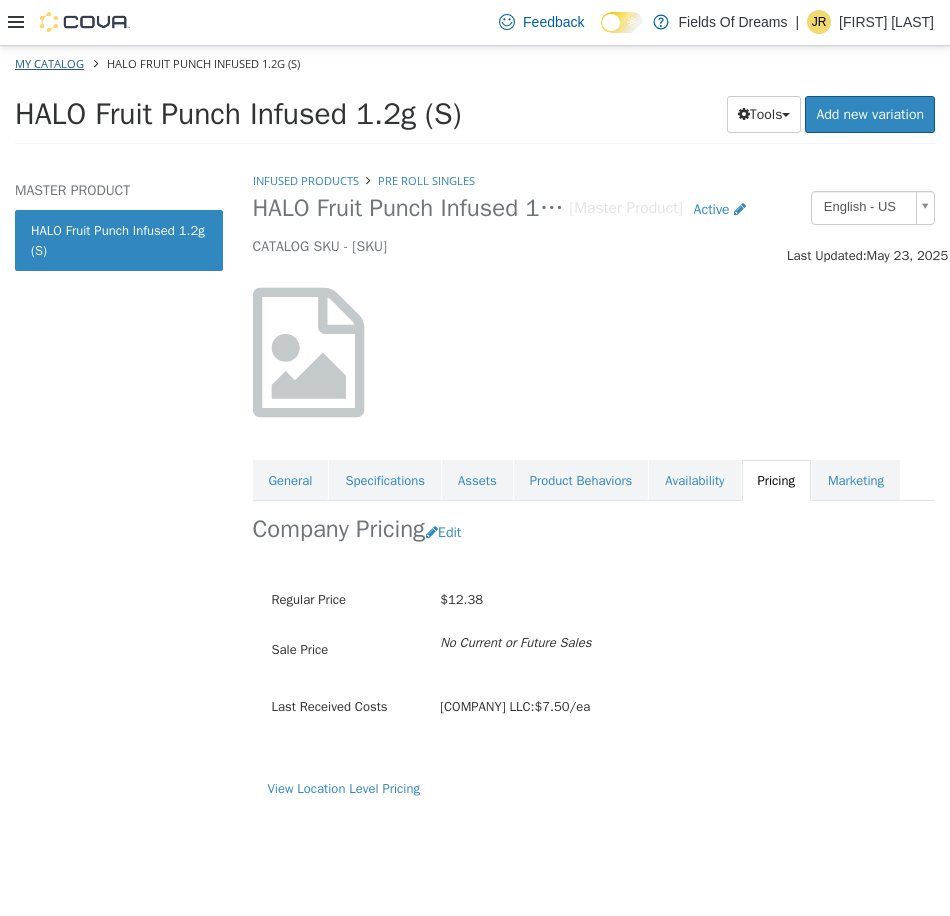 select on "**********" 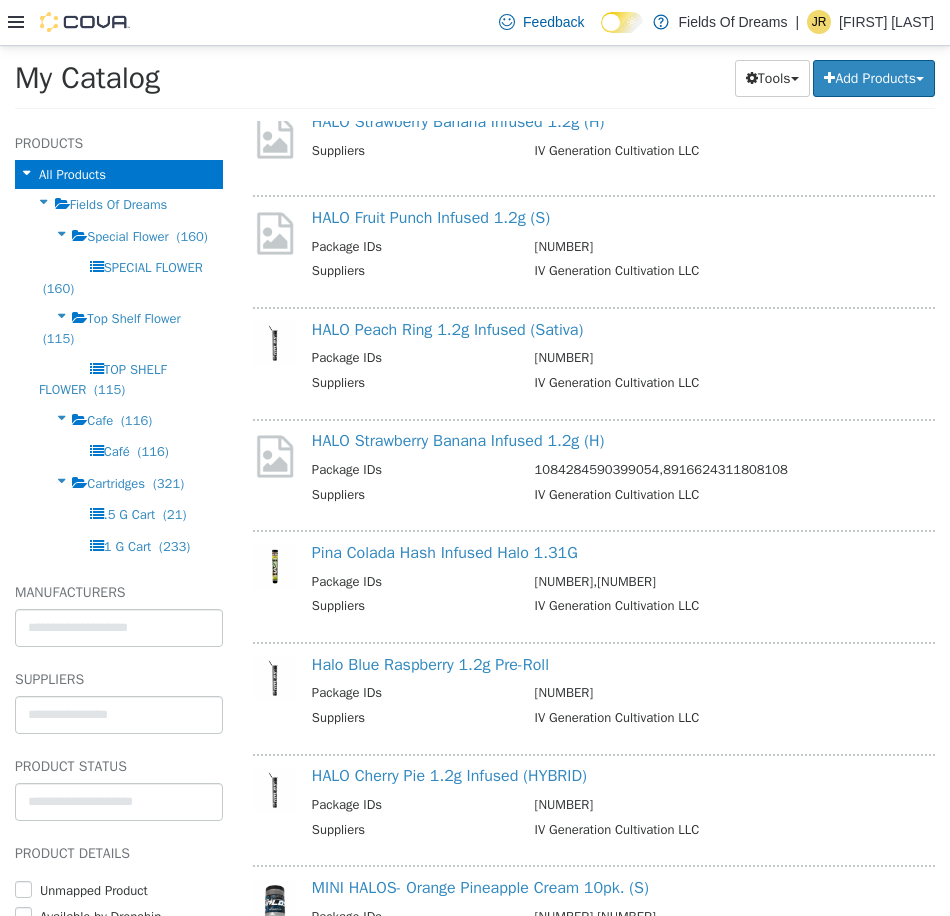 scroll, scrollTop: 5314, scrollLeft: 0, axis: vertical 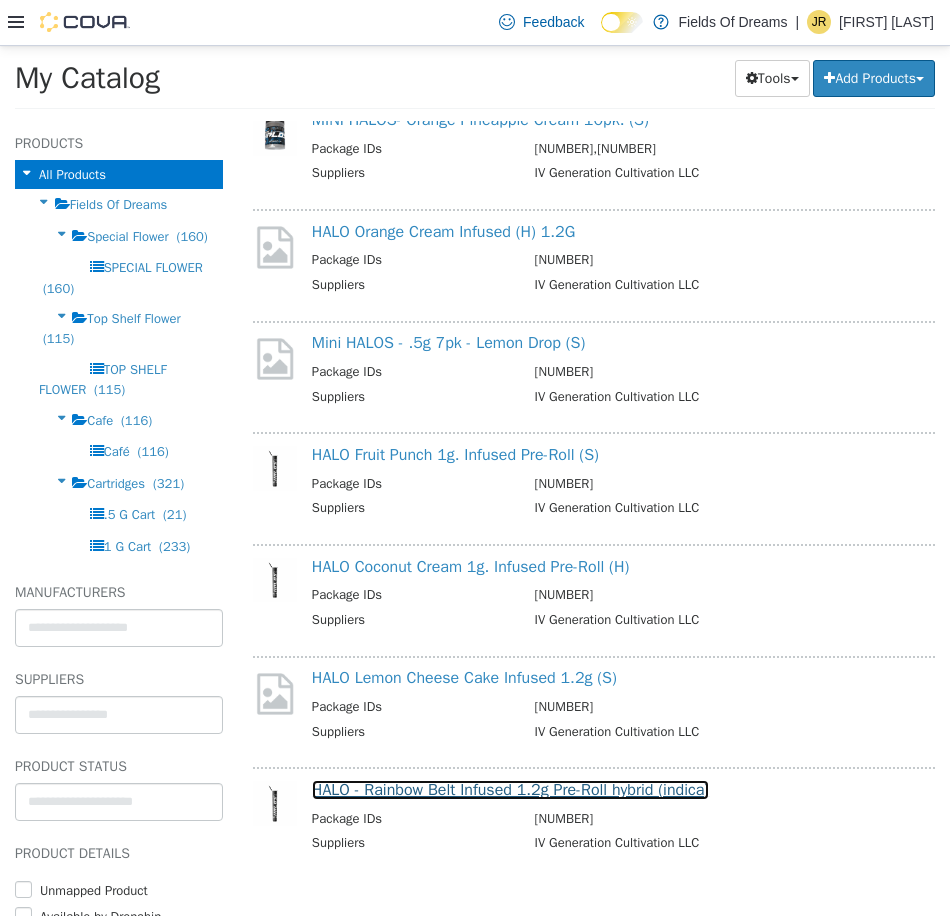 click on "HALO - Rainbow Belt Infused 1.2g Pre-Roll hybrid (indica)" at bounding box center [510, 789] 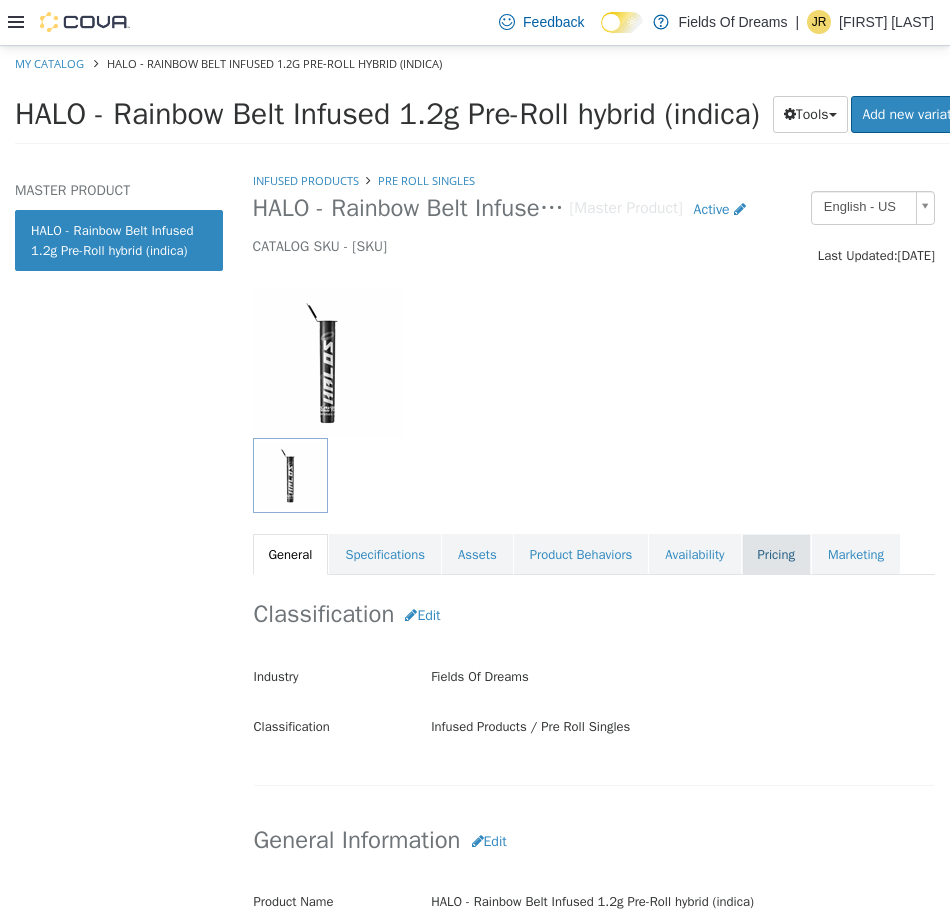 drag, startPoint x: 760, startPoint y: 543, endPoint x: 758, endPoint y: 554, distance: 11.18034 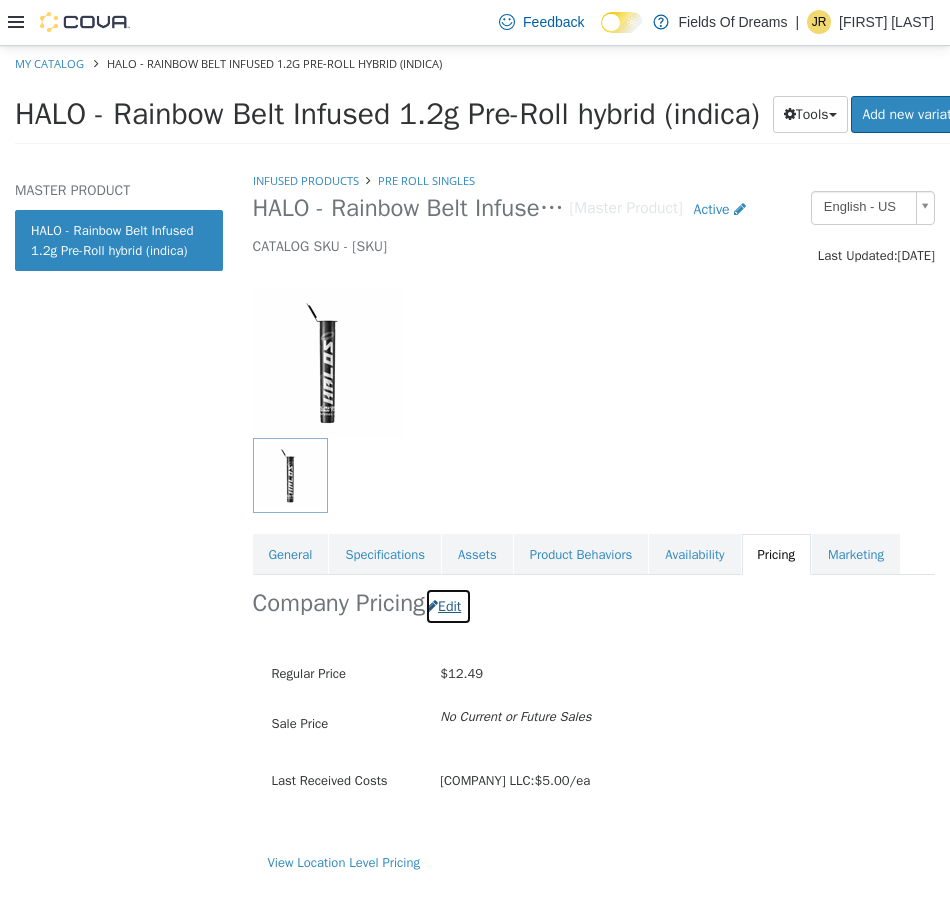 click on "Edit" at bounding box center (448, 605) 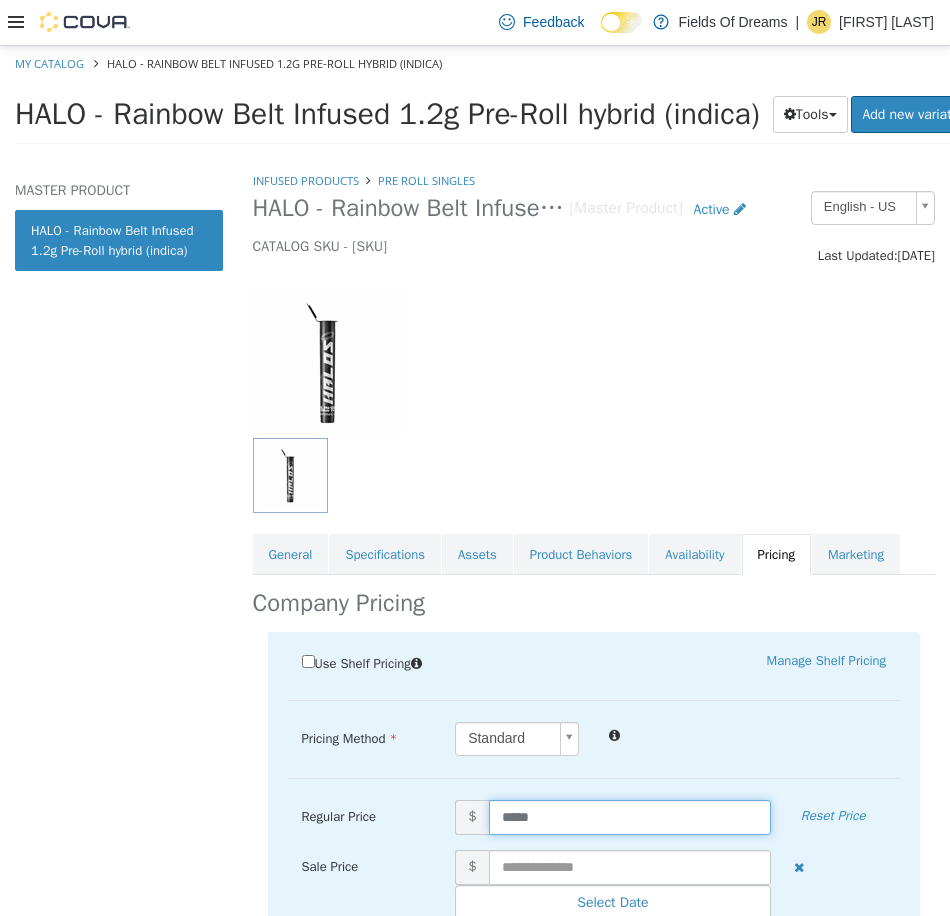 click on "*****" at bounding box center [630, 816] 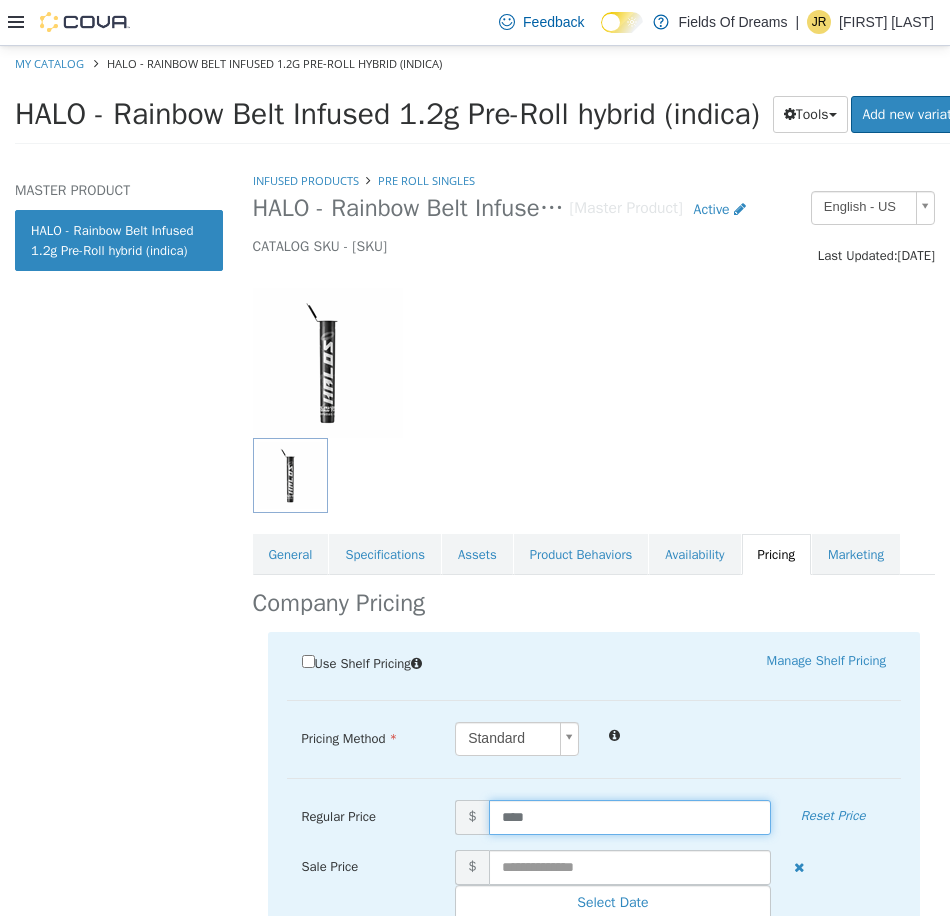 type on "*****" 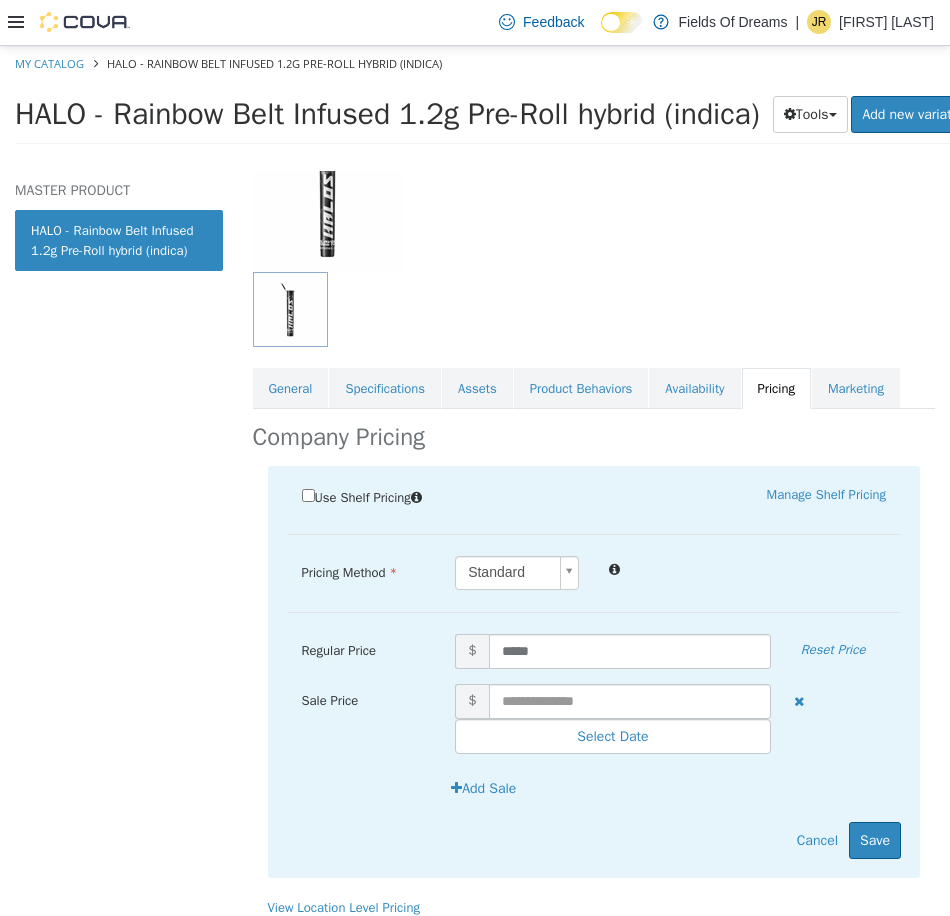 scroll, scrollTop: 212, scrollLeft: 0, axis: vertical 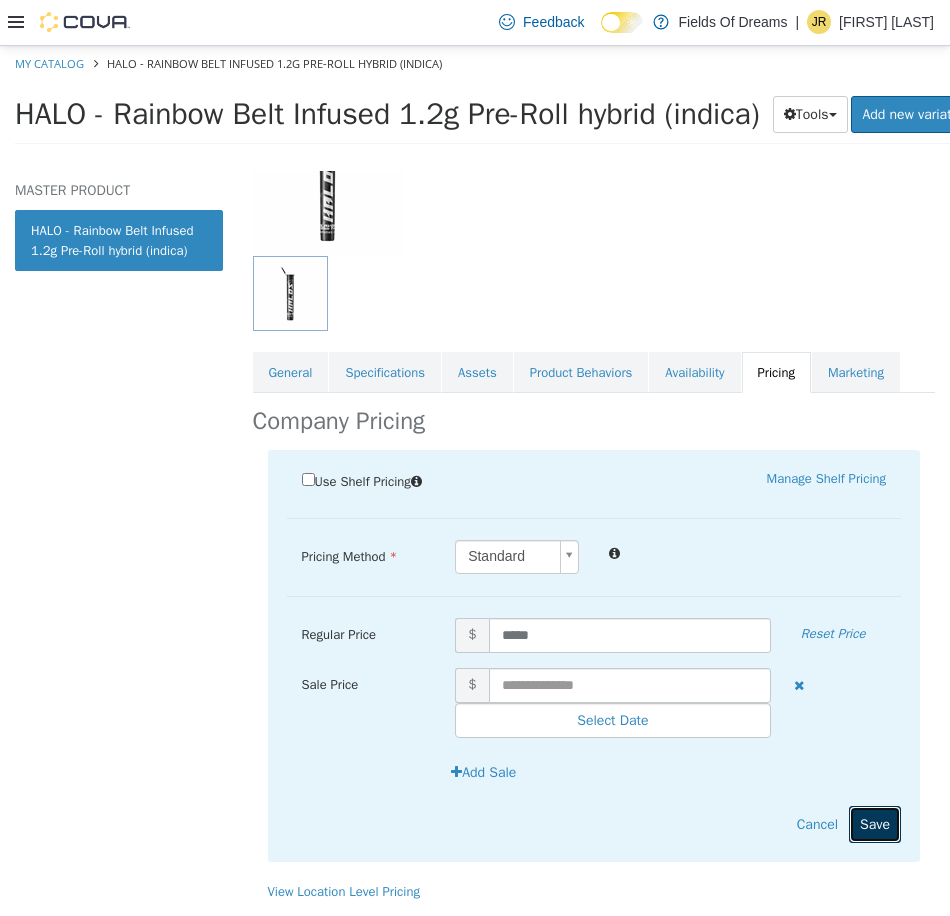 click on "Save" at bounding box center [875, 823] 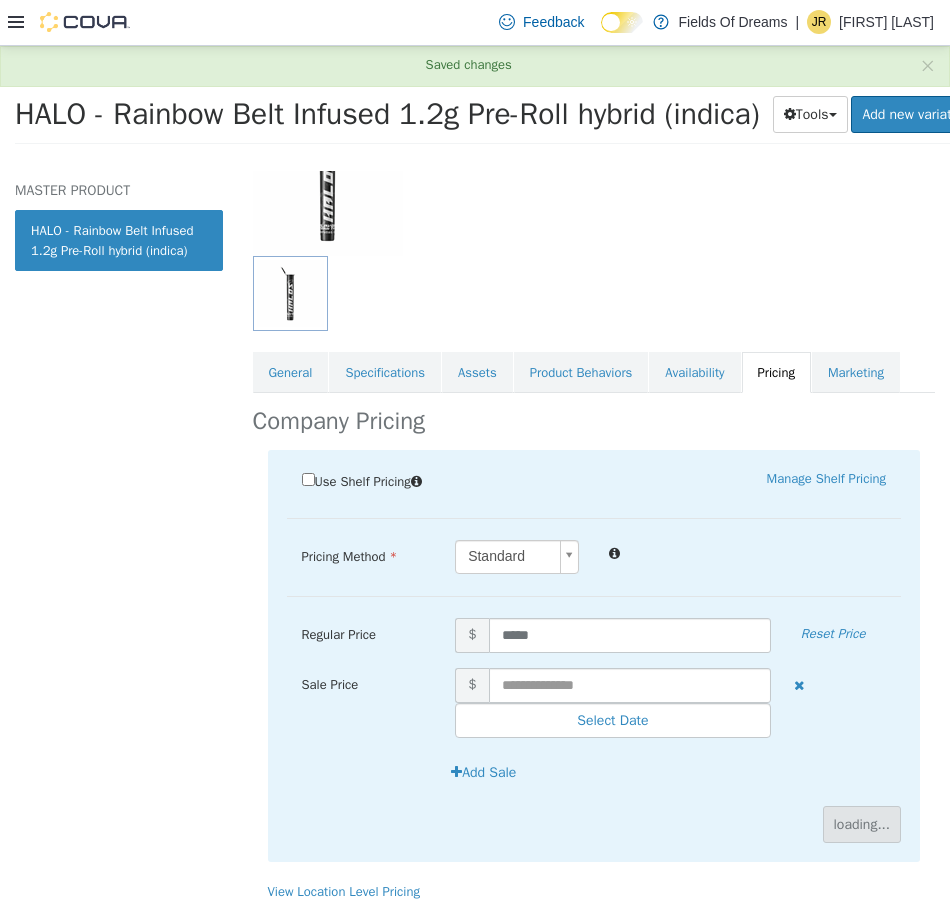 scroll, scrollTop: 2, scrollLeft: 0, axis: vertical 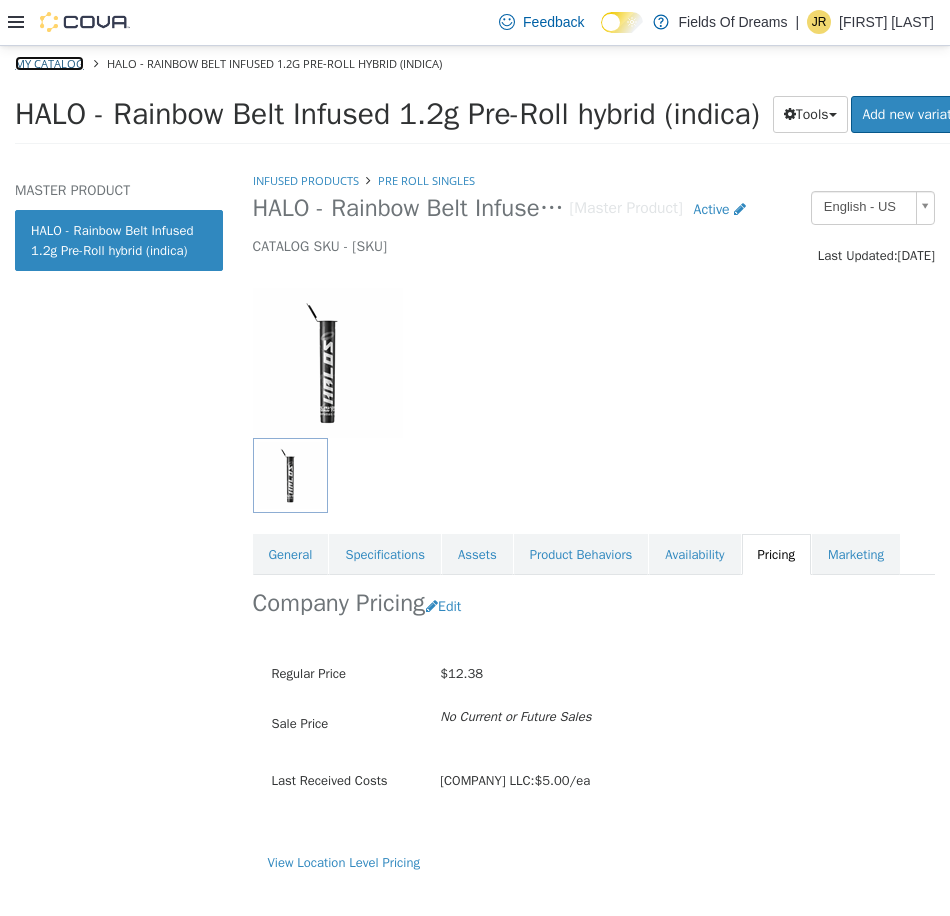 click on "My Catalog" at bounding box center [49, 62] 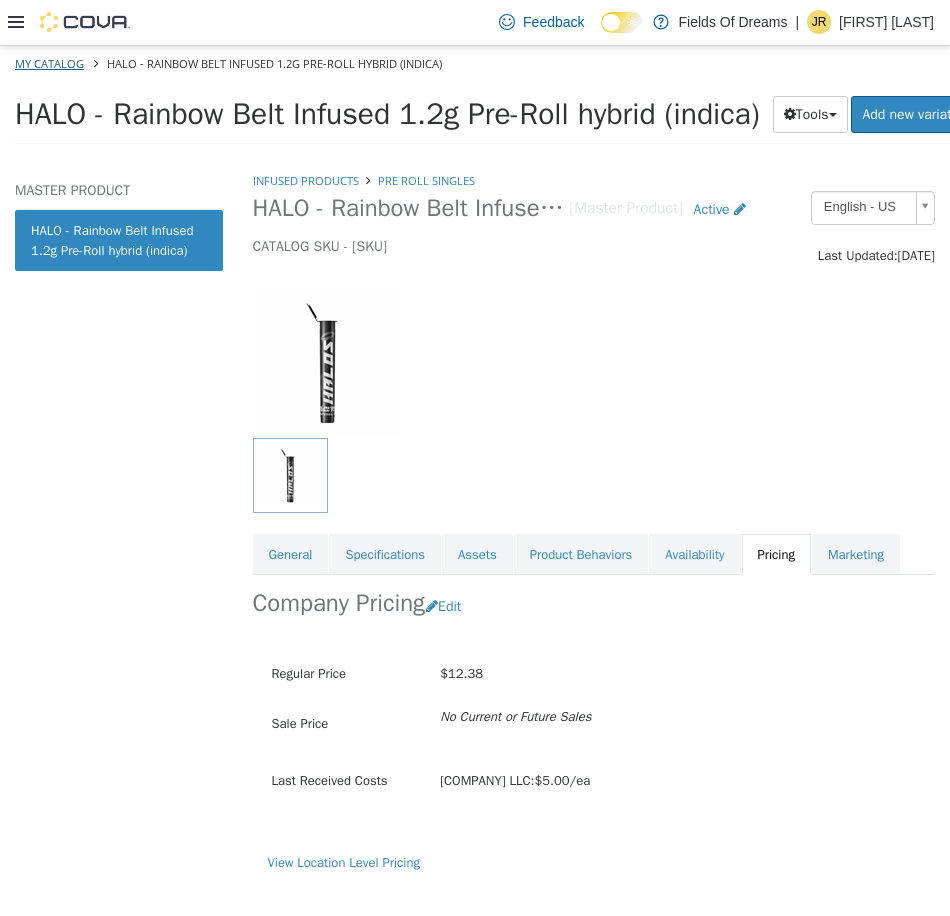 select on "**********" 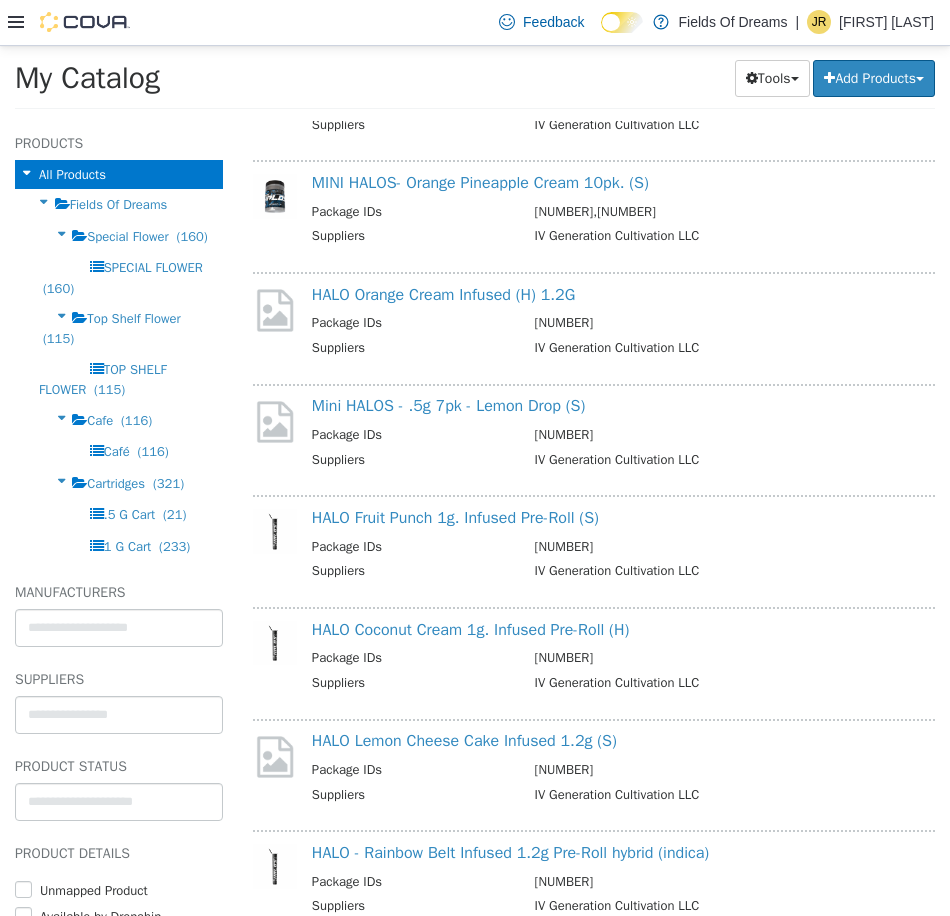 scroll, scrollTop: 5314, scrollLeft: 0, axis: vertical 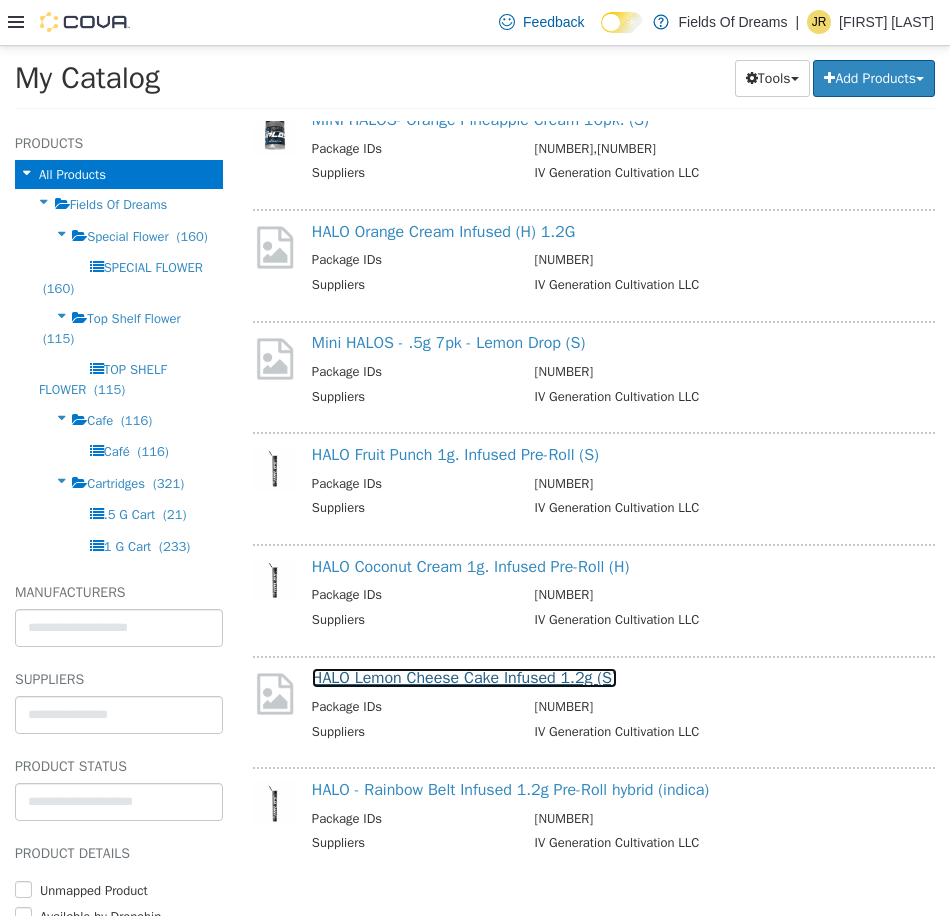 click on "HALO Lemon Cheese Cake Infused 1.2g (S)" at bounding box center (464, 677) 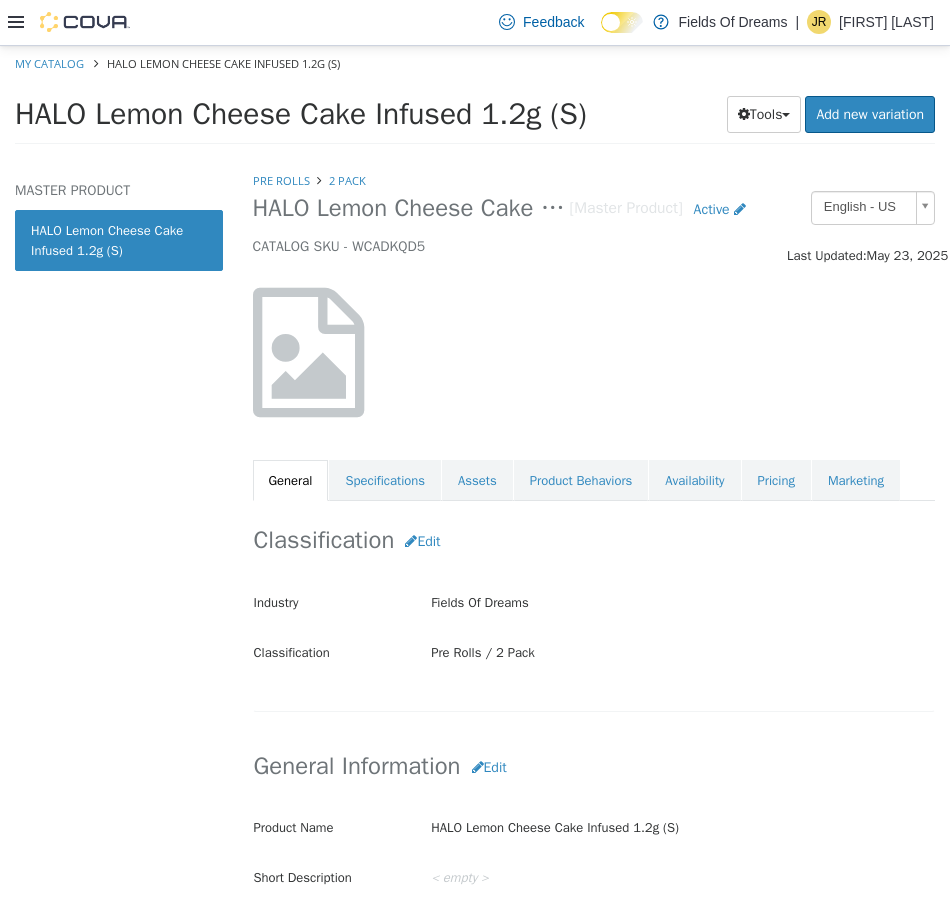 click on "Pre Rolls
2 Pack
HALO Lemon Cheese Cake Infused 1.2g (S)
[Master Product] Active  CATALOG SKU - [SKU]     English - US                             Last Updated:  [DATE]
General Specifications Assets Product Behaviors Availability Pricing
Marketing Classification  Edit Industry
Fields Of Dreams
Classification
Pre Rolls / 2 Pack
Cancel Save Changes General Information  Edit Product Name
HALO Lemon Cheese Cake Infused 1.2g (S)
Short Description
< empty >
Long Description
< empty >
MSRP
< empty >
Release Date
< empty >
Cancel Save Changes Manufacturer  Edit Manufacturer
< empty >
Cancel Save Manufacturer SKUs  Edit SKU Description Cancel Save Supplier SKUs  Edit SKU Supplier Description
[COMPANY] LLC
Cancel Save UPCs  Edit UPC Description Cancel Save Additional SKUs Retail Management SKU (RMS) < empty >" at bounding box center (594, 335) 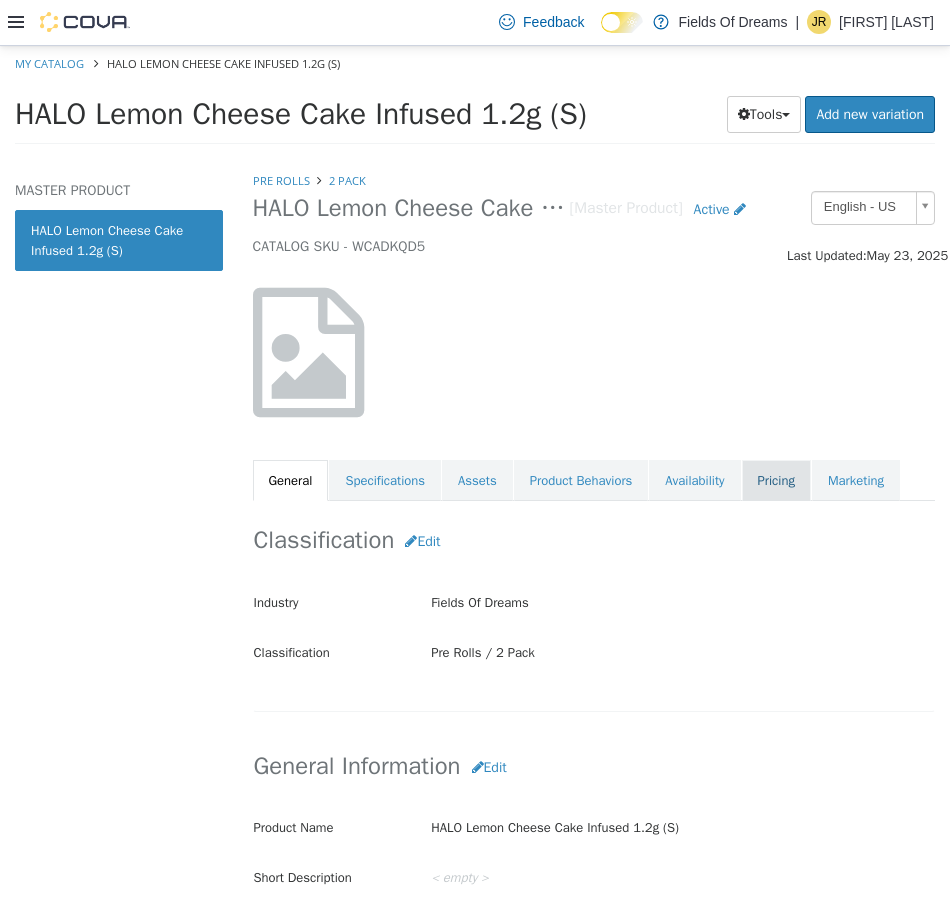 click on "Pricing" at bounding box center (776, 480) 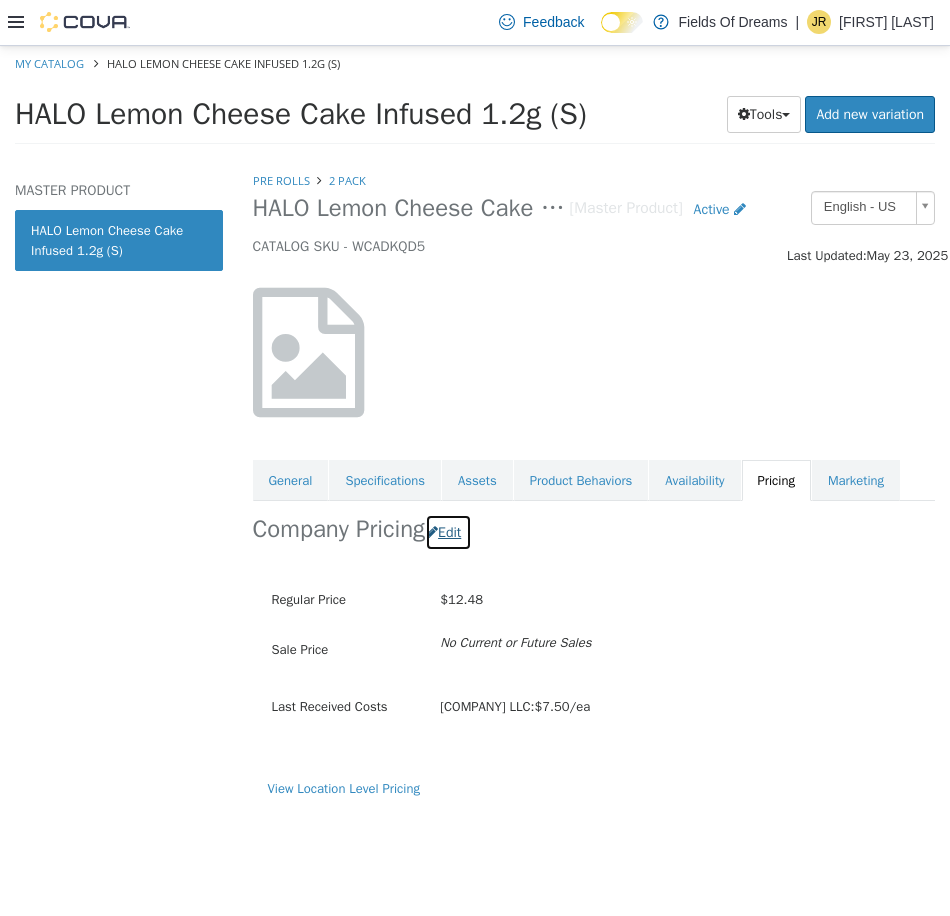 click on "Edit" at bounding box center [448, 531] 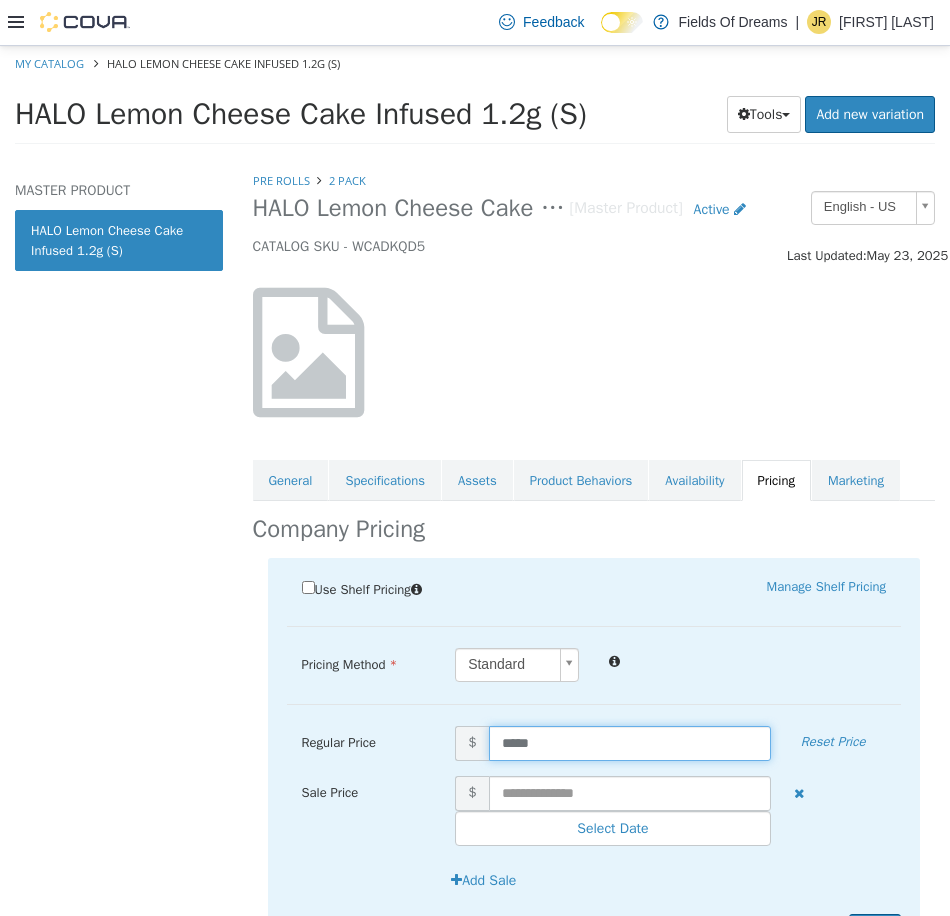 click on "*****" at bounding box center [630, 742] 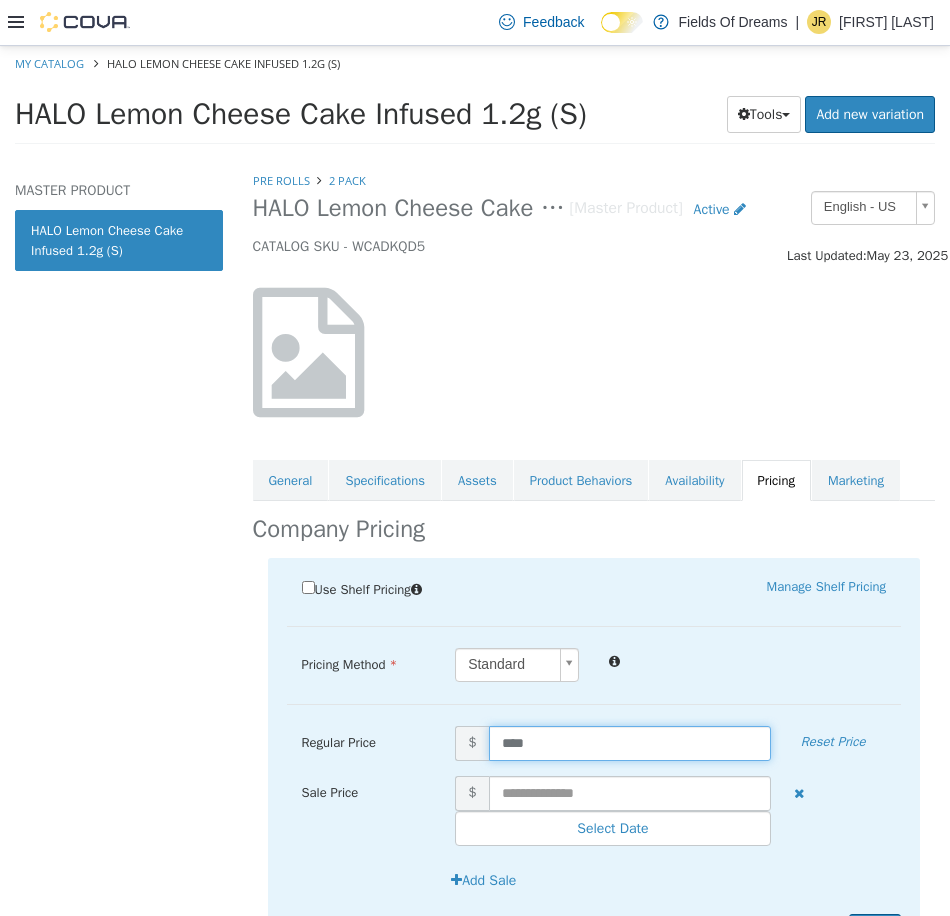 type on "*****" 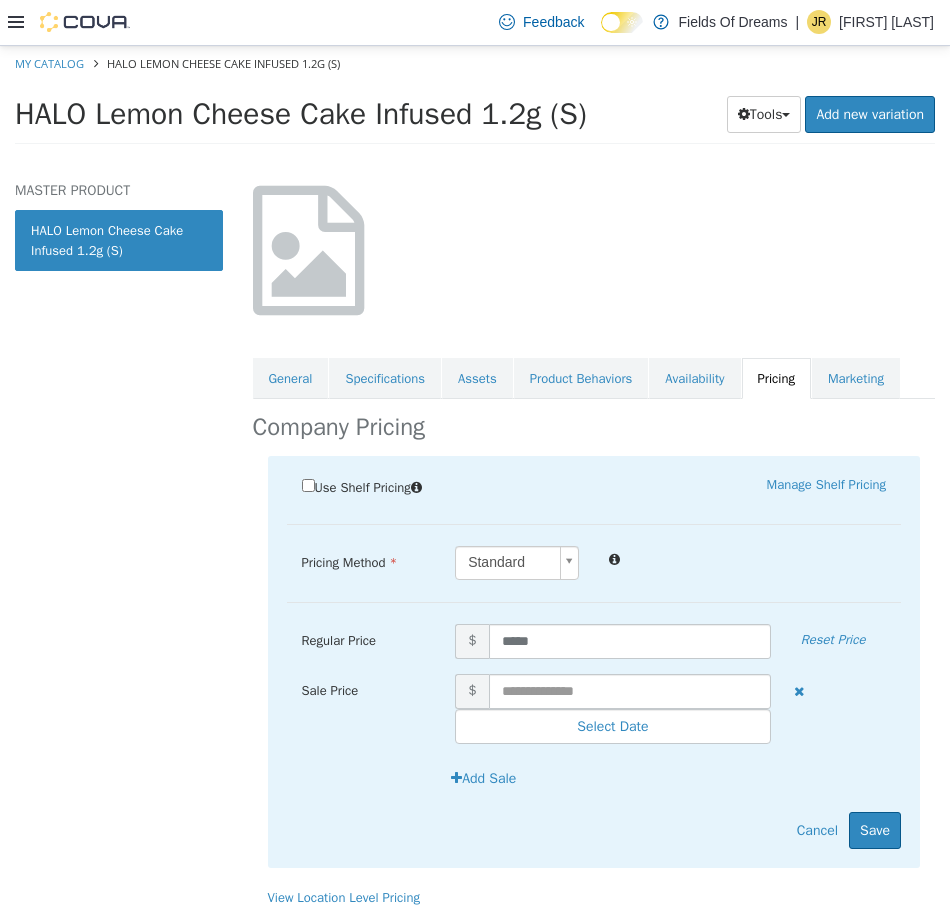 scroll, scrollTop: 108, scrollLeft: 0, axis: vertical 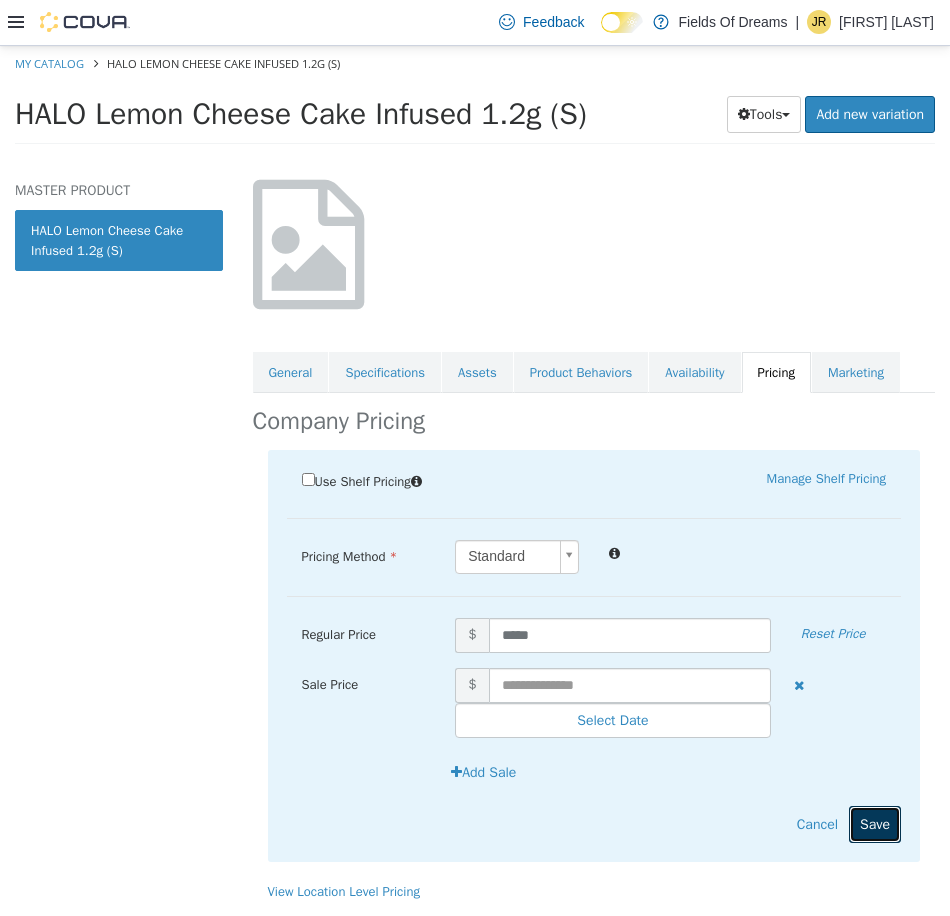 click on "Save" at bounding box center [875, 823] 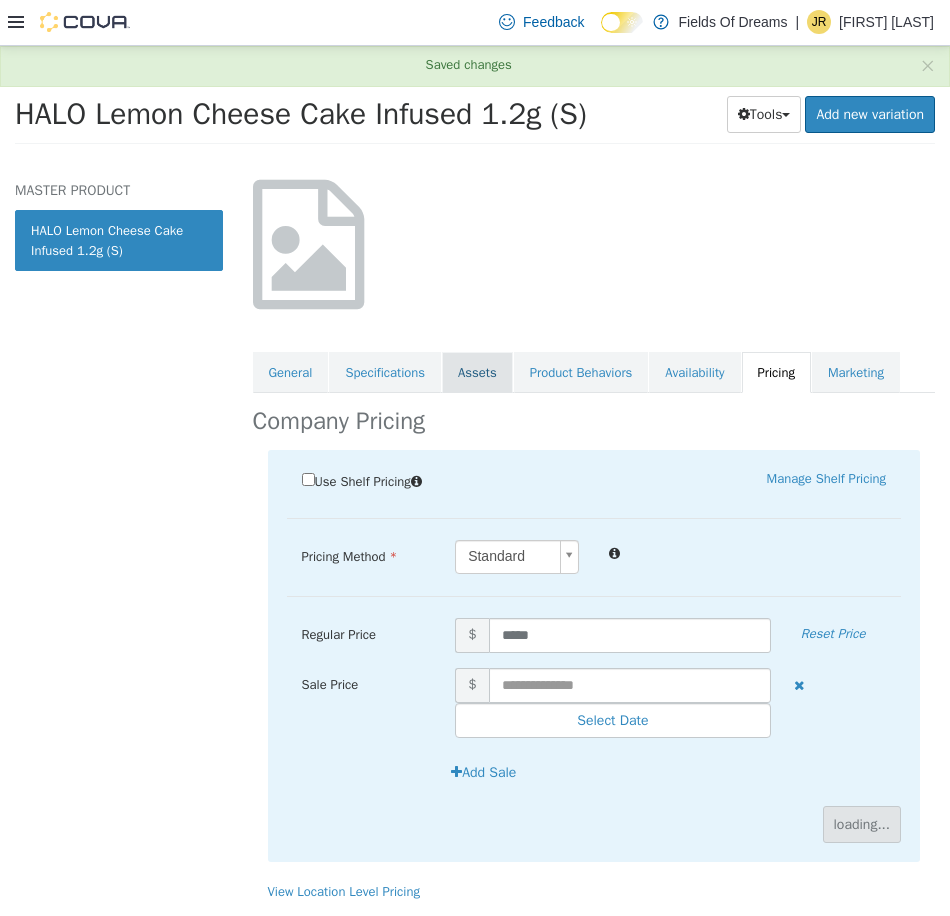 scroll, scrollTop: 0, scrollLeft: 0, axis: both 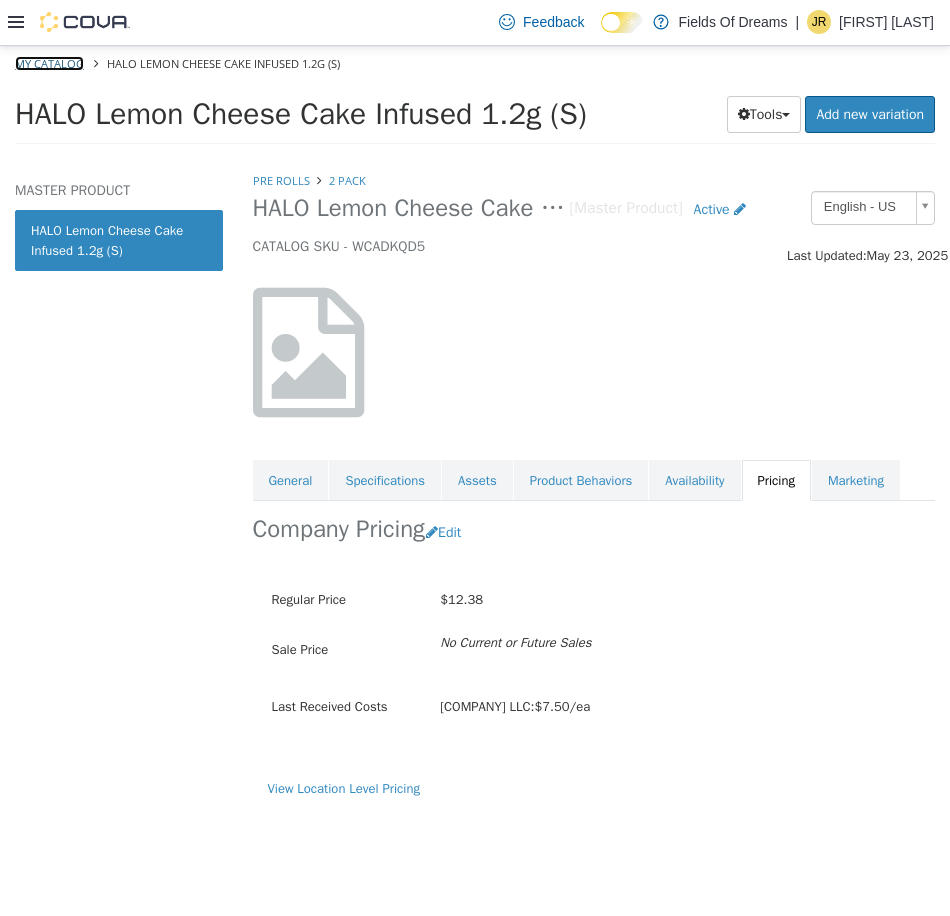 click on "My Catalog" at bounding box center (49, 62) 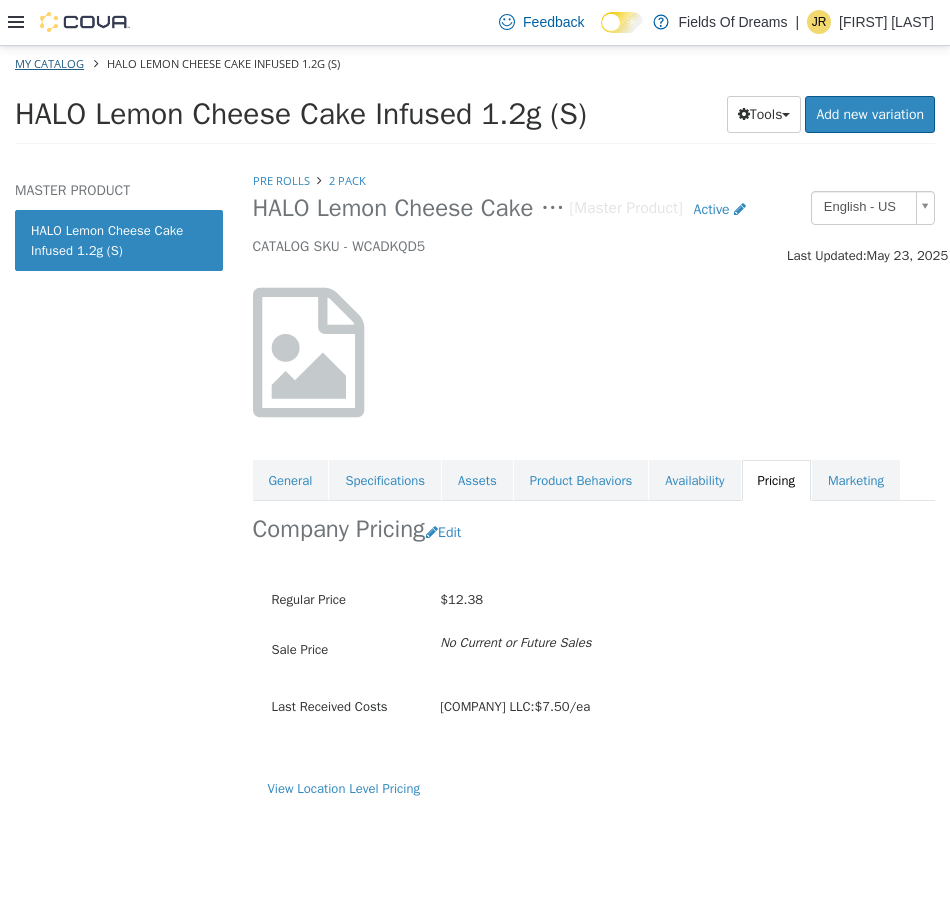 select on "**********" 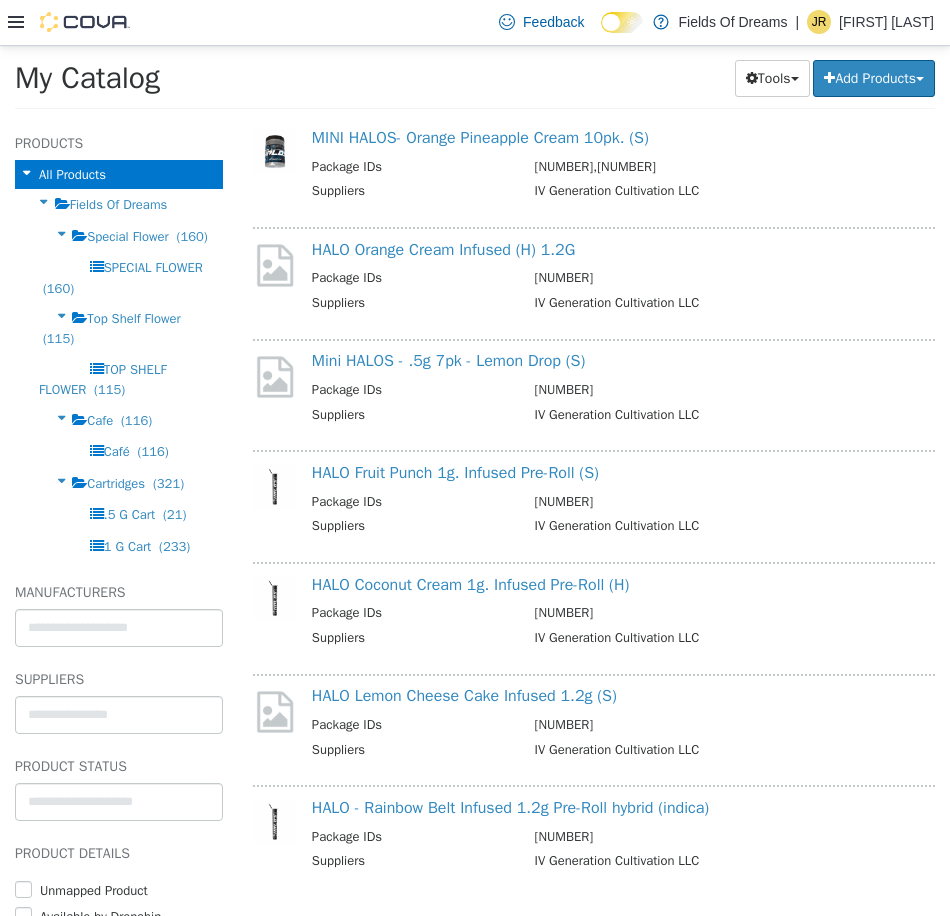 scroll, scrollTop: 5314, scrollLeft: 0, axis: vertical 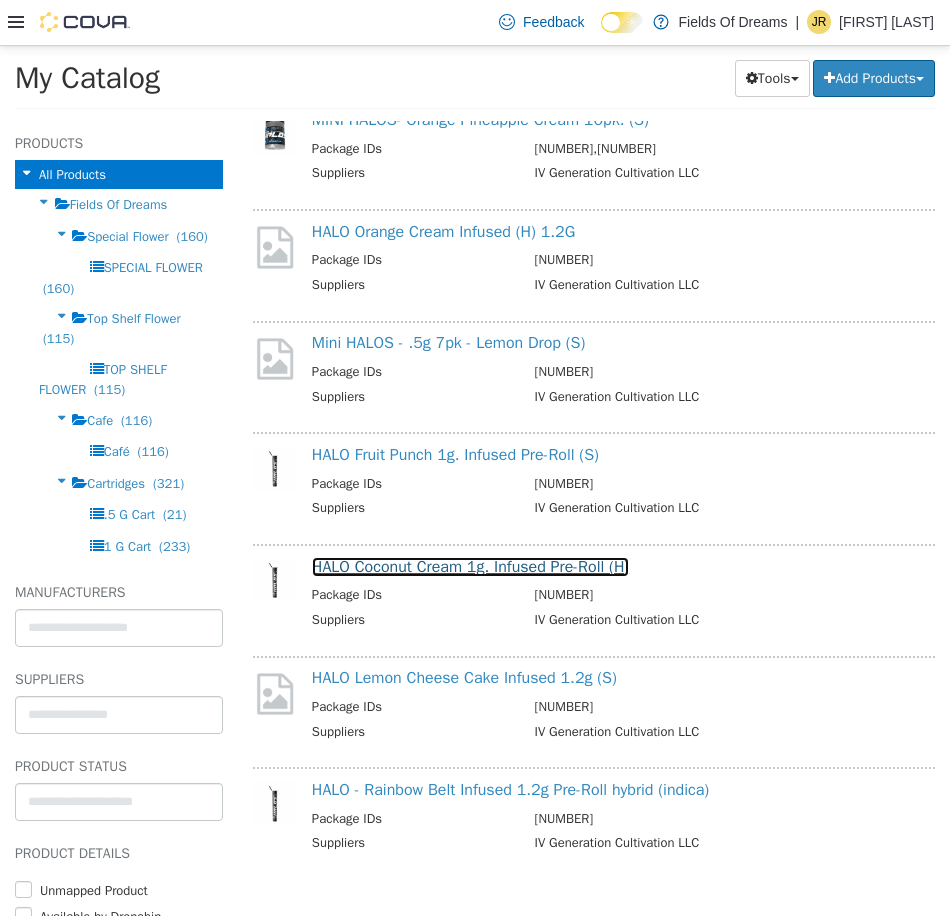 click on "HALO Coconut Cream 1g. Infused Pre-Roll (H)" at bounding box center (470, 566) 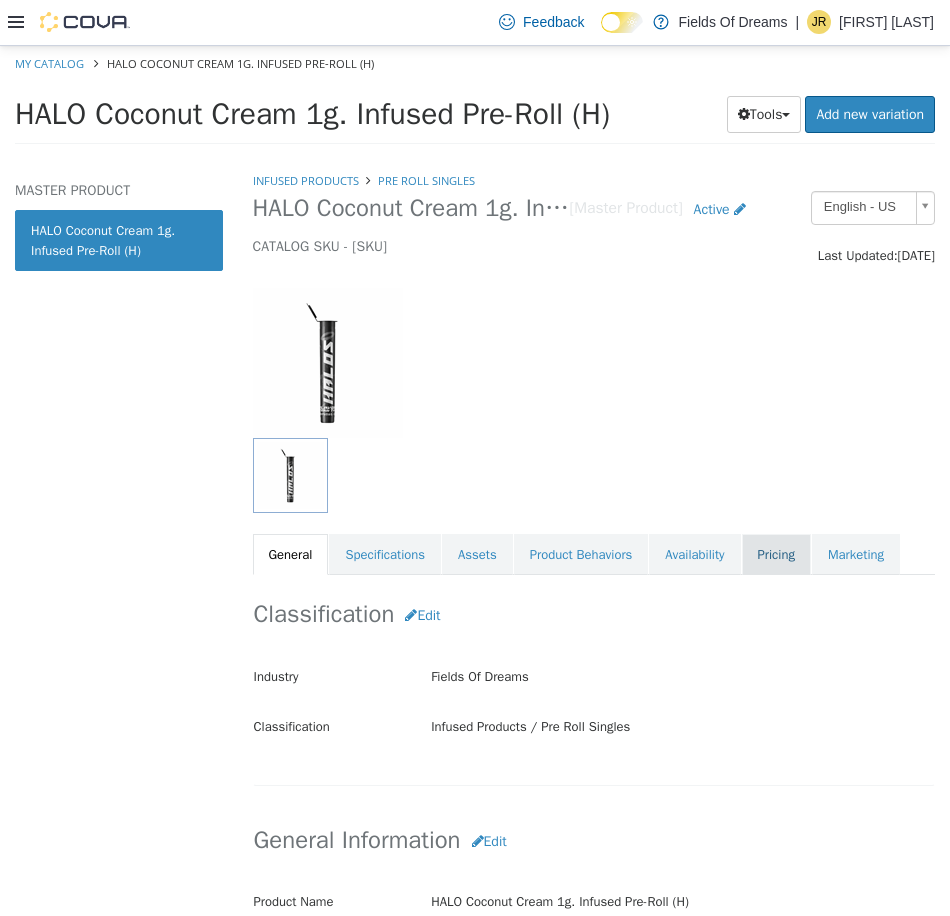 click on "Pricing" at bounding box center [776, 554] 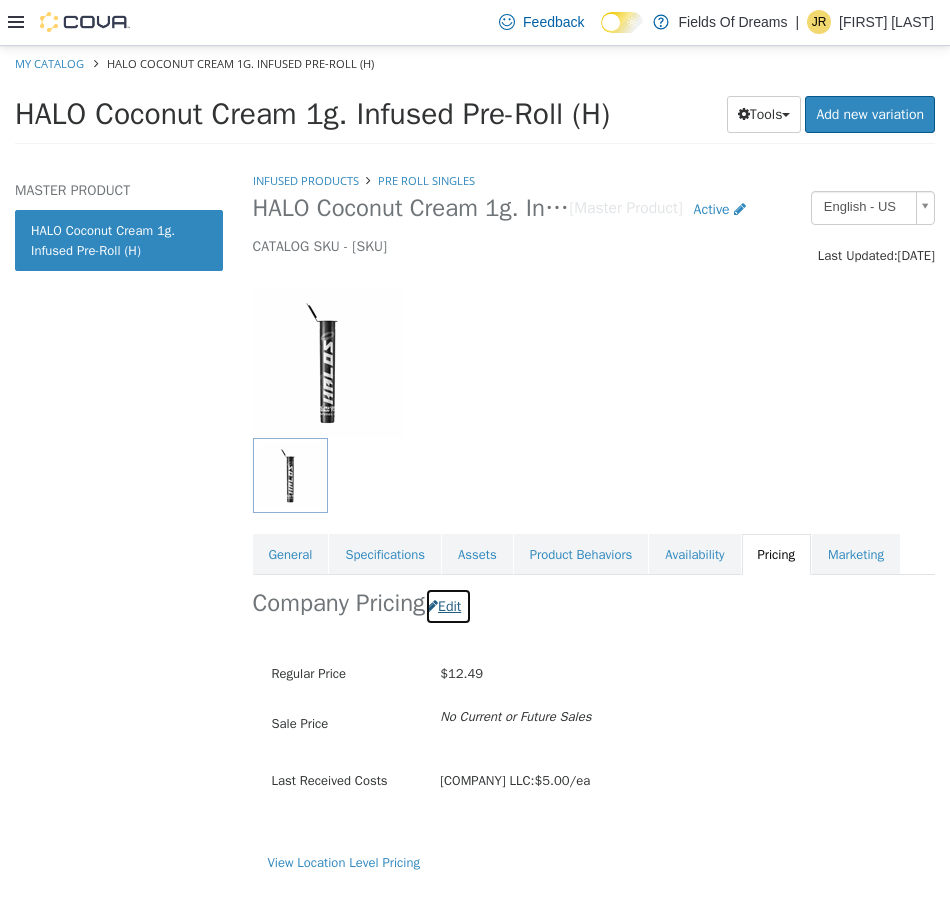 click on "Edit" at bounding box center (448, 605) 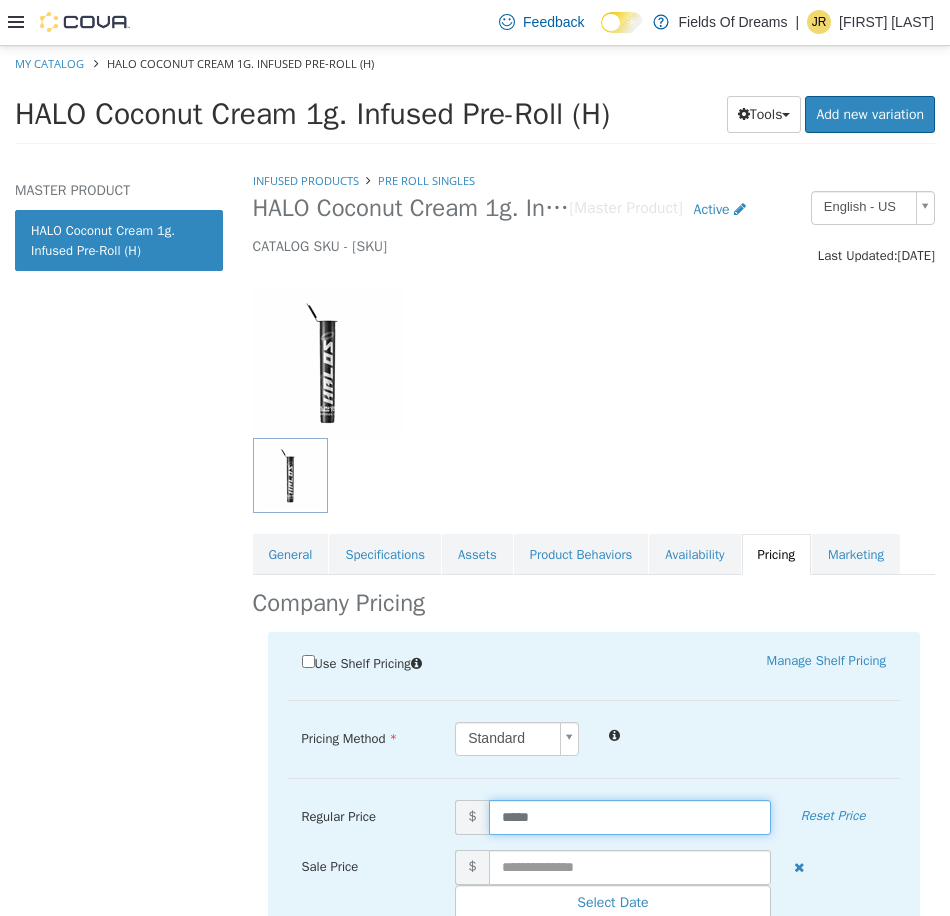 click on "*****" at bounding box center (630, 816) 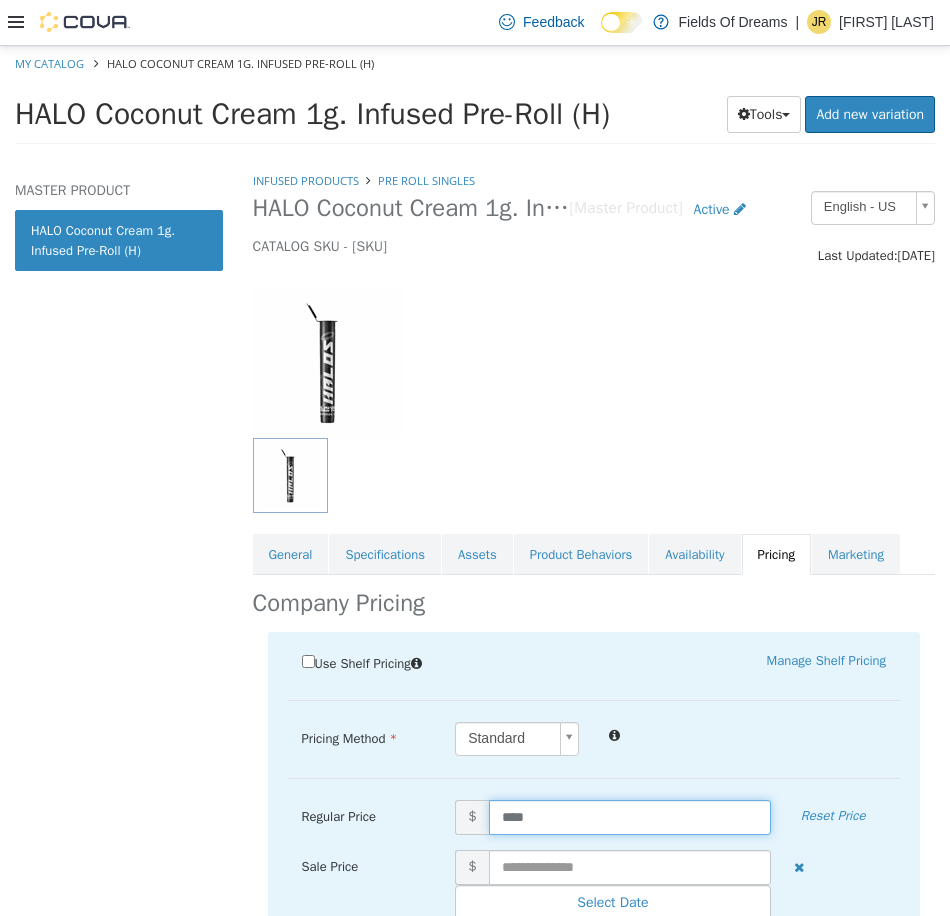 type on "*****" 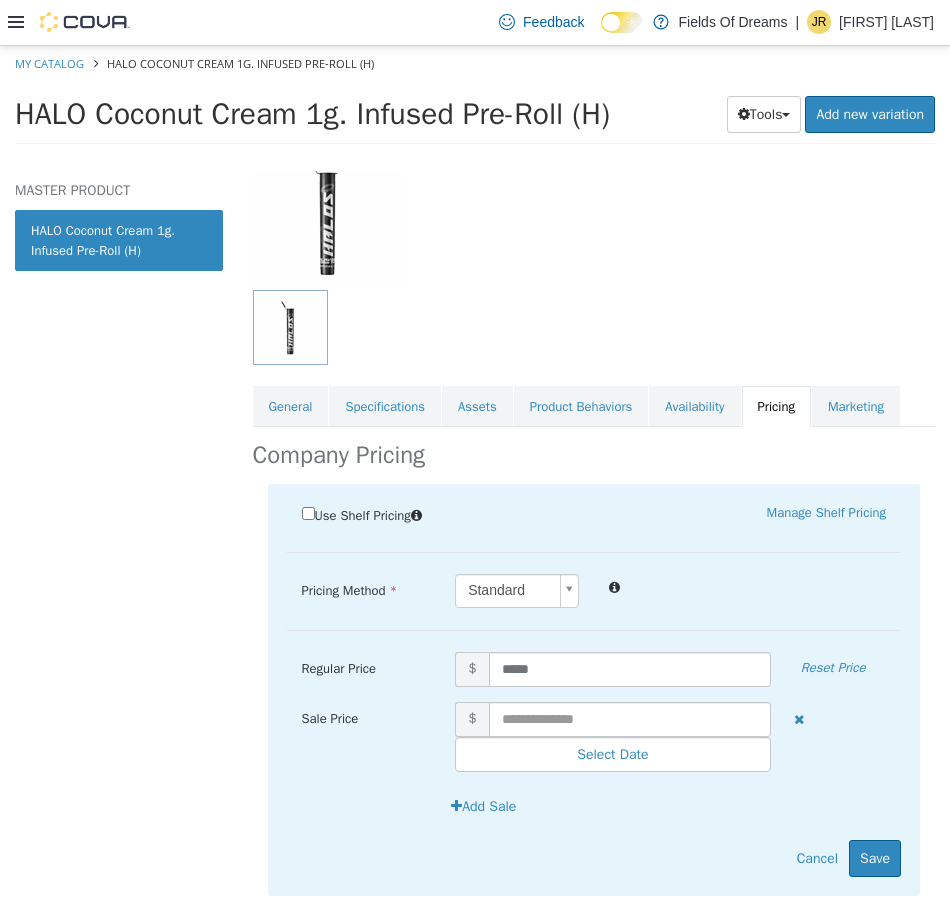scroll, scrollTop: 197, scrollLeft: 0, axis: vertical 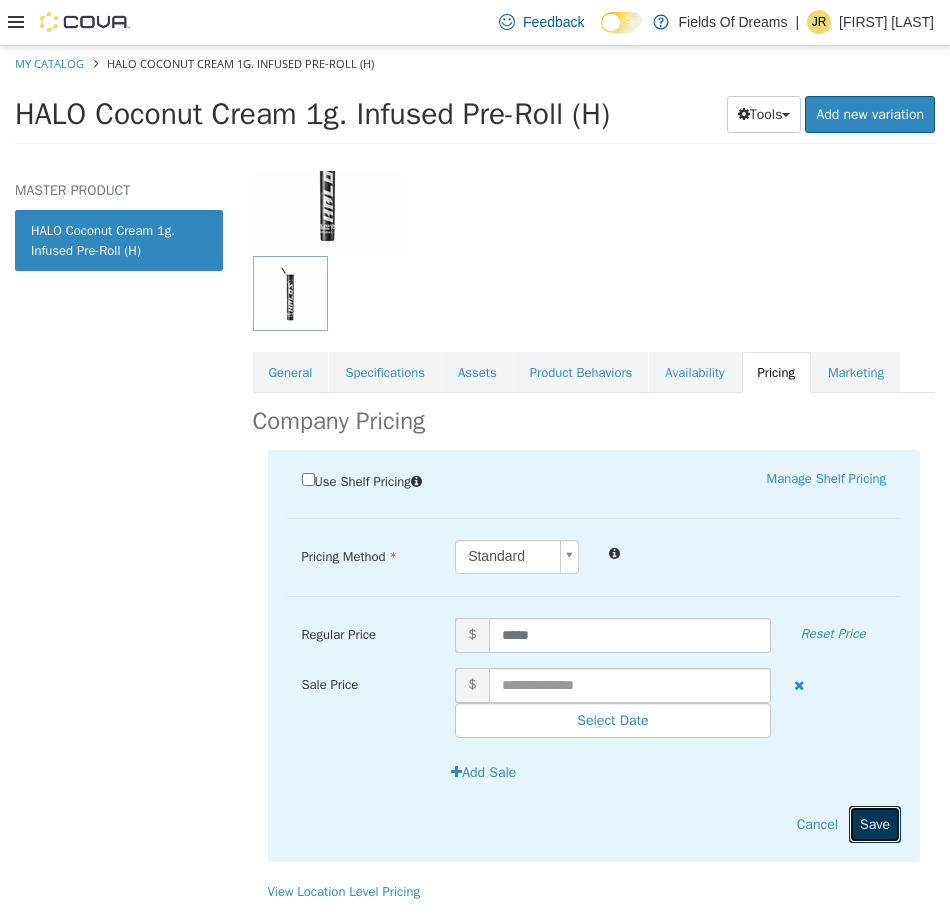 click on "Save" at bounding box center [875, 823] 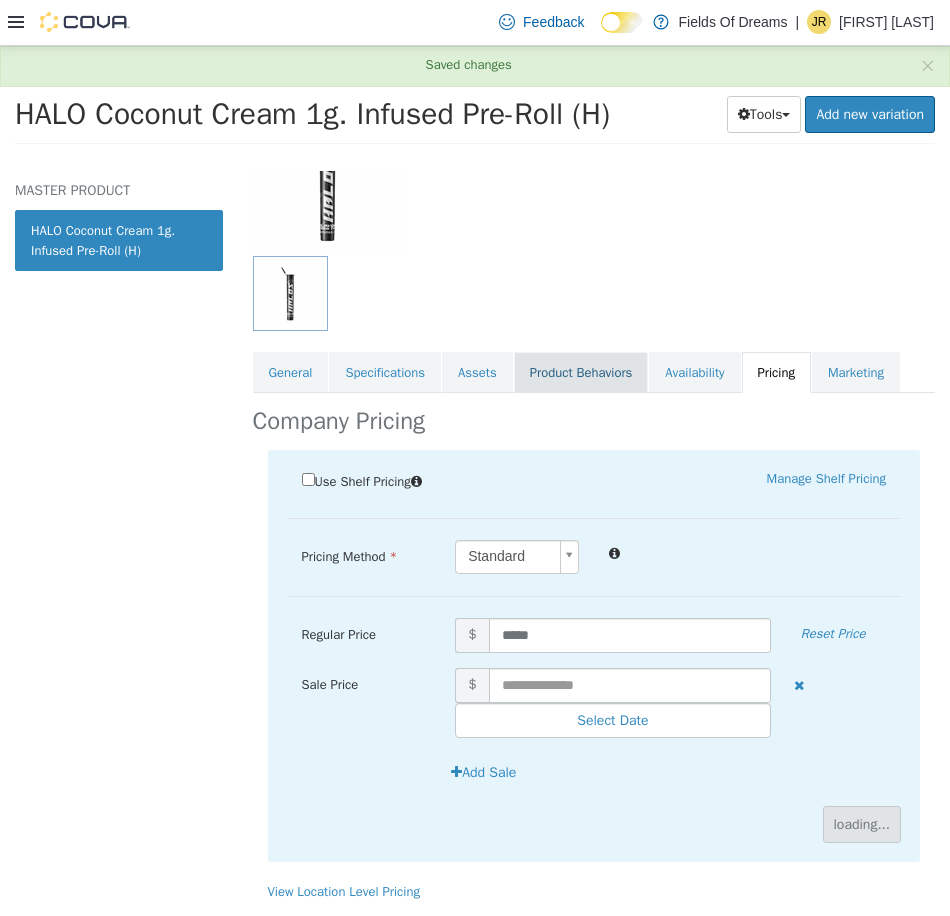 scroll, scrollTop: 0, scrollLeft: 0, axis: both 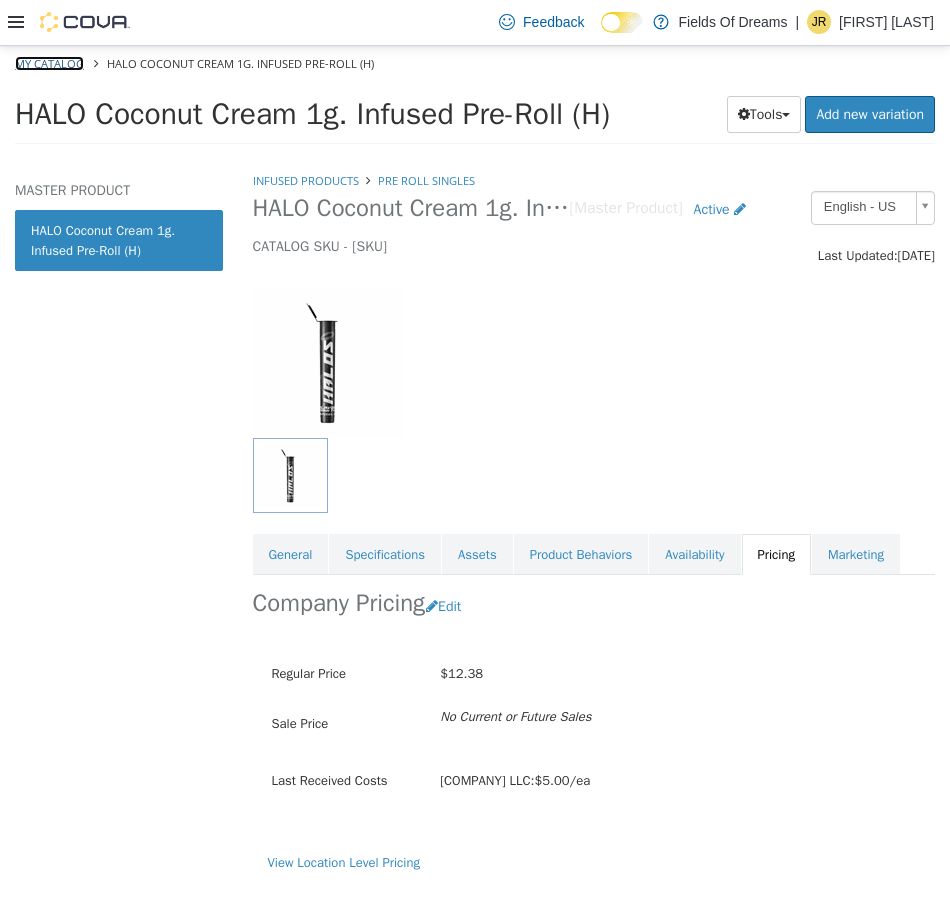 click on "My Catalog" at bounding box center (49, 62) 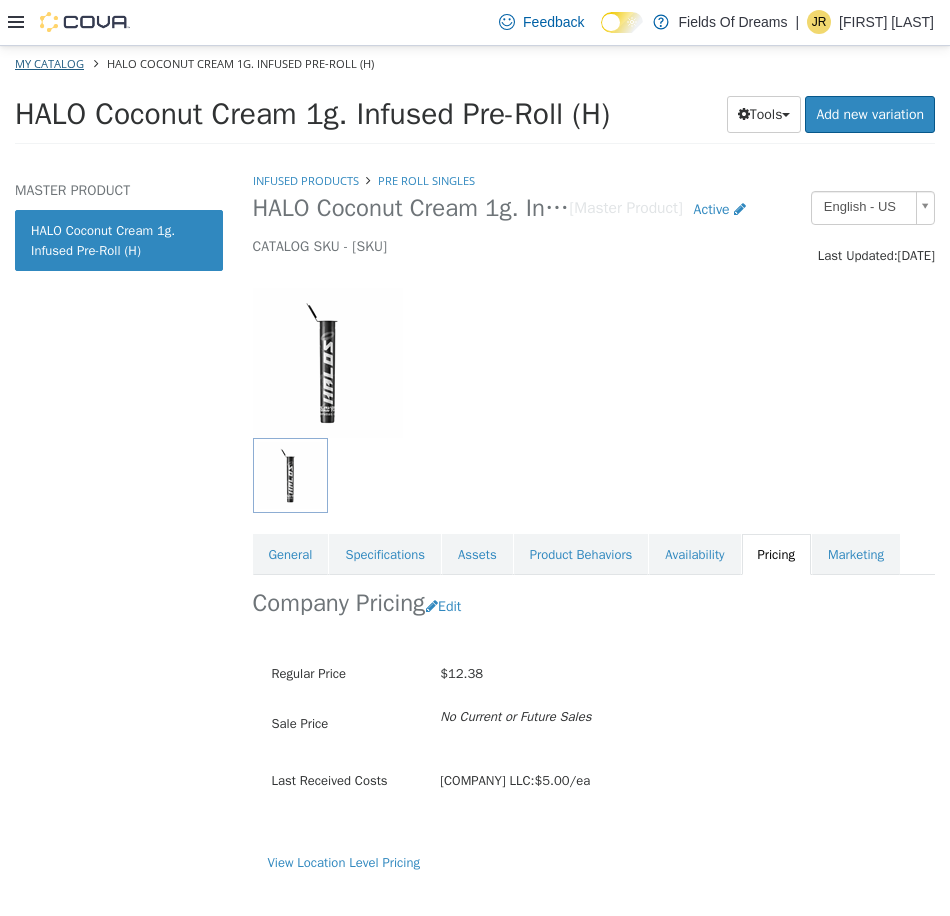 select on "**********" 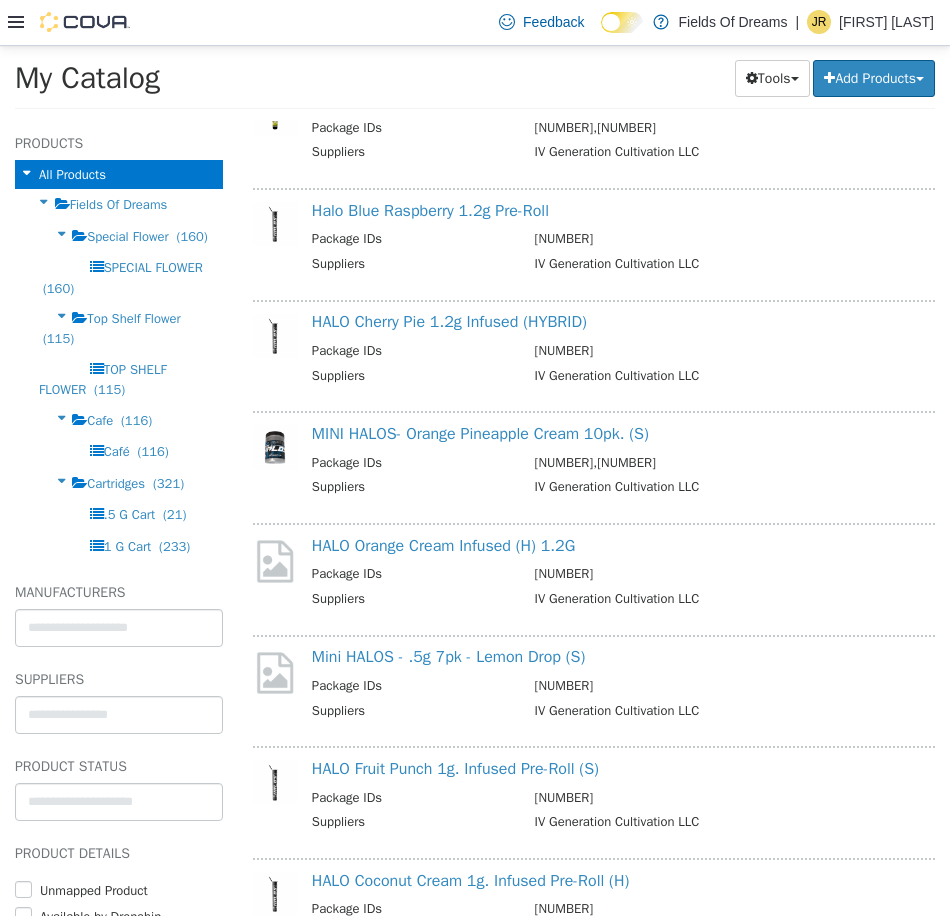 scroll, scrollTop: 5314, scrollLeft: 0, axis: vertical 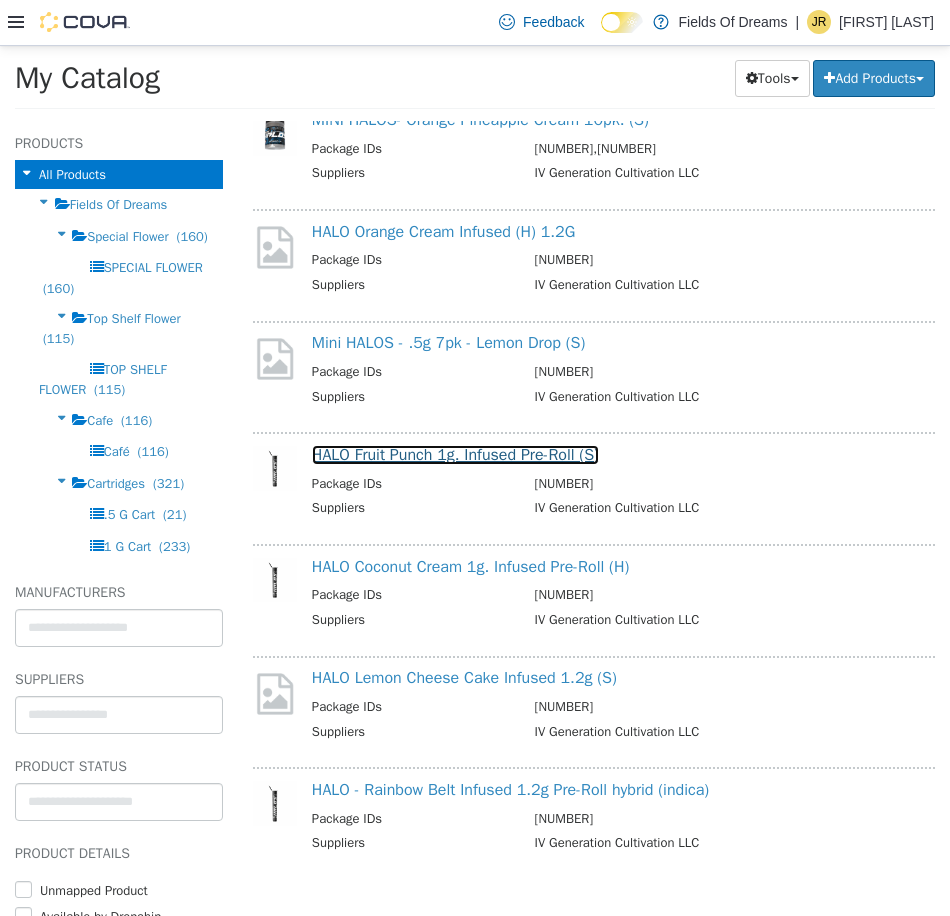 click on "HALO Fruit Punch 1g. Infused Pre-Roll (S)" at bounding box center (455, 454) 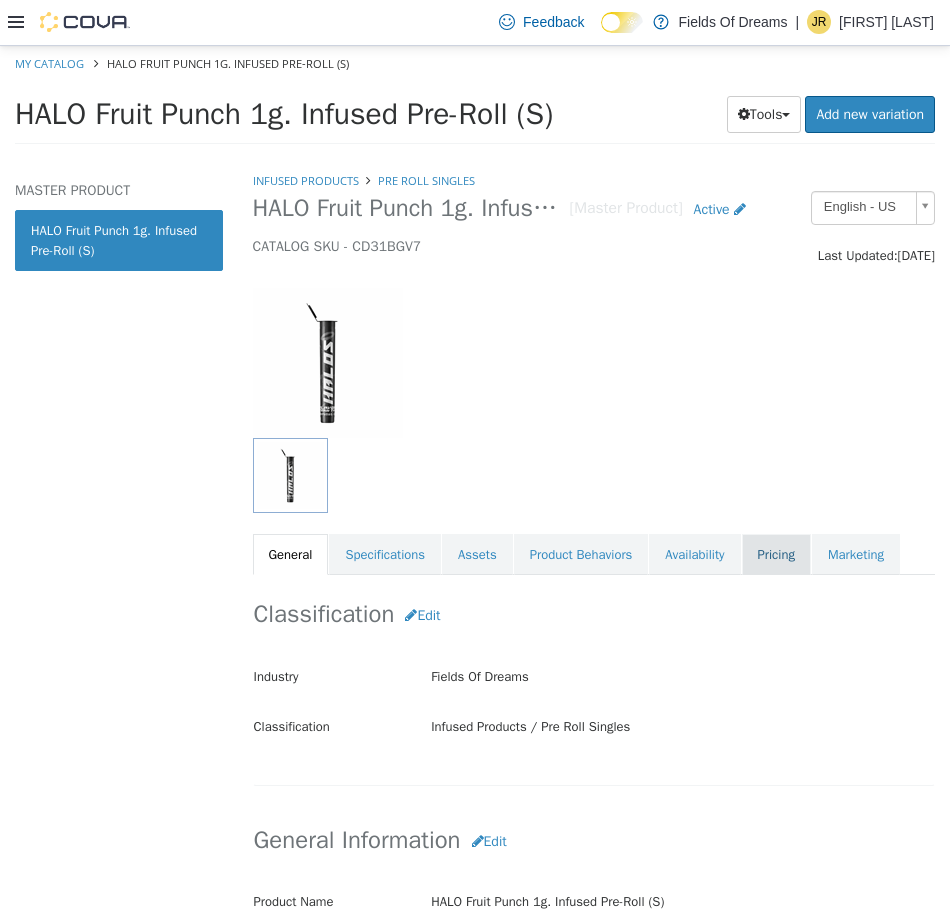 click on "Pricing" at bounding box center [776, 554] 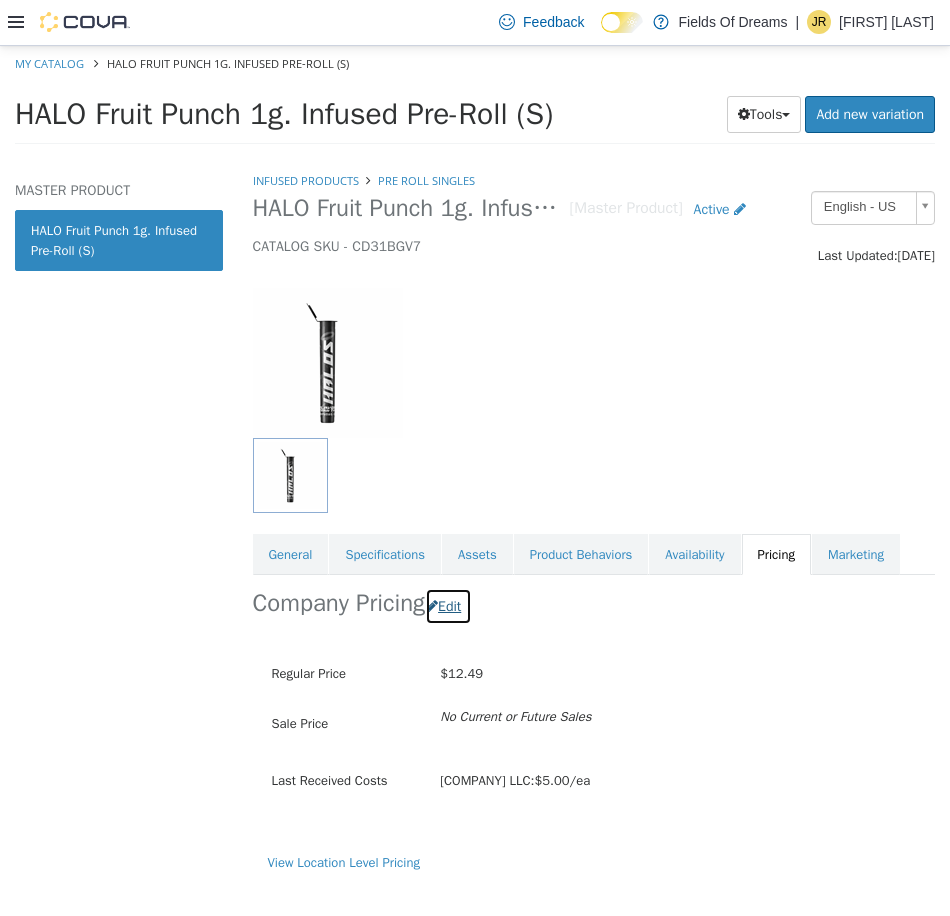 click on "Edit" at bounding box center (448, 605) 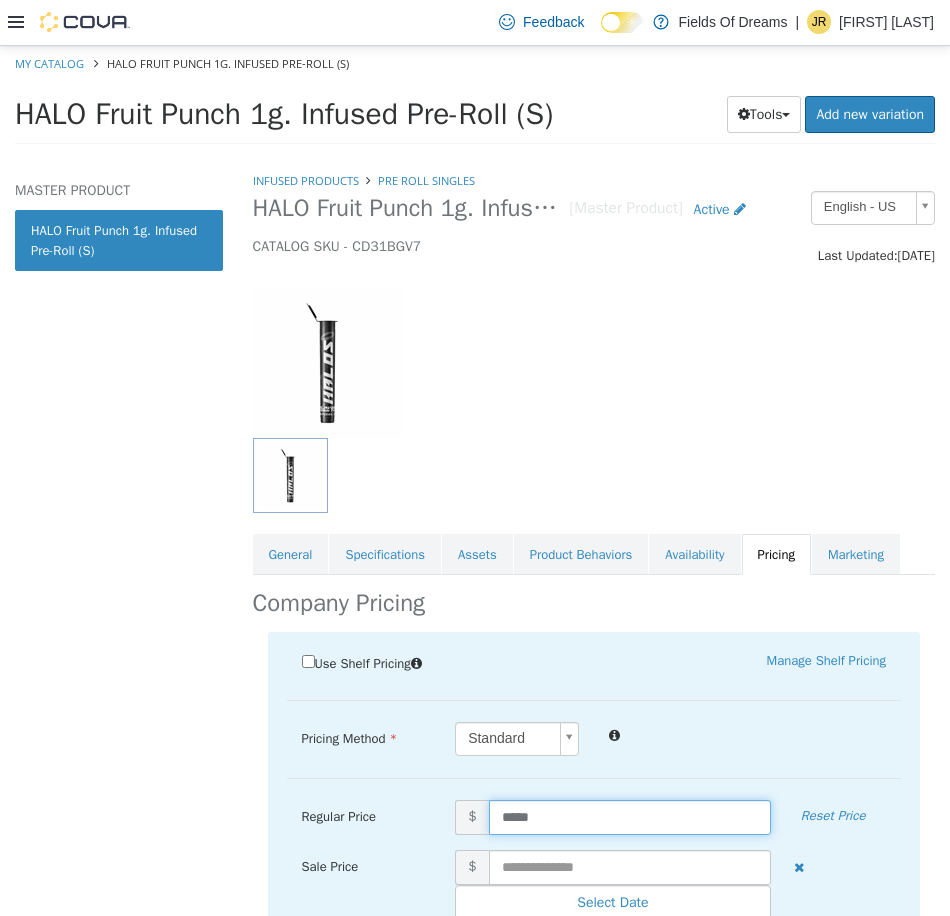 click on "*****" at bounding box center [630, 816] 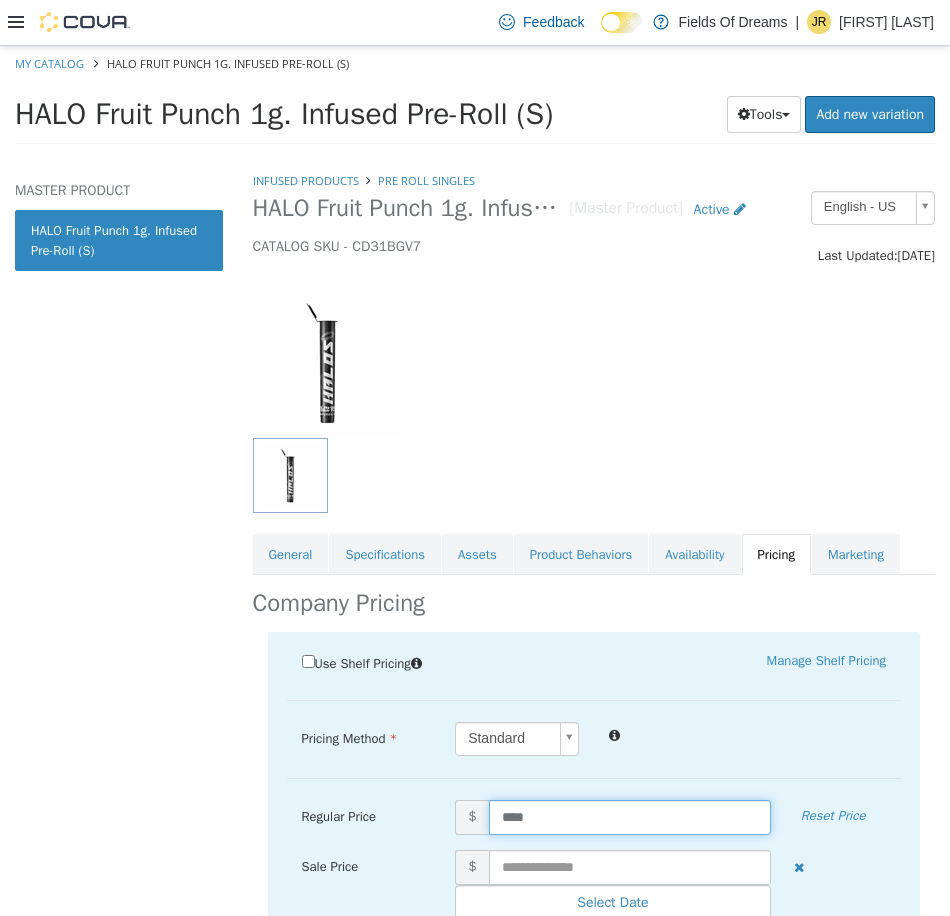 type on "*****" 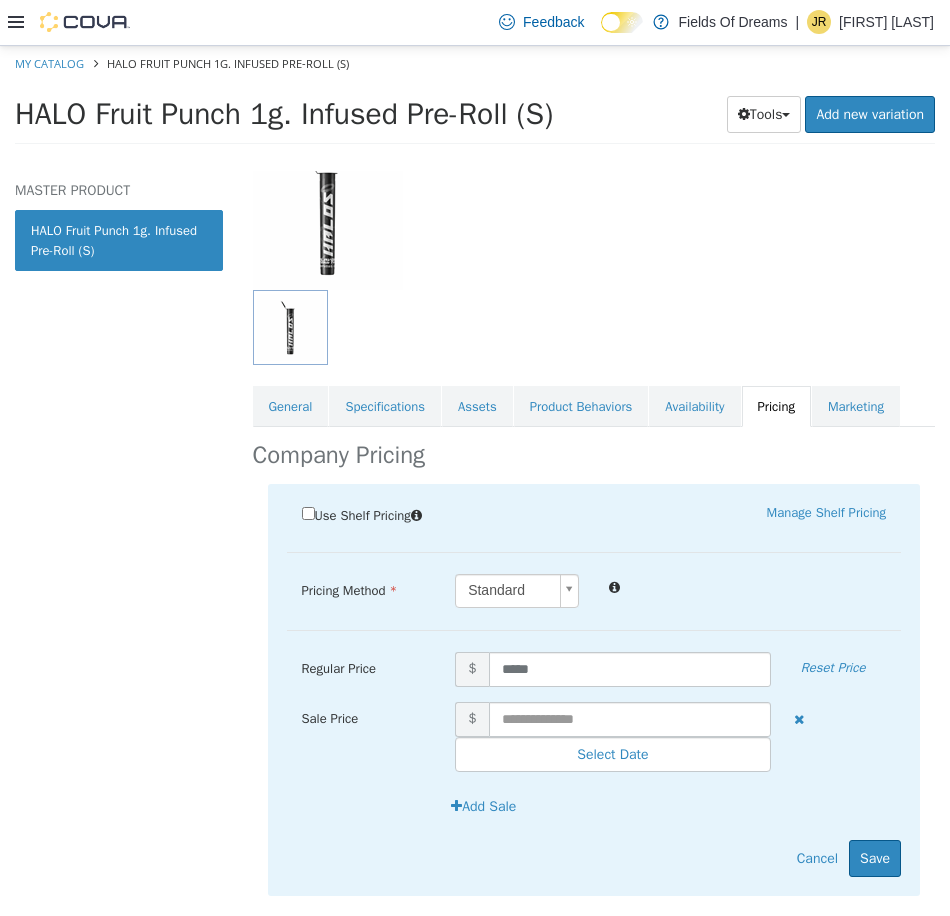 scroll, scrollTop: 197, scrollLeft: 0, axis: vertical 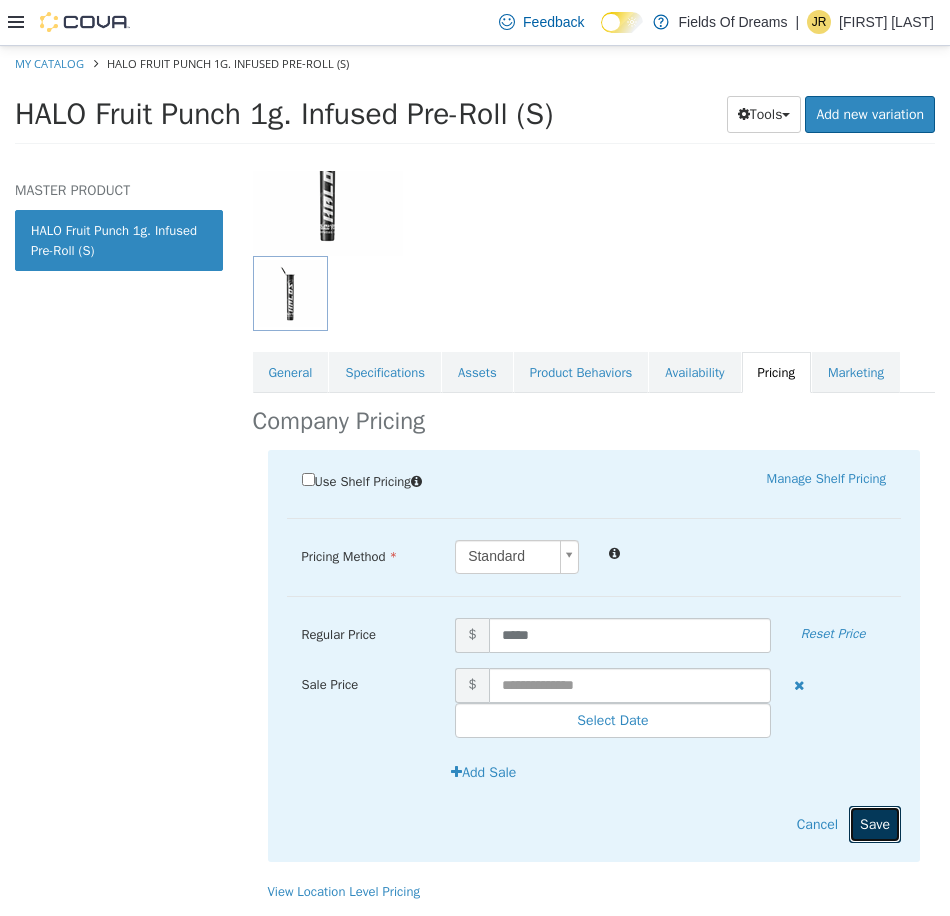 click on "Save" at bounding box center (875, 823) 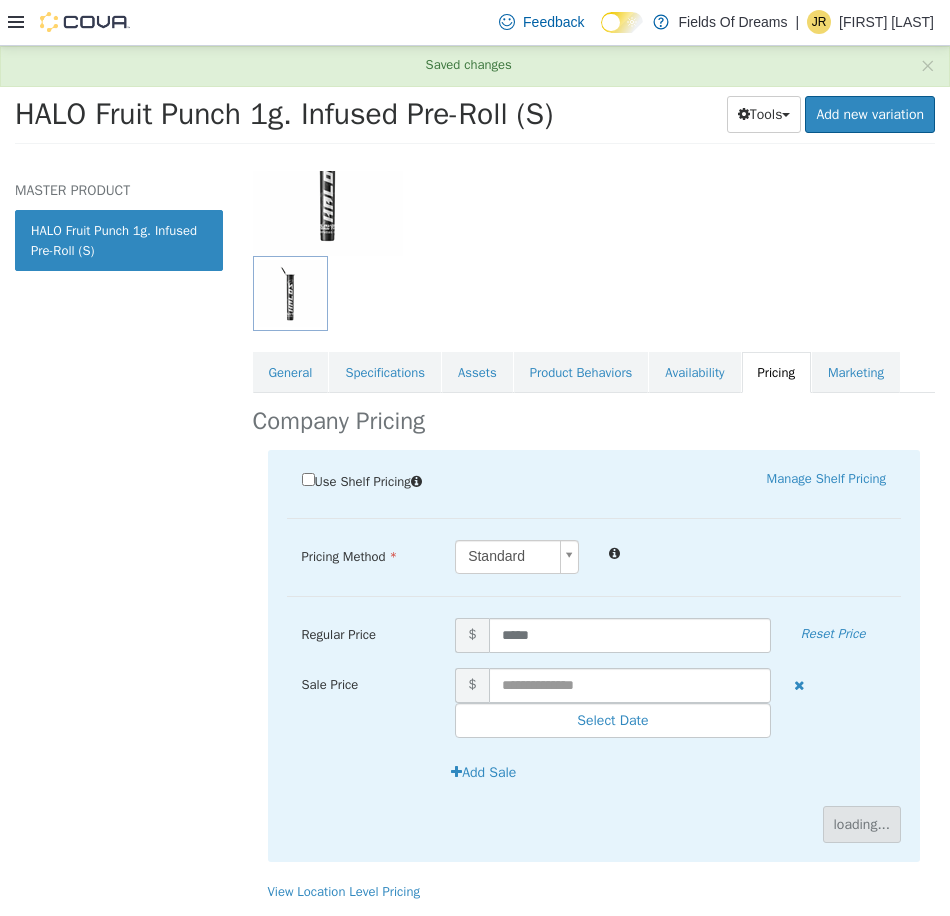 scroll, scrollTop: 0, scrollLeft: 0, axis: both 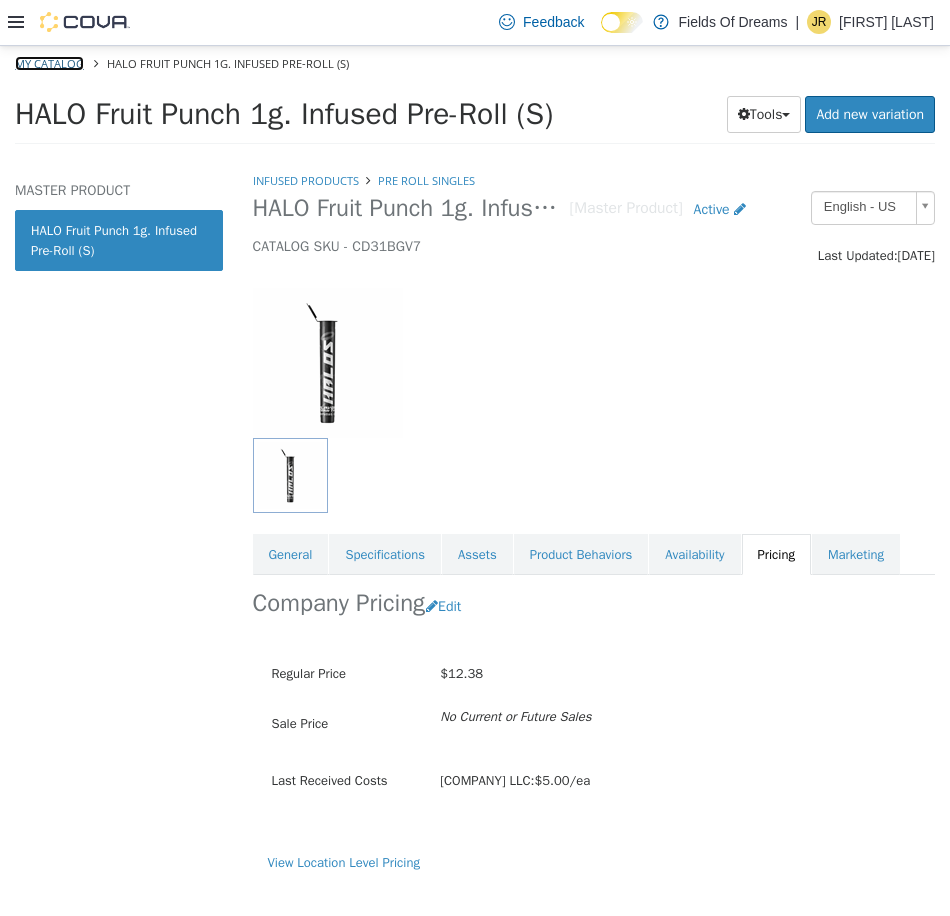 click on "My Catalog" at bounding box center (49, 62) 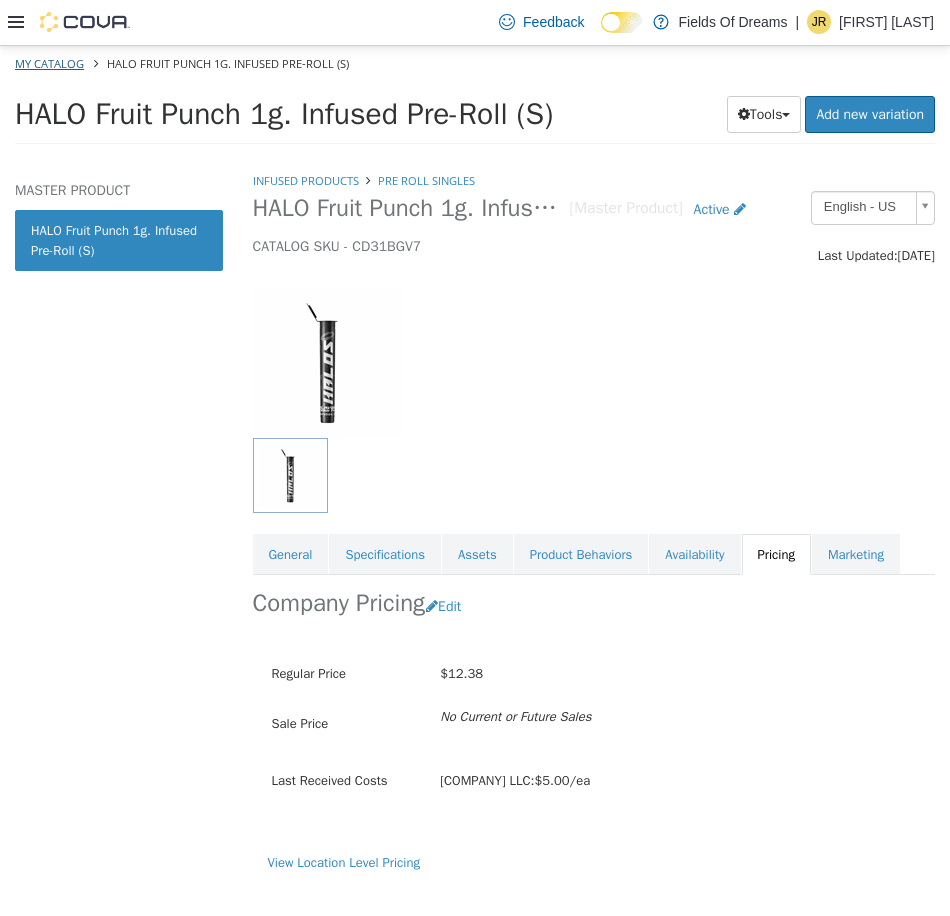 select on "**********" 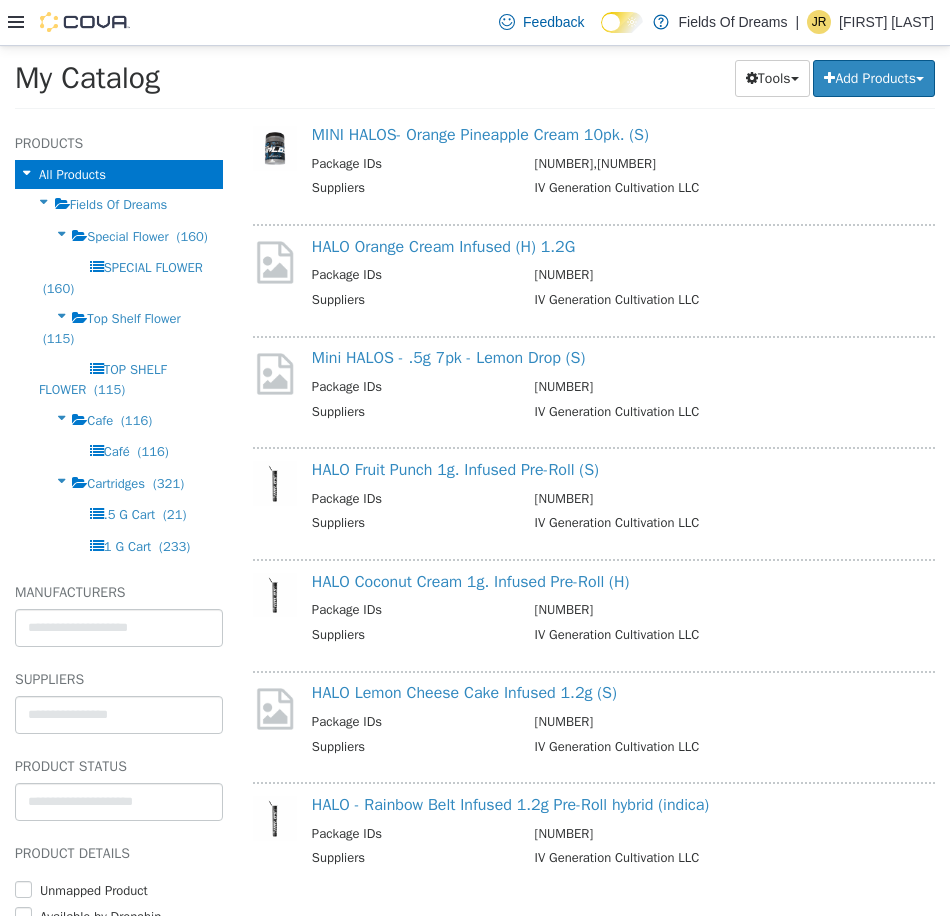scroll, scrollTop: 5314, scrollLeft: 0, axis: vertical 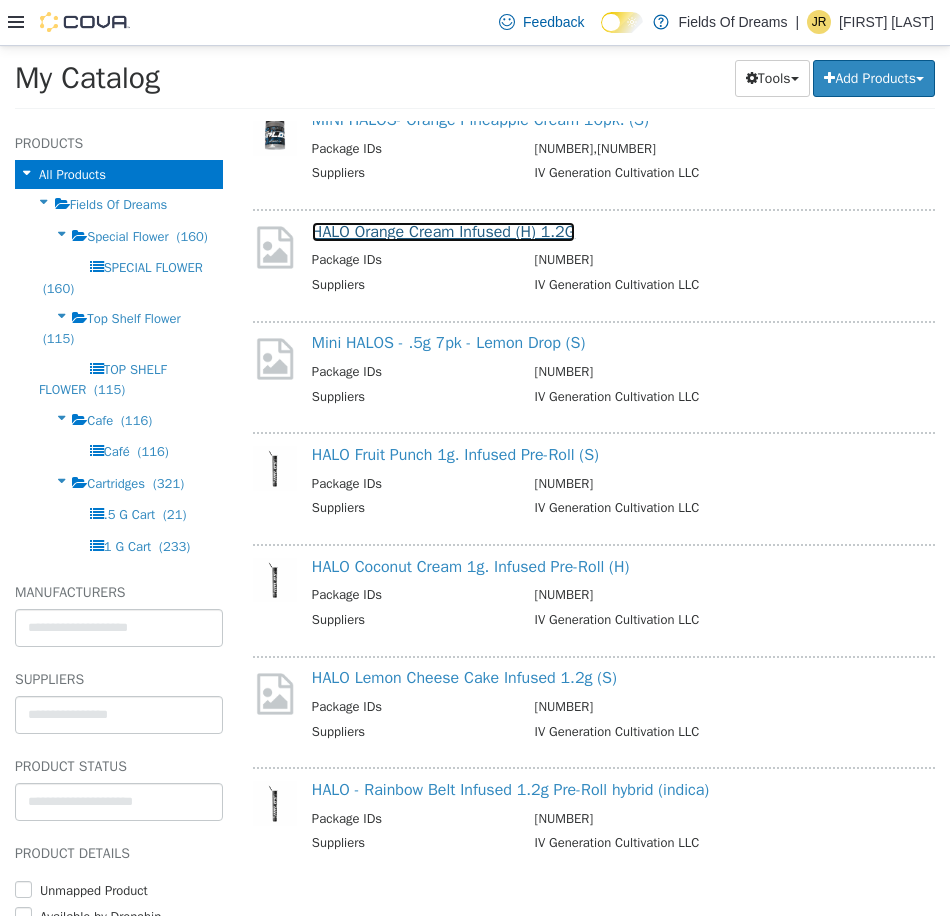 click on "HALO Orange Cream Infused (H) 1.2G" at bounding box center [443, 231] 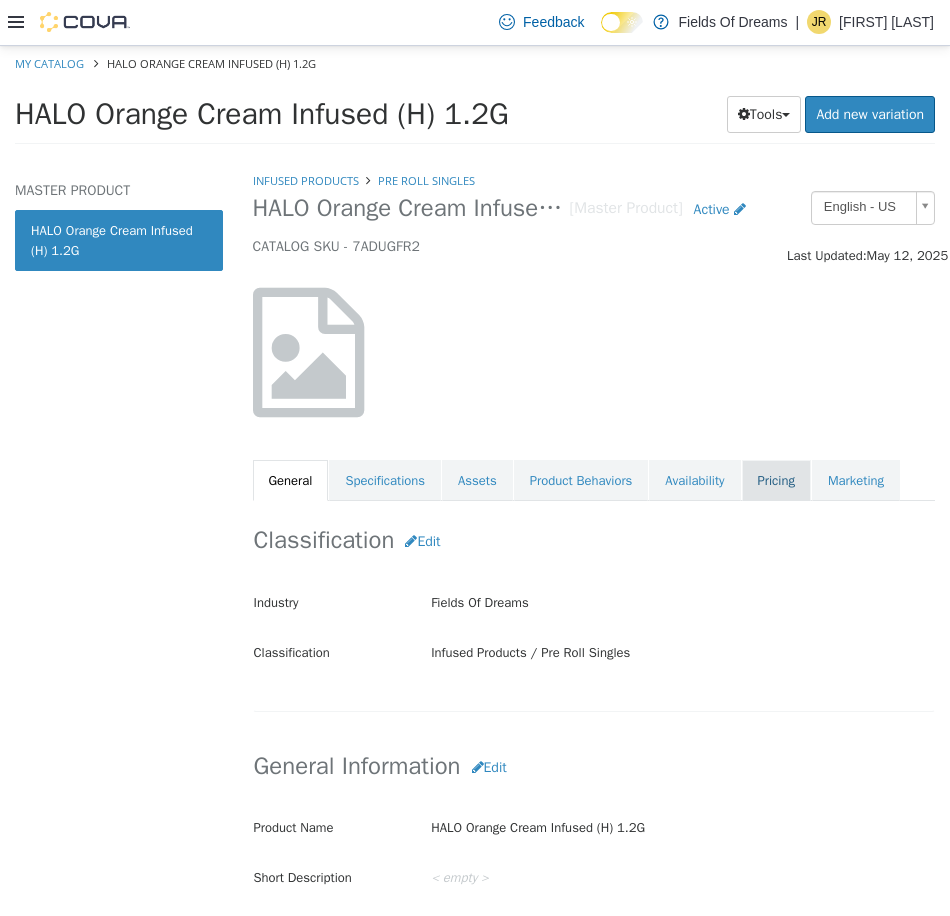 click on "Pricing" at bounding box center [776, 480] 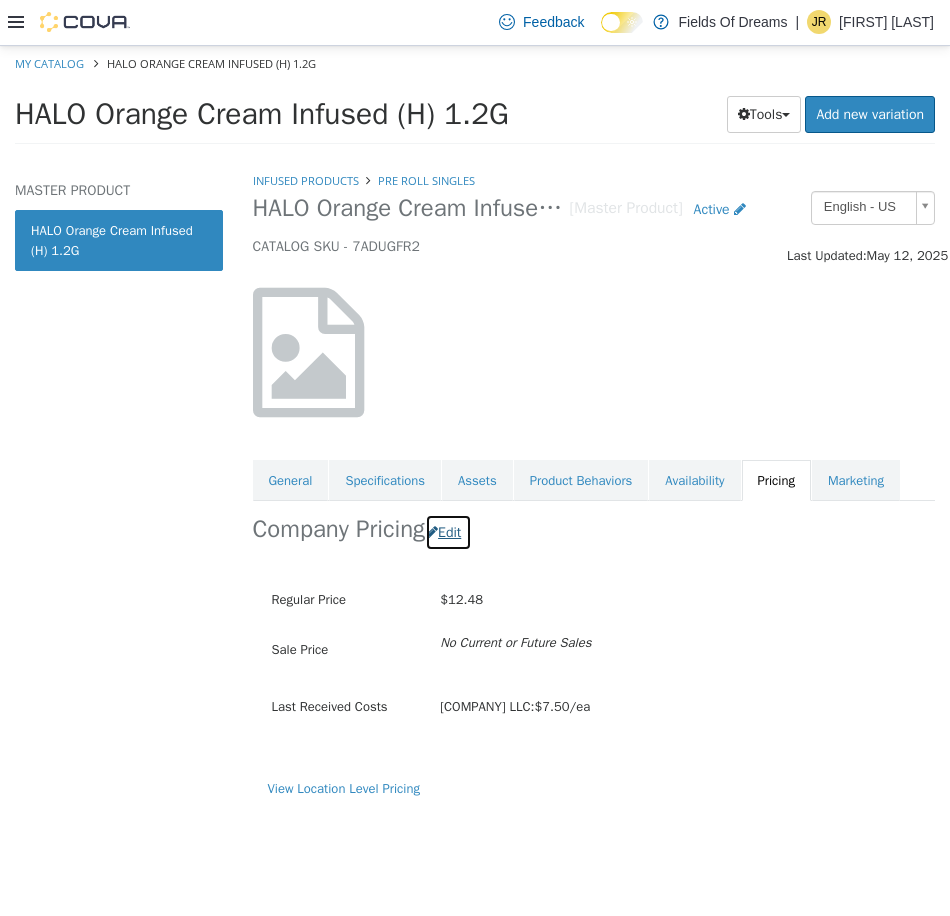 click at bounding box center (432, 531) 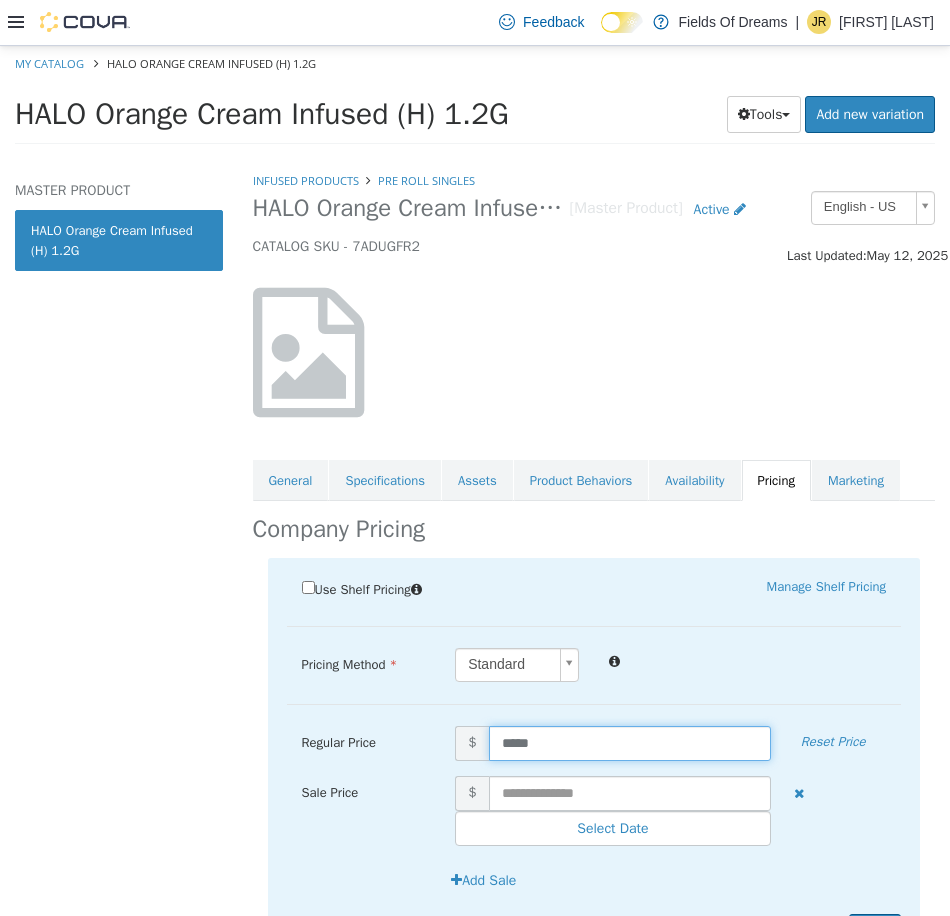 click on "*****" at bounding box center (630, 742) 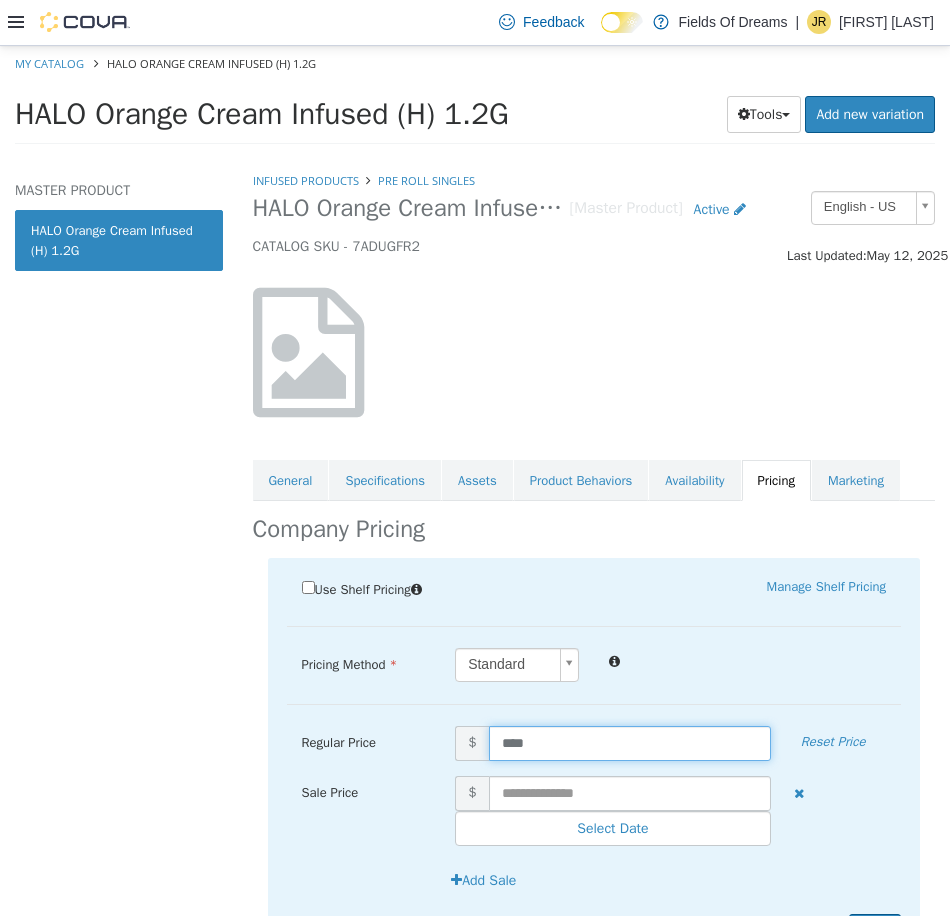 type on "*****" 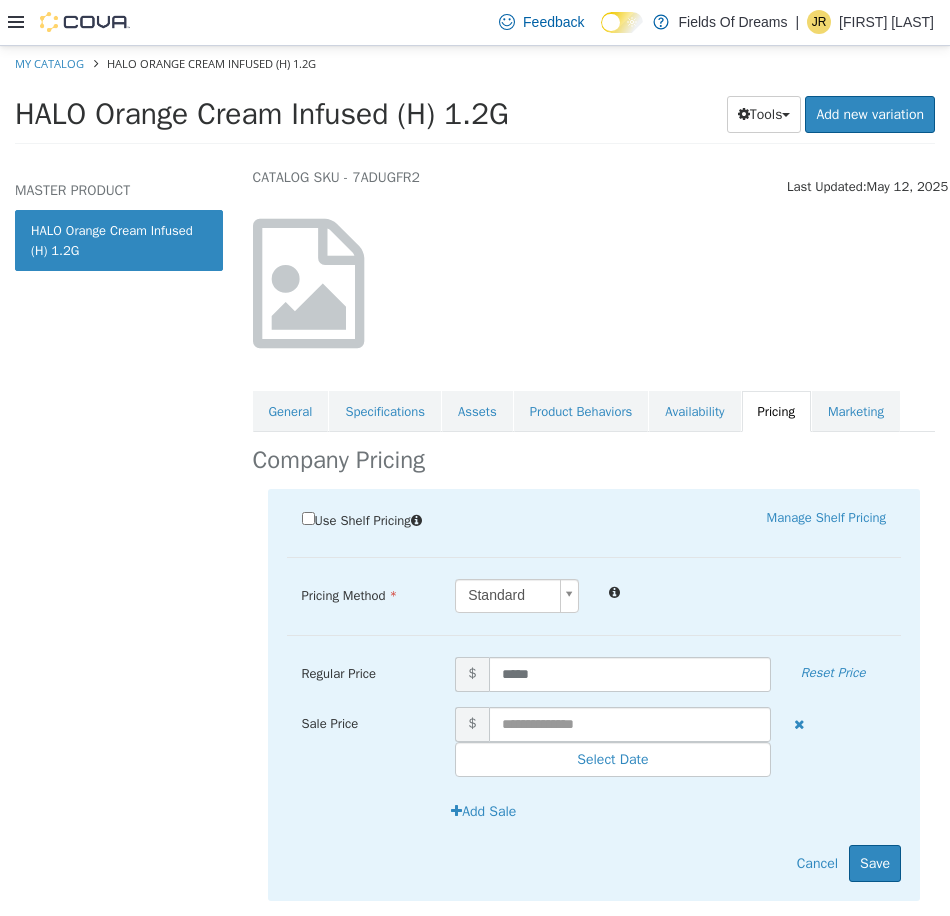 scroll, scrollTop: 108, scrollLeft: 0, axis: vertical 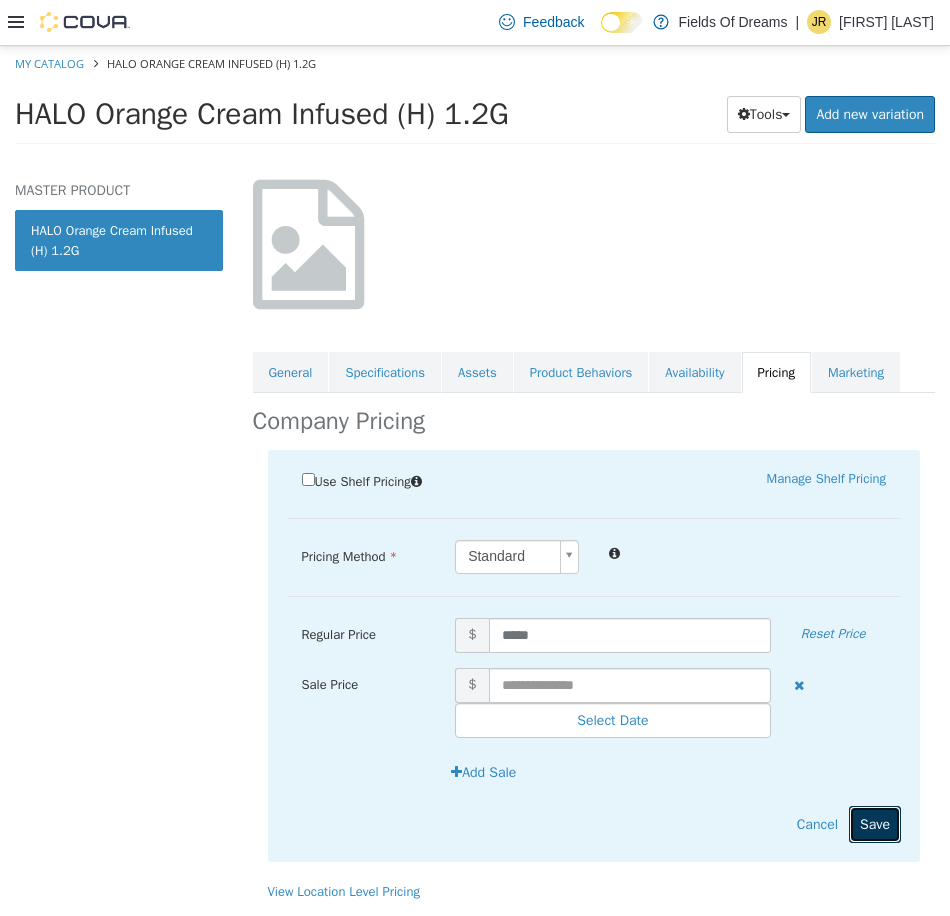 click on "Save" at bounding box center (875, 823) 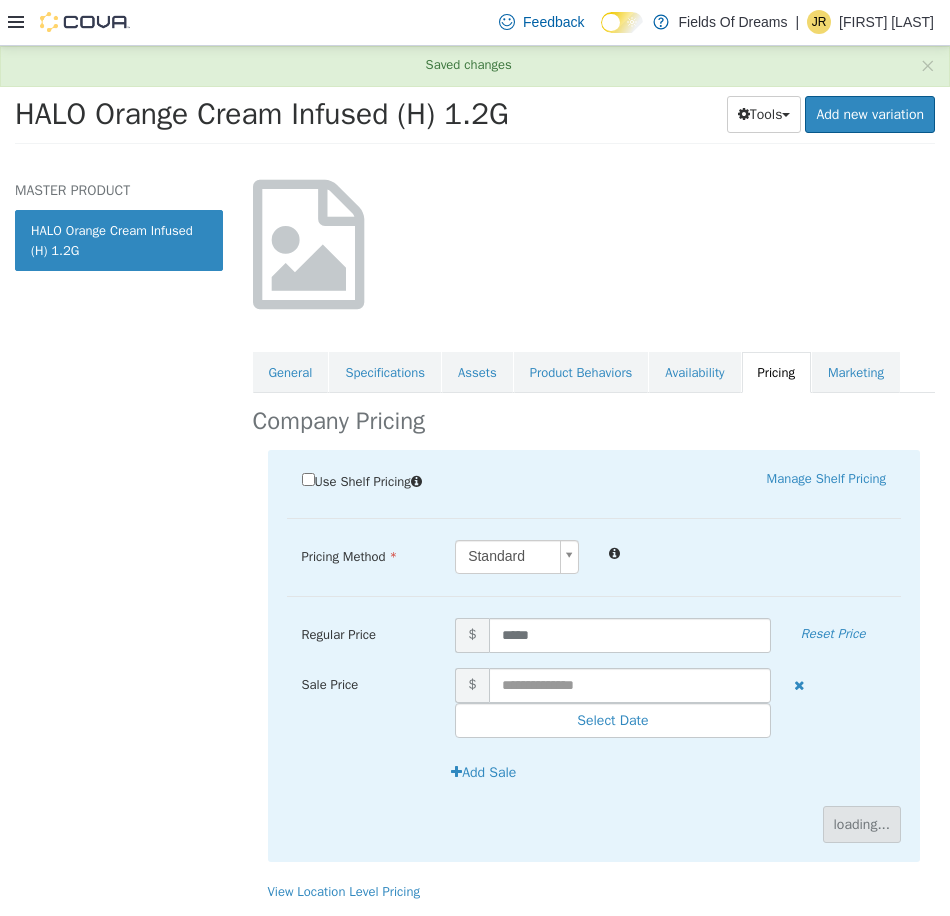 scroll, scrollTop: 0, scrollLeft: 0, axis: both 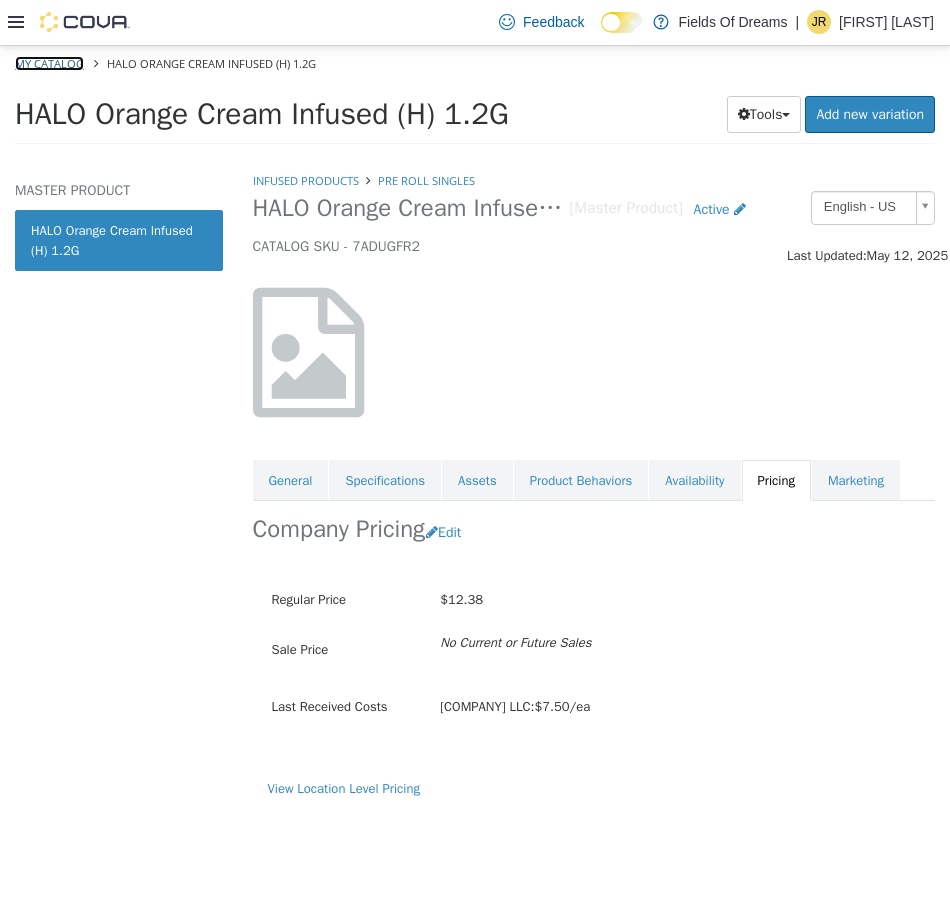 click on "My Catalog" at bounding box center [49, 62] 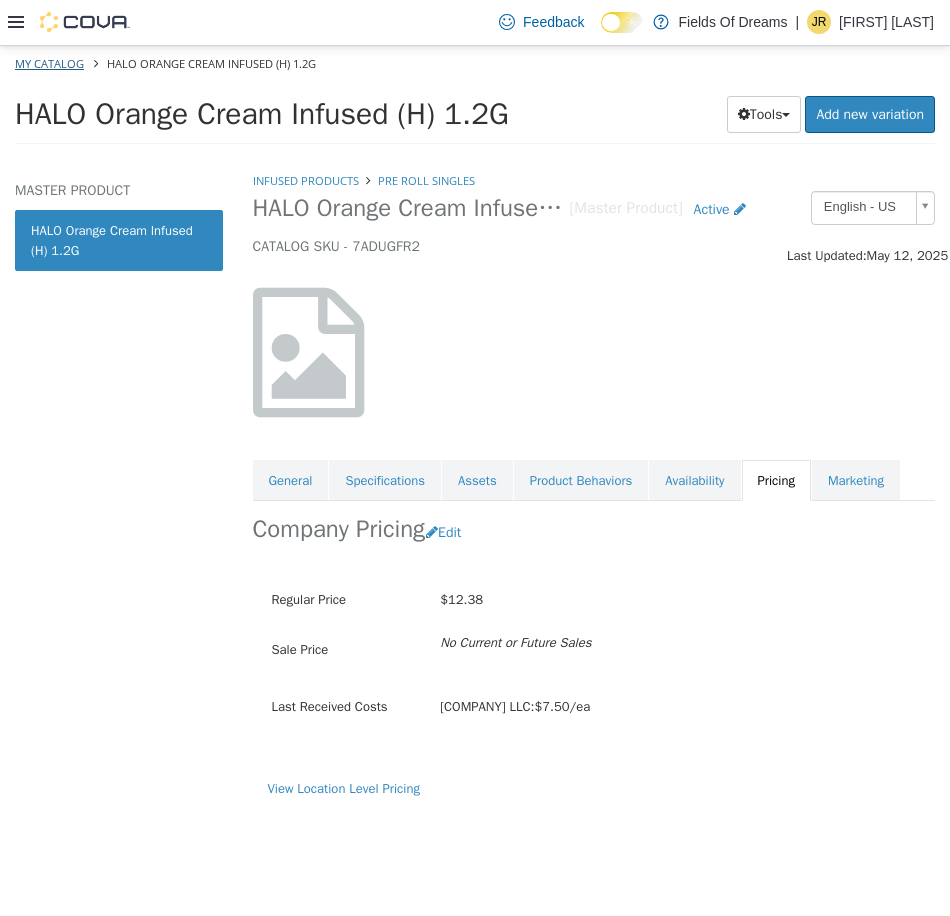 select on "**********" 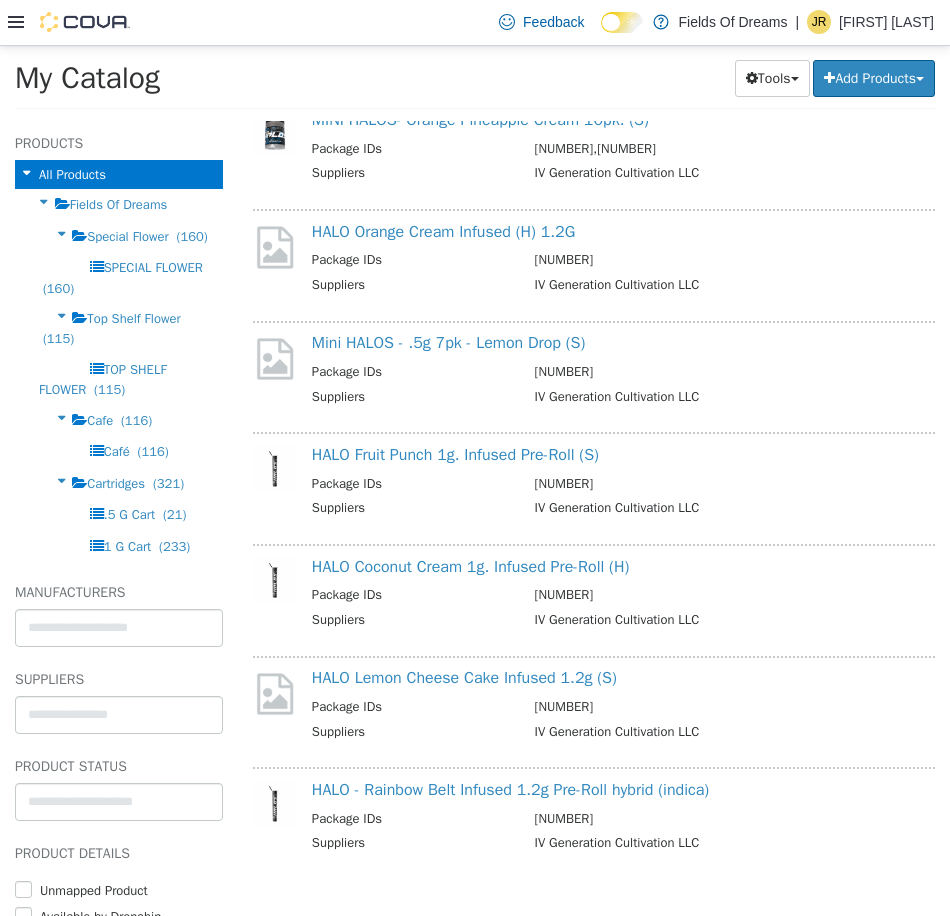 scroll, scrollTop: 4647, scrollLeft: 0, axis: vertical 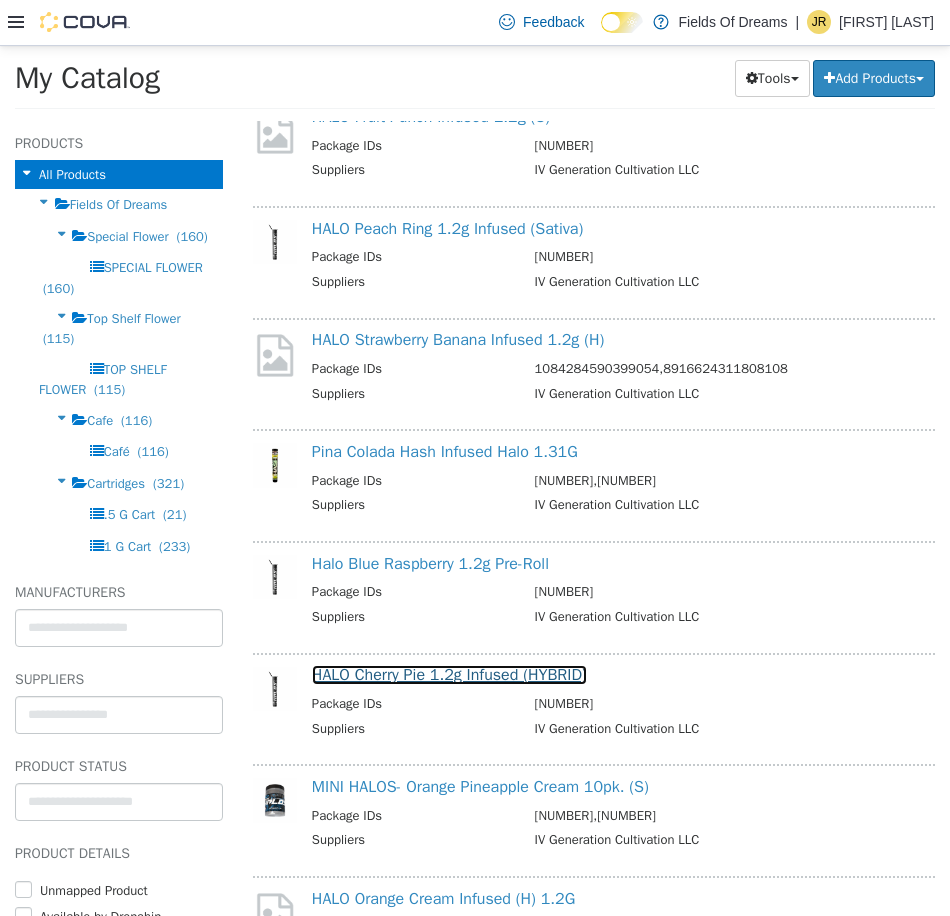 click on "HALO Cherry Pie 1.2g Infused (HYBRID)" at bounding box center (449, 674) 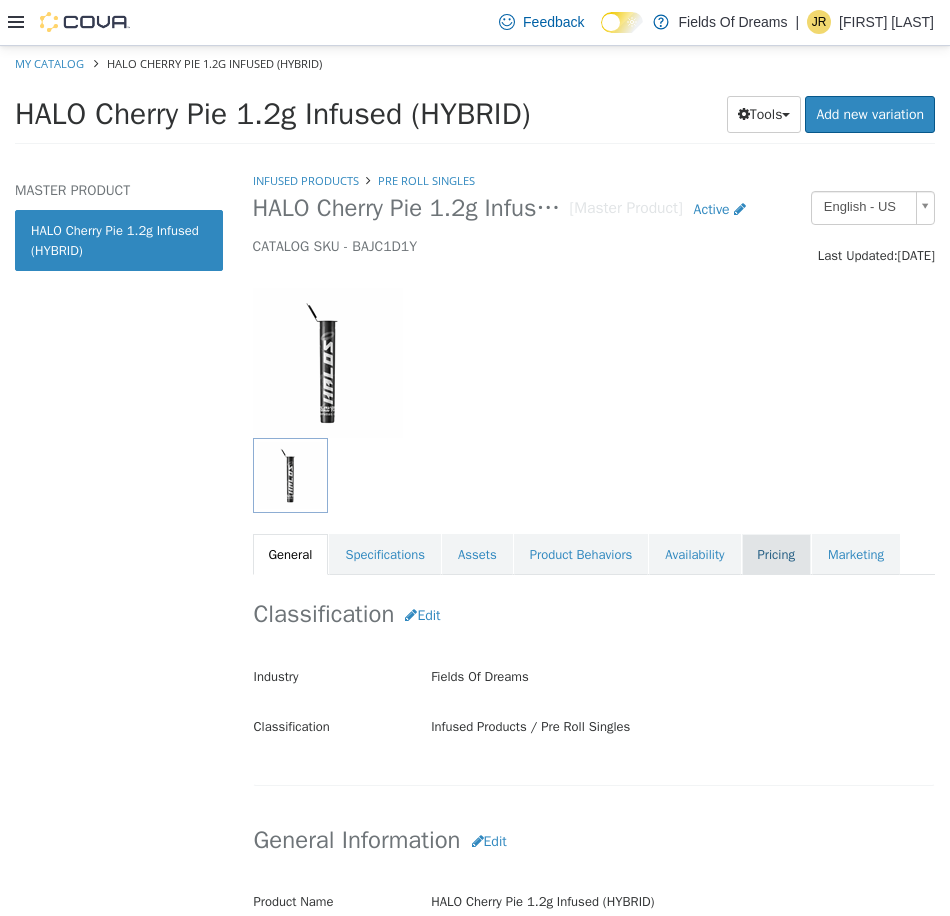 click on "Pricing" at bounding box center (776, 554) 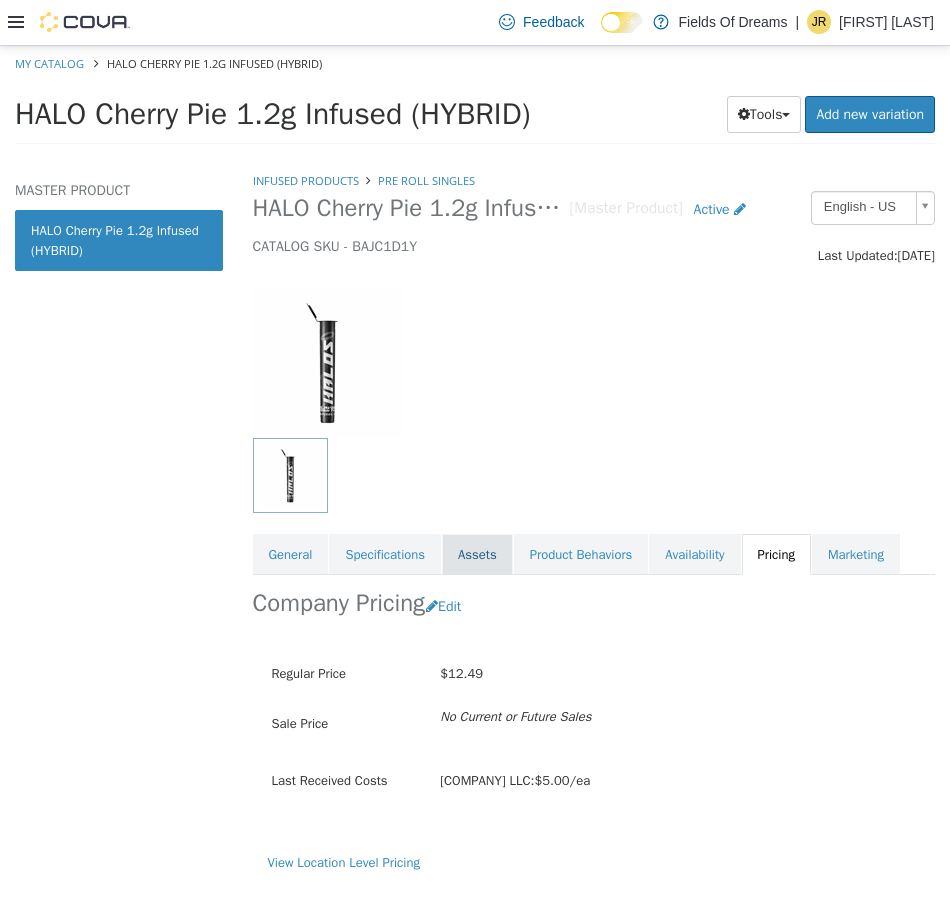 click on "Assets" at bounding box center (477, 554) 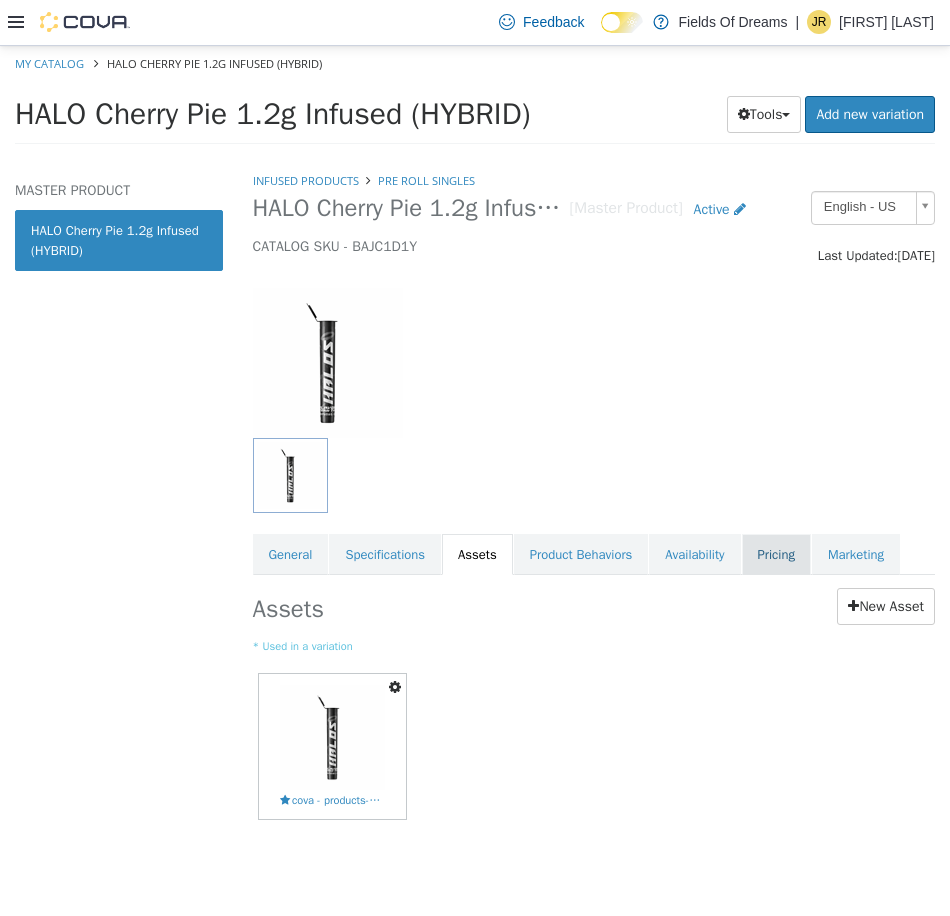 click on "Pricing" at bounding box center (776, 554) 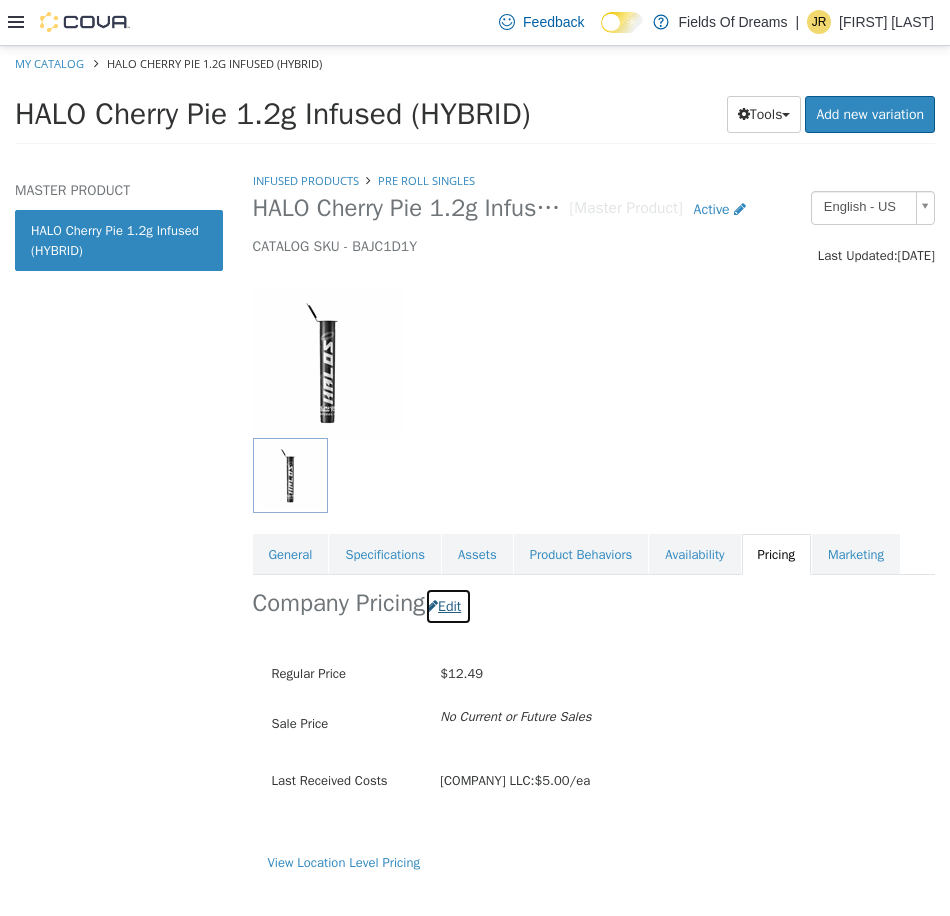 click at bounding box center [432, 605] 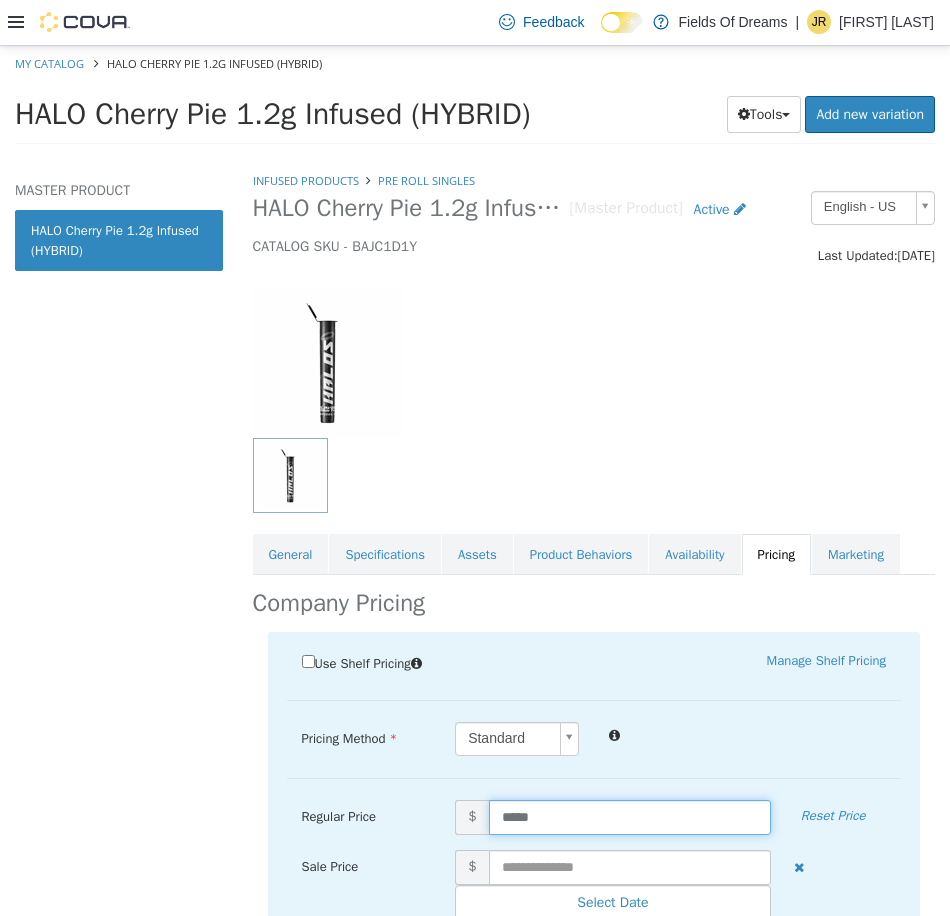 click on "*****" at bounding box center [630, 816] 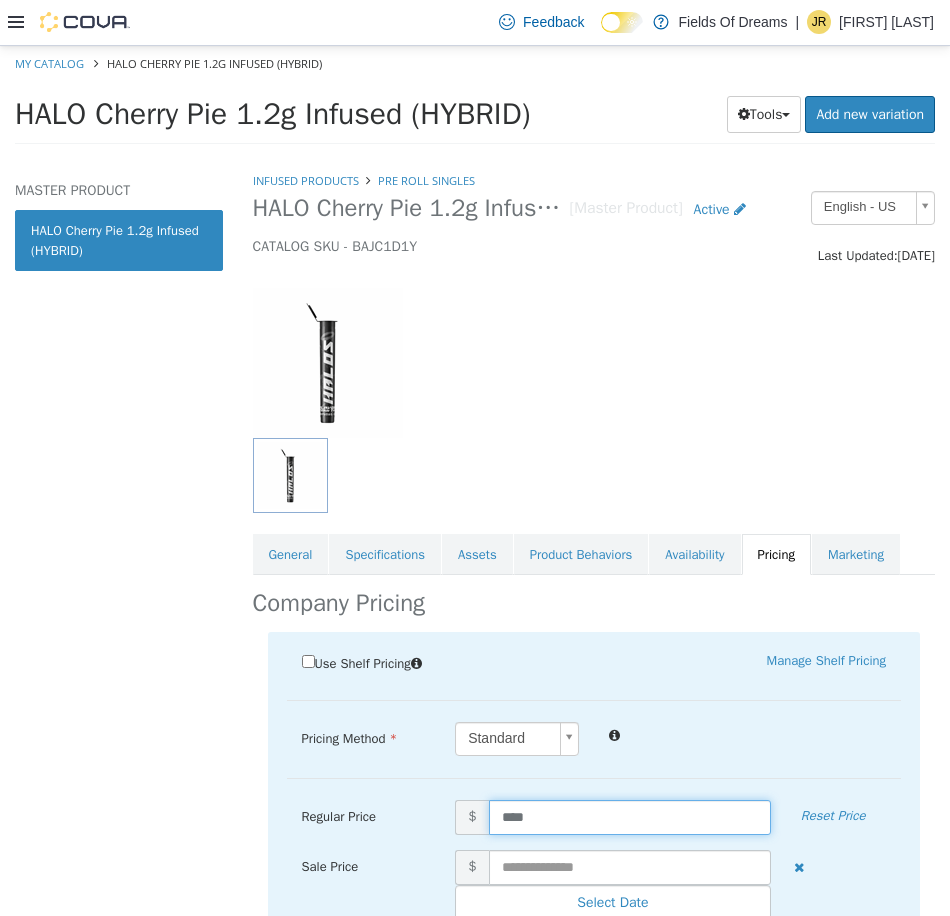 type on "*****" 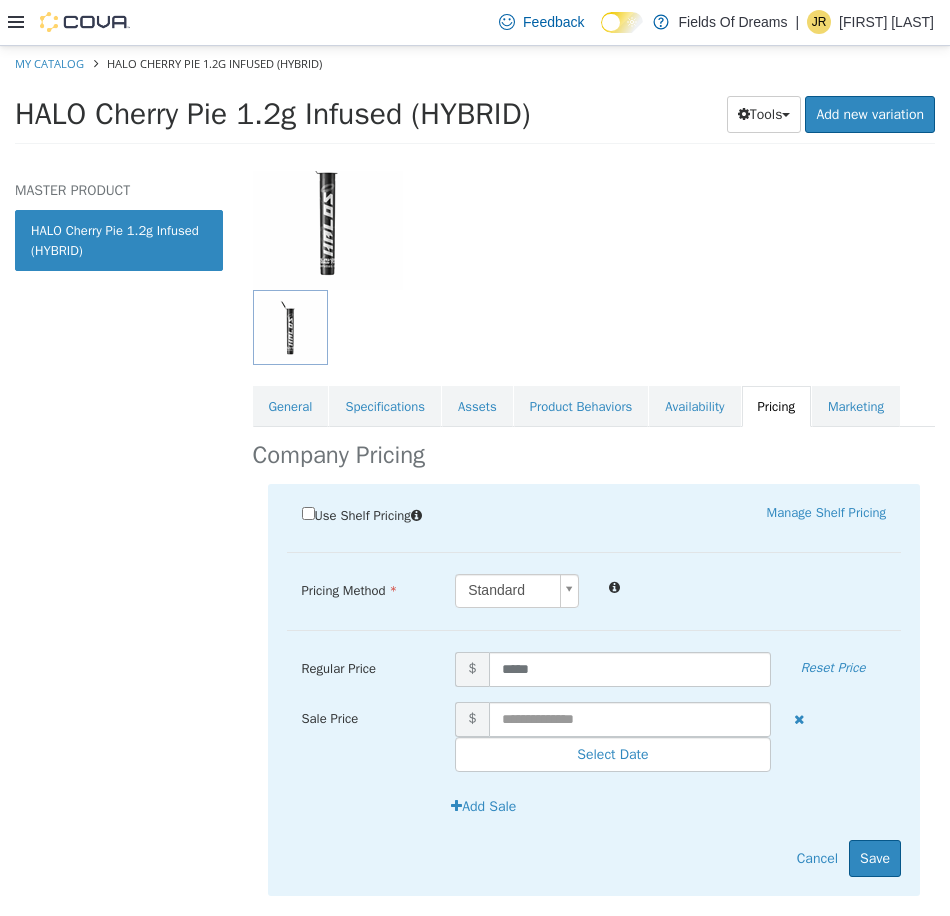 scroll, scrollTop: 197, scrollLeft: 0, axis: vertical 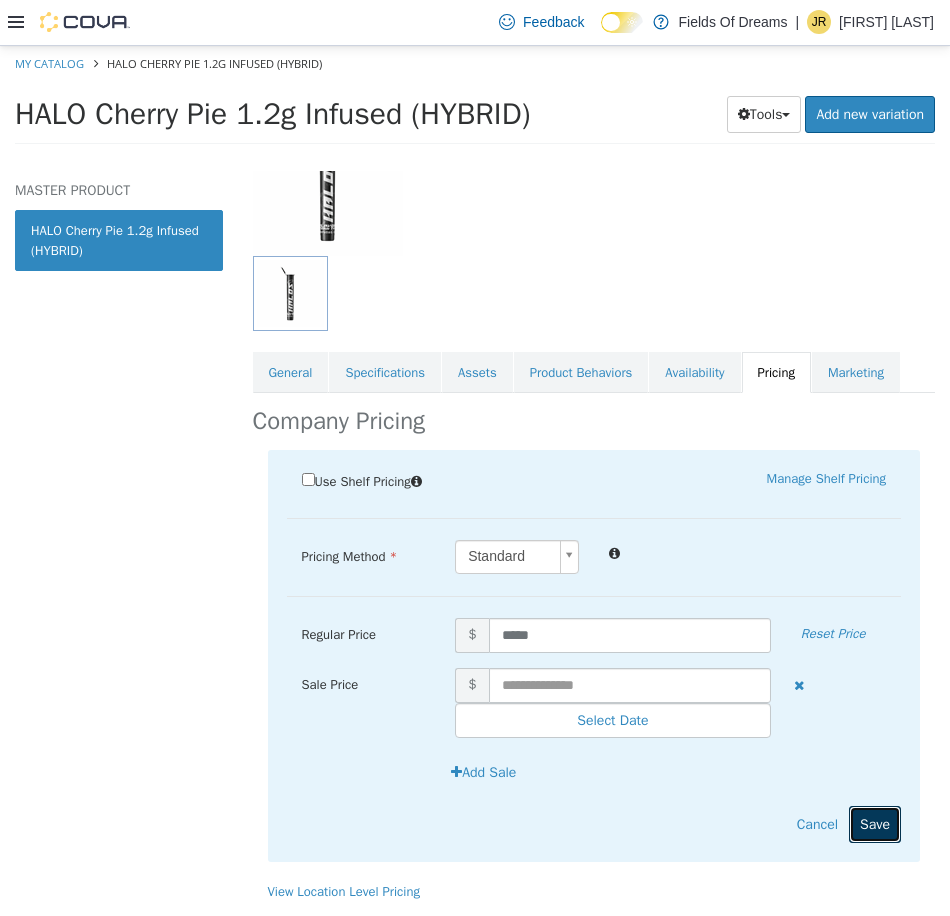 click on "Save" at bounding box center [875, 823] 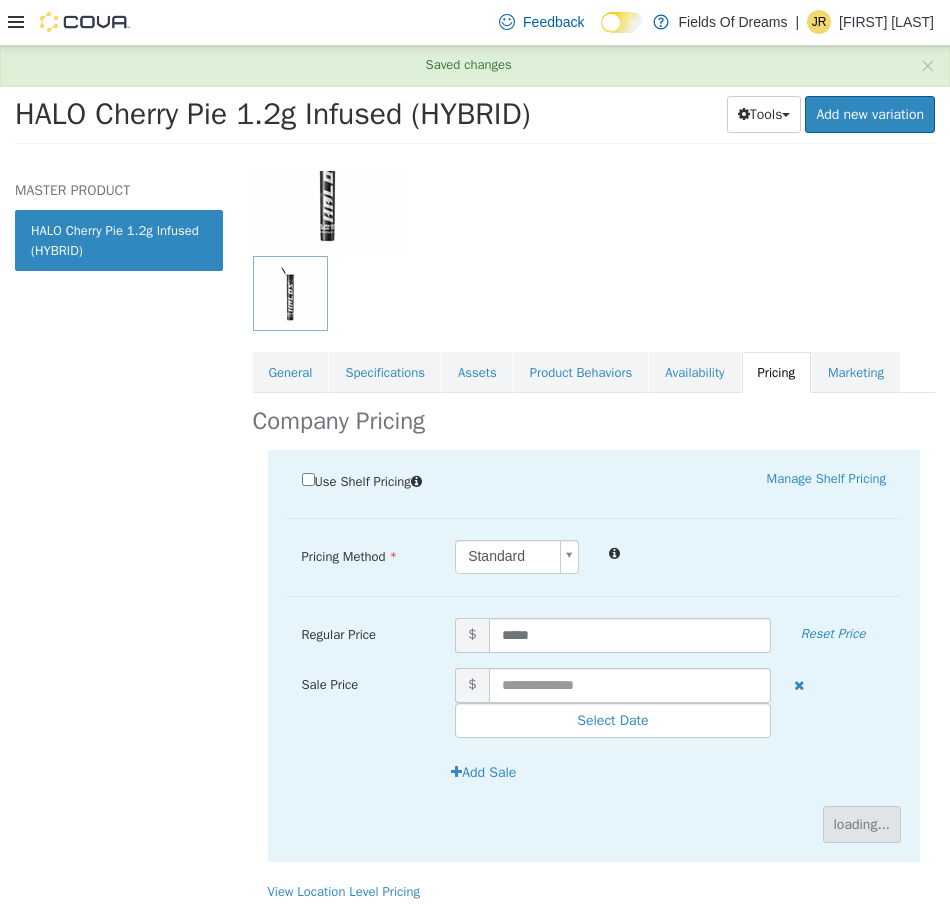 scroll, scrollTop: 0, scrollLeft: 0, axis: both 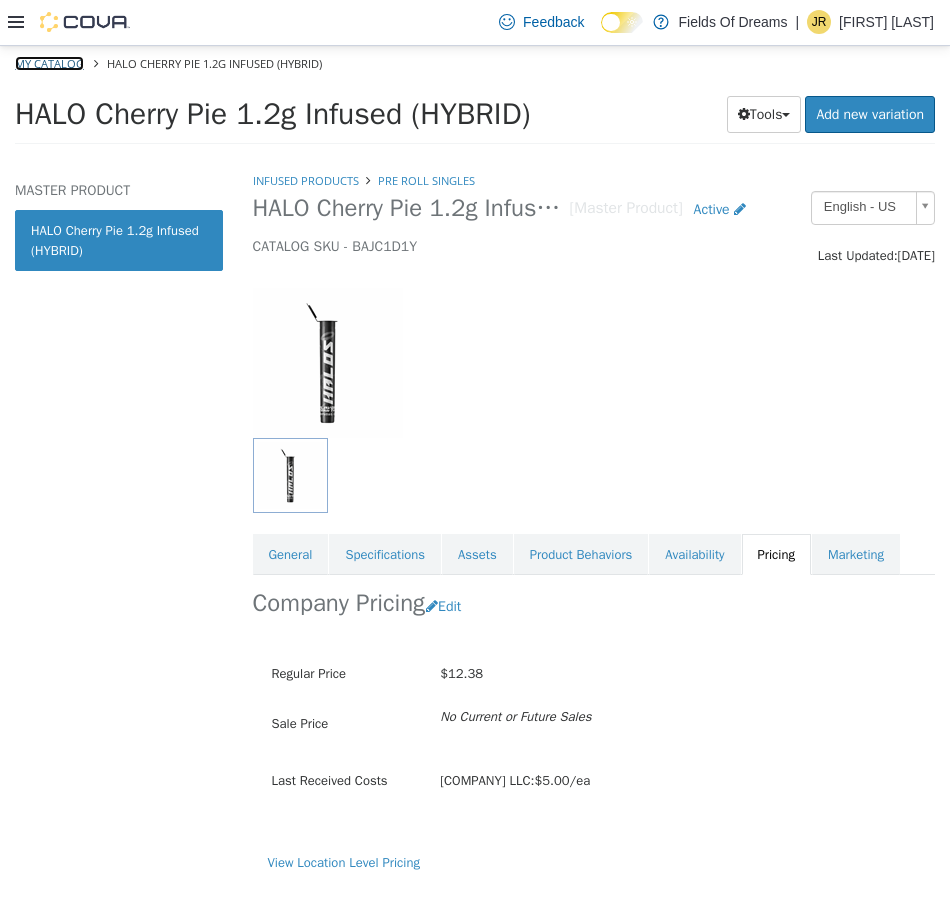 click on "My Catalog" at bounding box center [49, 62] 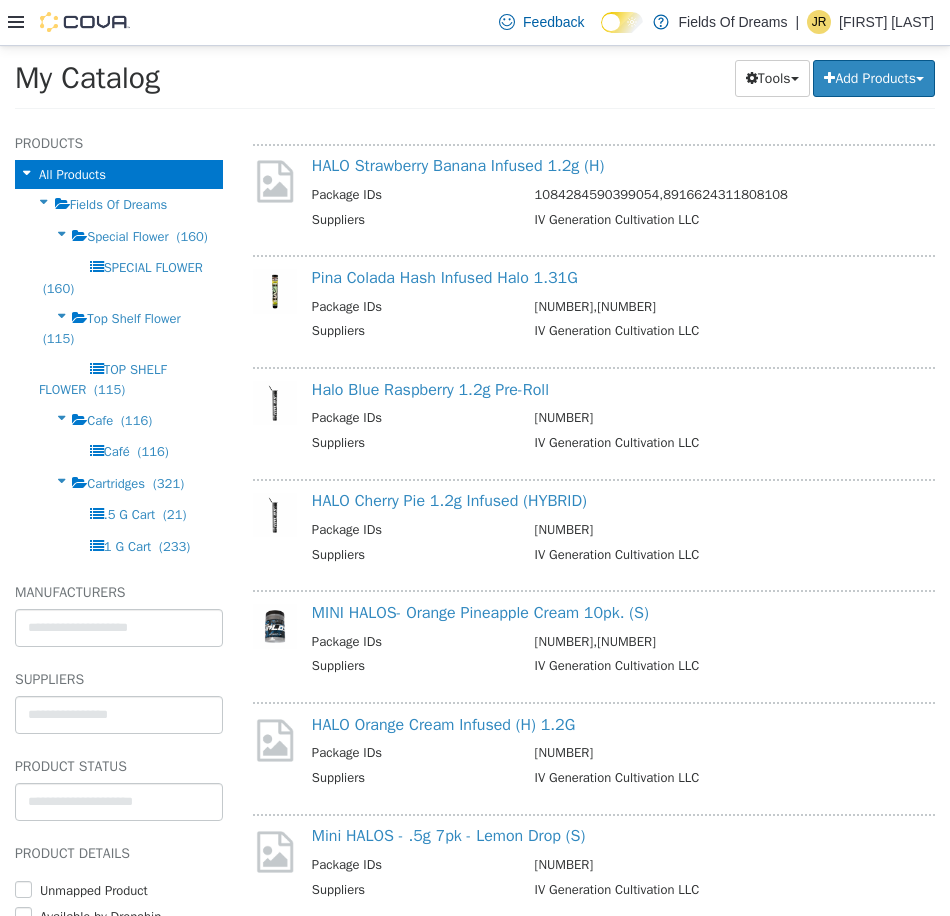 scroll, scrollTop: 4647, scrollLeft: 0, axis: vertical 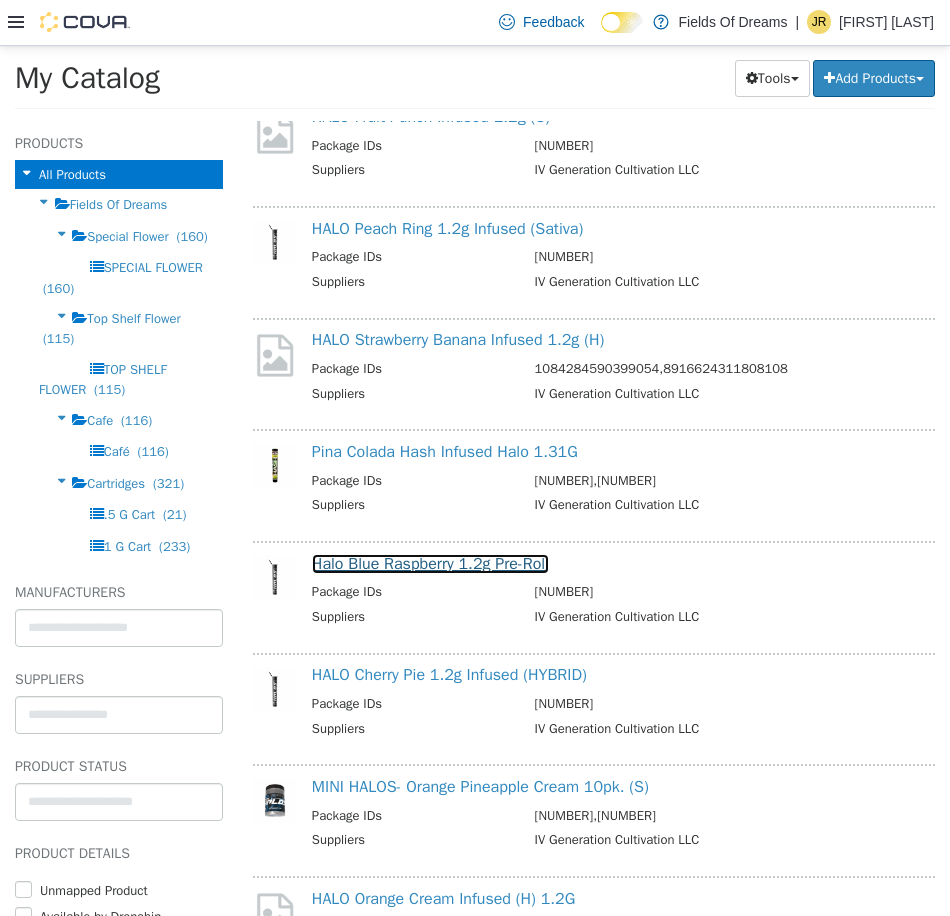 click on "Halo Blue Raspberry 1.2g Pre-Roll" at bounding box center [430, 563] 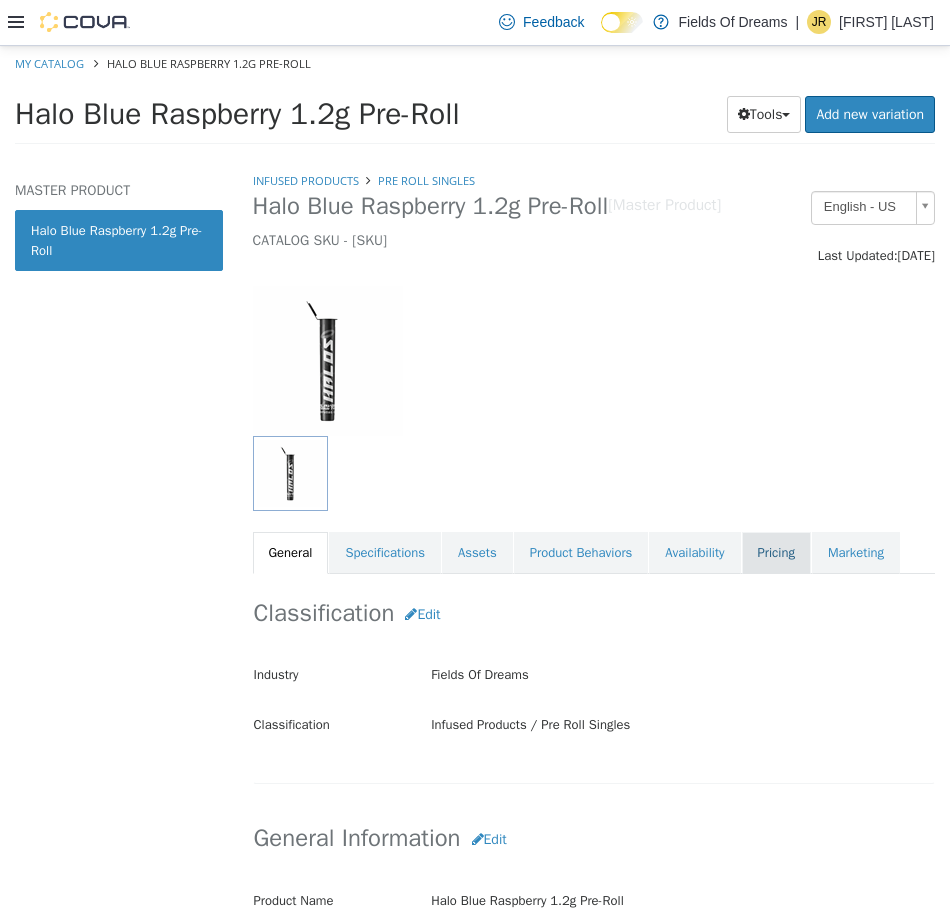 click on "Pricing" at bounding box center (776, 552) 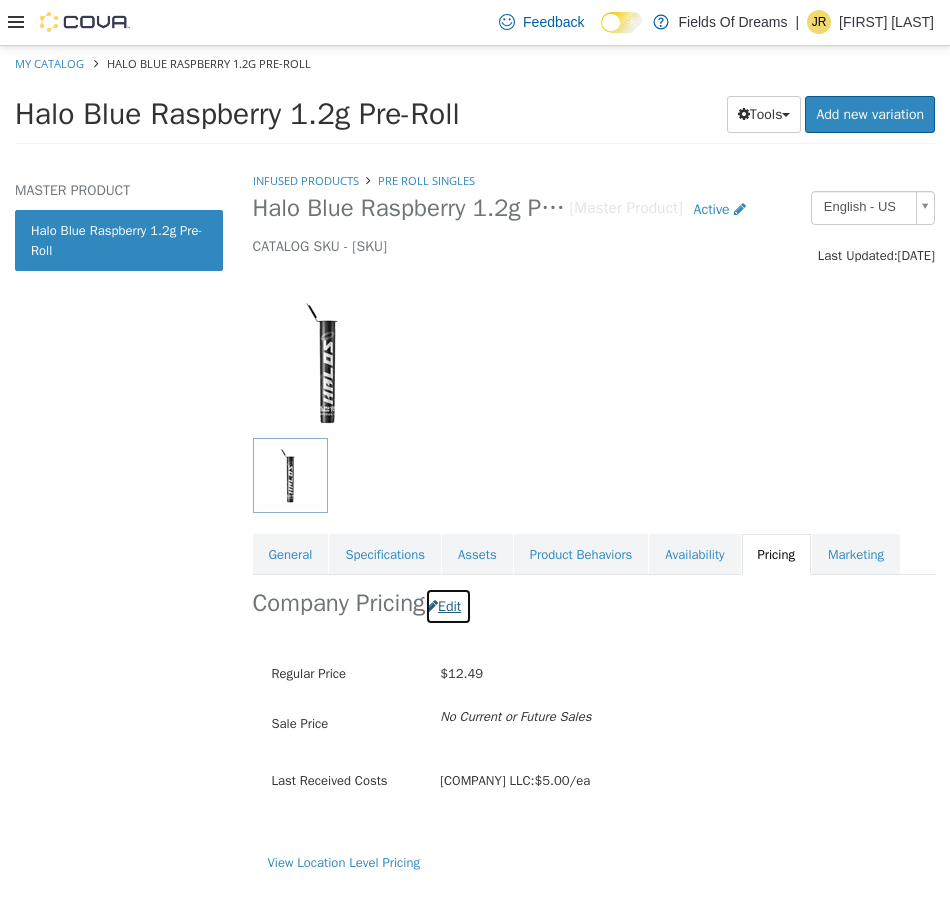 click on "Edit" at bounding box center (448, 605) 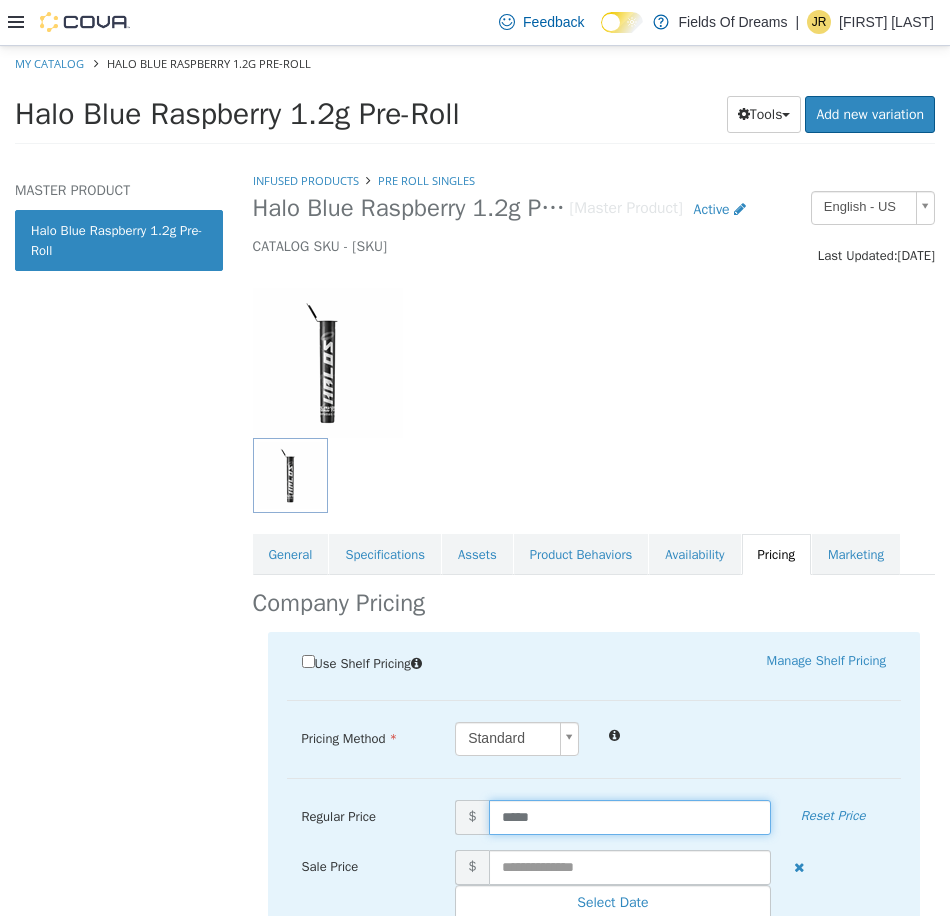 click on "*****" at bounding box center (630, 816) 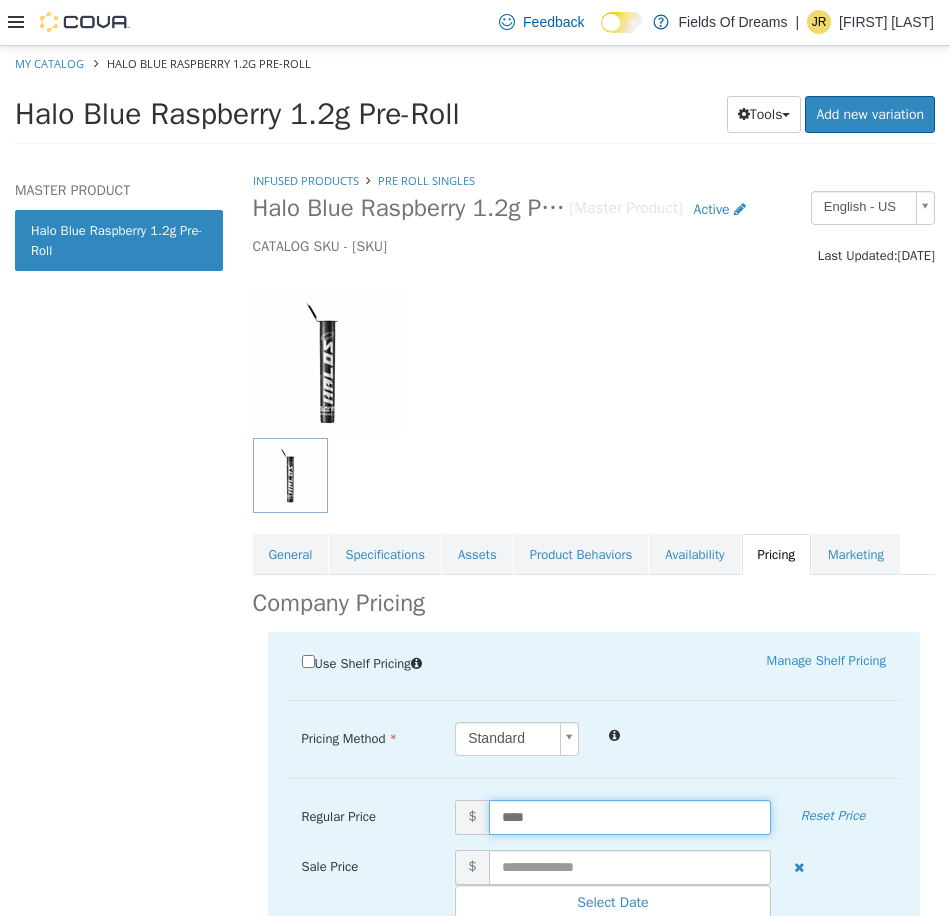 type on "*****" 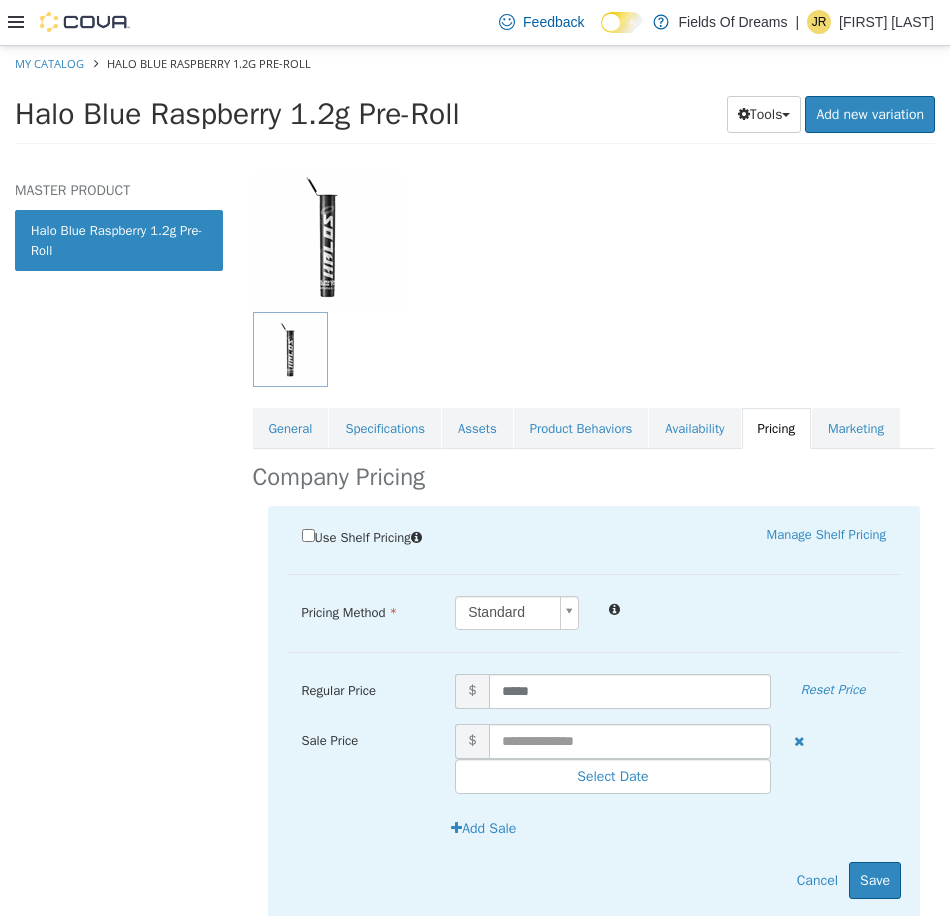 scroll, scrollTop: 197, scrollLeft: 0, axis: vertical 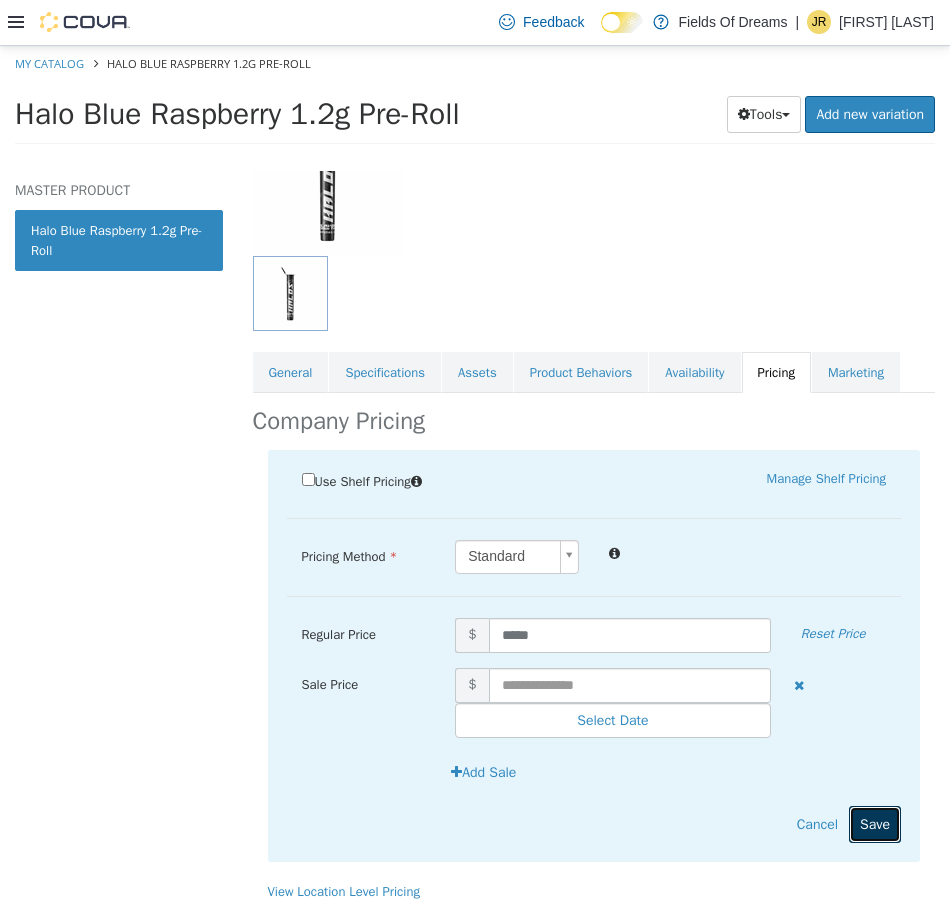click on "Save" at bounding box center (875, 823) 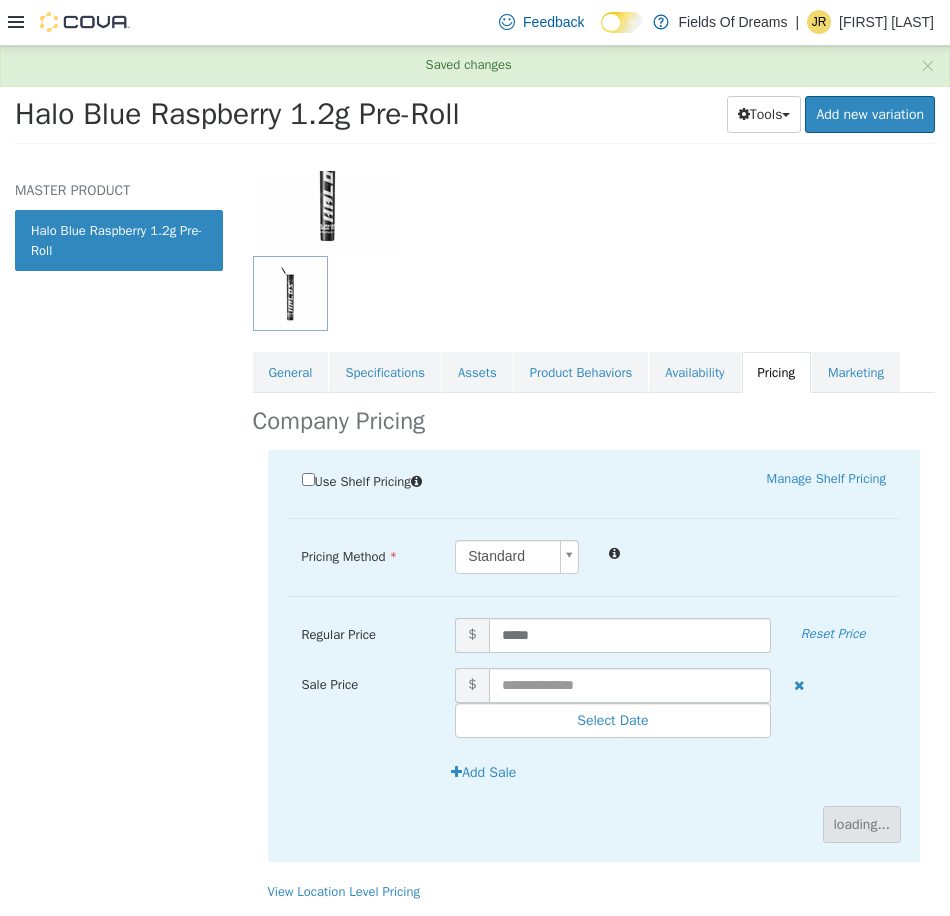 scroll, scrollTop: 0, scrollLeft: 0, axis: both 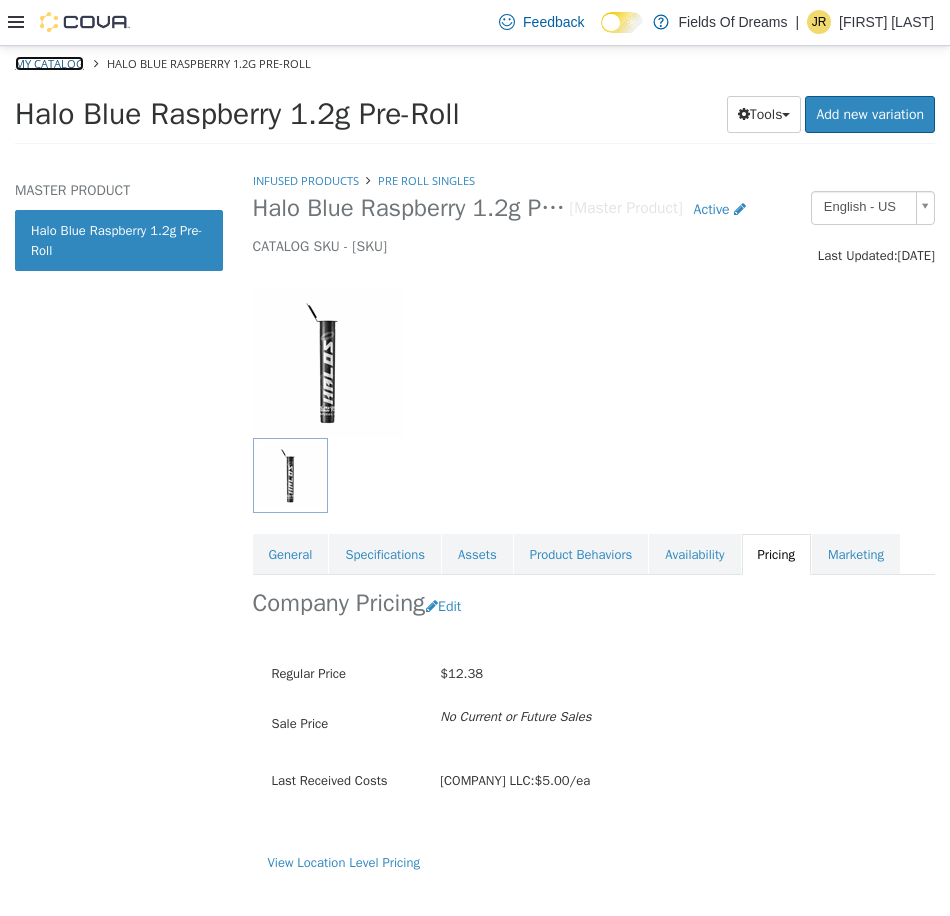 click on "My Catalog" at bounding box center (49, 62) 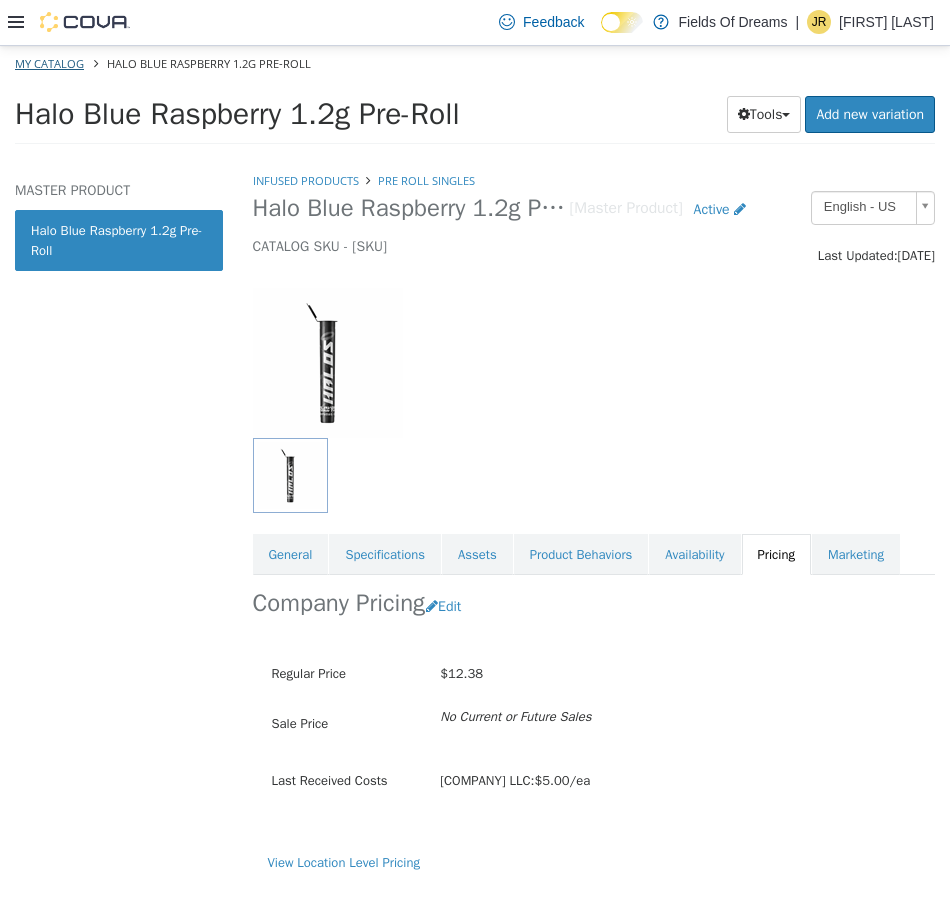 select on "**********" 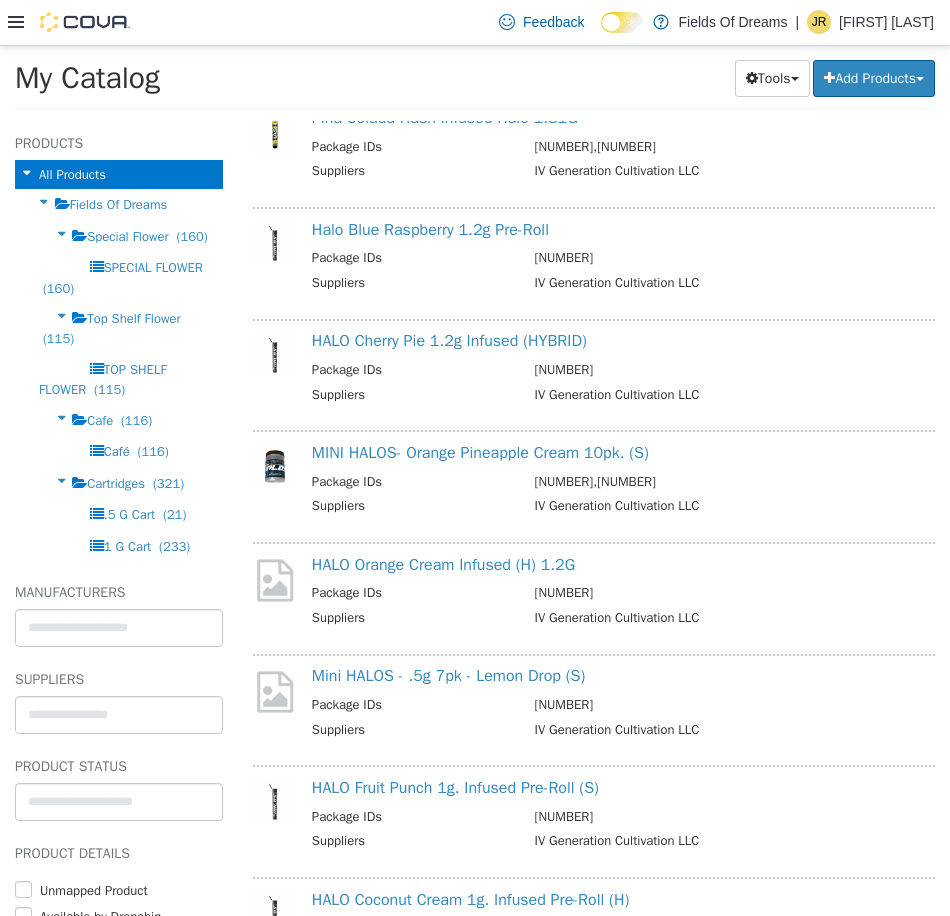scroll, scrollTop: 4647, scrollLeft: 0, axis: vertical 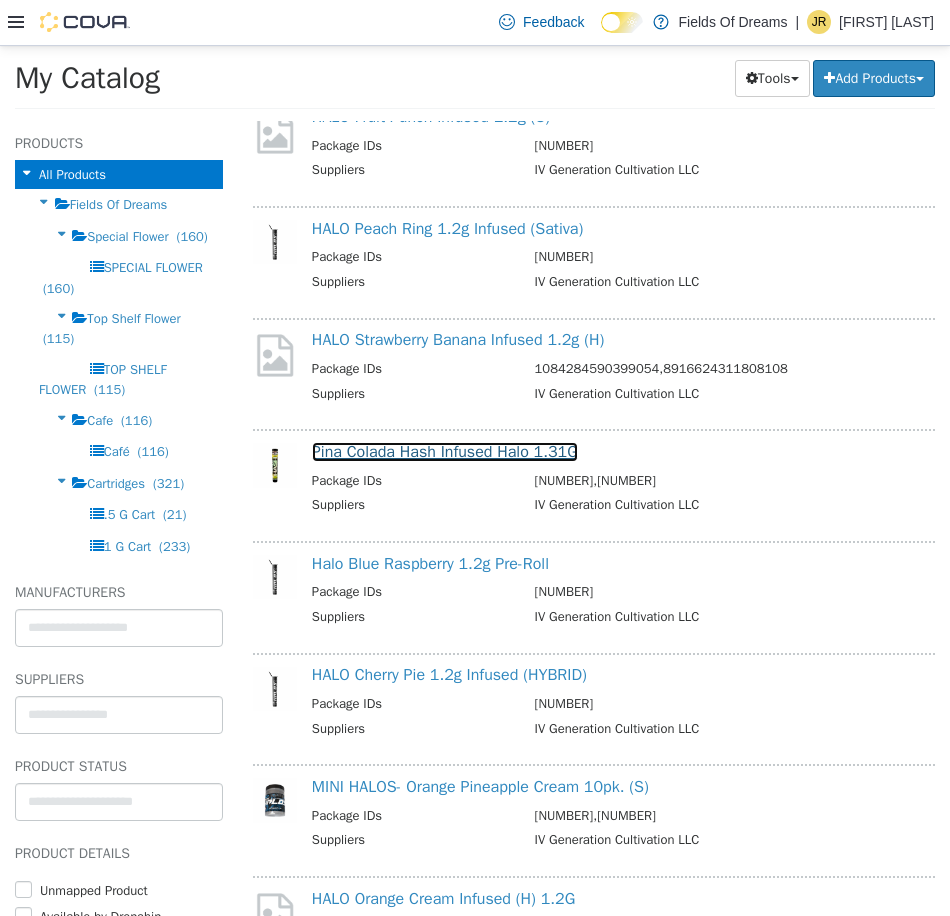 click on "Pina Colada Hash Infused Halo 1.31G" at bounding box center (445, 451) 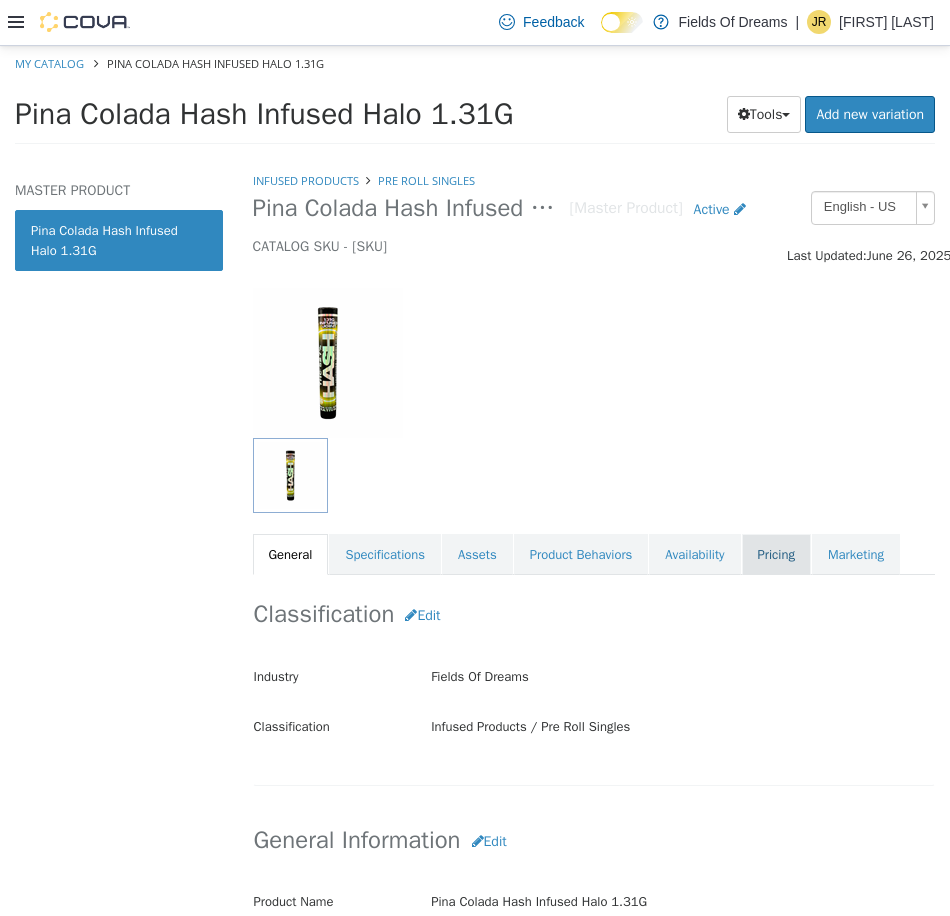 click on "Pricing" at bounding box center [776, 554] 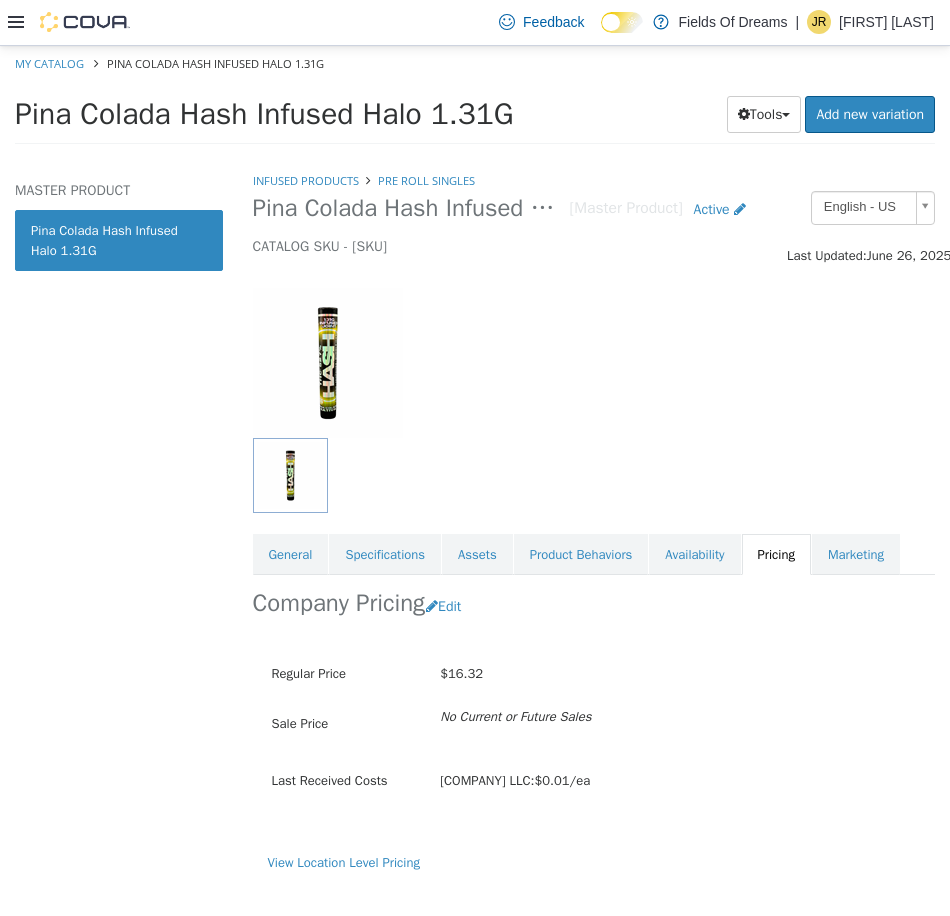 click at bounding box center (594, 474) 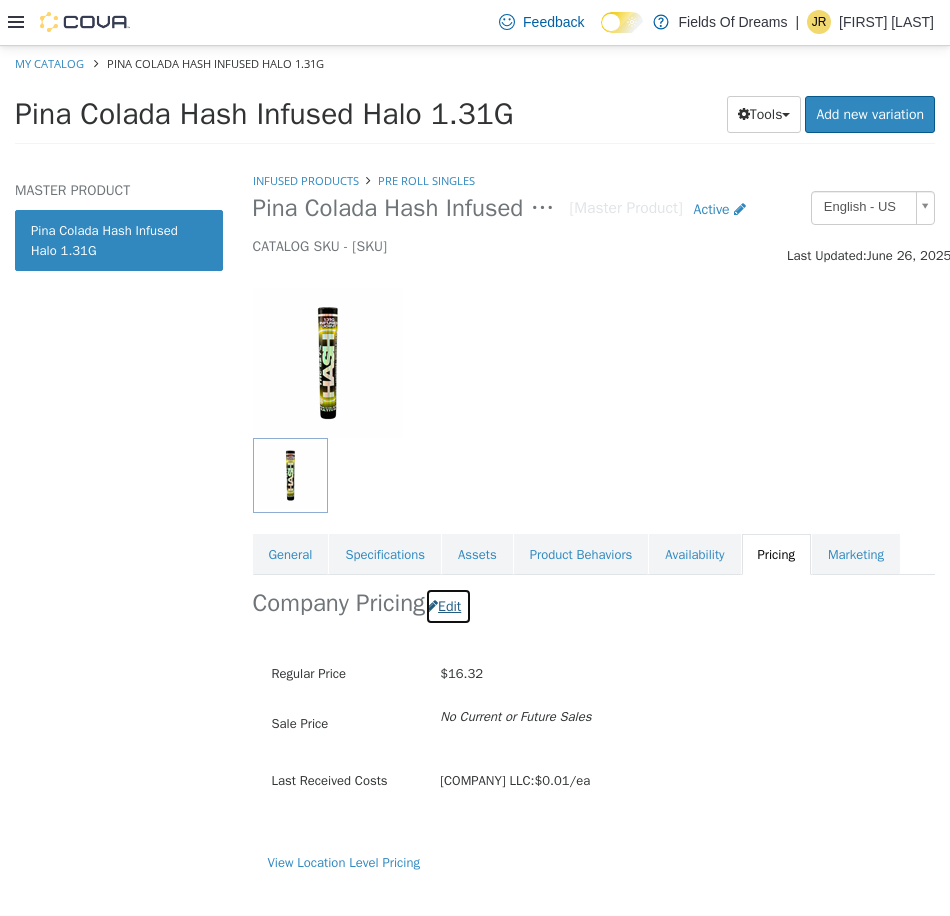click at bounding box center [432, 605] 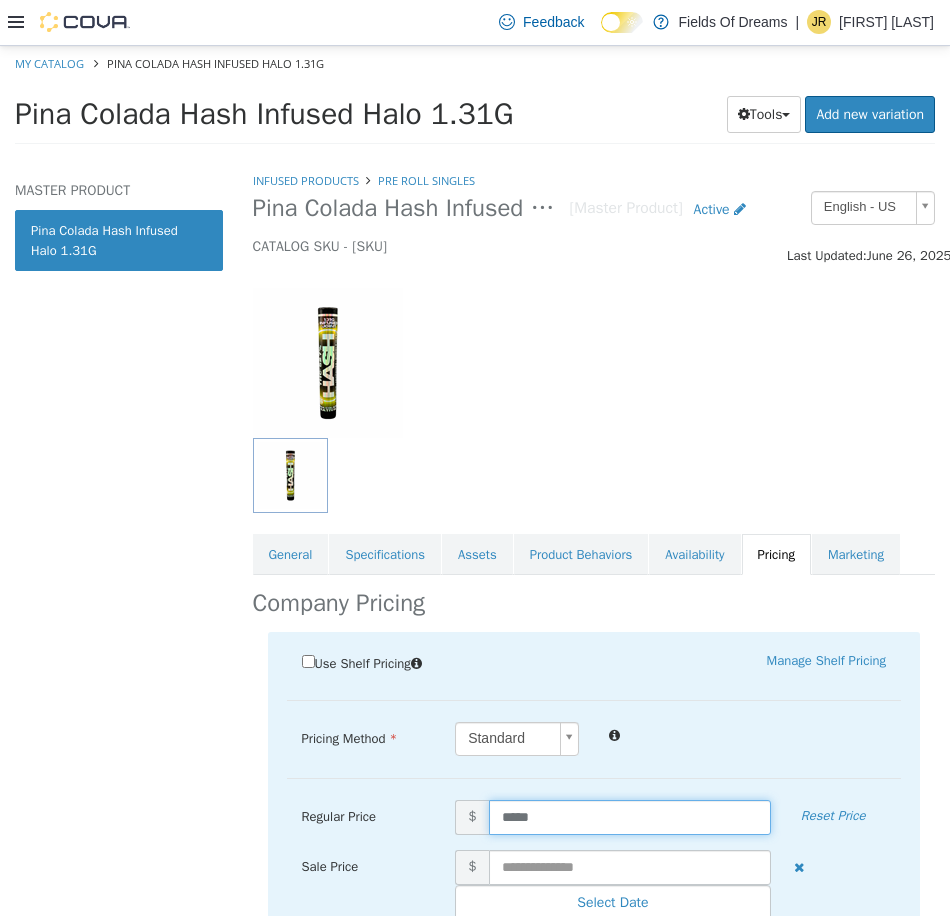 click on "*****" at bounding box center (630, 816) 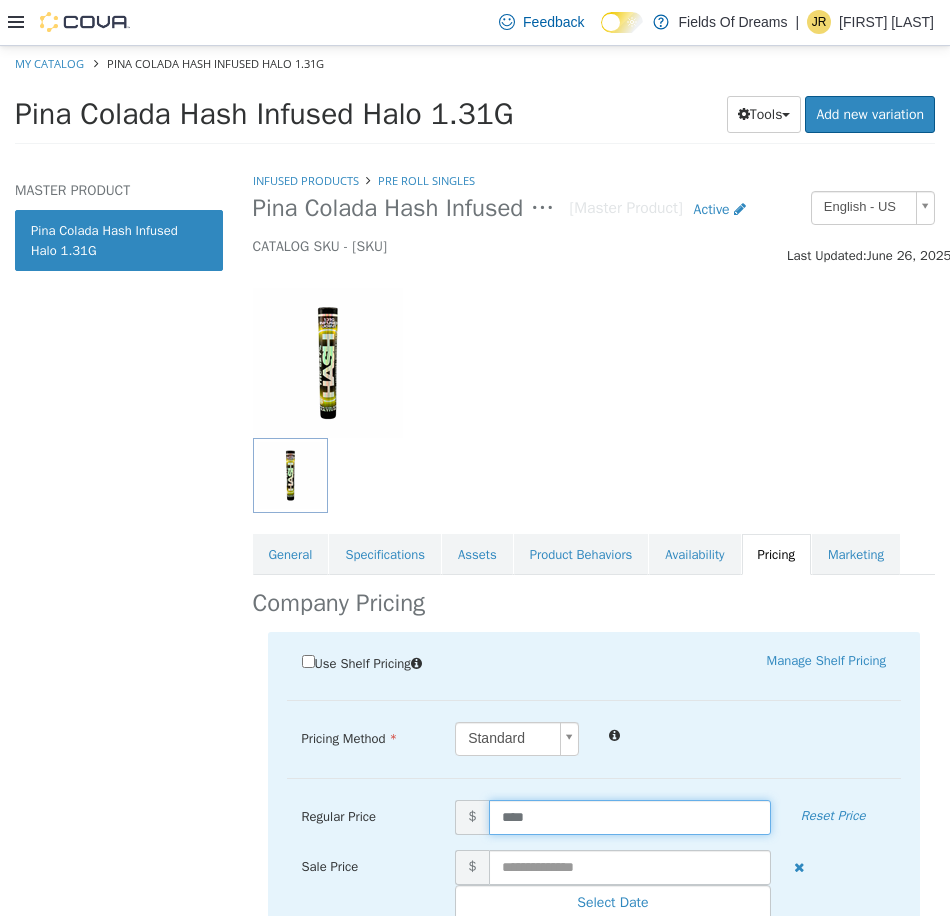 type on "*****" 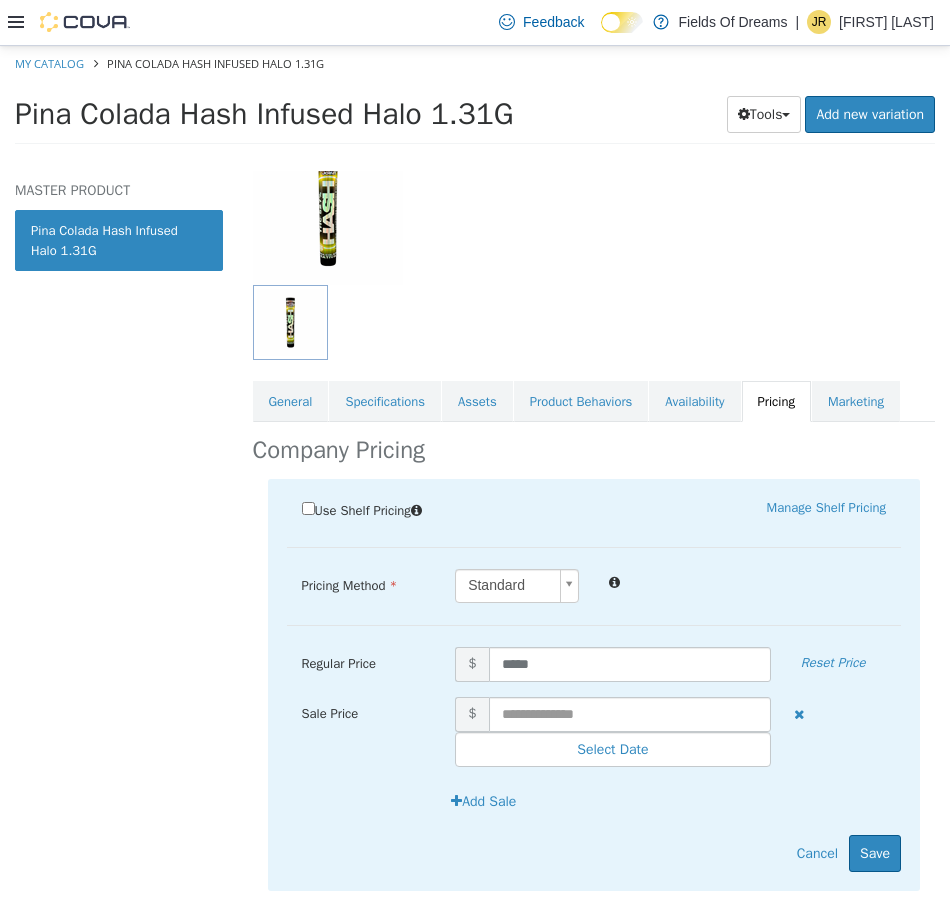 scroll, scrollTop: 197, scrollLeft: 0, axis: vertical 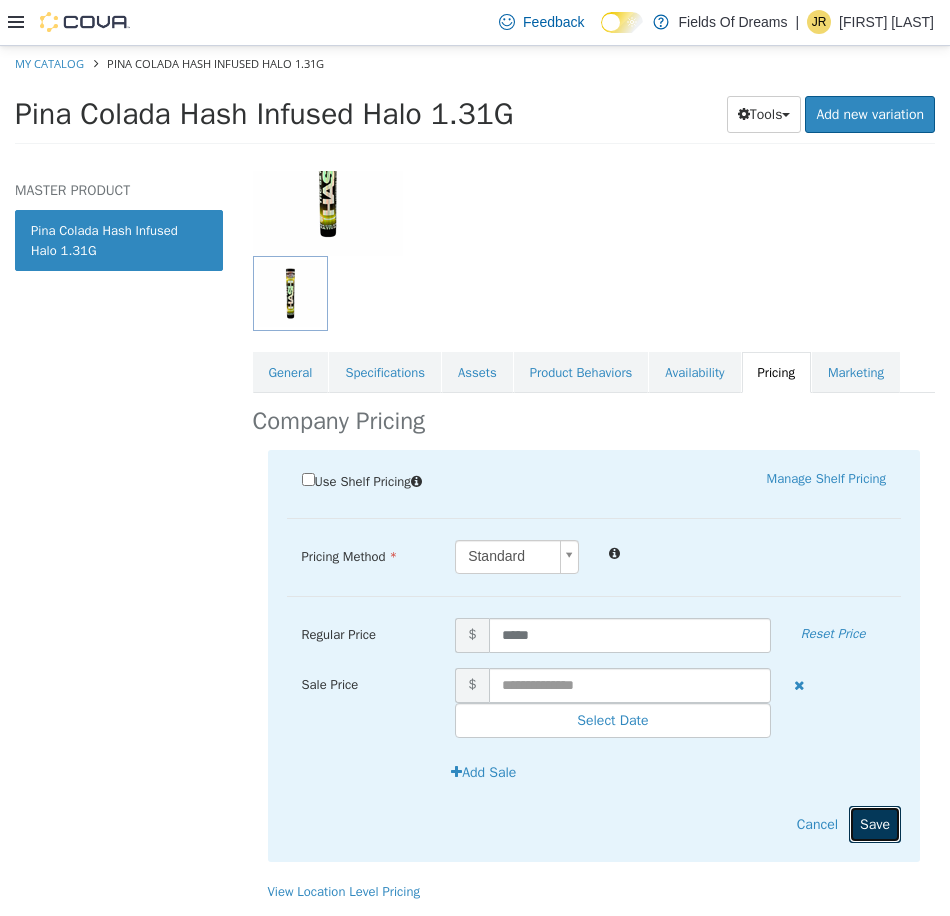 click on "Save" at bounding box center (875, 823) 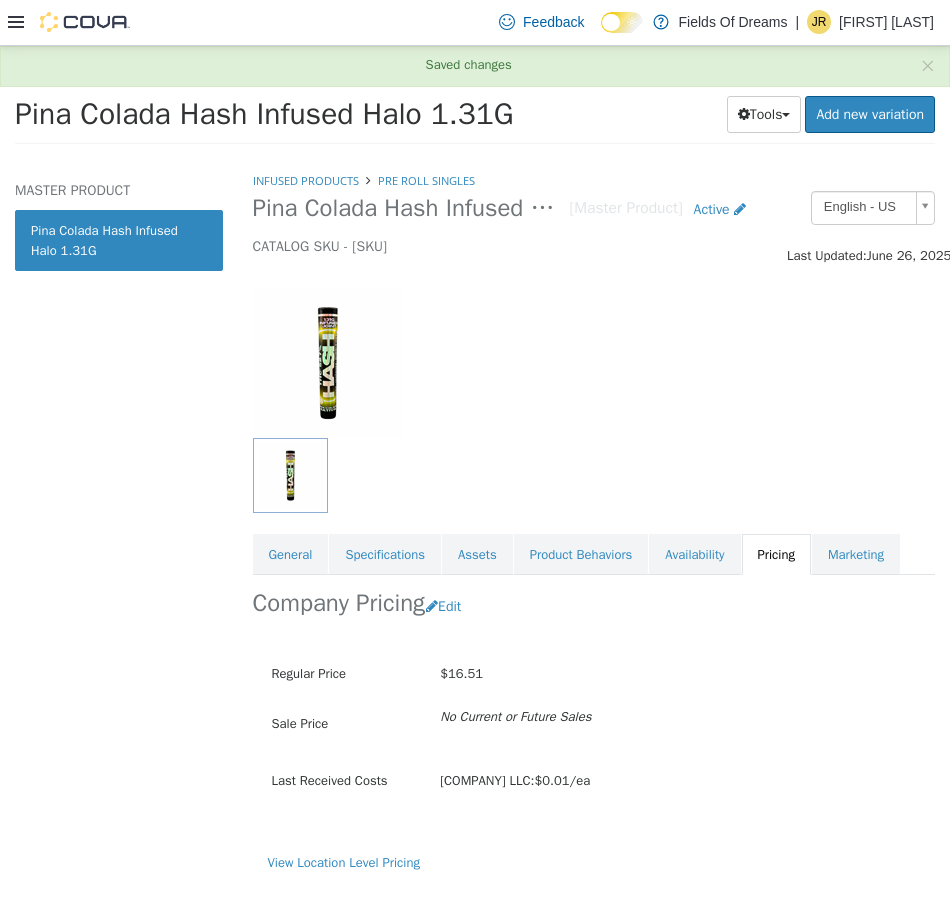 scroll, scrollTop: 0, scrollLeft: 0, axis: both 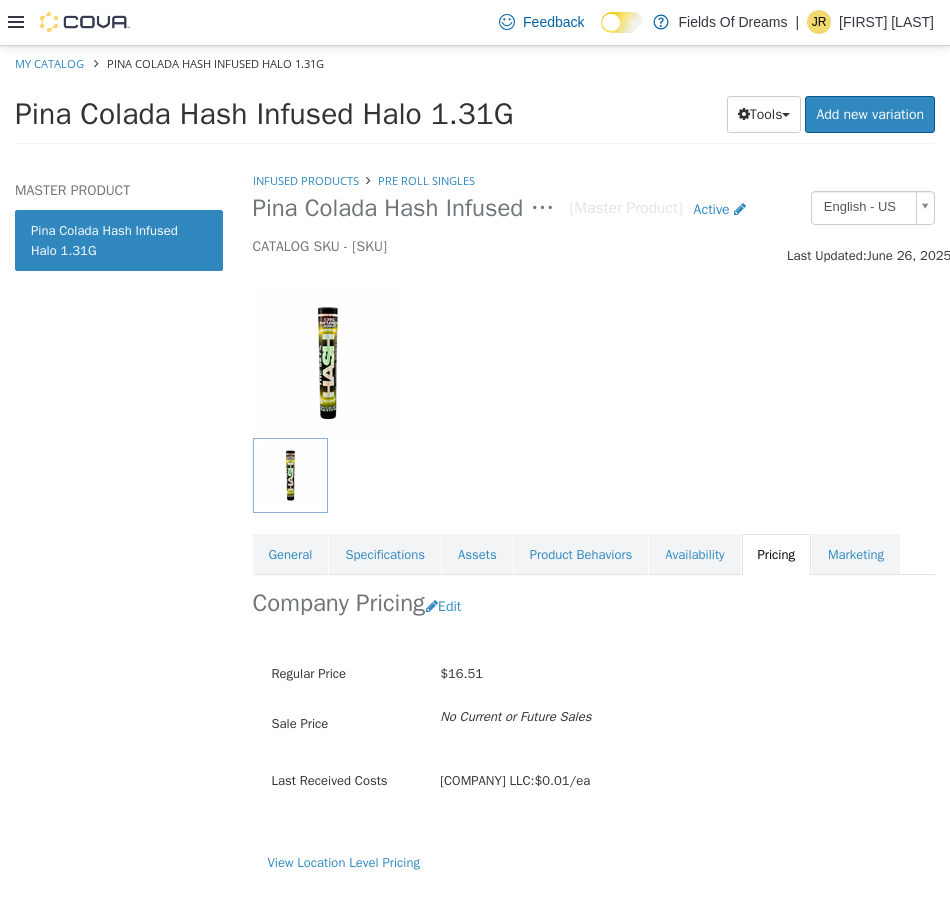 click on "My Catalog
Pina Colada Hash Infused Halo 1.31G" at bounding box center (475, 63) 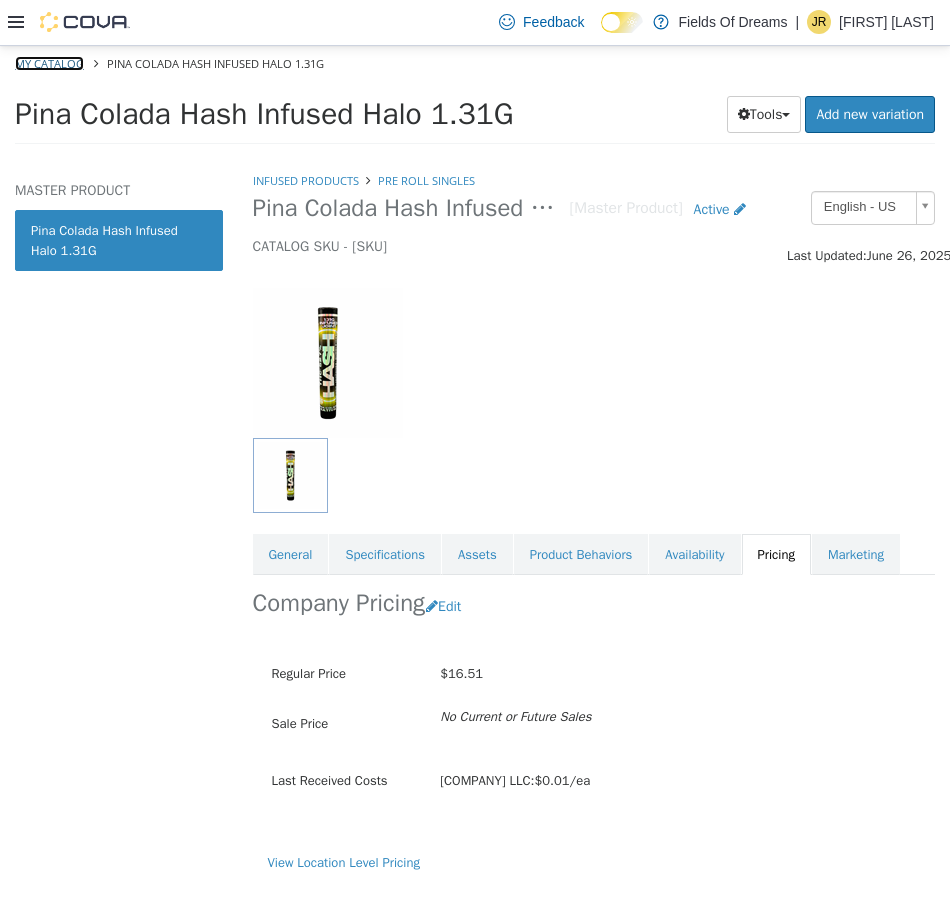 click on "My Catalog" at bounding box center (49, 62) 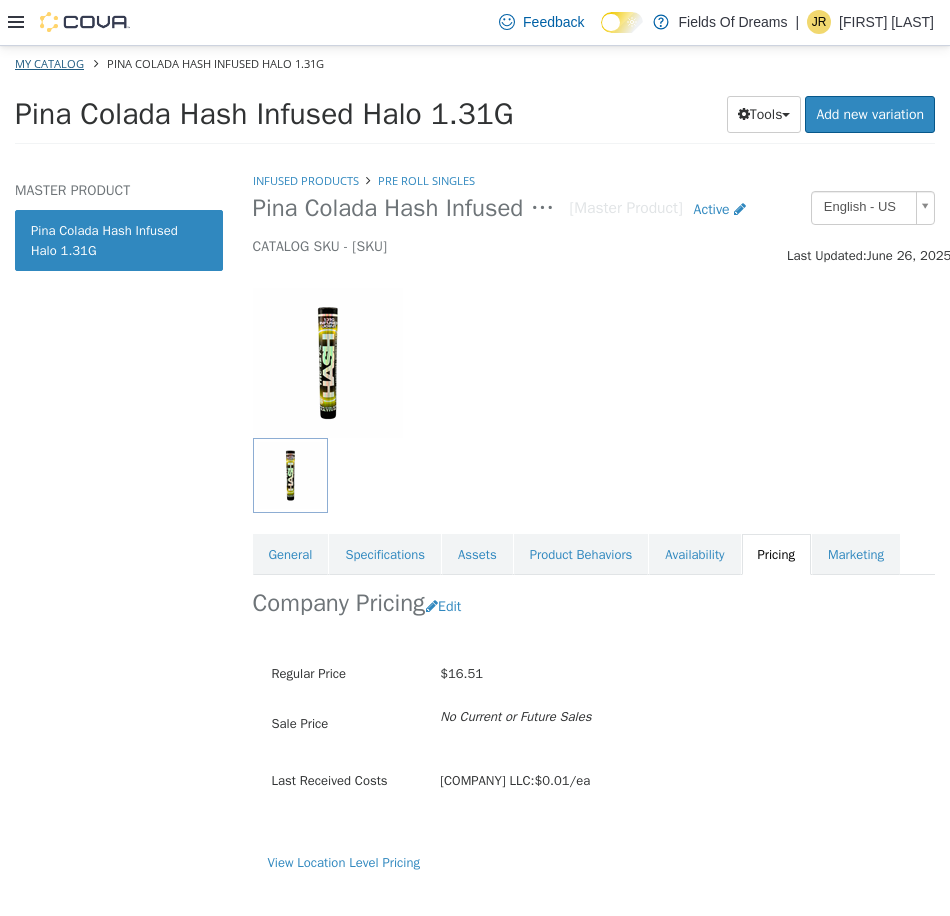 select on "**********" 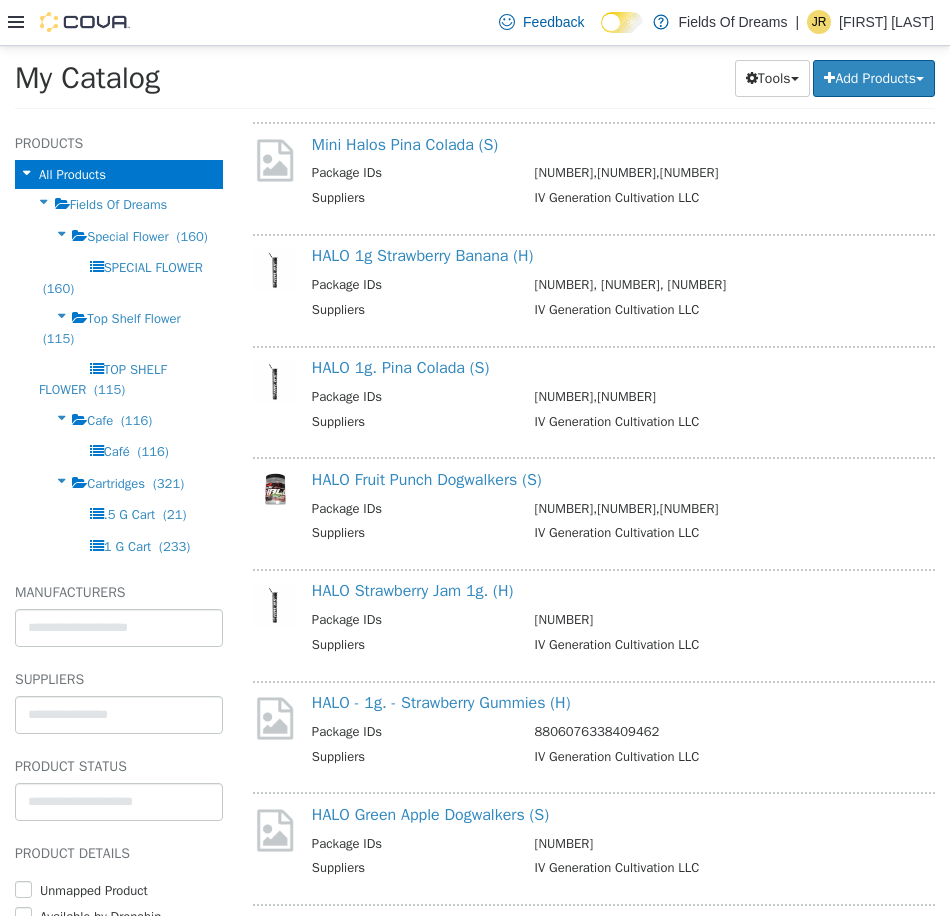 scroll, scrollTop: 0, scrollLeft: 0, axis: both 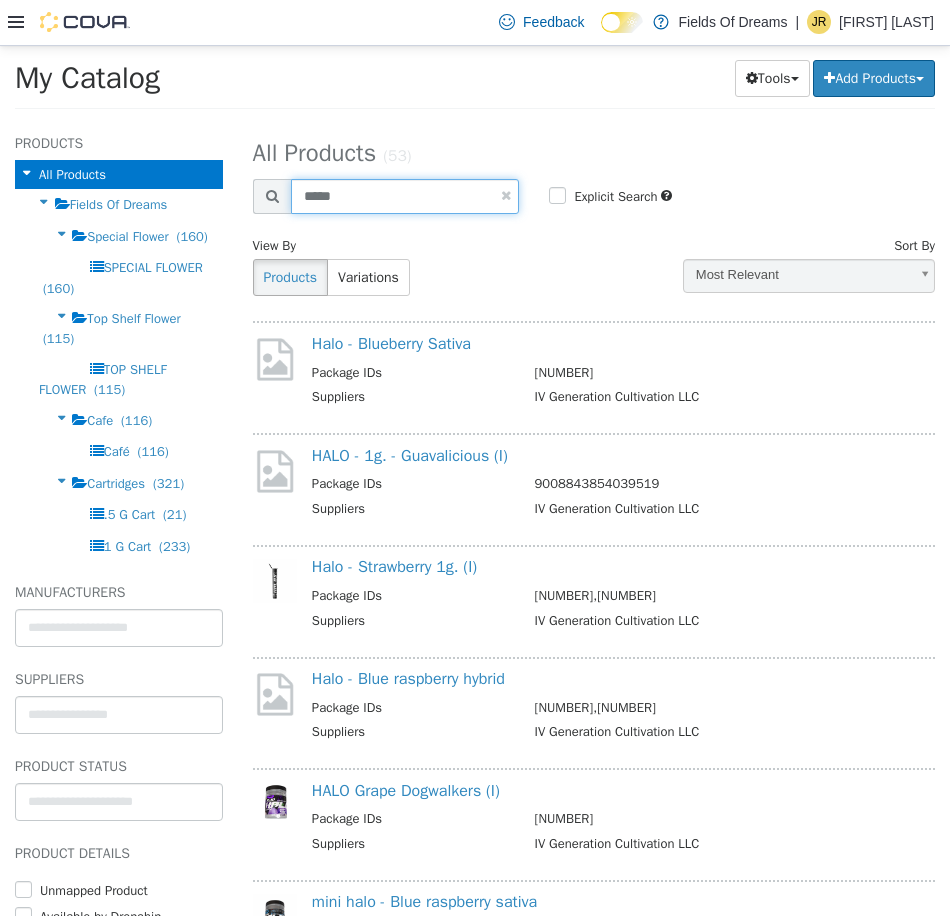 click on "*****" at bounding box center (405, 195) 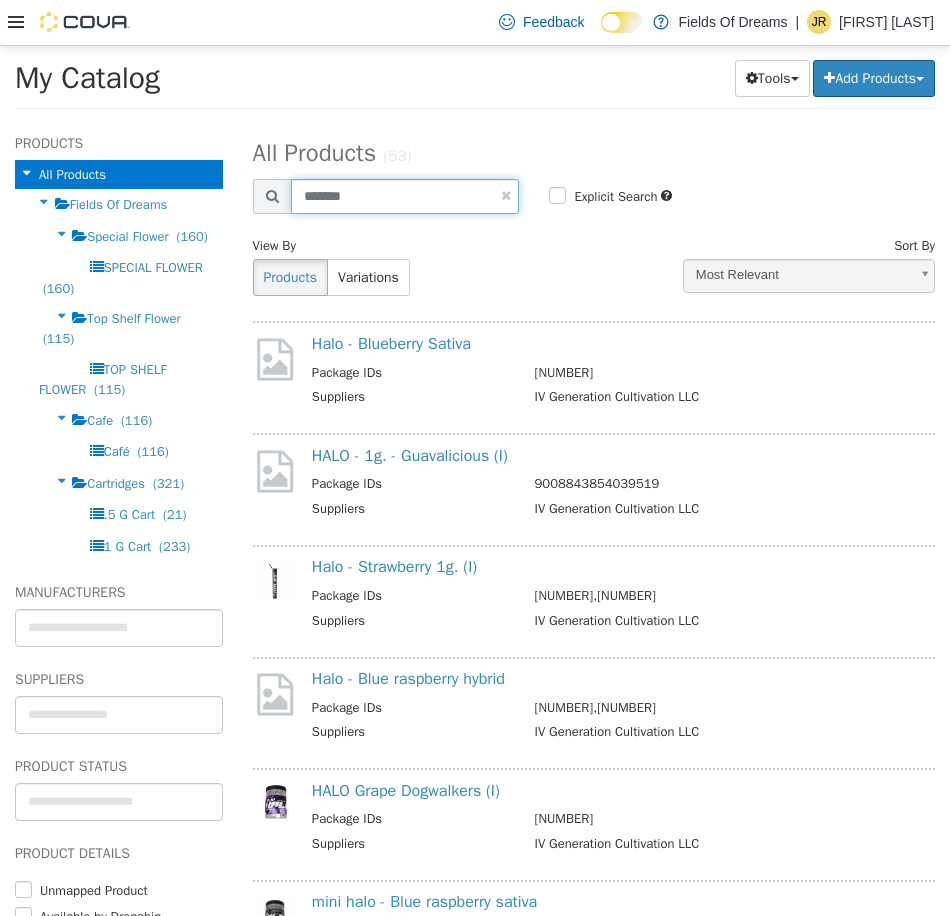 type on "*******" 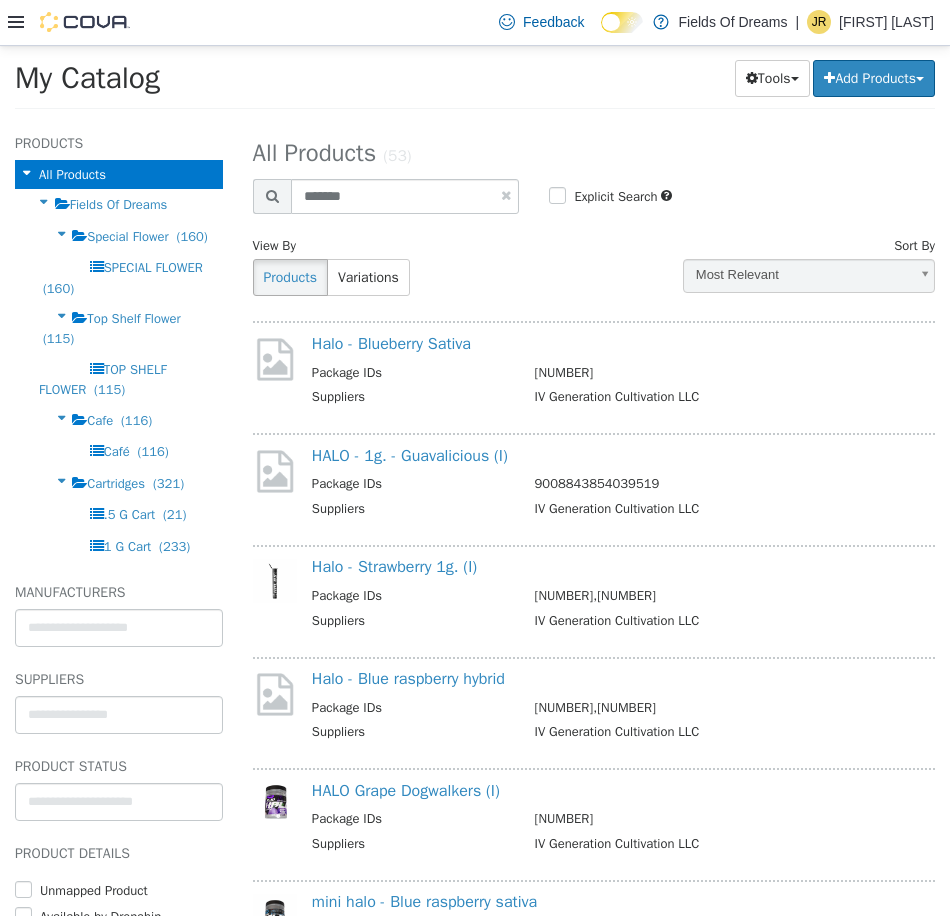 select on "**********" 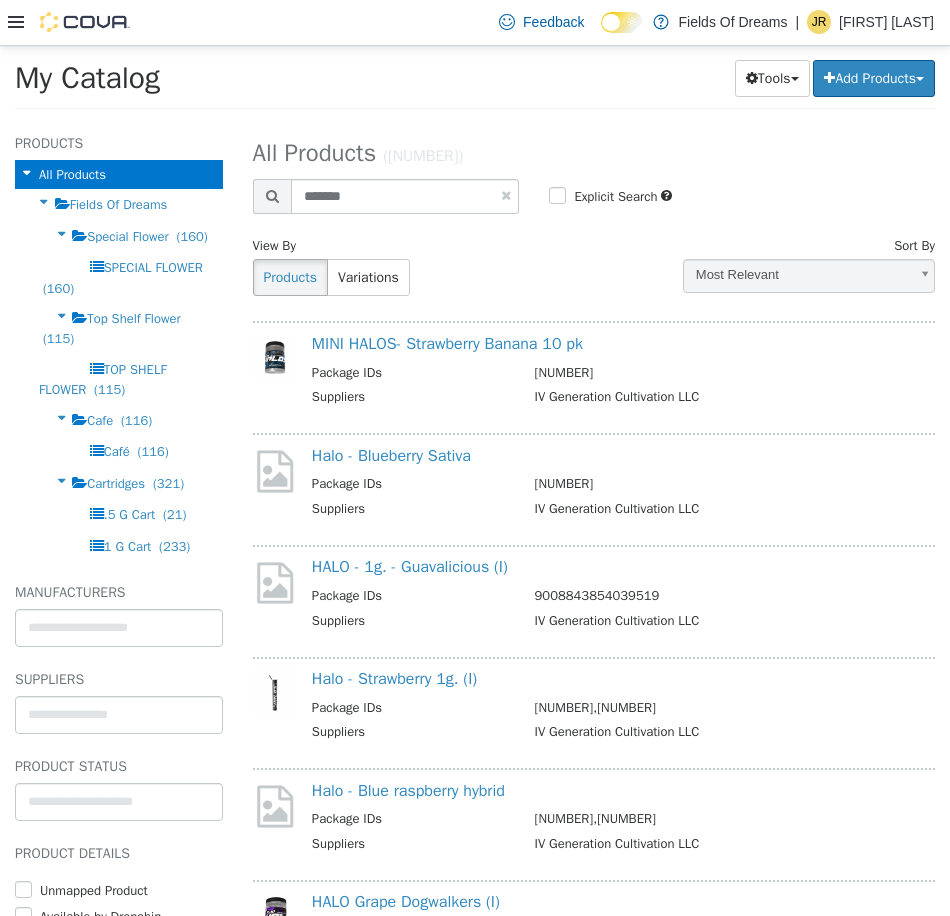 click on "Explicit Search" at bounding box center (682, 192) 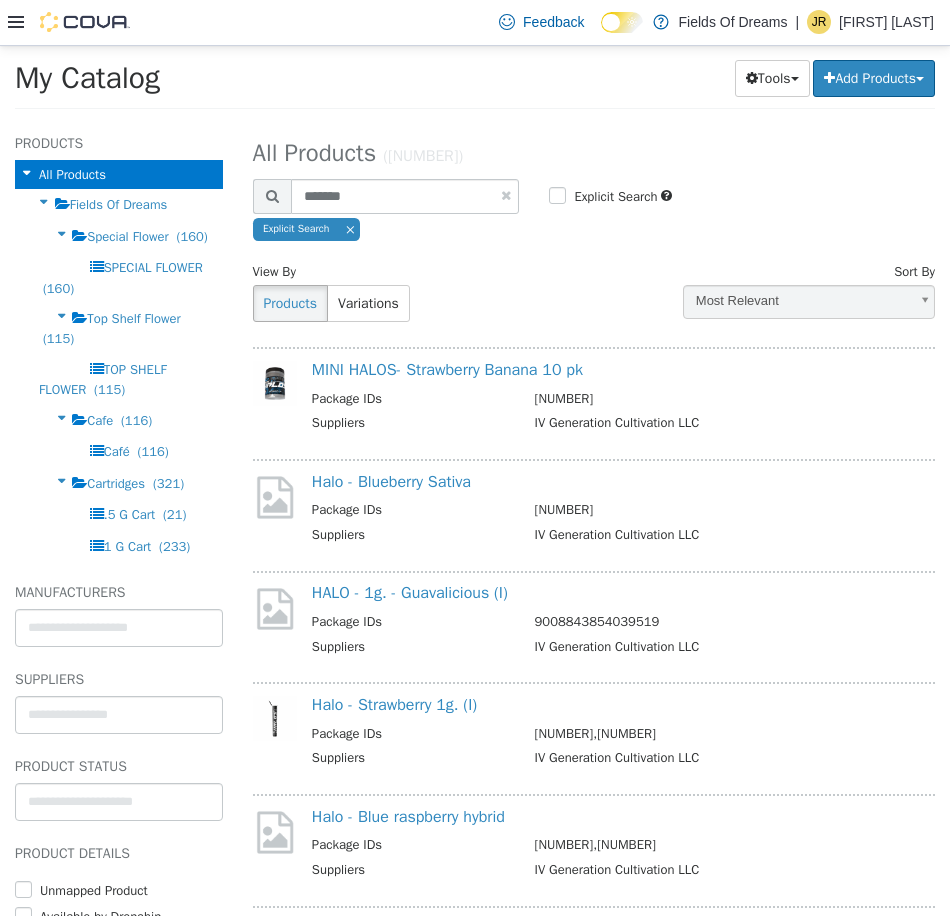 select on "**********" 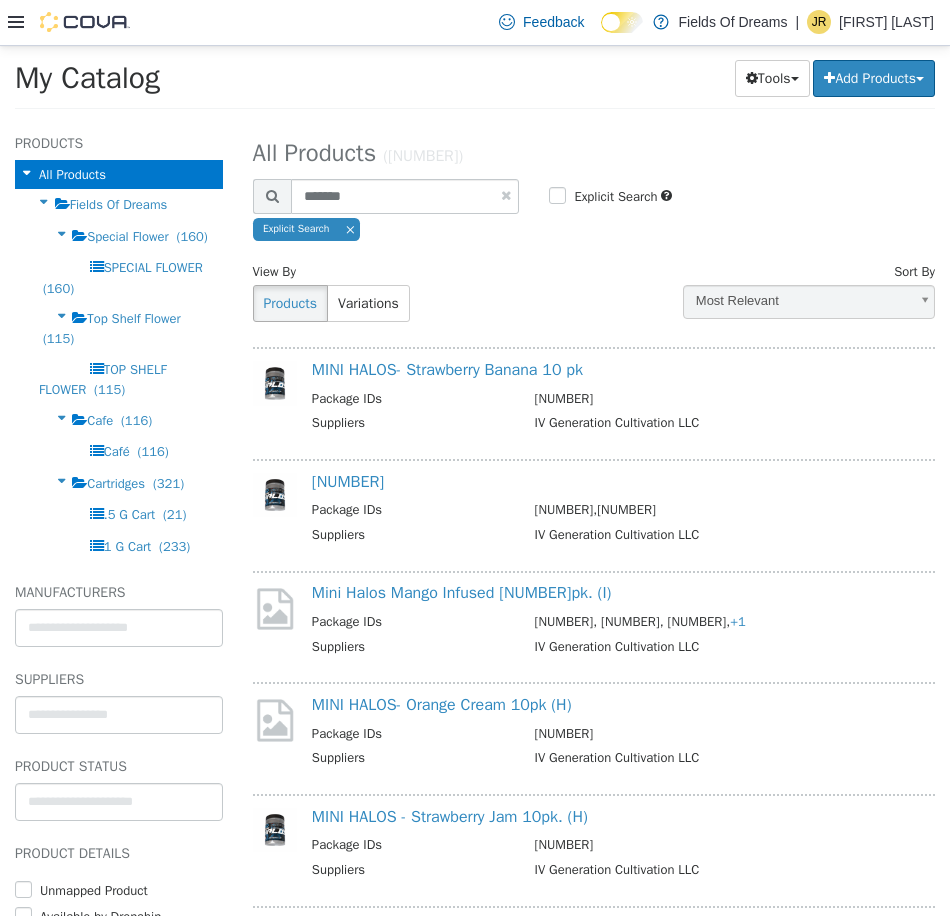 click on "Package IDs" at bounding box center (416, 400) 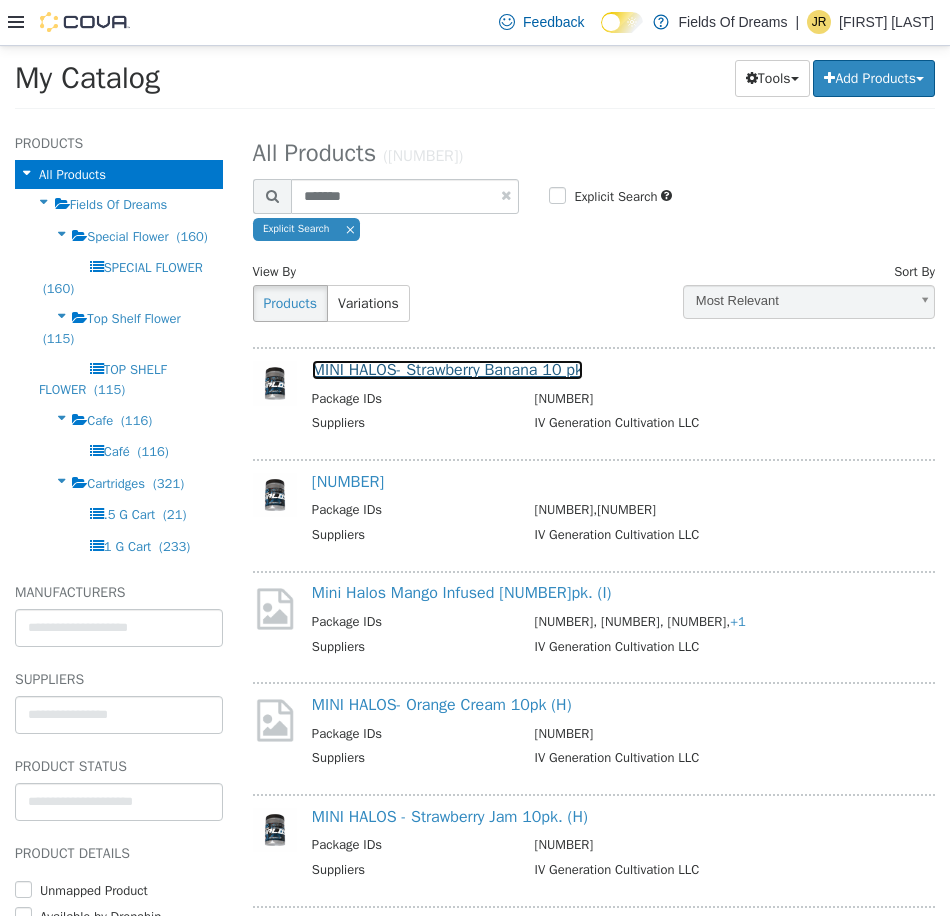 click on "MINI HALOS- Strawberry Banana 10 pk" at bounding box center (447, 369) 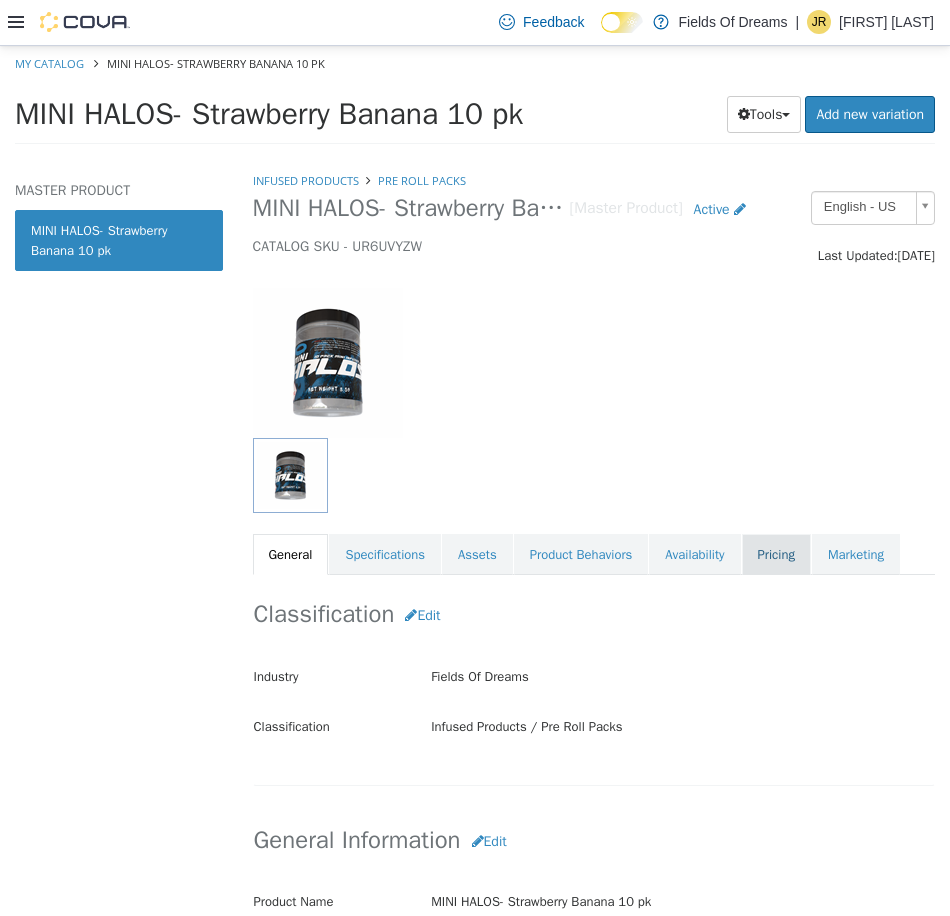 click on "Pricing" at bounding box center (776, 554) 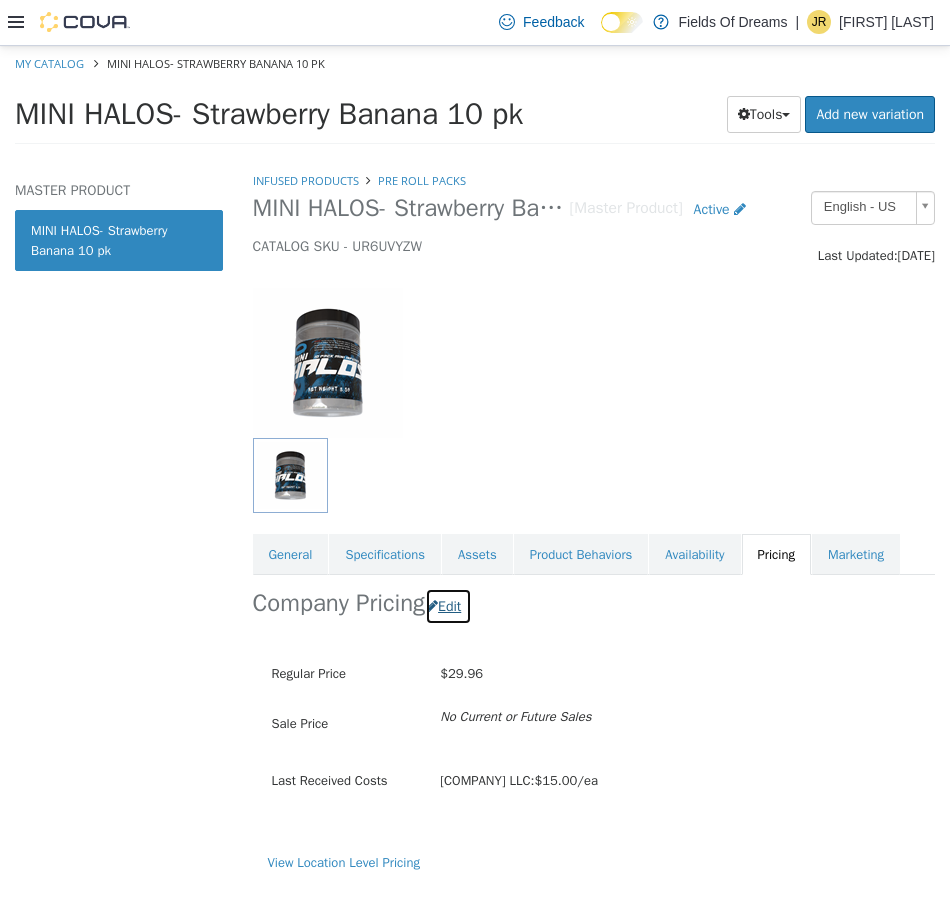 click on "Edit" at bounding box center [448, 605] 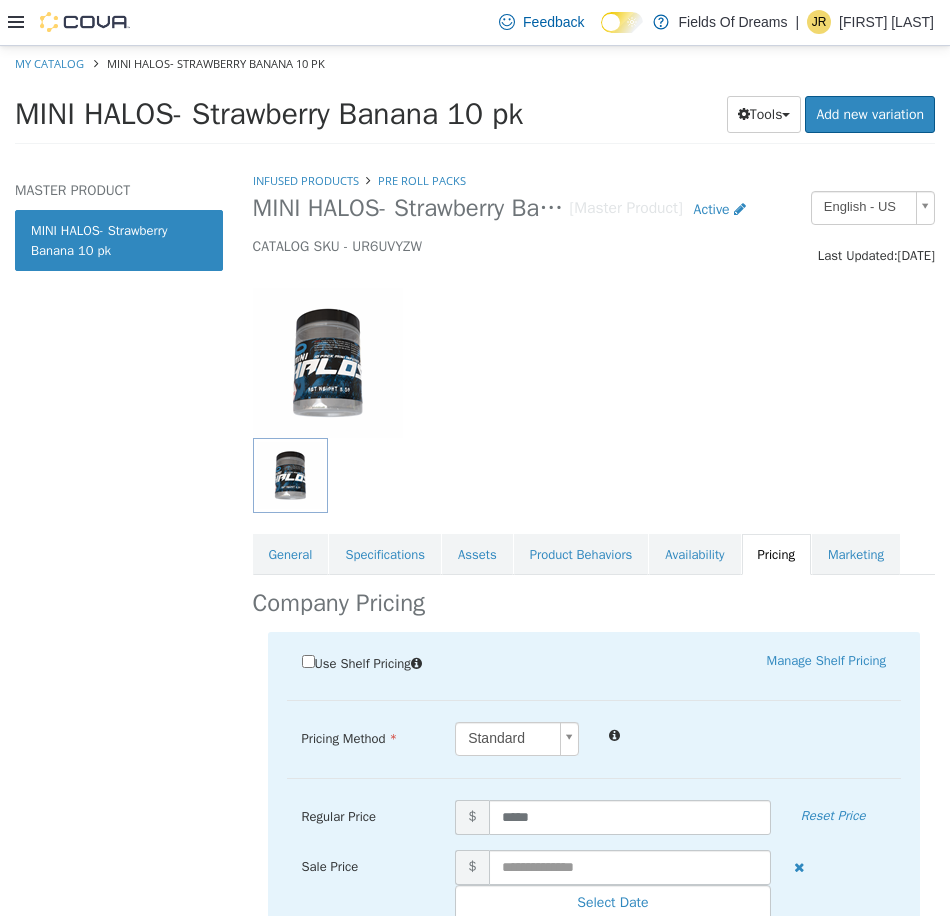 scroll, scrollTop: 3, scrollLeft: 0, axis: vertical 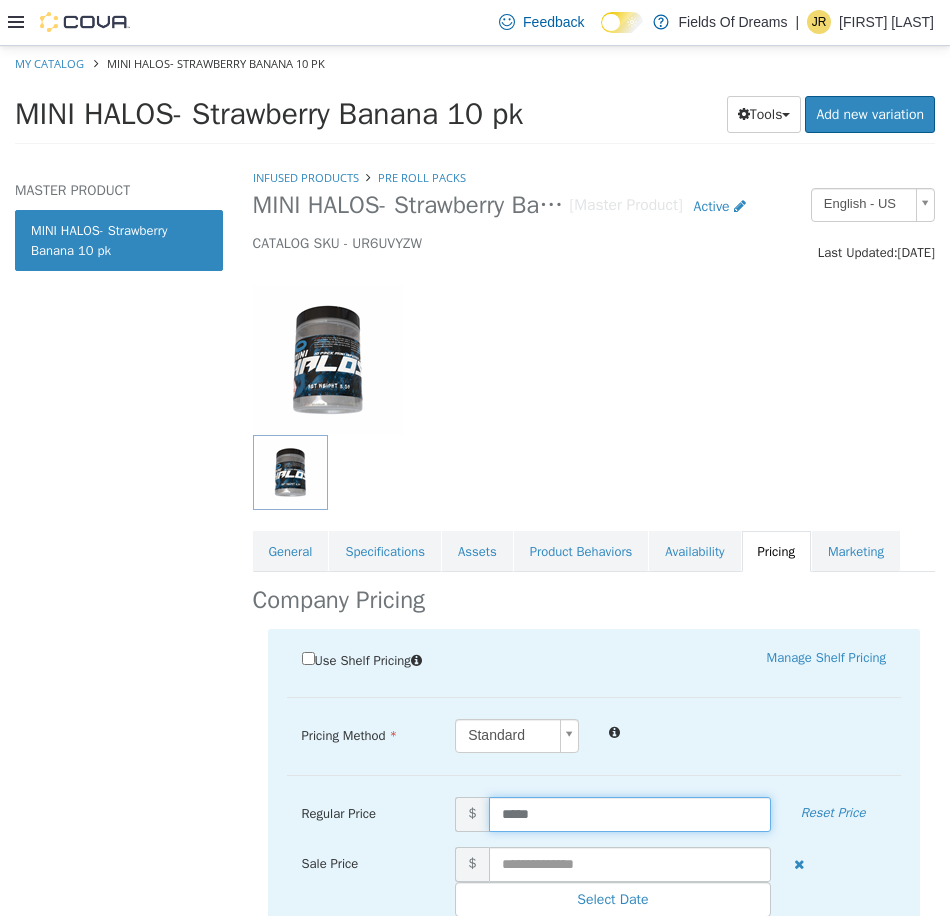 click on "*****" at bounding box center [630, 813] 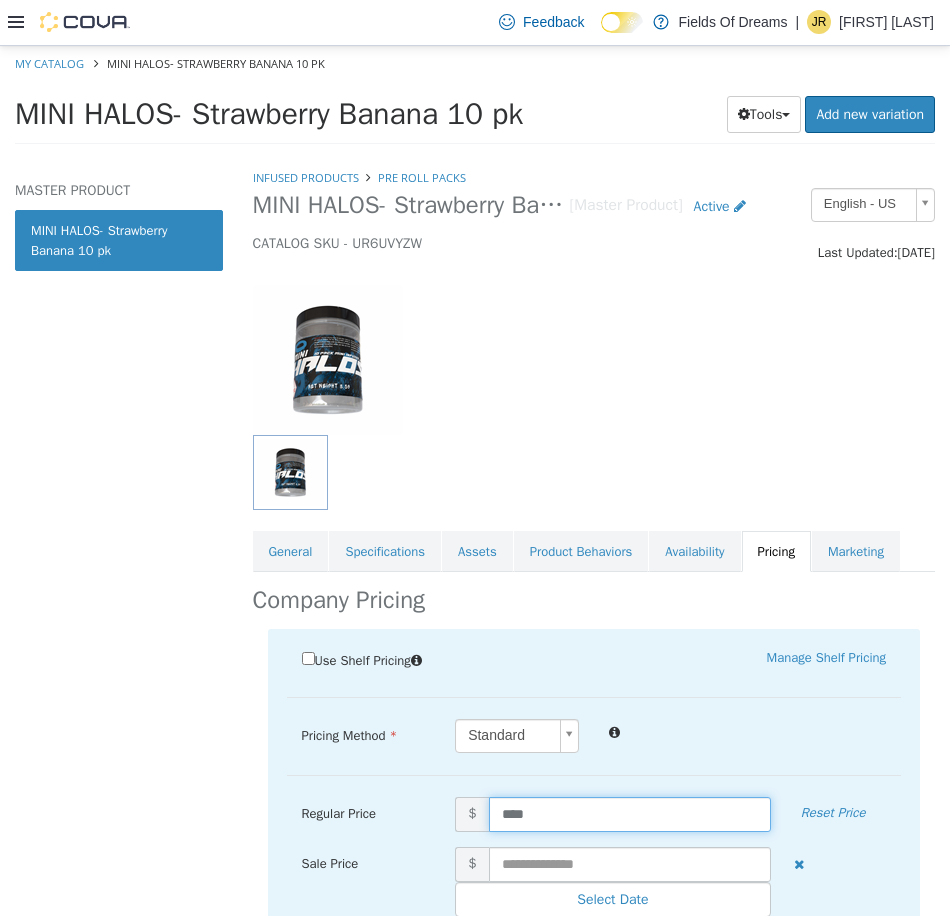 type on "*****" 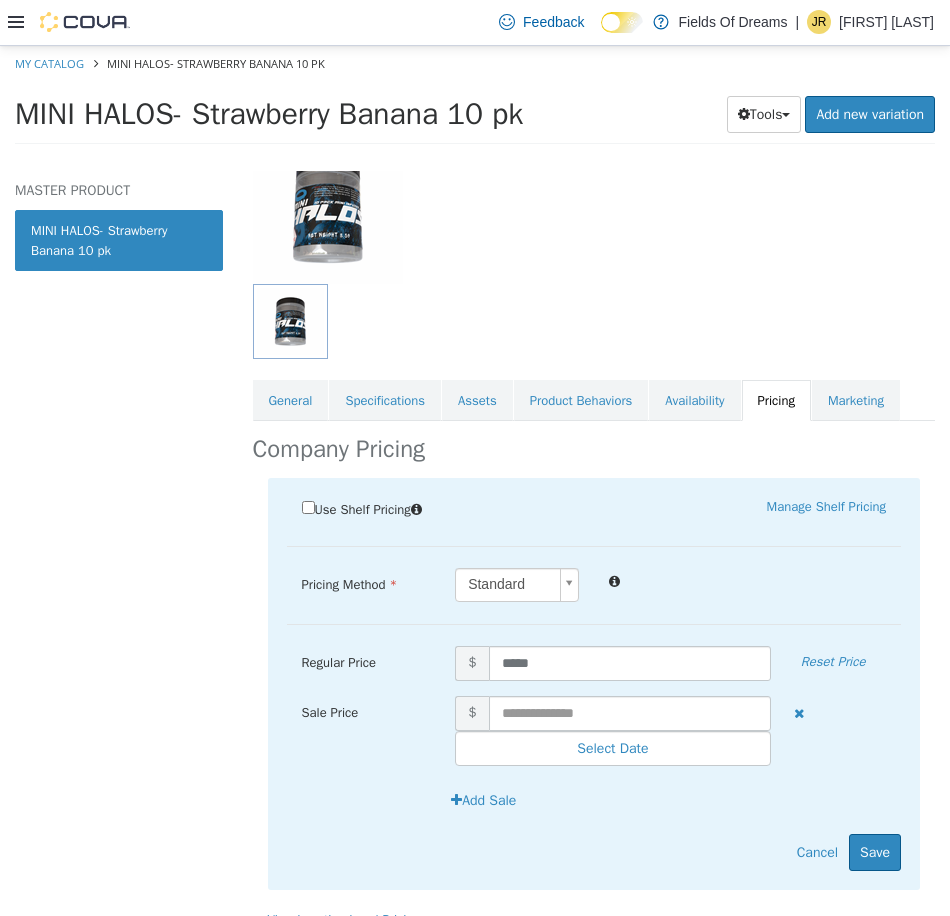 scroll, scrollTop: 197, scrollLeft: 0, axis: vertical 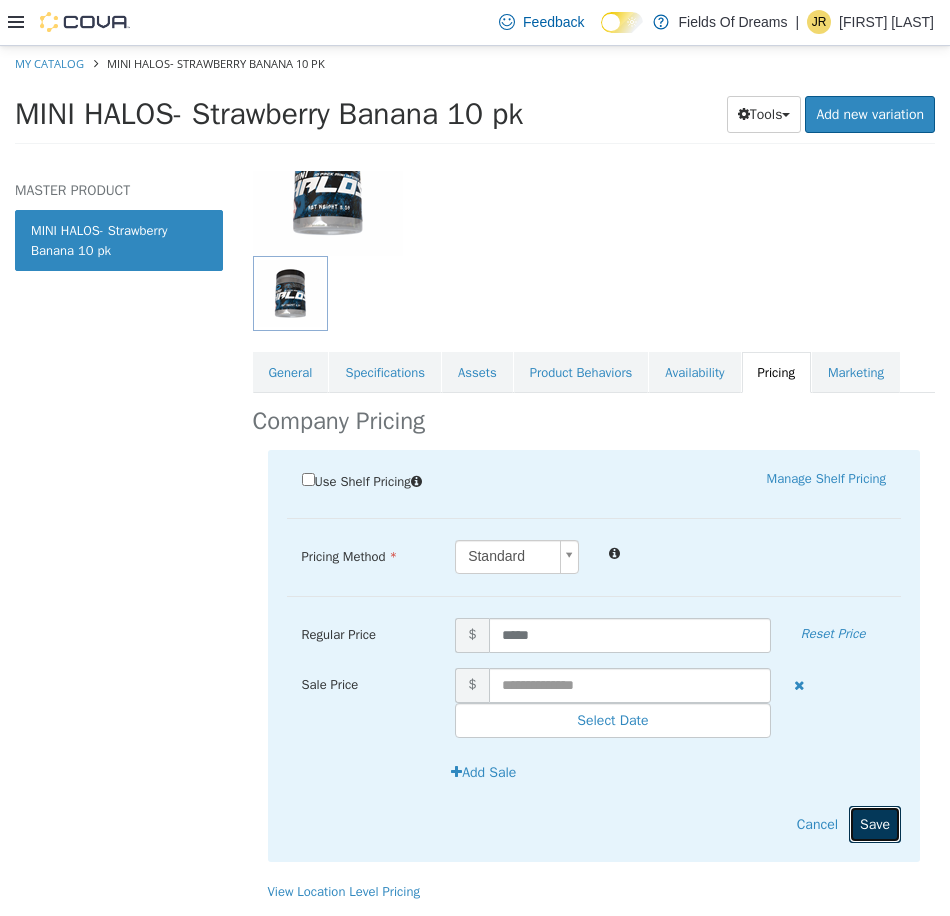click on "Save" at bounding box center (875, 823) 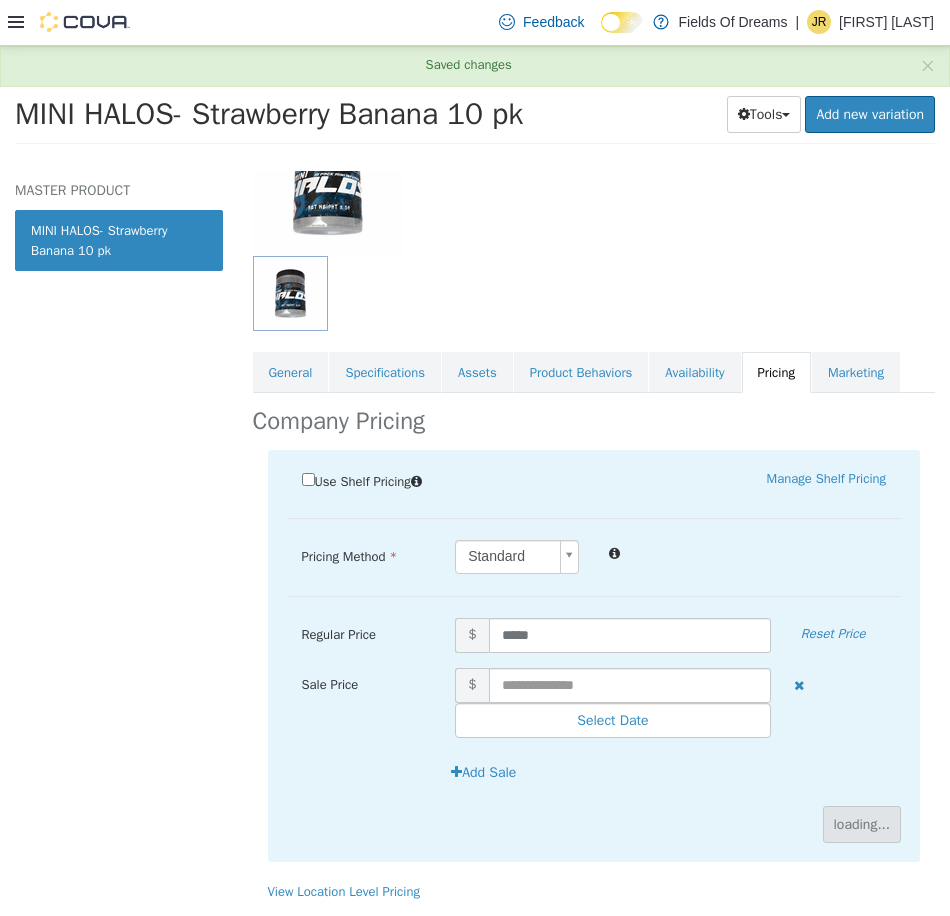 scroll, scrollTop: 0, scrollLeft: 0, axis: both 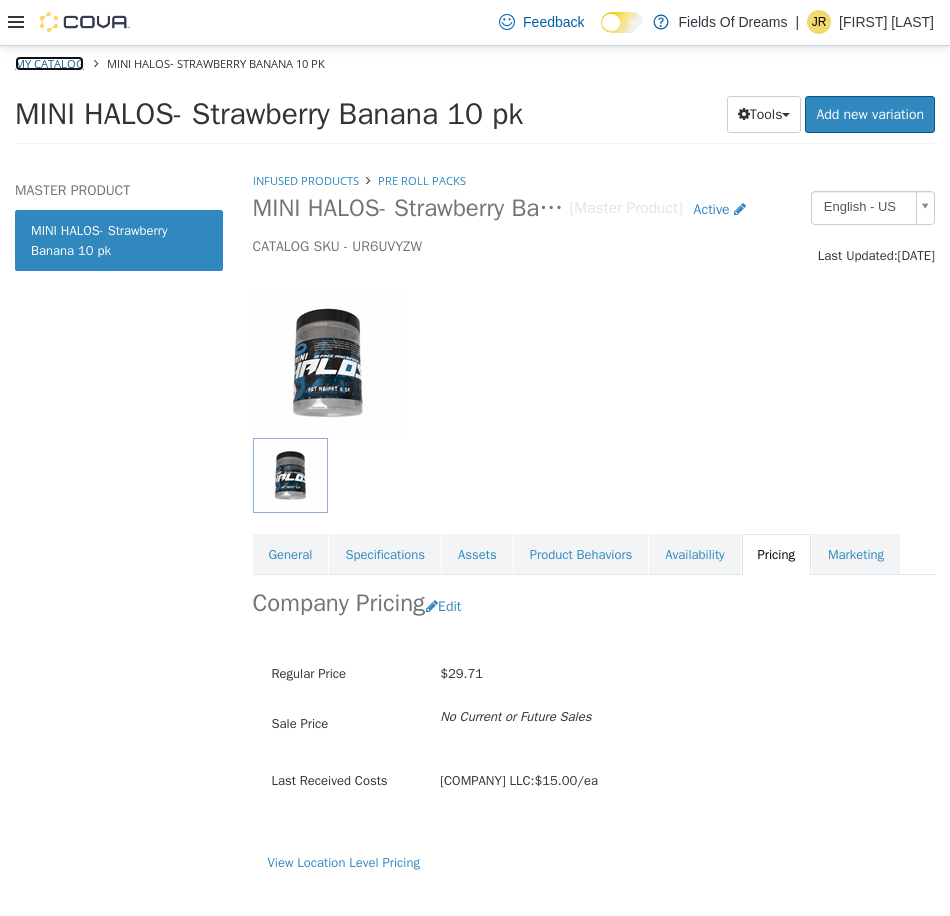 click on "My Catalog" at bounding box center (49, 62) 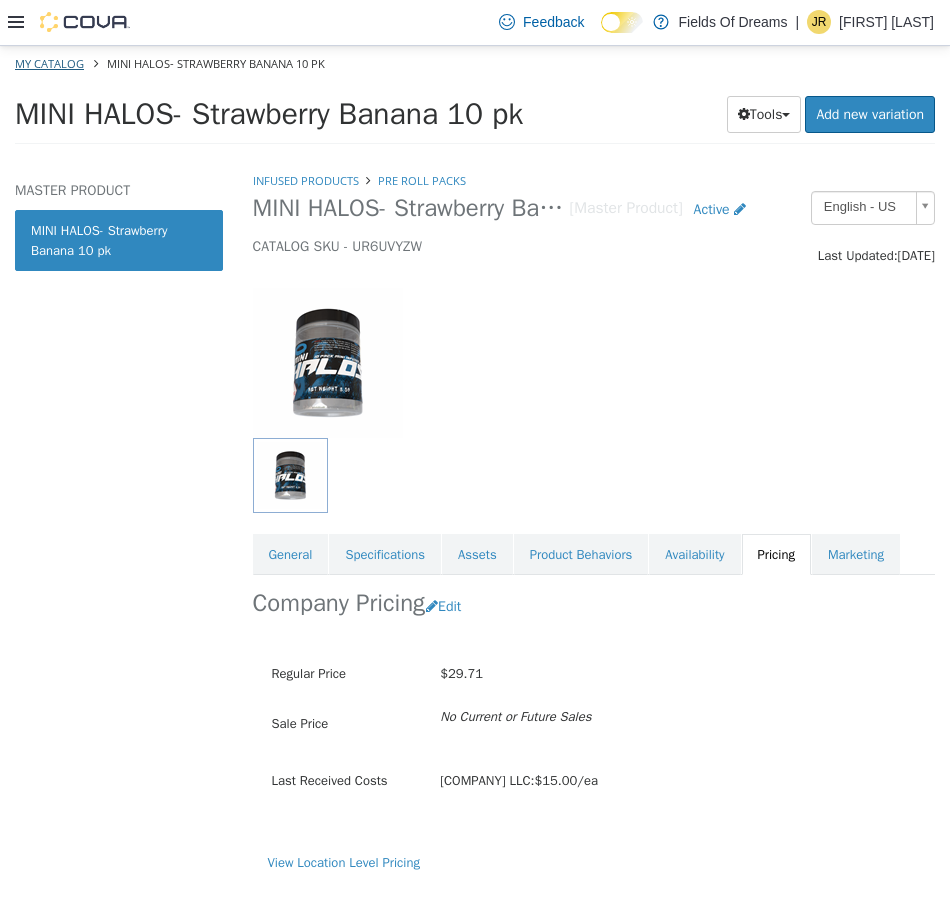 select on "**********" 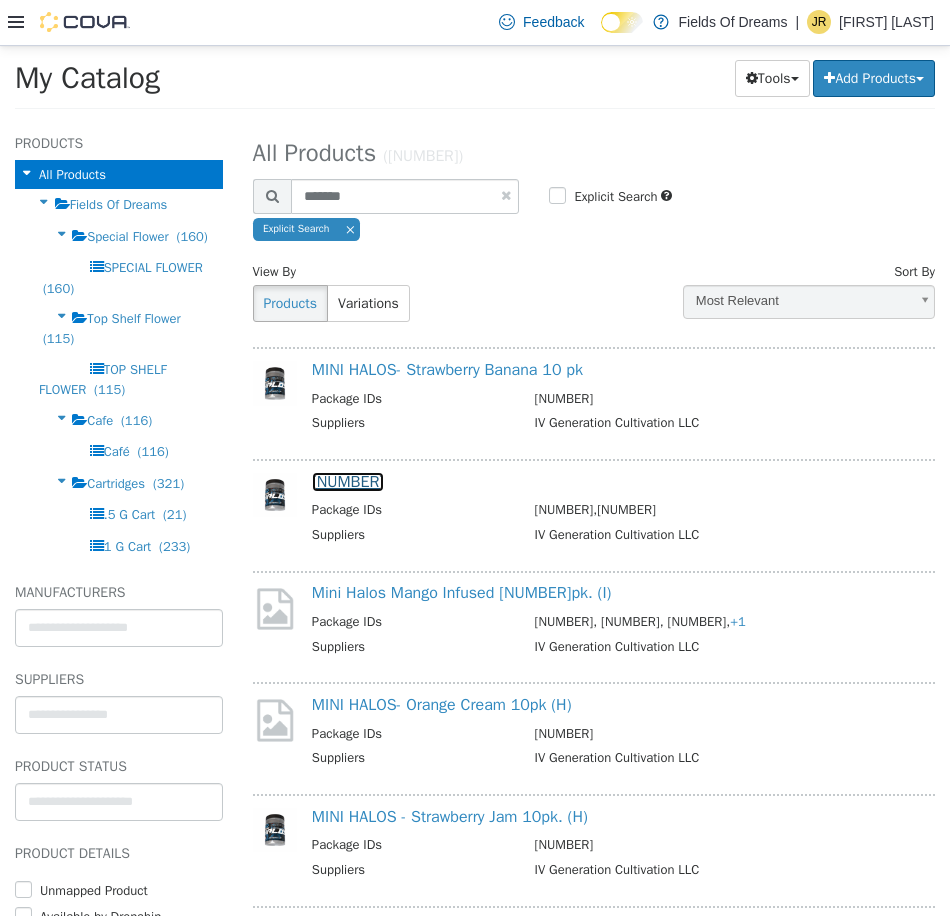 click on "[NUMBER]" at bounding box center (348, 481) 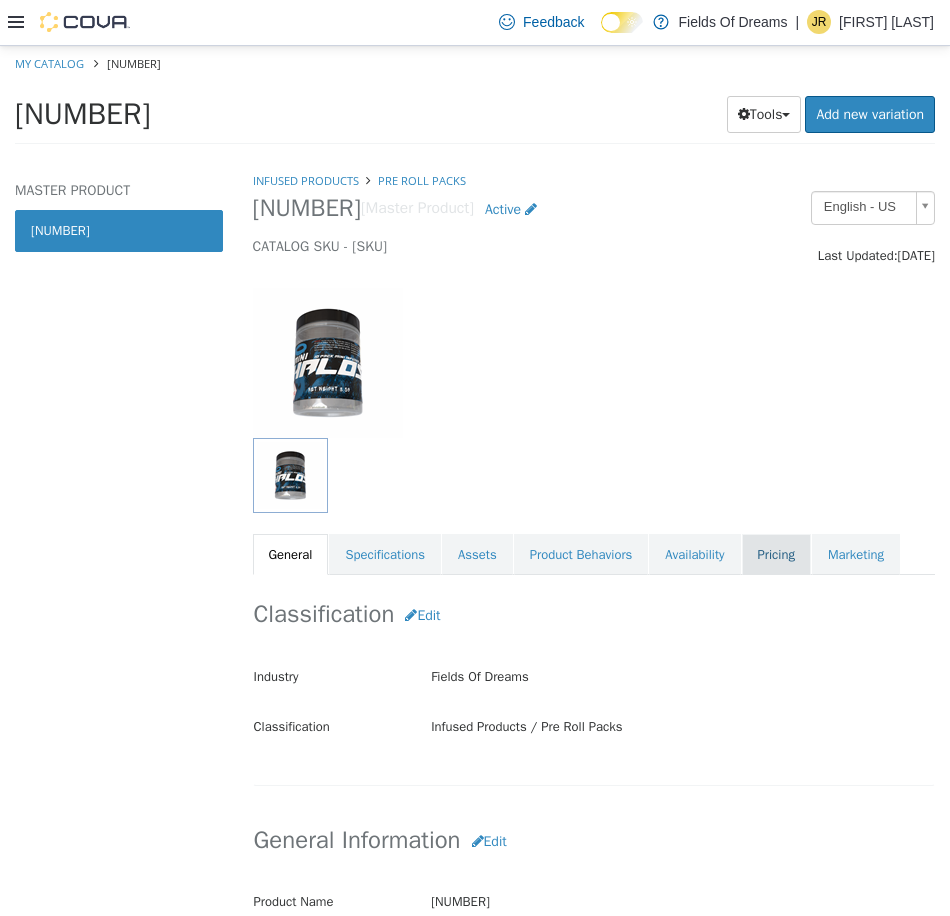 click on "Pricing" at bounding box center [776, 554] 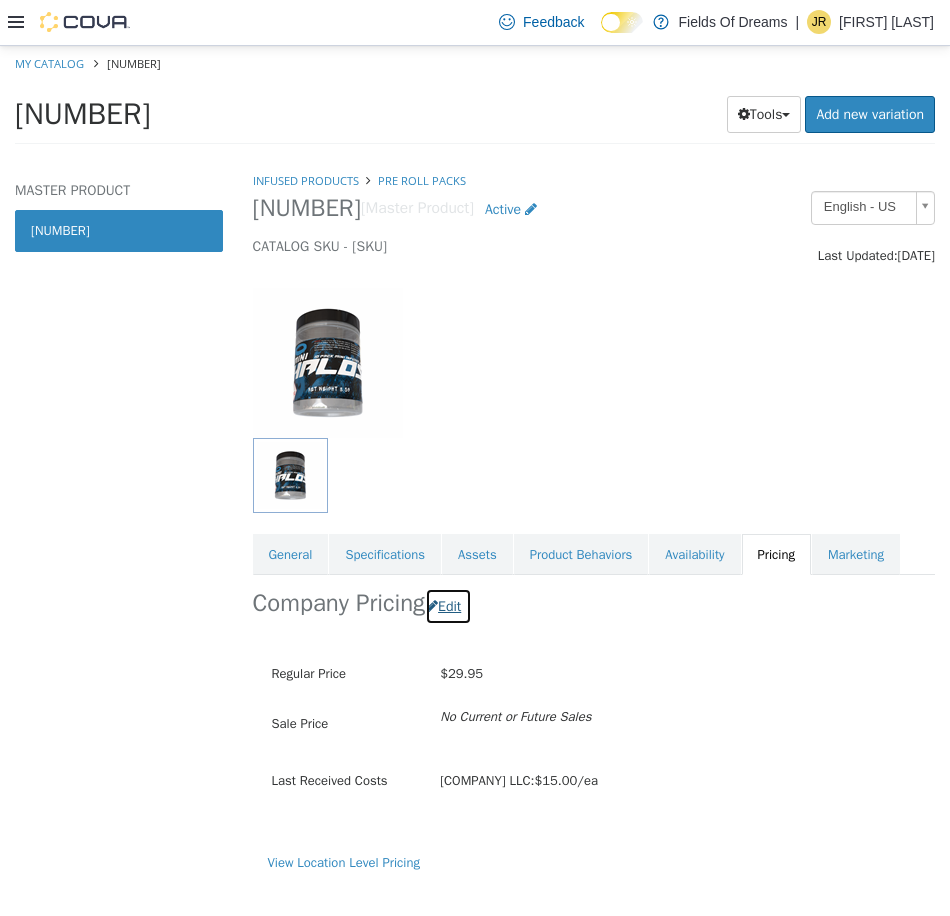 click on "Edit" at bounding box center [448, 605] 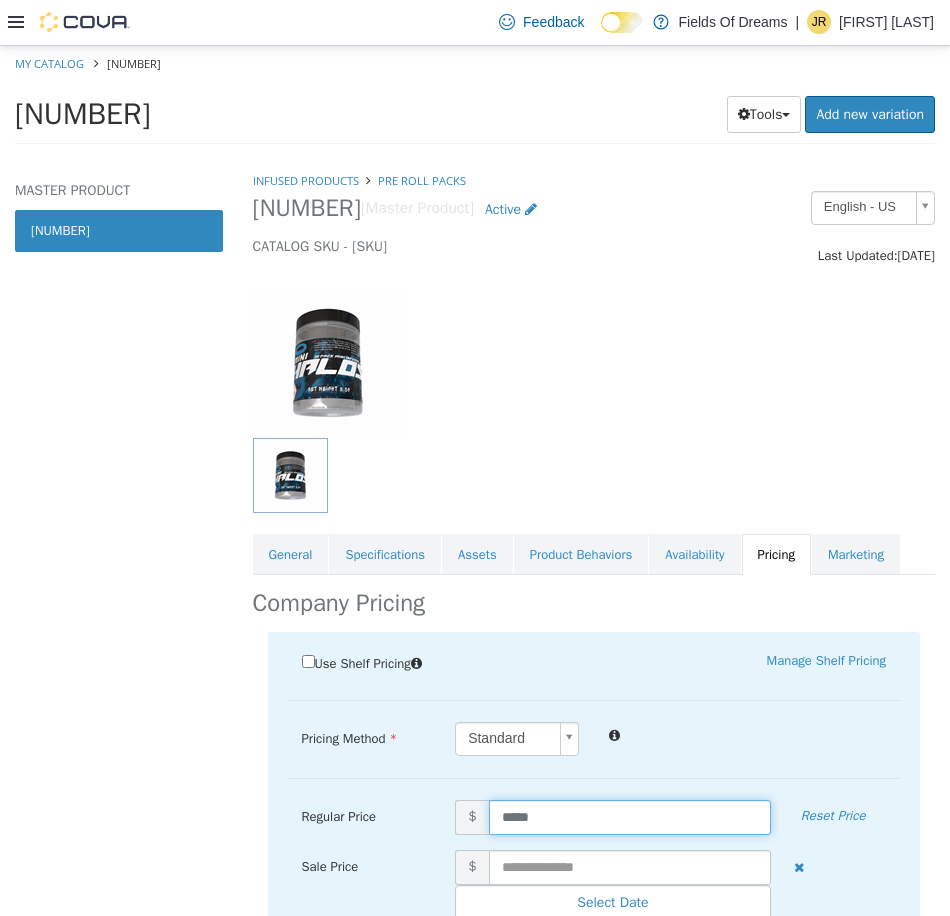 click on "*****" at bounding box center [630, 816] 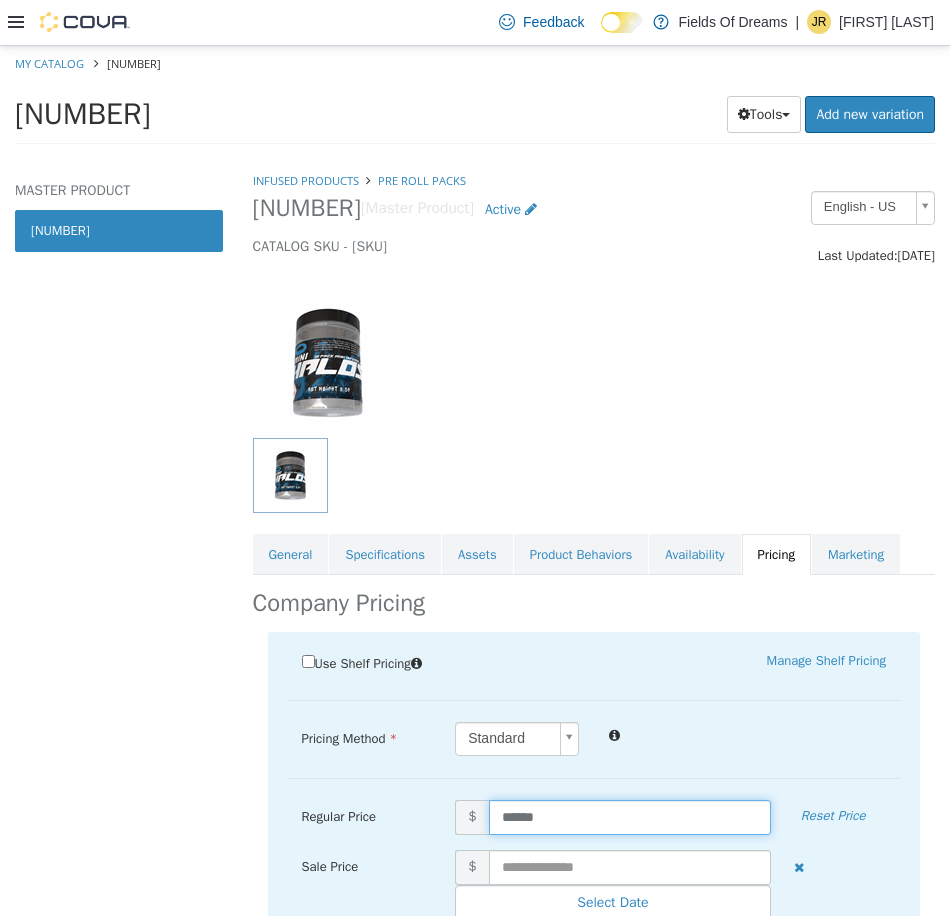 type on "*****" 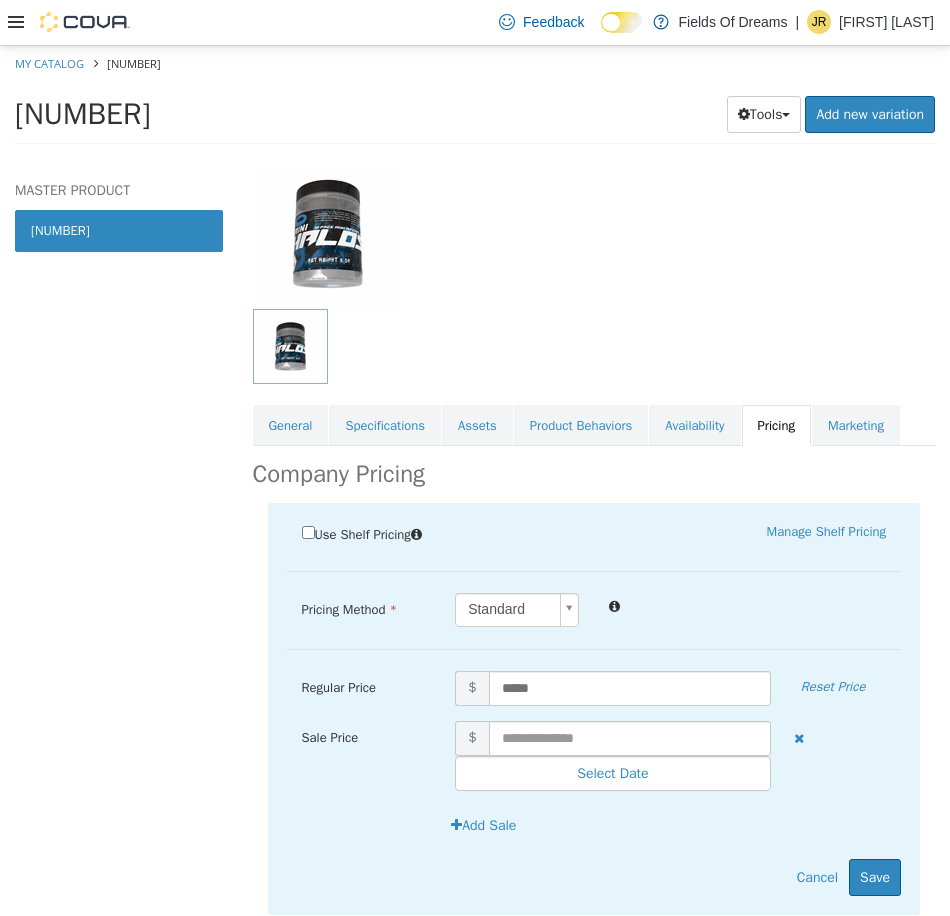 scroll, scrollTop: 197, scrollLeft: 0, axis: vertical 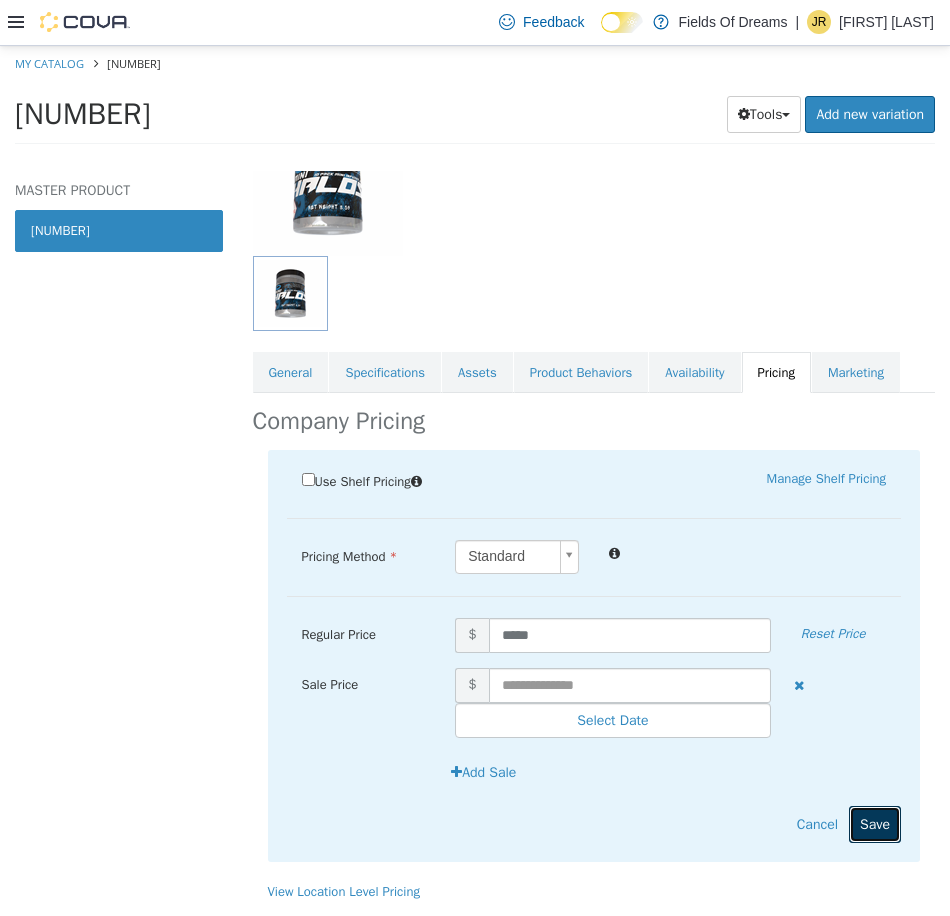 click on "Save" at bounding box center (875, 823) 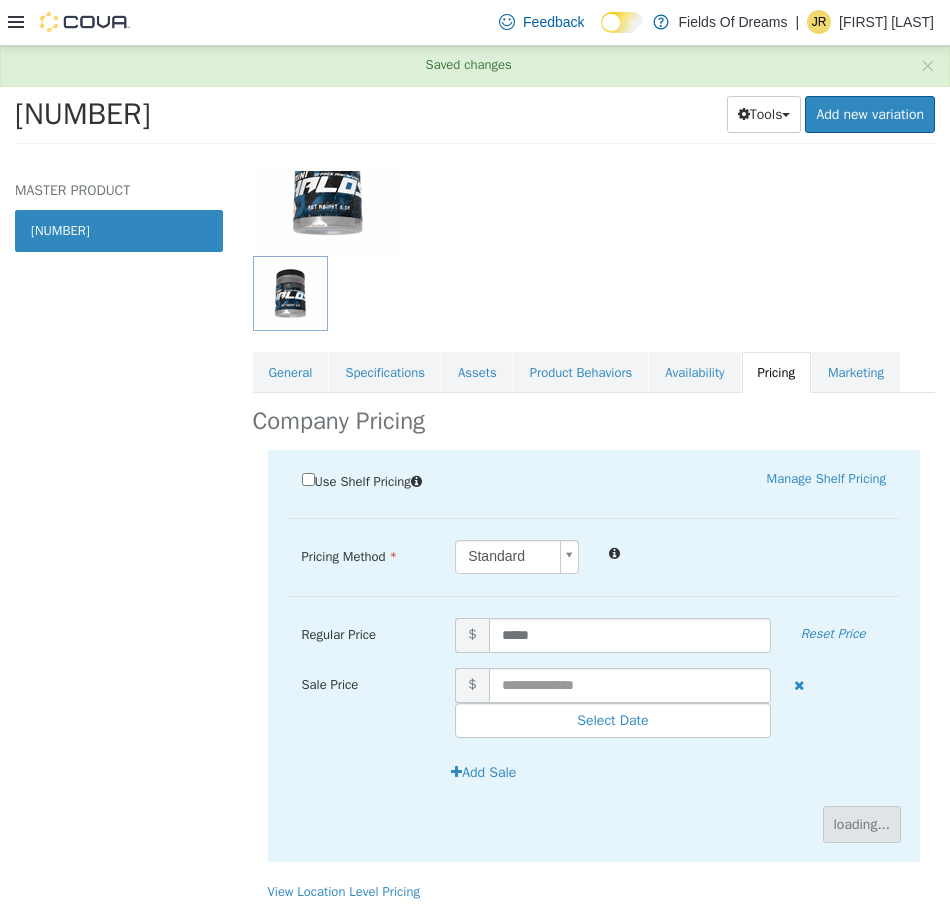 scroll, scrollTop: 0, scrollLeft: 0, axis: both 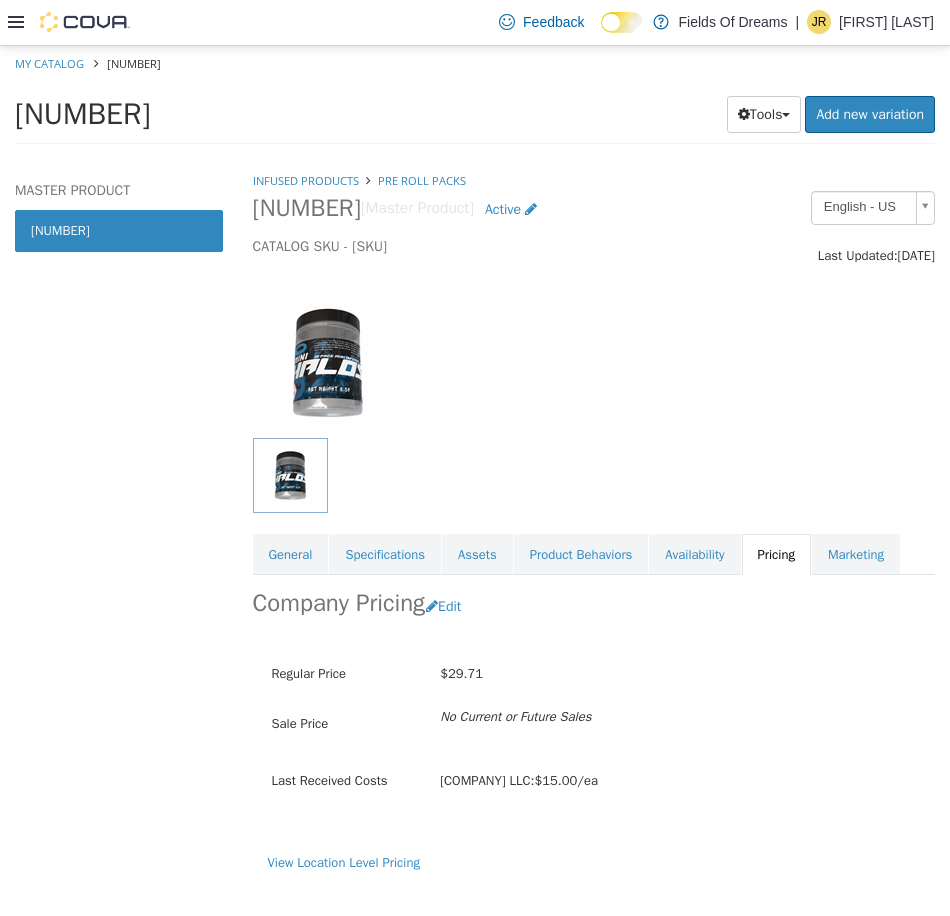 click on "My Catalog" at bounding box center [51, 62] 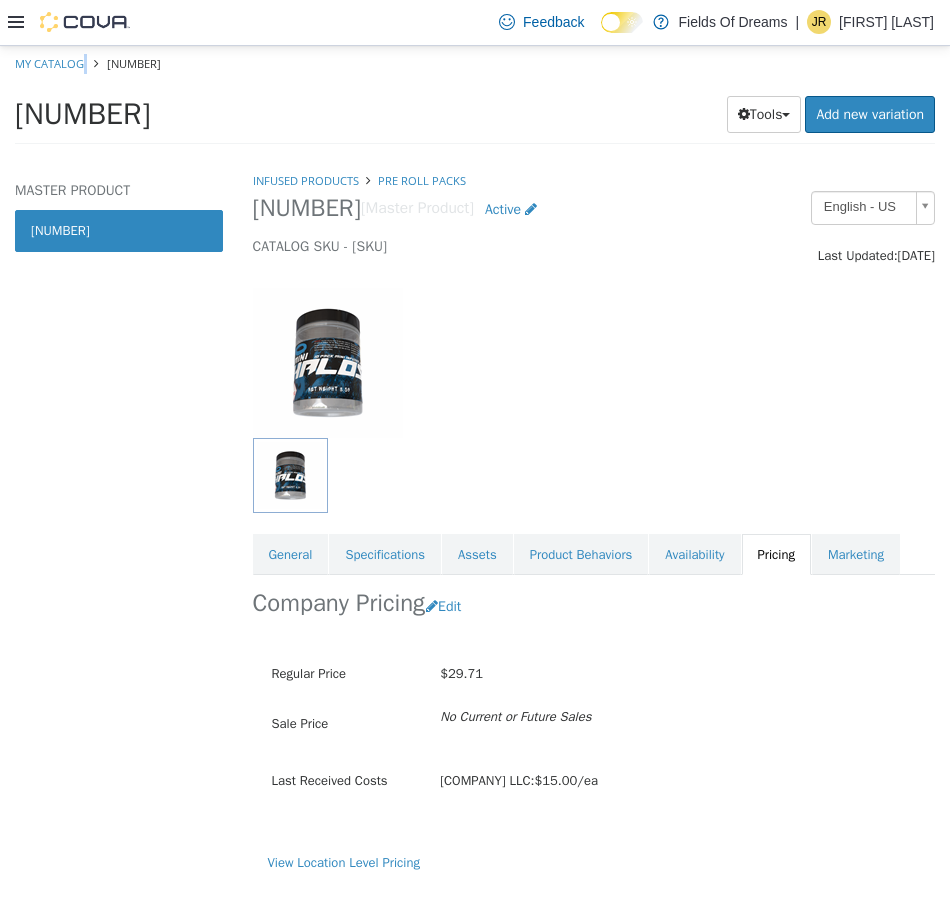 click on "My Catalog
MINI HALOS- Watermelon 10pk. (I)" at bounding box center [475, 63] 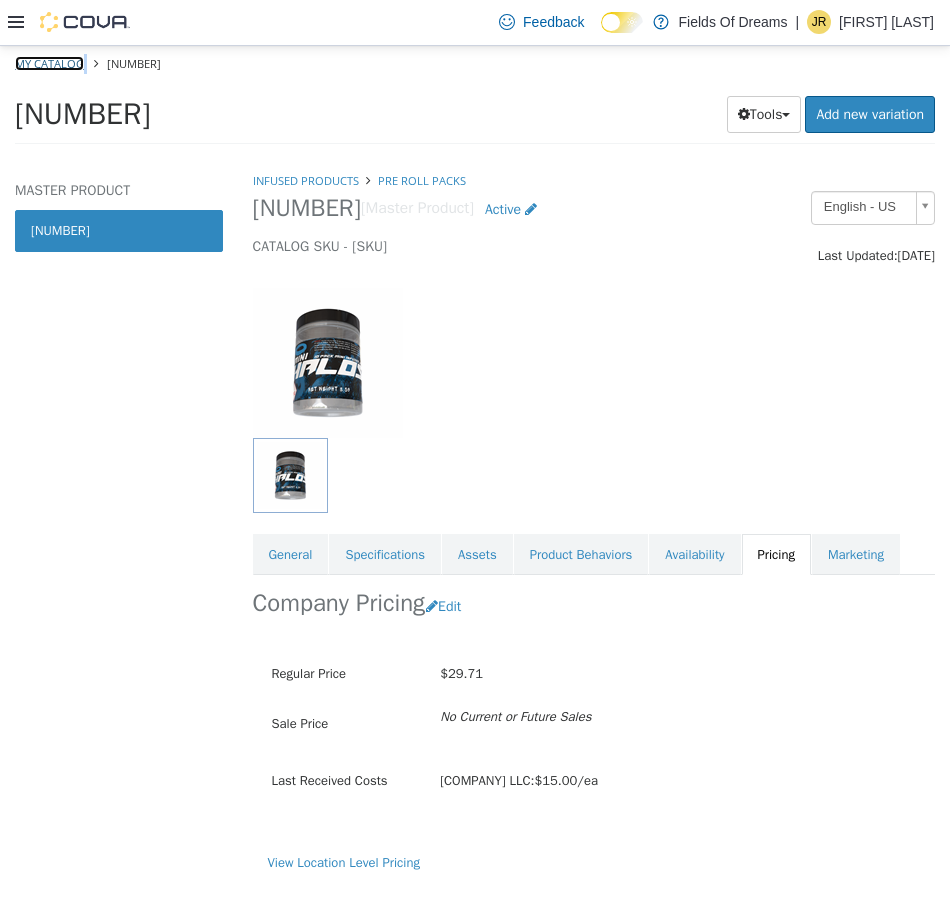 click on "My Catalog" at bounding box center (49, 62) 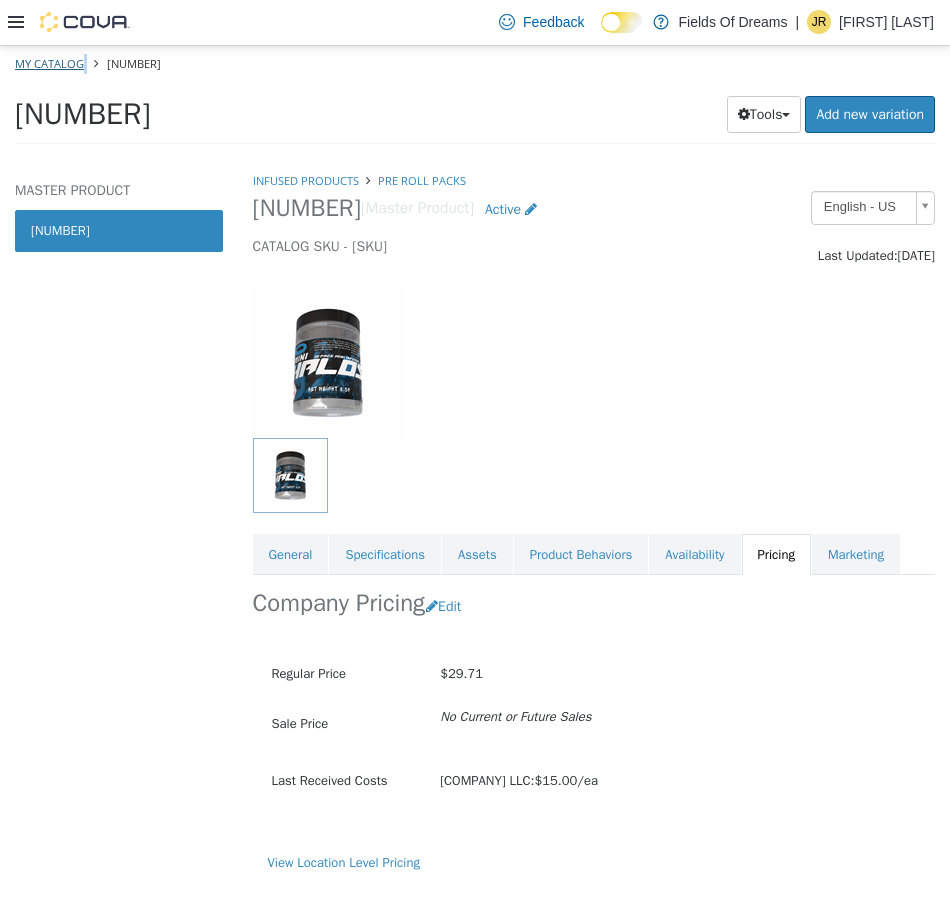 select on "**********" 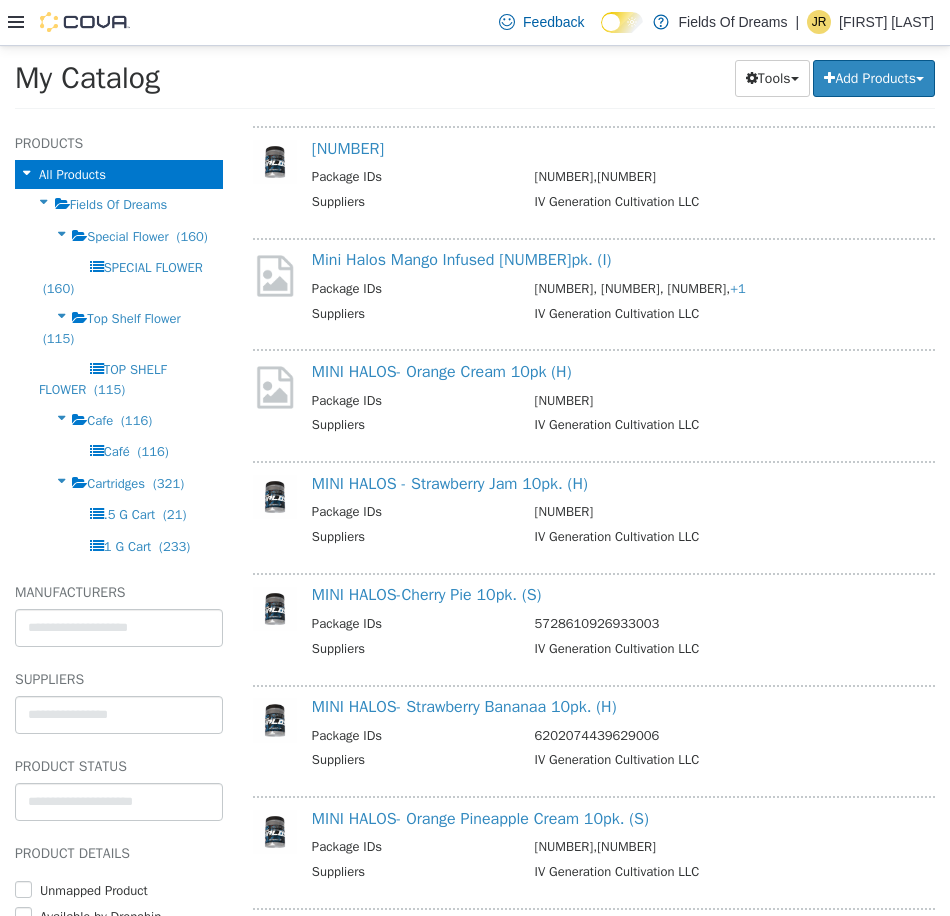 scroll, scrollTop: 0, scrollLeft: 0, axis: both 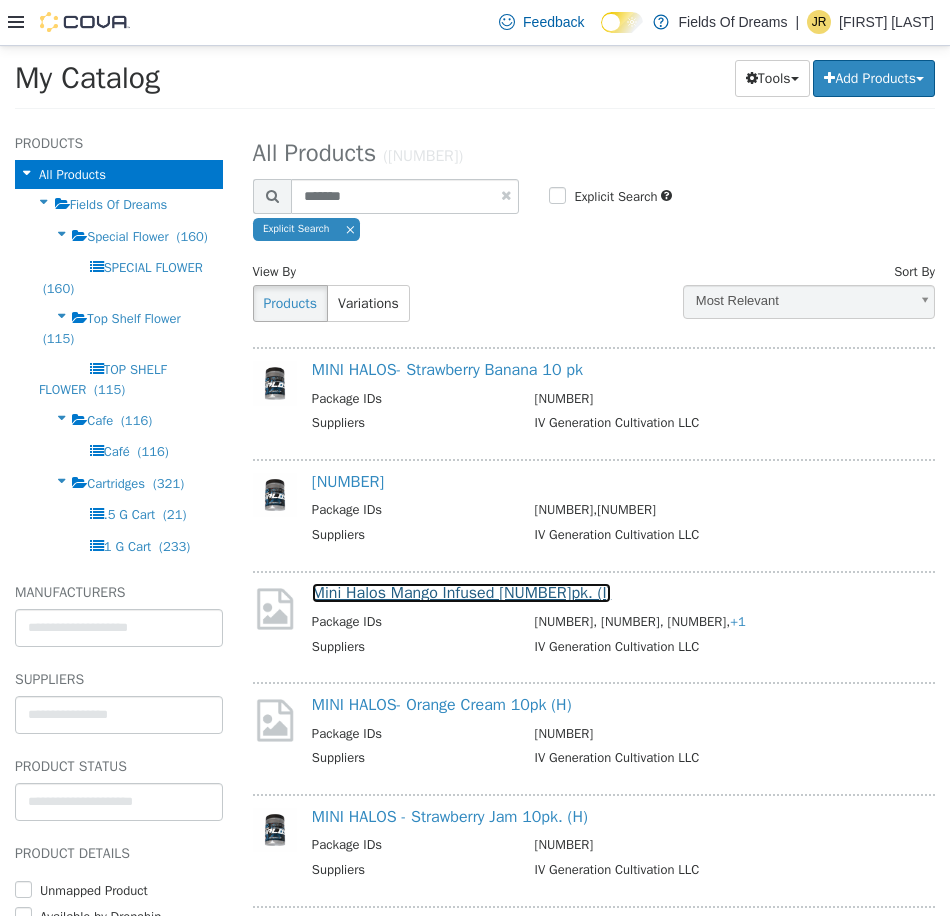 click on "Mini Halos Mango Infused [NUMBER]pk. (I)" at bounding box center (461, 592) 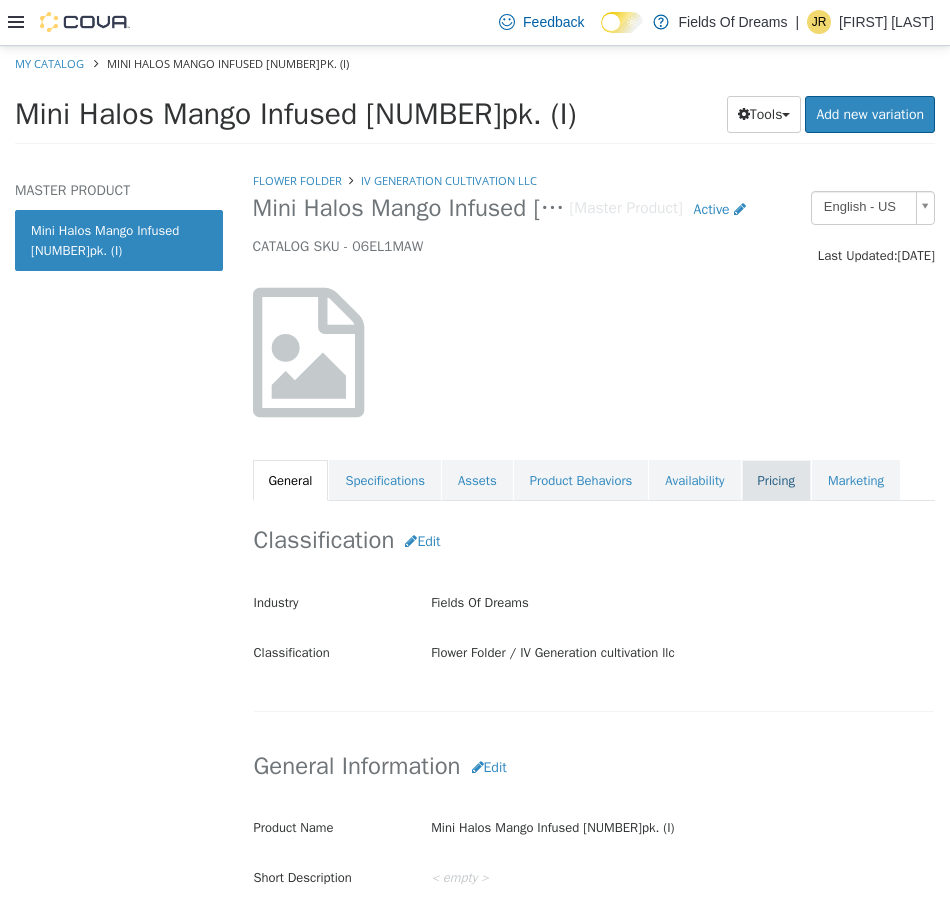 click on "Pricing" at bounding box center [776, 480] 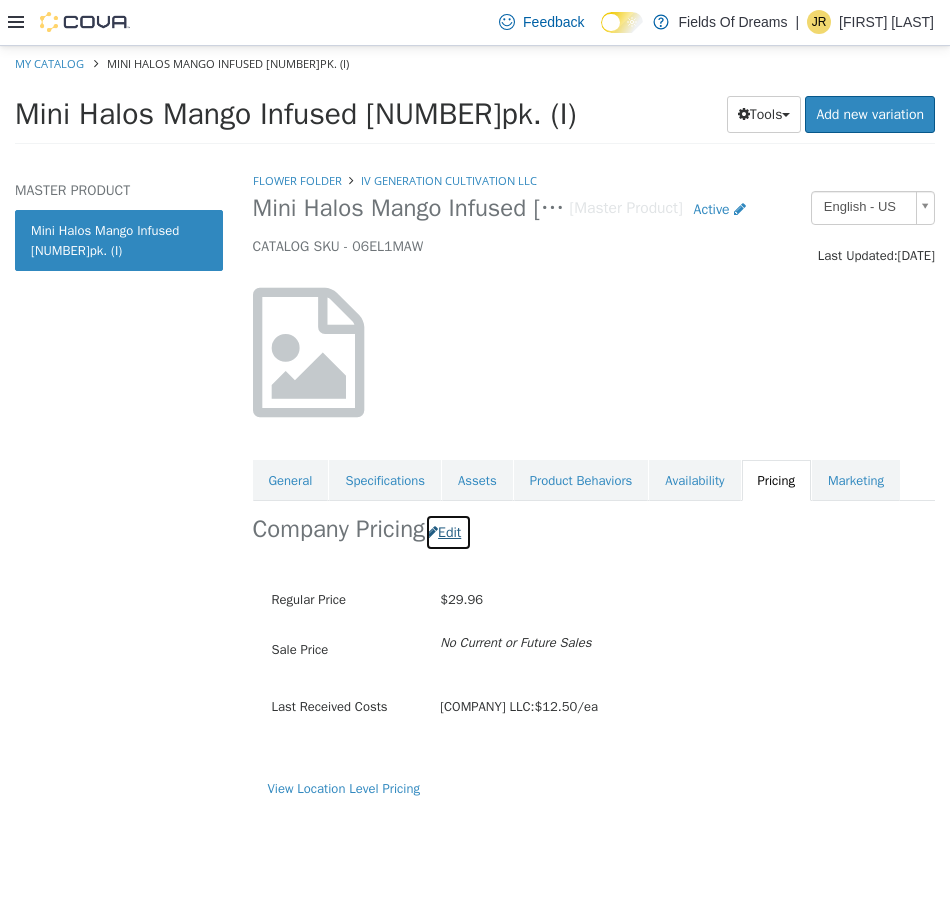click on "Edit" at bounding box center (448, 531) 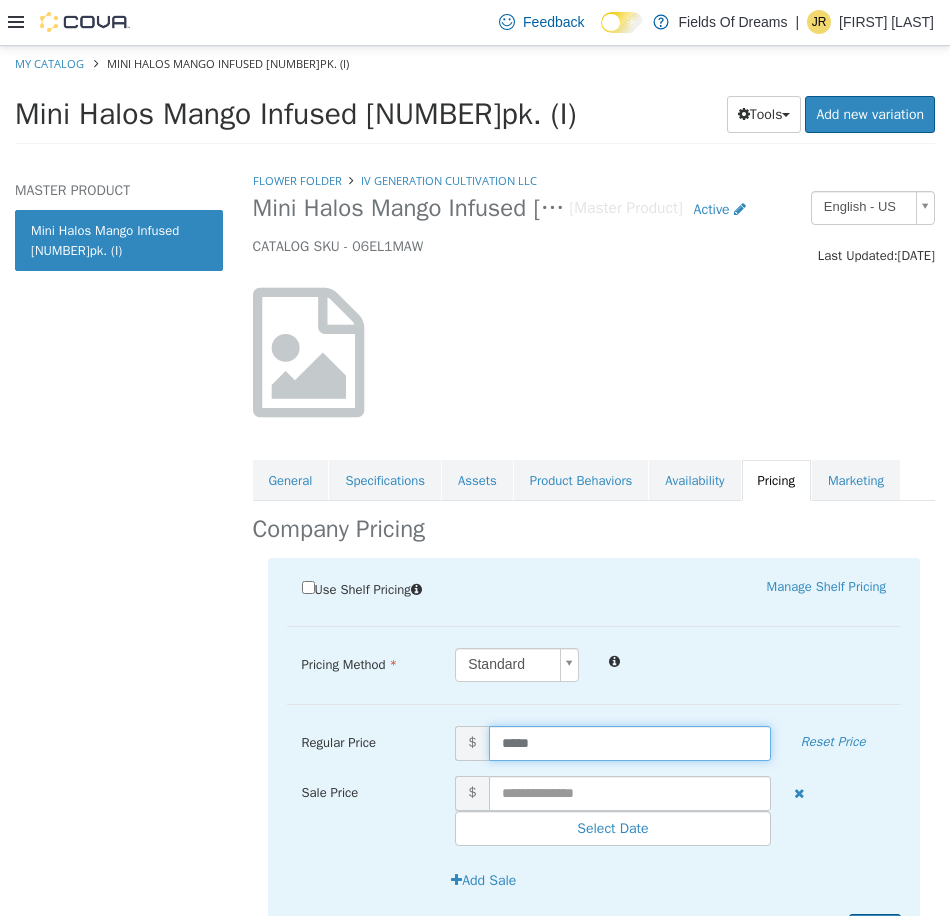 click on "*****" at bounding box center [630, 742] 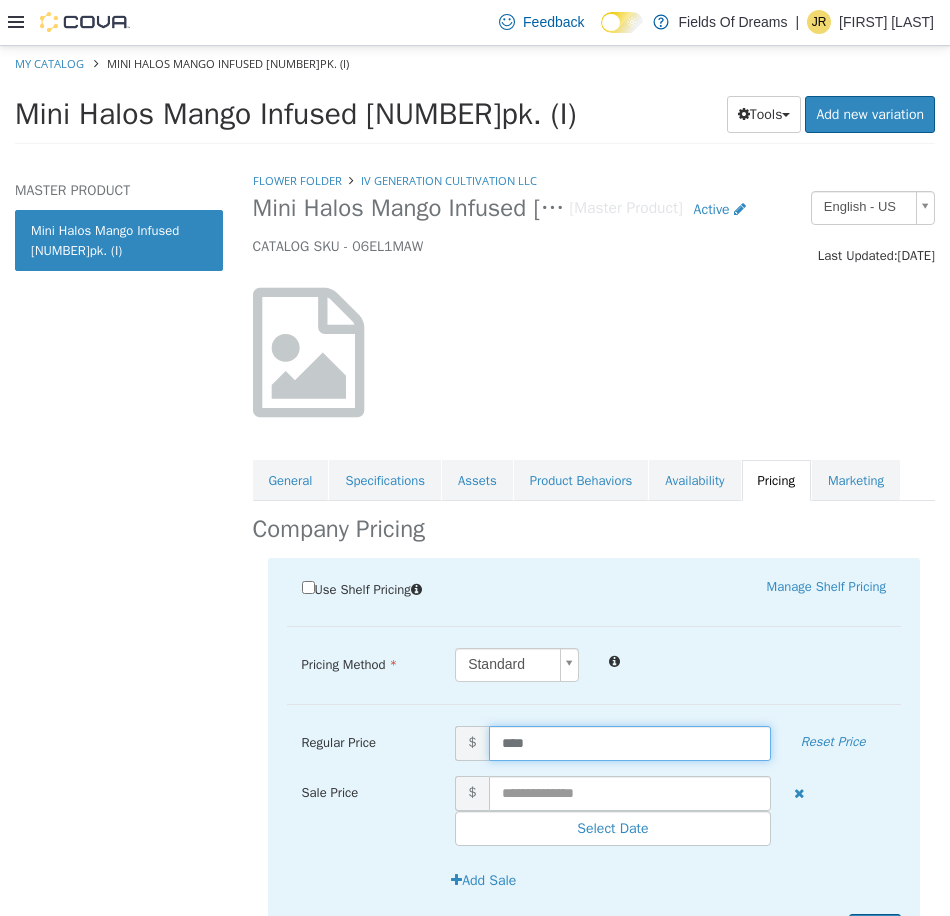 type on "*****" 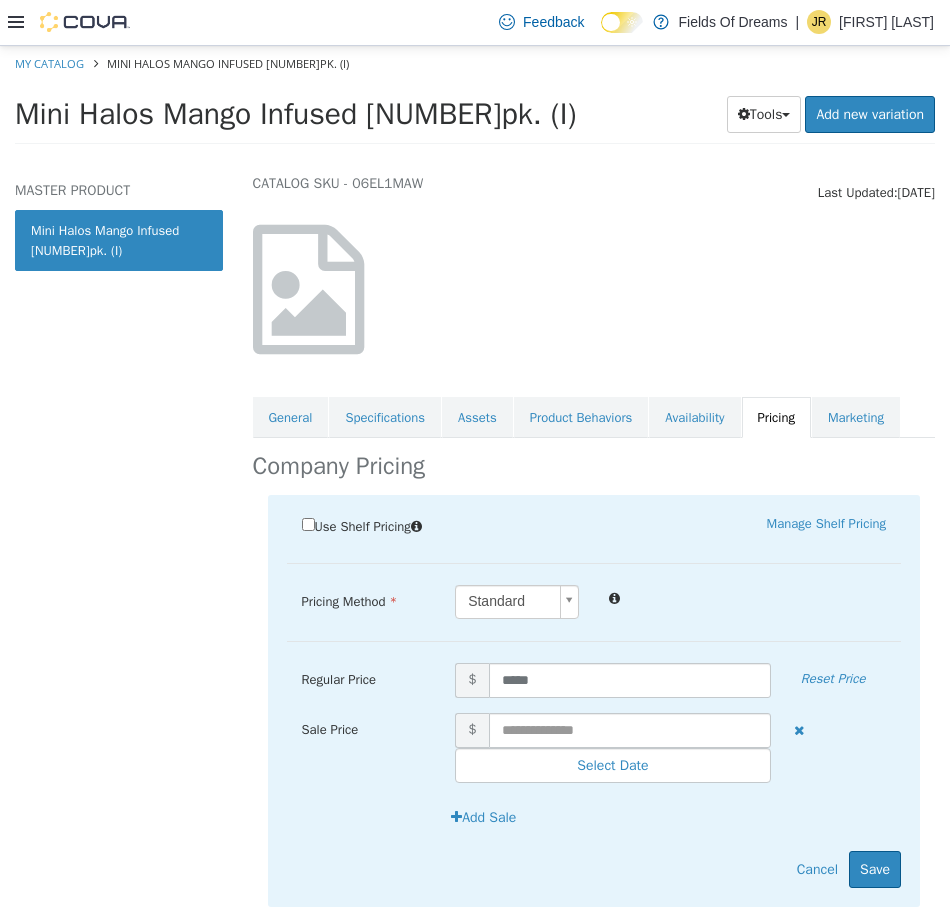 scroll, scrollTop: 123, scrollLeft: 0, axis: vertical 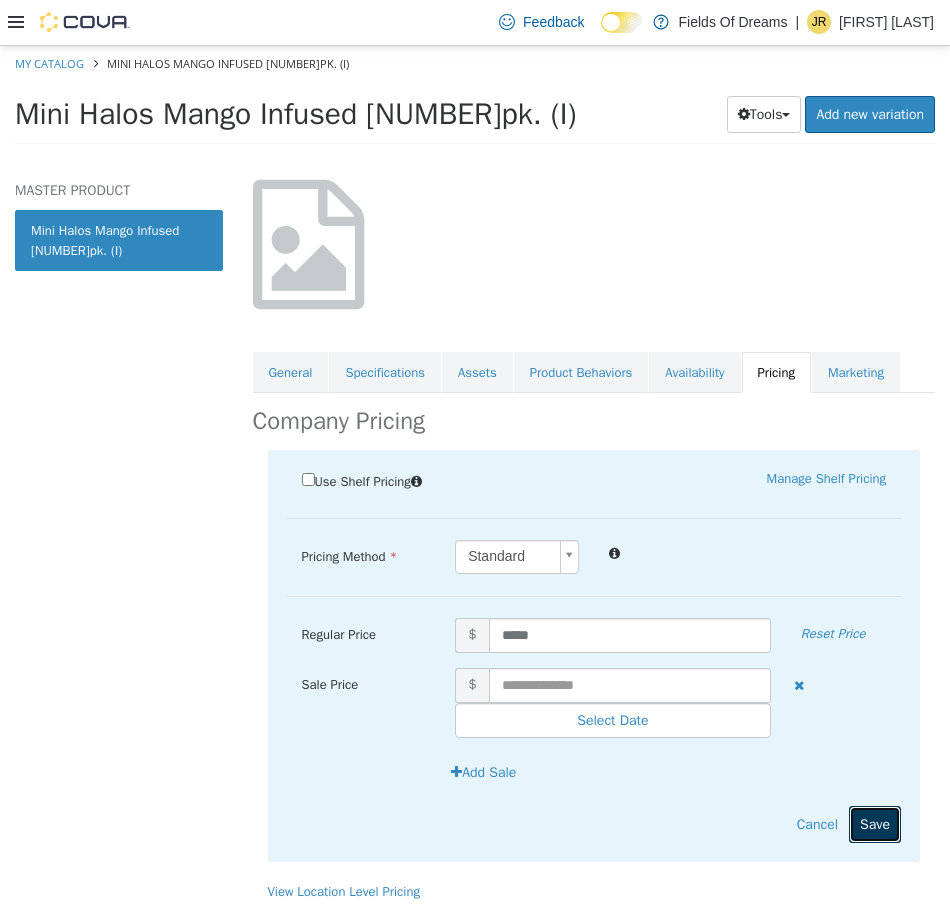 click on "Save" at bounding box center [875, 823] 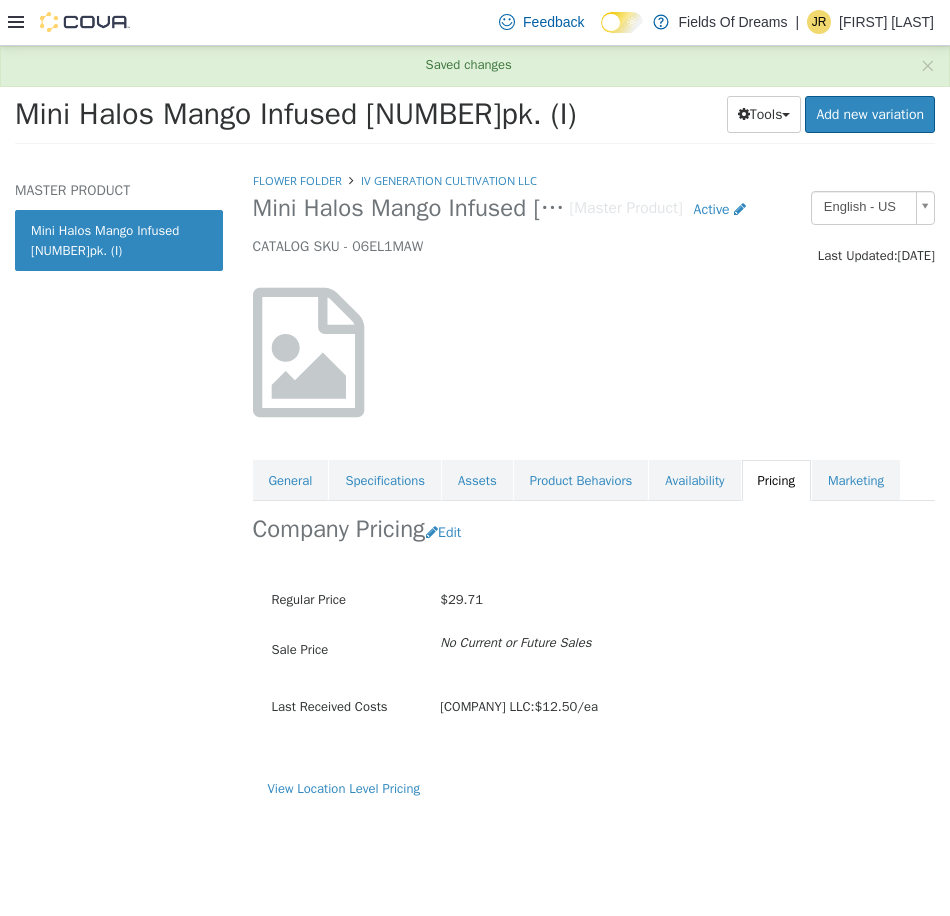 scroll, scrollTop: 0, scrollLeft: 0, axis: both 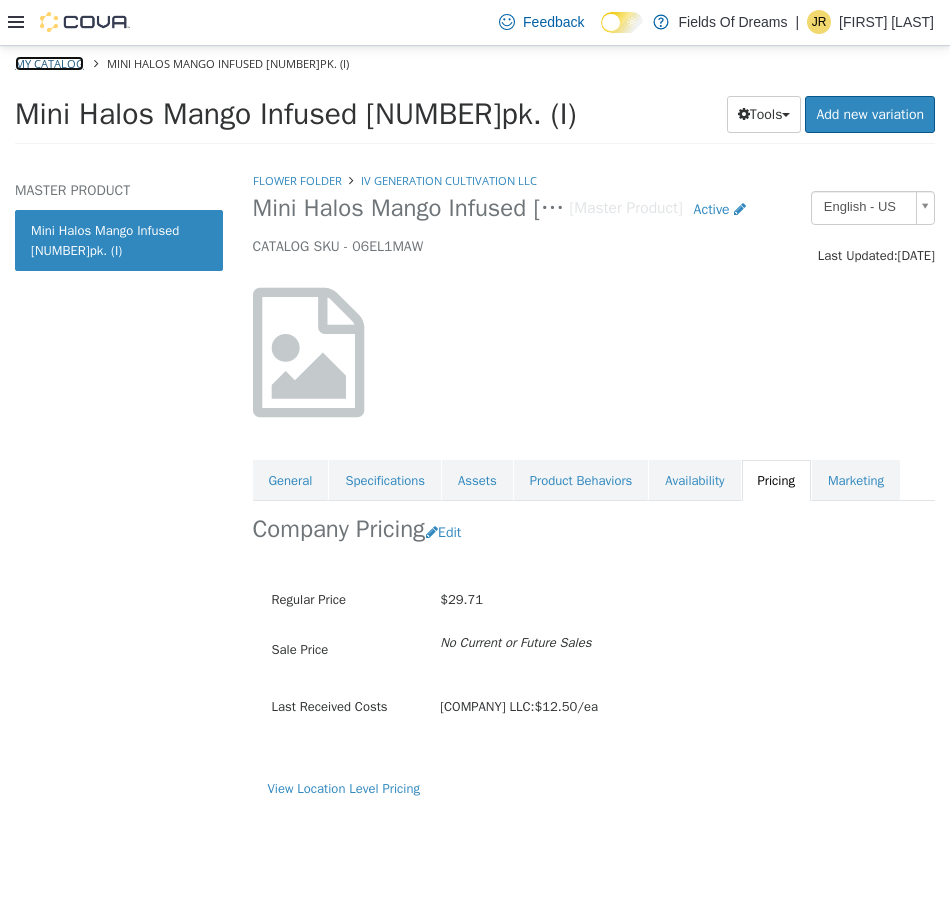 click on "My Catalog" at bounding box center (49, 62) 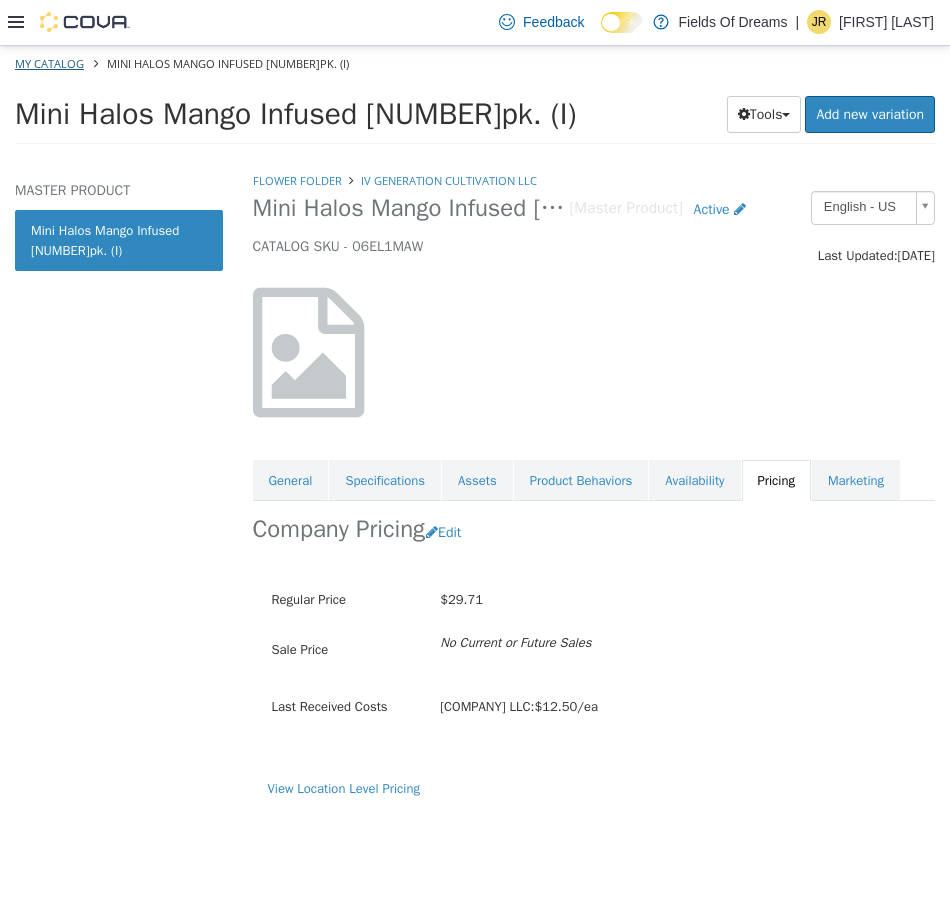 select on "**********" 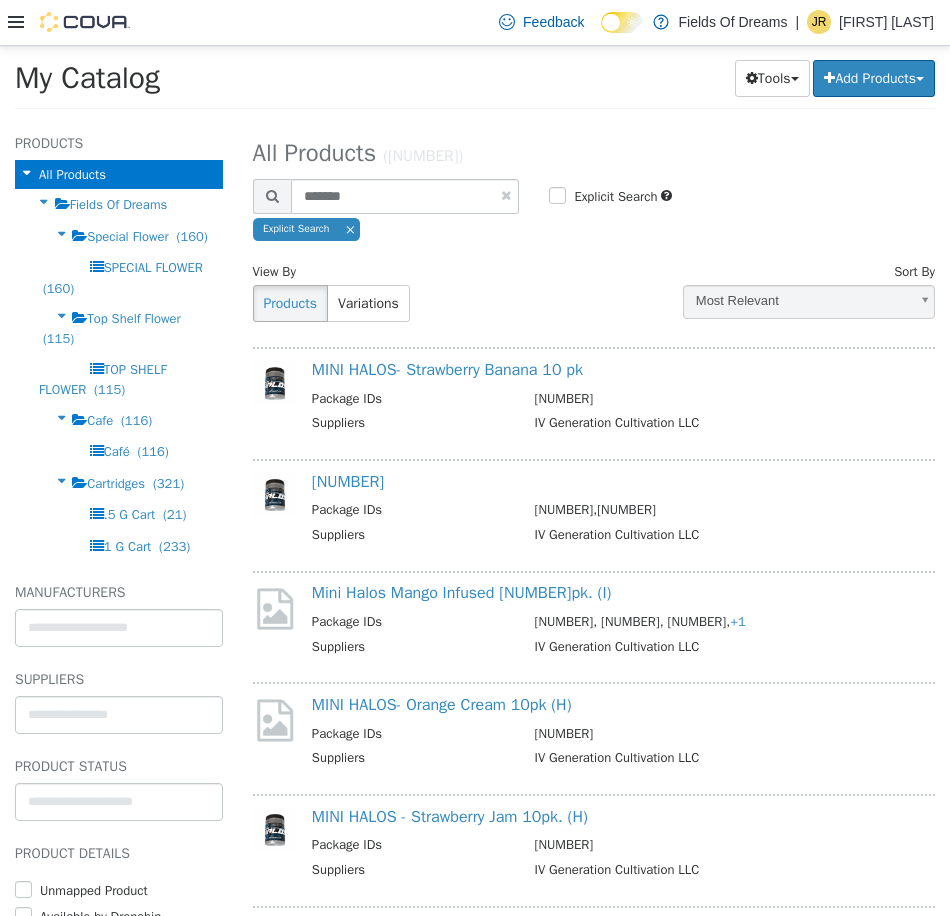 click on "MINI HALOS- Orange Cream 10pk (H)
Package IDs [NUMBER]
Suppliers IV Generation Cultivation LLC" at bounding box center [594, 731] 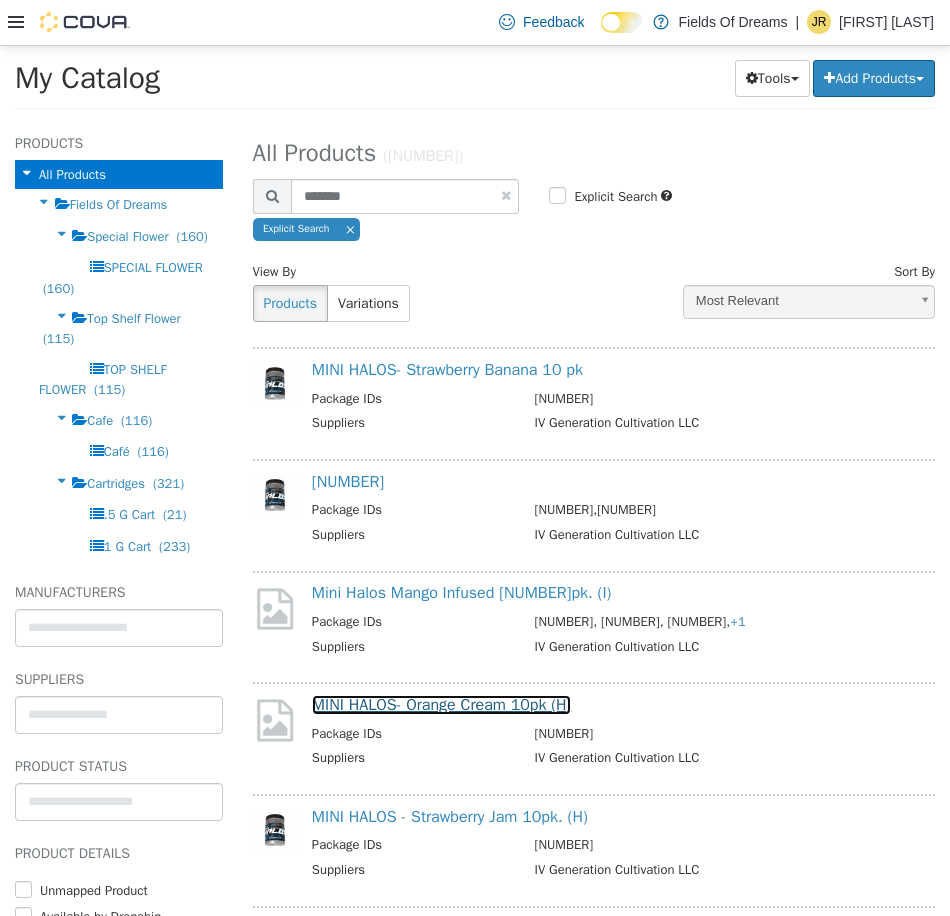 click on "MINI HALOS- Orange Cream 10pk (H)" at bounding box center [442, 704] 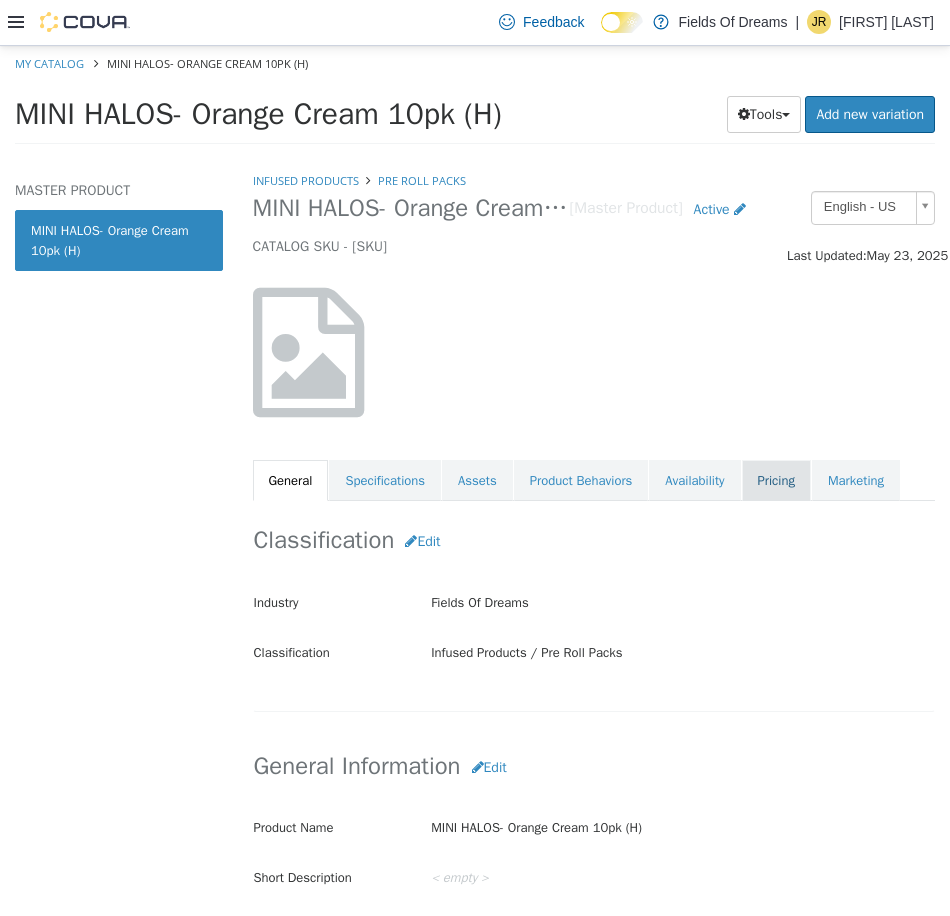 click on "Pricing" at bounding box center (776, 480) 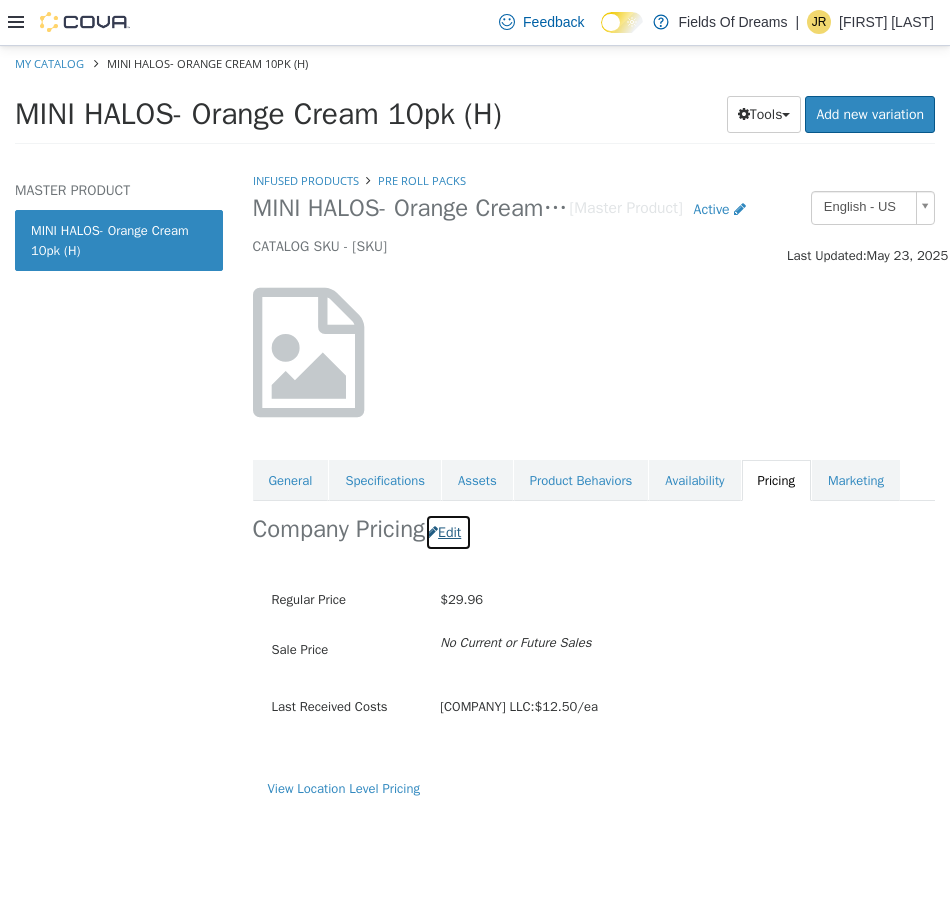 click on "Edit" at bounding box center [448, 531] 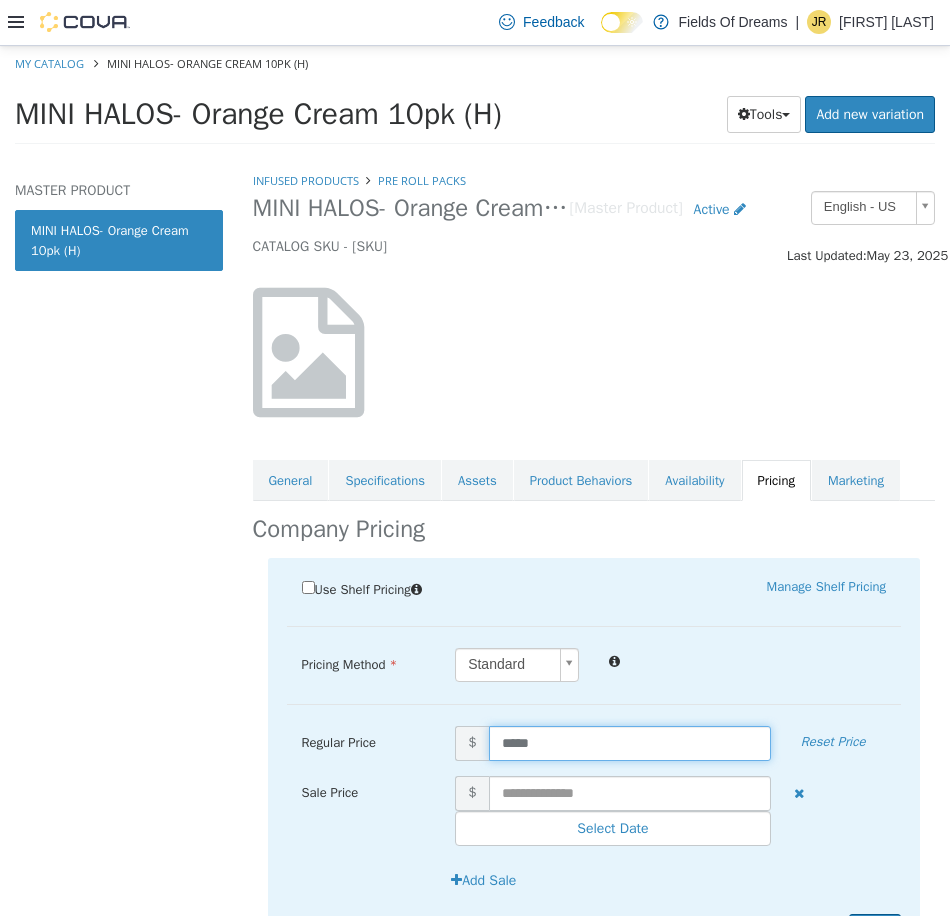 click on "*****" at bounding box center (630, 742) 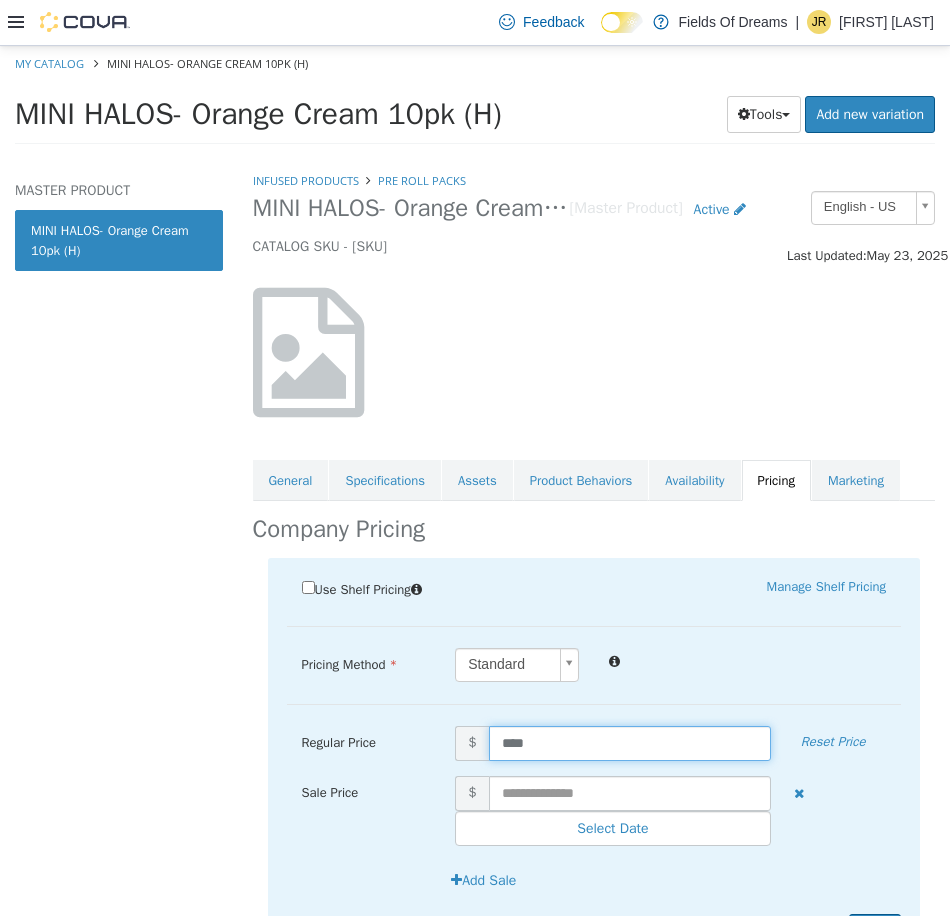 type on "*****" 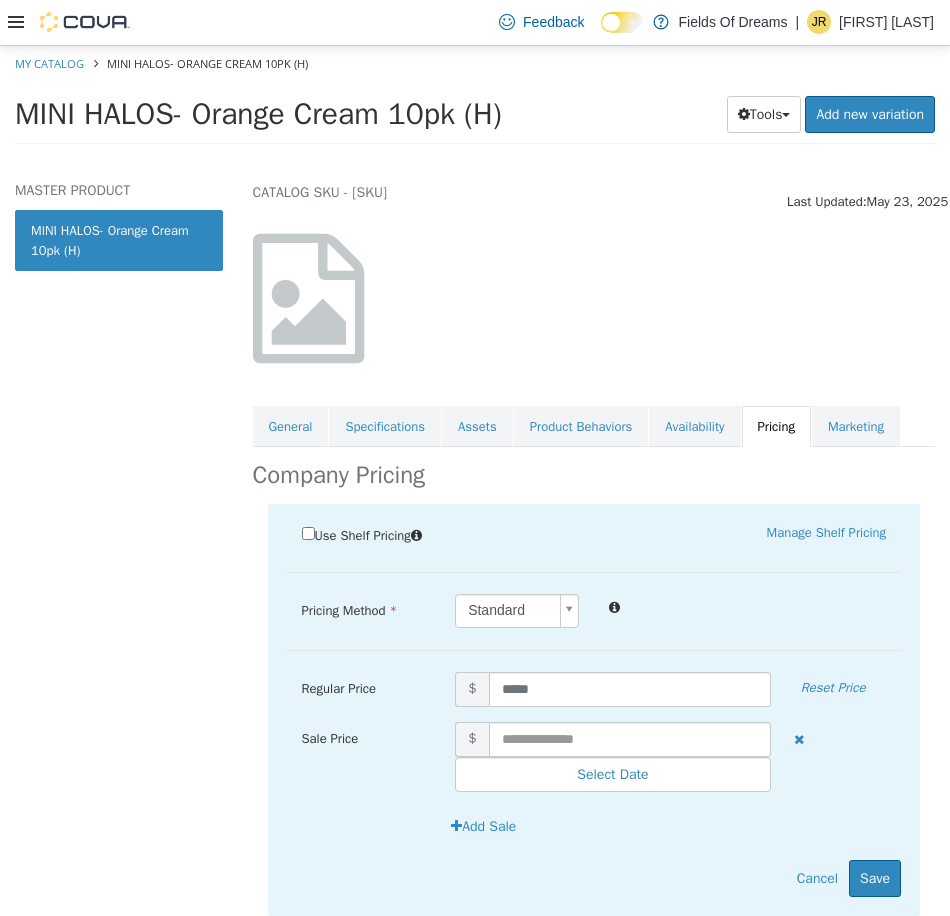 scroll, scrollTop: 108, scrollLeft: 0, axis: vertical 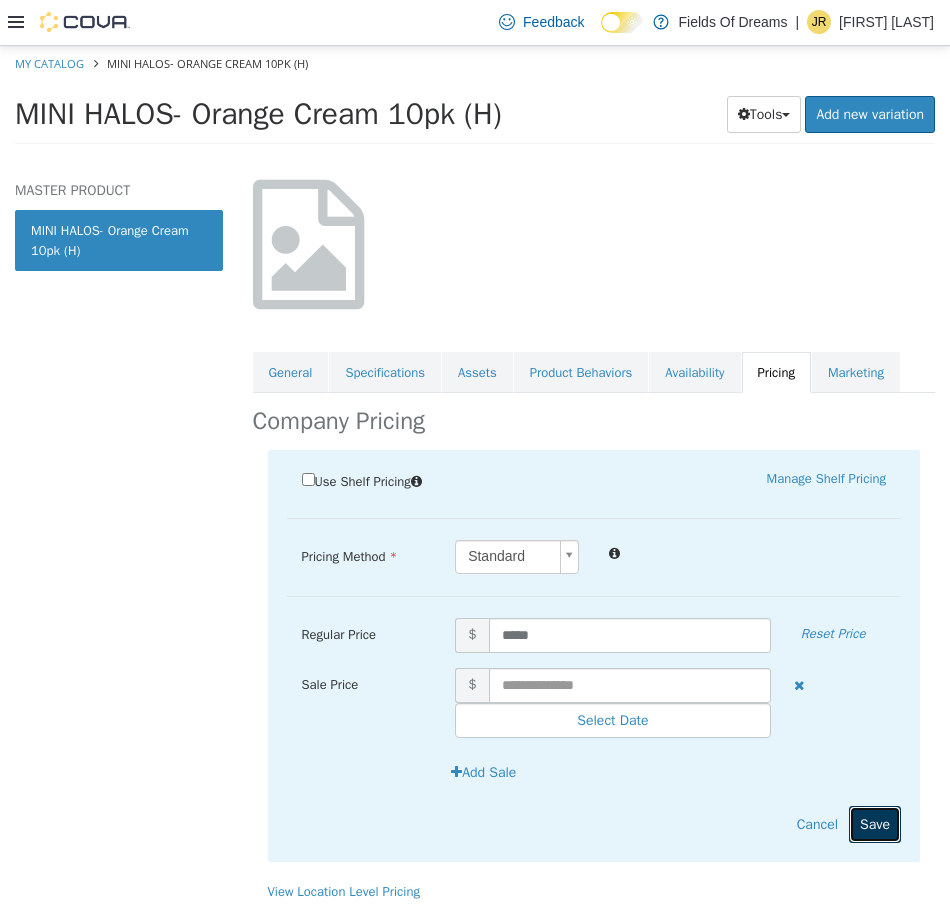 click on "Save" at bounding box center (875, 823) 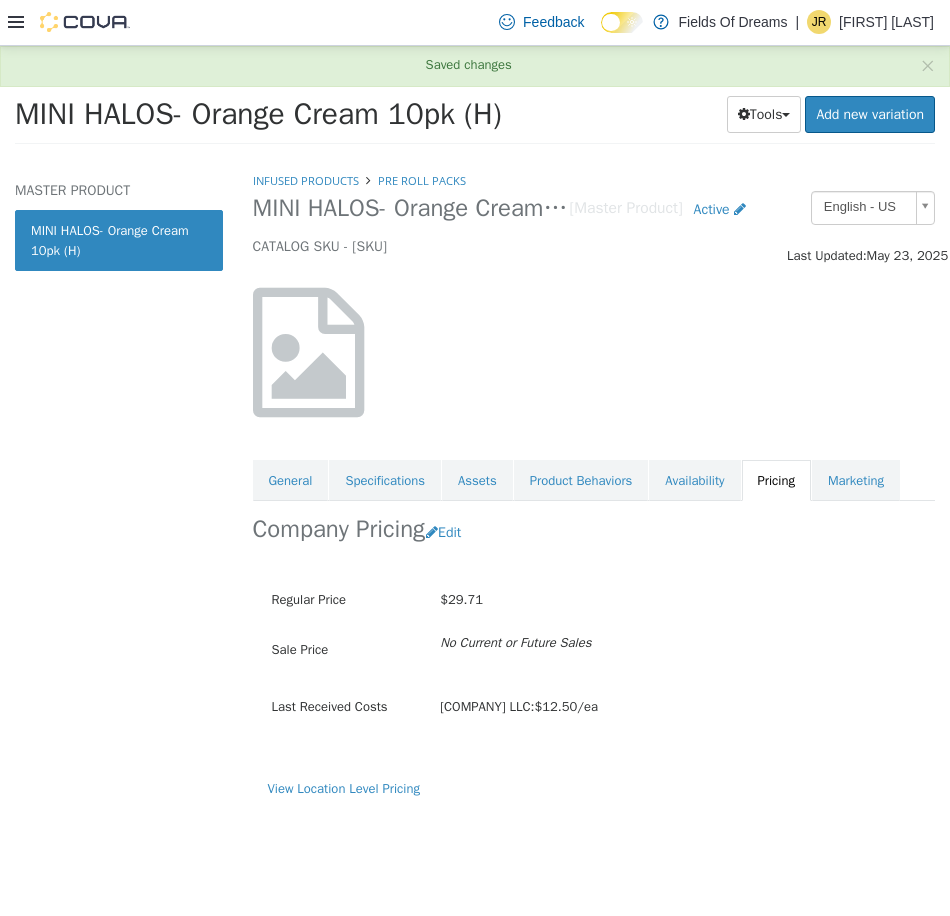 scroll, scrollTop: 0, scrollLeft: 0, axis: both 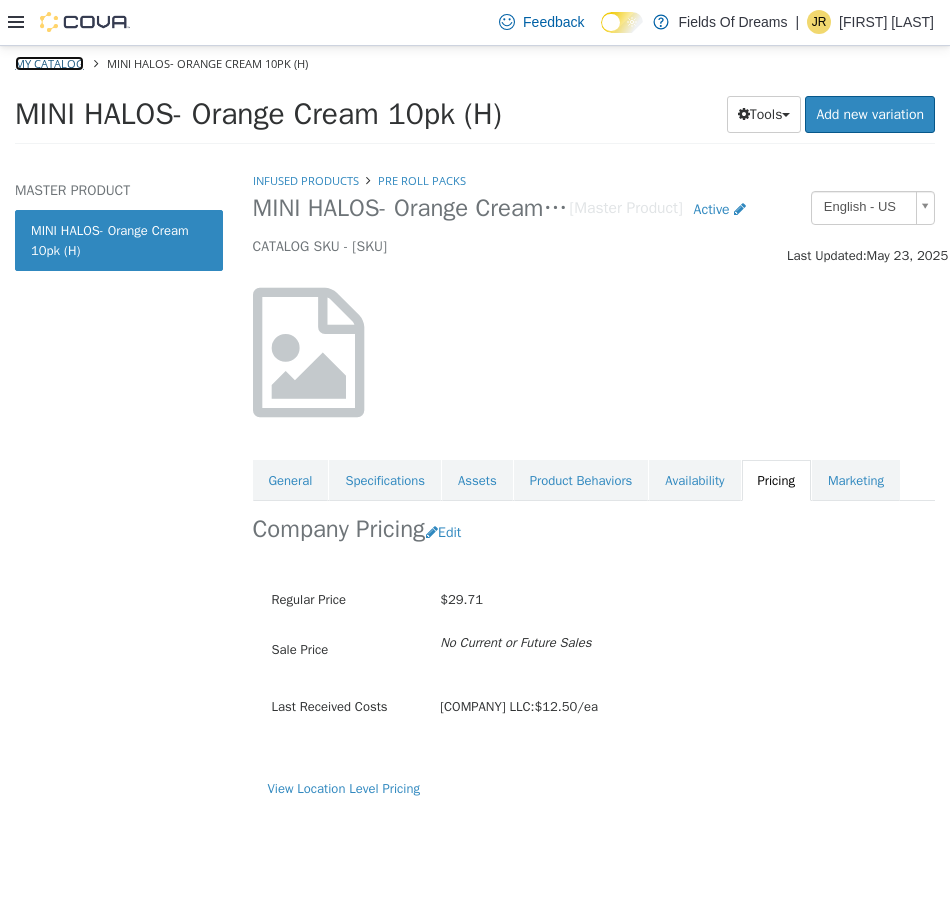 click on "My Catalog" at bounding box center [49, 62] 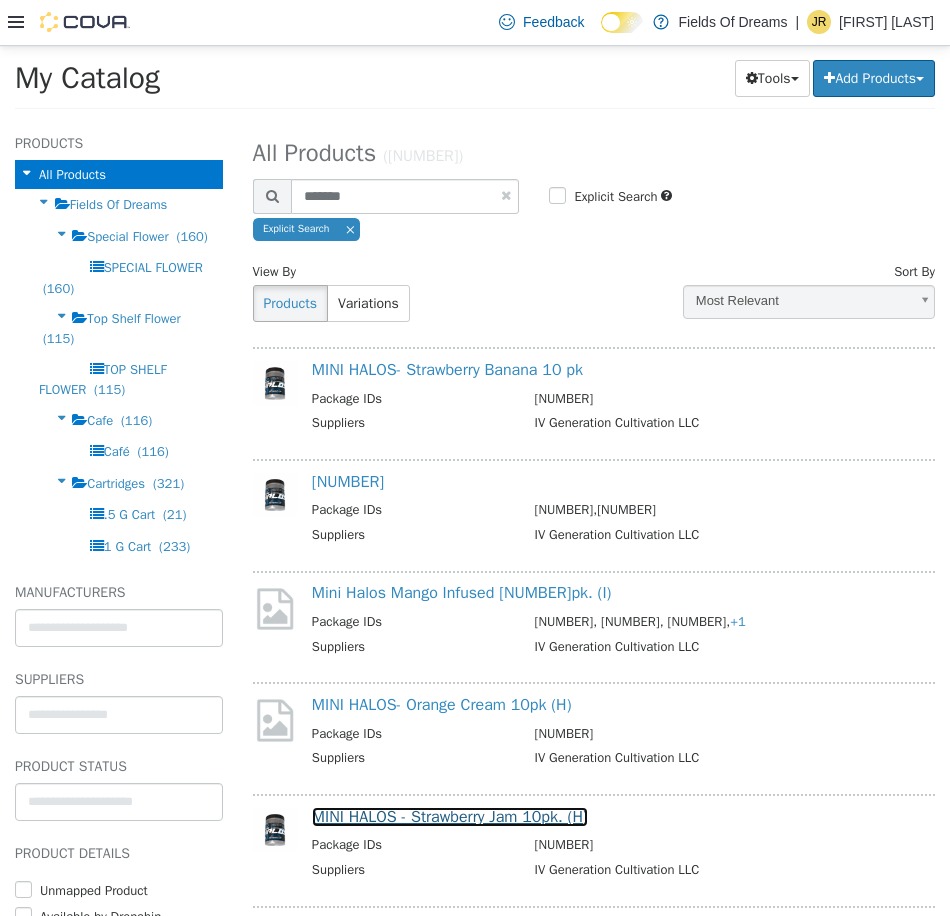 click on "MINI HALOS - Strawberry Jam 10pk. (H)" at bounding box center [450, 816] 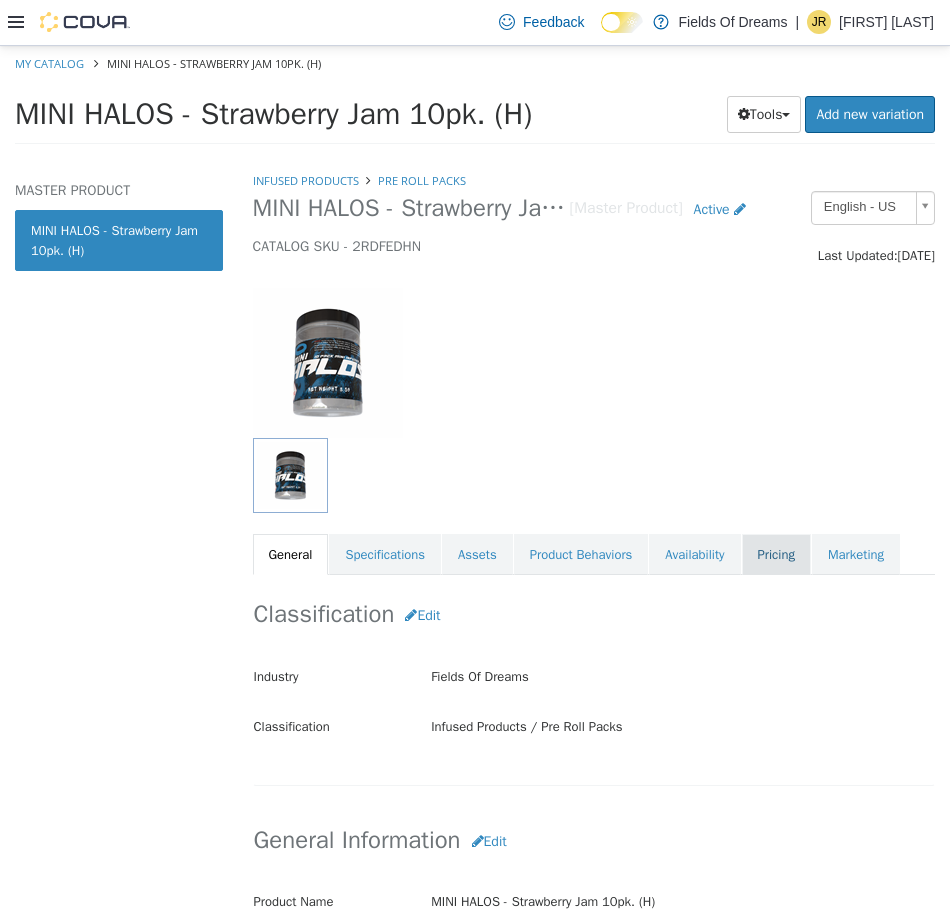 click on "Pricing" at bounding box center (776, 554) 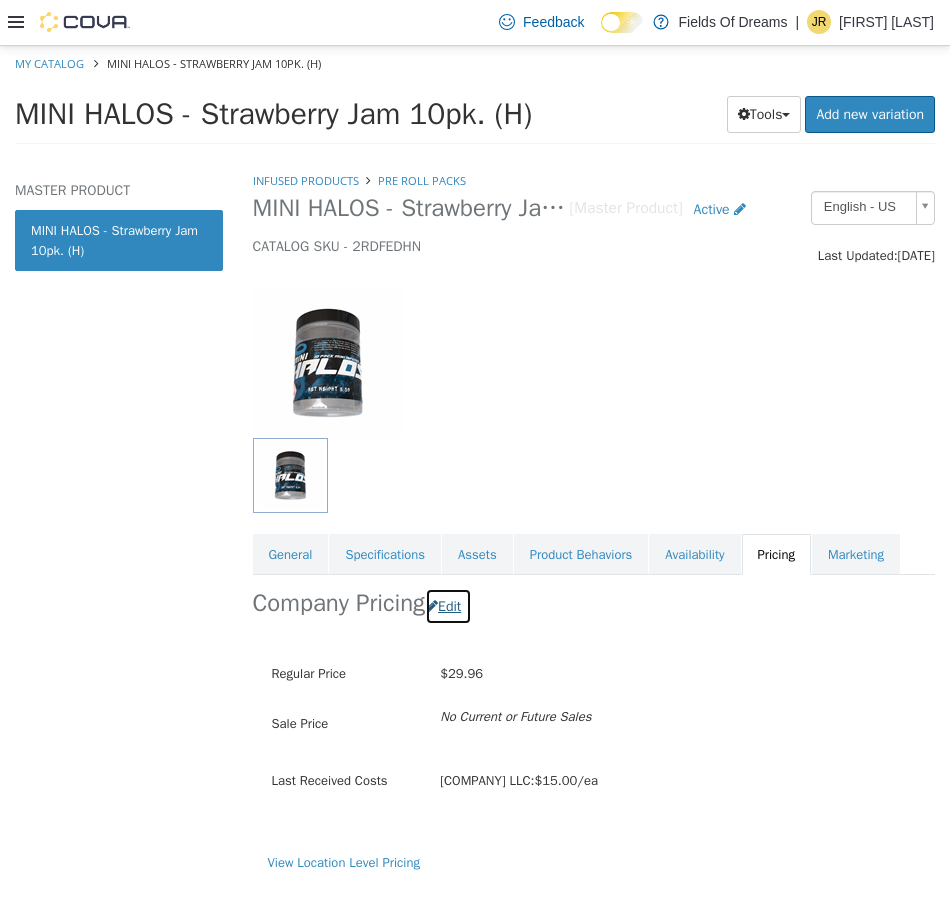 click on "Edit" at bounding box center (448, 605) 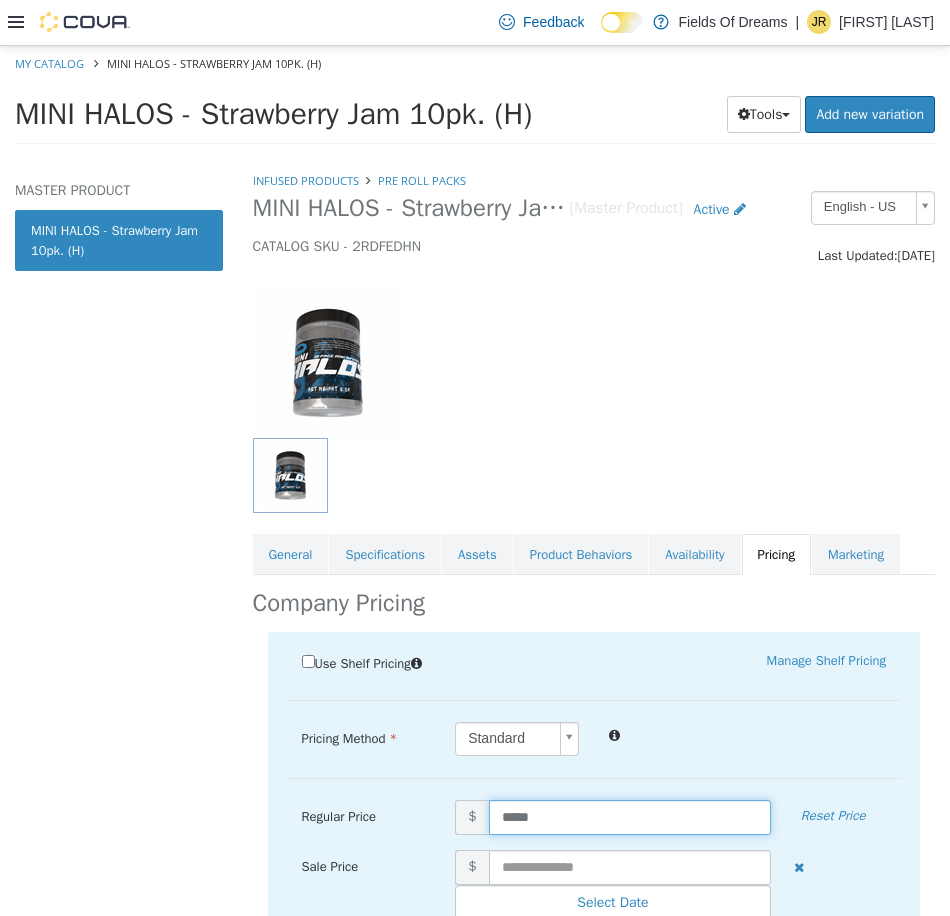click on "*****" at bounding box center (630, 816) 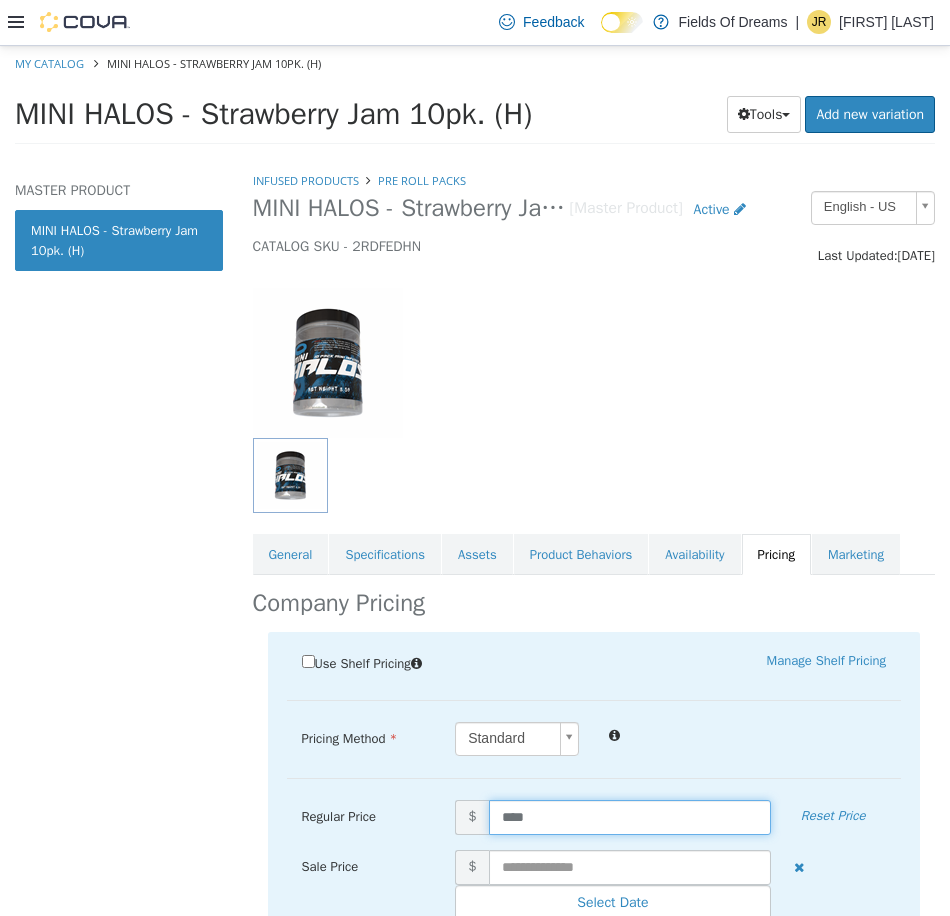 type on "*****" 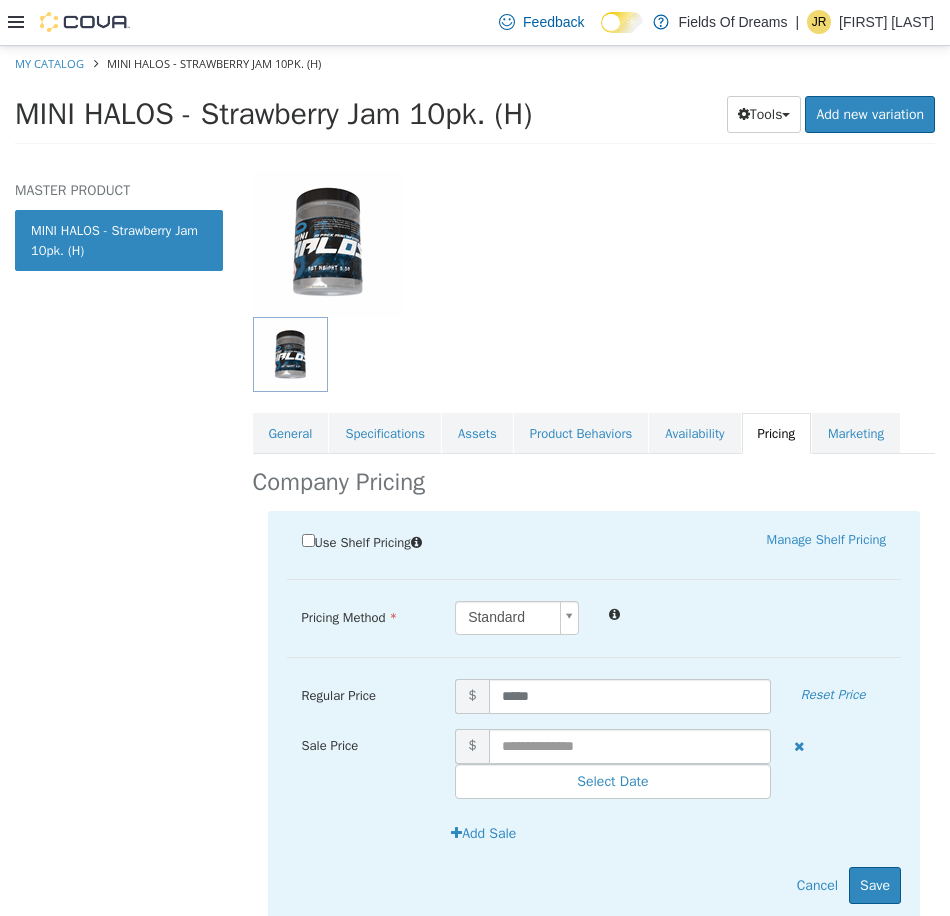 scroll, scrollTop: 197, scrollLeft: 0, axis: vertical 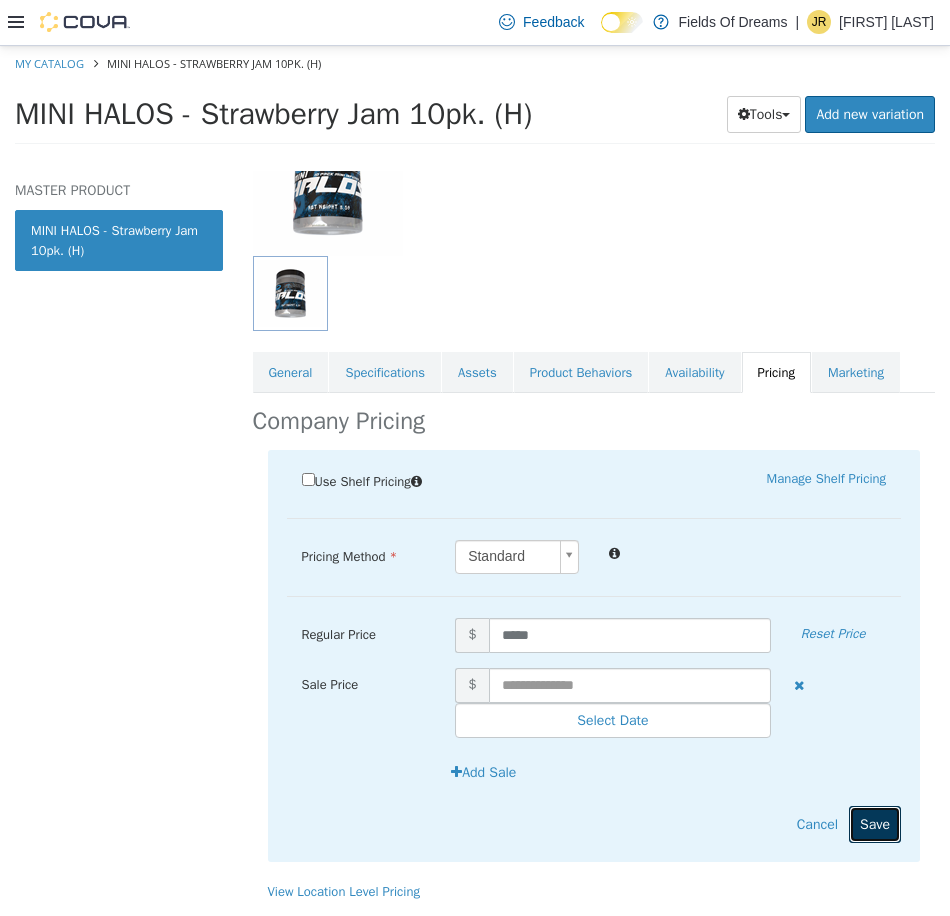 click on "Save" at bounding box center [875, 823] 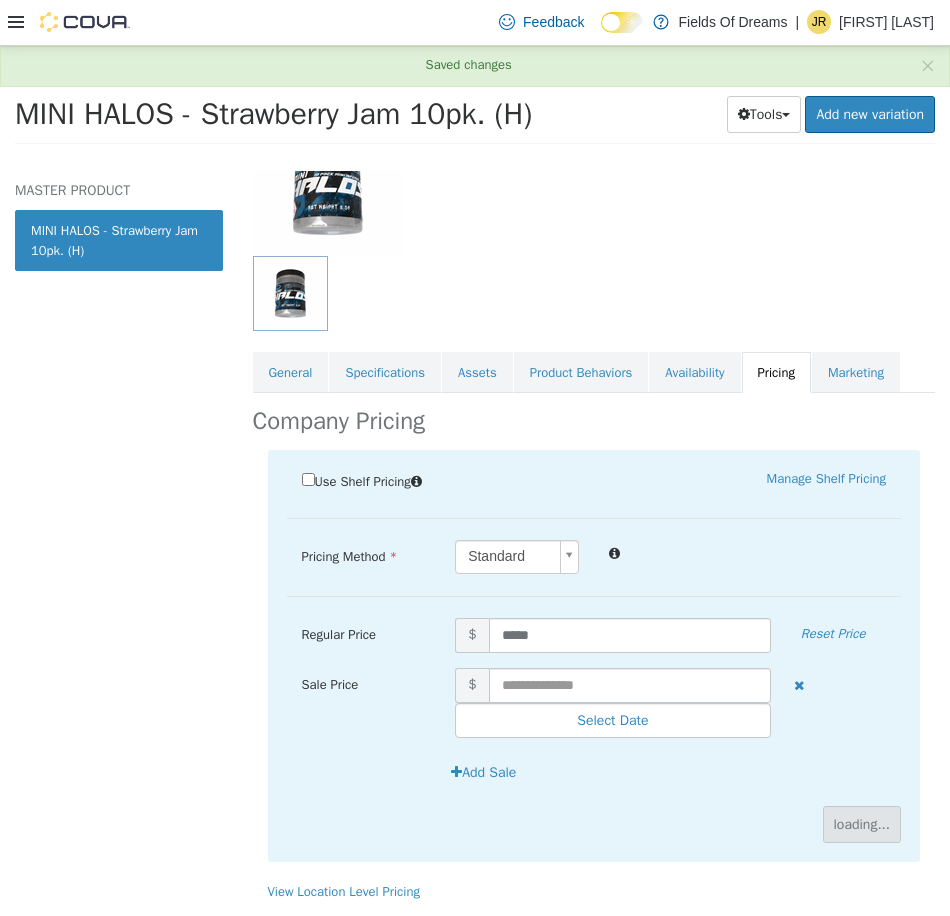 scroll, scrollTop: 0, scrollLeft: 0, axis: both 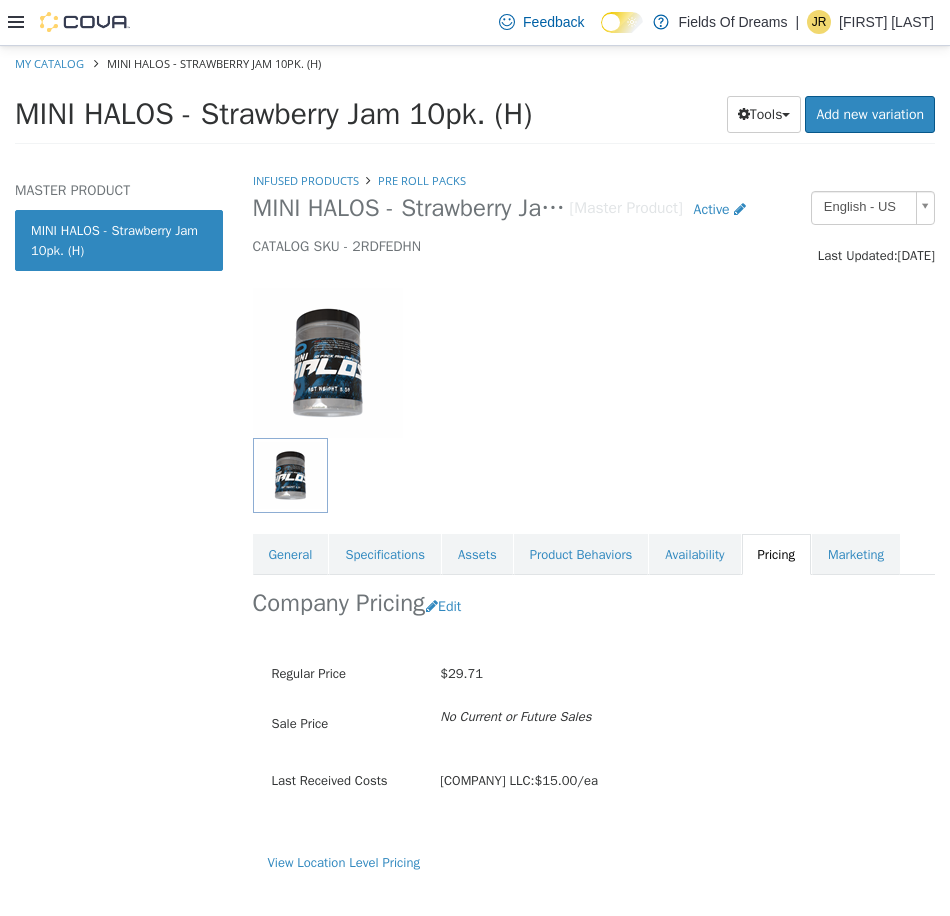 click on "My Catalog
MINI HALOS - Strawberry Jam 10pk. (H)" at bounding box center (475, 63) 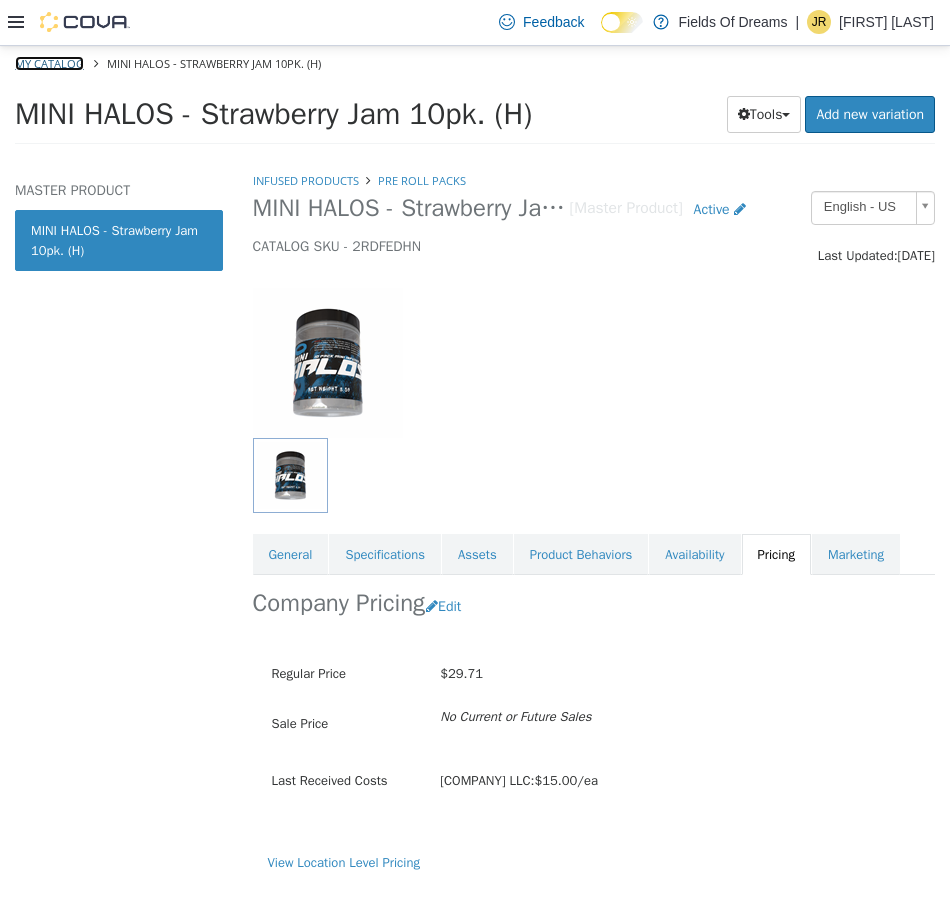 click on "My Catalog" at bounding box center (49, 62) 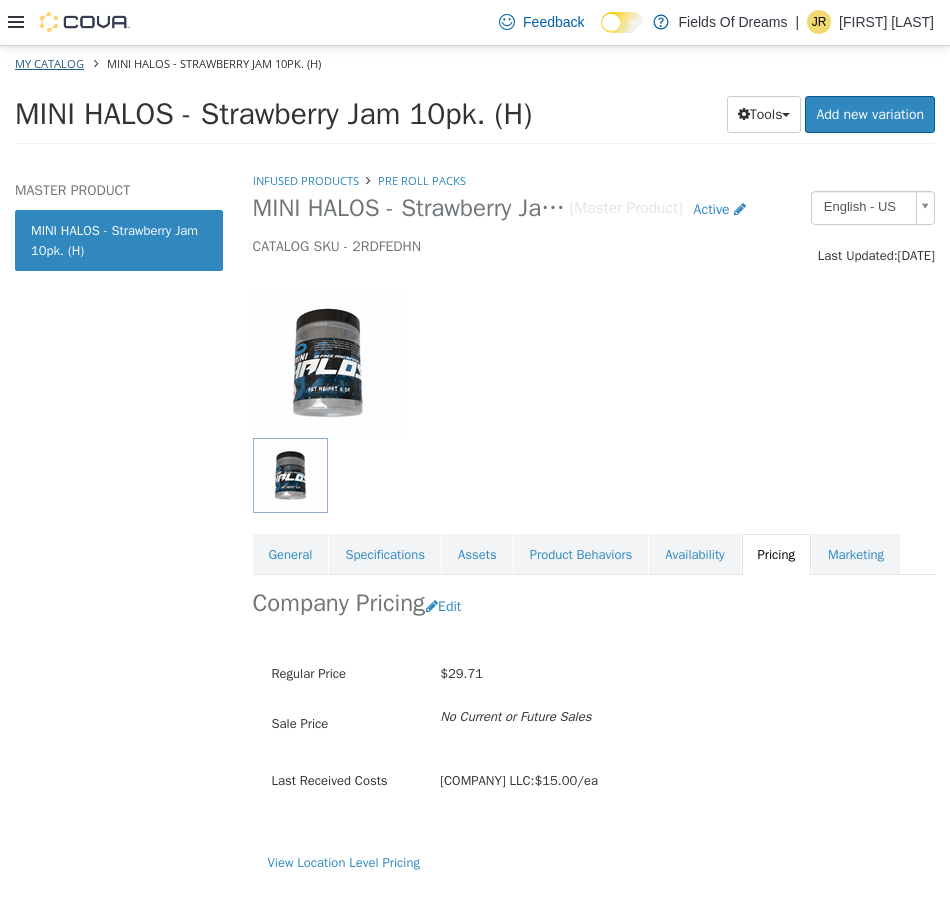 select on "**********" 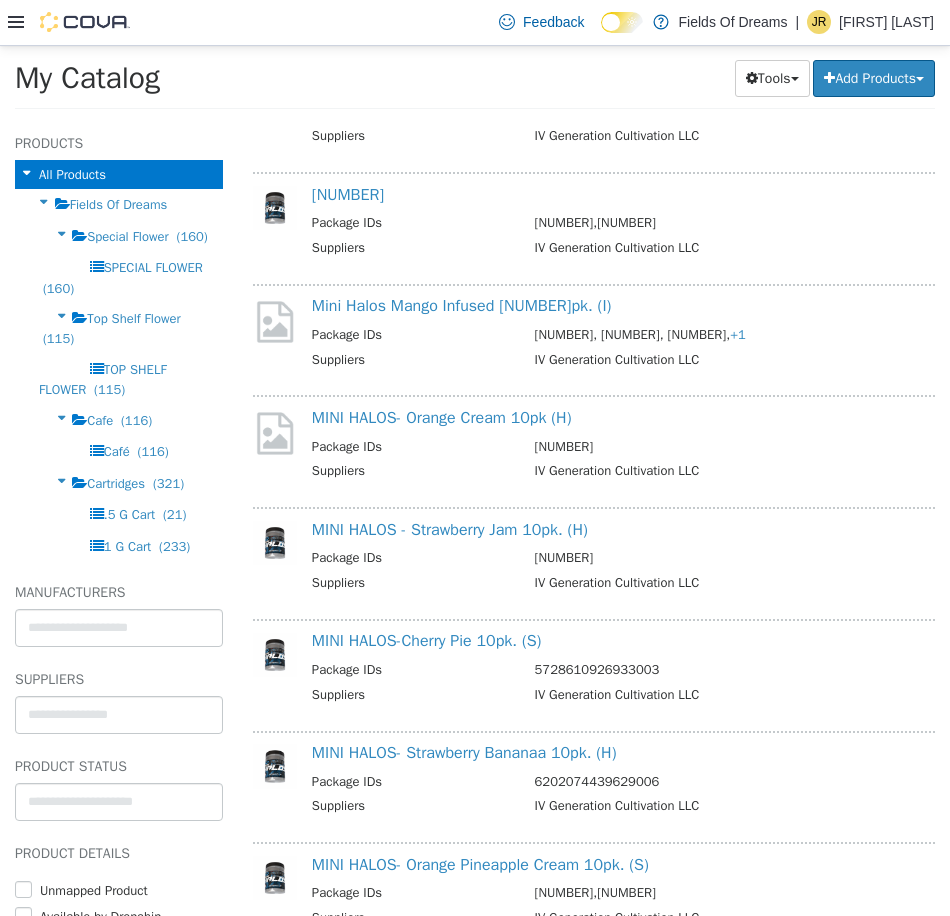 scroll, scrollTop: 333, scrollLeft: 0, axis: vertical 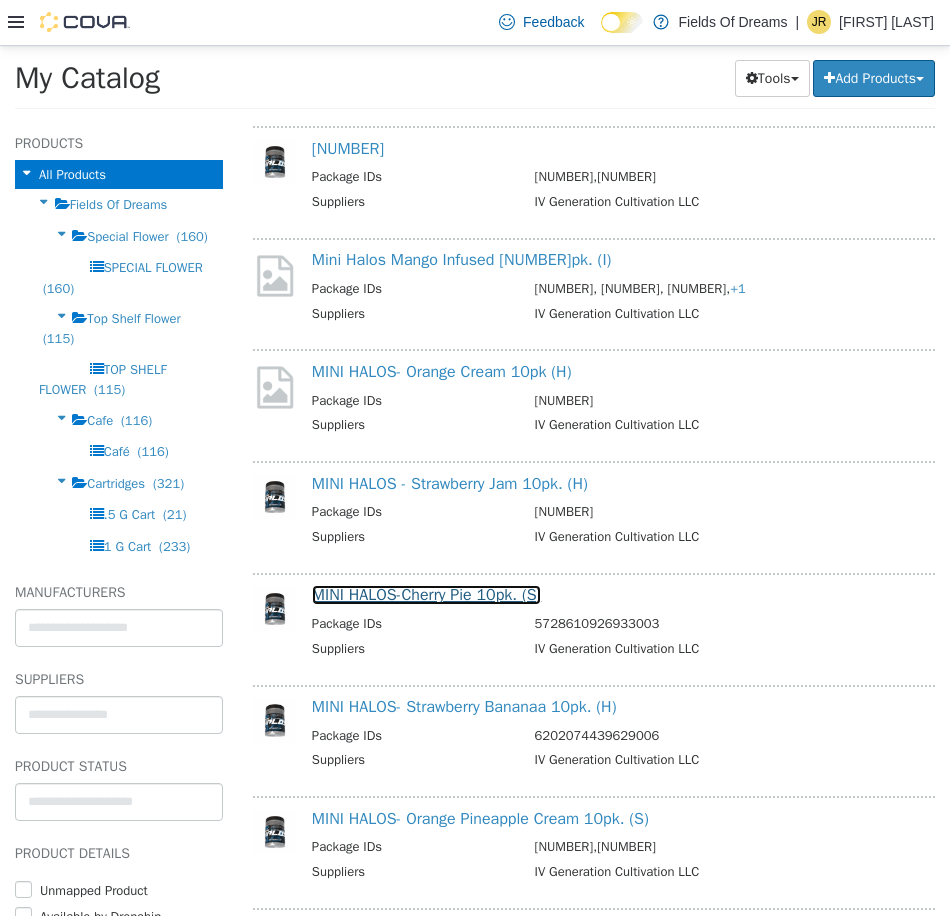 click on "MINI HALOS-Cherry Pie 10pk. (S)" at bounding box center (427, 594) 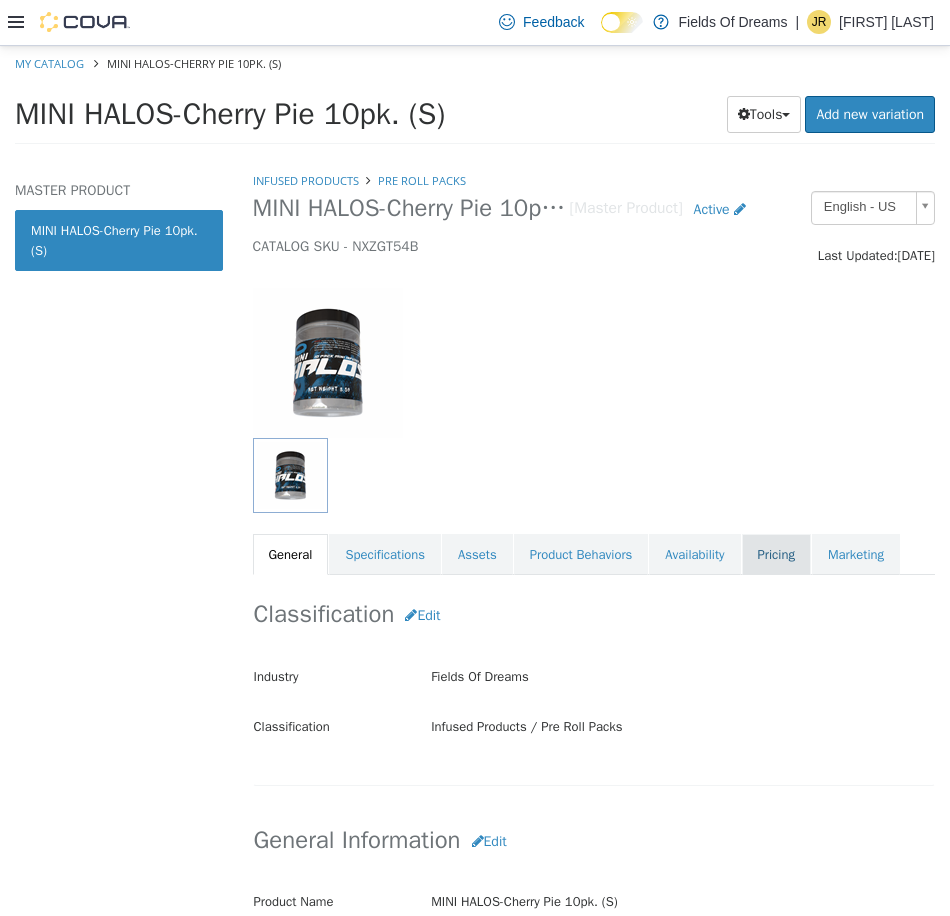 click on "Pricing" at bounding box center (776, 554) 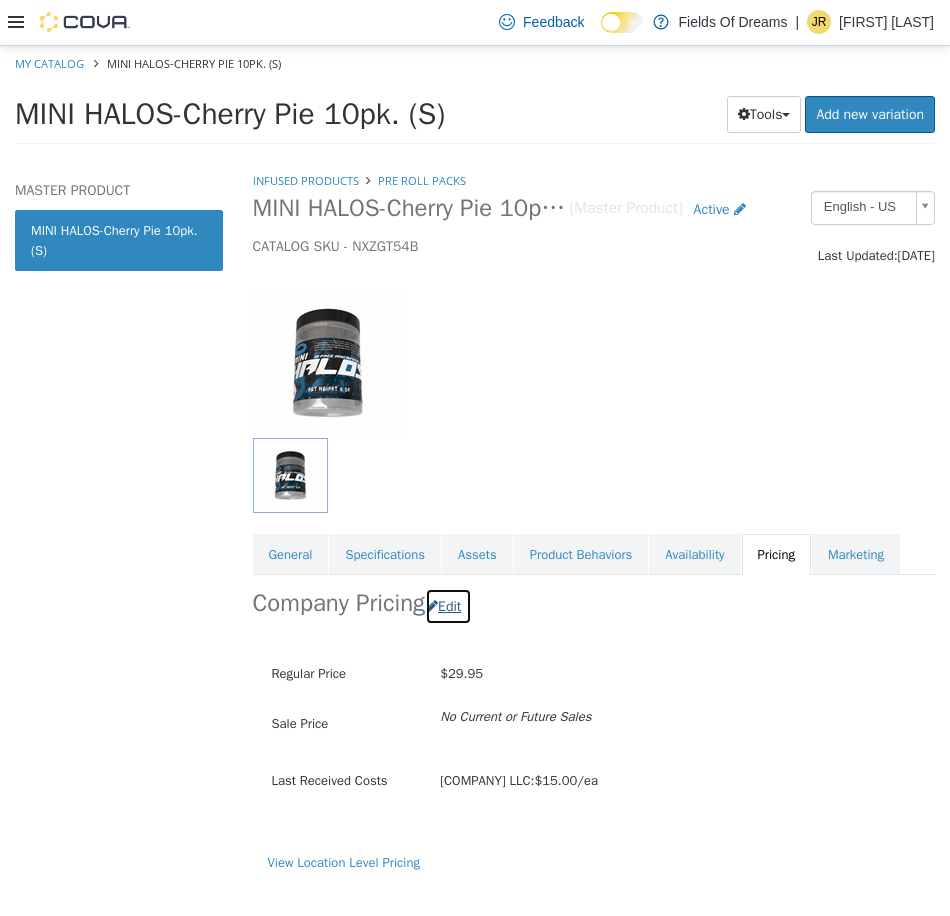 click on "Edit" at bounding box center (448, 605) 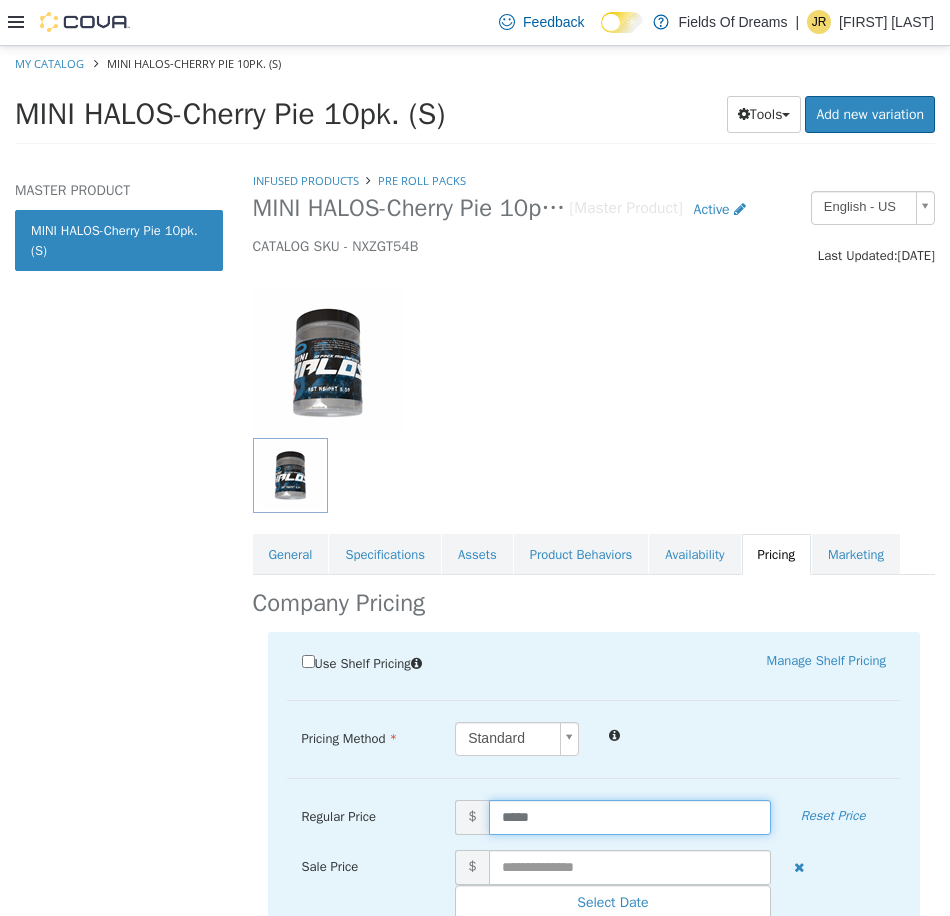 click on "*****" at bounding box center [630, 816] 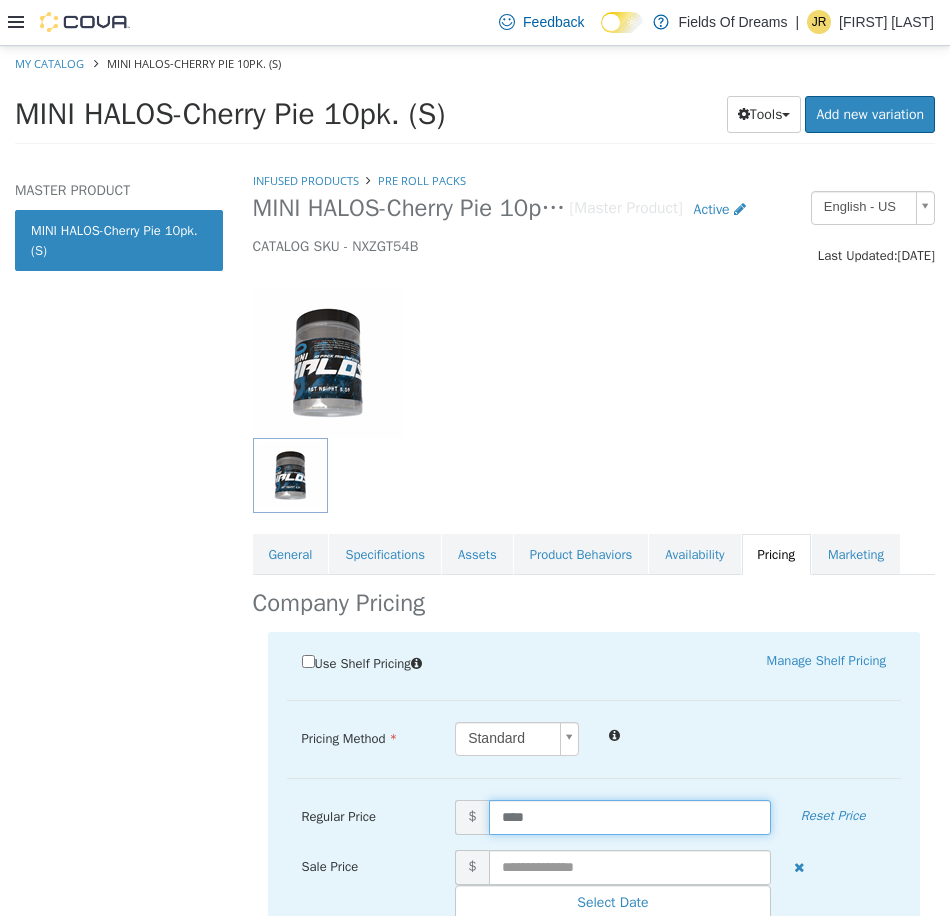 type on "*****" 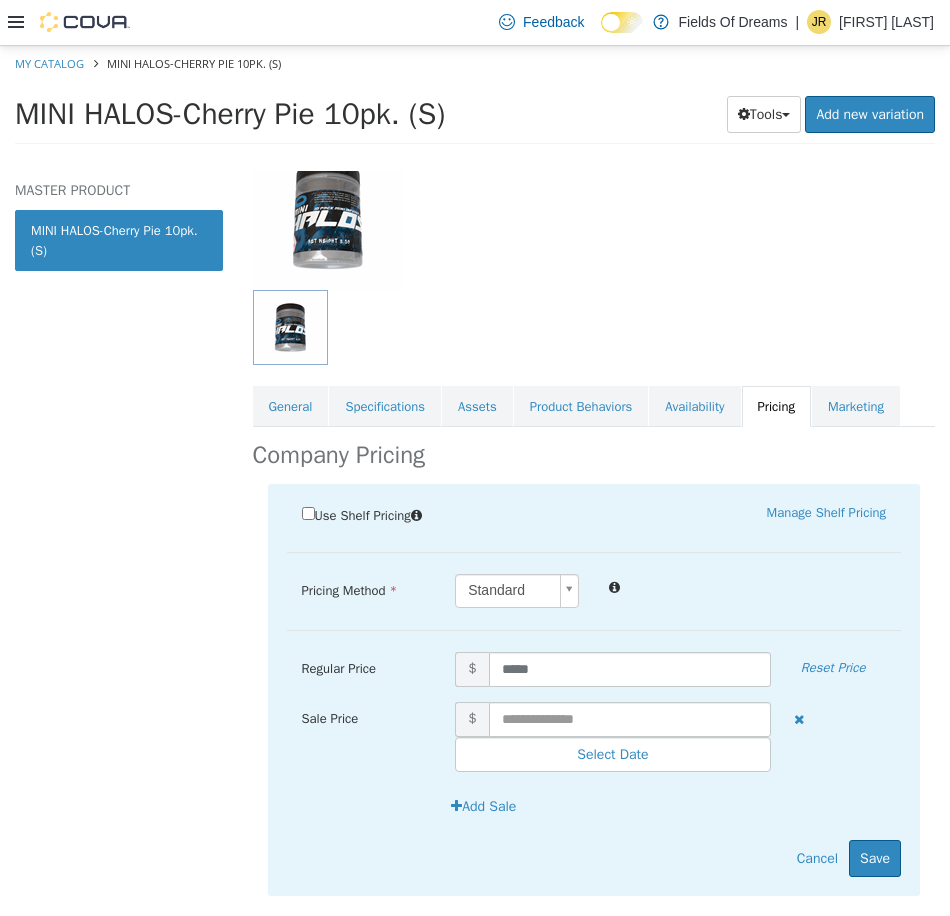scroll, scrollTop: 197, scrollLeft: 0, axis: vertical 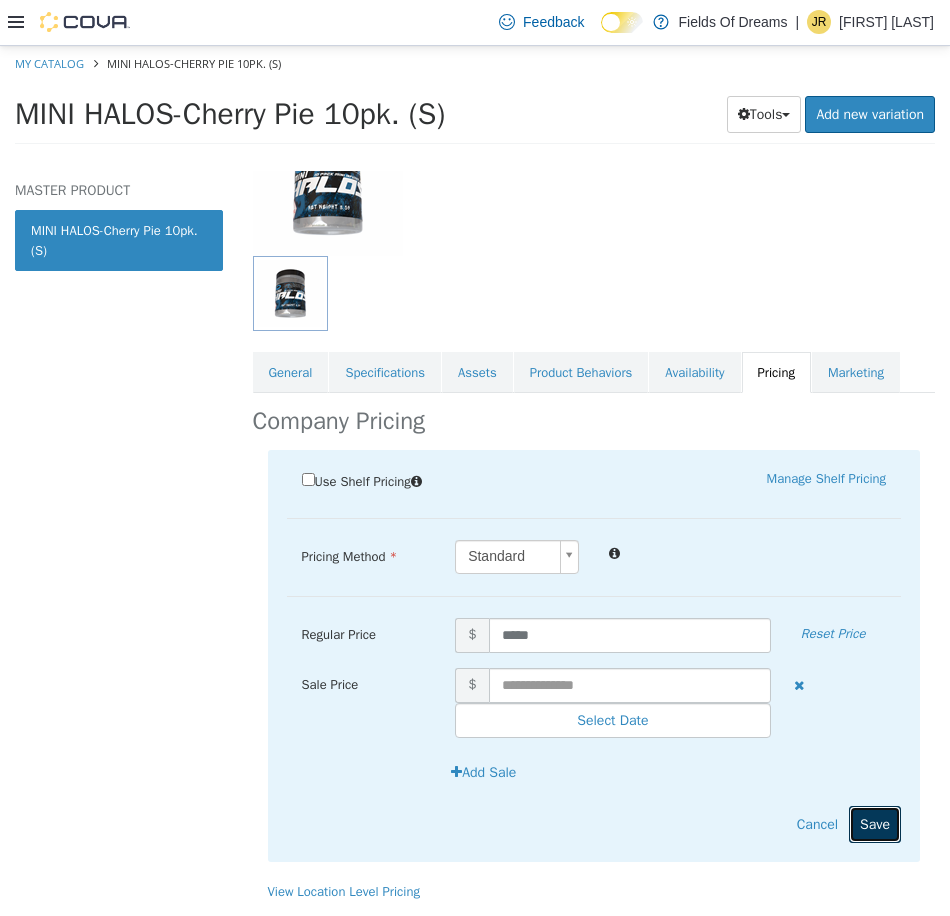 click on "Save" at bounding box center [875, 823] 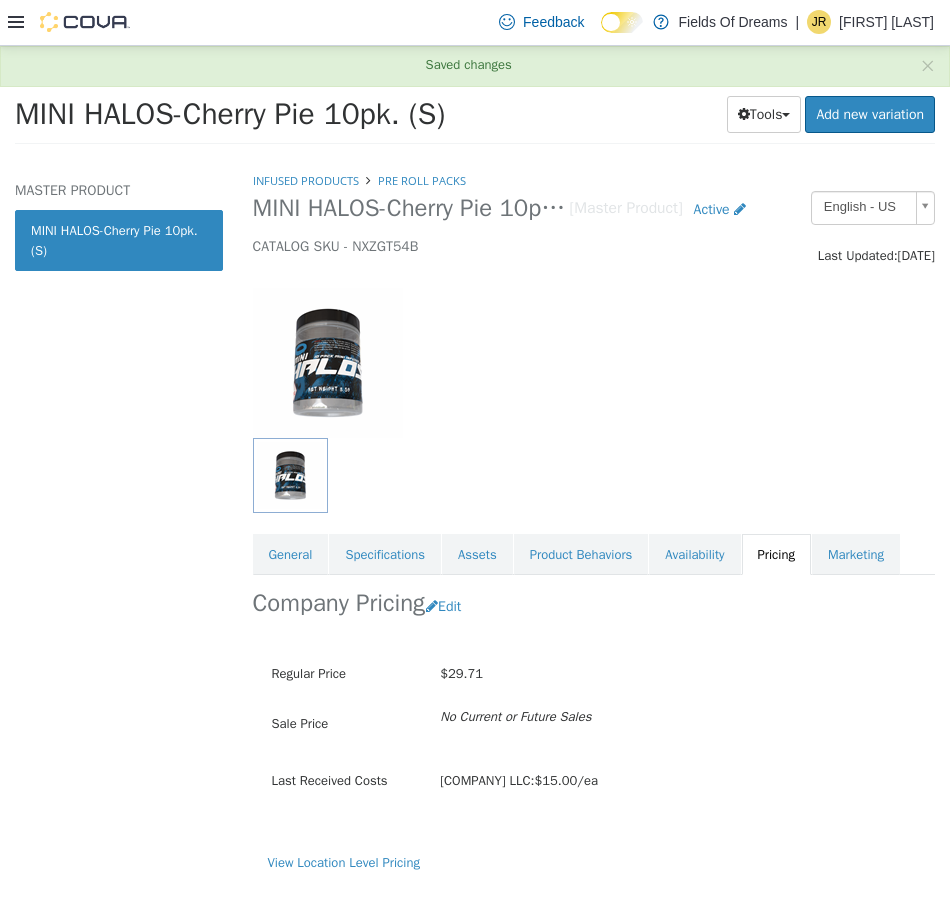 scroll, scrollTop: 0, scrollLeft: 0, axis: both 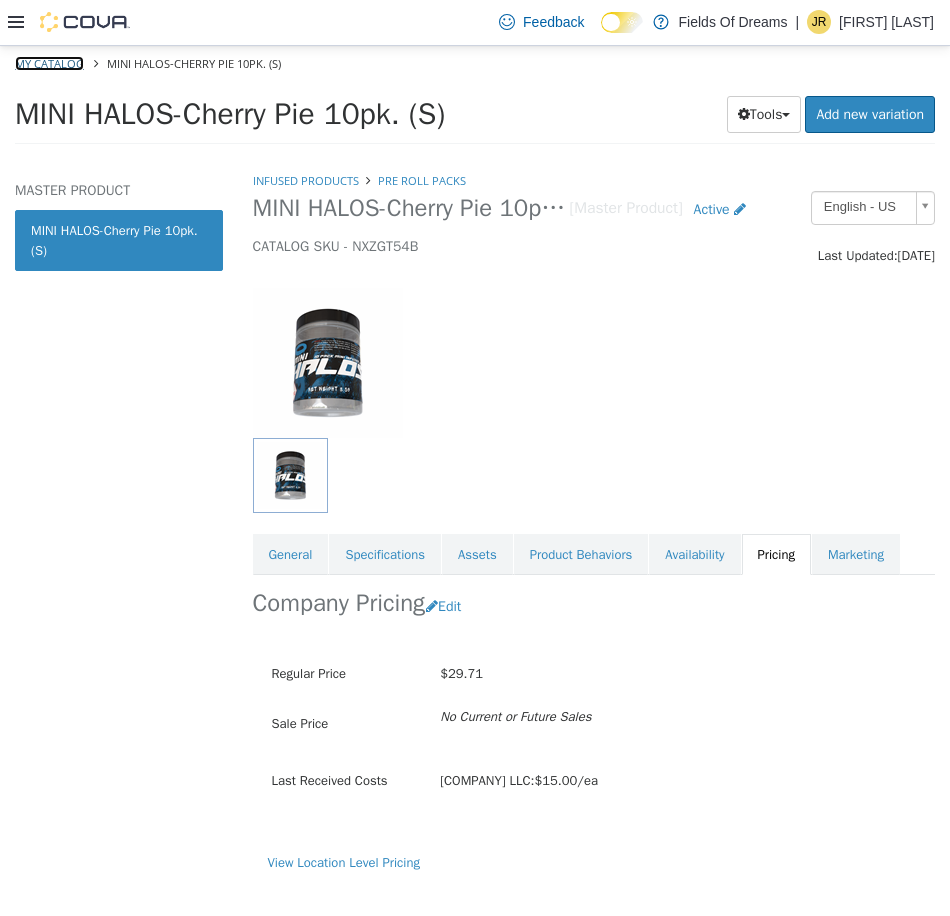 click on "My Catalog" at bounding box center [49, 62] 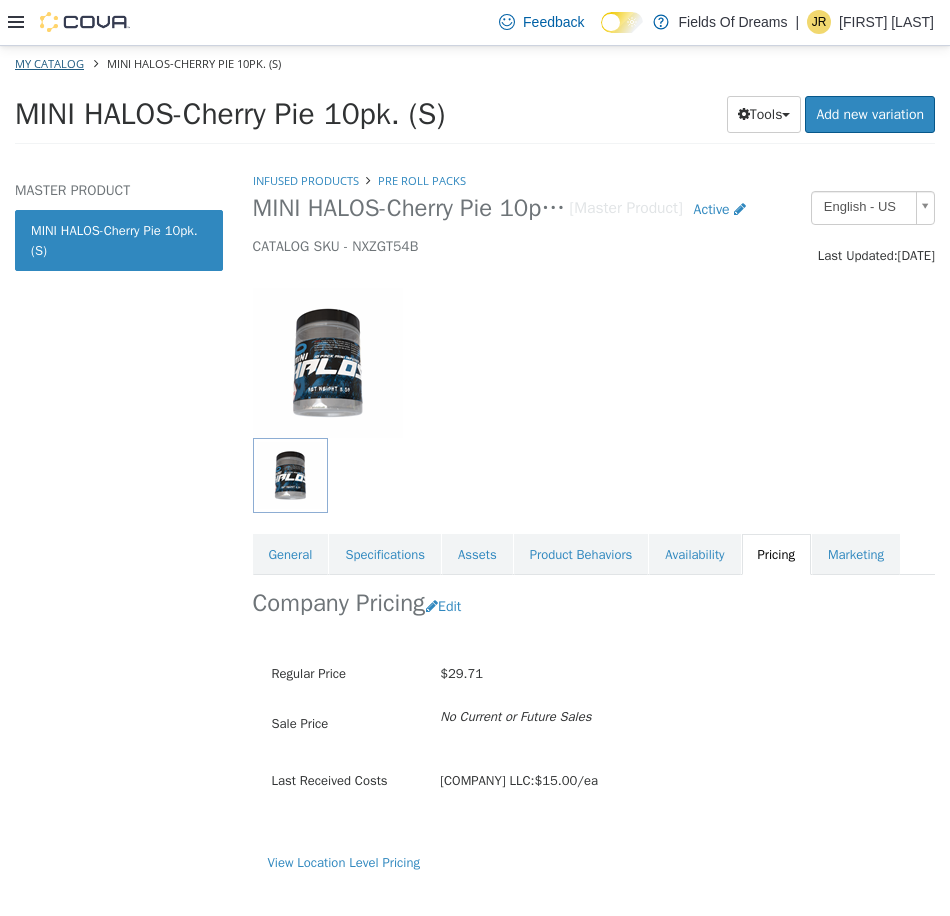 select on "**********" 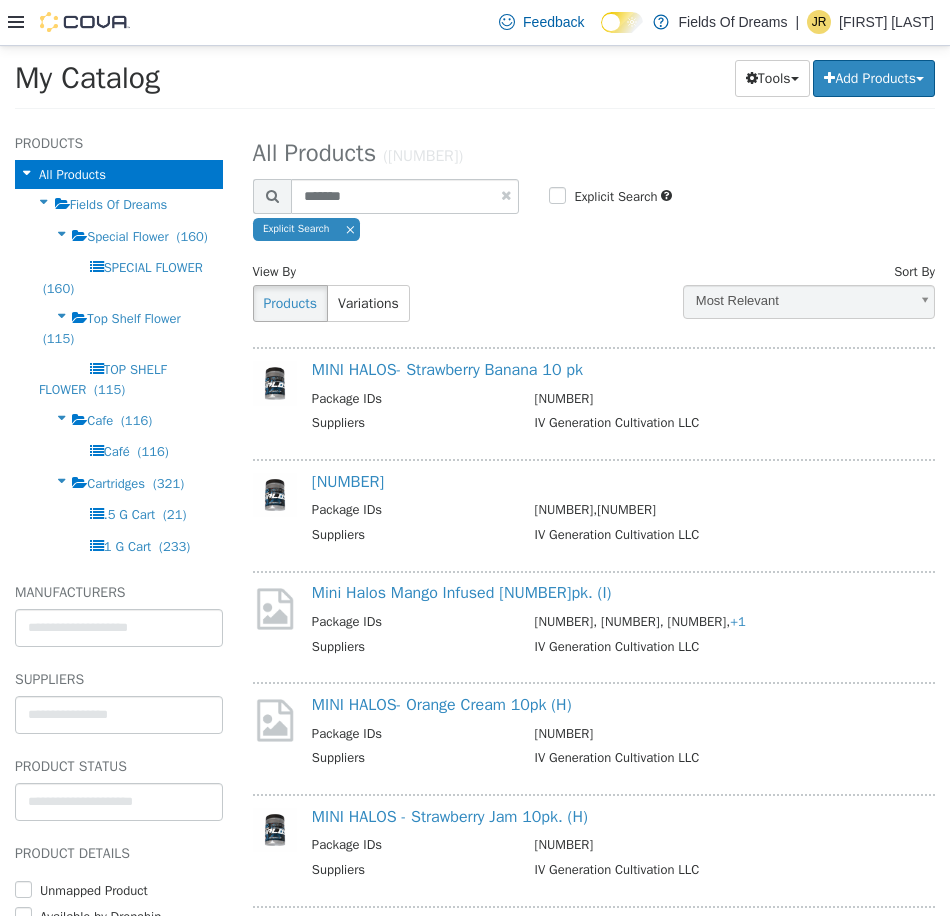 scroll, scrollTop: 333, scrollLeft: 0, axis: vertical 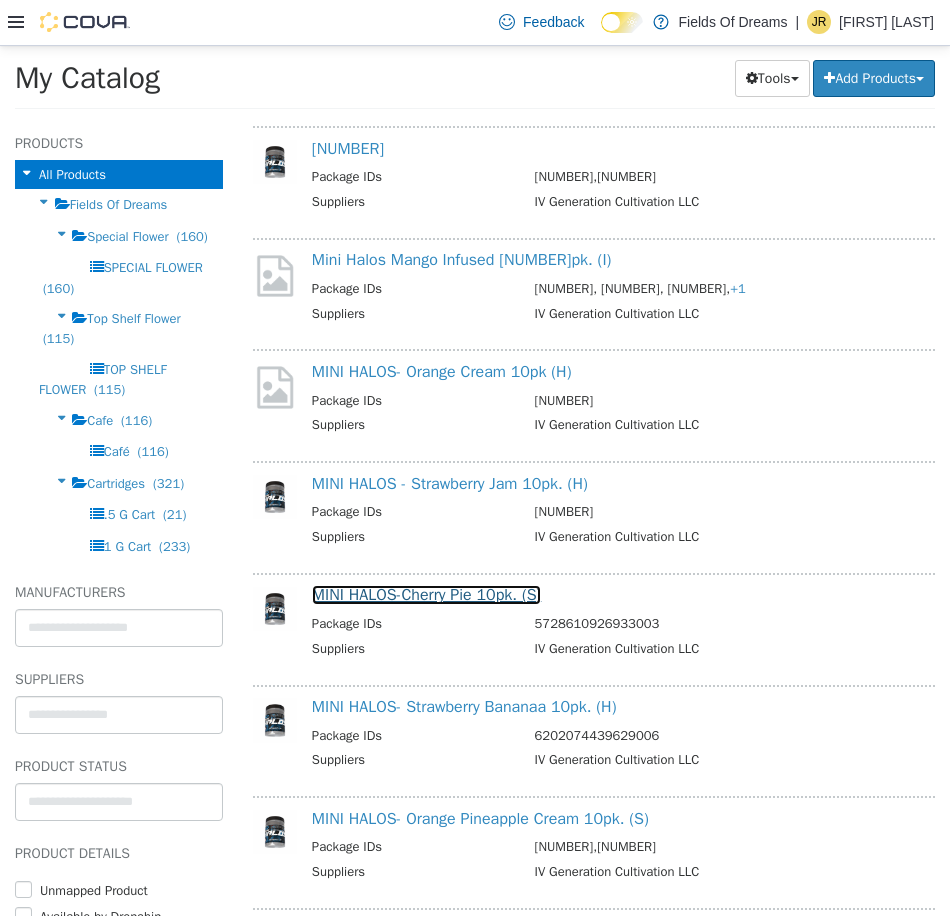 click on "MINI HALOS-Cherry Pie 10pk. (S)" at bounding box center (427, 594) 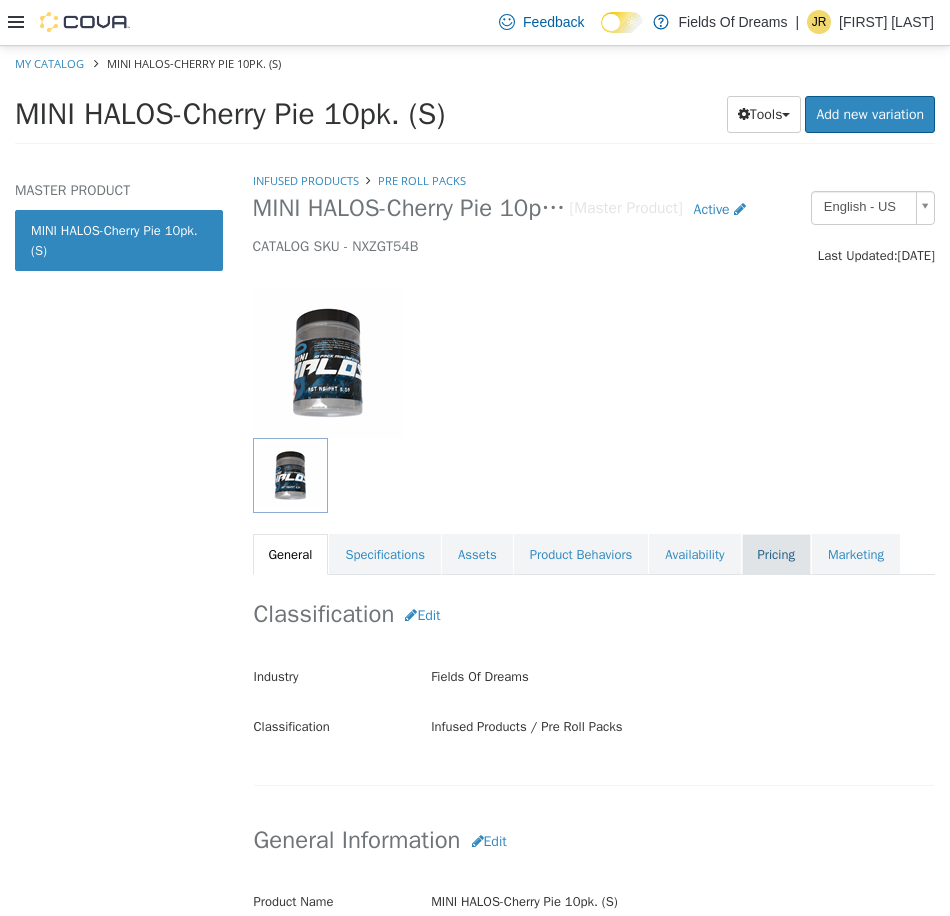 click on "Pricing" at bounding box center [776, 554] 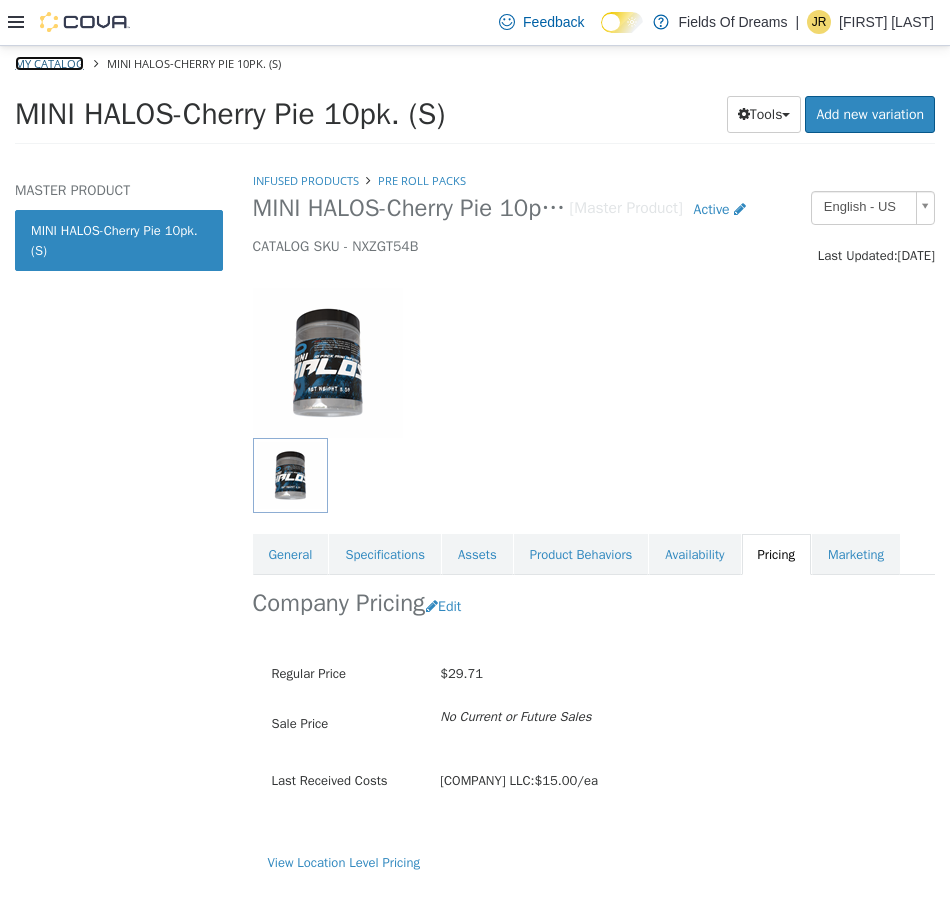 click on "My Catalog" at bounding box center [49, 62] 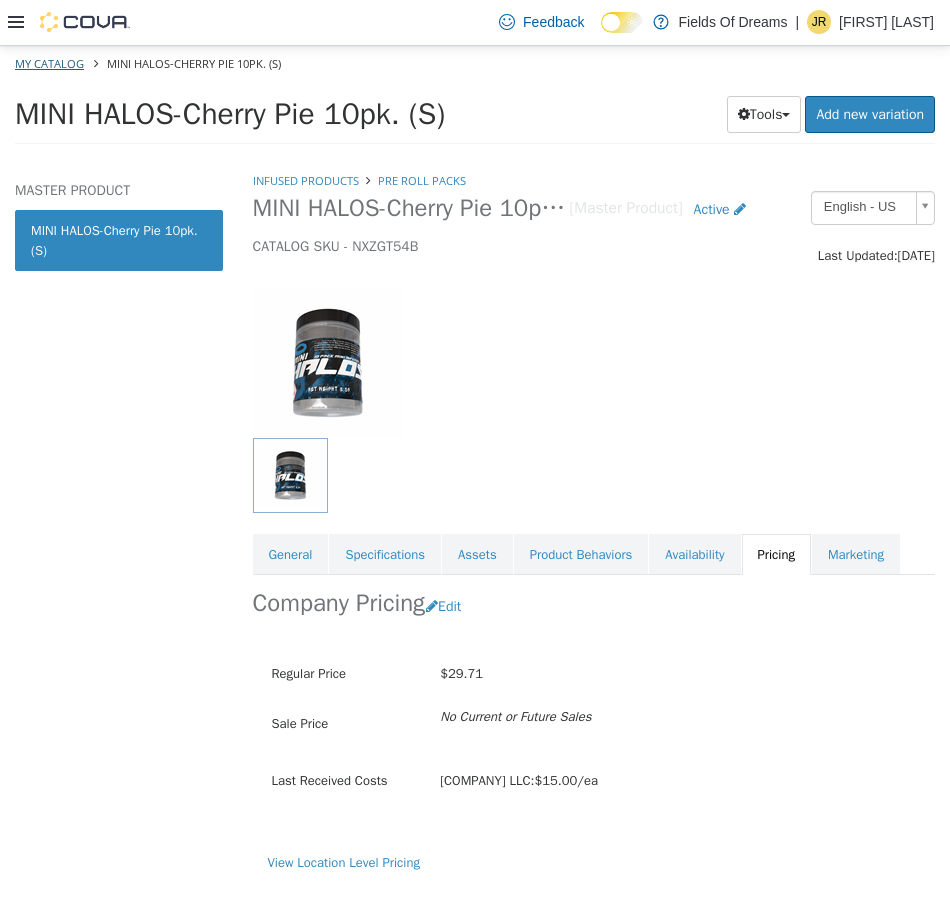 select on "**********" 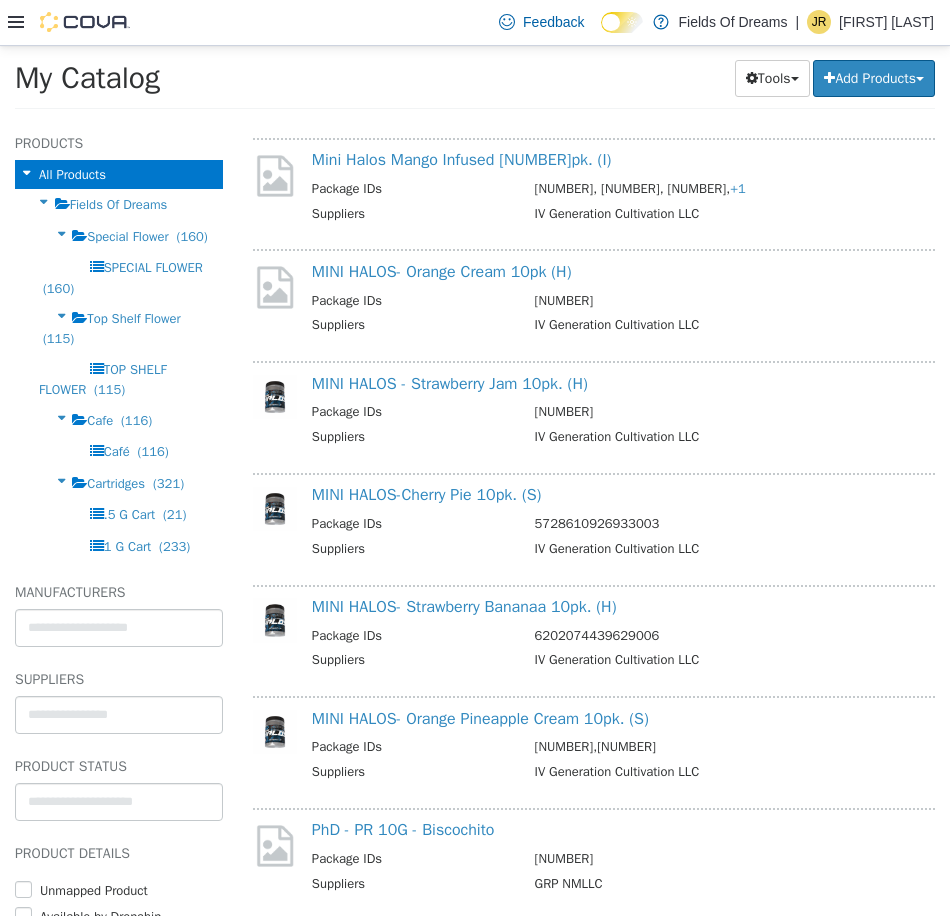 scroll, scrollTop: 667, scrollLeft: 0, axis: vertical 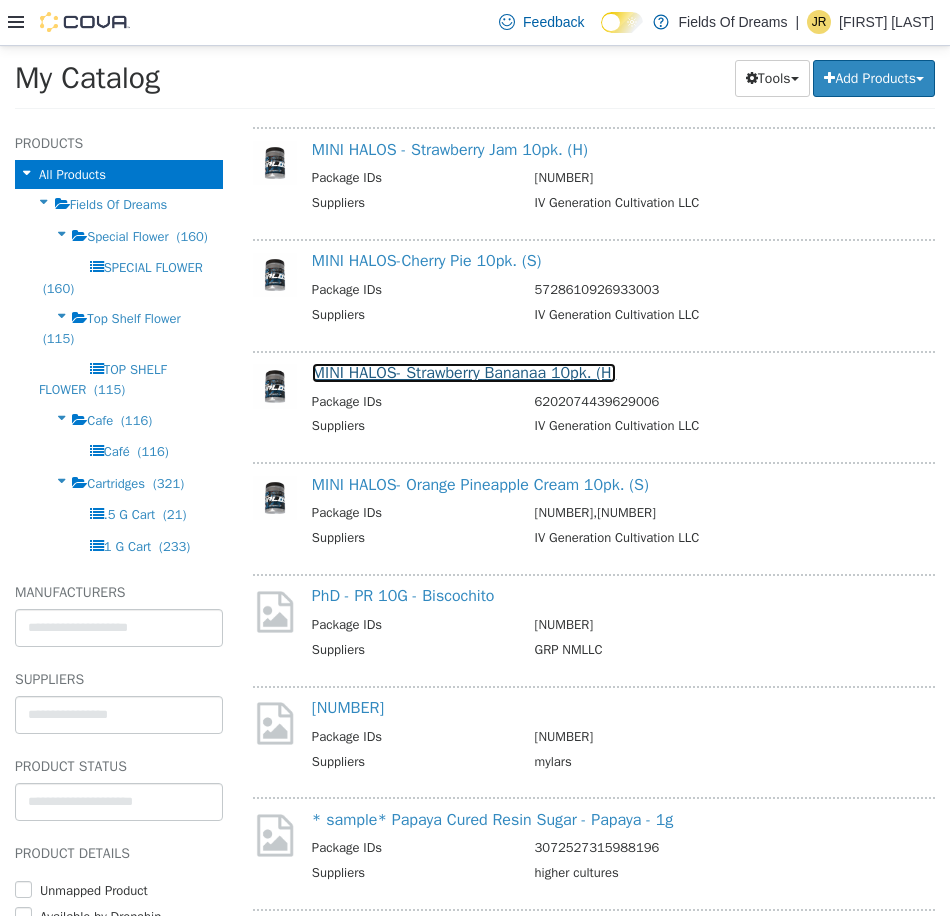 click on "MINI HALOS- Strawberry Bananaa 10pk. (H)" at bounding box center (464, 372) 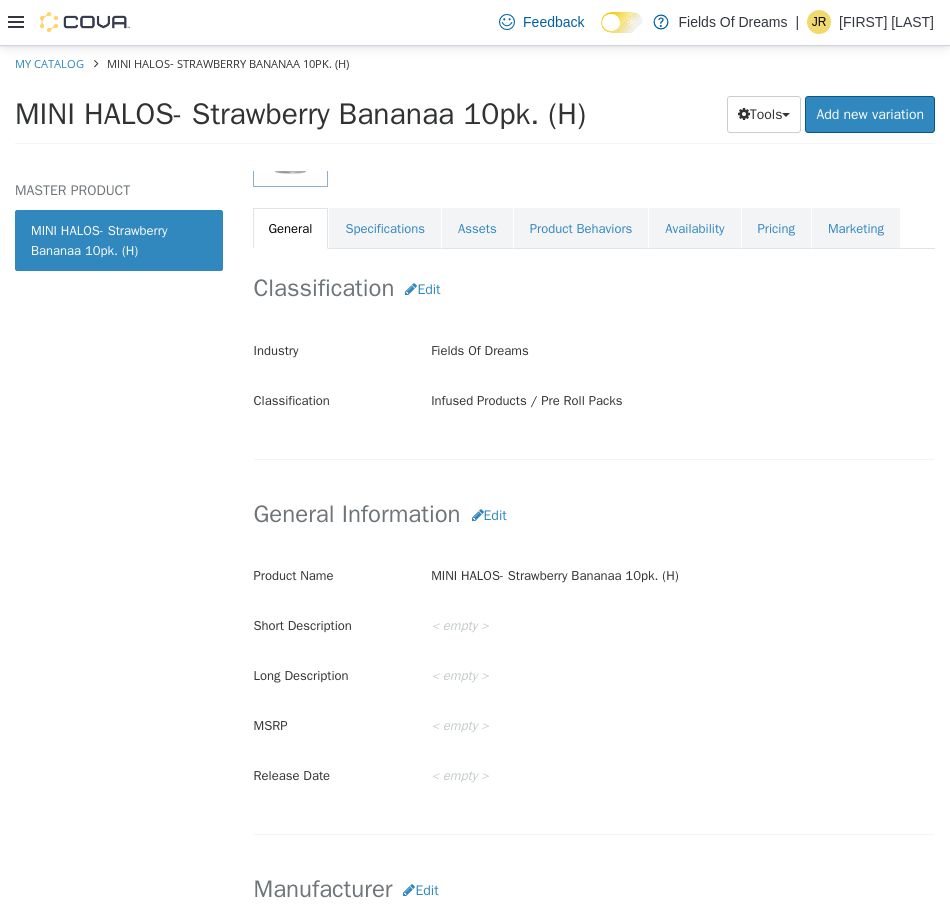 scroll, scrollTop: 333, scrollLeft: 0, axis: vertical 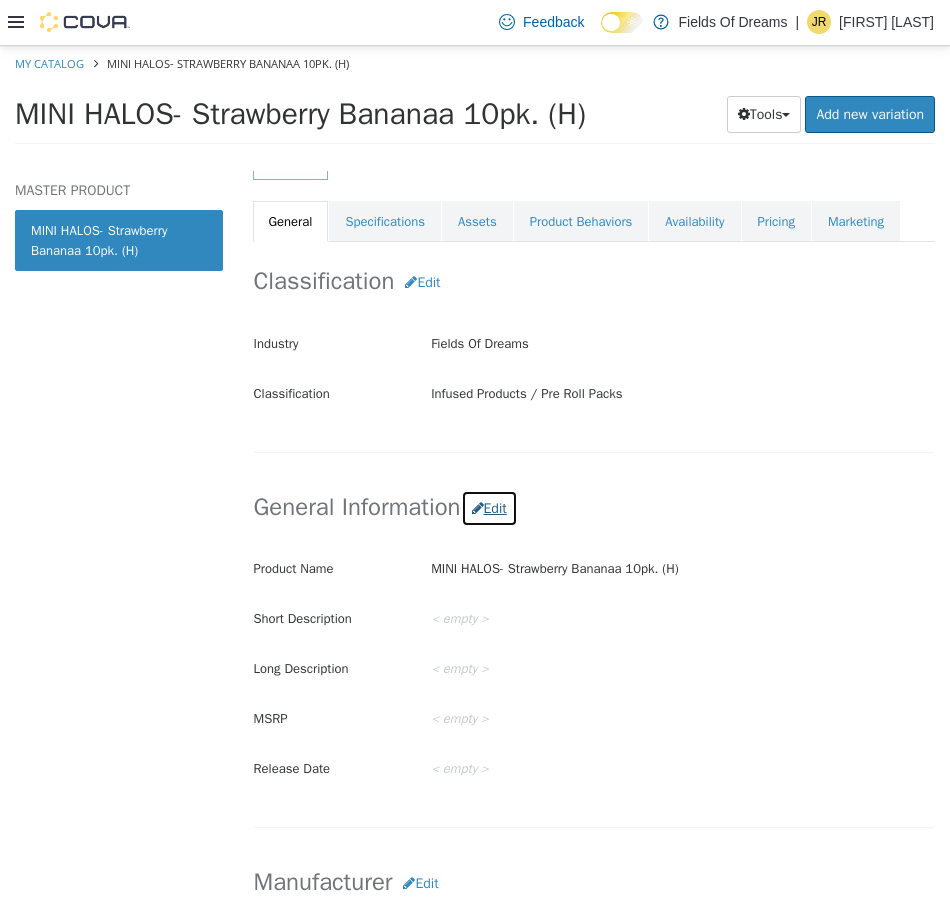 click on "Edit" at bounding box center (489, 507) 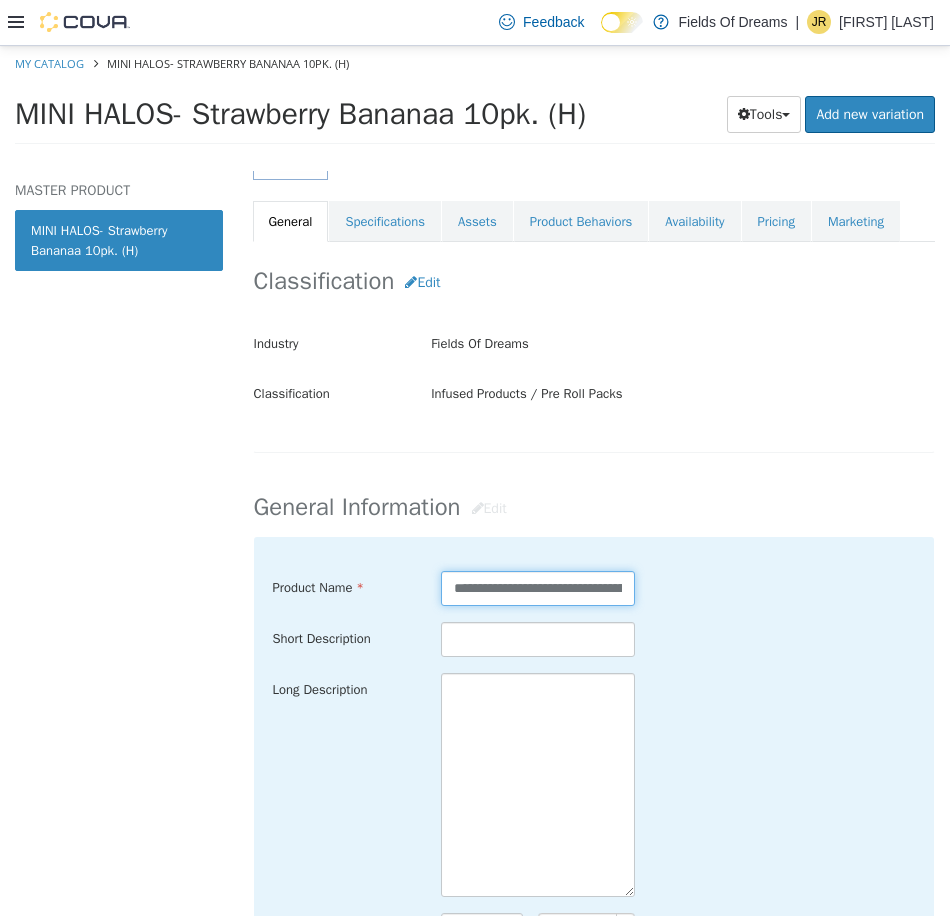 click on "**********" at bounding box center [538, 587] 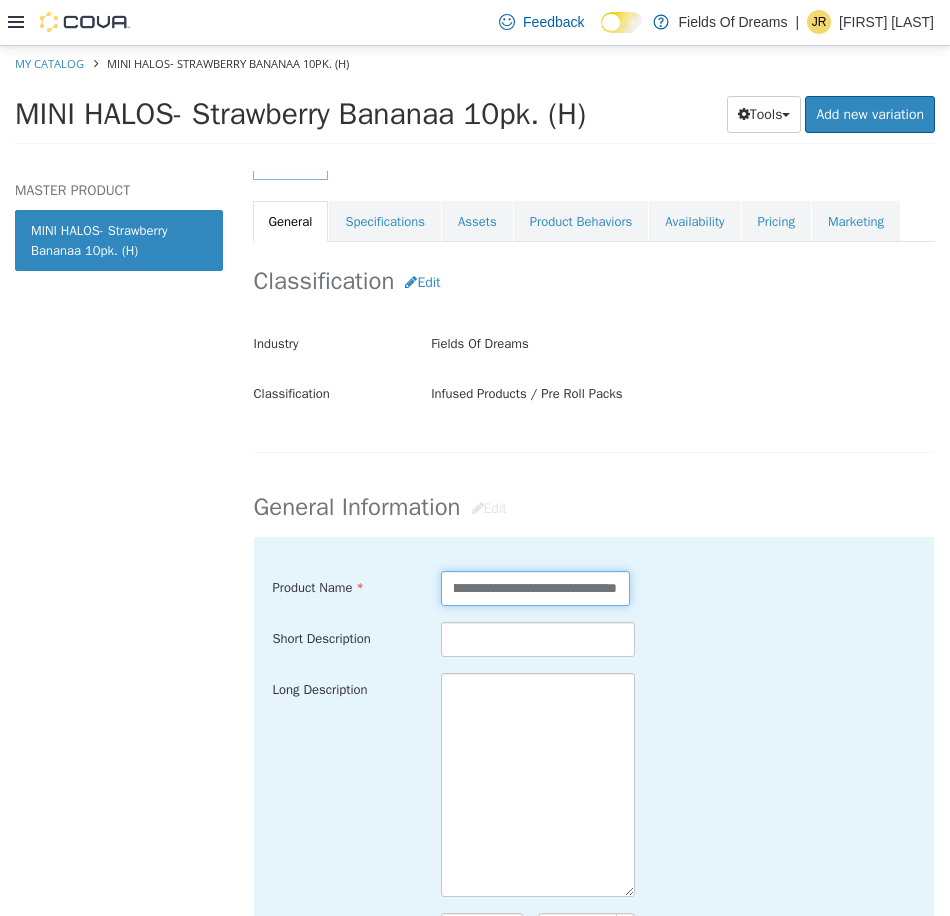 scroll, scrollTop: 0, scrollLeft: 50, axis: horizontal 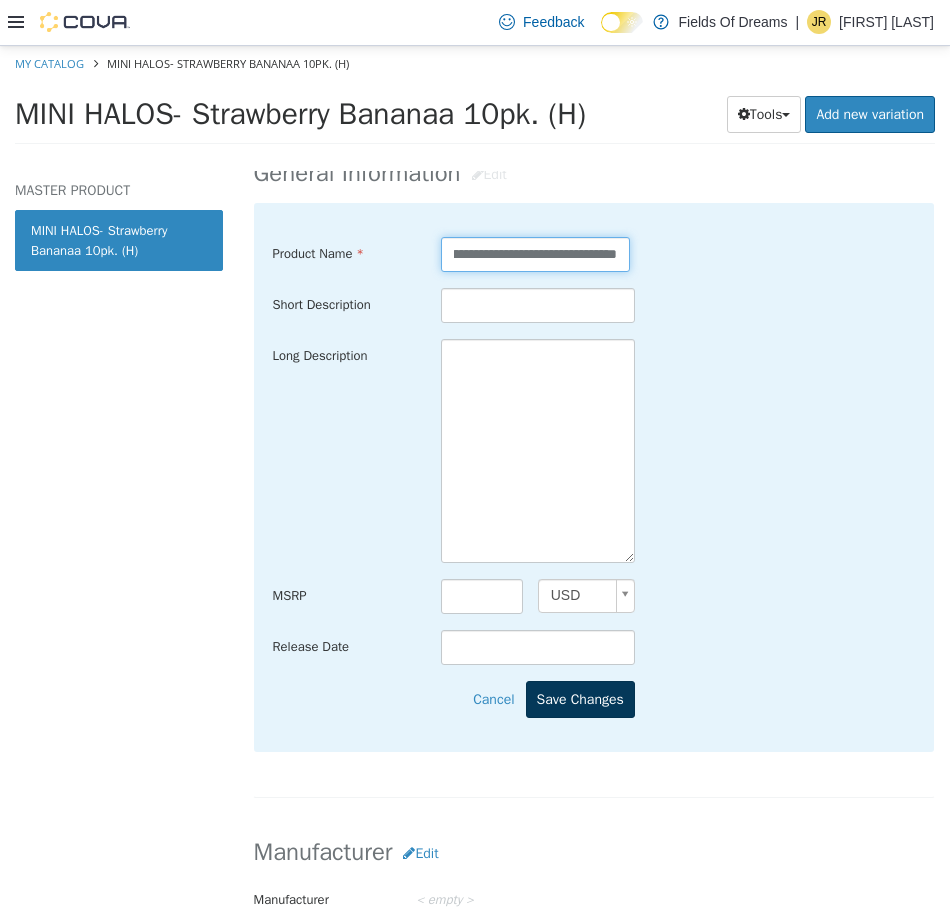 type on "**********" 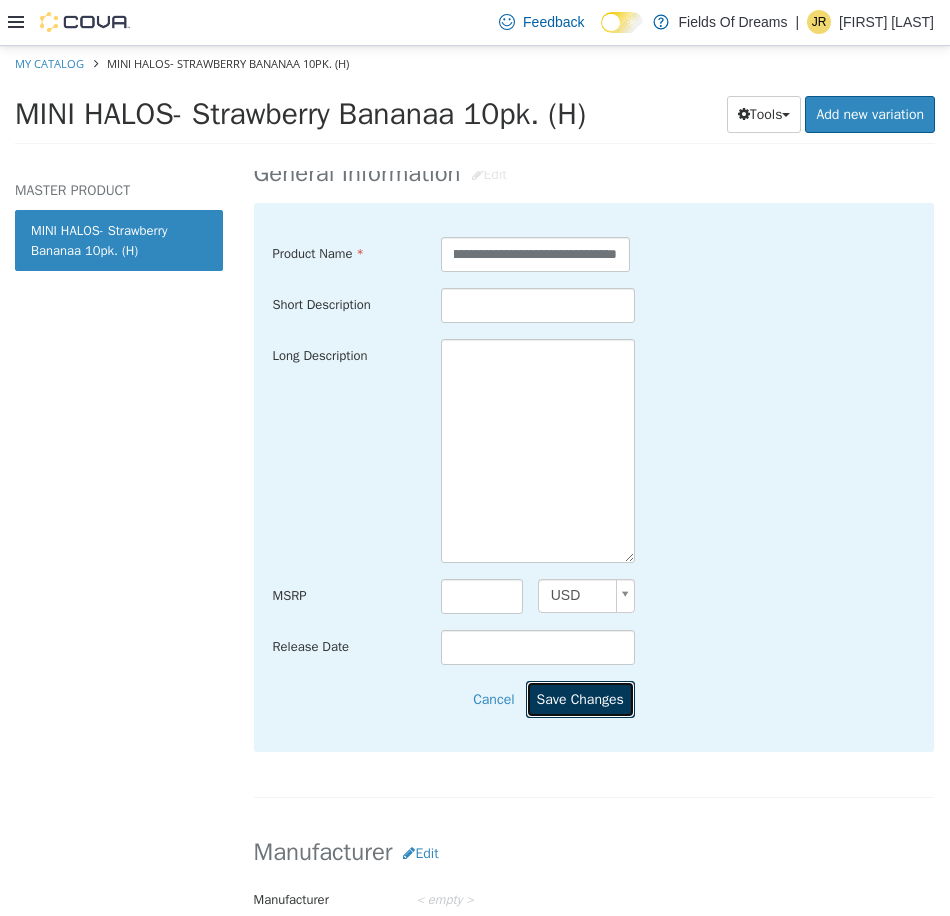click on "Save Changes" at bounding box center (580, 698) 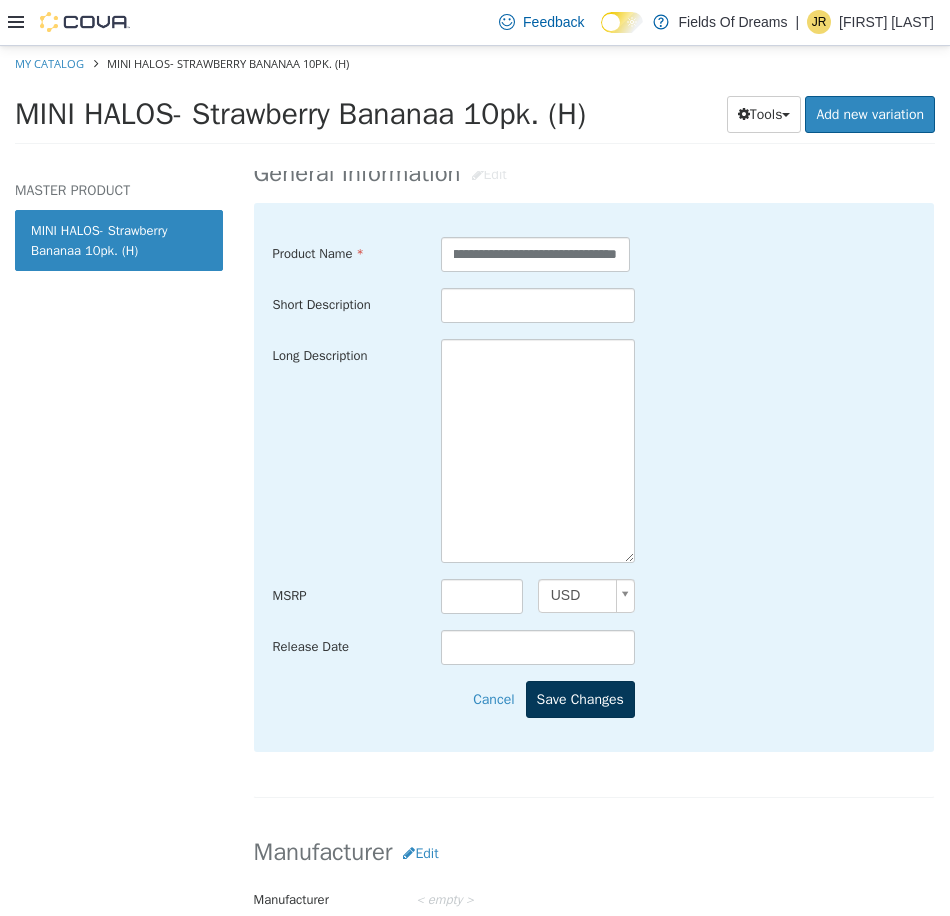 scroll, scrollTop: 0, scrollLeft: 0, axis: both 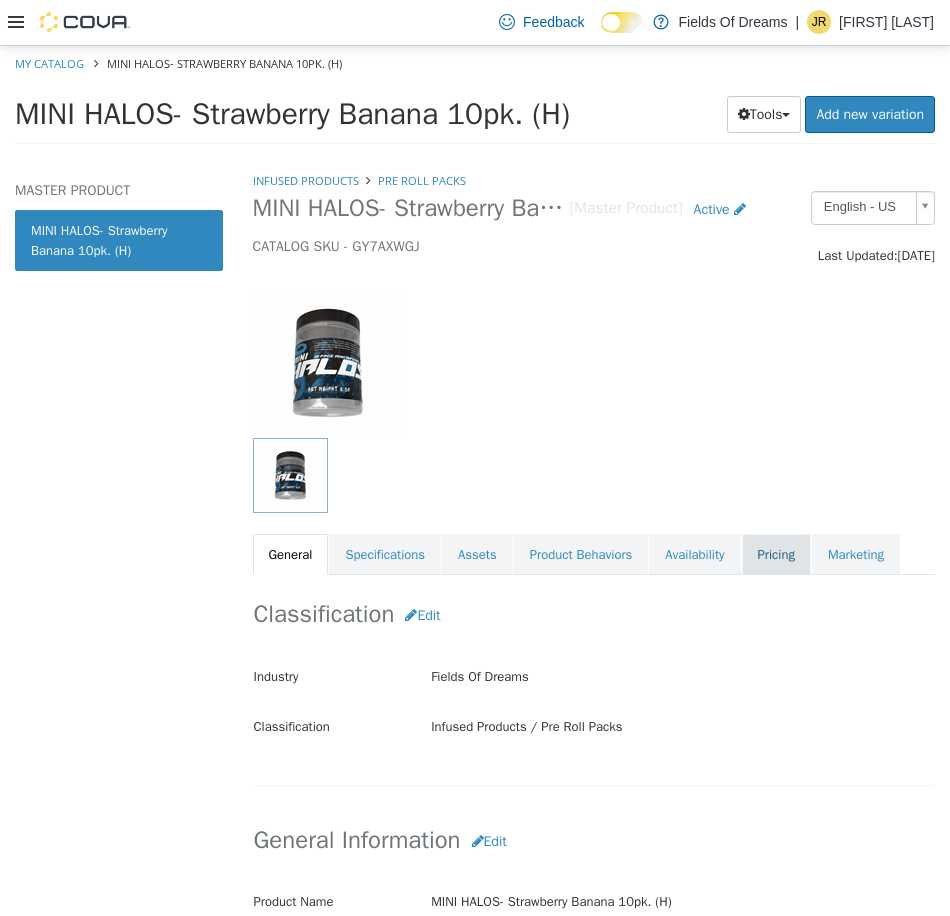 click on "Pricing" at bounding box center [776, 554] 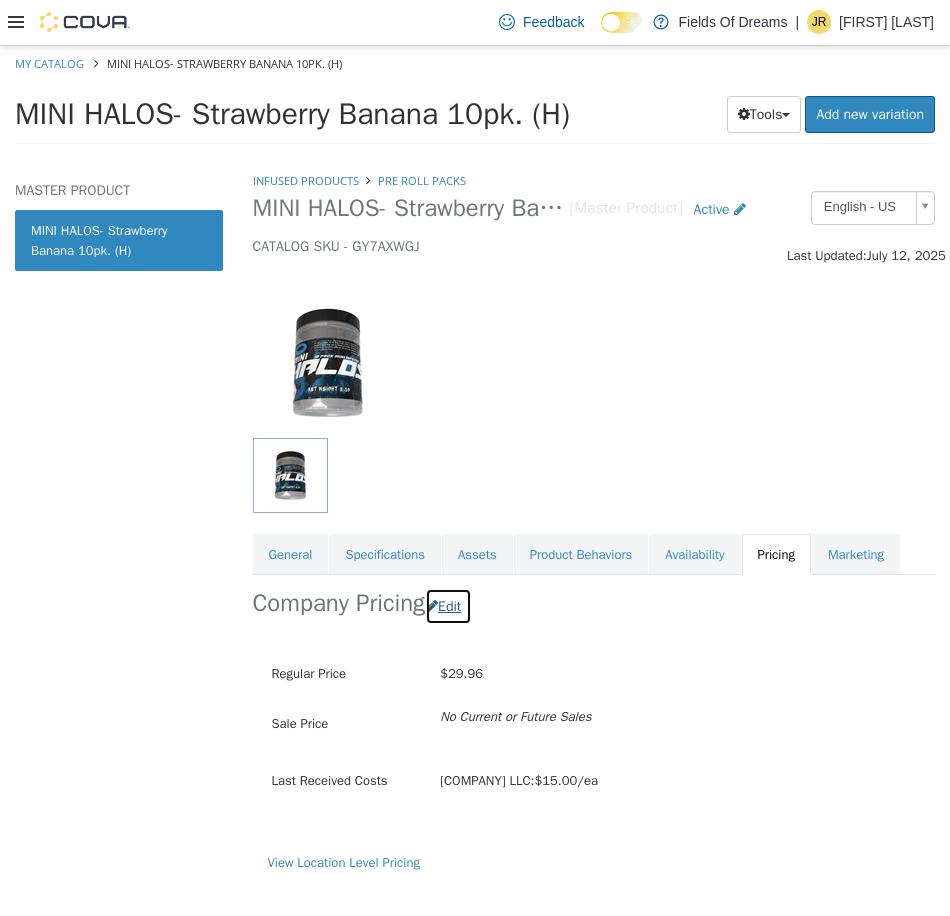 click on "Edit" at bounding box center [448, 605] 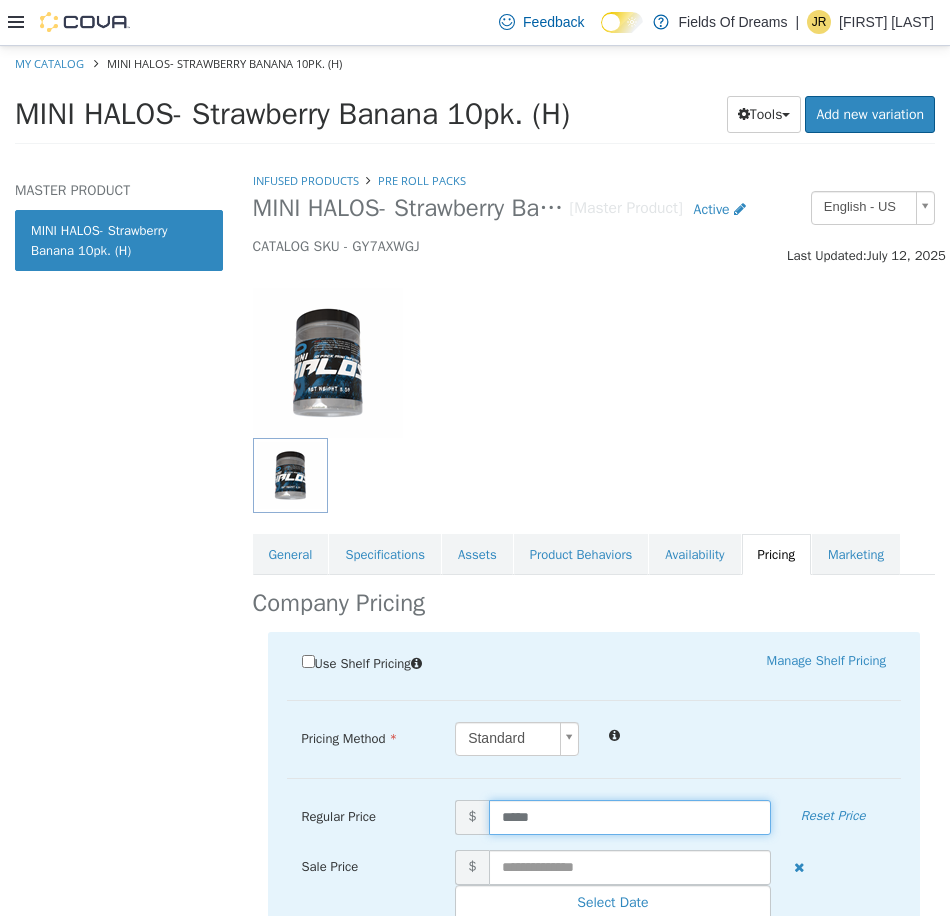 click on "*****" at bounding box center [630, 816] 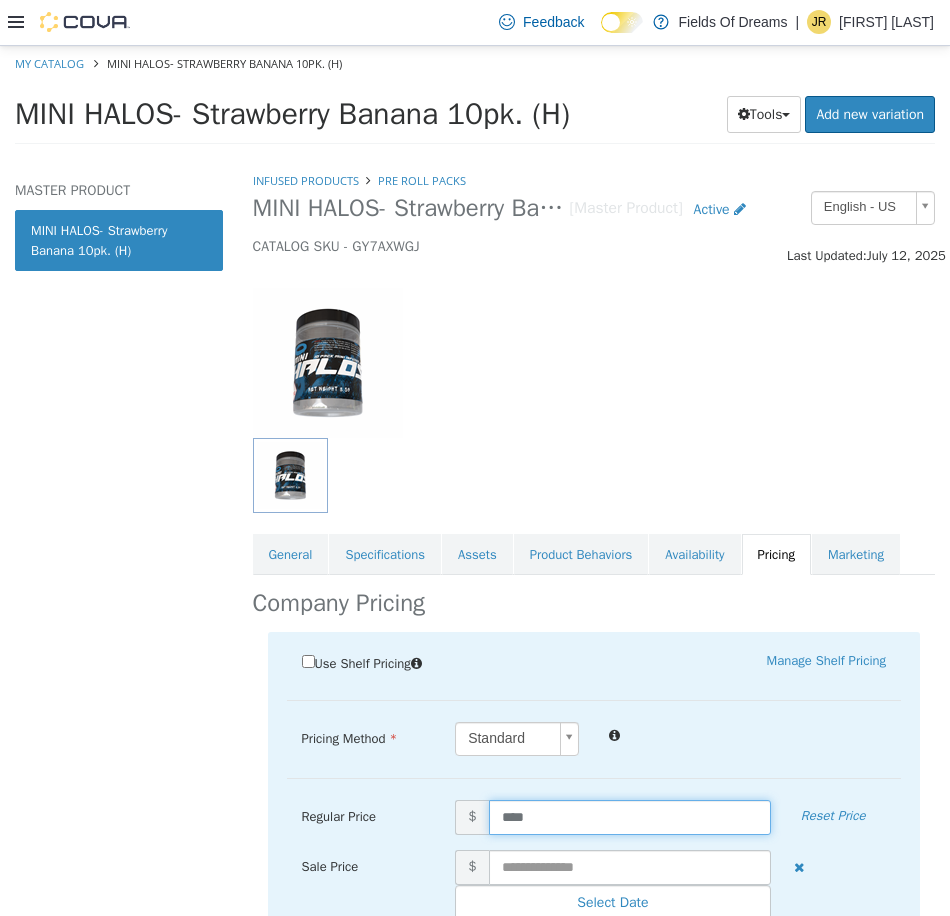 type on "*****" 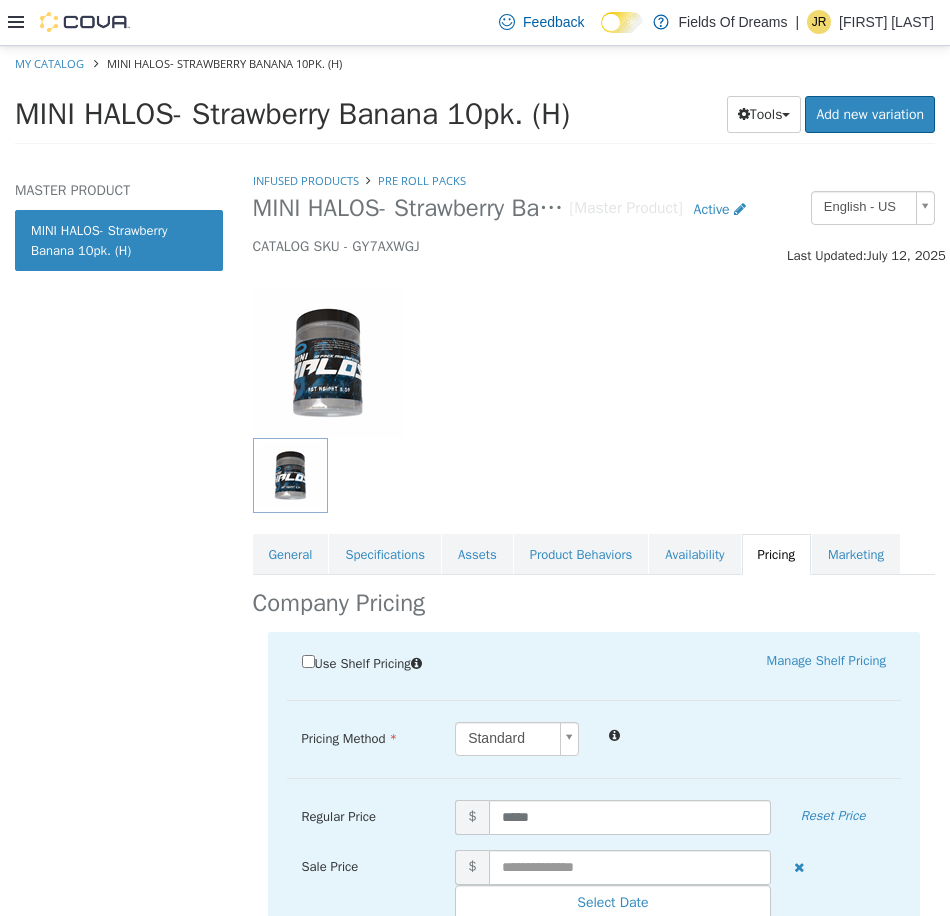 scroll, scrollTop: 182, scrollLeft: 0, axis: vertical 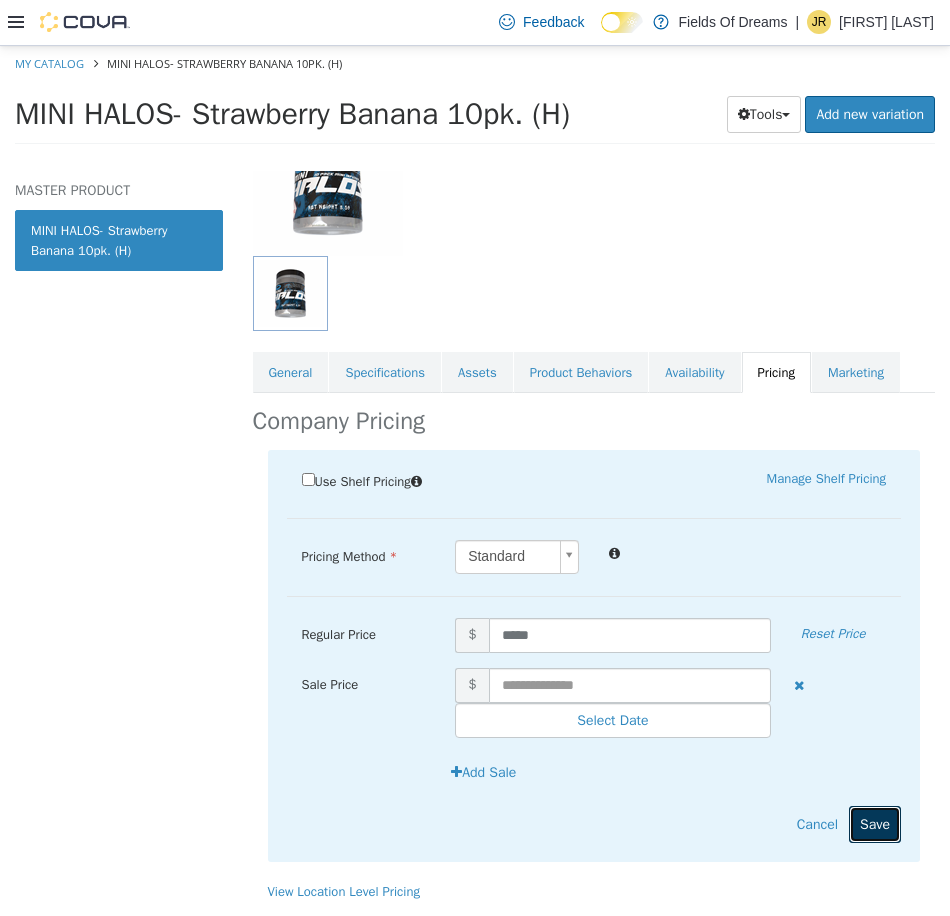 click on "Save" at bounding box center (875, 823) 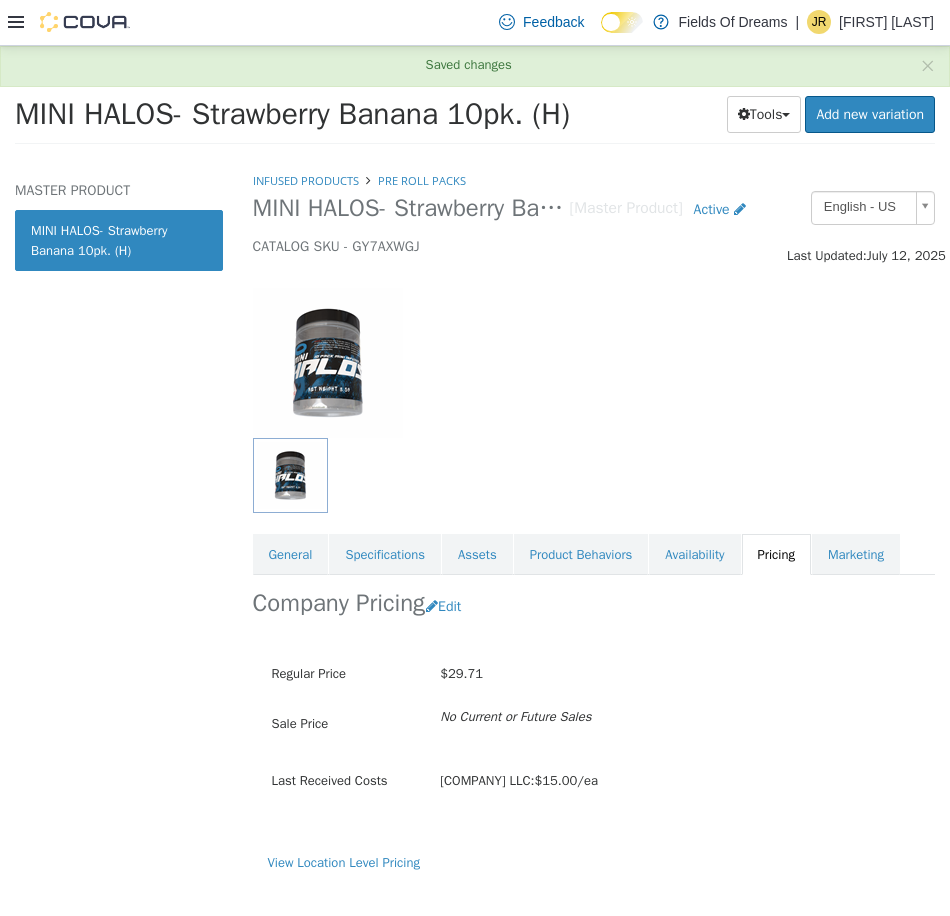 scroll, scrollTop: 0, scrollLeft: 0, axis: both 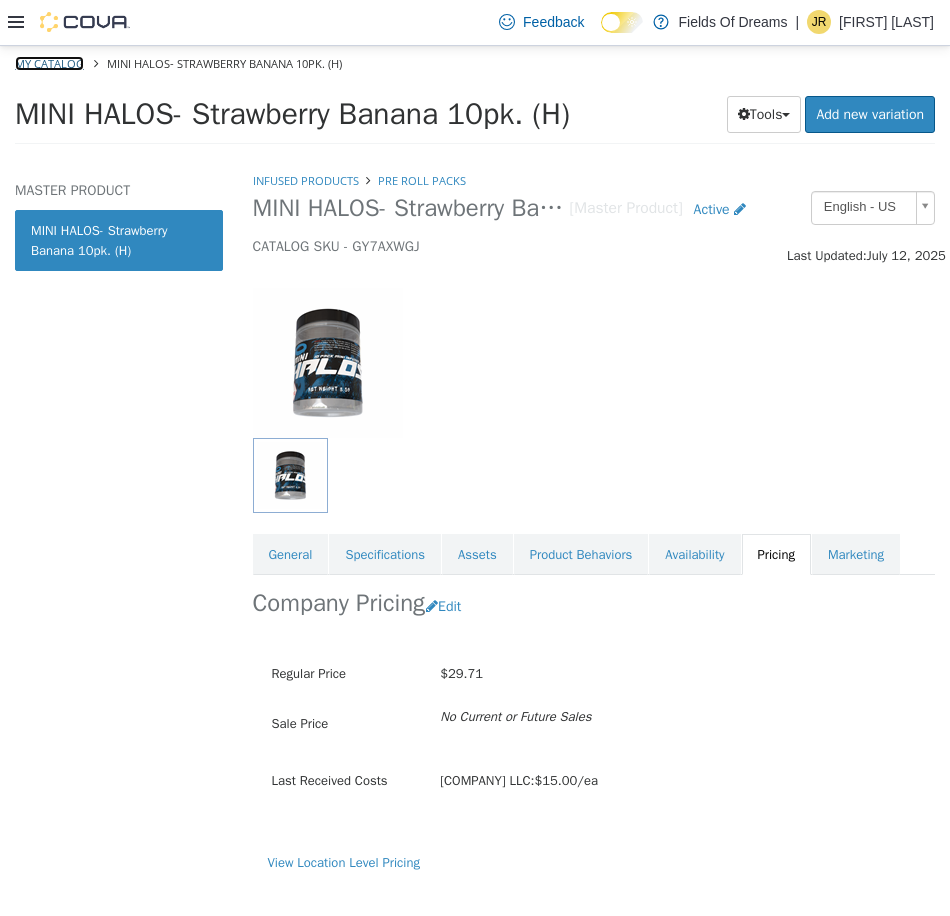 click on "My Catalog" at bounding box center [49, 62] 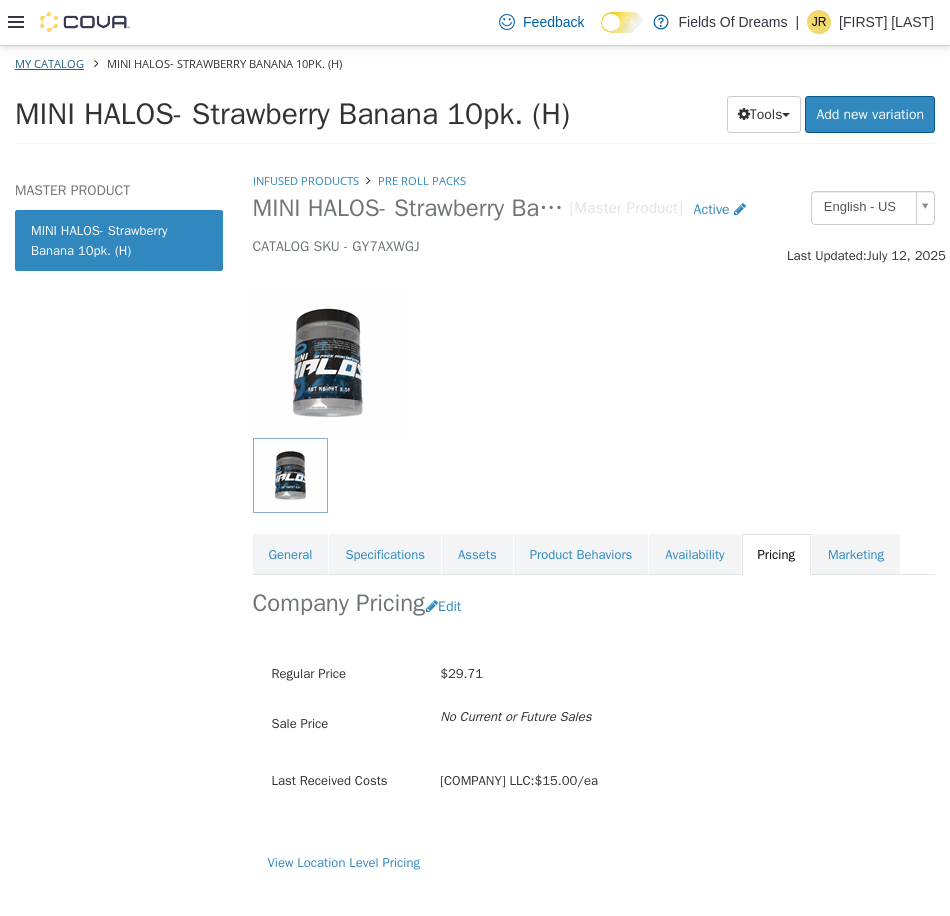 select on "**********" 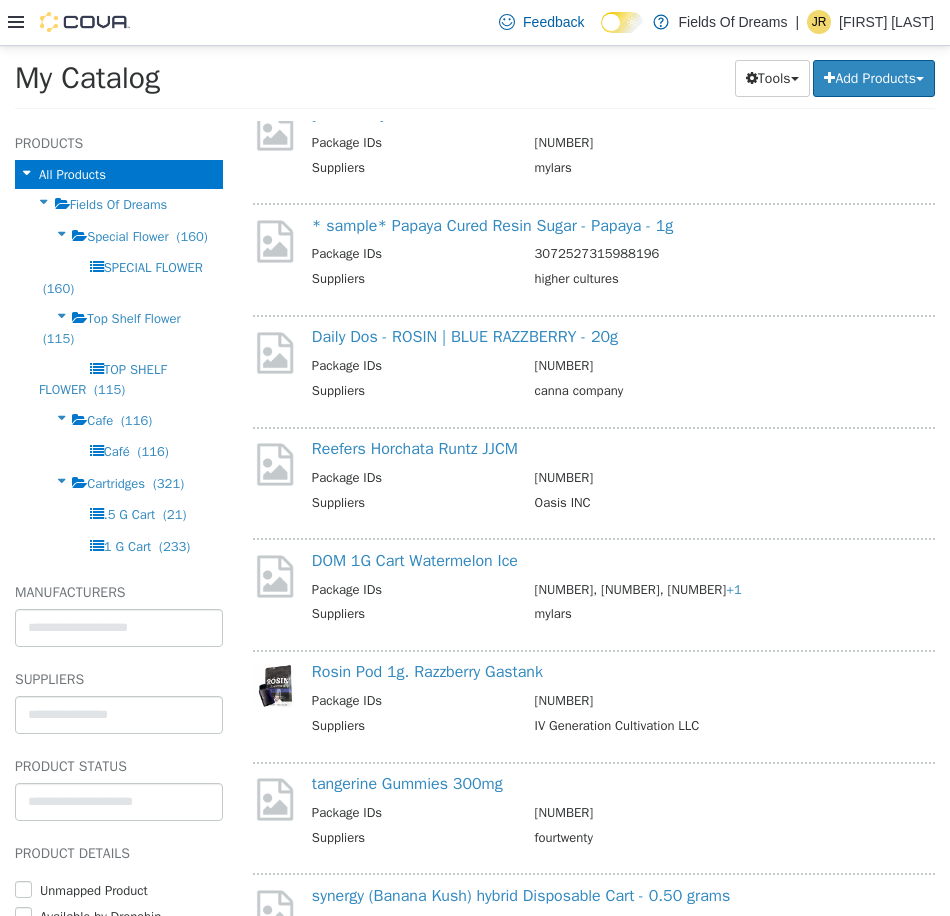 scroll, scrollTop: 1759, scrollLeft: 0, axis: vertical 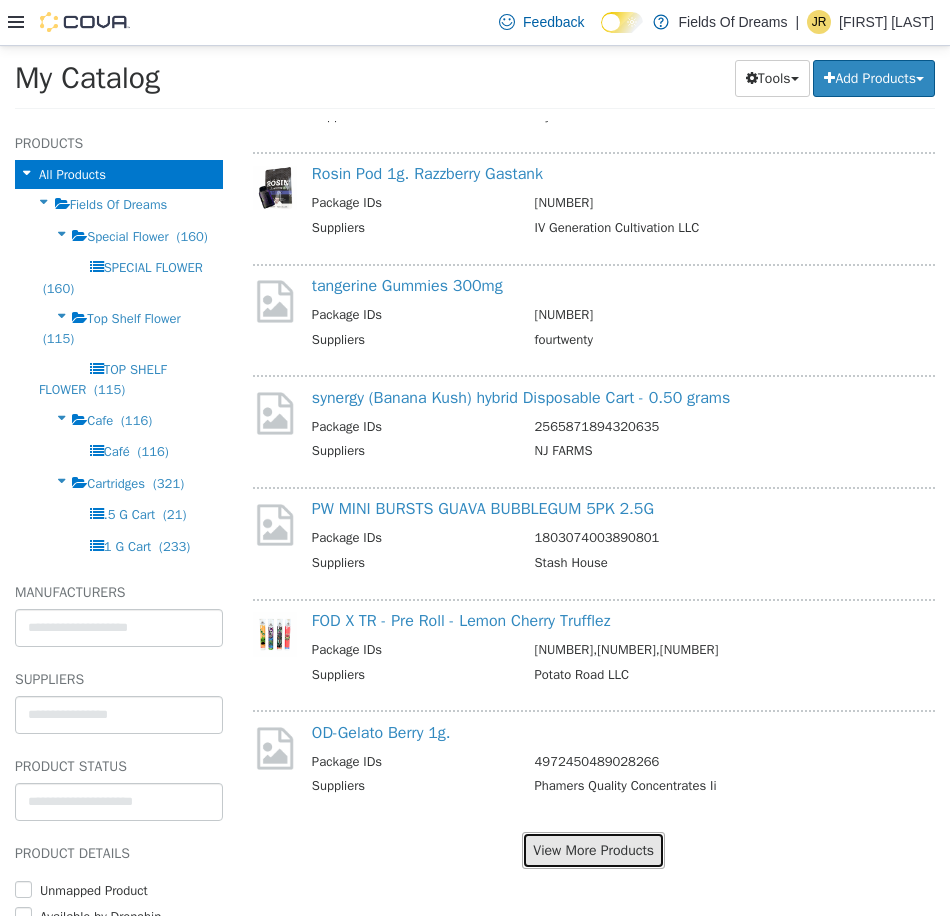 click on "View More Products" at bounding box center (593, 849) 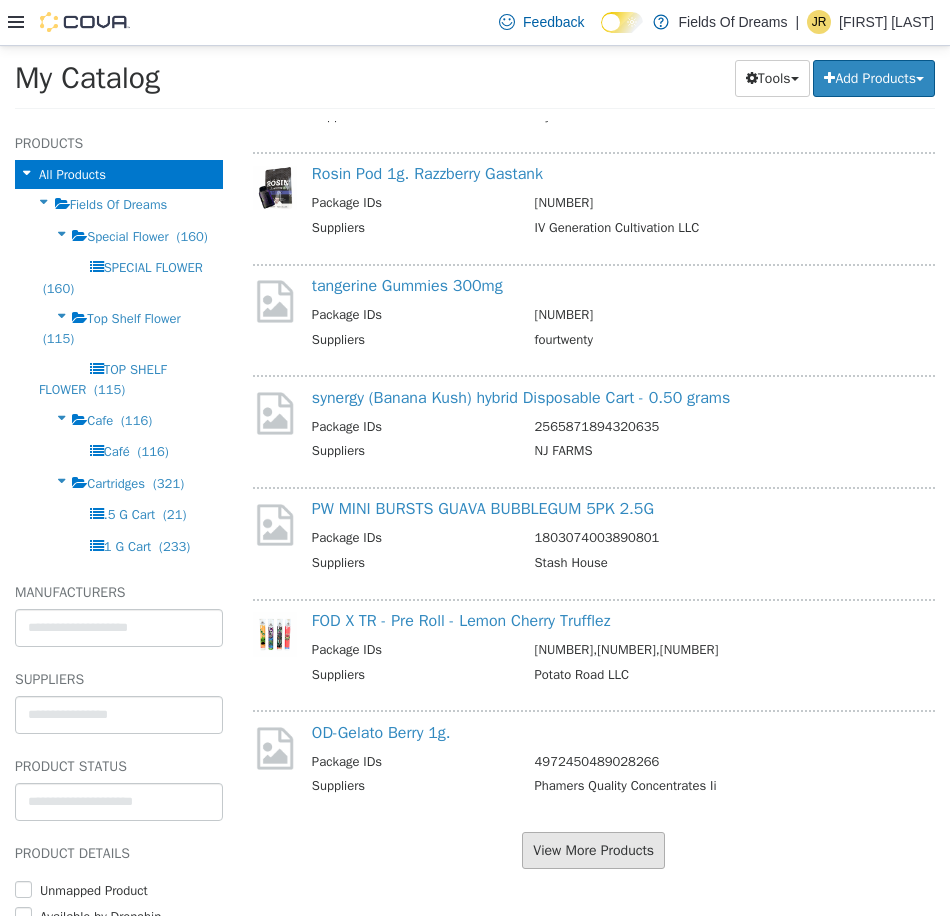 scroll, scrollTop: 1707, scrollLeft: 0, axis: vertical 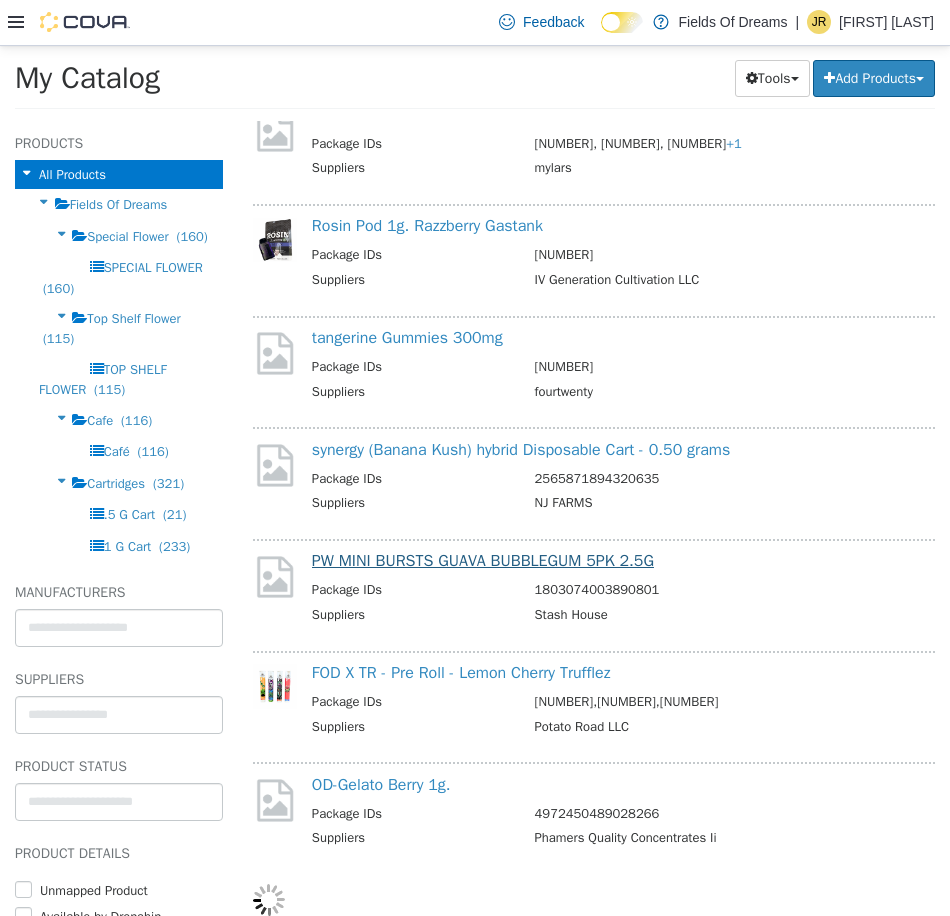 select on "**********" 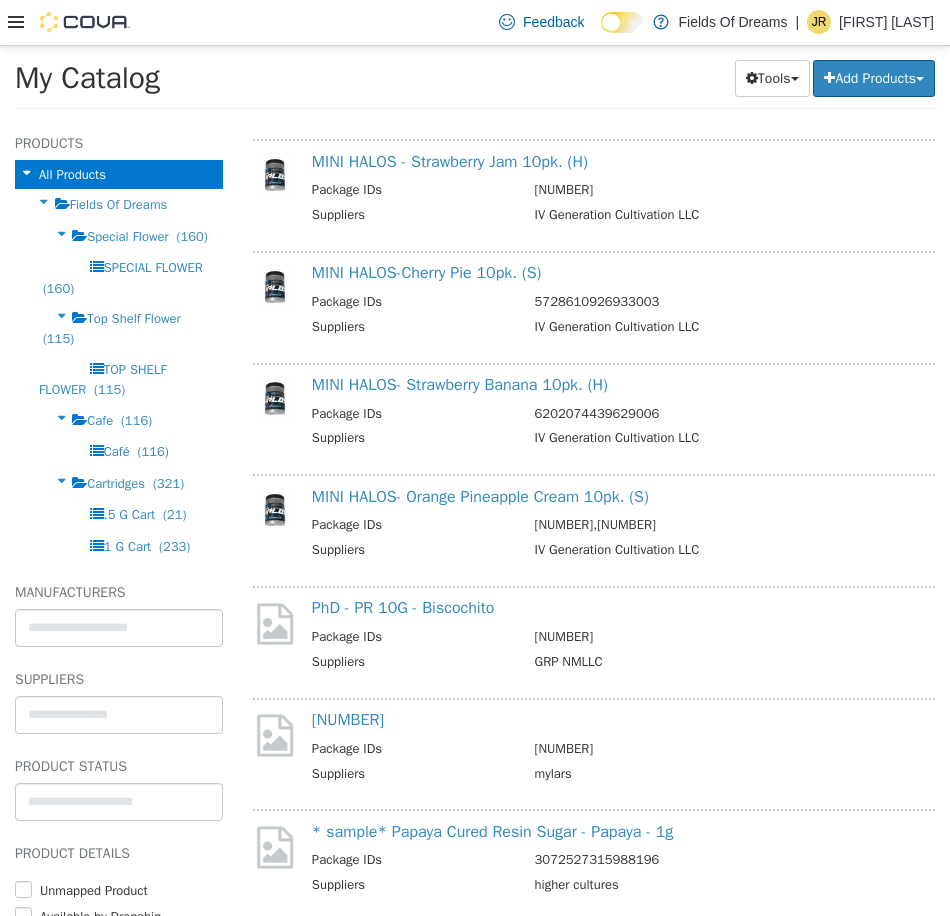 scroll, scrollTop: 0, scrollLeft: 0, axis: both 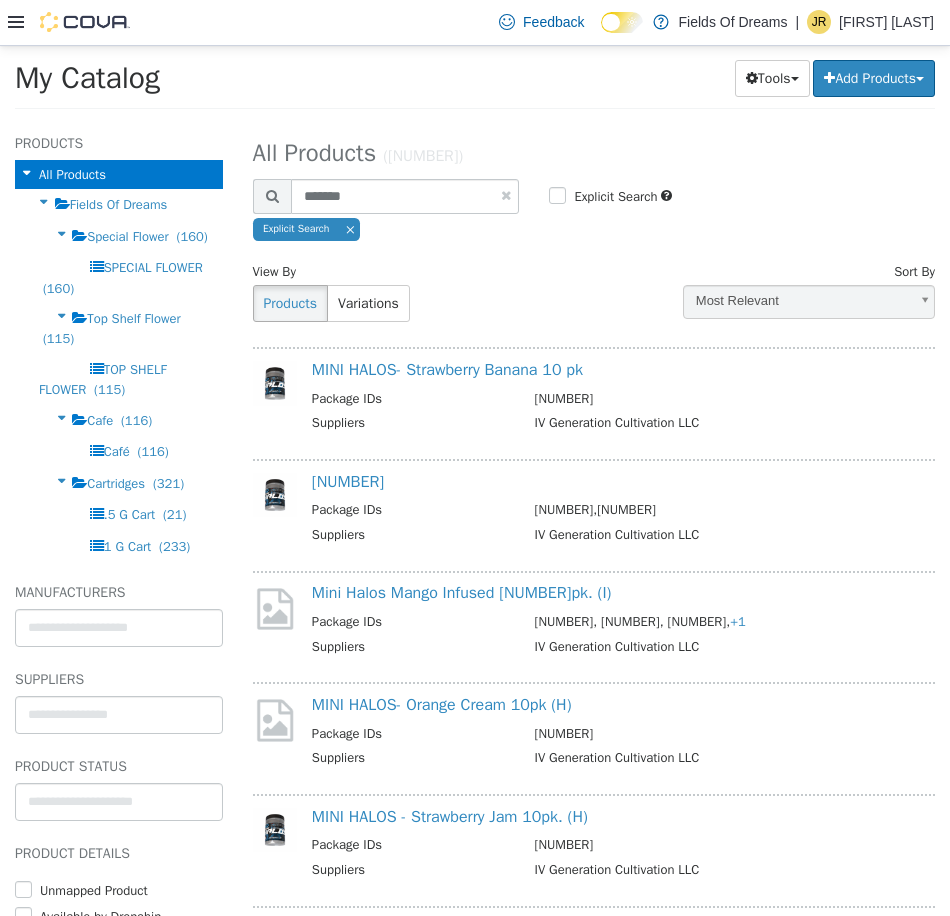click on "Explicit Search" at bounding box center [613, 196] 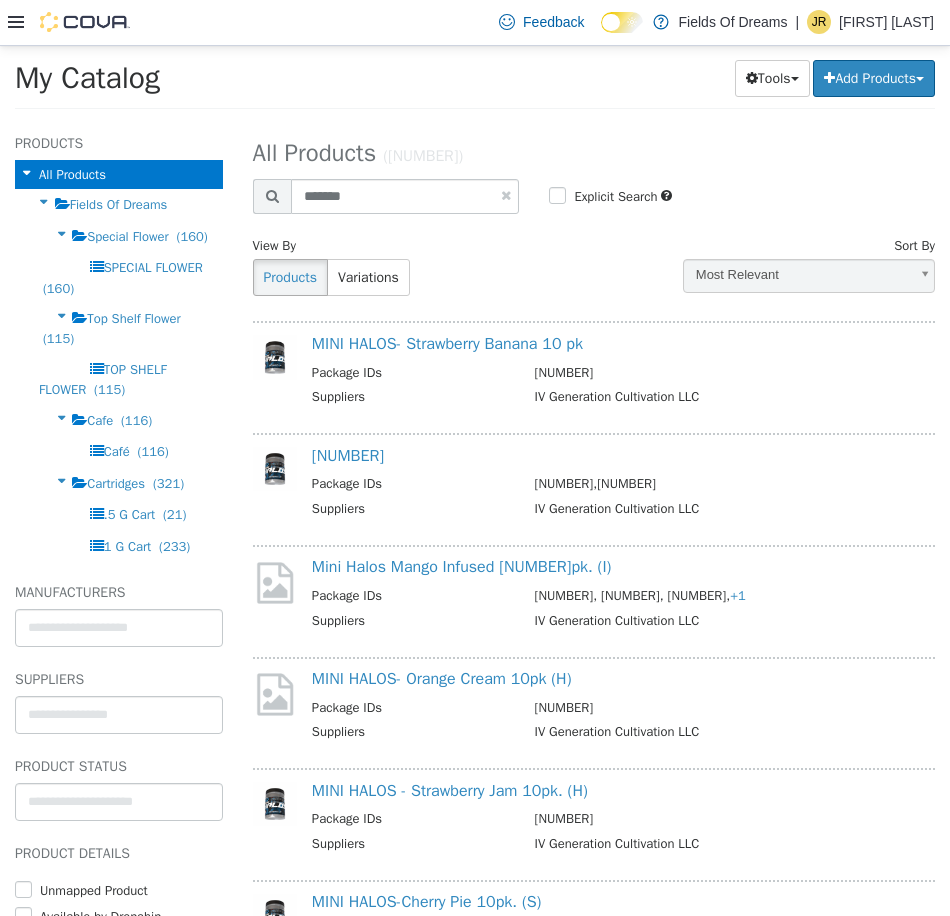 click on "Explicit Search" at bounding box center (613, 196) 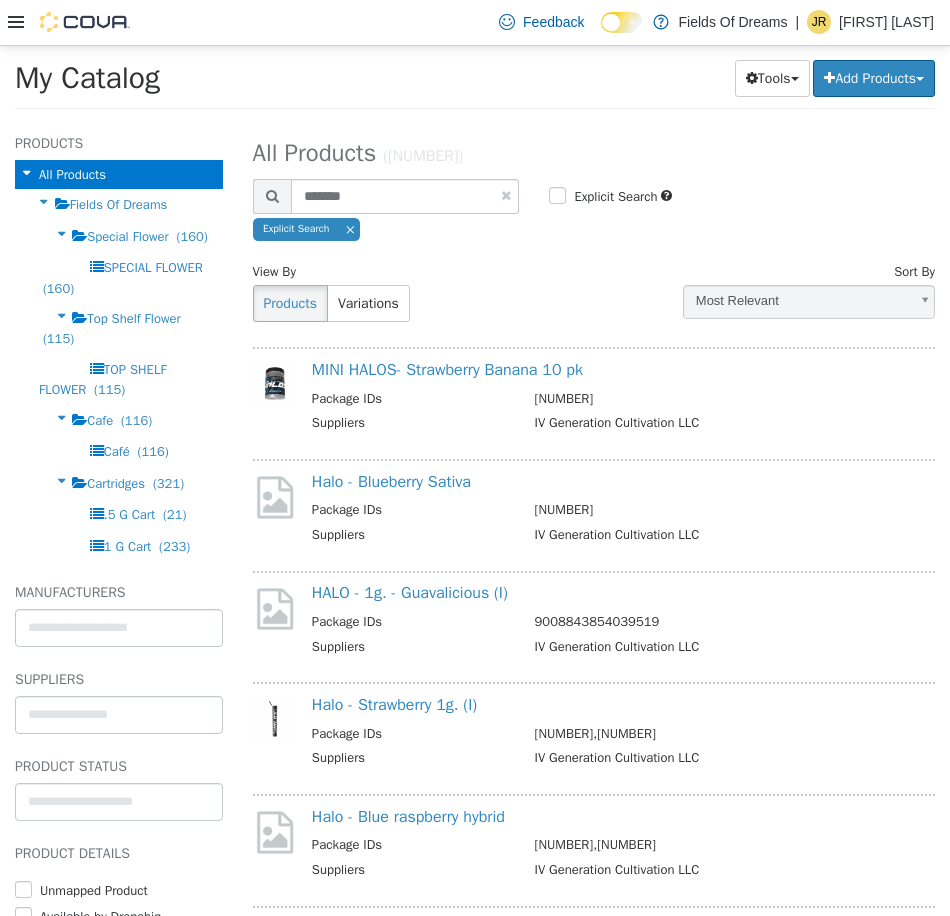 select on "**********" 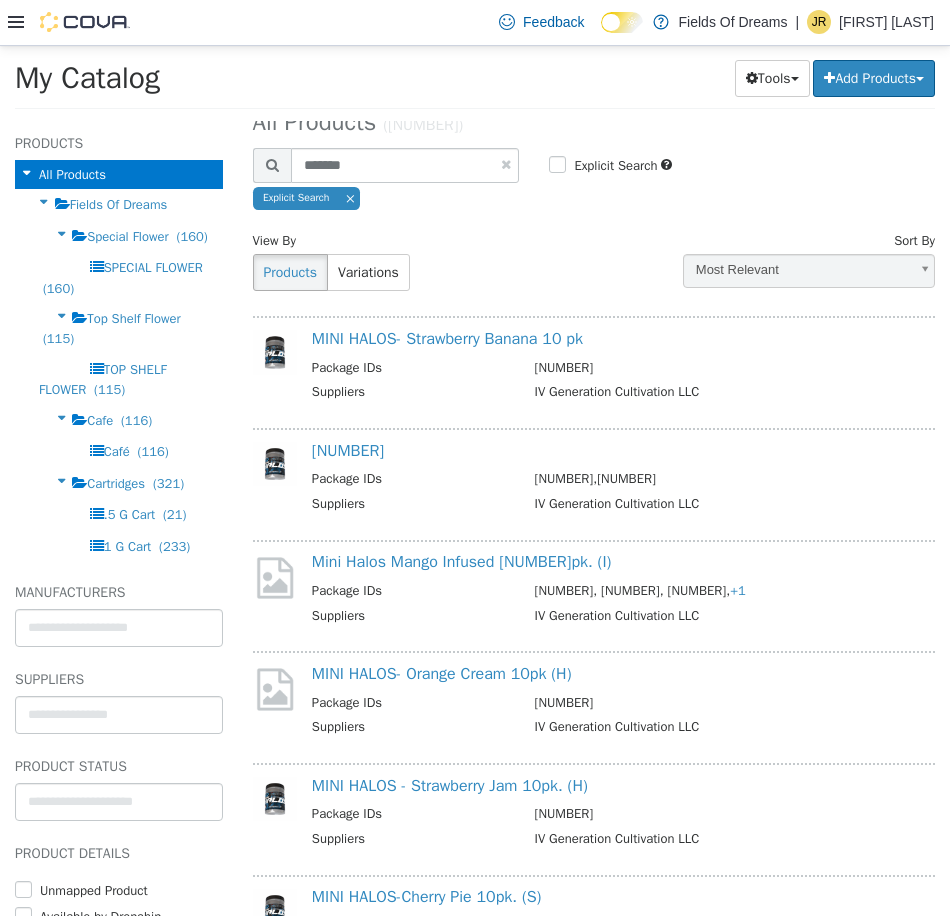 scroll, scrollTop: 0, scrollLeft: 0, axis: both 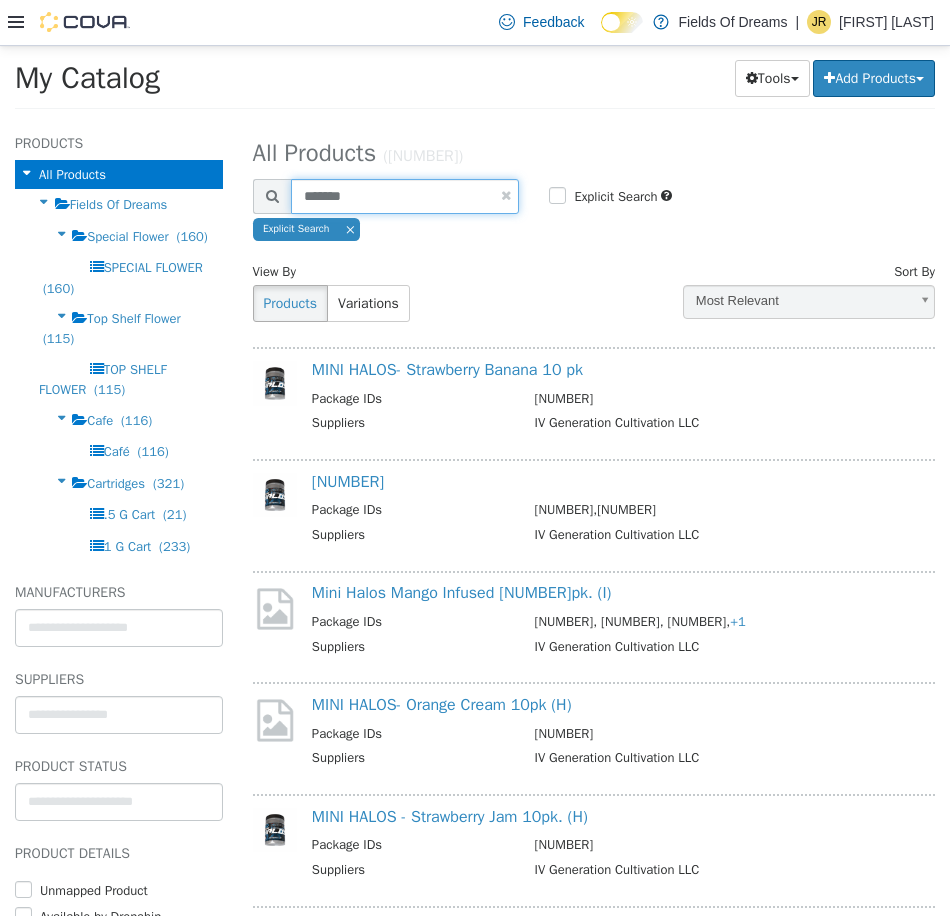 click on "*******" at bounding box center (405, 195) 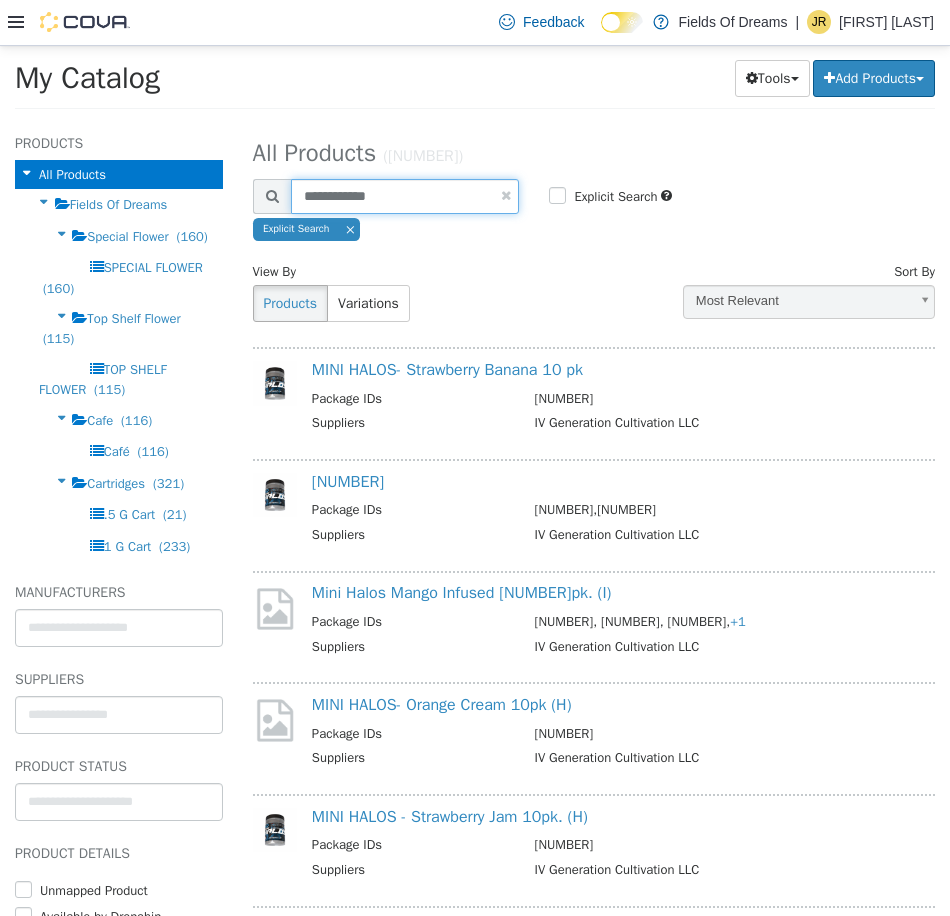 type on "**********" 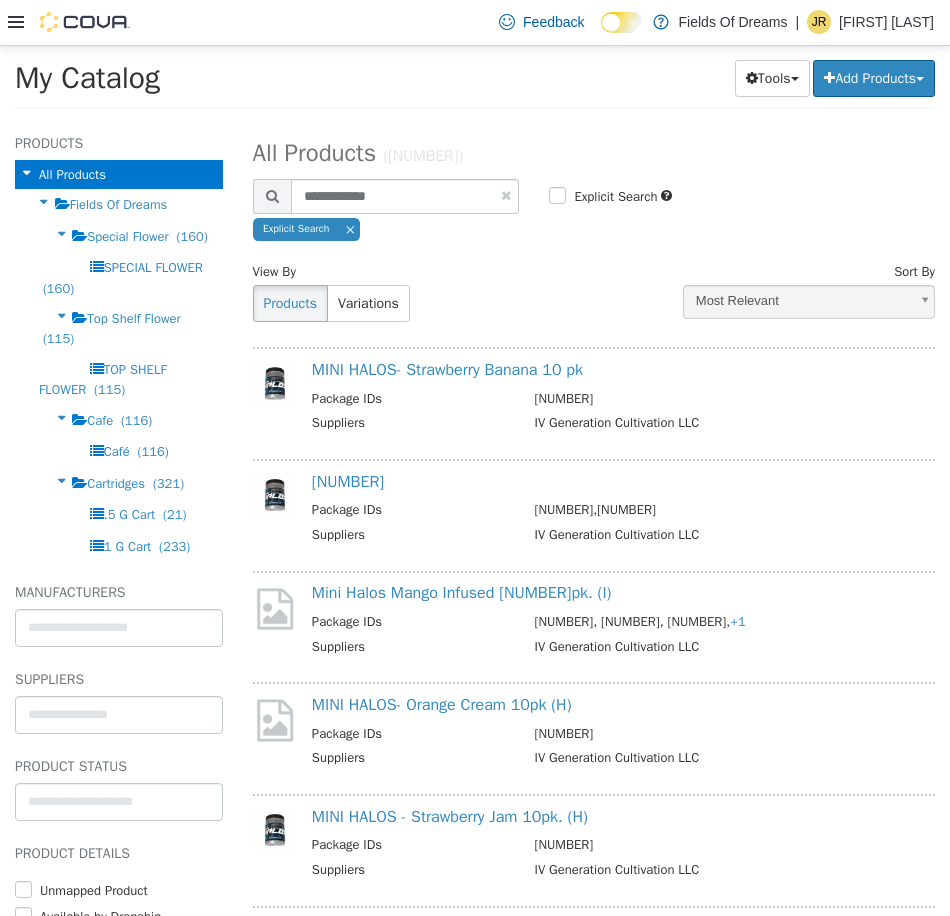select on "**********" 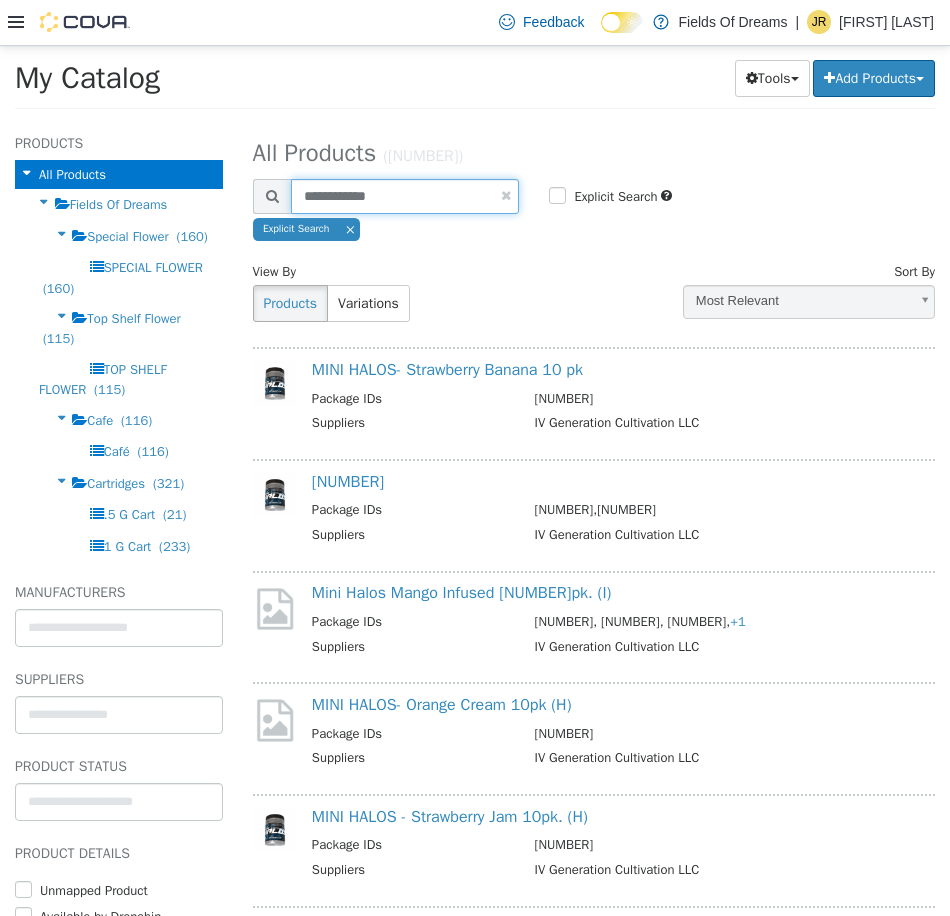 click on "**********" at bounding box center (405, 195) 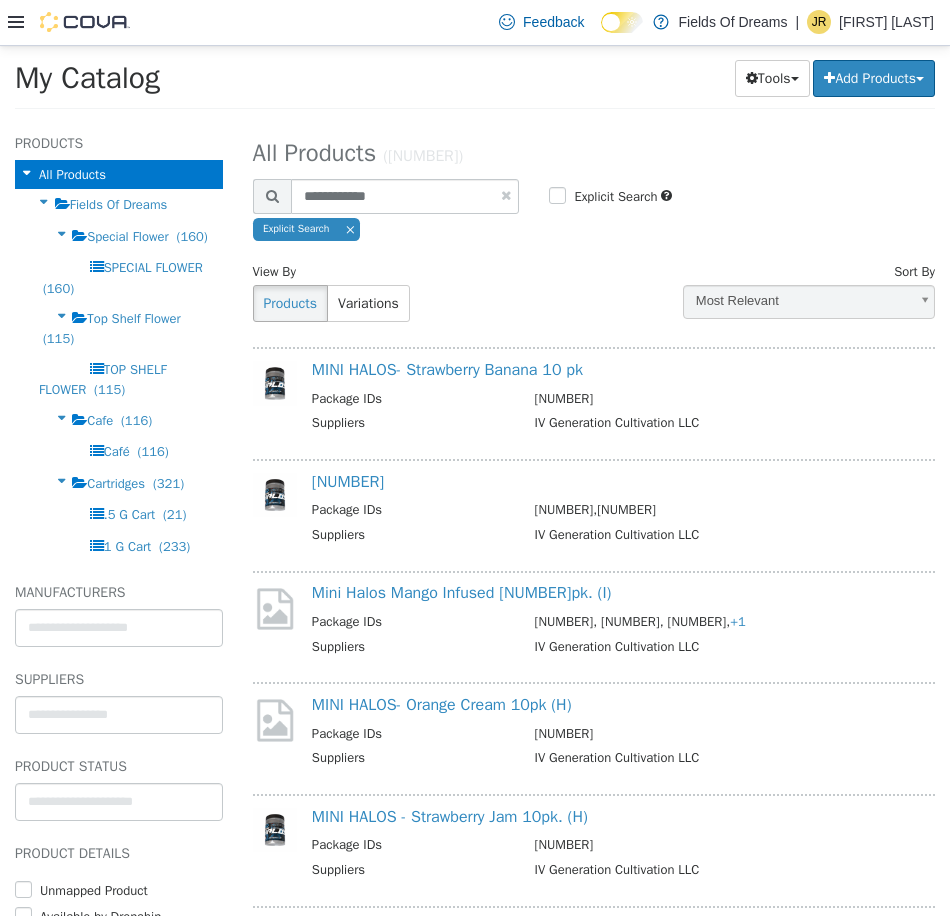 select on "**********" 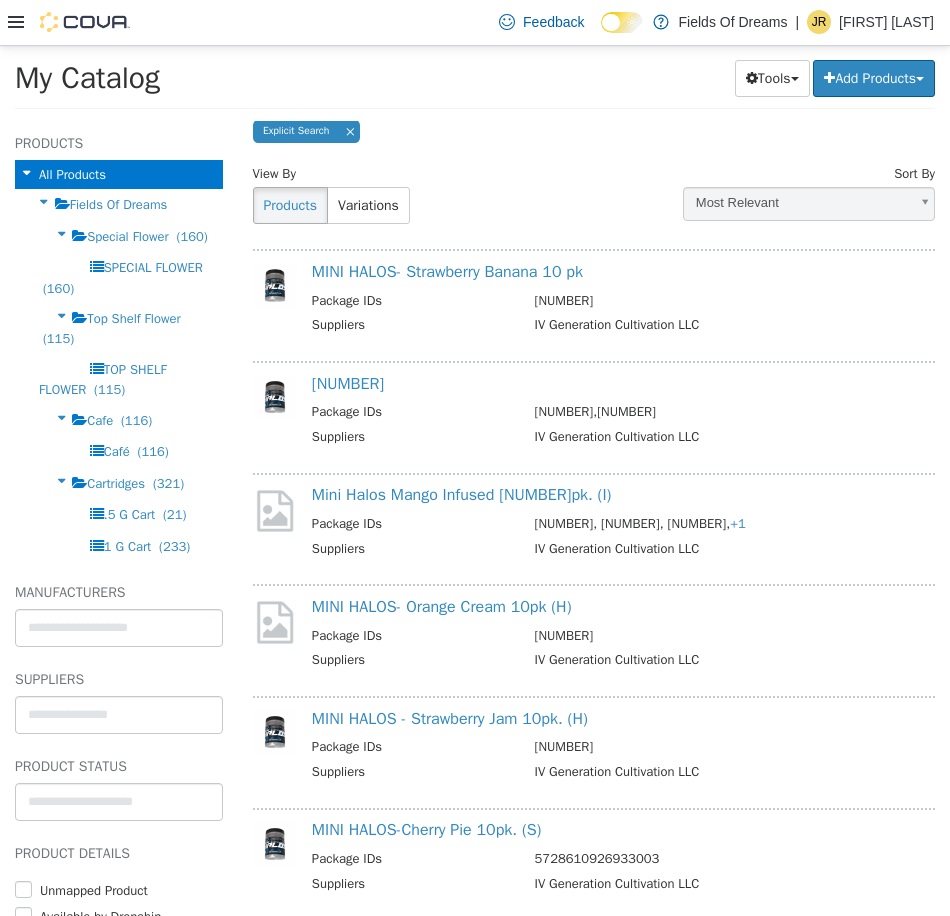 scroll, scrollTop: 0, scrollLeft: 0, axis: both 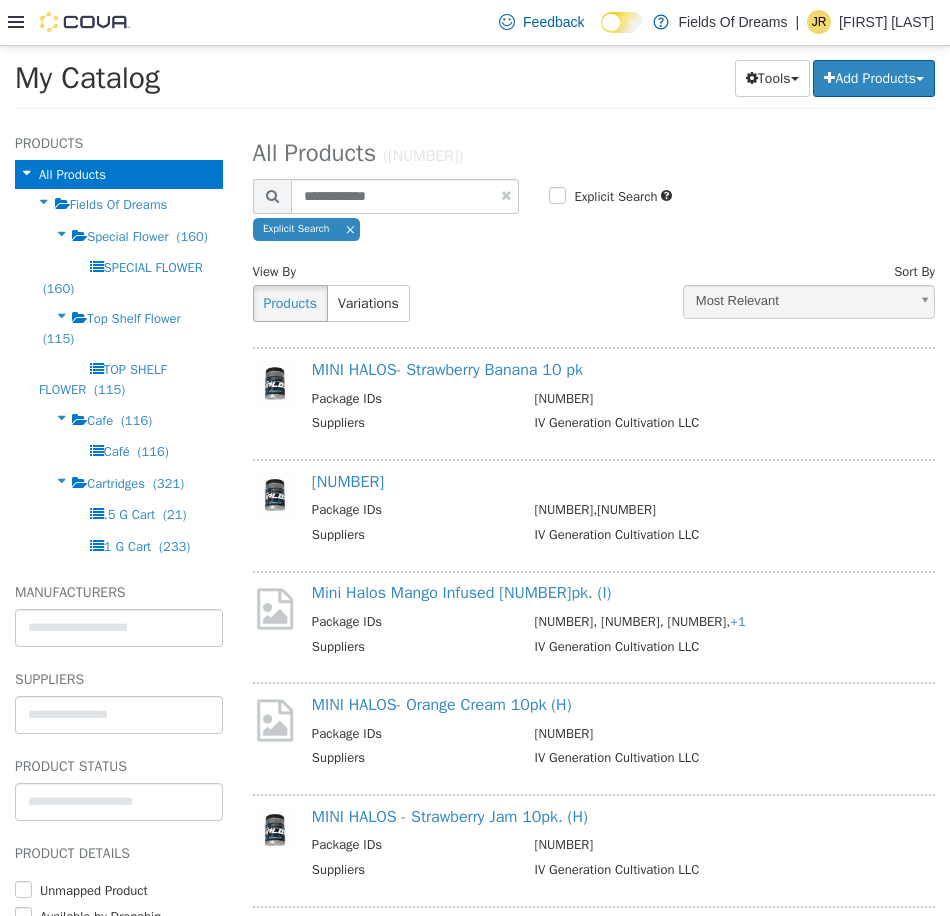 click at bounding box center [506, 194] 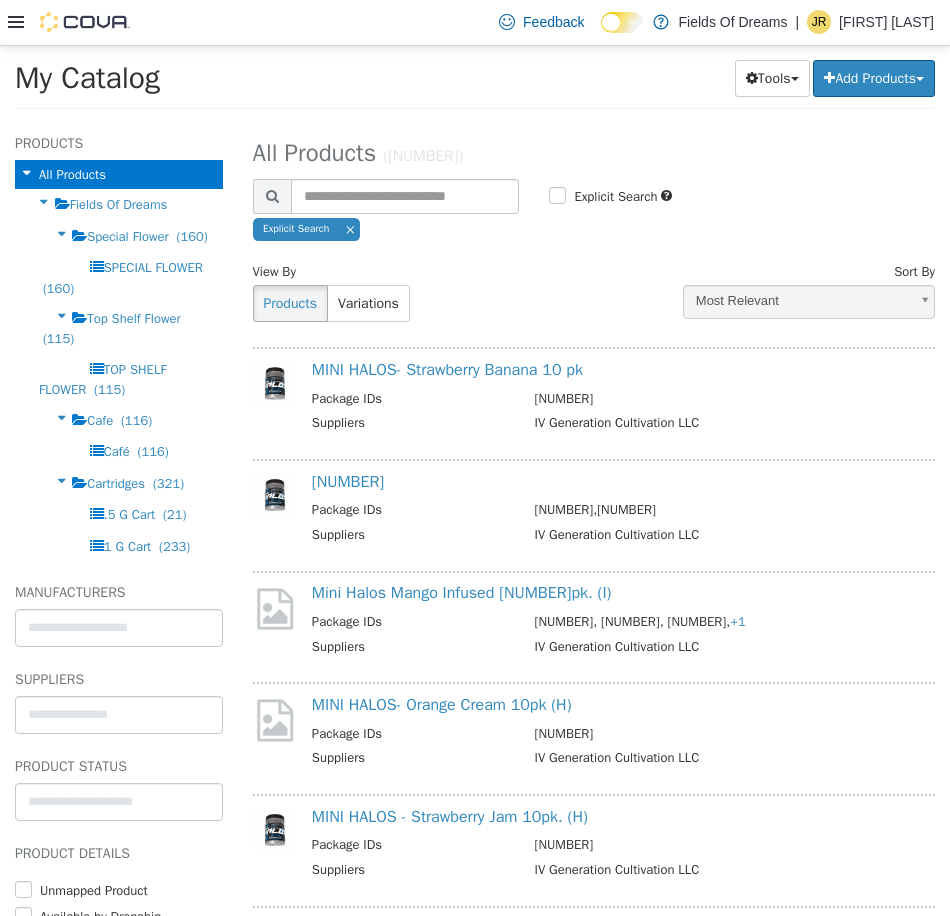 select on "**********" 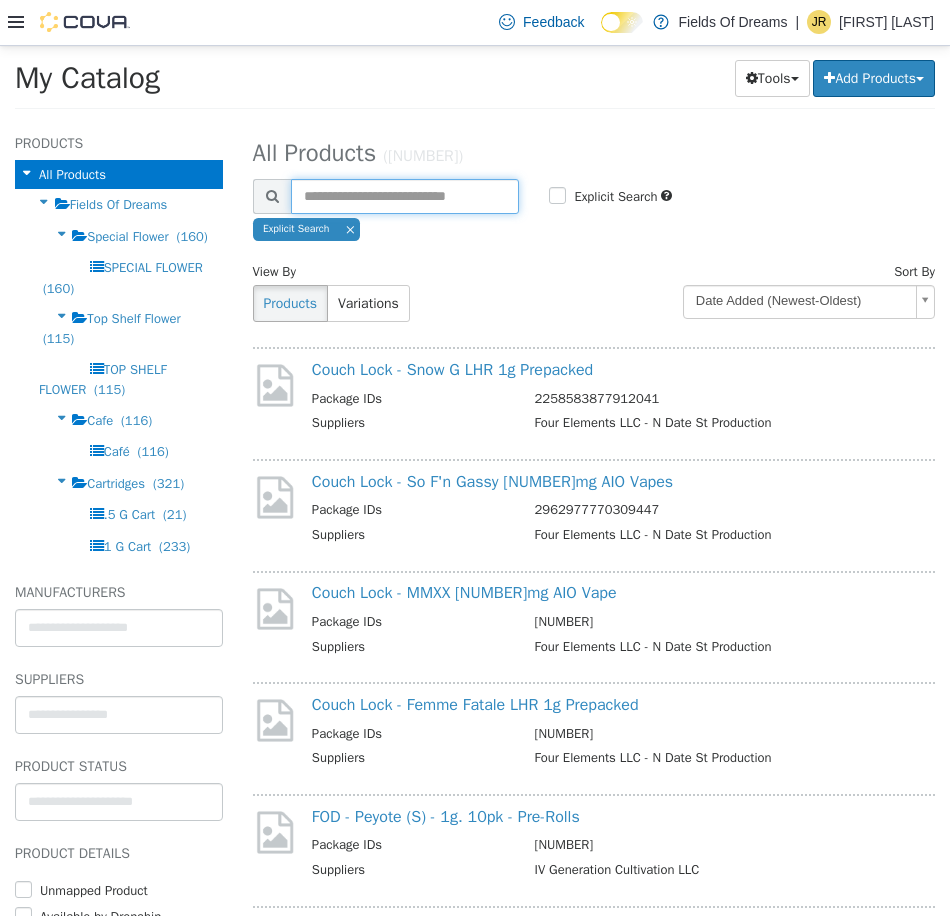 click at bounding box center [405, 195] 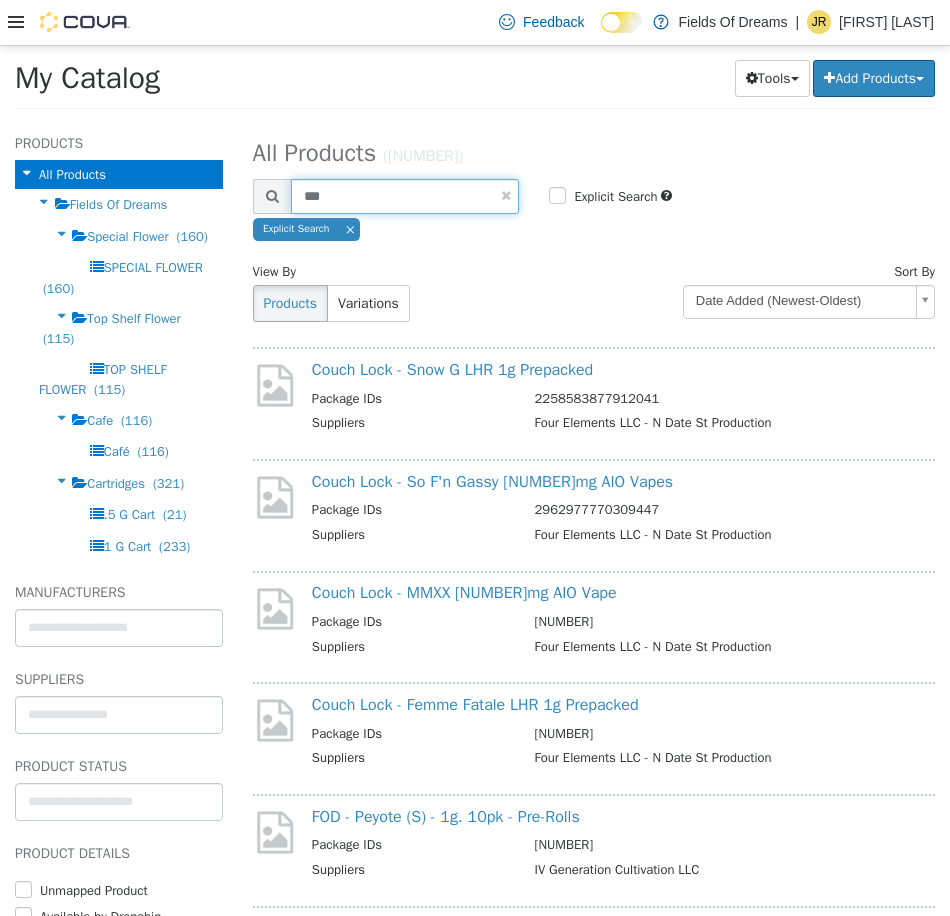 type on "***" 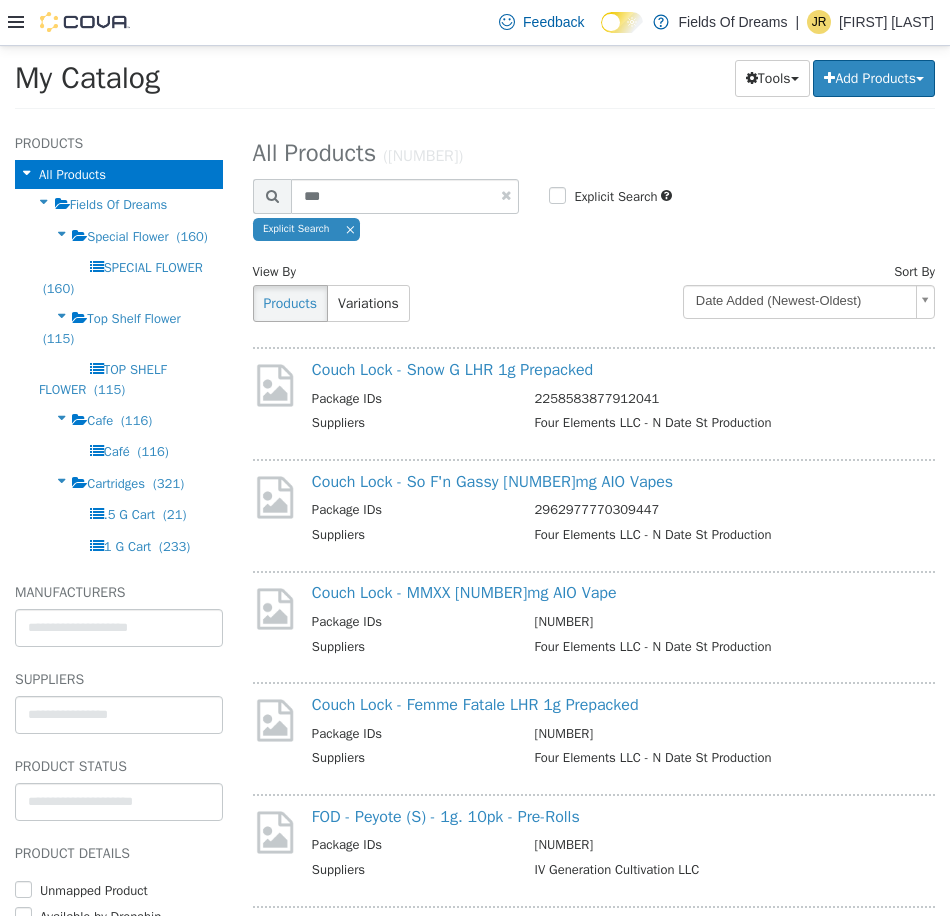 select on "**********" 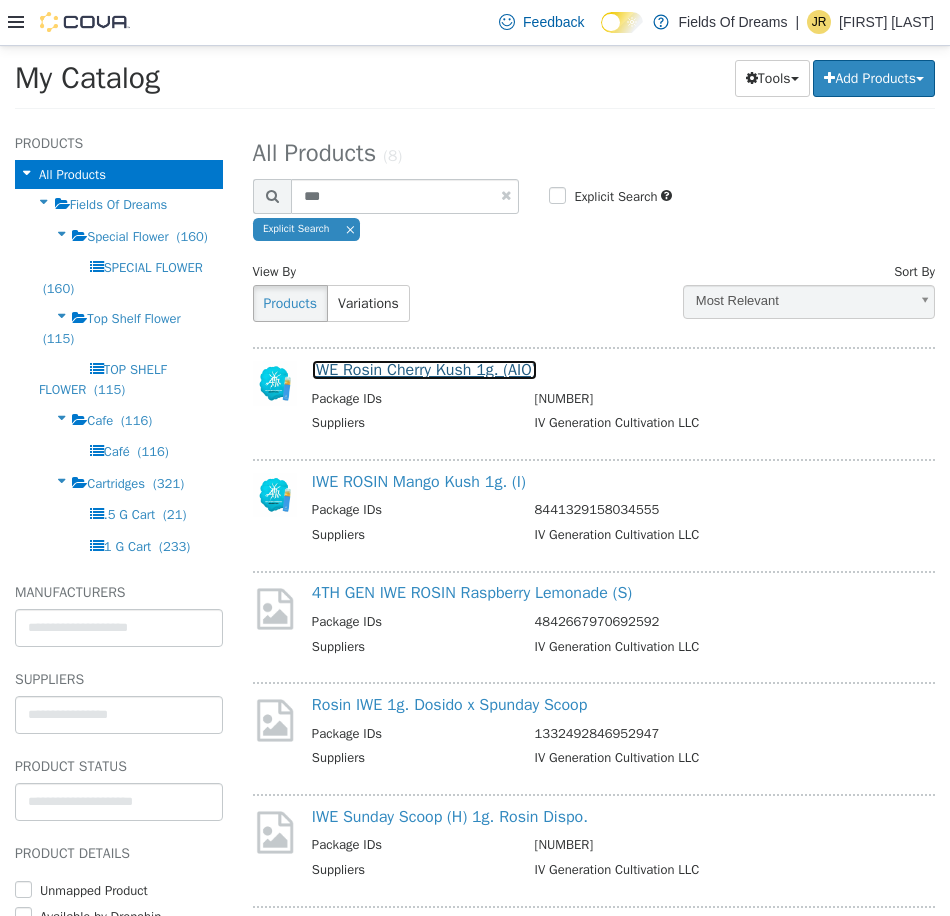 click on "IWE Rosin Cherry Kush 1g. (AIO)" at bounding box center (424, 369) 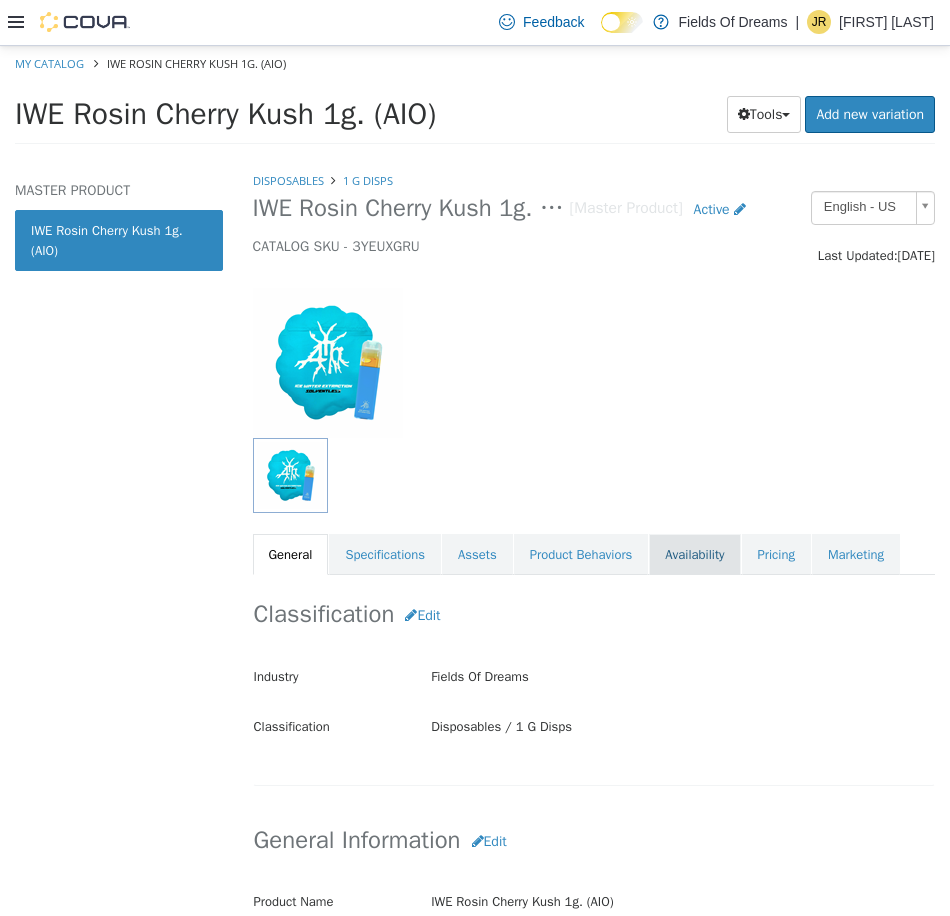 click on "Availability" at bounding box center [694, 554] 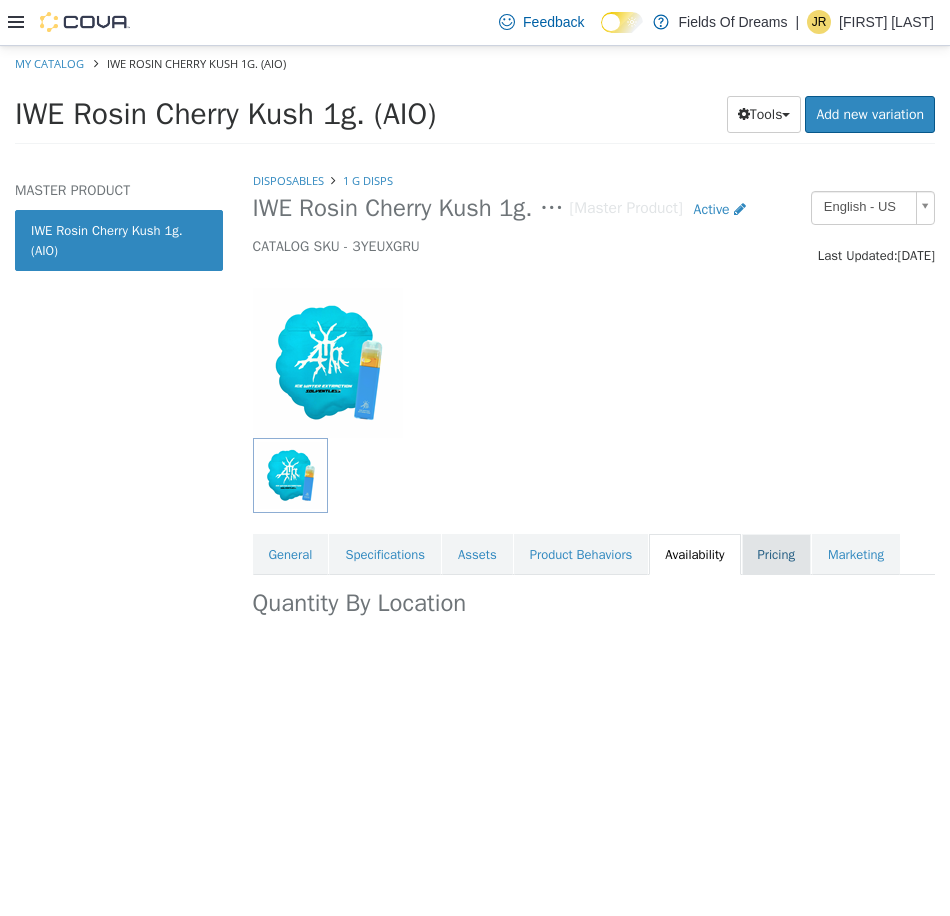 click on "Pricing" at bounding box center [776, 554] 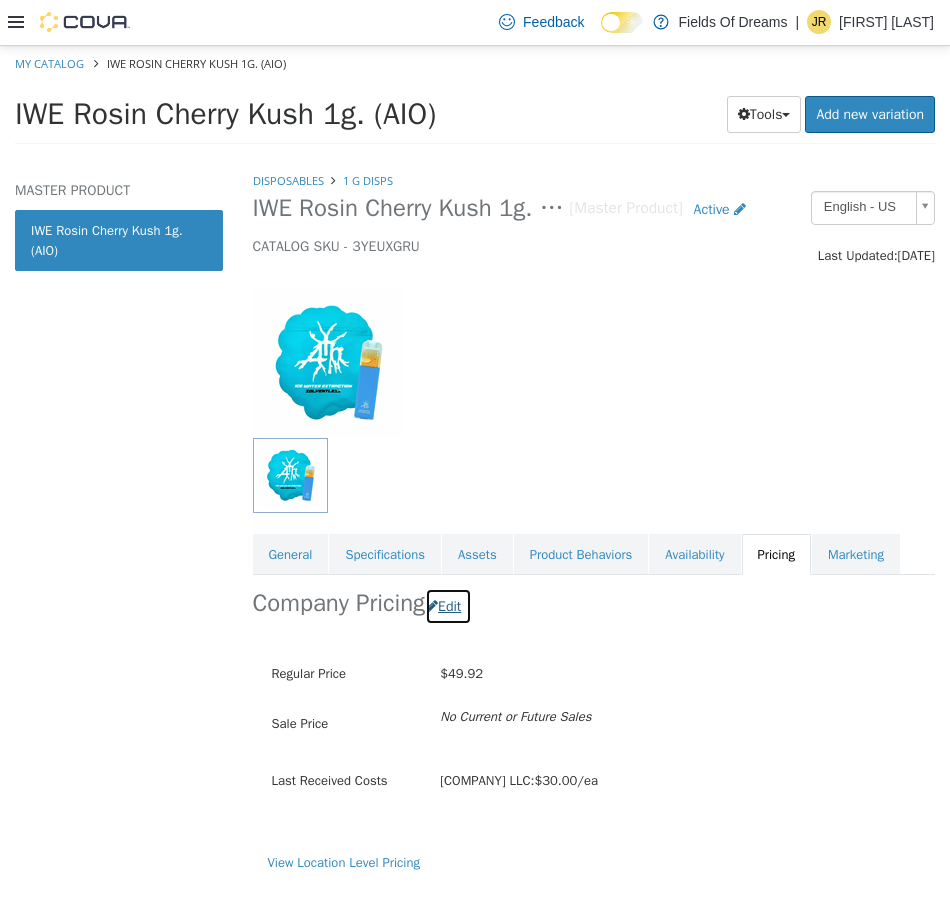 click on "Edit" at bounding box center [448, 605] 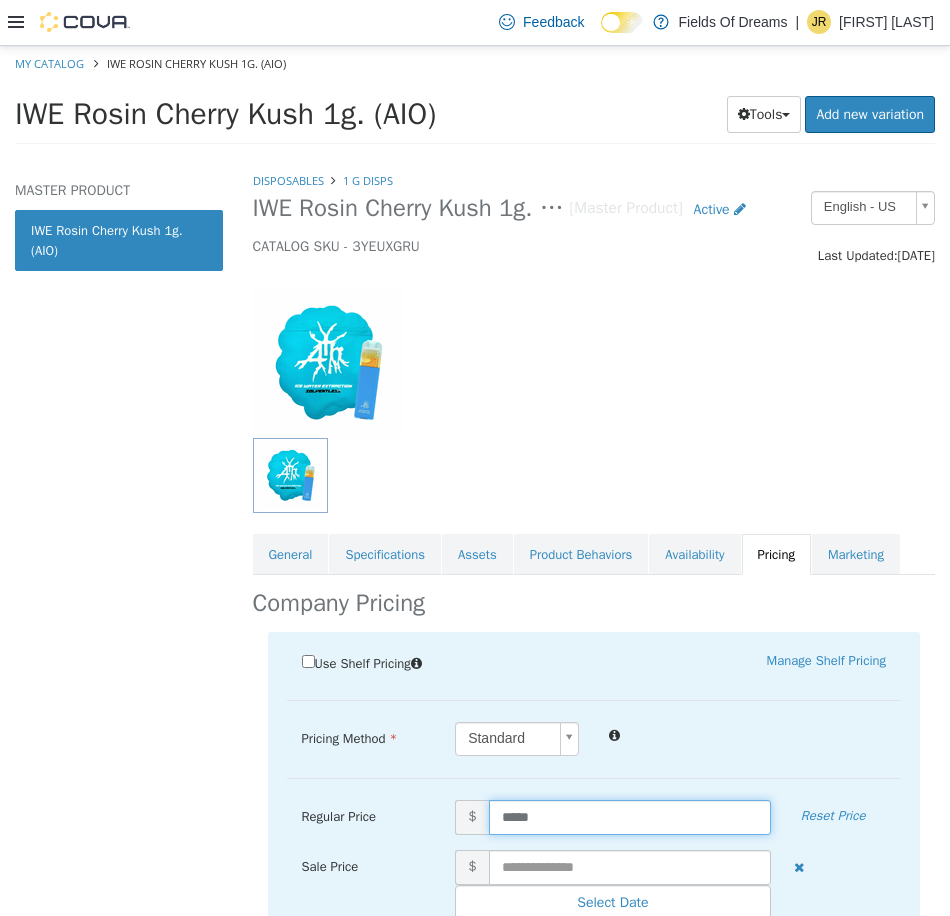 click on "*****" at bounding box center [630, 816] 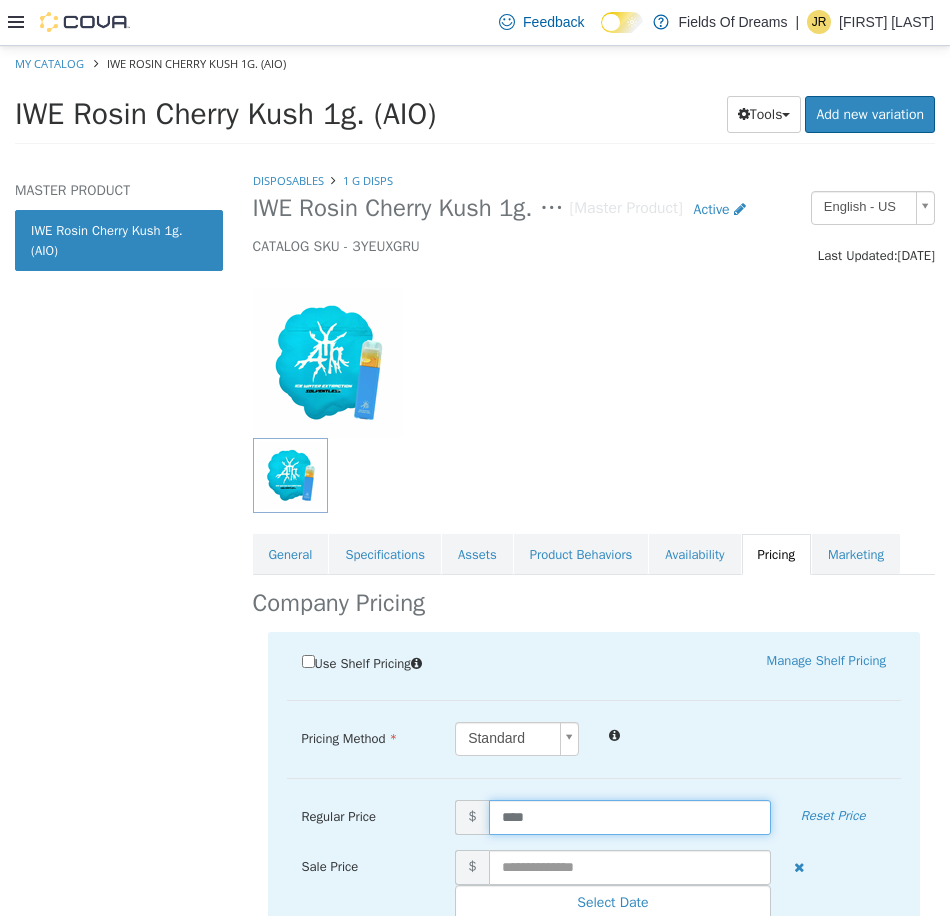 type on "*****" 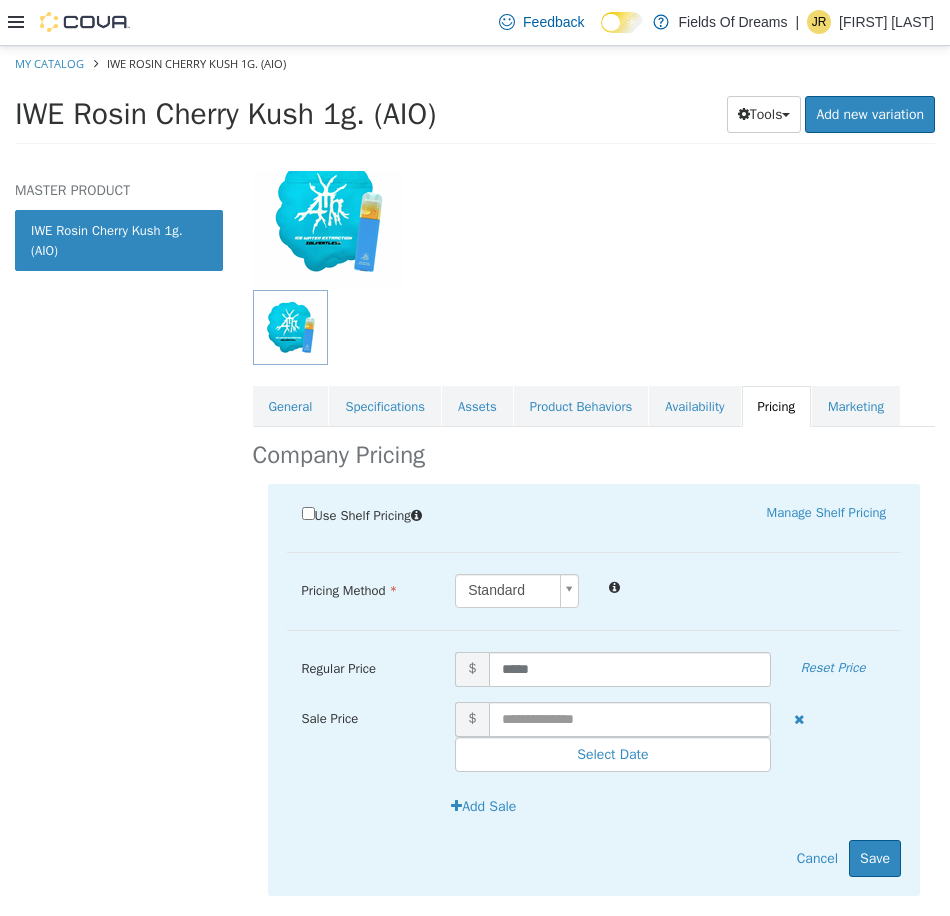 scroll, scrollTop: 197, scrollLeft: 0, axis: vertical 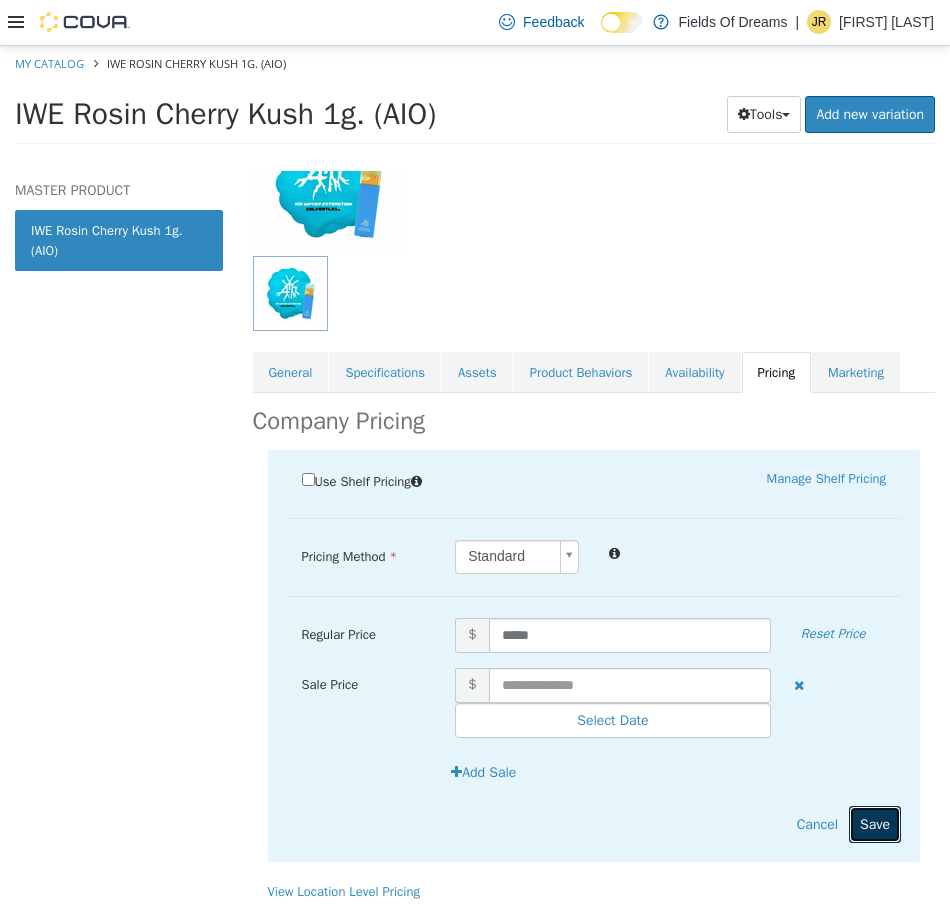 click on "Save" at bounding box center [875, 823] 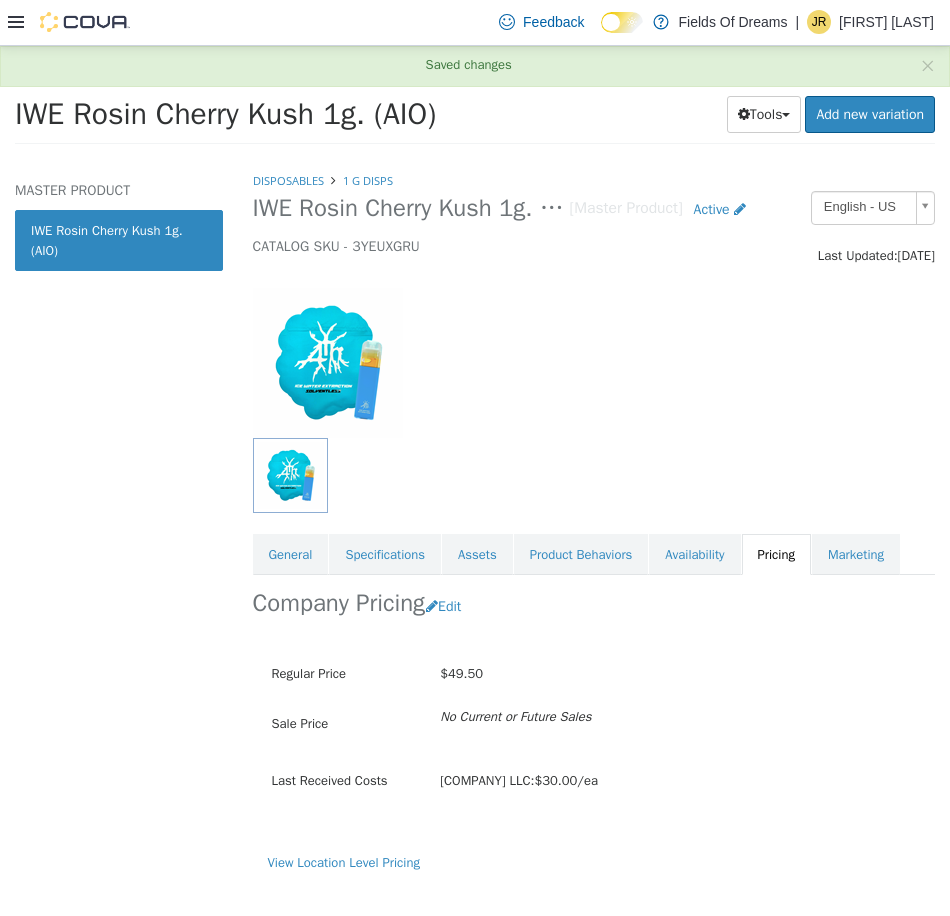 scroll, scrollTop: 0, scrollLeft: 0, axis: both 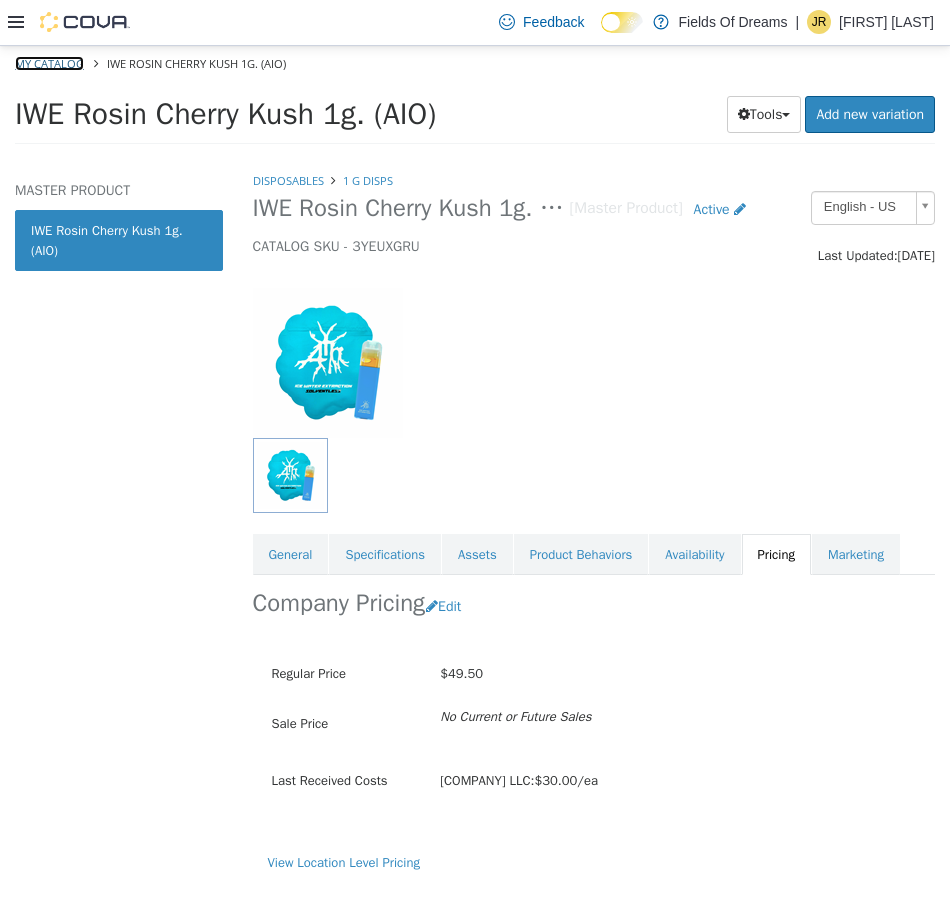click on "My Catalog" at bounding box center (49, 62) 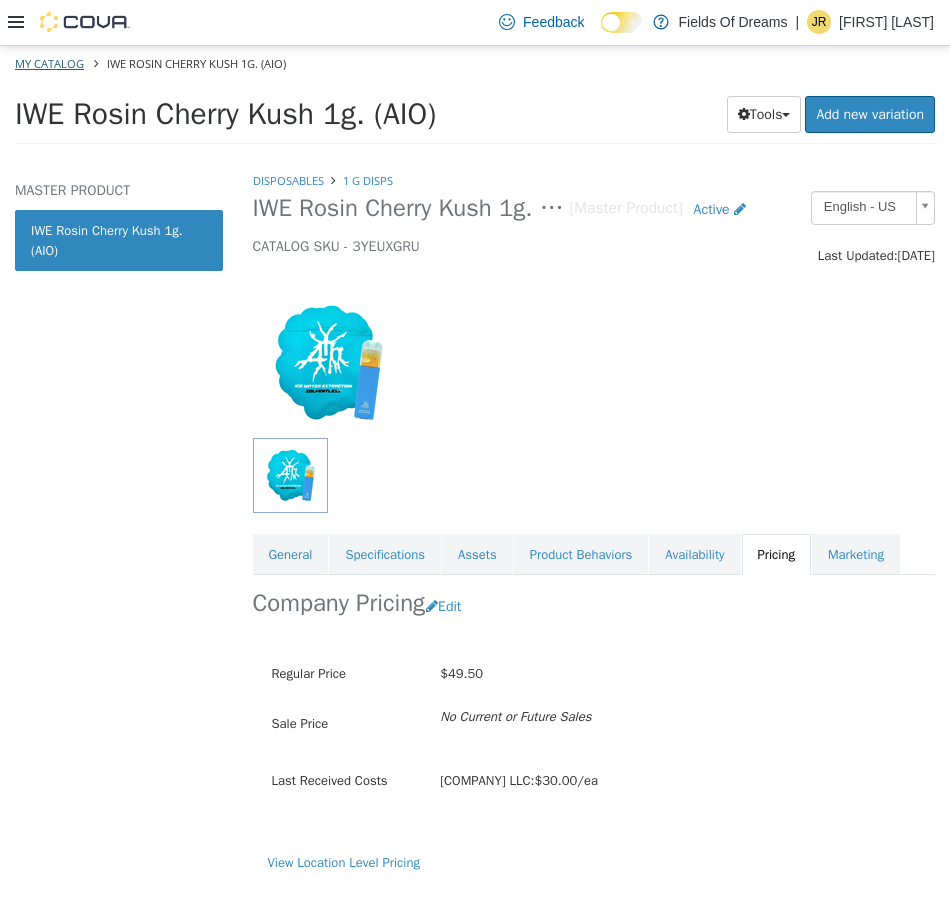 select on "**********" 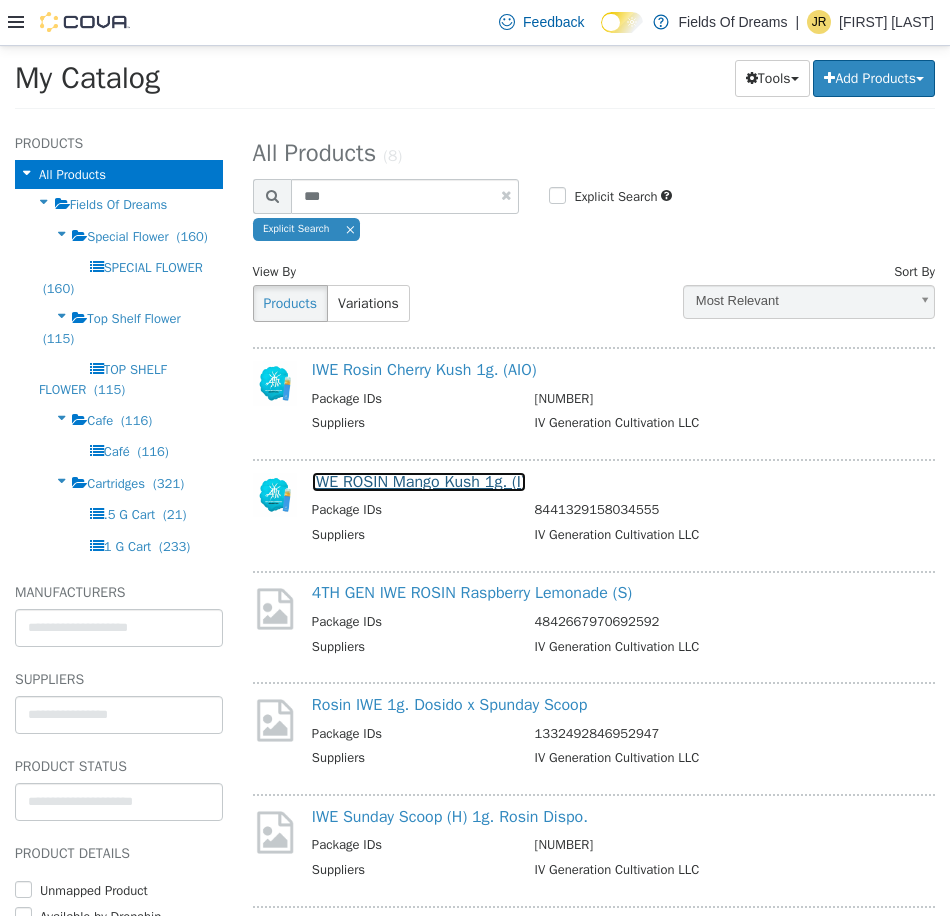 click on "IWE ROSIN Mango Kush 1g. (I)" at bounding box center [419, 481] 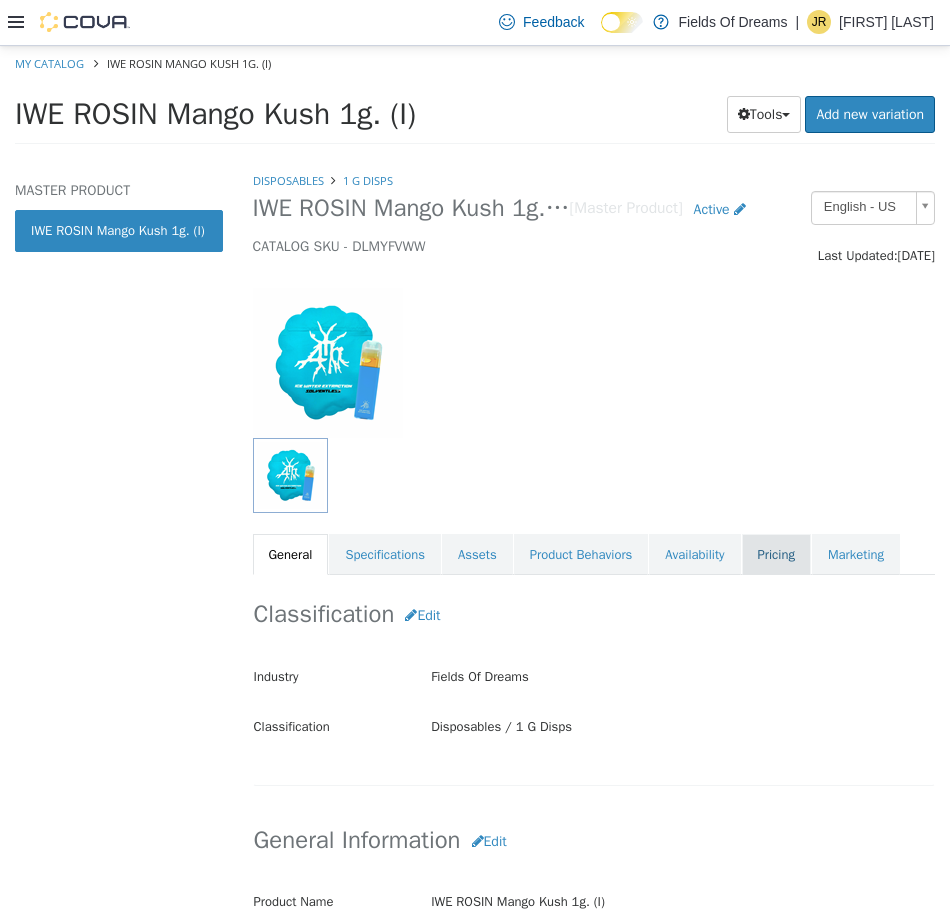 click on "Pricing" at bounding box center (776, 554) 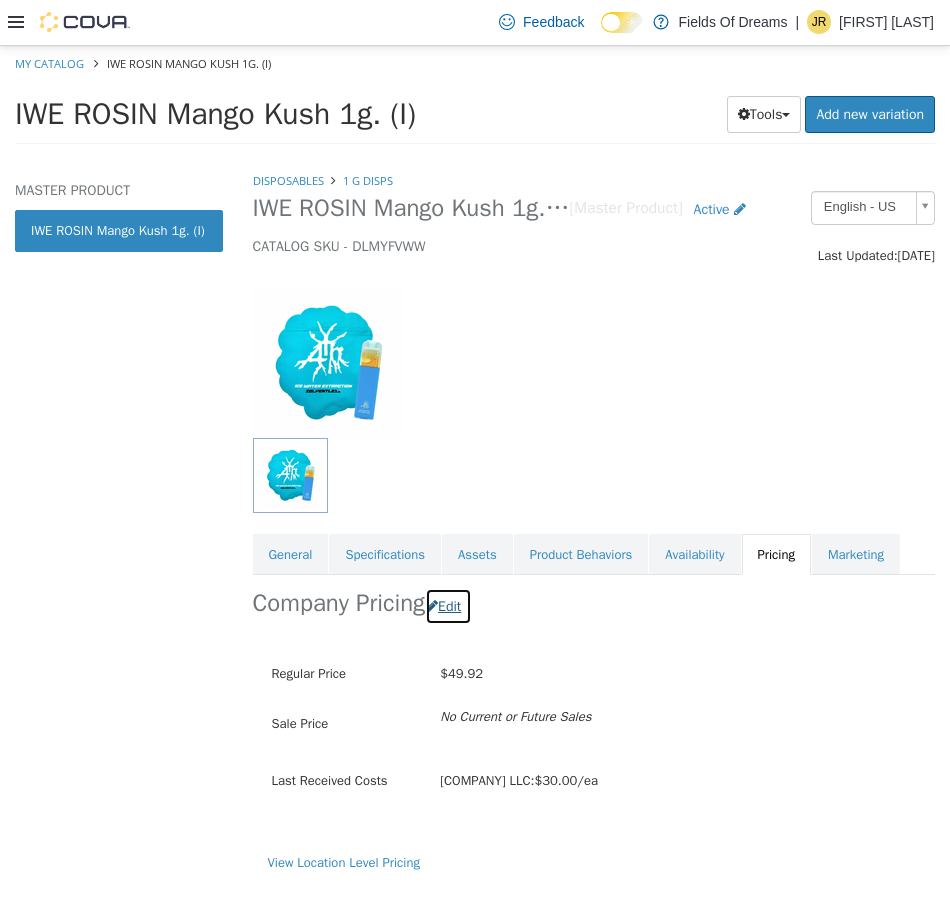 click on "Edit" at bounding box center [448, 605] 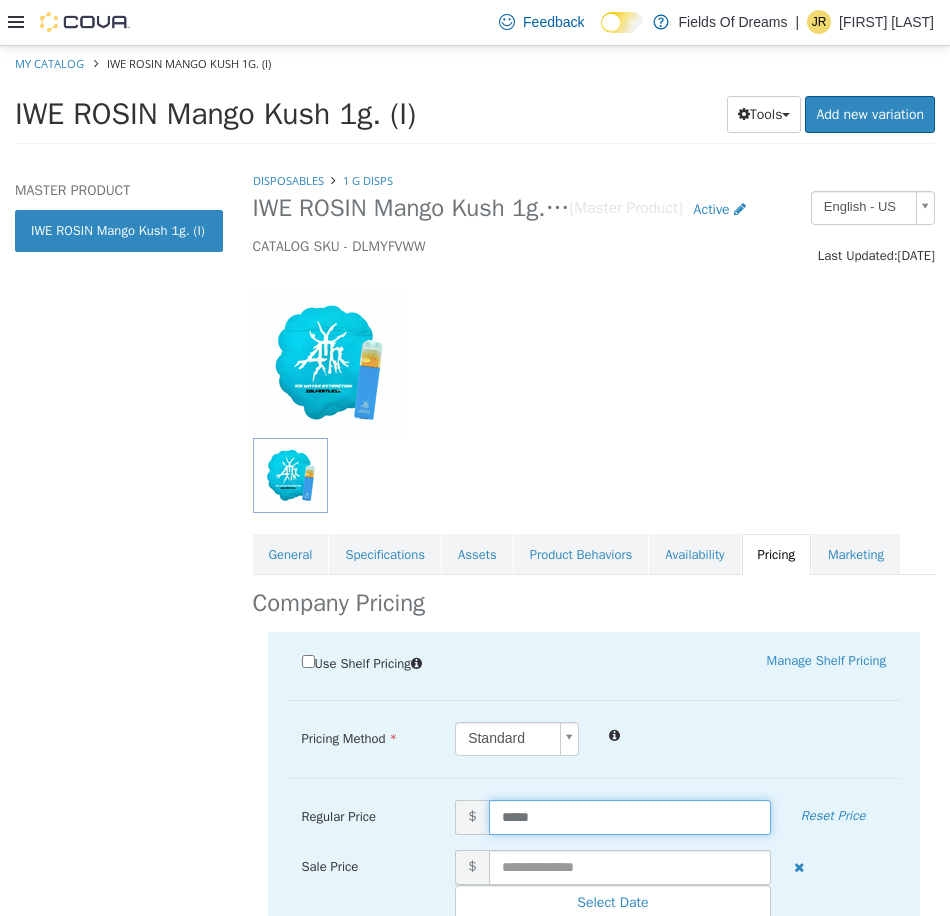 click on "*****" at bounding box center (630, 816) 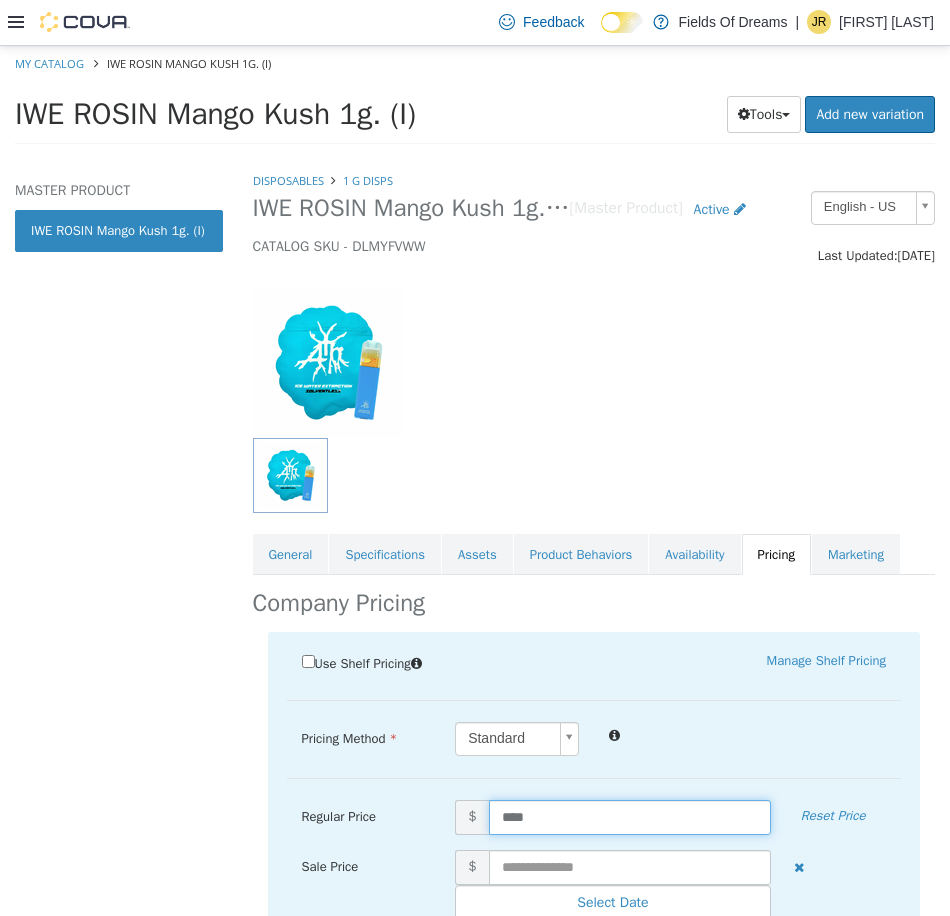 type on "*****" 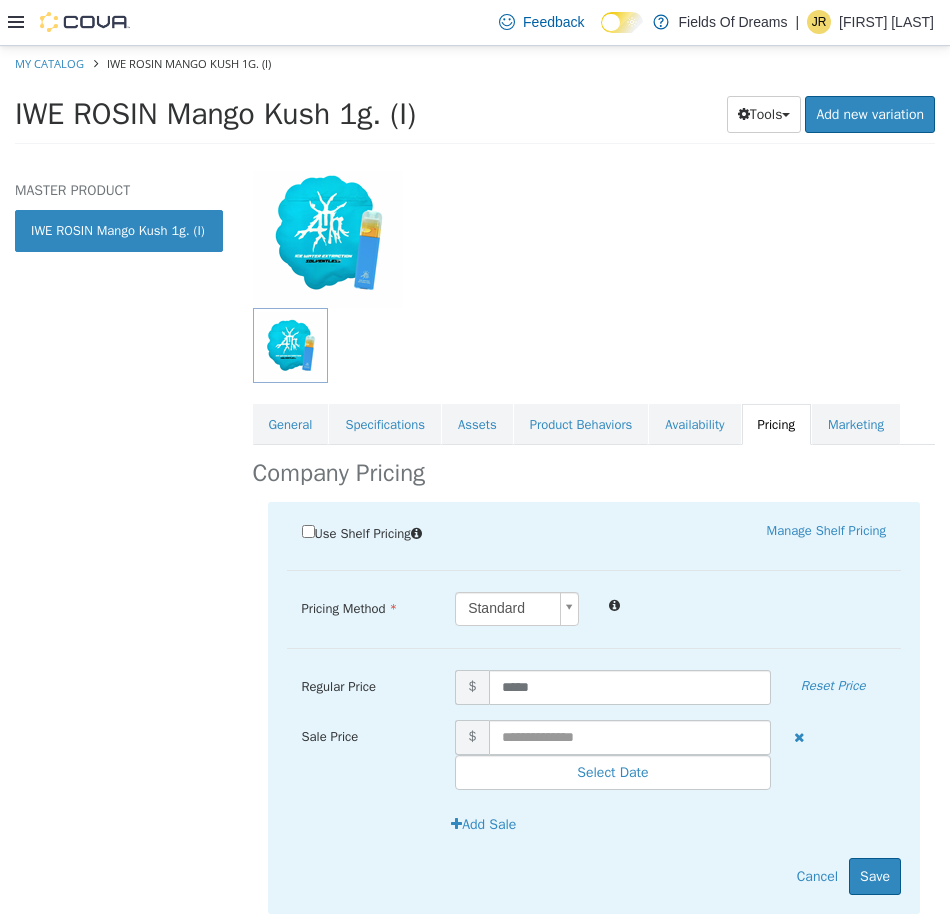 scroll, scrollTop: 197, scrollLeft: 0, axis: vertical 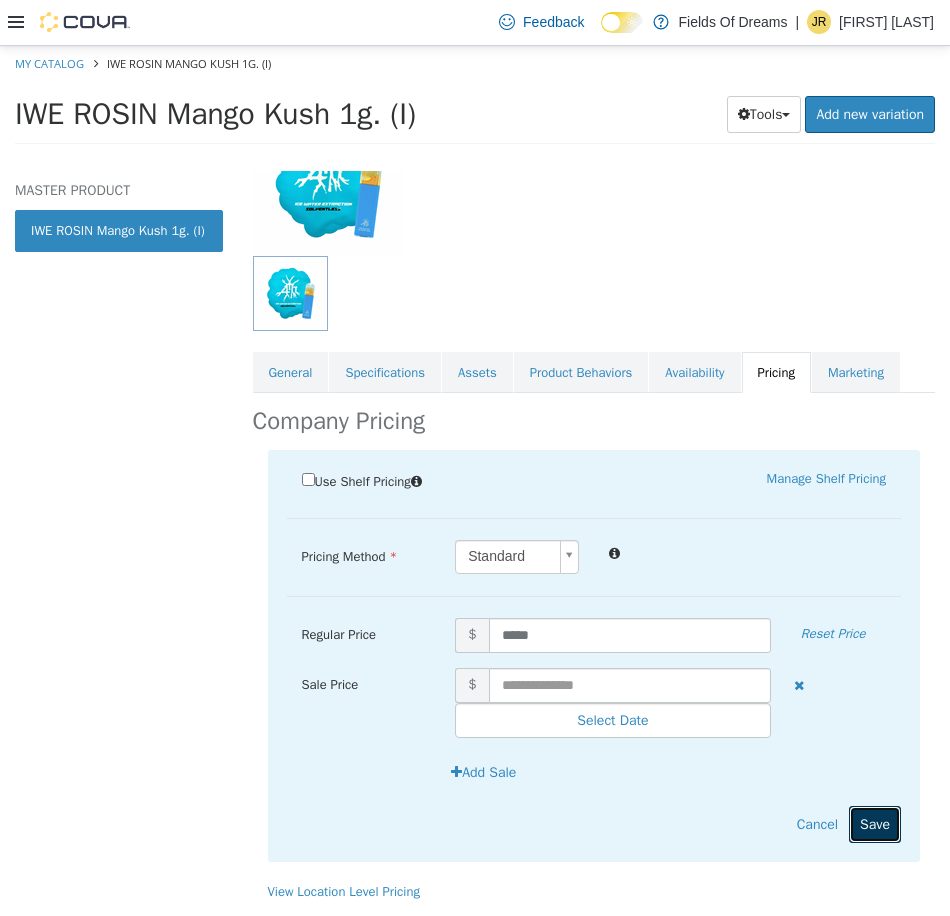 click on "Save" at bounding box center (875, 823) 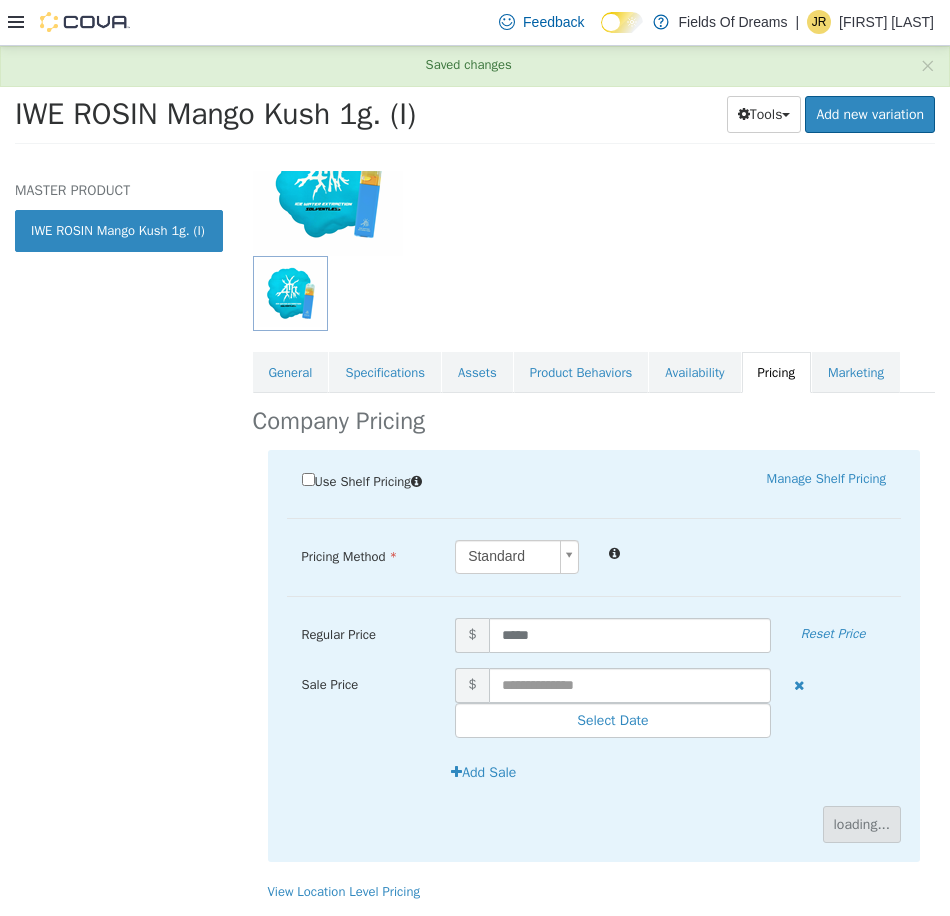 scroll, scrollTop: 0, scrollLeft: 0, axis: both 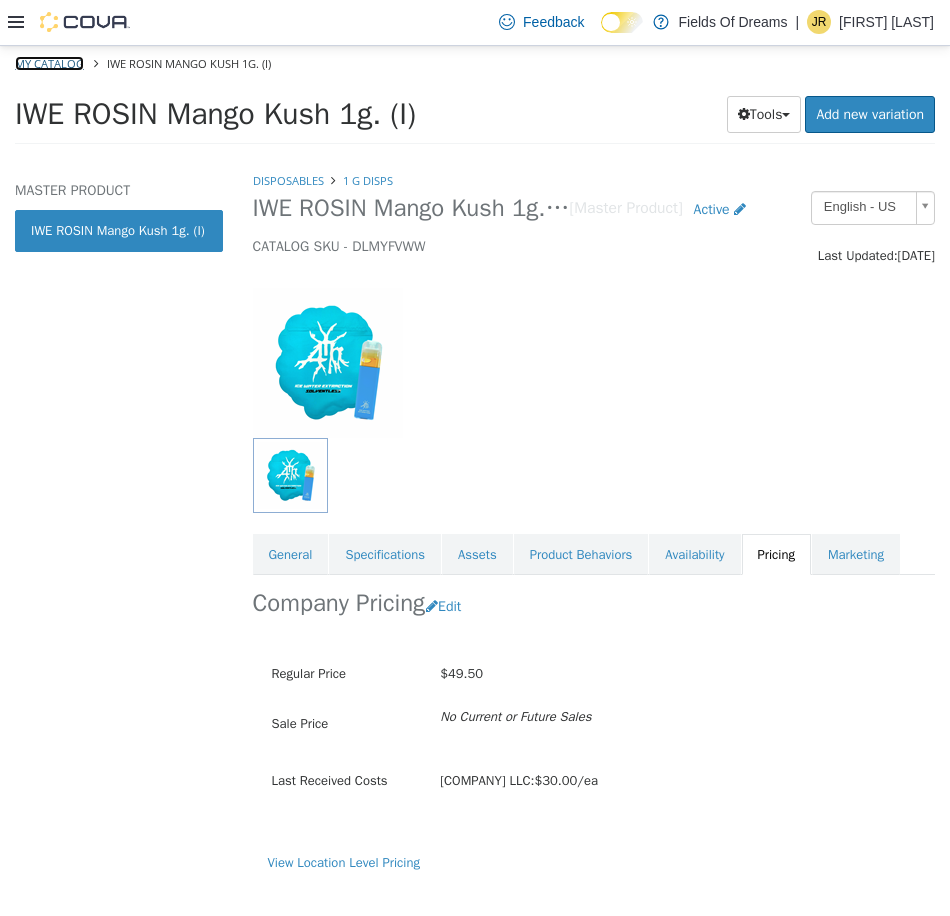 click on "My Catalog" at bounding box center (49, 62) 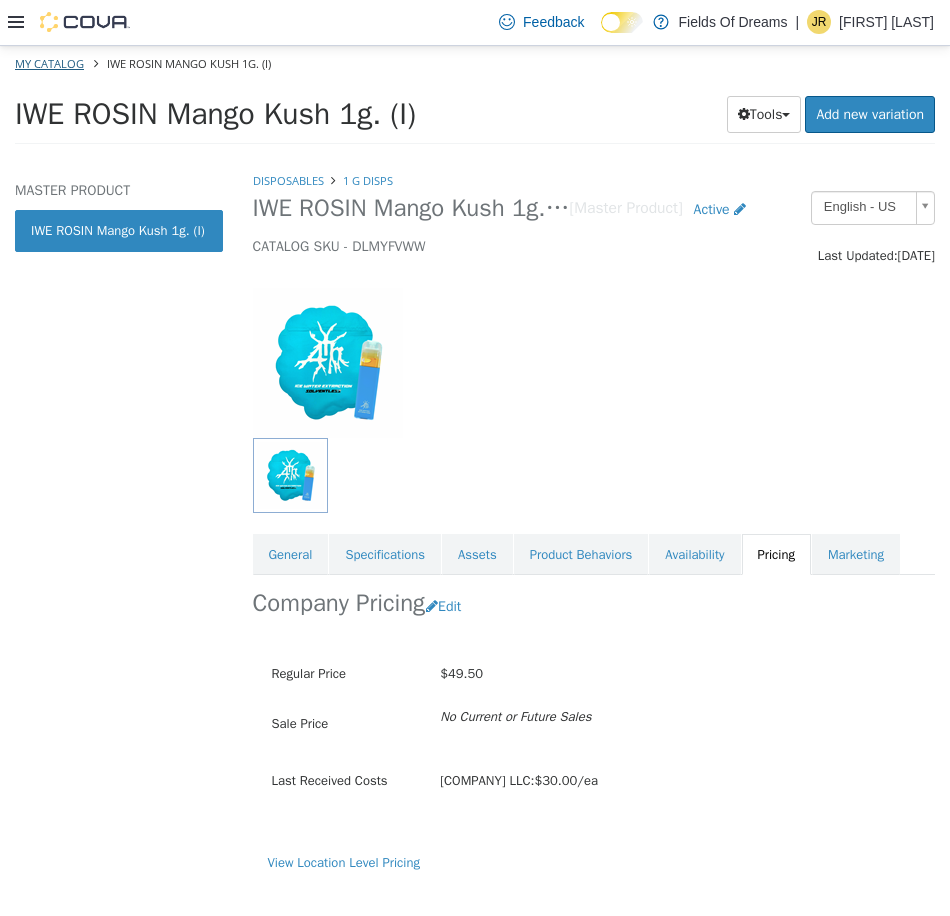 select on "**********" 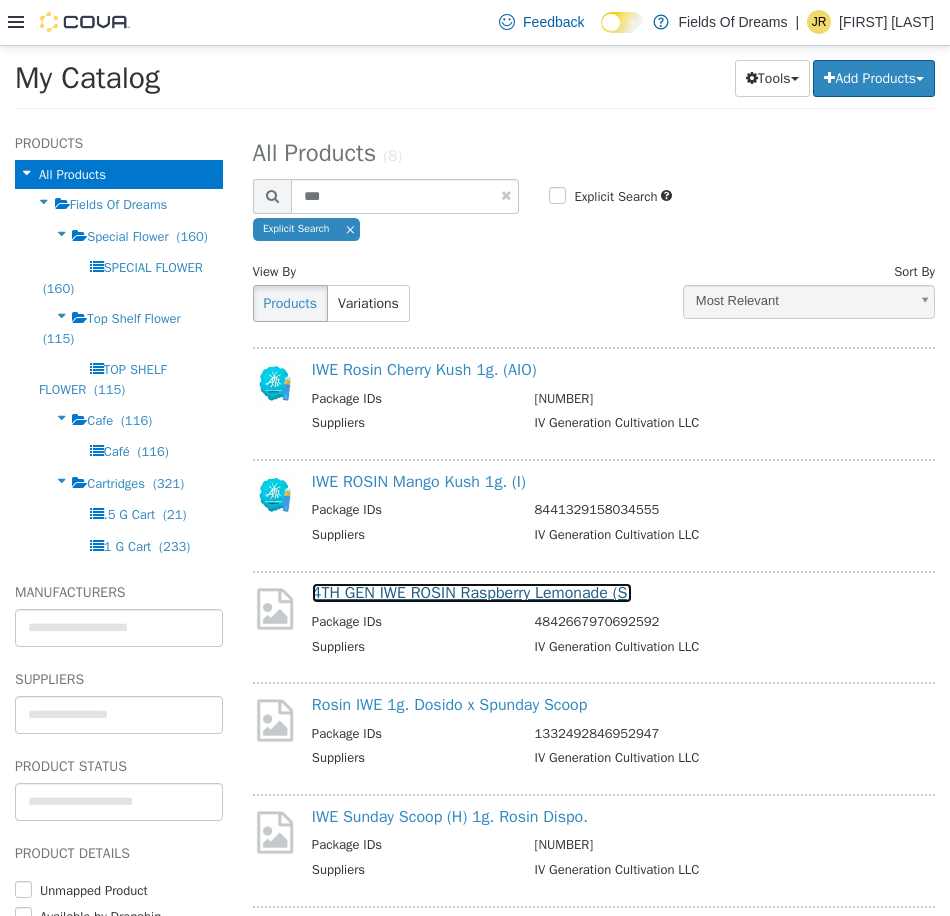 click on "4TH GEN IWE ROSIN Raspberry Lemonade (S)" at bounding box center [472, 592] 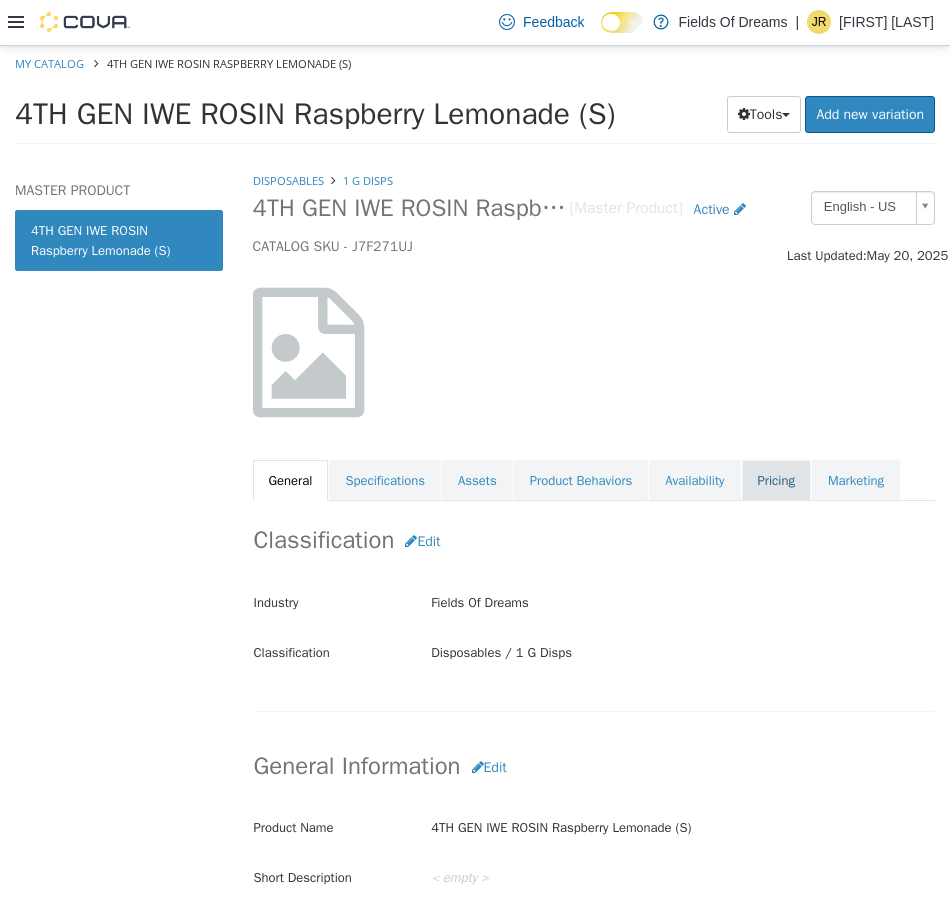 click on "Pricing" at bounding box center [776, 480] 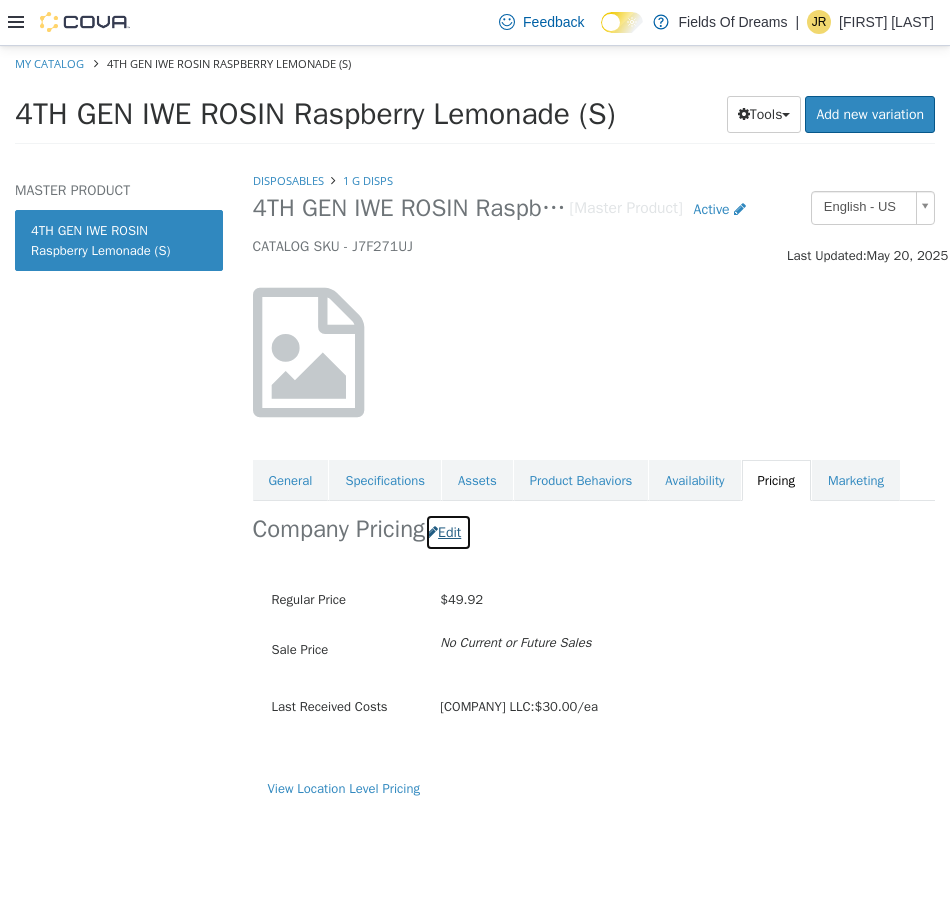 click on "Edit" at bounding box center (448, 531) 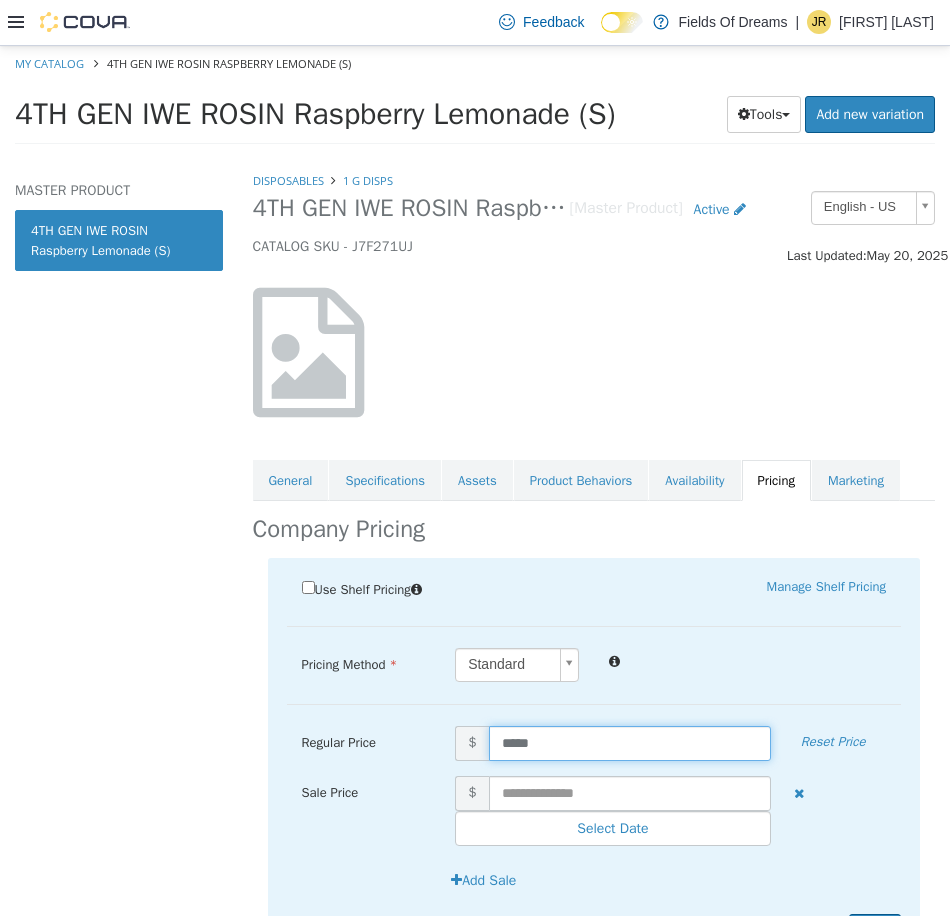 click on "*****" at bounding box center [630, 742] 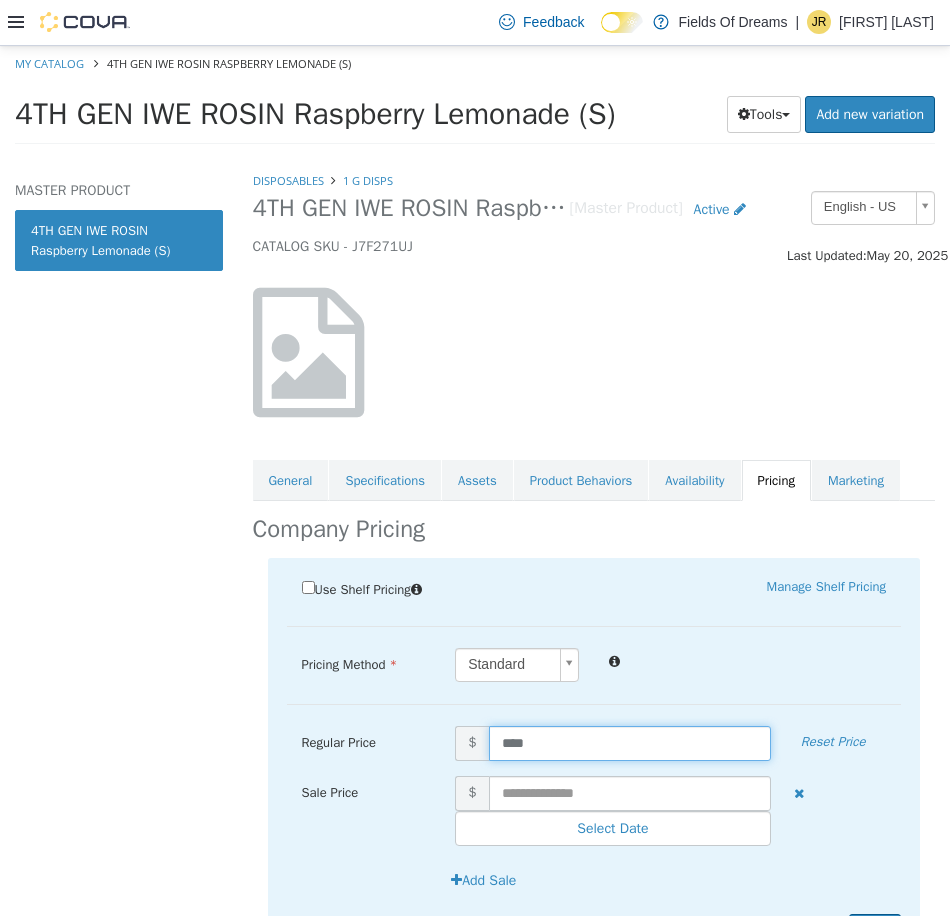 type on "*****" 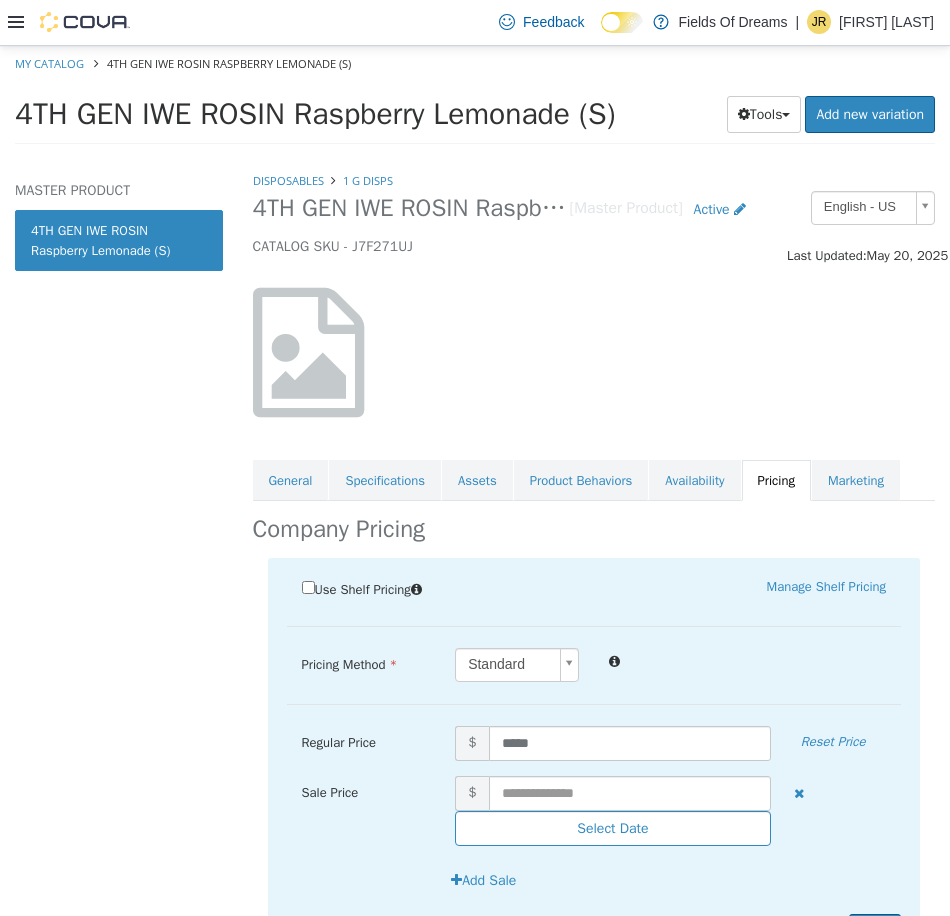 scroll, scrollTop: 108, scrollLeft: 0, axis: vertical 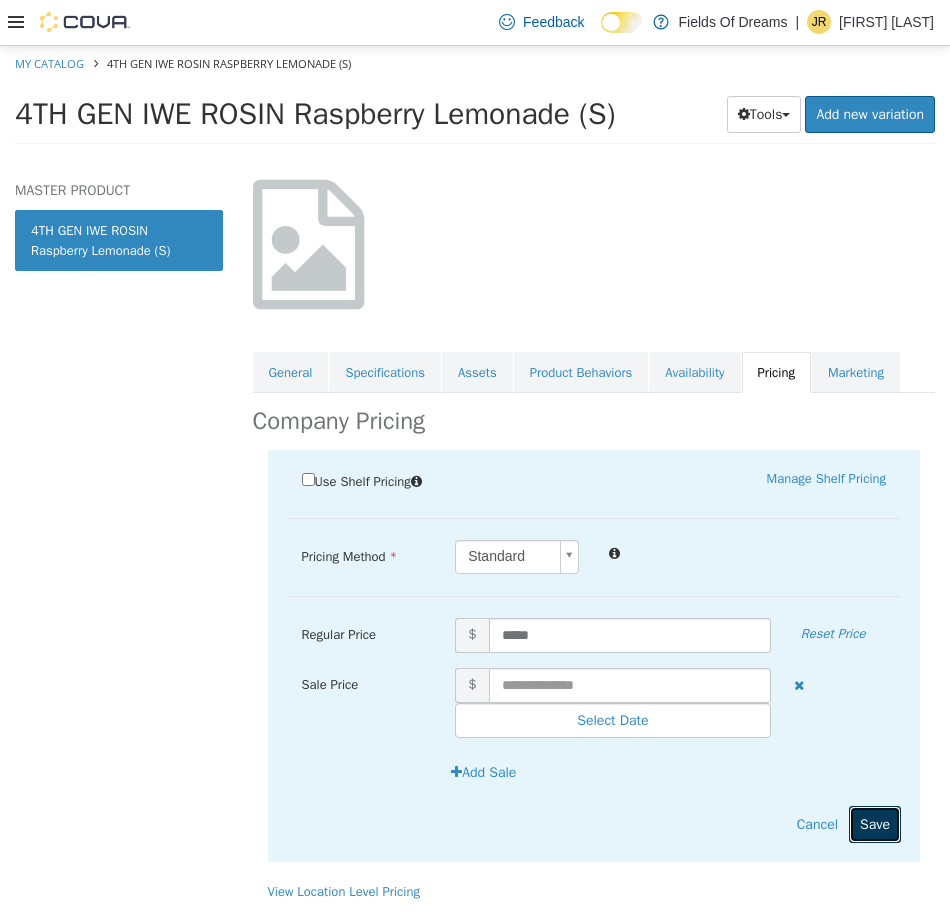 click on "Save" at bounding box center (875, 823) 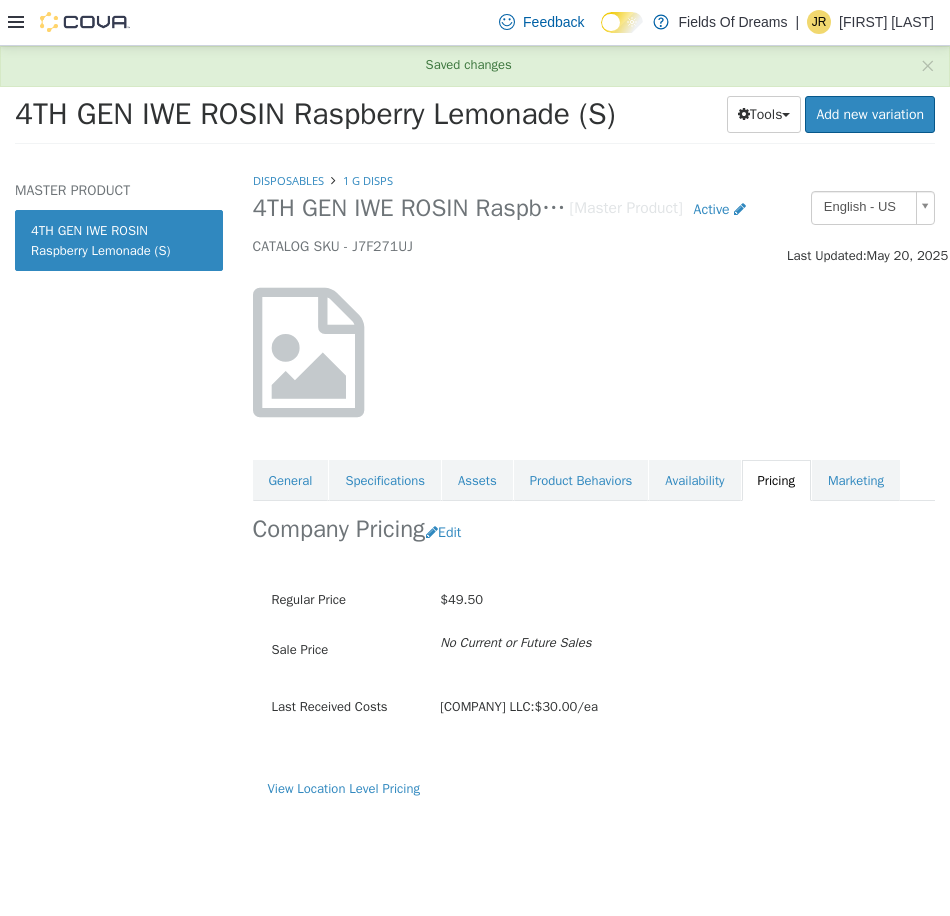scroll, scrollTop: 0, scrollLeft: 0, axis: both 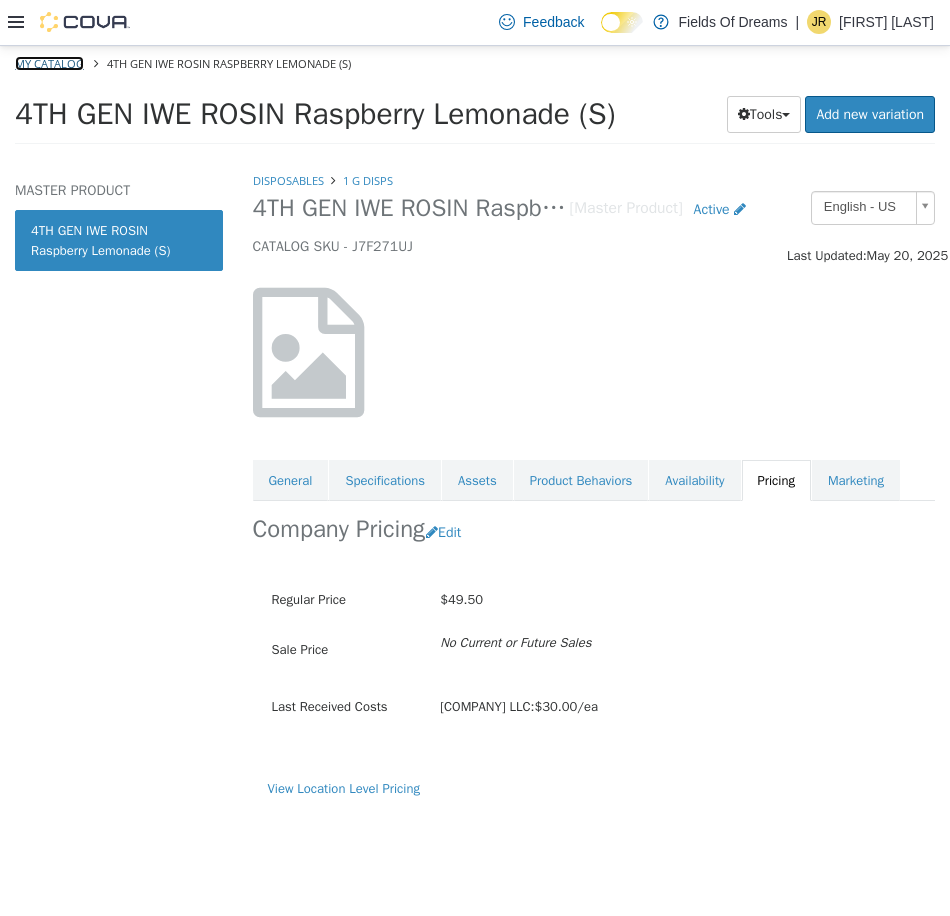 click on "My Catalog" at bounding box center [49, 62] 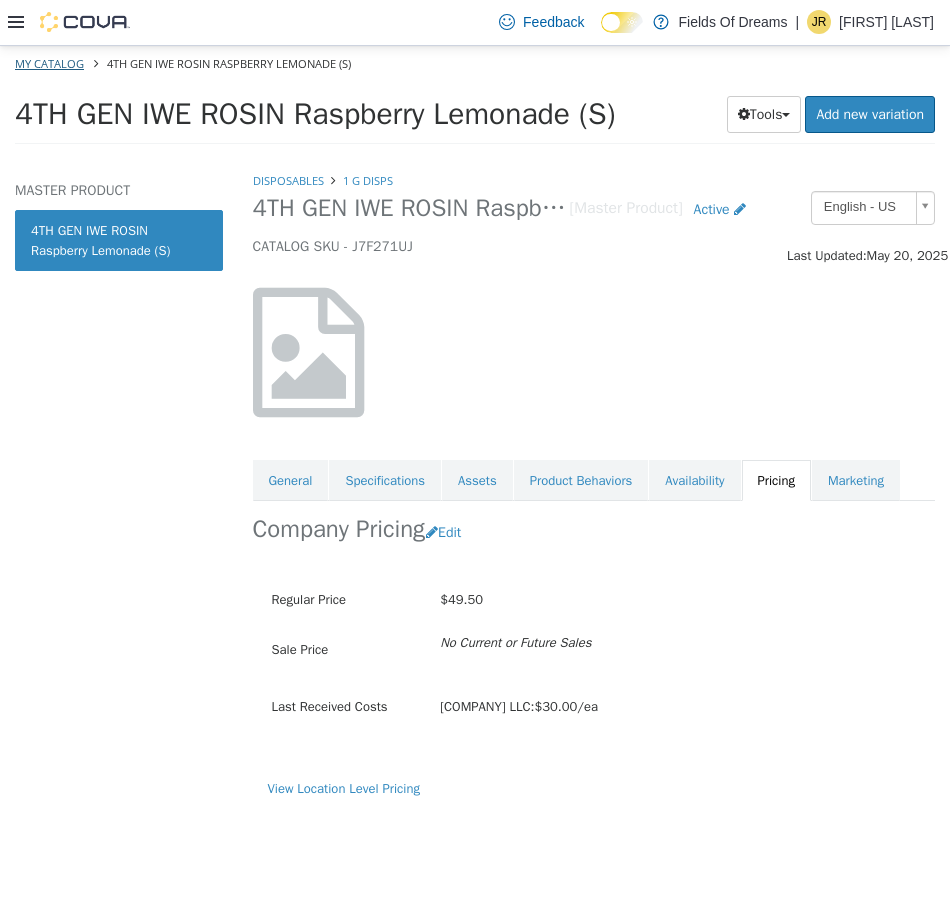 select on "**********" 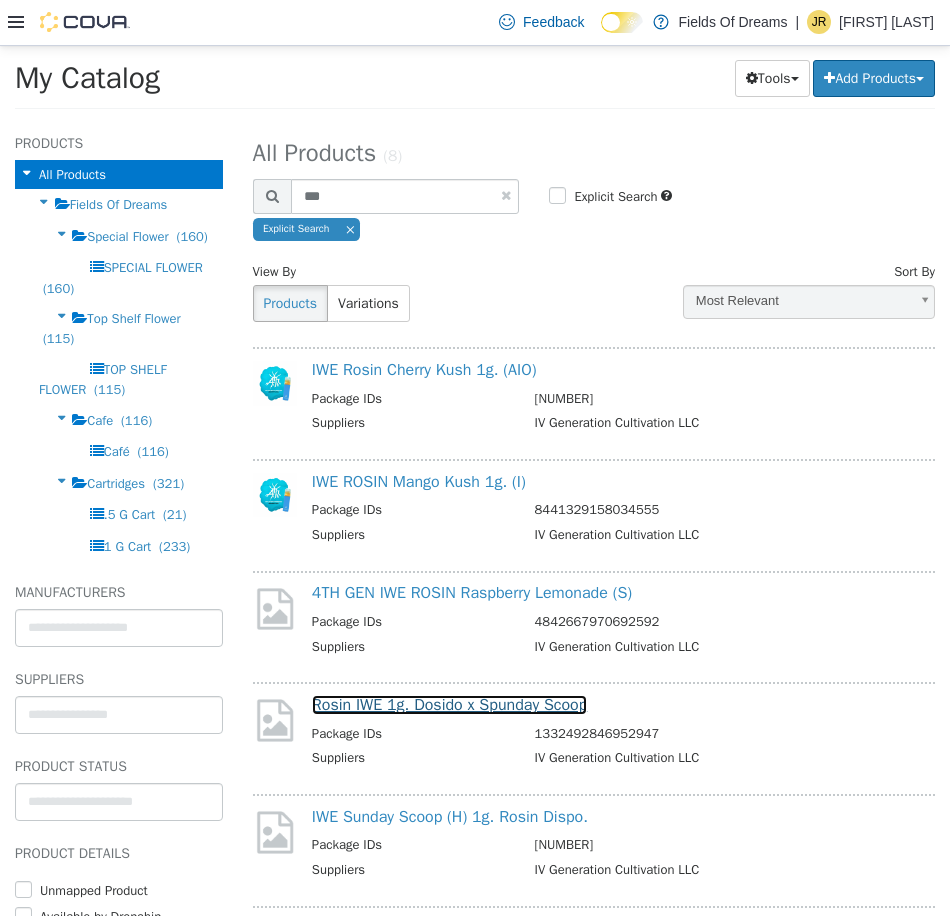 click on "Rosin IWE 1g. Dosido x Spunday Scoop" at bounding box center [449, 704] 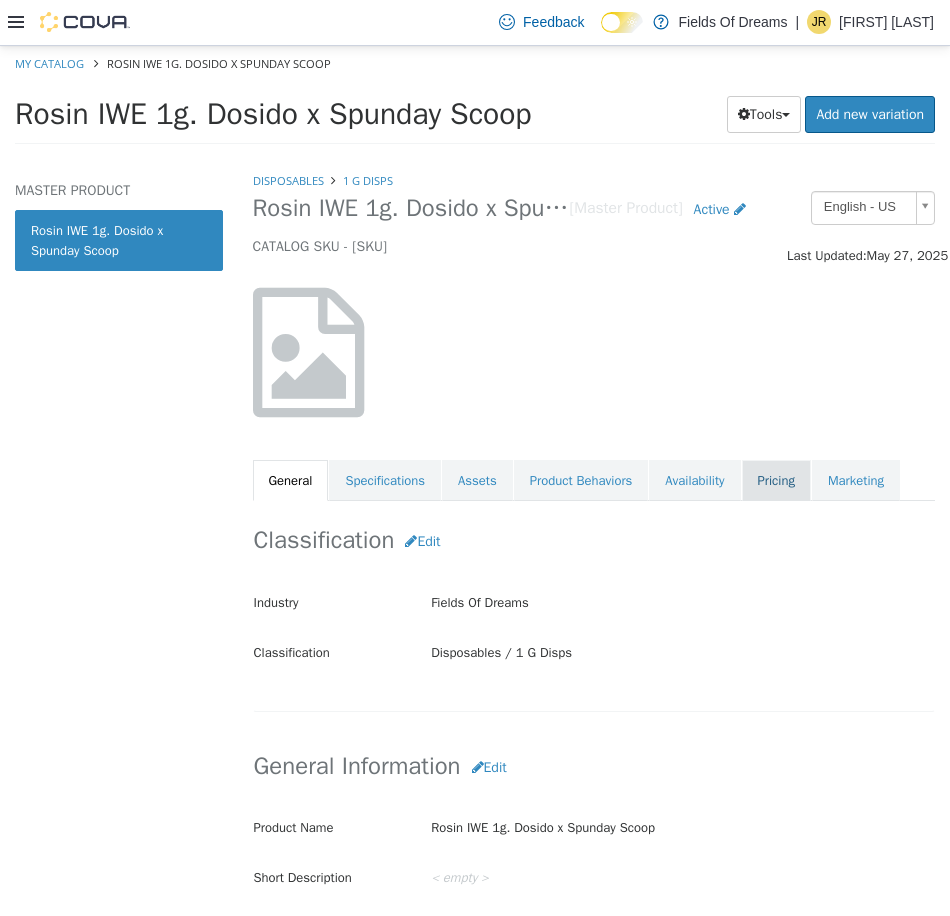 click on "Pricing" at bounding box center (776, 480) 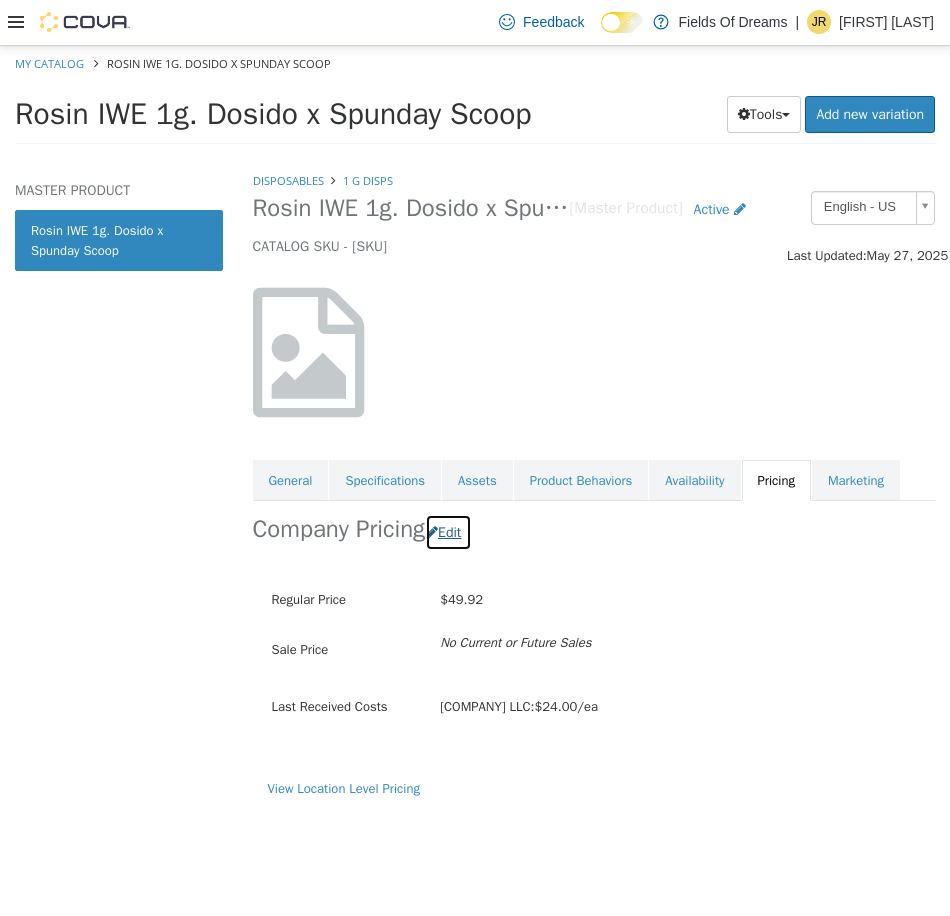click on "Edit" at bounding box center [448, 531] 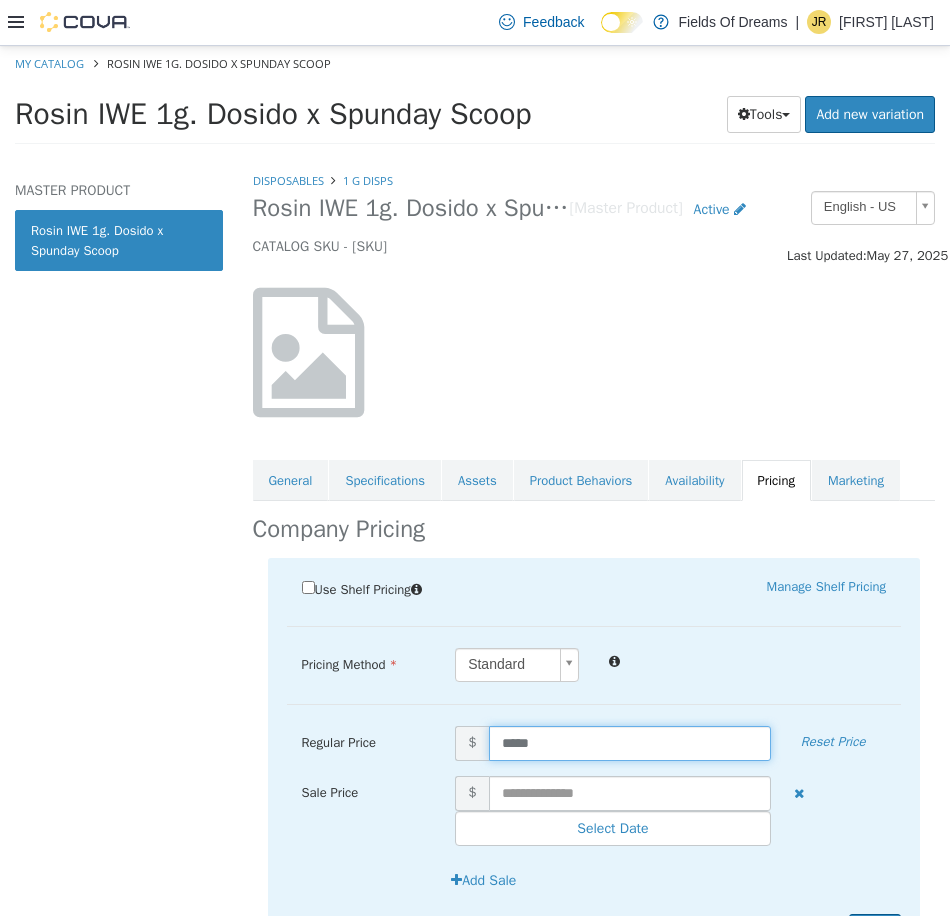 click on "*****" at bounding box center [630, 742] 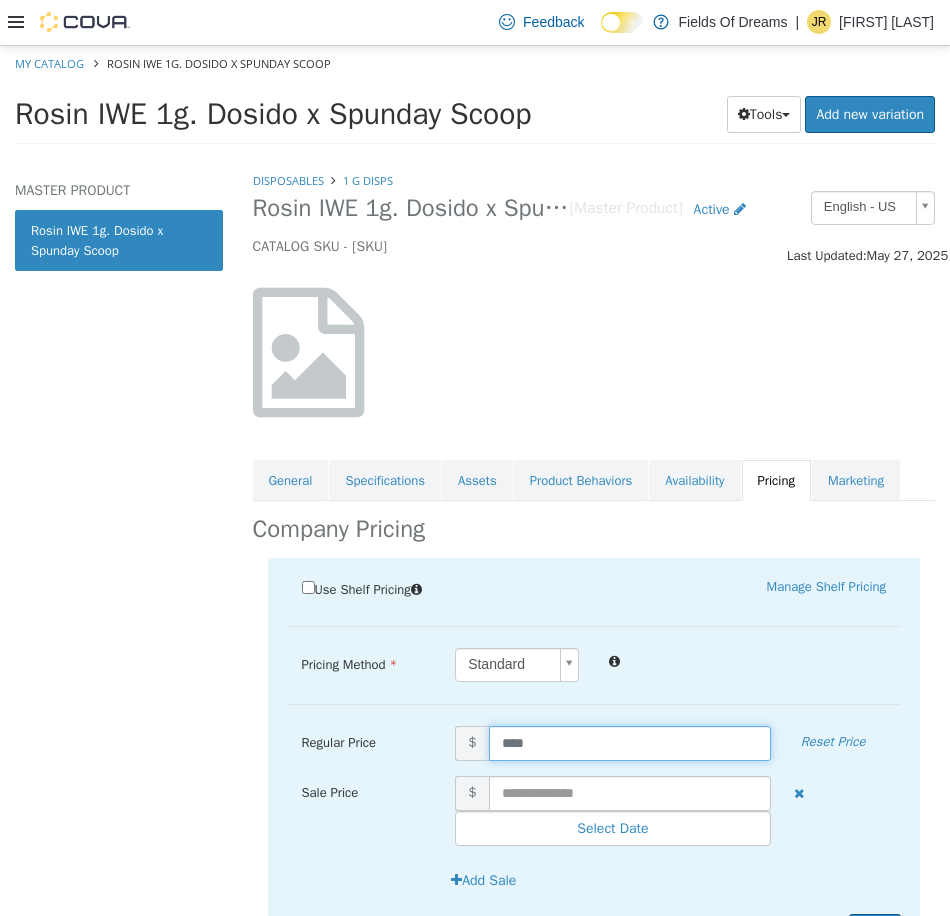 type on "*****" 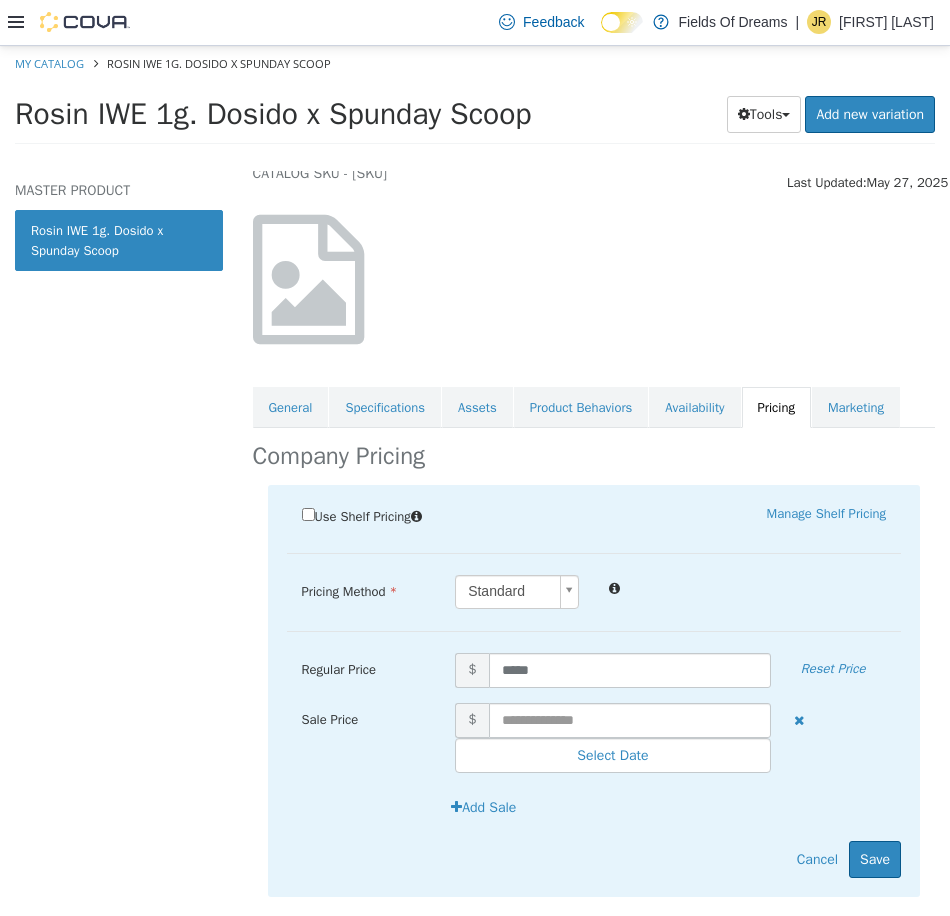 scroll, scrollTop: 108, scrollLeft: 0, axis: vertical 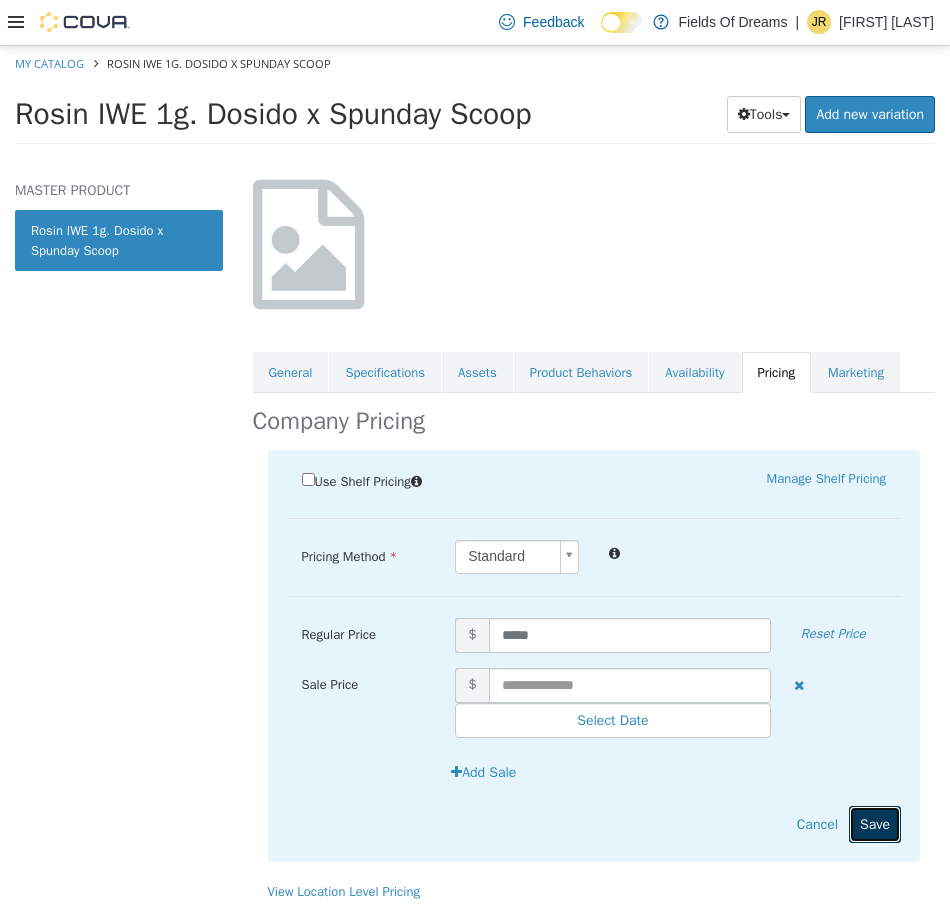 click on "Save" at bounding box center (875, 823) 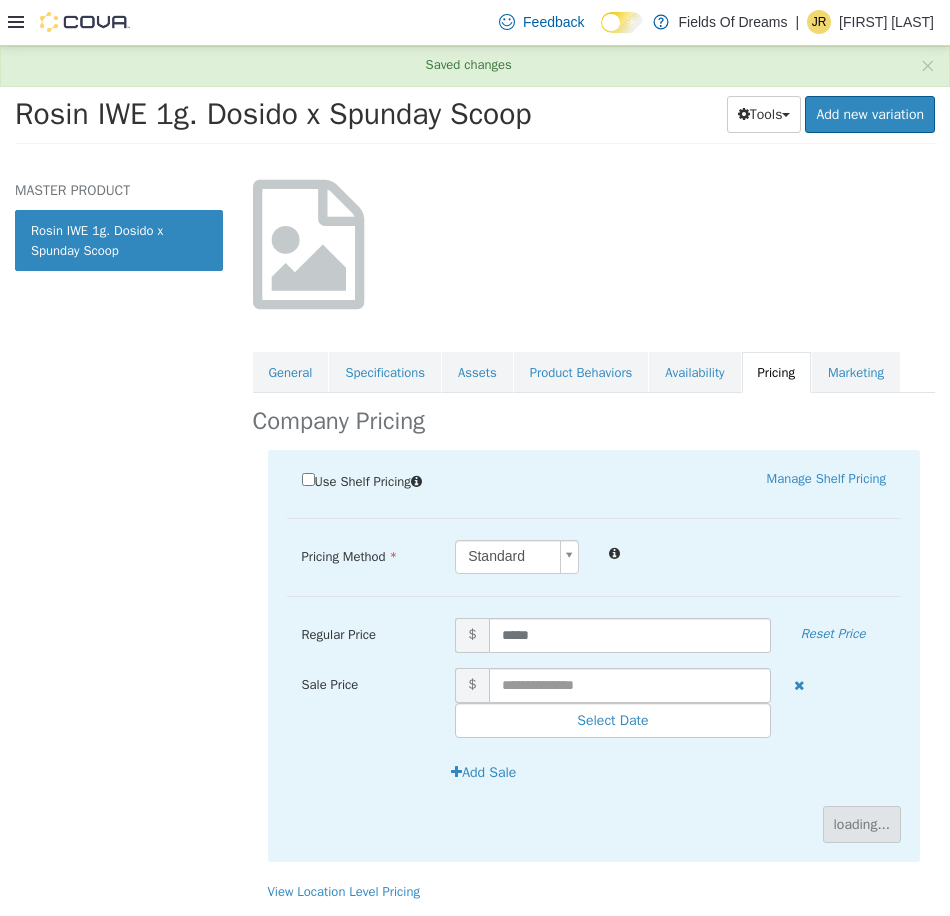 scroll, scrollTop: 0, scrollLeft: 0, axis: both 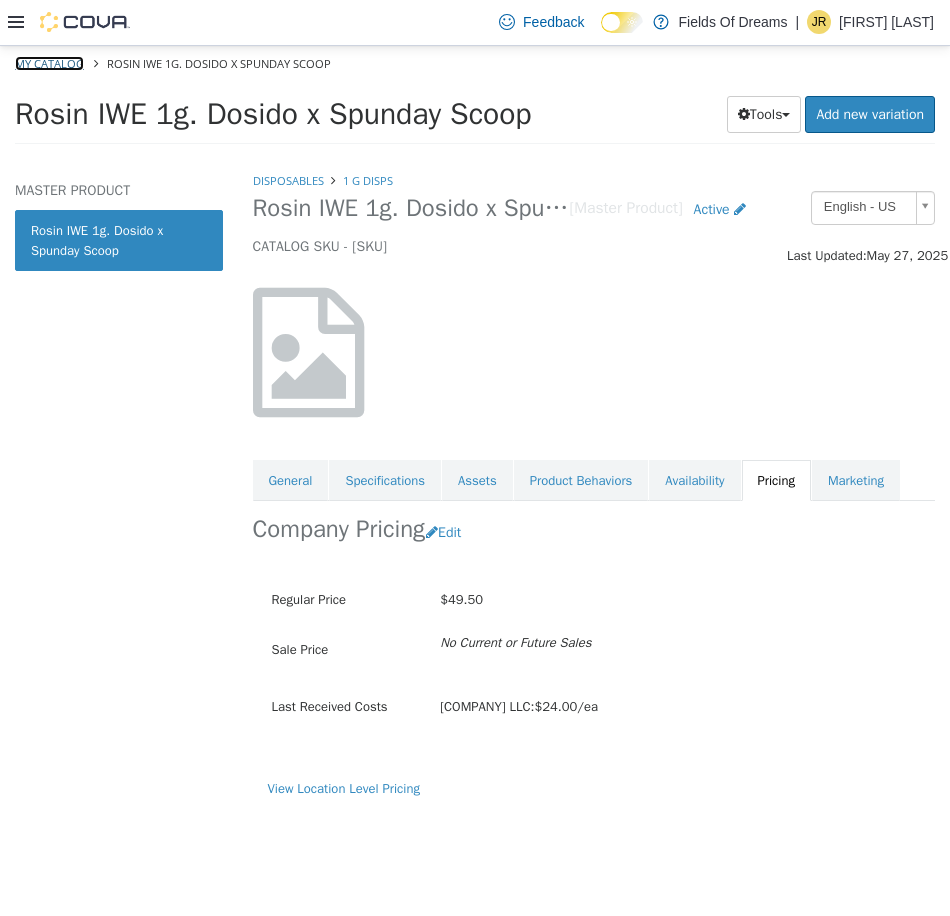 click on "My Catalog" at bounding box center [49, 62] 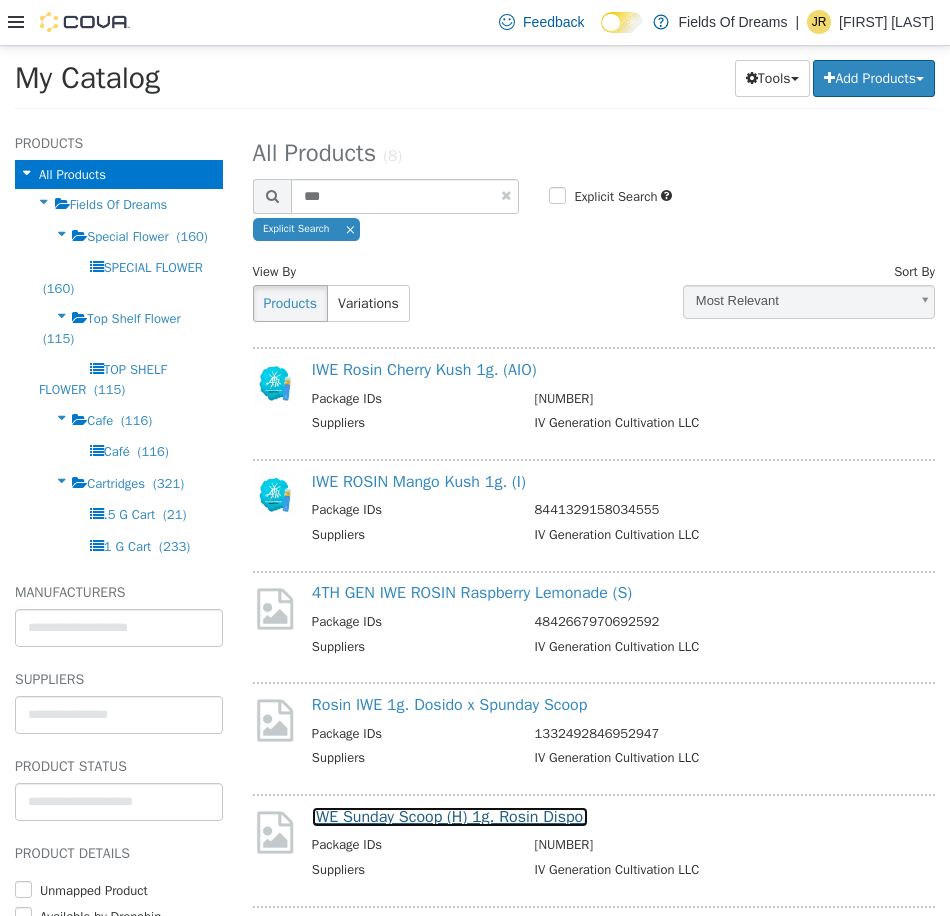 click on "IWE Sunday Scoop (H) 1g. Rosin Dispo." at bounding box center (450, 816) 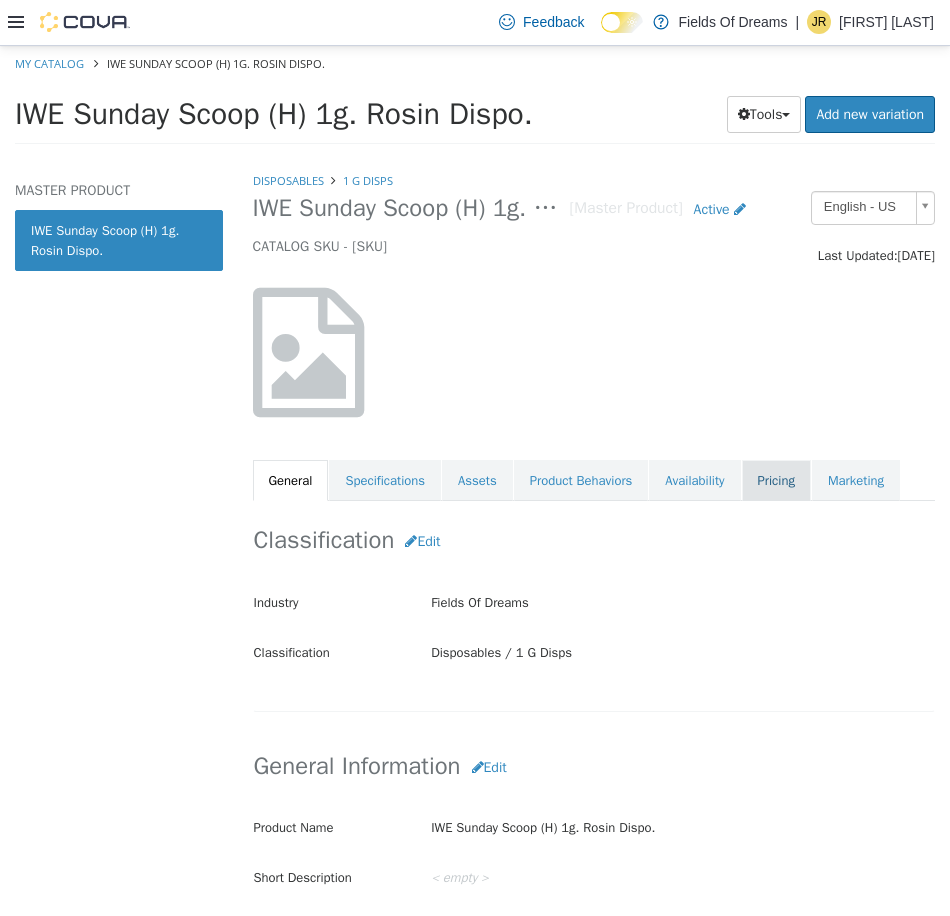 click on "Pricing" at bounding box center [776, 480] 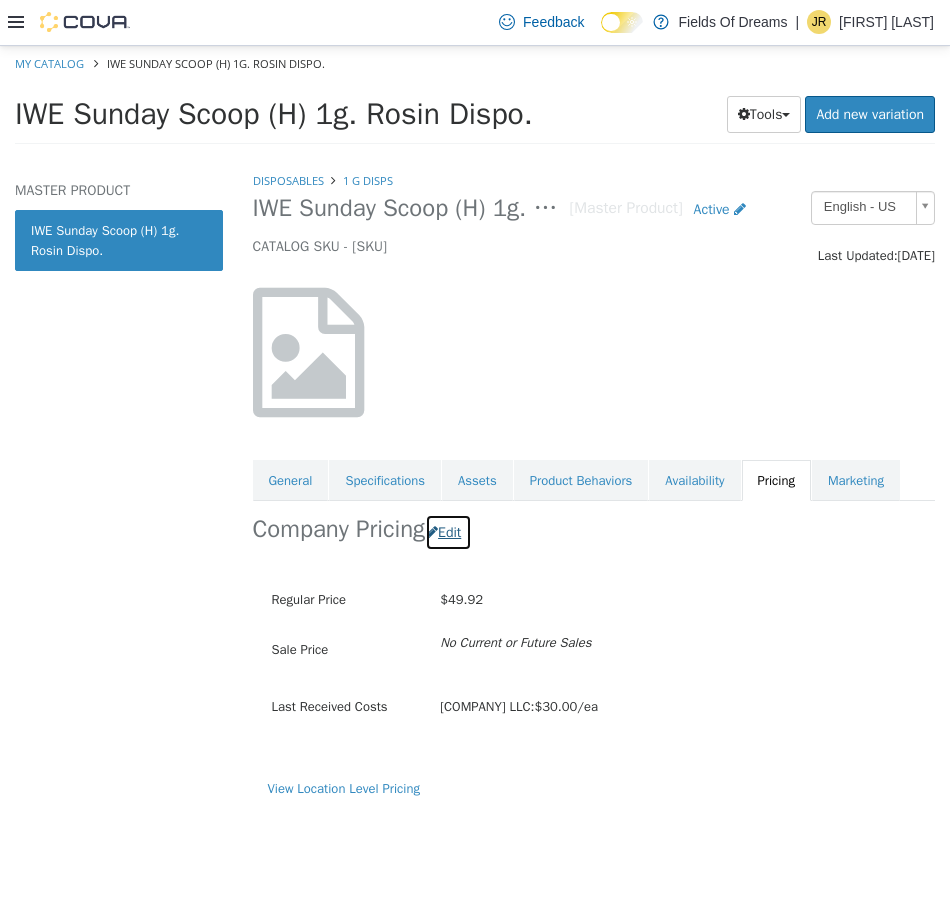 click on "Edit" at bounding box center (448, 531) 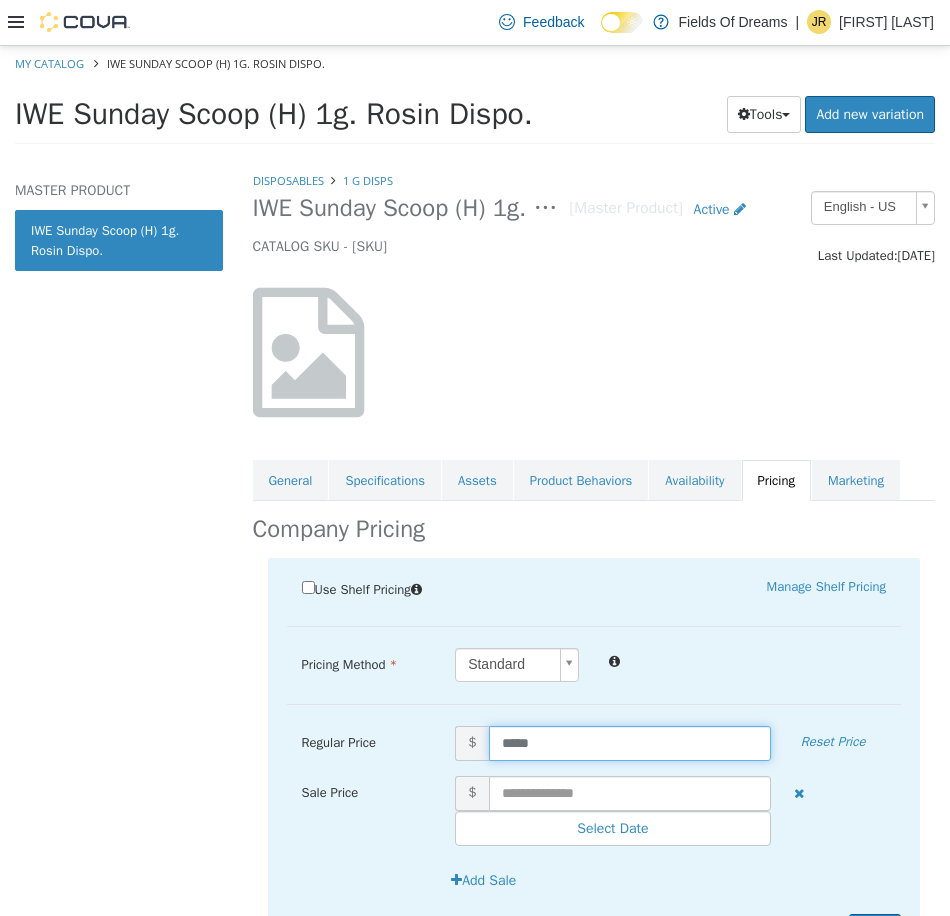 click on "*****" at bounding box center (630, 742) 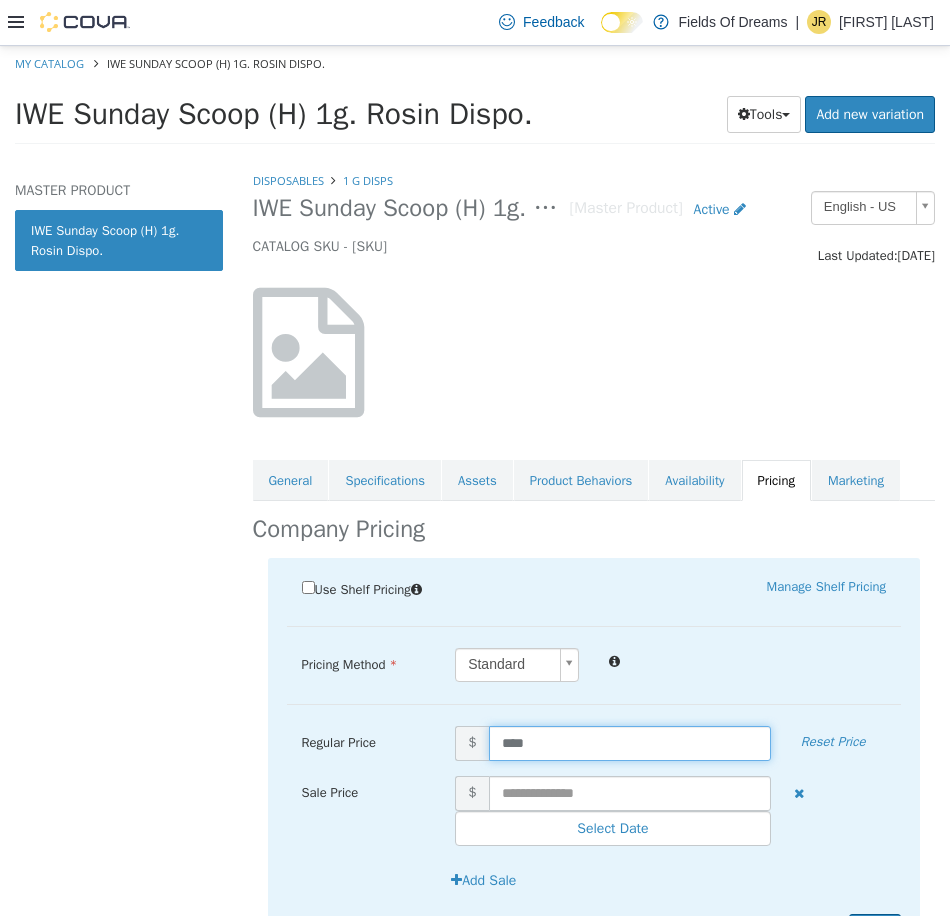 type on "*****" 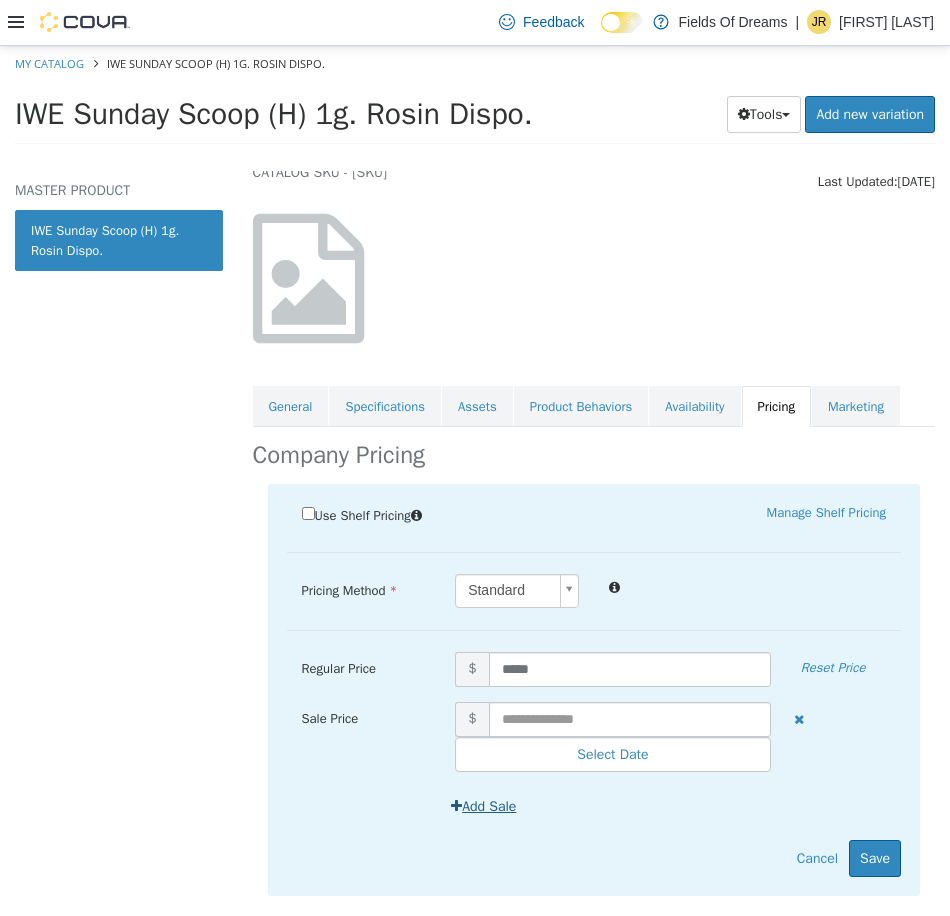 scroll, scrollTop: 108, scrollLeft: 0, axis: vertical 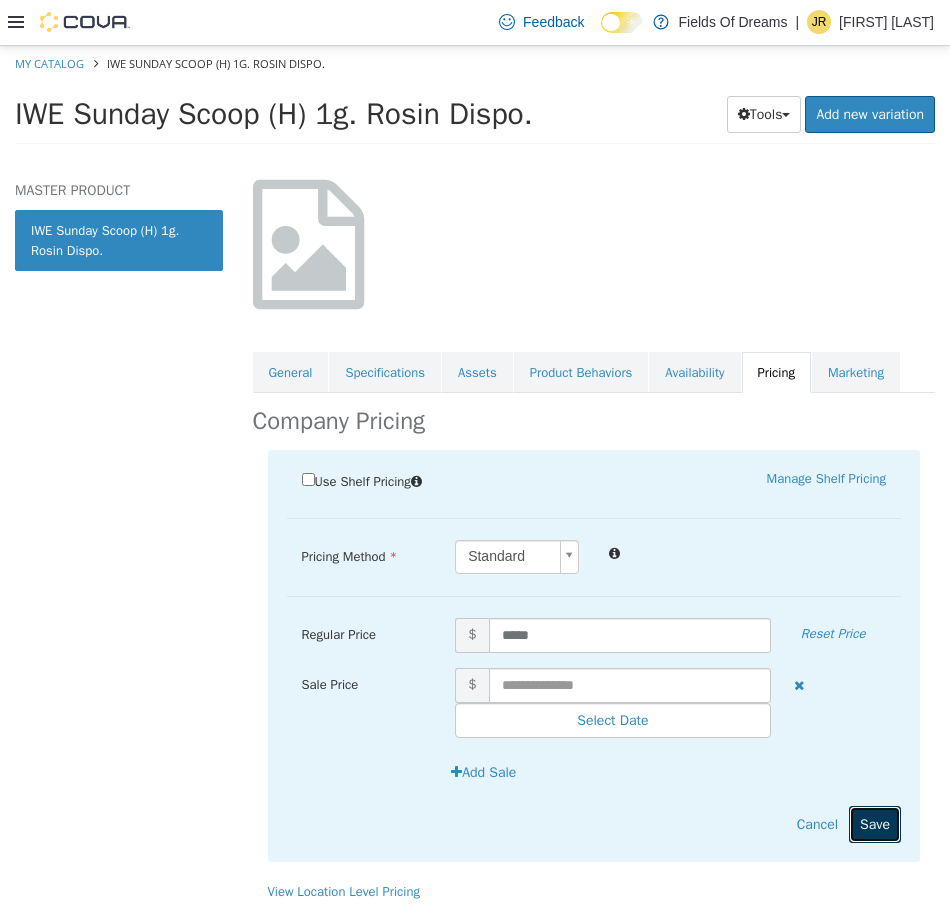 click on "Save" at bounding box center [875, 823] 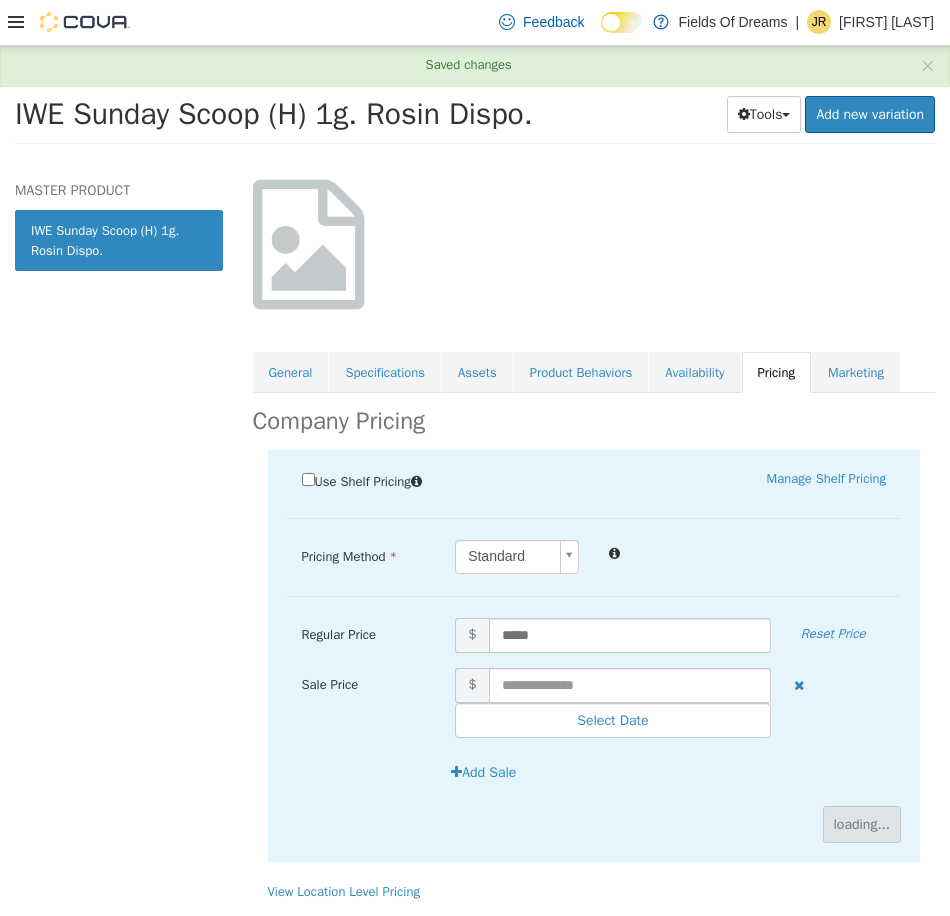 scroll, scrollTop: 0, scrollLeft: 0, axis: both 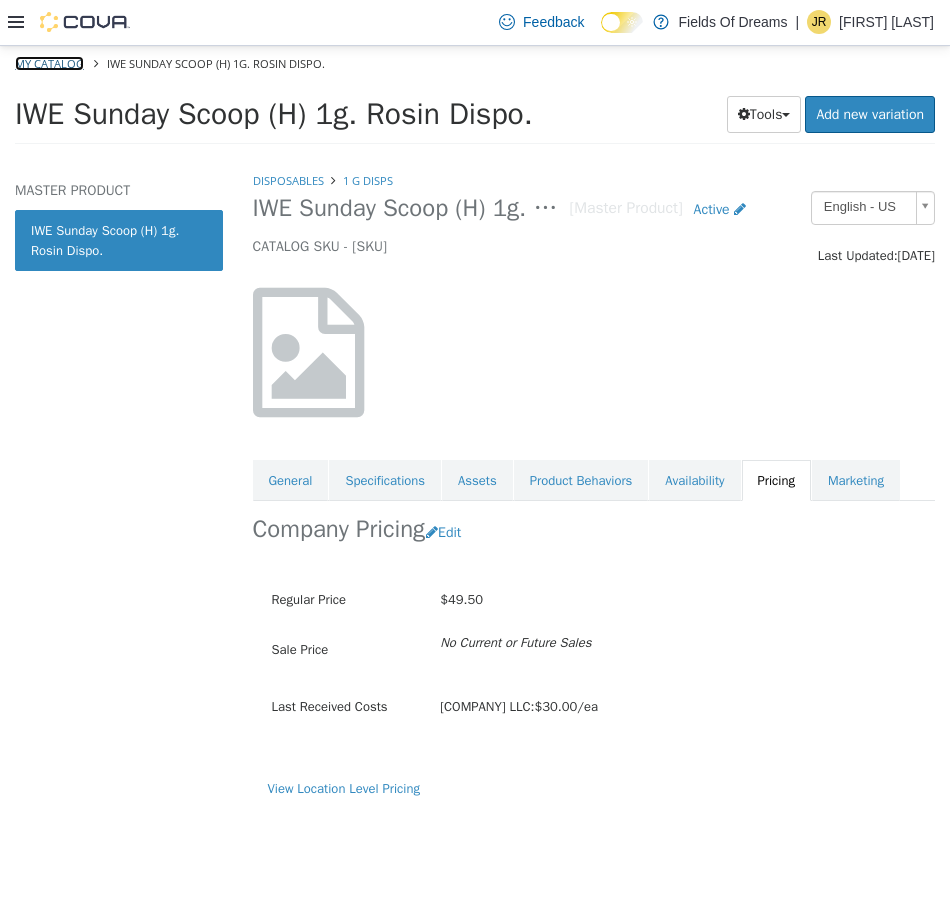 click on "My Catalog" at bounding box center (49, 62) 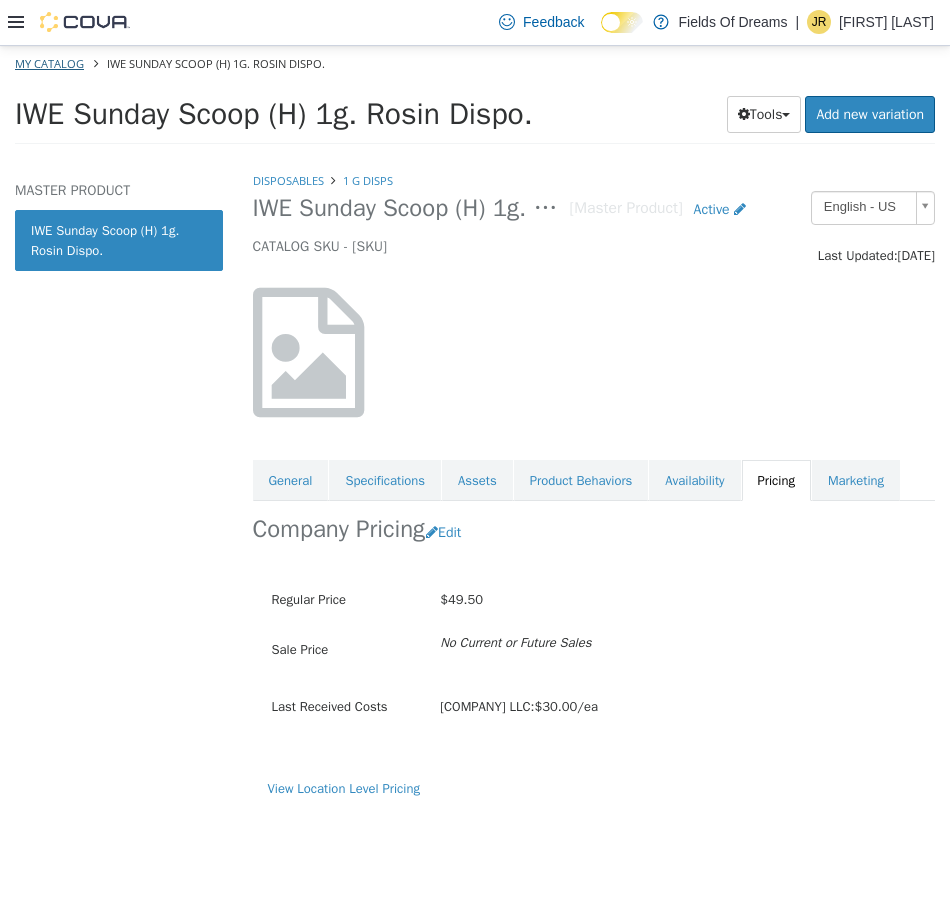 select on "**********" 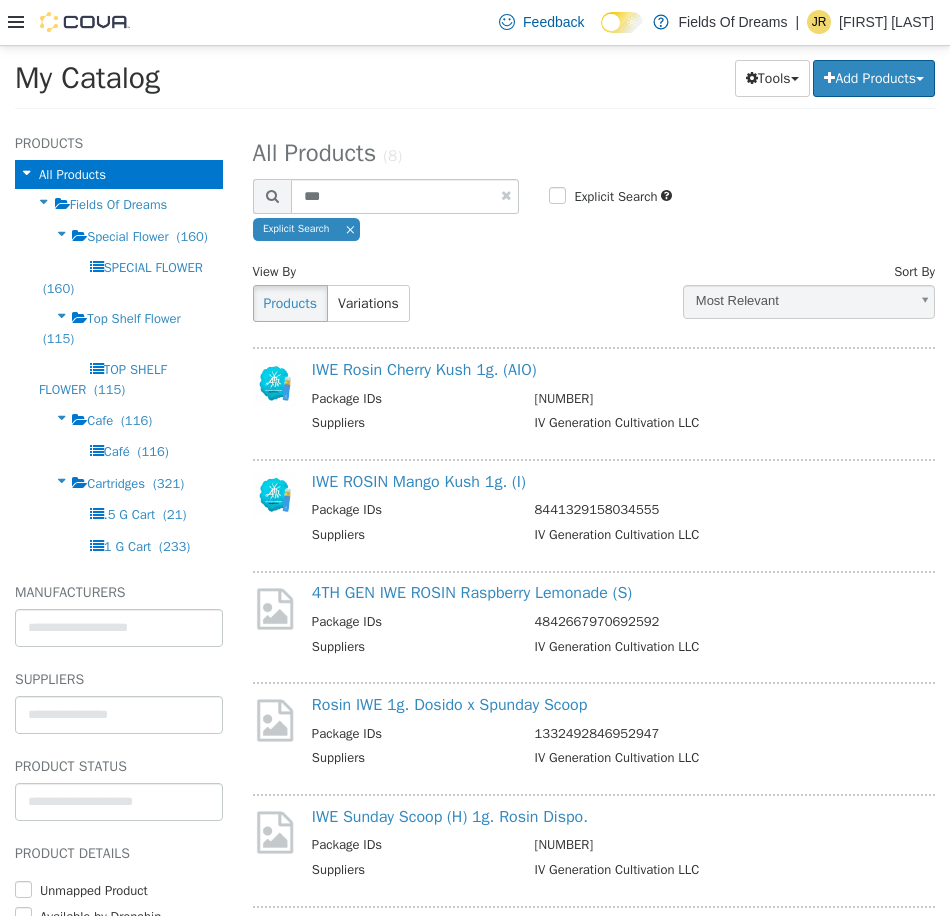scroll, scrollTop: 333, scrollLeft: 0, axis: vertical 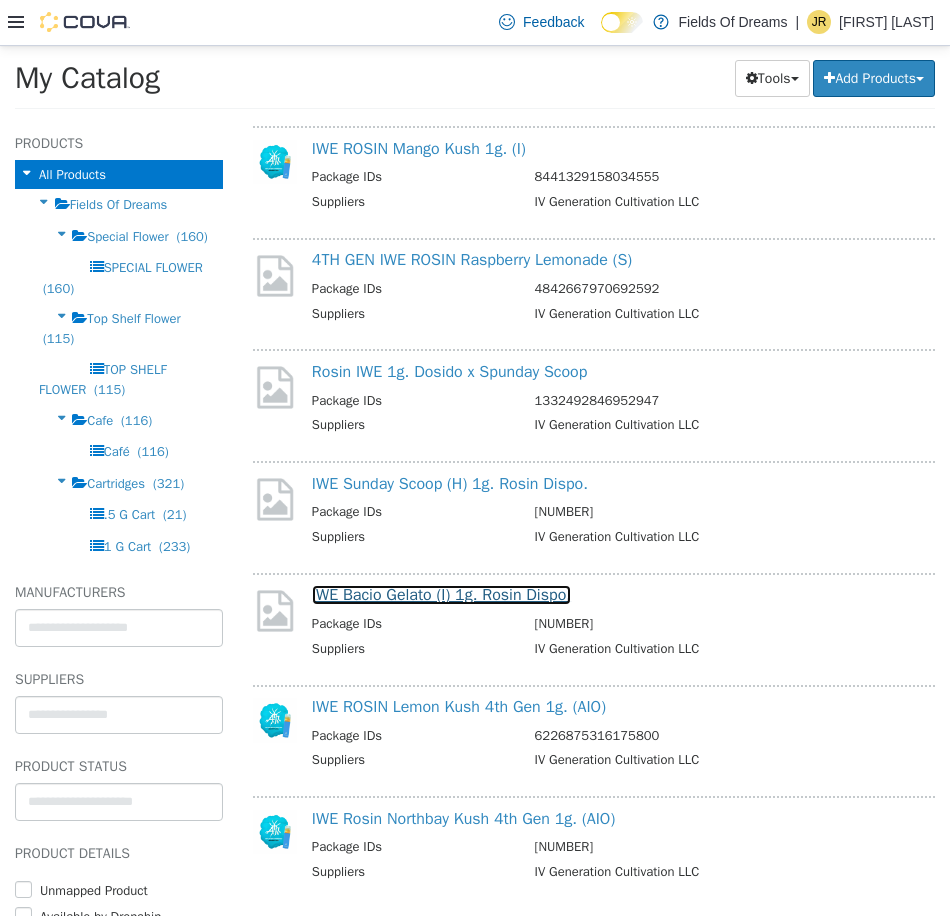 click on "IWE Bacio Gelato (I) 1g. Rosin Dispo." at bounding box center [441, 594] 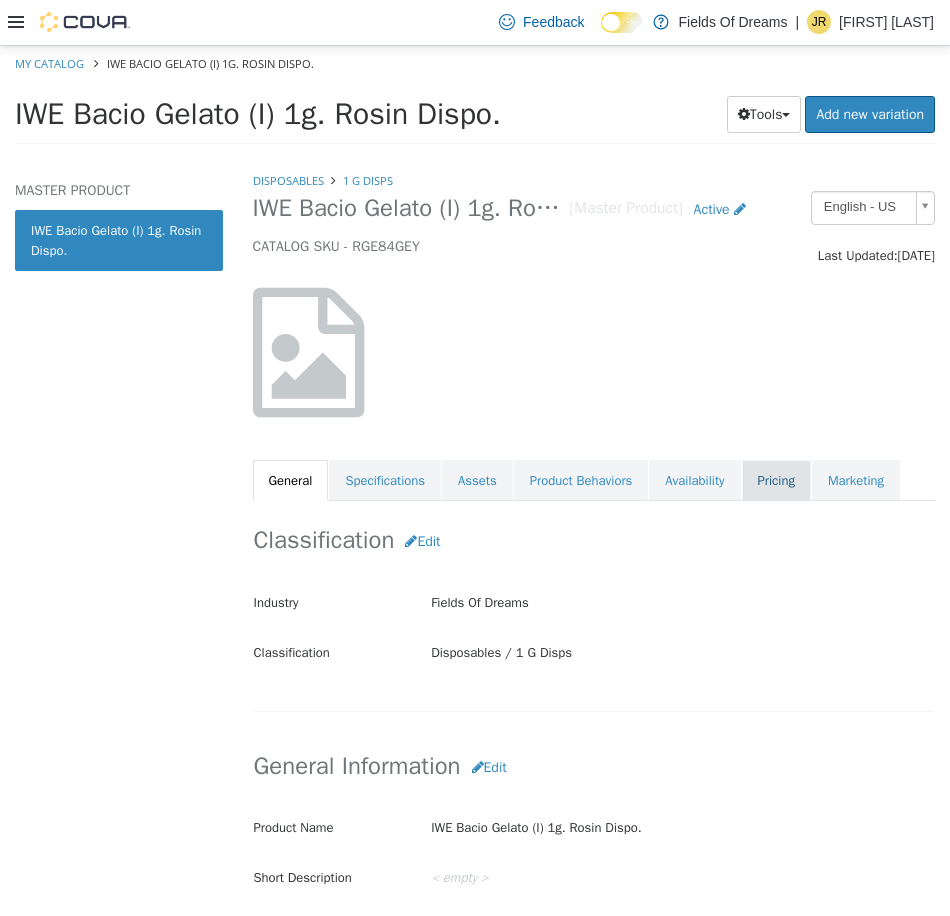 click on "Pricing" at bounding box center [776, 480] 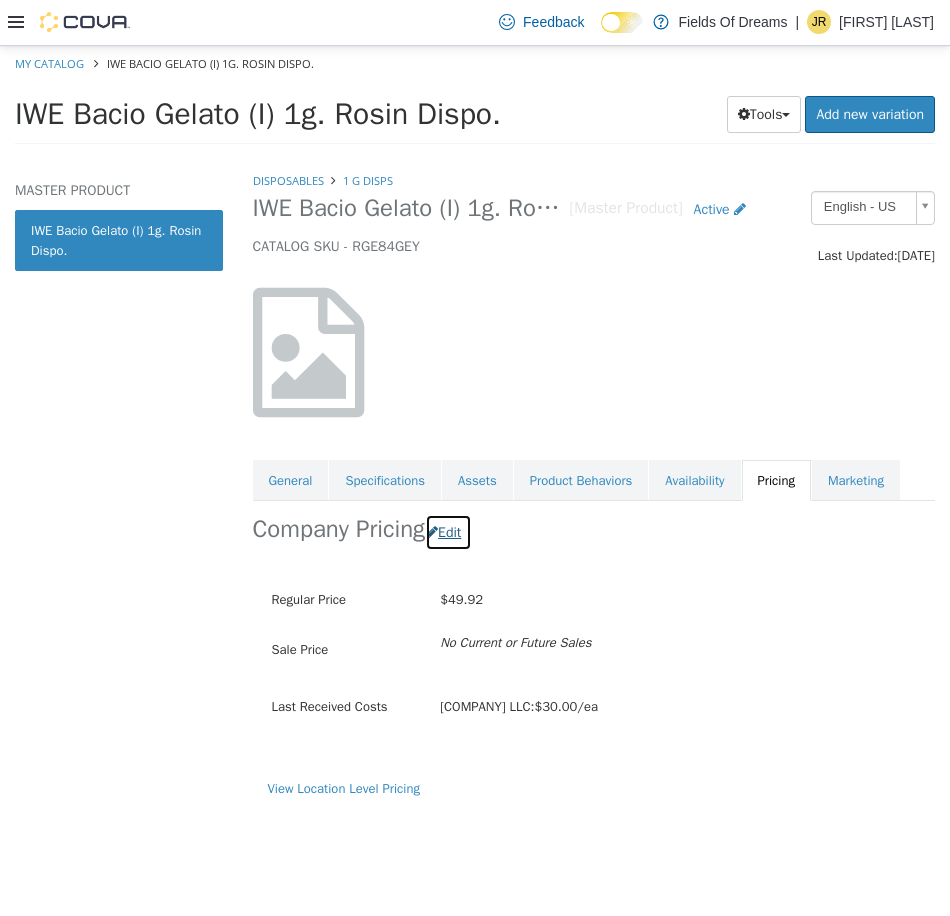 click on "Edit" at bounding box center [448, 531] 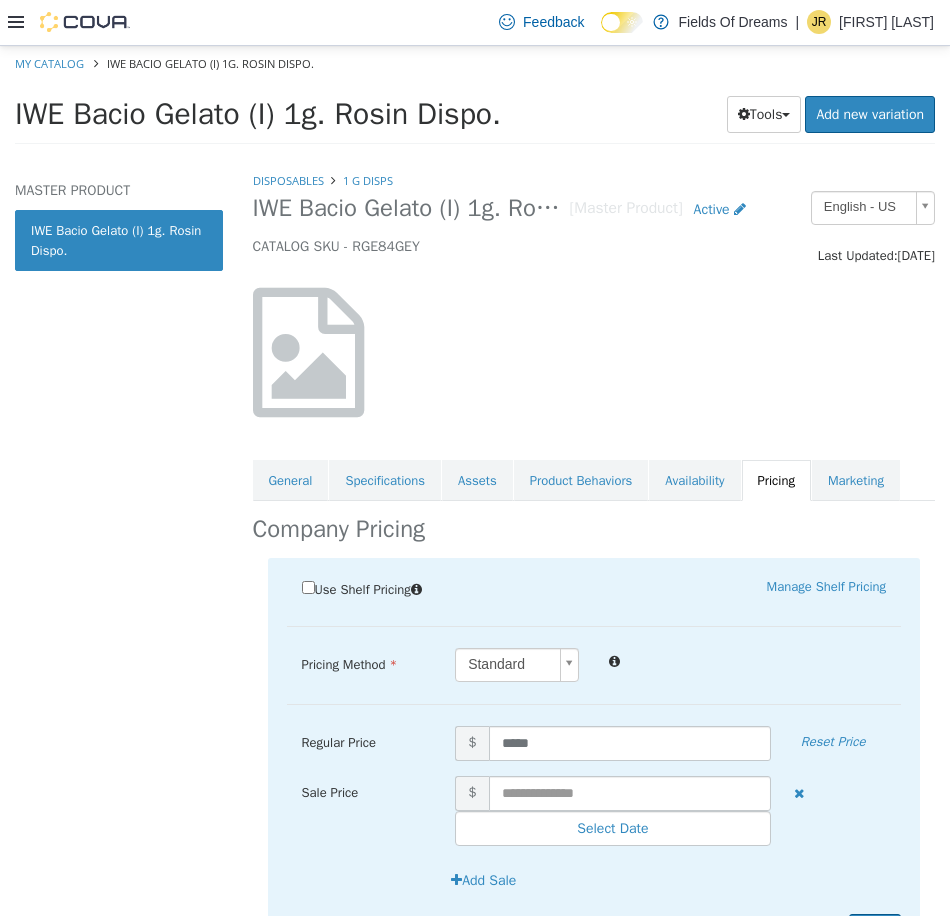 click on "[NUMBER] [NUMBER]" at bounding box center (594, 763) 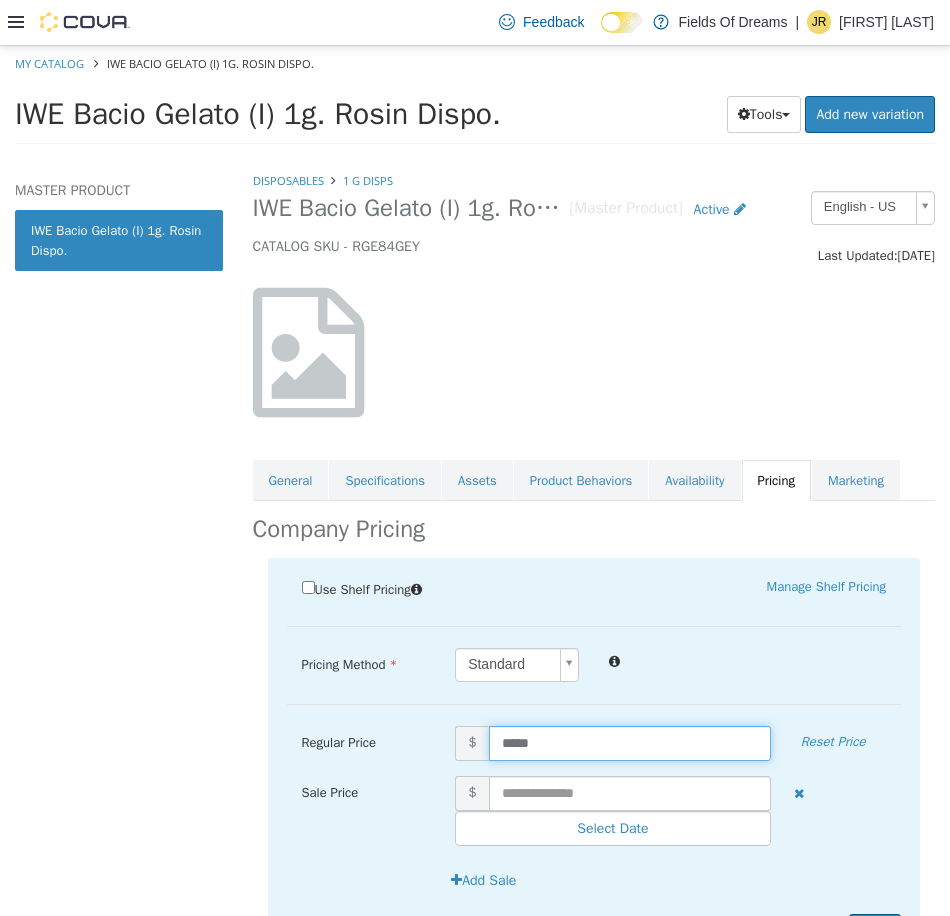 click on "*****" at bounding box center (630, 742) 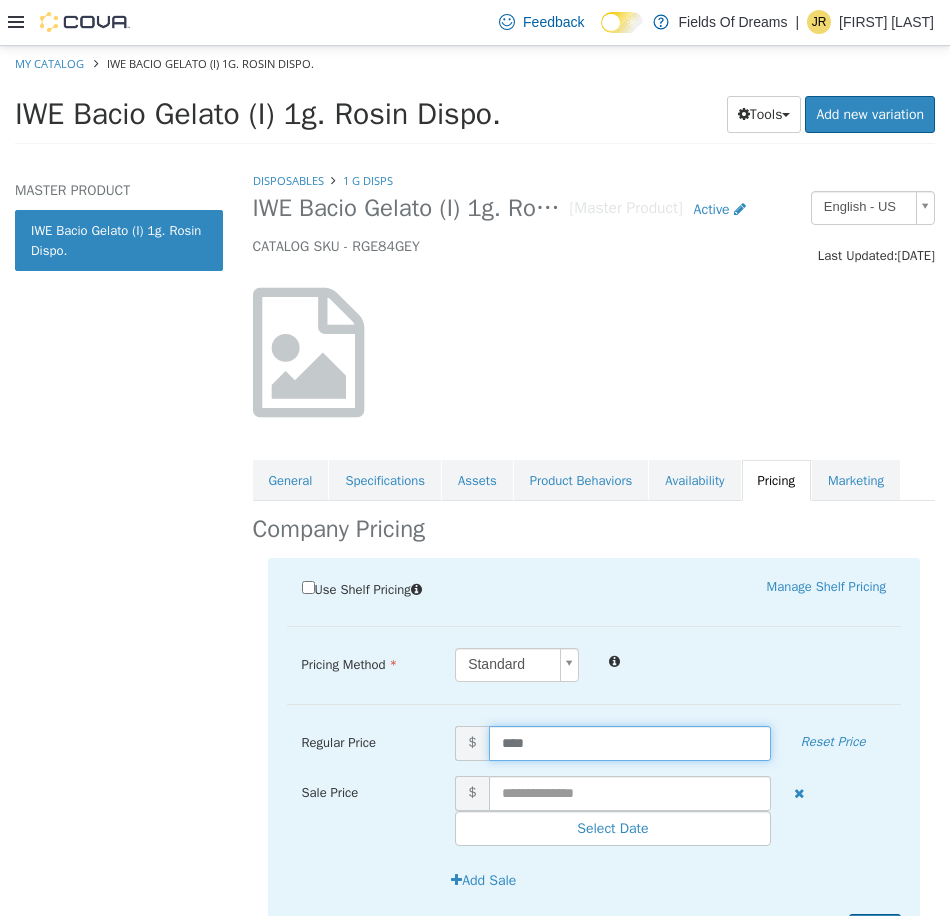 type on "*****" 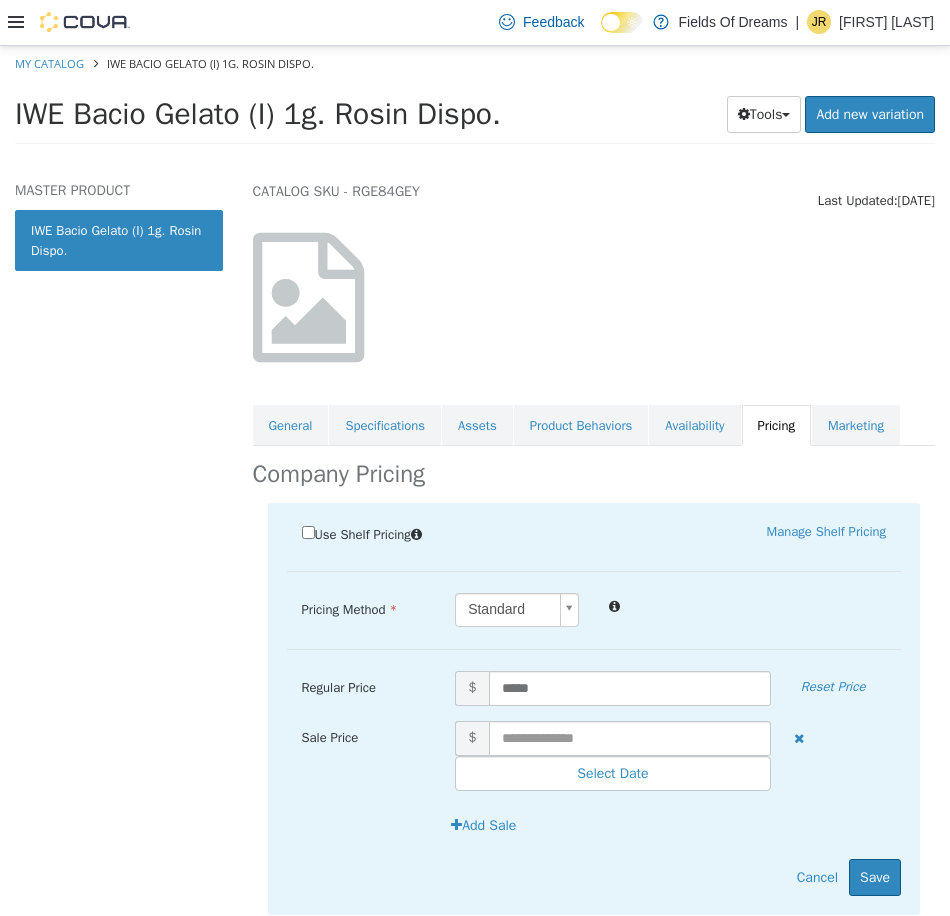 scroll, scrollTop: 108, scrollLeft: 0, axis: vertical 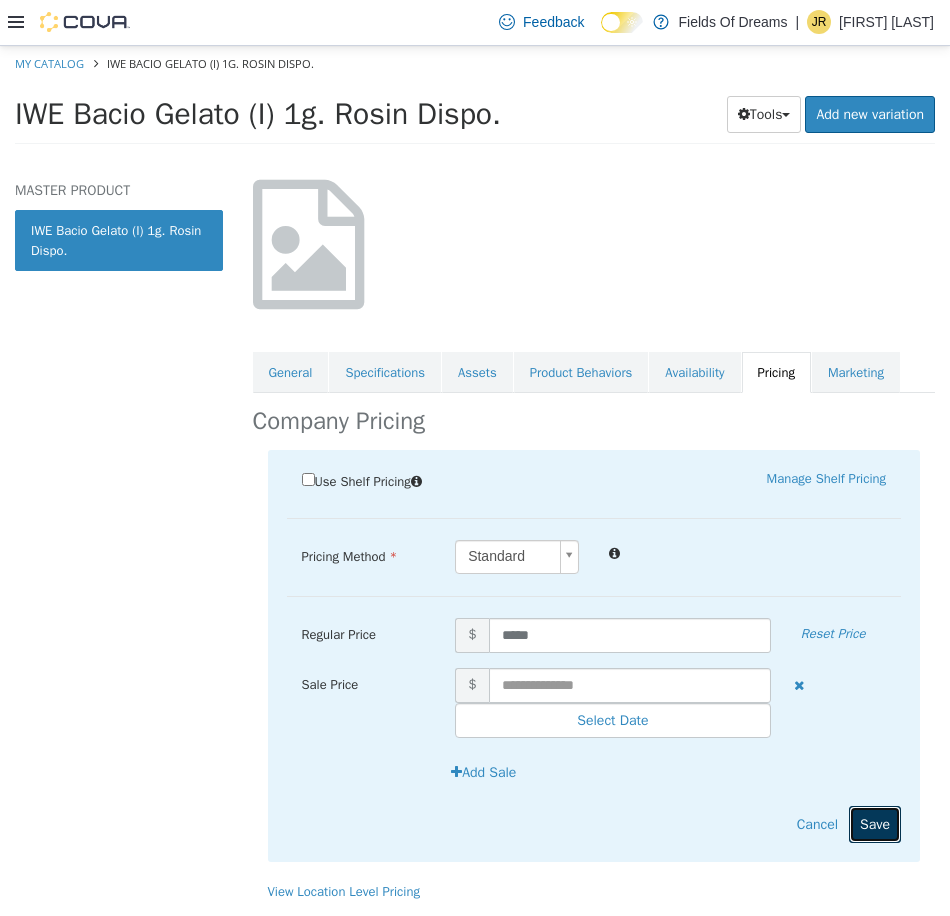 click on "Save" at bounding box center (875, 823) 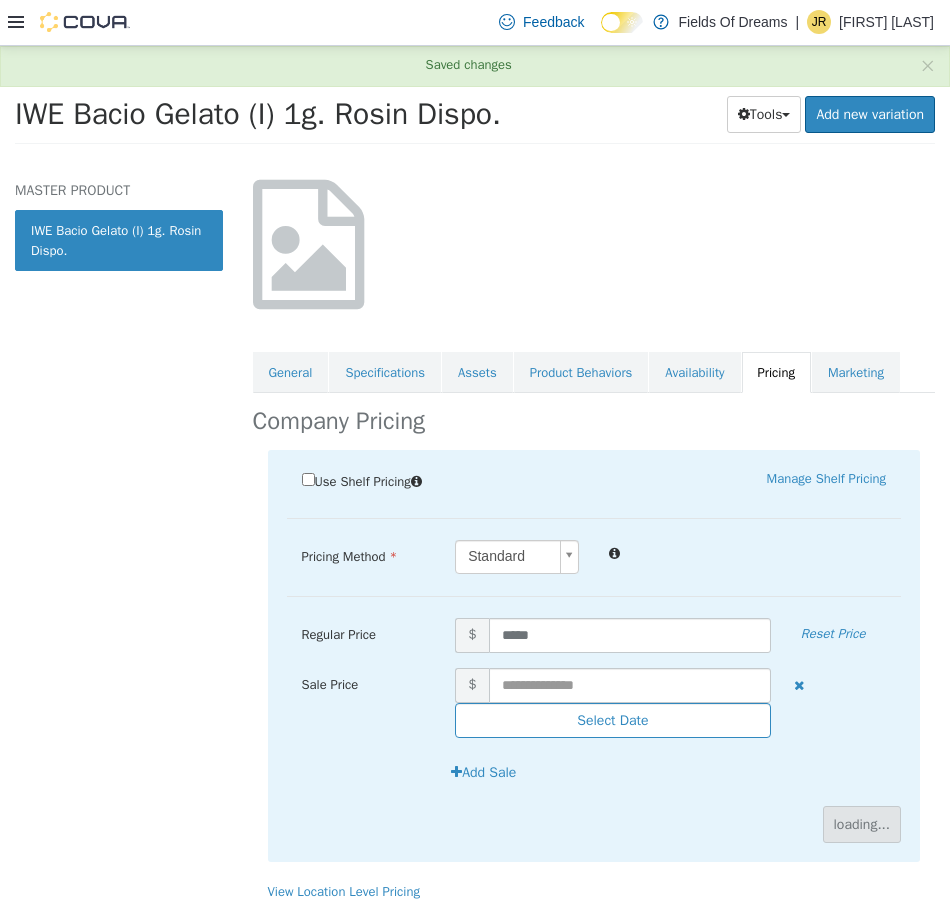scroll, scrollTop: 0, scrollLeft: 0, axis: both 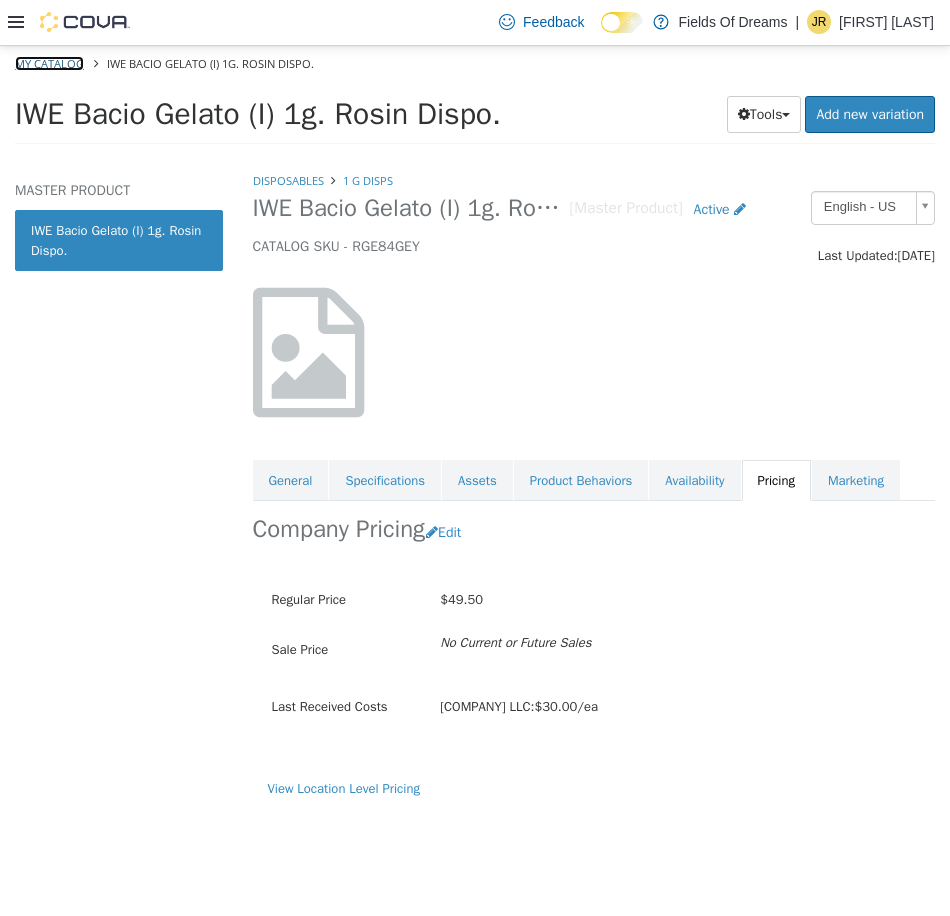 click on "My Catalog" at bounding box center (49, 62) 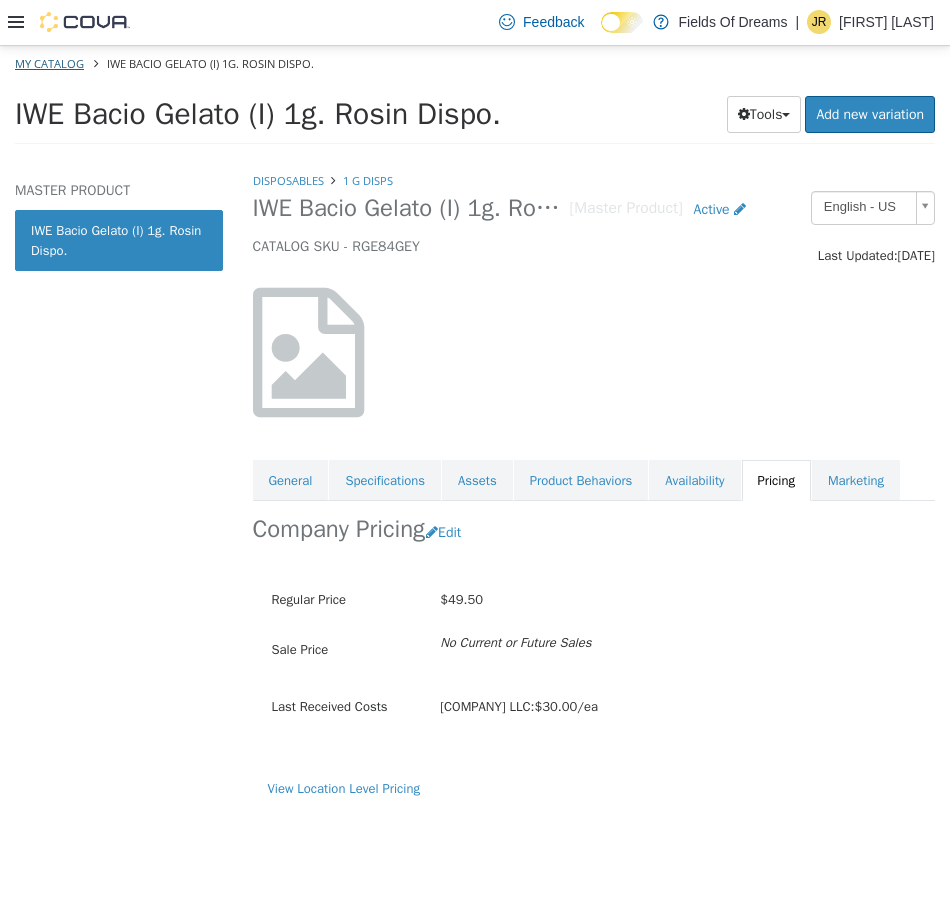 select on "**********" 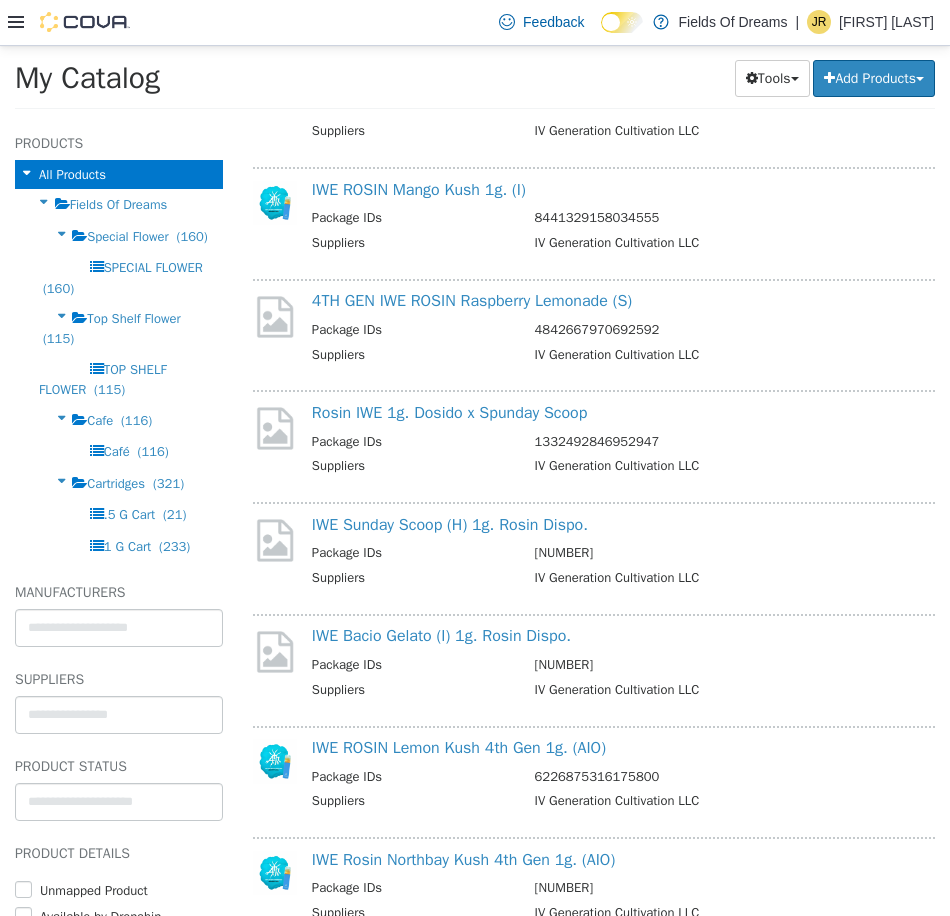 scroll, scrollTop: 333, scrollLeft: 0, axis: vertical 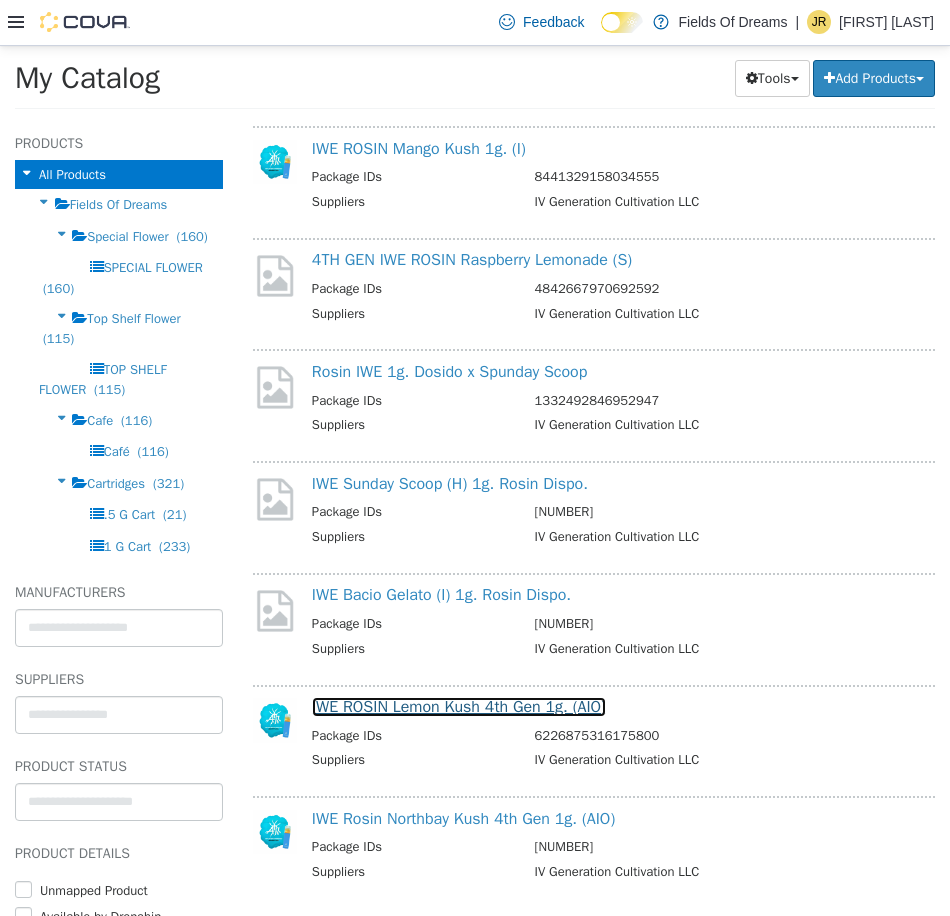 click on "IWE ROSIN Lemon Kush 4th Gen 1g. (AIO)" at bounding box center [459, 706] 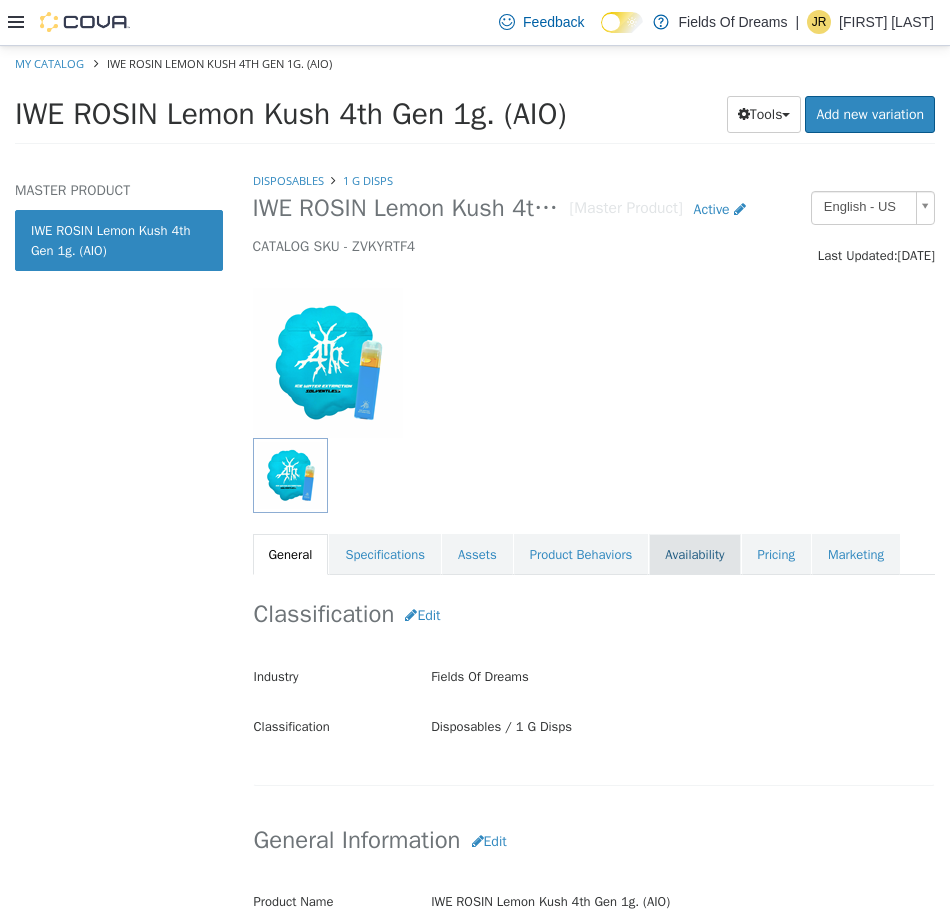 click on "Disposables
1 G Disps
IWE ROSIN Lemon Kush 4th Gen 1g. (AIO)
[Master Product] Active  CATALOG SKU - ZVKYRTF4     English - US                             Last Updated:  [MONTH] [DAY], [YEAR]
General Specifications Assets Product Behaviors Availability Pricing
Marketing Classification  Edit Industry
Fields Of Dreams
Classification
Disposables / 1 G Disps
Cancel Save Changes General Information  Edit Product Name
IWE ROSIN Lemon Kush 4th Gen 1g. (AIO)
Short Description
< empty >
Long Description
< empty >
MSRP
< empty >
Release Date
< empty >
Cancel Save Changes Manufacturer  Edit Manufacturer
< empty >
Cancel Save Manufacturer SKUs  Edit SKU Description Cancel Save Supplier SKUs  Edit SKU Supplier Description
IV Generation Cultivation LLC
Cancel Save UPCs  Edit UPC Description Cancel Save Additional SKUs Retail Management SKU (RMS) < empty >" at bounding box center [594, 372] 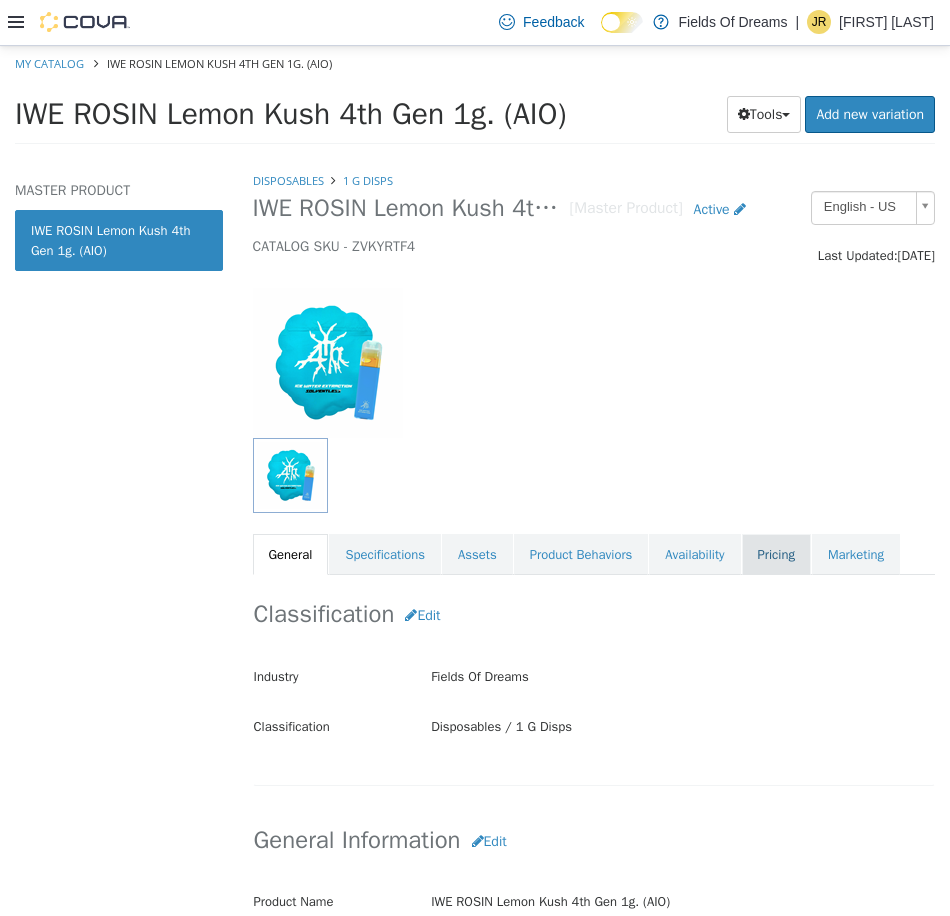 drag, startPoint x: 720, startPoint y: 571, endPoint x: 743, endPoint y: 563, distance: 24.351591 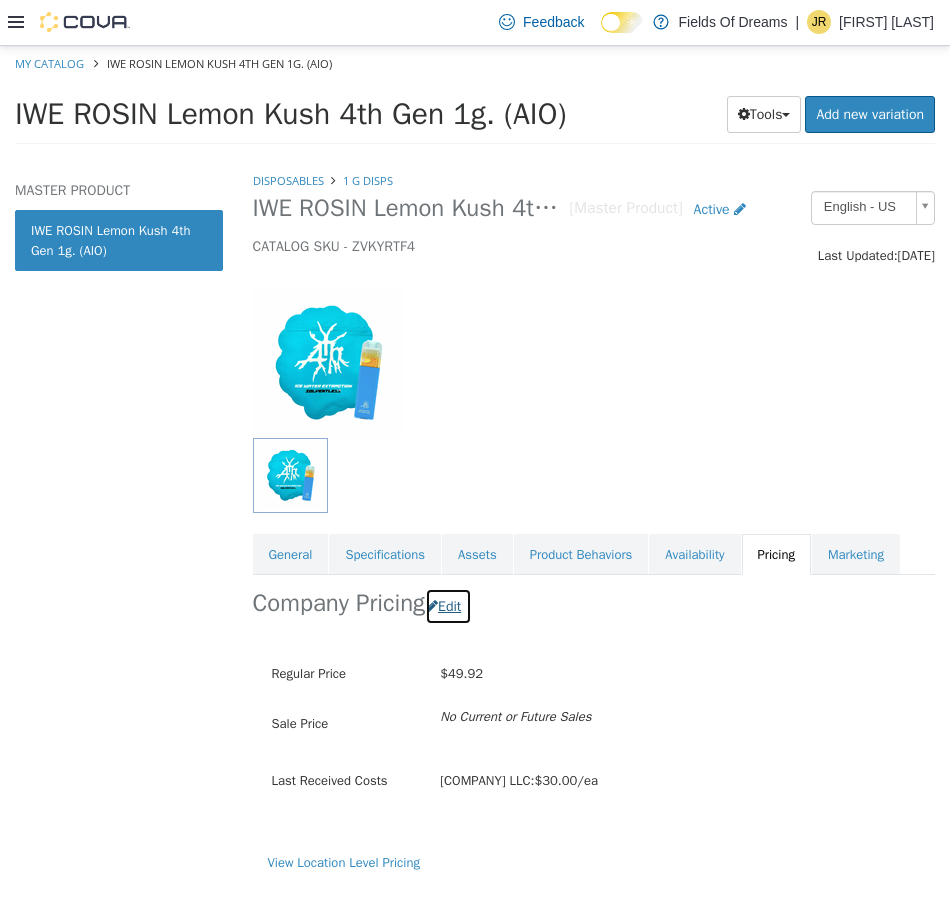 click at bounding box center [432, 605] 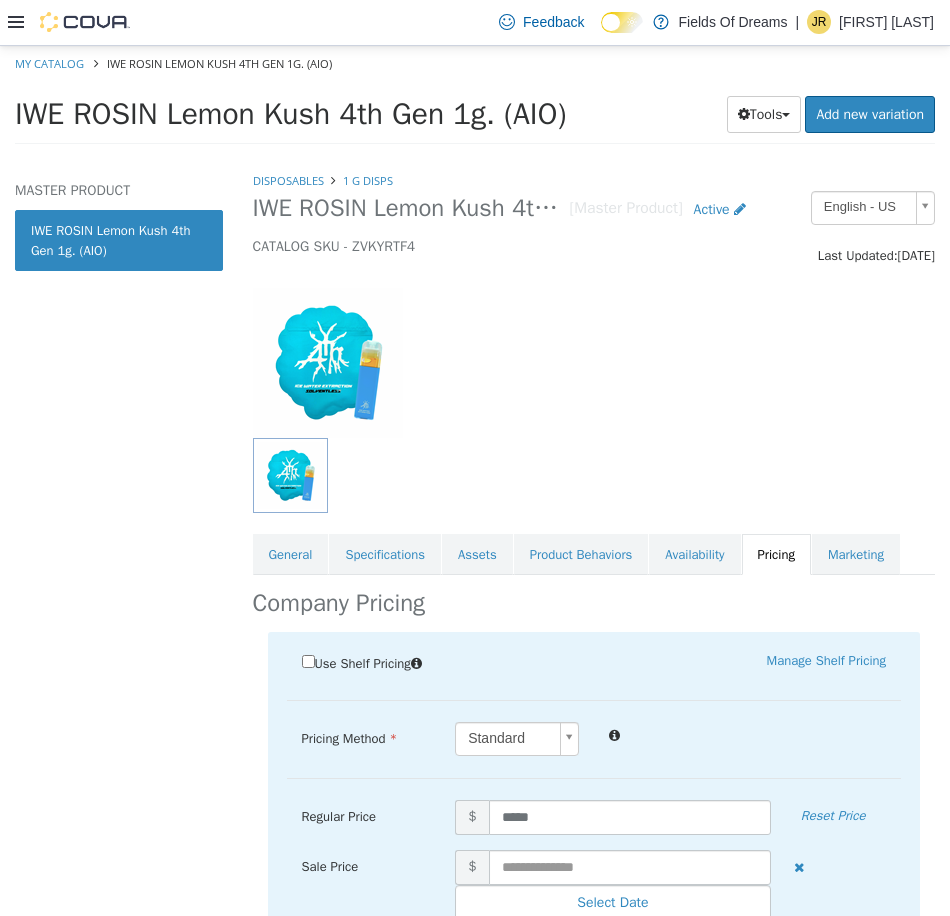 click on "Regular Price $ ***** Reset Price" at bounding box center (594, 824) 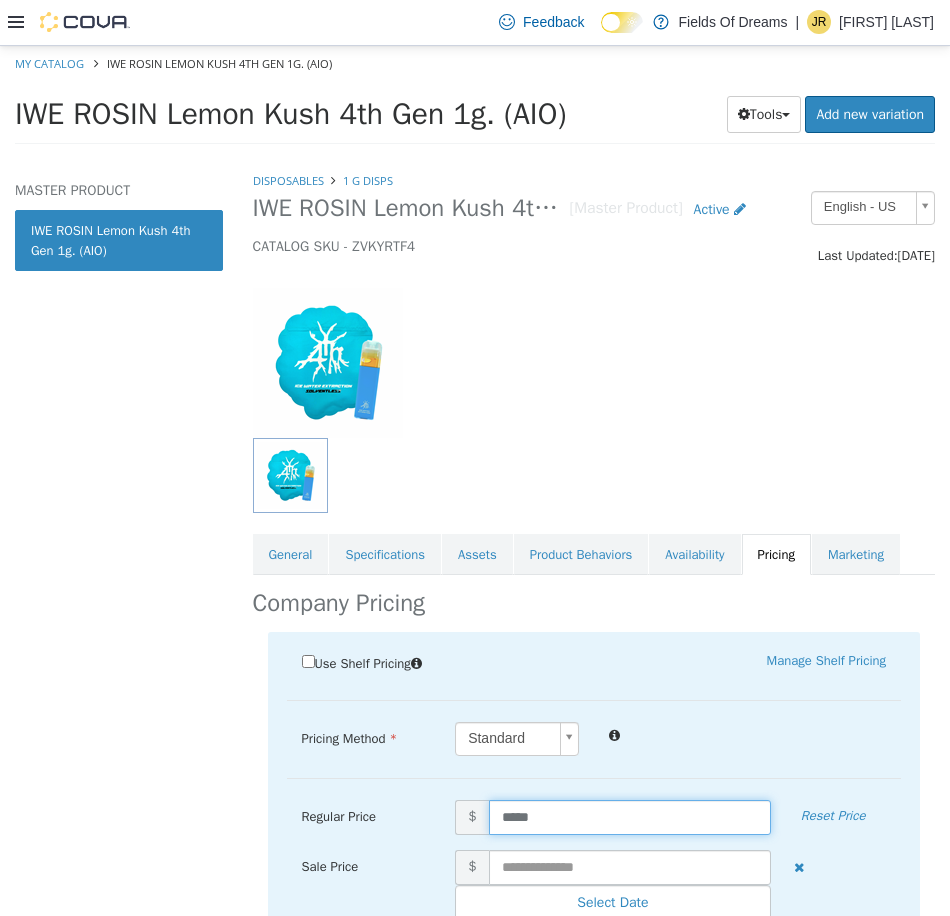 click on "*****" at bounding box center (630, 816) 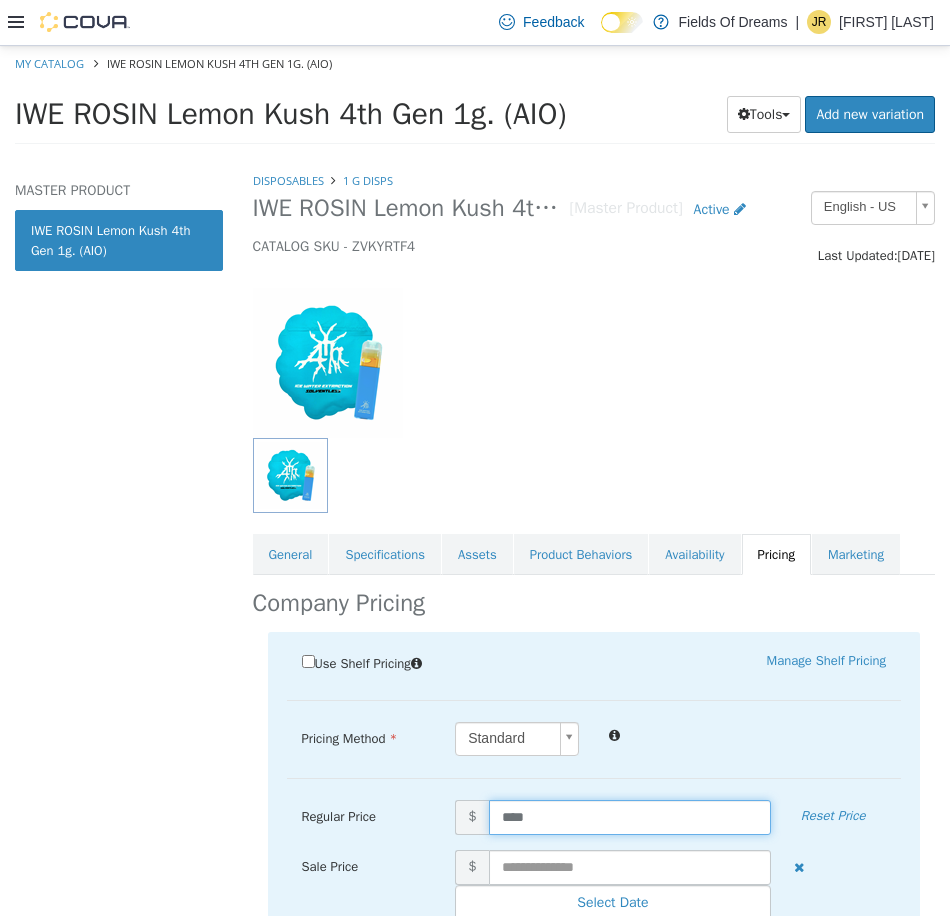type on "*****" 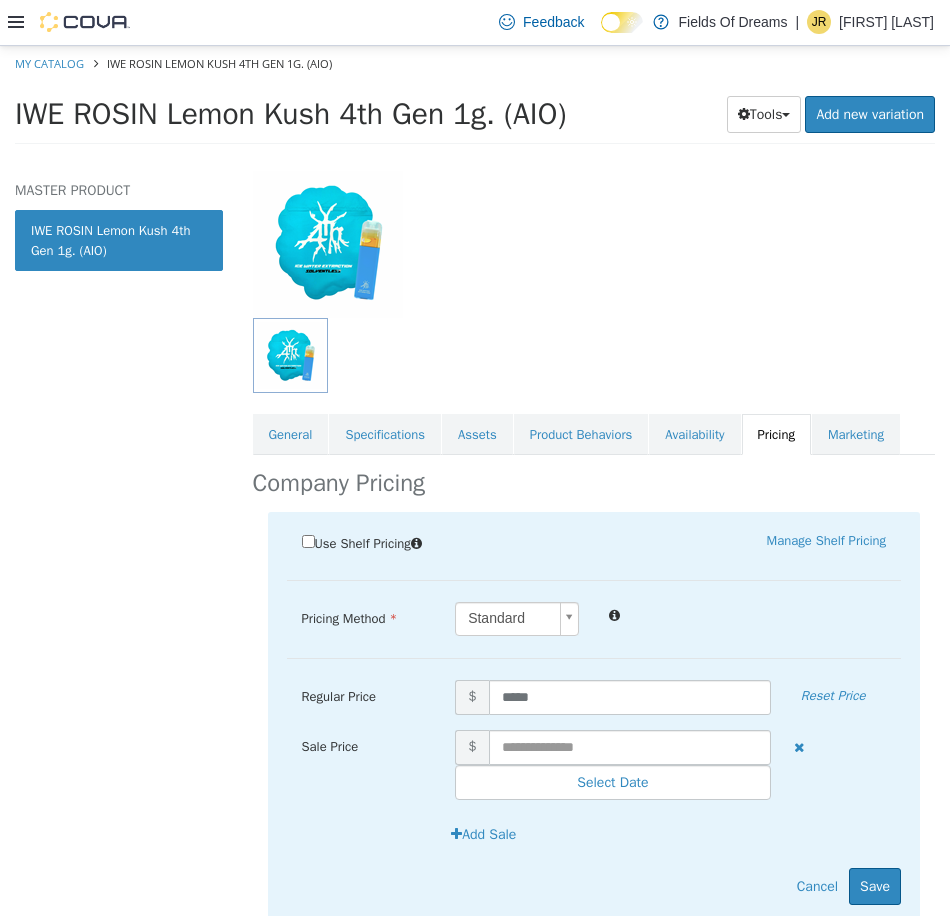 scroll, scrollTop: 197, scrollLeft: 0, axis: vertical 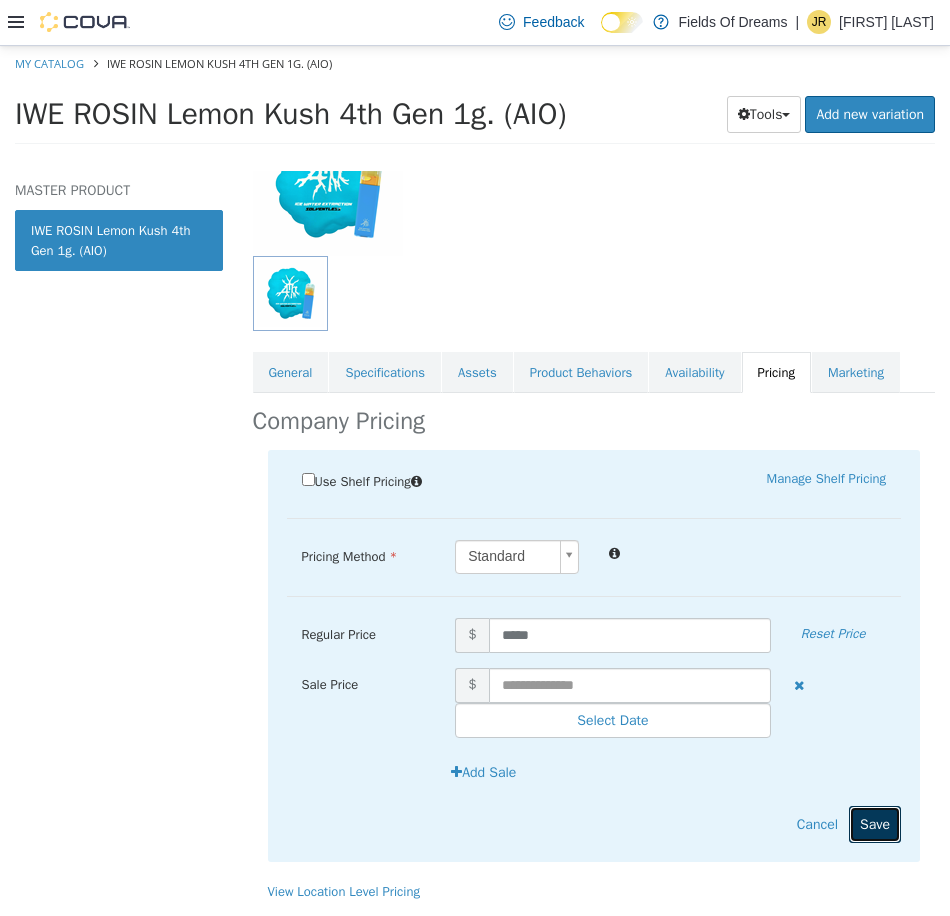 click on "Save" at bounding box center (875, 823) 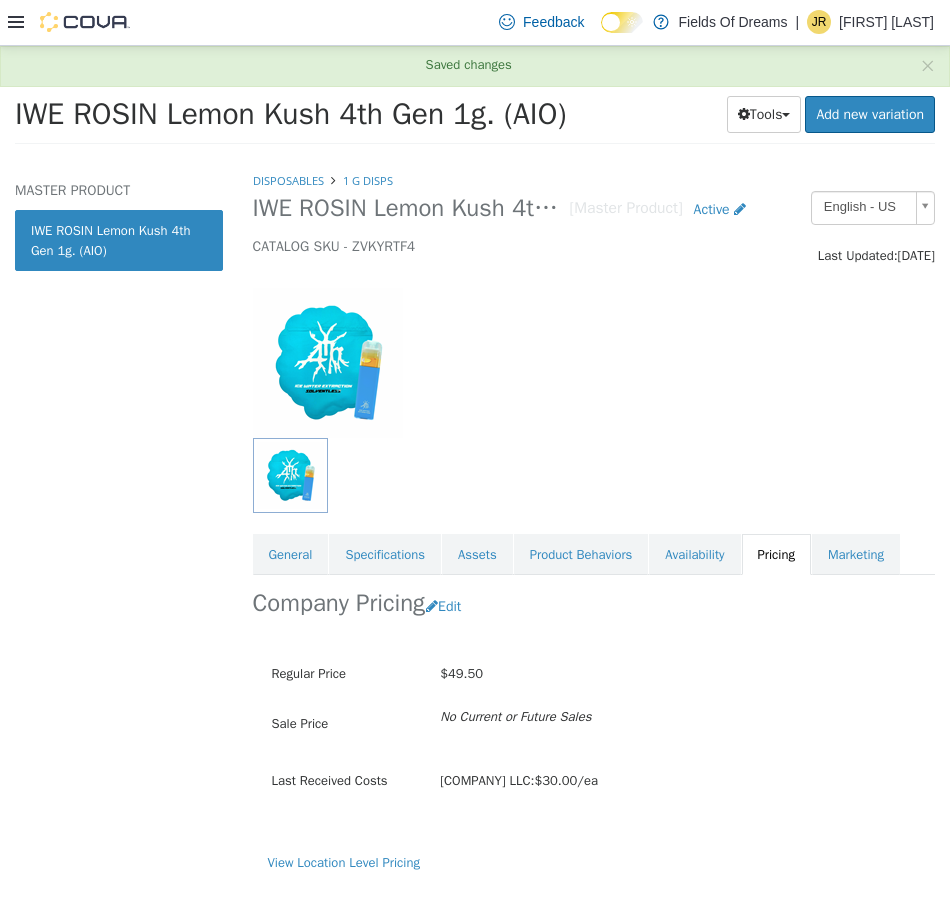 scroll, scrollTop: 0, scrollLeft: 0, axis: both 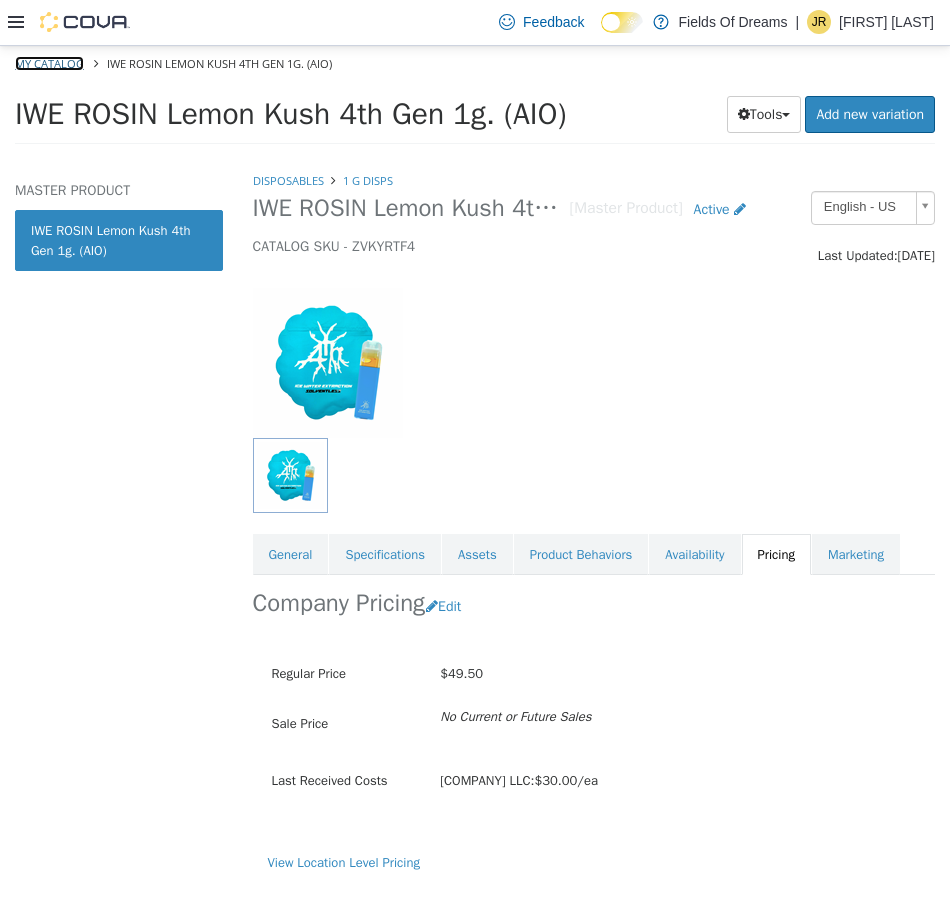 click on "My Catalog" at bounding box center [49, 62] 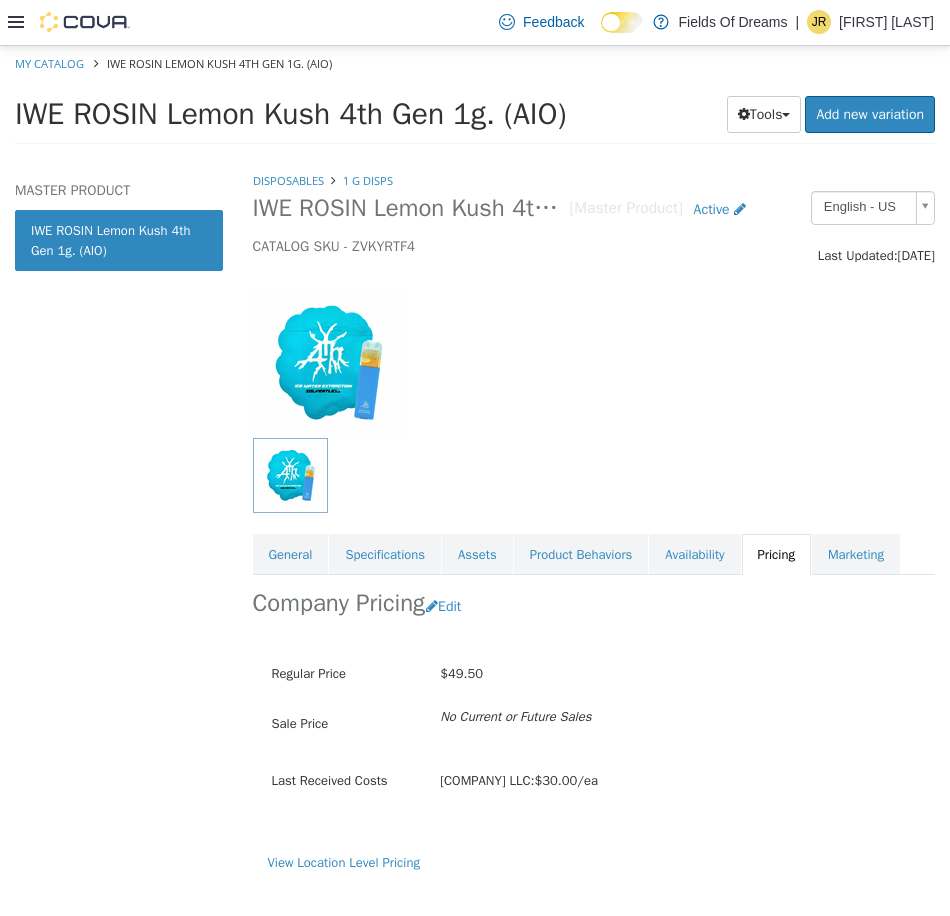 select on "**********" 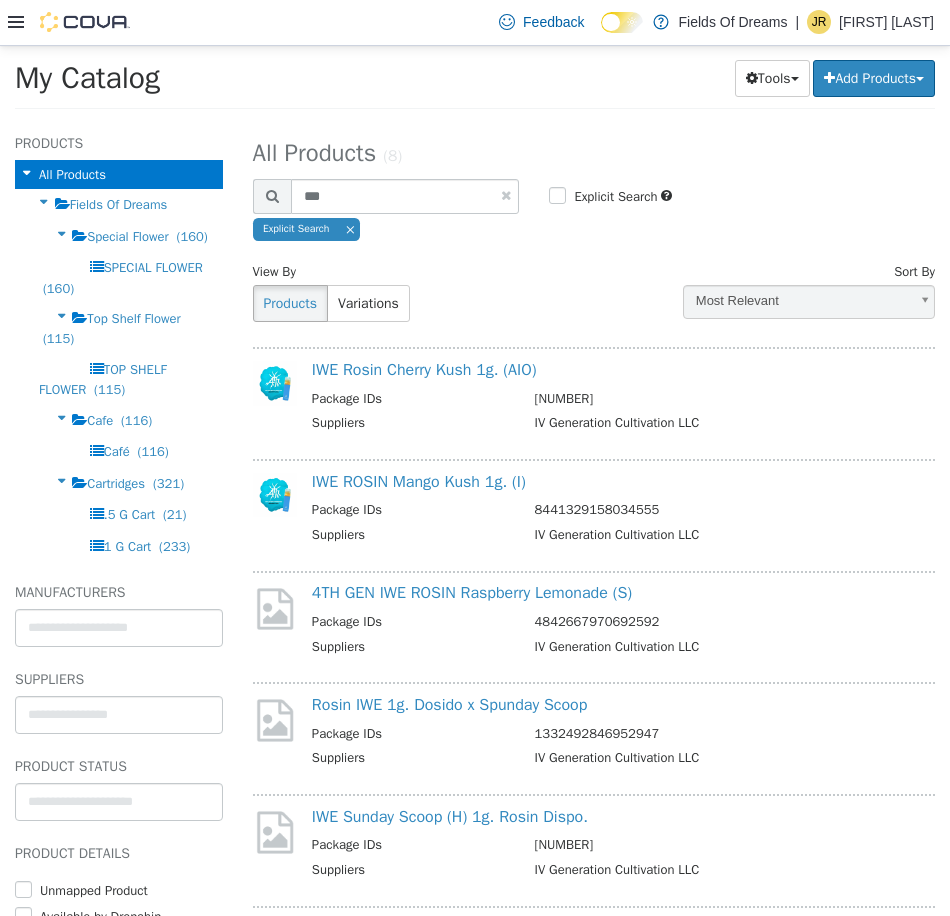 scroll, scrollTop: 333, scrollLeft: 0, axis: vertical 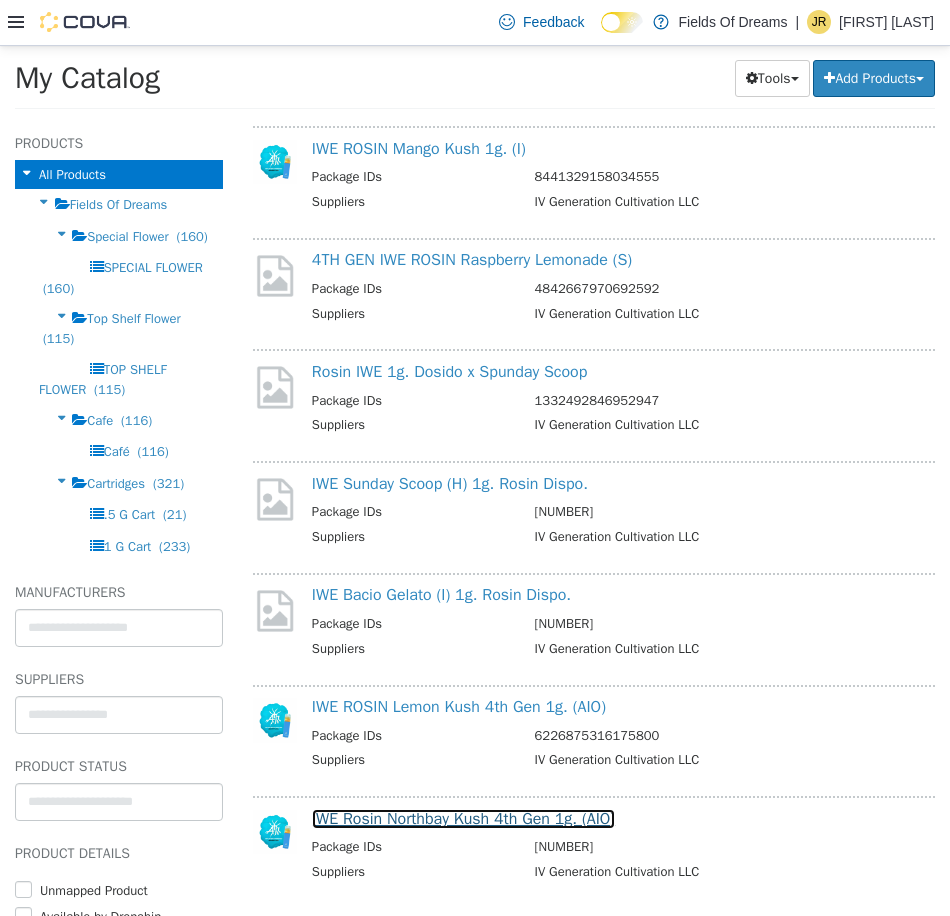 click on "IWE Rosin Northbay Kush 4th Gen 1g. (AIO)" at bounding box center [463, 818] 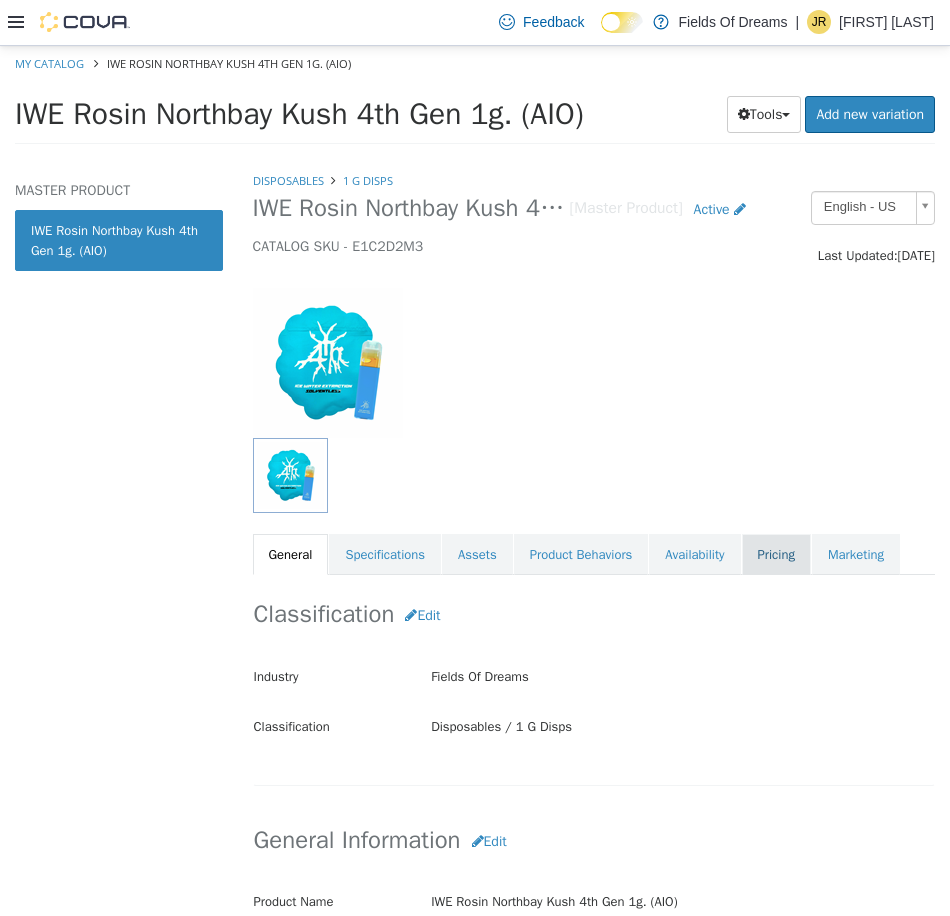 click on "Pricing" at bounding box center (776, 554) 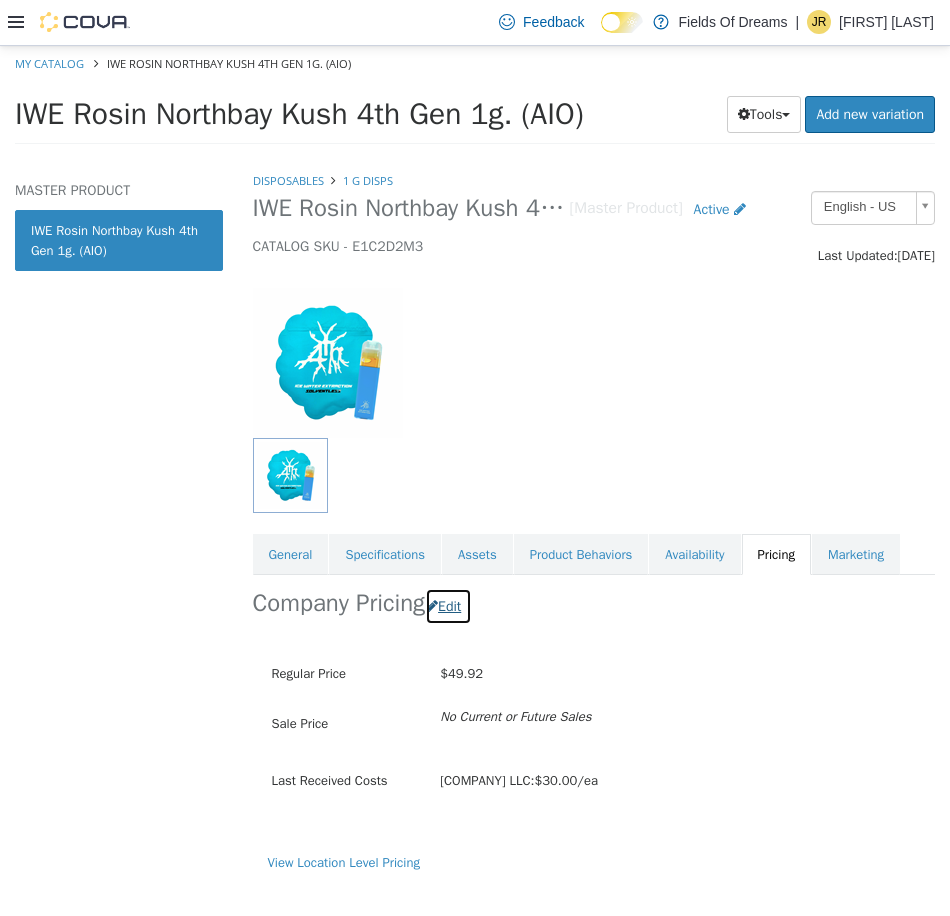 click at bounding box center (432, 605) 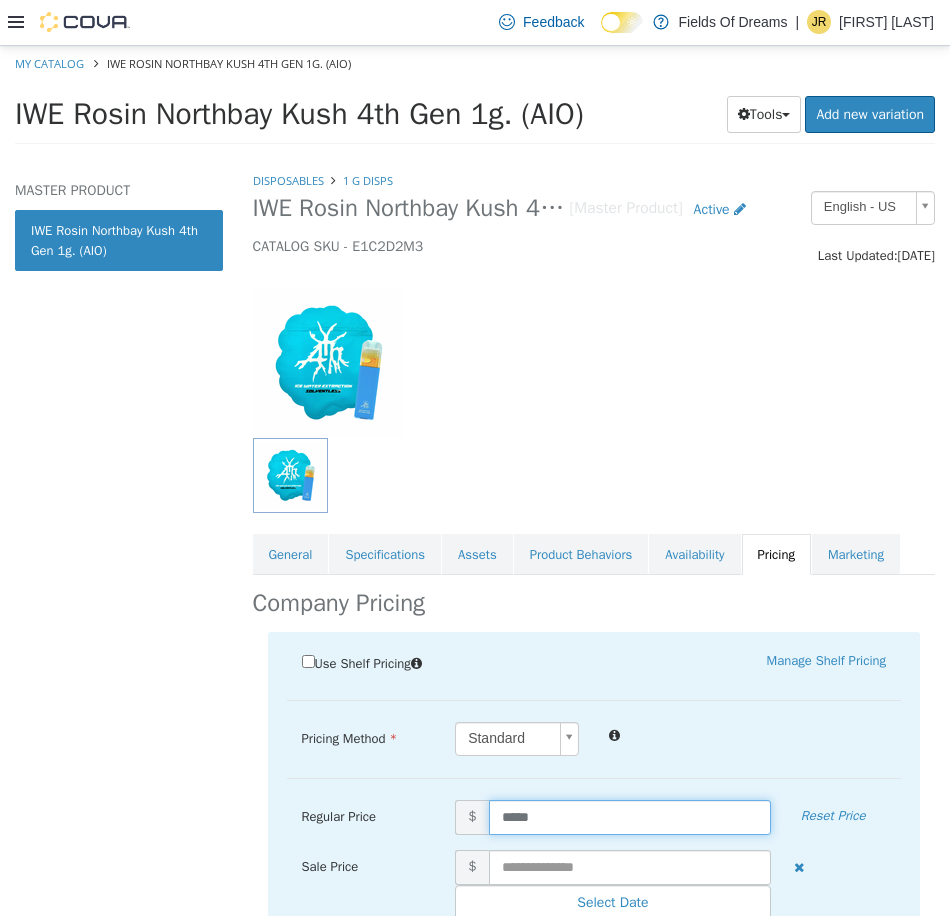 click on "*****" at bounding box center [630, 816] 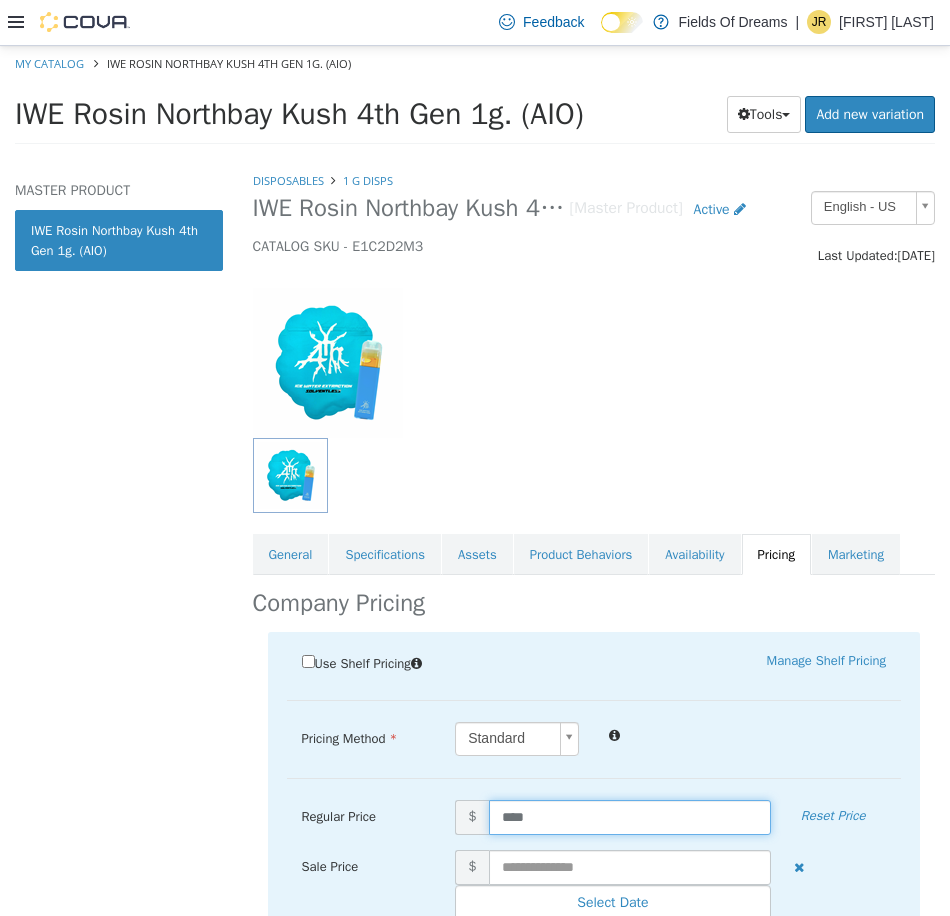 type on "*****" 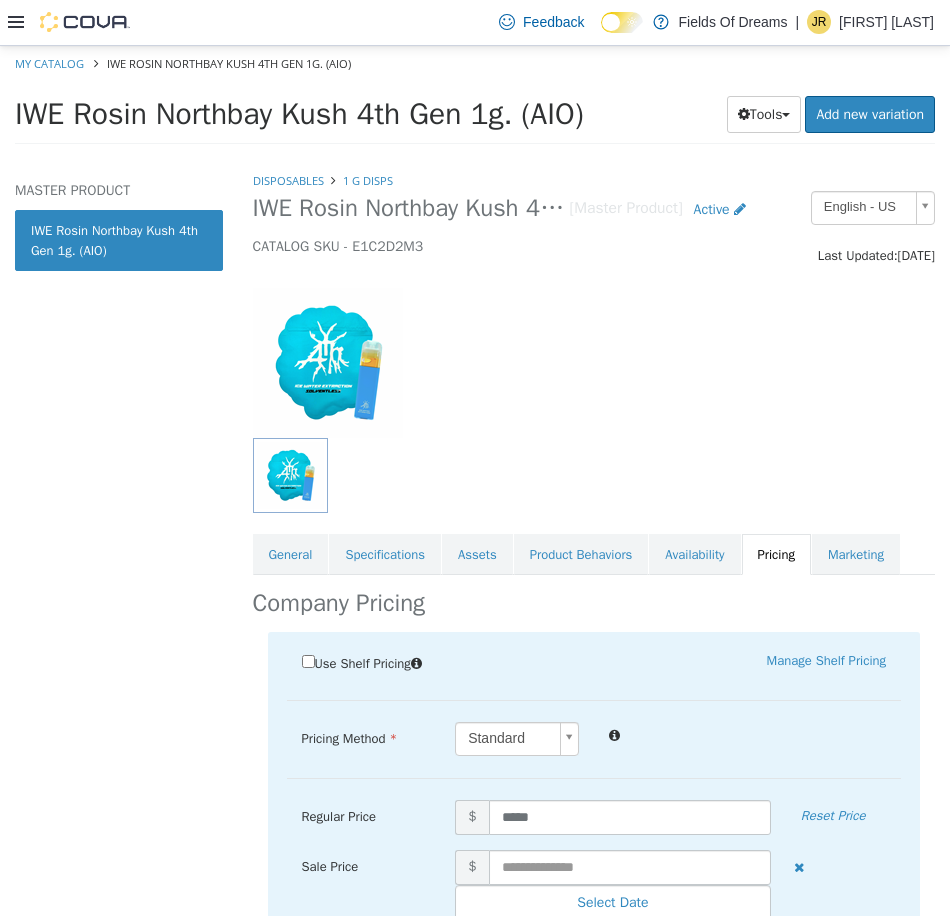 scroll, scrollTop: 197, scrollLeft: 0, axis: vertical 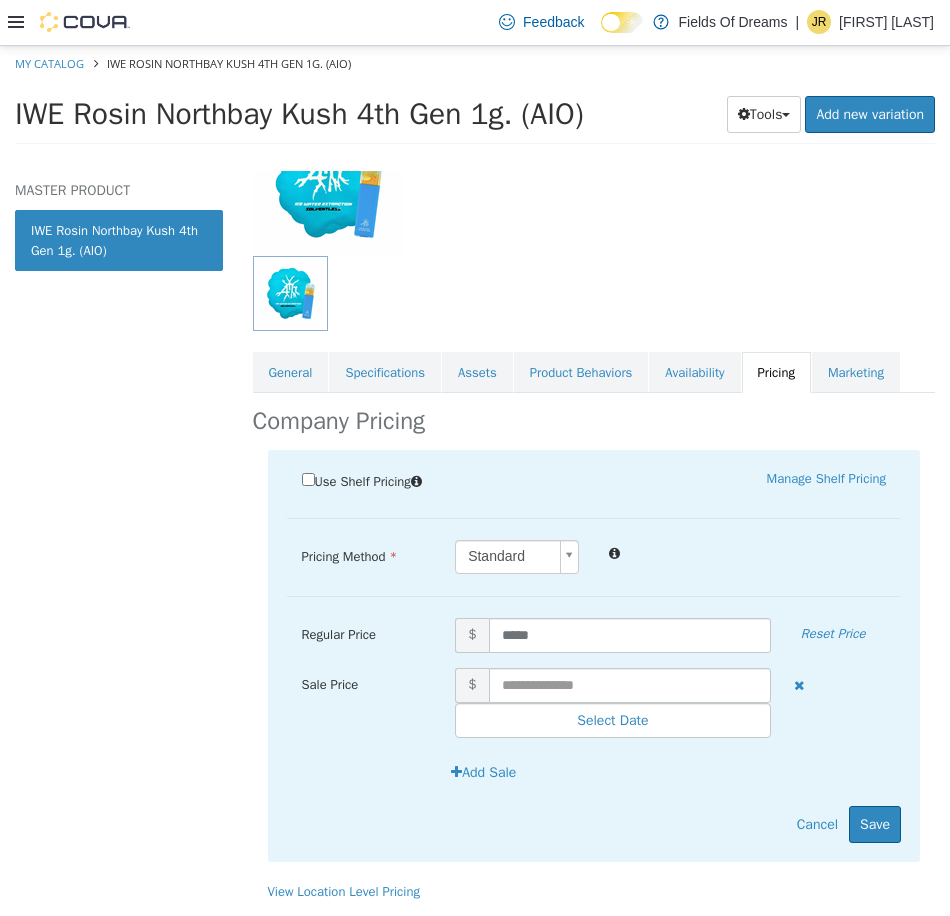 click on "Add Sale" at bounding box center [594, 779] 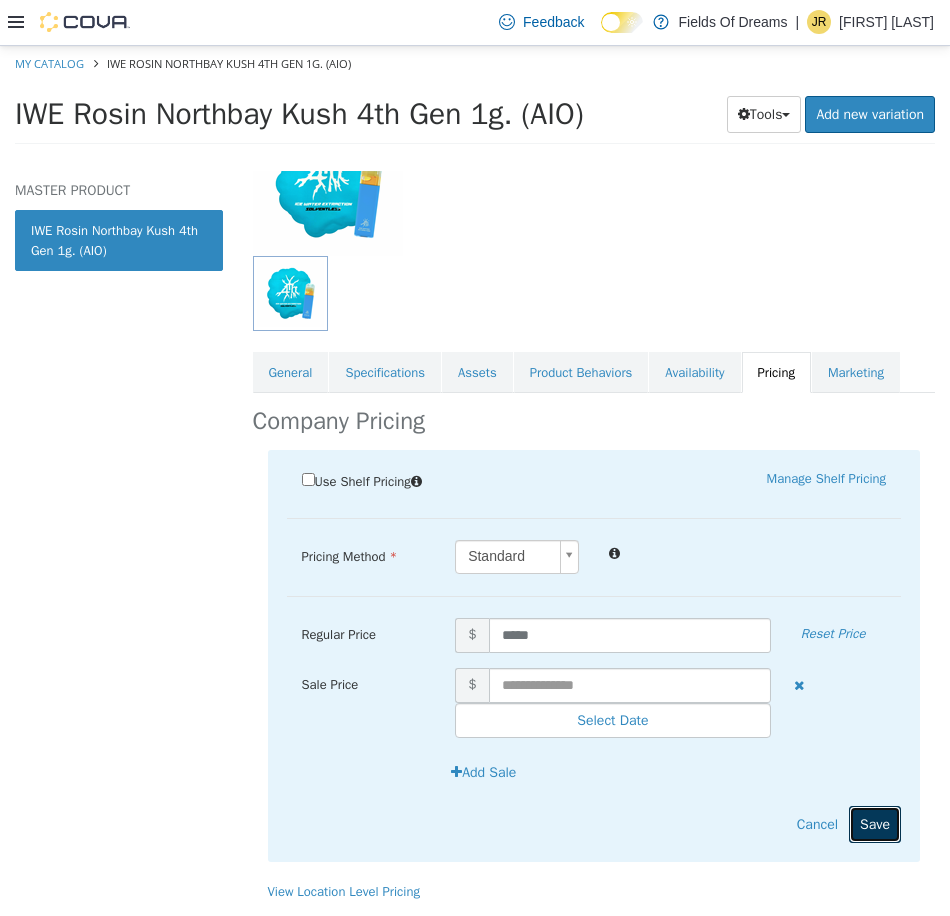 click on "Save" at bounding box center (875, 823) 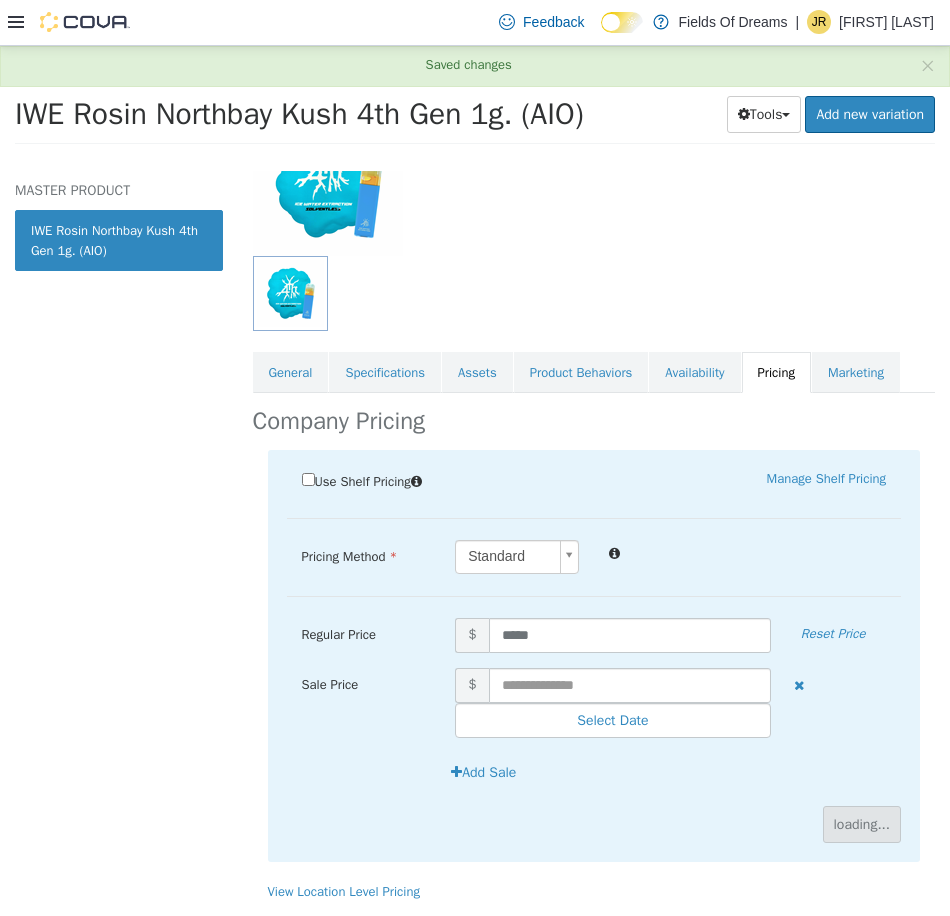 scroll, scrollTop: 0, scrollLeft: 0, axis: both 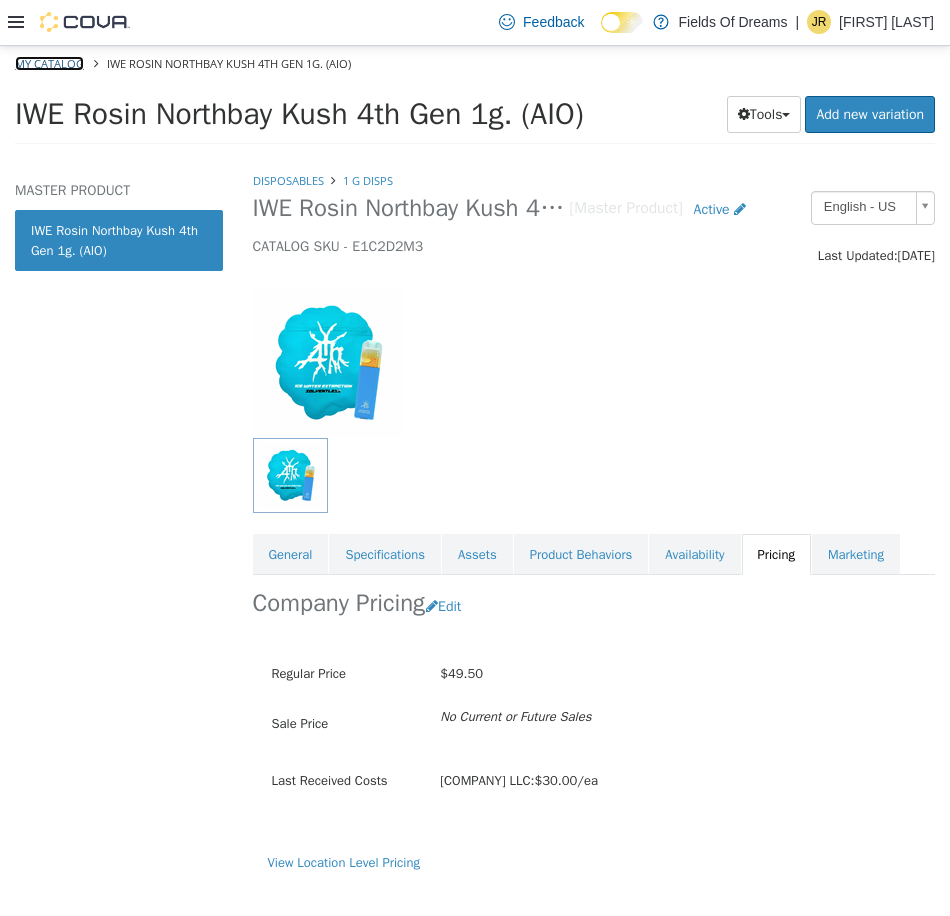 click on "My Catalog" at bounding box center (49, 62) 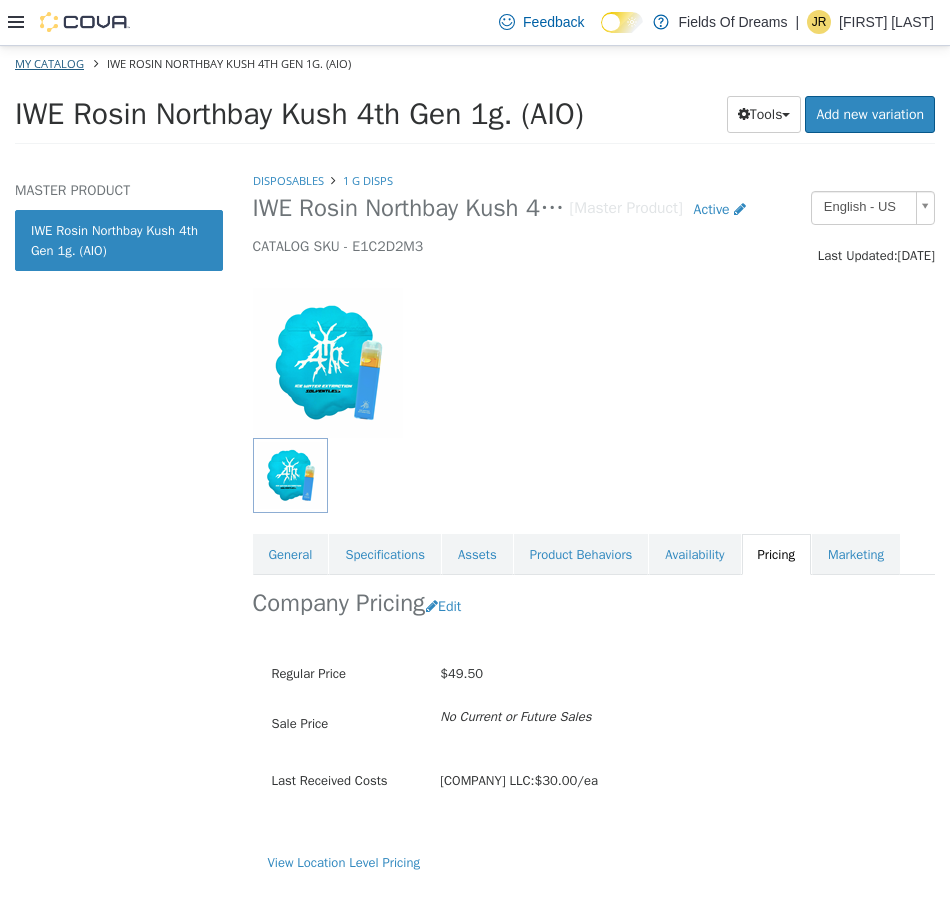 select on "**********" 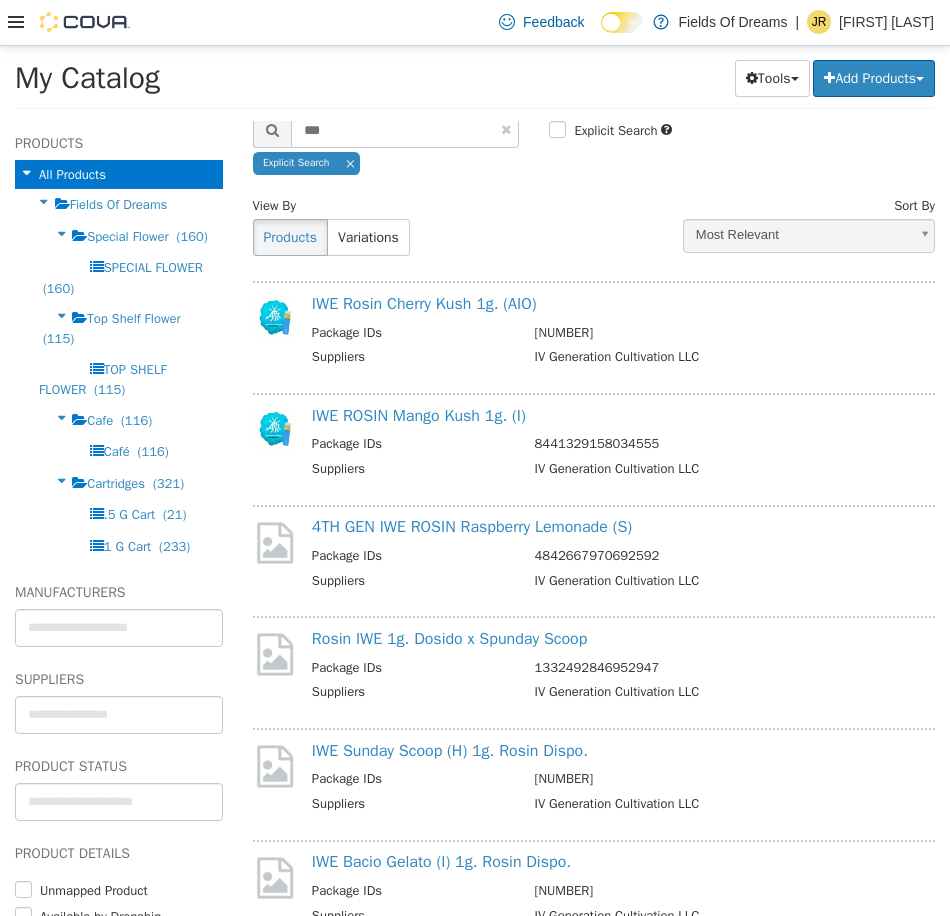 scroll, scrollTop: 0, scrollLeft: 0, axis: both 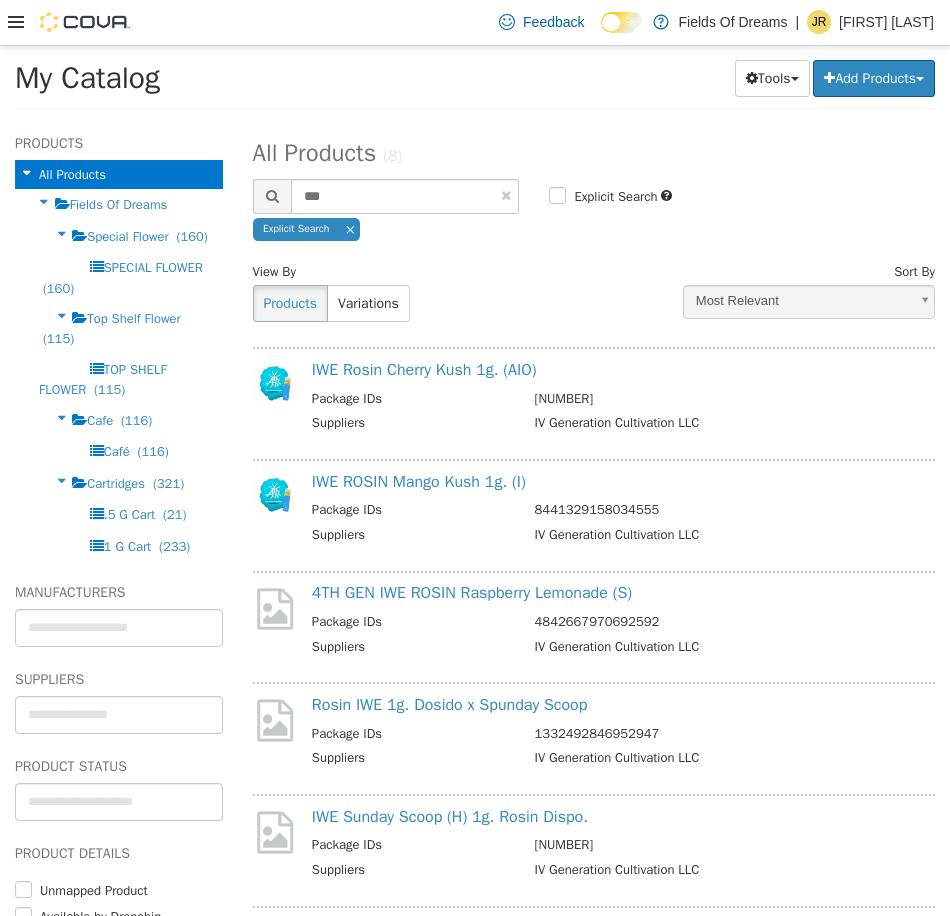 click at bounding box center [506, 194] 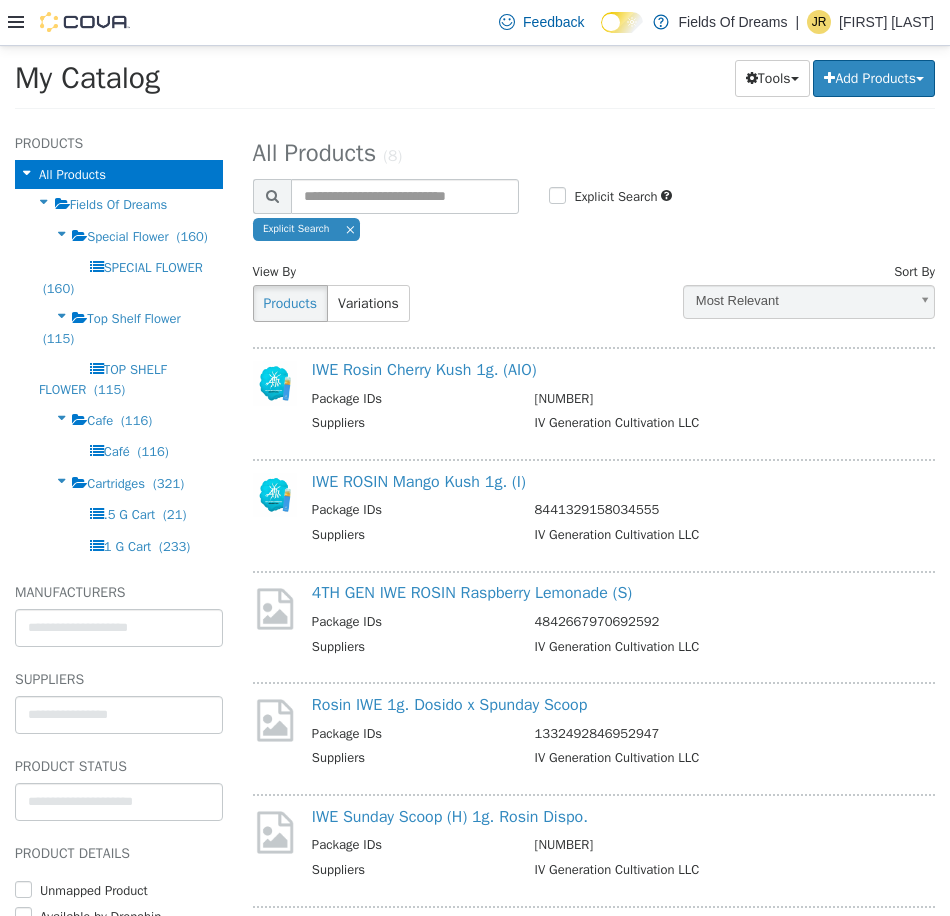 type 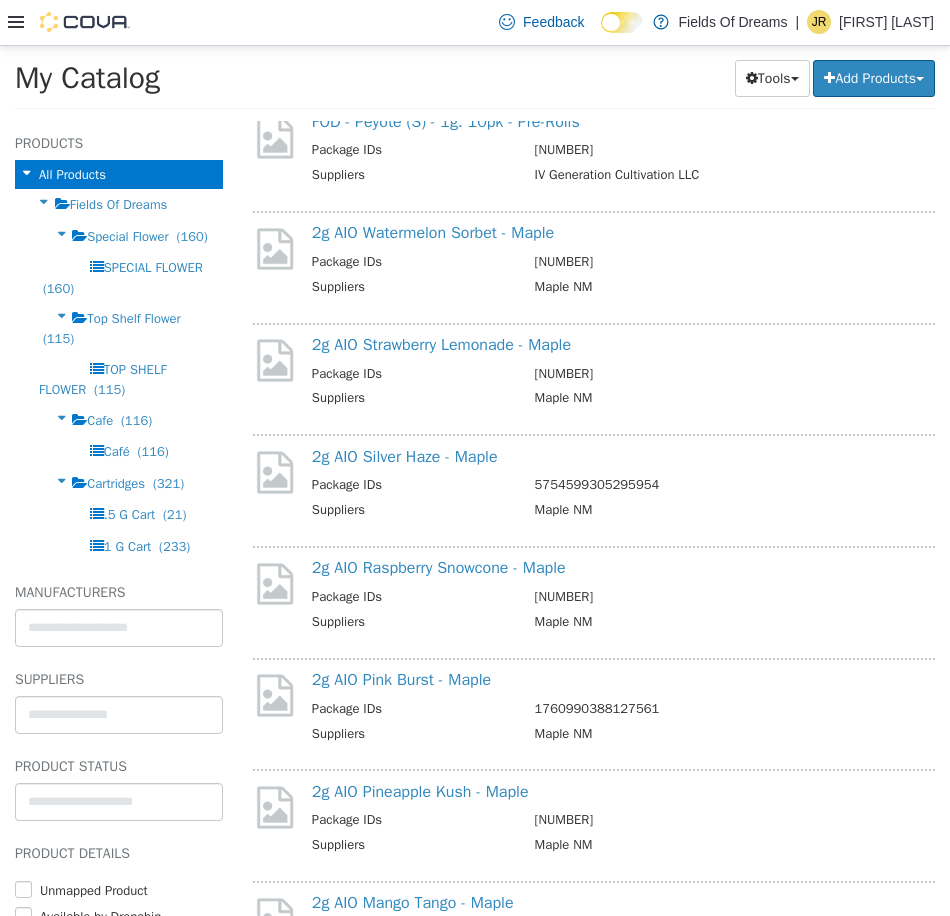 scroll, scrollTop: 0, scrollLeft: 0, axis: both 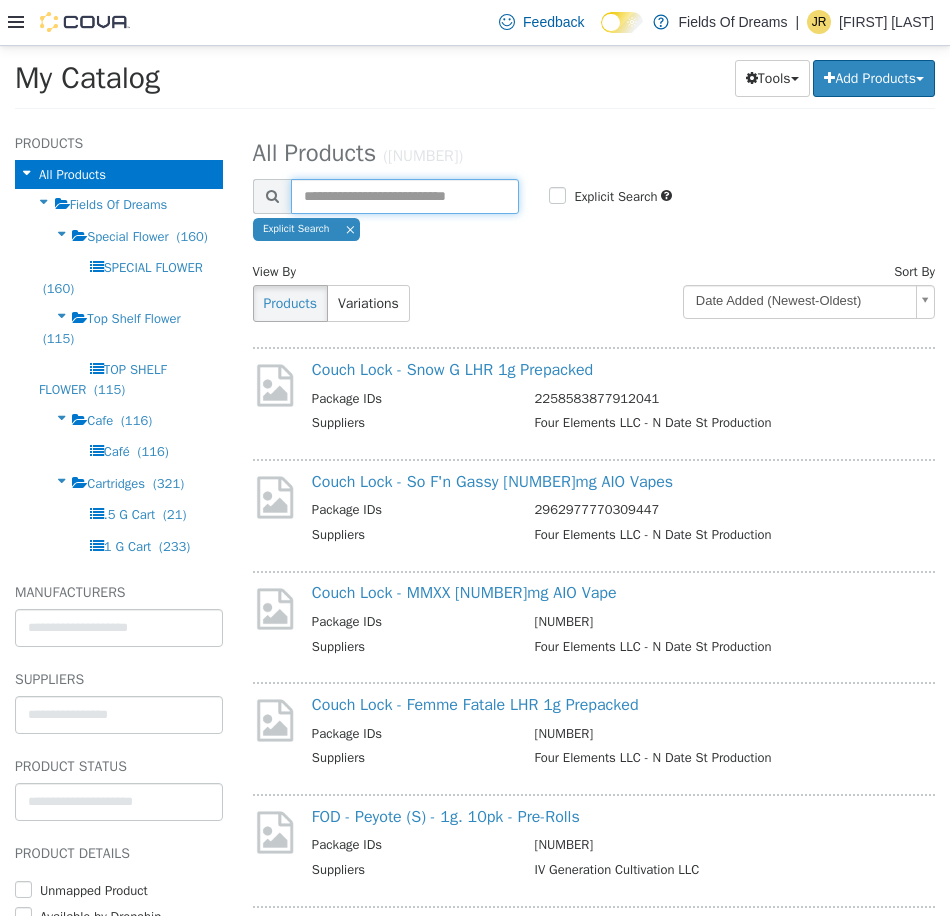 click at bounding box center (405, 195) 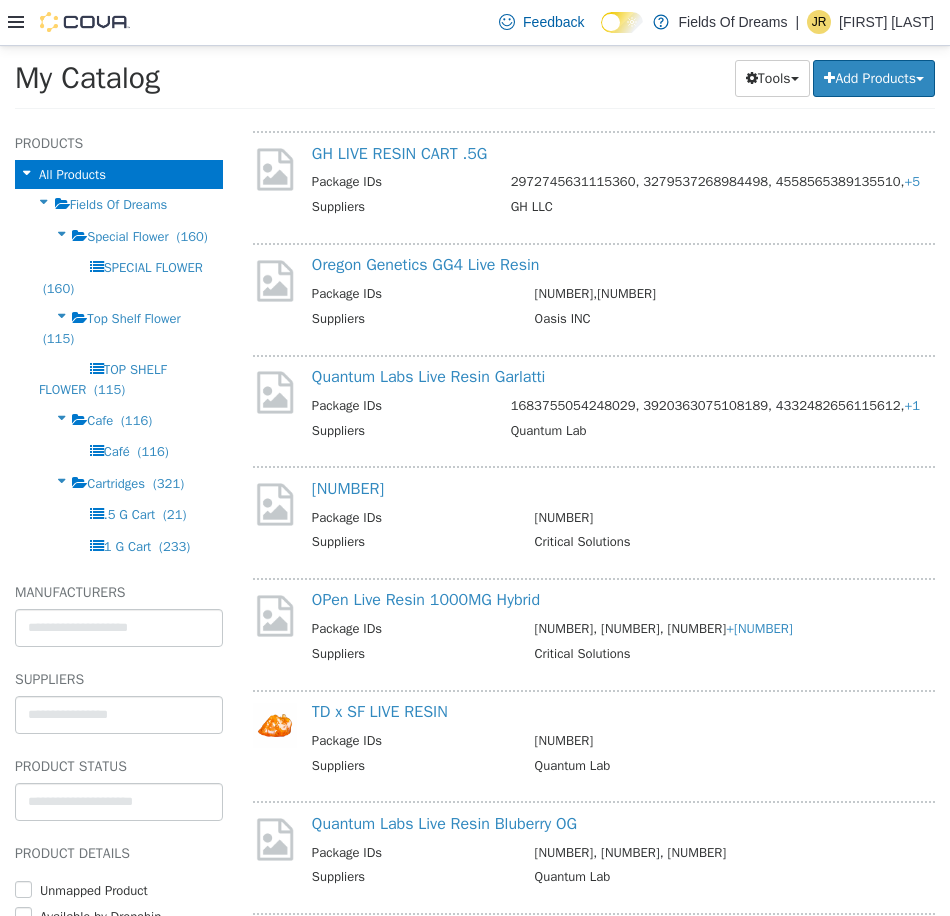 scroll, scrollTop: 0, scrollLeft: 0, axis: both 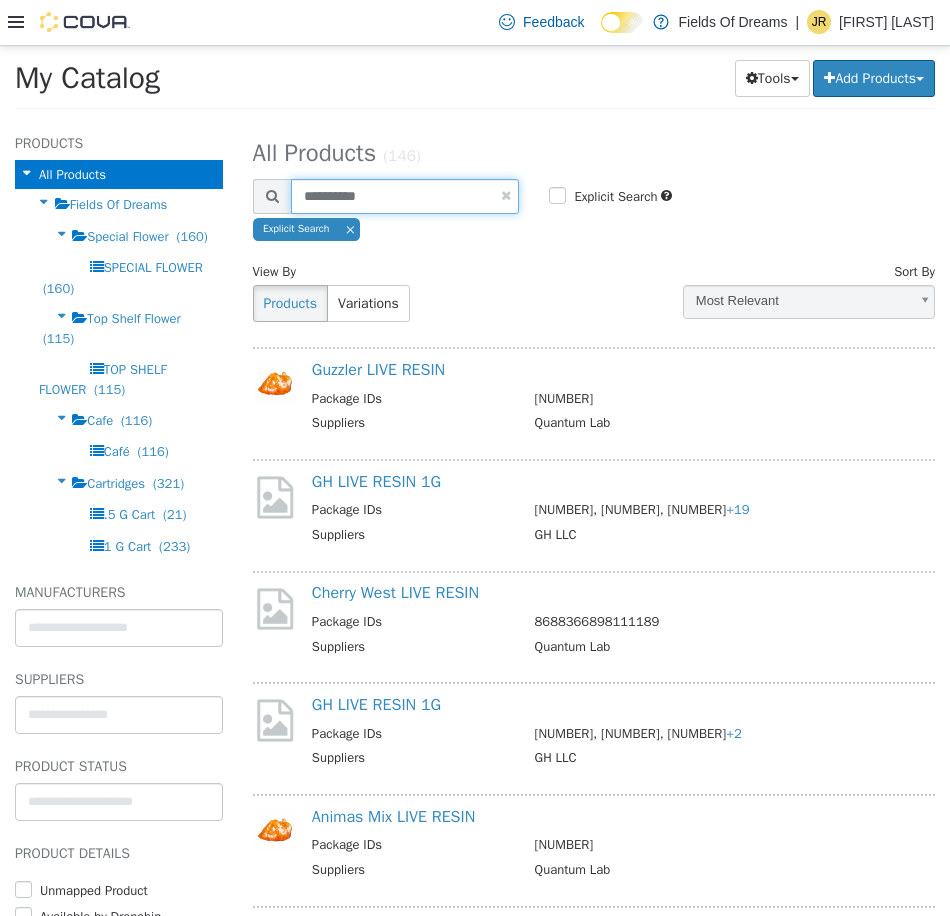click on "**********" at bounding box center (405, 195) 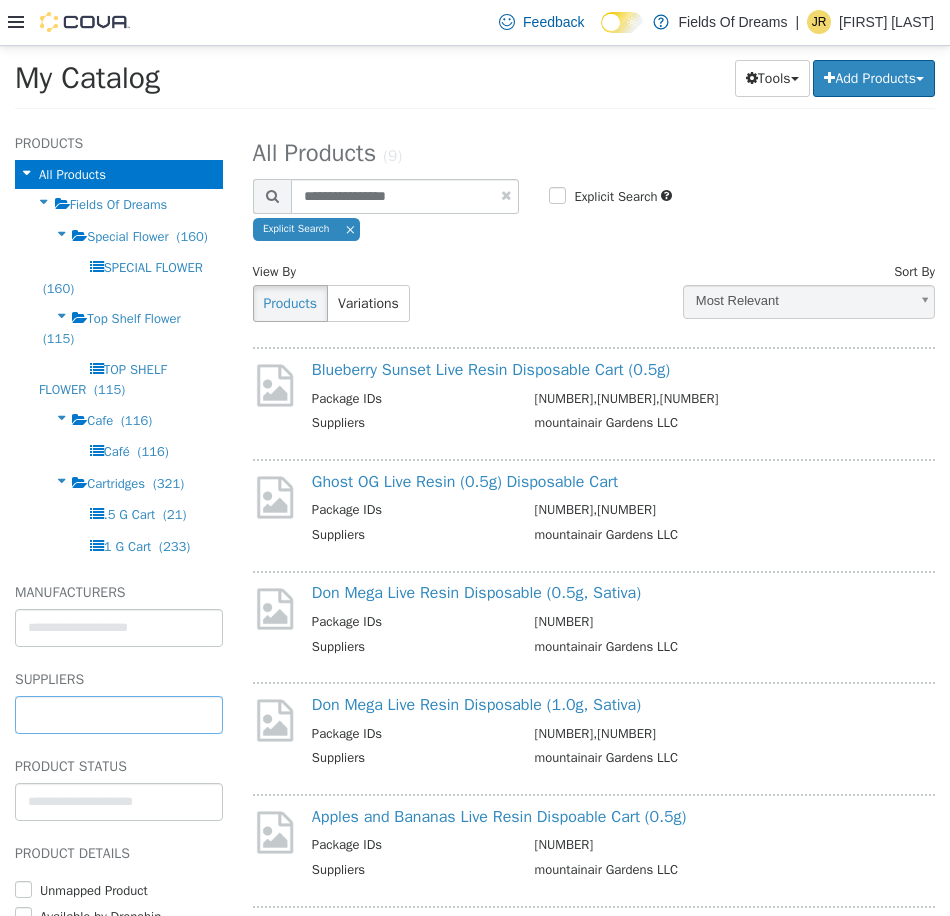 click at bounding box center [119, 714] 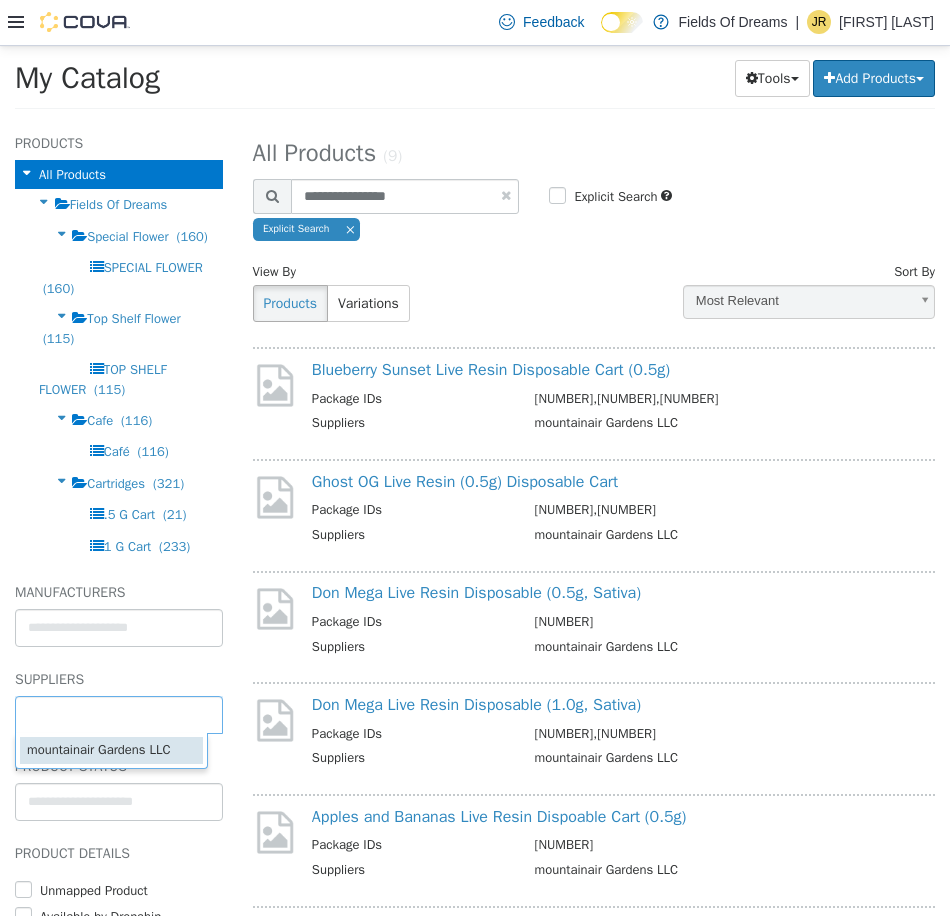 click on "Saving Bulk Changes...
×
Saved changes
My Catalog
IWE Rosin Northbay Kush 4th Gen 1g. (AIO)
My Catalog
Tools
Merge Products Map Private Products Bulk Product Editor Export
Add Products
Create New Product Bulk Import New Products
Products All Products  Fields Of Dreams  Special Flower
(160)  SPECIAL FLOWER
(160)  Top Shelf Flower
(115)  TOP SHELF FLOWER
(115)  Cafe
(116)  Café
(116)  Cartridges
(321)  .5 G Cart
(21)  1 G Cart
(233)  2 G Cart
(67)  EDIBLES
(285)  Edibles
(285)  Disposables
(348)  1 G Disps
(168)  2 G Disps
(176)  3 G Disps
(3)  4 G Disps
(1)  Infused Products
(148)  Pre Roll Singles
(102)  Pre Roll Packs
(25)  Blunt Singles
(10)  Infused Flower
(11)  Deli Style Wax
(99)  Deli Style Wax
(99)  FOD MERCH
(7)  Shirts
(1)  Hats
(4)  Sweatshirts/Jackets" at bounding box center [475, 83] 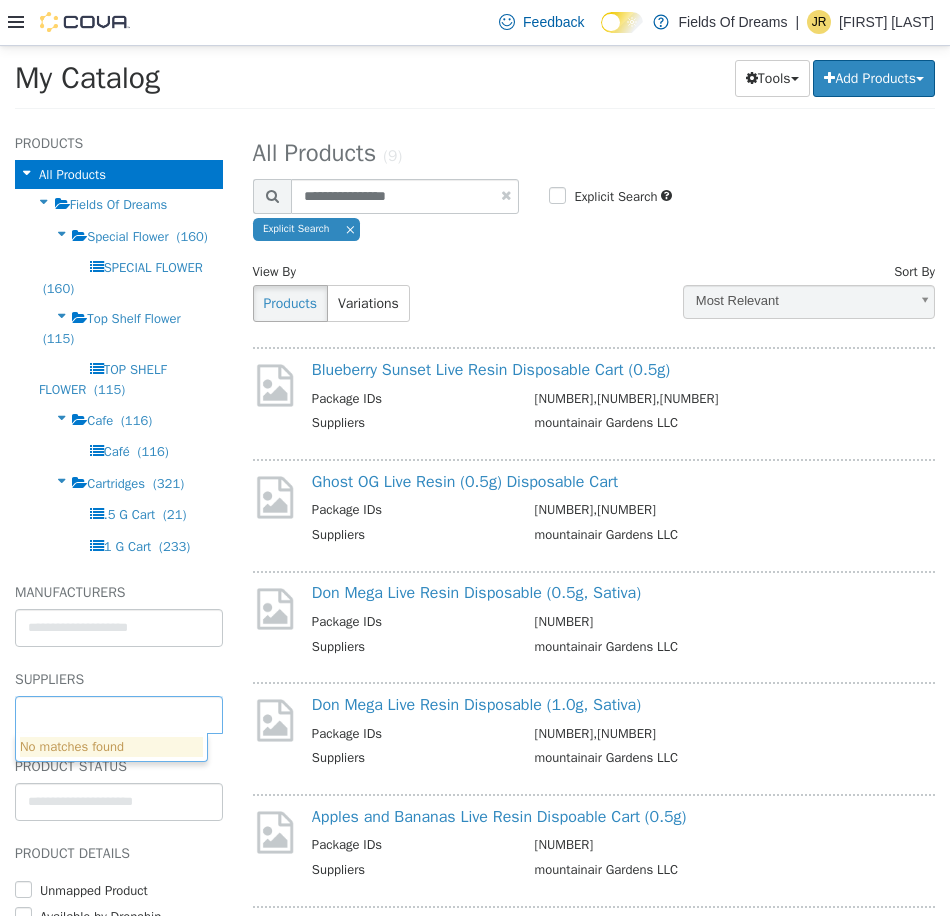 click on "Saving Bulk Changes...
×
Saved changes
My Catalog
IWE Rosin Northbay Kush 4th Gen 1g. (AIO)
My Catalog
Tools
Merge Products Map Private Products Bulk Product Editor Export
Add Products
Create New Product Bulk Import New Products
Products All Products  Fields Of Dreams  Special Flower
(160)  SPECIAL FLOWER
(160)  Top Shelf Flower
(115)  TOP SHELF FLOWER
(115)  Cafe
(116)  Café
(116)  Cartridges
(321)  .5 G Cart
(21)  1 G Cart
(233)  2 G Cart
(67)  EDIBLES
(285)  Edibles
(285)  Disposables
(348)  1 G Disps
(168)  2 G Disps
(176)  3 G Disps
(3)  4 G Disps
(1)  Infused Products
(148)  Pre Roll Singles
(102)  Pre Roll Packs
(25)  Blunt Singles
(10)  Infused Flower
(11)  Deli Style Wax
(99)  Deli Style Wax
(99)  FOD MERCH
(7)  Shirts
(1)  Hats
(4)  Sweatshirts/Jackets" at bounding box center (475, 83) 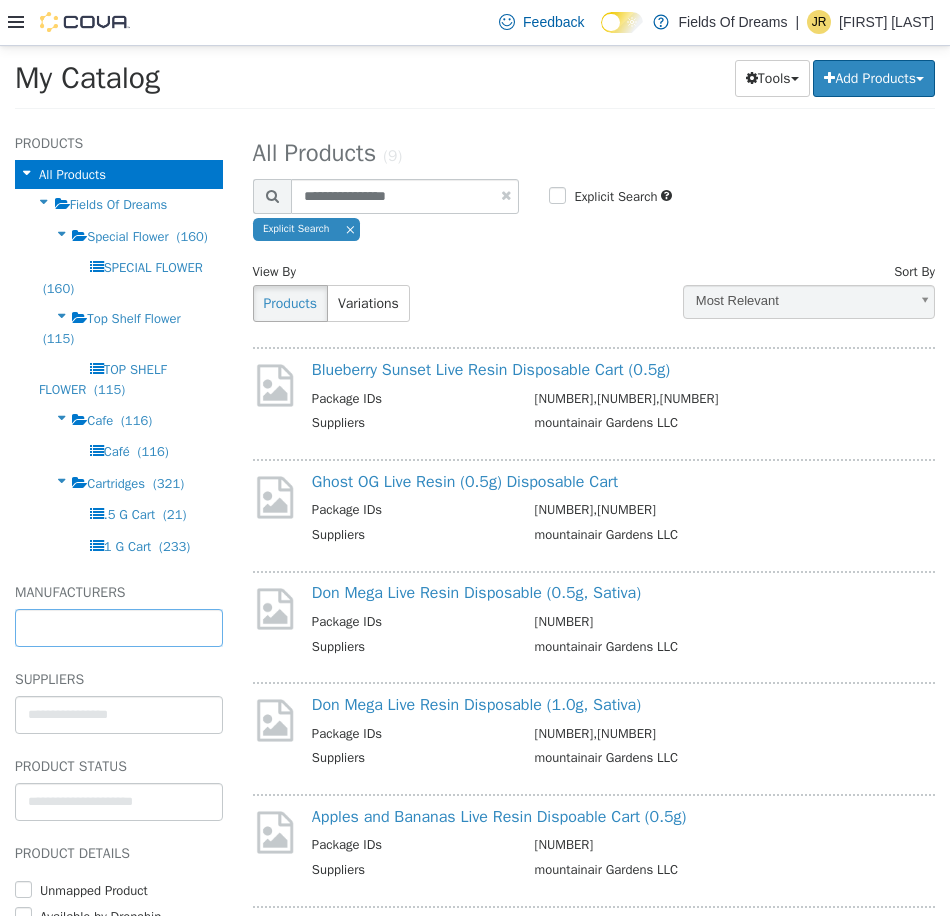 click at bounding box center [119, 627] 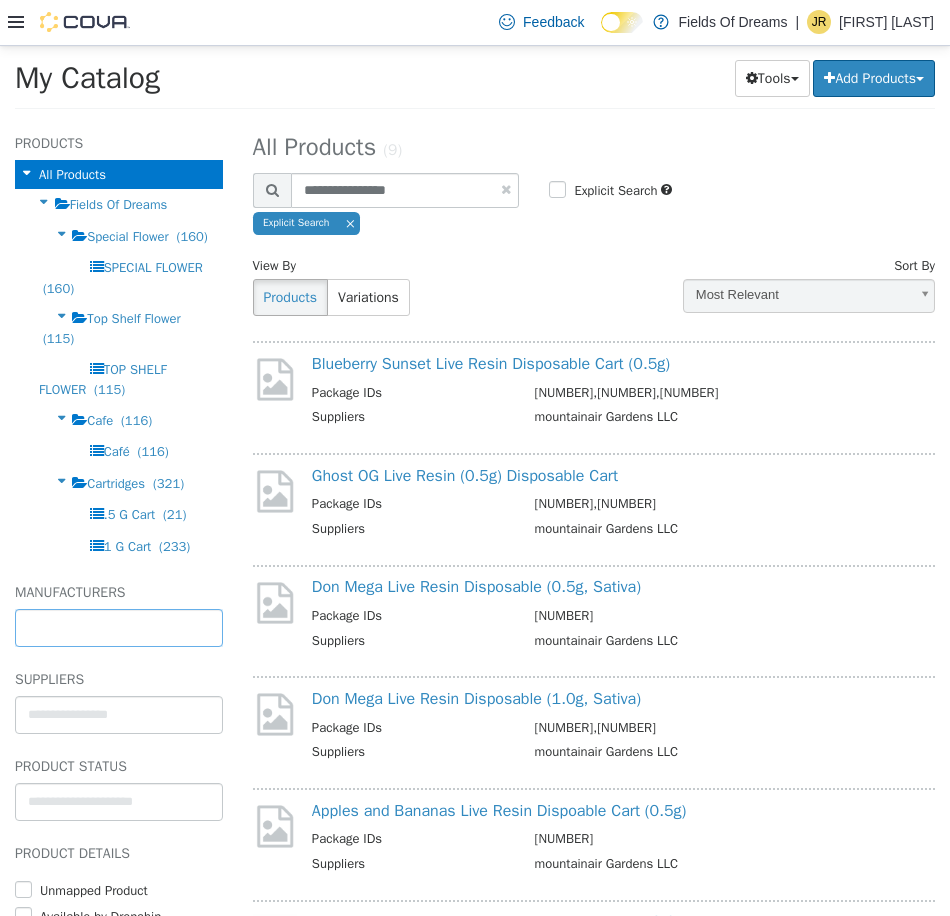 scroll, scrollTop: 0, scrollLeft: 0, axis: both 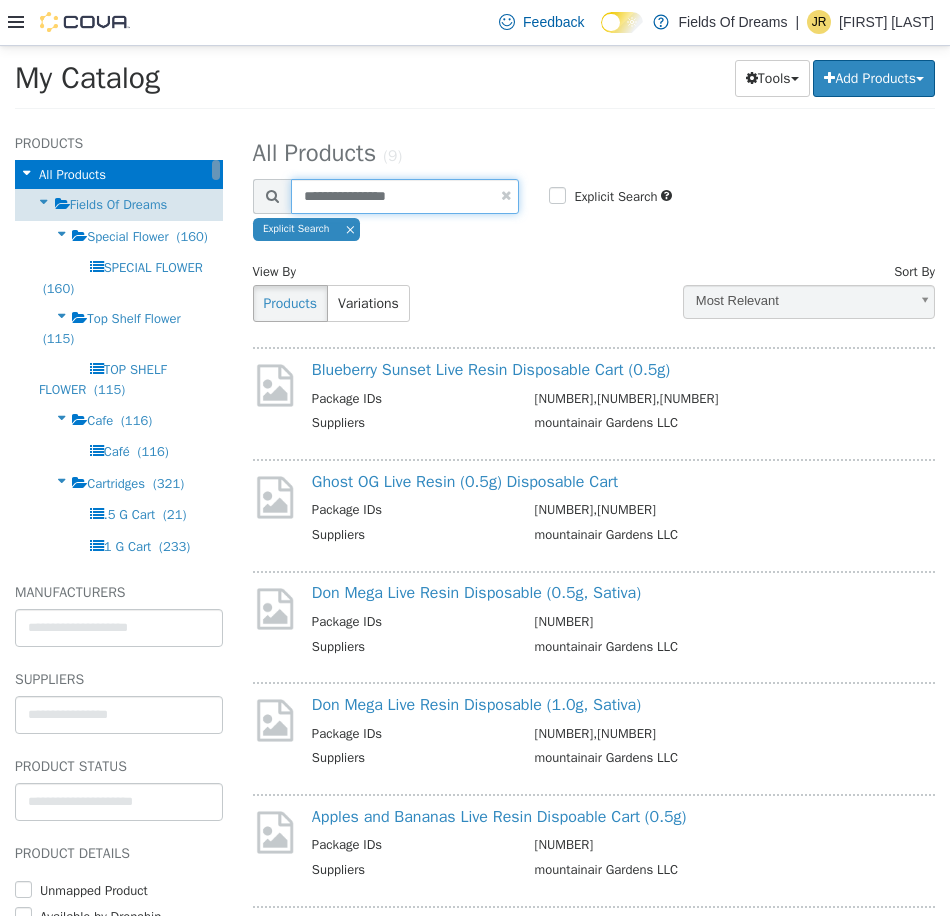 drag, startPoint x: 439, startPoint y: 195, endPoint x: 159, endPoint y: 206, distance: 280.21597 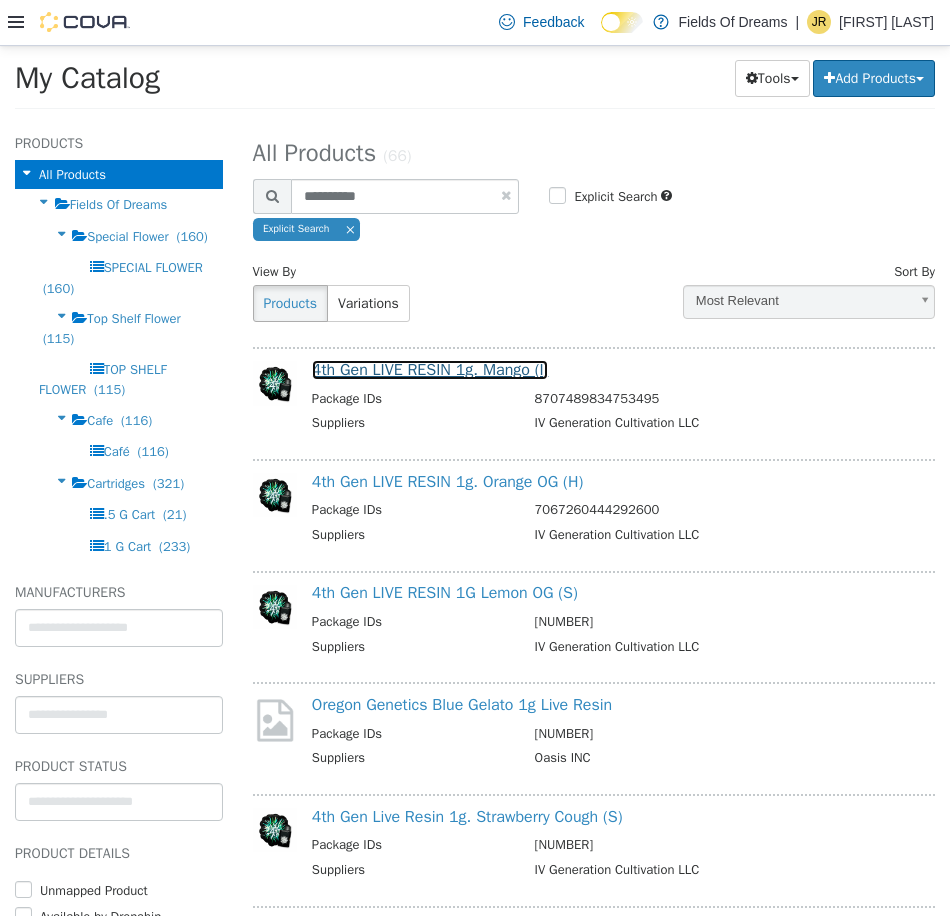 click on "4th Gen LIVE RESIN 1g. Mango (I)" at bounding box center (430, 369) 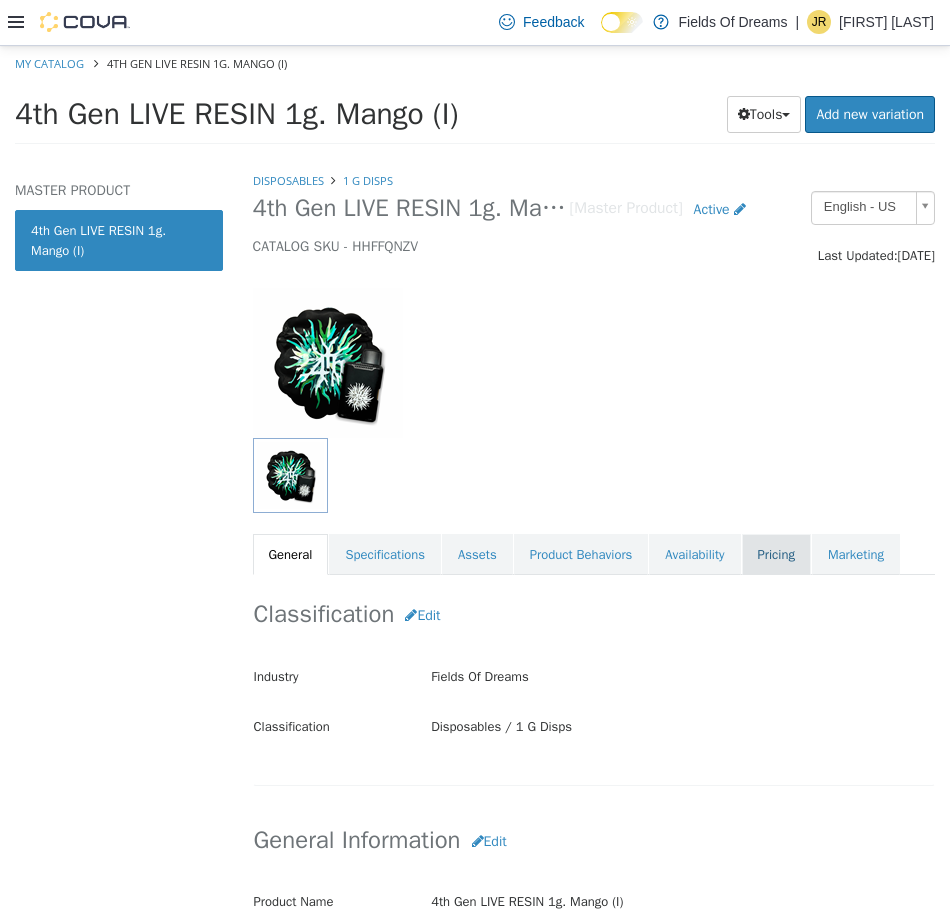 click on "Pricing" at bounding box center [776, 554] 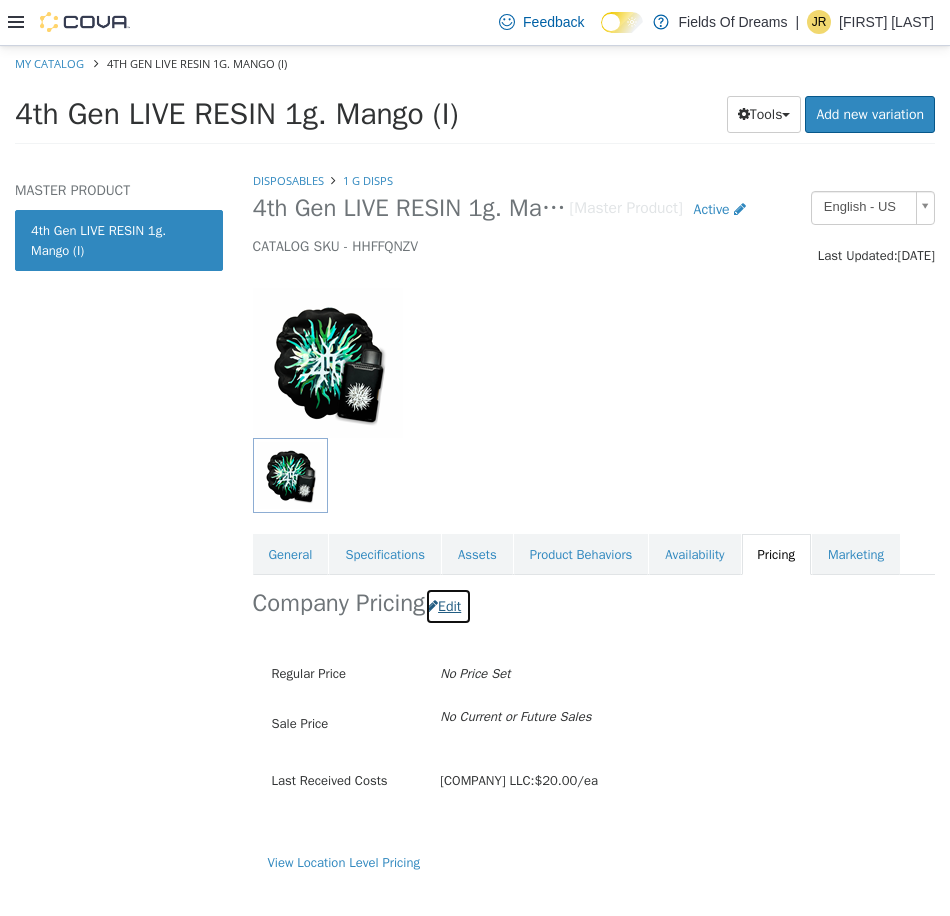 click on "Edit" at bounding box center (448, 605) 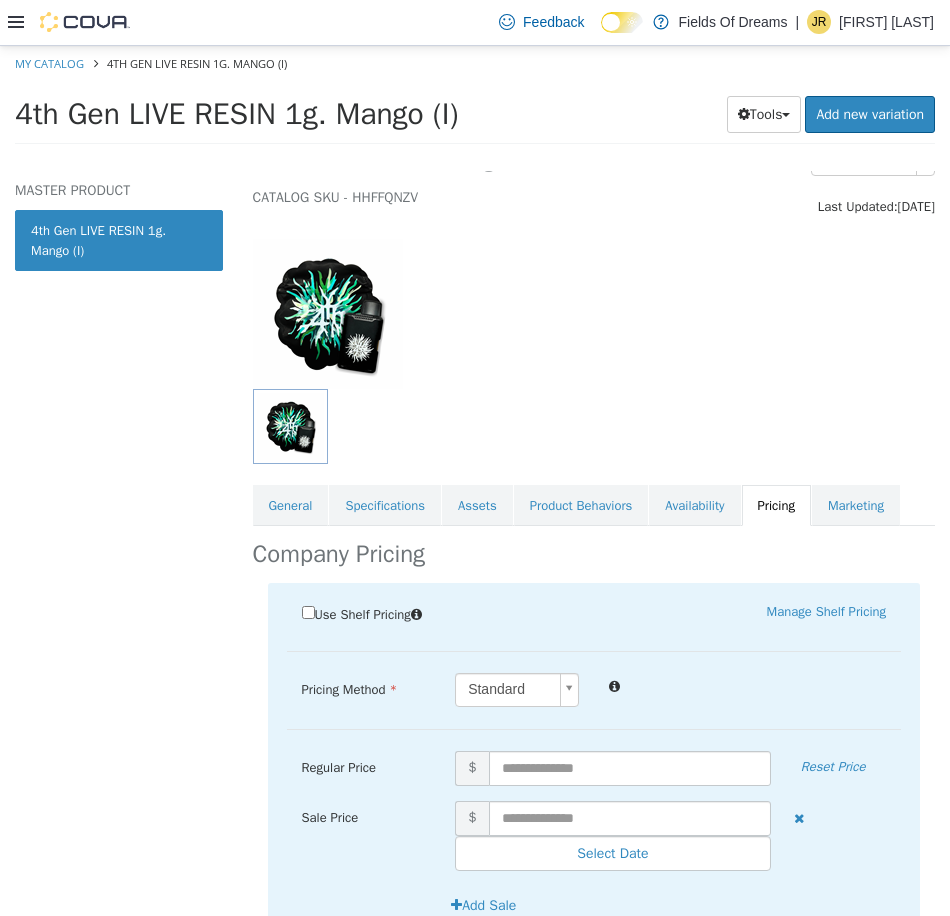scroll, scrollTop: 0, scrollLeft: 0, axis: both 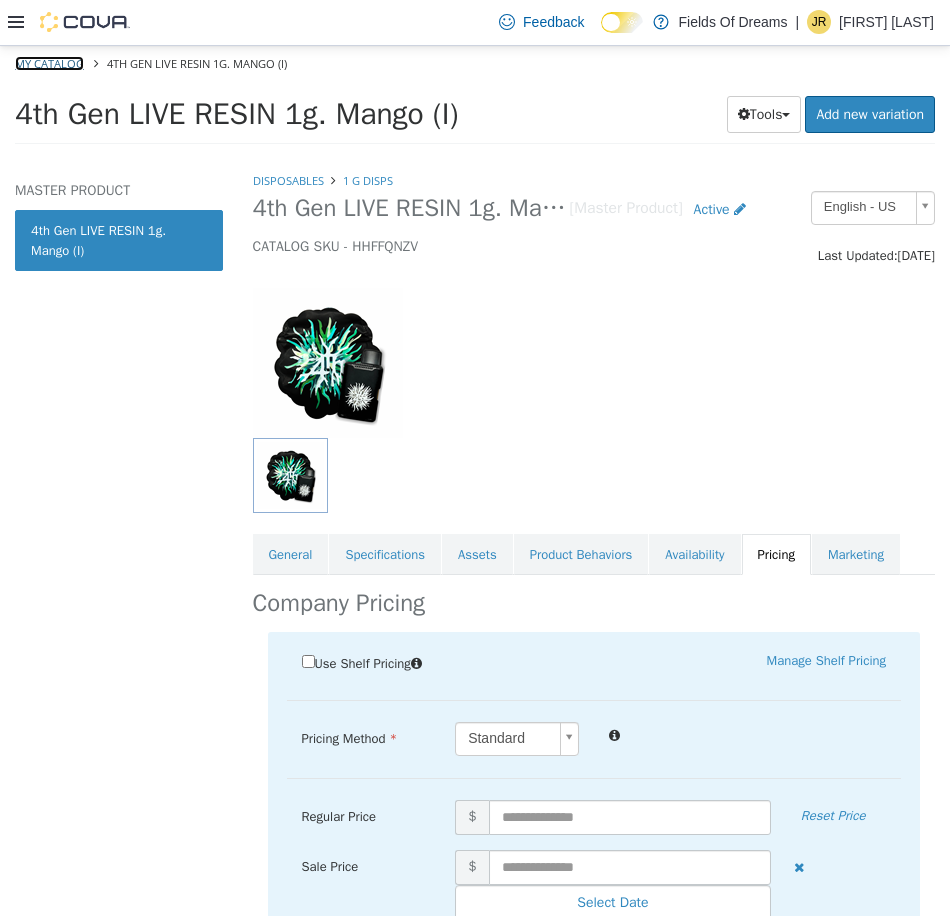 click on "My Catalog" at bounding box center (49, 62) 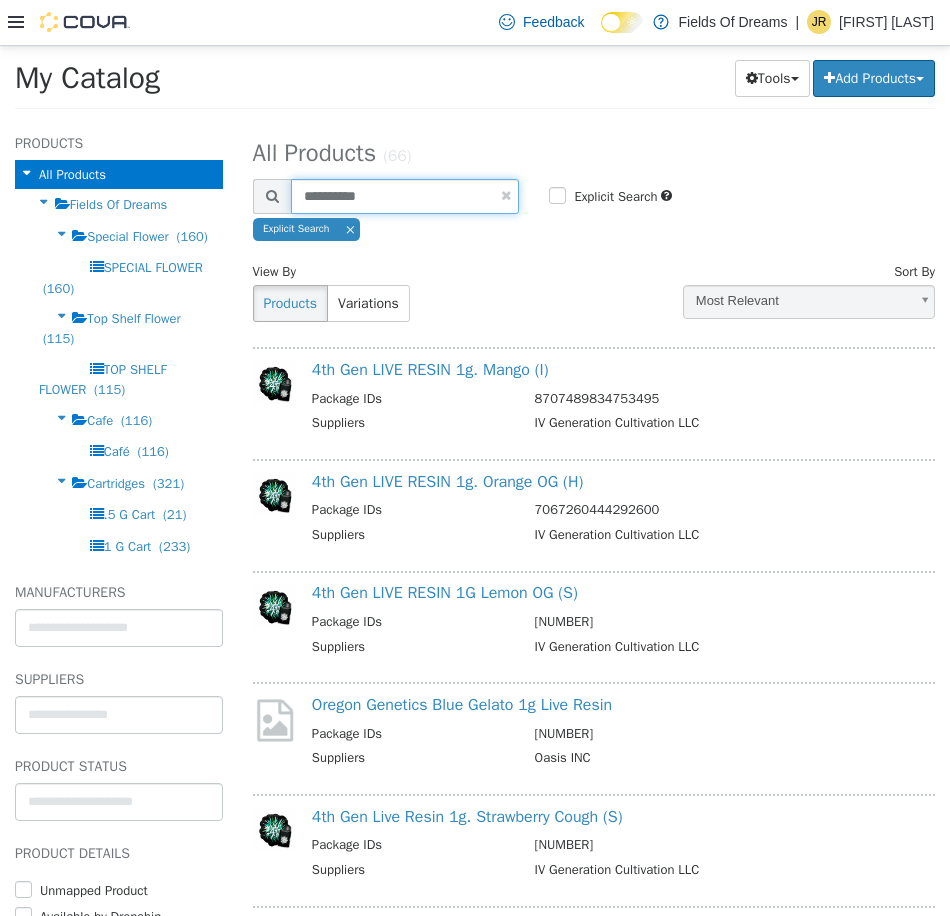 click on "*********" at bounding box center [405, 195] 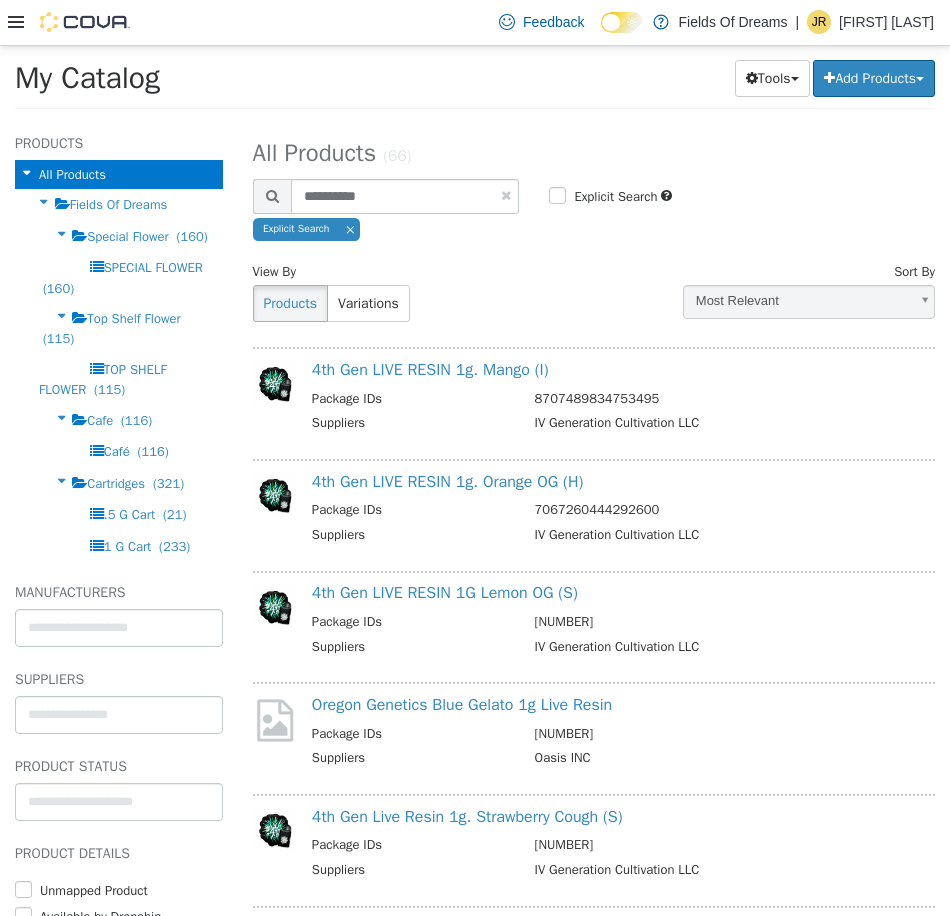 click at bounding box center (506, 194) 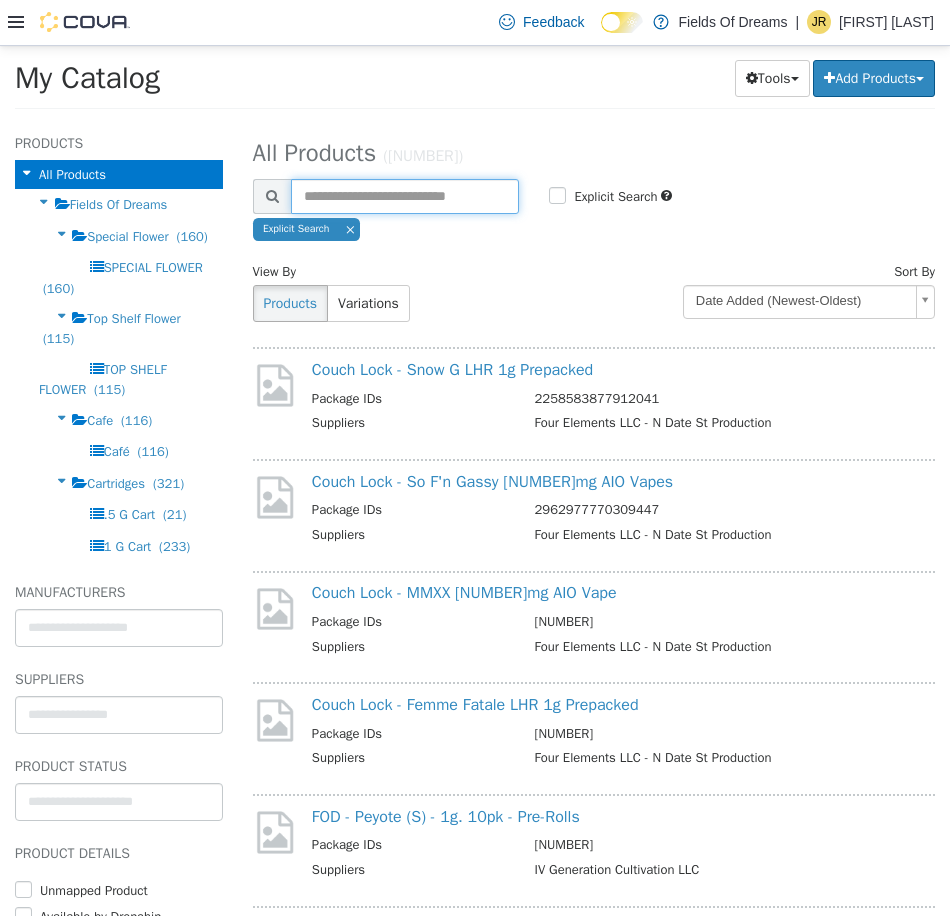 click at bounding box center [405, 195] 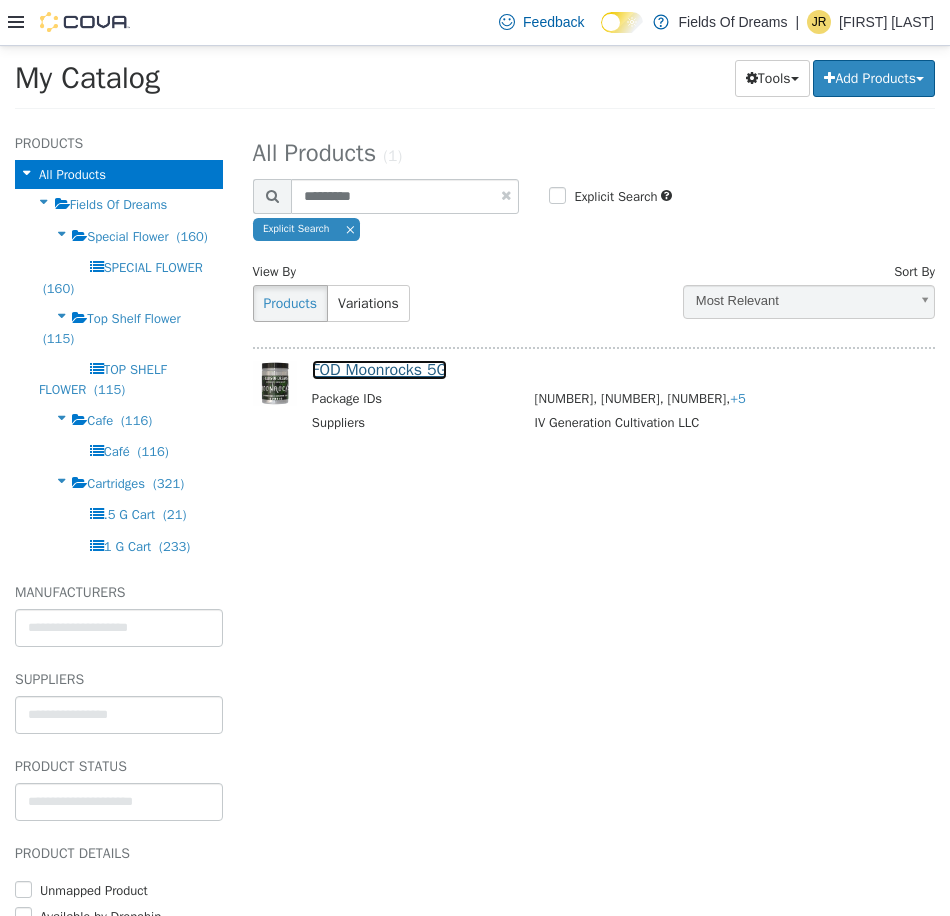 click on "FOD Moonrocks 5G" at bounding box center (379, 369) 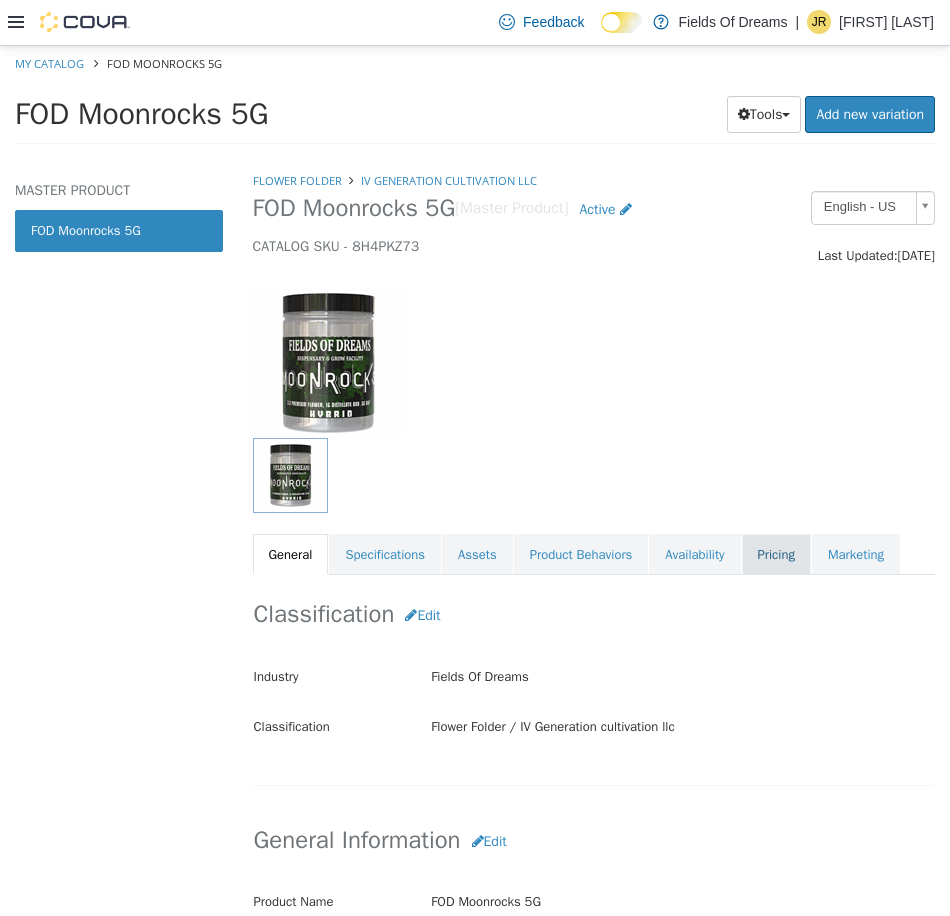 click on "Pricing" at bounding box center (776, 554) 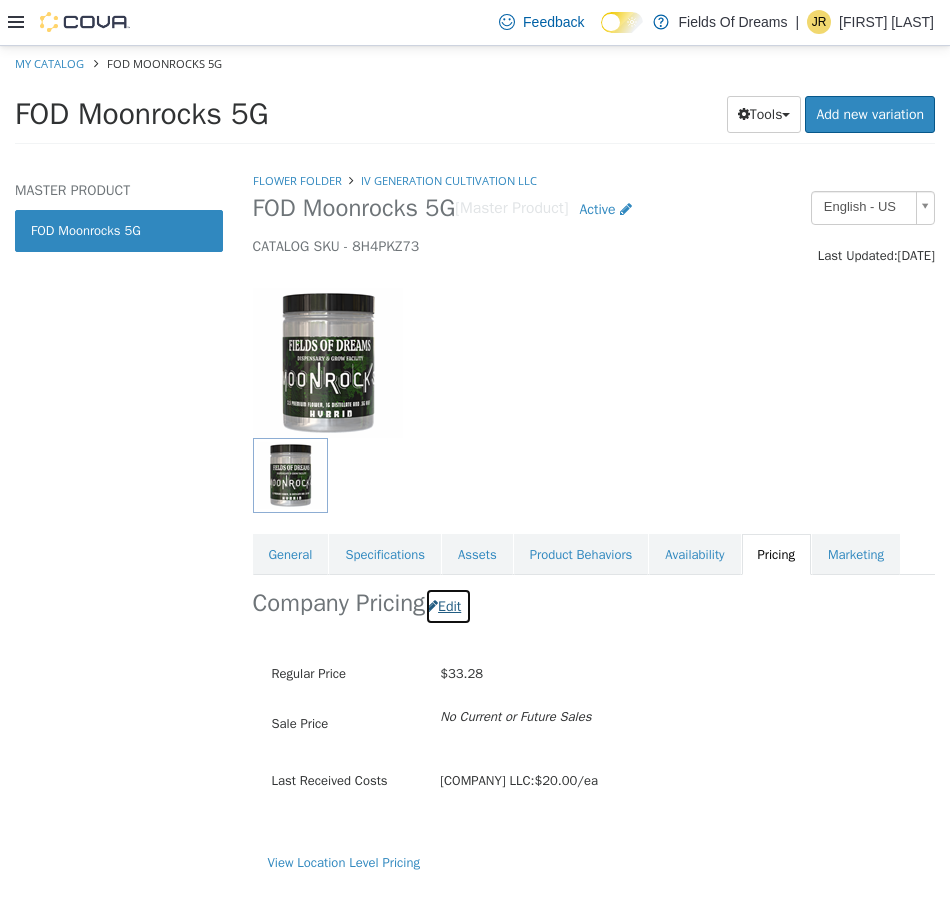 click on "Edit" at bounding box center [448, 605] 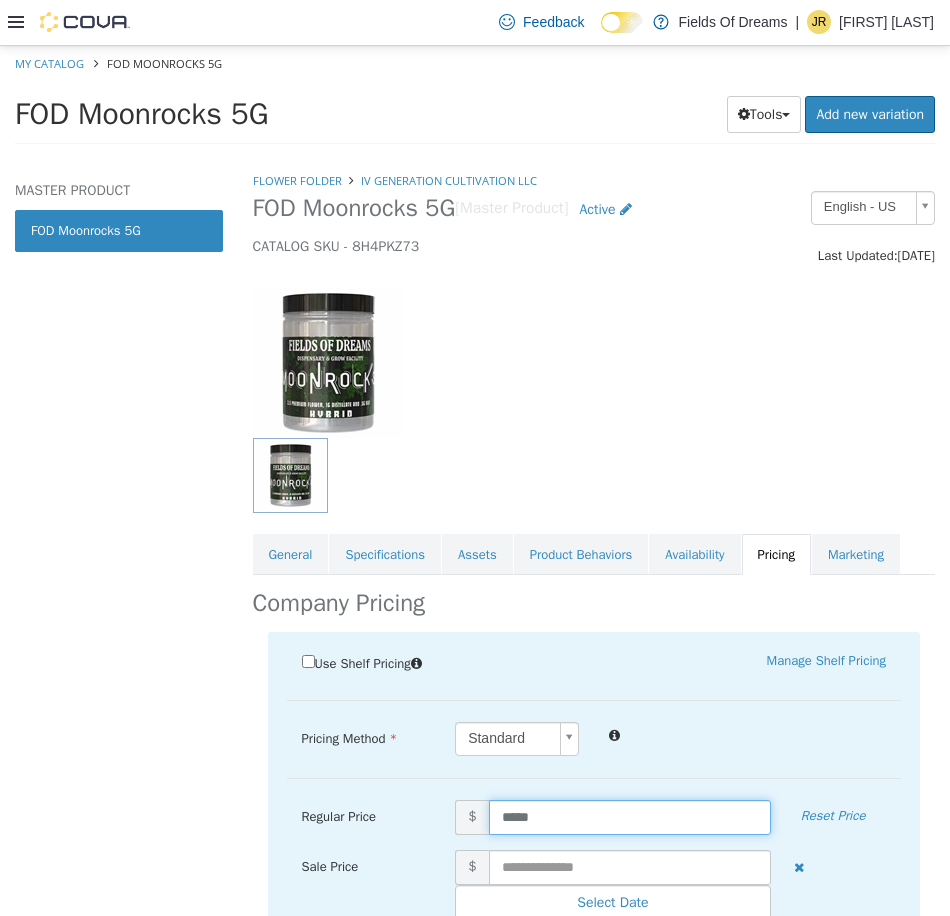 click on "*****" at bounding box center (630, 816) 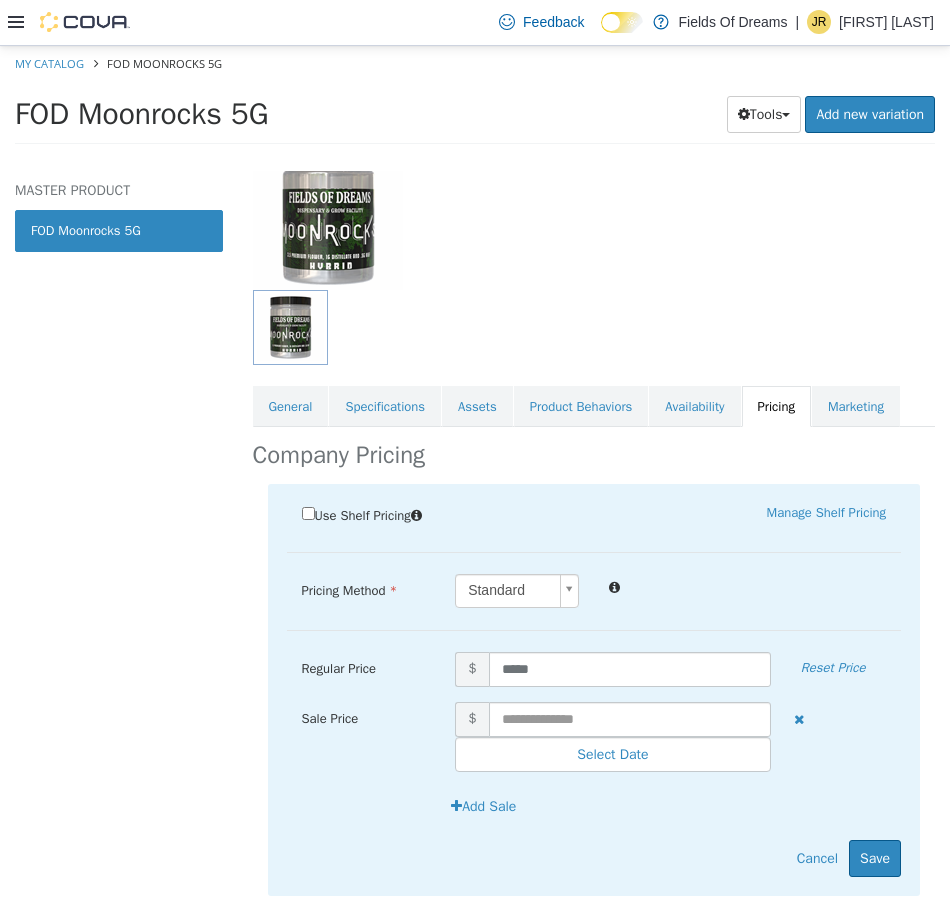 scroll, scrollTop: 197, scrollLeft: 0, axis: vertical 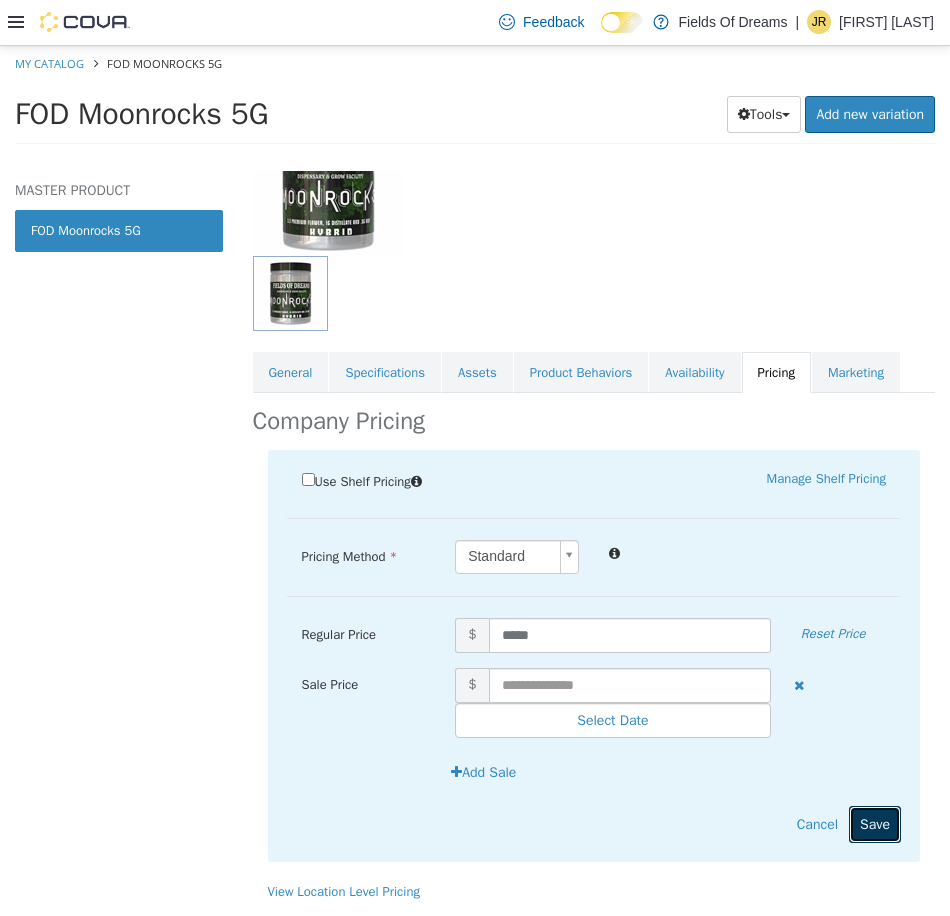 click on "Save" at bounding box center (875, 823) 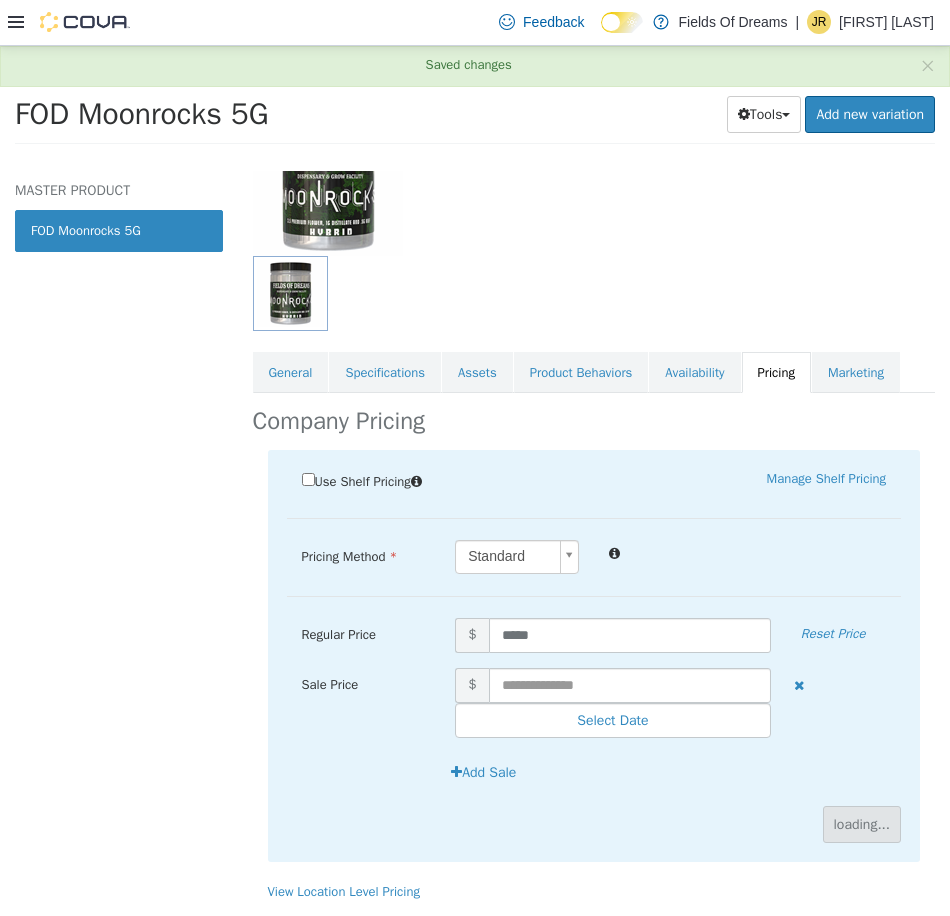 scroll, scrollTop: 0, scrollLeft: 0, axis: both 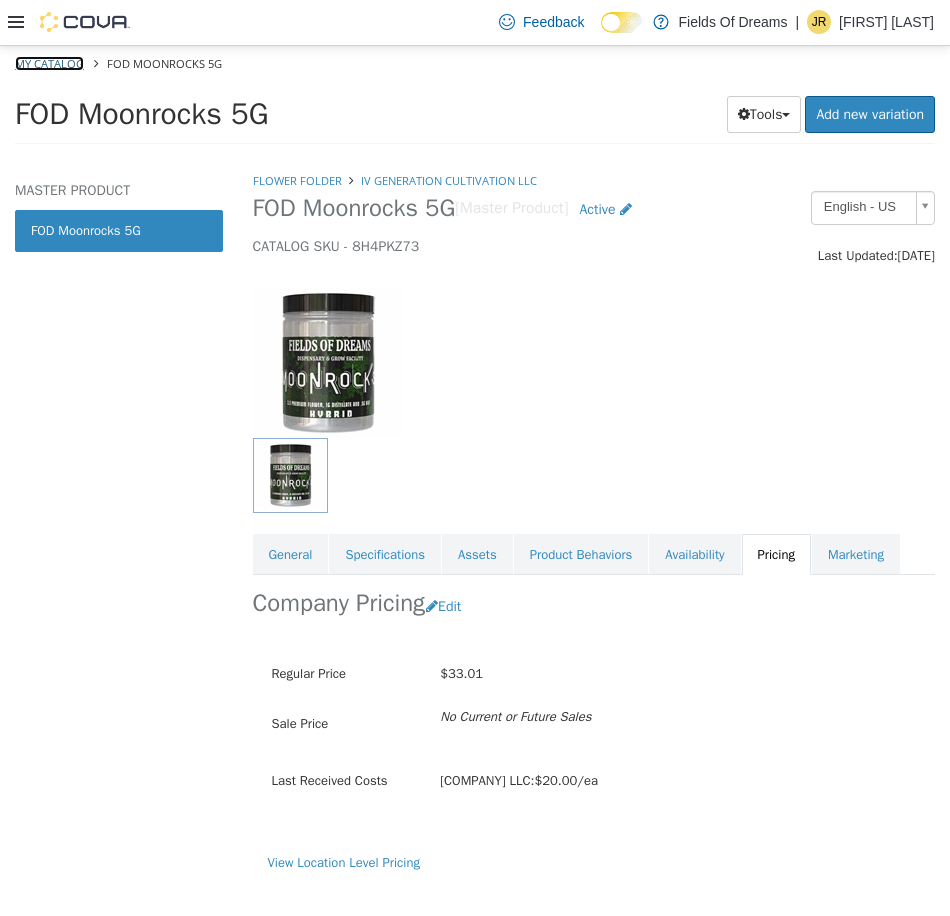 click on "My Catalog" at bounding box center [49, 62] 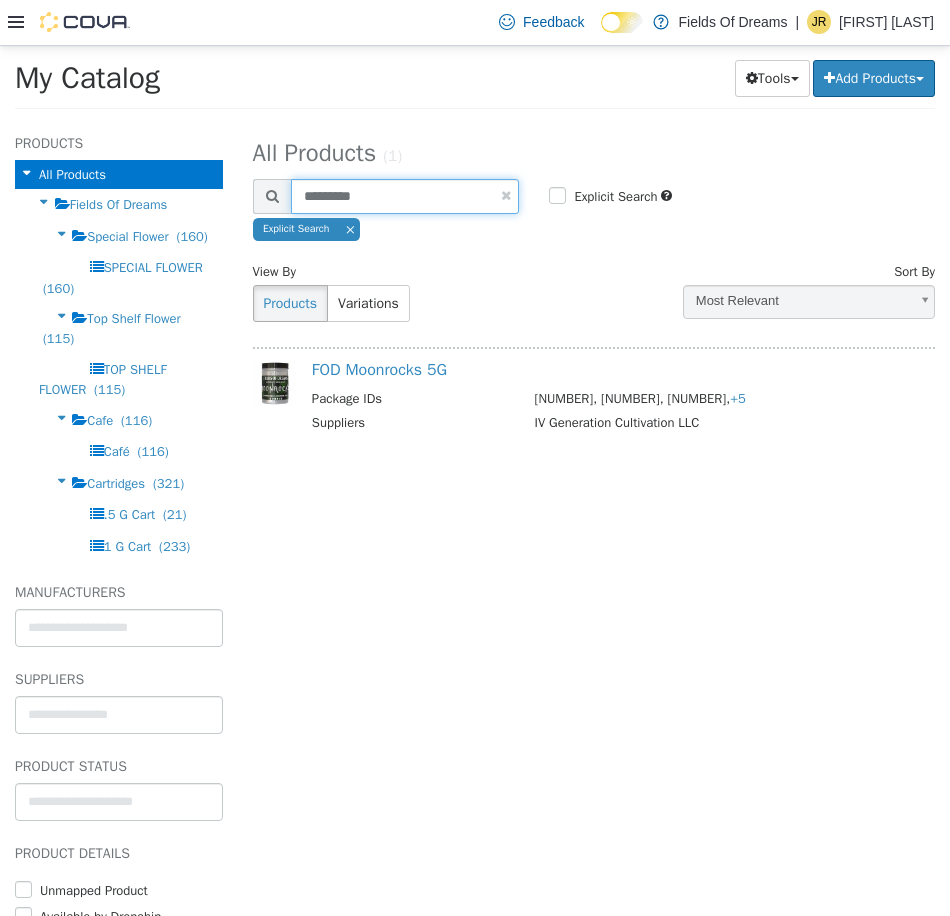 click on "*********" at bounding box center (405, 195) 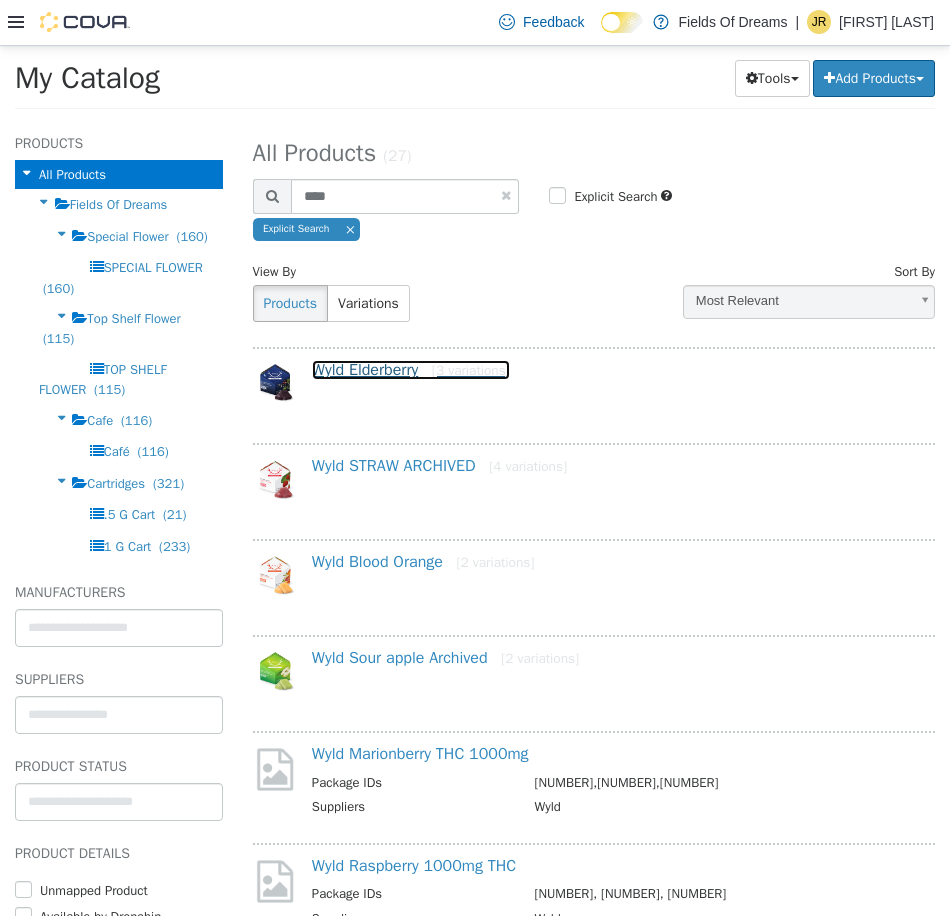 click on "Wyld Elderberry
[3 variations]" at bounding box center (411, 369) 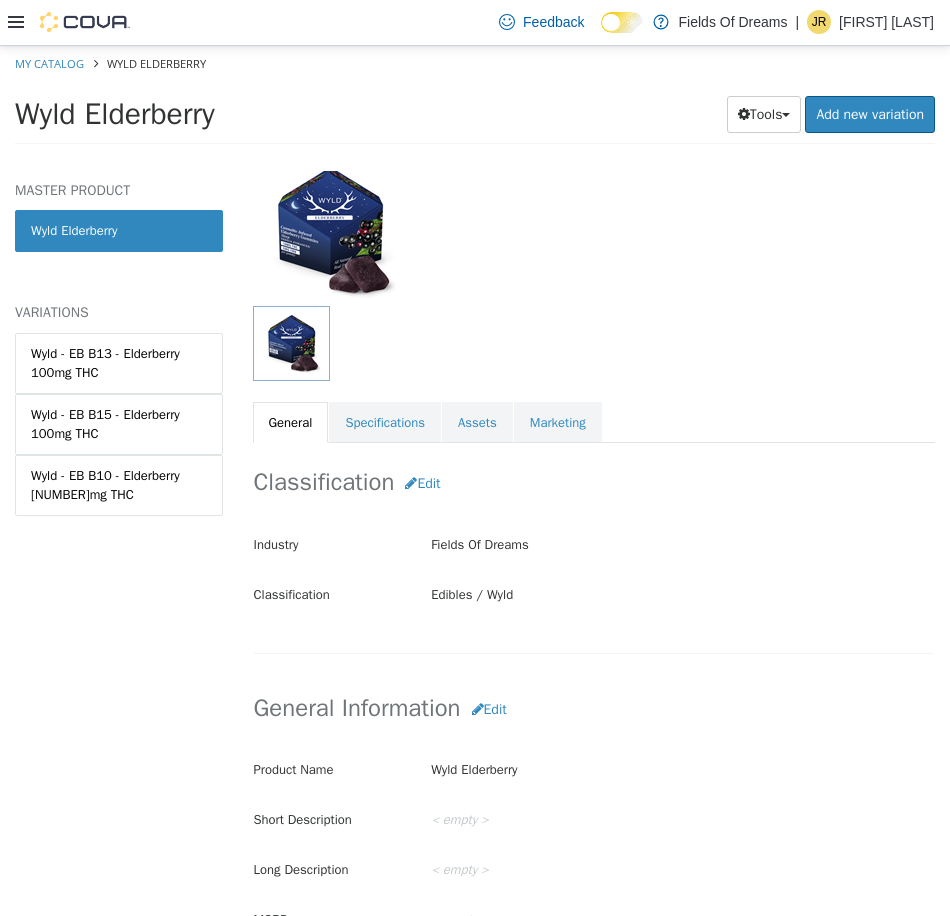 scroll, scrollTop: 0, scrollLeft: 0, axis: both 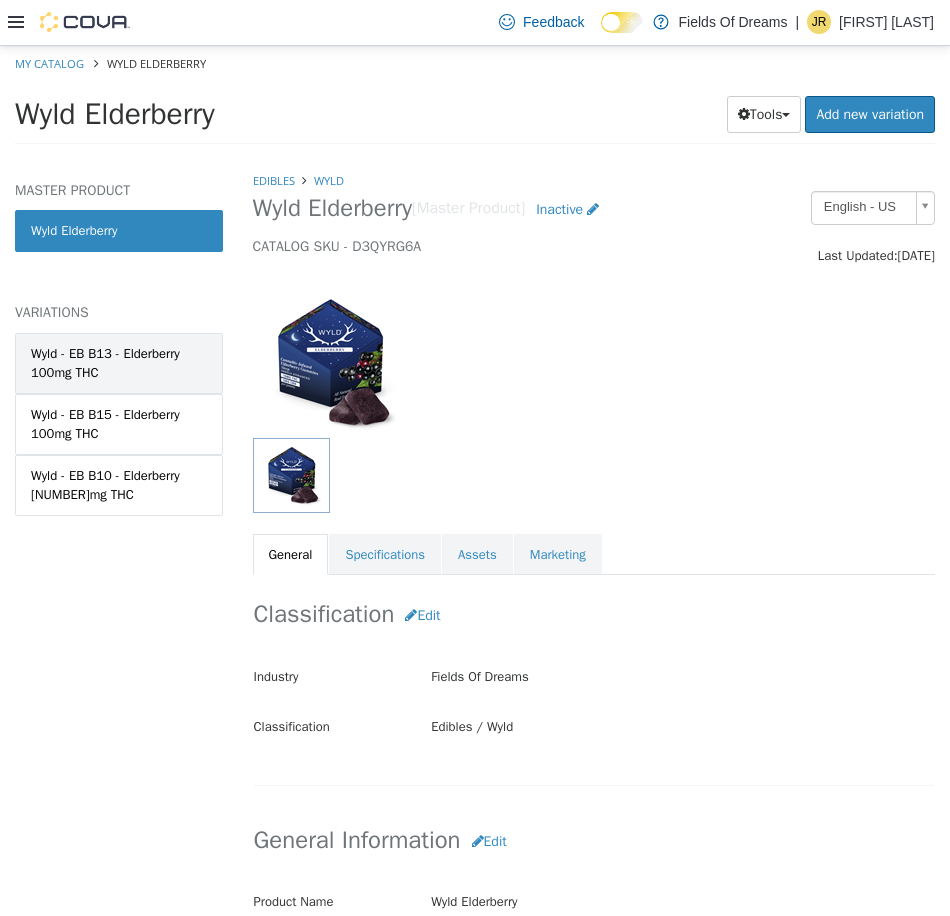 click on "Wyld - EB B13 - Elderberry 100mg THC" at bounding box center [119, 362] 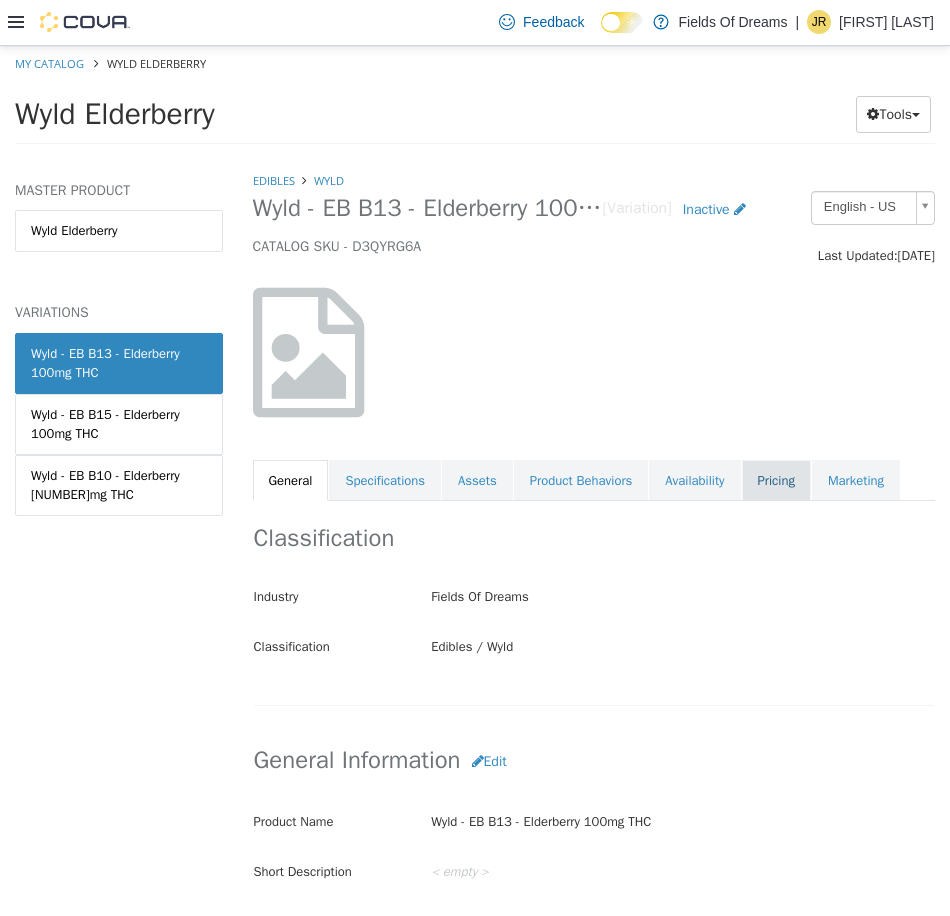 click on "Pricing" at bounding box center (776, 480) 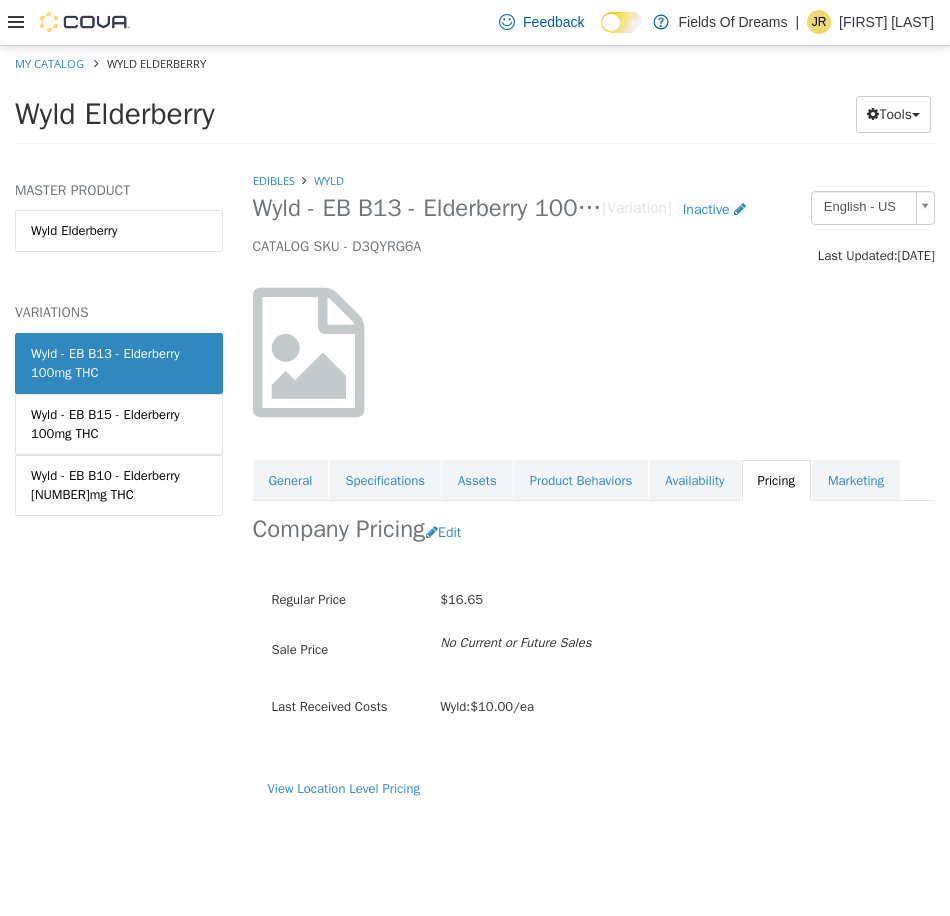 click on "Company Pricing   Edit" at bounding box center (594, 531) 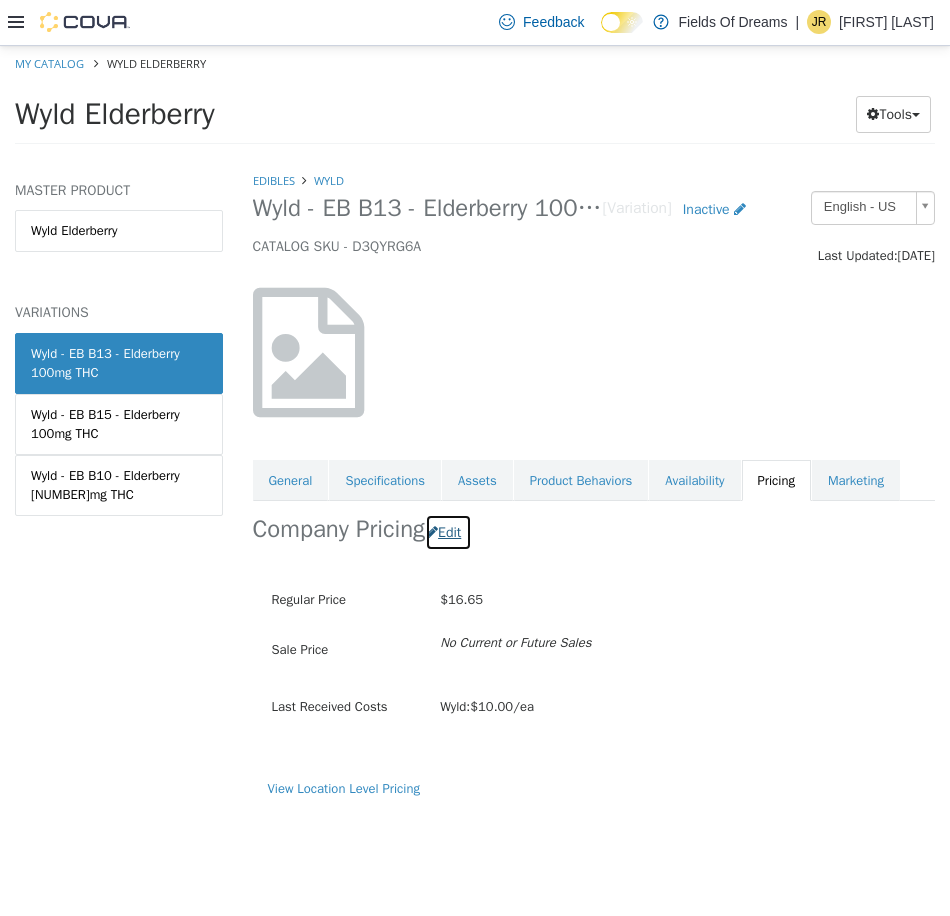 click on "Edit" at bounding box center (448, 531) 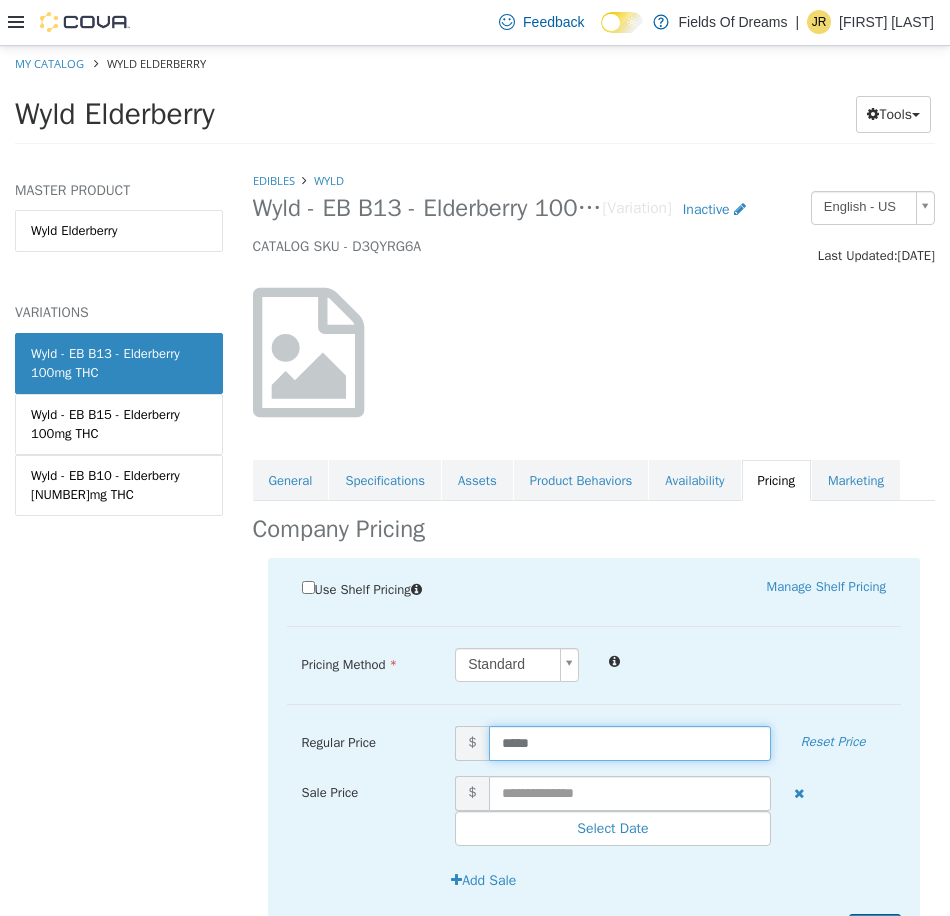 click on "*****" at bounding box center [630, 742] 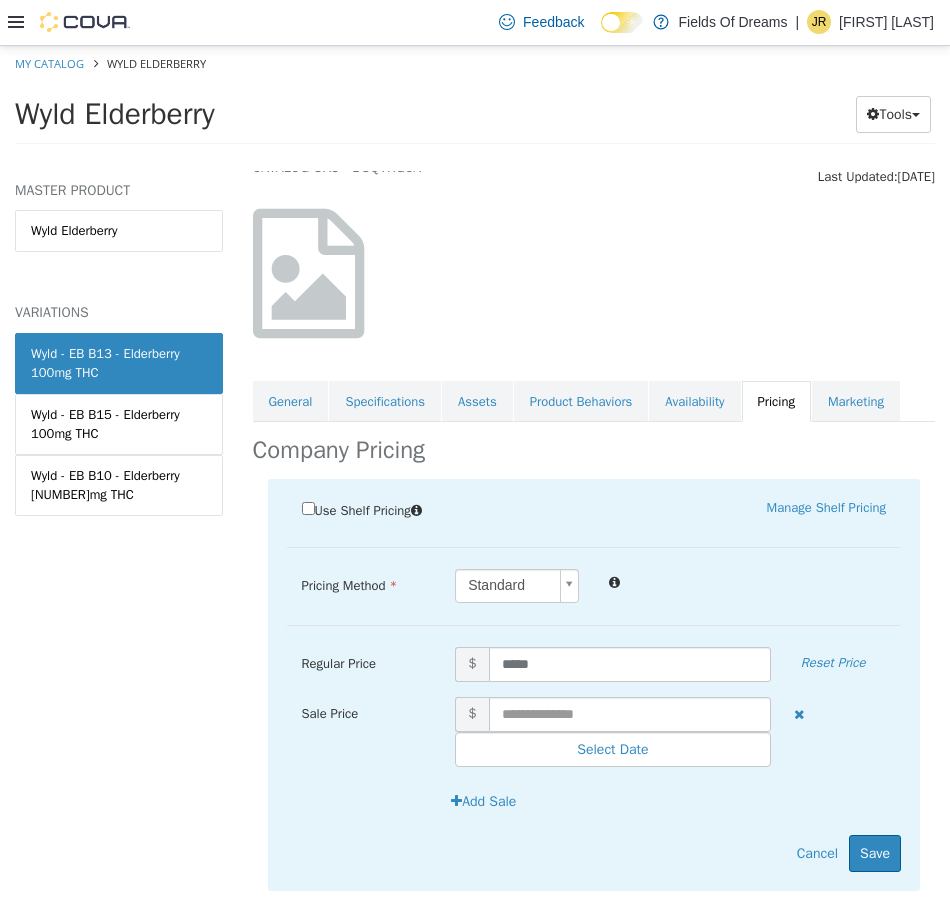 scroll, scrollTop: 123, scrollLeft: 0, axis: vertical 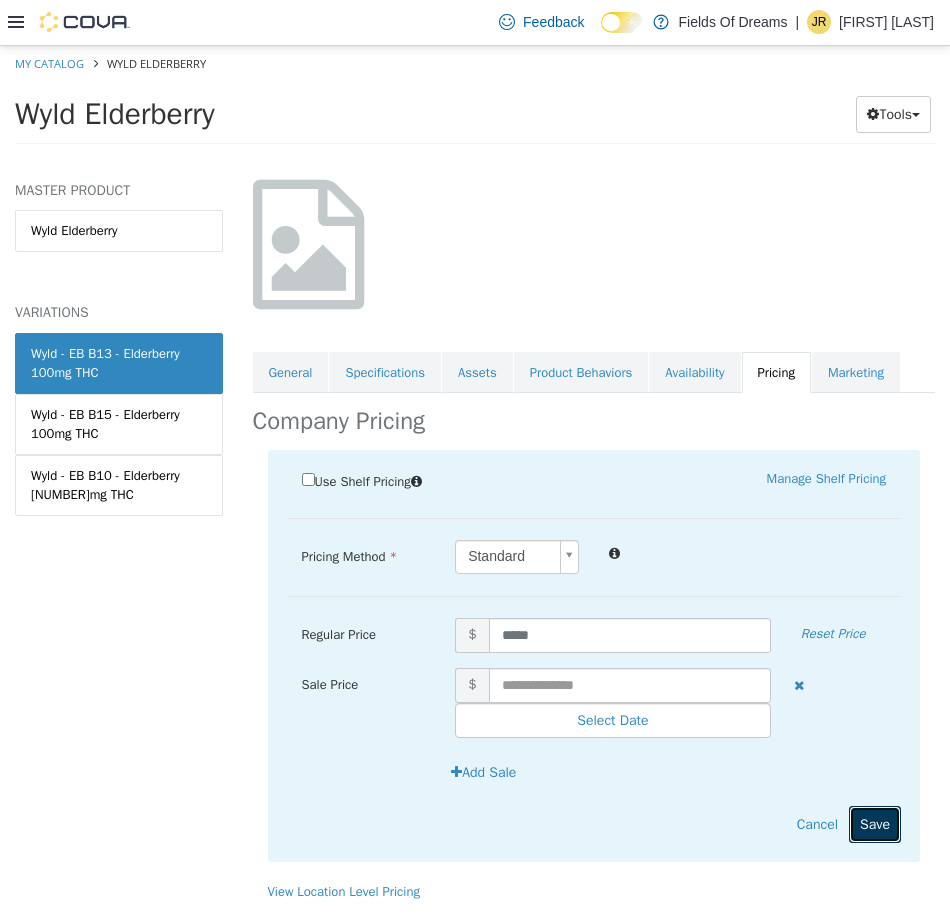 click on "Save" at bounding box center (875, 823) 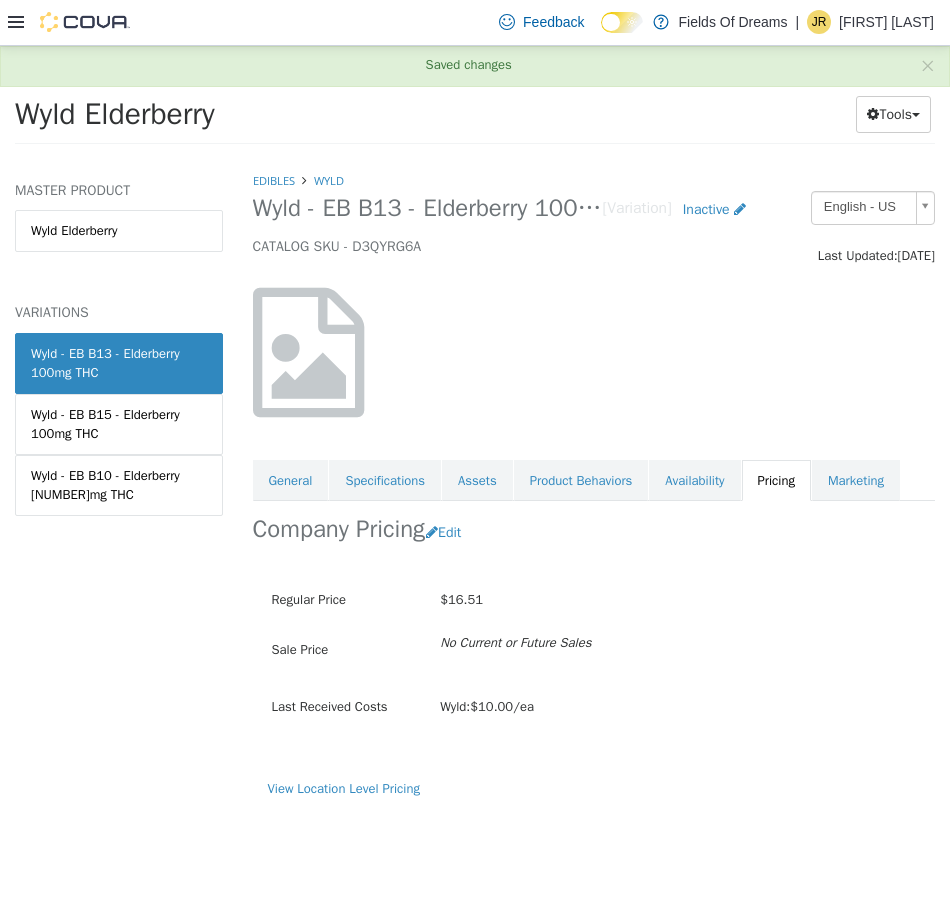 scroll, scrollTop: 0, scrollLeft: 0, axis: both 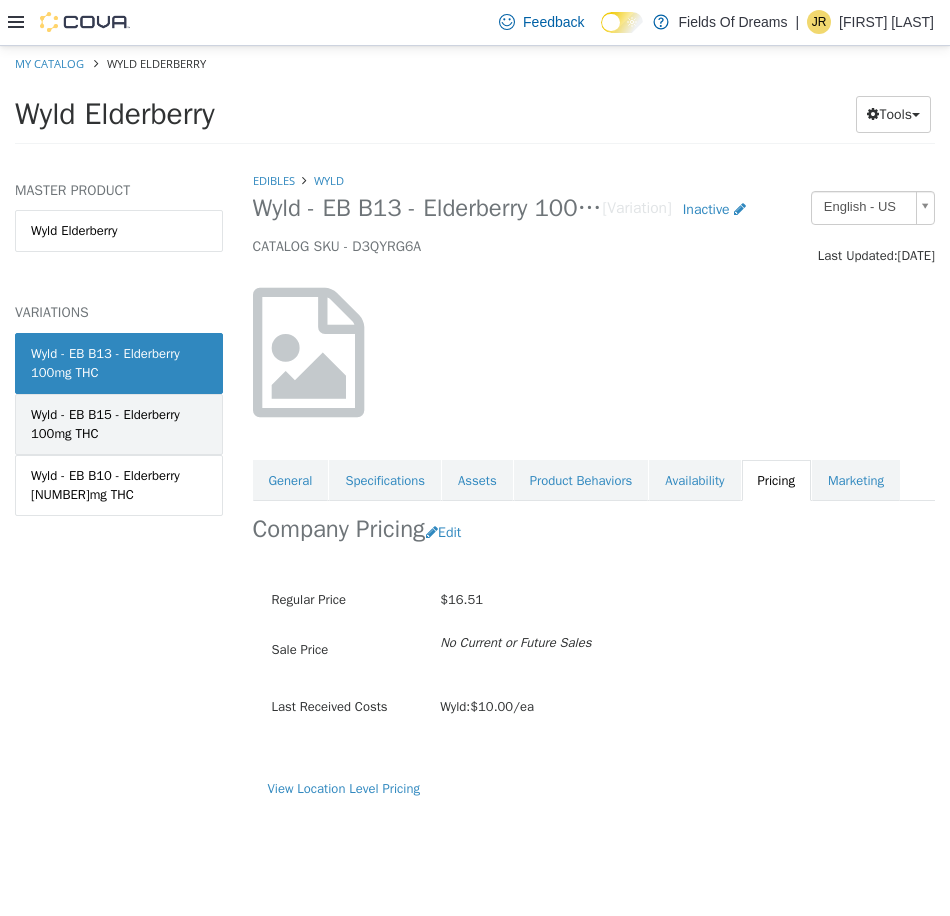click on "Wyld - EB B15 - Elderberry 100mg THC" at bounding box center (119, 423) 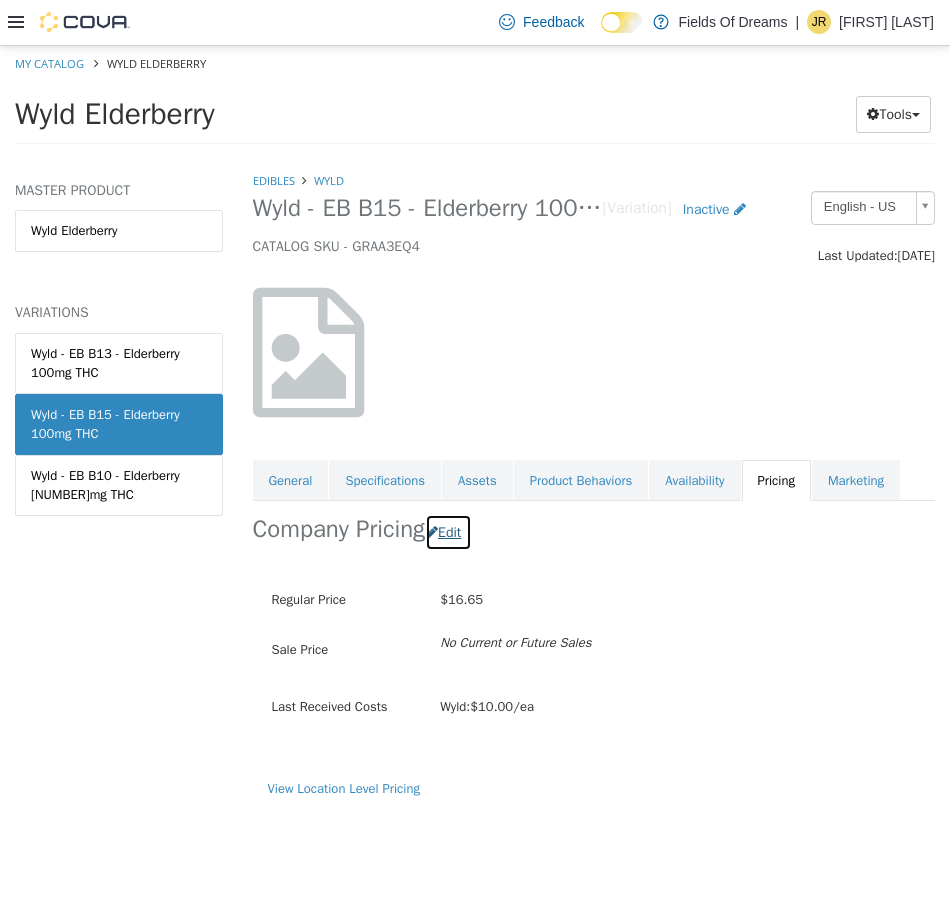 click on "Edit" at bounding box center [448, 531] 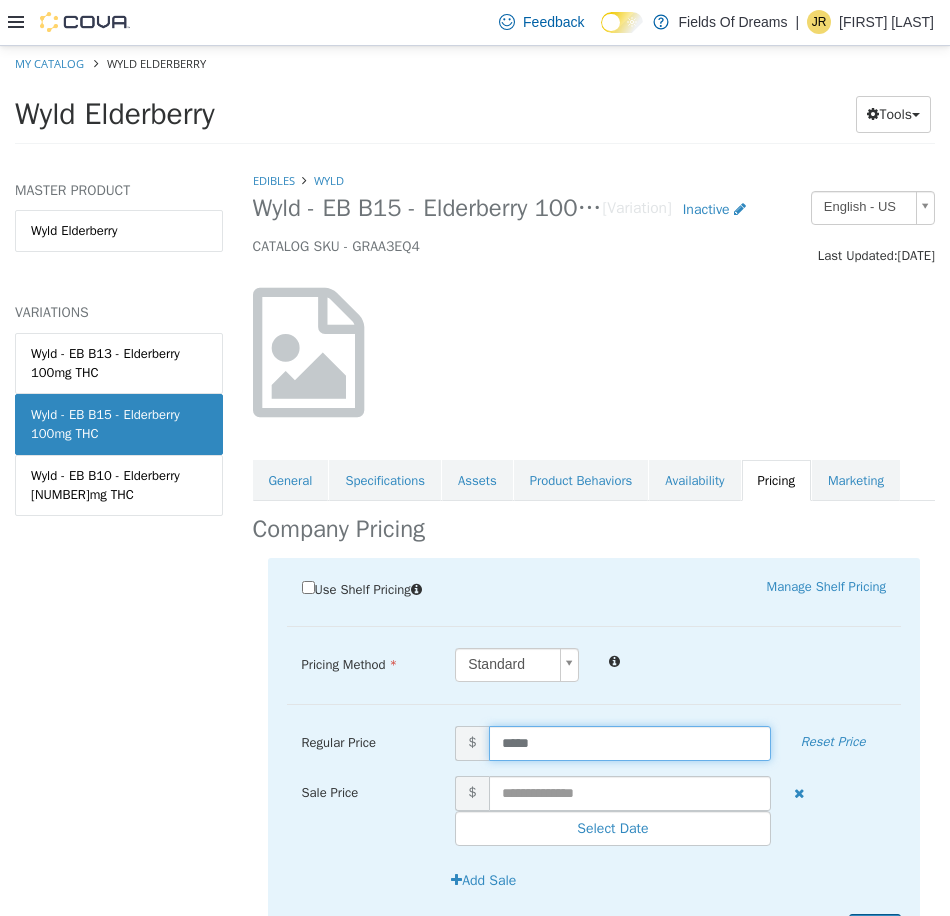 click on "*****" at bounding box center [630, 742] 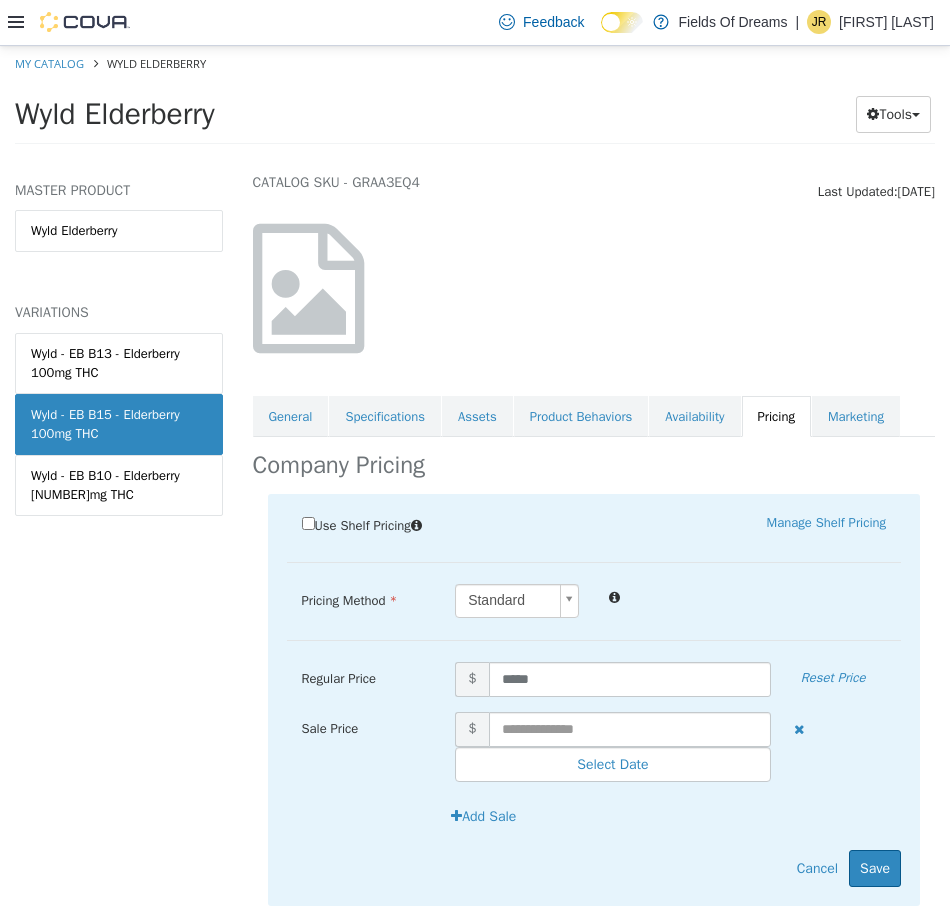 scroll, scrollTop: 123, scrollLeft: 0, axis: vertical 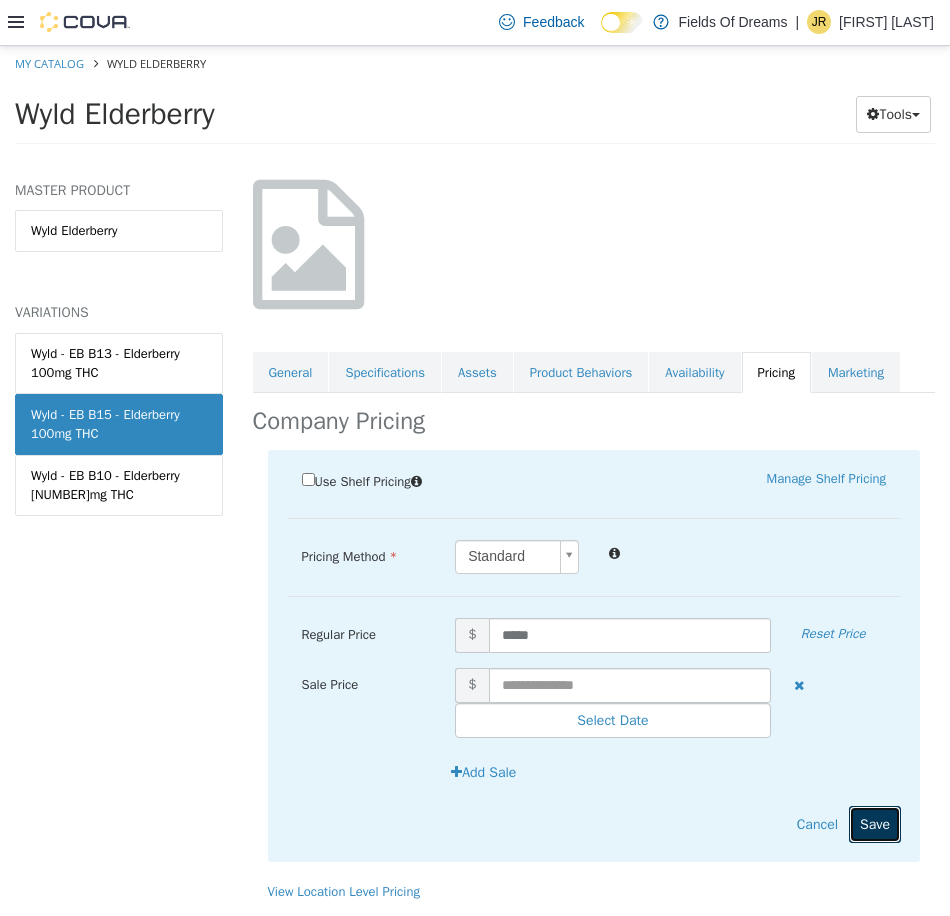 click on "Save" at bounding box center (875, 823) 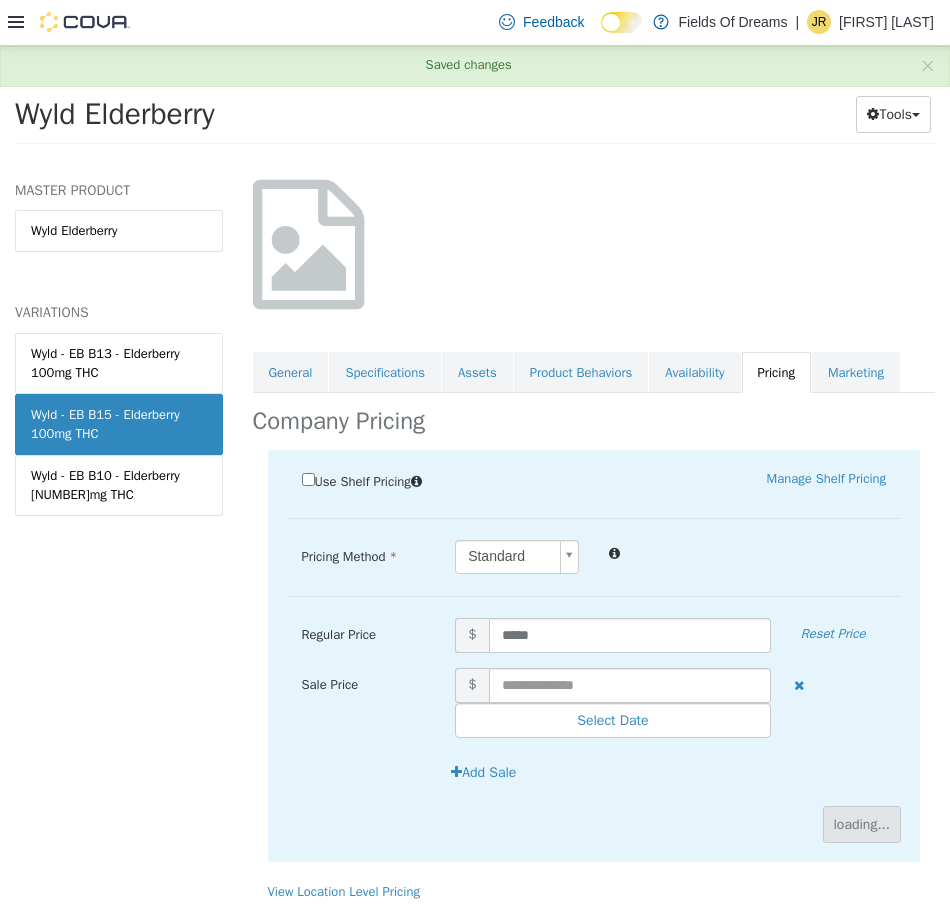 scroll, scrollTop: 0, scrollLeft: 0, axis: both 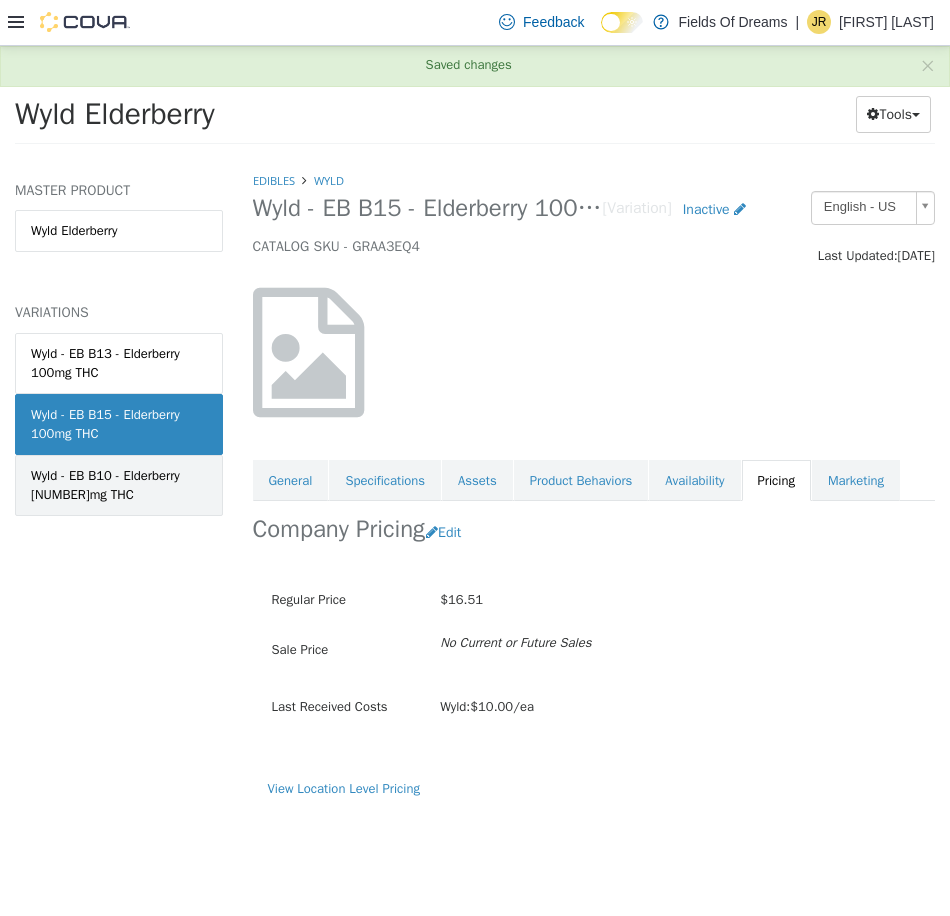 click on "Wyld - EB B10 - Elderberry [NUMBER]mg THC" at bounding box center (119, 484) 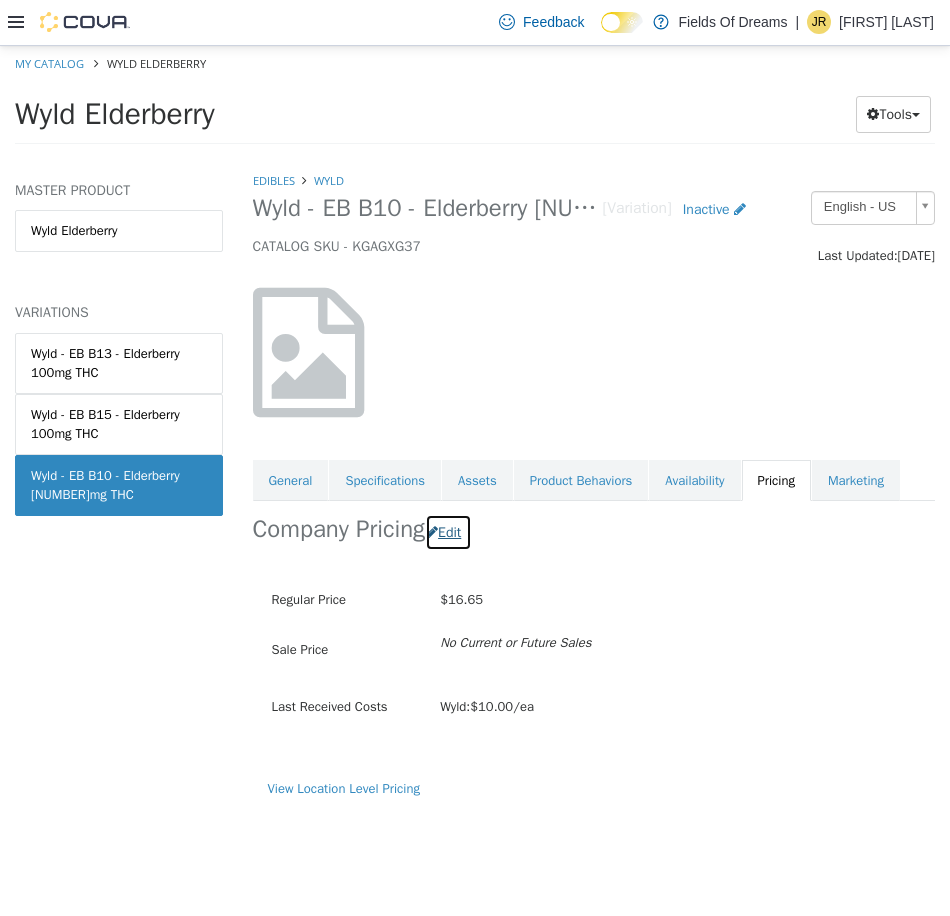 click on "Edit" at bounding box center [448, 531] 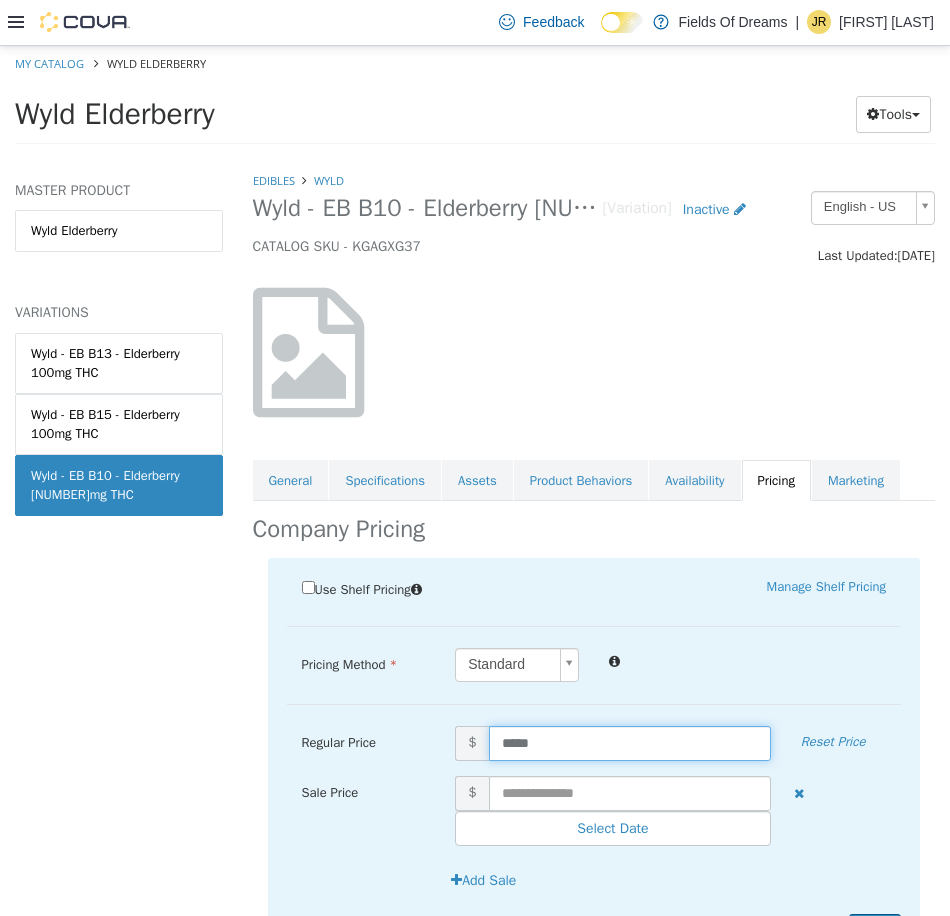 click on "*****" at bounding box center [630, 742] 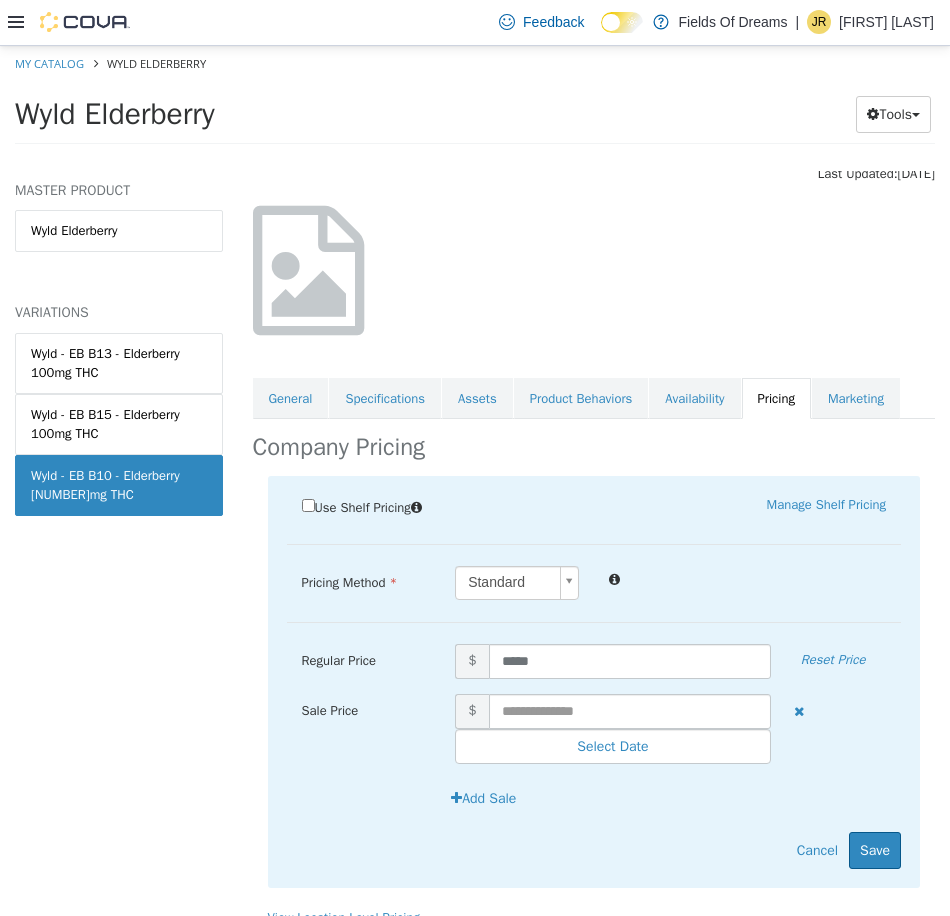 scroll, scrollTop: 123, scrollLeft: 0, axis: vertical 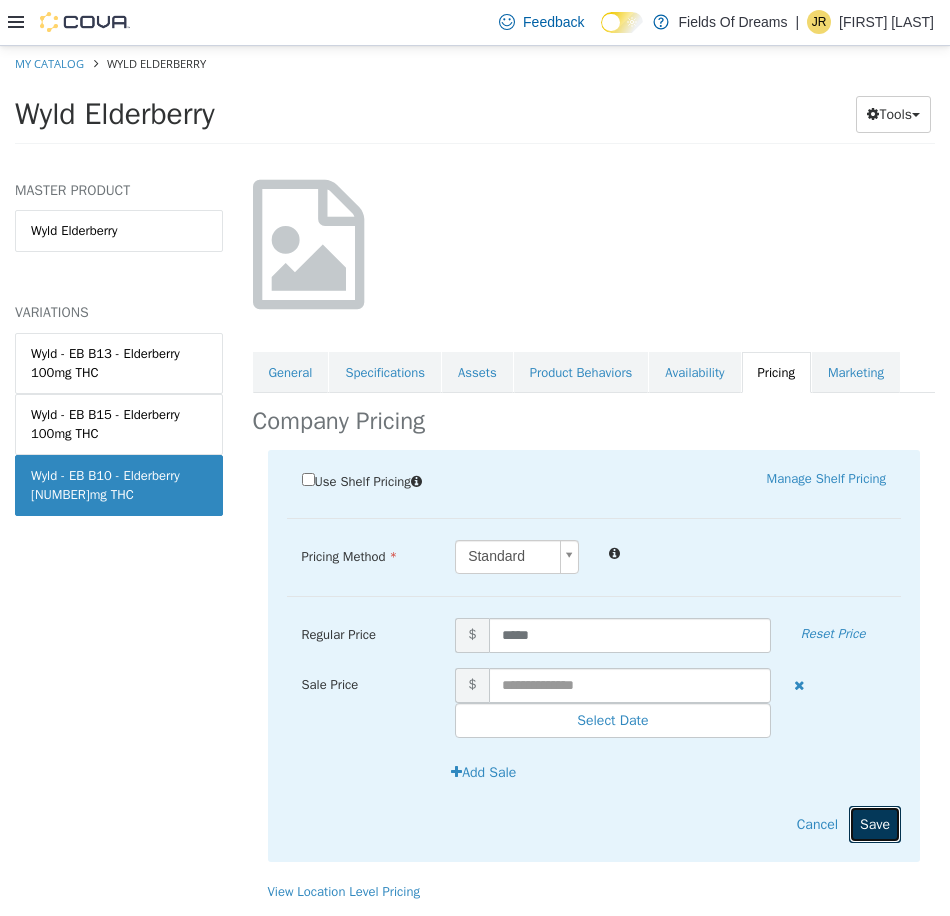 click on "Save" at bounding box center (875, 823) 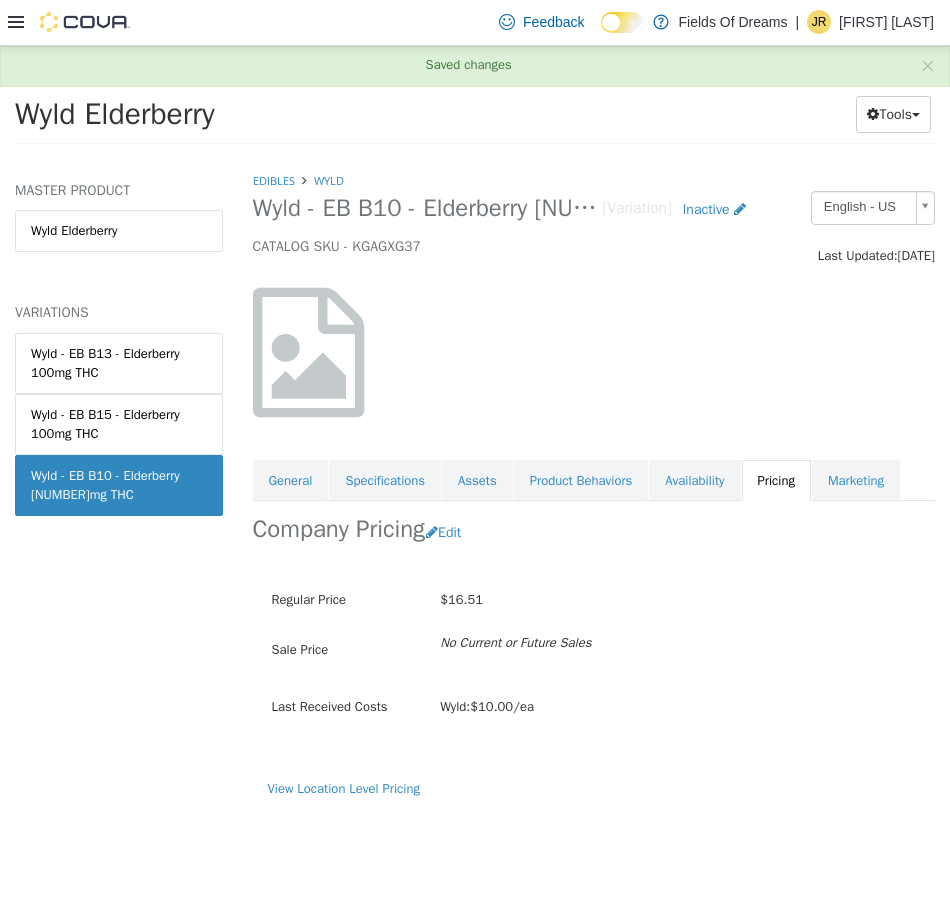 scroll, scrollTop: 0, scrollLeft: 0, axis: both 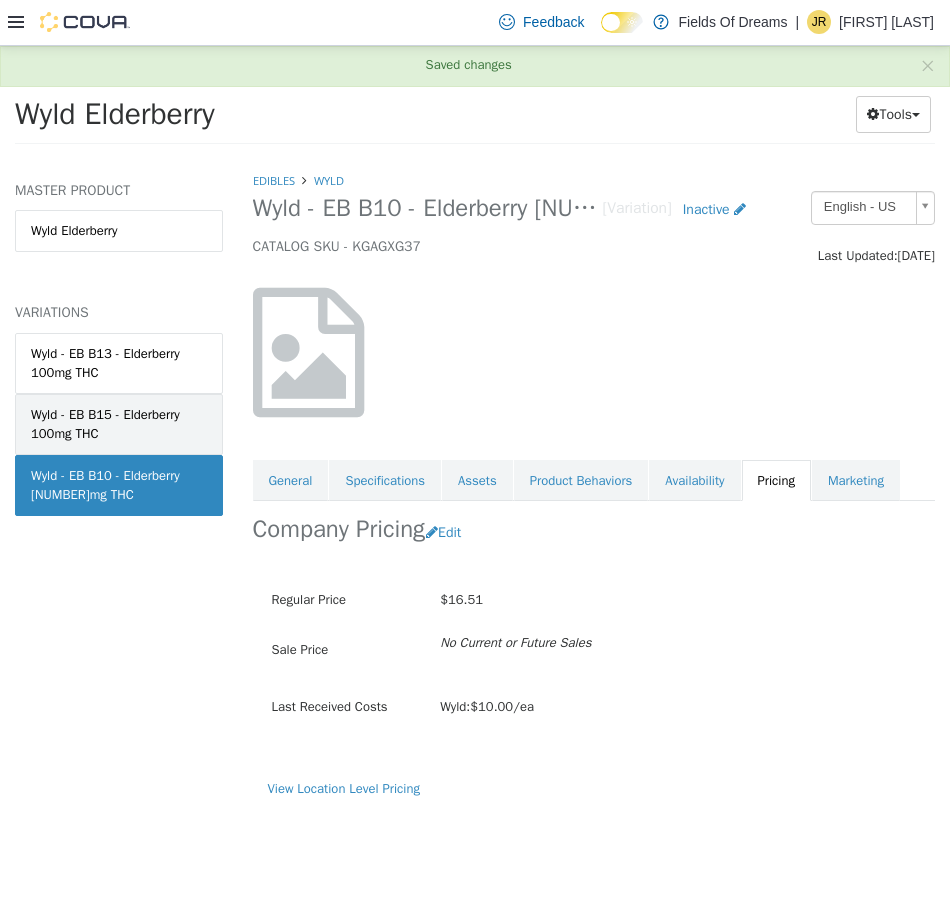 click on "Wyld - EB B15 - Elderberry 100mg THC" at bounding box center (119, 423) 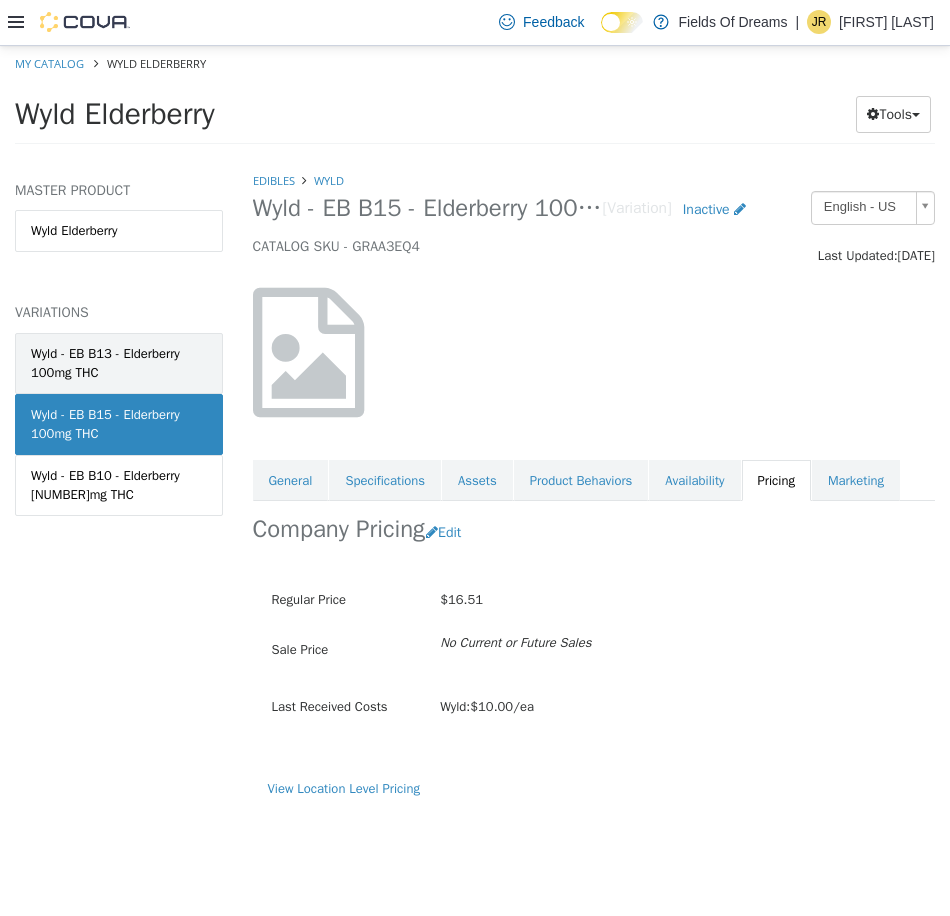 click on "Wyld - EB B13 - Elderberry 100mg THC" at bounding box center (119, 362) 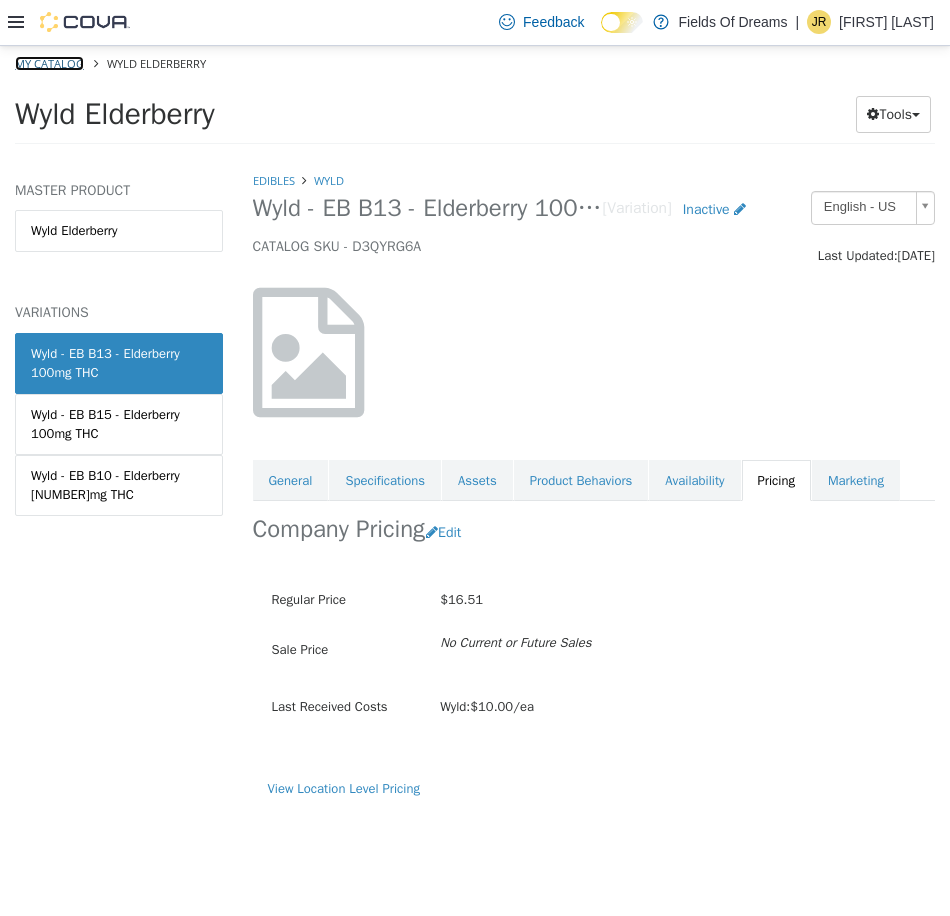 click on "My Catalog" at bounding box center [49, 62] 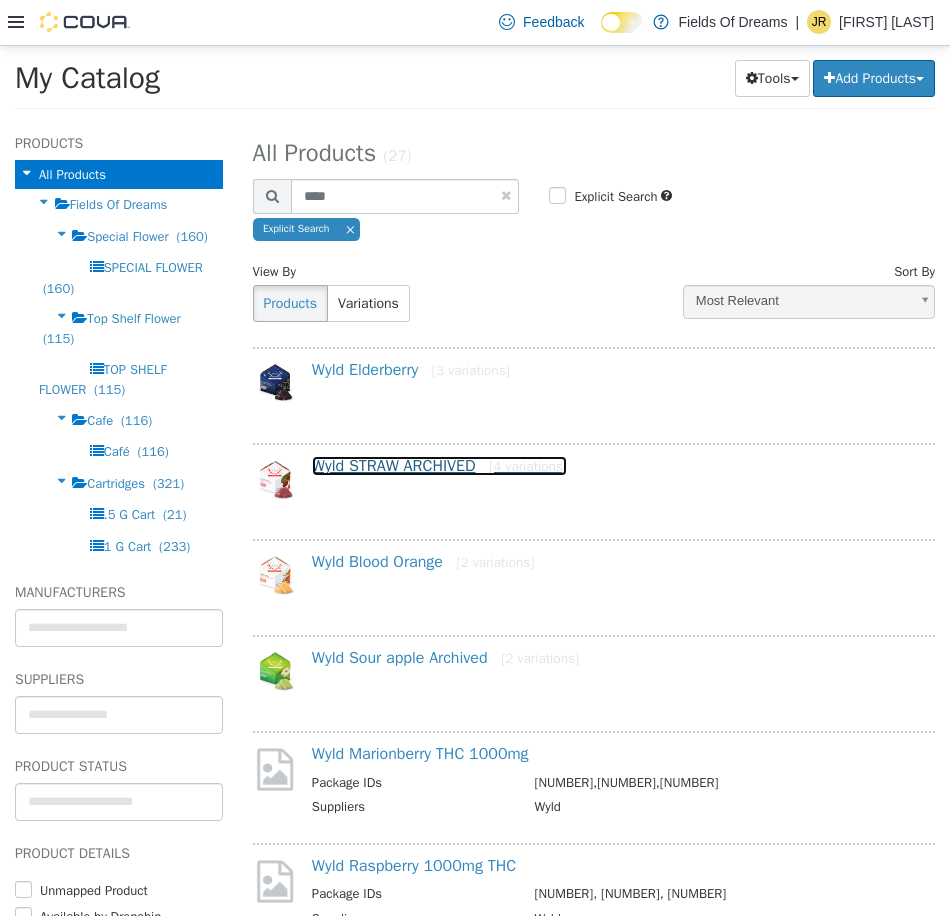 click on "Wyld STRAW ARCHIVED
[4 variations]" at bounding box center (439, 465) 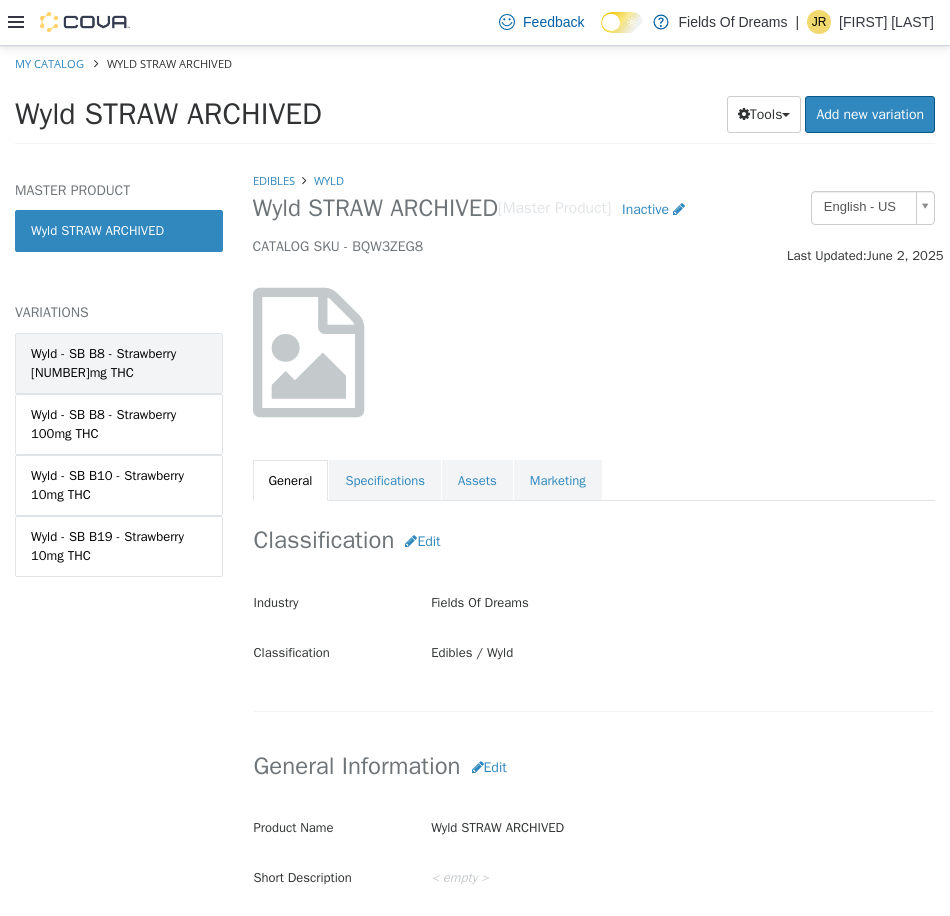 click on "Wyld - SB B8 - Strawberry [NUMBER]mg THC" at bounding box center (119, 362) 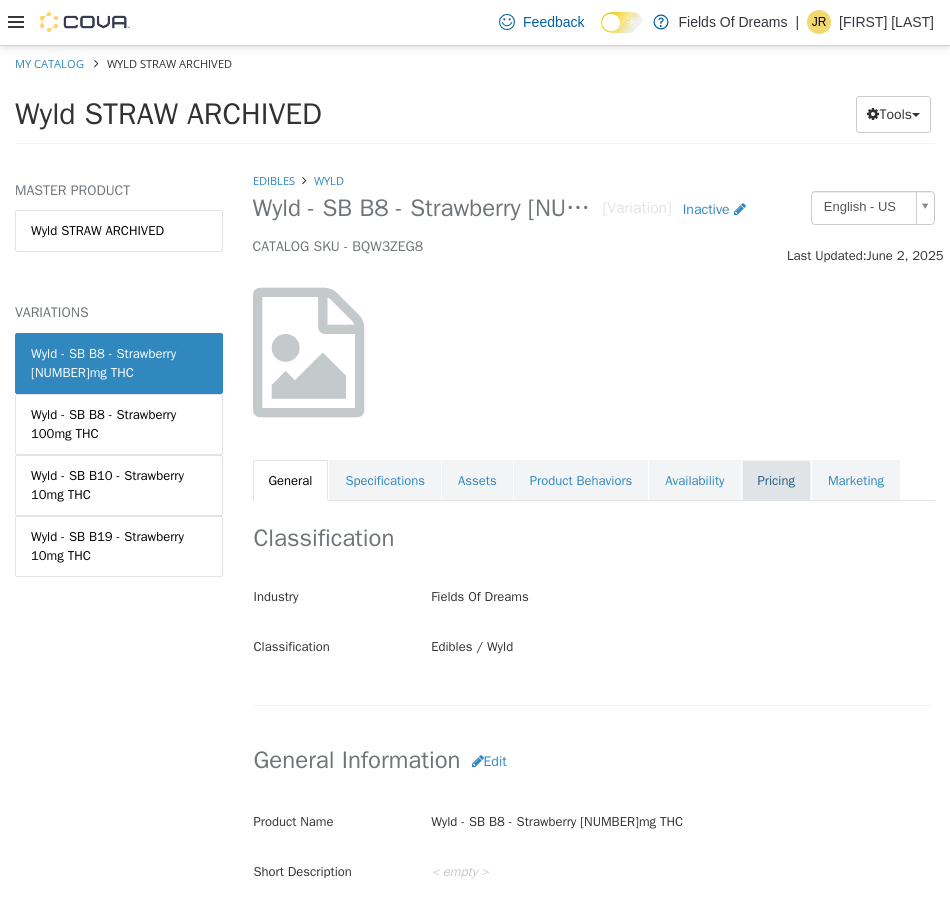 click on "Pricing" at bounding box center (776, 480) 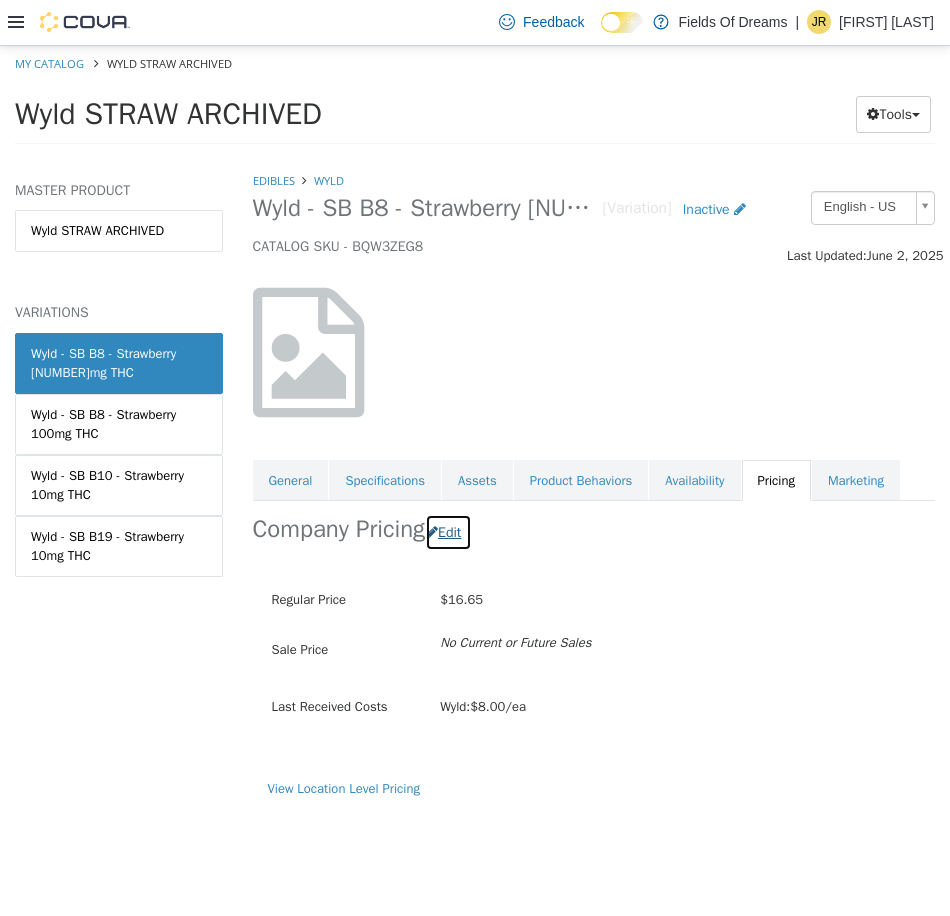 click on "Edit" at bounding box center (448, 531) 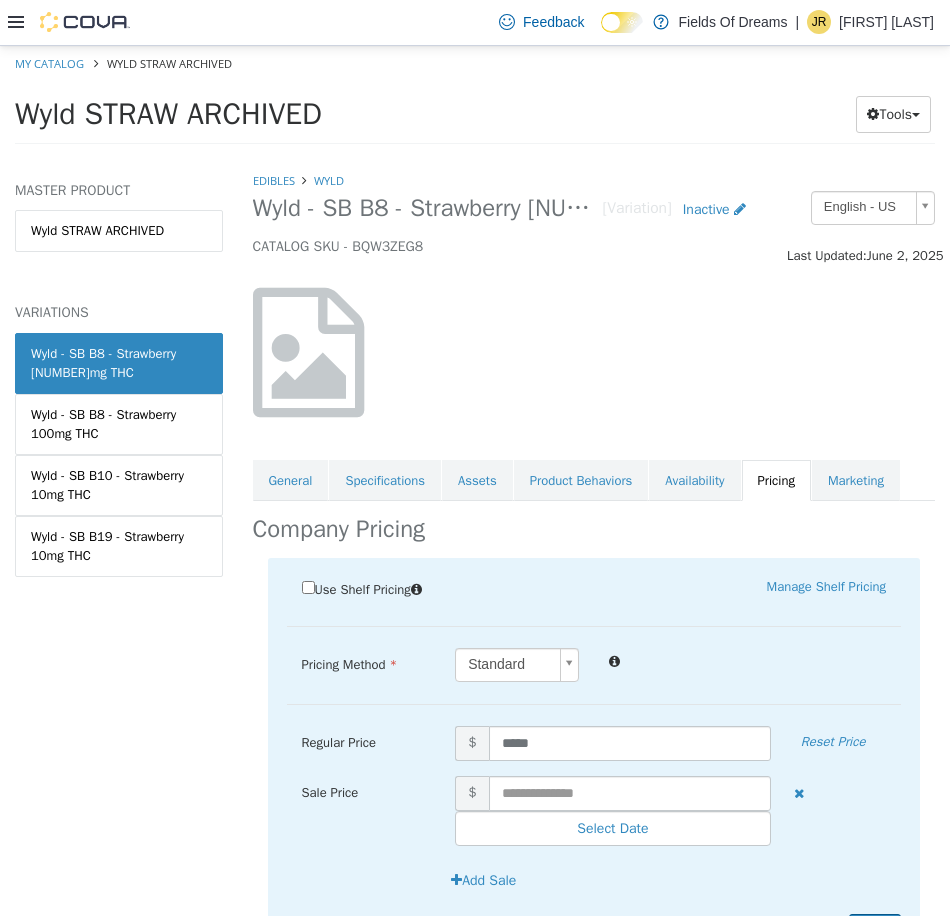 click on "[NUMBER] [NUMBER]" at bounding box center (594, 763) 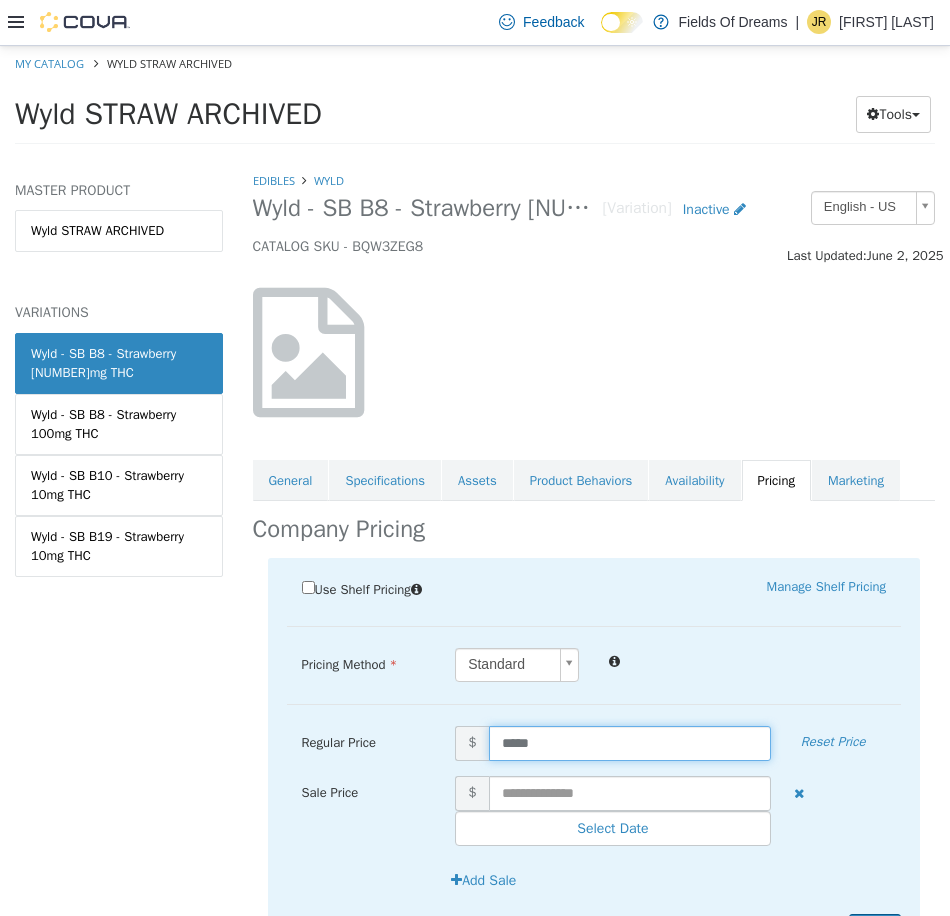 click on "*****" at bounding box center (630, 742) 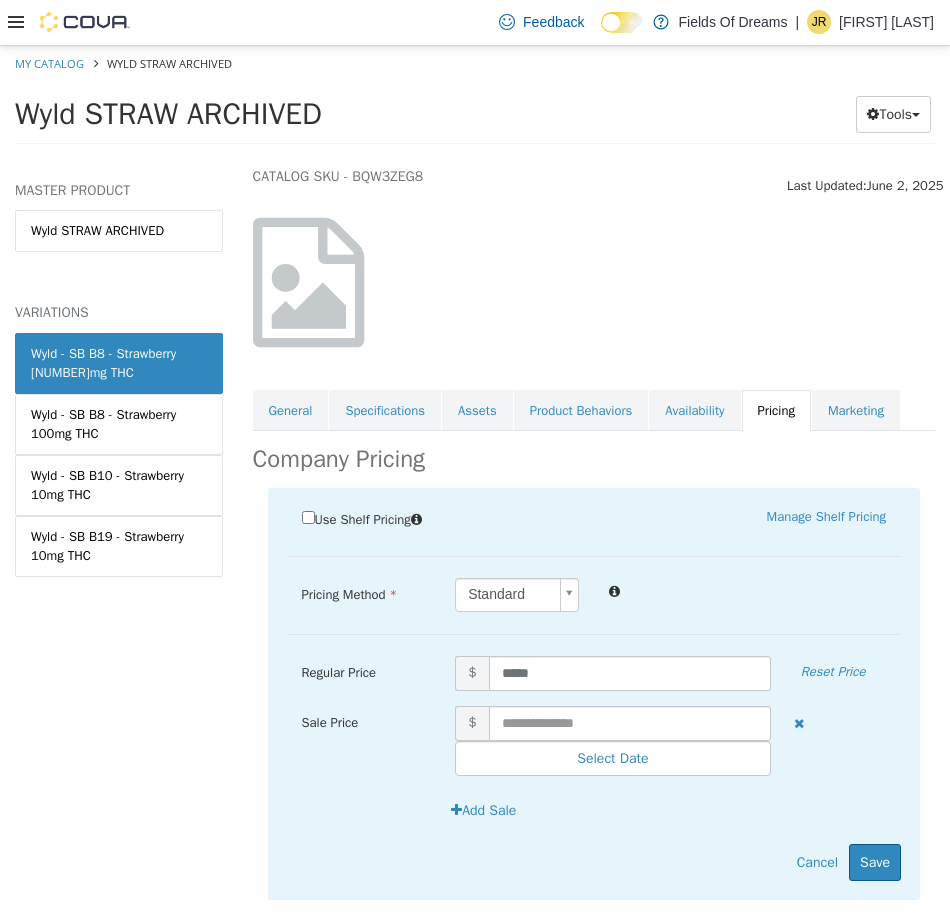 scroll, scrollTop: 108, scrollLeft: 0, axis: vertical 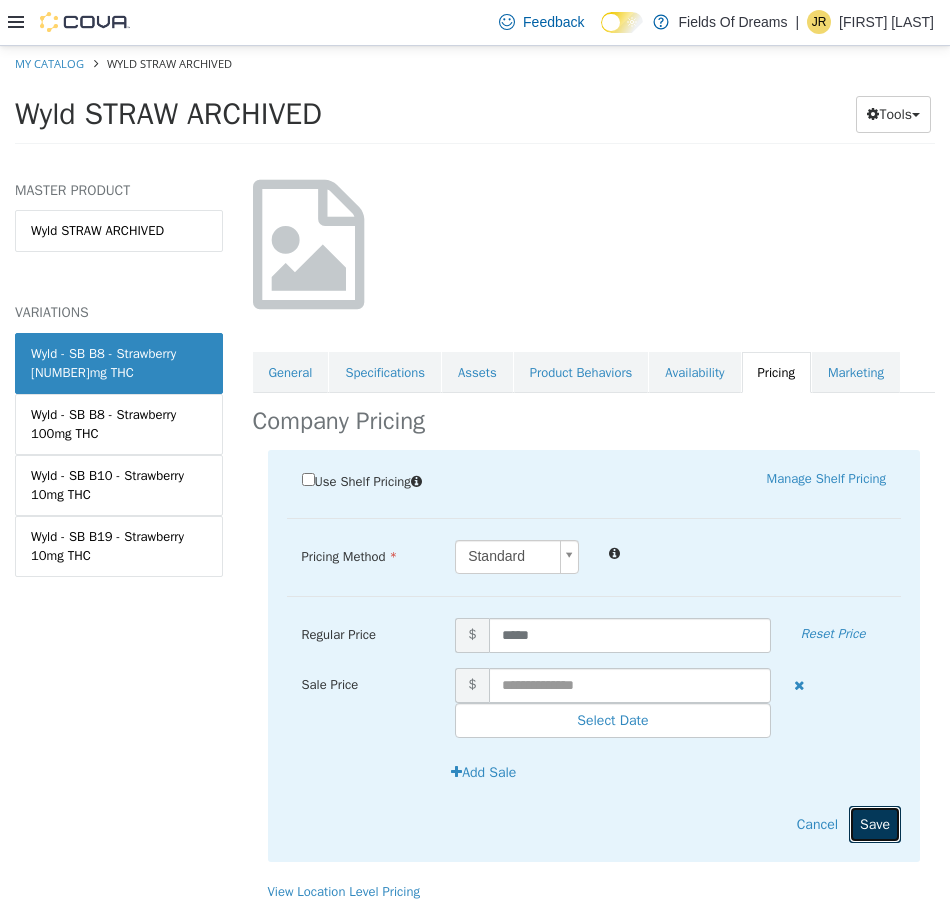 click on "Save" at bounding box center [875, 823] 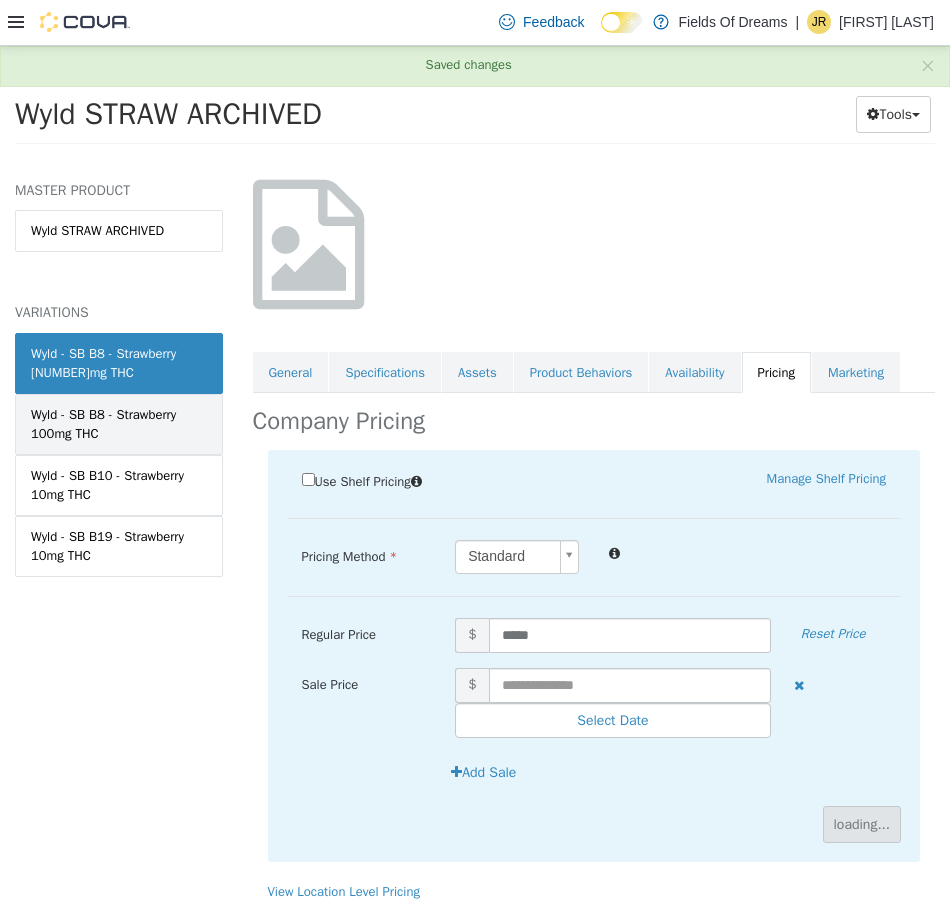 scroll, scrollTop: 0, scrollLeft: 0, axis: both 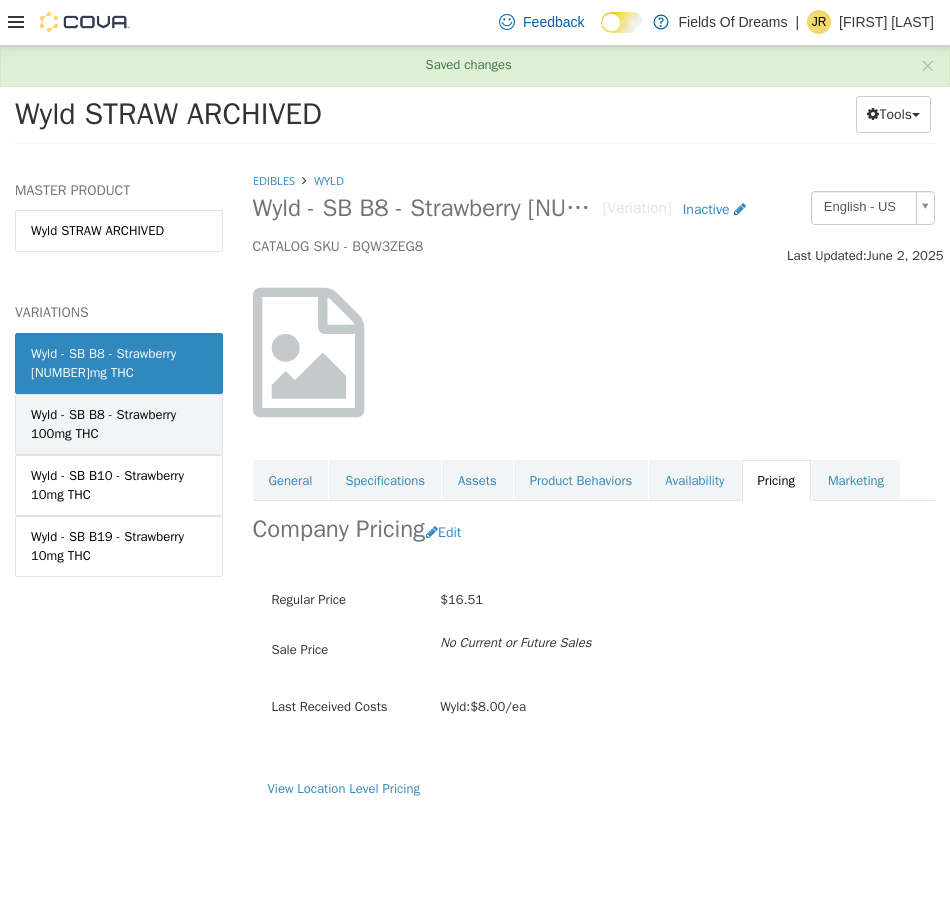 click on "Wyld - SB B8 - Strawberry 100mg THC" at bounding box center [119, 423] 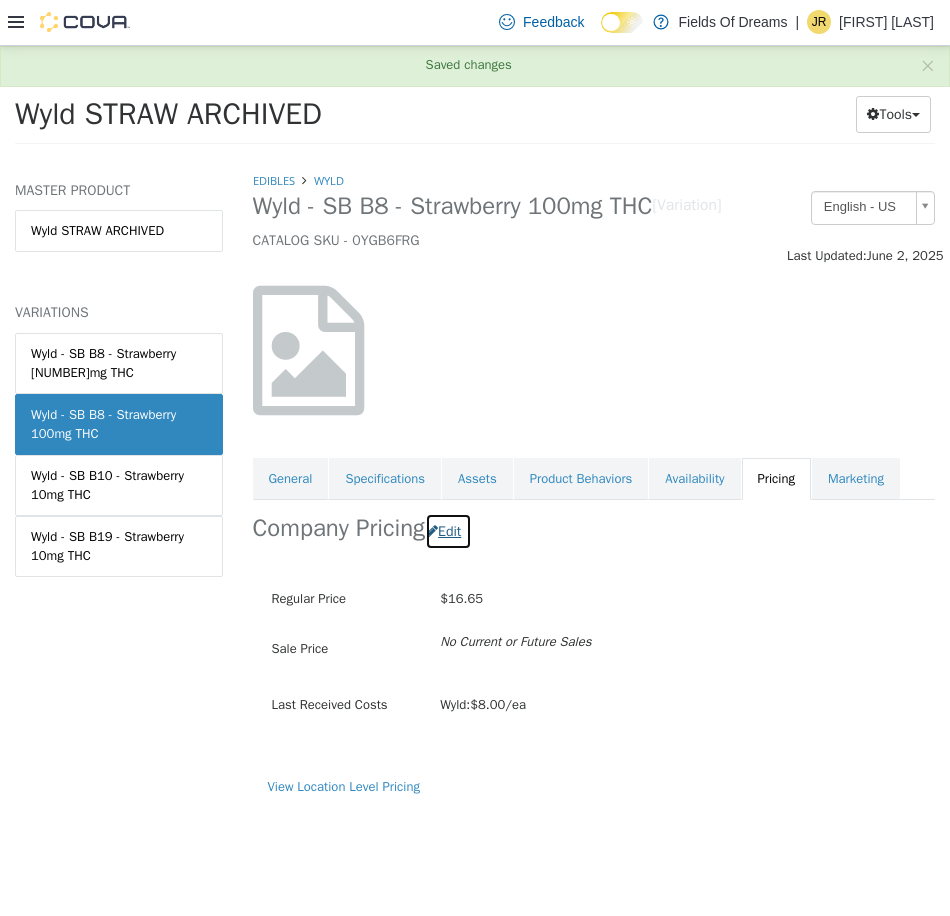 click on "Edit" at bounding box center (448, 530) 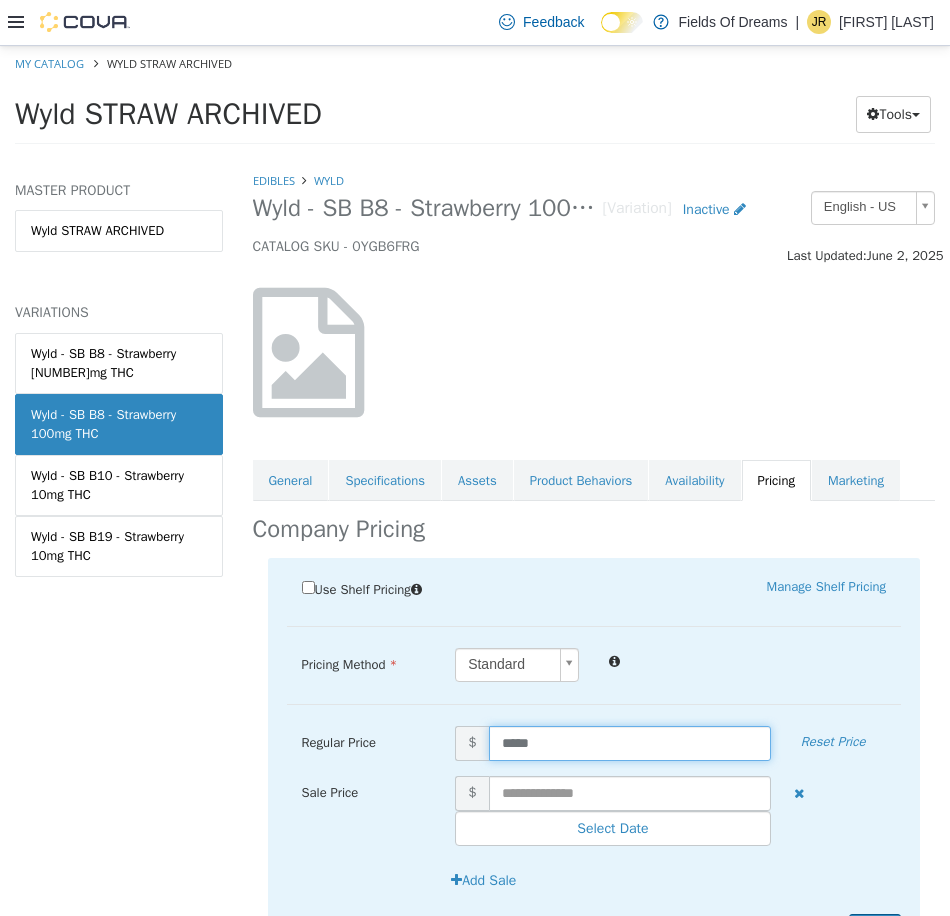 click on "*****" at bounding box center (630, 742) 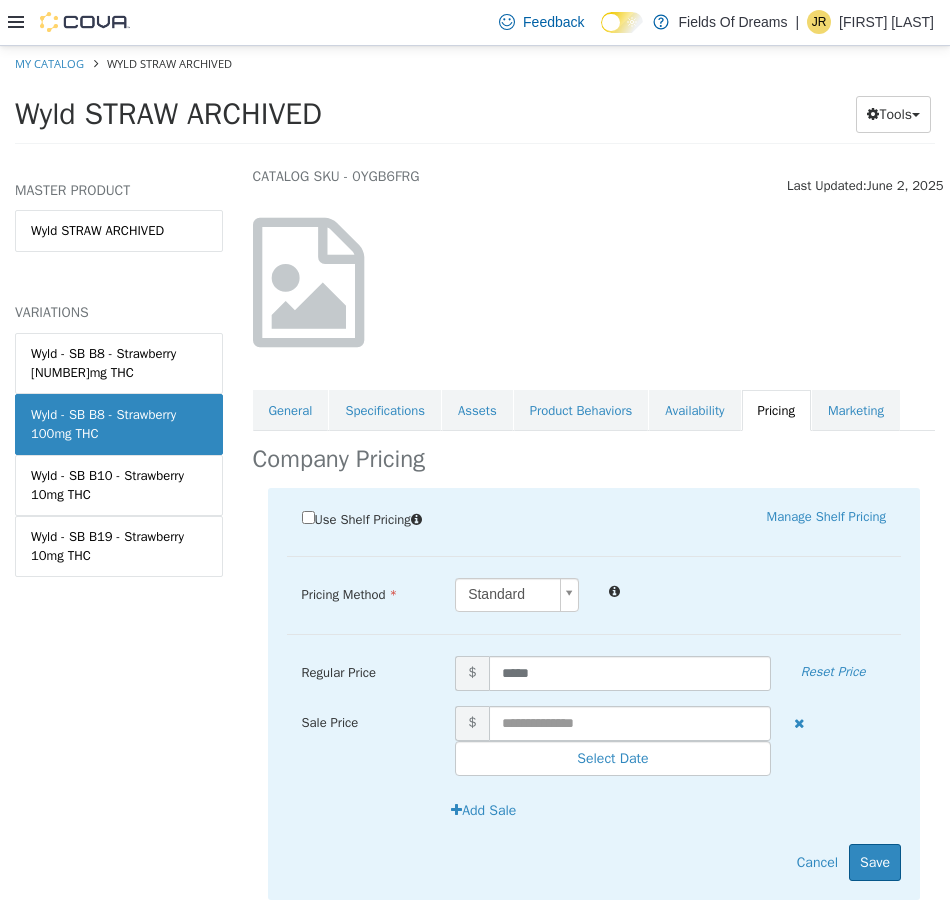 scroll, scrollTop: 108, scrollLeft: 0, axis: vertical 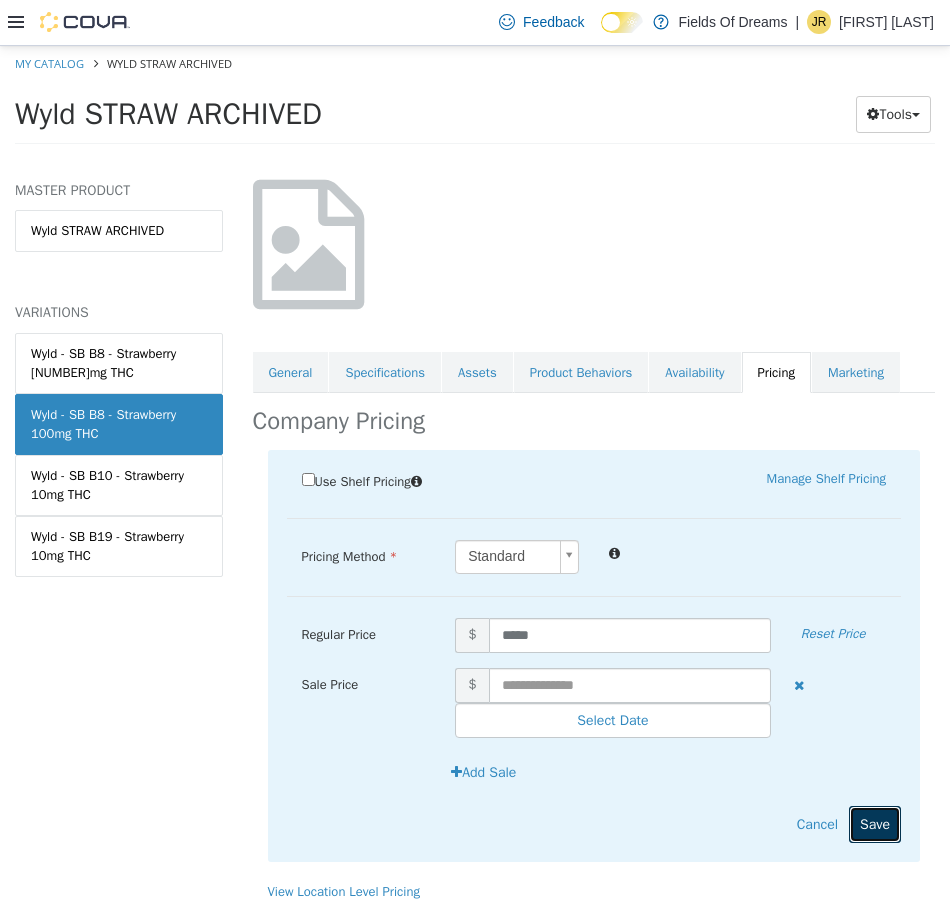 click on "Save" at bounding box center [875, 823] 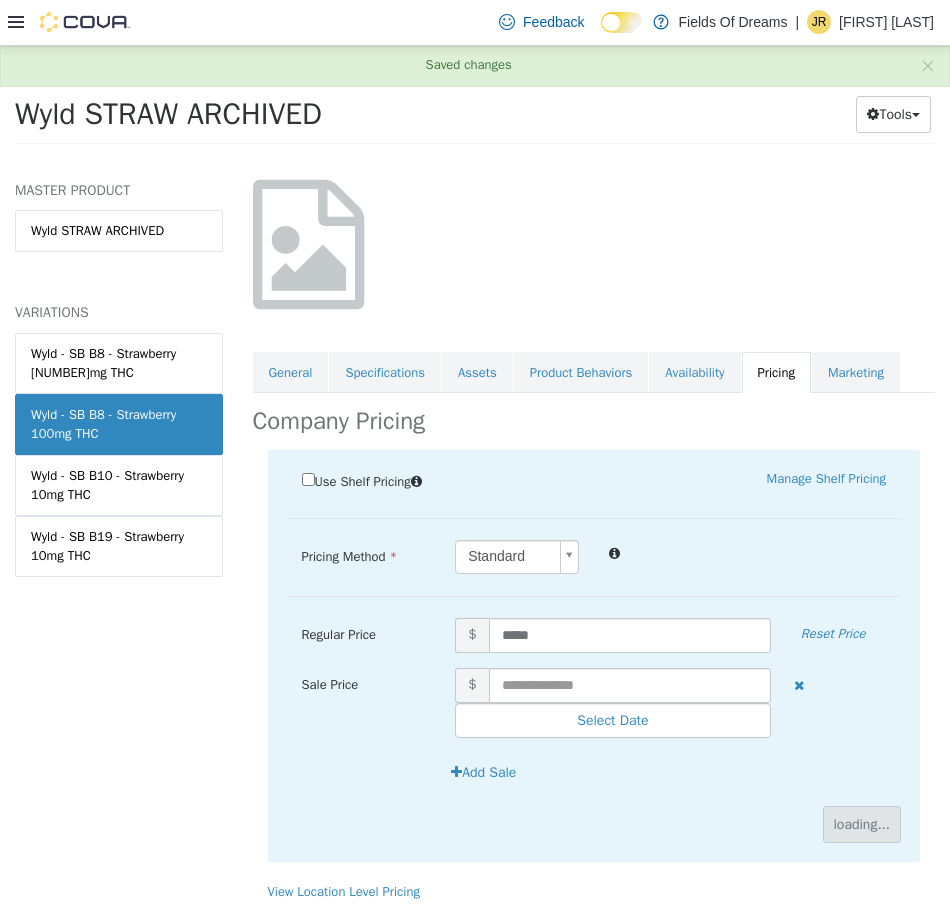 scroll, scrollTop: 0, scrollLeft: 0, axis: both 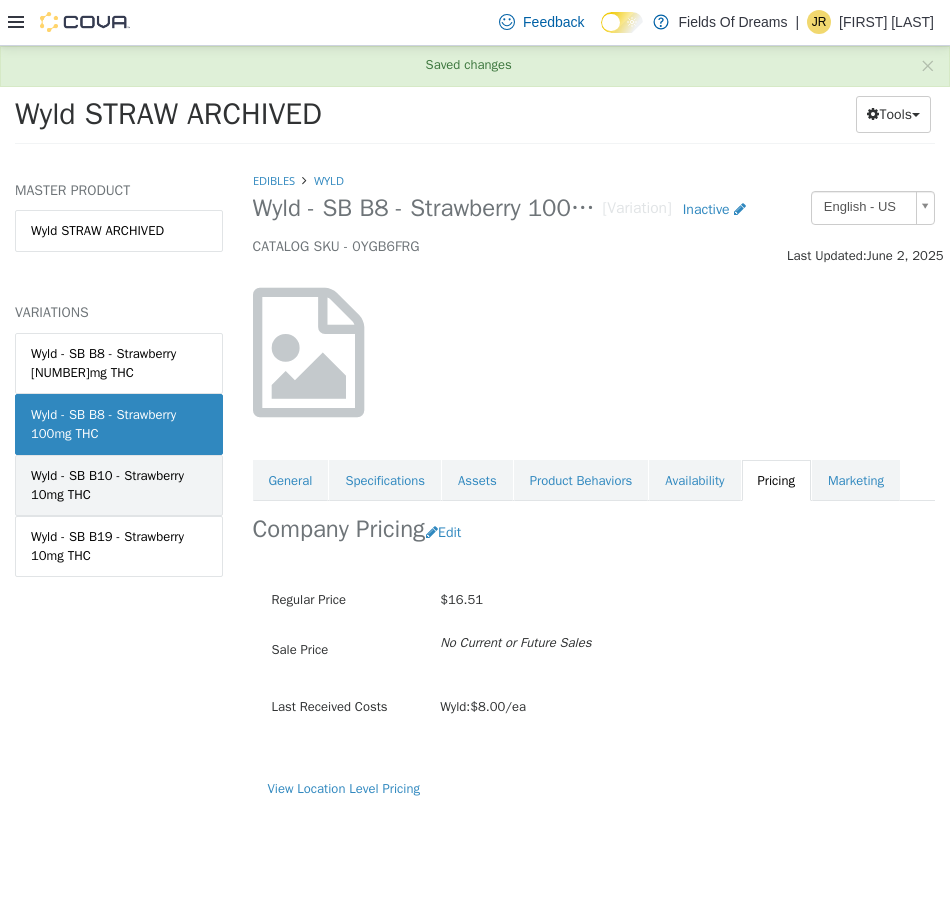 click on "Wyld - SB B10 -  Strawberry 10mg THC" at bounding box center [119, 484] 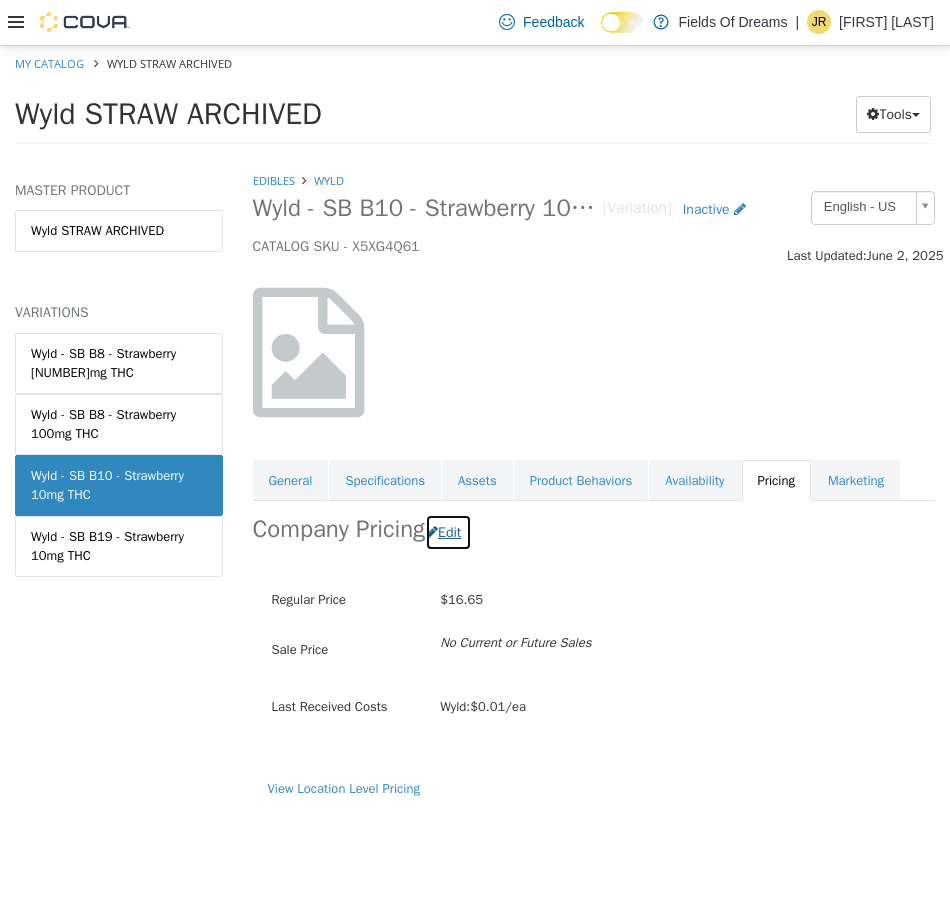 click on "Edit" at bounding box center [448, 531] 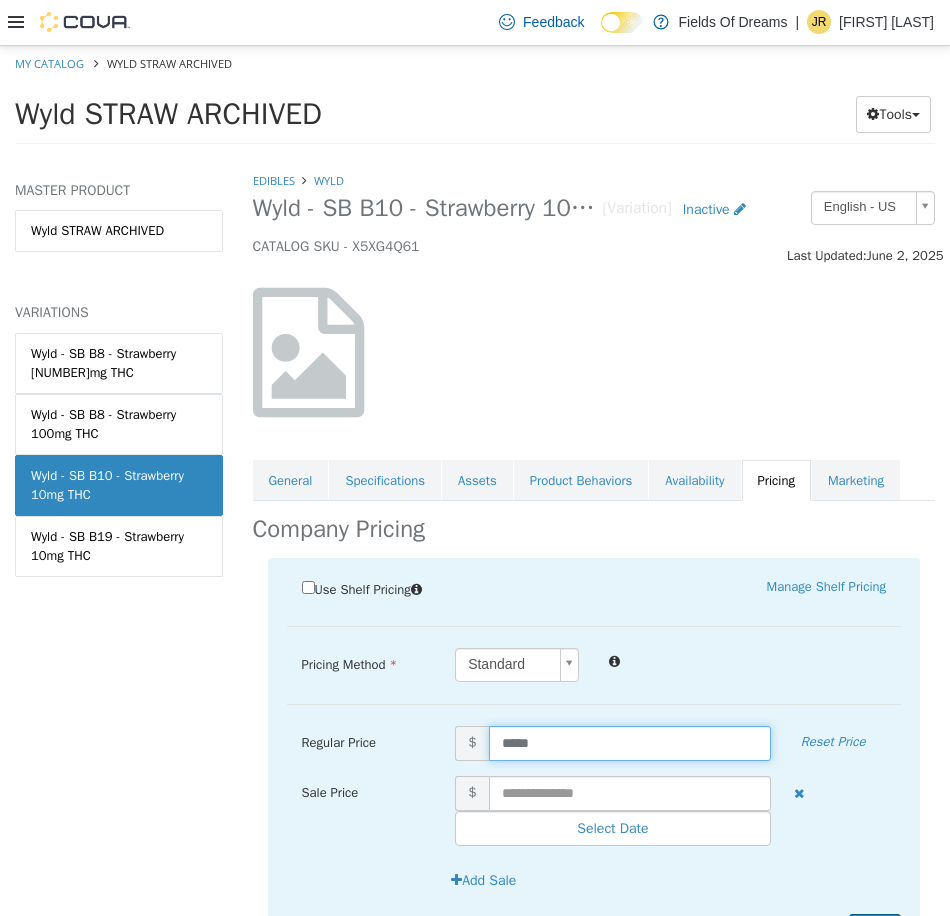 click on "*****" at bounding box center [630, 742] 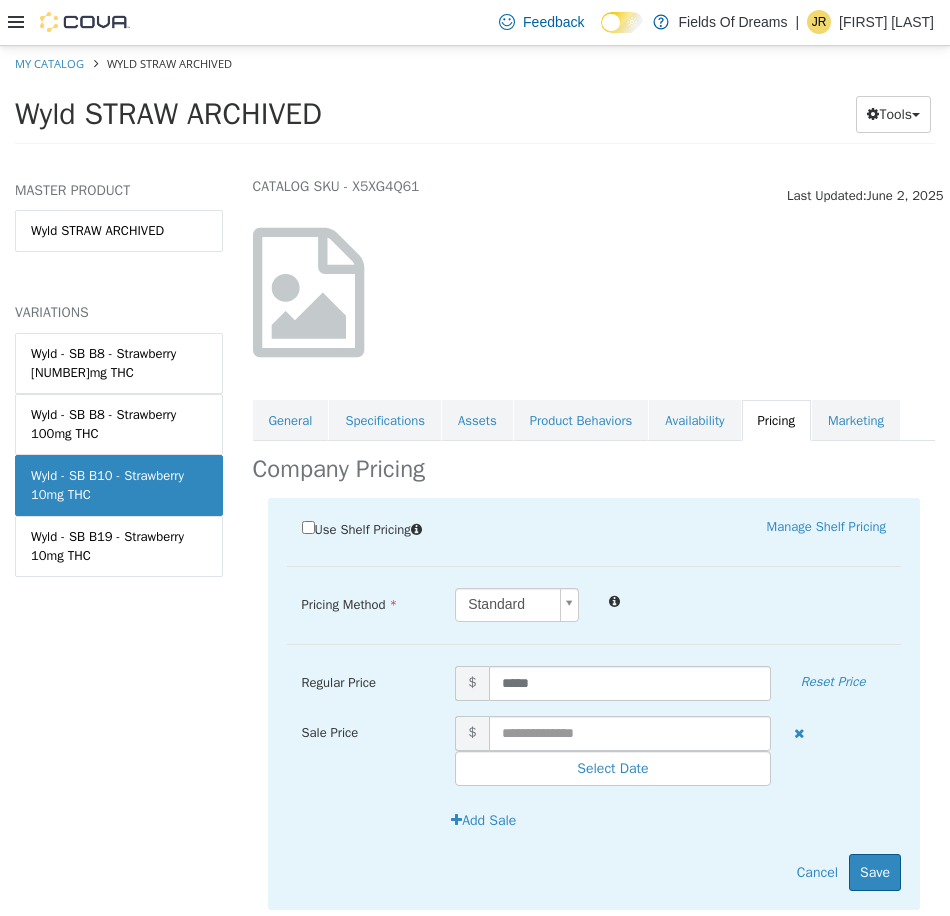 scroll, scrollTop: 108, scrollLeft: 0, axis: vertical 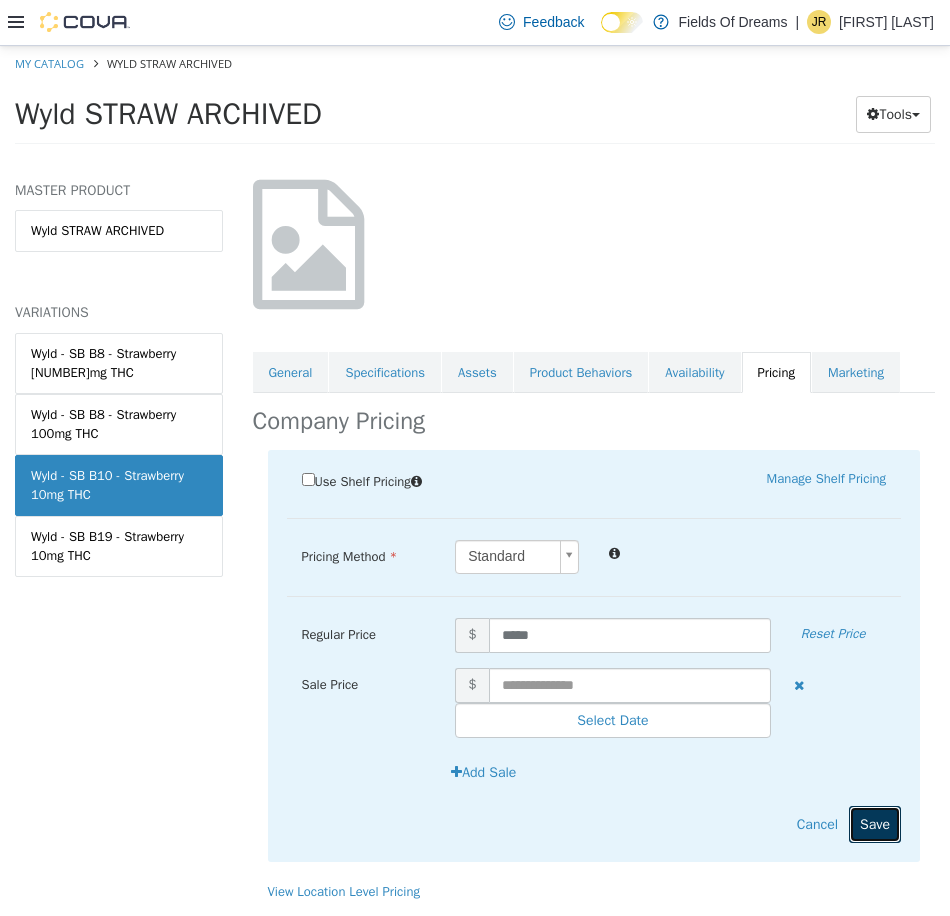 click on "Save" at bounding box center (875, 823) 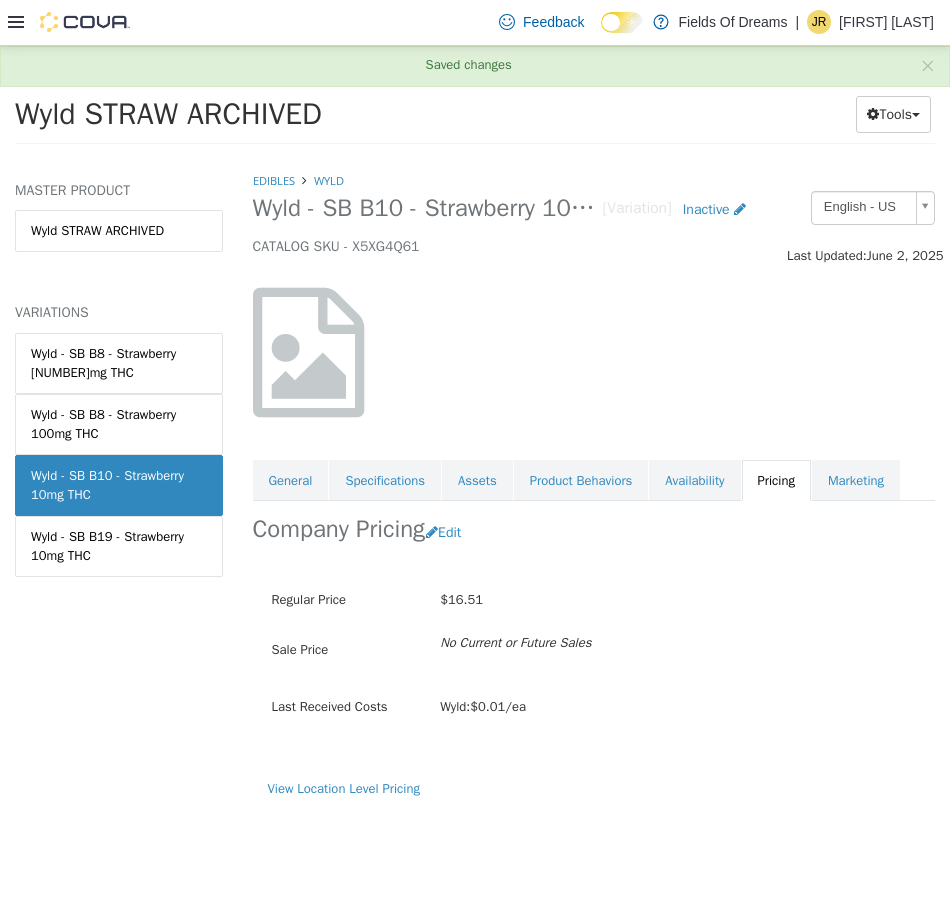 scroll, scrollTop: 0, scrollLeft: 0, axis: both 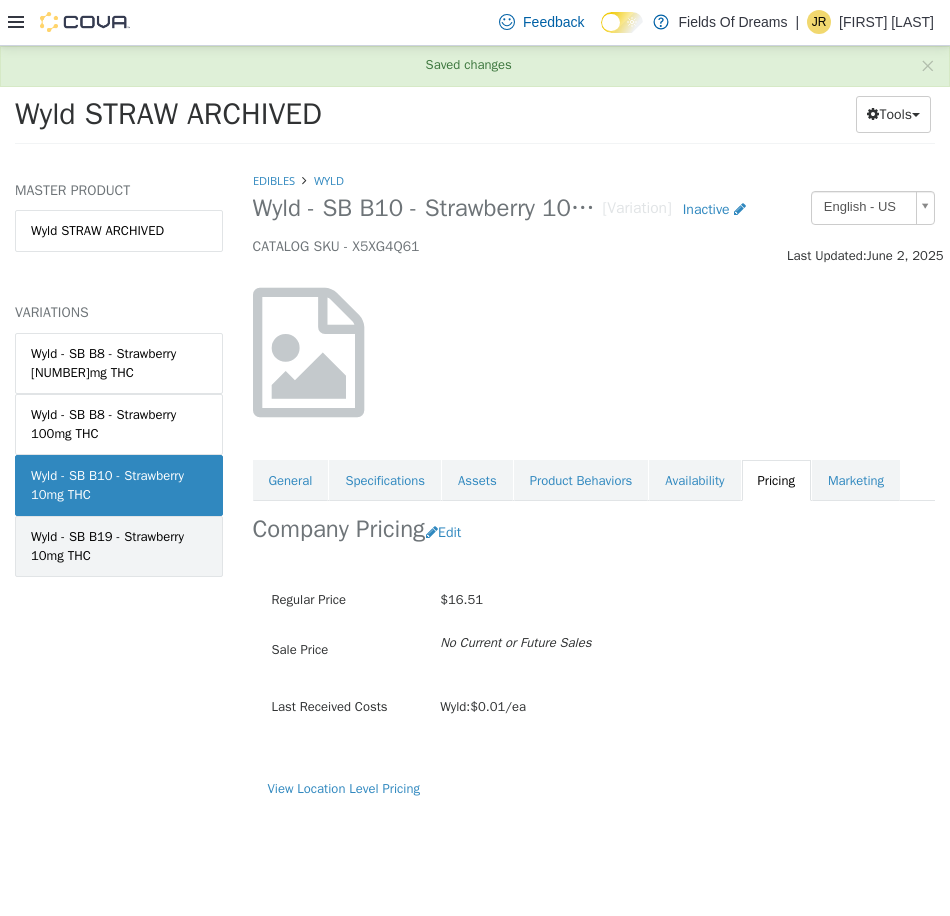 click on "Wyld - SB B19 -  Strawberry 10mg THC" at bounding box center [119, 545] 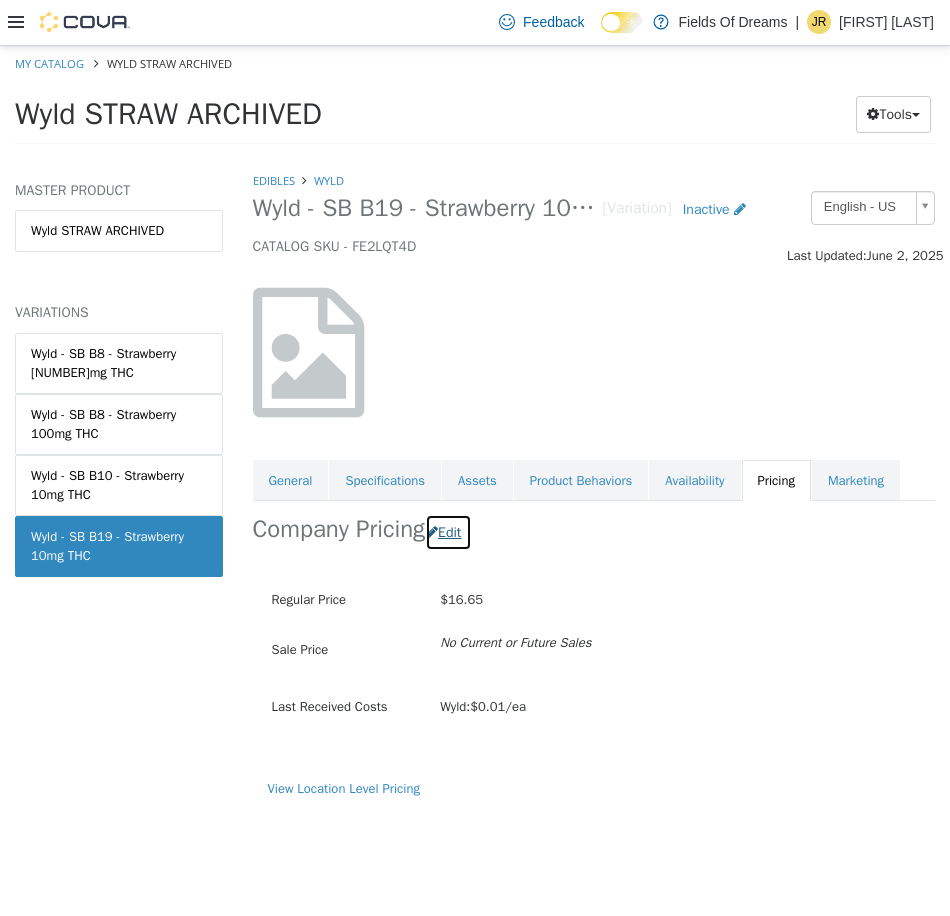 click on "Edit" at bounding box center (448, 531) 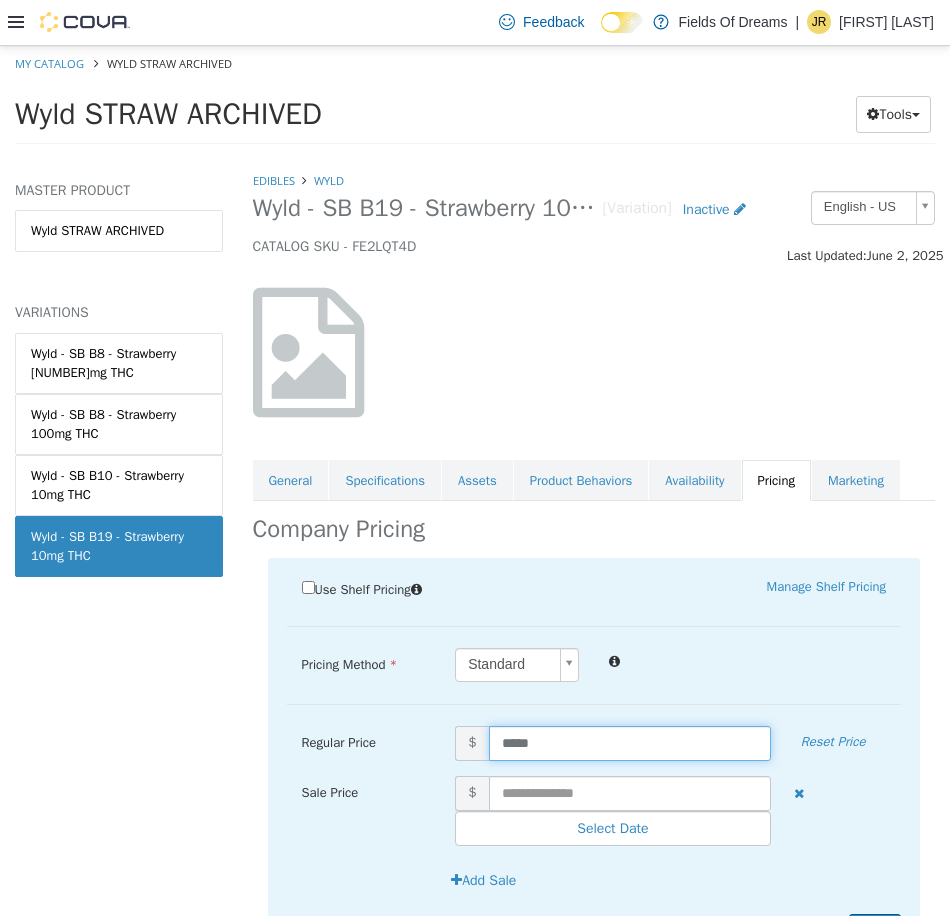 click on "*****" at bounding box center (630, 742) 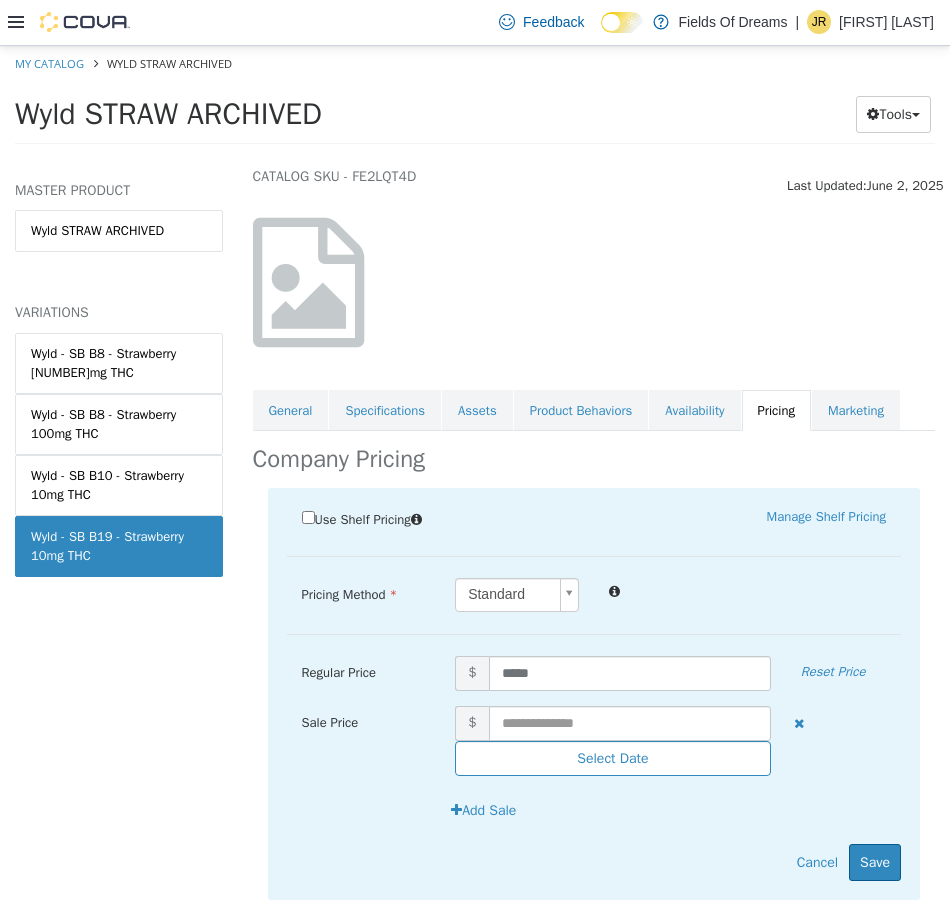scroll, scrollTop: 108, scrollLeft: 0, axis: vertical 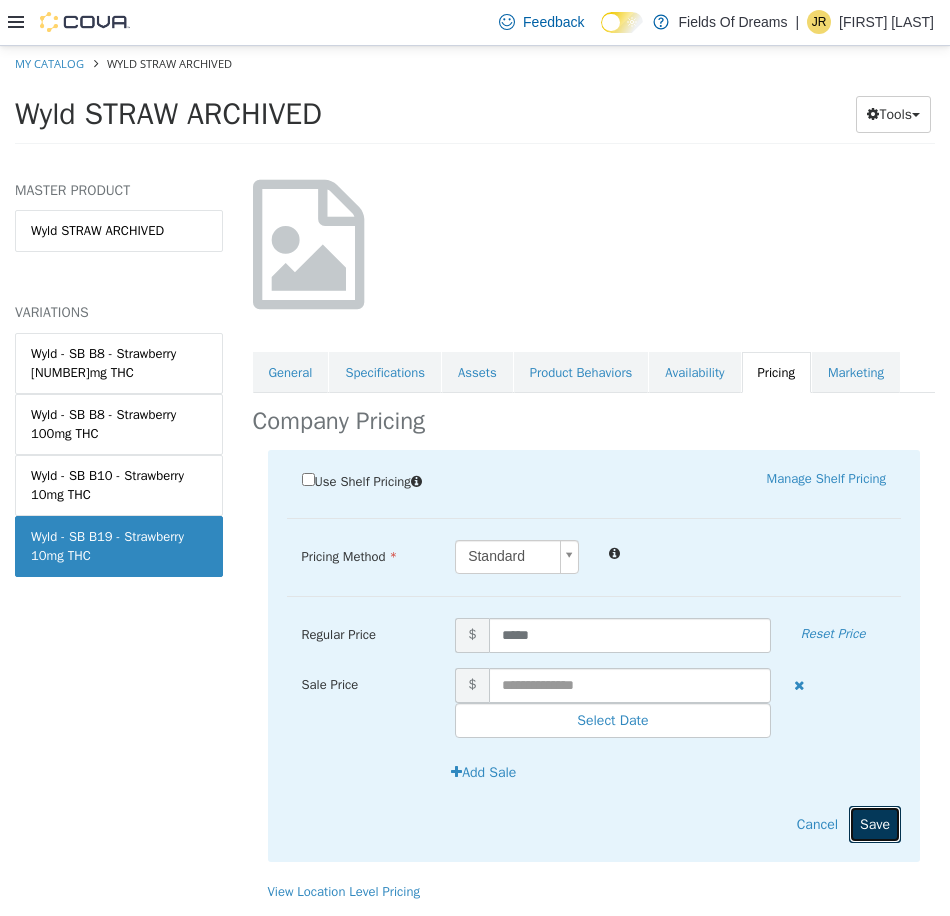 click on "Save" at bounding box center (875, 823) 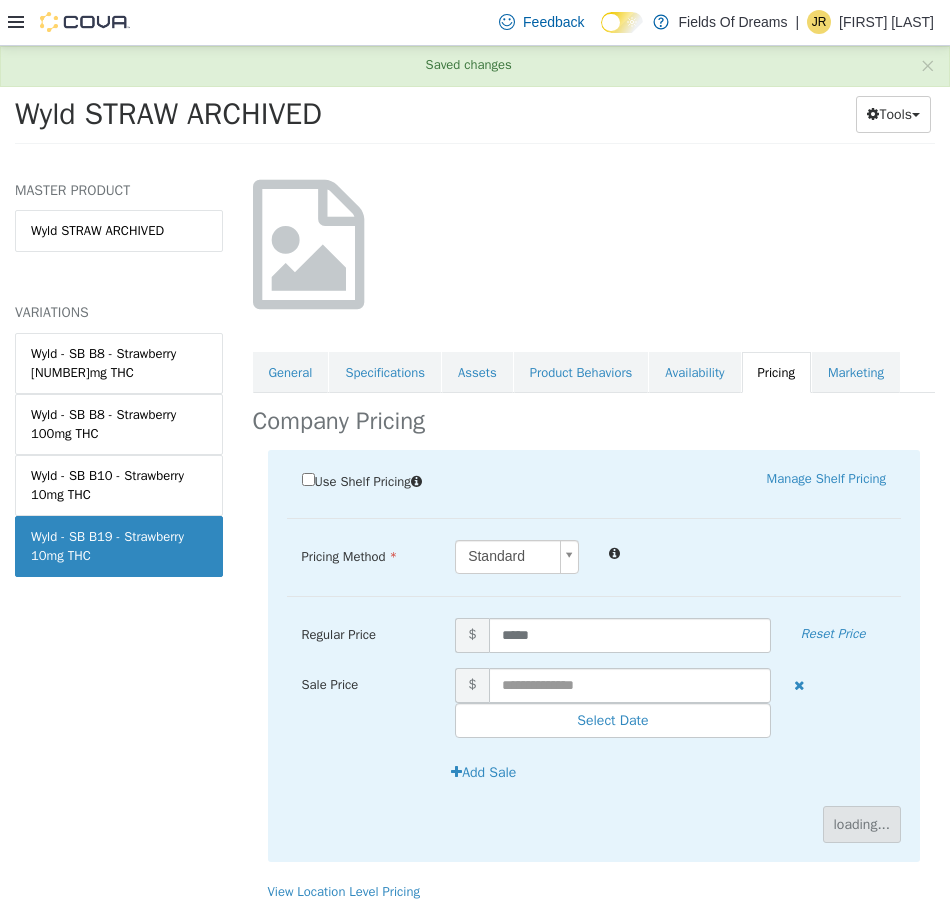 scroll, scrollTop: 0, scrollLeft: 0, axis: both 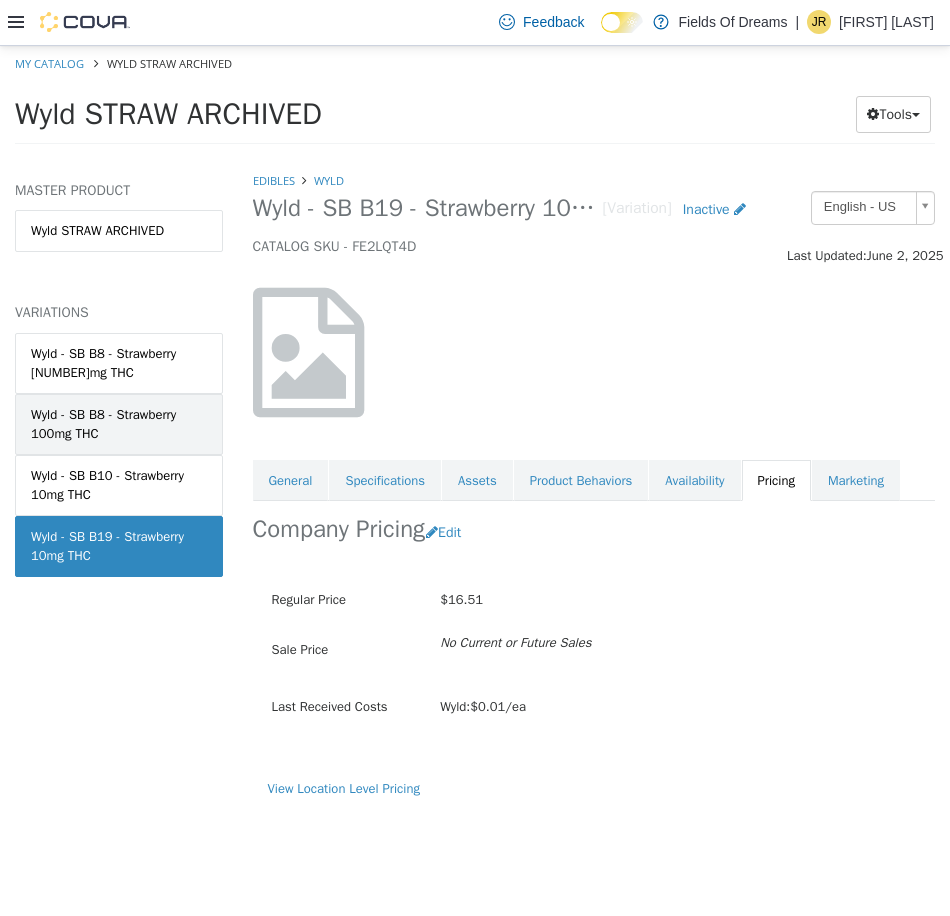 click on "Wyld - SB B8 - Strawberry 100mg THC" at bounding box center [119, 423] 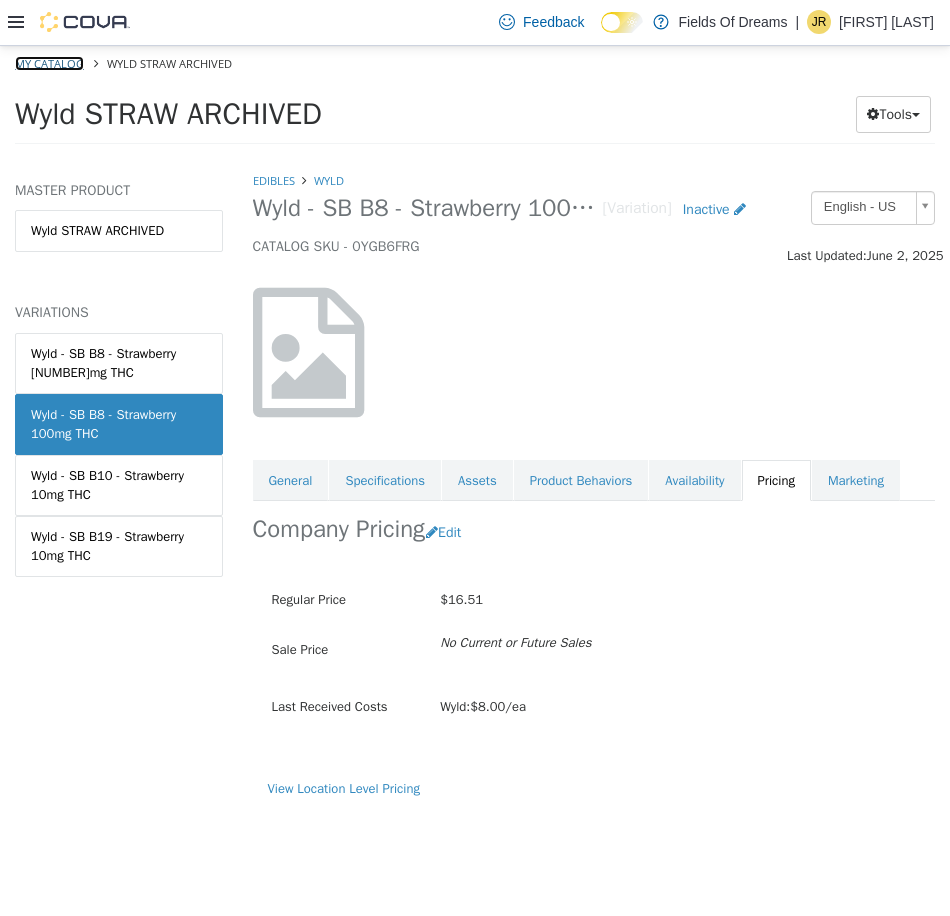 click on "My Catalog" at bounding box center (49, 62) 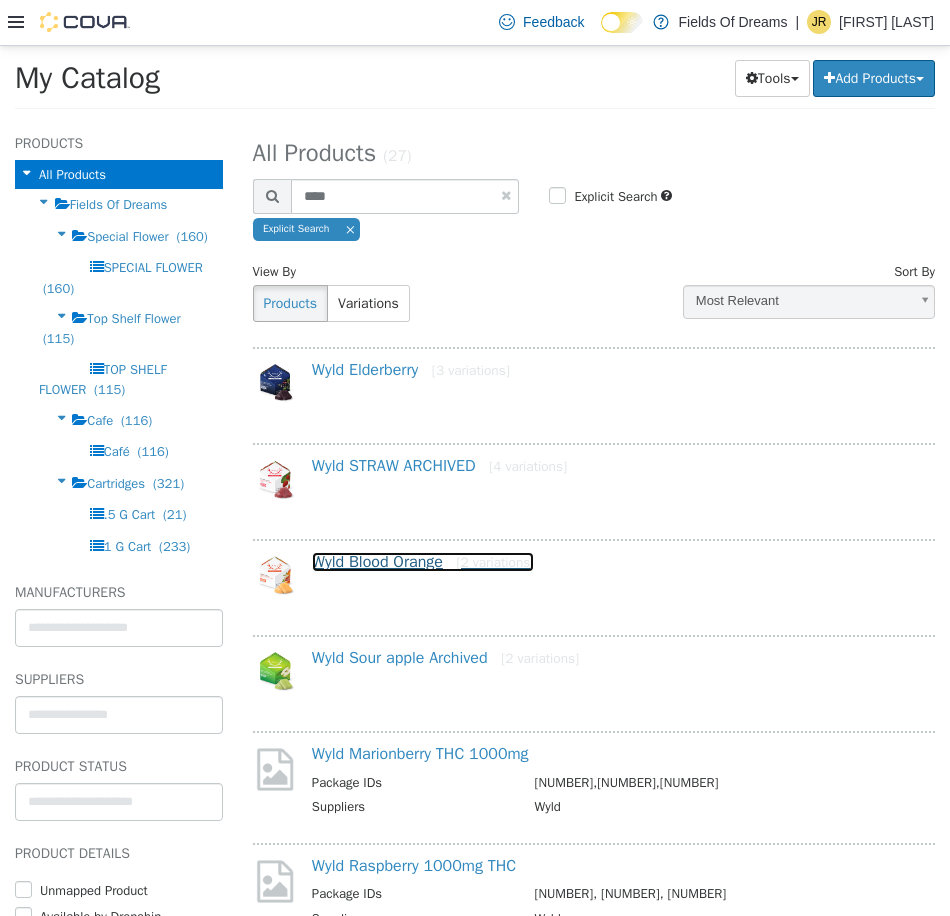 click on "Wyld Blood Orange
[2 variations]" at bounding box center [423, 561] 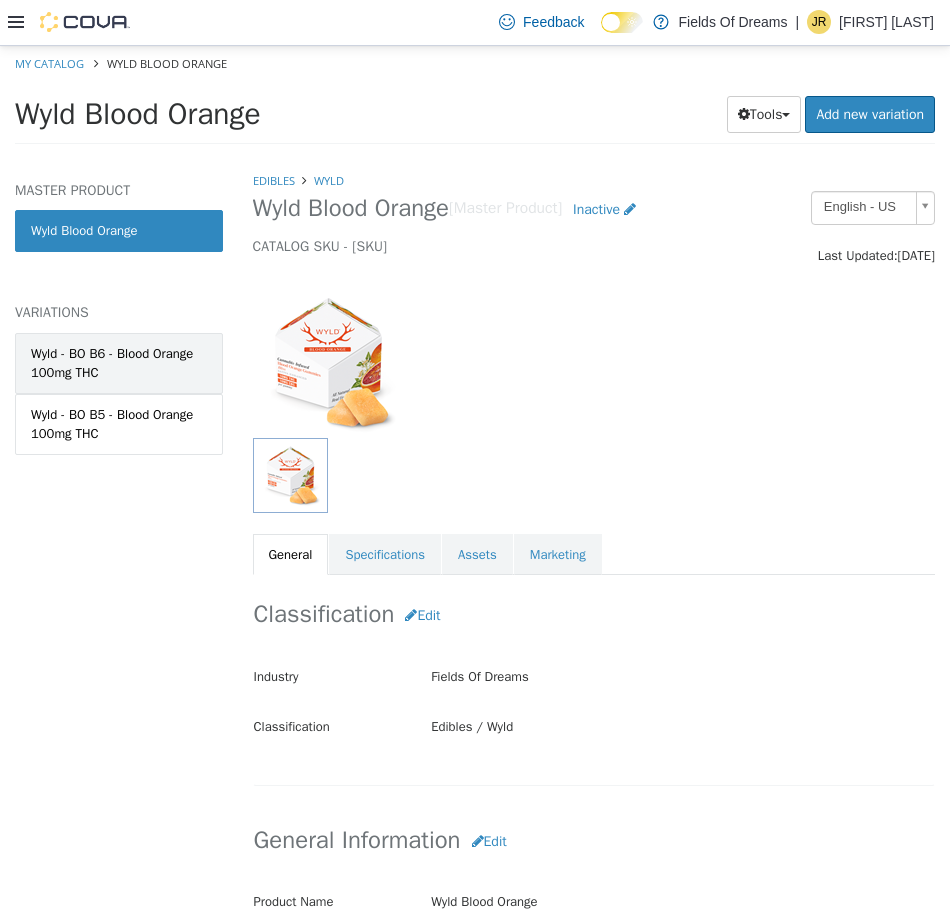 click on "Wyld - BO B6 - Blood Orange 100mg THC" at bounding box center [119, 362] 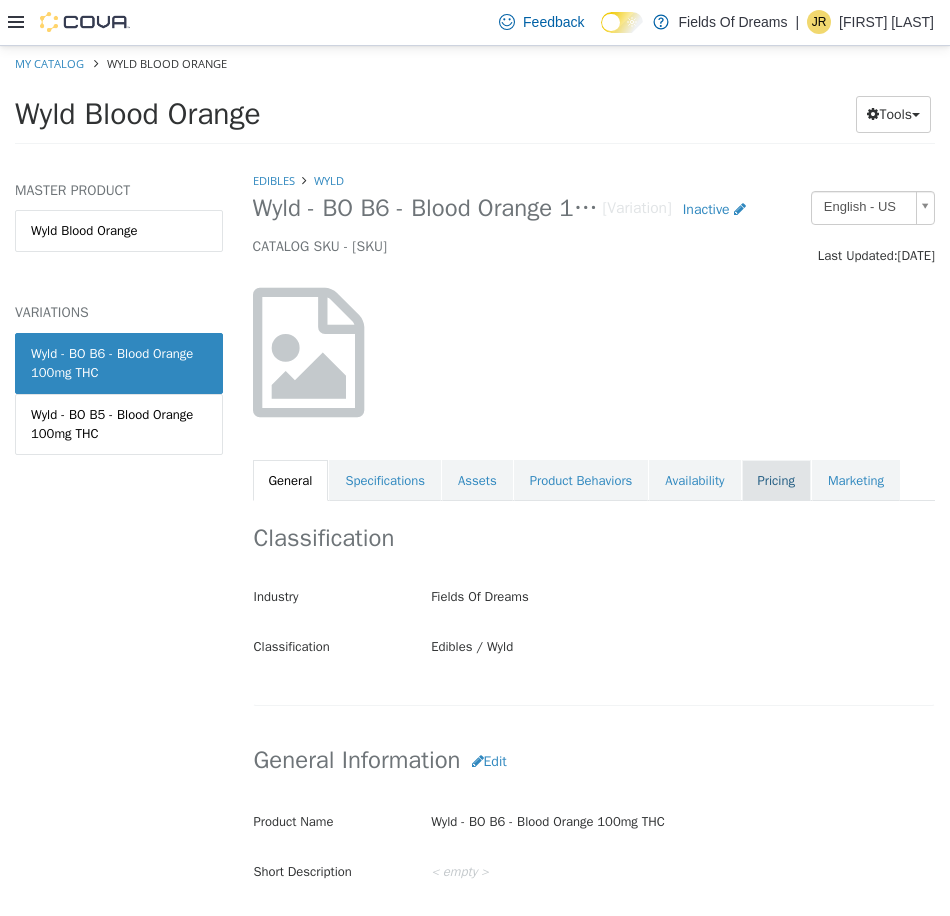 click on "Pricing" at bounding box center [776, 480] 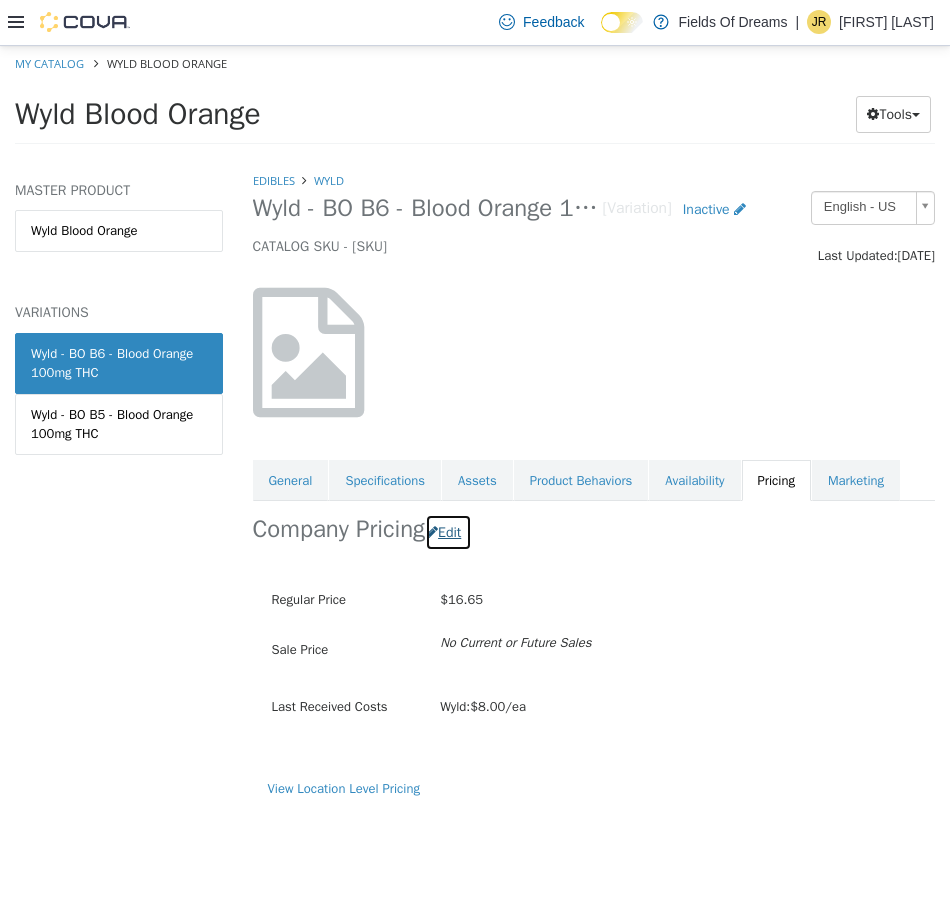 click on "Edit" at bounding box center [448, 531] 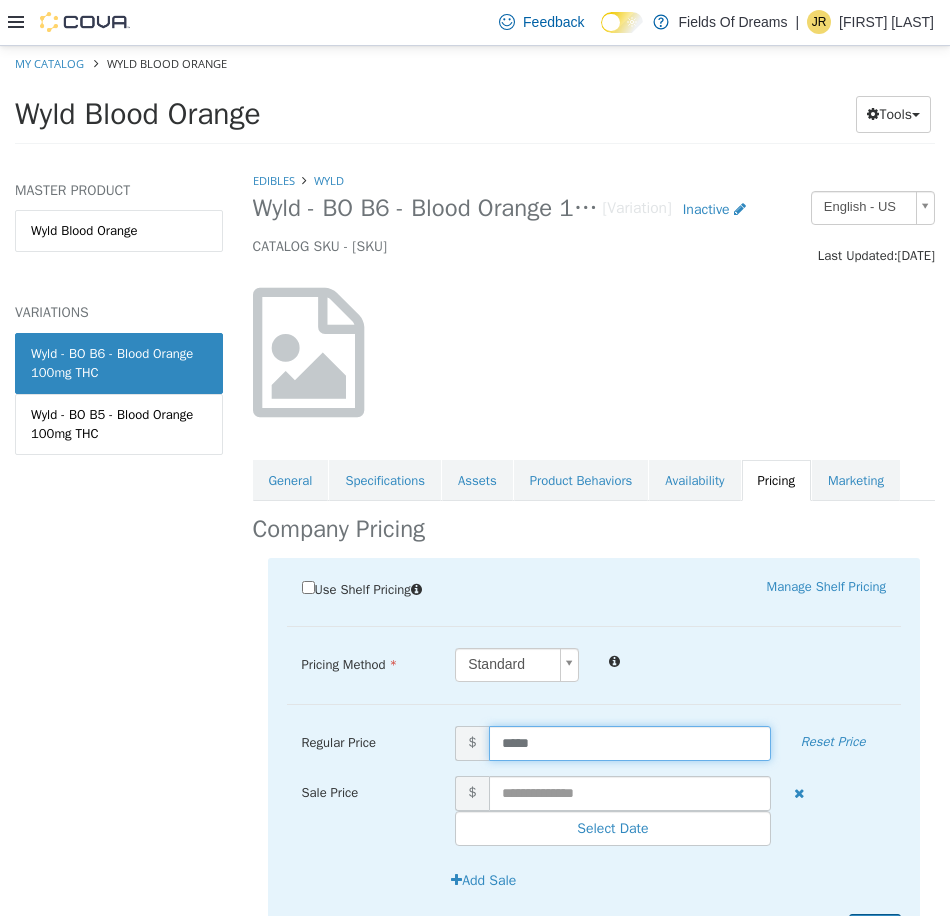 click on "*****" at bounding box center [630, 742] 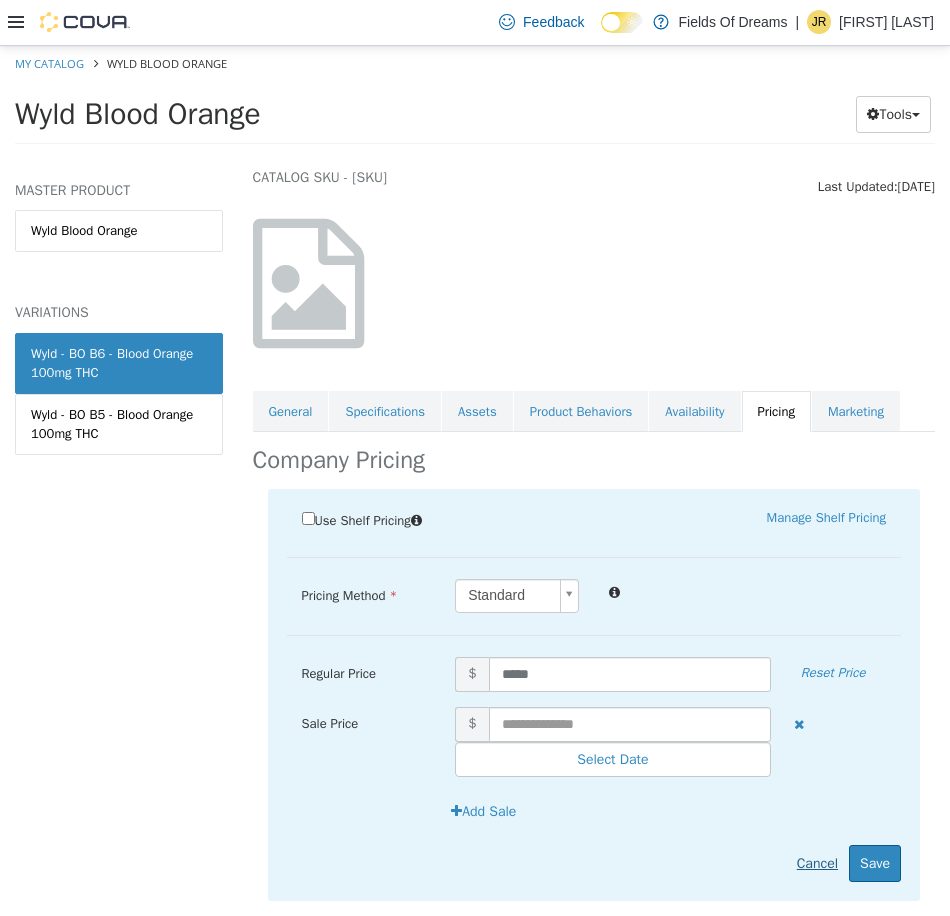 scroll, scrollTop: 123, scrollLeft: 0, axis: vertical 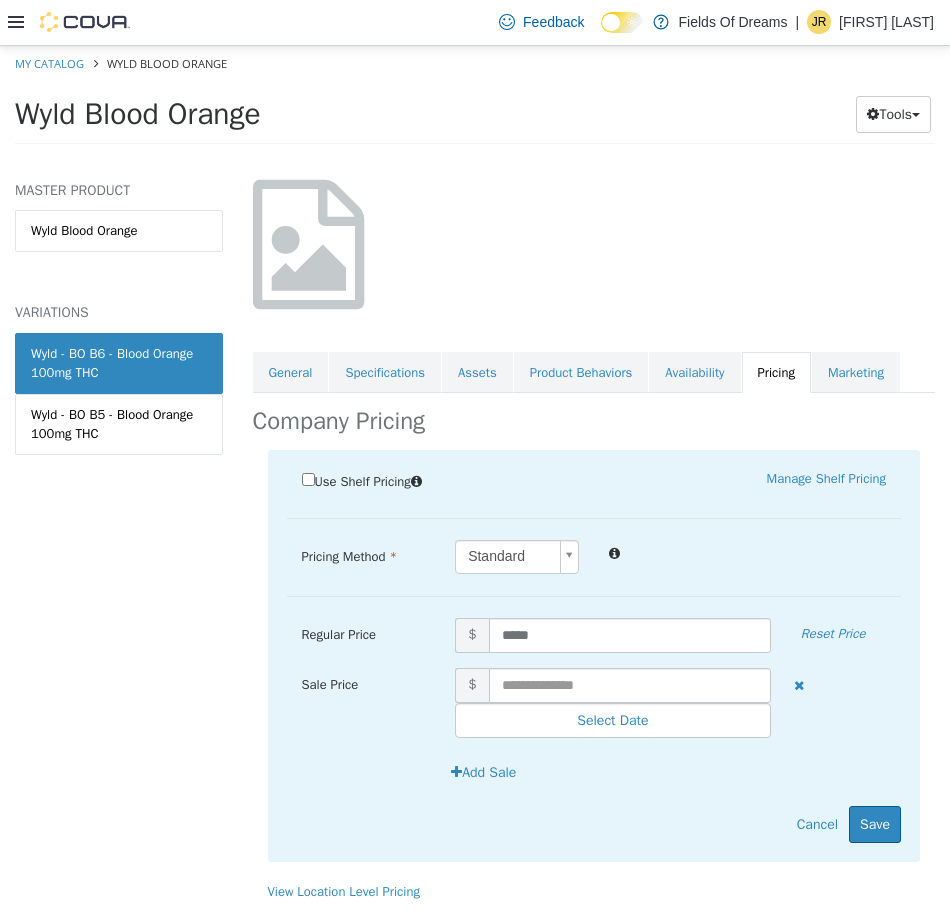 click on "[NUMBER] [NUMBER]" at bounding box center (594, 655) 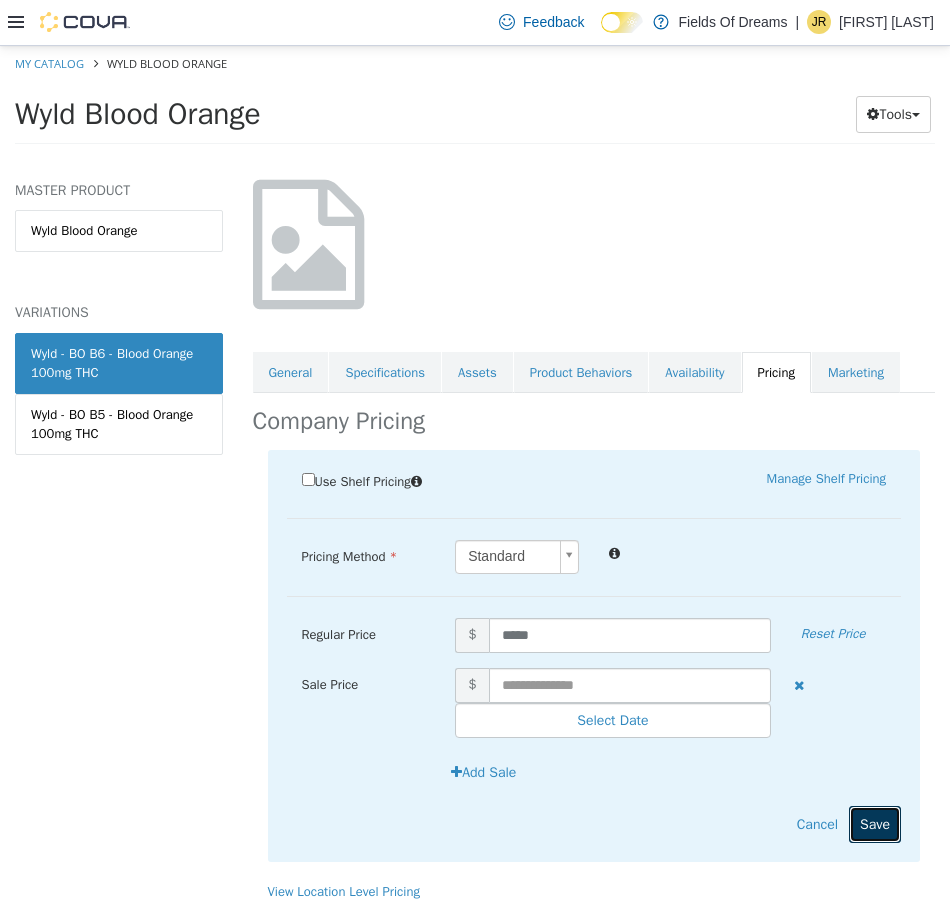 click on "Save" at bounding box center [875, 823] 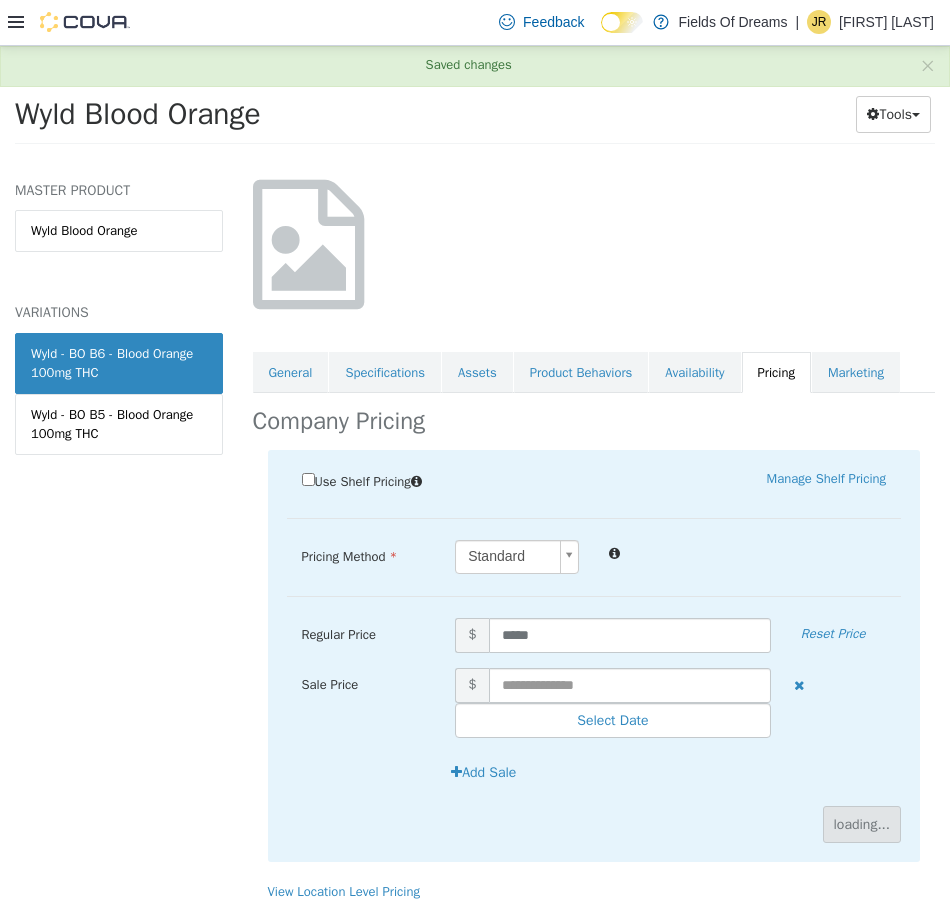 scroll, scrollTop: 0, scrollLeft: 0, axis: both 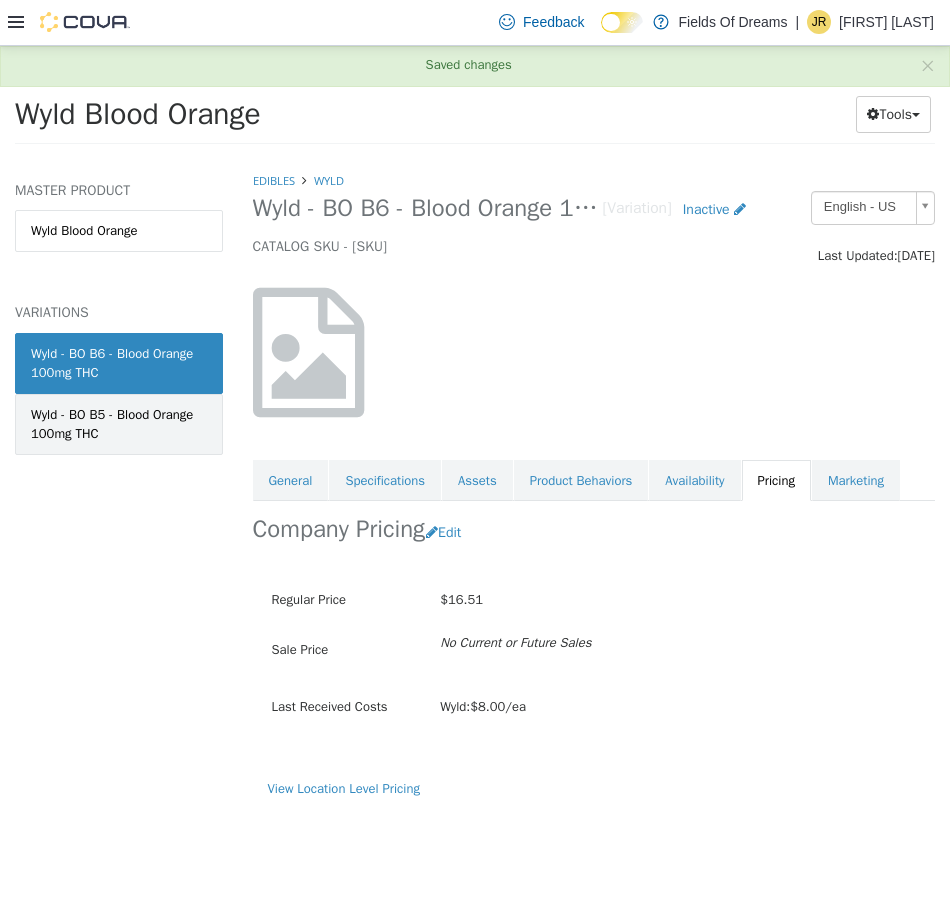 click on "Wyld - BO B5 - Blood Orange 100mg THC" at bounding box center (119, 423) 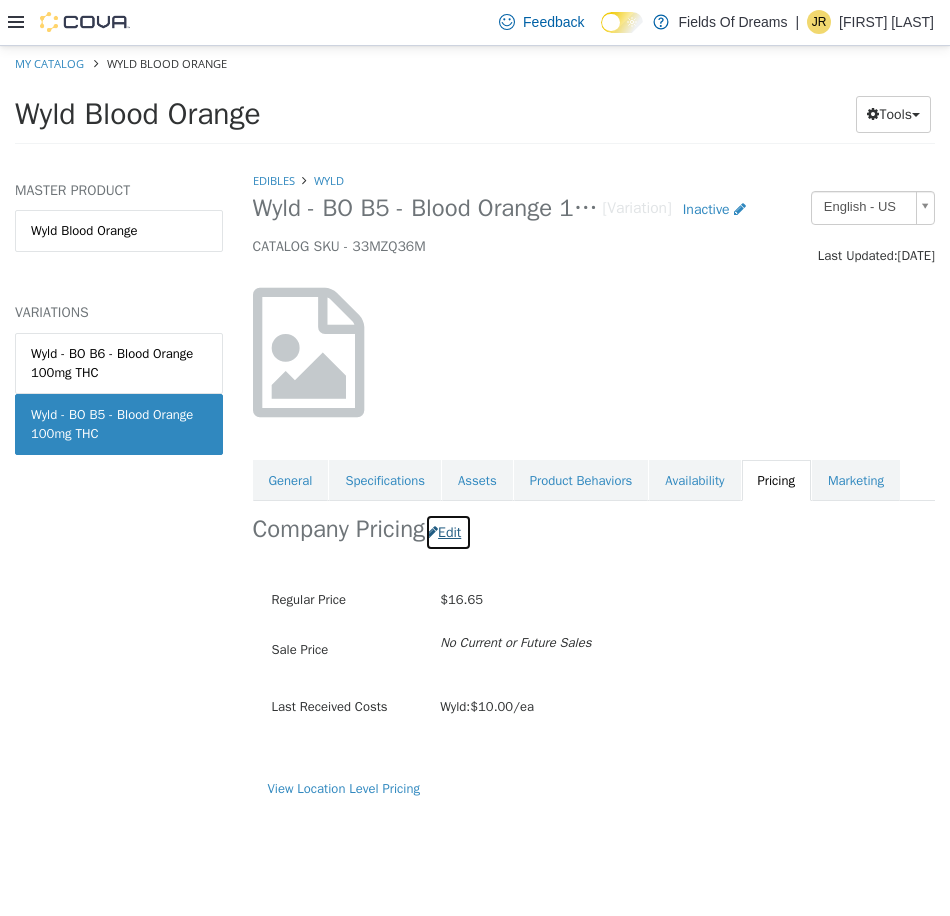click on "Edit" at bounding box center (448, 531) 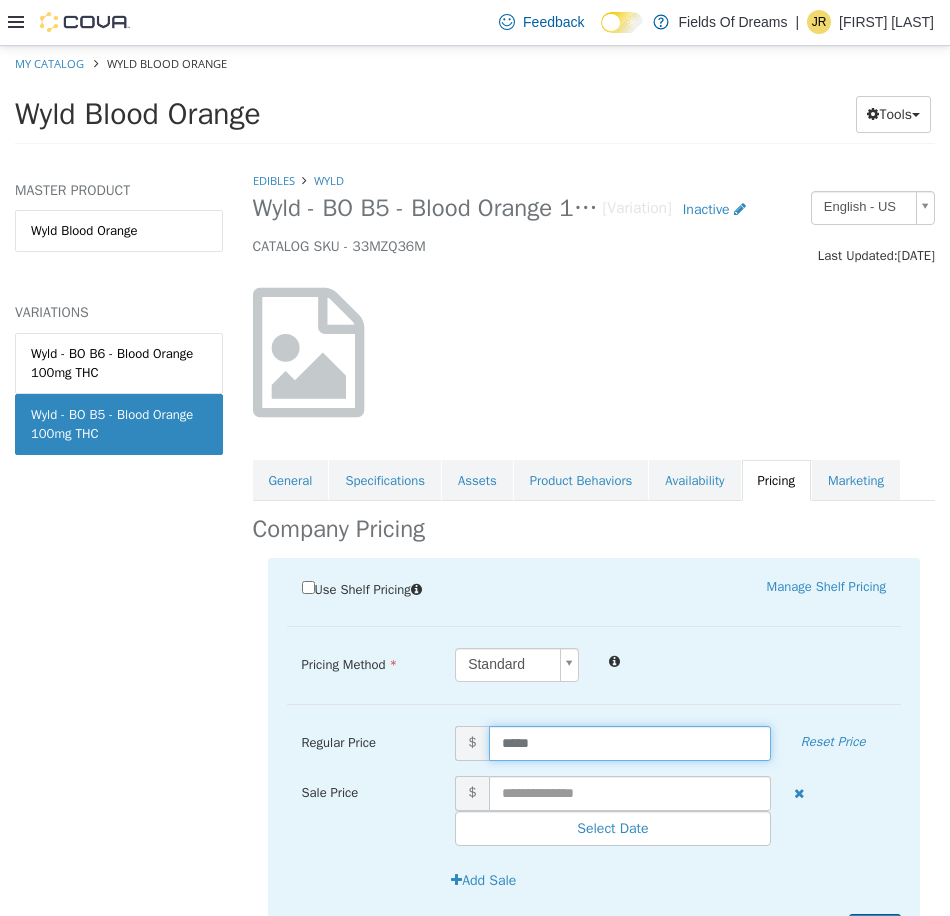 click on "*****" at bounding box center (630, 742) 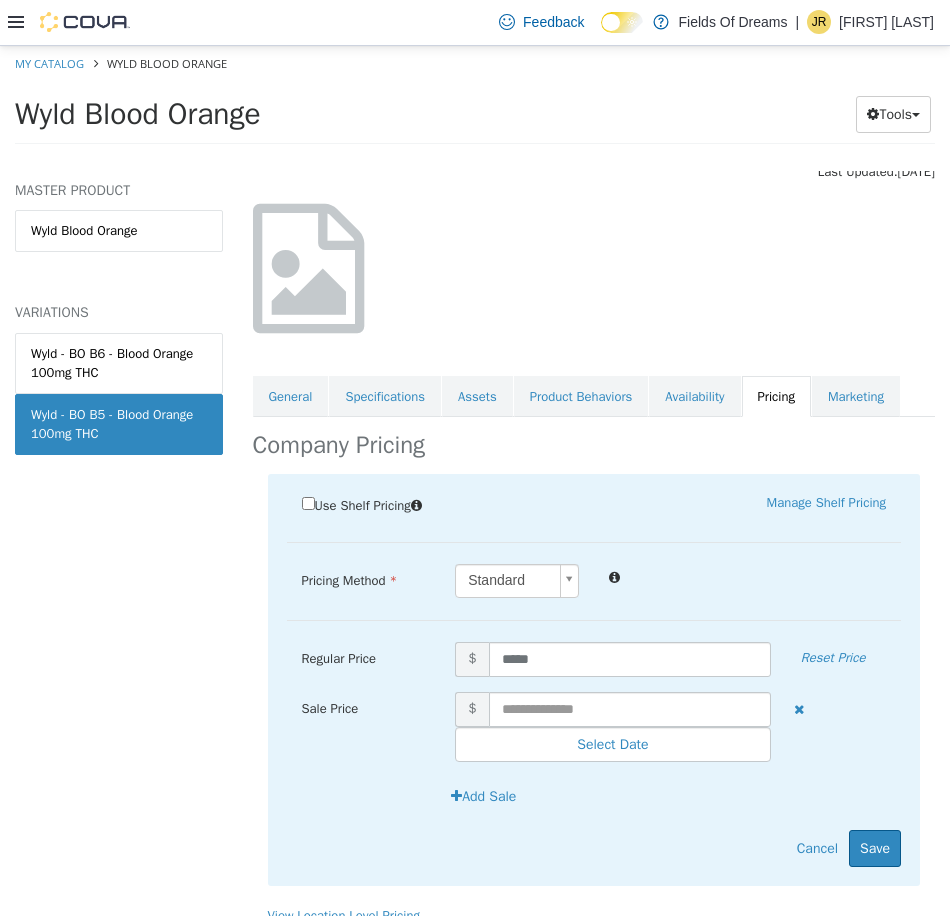 scroll, scrollTop: 123, scrollLeft: 0, axis: vertical 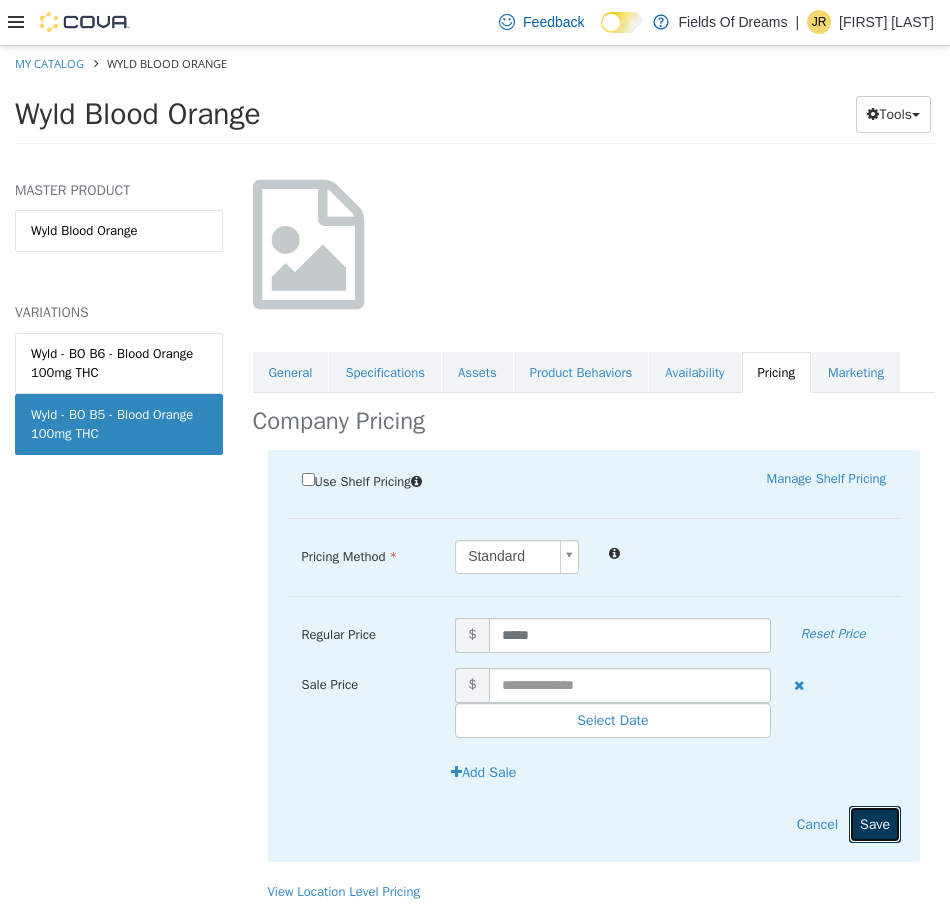 click on "Save" at bounding box center [875, 823] 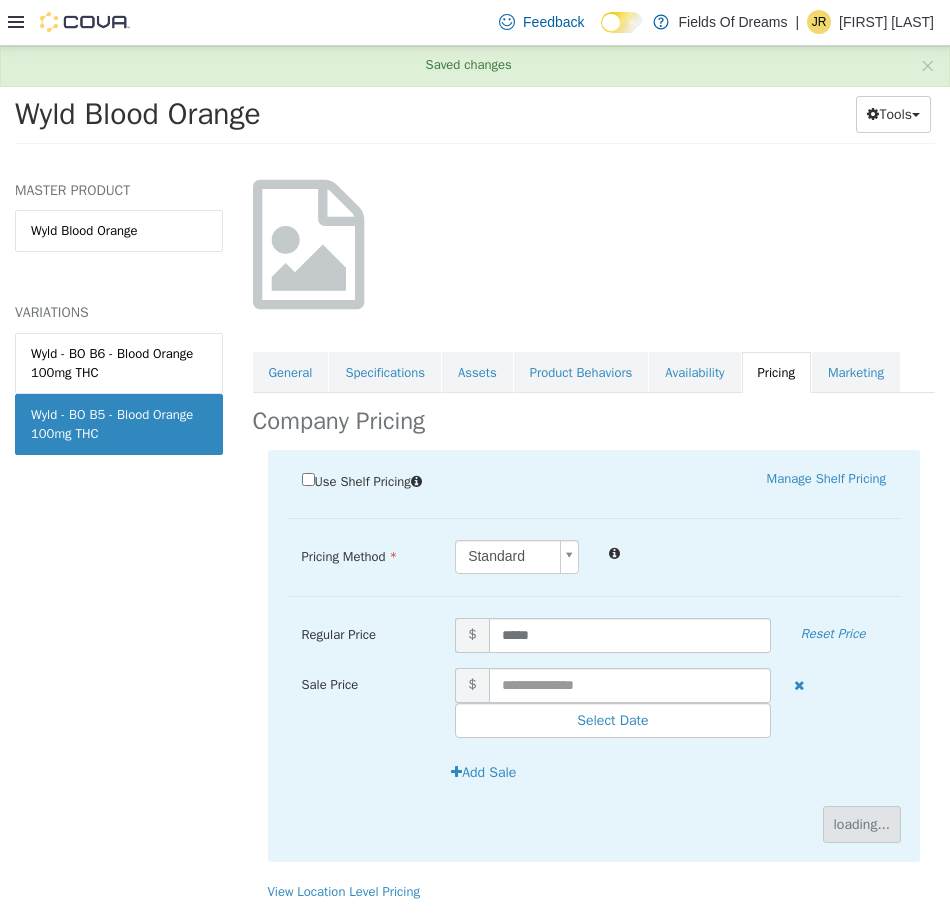 scroll, scrollTop: 0, scrollLeft: 0, axis: both 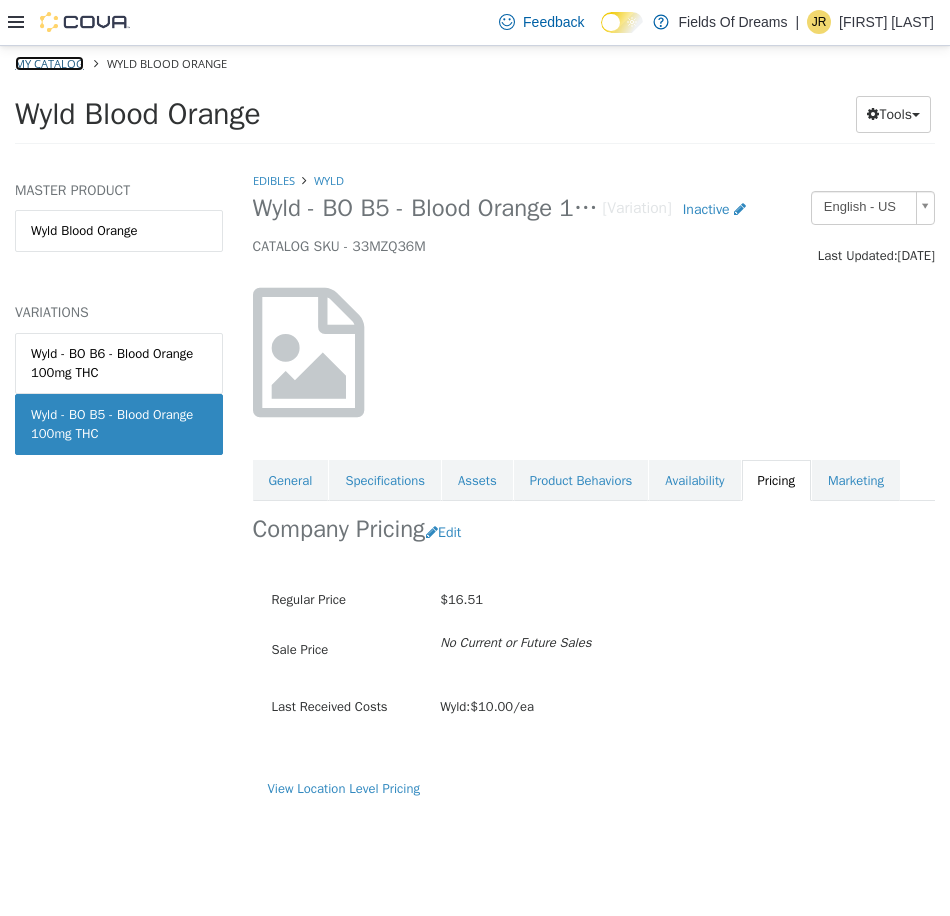 click on "My Catalog" at bounding box center [49, 62] 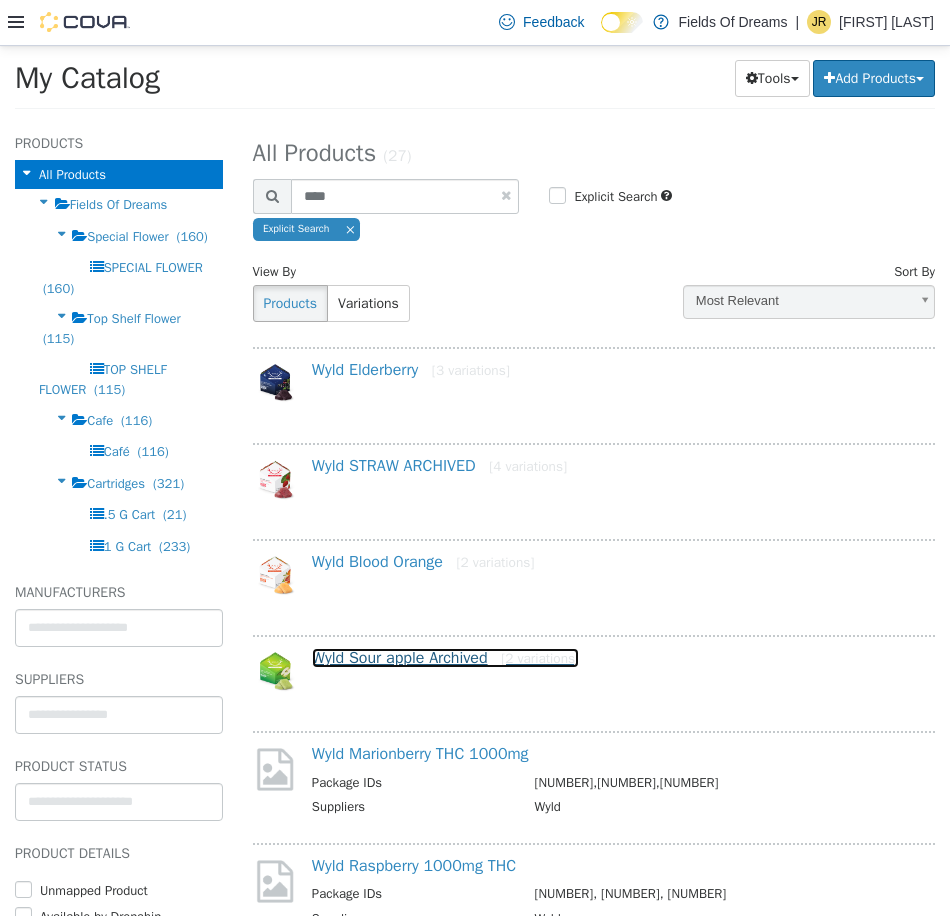 click on "Wyld Sour apple Archived" at bounding box center (445, 657) 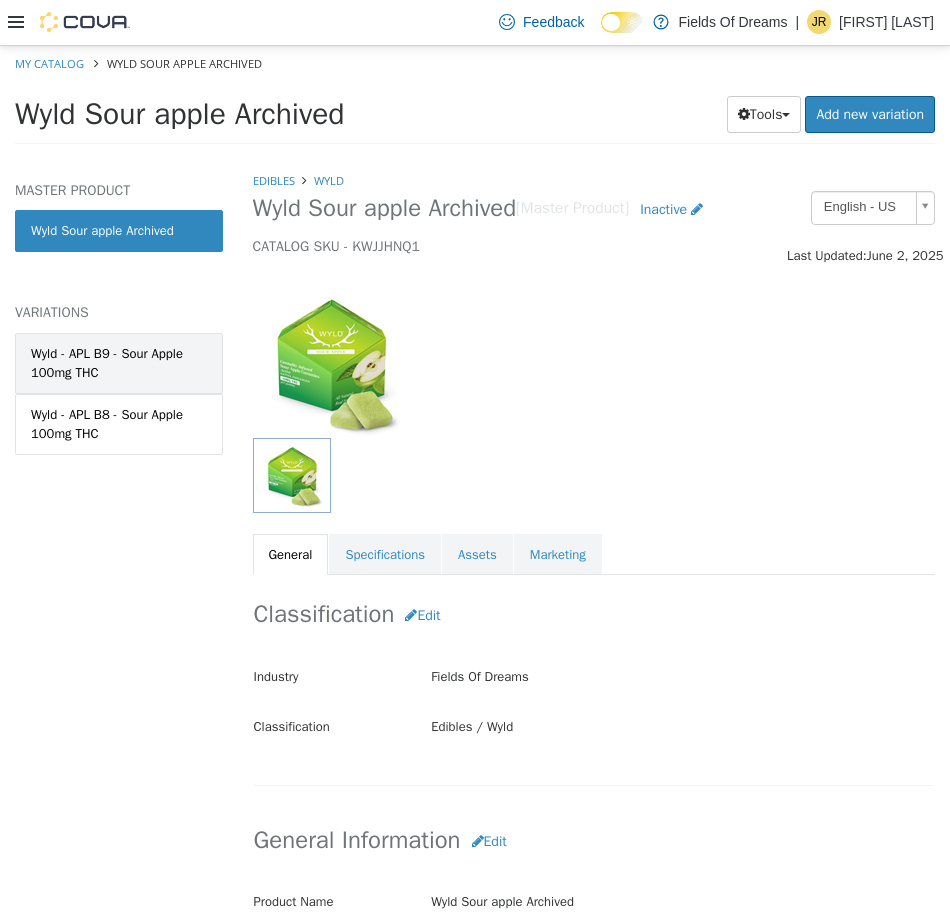 click on "Wyld - APL B9 - Sour Apple 100mg THC" at bounding box center (119, 362) 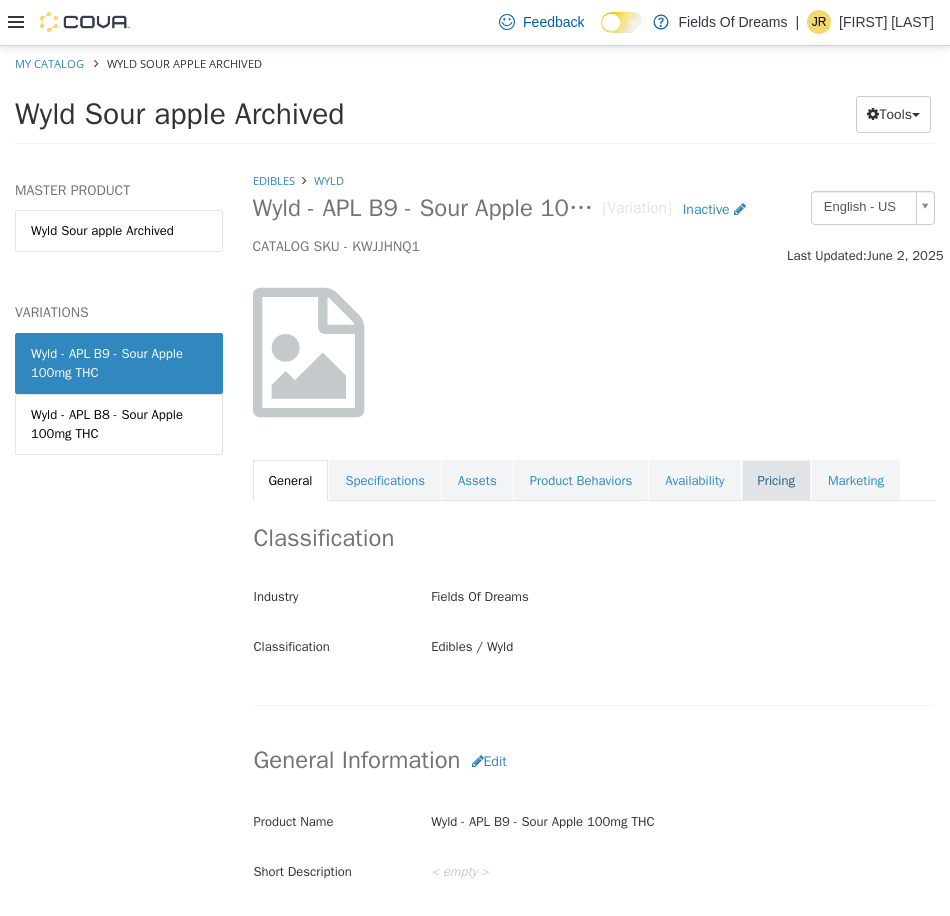 click on "Pricing" at bounding box center (776, 480) 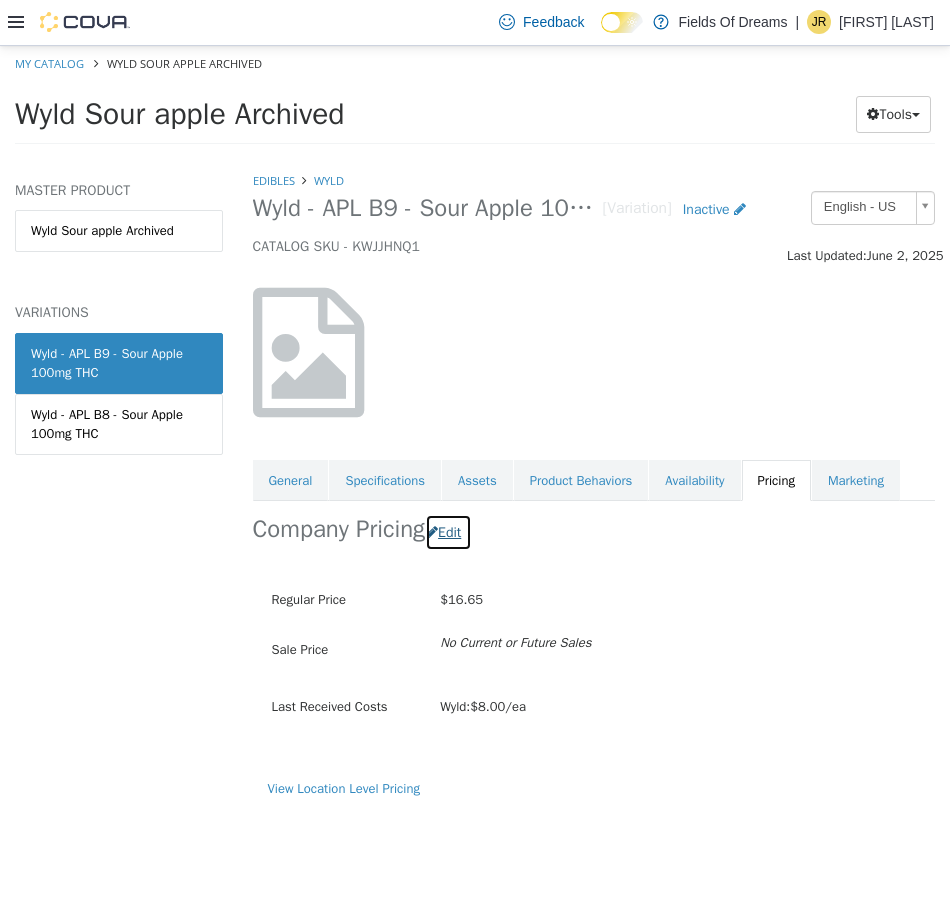 click on "Edit" at bounding box center [448, 531] 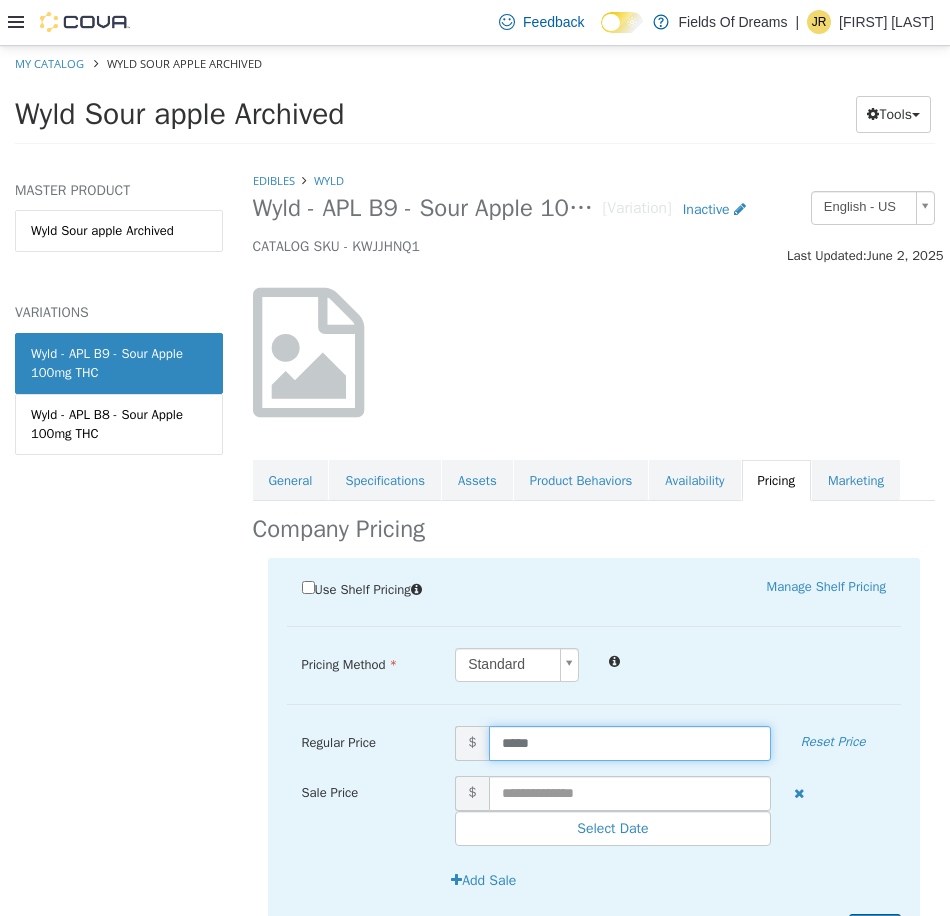 click on "*****" at bounding box center [630, 742] 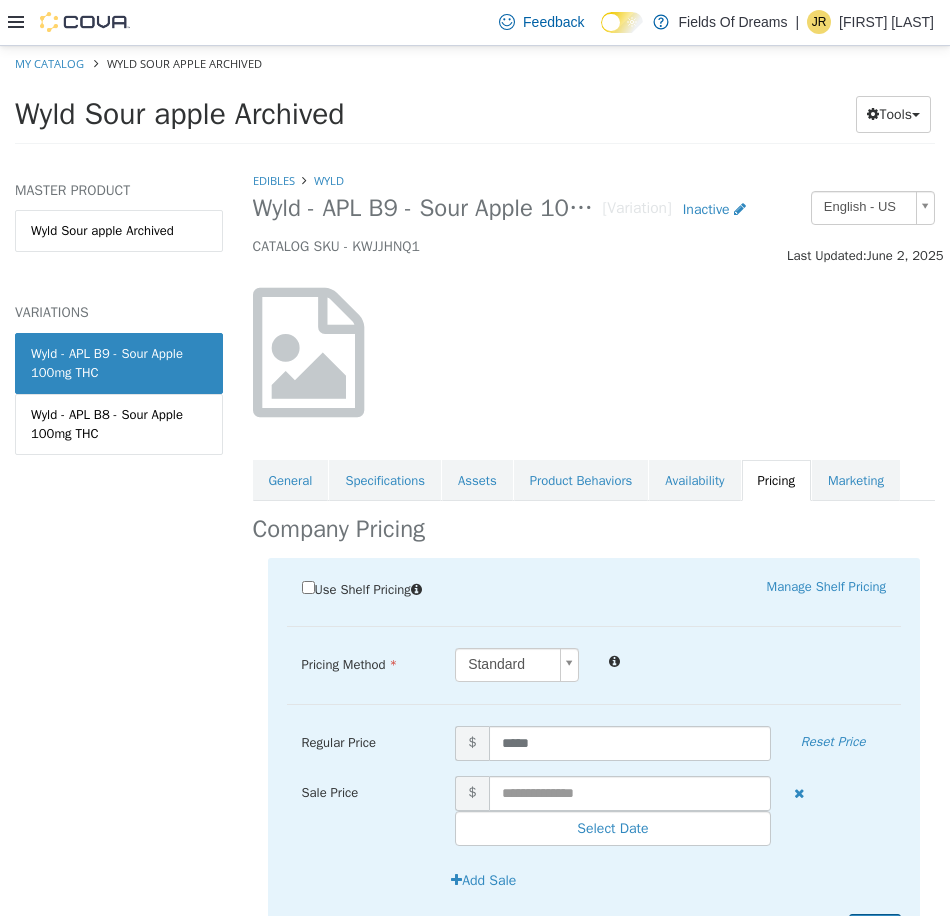 scroll, scrollTop: 108, scrollLeft: 0, axis: vertical 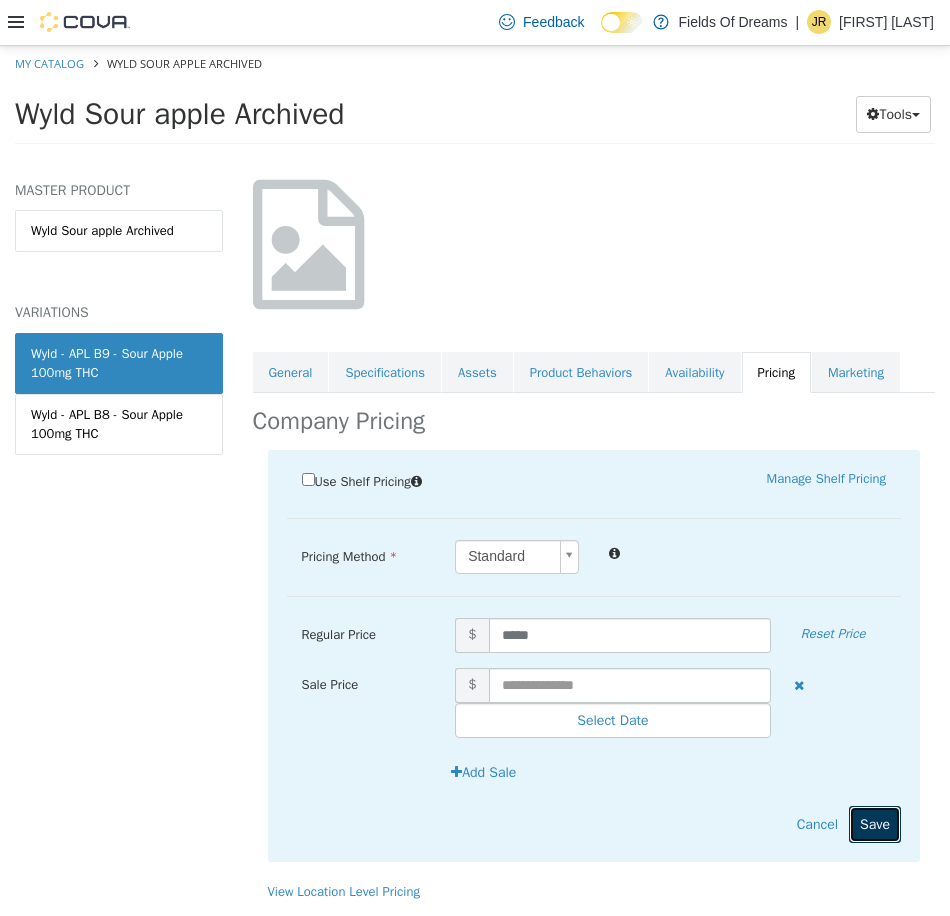 click on "Save" at bounding box center [875, 823] 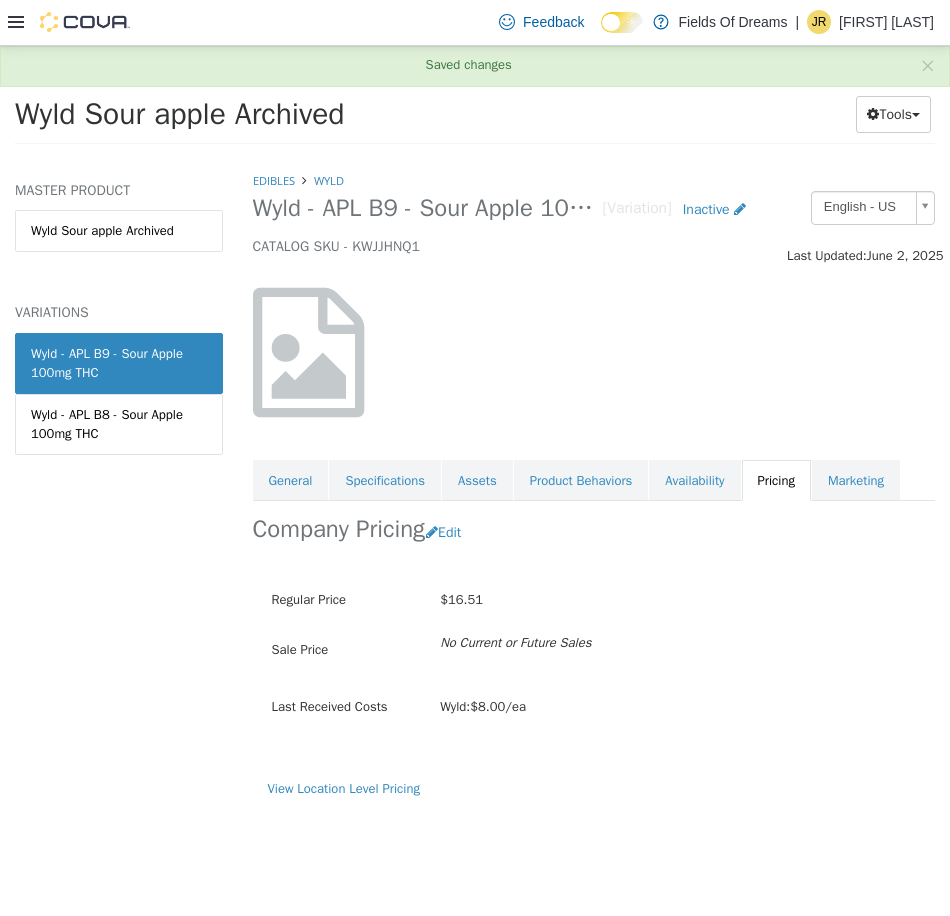 scroll, scrollTop: 0, scrollLeft: 0, axis: both 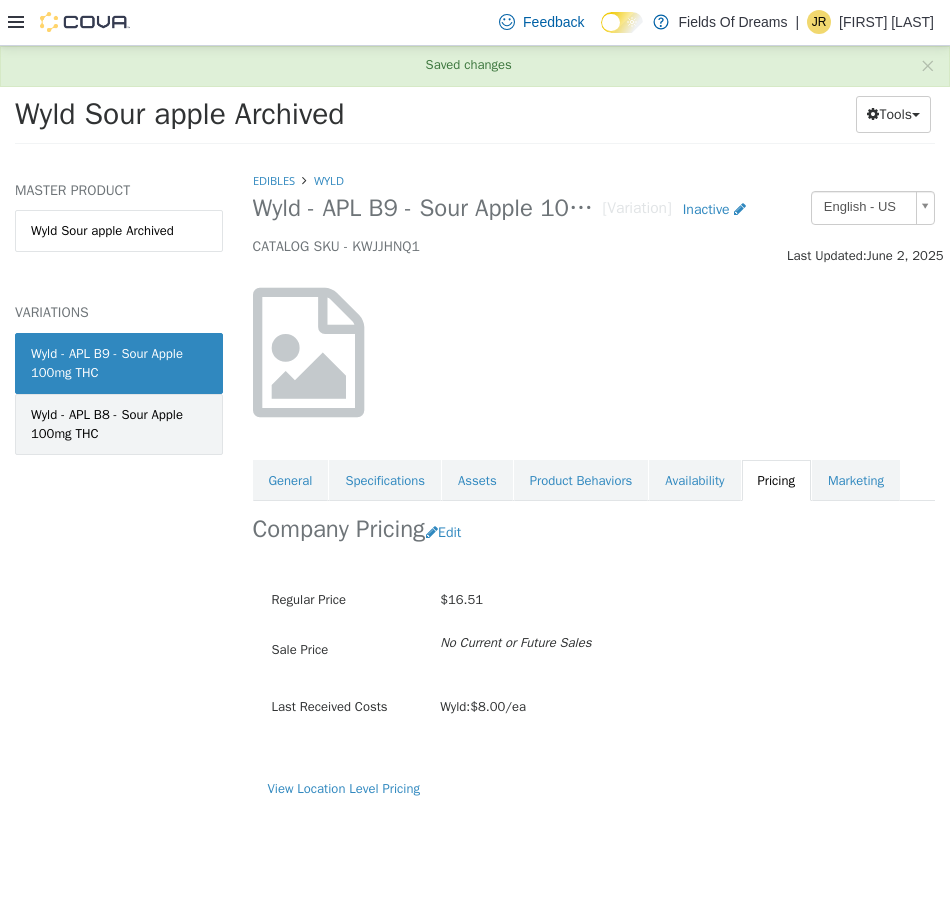 click on "Wyld - APL B8 - Sour Apple 100mg THC" at bounding box center (119, 423) 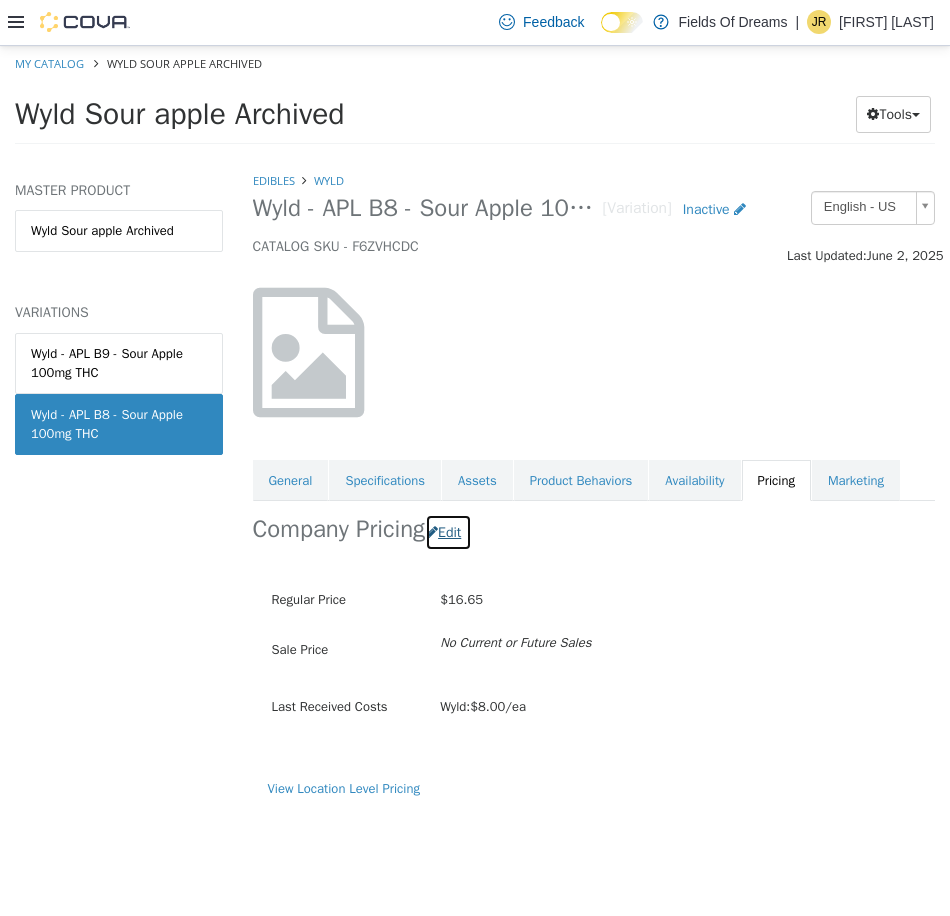click on "Edit" at bounding box center (448, 531) 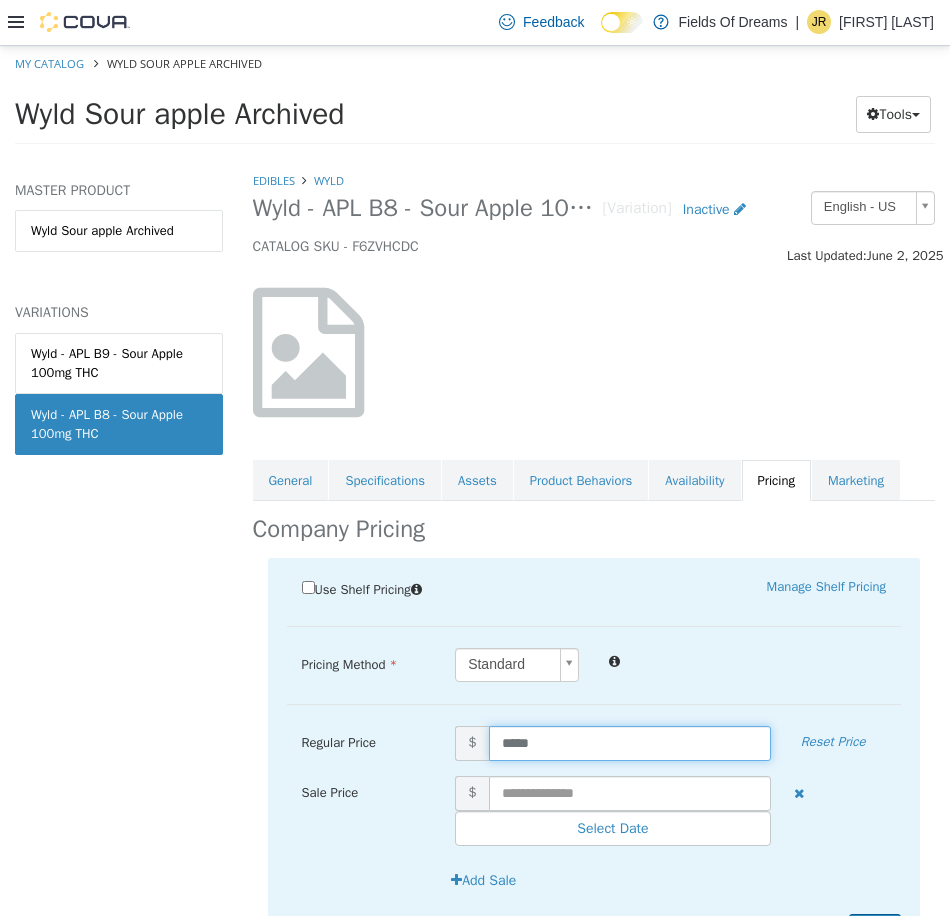click on "*****" at bounding box center [630, 742] 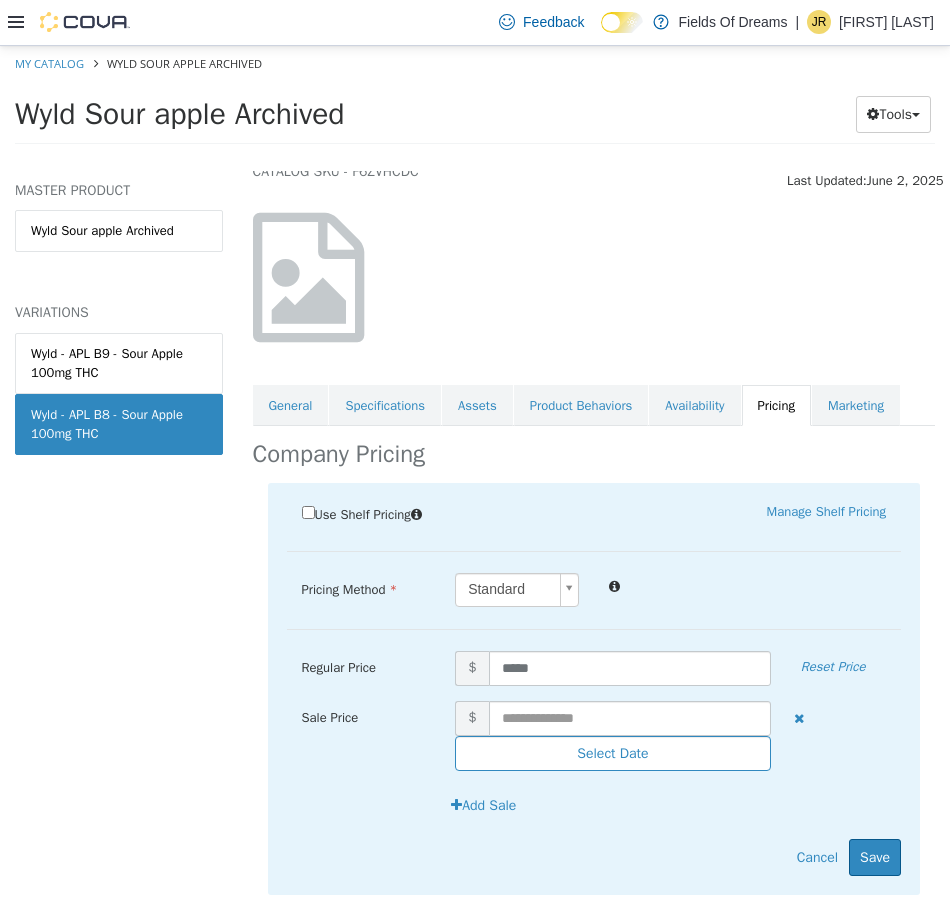 scroll, scrollTop: 108, scrollLeft: 0, axis: vertical 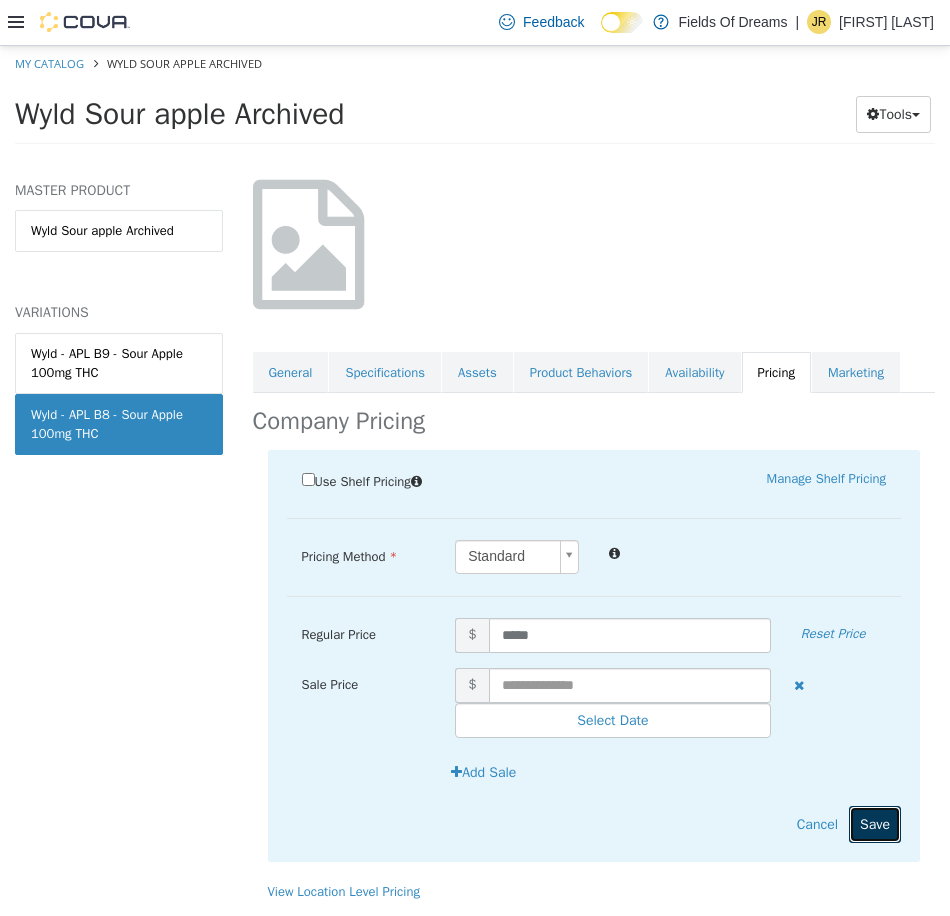 click on "Save" at bounding box center (875, 823) 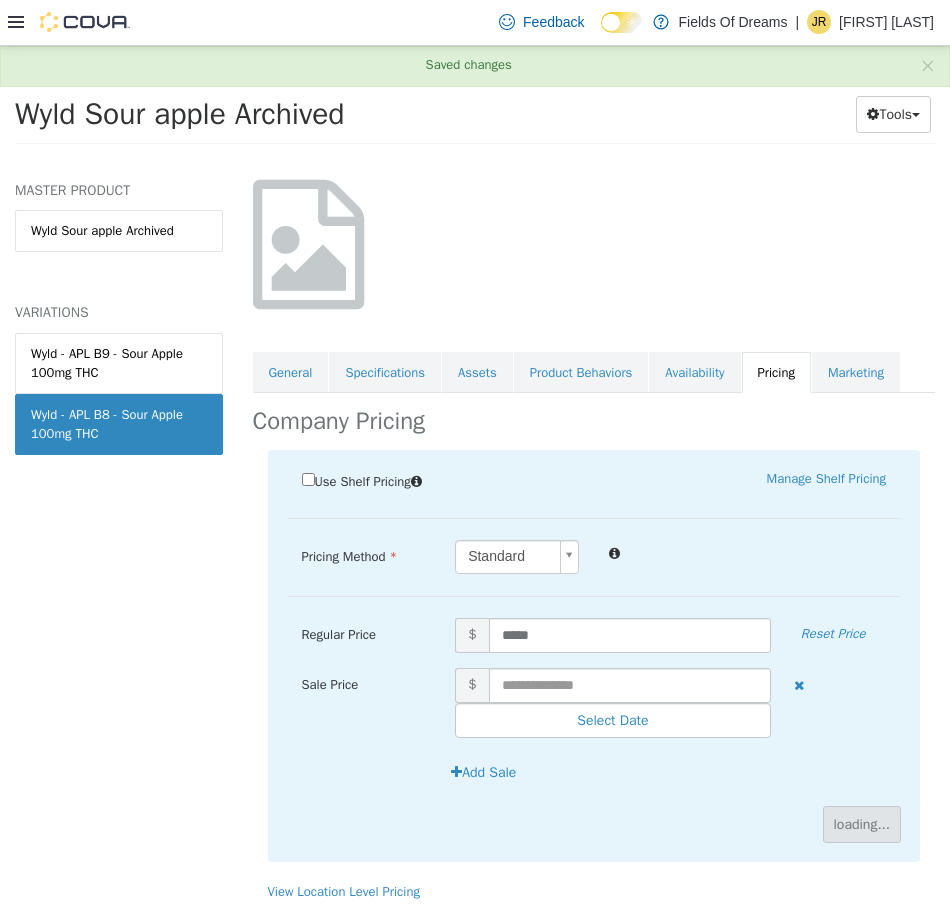 scroll, scrollTop: 0, scrollLeft: 0, axis: both 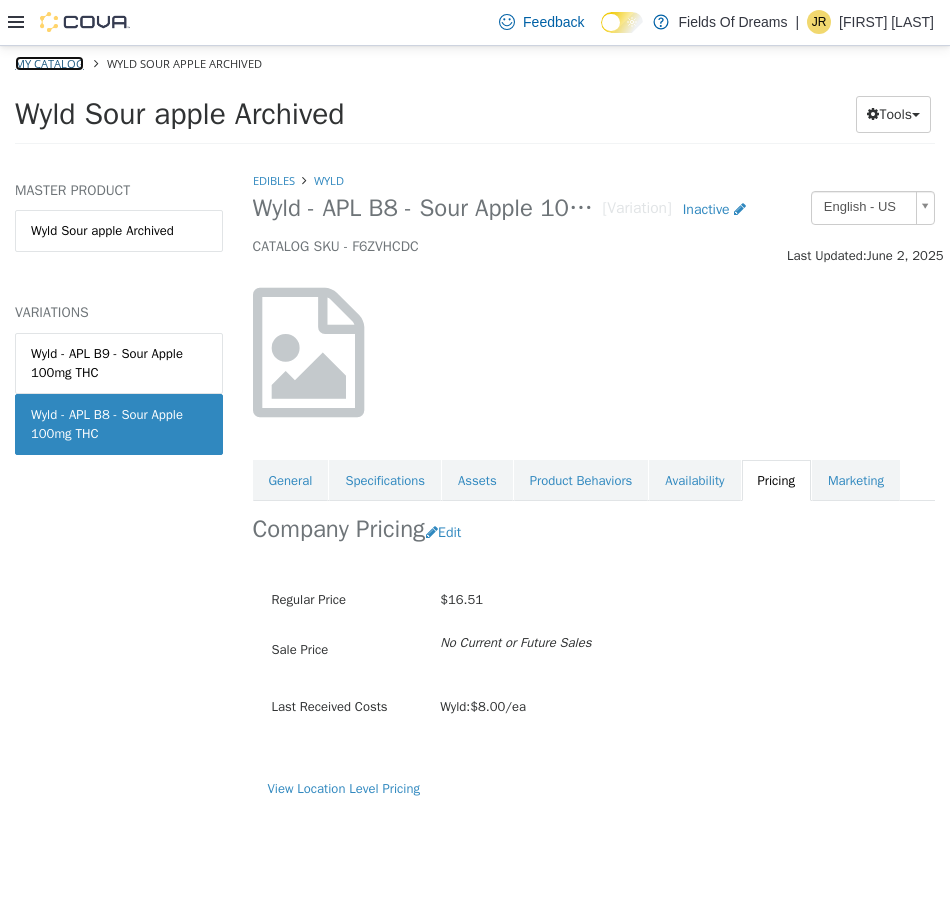 click on "My Catalog" at bounding box center [49, 62] 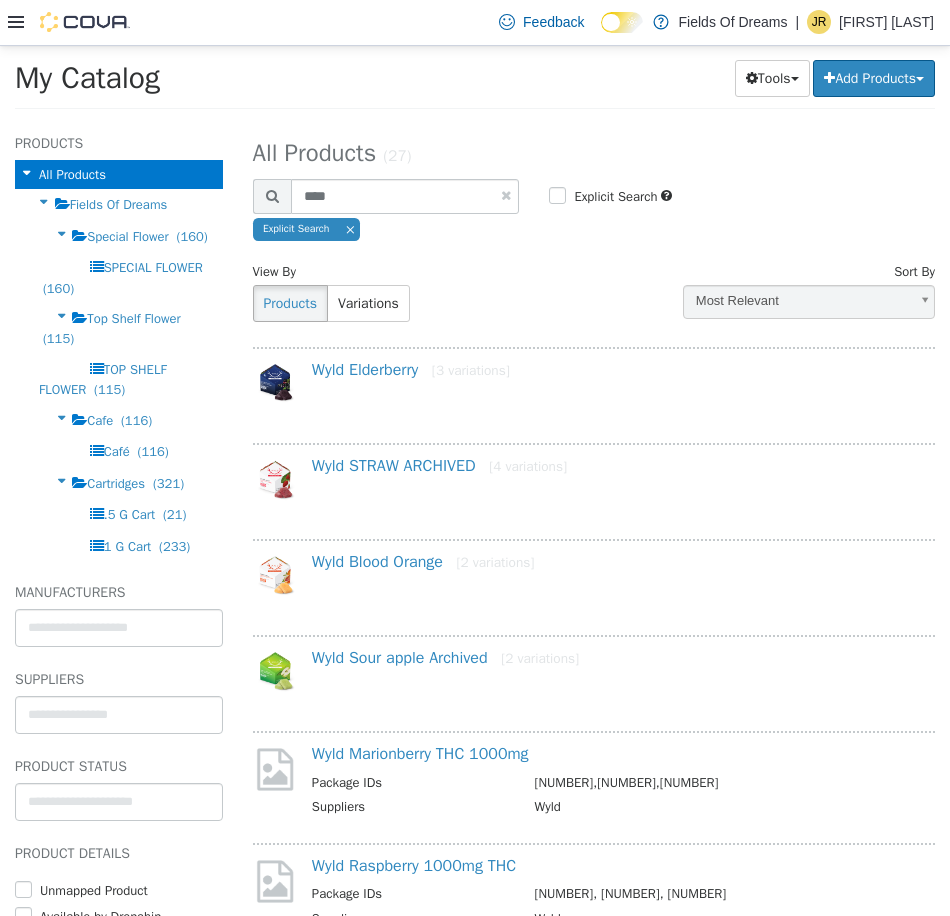click on "Wyld Marionberry THC 1000mg
Package IDs [NUMBER], [NUMBER], [NUMBER]
Suppliers Wyld" at bounding box center (594, 780) 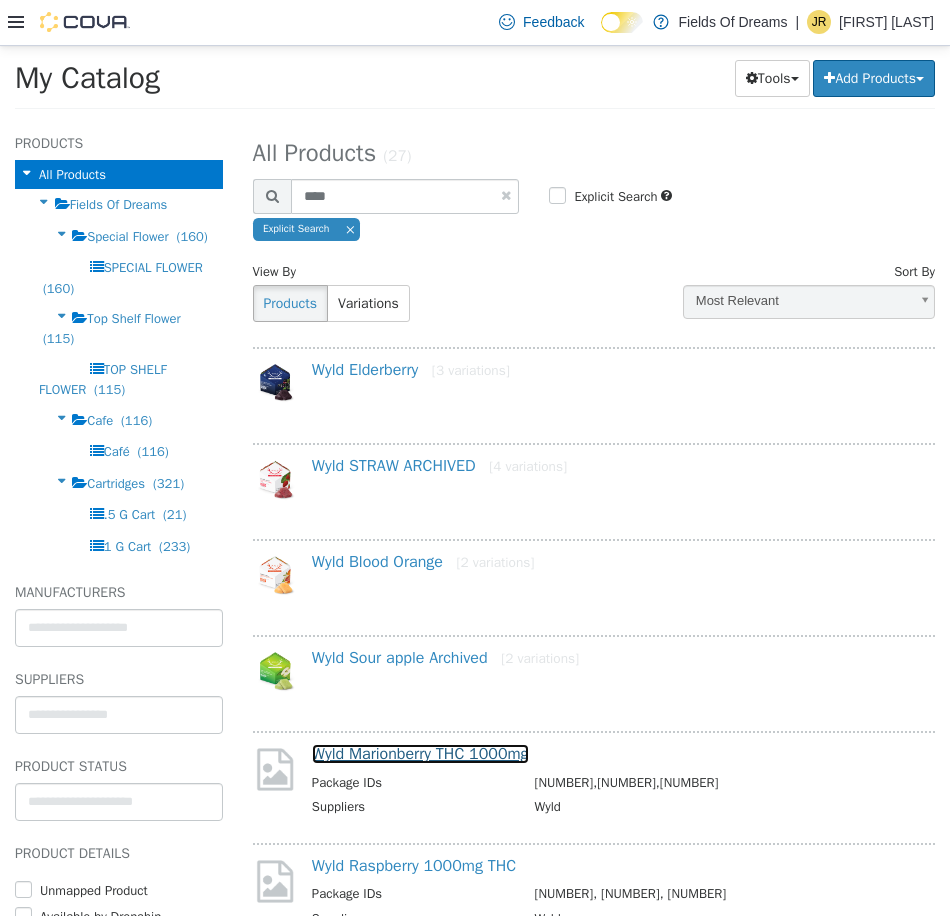 click on "Wyld Marionberry THC 1000mg" at bounding box center [420, 753] 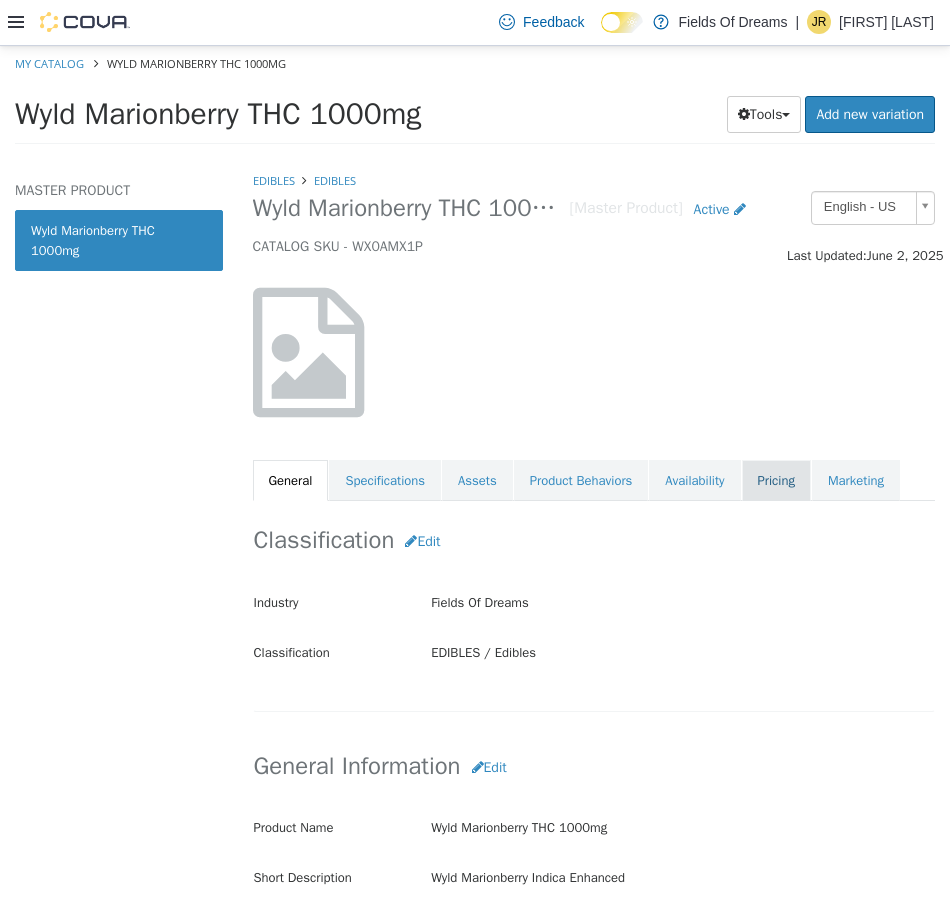 click on "Pricing" at bounding box center [776, 480] 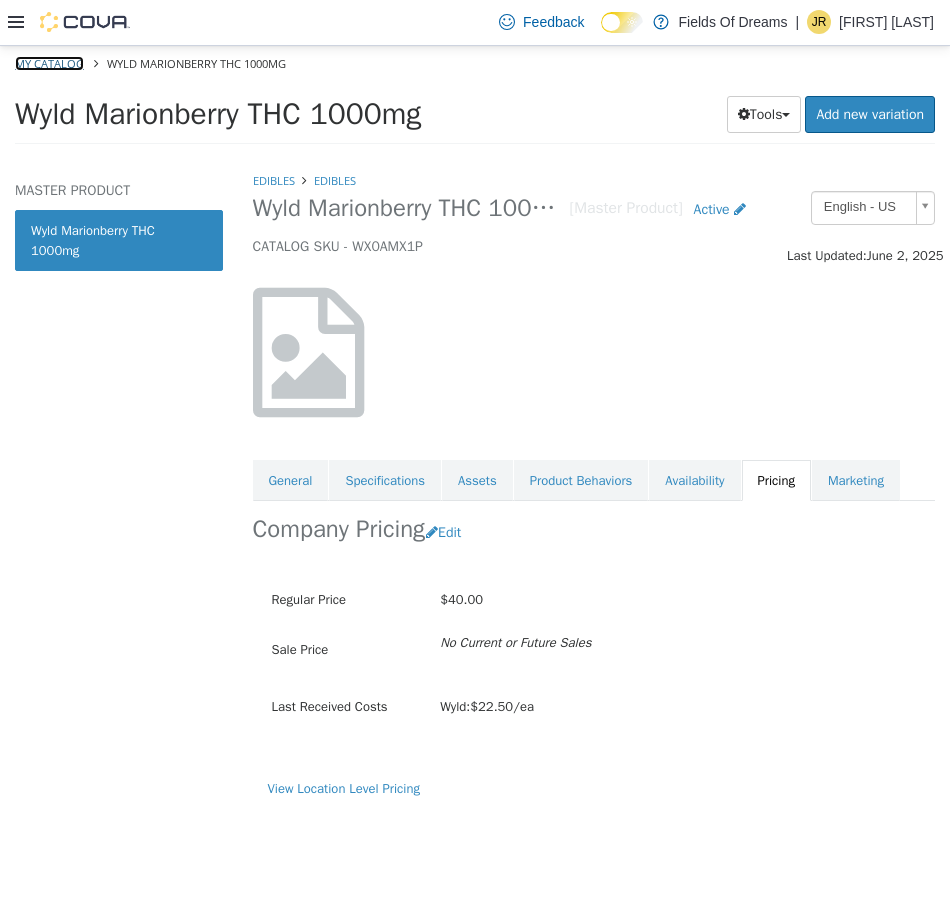 click on "My Catalog" at bounding box center [49, 62] 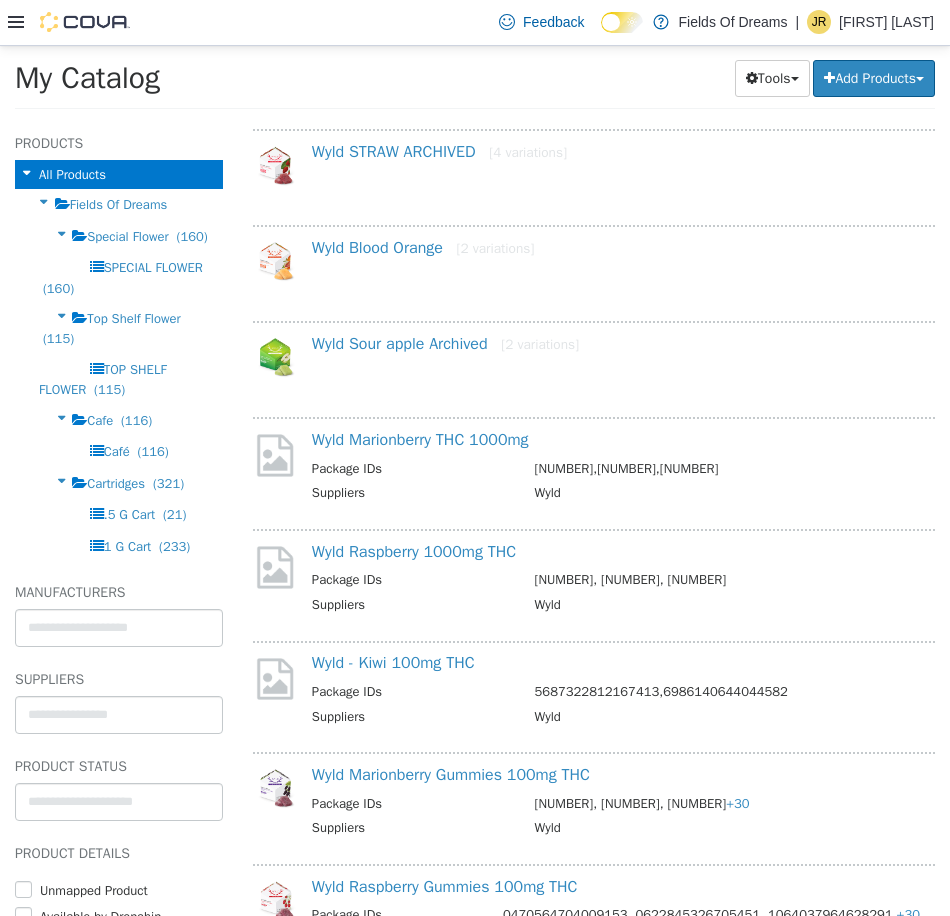 scroll, scrollTop: 333, scrollLeft: 0, axis: vertical 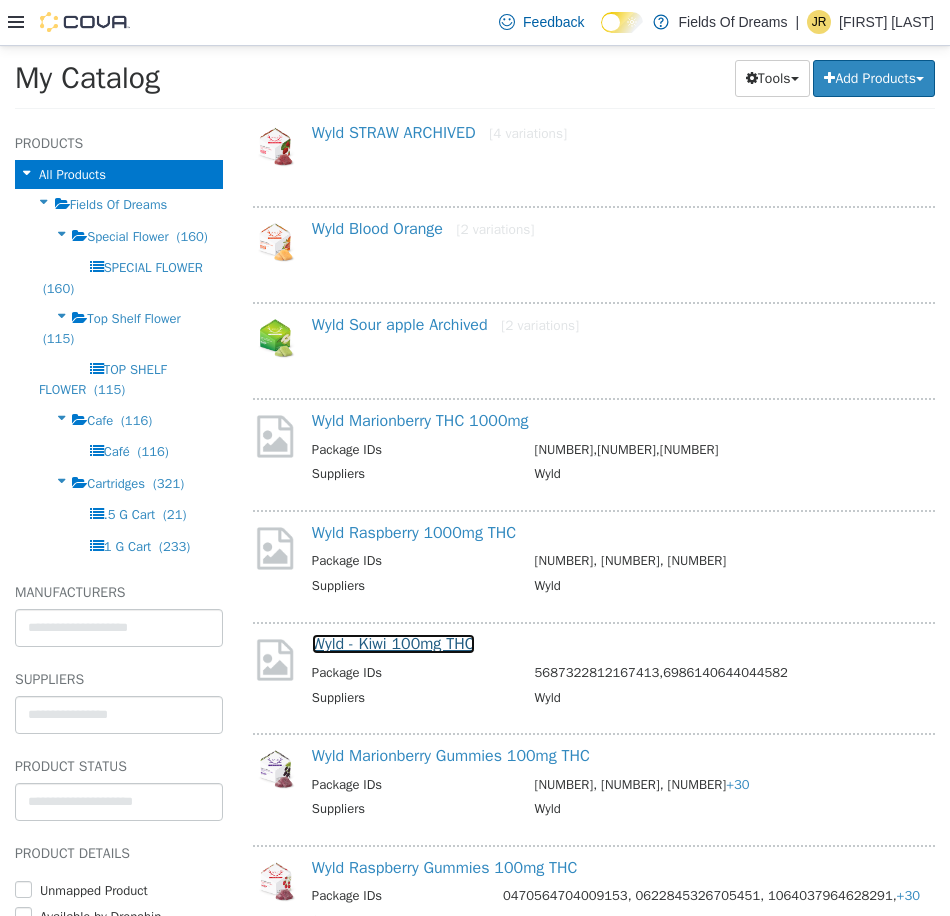 click on "Wyld - Kiwi 100mg THC" at bounding box center (393, 643) 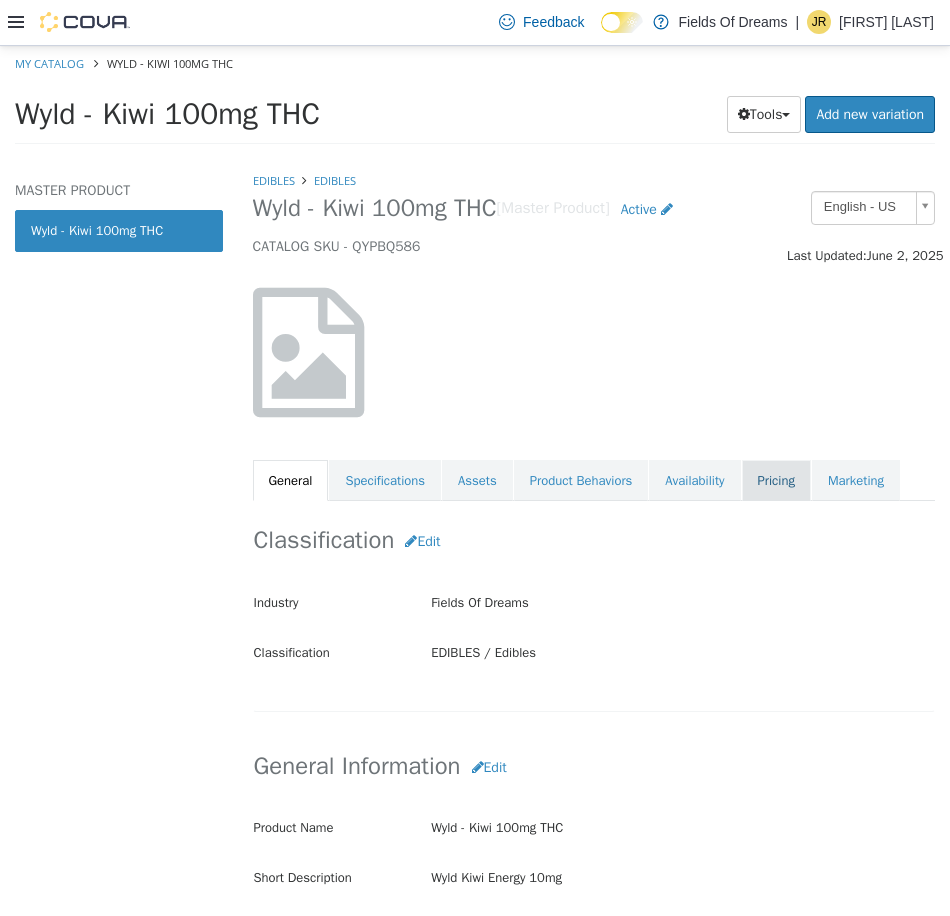 click on "Pricing" at bounding box center (776, 480) 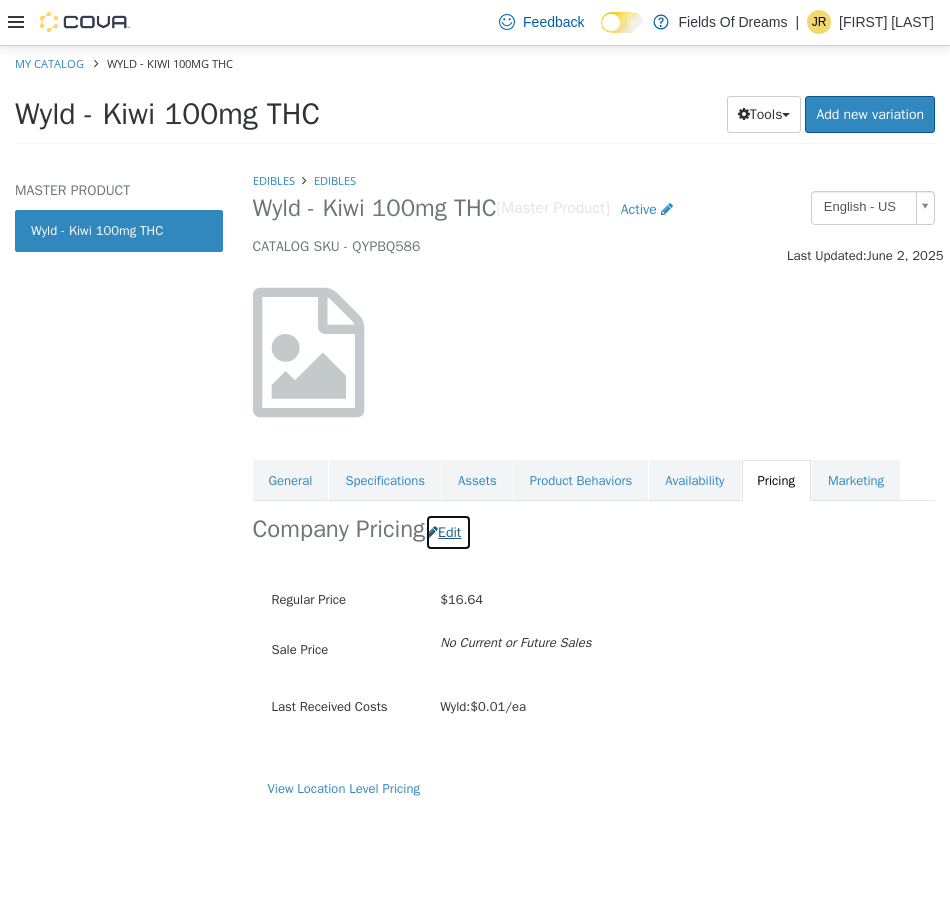 click on "Edit" at bounding box center (448, 531) 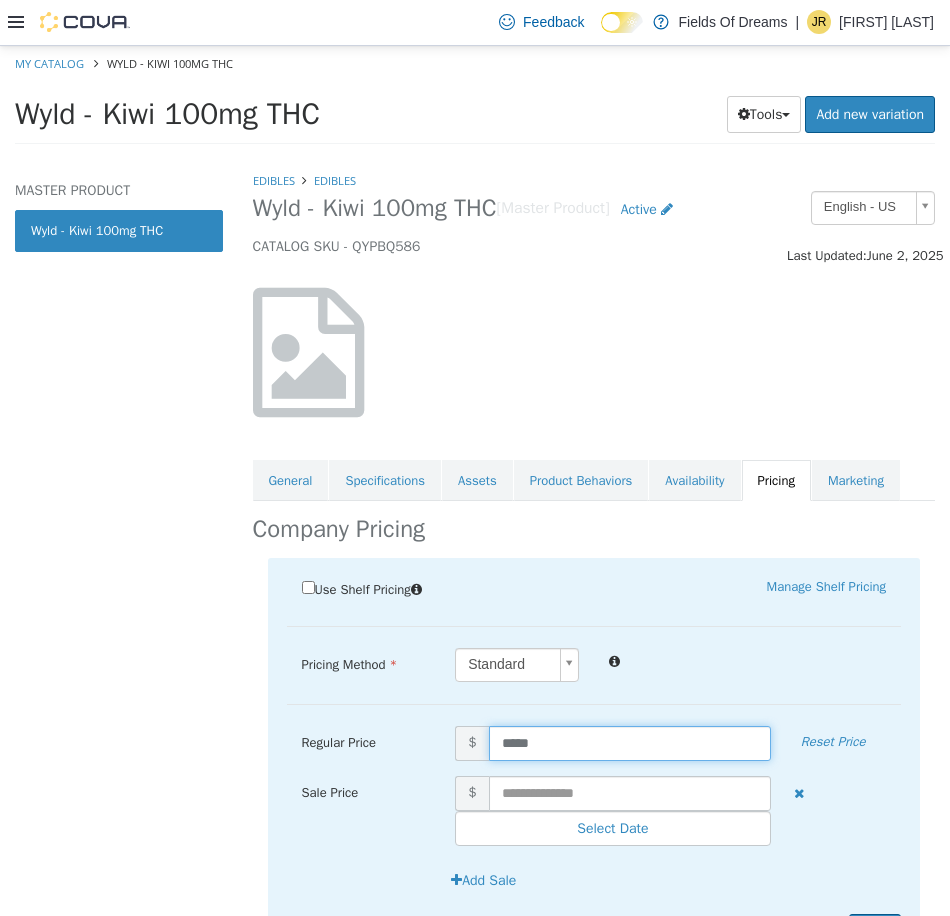 click on "*****" at bounding box center (630, 742) 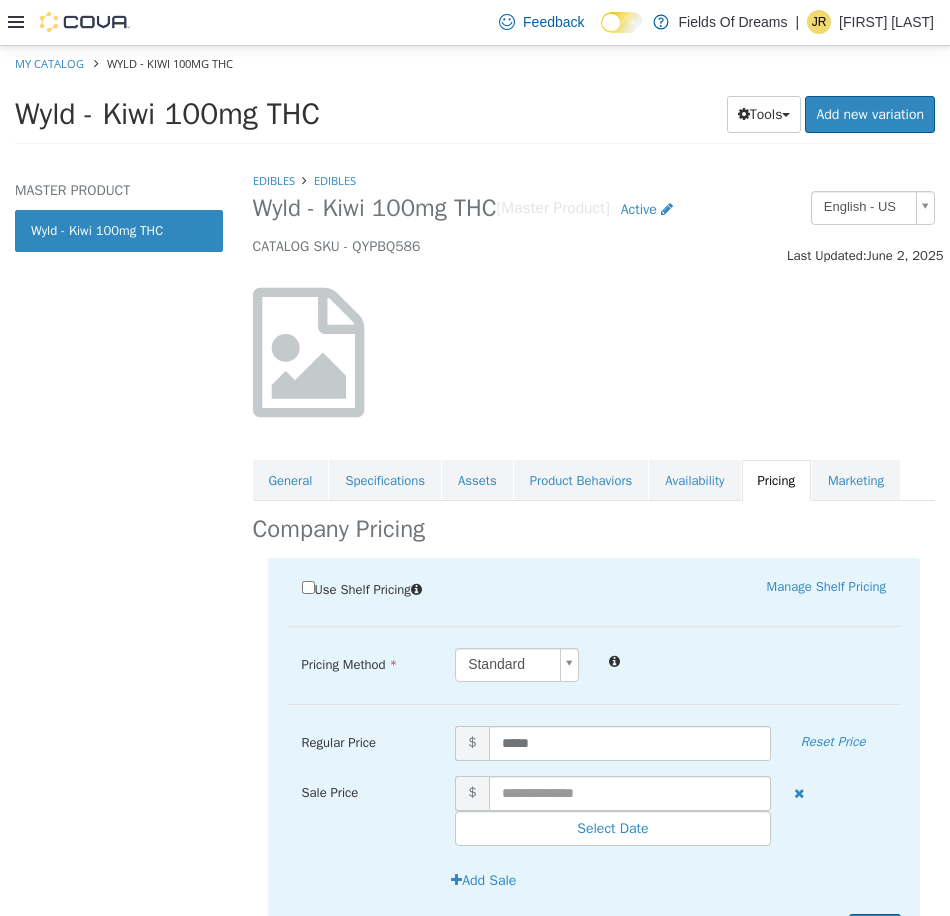 scroll, scrollTop: 108, scrollLeft: 0, axis: vertical 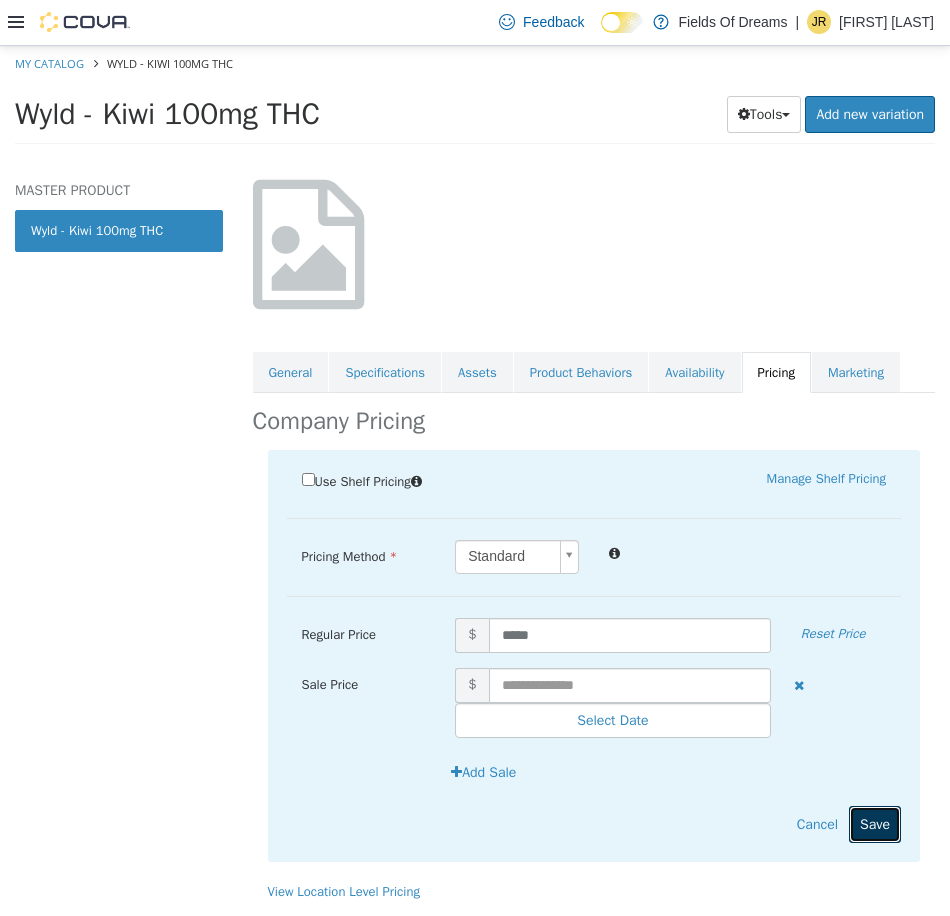 click on "Save" at bounding box center (875, 823) 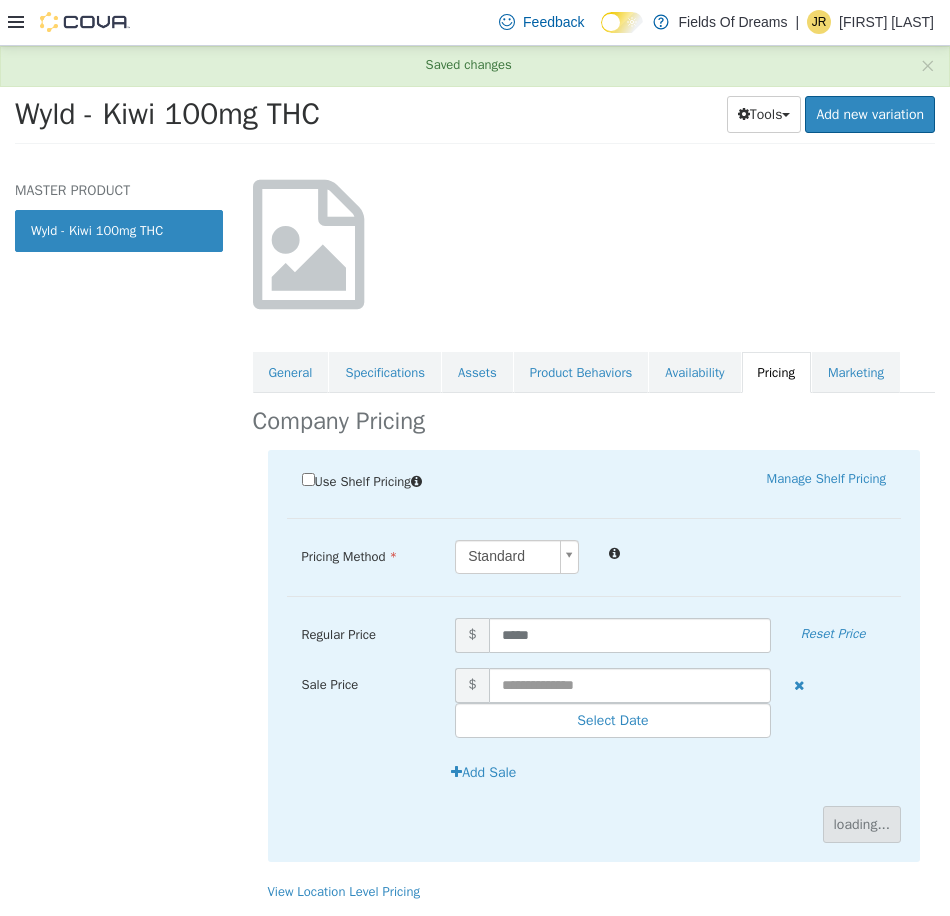 scroll, scrollTop: 0, scrollLeft: 0, axis: both 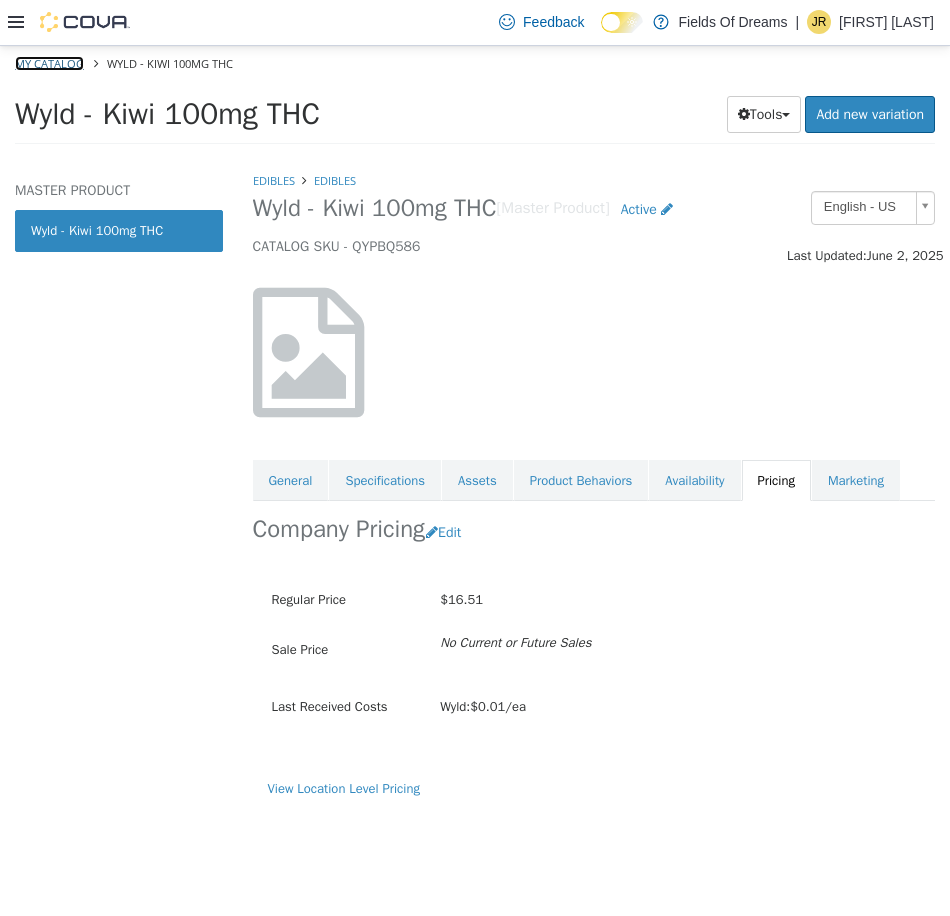 click on "My Catalog" at bounding box center (49, 62) 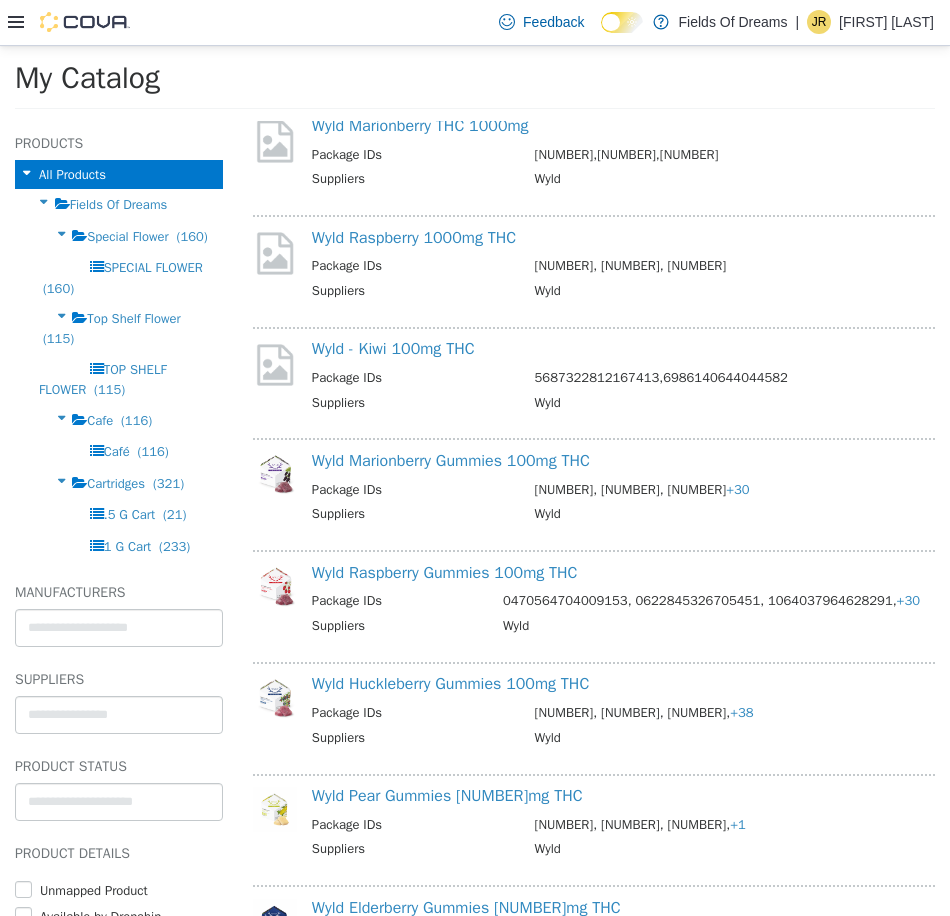 scroll, scrollTop: 667, scrollLeft: 0, axis: vertical 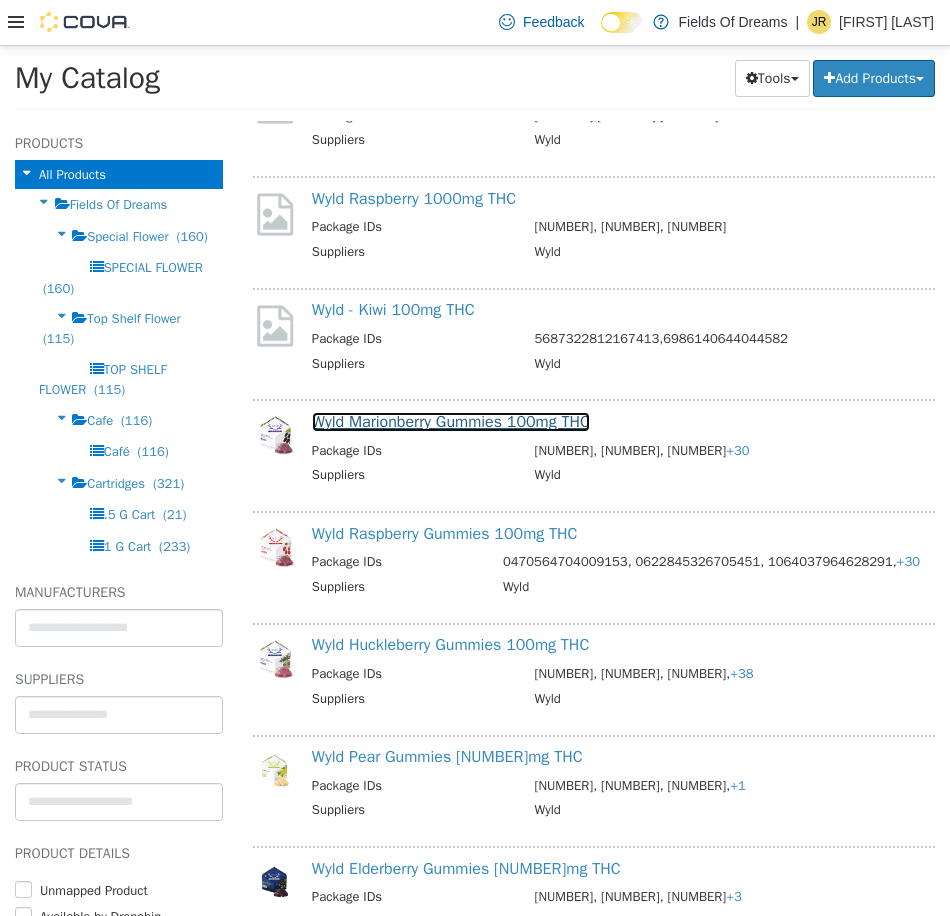 click on "Wyld Marionberry Gummies 100mg THC" at bounding box center (451, 421) 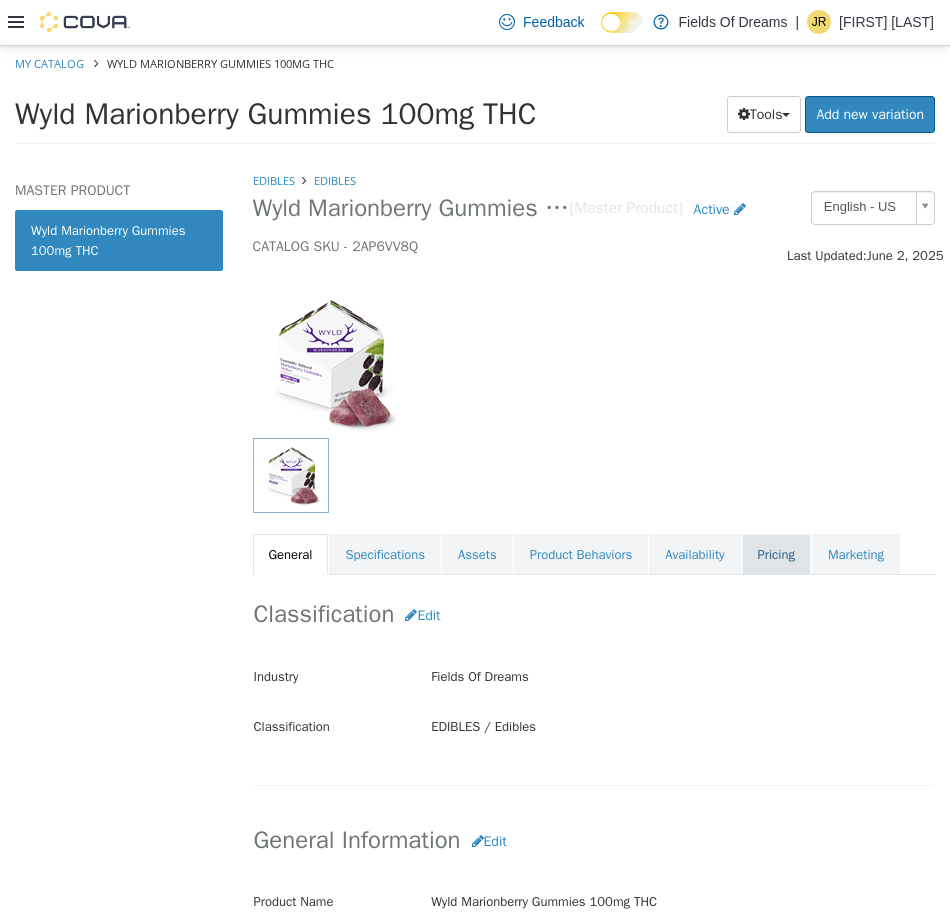 click on "Pricing" at bounding box center (776, 554) 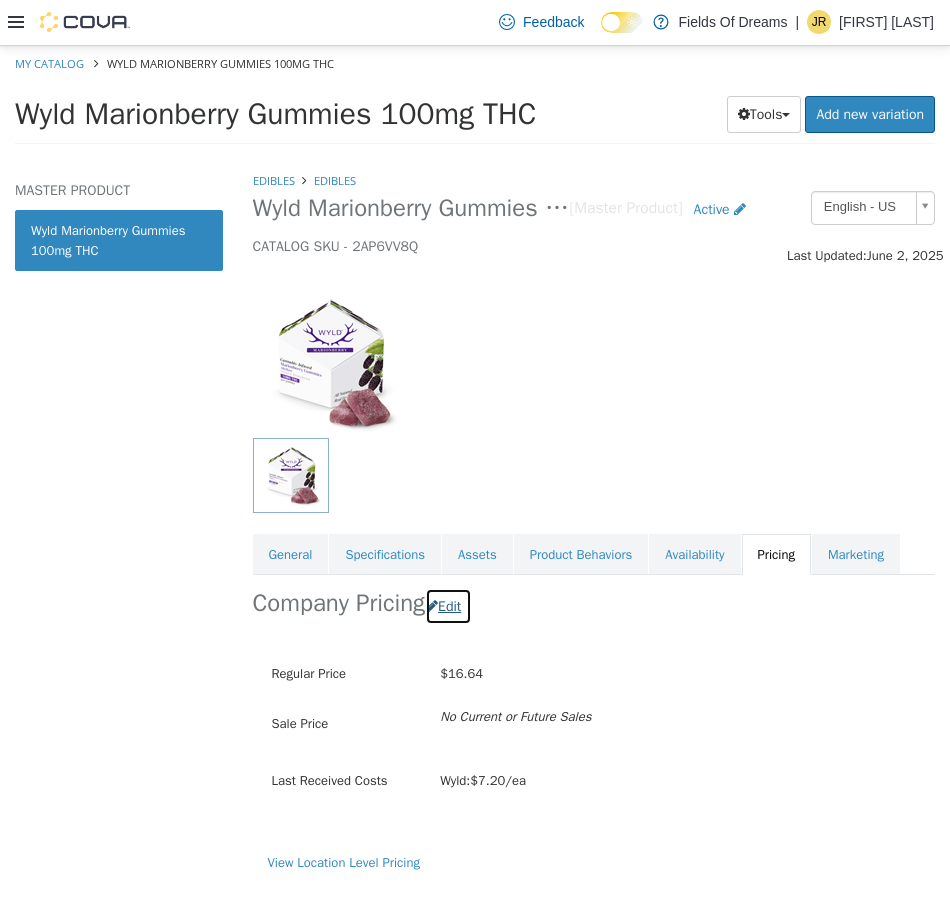 click on "Edit" at bounding box center (448, 605) 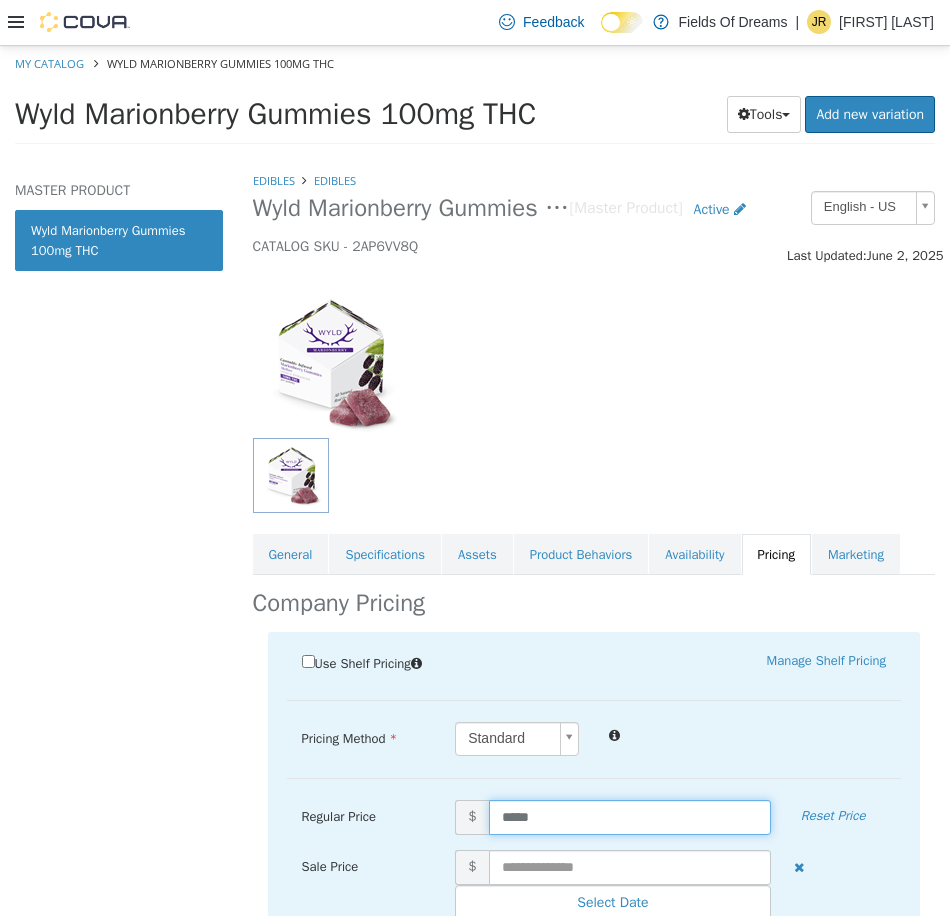click on "*****" at bounding box center [630, 816] 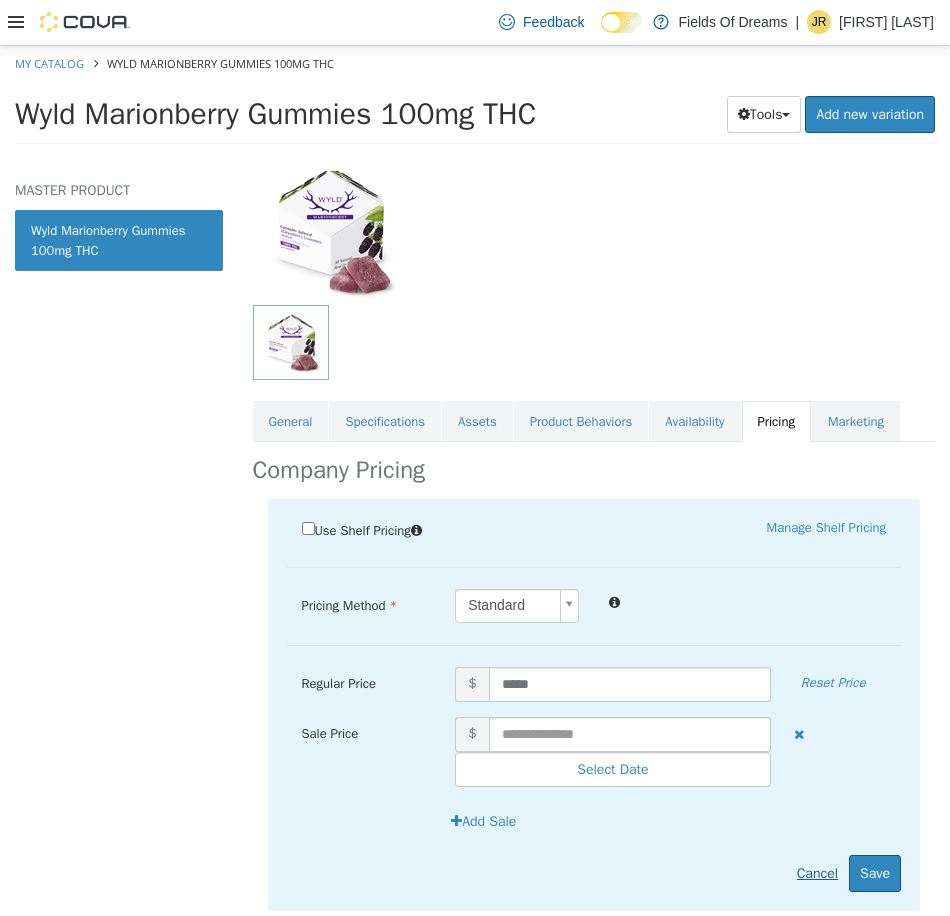 scroll, scrollTop: 182, scrollLeft: 0, axis: vertical 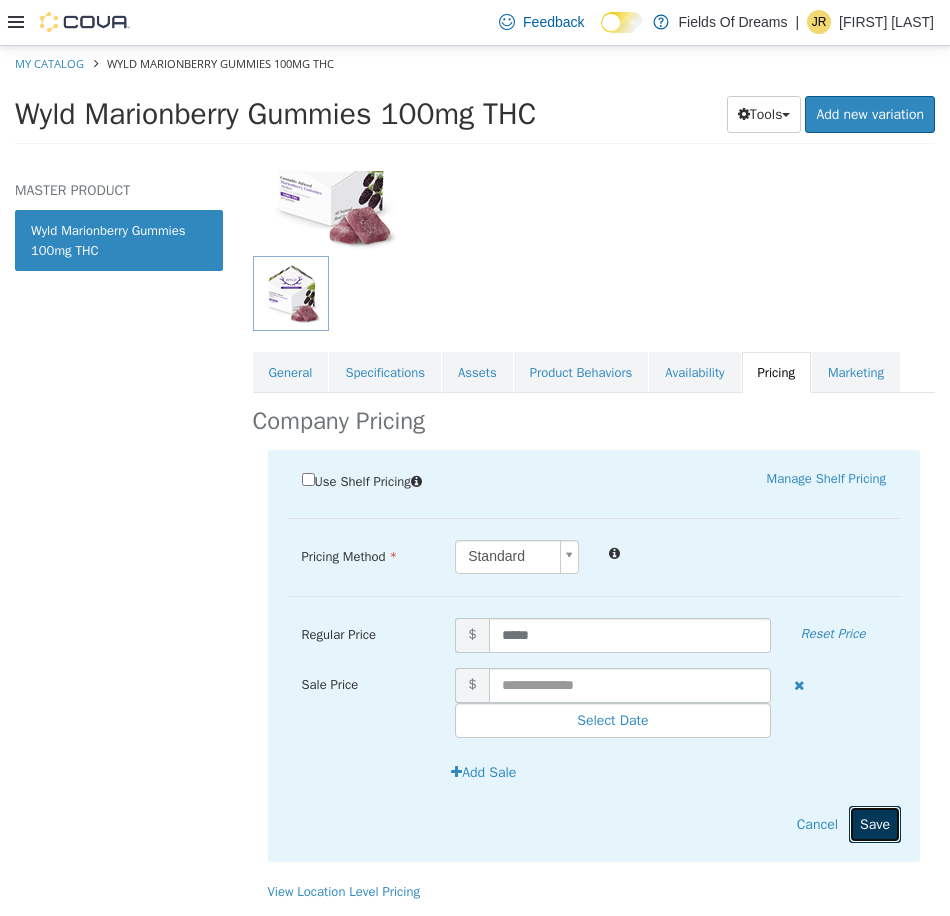 click on "Save" at bounding box center [875, 823] 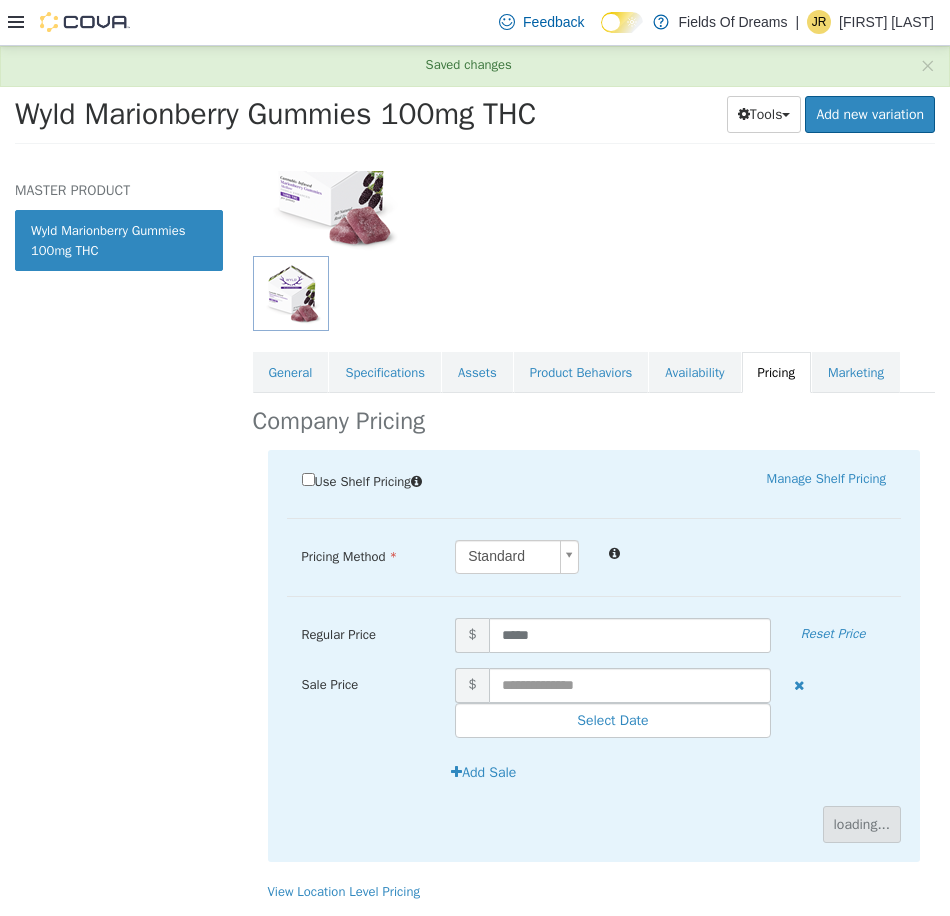 scroll, scrollTop: 0, scrollLeft: 0, axis: both 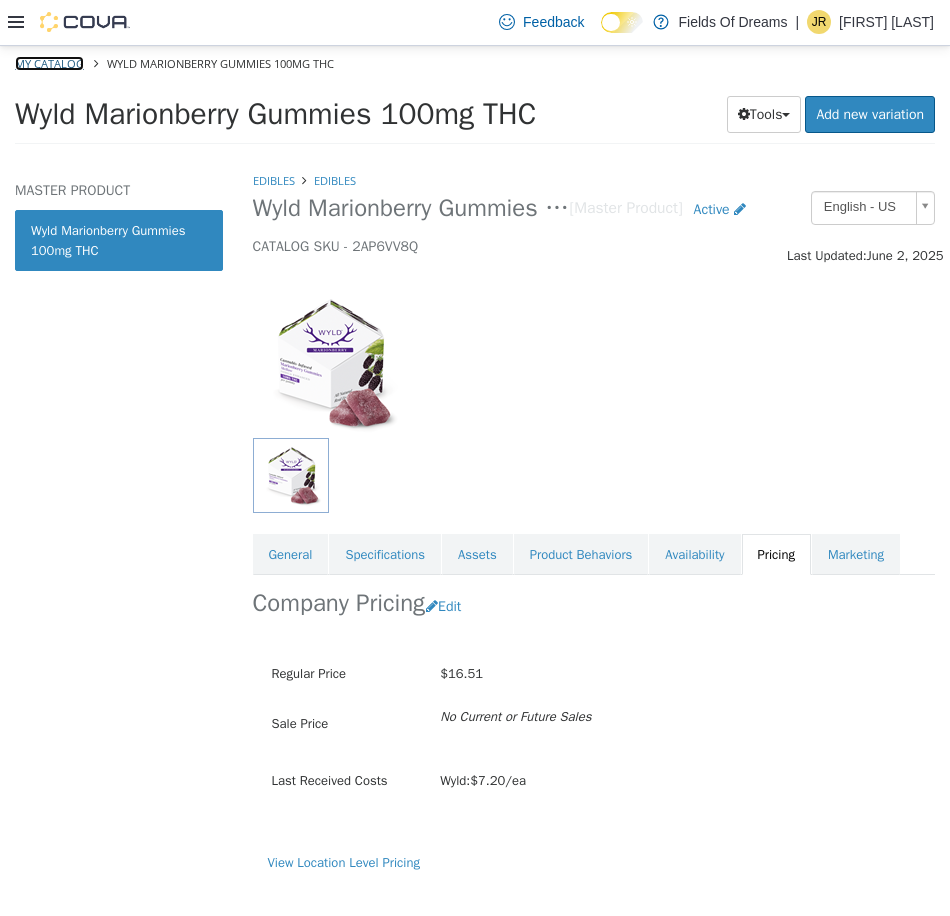 click on "My Catalog" at bounding box center (49, 62) 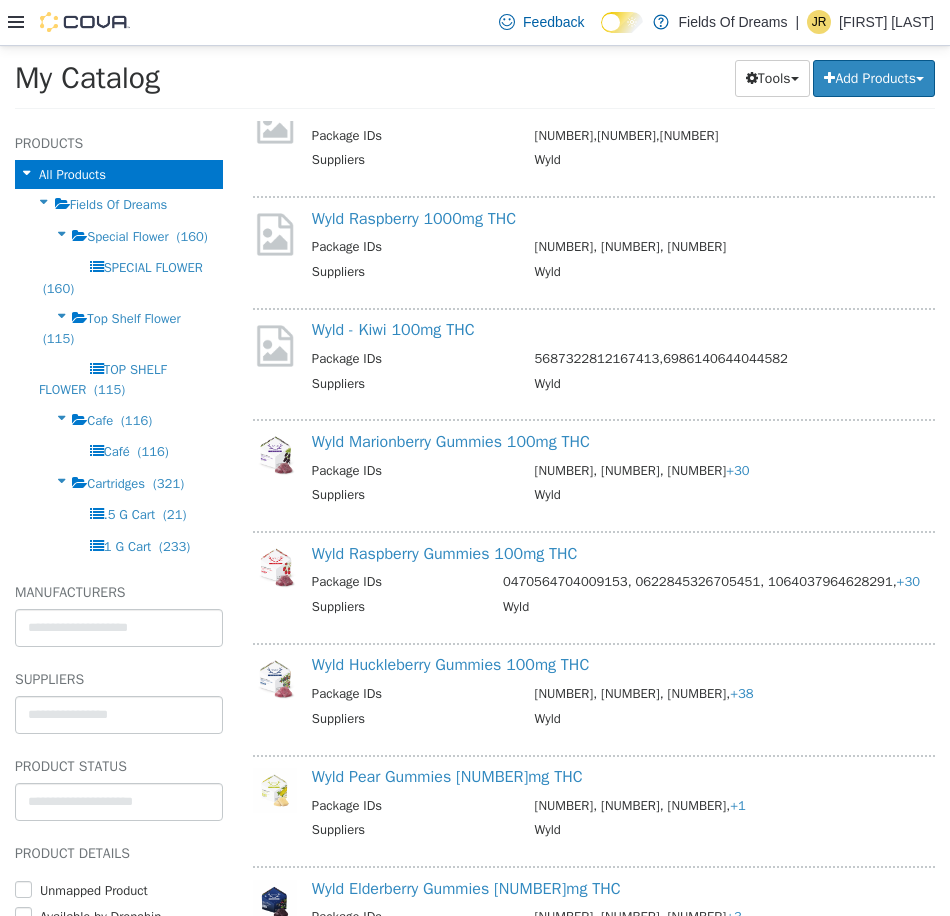scroll, scrollTop: 667, scrollLeft: 0, axis: vertical 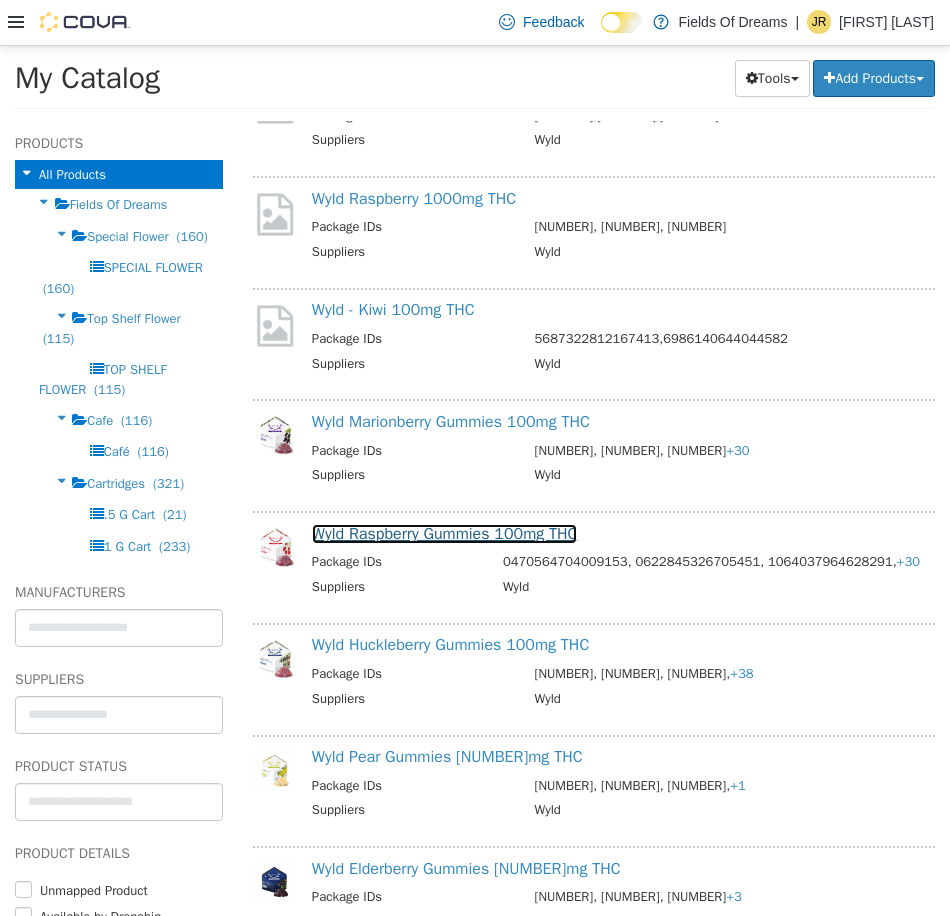 click on "Wyld Raspberry Gummies 100mg THC" at bounding box center (445, 533) 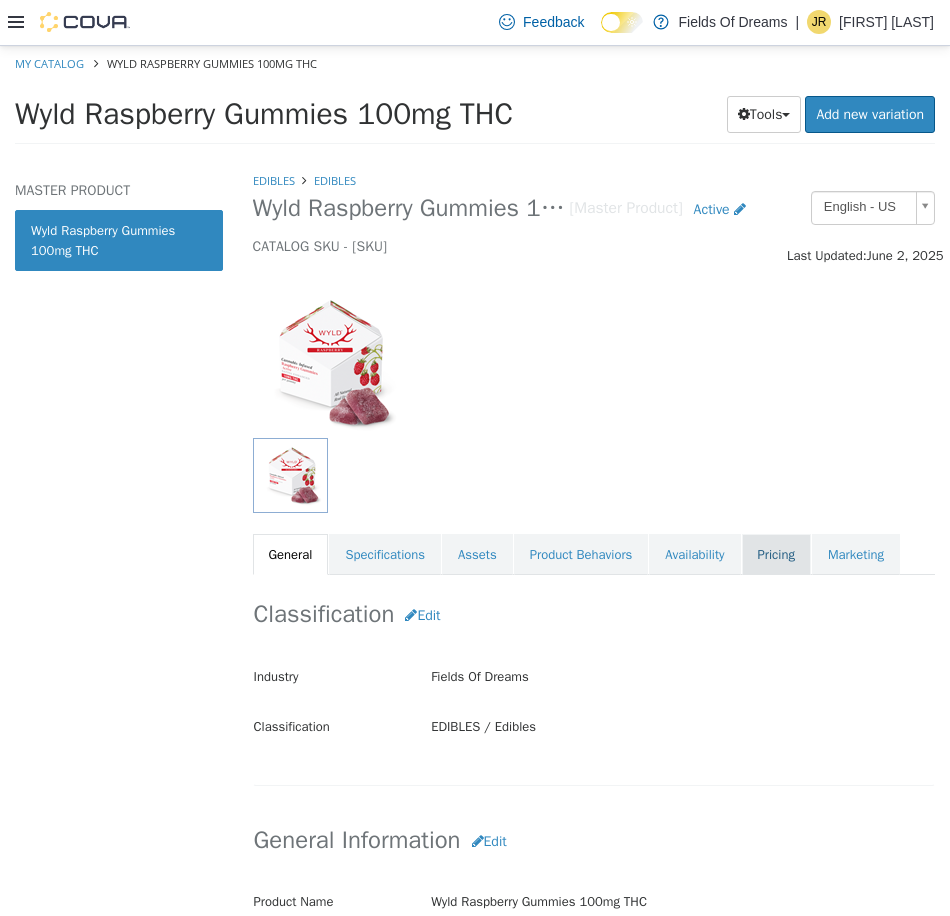 click on "Pricing" at bounding box center [776, 554] 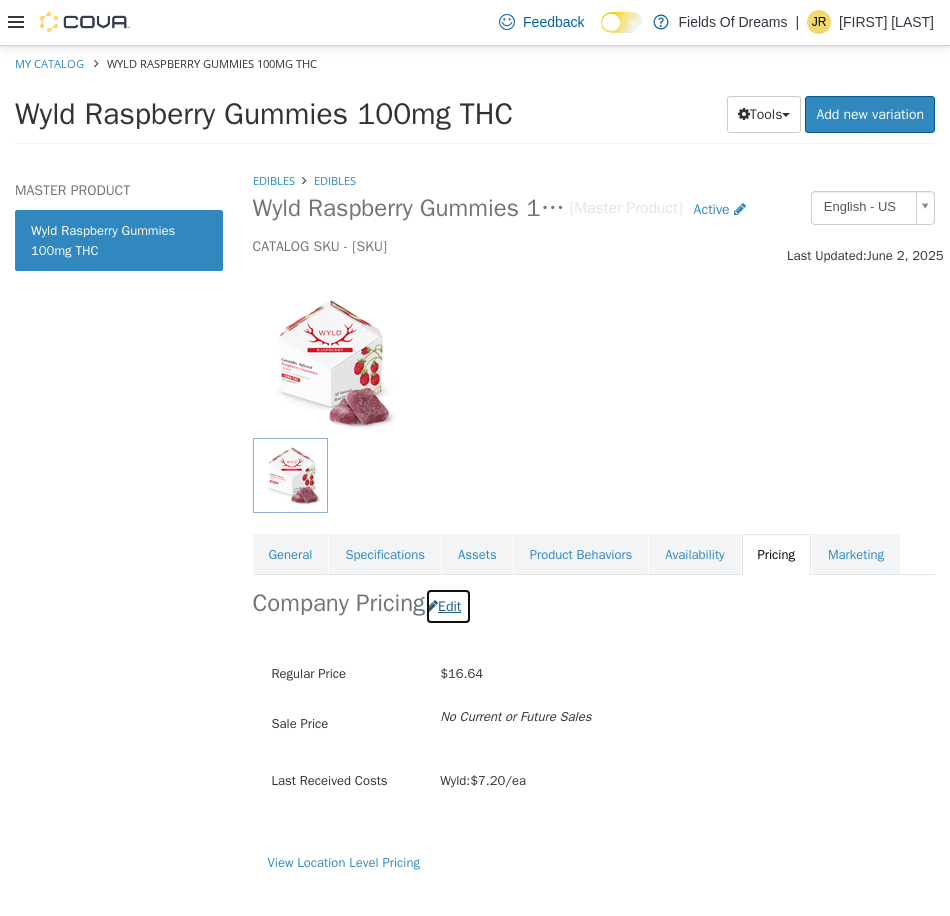 click on "Edit" at bounding box center (448, 605) 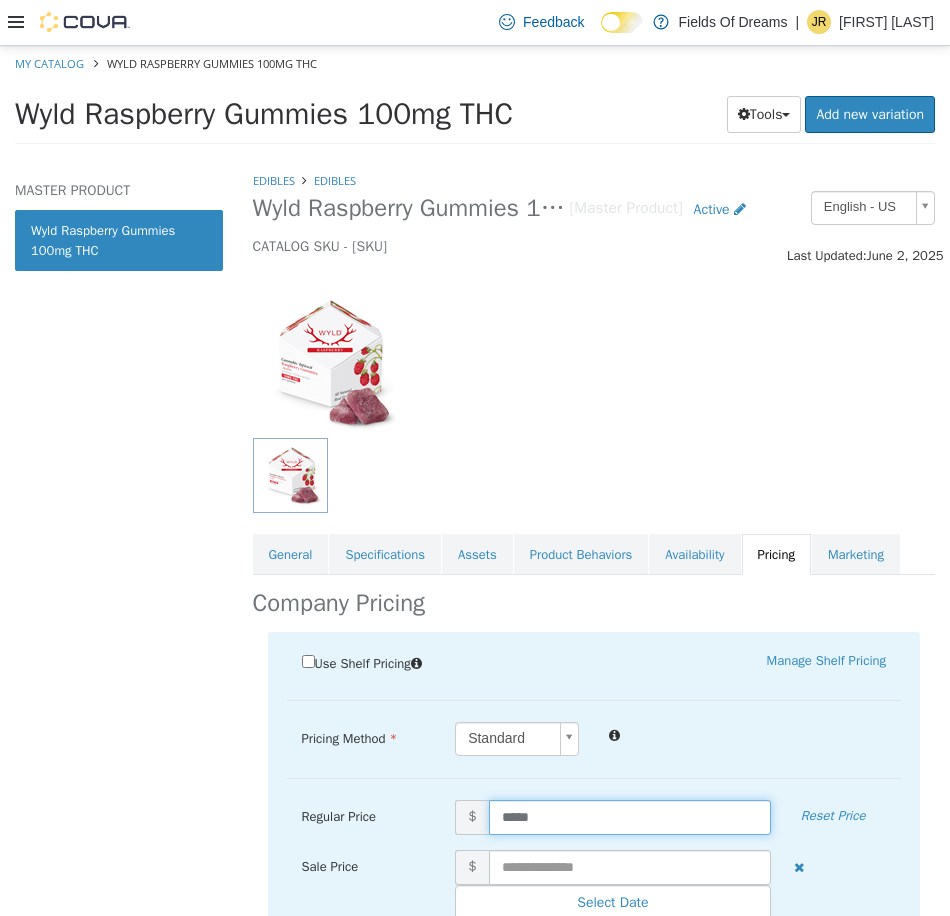 click on "*****" at bounding box center [630, 816] 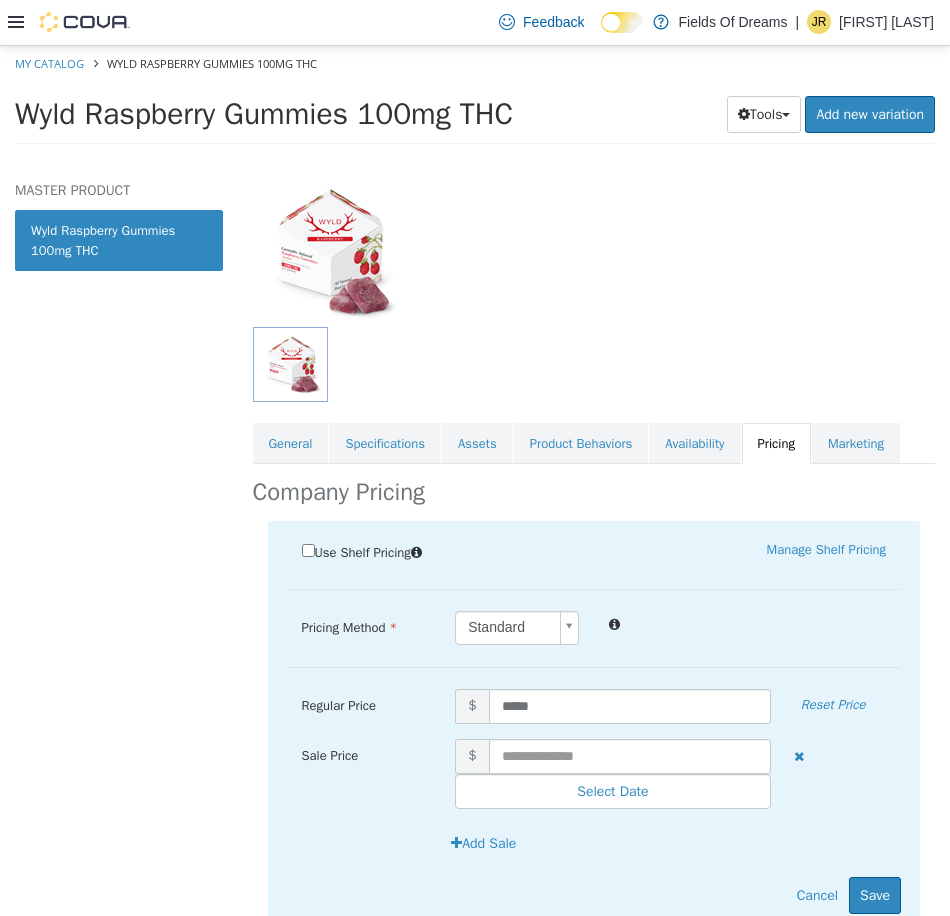 scroll, scrollTop: 182, scrollLeft: 0, axis: vertical 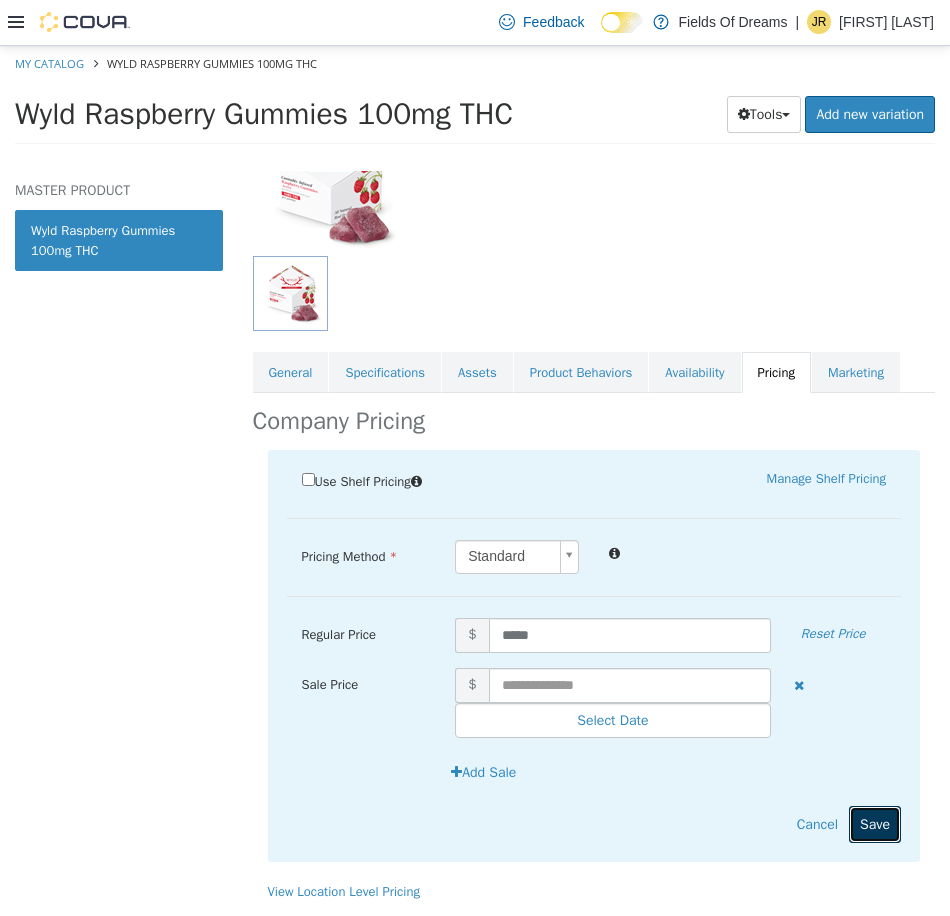 click on "Save" at bounding box center (875, 823) 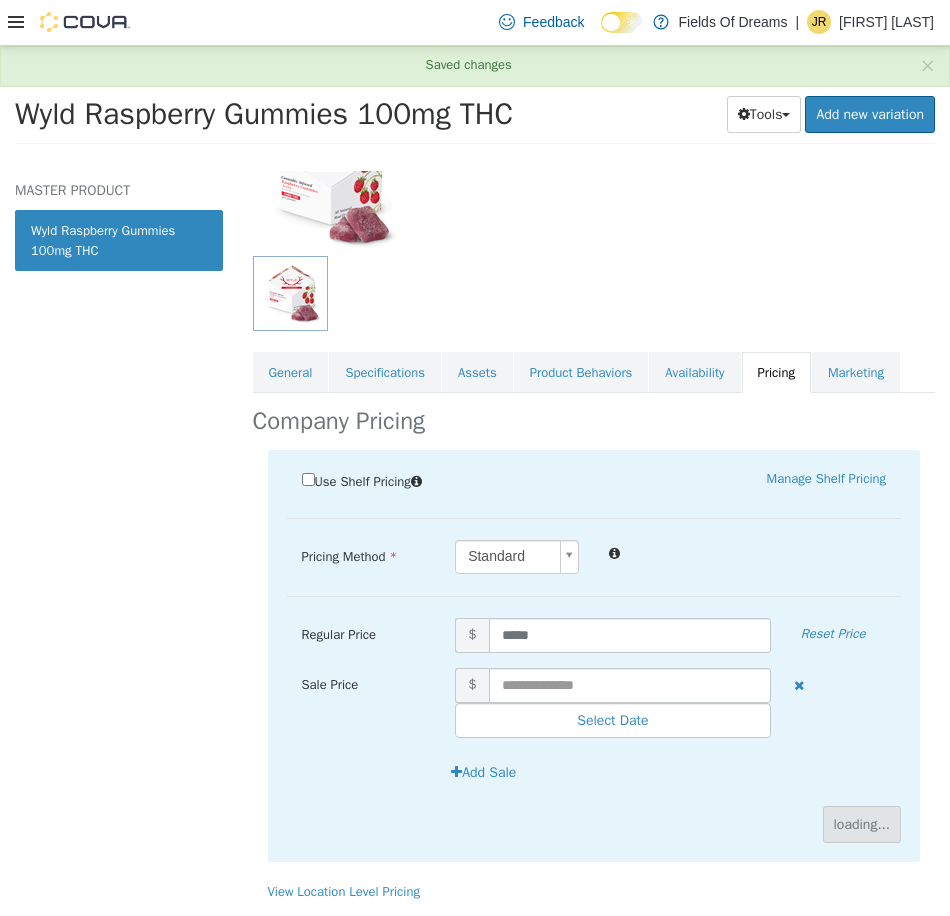 scroll, scrollTop: 0, scrollLeft: 0, axis: both 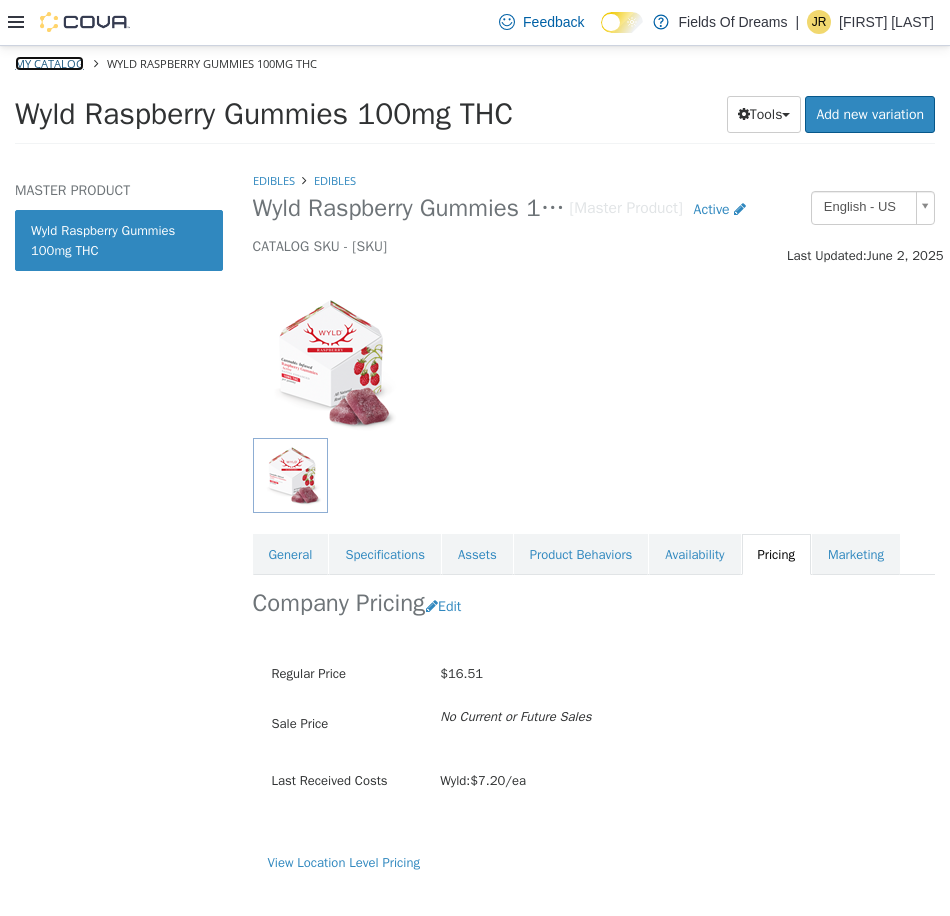 click on "My Catalog" at bounding box center [49, 62] 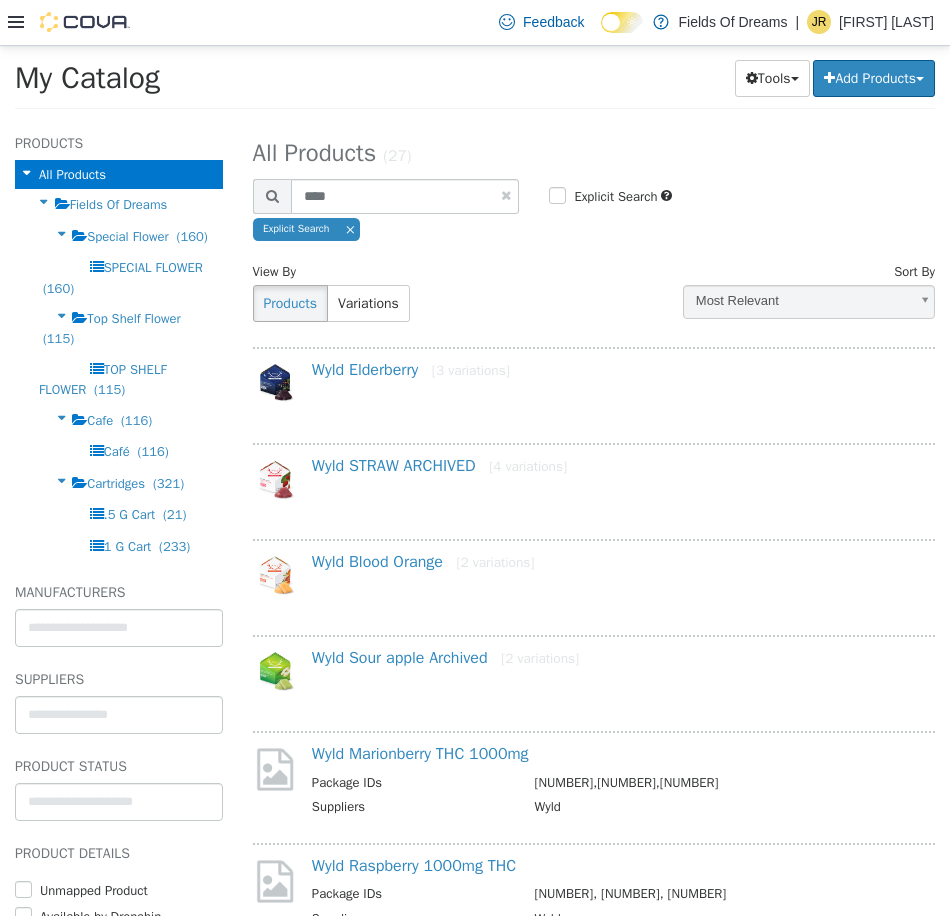 scroll, scrollTop: 667, scrollLeft: 0, axis: vertical 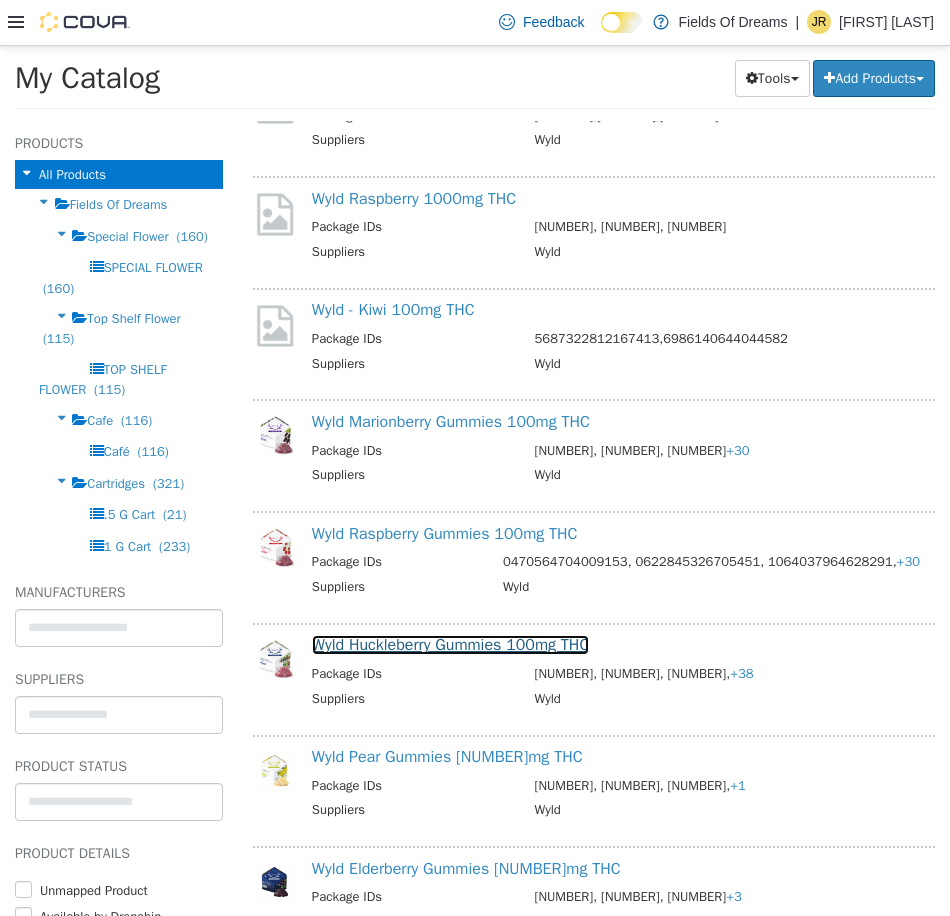 click on "Wyld Huckleberry Gummies 100mg THC" at bounding box center [450, 644] 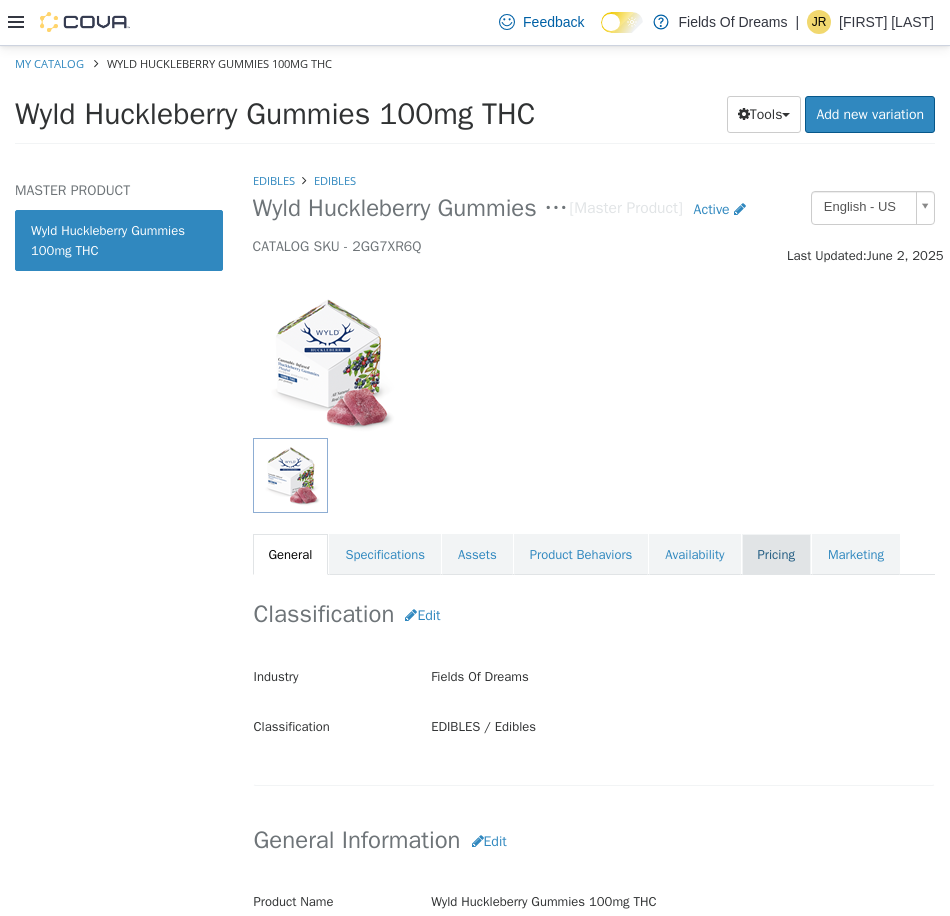 click on "Pricing" at bounding box center [776, 554] 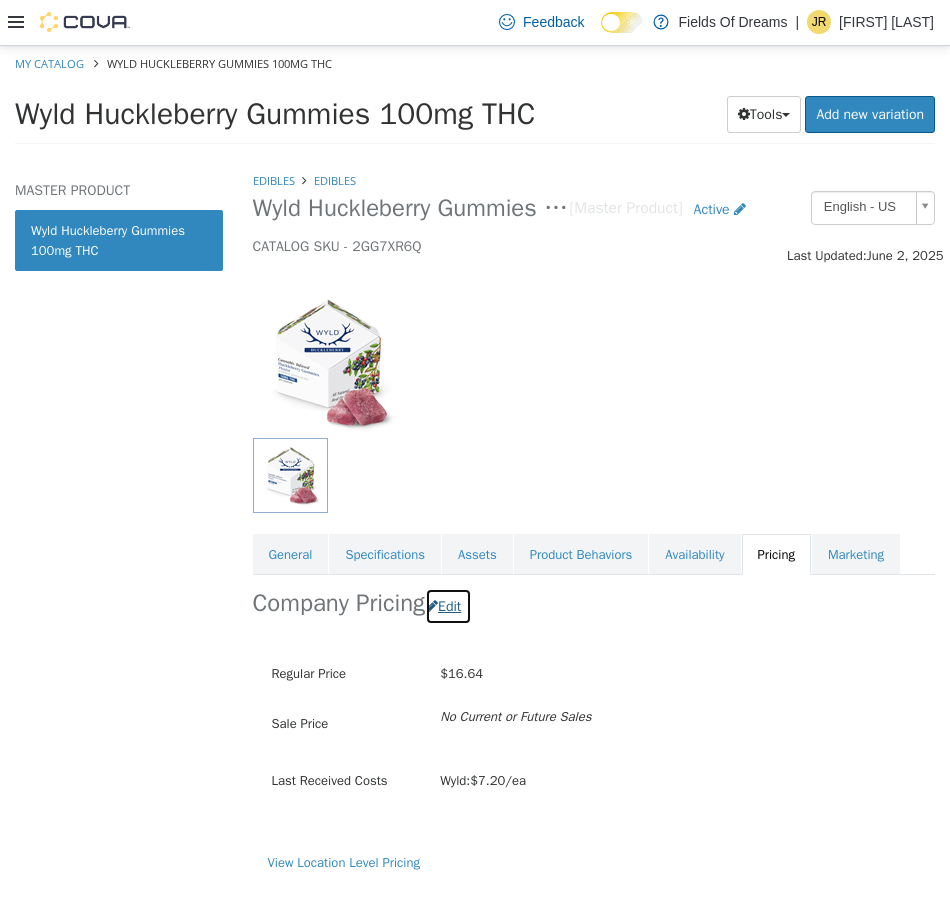 click on "Edit" at bounding box center [448, 605] 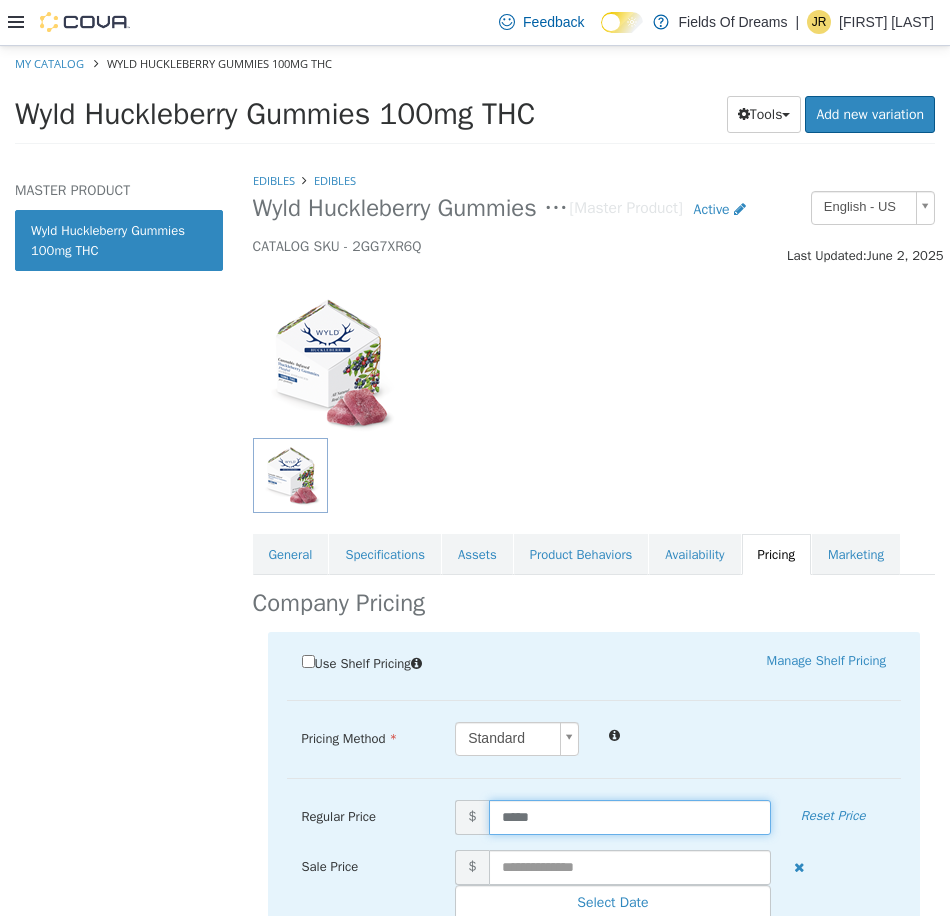 click on "*****" at bounding box center (630, 816) 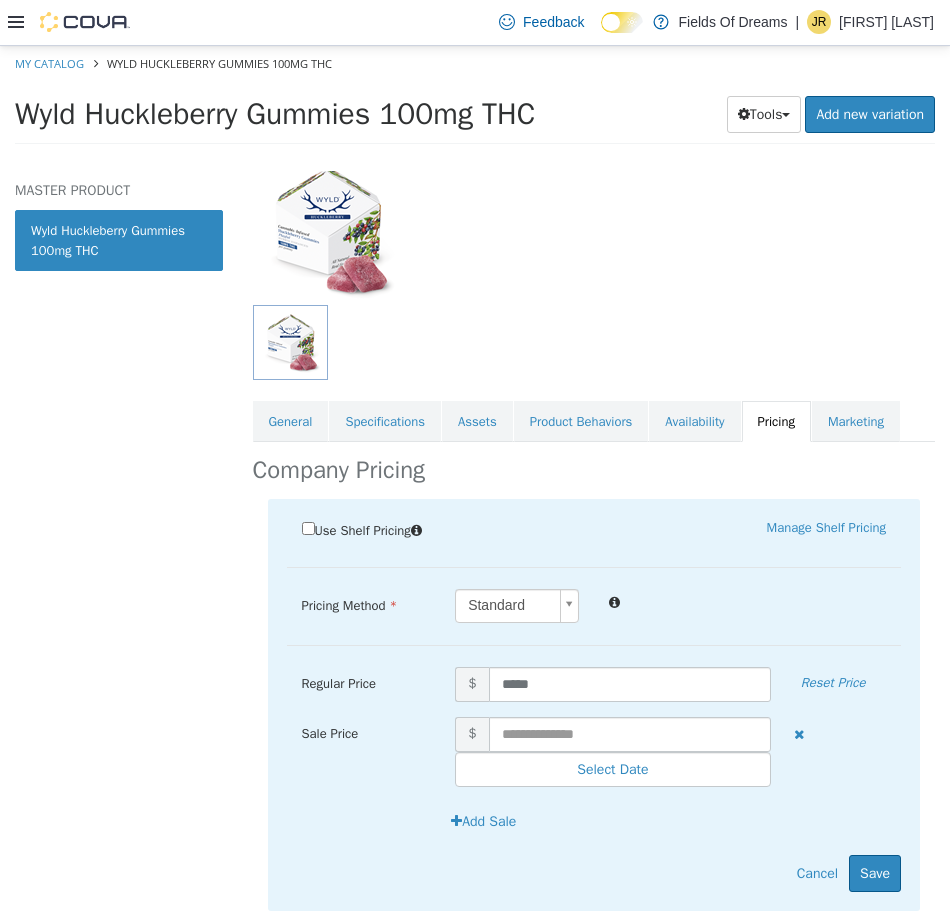 scroll, scrollTop: 182, scrollLeft: 0, axis: vertical 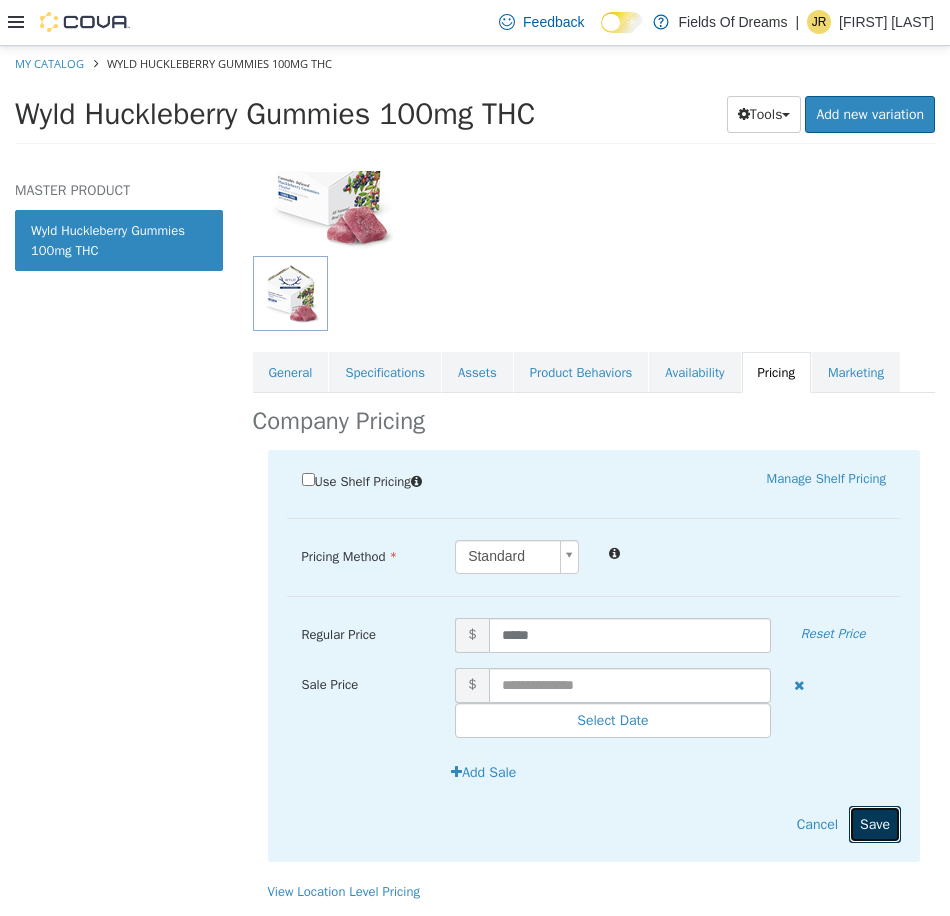 click on "Save" at bounding box center [875, 823] 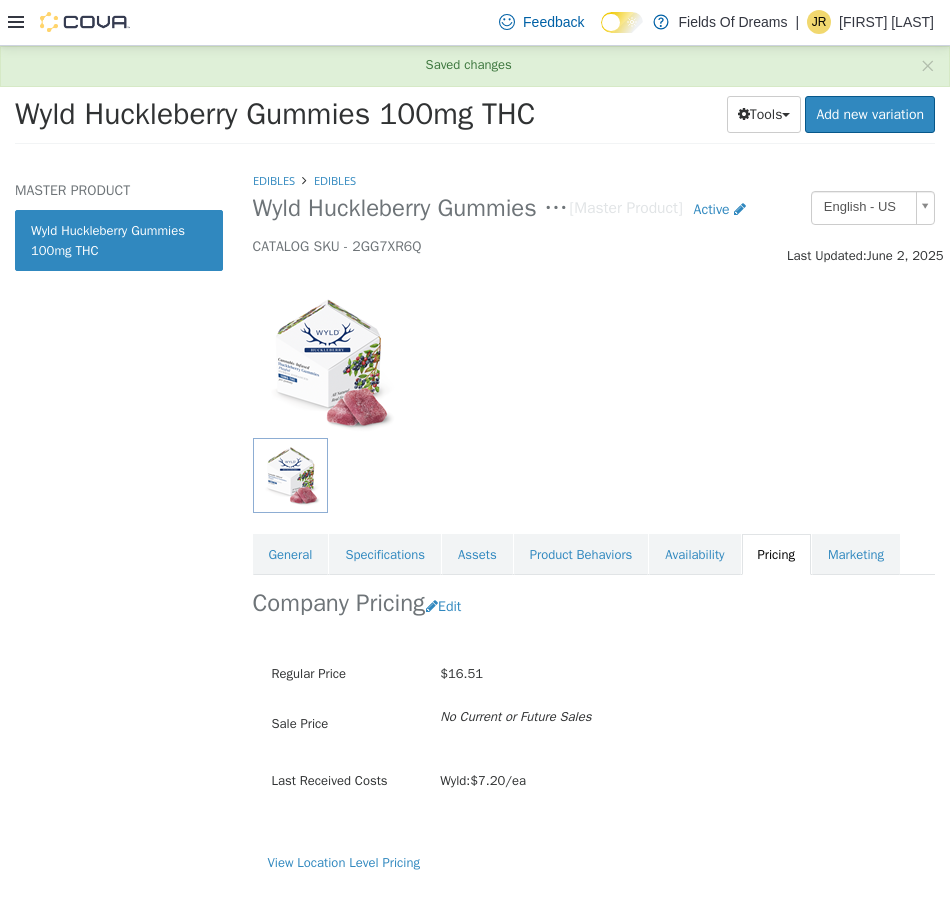 scroll, scrollTop: 0, scrollLeft: 0, axis: both 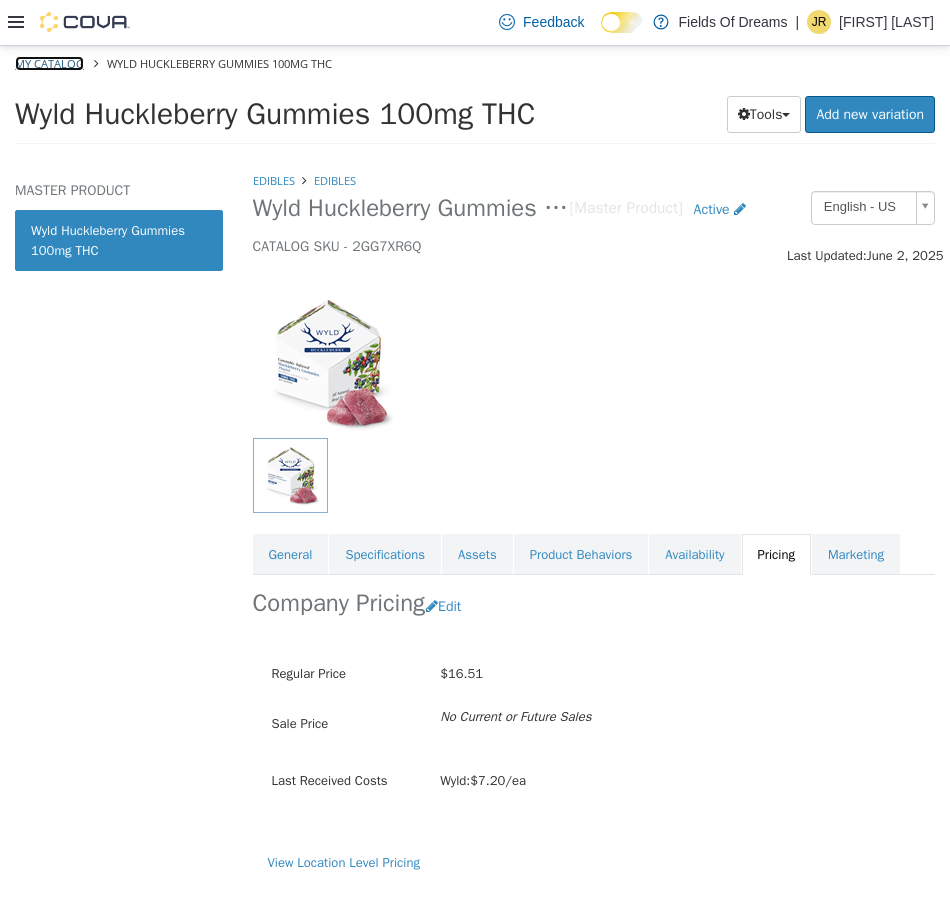 click on "My Catalog" at bounding box center [49, 62] 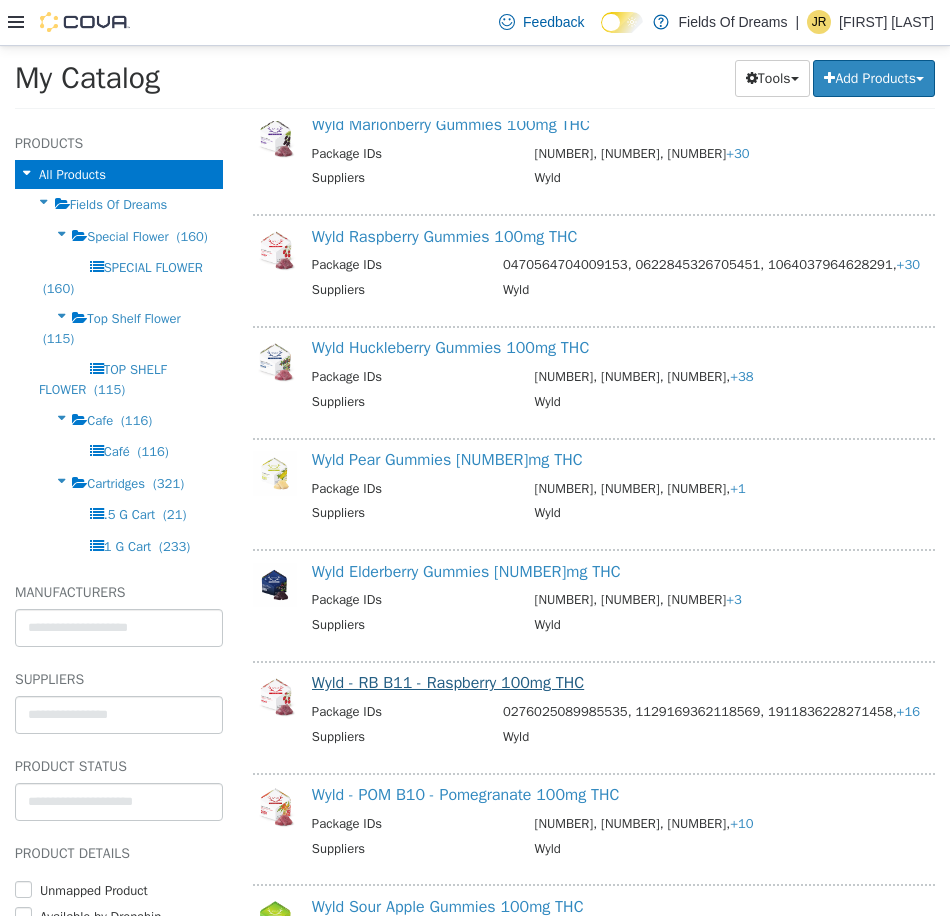 scroll, scrollTop: 1000, scrollLeft: 0, axis: vertical 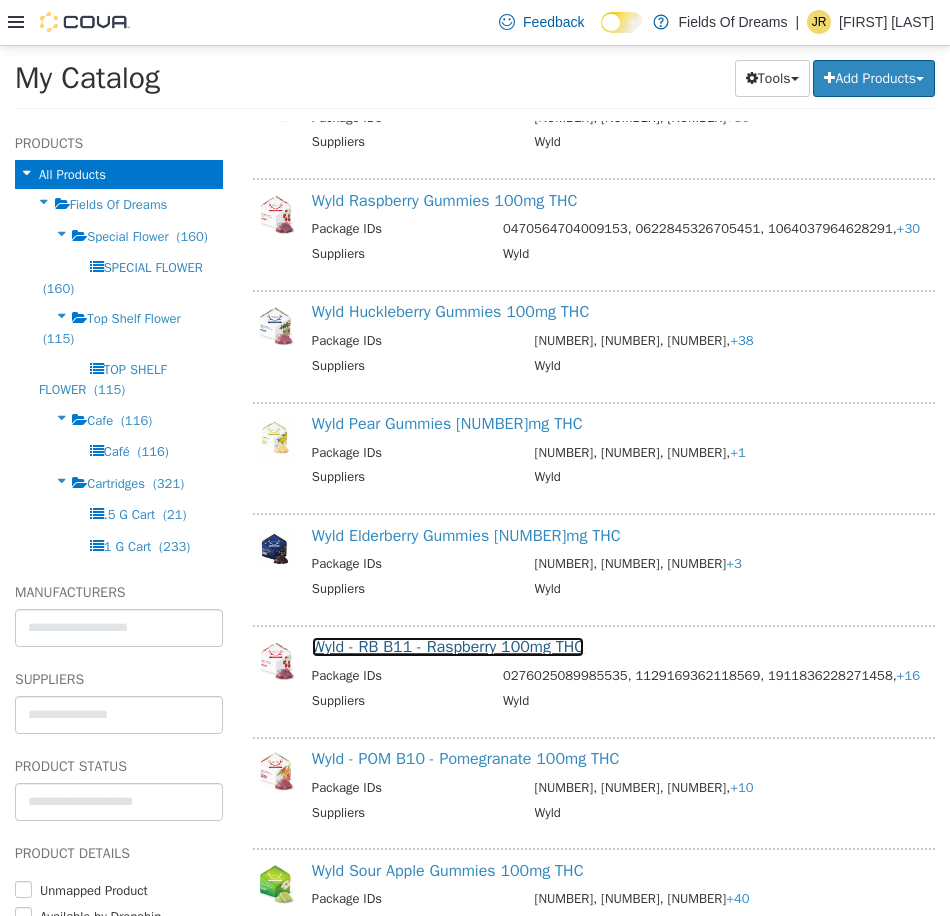 click on "Wyld - RB B11 - Raspberry 100mg THC" at bounding box center (448, 646) 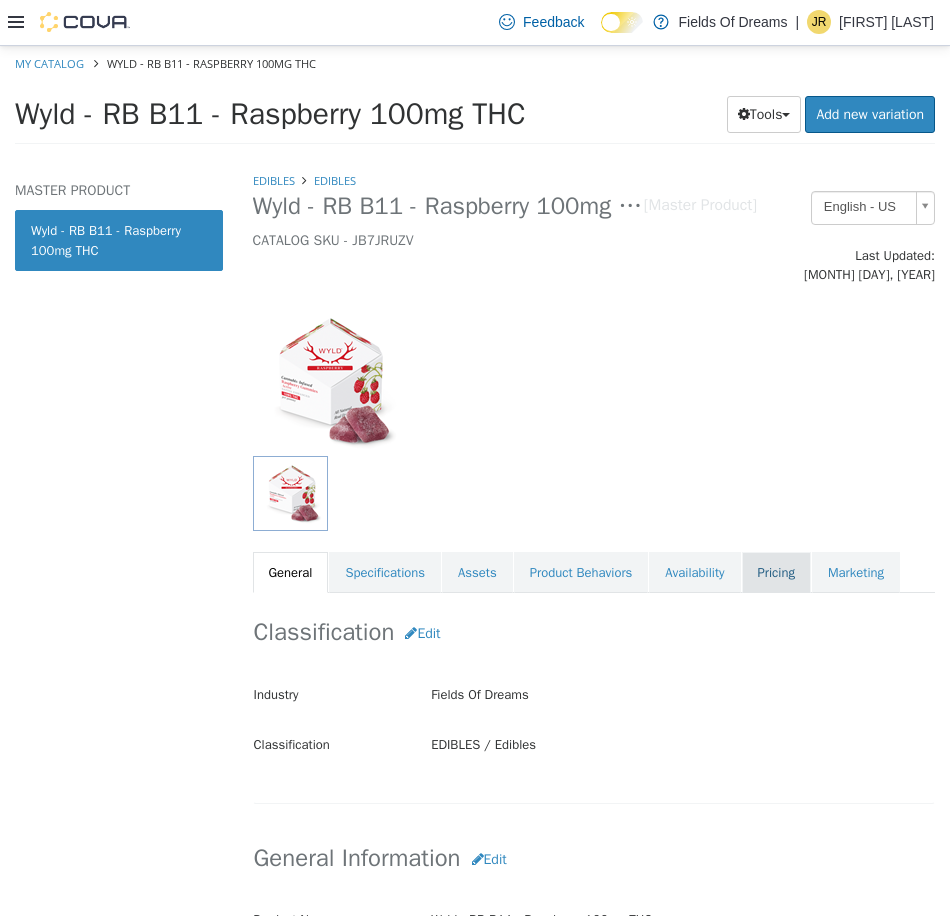 click on "Pricing" at bounding box center (776, 572) 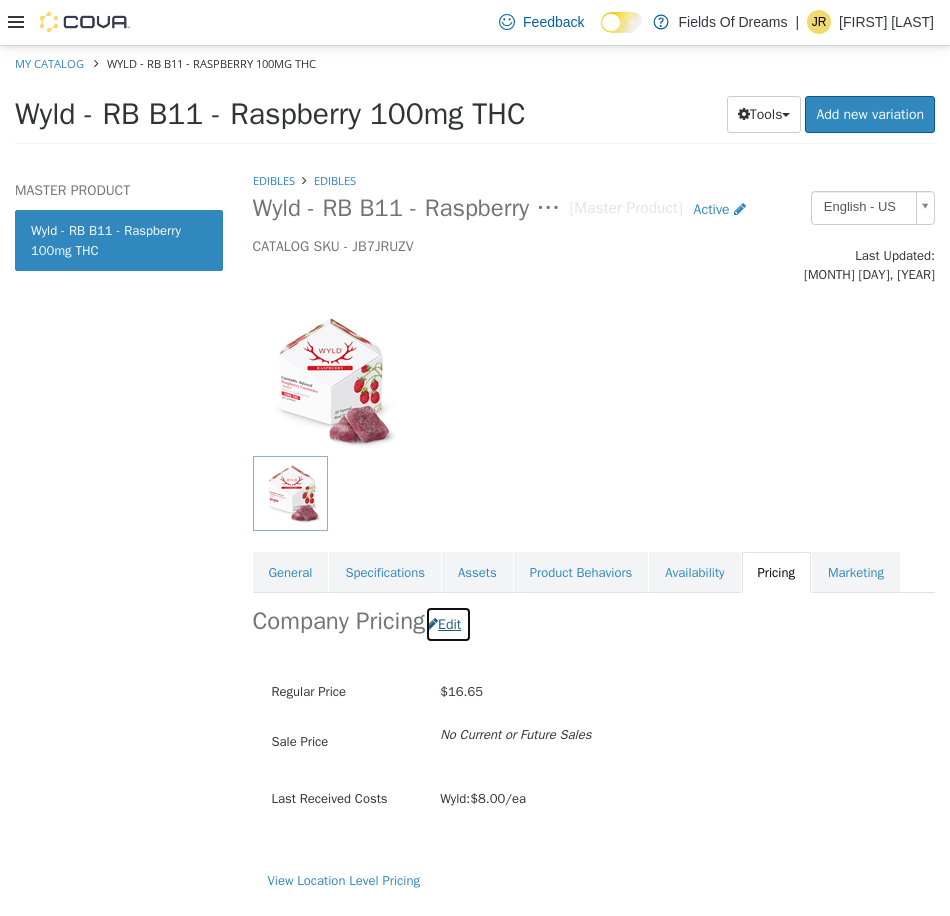 click on "Edit" at bounding box center (448, 623) 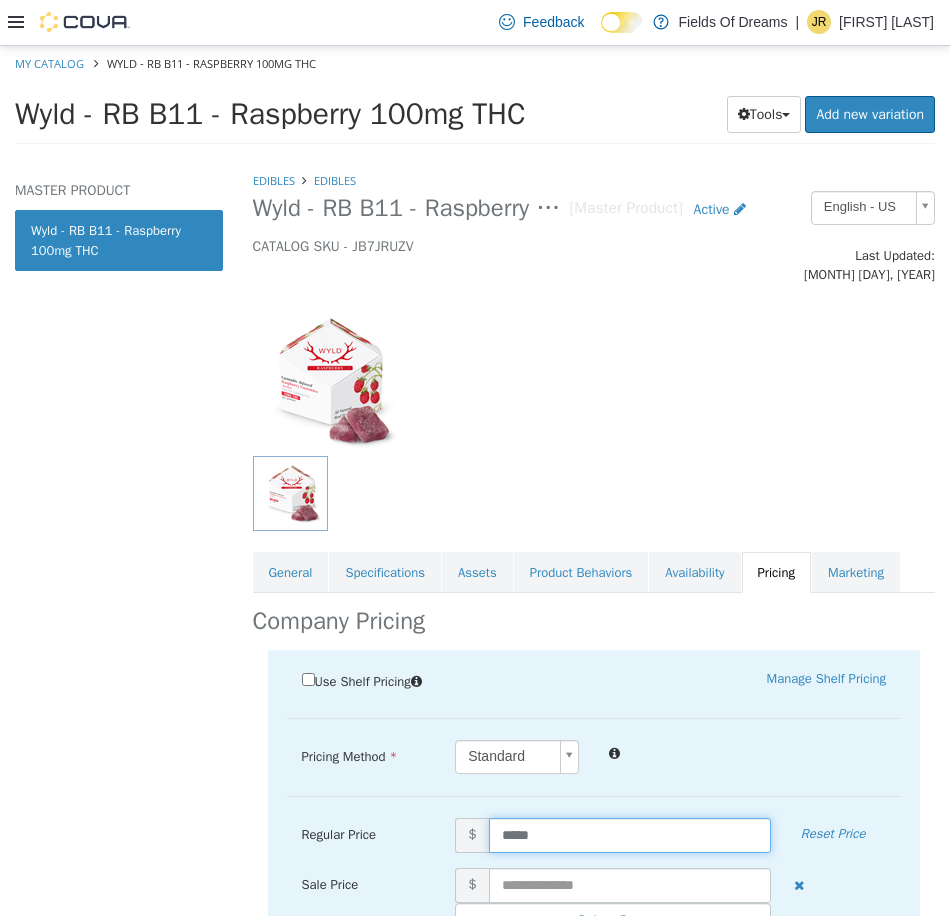click on "*****" at bounding box center [630, 834] 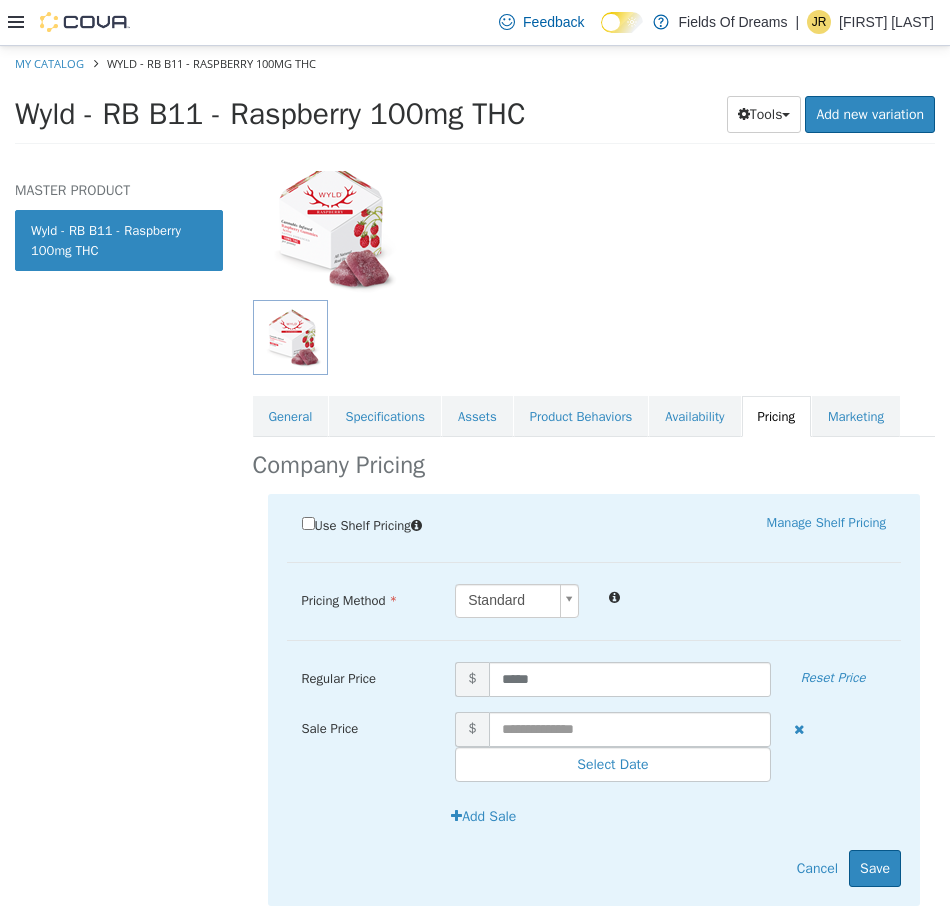 scroll, scrollTop: 197, scrollLeft: 0, axis: vertical 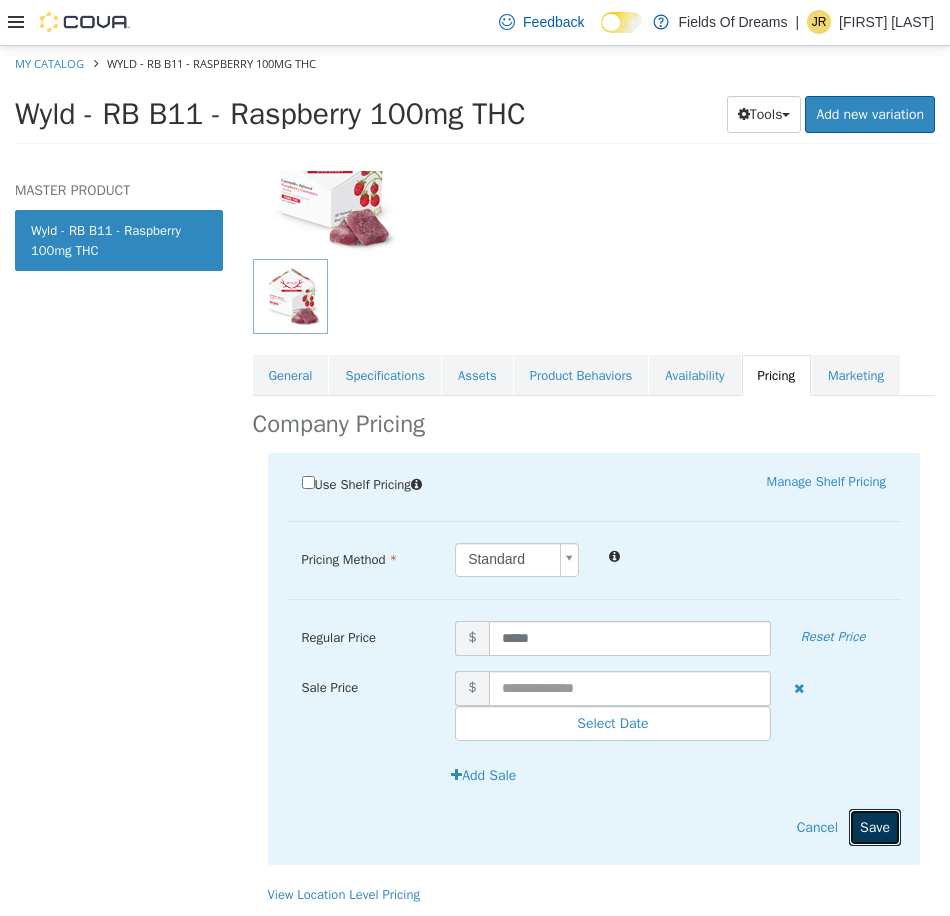 click on "Save" at bounding box center (875, 826) 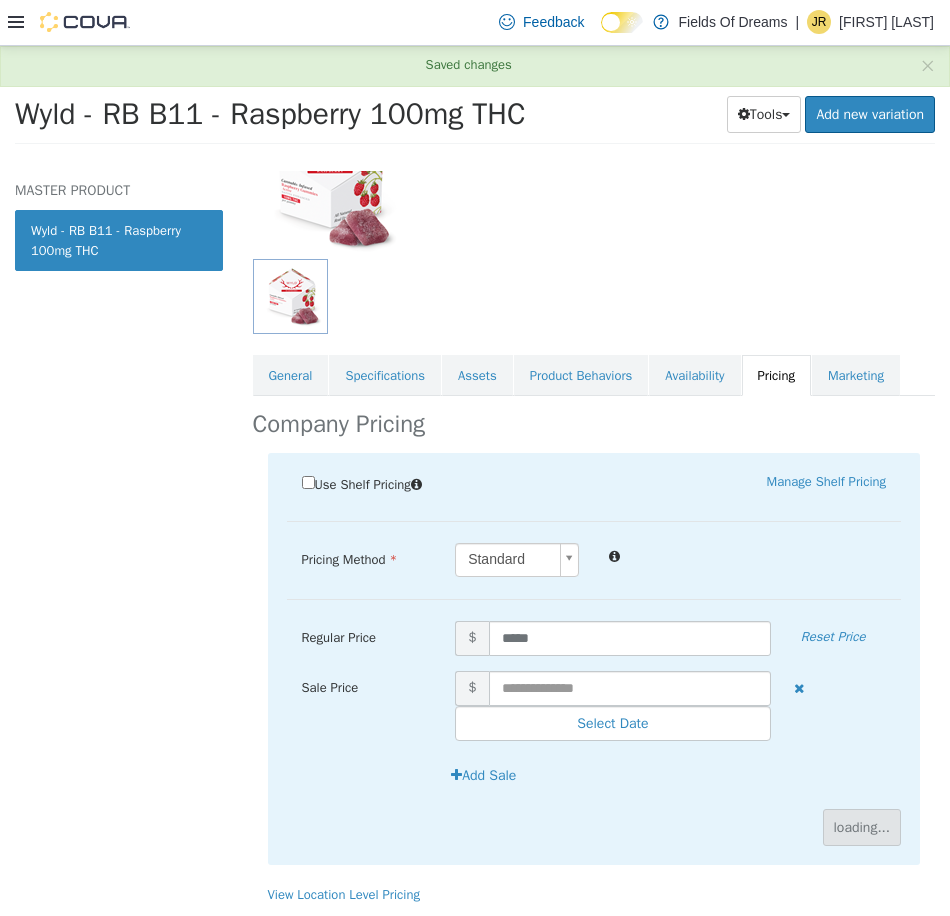 scroll, scrollTop: 0, scrollLeft: 0, axis: both 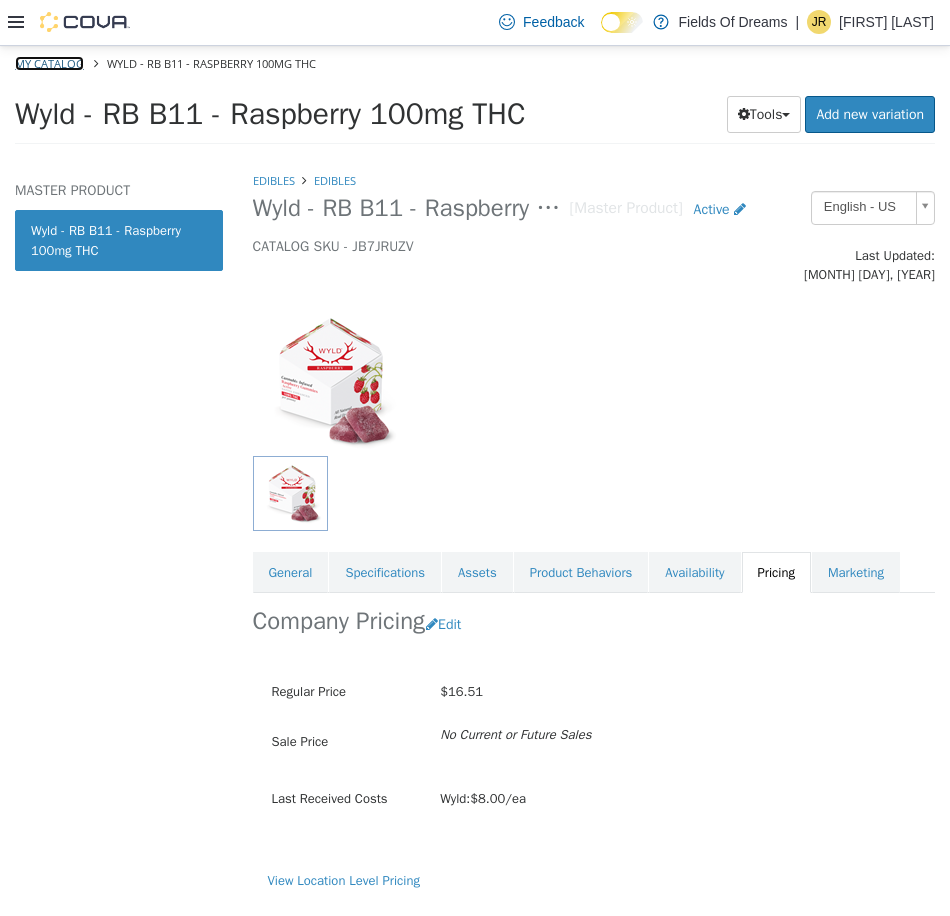 click on "My Catalog" at bounding box center [49, 62] 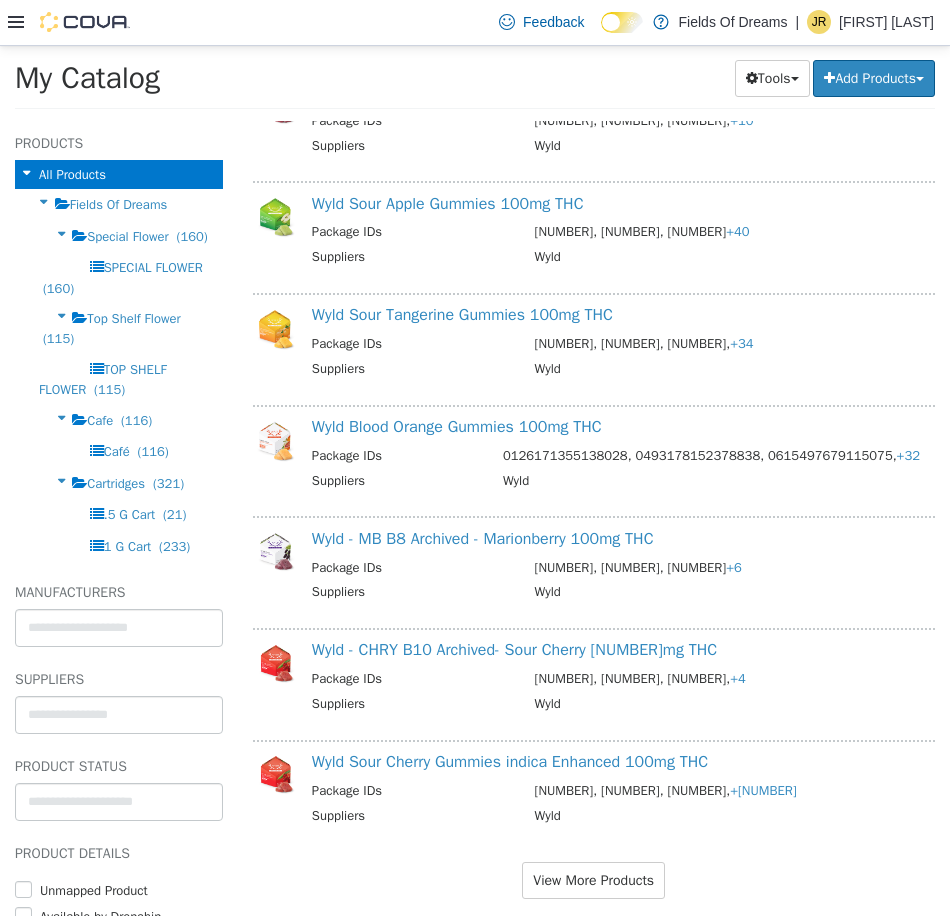 scroll, scrollTop: 1333, scrollLeft: 0, axis: vertical 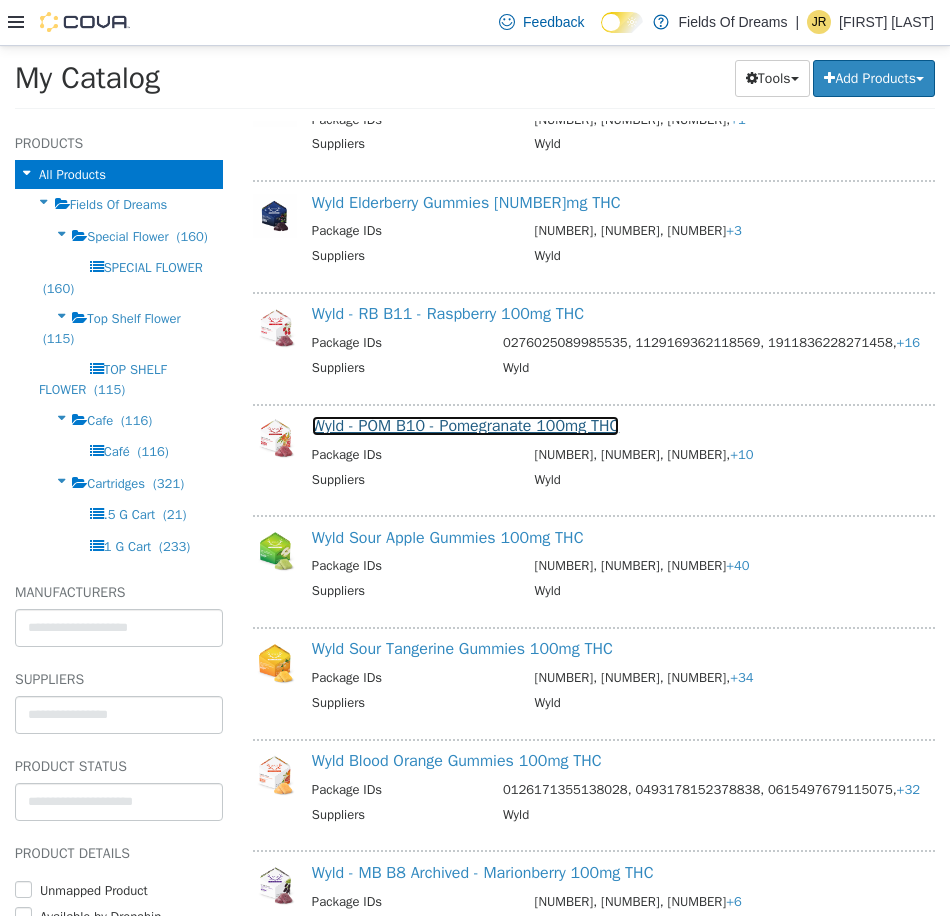 click on "Wyld - POM B10 - Pomegranate 100mg THC" at bounding box center (466, 425) 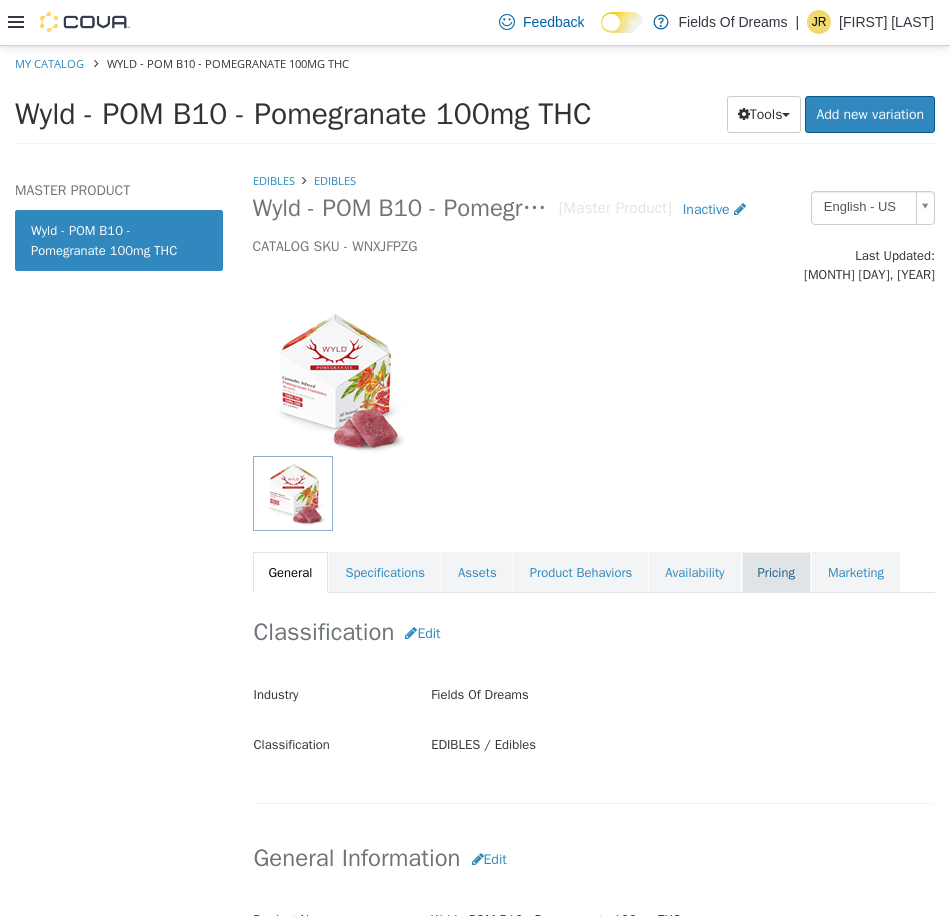 click on "Classification  Edit Industry
Fields Of Dreams
Classification
EDIBLES  / Edibles
Cancel Save Changes" at bounding box center (594, 697) 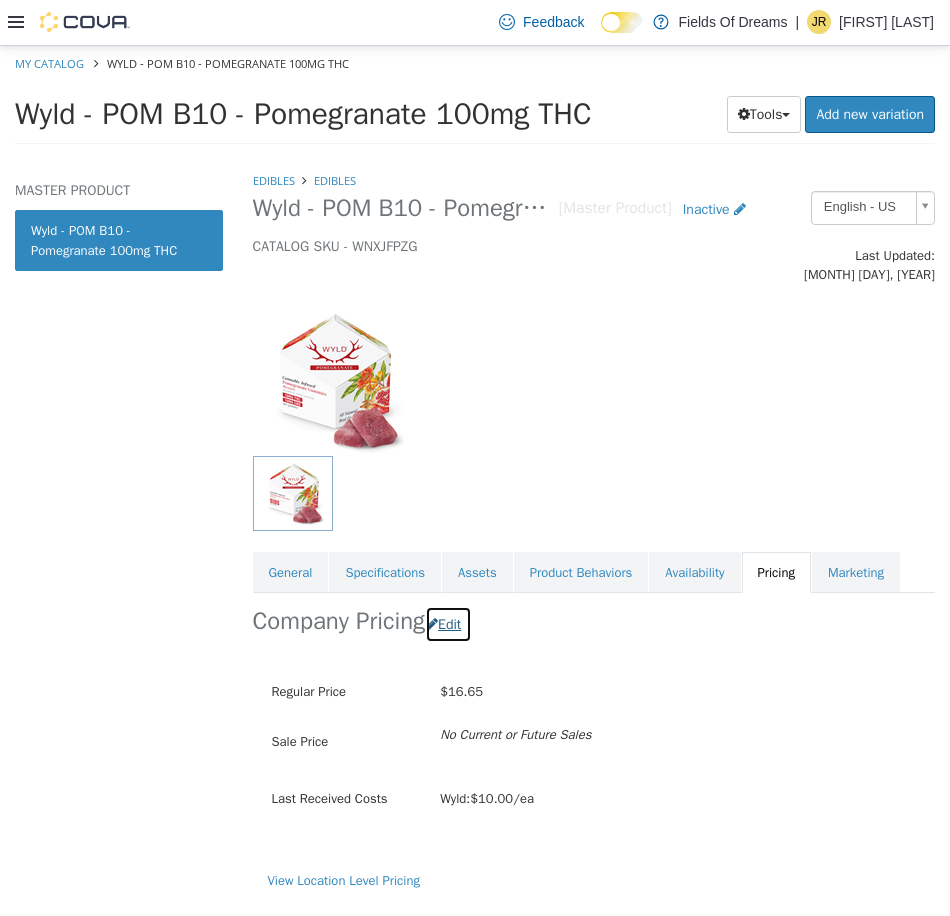 click on "Edit" at bounding box center [448, 623] 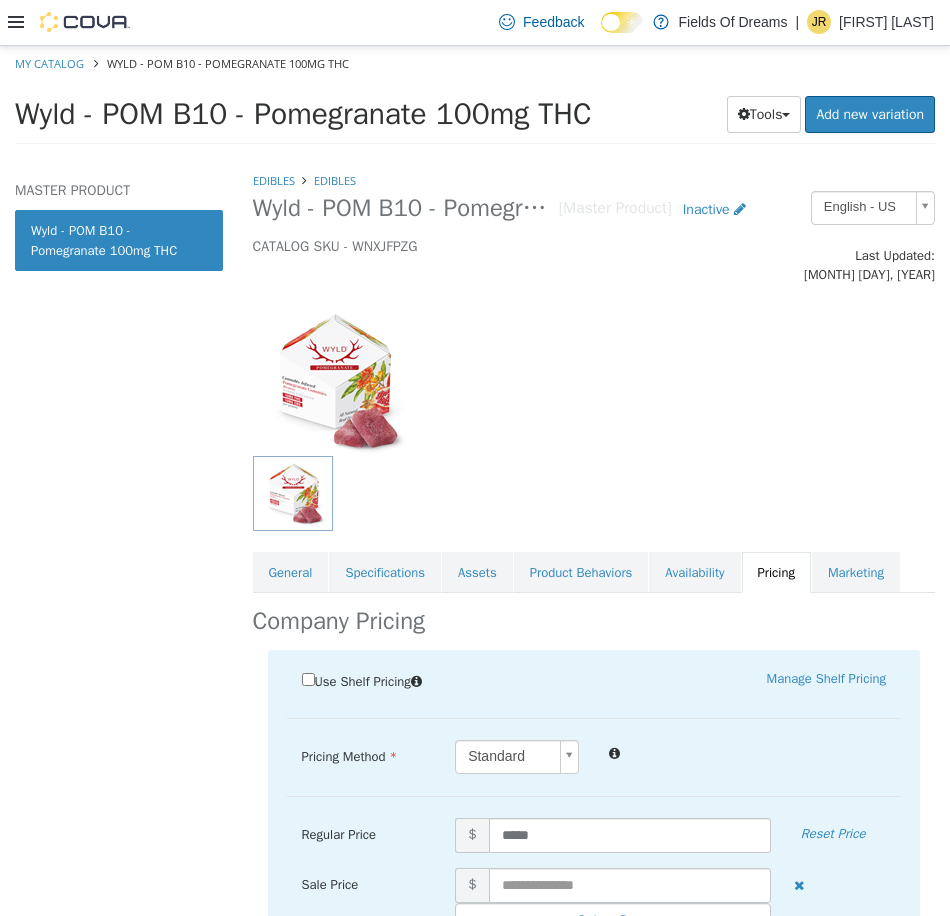 click on "[NUMBER] [NUMBER]" at bounding box center (594, 855) 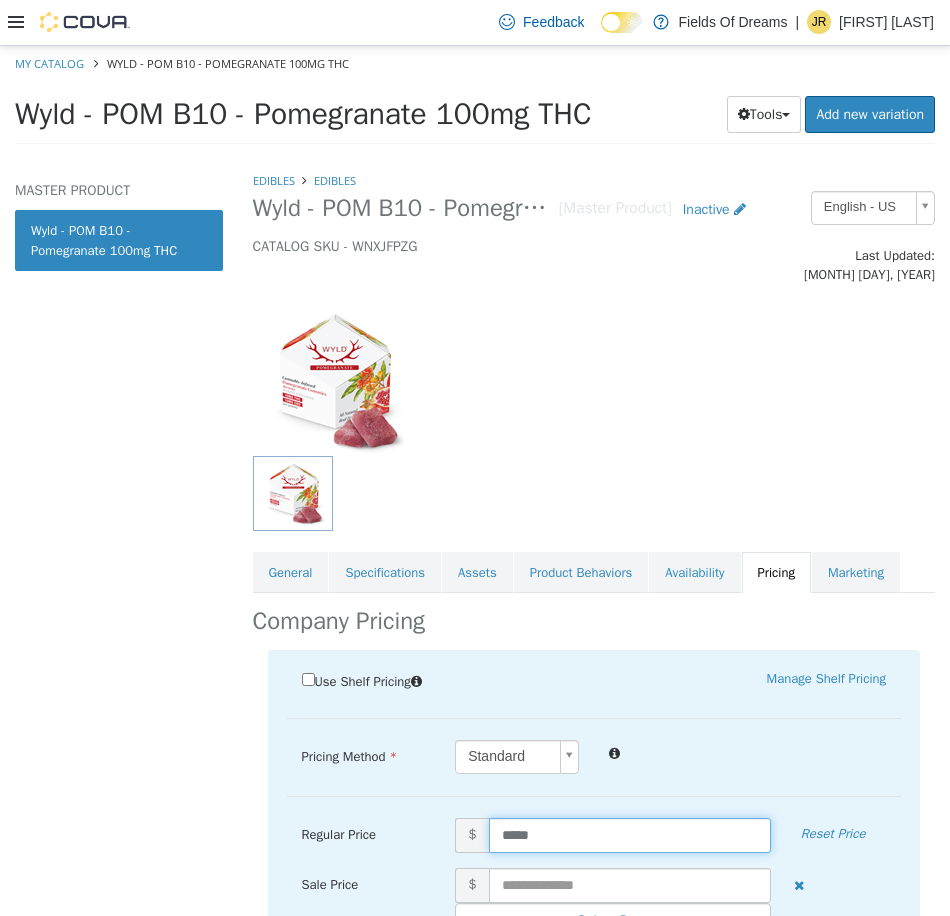 click on "*****" at bounding box center (630, 834) 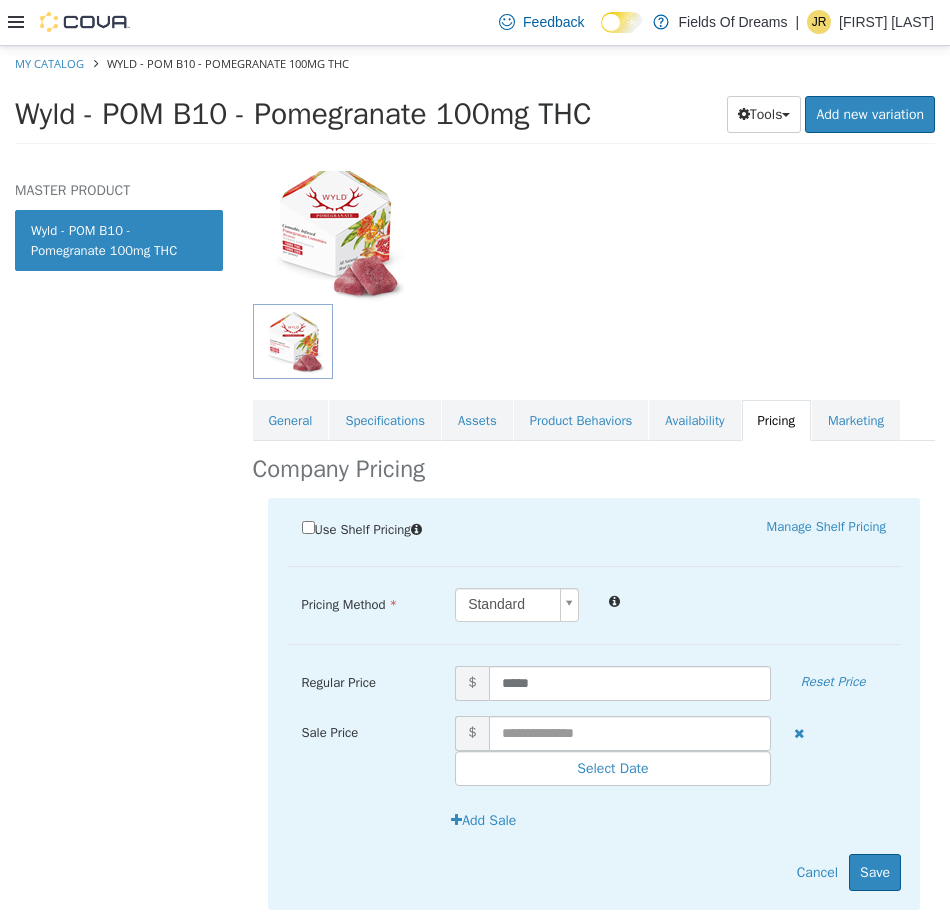 scroll, scrollTop: 197, scrollLeft: 0, axis: vertical 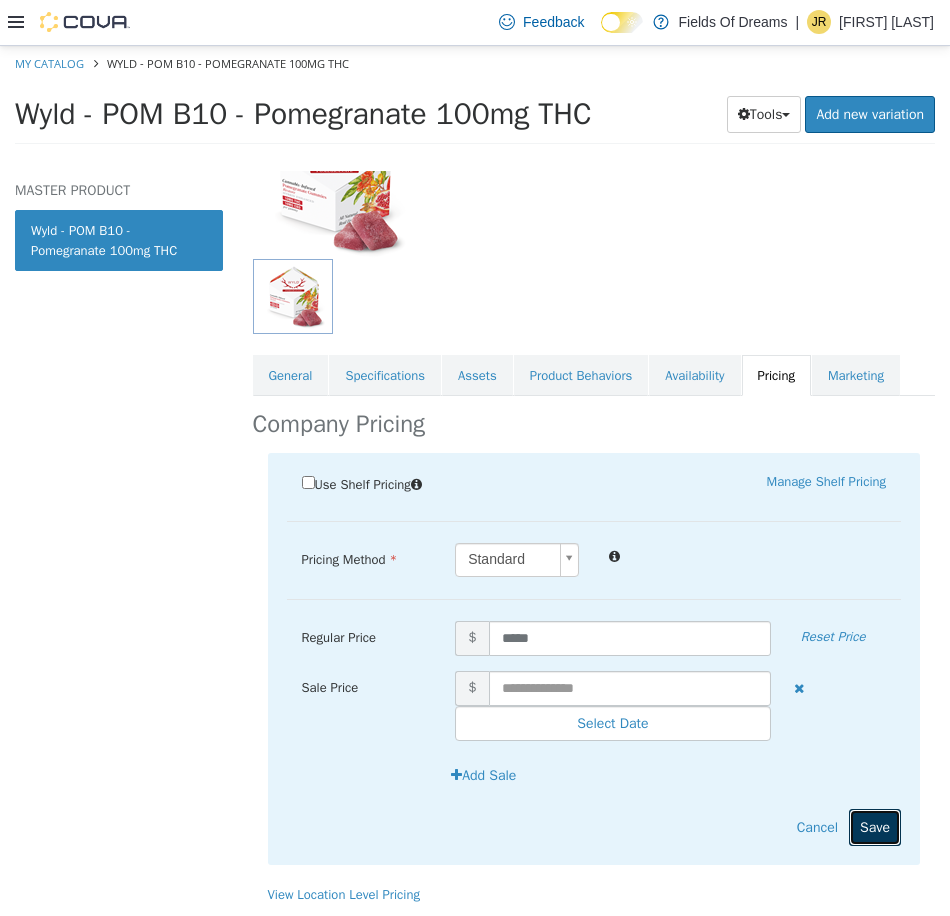 click on "Save" at bounding box center (875, 826) 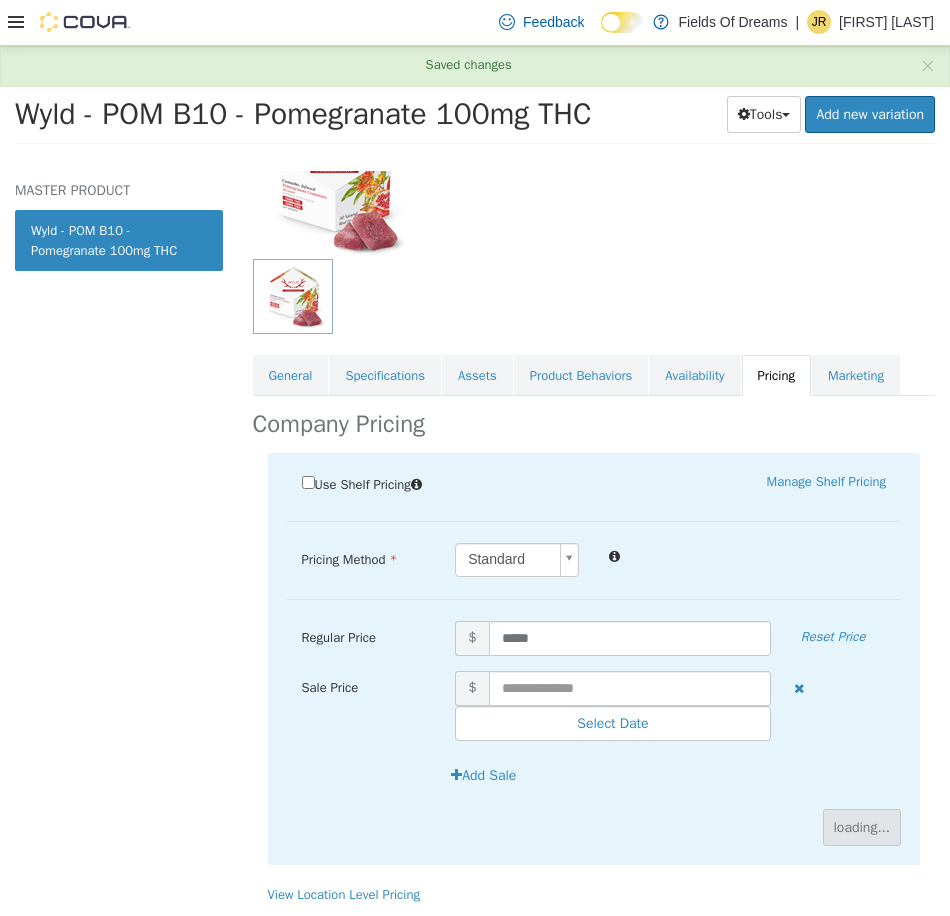 scroll, scrollTop: 0, scrollLeft: 0, axis: both 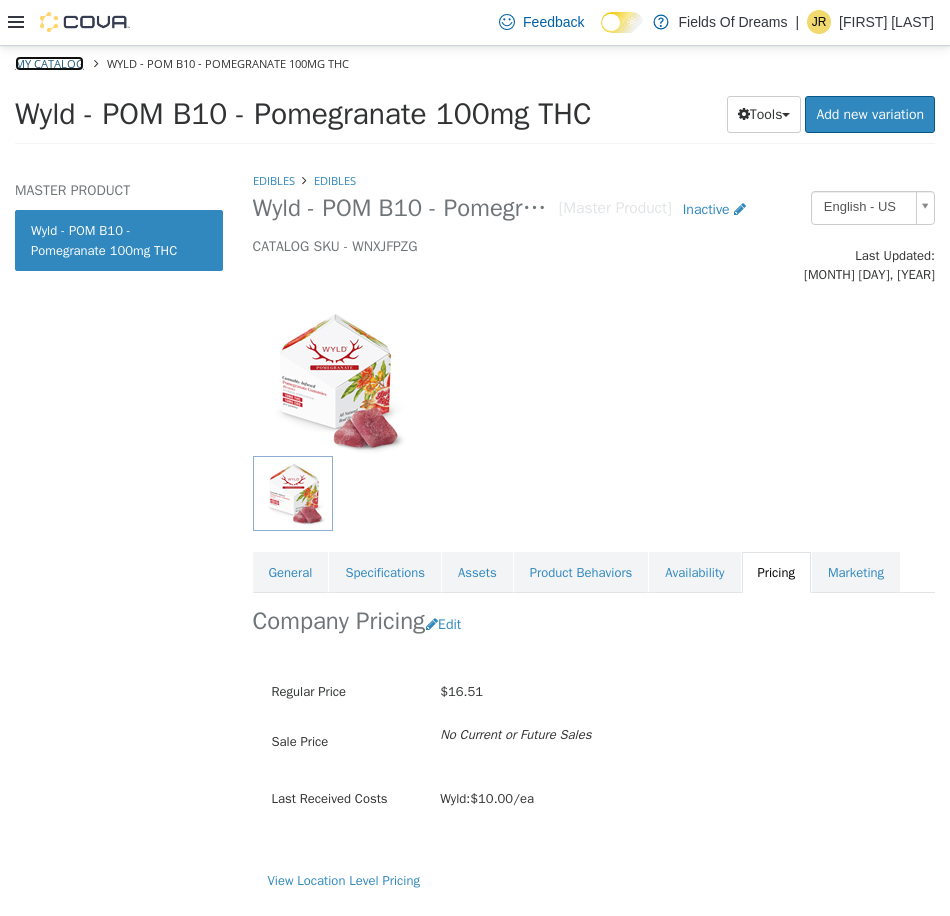 click on "My Catalog" at bounding box center [49, 62] 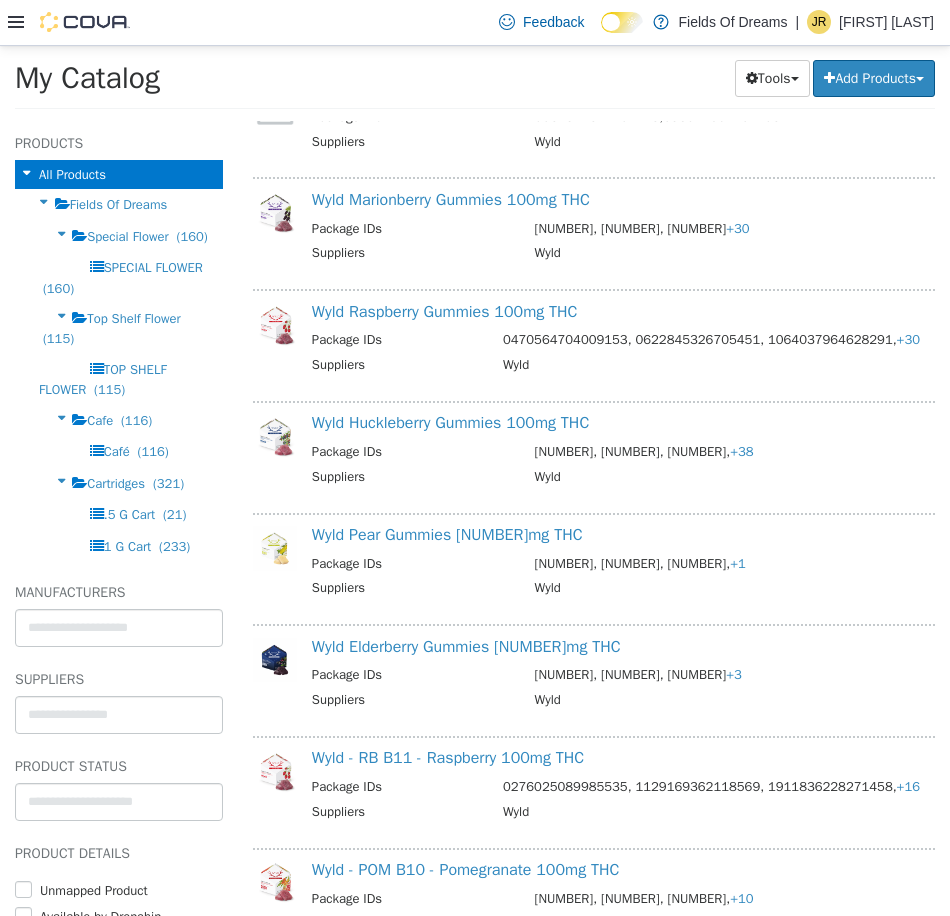 scroll, scrollTop: 1000, scrollLeft: 0, axis: vertical 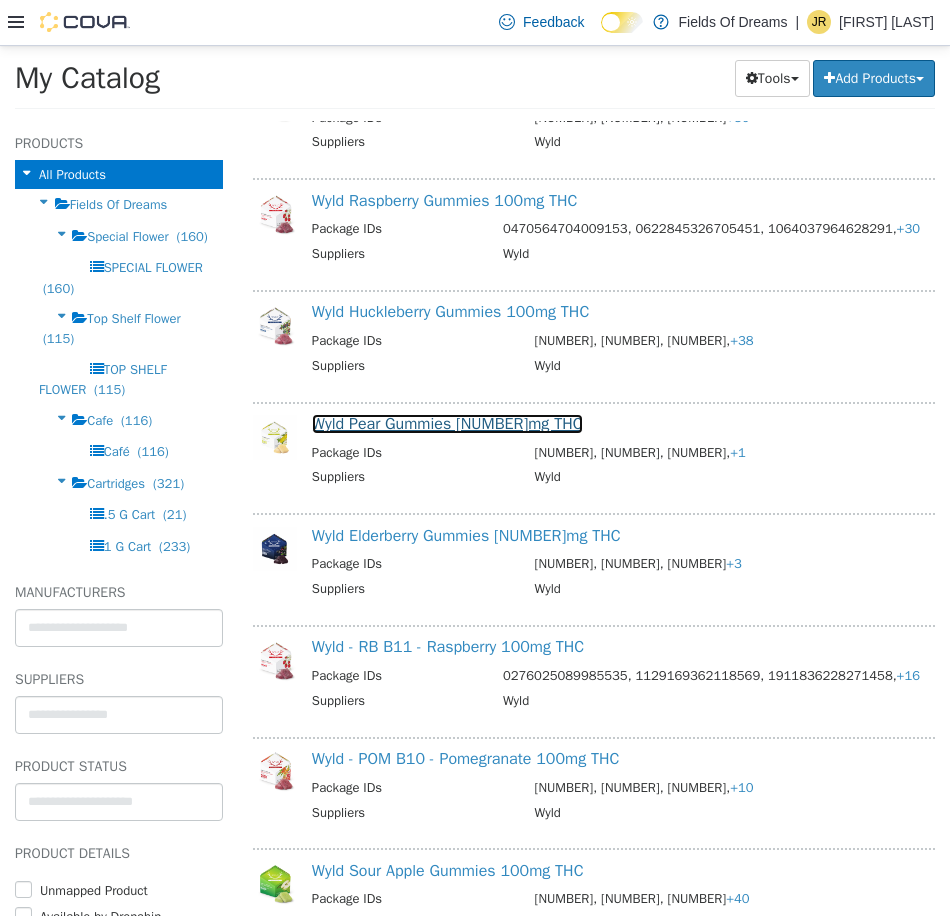 click on "Wyld Pear Gummies [NUMBER]mg THC" at bounding box center [447, 423] 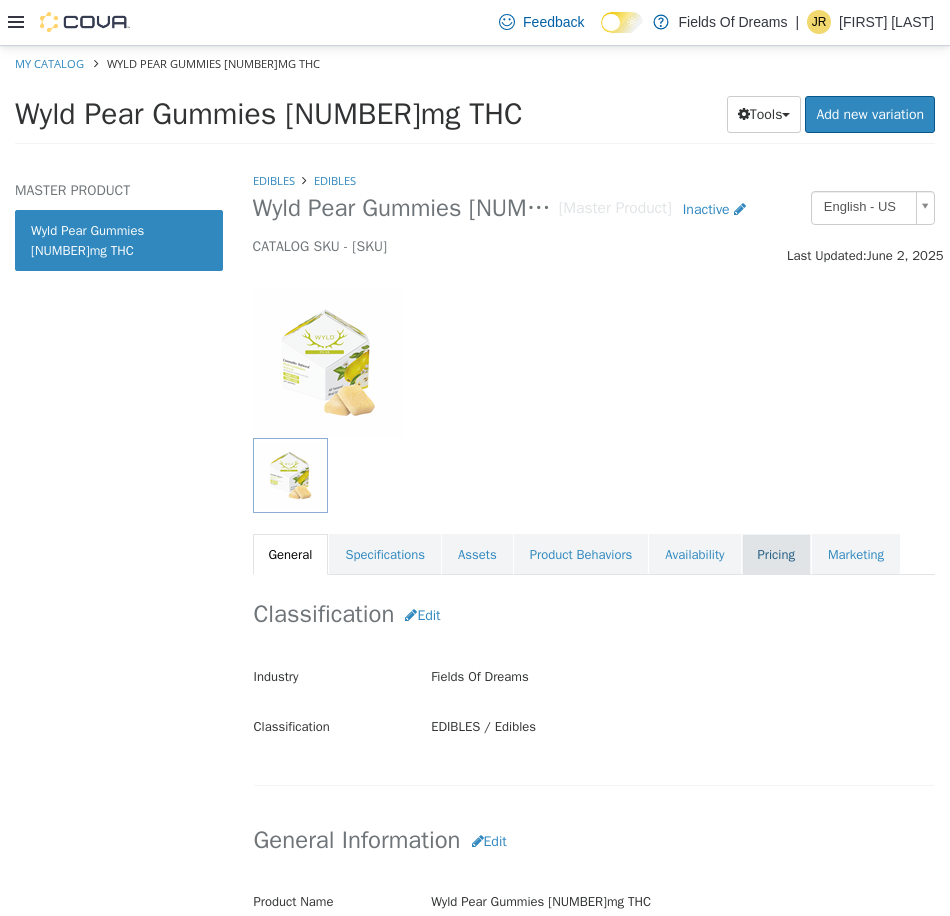 click on "Pricing" at bounding box center (776, 554) 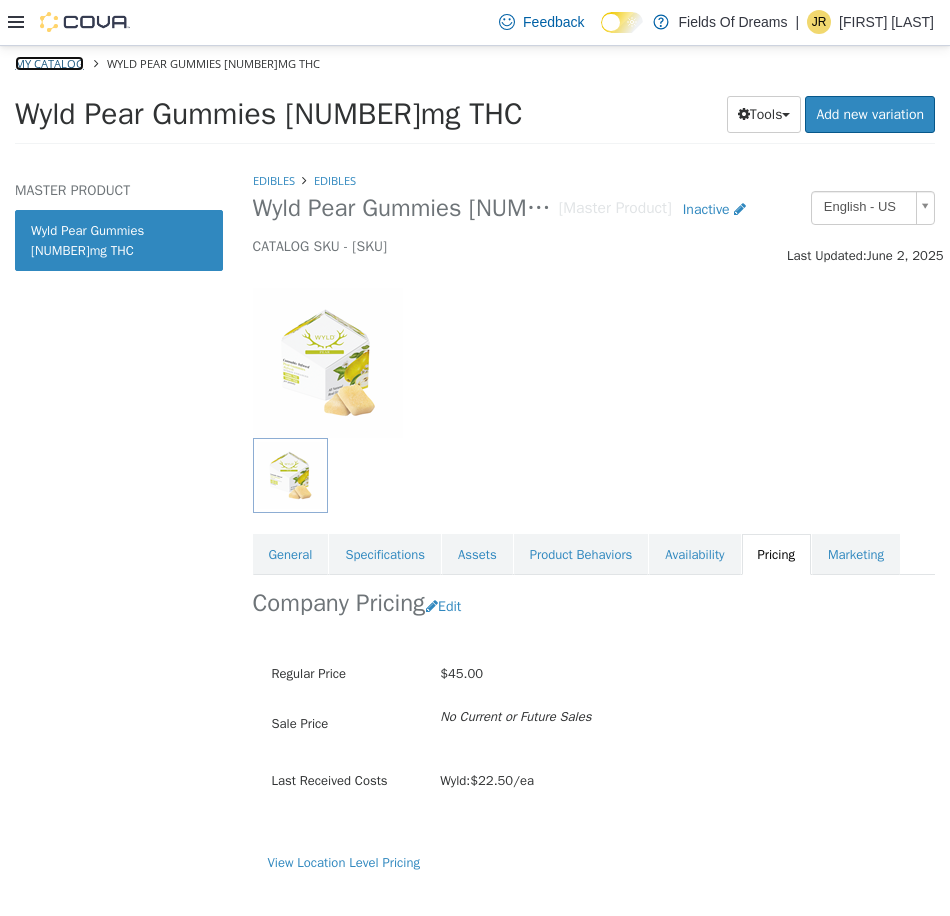 click on "My Catalog" at bounding box center [49, 62] 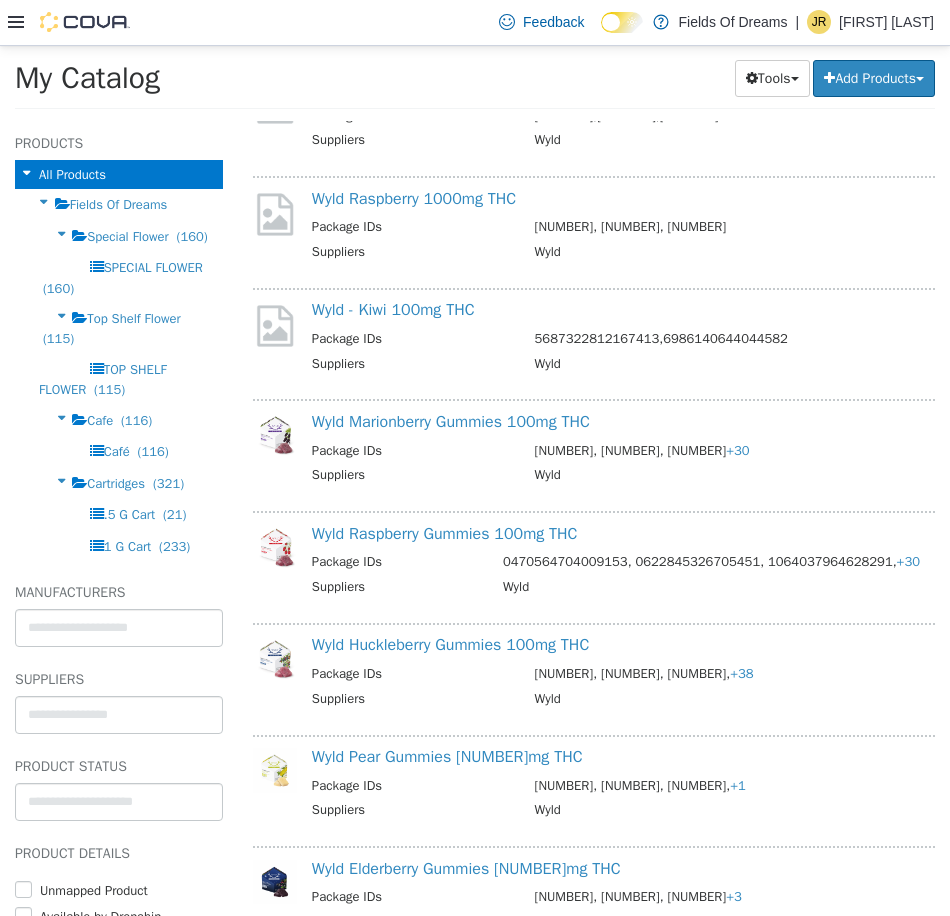 scroll, scrollTop: 1000, scrollLeft: 0, axis: vertical 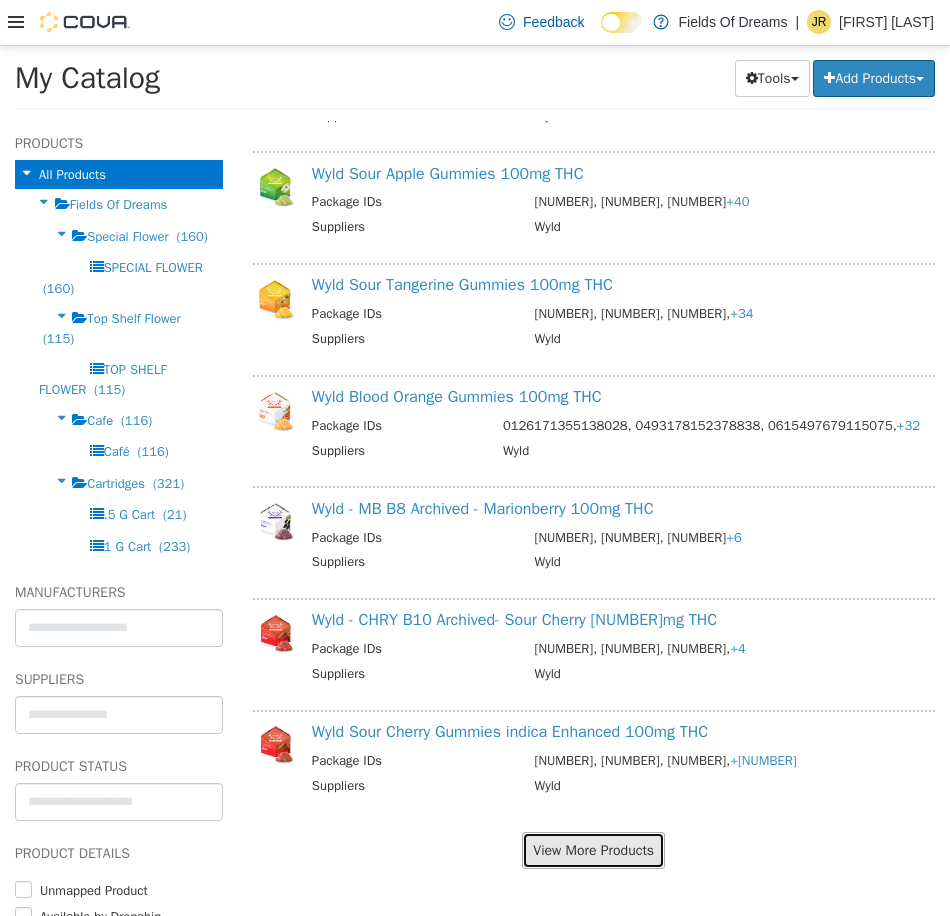 click on "View More Products" at bounding box center (593, 849) 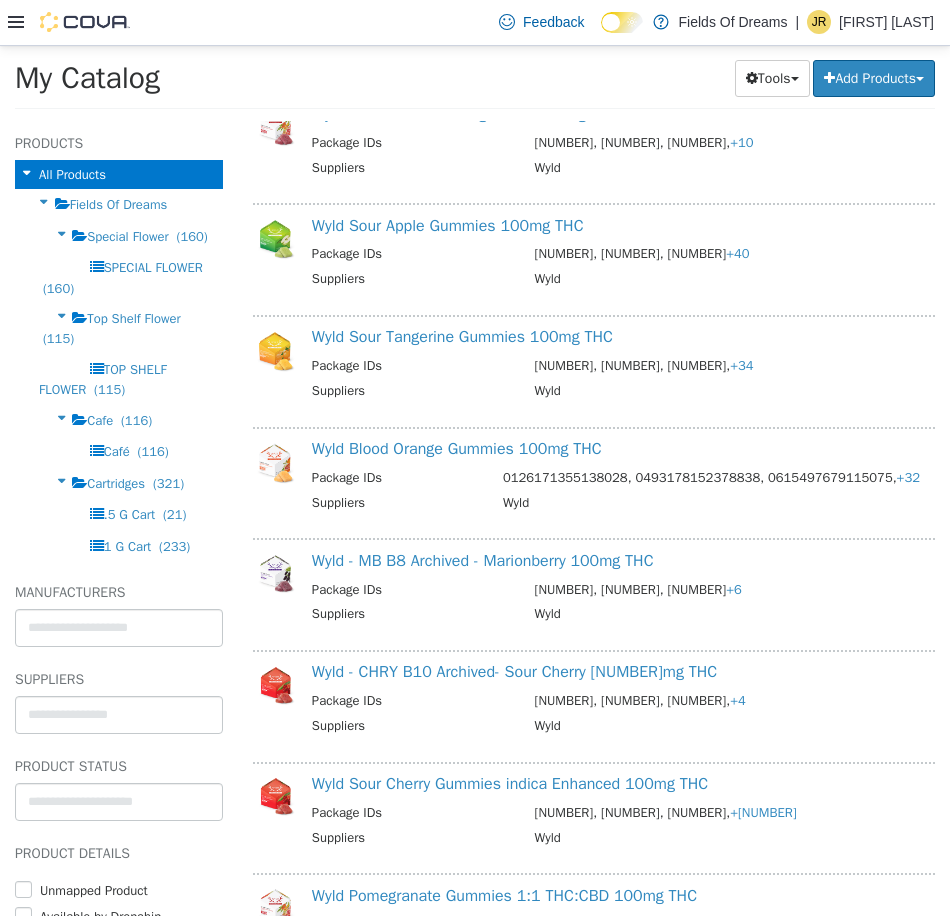 scroll, scrollTop: 2420, scrollLeft: 0, axis: vertical 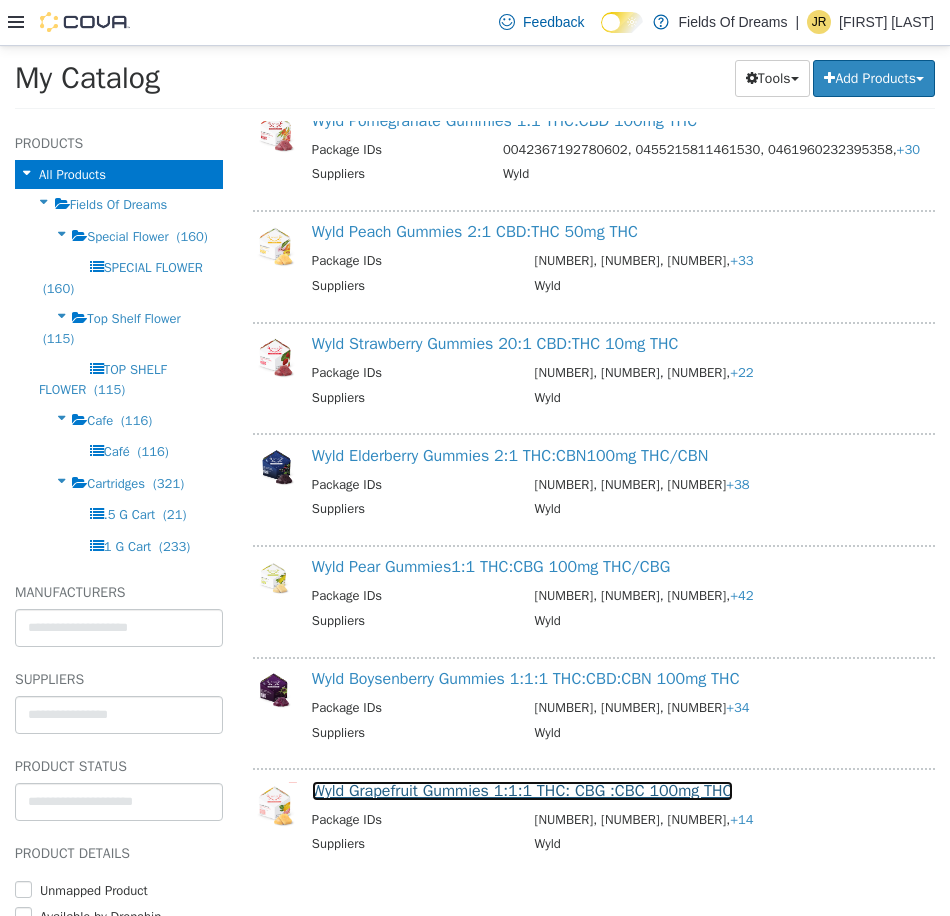 click on "Wyld Grapefruit Gummies 1:1:1 THC: CBG :CBC 100mg THC" at bounding box center (522, 790) 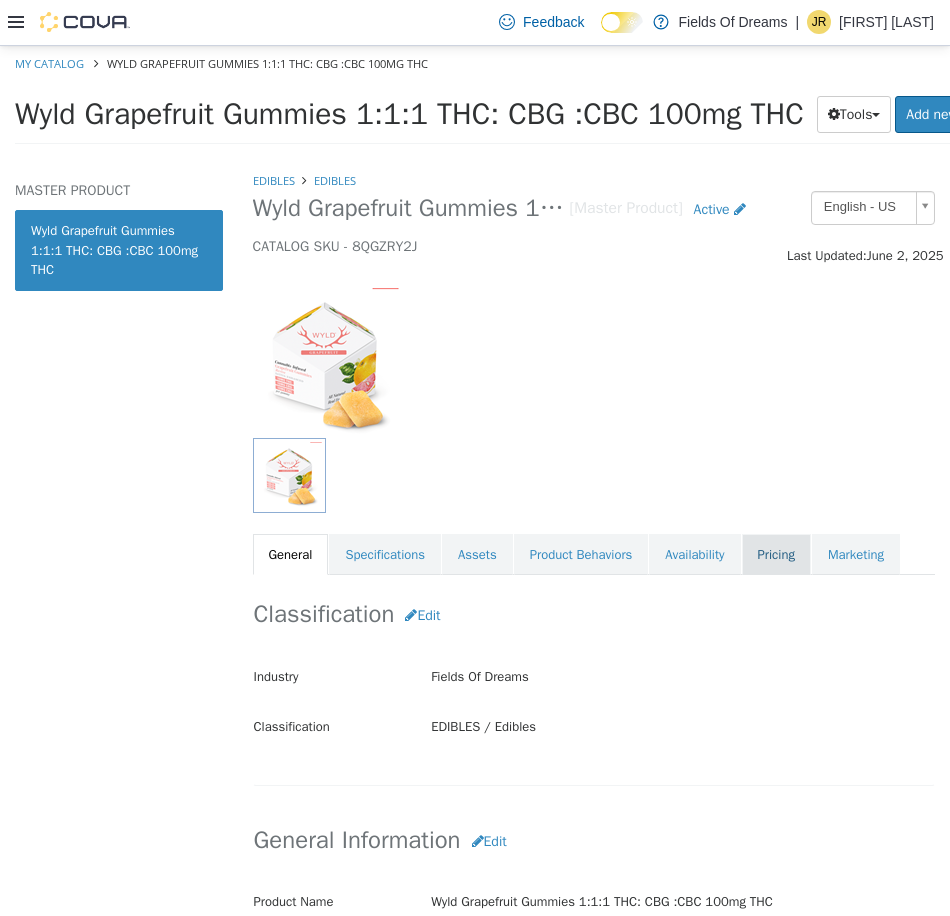 click on "Pricing" at bounding box center [776, 554] 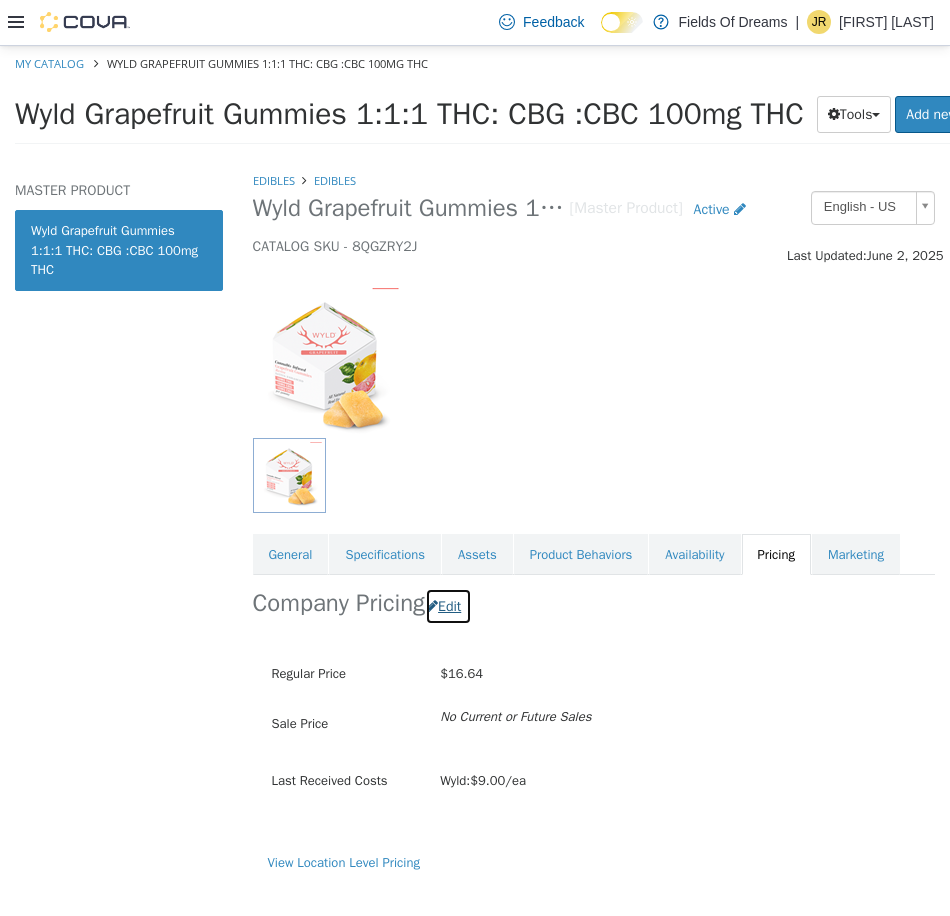 click on "Edit" at bounding box center (448, 605) 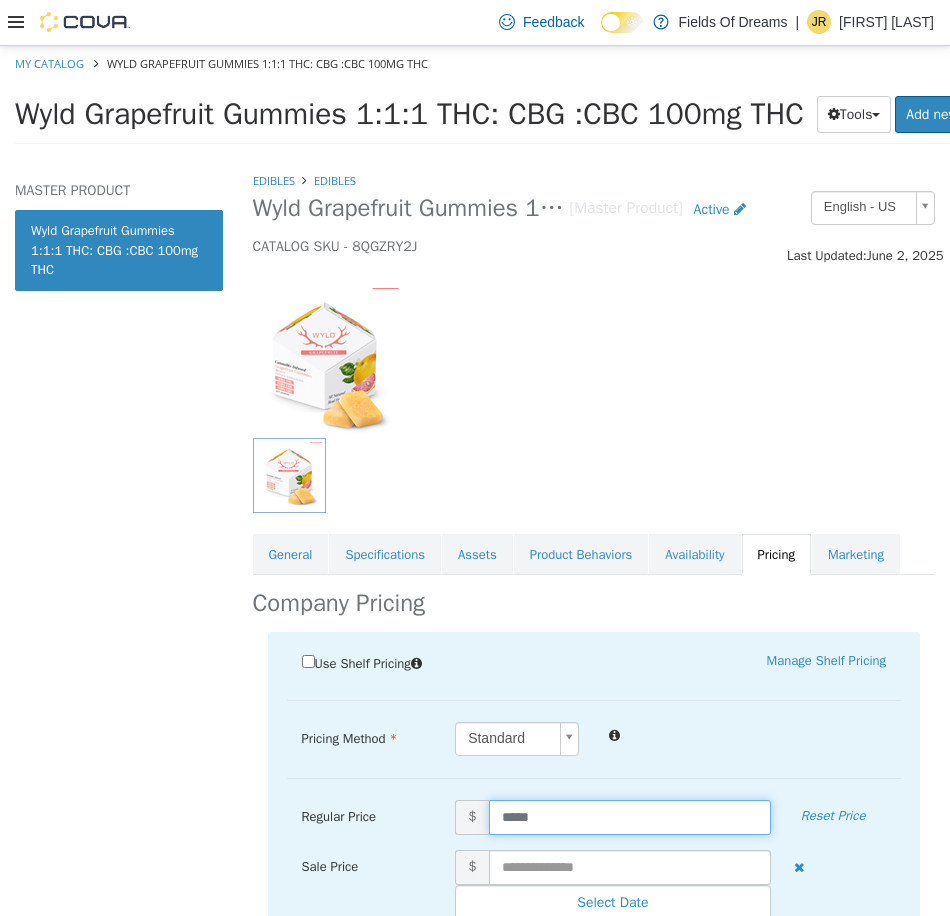 click on "*****" at bounding box center (630, 816) 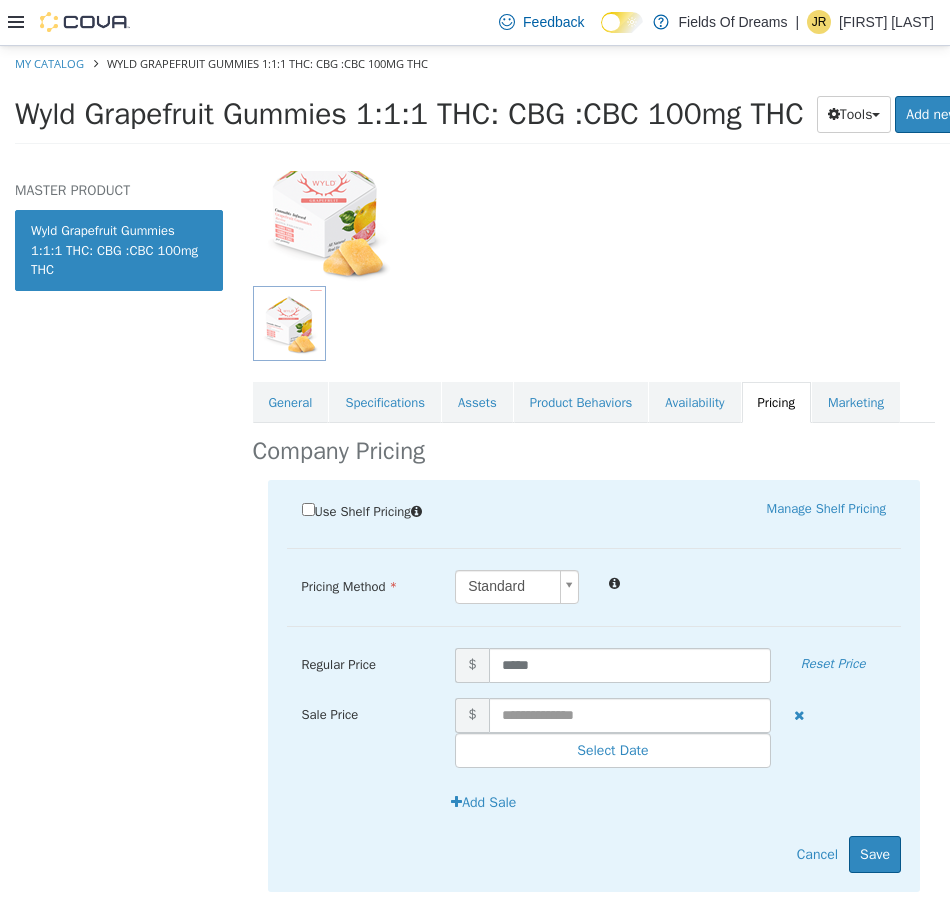 scroll, scrollTop: 197, scrollLeft: 0, axis: vertical 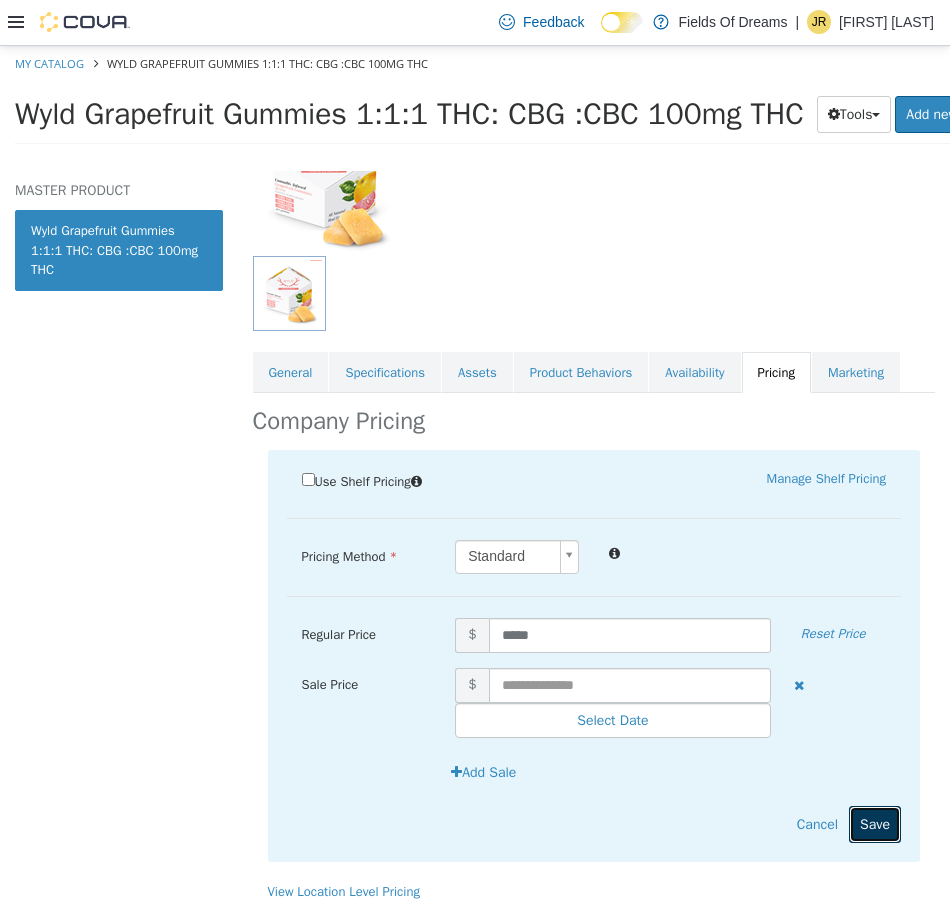 click on "Save" at bounding box center (875, 823) 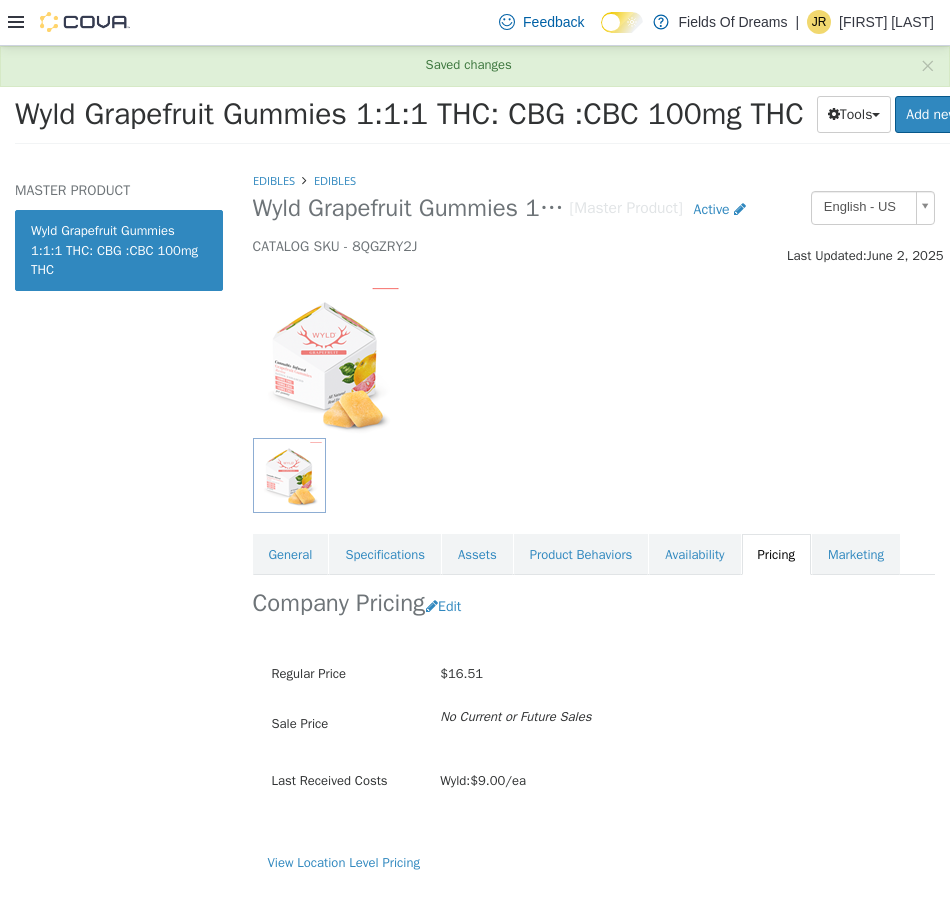 scroll, scrollTop: 0, scrollLeft: 0, axis: both 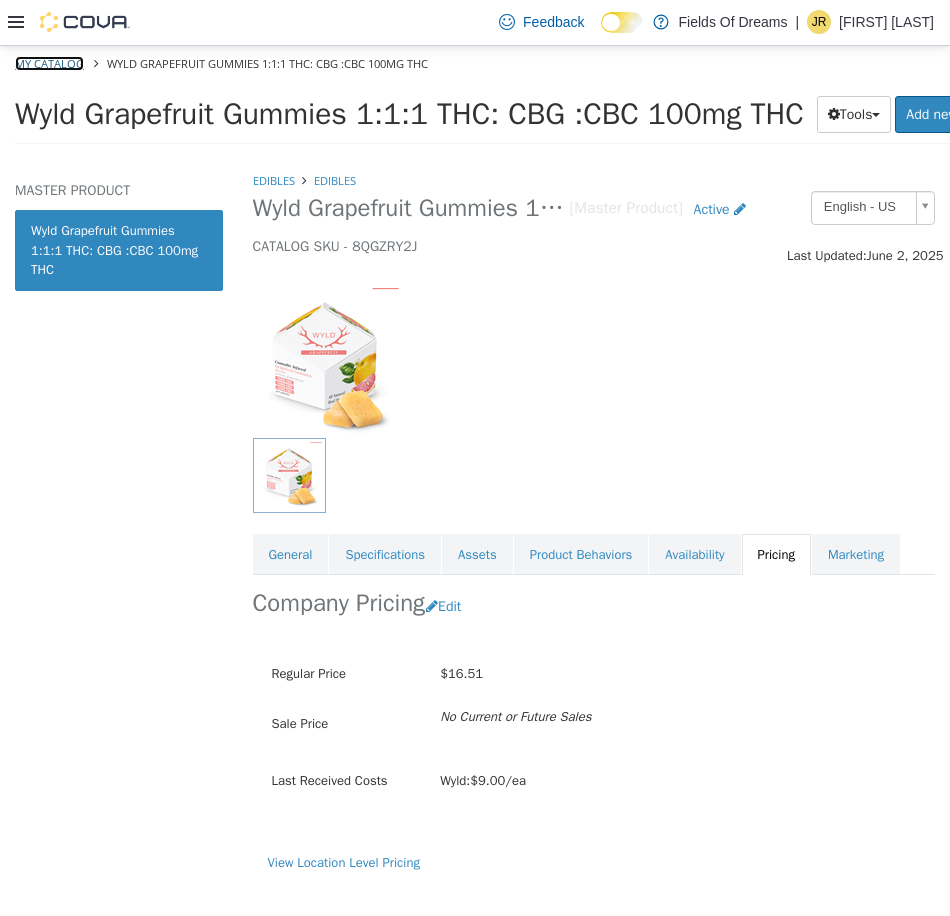 click on "My Catalog" at bounding box center (49, 62) 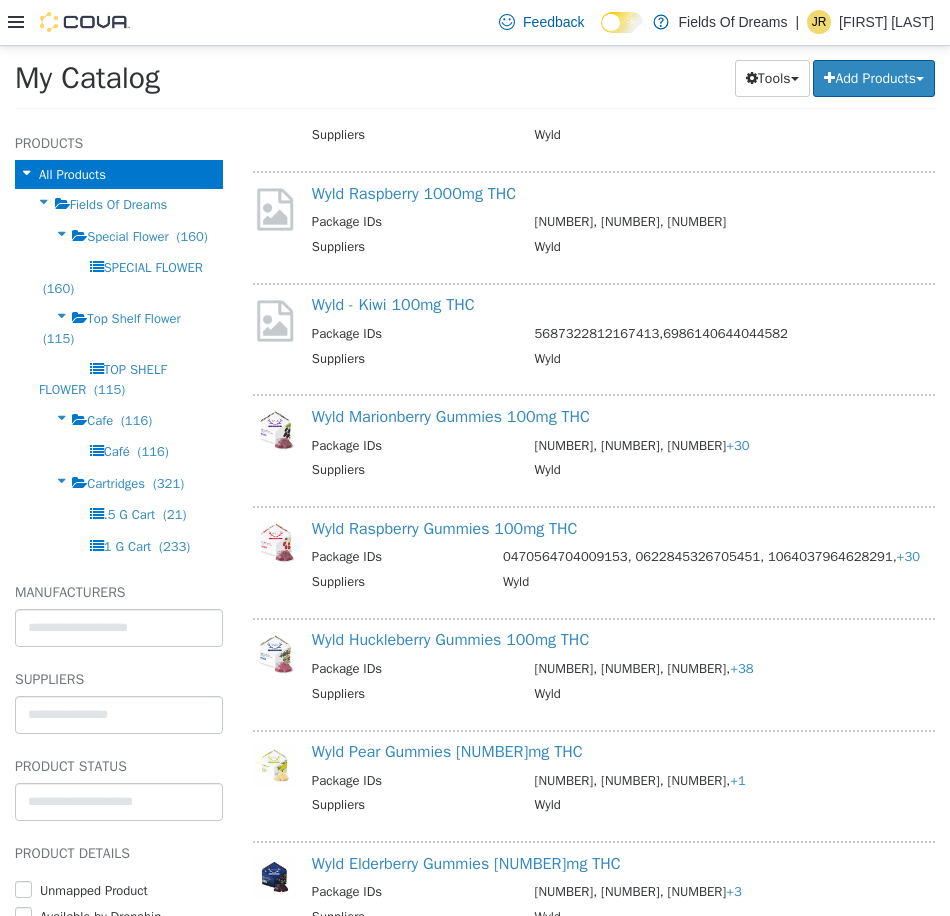 scroll, scrollTop: 2420, scrollLeft: 0, axis: vertical 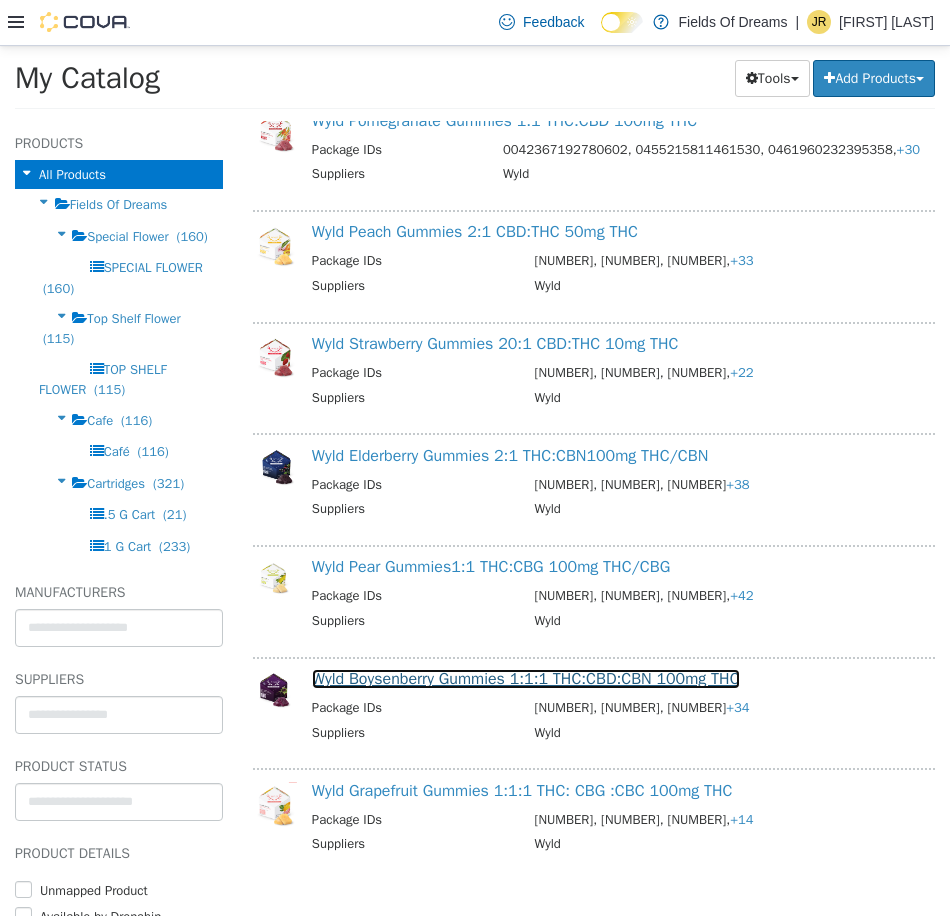 click on "Wyld Boysenberry Gummies 1:1:1 THC:CBD:CBN 100mg THC" at bounding box center [526, 678] 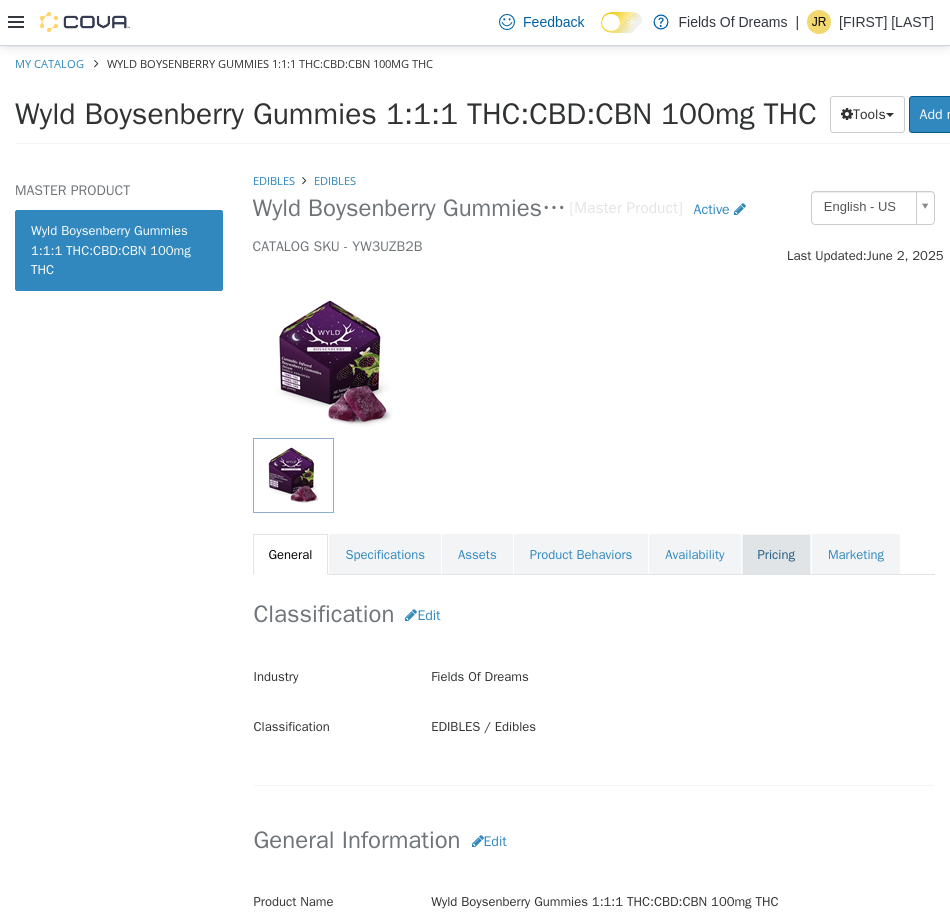 click on "Pricing" at bounding box center (776, 554) 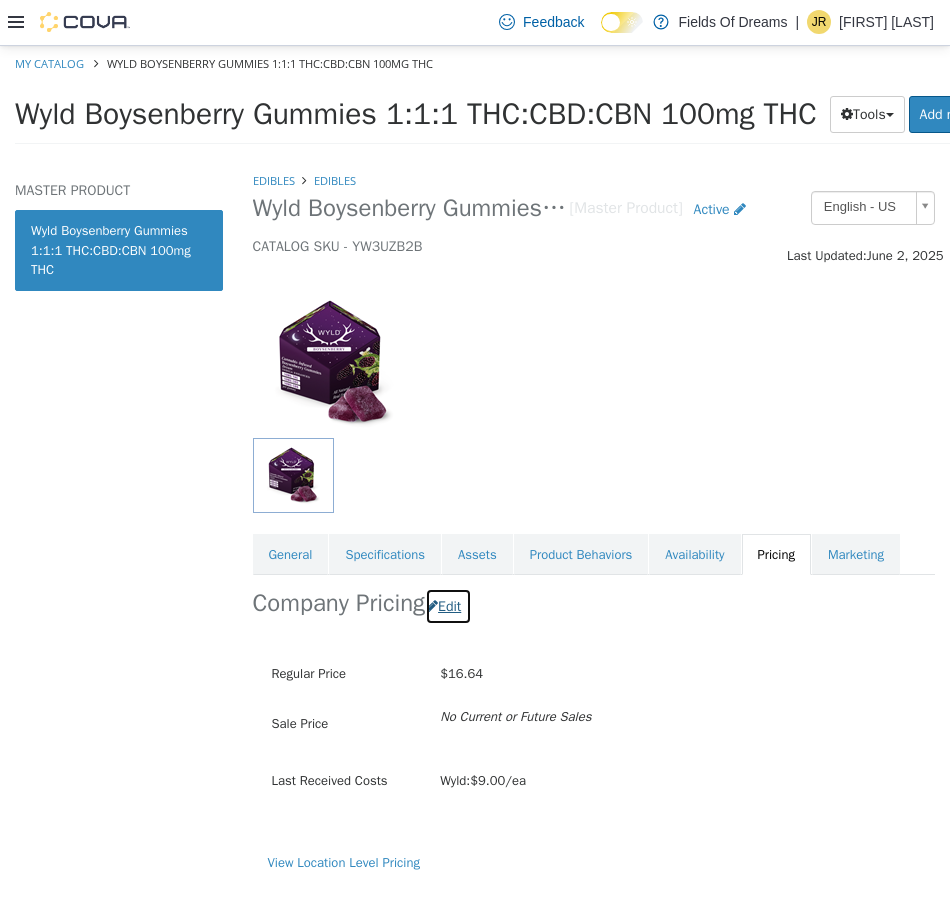click on "Edit" at bounding box center (448, 605) 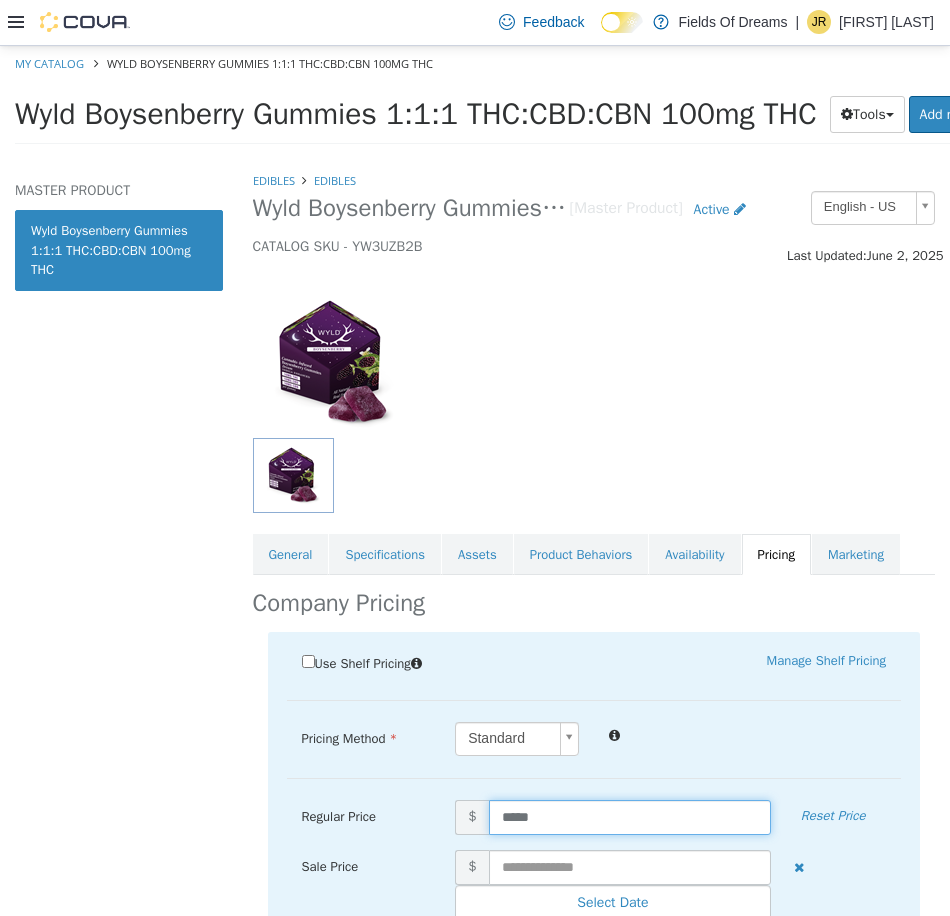 click on "*****" at bounding box center (630, 816) 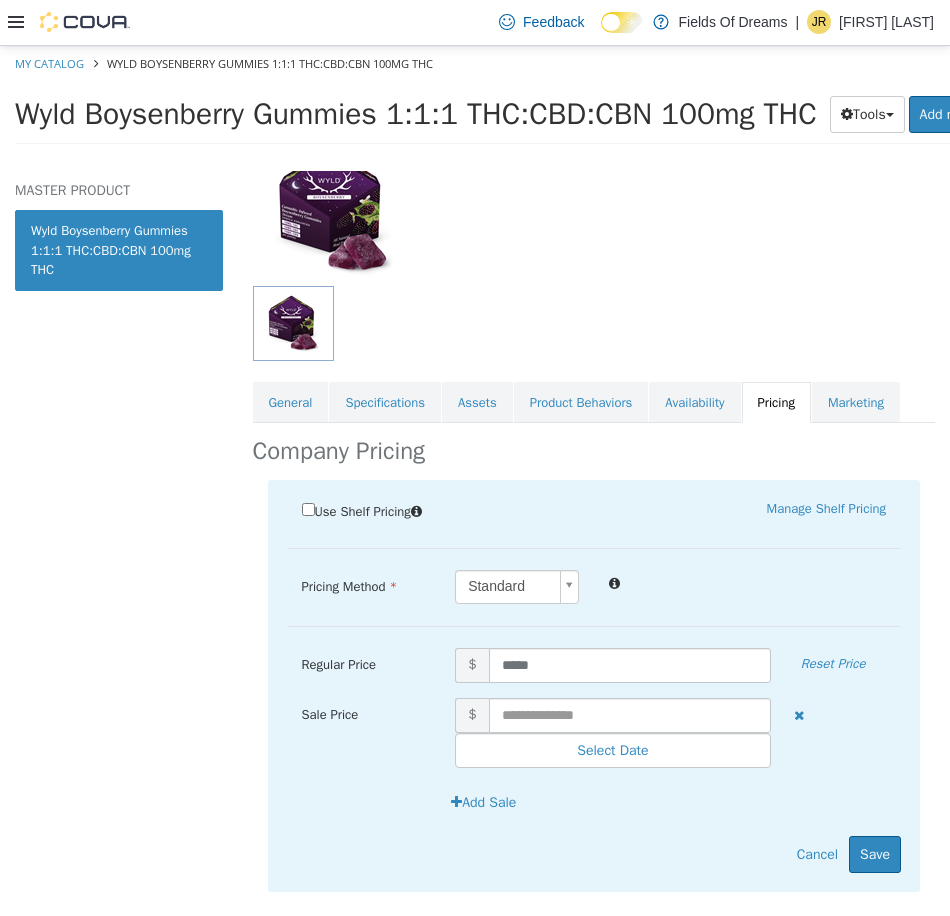 scroll, scrollTop: 197, scrollLeft: 0, axis: vertical 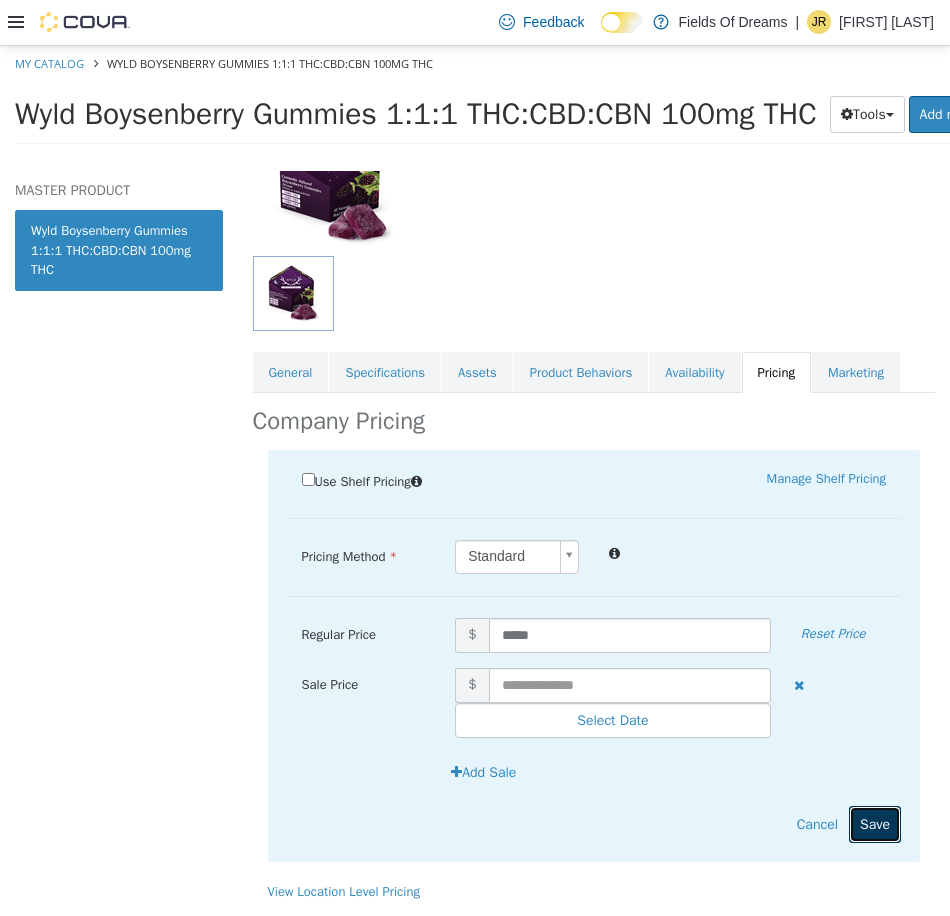 click on "Save" at bounding box center (875, 823) 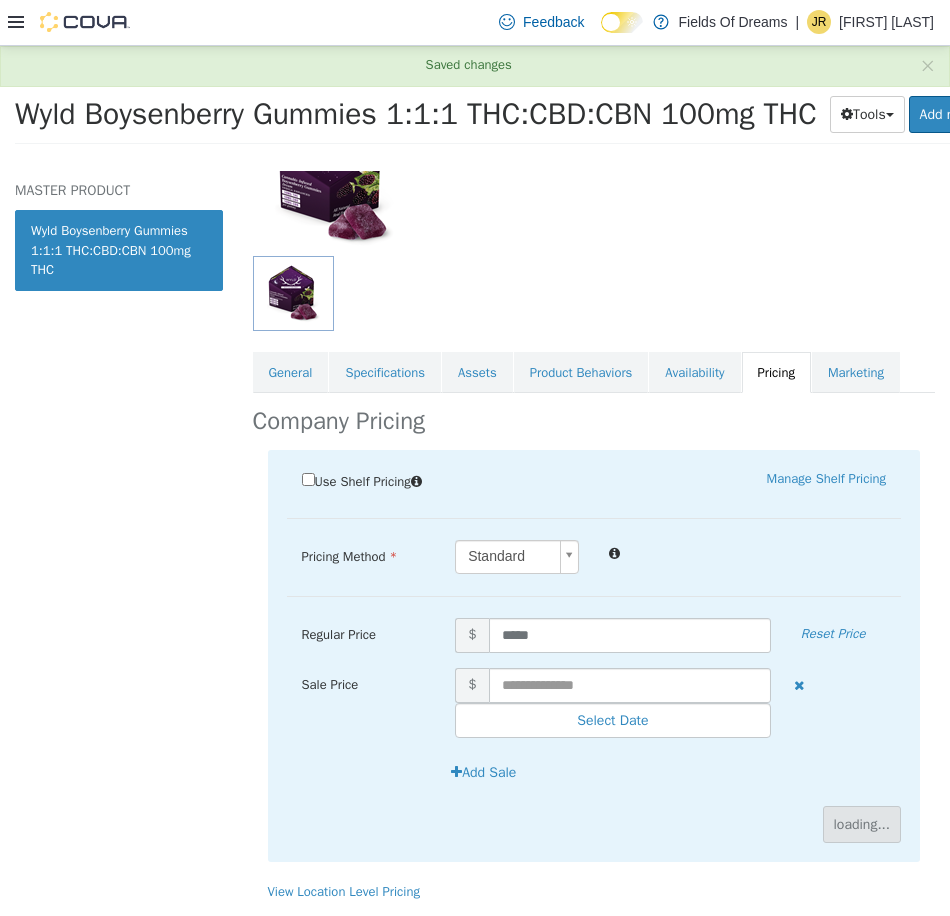scroll, scrollTop: 0, scrollLeft: 0, axis: both 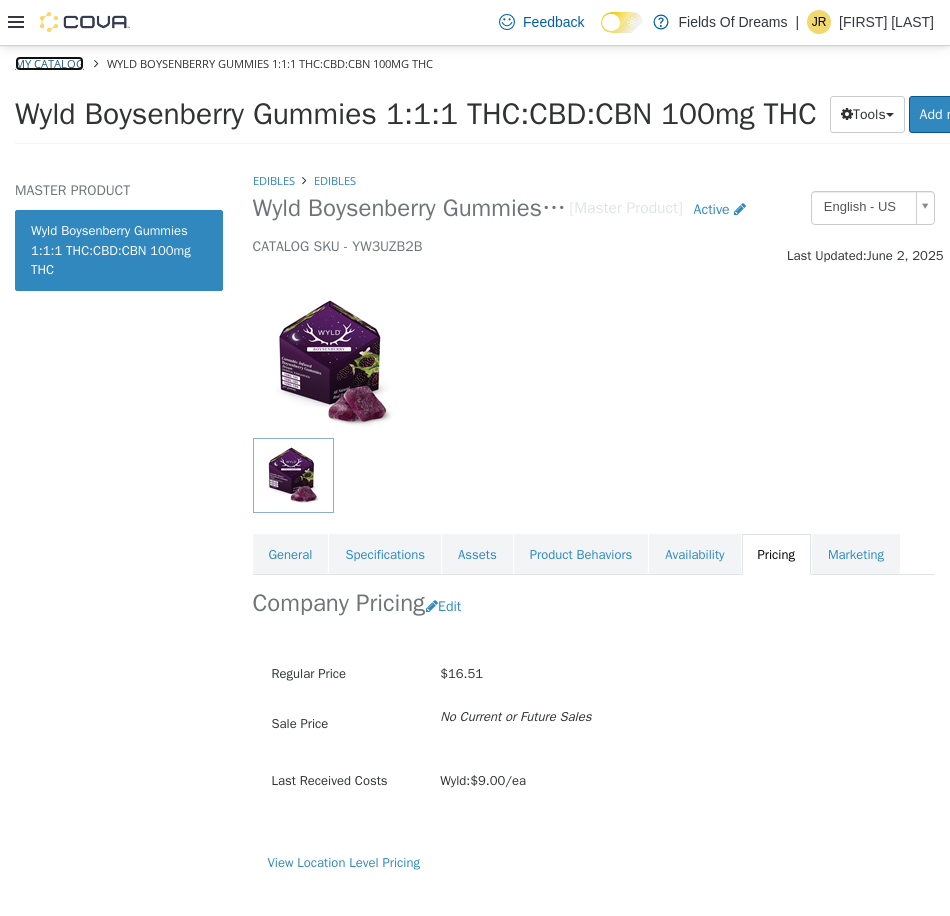 click on "My Catalog" at bounding box center [49, 62] 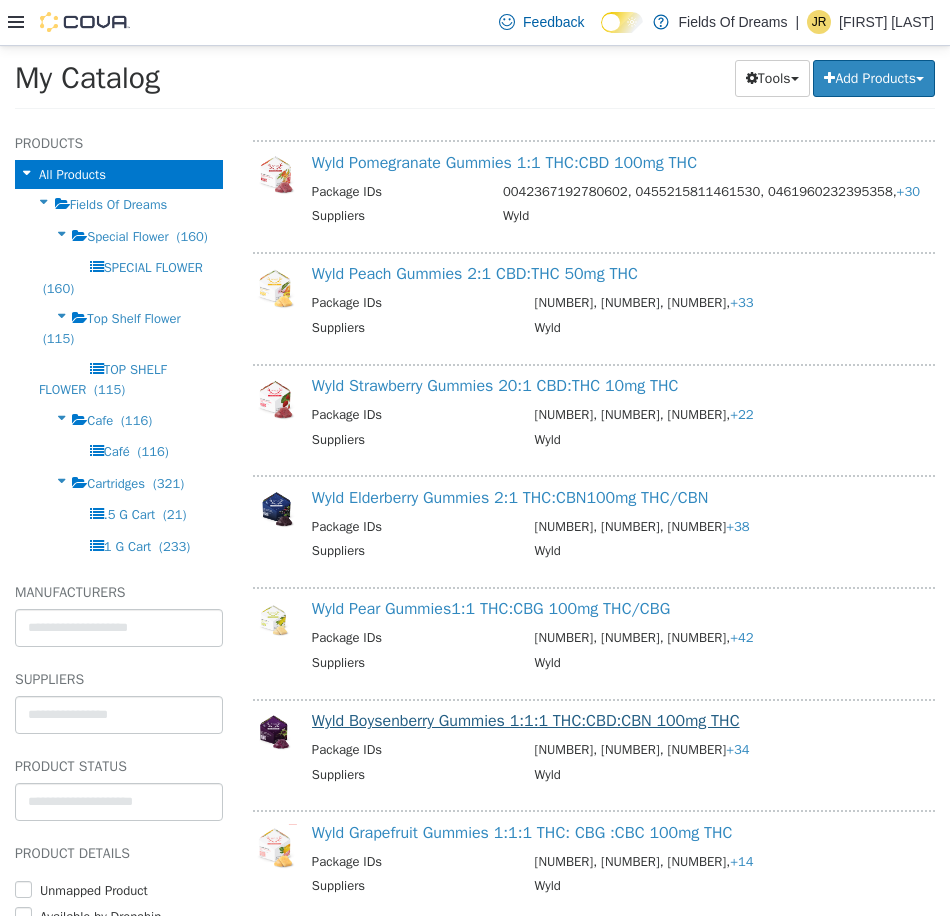 scroll, scrollTop: 2420, scrollLeft: 0, axis: vertical 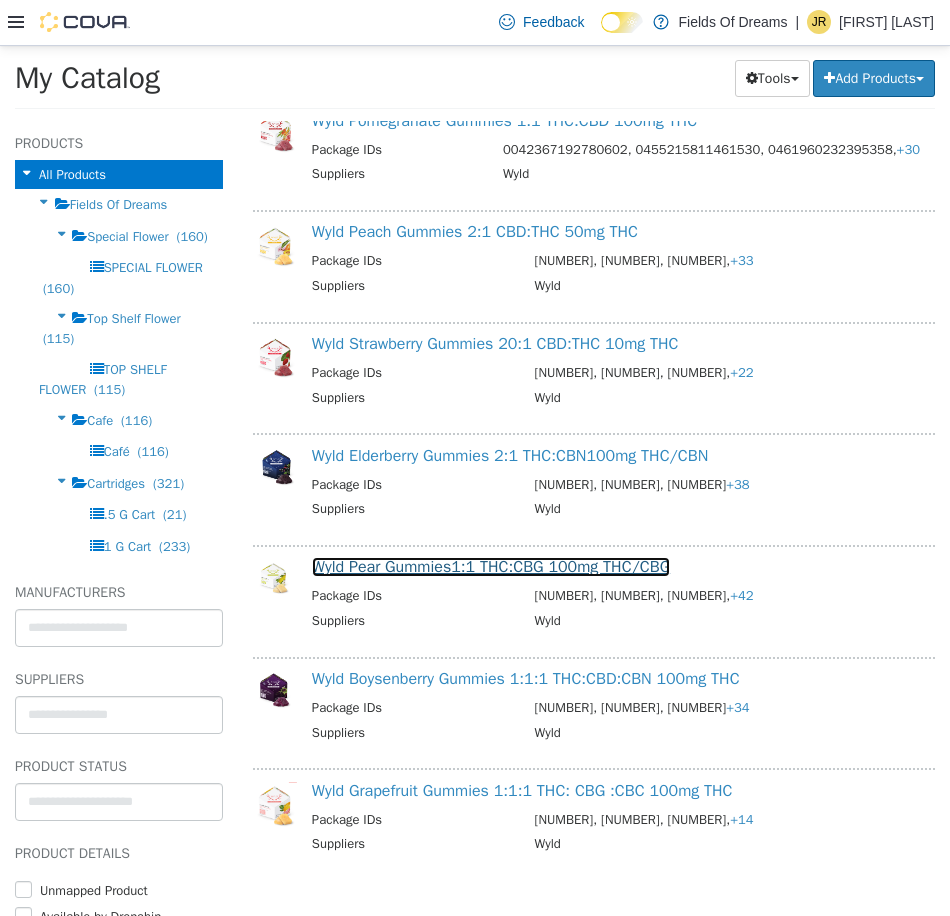 click on "Wyld Pear Gummies1:1 THC:CBG 100mg THC/CBG" at bounding box center [491, 566] 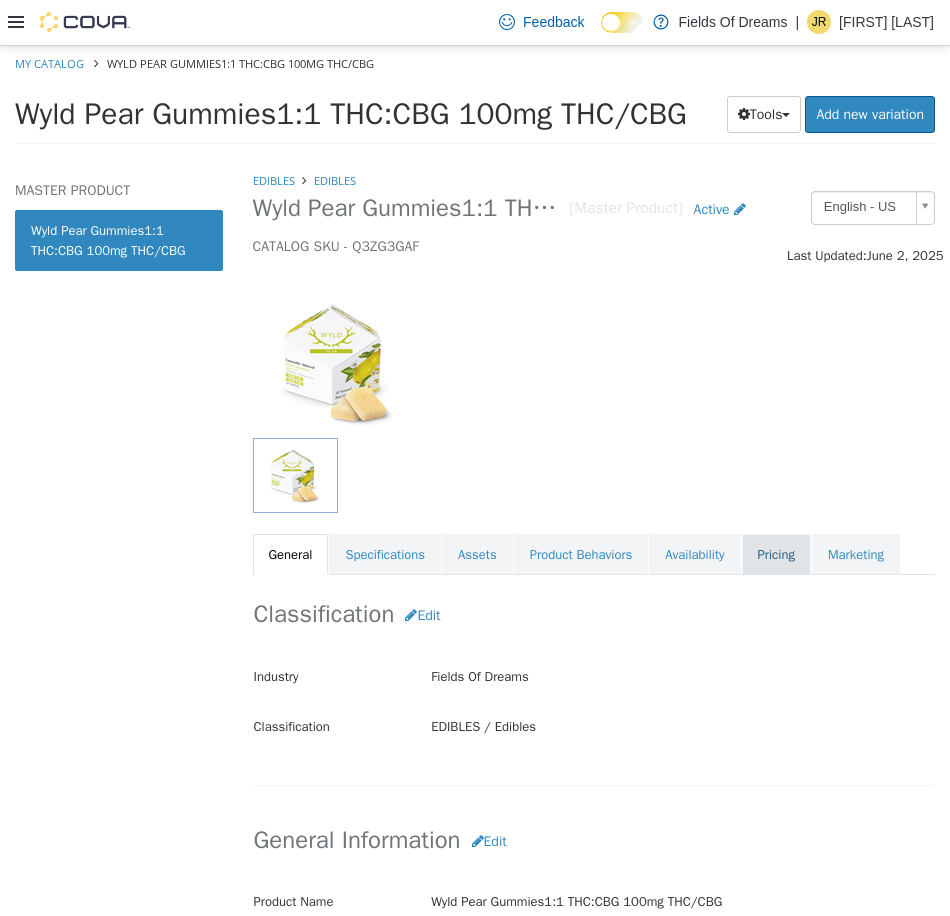 click on "Pricing" at bounding box center (776, 554) 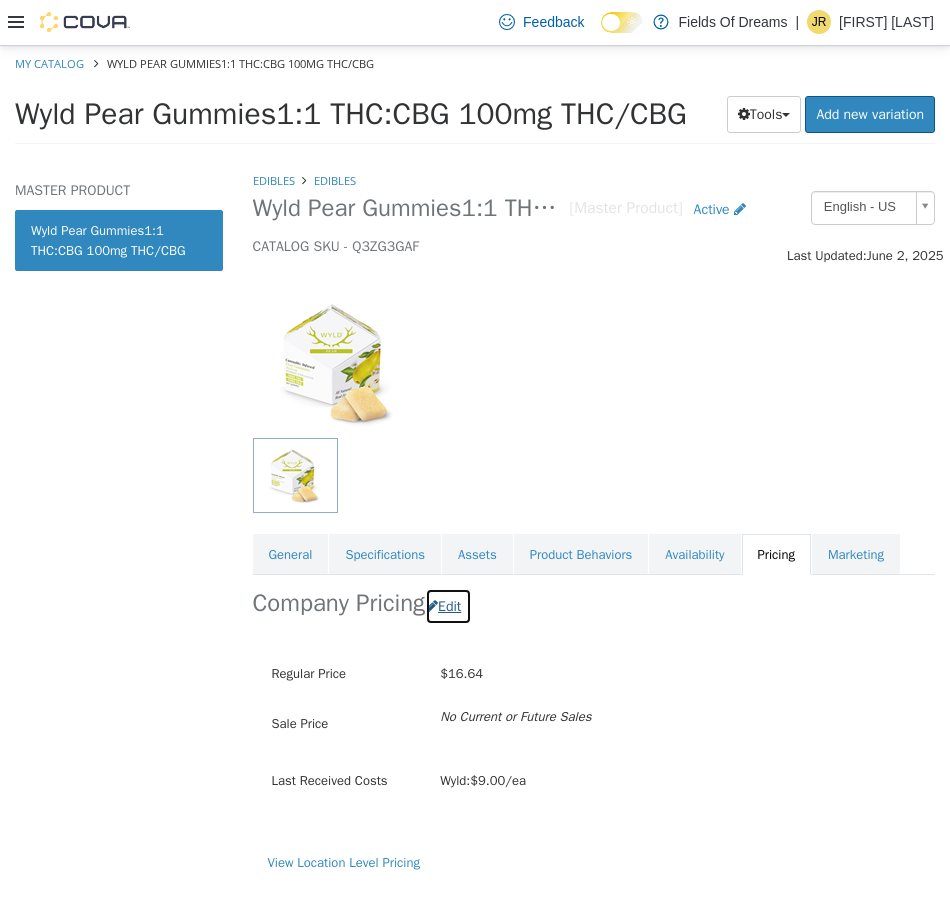 click on "Edit" at bounding box center [448, 605] 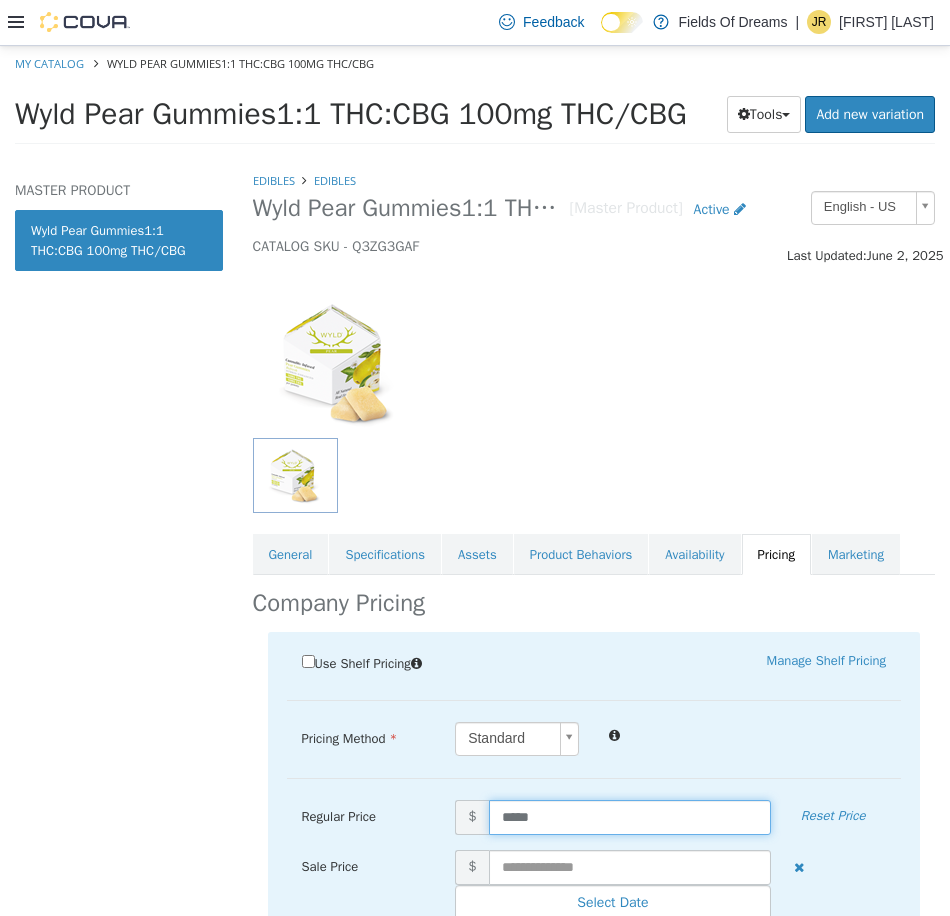 click on "*****" at bounding box center [630, 816] 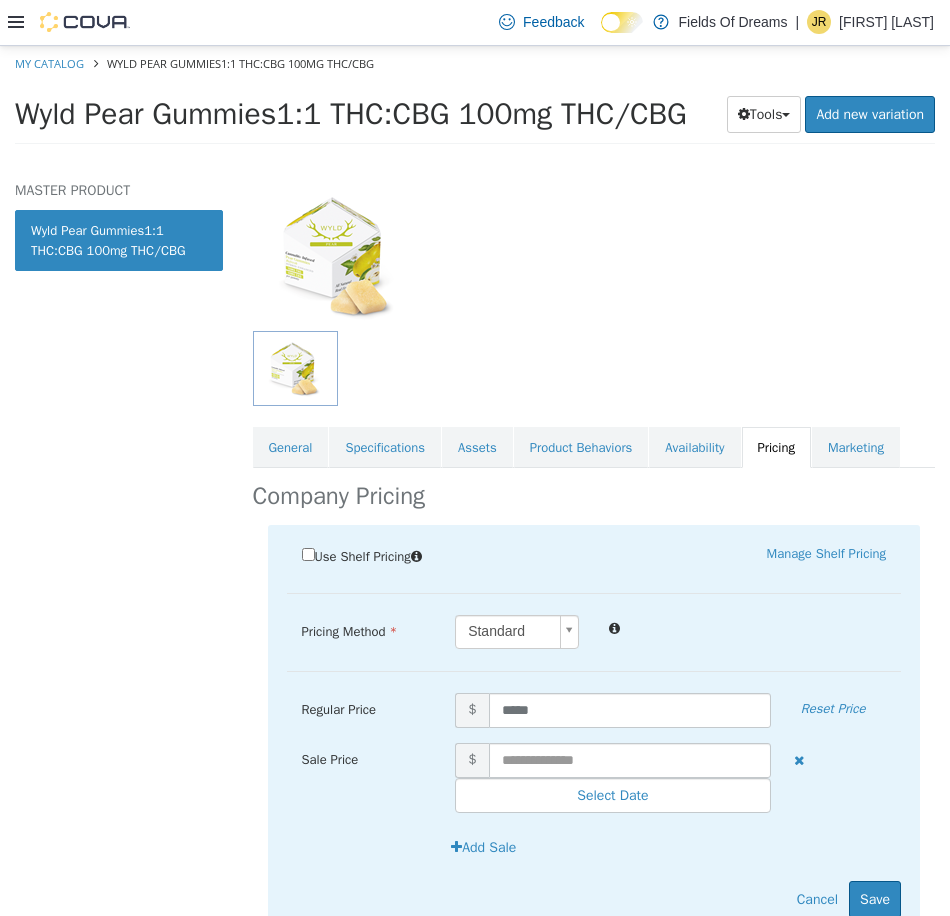 scroll, scrollTop: 182, scrollLeft: 0, axis: vertical 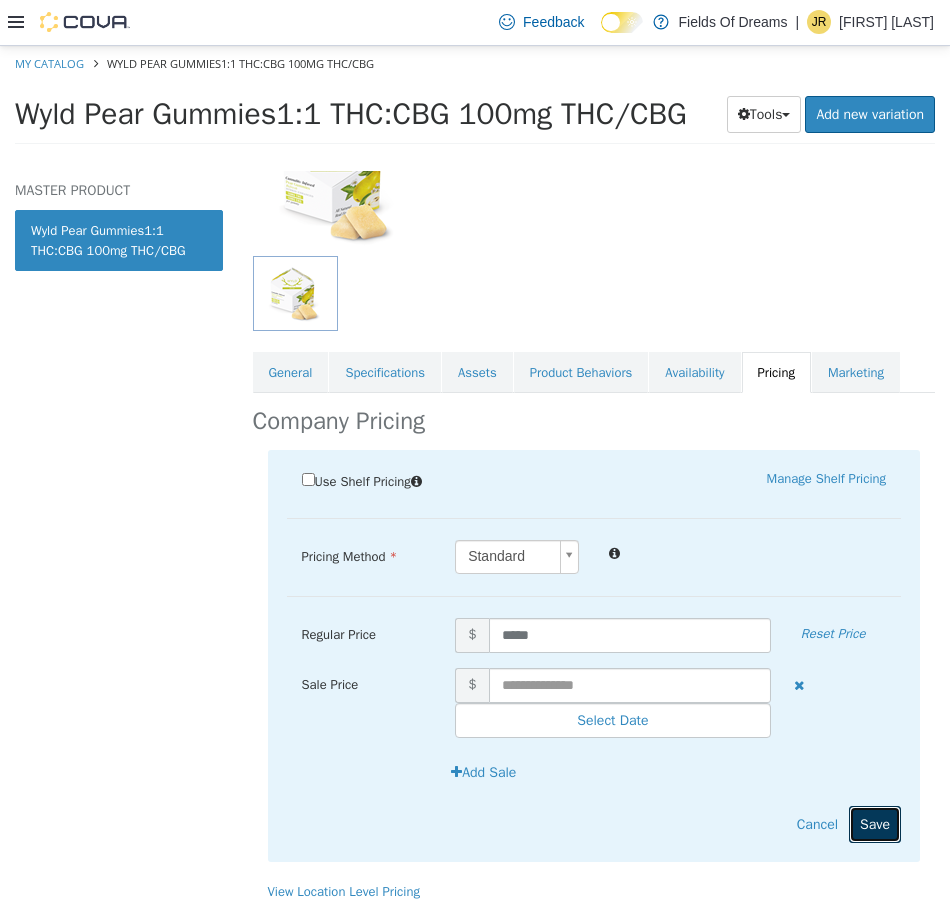 click on "Save" at bounding box center (875, 823) 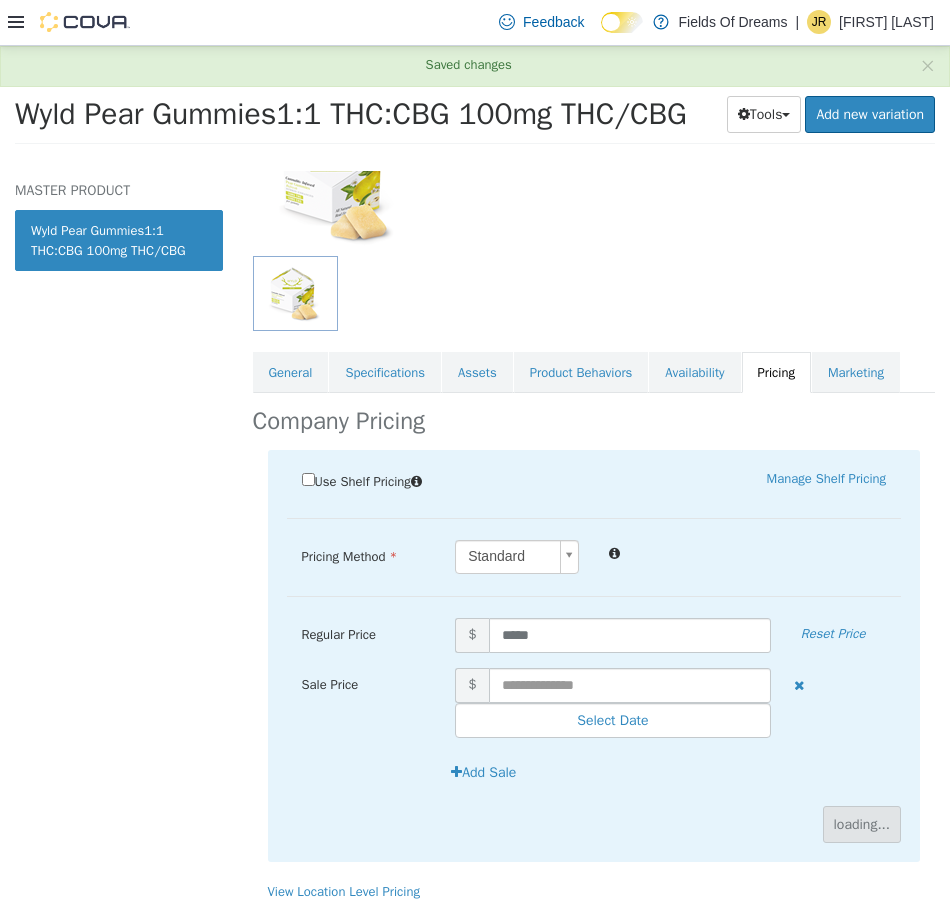 scroll, scrollTop: 0, scrollLeft: 0, axis: both 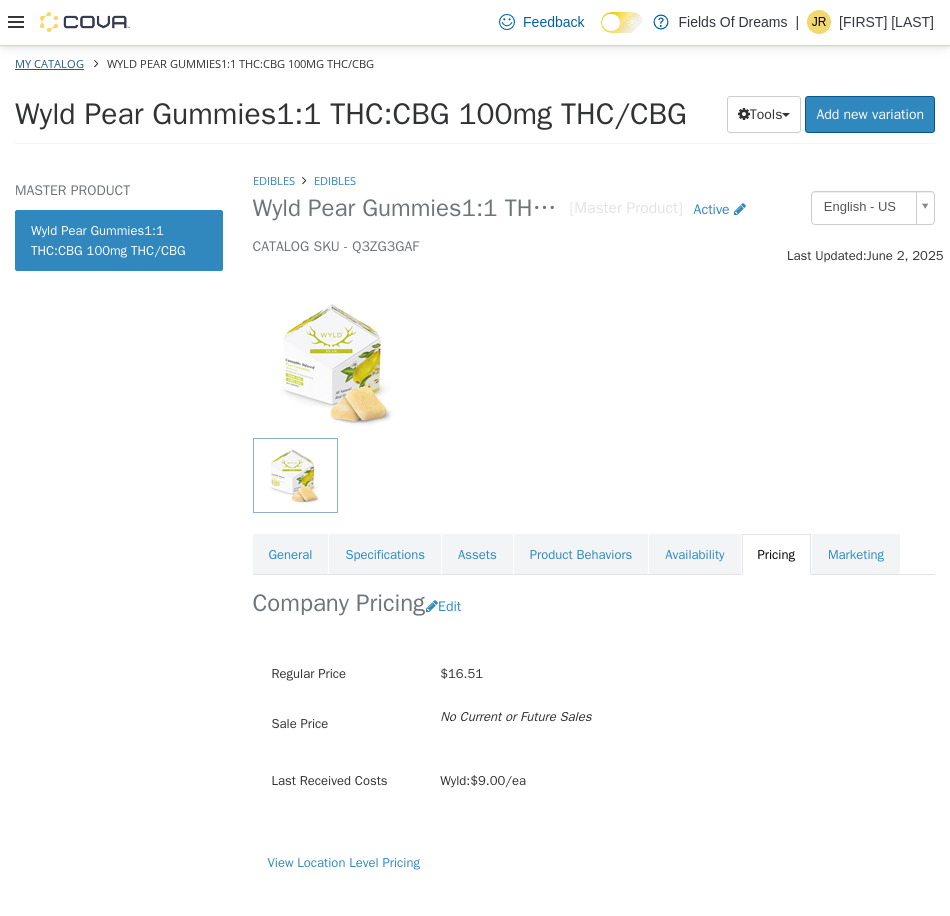 click on "Saving Bulk Changes...
×
Saved changes
My Catalog
Wyld Pear Gummies1:1 THC:CBG 100mg THC/CBG
Wyld Pear Gummies1:1 THC:CBG 100mg THC/CBG
Tools
Clone Print Labels   Add new variation
MASTER PRODUCT
Wyld Pear Gummies1:1 THC:CBG 100mg THC/CBG
EDIBLES
Edibles
Wyld Pear Gummies1:1 THC:CBG 100mg THC/CBG
[Master Product] Active  CATALOG SKU - [SKU]     English - US                             Last Updated:  [DATE]
General Specifications Assets Product Behaviors Availability Pricing
Marketing Company Pricing   Edit
Regular Price [PRICE]
Sale Price No Current or Future Sales Last Received Costs Wyld:   [PRICE]/ea View Location Level Pricing" at bounding box center [475, 100] 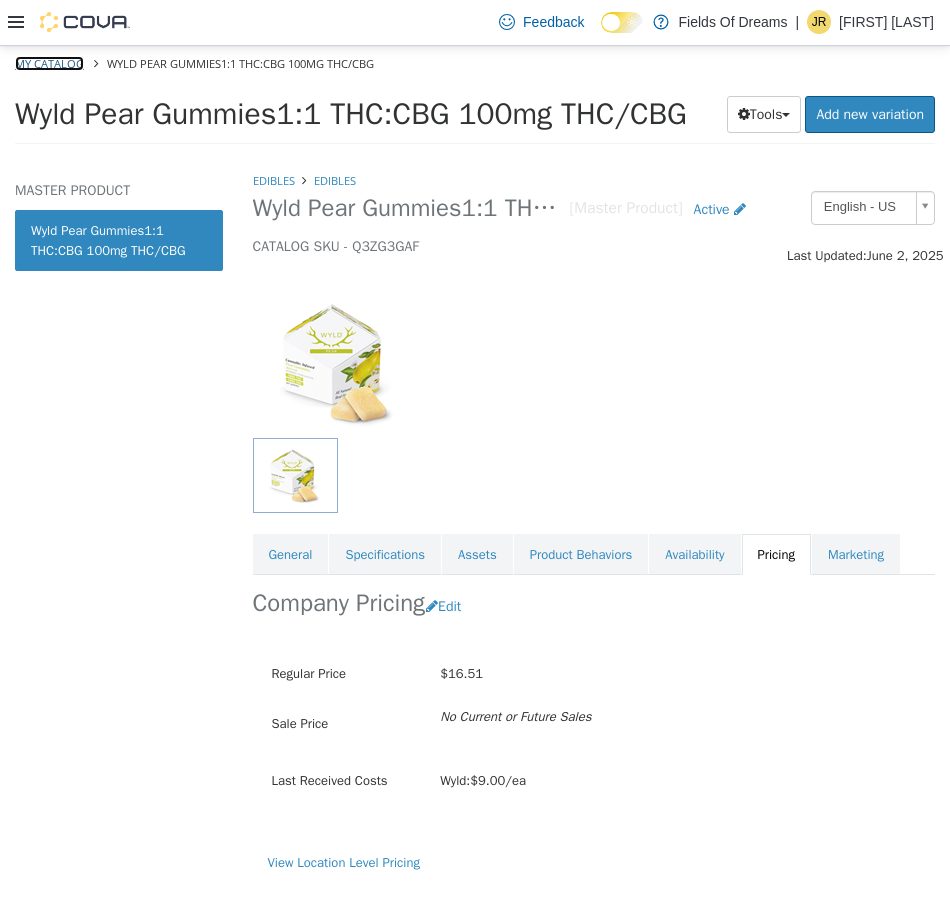 click on "My Catalog" at bounding box center [49, 62] 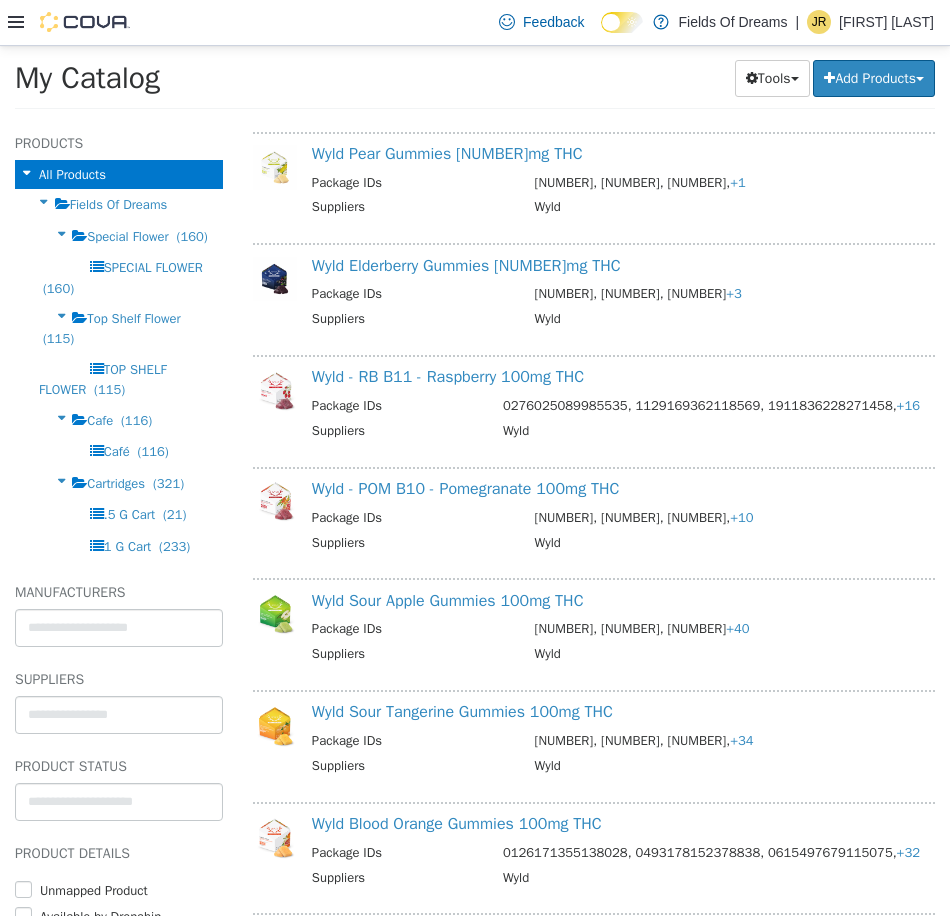 scroll, scrollTop: 2420, scrollLeft: 0, axis: vertical 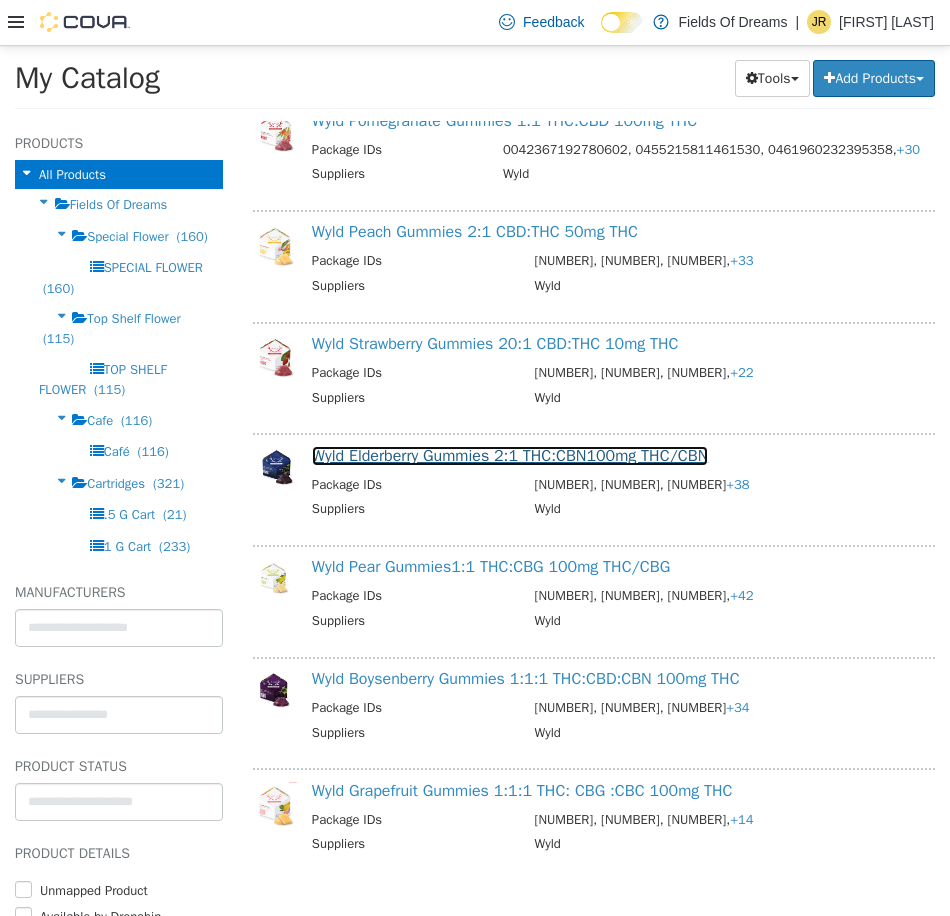 click on "Wyld Elderberry Gummies 2:1 THC:CBN100mg THC/CBN" at bounding box center (510, 455) 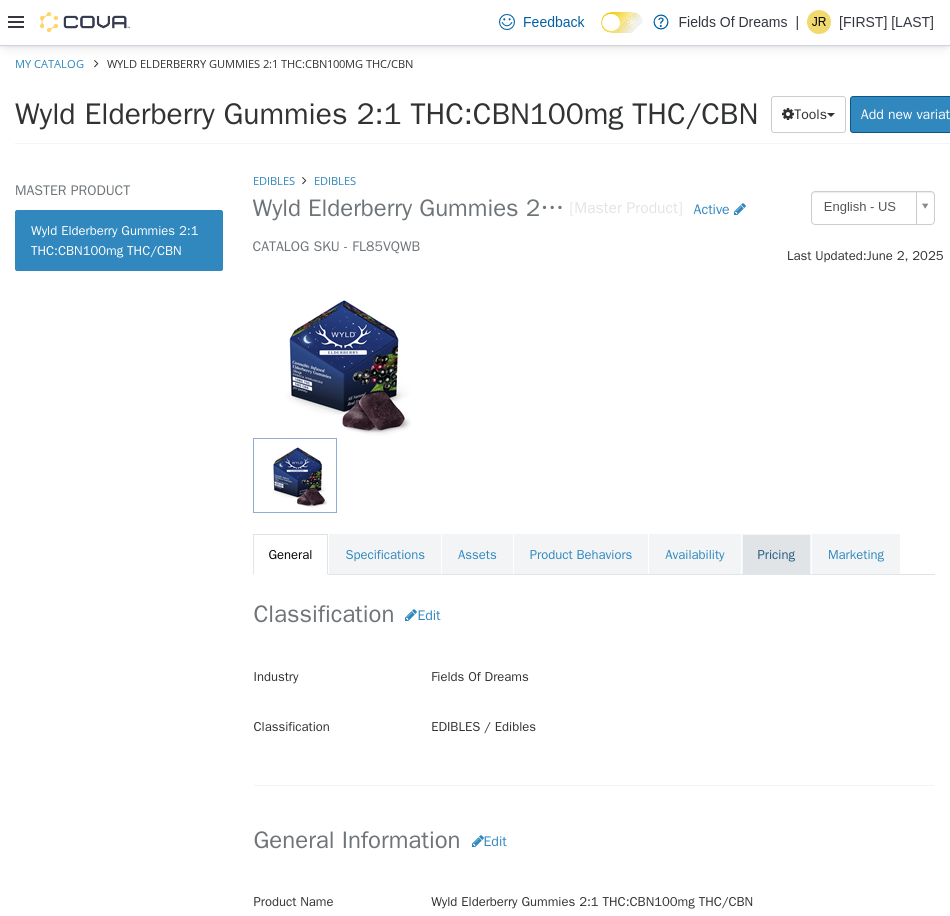 click on "Pricing" at bounding box center [776, 554] 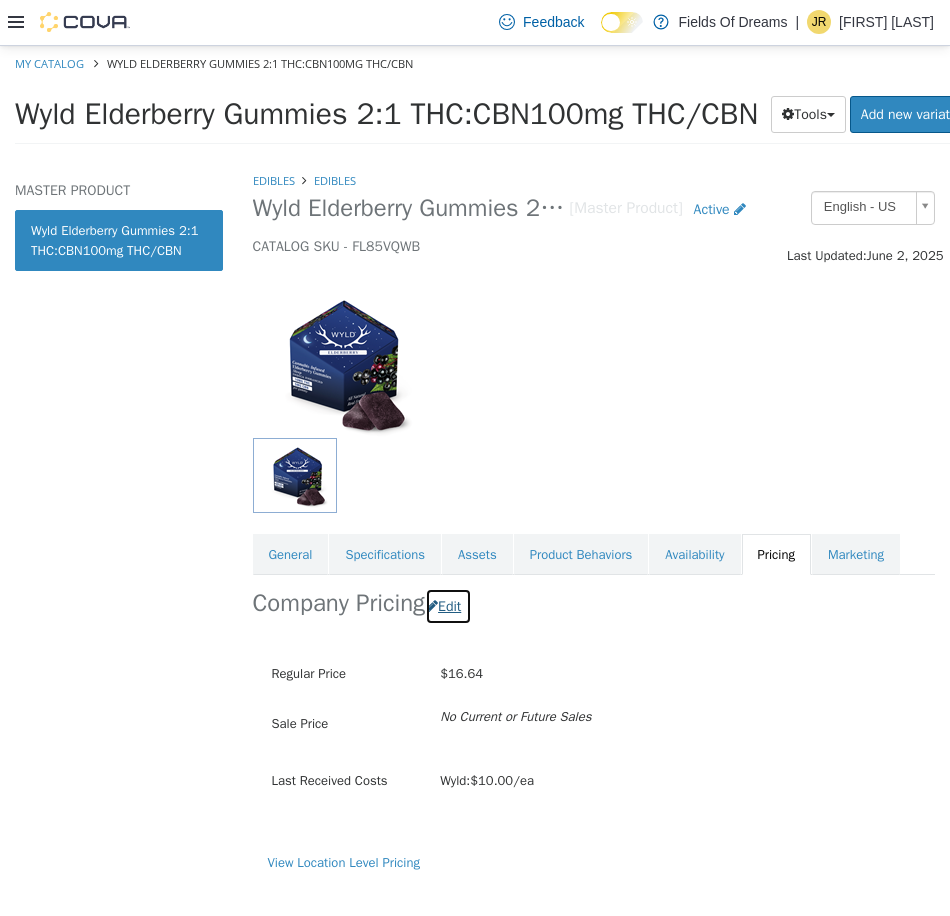 click on "Edit" at bounding box center (448, 605) 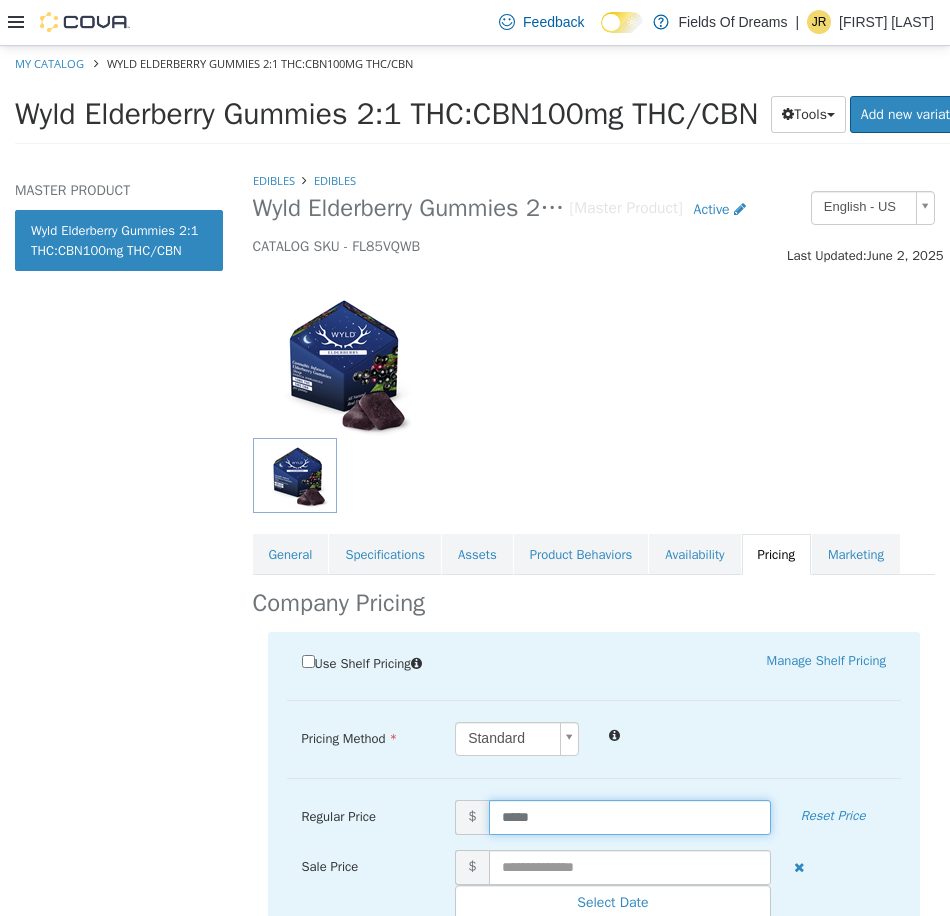 click on "*****" at bounding box center [630, 816] 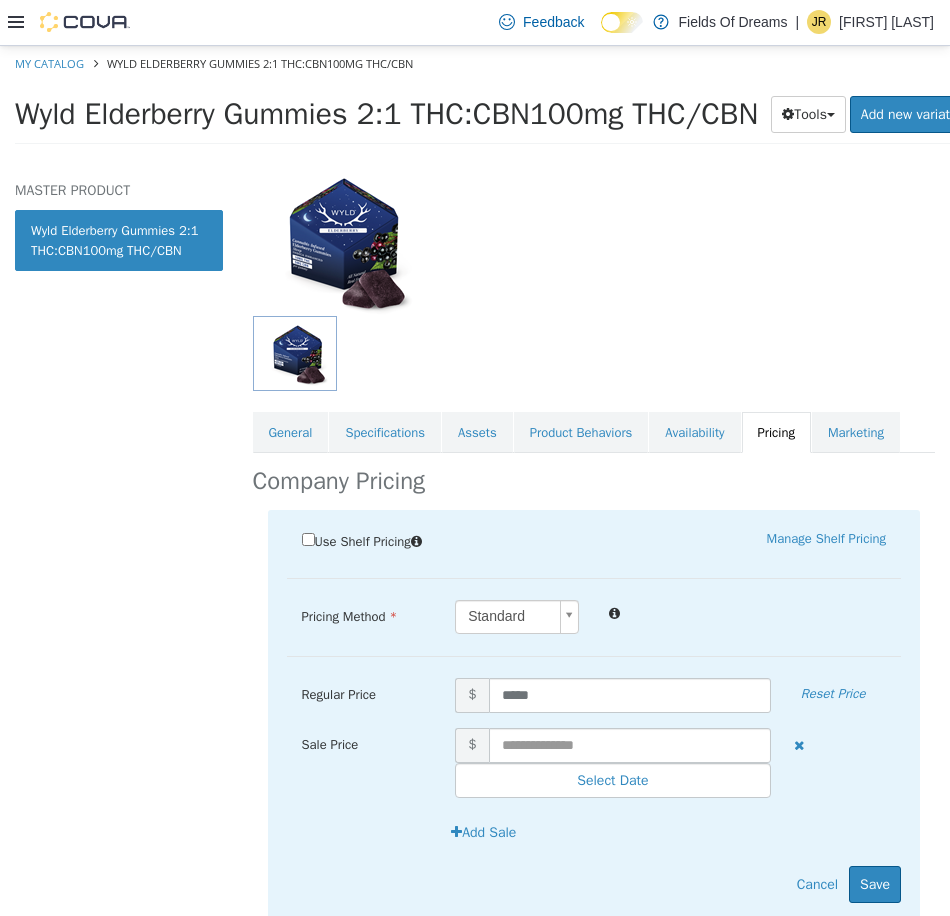 scroll, scrollTop: 197, scrollLeft: 0, axis: vertical 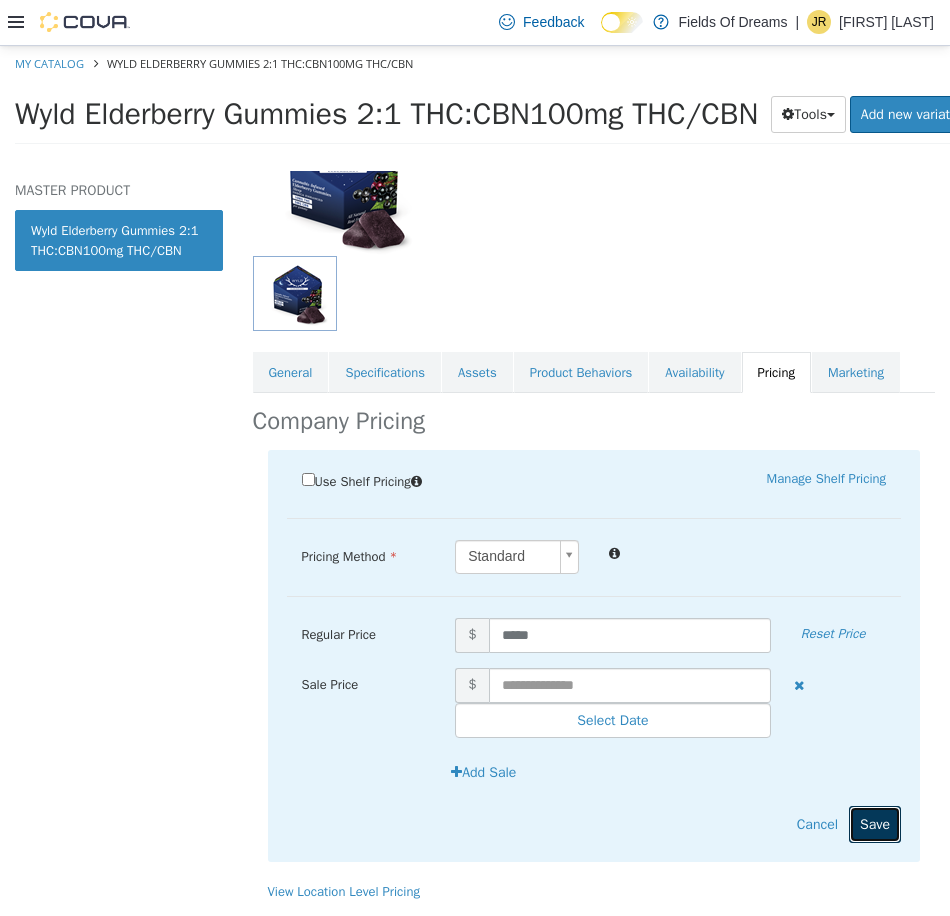 click on "Save" at bounding box center (875, 823) 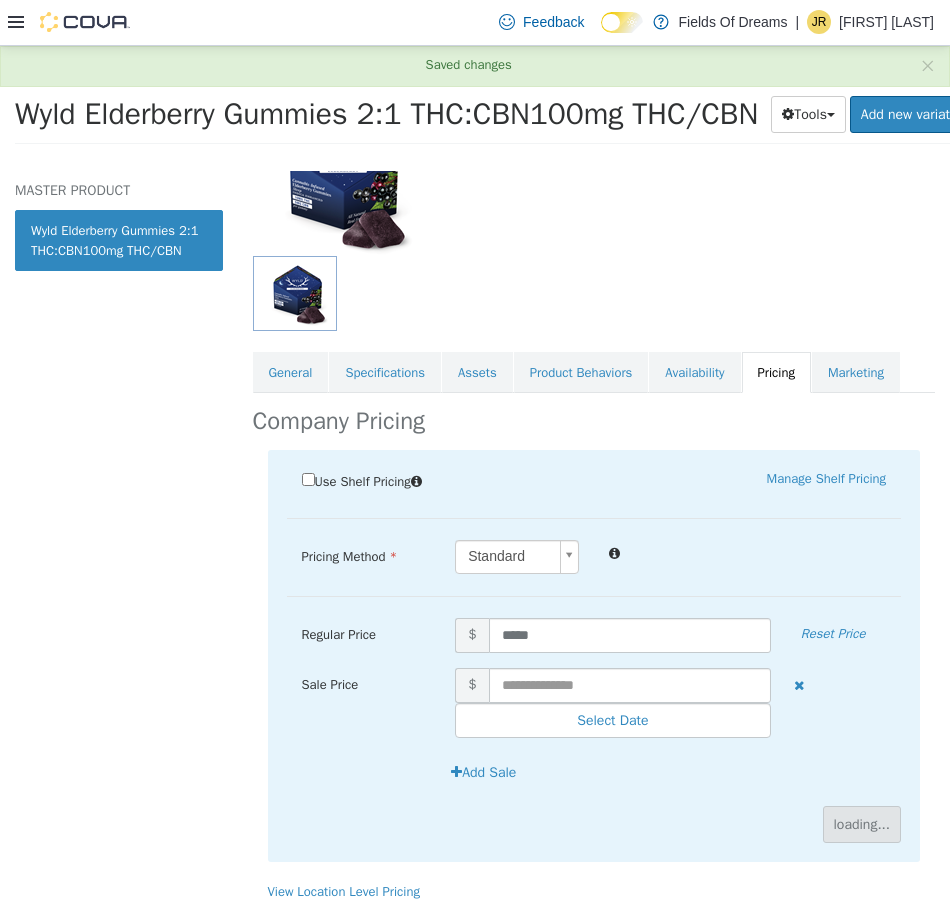 scroll, scrollTop: 0, scrollLeft: 0, axis: both 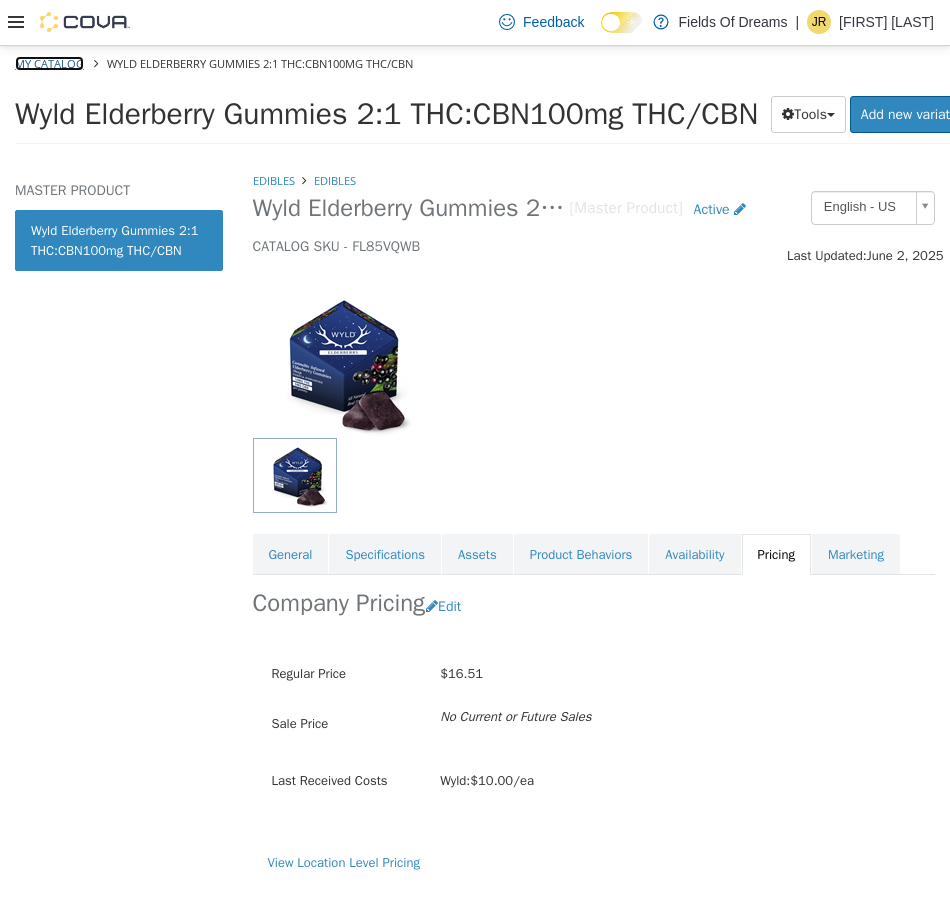 click on "My Catalog" at bounding box center (49, 62) 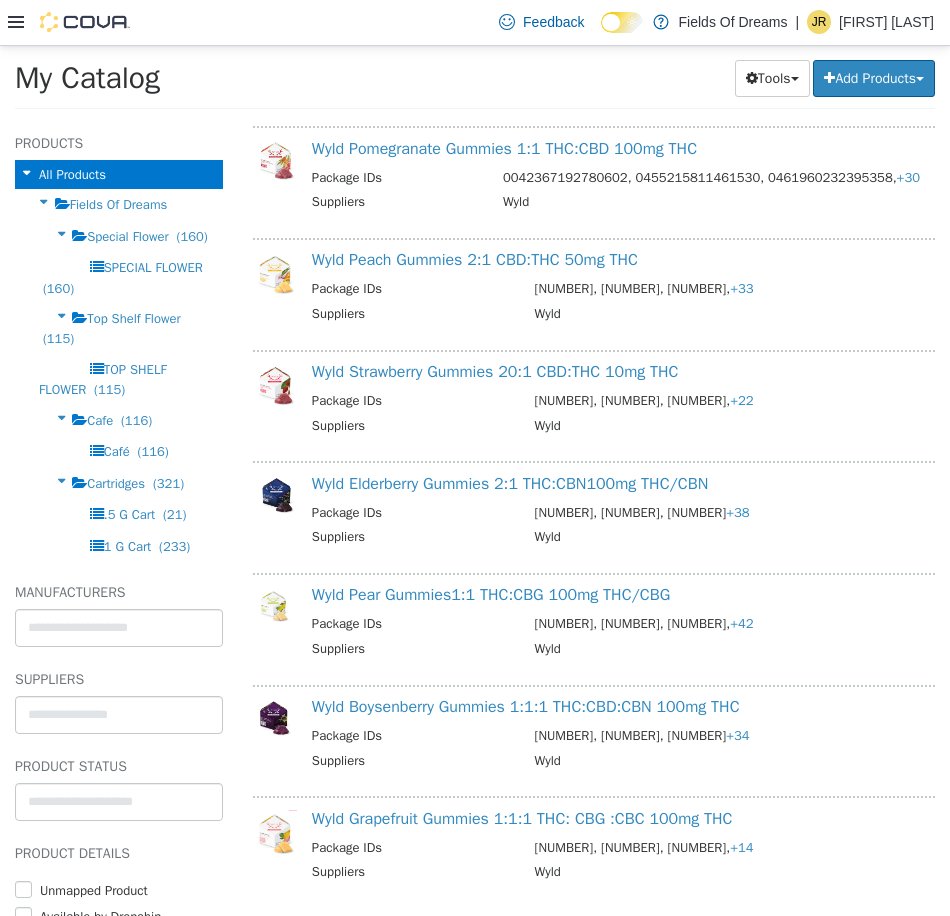 scroll, scrollTop: 2420, scrollLeft: 0, axis: vertical 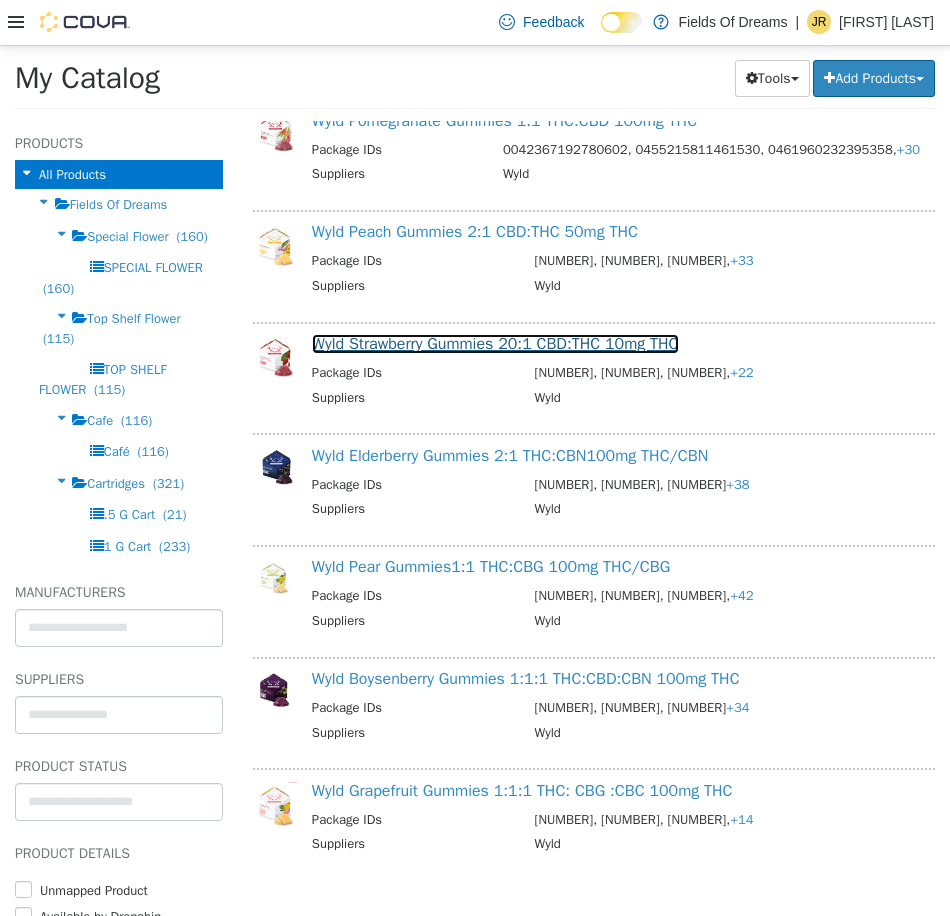 click on "Wyld Strawberry Gummies 20:1 CBD:THC 10mg THC" at bounding box center (495, 343) 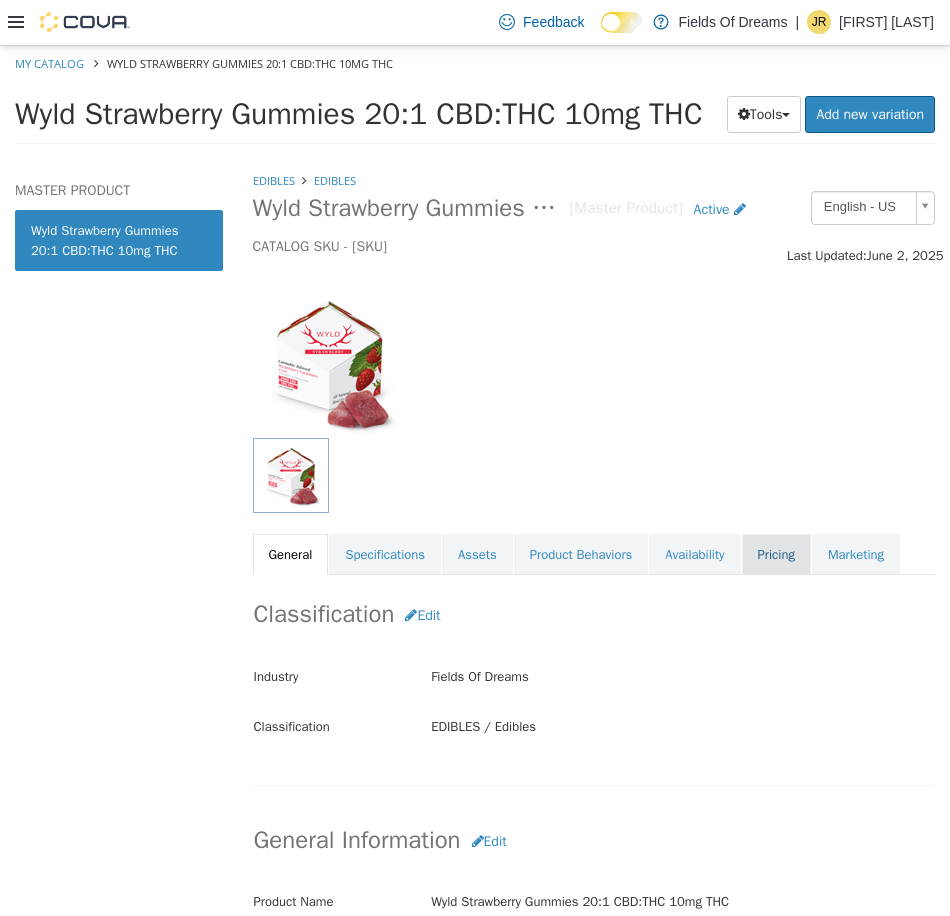 click on "Pricing" at bounding box center (776, 554) 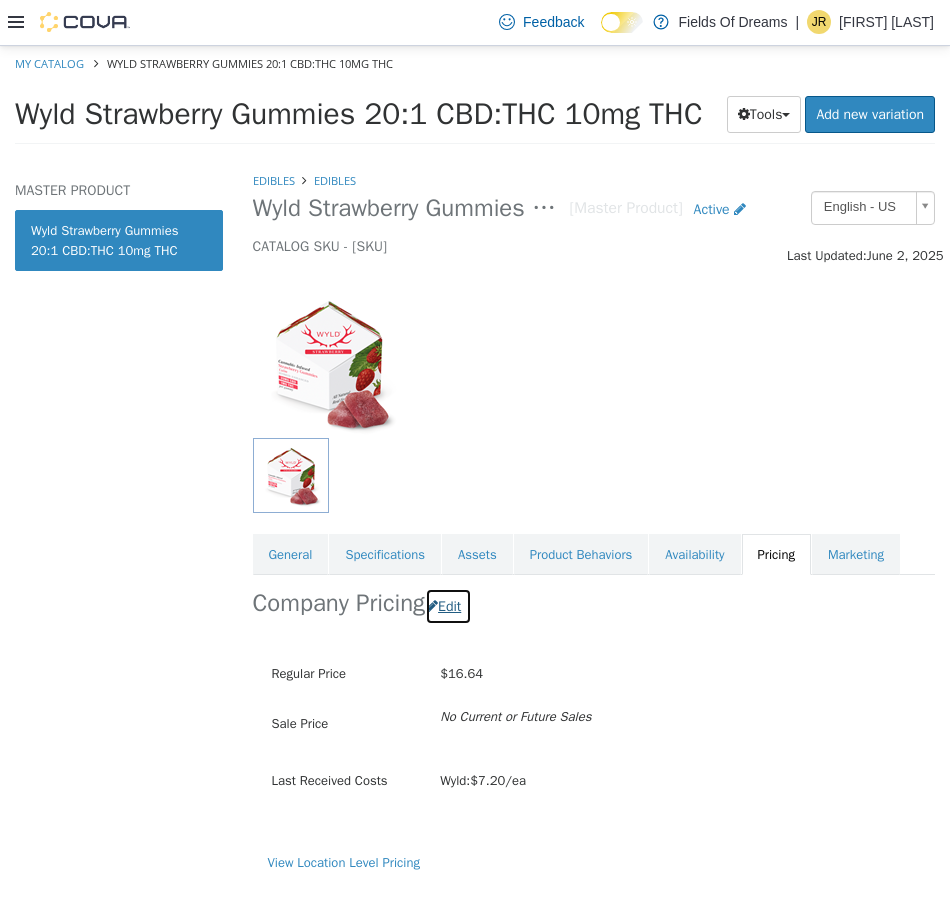 click on "Edit" at bounding box center (448, 605) 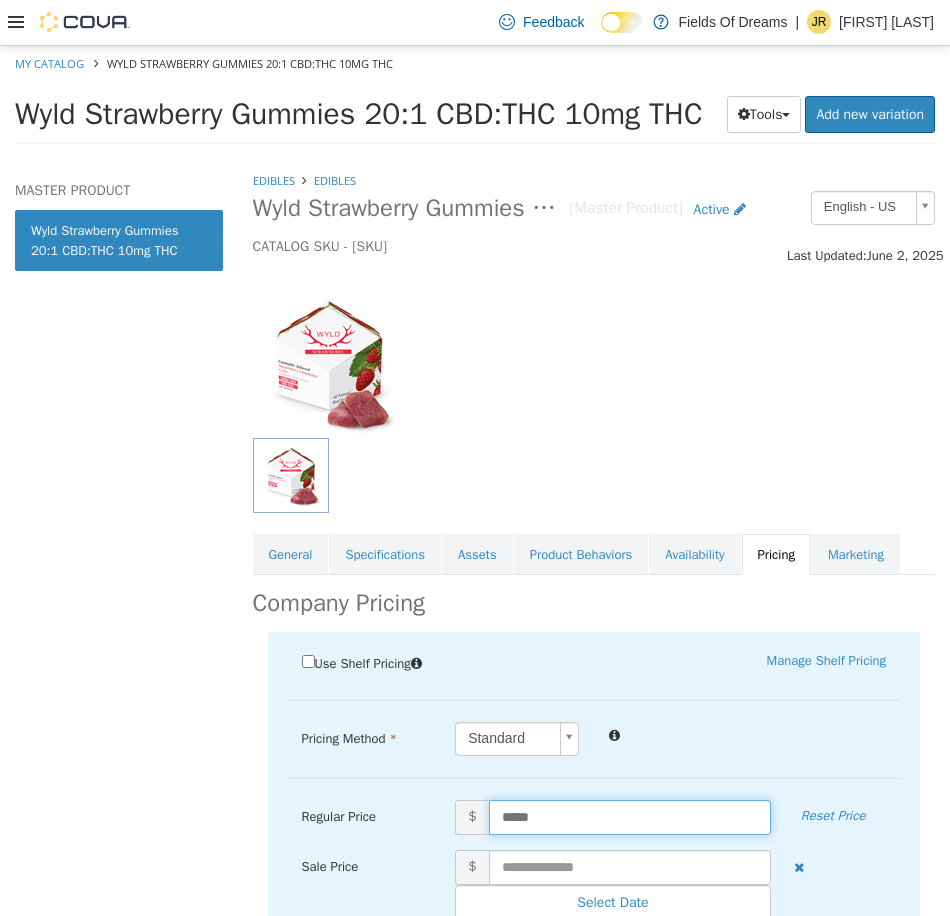 click on "*****" at bounding box center (630, 816) 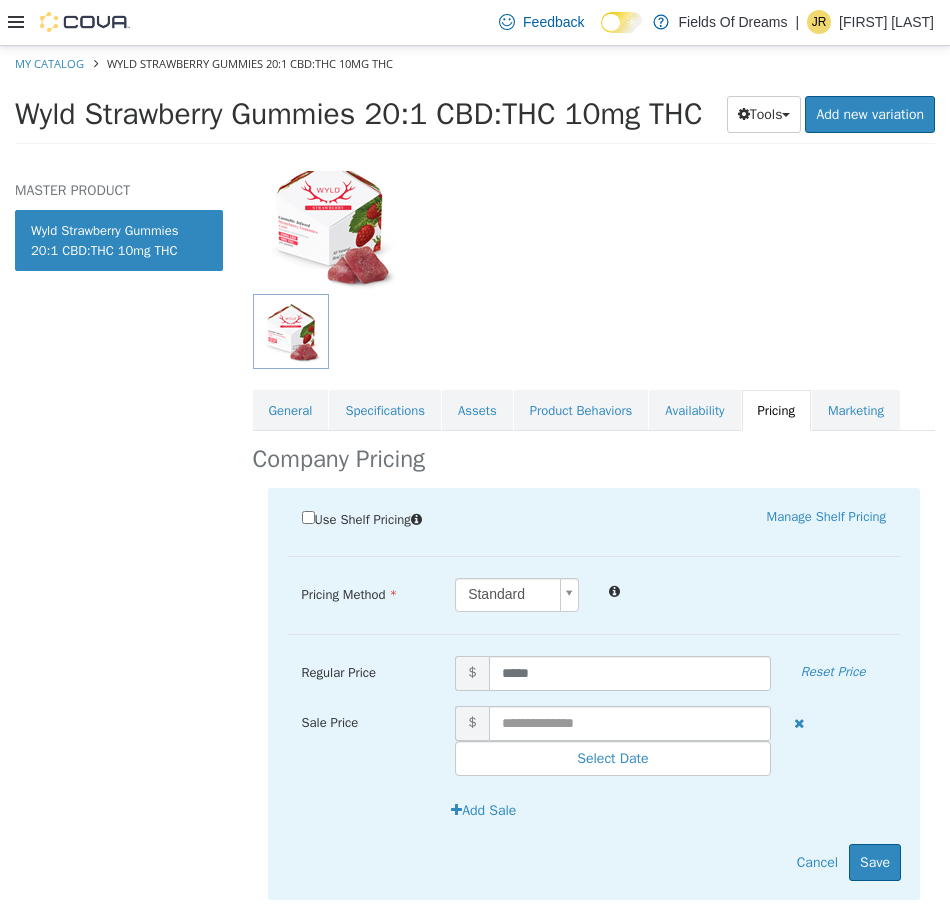 scroll, scrollTop: 182, scrollLeft: 0, axis: vertical 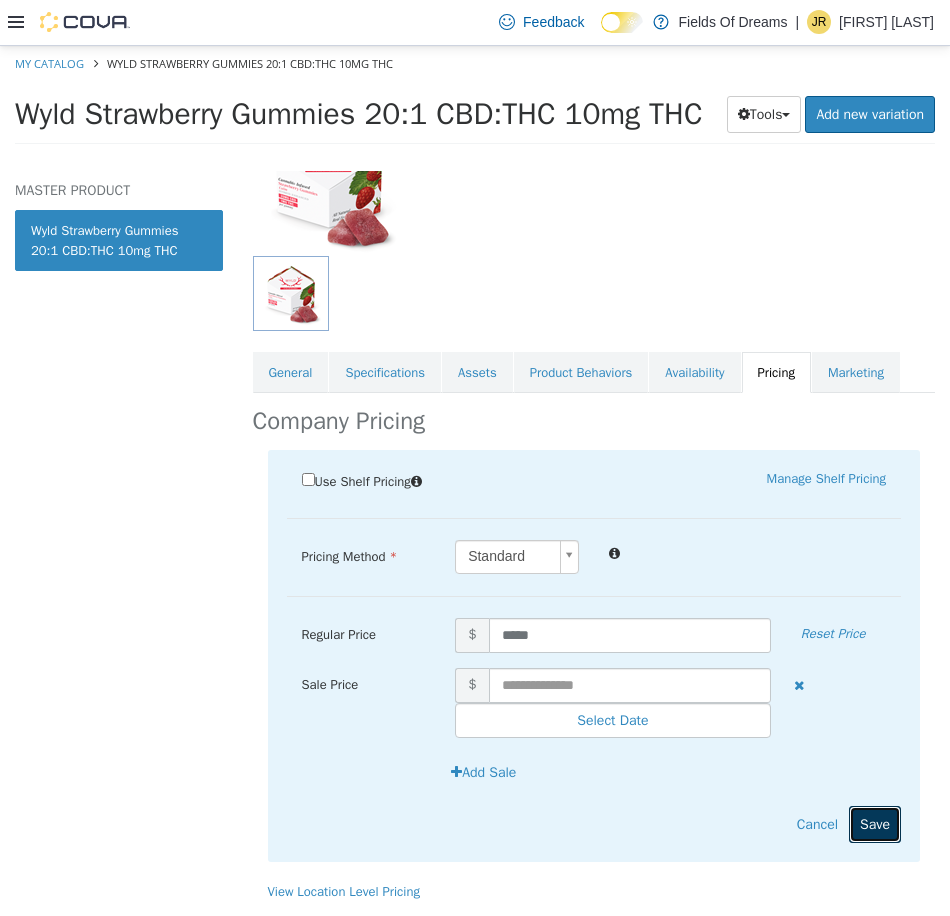 click on "Save" at bounding box center (875, 823) 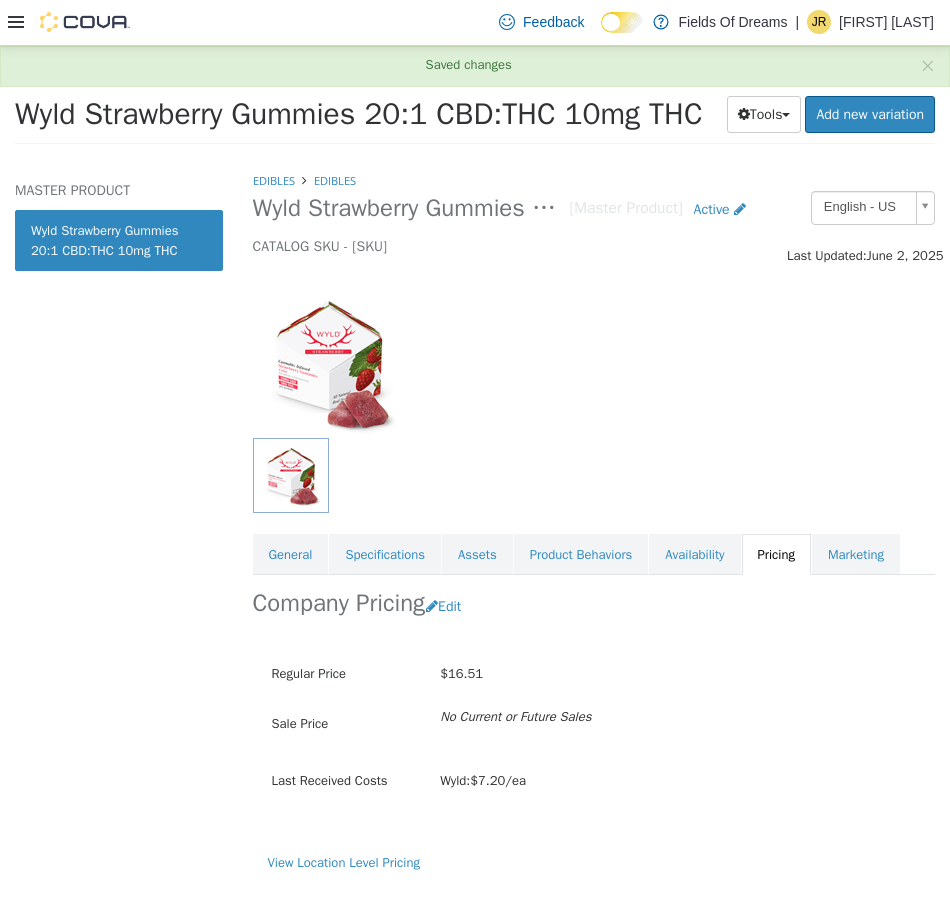 scroll, scrollTop: 0, scrollLeft: 0, axis: both 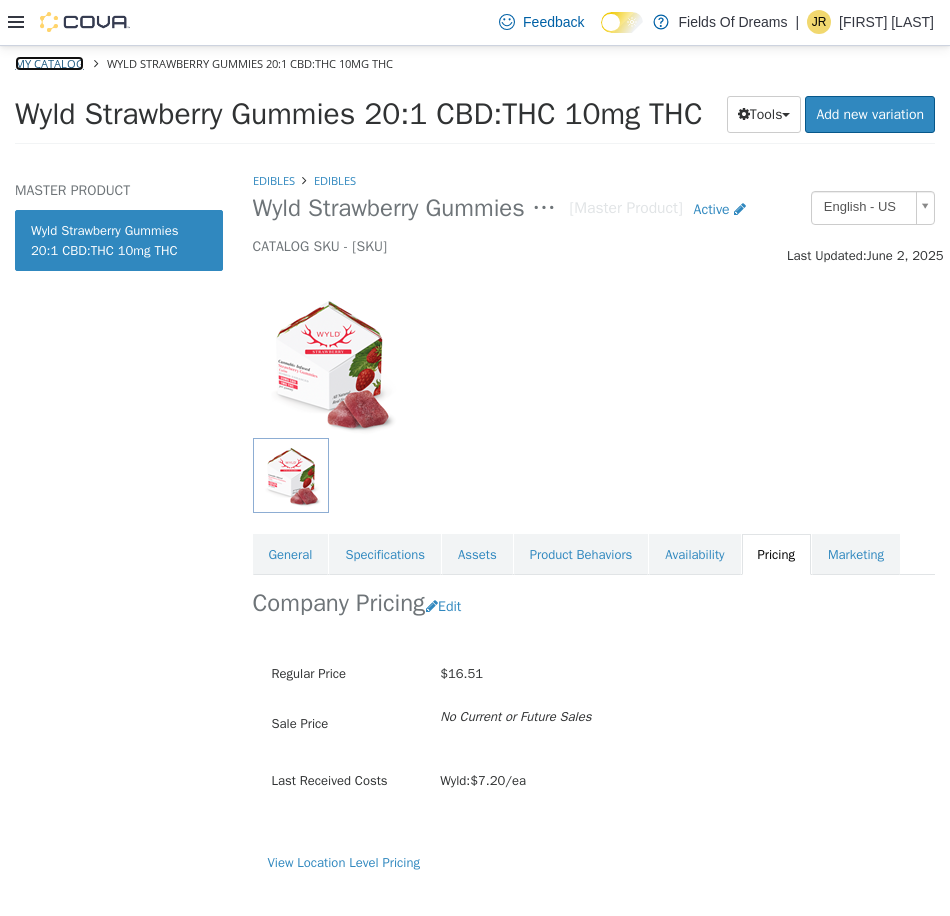 click on "My Catalog" at bounding box center [49, 62] 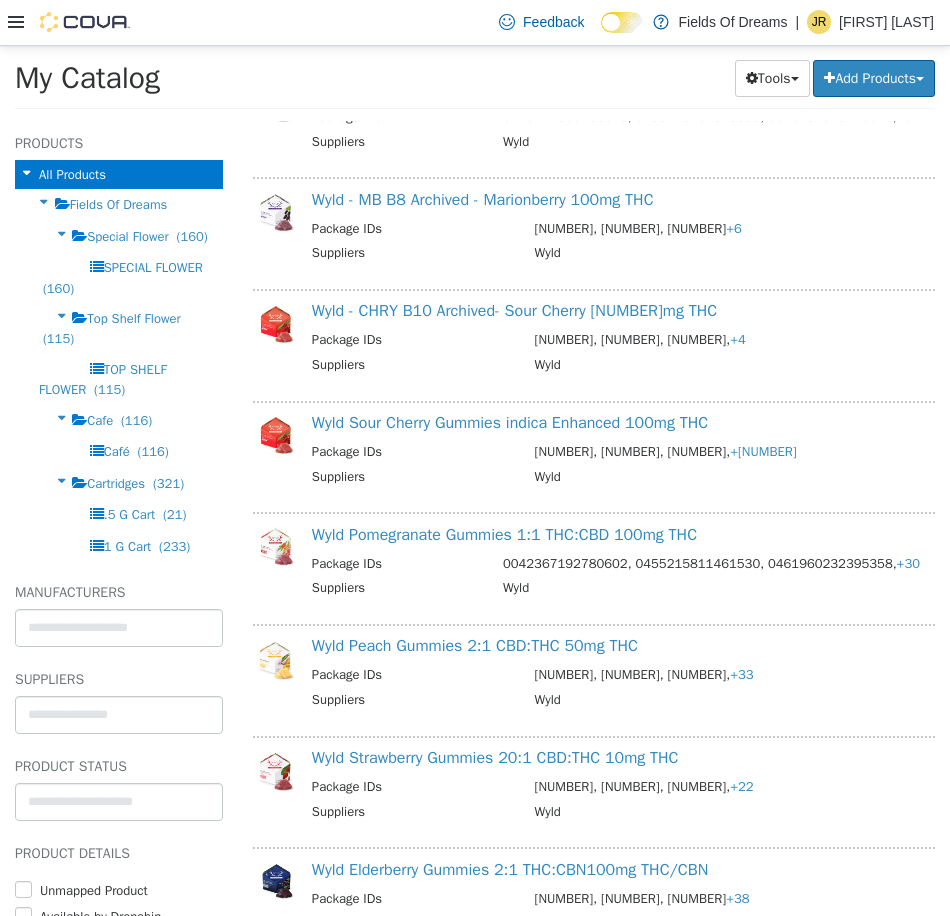 scroll, scrollTop: 2420, scrollLeft: 0, axis: vertical 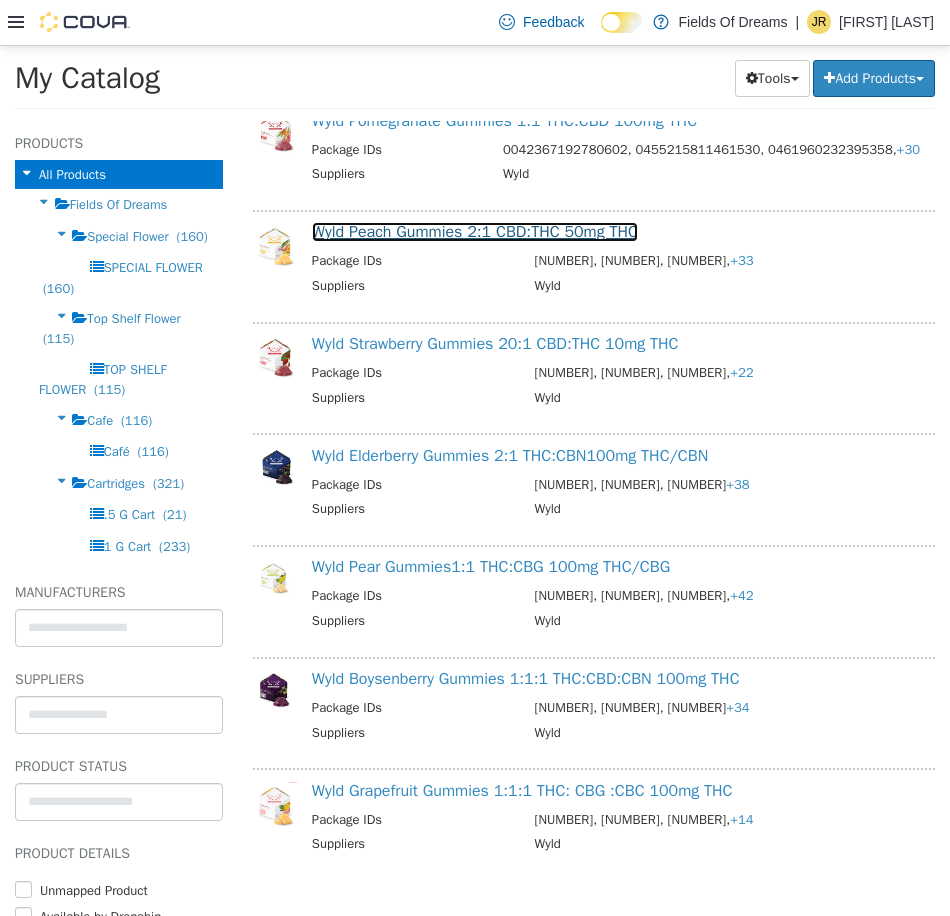 click on "Wyld  Peach Gummies 2:1 CBD:THC 50mg THC" at bounding box center [475, 231] 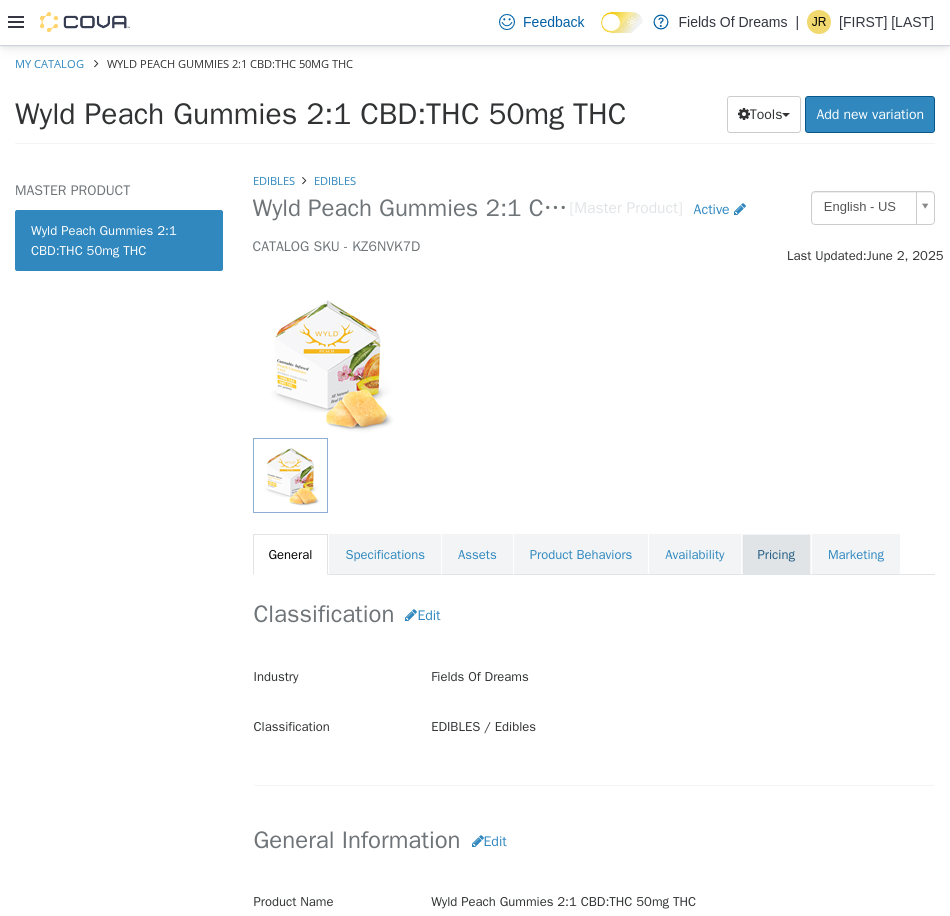 click on "Pricing" at bounding box center [776, 554] 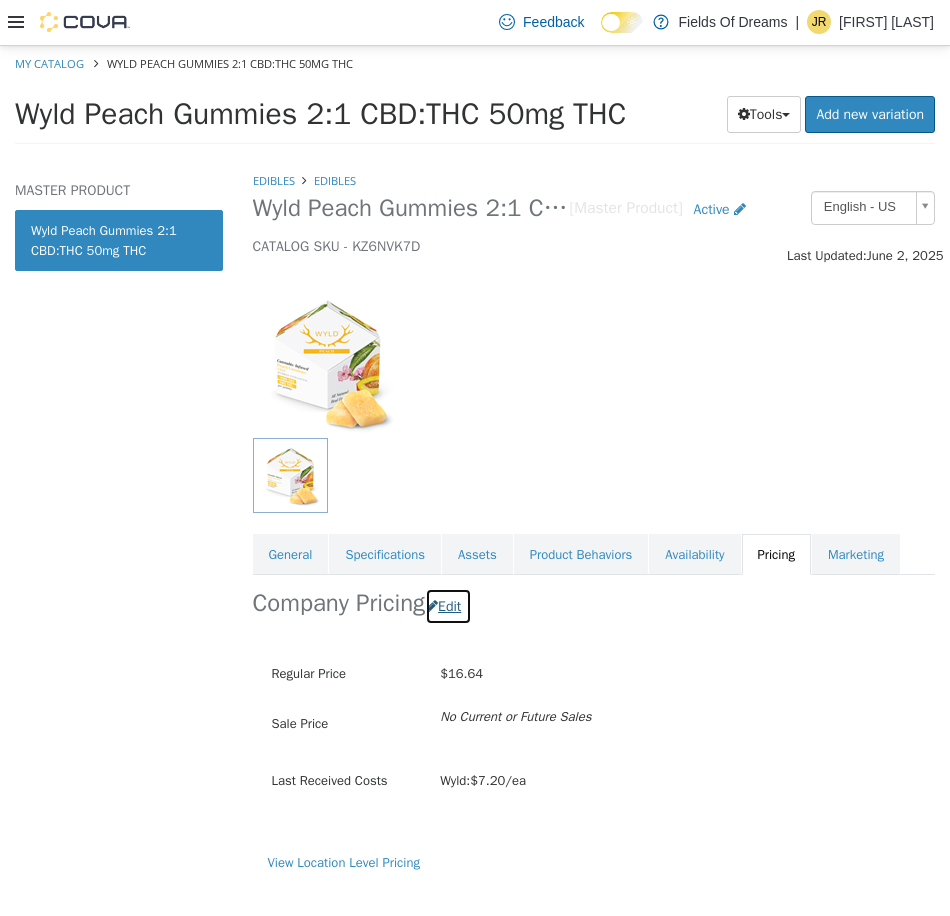 click on "Edit" at bounding box center (448, 605) 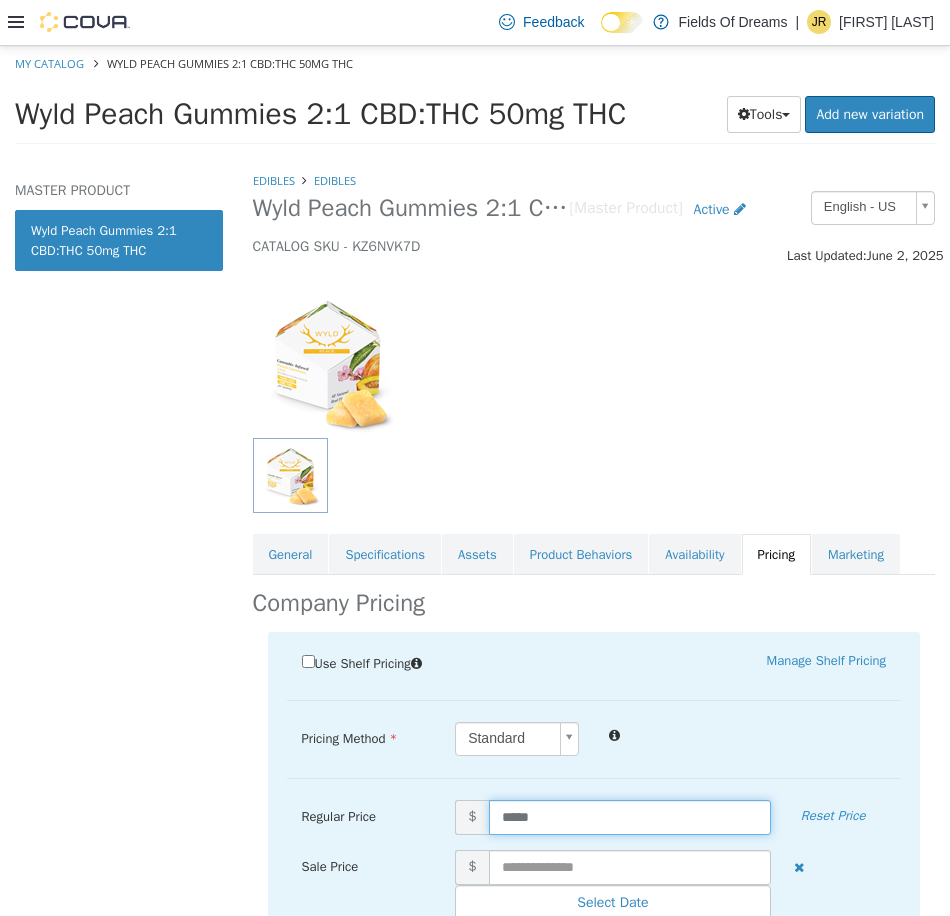 click on "*****" at bounding box center [630, 816] 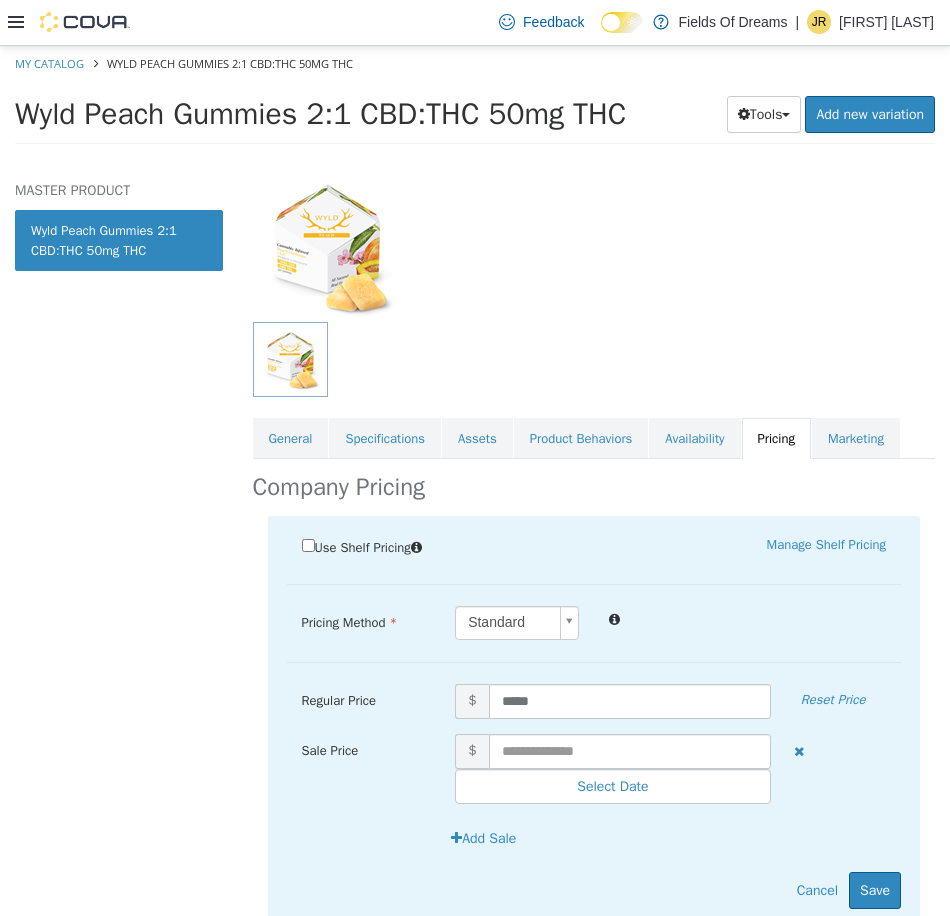 scroll, scrollTop: 182, scrollLeft: 0, axis: vertical 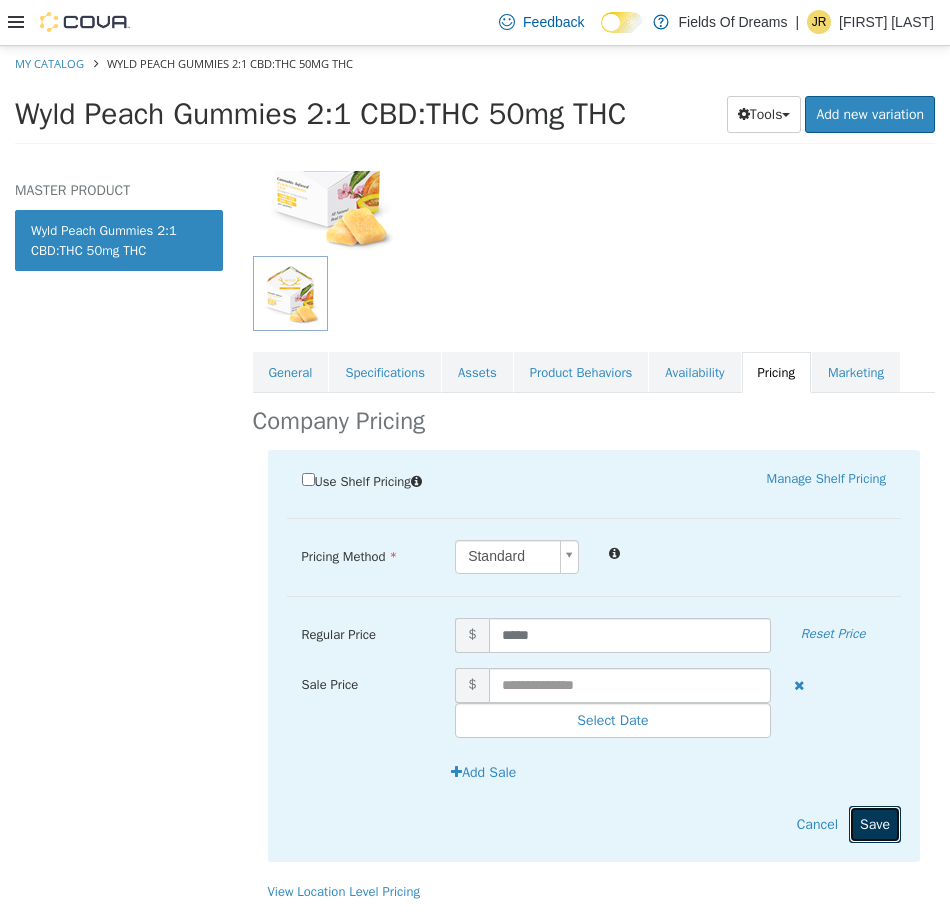 click on "Save" at bounding box center (875, 823) 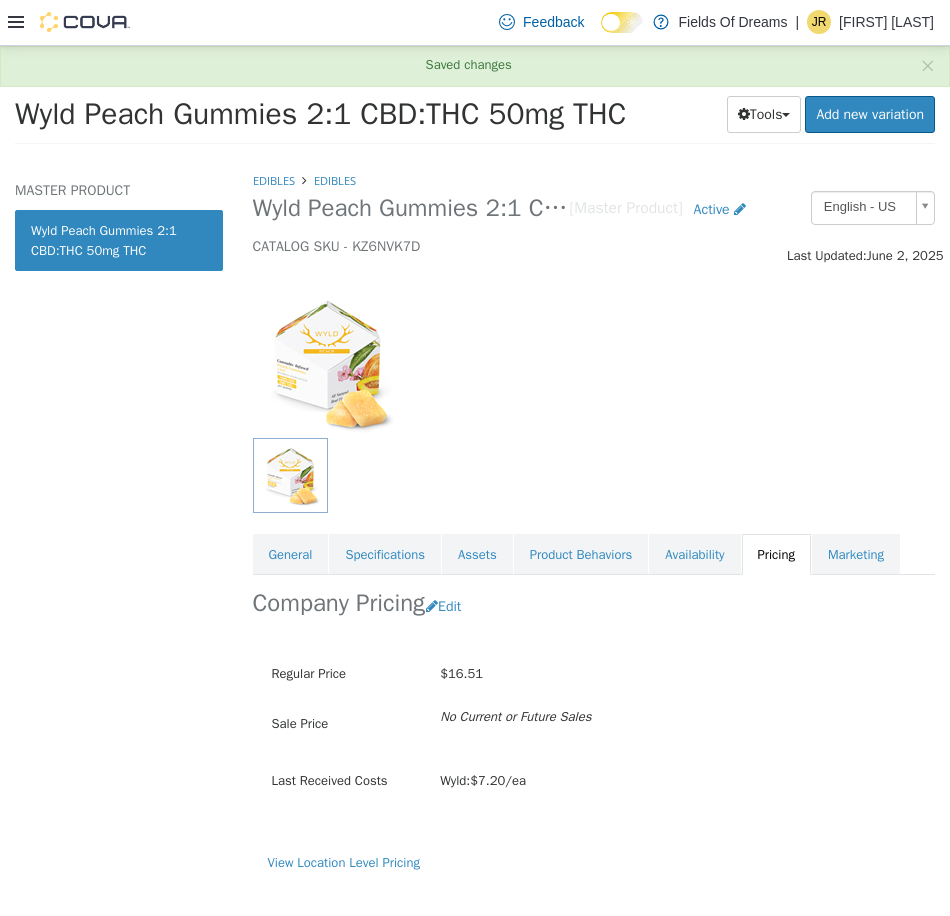 scroll, scrollTop: 0, scrollLeft: 0, axis: both 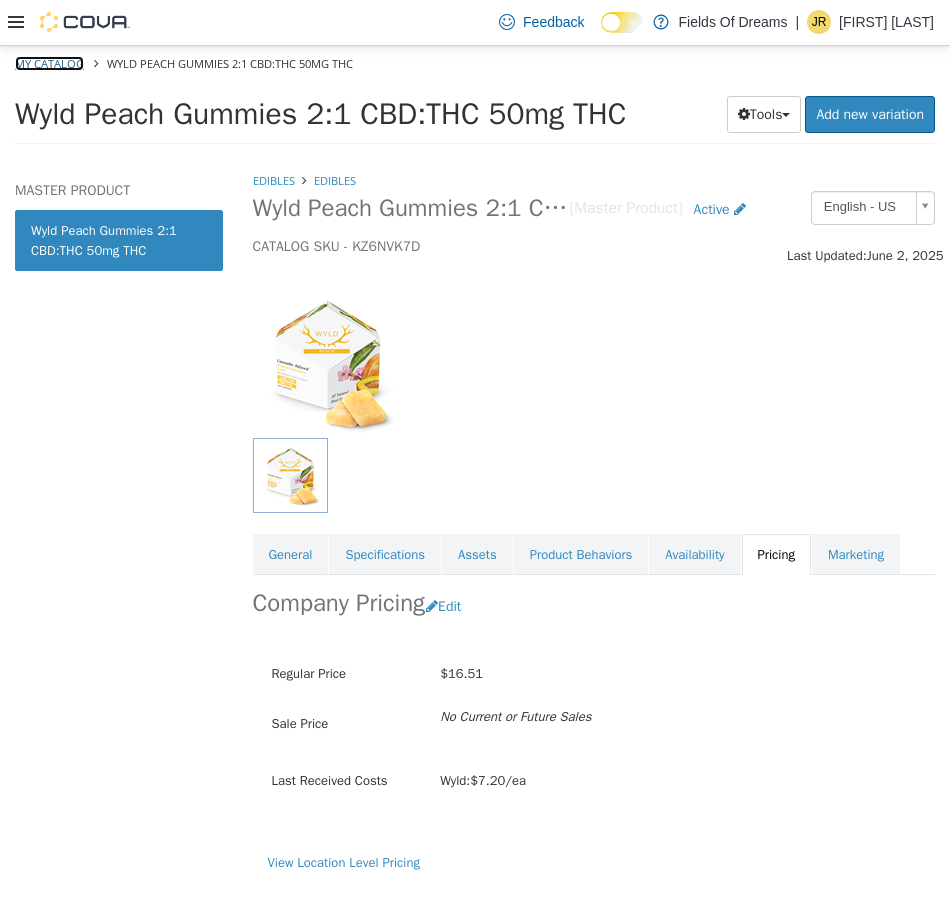 click on "My Catalog" at bounding box center (49, 62) 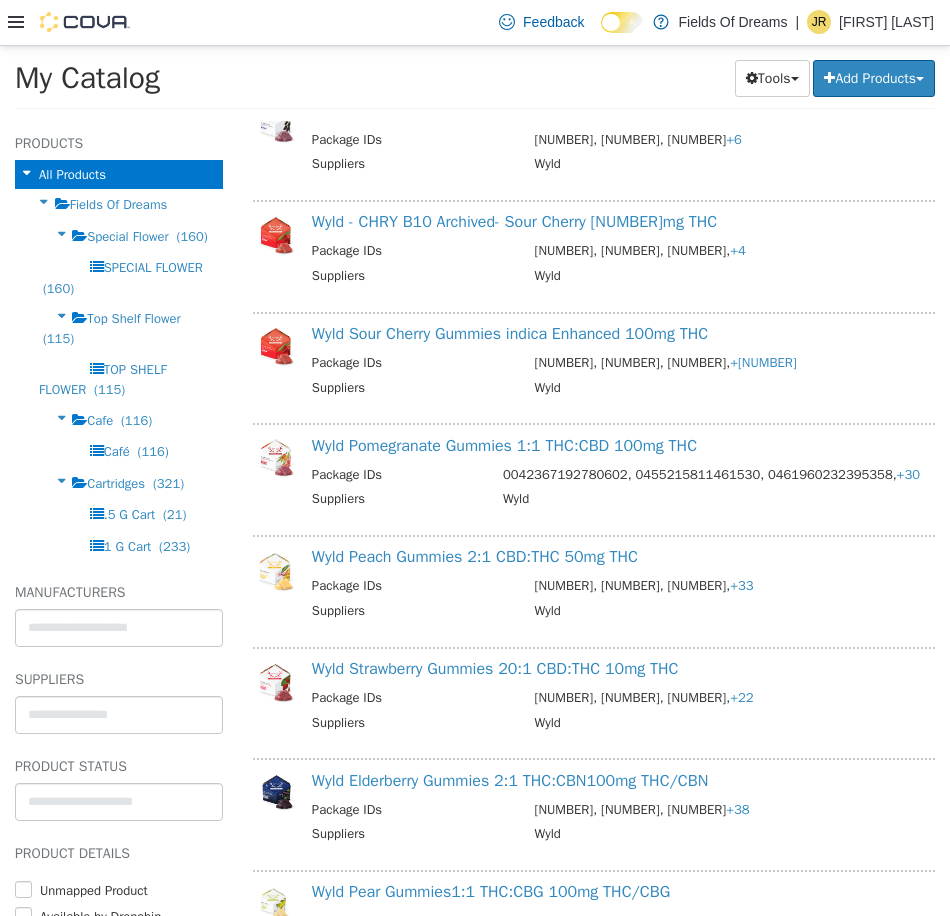 scroll, scrollTop: 2087, scrollLeft: 0, axis: vertical 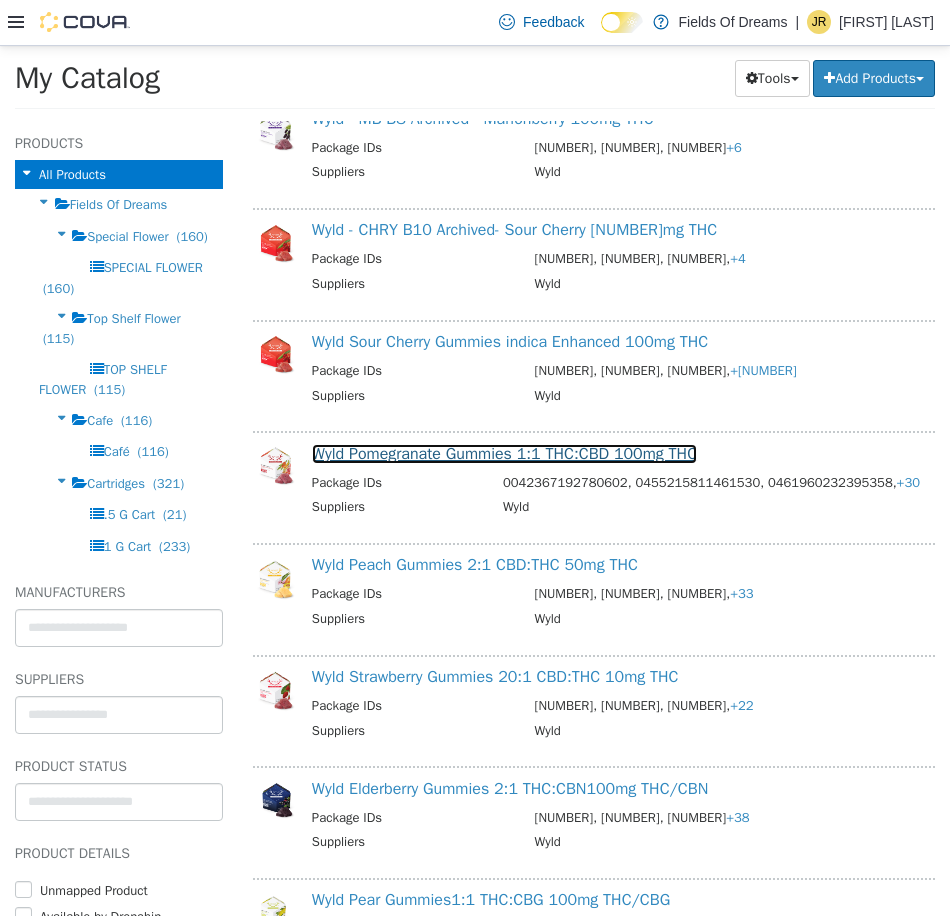 click on "Wyld Pomegranate Gummies 1:1 THC:CBD 100mg THC" at bounding box center [504, 453] 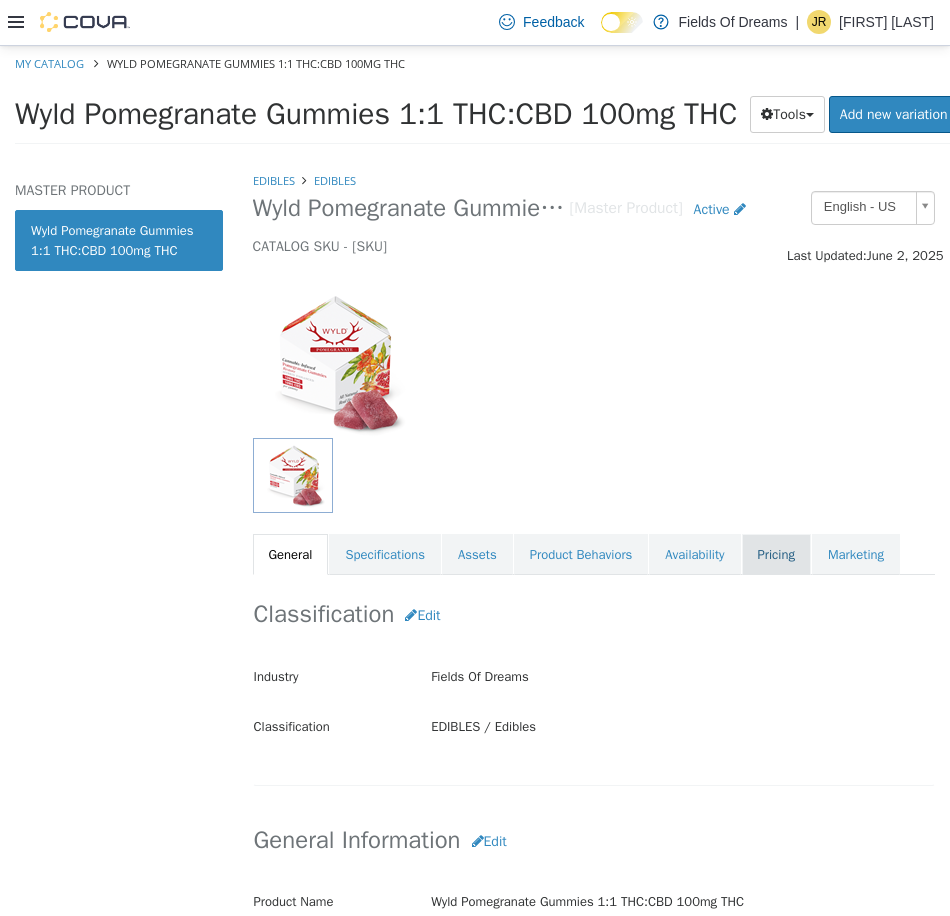click on "Pricing" at bounding box center [776, 554] 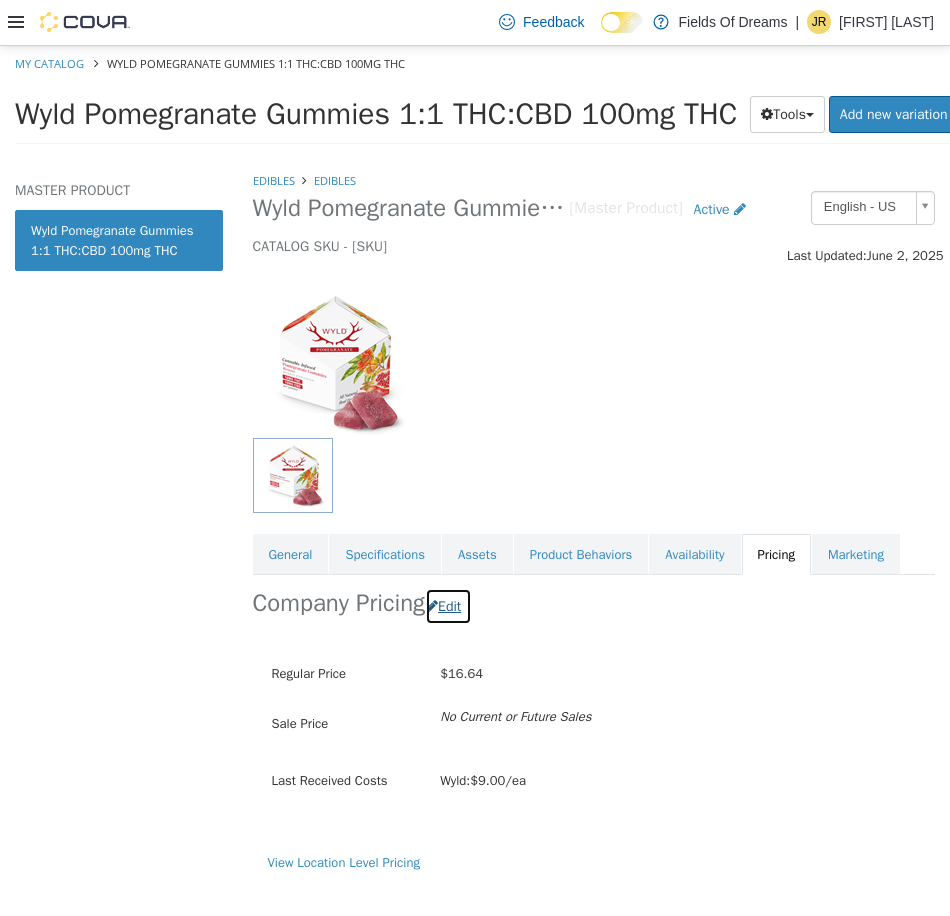 click on "Edit" at bounding box center (448, 605) 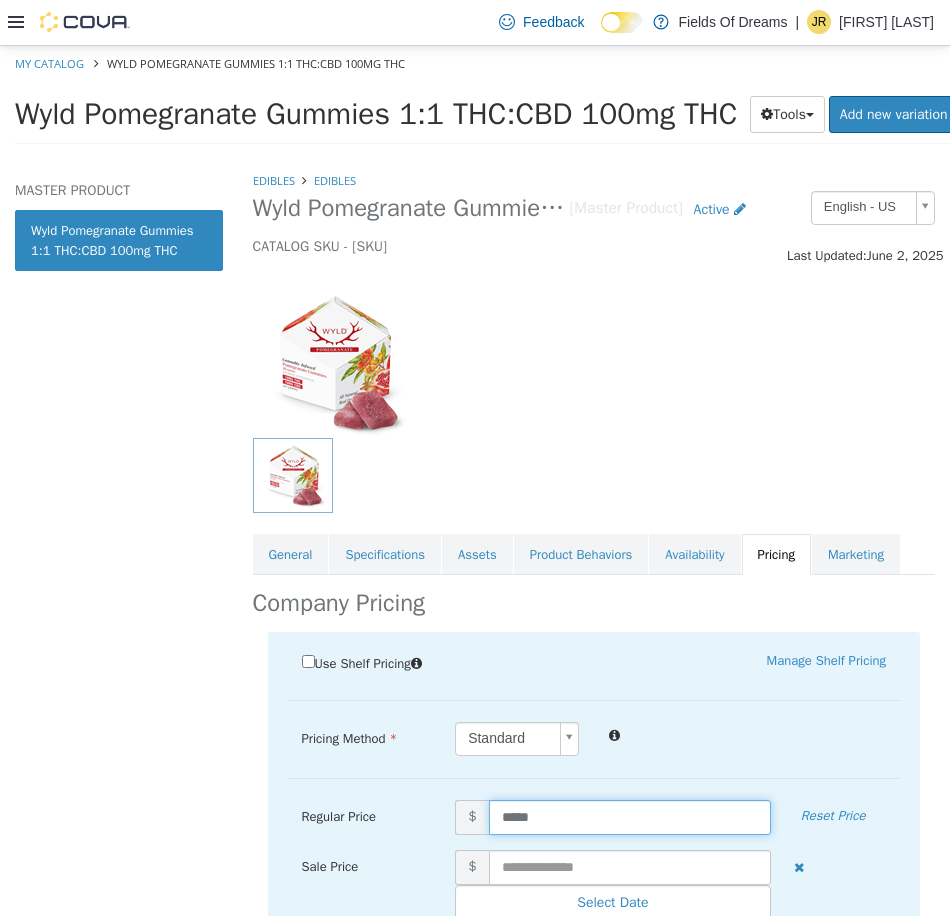 click on "*****" at bounding box center [630, 816] 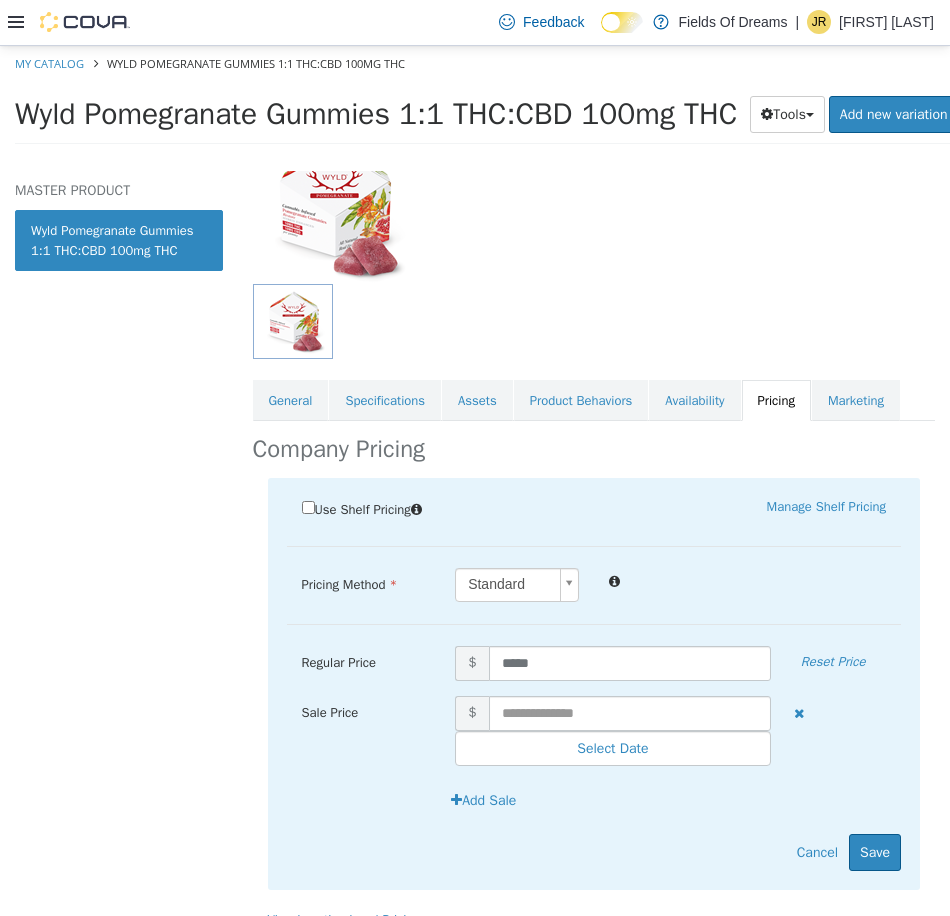 scroll, scrollTop: 197, scrollLeft: 0, axis: vertical 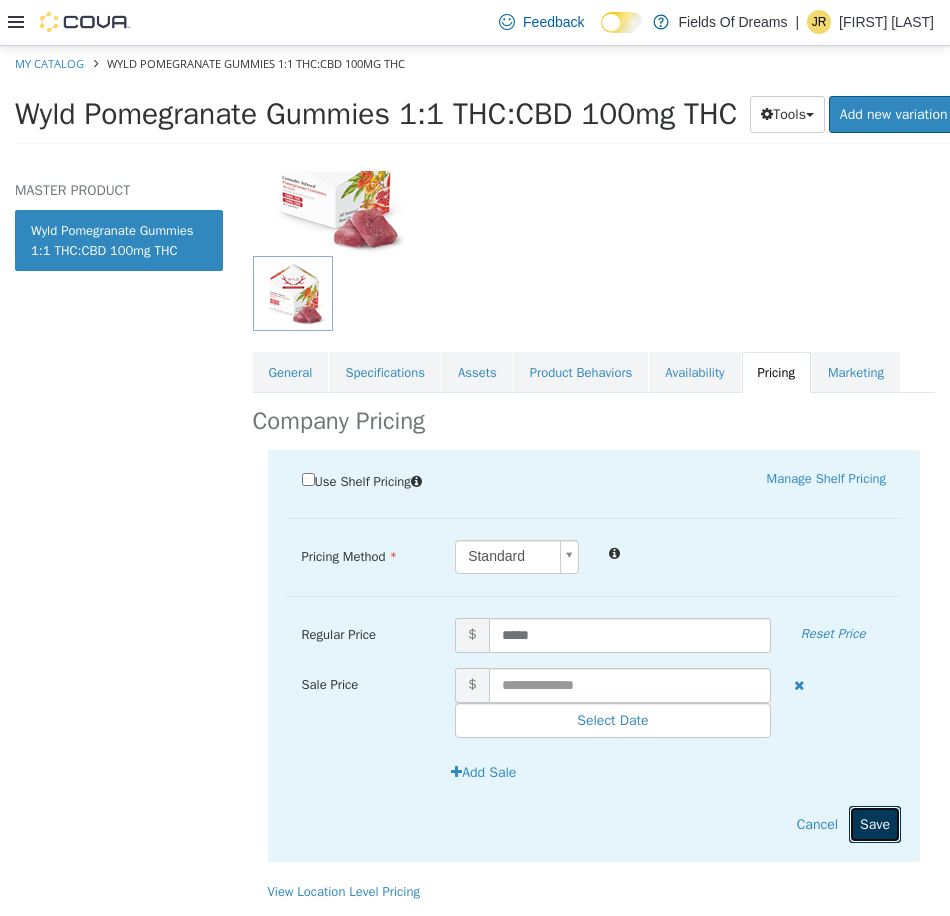 click on "Save" at bounding box center (875, 823) 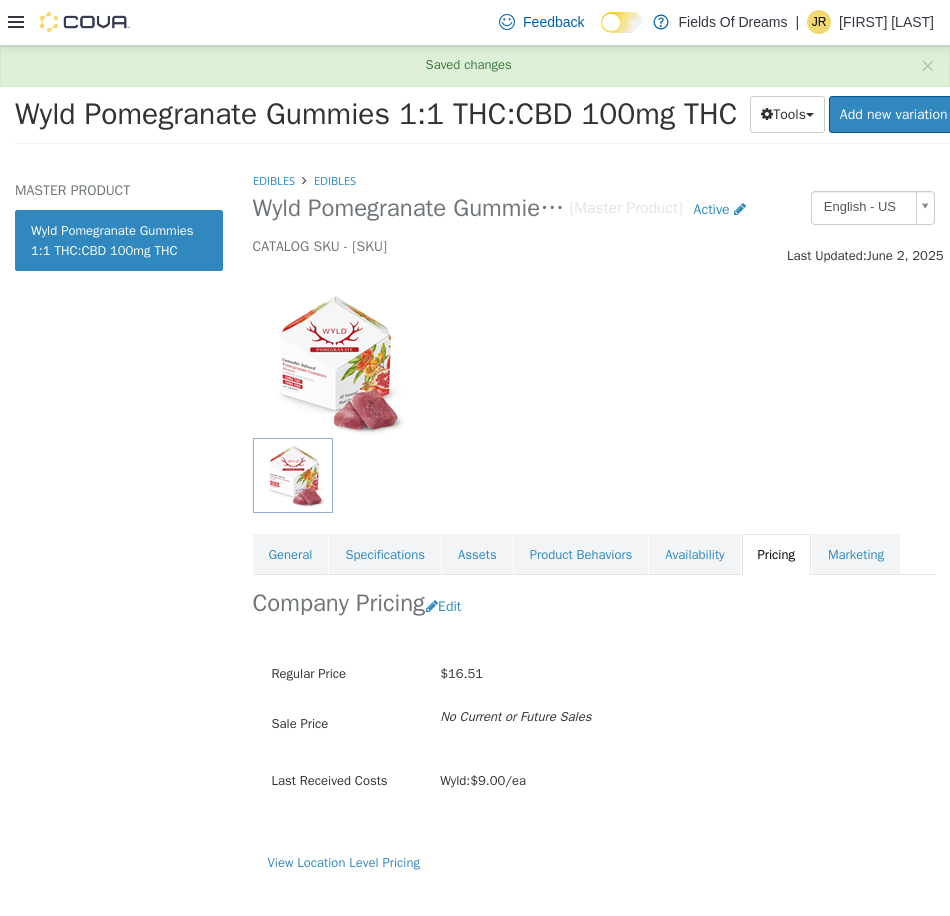 scroll, scrollTop: 0, scrollLeft: 0, axis: both 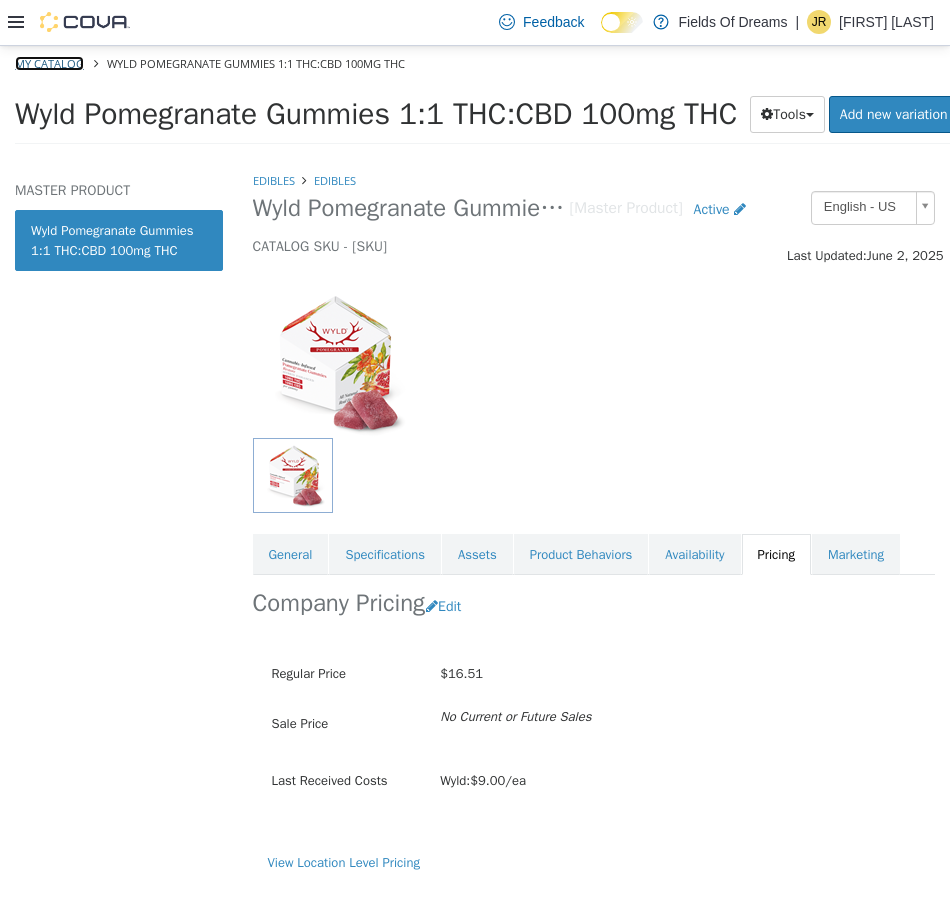 click on "My Catalog" at bounding box center [49, 62] 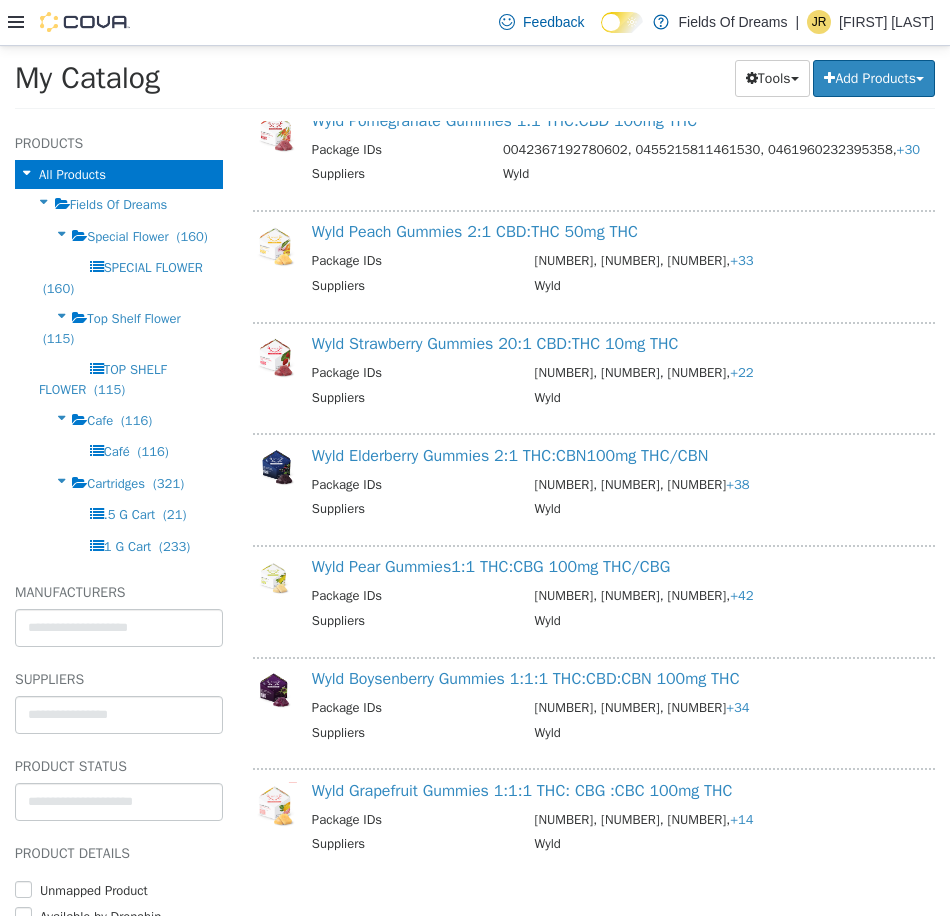 scroll, scrollTop: 2087, scrollLeft: 0, axis: vertical 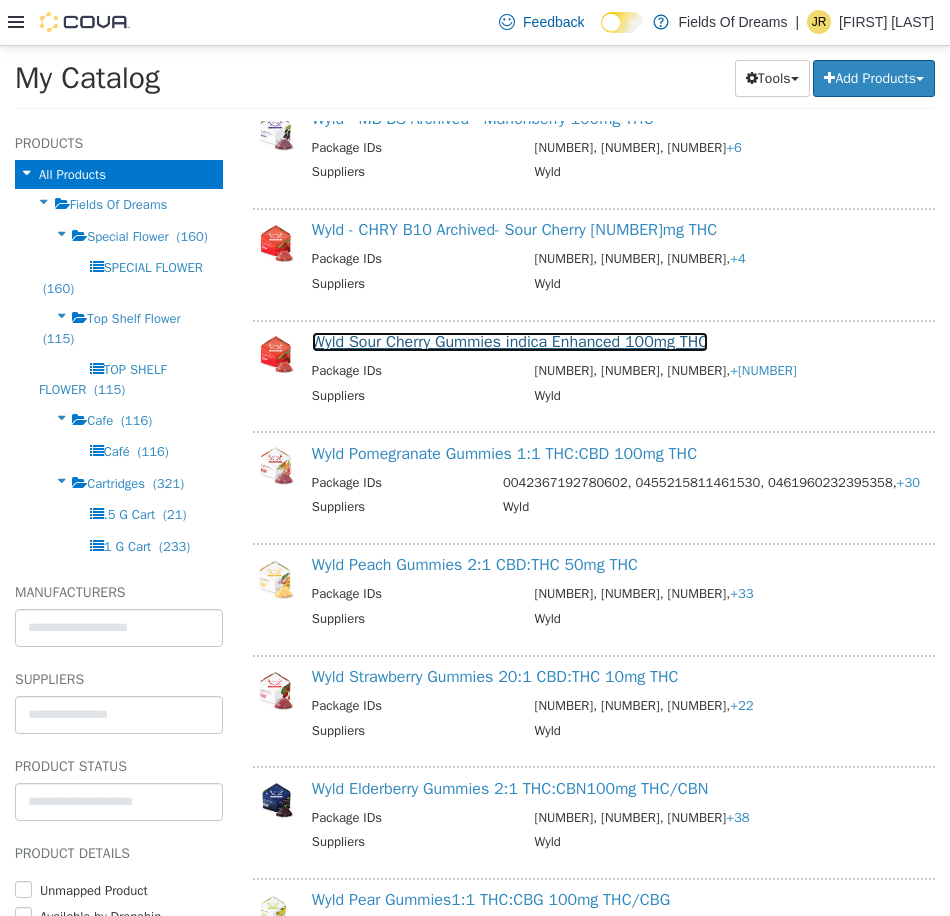 click on "Wyld Sour Cherry Gummies indica Enhanced 100mg THC" at bounding box center (510, 341) 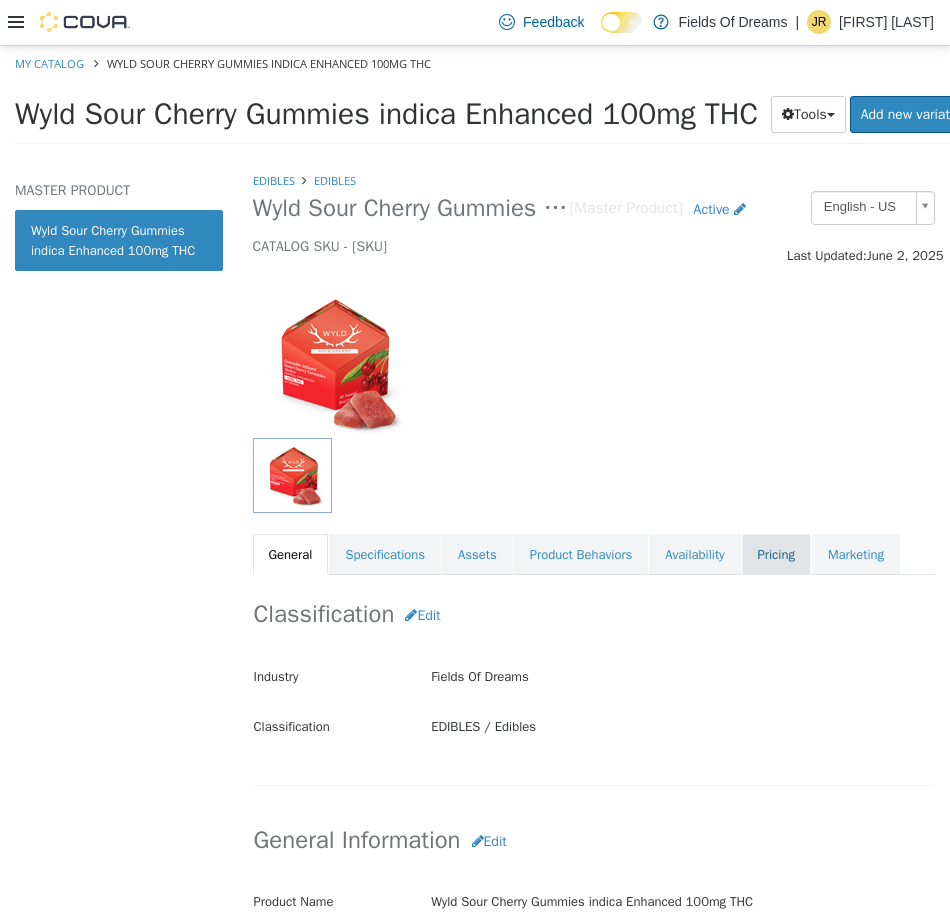 click on "Pricing" at bounding box center (776, 554) 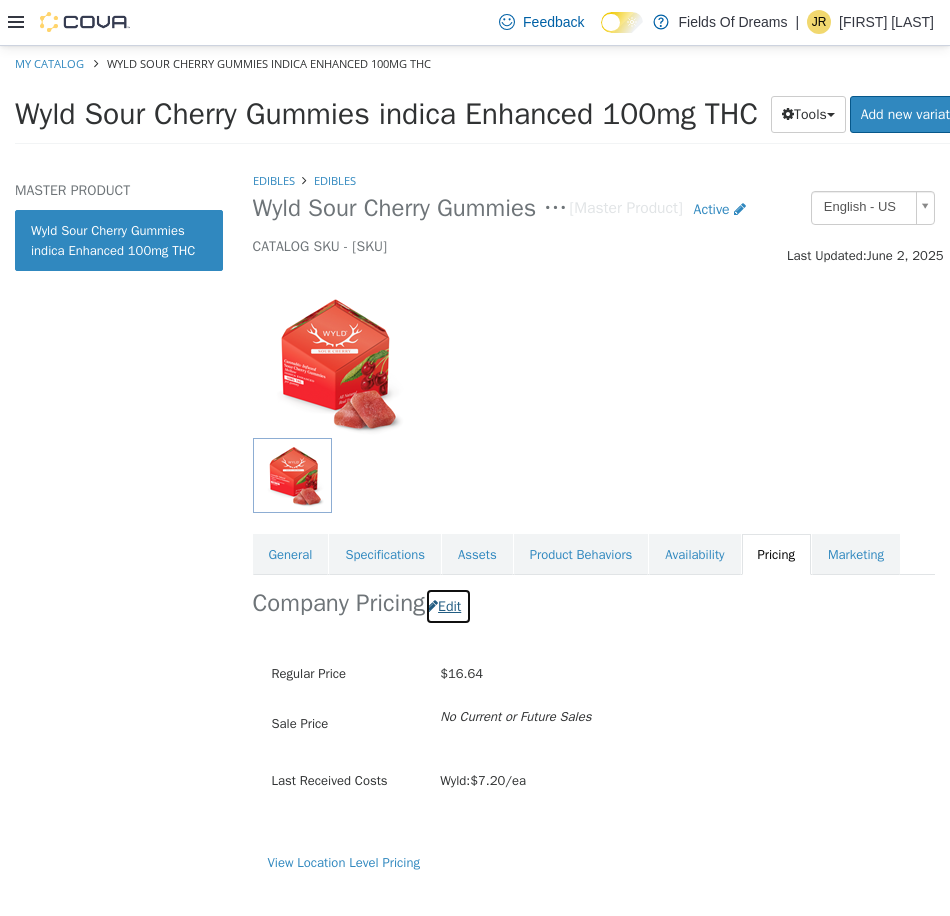 click on "Edit" at bounding box center [448, 605] 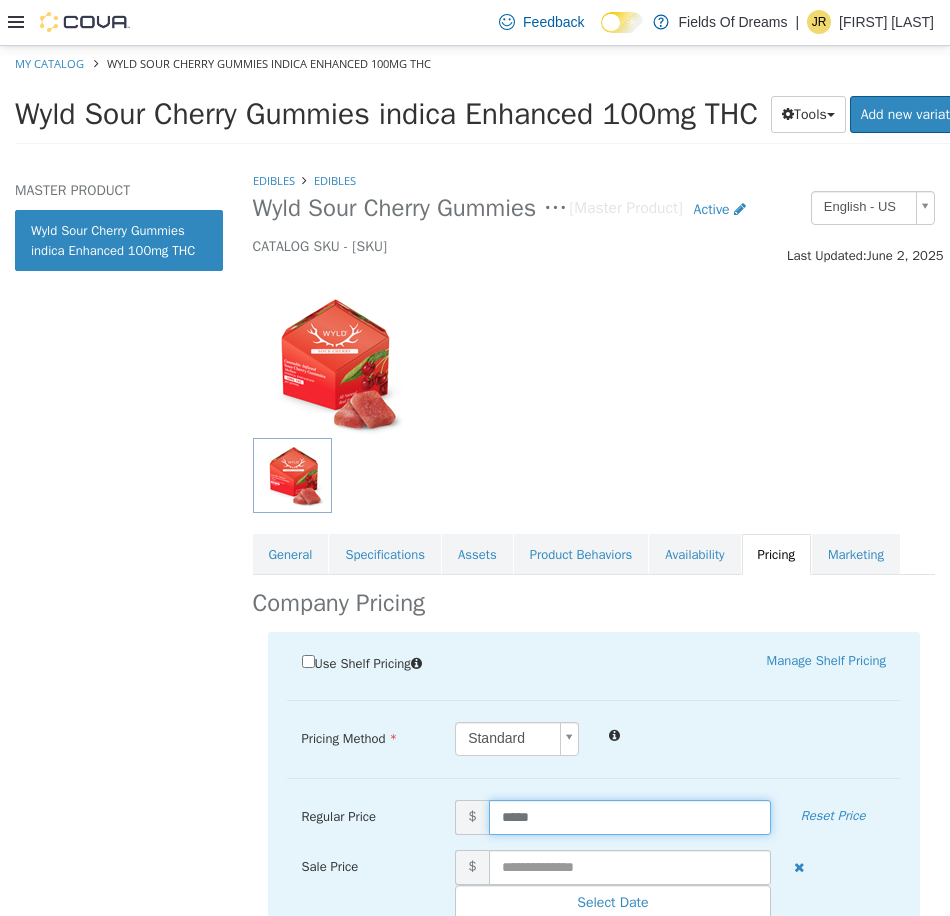 click on "*****" at bounding box center (630, 816) 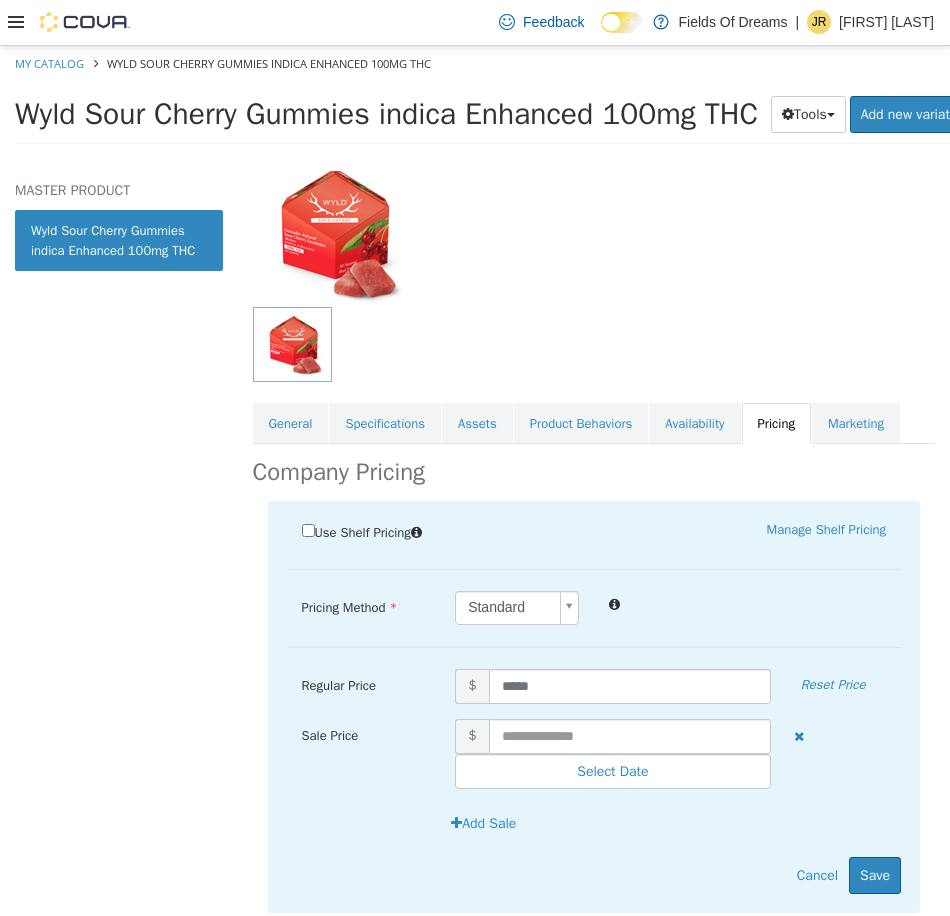scroll, scrollTop: 197, scrollLeft: 0, axis: vertical 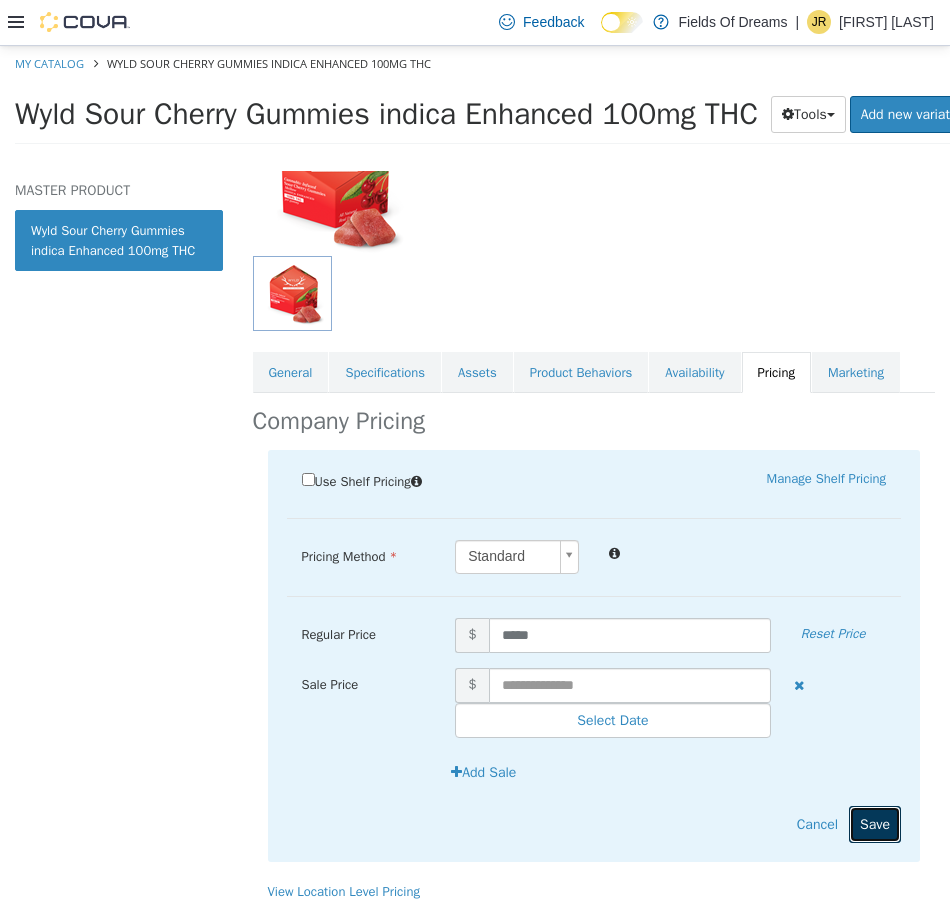 click on "Save" at bounding box center (875, 823) 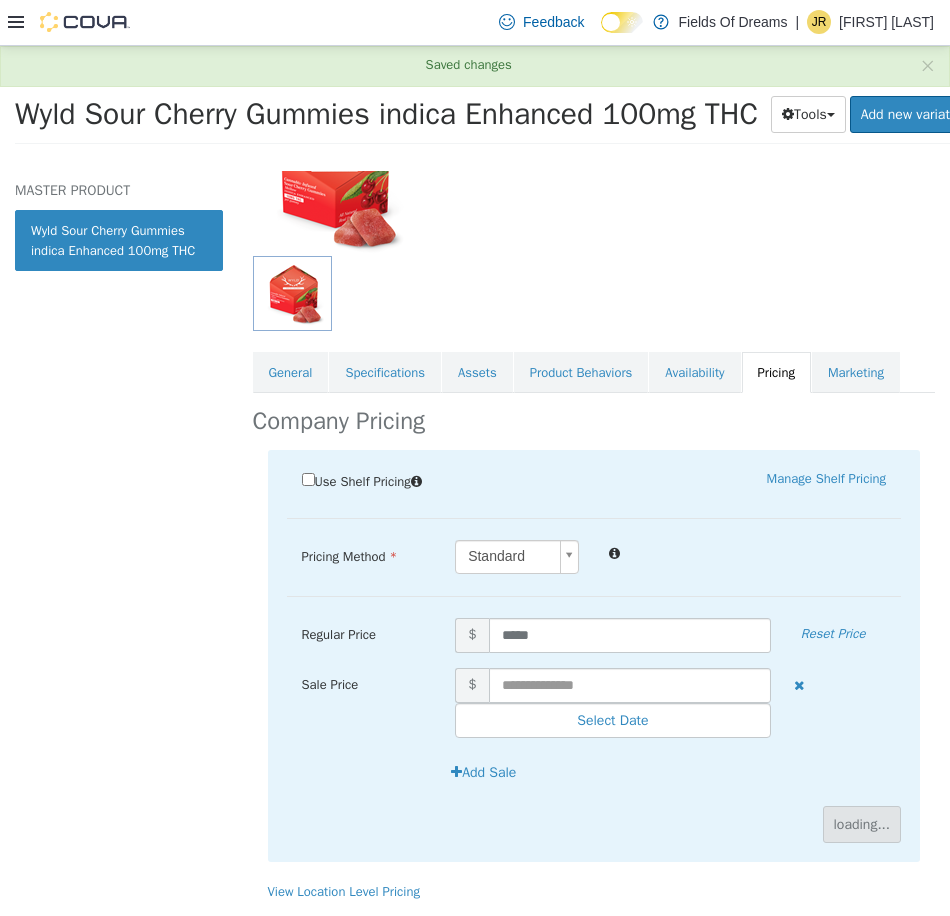 scroll, scrollTop: 0, scrollLeft: 0, axis: both 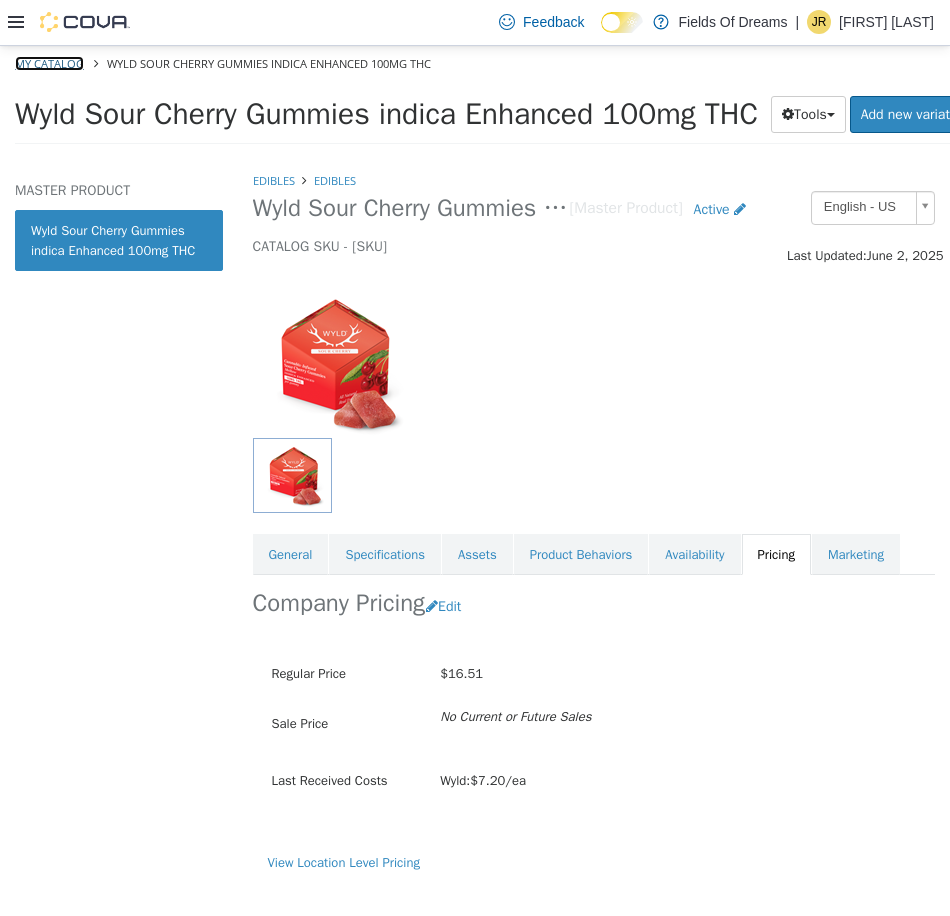 click on "My Catalog" at bounding box center [49, 62] 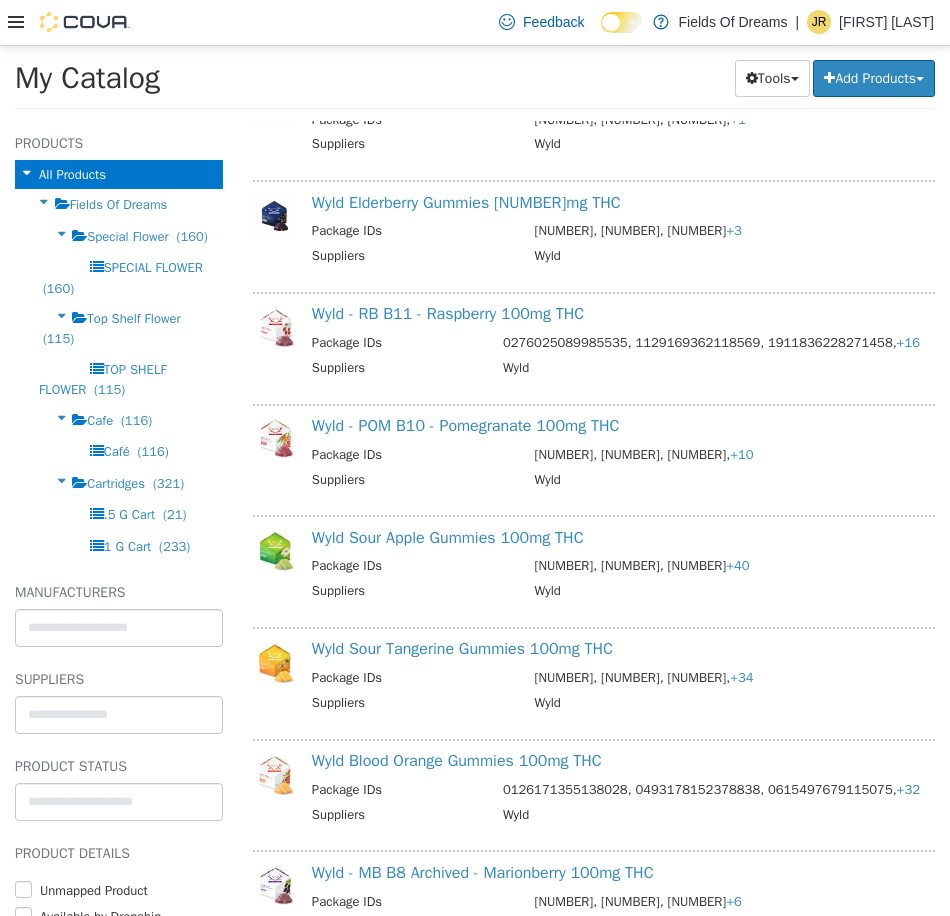 scroll, scrollTop: 1667, scrollLeft: 0, axis: vertical 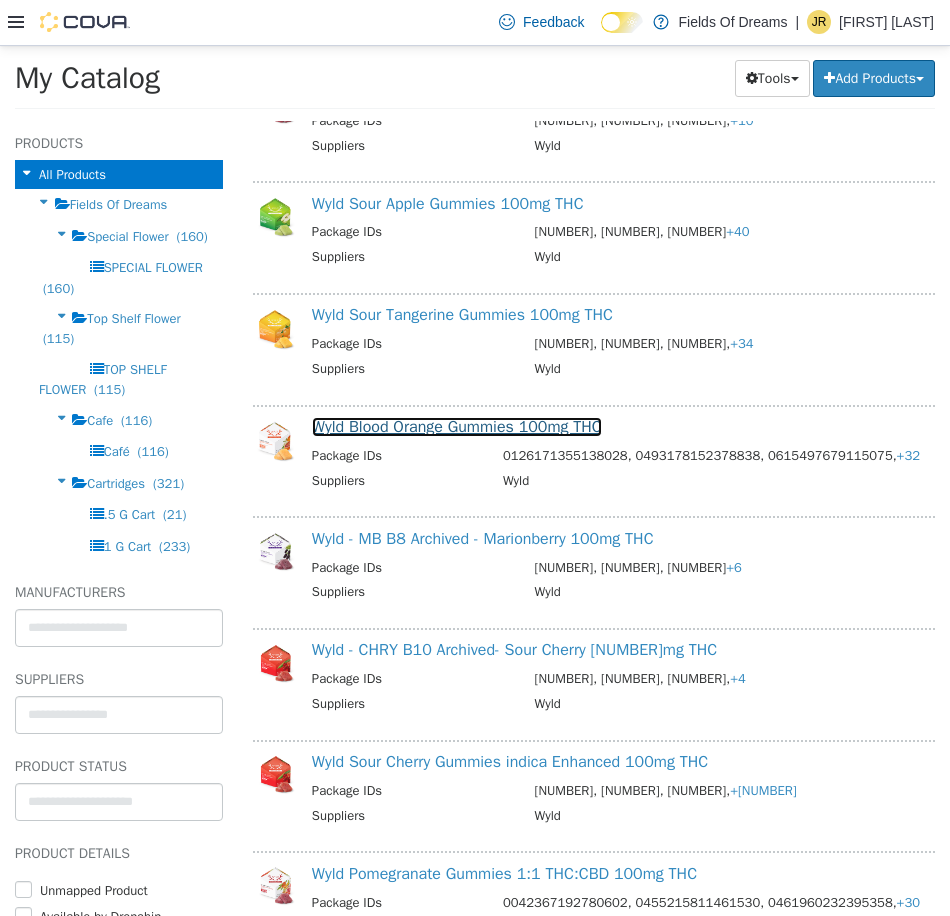 click on "Wyld Blood Orange Gummies 100mg THC" at bounding box center [457, 426] 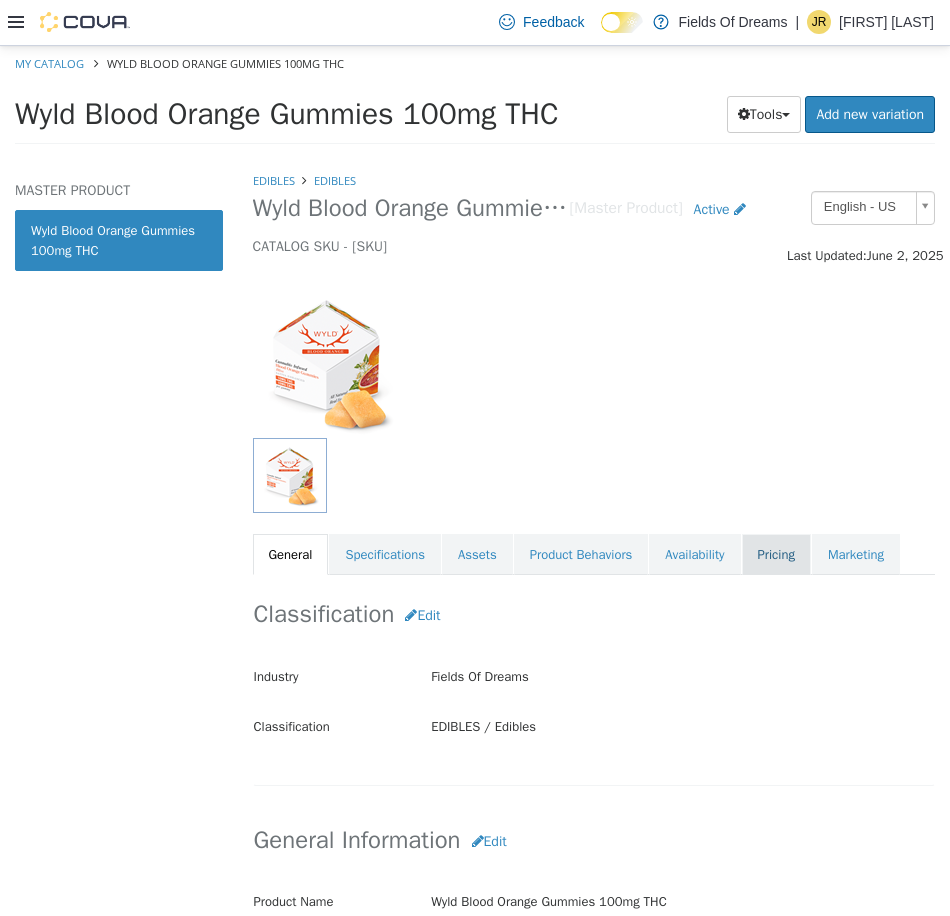 click on "Pricing" at bounding box center (776, 554) 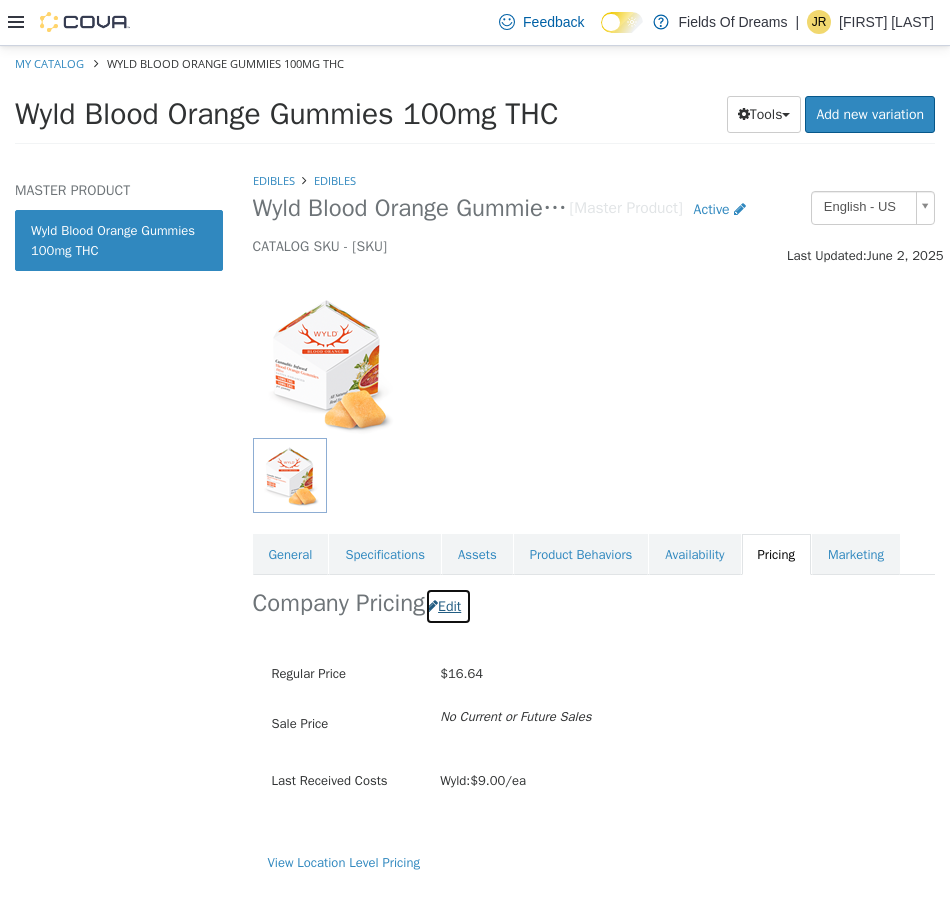 click on "Edit" at bounding box center (448, 605) 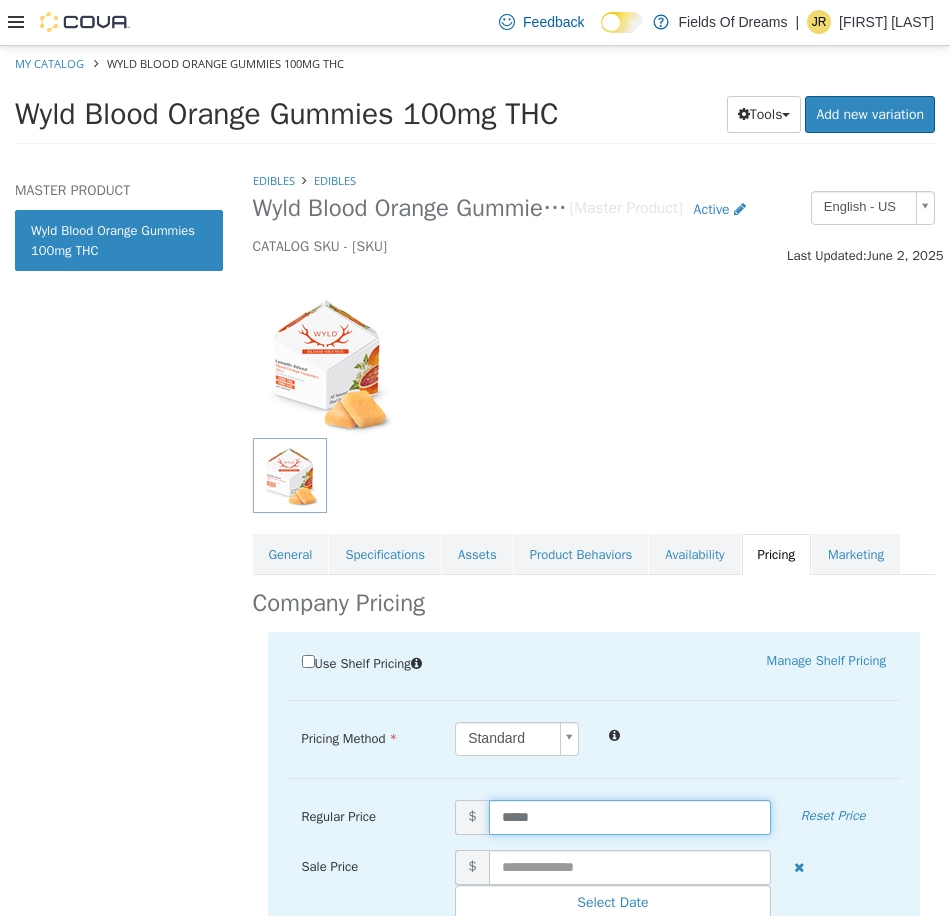 click on "*****" at bounding box center (630, 816) 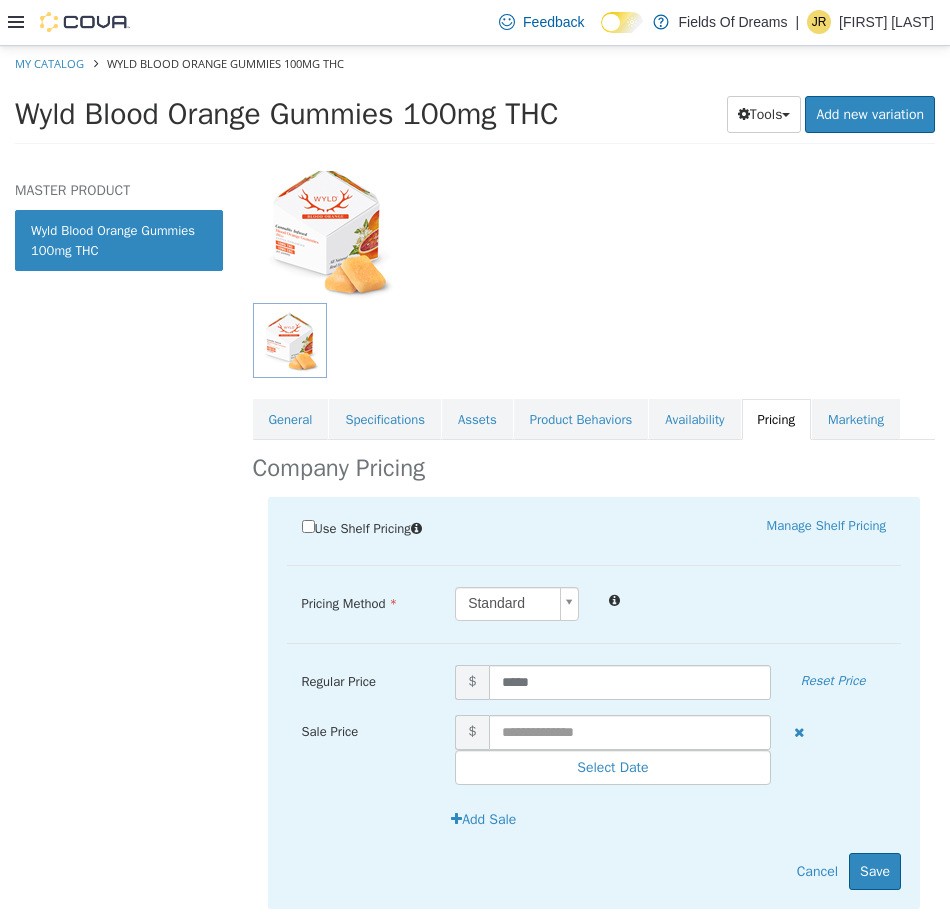 scroll, scrollTop: 182, scrollLeft: 0, axis: vertical 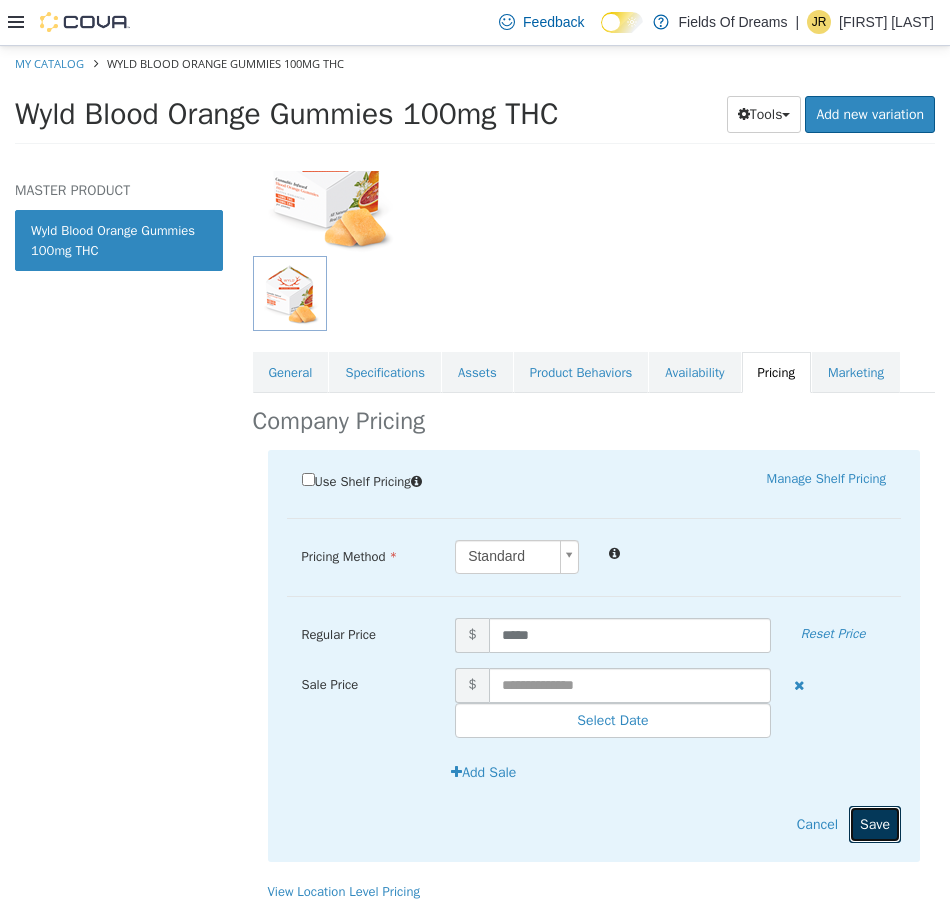 click on "Save" at bounding box center [875, 823] 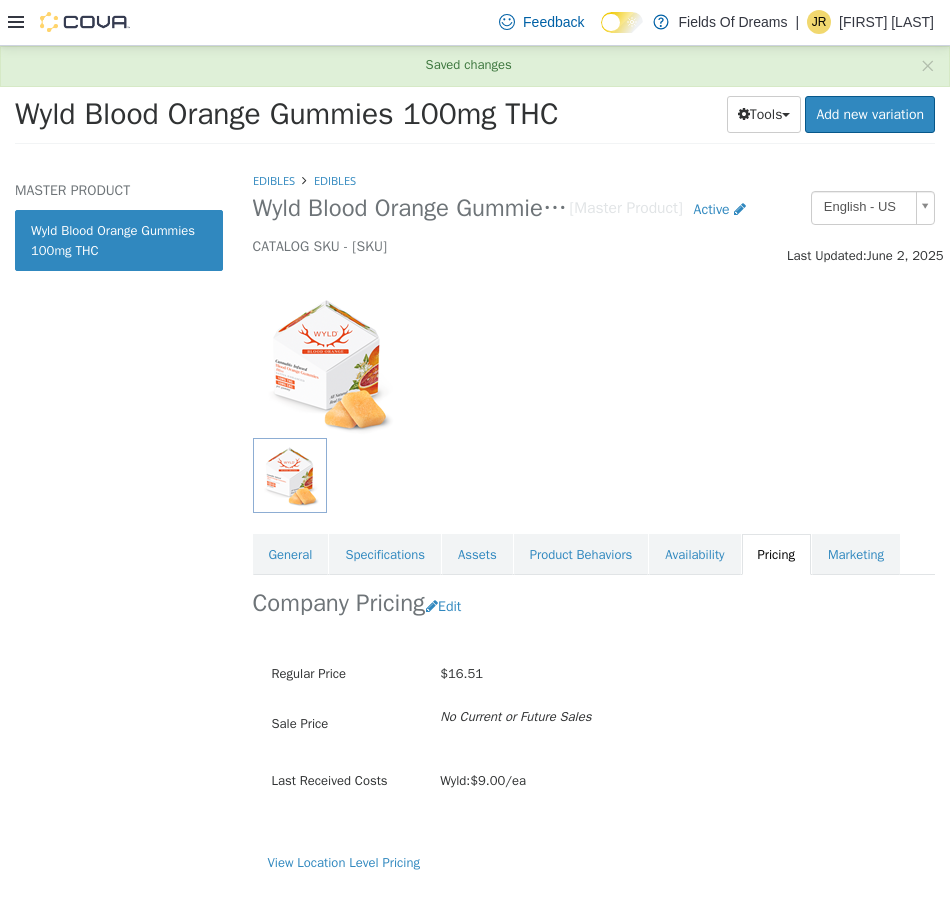 scroll, scrollTop: 0, scrollLeft: 0, axis: both 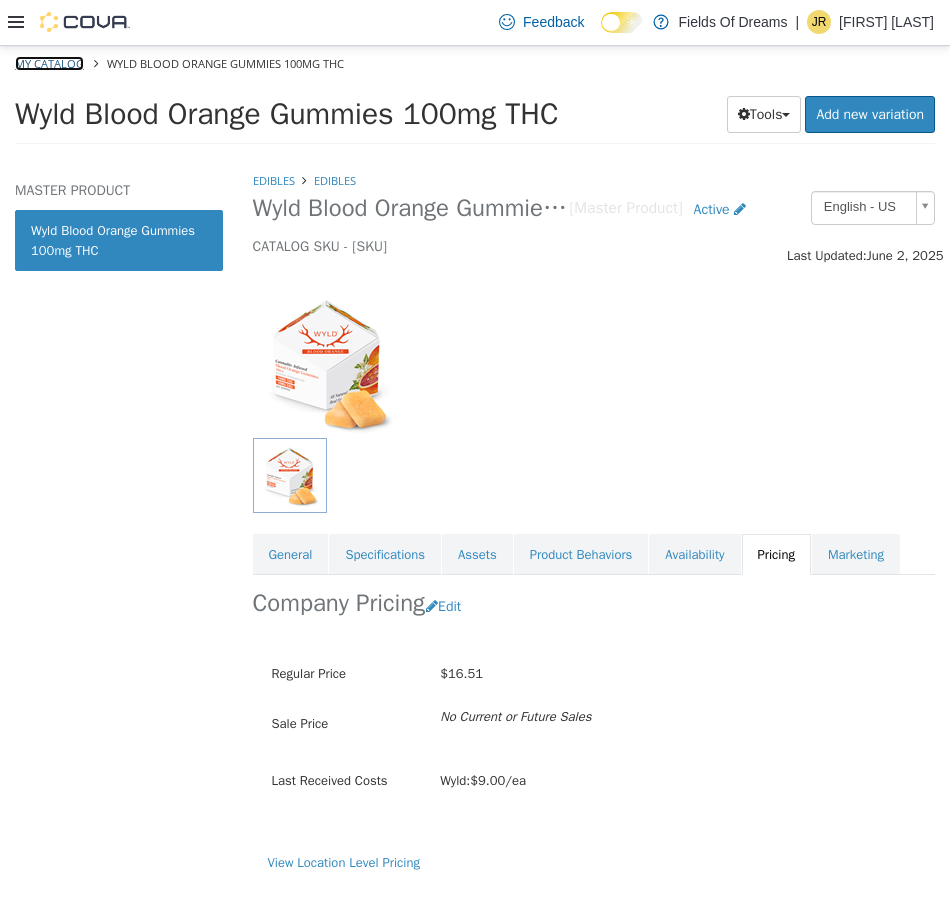 click on "My Catalog" at bounding box center (49, 62) 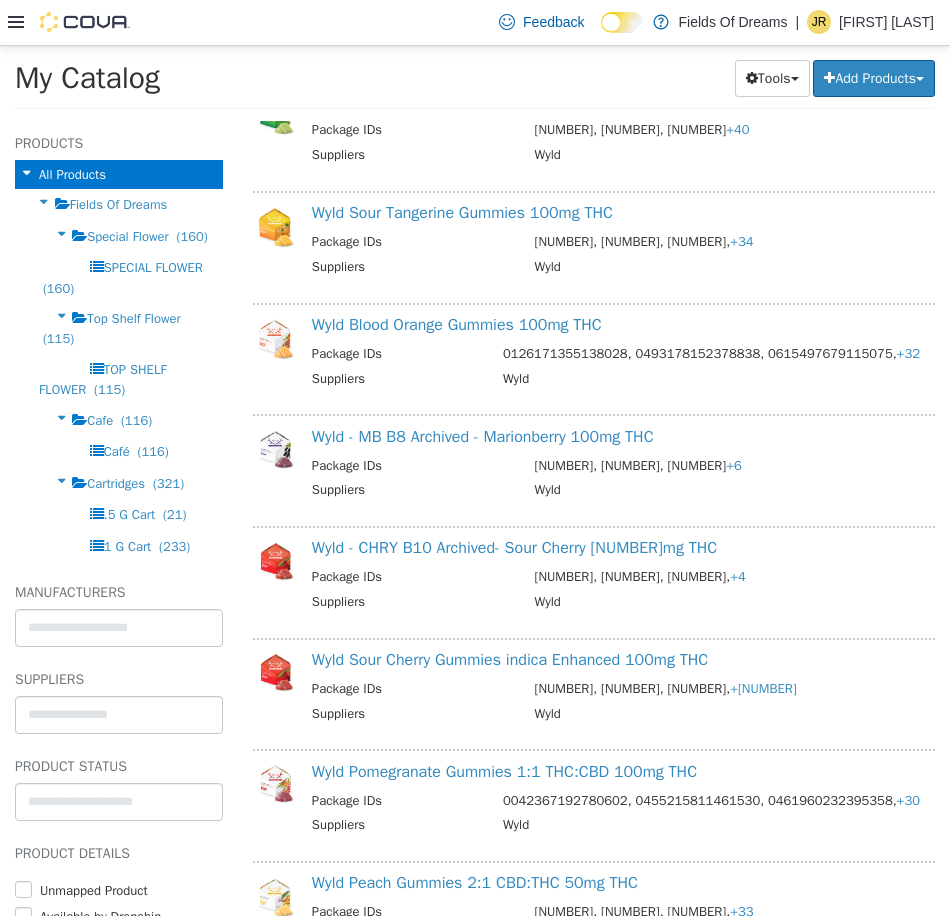 scroll, scrollTop: 1753, scrollLeft: 0, axis: vertical 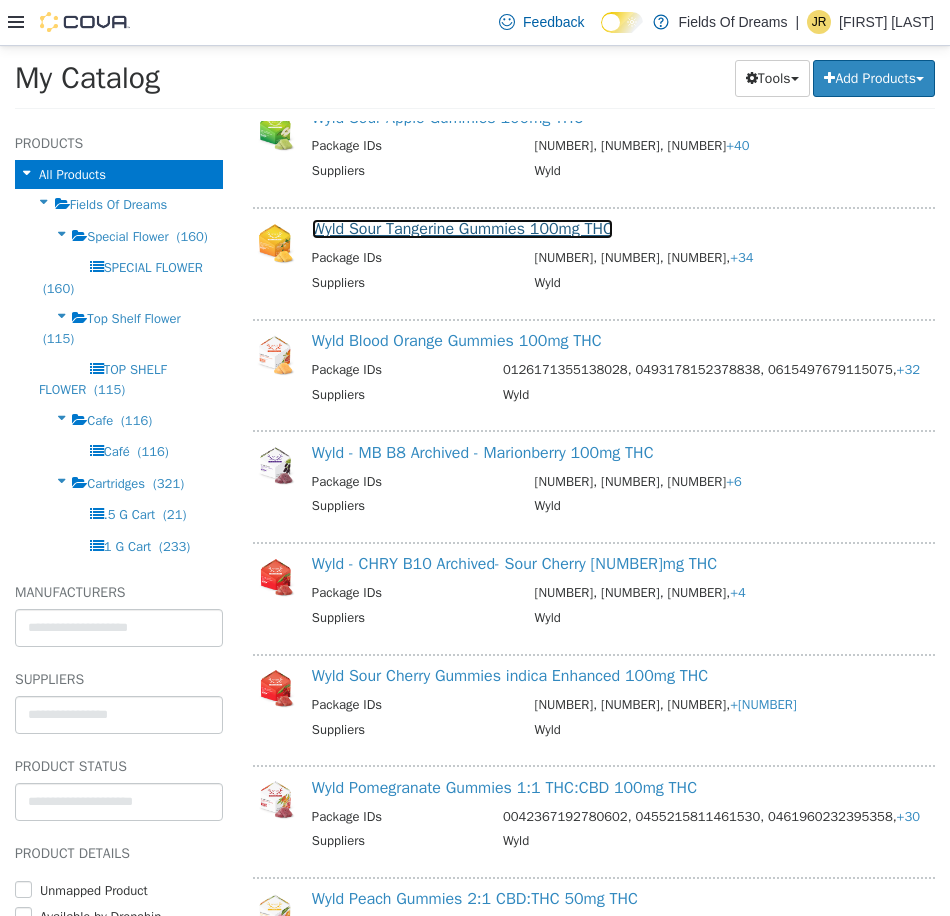 click on "Wyld Sour Tangerine Gummies 100mg THC" at bounding box center [462, 228] 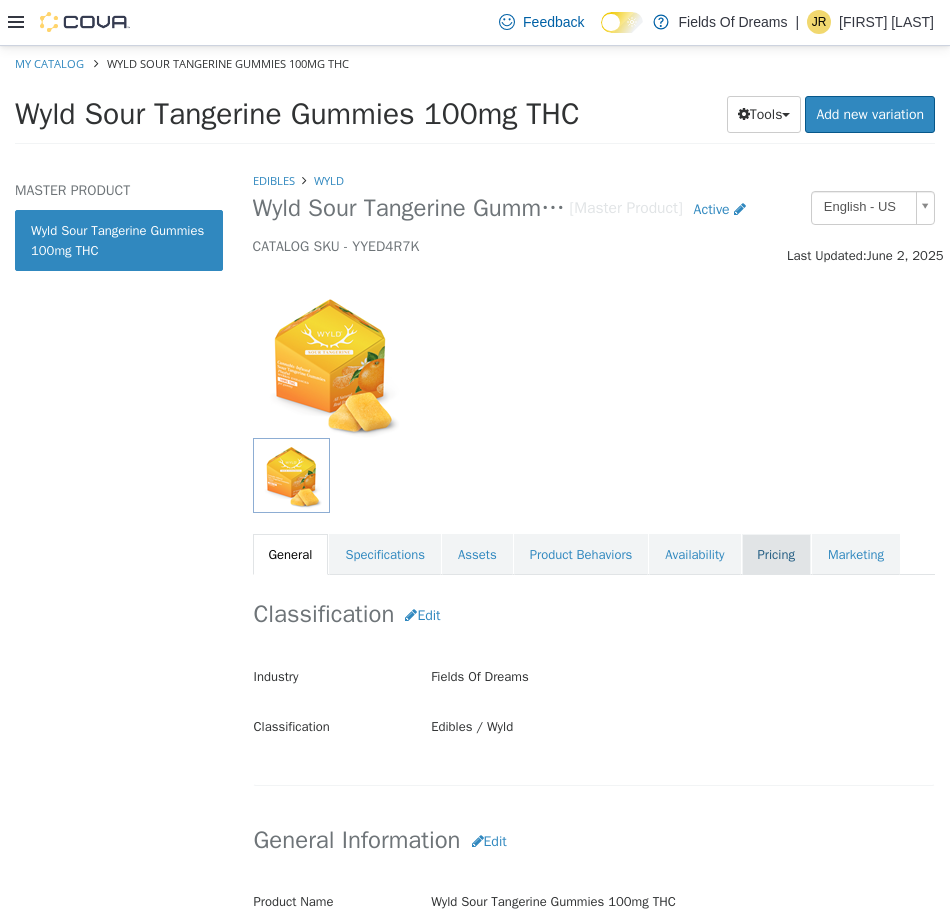 click on "Pricing" at bounding box center [776, 554] 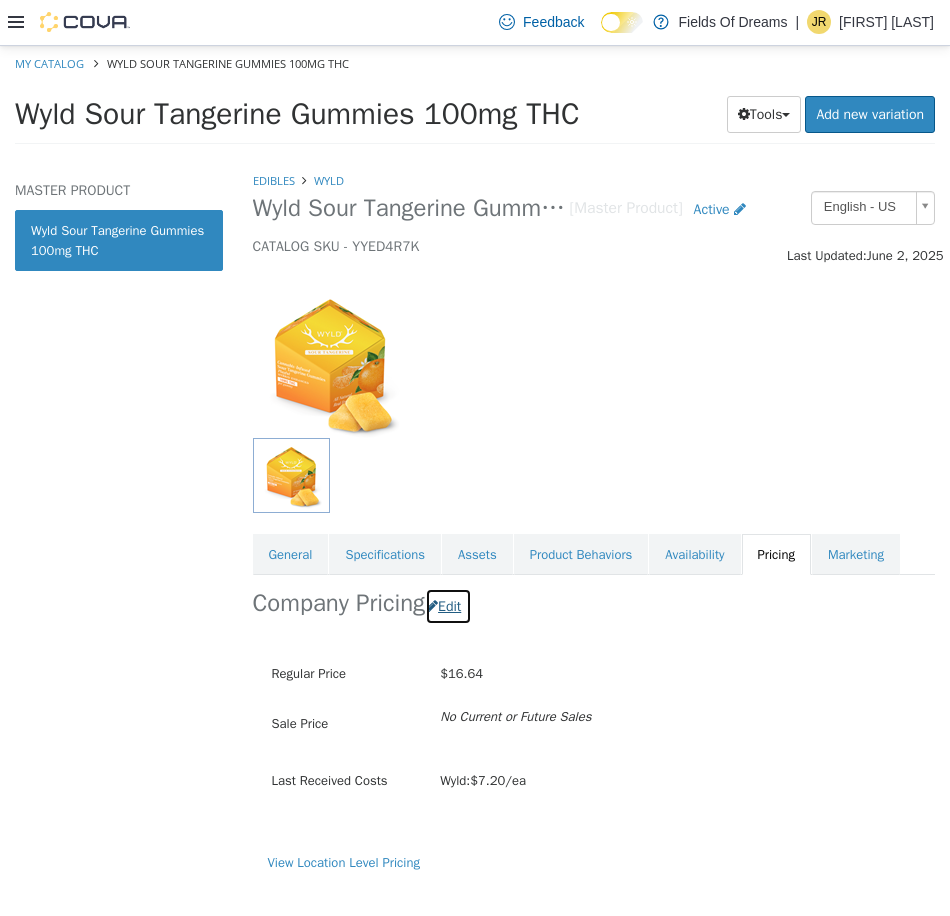 click on "Edit" at bounding box center (448, 605) 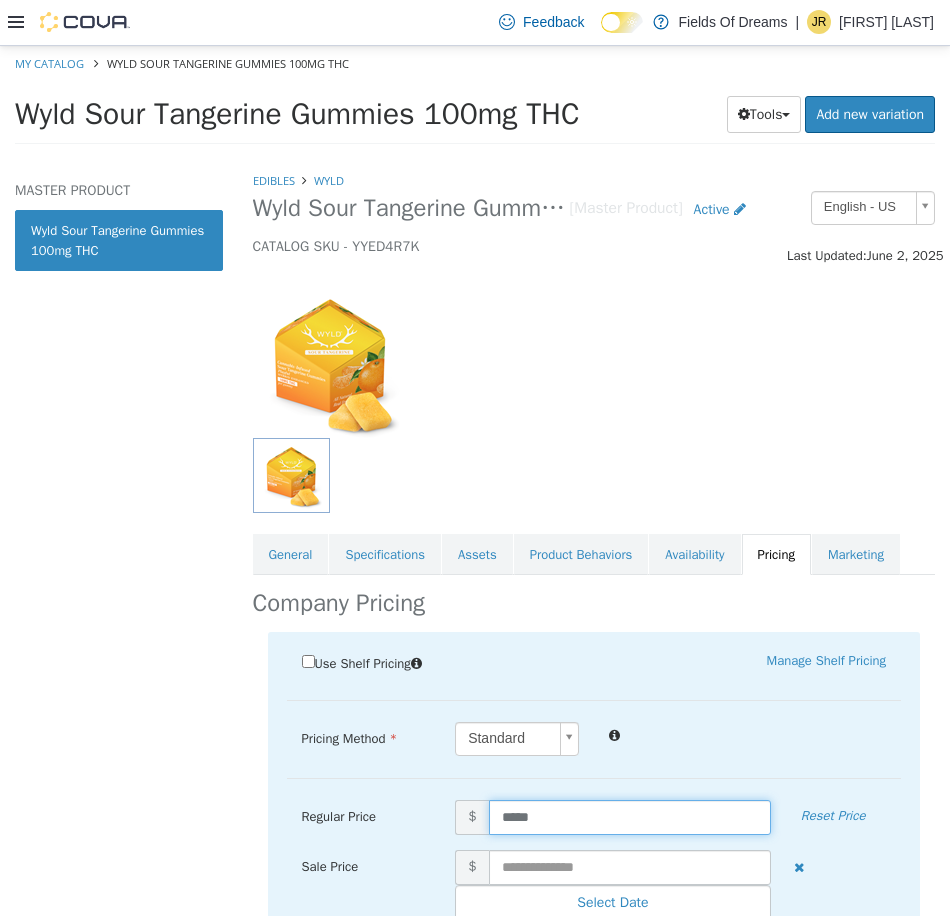 click on "*****" at bounding box center [630, 816] 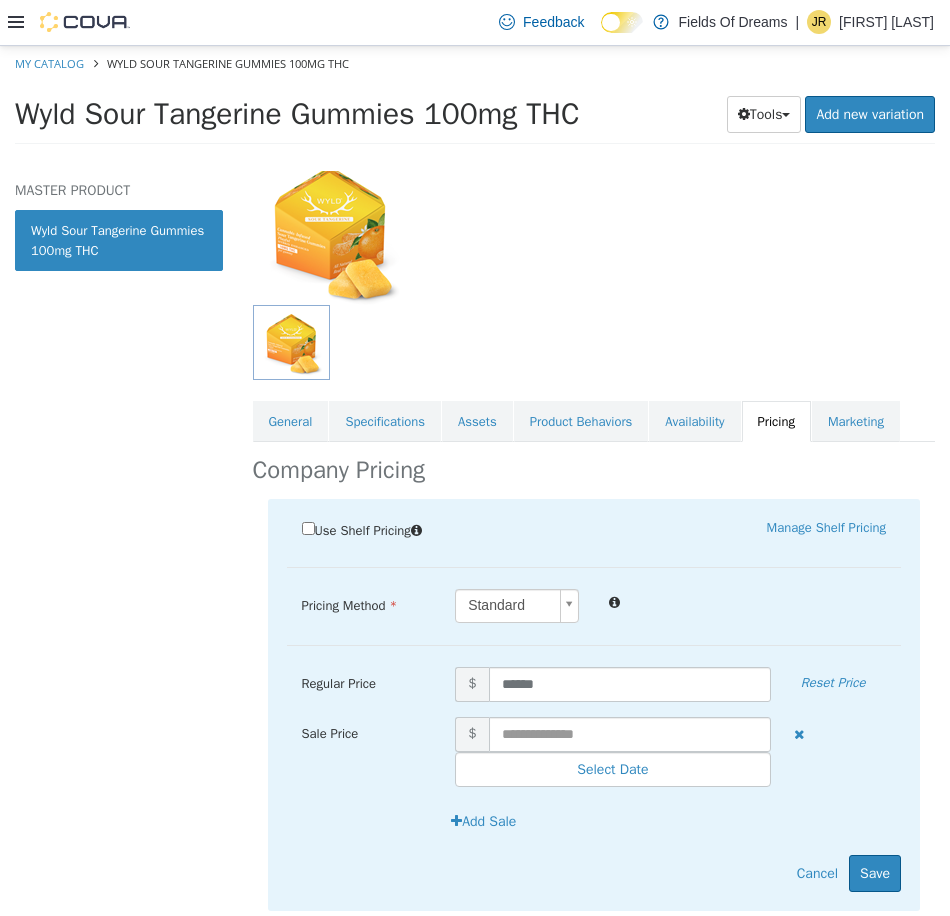scroll, scrollTop: 182, scrollLeft: 0, axis: vertical 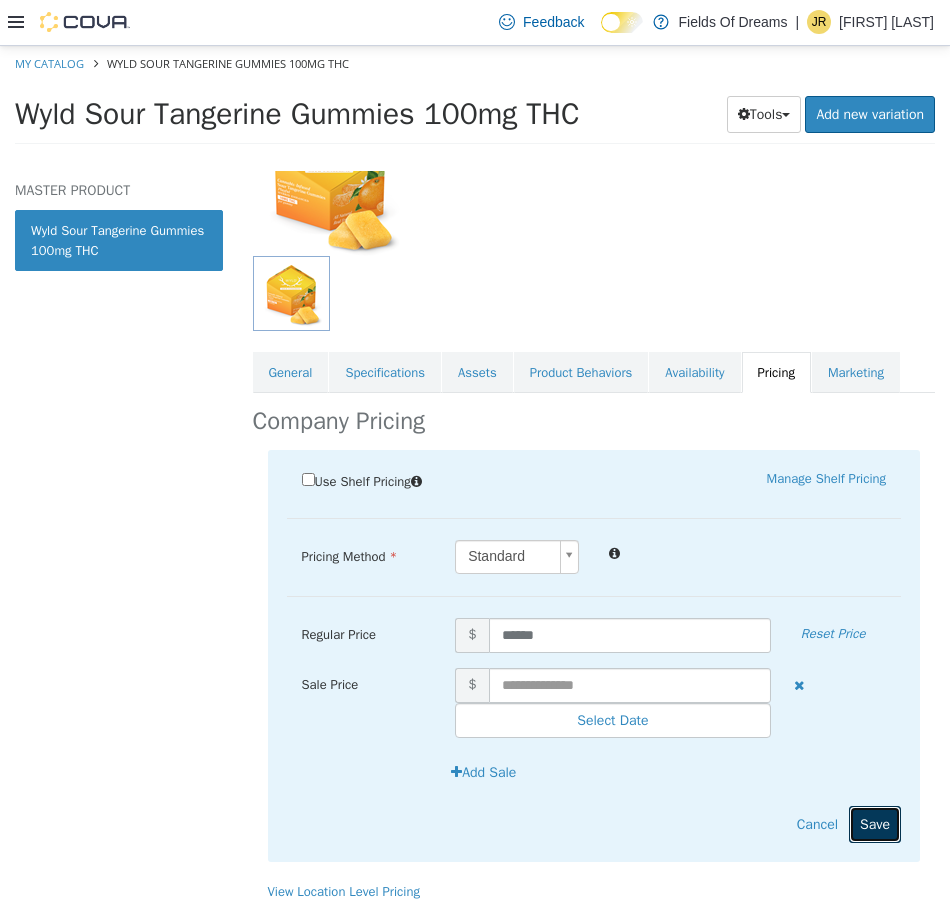 click on "Save" at bounding box center (875, 823) 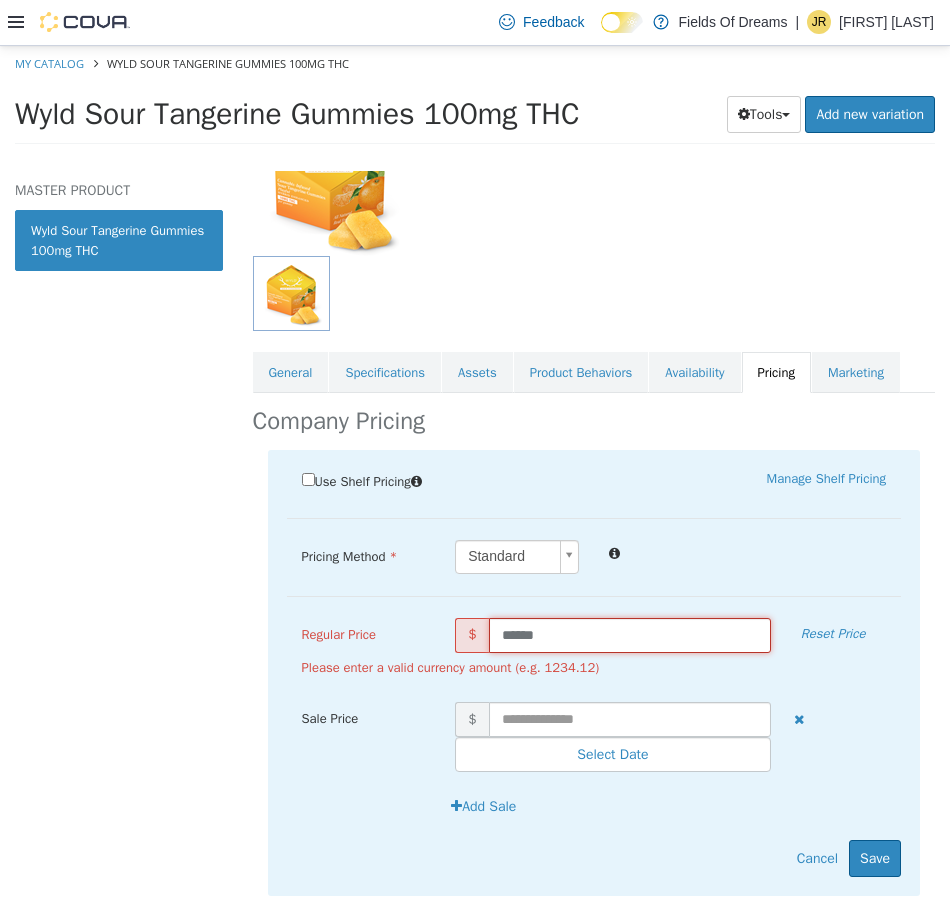 click on "******" at bounding box center (630, 634) 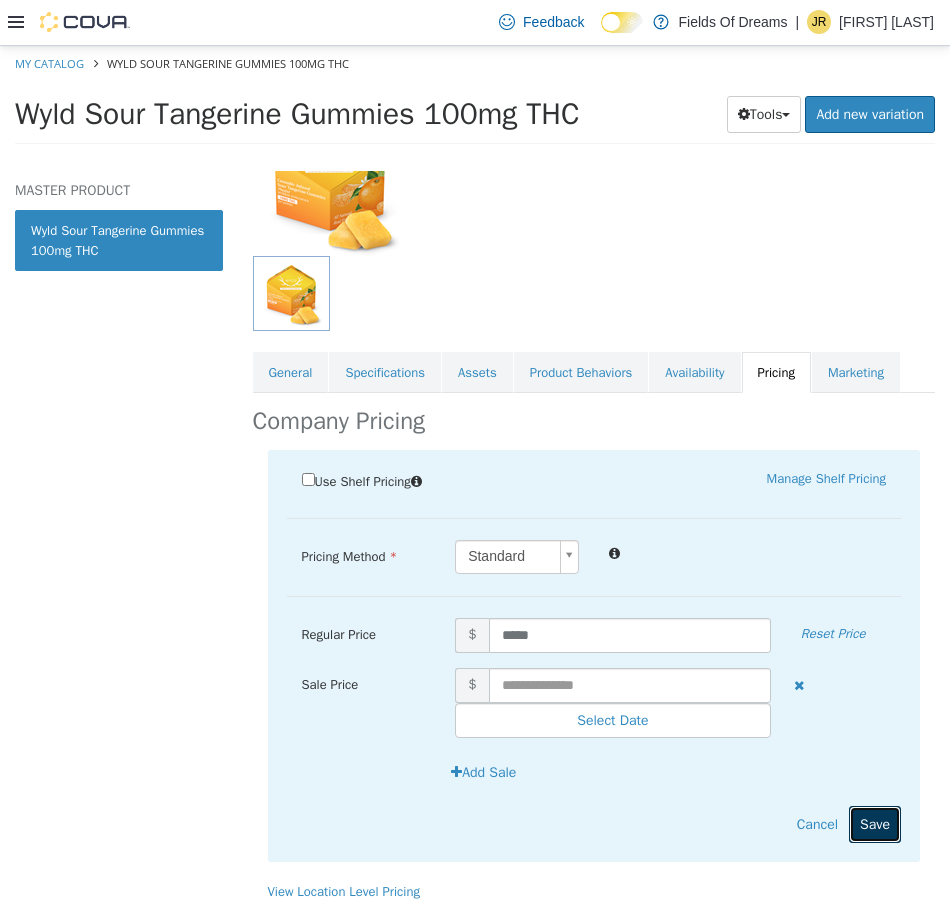 click on "Save" at bounding box center (875, 823) 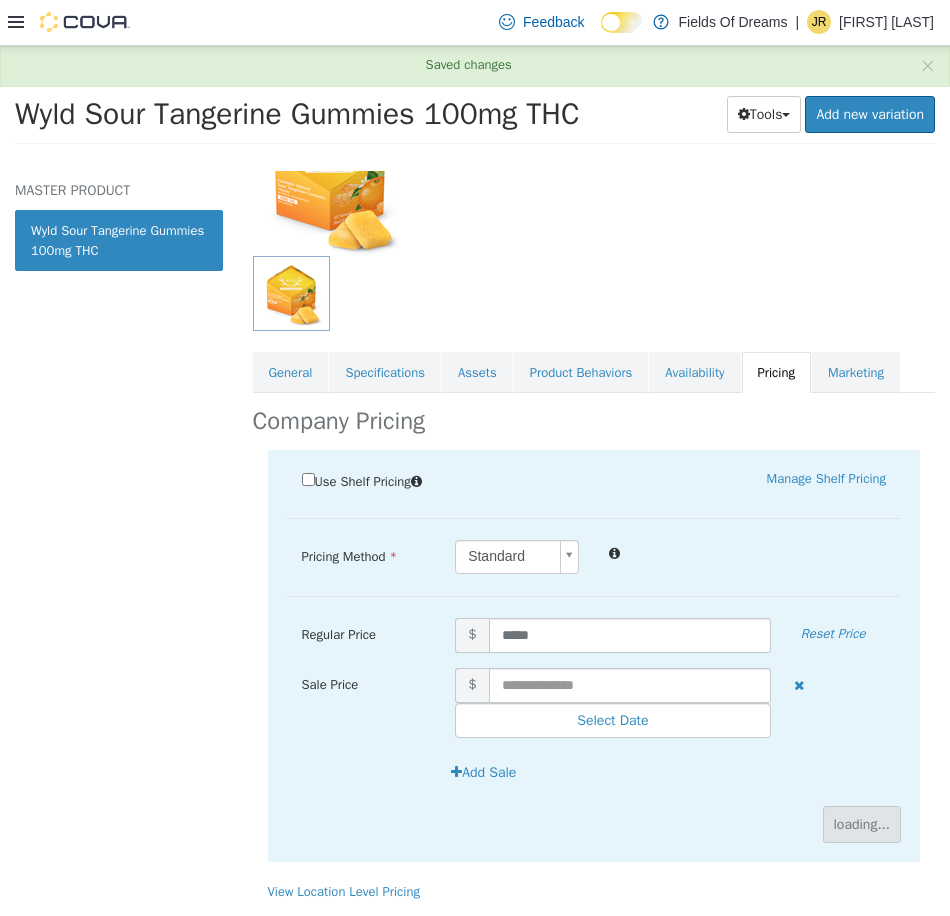 scroll, scrollTop: 0, scrollLeft: 0, axis: both 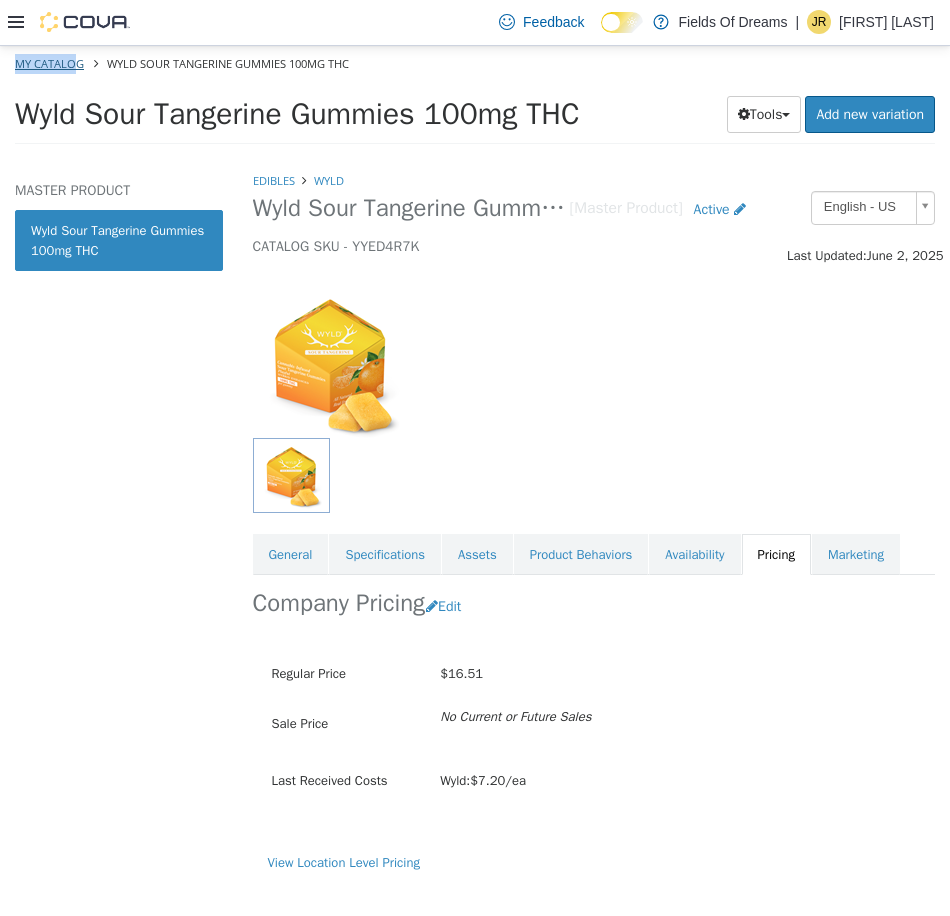 click on "Saving Bulk Changes...
×
Saved changes
My Catalog
Wyld Sour Tangerine Gummies 100mg THC
Wyld Sour Tangerine Gummies 100mg THC
Tools
Clone Print Labels   Add new variation
MASTER PRODUCT
Wyld Sour Tangerine Gummies 100mg THC
Edibles
Wyld
Wyld Sour Tangerine Gummies 100mg THC
[Master Product] Active  CATALOG SKU - YYED4R7K     English - US                             Last Updated:  [DATE]
General Specifications Assets Product Behaviors Availability Pricing
Marketing Company Pricing   Edit
Regular Price $16.51
Sale Price No Current or Future Sales Last Received Costs Wyld:   $7.20/ea View Location Level Pricing" at bounding box center (475, 100) 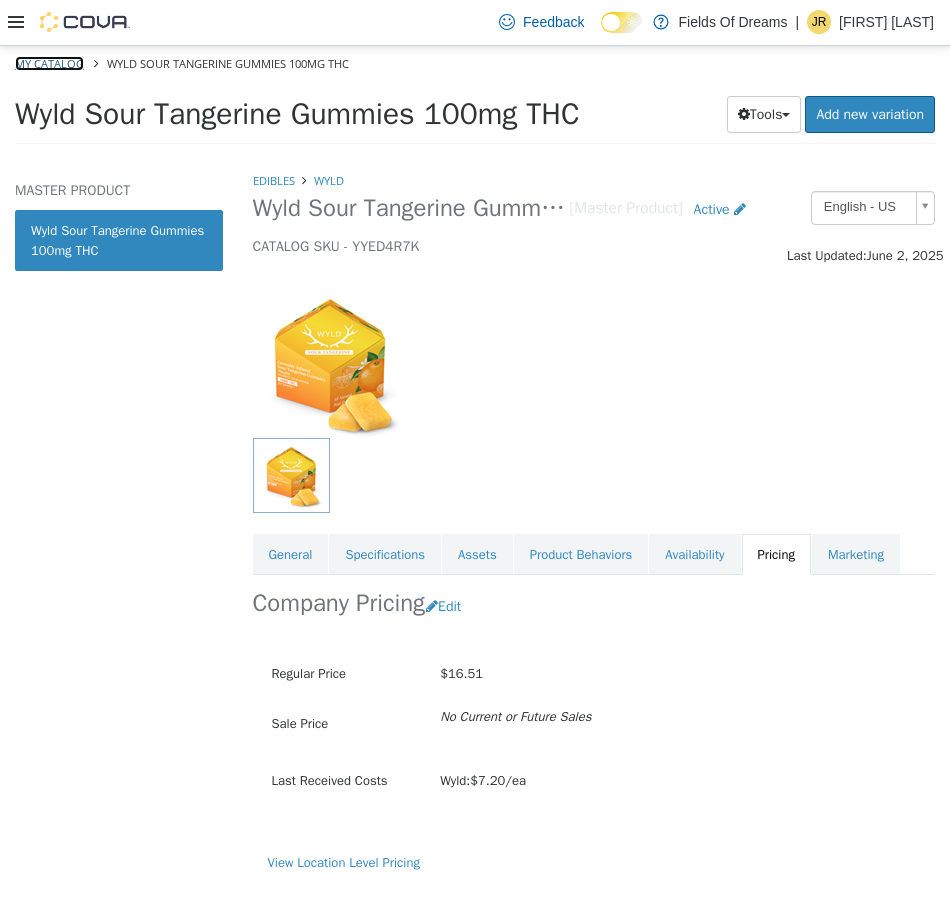 click on "My Catalog" at bounding box center (49, 62) 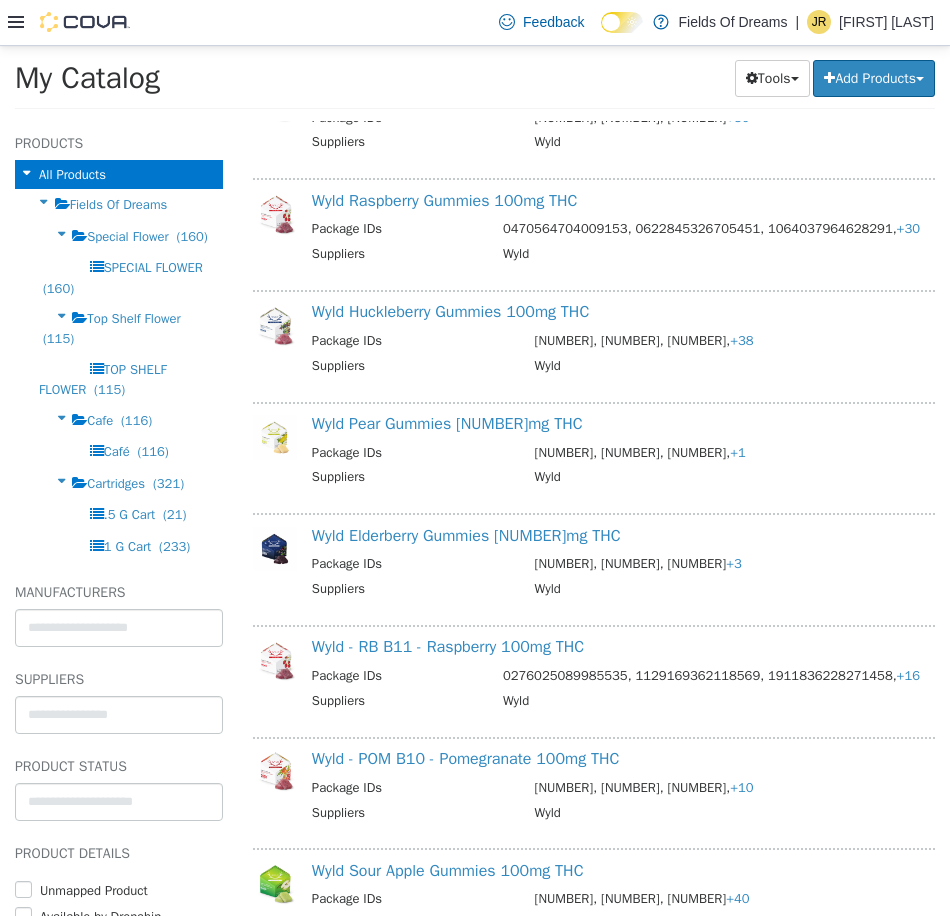 scroll, scrollTop: 1333, scrollLeft: 0, axis: vertical 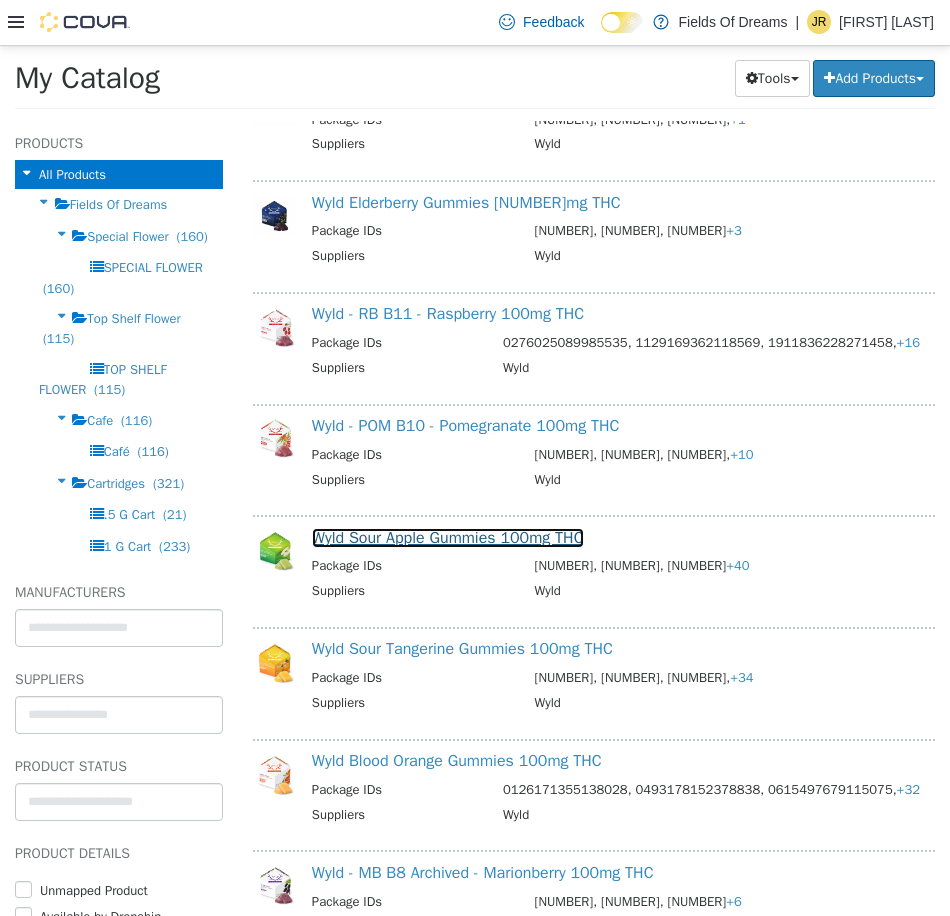 click on "Wyld Sour Apple Gummies 100mg THC" at bounding box center [448, 537] 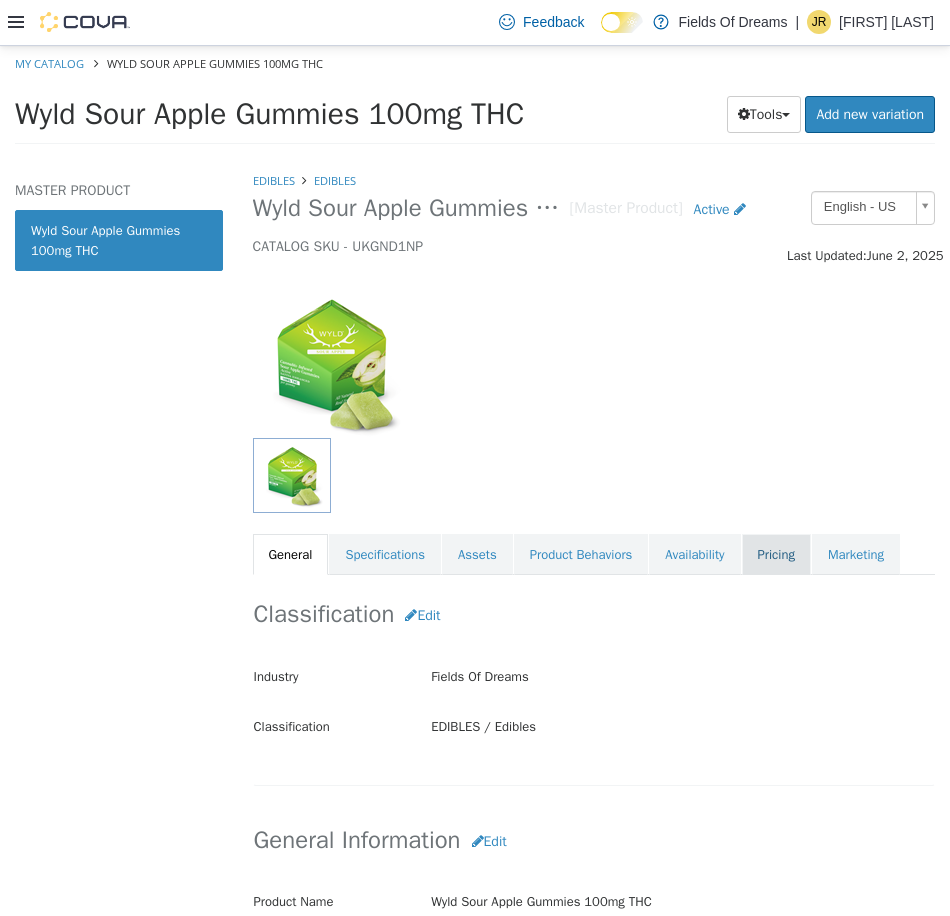 click on "Pricing" at bounding box center (776, 554) 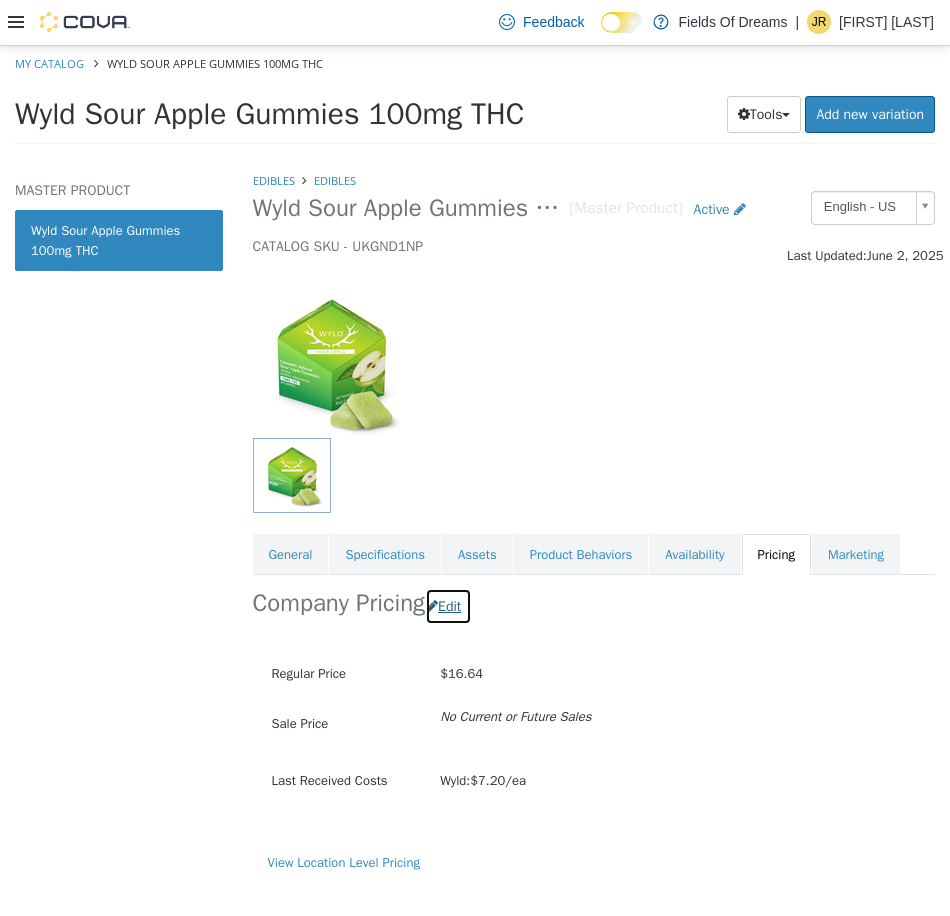 click on "Edit" at bounding box center (448, 605) 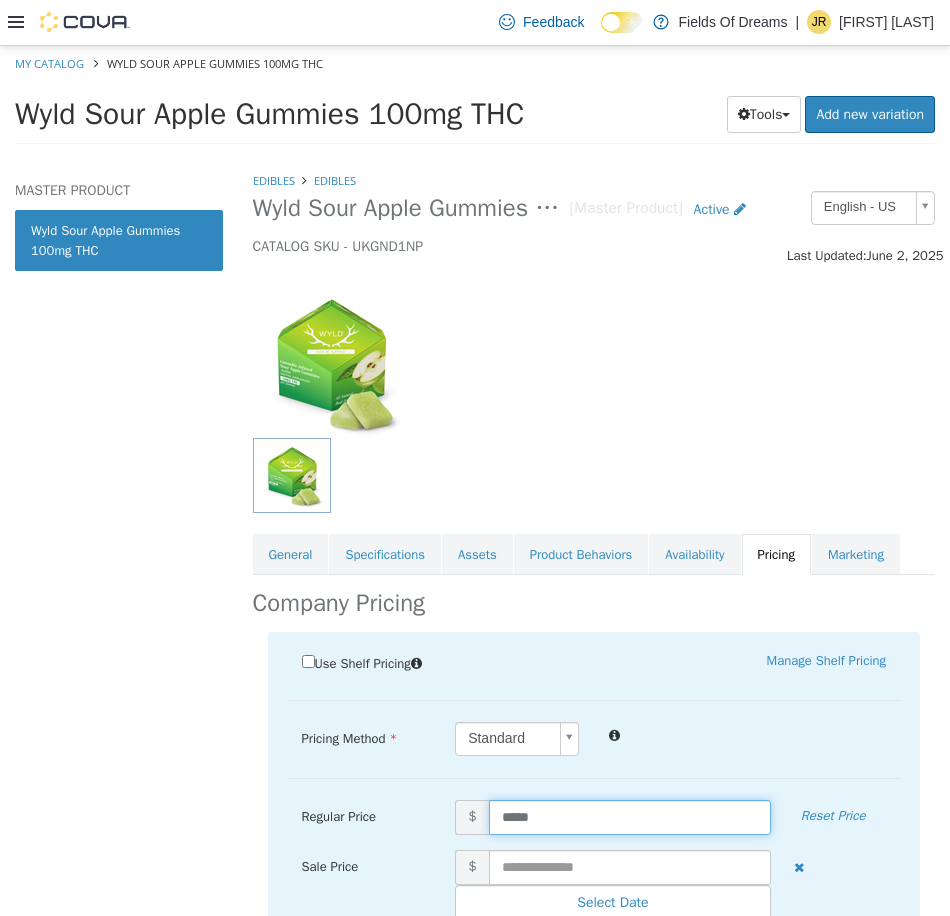click on "*****" at bounding box center (630, 816) 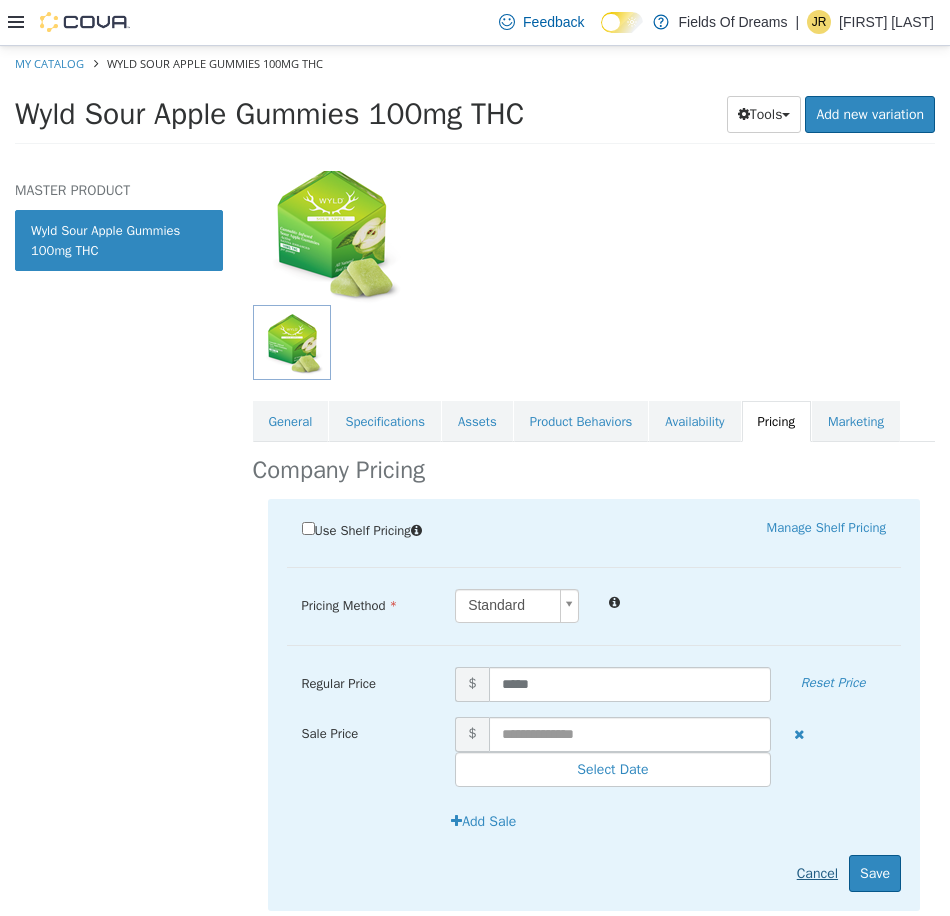 scroll, scrollTop: 182, scrollLeft: 0, axis: vertical 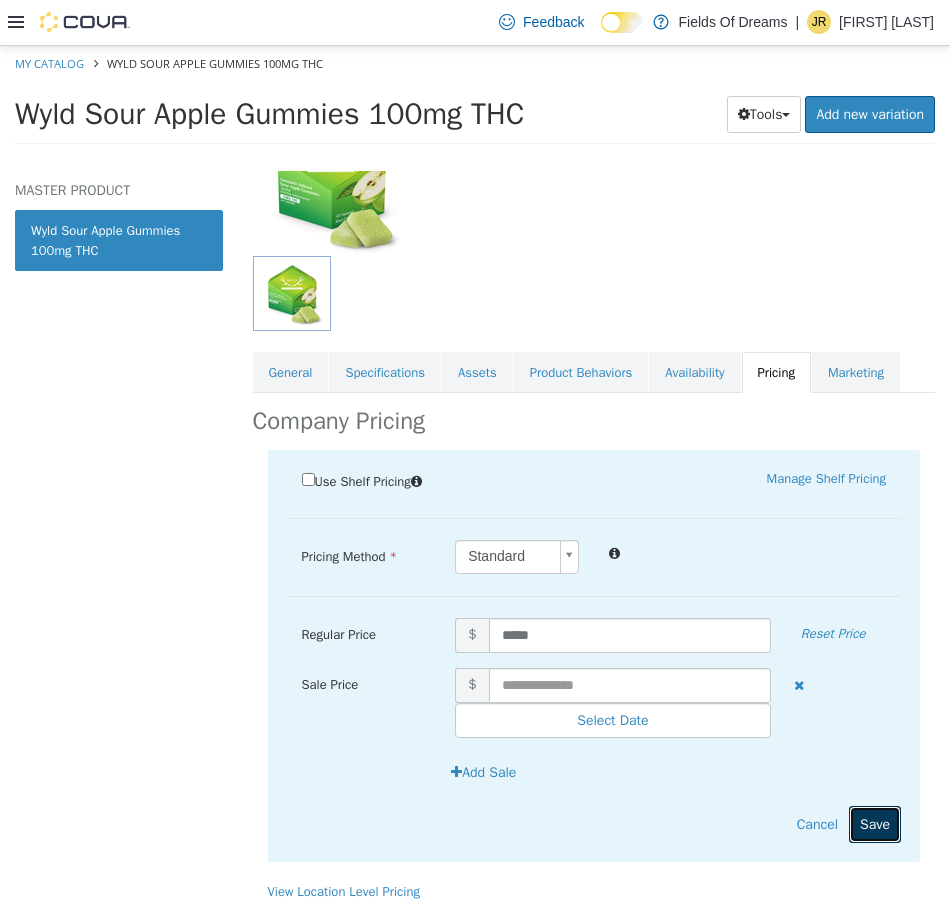 click on "Save" at bounding box center (875, 823) 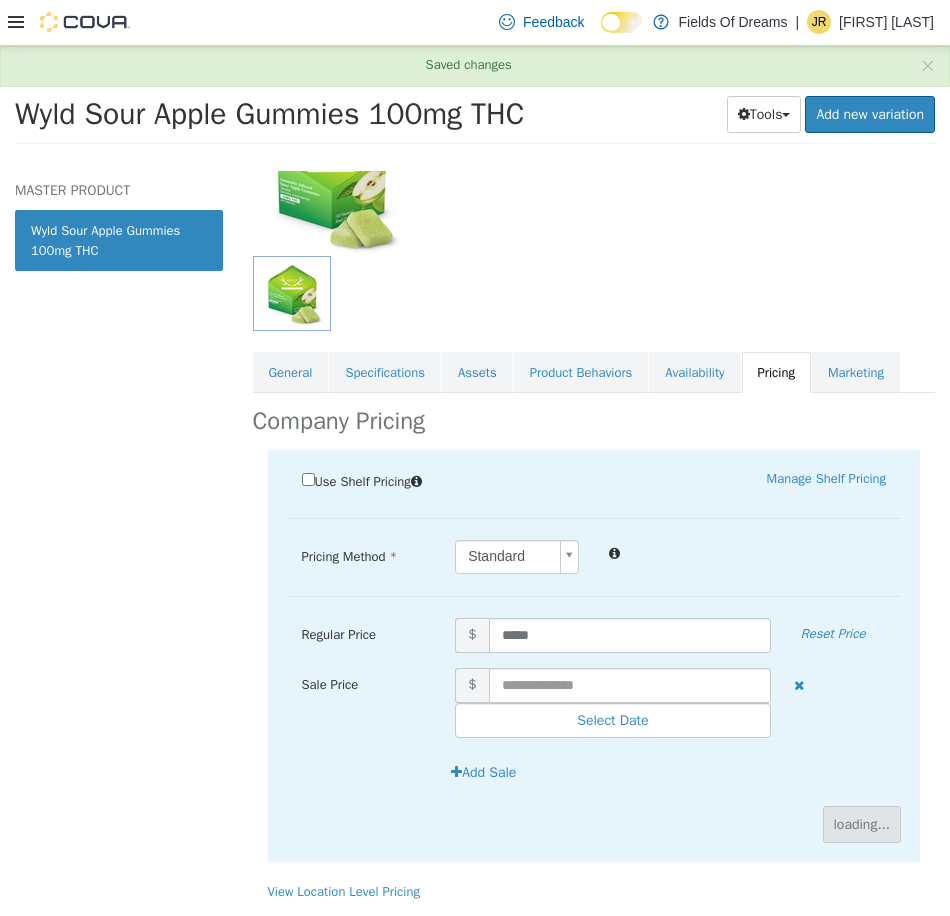 scroll, scrollTop: 0, scrollLeft: 0, axis: both 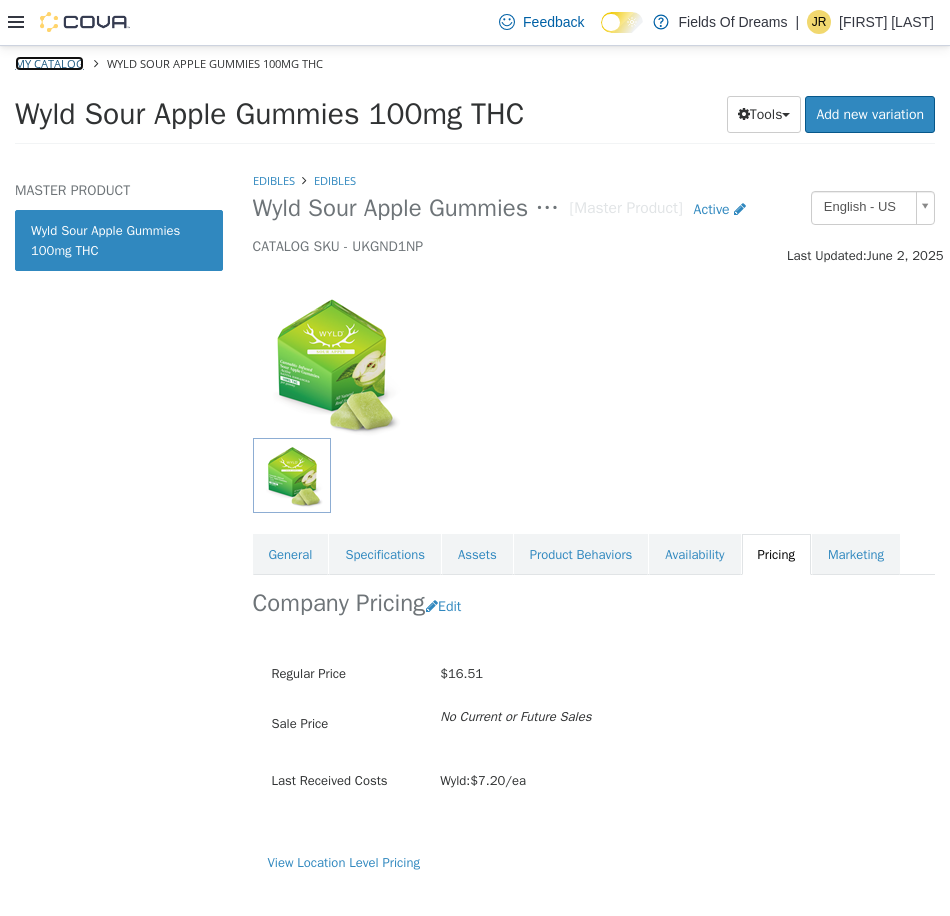 click on "My Catalog" at bounding box center [49, 62] 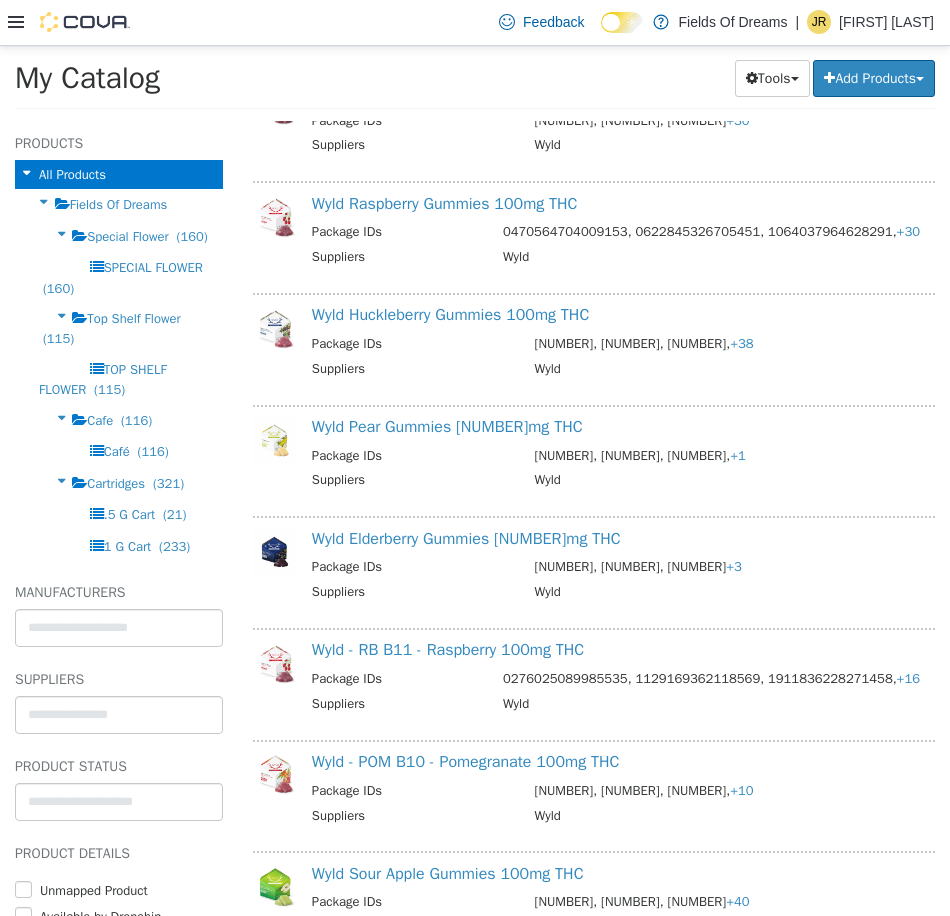 scroll, scrollTop: 1000, scrollLeft: 0, axis: vertical 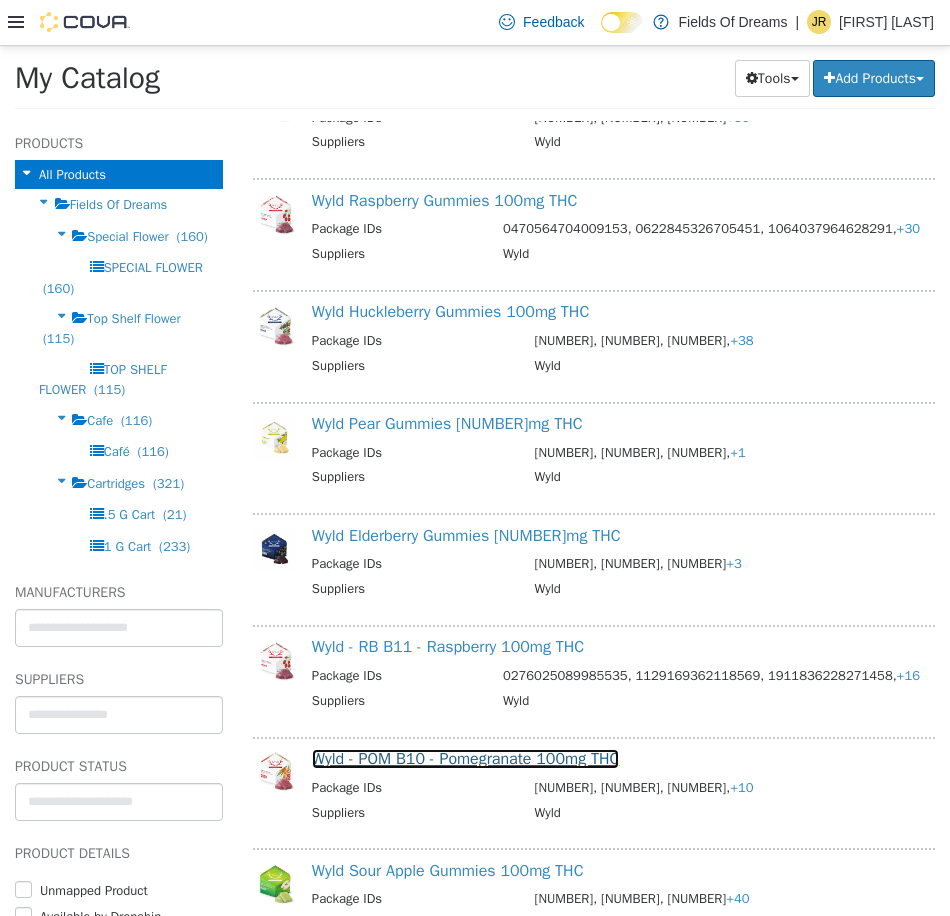 click on "Wyld - POM B10 - Pomegranate 100mg THC" at bounding box center (466, 758) 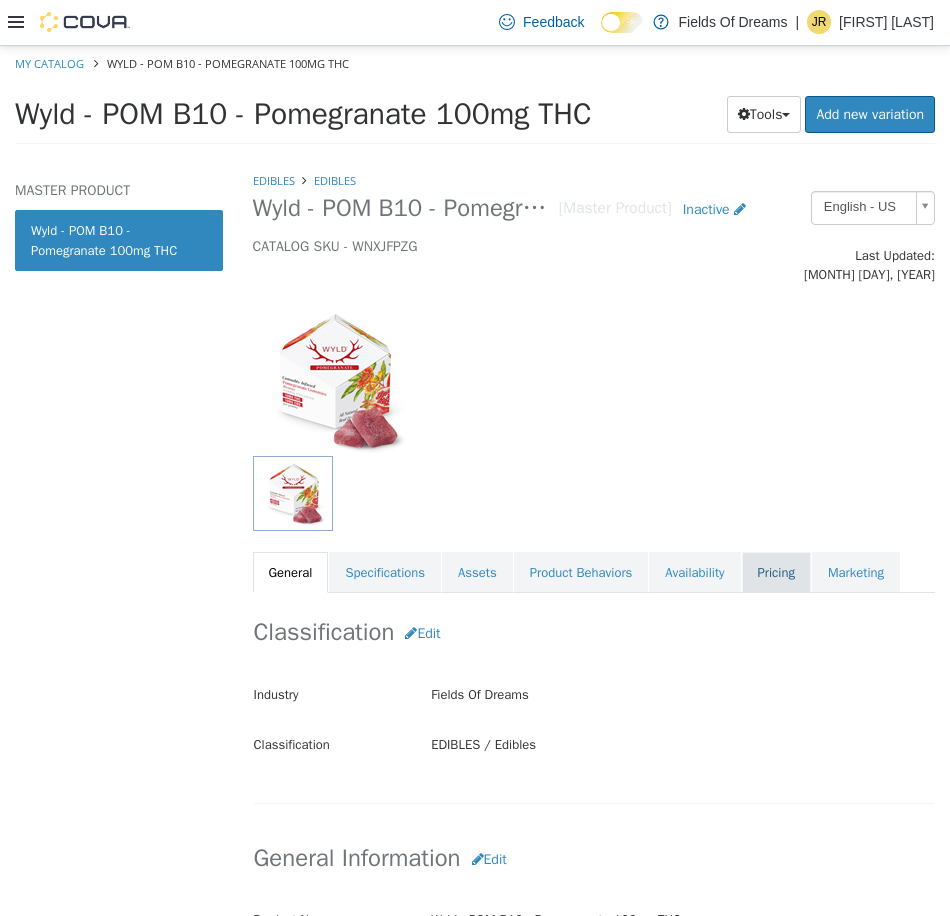 click on "Pricing" at bounding box center (776, 572) 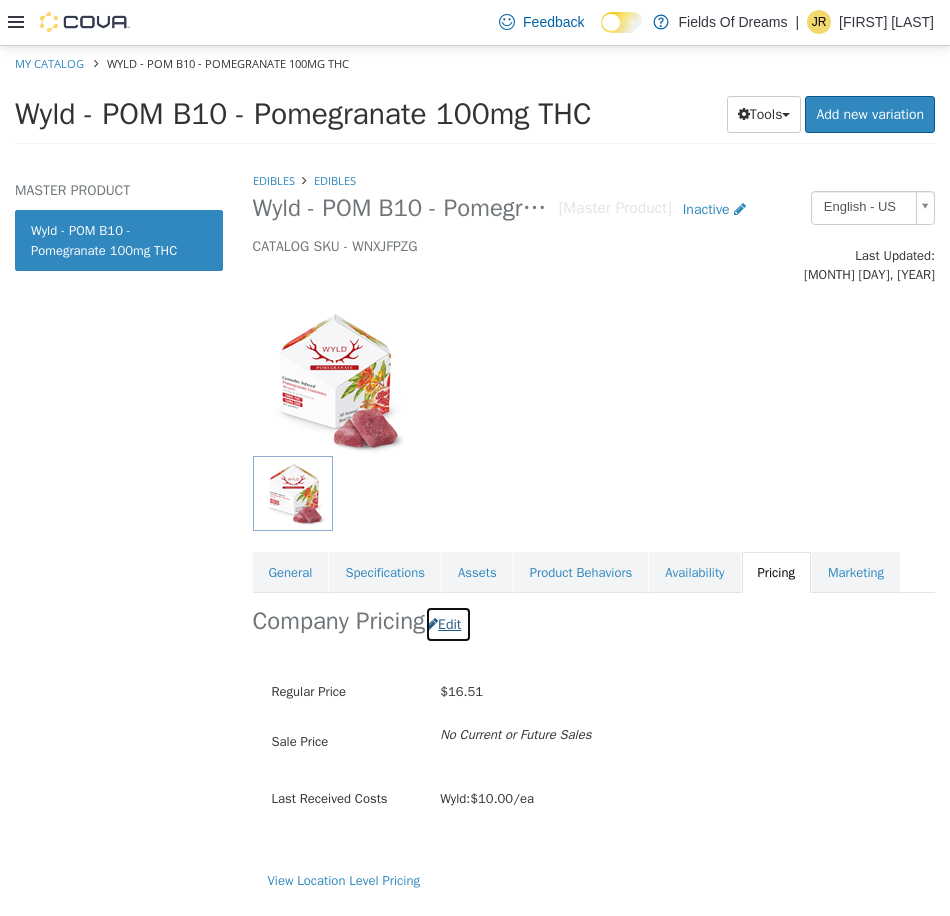 click on "Edit" at bounding box center [448, 623] 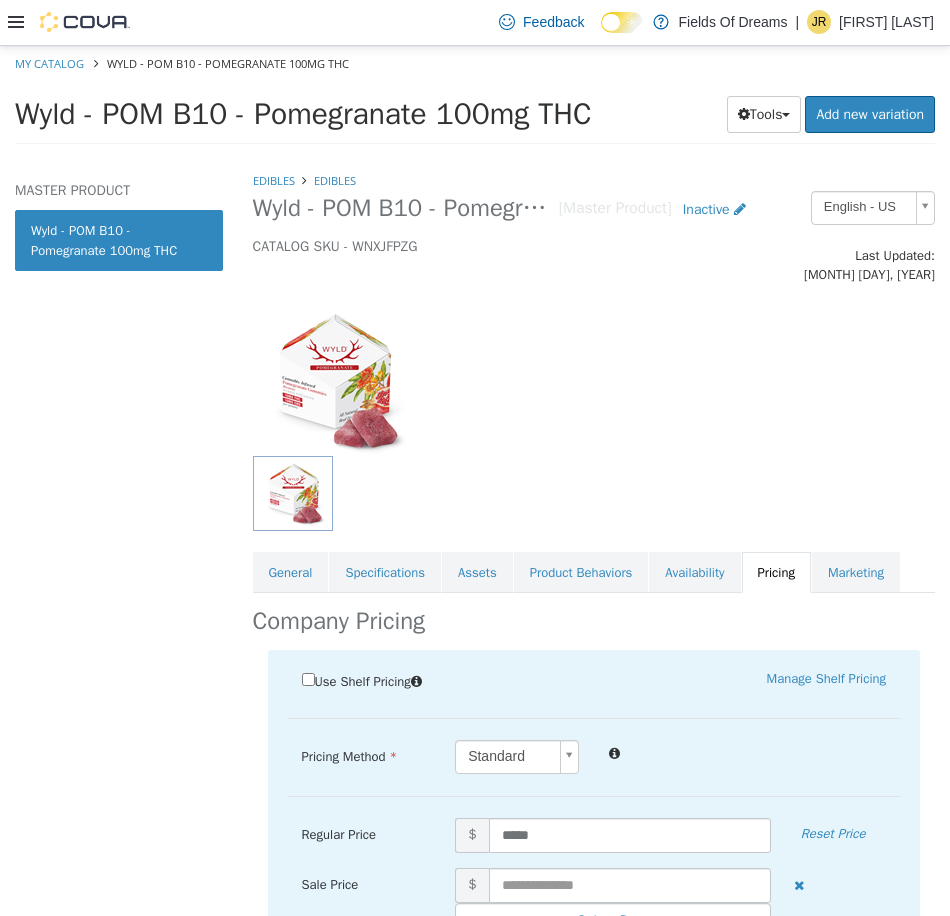 click on "EDIBLES
Edibles
Wyld - RB B11 - Raspberry 100mg THC
[Master Product] Inactive  CATALOG SKU - WNXJFPZG     English - US                             Last Updated:  [DATE]
General Specifications Assets Product Behaviors Availability Pricing
Marketing Company Pricing
Use Shelf Pricing    Manage Shelf Pricing Shelf Price     Select a Shelf Price                             Shelf Price is required Pricing Method     Standard                             * Regular Price $ ***** Reset Price Sale Price $ Select Date     (UTC-6) [TIMEZONE]                                Add Sale Cancel Save View Location Level Pricing" at bounding box center (594, 542) 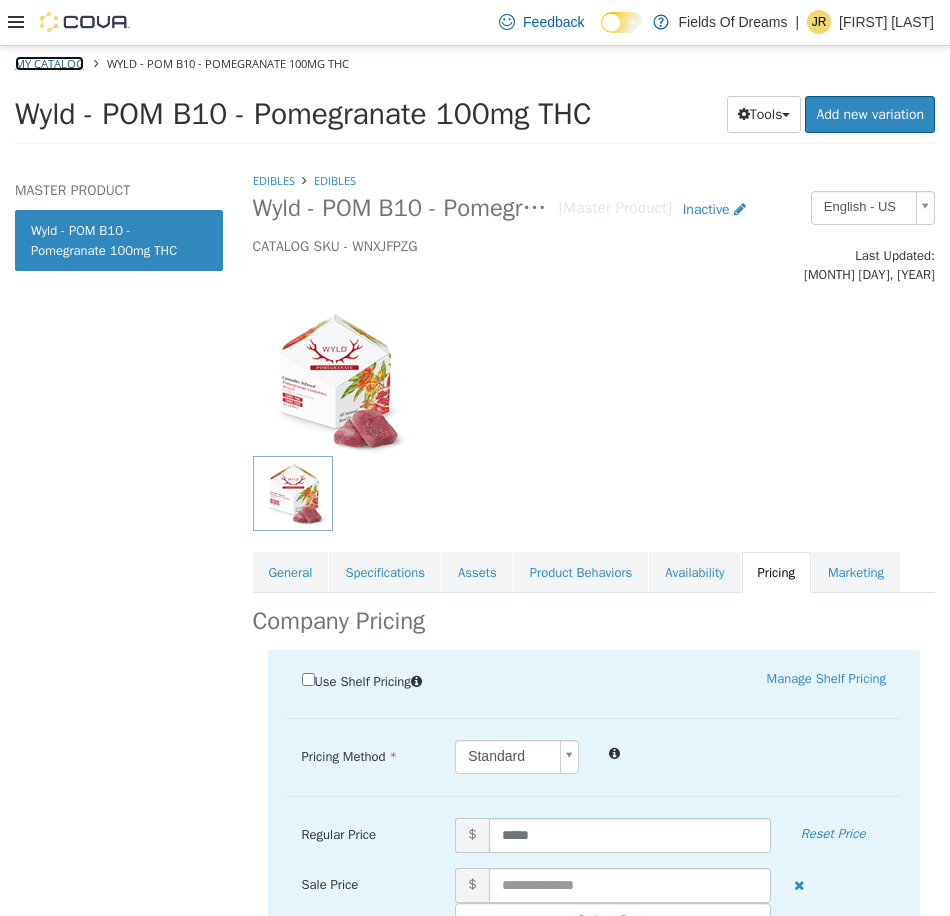 click on "My Catalog" at bounding box center [49, 62] 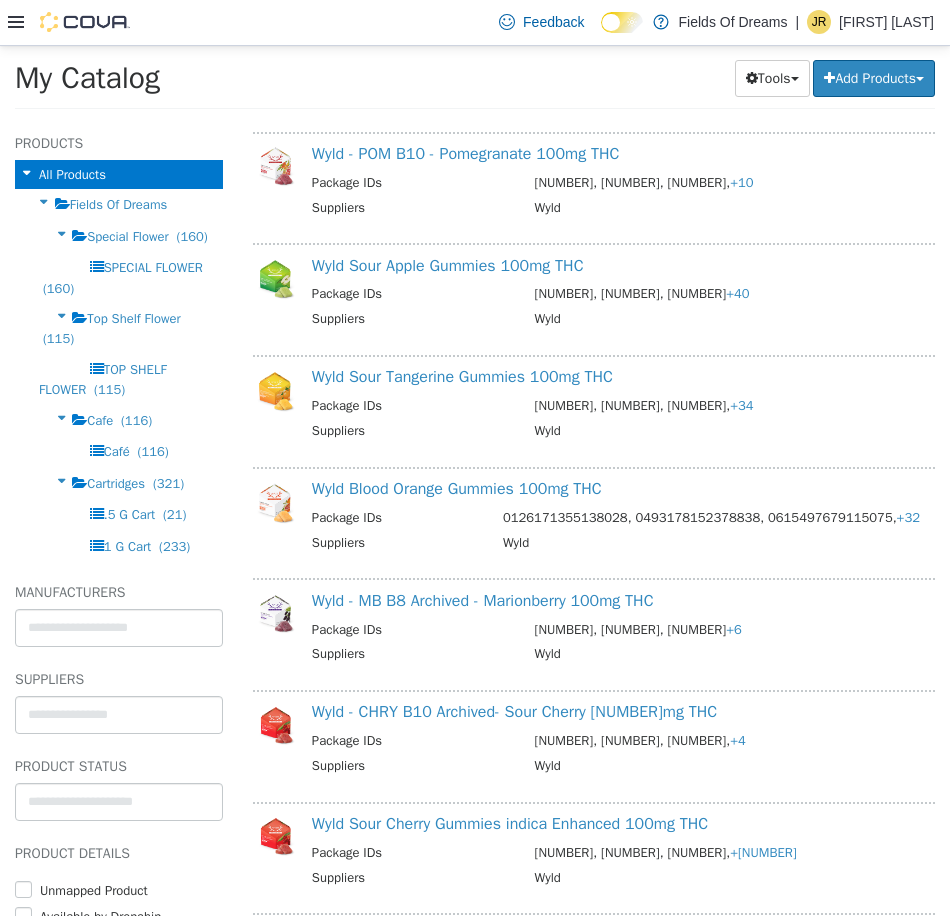 scroll, scrollTop: 2420, scrollLeft: 0, axis: vertical 